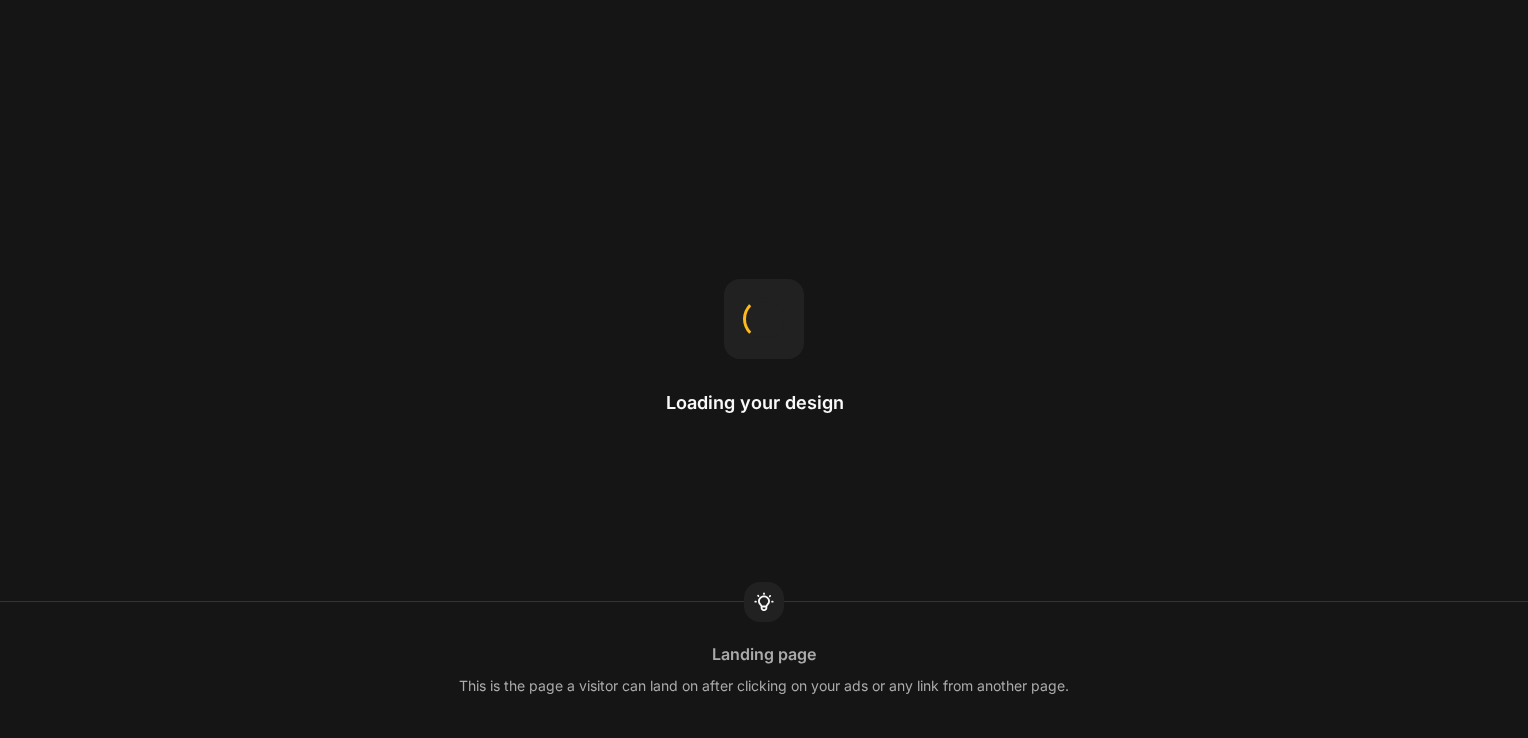 scroll, scrollTop: 0, scrollLeft: 0, axis: both 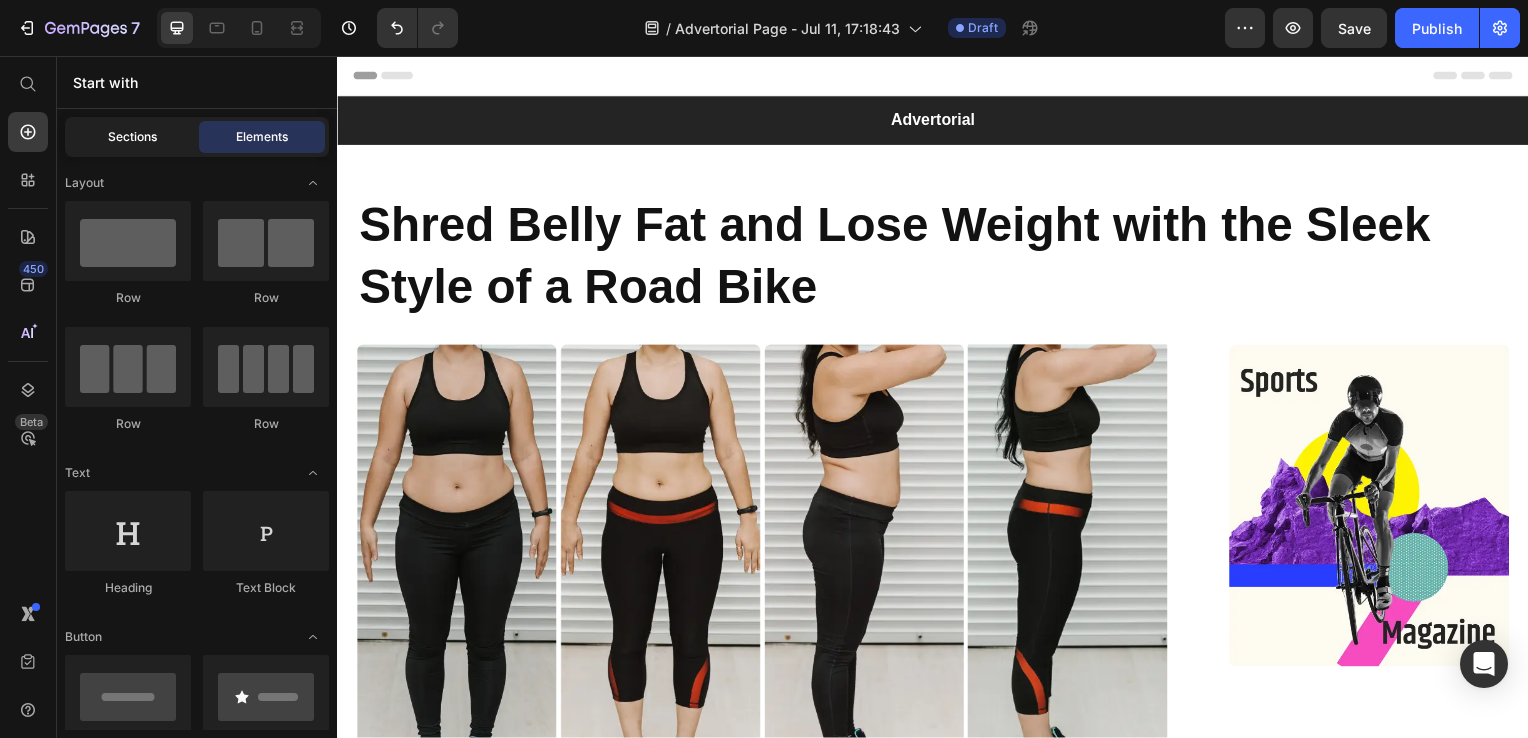 click on "Sections" at bounding box center [132, 137] 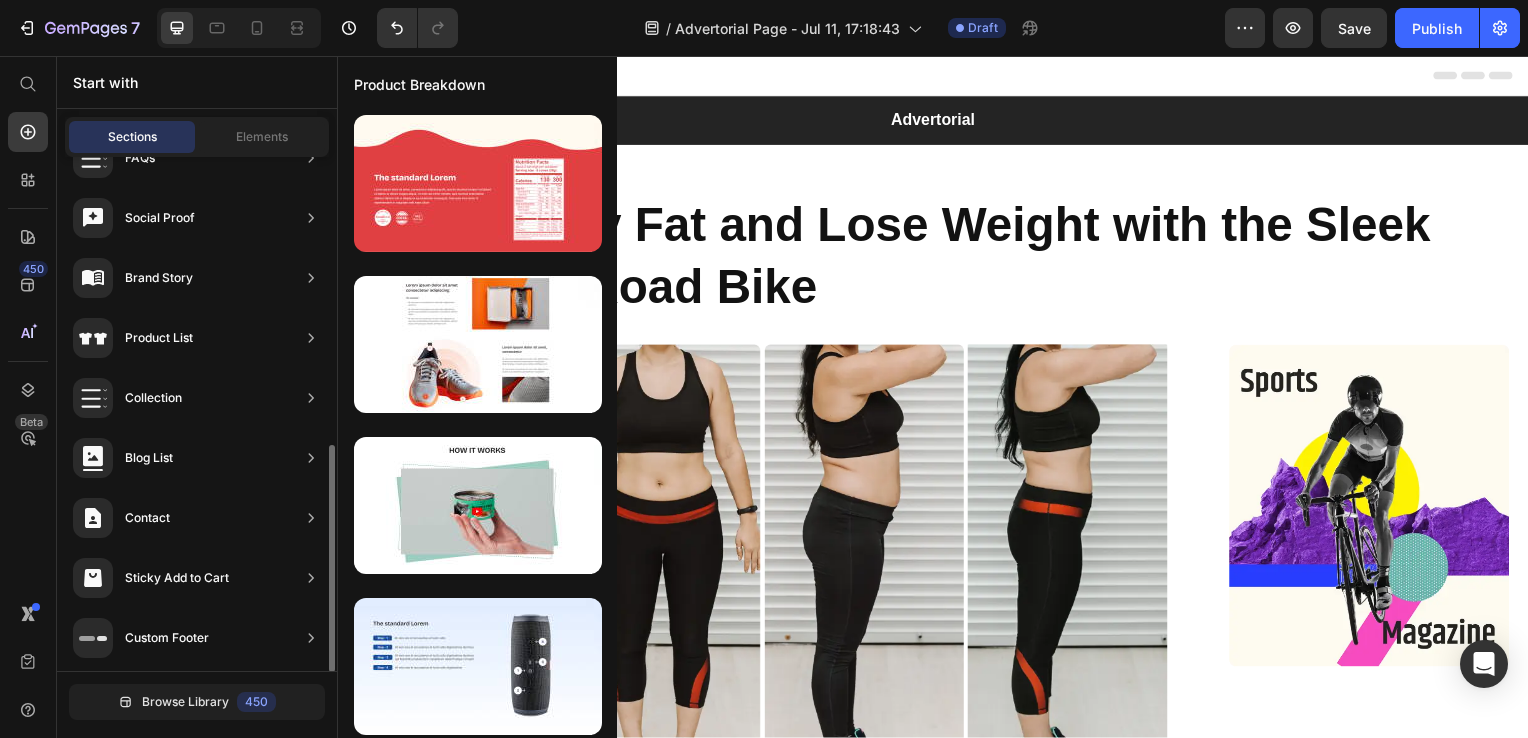 scroll, scrollTop: 645, scrollLeft: 0, axis: vertical 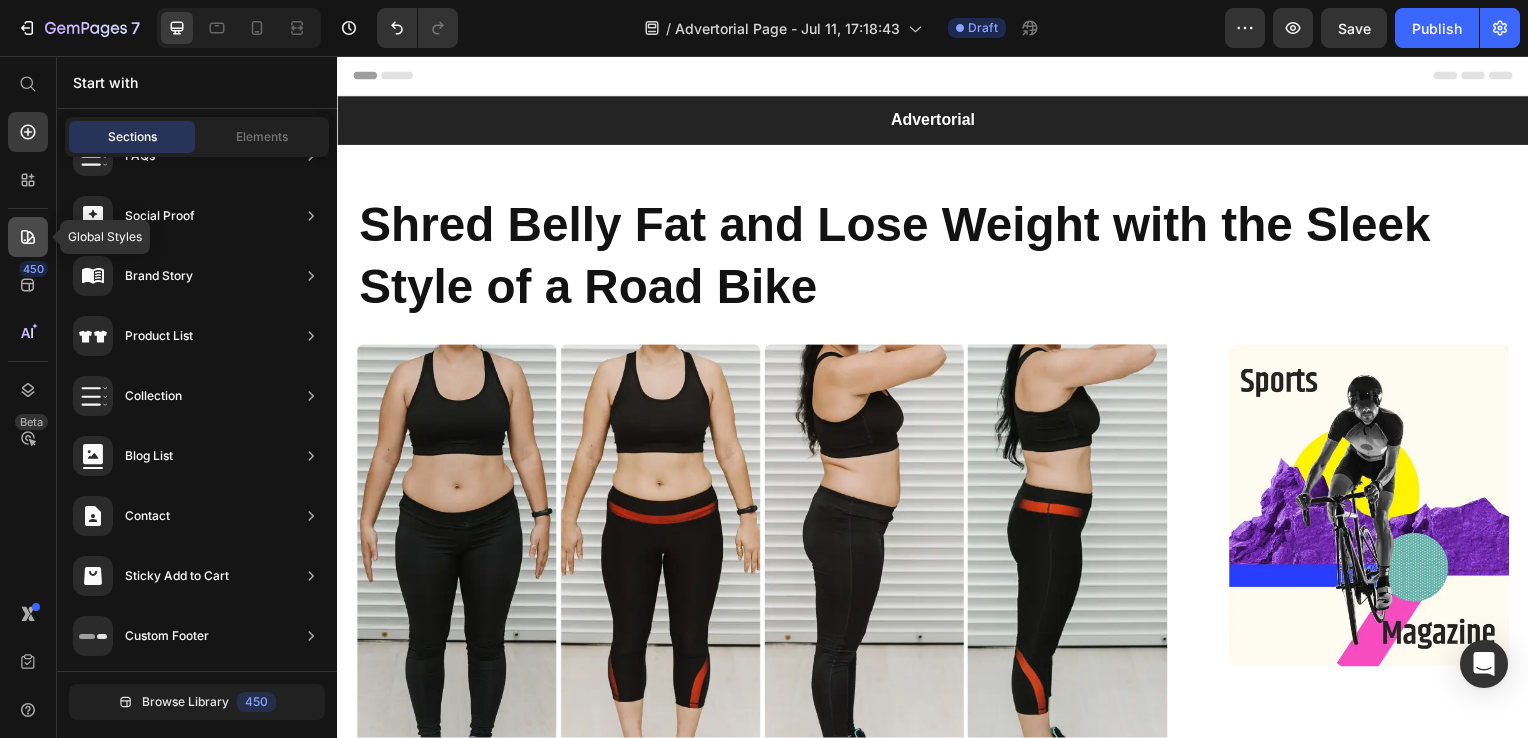 click 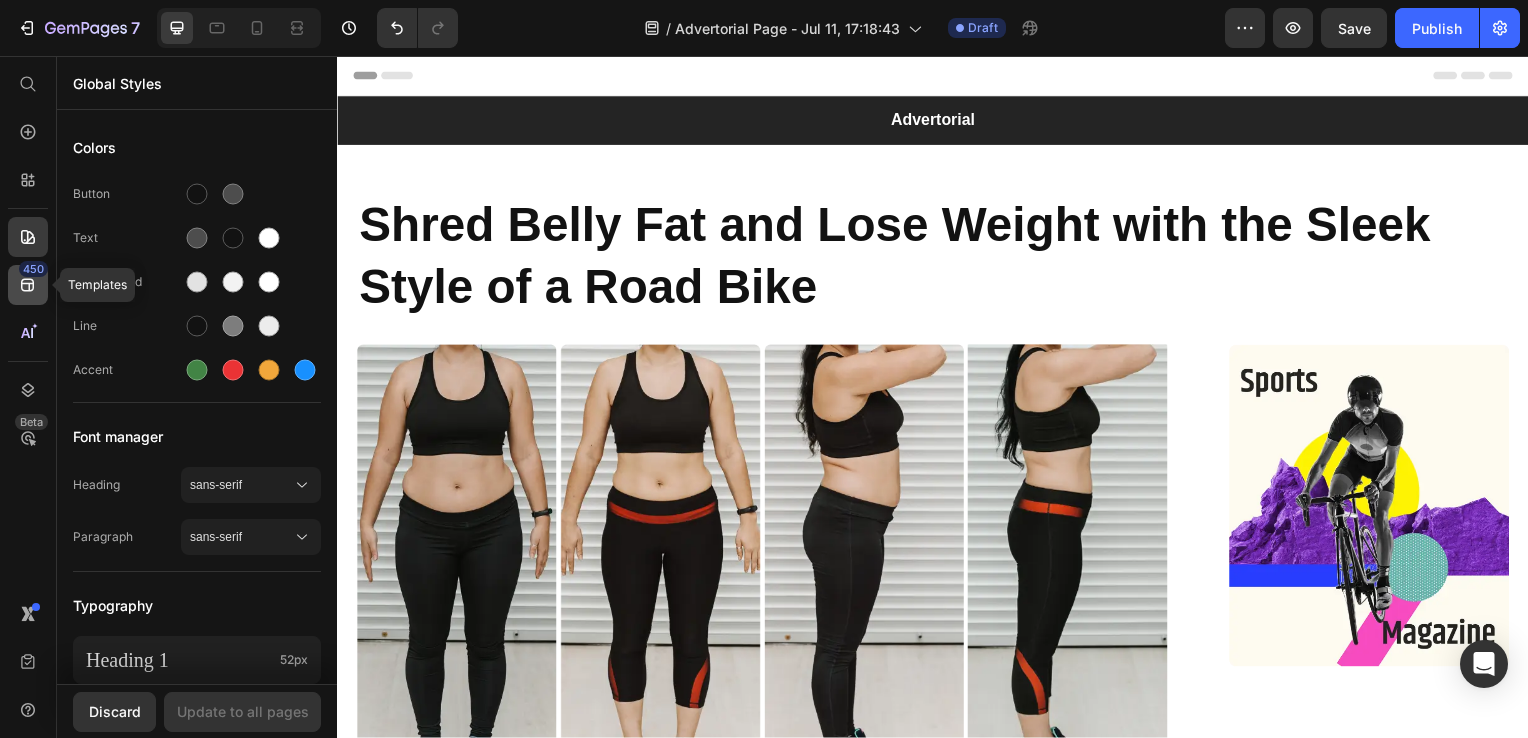 click on "450" at bounding box center [33, 269] 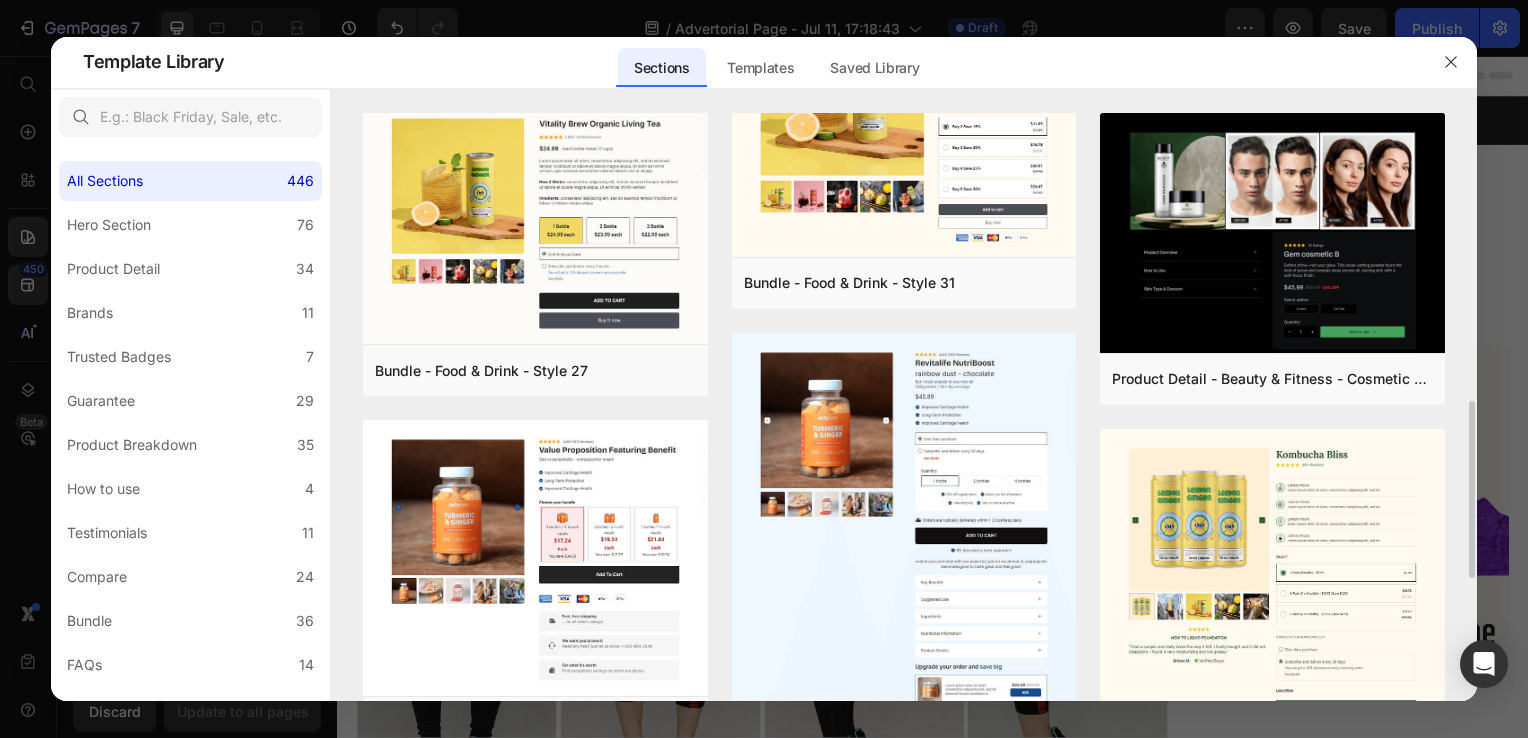scroll, scrollTop: 946, scrollLeft: 0, axis: vertical 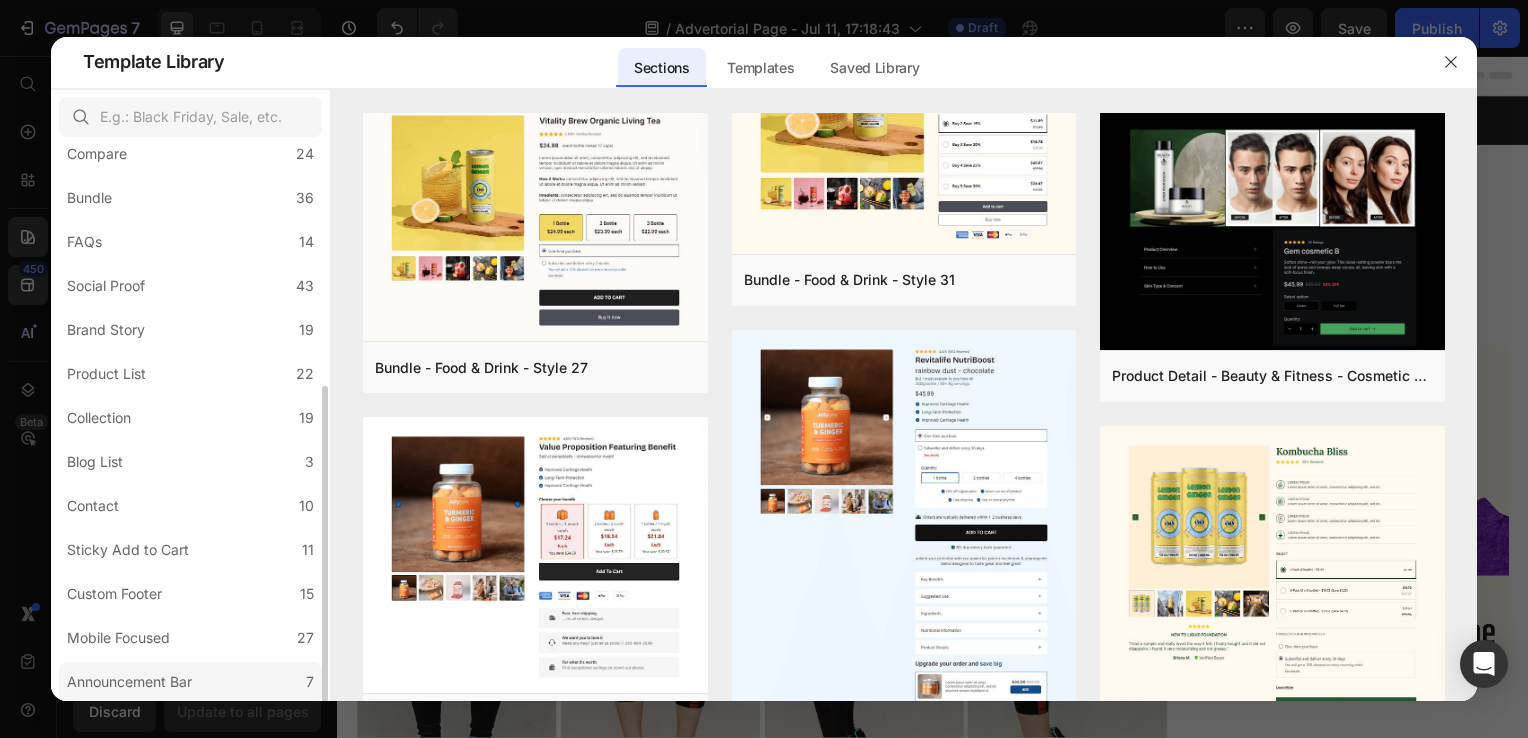 click on "Announcement Bar 7" 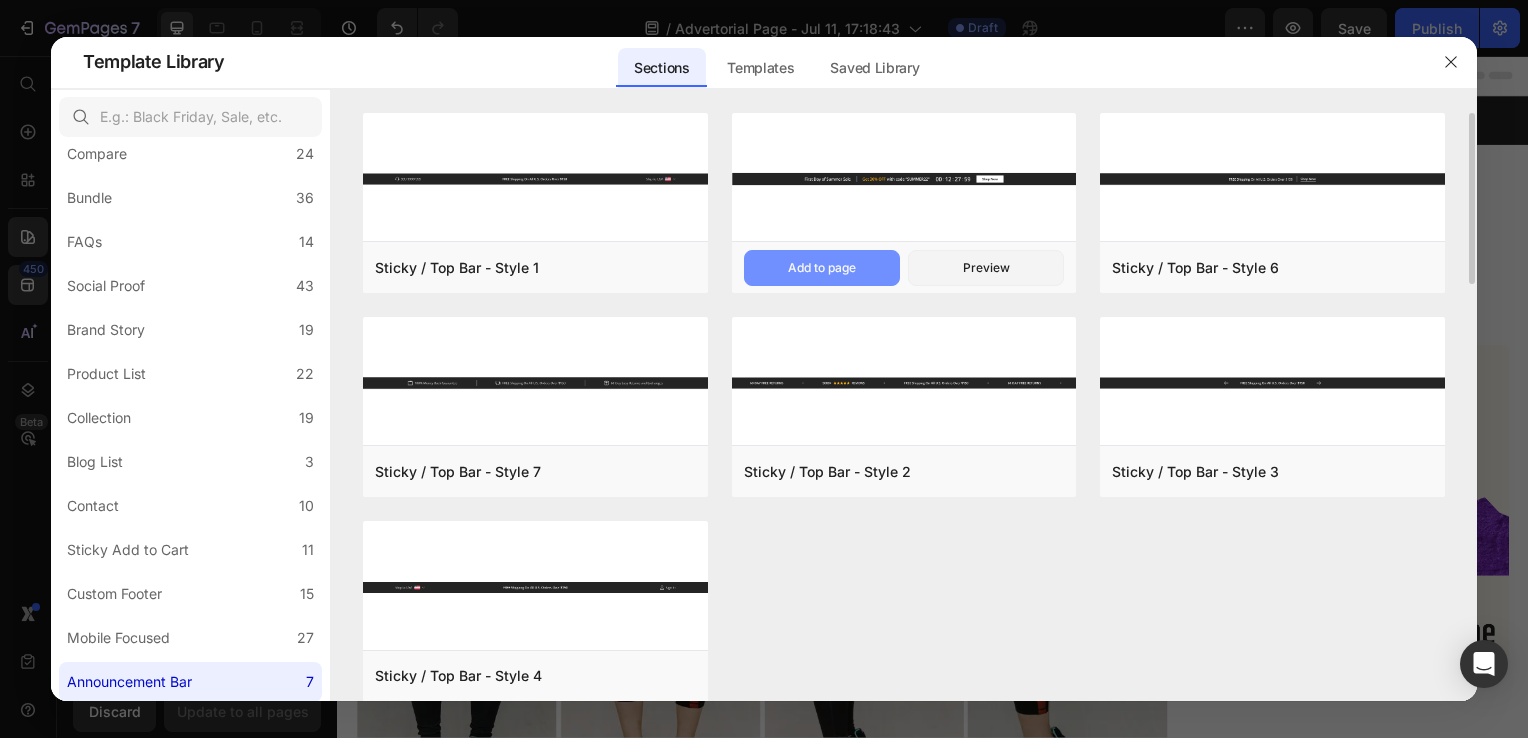 click on "Add to page" at bounding box center [822, 268] 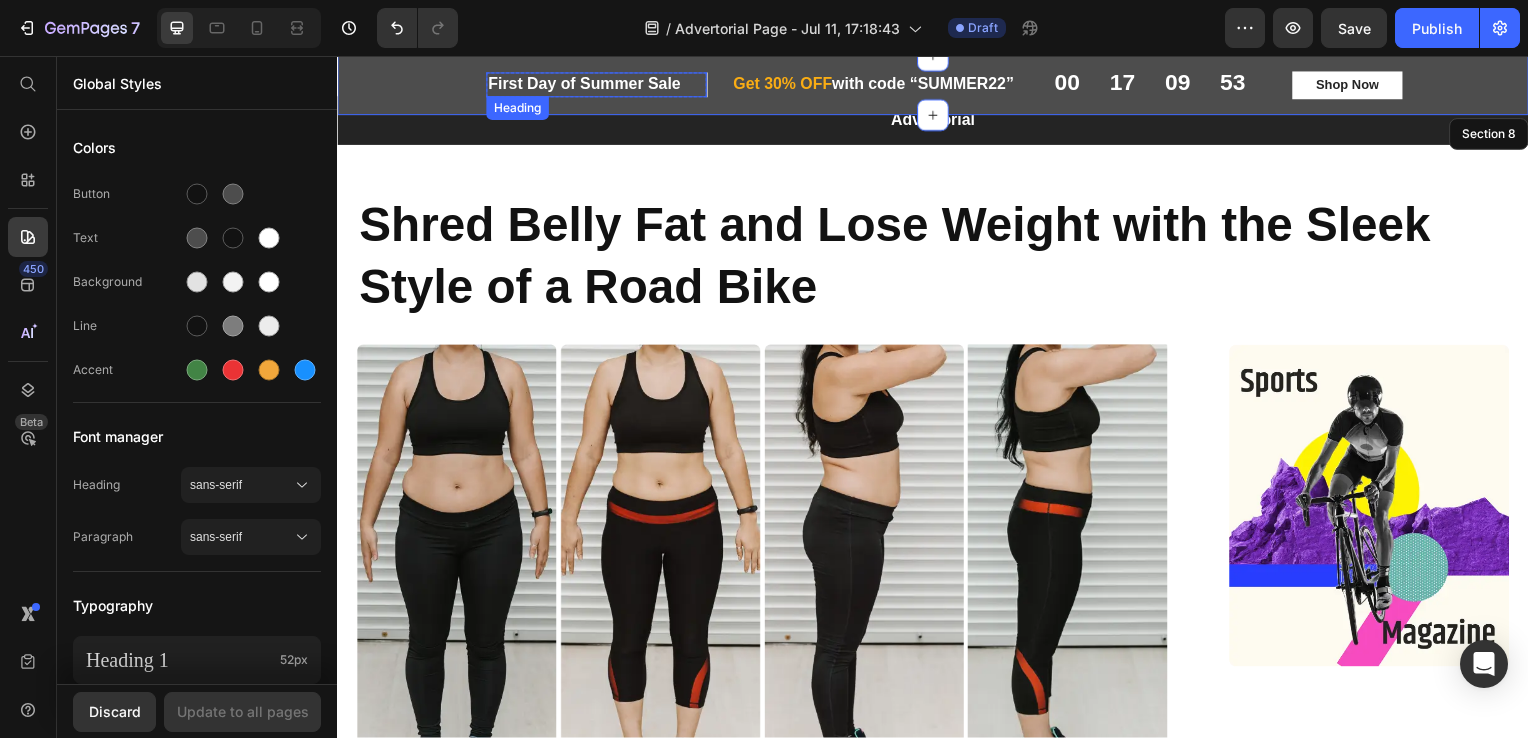 click on "First Day of Summer Sale" at bounding box center [598, 85] 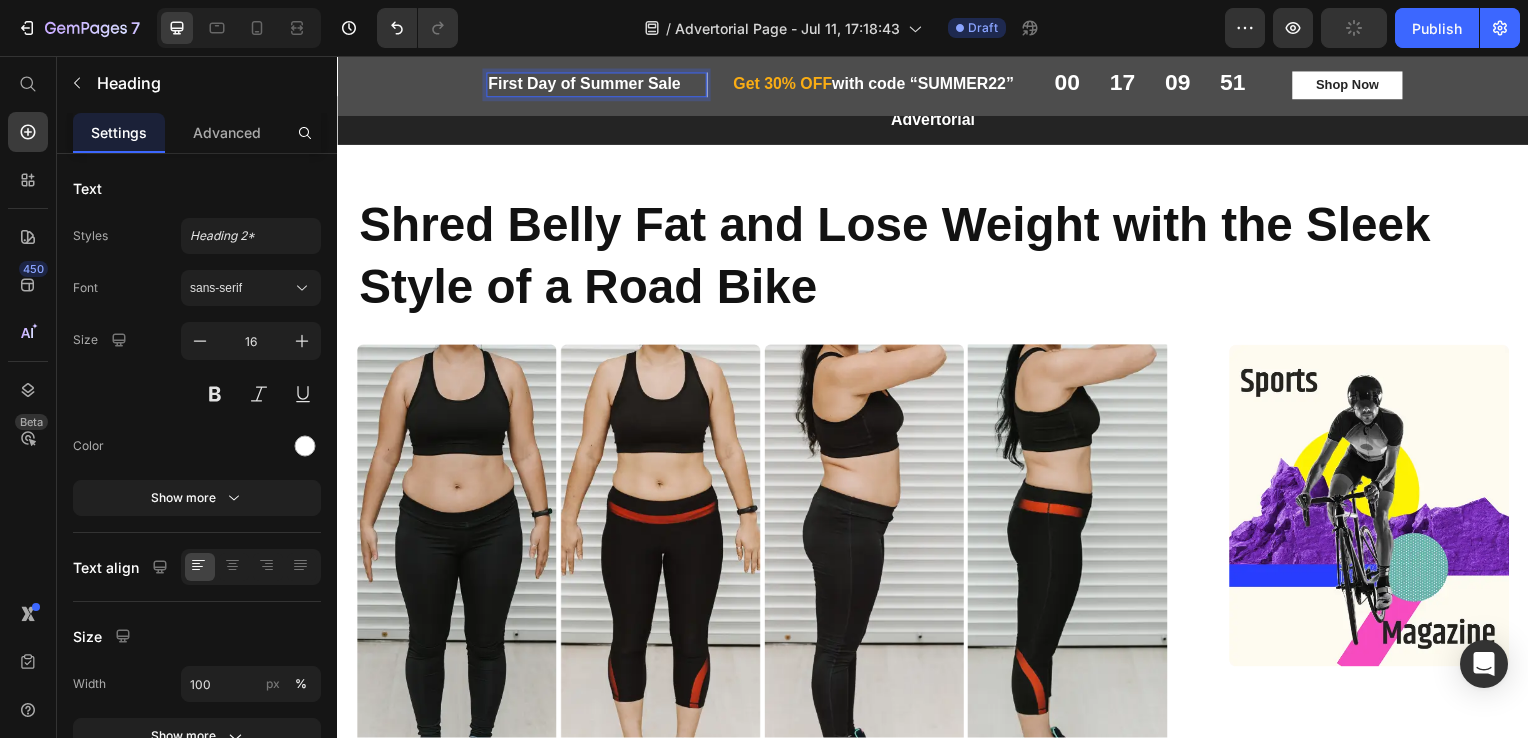 click on "First Day of Summer Sale" at bounding box center (598, 85) 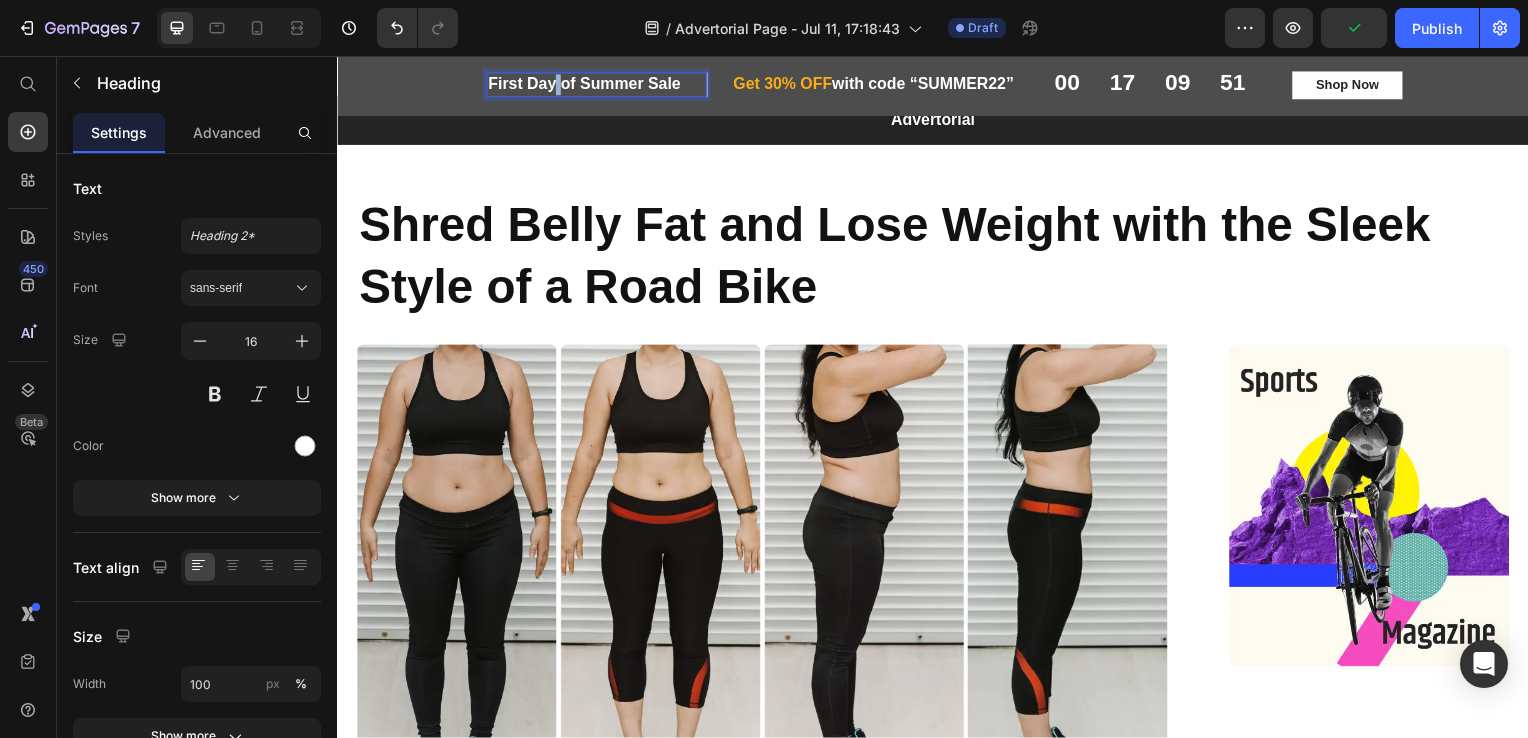 click on "First Day of Summer Sale" at bounding box center [598, 85] 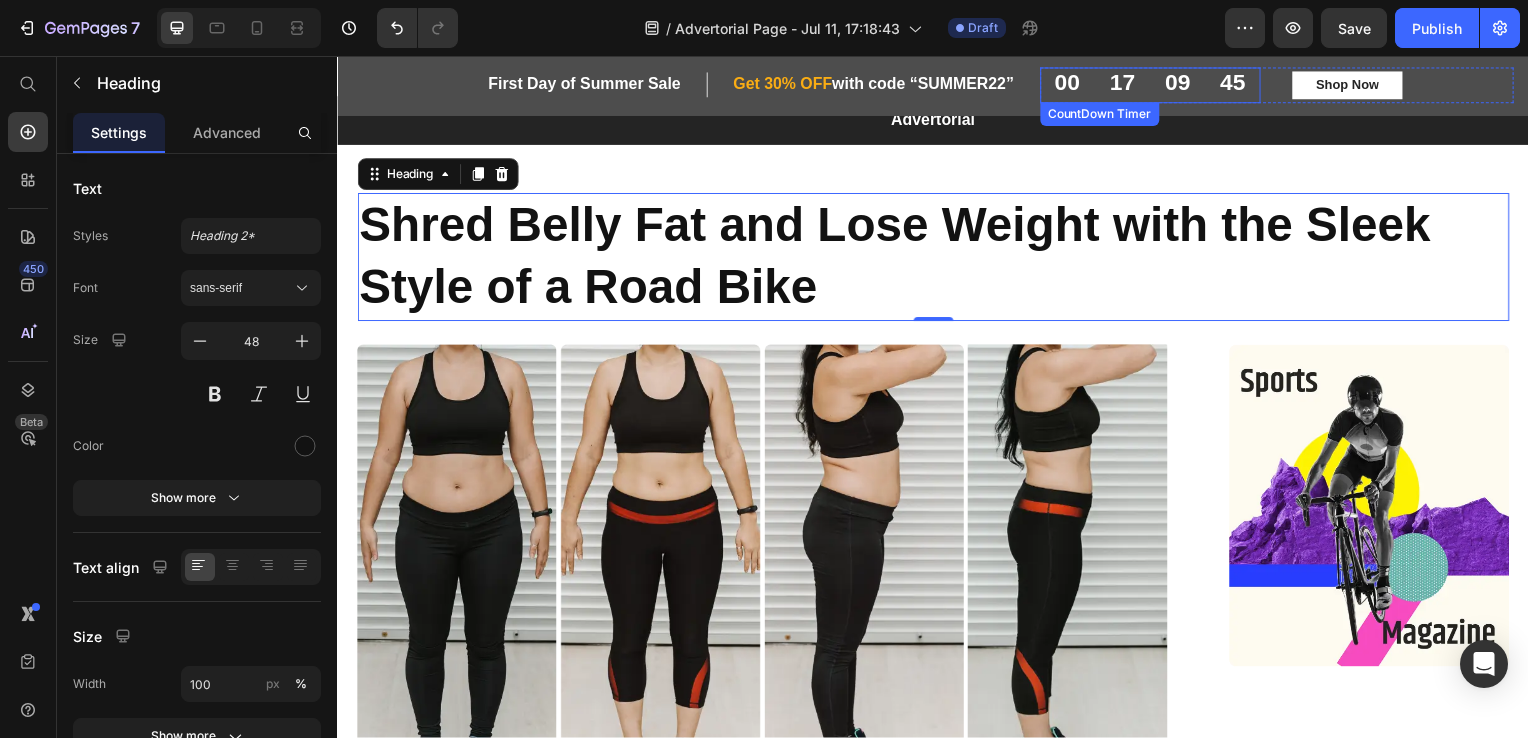 click on "17" at bounding box center (1128, 86) 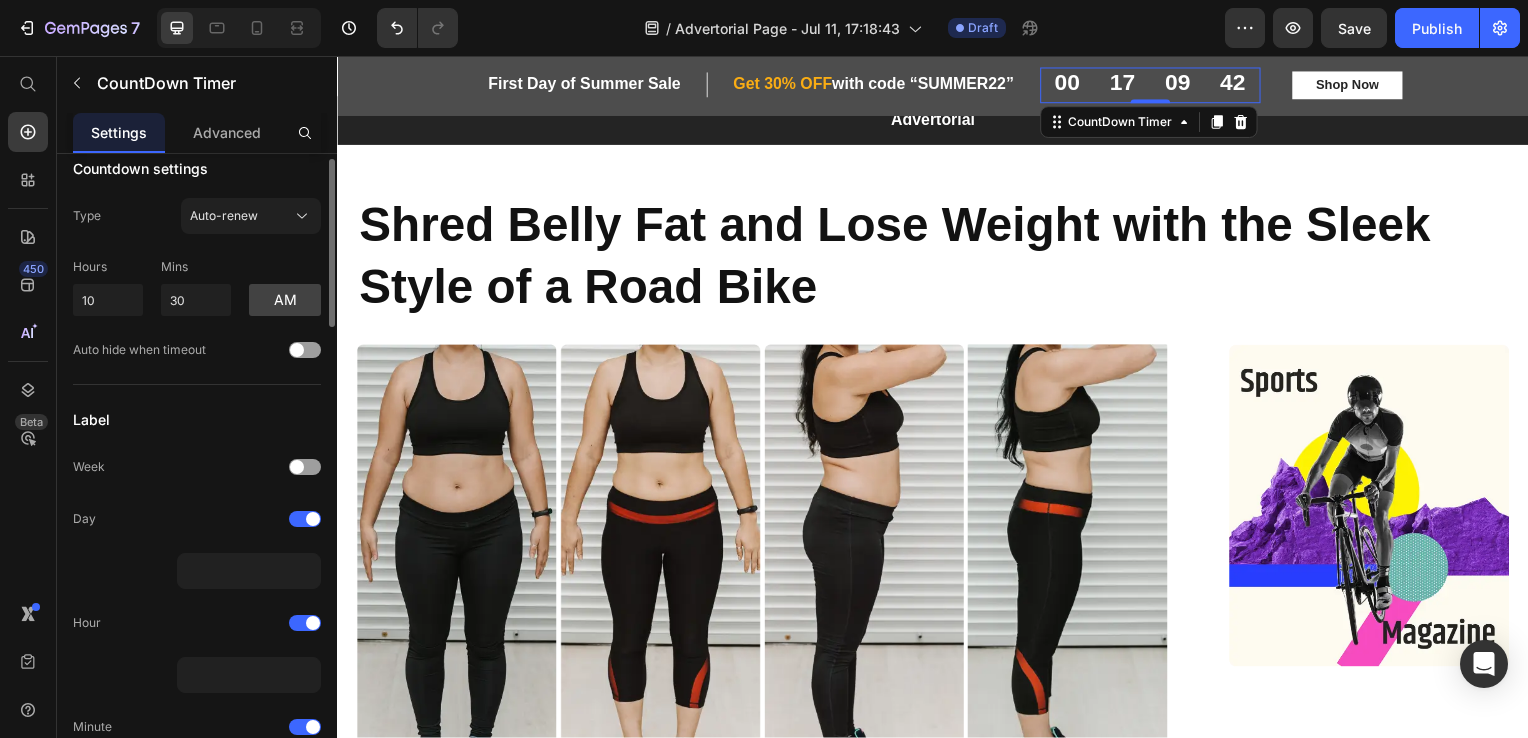 scroll, scrollTop: 0, scrollLeft: 0, axis: both 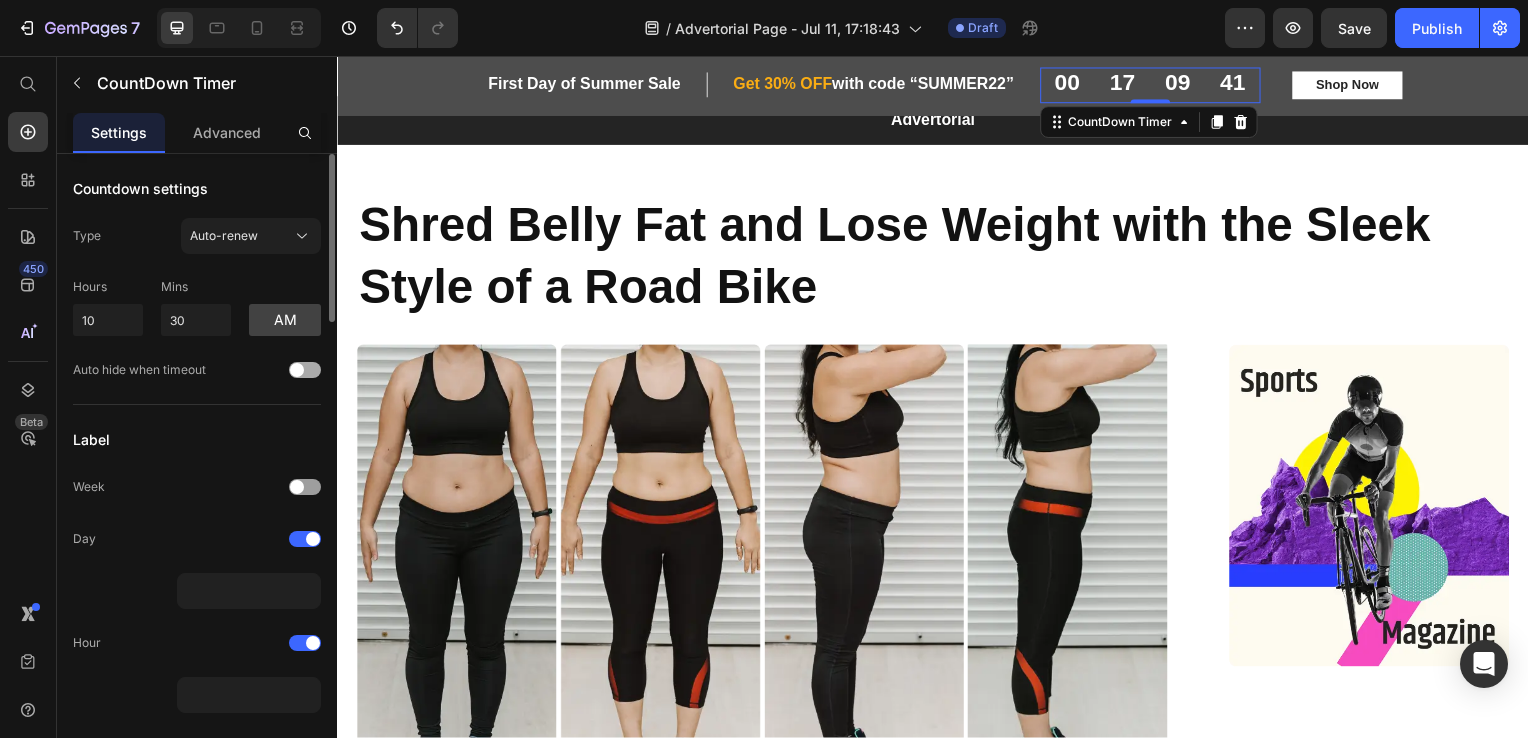 click at bounding box center [297, 370] 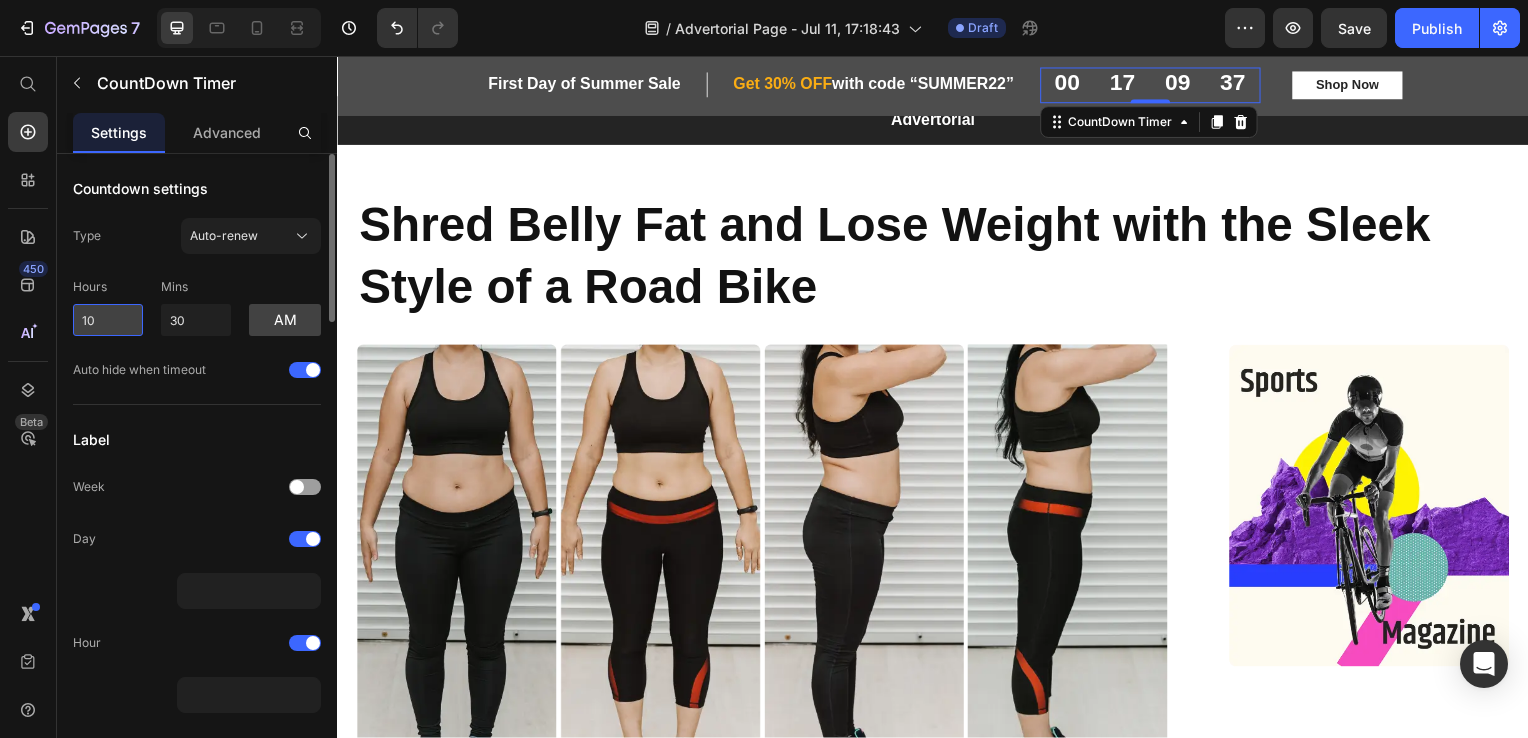 click on "10" at bounding box center (108, 320) 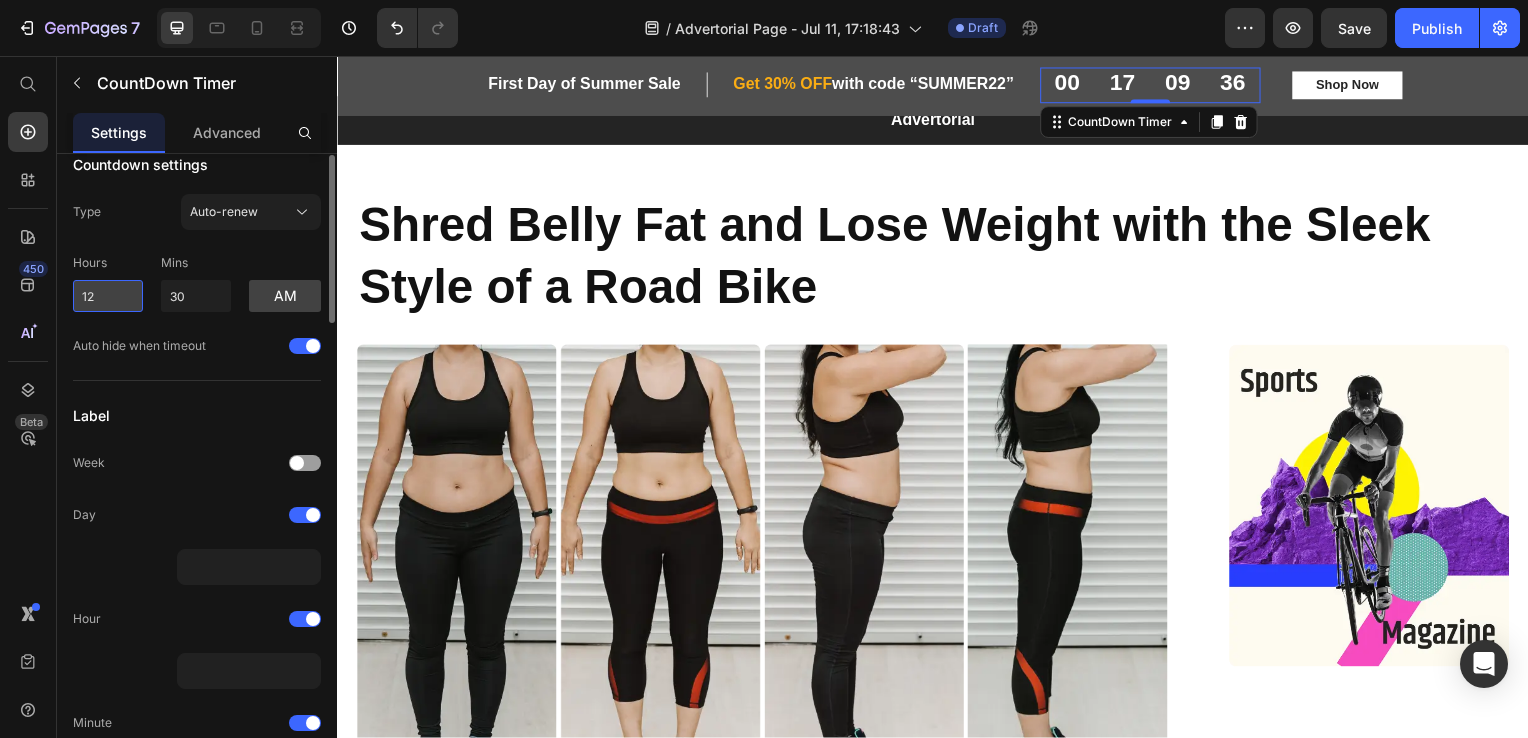scroll, scrollTop: 0, scrollLeft: 0, axis: both 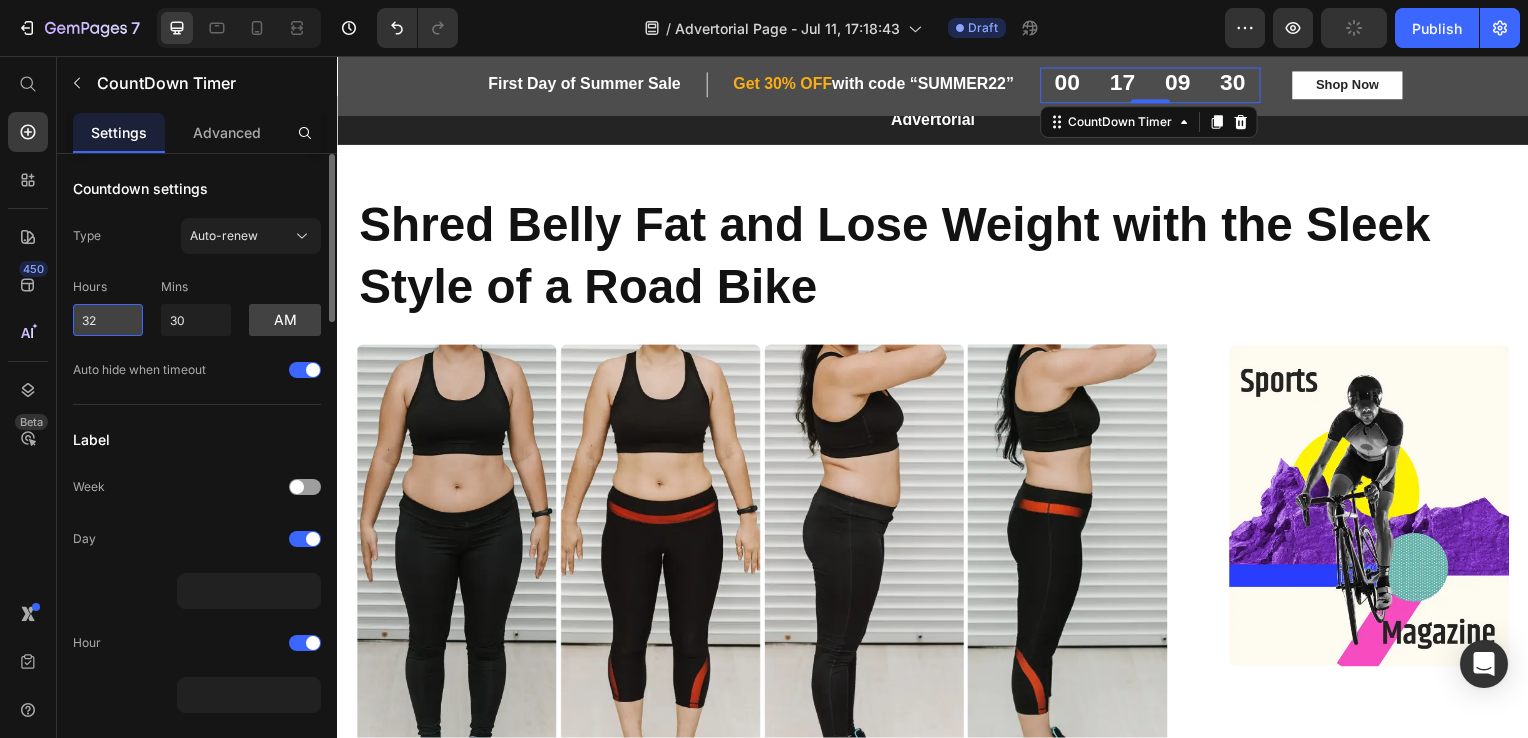 type on "10" 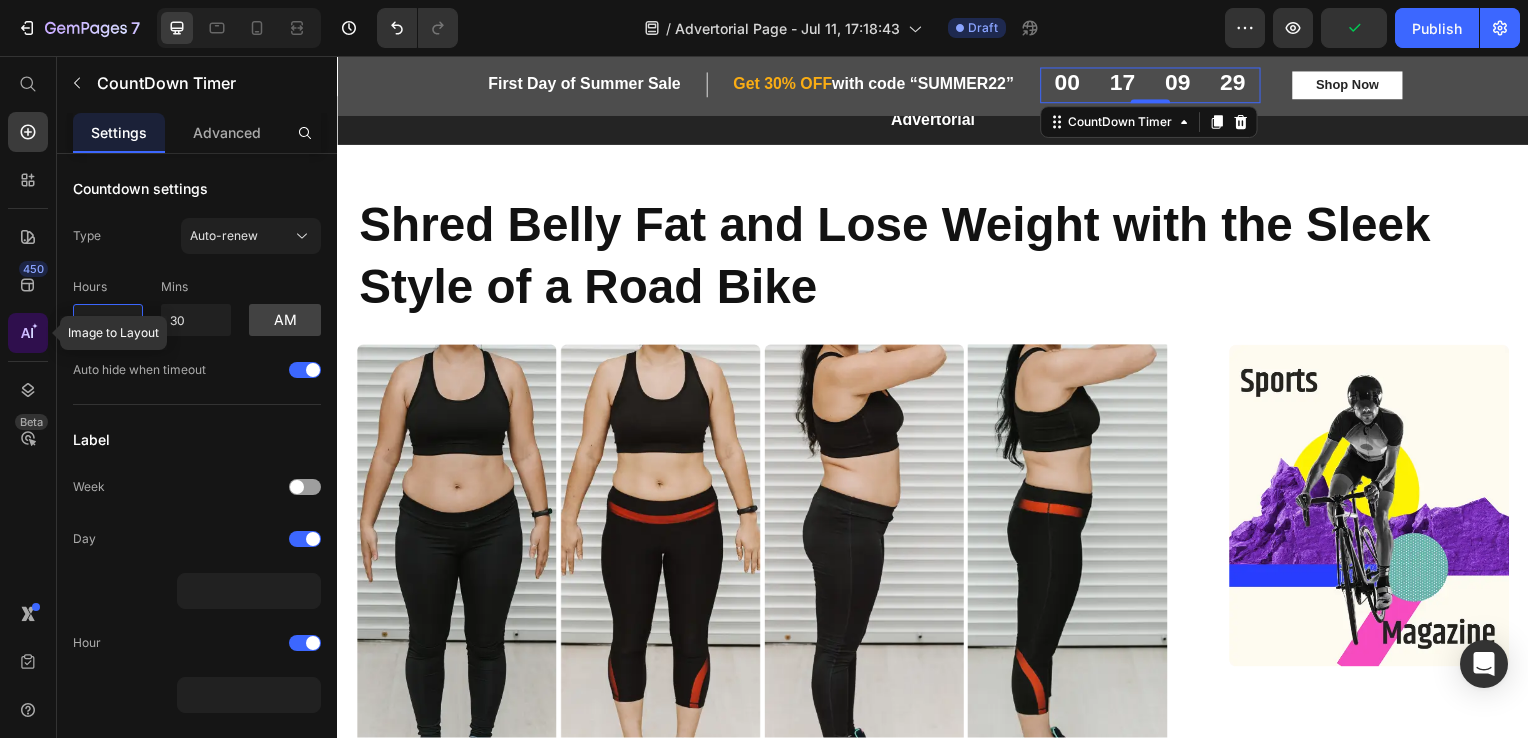 drag, startPoint x: 113, startPoint y: 326, endPoint x: 35, endPoint y: 342, distance: 79.624115 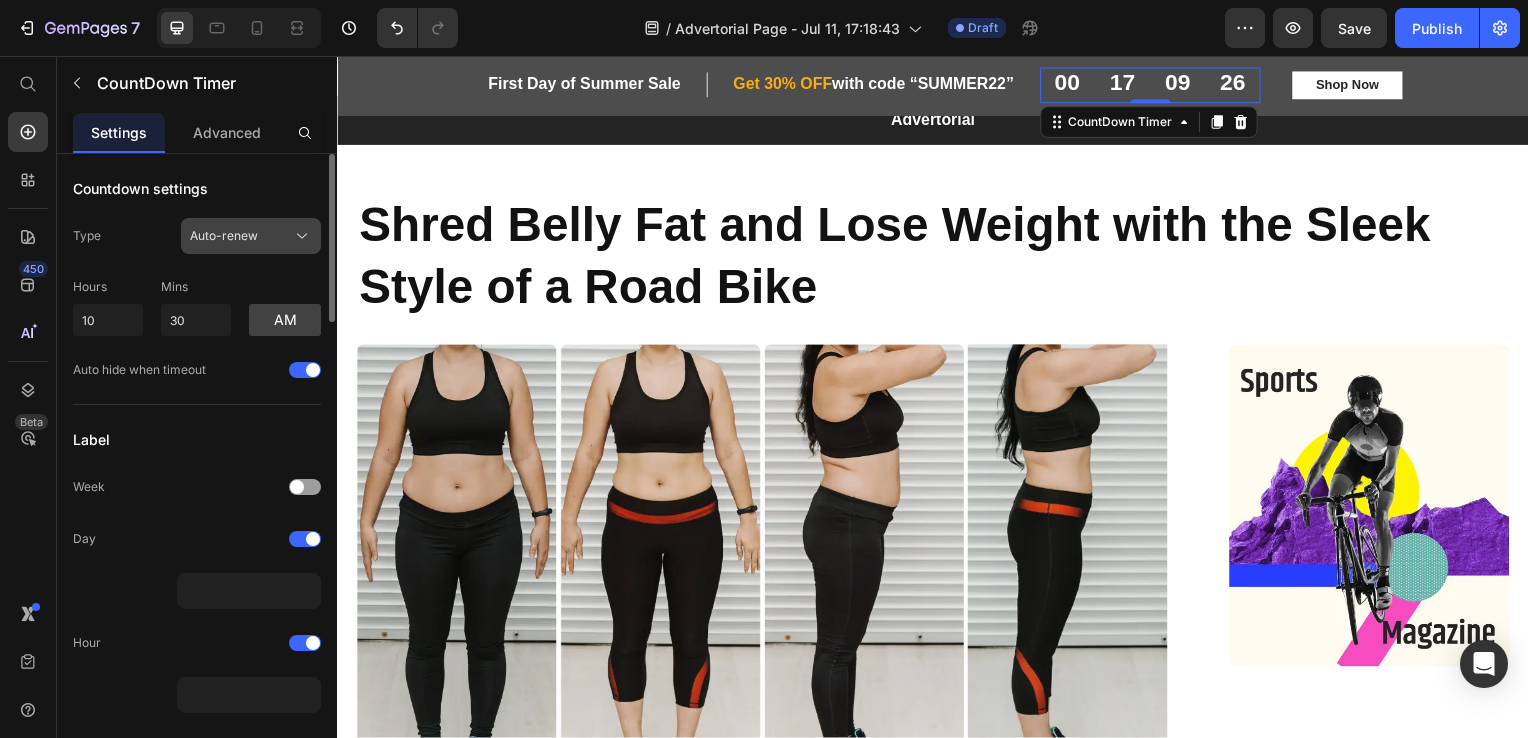 click on "Auto-renew" at bounding box center (224, 236) 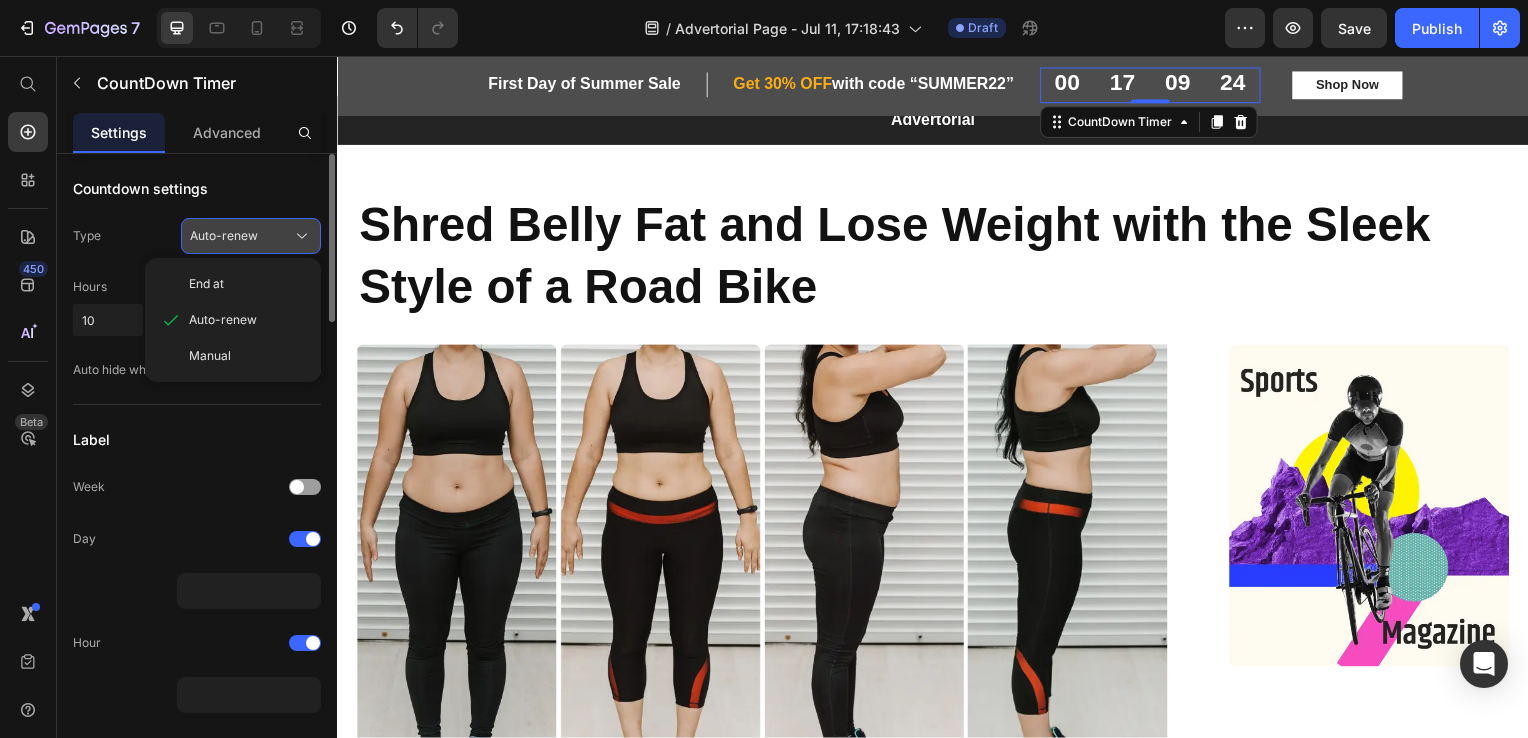 click on "Auto-renew" at bounding box center [224, 236] 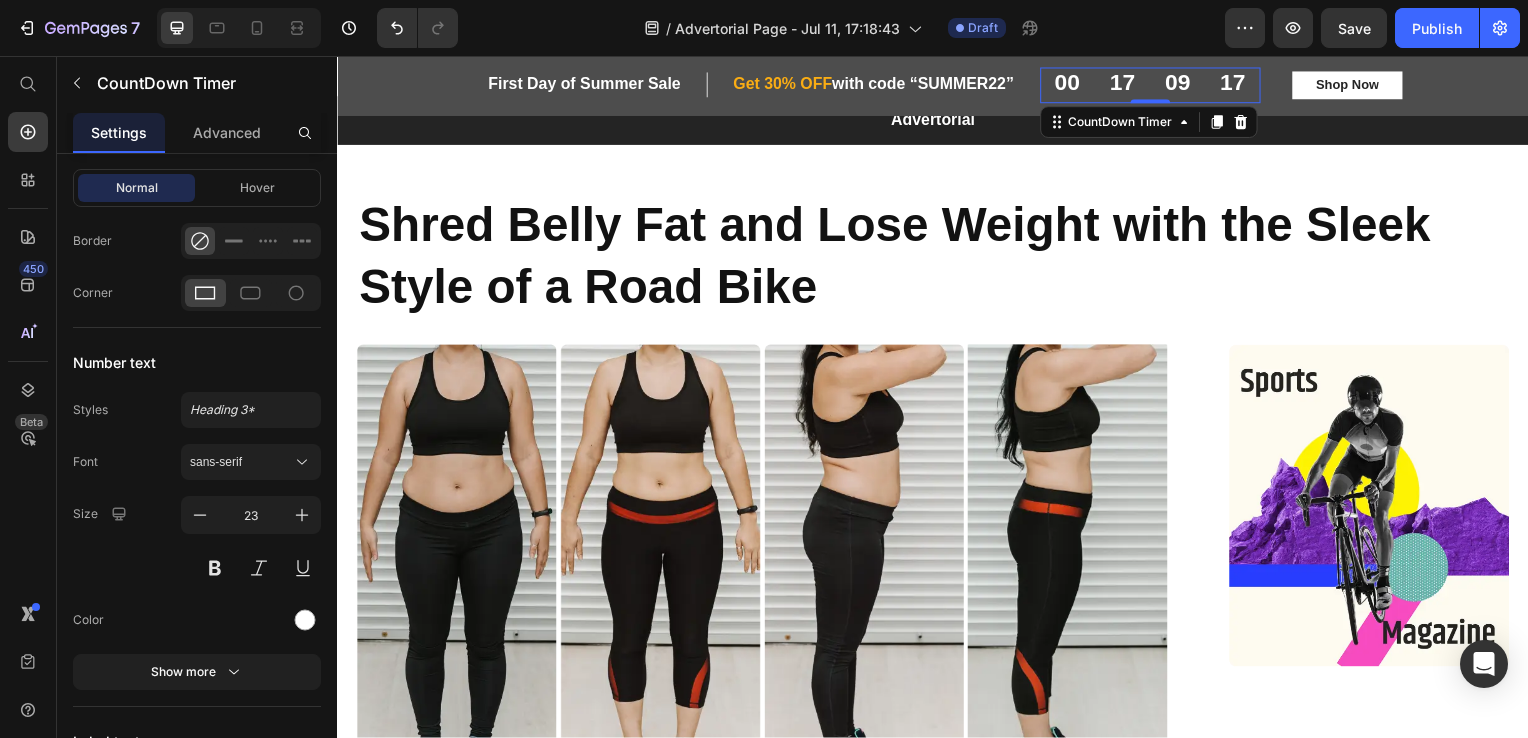 scroll, scrollTop: 1806, scrollLeft: 0, axis: vertical 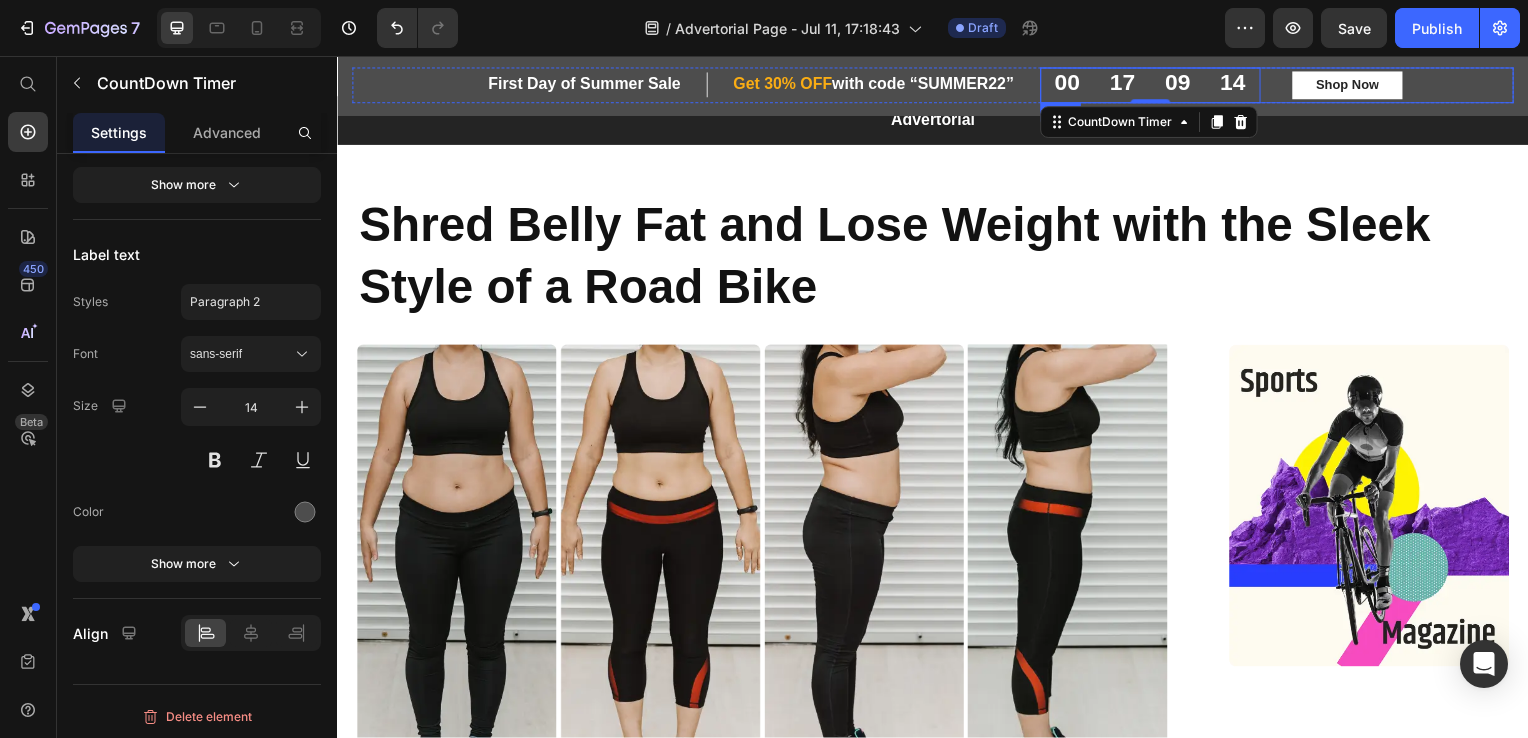 click on "00 17 09 14 CountDown Timer   0 Shop Now Button Row" at bounding box center [1284, 86] 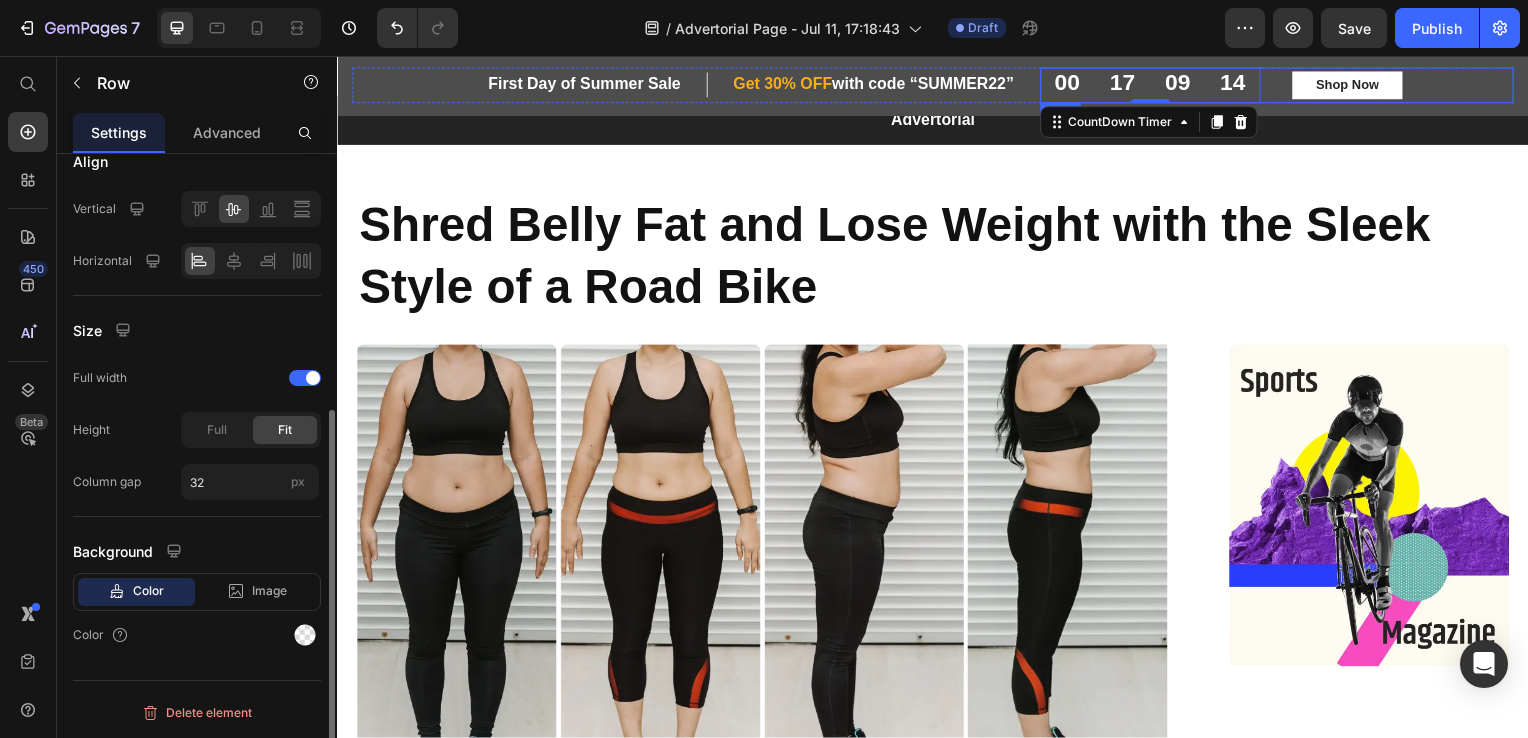 scroll, scrollTop: 0, scrollLeft: 0, axis: both 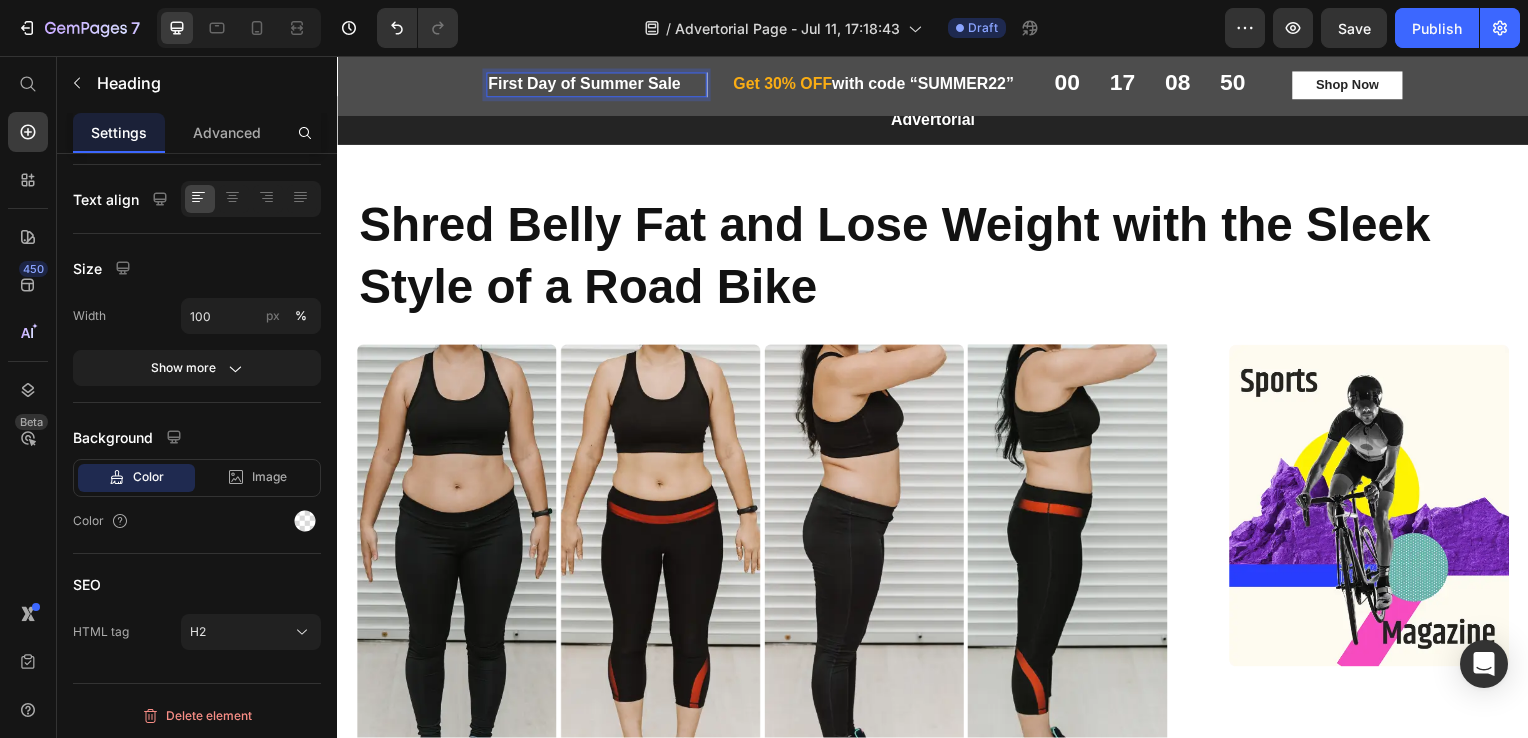 click on "First Day of Summer Sale" at bounding box center (598, 85) 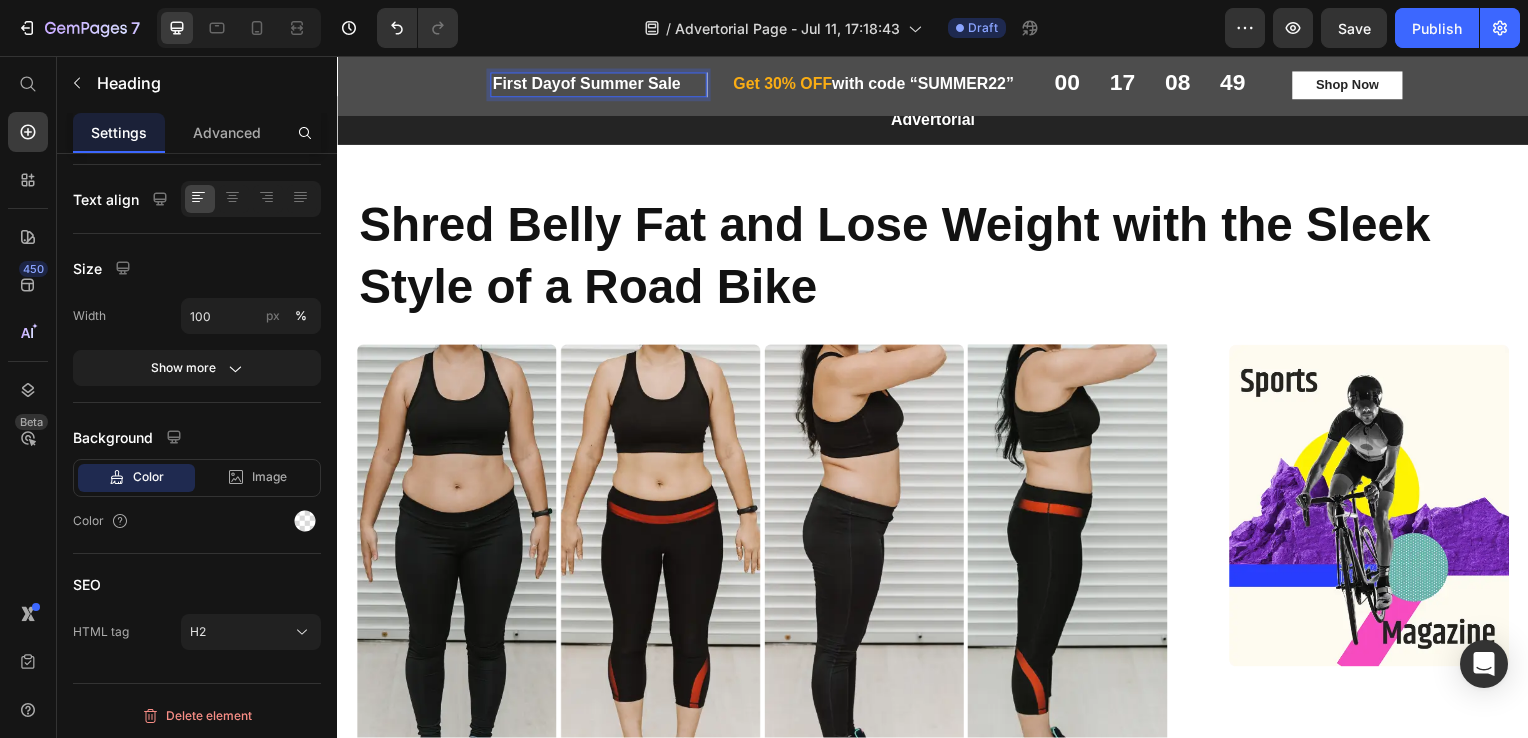 scroll, scrollTop: 368, scrollLeft: 0, axis: vertical 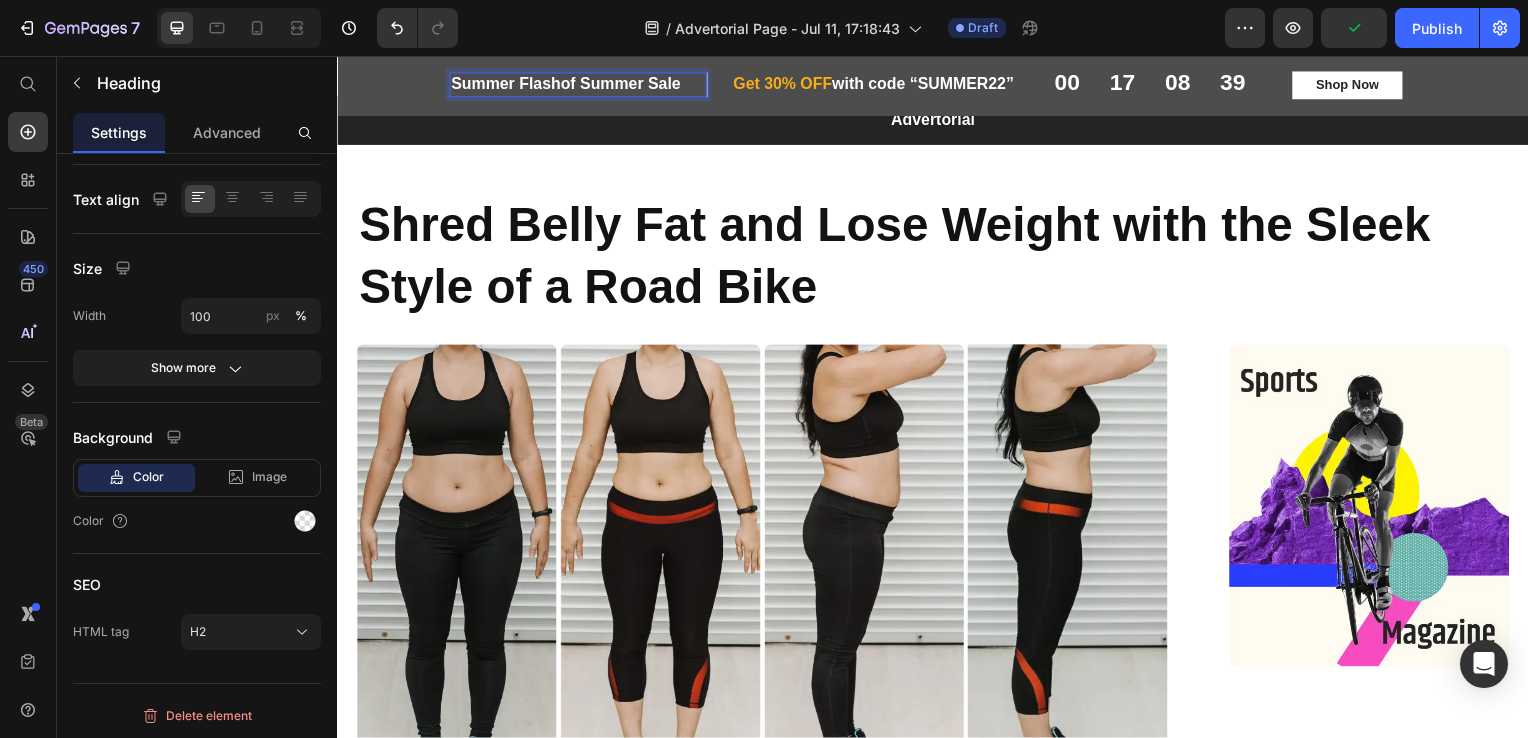 click on "Summer Flashof Summer Sale" at bounding box center (579, 85) 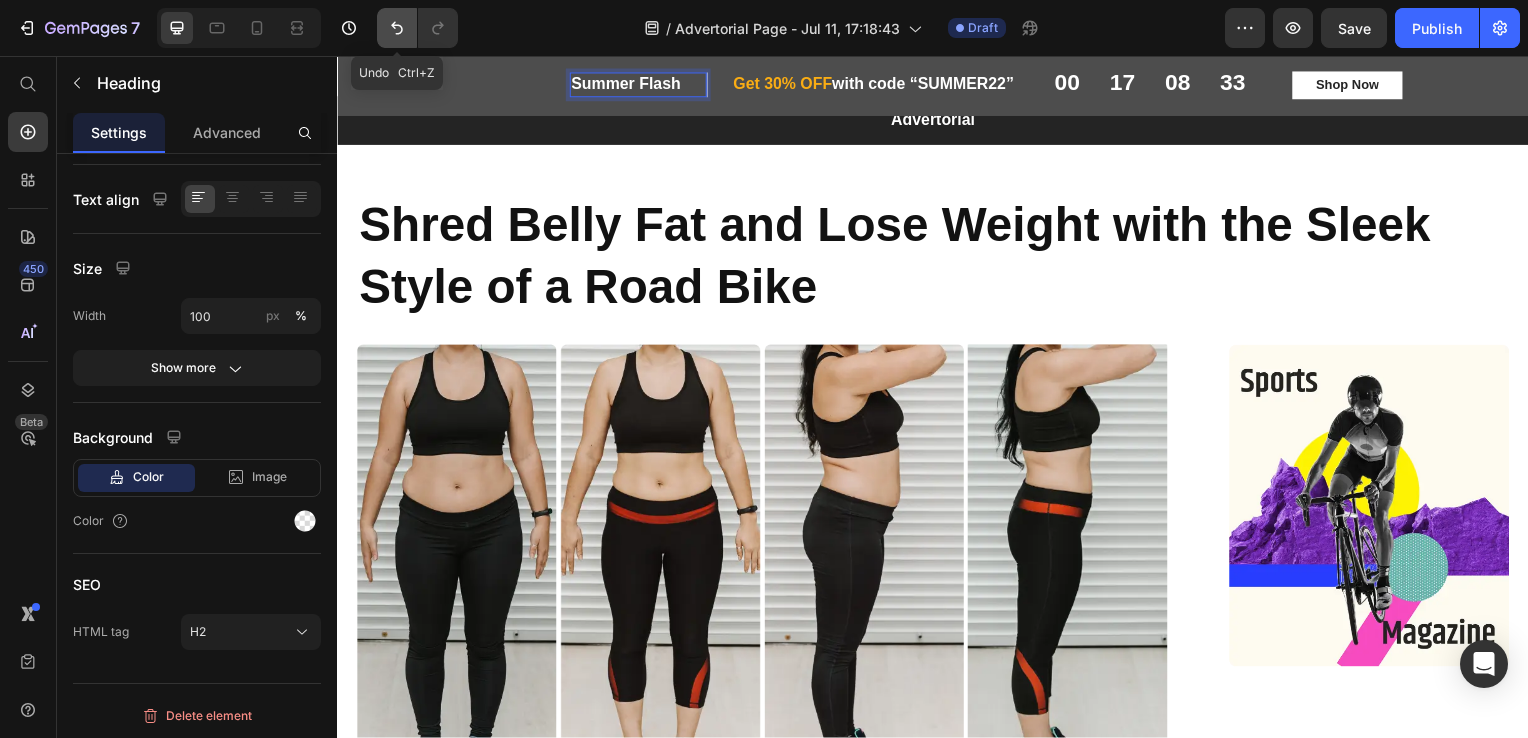 click 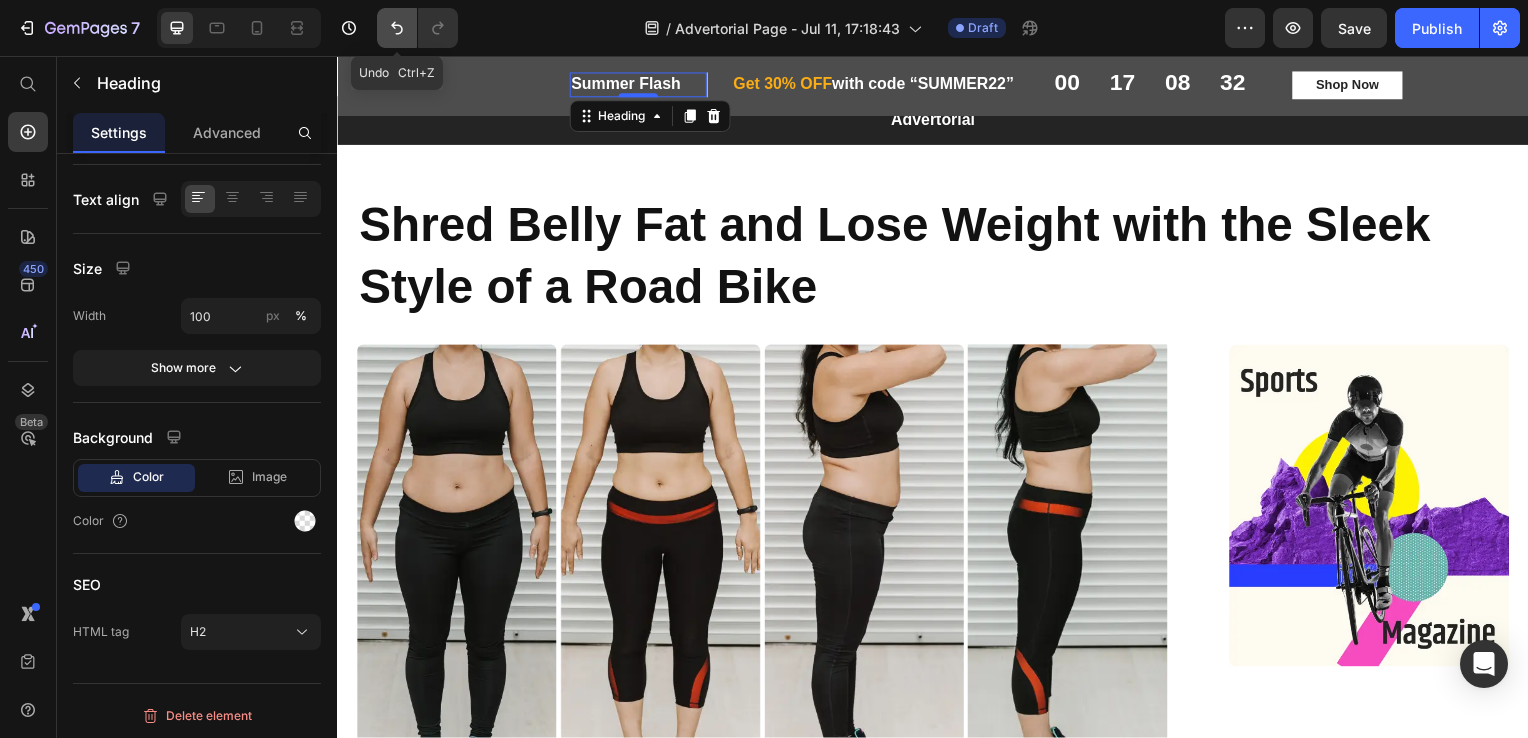 click 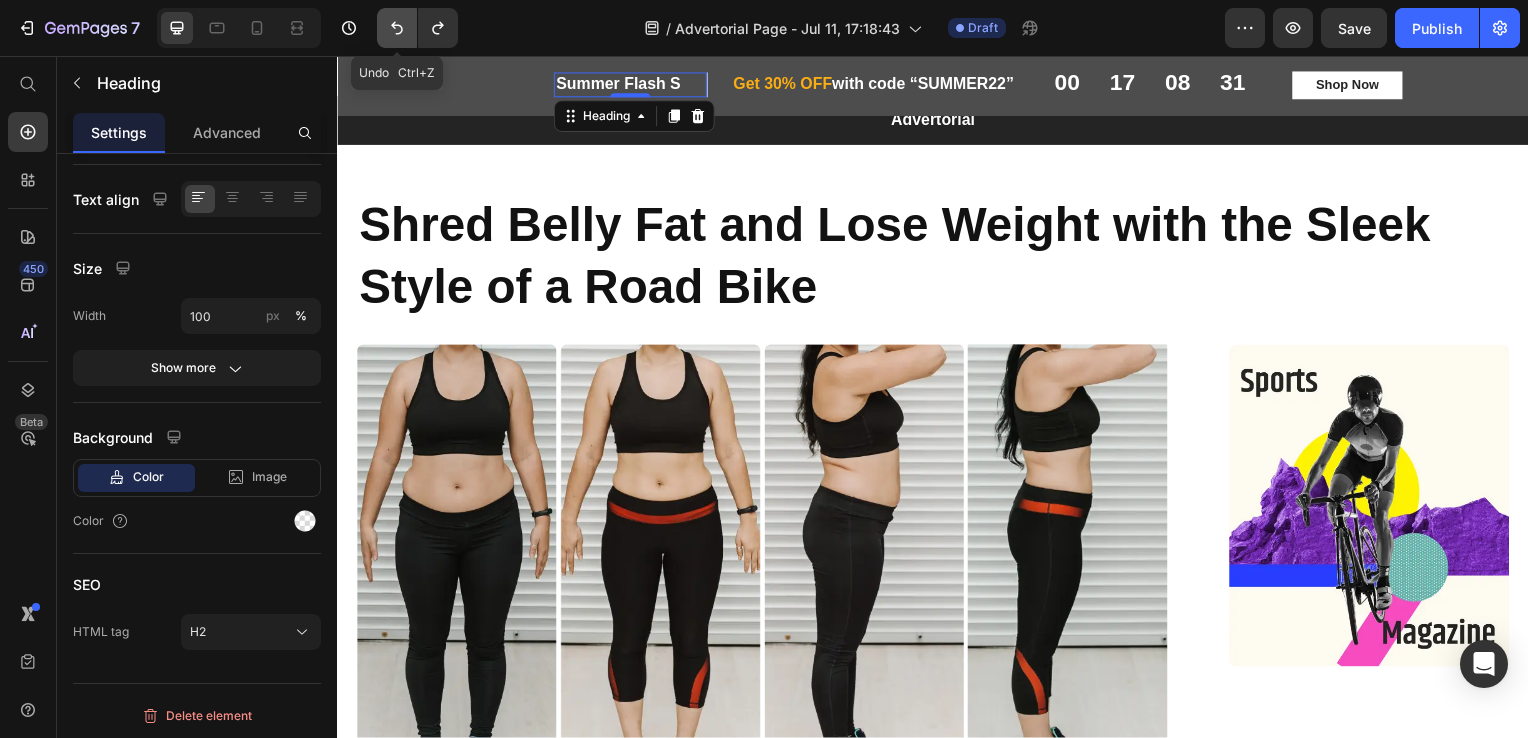 click 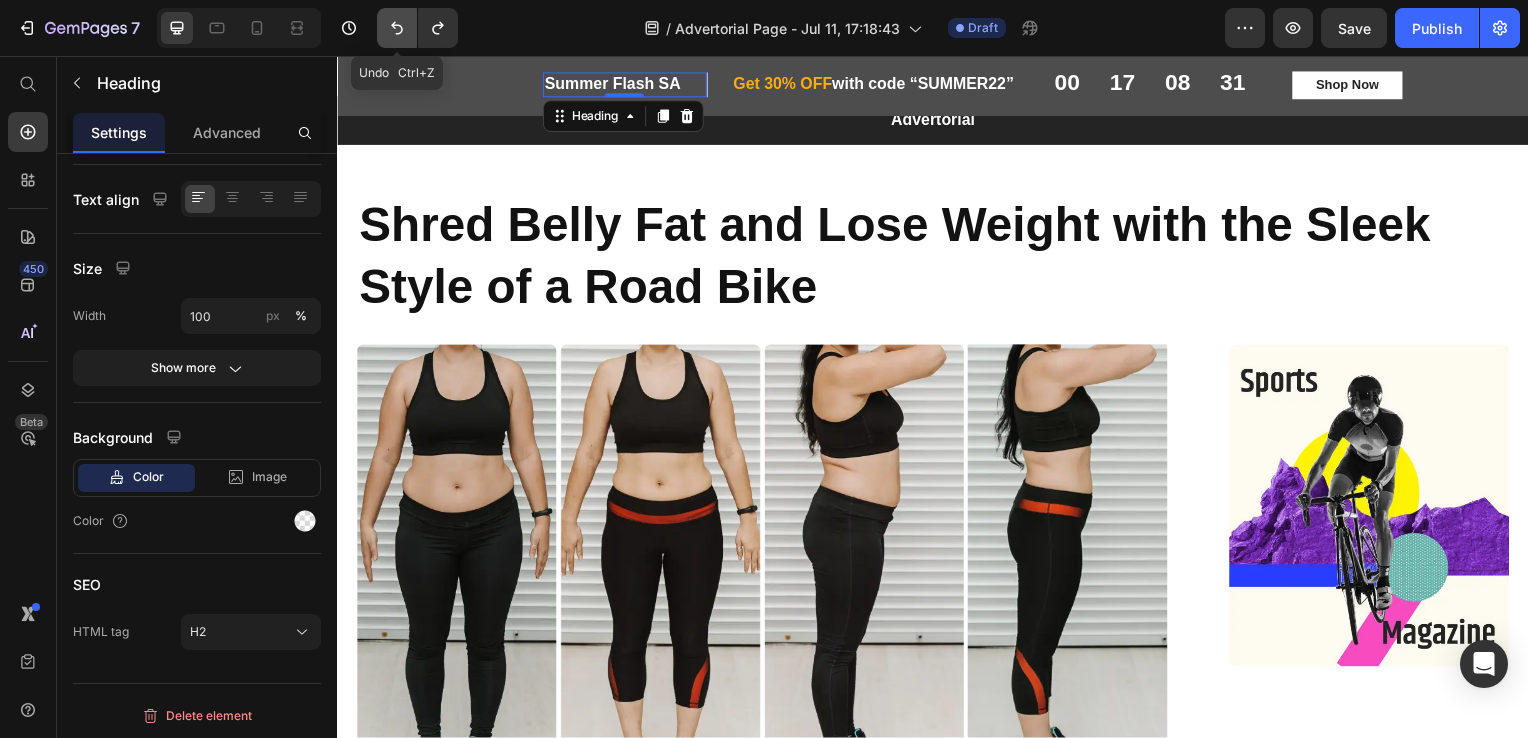 click 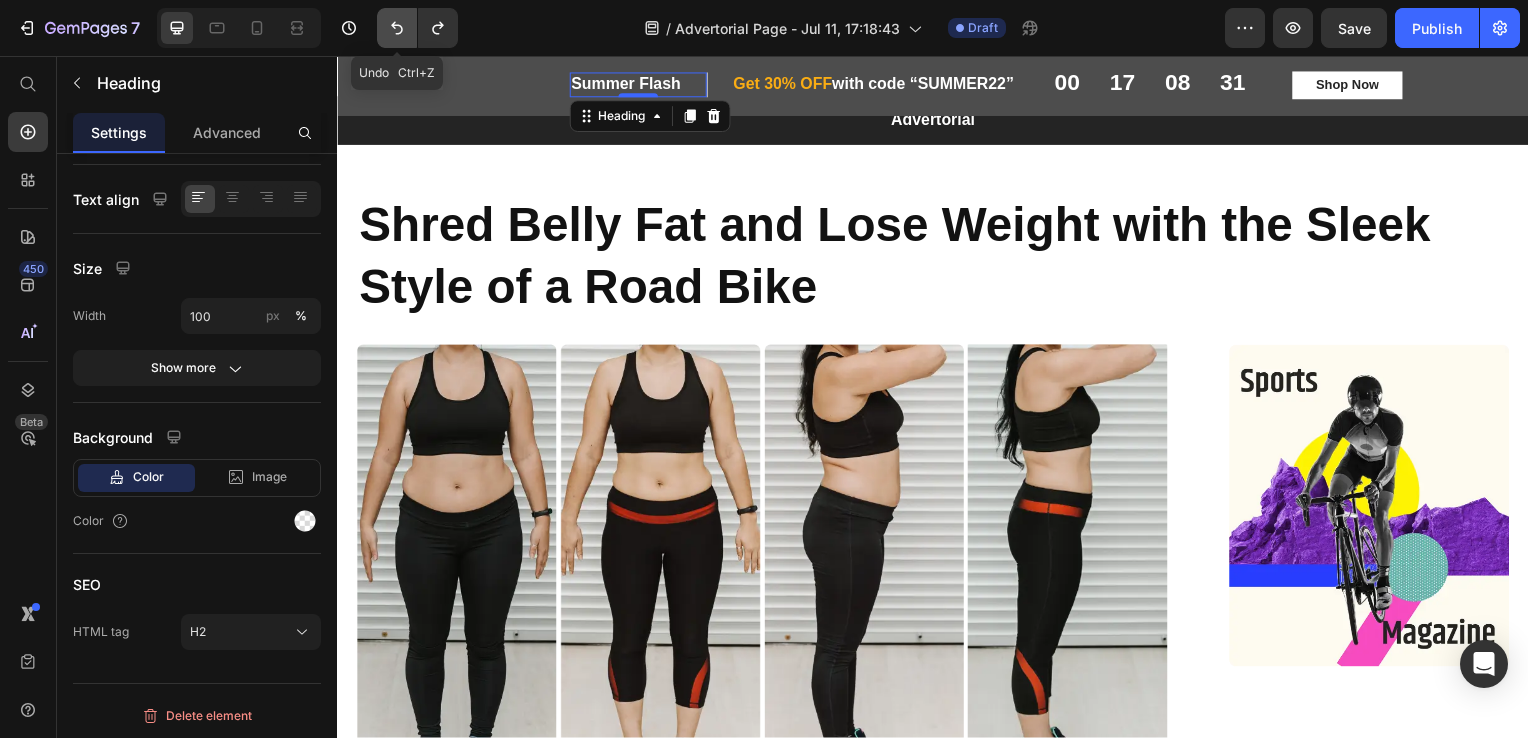 click 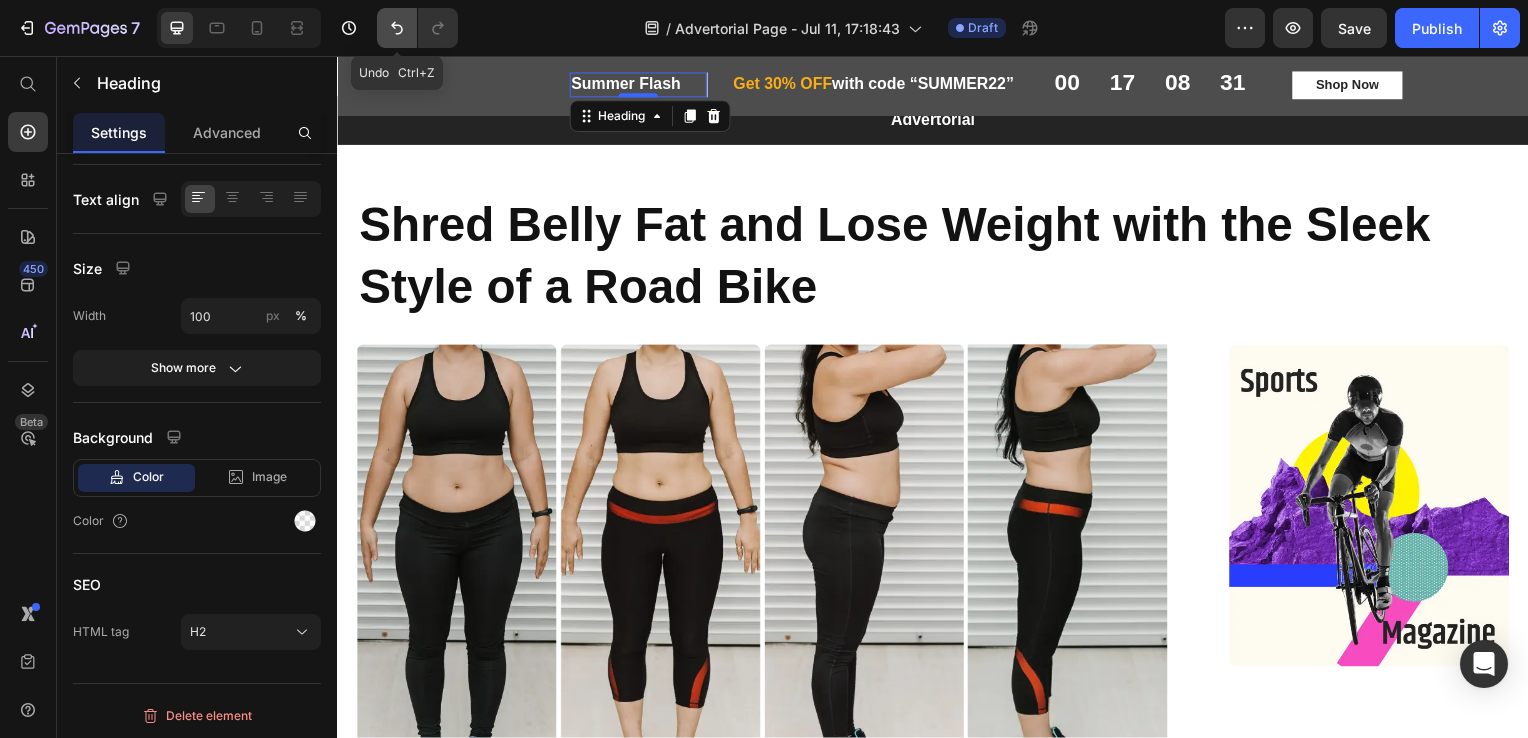 click 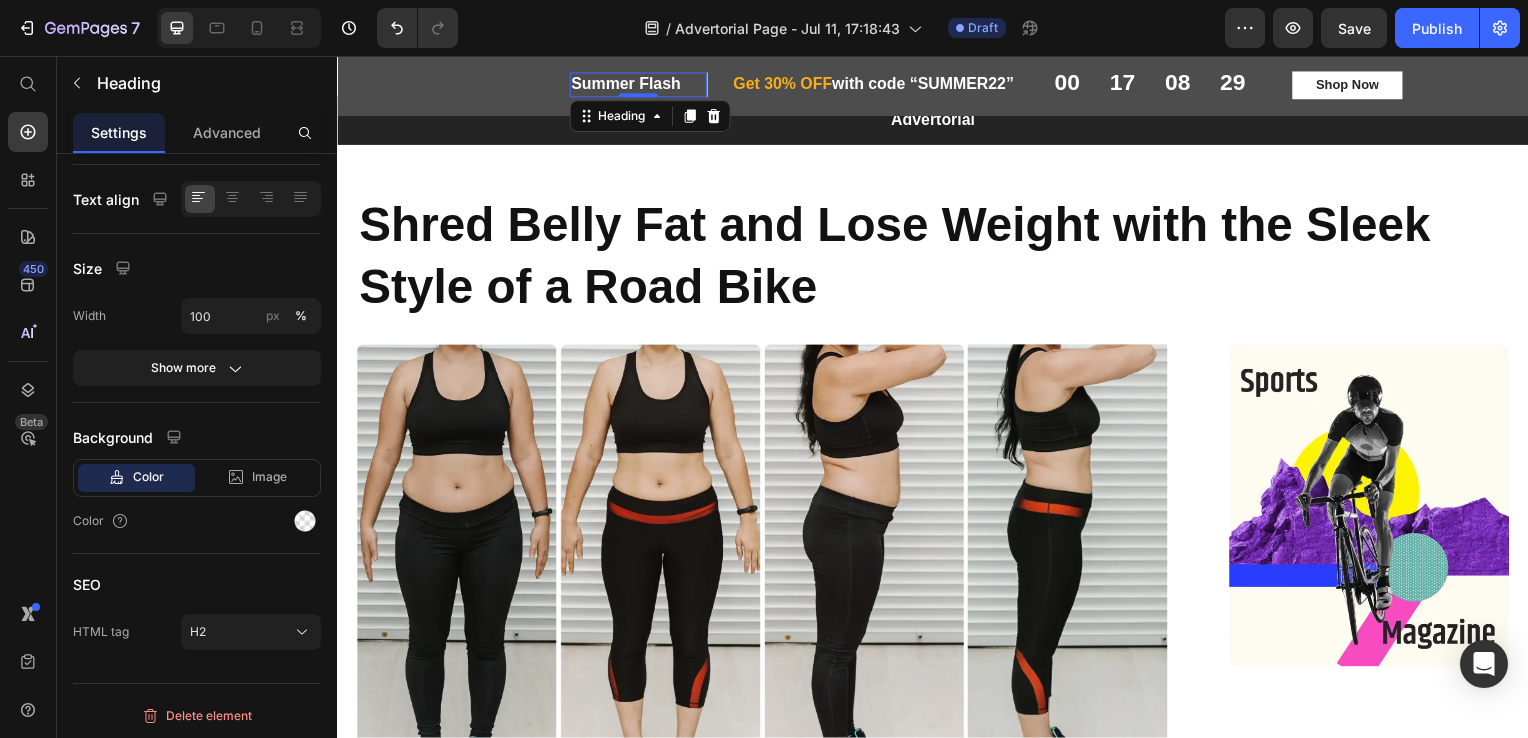click on "Summer Flash" at bounding box center [640, 85] 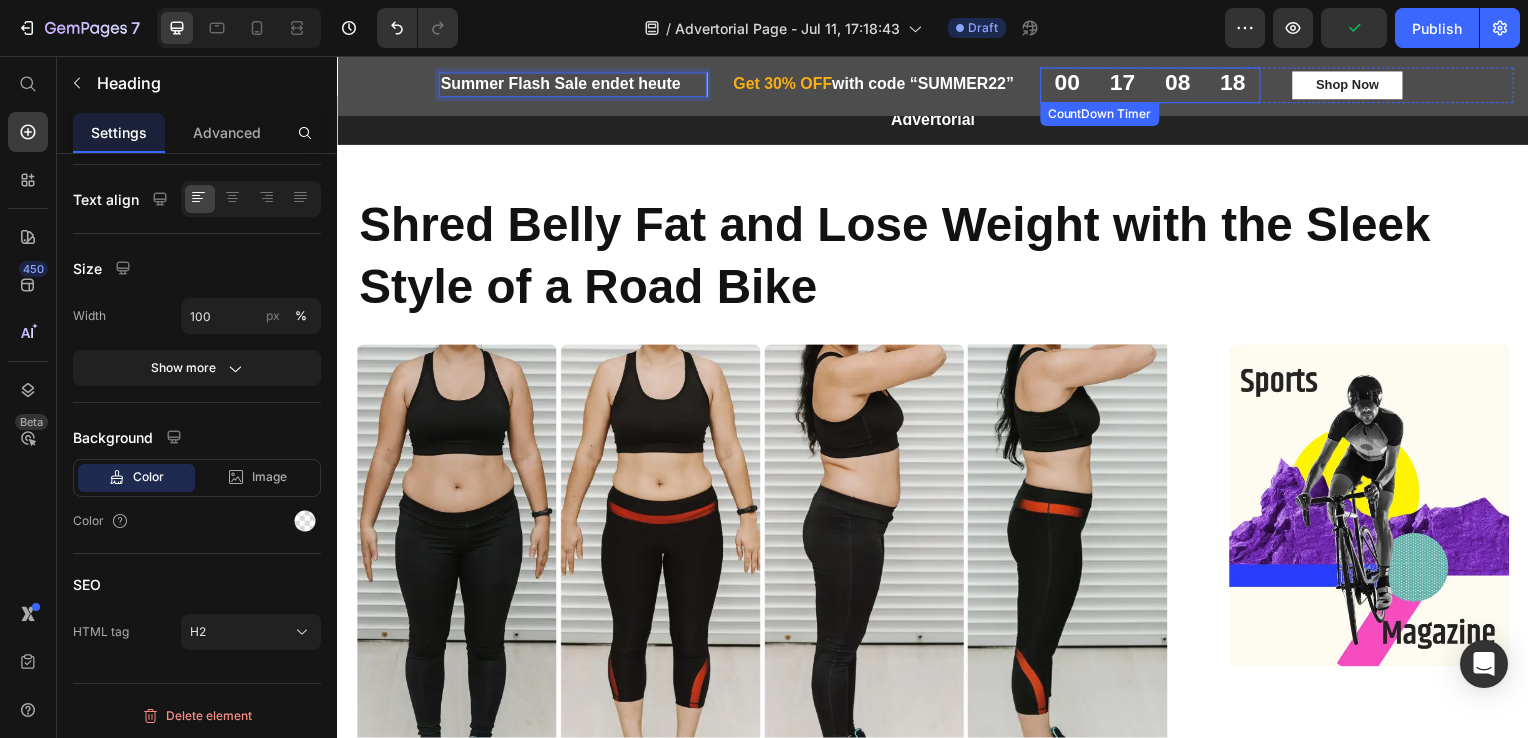 click at bounding box center (1184, 102) 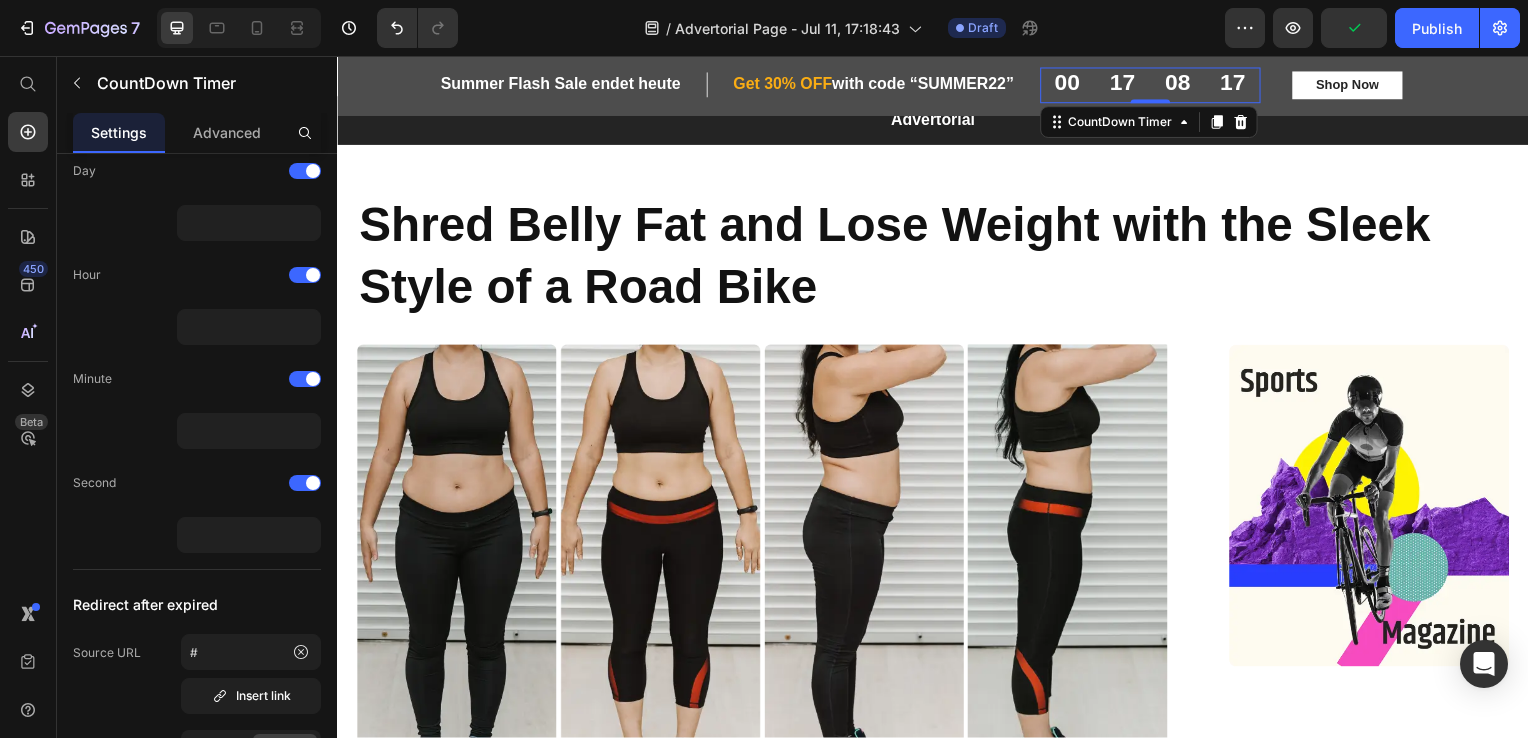 scroll, scrollTop: 0, scrollLeft: 0, axis: both 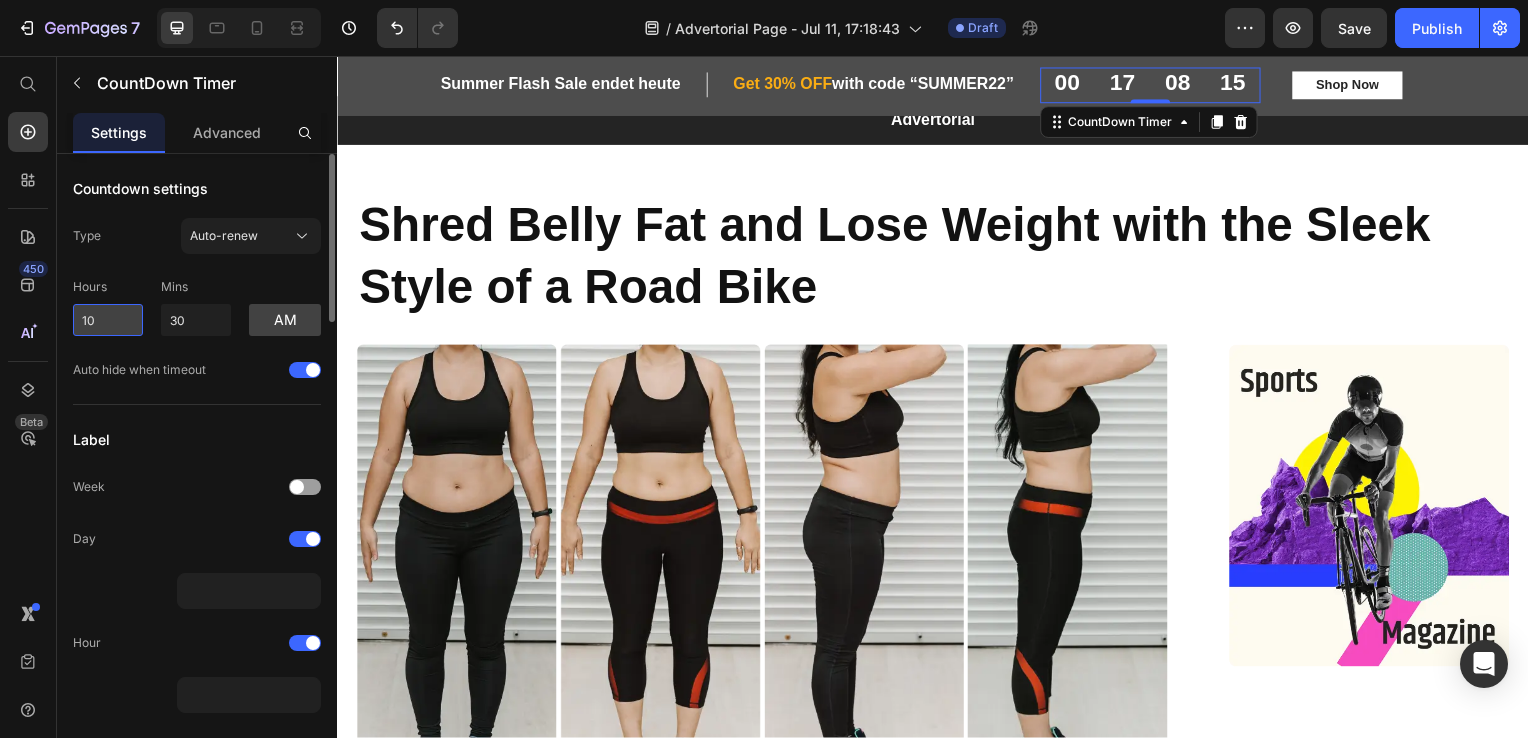 click on "10" at bounding box center [108, 320] 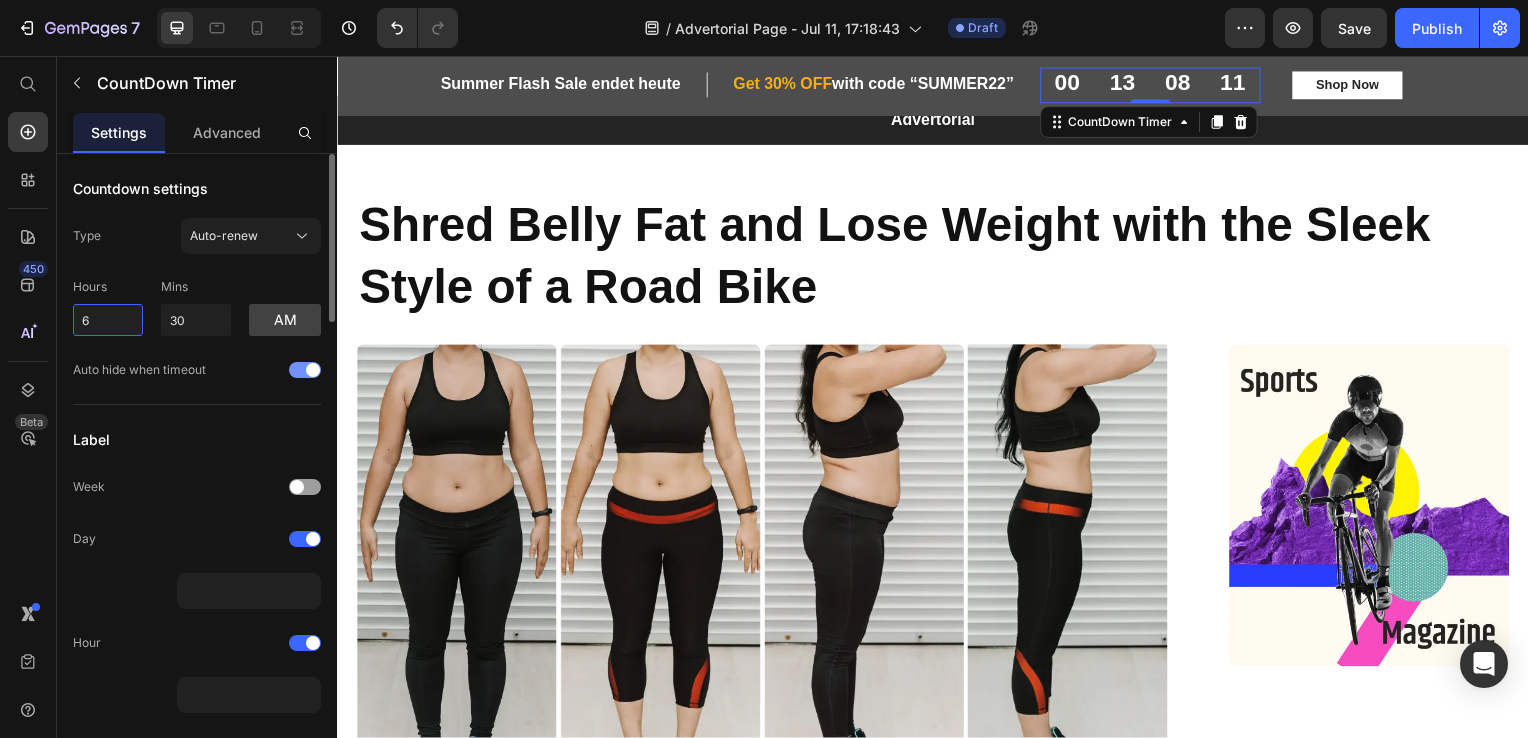 type on "6" 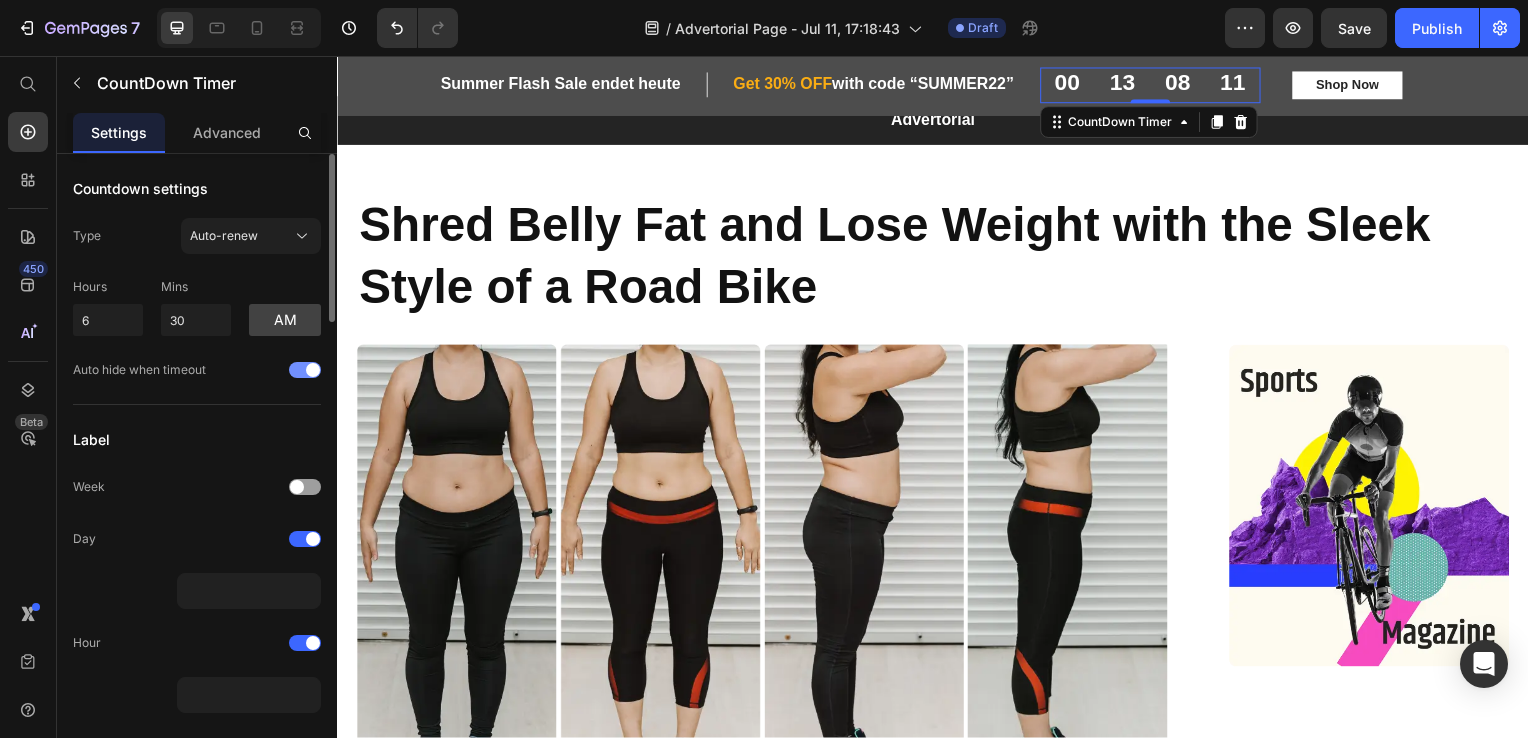 click on "Auto hide when timeout" 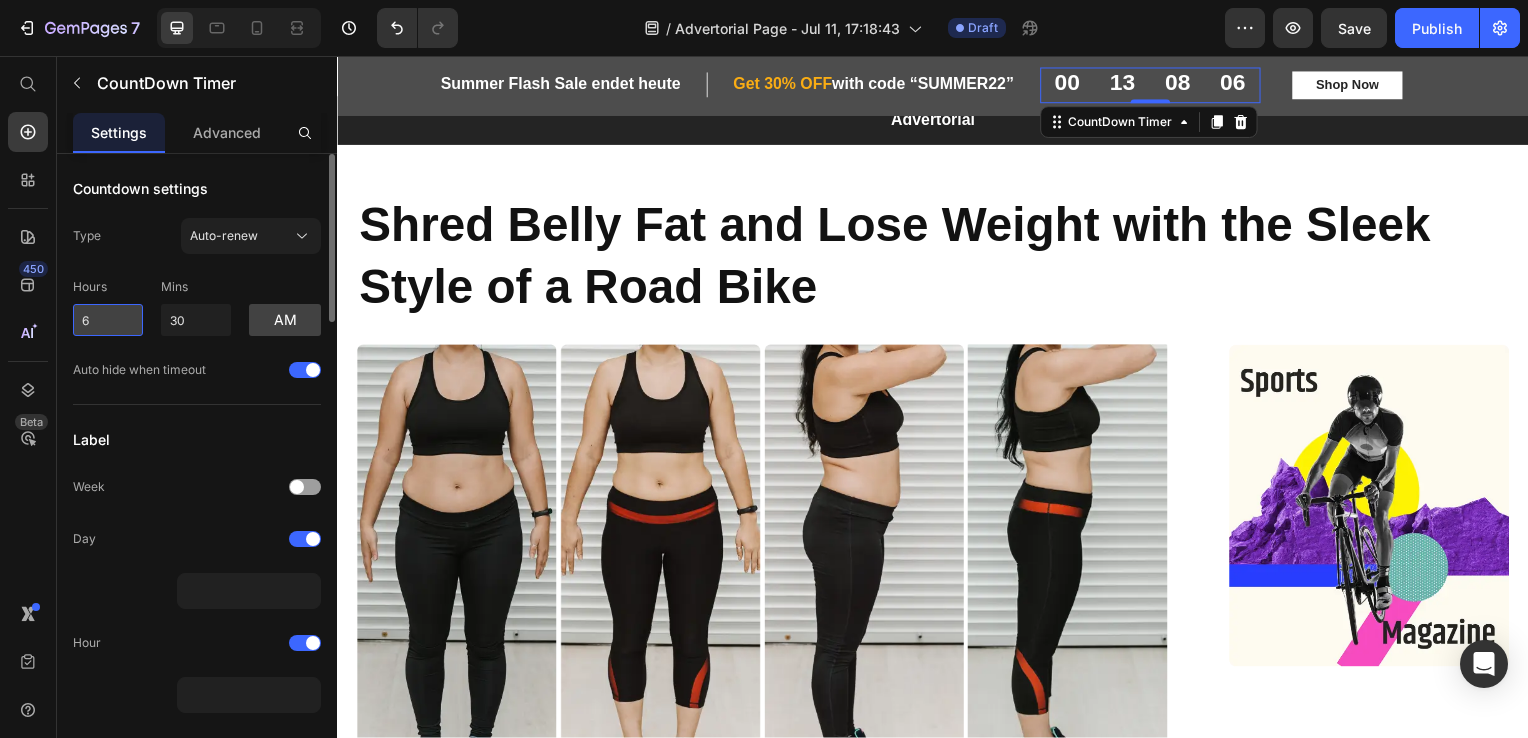 click on "6" at bounding box center [108, 320] 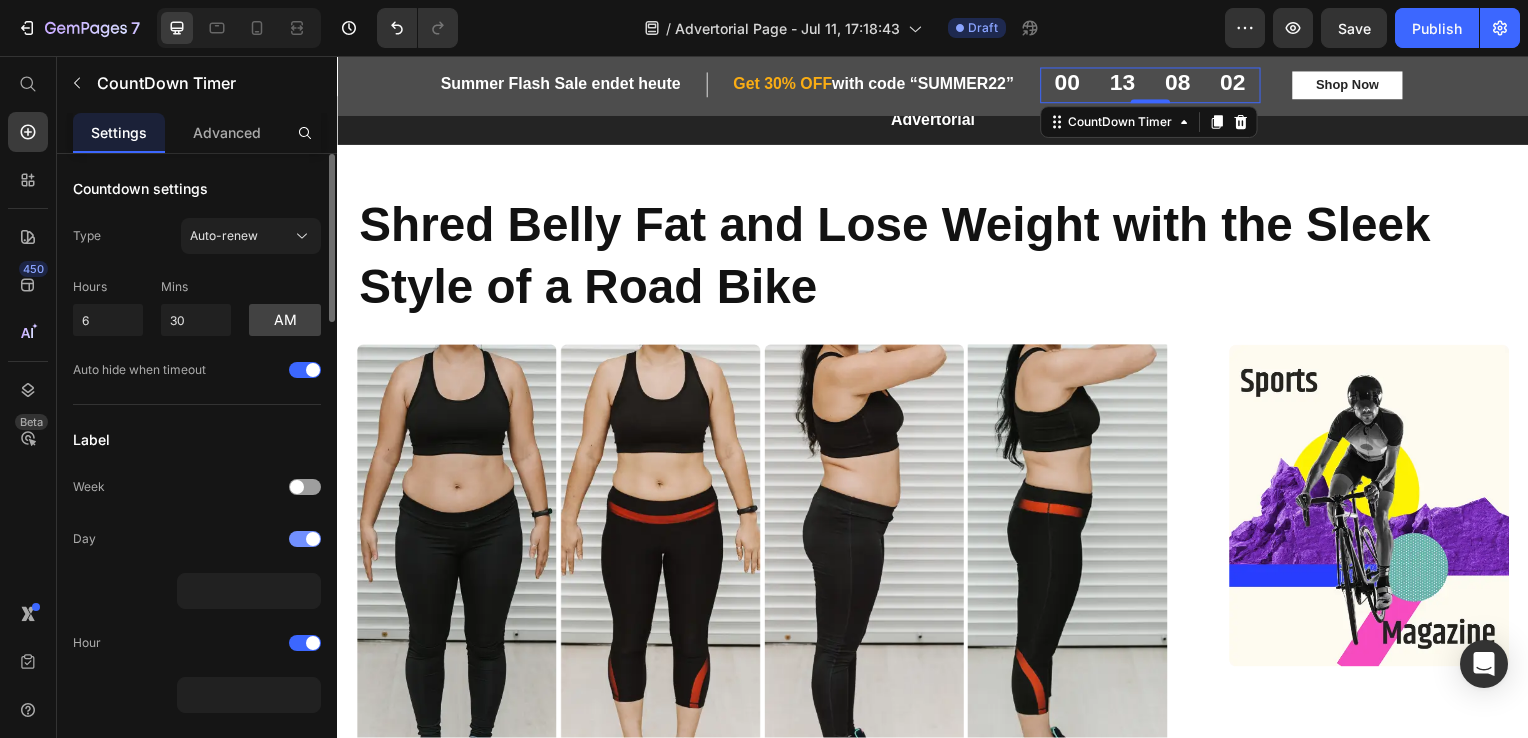 click at bounding box center [305, 539] 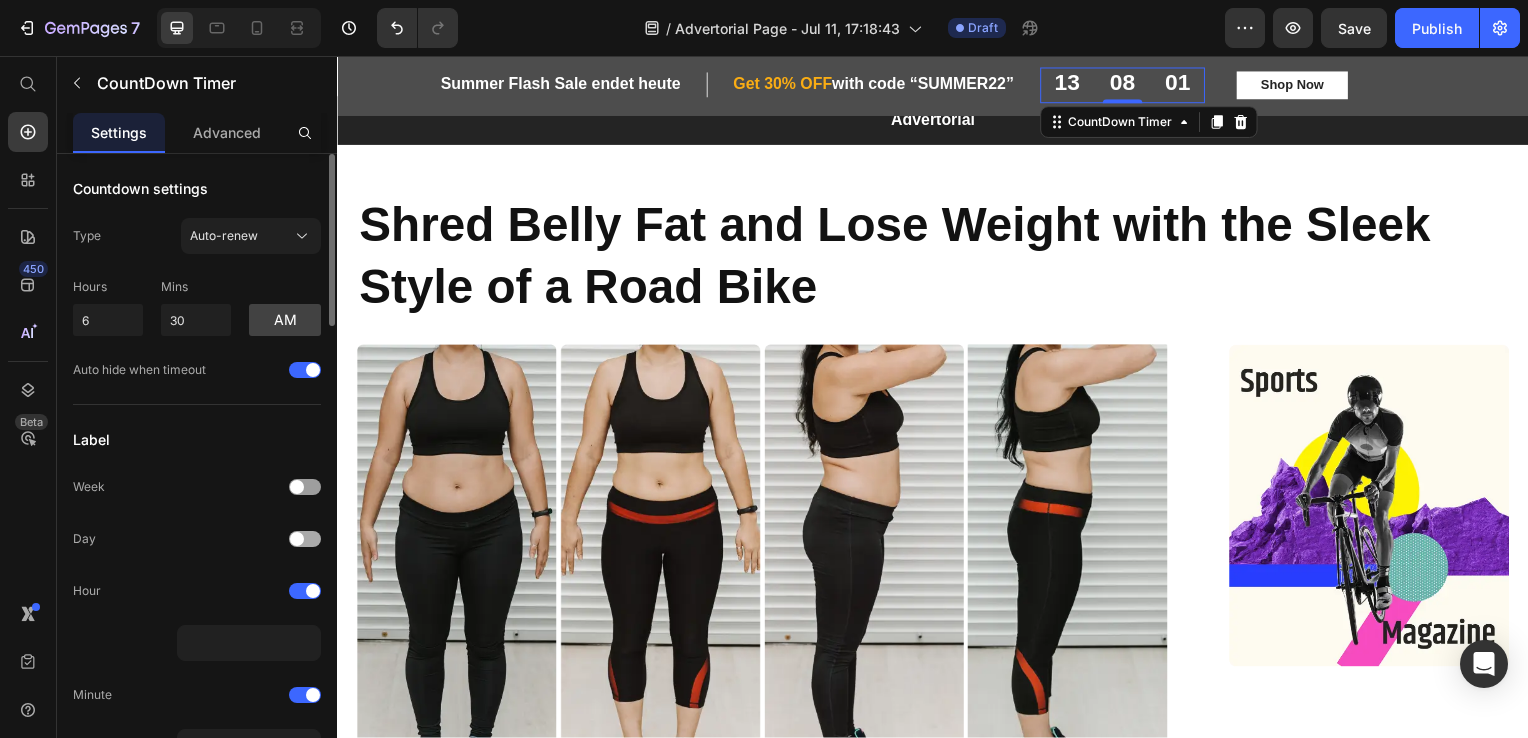 click at bounding box center (305, 539) 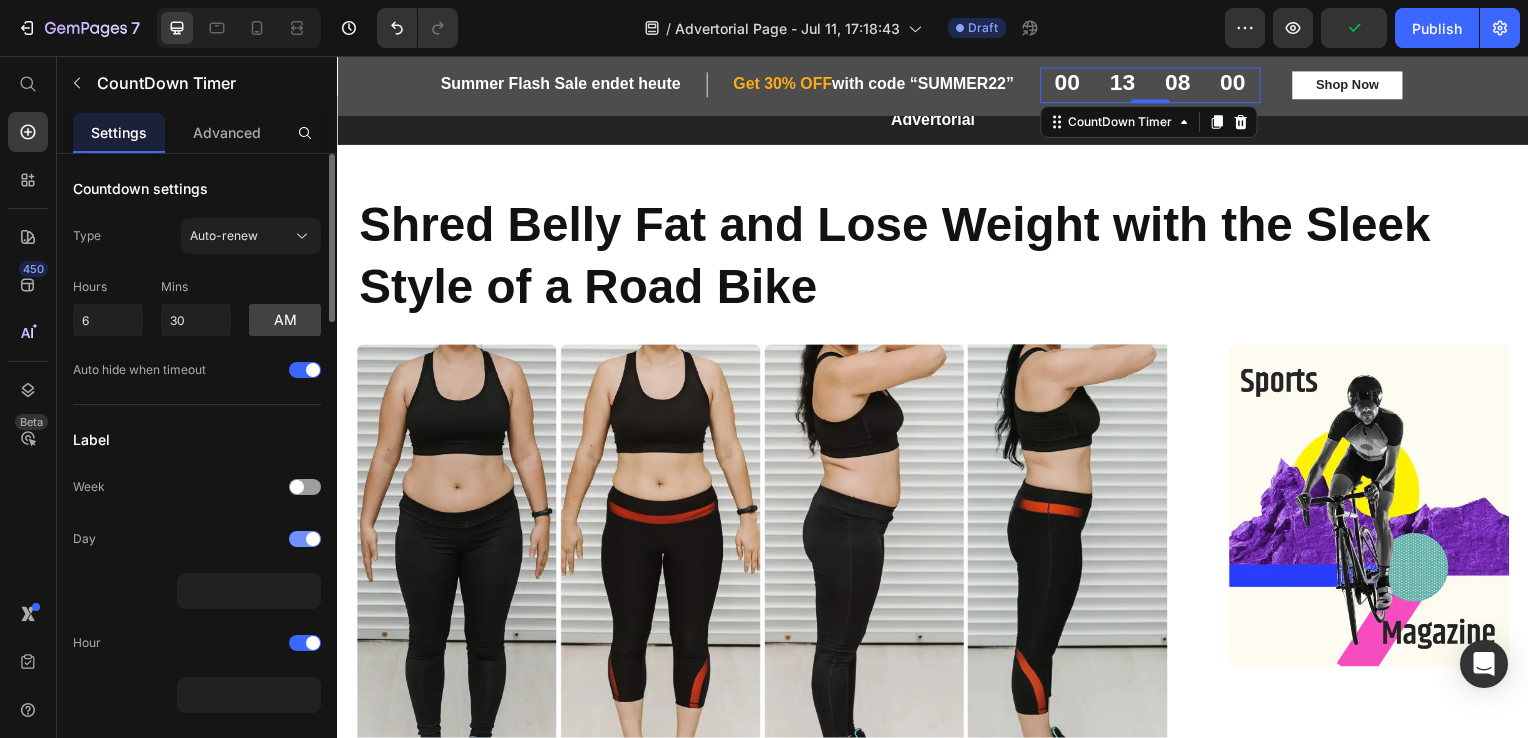 click at bounding box center (305, 539) 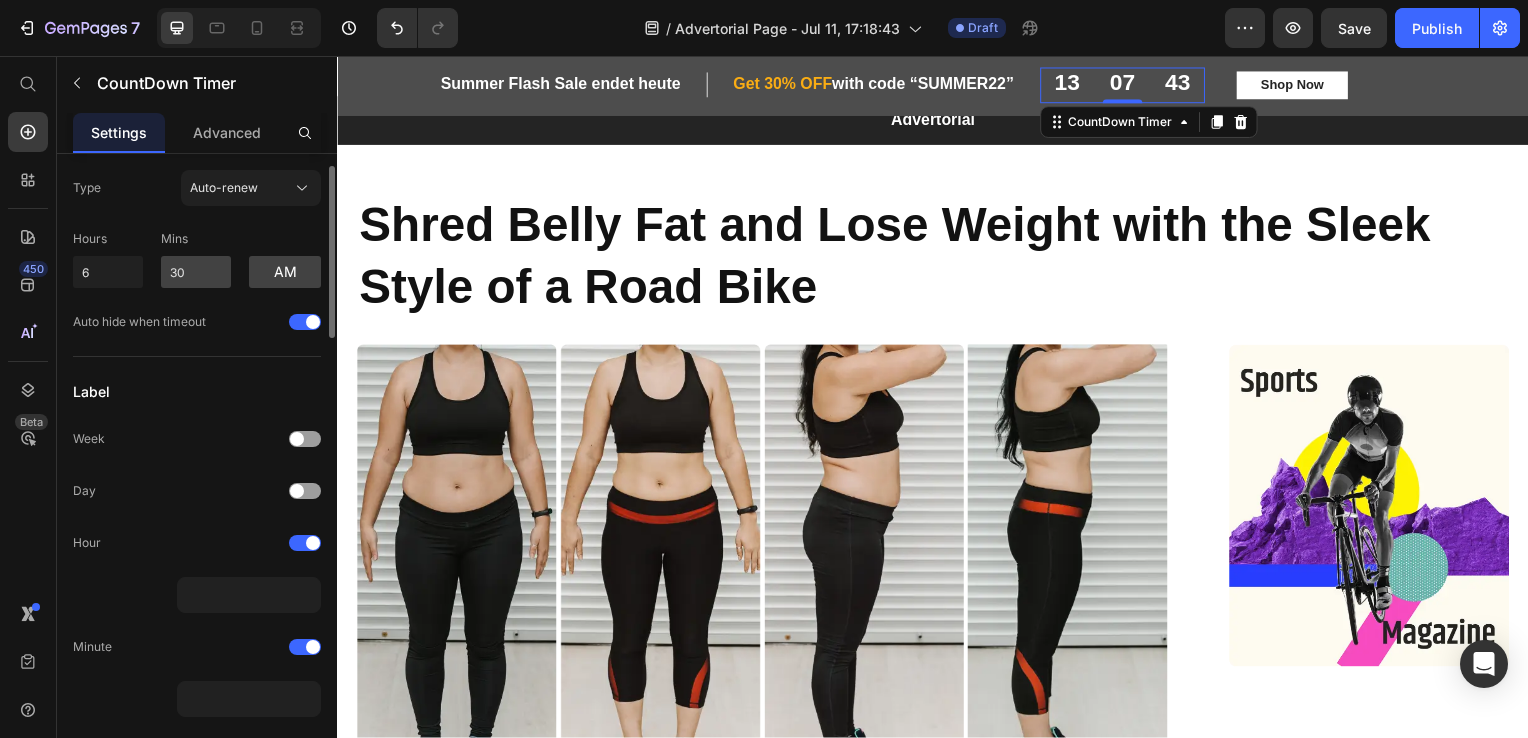 scroll, scrollTop: 51, scrollLeft: 0, axis: vertical 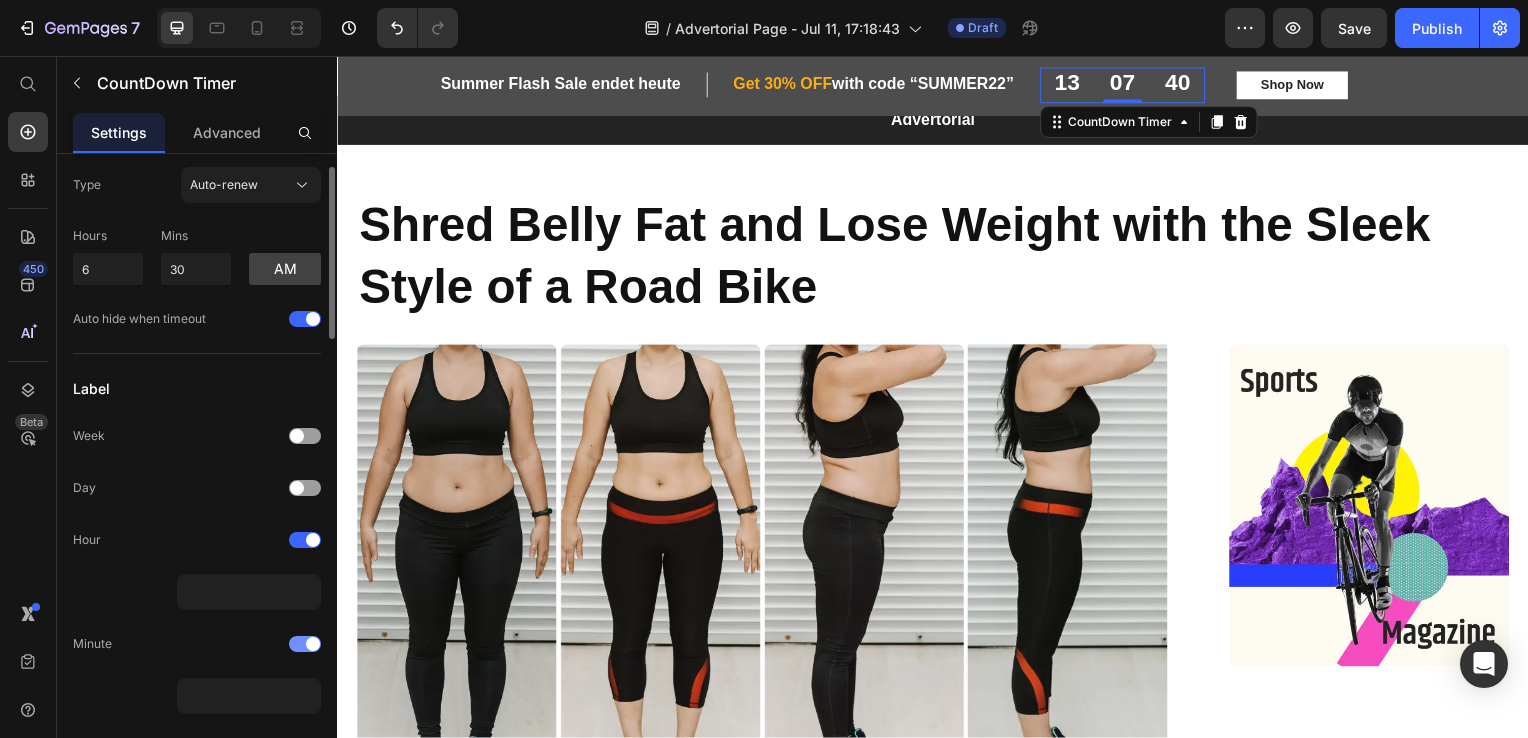 click at bounding box center (313, 644) 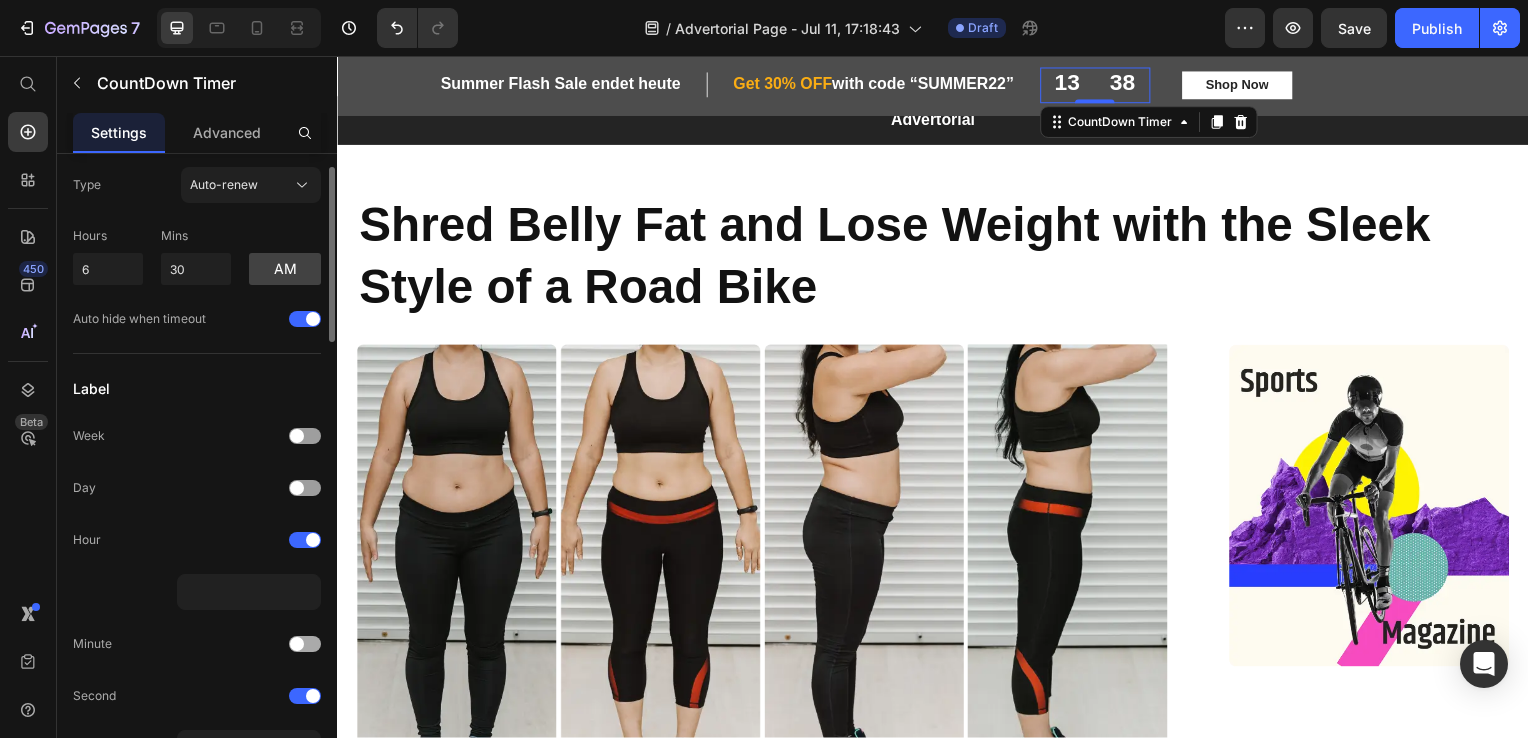 click at bounding box center (305, 644) 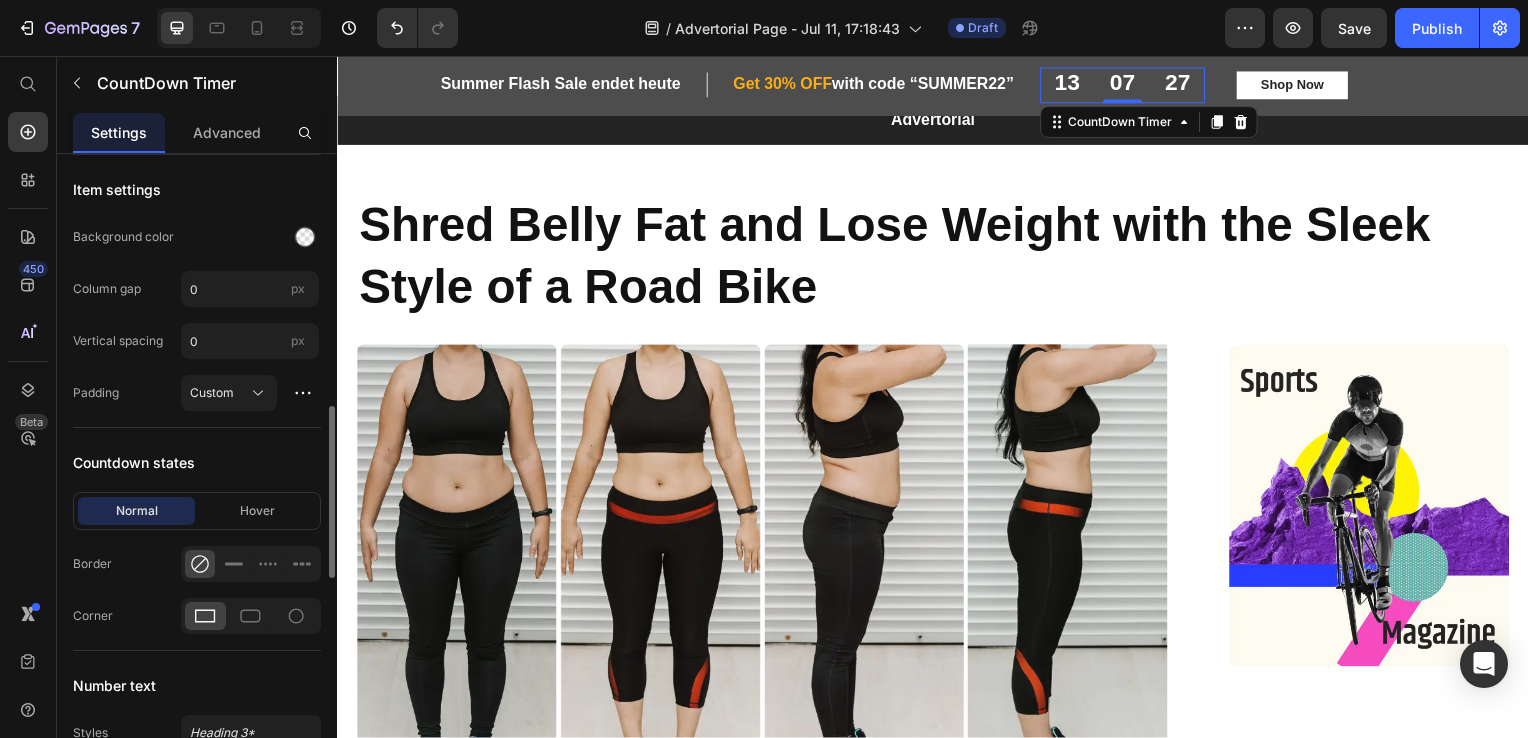scroll, scrollTop: 944, scrollLeft: 0, axis: vertical 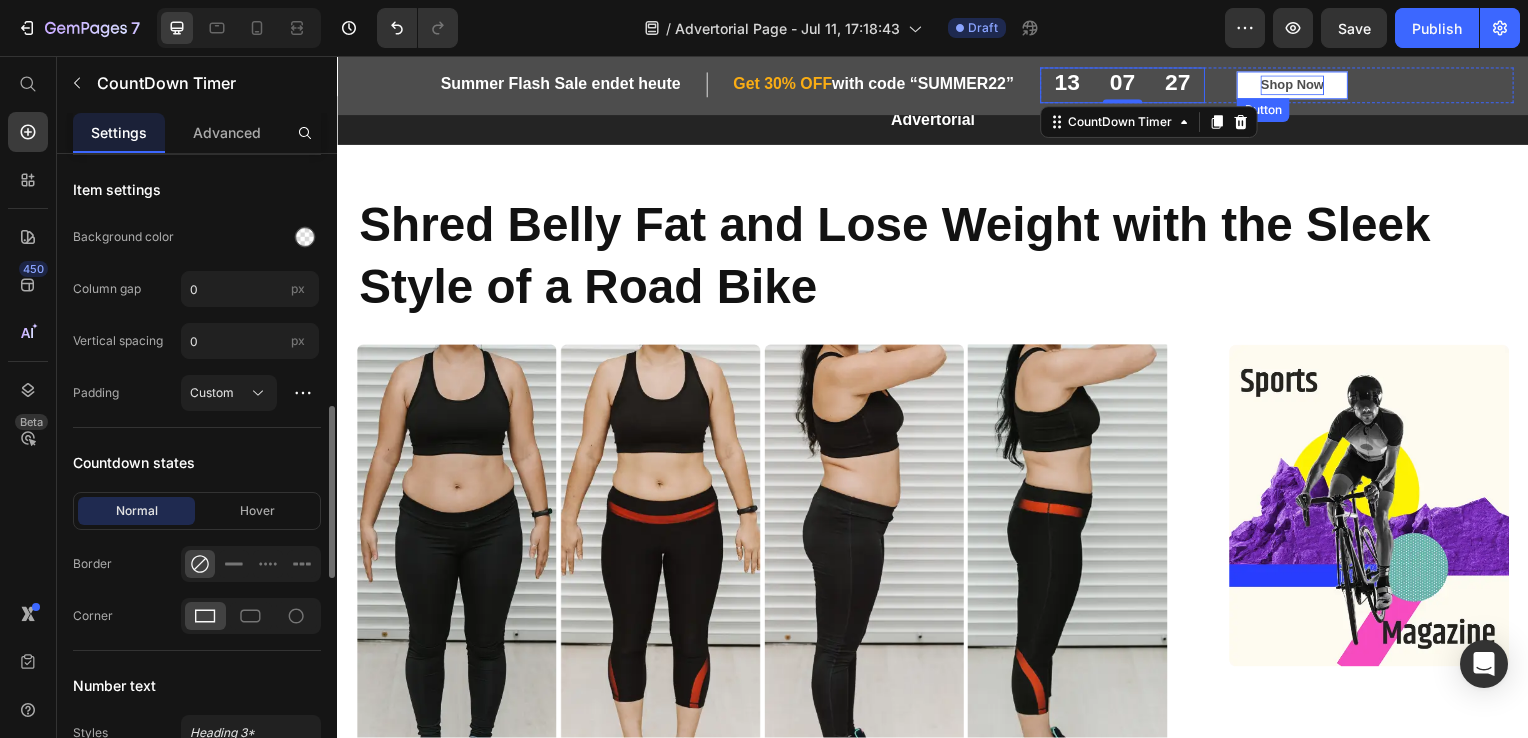 click on "Shop Now" at bounding box center [1299, 86] 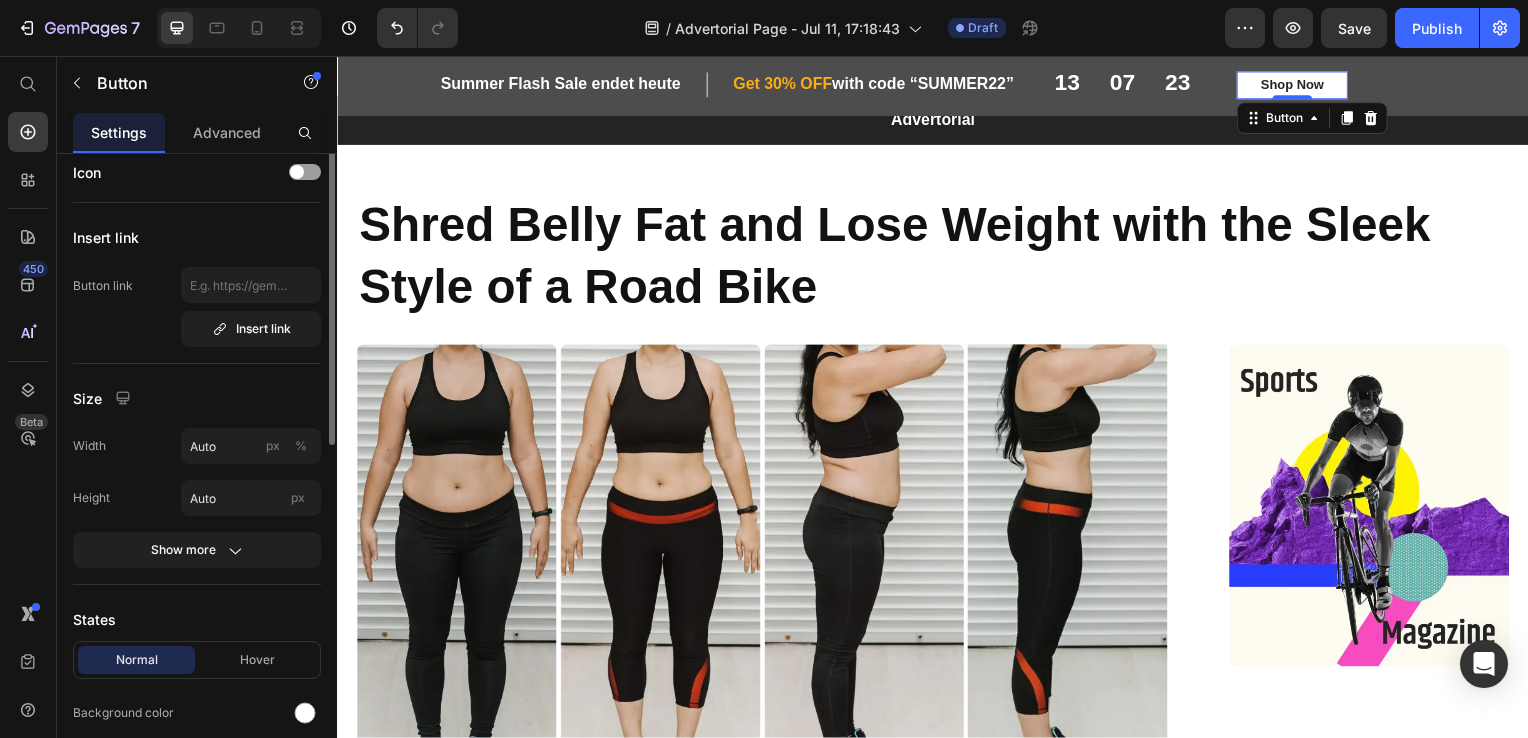 scroll, scrollTop: 0, scrollLeft: 0, axis: both 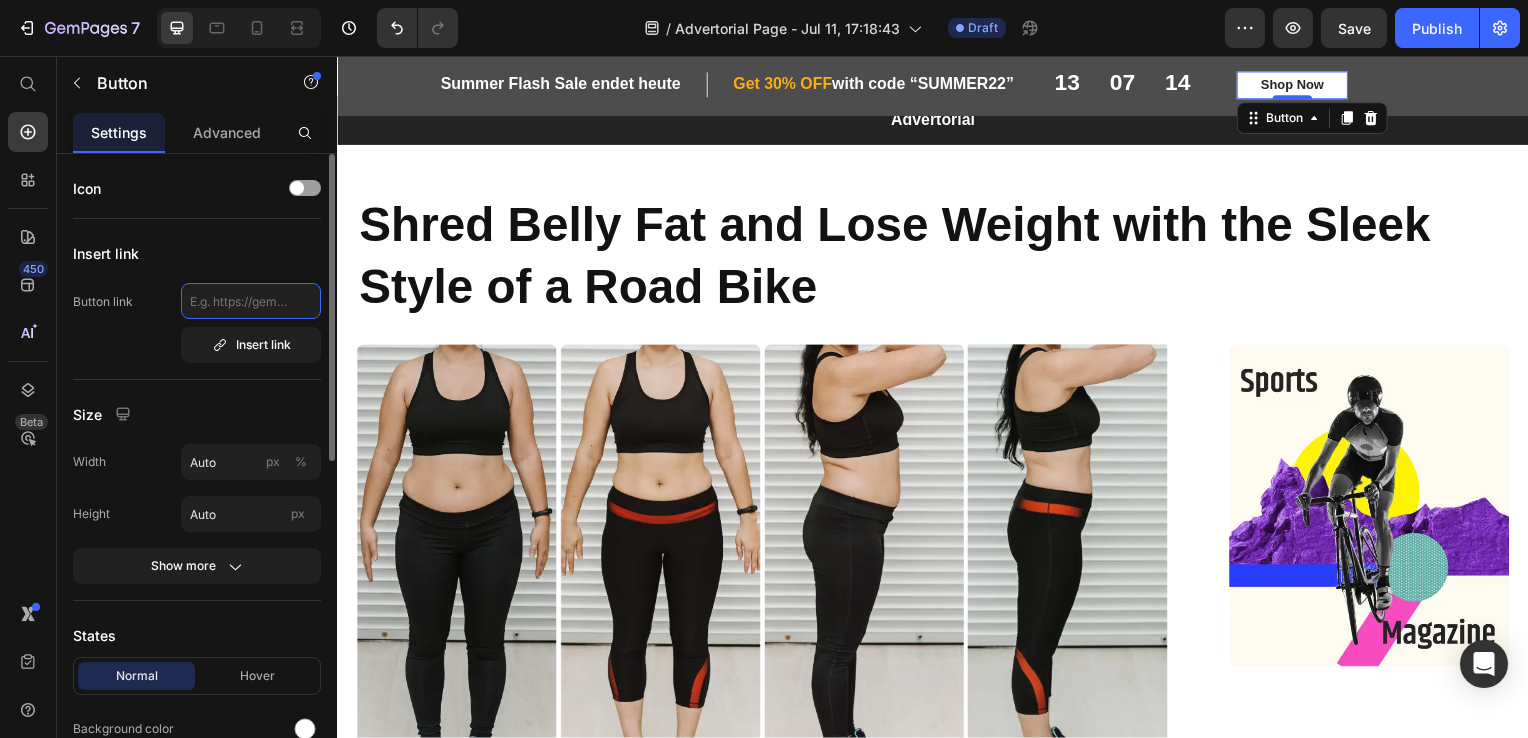 click 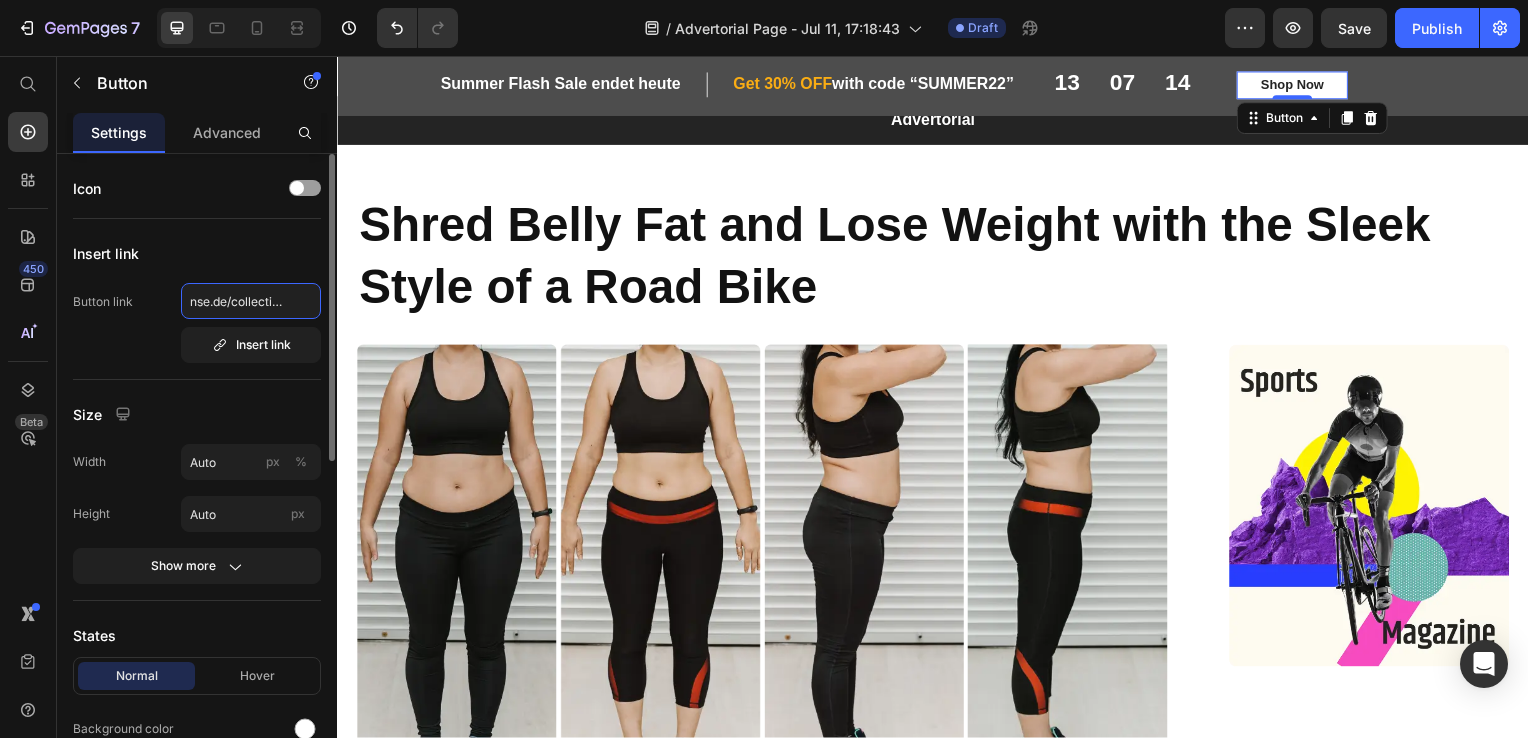 scroll, scrollTop: 0, scrollLeft: 188, axis: horizontal 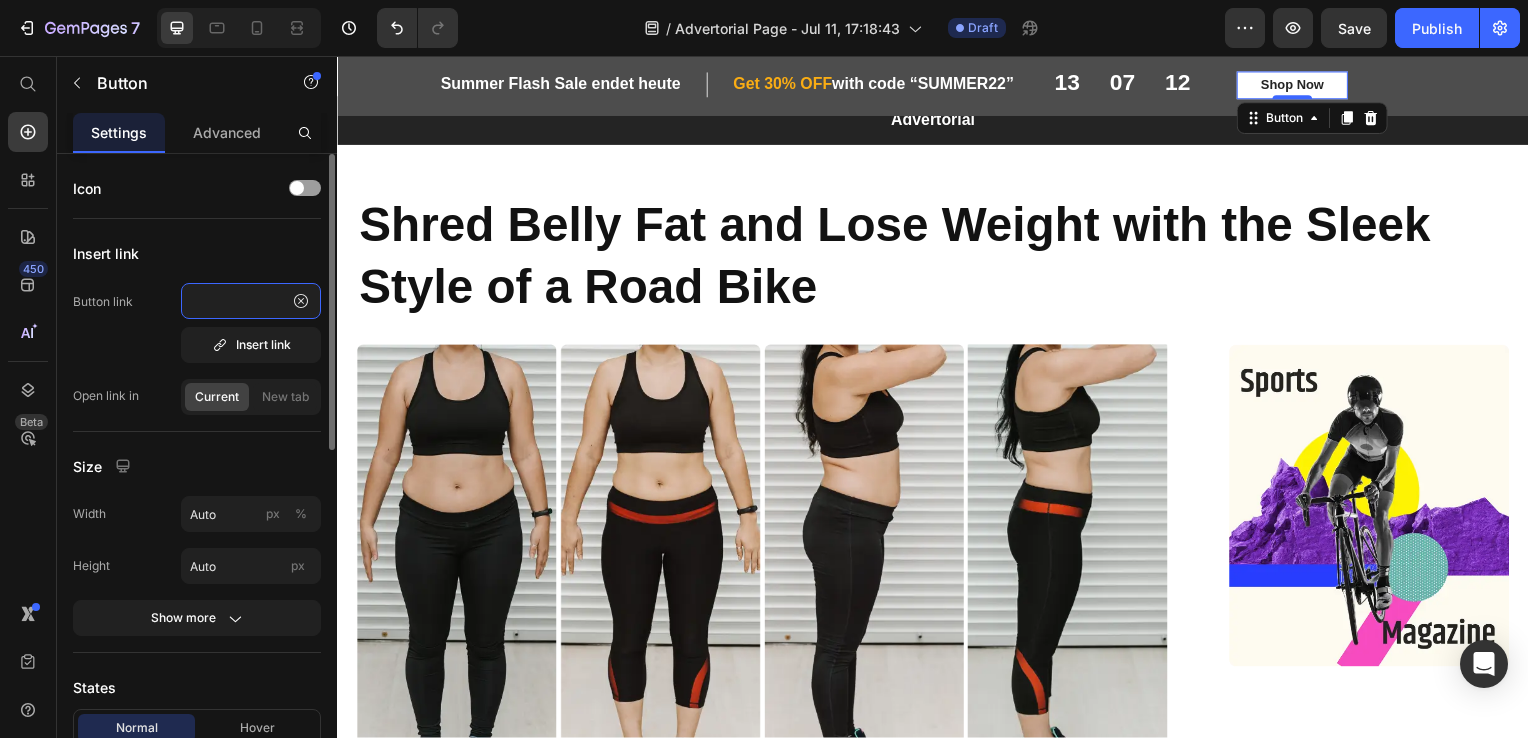 type on "nse.de/collections/periodenunterwasche-premium" 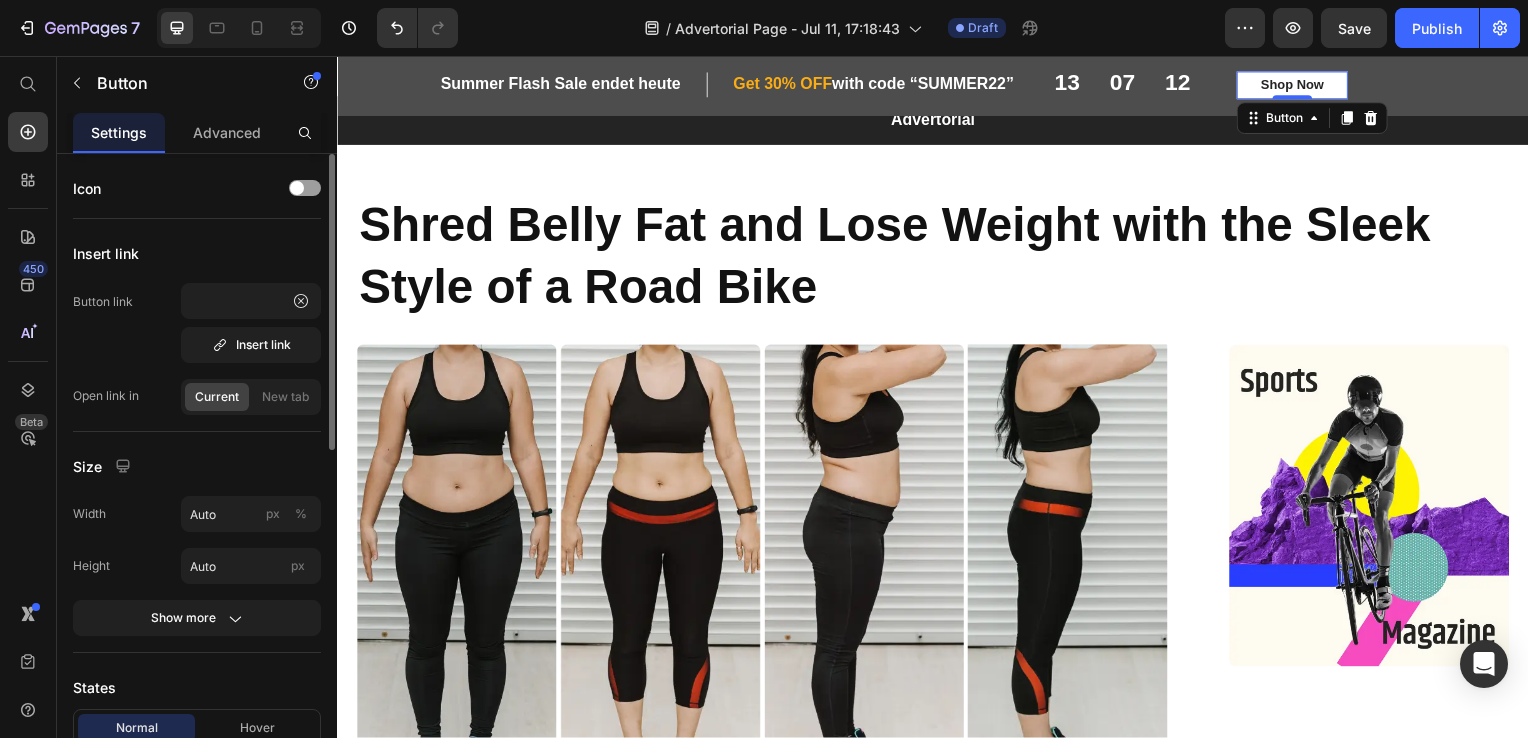 scroll, scrollTop: 0, scrollLeft: 0, axis: both 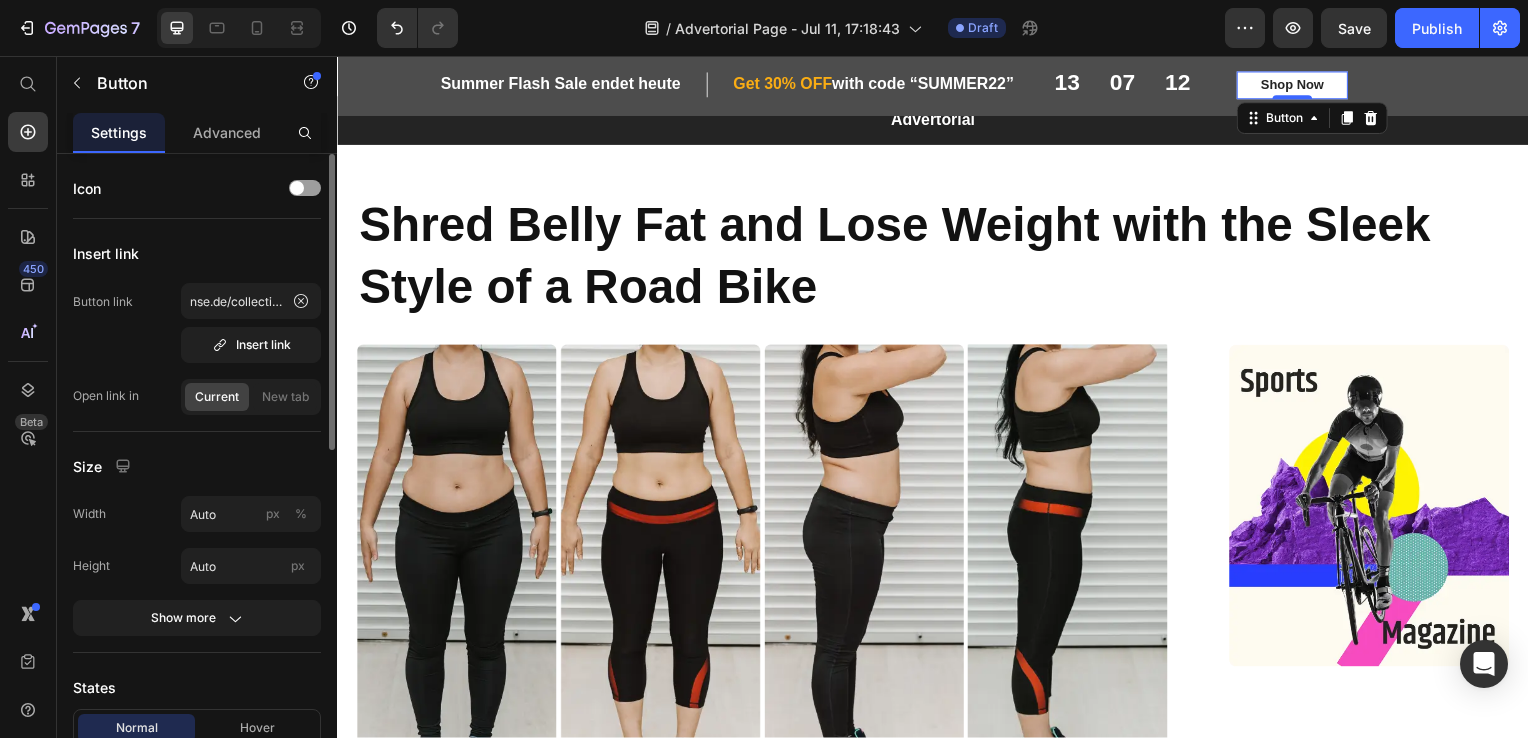 click on "Button link nse.de/collections/periodenunterwasche-premium  Insert link" at bounding box center (197, 323) 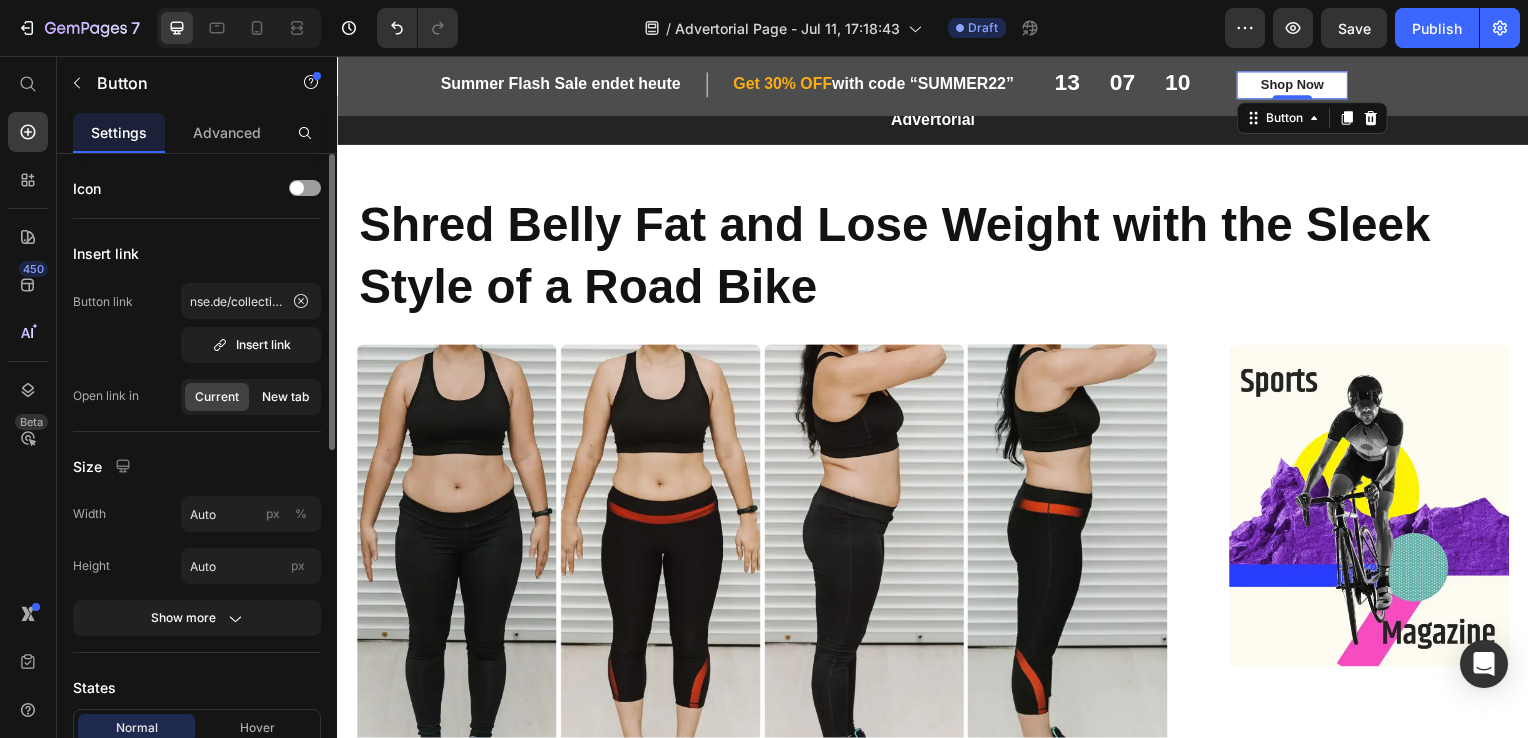 click on "New tab" 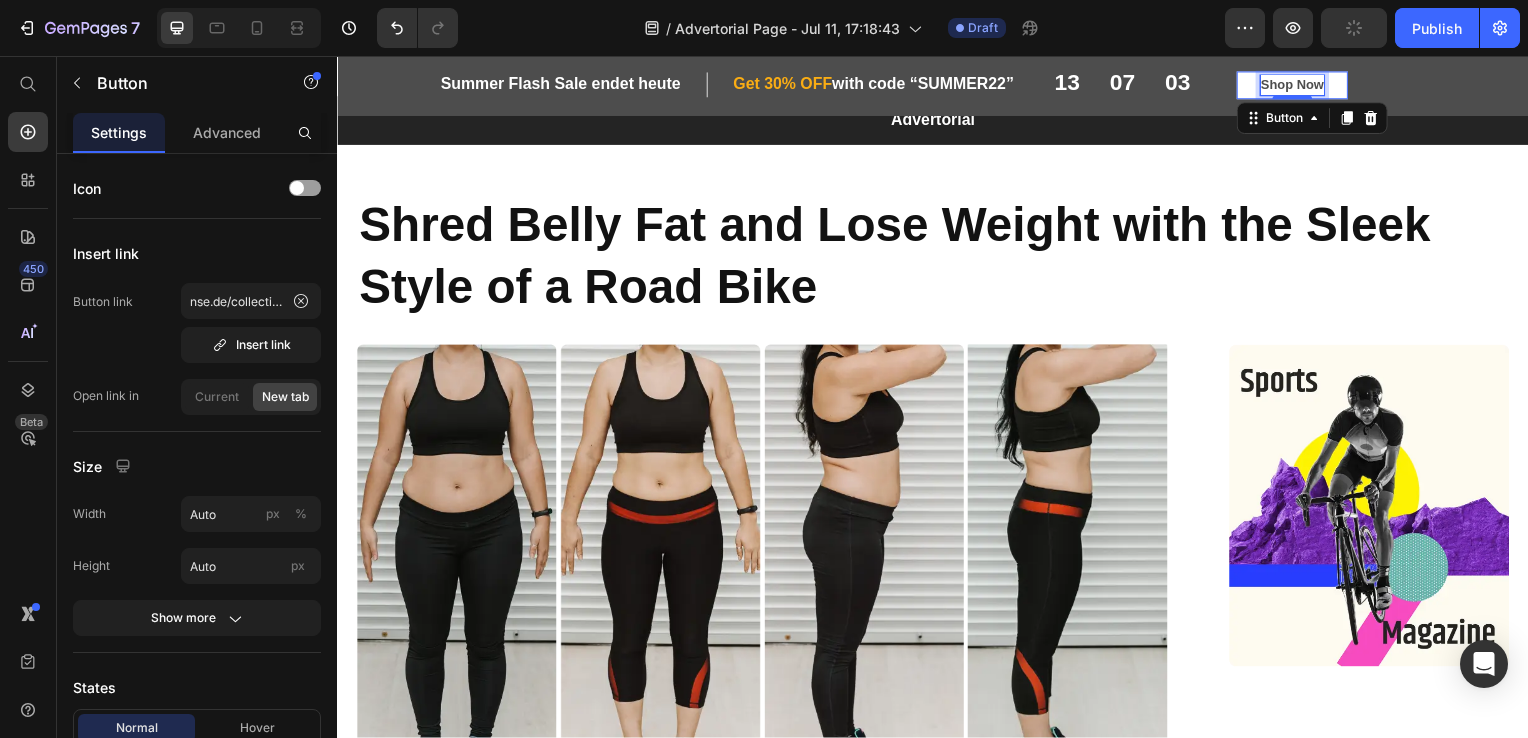 click on "Shop Now" at bounding box center (1299, 86) 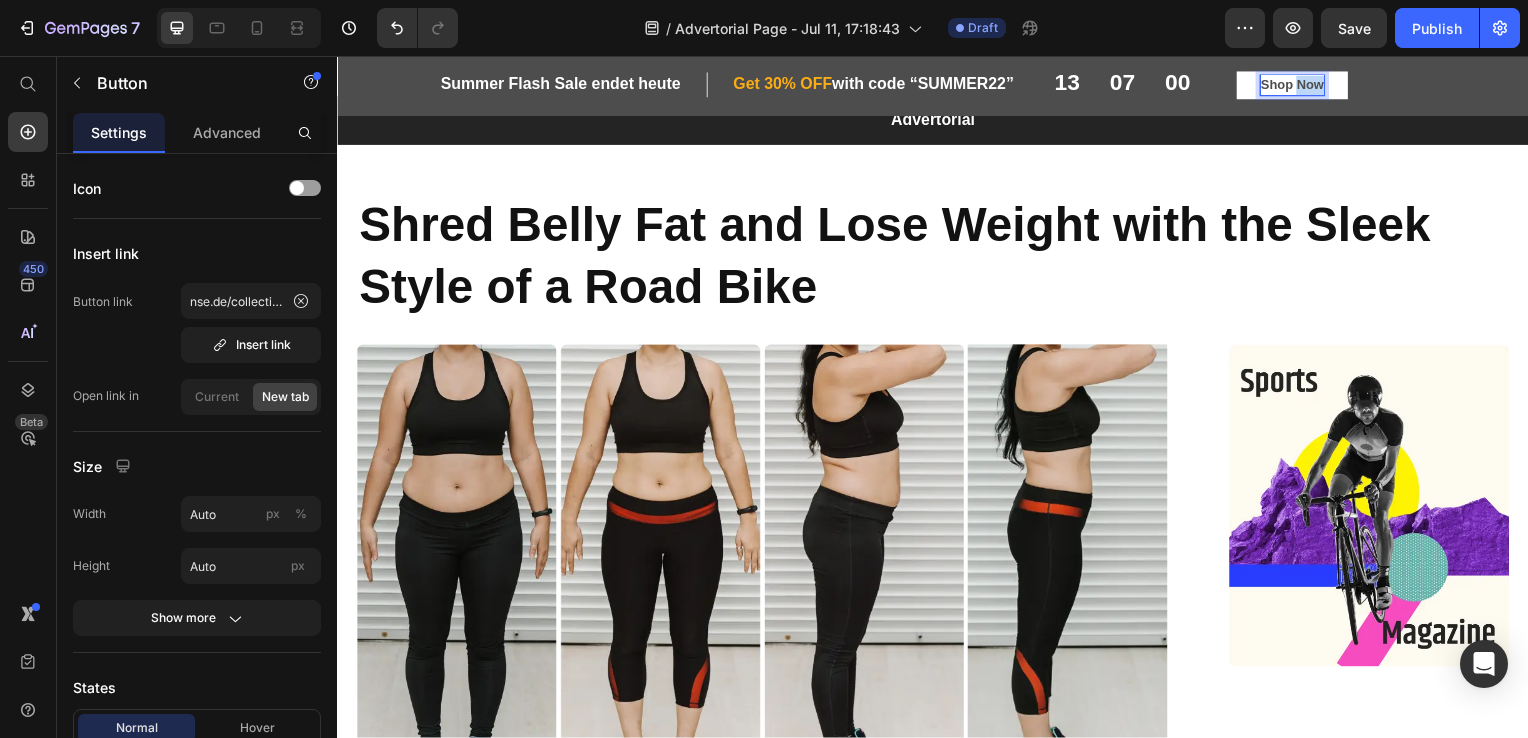 drag, startPoint x: 1292, startPoint y: 81, endPoint x: 1324, endPoint y: 83, distance: 32.06244 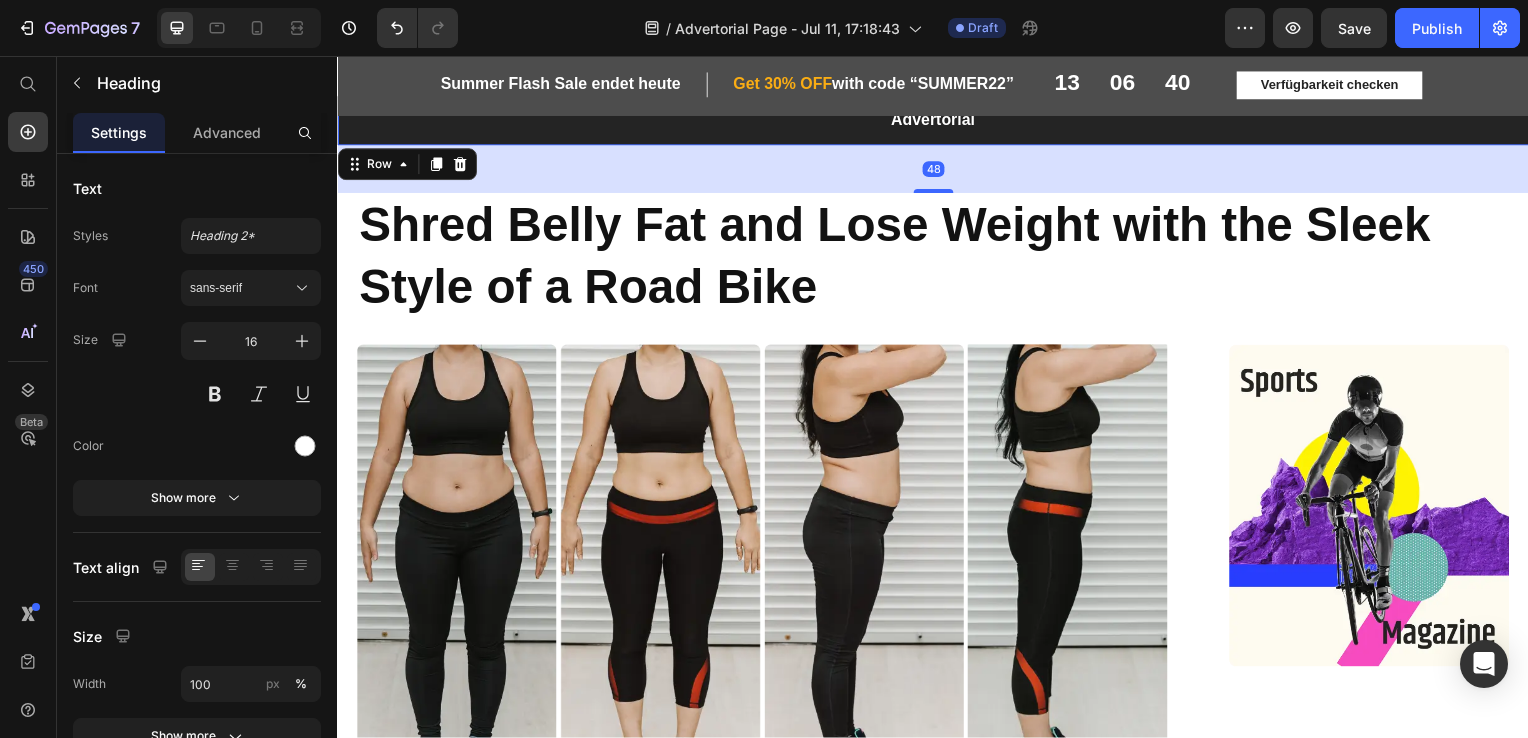 click on "Advertorial Text Block Row   48" at bounding box center [937, 121] 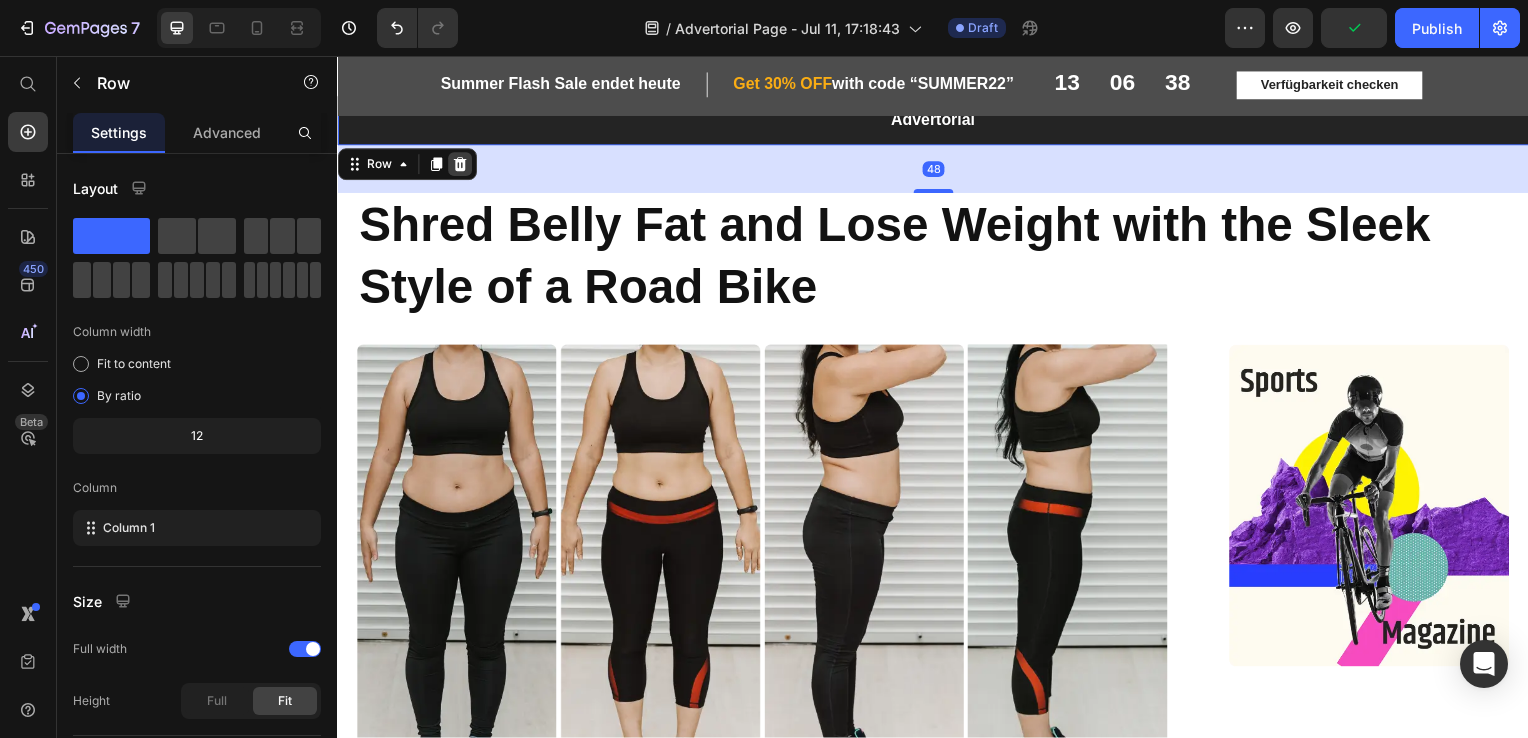 click 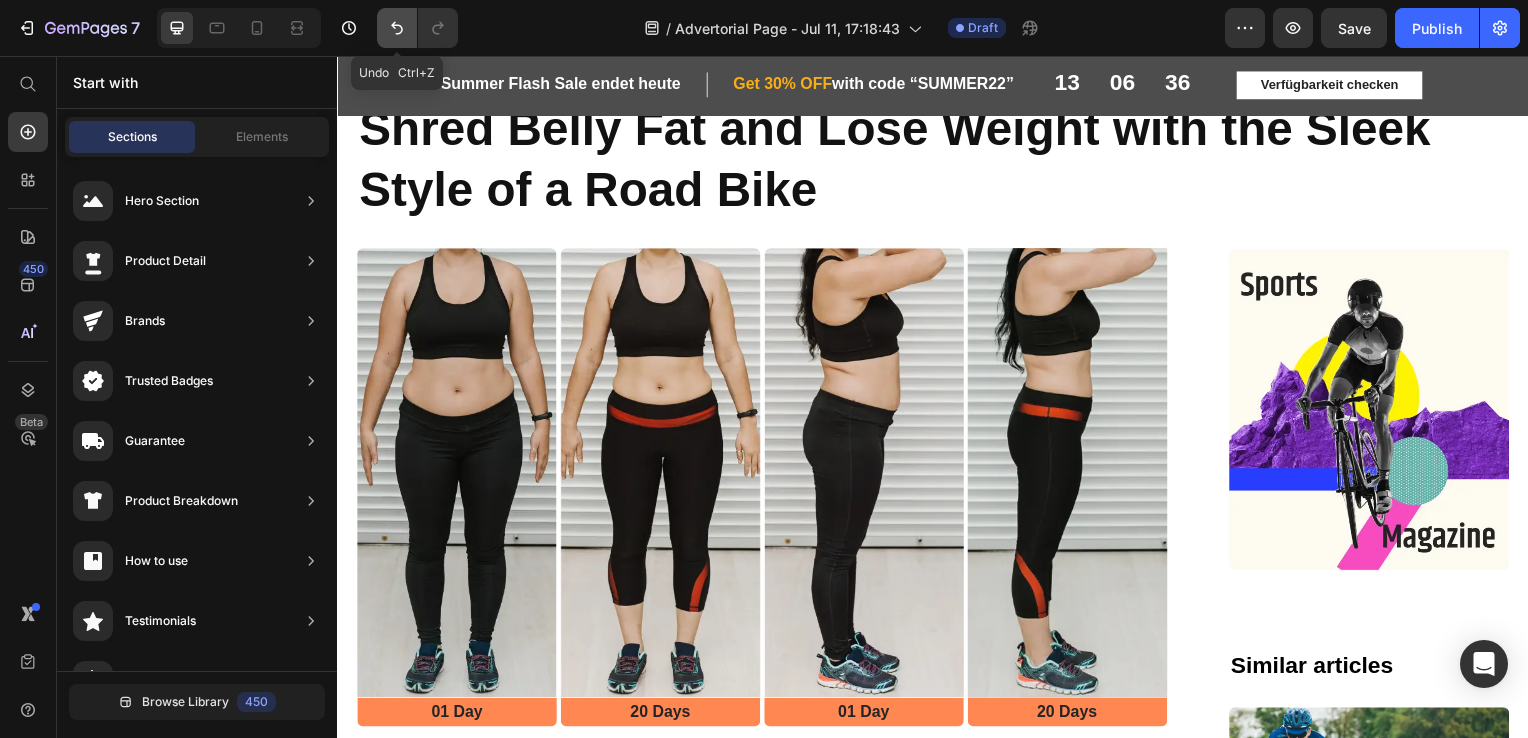 click 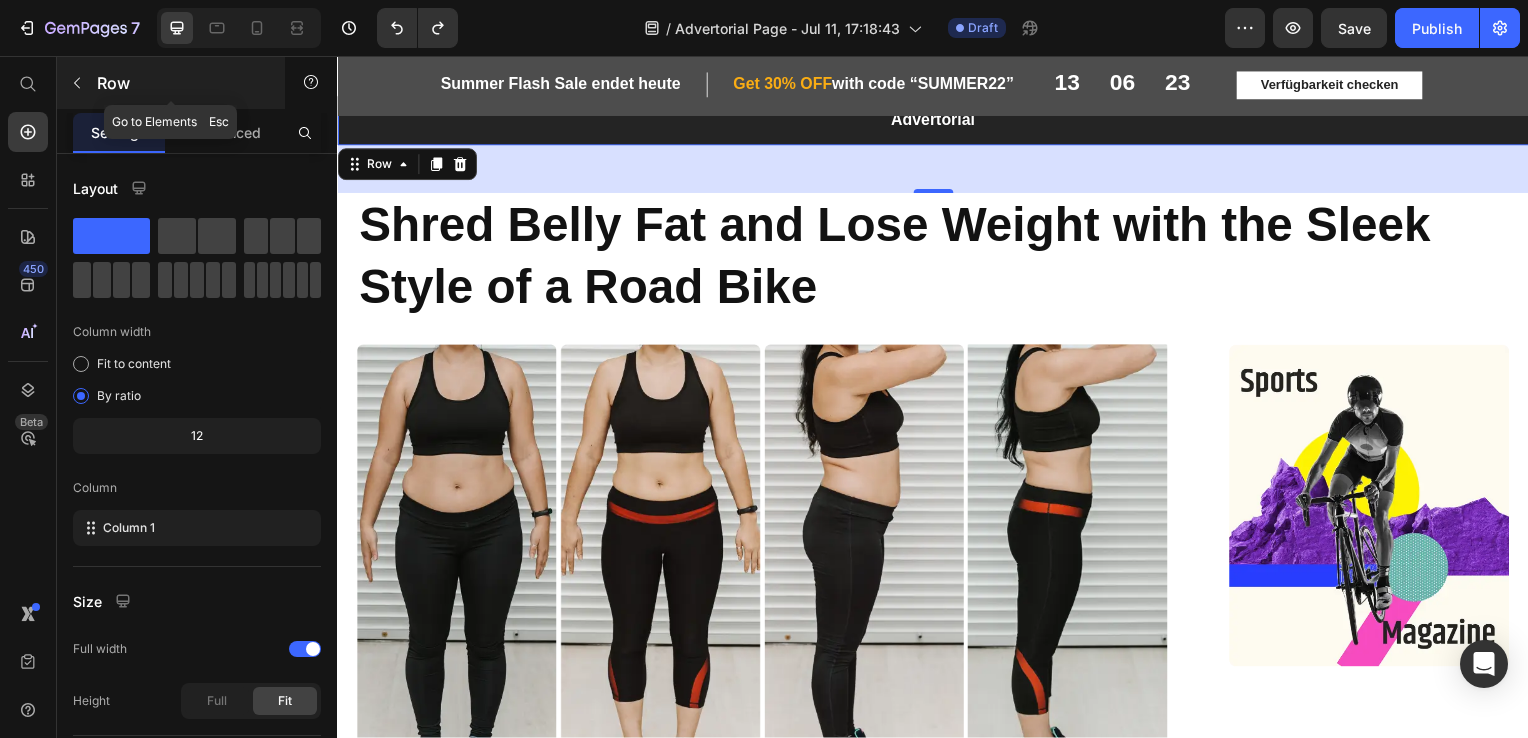 click 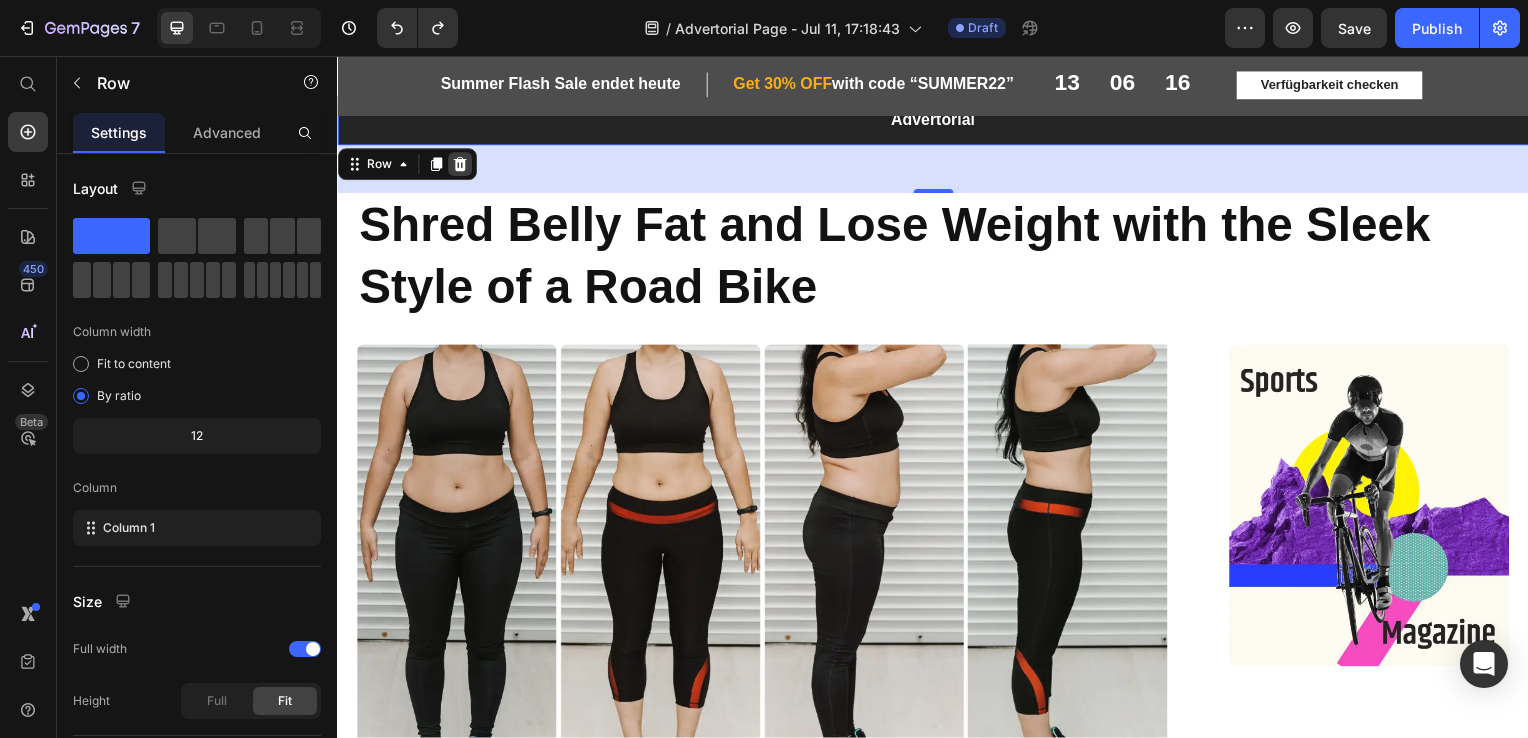 click 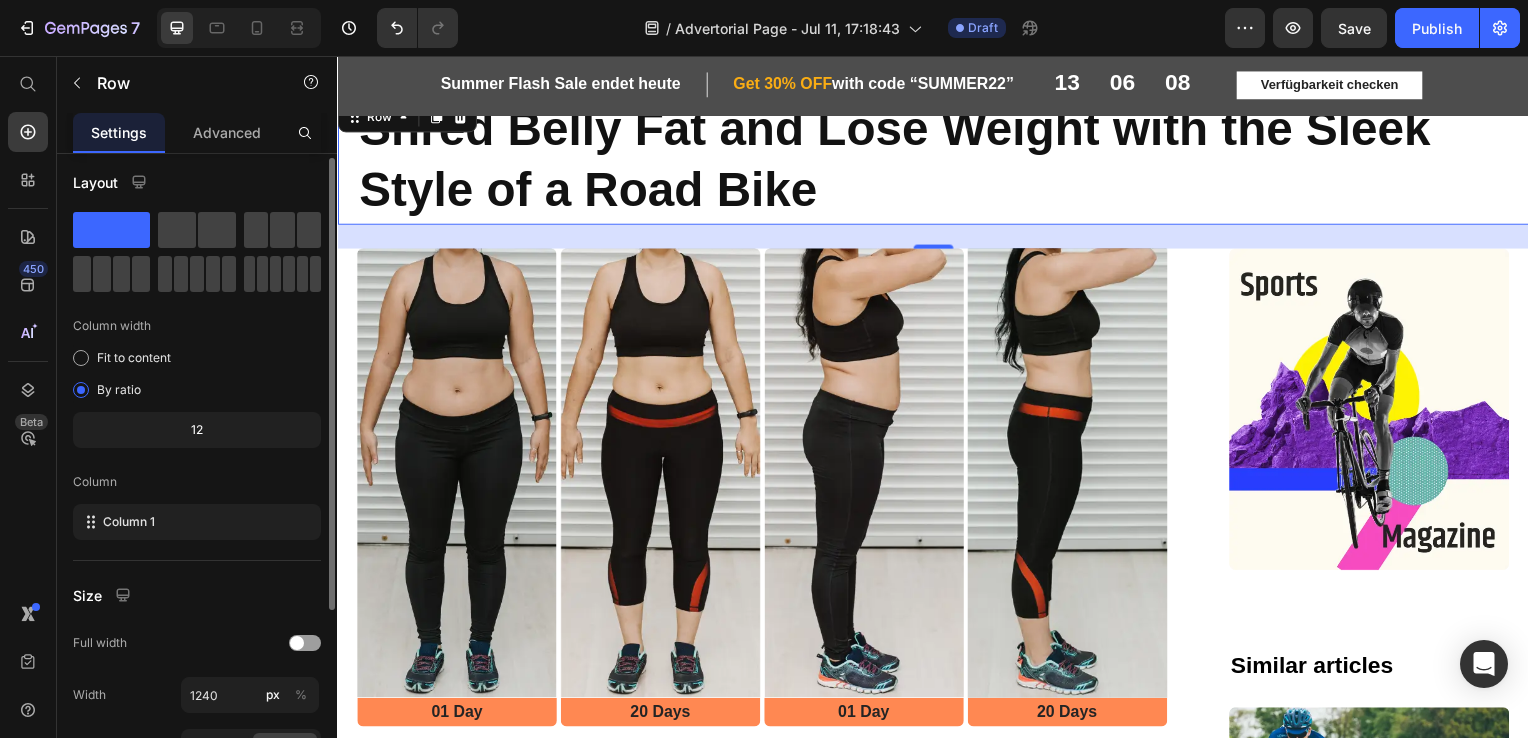 scroll, scrollTop: 0, scrollLeft: 0, axis: both 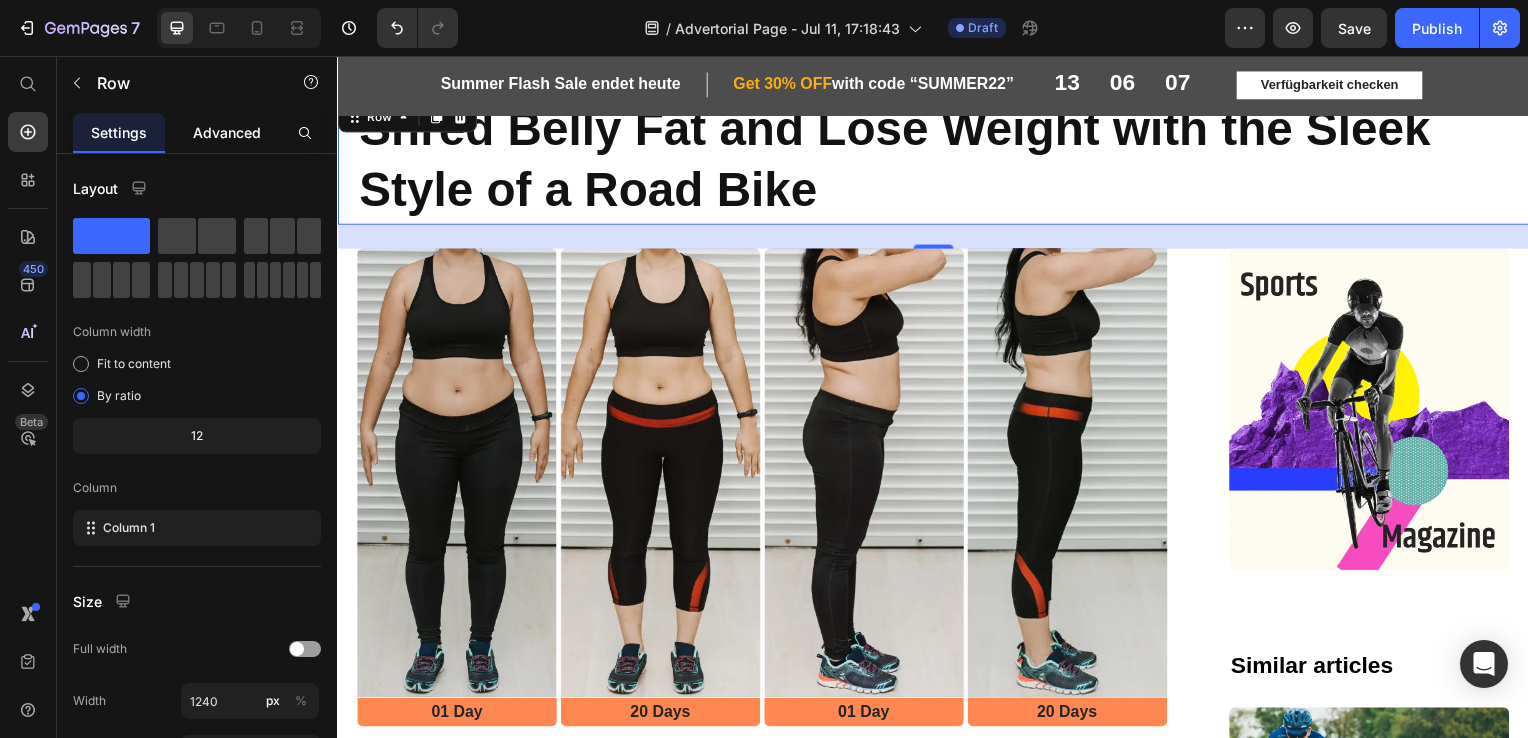 click on "Advanced" at bounding box center [227, 132] 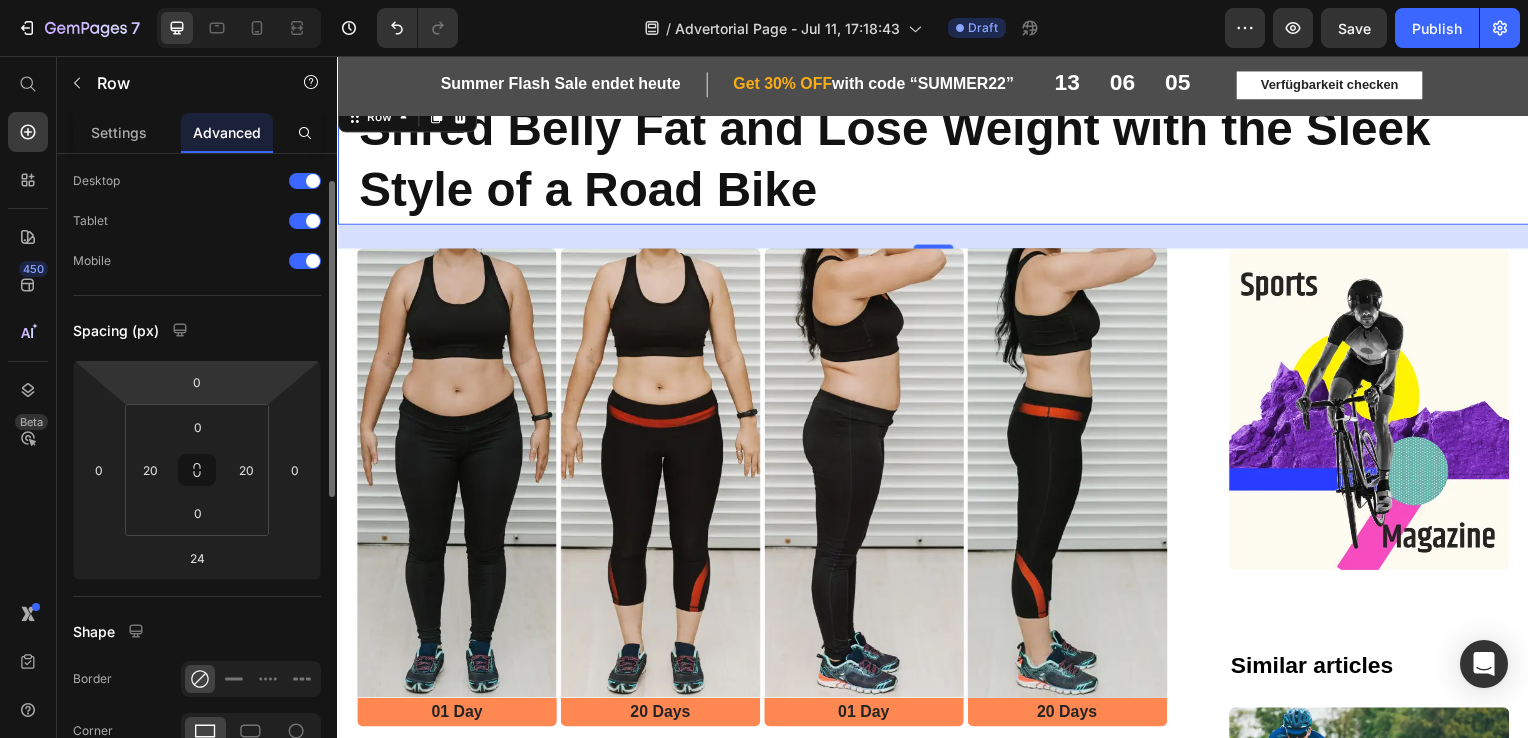 scroll, scrollTop: 56, scrollLeft: 0, axis: vertical 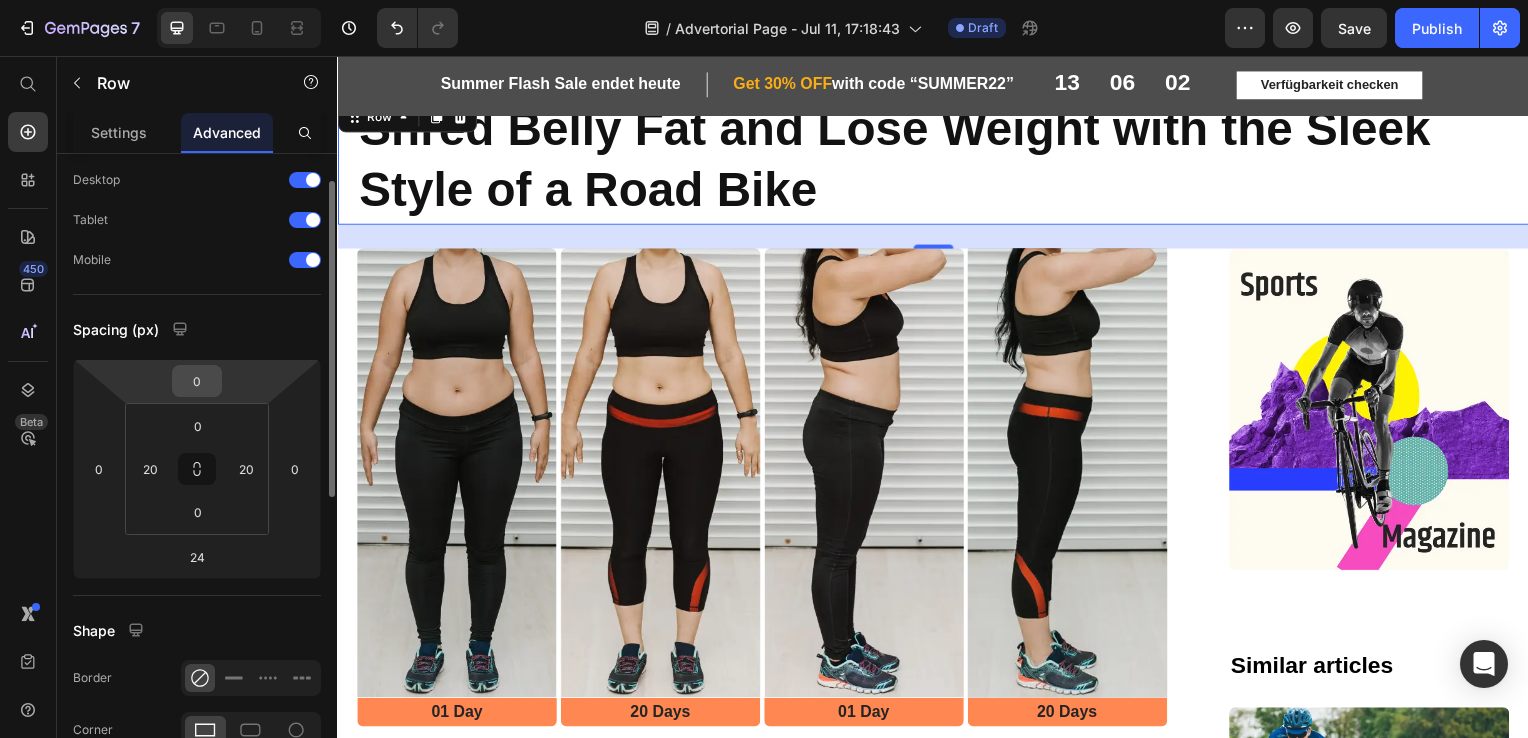 click on "0" at bounding box center [197, 381] 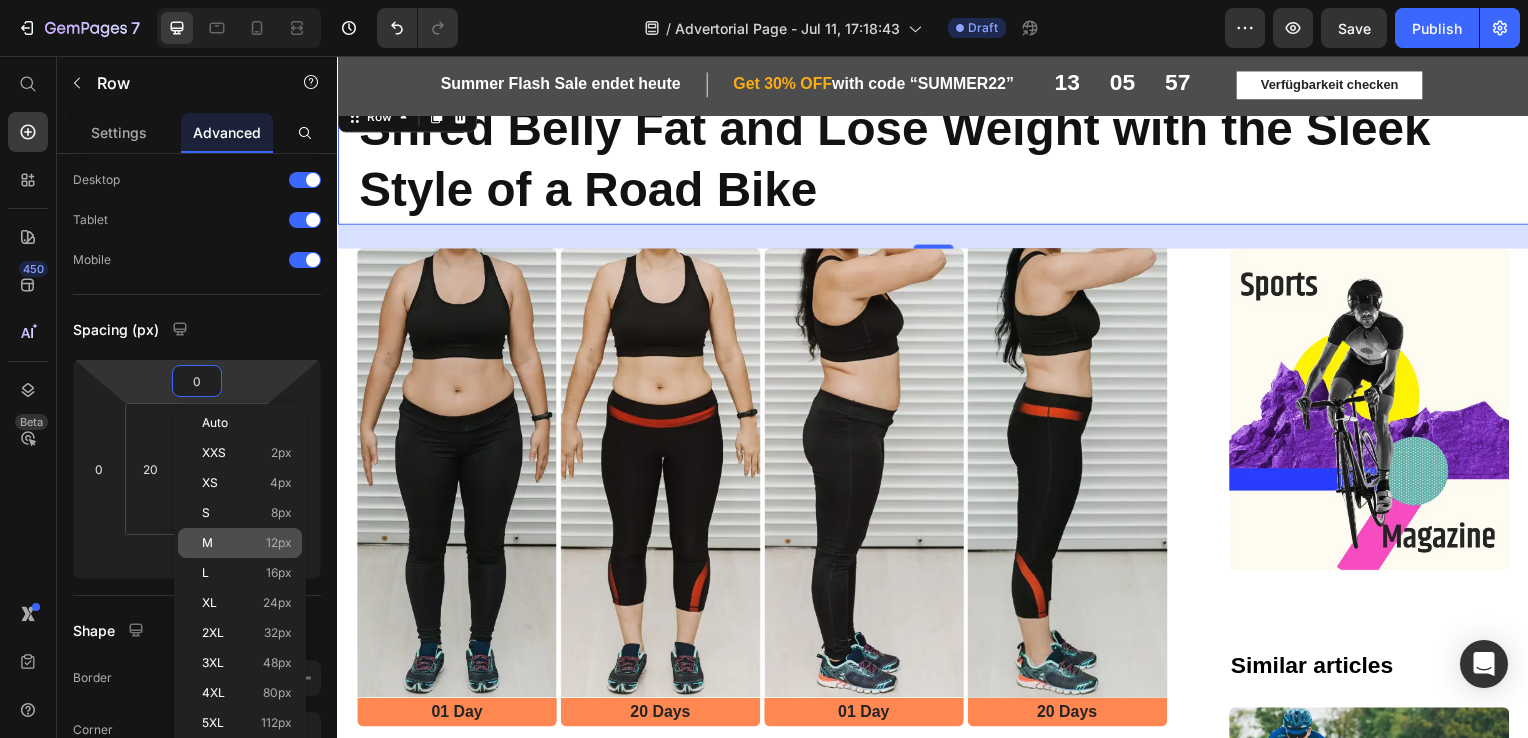 click on "12px" at bounding box center [279, 543] 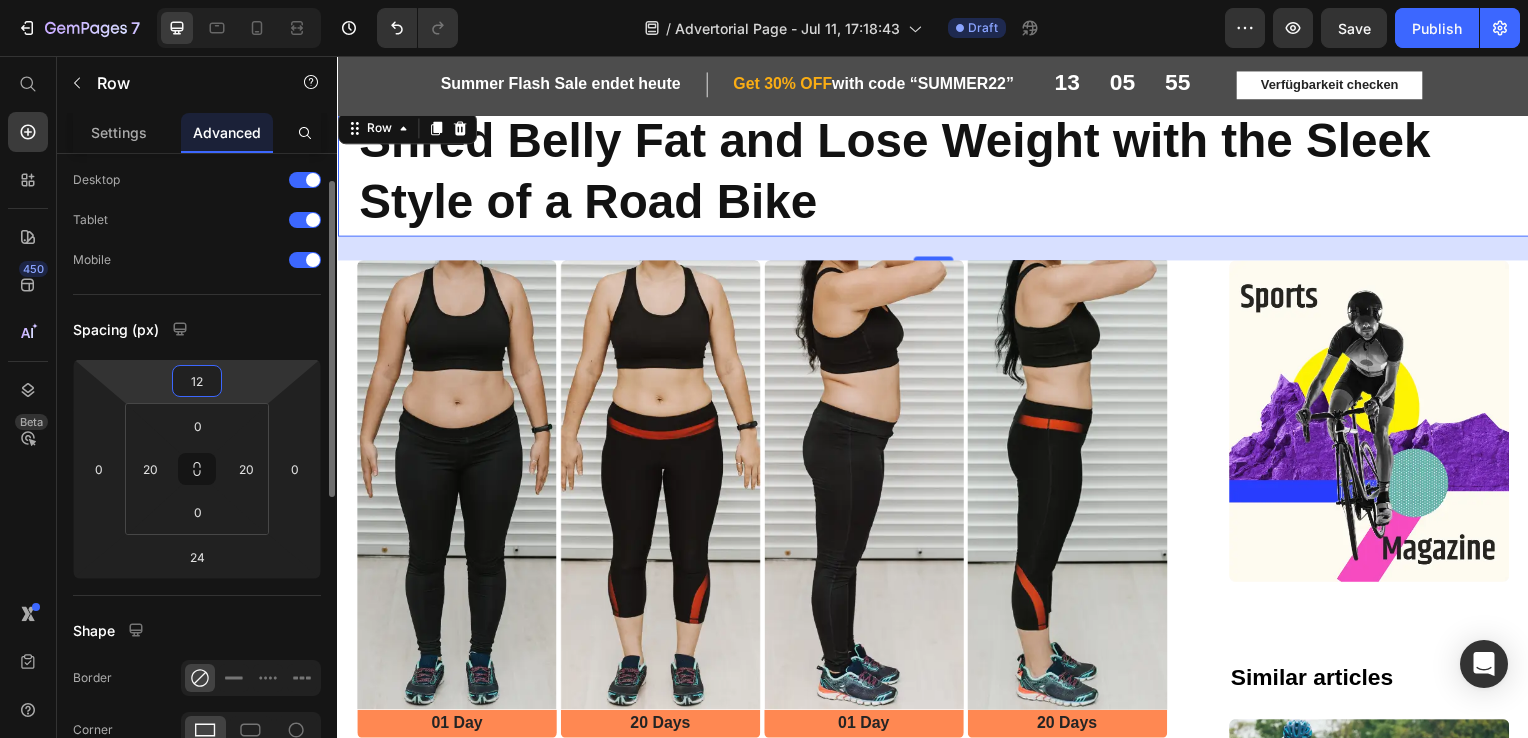 click on "12" at bounding box center [197, 381] 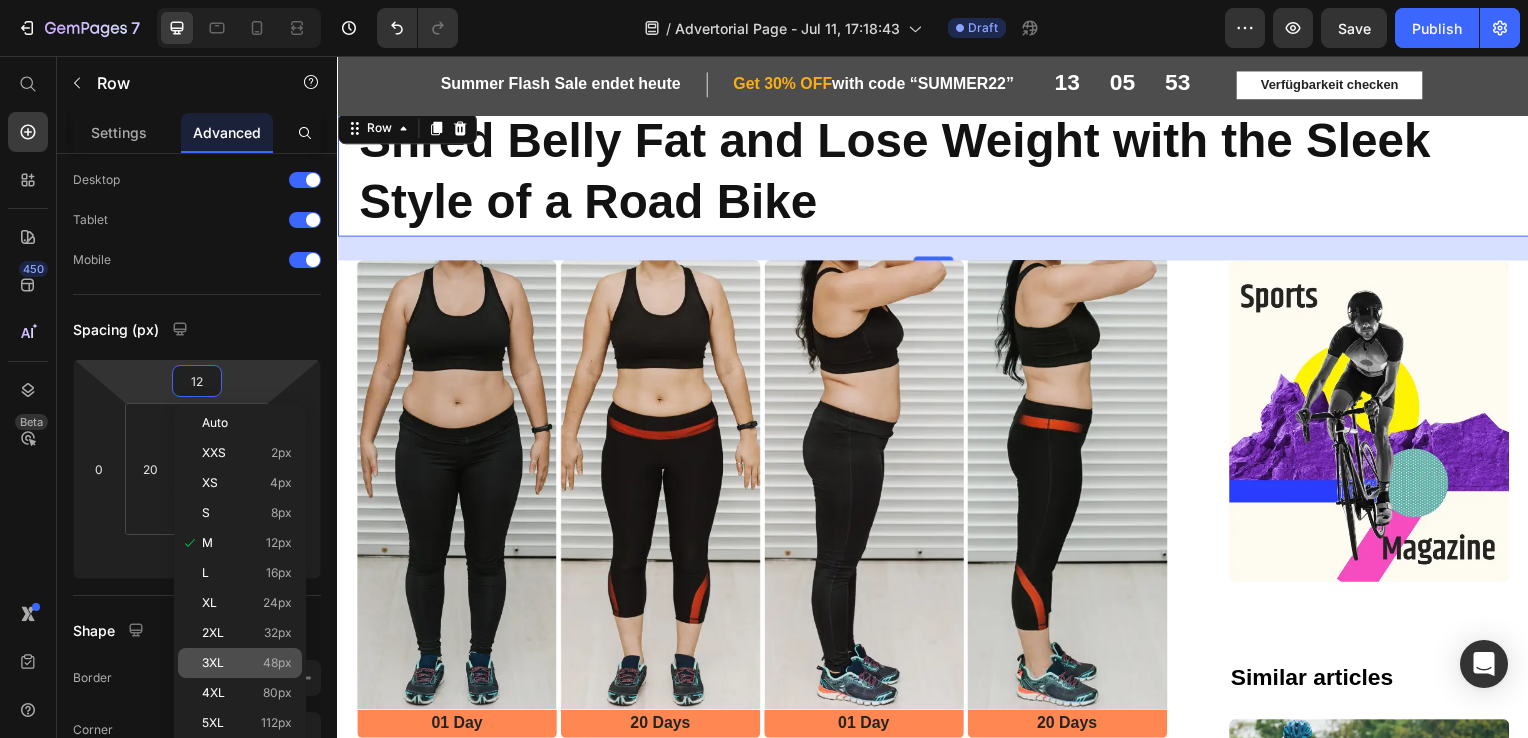 click on "3XL" at bounding box center (213, 663) 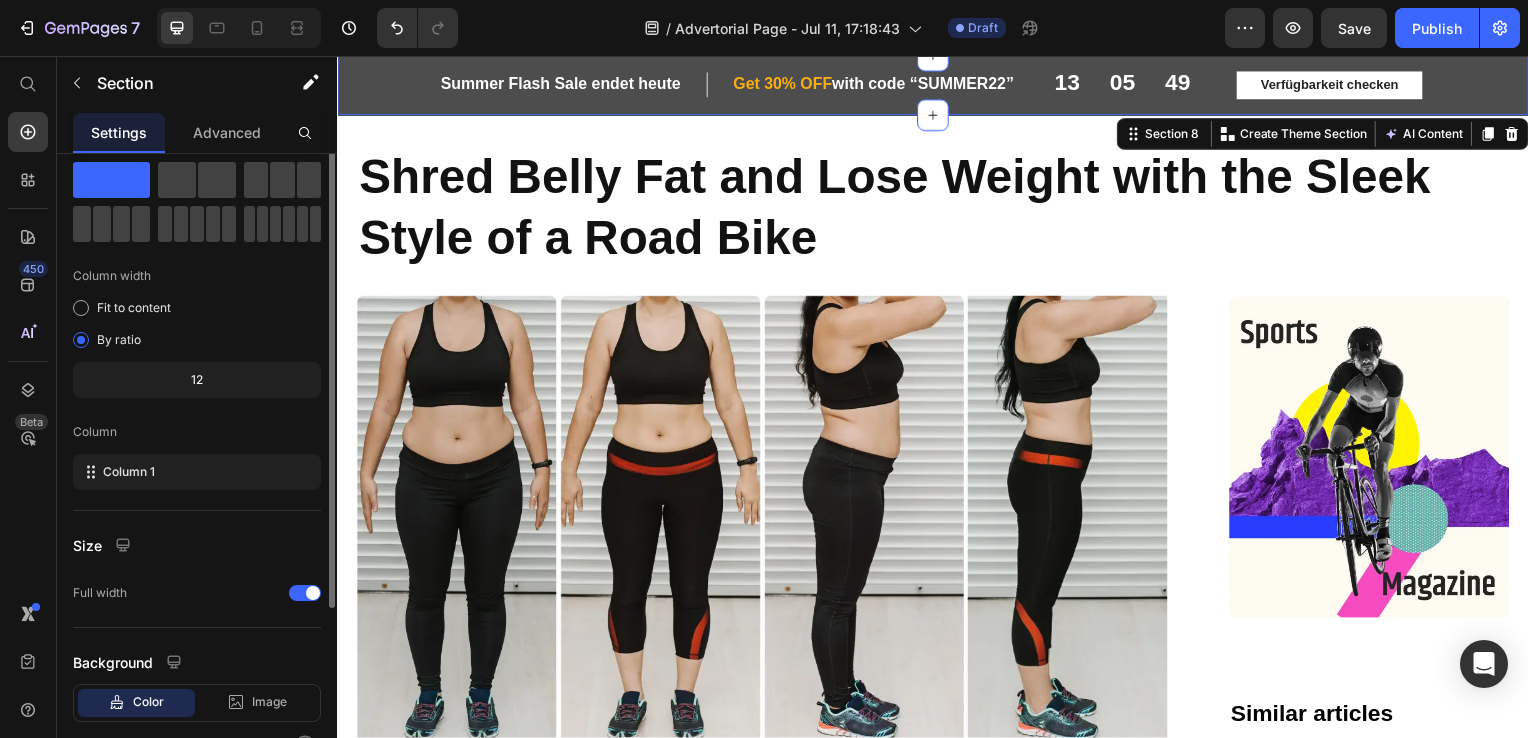 scroll, scrollTop: 0, scrollLeft: 0, axis: both 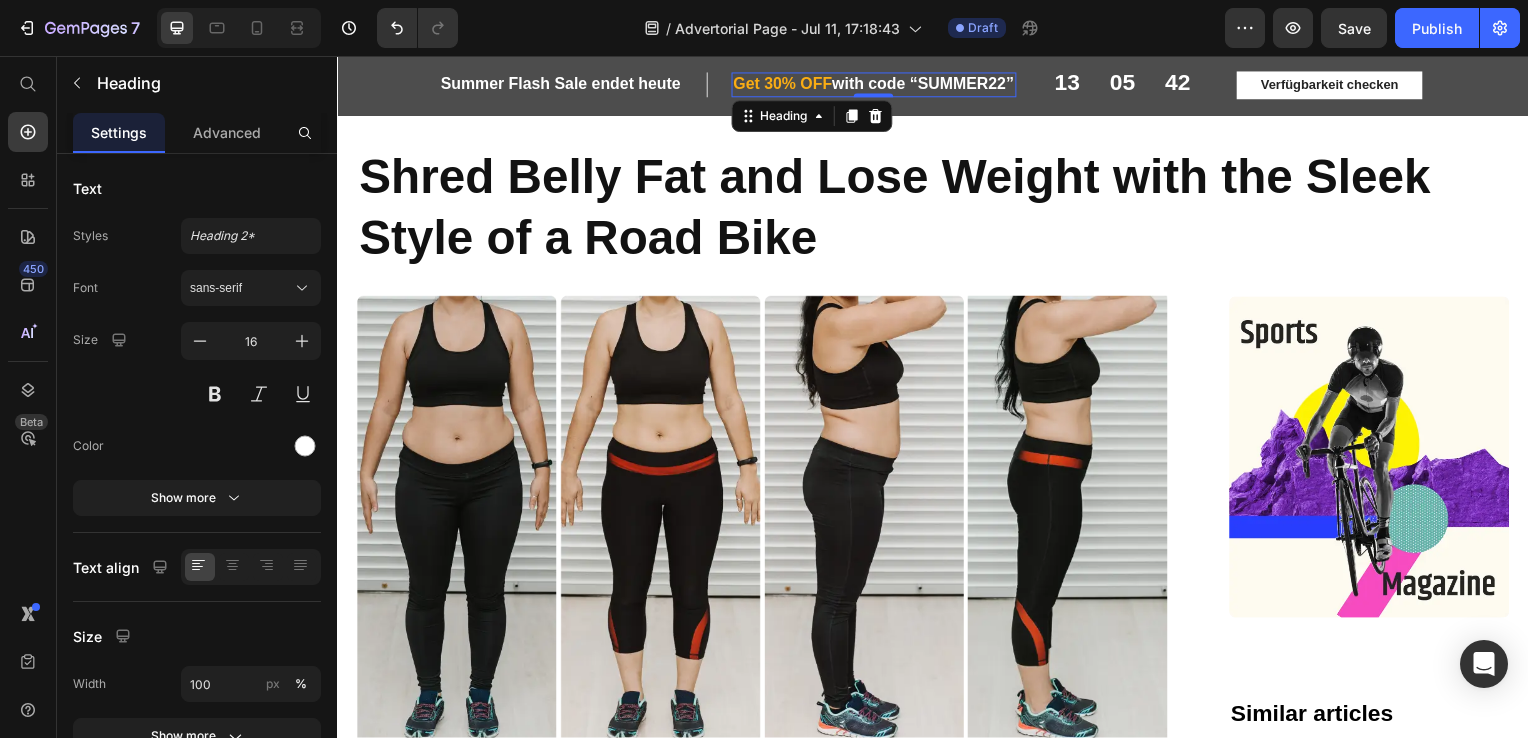 click on "Get 30% OFF" at bounding box center [786, 84] 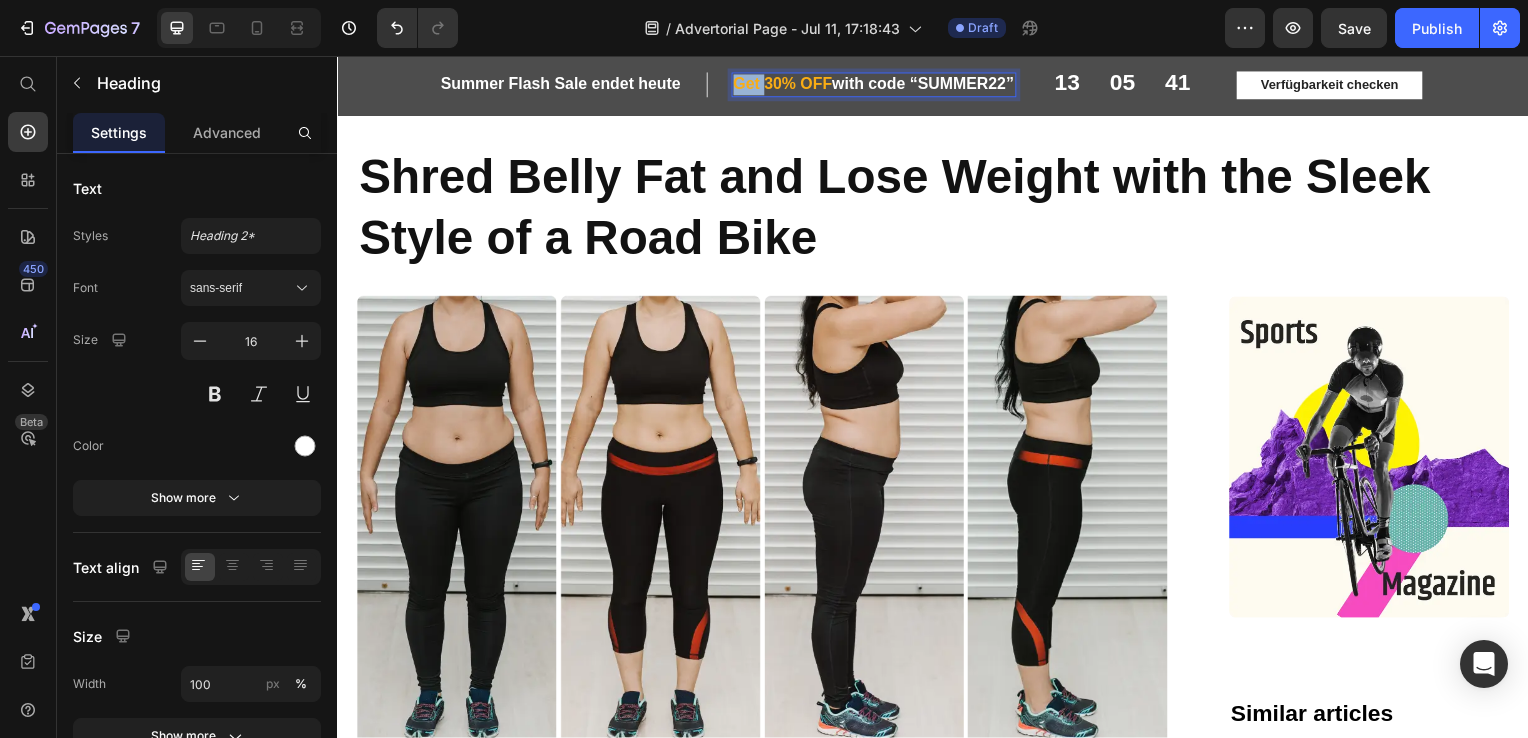click on "Get 30% OFF" at bounding box center [786, 84] 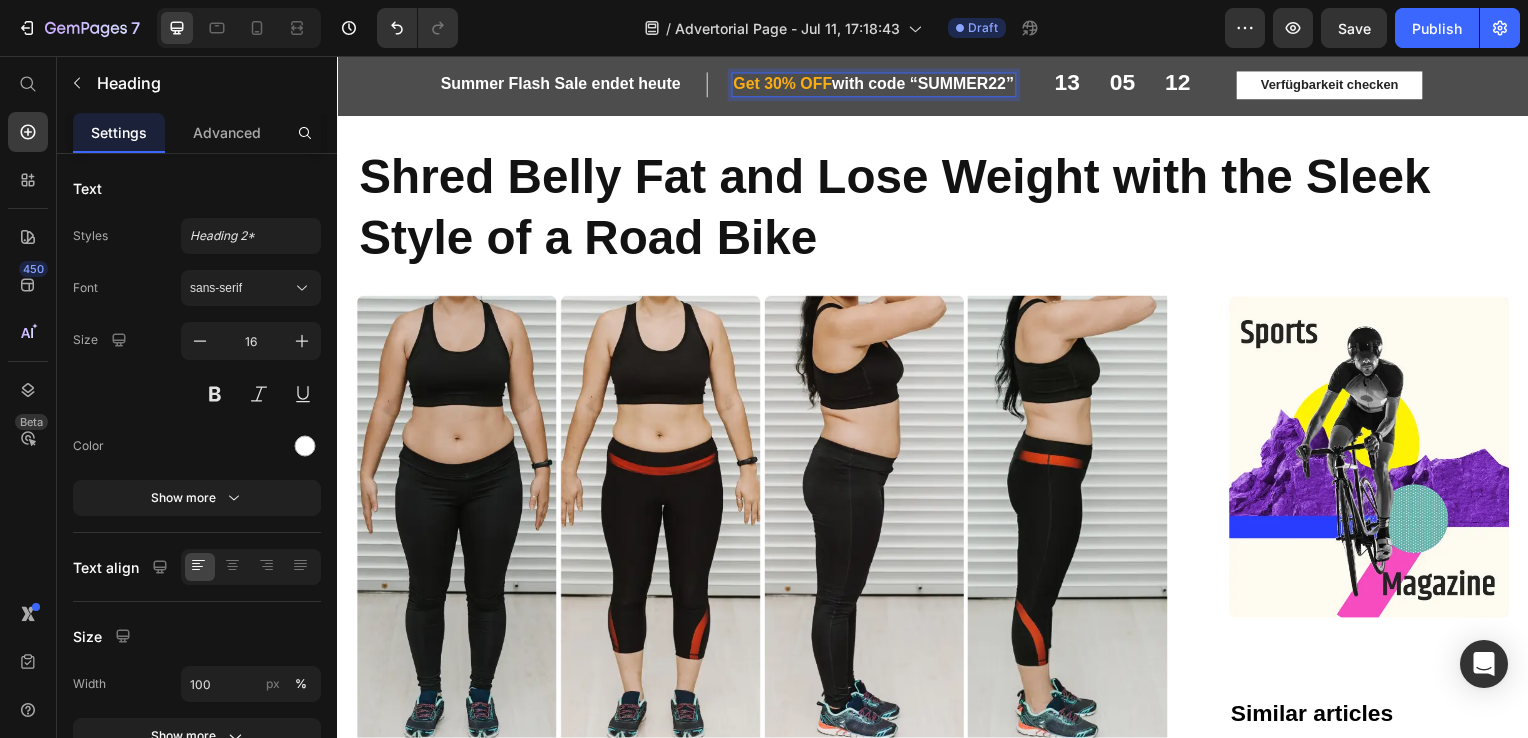 click on "Get 30% OFF  with code “SUMMER22”" at bounding box center [877, 85] 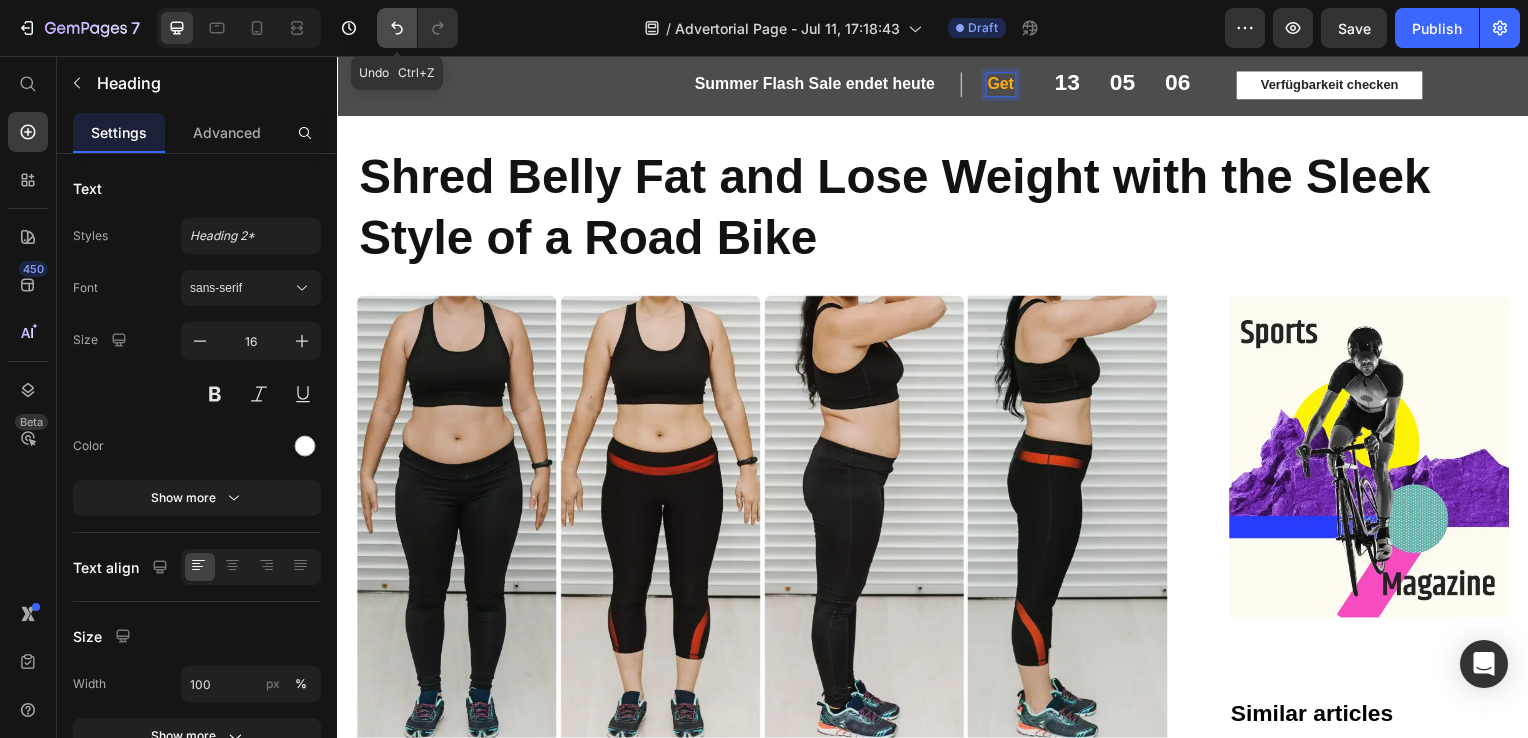 click 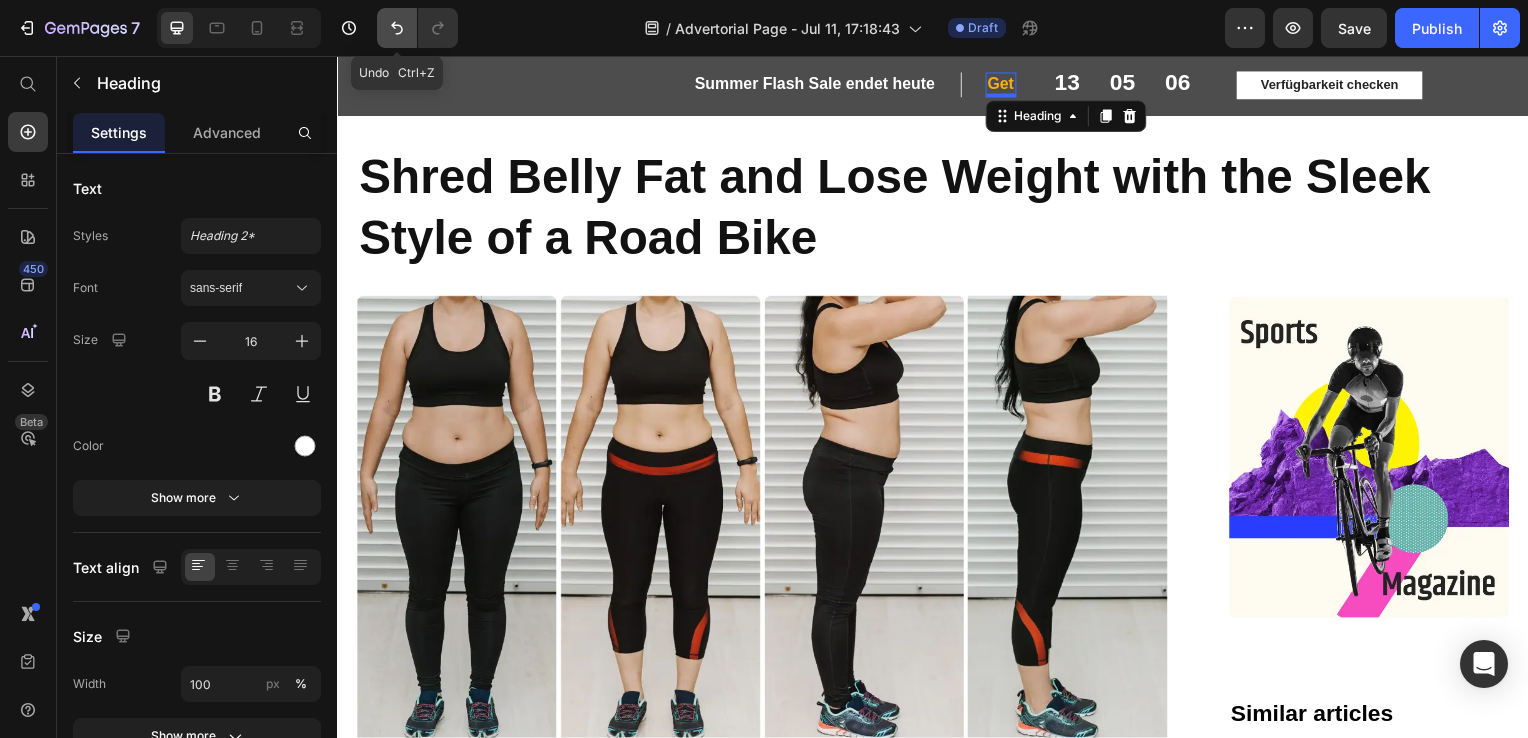 click 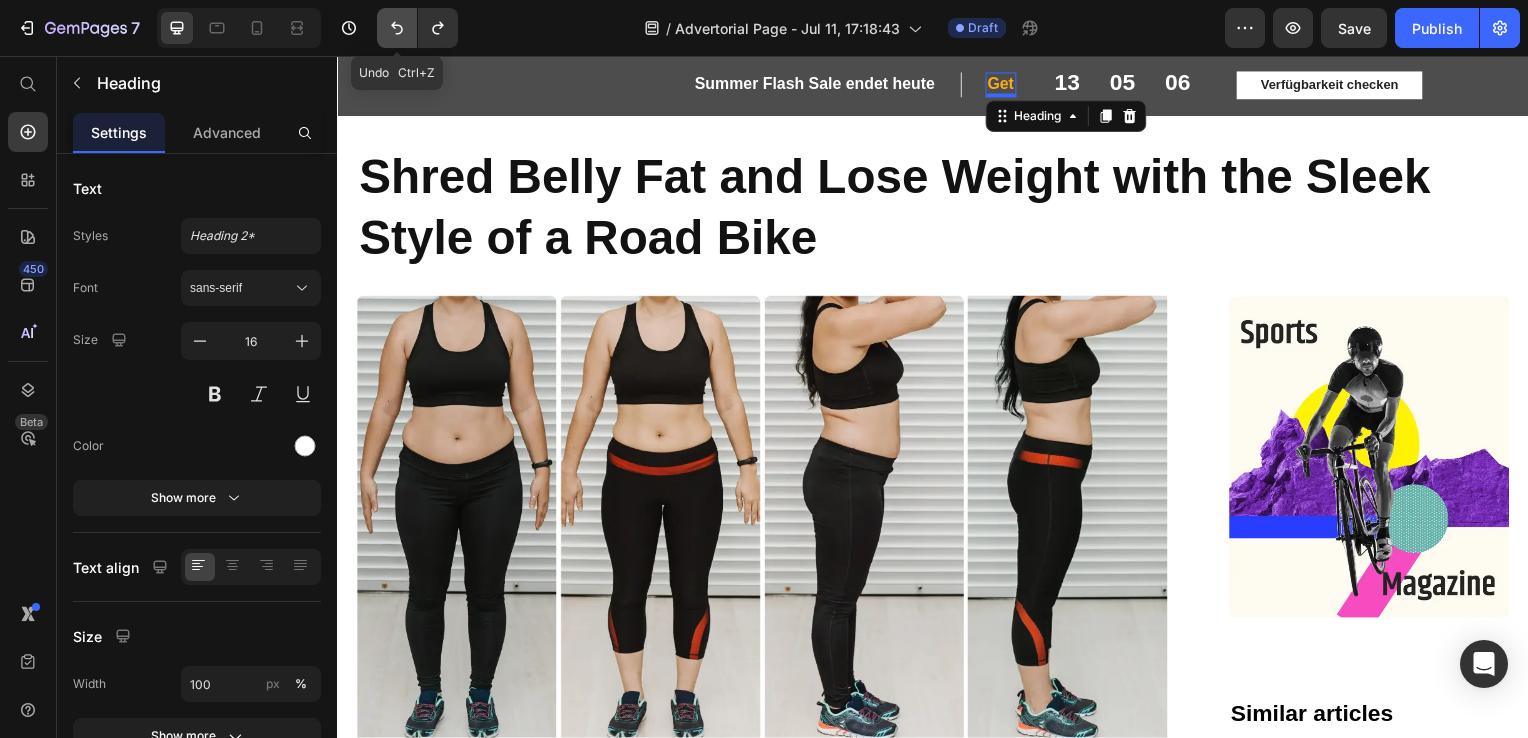 click 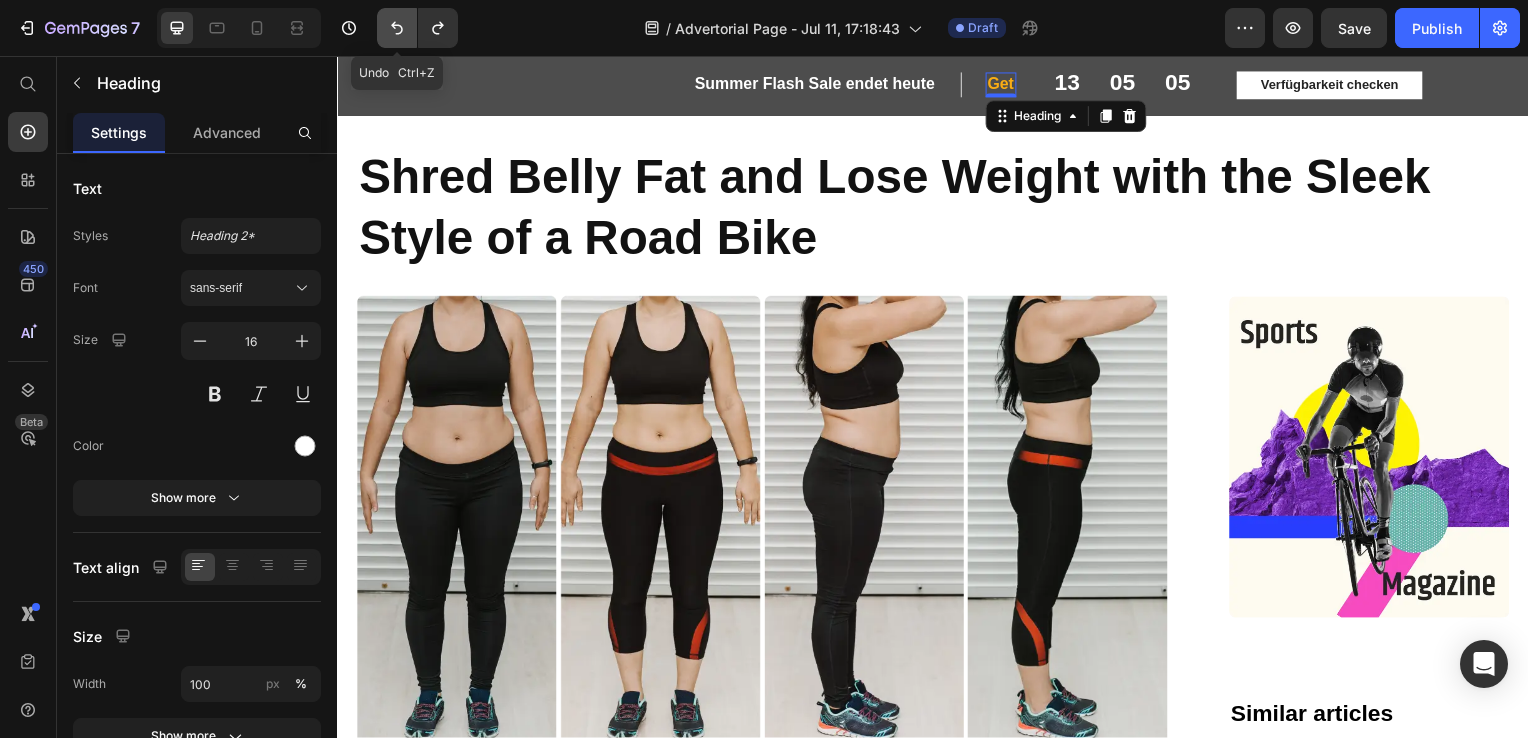 click 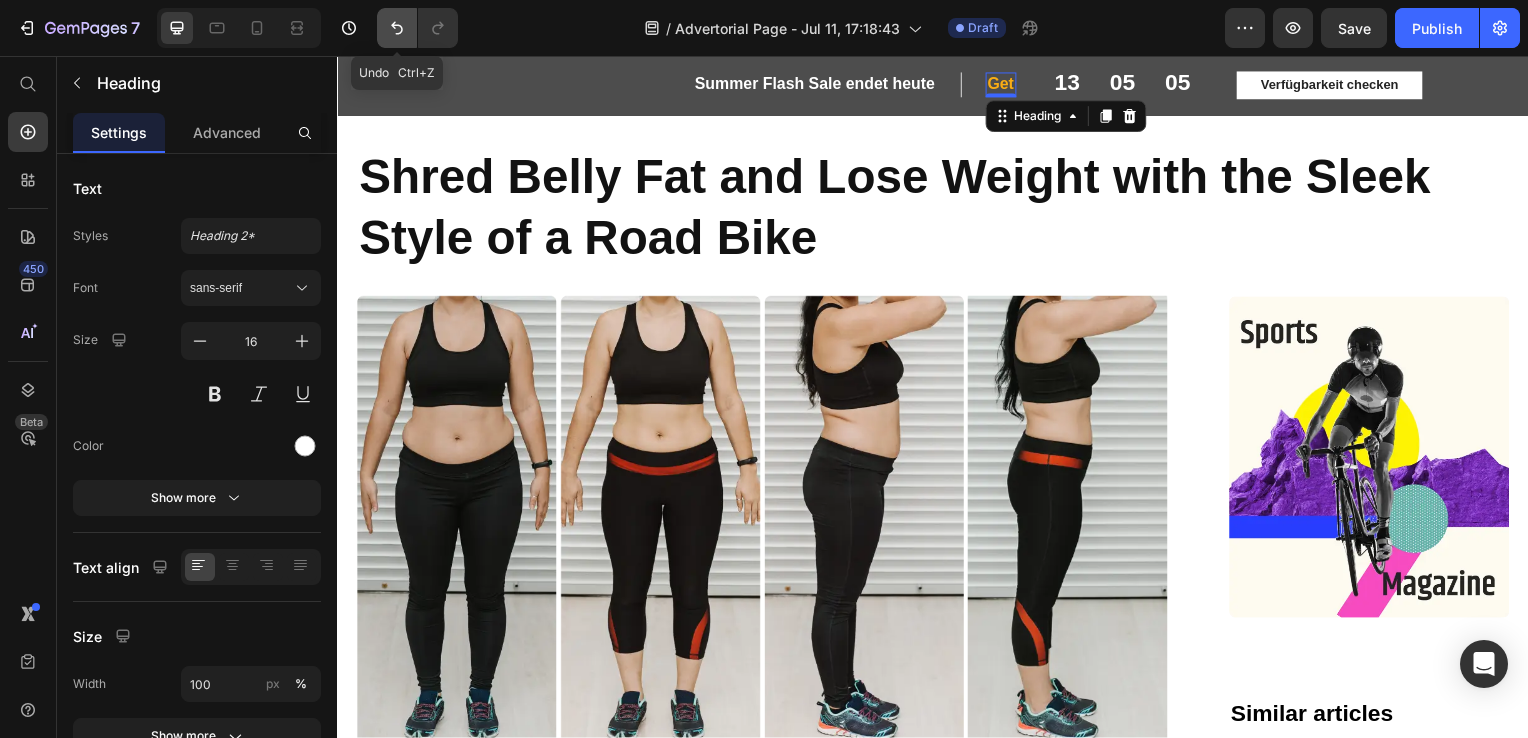 click 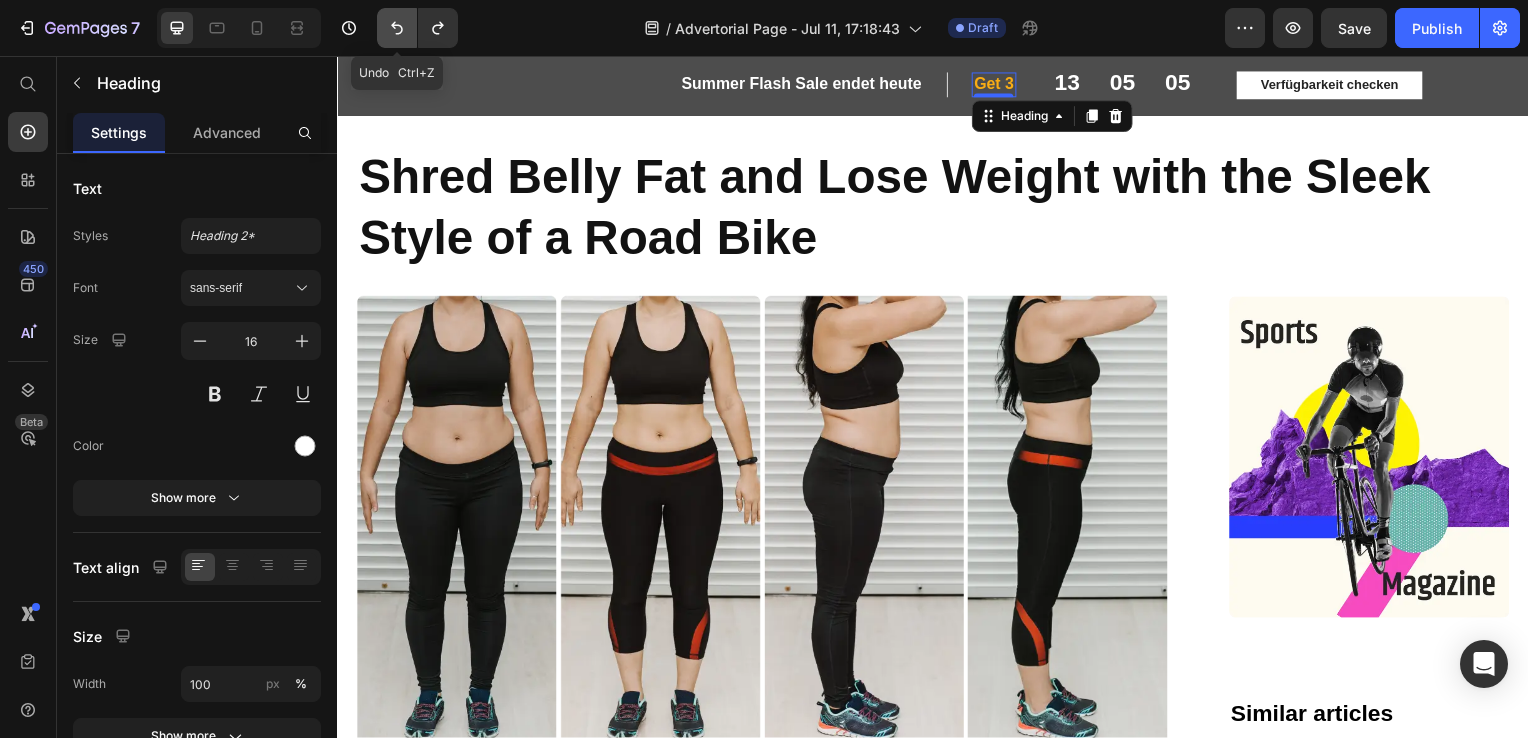 click 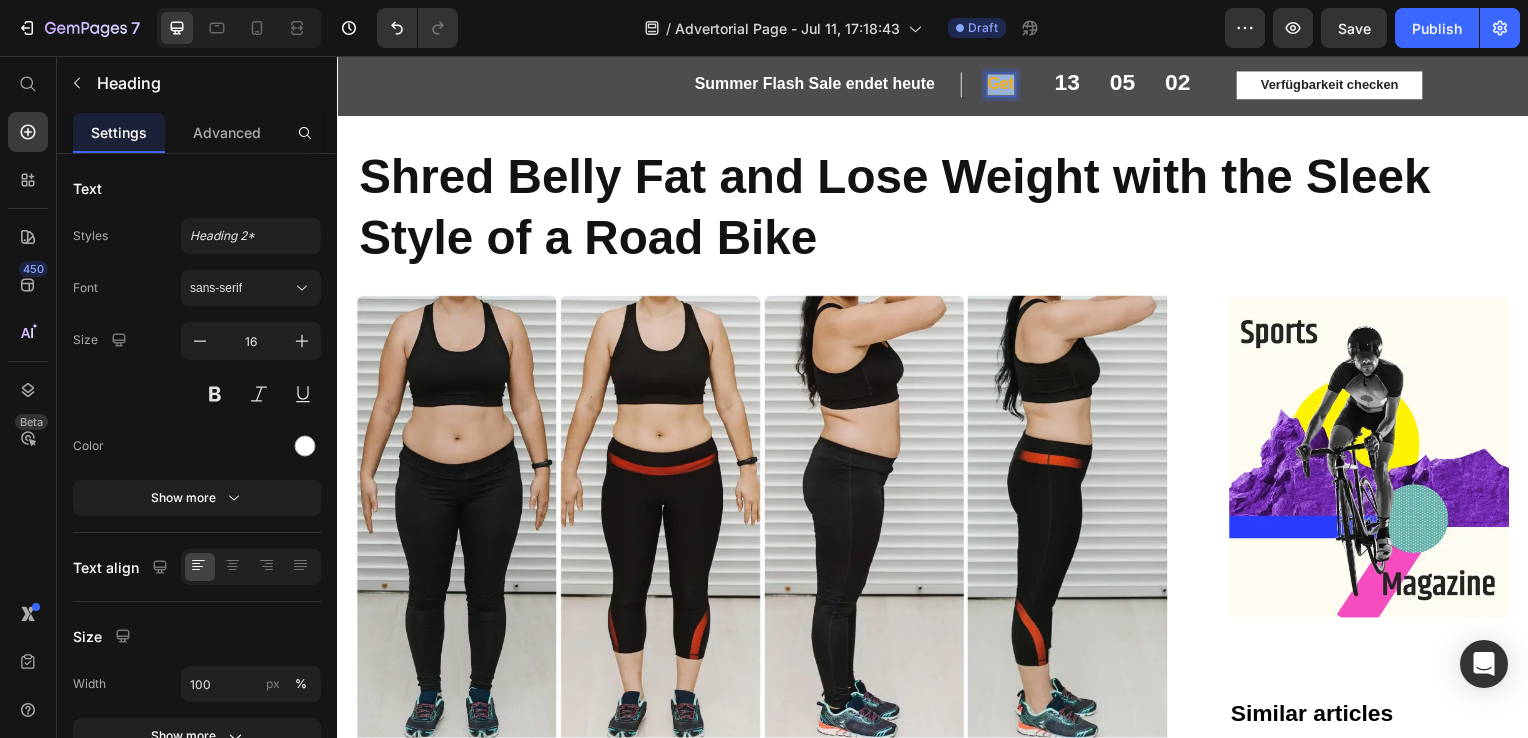 click on "Get" at bounding box center (1005, 84) 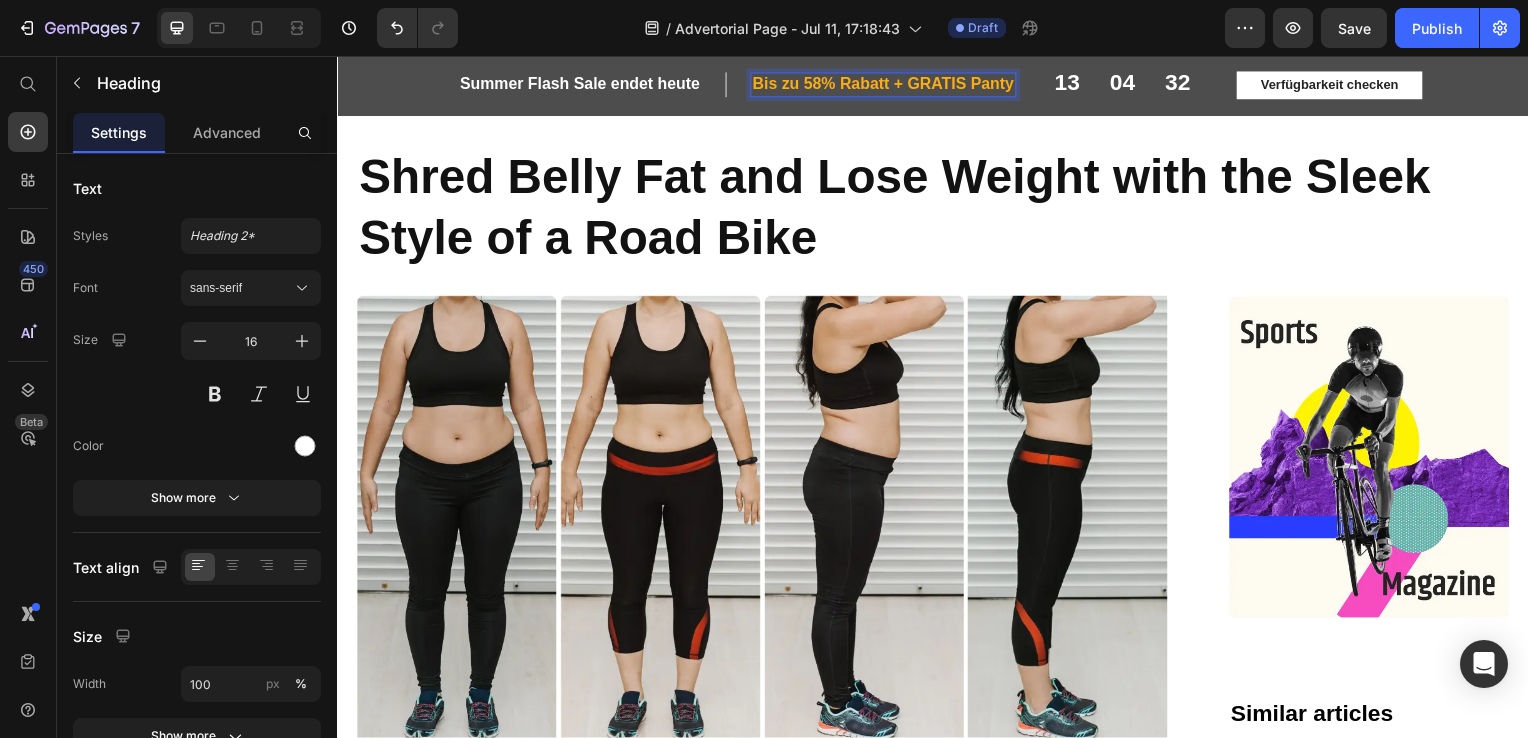 click on "Bis zu 58% Rabatt + GRATIS Panty" at bounding box center [886, 84] 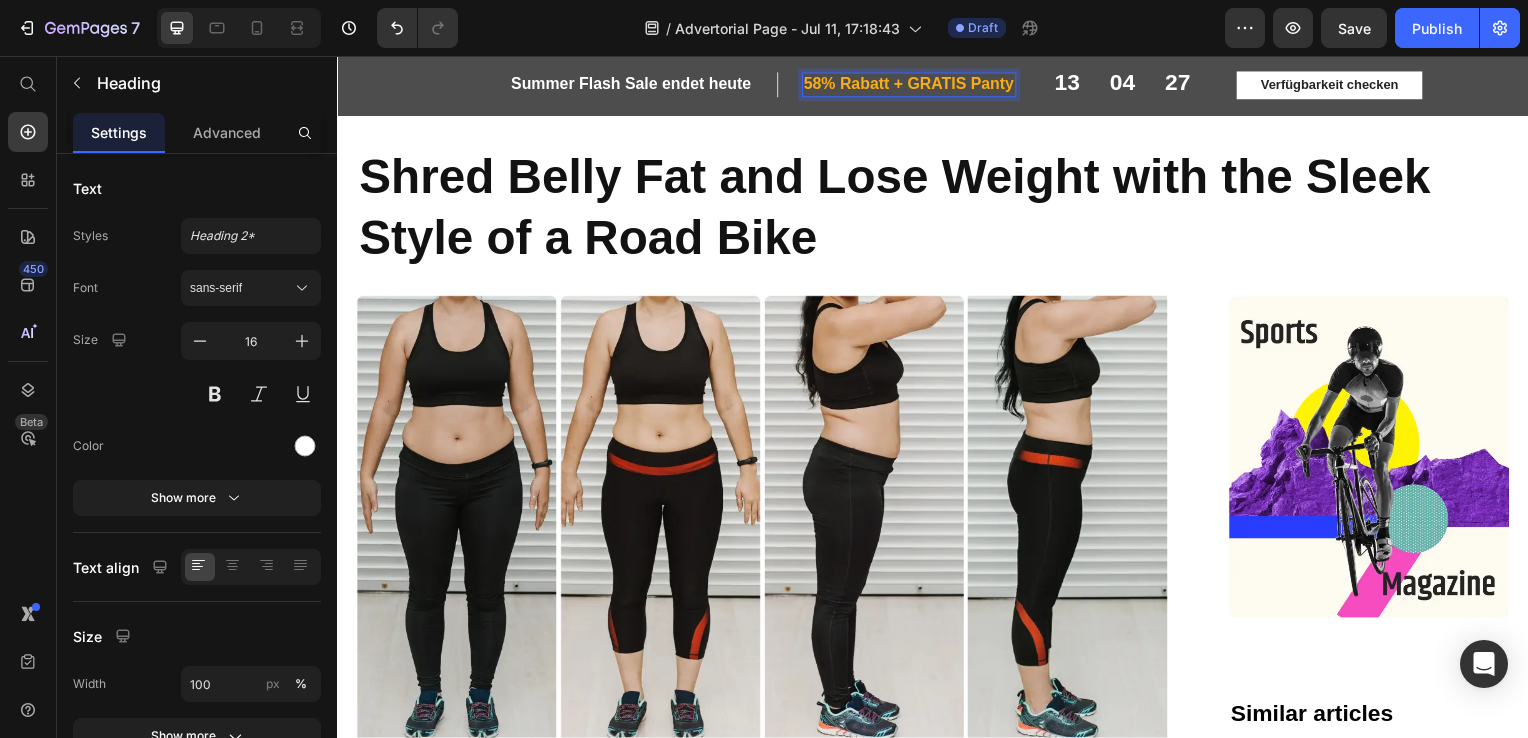 click on "58% Rabatt + GRATIS Panty" at bounding box center [913, 84] 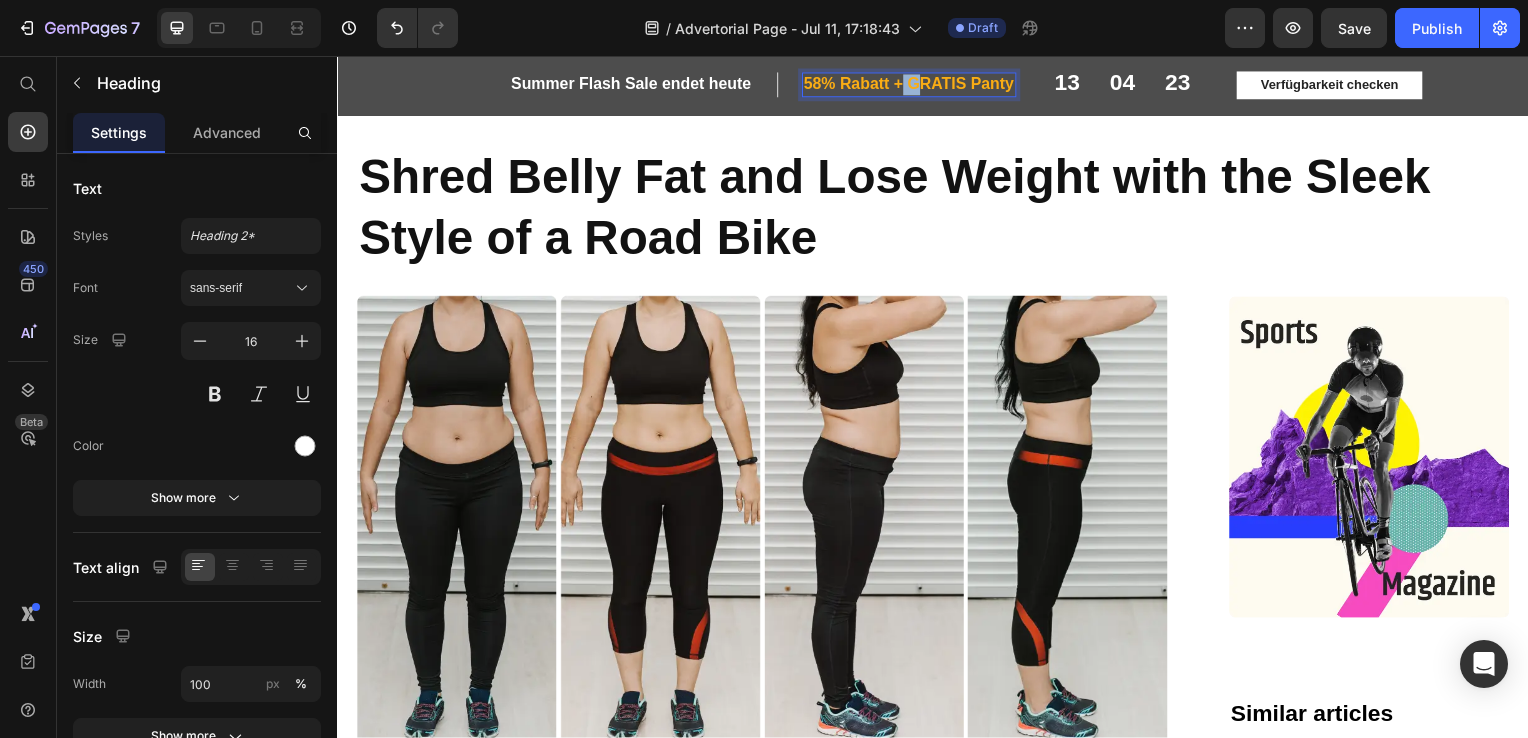 drag, startPoint x: 904, startPoint y: 84, endPoint x: 892, endPoint y: 89, distance: 13 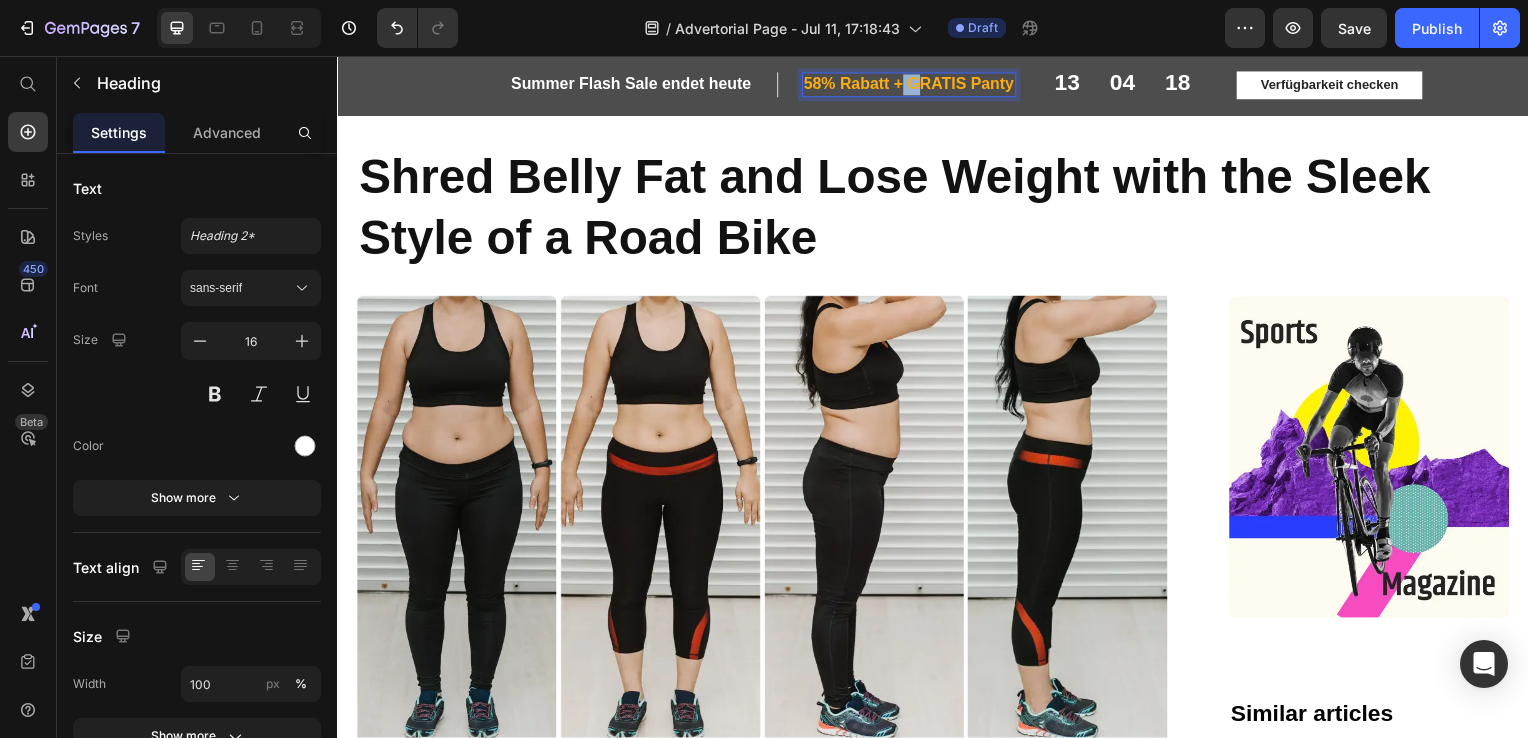 click on "58% Rabatt + GRATIS Panty" at bounding box center (913, 84) 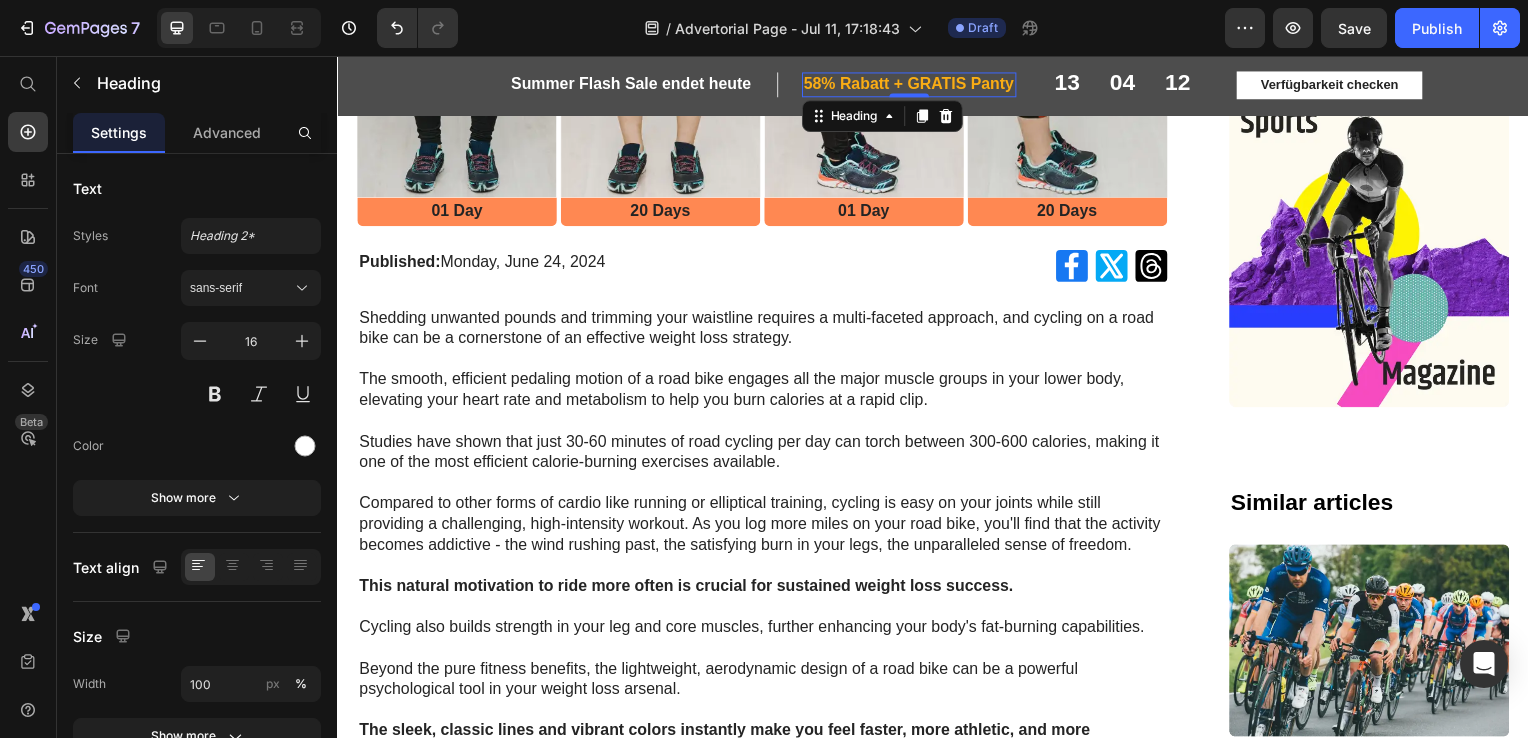 scroll, scrollTop: 600, scrollLeft: 0, axis: vertical 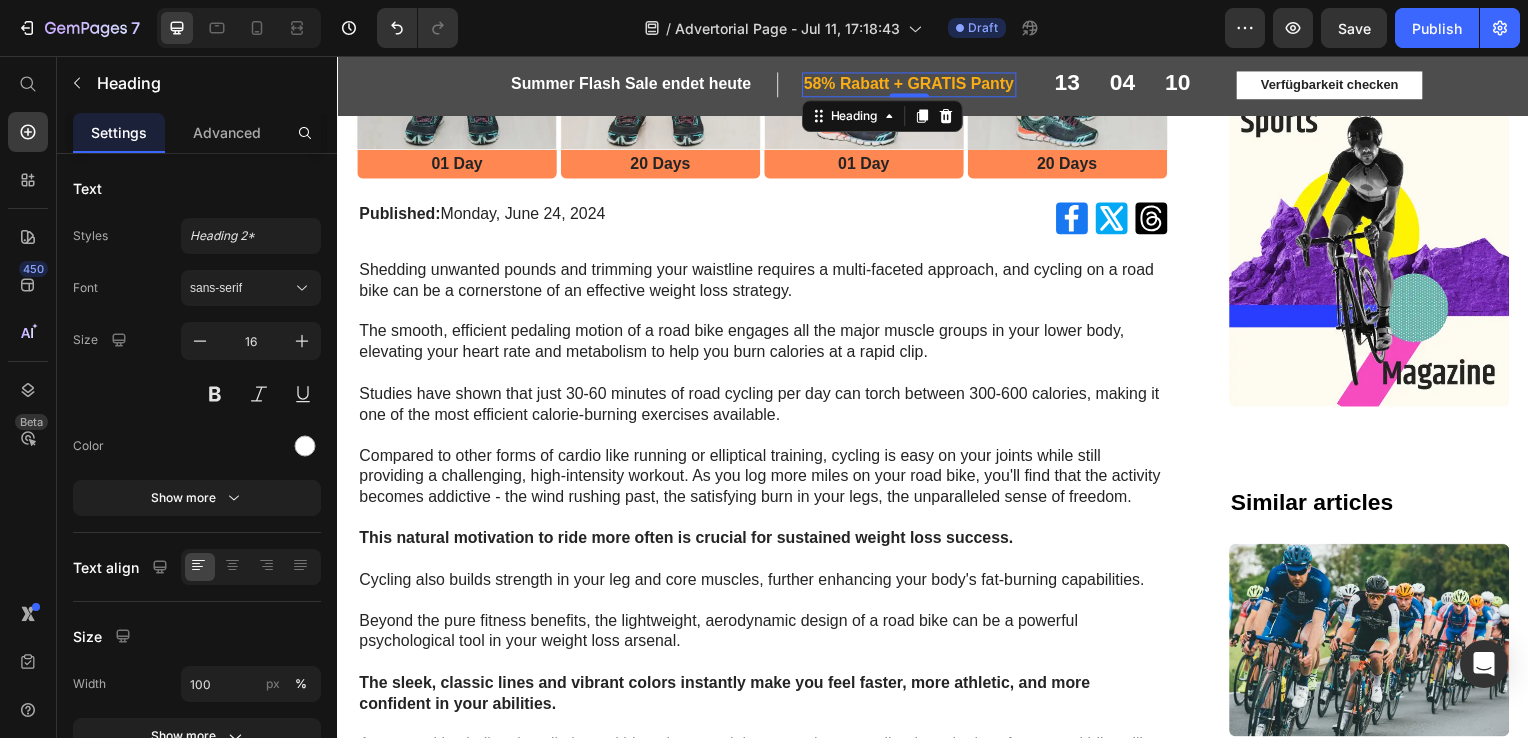 click on "58% Rabatt + GRATIS Panty" at bounding box center [913, 84] 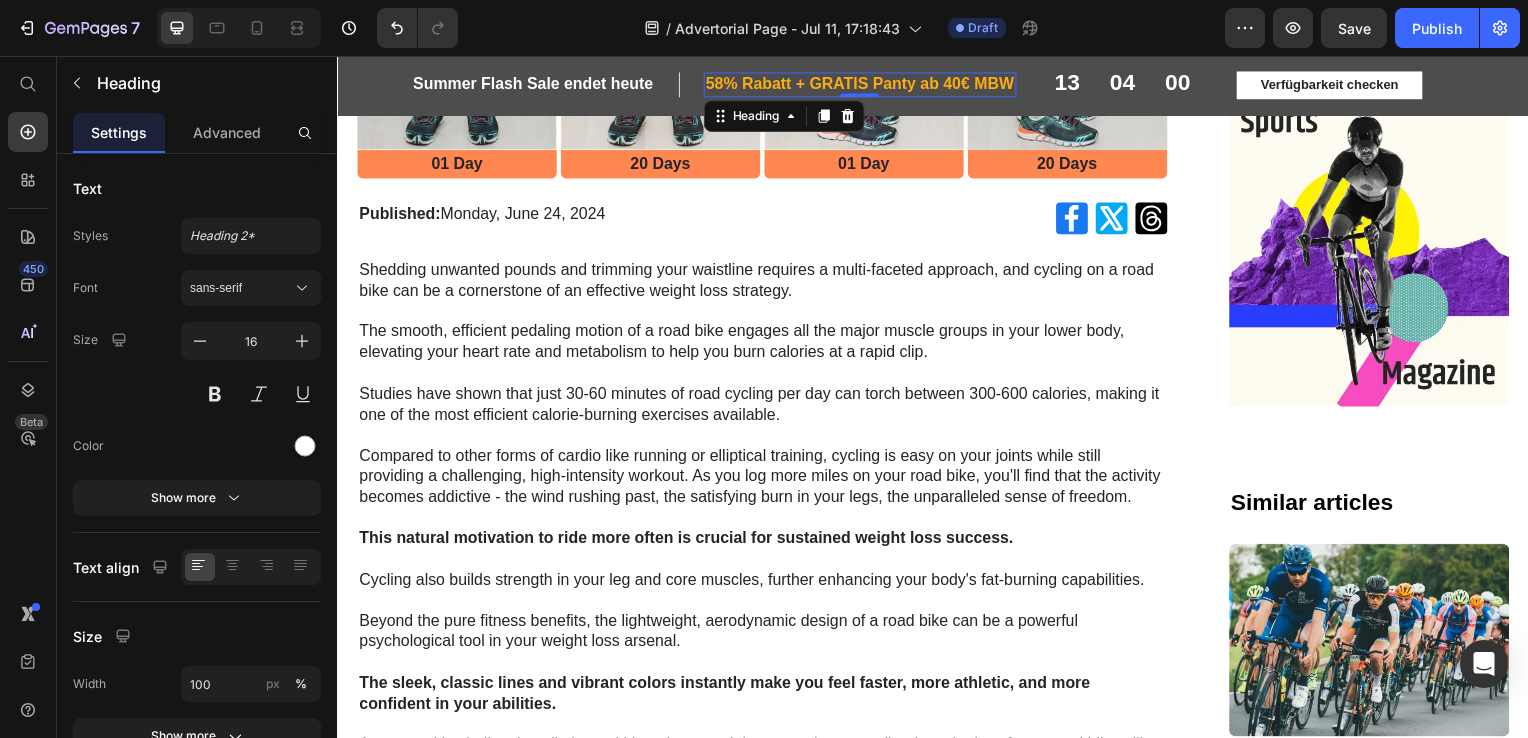 click on "58% Rabatt + GRATIS Panty ab 40€ MBW" at bounding box center (863, 84) 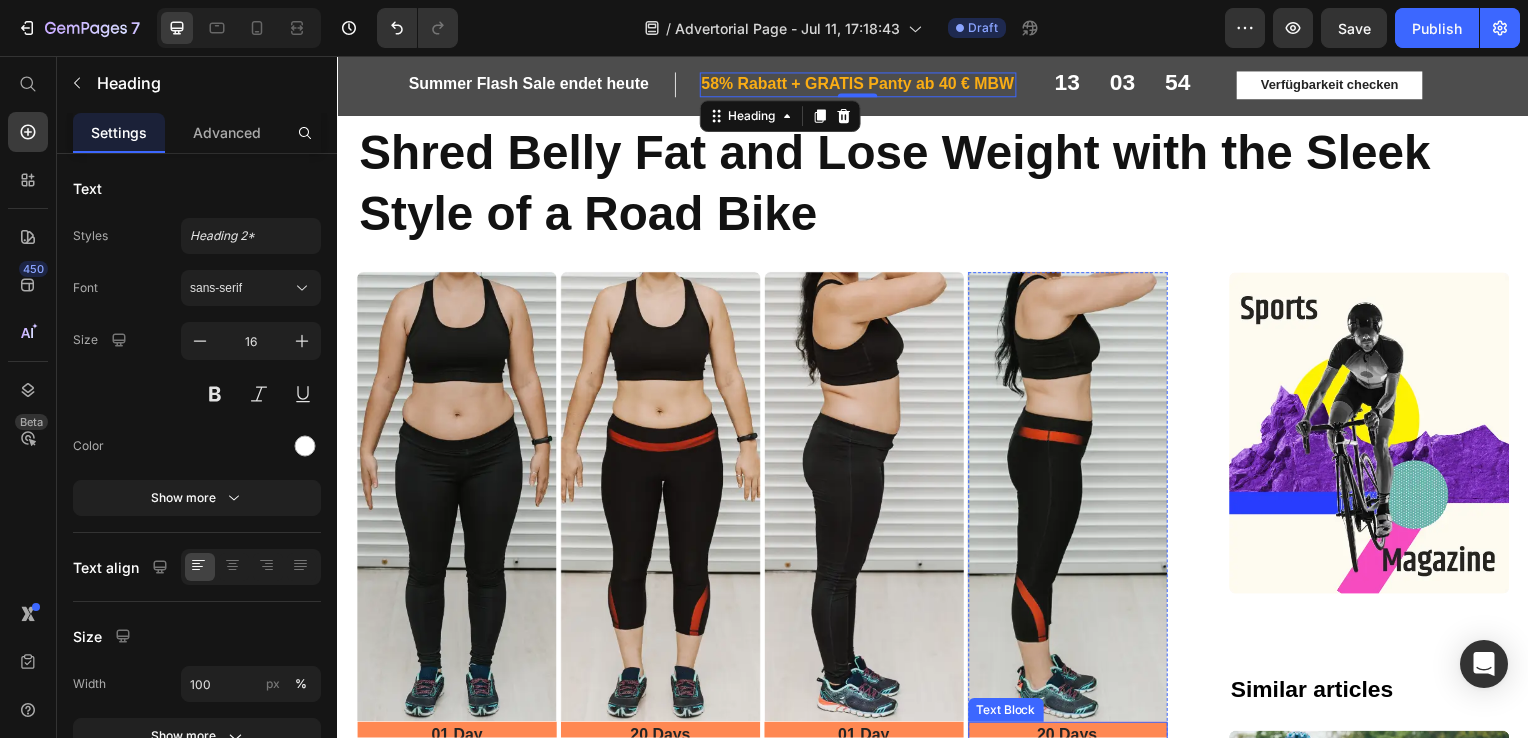 scroll, scrollTop: 1, scrollLeft: 0, axis: vertical 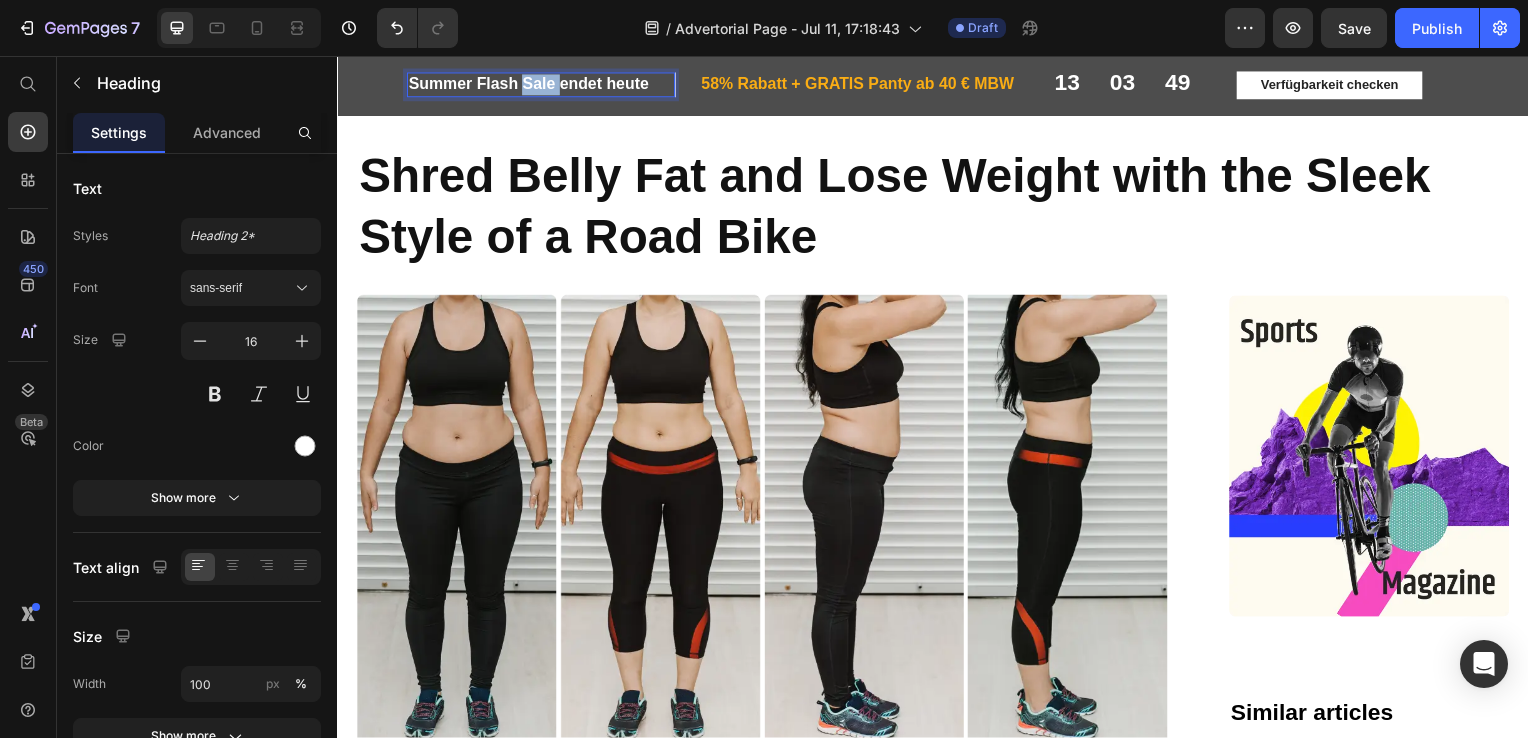 click on "Summer Flash Sale endet heute" at bounding box center [542, 85] 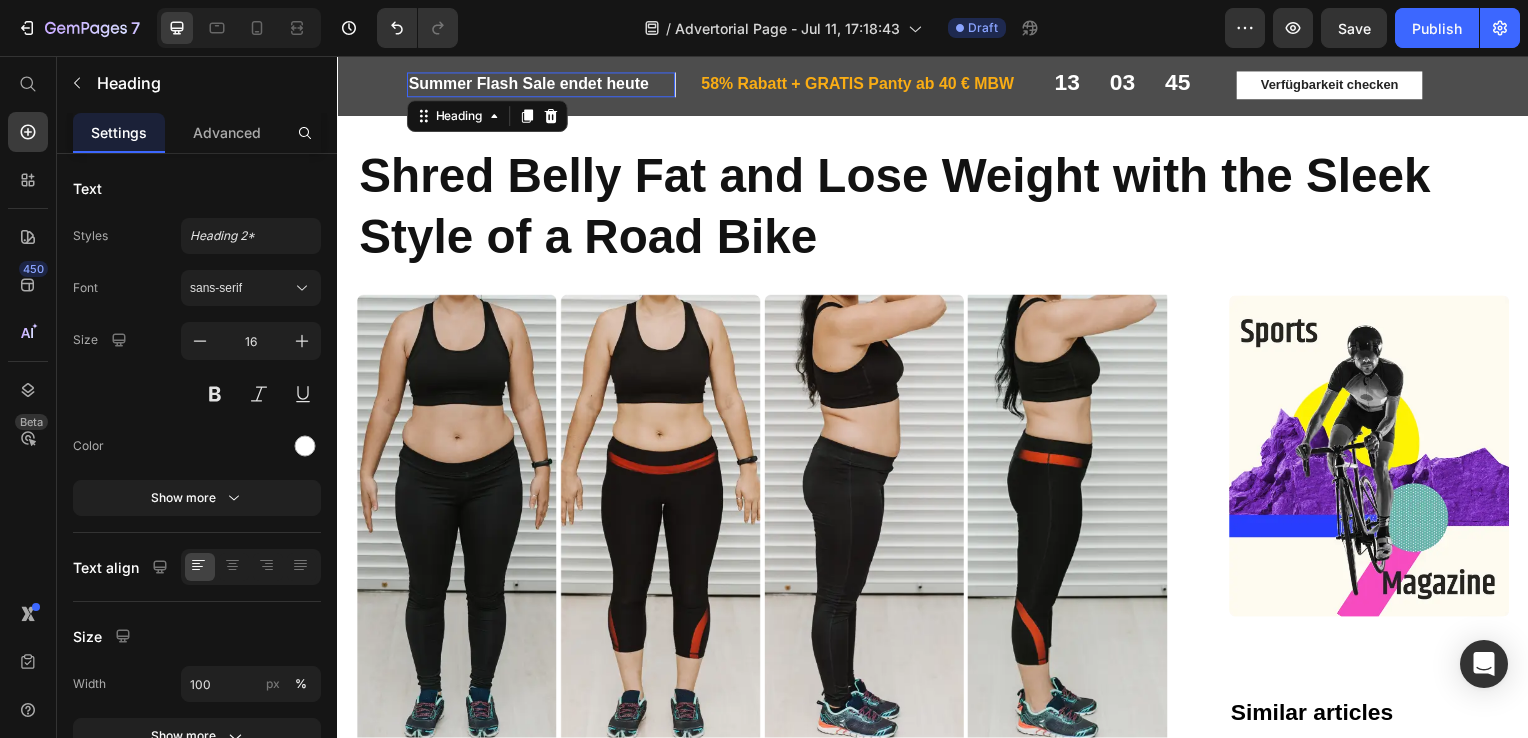 click on "Summer Flash Sale endet heute" at bounding box center (542, 85) 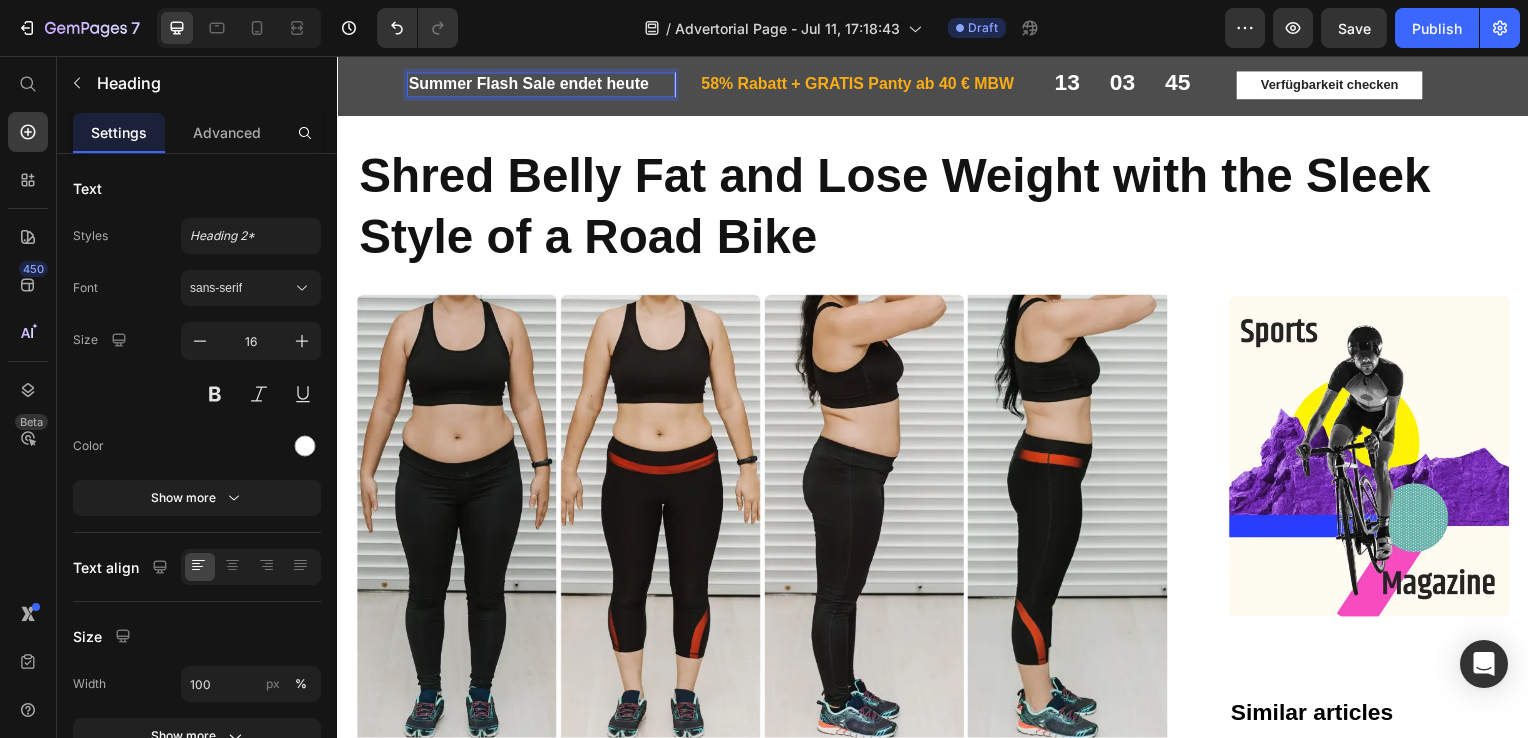 click on "Summer Flash Sale endet heute" at bounding box center (542, 85) 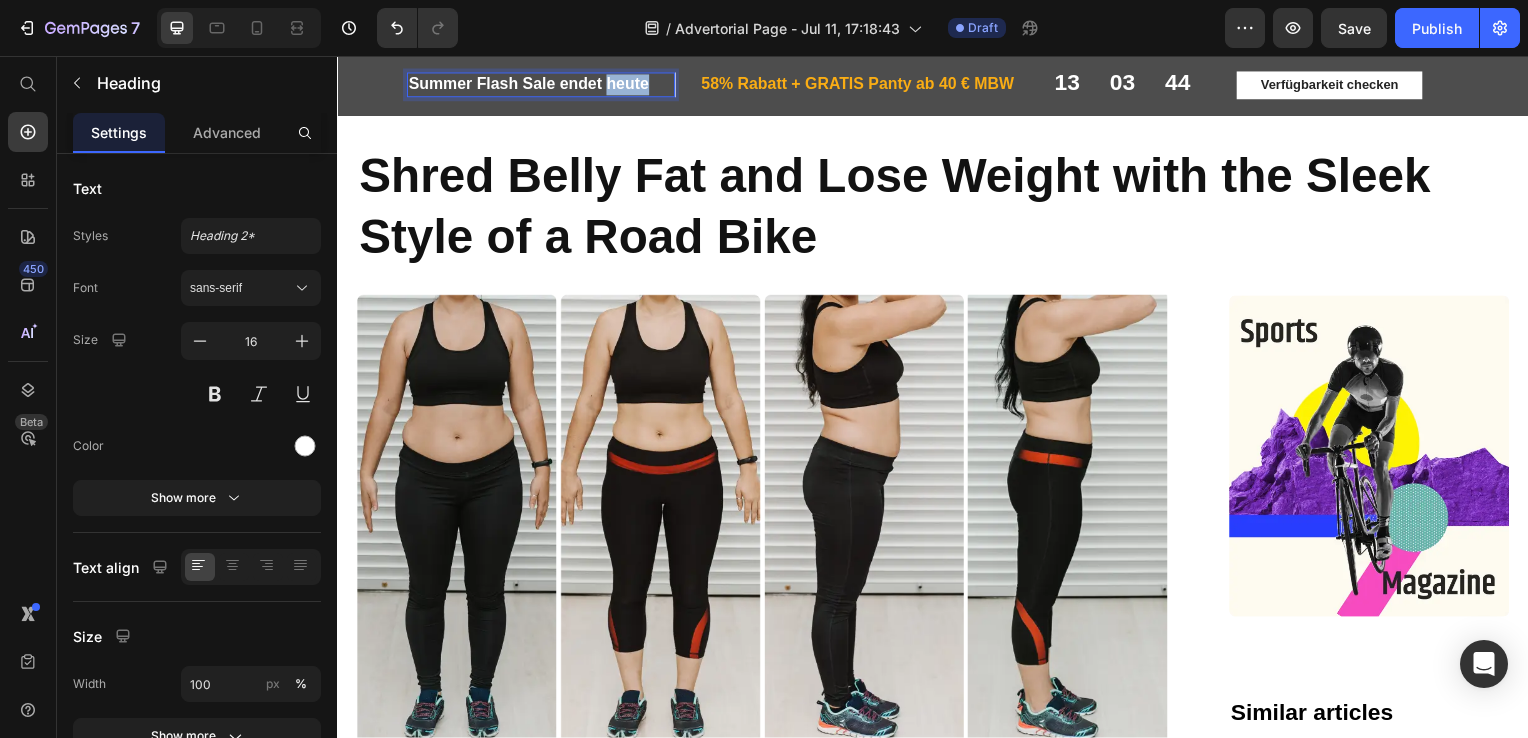 click on "Summer Flash Sale endet heute" at bounding box center (542, 85) 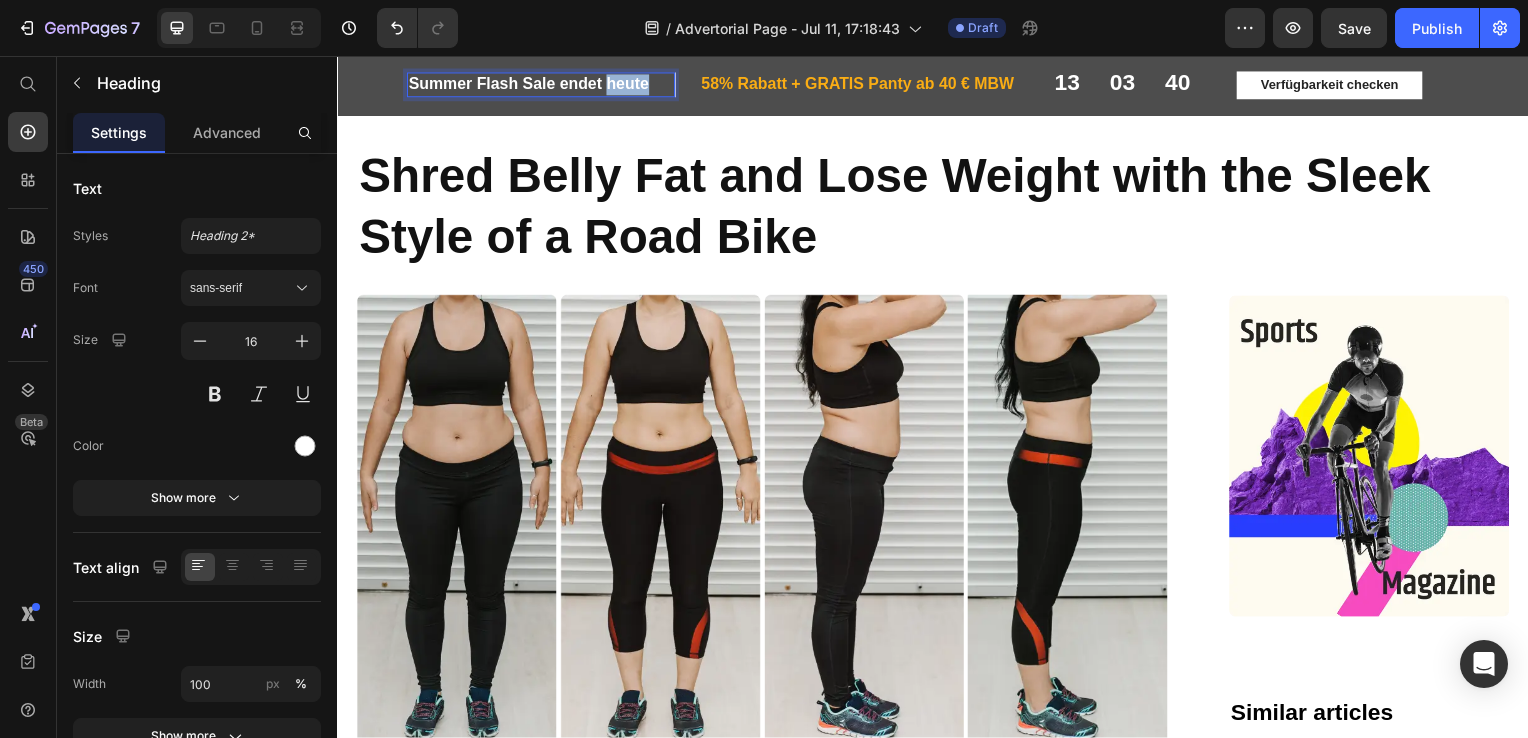 click on "Summer Flash Sale endet heute" at bounding box center (542, 85) 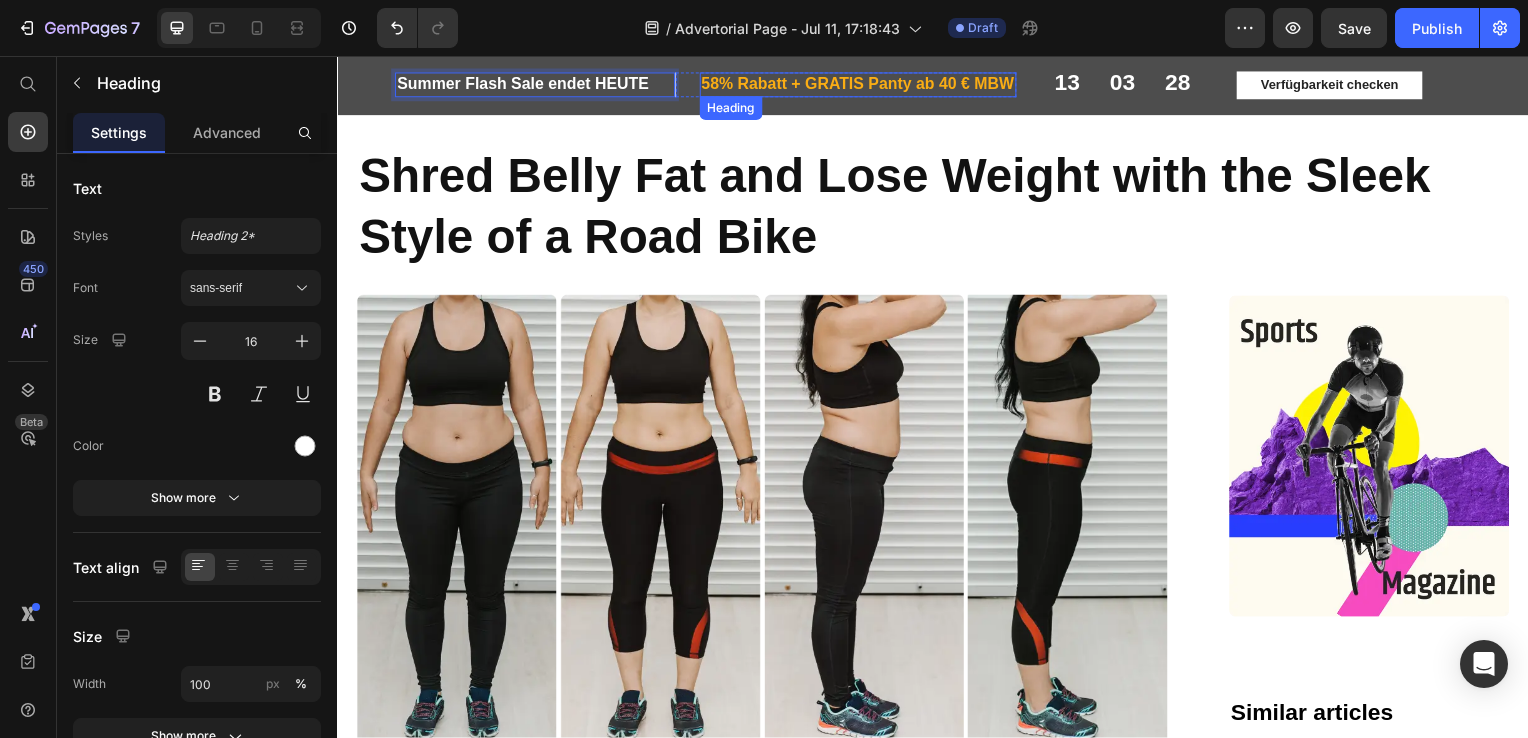 click on "58% Rabatt + GRATIS Panty ab 40 € MBW" at bounding box center (861, 84) 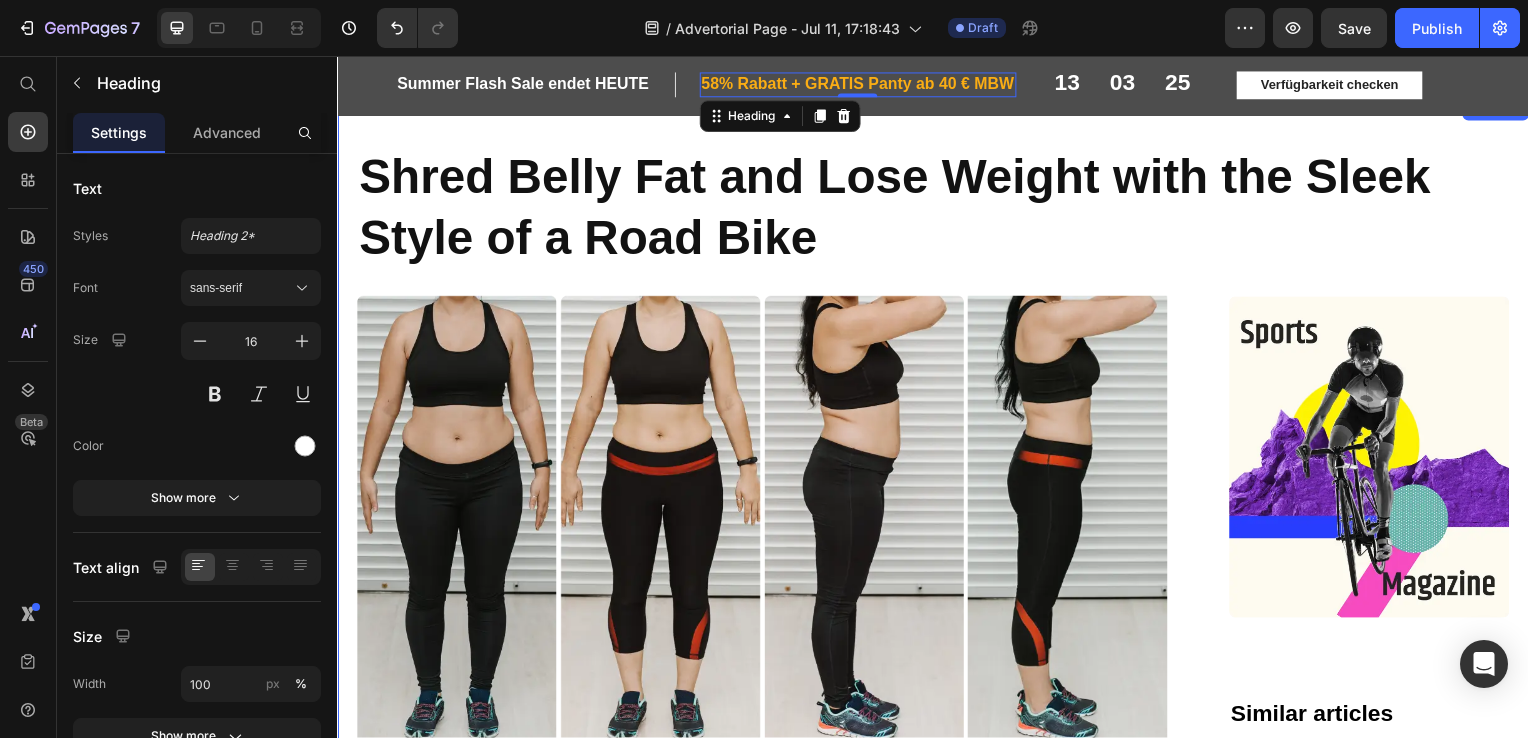 scroll, scrollTop: 0, scrollLeft: 0, axis: both 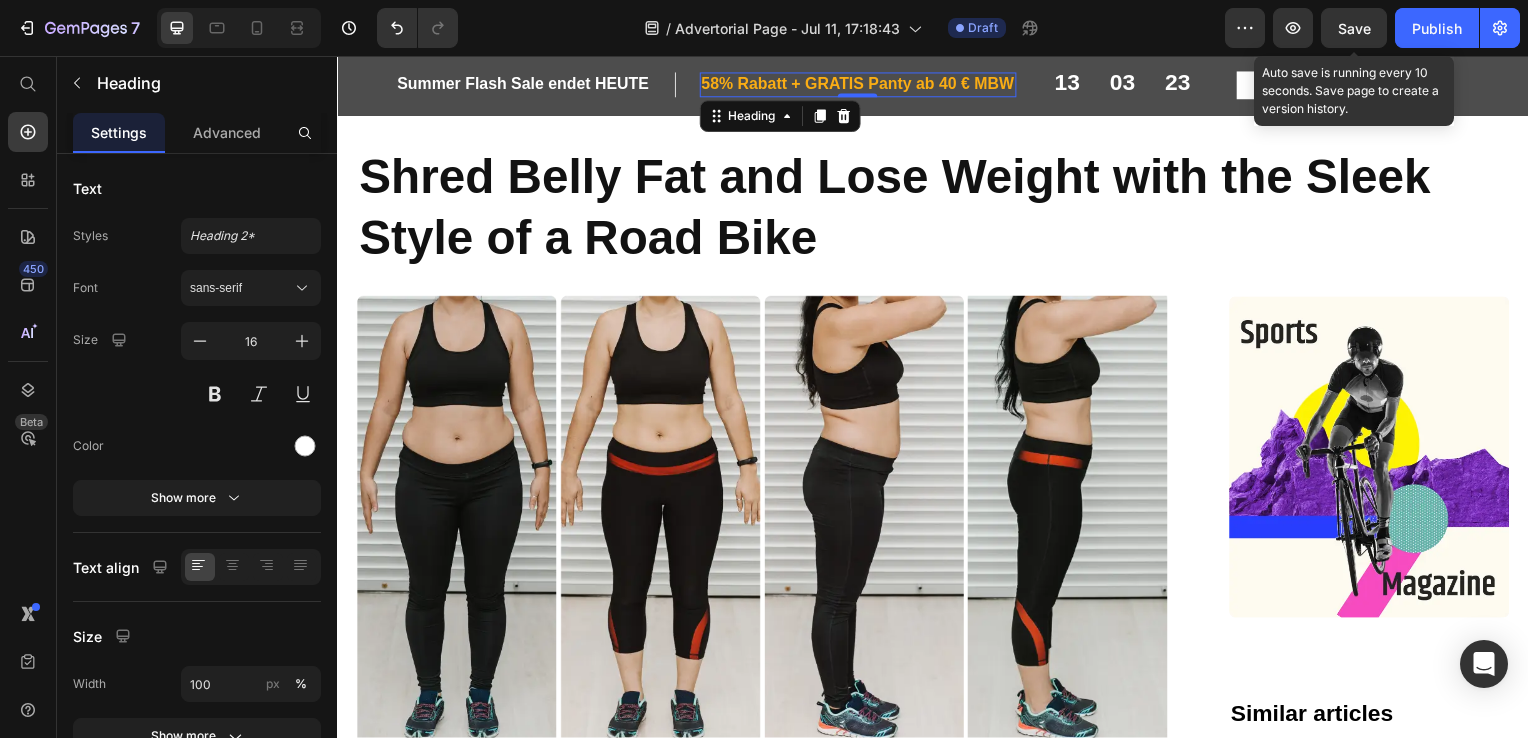 drag, startPoint x: 1689, startPoint y: 73, endPoint x: 1004, endPoint y: 185, distance: 694.0958 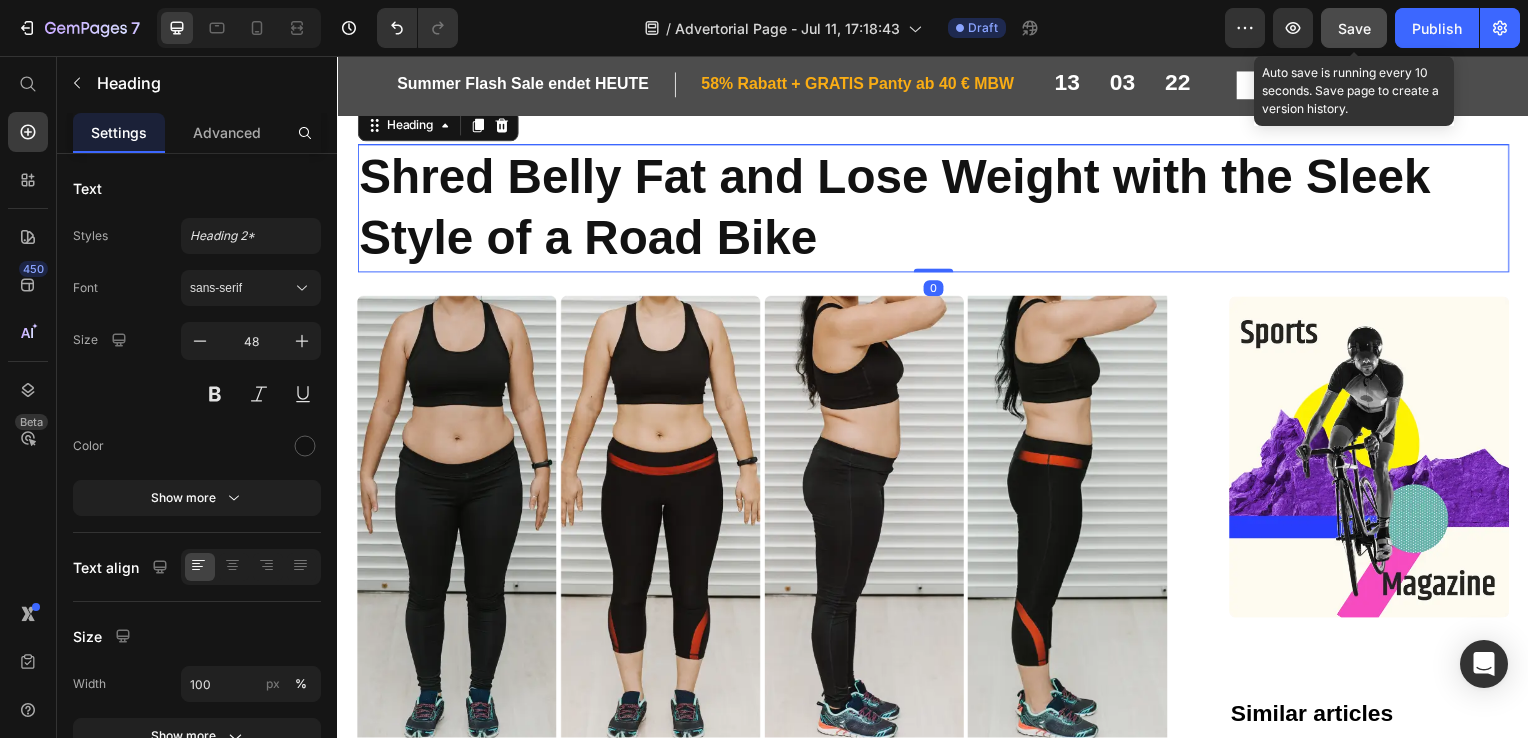 click on "Save" at bounding box center [1354, 28] 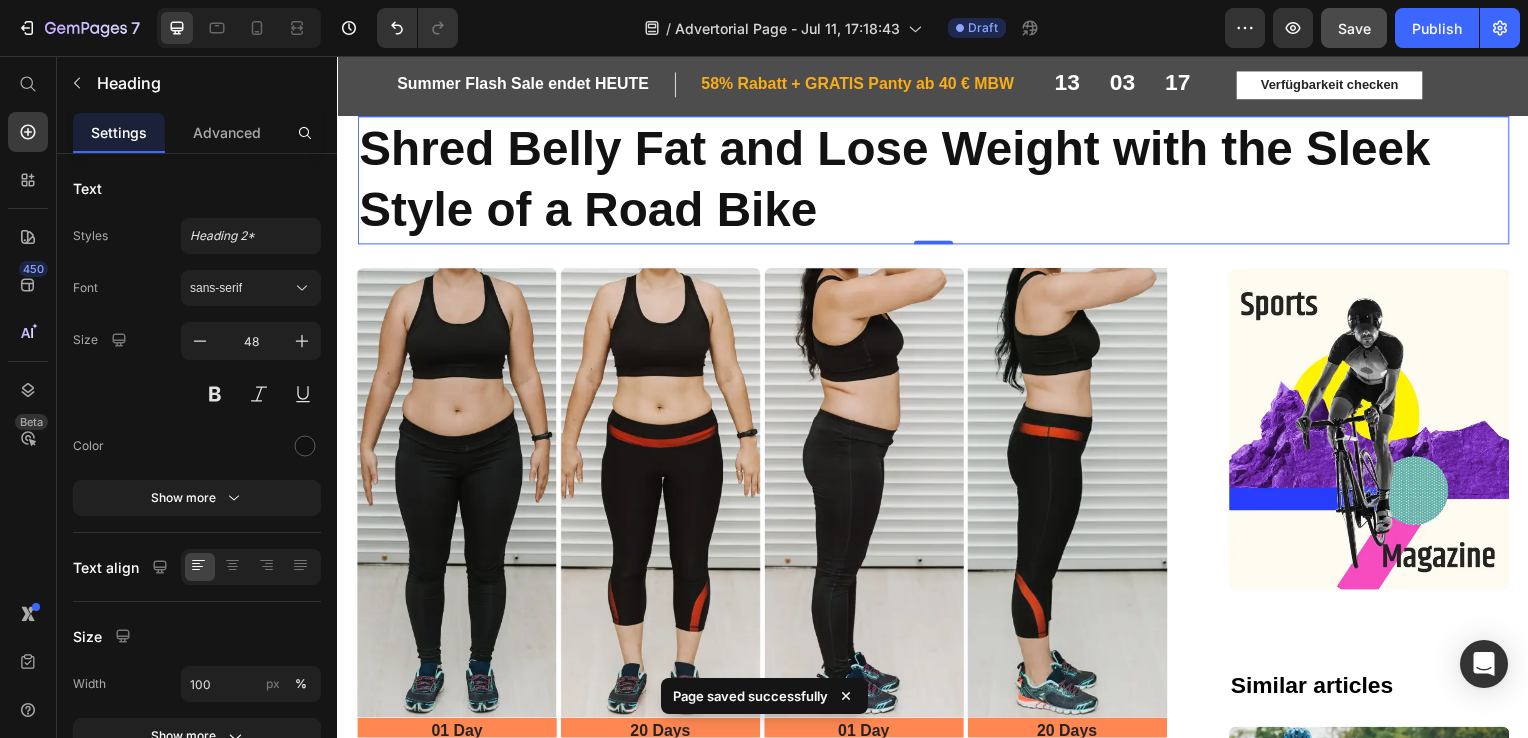scroll, scrollTop: 0, scrollLeft: 0, axis: both 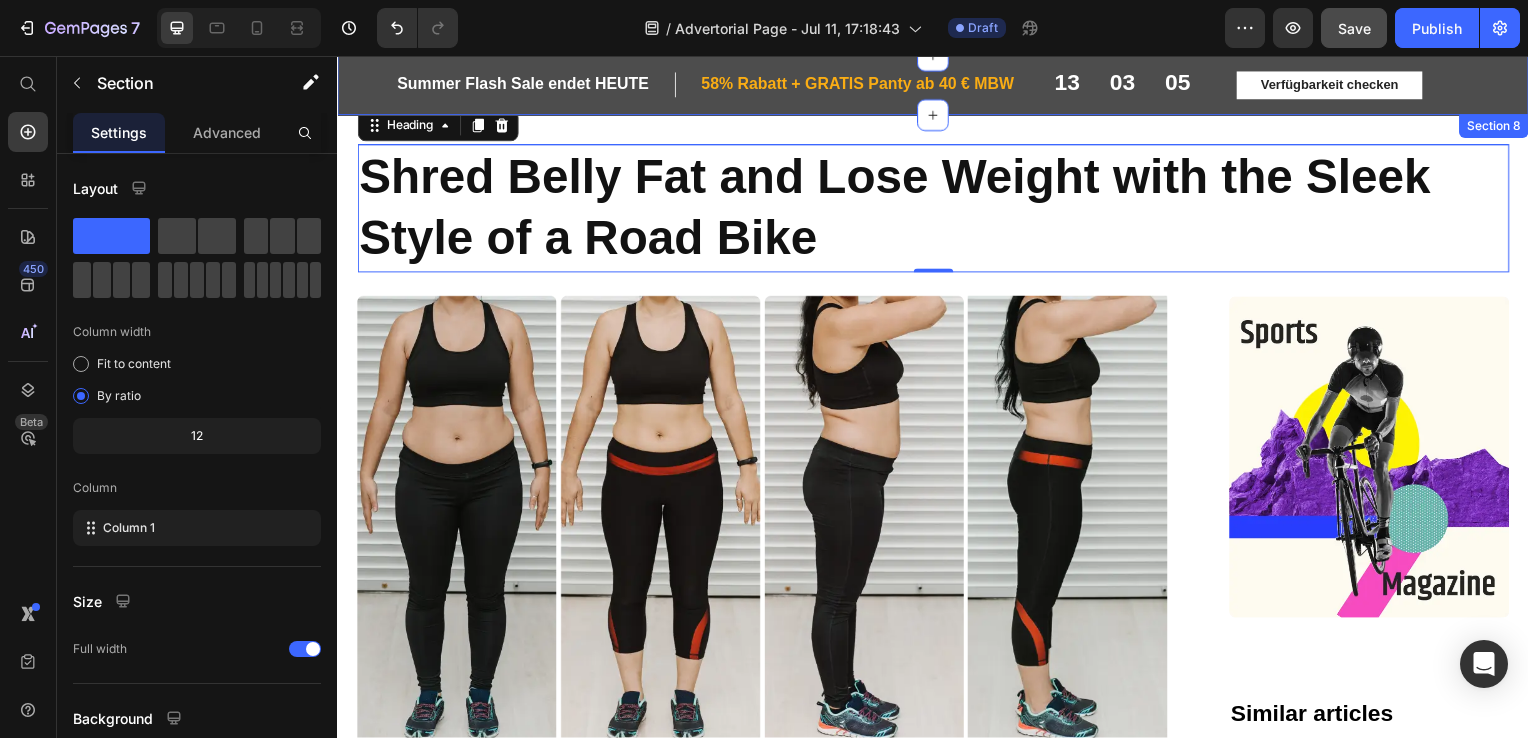click on "Summer Flash Sale endet HEUTE Heading Row ⁠⁠⁠⁠⁠⁠⁠  58% Rabatt + GRATIS Panty ab 40 € MBW Heading Row Row 13 03 05 CountDown Timer Verfügbarkeit checken Button Row Row Section 8" at bounding box center [937, 86] 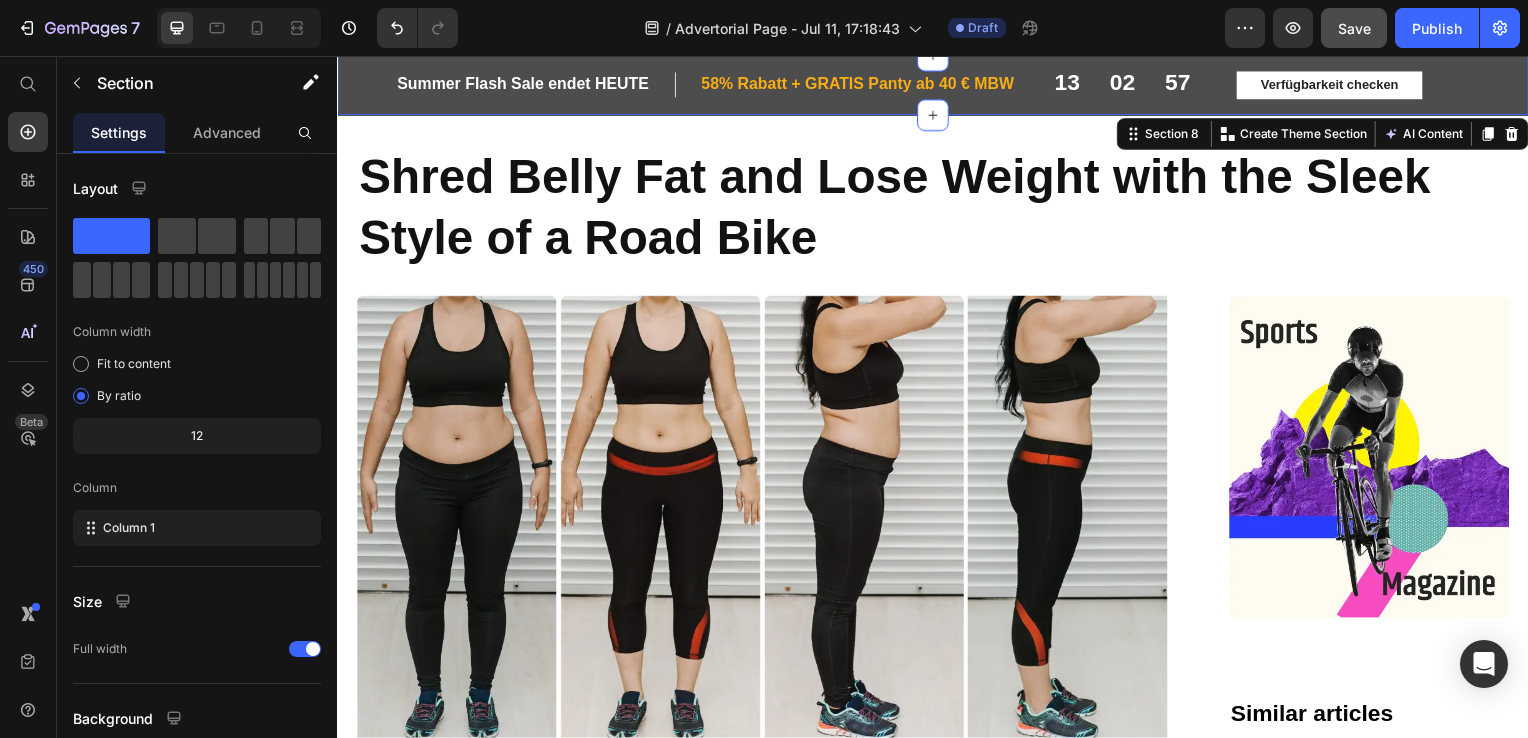 click on "Summer Flash Sale endet HEUTE Heading Row ⁠⁠⁠⁠⁠⁠⁠  58% Rabatt + GRATIS Panty ab 40 € MBW Heading Row Row 13 02 57 CountDown Timer Verfügbarkeit checken Button Row Row Section 8   You can create reusable sections Create Theme Section AI Content Write with GemAI What would you like to describe here? Tone and Voice Persuasive Product Teenie Periodenkit - für die erste Periode Show more Generate" at bounding box center (937, 86) 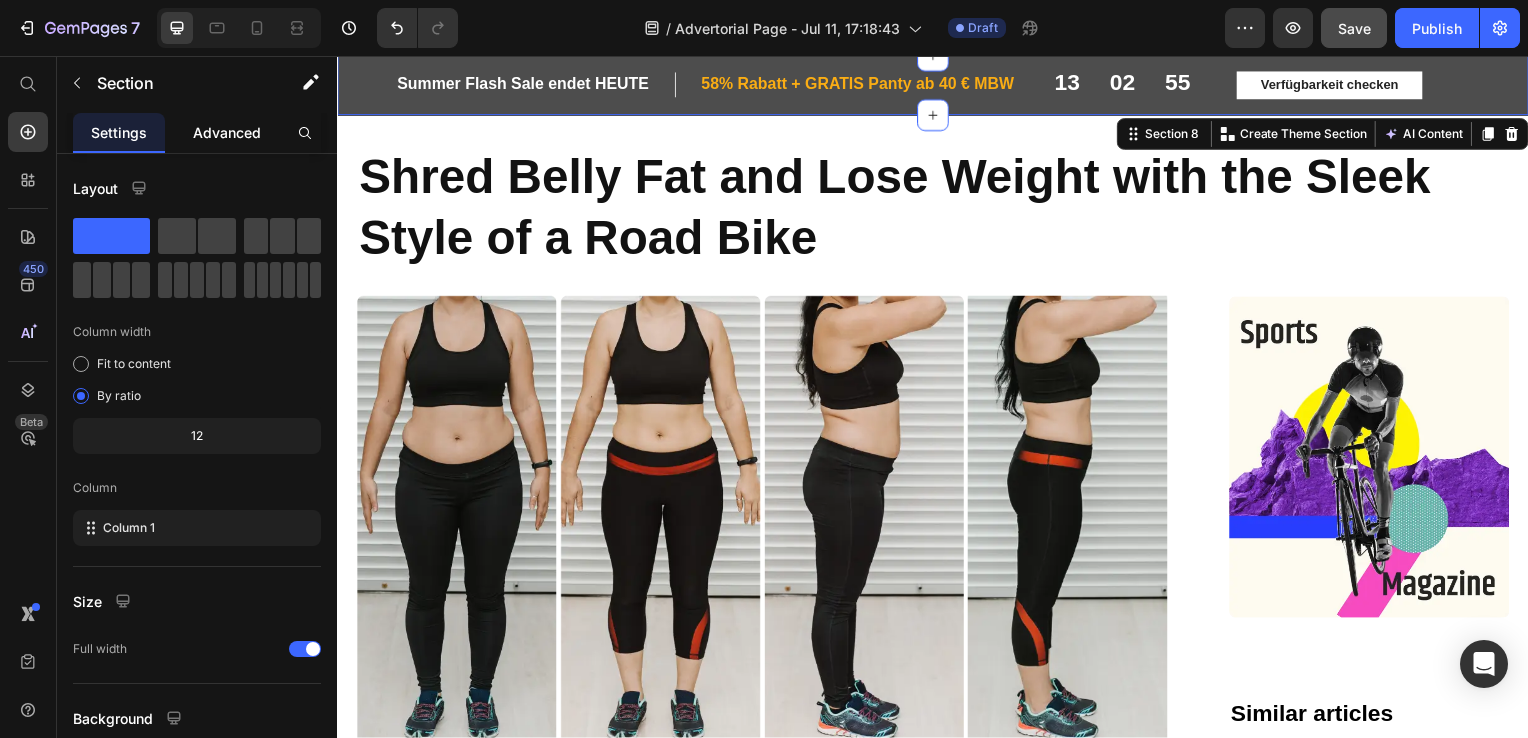 click on "Advanced" at bounding box center (227, 132) 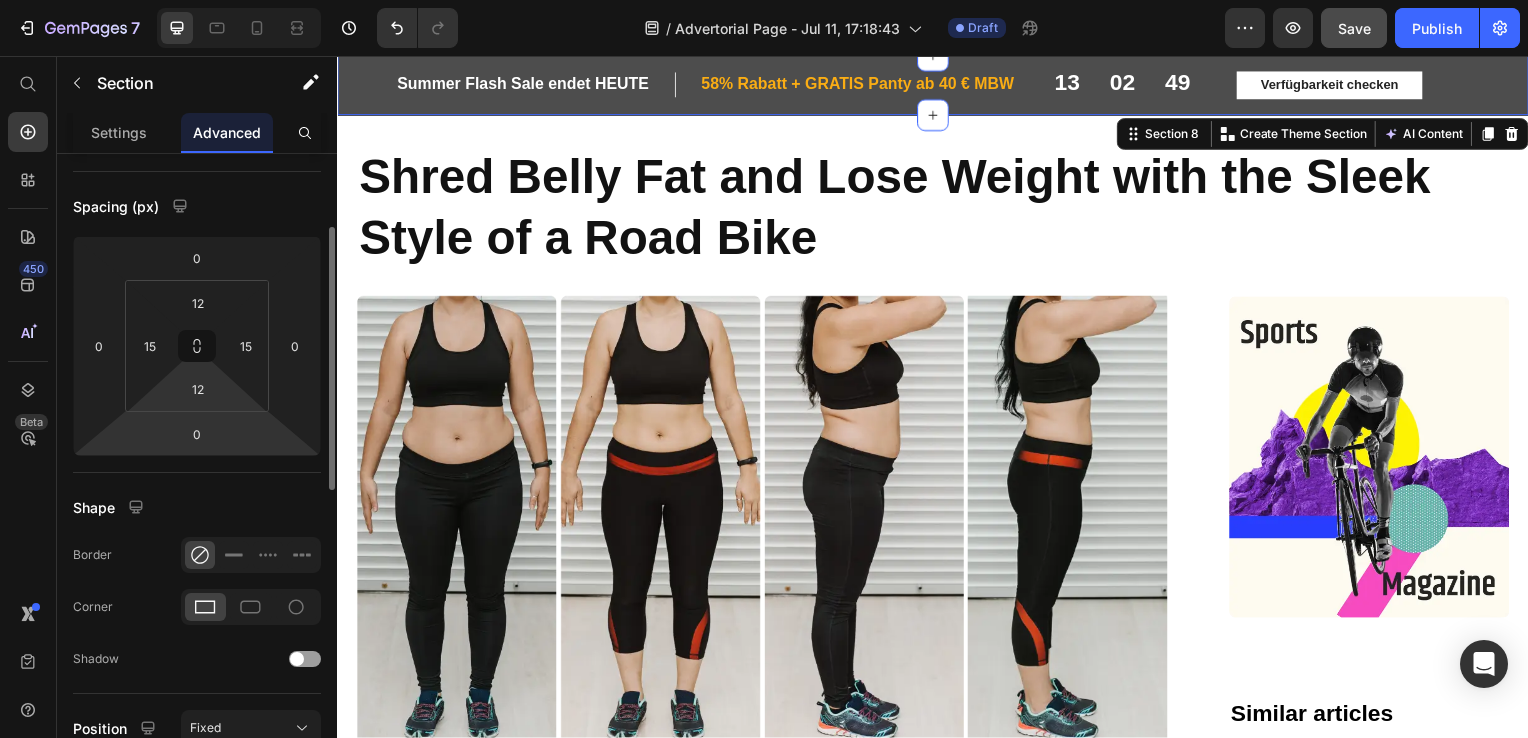 scroll, scrollTop: 0, scrollLeft: 0, axis: both 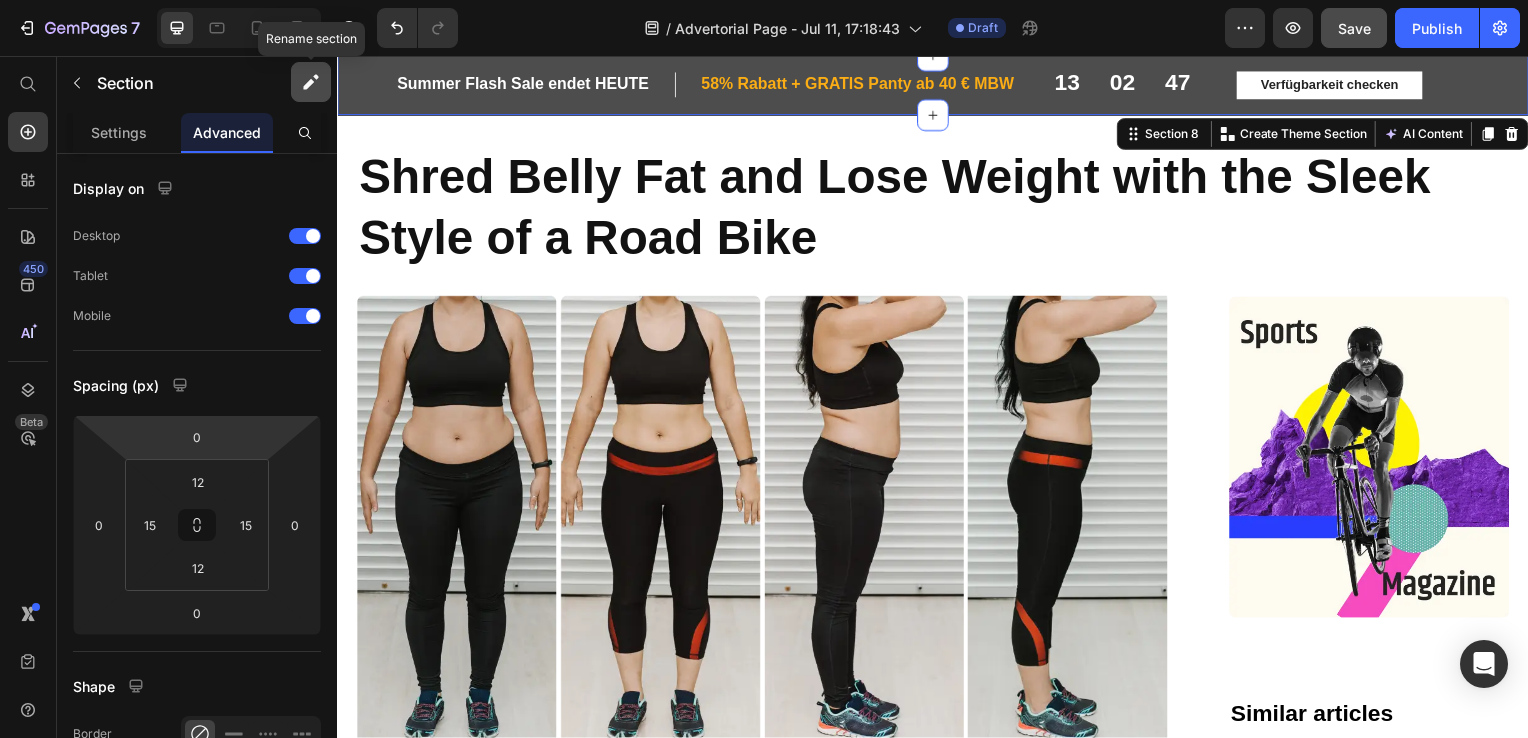 click 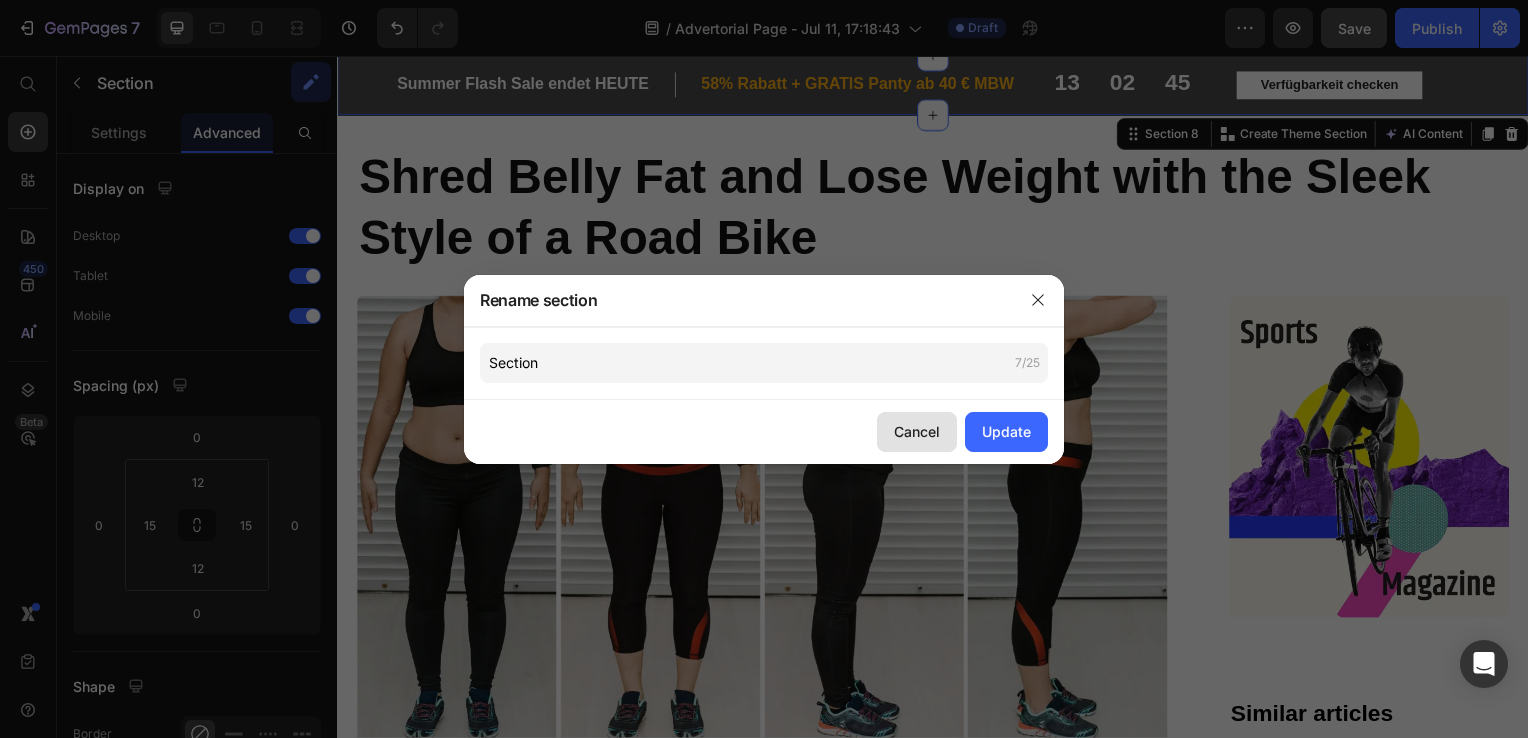 click on "Cancel" 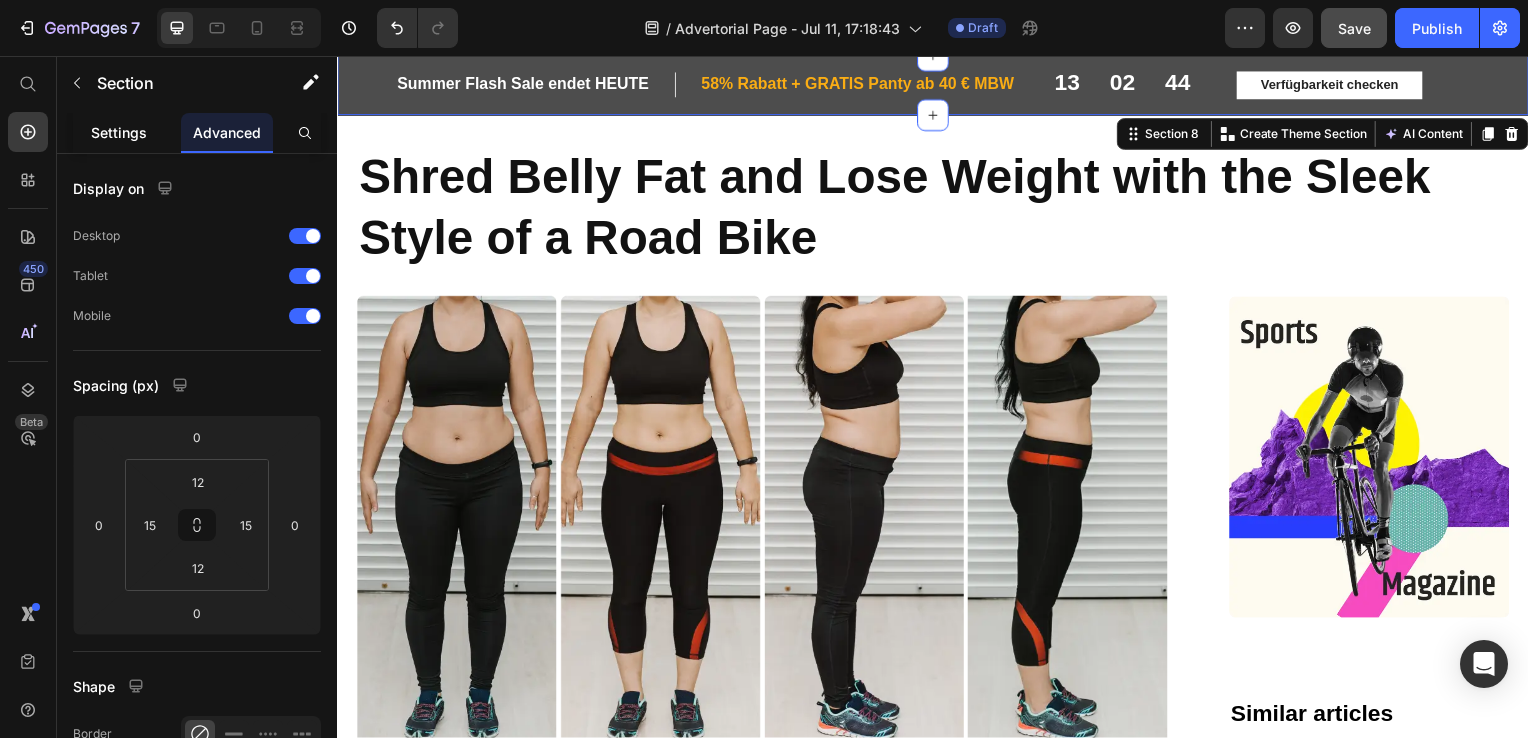 click on "Settings" at bounding box center (119, 132) 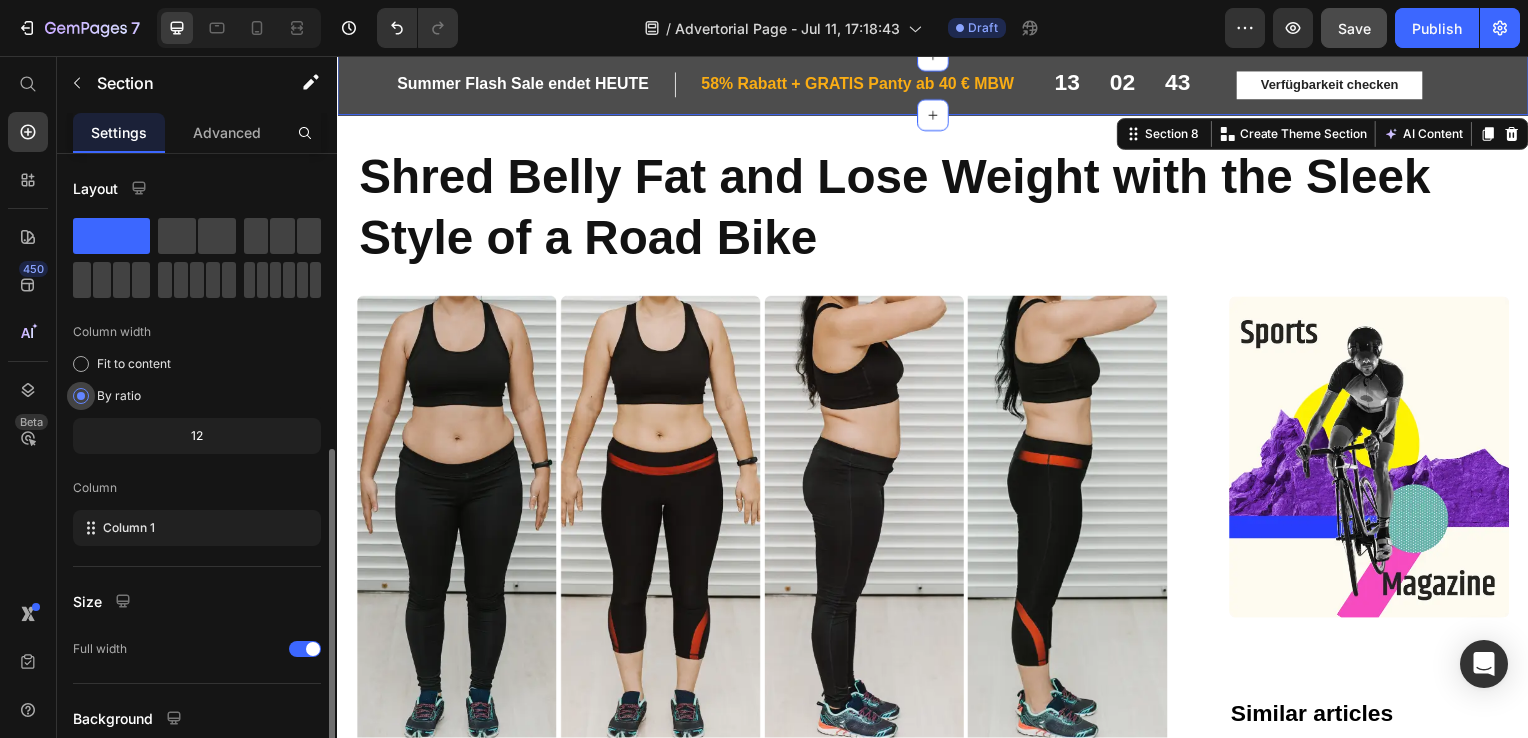 scroll, scrollTop: 164, scrollLeft: 0, axis: vertical 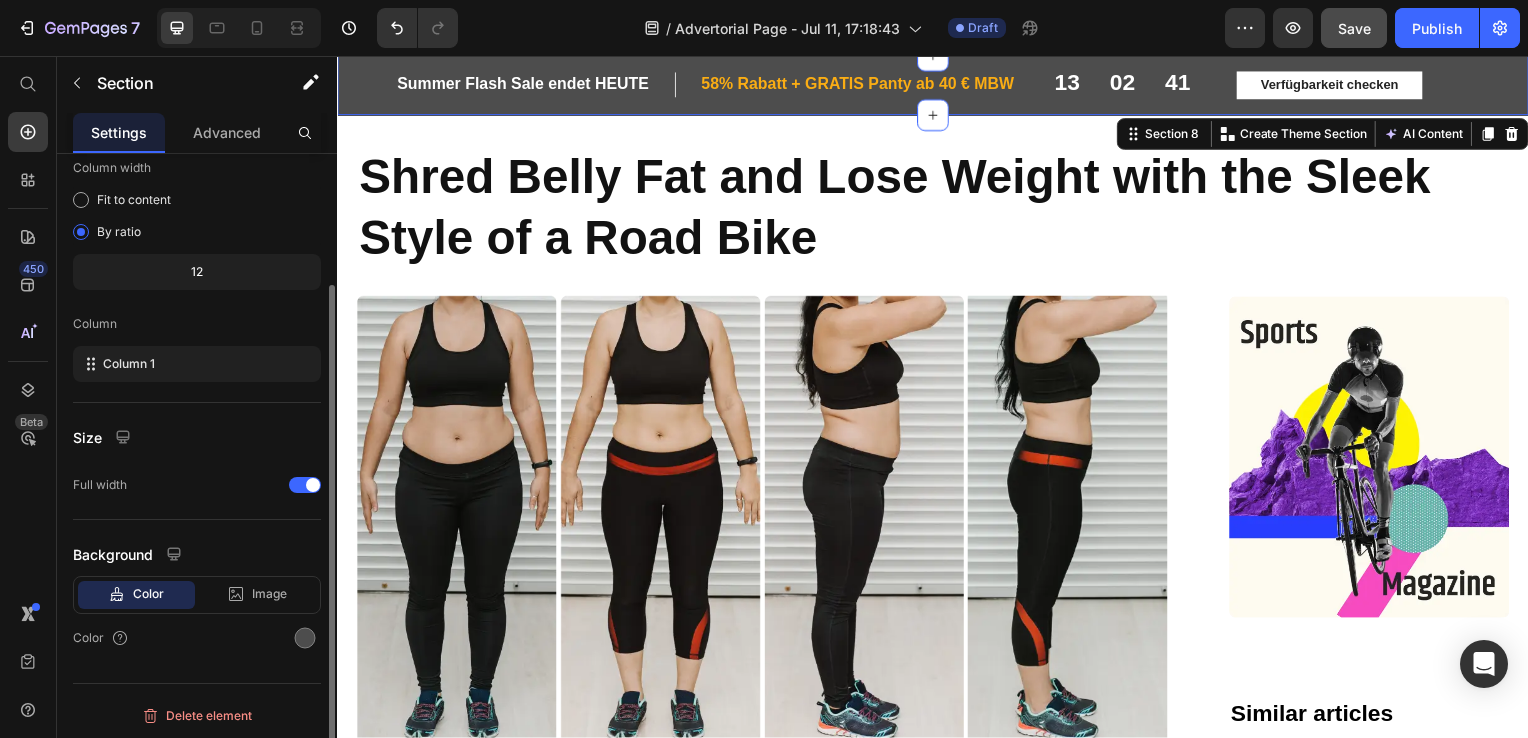 click on "Color" at bounding box center [148, 594] 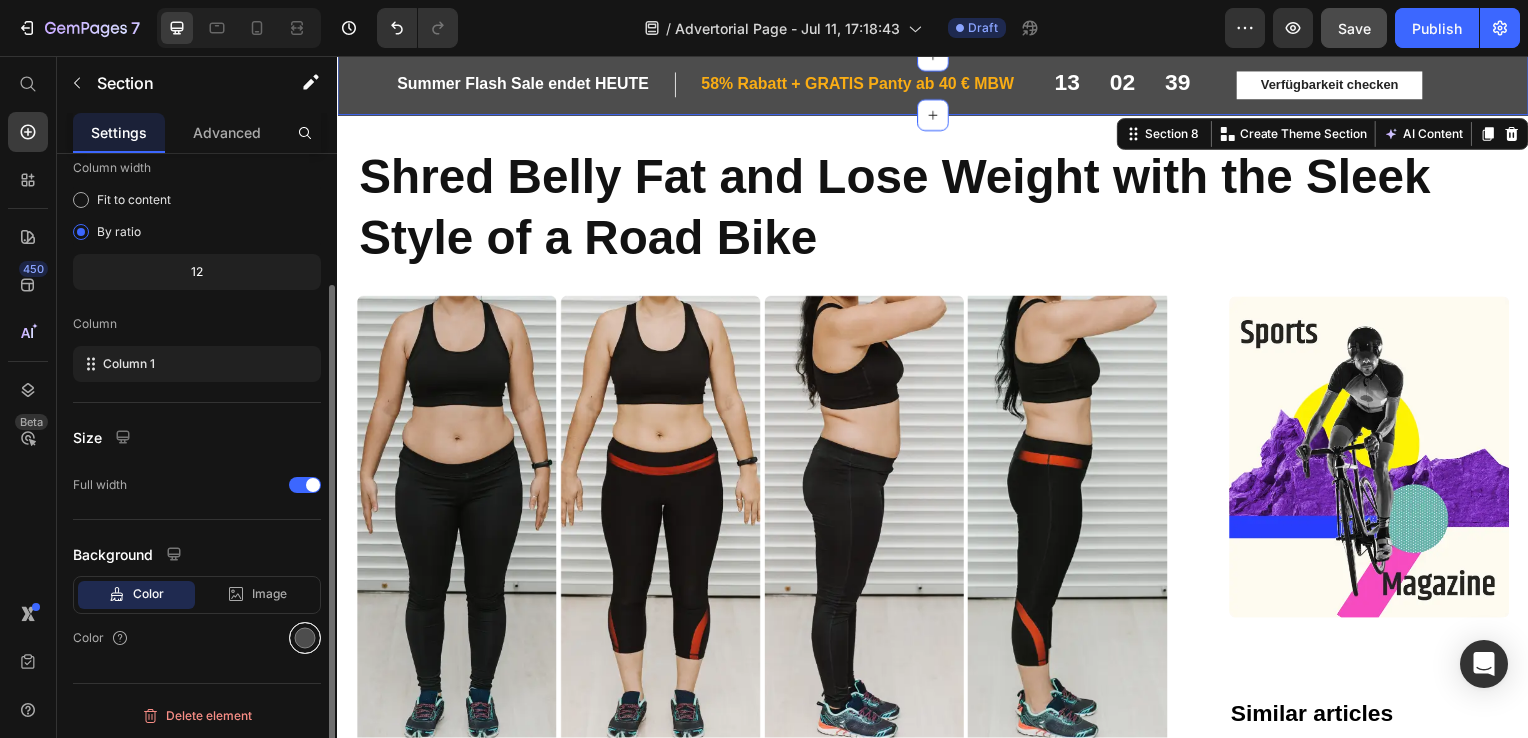 click at bounding box center [305, 638] 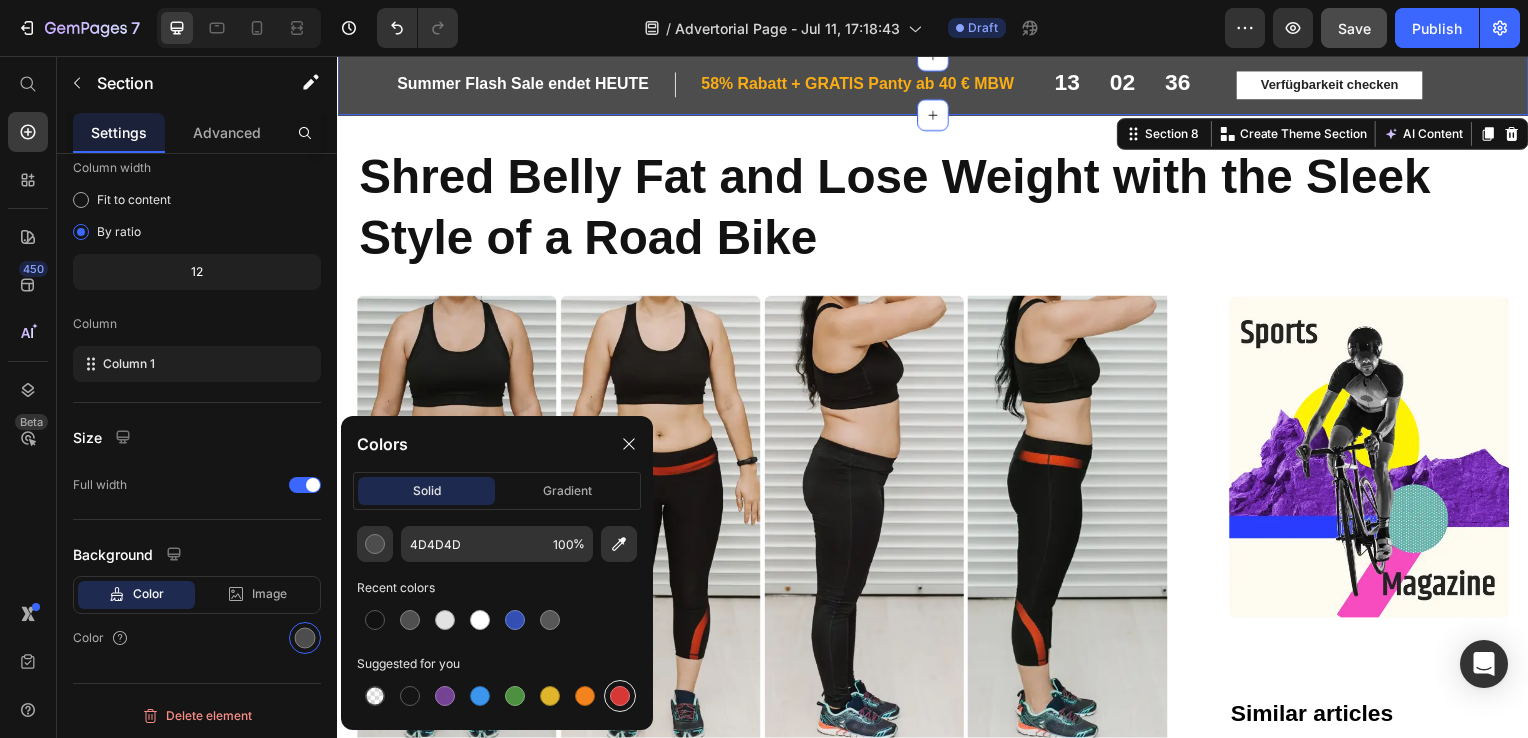 click at bounding box center (620, 696) 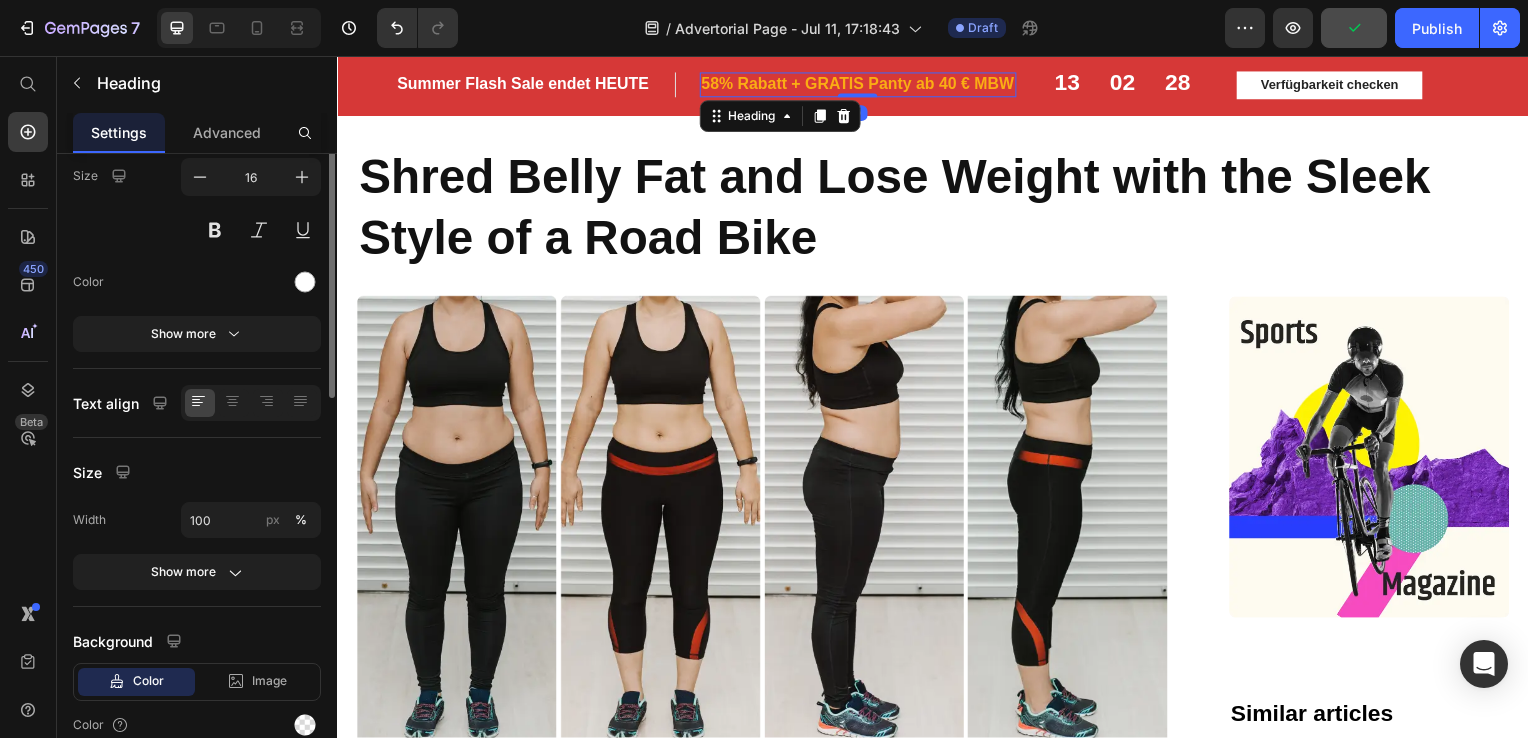 scroll, scrollTop: 0, scrollLeft: 0, axis: both 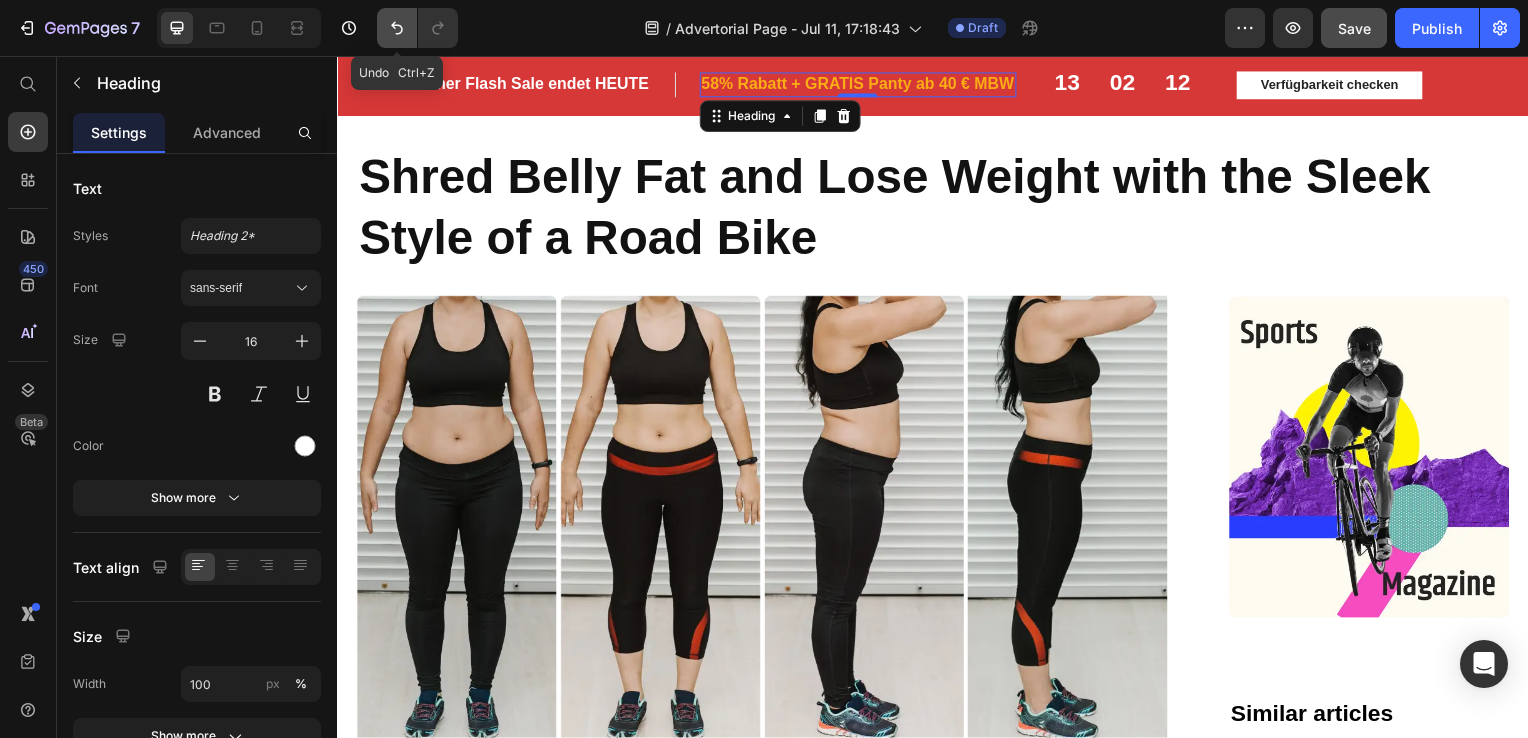 click 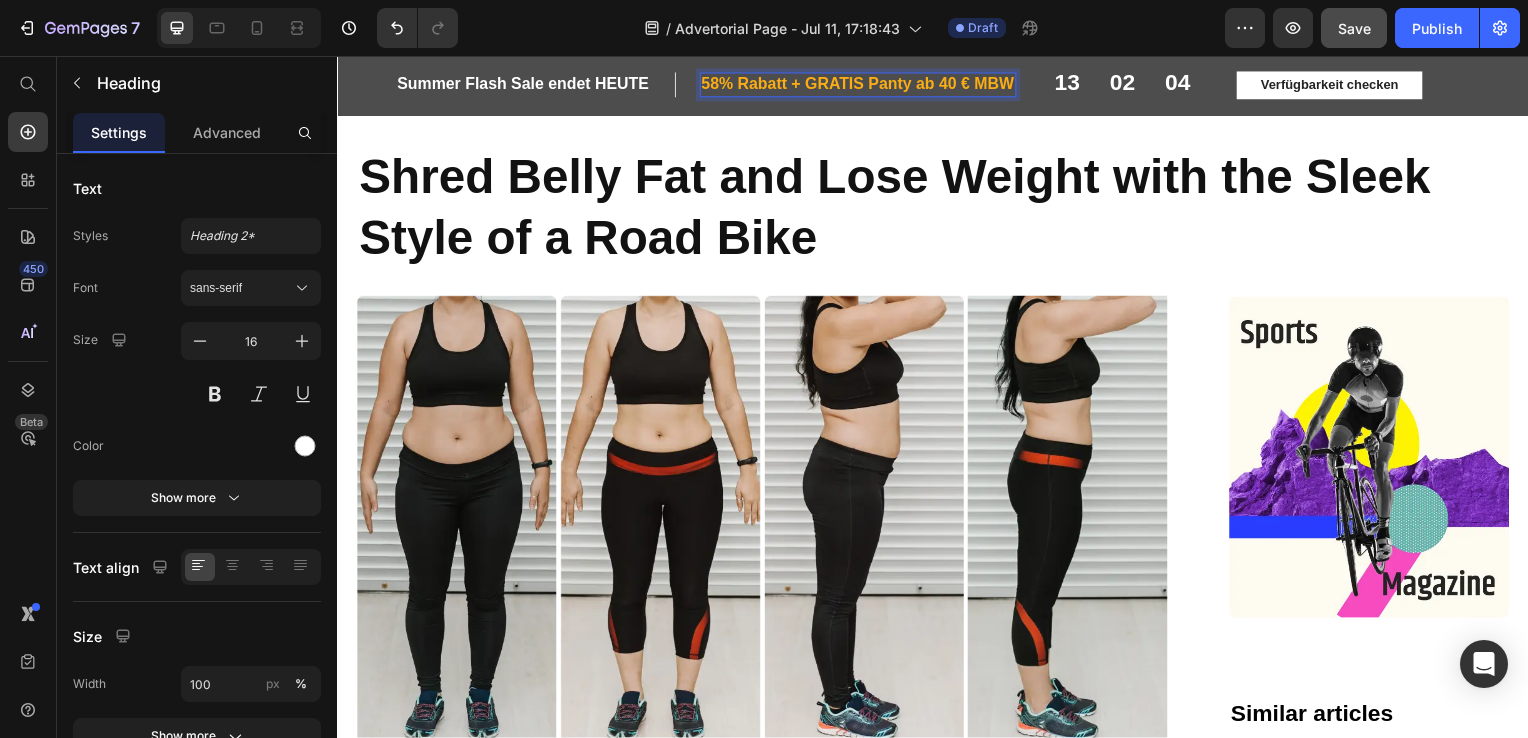 click on "58% Rabatt + GRATIS Panty ab 40 € MBW" at bounding box center [861, 84] 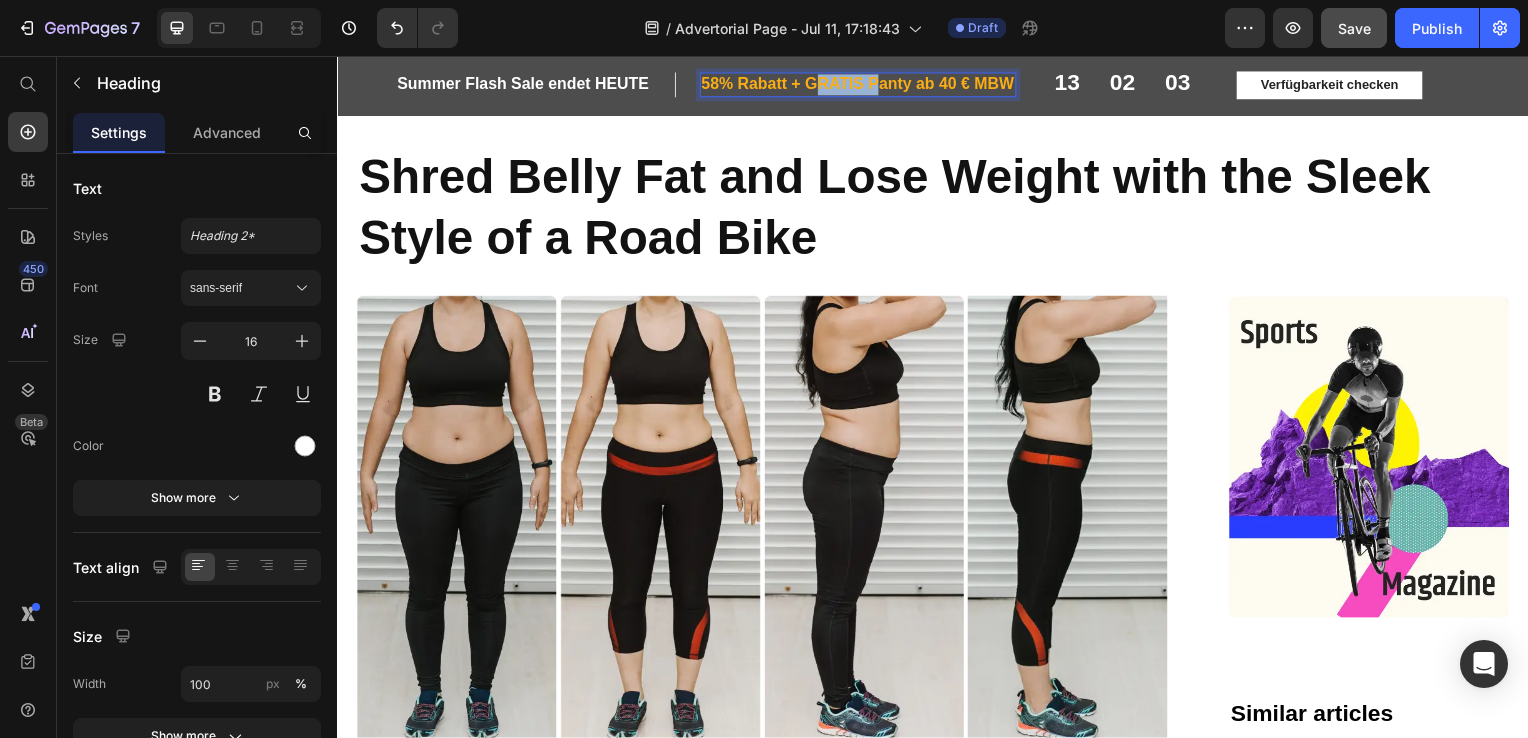 click on "58% Rabatt + GRATIS Panty ab 40 € MBW" at bounding box center [861, 84] 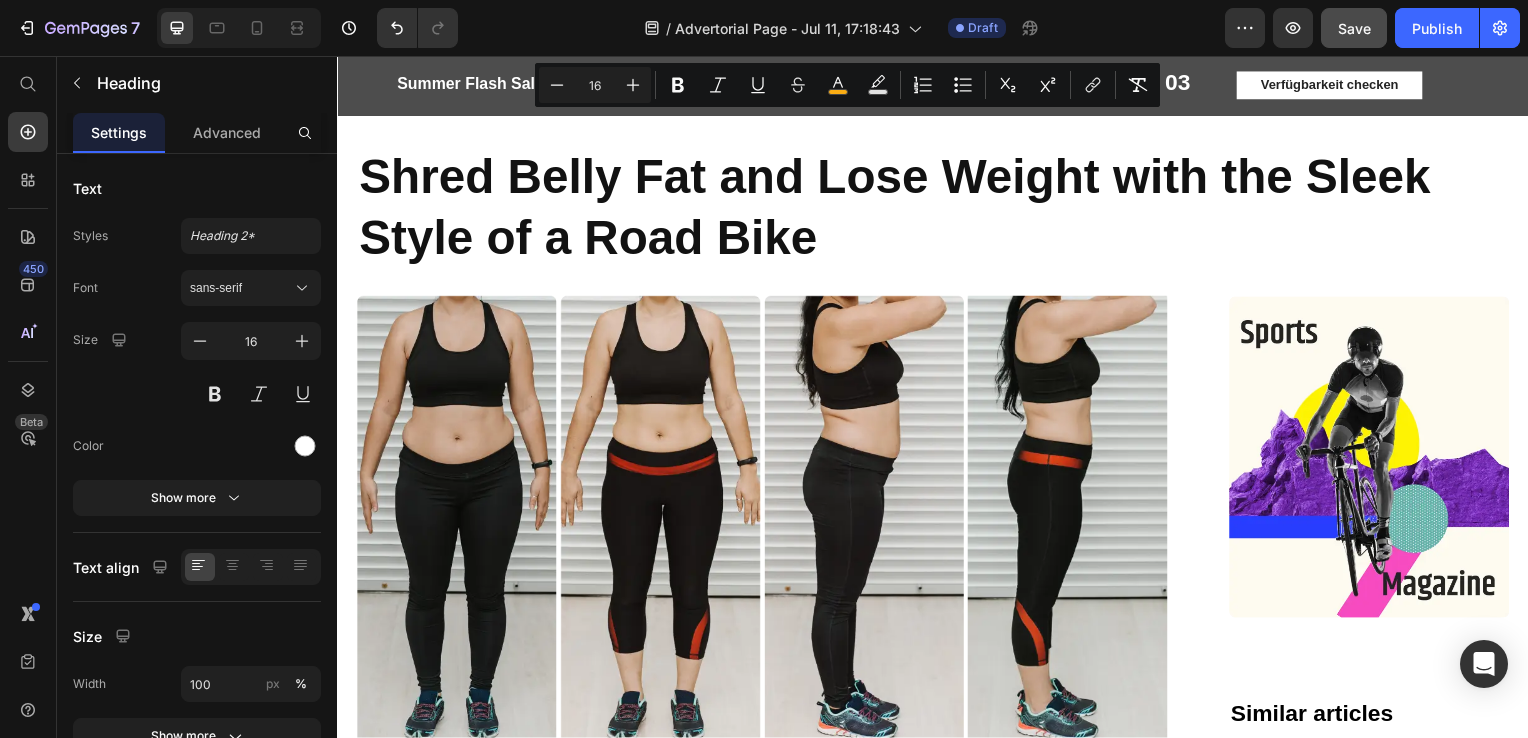 click on "58% Rabatt + GRATIS Panty ab 40 € MBW" at bounding box center (861, 84) 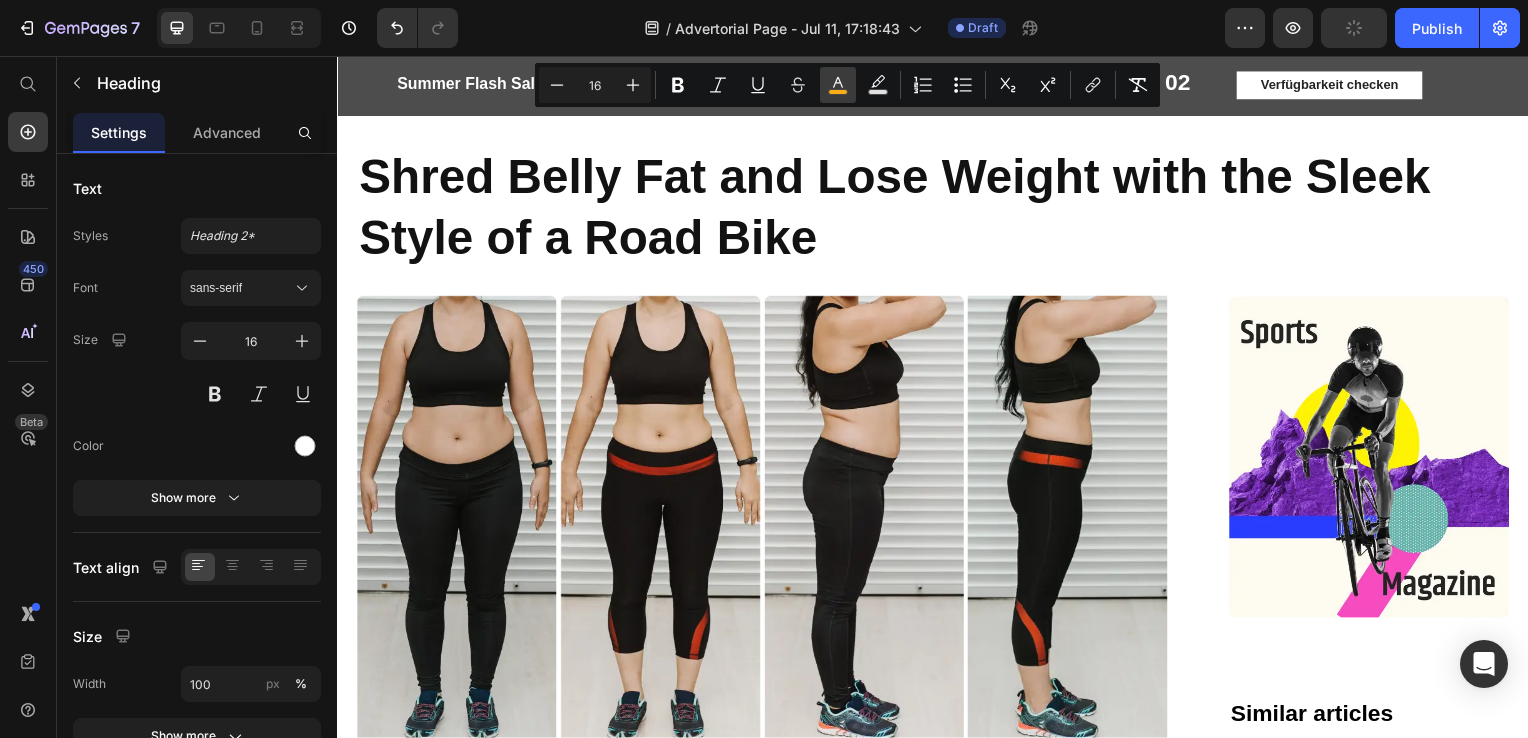 click 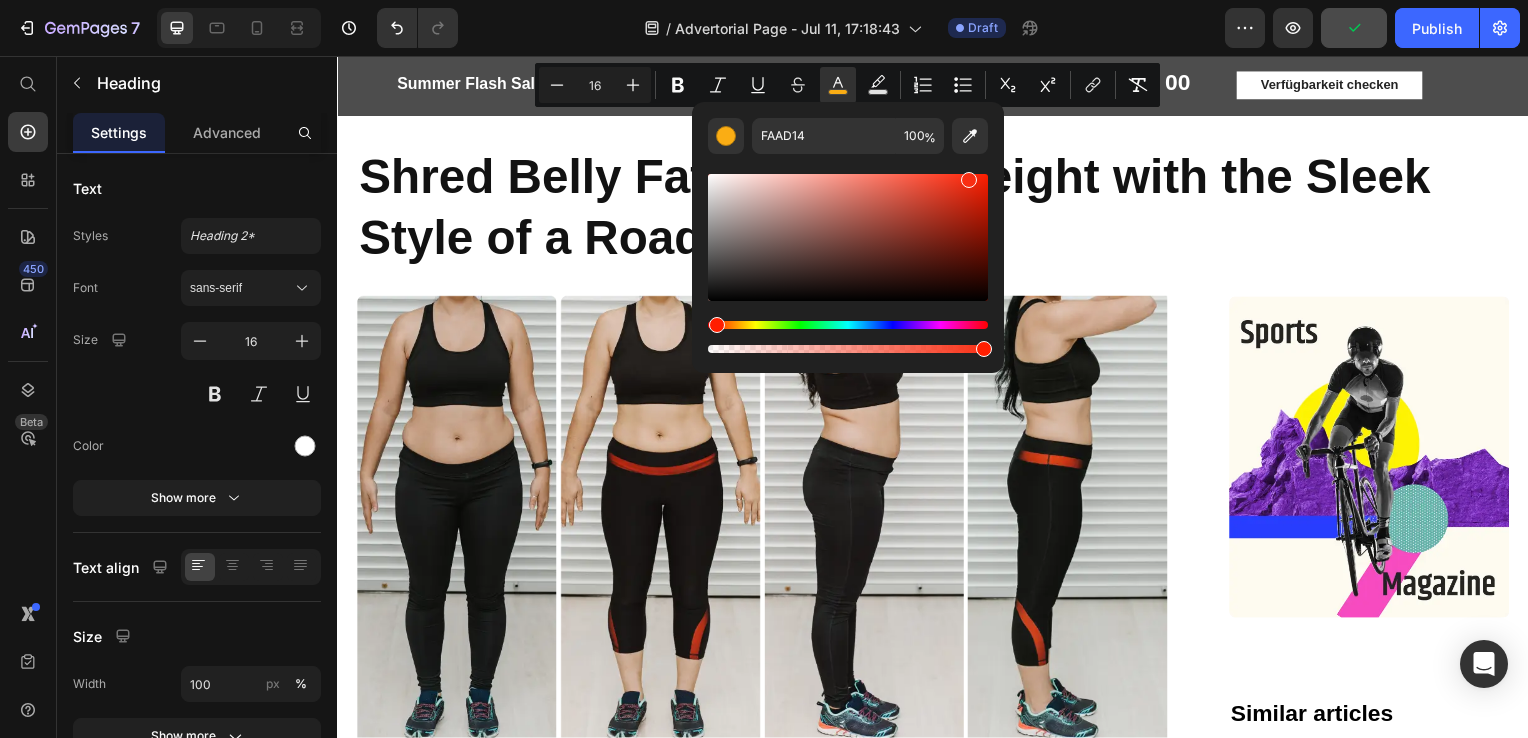 click at bounding box center [848, 325] 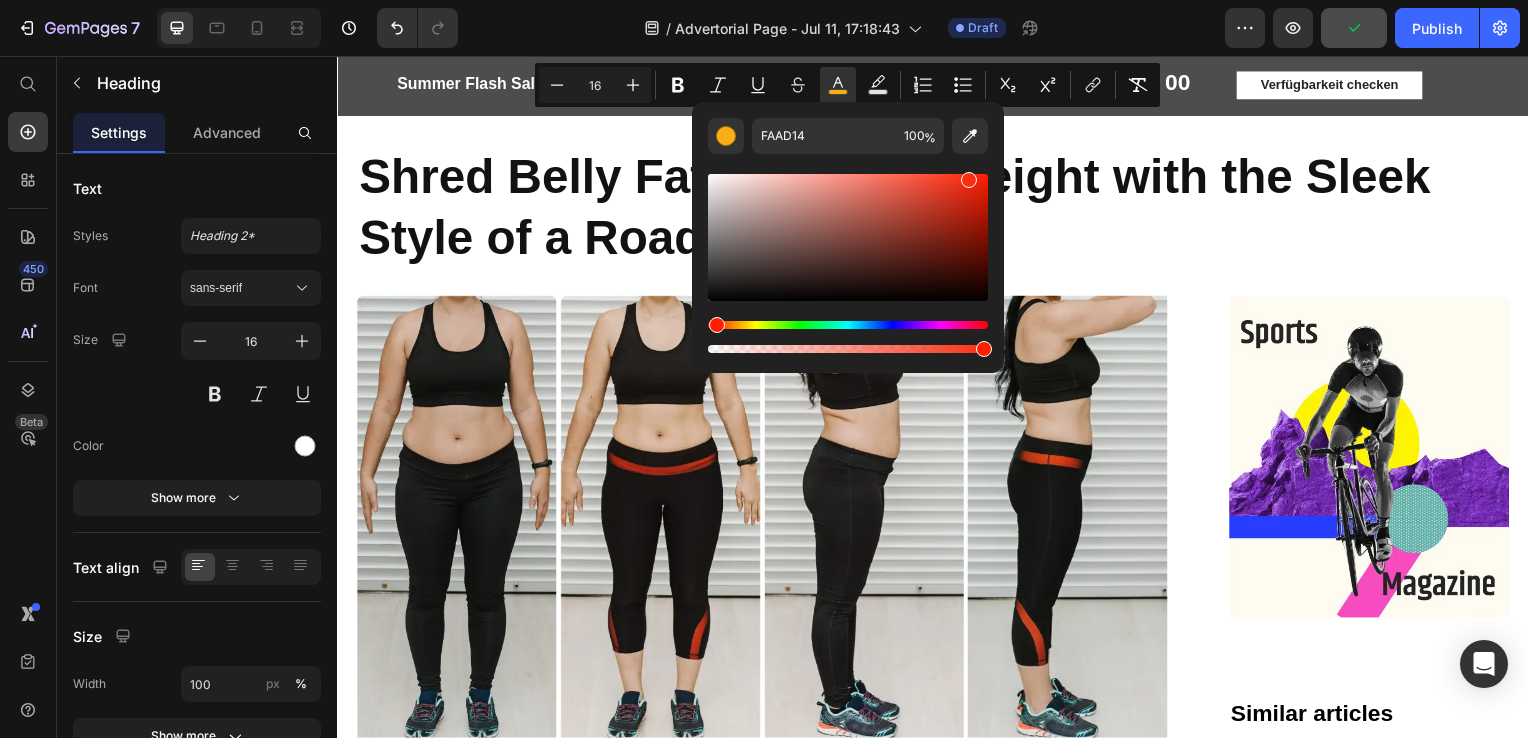 type on "F92E13" 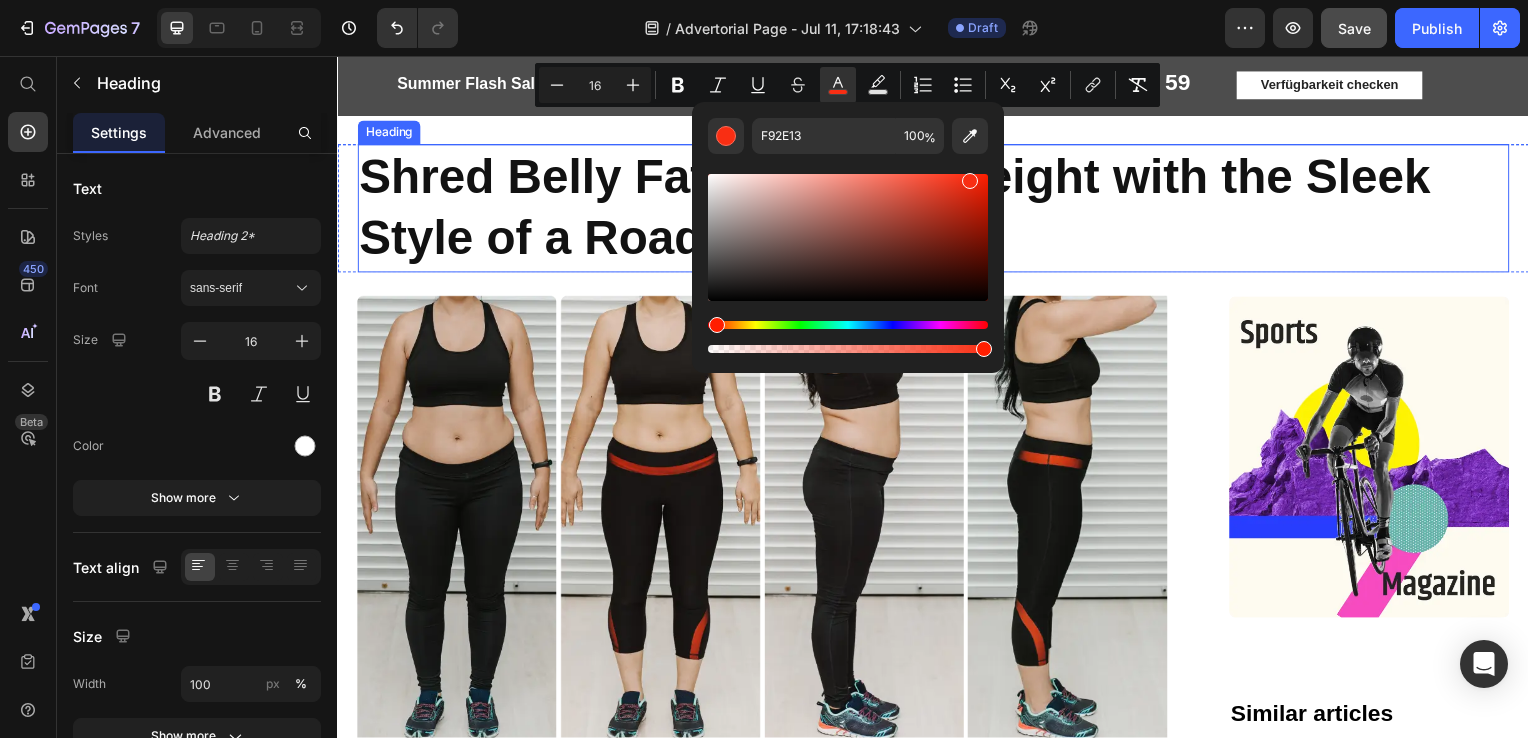 click on "Shred Belly Fat and Lose Weight with the Sleek Style of a Road Bike" at bounding box center [937, 209] 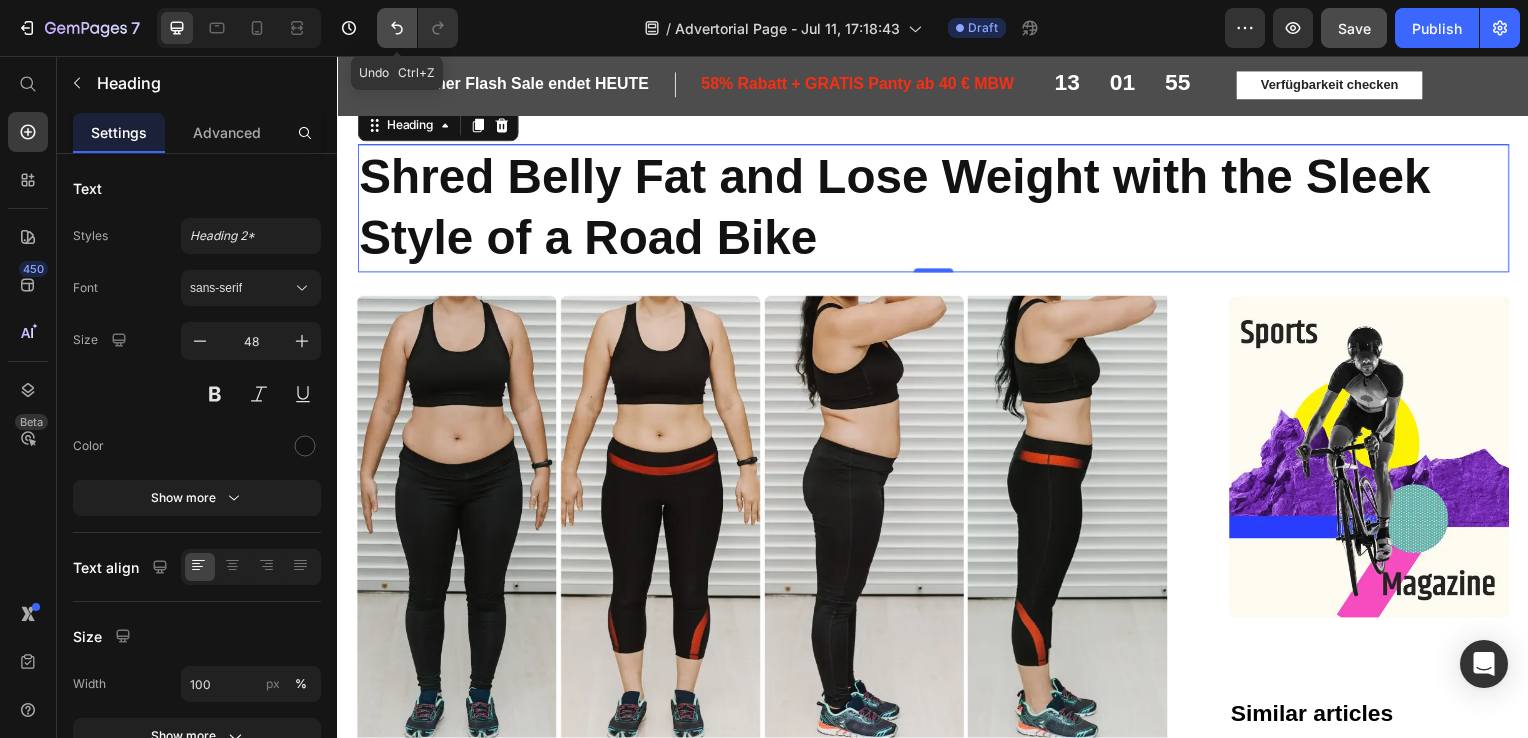 click 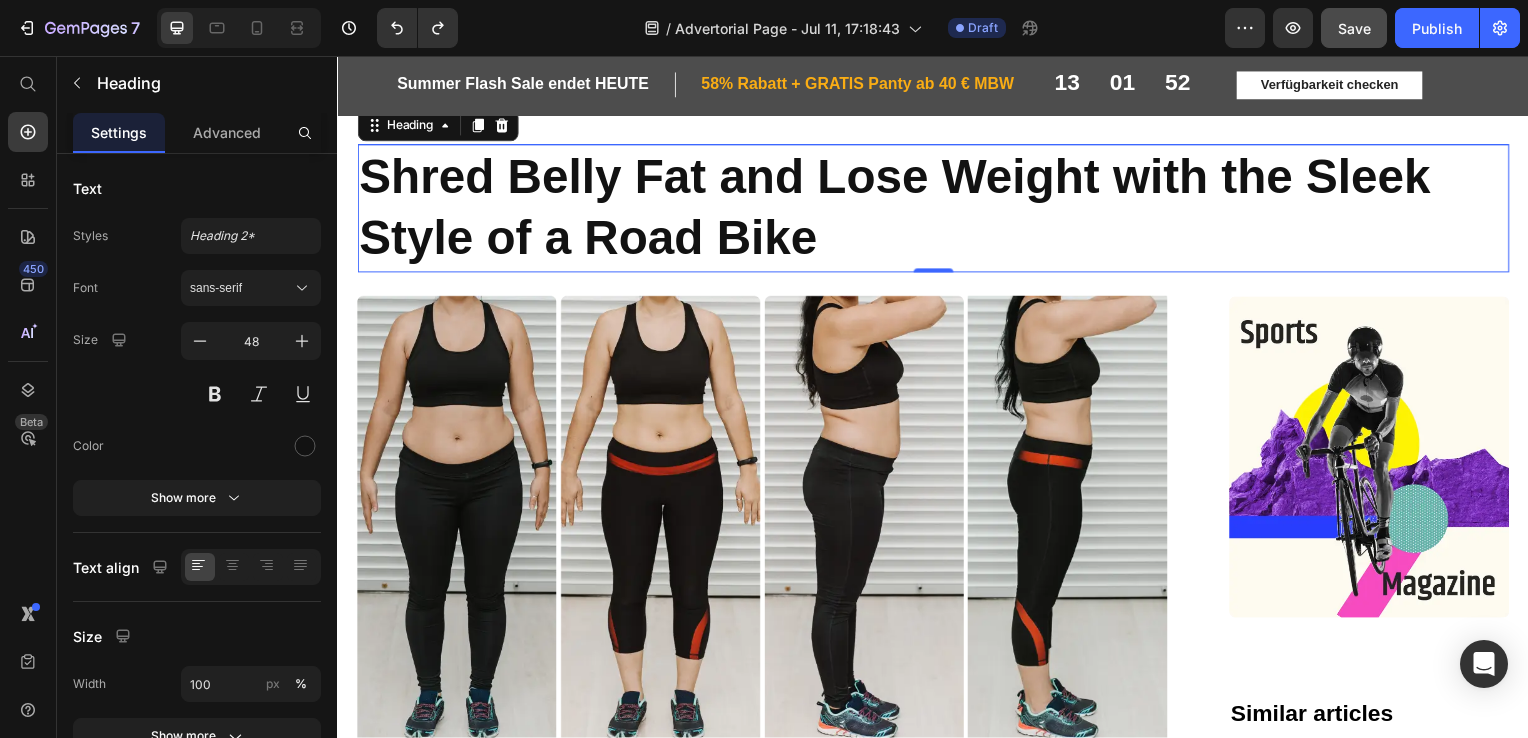 click on "Shred Belly Fat and Lose Weight with the Sleek Style of a Road Bike" at bounding box center (937, 209) 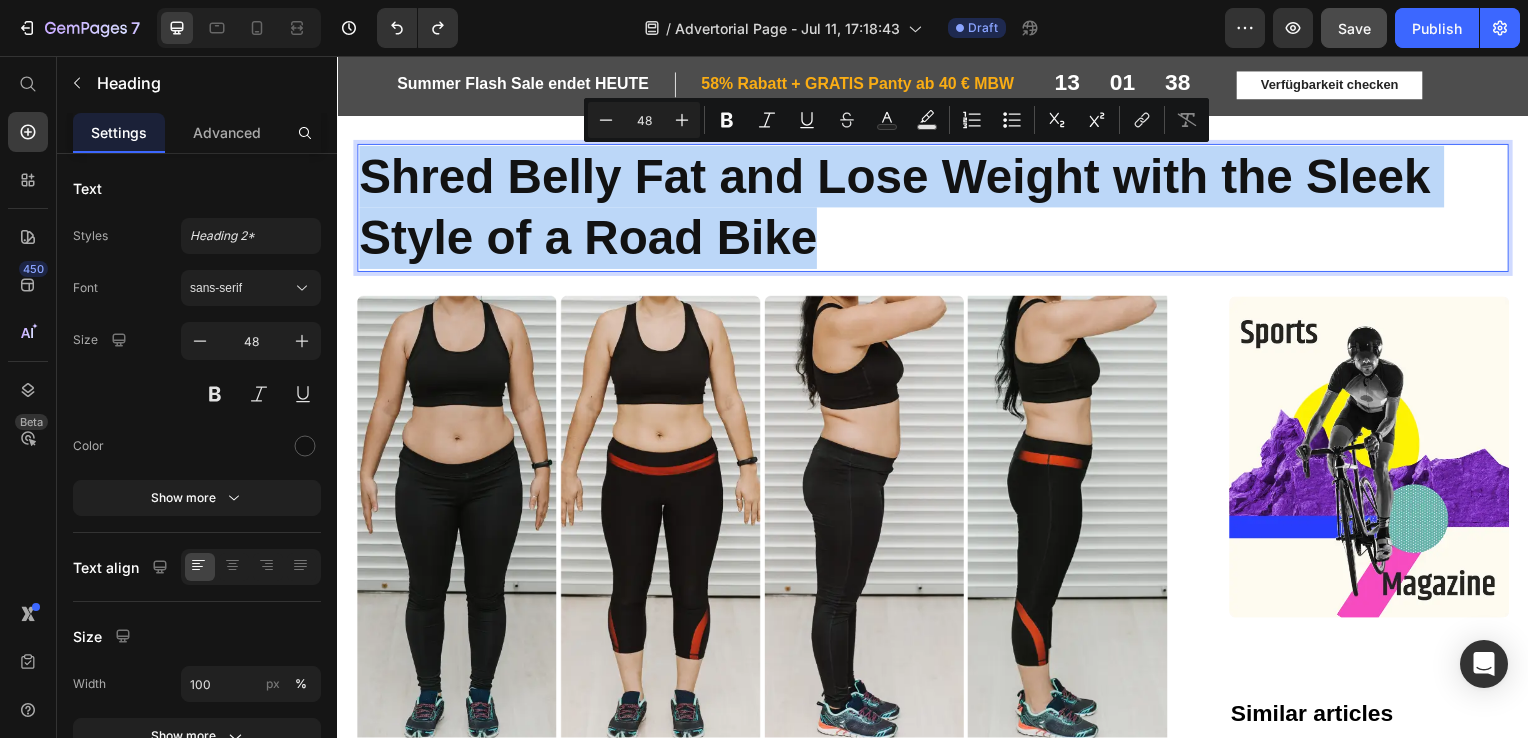 drag, startPoint x: 877, startPoint y: 246, endPoint x: 355, endPoint y: 159, distance: 529.2003 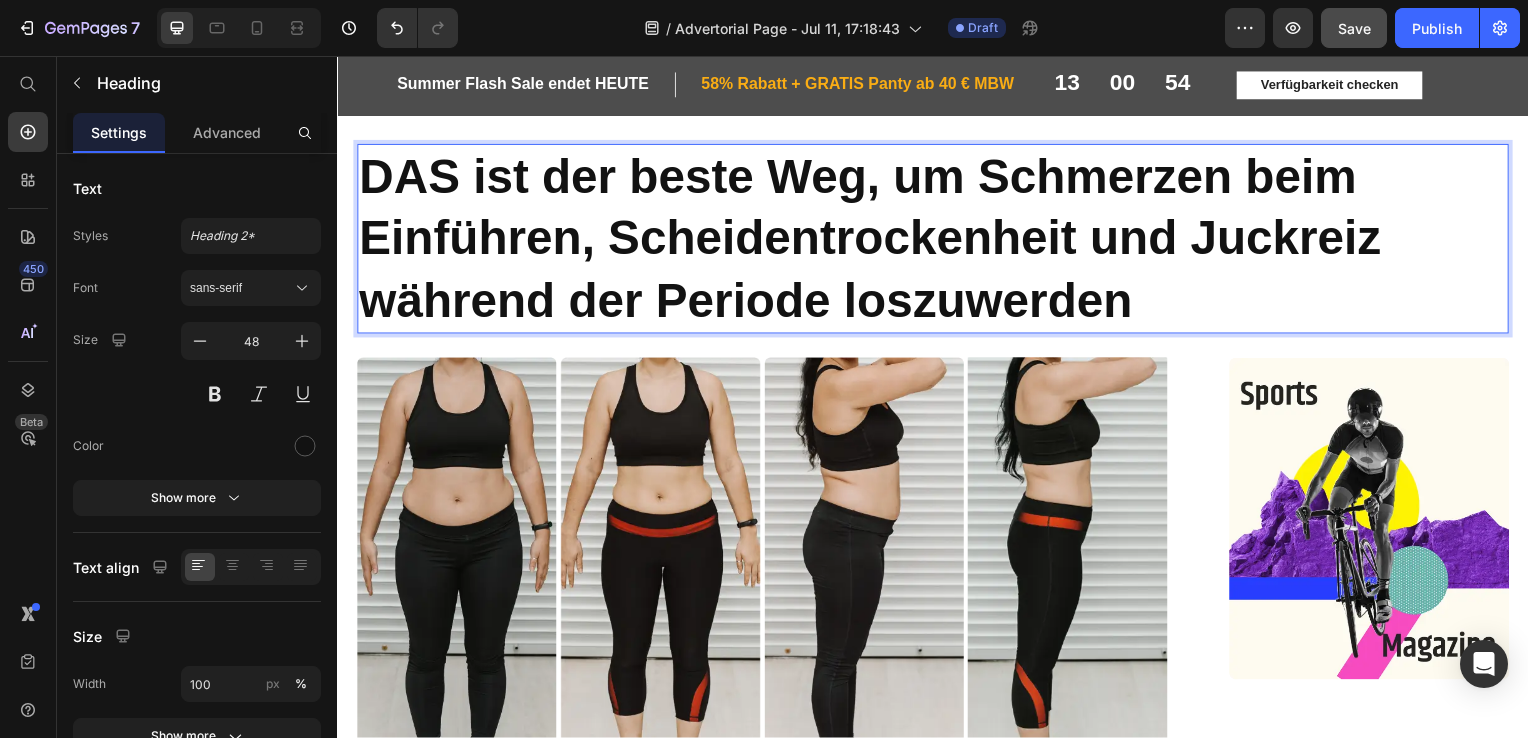 click on "DAS ist der beste Weg, um Schmerzen beim Einführen, Scheidentrockenheit und Juckreiz während der Periode loszuwerden" at bounding box center (937, 240) 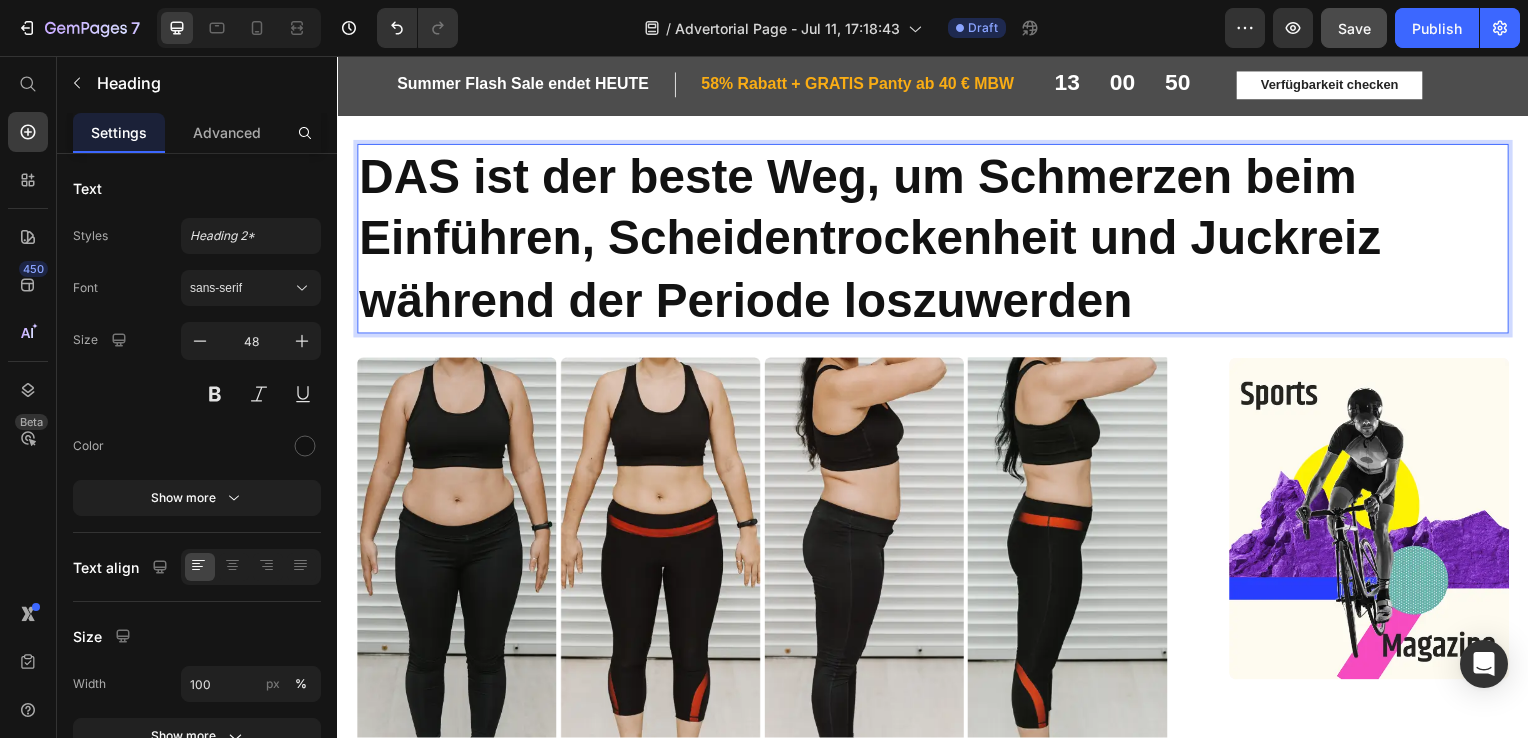 click on "DAS ist der beste Weg, um Schmerzen beim Einführen, Scheidentrockenheit und Juckreiz während der Periode loszuwerden" at bounding box center (937, 240) 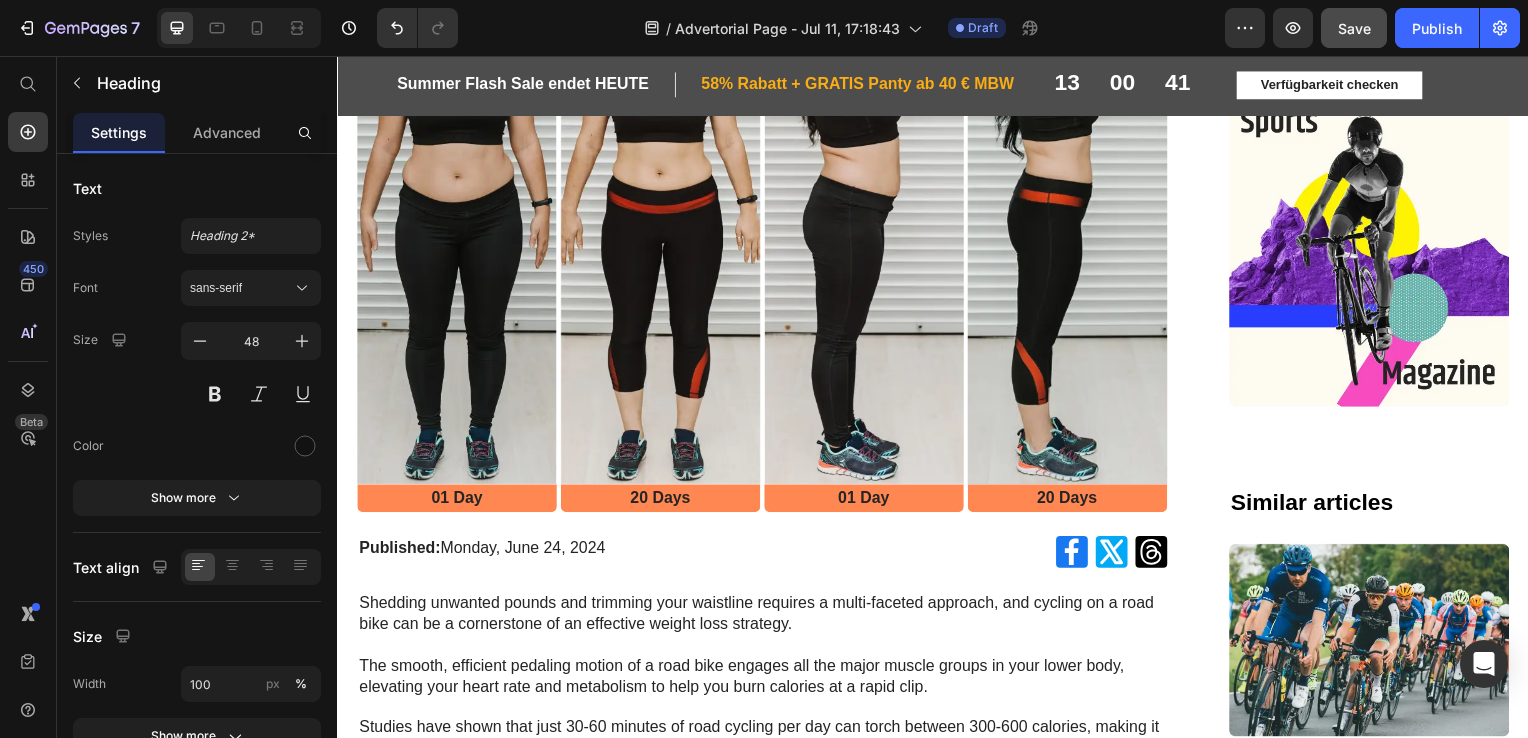 scroll, scrollTop: 327, scrollLeft: 0, axis: vertical 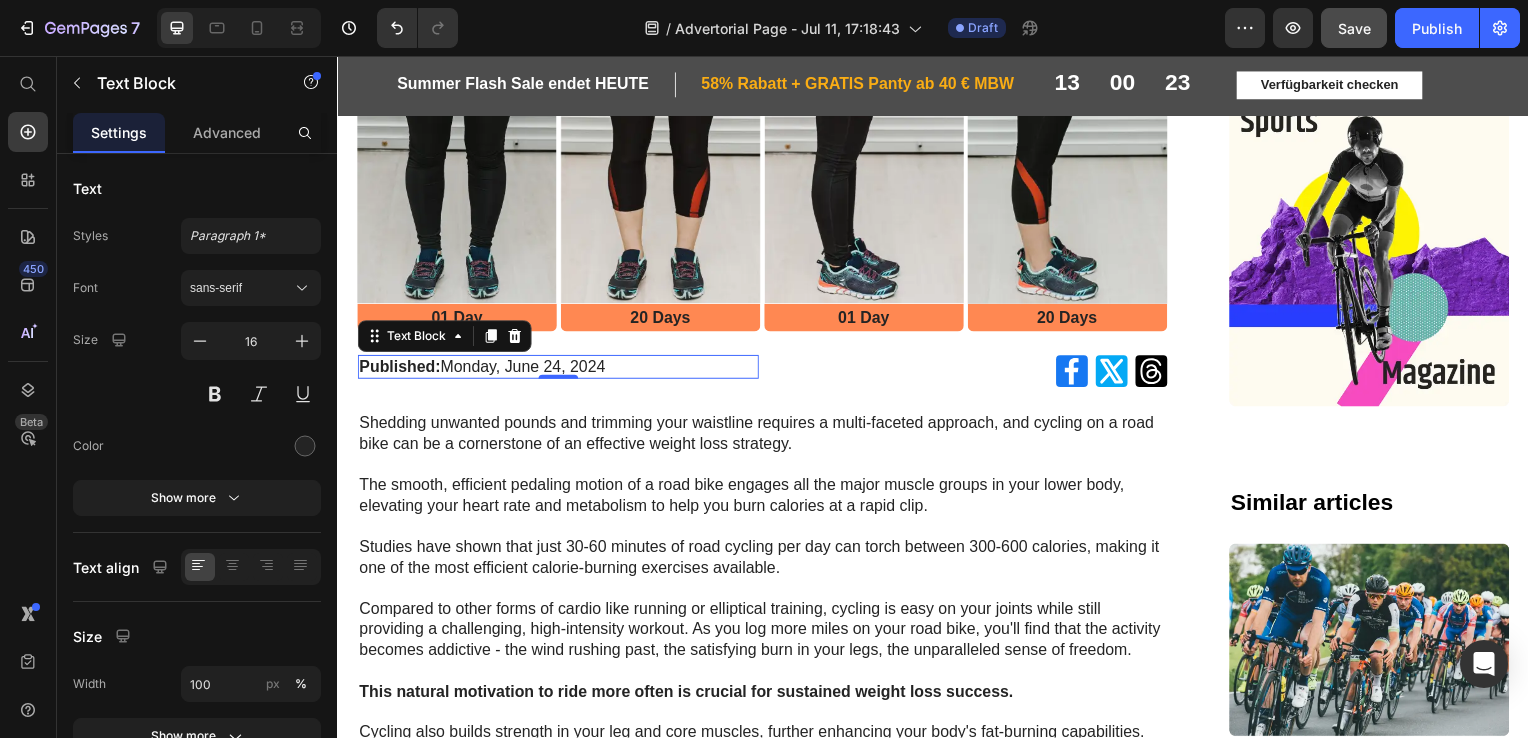 click on "Published:" at bounding box center (400, 369) 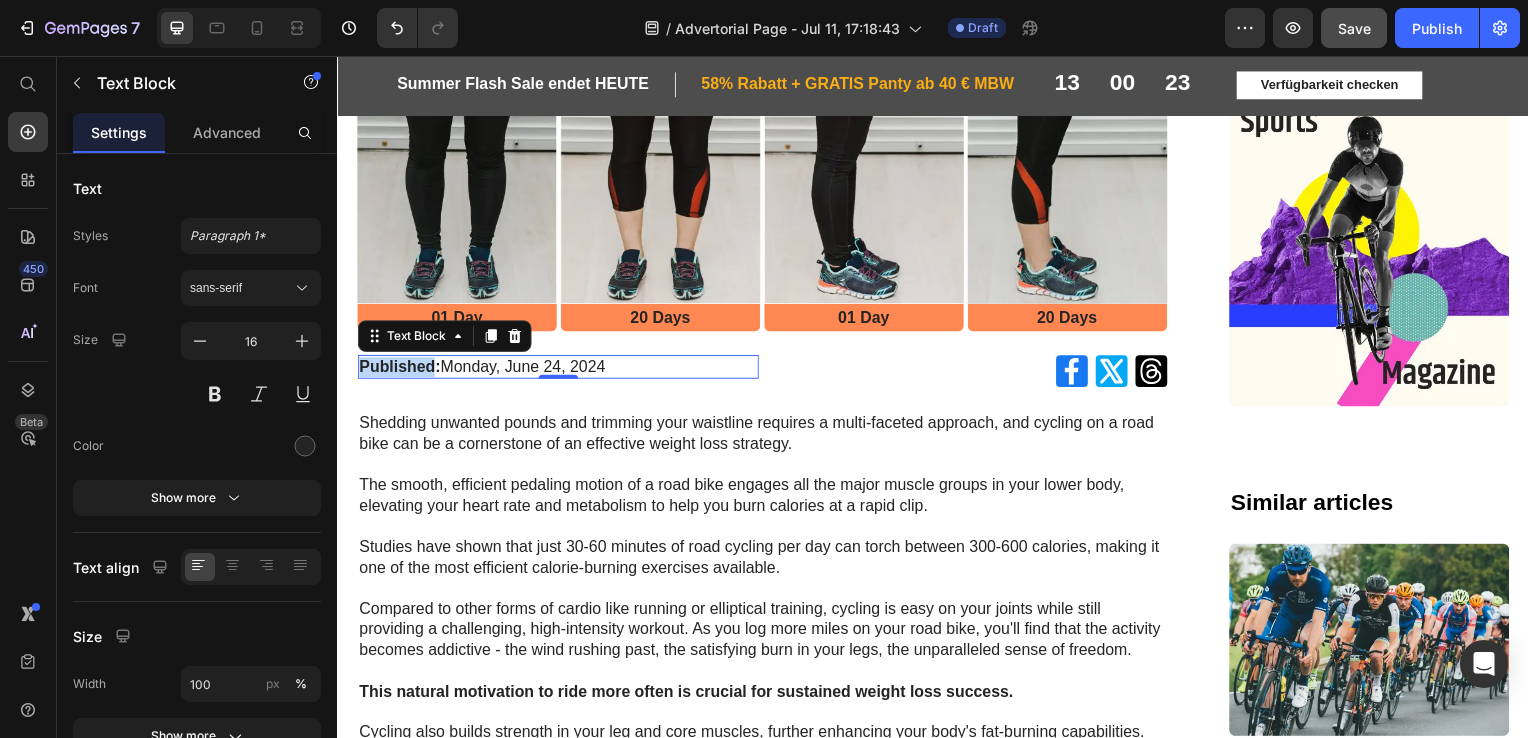 click on "Published:" at bounding box center (400, 369) 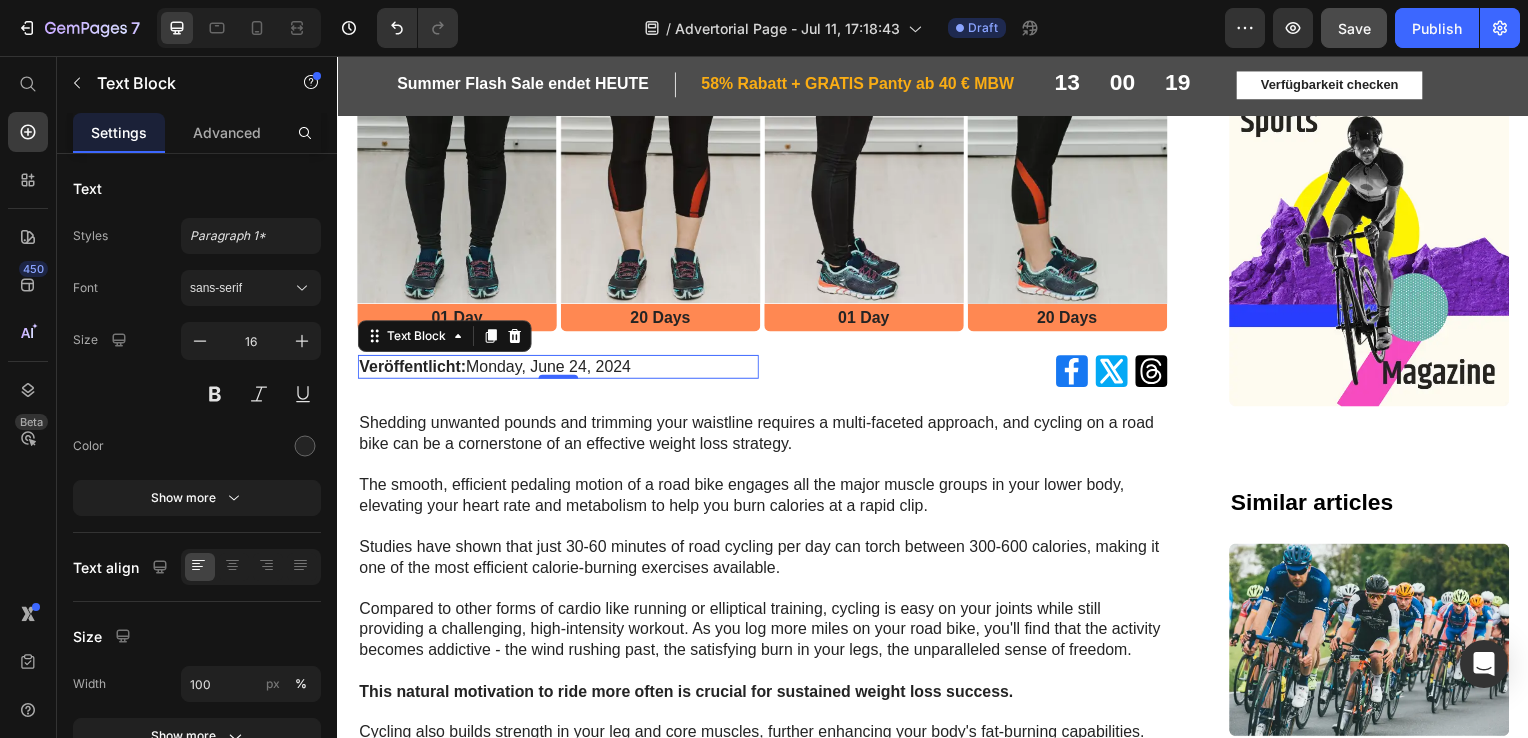 click on "Veröffentlicht:  Monday, June 24, 2024" at bounding box center [559, 370] 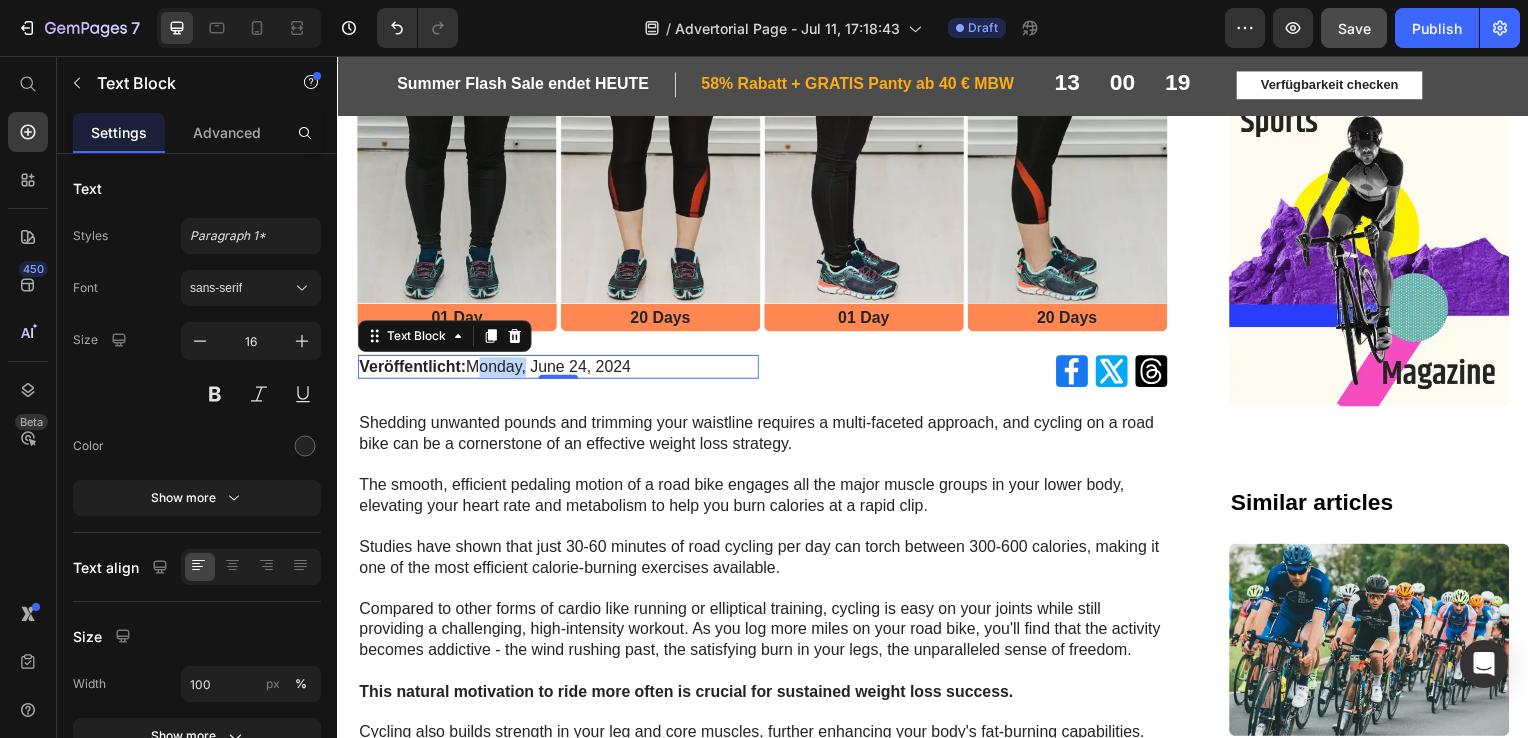 click on "Veröffentlicht:  Monday, June 24, 2024" at bounding box center (559, 370) 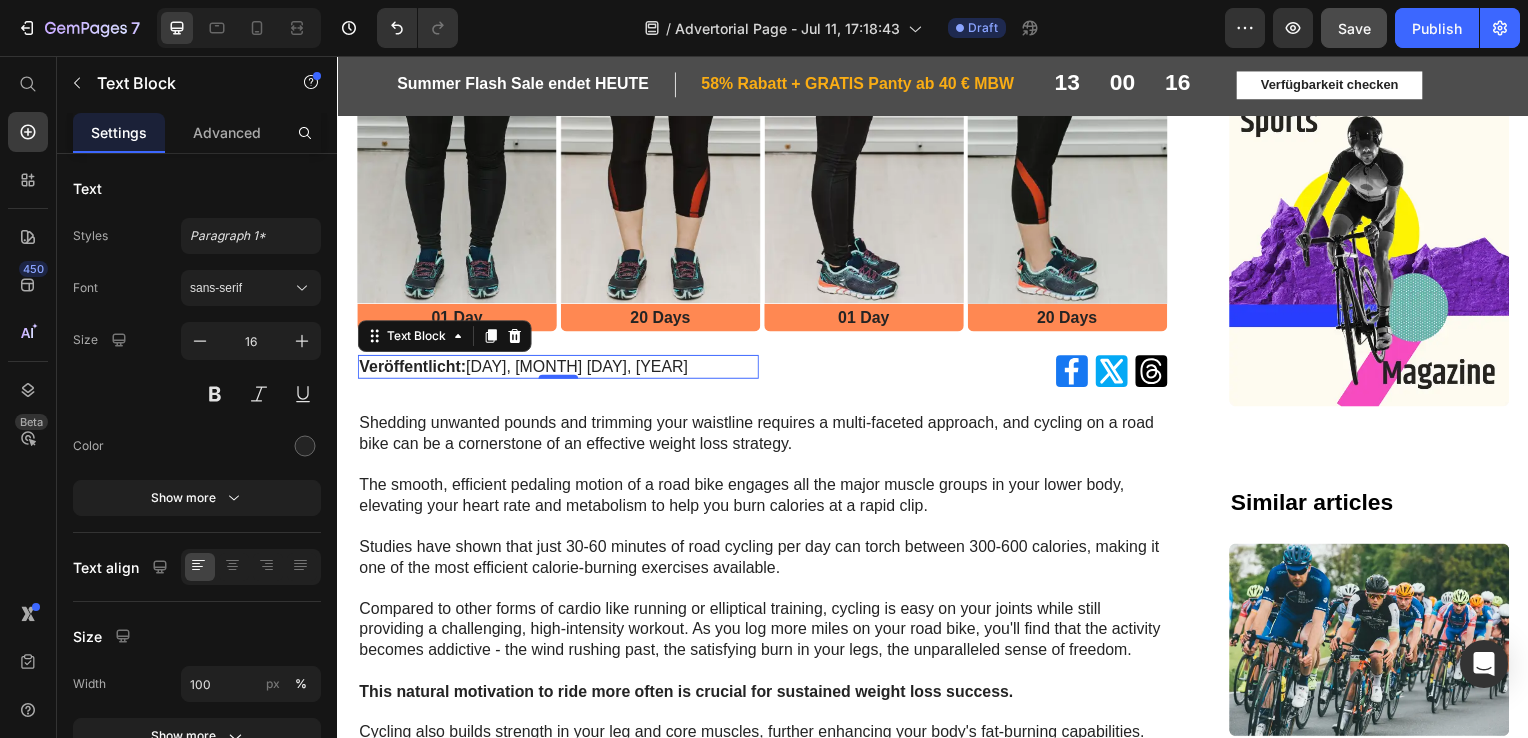 click on "Veröffentlicht:  Montag, June 24, 2024" at bounding box center [559, 370] 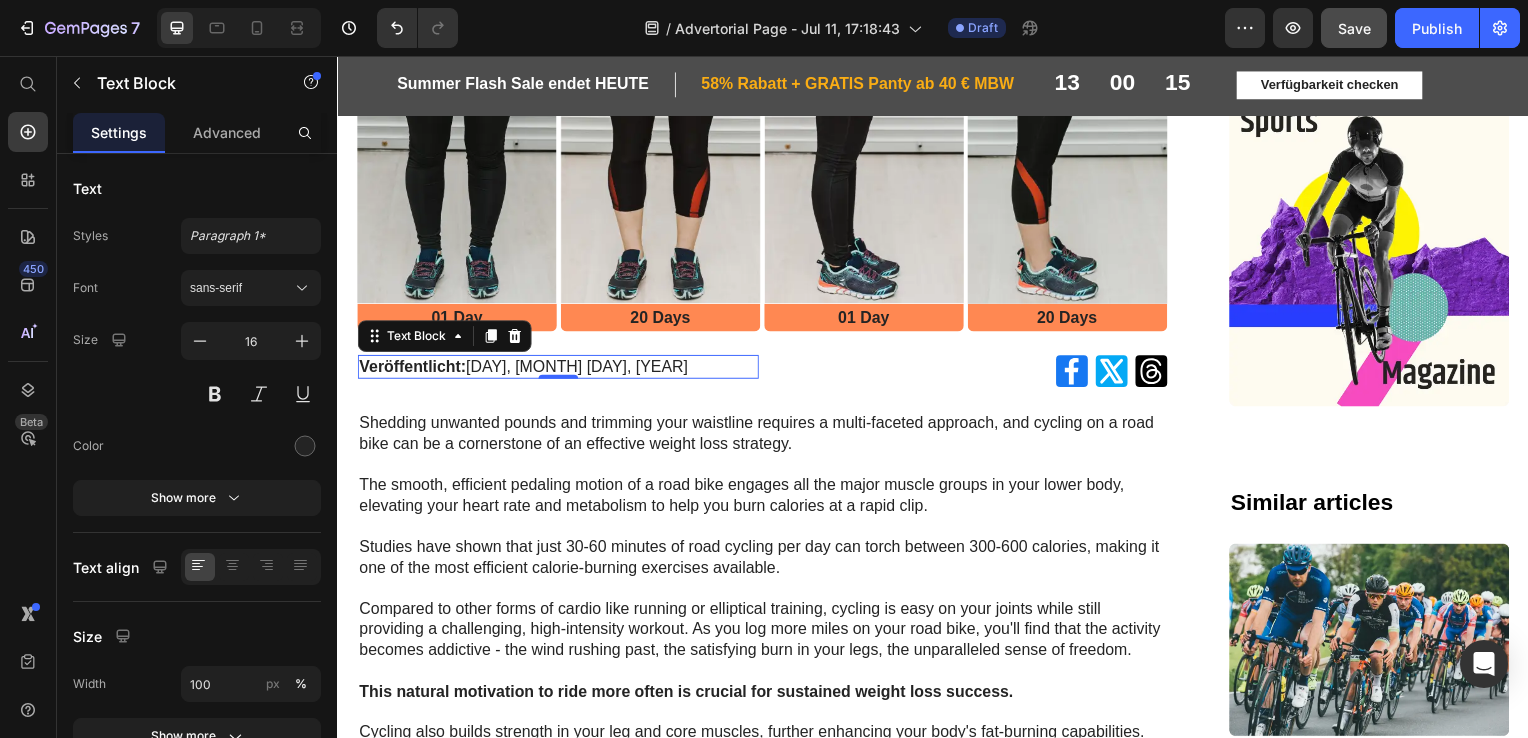 click on "Veröffentlicht:  Montag, June 24, 2024" at bounding box center [559, 370] 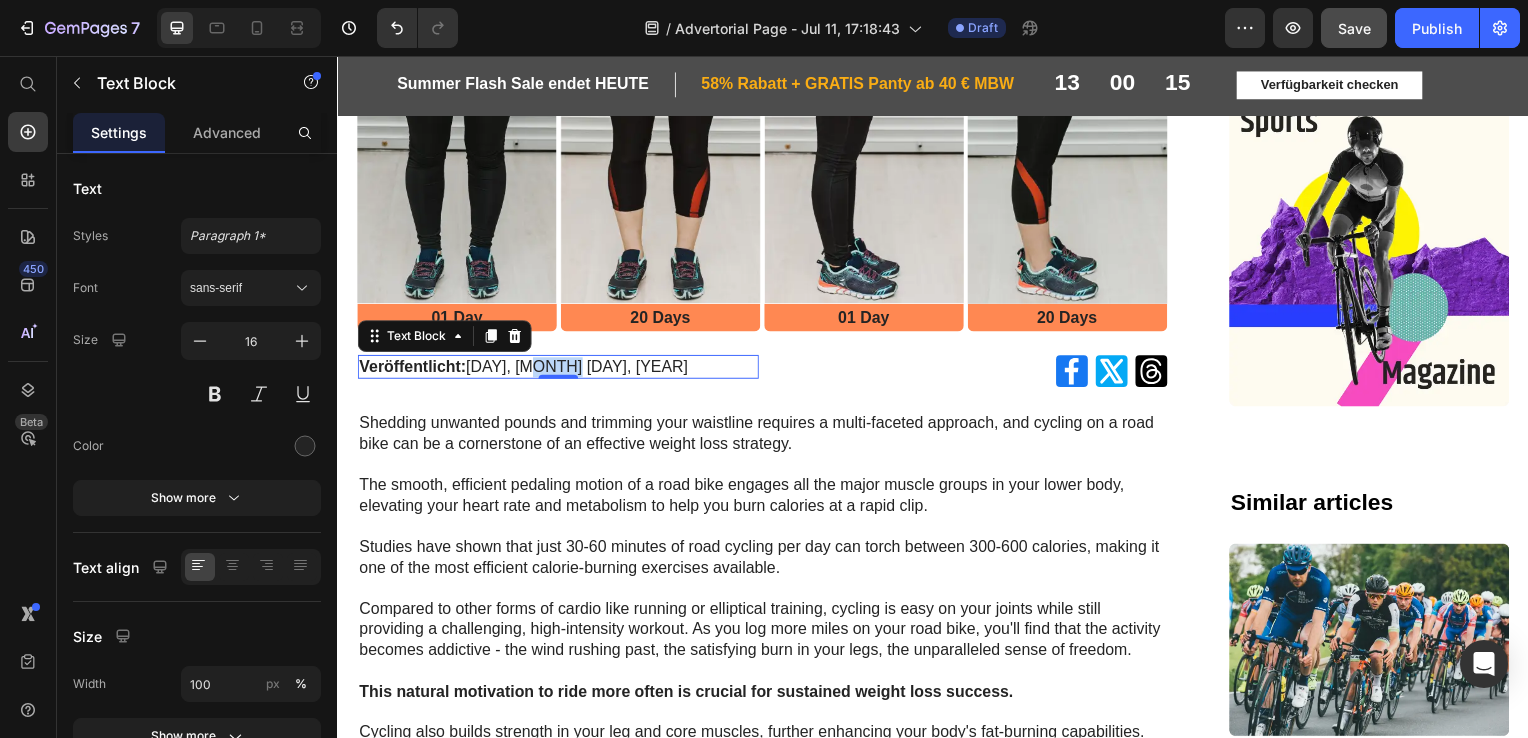 click on "Veröffentlicht:  Montag, June 24, 2024" at bounding box center (559, 370) 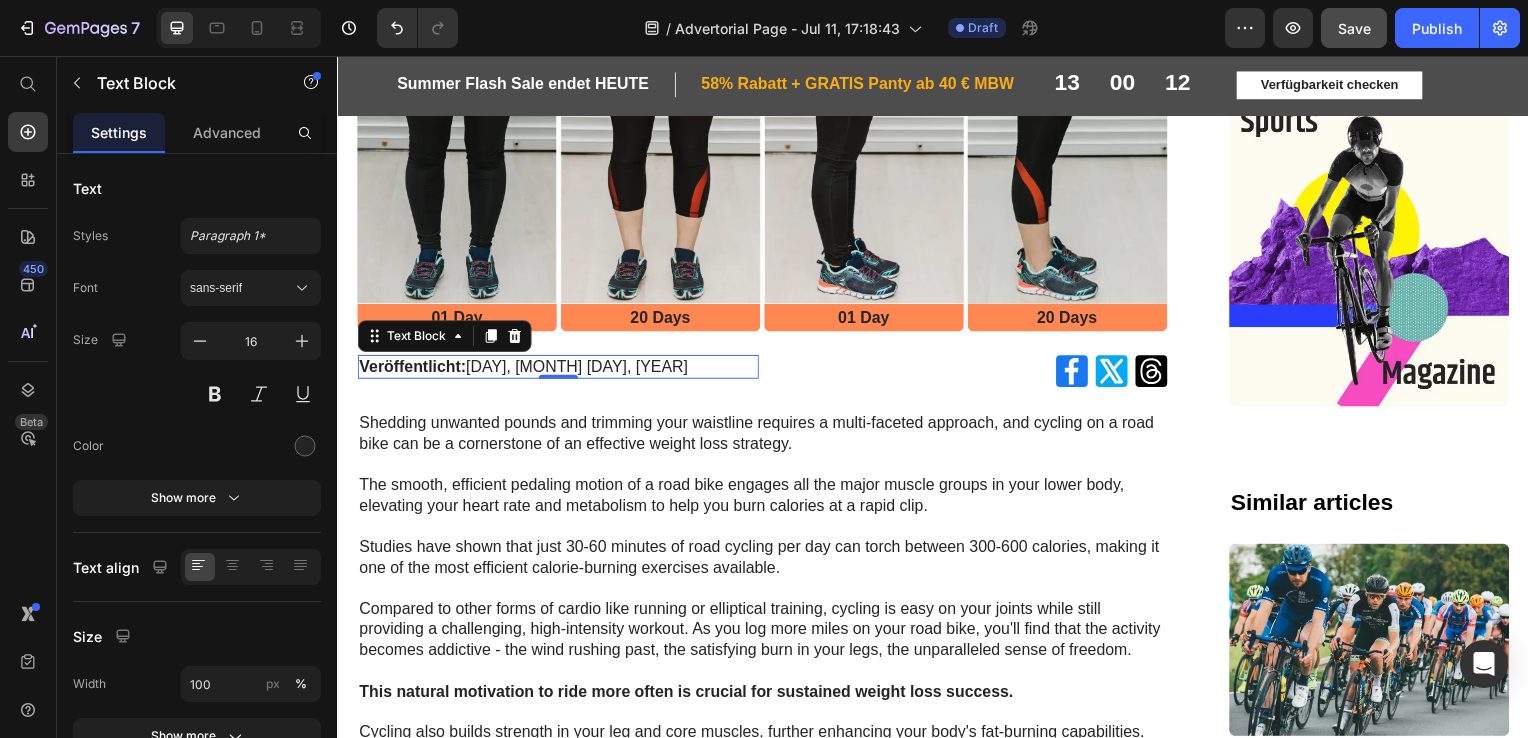 click on "Veröffentlicht:  Montag, Juni 24, 2024" at bounding box center [559, 370] 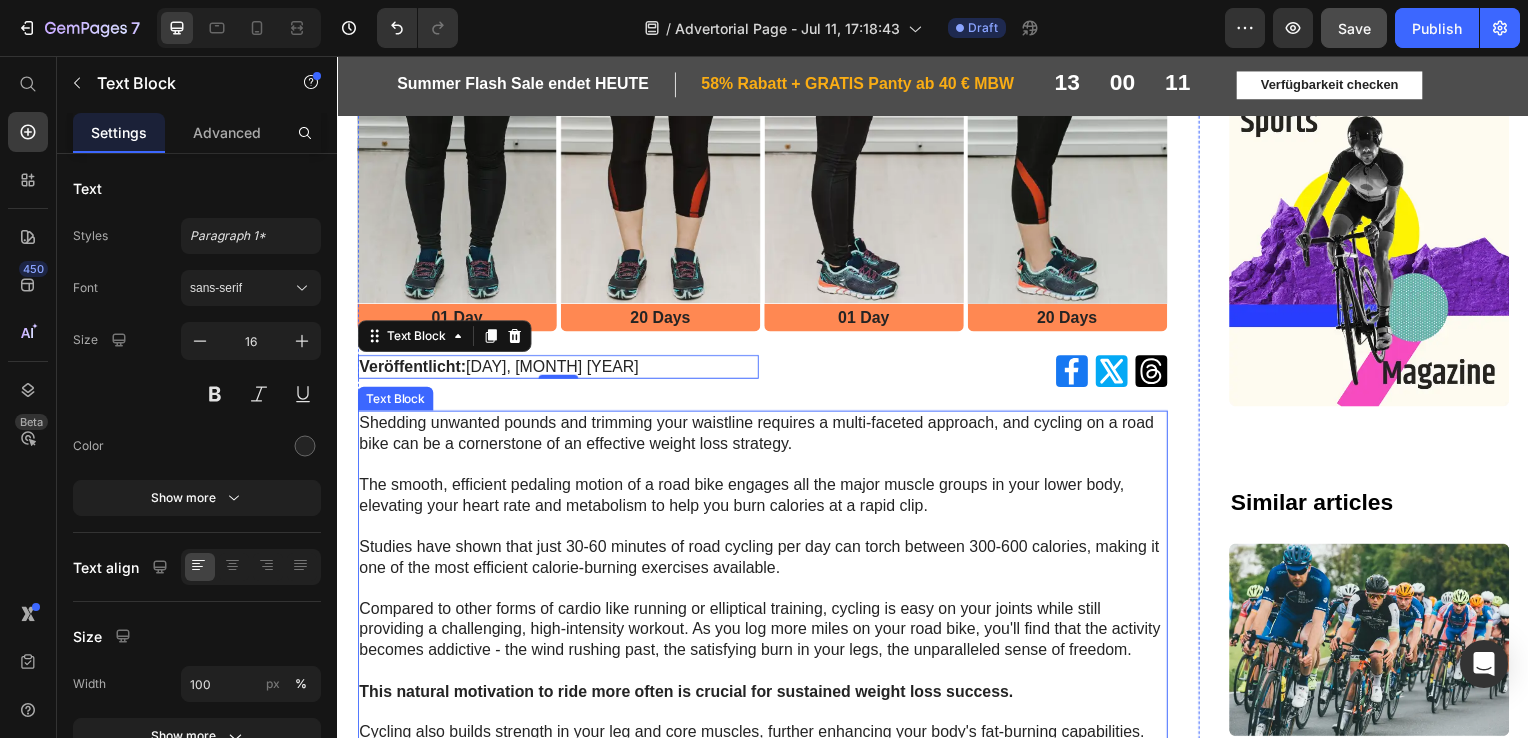 click on "Shedding unwanted pounds and trimming your waistline requires a multi-faceted approach, and cycling on a road bike can be a cornerstone of an effective weight loss strategy.  The smooth, efficient pedaling motion of a road bike engages all the major muscle groups in your lower body, elevating your heart rate and metabolism to help you burn calories at a rapid clip." at bounding box center [765, 468] 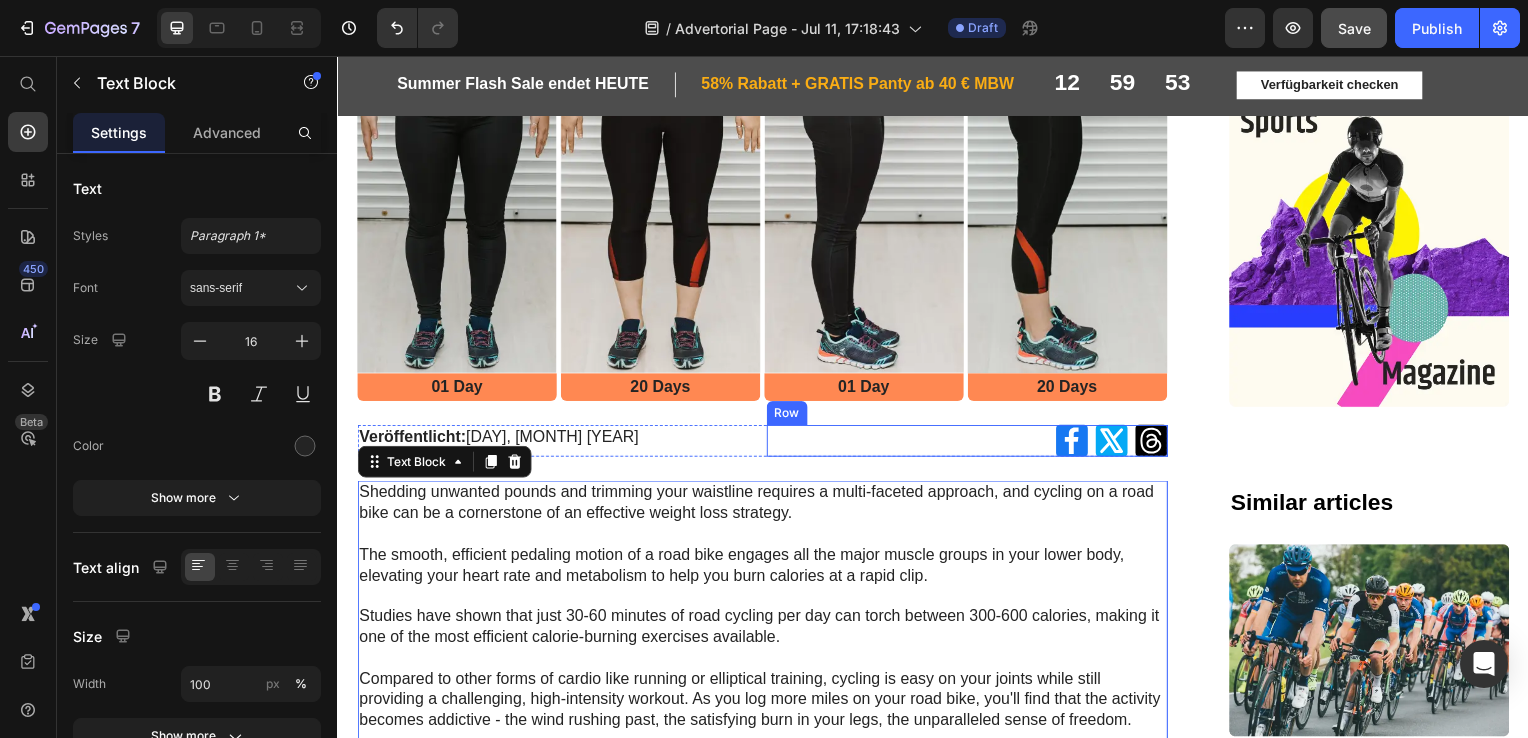 scroll, scrollTop: 0, scrollLeft: 0, axis: both 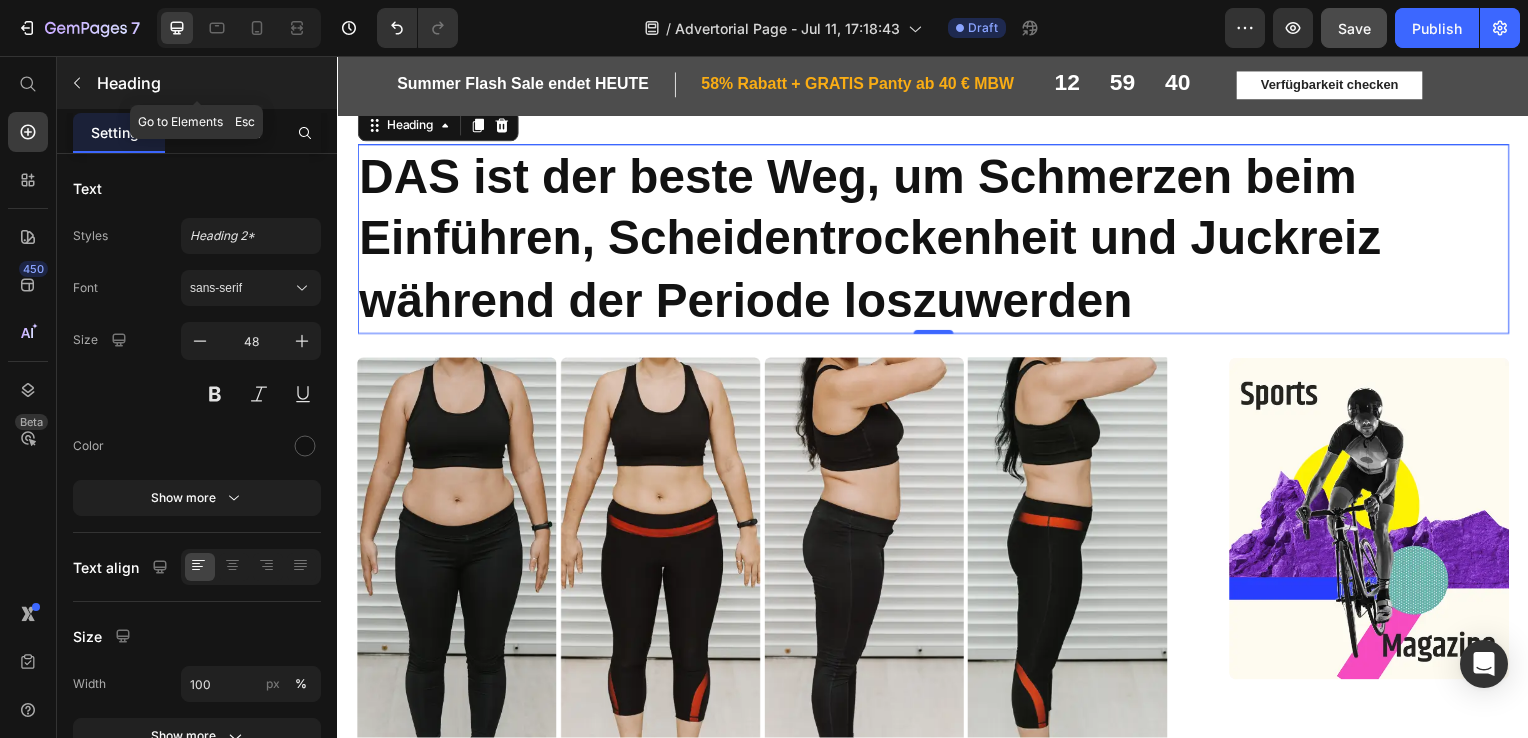 click at bounding box center (77, 83) 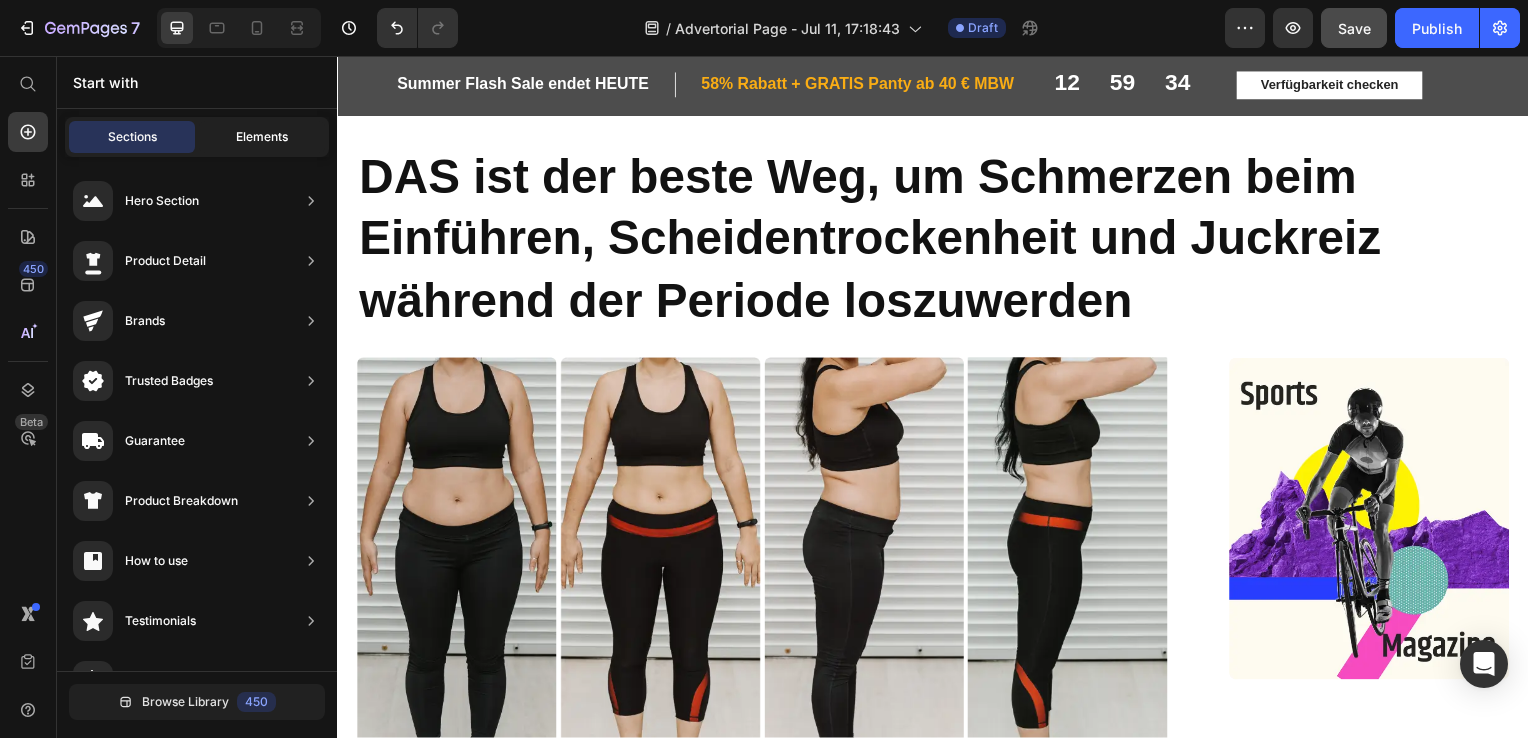 click on "Elements" at bounding box center (262, 137) 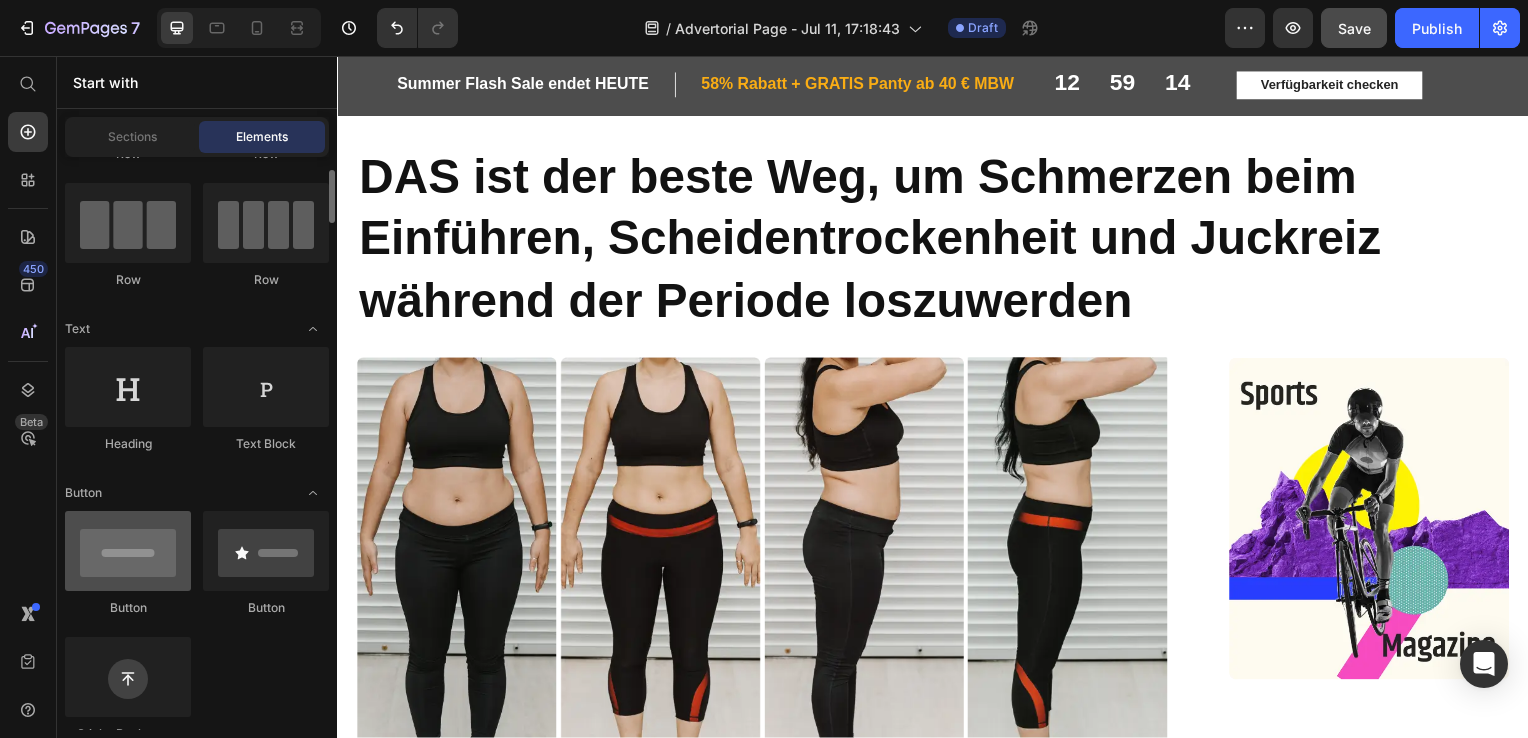 scroll, scrollTop: 143, scrollLeft: 0, axis: vertical 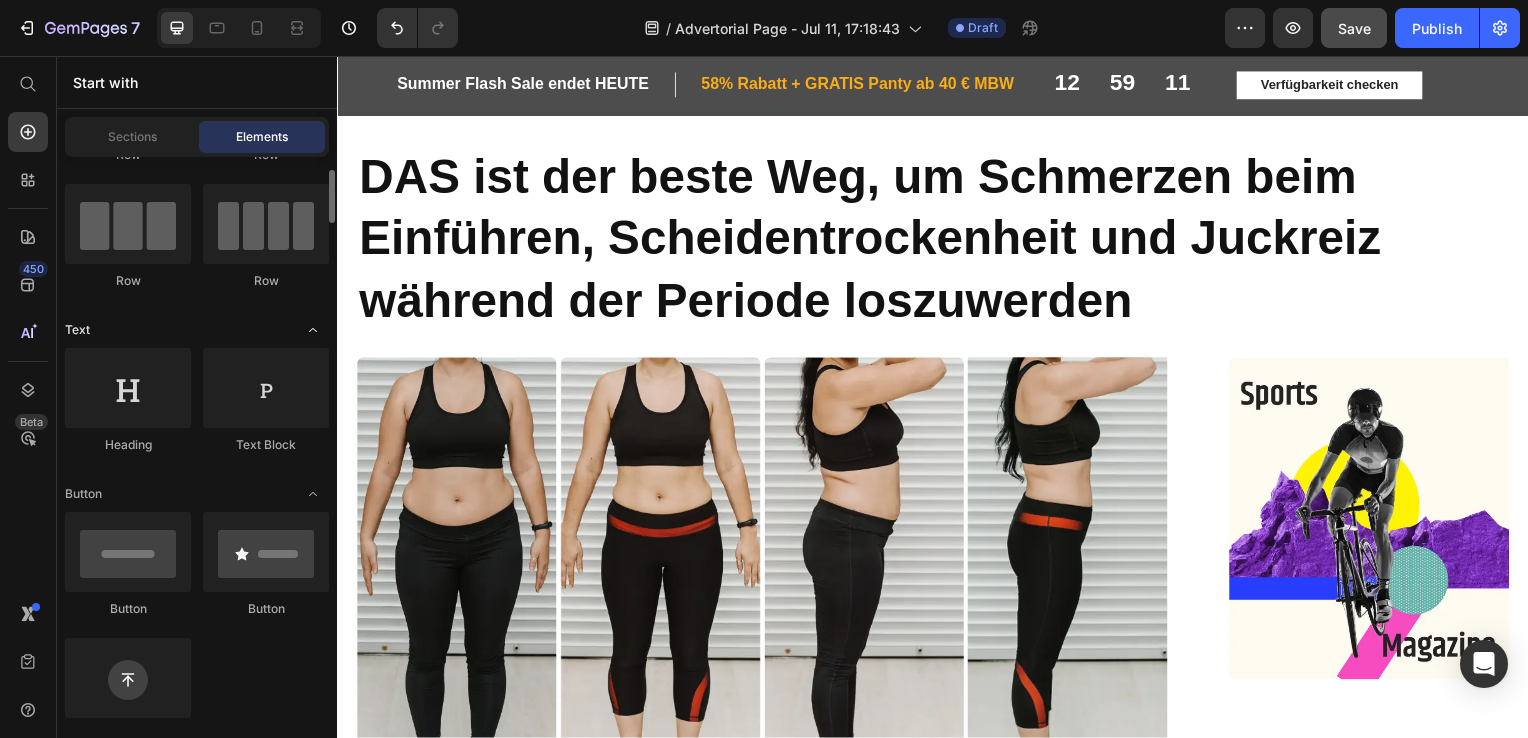 click 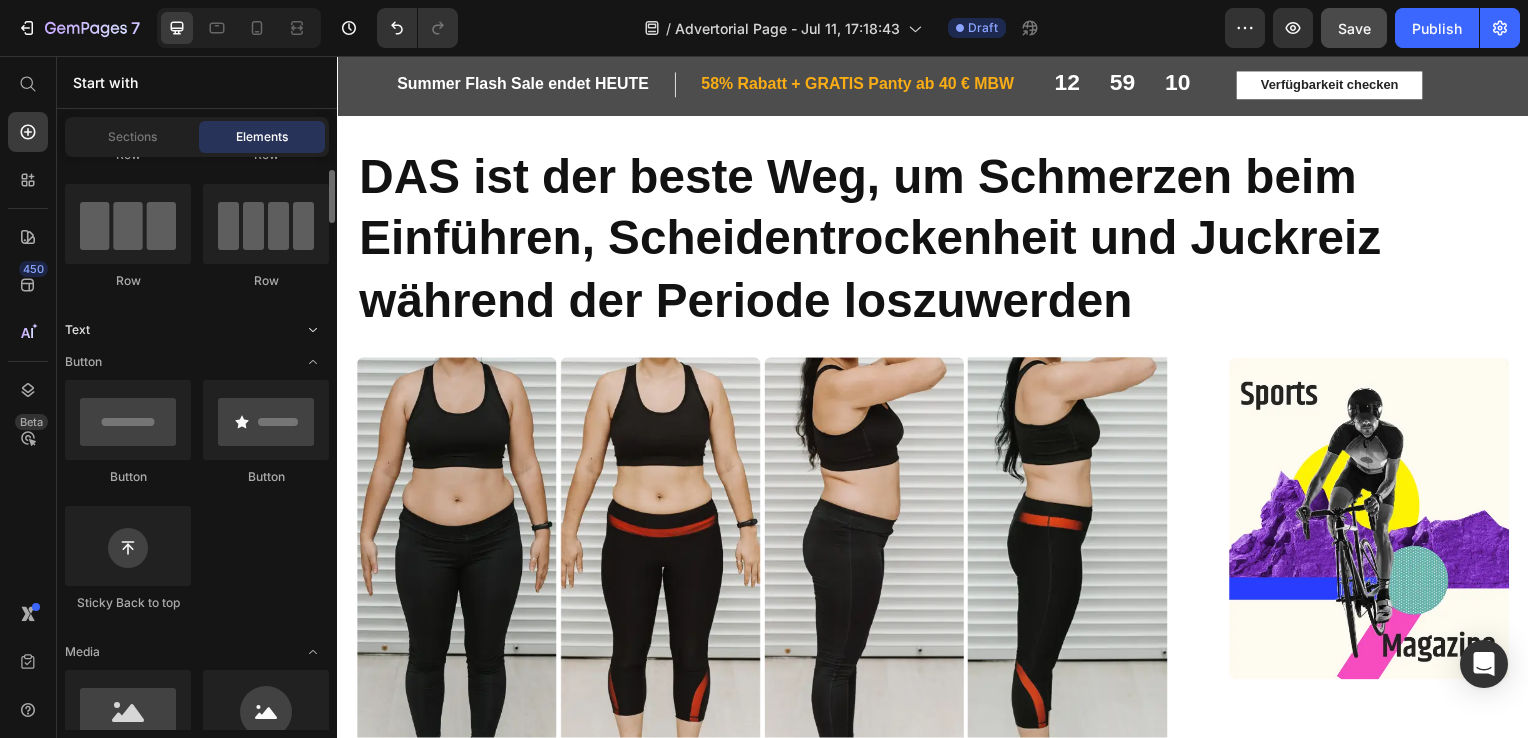click 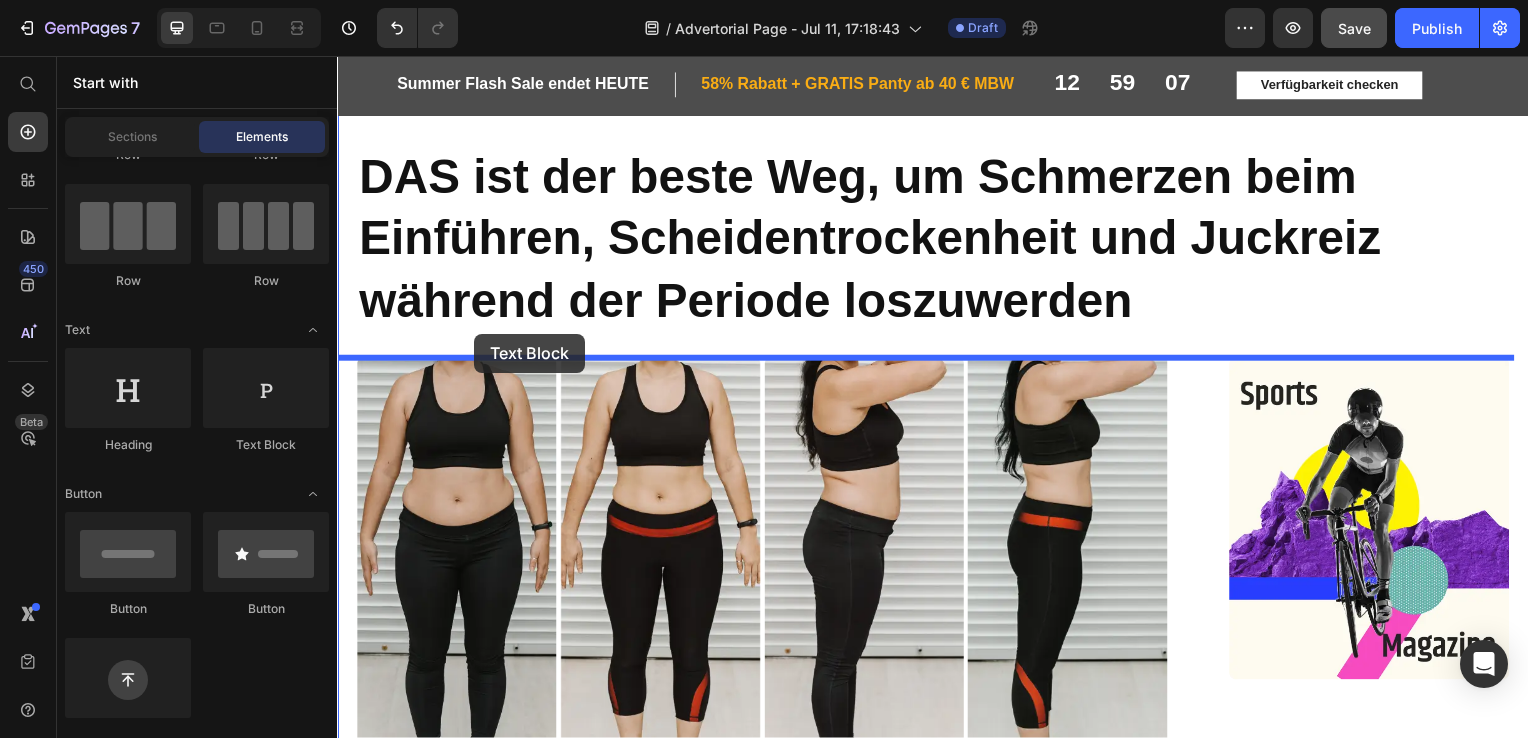 drag, startPoint x: 593, startPoint y: 450, endPoint x: 475, endPoint y: 336, distance: 164.07315 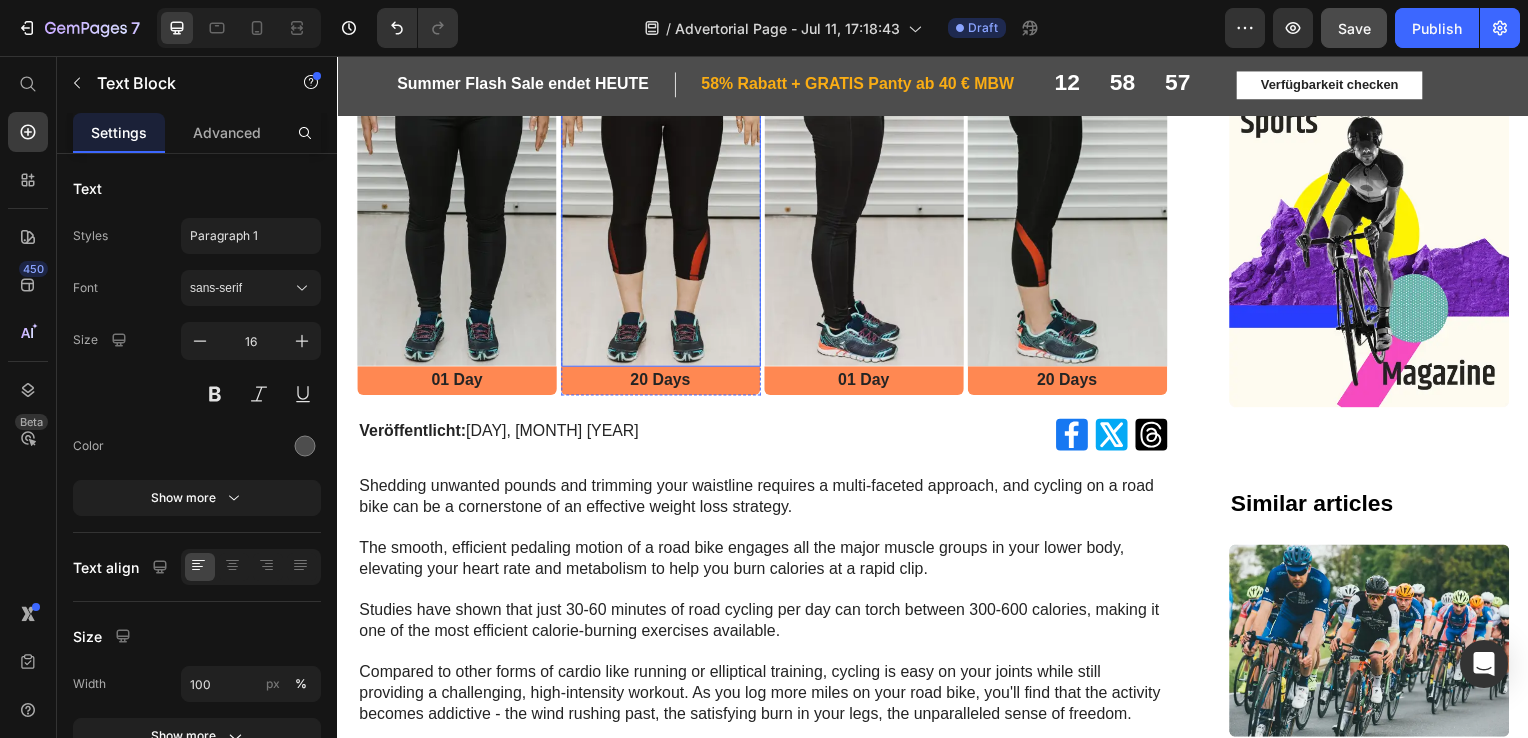 scroll, scrollTop: 0, scrollLeft: 0, axis: both 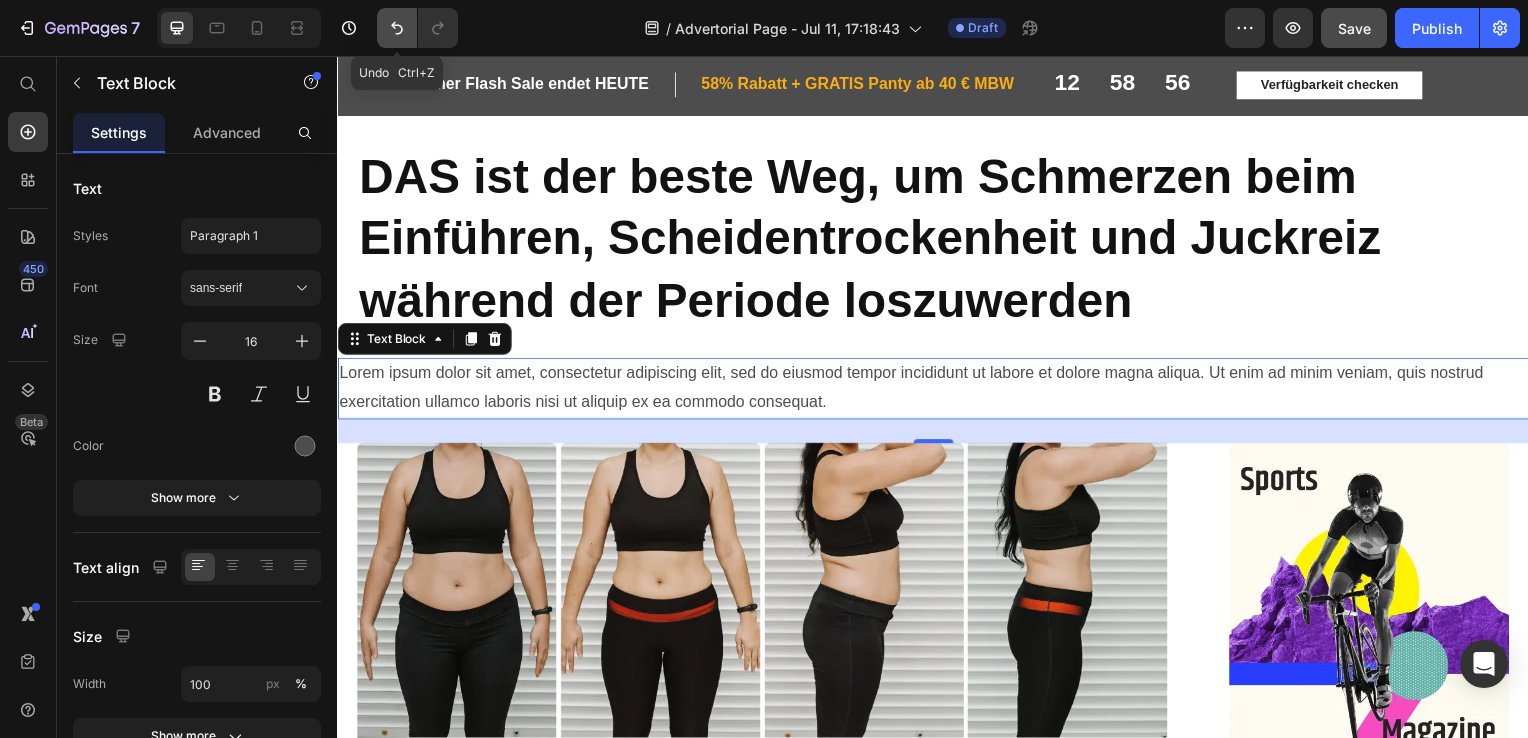 click 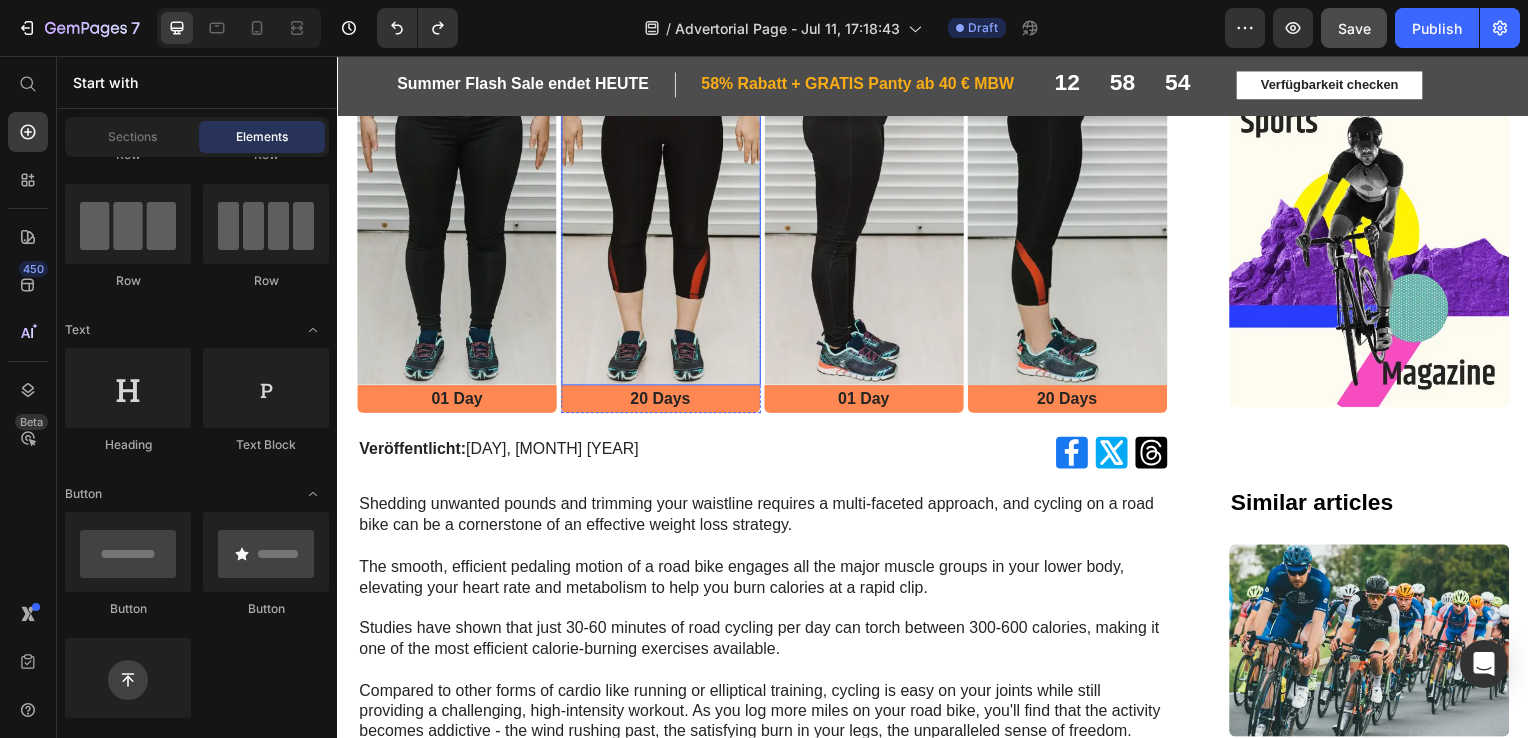 scroll, scrollTop: 428, scrollLeft: 0, axis: vertical 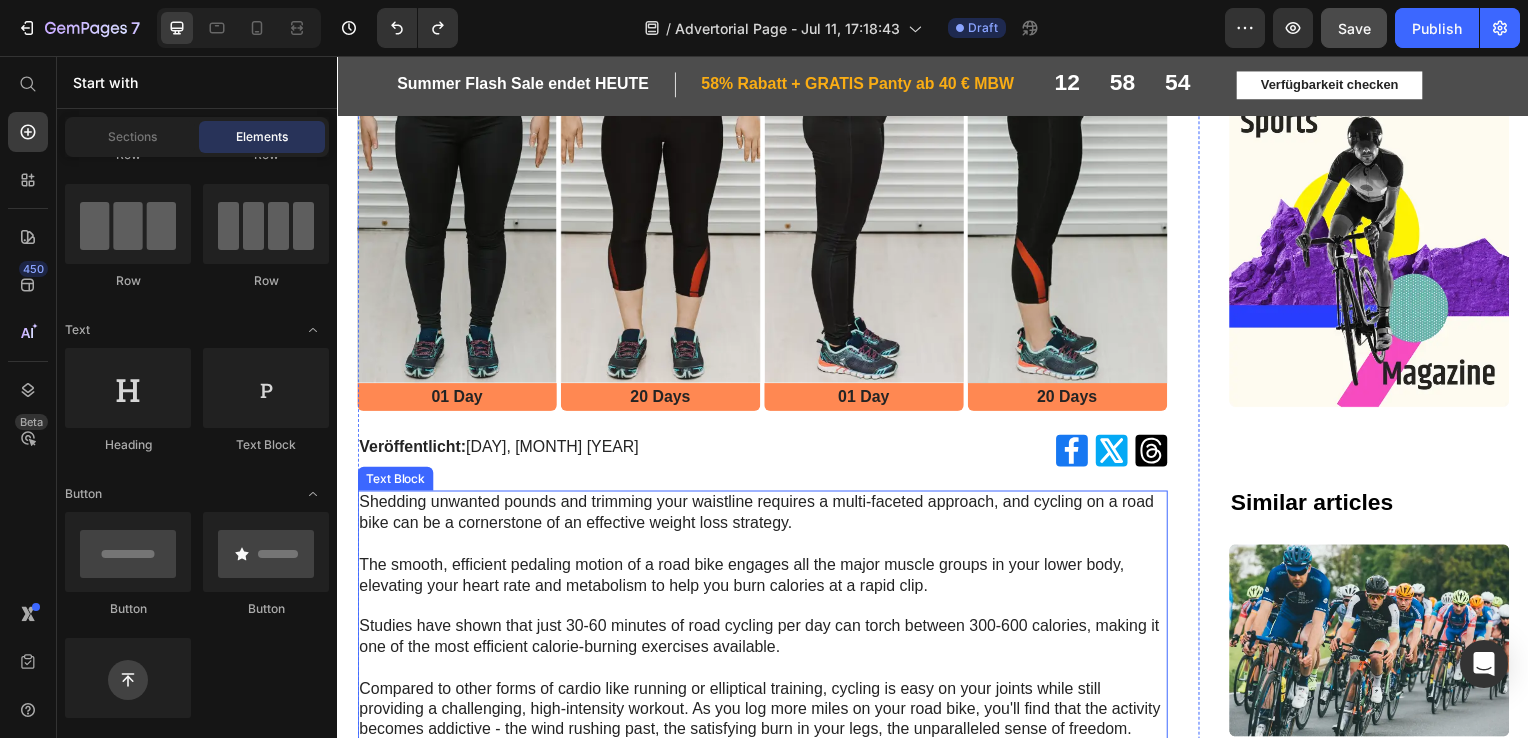 click on "Shedding unwanted pounds and trimming your waistline requires a multi-faceted approach, and cycling on a road bike can be a cornerstone of an effective weight loss strategy.  The smooth, efficient pedaling motion of a road bike engages all the major muscle groups in your lower body, elevating your heart rate and metabolism to help you burn calories at a rapid clip." at bounding box center (765, 548) 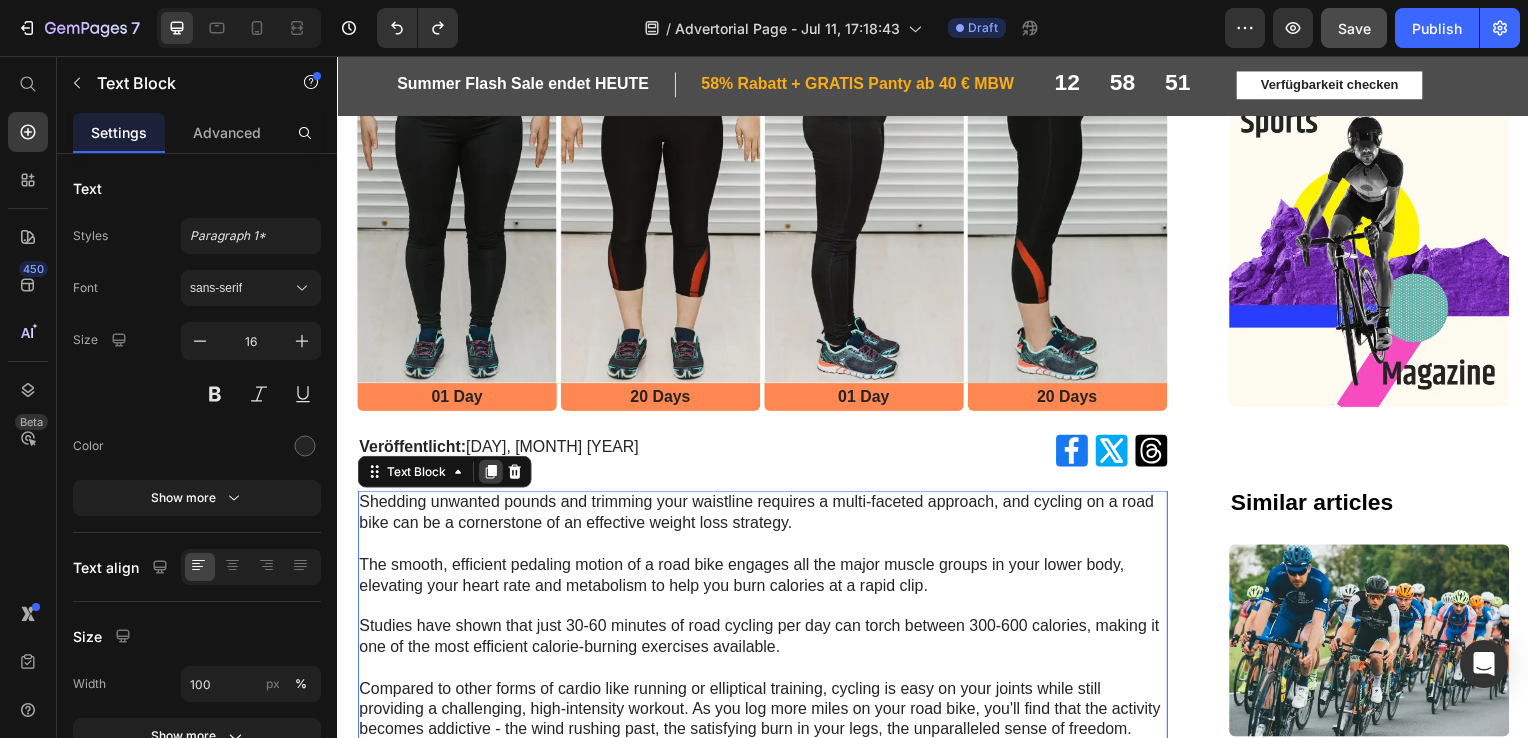 click 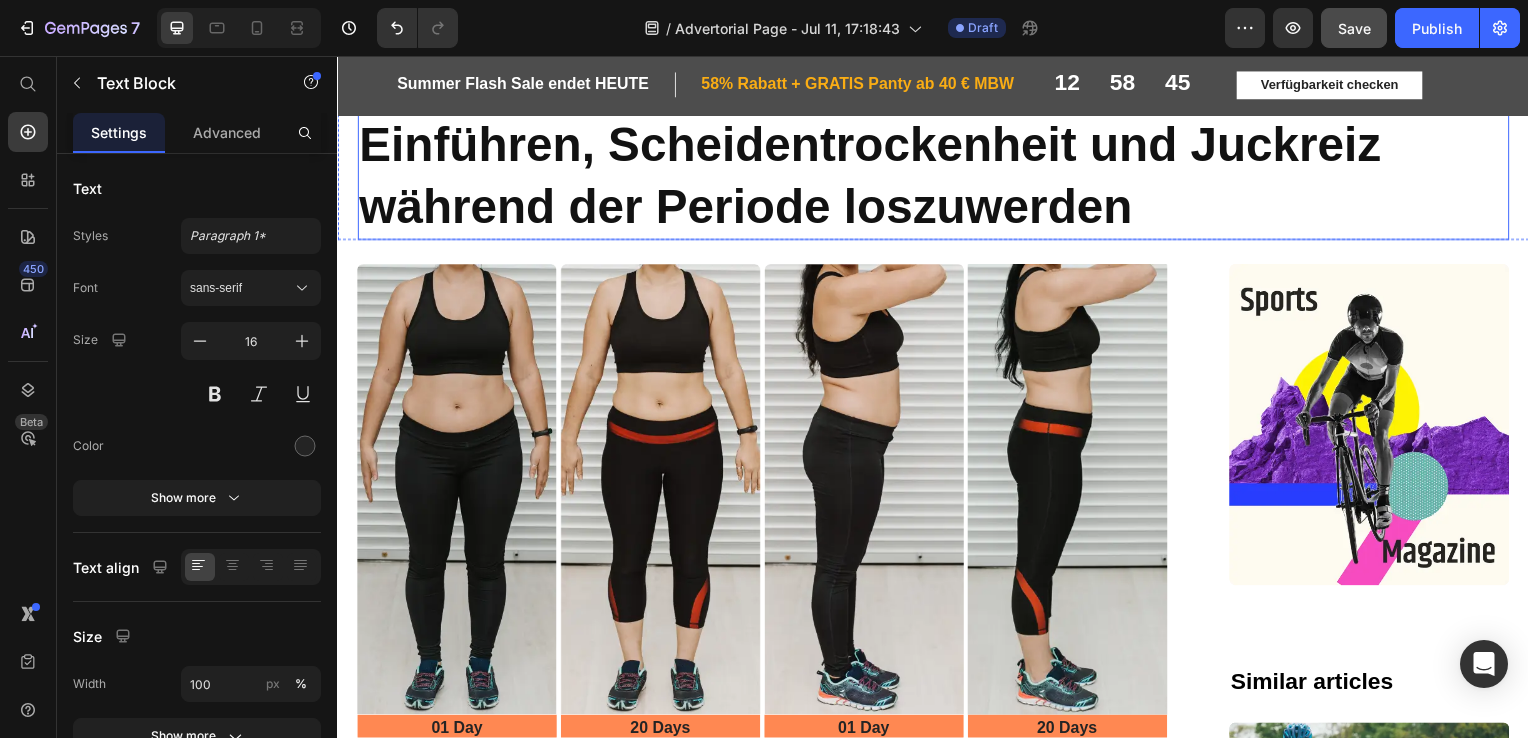 scroll, scrollTop: 46, scrollLeft: 0, axis: vertical 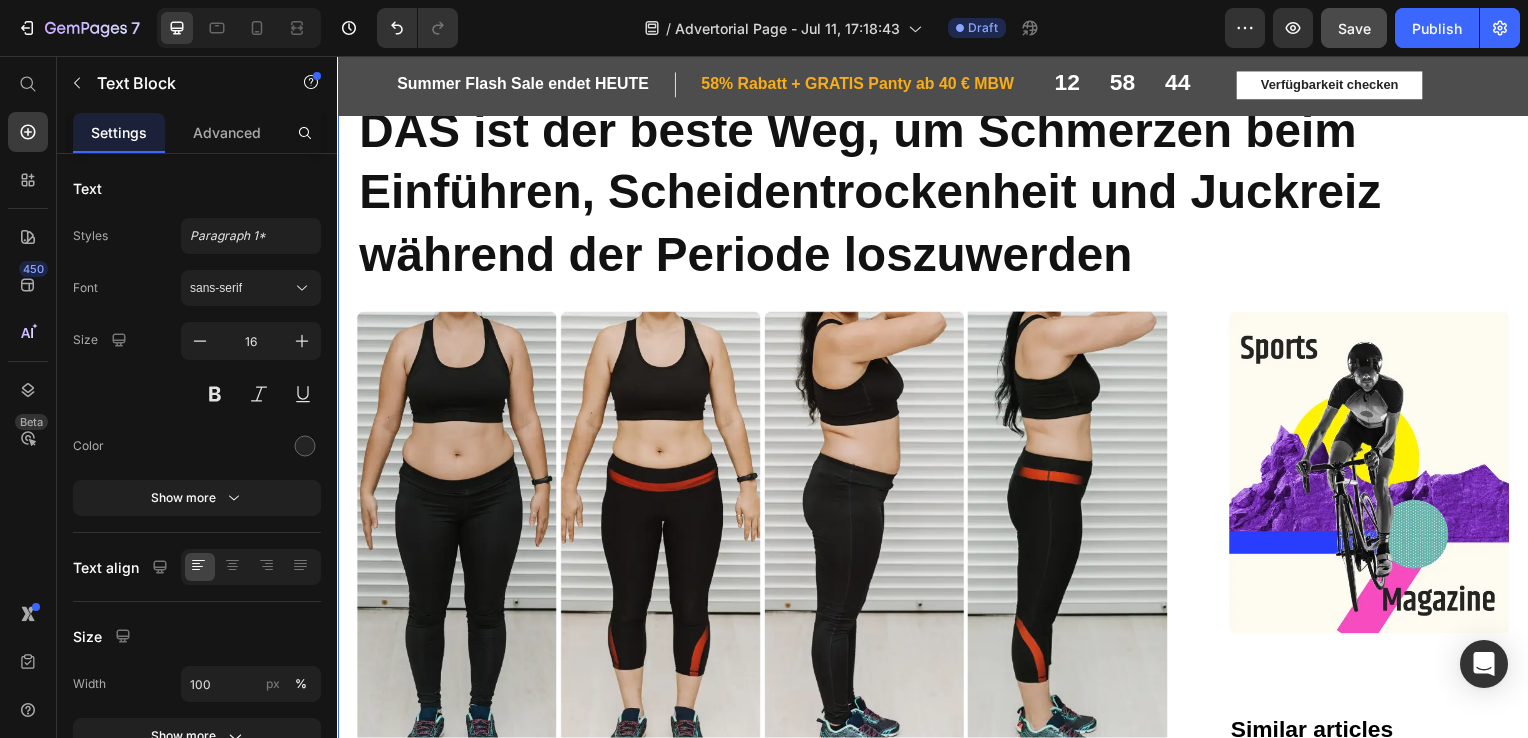 click on "DAS ist der beste Weg, um Schmerzen beim Einführen, Scheidentrockenheit und Juckreiz während der Periode loszuwerden" at bounding box center (937, 194) 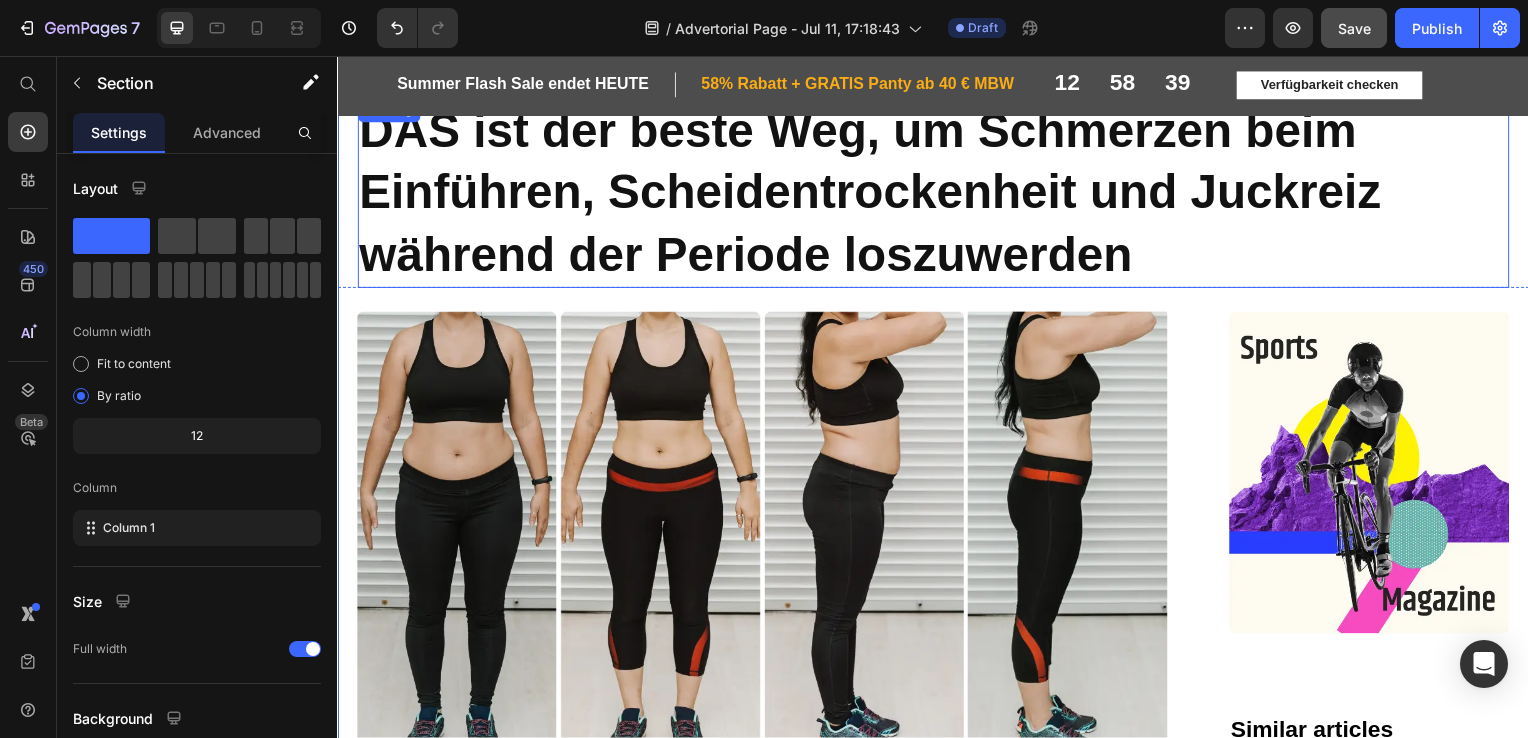 click on "DAS ist der beste Weg, um Schmerzen beim Einführen, Scheidentrockenheit und Juckreiz während der Periode loszuwerden Heading" at bounding box center (937, 194) 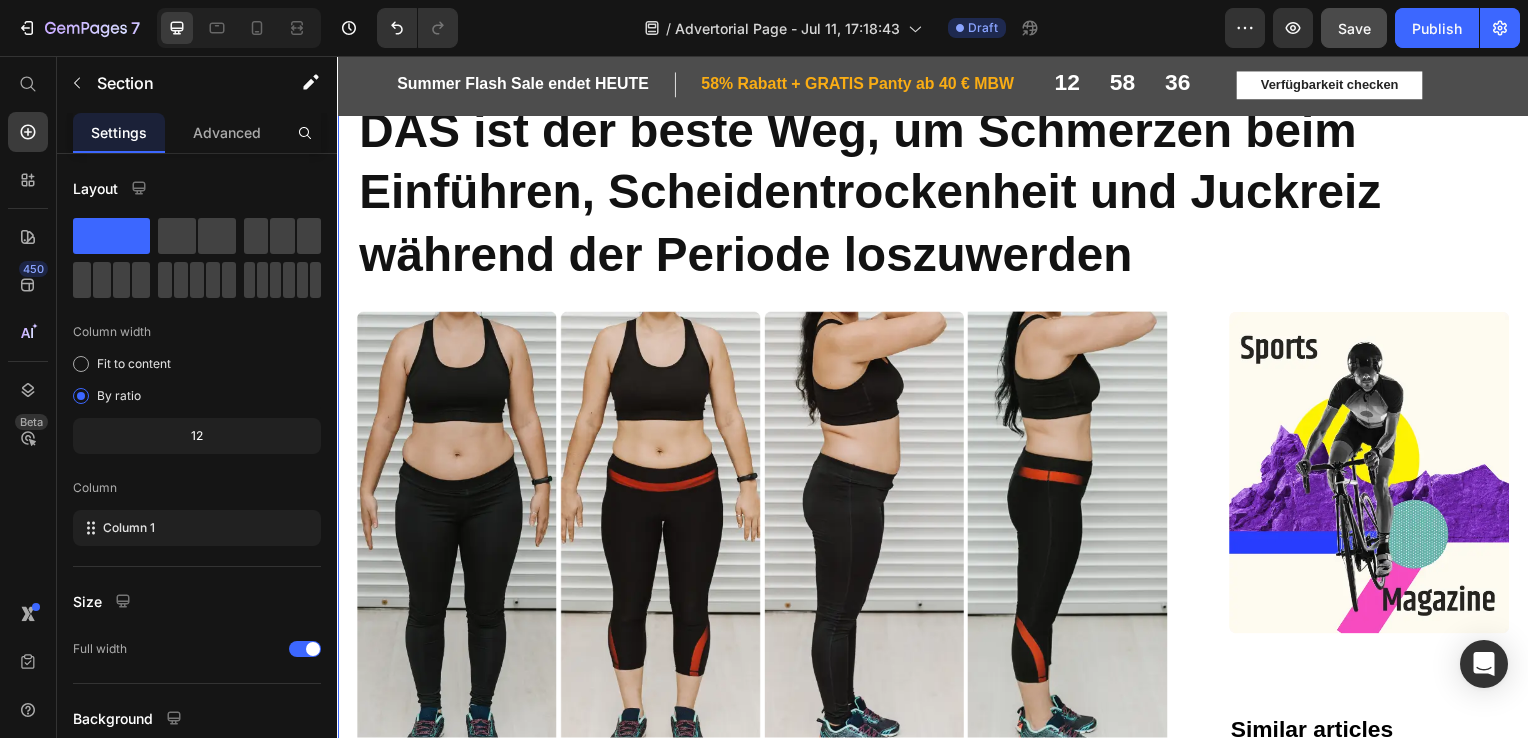 click on "DAS ist der beste Weg, um Schmerzen beim Einführen, Scheidentrockenheit und Juckreiz während der Periode loszuwerden Heading Row Image 01 Day Text Block Row Image 20 Days Text Block Row Image 01 Day Text Block Row Image 20 Days Text Block Row Row Veröffentlicht:  Montag, Juni 24, 2025 Text Block
Icon
Icon
Icon Row Row Shedding unwanted pounds and trimming your waistline requires a multi-faceted approach, and cycling on a road bike can be a cornerstone of an effective weight loss strategy.  The smooth, efficient pedaling motion of a road bike engages all the major muscle groups in your lower body, elevating your heart rate and metabolism to help you burn calories at a rapid clip.  Studies have shown that just 30-60 minutes of road cycling per day can torch between 300-600 calories, making it one of the most efficient calorie-burning exercises available.   This natural motivation to ride more often is crucial for sustained weight loss success.   GEM Road Bike     95%" at bounding box center [937, 2052] 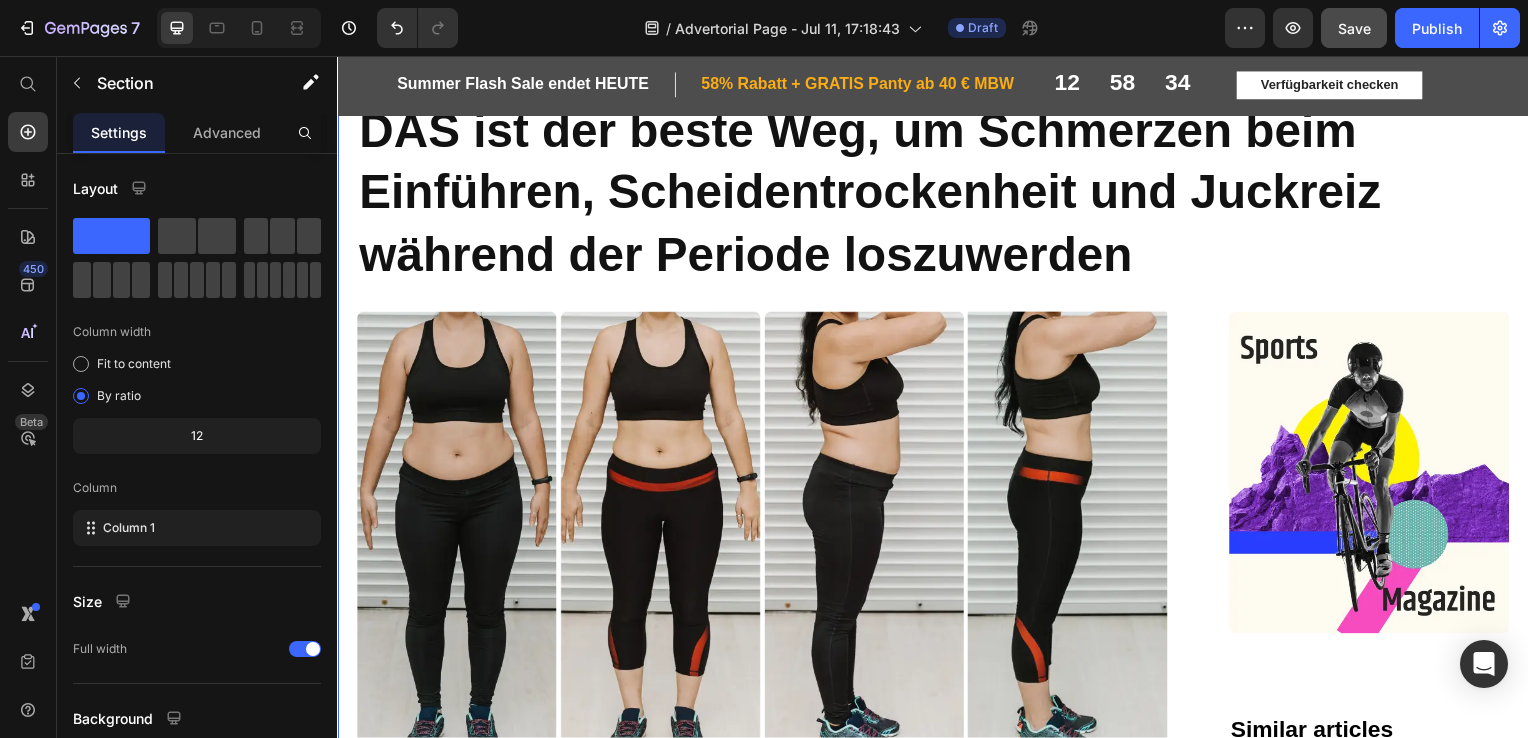 click on "DAS ist der beste Weg, um Schmerzen beim Einführen, Scheidentrockenheit und Juckreiz während der Periode loszuwerden Heading Row Image 01 Day Text Block Row Image 20 Days Text Block Row Image 01 Day Text Block Row Image 20 Days Text Block Row Row Veröffentlicht:  Montag, Juni 24, 2025 Text Block
Icon
Icon
Icon Row Row Shedding unwanted pounds and trimming your waistline requires a multi-faceted approach, and cycling on a road bike can be a cornerstone of an effective weight loss strategy.  The smooth, efficient pedaling motion of a road bike engages all the major muscle groups in your lower body, elevating your heart rate and metabolism to help you burn calories at a rapid clip.  Studies have shown that just 30-60 minutes of road cycling per day can torch between 300-600 calories, making it one of the most efficient calorie-burning exercises available.   This natural motivation to ride more often is crucial for sustained weight loss success.   GEM Road Bike     95%" at bounding box center [937, 2052] 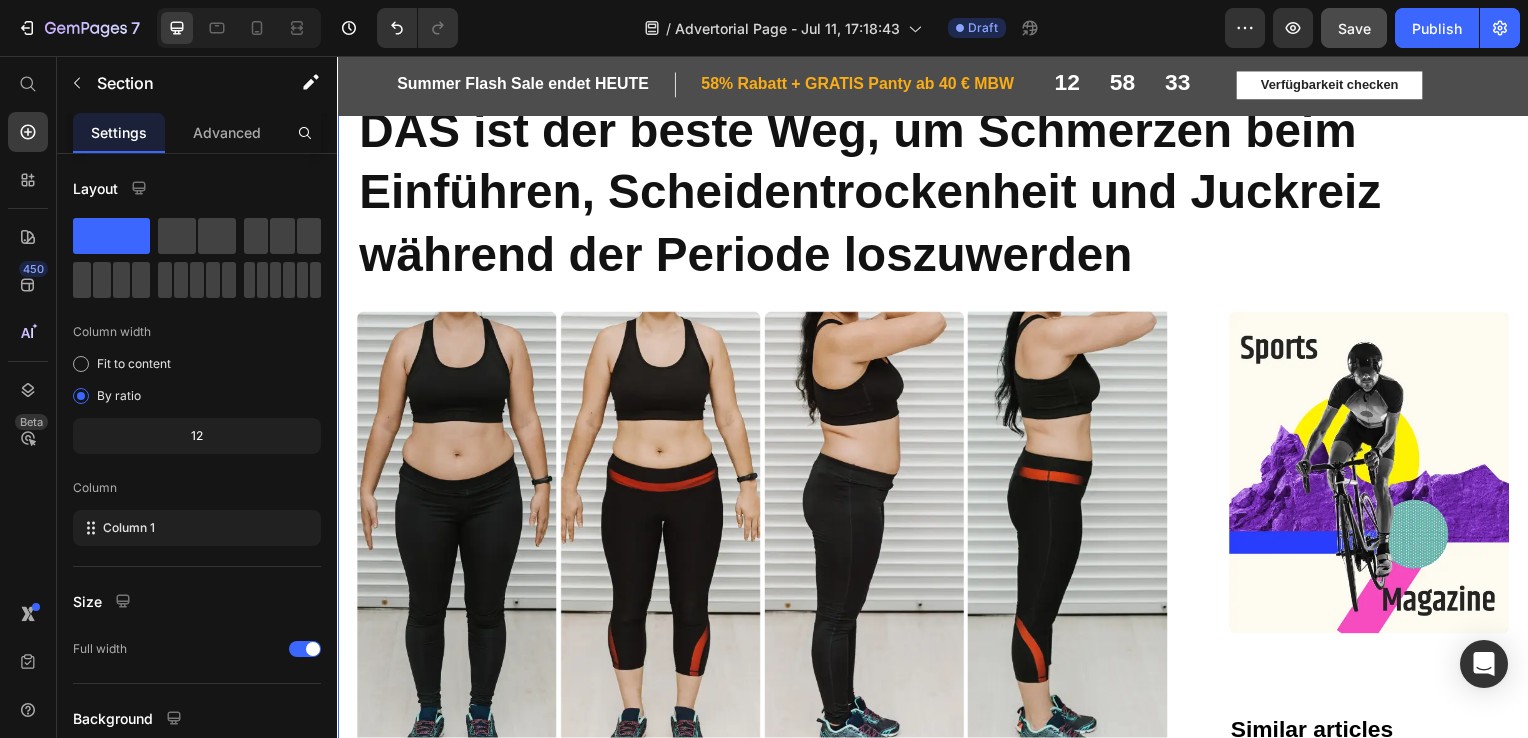 click on "DAS ist der beste Weg, um Schmerzen beim Einführen, Scheidentrockenheit und Juckreiz während der Periode loszuwerden Heading" at bounding box center [937, 194] 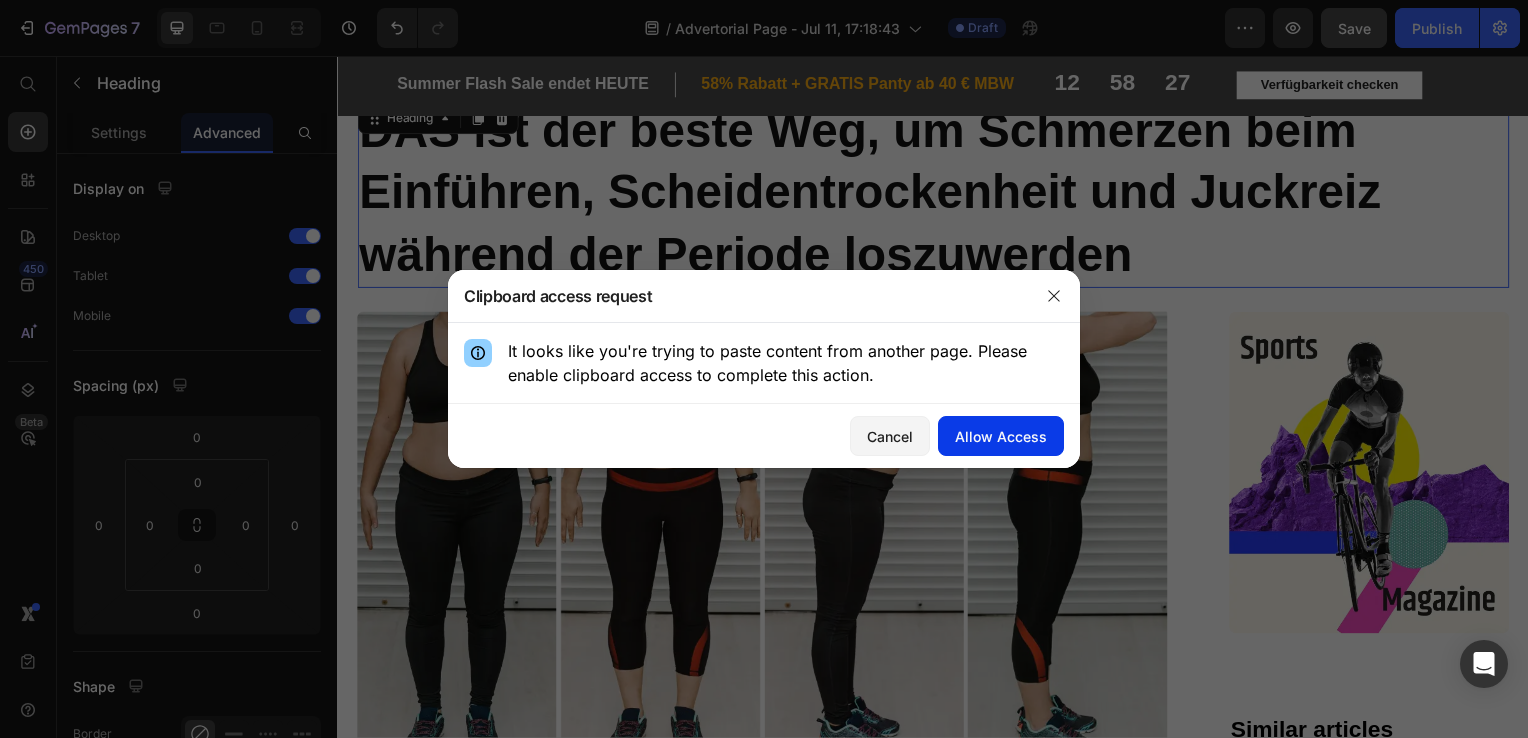 click on "Allow Access" at bounding box center (1001, 436) 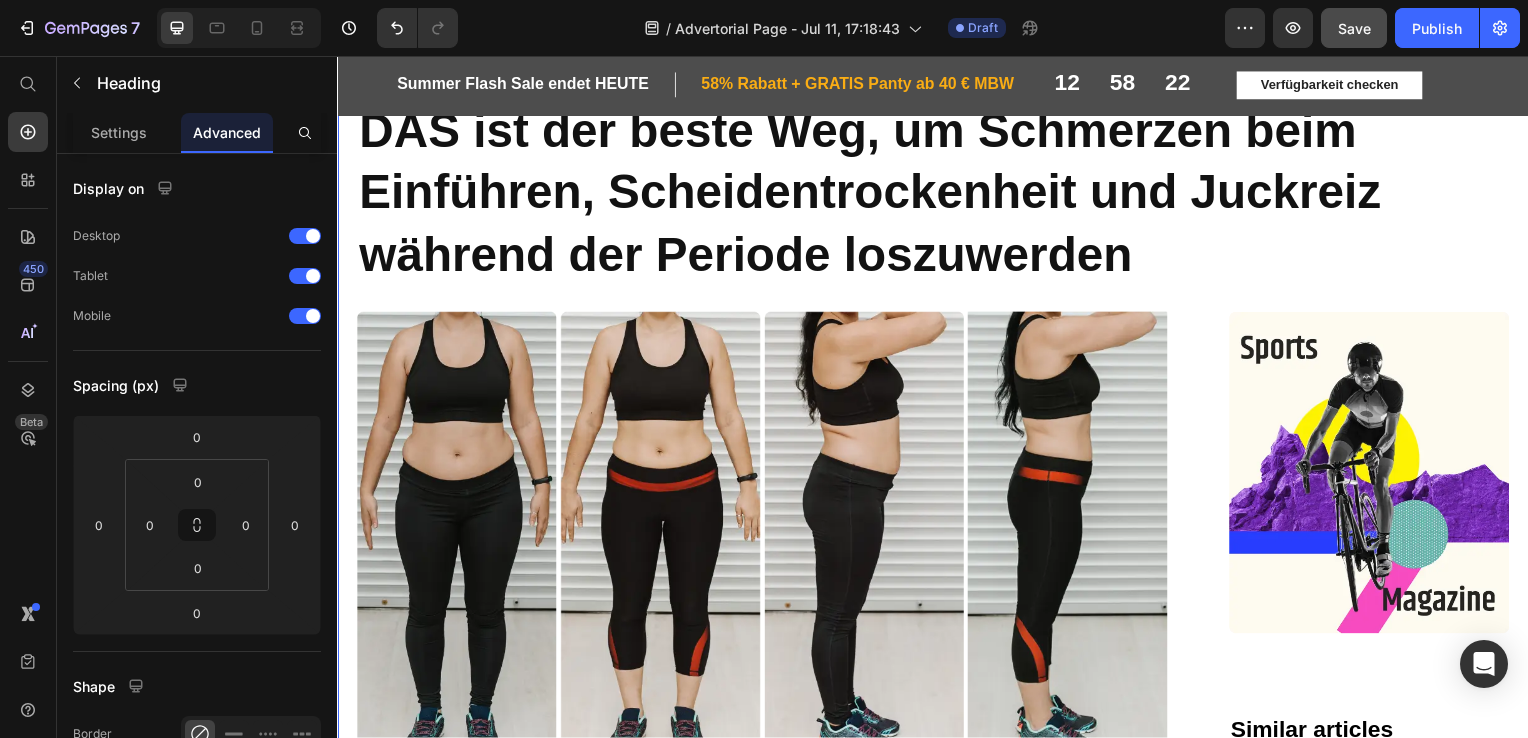 click on "DAS ist der beste Weg, um Schmerzen beim Einführen, Scheidentrockenheit und Juckreiz während der Periode loszuwerden Heading Row Image 01 Day Text Block Row Image 20 Days Text Block Row Image 01 Day Text Block Row Image 20 Days Text Block Row Row Veröffentlicht:  Montag, Juni 24, 2025 Text Block
Icon
Icon
Icon Row Row Shedding unwanted pounds and trimming your waistline requires a multi-faceted approach, and cycling on a road bike can be a cornerstone of an effective weight loss strategy.  The smooth, efficient pedaling motion of a road bike engages all the major muscle groups in your lower body, elevating your heart rate and metabolism to help you burn calories at a rapid clip.  Studies have shown that just 30-60 minutes of road cycling per day can torch between 300-600 calories, making it one of the most efficient calorie-burning exercises available.   This natural motivation to ride more often is crucial for sustained weight loss success.   GEM Road Bike     95%" at bounding box center [937, 2052] 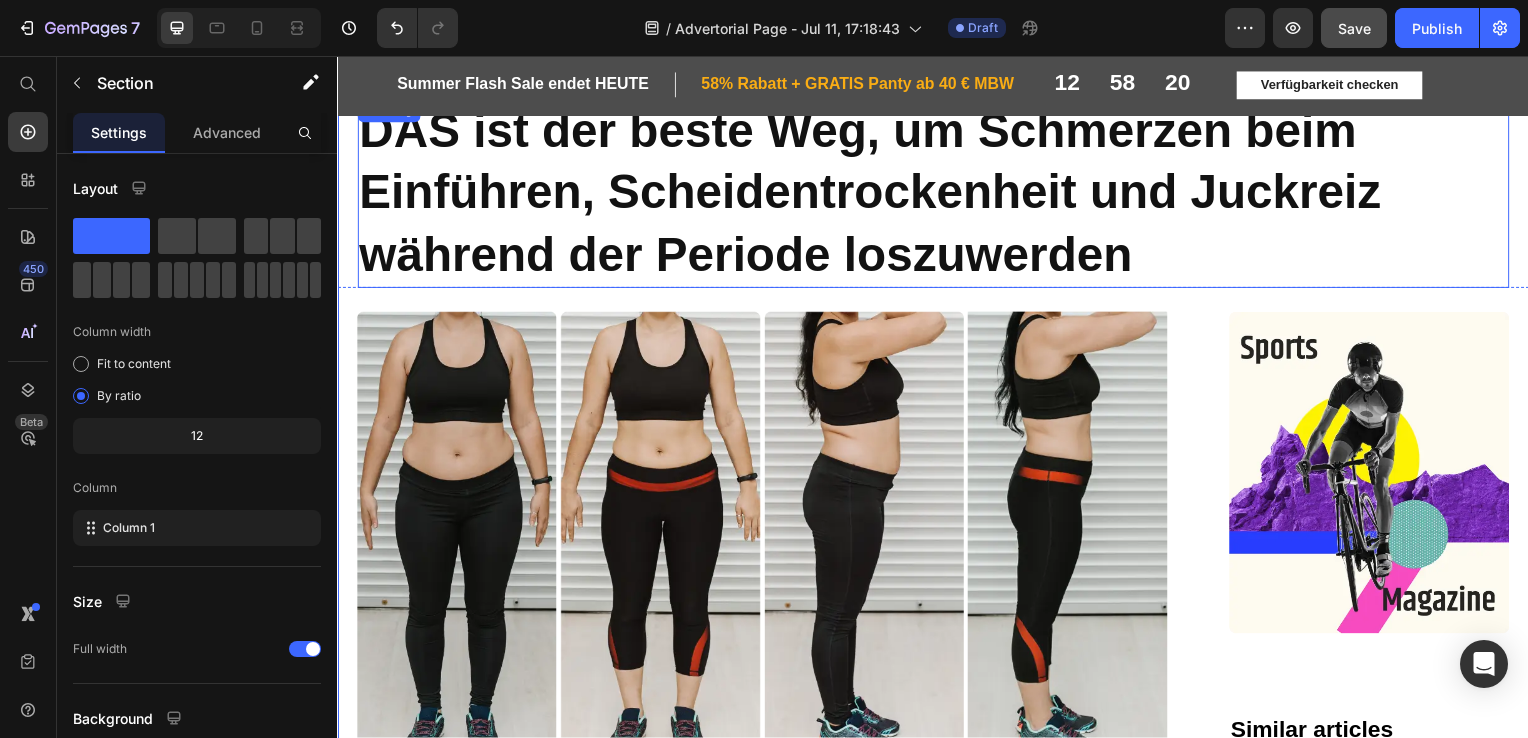 click on "DAS ist der beste Weg, um Schmerzen beim Einführen, Scheidentrockenheit und Juckreiz während der Periode loszuwerden" at bounding box center [937, 194] 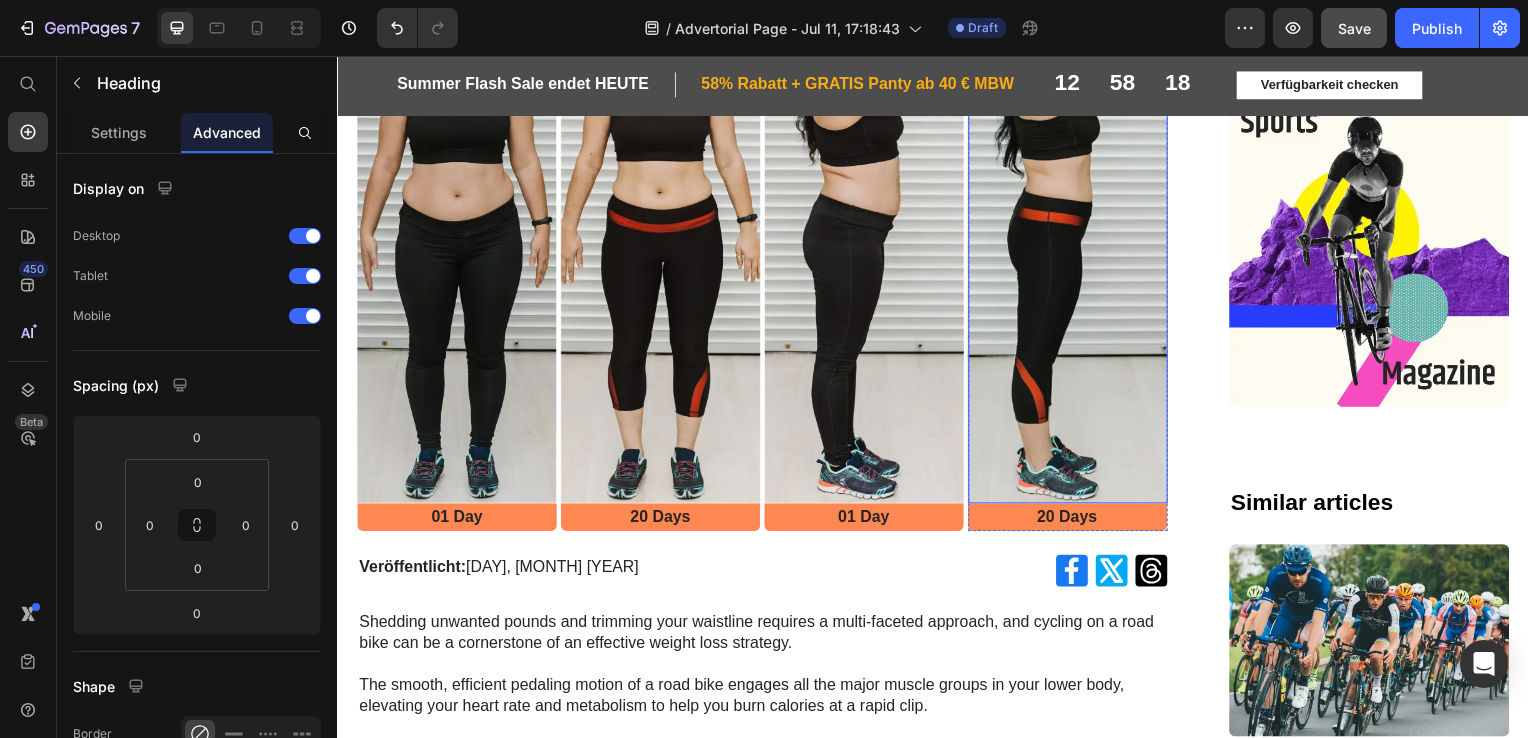 scroll, scrollTop: 328, scrollLeft: 0, axis: vertical 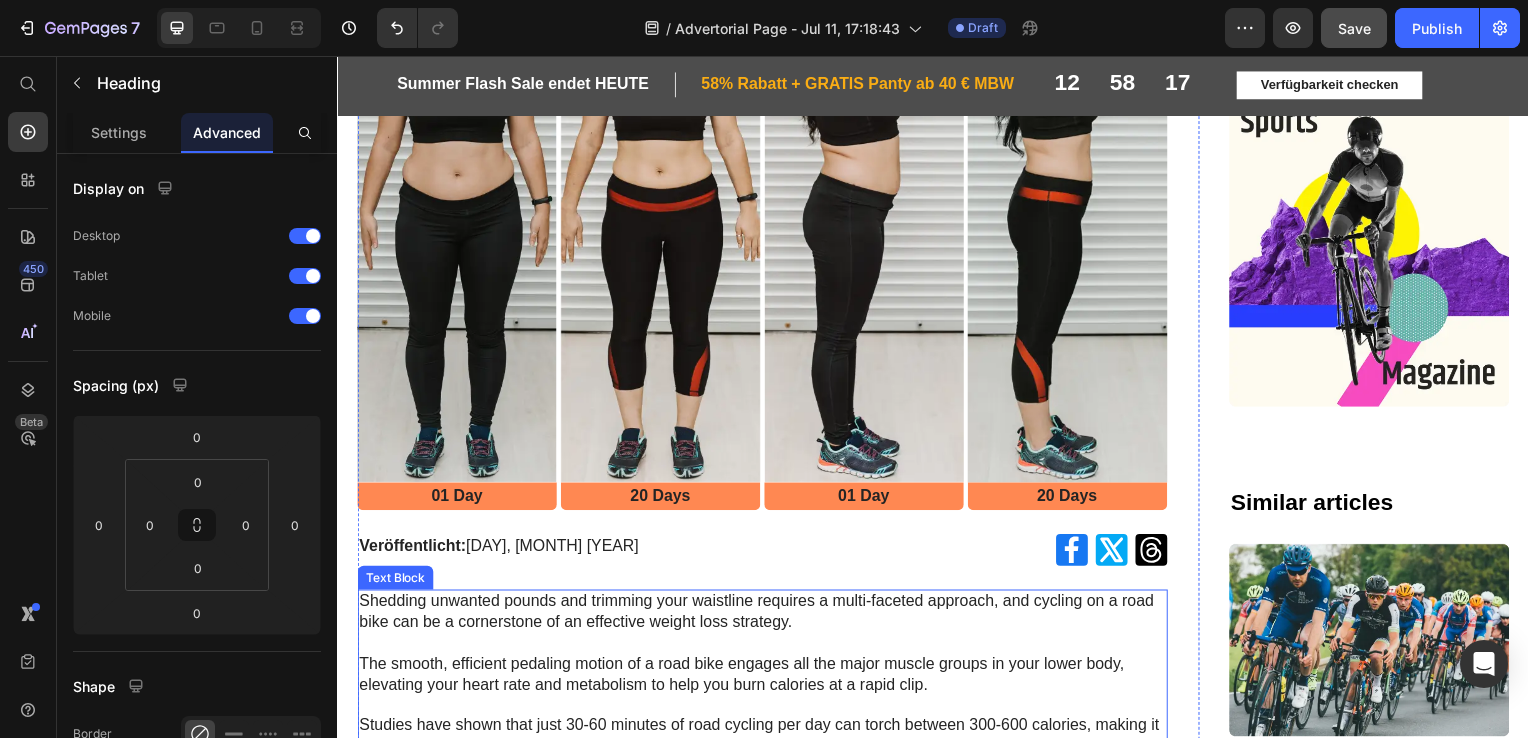 click on "Shedding unwanted pounds and trimming your waistline requires a multi-faceted approach, and cycling on a road bike can be a cornerstone of an effective weight loss strategy.  The smooth, efficient pedaling motion of a road bike engages all the major muscle groups in your lower body, elevating your heart rate and metabolism to help you burn calories at a rapid clip." at bounding box center (765, 648) 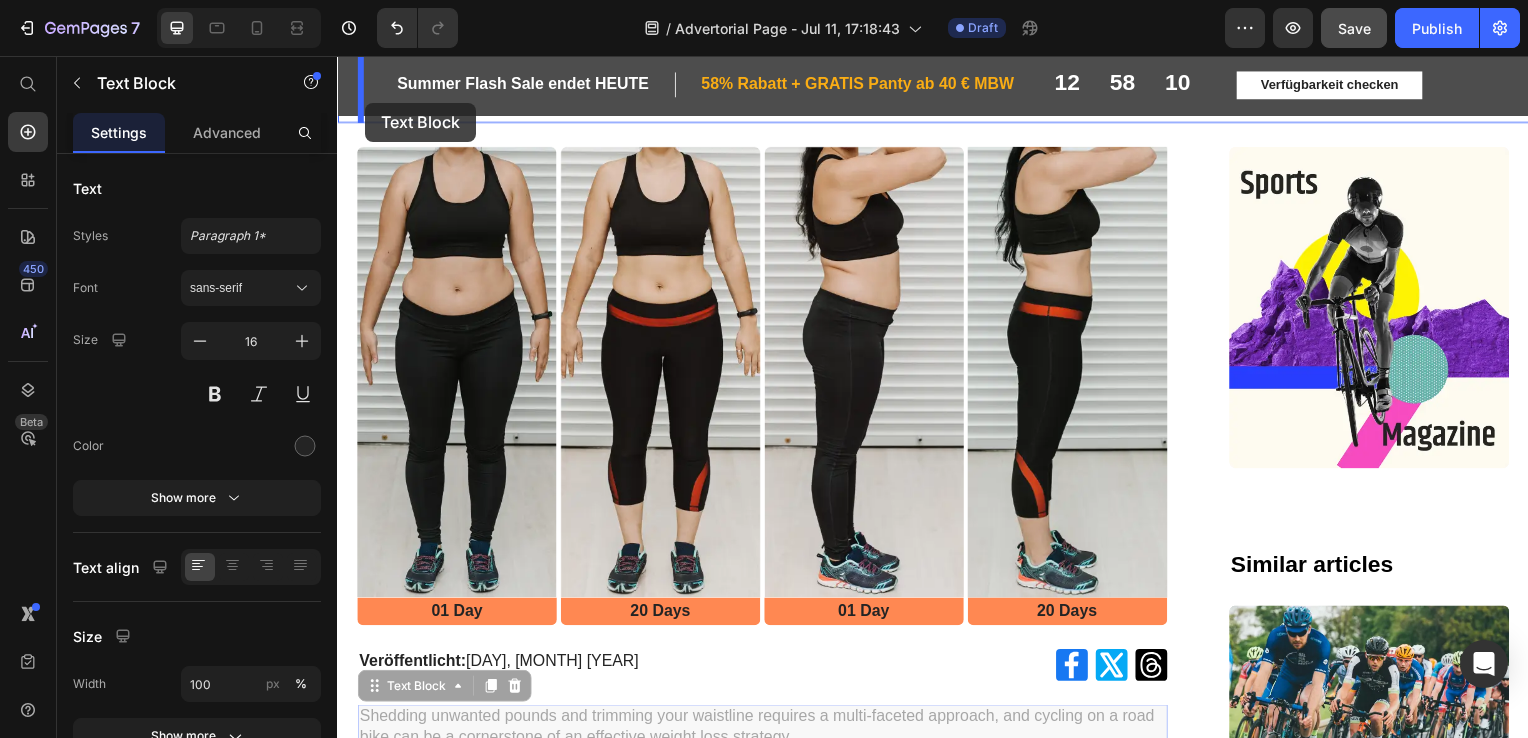 scroll, scrollTop: 155, scrollLeft: 0, axis: vertical 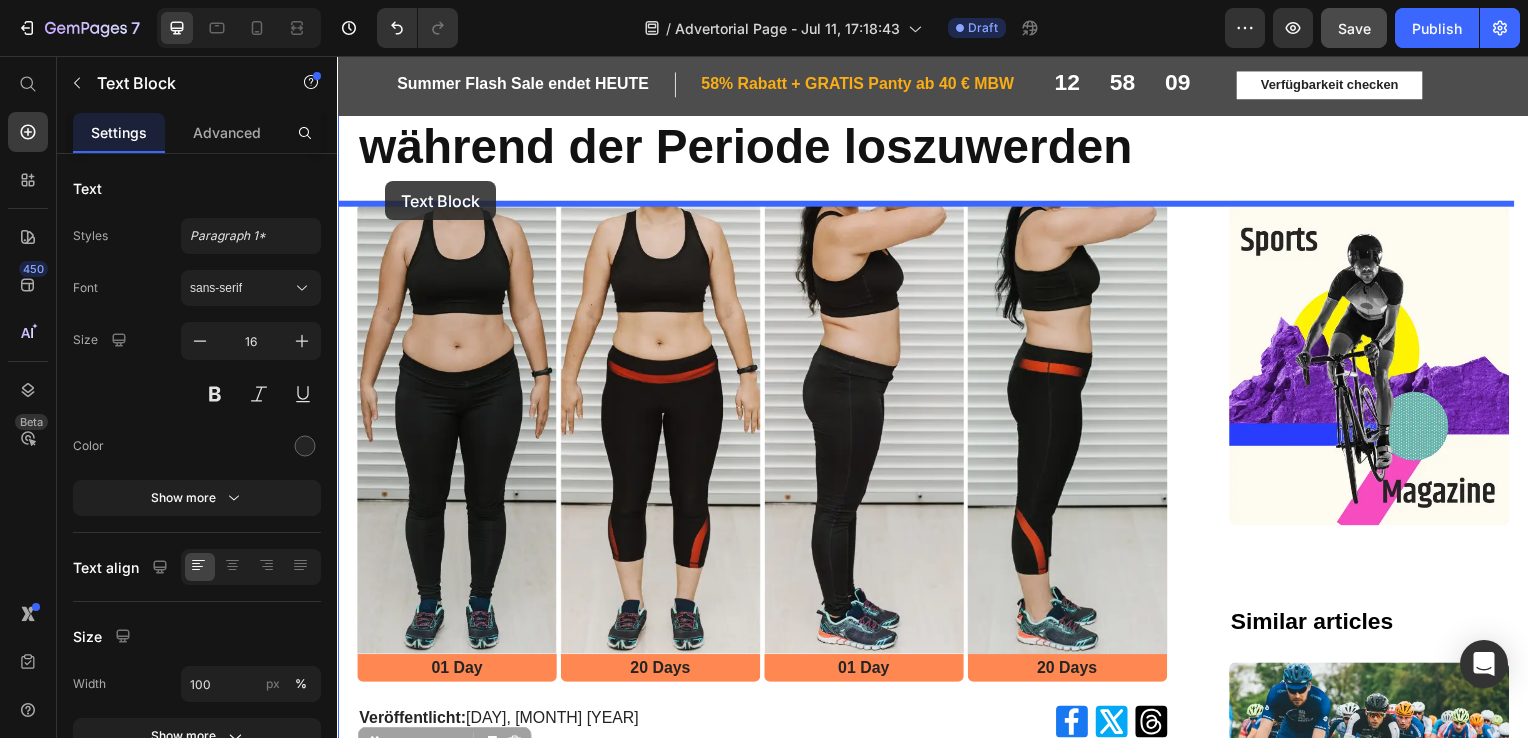 drag, startPoint x: 371, startPoint y: 571, endPoint x: 385, endPoint y: 182, distance: 389.25186 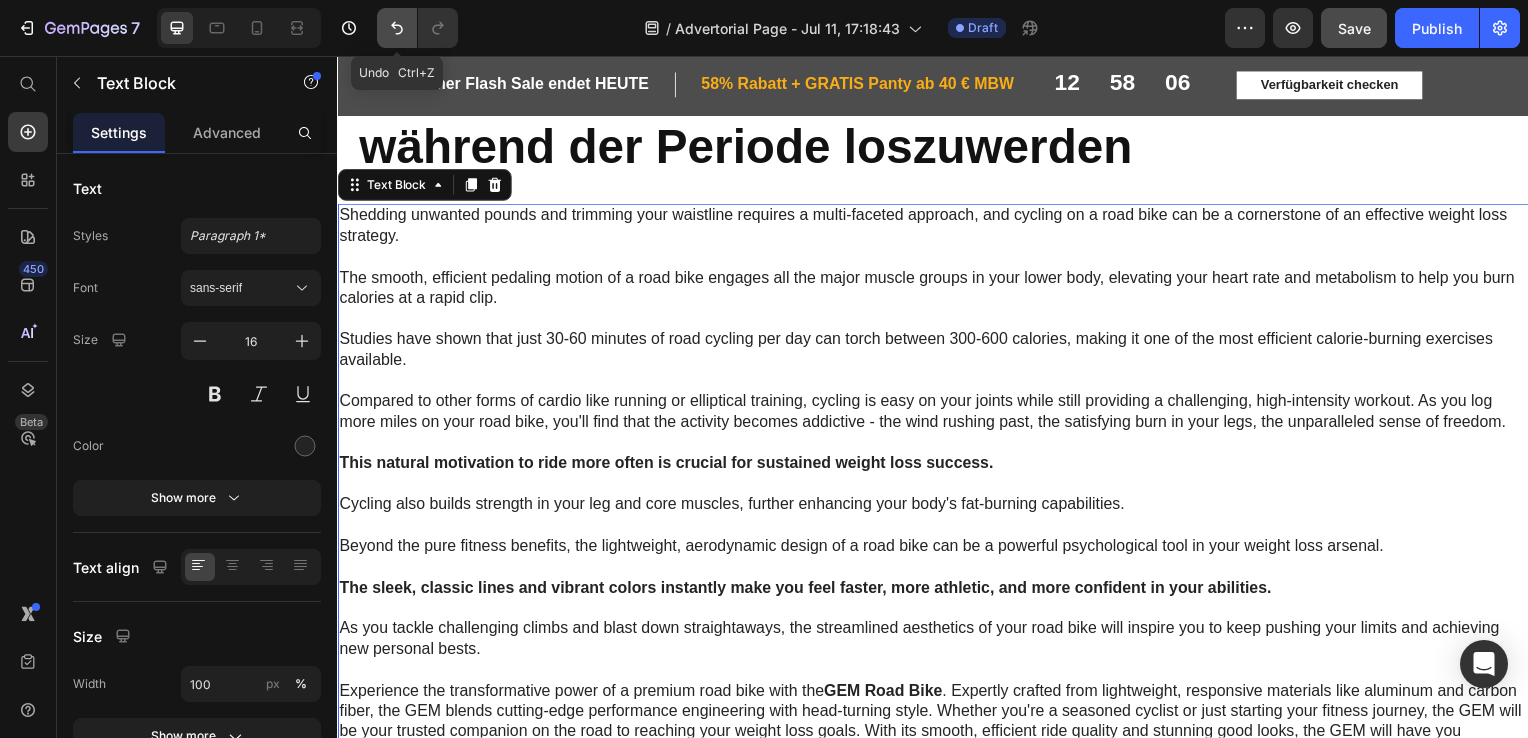click 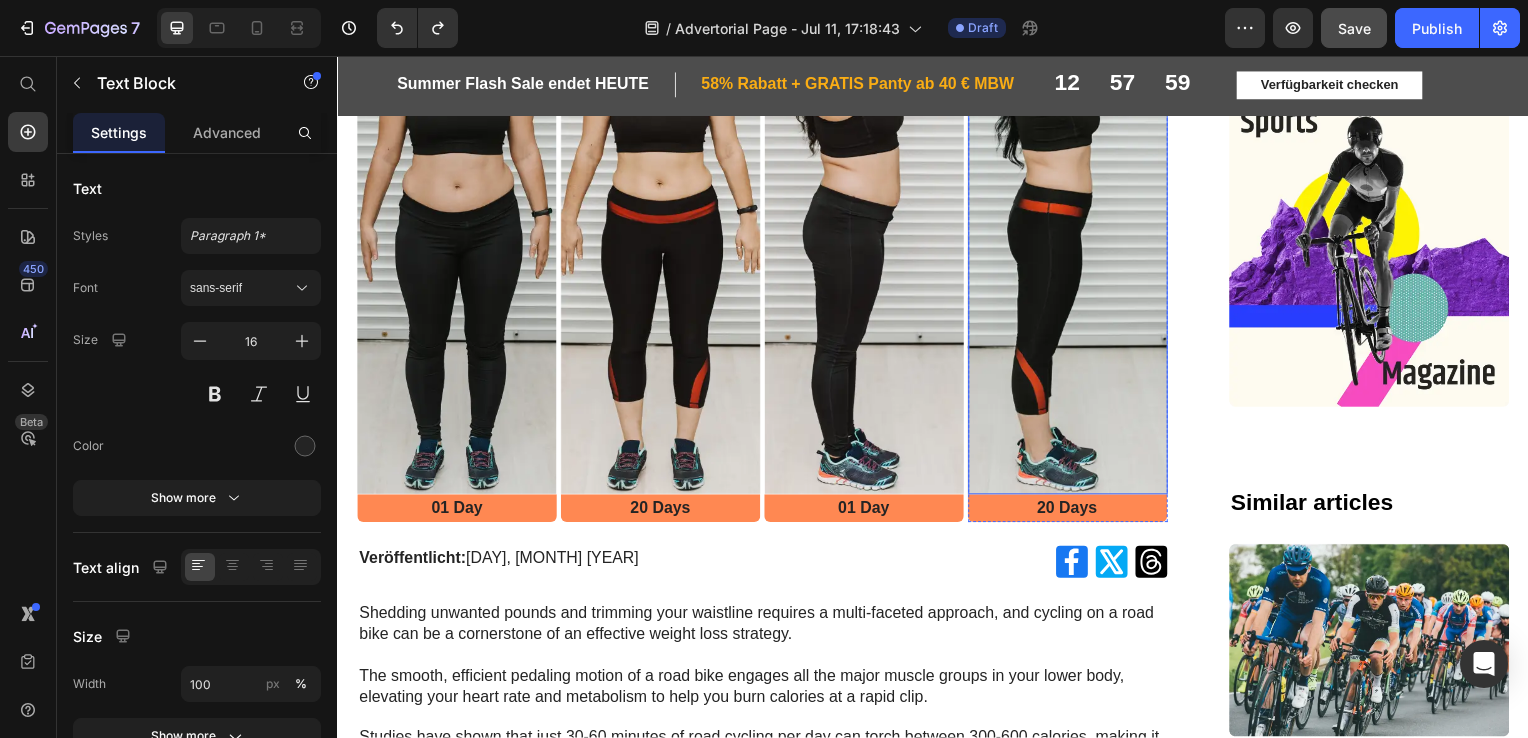scroll, scrollTop: 359, scrollLeft: 0, axis: vertical 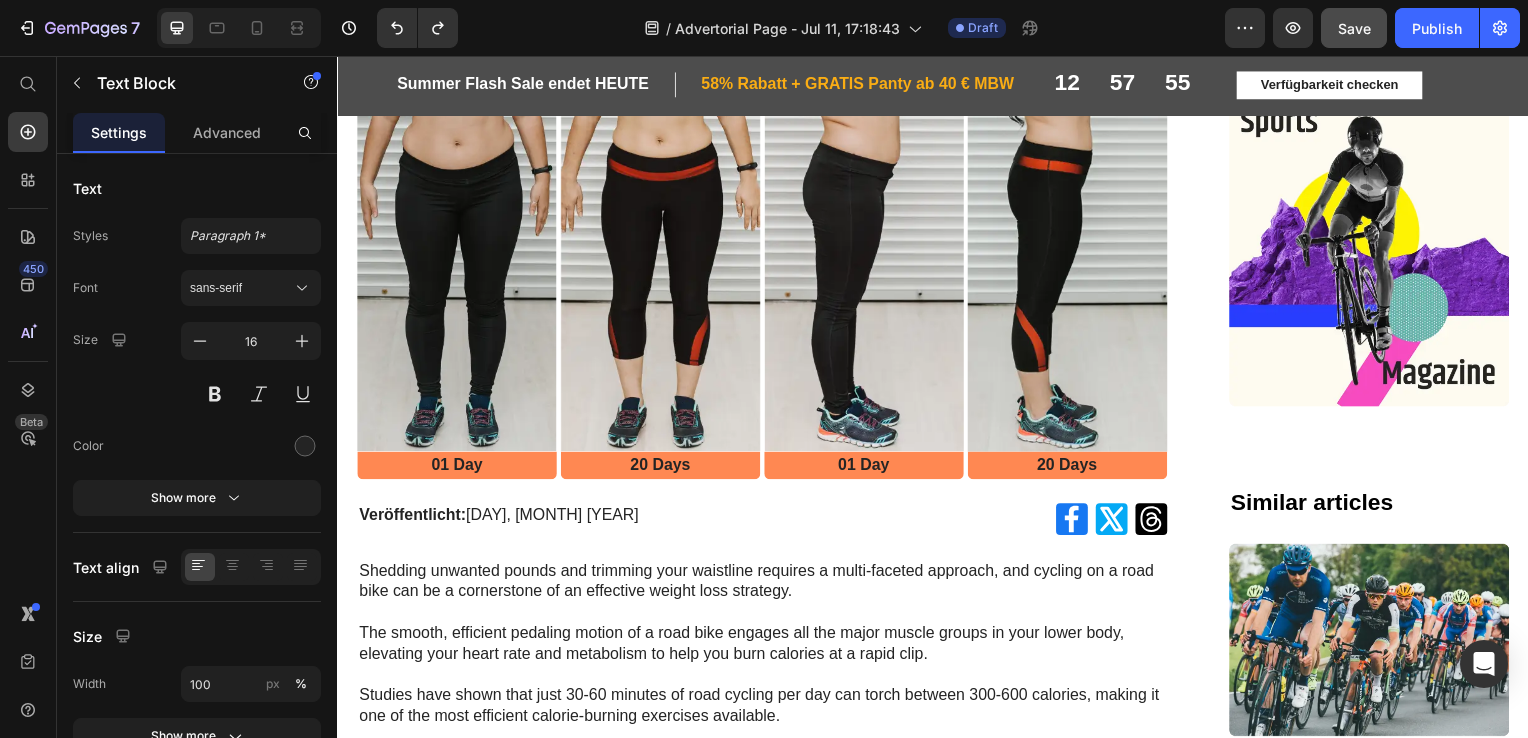 click on "Shedding unwanted pounds and trimming your waistline requires a multi-faceted approach, and cycling on a road bike can be a cornerstone of an effective weight loss strategy.  The smooth, efficient pedaling motion of a road bike engages all the major muscle groups in your lower body, elevating your heart rate and metabolism to help you burn calories at a rapid clip." at bounding box center [765, 617] 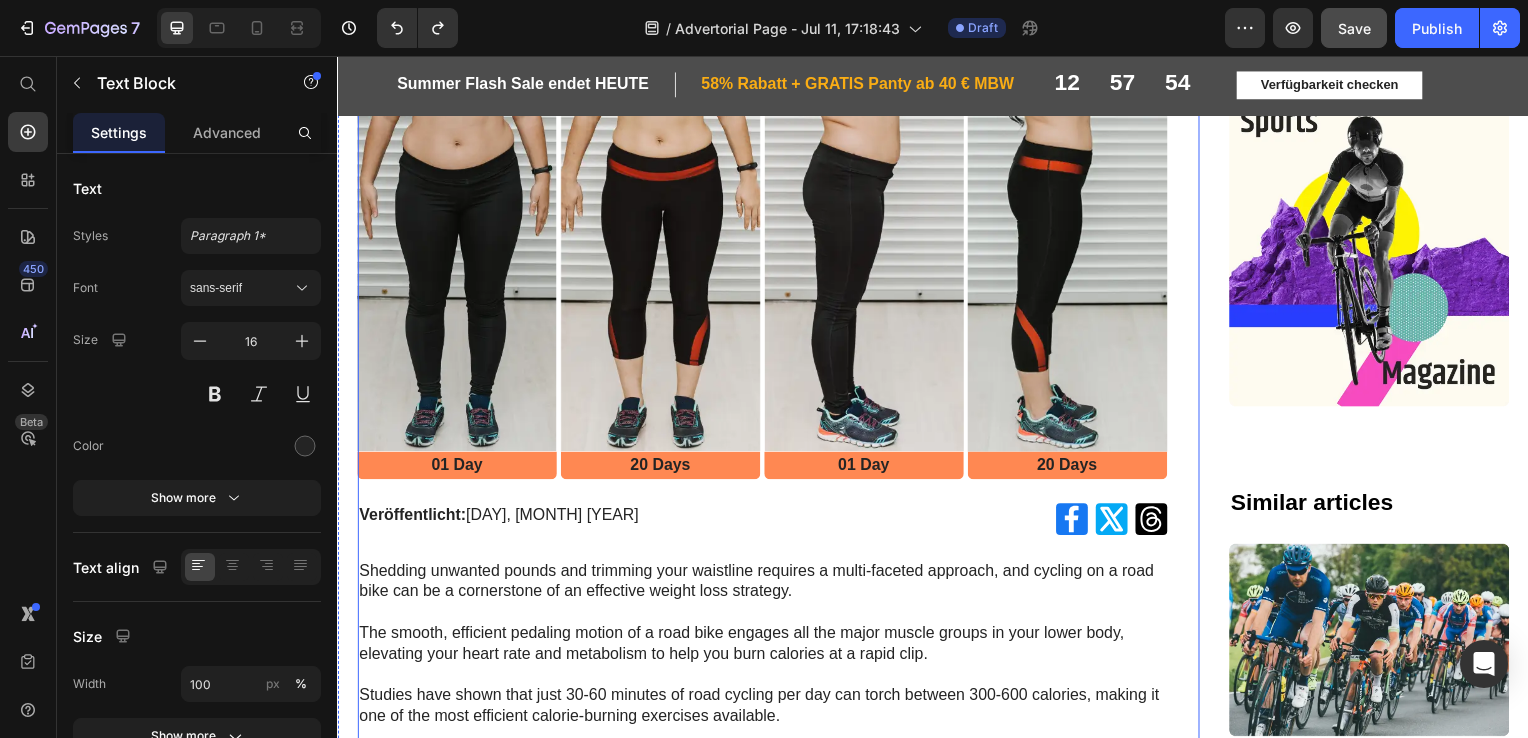 click on "Shedding unwanted pounds and trimming your waistline requires a multi-faceted approach, and cycling on a road bike can be a cornerstone of an effective weight loss strategy.  The smooth, efficient pedaling motion of a road bike engages all the major muscle groups in your lower body, elevating your heart rate and metabolism to help you burn calories at a rapid clip.  Studies have shown that just 30-60 minutes of road cycling per day can torch between 300-600 calories, making it one of the most efficient calorie-burning exercises available. Compared to other forms of cardio like running or elliptical training, cycling is easy on your joints while still providing a challenging, high-intensity workout. As you log more miles on your road bike, you'll find that the activity becomes addictive - the wind rushing past, the satisfying burn in your legs, the unparalleled sense of freedom.  This natural motivation to ride more often is crucial for sustained weight loss success. GEM Road Bike" at bounding box center (765, 898) 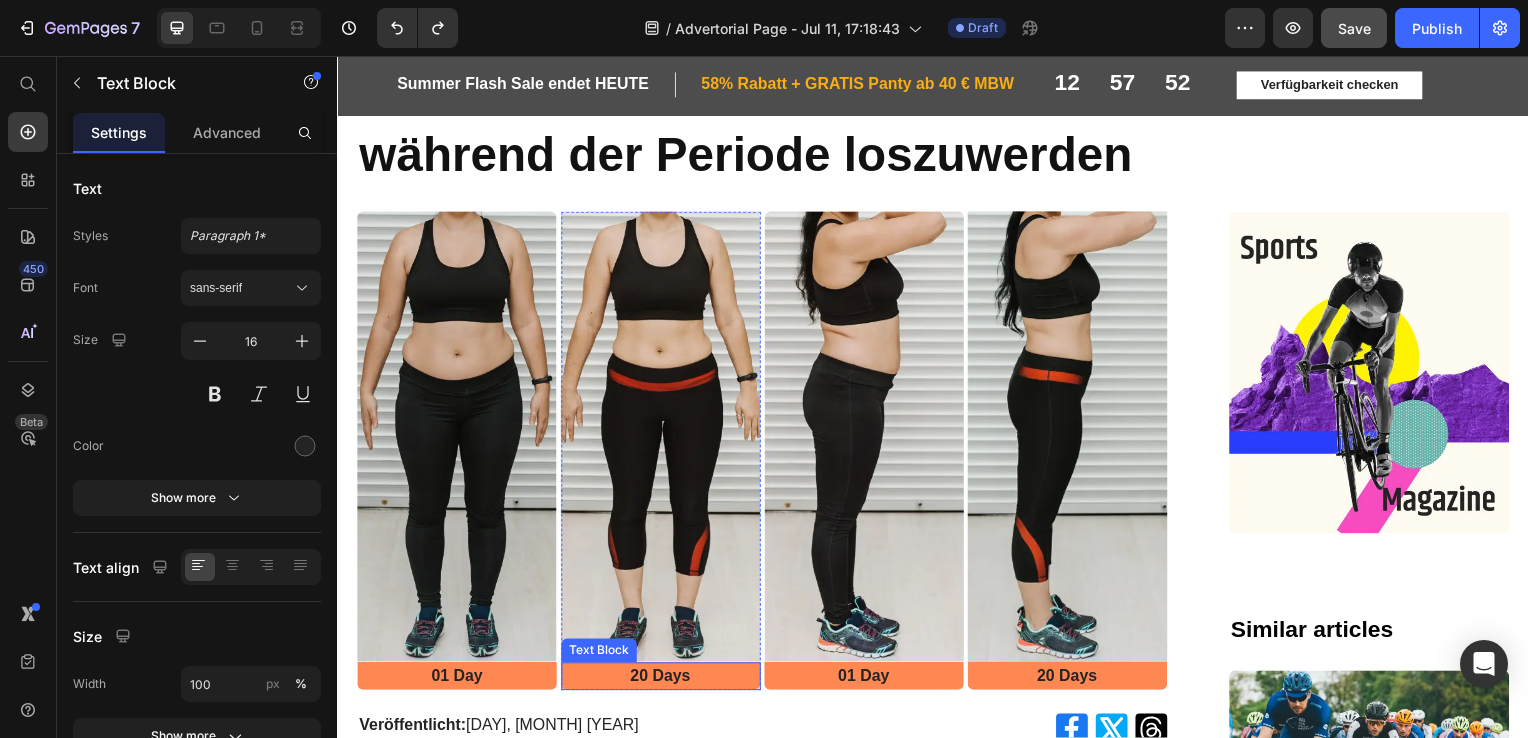 scroll, scrollTop: 494, scrollLeft: 0, axis: vertical 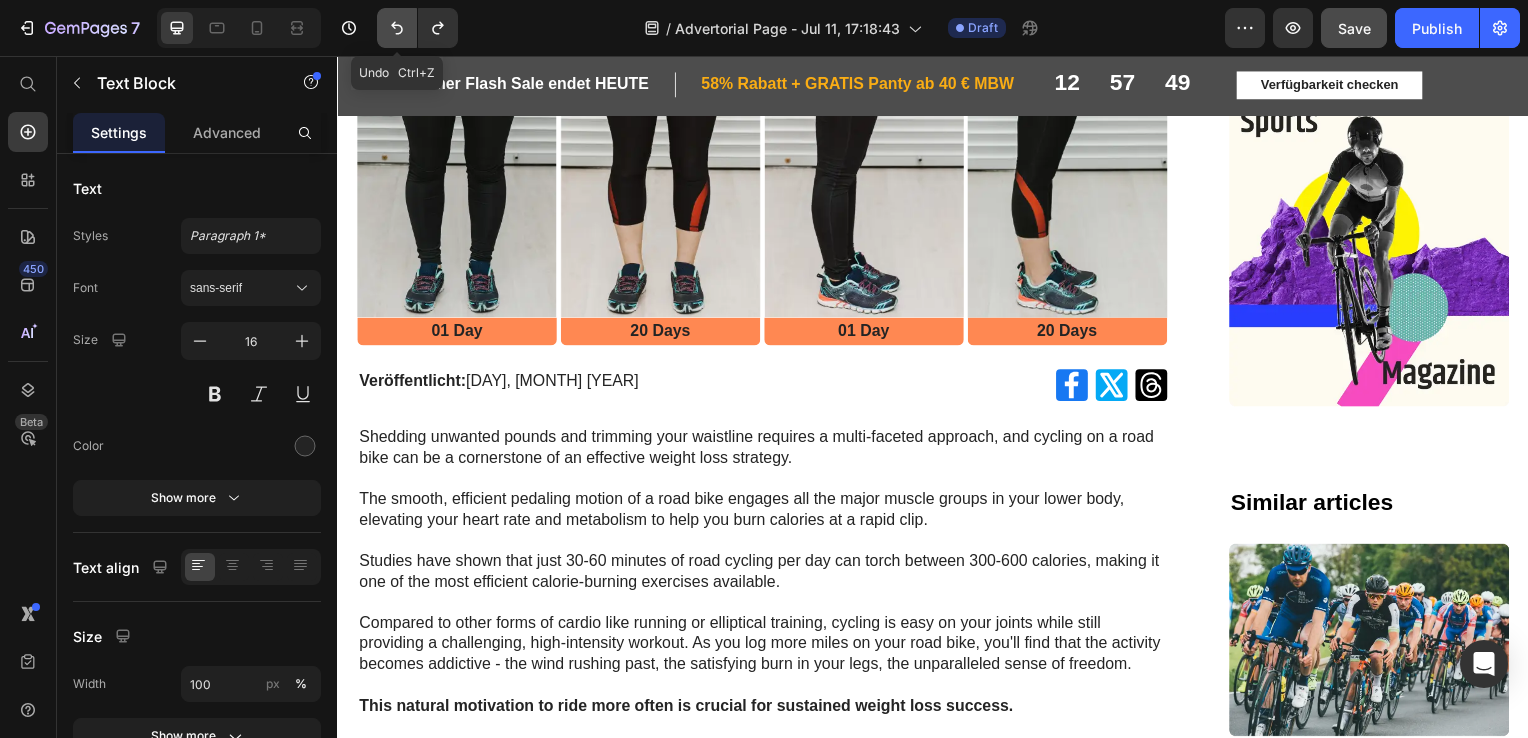 click 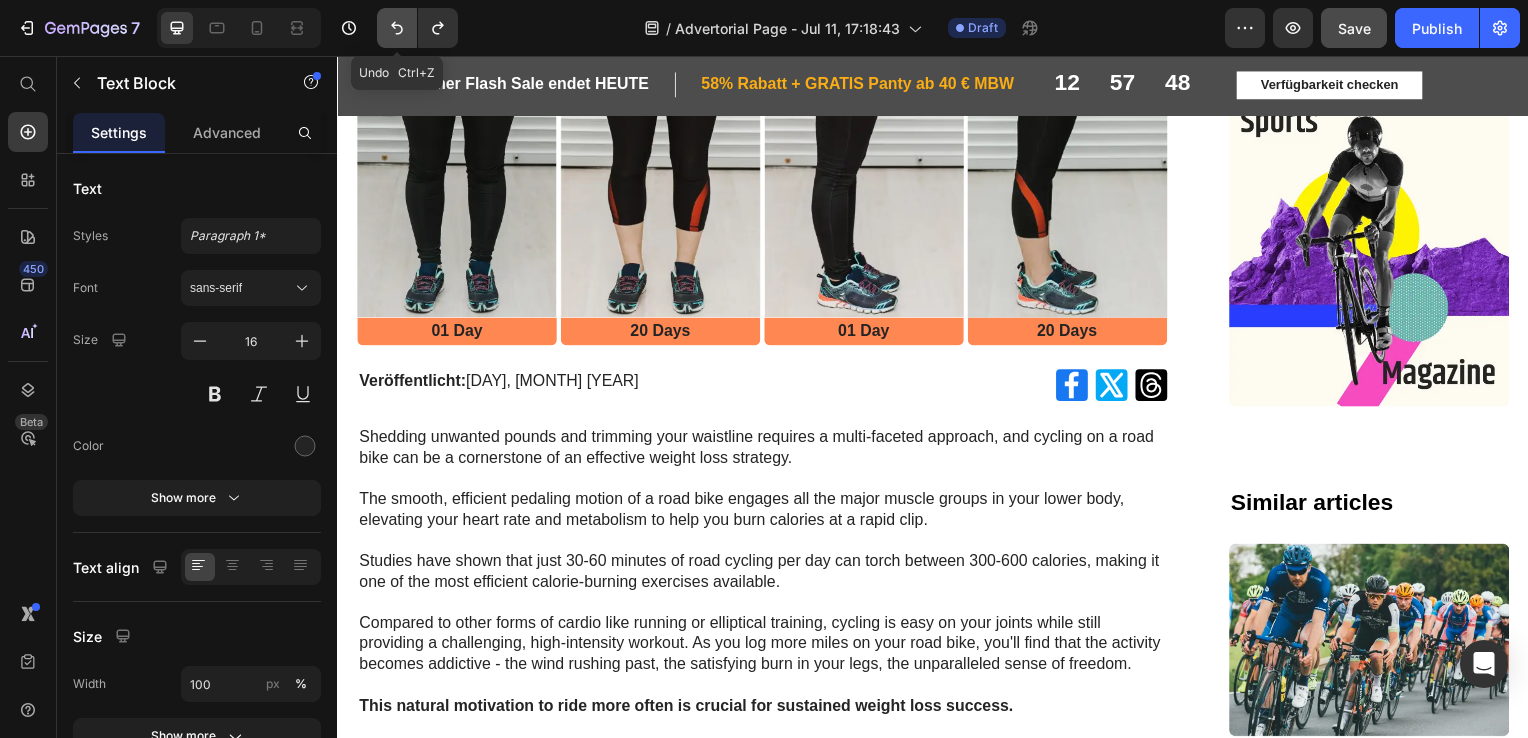 click 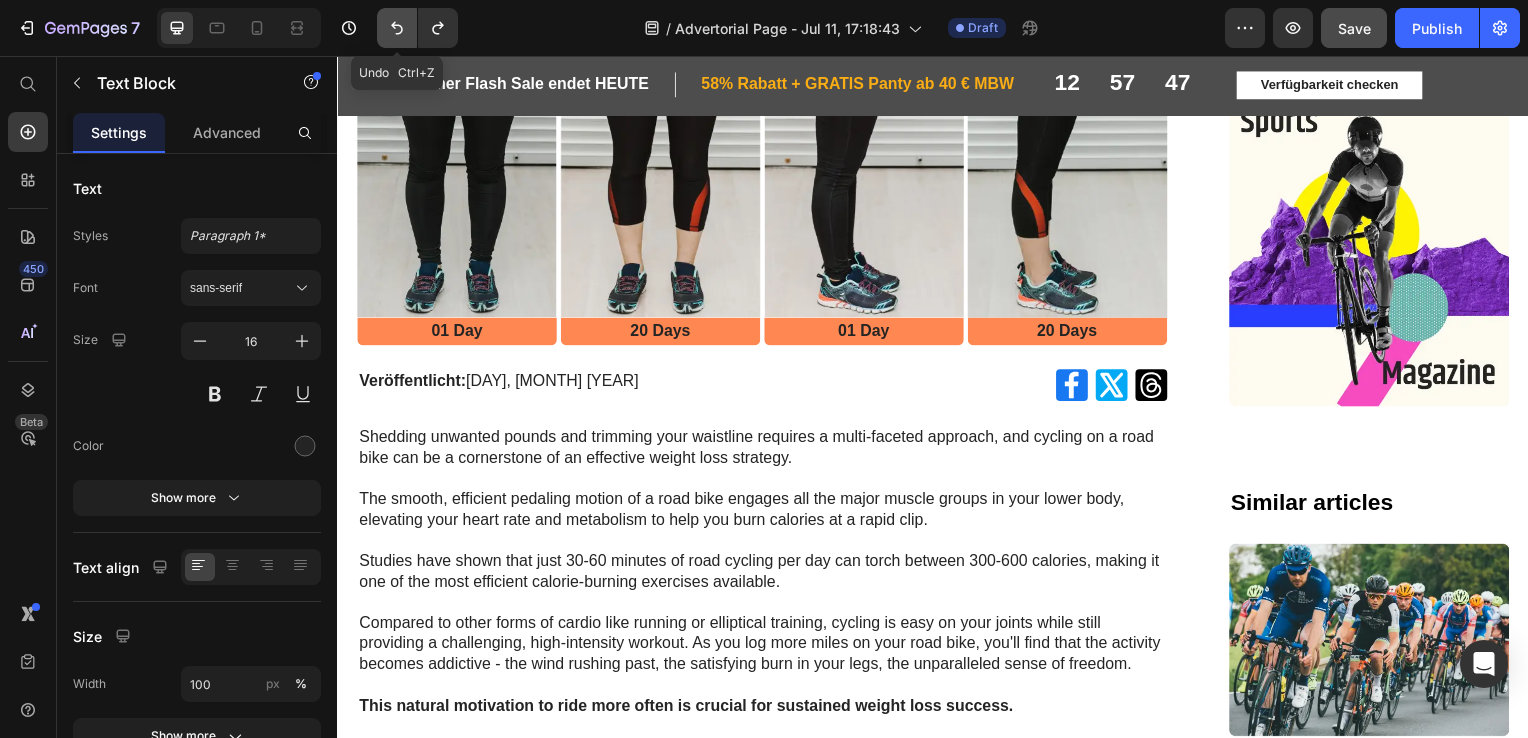click 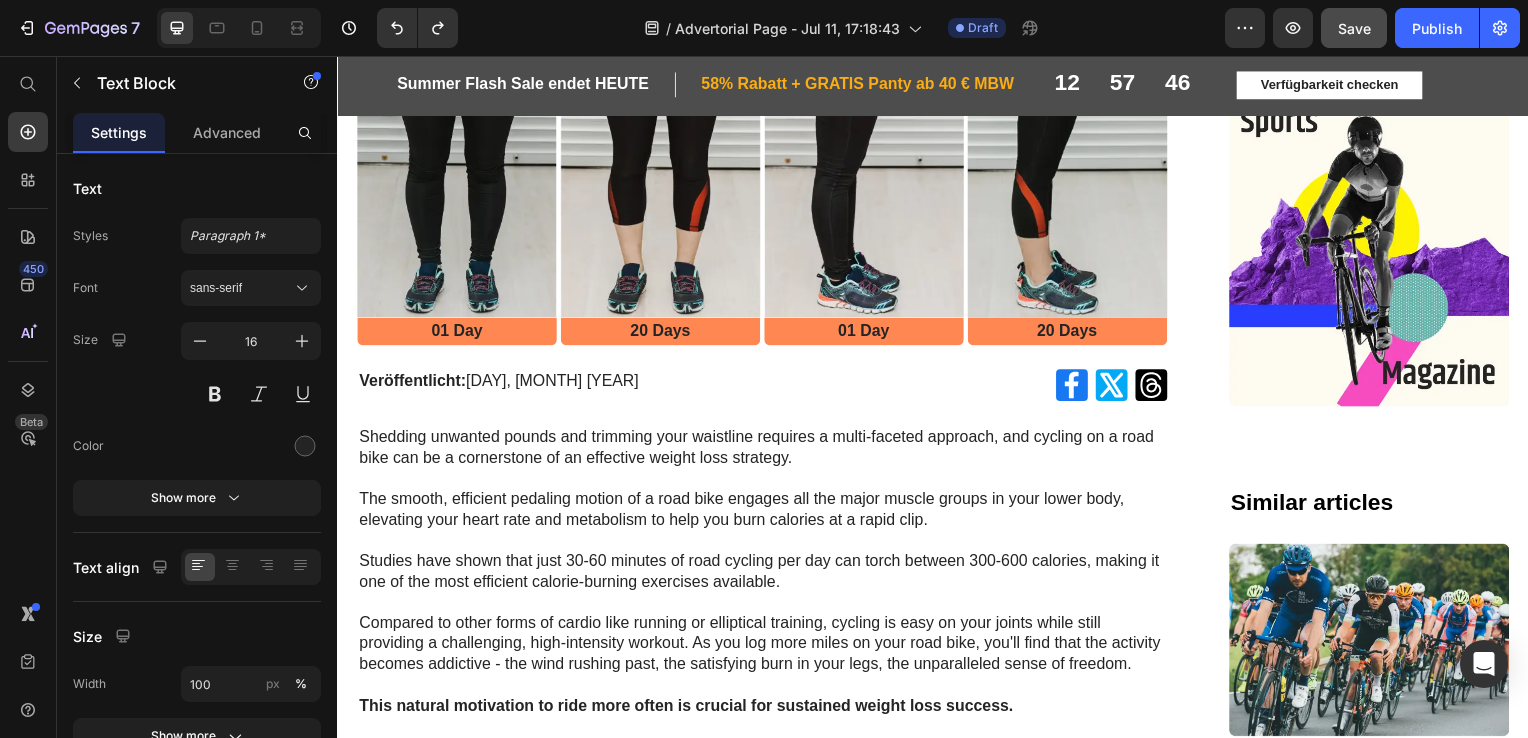 scroll, scrollTop: 0, scrollLeft: 0, axis: both 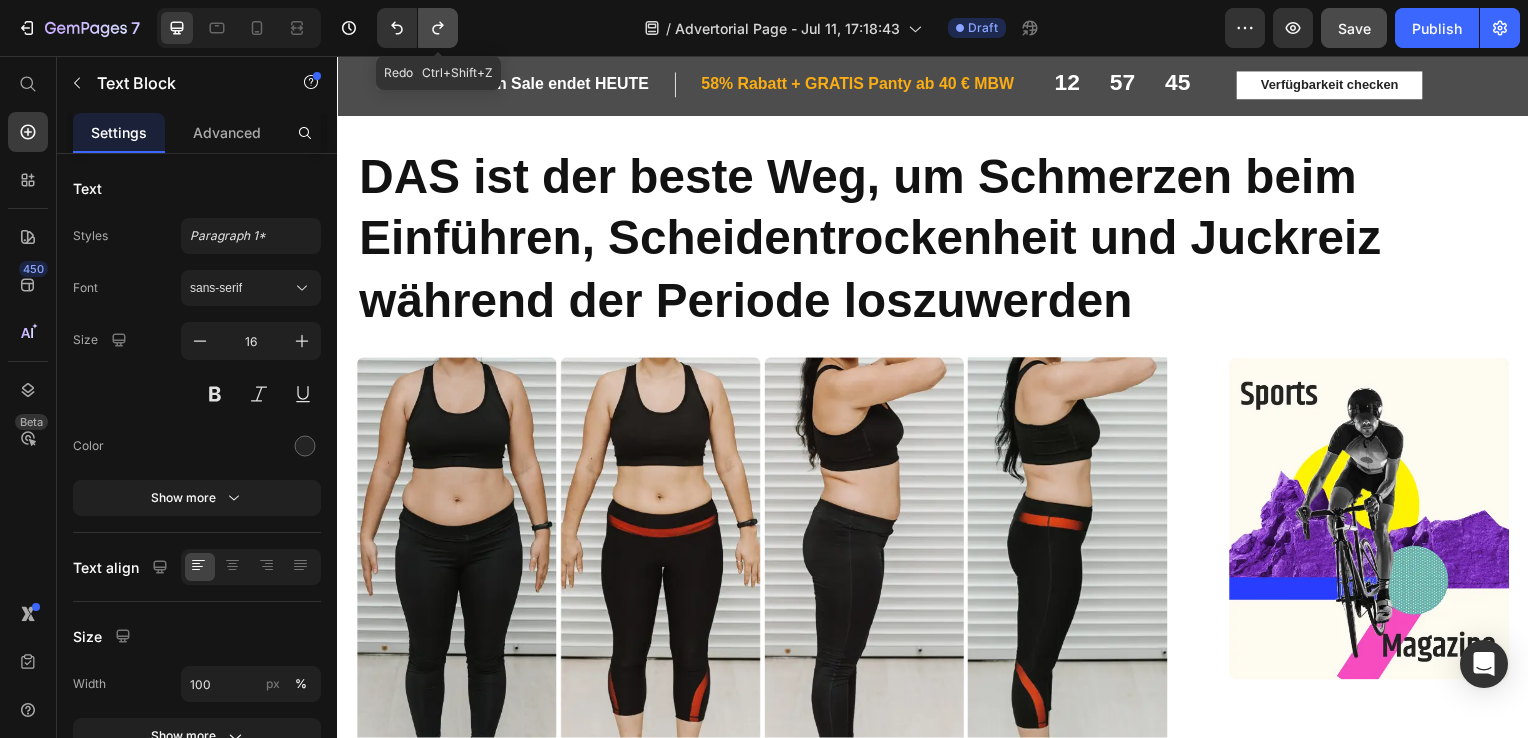 click 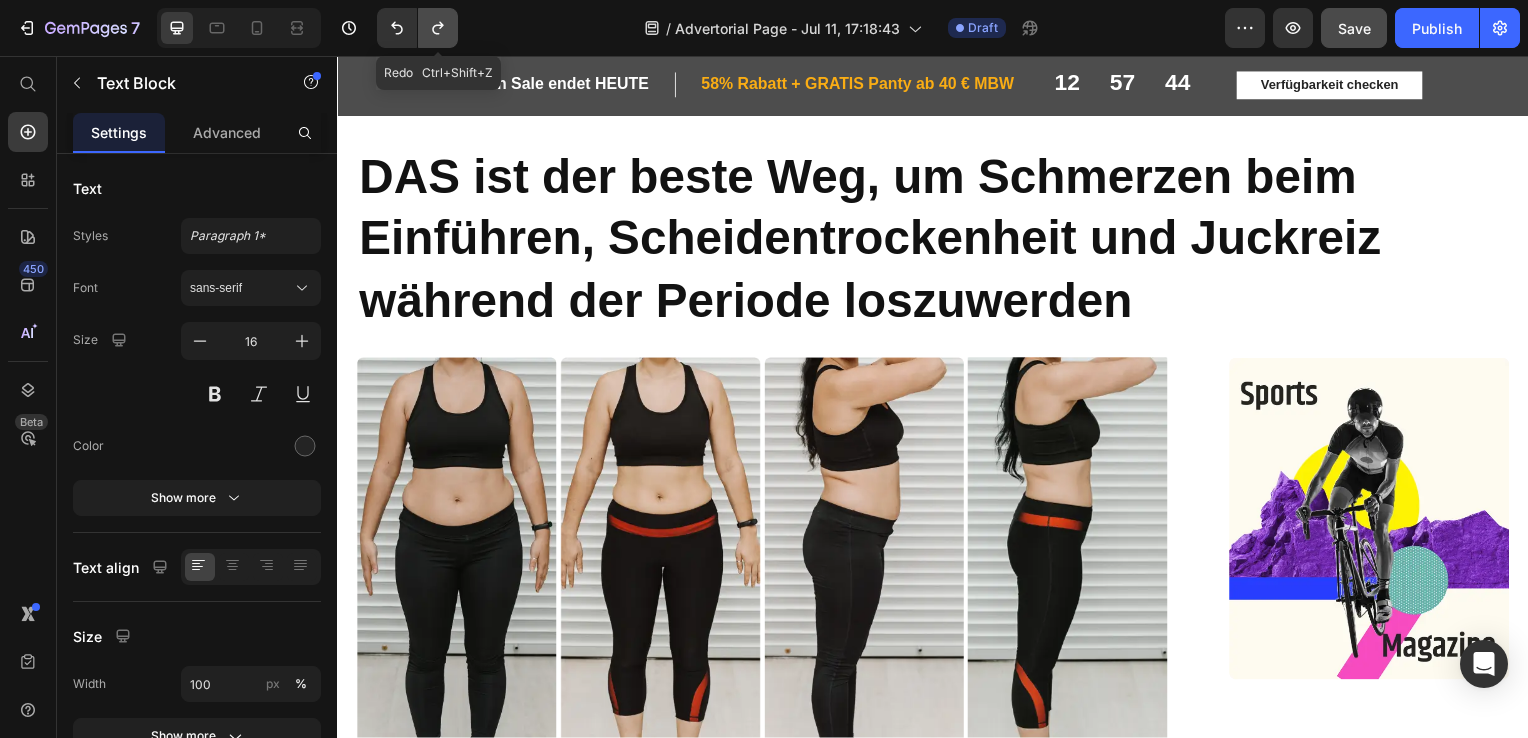 click 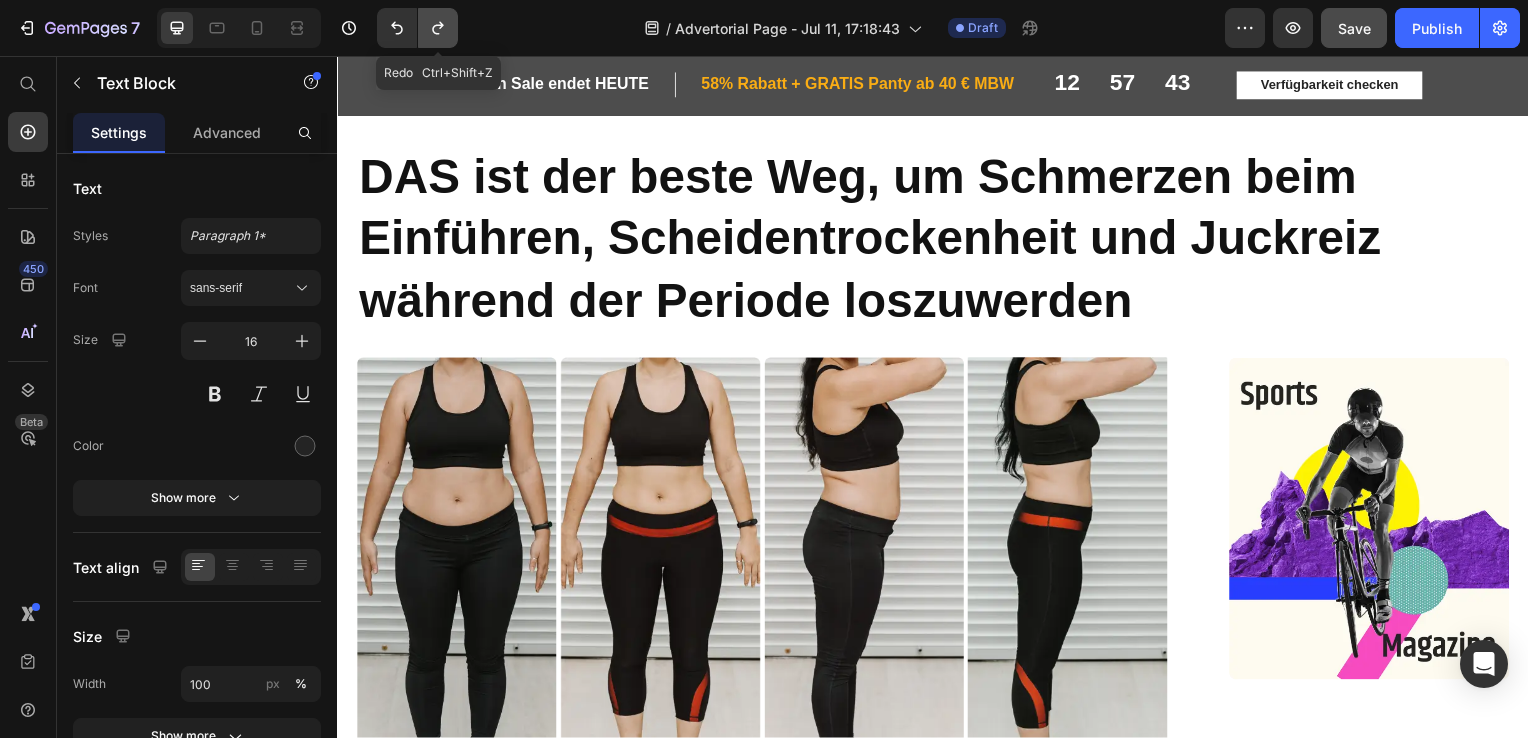 click 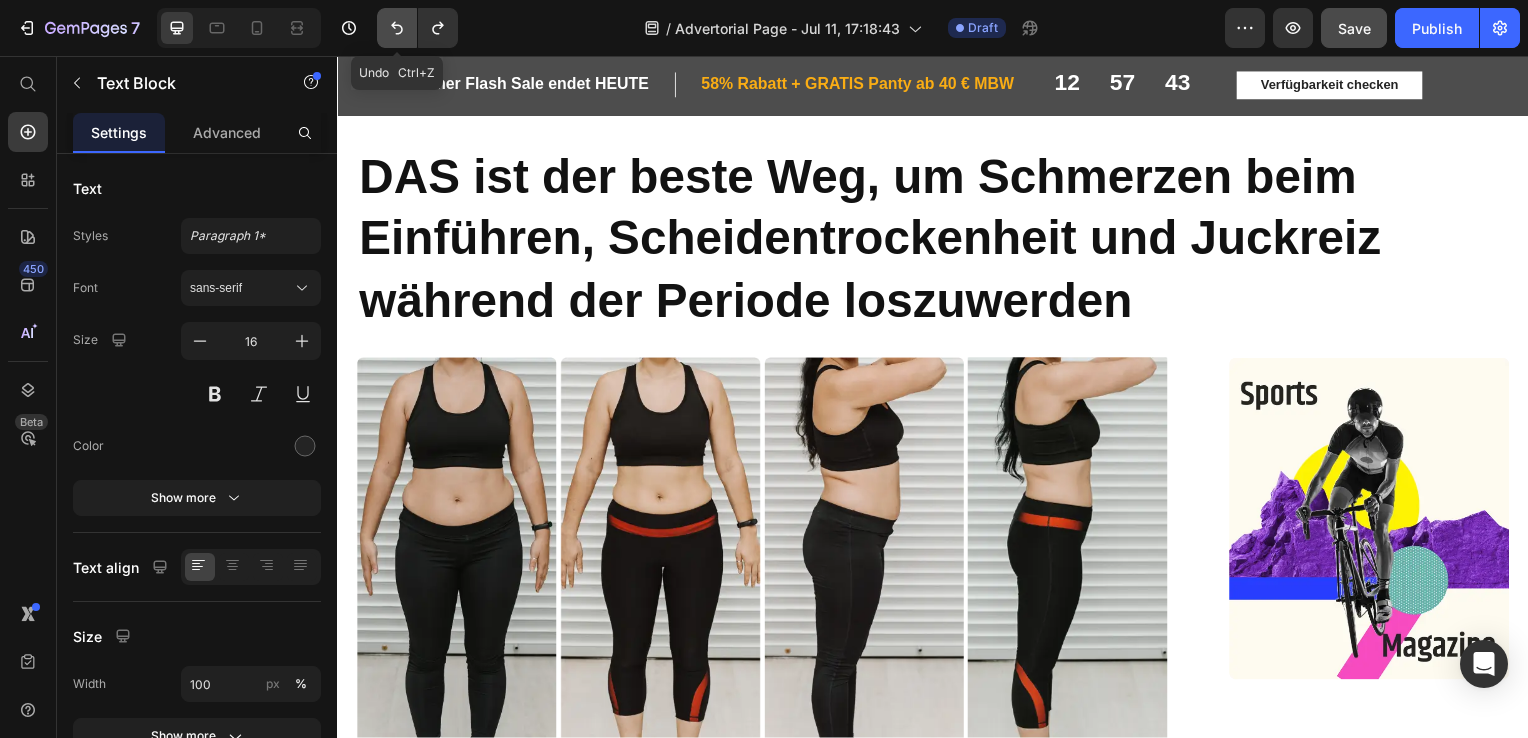 click 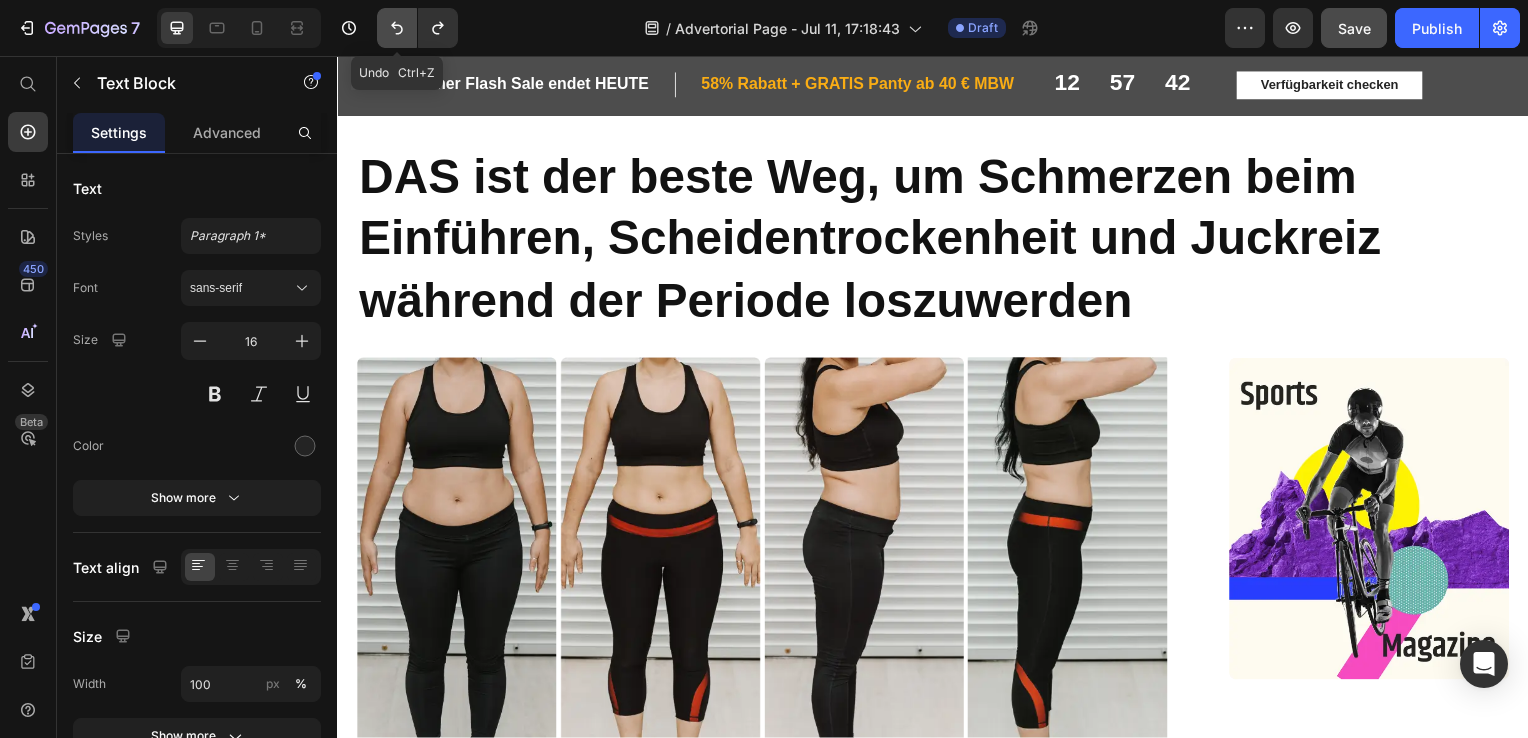 click 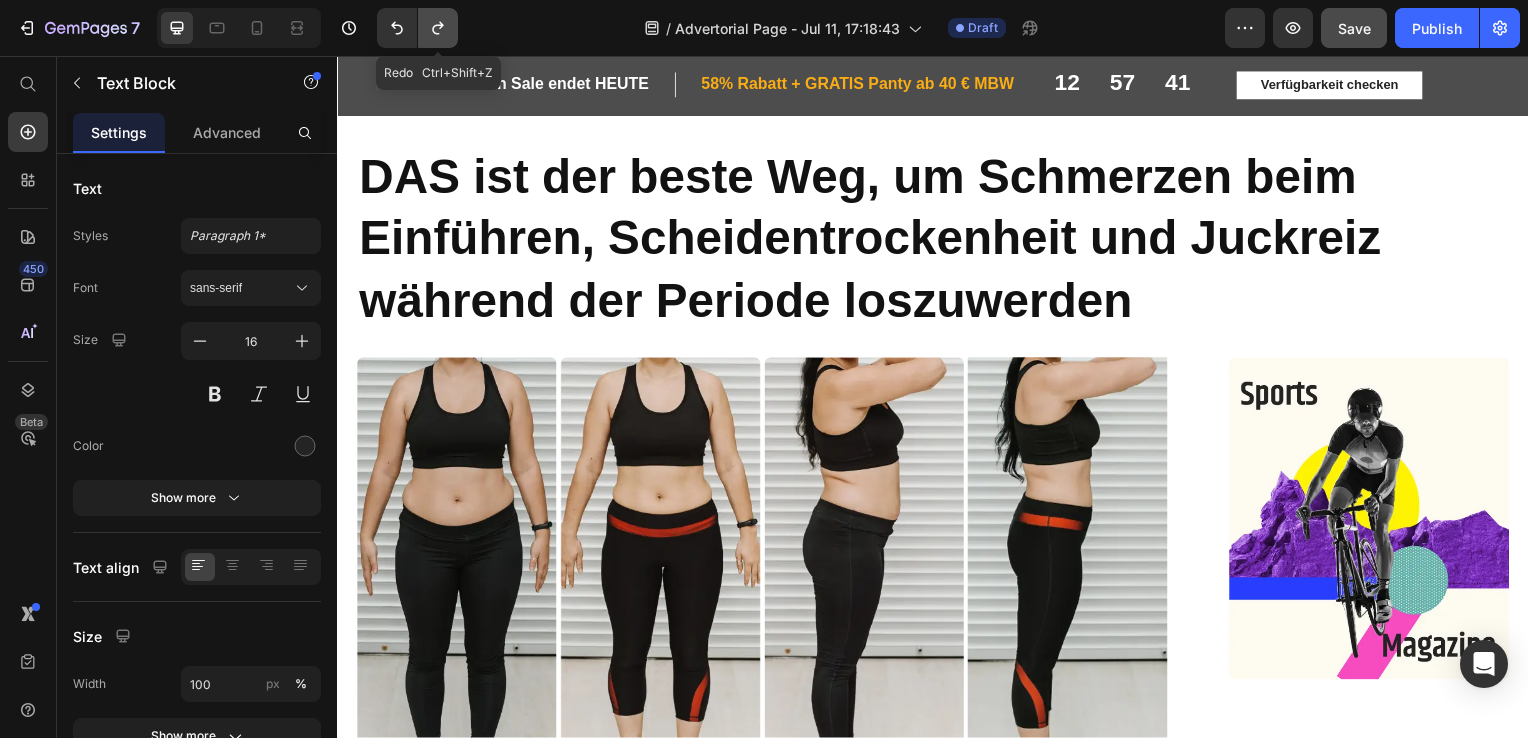 click 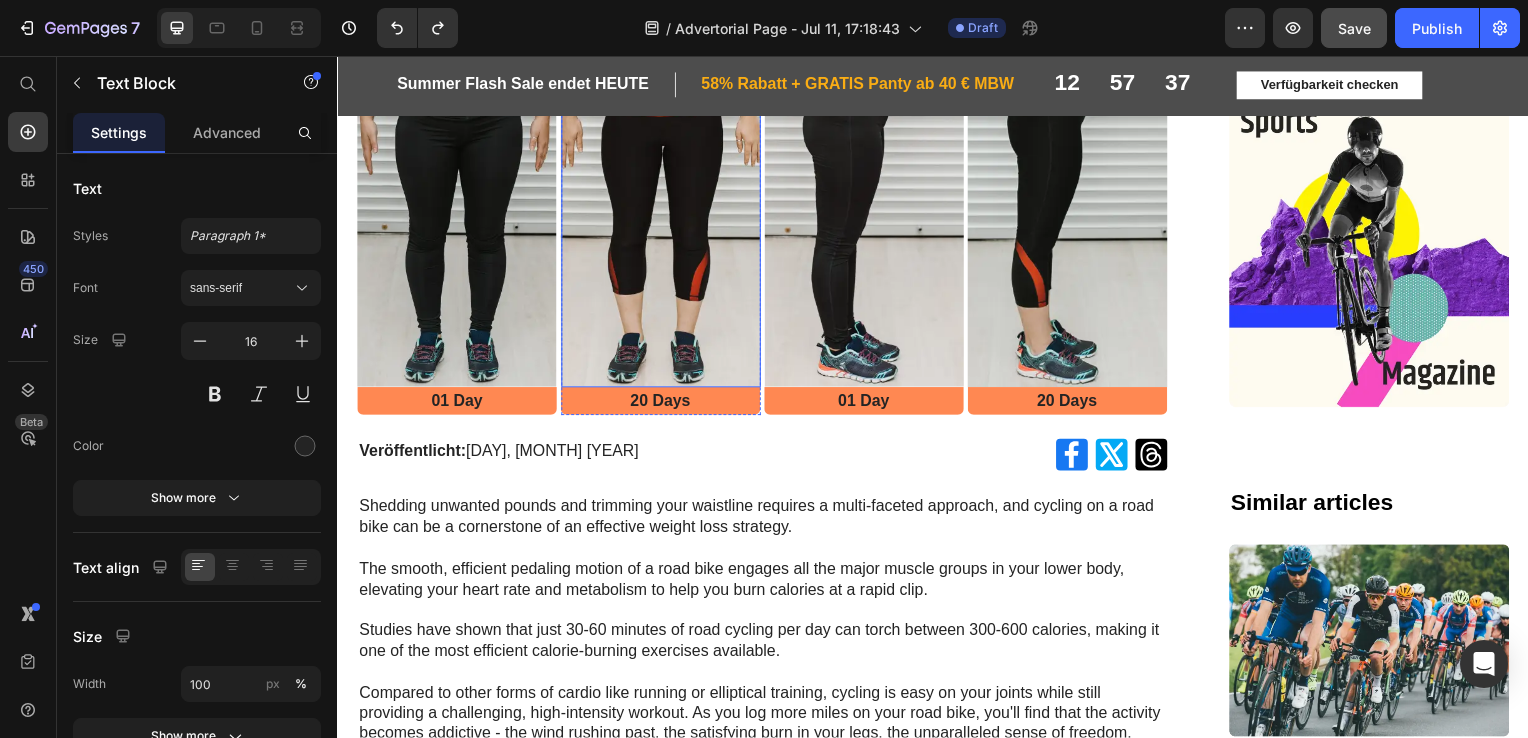 scroll, scrollTop: 424, scrollLeft: 0, axis: vertical 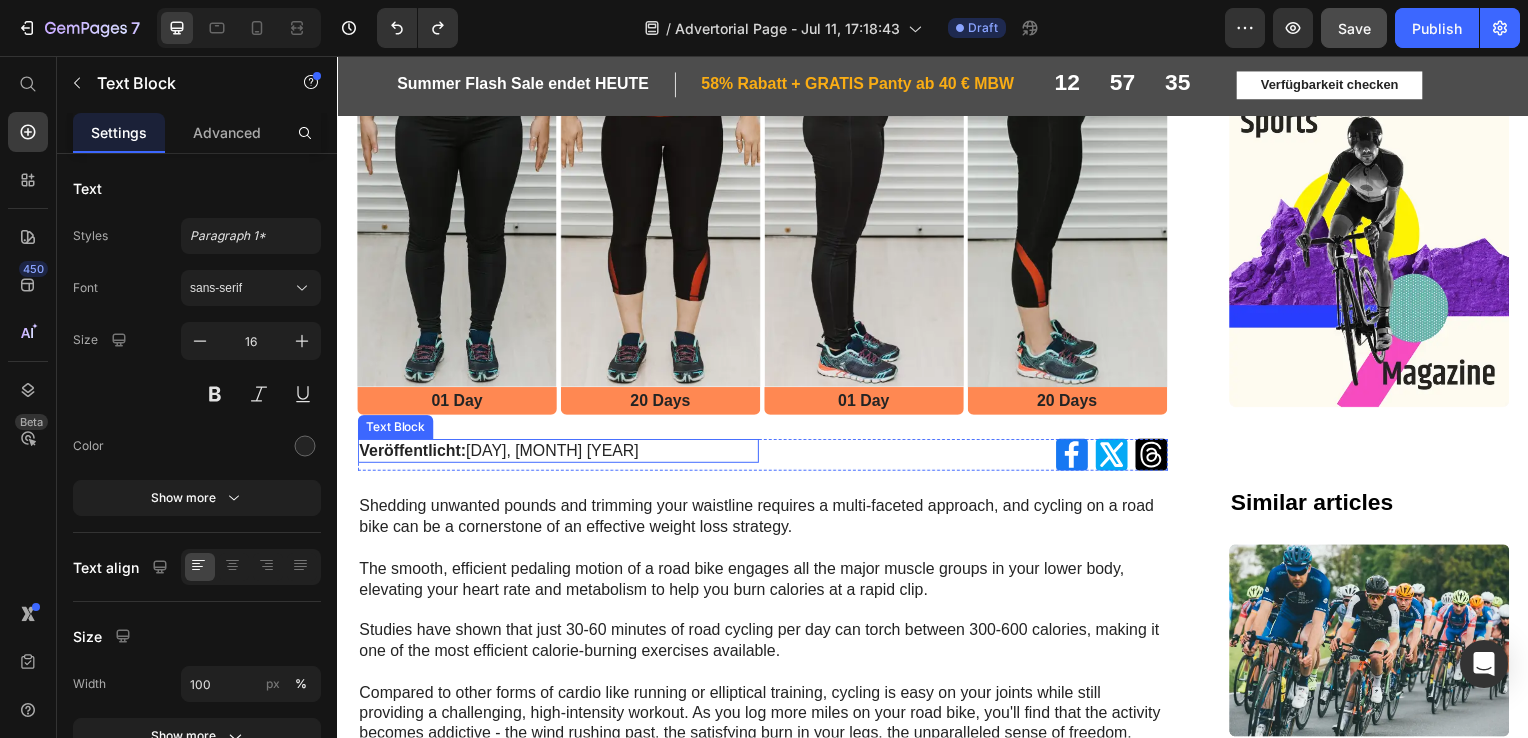 click on "Veröffentlicht:  Montag, Juni 24, 2025" at bounding box center (559, 454) 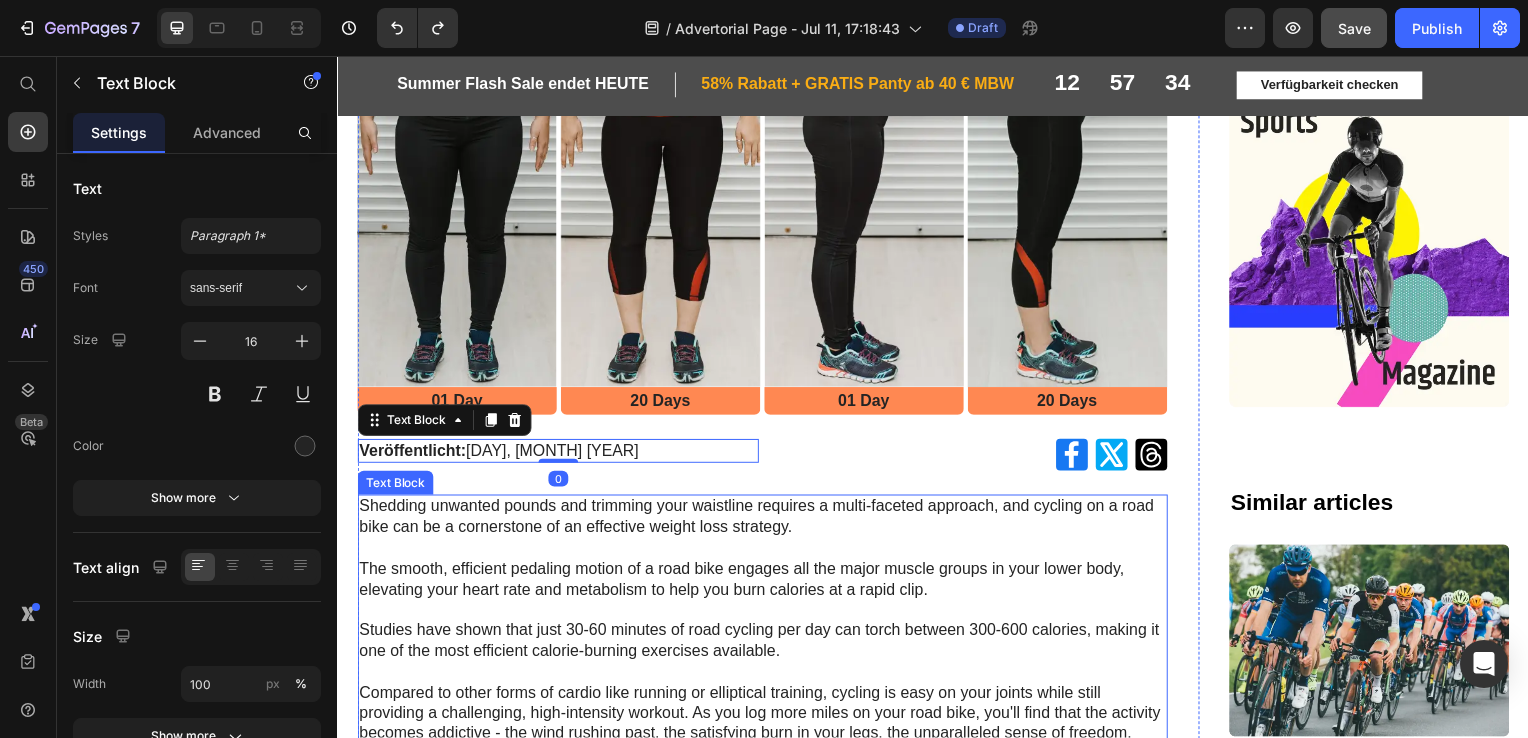click on "Shedding unwanted pounds and trimming your waistline requires a multi-faceted approach, and cycling on a road bike can be a cornerstone of an effective weight loss strategy.  The smooth, efficient pedaling motion of a road bike engages all the major muscle groups in your lower body, elevating your heart rate and metabolism to help you burn calories at a rapid clip." at bounding box center [765, 552] 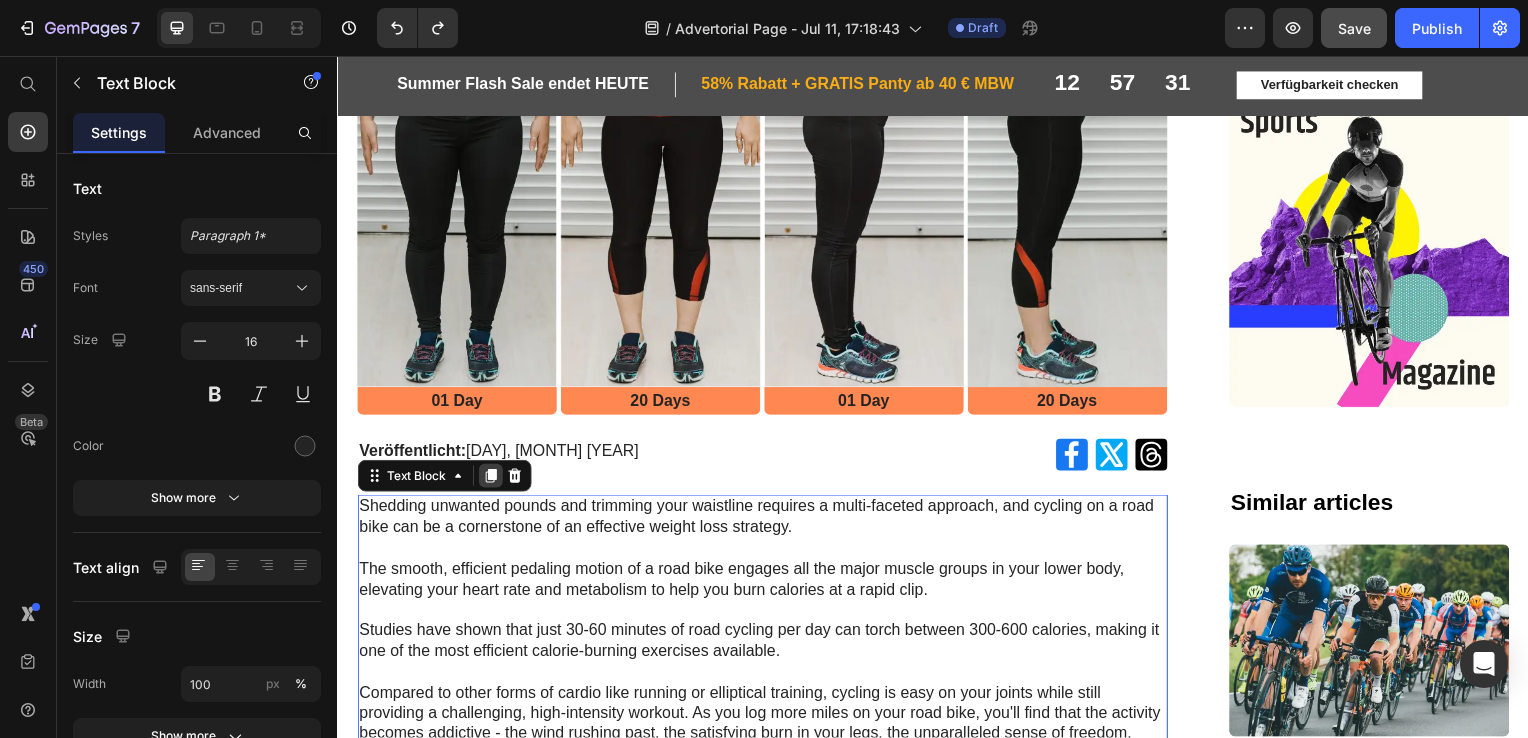 click 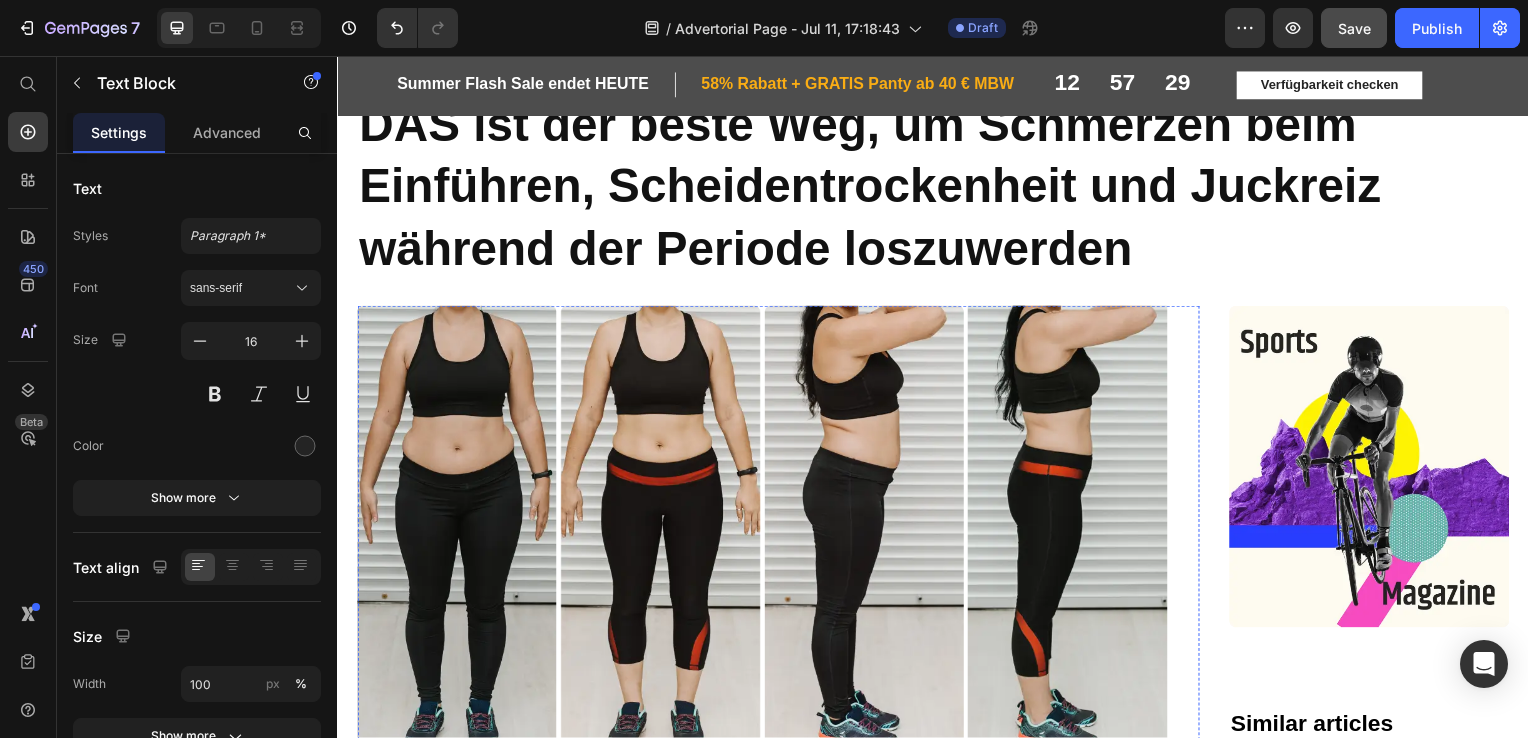 scroll, scrollTop: 0, scrollLeft: 0, axis: both 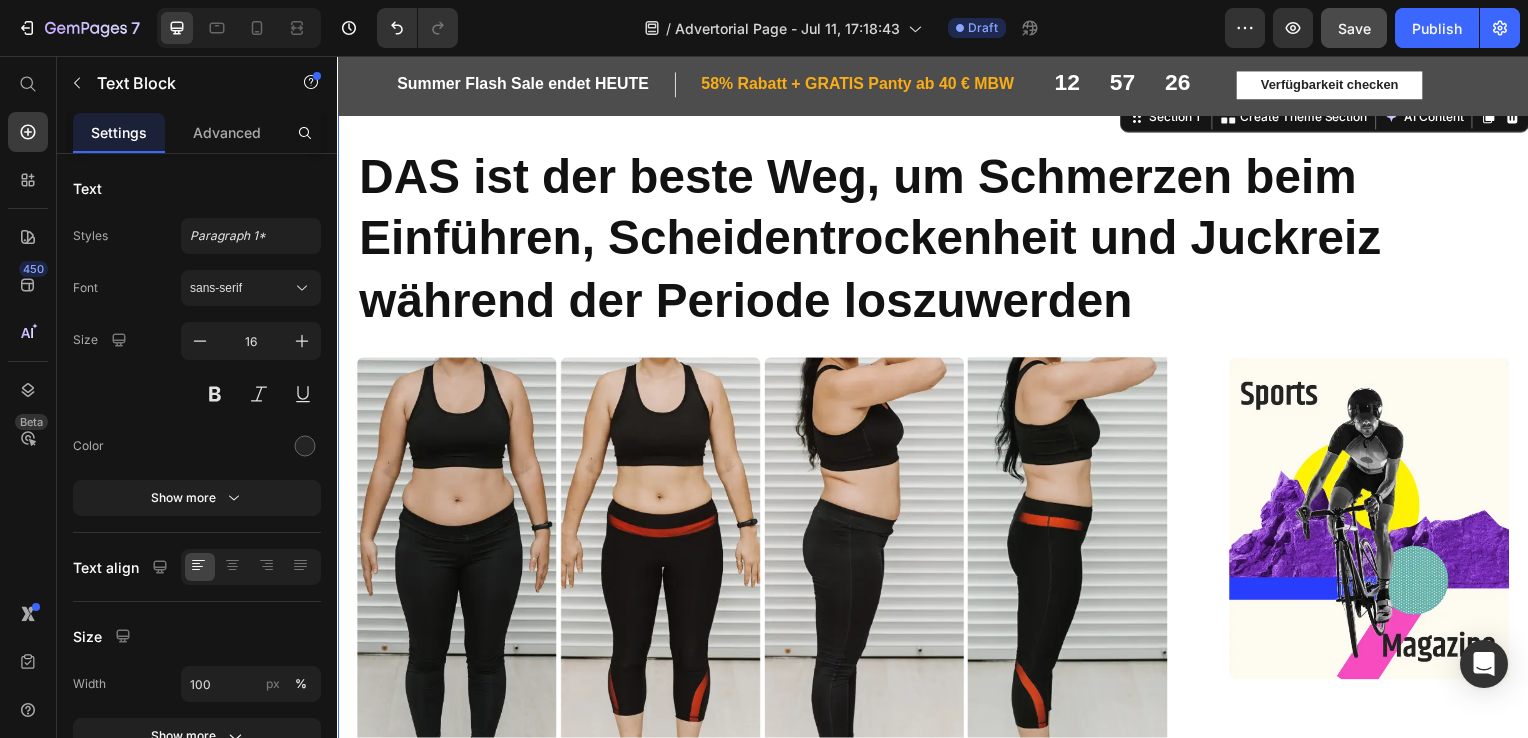 click on "DAS ist der beste Weg, um Schmerzen beim Einführen, Scheidentrockenheit und Juckreiz während der Periode loszuwerden Heading Row Image 01 Day Text Block Row Image 20 Days Text Block Row Image 01 Day Text Block Row Image 20 Days Text Block Row Row Veröffentlicht:  Montag, Juni 24, 2025 Text Block
Icon
Icon
Icon Row Row Shedding unwanted pounds and trimming your waistline requires a multi-faceted approach, and cycling on a road bike can be a cornerstone of an effective weight loss strategy.  The smooth, efficient pedaling motion of a road bike engages all the major muscle groups in your lower body, elevating your heart rate and metabolism to help you burn calories at a rapid clip.  ⁠⁠⁠⁠⁠⁠⁠ Studies have shown that just 30-60 minutes of road cycling per day can torch between 300-600 calories, making it one of the most efficient calorie-burning exercises available. This natural motivation to ride more often is crucial for sustained weight loss success." at bounding box center [937, 2449] 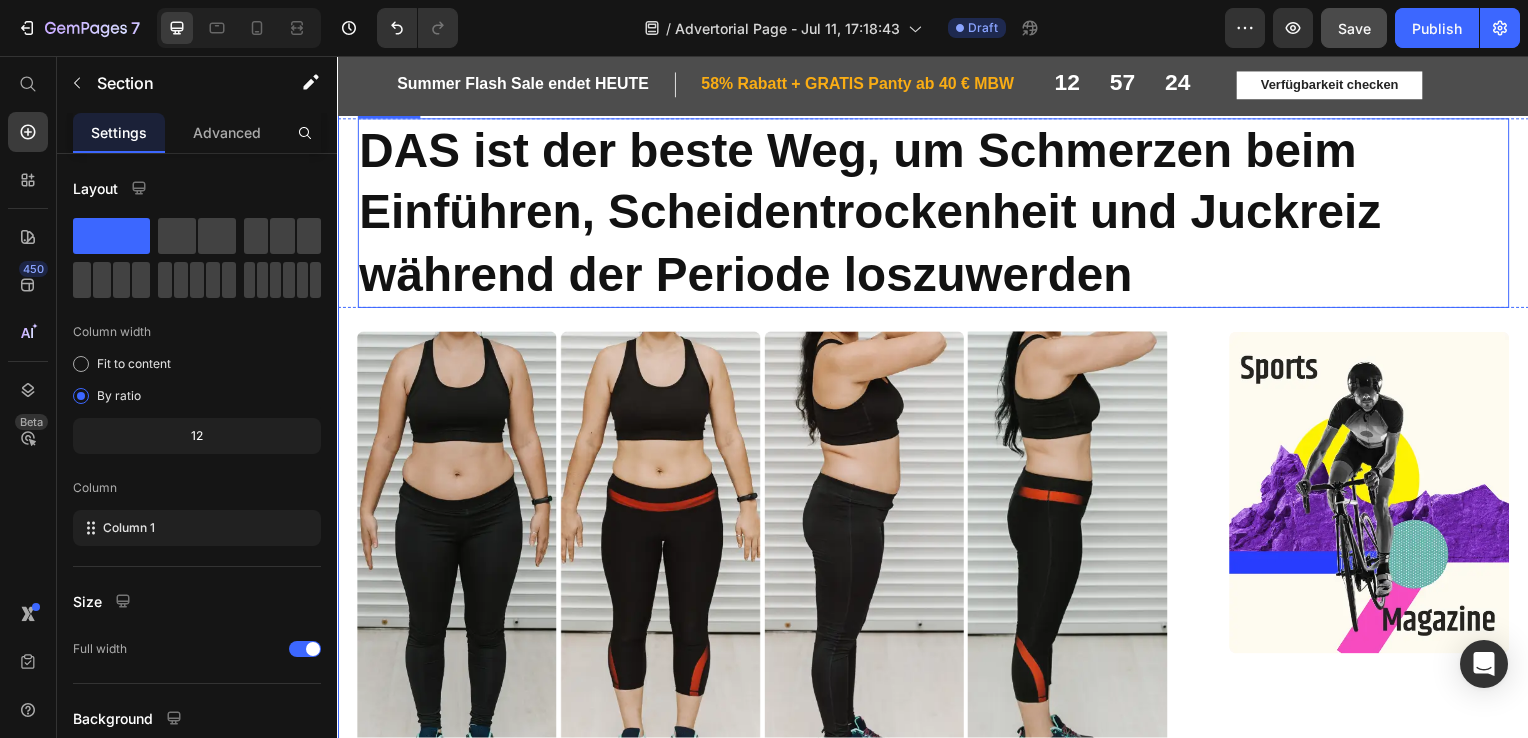 scroll, scrollTop: 23, scrollLeft: 0, axis: vertical 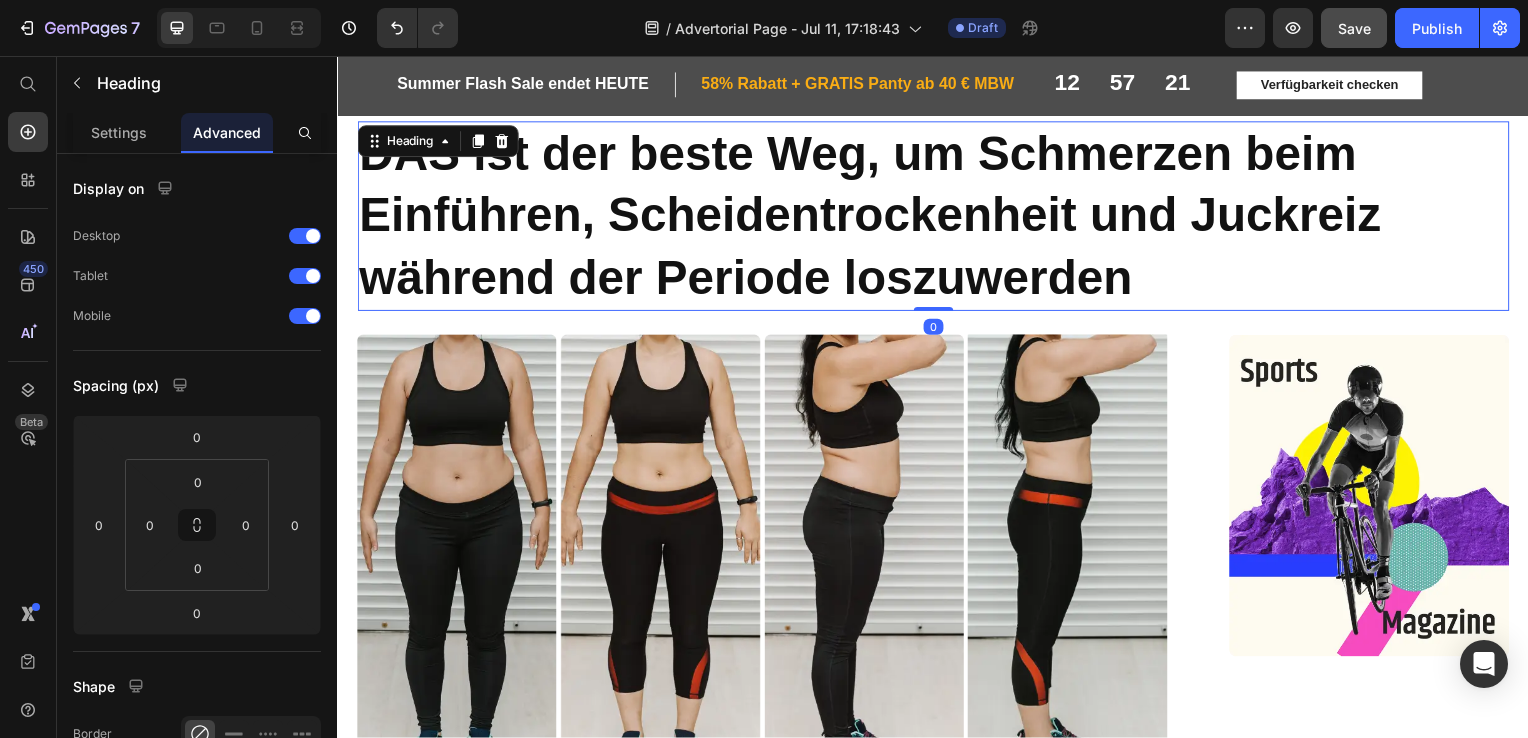 click on "DAS ist der beste Weg, um Schmerzen beim Einführen, Scheidentrockenheit und Juckreiz während der Periode loszuwerden" at bounding box center (937, 217) 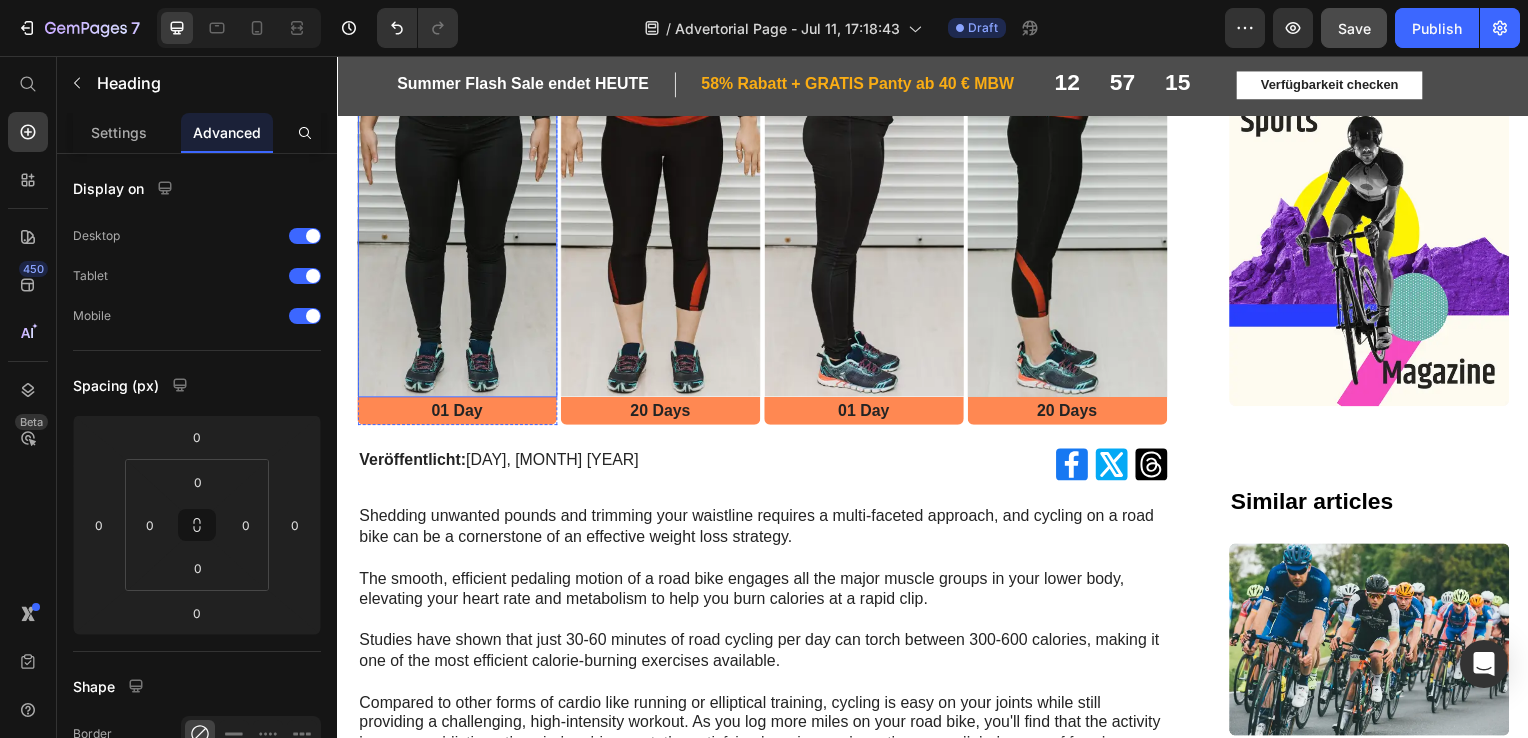 scroll, scrollTop: 440, scrollLeft: 0, axis: vertical 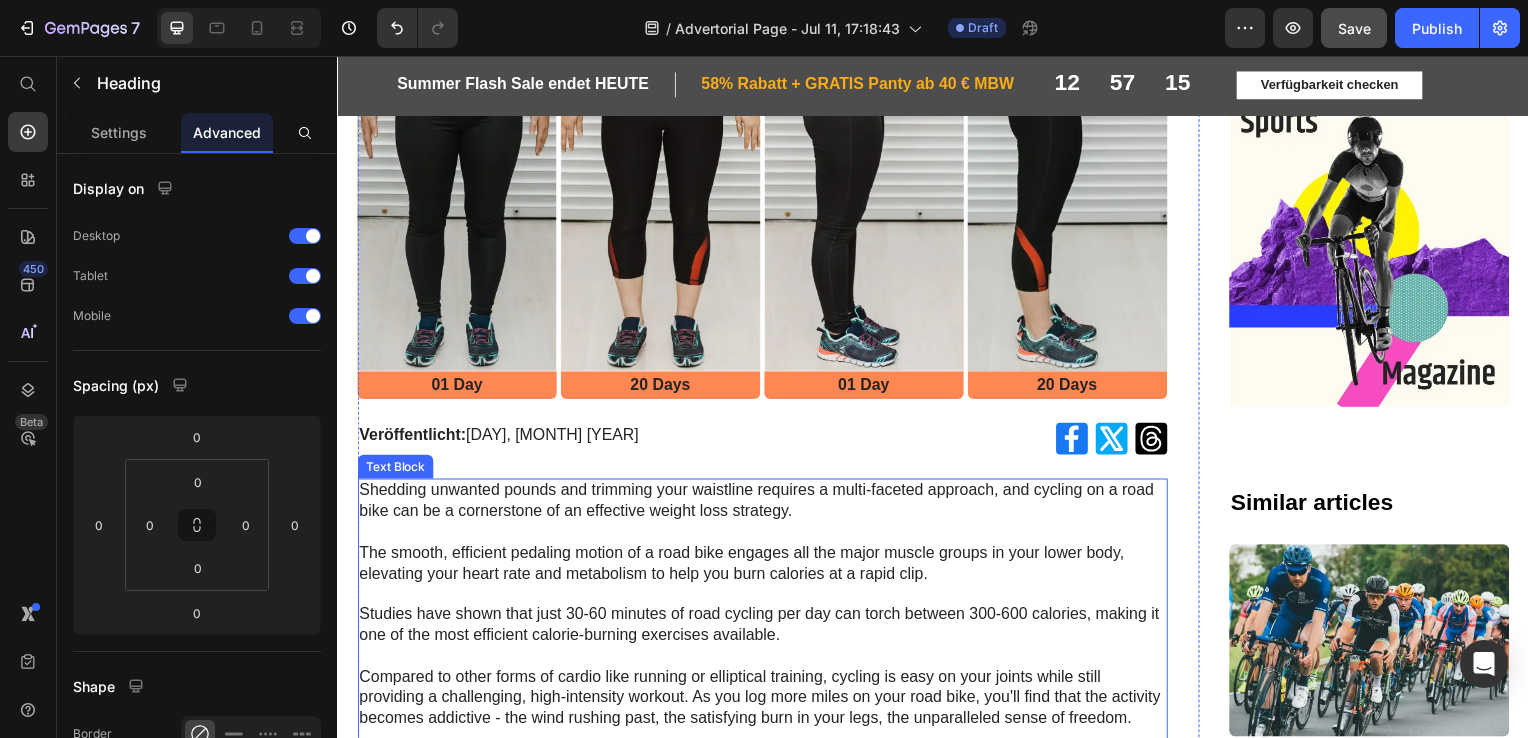 click on "Shedding unwanted pounds and trimming your waistline requires a multi-faceted approach, and cycling on a road bike can be a cornerstone of an effective weight loss strategy.  The smooth, efficient pedaling motion of a road bike engages all the major muscle groups in your lower body, elevating your heart rate and metabolism to help you burn calories at a rapid clip." at bounding box center [765, 536] 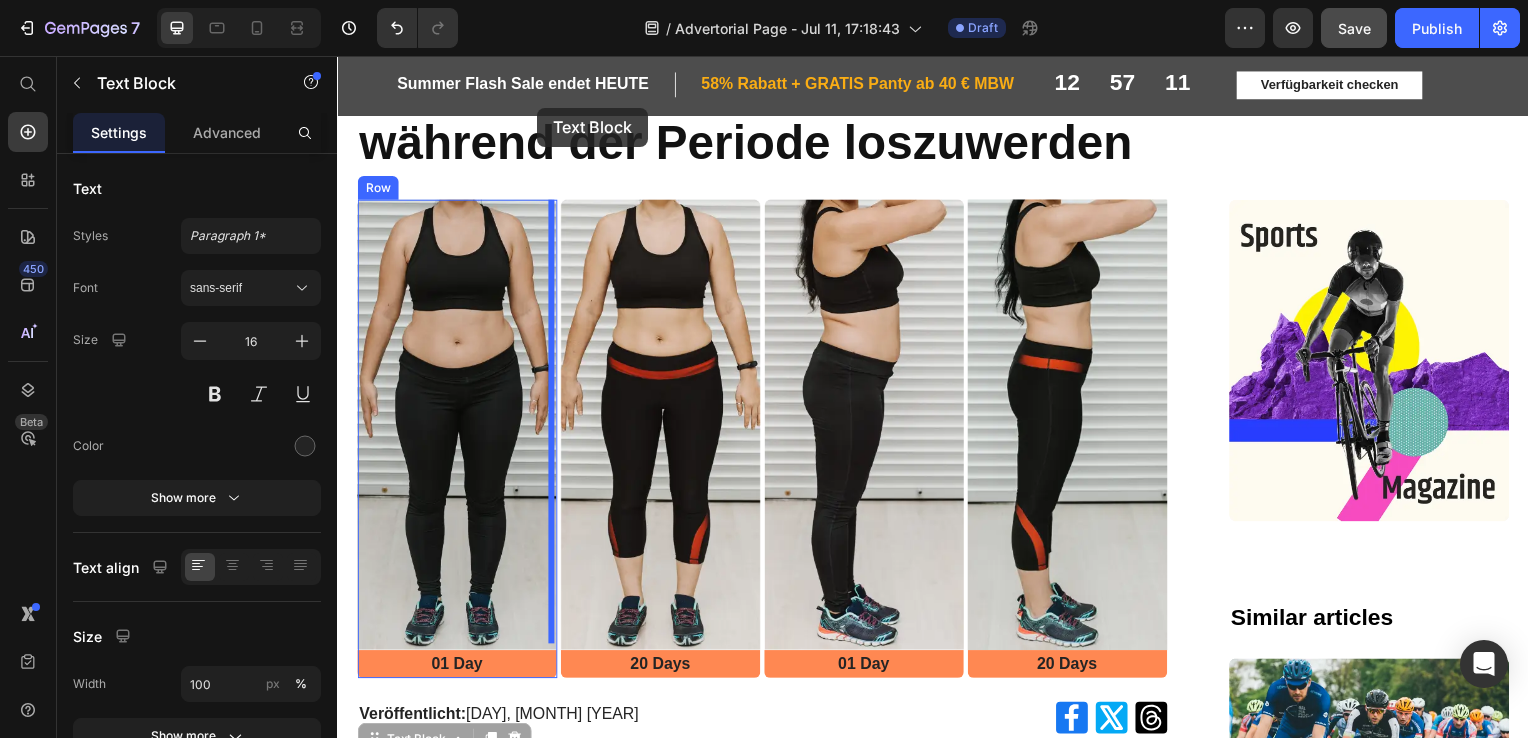 scroll, scrollTop: 51, scrollLeft: 0, axis: vertical 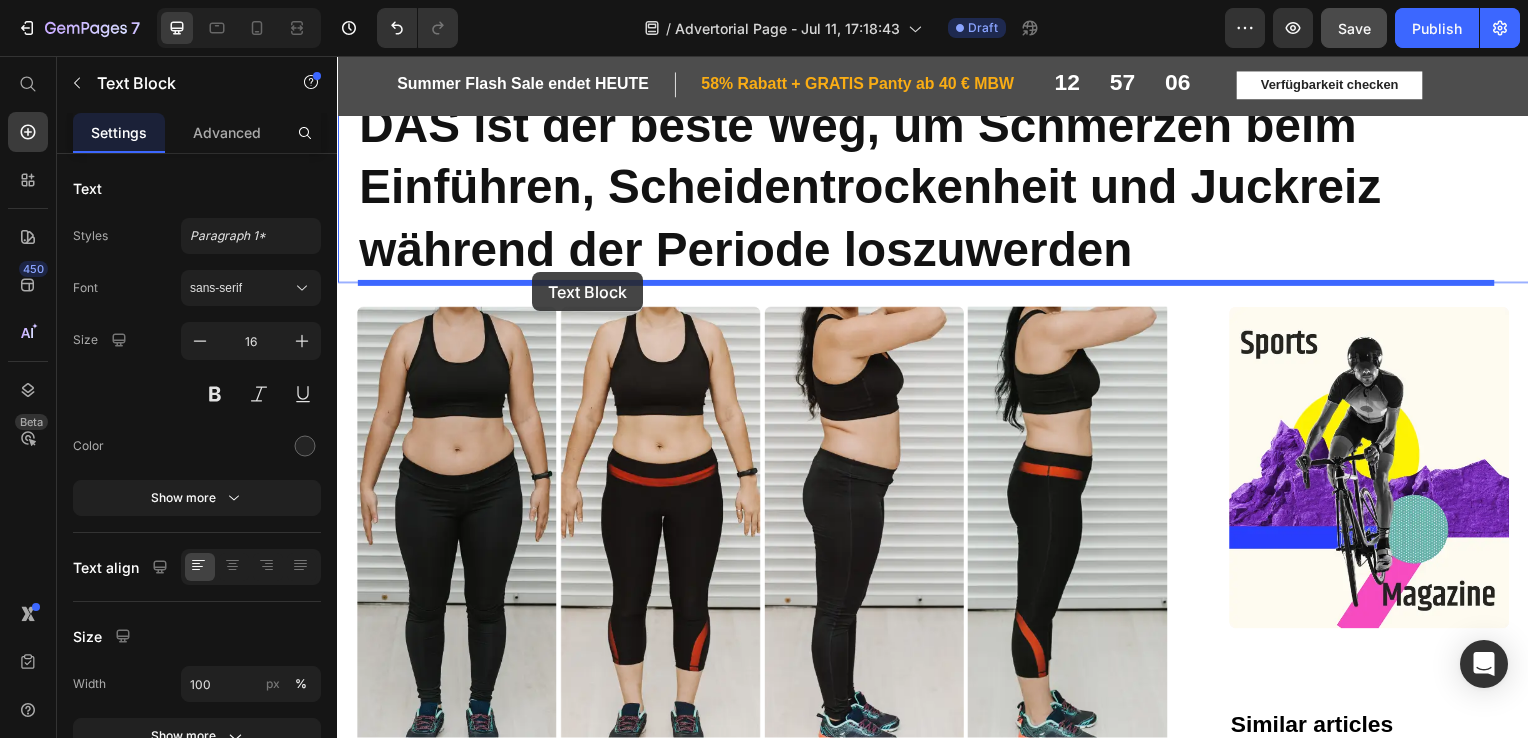 drag, startPoint x: 400, startPoint y: 463, endPoint x: 533, endPoint y: 274, distance: 231.10603 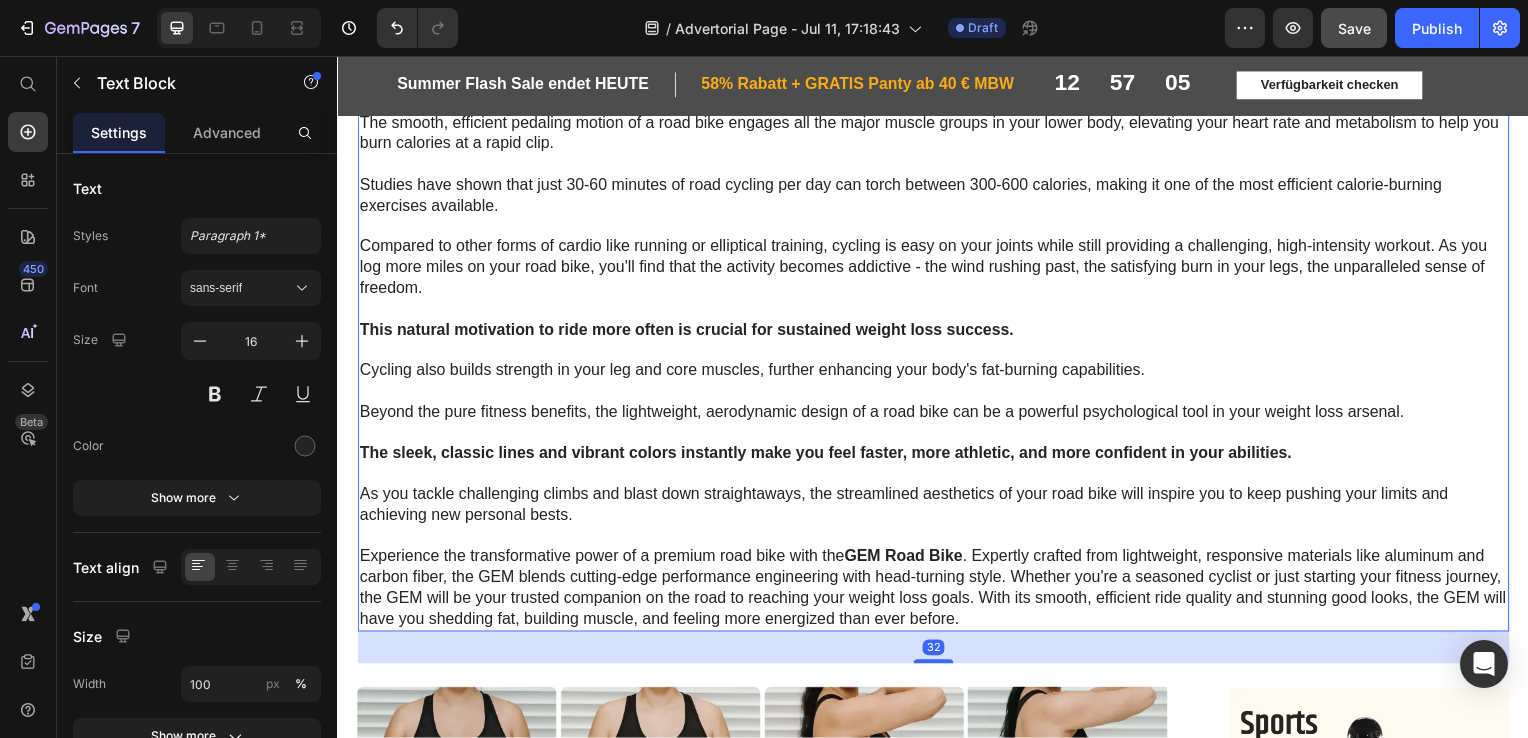 scroll, scrollTop: 309, scrollLeft: 0, axis: vertical 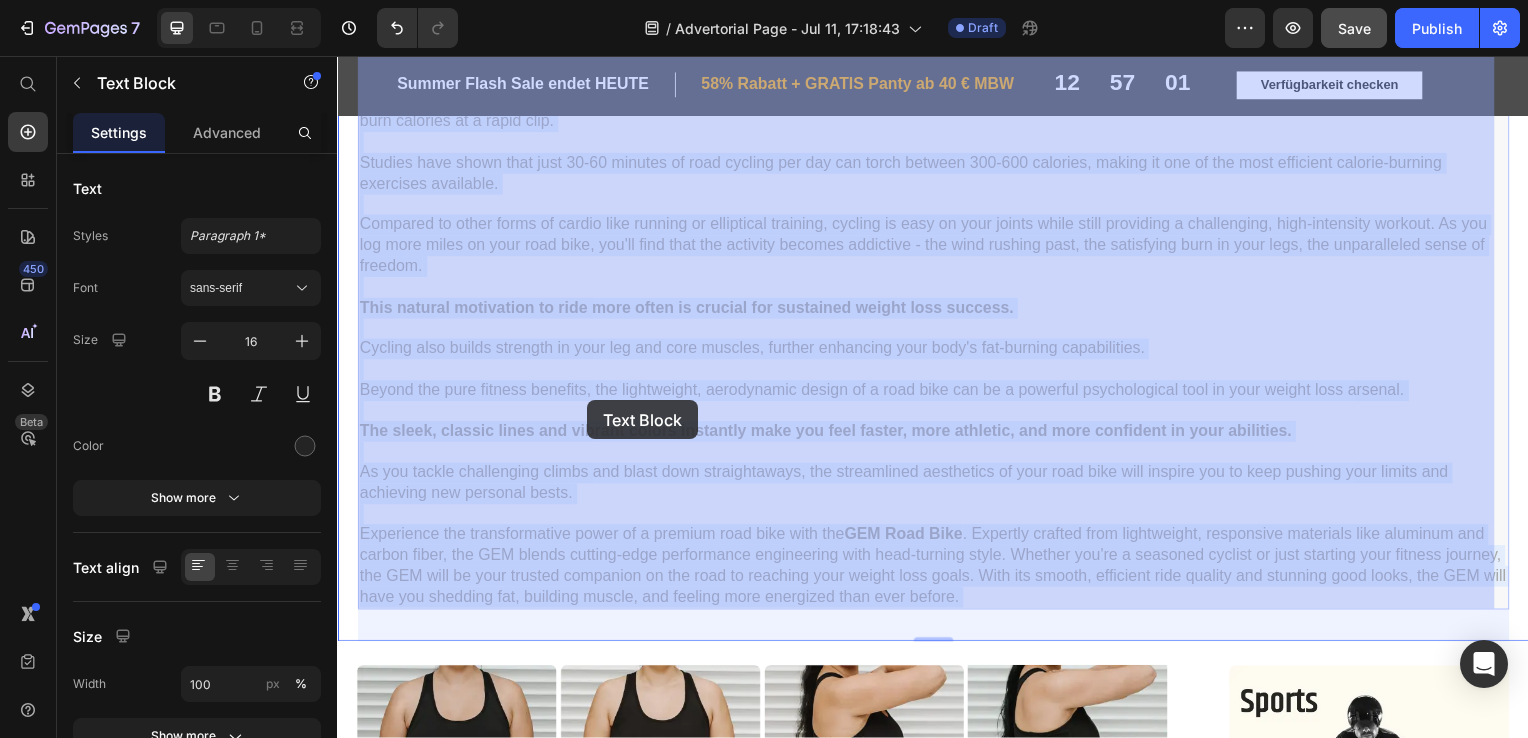 drag, startPoint x: 1064, startPoint y: 598, endPoint x: 589, endPoint y: 403, distance: 513.46857 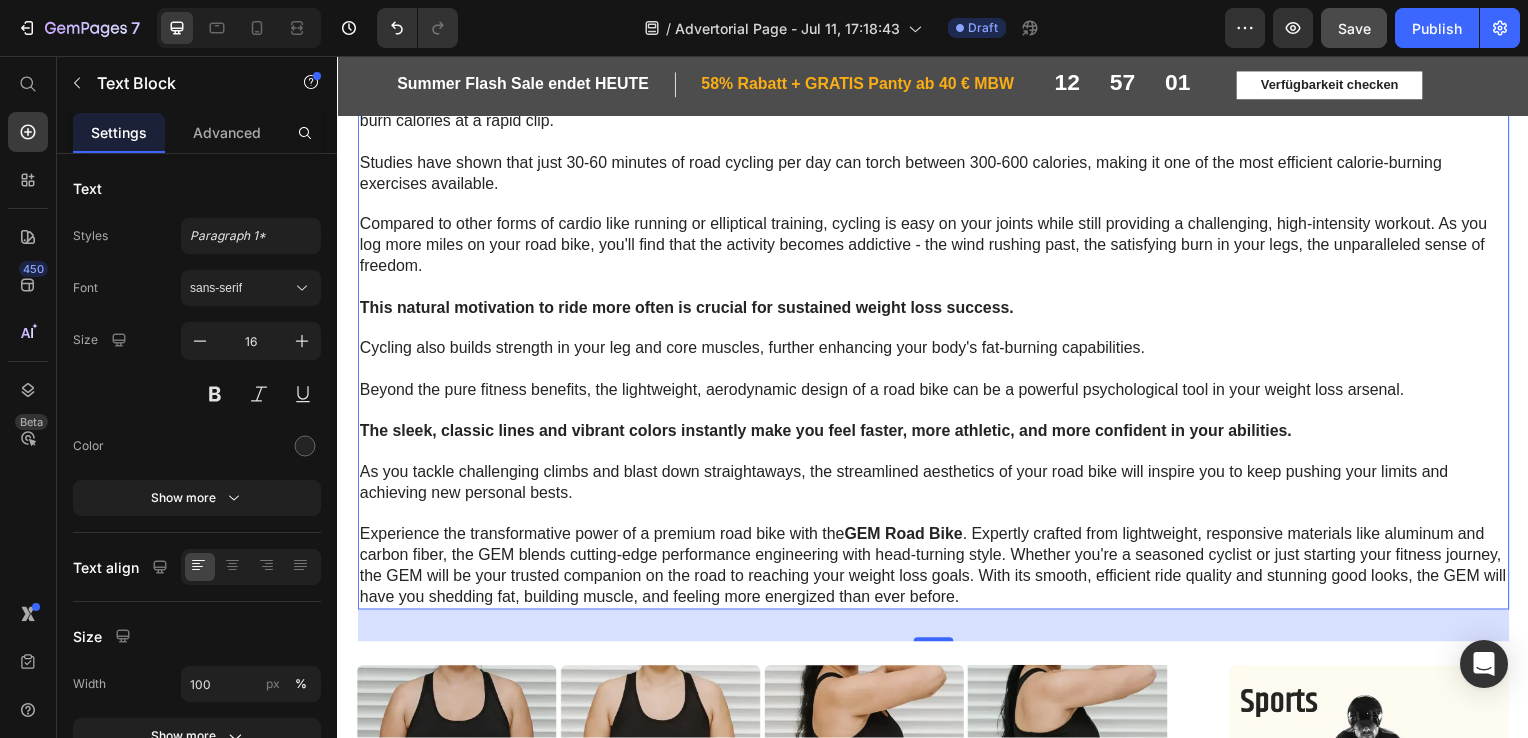 scroll, scrollTop: 134, scrollLeft: 0, axis: vertical 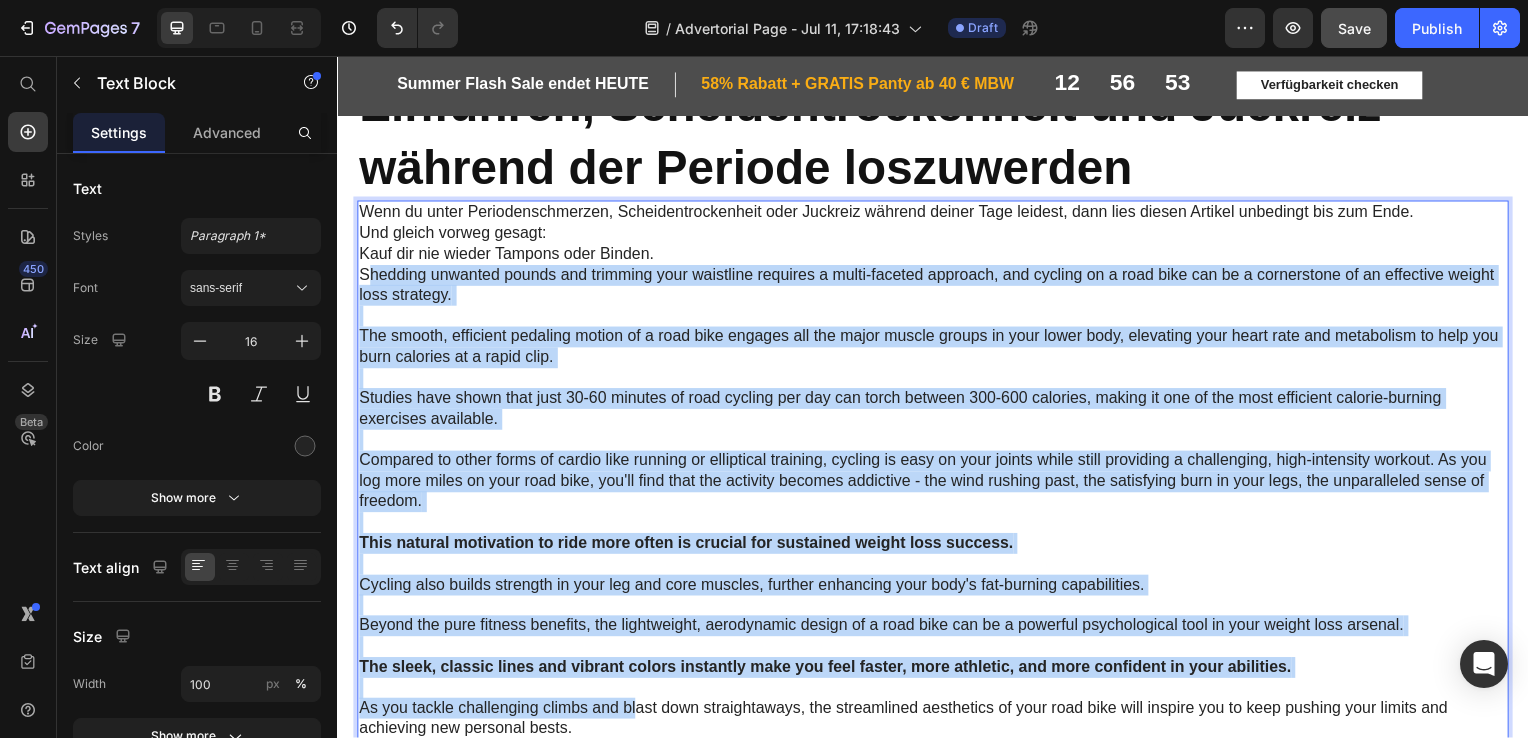 drag, startPoint x: 365, startPoint y: 276, endPoint x: 643, endPoint y: 722, distance: 525.54736 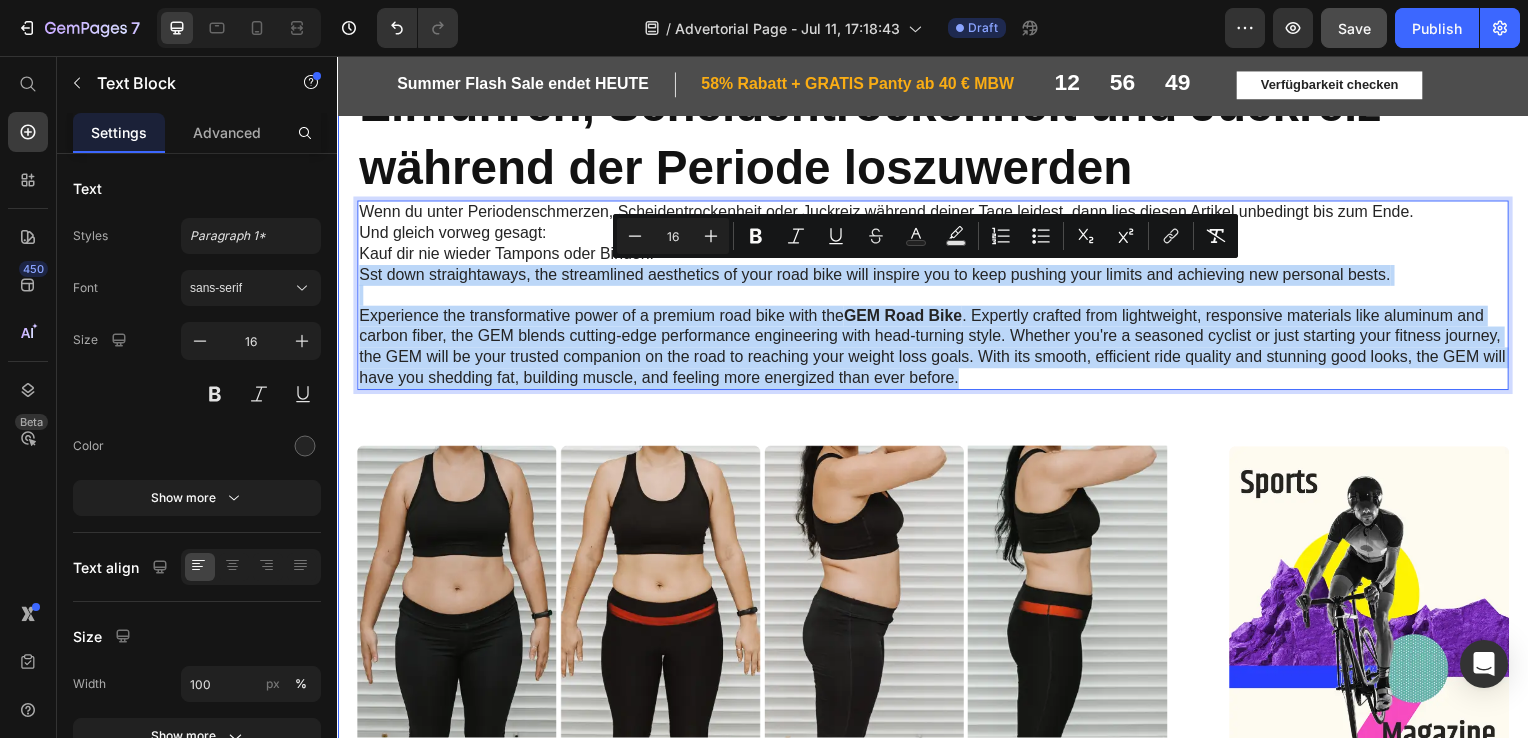 drag, startPoint x: 357, startPoint y: 278, endPoint x: 1101, endPoint y: 432, distance: 759.771 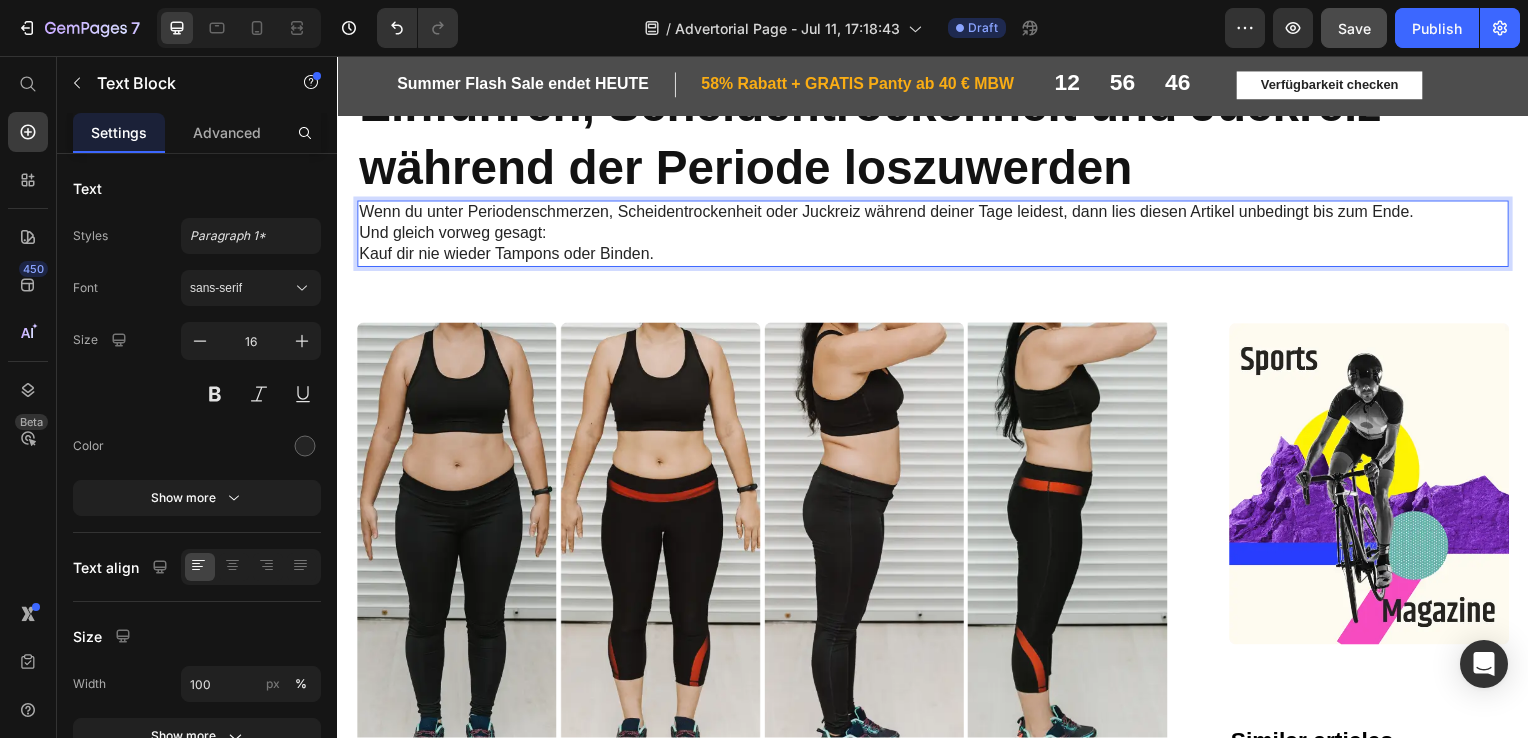 click on "Und gleich vorweg gesagt: Kauf dir nie wieder Tampons oder Binden." at bounding box center (937, 246) 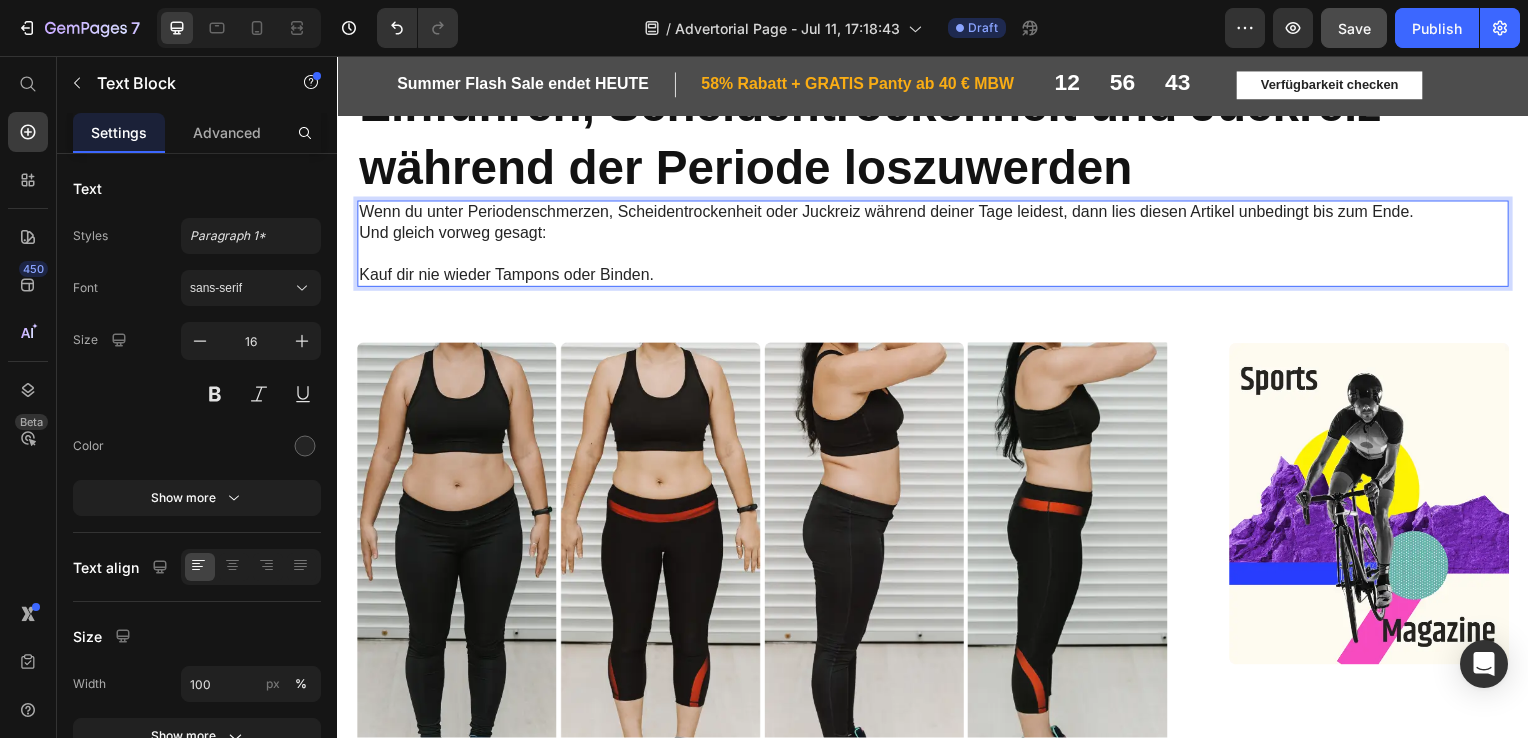 click on "Und gleich vorweg gesagt:" at bounding box center [937, 235] 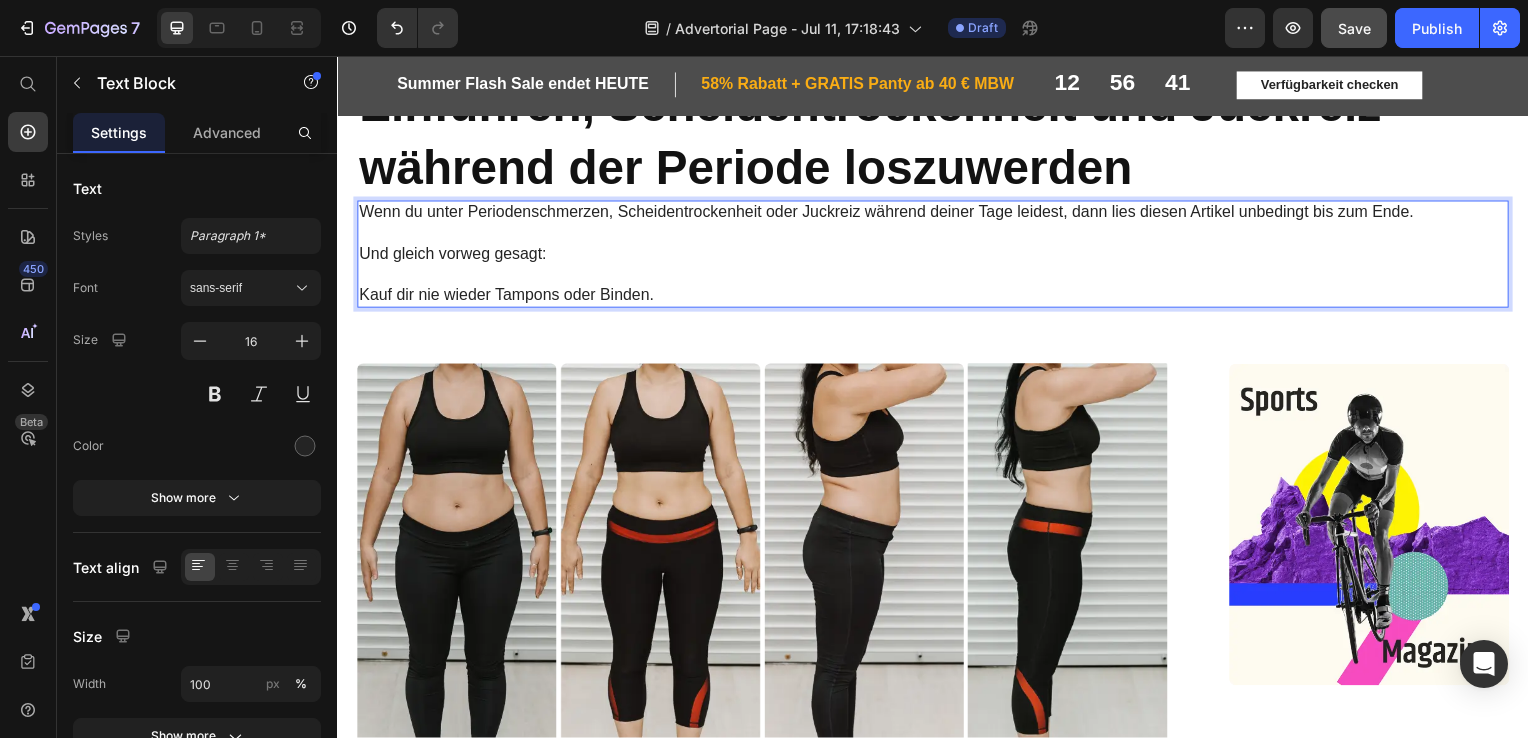click on "Kauf dir nie wieder Tampons oder Binden." at bounding box center (937, 288) 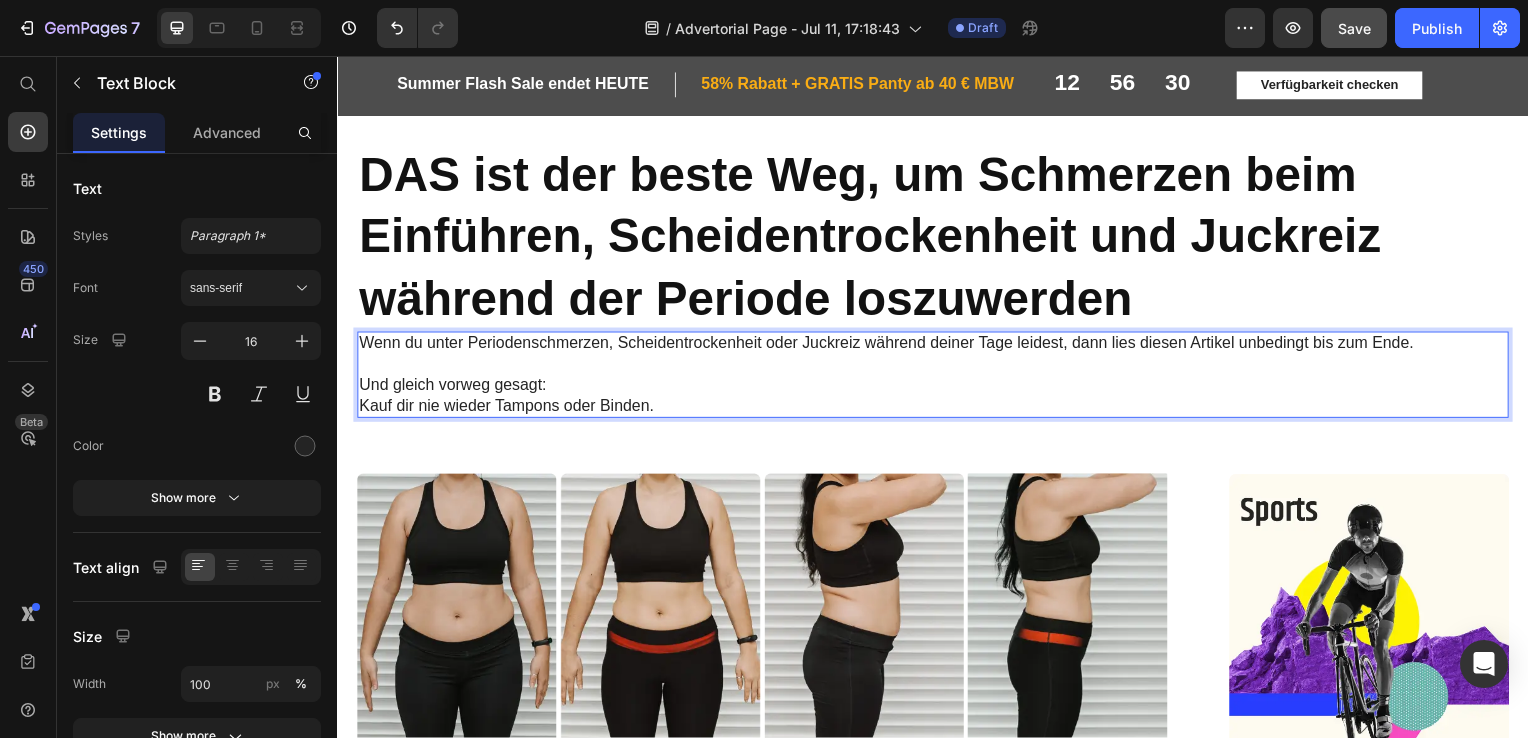 scroll, scrollTop: 1, scrollLeft: 0, axis: vertical 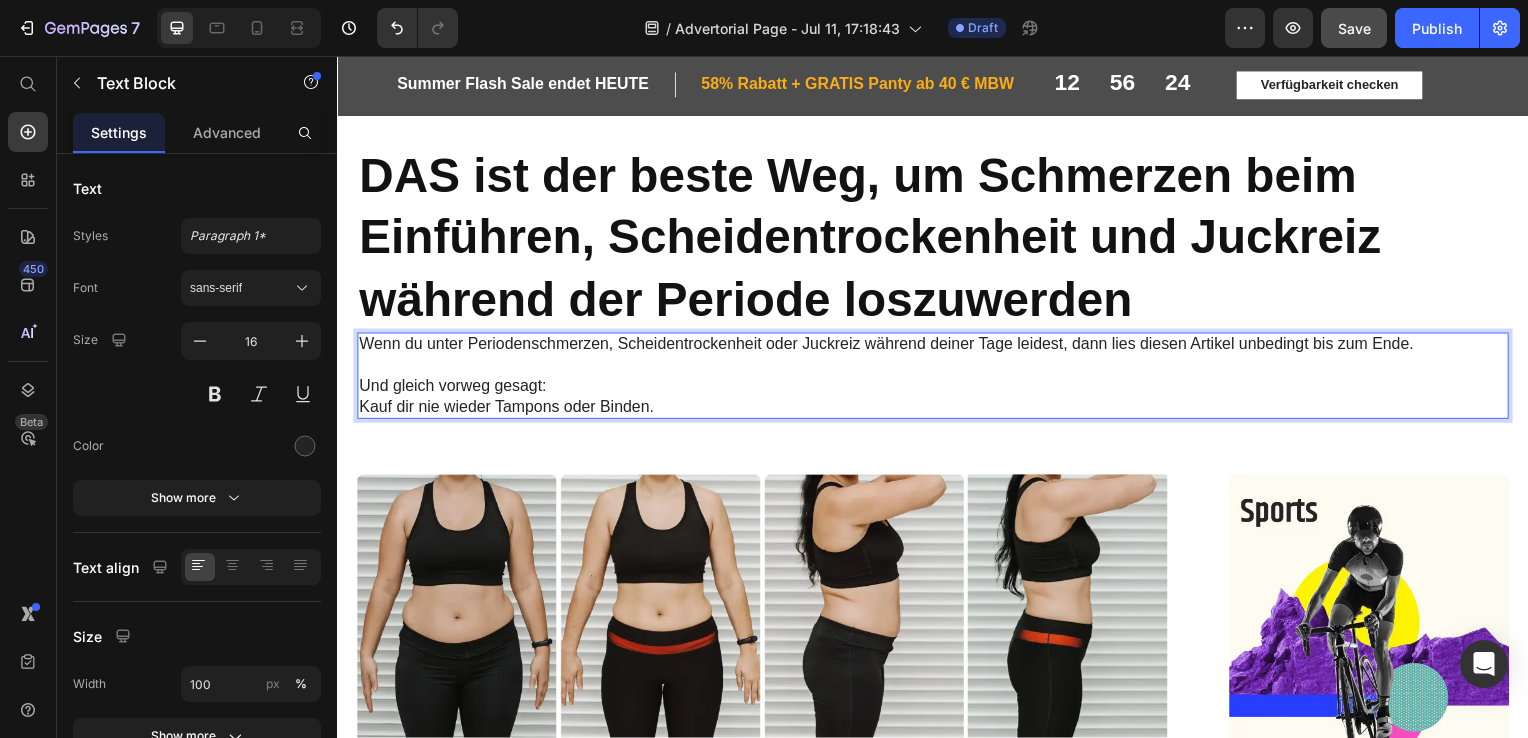 click on "Und gleich vorweg gesagt: Kauf dir nie wieder Tampons oder Binden." at bounding box center [937, 400] 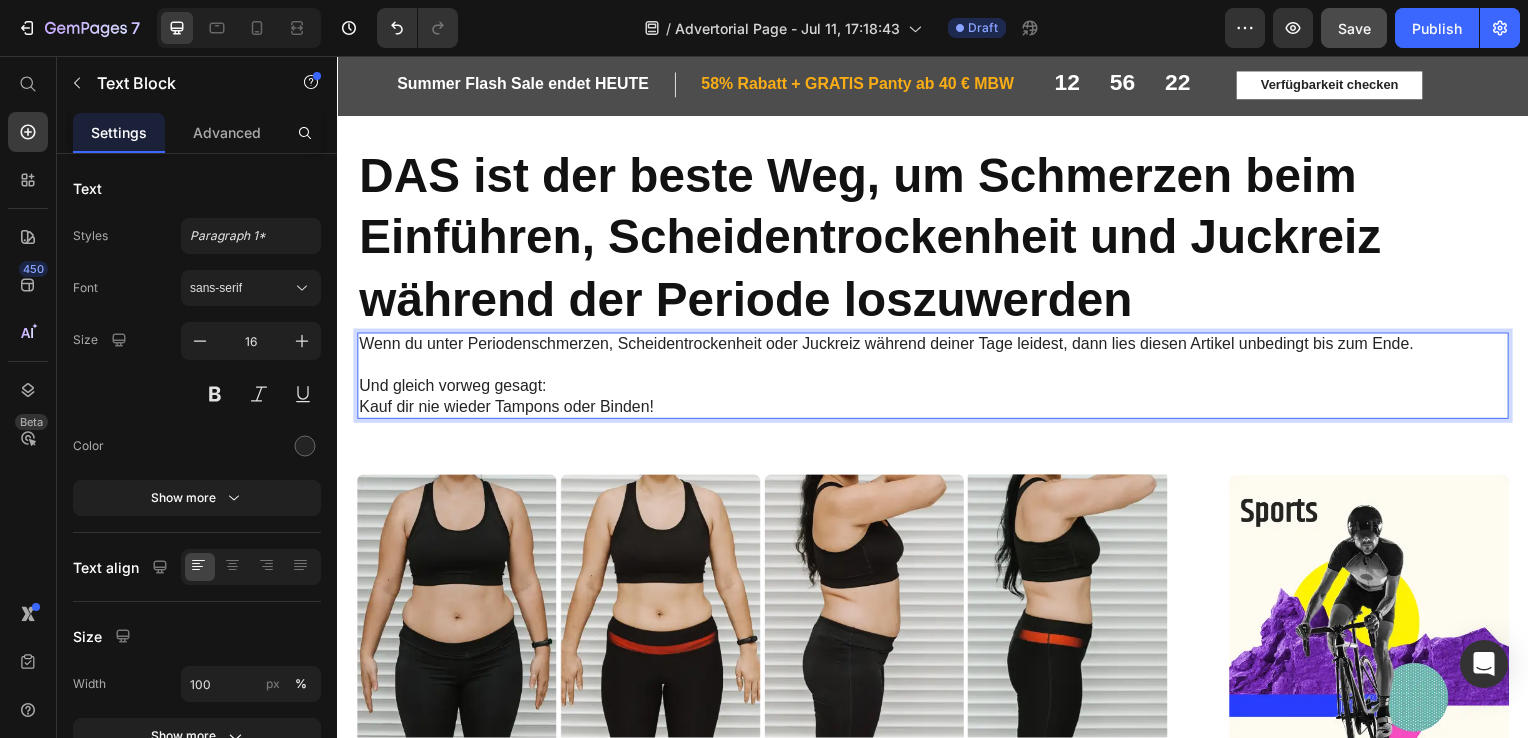 click on "Und gleich vorweg gesagt: Kauf dir nie wieder Tampons oder Binden!" at bounding box center (937, 400) 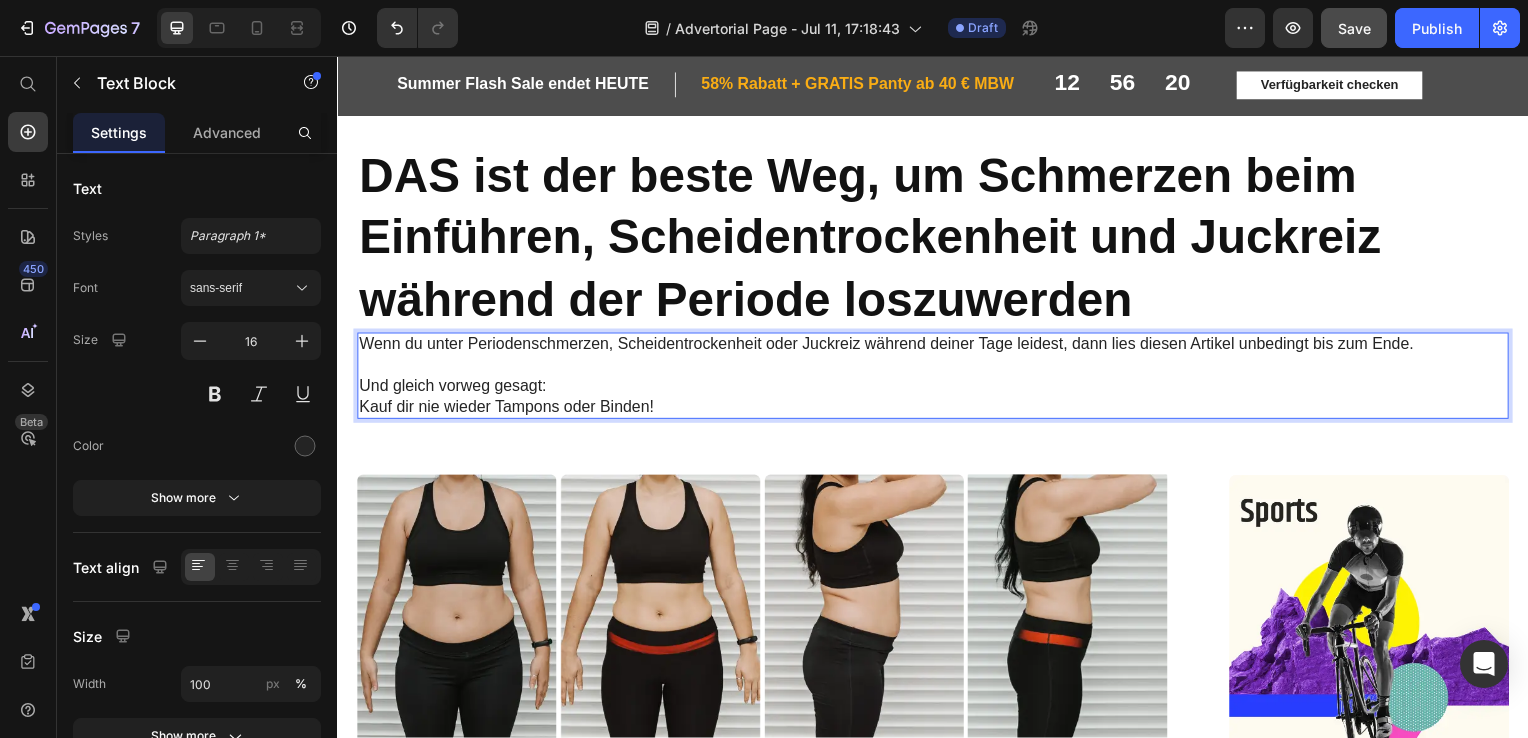 click on "Wenn du unter Periodenschmerzen, Scheidentrockenheit oder Juckreiz während deiner Tage leidest, dann lies diesen Artikel unbedingt bis zum Ende." at bounding box center [937, 347] 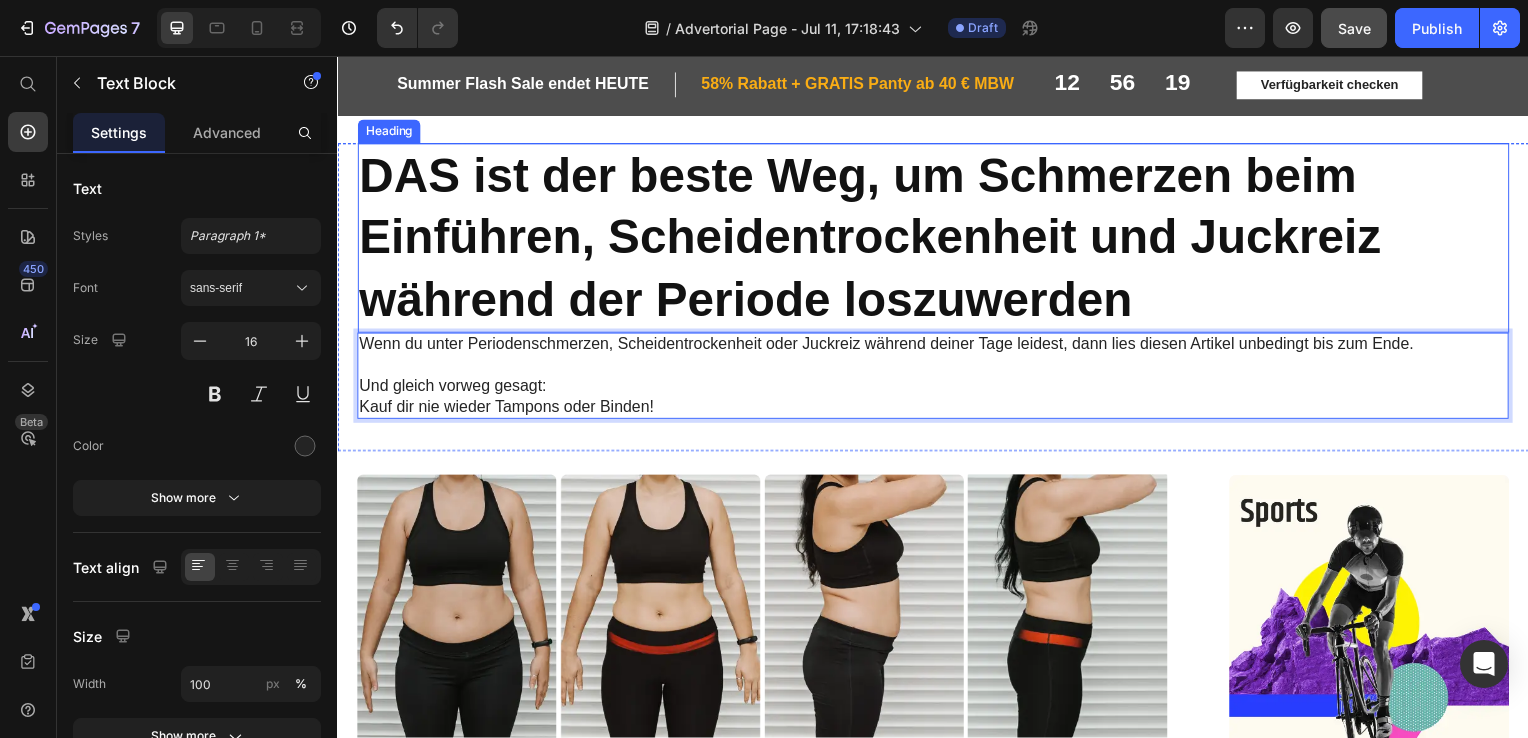 scroll, scrollTop: 27, scrollLeft: 0, axis: vertical 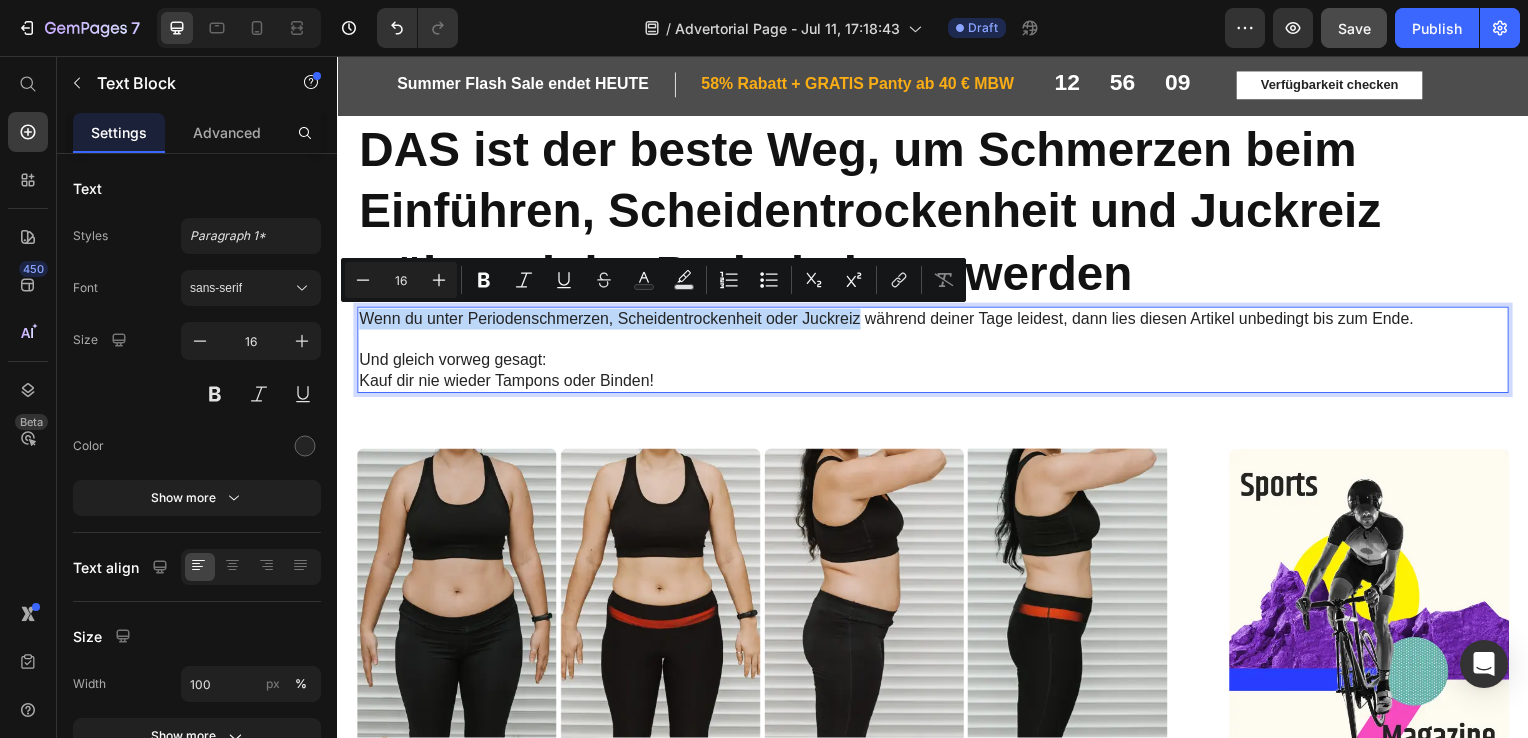 drag, startPoint x: 361, startPoint y: 324, endPoint x: 864, endPoint y: 319, distance: 503.02484 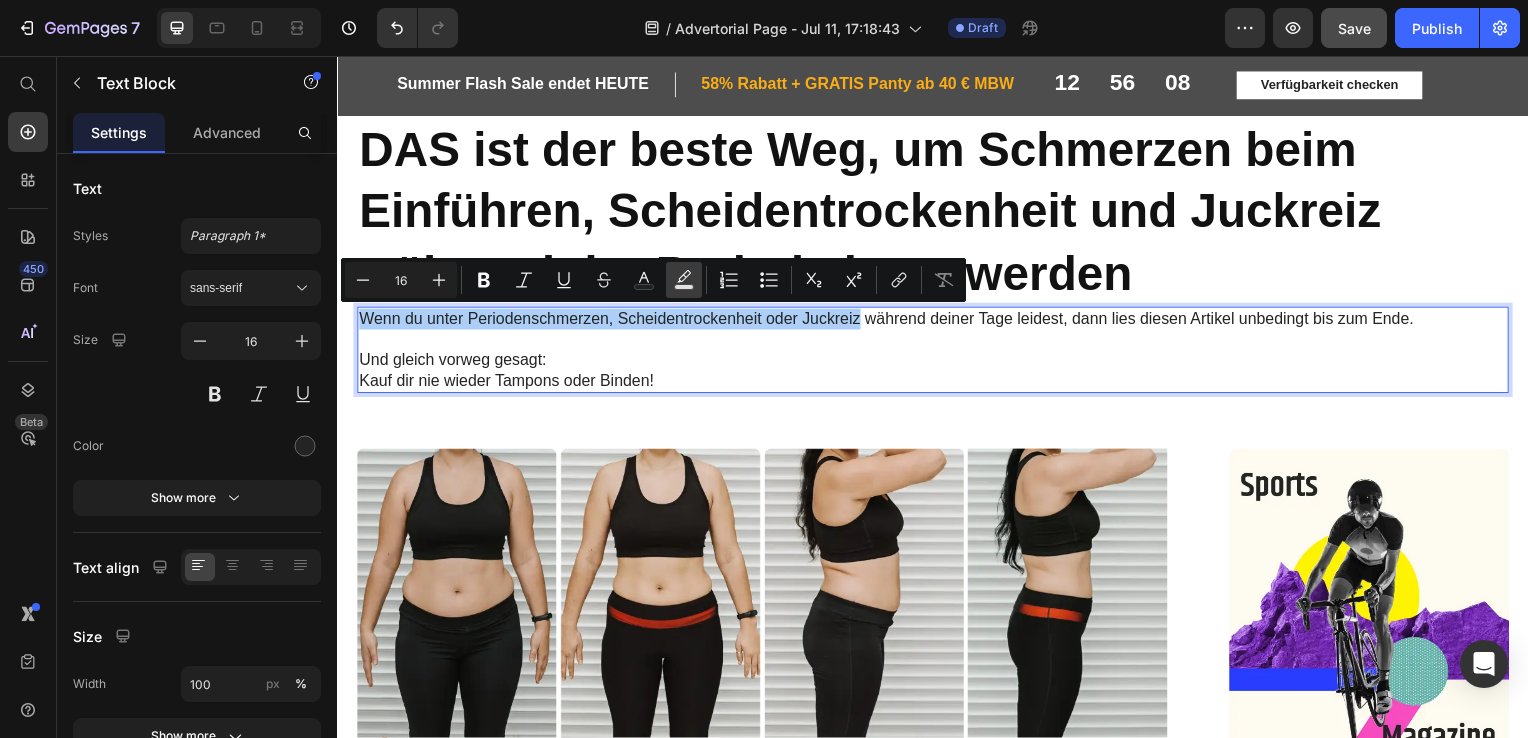 click 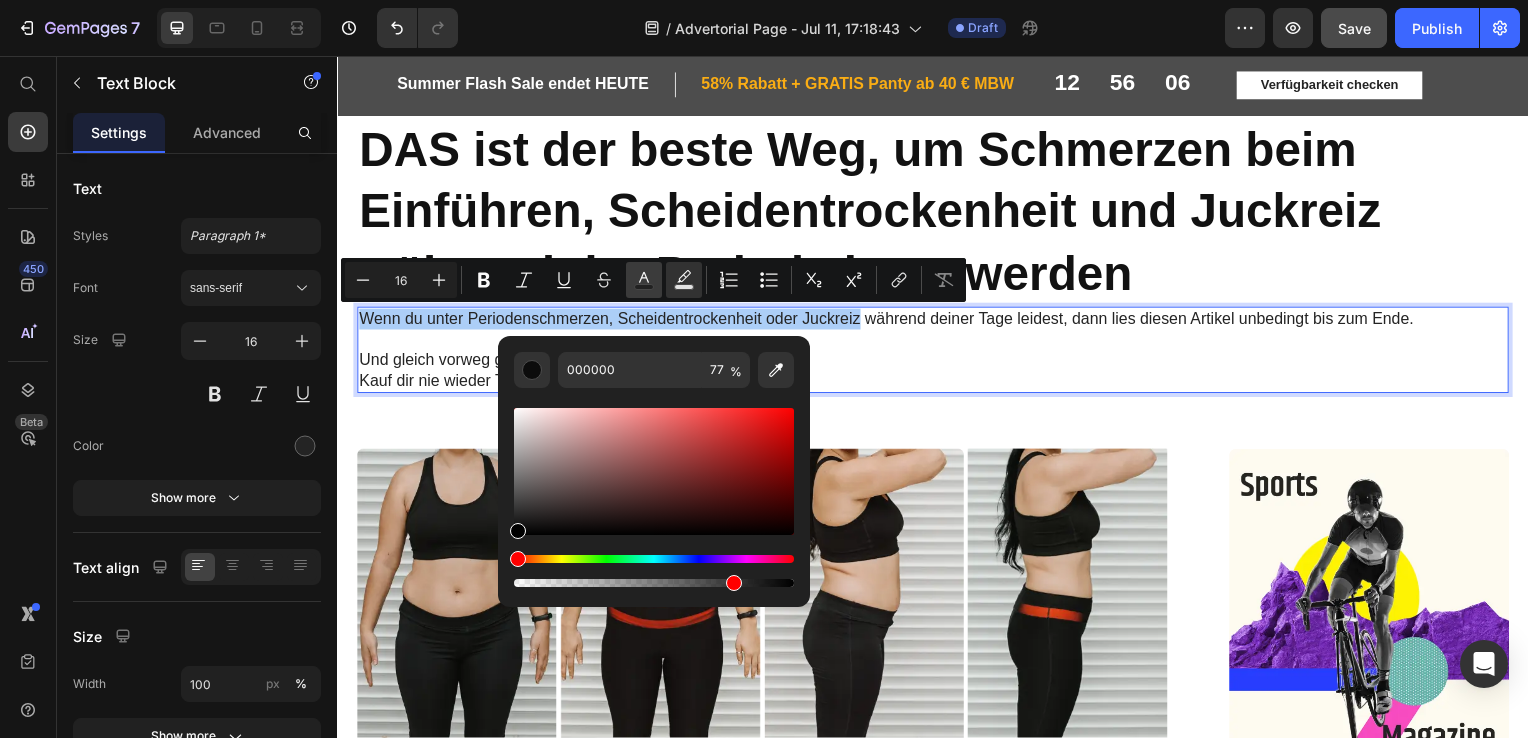 click 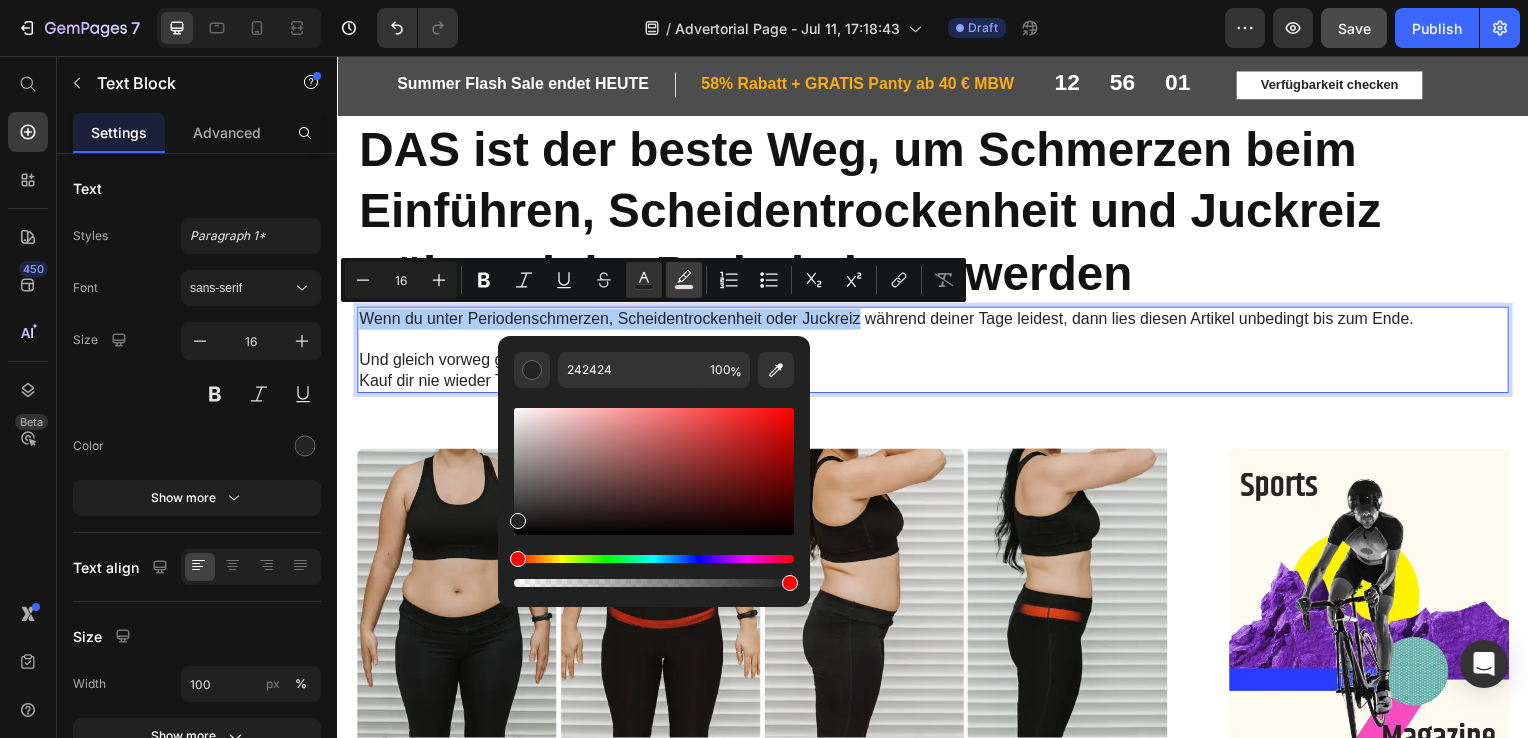 click 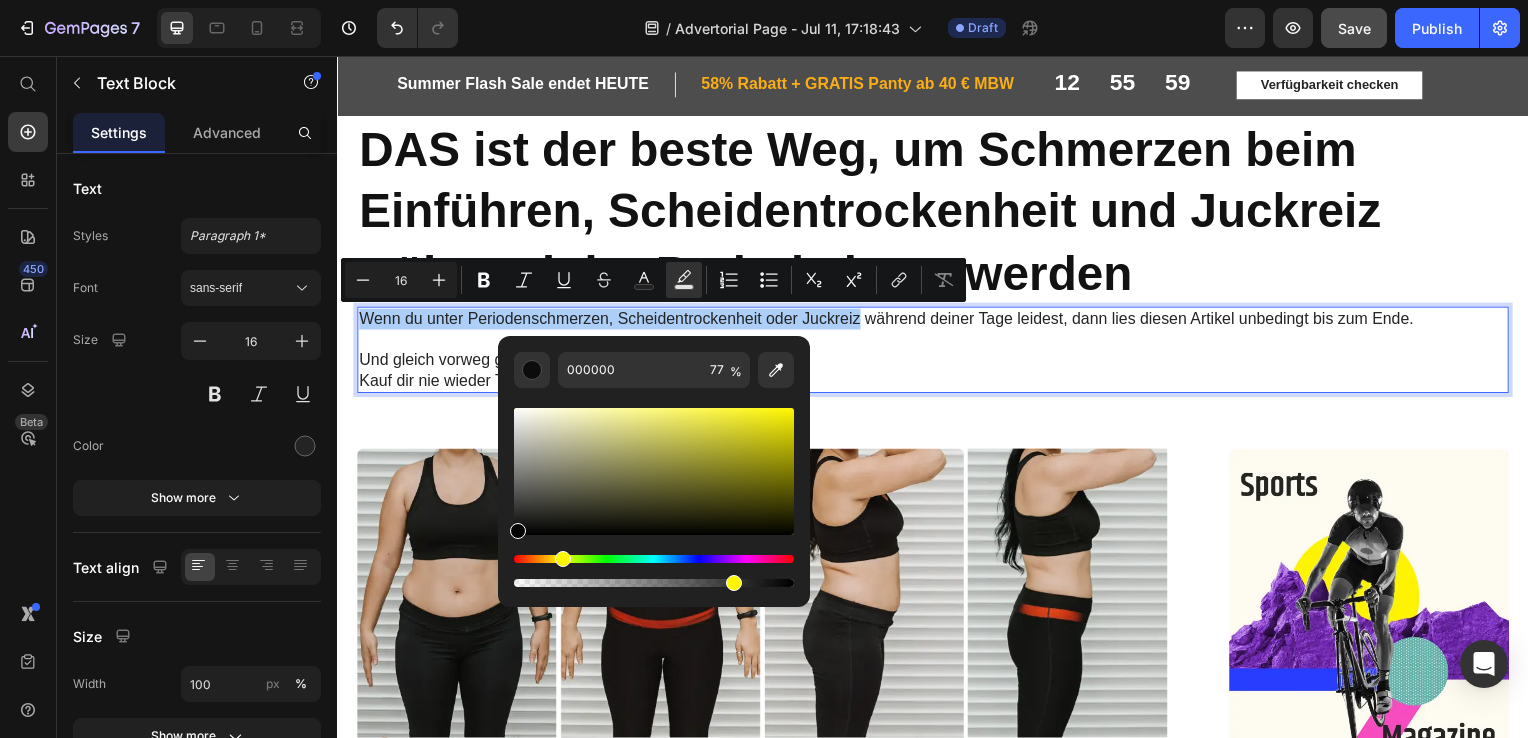 click at bounding box center [654, 559] 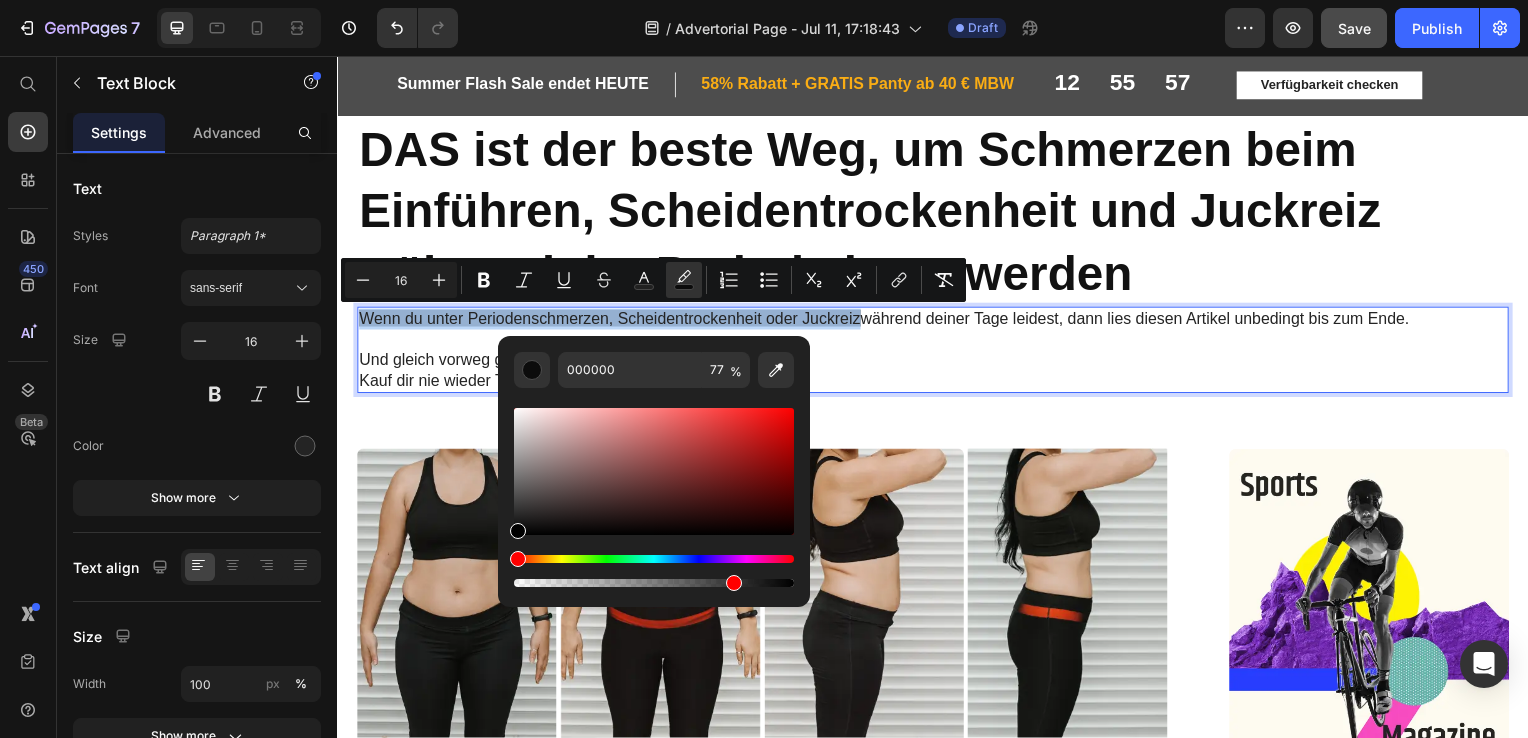 click at bounding box center [654, 559] 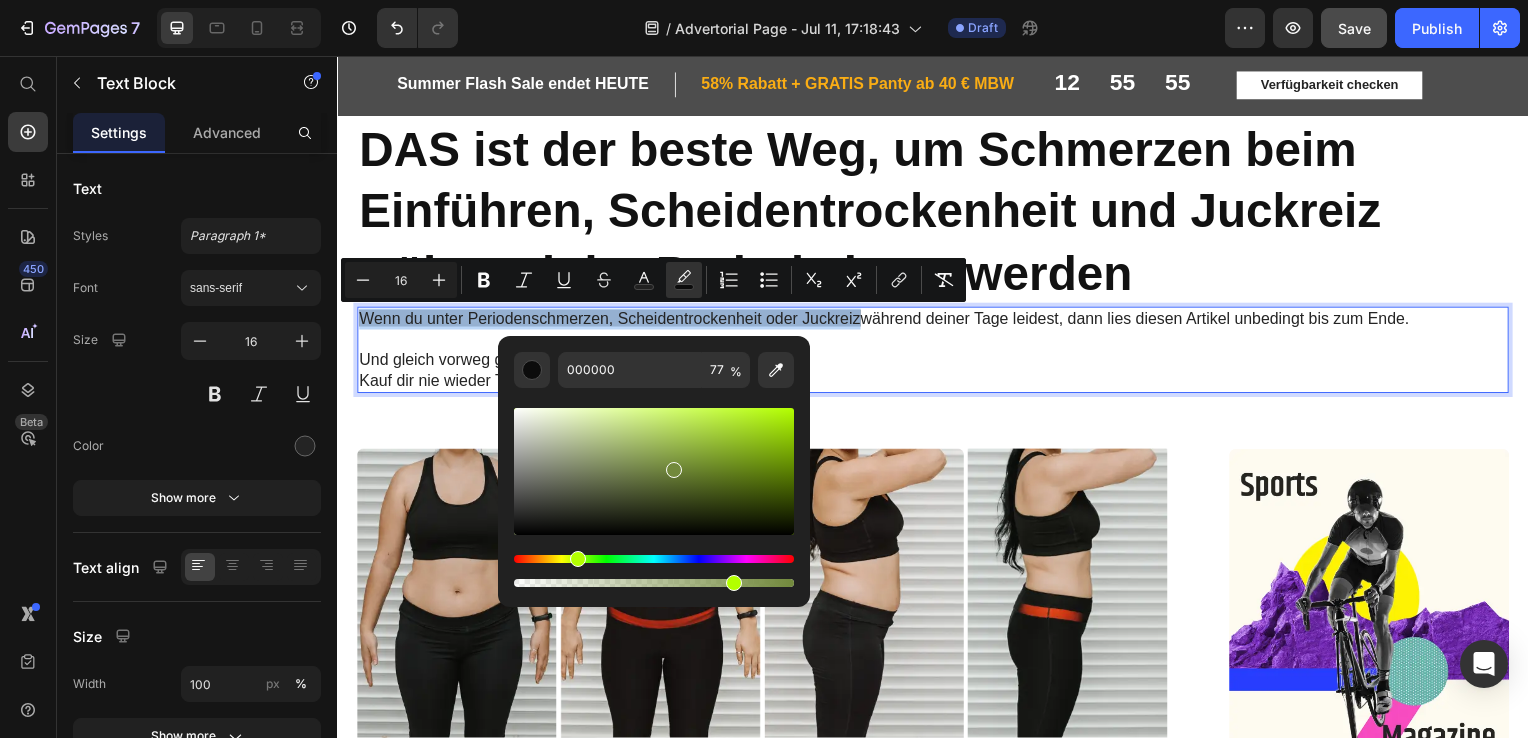 click at bounding box center (654, 471) 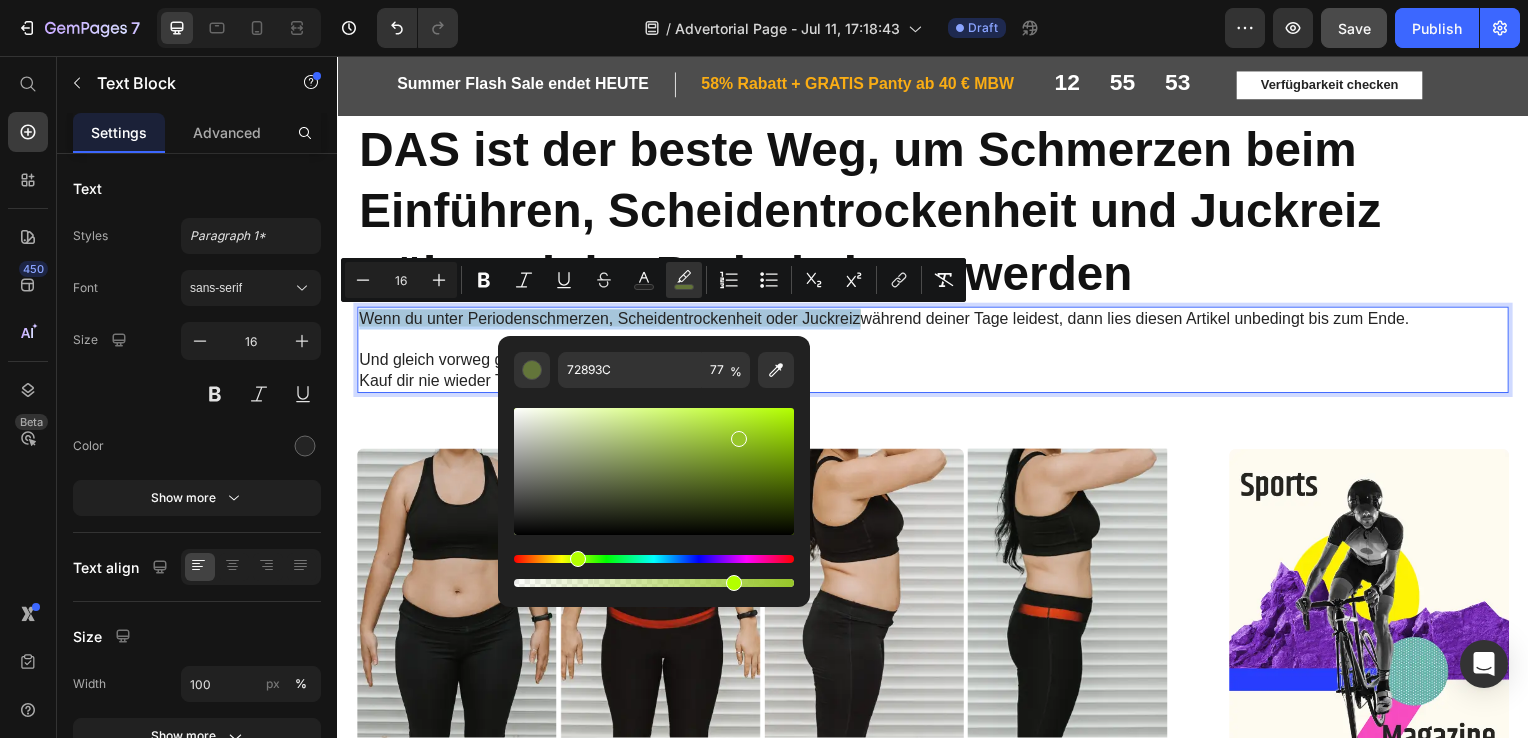 click at bounding box center [654, 471] 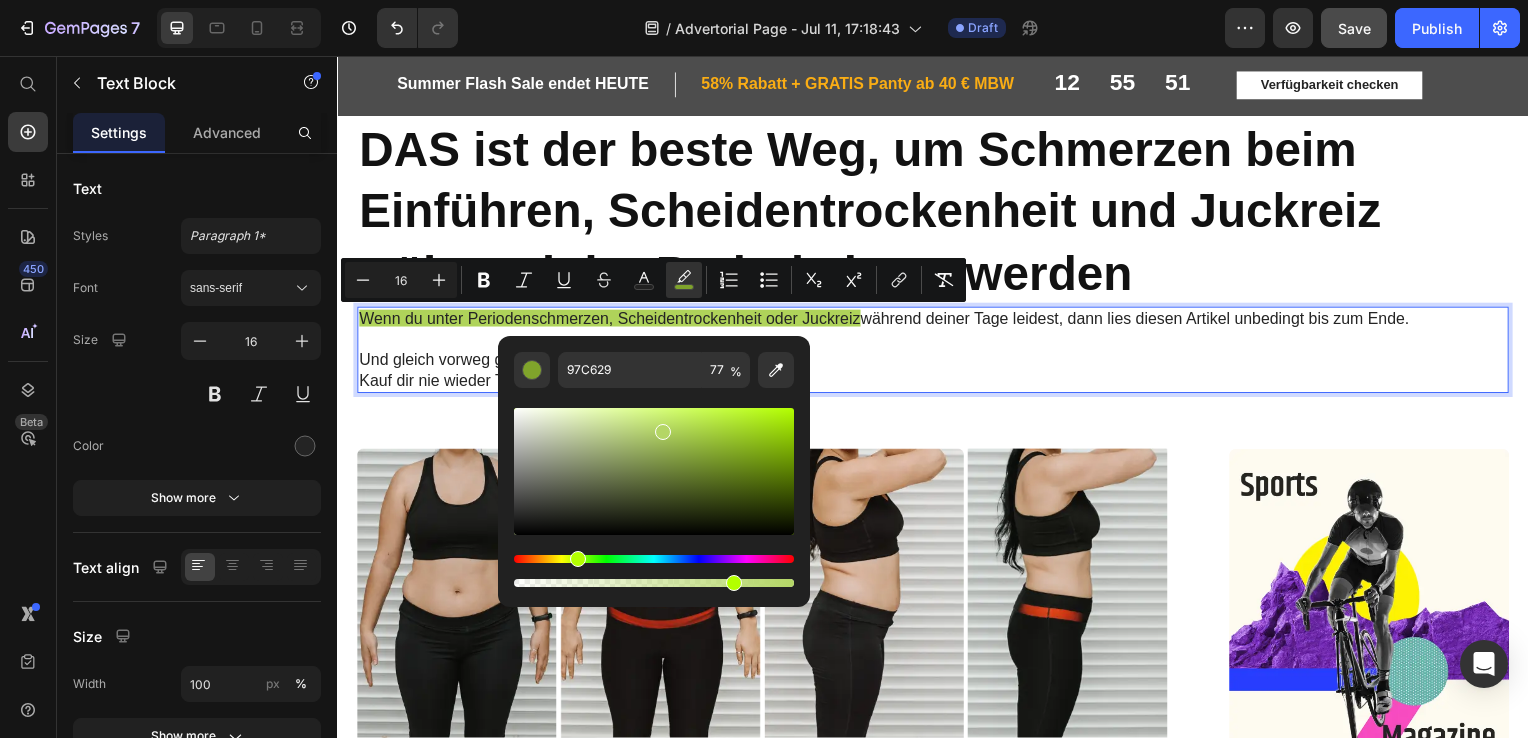 click at bounding box center (654, 471) 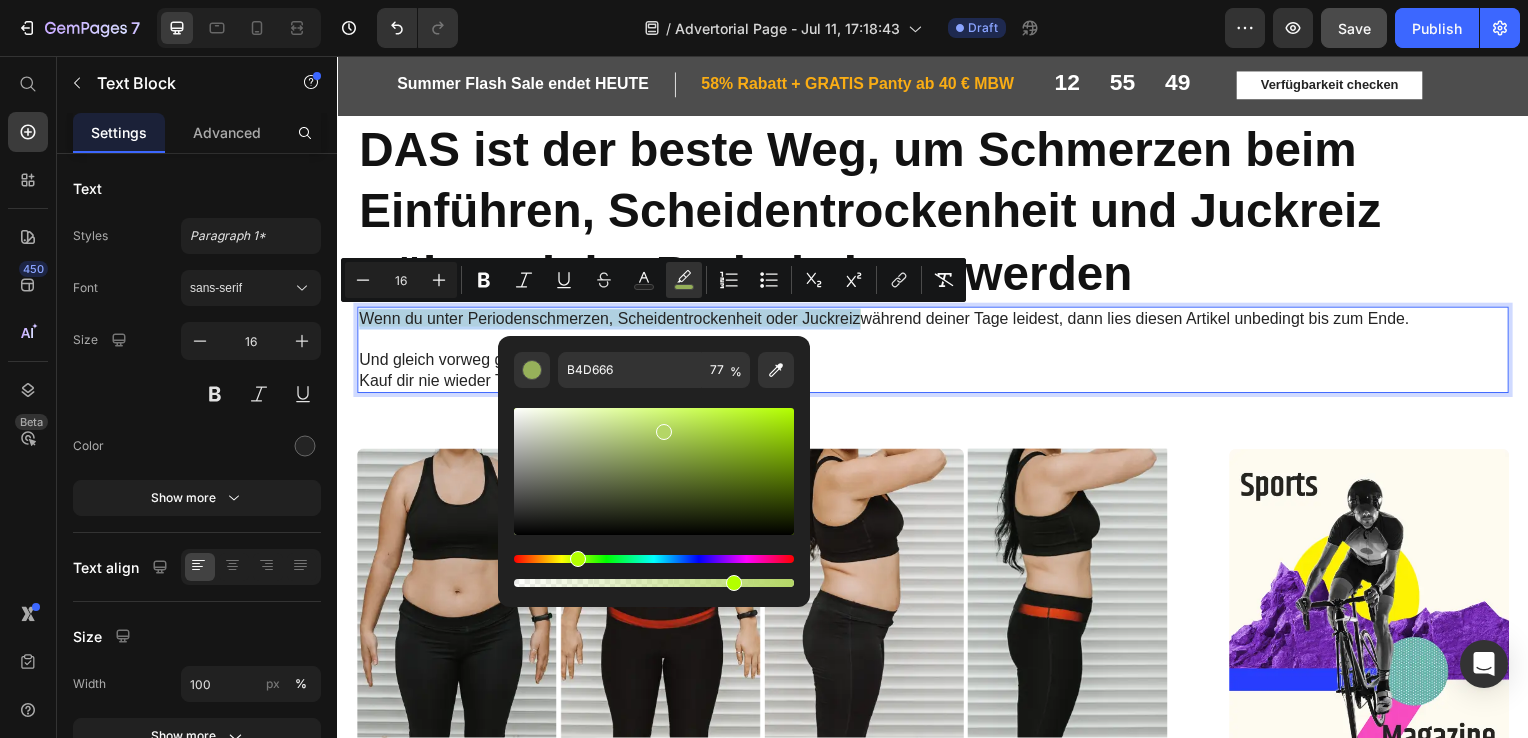 click at bounding box center (654, 559) 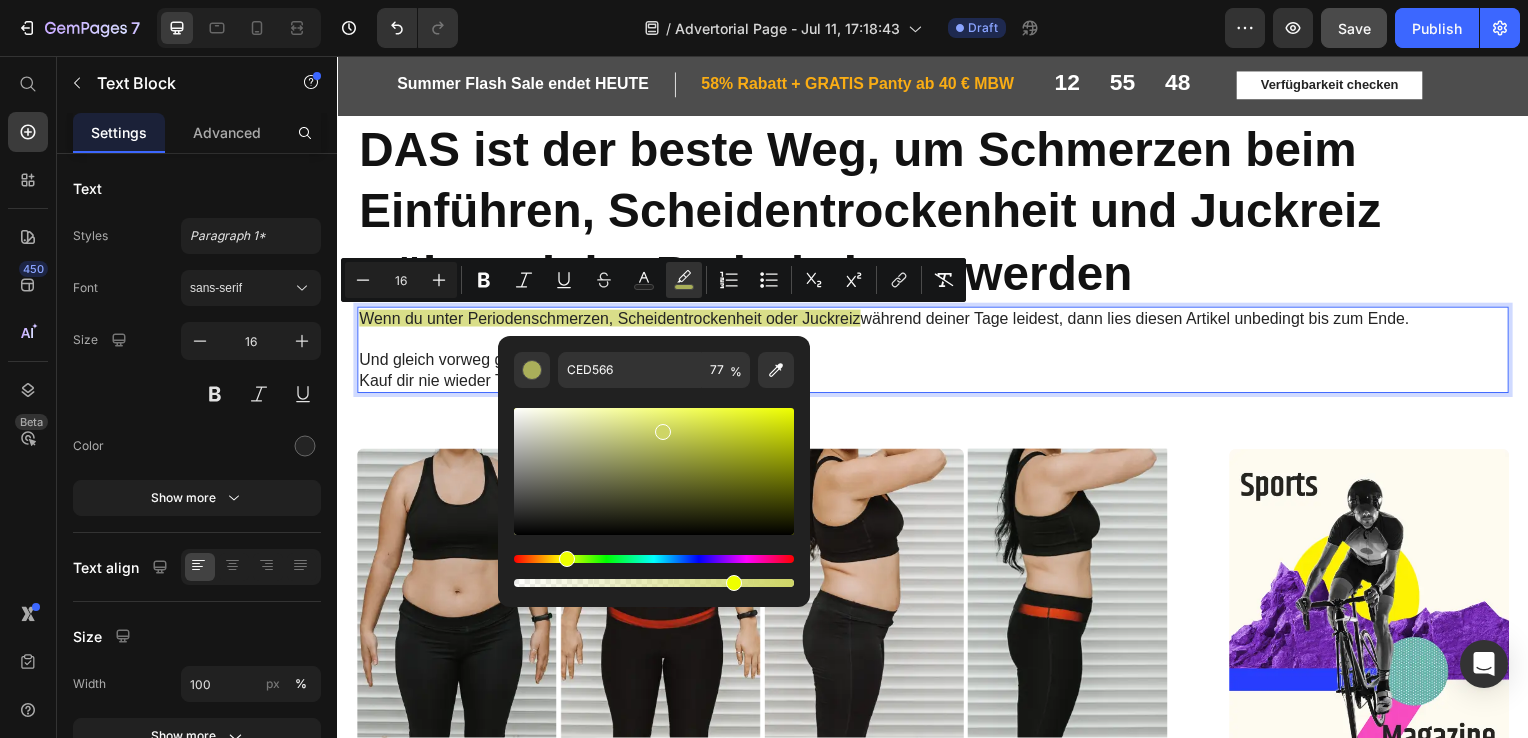 click at bounding box center (654, 471) 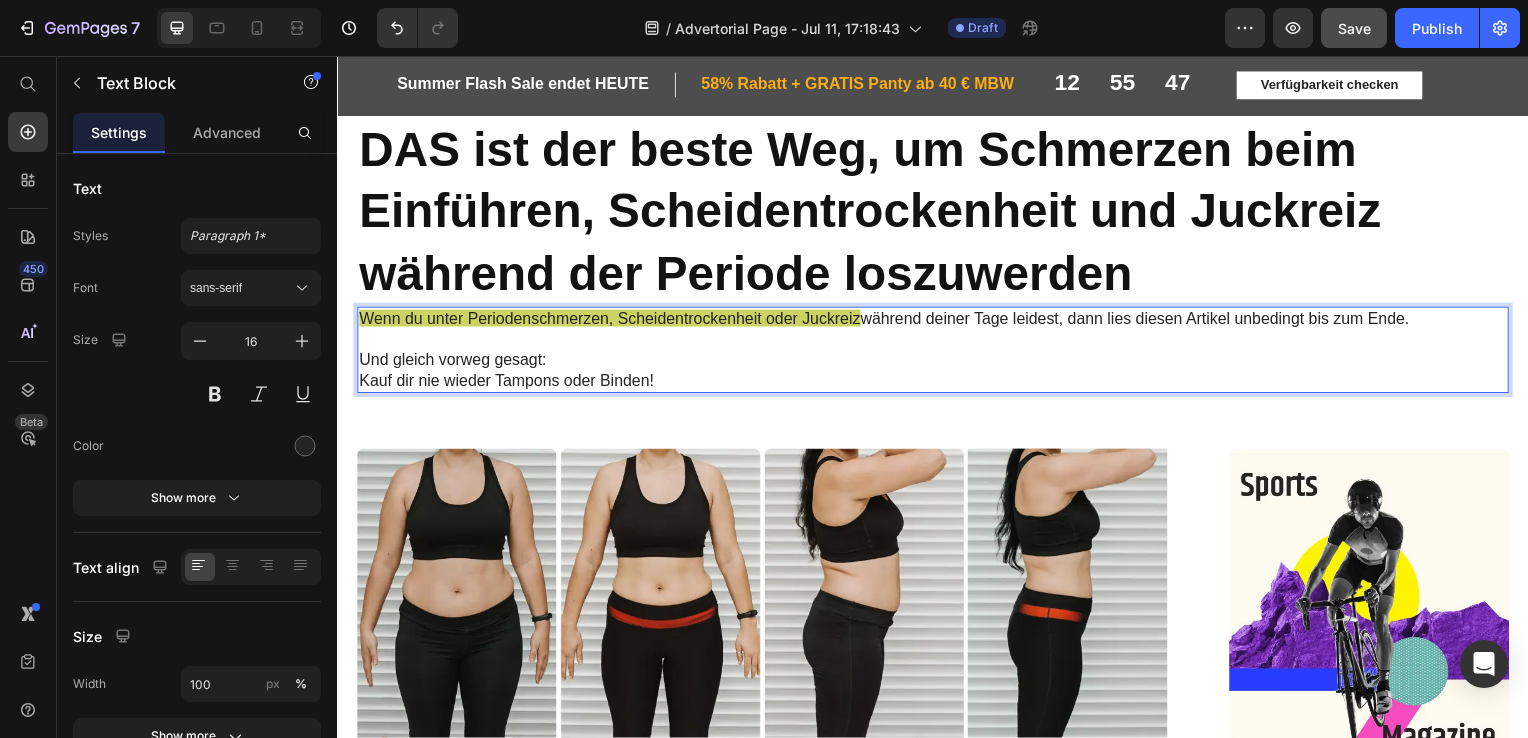 click on "Und gleich vorweg gesagt: Kauf dir nie wieder Tampons oder Binden!" at bounding box center [937, 374] 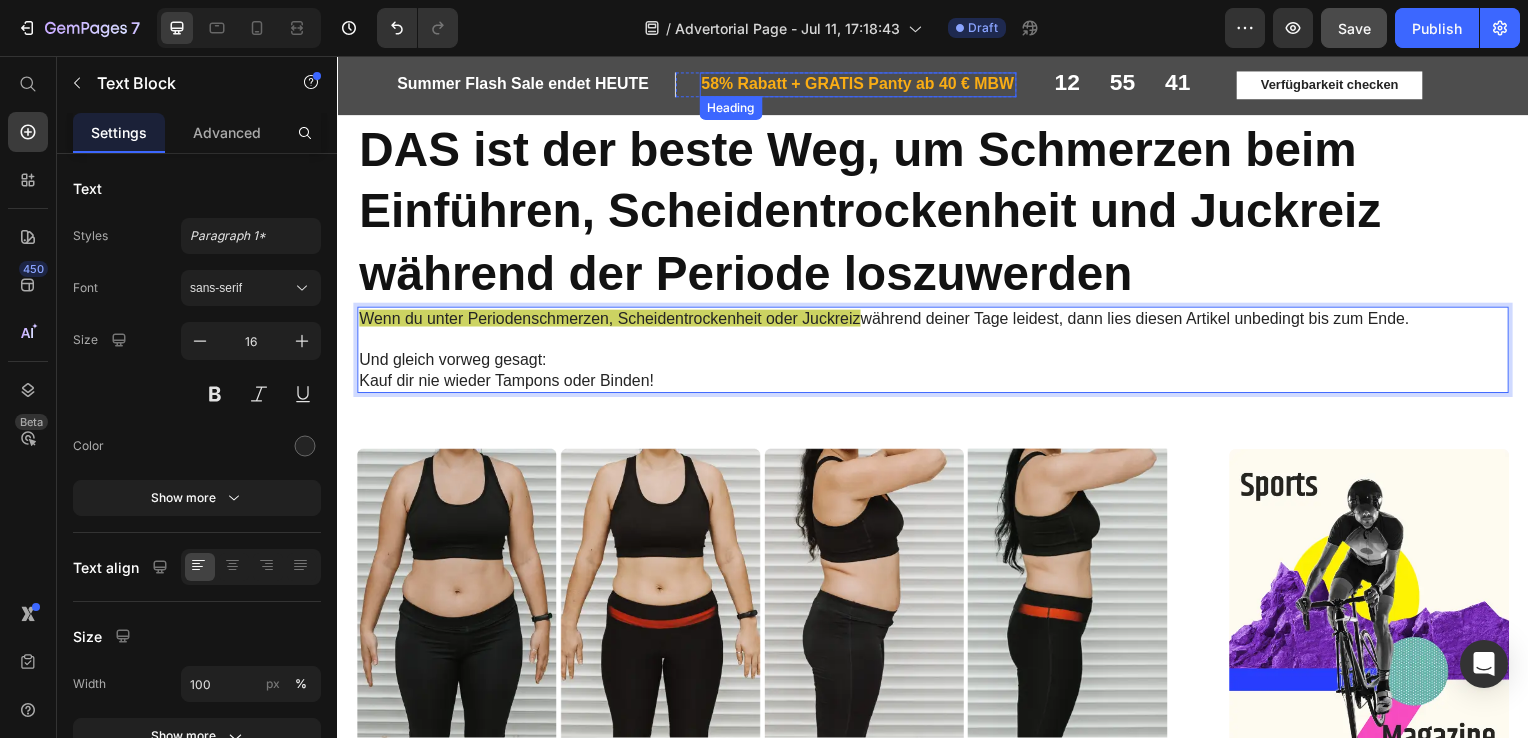 click on "58% Rabatt + GRATIS Panty ab 40 € MBW" at bounding box center (861, 84) 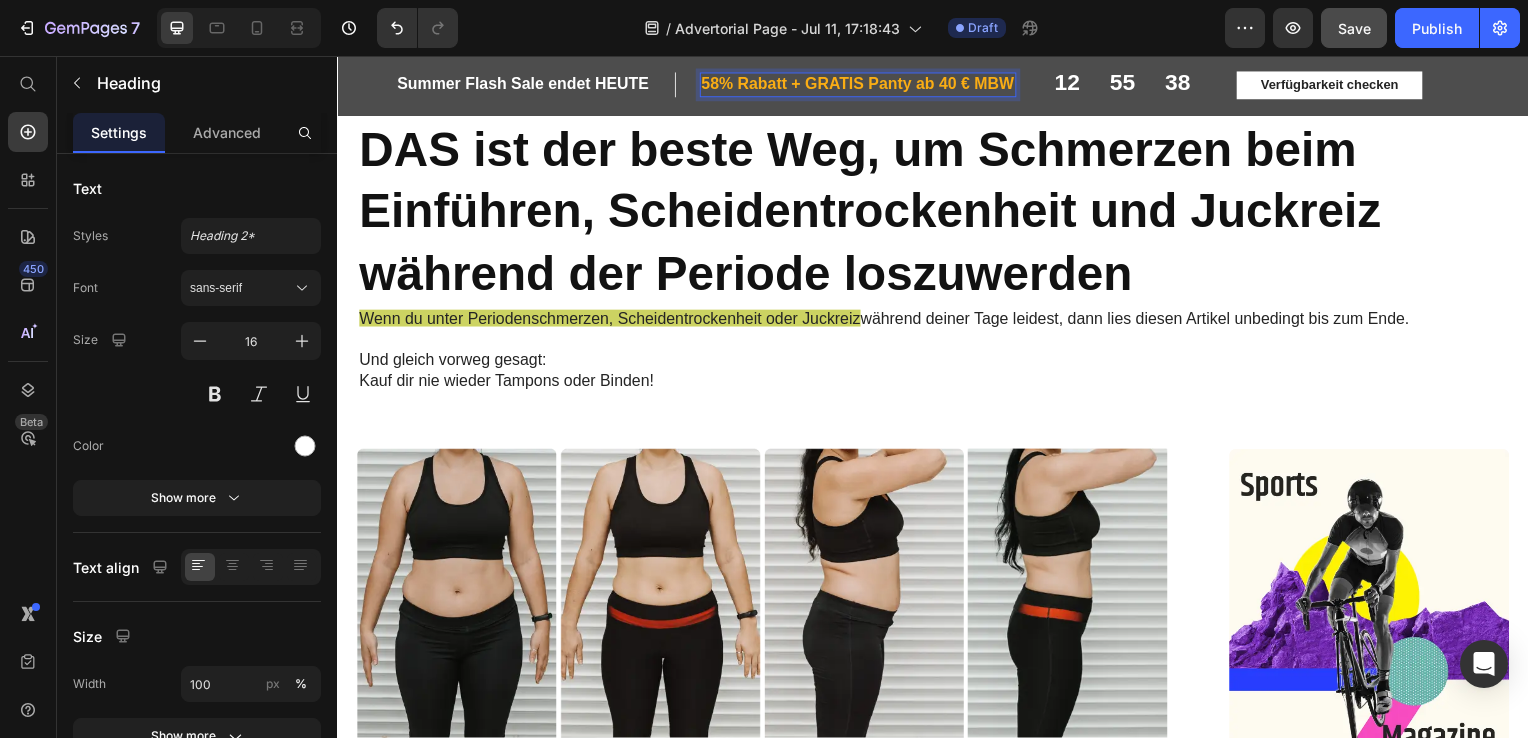click on "58% Rabatt + GRATIS Panty ab 40 € MBW" at bounding box center (861, 84) 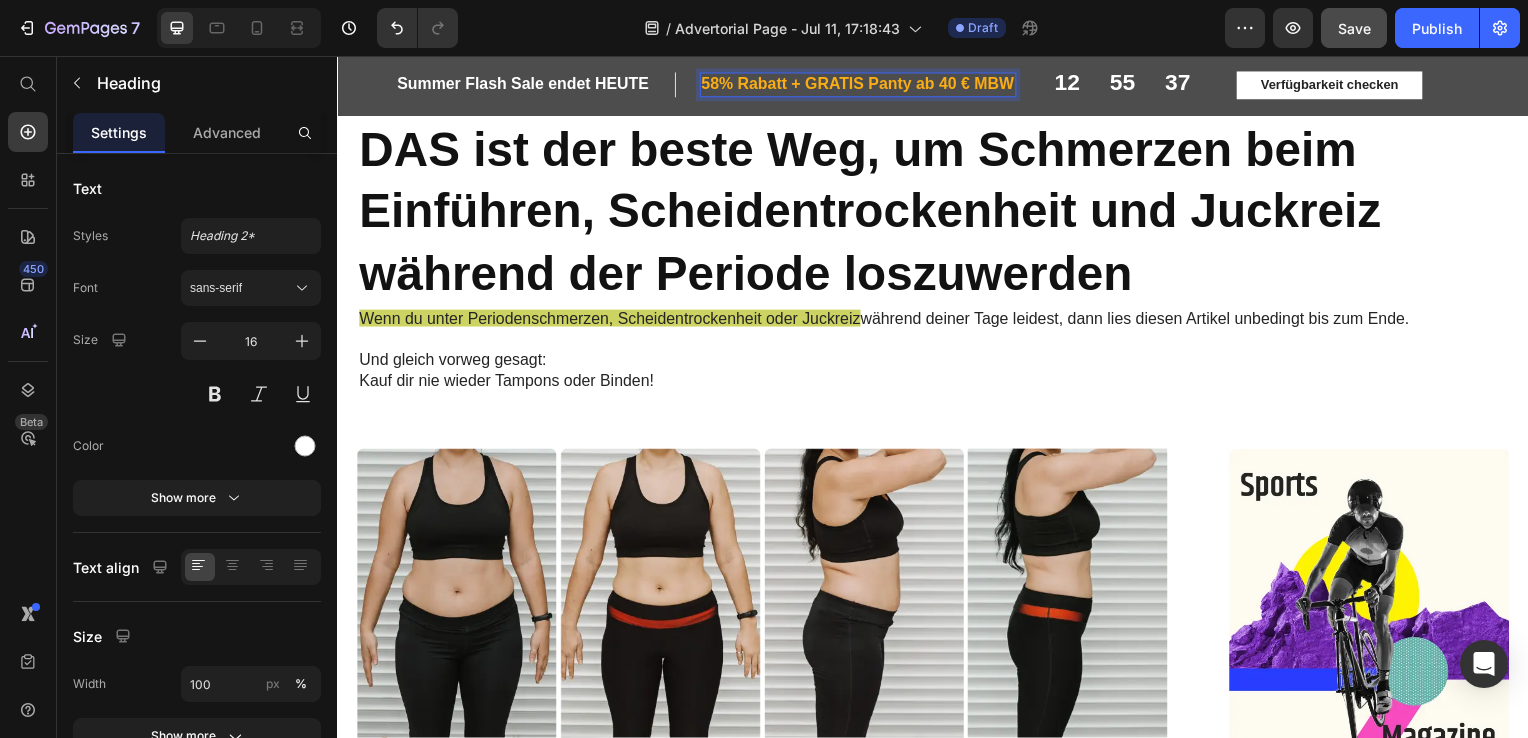 drag, startPoint x: 854, startPoint y: 86, endPoint x: 761, endPoint y: 81, distance: 93.13431 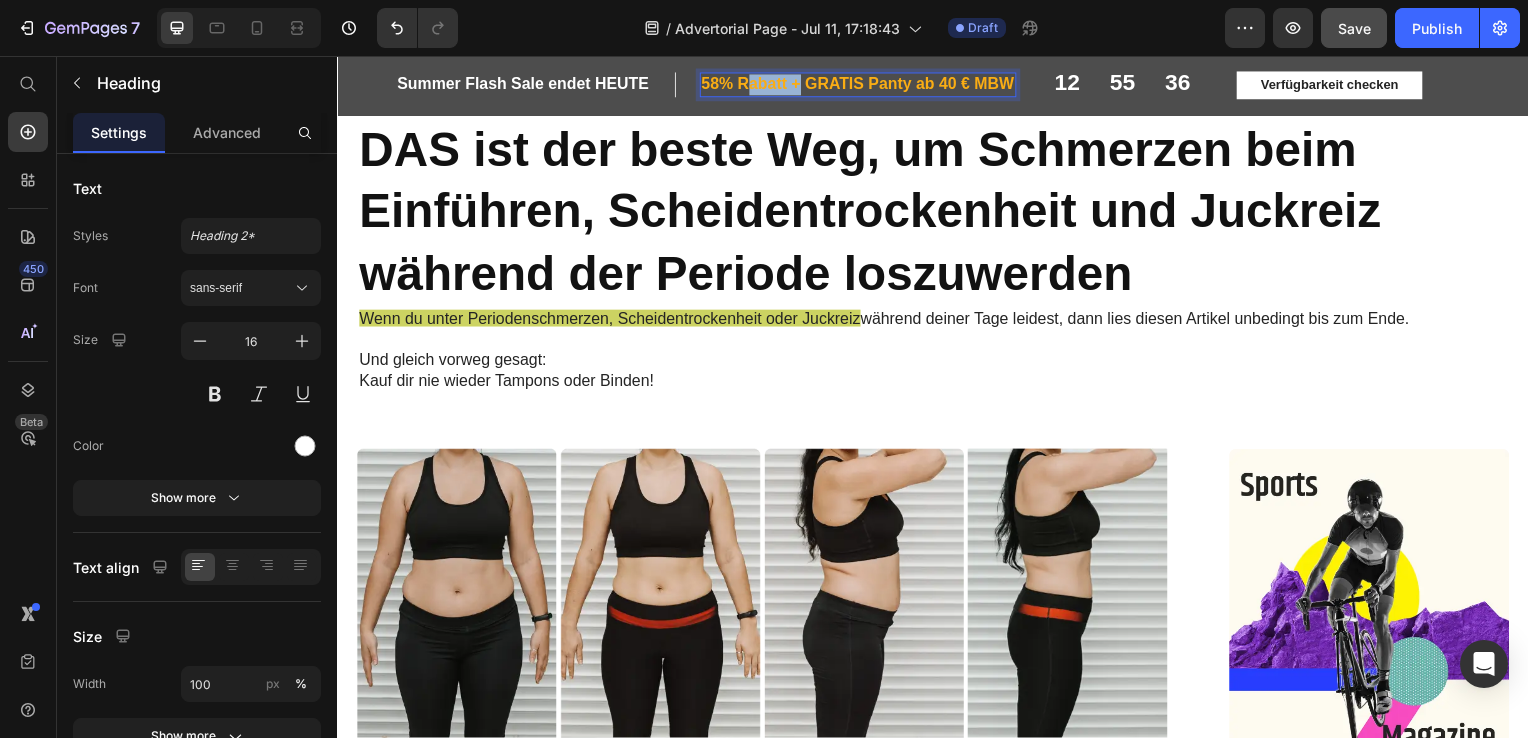 click on "58% Rabatt + GRATIS Panty ab 40 € MBW" at bounding box center (861, 84) 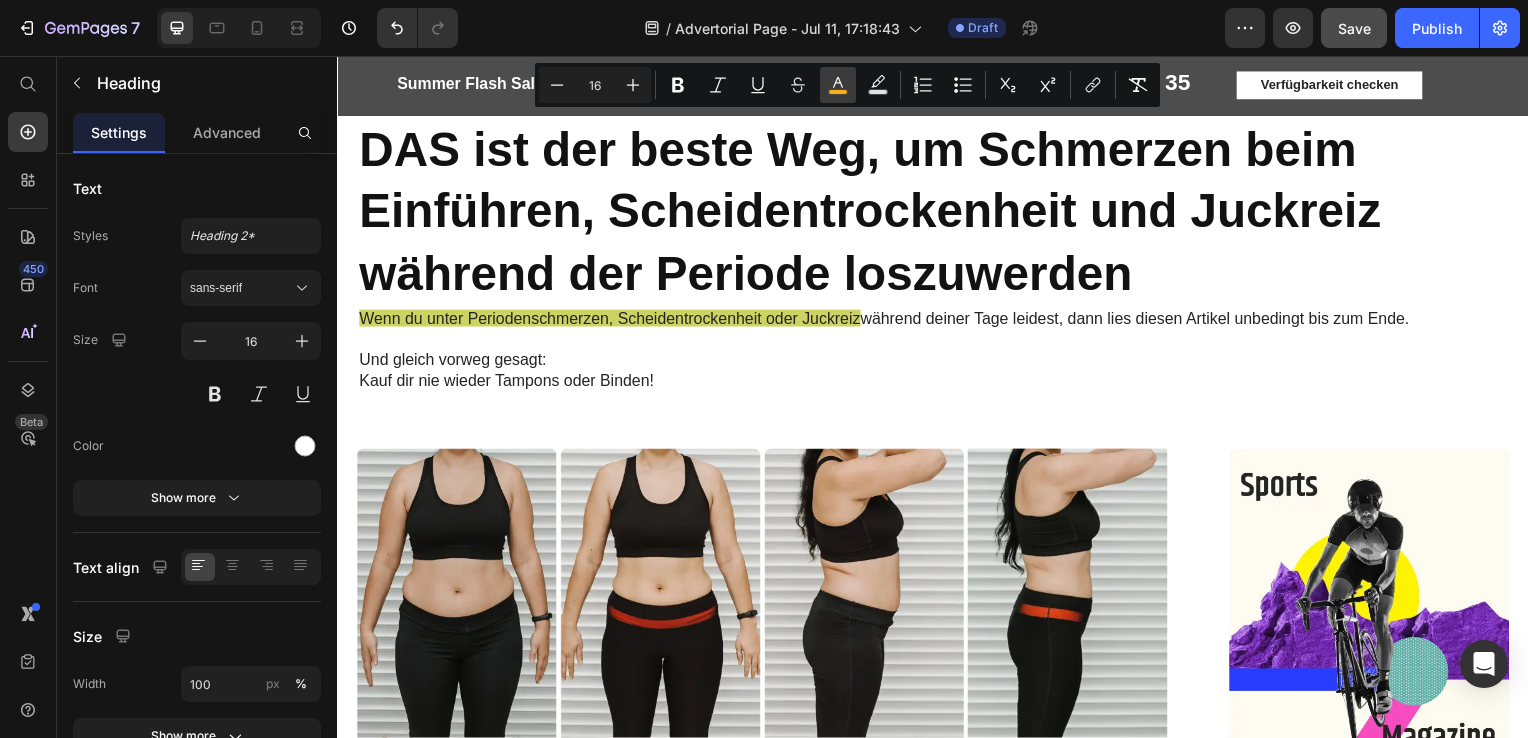 click 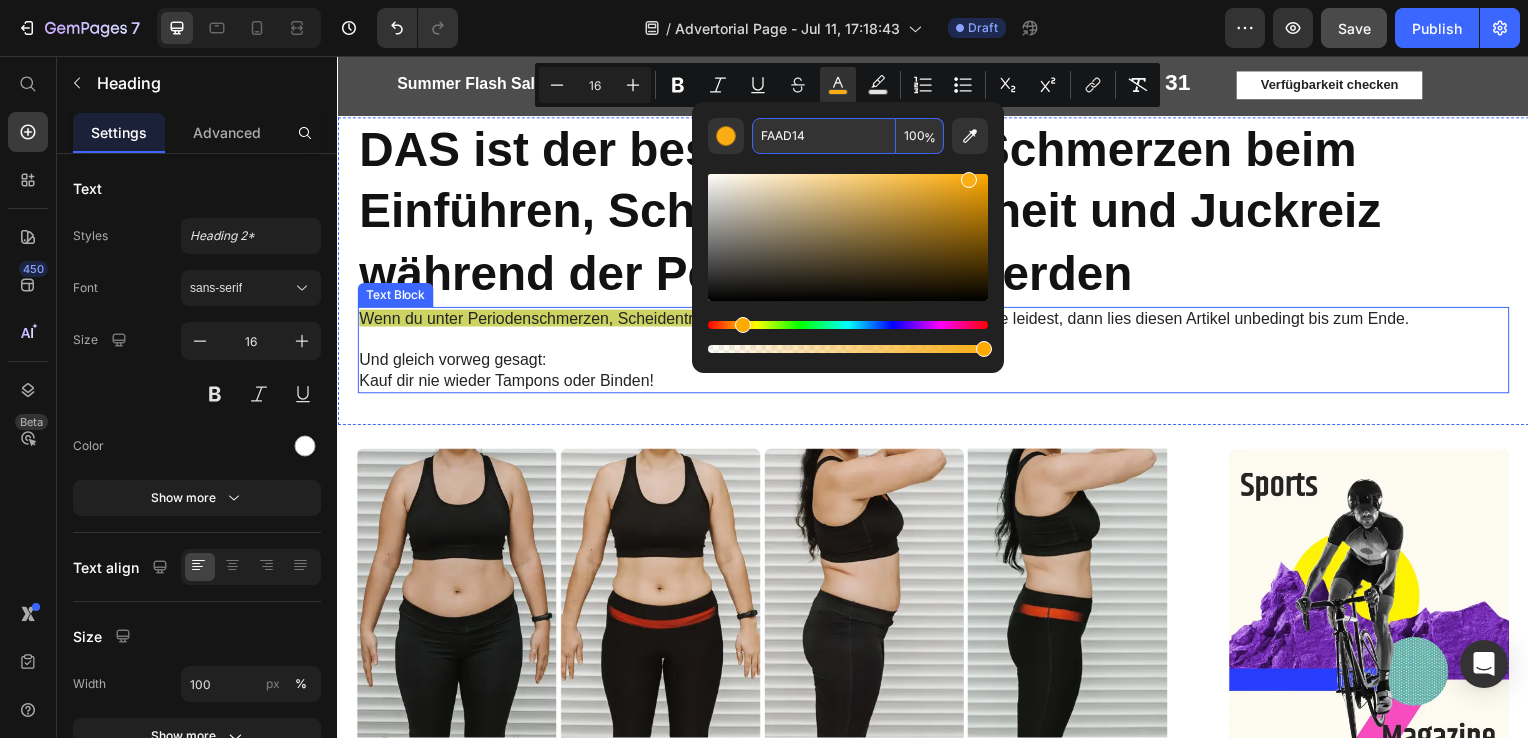 click on "Wenn du unter Periodenschmerzen, Scheidentrockenheit oder Juckreiz" at bounding box center (611, 320) 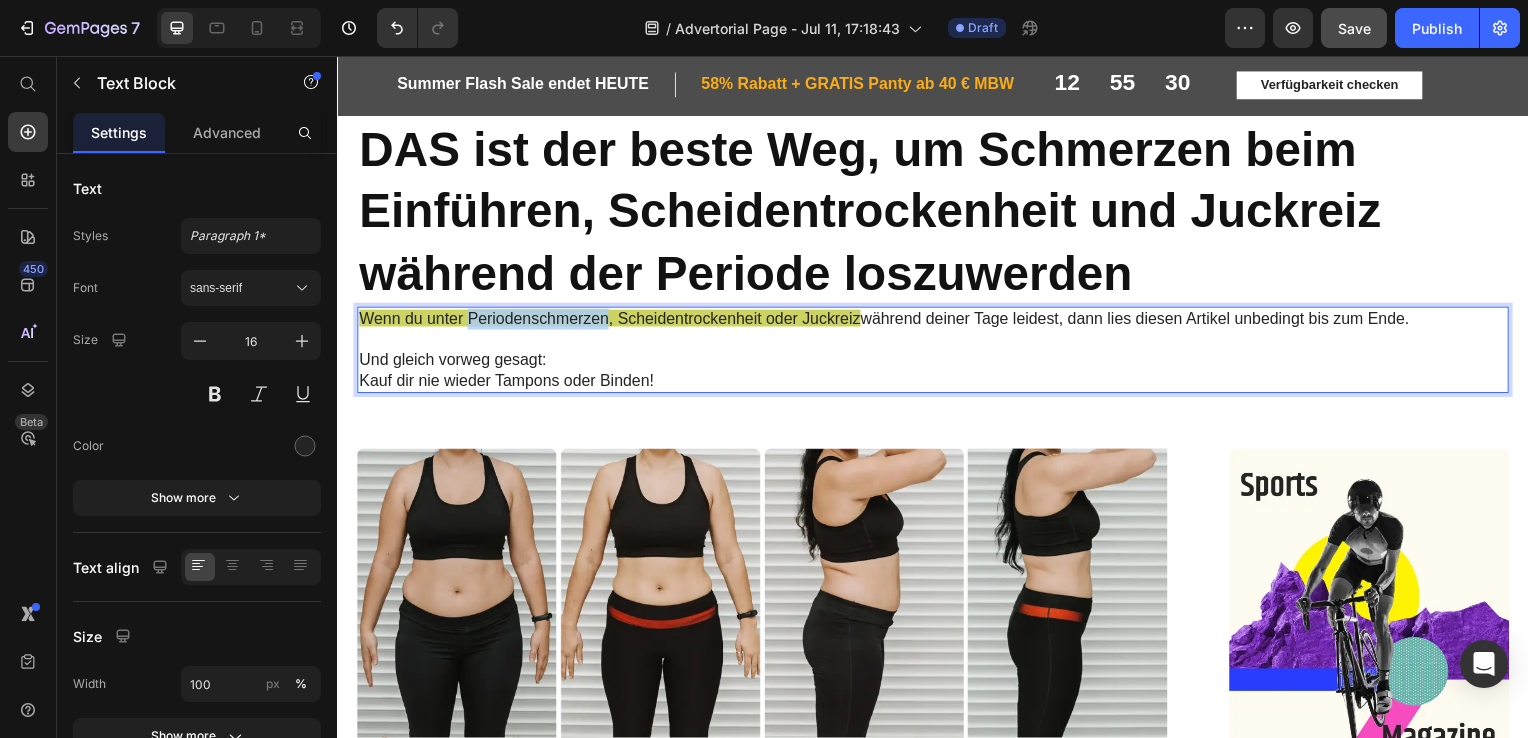 click on "Wenn du unter Periodenschmerzen, Scheidentrockenheit oder Juckreiz" at bounding box center [611, 320] 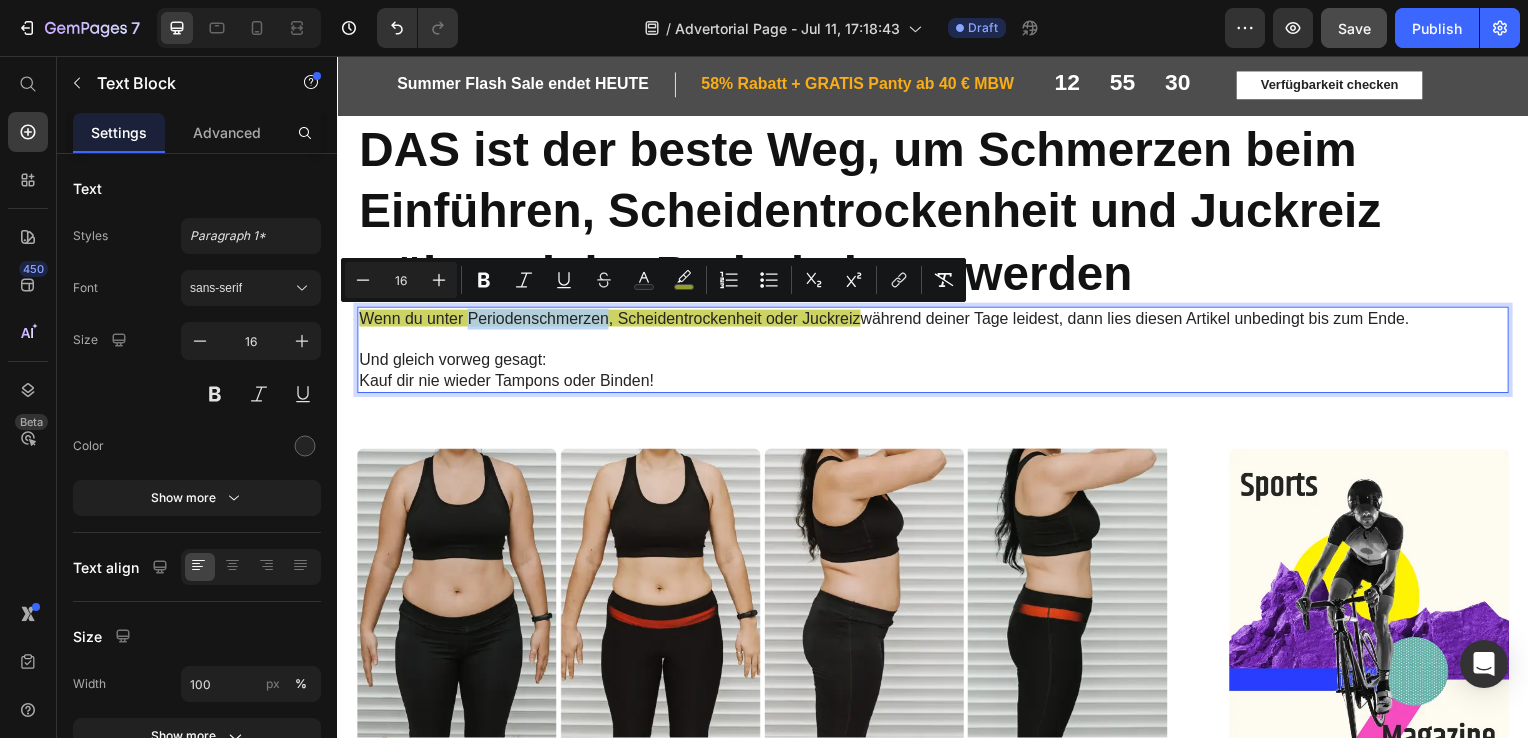click on "Wenn du unter Periodenschmerzen, Scheidentrockenheit oder Juckreiz" at bounding box center [611, 320] 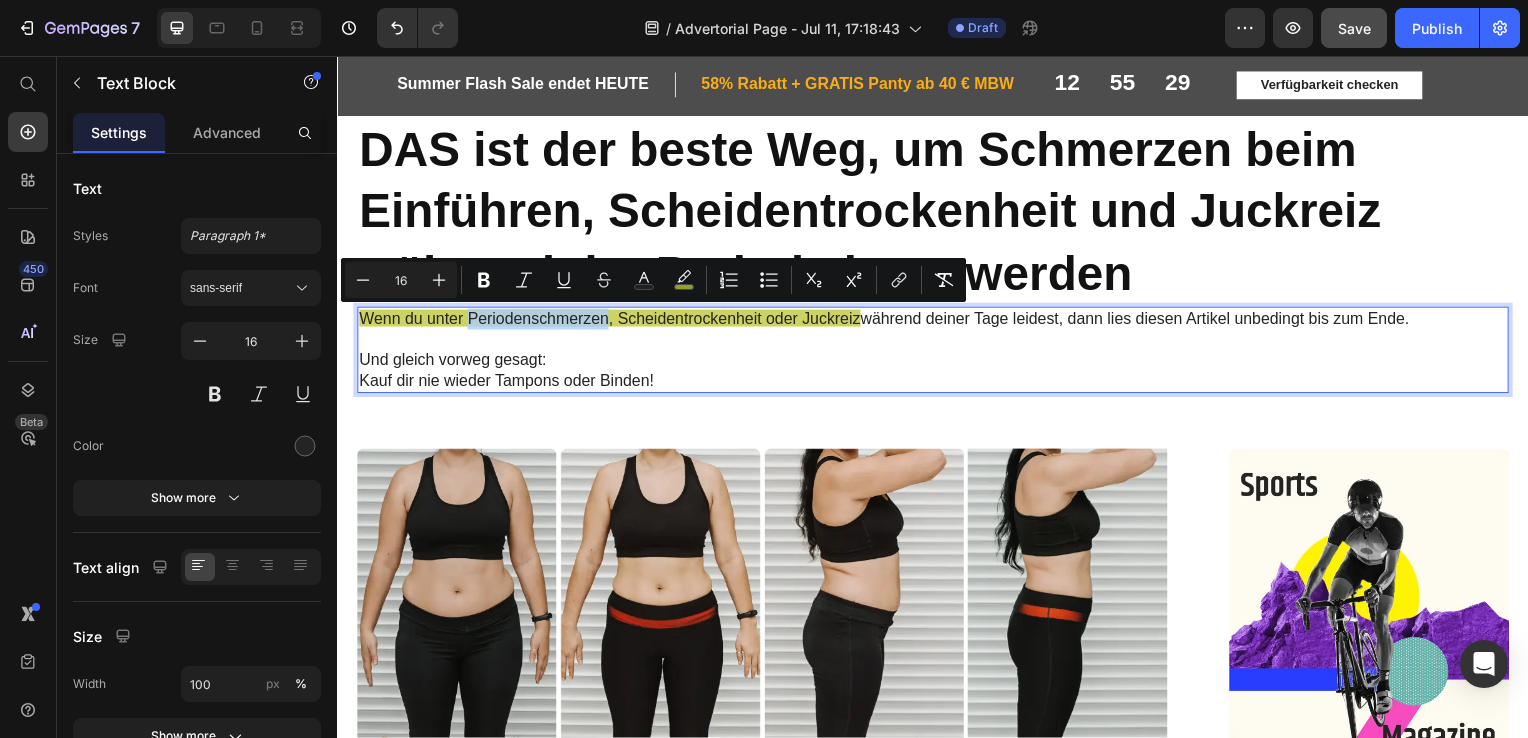 click on "Wenn du unter Periodenschmerzen, Scheidentrockenheit oder Juckreiz" at bounding box center [611, 320] 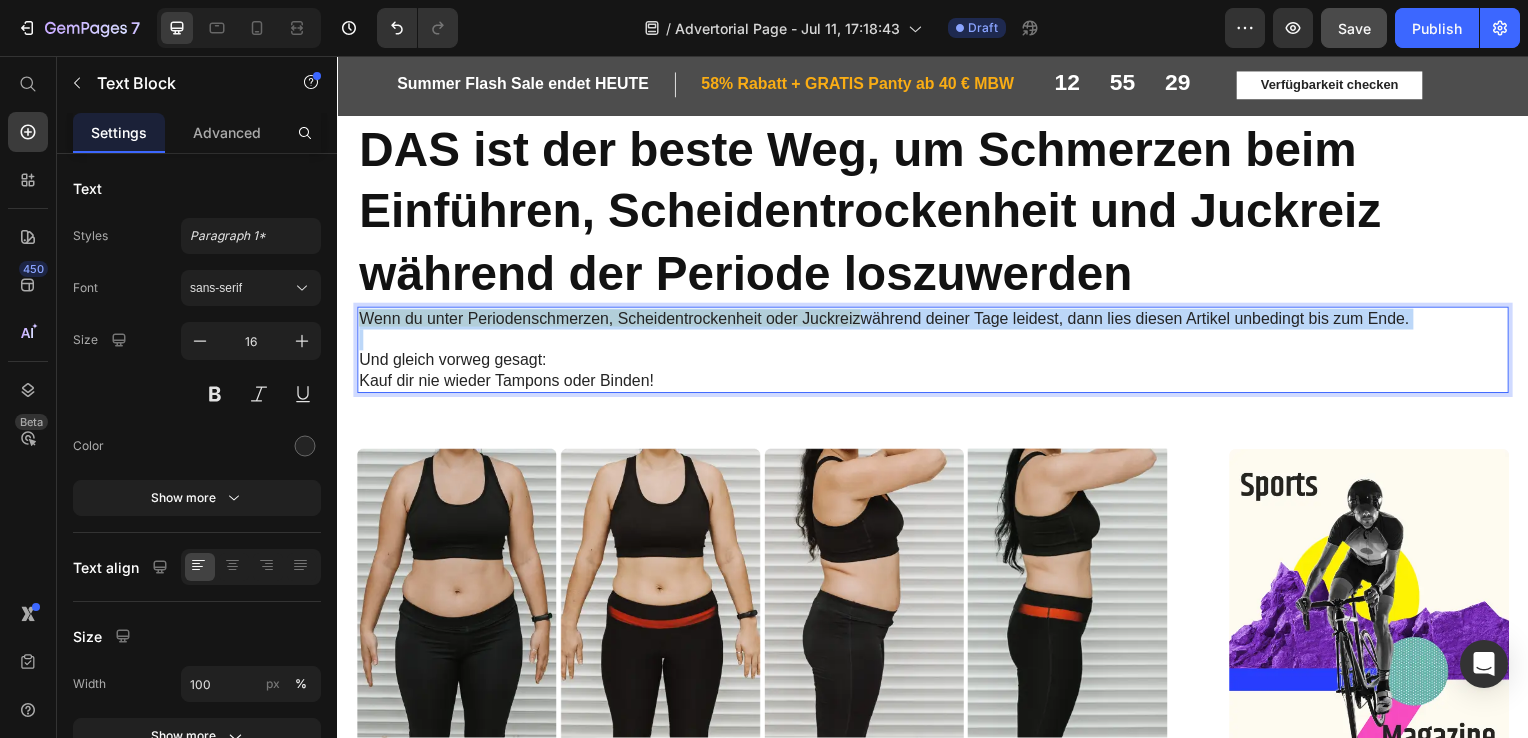 click on "Wenn du unter Periodenschmerzen, Scheidentrockenheit oder Juckreiz" at bounding box center [611, 320] 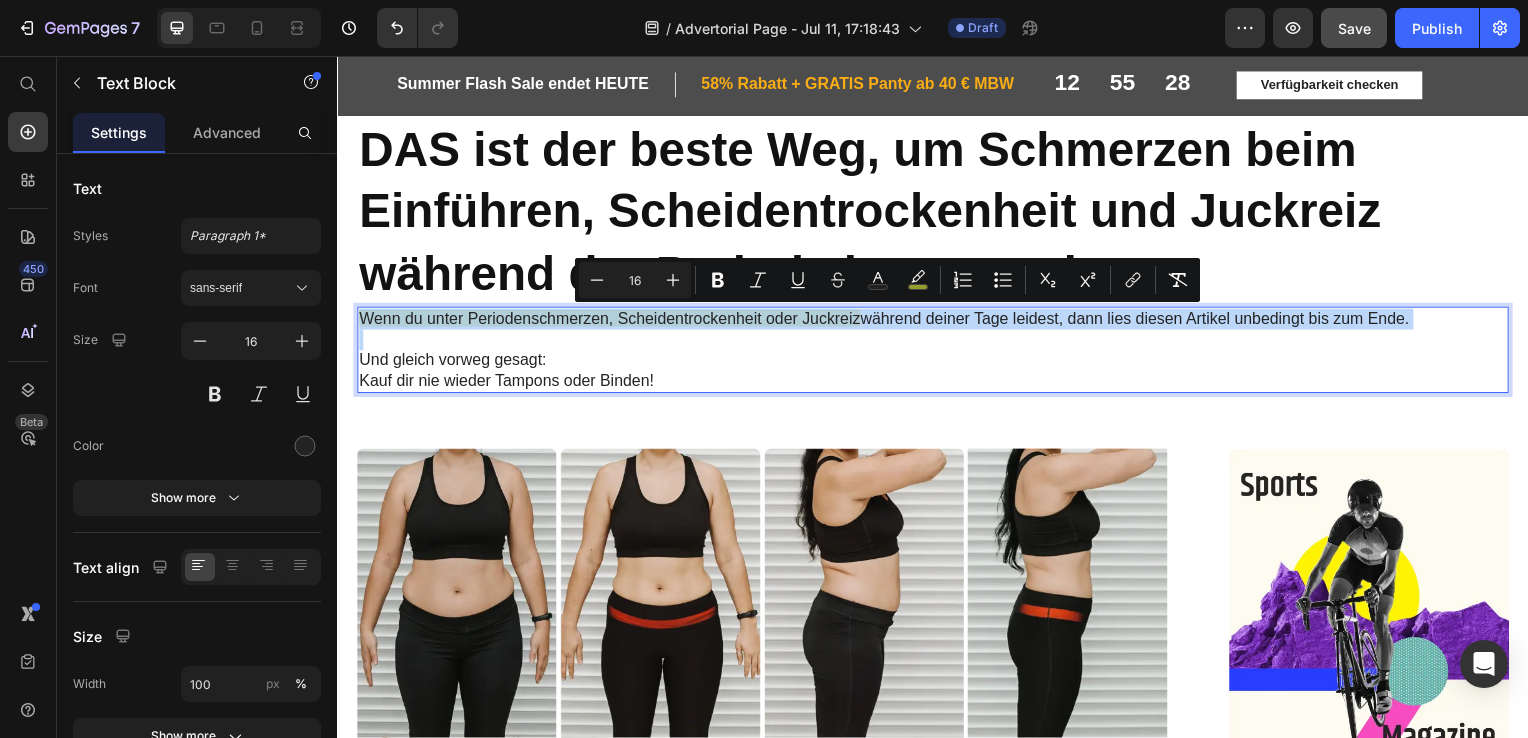 click on "Wenn du unter Periodenschmerzen, Scheidentrockenheit oder Juckreiz" at bounding box center [611, 320] 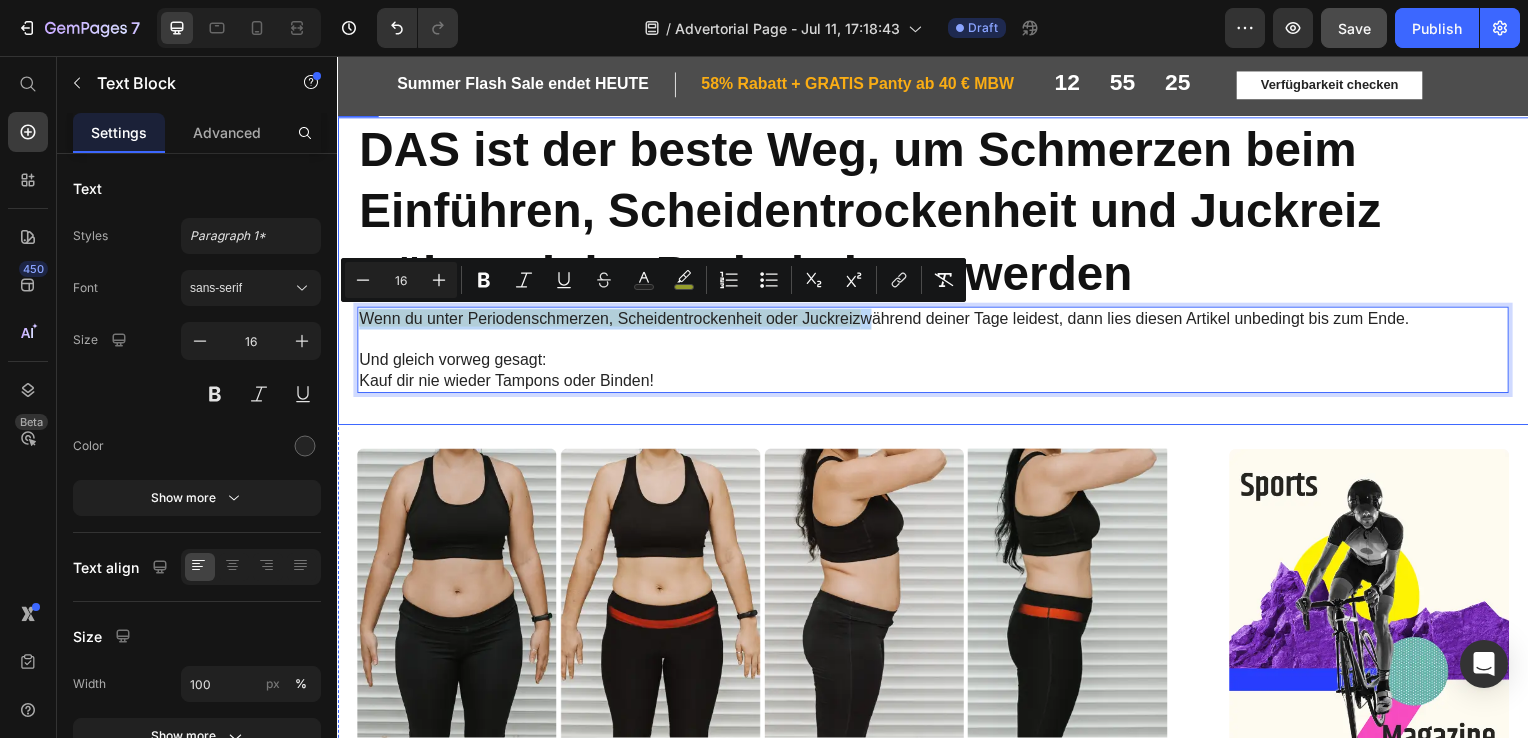 drag, startPoint x: 869, startPoint y: 322, endPoint x: 352, endPoint y: 313, distance: 517.0783 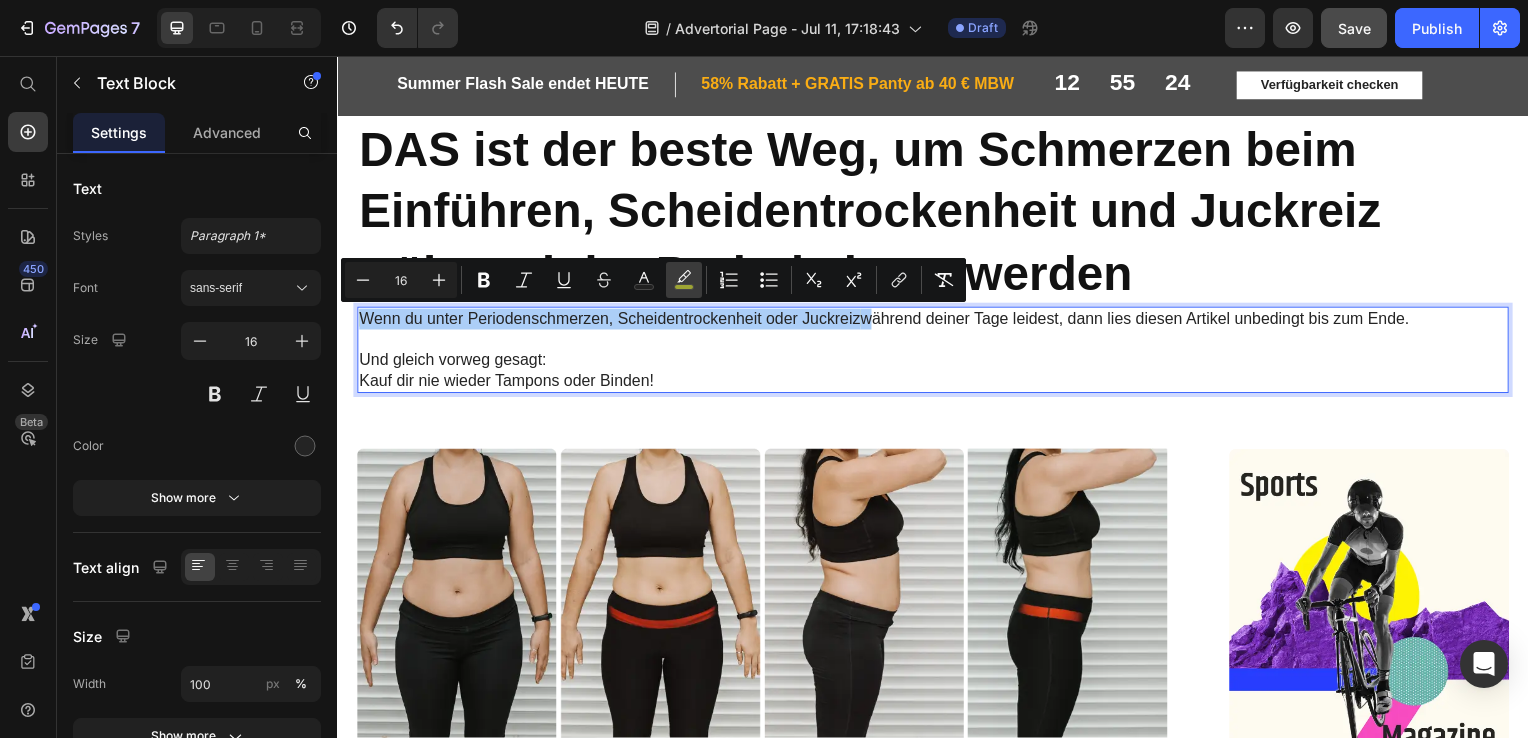 click 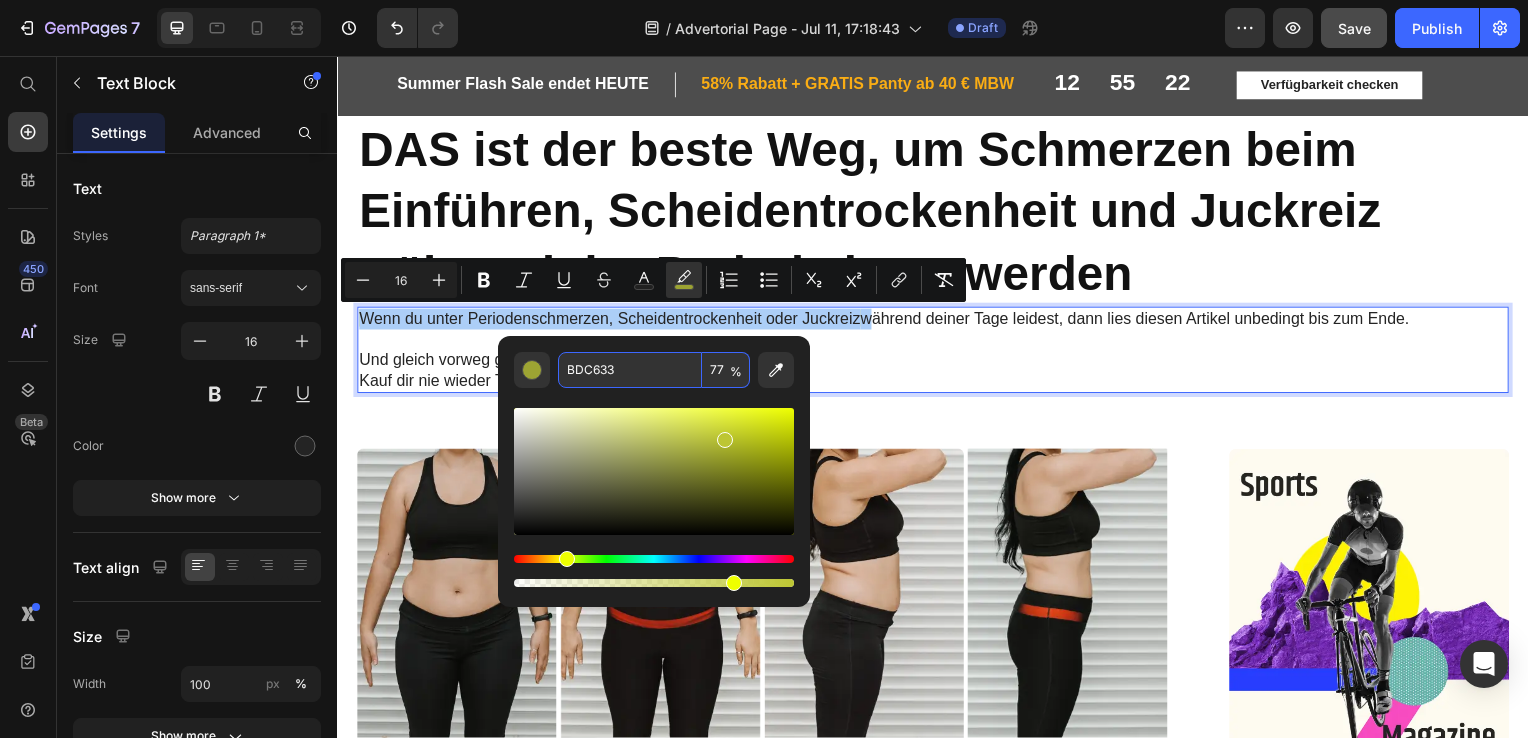 paste on "FAAD14" 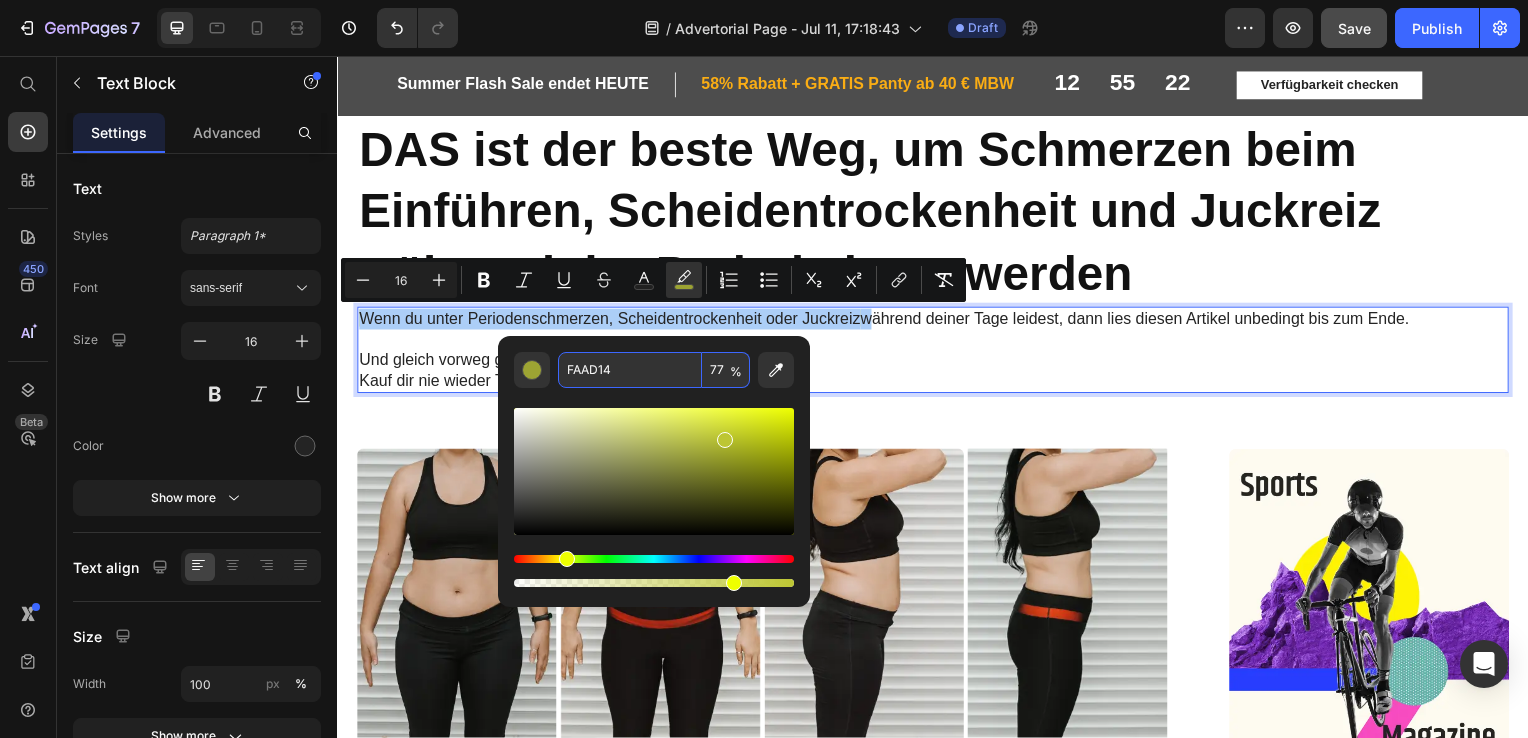 type on "FAAD14" 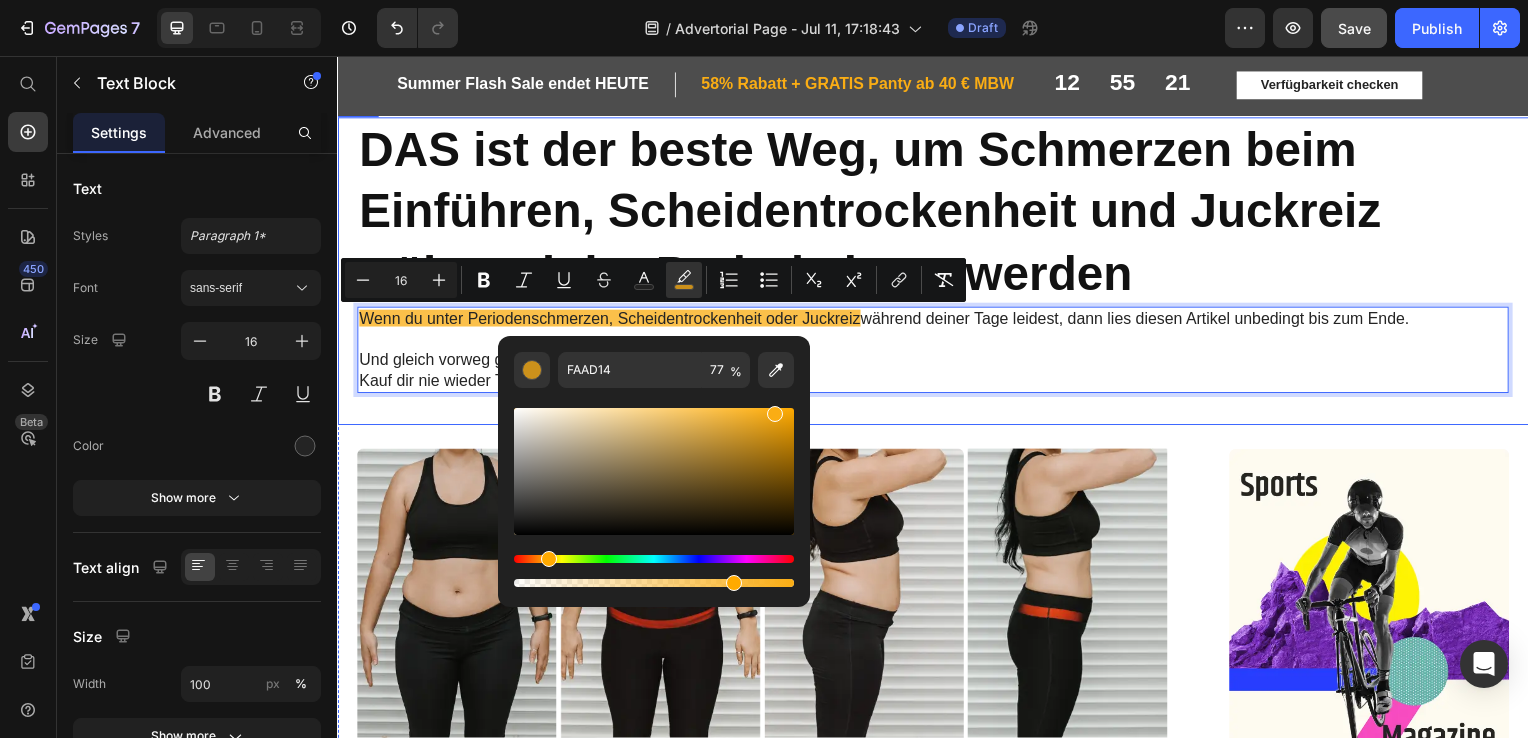 click on "DAS ist der beste Weg, um Schmerzen beim Einführen, Scheidentrockenheit und Juckreiz während der Periode loszuwerden Heading Wenn du unter Periodenschmerzen, Scheidentrockenheit oder Juckreiz  während deiner Tage leidest, dann lies diesen Artikel unbedingt bis zum Ende. Und gleich vorweg gesagt: Kauf dir nie wieder Tampons oder Binden! Text Block   32" at bounding box center [937, 273] 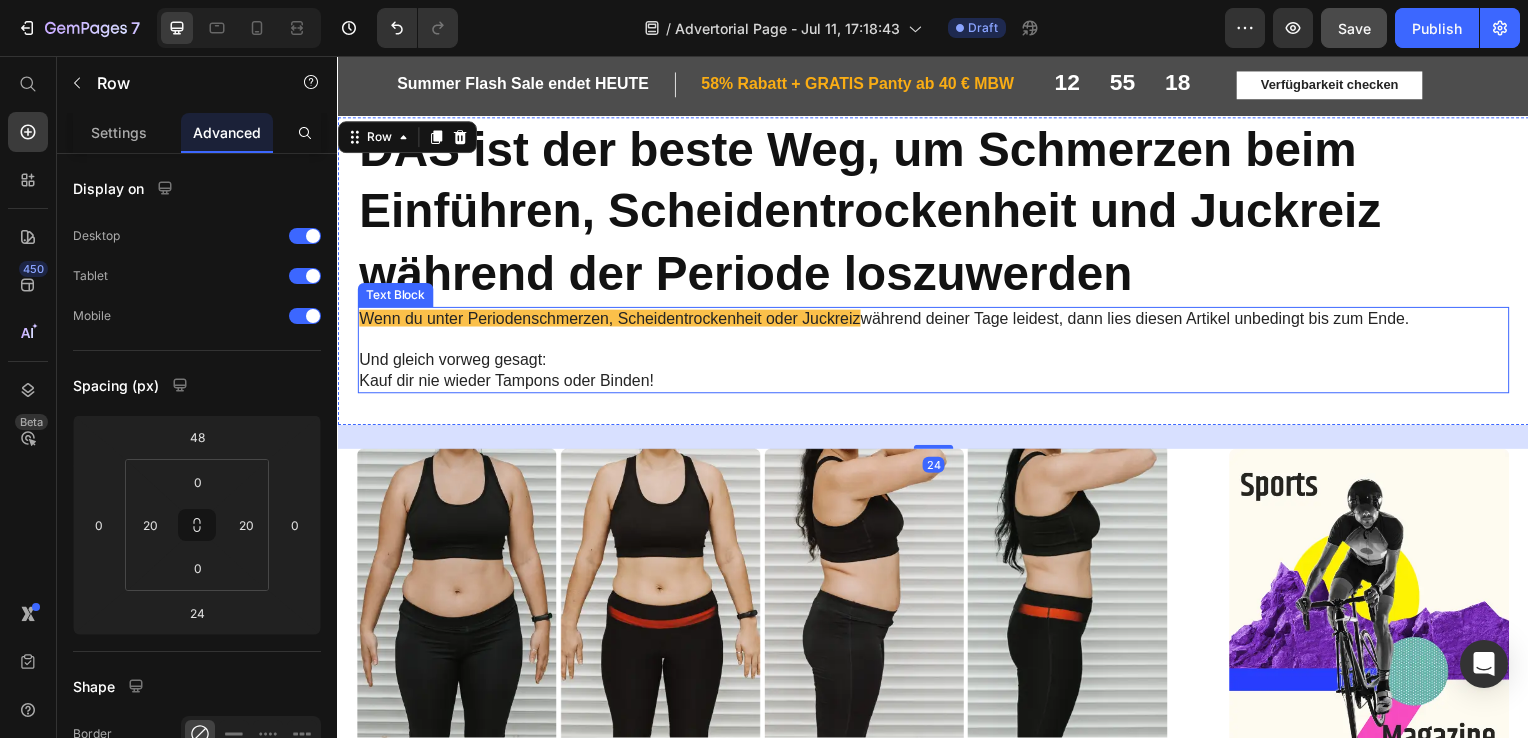 click on "Wenn du unter Periodenschmerzen, Scheidentrockenheit oder Juckreiz  während deiner Tage leidest, dann lies diesen Artikel unbedingt bis zum Ende." at bounding box center (937, 321) 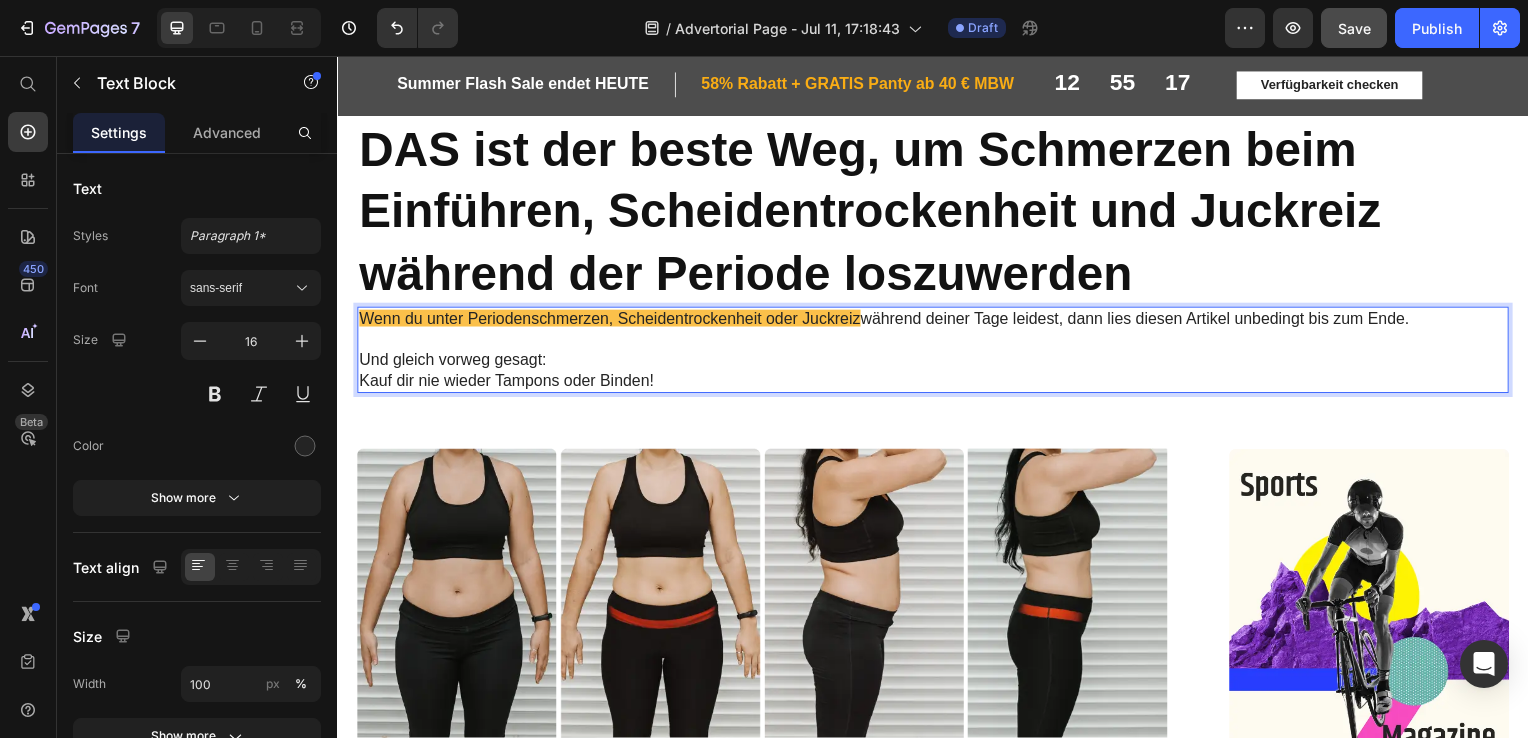 click on "Wenn du unter Periodenschmerzen, Scheidentrockenheit oder Juckreiz" at bounding box center (611, 320) 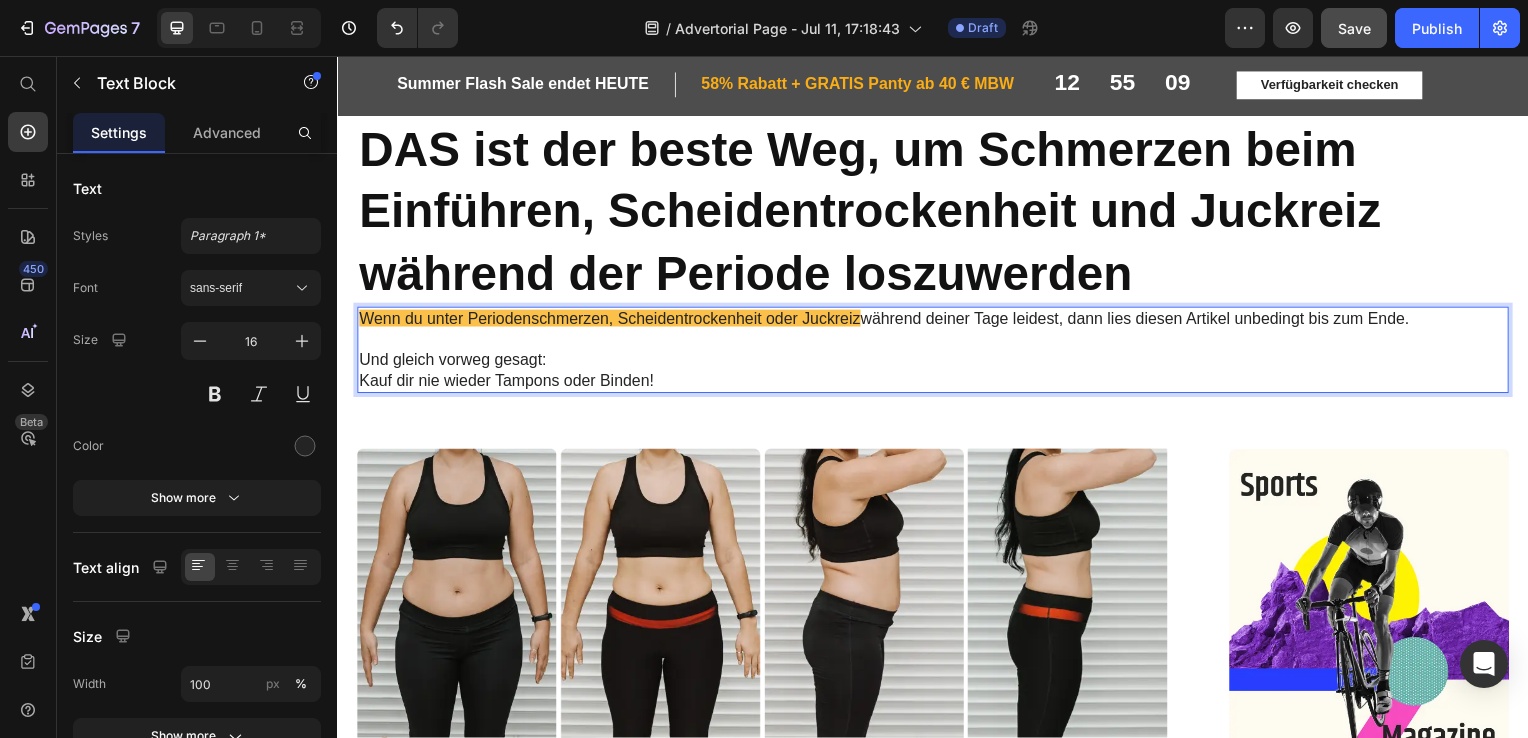 click on "Wenn du unter Periodenschmerzen, Scheidentrockenheit oder Juckreiz während deiner Tage leidest, dann lies diesen Artikel unbedingt bis zum Ende." at bounding box center (937, 321) 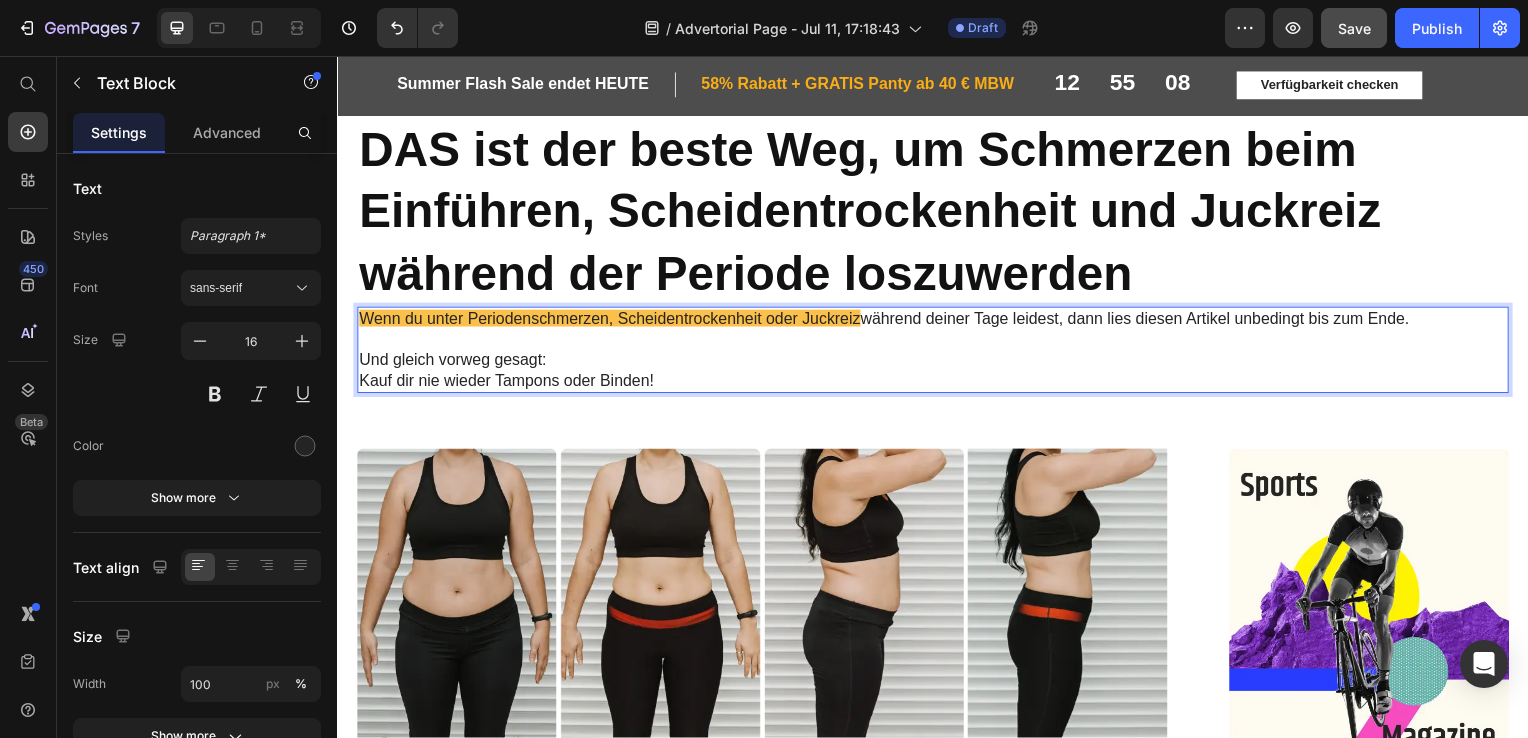 click on "Wenn du unter Periodenschmerzen, Scheidentrockenheit oder Juckreiz während deiner Tage leidest, dann lies diesen Artikel unbedingt bis zum Ende." at bounding box center (937, 321) 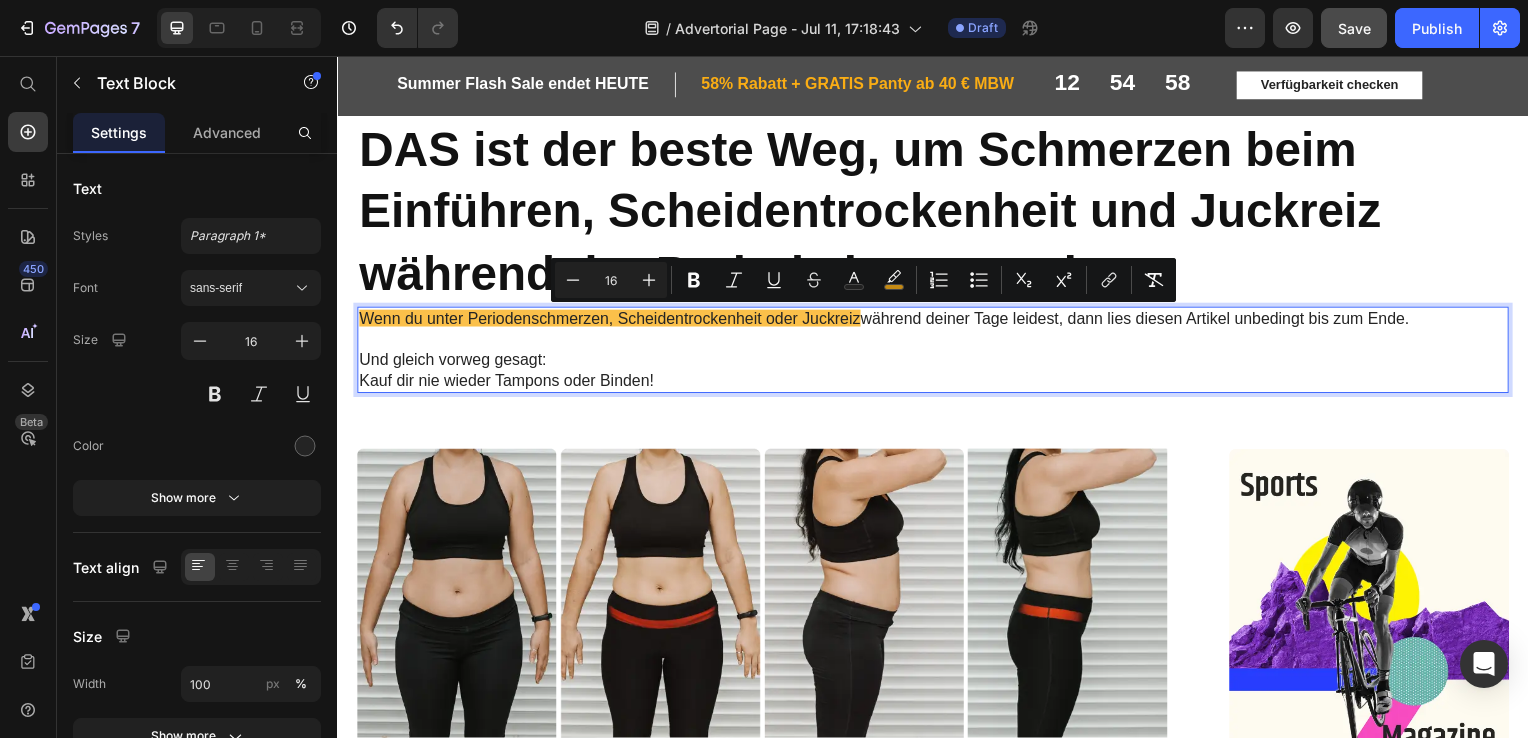 click on "Wenn du unter Periodenschmerzen, Scheidentrockenheit oder Juckreiz  während deiner Tage leidest, dann lies diesen Artikel unbedingt bis zum Ende." at bounding box center [937, 321] 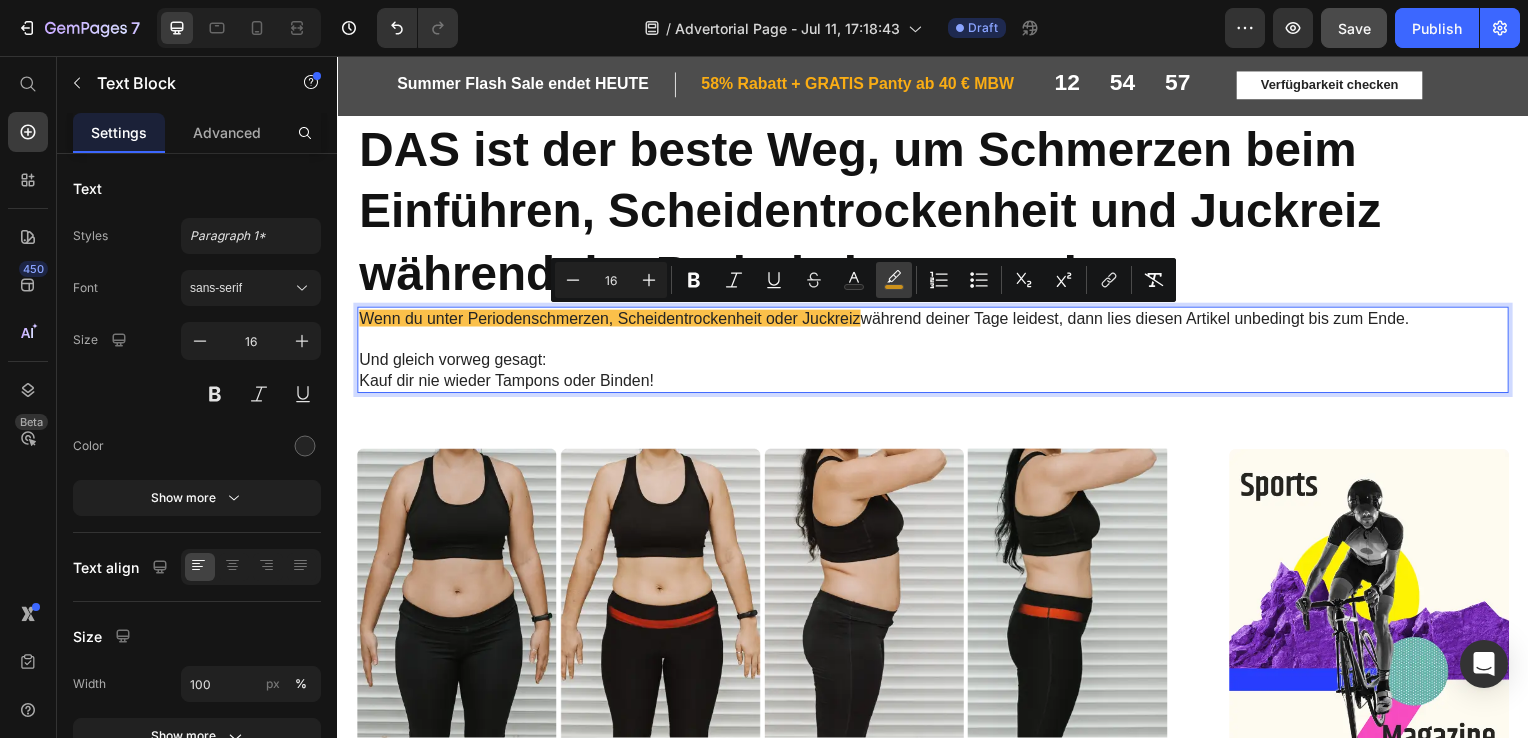 click 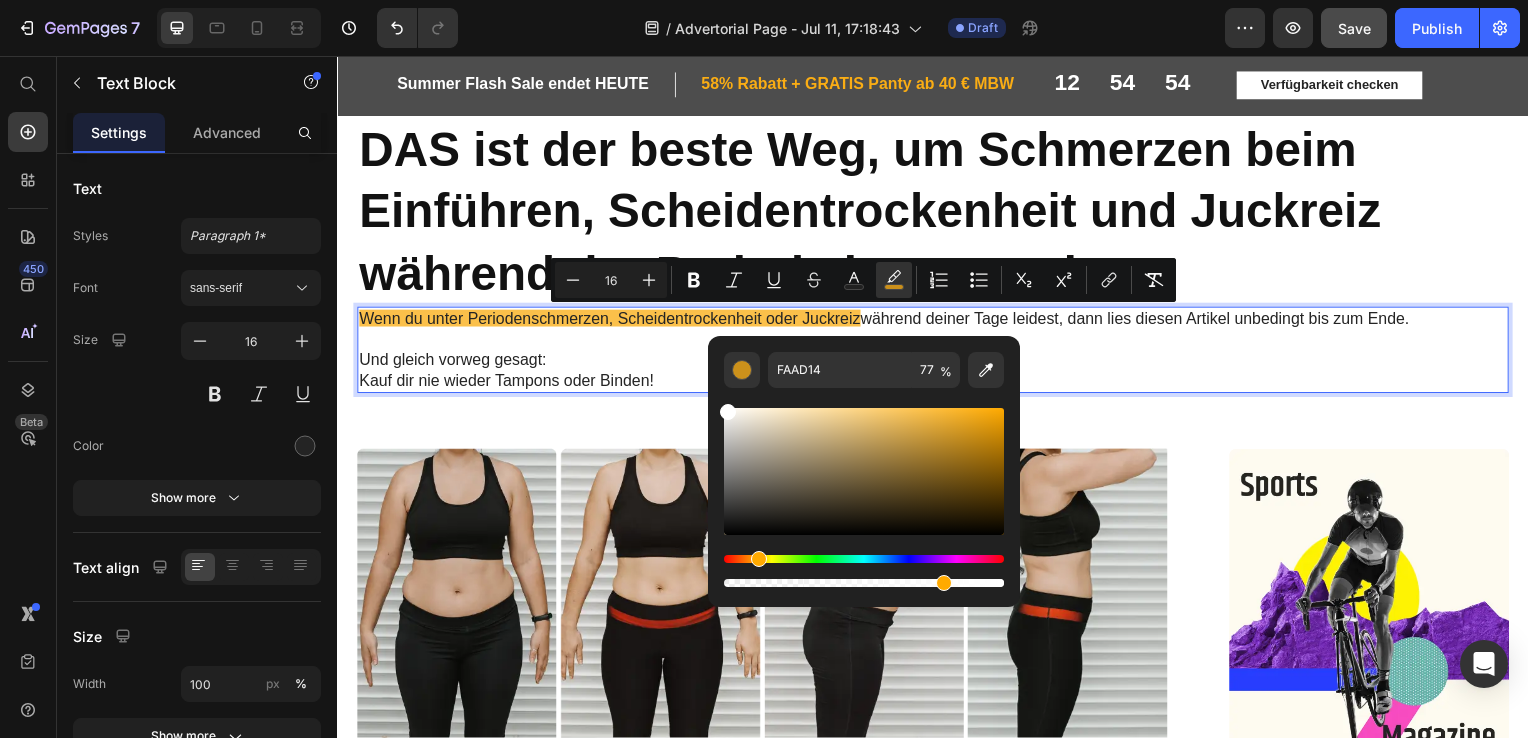 type on "FFFFFF" 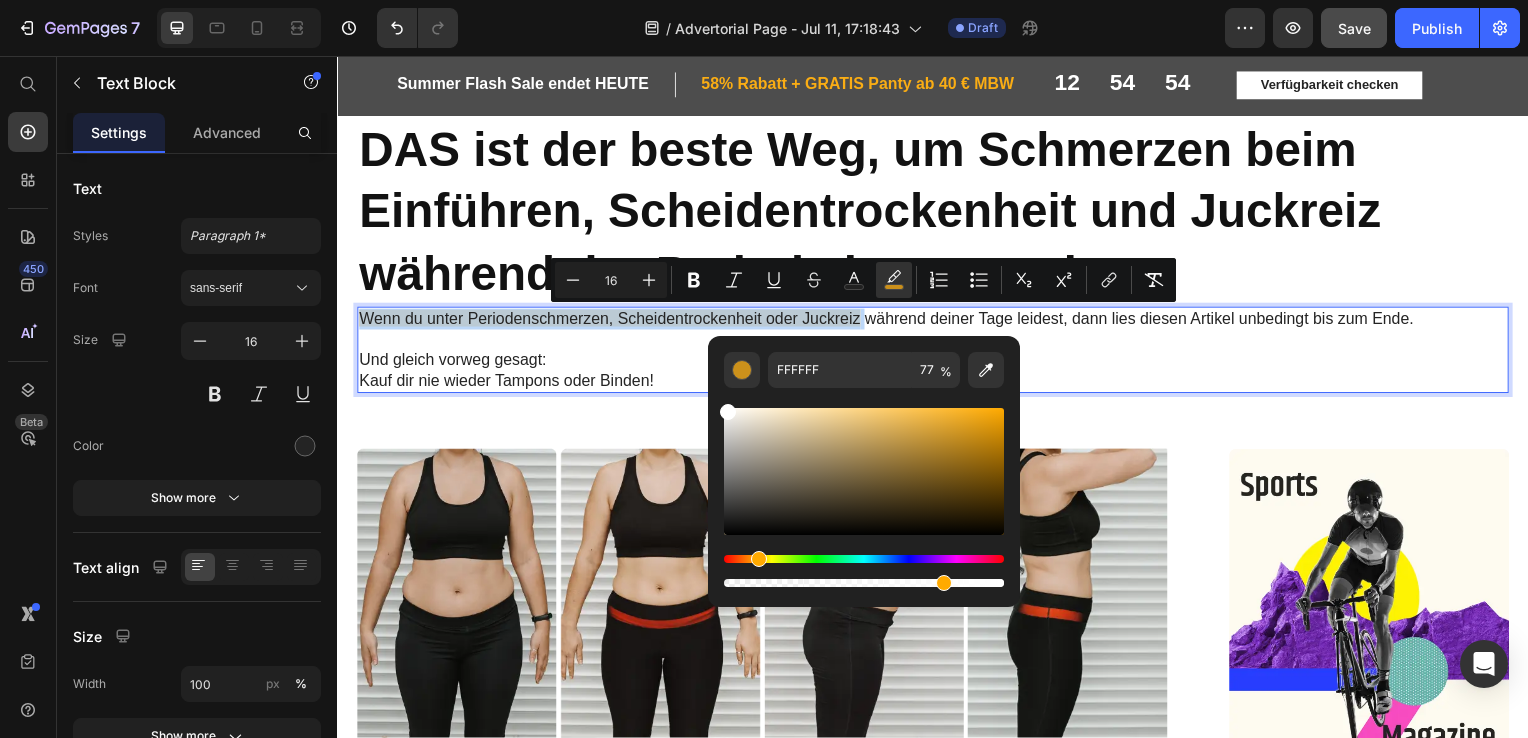 drag, startPoint x: 1077, startPoint y: 499, endPoint x: 706, endPoint y: 387, distance: 387.5371 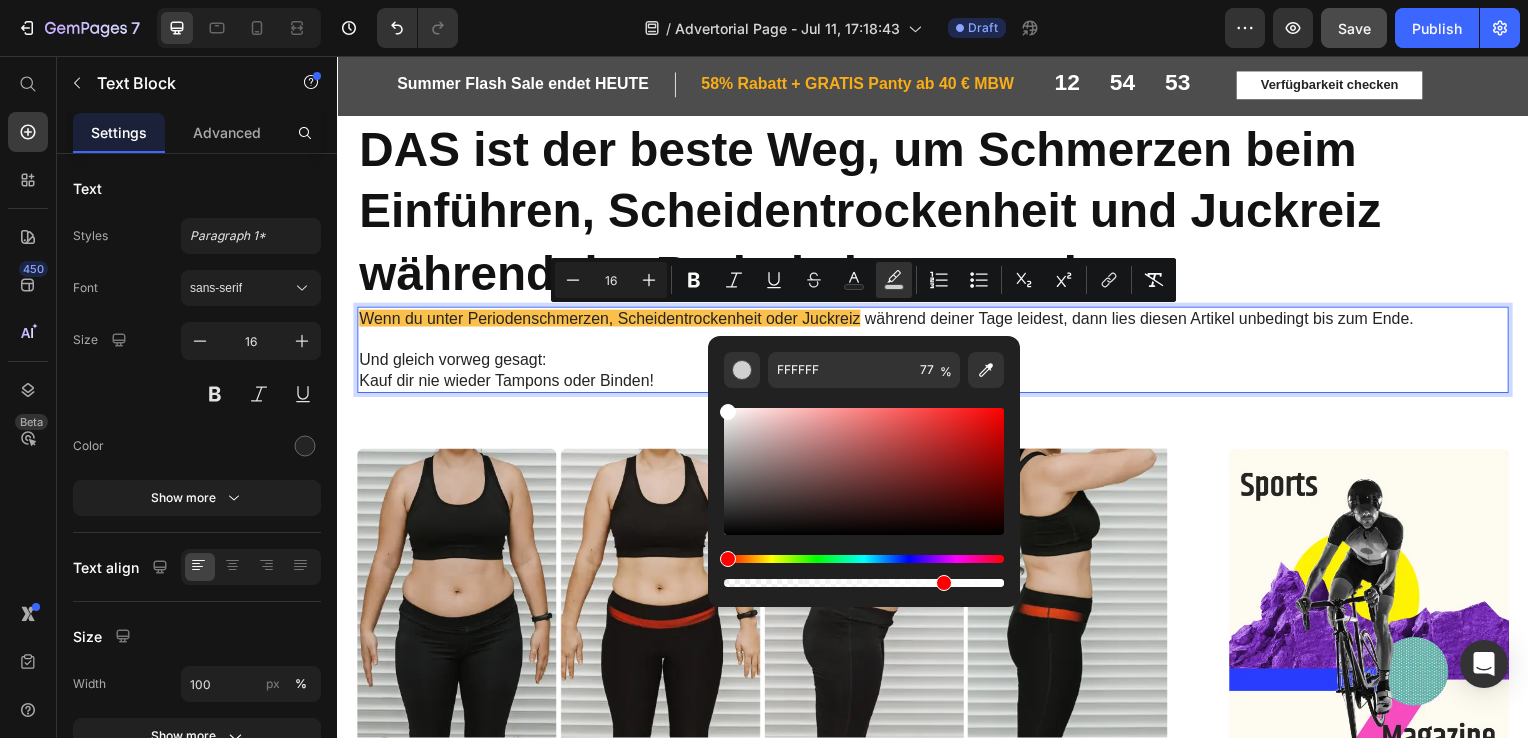 click on "Und gleich vorweg gesagt: Kauf dir nie wieder Tampons oder Binden!" at bounding box center [937, 374] 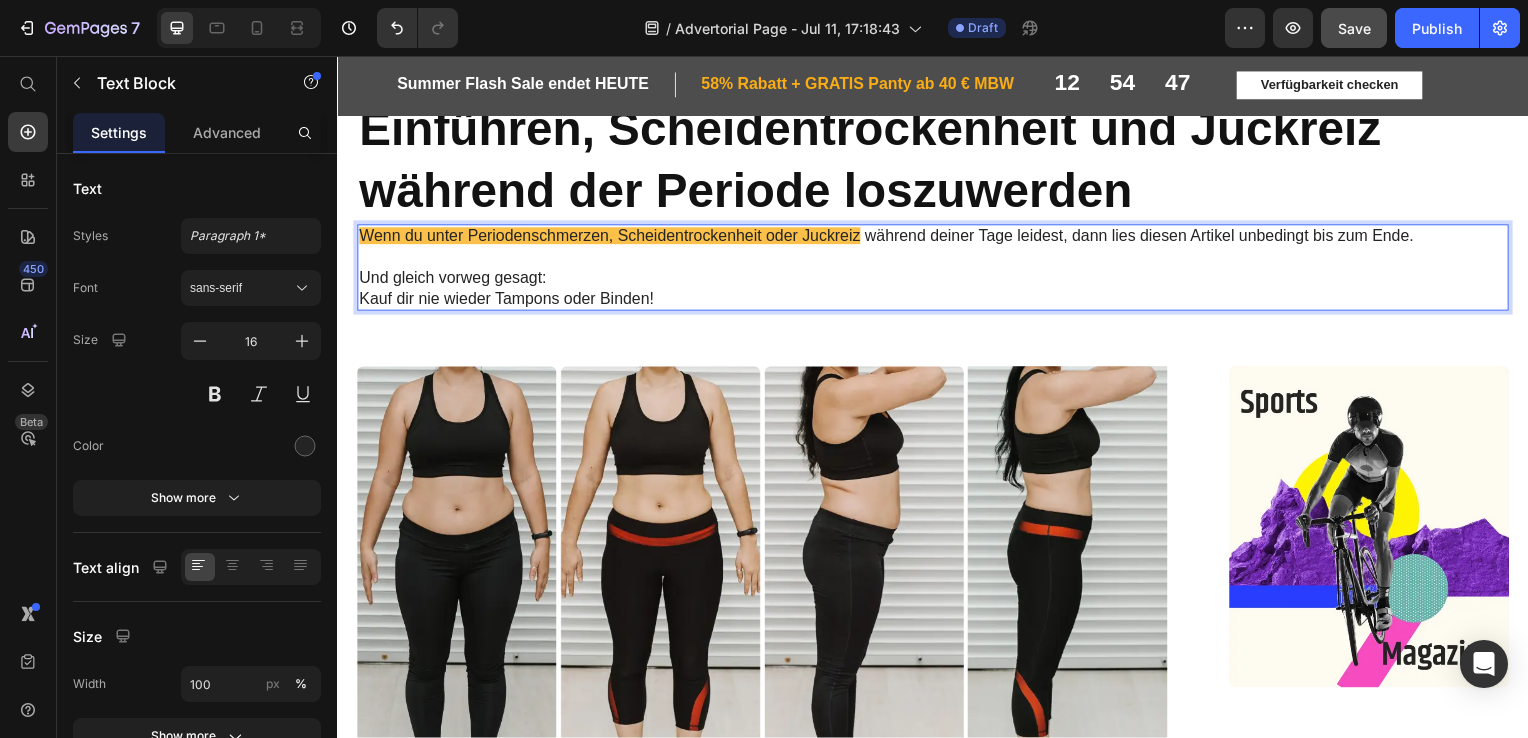 scroll, scrollTop: 111, scrollLeft: 0, axis: vertical 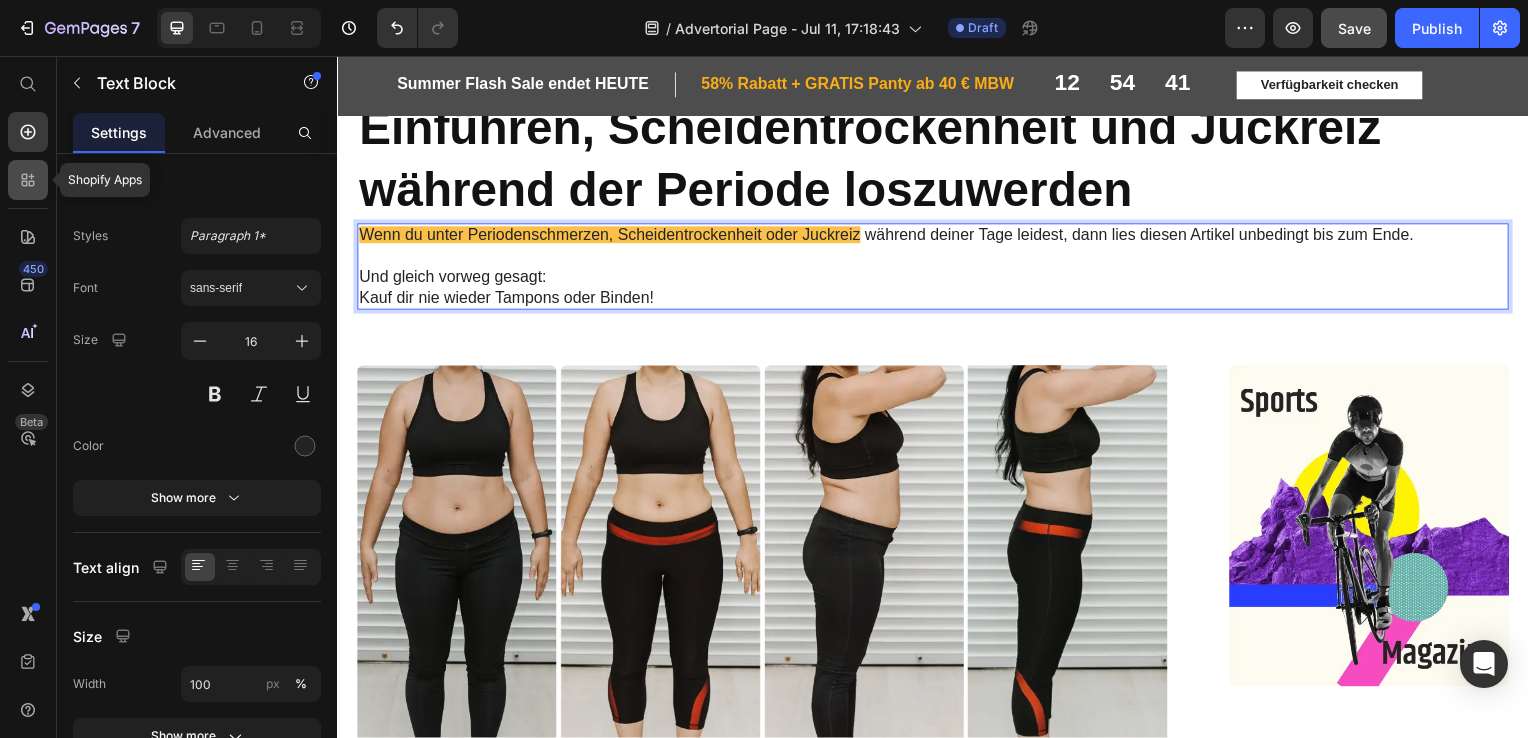 click 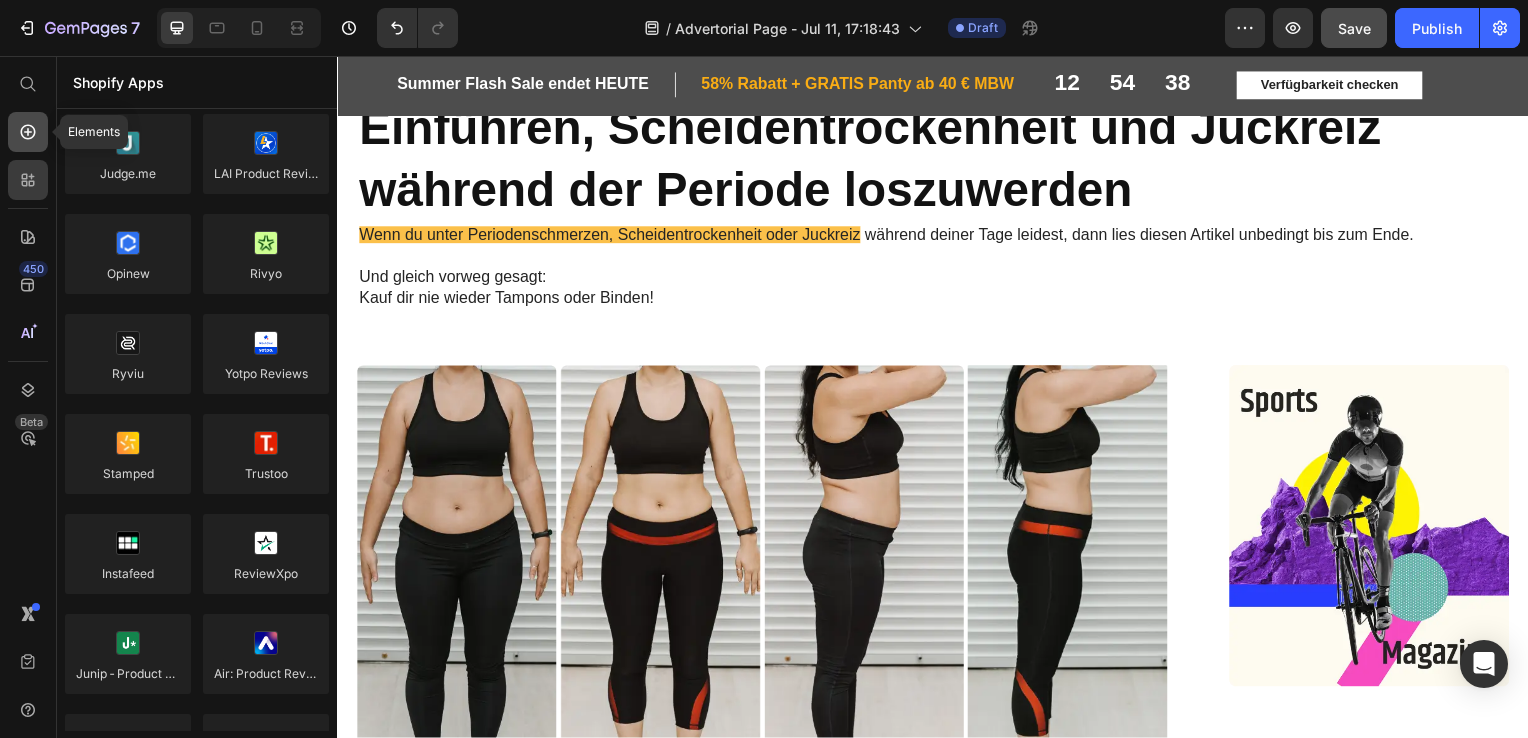 click 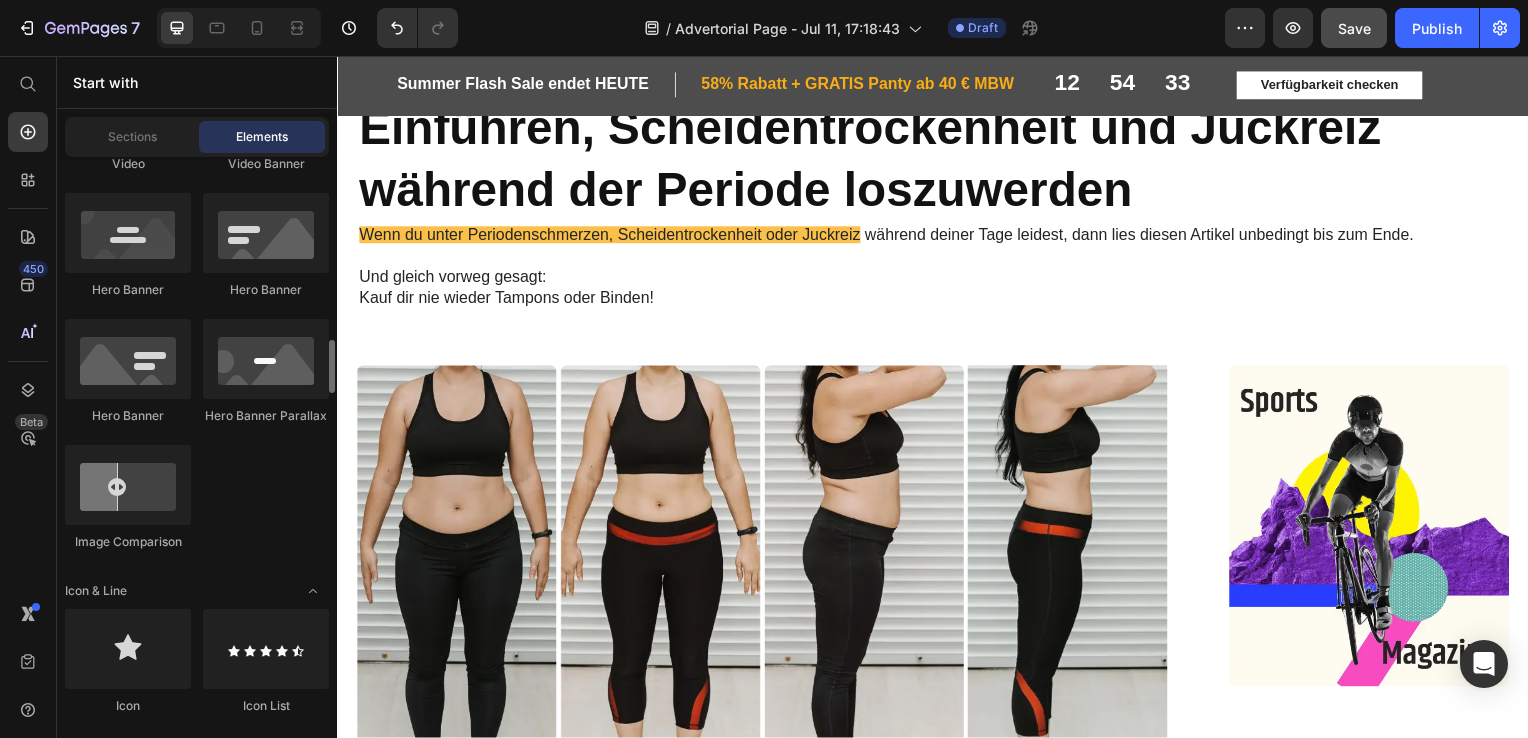 scroll, scrollTop: 1087, scrollLeft: 0, axis: vertical 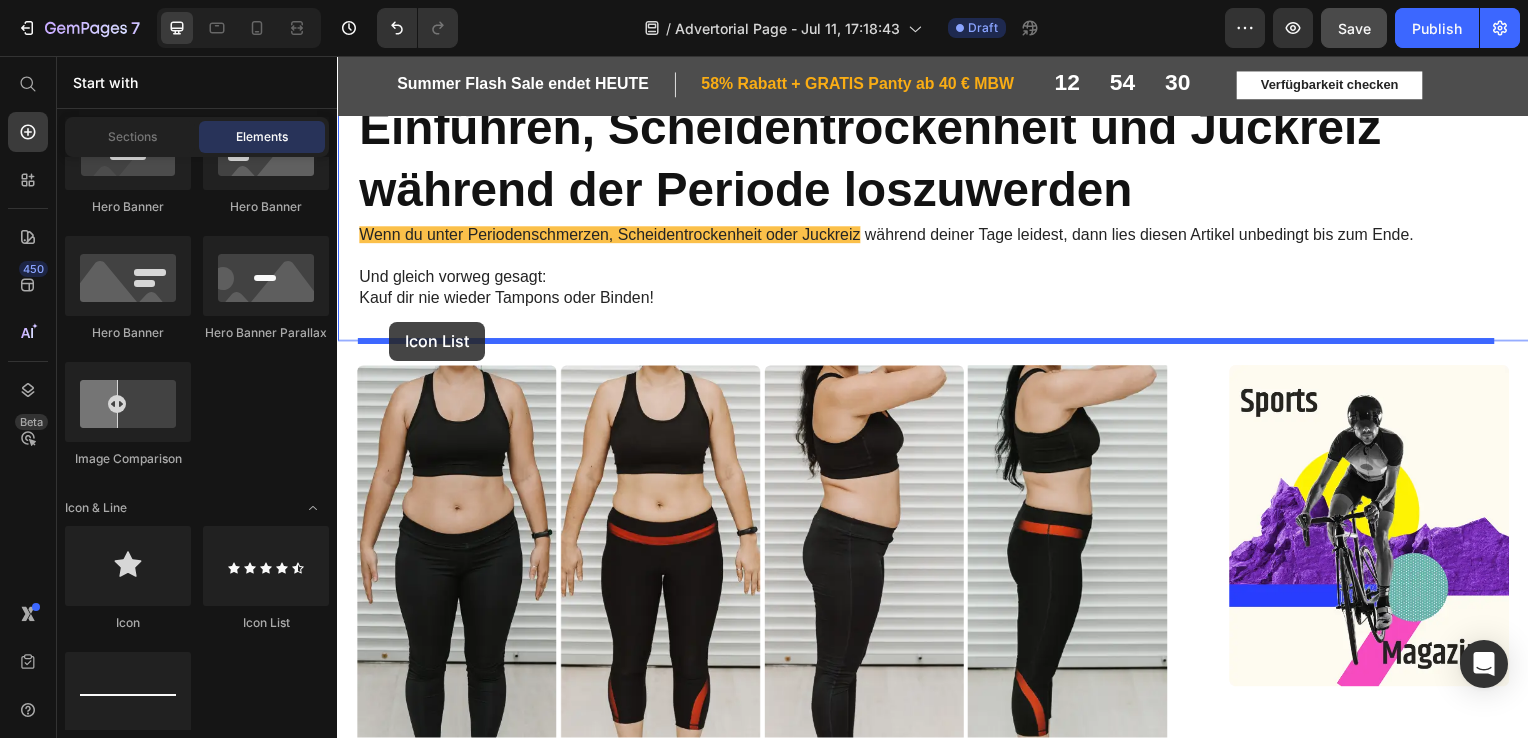 drag, startPoint x: 596, startPoint y: 617, endPoint x: 389, endPoint y: 324, distance: 358.74503 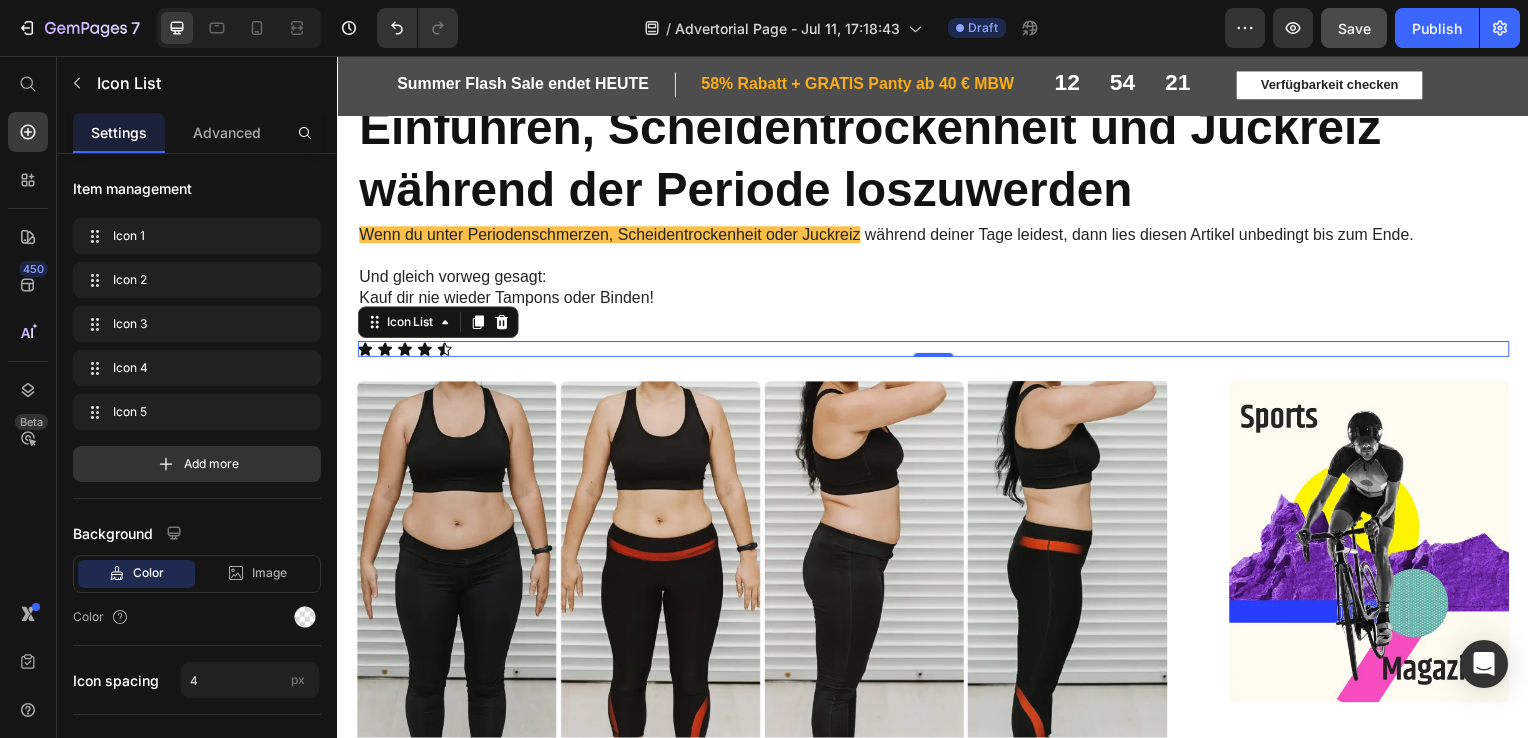 click on "Icon Icon Icon Icon Icon" at bounding box center (937, 352) 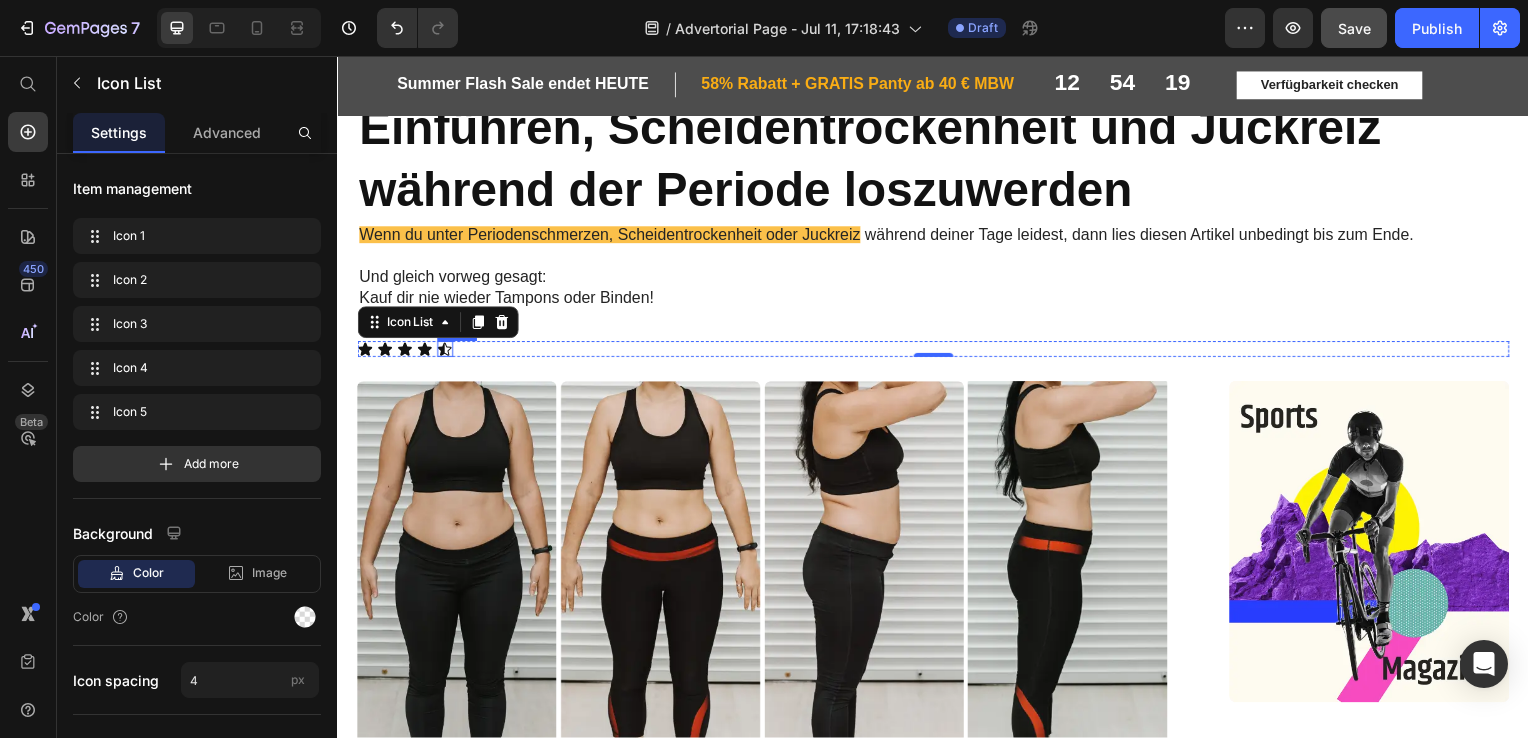 click 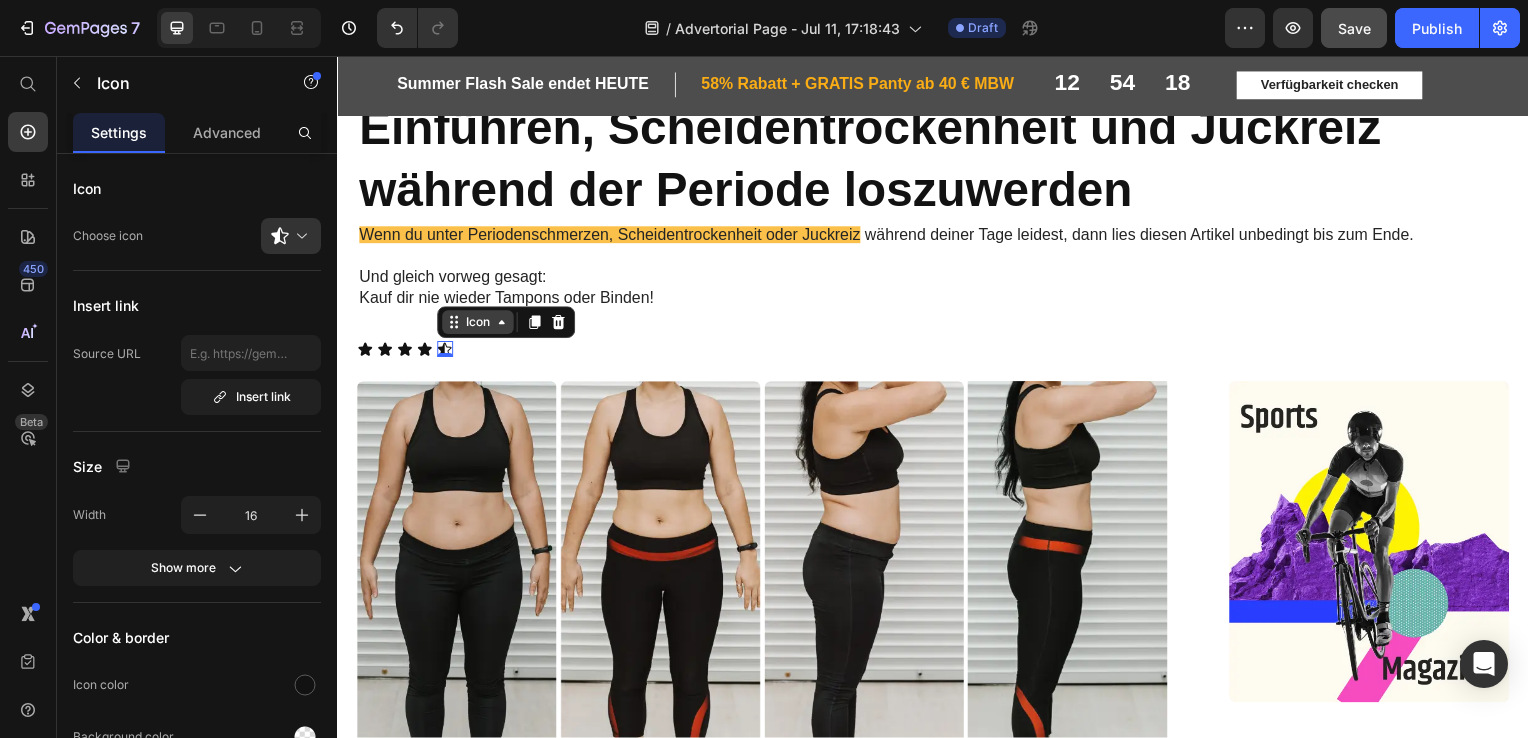 click 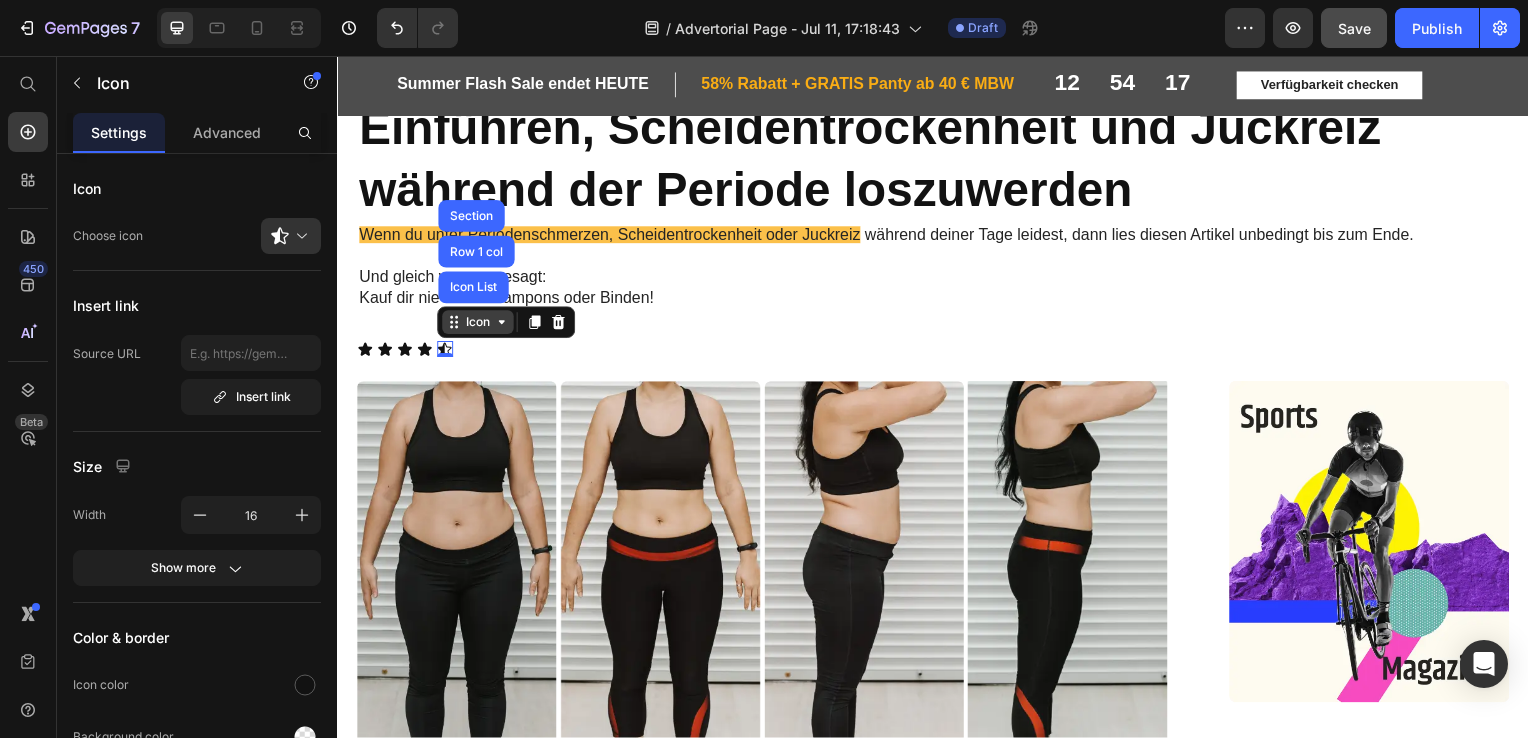 click 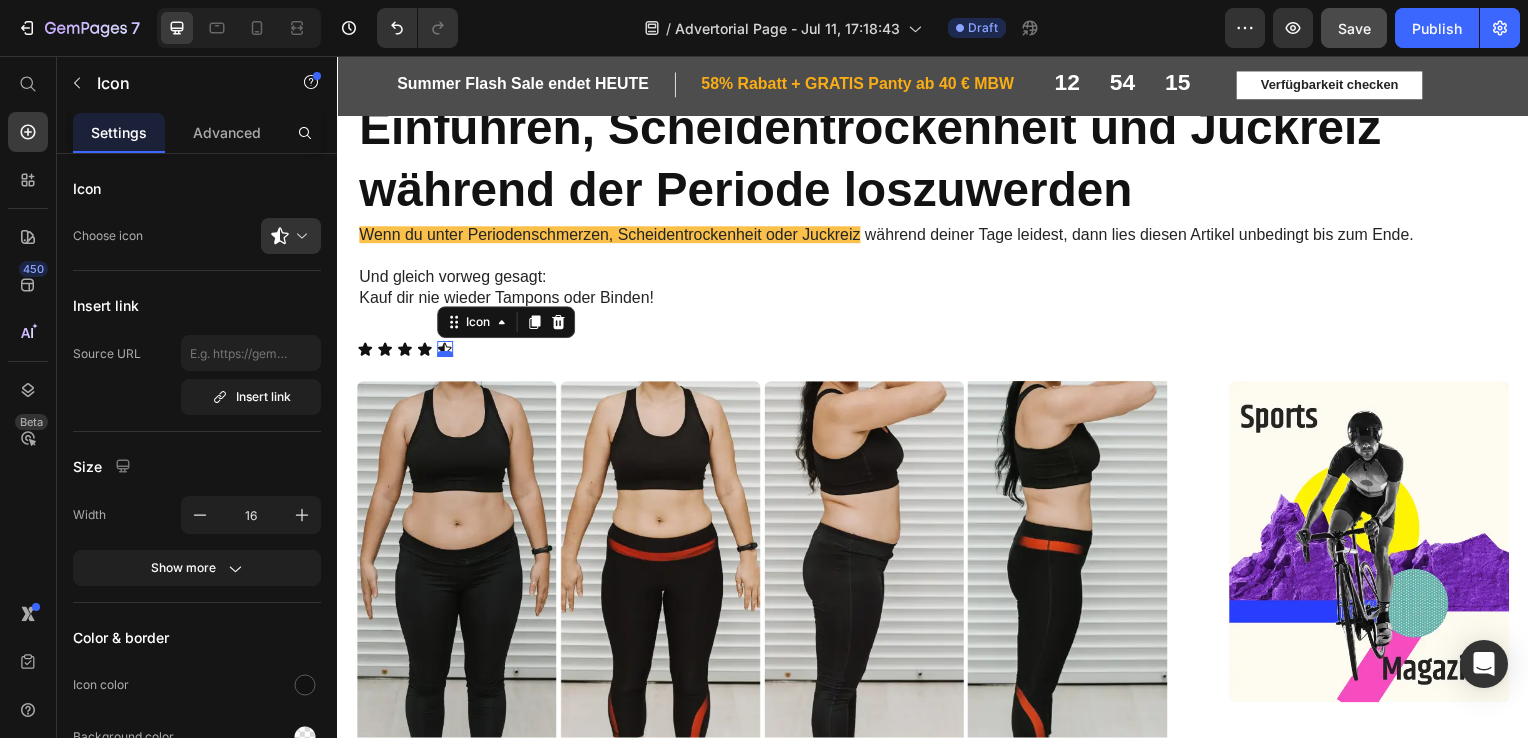 click at bounding box center (445, 357) 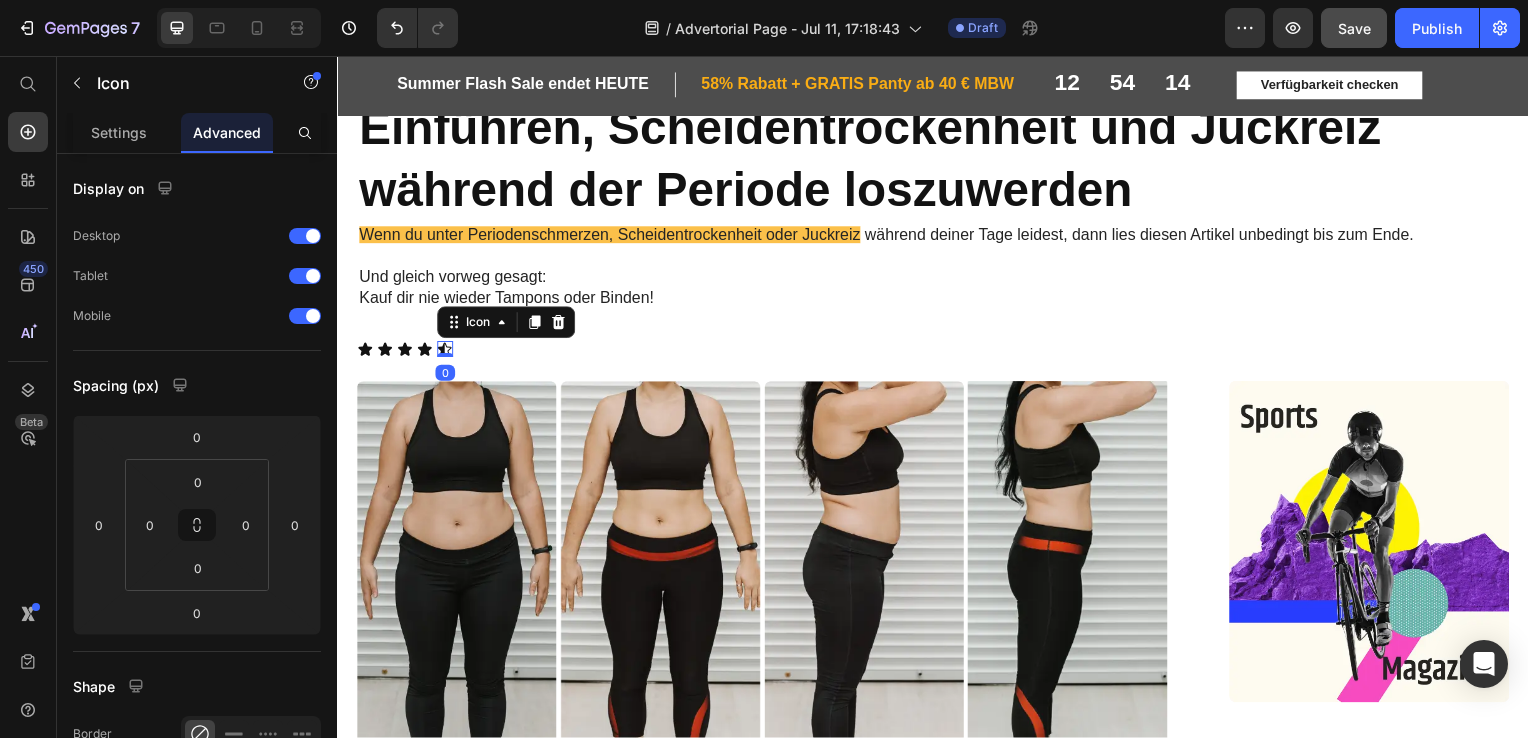 click 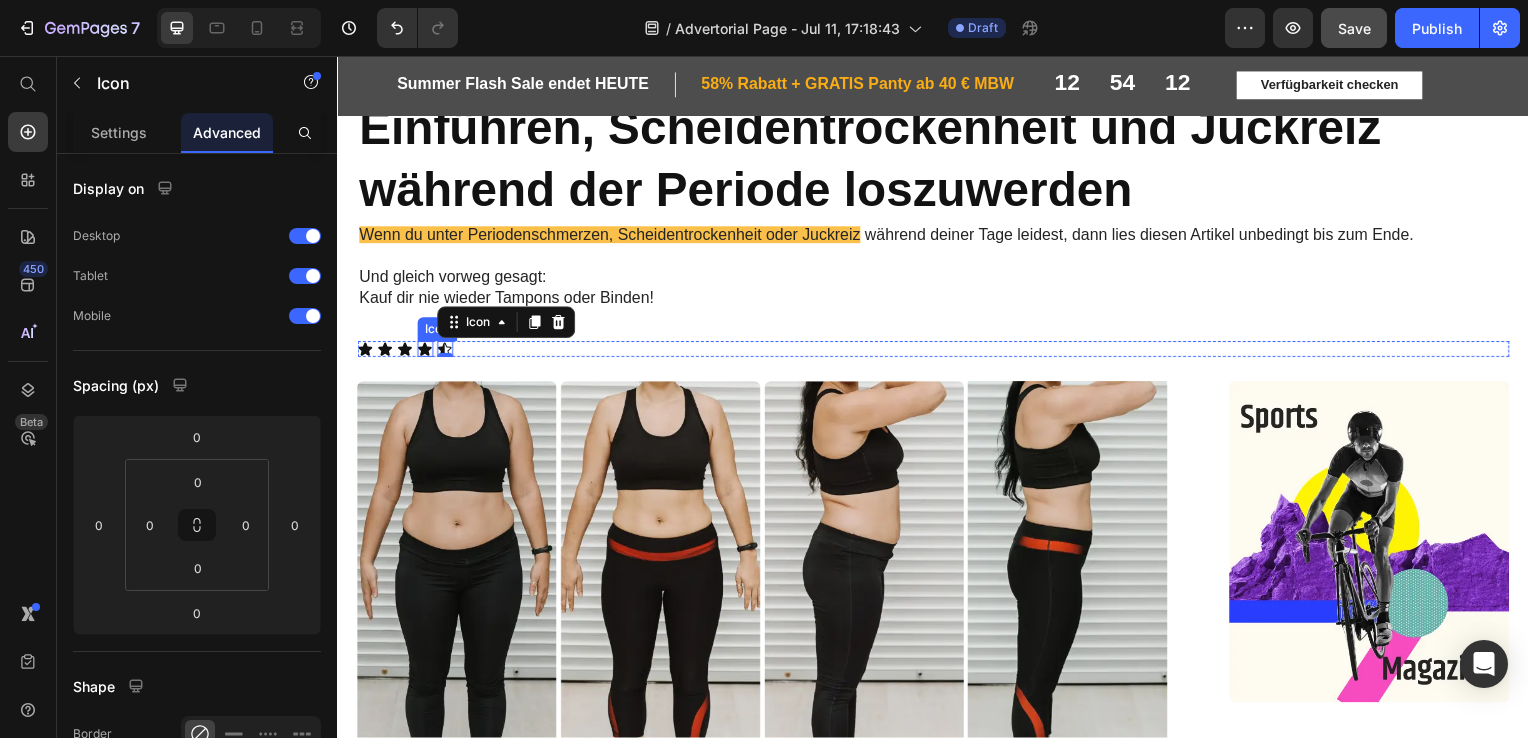 click on "Icon" at bounding box center (425, 352) 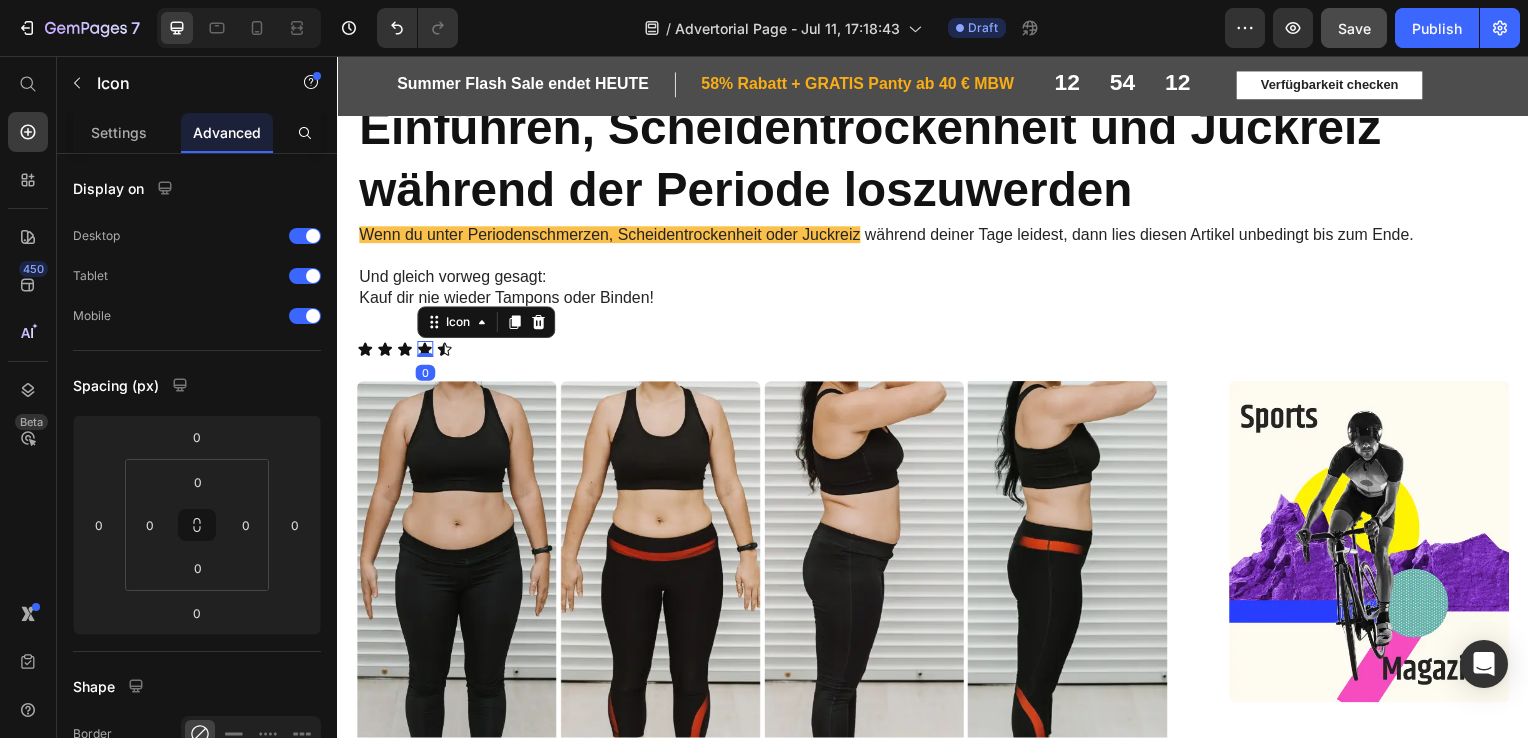 click at bounding box center (425, 358) 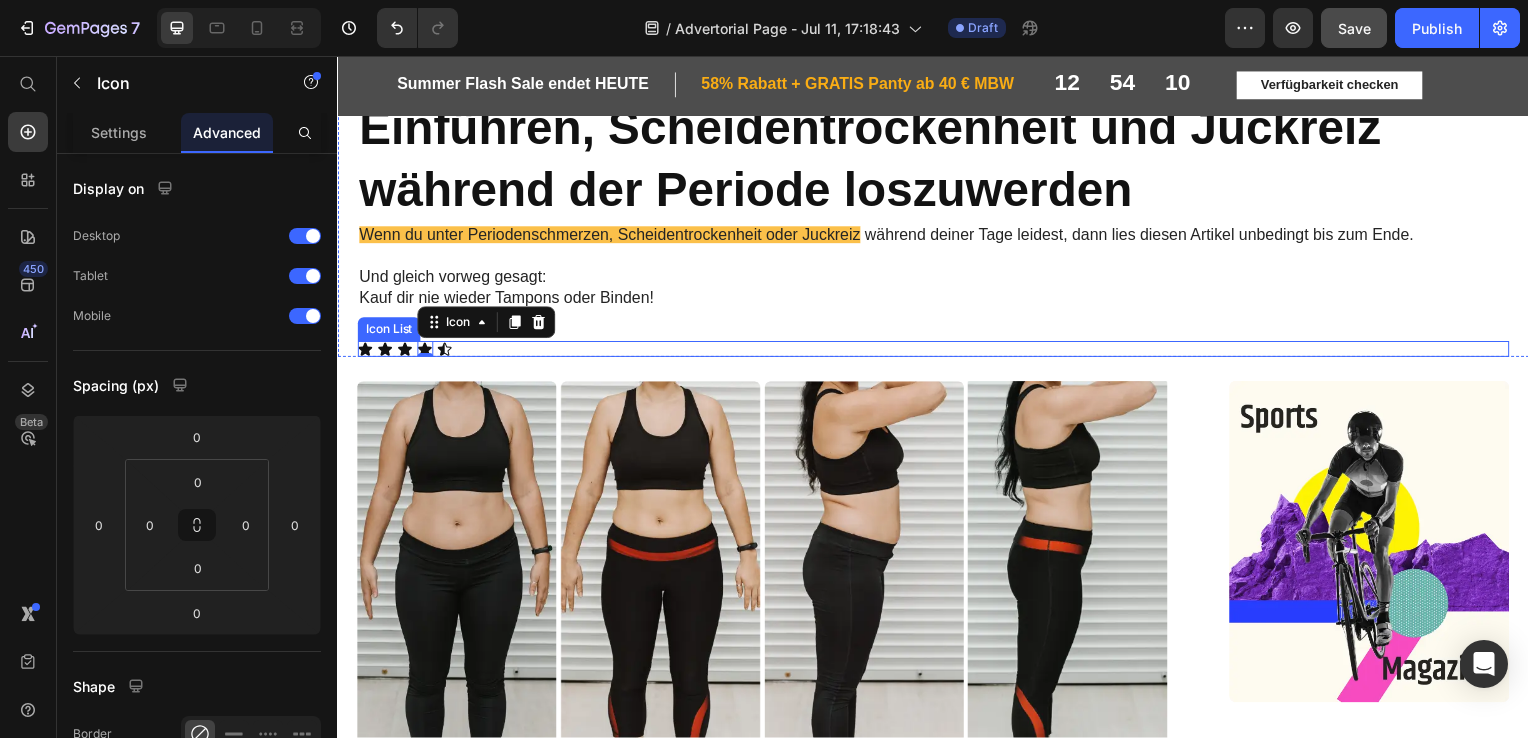 click on "Icon Icon Icon Icon   0 Icon" at bounding box center (937, 352) 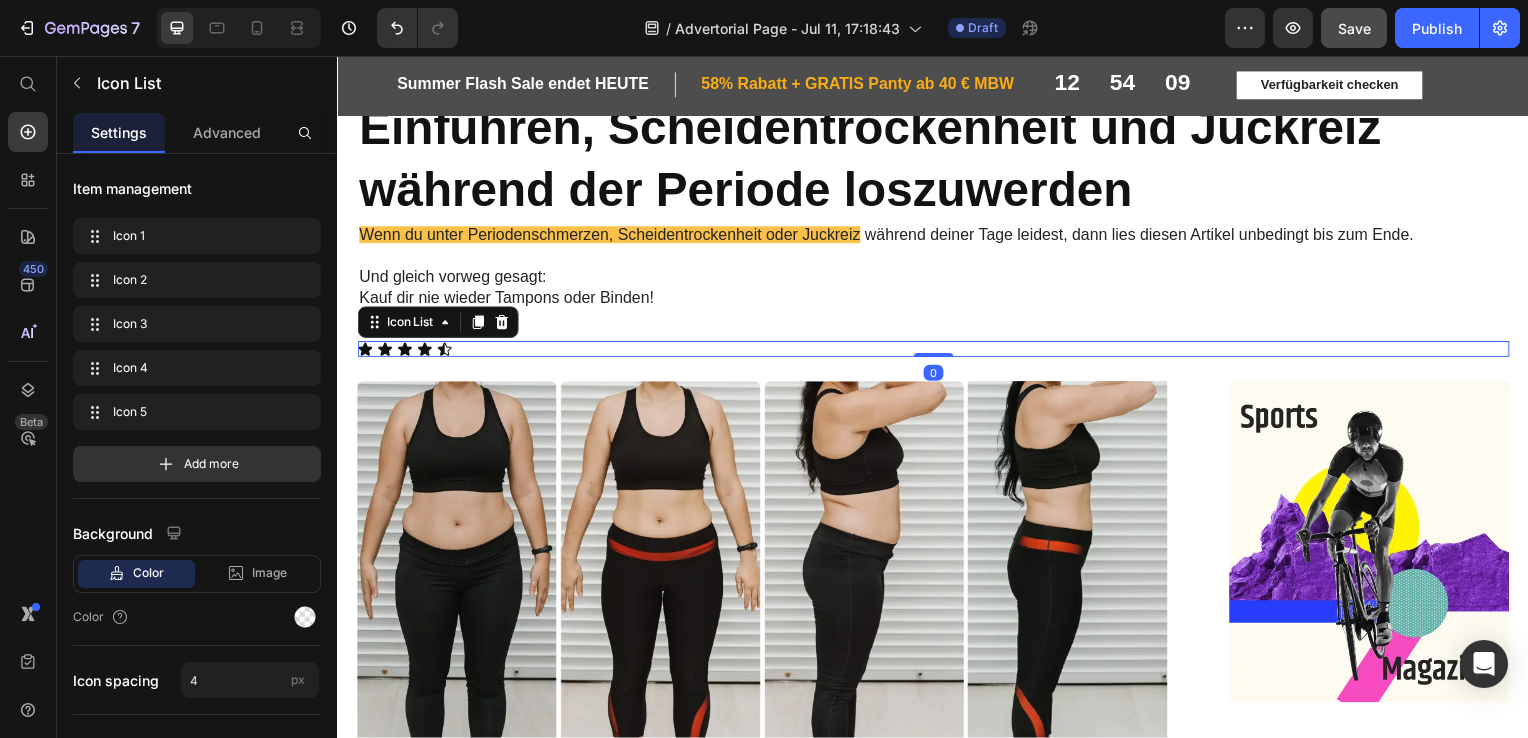 click on "Icon Icon Icon Icon Icon" at bounding box center (937, 352) 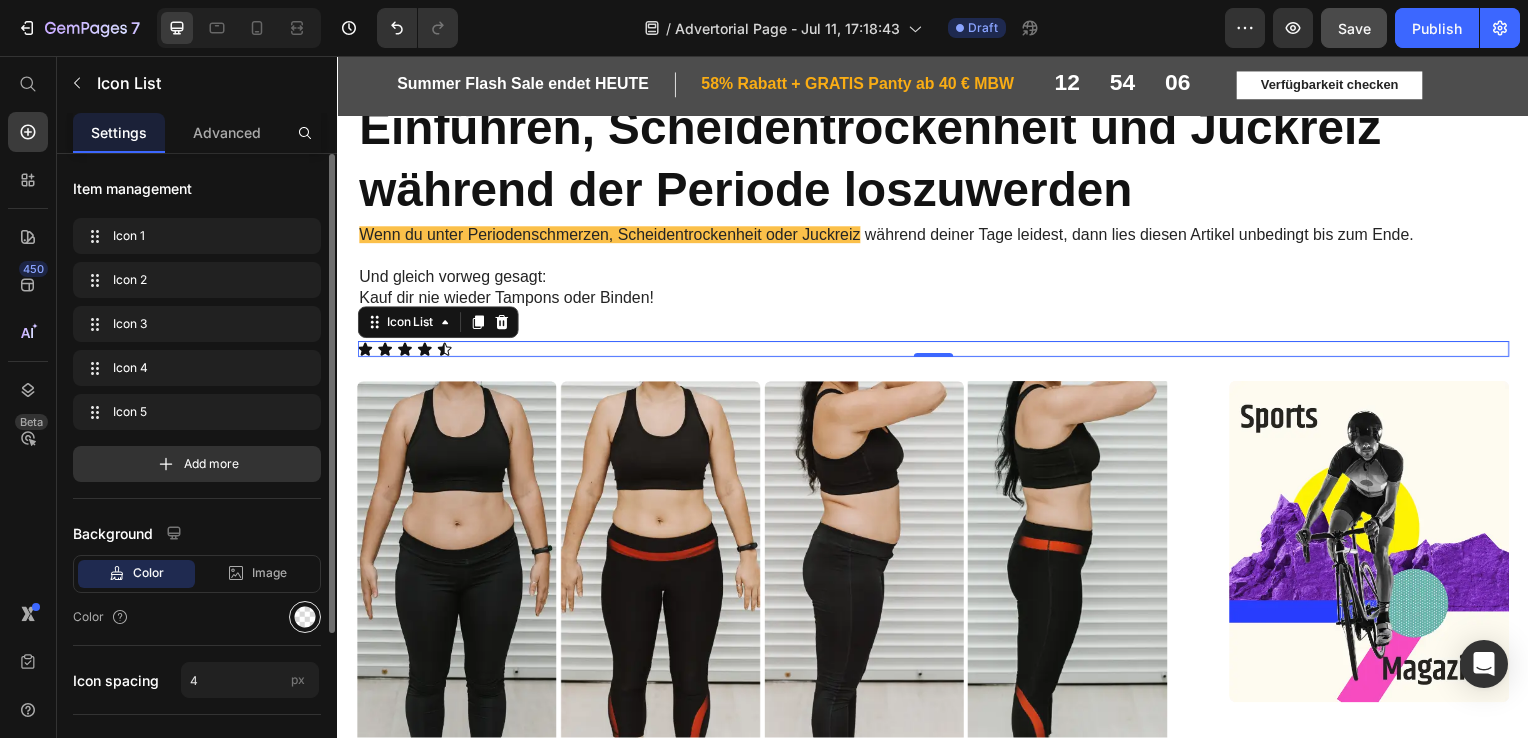 click at bounding box center (305, 617) 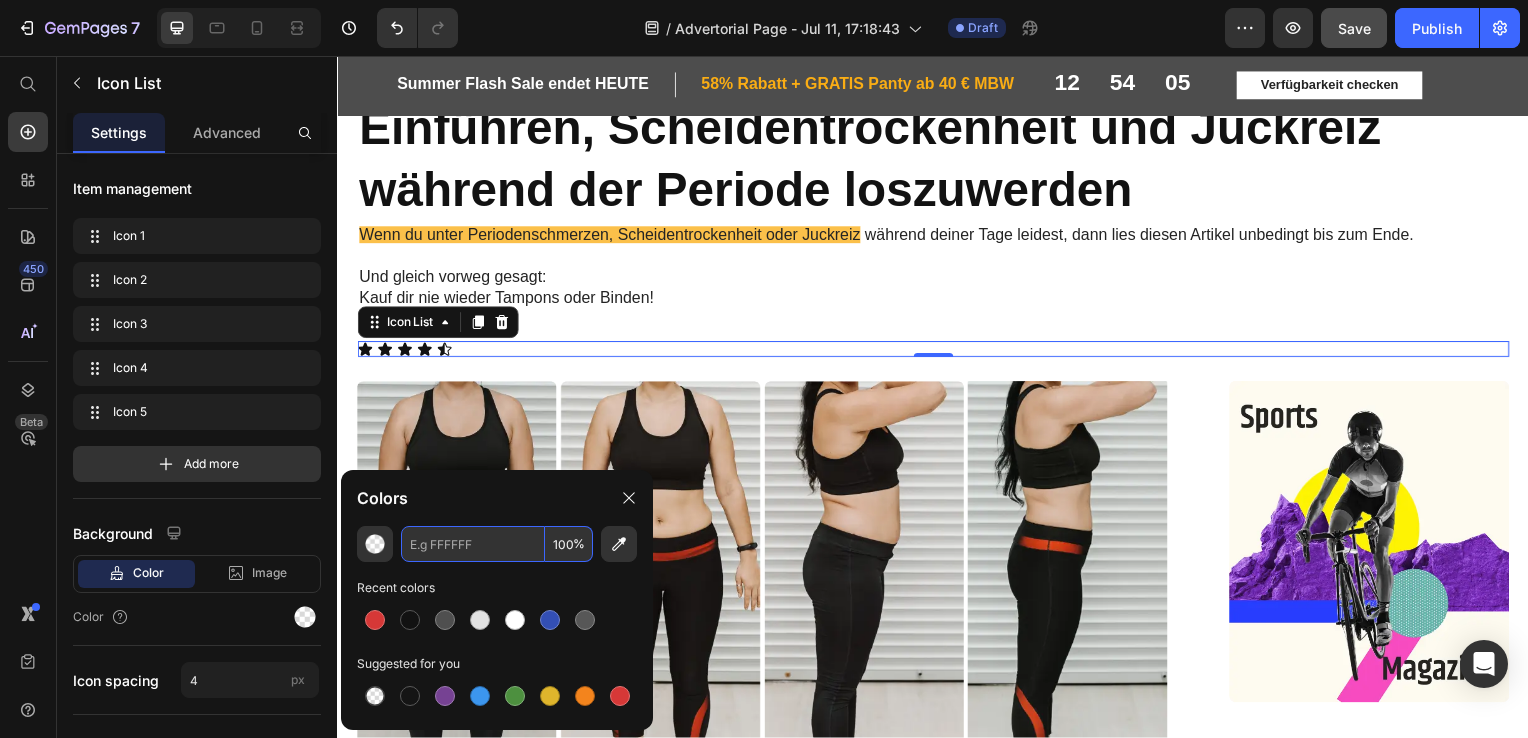 click at bounding box center (473, 544) 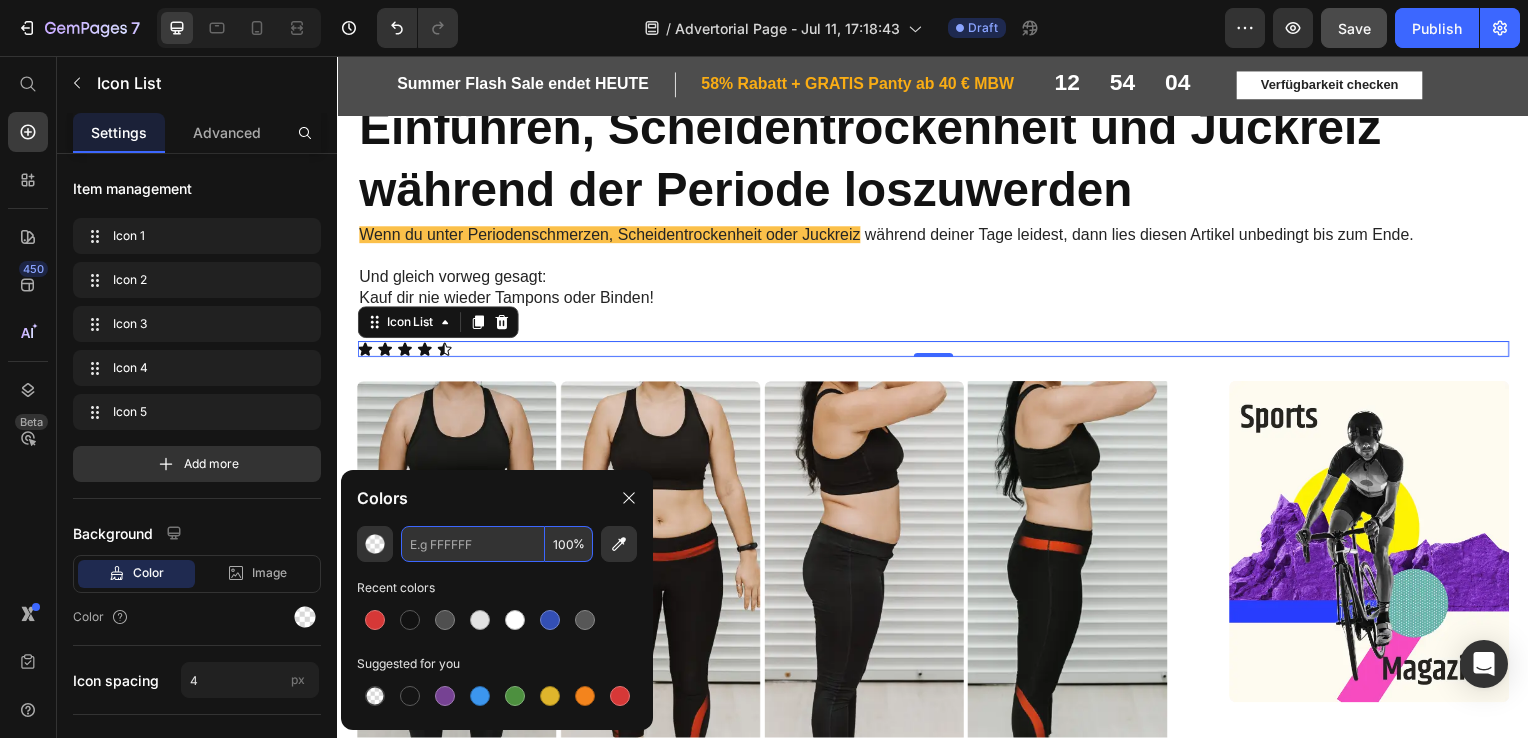 paste on "FAAD14" 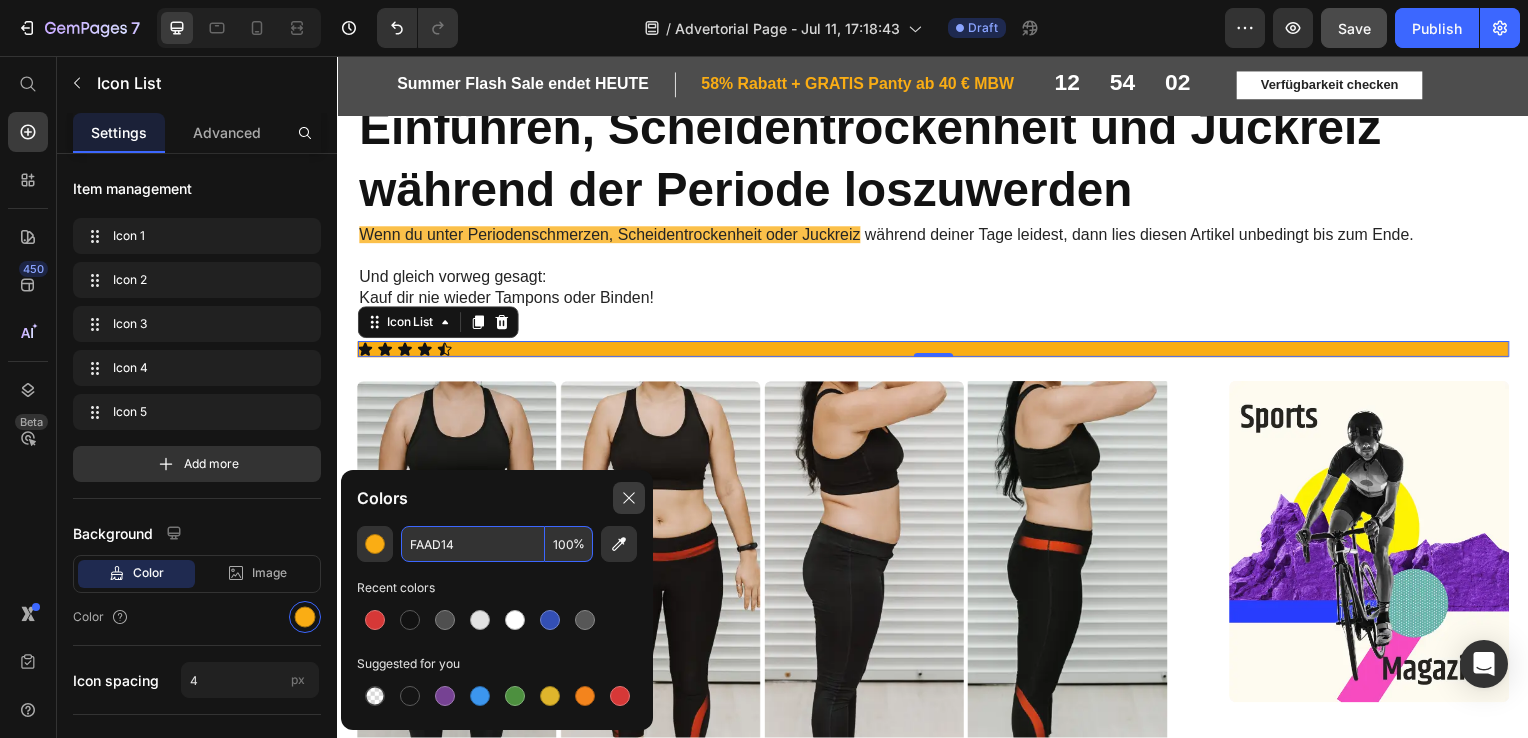 type on "FAAD14" 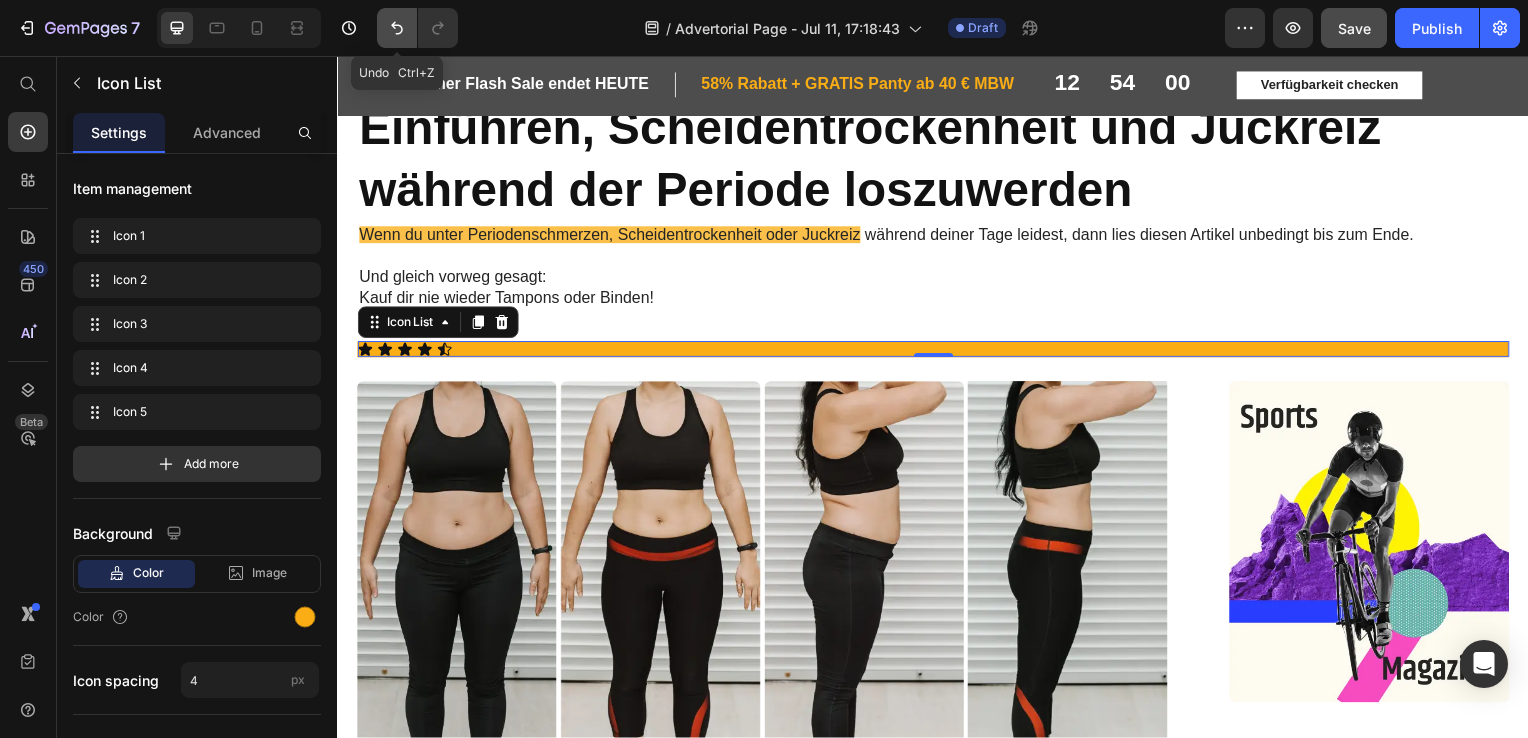 click 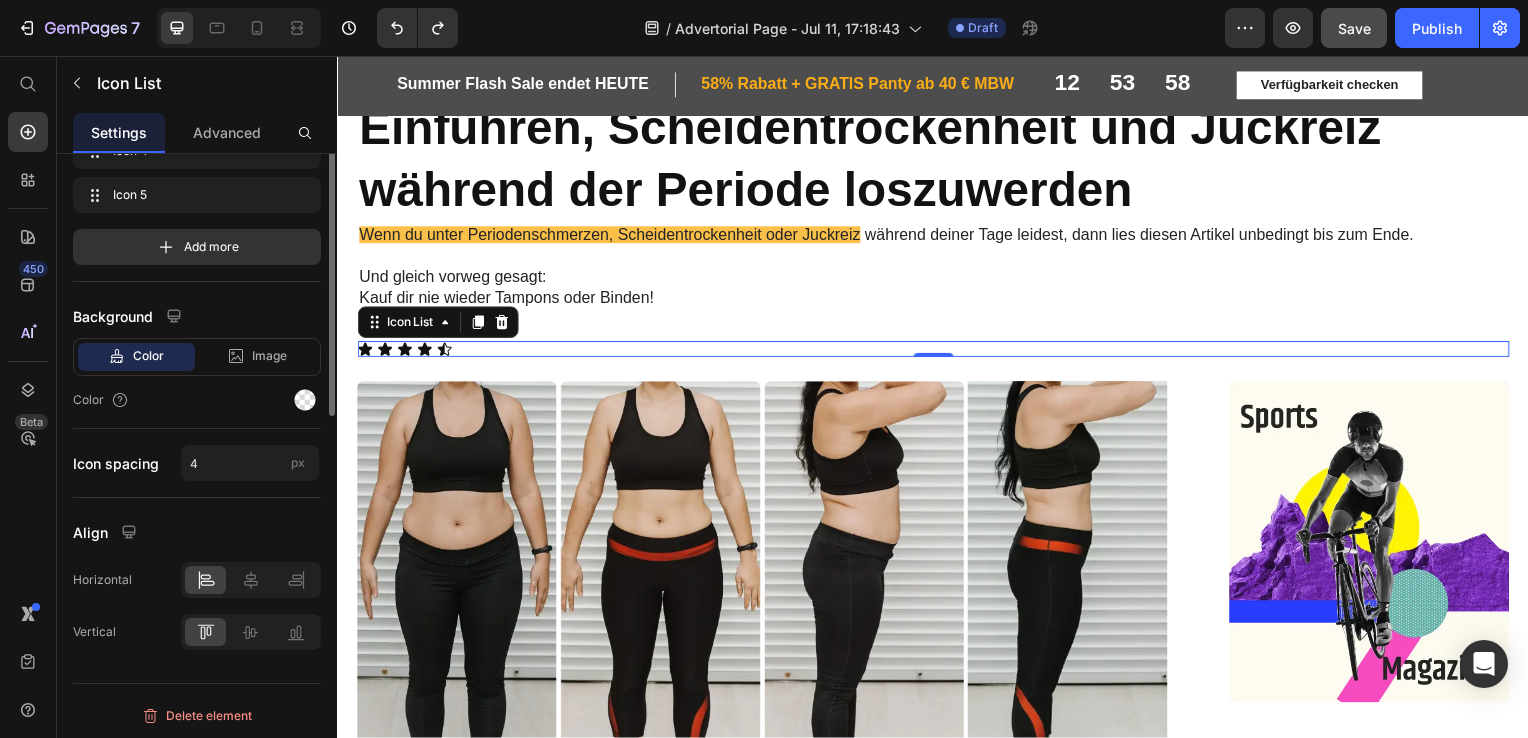 scroll, scrollTop: 0, scrollLeft: 0, axis: both 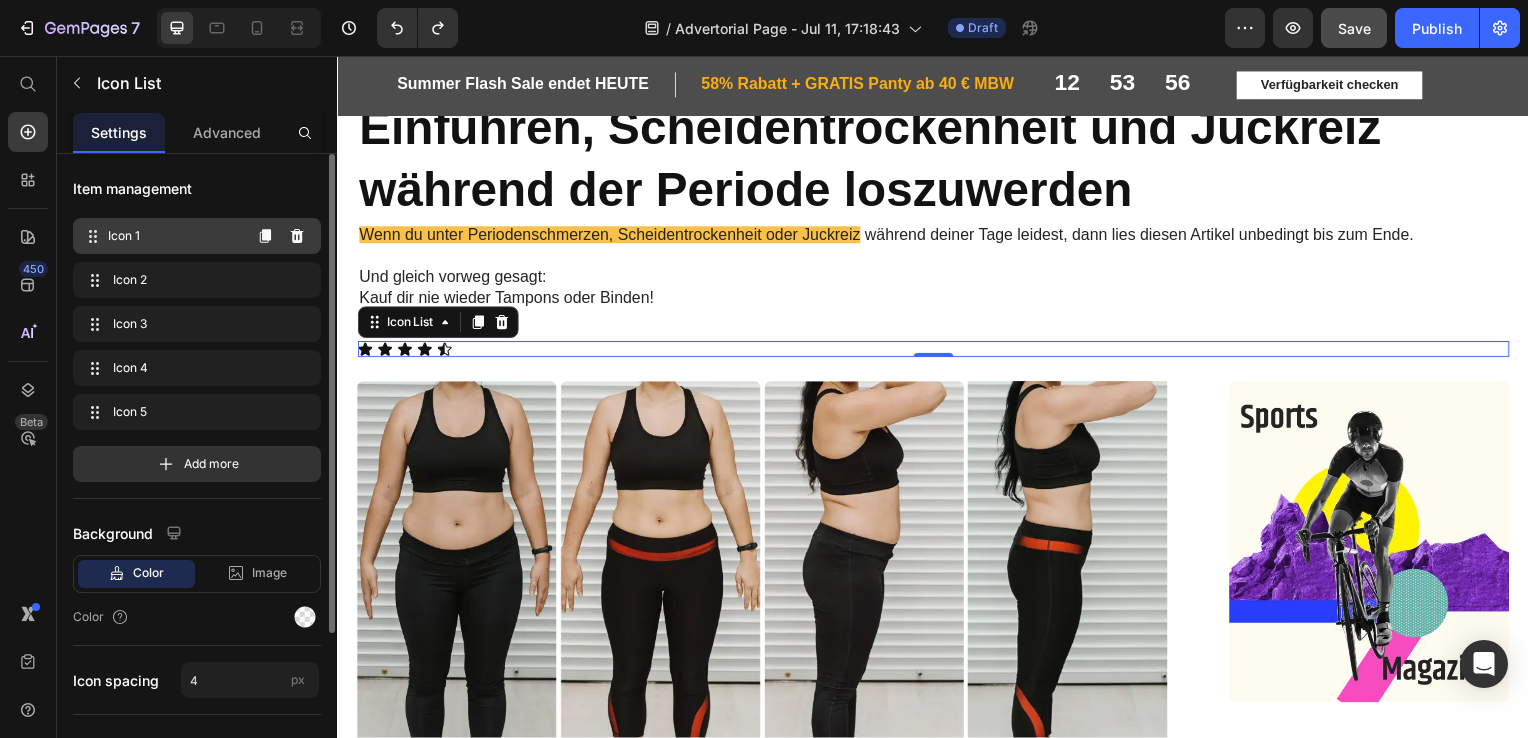 click on "Icon 1" at bounding box center [174, 236] 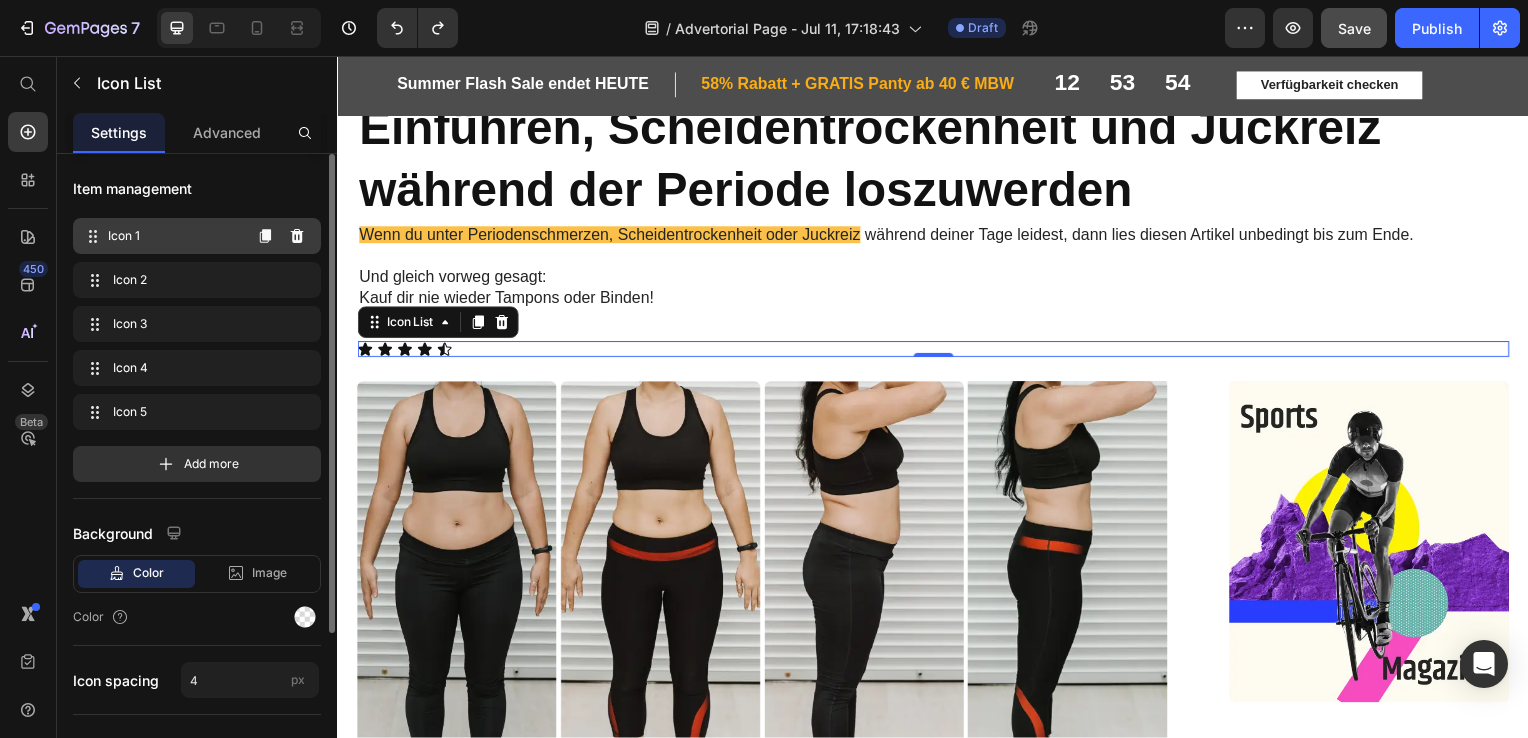 click on "Icon 1" at bounding box center [174, 236] 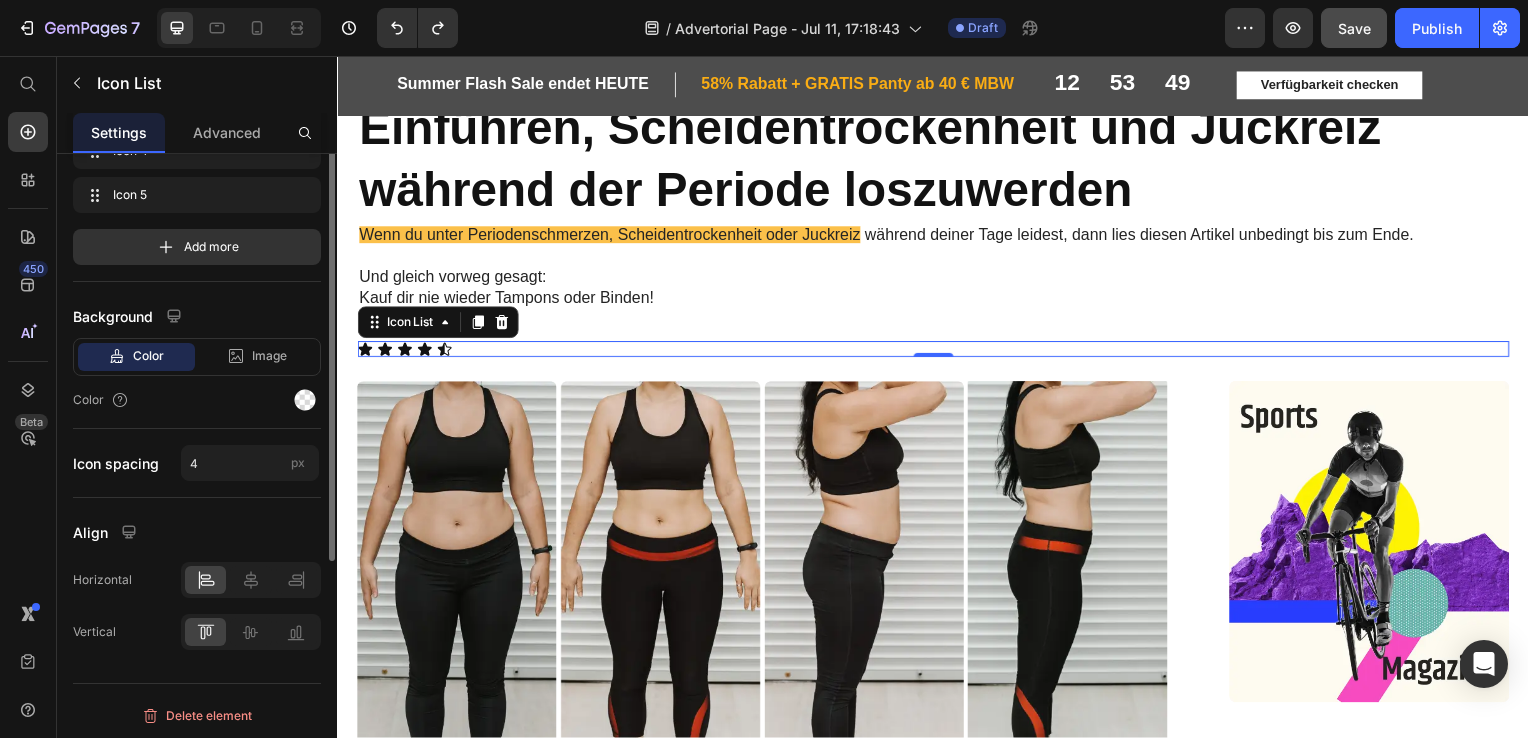 scroll, scrollTop: 0, scrollLeft: 0, axis: both 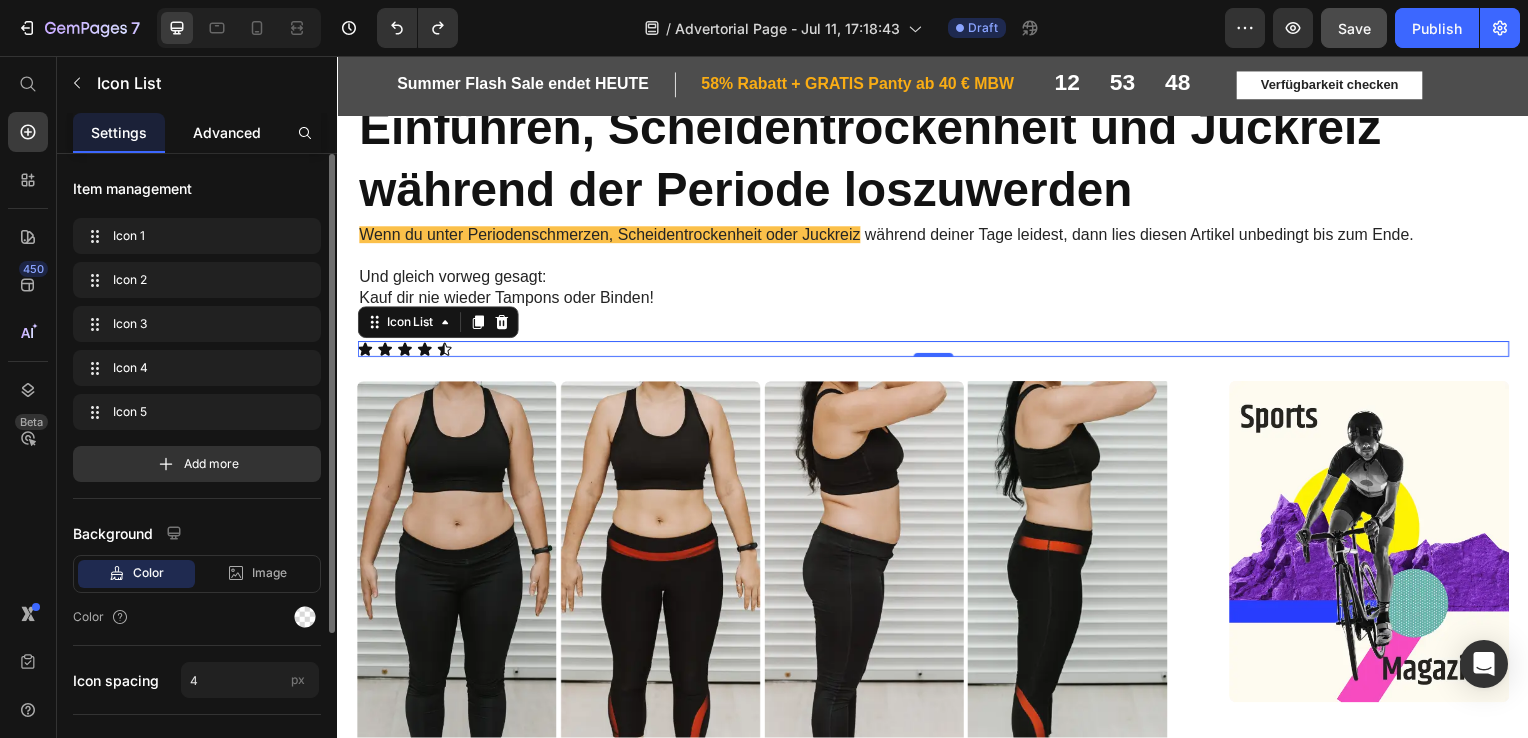 click on "Advanced" 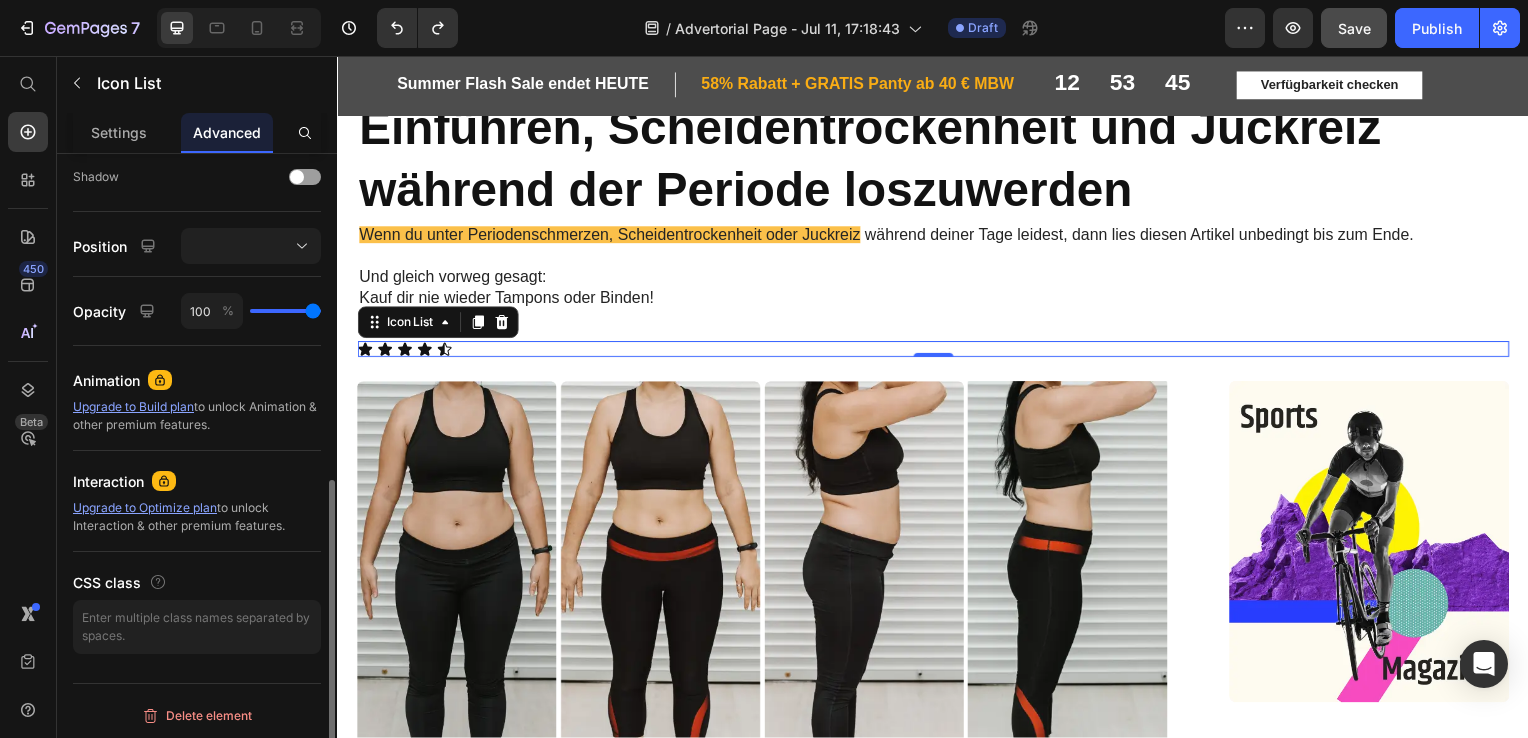 scroll, scrollTop: 0, scrollLeft: 0, axis: both 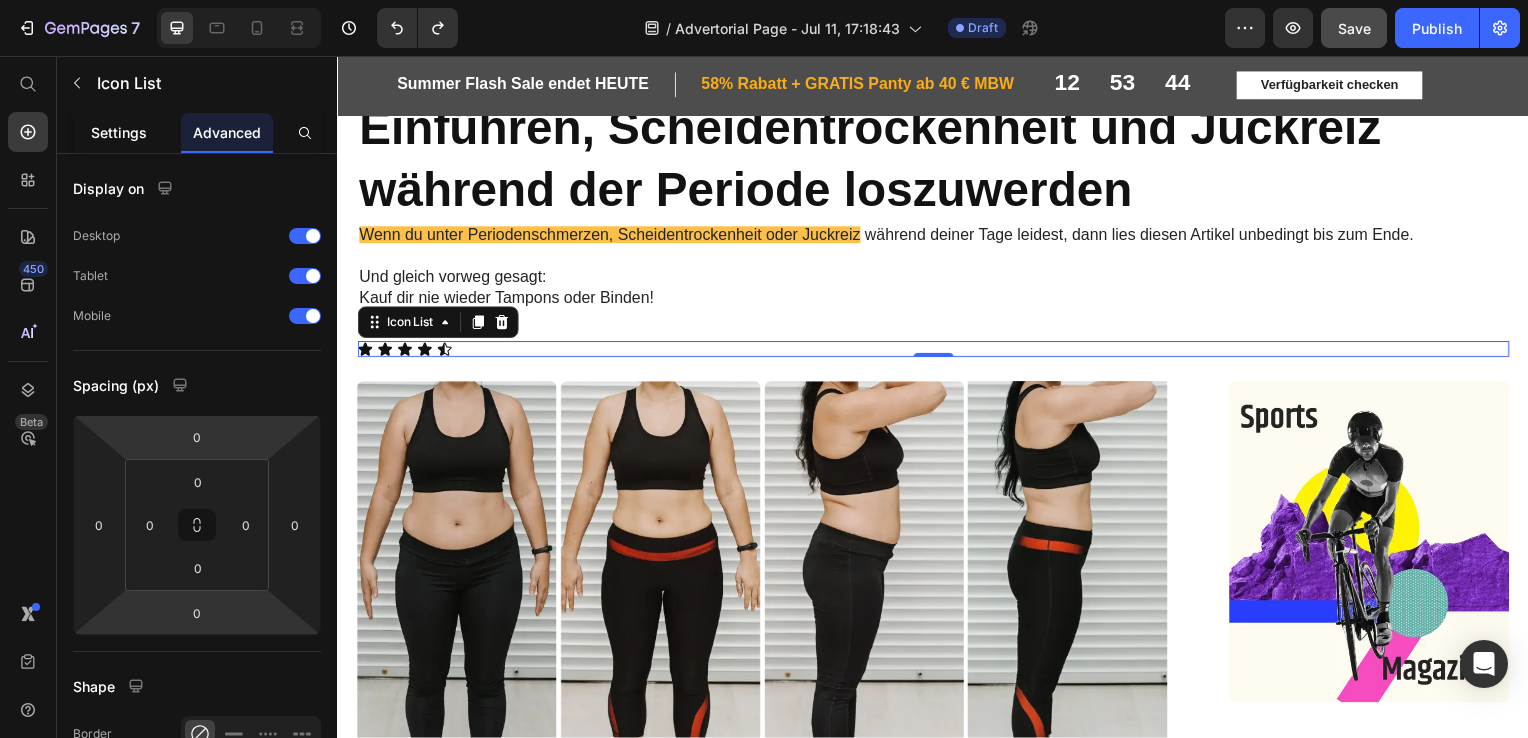 click on "Settings" at bounding box center (119, 132) 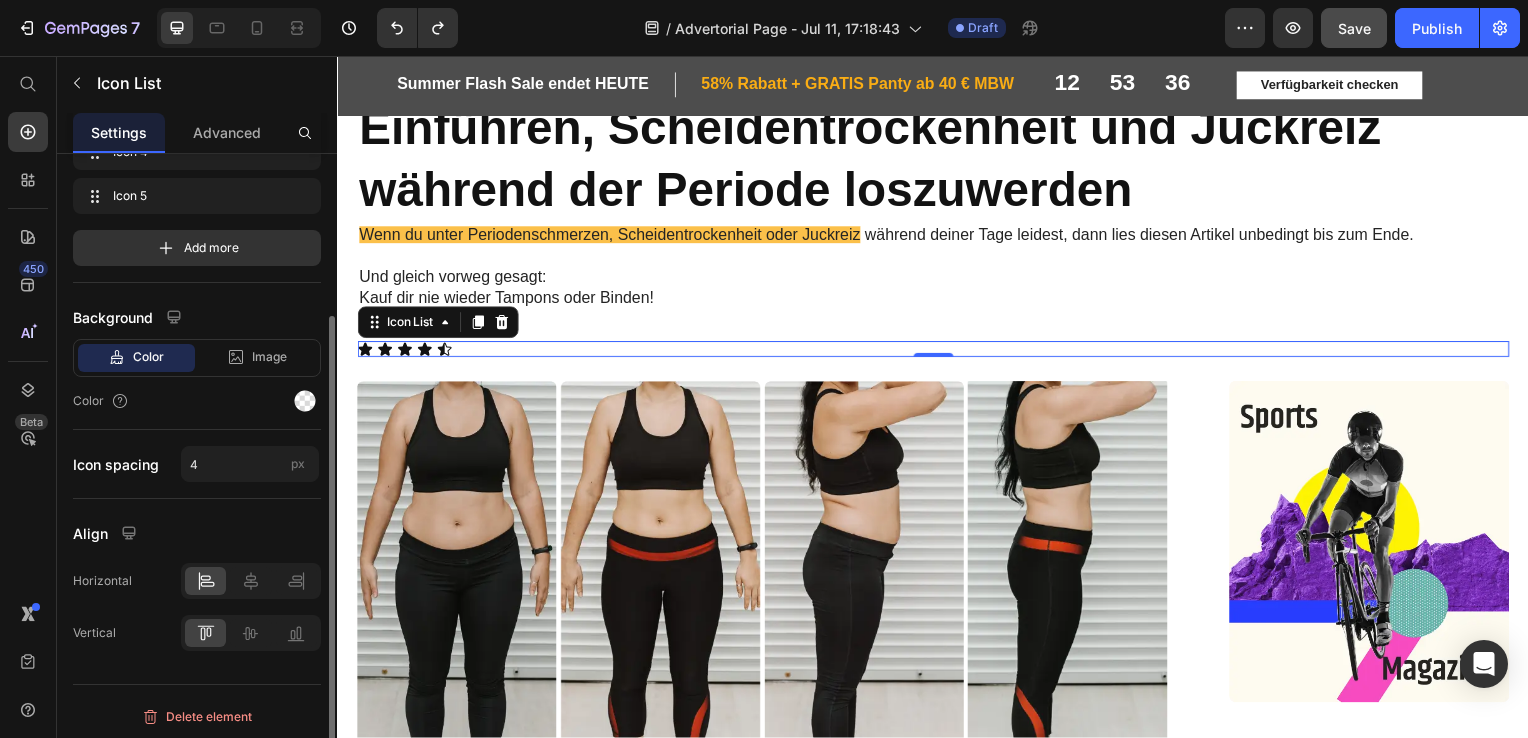 scroll, scrollTop: 217, scrollLeft: 0, axis: vertical 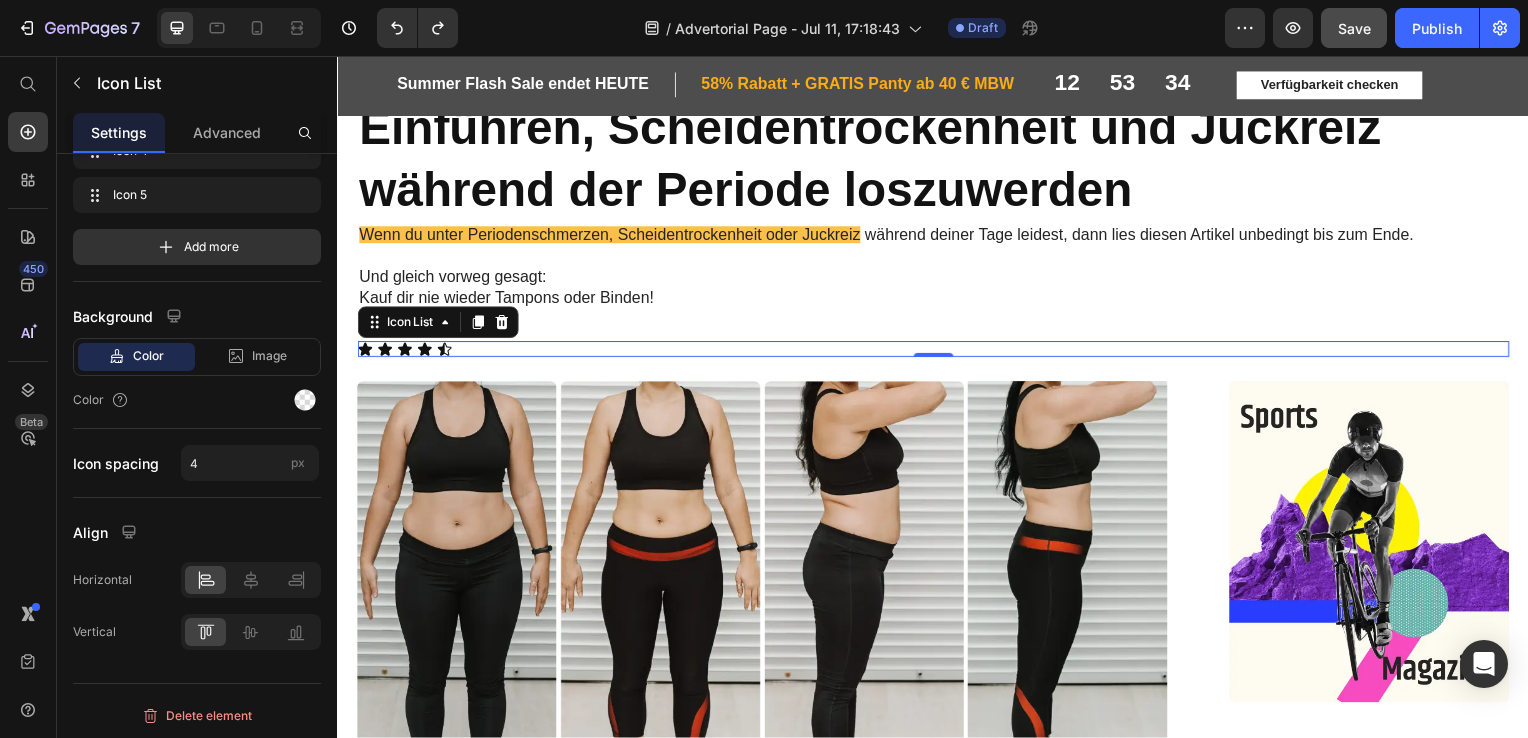 click on "Icon Icon Icon Icon Icon" at bounding box center (937, 352) 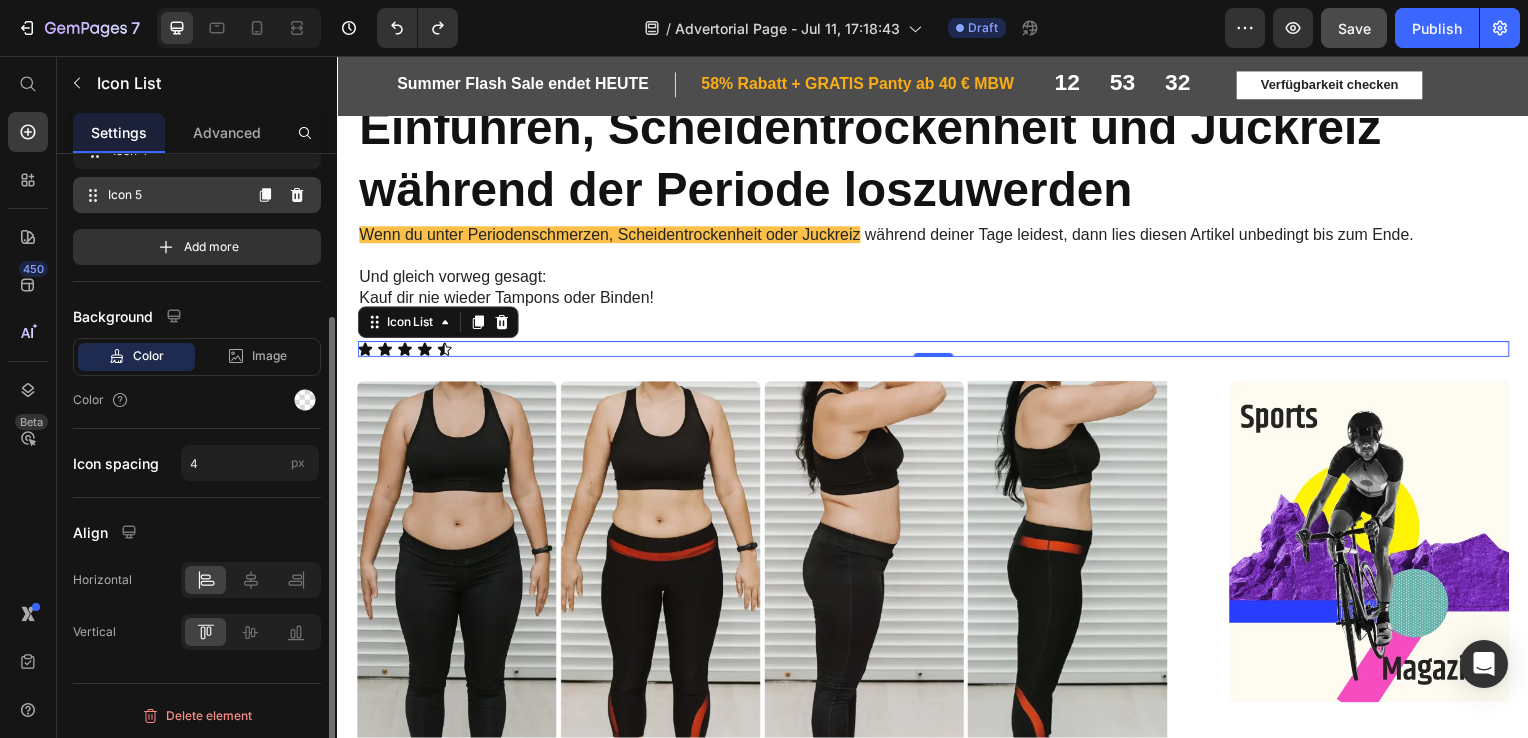 scroll, scrollTop: 0, scrollLeft: 0, axis: both 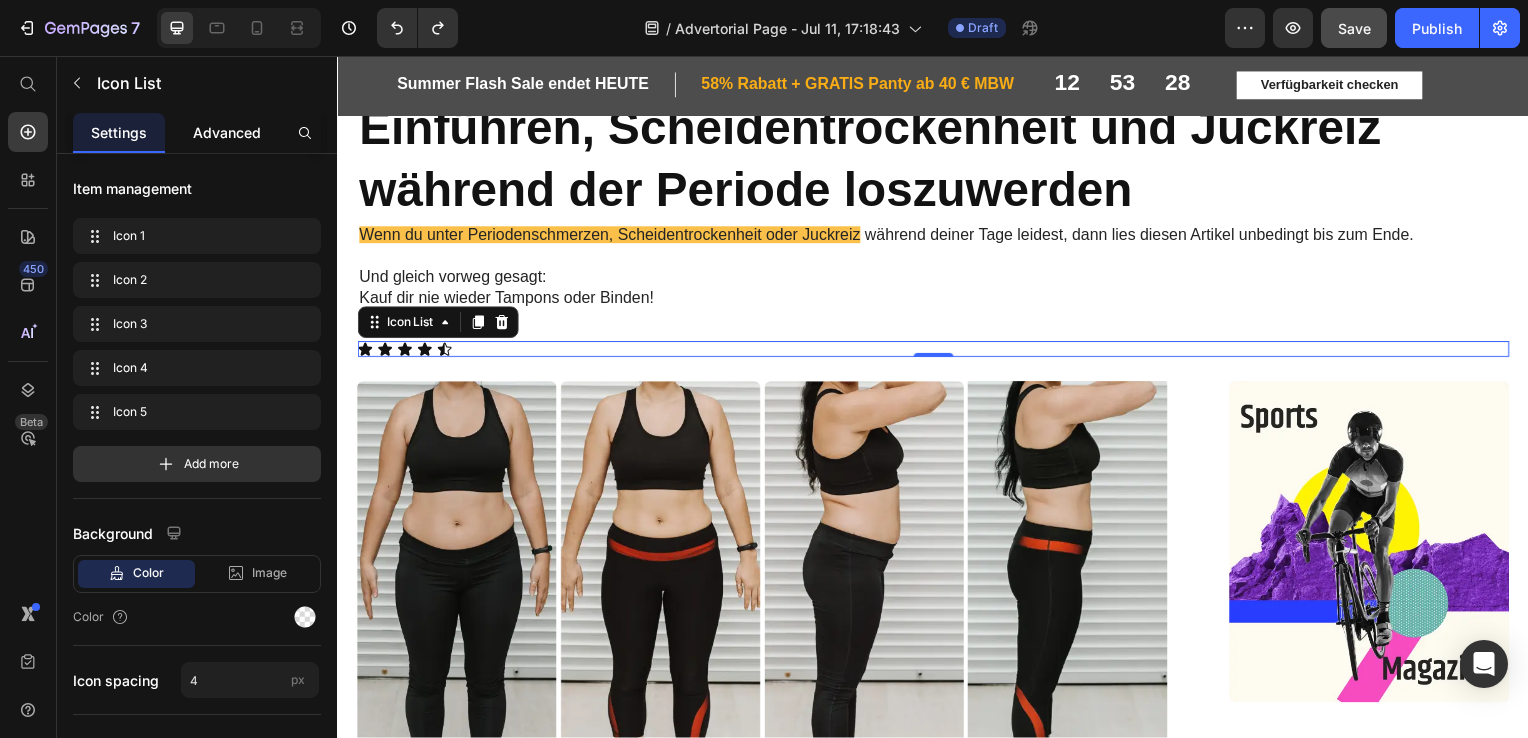 click on "Advanced" 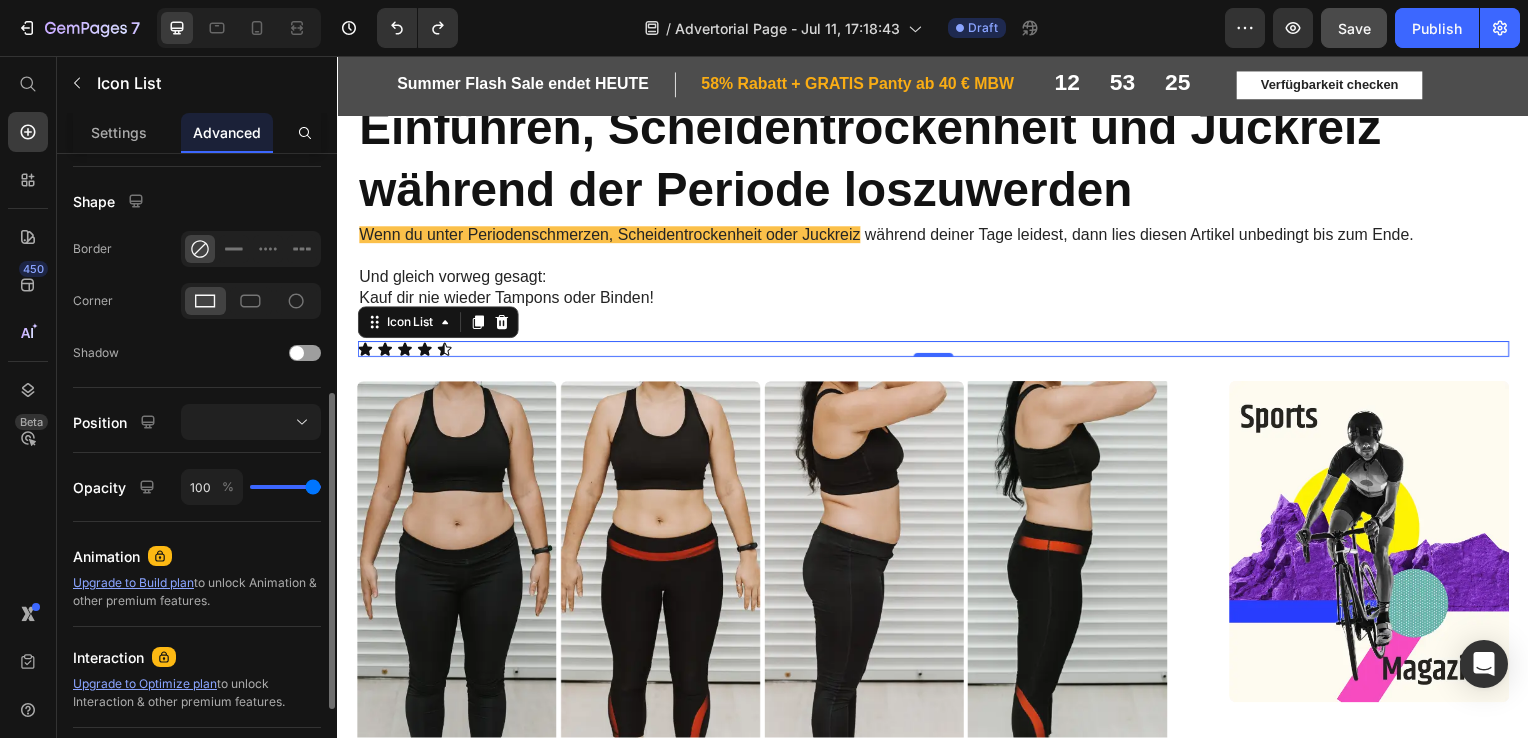 scroll, scrollTop: 497, scrollLeft: 0, axis: vertical 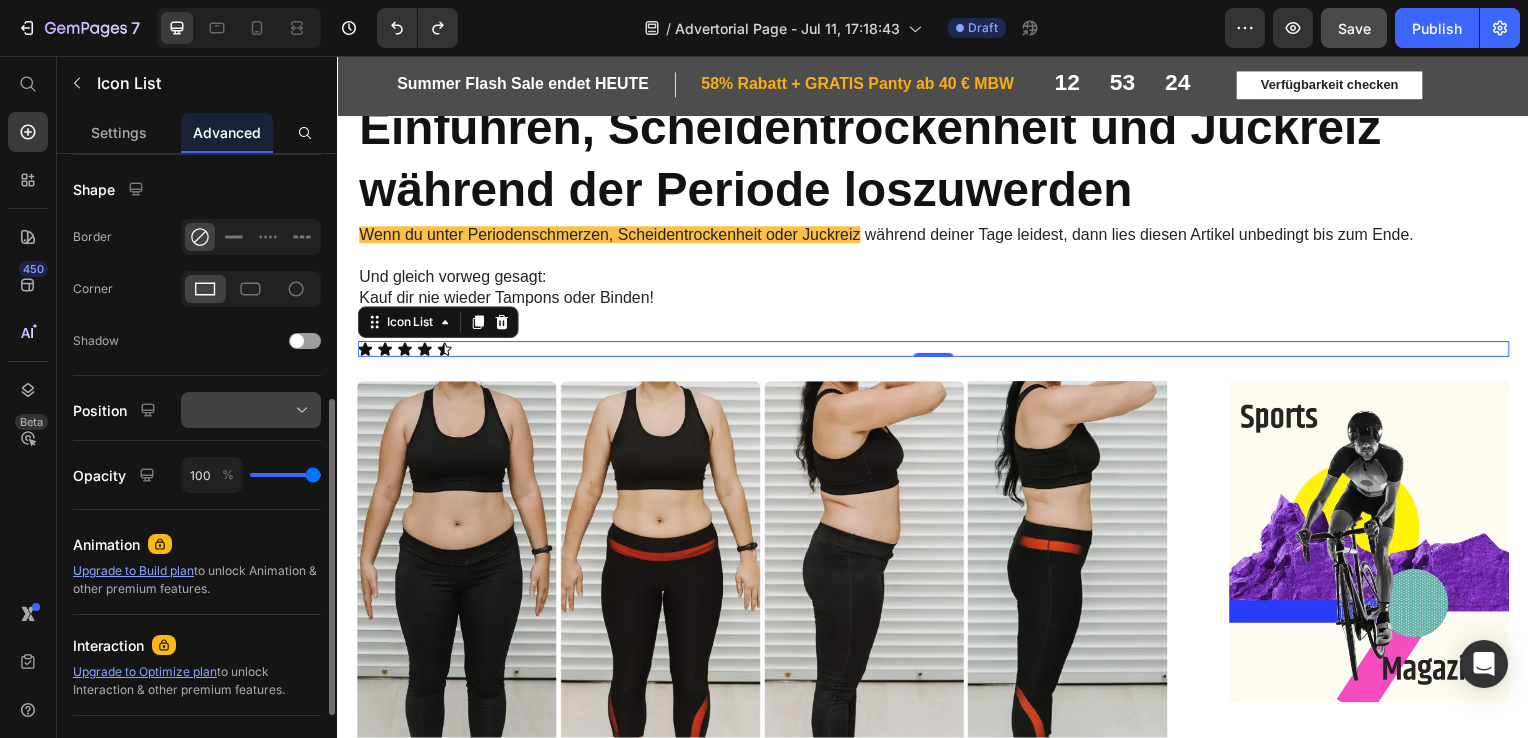 click at bounding box center (251, 410) 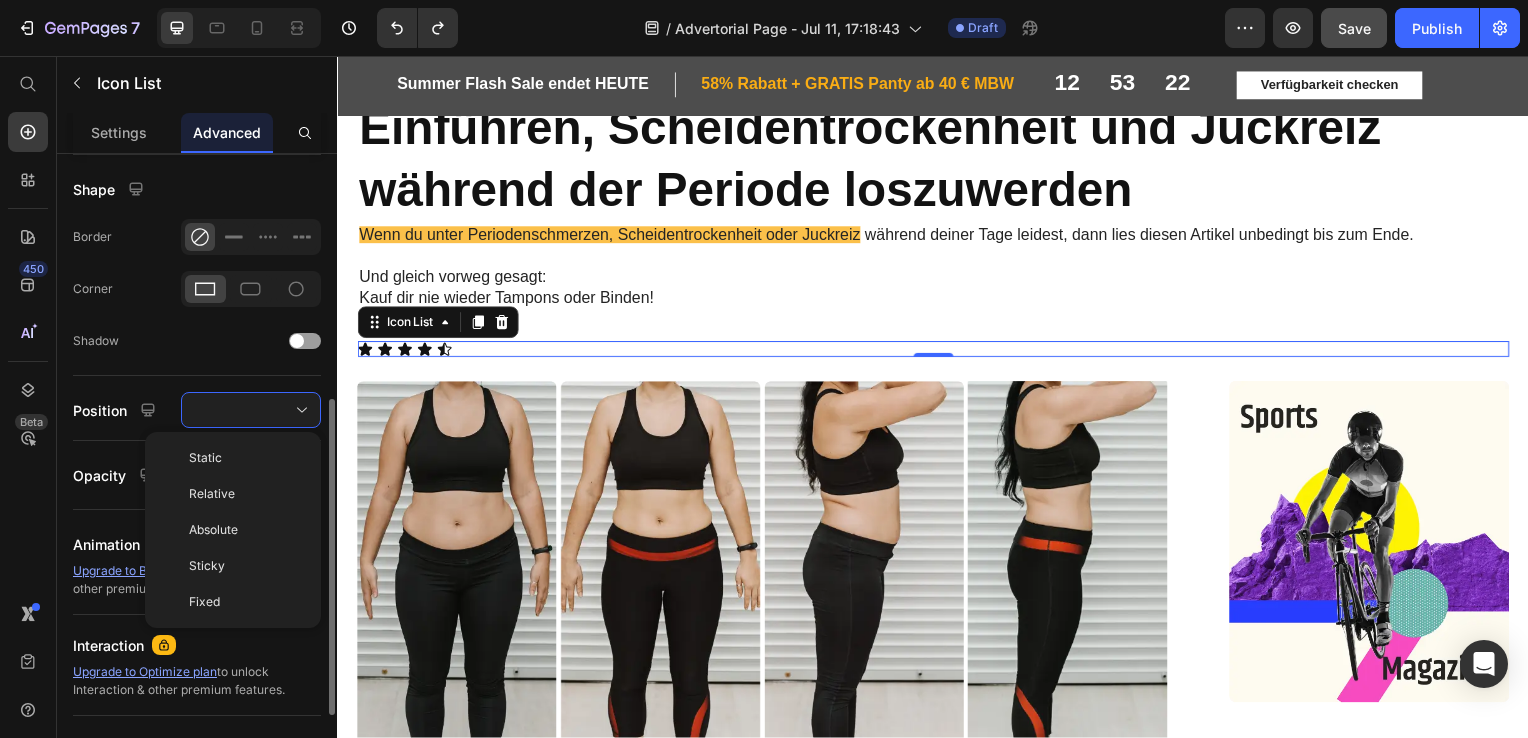 click on "Opacity 100 %" 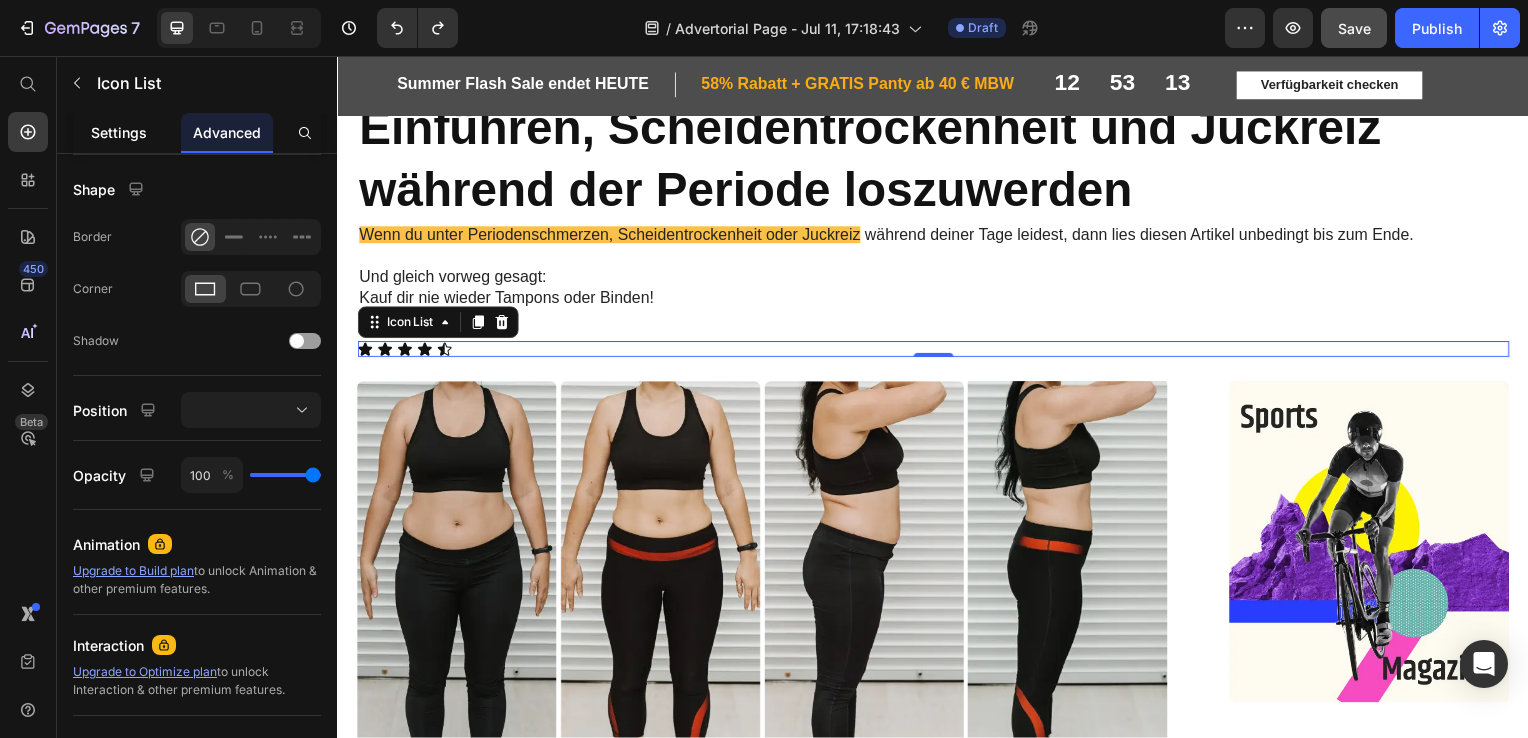click on "Settings" at bounding box center (119, 132) 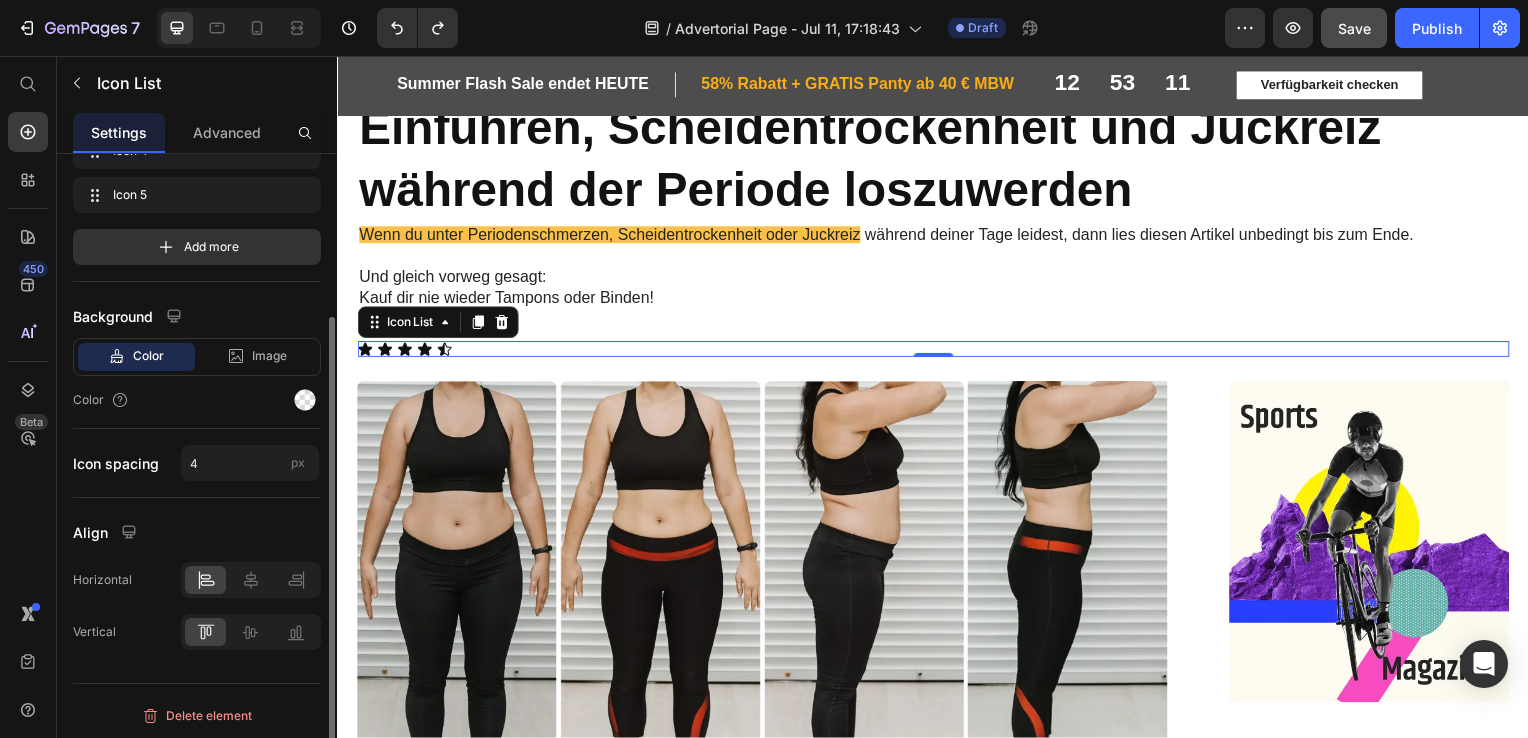 scroll, scrollTop: 0, scrollLeft: 0, axis: both 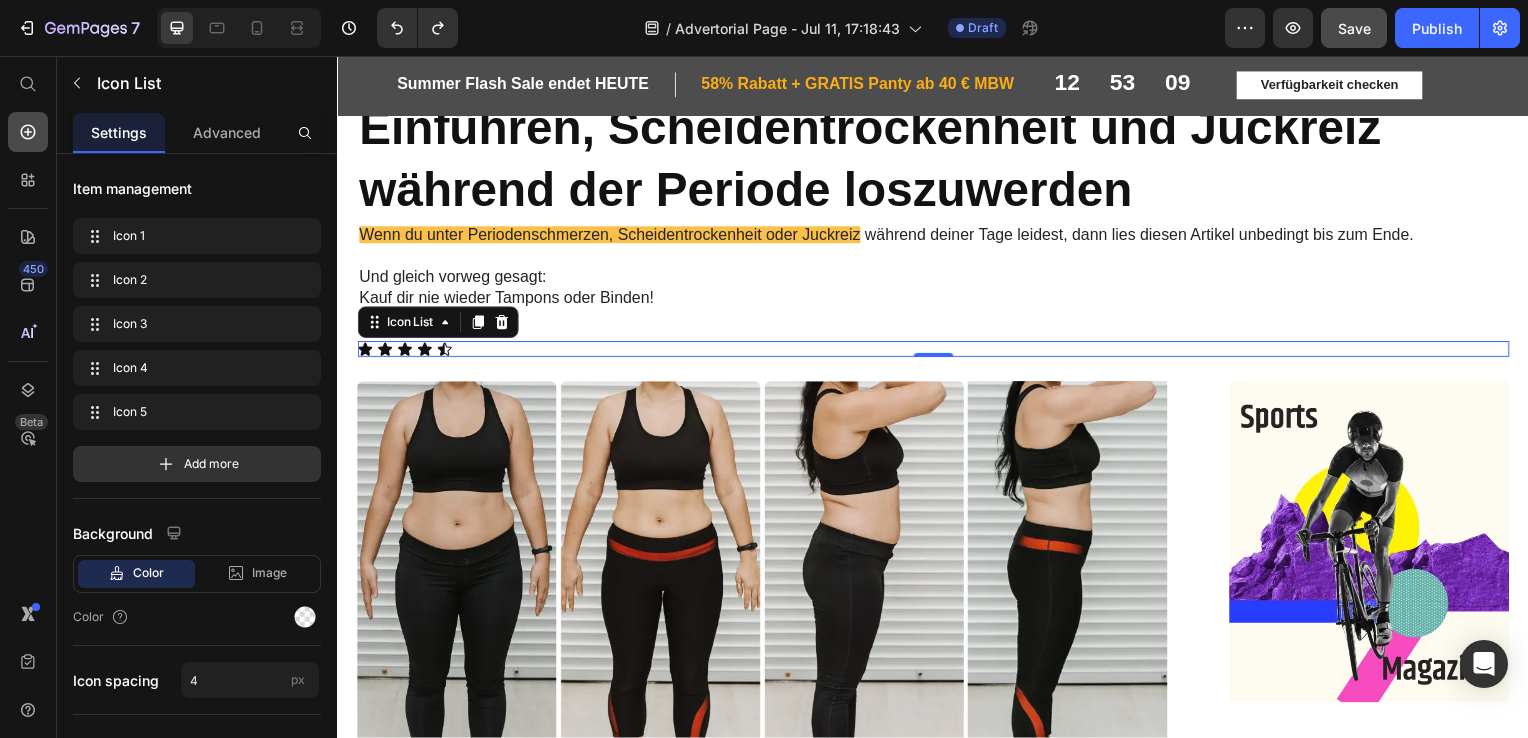 click 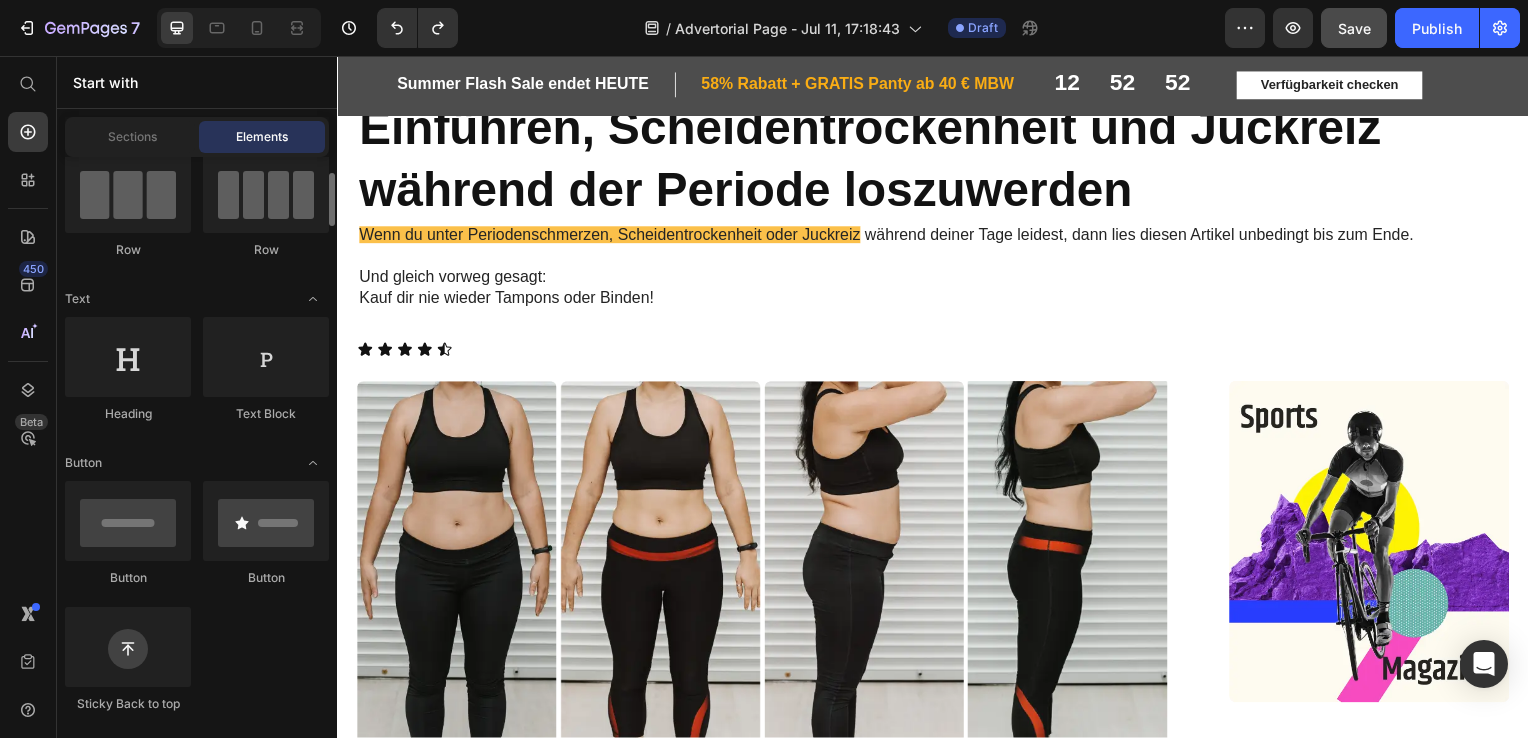 scroll, scrollTop: 0, scrollLeft: 0, axis: both 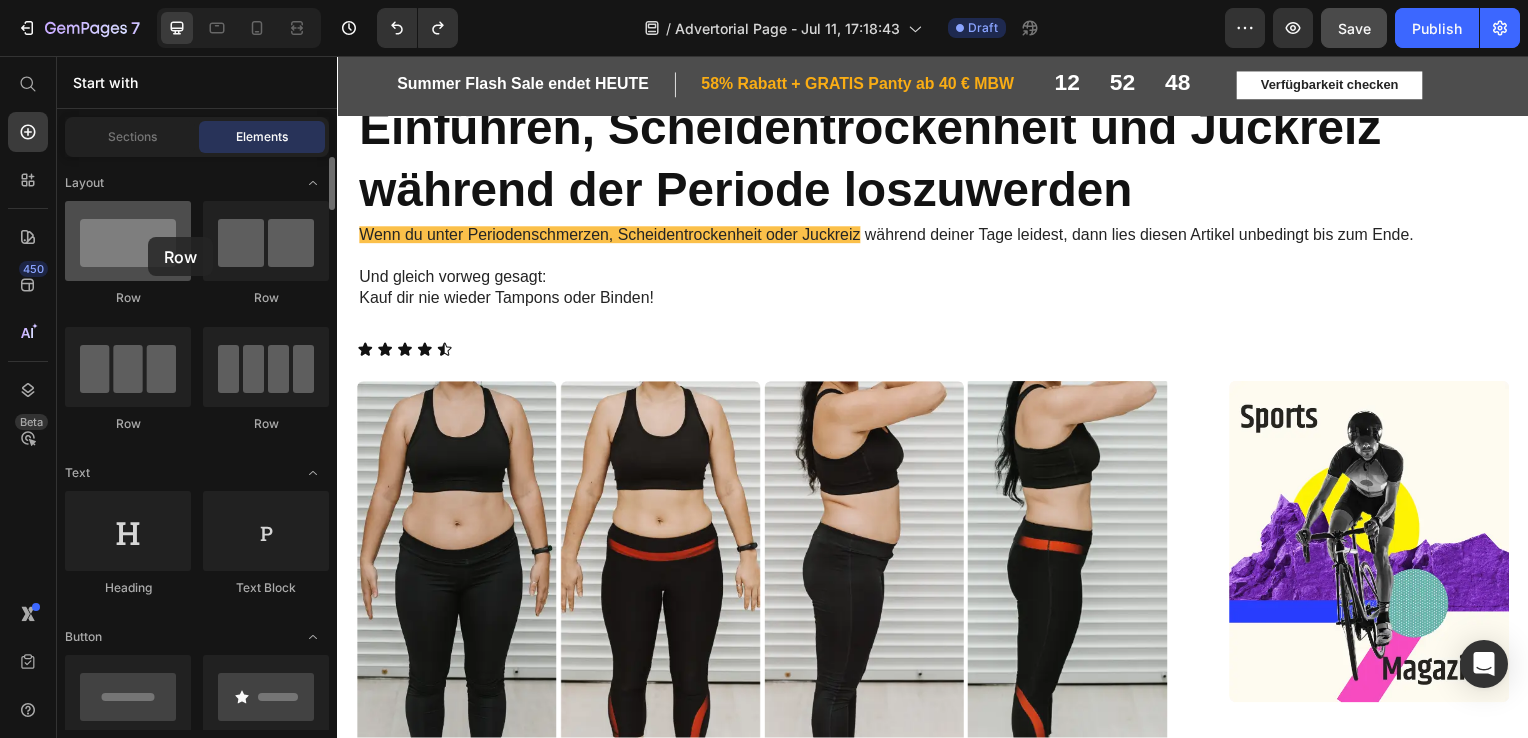 drag, startPoint x: 141, startPoint y: 247, endPoint x: 136, endPoint y: 229, distance: 18.681541 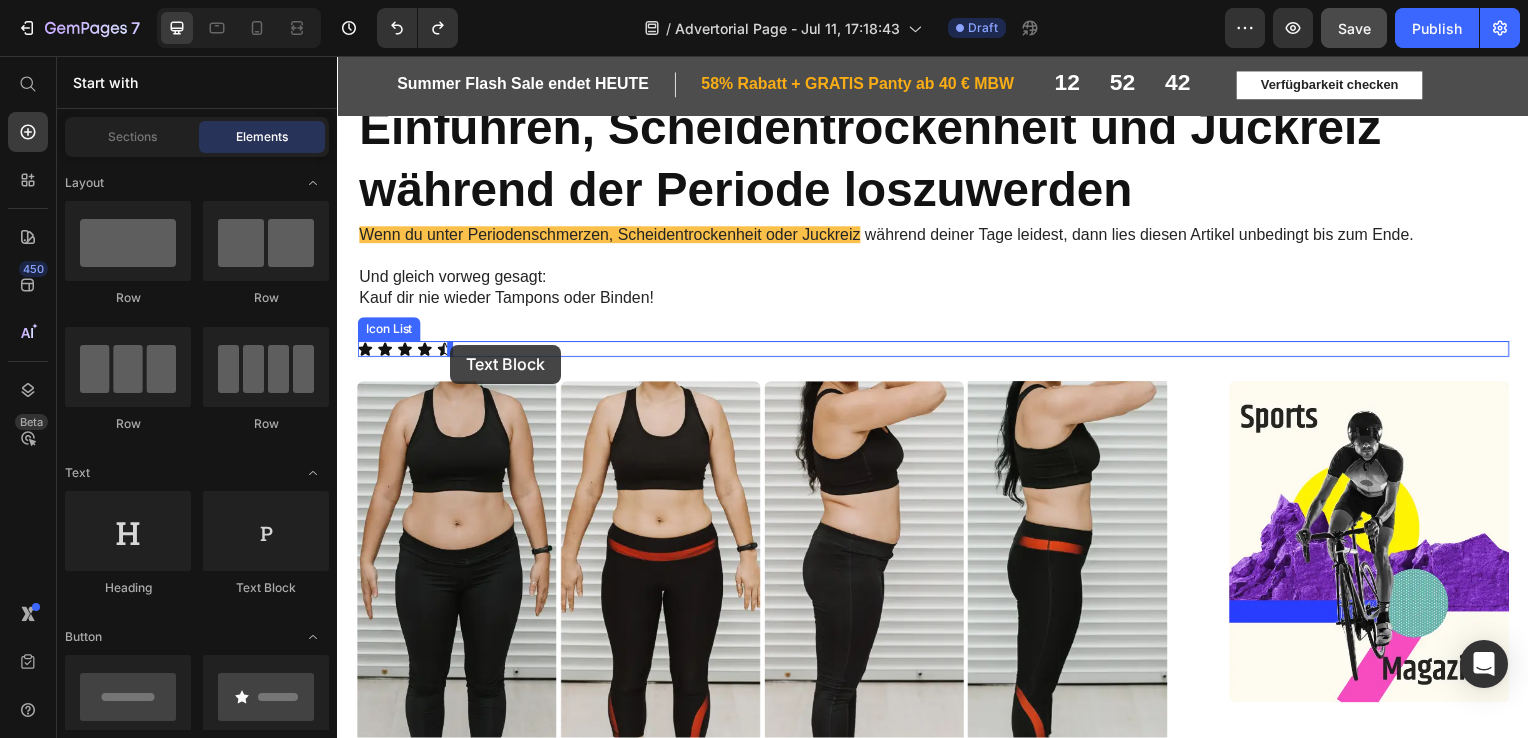 drag, startPoint x: 631, startPoint y: 575, endPoint x: 451, endPoint y: 347, distance: 290.48923 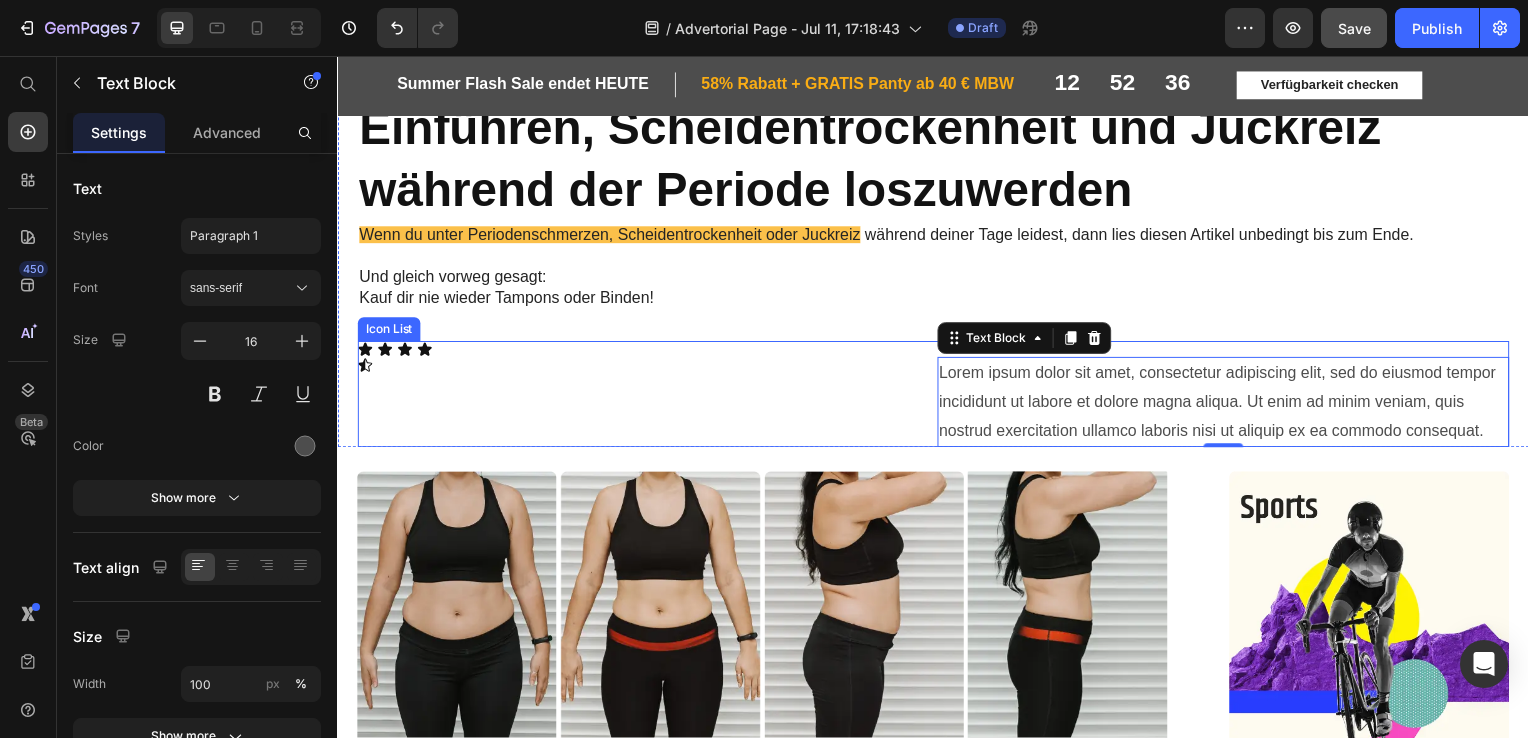 click on "Icon Icon Icon Icon Icon Lorem ipsum dolor sit amet, consectetur adipiscing elit, sed do eiusmod tempor incididunt ut labore et dolore magna aliqua. Ut enim ad minim veniam, quis nostrud exercitation ullamco laboris nisi ut aliquip ex ea commodo consequat. Text Block   0 Row" at bounding box center [937, 397] 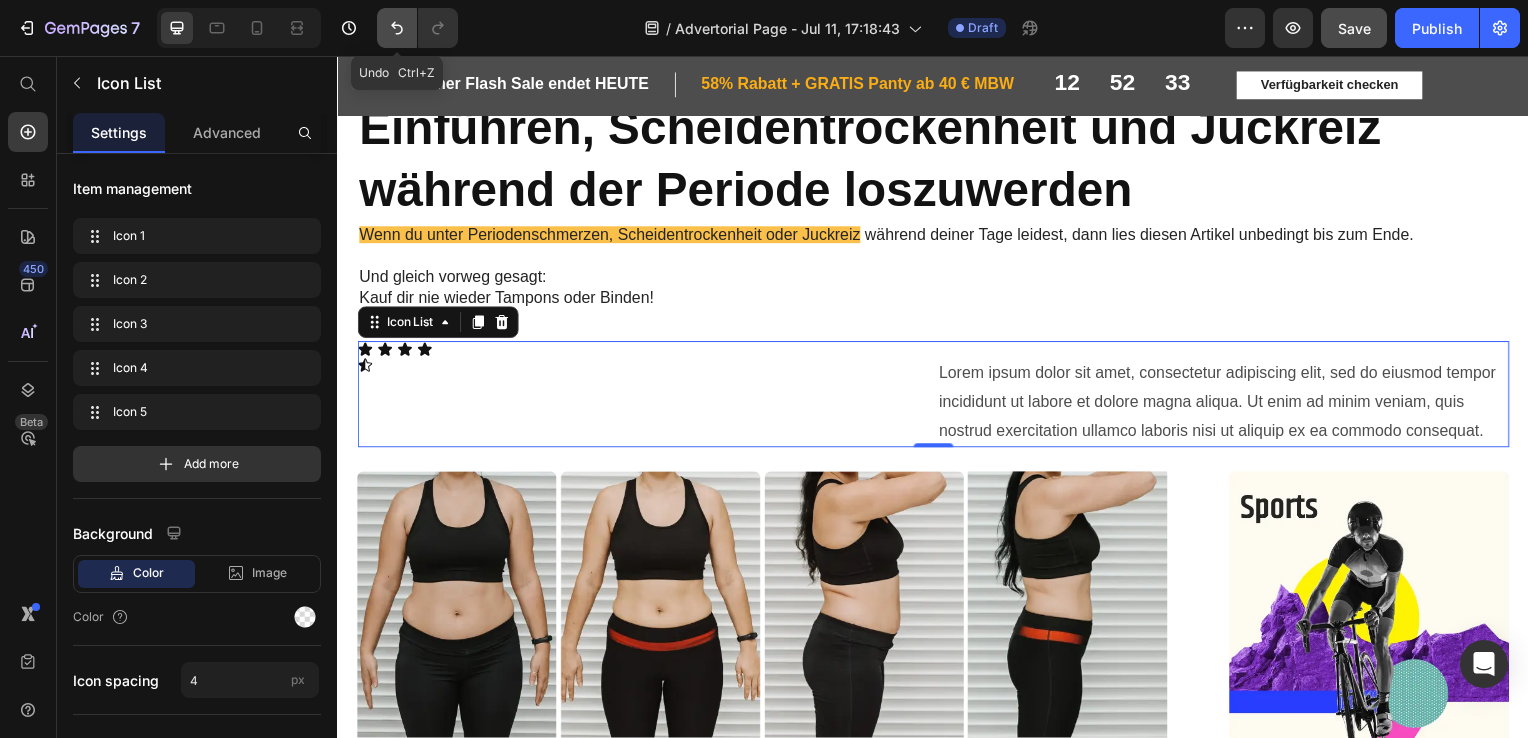 click 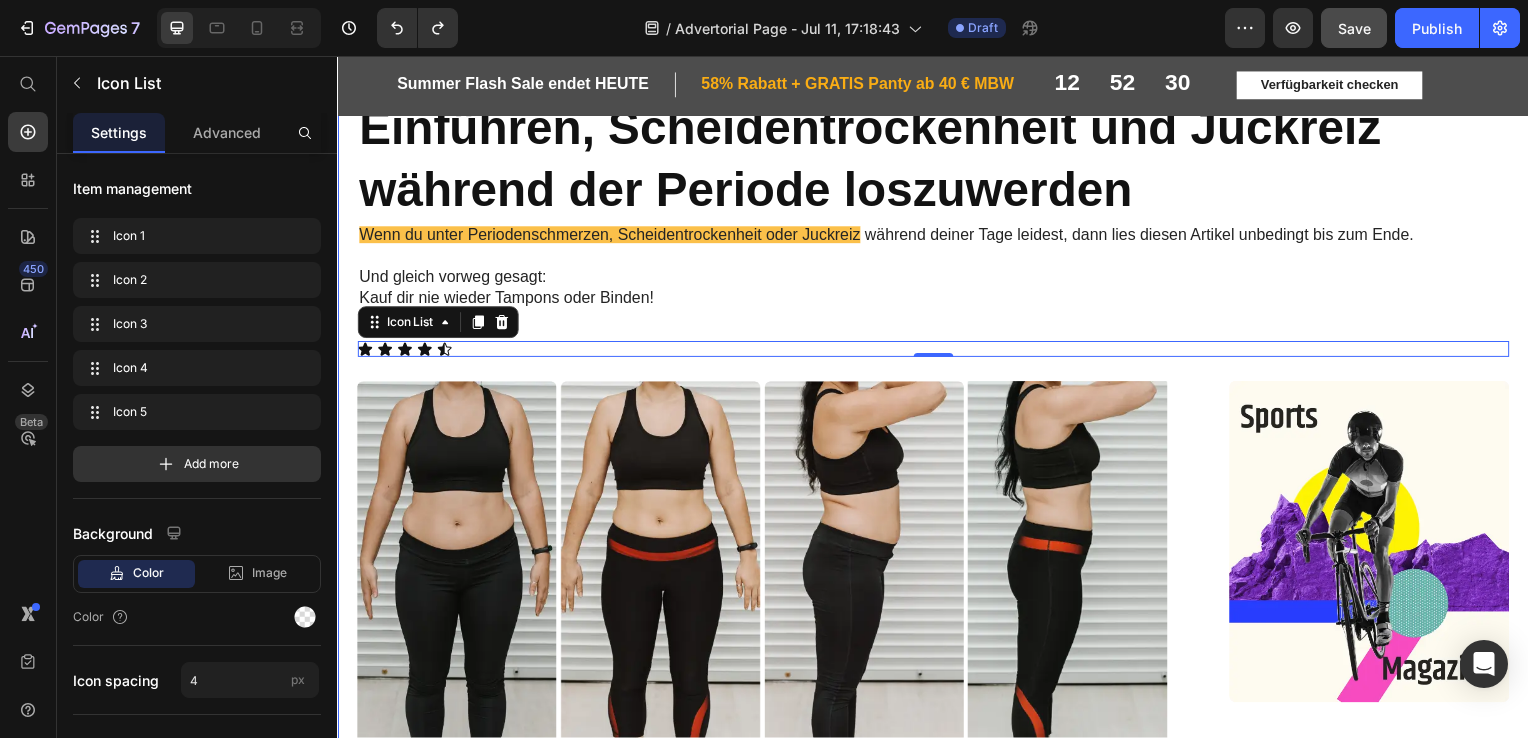 click on "DAS ist der beste Weg, um Schmerzen beim Einführen, Scheidentrockenheit und Juckreiz während der Periode loszuwerden Heading Wenn du unter Periodenschmerzen, Scheidentrockenheit oder Juckreiz   während deiner Tage leidest, dann lies diesen Artikel unbedingt bis zum Ende. Und gleich vorweg gesagt: Kauf dir nie wieder Tampons oder Binden! Text Block Icon Icon Icon Icon Icon Icon List   0 Row Image 01 Day Text Block Row Image 20 Days Text Block Row Image 01 Day Text Block Row Image 20 Days Text Block Row Row Veröffentlicht:  Montag, Juni 24, 2025 Text Block
Icon
Icon
Icon Row Row Shedding unwanted pounds and trimming your waistline requires a multi-faceted approach, and cycling on a road bike can be a cornerstone of an effective weight loss strategy.  The smooth, efficient pedaling motion of a road bike engages all the major muscle groups in your lower body, elevating your heart rate and metabolism to help you burn calories at a rapid clip.      GEM Road Bike     95%" at bounding box center (937, 2055) 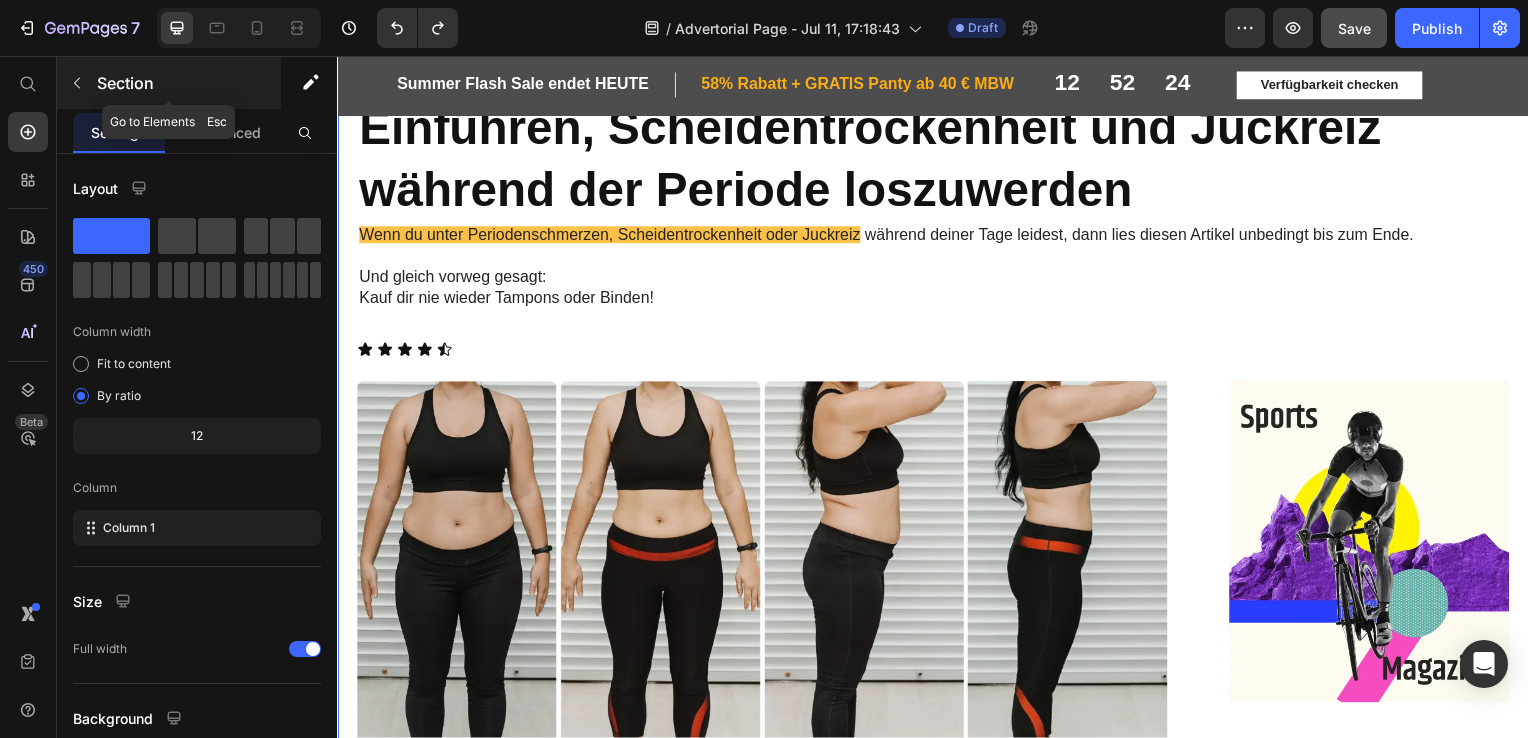 click 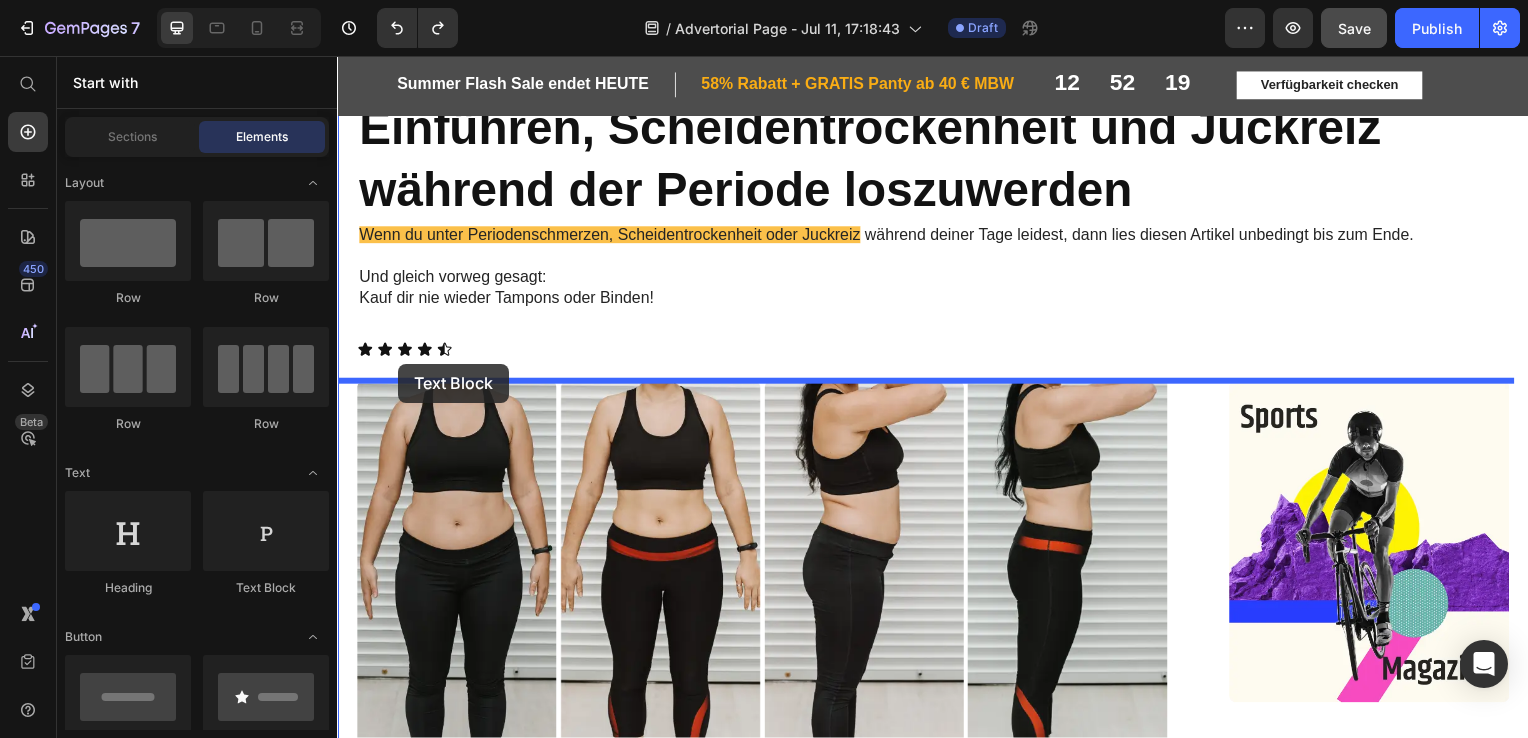 drag, startPoint x: 585, startPoint y: 591, endPoint x: 398, endPoint y: 365, distance: 293.3343 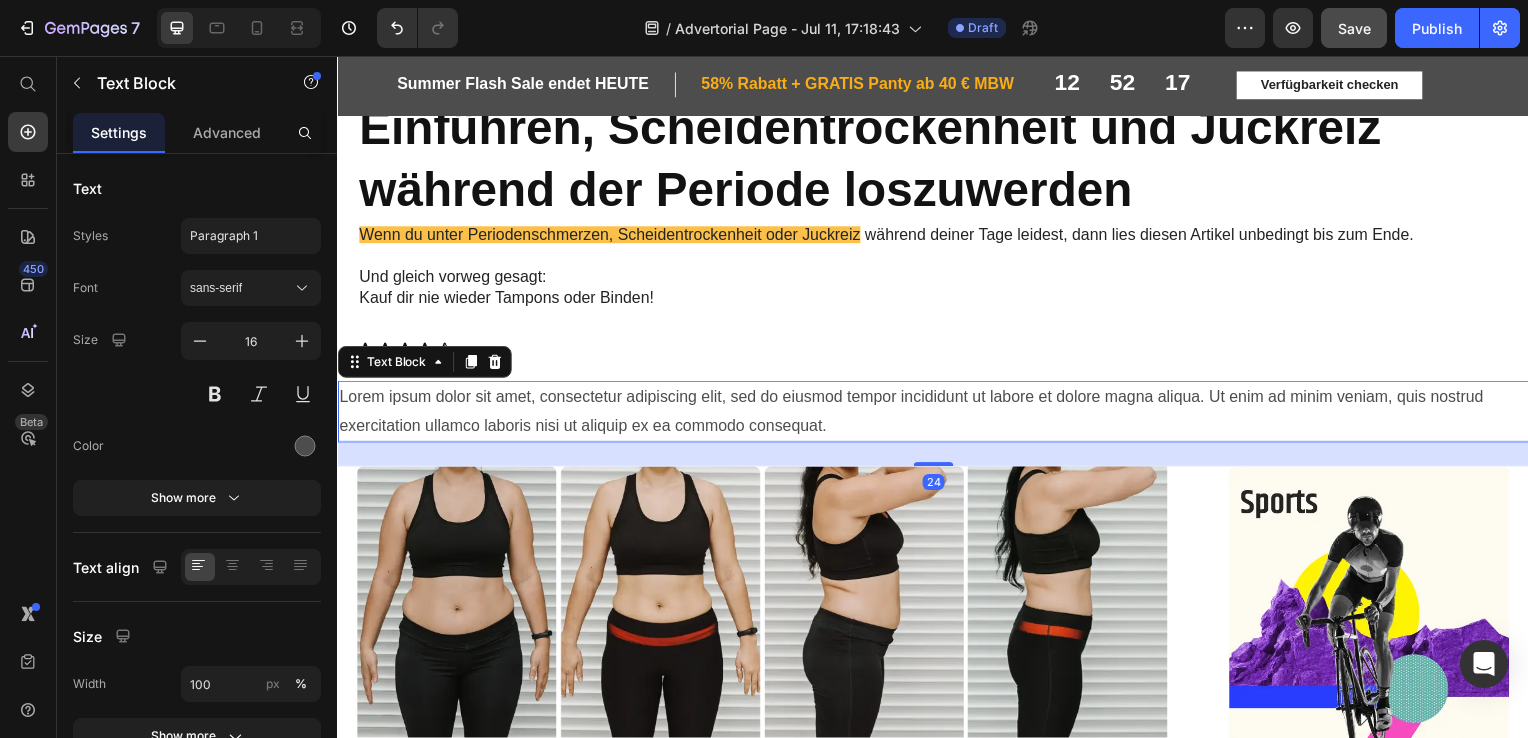 click on "Lorem ipsum dolor sit amet, consectetur adipiscing elit, sed do eiusmod tempor incididunt ut labore et dolore magna aliqua. Ut enim ad minim veniam, quis nostrud exercitation ullamco laboris nisi ut aliquip ex ea commodo consequat." at bounding box center [937, 415] 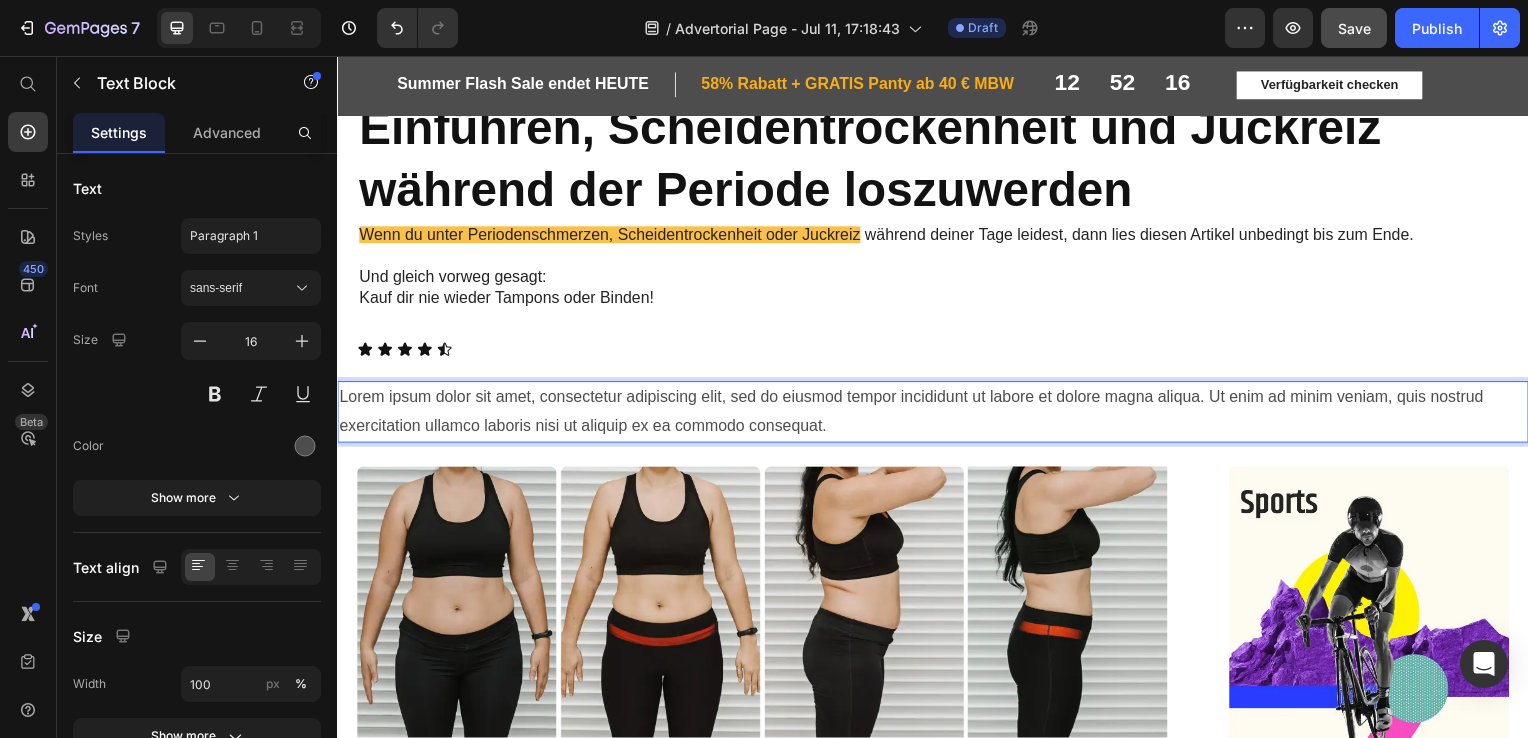 click on "Lorem ipsum dolor sit amet, consectetur adipiscing elit, sed do eiusmod tempor incididunt ut labore et dolore magna aliqua. Ut enim ad minim veniam, quis nostrud exercitation ullamco laboris nisi ut aliquip ex ea commodo consequat." at bounding box center (937, 415) 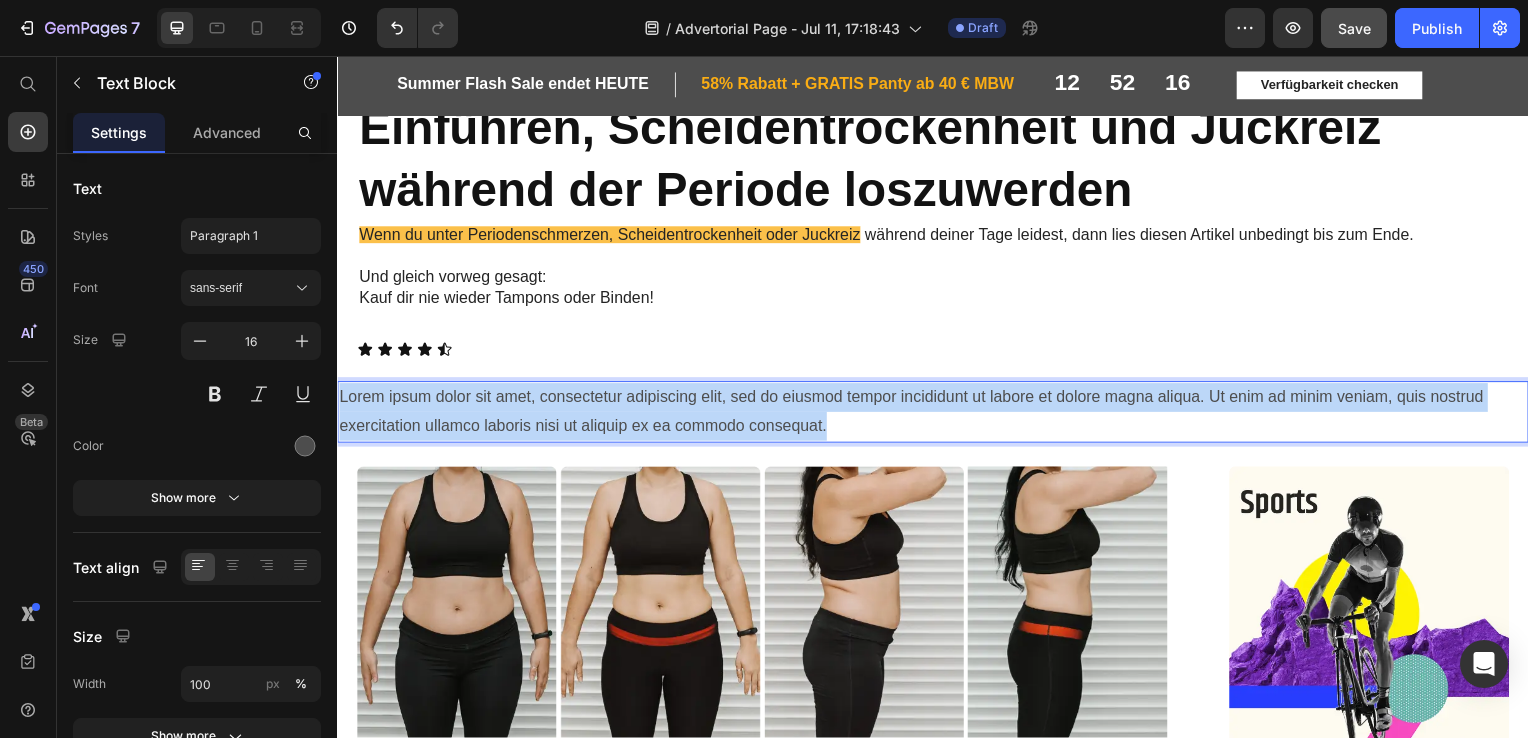 click on "Lorem ipsum dolor sit amet, consectetur adipiscing elit, sed do eiusmod tempor incididunt ut labore et dolore magna aliqua. Ut enim ad minim veniam, quis nostrud exercitation ullamco laboris nisi ut aliquip ex ea commodo consequat." at bounding box center [937, 415] 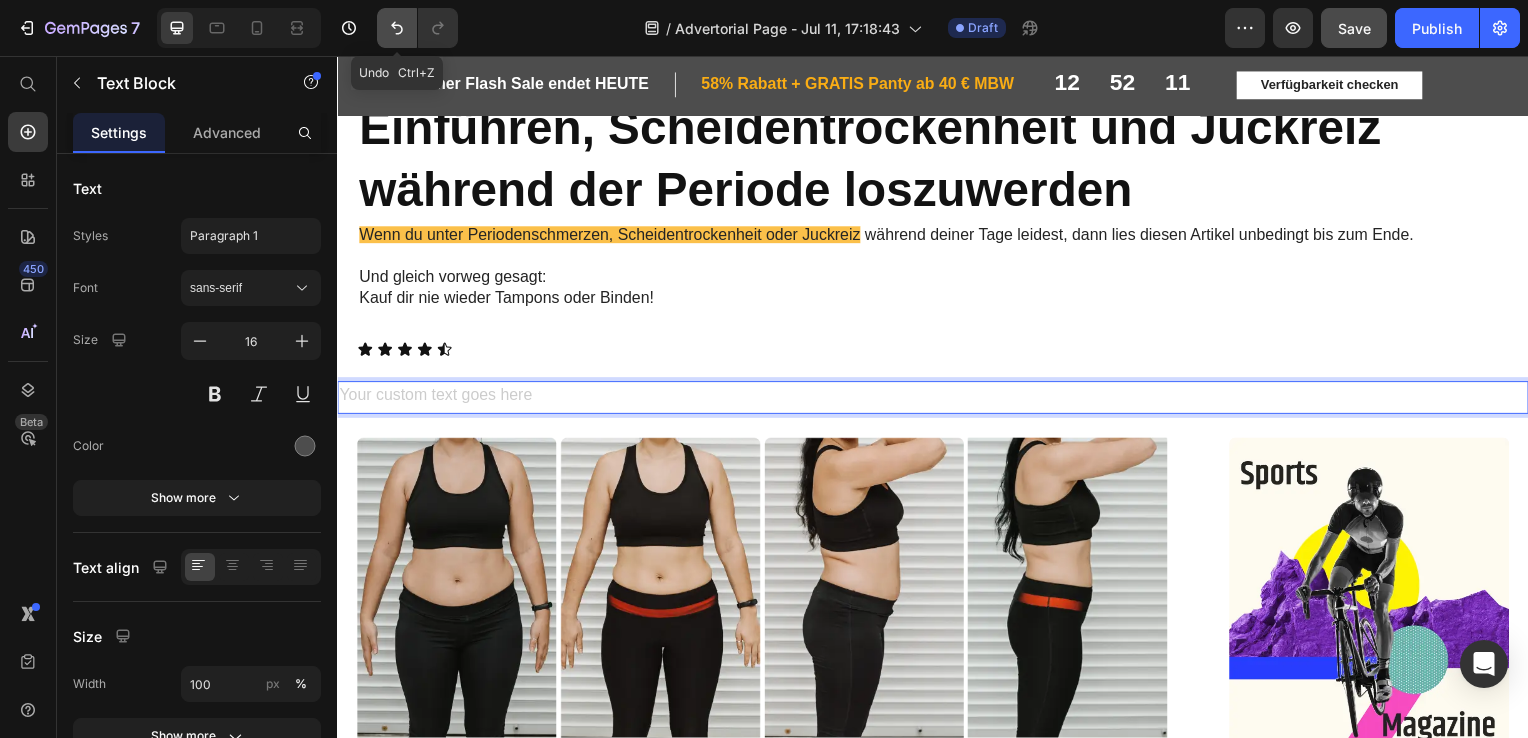 click 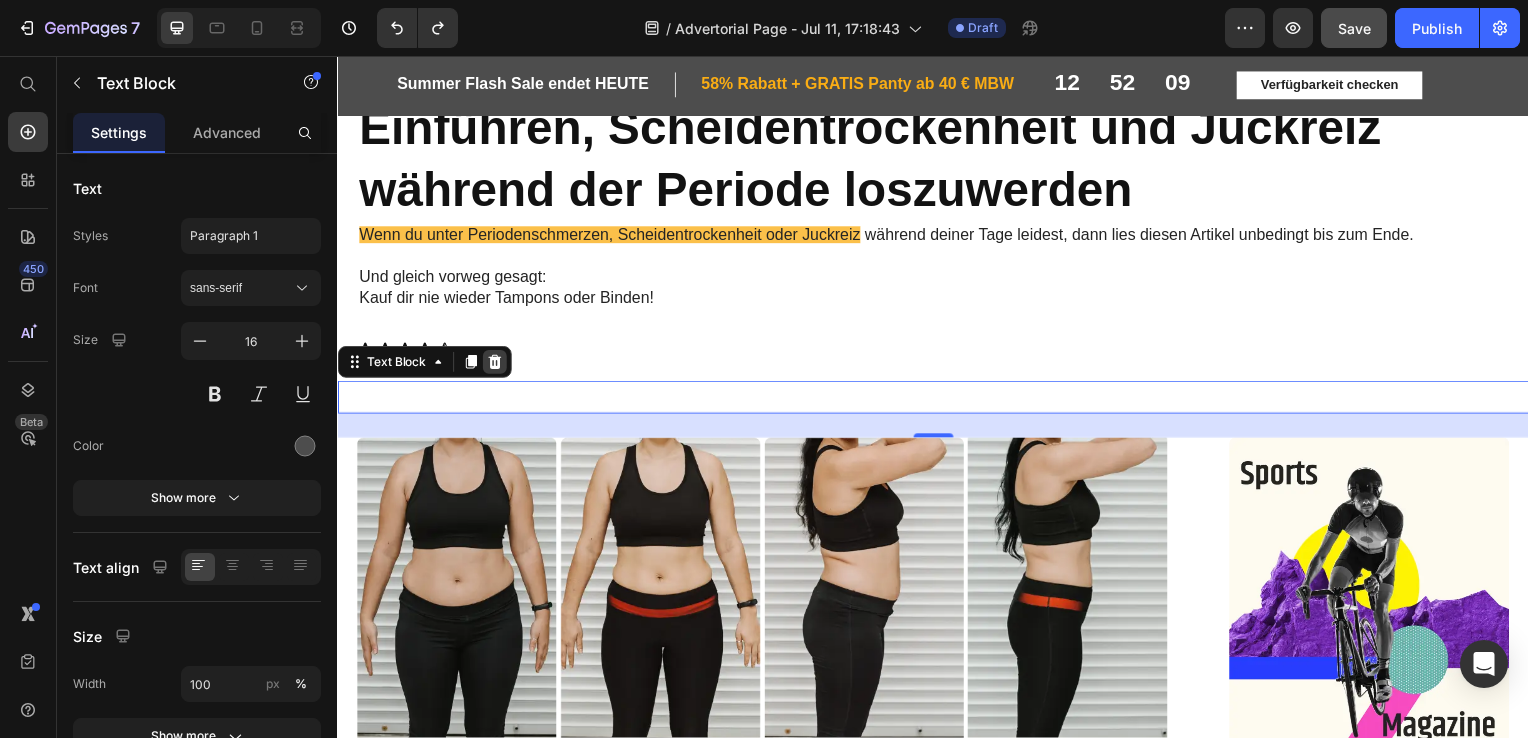 click 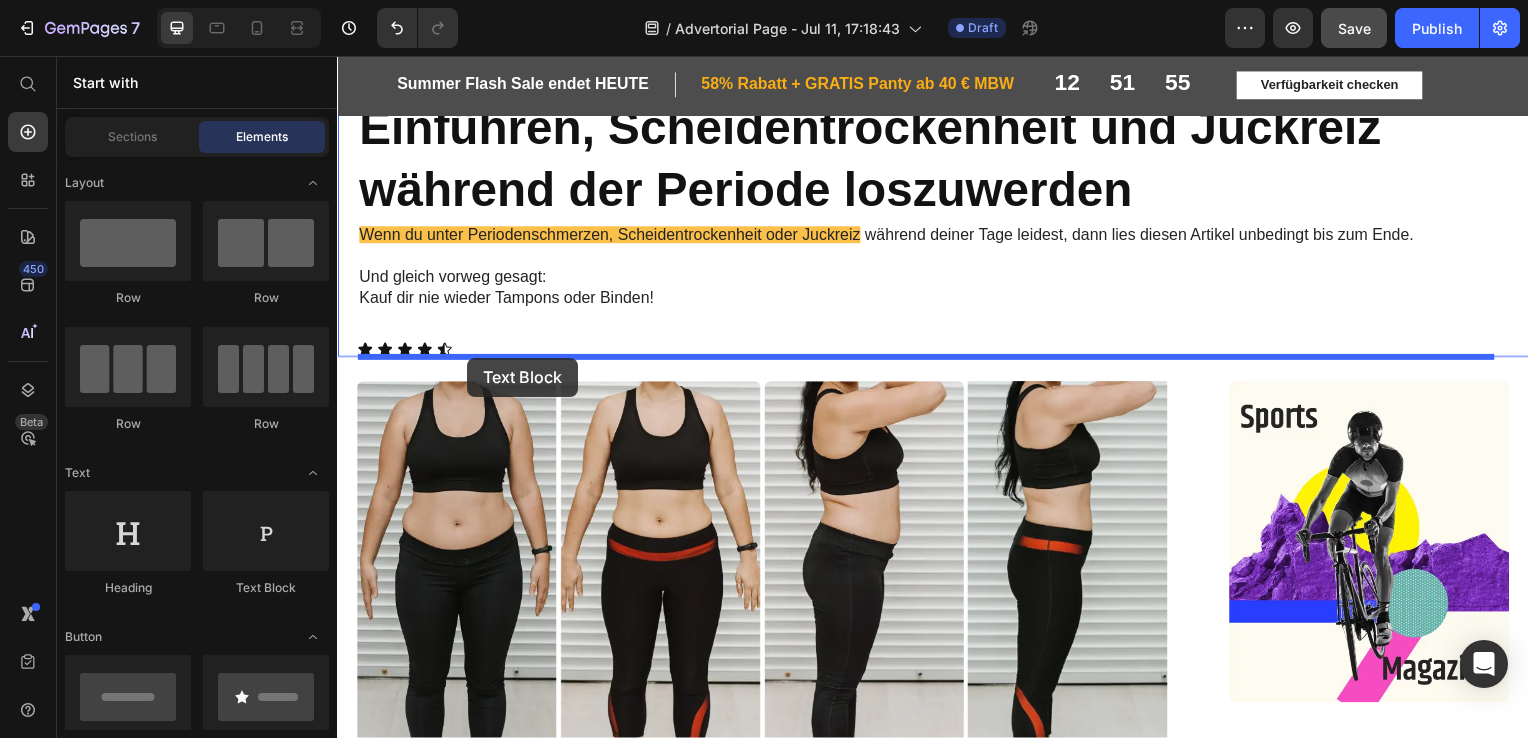 drag, startPoint x: 604, startPoint y: 586, endPoint x: 468, endPoint y: 358, distance: 265.48068 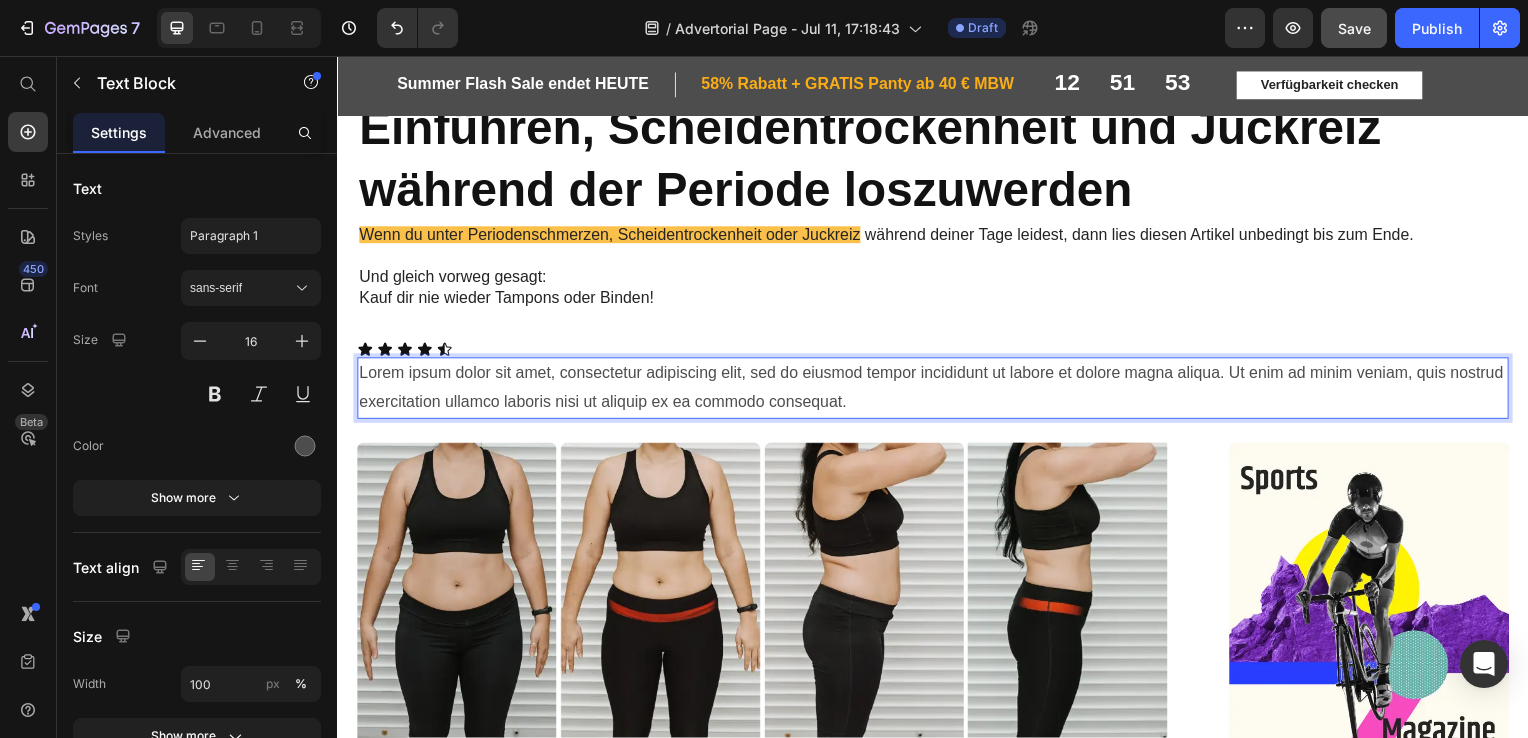click on "Lorem ipsum dolor sit amet, consectetur adipiscing elit, sed do eiusmod tempor incididunt ut labore et dolore magna aliqua. Ut enim ad minim veniam, quis nostrud exercitation ullamco laboris nisi ut aliquip ex ea commodo consequat." at bounding box center (937, 391) 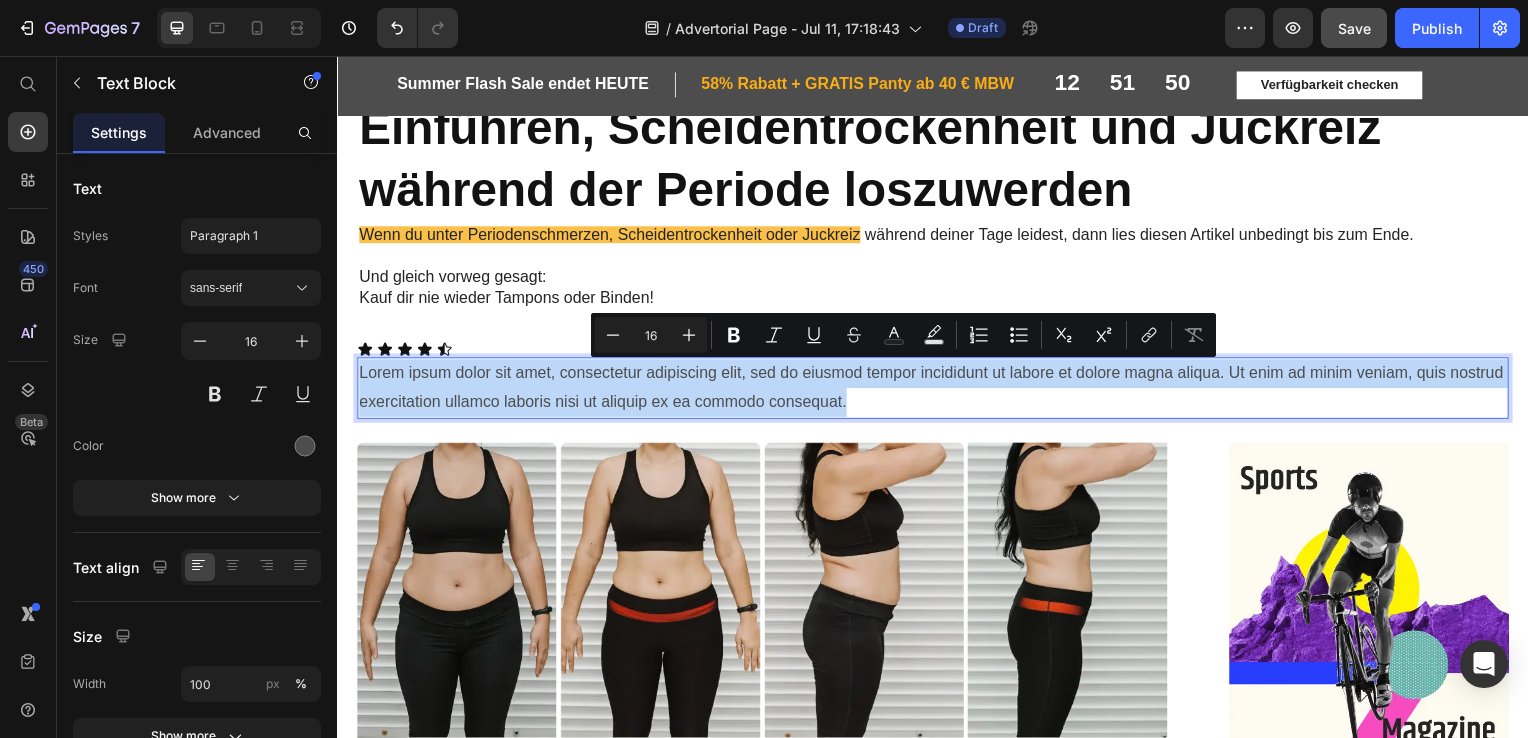 drag, startPoint x: 917, startPoint y: 410, endPoint x: 672, endPoint y: 434, distance: 246.1727 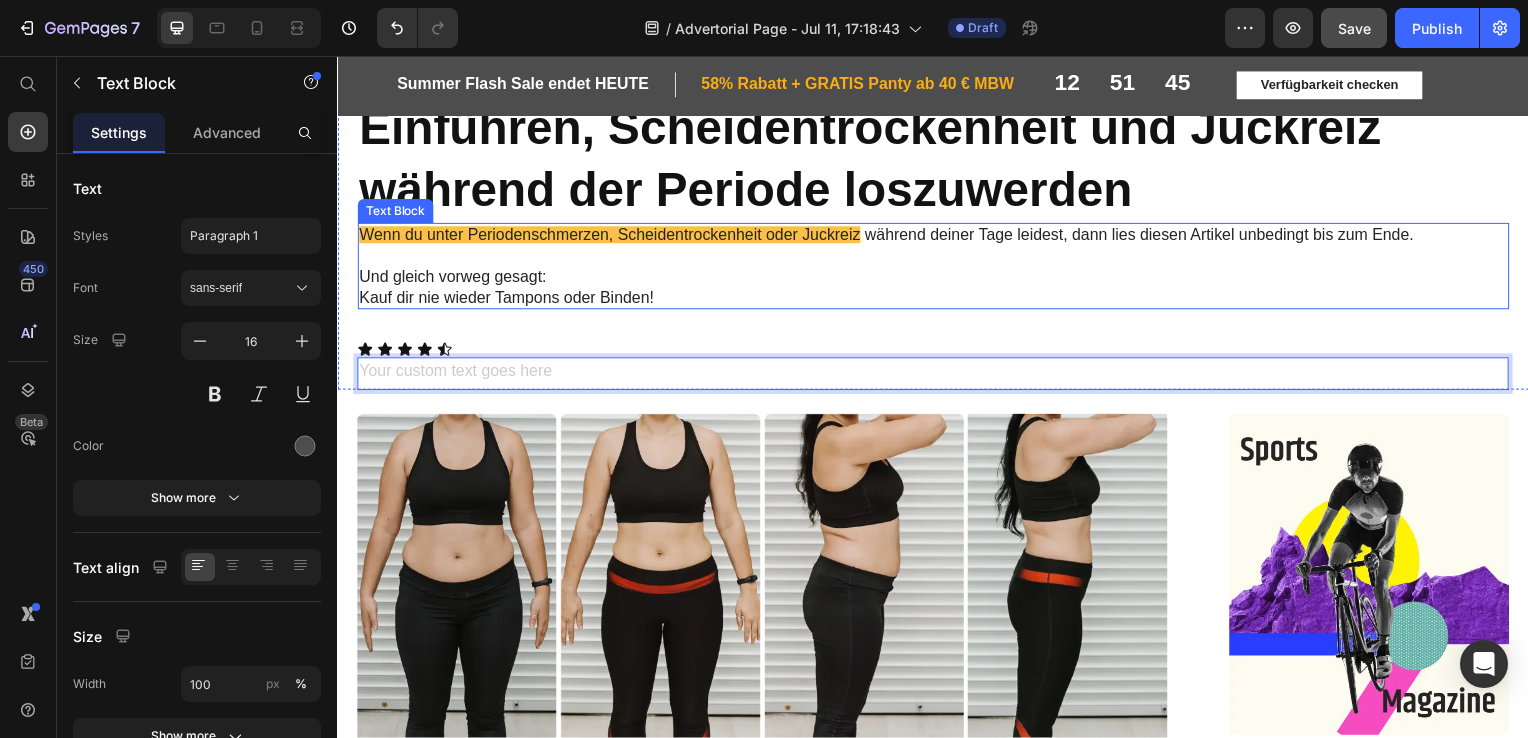 click on "Und gleich vorweg gesagt: Kauf dir nie wieder Tampons oder Binden!" at bounding box center [937, 290] 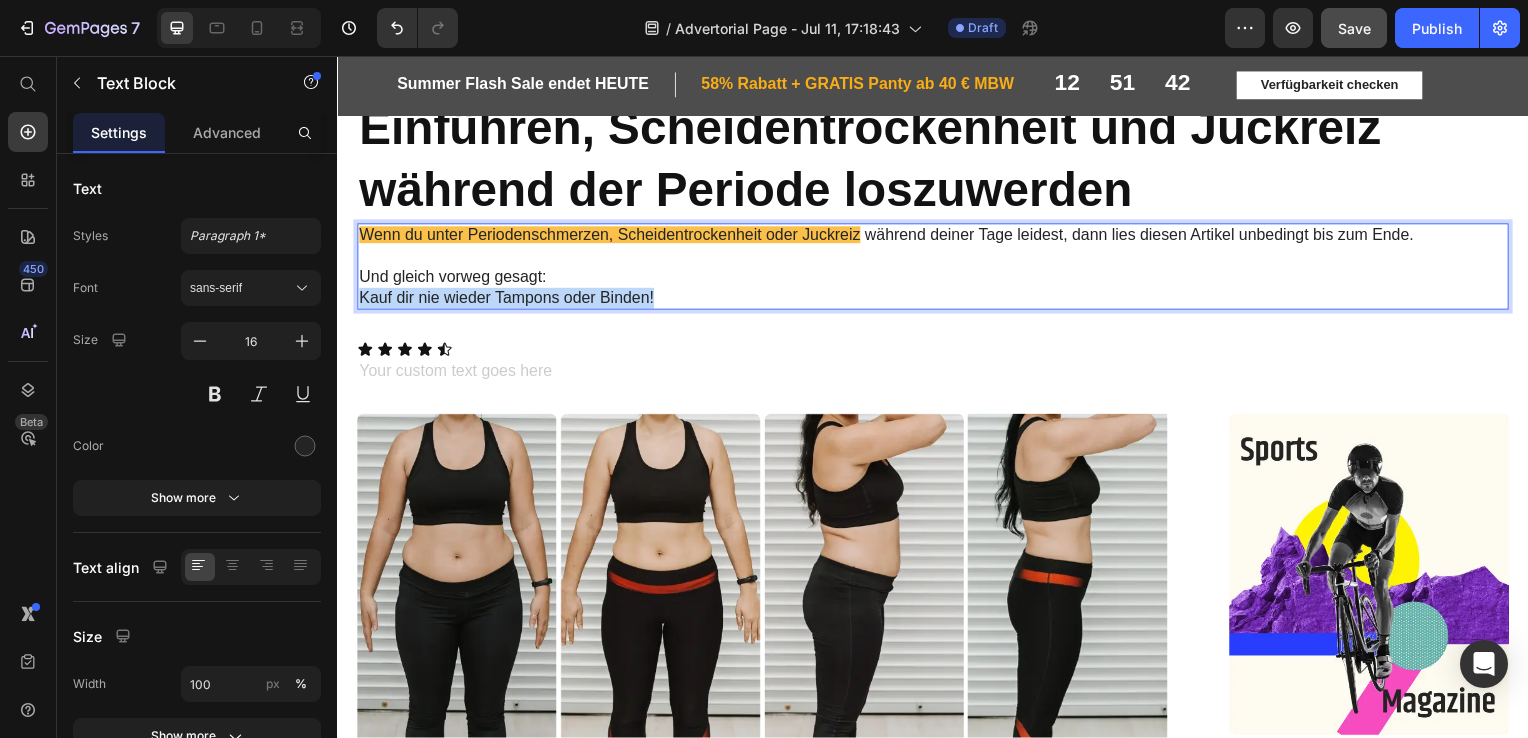 drag, startPoint x: 657, startPoint y: 301, endPoint x: 361, endPoint y: 304, distance: 296.0152 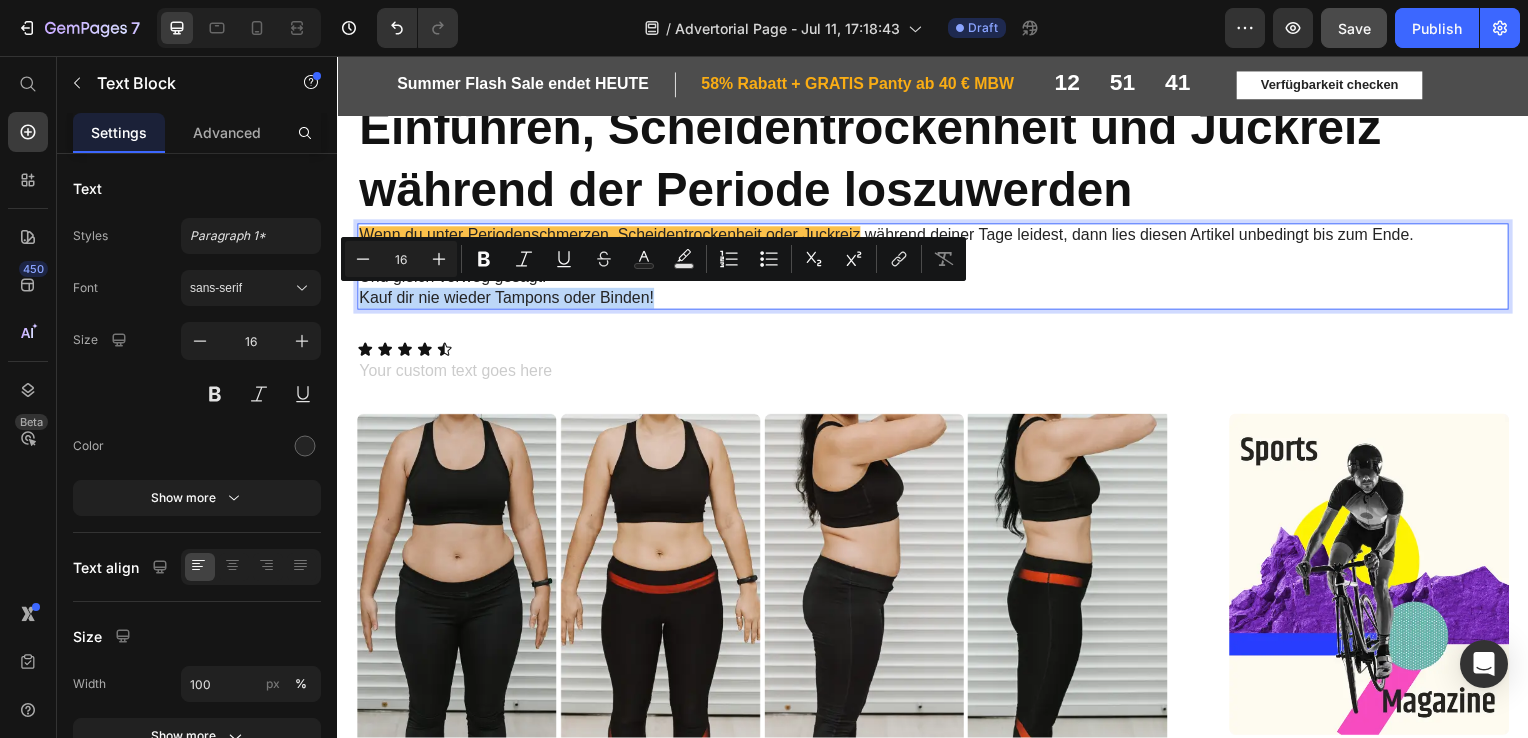 copy on "Kauf dir nie wieder Tampons oder Binden!" 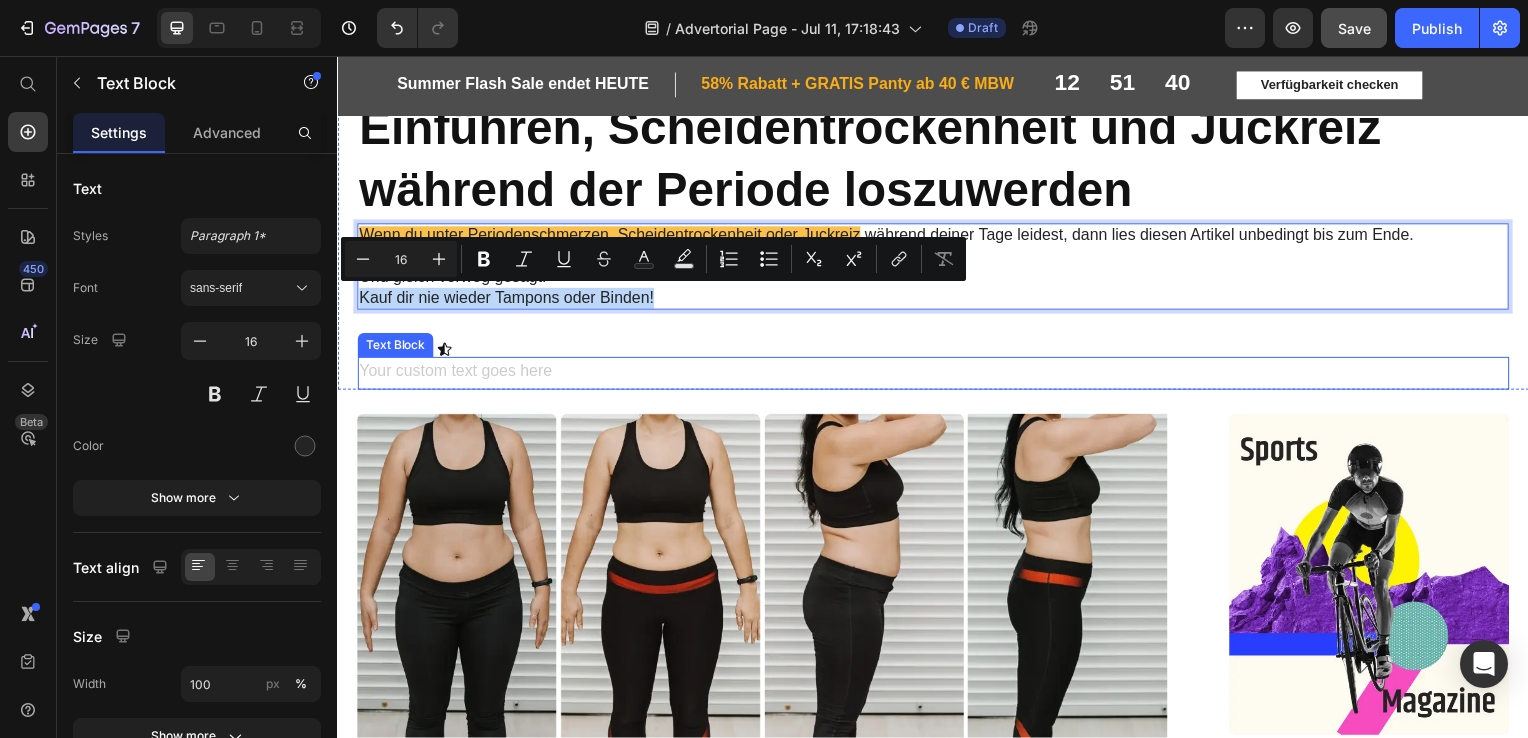 click at bounding box center (937, 376) 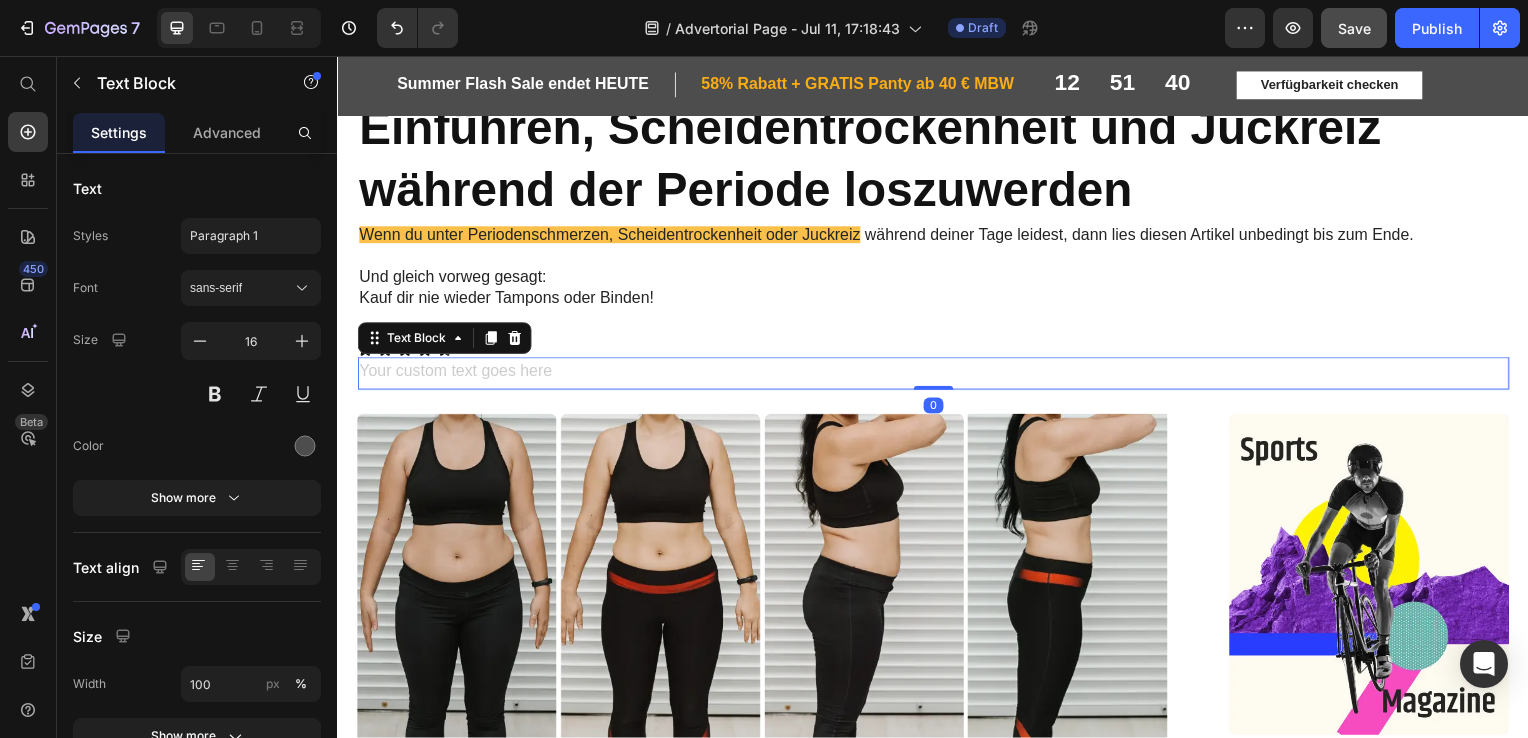 click at bounding box center [937, 376] 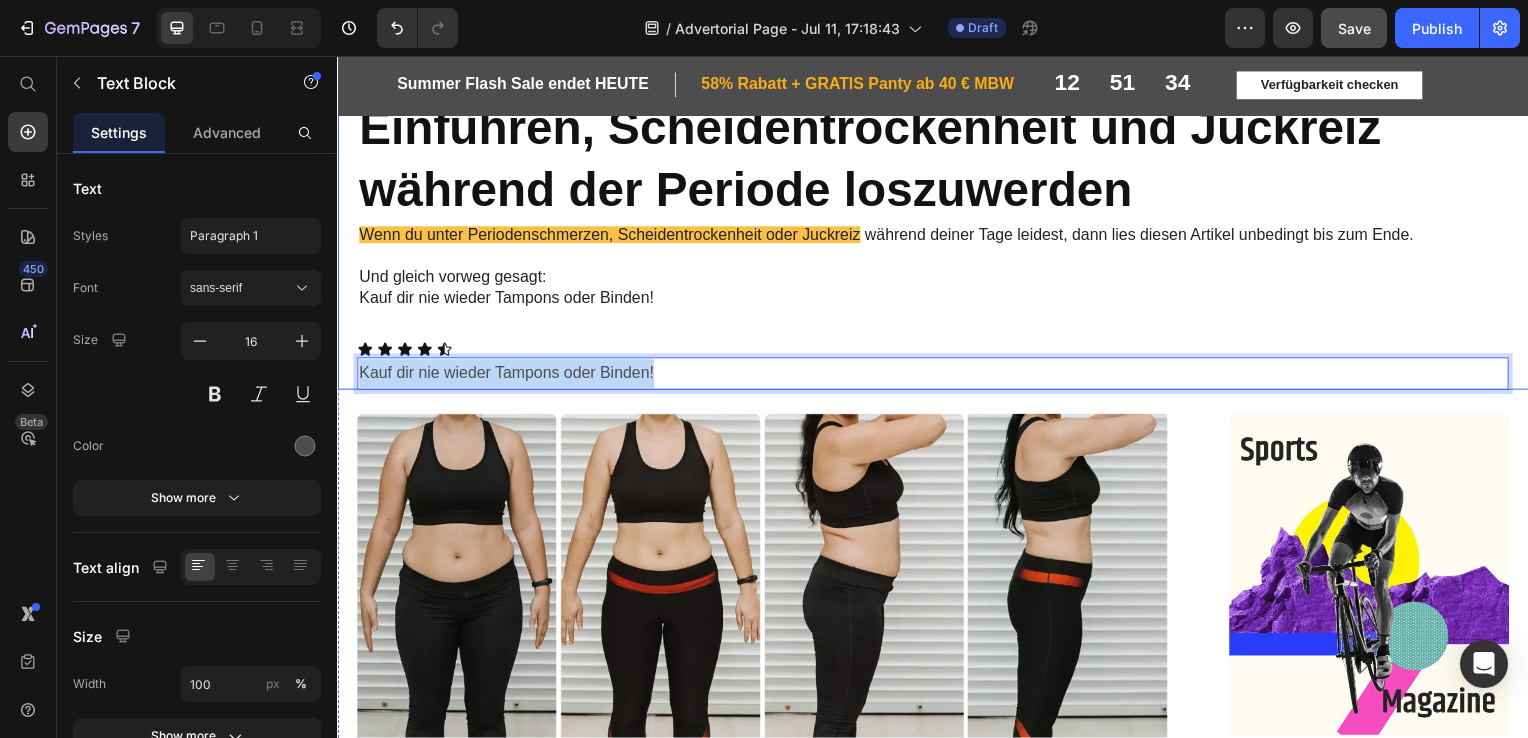 drag, startPoint x: 665, startPoint y: 372, endPoint x: 340, endPoint y: 362, distance: 325.1538 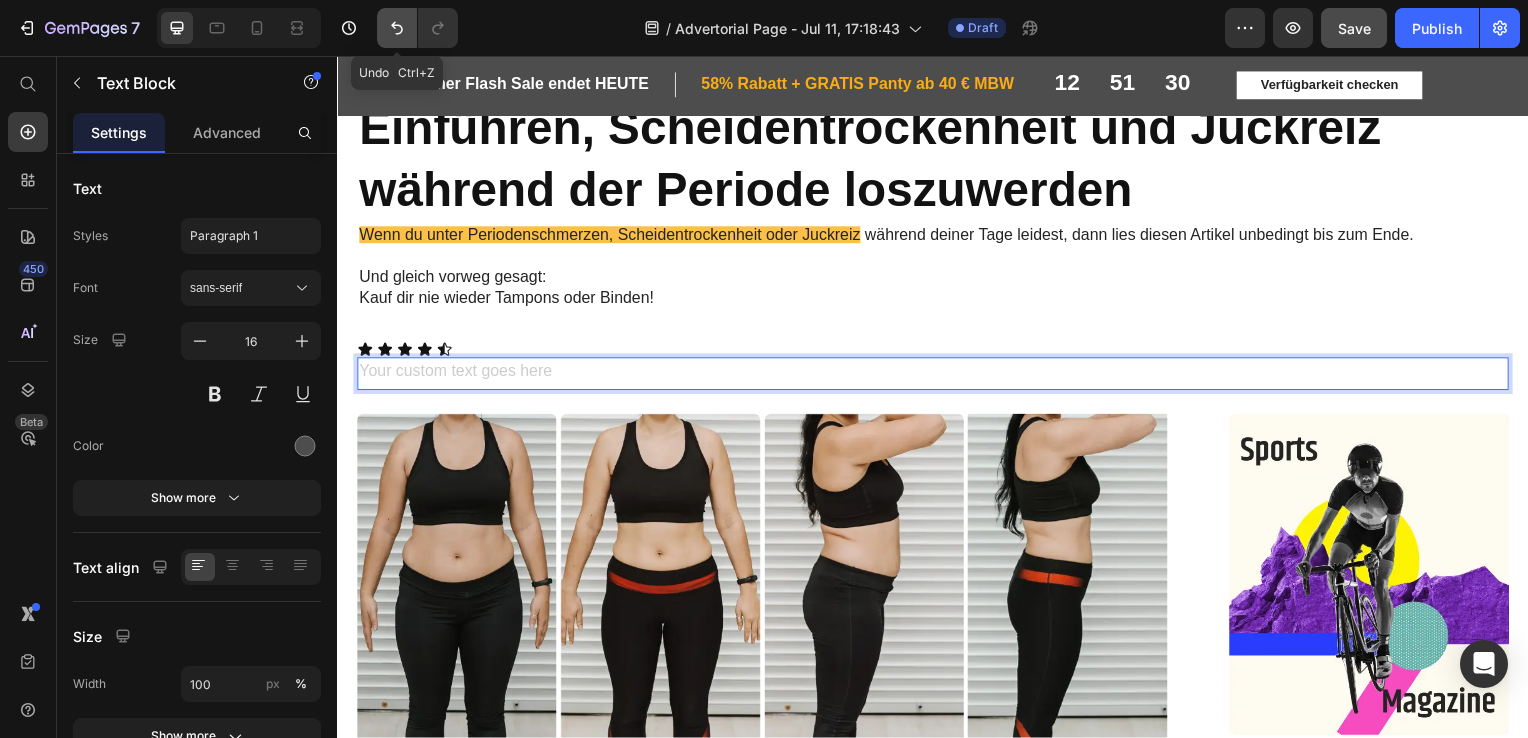 click 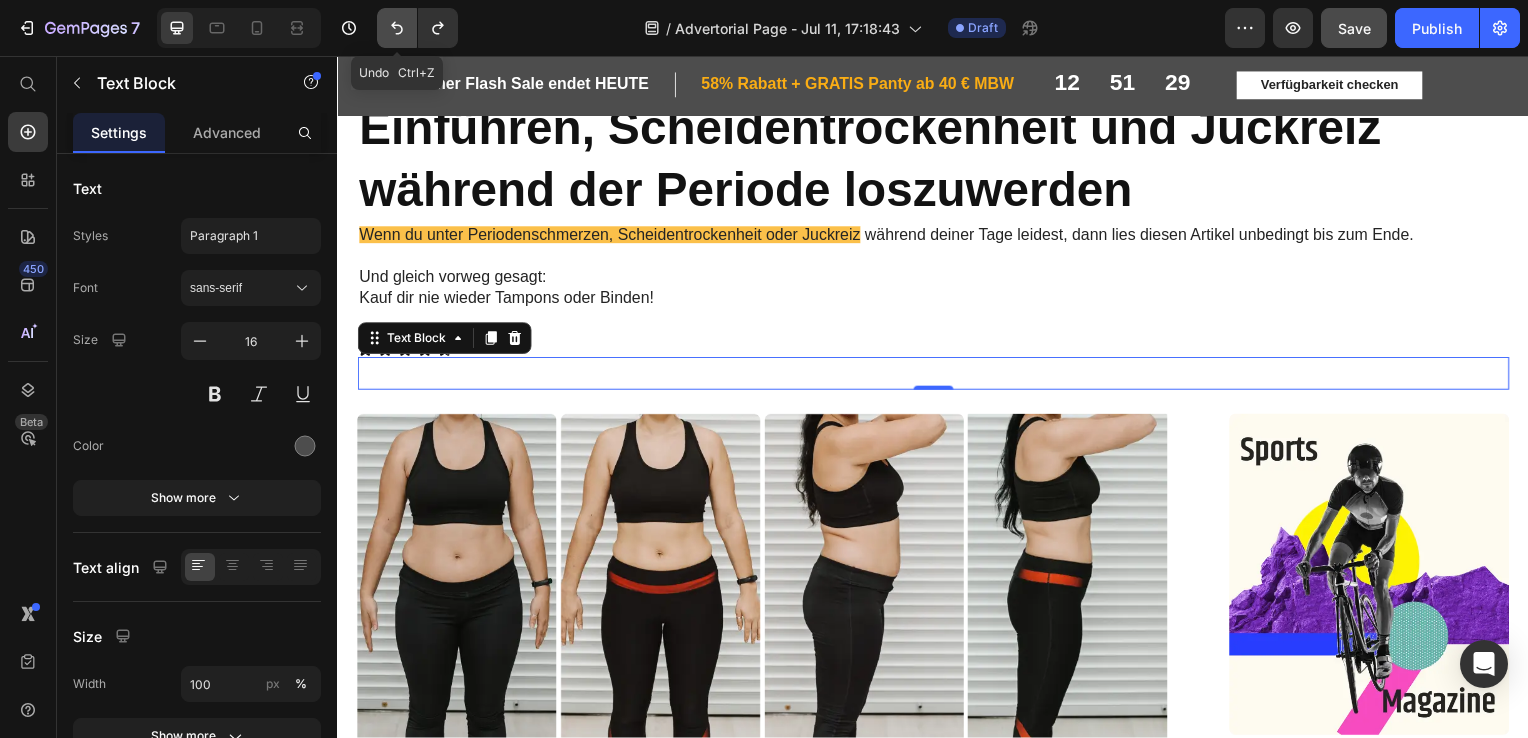 click 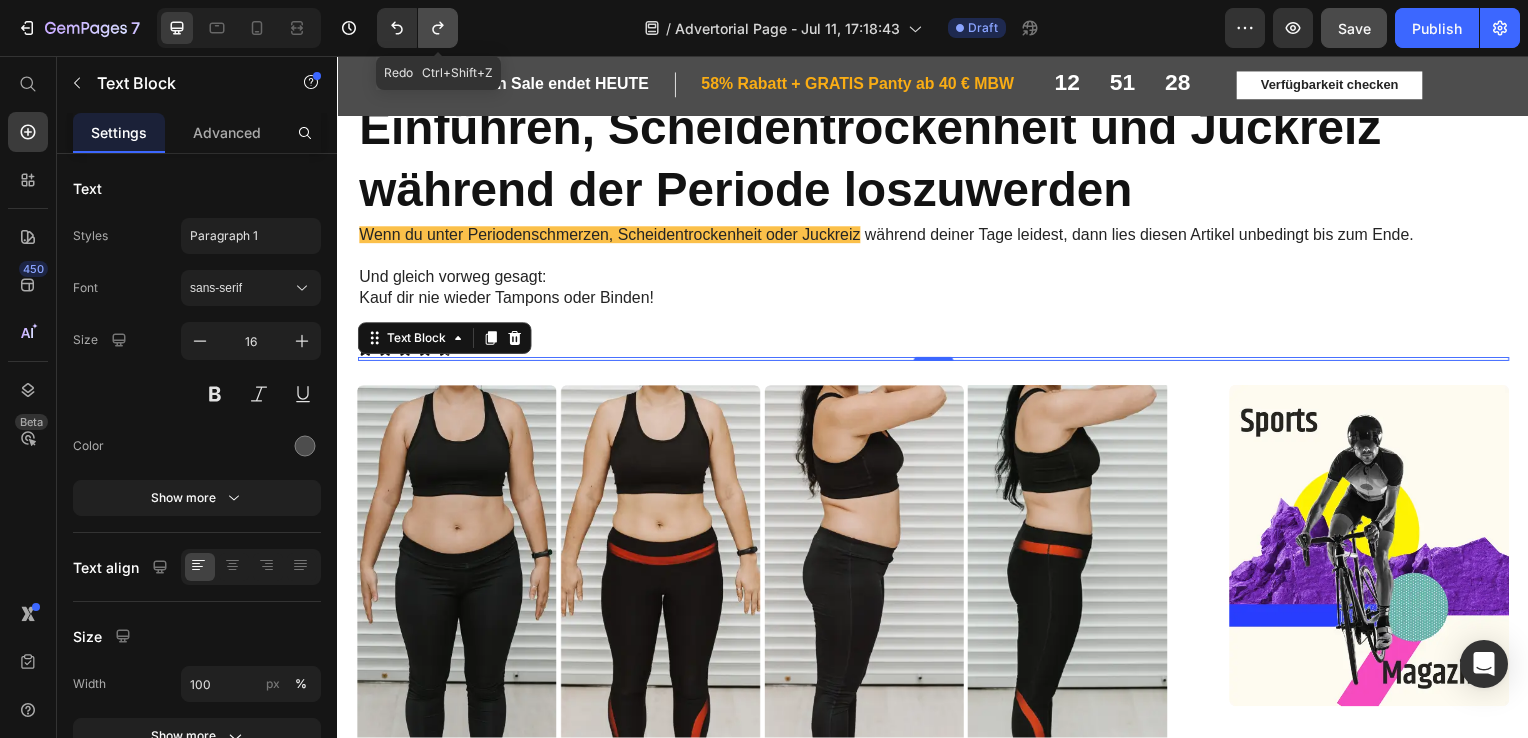 click 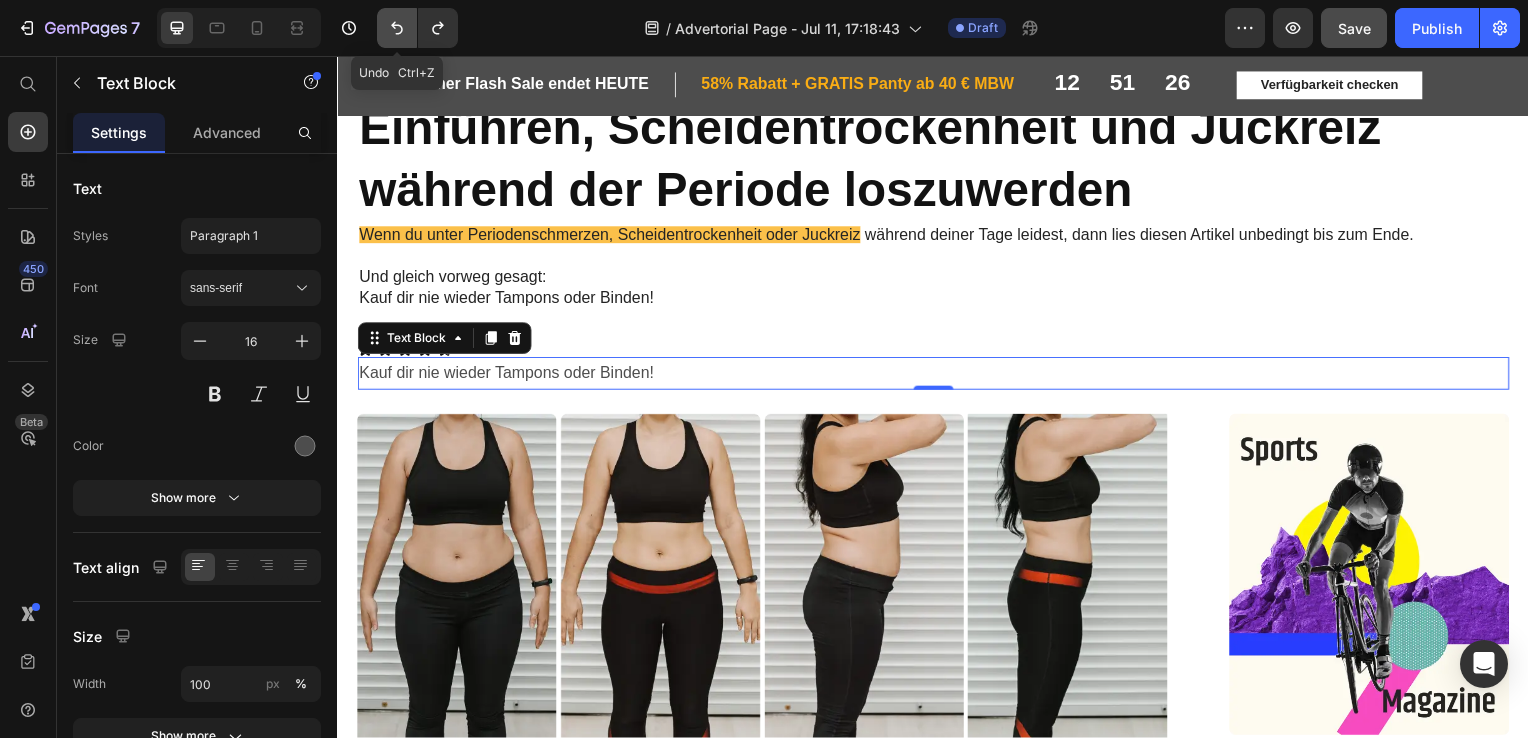 click 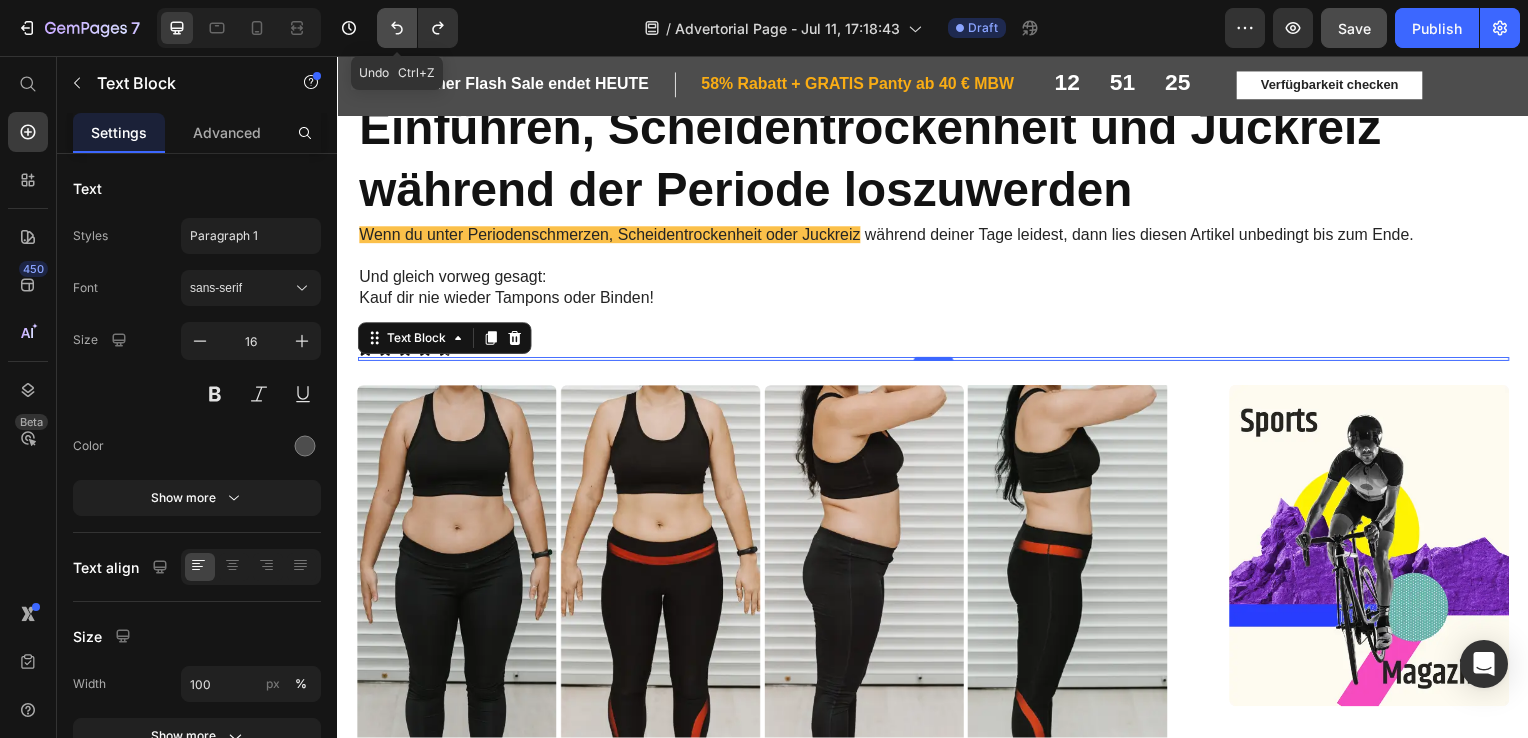 click 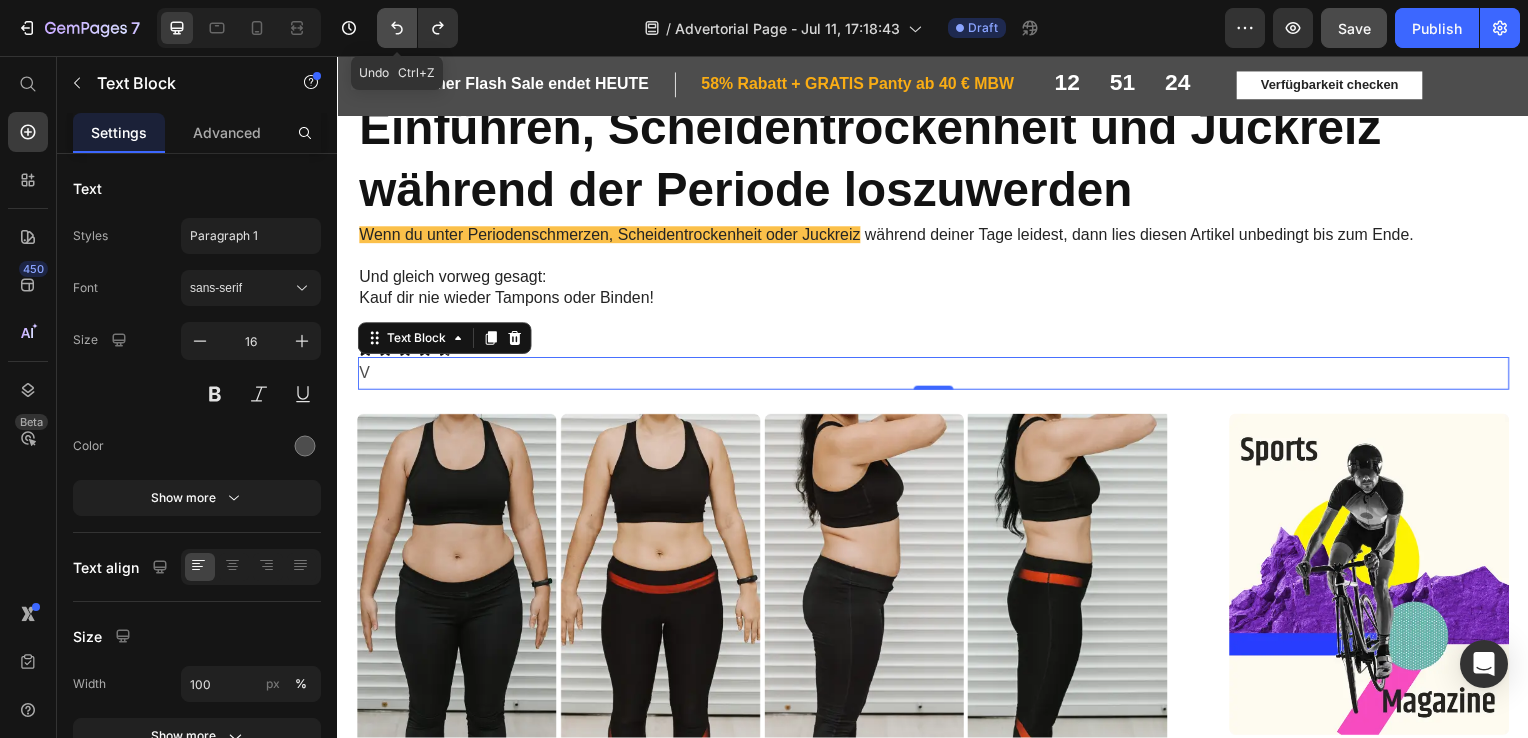 click 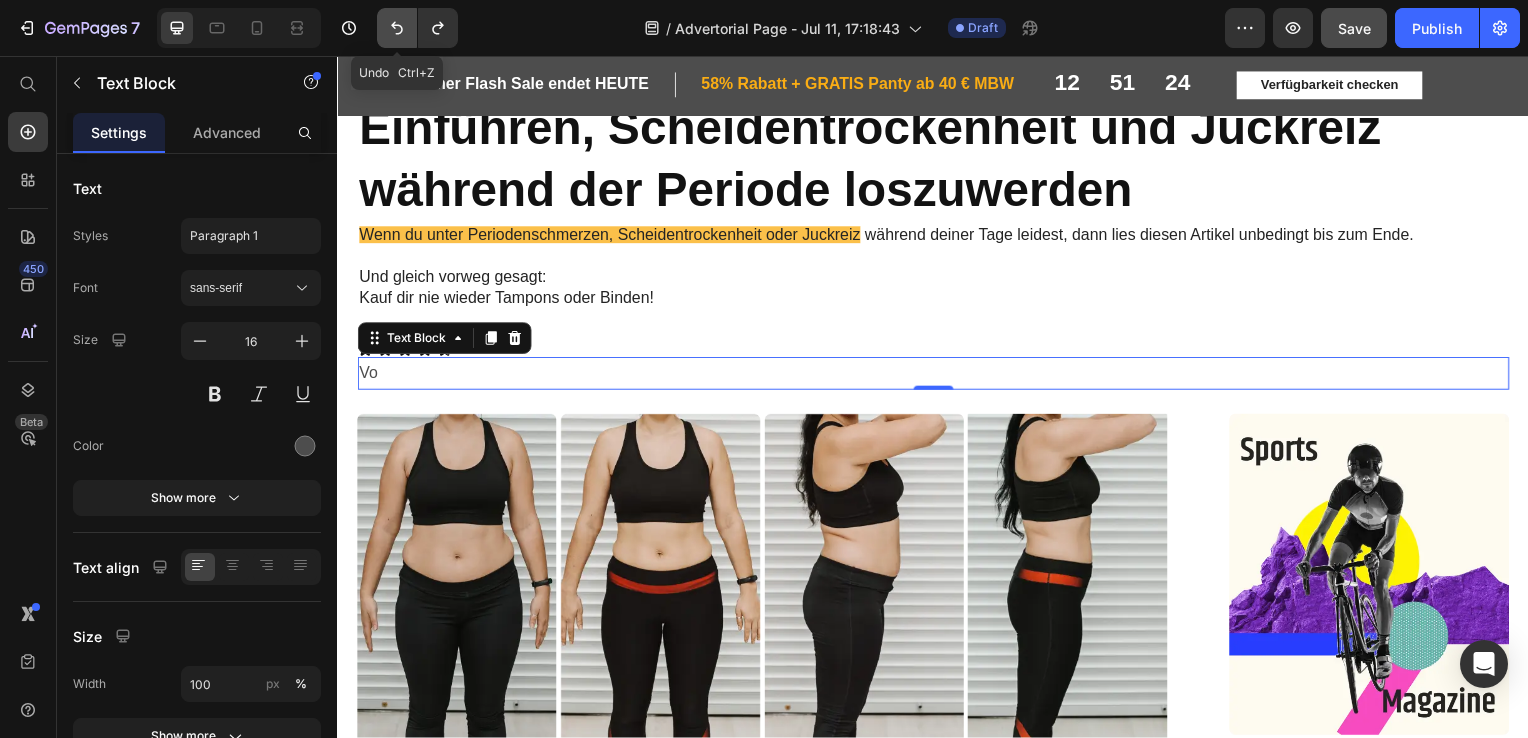 click 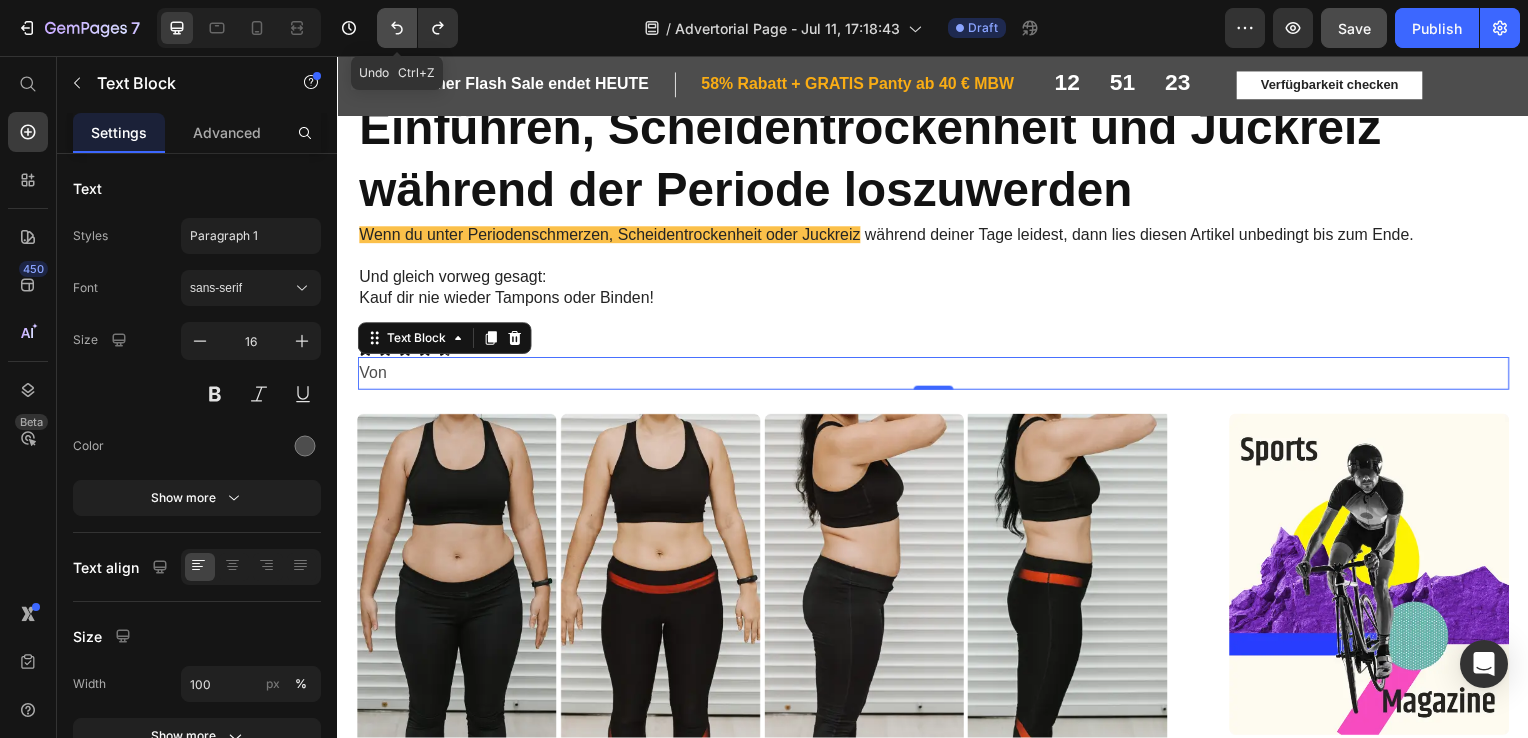 click 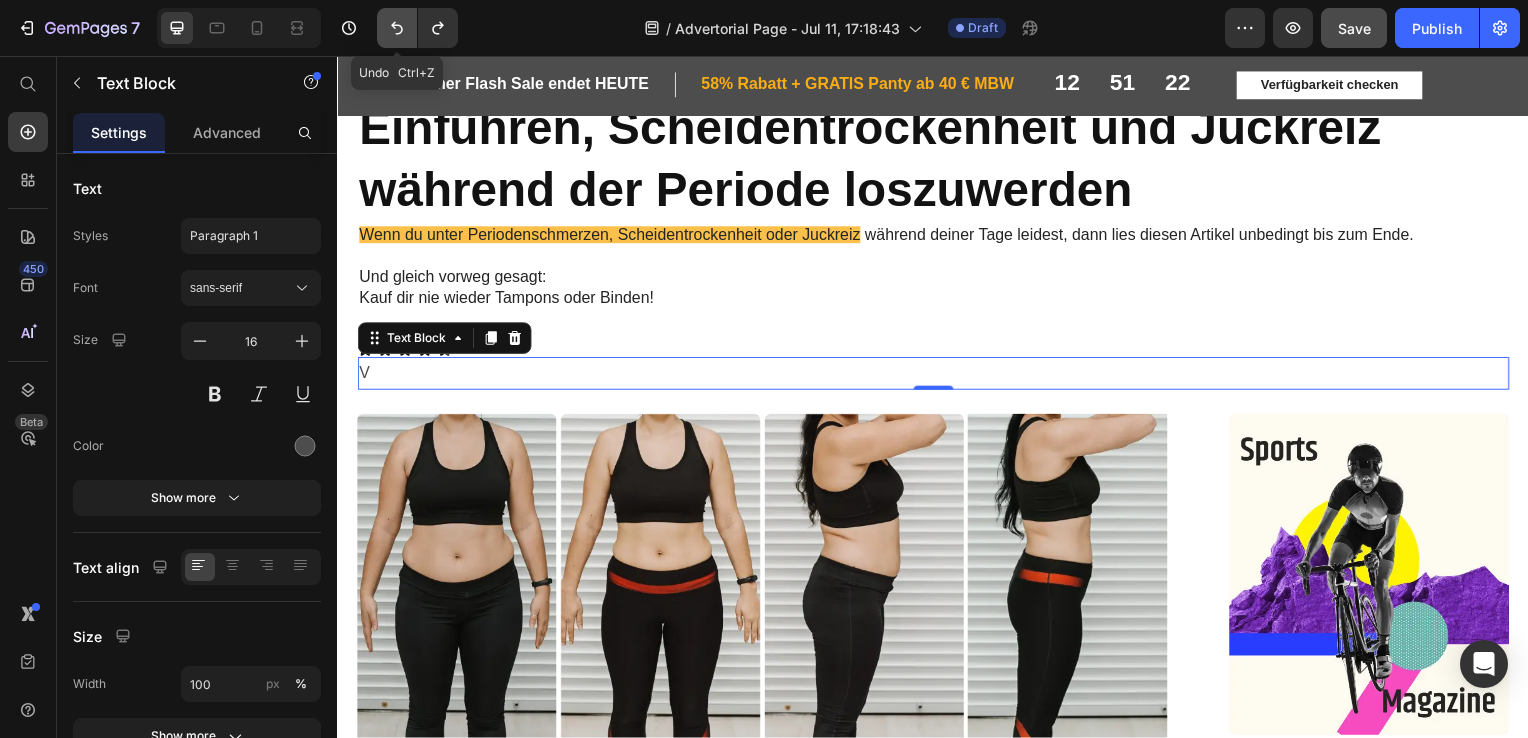 click 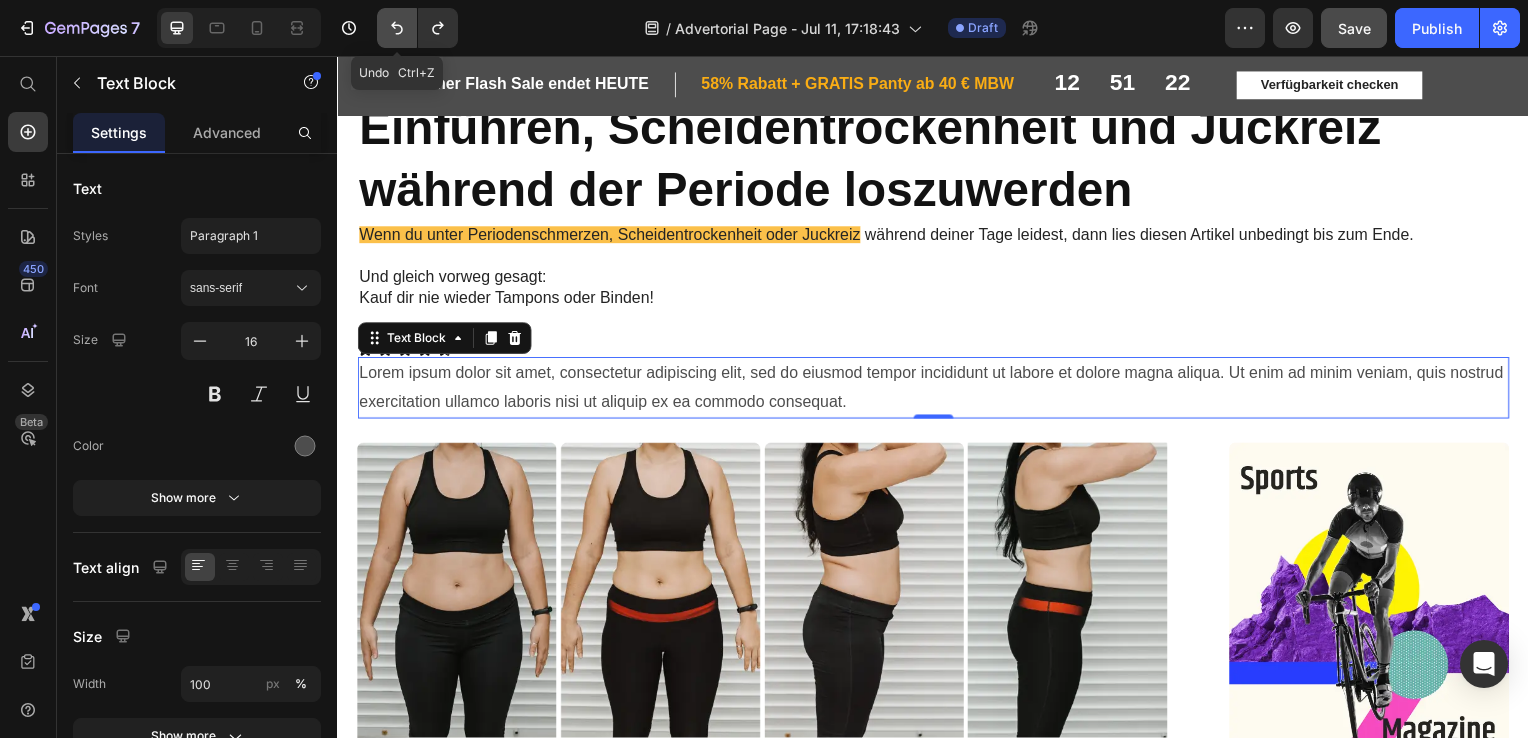 click 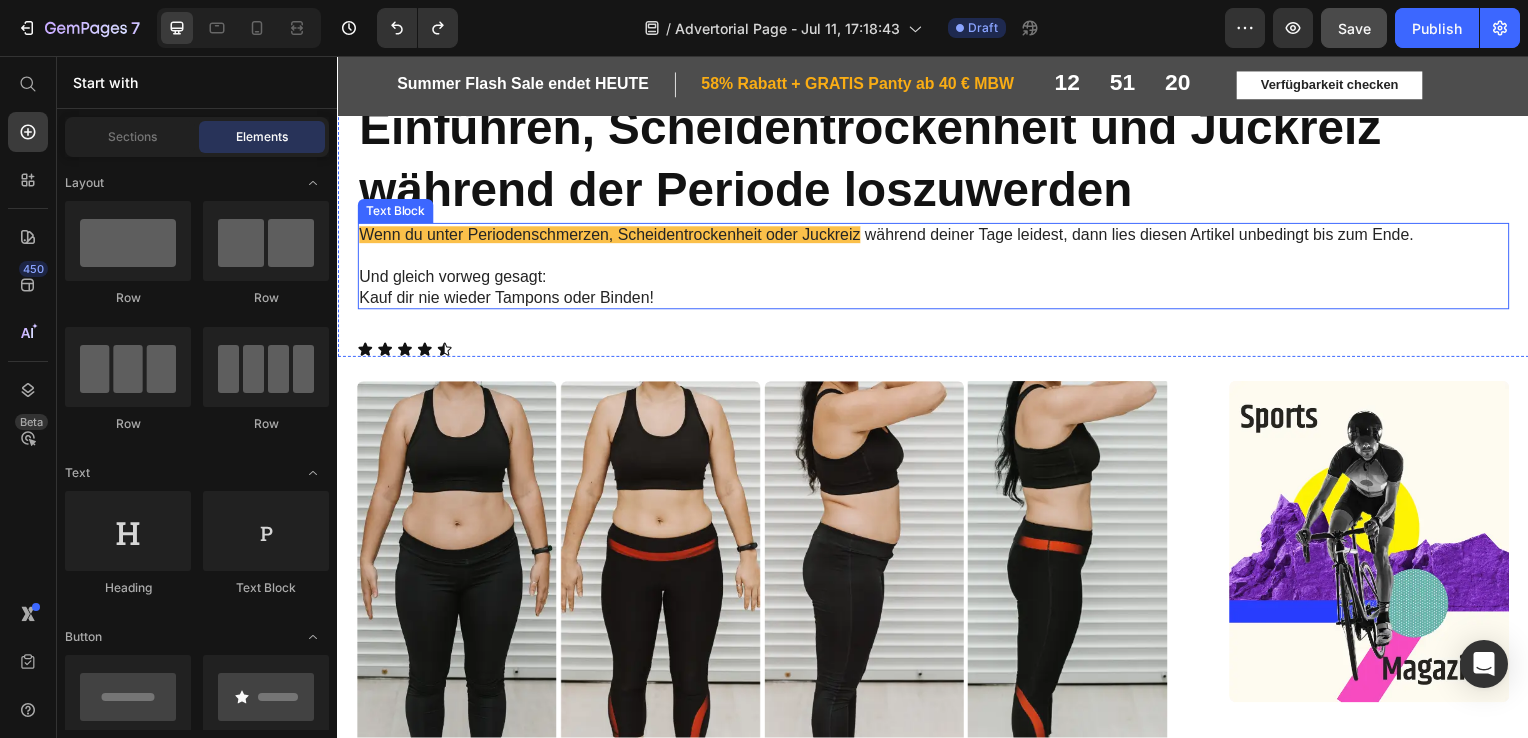 click on "Und gleich vorweg gesagt: Kauf dir nie wieder Tampons oder Binden!" at bounding box center [937, 290] 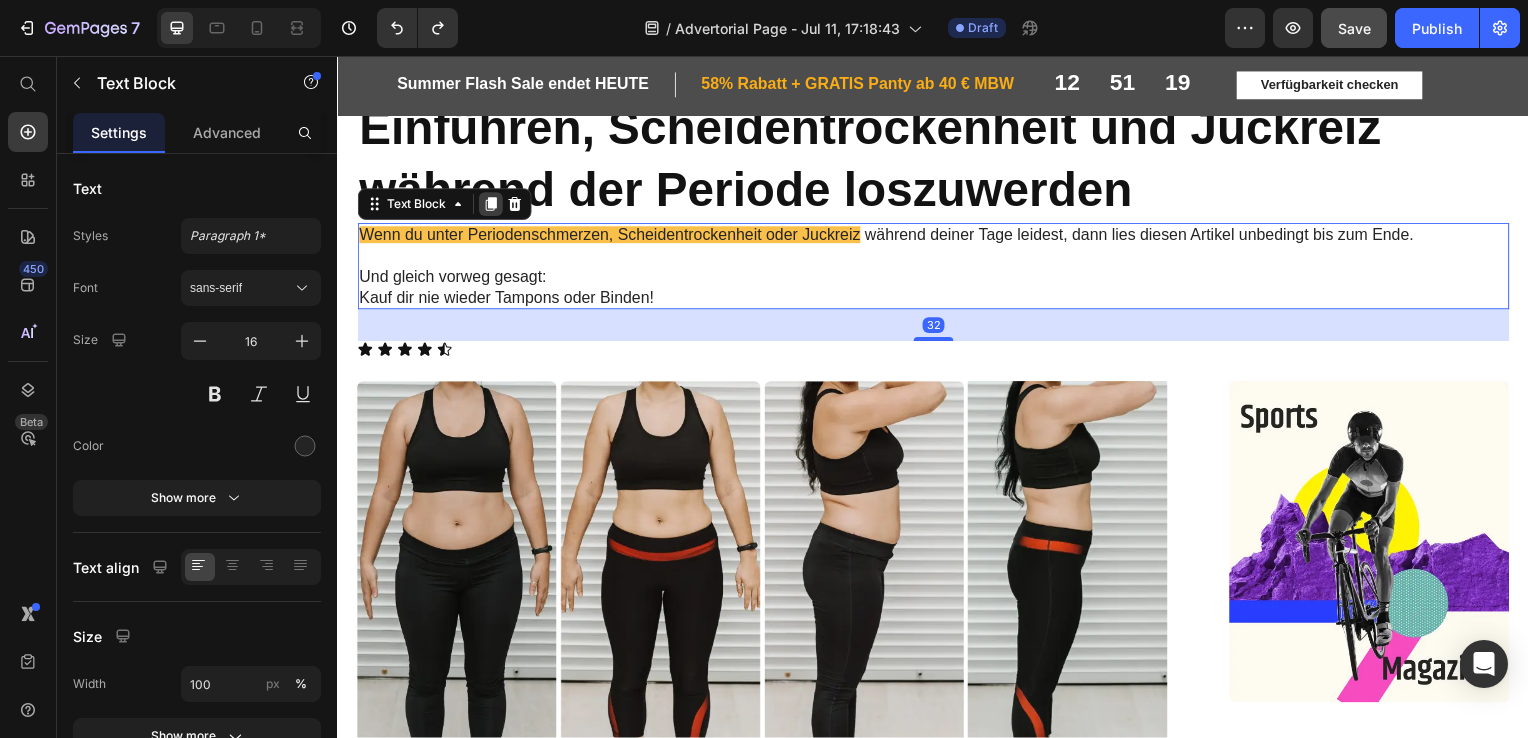 click 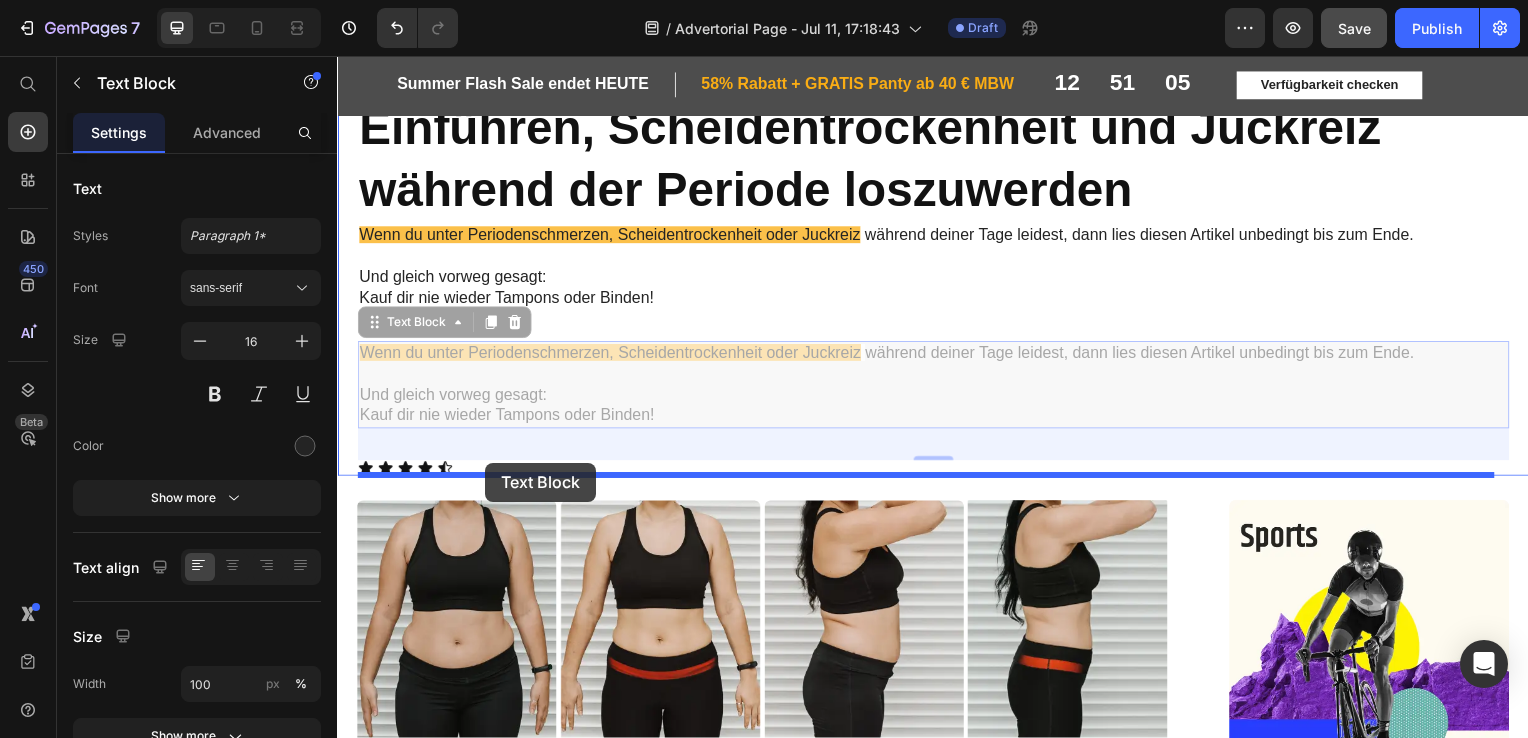 drag, startPoint x: 365, startPoint y: 328, endPoint x: 486, endPoint y: 466, distance: 183.53474 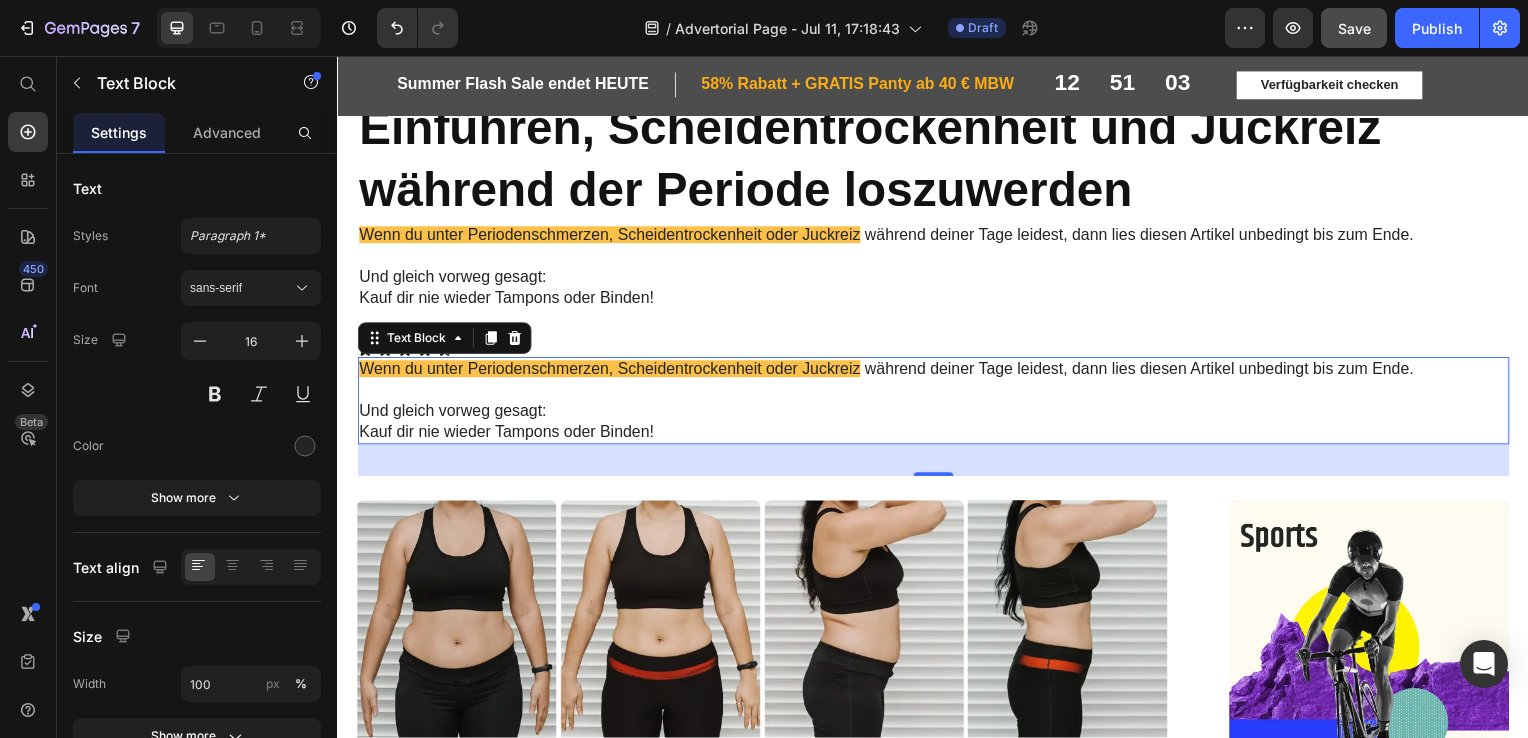 click on "Und gleich vorweg gesagt: Kauf dir nie wieder Tampons oder Binden!" at bounding box center [937, 425] 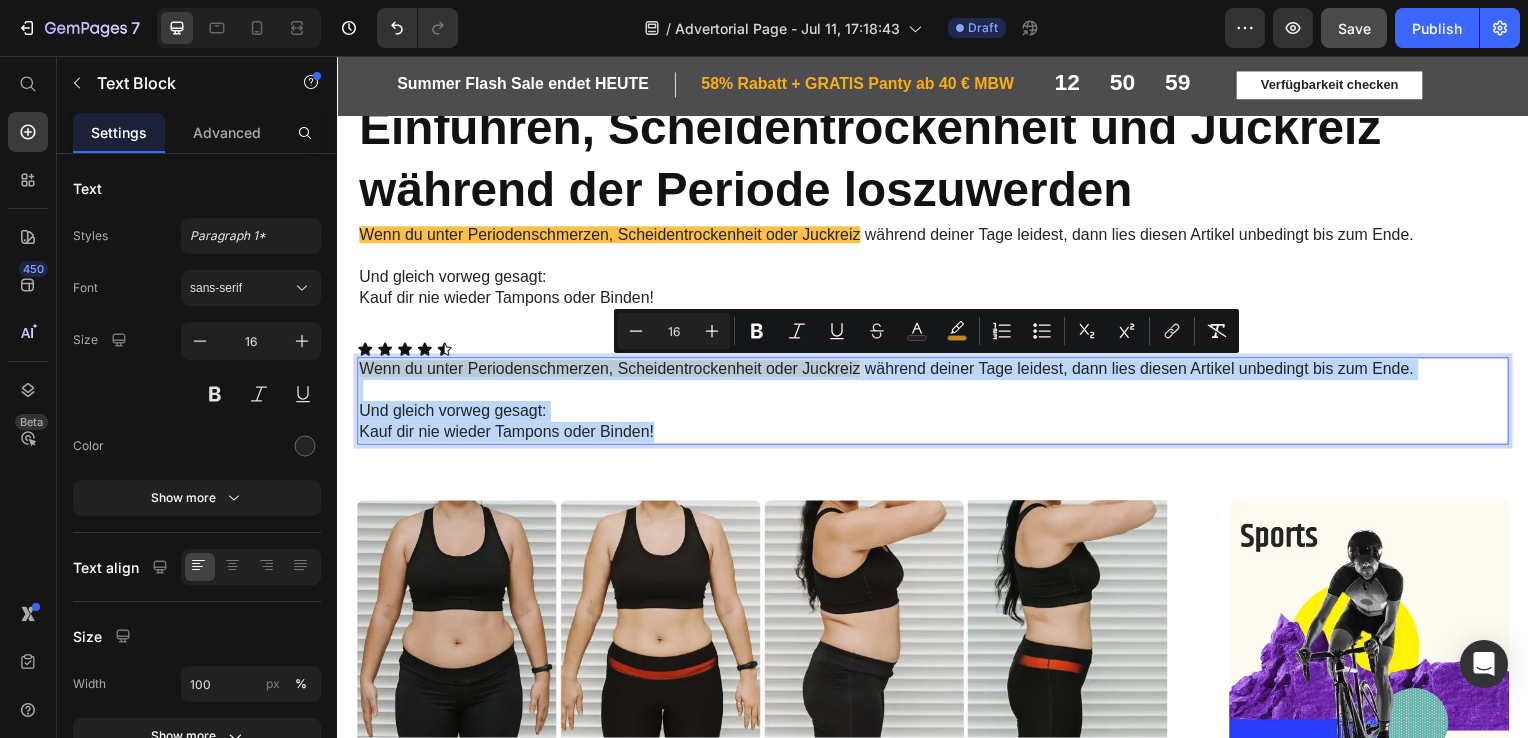 drag, startPoint x: 701, startPoint y: 437, endPoint x: 360, endPoint y: 369, distance: 347.71396 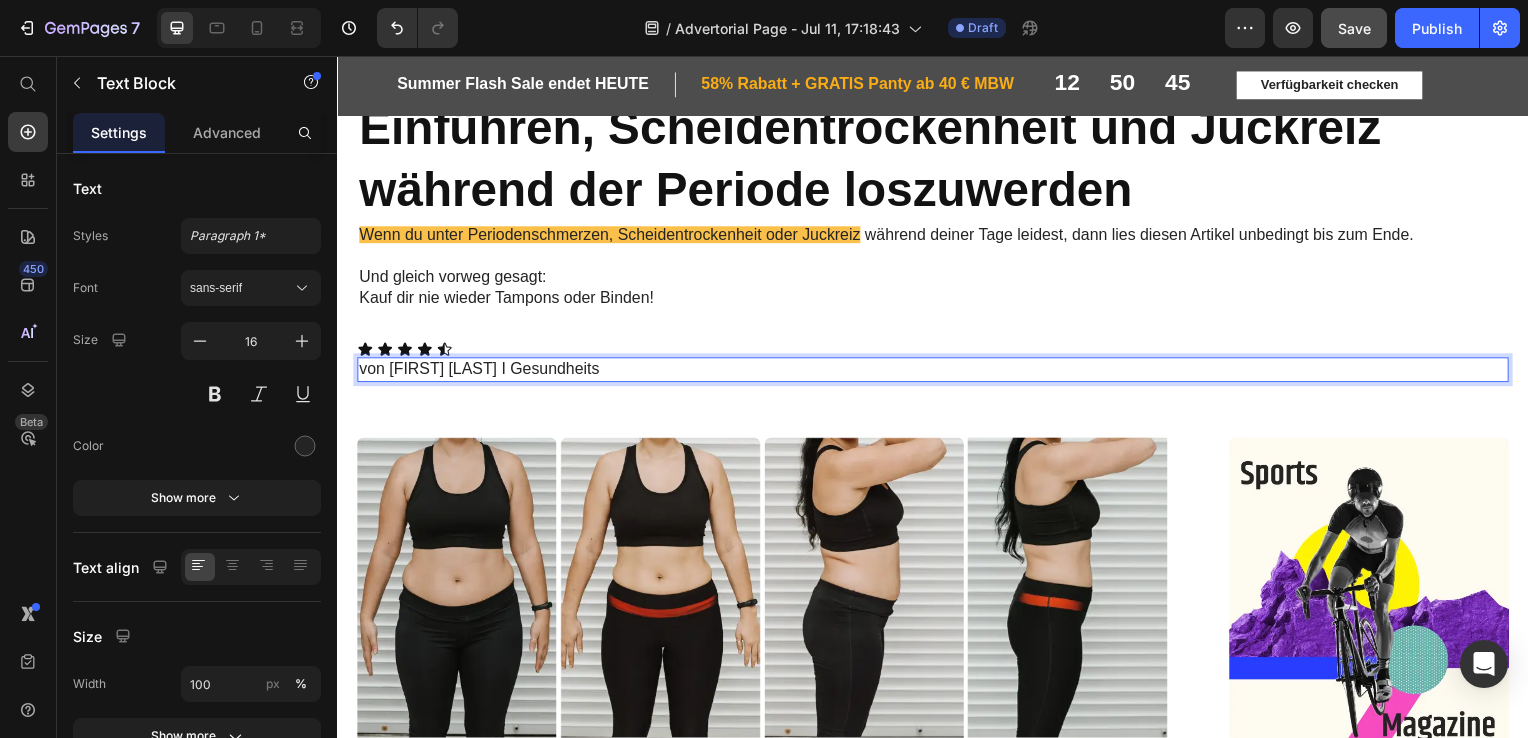 click on "von Isabelle Doczy I Gesundheits" at bounding box center [937, 372] 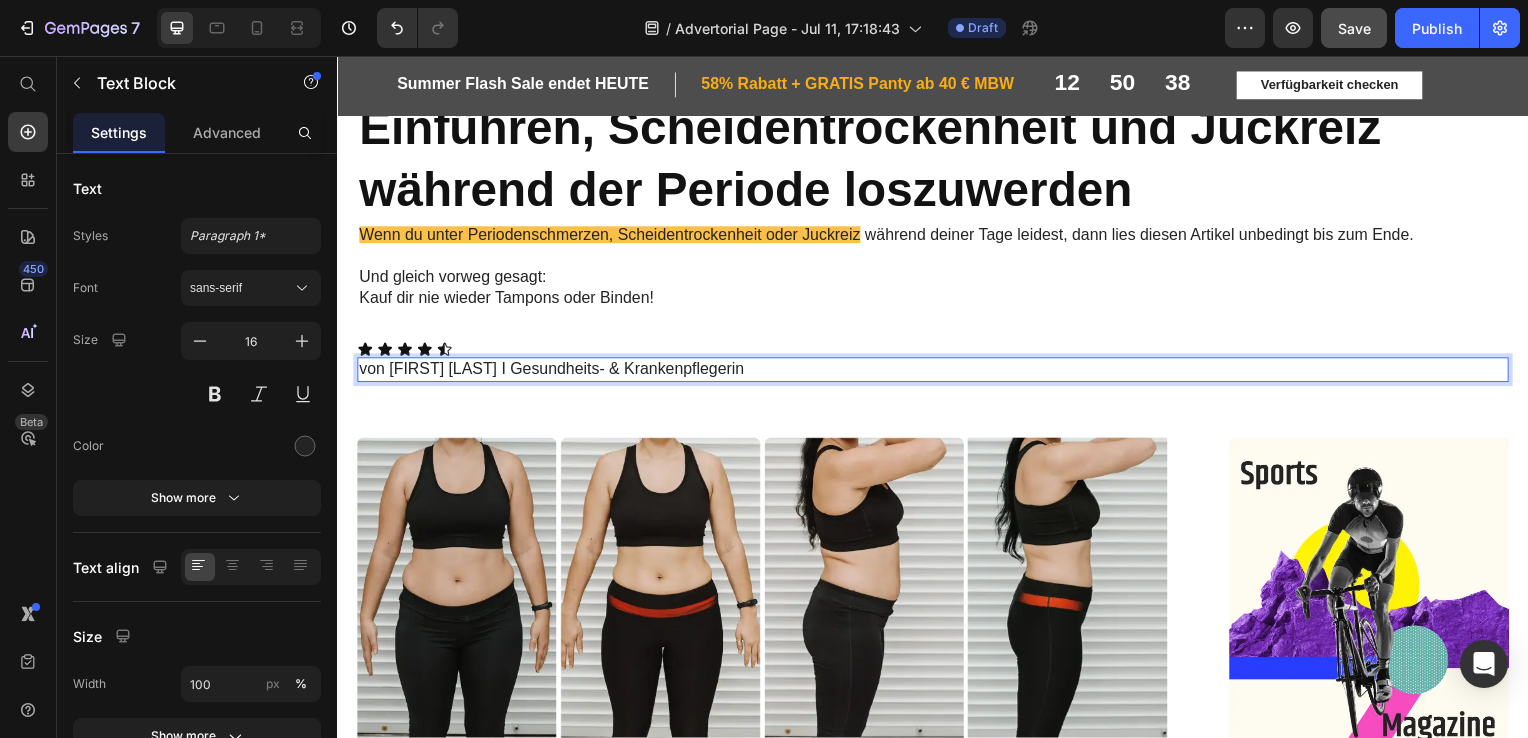 click on "von Isabelle Doczy I Gesundheits- & Krankenpflegerin" at bounding box center (937, 372) 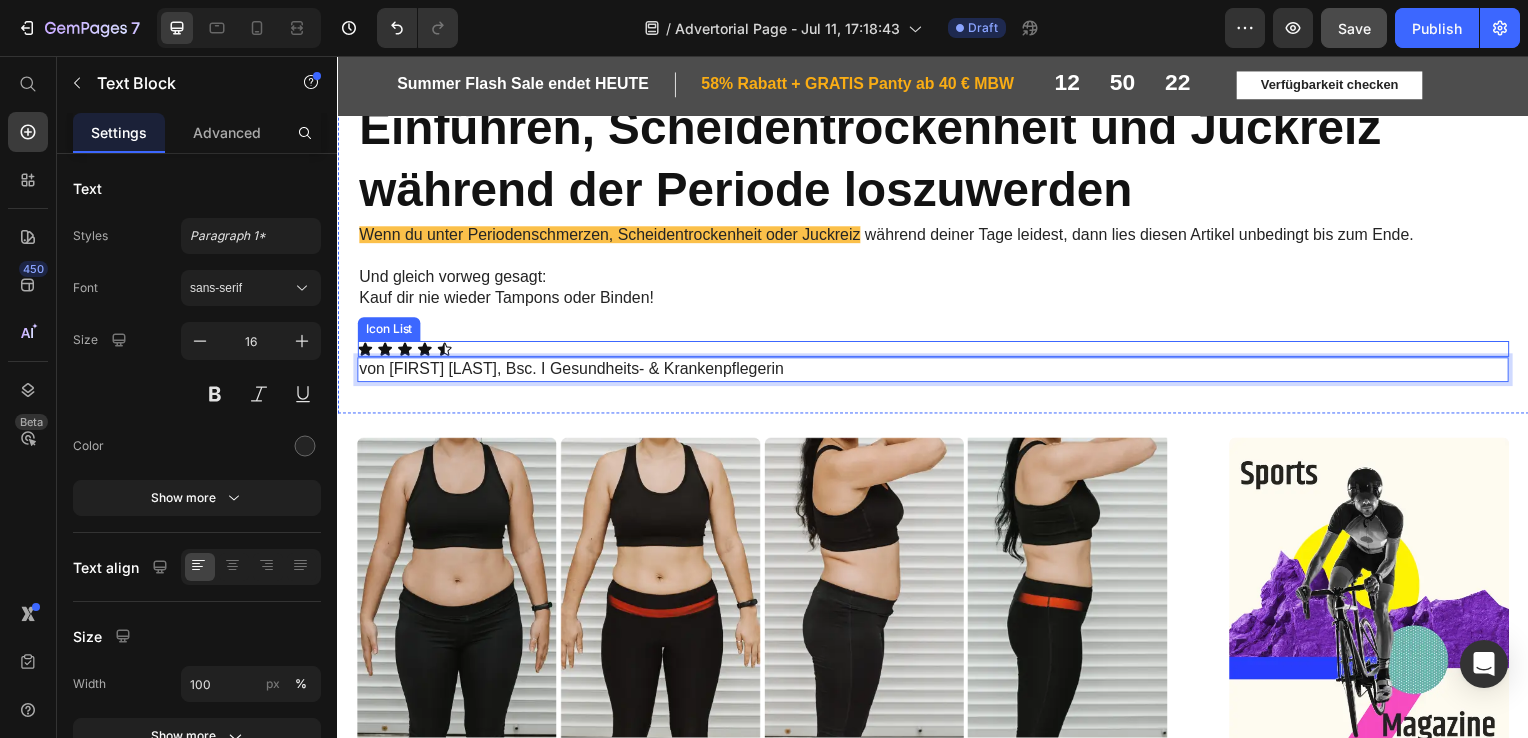 click on "Icon Icon Icon Icon Icon" at bounding box center (937, 352) 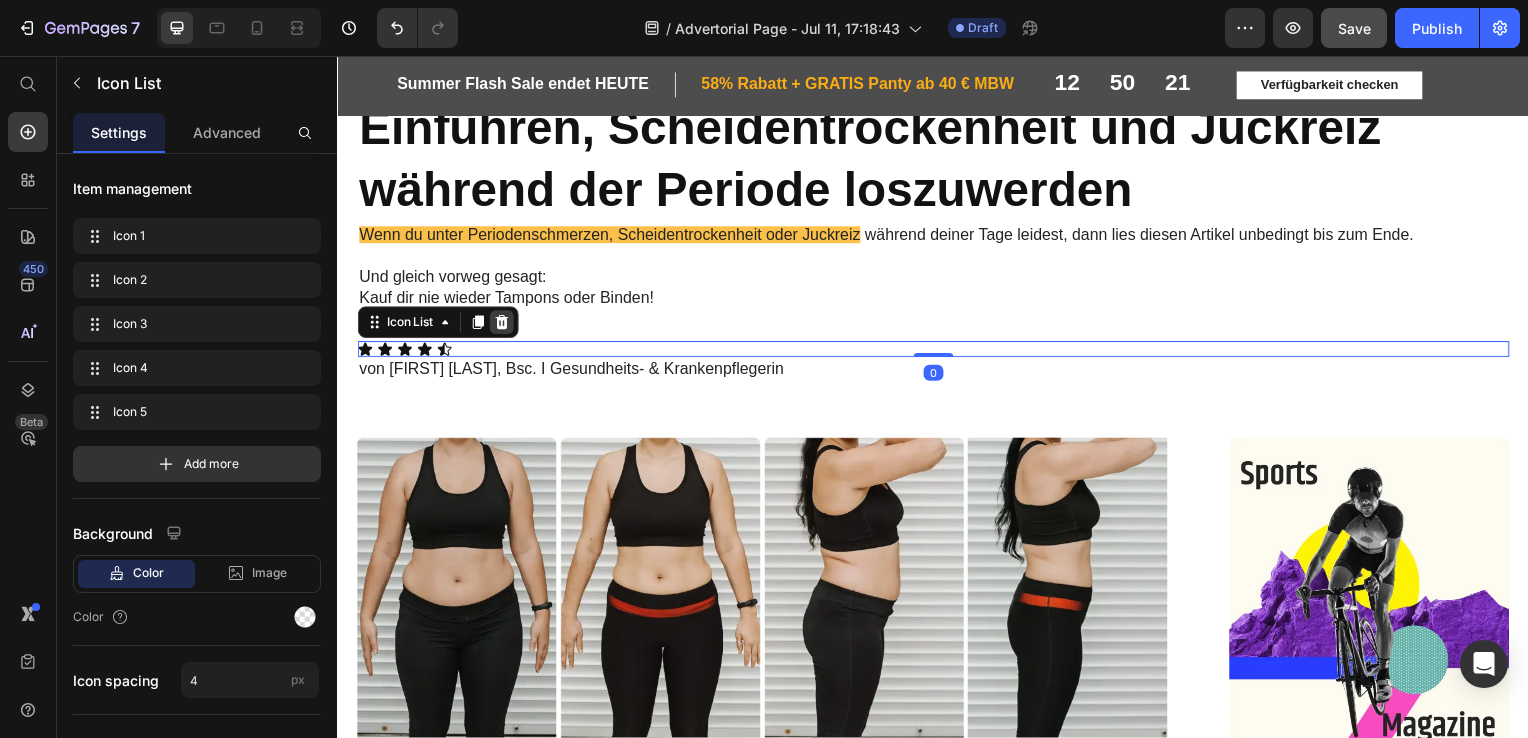 click 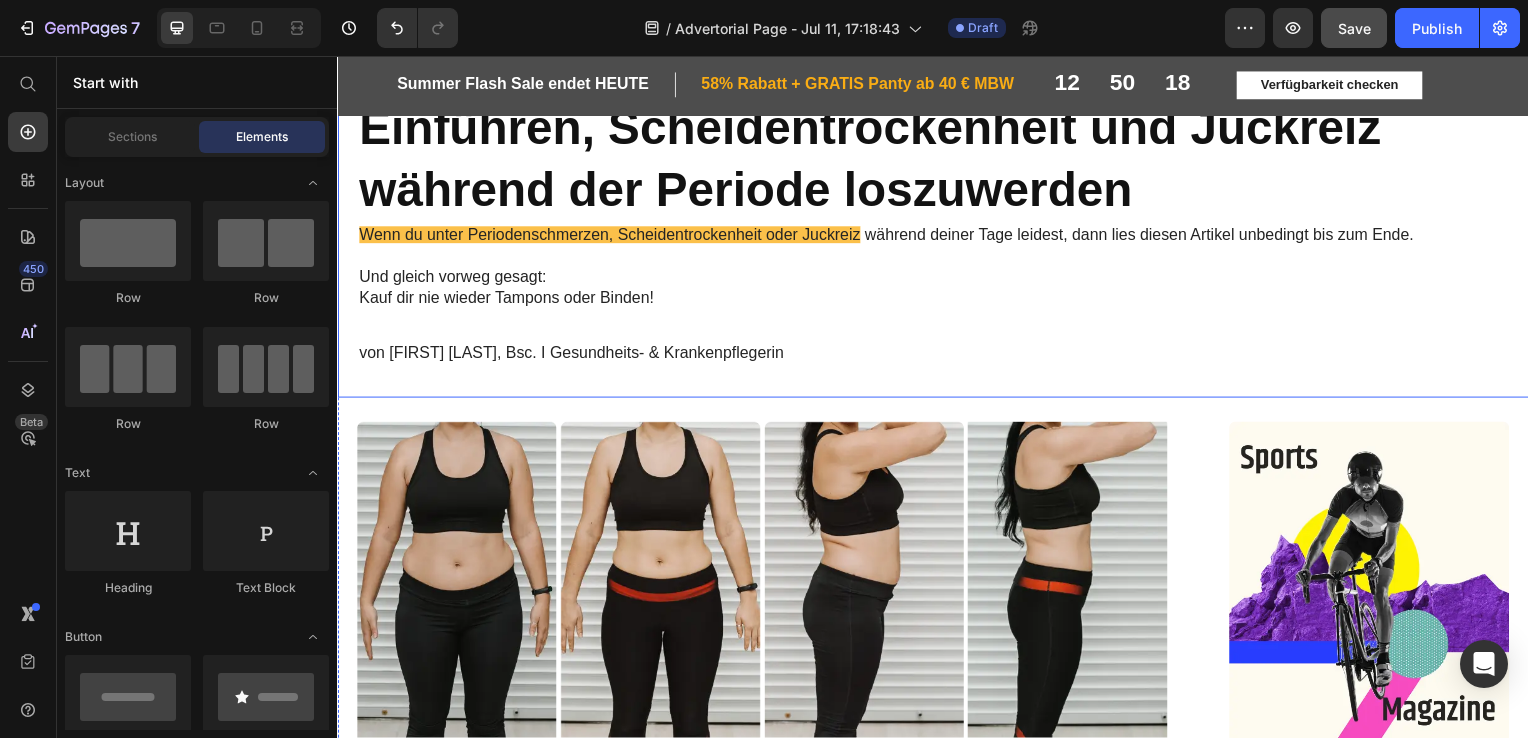 scroll, scrollTop: 683, scrollLeft: 0, axis: vertical 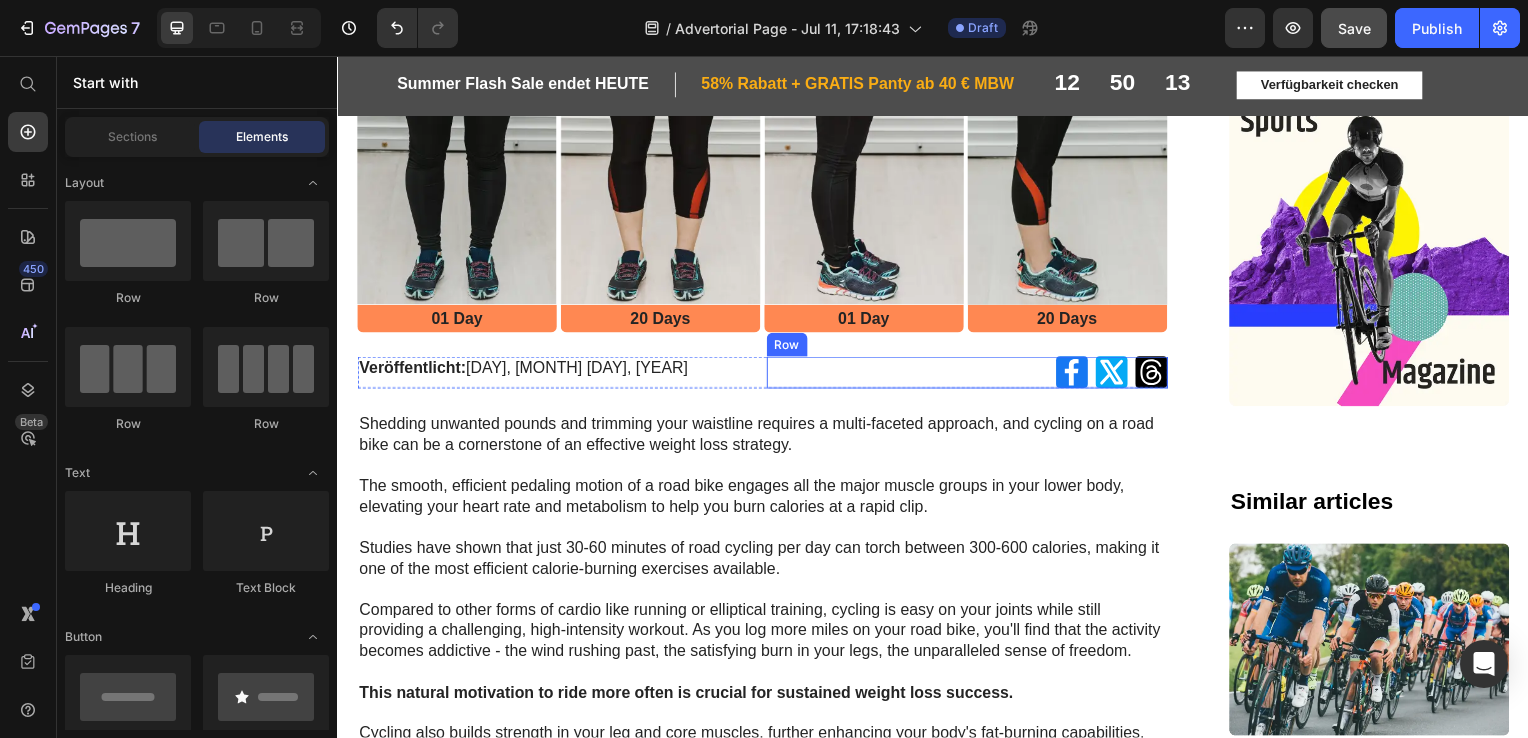 click on "Icon
Icon
Icon Row" at bounding box center [971, 375] 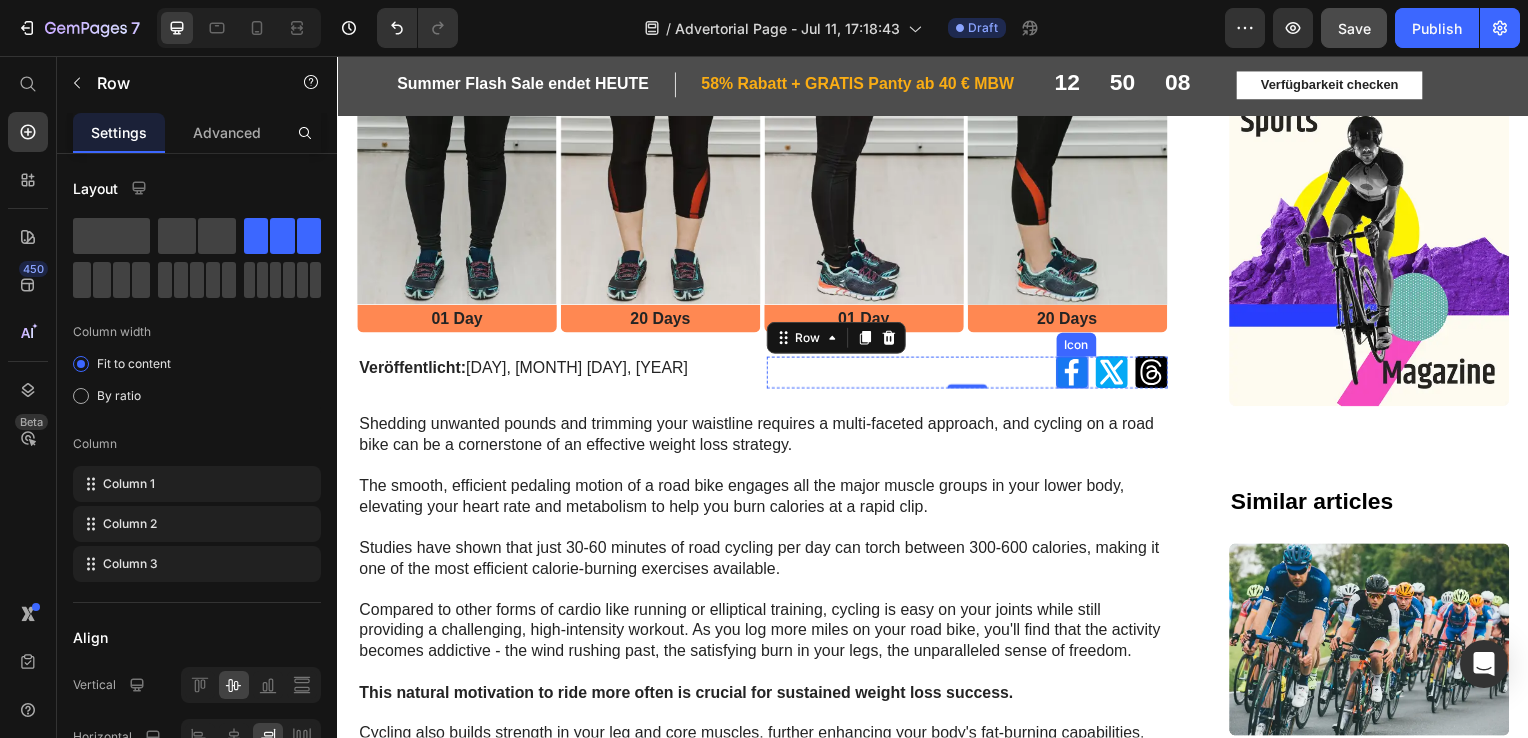 click 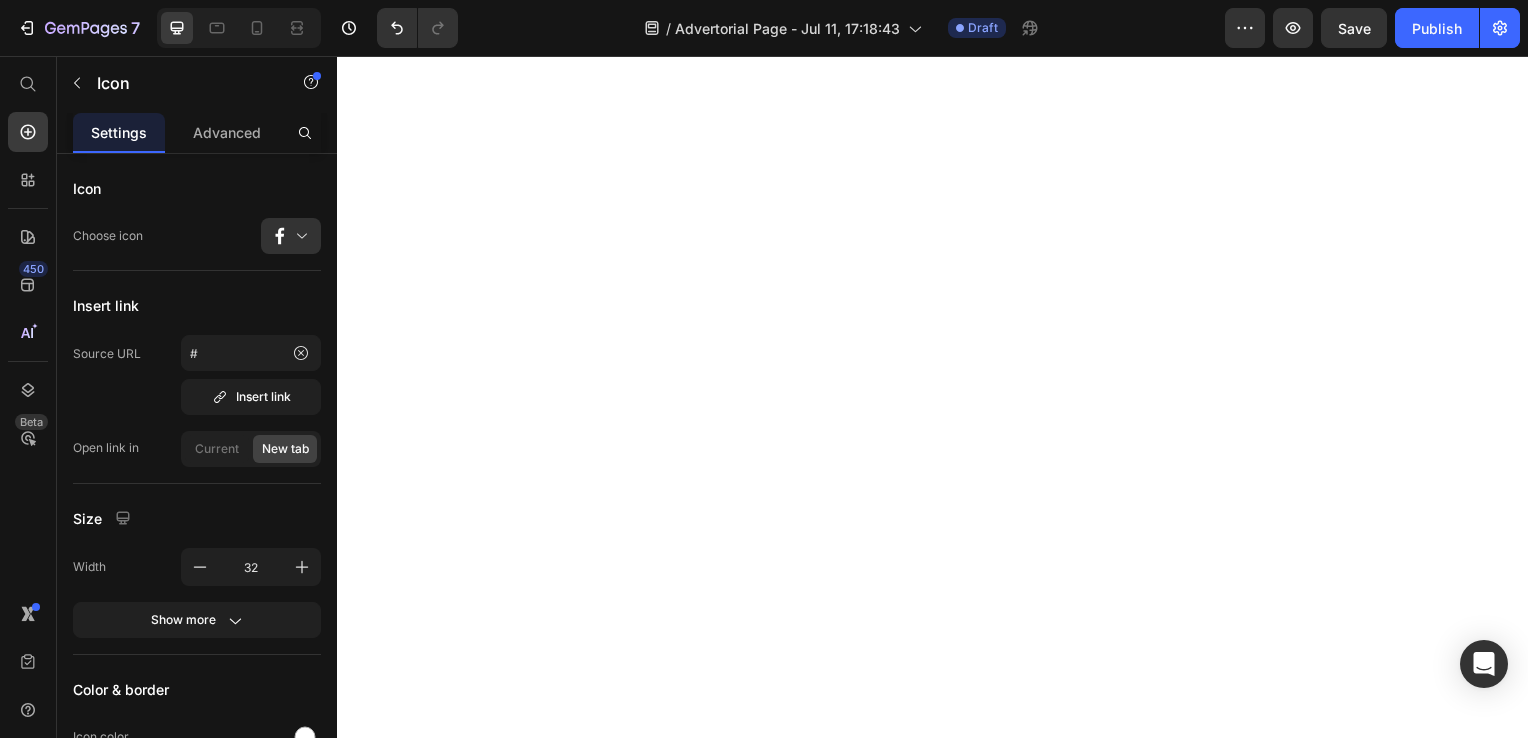 scroll, scrollTop: 0, scrollLeft: 0, axis: both 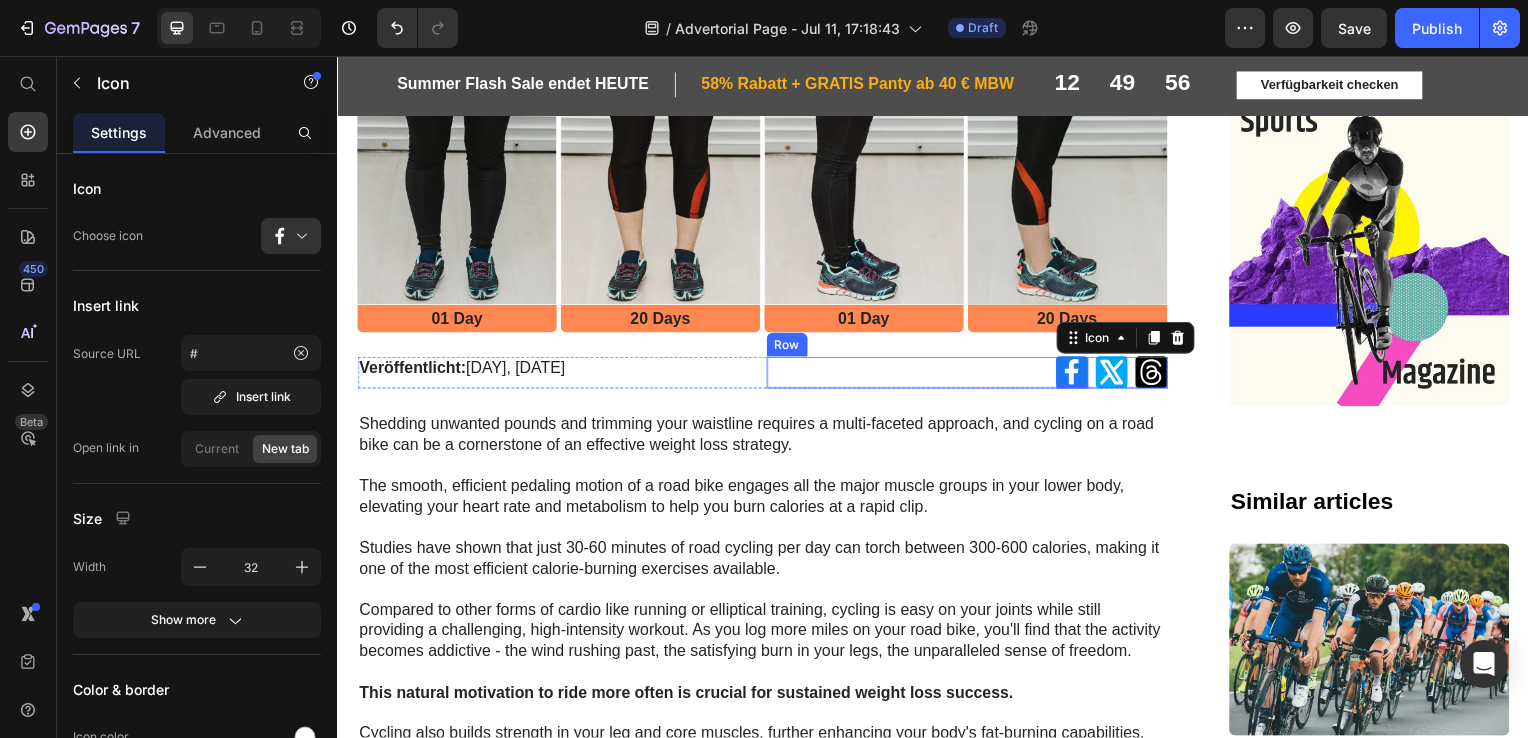 click on "Icon   0
Icon
Icon Row" at bounding box center (971, 375) 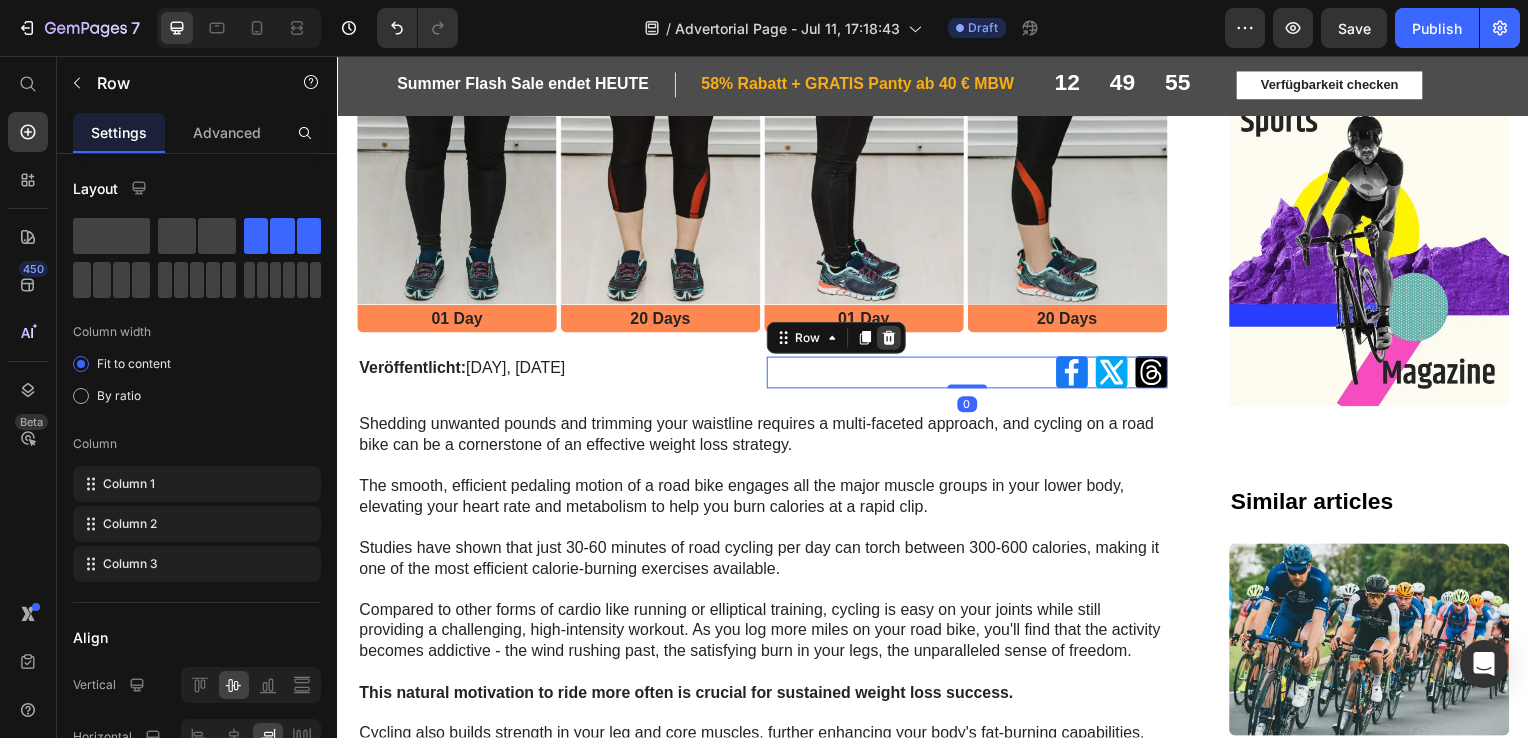 click at bounding box center (892, 340) 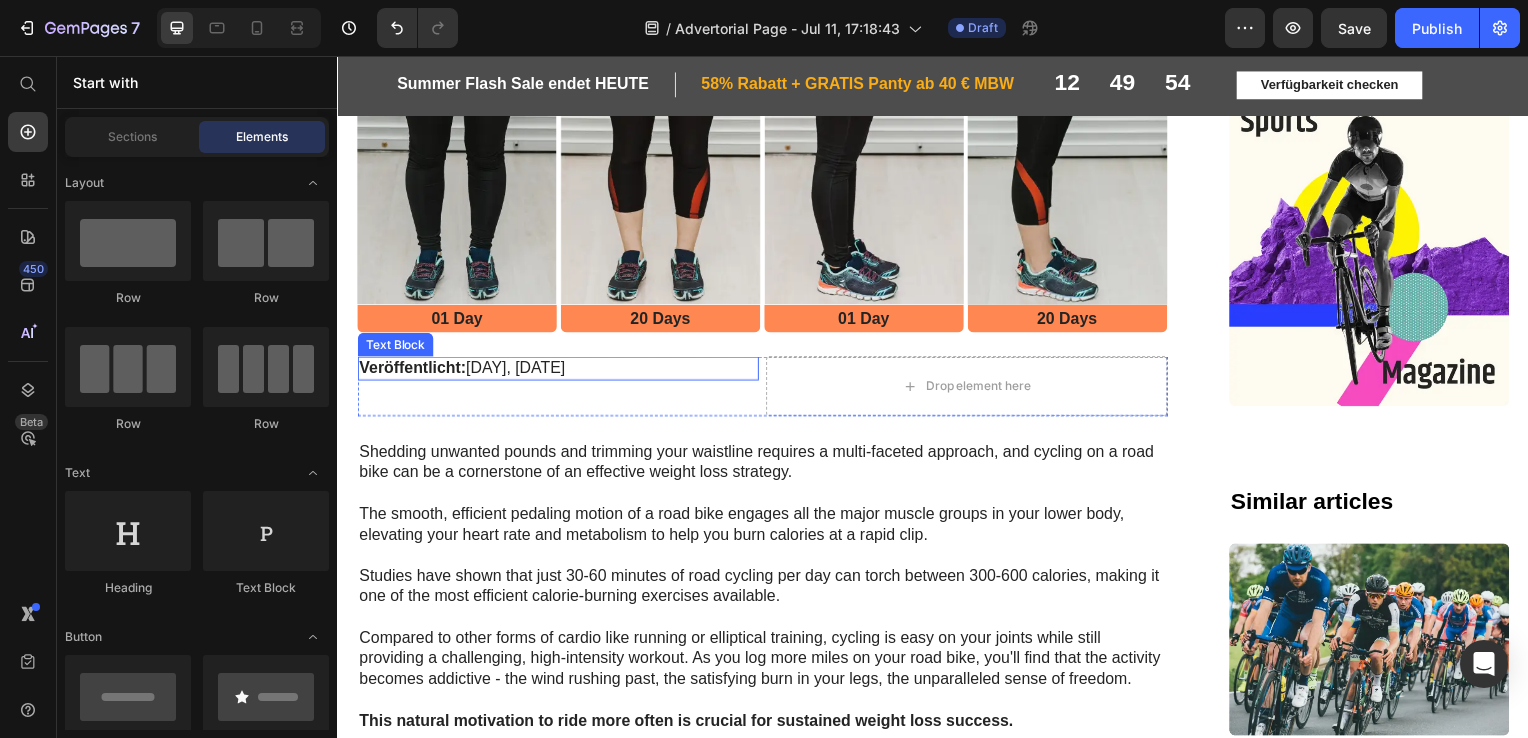 click on "Veröffentlicht: Montag, [MONTH] 24, [YEAR]" at bounding box center (559, 371) 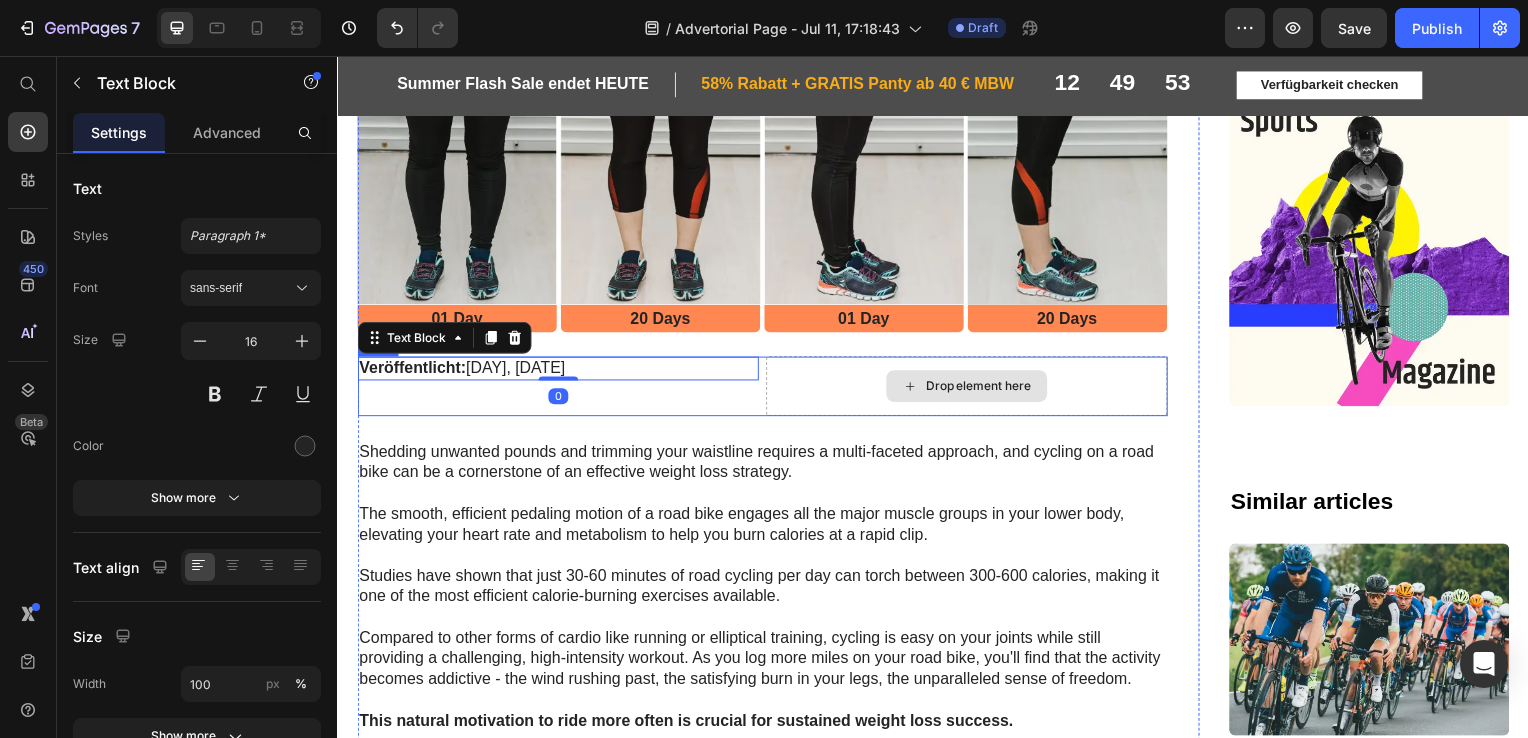 click on "Drop element here" at bounding box center (971, 389) 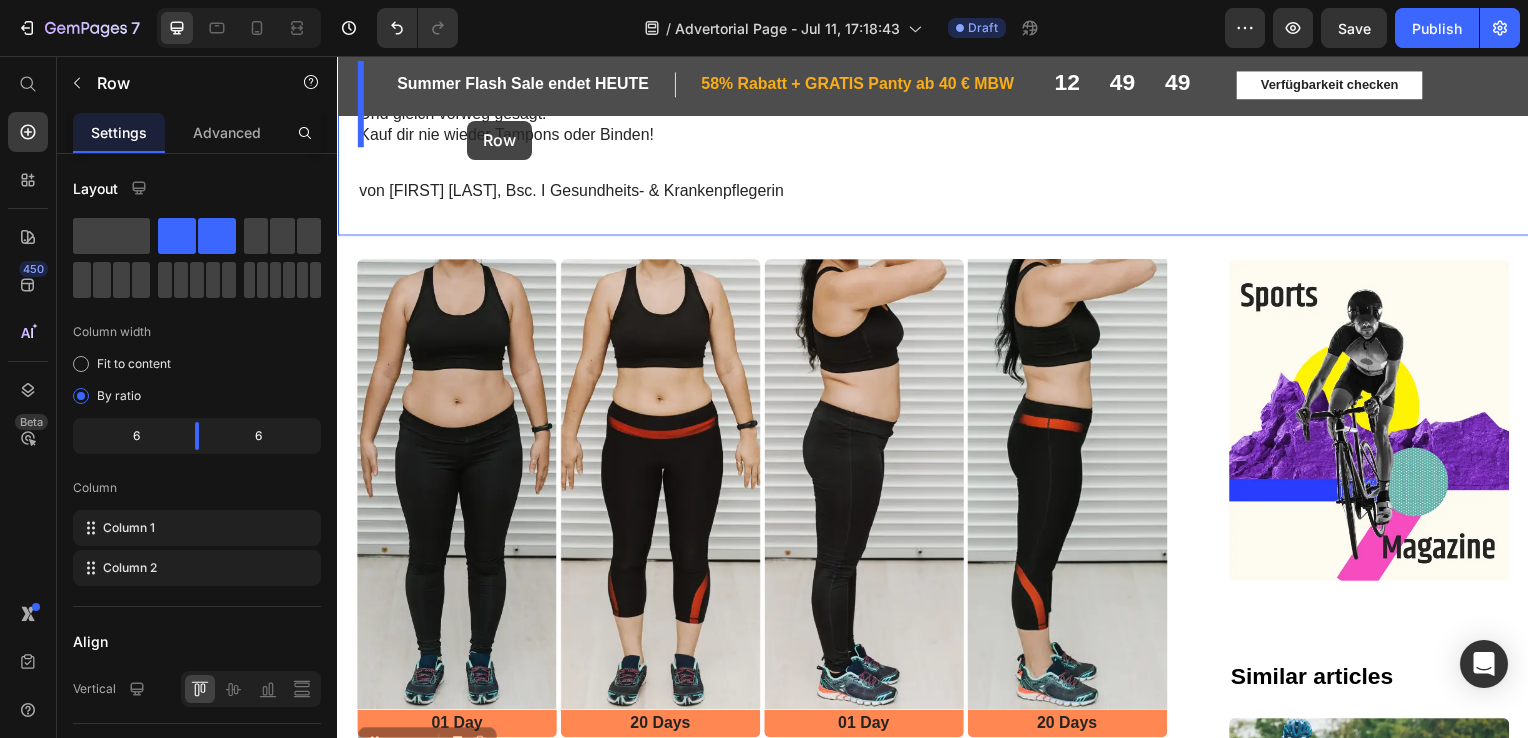 scroll, scrollTop: 215, scrollLeft: 0, axis: vertical 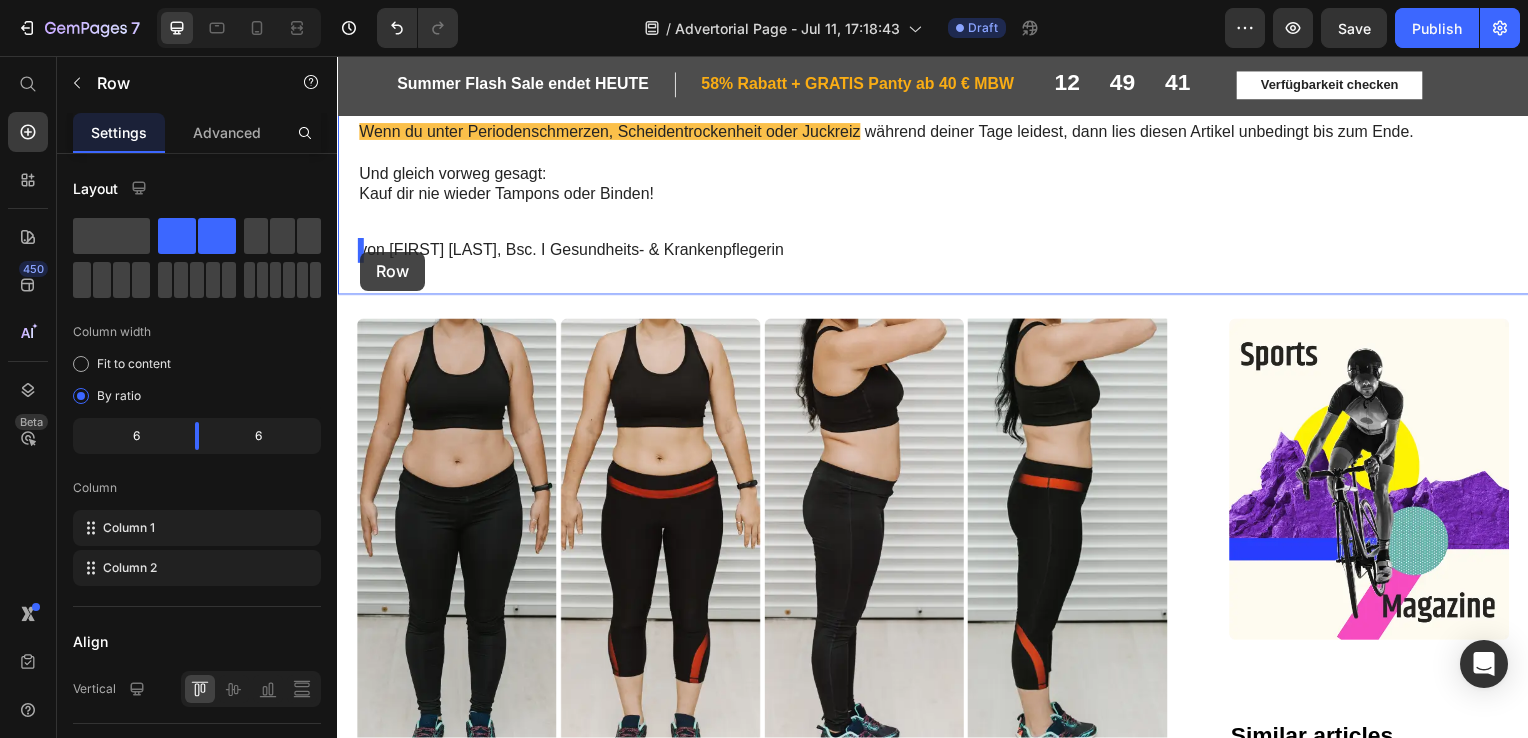 drag, startPoint x: 376, startPoint y: 334, endPoint x: 360, endPoint y: 253, distance: 82.565125 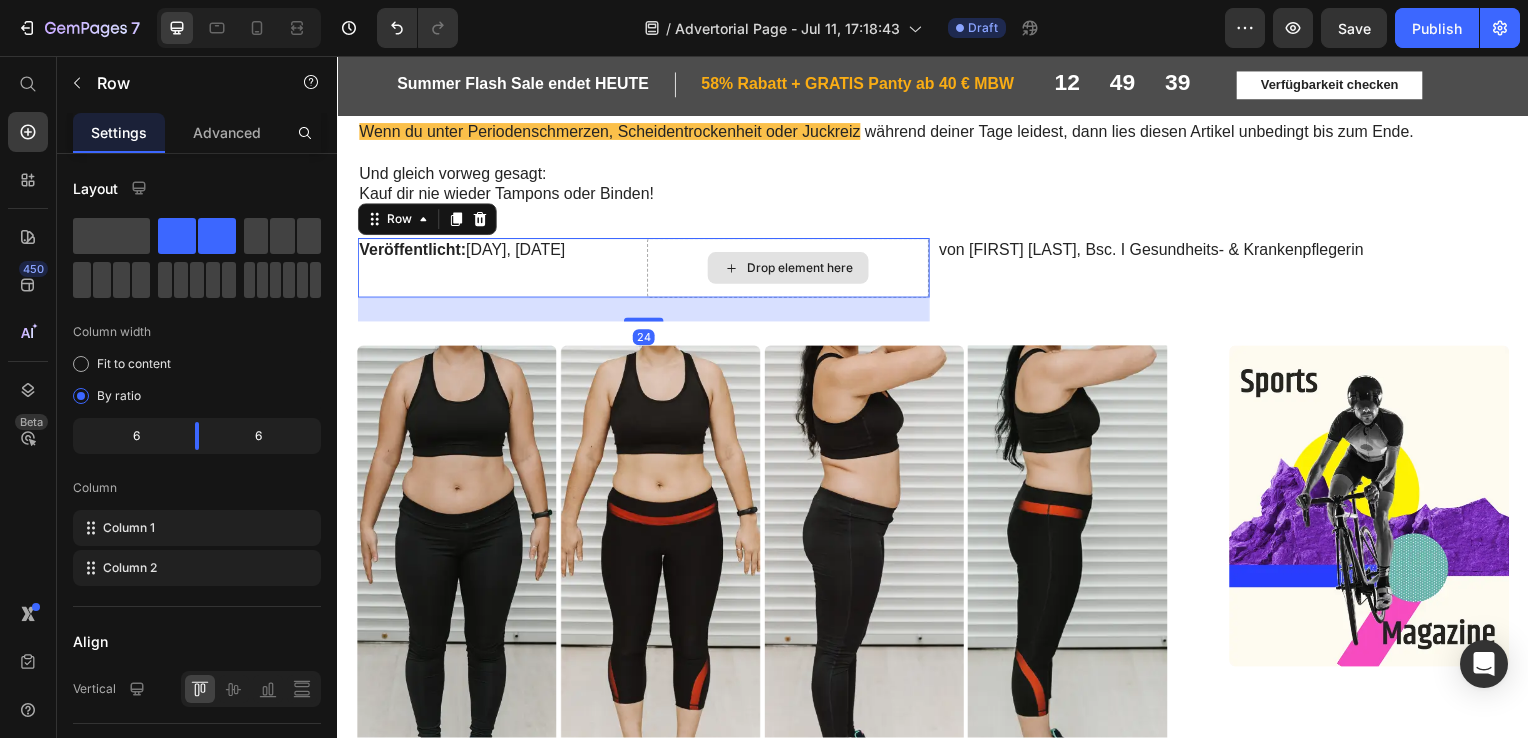 click on "Drop element here" at bounding box center [791, 270] 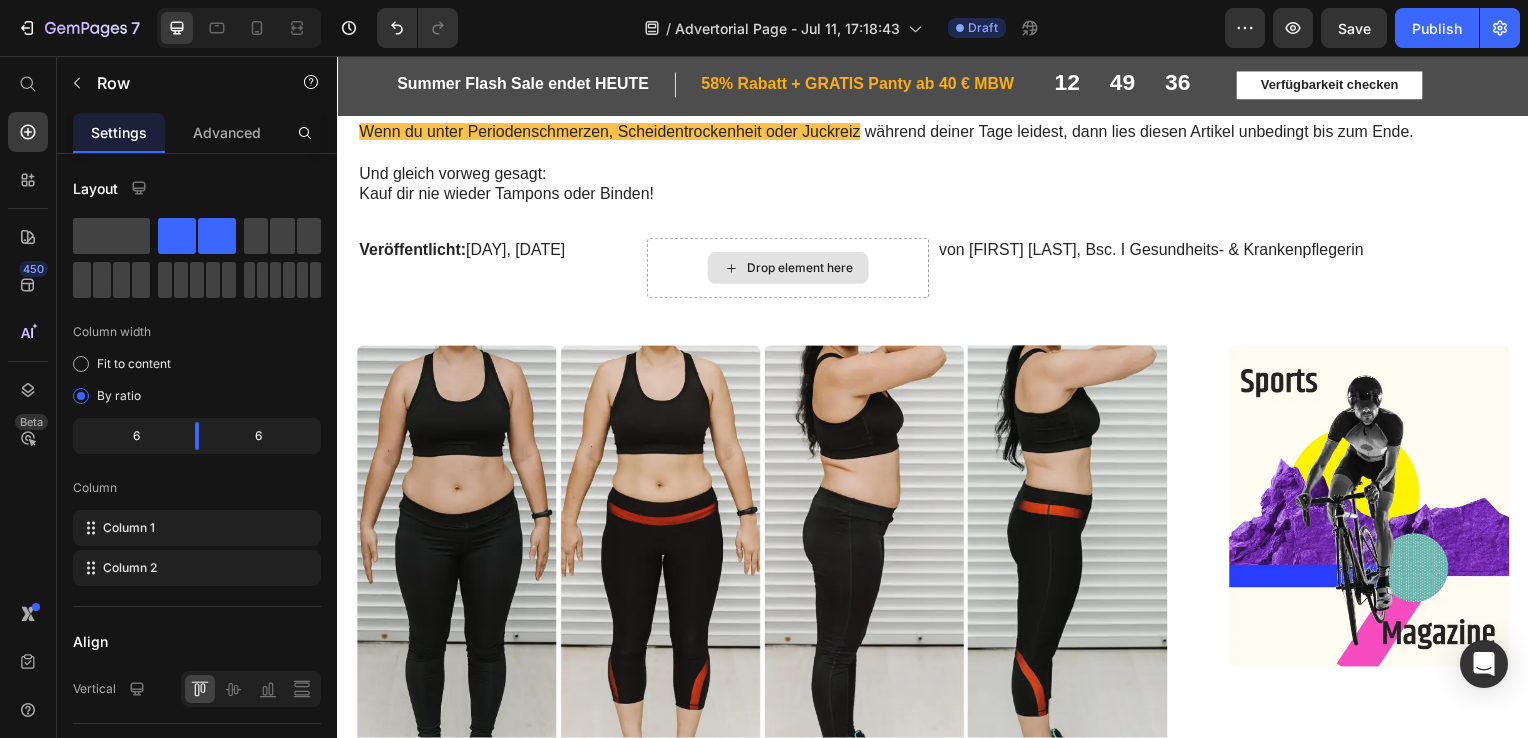 click on "Drop element here" at bounding box center [803, 270] 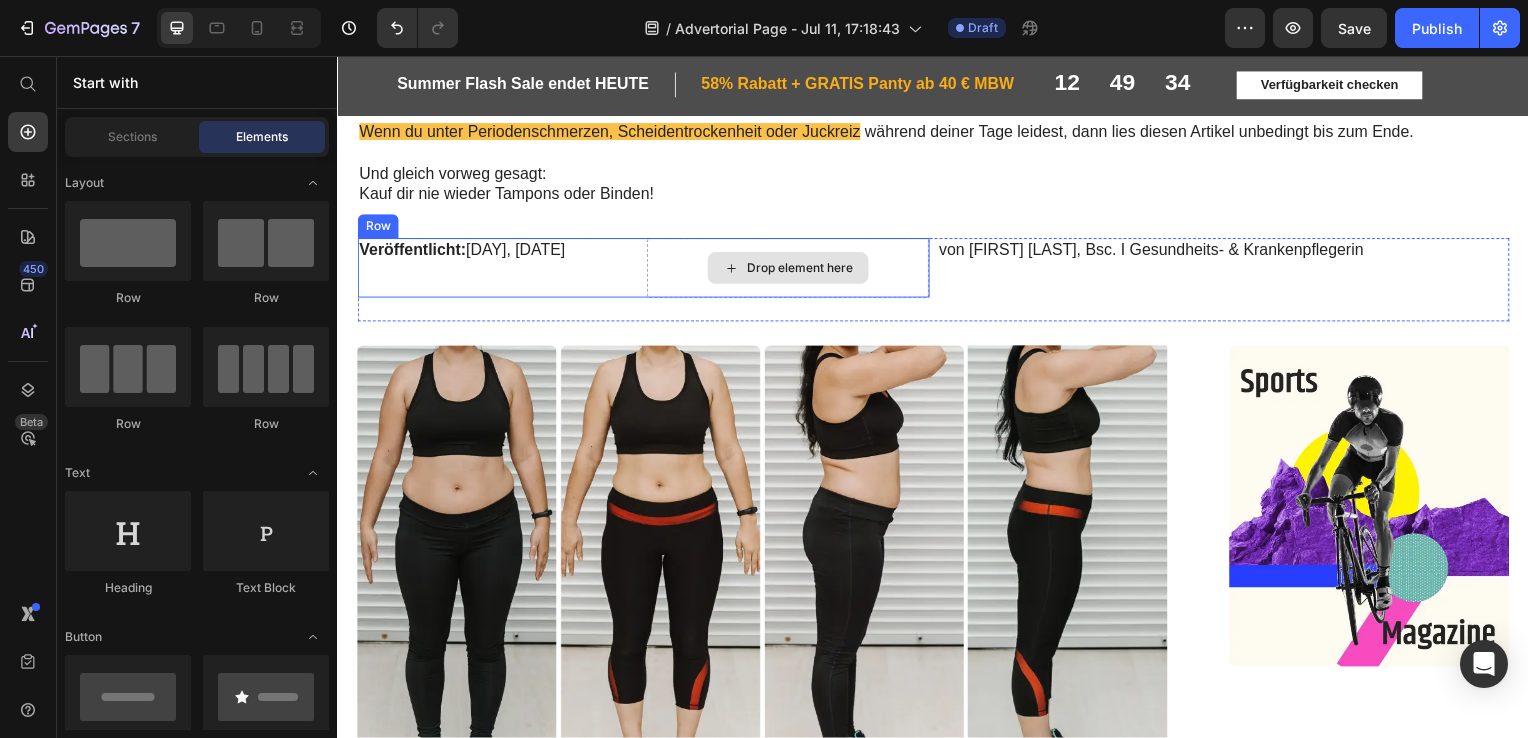 click on "Drop element here" at bounding box center [791, 270] 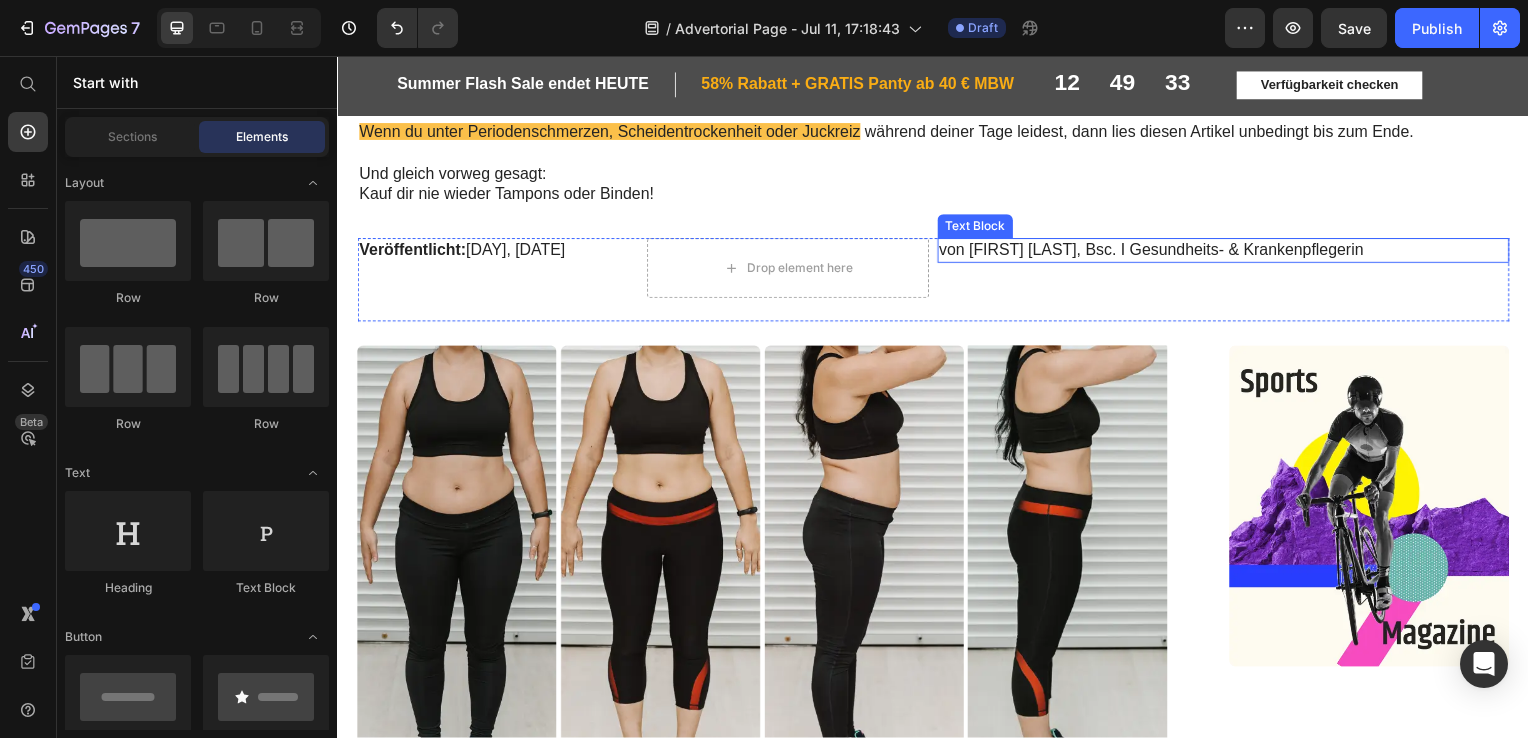 click on "von [FIRST] [LAST], Bsc. I Gesundheits- & Krankenpflegerin" at bounding box center (1229, 252) 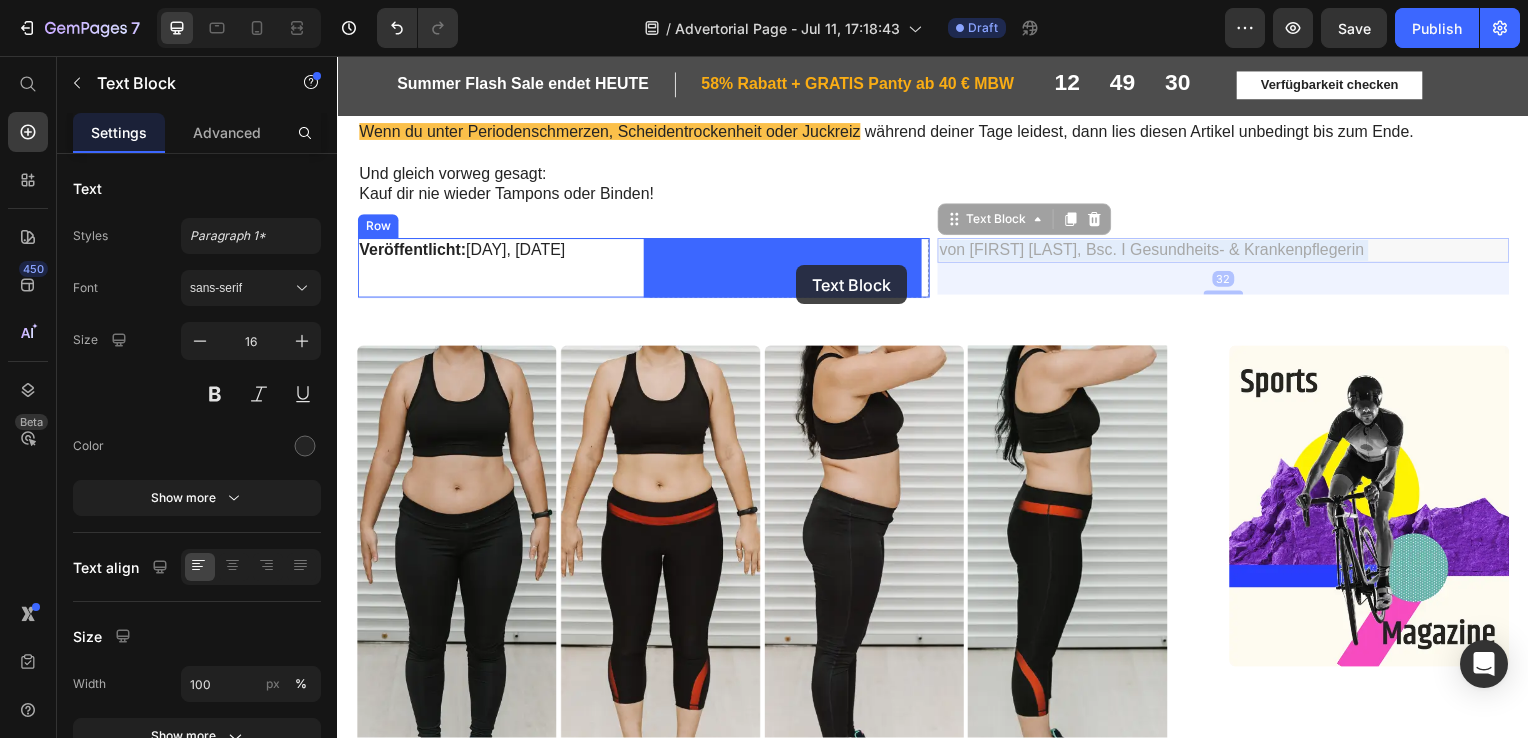 drag, startPoint x: 1038, startPoint y: 252, endPoint x: 798, endPoint y: 266, distance: 240.40799 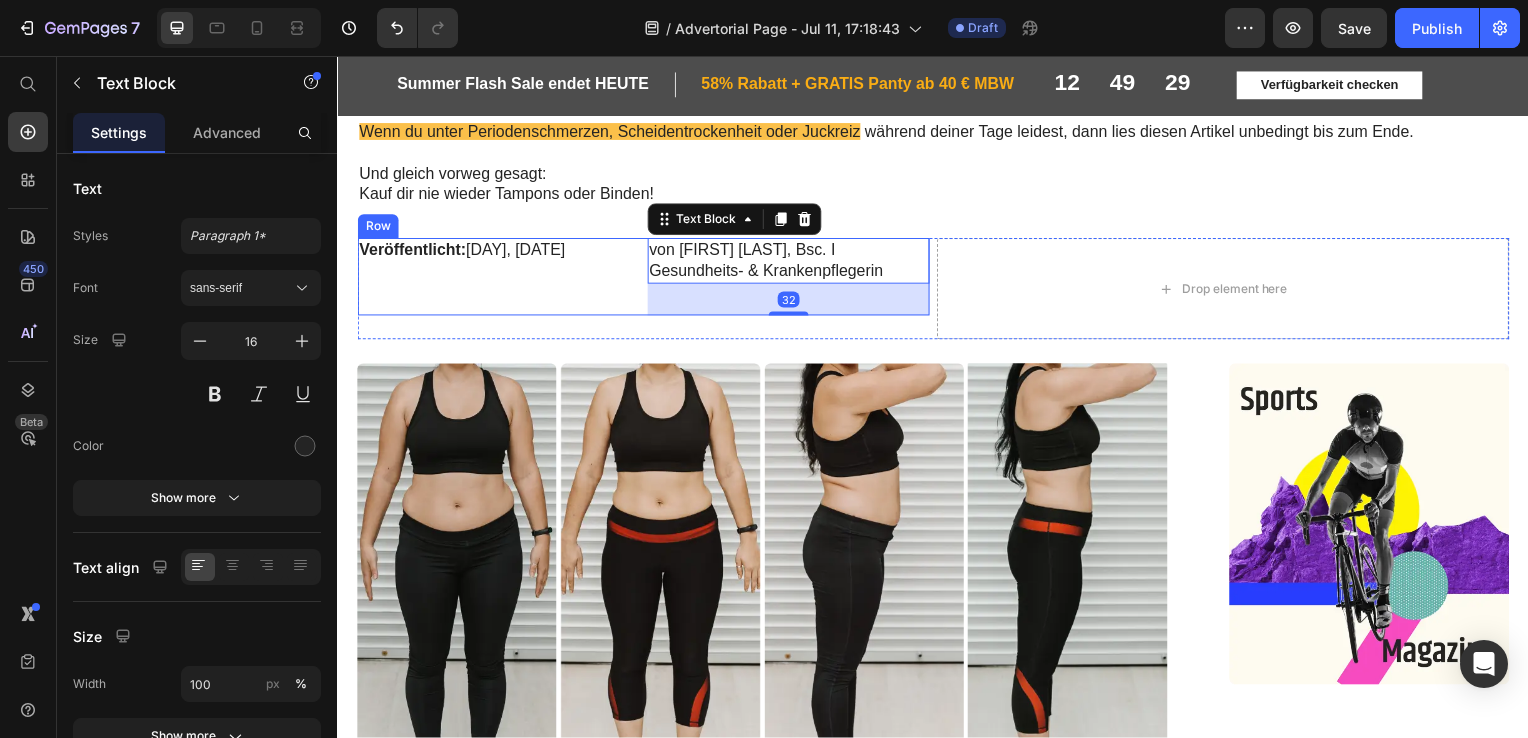 click on "Veröffentlicht: Montag, [MONTH] [DAY], [YEAR] Text Block" at bounding box center (499, 279) 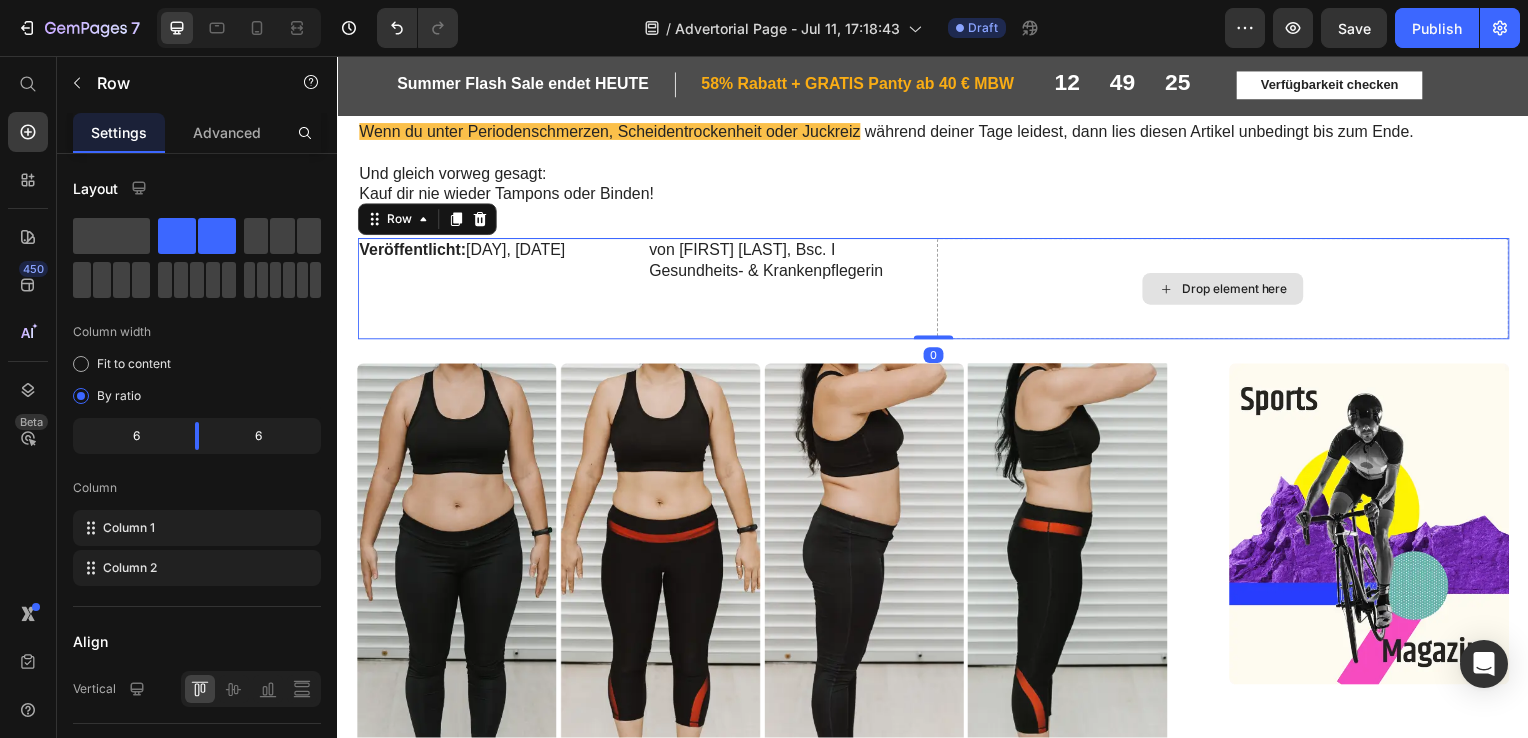 click on "Drop element here" at bounding box center [1229, 291] 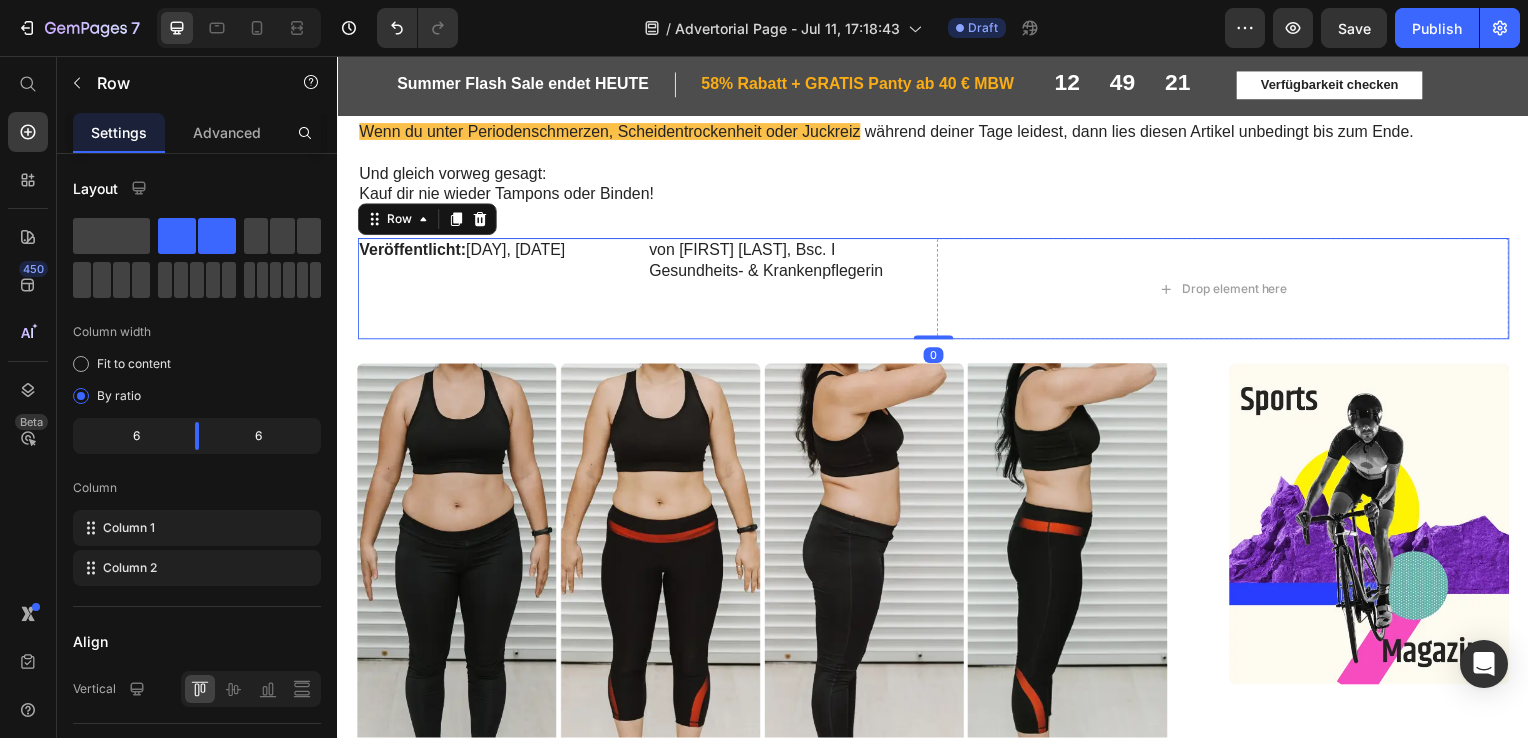 drag, startPoint x: 935, startPoint y: 337, endPoint x: 926, endPoint y: 281, distance: 56.718605 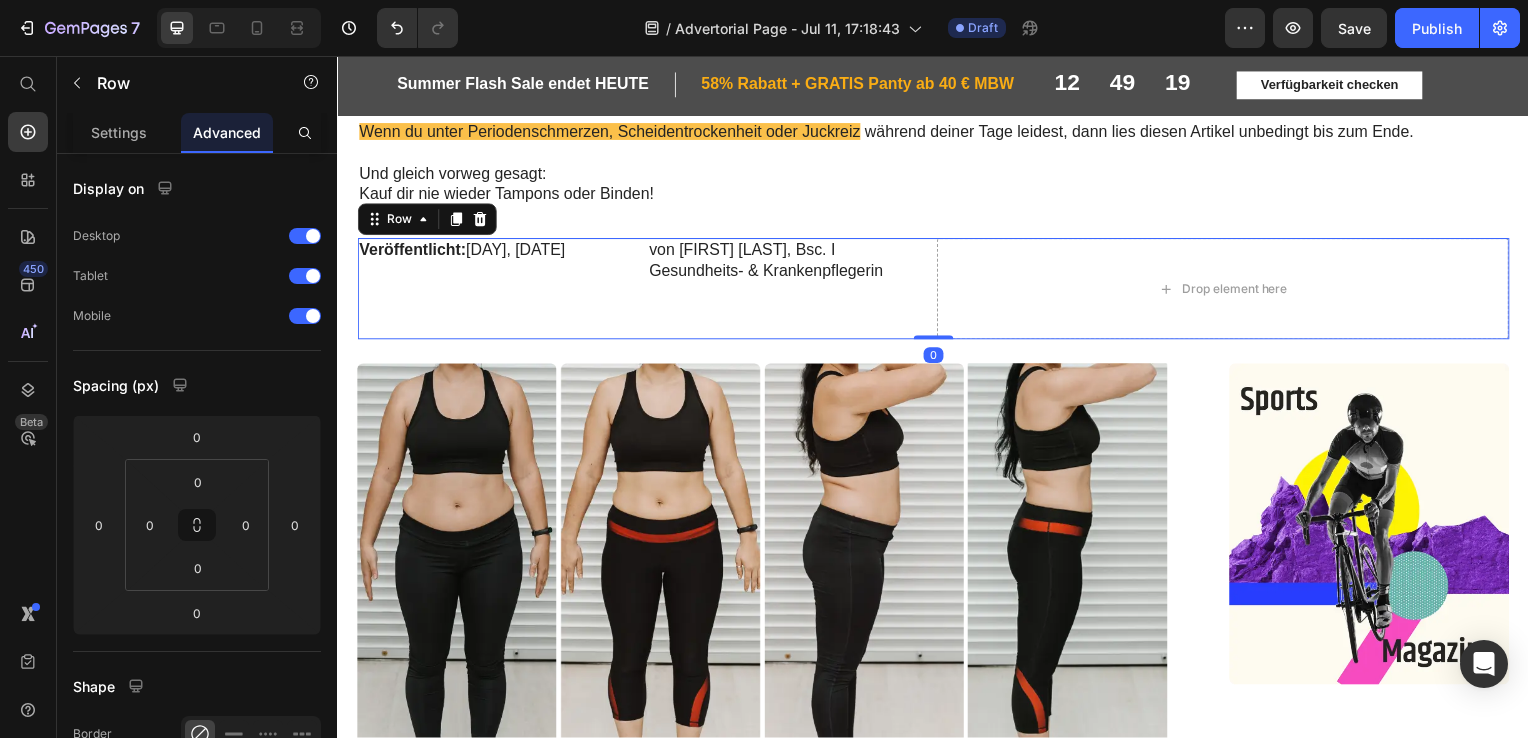 drag, startPoint x: 930, startPoint y: 338, endPoint x: 922, endPoint y: 286, distance: 52.611786 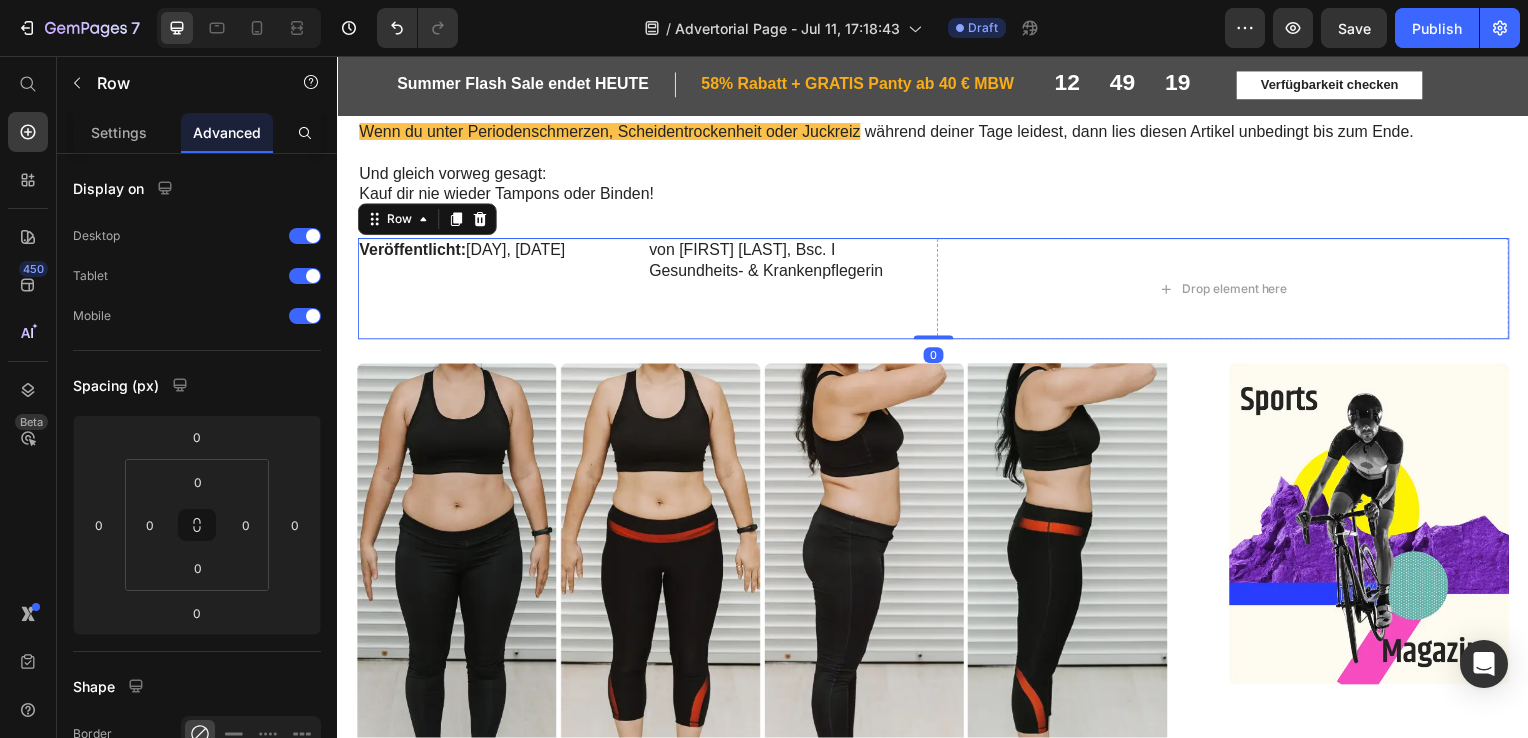 click on "Veröffentlicht: Montag, [MONTH] 24, [YEAR] Text Block von [FIRST] [LAST], Bsc. I Gesundheits- & Krankenpflegerin Text Block Row
Drop element here Row 0" at bounding box center (937, 291) 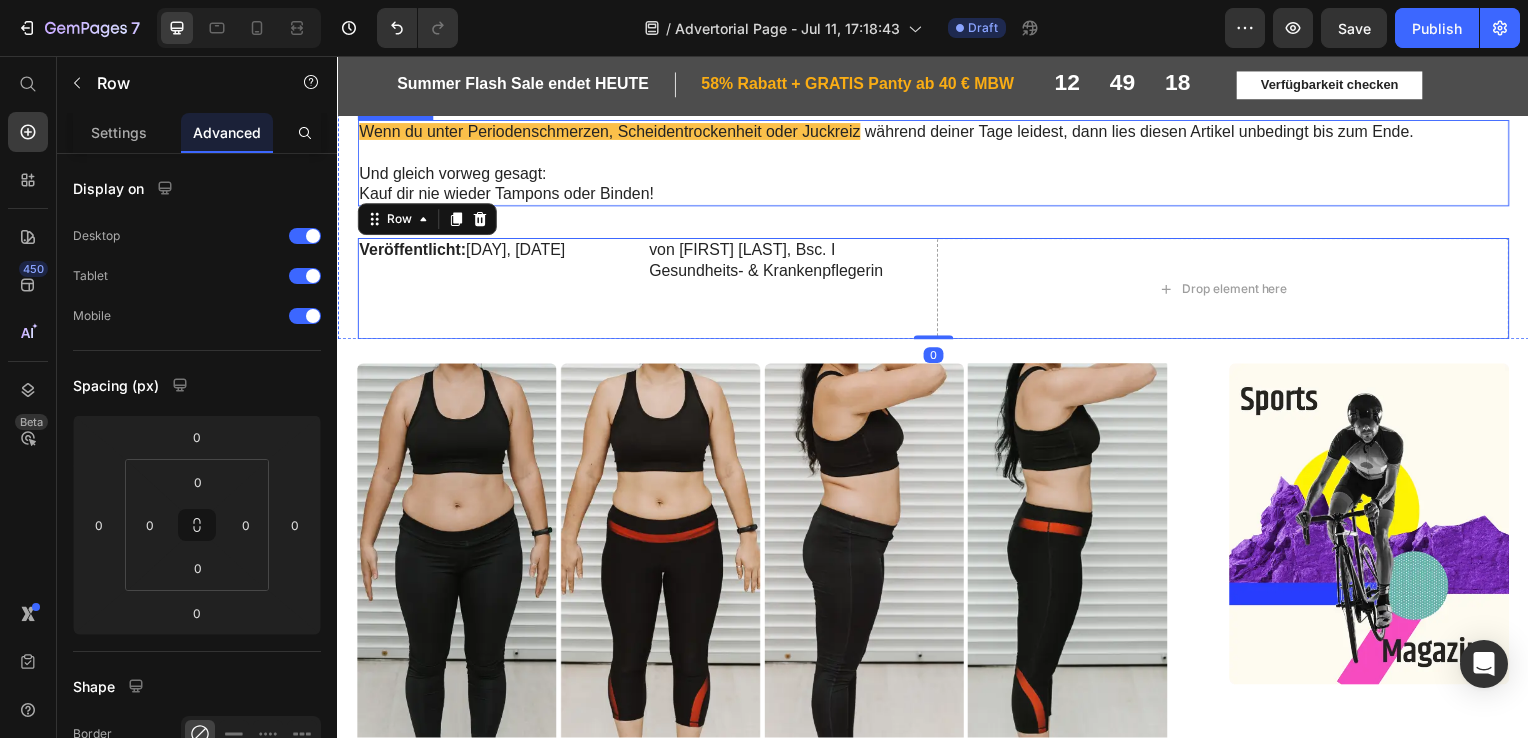 click on "Und gleich vorweg gesagt: Kauf dir nie wieder Tampons oder Binden!" at bounding box center (937, 186) 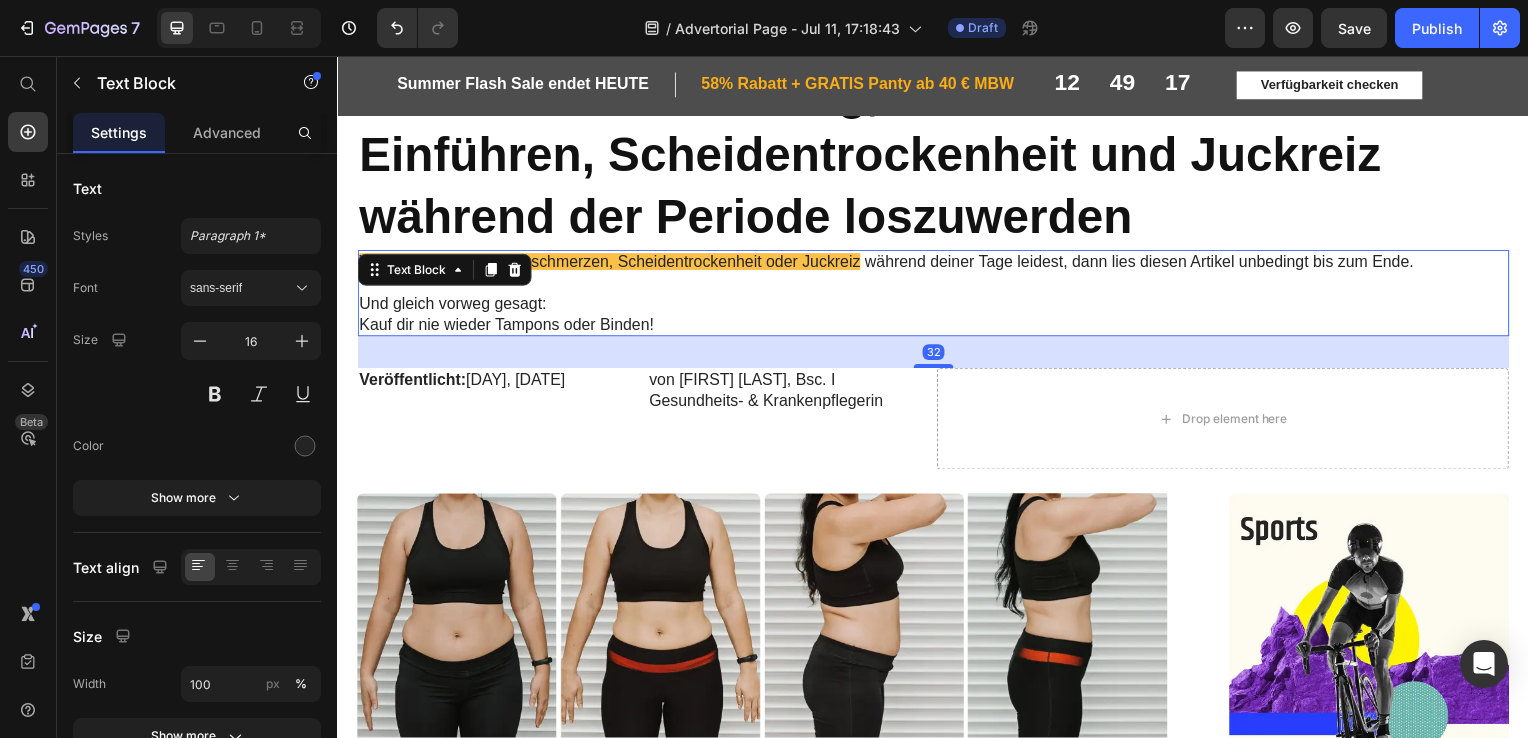 scroll, scrollTop: 83, scrollLeft: 0, axis: vertical 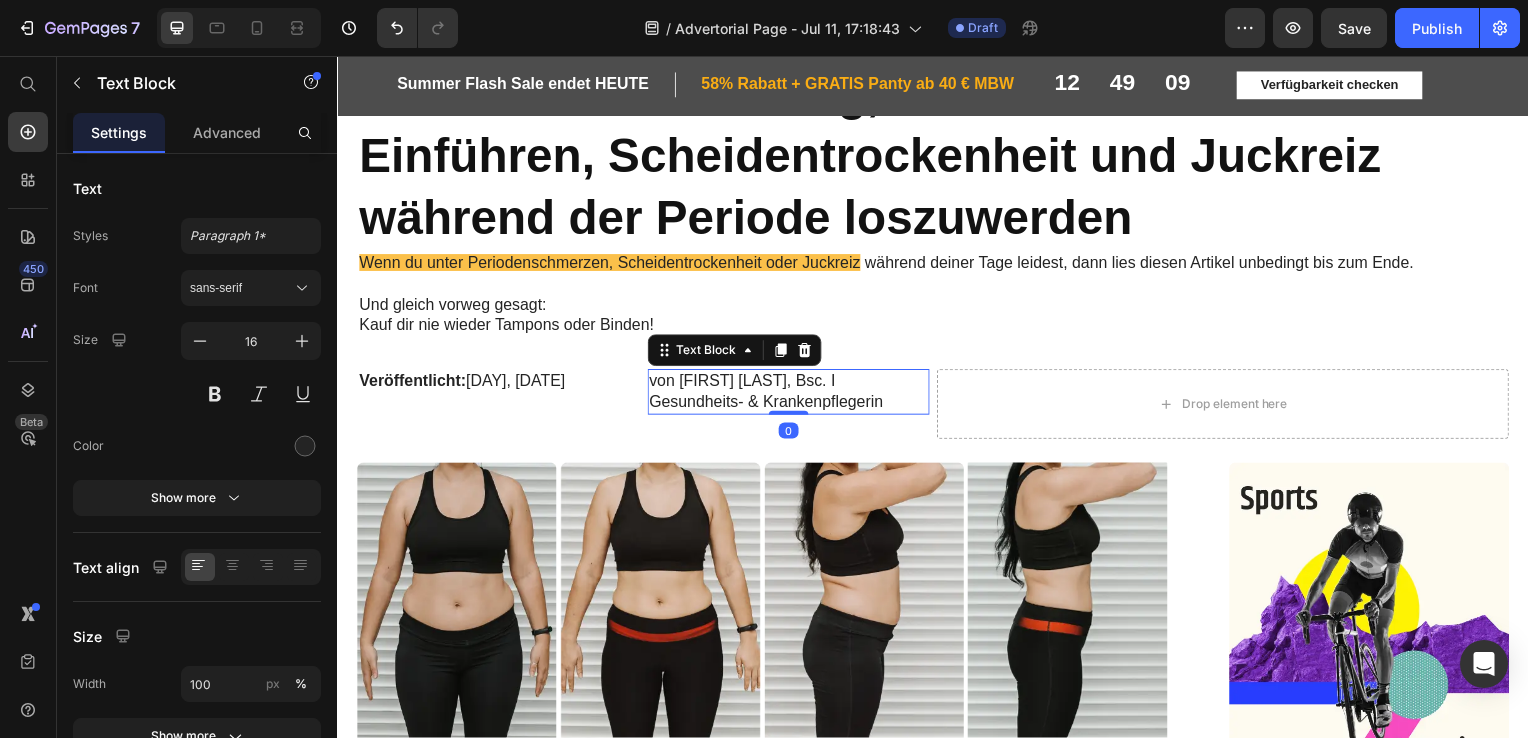drag, startPoint x: 781, startPoint y: 448, endPoint x: 774, endPoint y: 408, distance: 40.60788 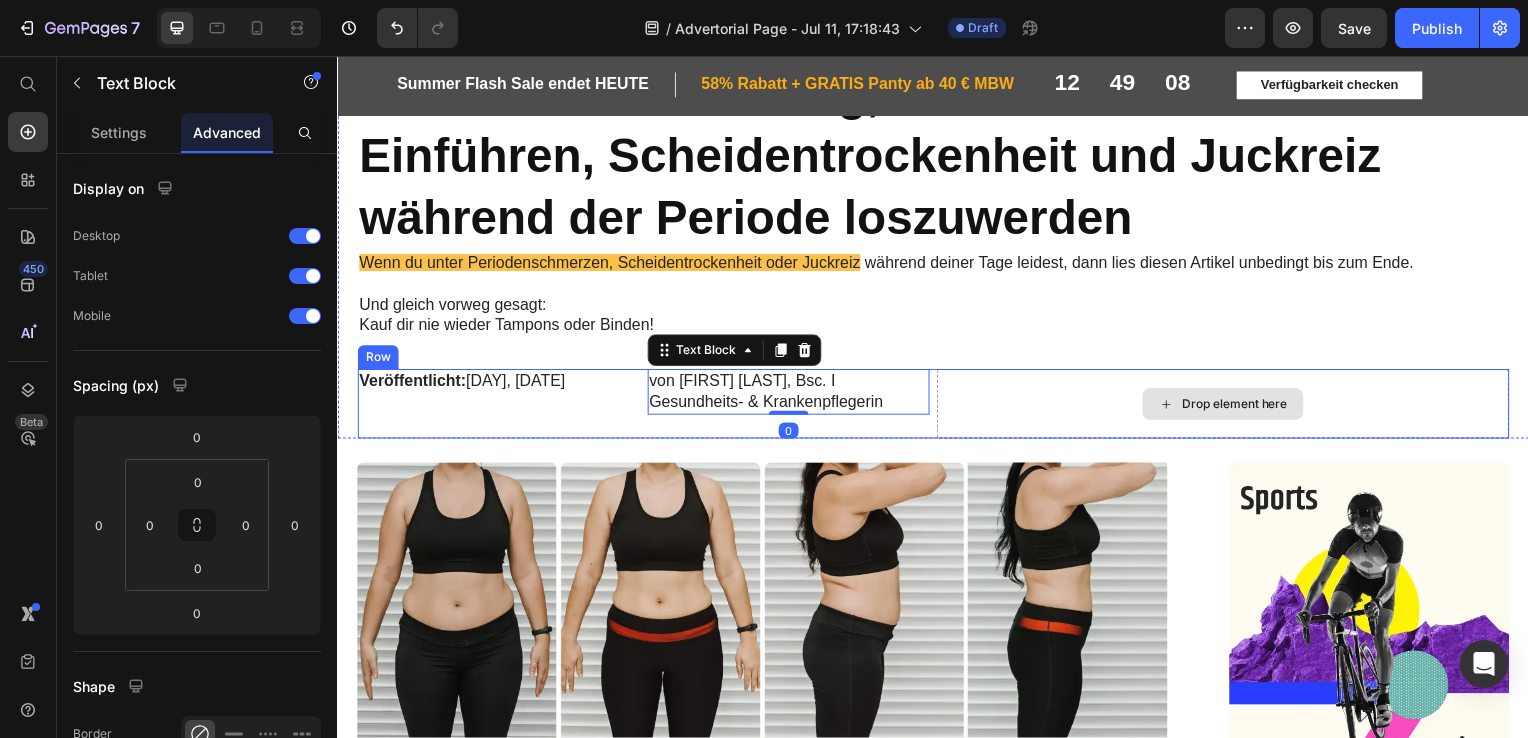 click on "Drop element here" at bounding box center (1229, 407) 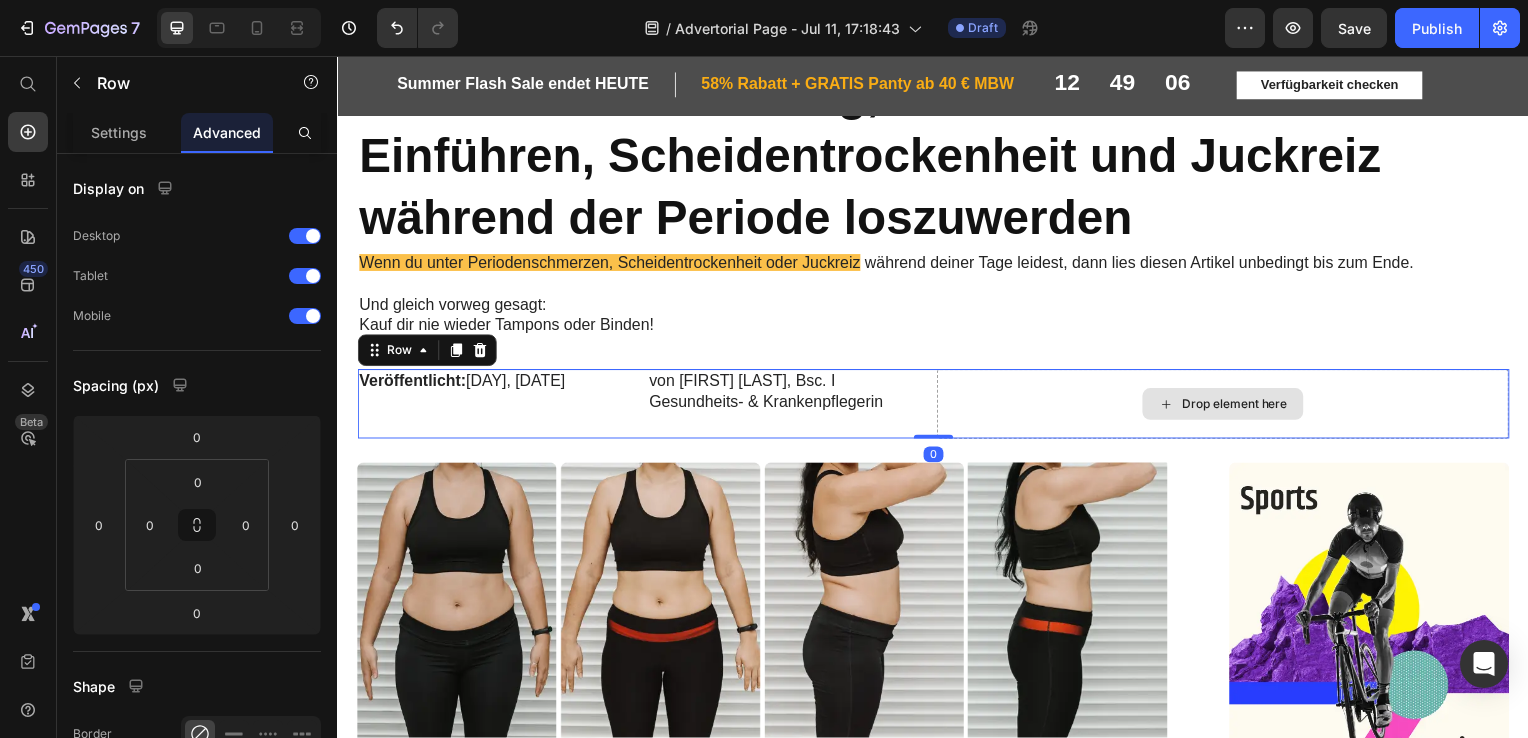 drag, startPoint x: 935, startPoint y: 436, endPoint x: 934, endPoint y: 407, distance: 29.017237 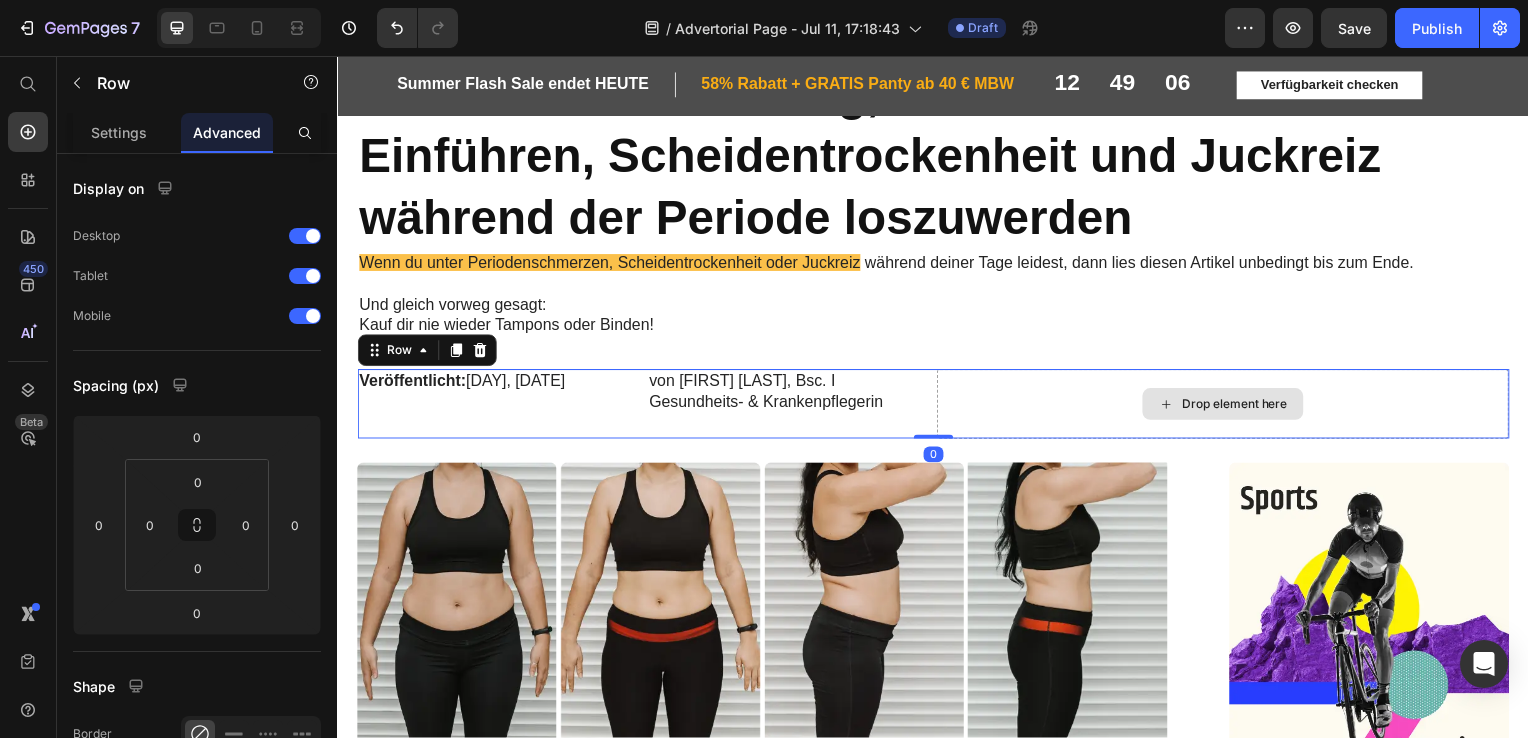 click on "Veröffentlicht: Montag, [MONTH] 24, [YEAR] Text Block von [FIRST] [LAST], Bsc. I Gesundheits- & Krankenpflegerin Text Block Row
Drop element here Row 0" at bounding box center [937, 407] 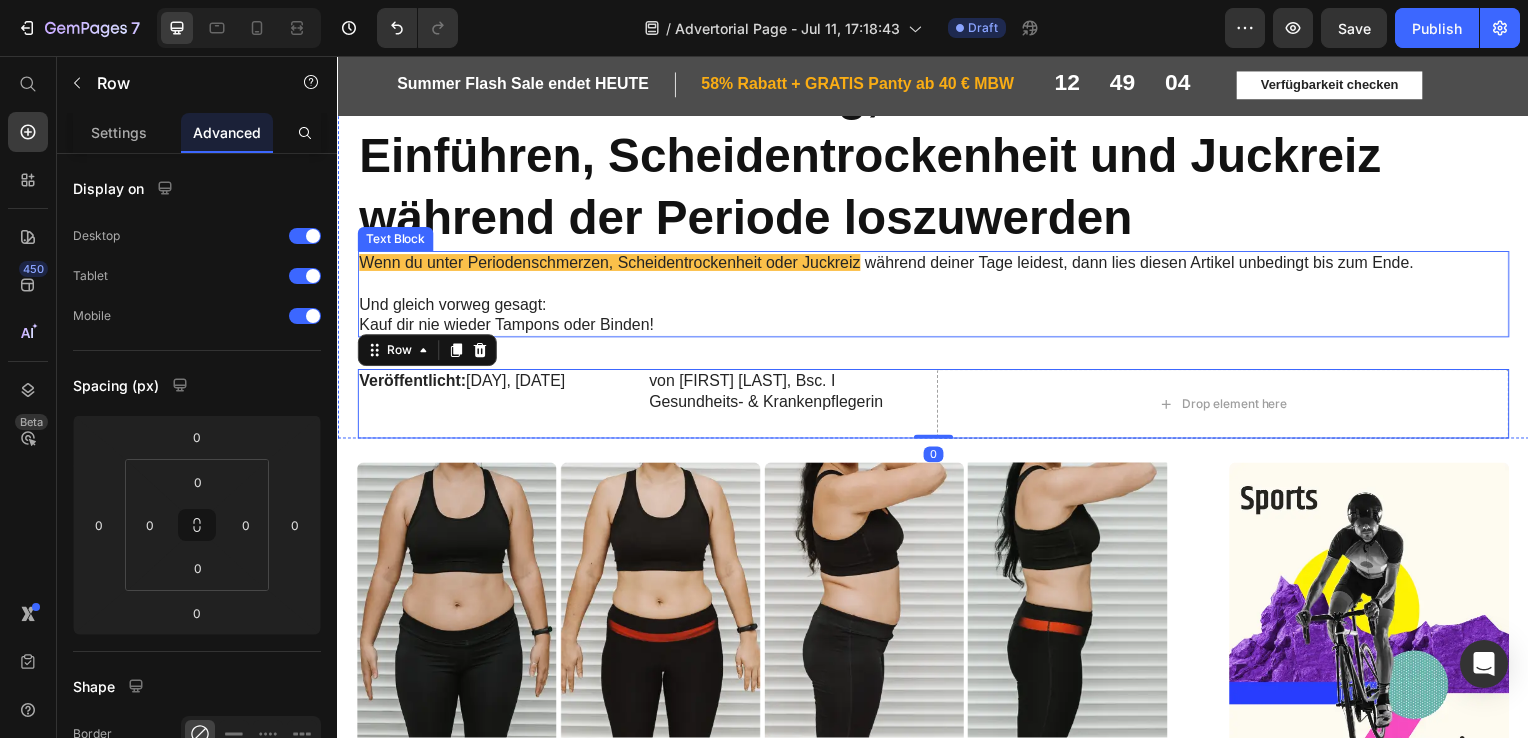 click at bounding box center (937, 286) 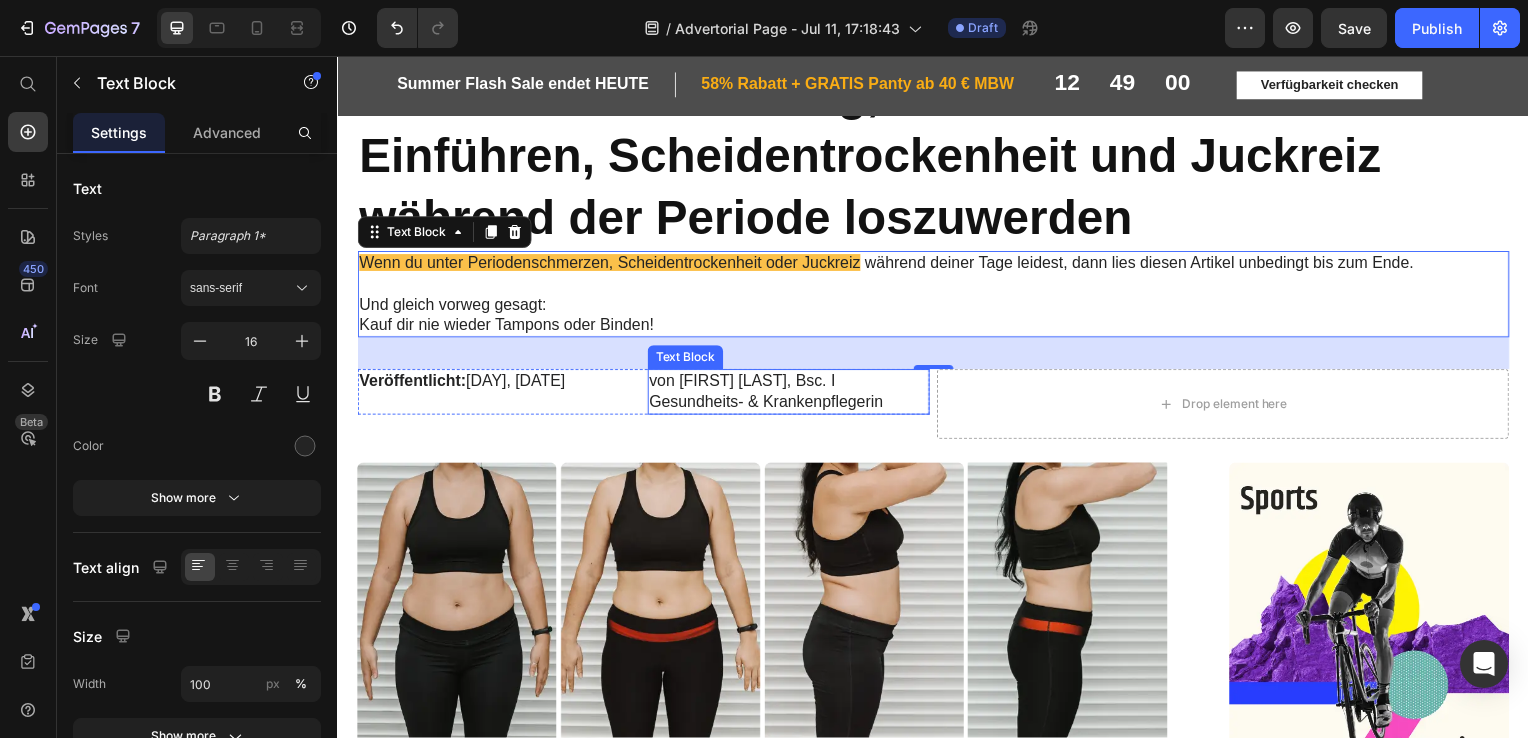 click on "von [FIRST] [LAST], Bsc. I Gesundheits- & Krankenpflegerin" at bounding box center [791, 395] 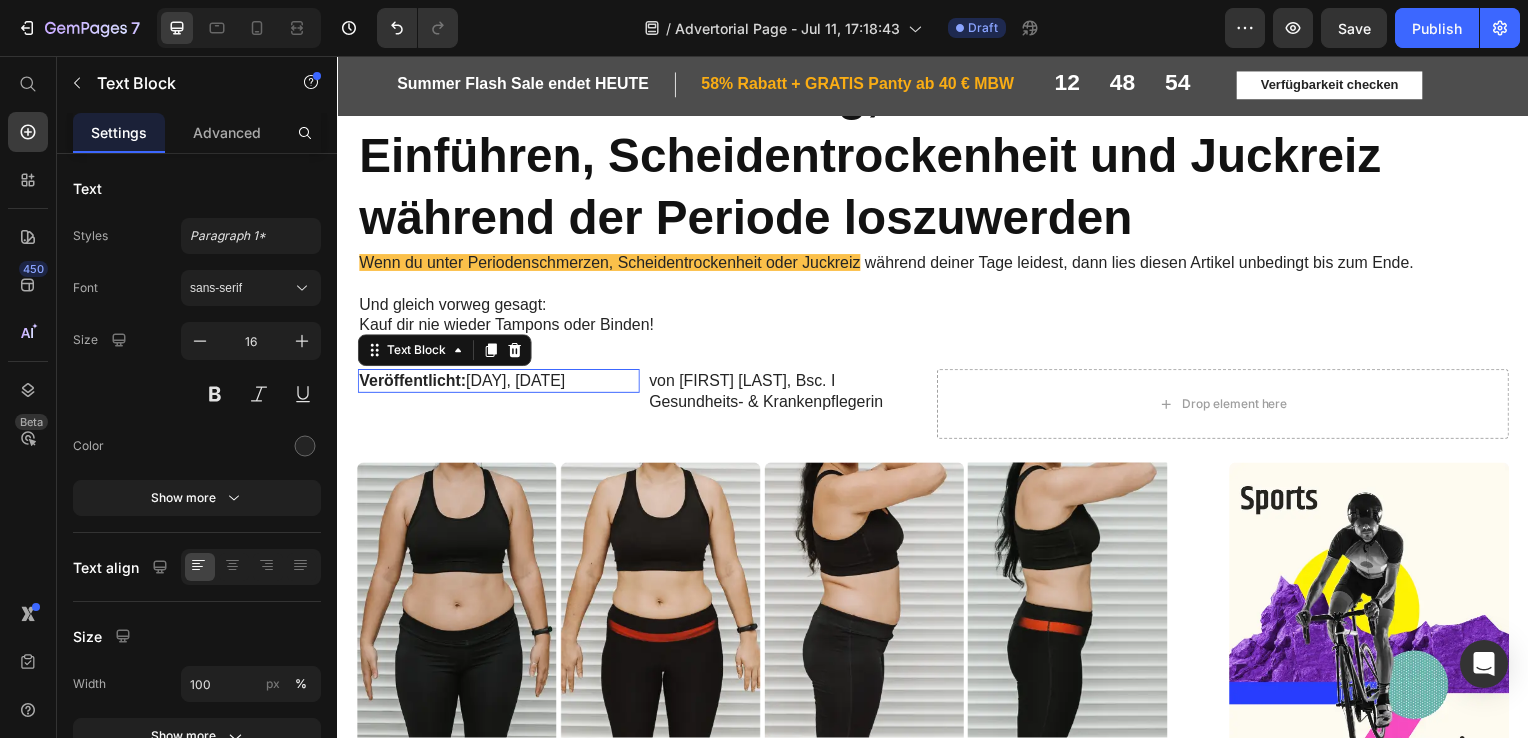 click on "Veröffentlicht: Montag, [MONTH] 24, [YEAR]" at bounding box center [499, 394] 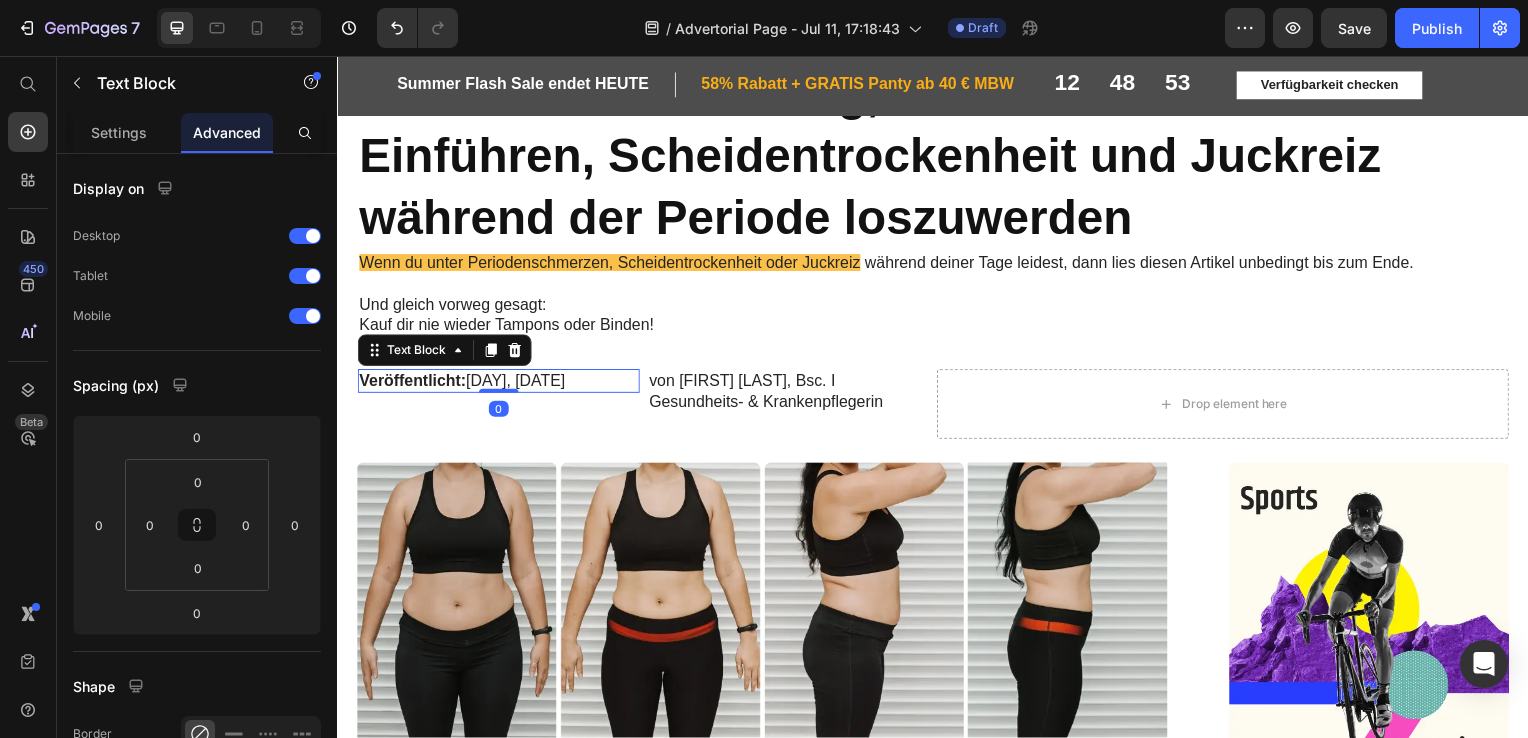 click on "Veröffentlicht: Montag, [MONTH] 24, [YEAR]" at bounding box center (499, 394) 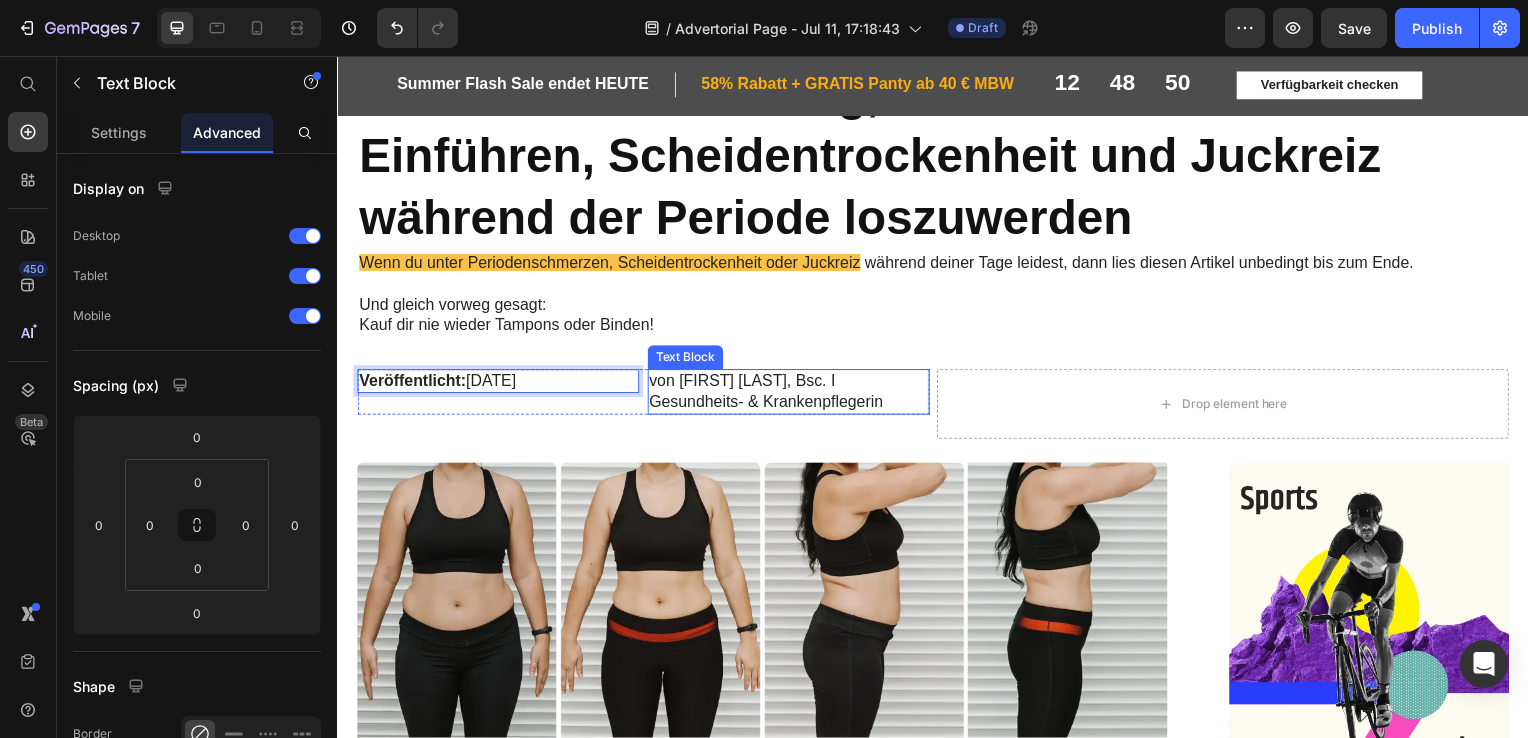 click on "von [FIRST] [LAST], Bsc. I Gesundheits- & Krankenpflegerin" at bounding box center (791, 395) 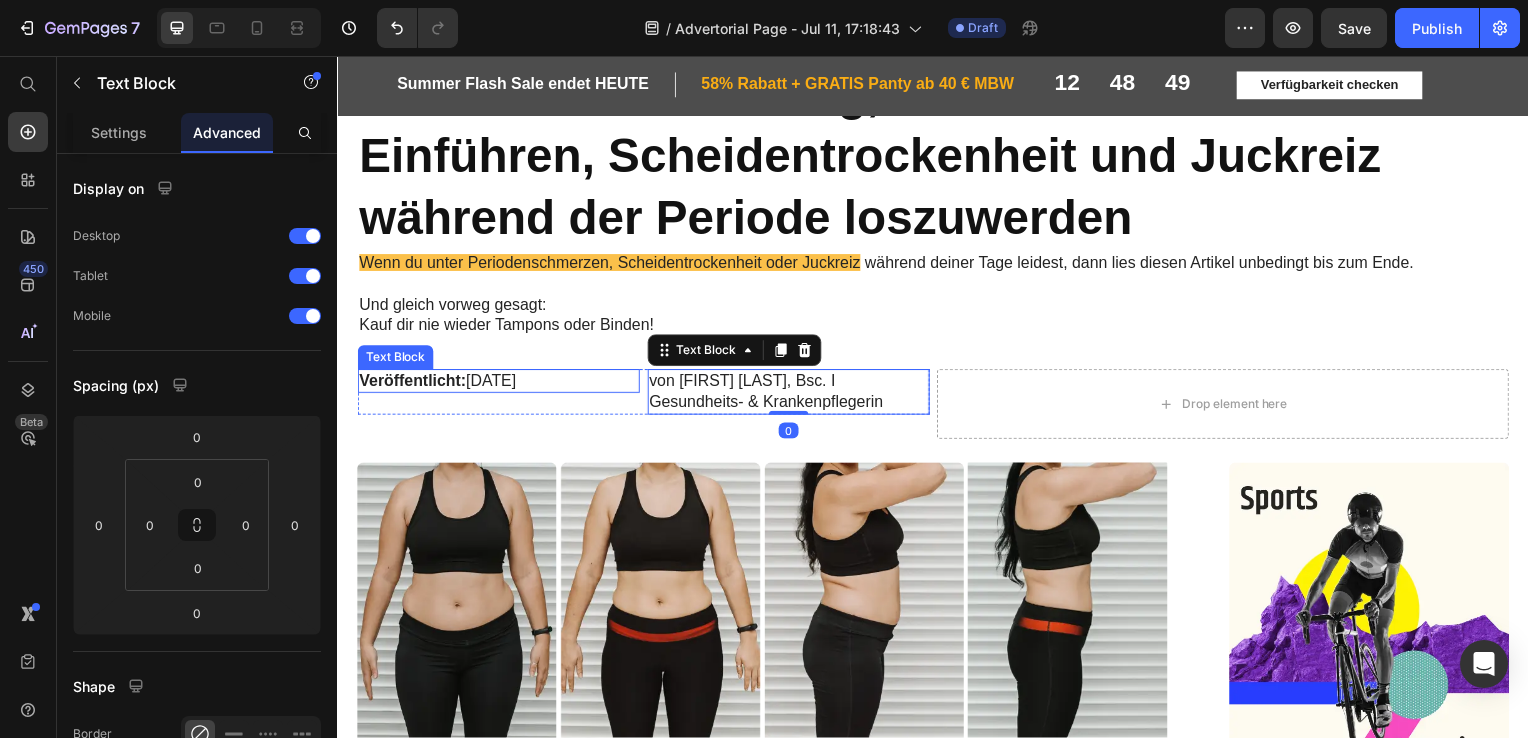 click on "Veröffentlicht: Juni 24, 2025" at bounding box center [499, 384] 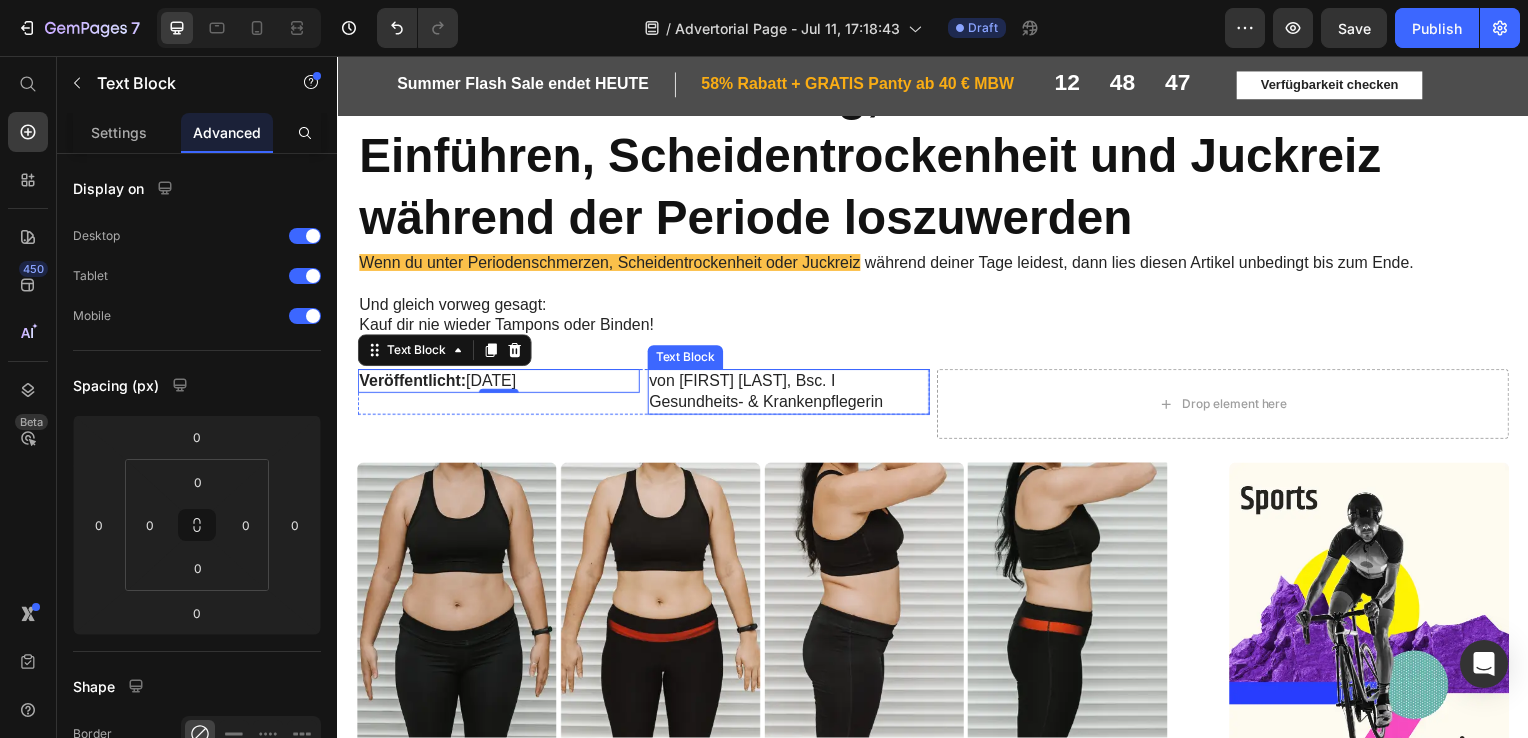 click on "von [FIRST] [LAST], Bsc. I Gesundheits- & Krankenpflegerin" at bounding box center (791, 395) 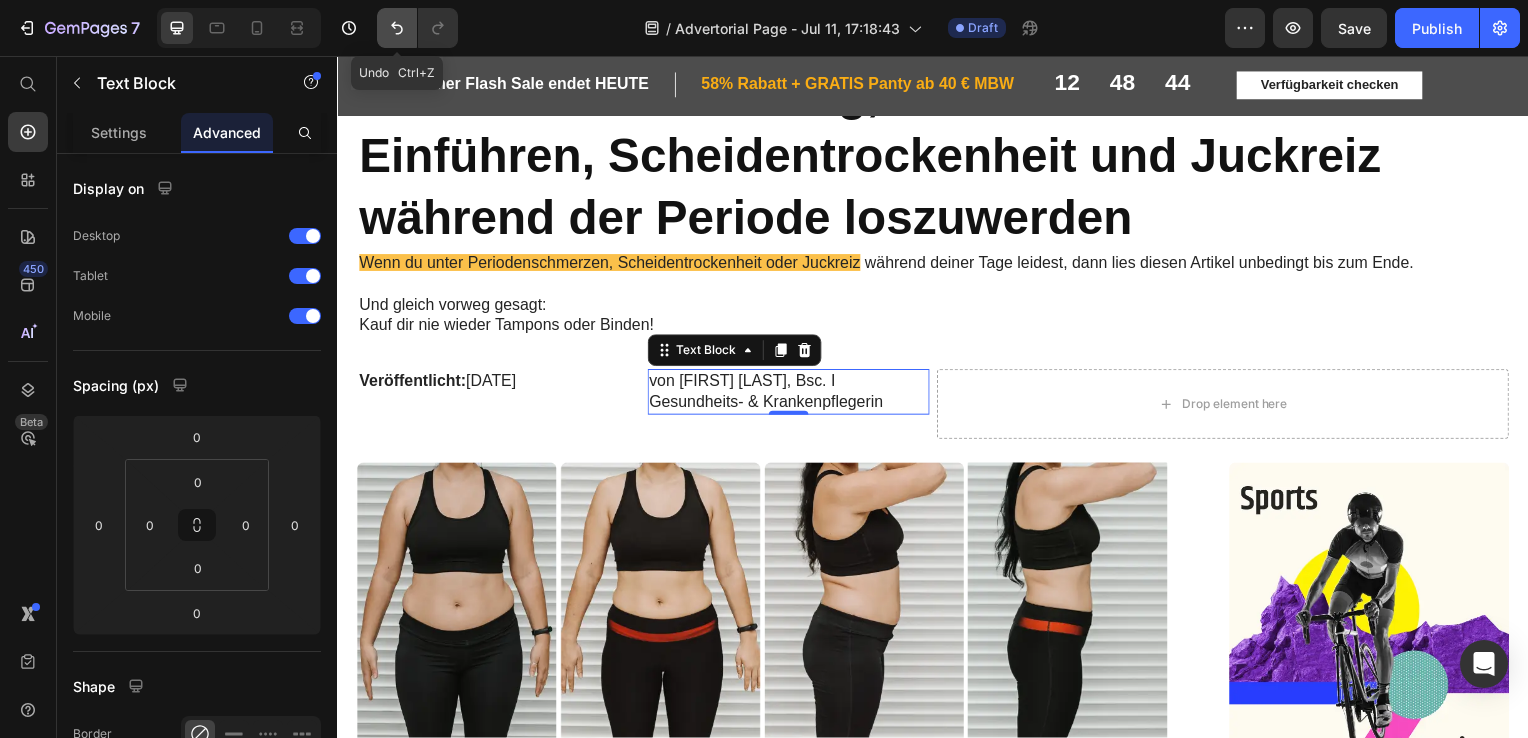 click 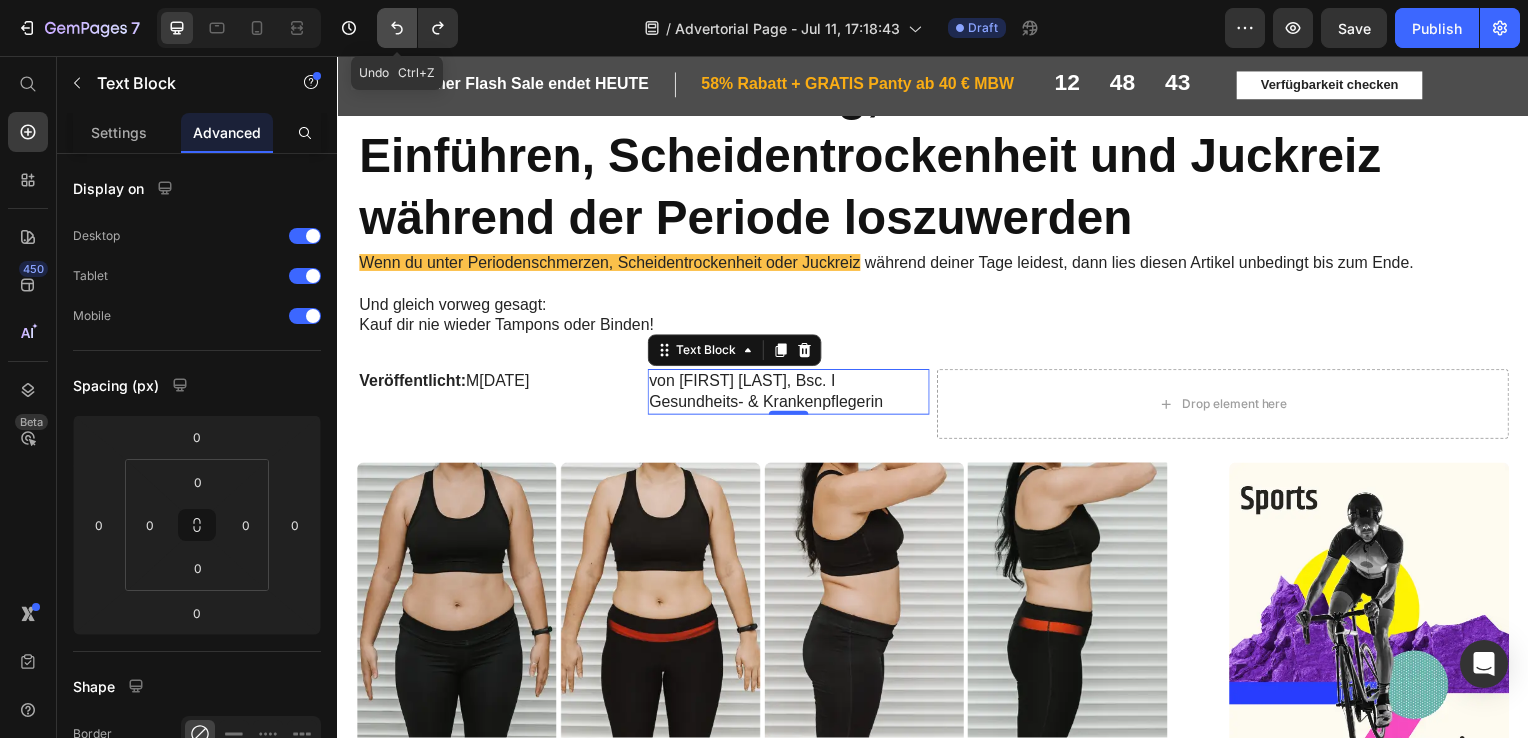 click 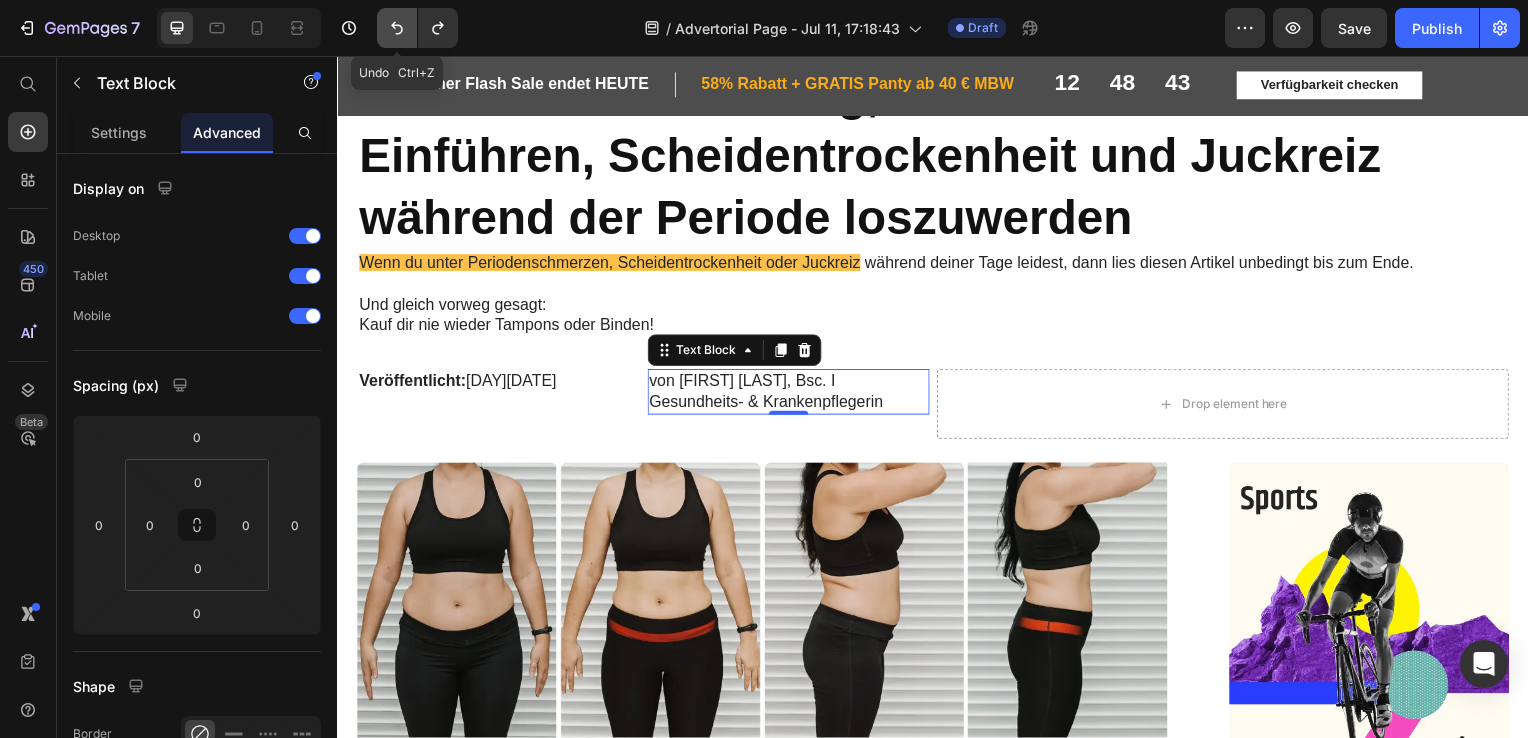 click 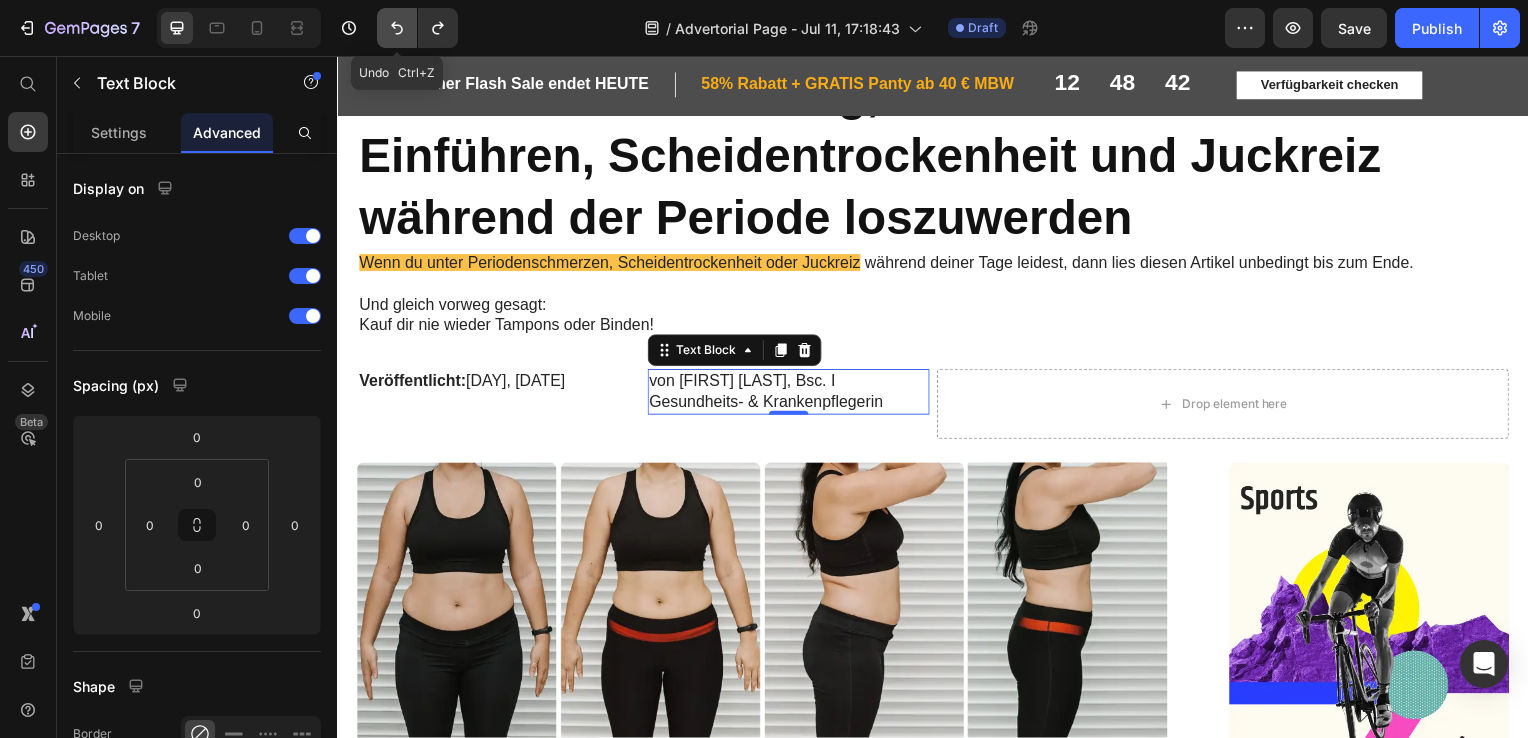 click 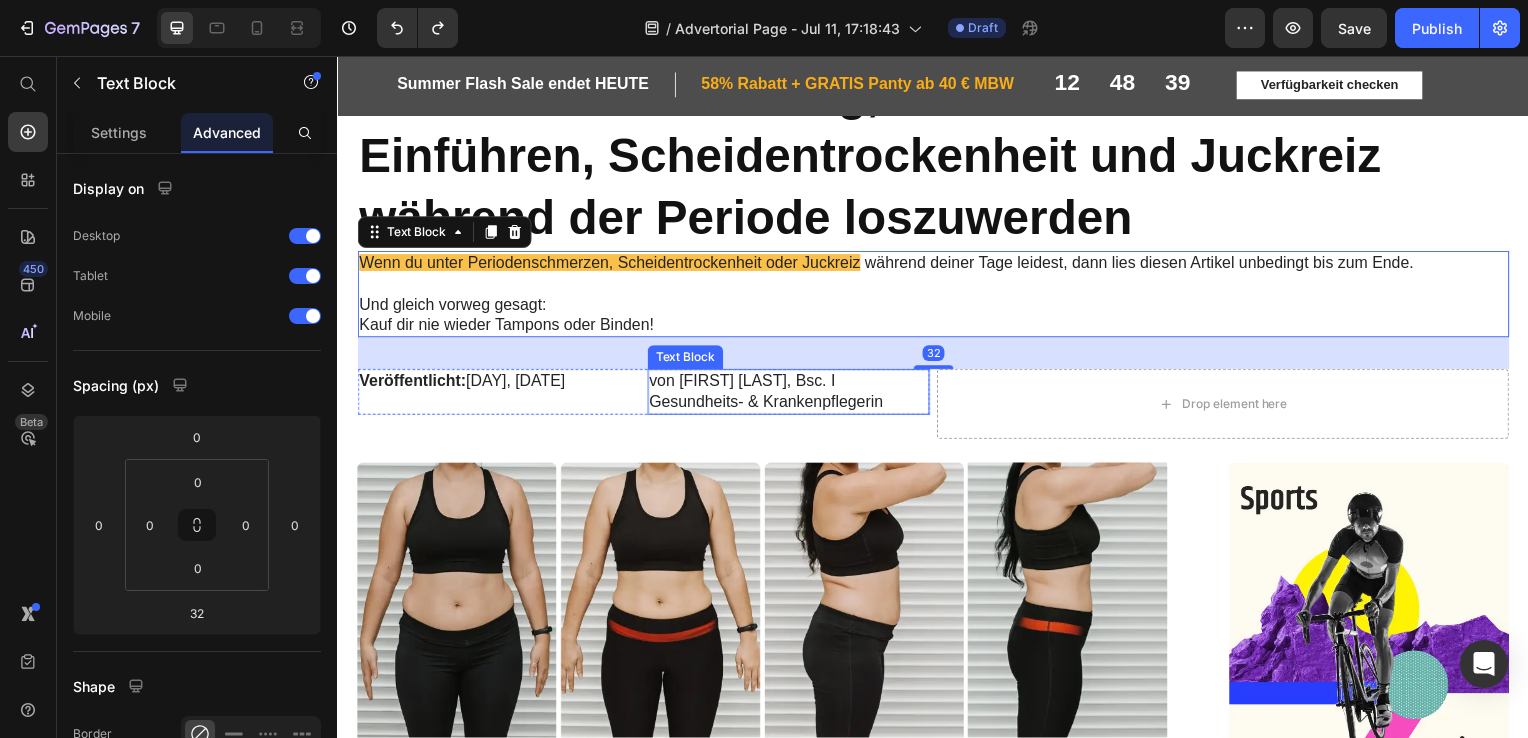 click on "von [FIRST] [LAST], Bsc. I Gesundheits- & Krankenpflegerin" at bounding box center [791, 395] 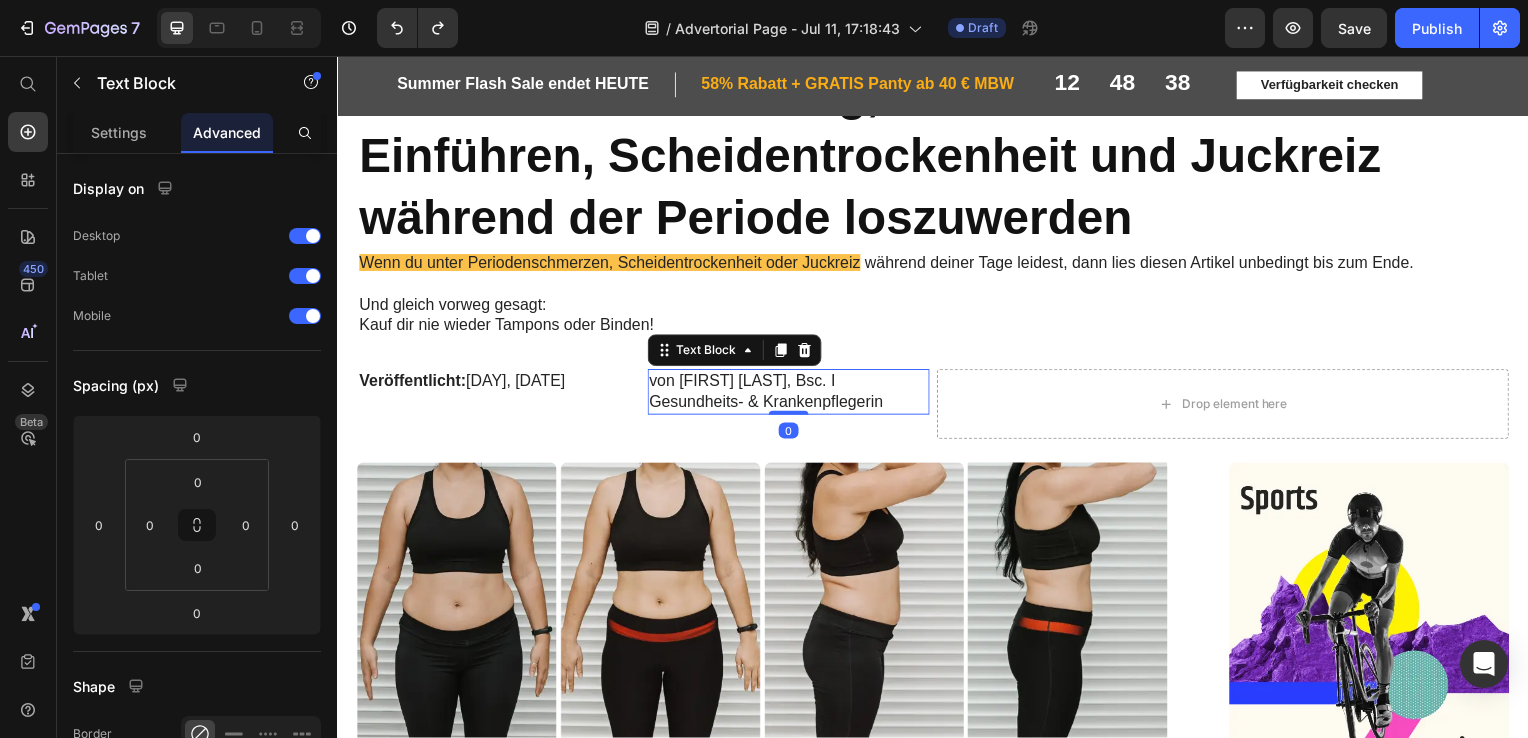 click on "von [FIRST] [LAST], Bsc. I Gesundheits- & Krankenpflegerin" at bounding box center [791, 395] 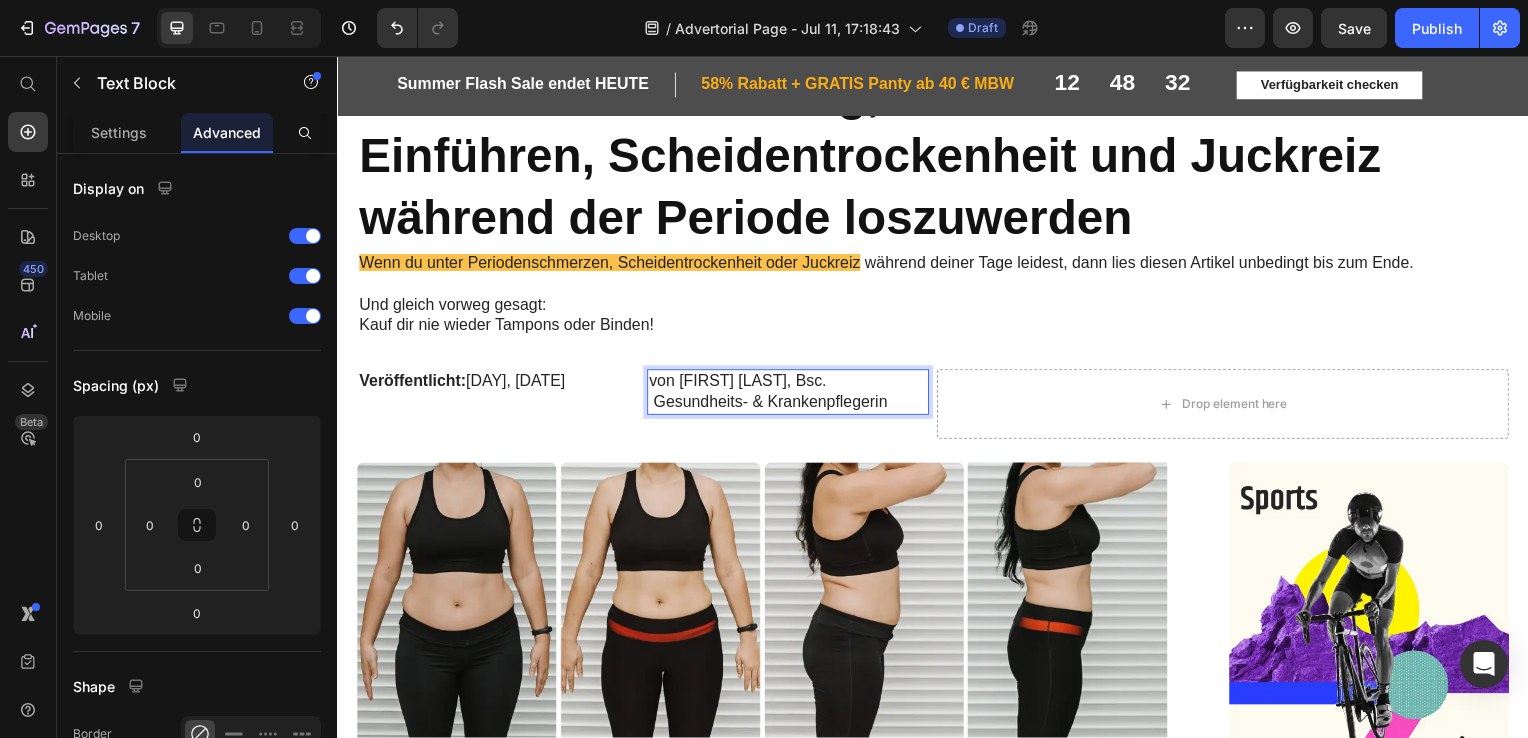 click on "von [FIRST] [LAST], Bsc. Gesundheits- & Krankenpflegerin" at bounding box center (791, 395) 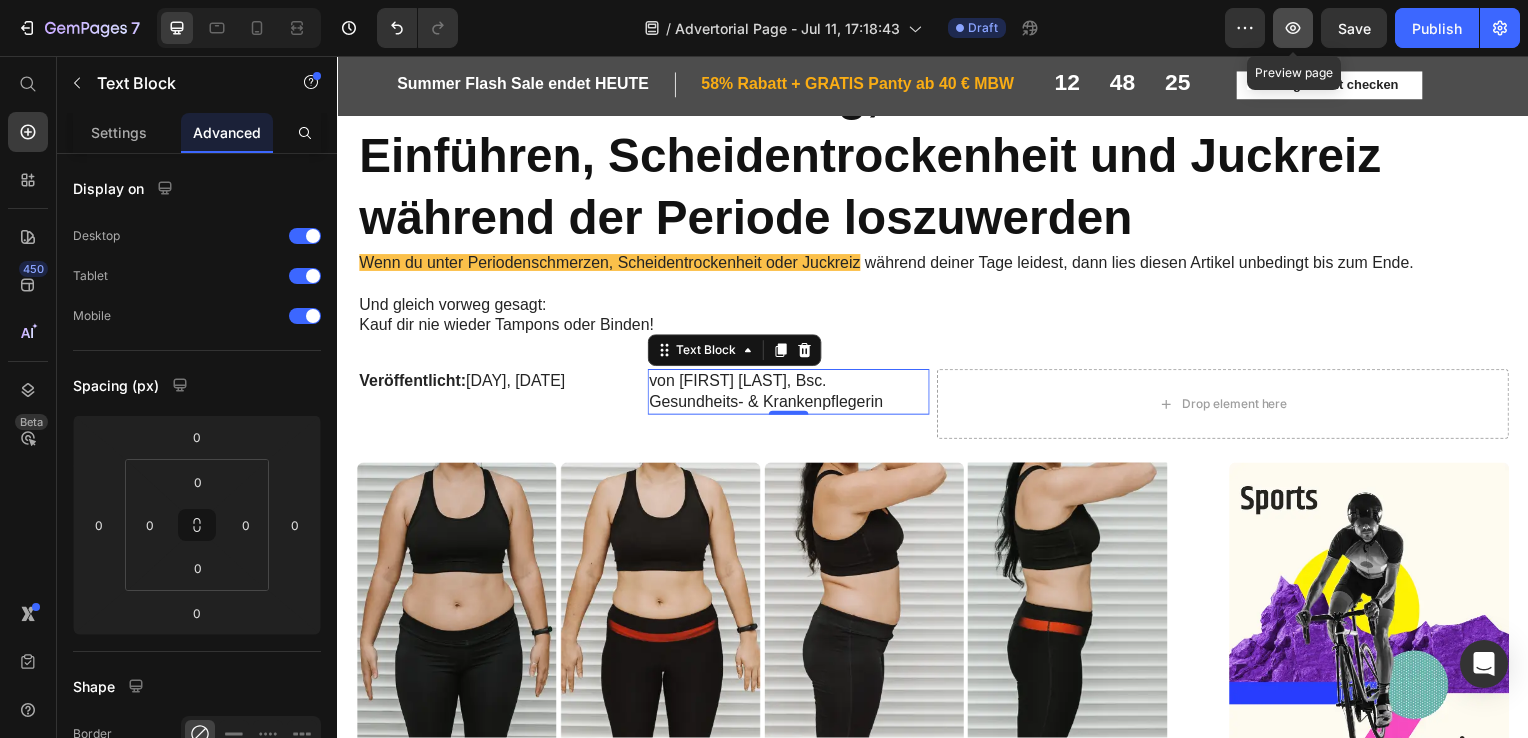 click 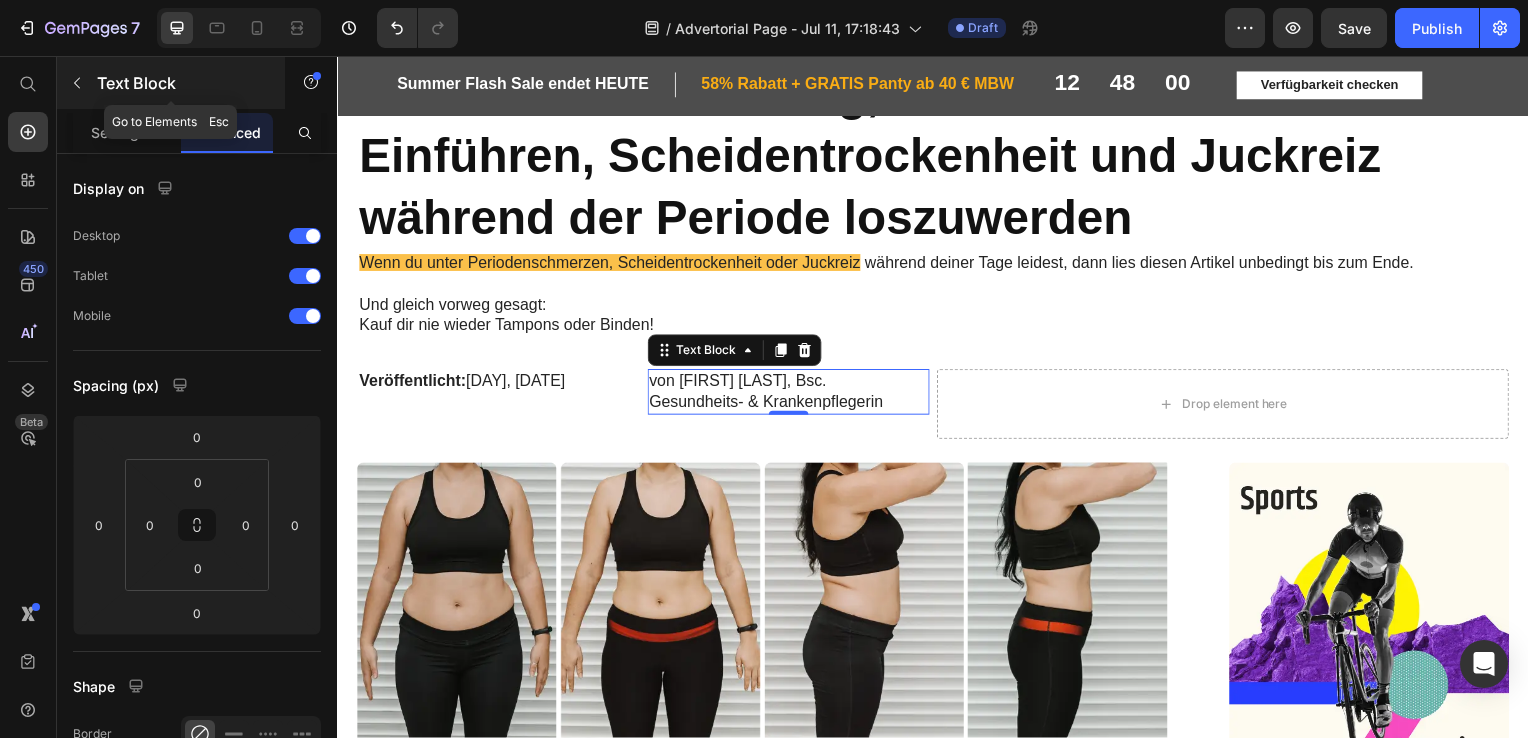 click on "Text Block" at bounding box center (182, 83) 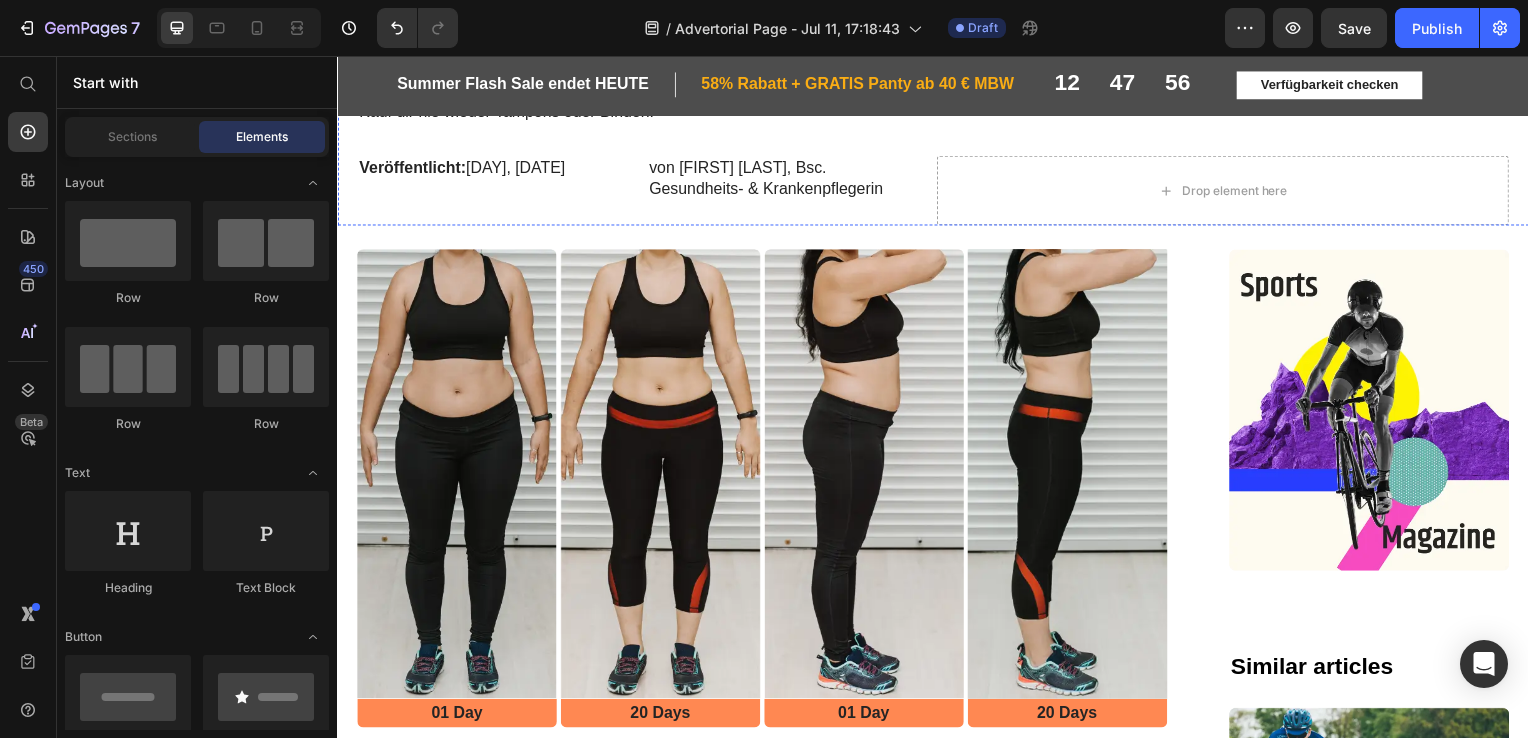 scroll, scrollTop: 0, scrollLeft: 0, axis: both 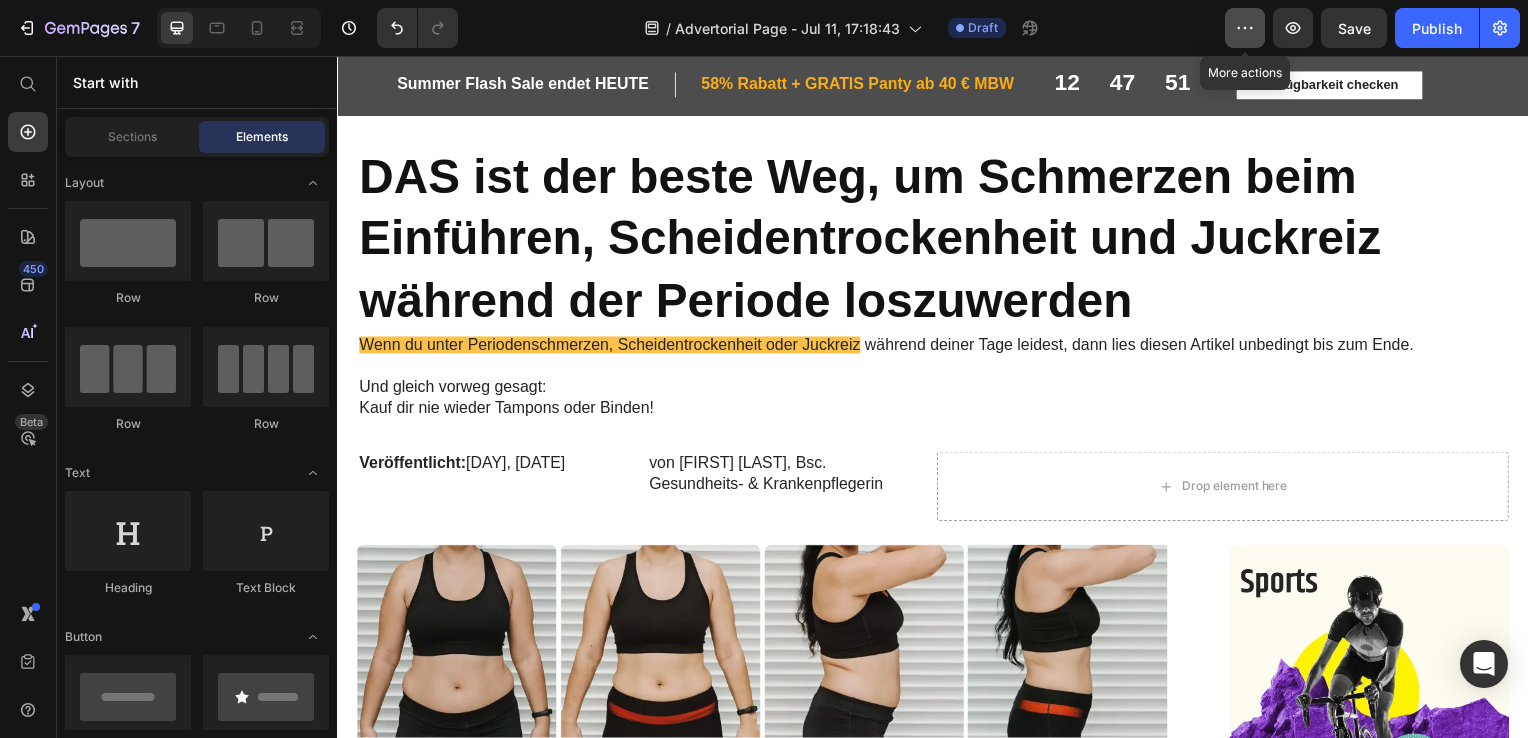 click 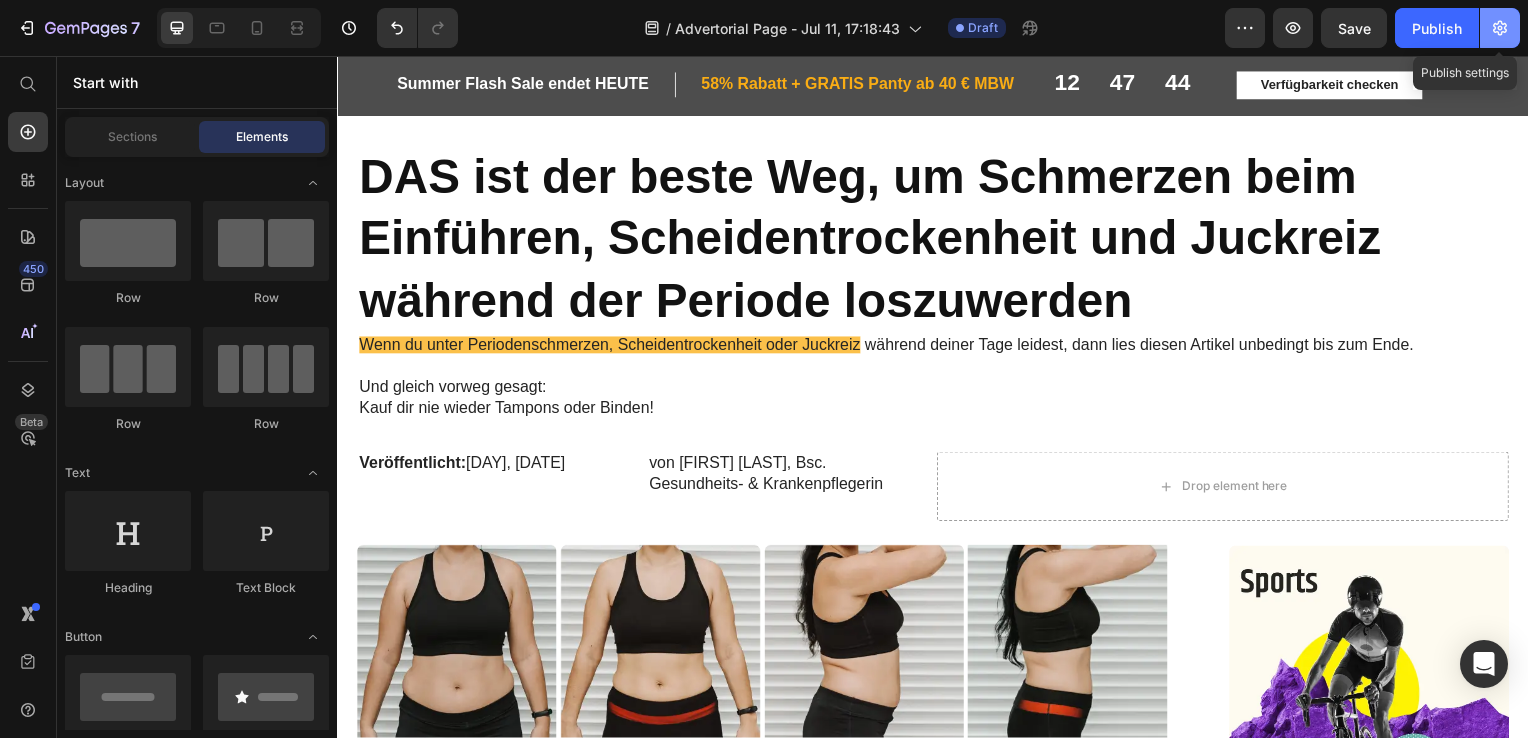 click 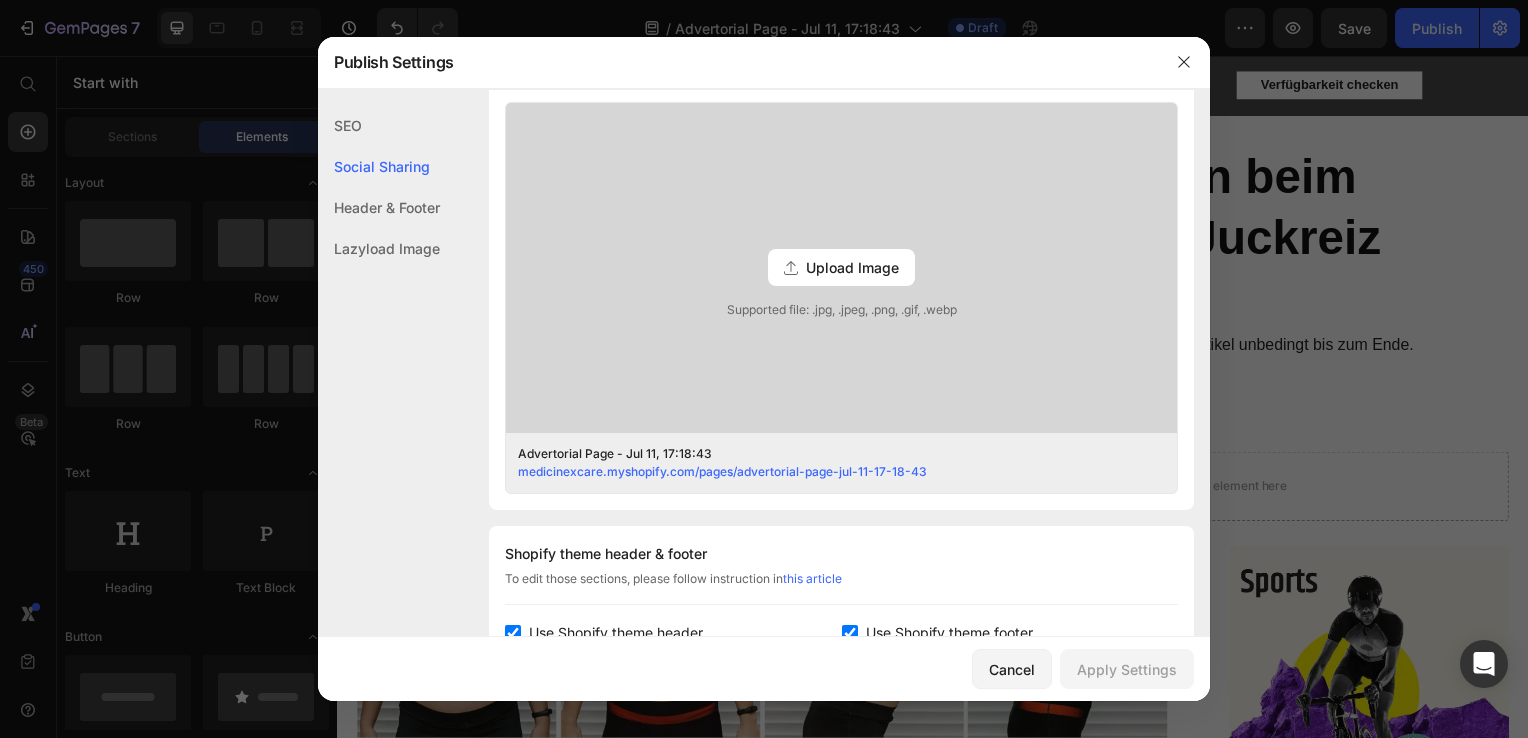 scroll, scrollTop: 519, scrollLeft: 0, axis: vertical 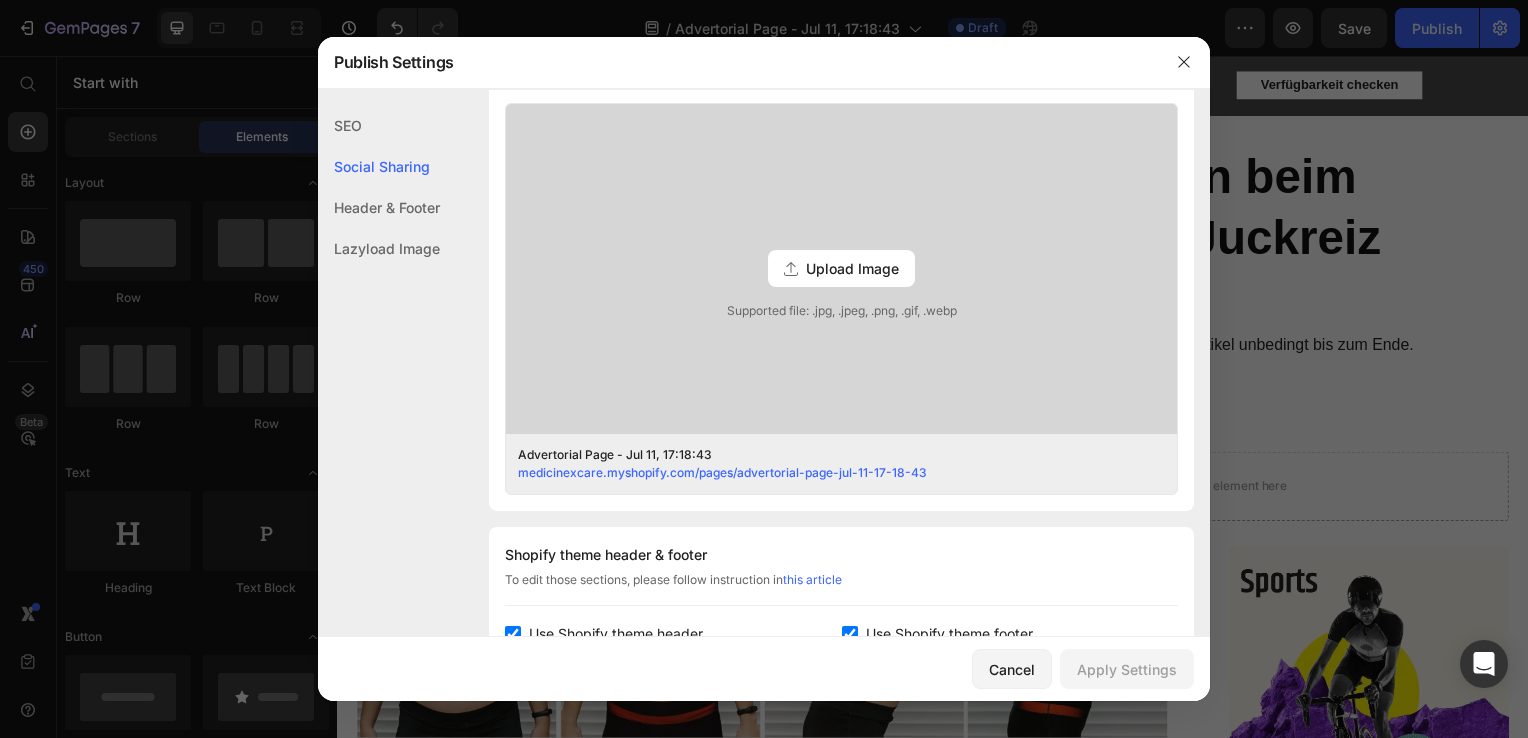 click on "Header & Footer" 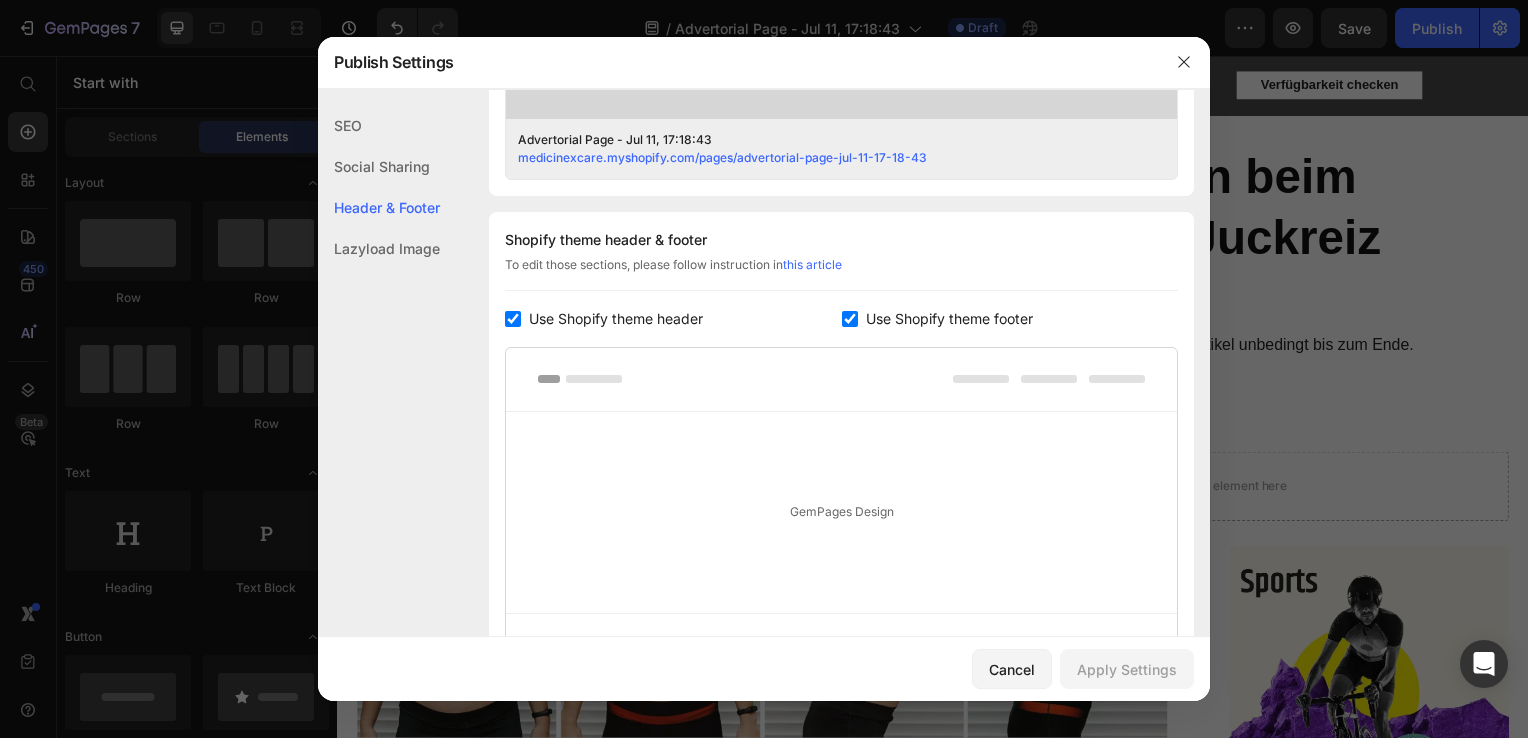 scroll, scrollTop: 936, scrollLeft: 0, axis: vertical 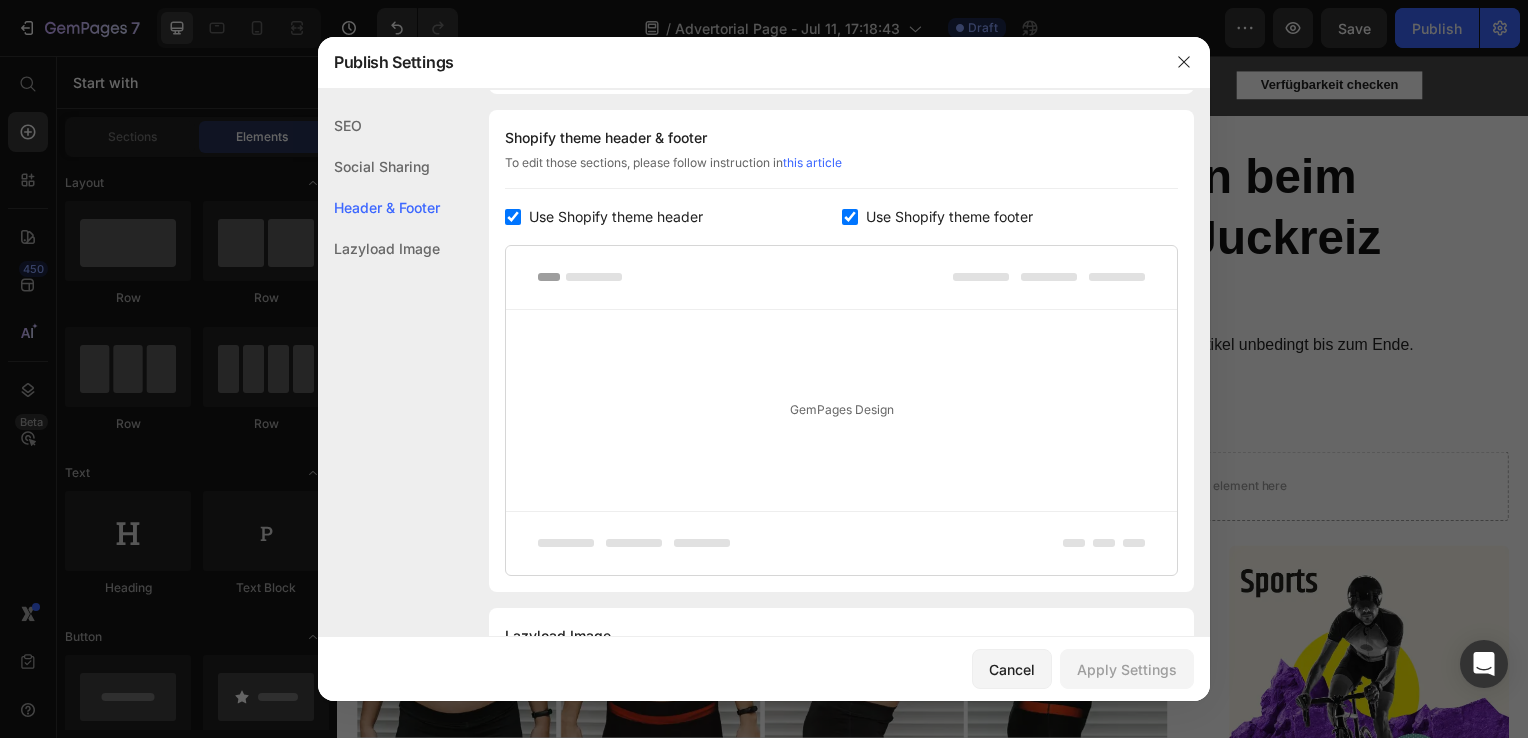 click at bounding box center [513, 217] 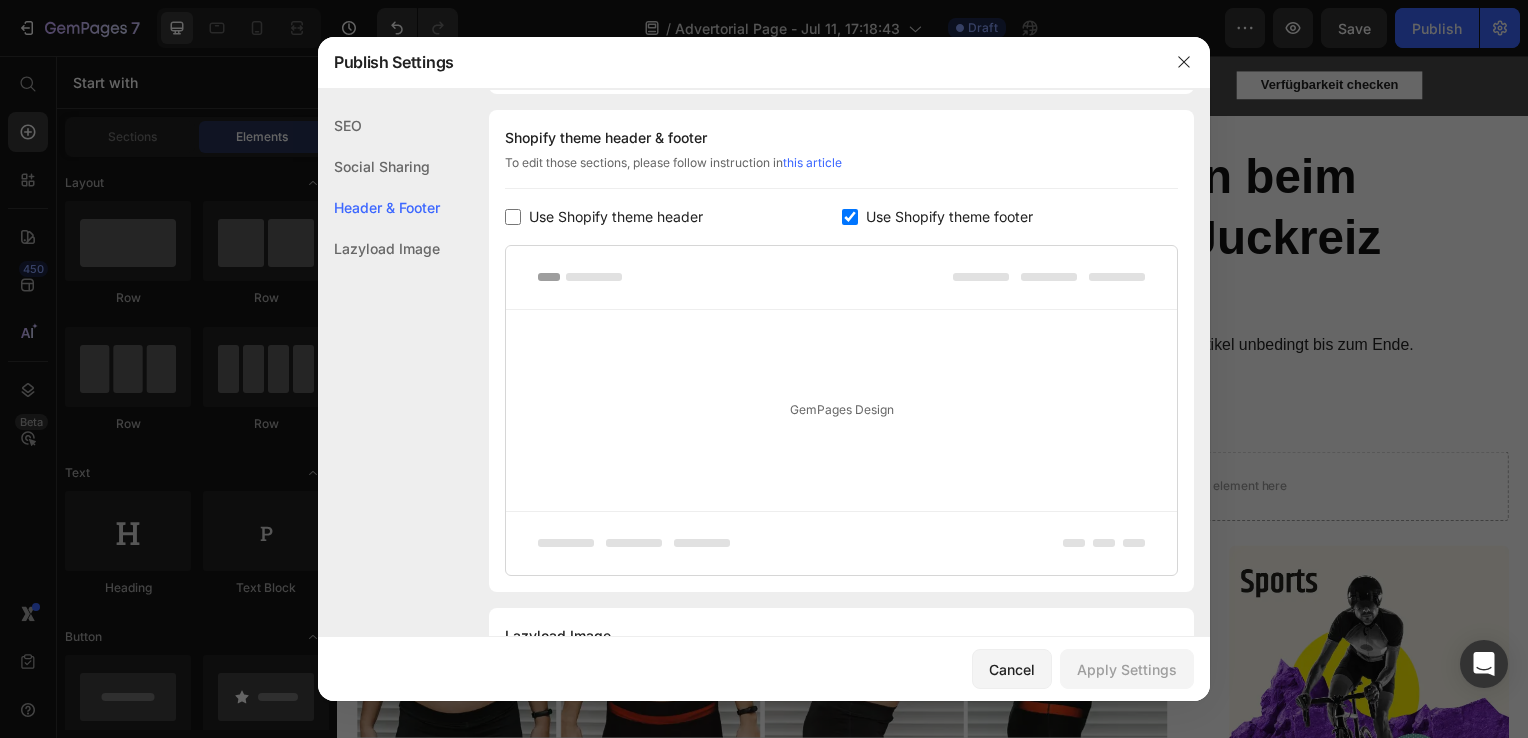 checkbox on "false" 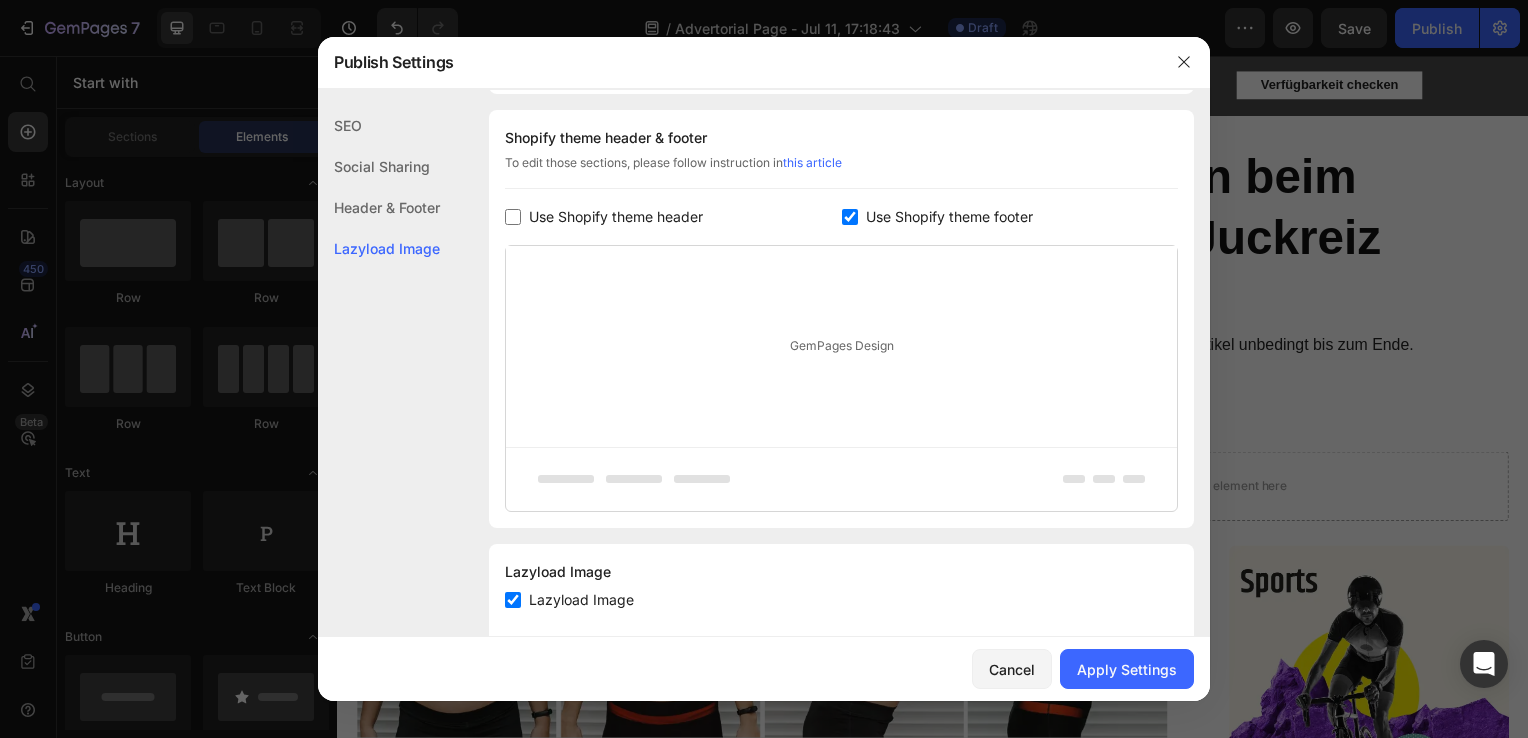 click at bounding box center (850, 217) 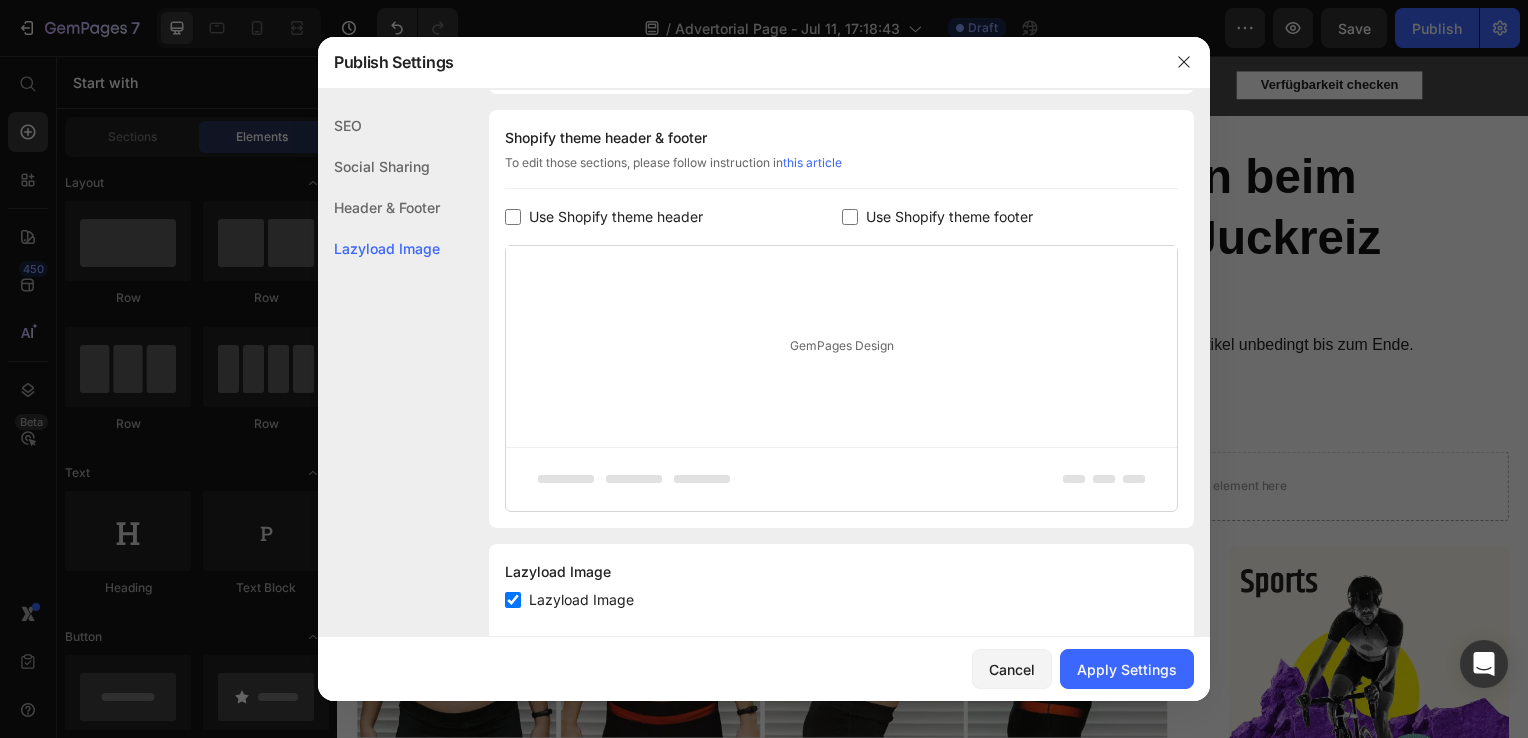 checkbox on "false" 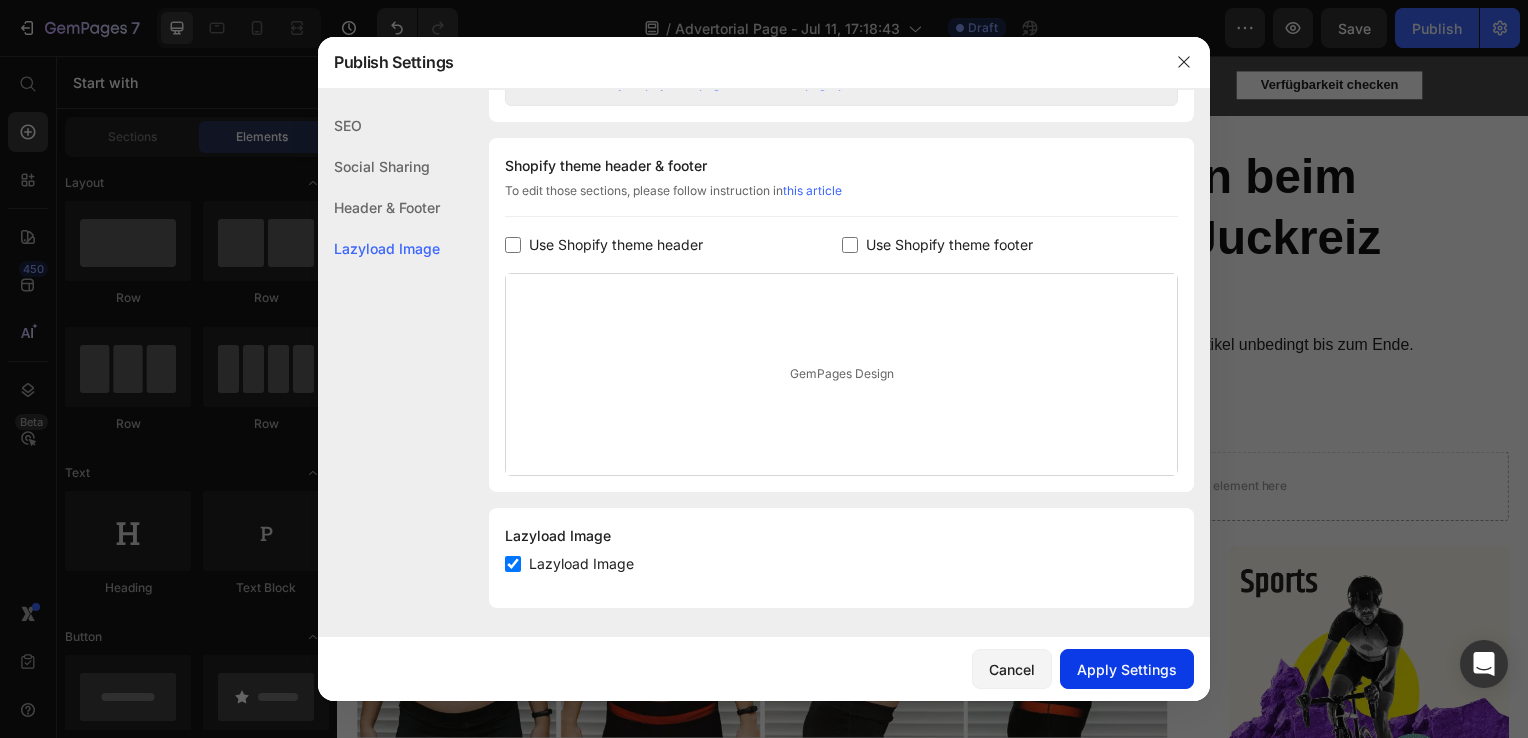 click on "Apply Settings" at bounding box center [1127, 669] 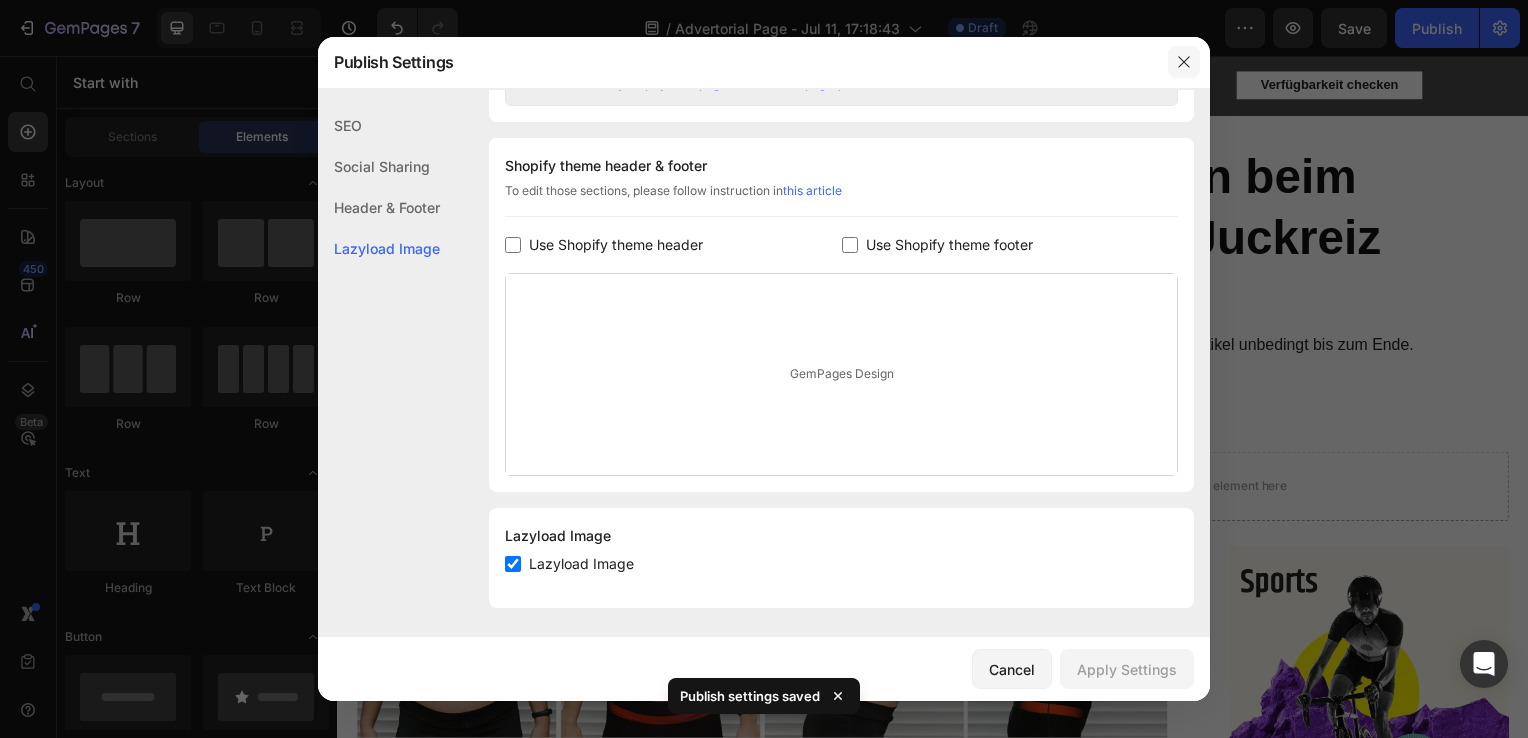 click at bounding box center [1184, 62] 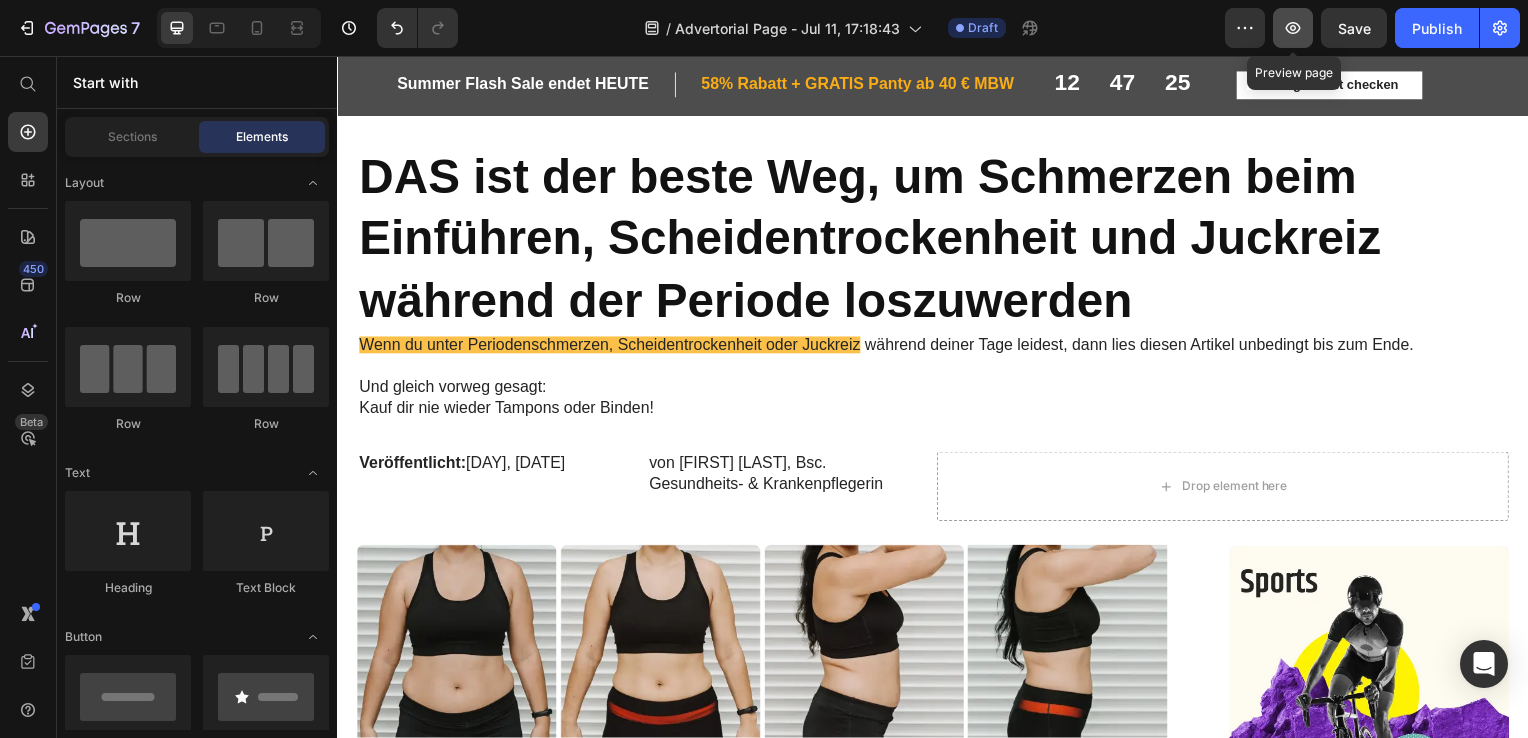 click 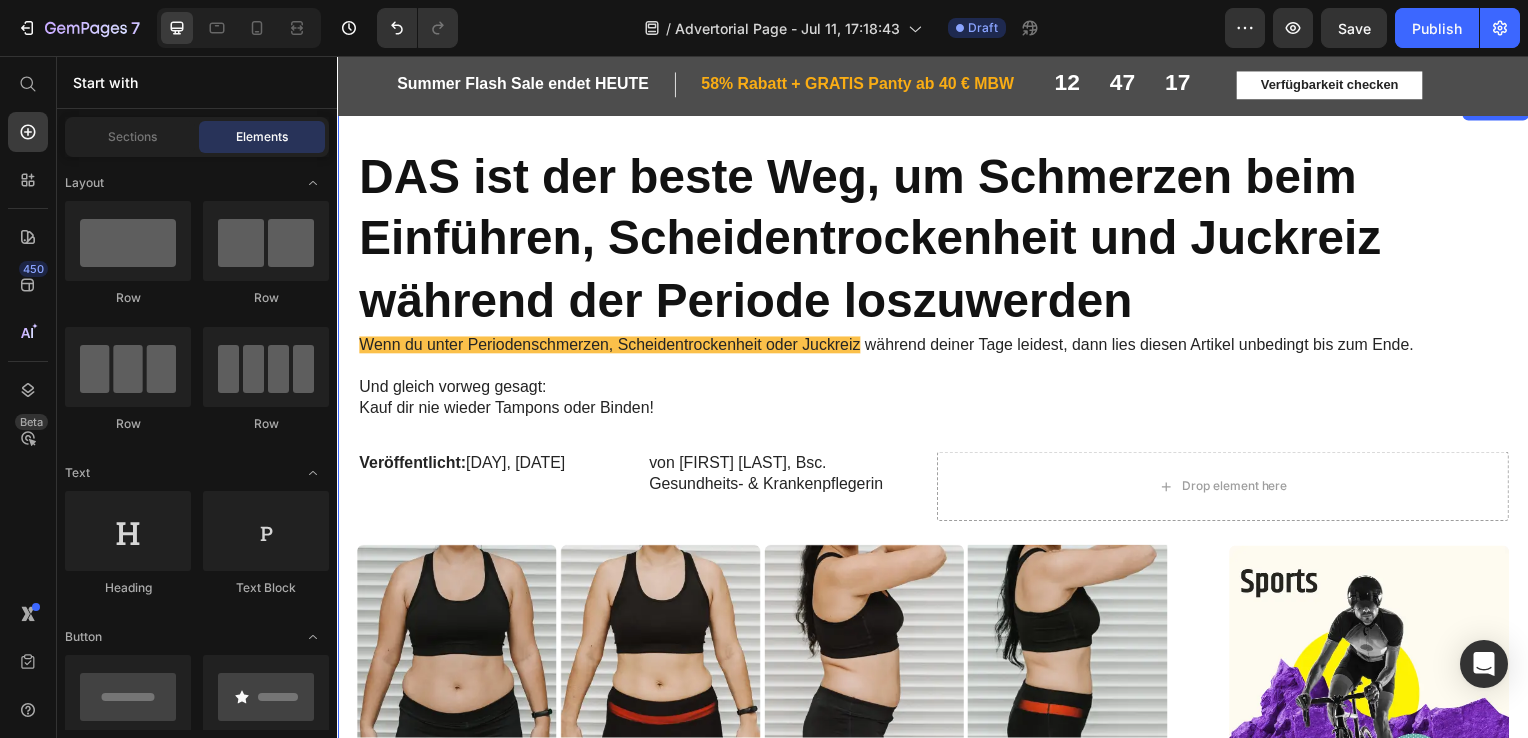 click on "DAS ist der beste Weg, um Schmerzen beim Einführen, Scheidentrockenheit und Juckreiz während der Periode loszuwerden Heading Wenn du unter Periodenschmerzen, Scheidentrockenheit oder Juckreiz   während deiner Tage leidest, dann lies diesen Artikel unbedingt bis zum Ende. Und gleich vorweg gesagt: Kauf dir nie wieder Tampons oder Binden! Text Block Veröffentlicht:  Montag, Juni 24, 2025 Text Block von Isabelle Doczy, Bsc. Gesundheits- & Krankenpflegerin Text Block Row
Drop element here Row Row Image 01 Day Text Block Row Image 20 Days Text Block Row Image 01 Day Text Block Row Image 20 Days Text Block Row Row Shedding unwanted pounds and trimming your waistline requires a multi-faceted approach, and cycling on a road bike can be a cornerstone of an effective weight loss strategy.  The smooth, efficient pedaling motion of a road bike engages all the major muscle groups in your lower body, elevating your heart rate and metabolism to help you burn calories at a rapid clip.          95%" at bounding box center (937, 2165) 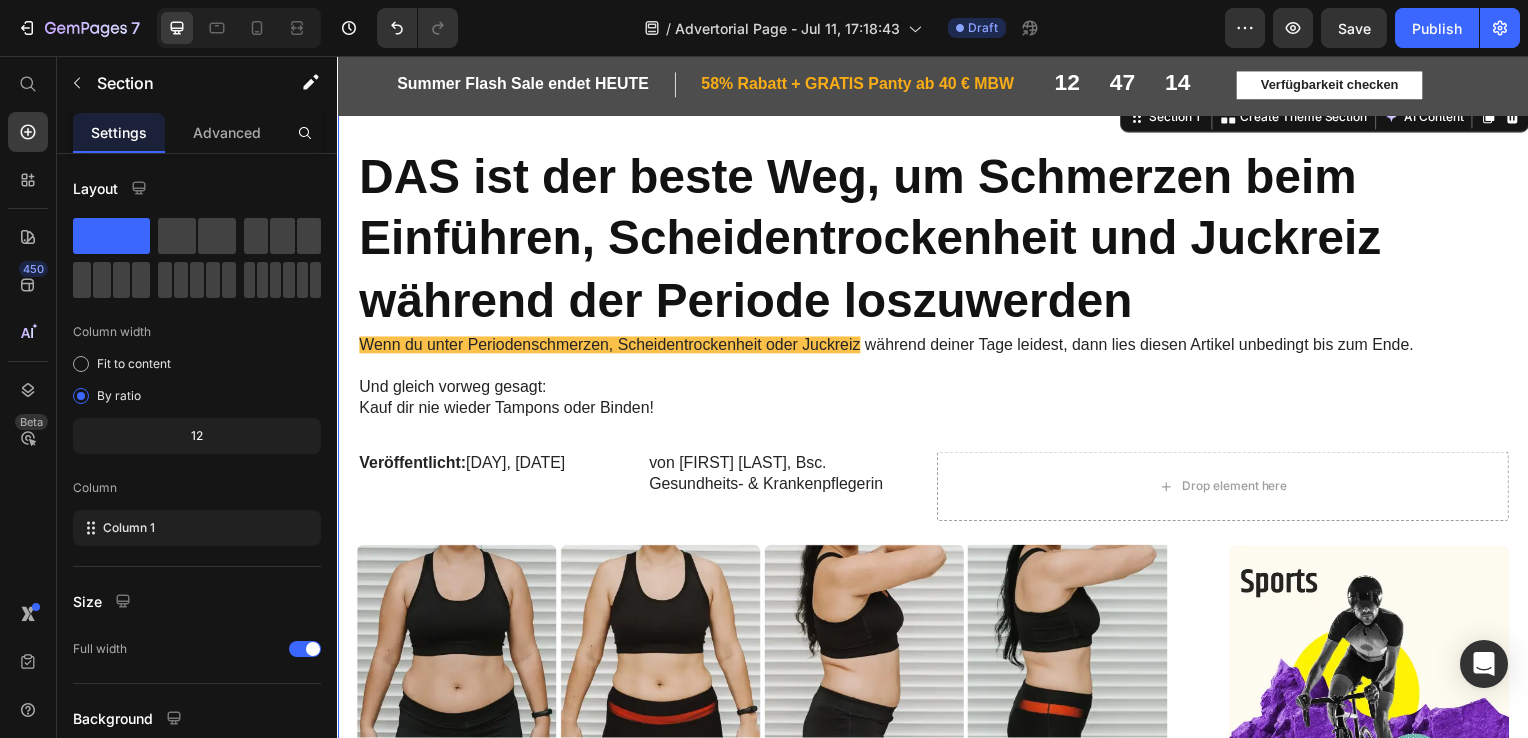 click on "DAS ist der beste Weg, um Schmerzen beim Einführen, Scheidentrockenheit und Juckreiz während der Periode loszuwerden Heading Wenn du unter Periodenschmerzen, Scheidentrockenheit oder Juckreiz   während deiner Tage leidest, dann lies diesen Artikel unbedingt bis zum Ende. Und gleich vorweg gesagt: Kauf dir nie wieder Tampons oder Binden! Text Block Veröffentlicht:  Montag, Juni 24, 2025 Text Block von Isabelle Doczy, Bsc. Gesundheits- & Krankenpflegerin Text Block Row
Drop element here Row Row Image 01 Day Text Block Row Image 20 Days Text Block Row Image 01 Day Text Block Row Image 20 Days Text Block Row Row Shedding unwanted pounds and trimming your waistline requires a multi-faceted approach, and cycling on a road bike can be a cornerstone of an effective weight loss strategy.  The smooth, efficient pedaling motion of a road bike engages all the major muscle groups in your lower body, elevating your heart rate and metabolism to help you burn calories at a rapid clip.          95%" at bounding box center [937, 2165] 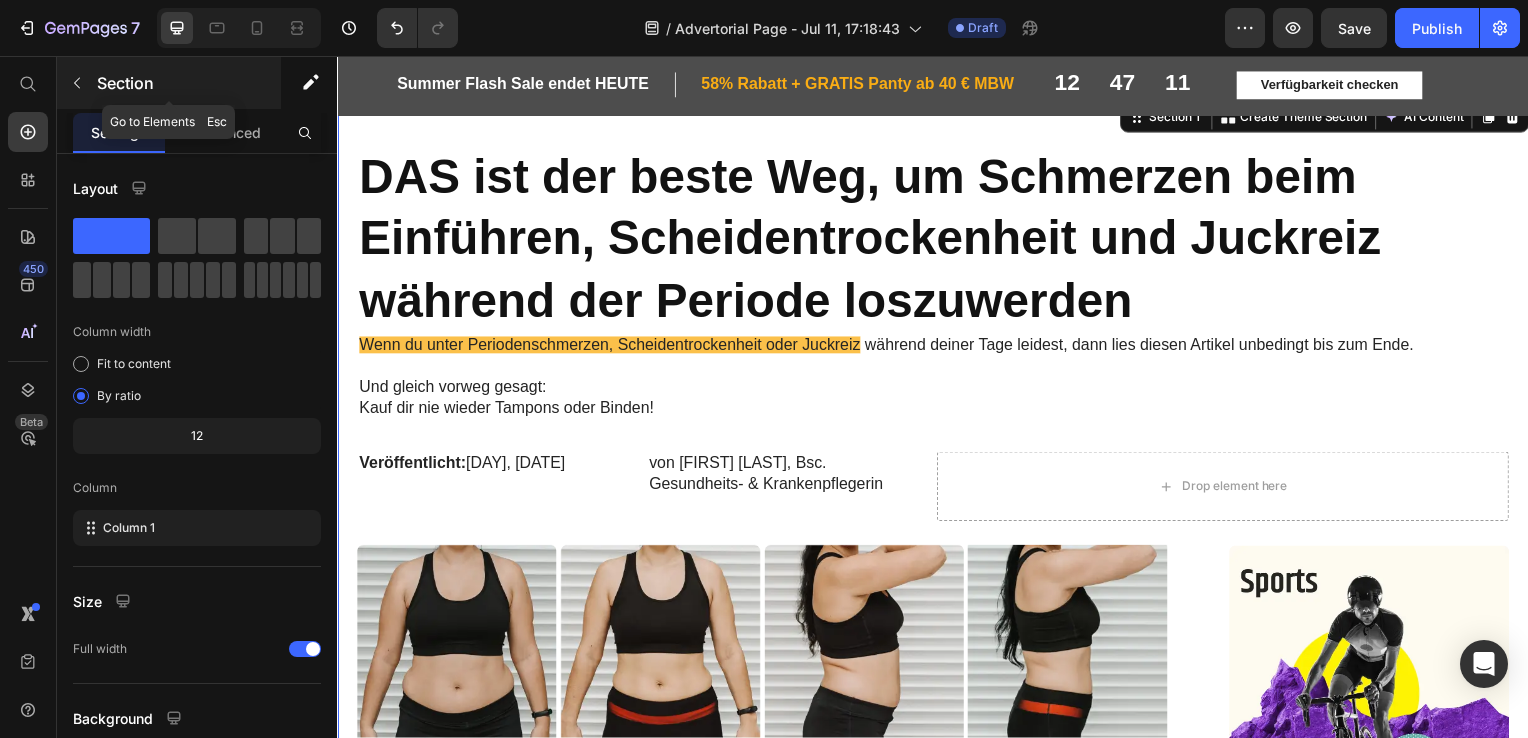 click 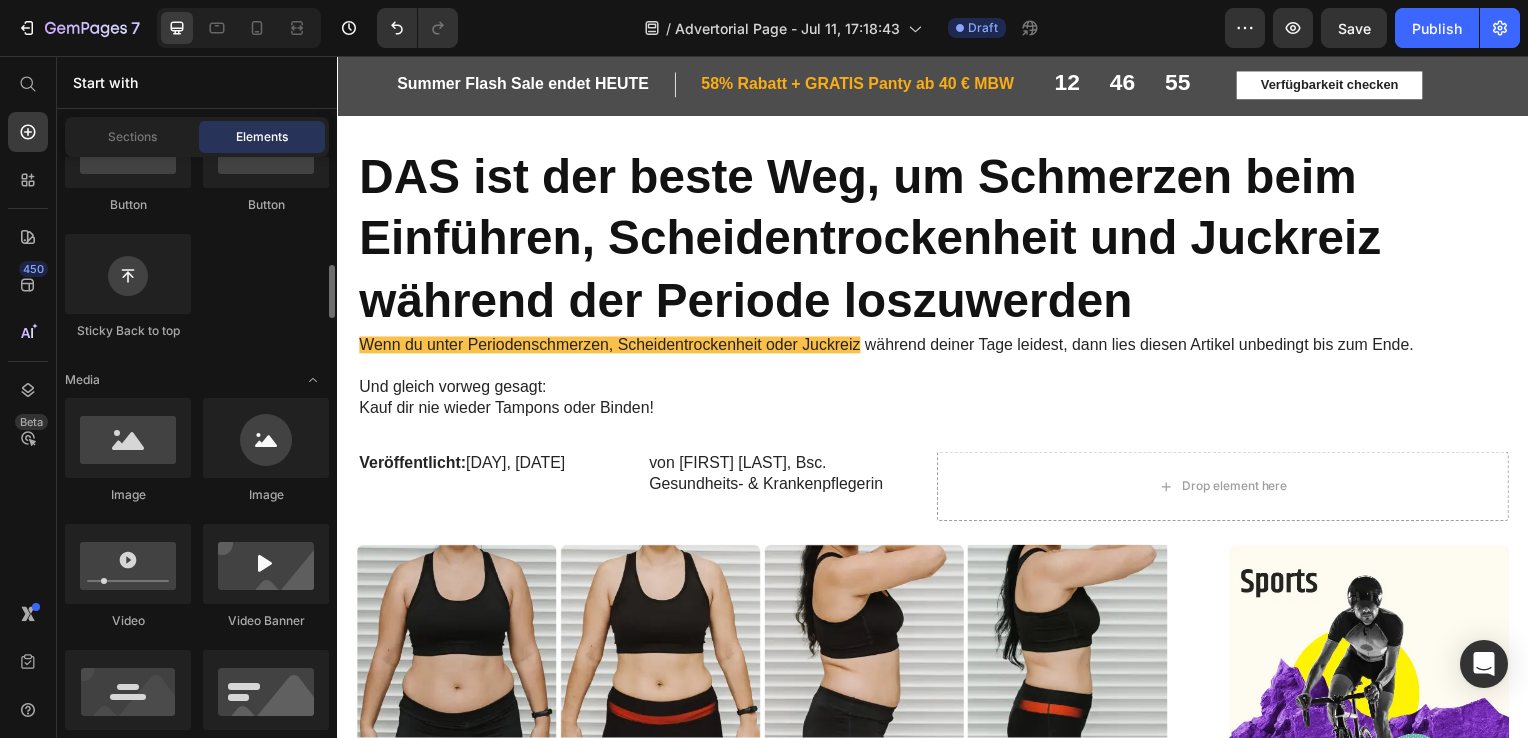 scroll, scrollTop: 0, scrollLeft: 0, axis: both 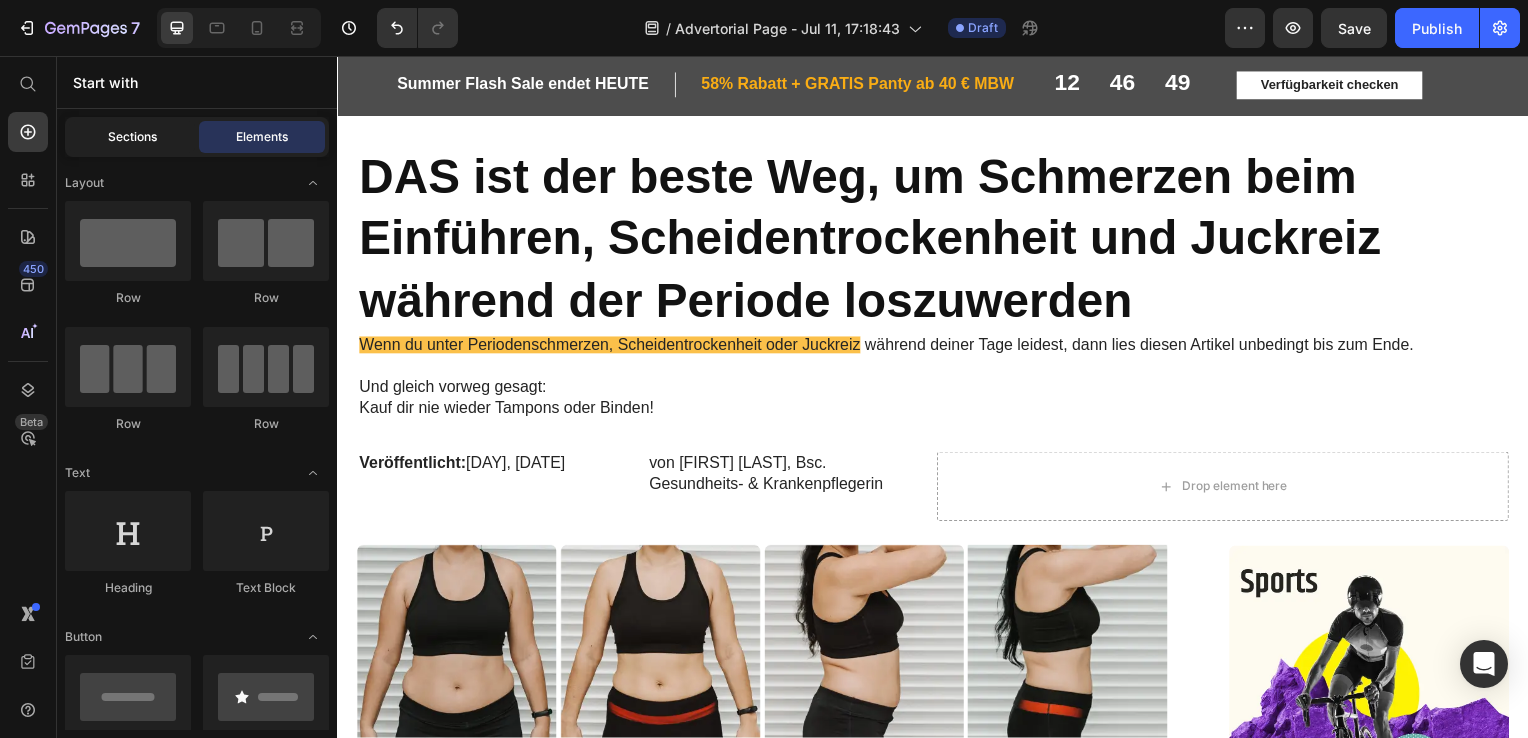 click on "Sections" at bounding box center (132, 137) 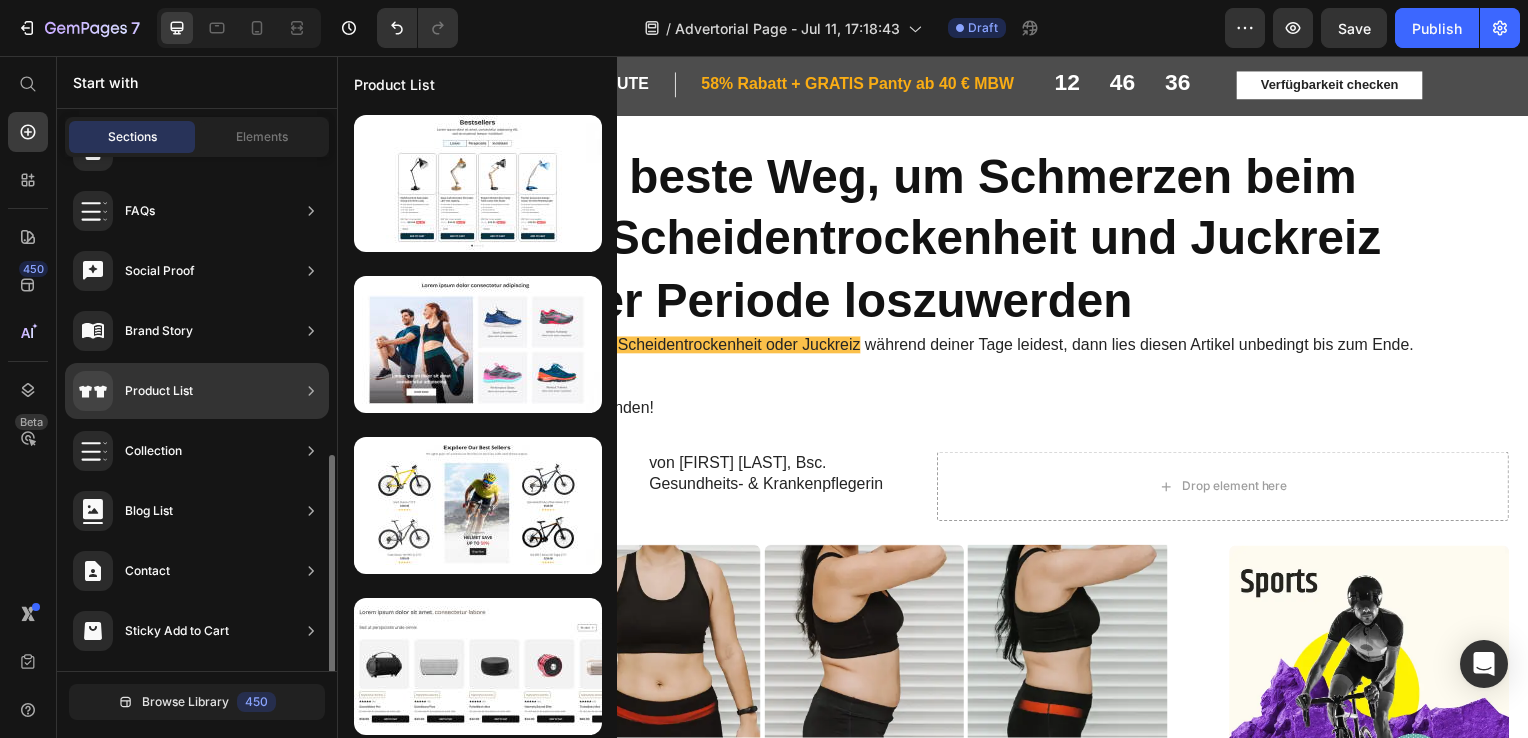 scroll, scrollTop: 645, scrollLeft: 0, axis: vertical 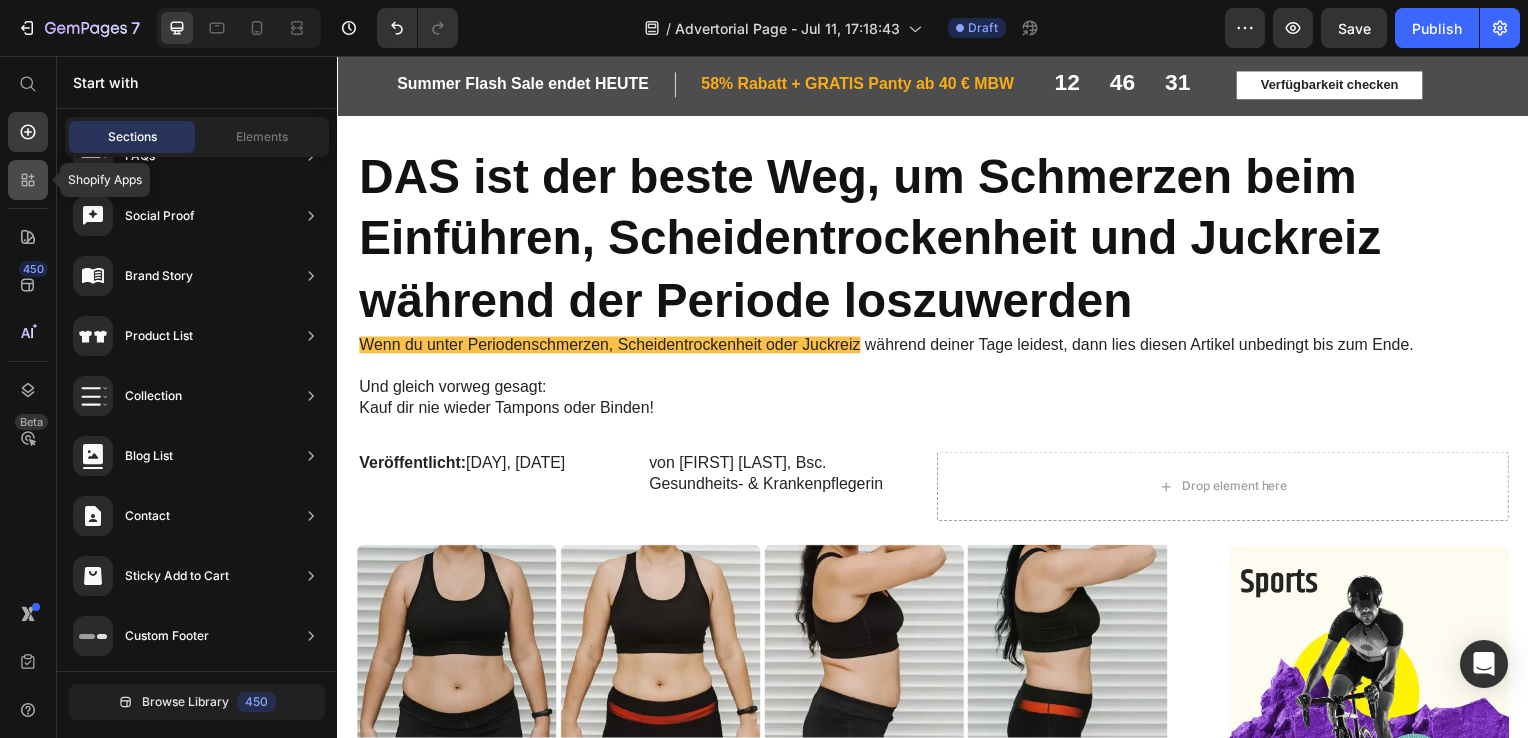 click 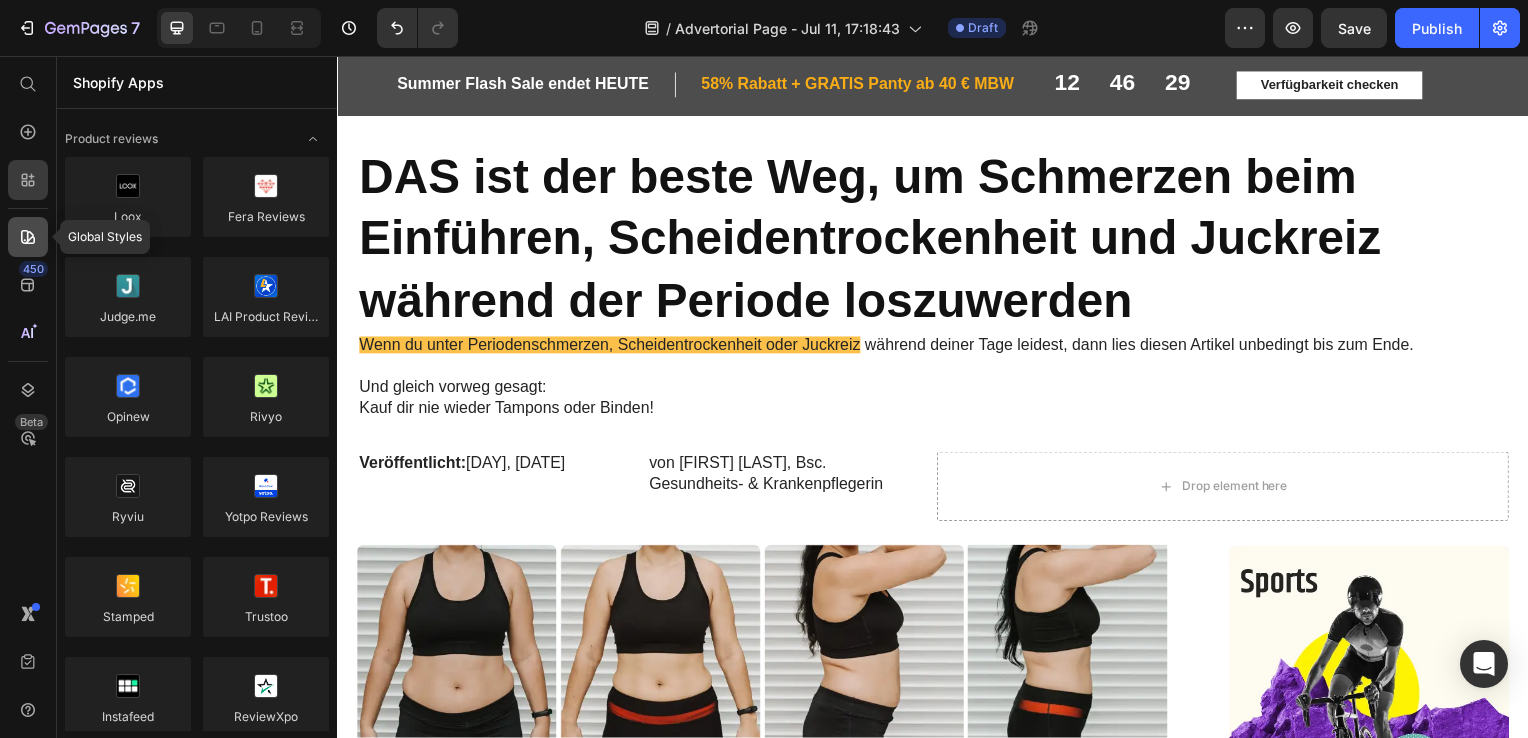 click 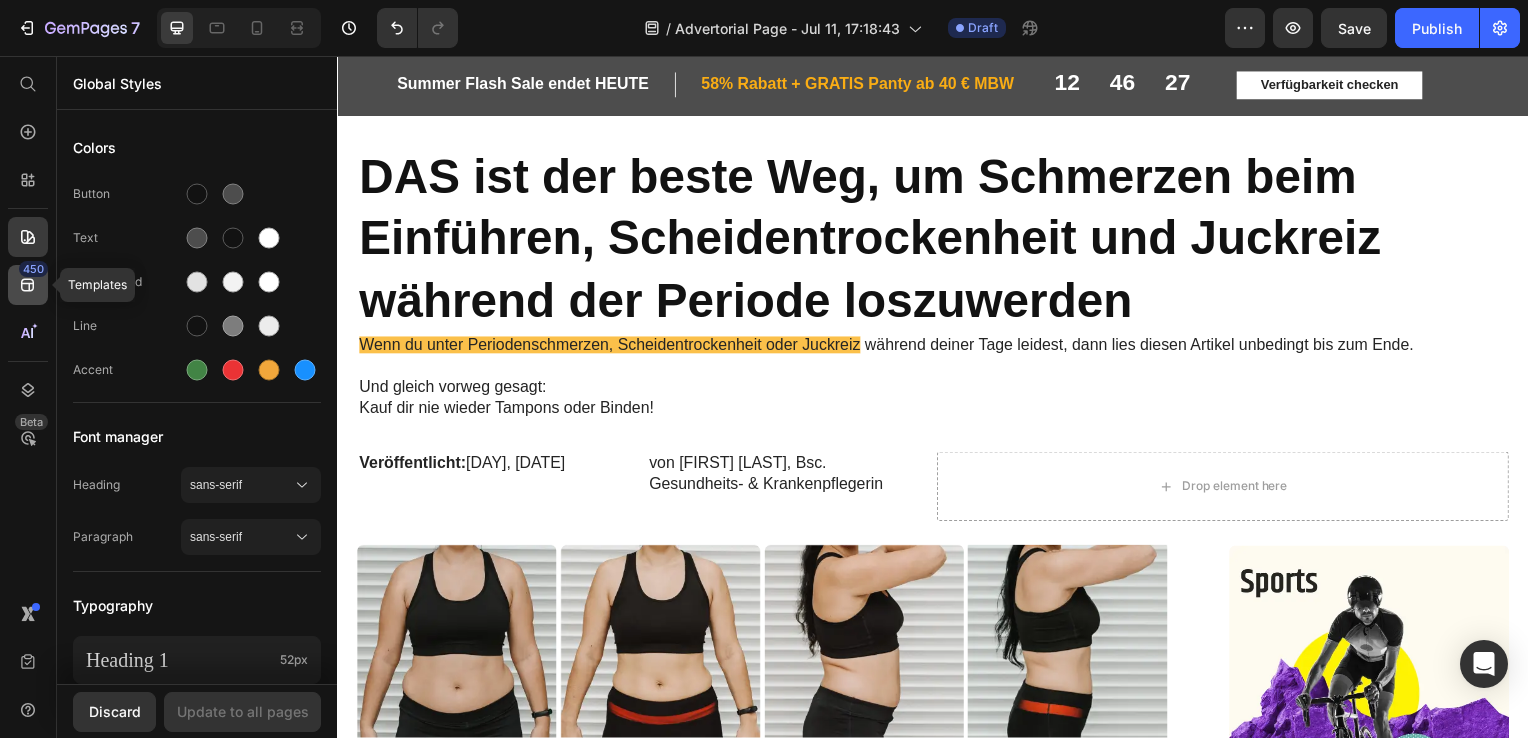 click 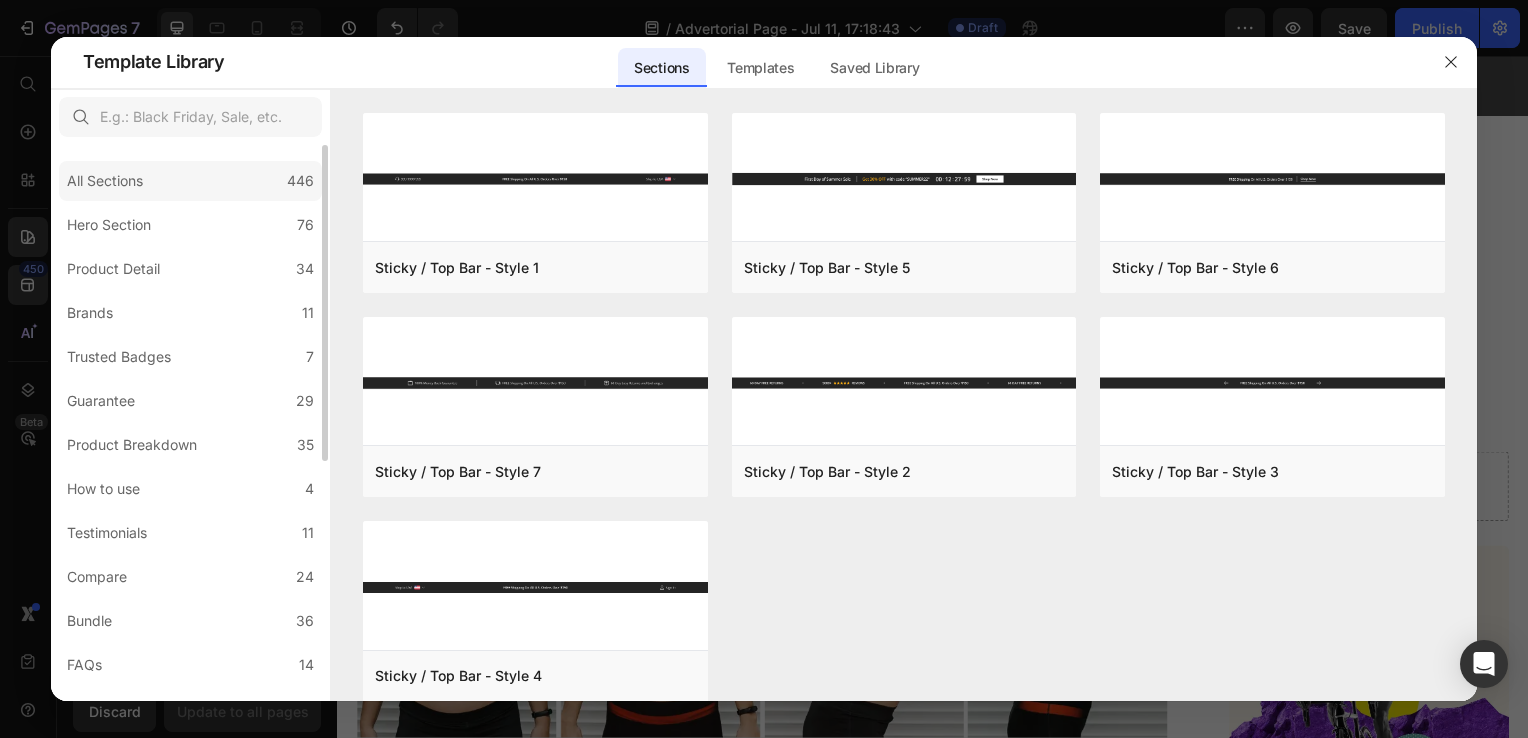 click on "All Sections" at bounding box center [105, 181] 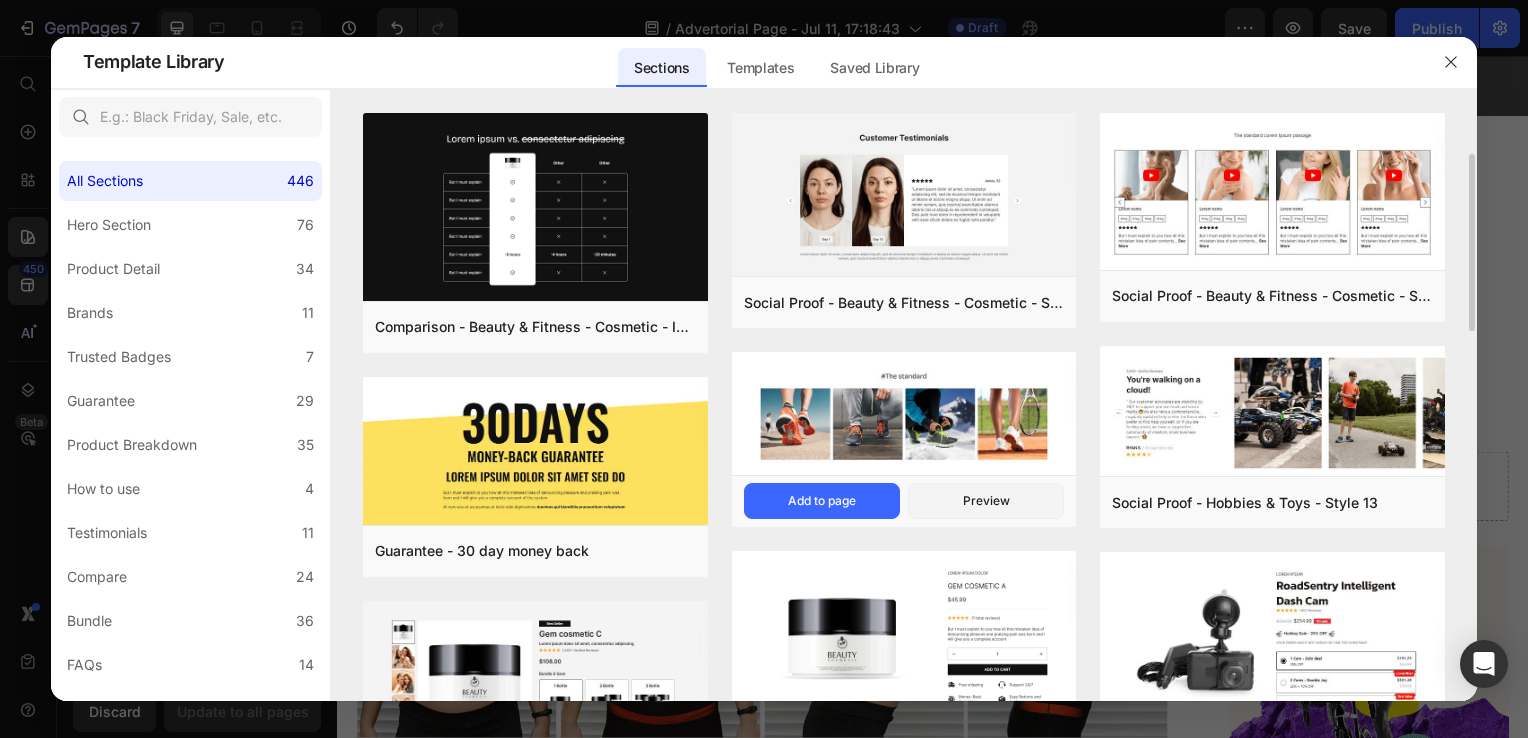 scroll, scrollTop: 40, scrollLeft: 0, axis: vertical 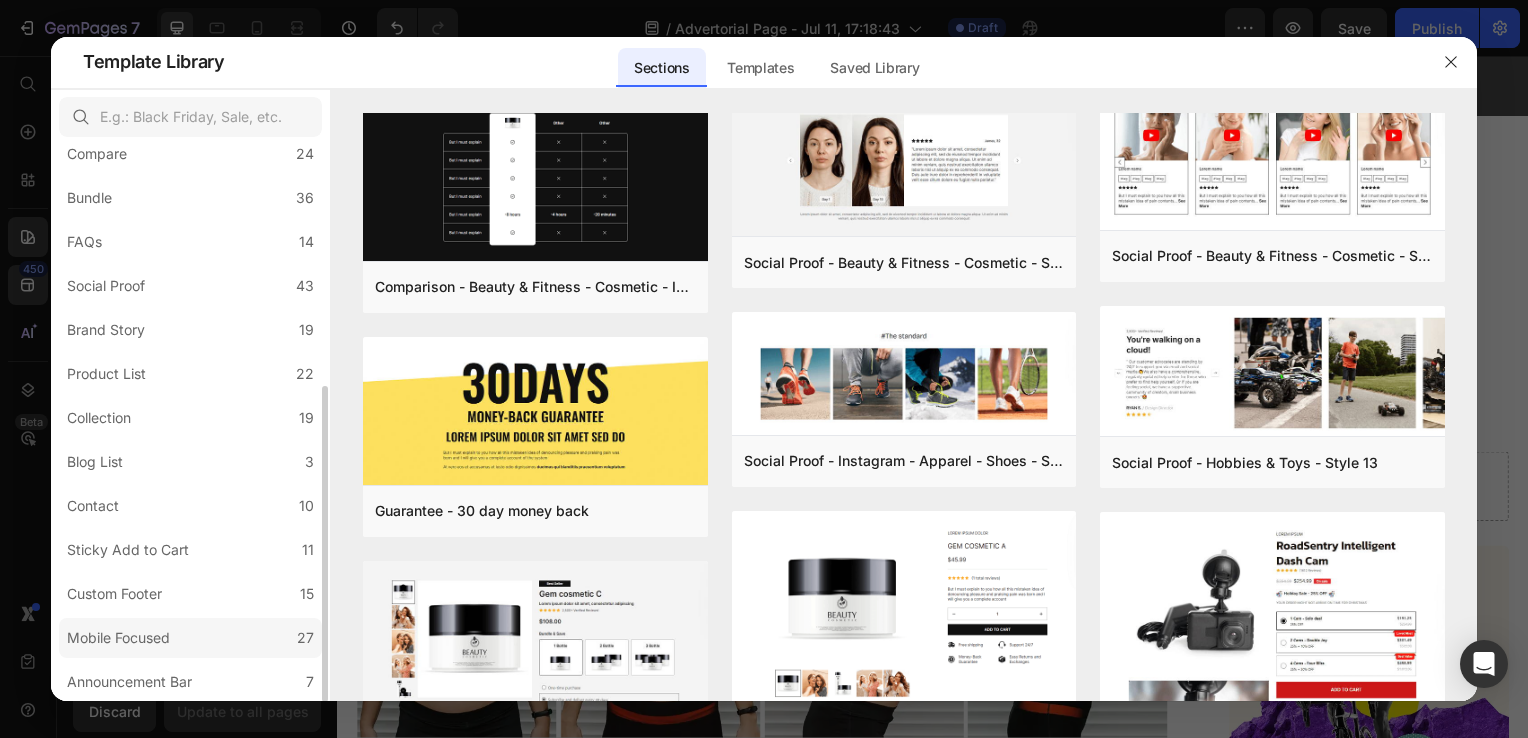 click on "Mobile Focused 27" 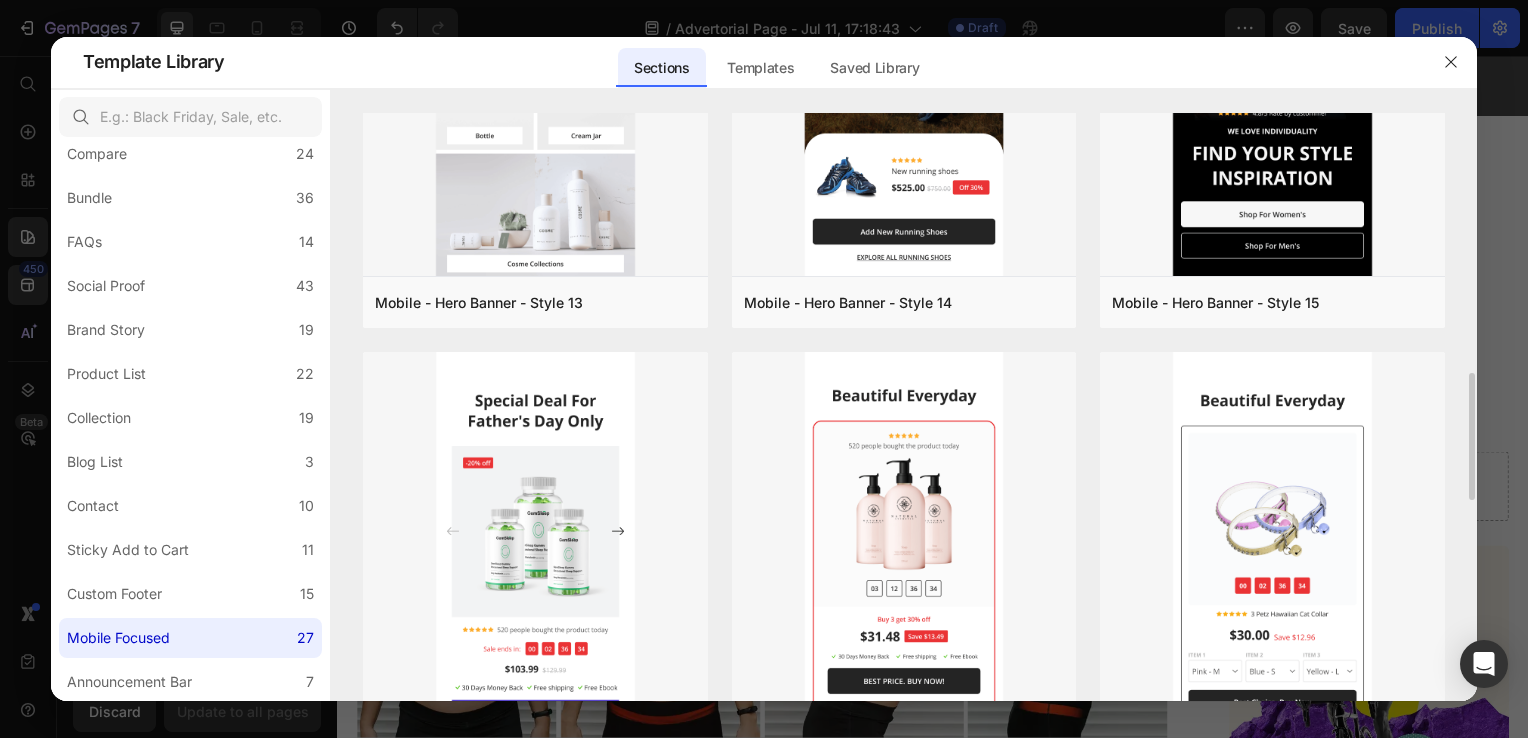 scroll, scrollTop: 1556, scrollLeft: 0, axis: vertical 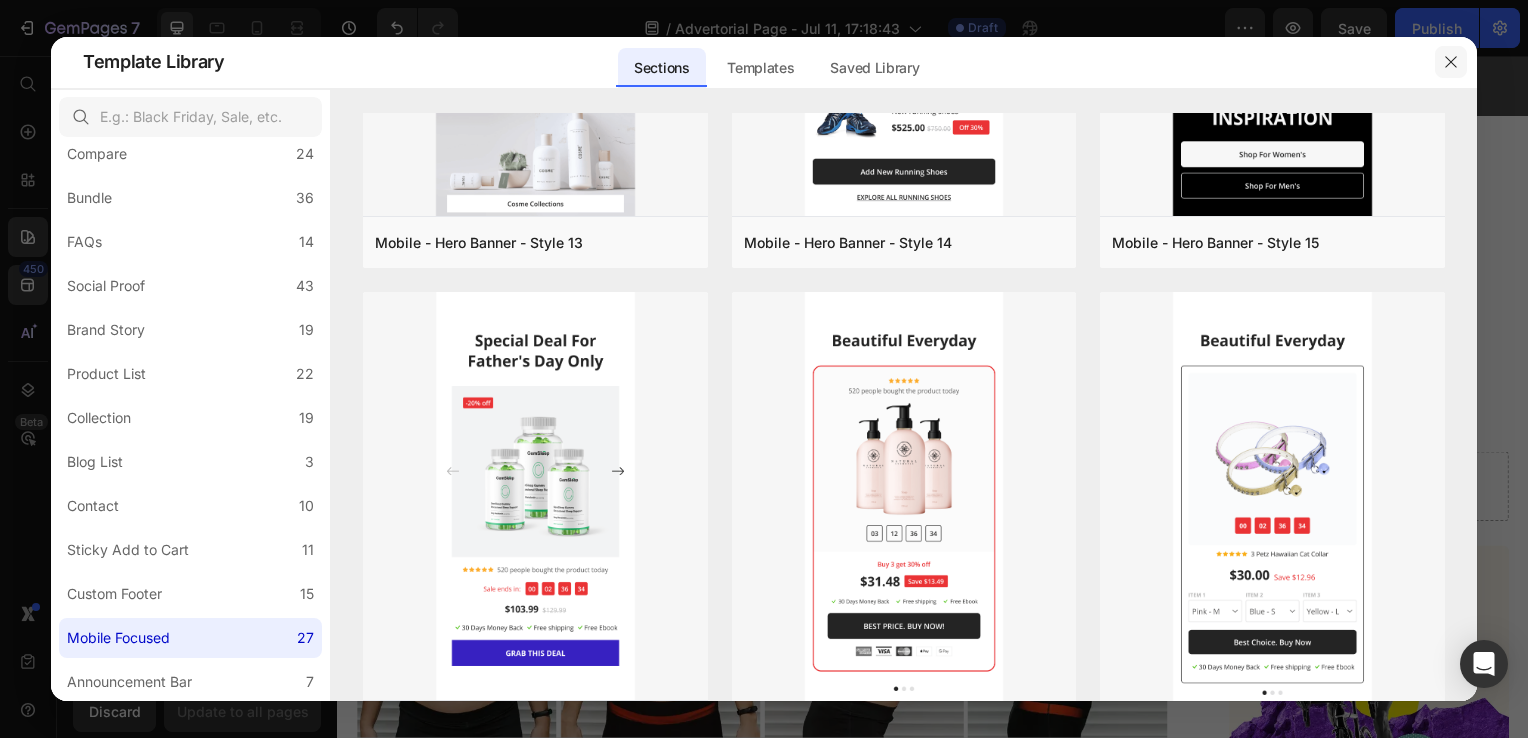 click 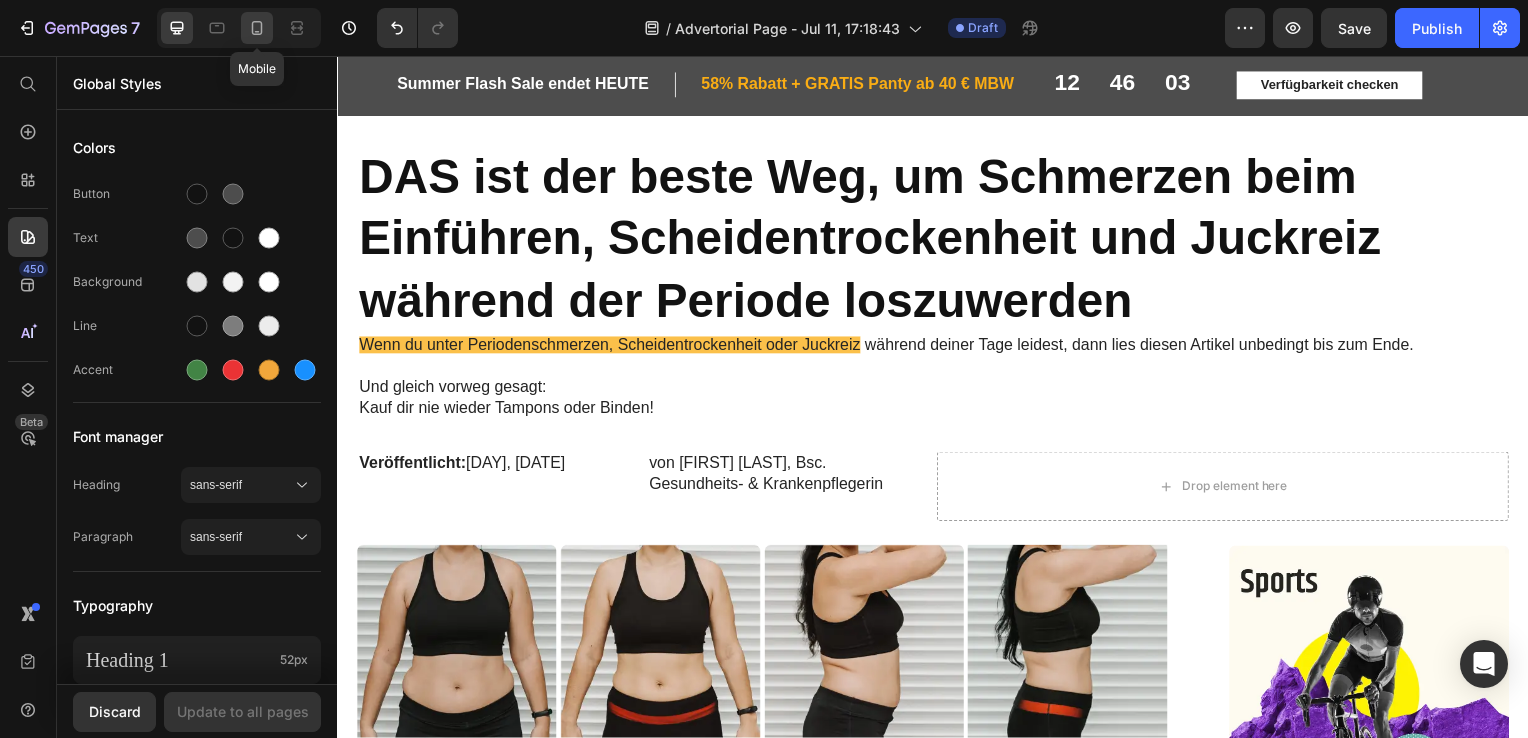click 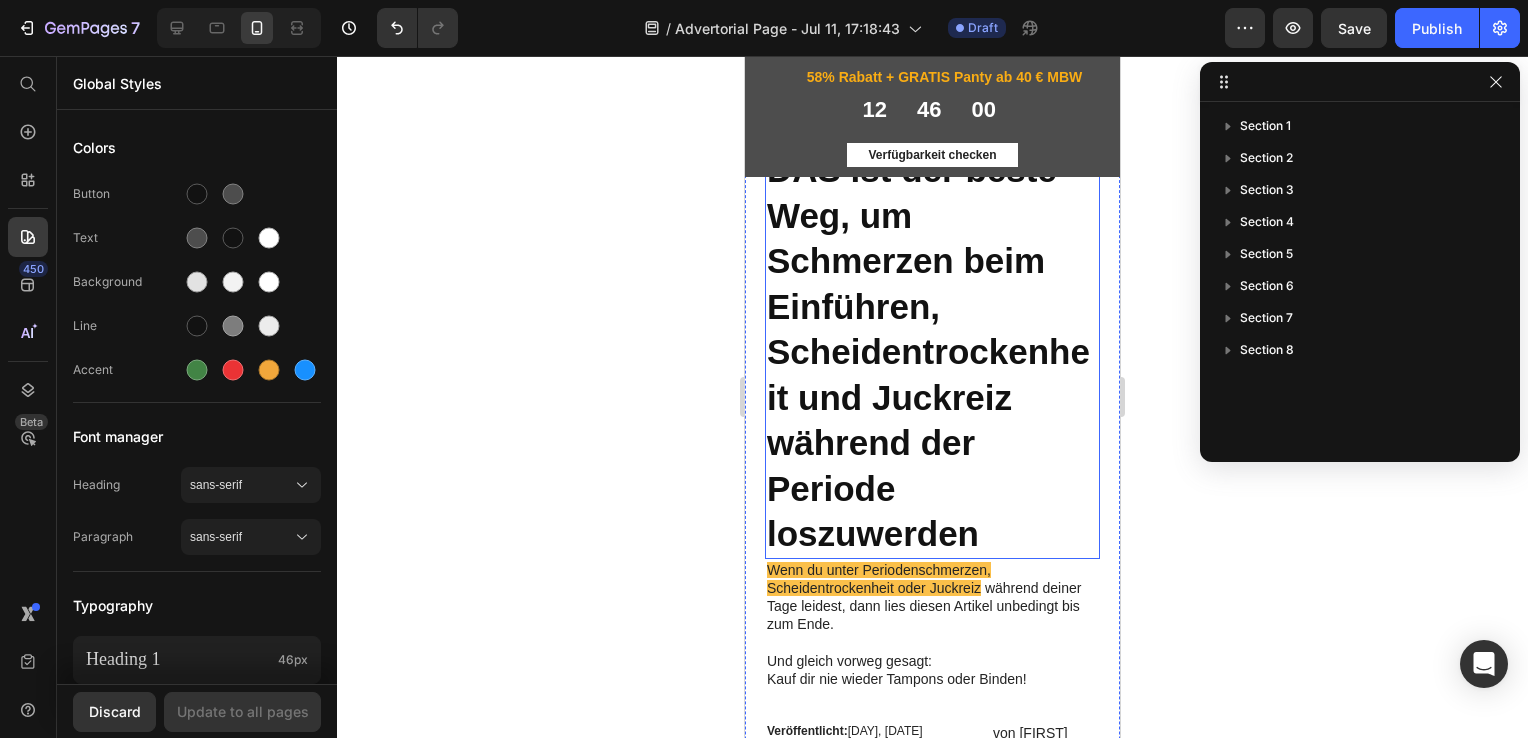 click on "DAS ist der beste Weg, um Schmerzen beim Einführen, Scheidentrockenheit und Juckreiz während der Periode loszuwerden" at bounding box center [932, 352] 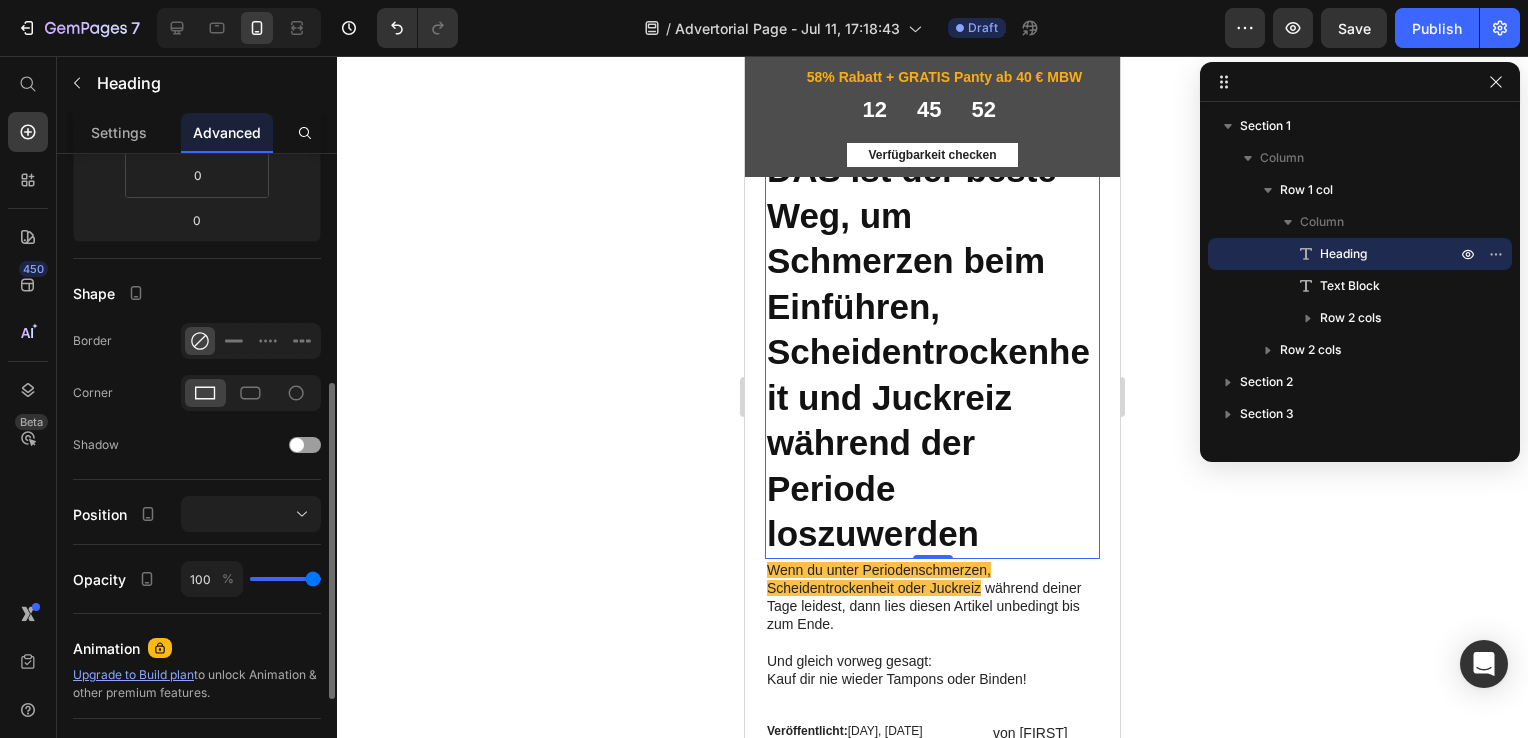 scroll, scrollTop: 440, scrollLeft: 0, axis: vertical 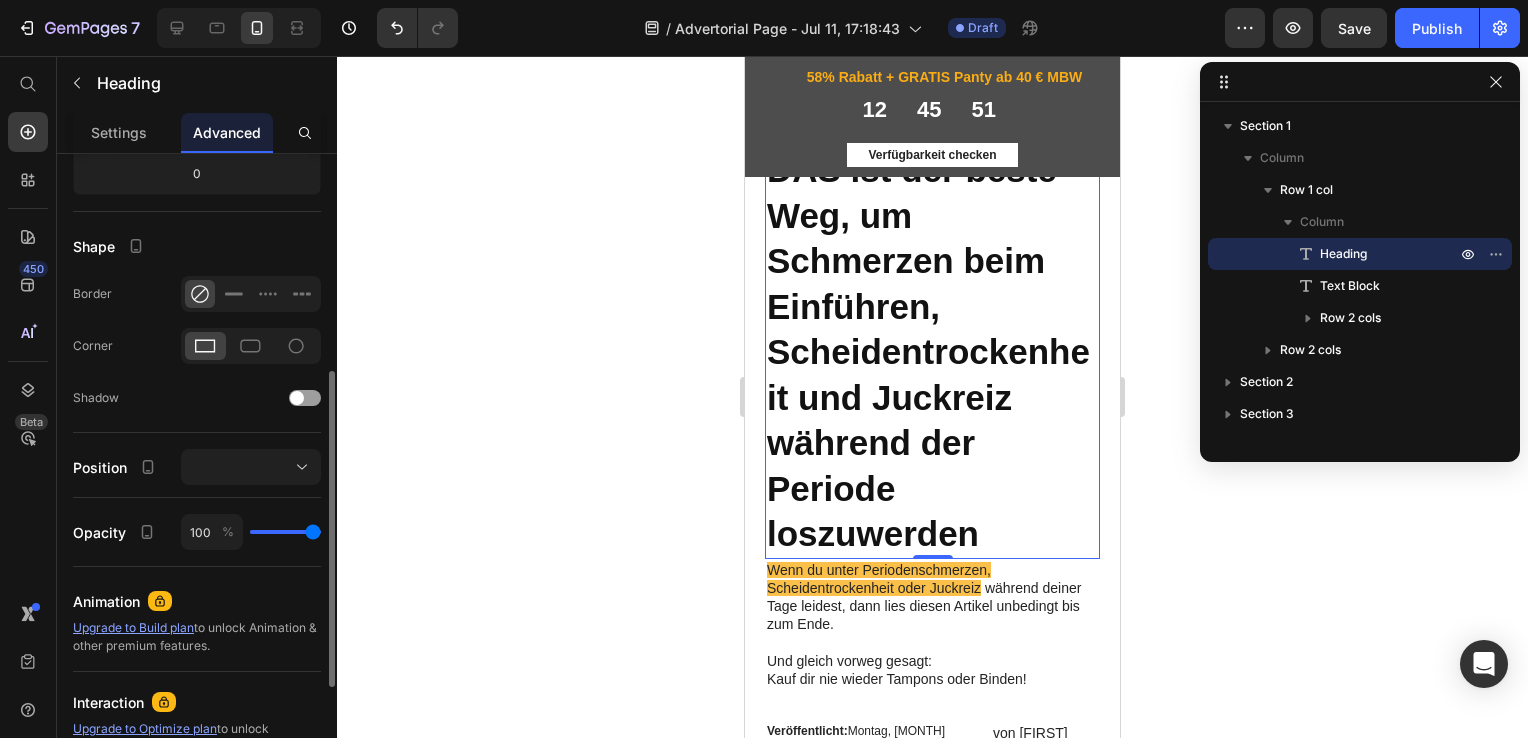 type on "91" 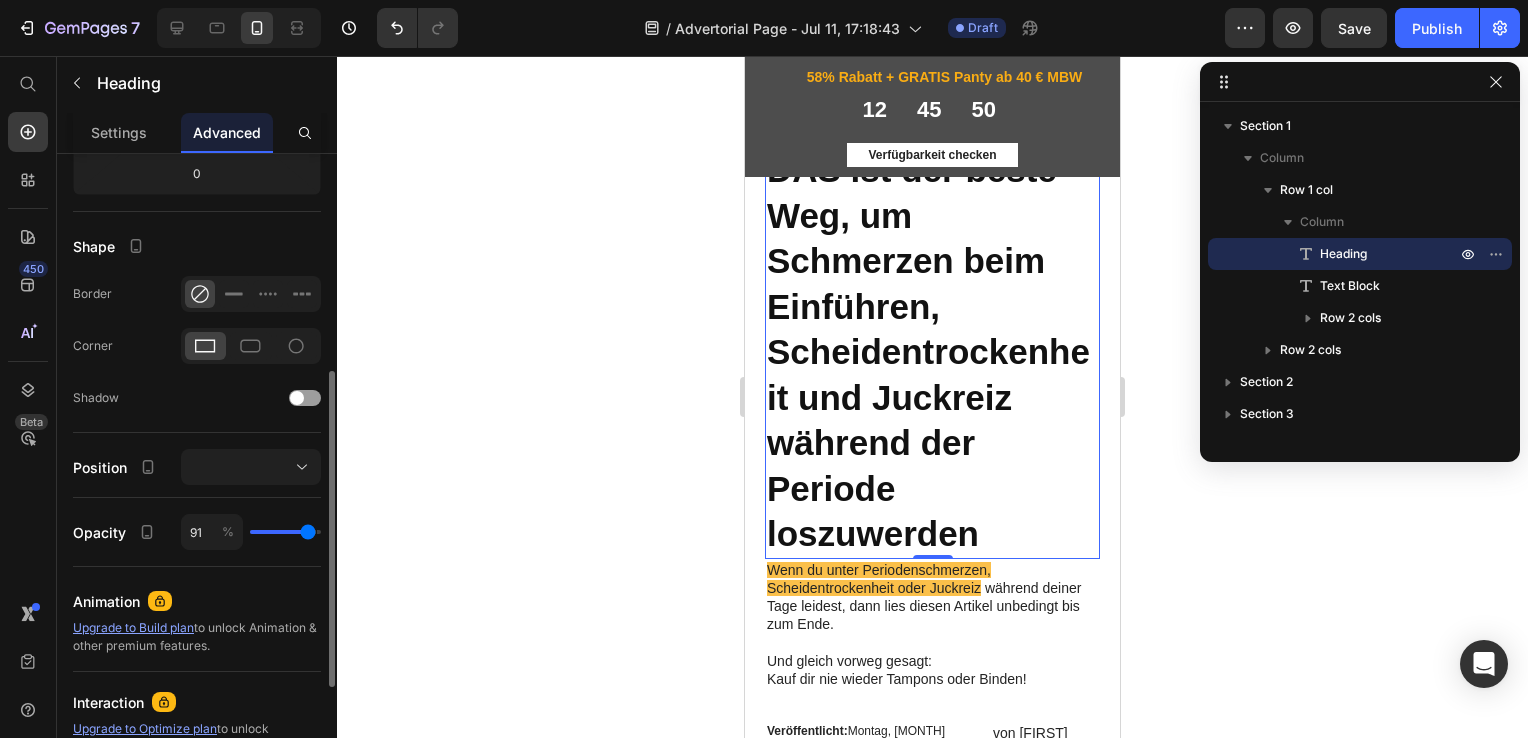 type on "89" 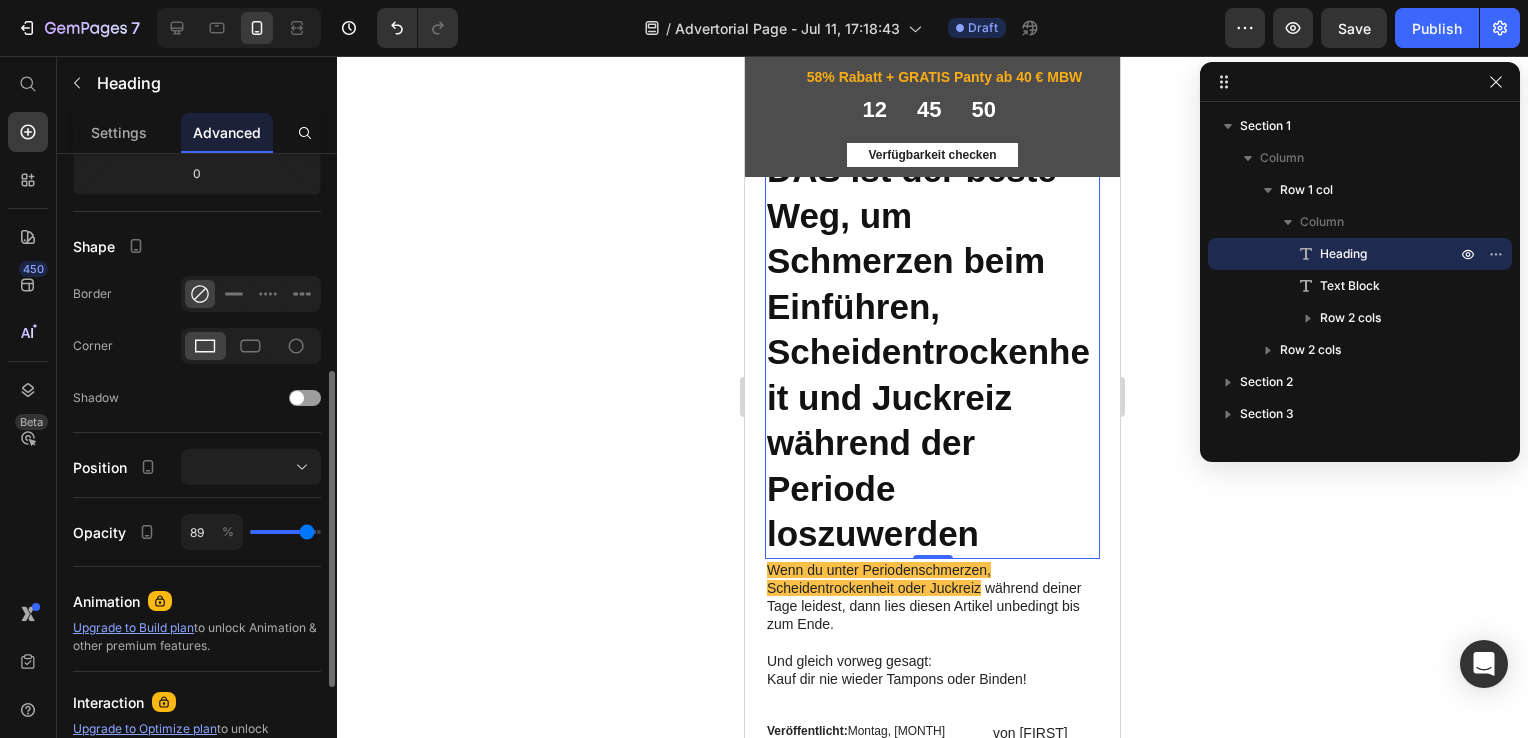 type on "85" 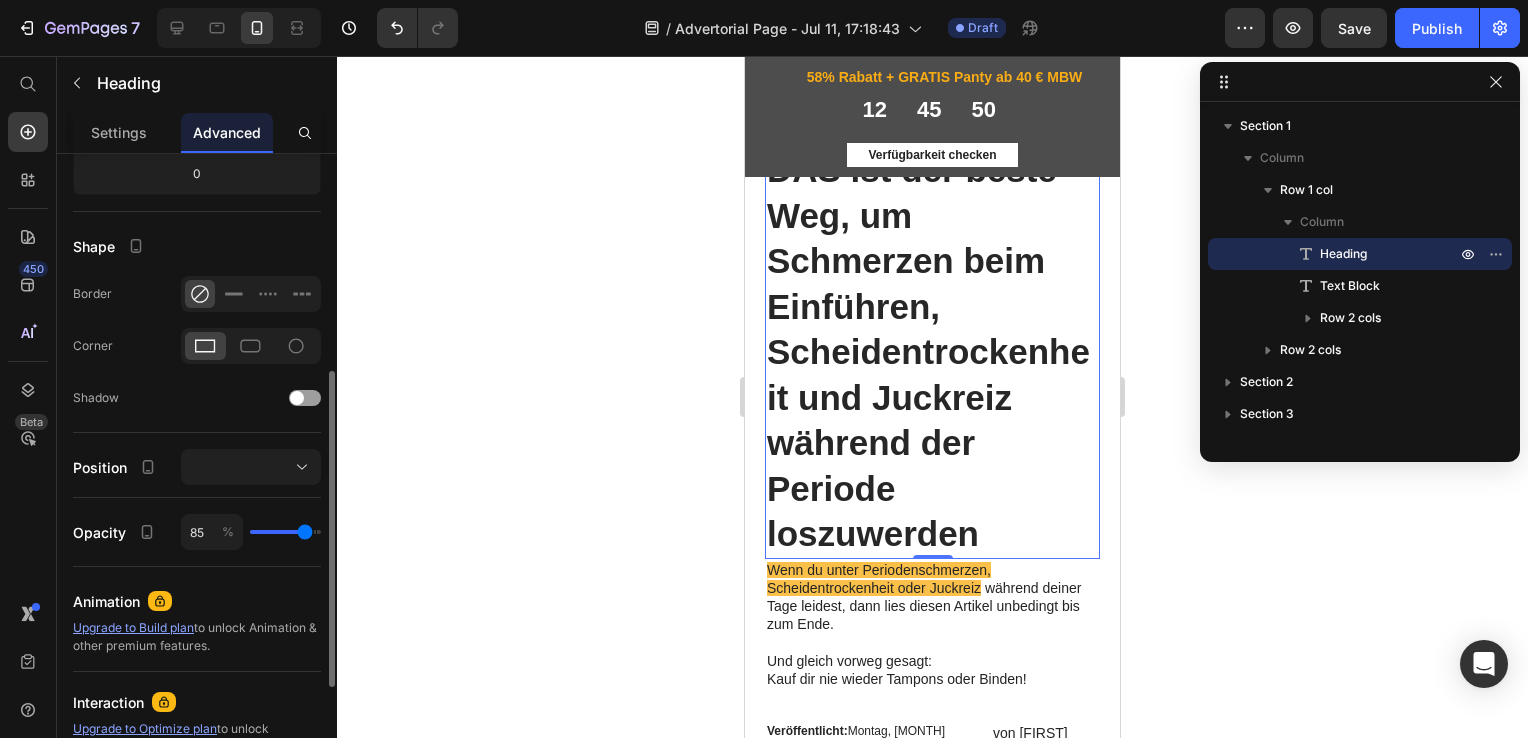 type on "76" 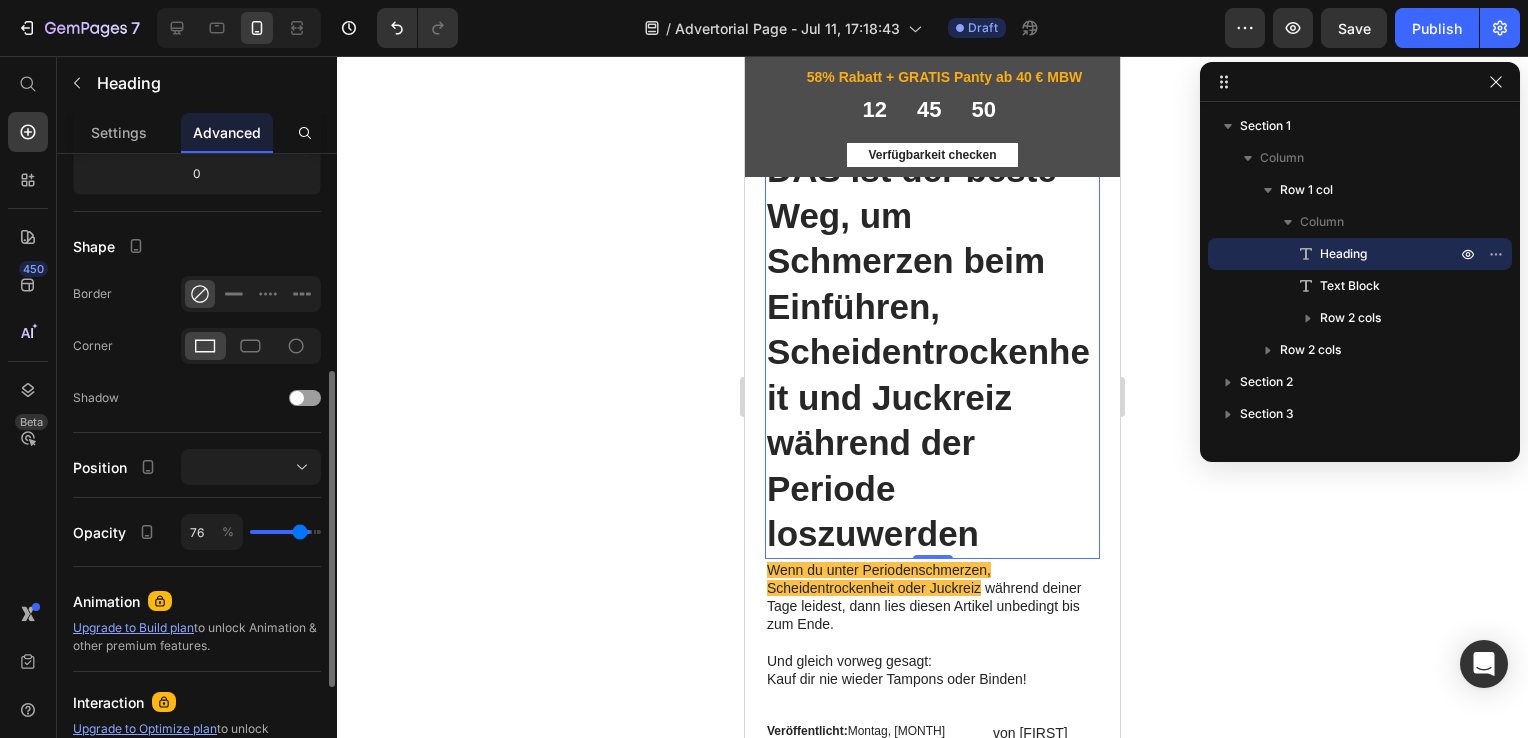 type on "71" 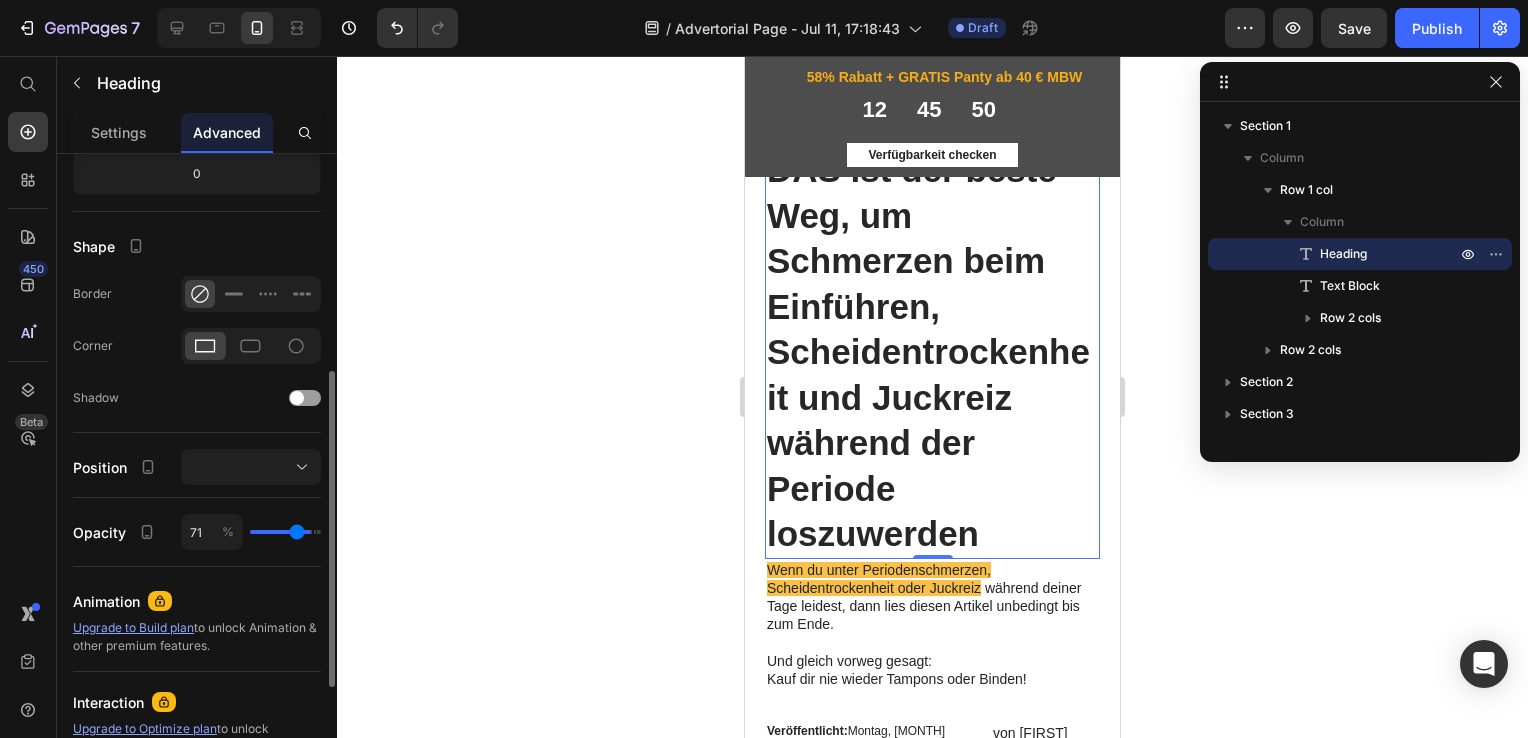 type on "65" 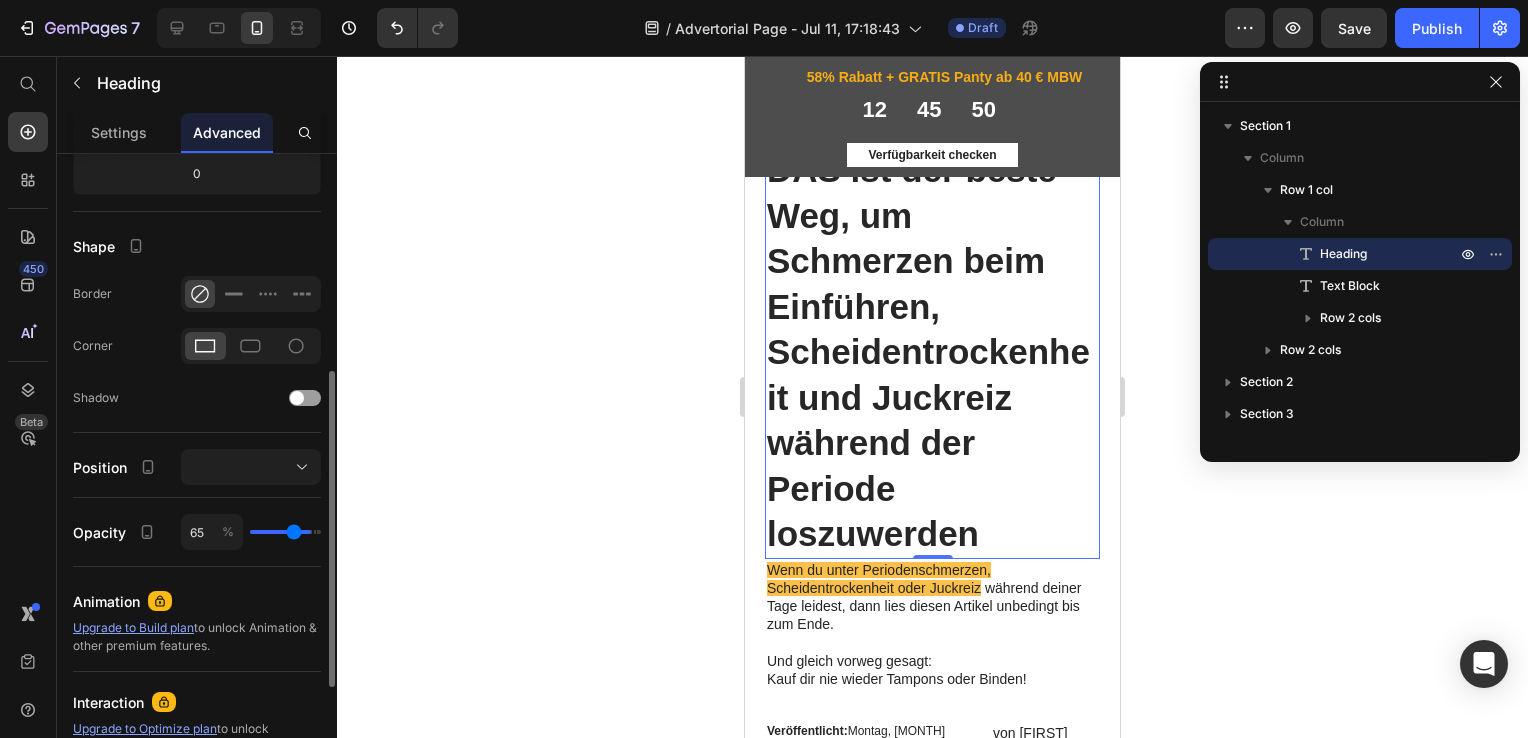 type on "59" 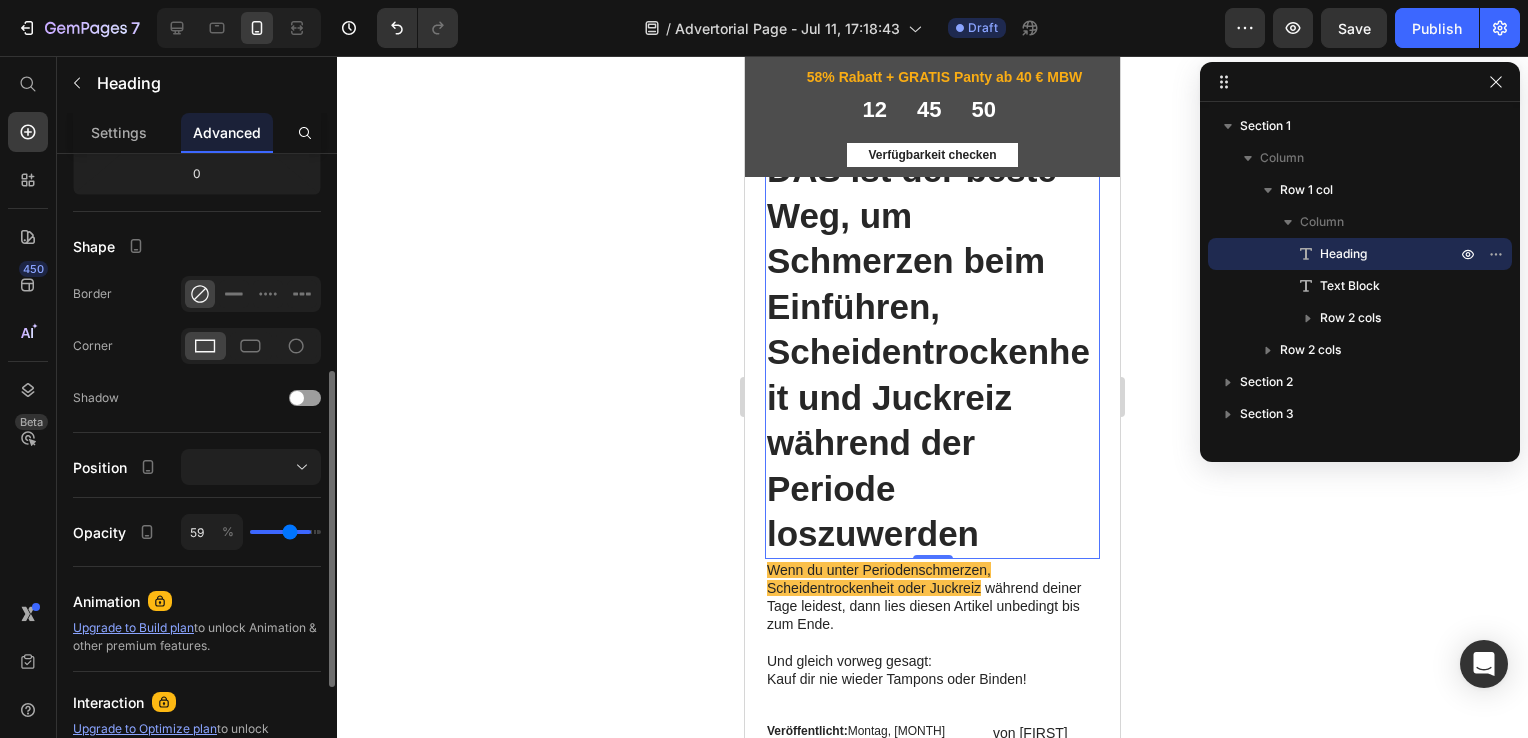 type on "57" 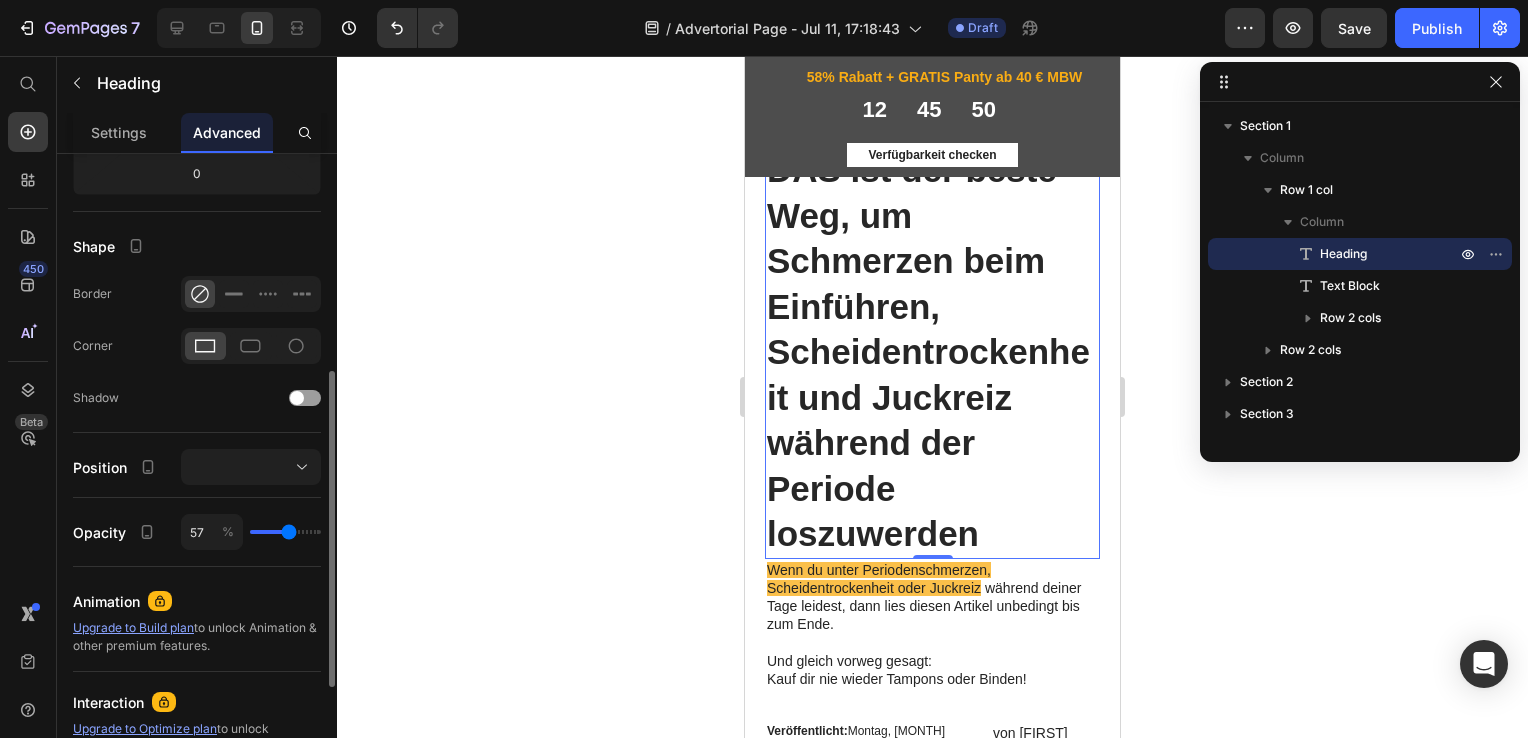 type on "55" 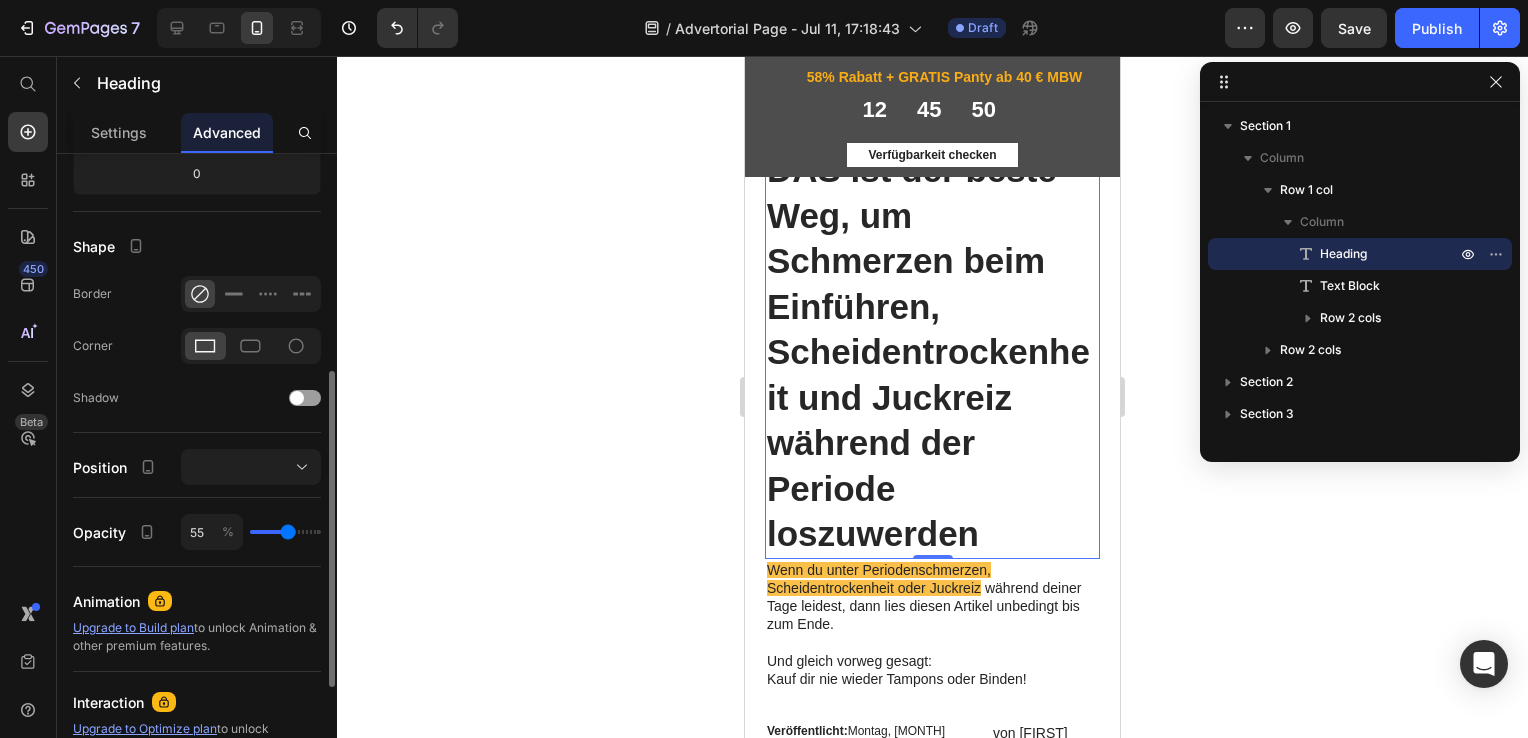 type on "46" 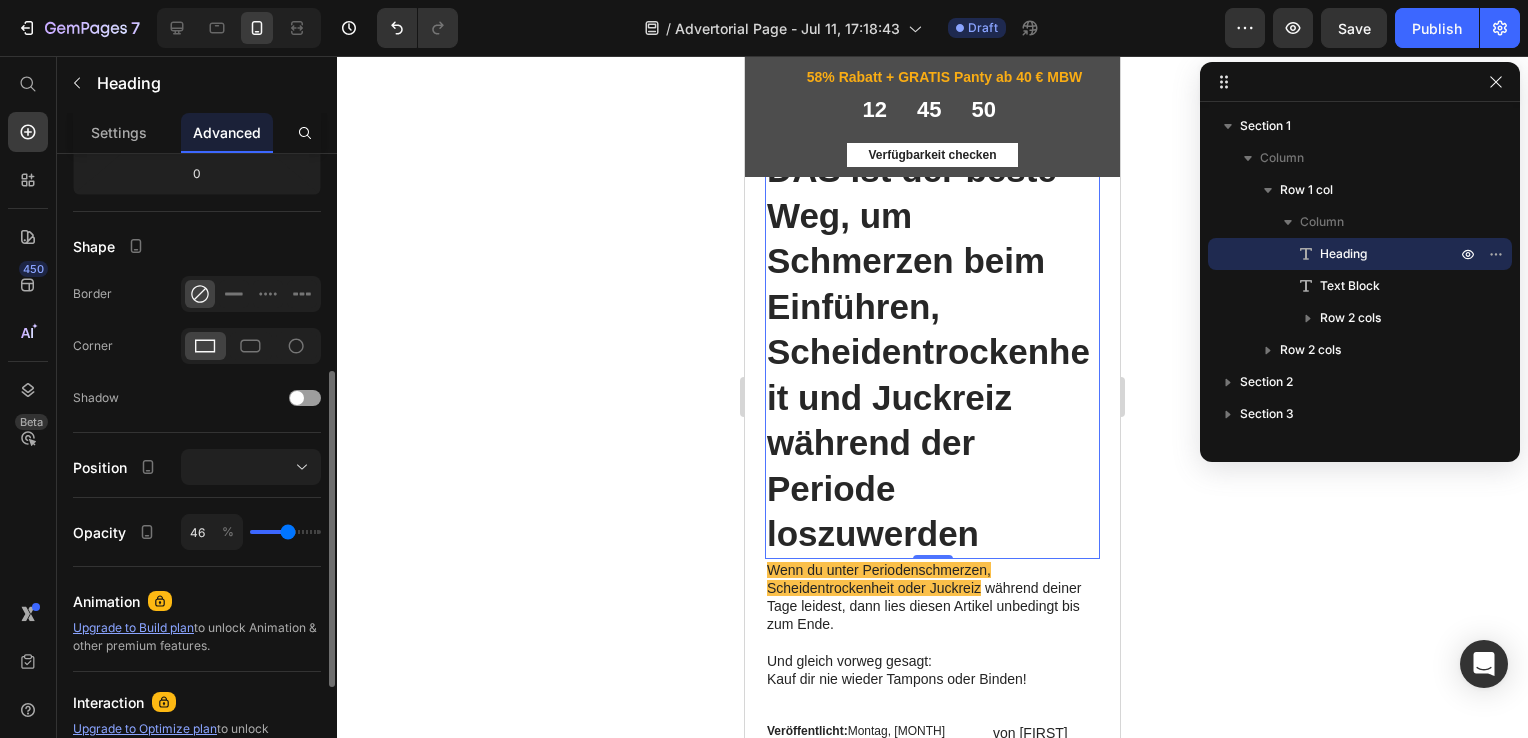 type on "46" 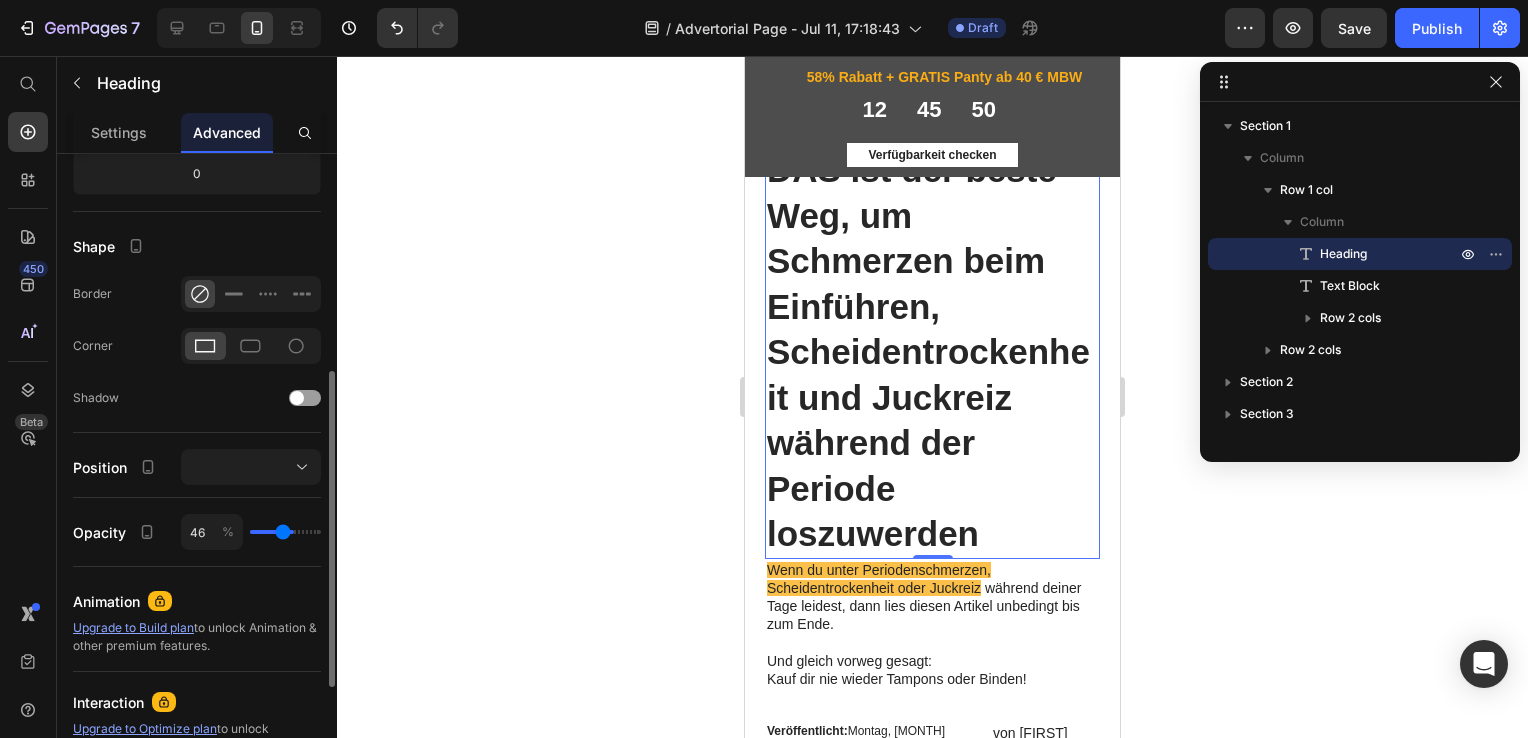 type on "43" 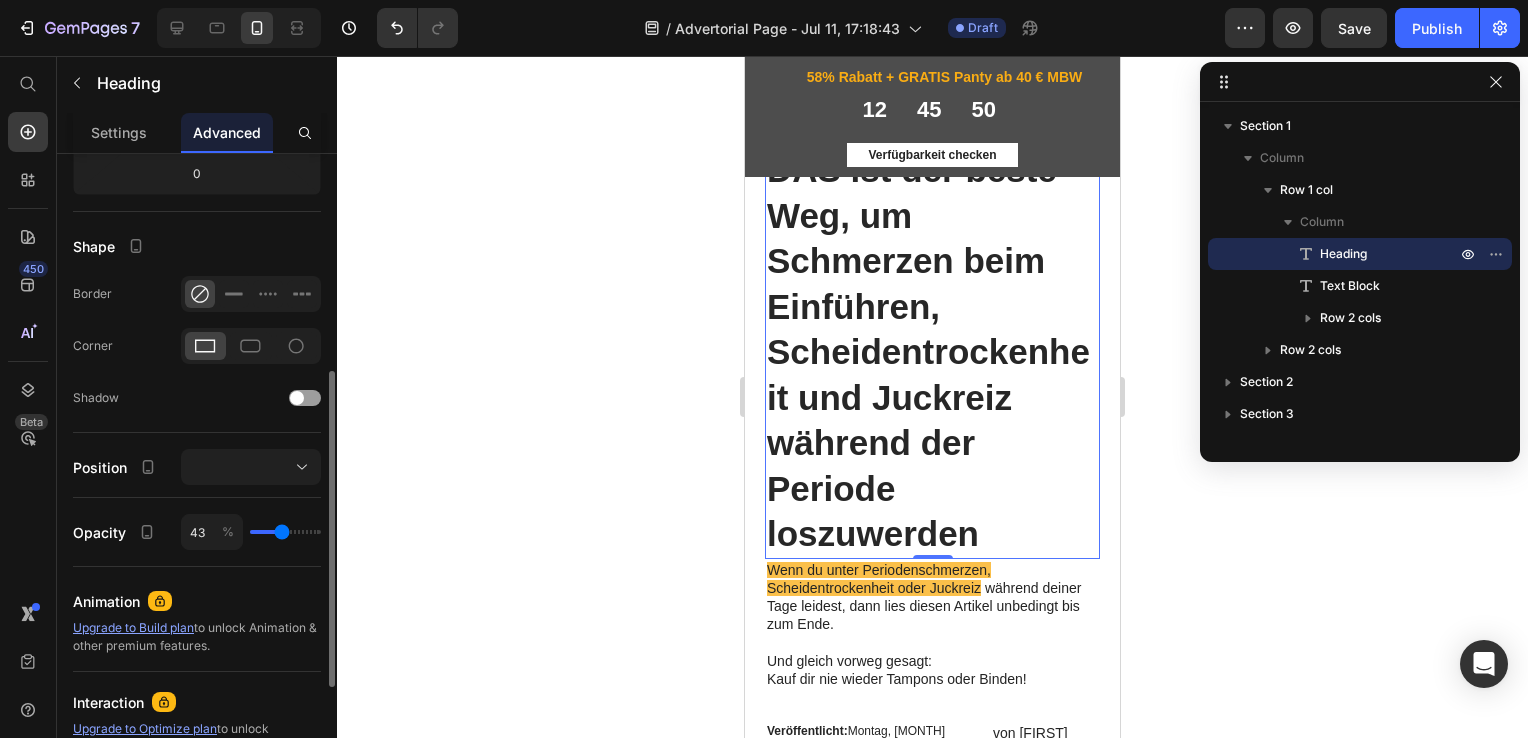 drag, startPoint x: 308, startPoint y: 530, endPoint x: 281, endPoint y: 530, distance: 27 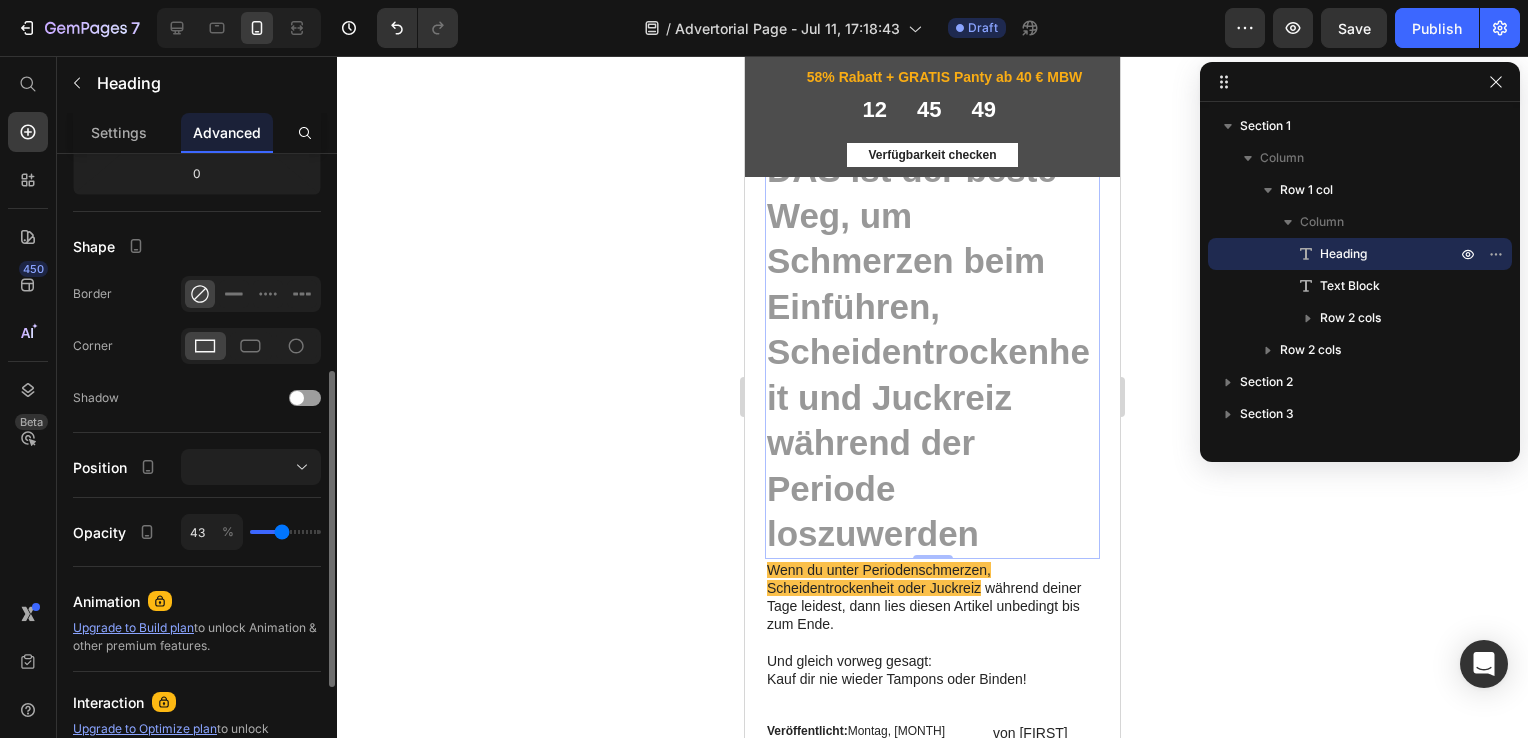 type on "57" 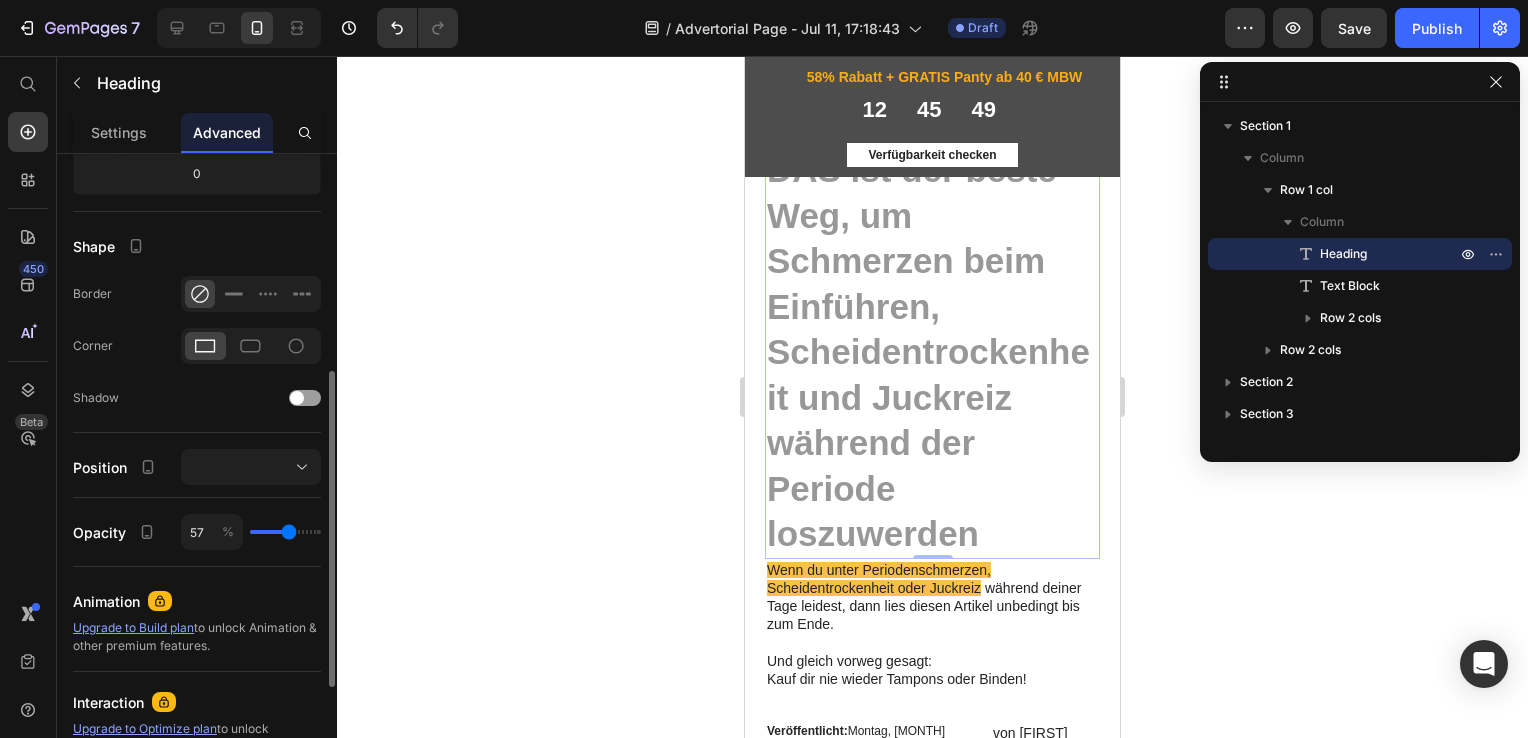 type on "76" 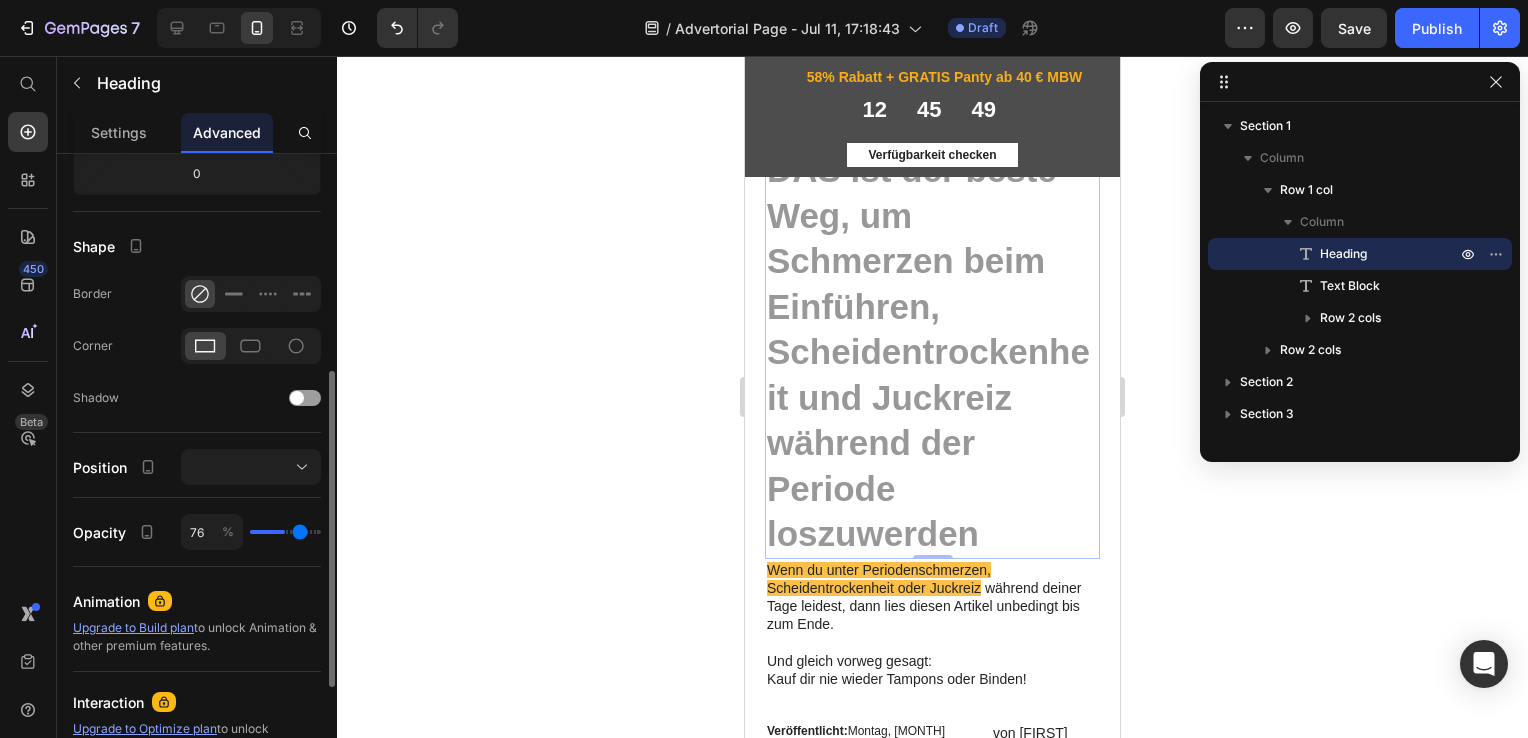 type on "100" 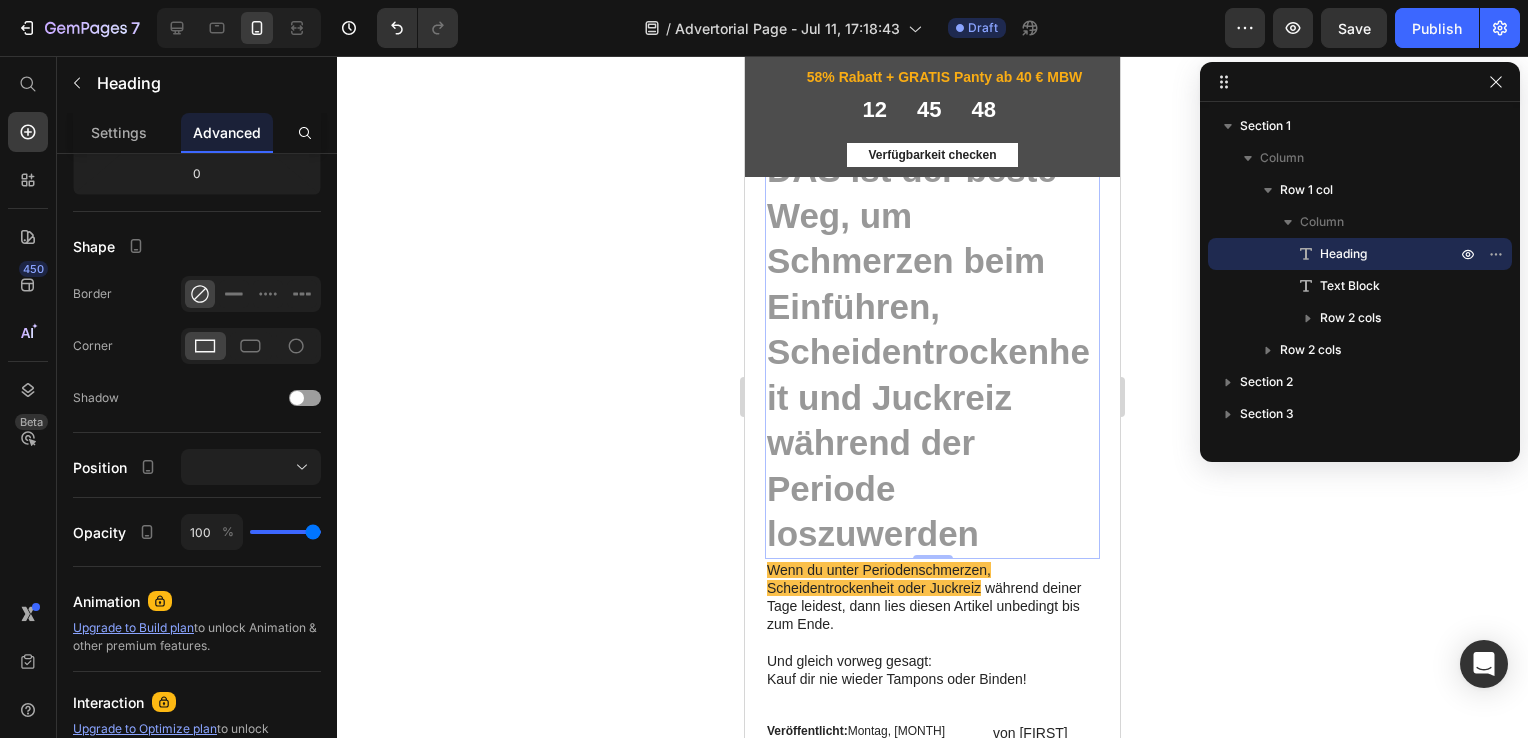 drag, startPoint x: 281, startPoint y: 530, endPoint x: 408, endPoint y: 548, distance: 128.26924 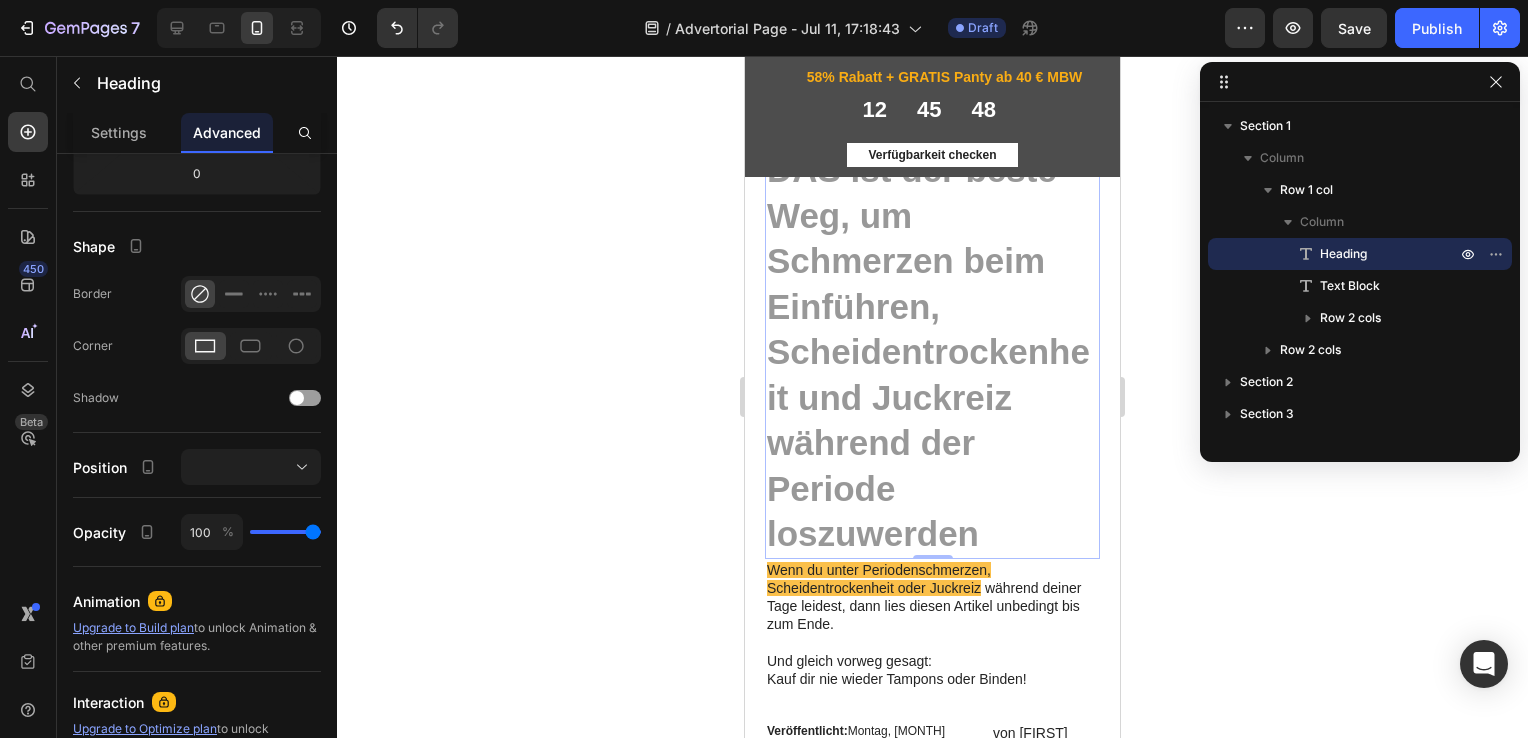 type on "100" 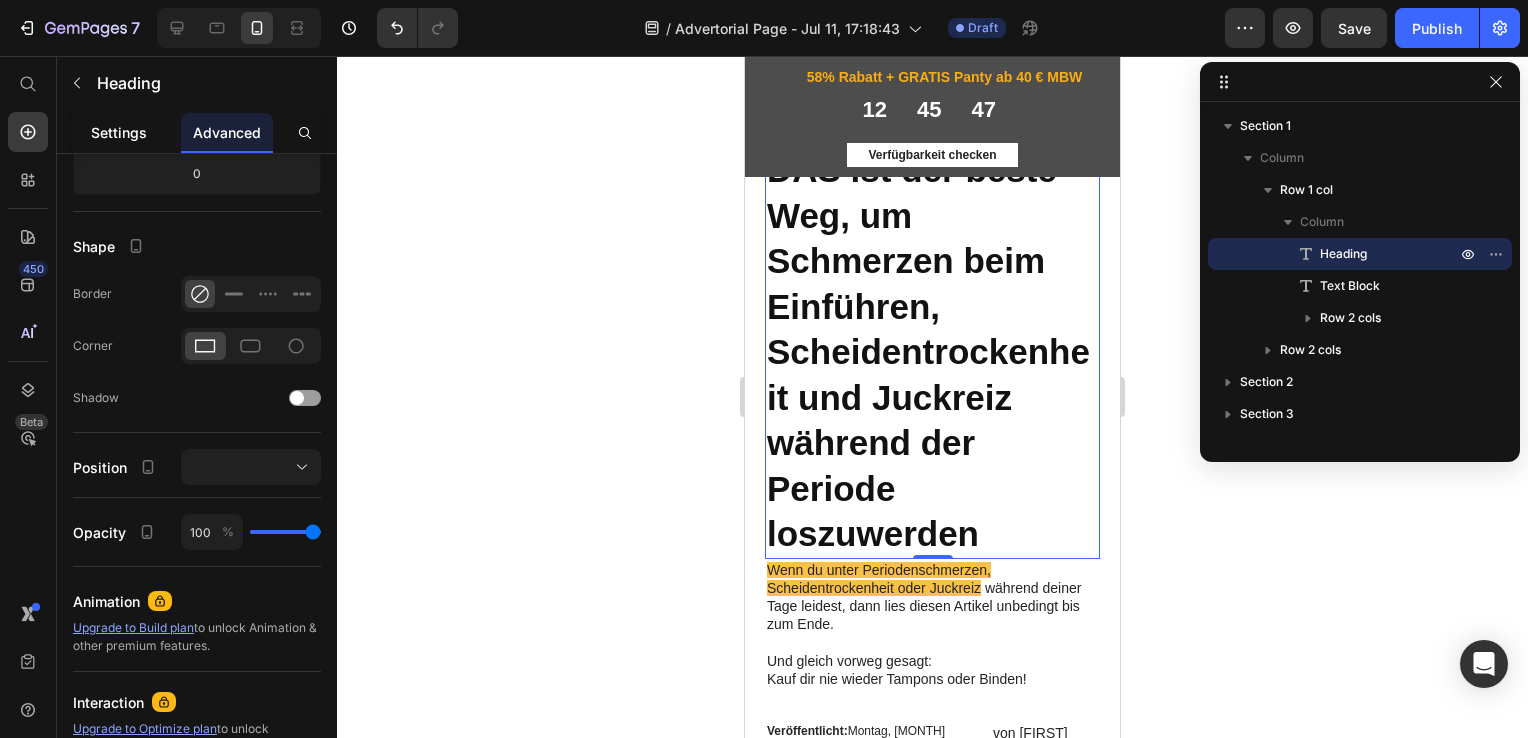 click on "Settings" at bounding box center (119, 132) 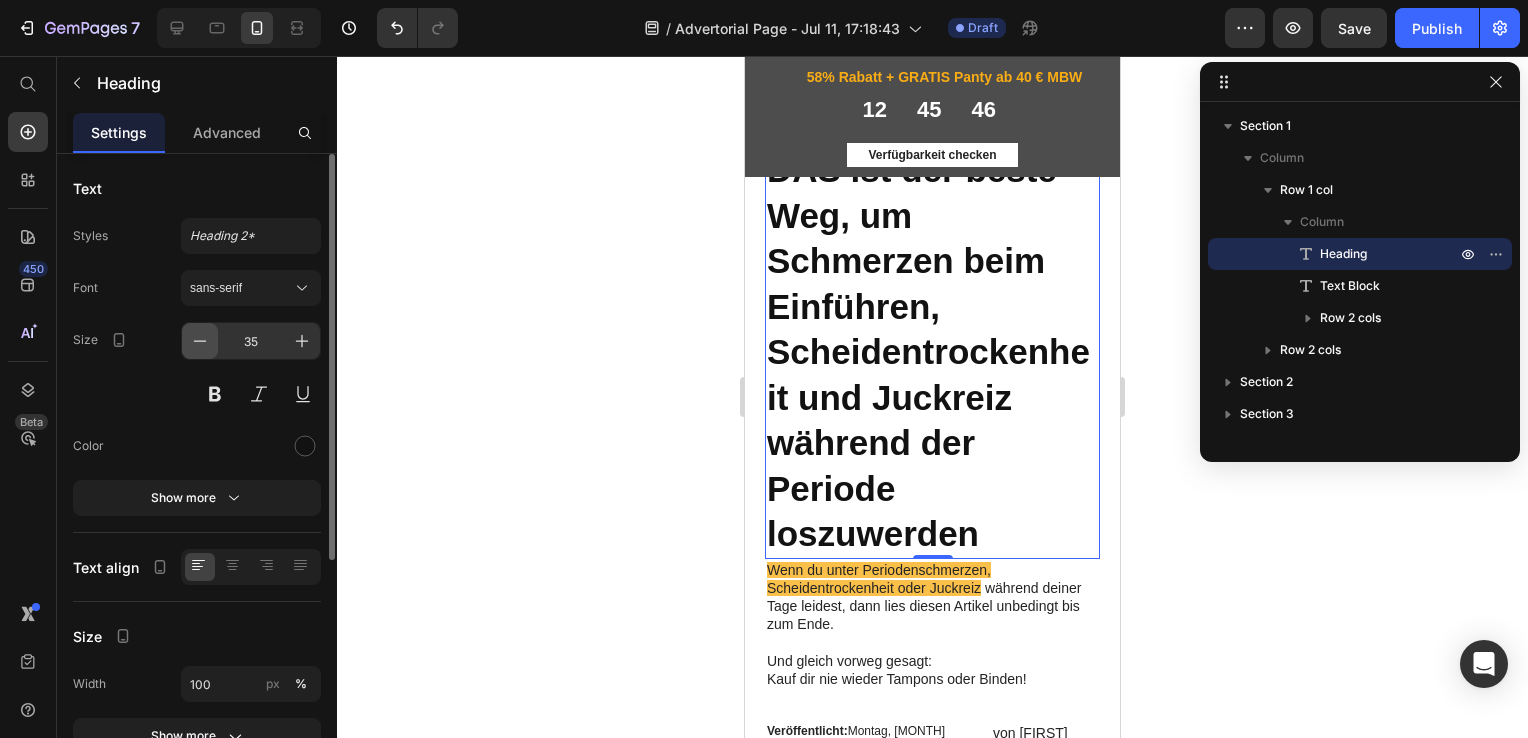 click 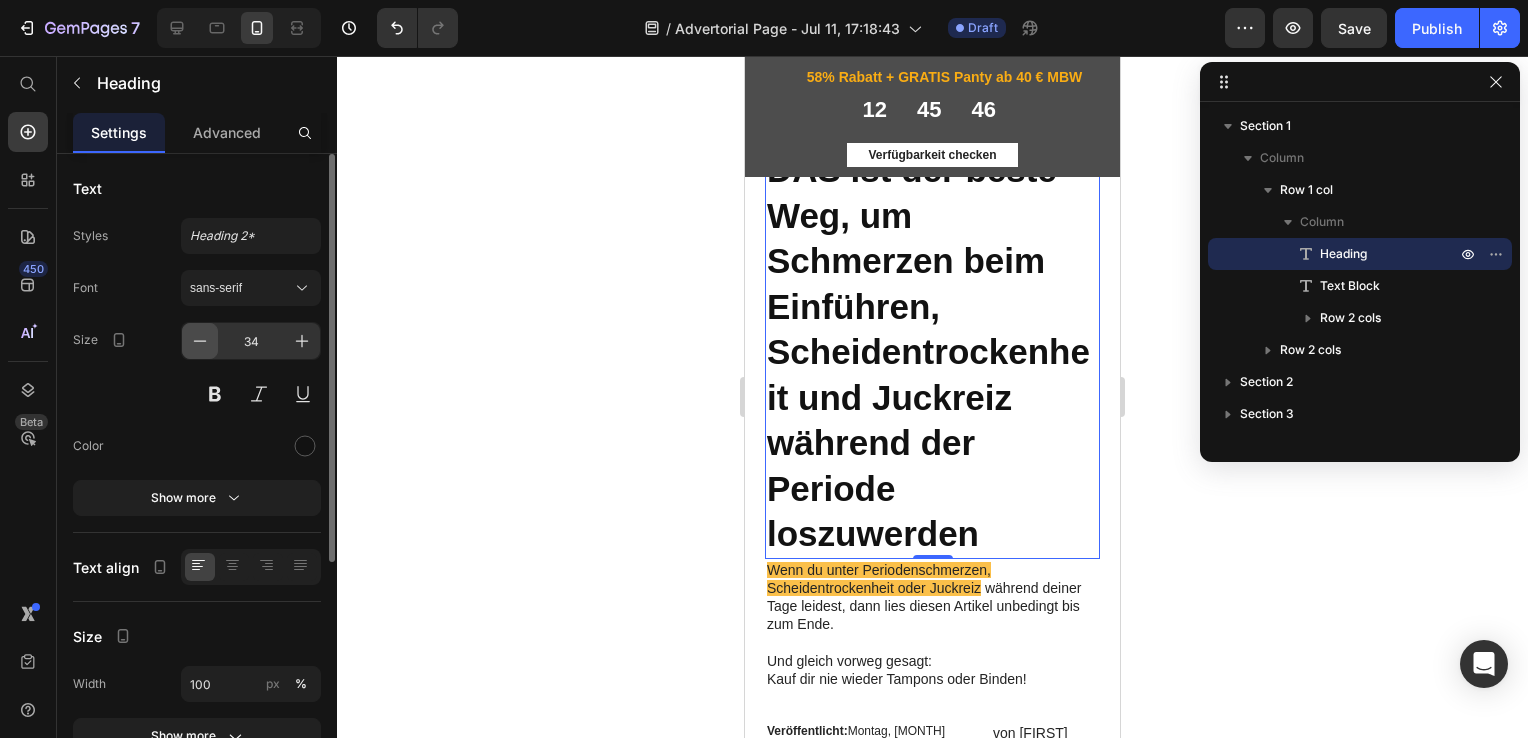 click 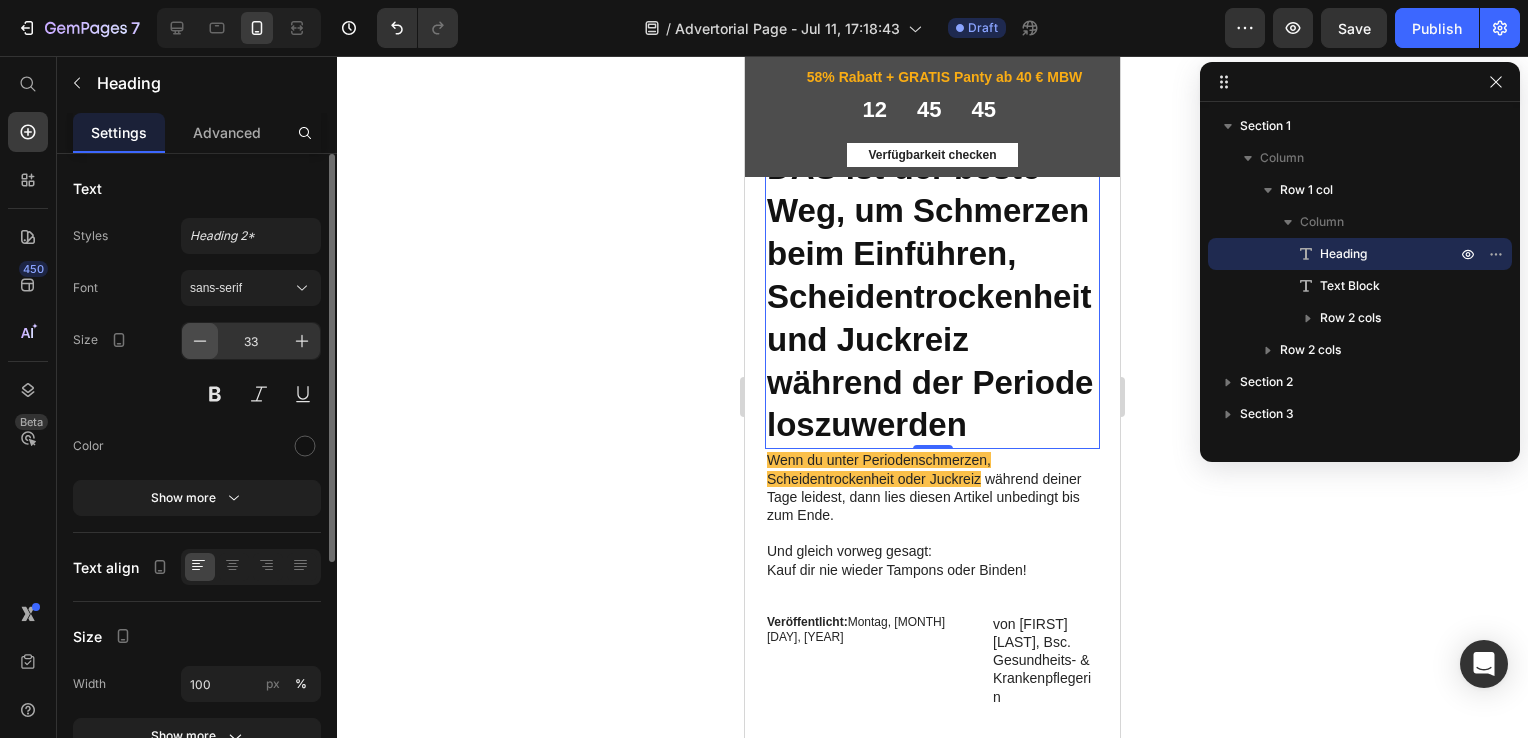 click 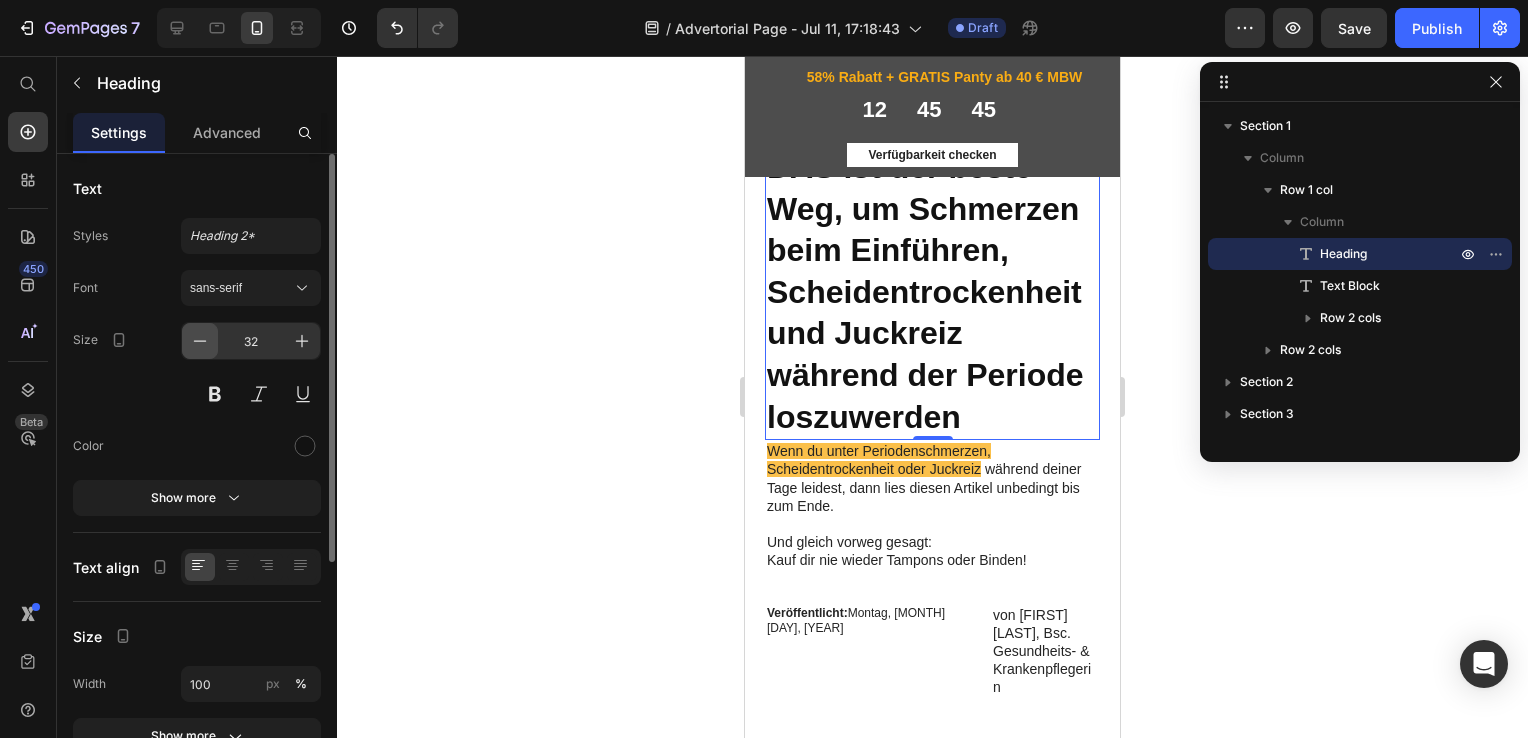 click 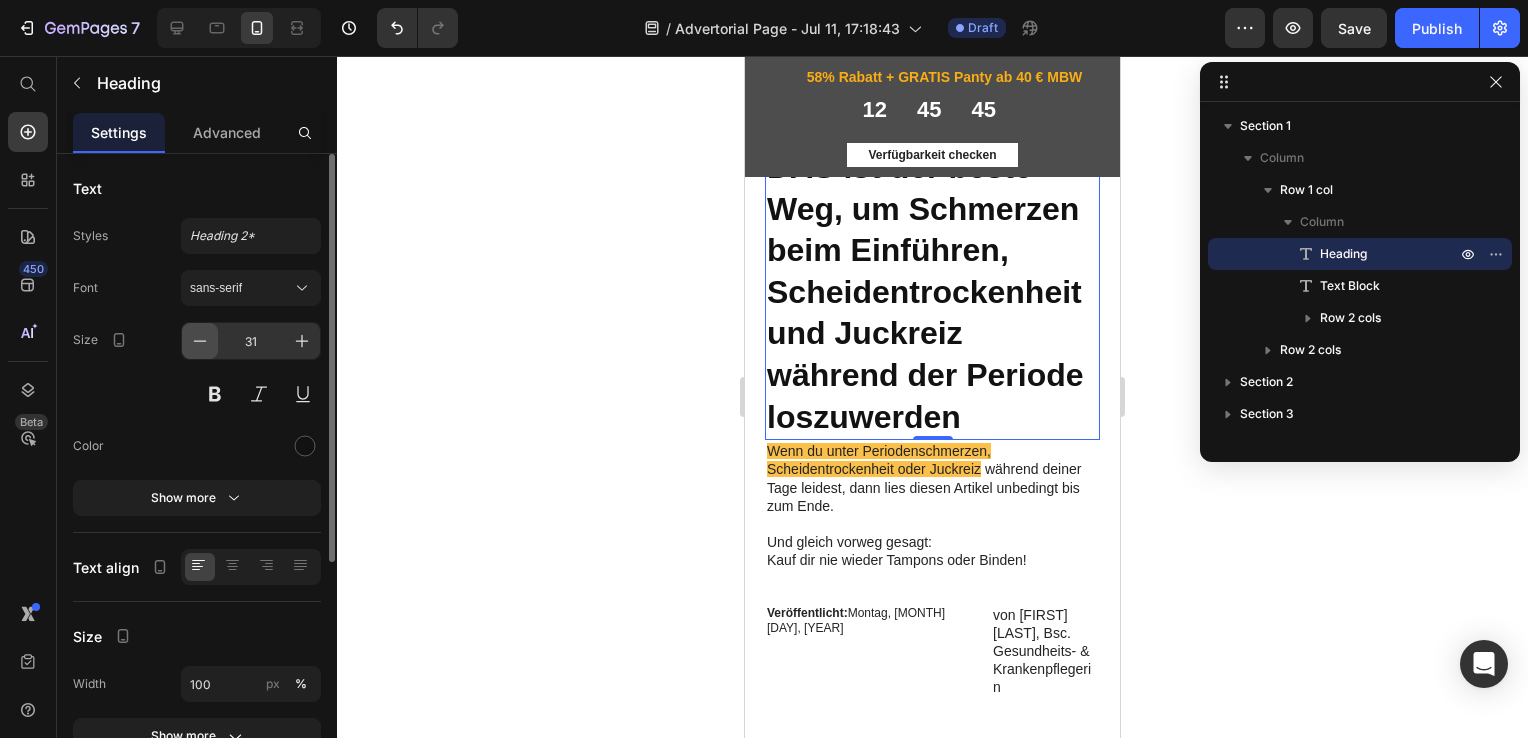 click 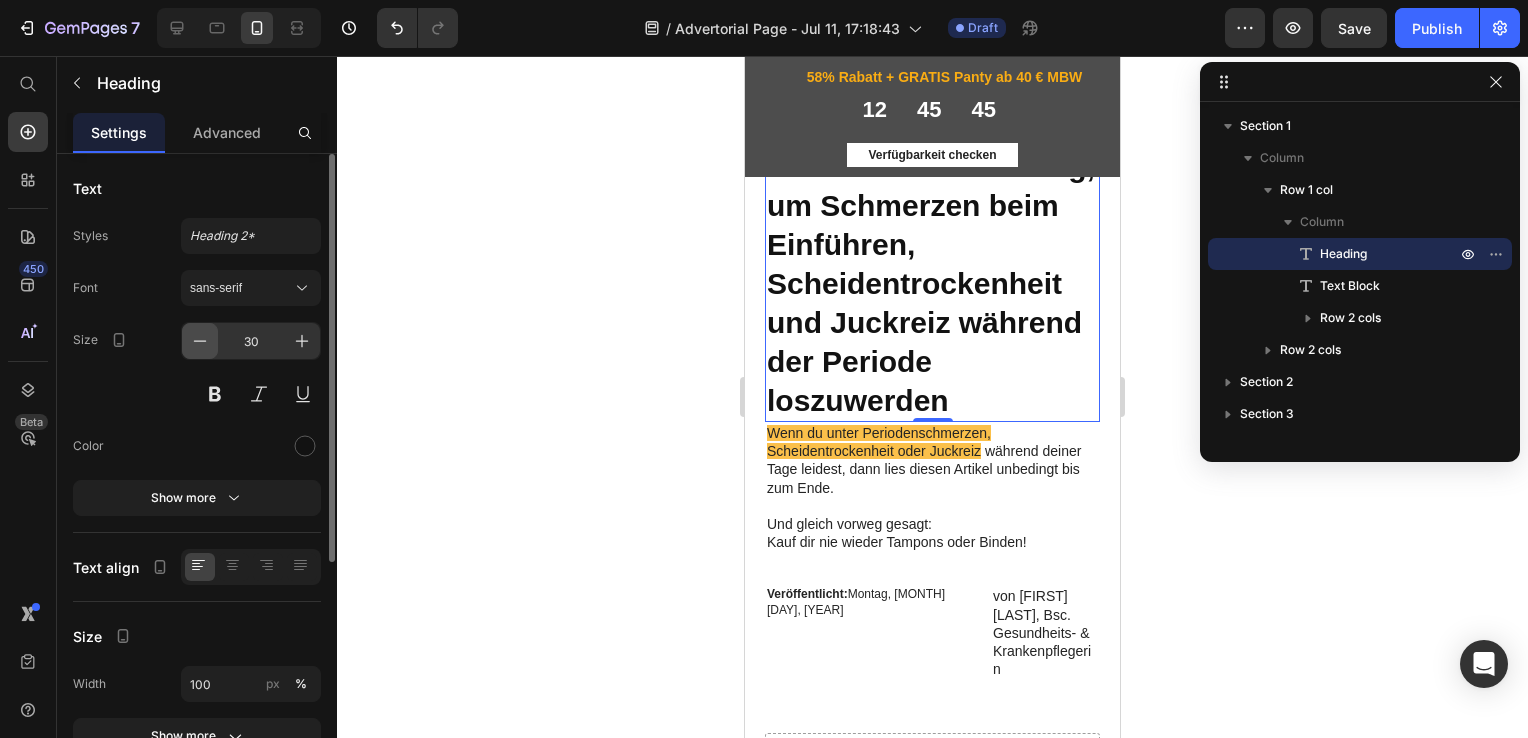 click 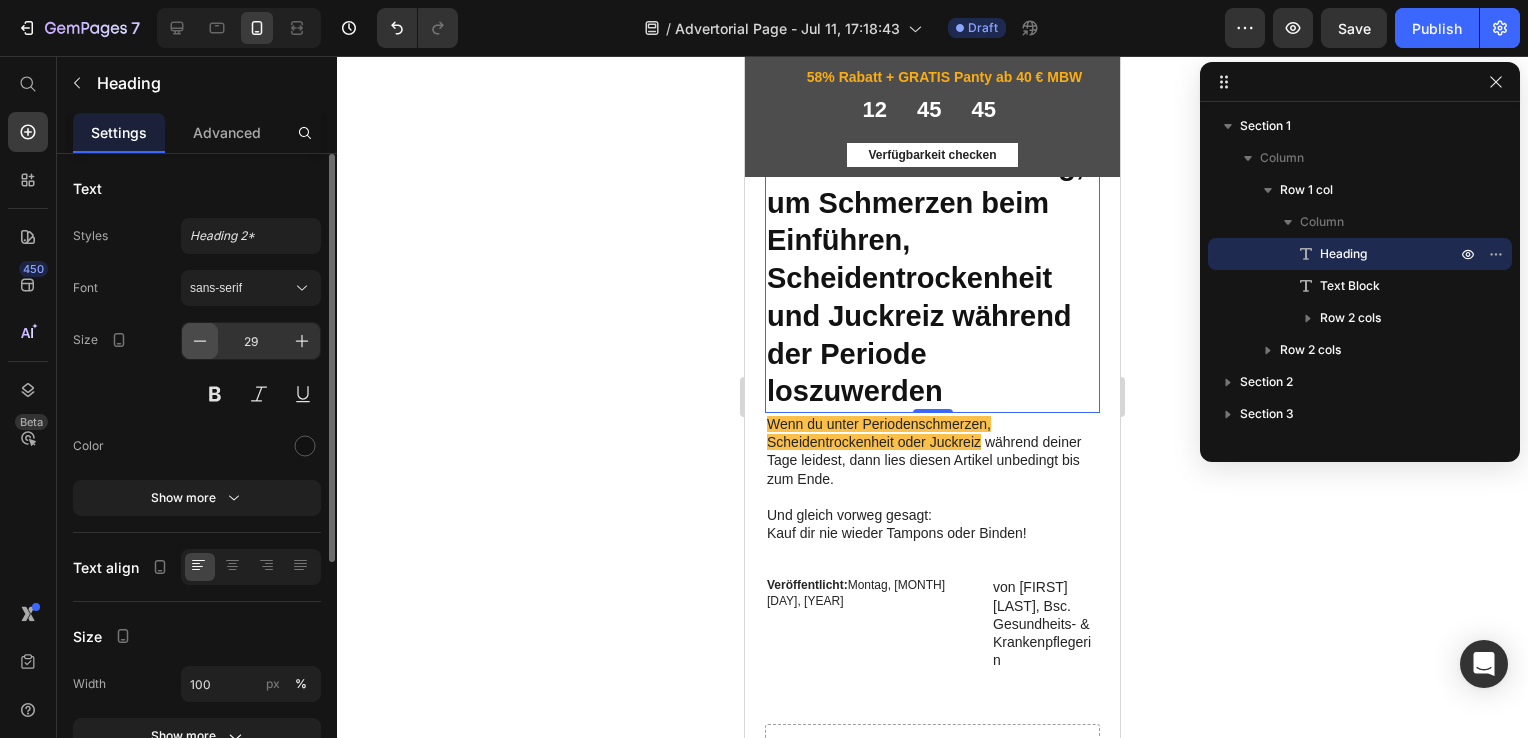 click 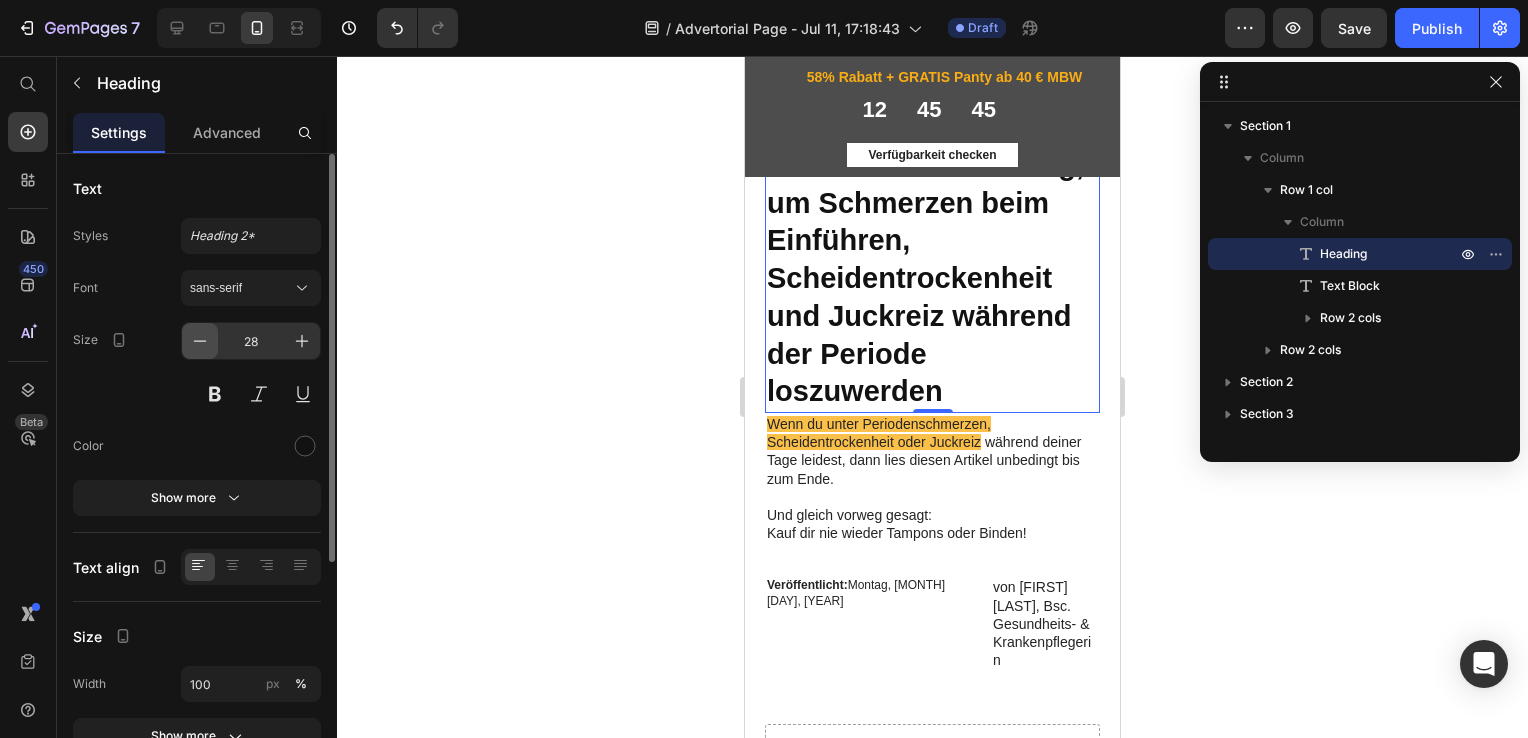 click 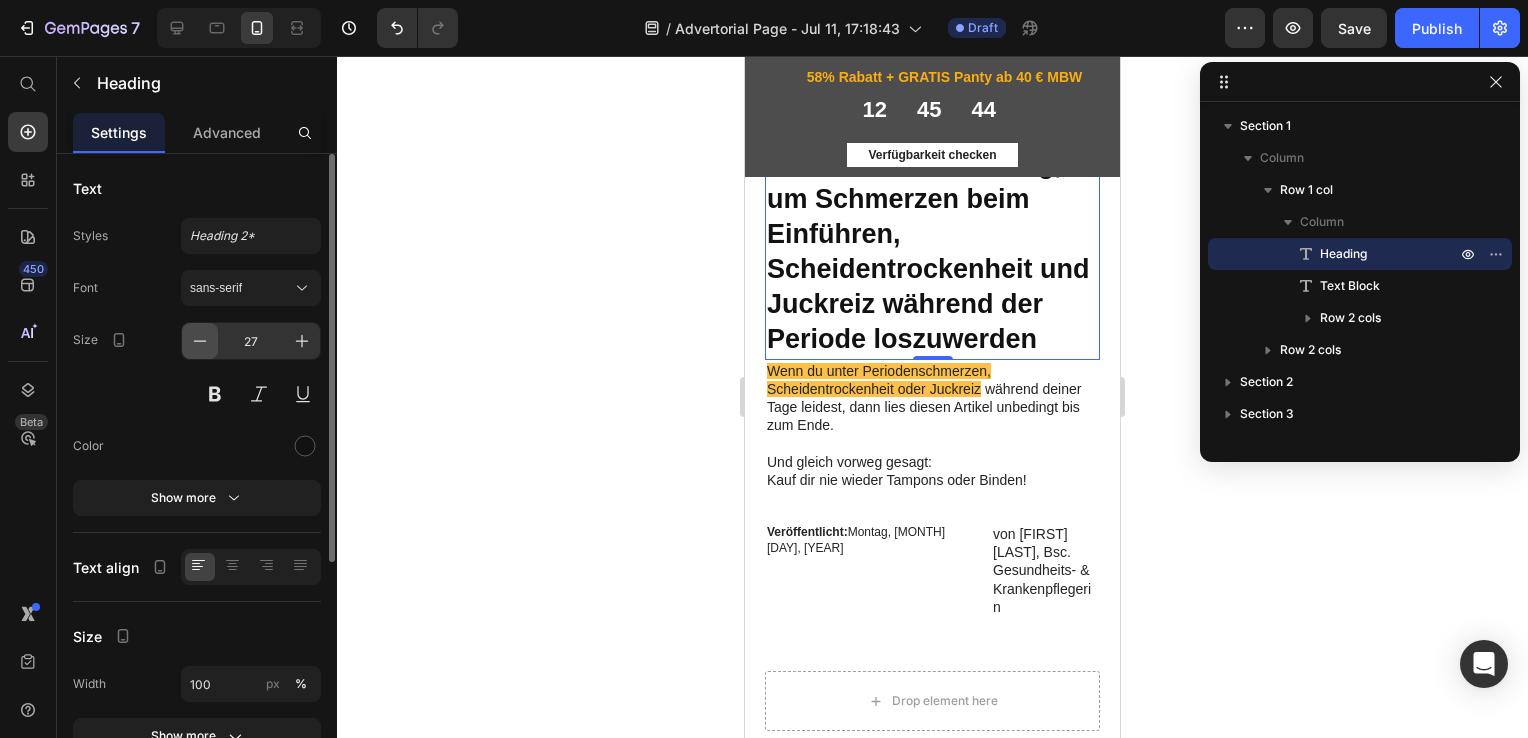 click 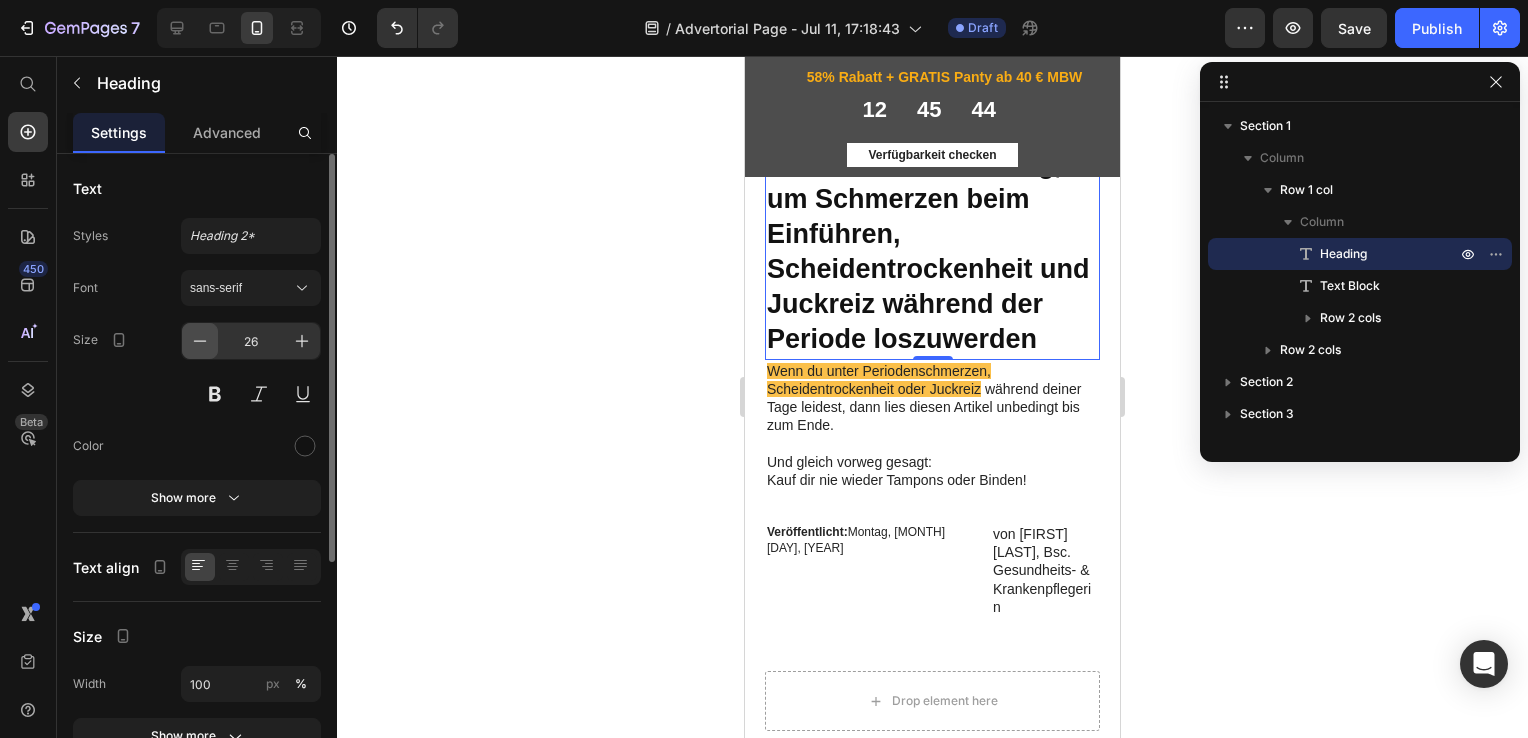 click 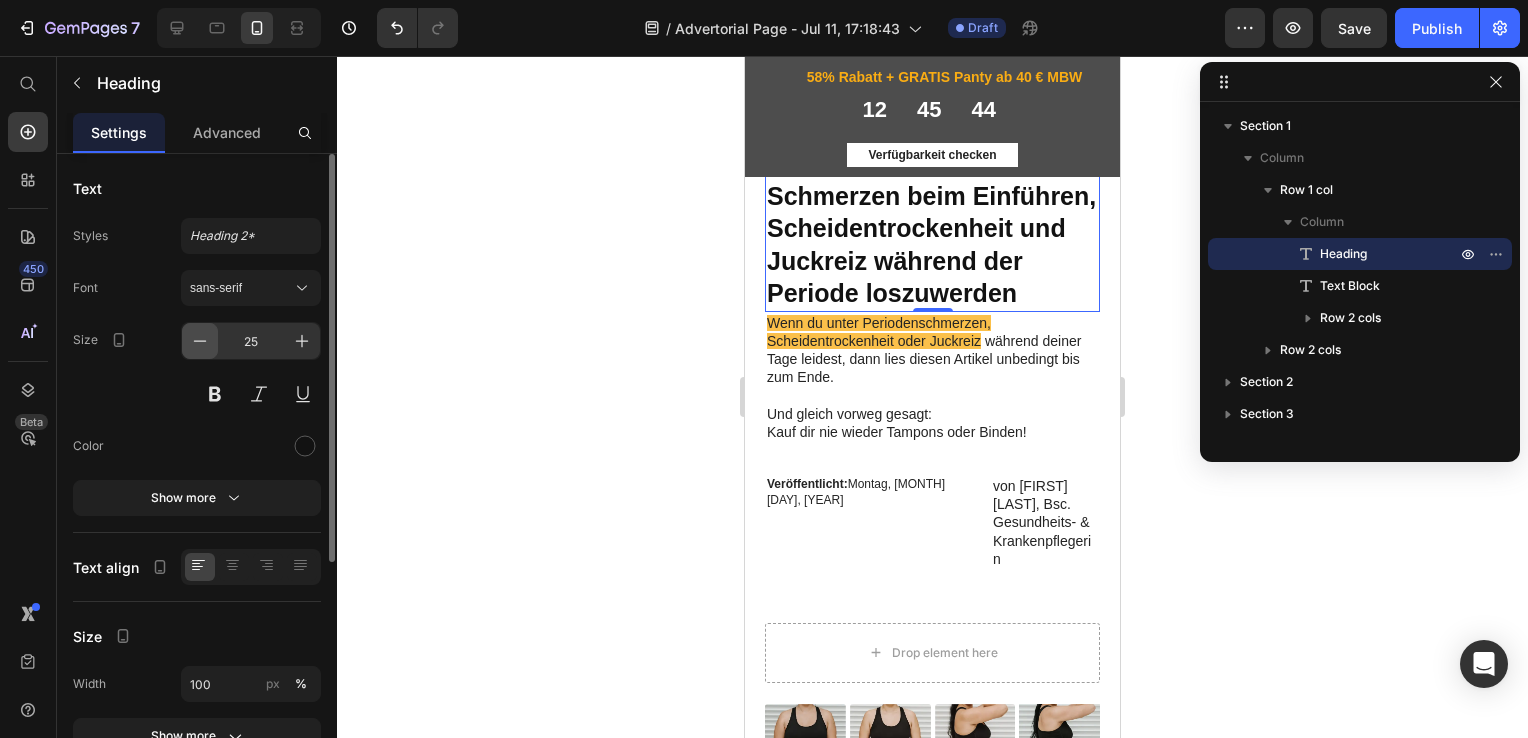click 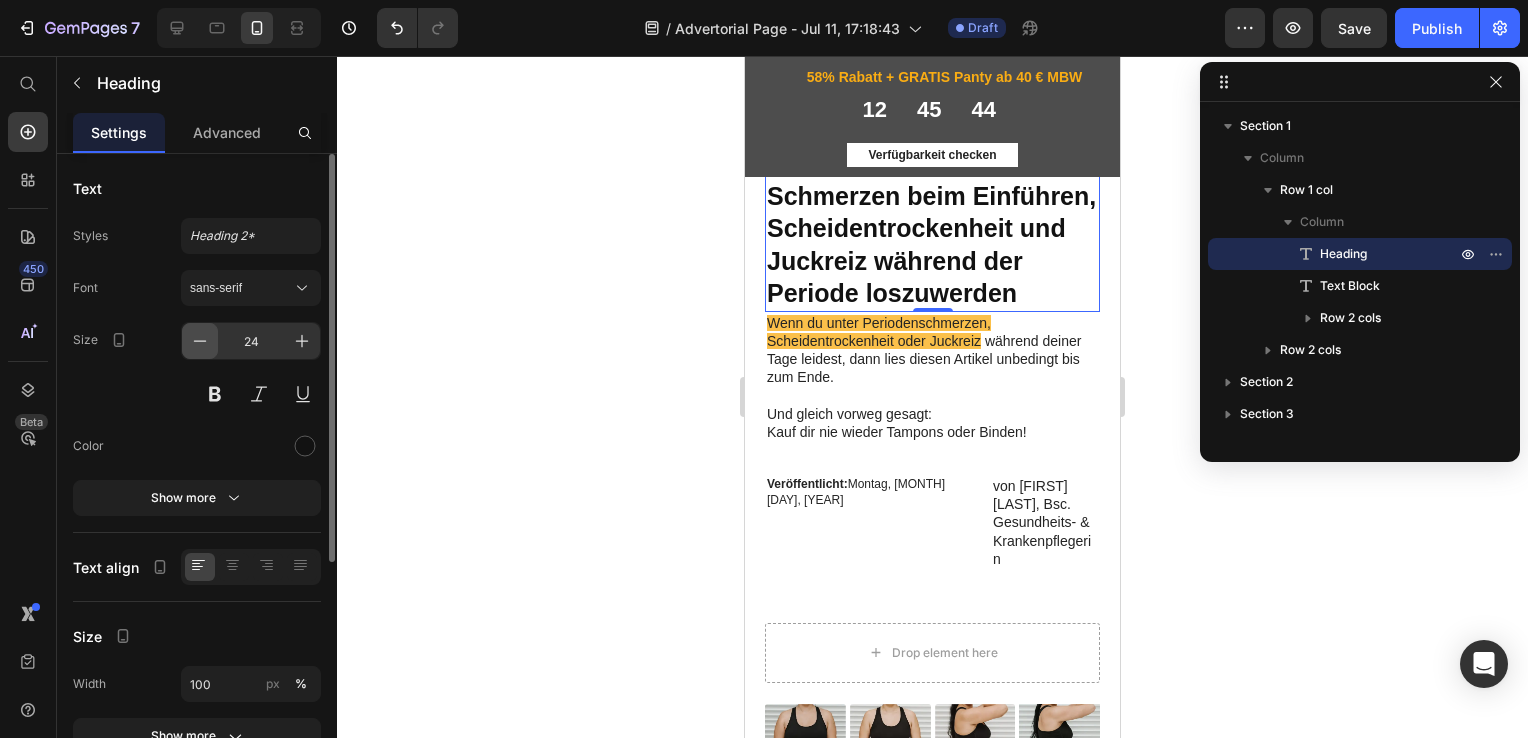 click 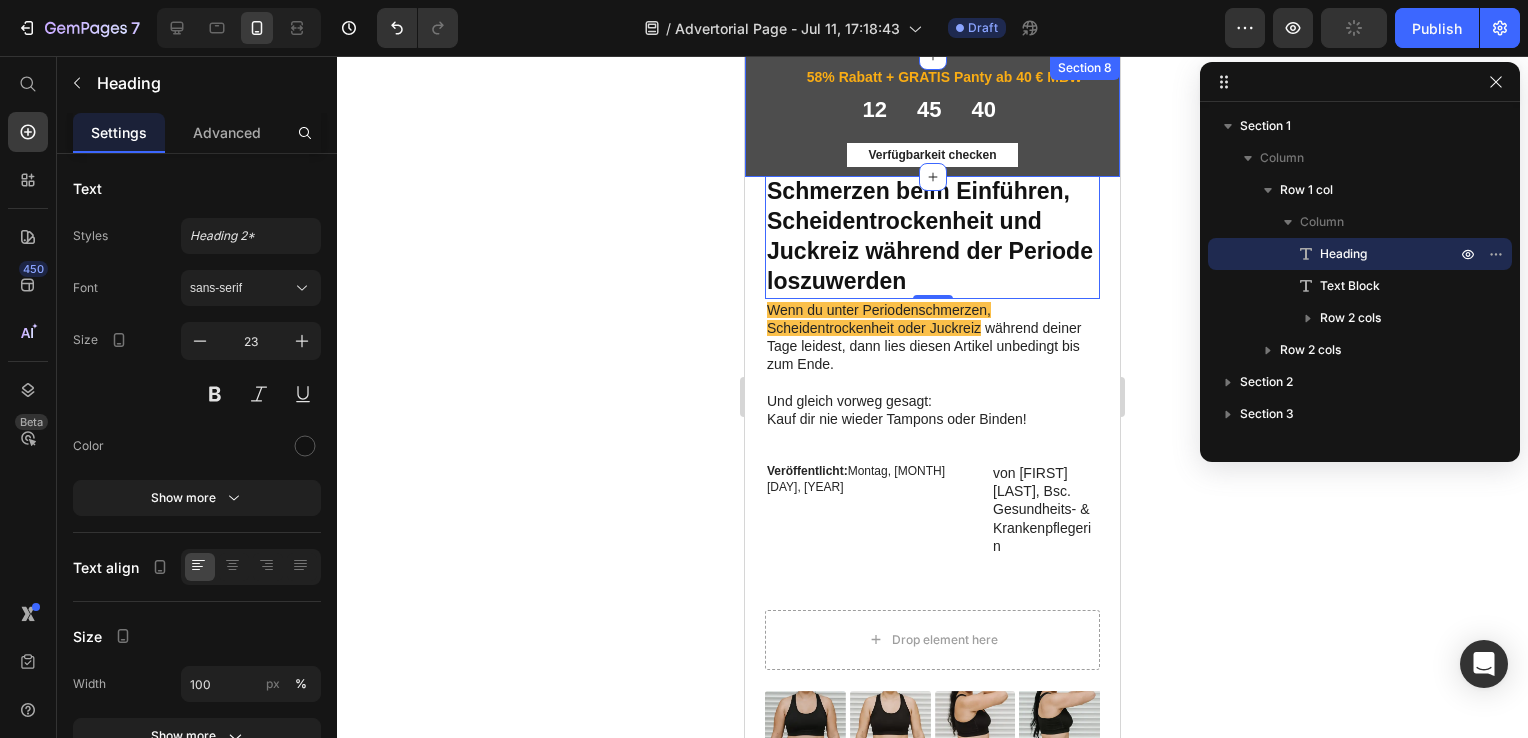 click on "Summer Flash Sale endet HEUTE Heading Row ⁠⁠⁠⁠⁠⁠⁠  58% Rabatt + GRATIS Panty ab 40 € MBW Heading Row Row 12 45 40 CountDown Timer Verfügbarkeit checken Button Row Row Section 8" at bounding box center [932, 116] 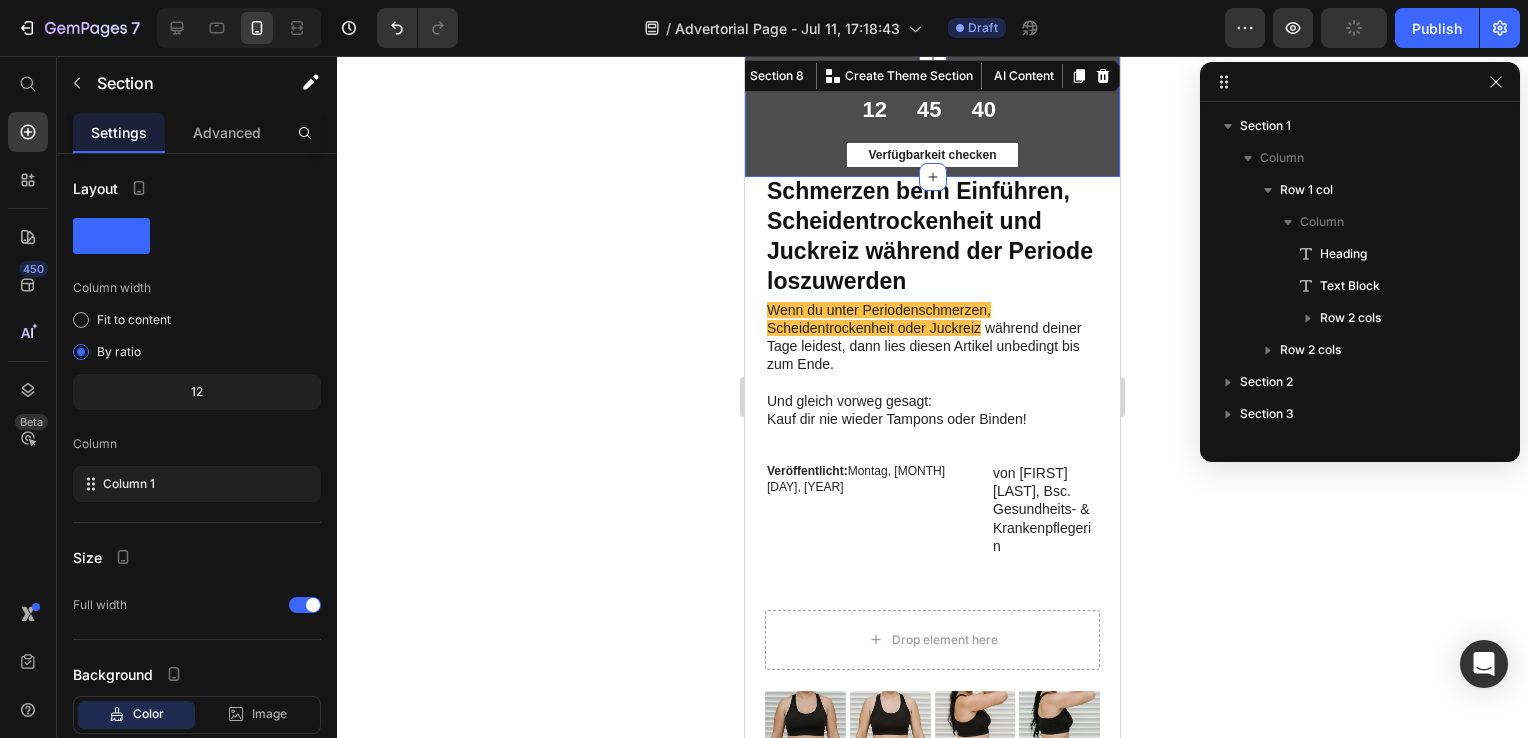 scroll, scrollTop: 213, scrollLeft: 0, axis: vertical 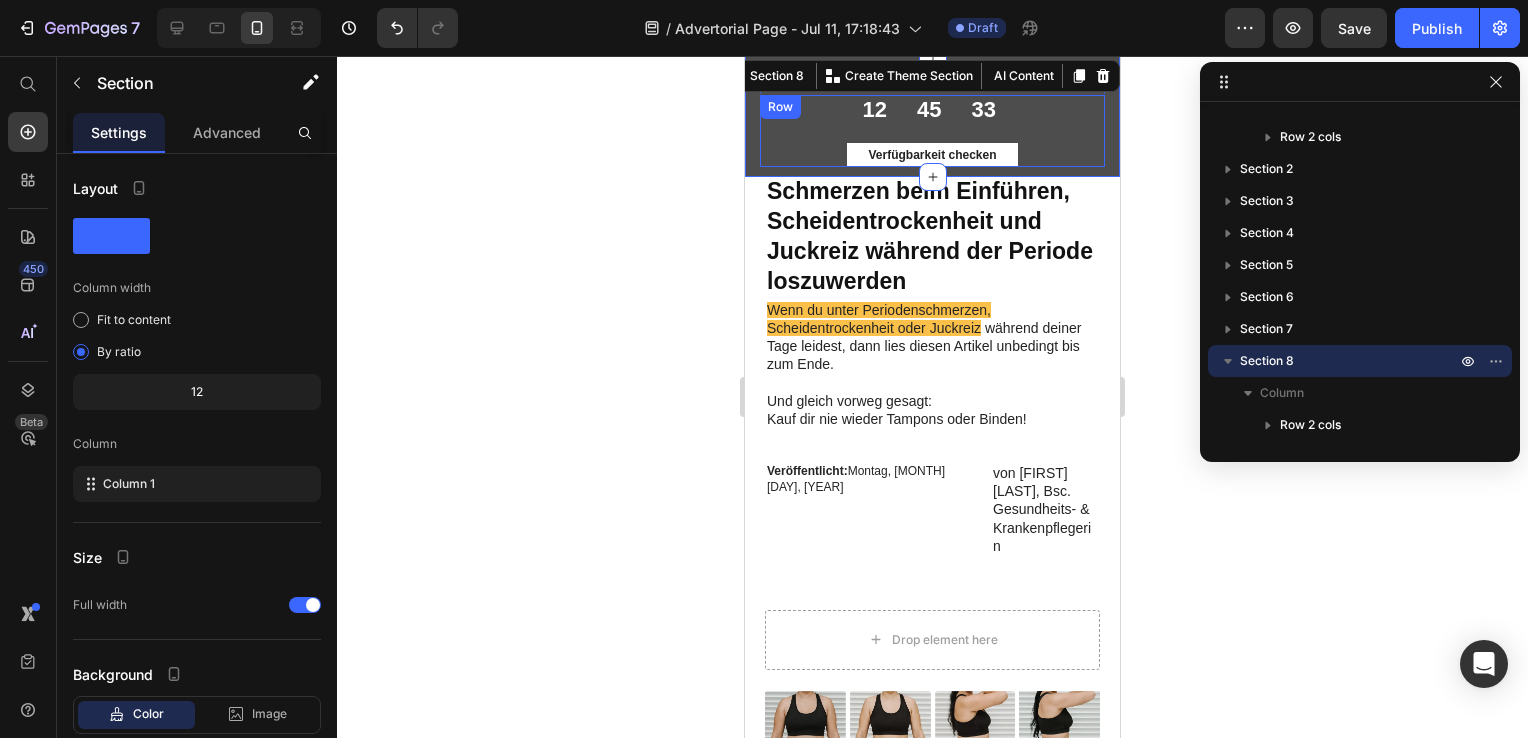click on "12 45 33 CountDown Timer Verfügbarkeit checken Button Row" at bounding box center (932, 130) 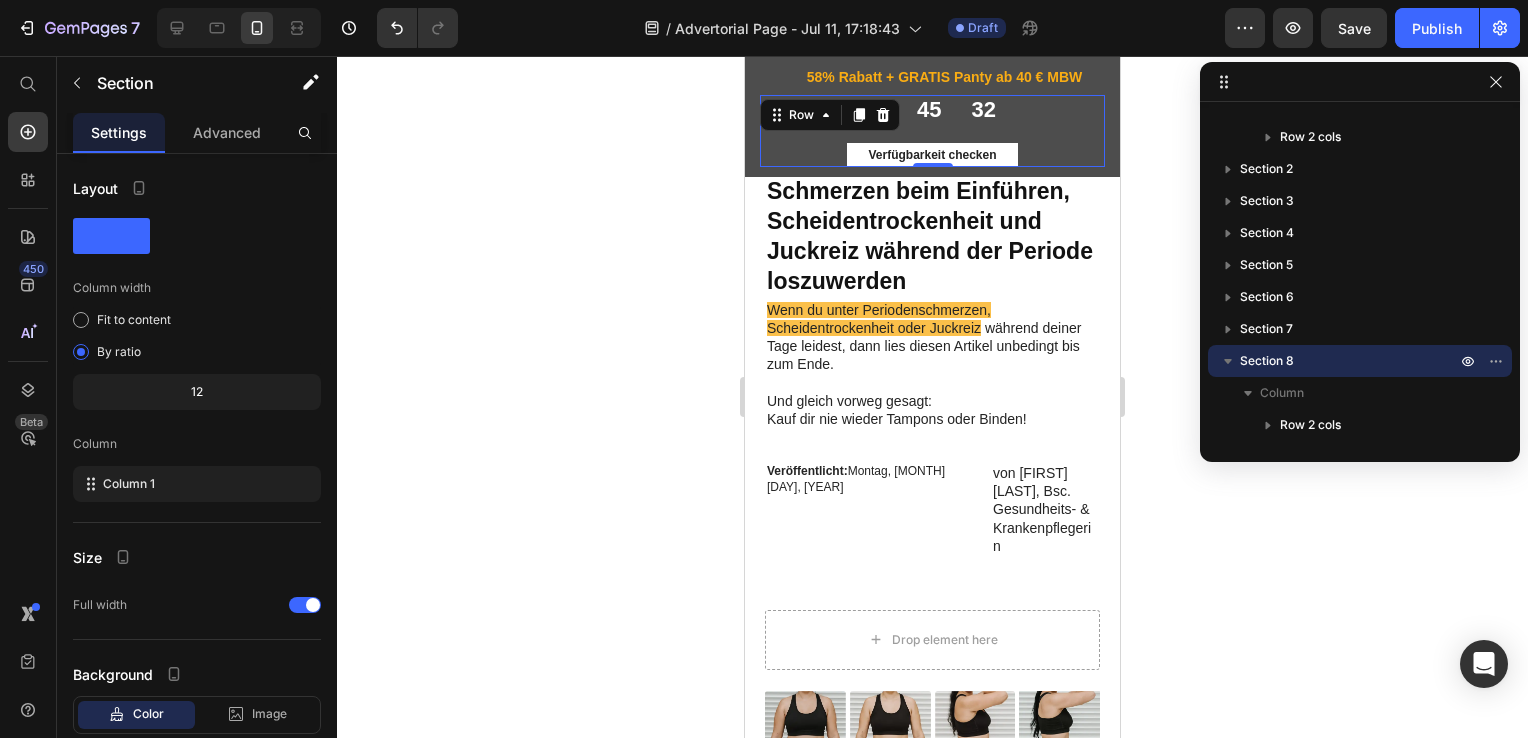 scroll, scrollTop: 341, scrollLeft: 0, axis: vertical 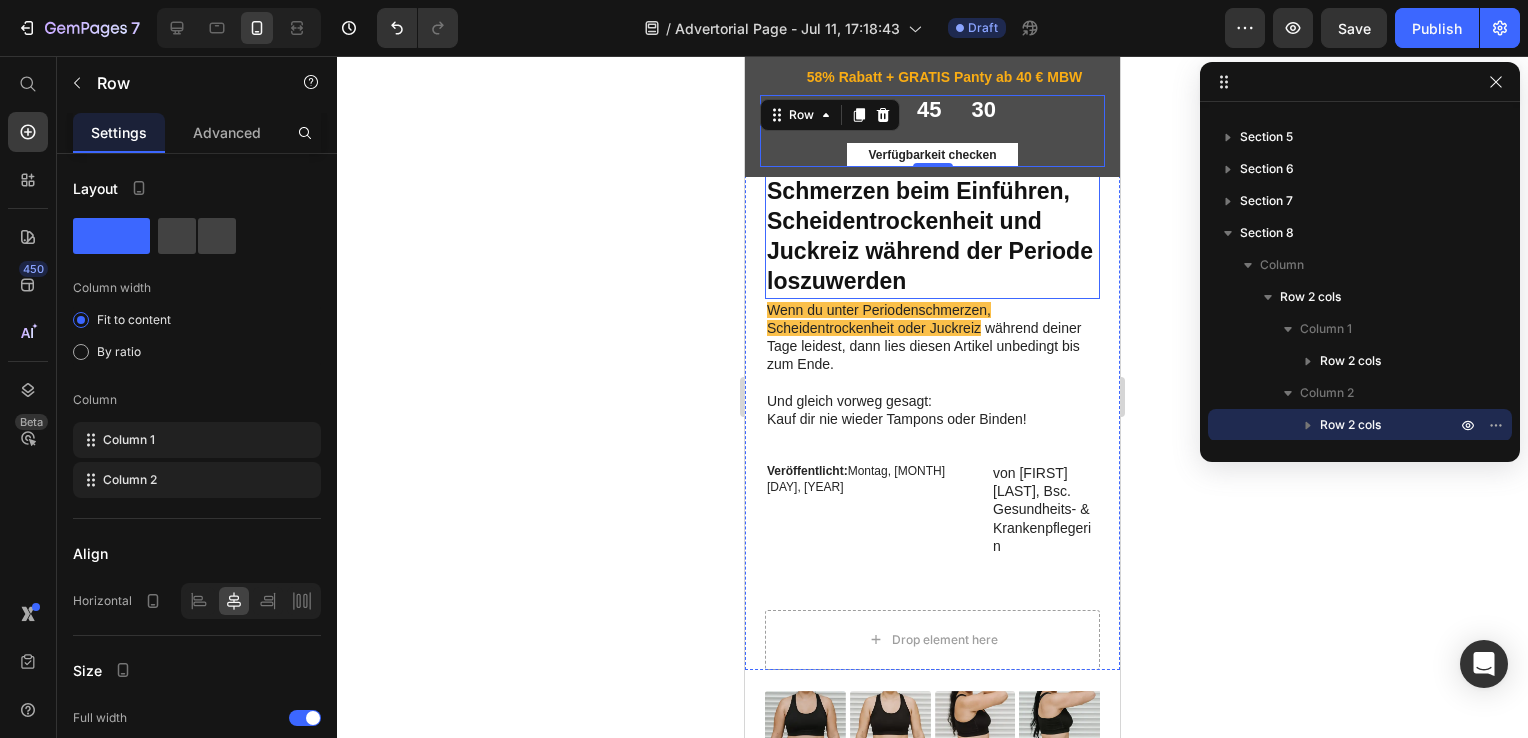 click on "DAS ist der beste Weg, um Schmerzen beim Einführen, Scheidentrockenheit und Juckreiz während der Periode loszuwerden" at bounding box center (932, 222) 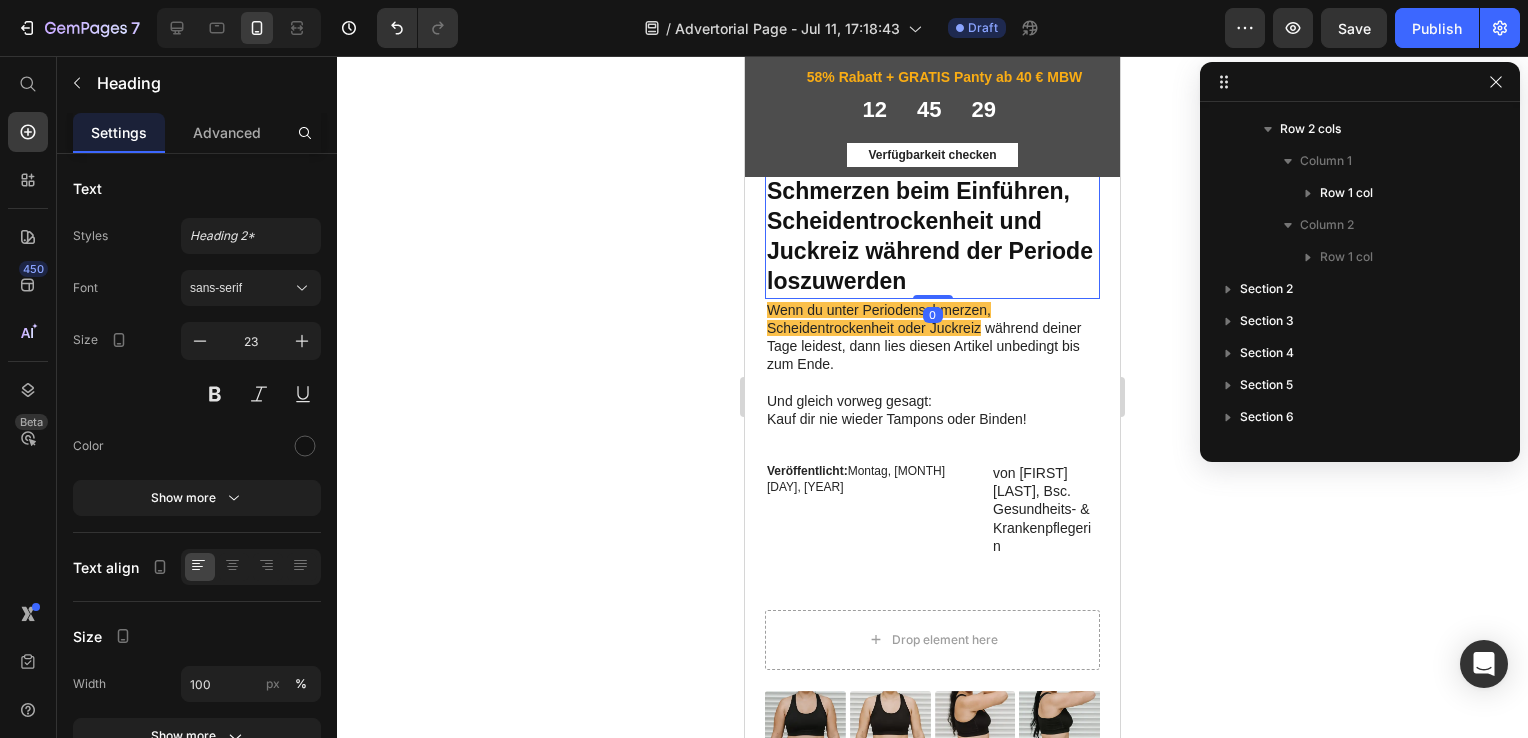 scroll, scrollTop: 0, scrollLeft: 0, axis: both 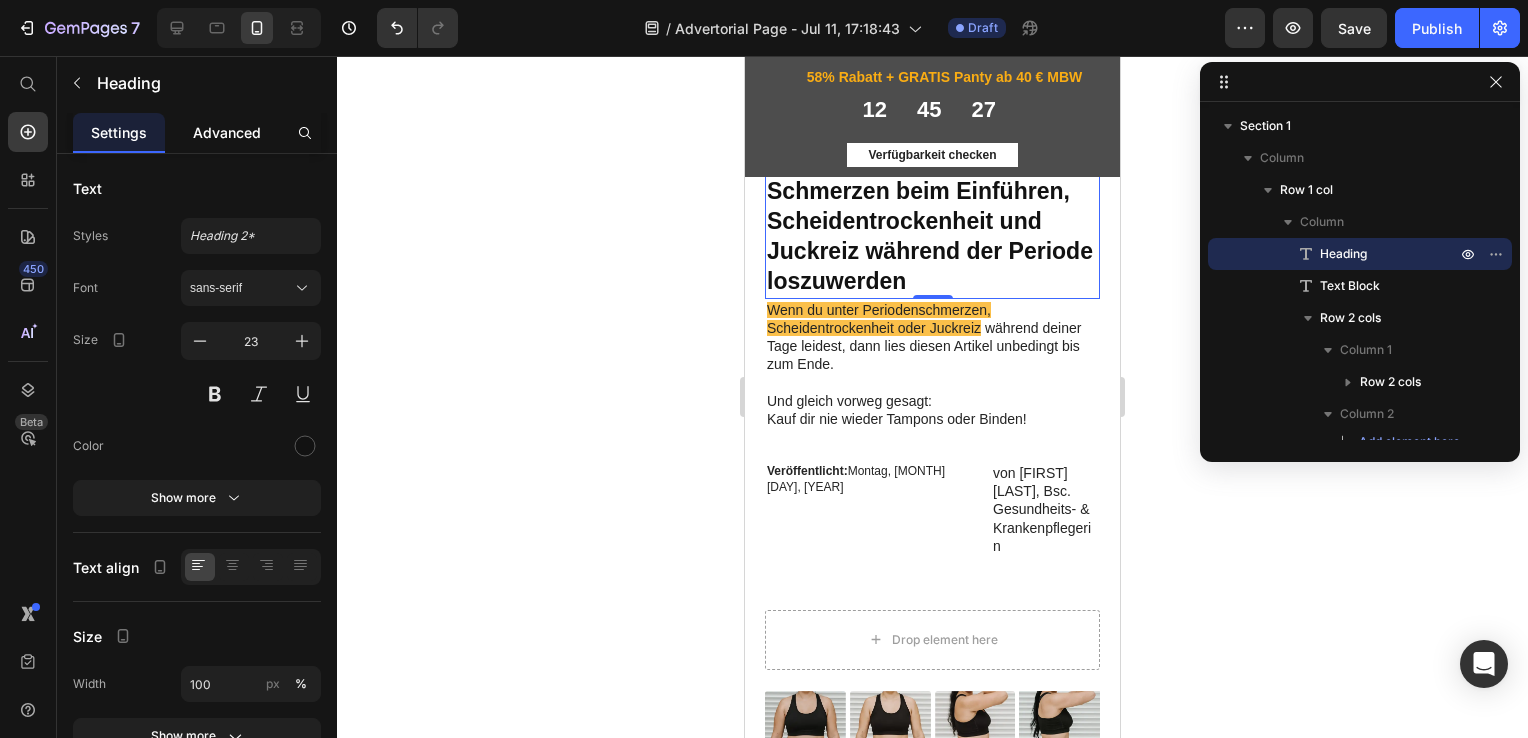 click on "Advanced" at bounding box center [227, 132] 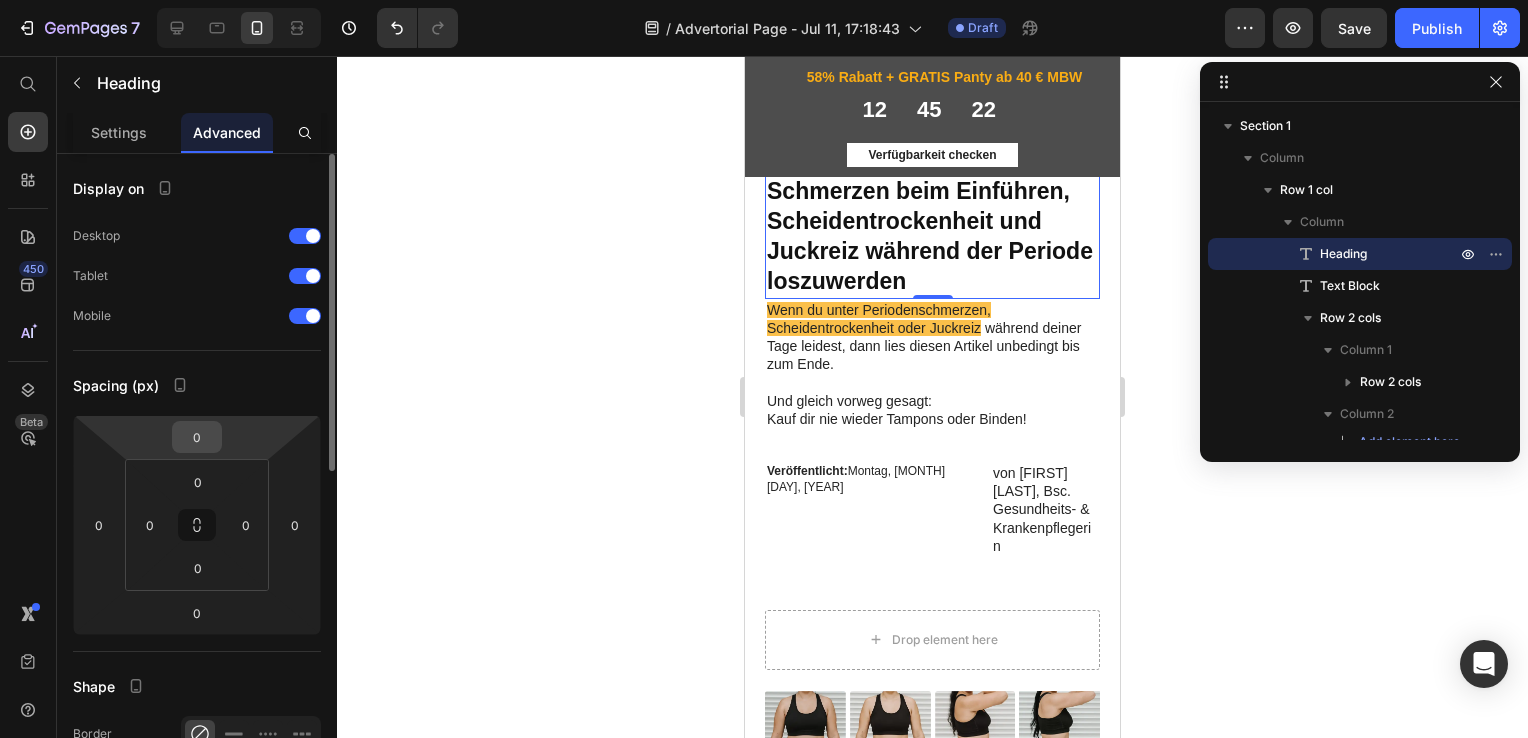 click on "0" at bounding box center [197, 437] 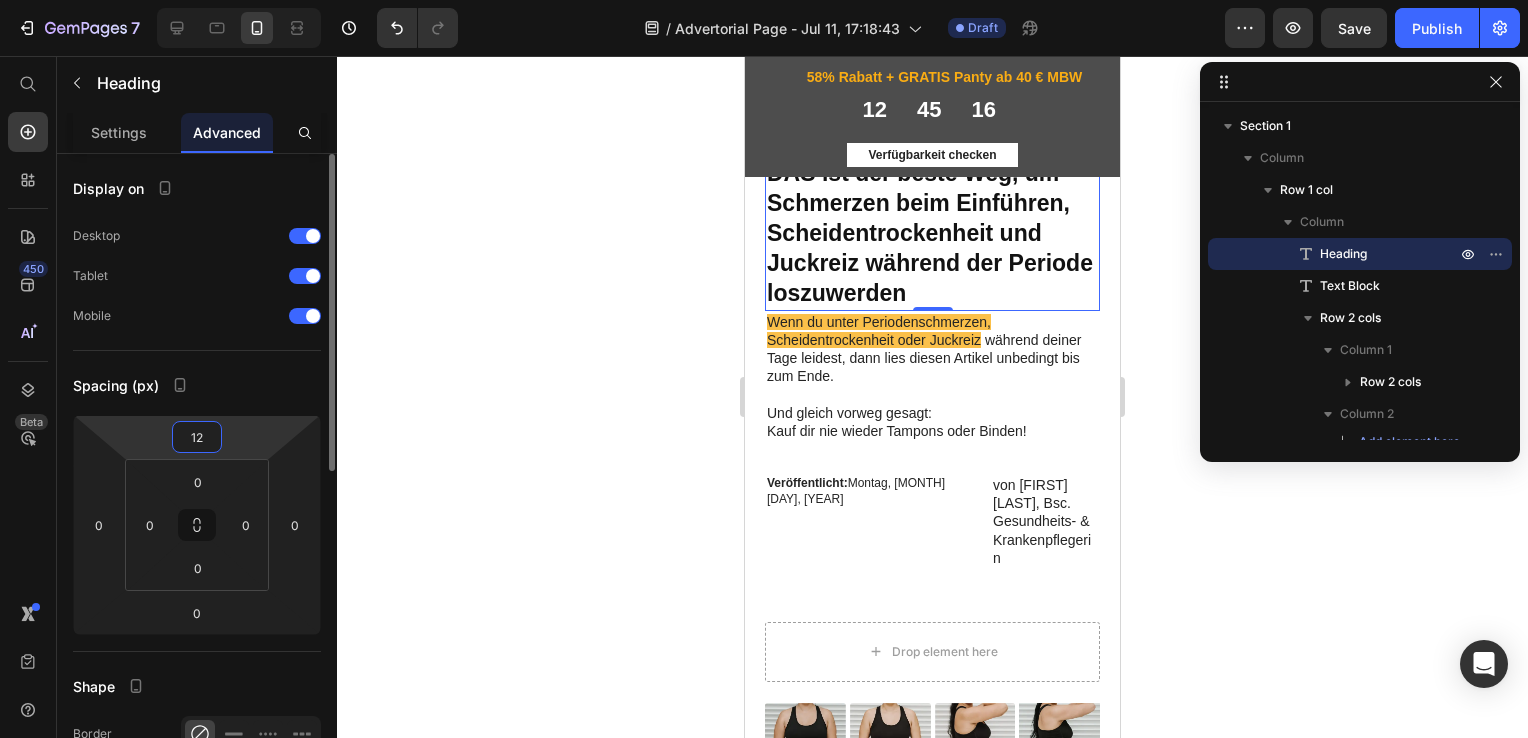 click on "12" at bounding box center (197, 437) 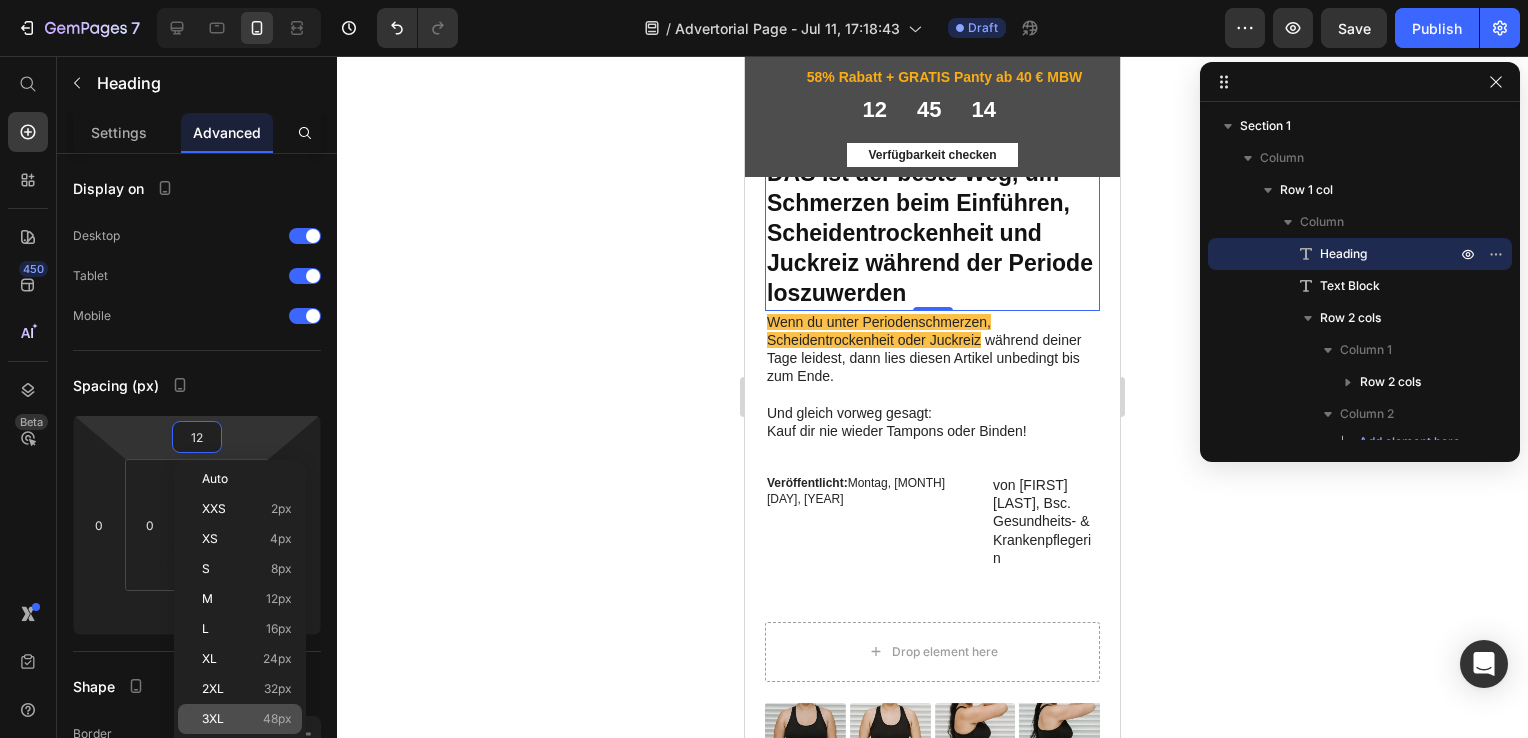 click on "3XL 48px" at bounding box center [247, 719] 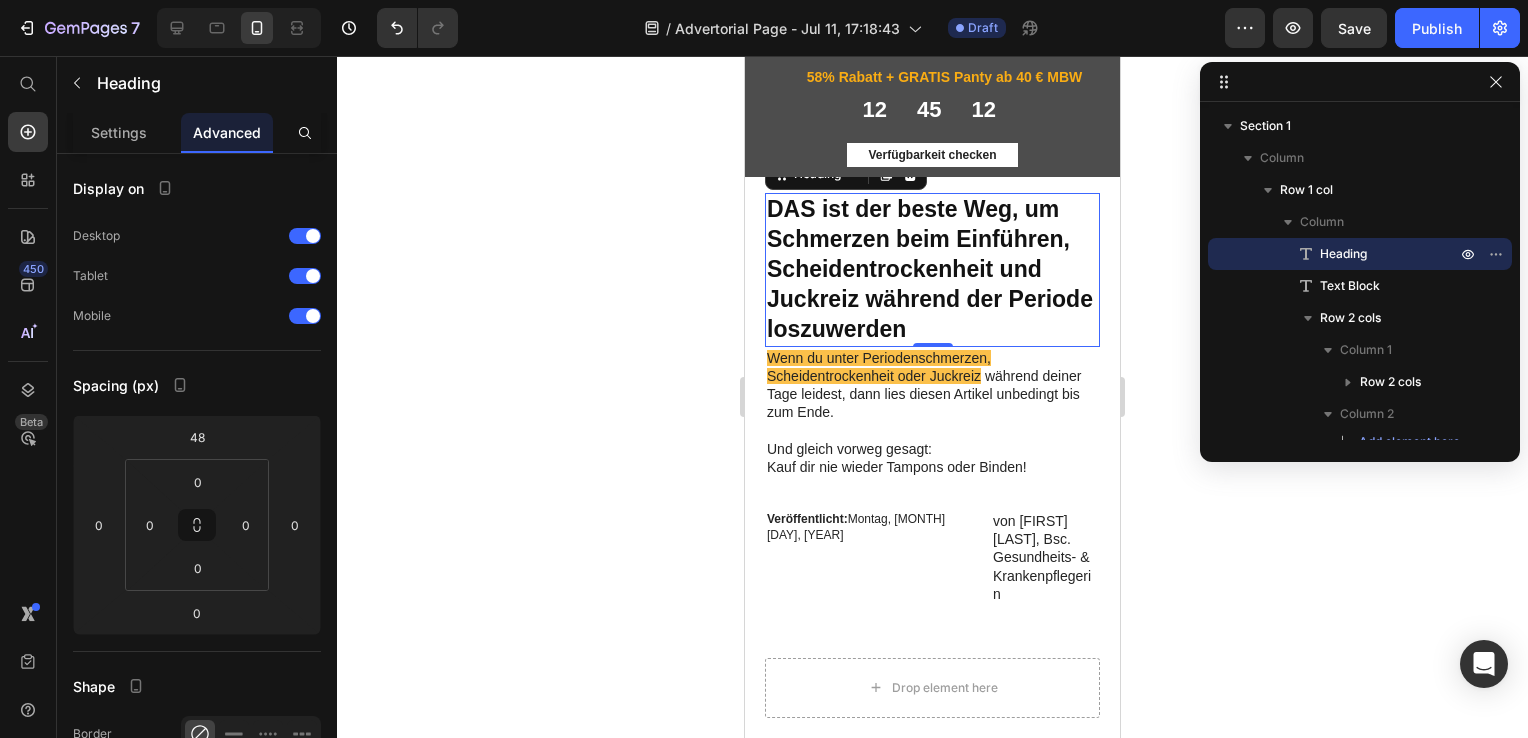 click 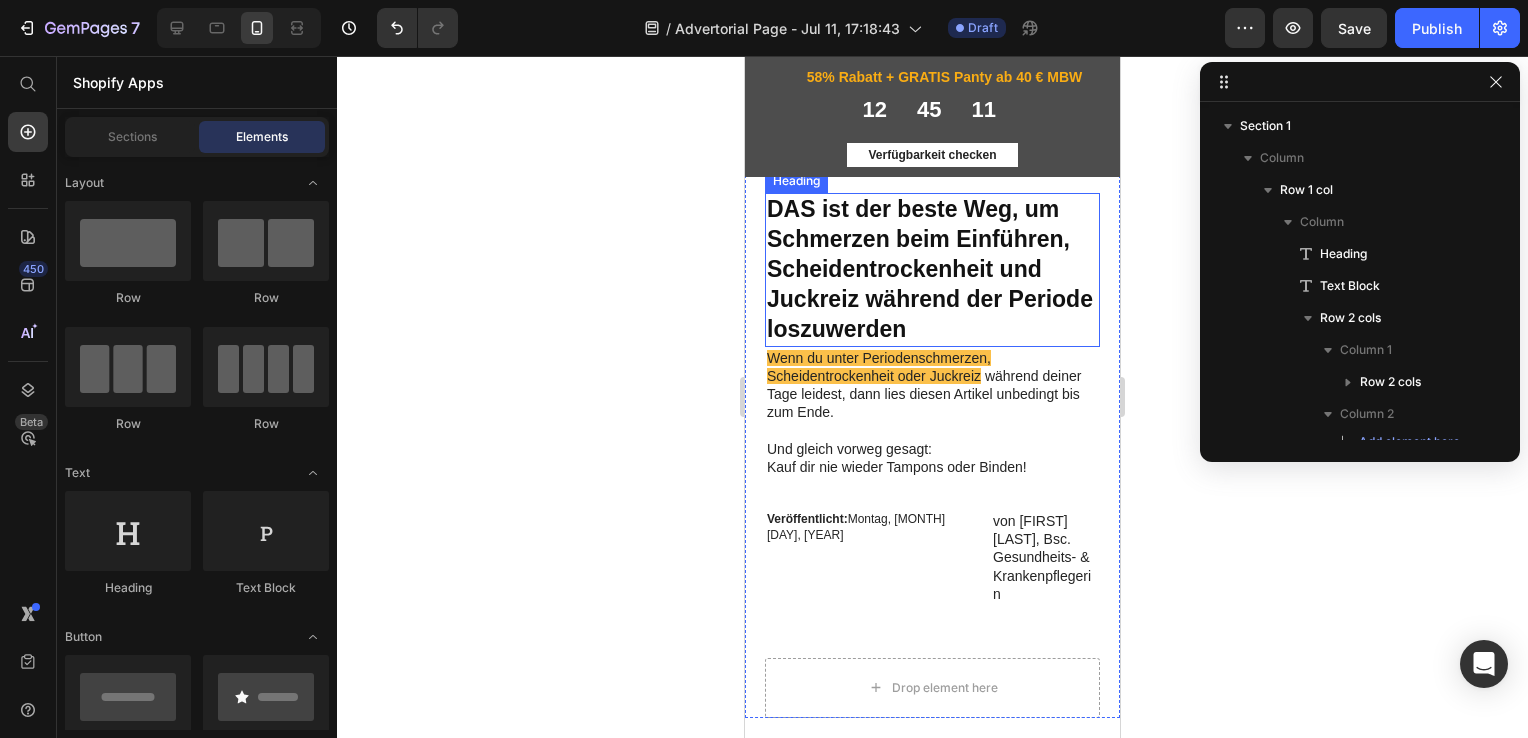 click on "DAS ist der beste Weg, um Schmerzen beim Einführen, Scheidentrockenheit und Juckreiz während der Periode loszuwerden" at bounding box center (932, 270) 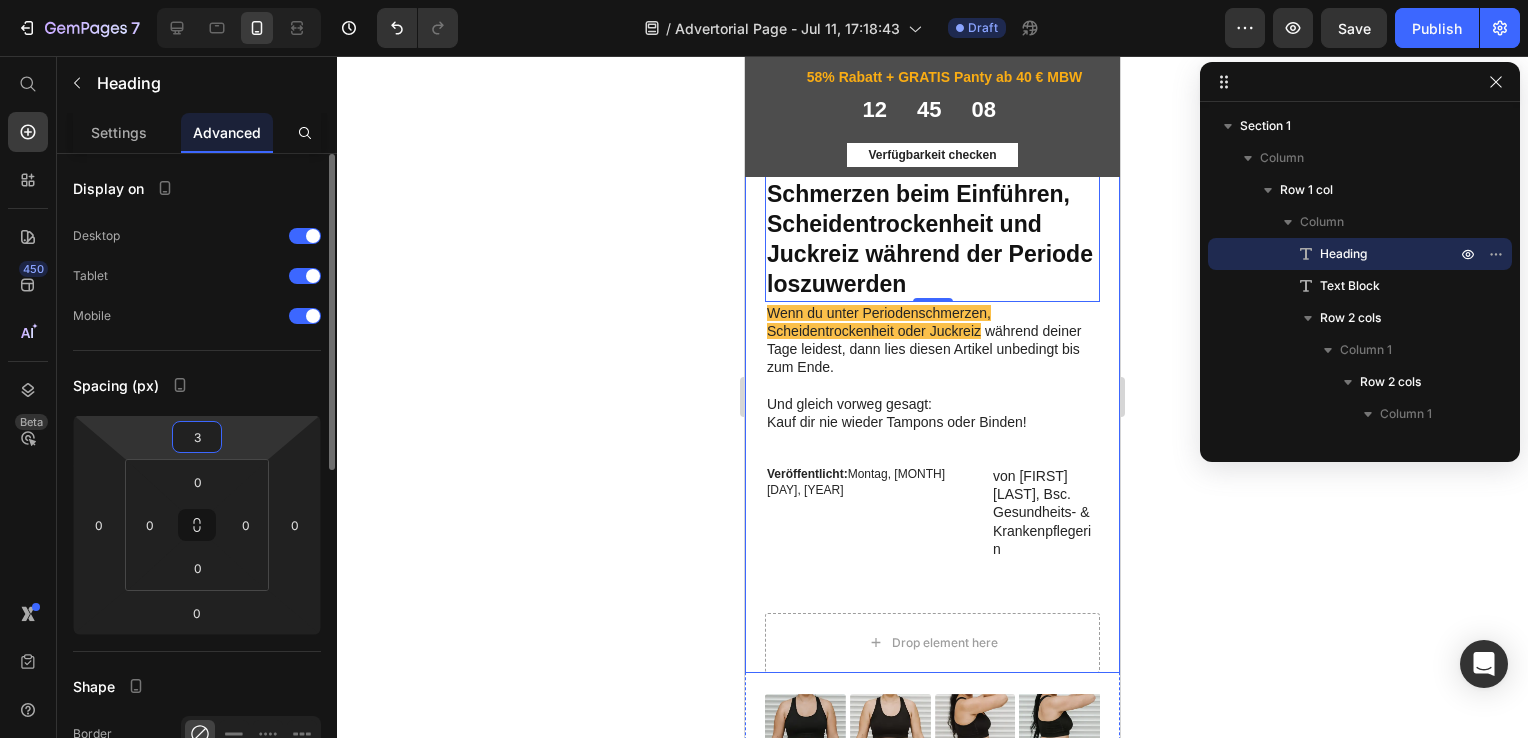 click on "7   /  Advertorial Page - Jul 11, 17:18:43 Draft Preview  Save   Publish  450 Beta Shopify Apps Sections Elements Hero Section Product Detail Brands Trusted Badges Guarantee Product Breakdown How to use Testimonials Compare Bundle FAQs Social Proof Brand Story Product List Collection Blog List Contact Sticky Add to Cart Custom Footer Browse Library 450 Layout
Row
Row
Row
Row Text
Heading
Text Block Button
Button
Button
Sticky Back to top Media
Image
Image" at bounding box center [764, 0] 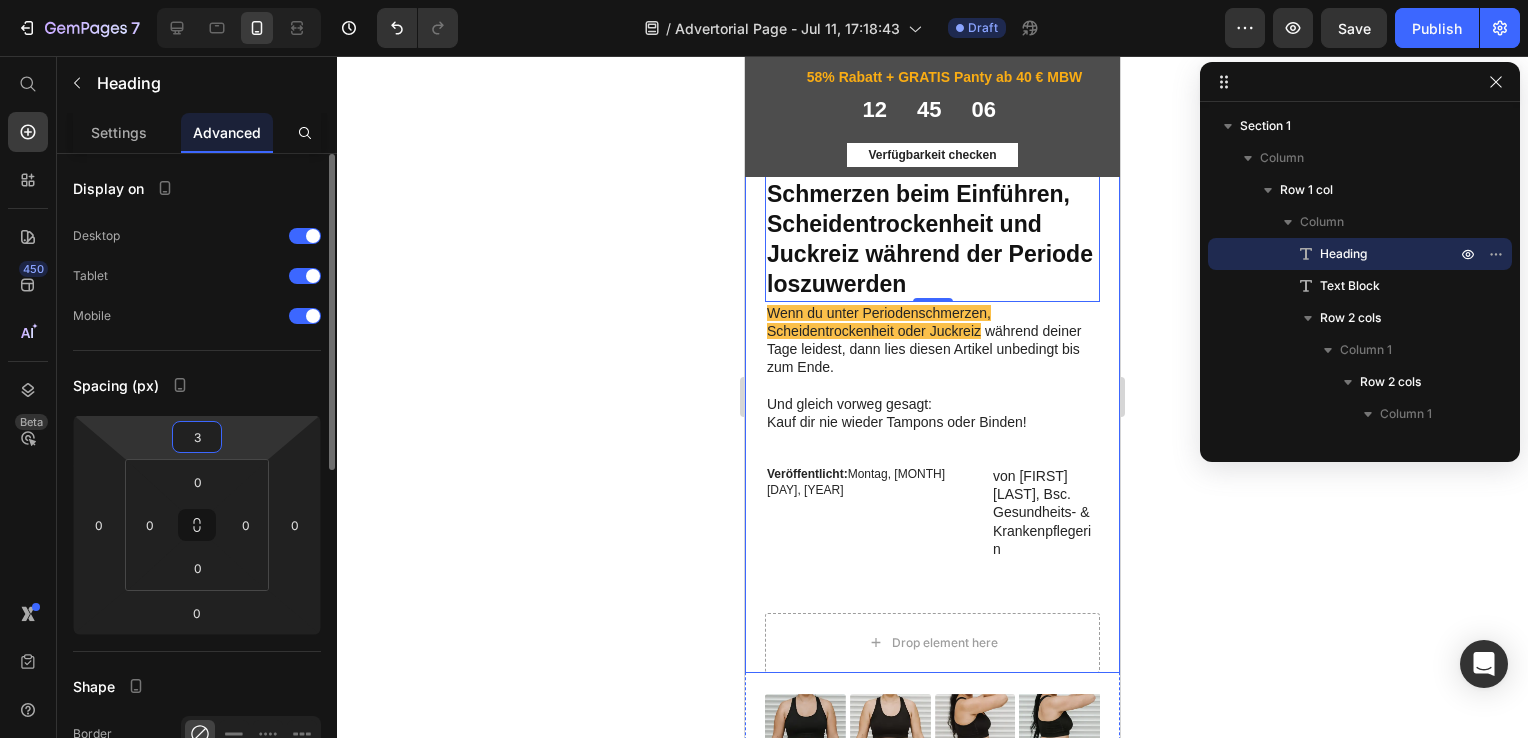 click on "3" at bounding box center [197, 437] 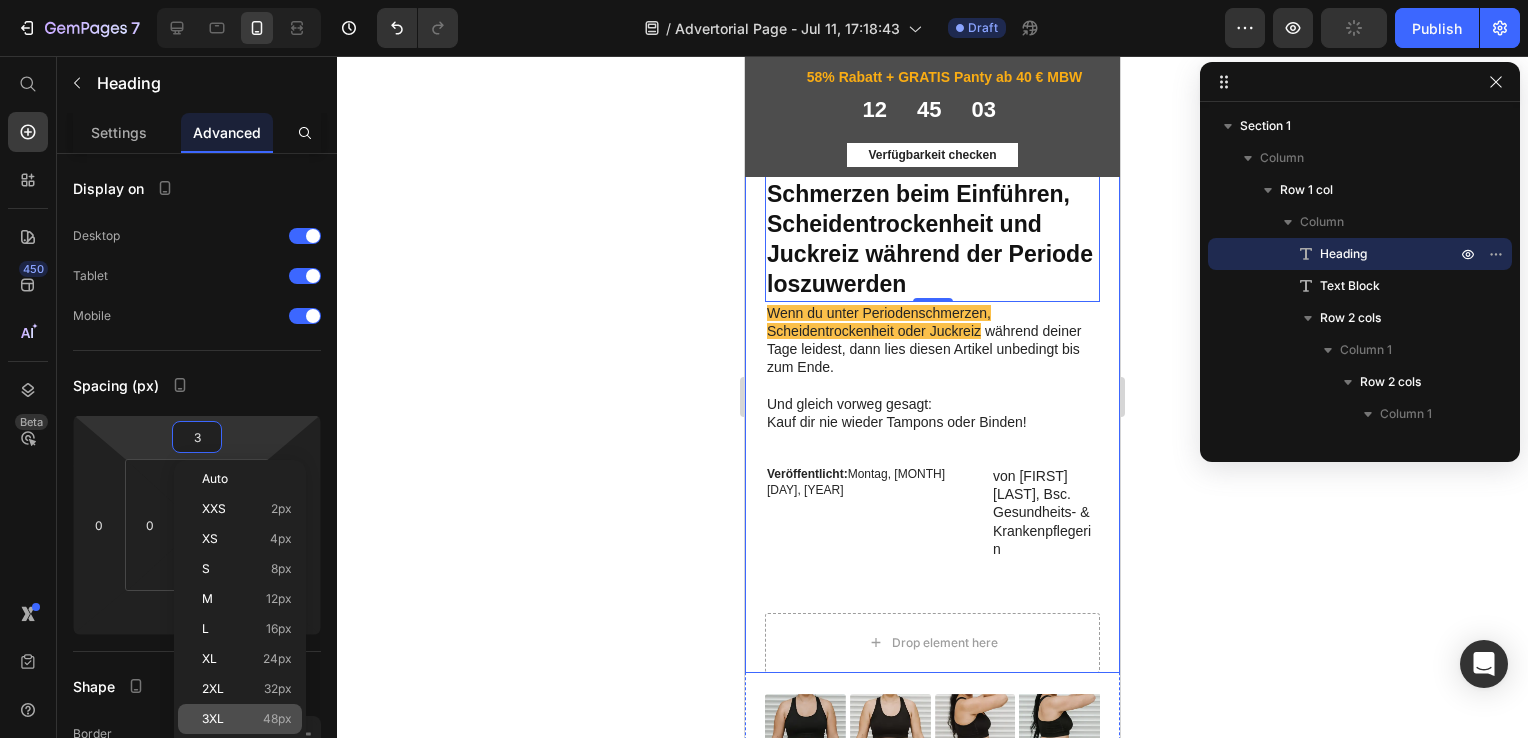 click on "3XL 48px" at bounding box center [247, 719] 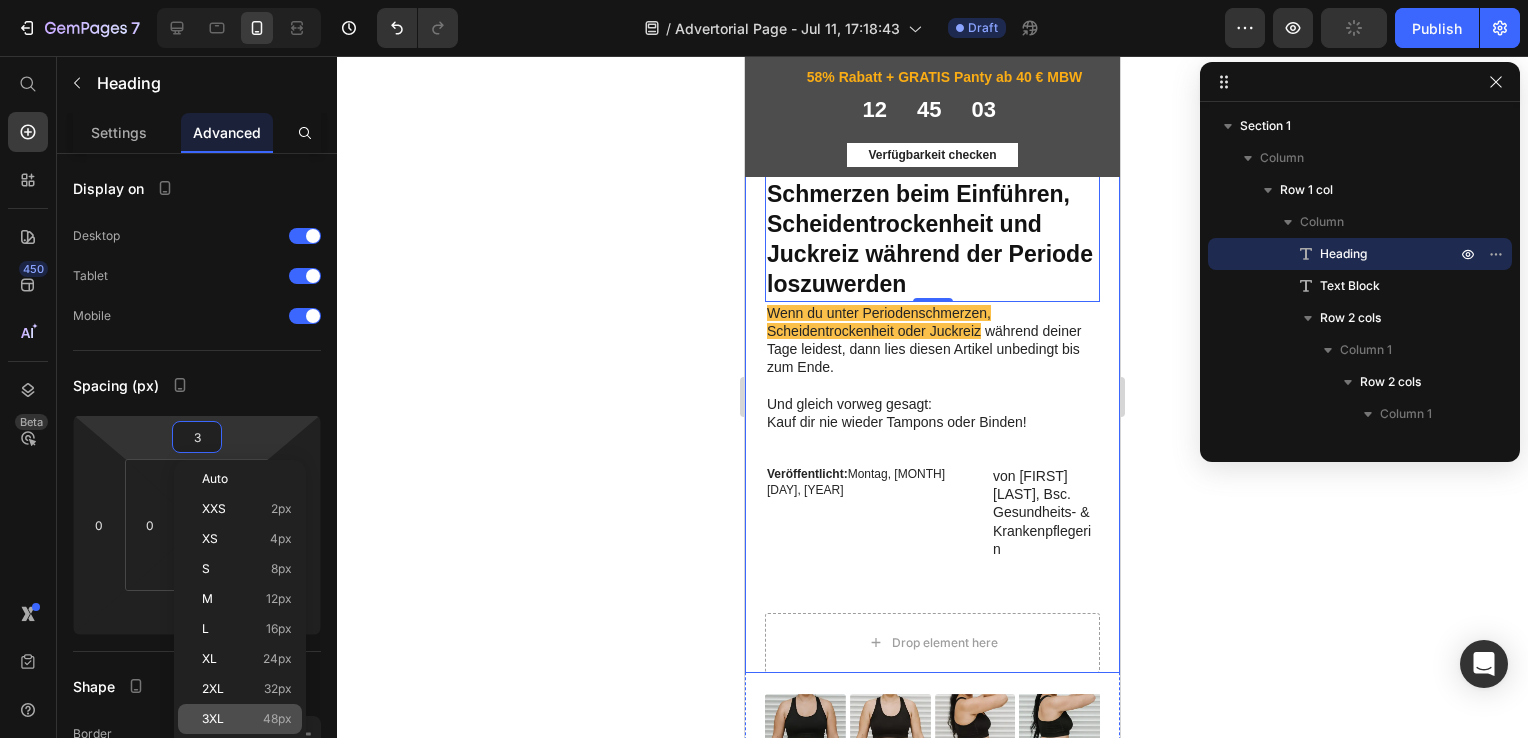 type on "48" 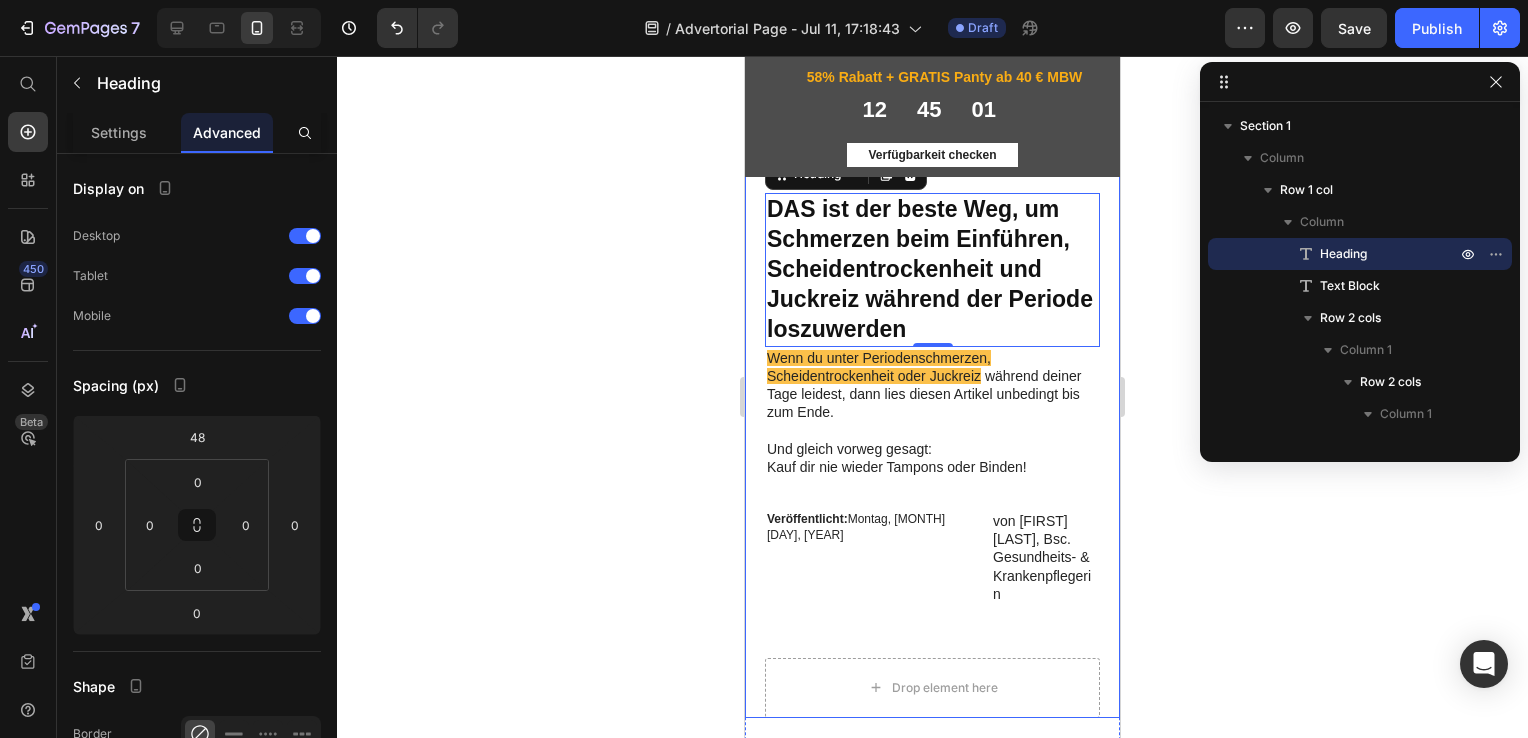 click 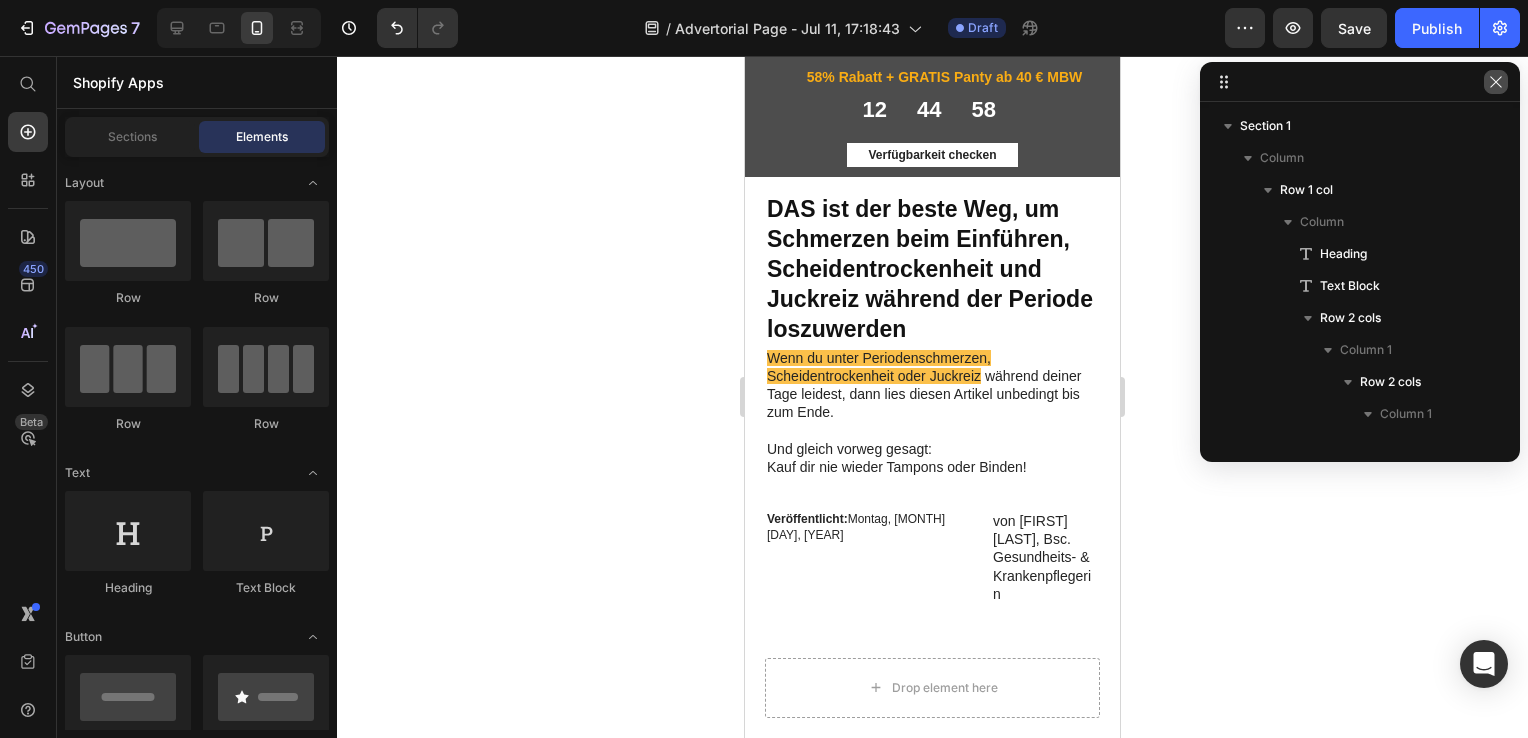click at bounding box center (1496, 82) 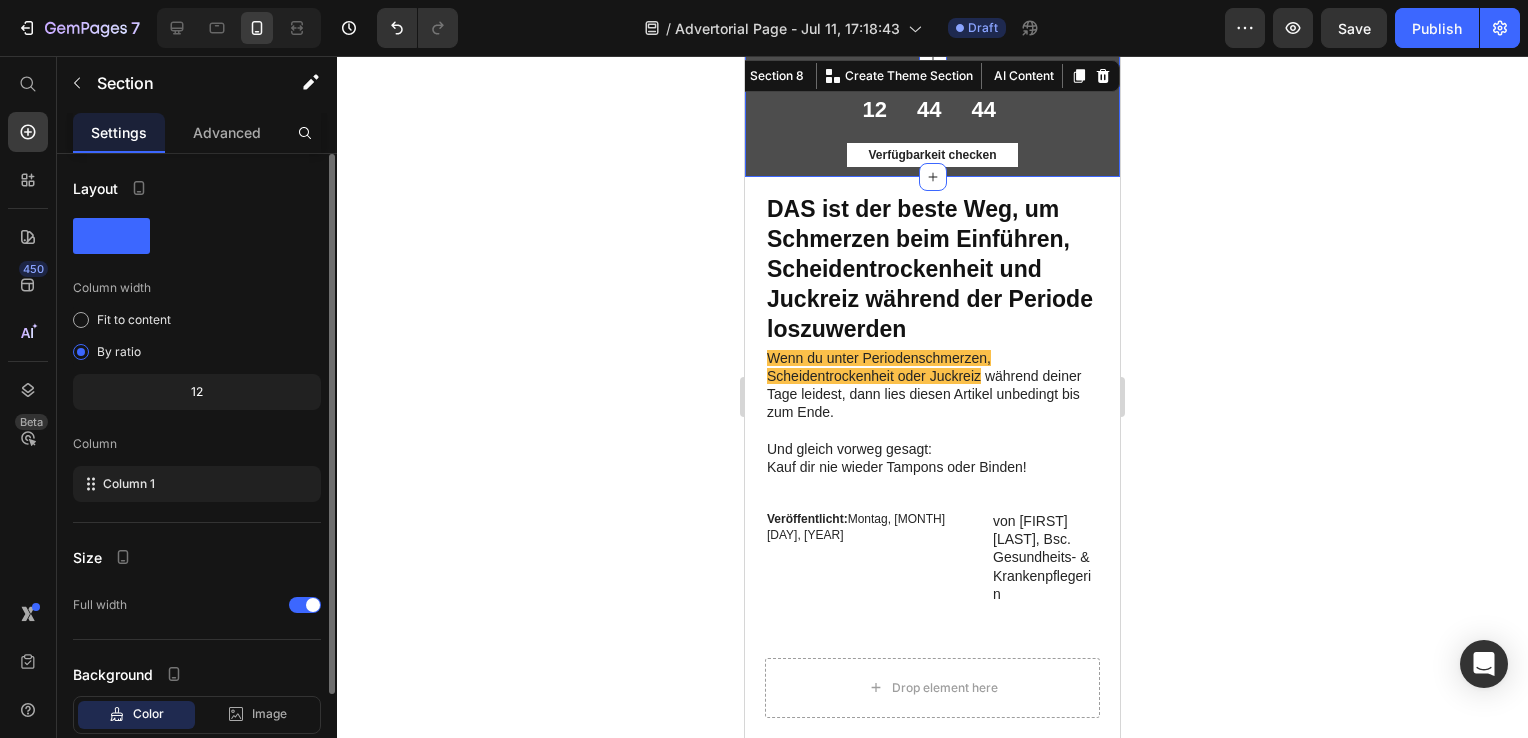 click 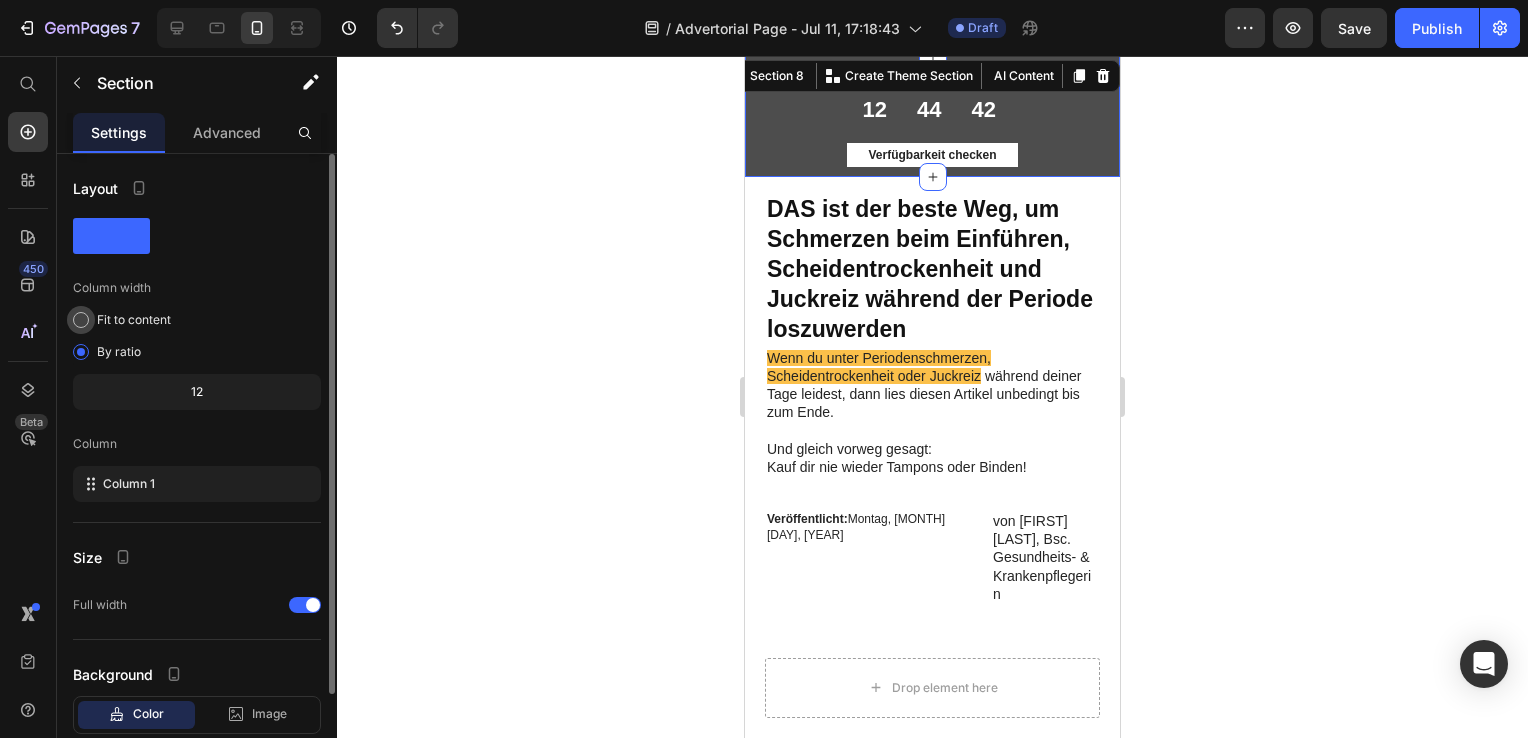 click on "Fit to content" at bounding box center [134, 320] 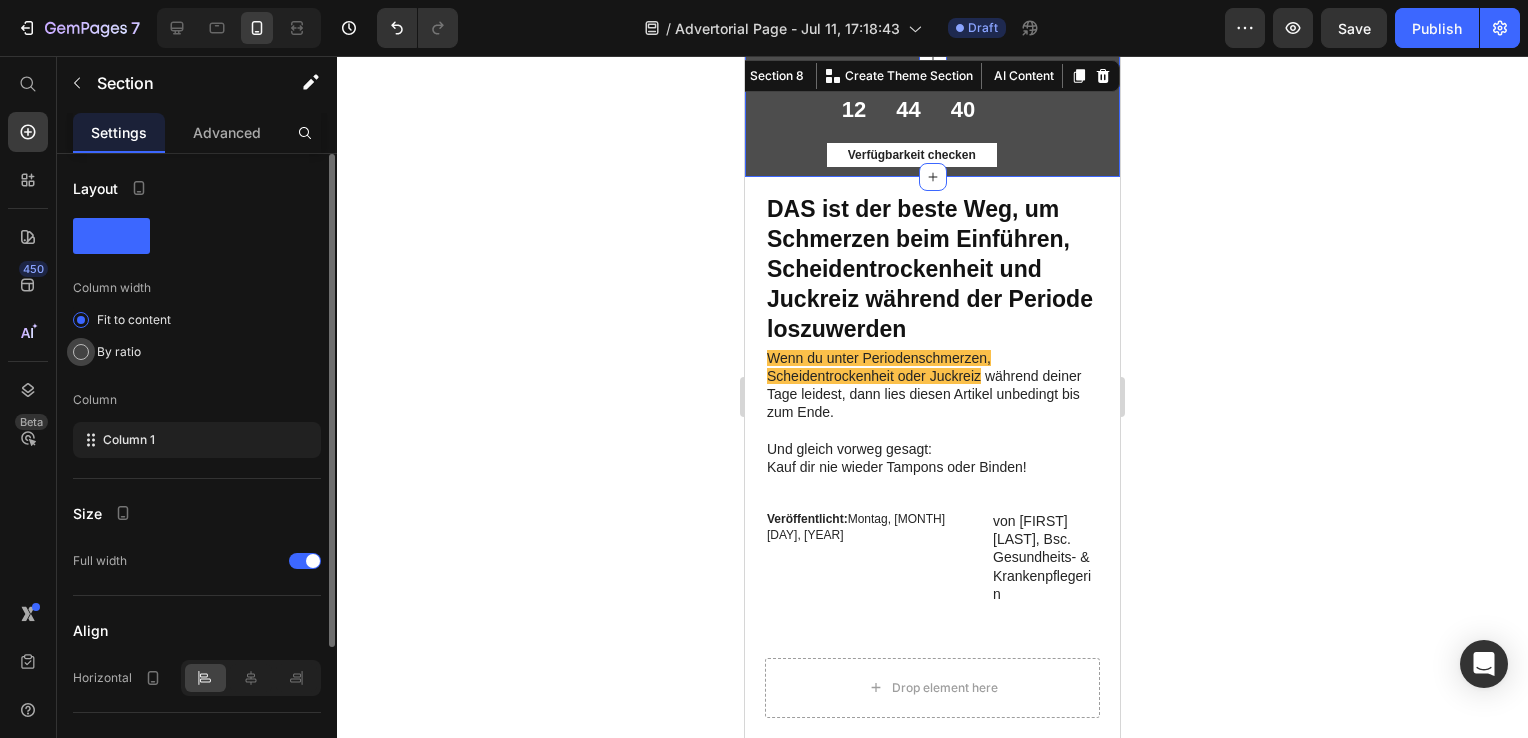 click on "By ratio" at bounding box center [119, 352] 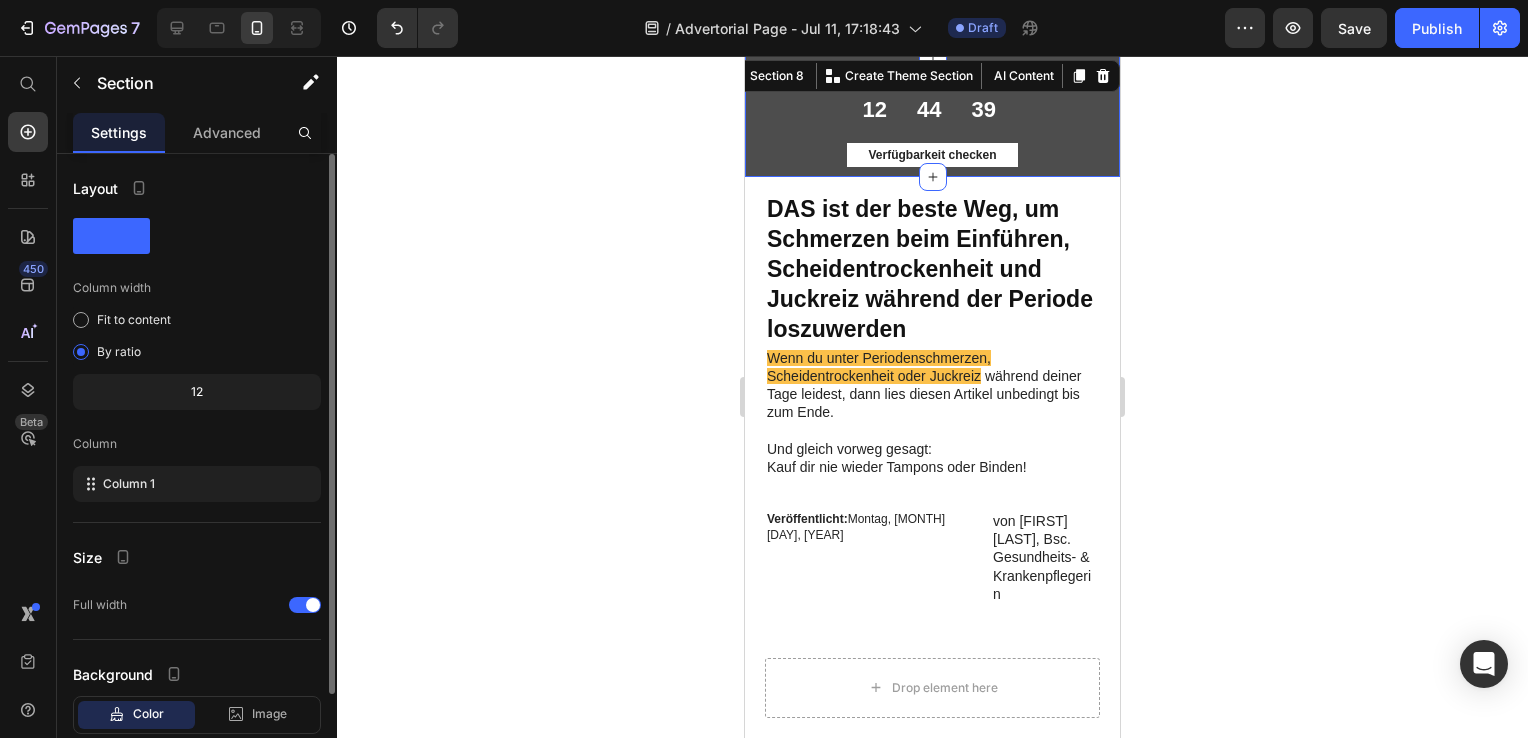 click on "12" 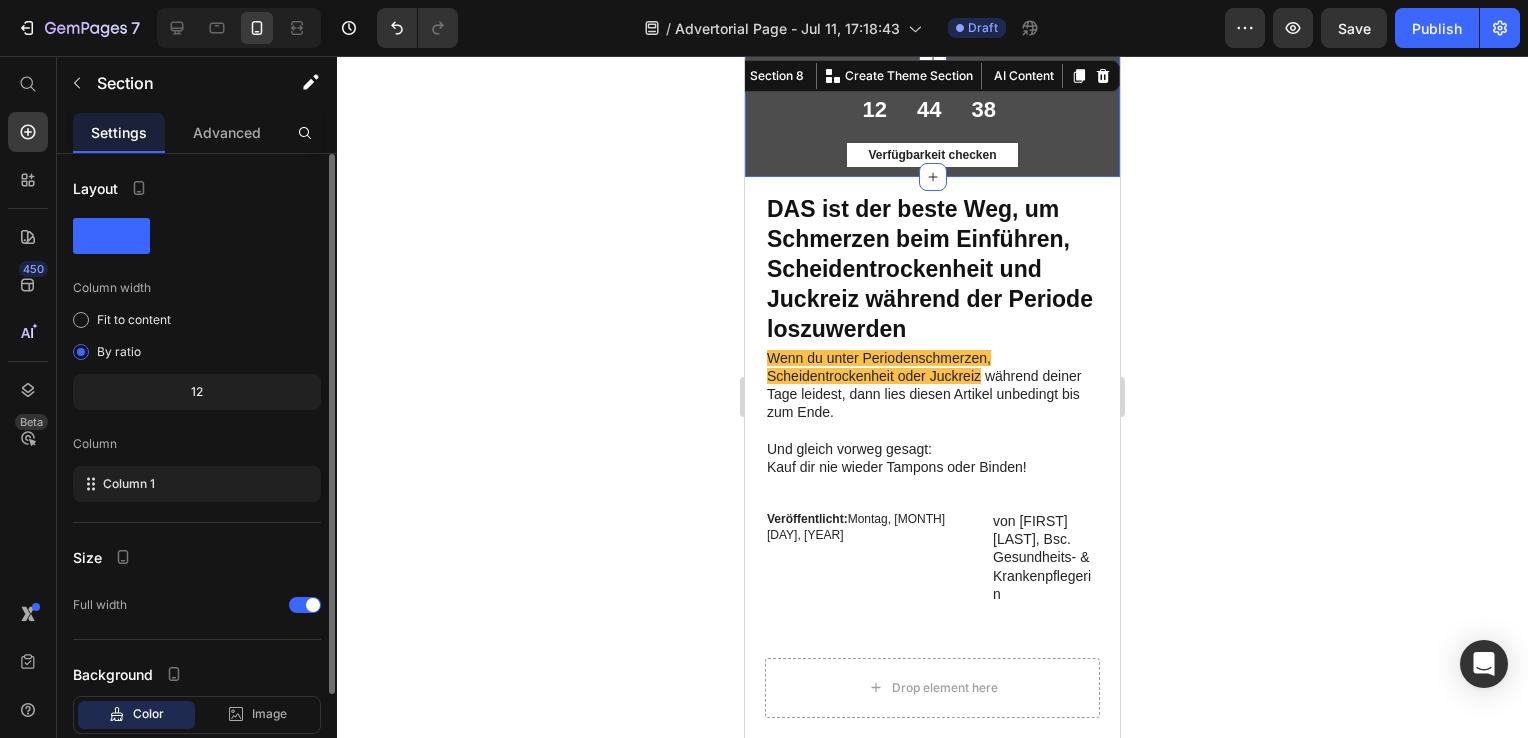 click on "12" 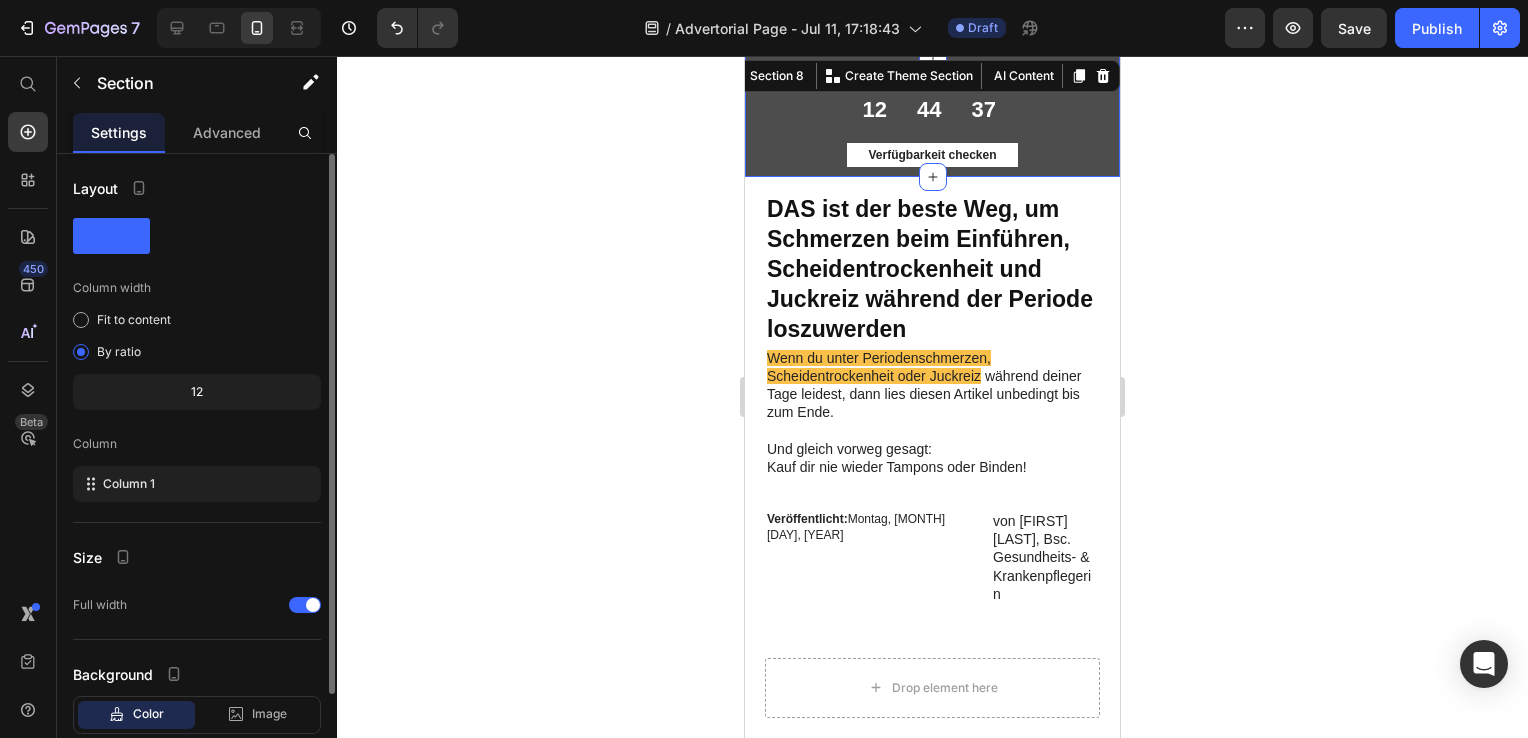 click on "12" 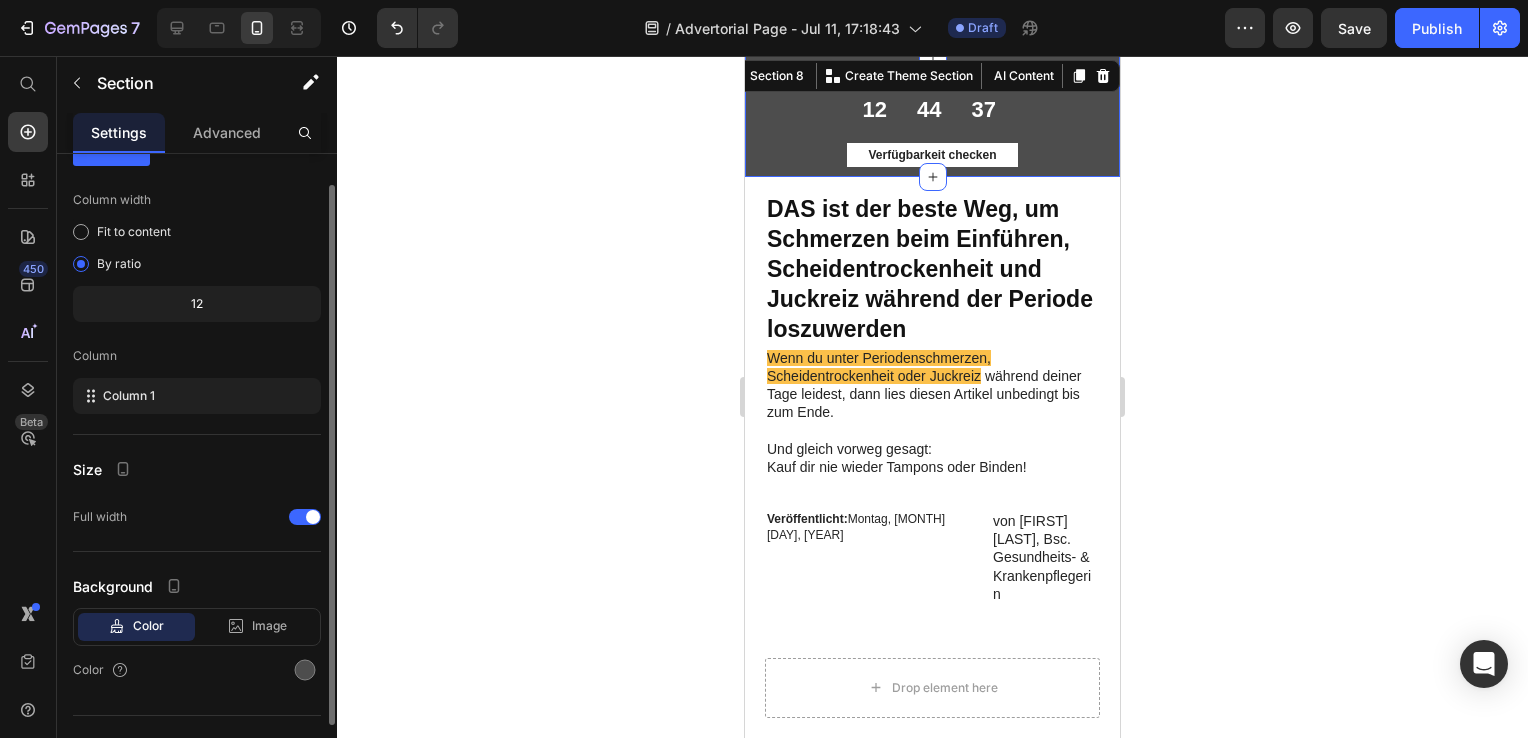 scroll, scrollTop: 112, scrollLeft: 0, axis: vertical 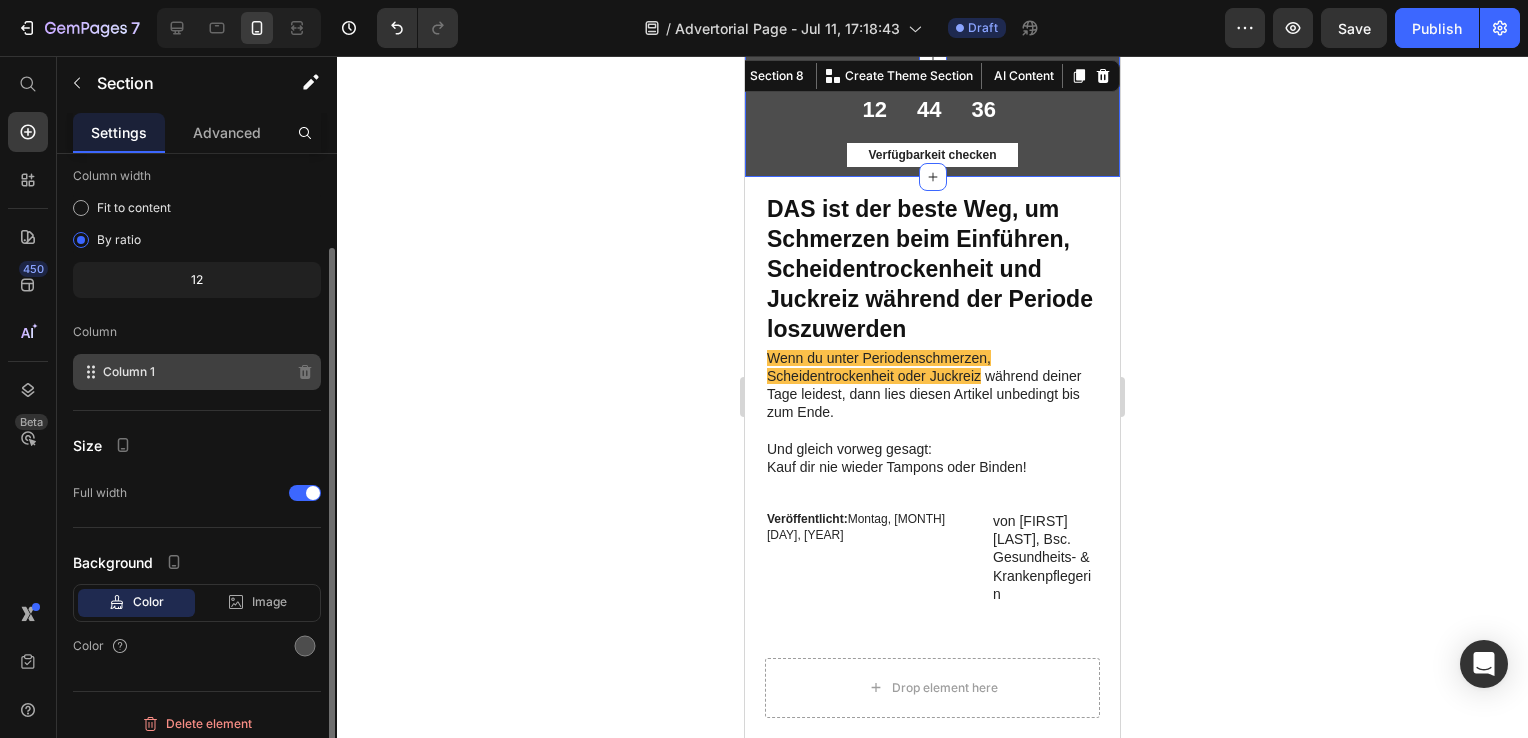 click on "Column 1" 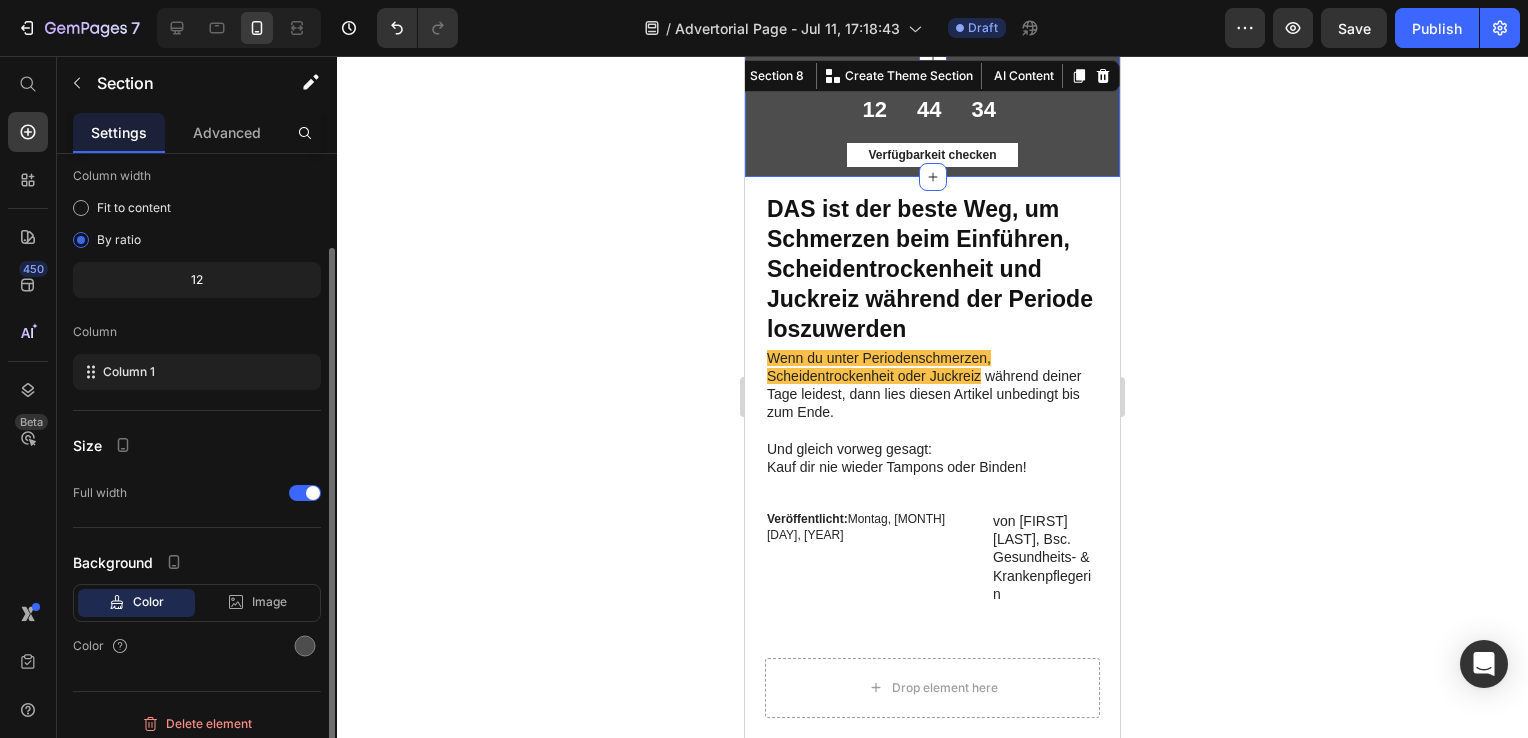 scroll, scrollTop: 120, scrollLeft: 0, axis: vertical 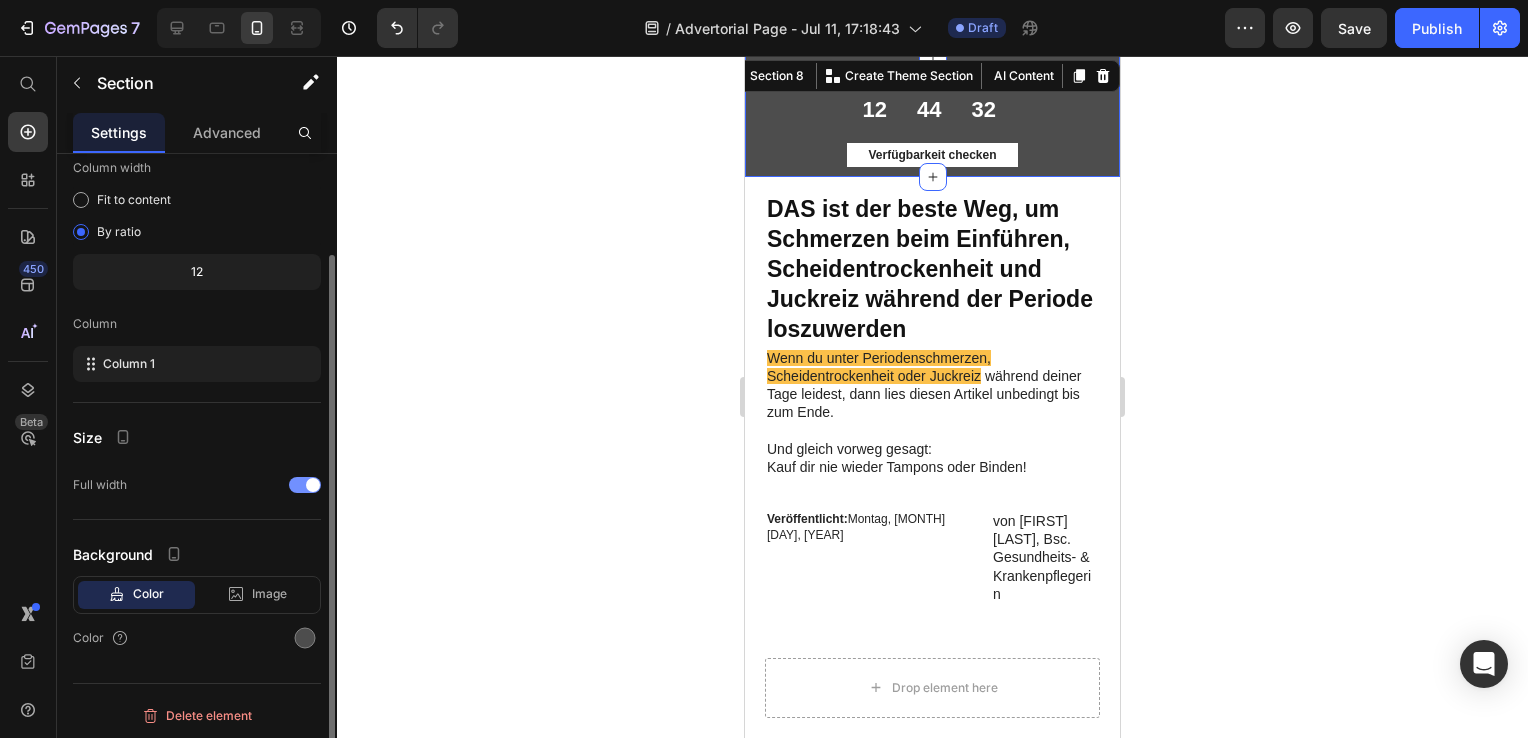 click at bounding box center (313, 485) 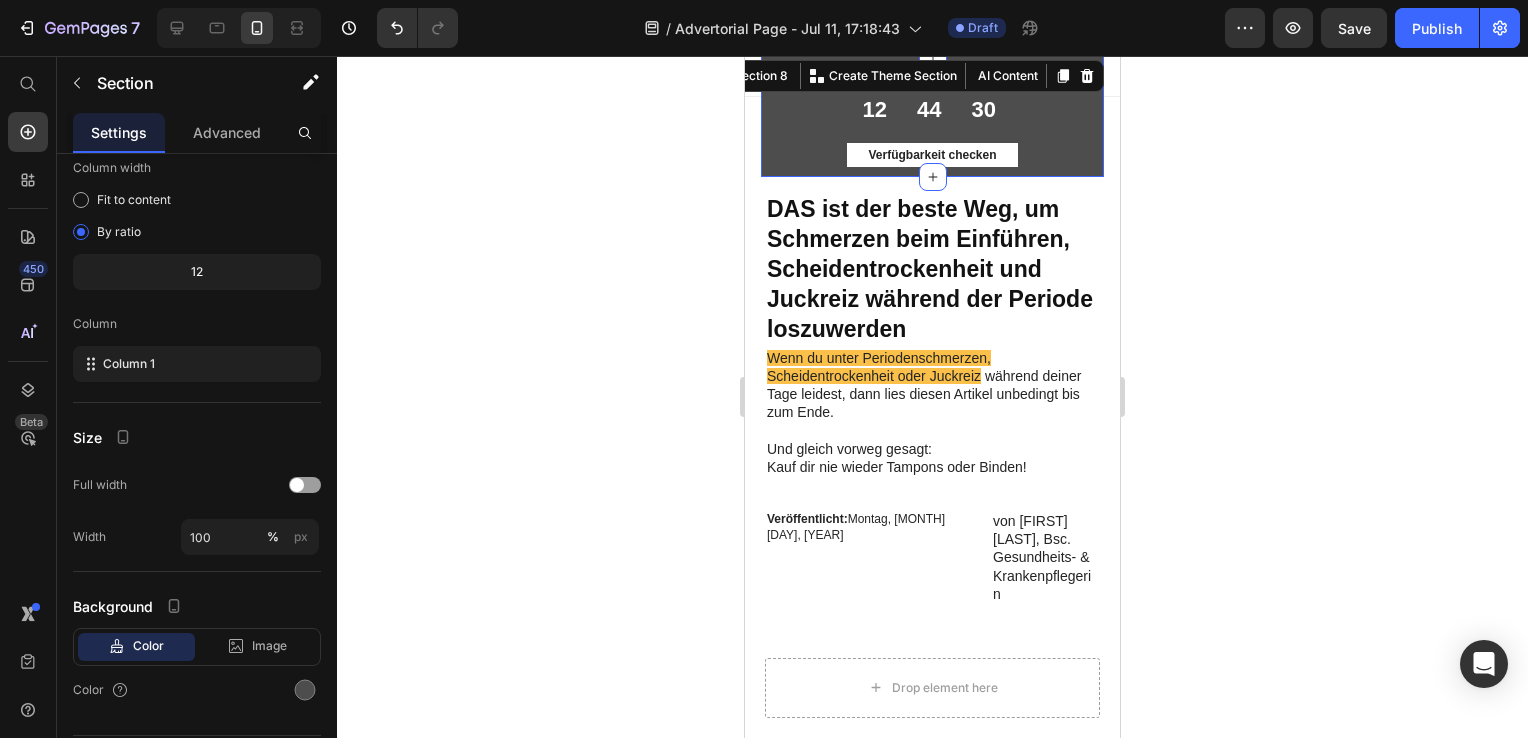 click 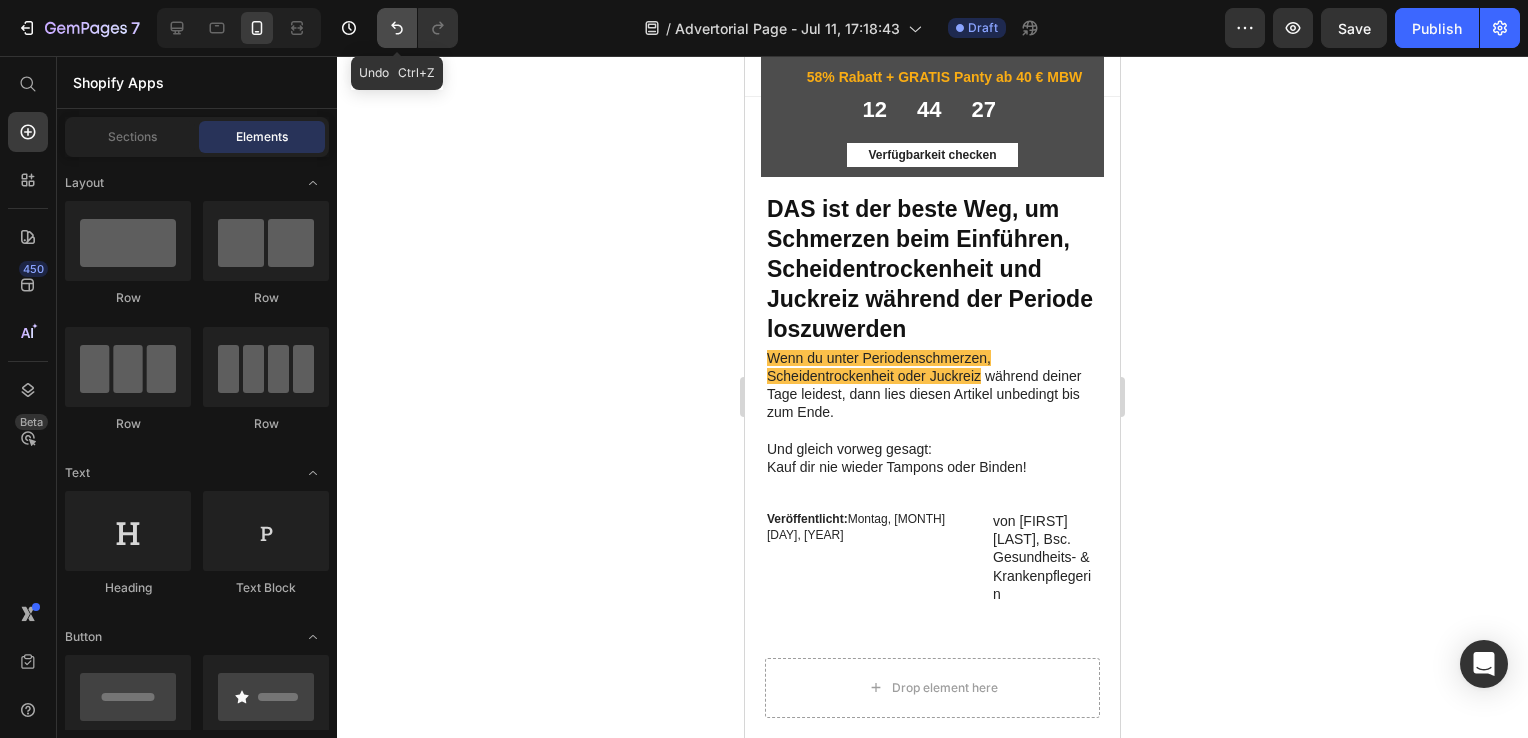 click 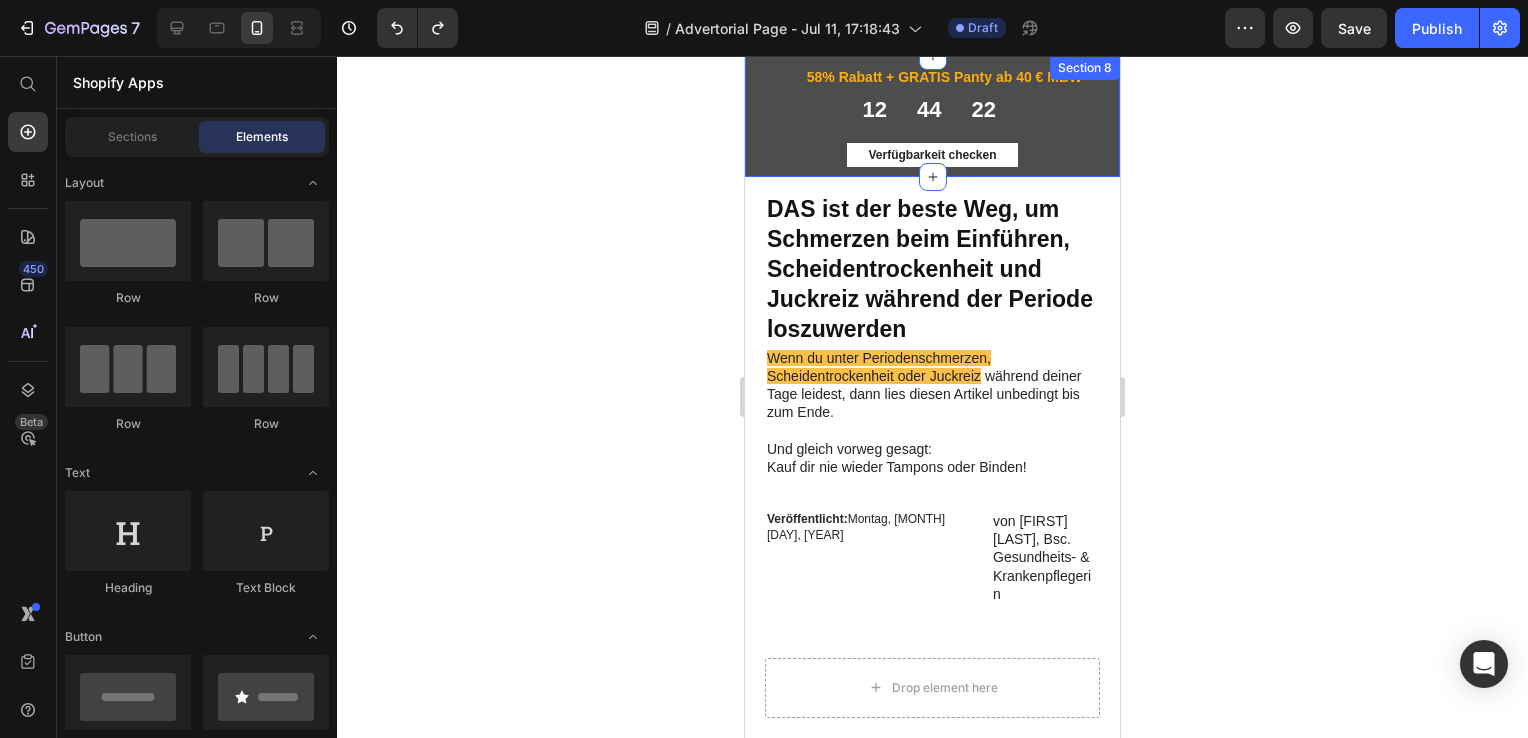 click on "12 44 22 CountDown Timer Verfügbarkeit checken Button Row" at bounding box center [932, 130] 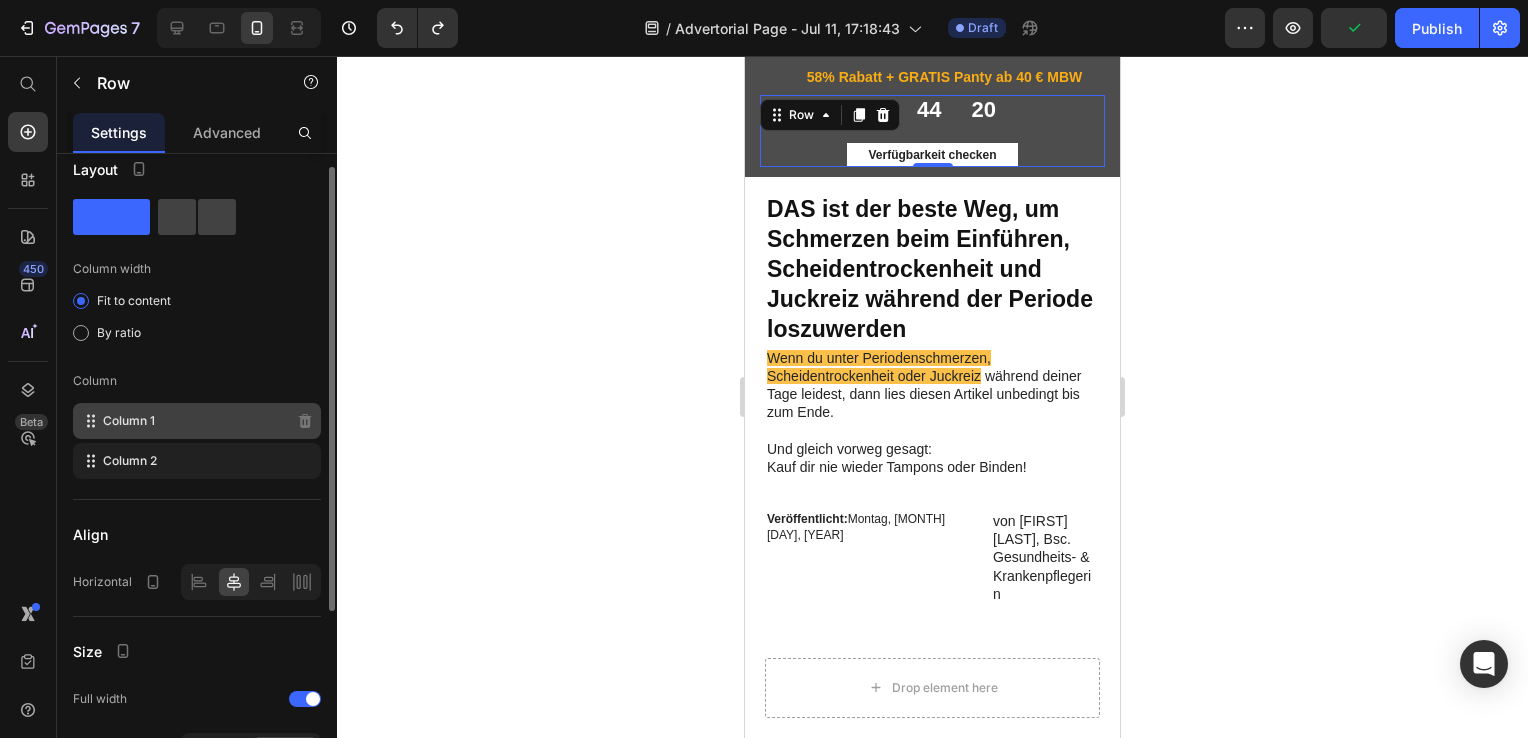 scroll, scrollTop: 20, scrollLeft: 0, axis: vertical 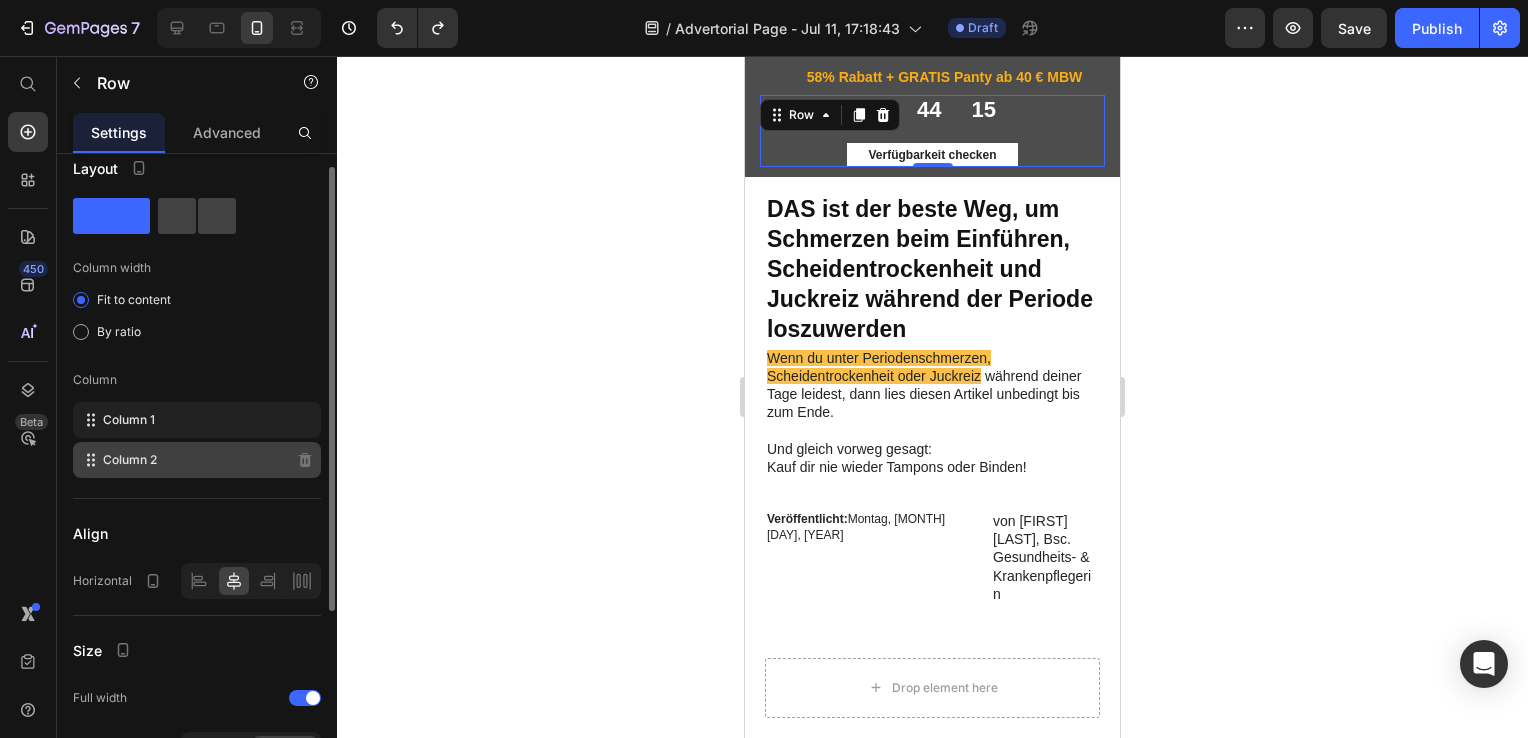 click on "Column 2" 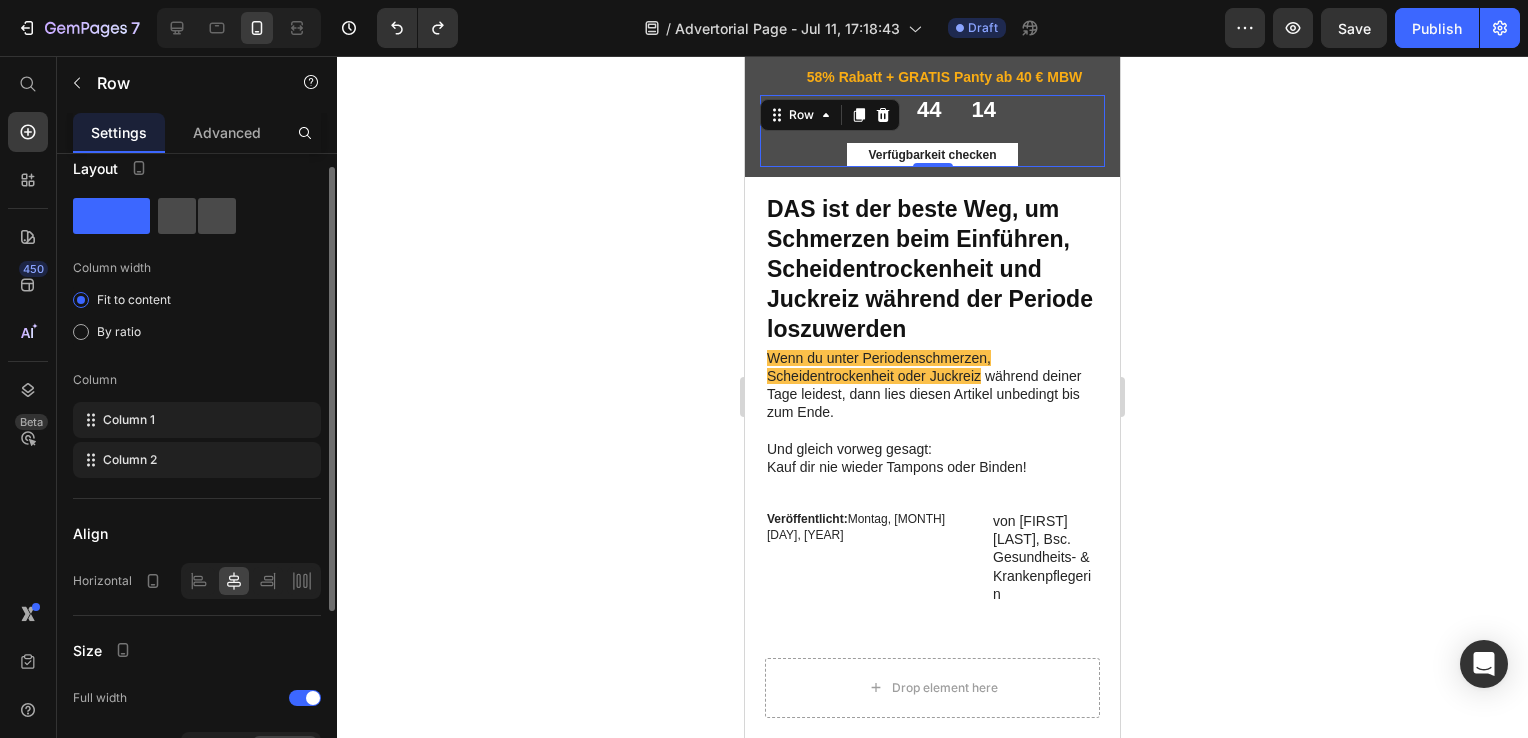 click 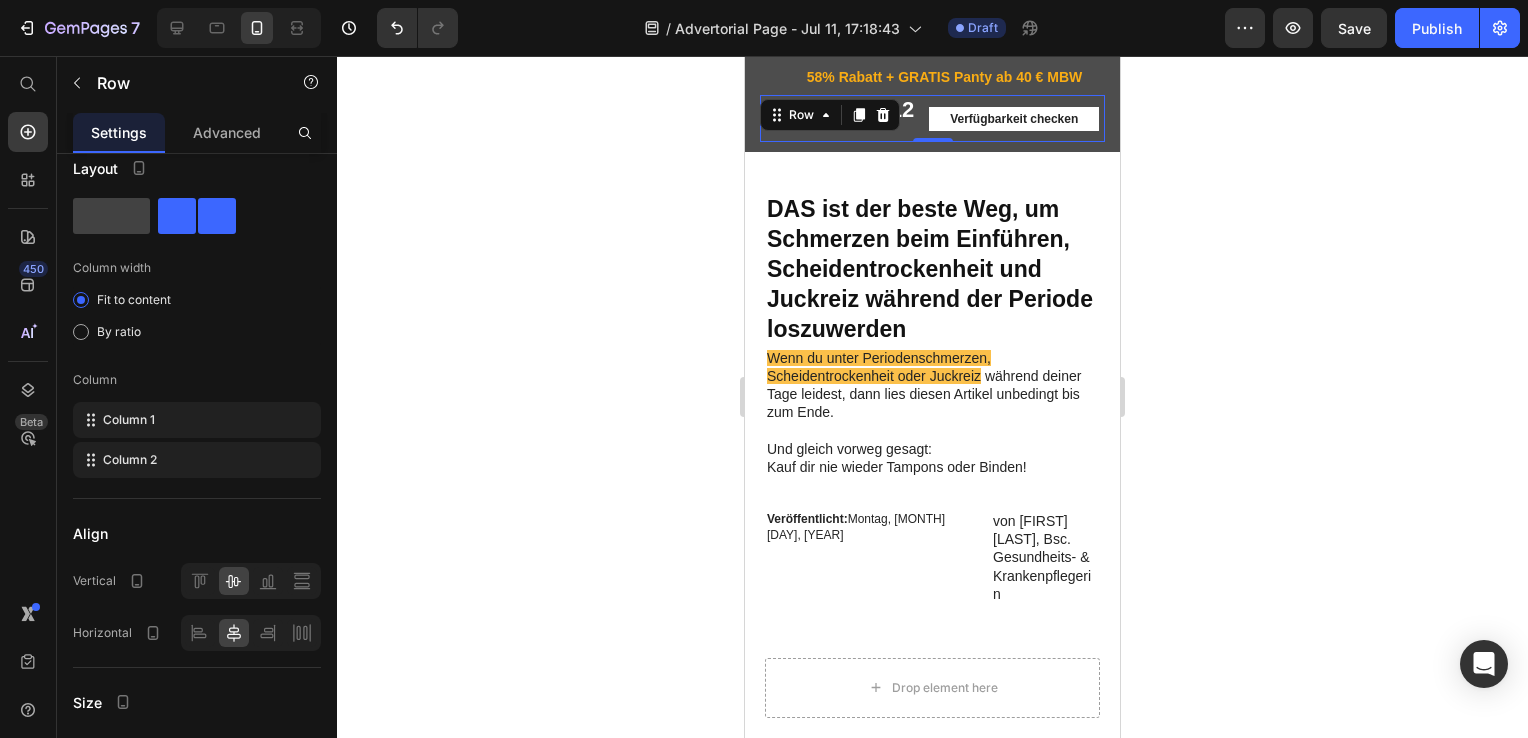 click 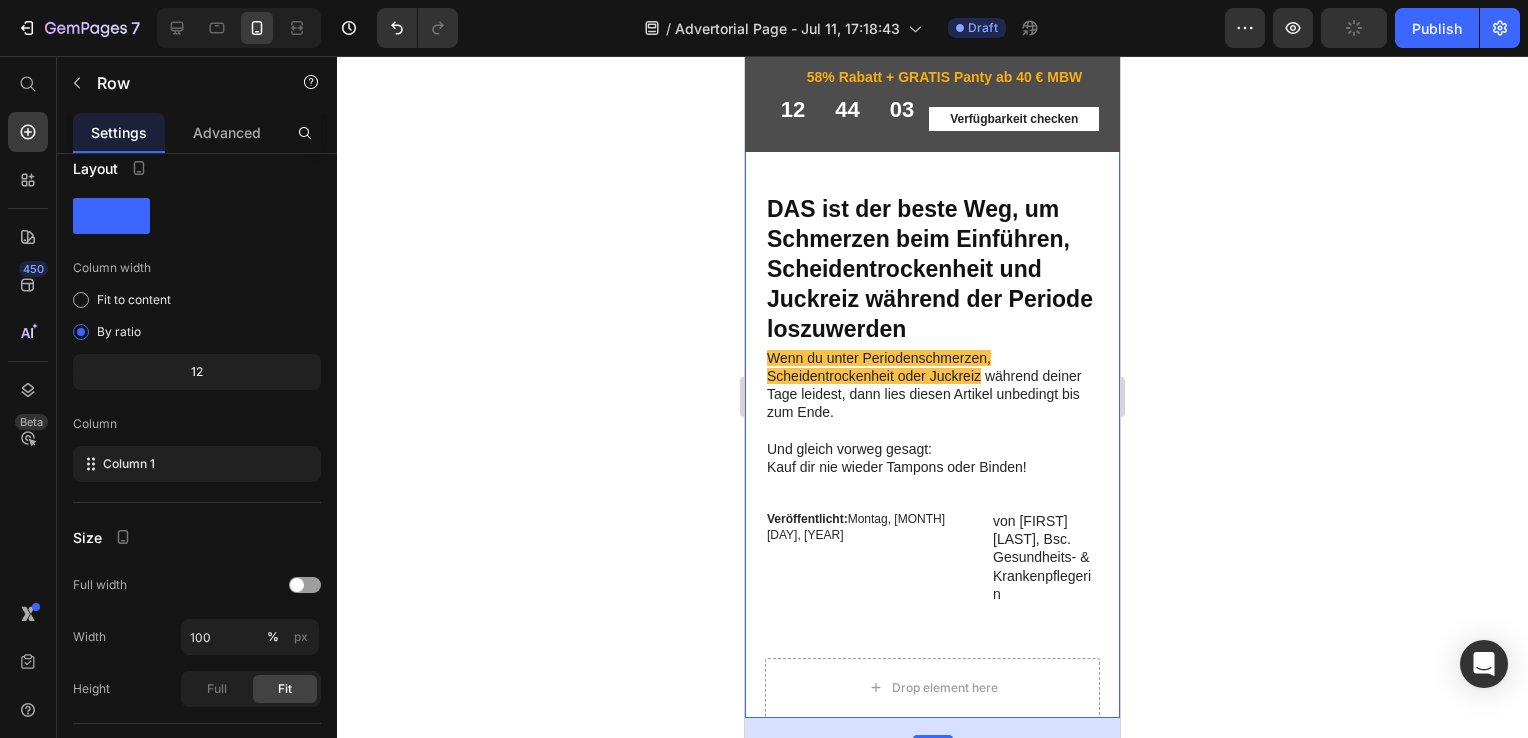 click on "DAS ist der beste Weg, um Schmerzen beim Einführen, Scheidentrockenheit und Juckreiz während der Periode loszuwerden Heading Wenn du unter Periodenschmerzen, Scheidentrockenheit oder Juckreiz   während deiner Tage leidest, dann lies diesen Artikel unbedingt bis zum Ende. Und gleich vorweg gesagt: Kauf dir nie wieder Tampons oder Binden! Text Block Veröffentlicht:  Montag, Juni 24, 2025 Text Block von Isabelle Doczy, Bsc. Gesundheits- & Krankenpflegerin Text Block Row
Drop element here Row" at bounding box center (932, 431) 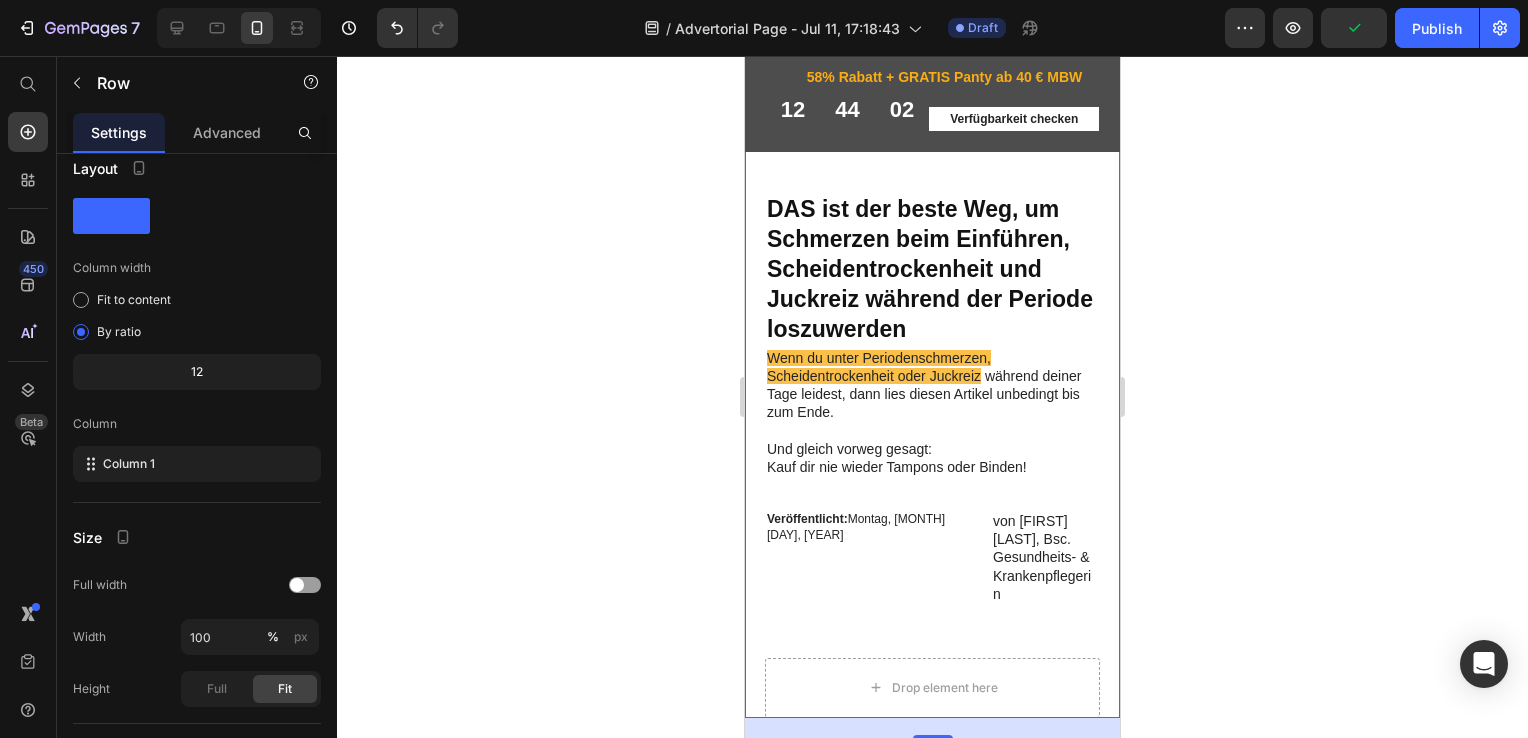 click on "DAS ist der beste Weg, um Schmerzen beim Einführen, Scheidentrockenheit und Juckreiz während der Periode loszuwerden Heading Wenn du unter Periodenschmerzen, Scheidentrockenheit oder Juckreiz   während deiner Tage leidest, dann lies diesen Artikel unbedingt bis zum Ende. Und gleich vorweg gesagt: Kauf dir nie wieder Tampons oder Binden! Text Block Veröffentlicht:  Montag, Juni 24, 2025 Text Block von Isabelle Doczy, Bsc. Gesundheits- & Krankenpflegerin Text Block Row
Drop element here Row" at bounding box center (932, 431) 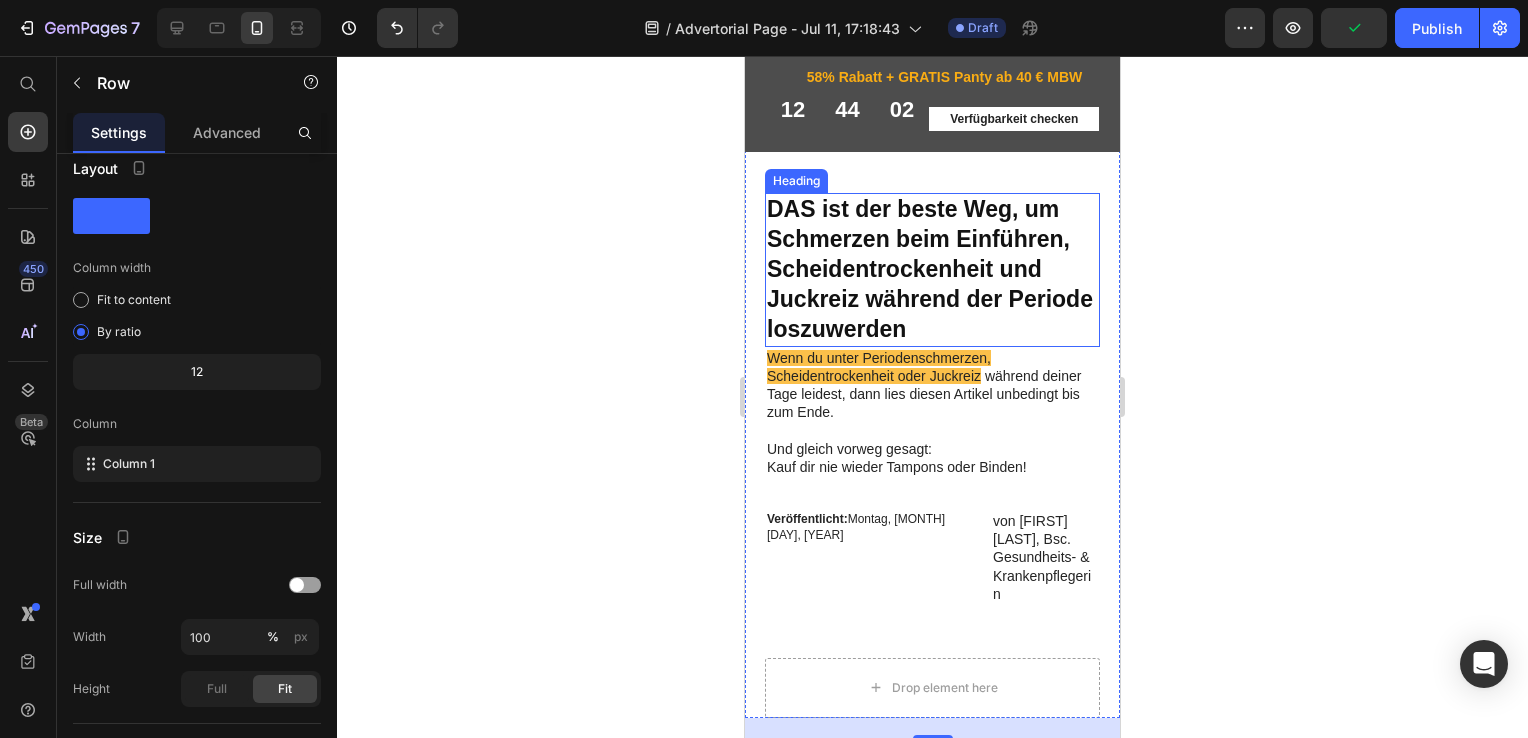 click on "DAS ist der beste Weg, um Schmerzen beim Einführen, Scheidentrockenheit und Juckreiz während der Periode loszuwerden" at bounding box center [932, 270] 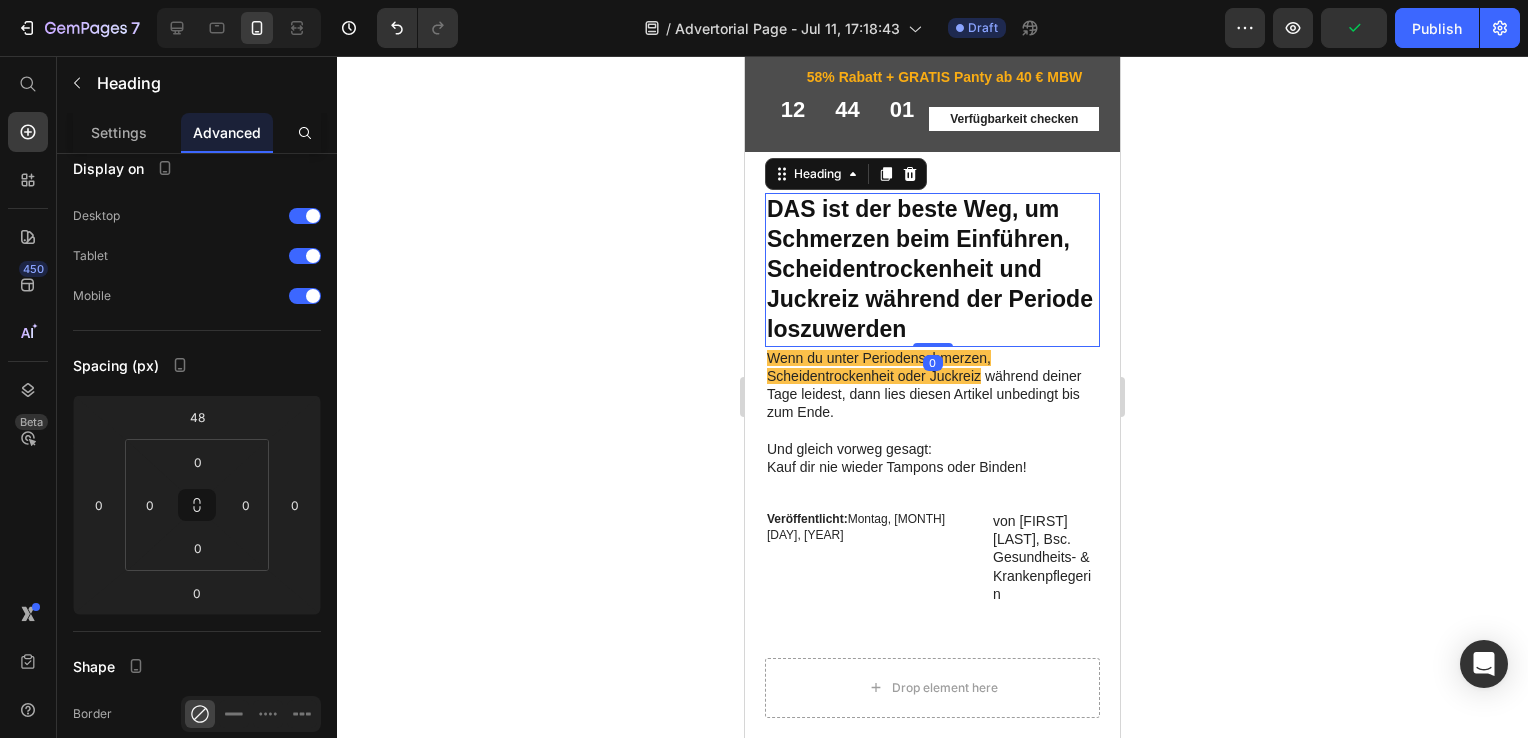 scroll, scrollTop: 0, scrollLeft: 0, axis: both 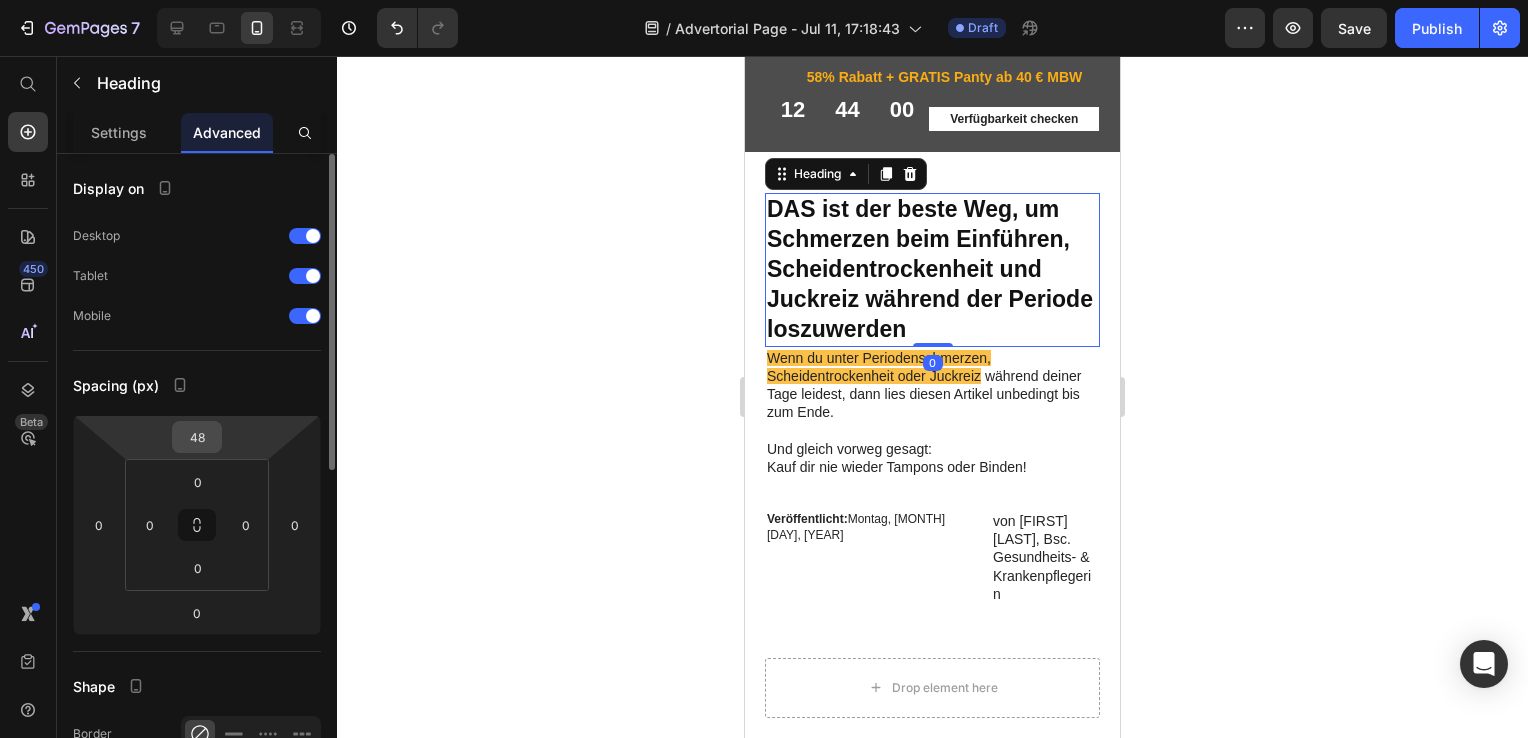 click on "48" at bounding box center (197, 437) 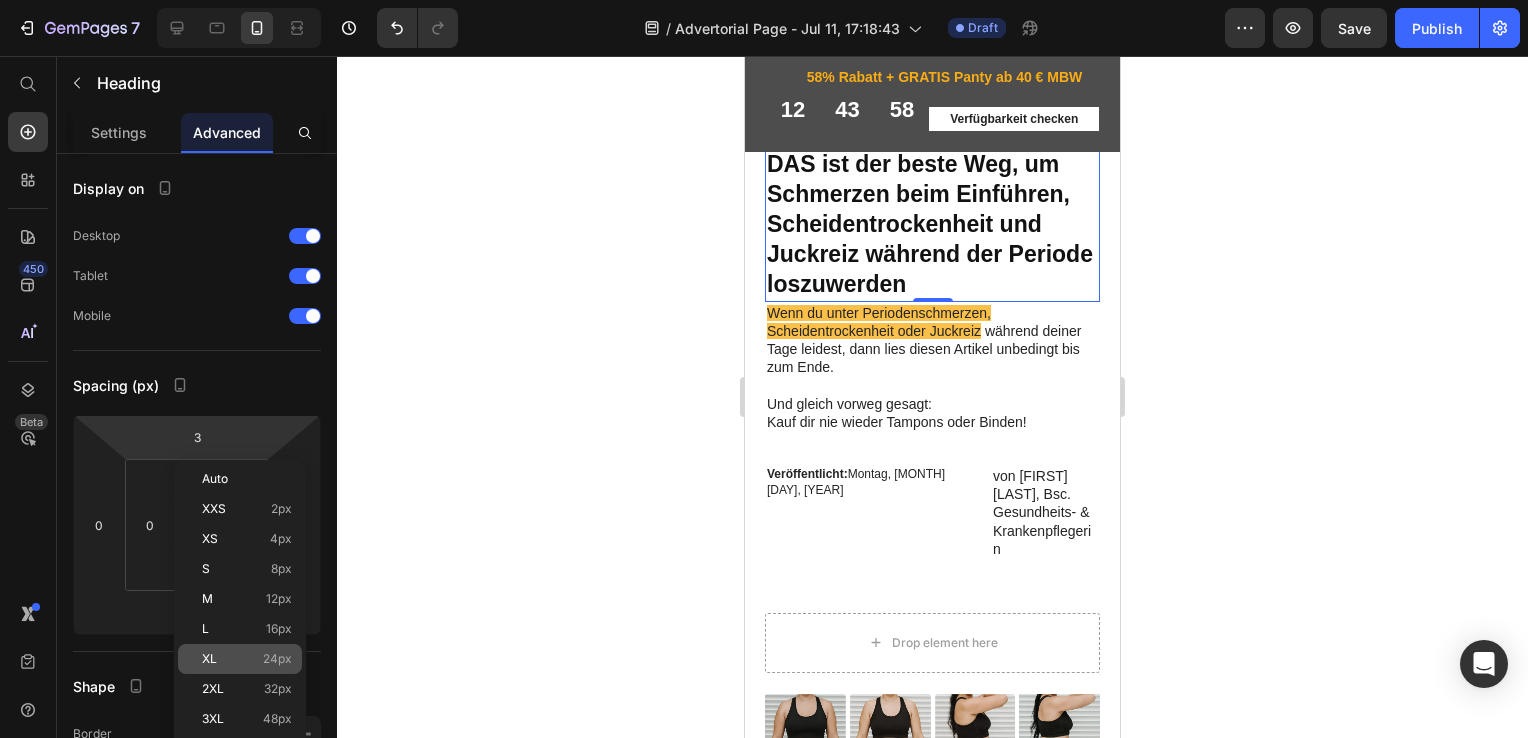 click on "XL 24px" 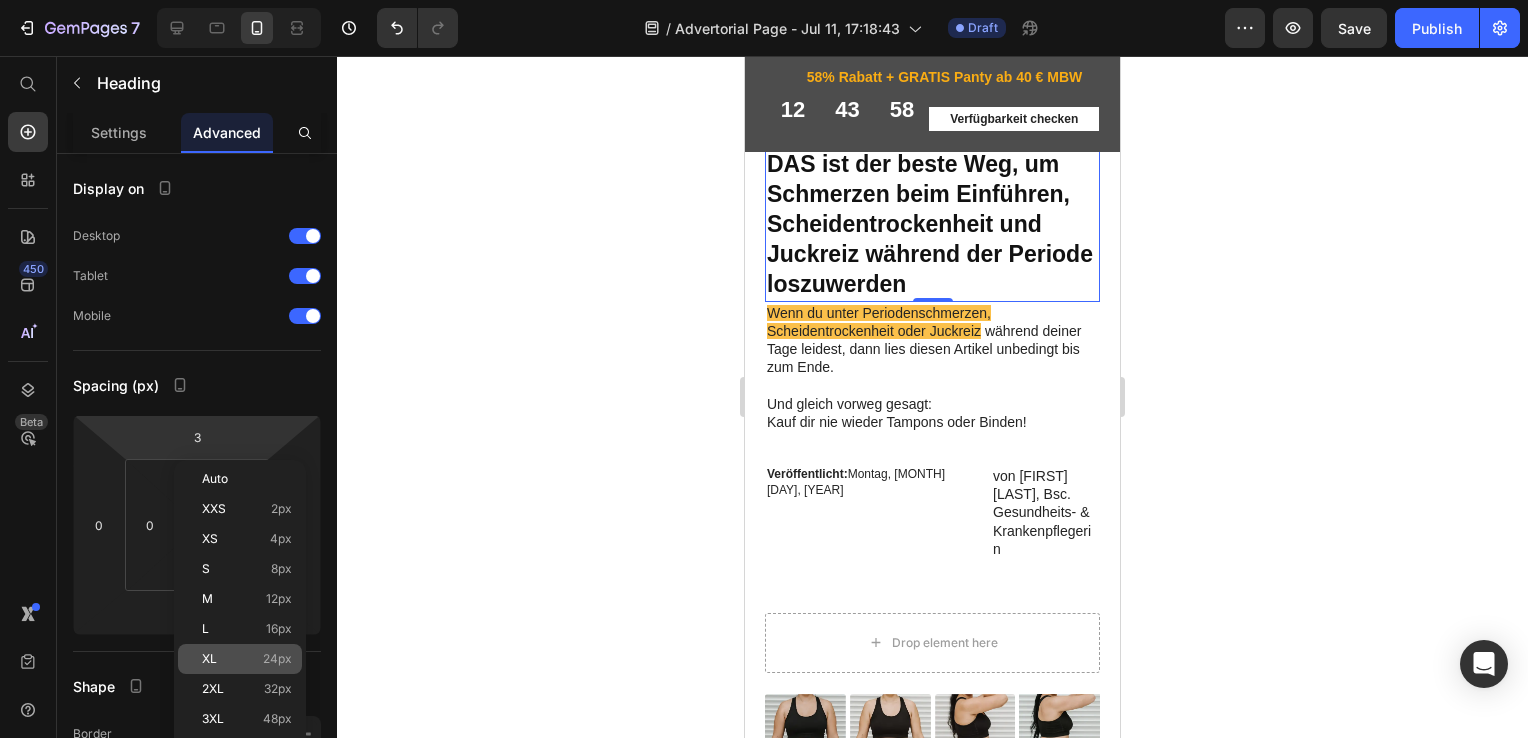 type on "24" 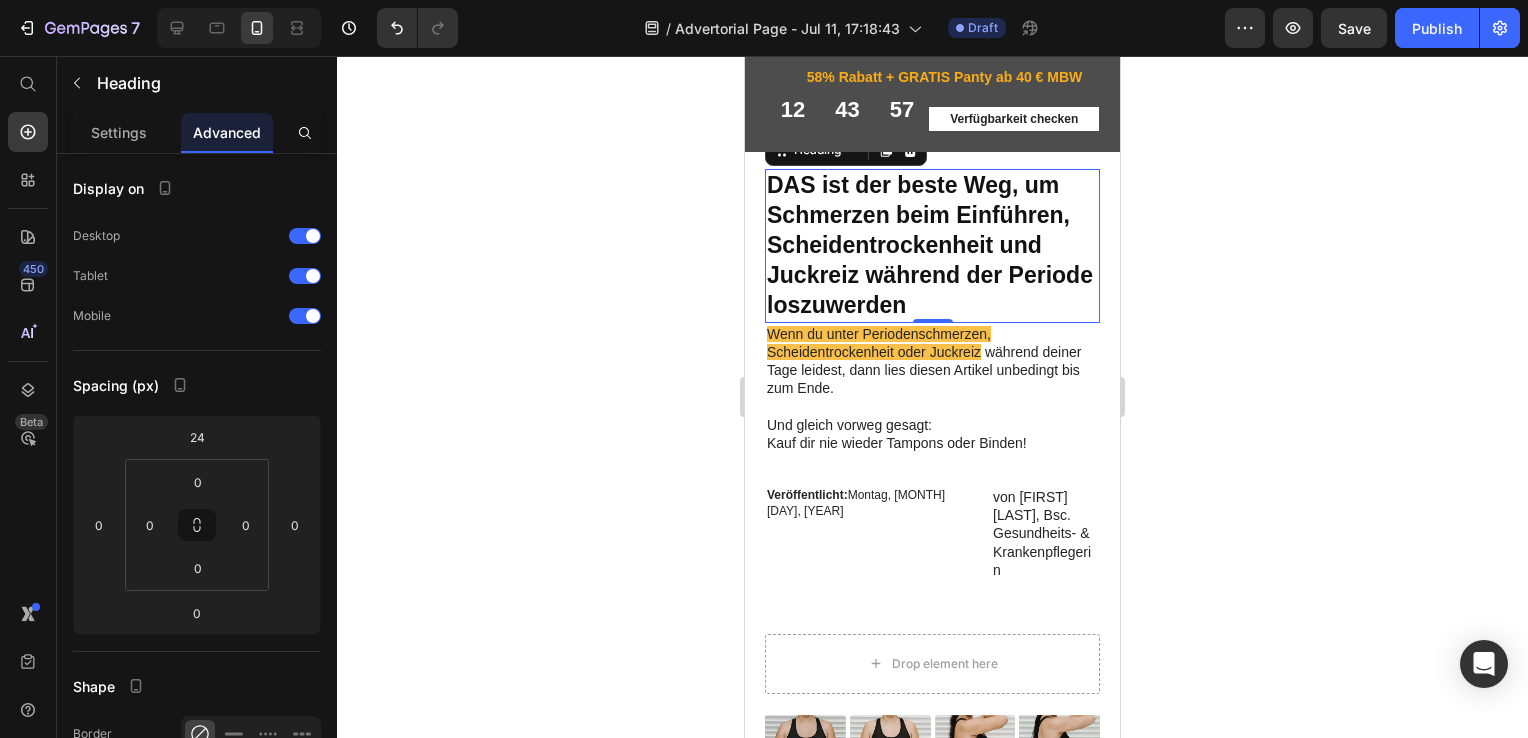 click 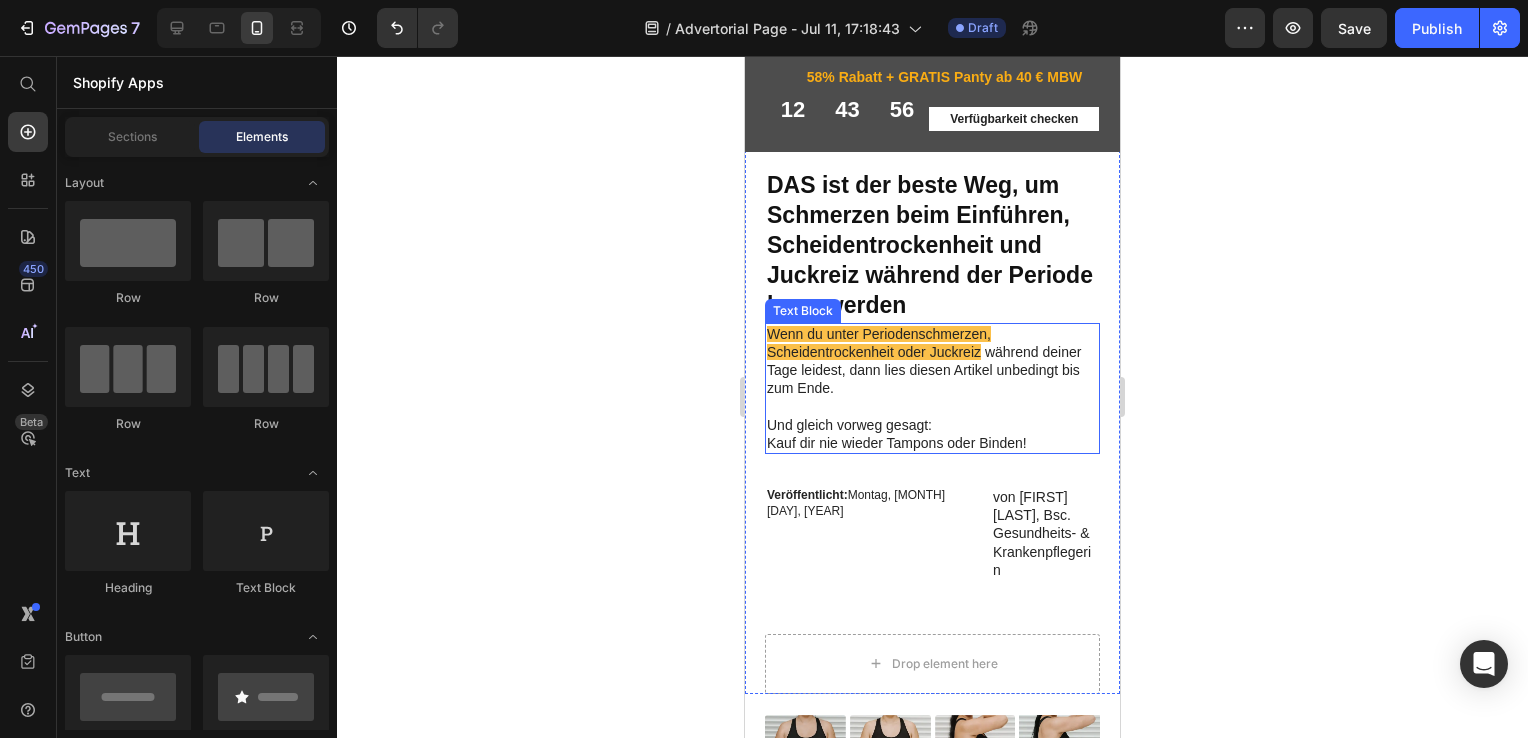click on "Wenn du unter Periodenschmerzen, Scheidentrockenheit oder Juckreiz" at bounding box center [879, 343] 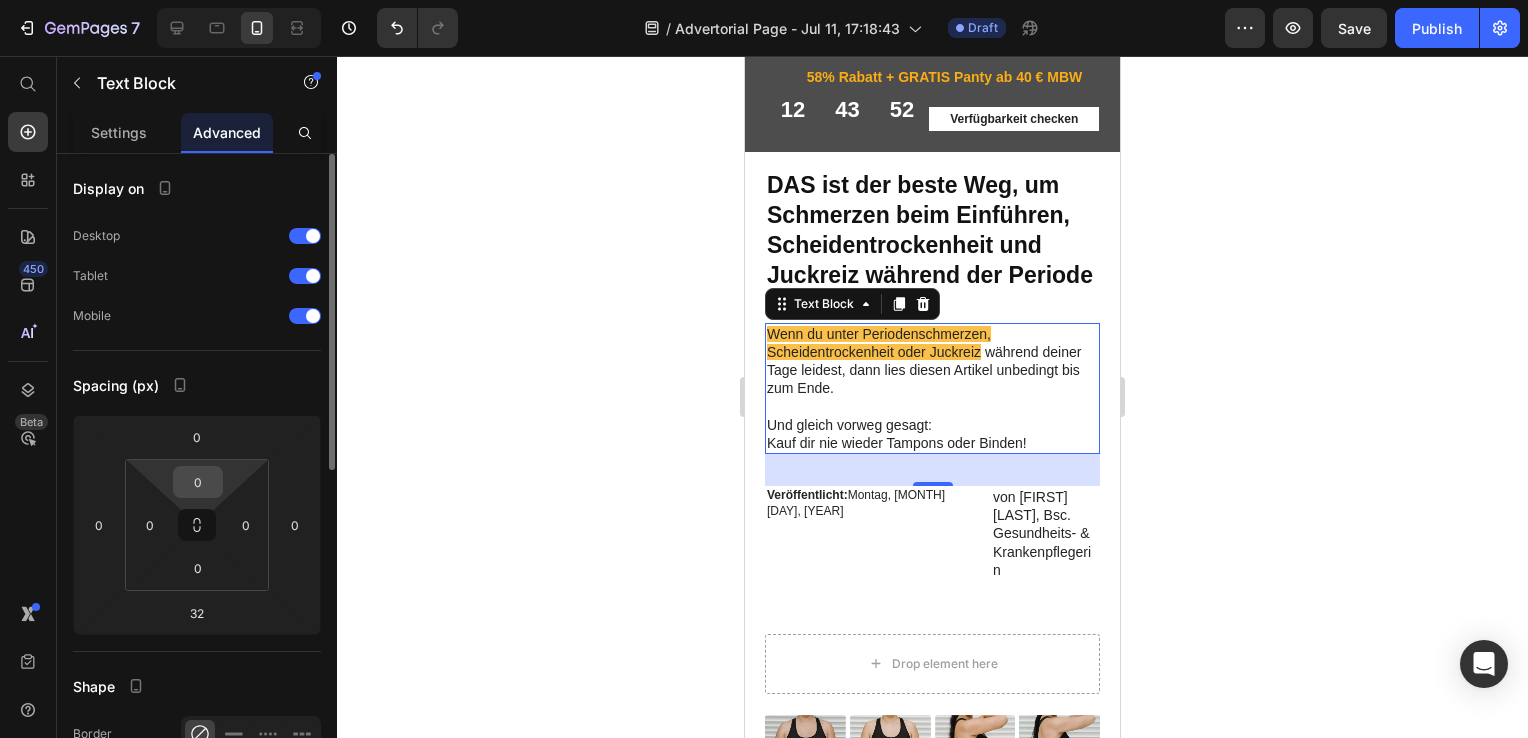 click on "0" at bounding box center (198, 482) 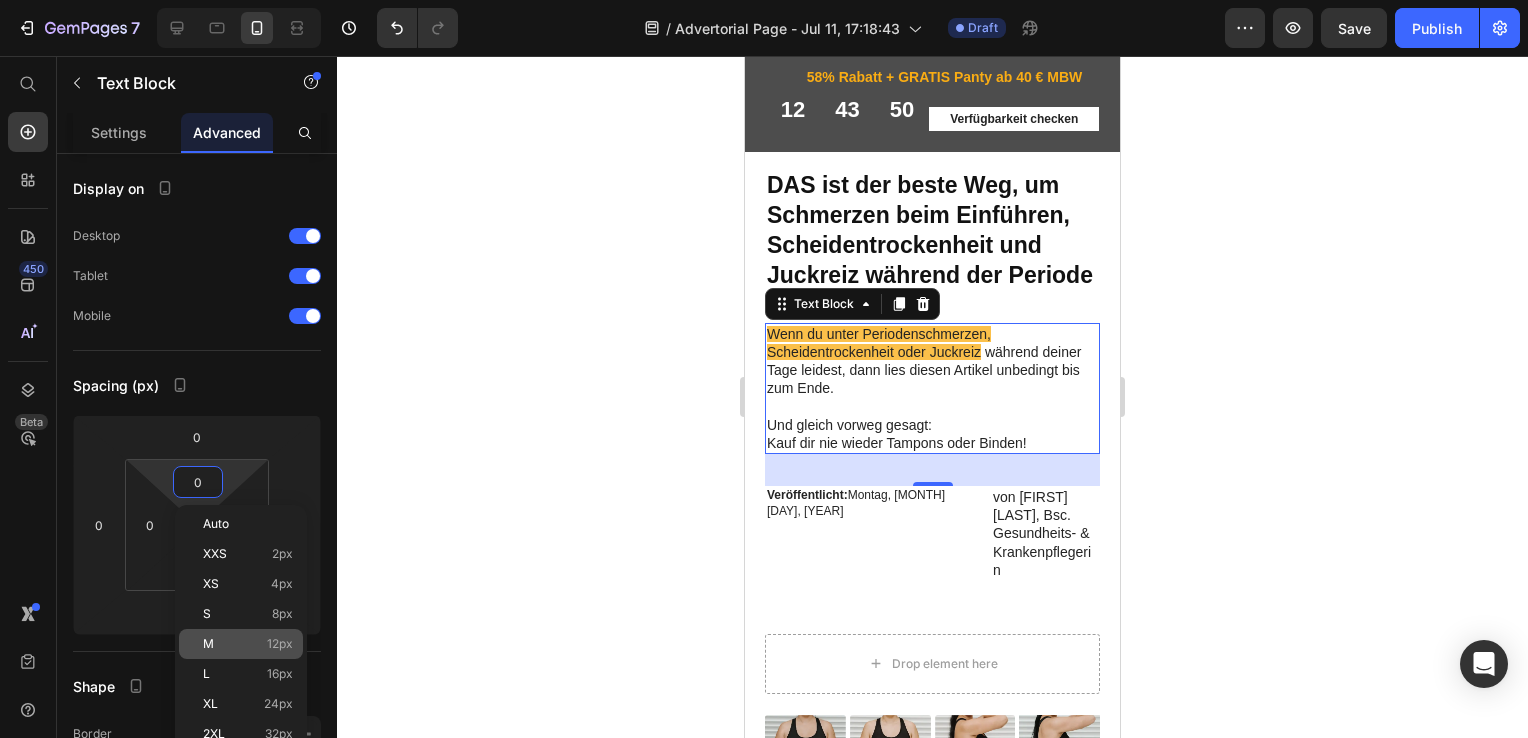 click on "M 12px" 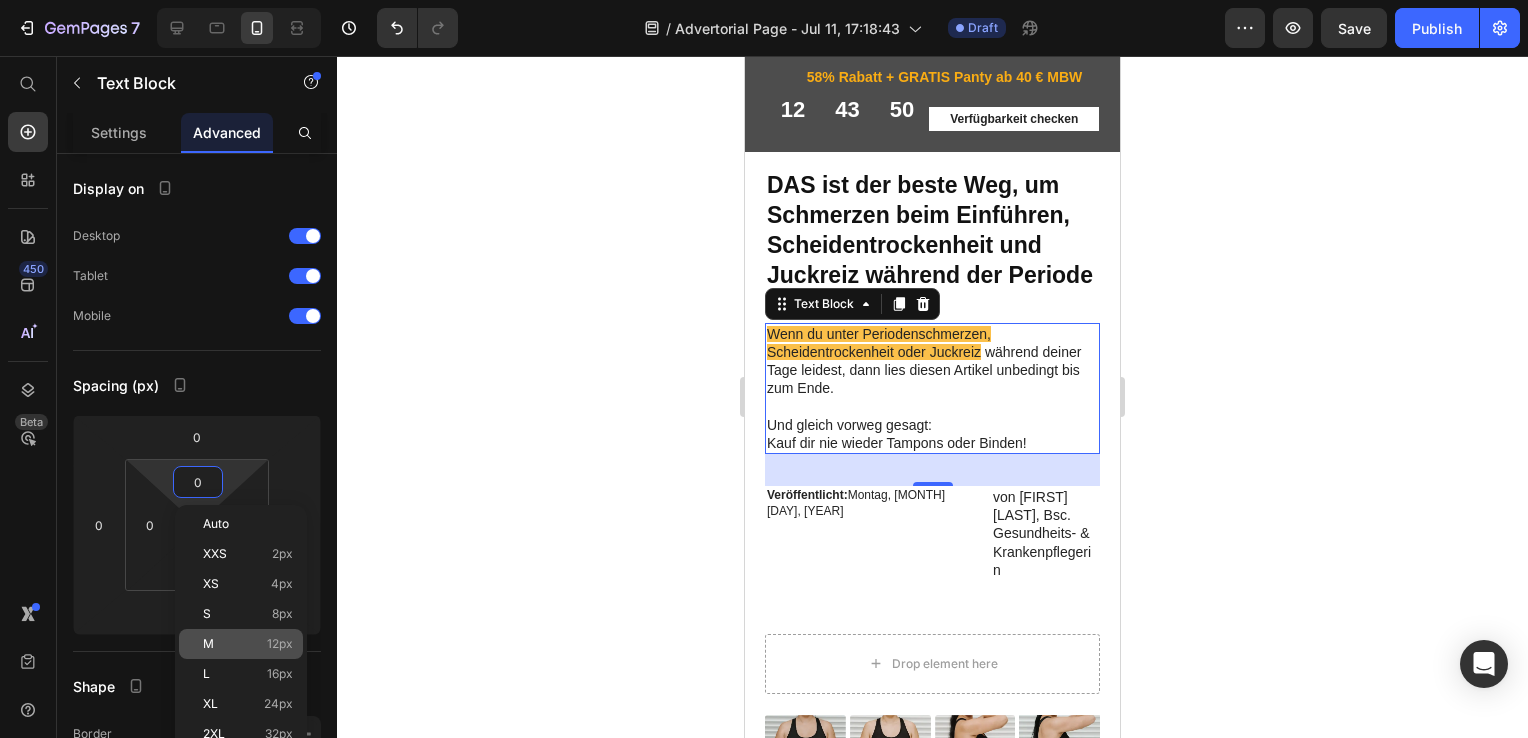 type on "12" 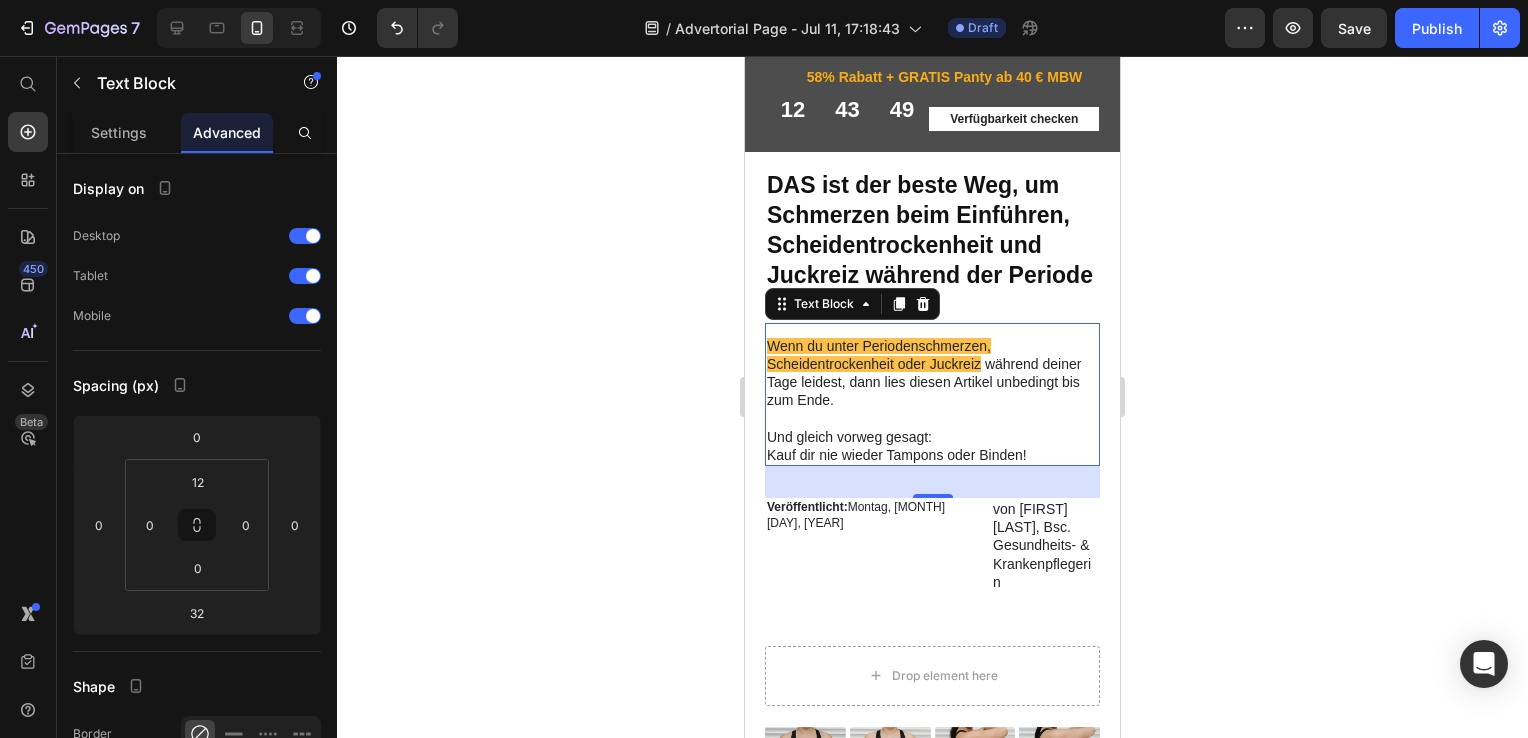 click 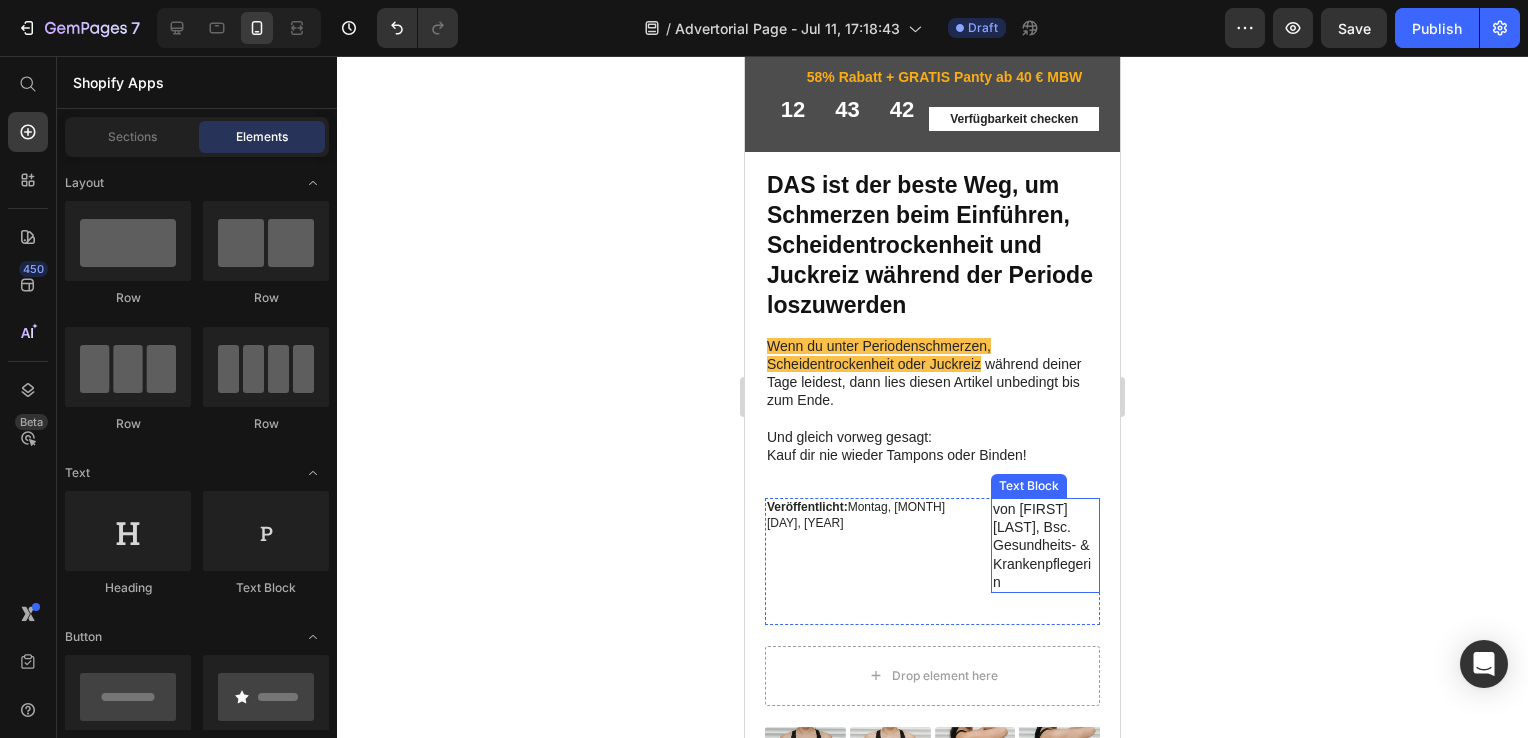 click on "Gesundheits- & Krankenpflegerin" at bounding box center (1045, 563) 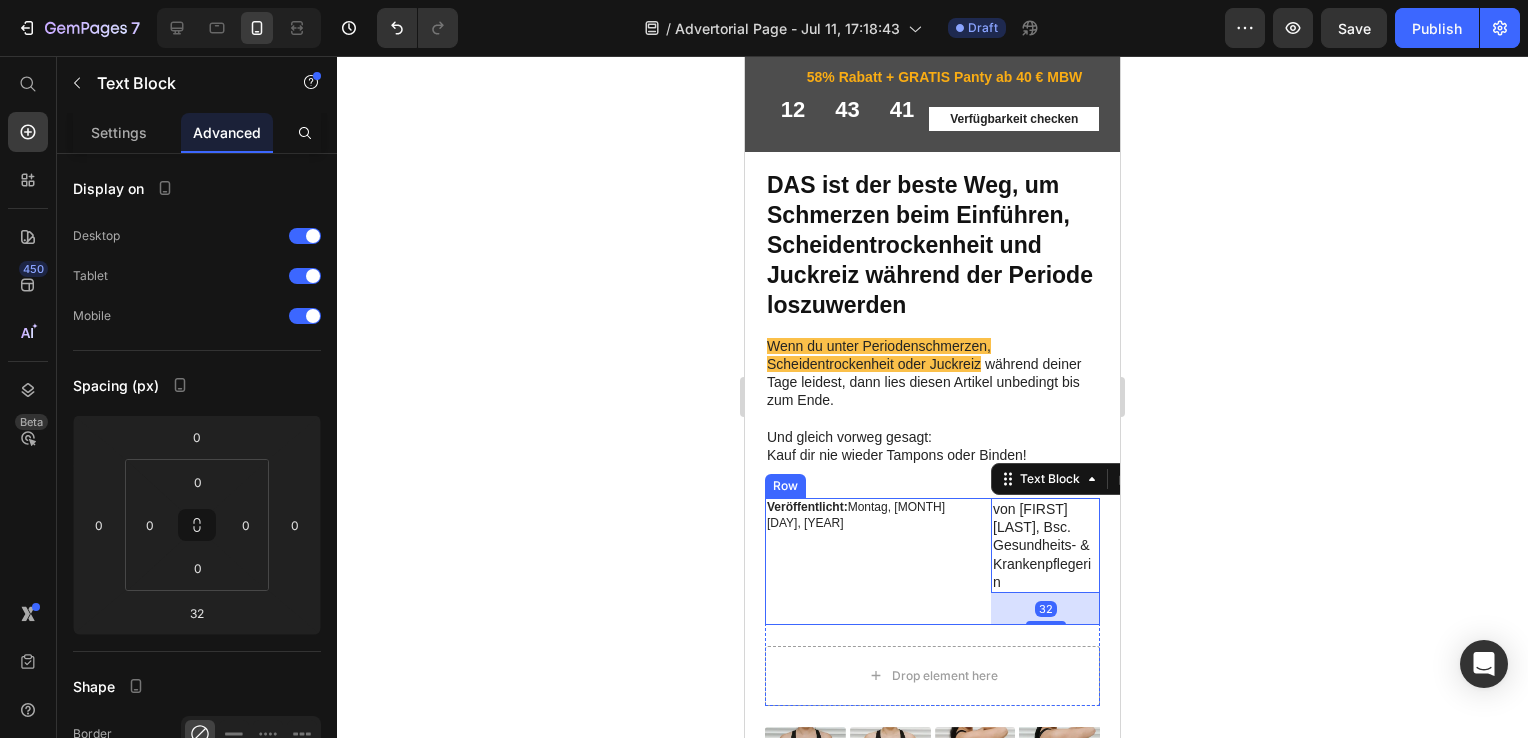 click on "Veröffentlicht:  Montag, Juni 24, 2025 Text Block" at bounding box center [874, 561] 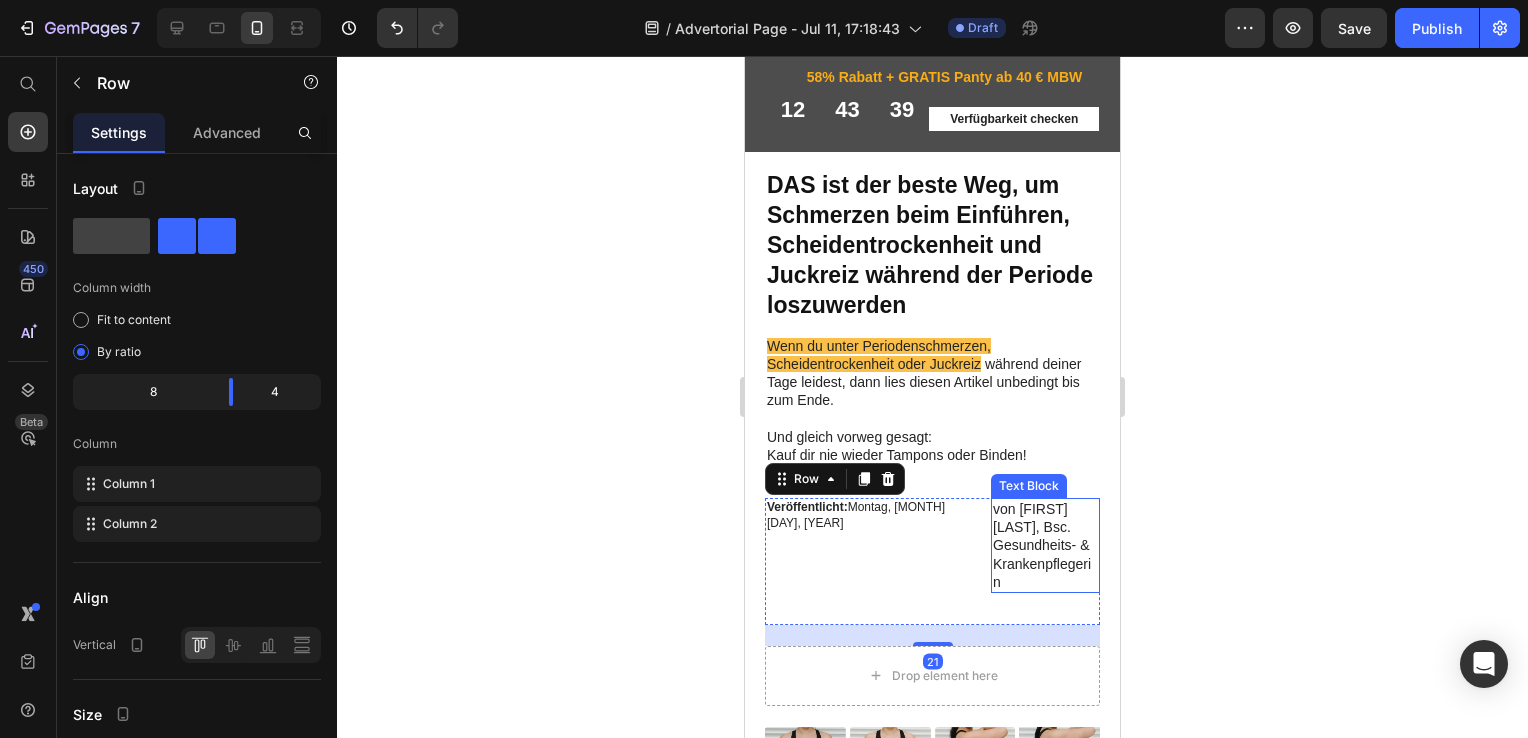 click on "Gesundheits- & Krankenpflegerin" at bounding box center (1045, 563) 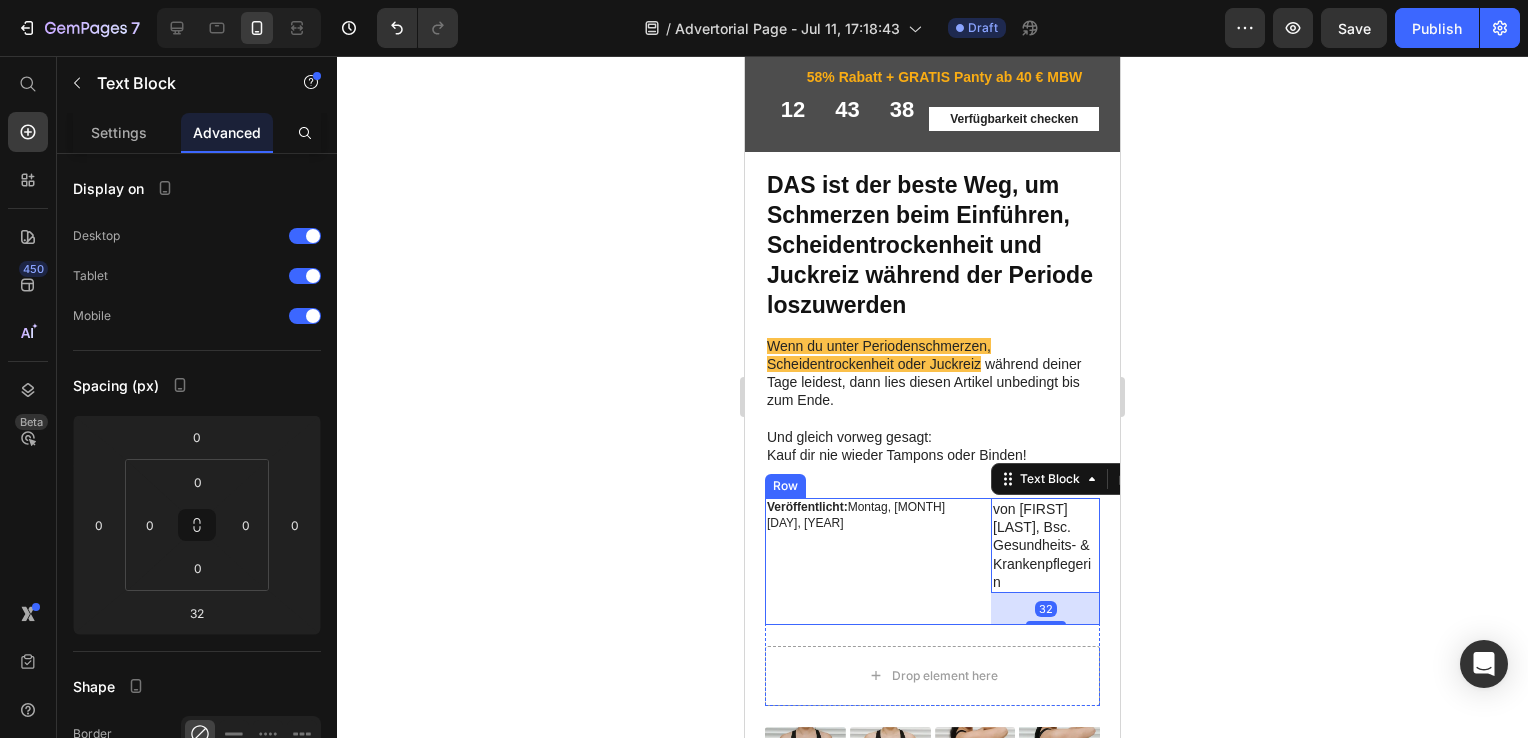 click on "Veröffentlicht:  Montag, Juni 24, 2025 Text Block" at bounding box center (874, 561) 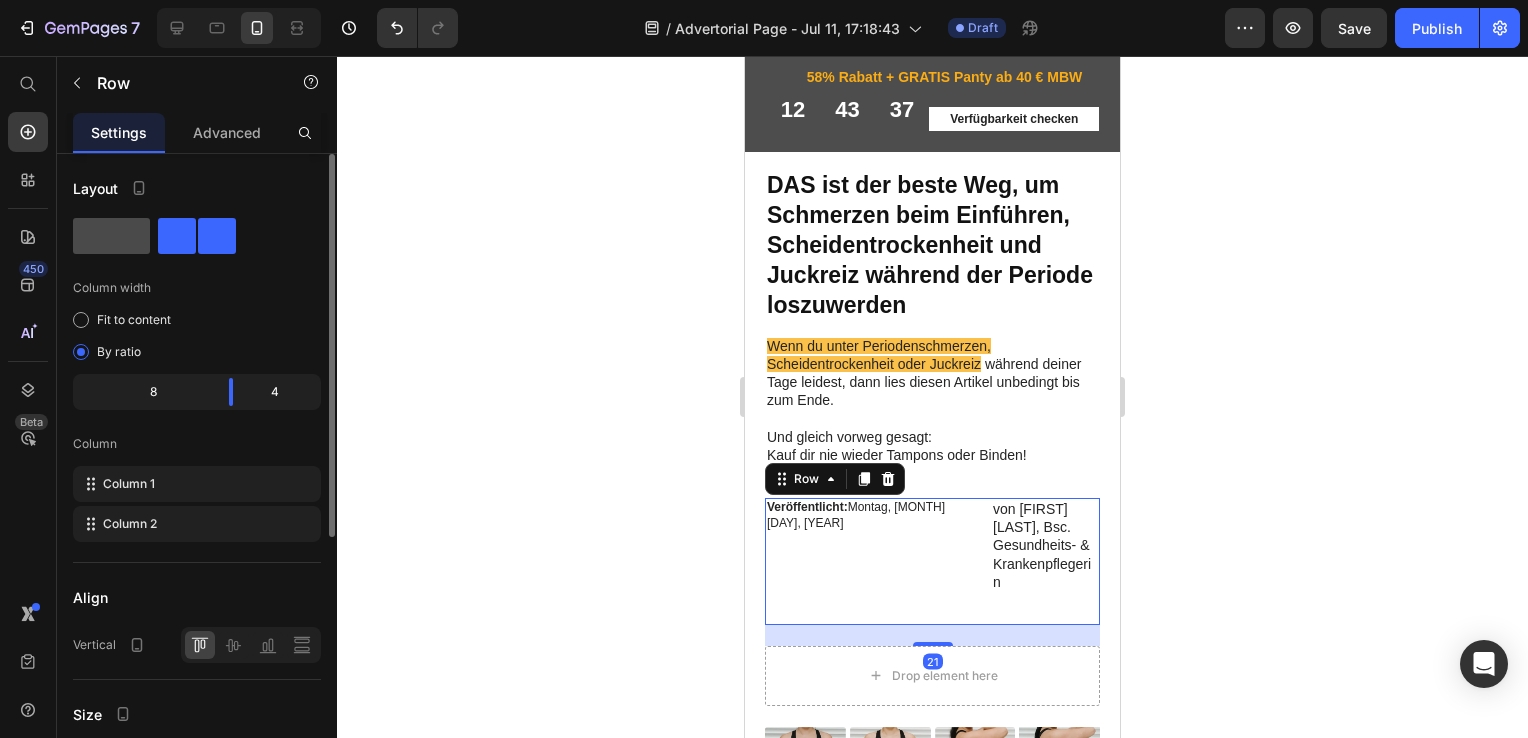 click 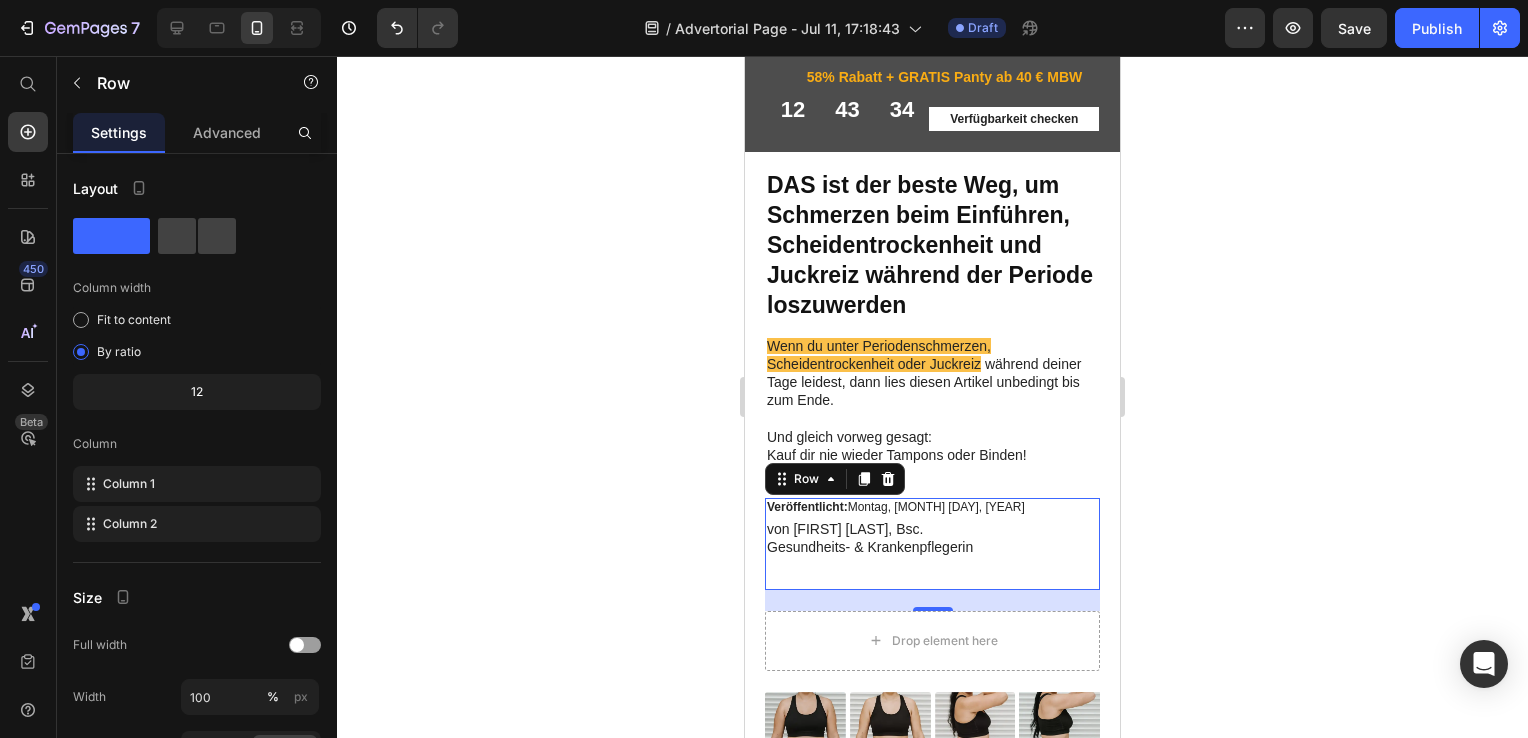 click 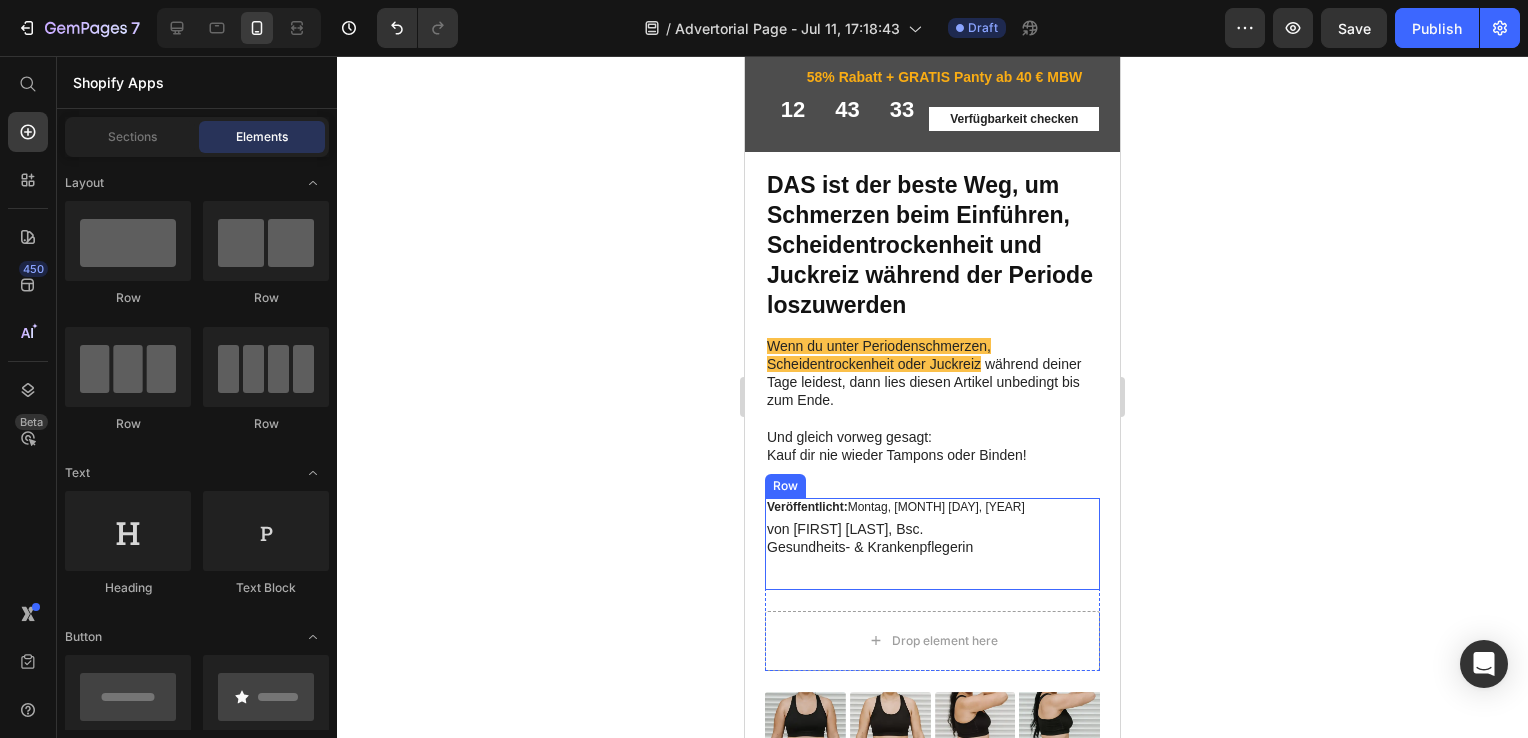 click on "von Isabelle Doczy, Bsc. Gesundheits- & Krankenpflegerin Text Block" at bounding box center [932, 554] 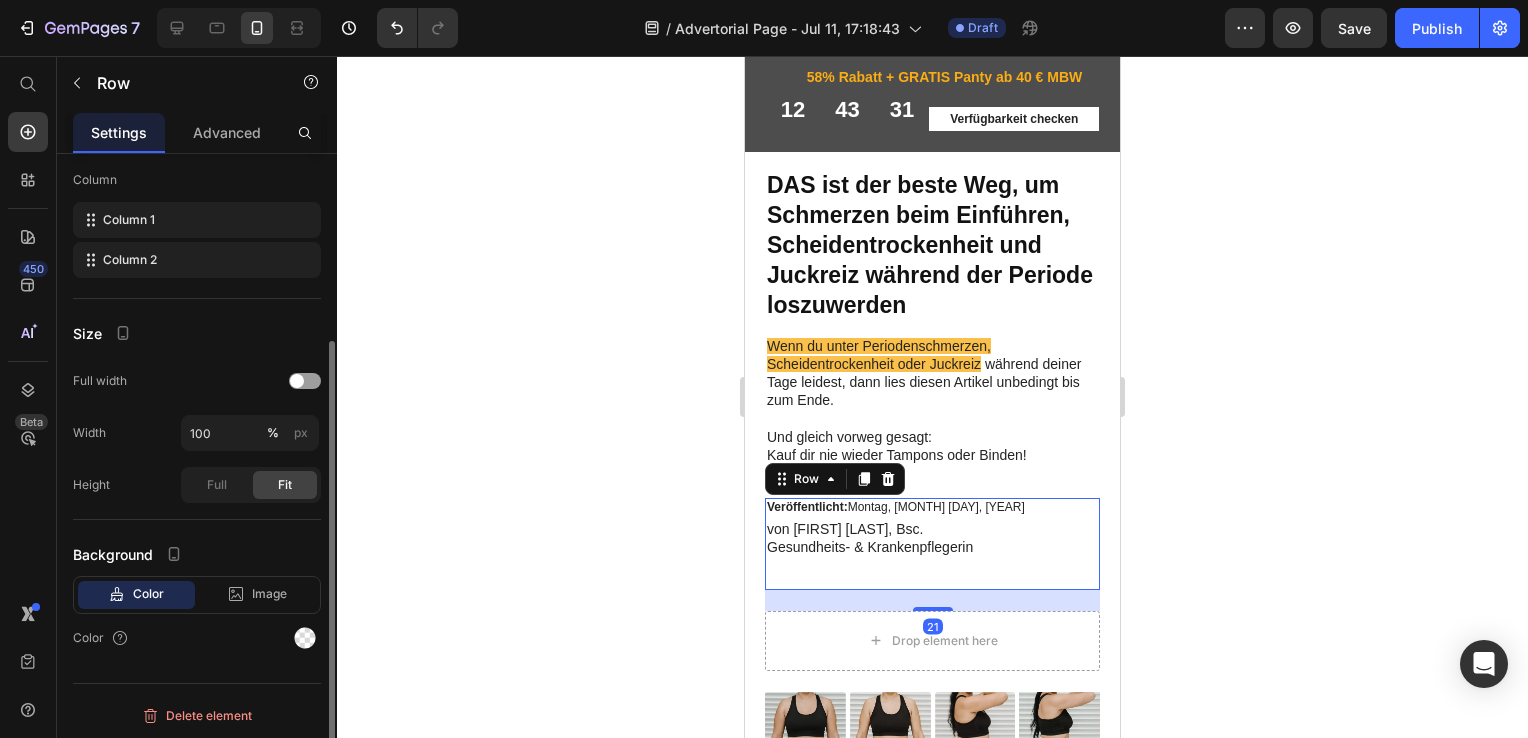 scroll, scrollTop: 264, scrollLeft: 0, axis: vertical 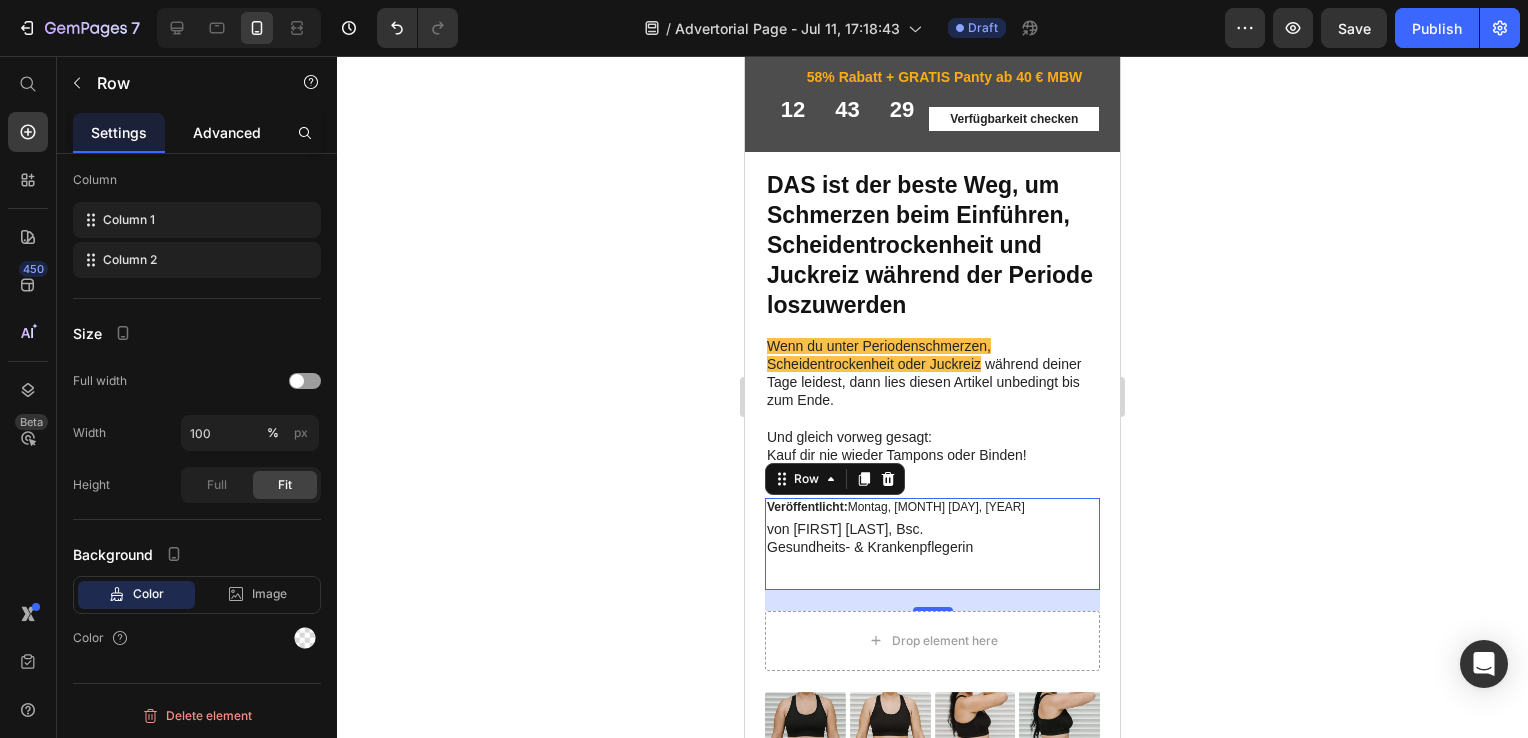 click on "Advanced" at bounding box center (227, 132) 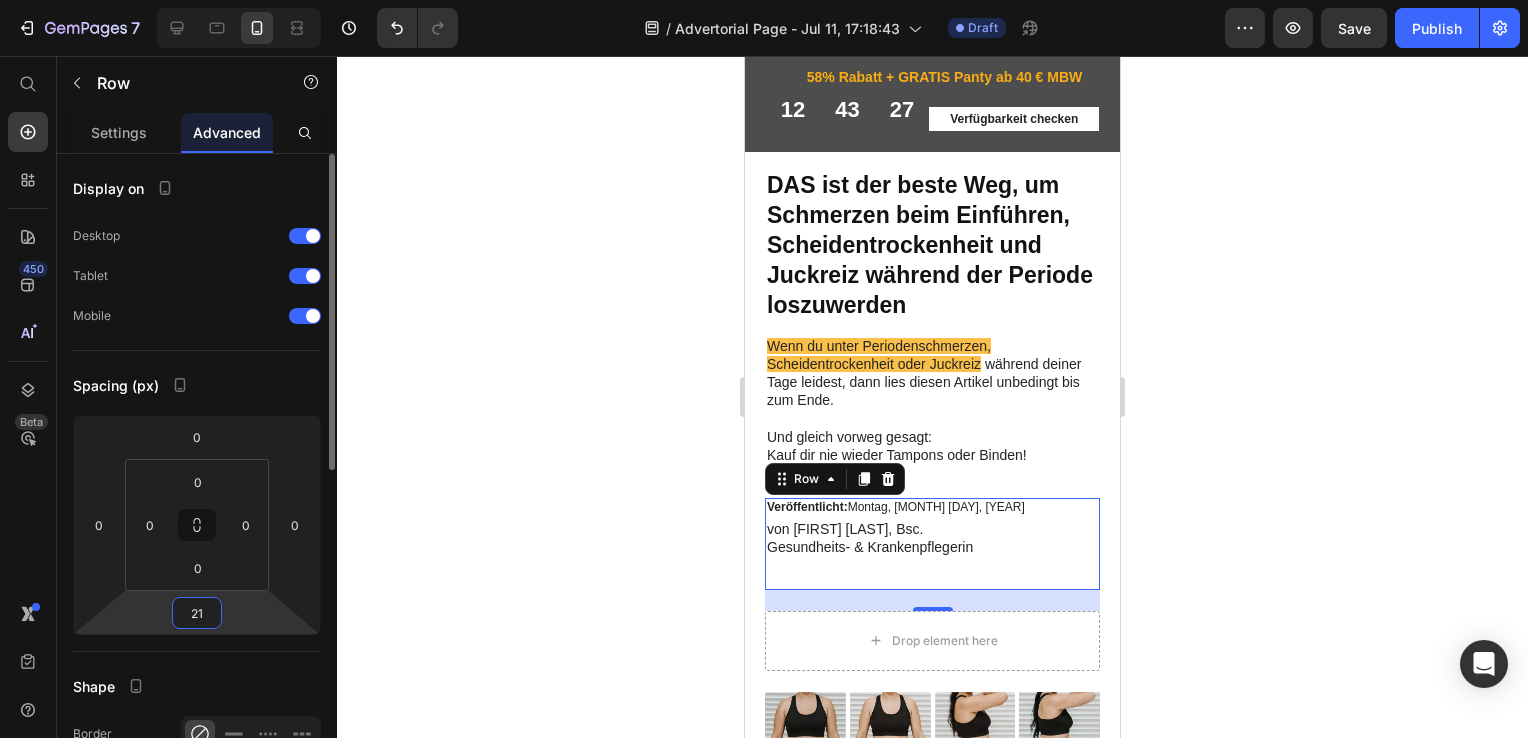 click on "21" at bounding box center (197, 613) 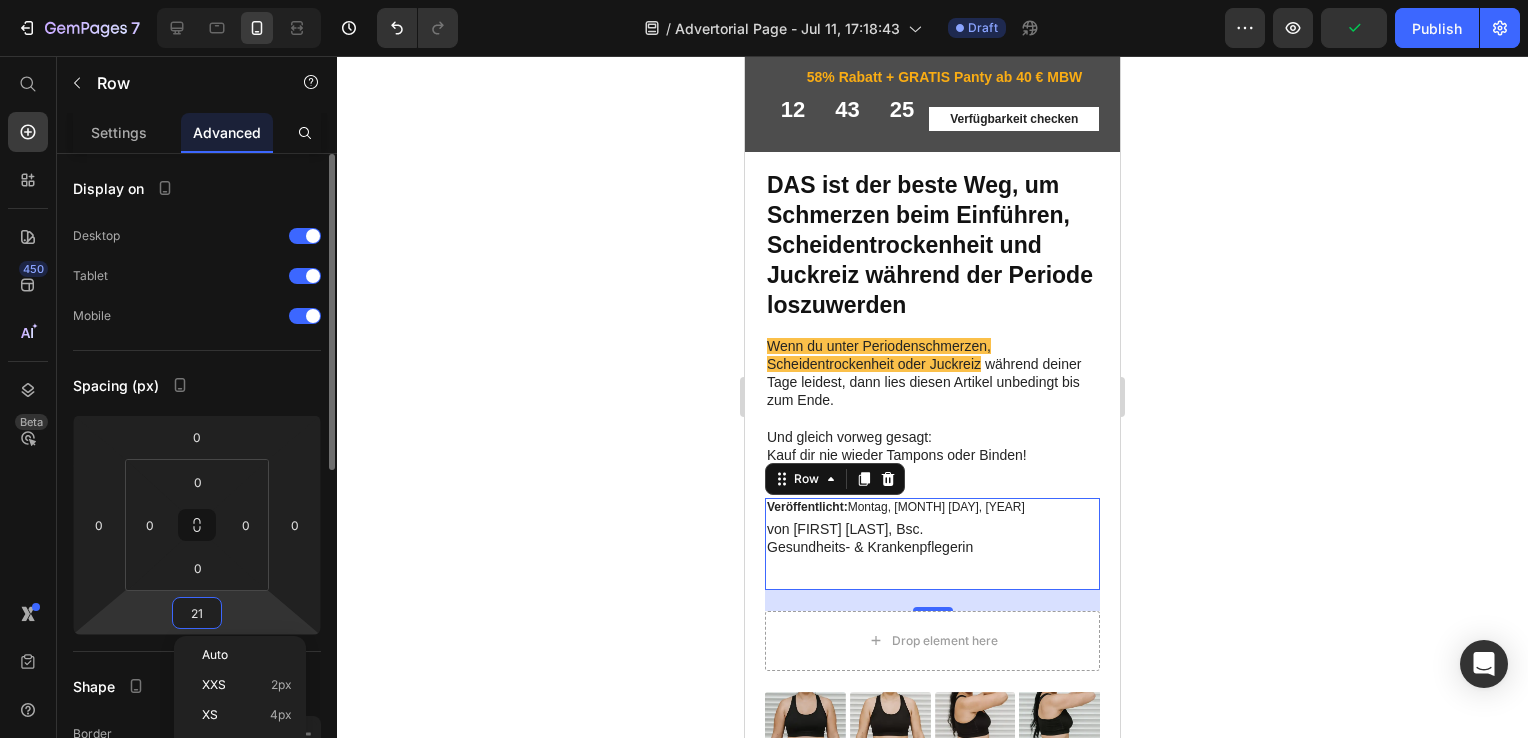 type on "0" 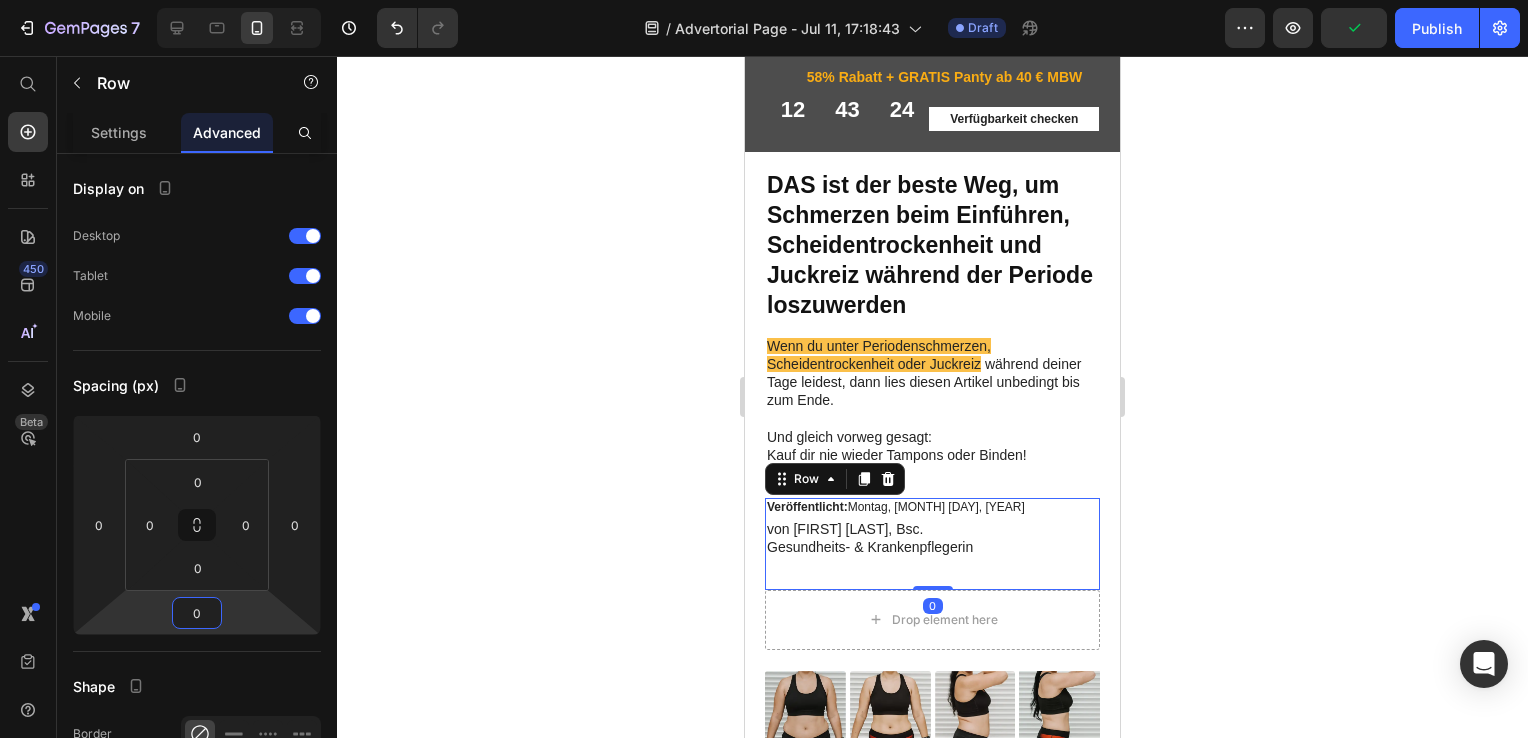 click 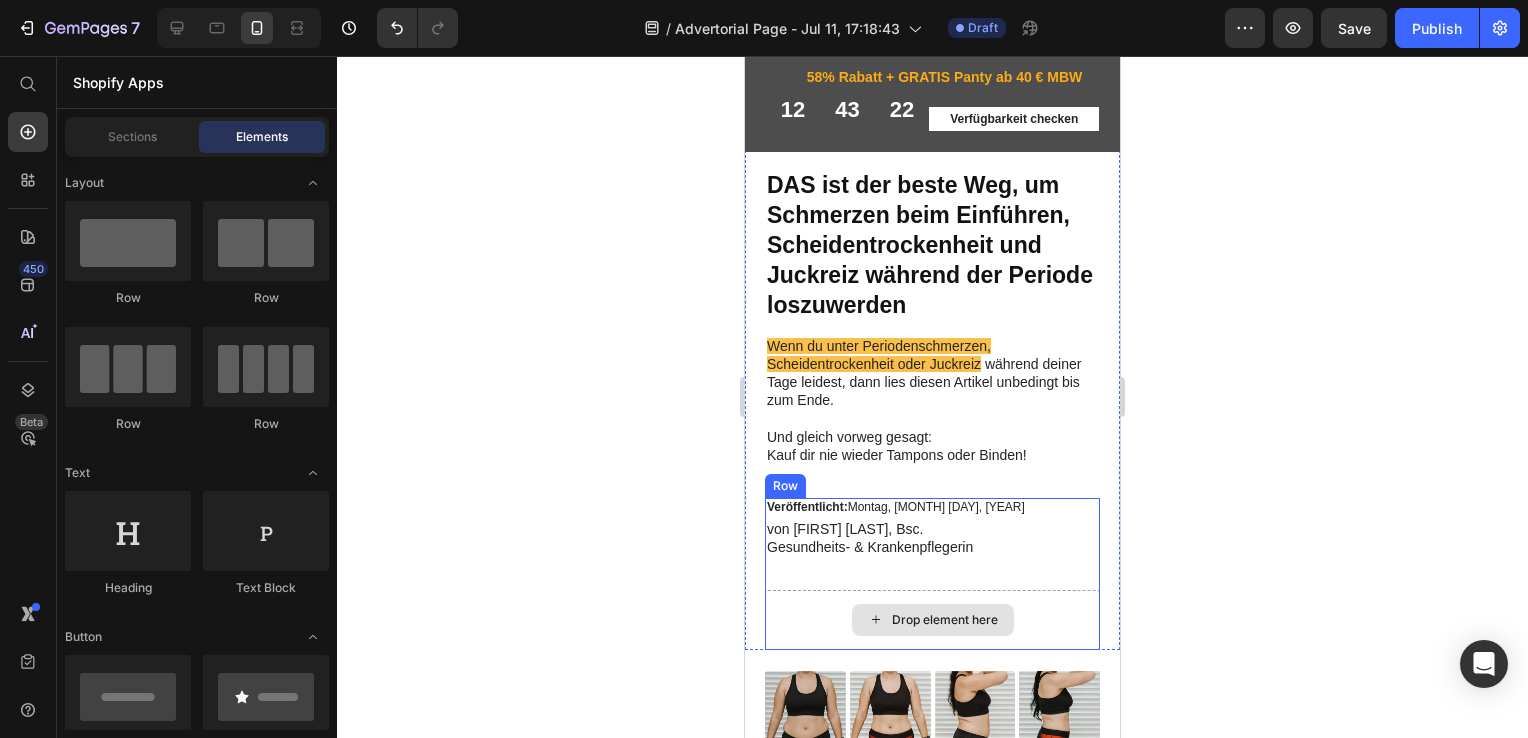 click on "Drop element here" at bounding box center [932, 620] 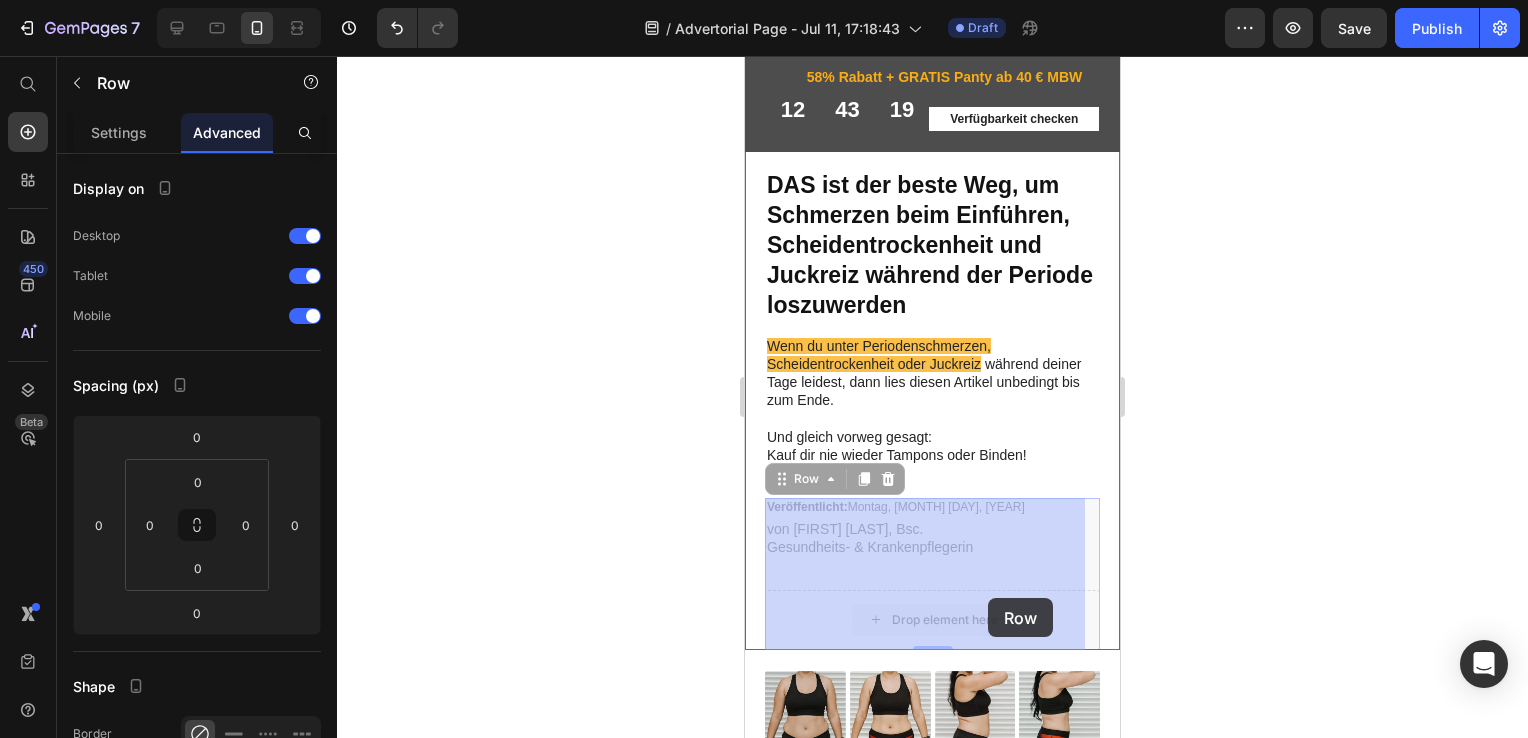 drag, startPoint x: 804, startPoint y: 612, endPoint x: 988, endPoint y: 598, distance: 184.53185 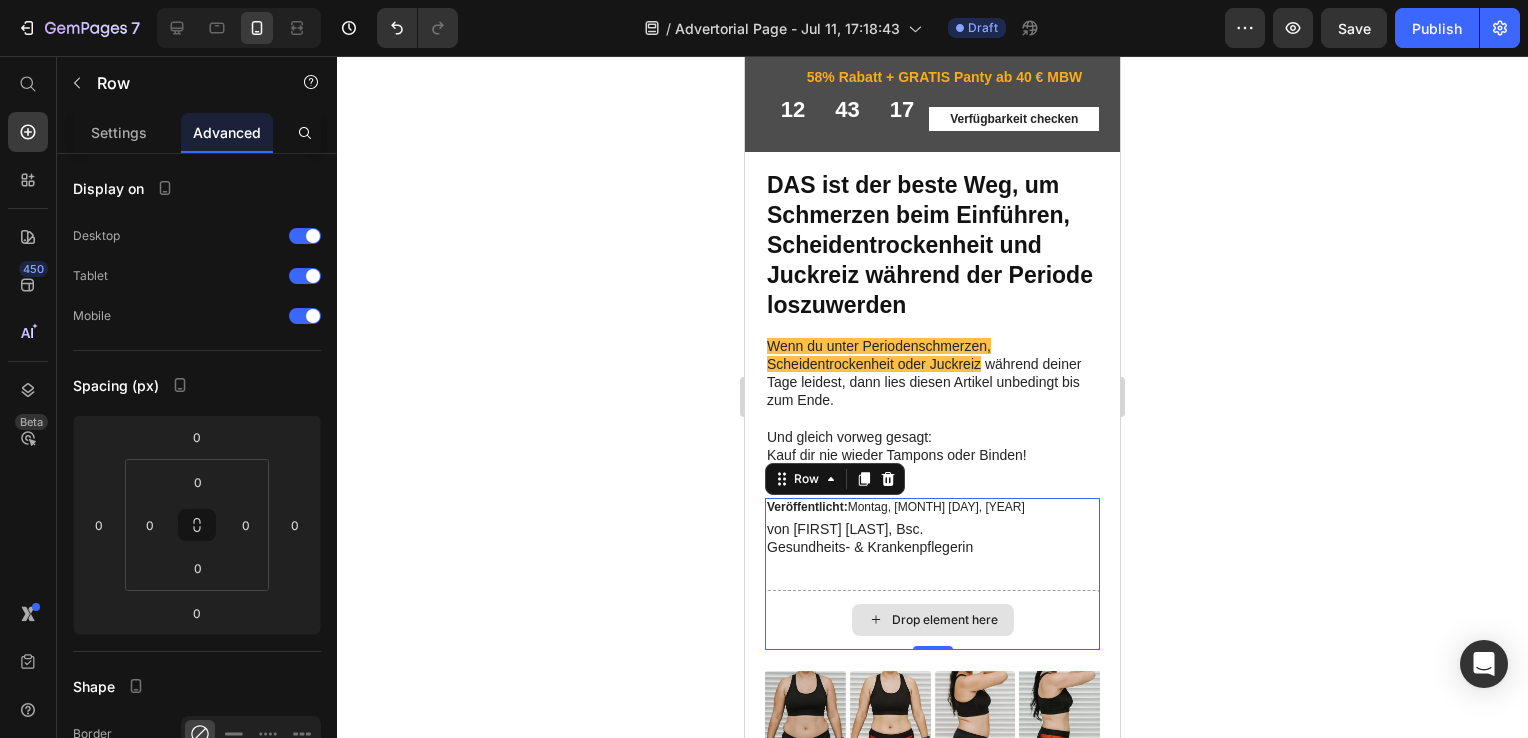 click on "Drop element here" at bounding box center (932, 620) 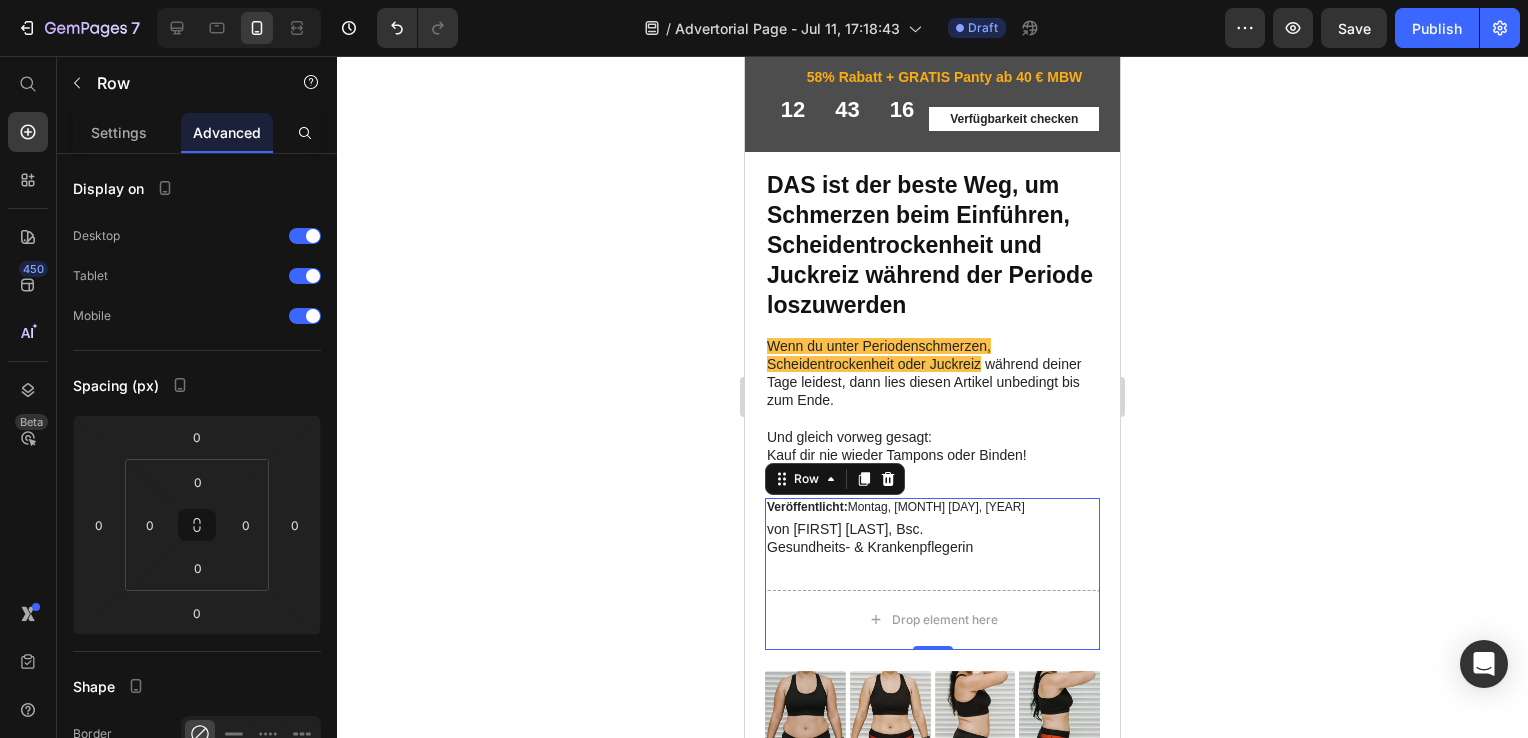 click 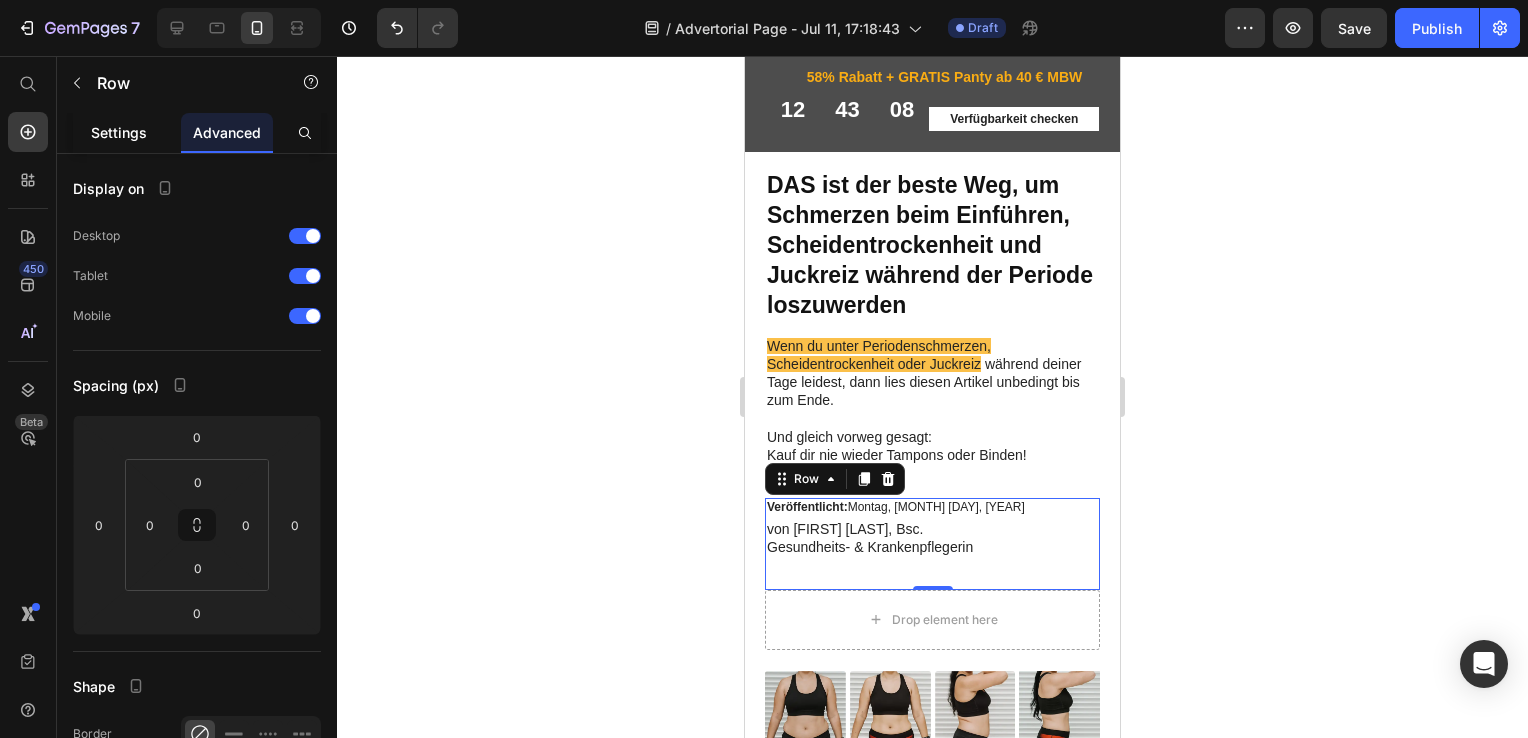 click on "Settings" at bounding box center (119, 132) 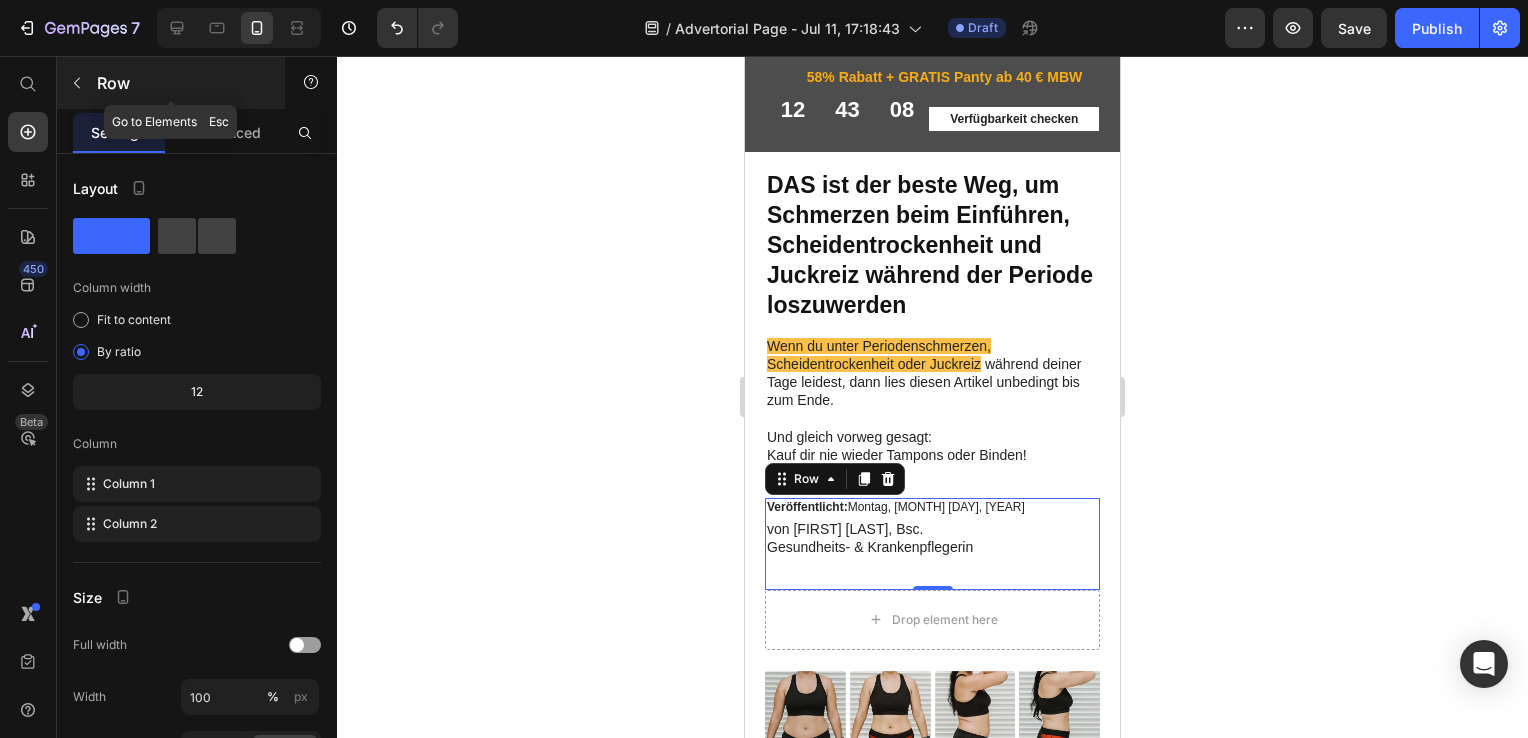 click 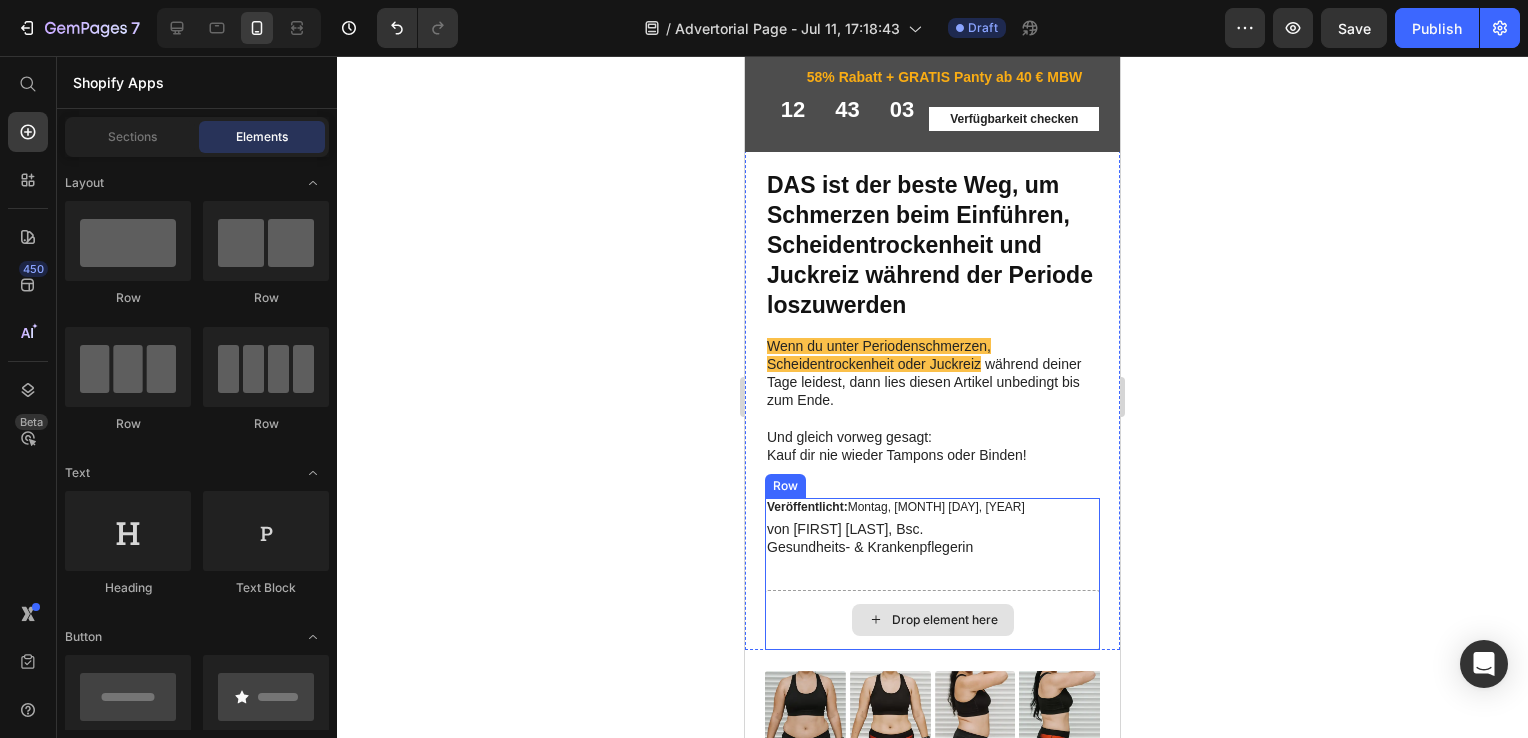 click on "Drop element here" at bounding box center [933, 620] 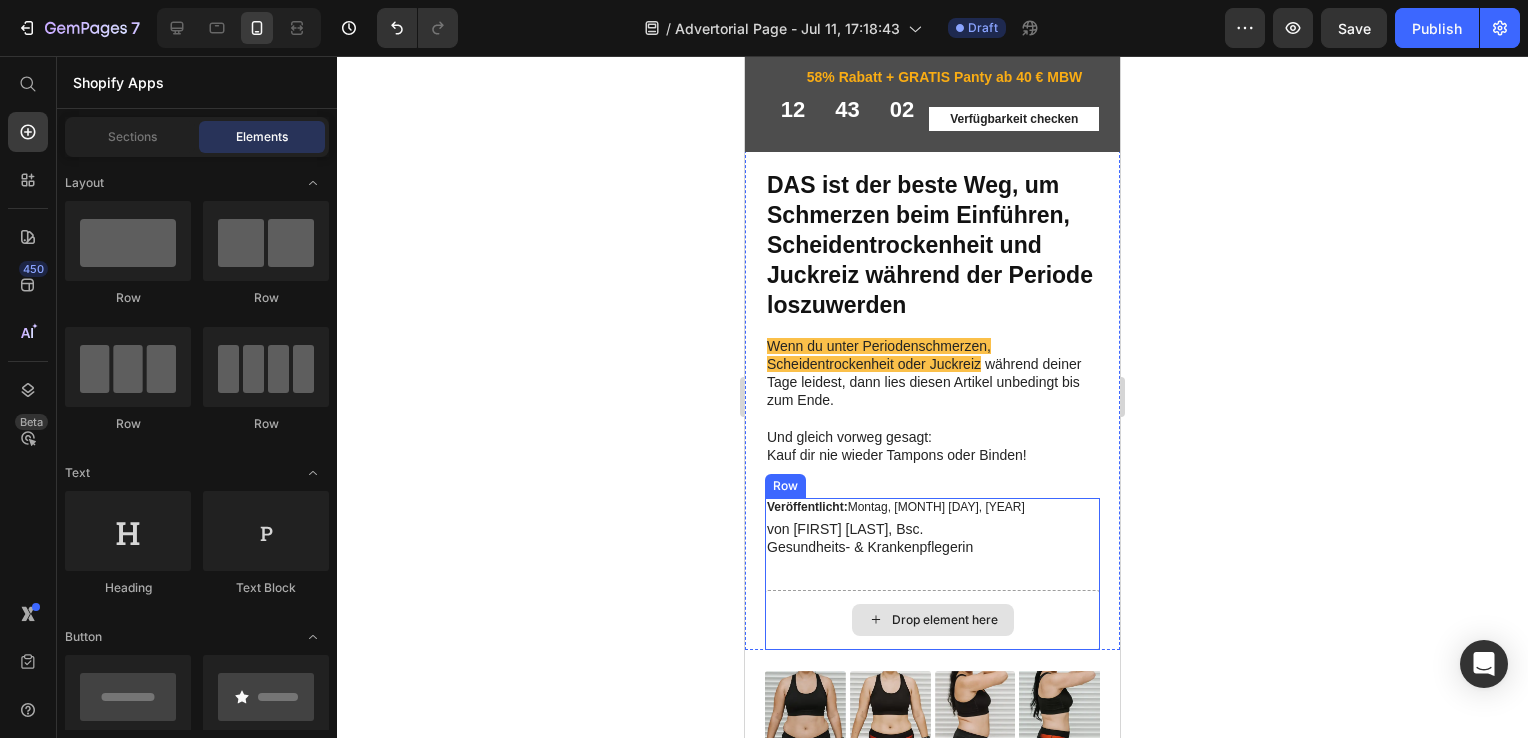 click on "Drop element here" at bounding box center [932, 620] 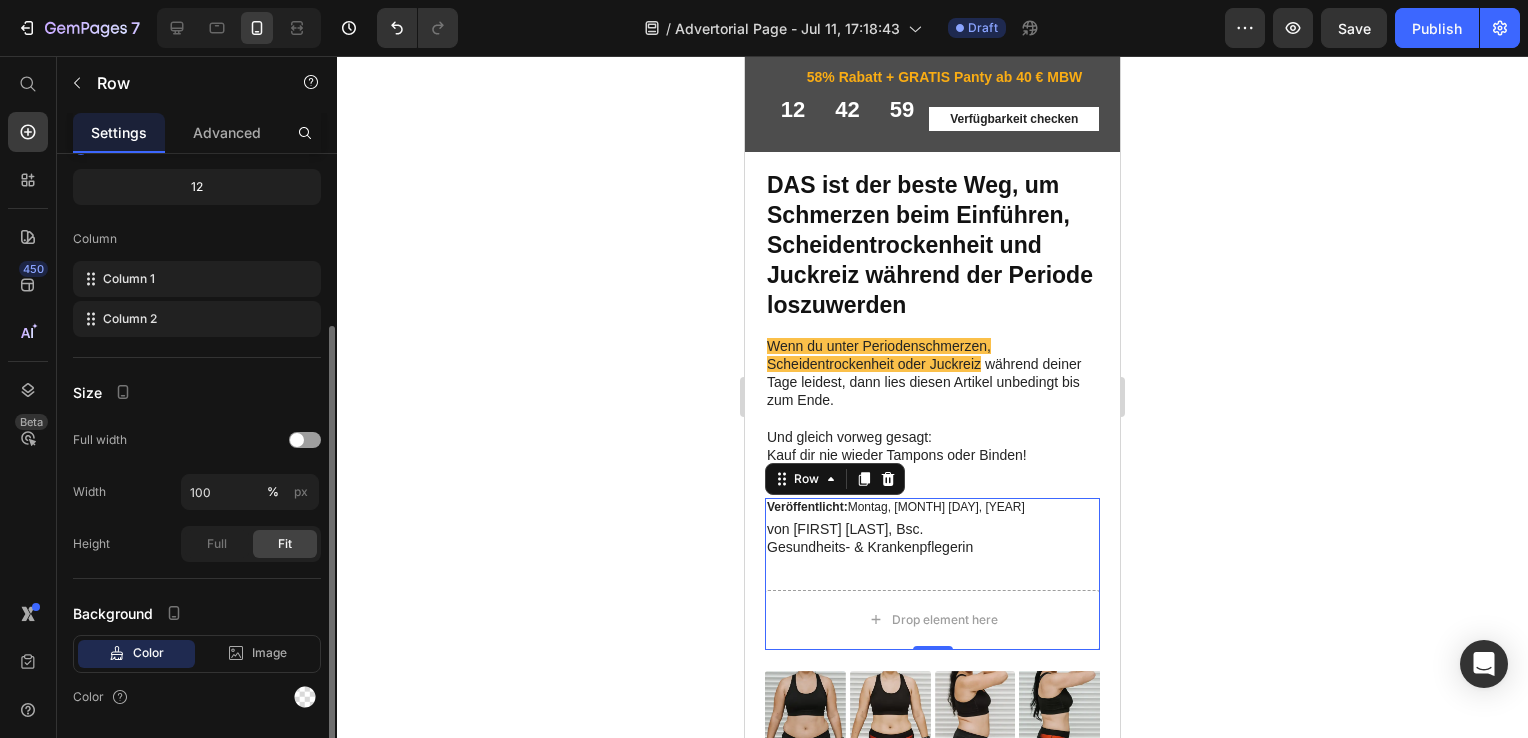 scroll, scrollTop: 244, scrollLeft: 0, axis: vertical 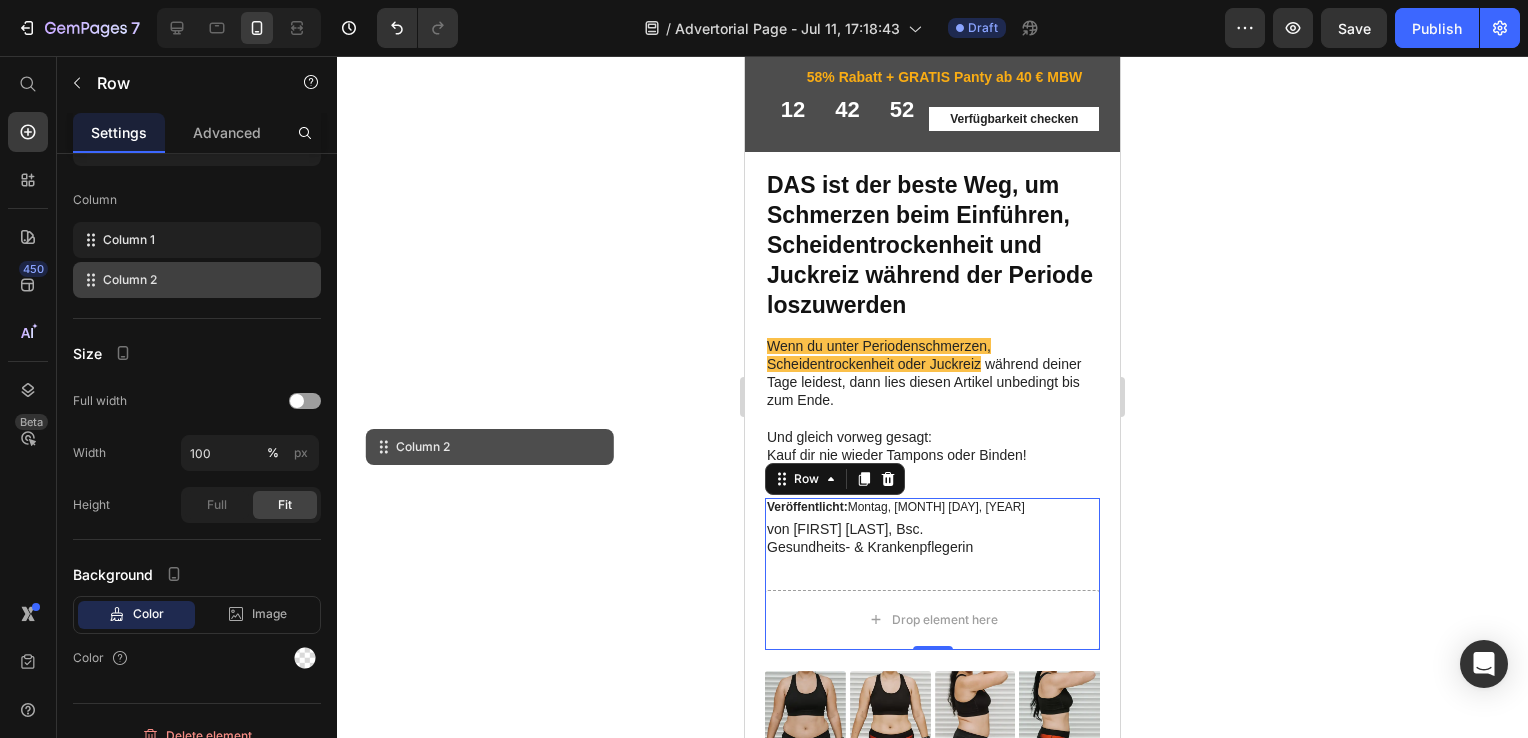 click 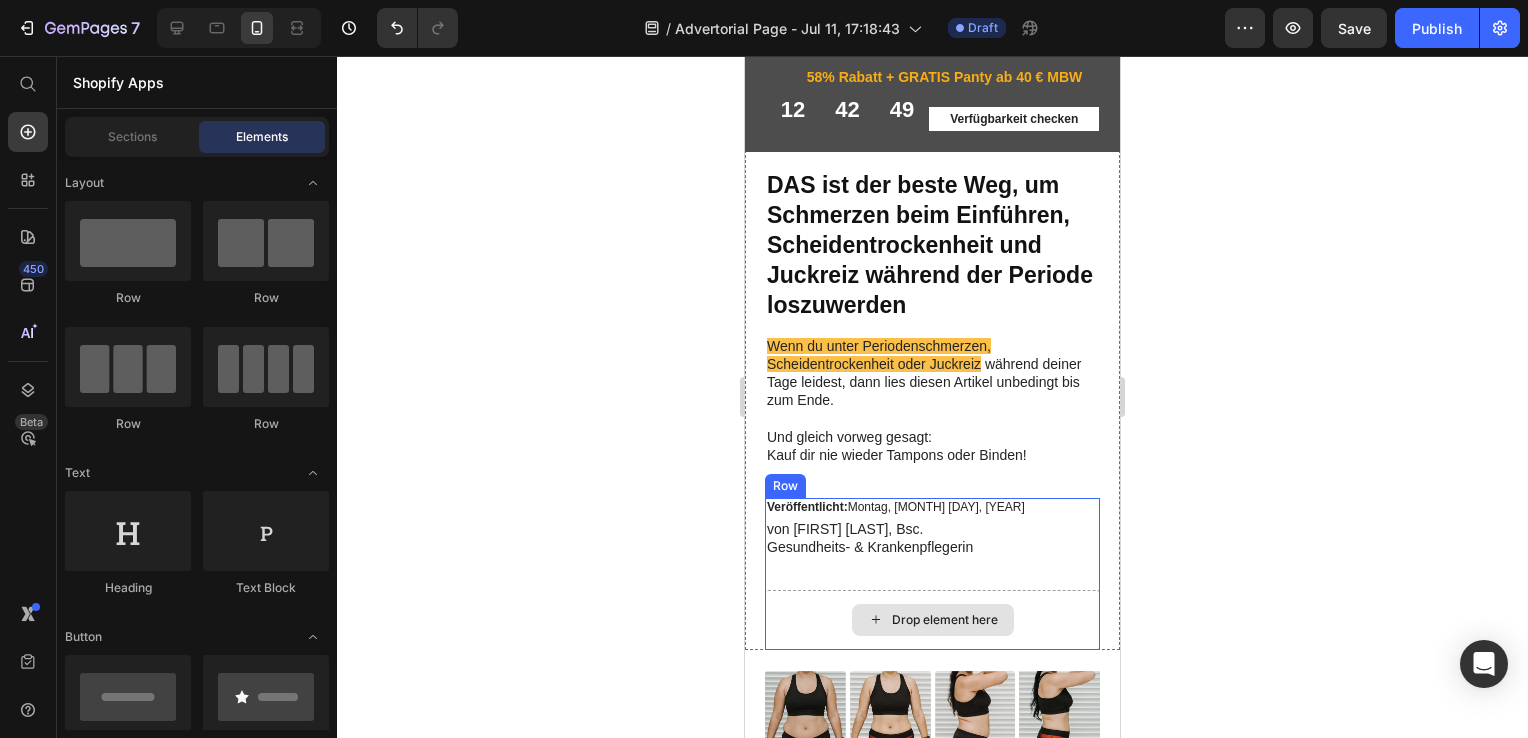 click on "Drop element here" at bounding box center [932, 620] 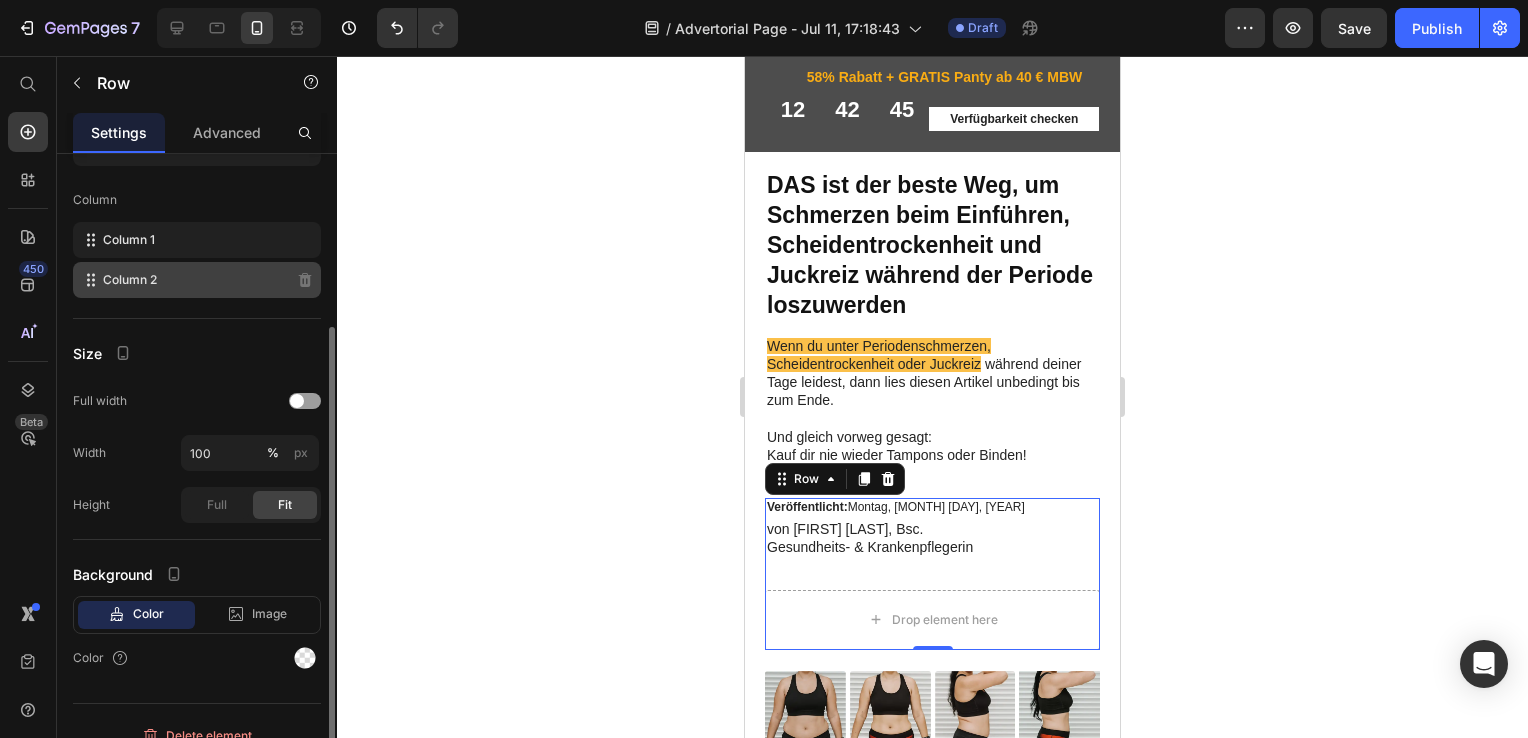 scroll, scrollTop: 153, scrollLeft: 0, axis: vertical 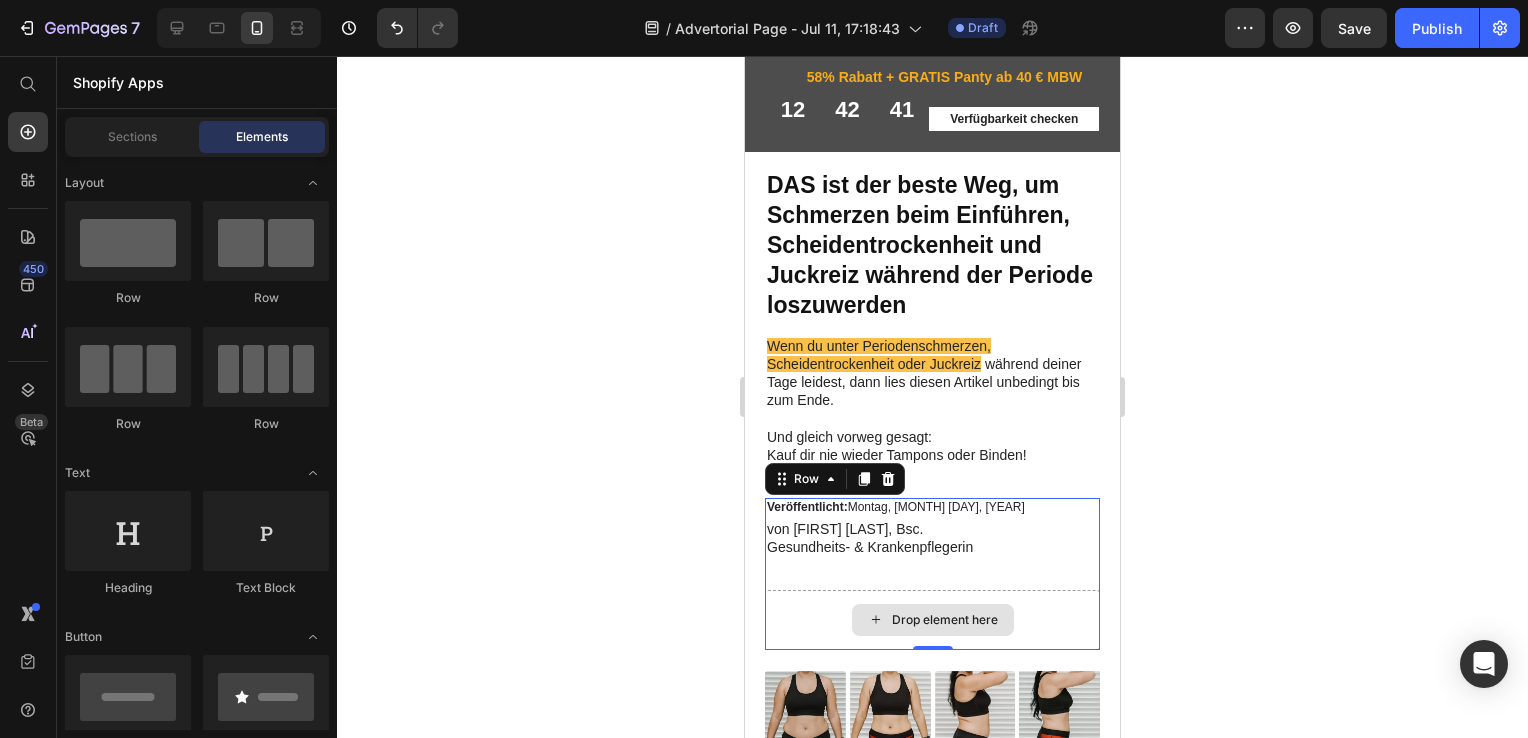 click on "Drop element here" at bounding box center (945, 620) 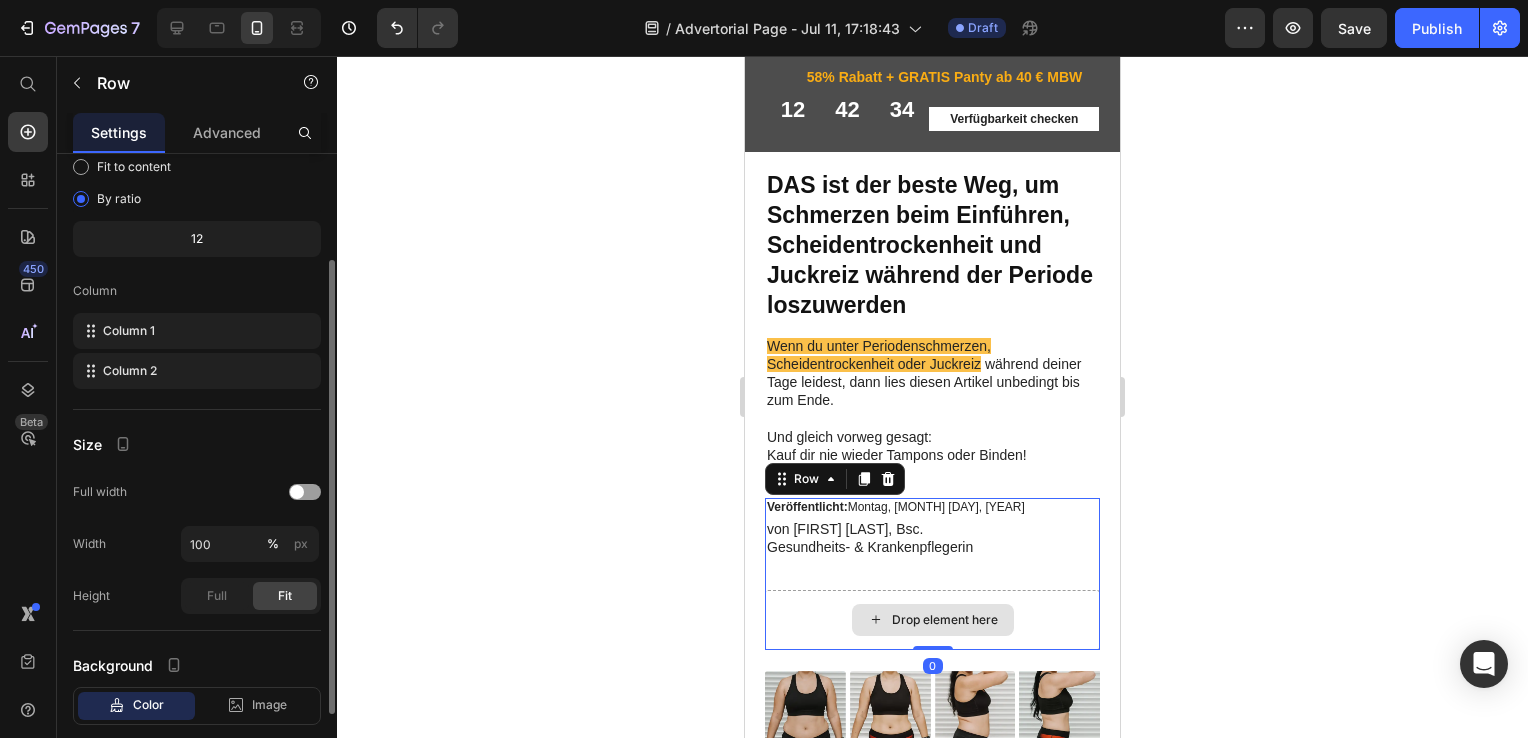 scroll, scrollTop: 152, scrollLeft: 0, axis: vertical 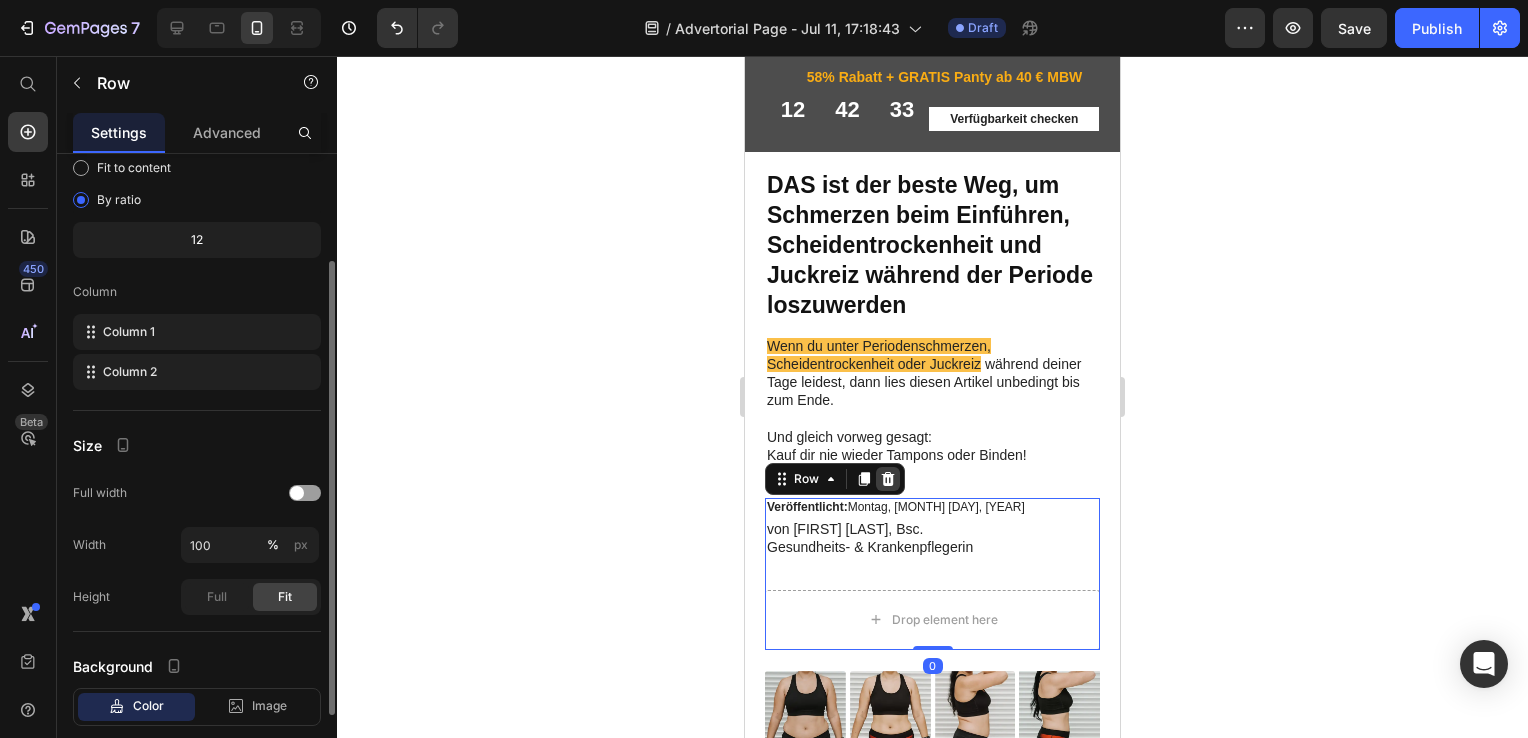 click 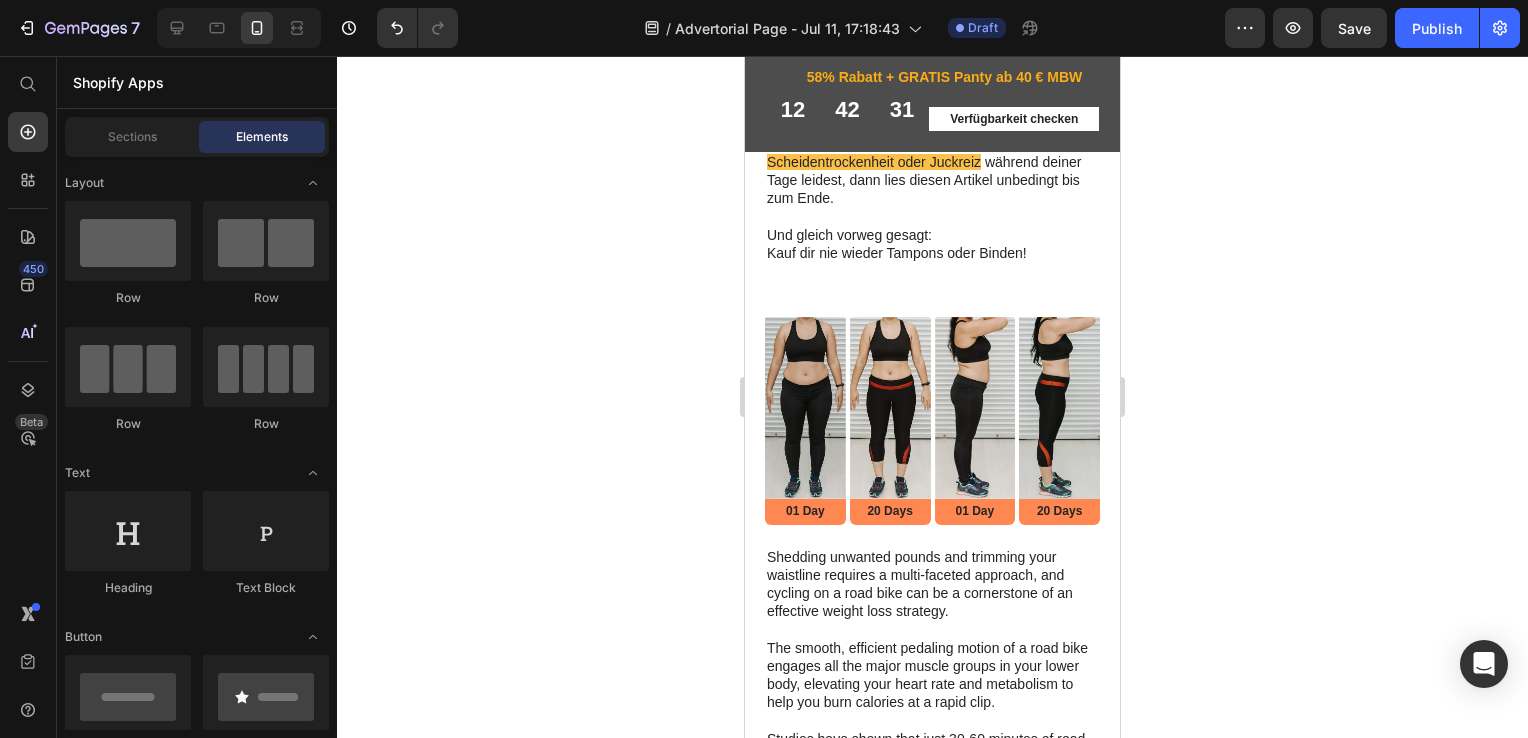 scroll, scrollTop: 203, scrollLeft: 0, axis: vertical 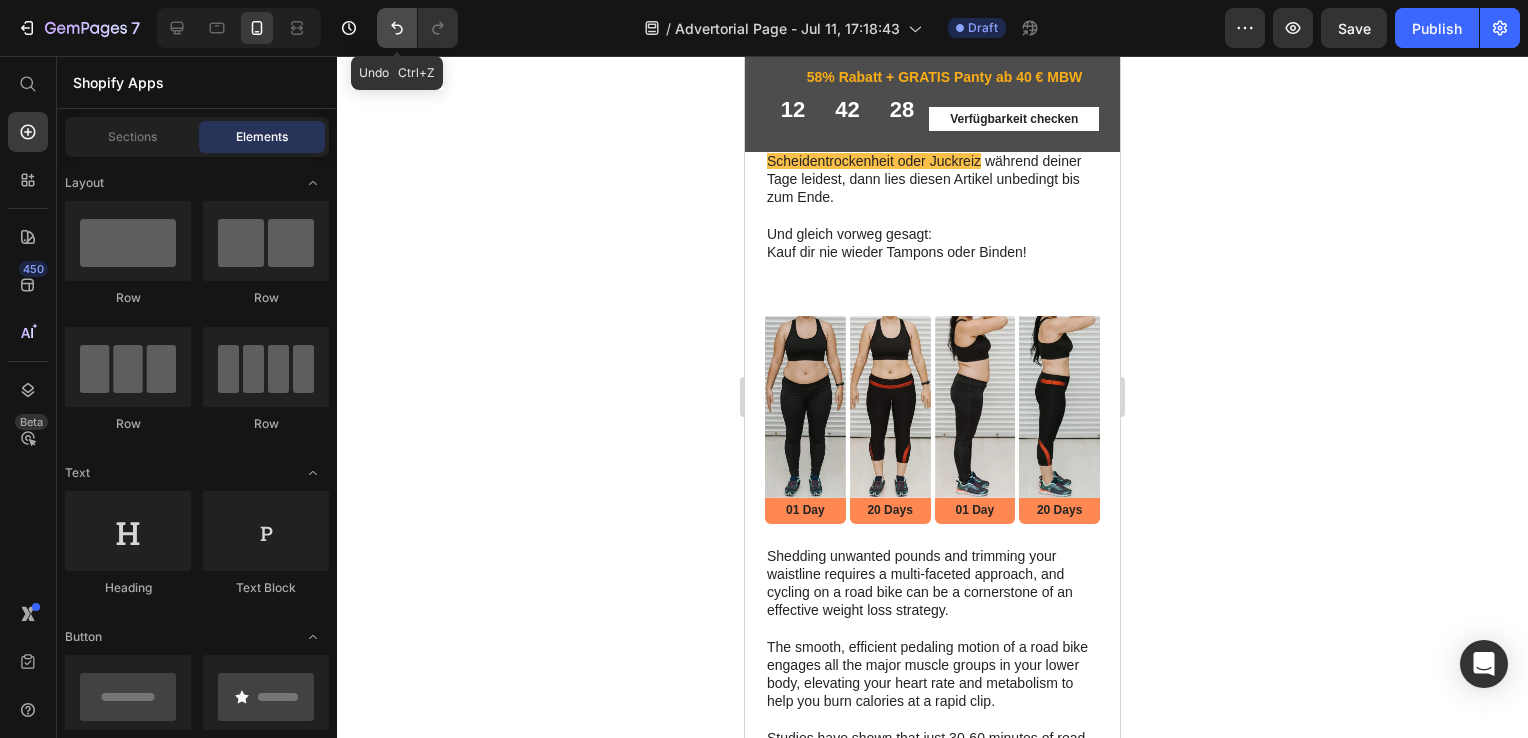 click 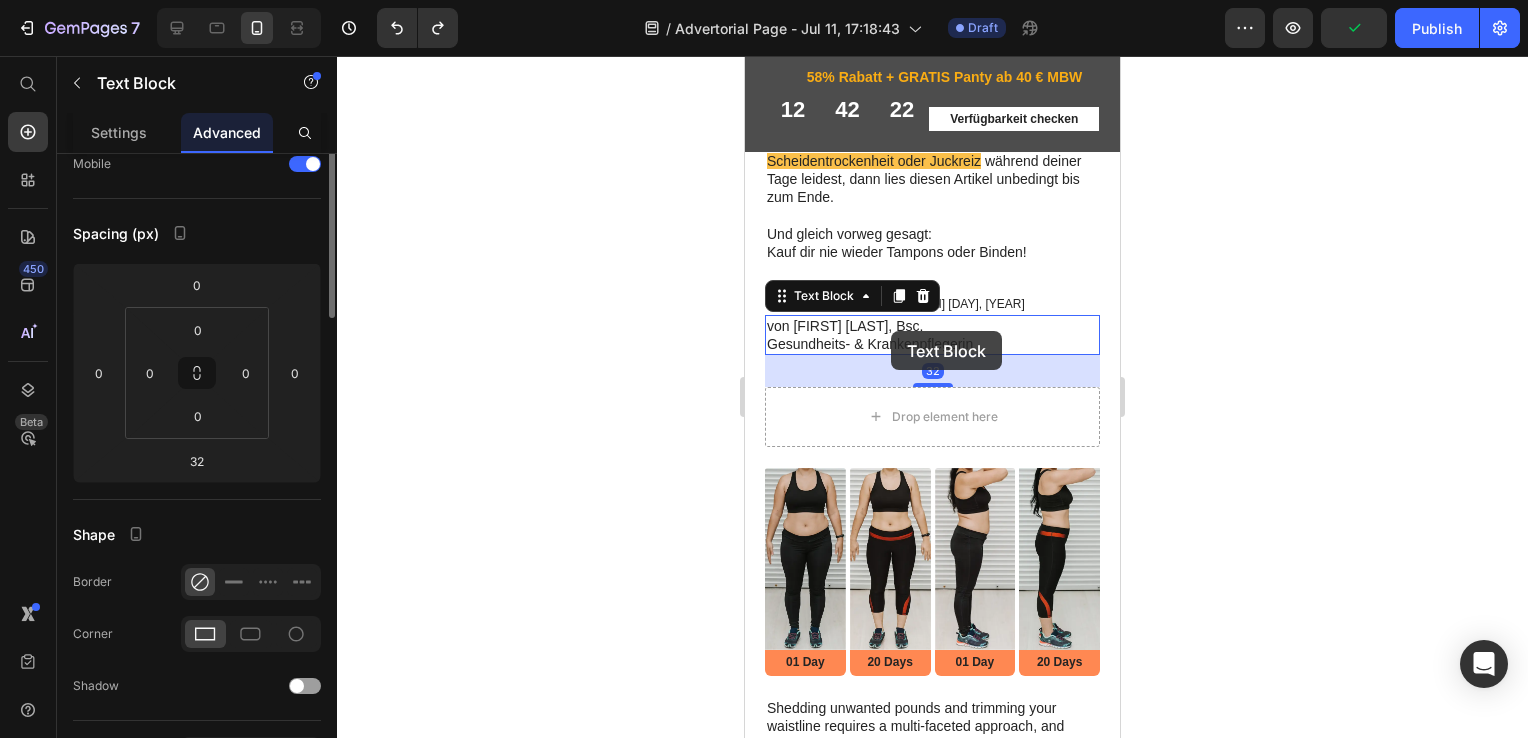 scroll, scrollTop: 0, scrollLeft: 0, axis: both 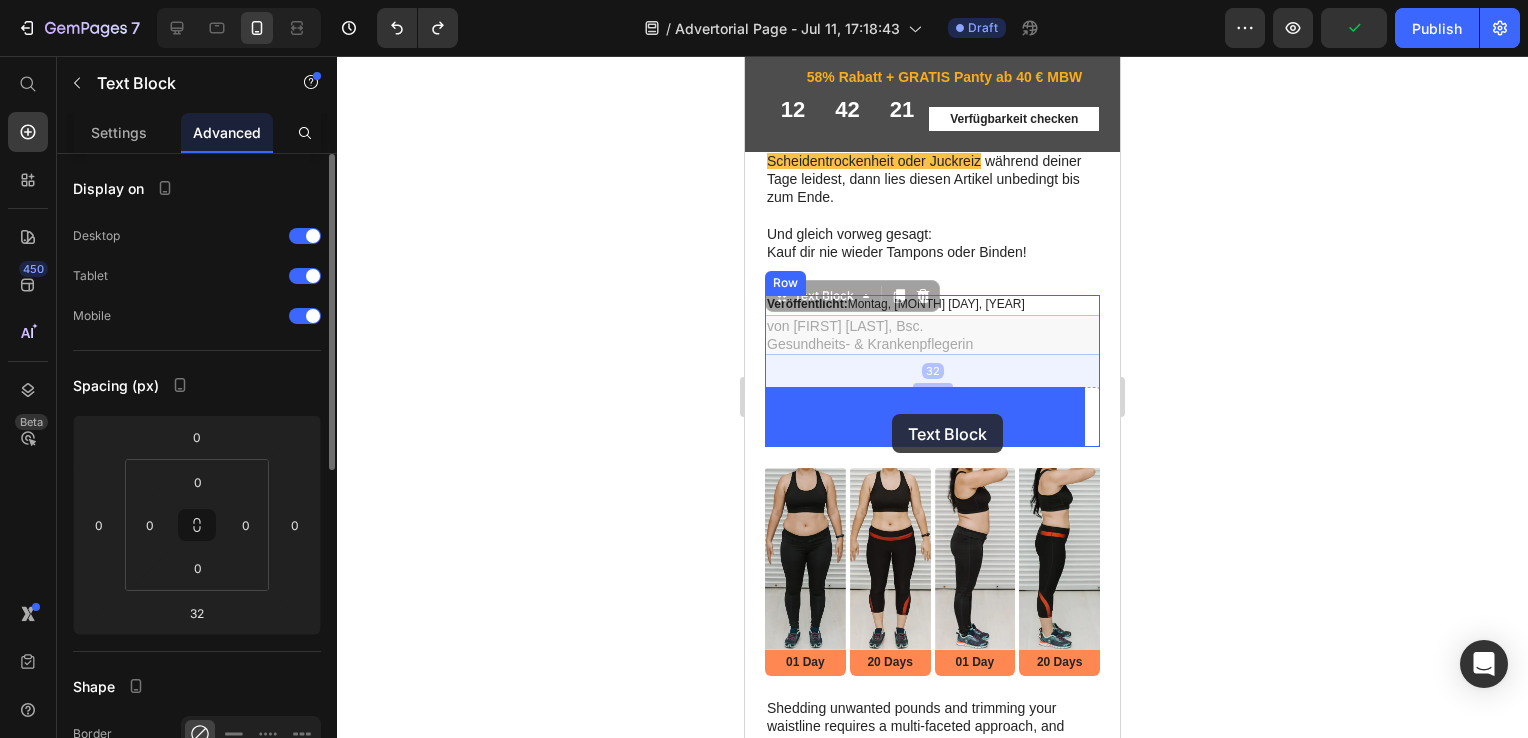 drag, startPoint x: 891, startPoint y: 331, endPoint x: 892, endPoint y: 414, distance: 83.00603 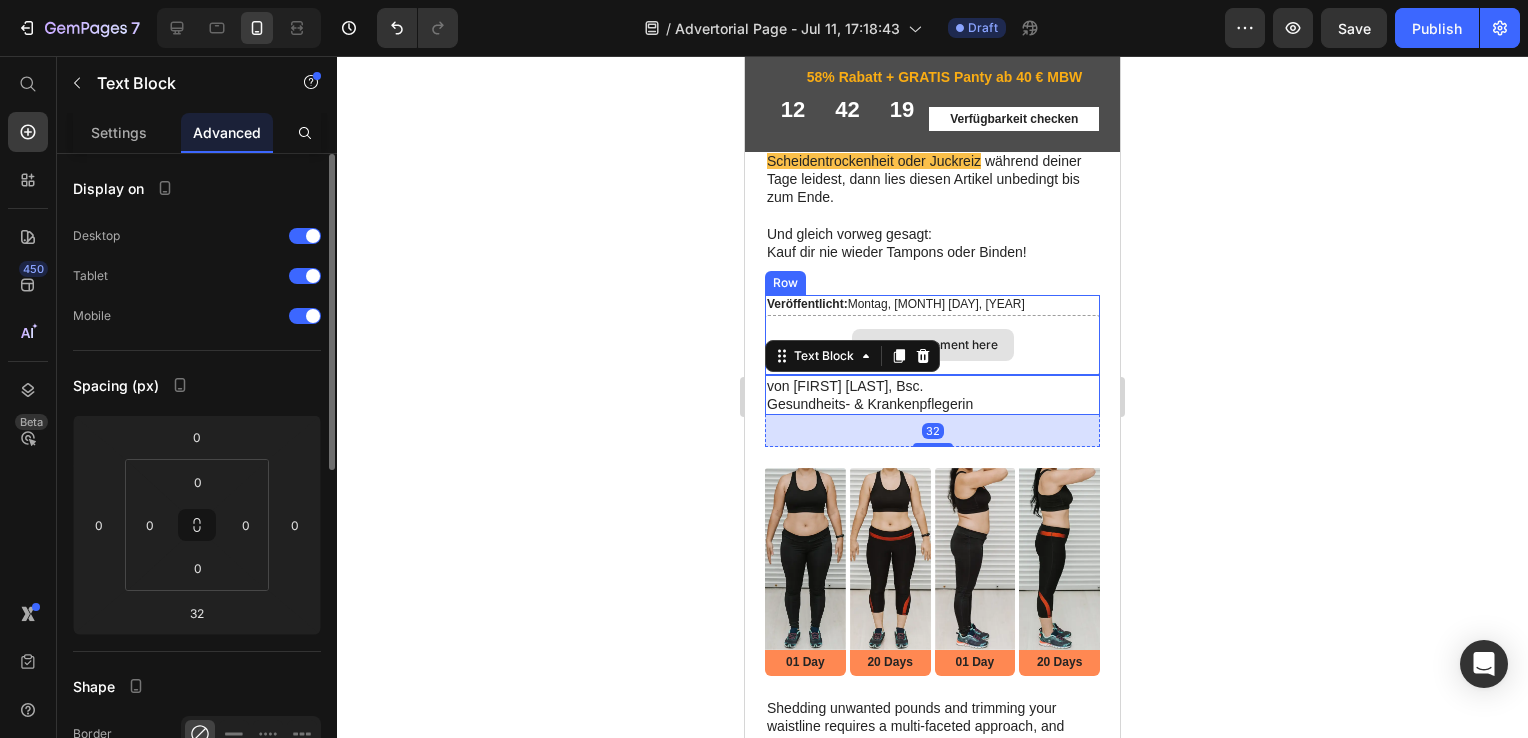 click on "Drop element here" at bounding box center [932, 345] 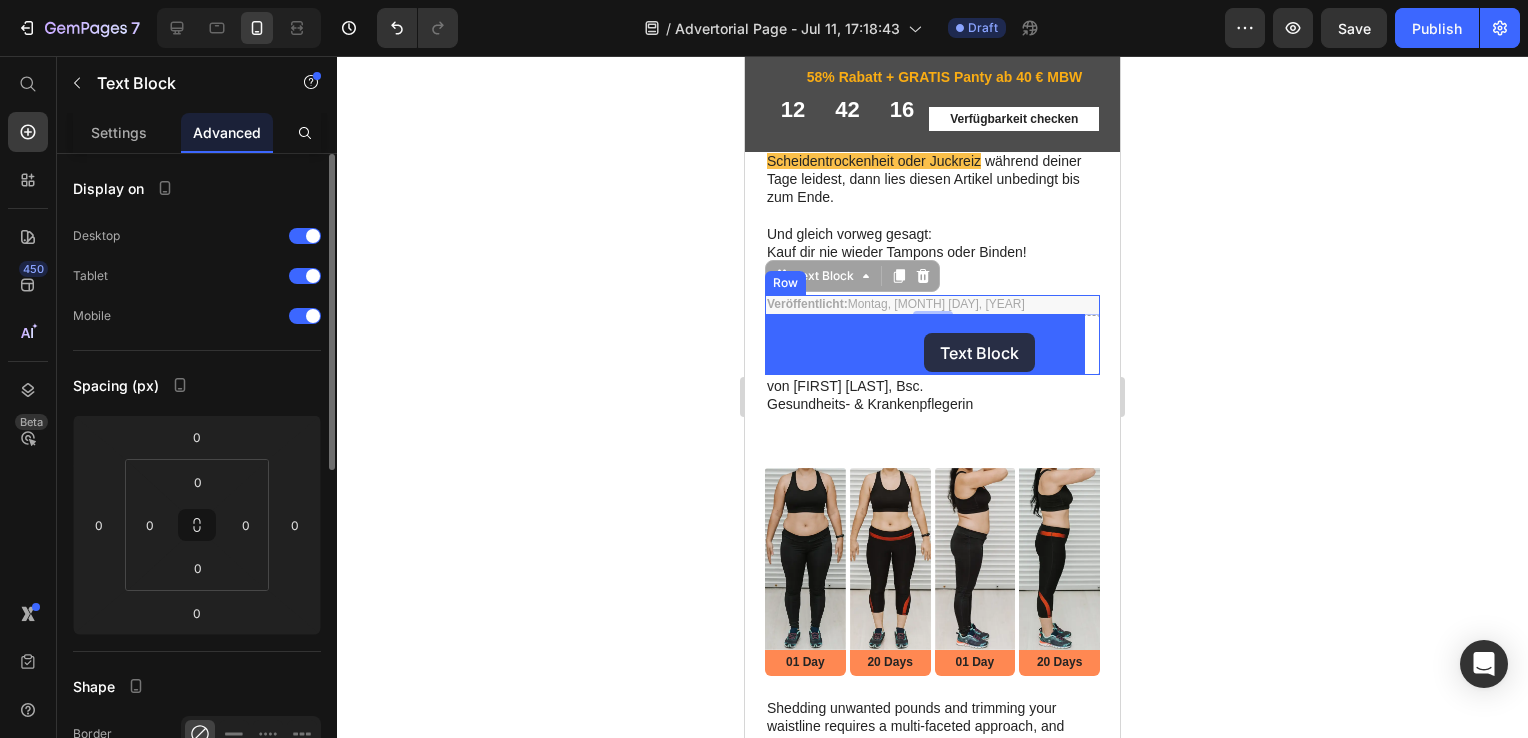 drag, startPoint x: 947, startPoint y: 306, endPoint x: 924, endPoint y: 333, distance: 35.468296 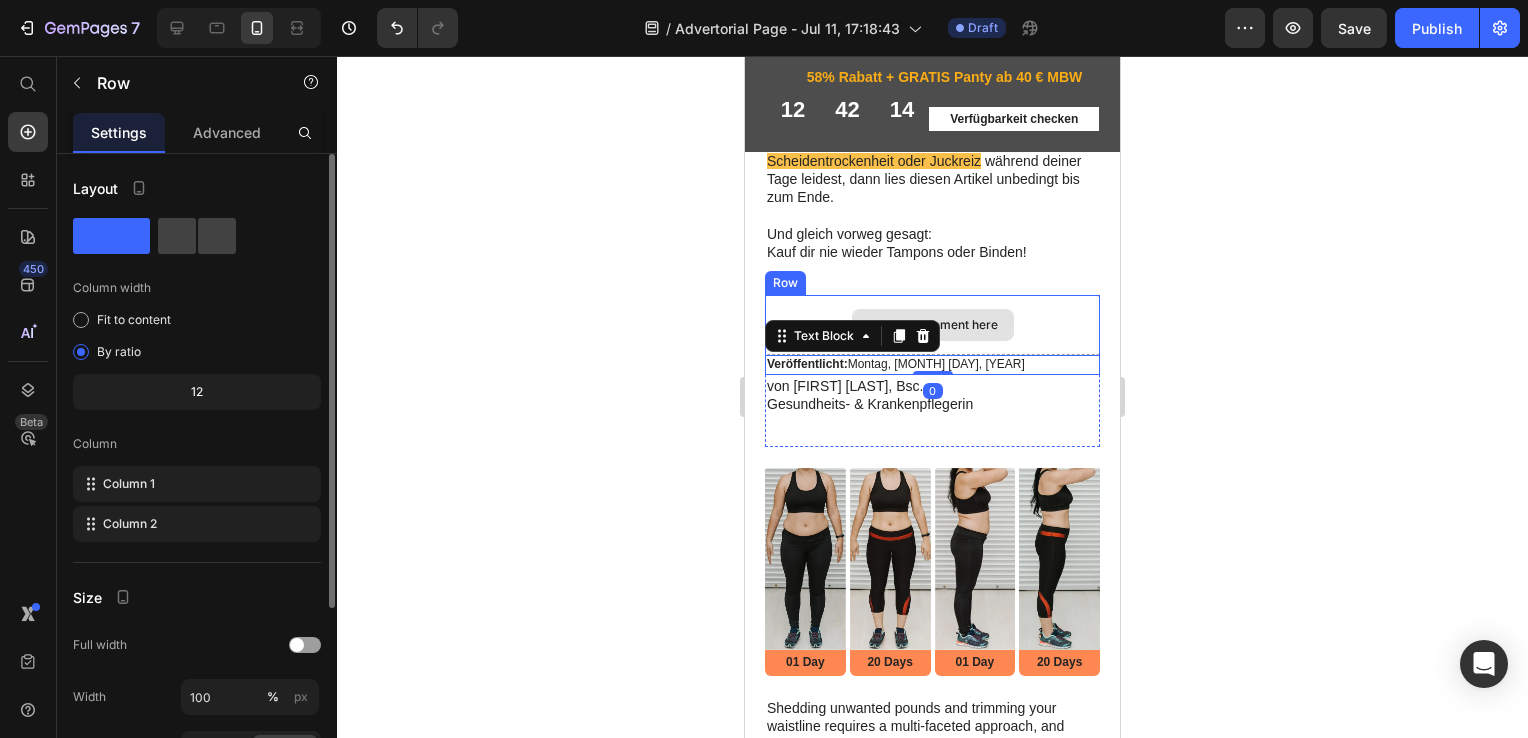 click on "Drop element here" at bounding box center [932, 325] 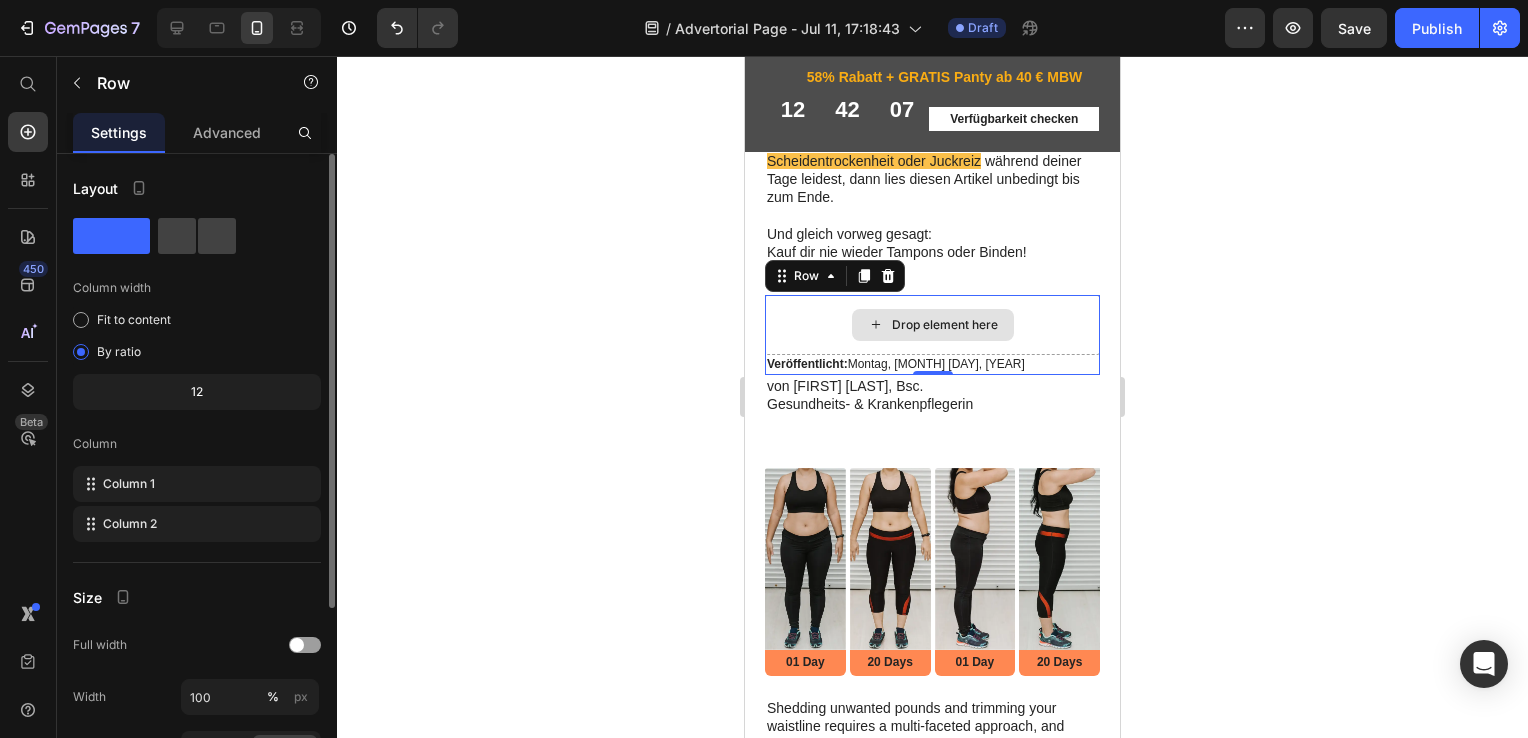 click on "Drop element here" at bounding box center (932, 325) 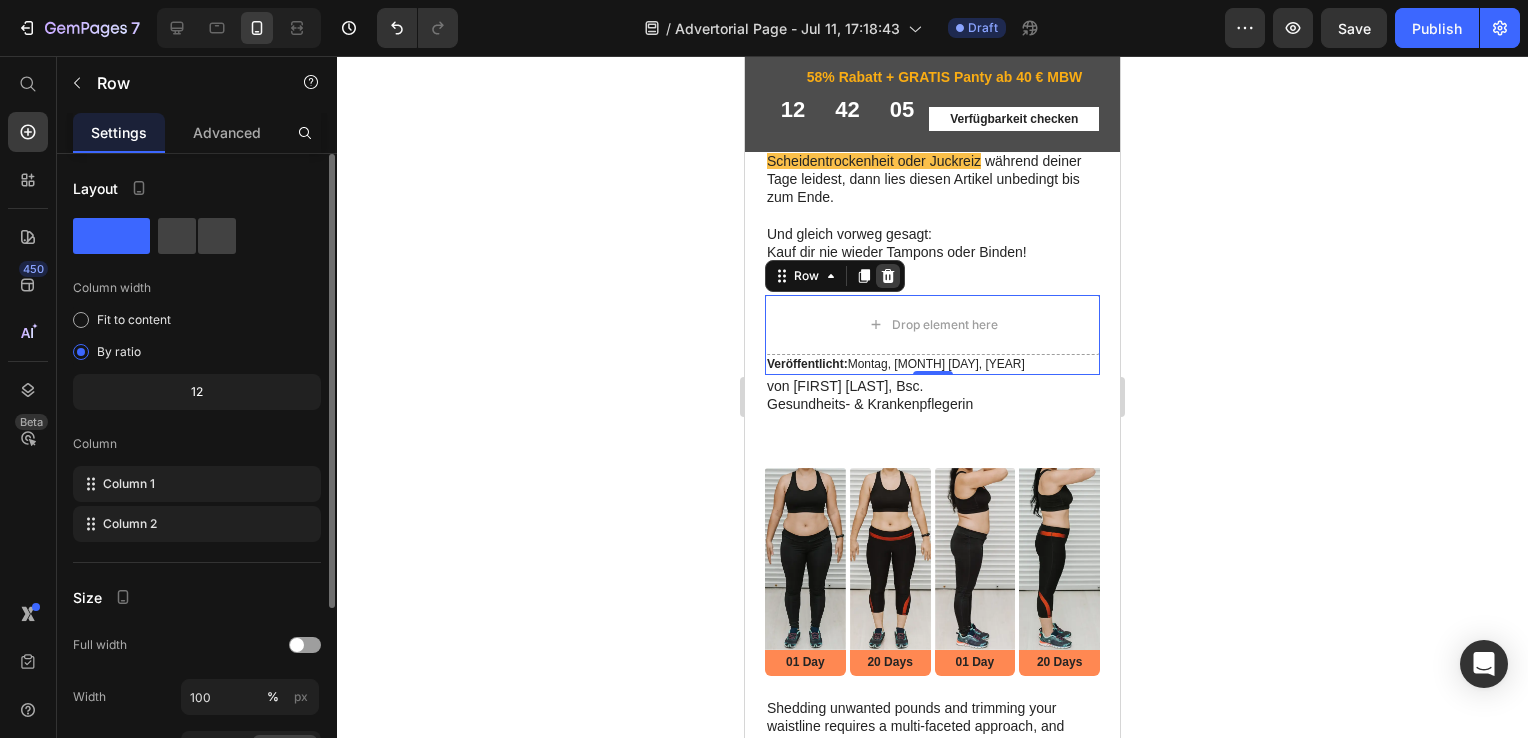 click 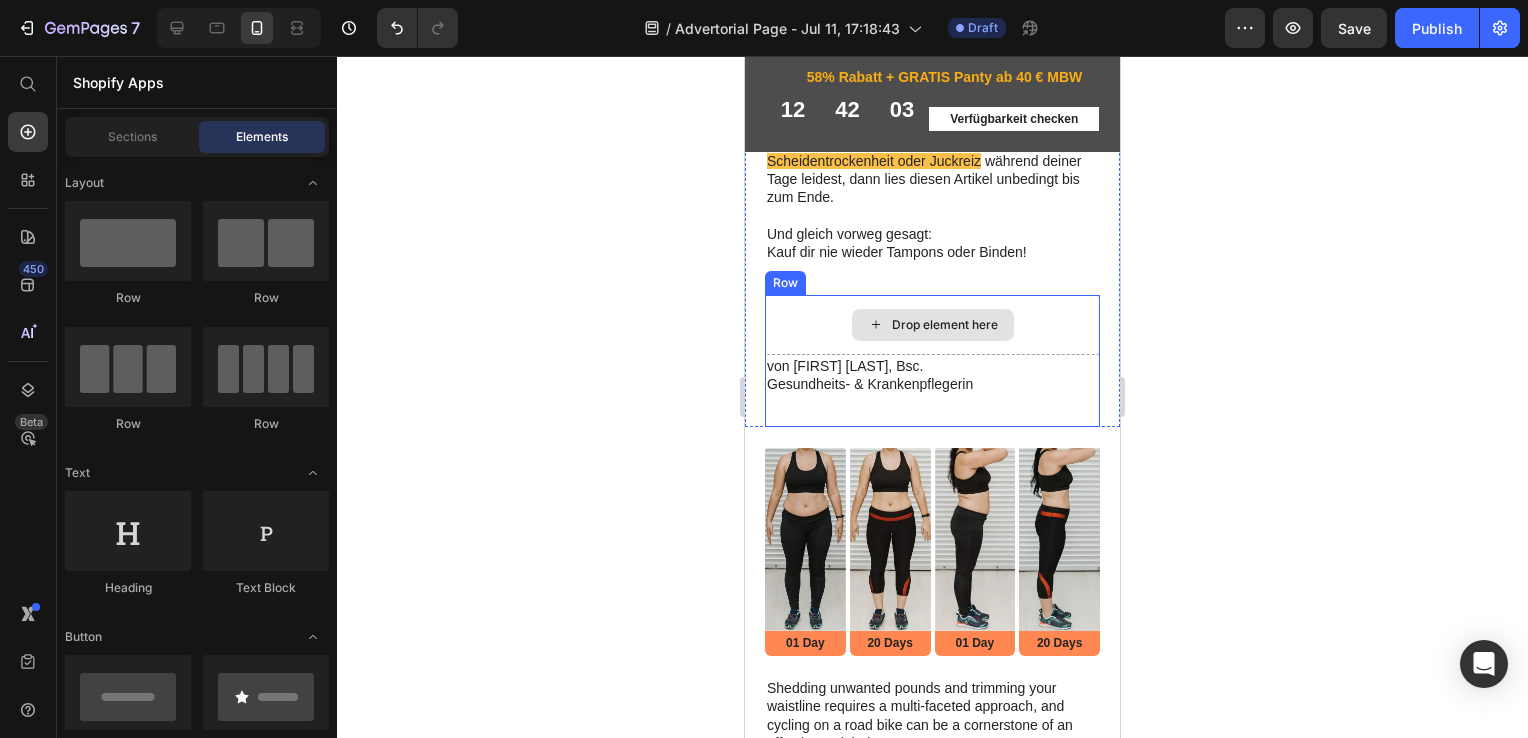 click on "Drop element here" at bounding box center (932, 325) 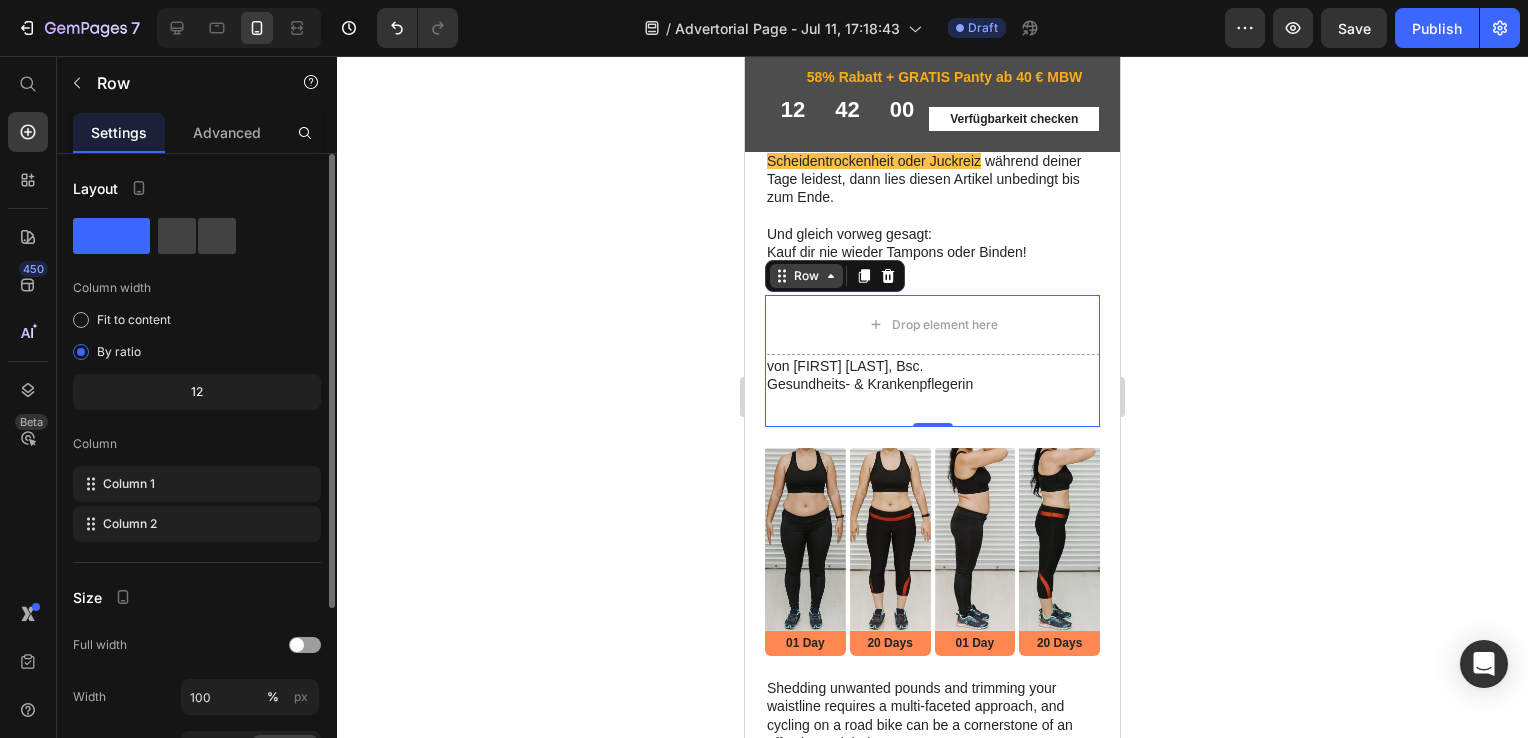 click 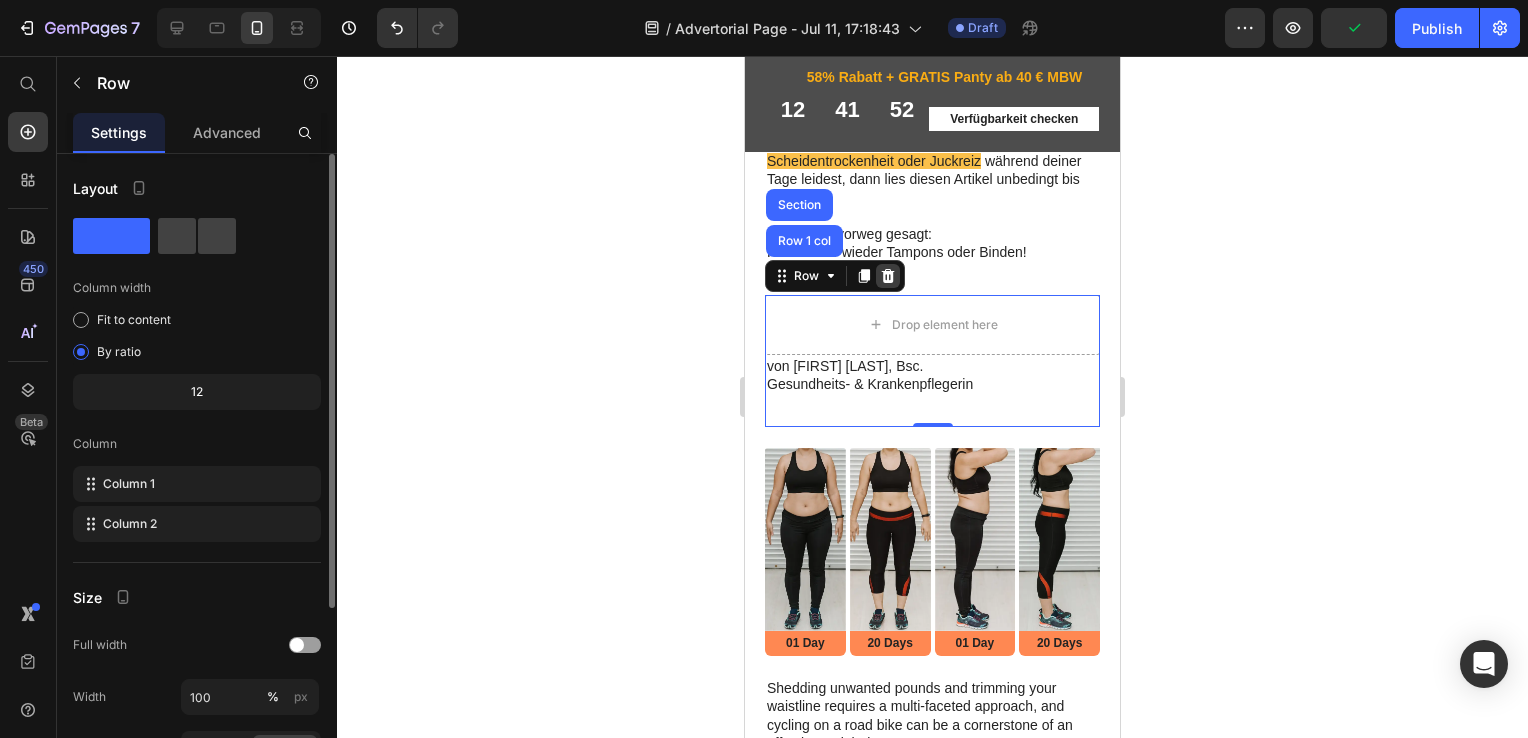 click 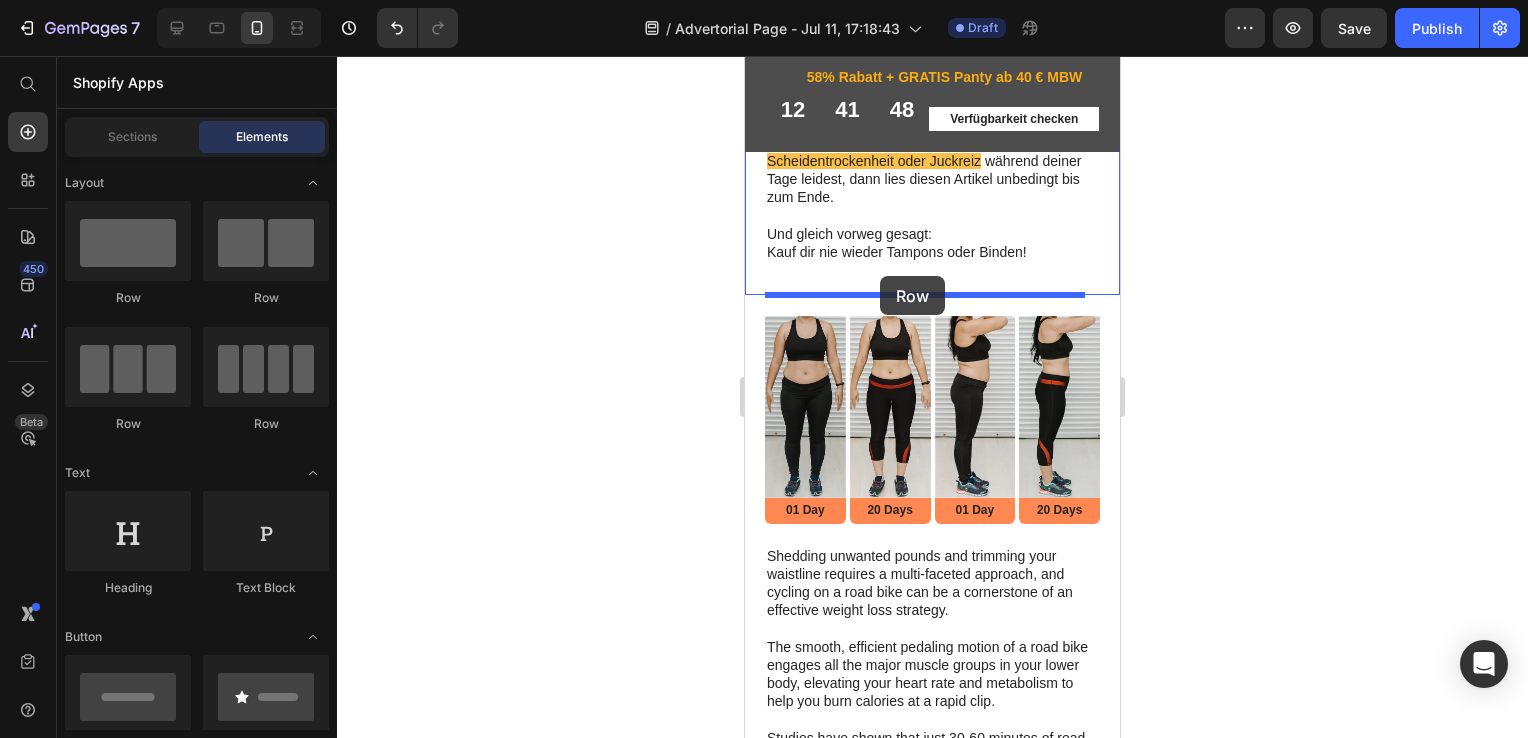 drag, startPoint x: 1005, startPoint y: 298, endPoint x: 880, endPoint y: 276, distance: 126.921234 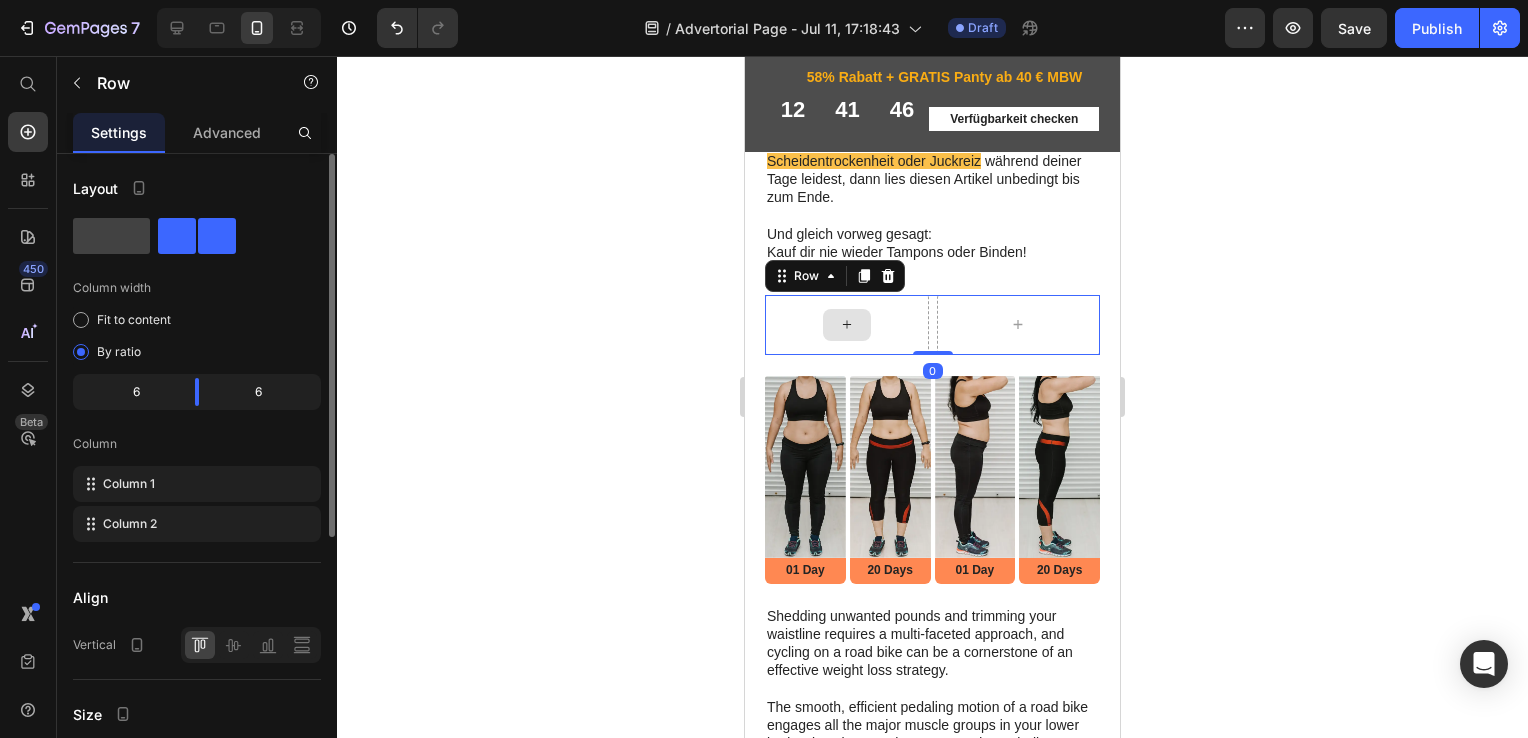 click 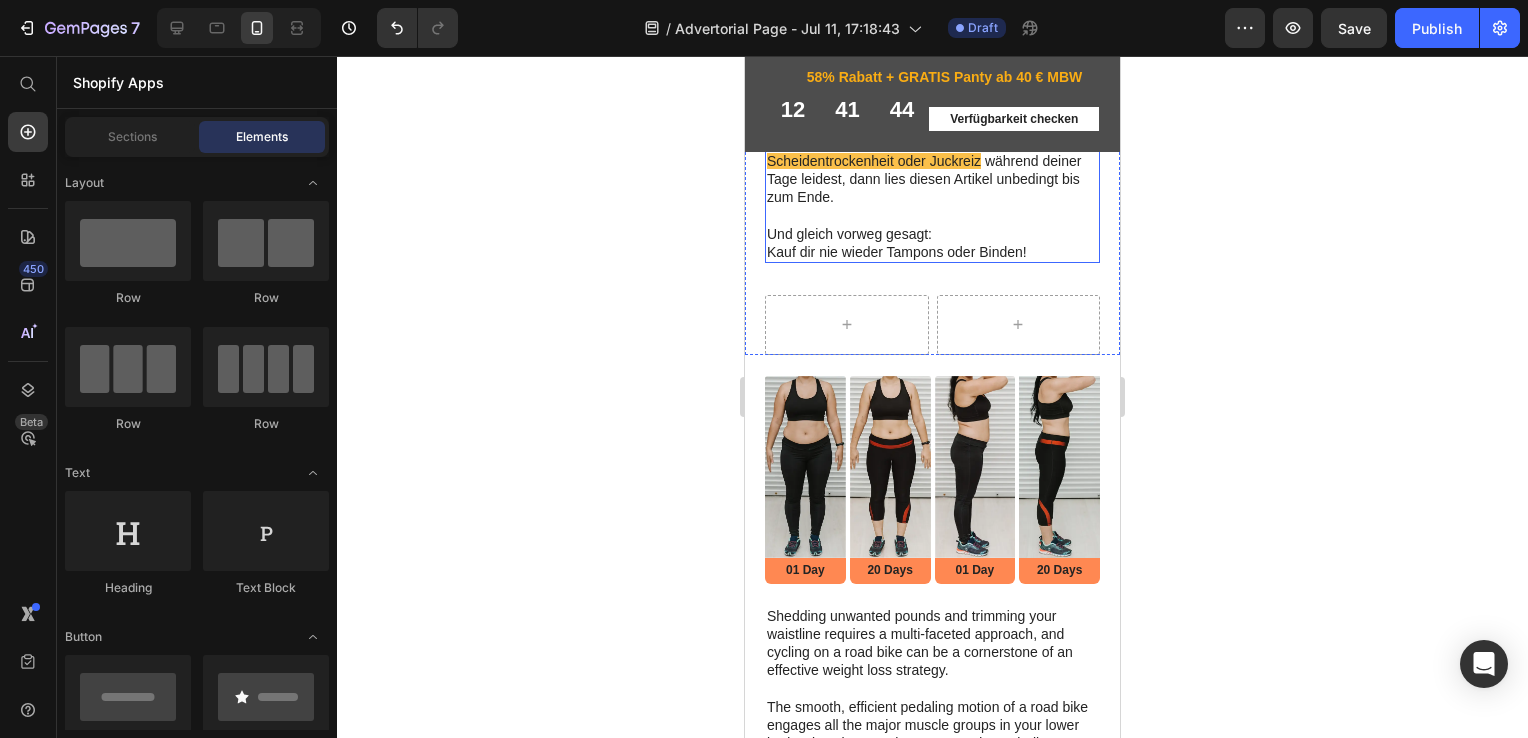 click on "Und gleich vorweg gesagt: Kauf dir nie wieder Tampons oder Binden!" at bounding box center (932, 243) 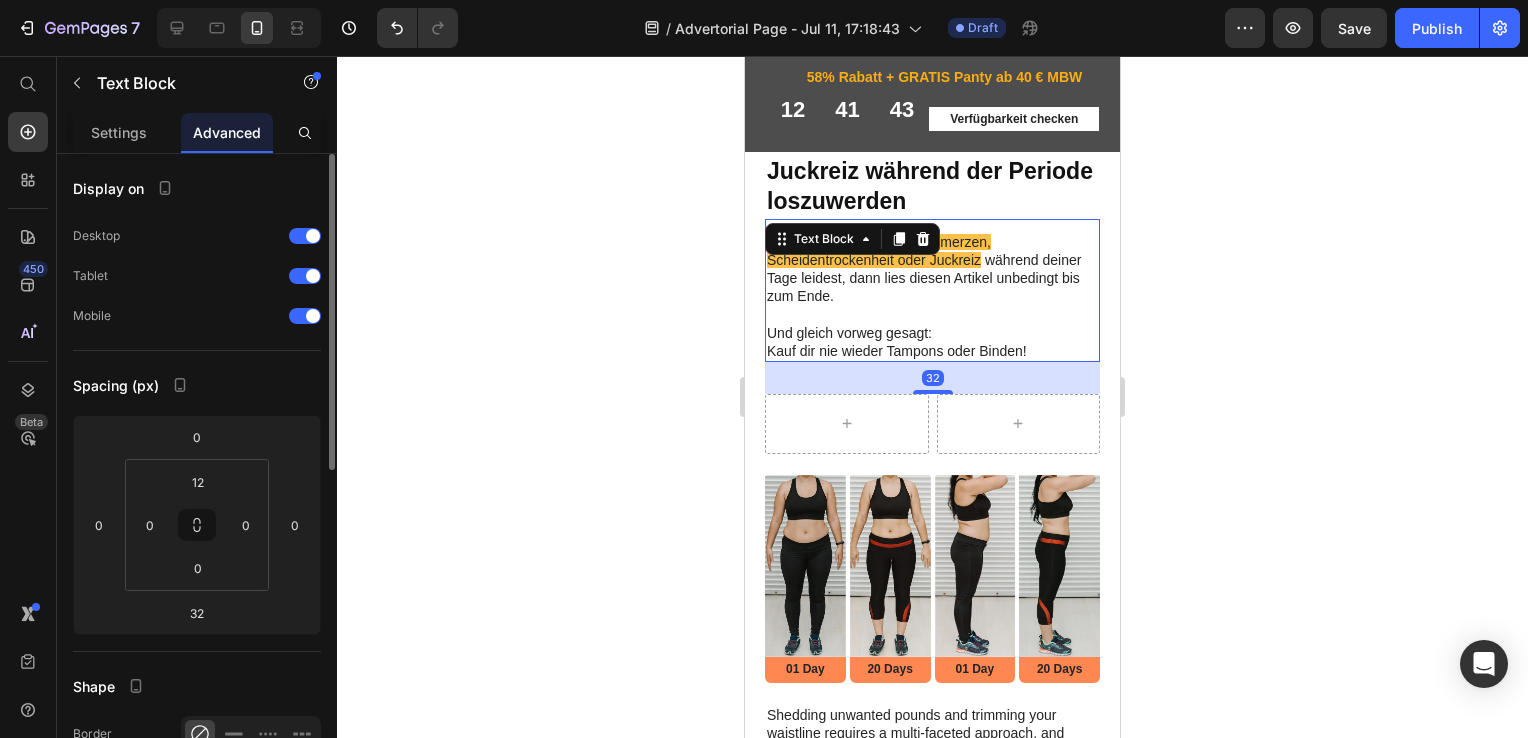 scroll, scrollTop: 80, scrollLeft: 0, axis: vertical 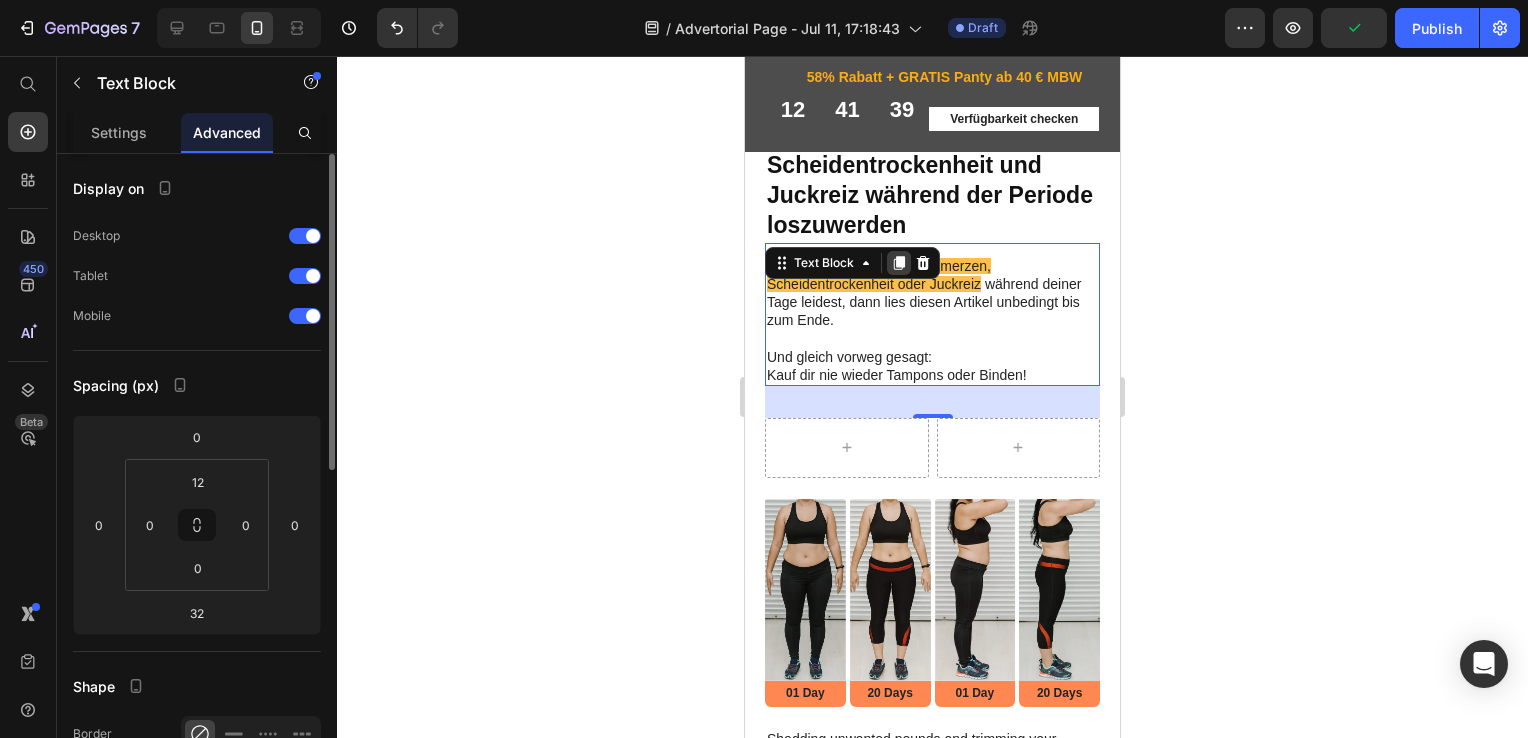 click 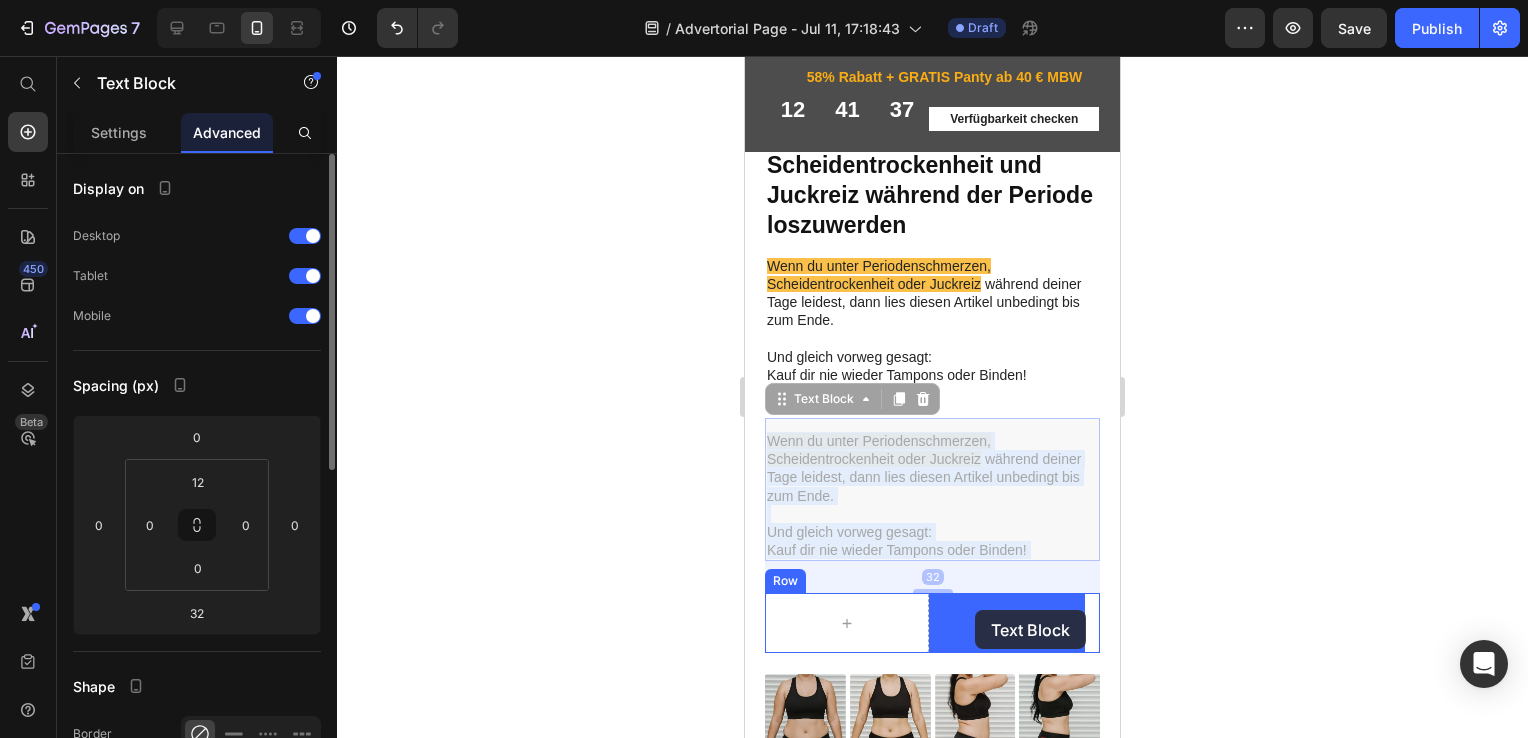 drag, startPoint x: 896, startPoint y: 455, endPoint x: 975, endPoint y: 610, distance: 173.97127 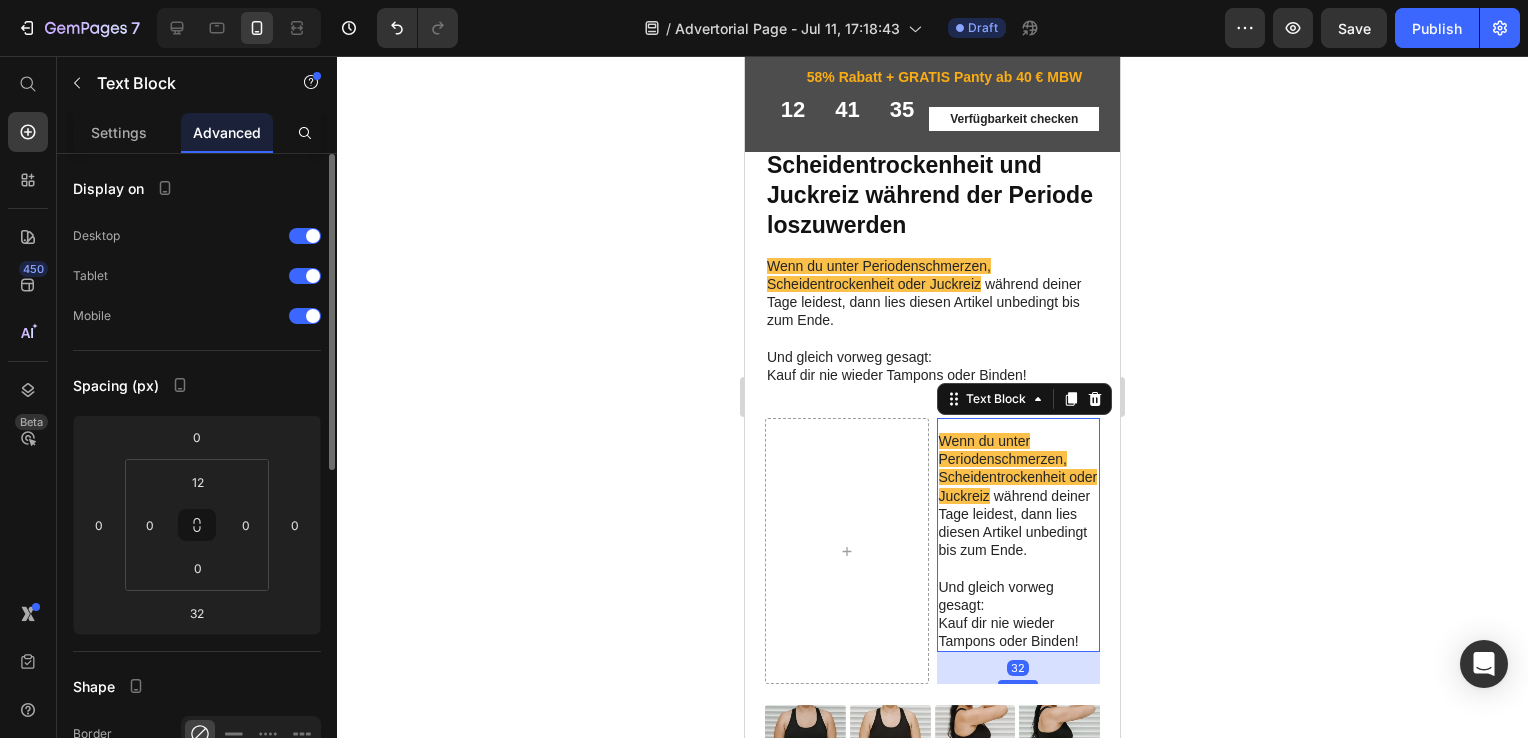 click on "Und gleich vorweg gesagt: Kauf dir nie wieder Tampons oder Binden!" at bounding box center (1019, 614) 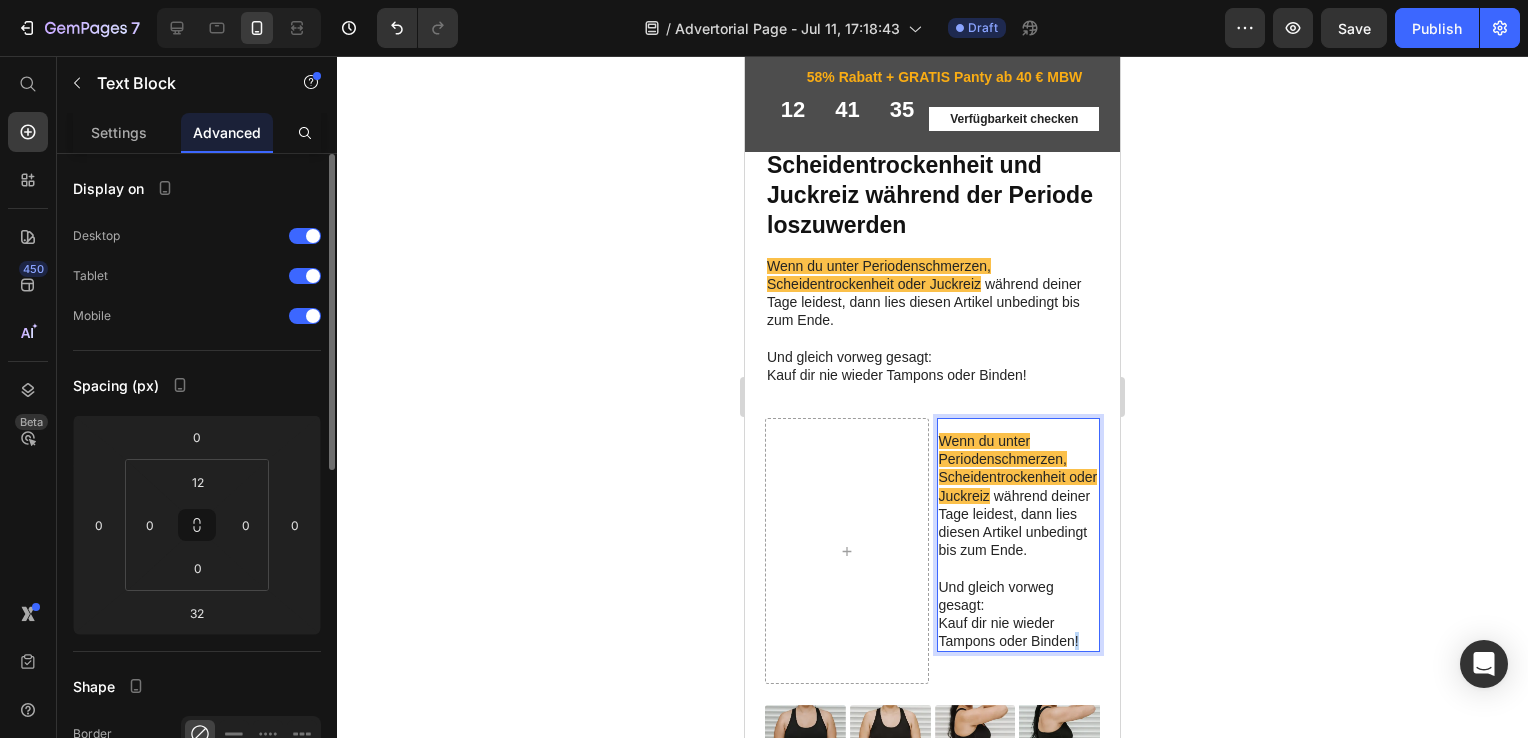 click on "Und gleich vorweg gesagt: Kauf dir nie wieder Tampons oder Binden!" at bounding box center [1019, 614] 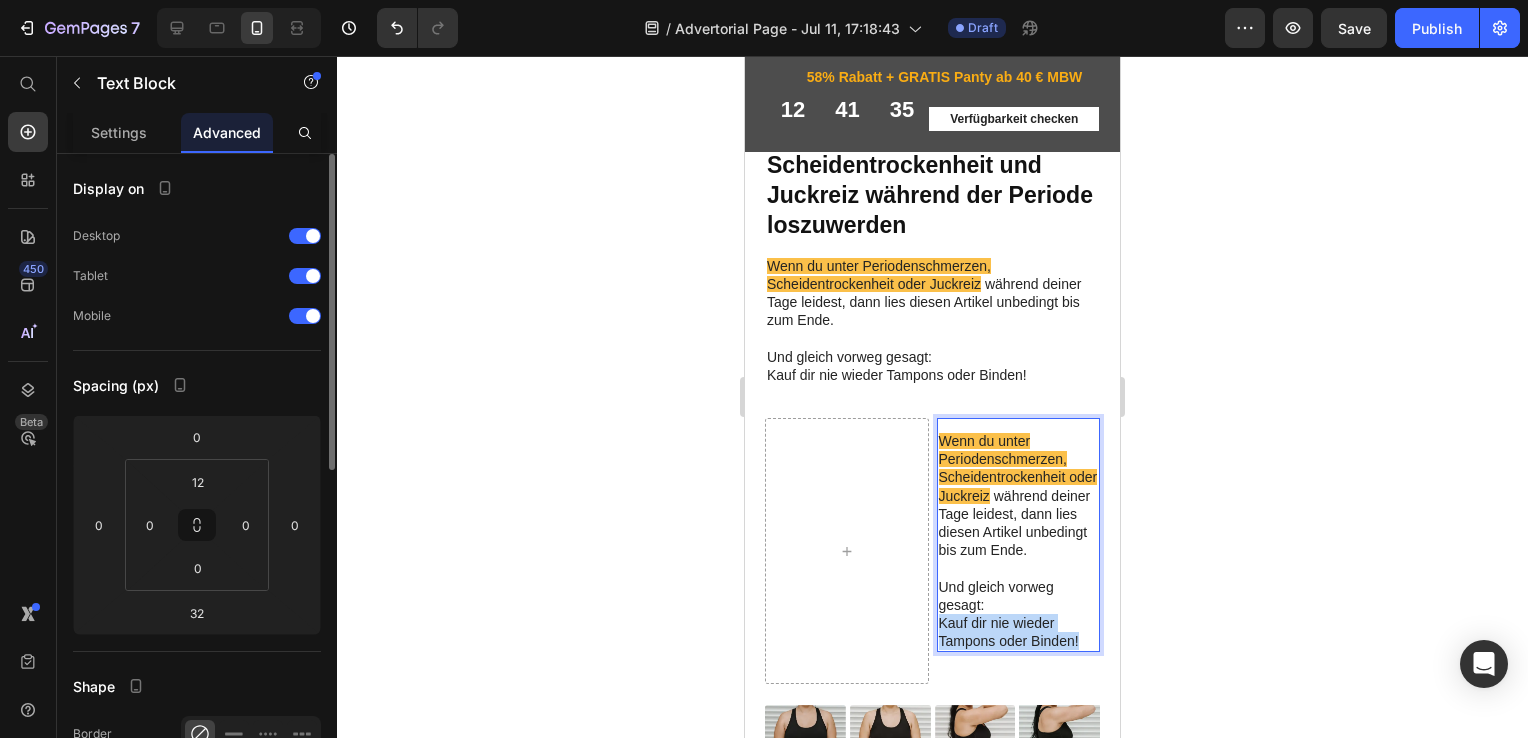click on "Und gleich vorweg gesagt: Kauf dir nie wieder Tampons oder Binden!" at bounding box center (1019, 614) 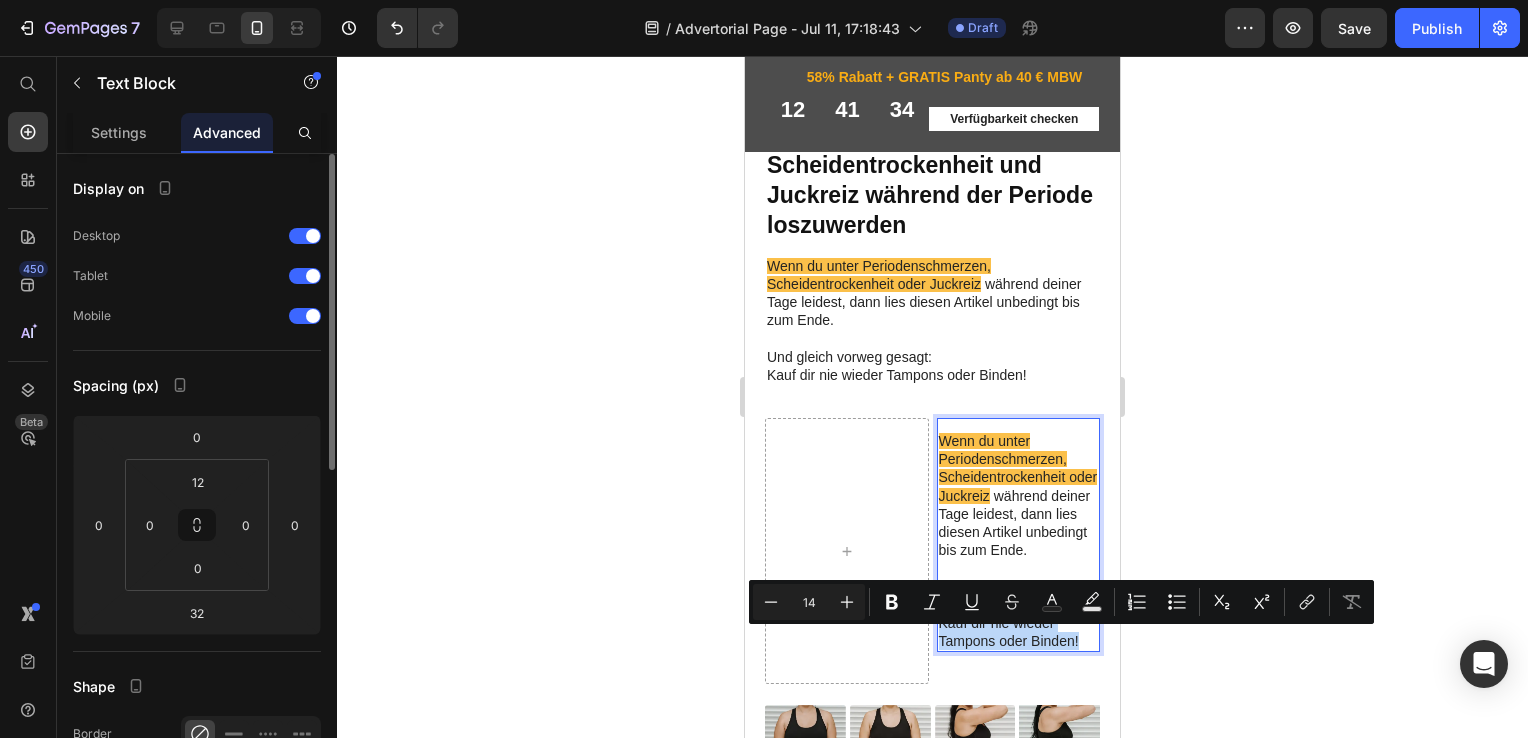 click on "Und gleich vorweg gesagt: Kauf dir nie wieder Tampons oder Binden!" at bounding box center [1019, 614] 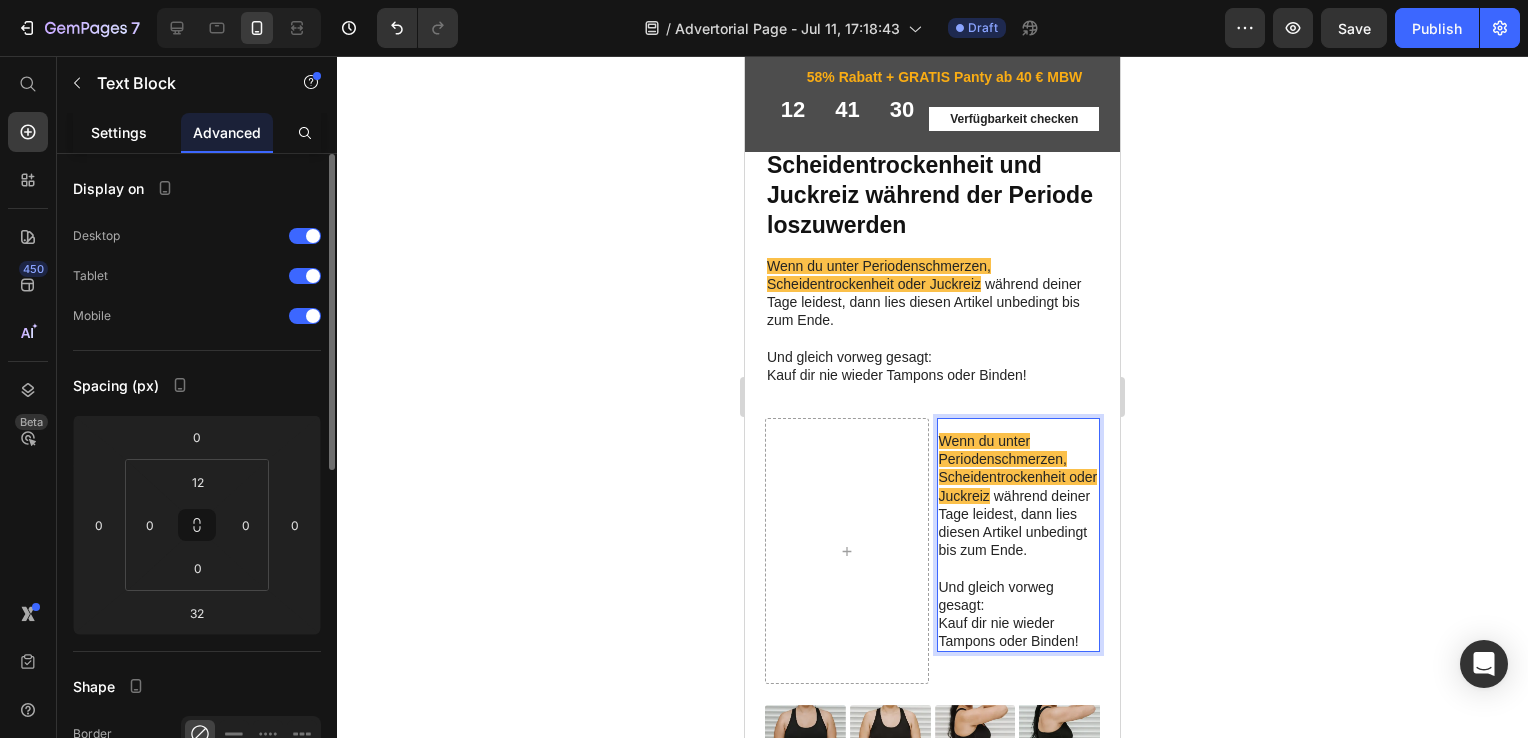 click on "Settings" 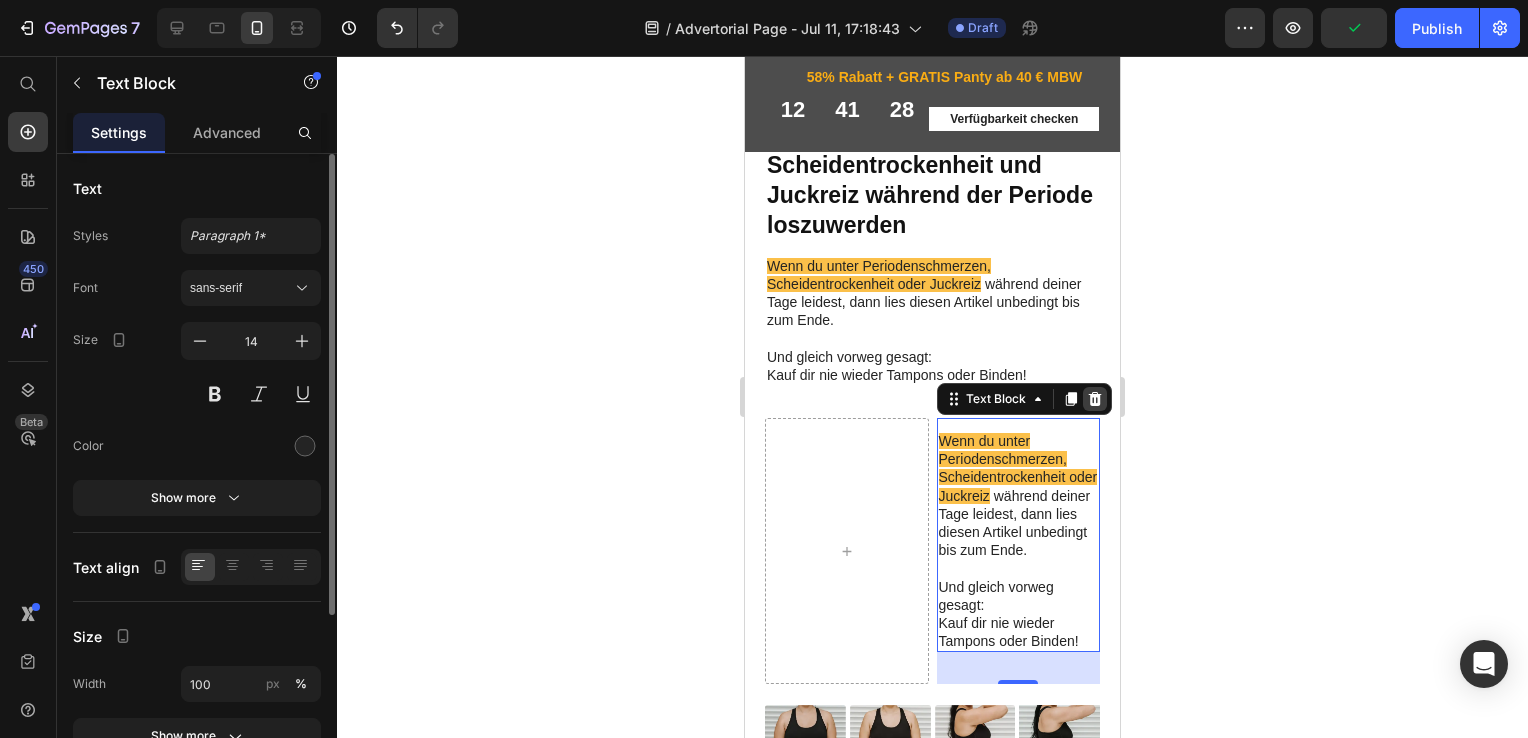 click 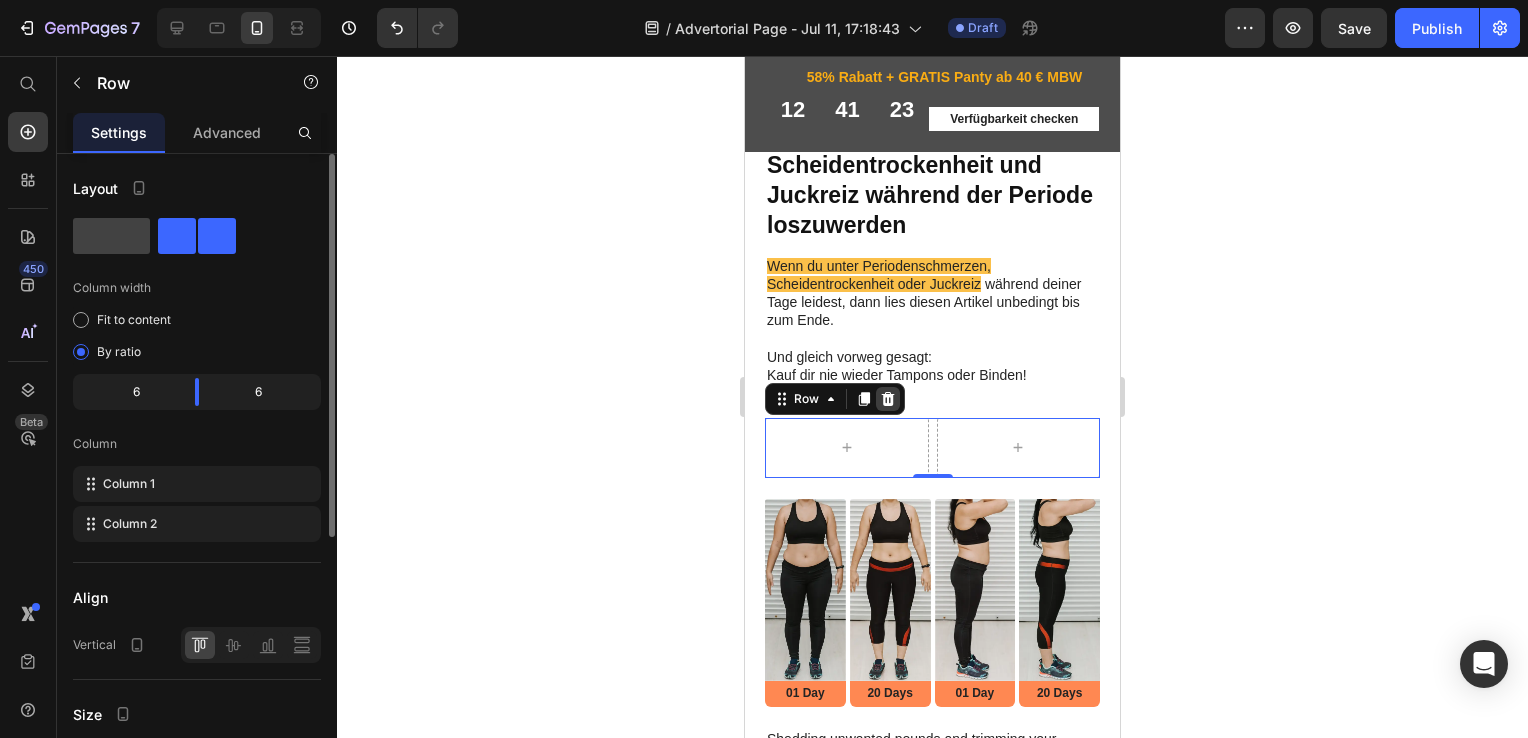 click 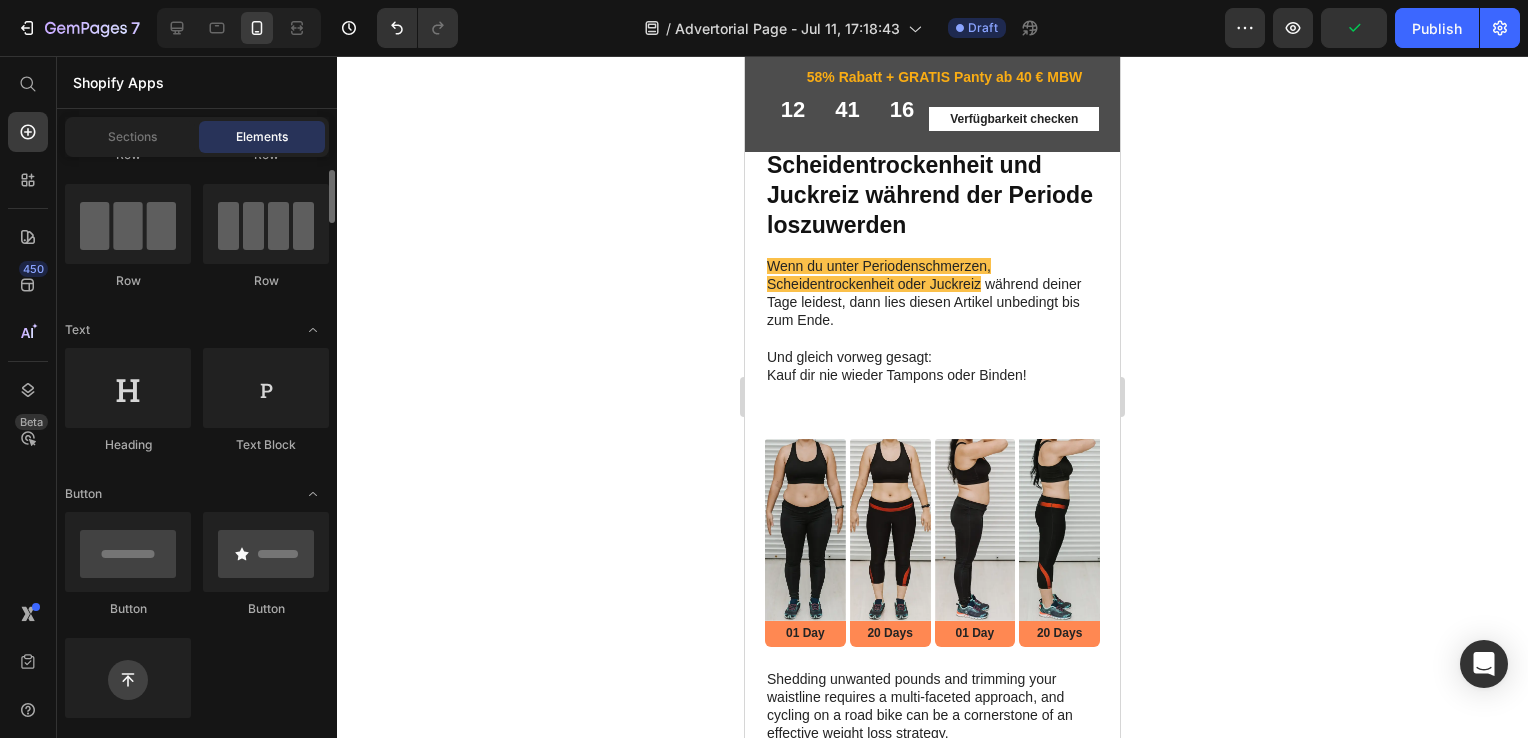 scroll, scrollTop: 0, scrollLeft: 0, axis: both 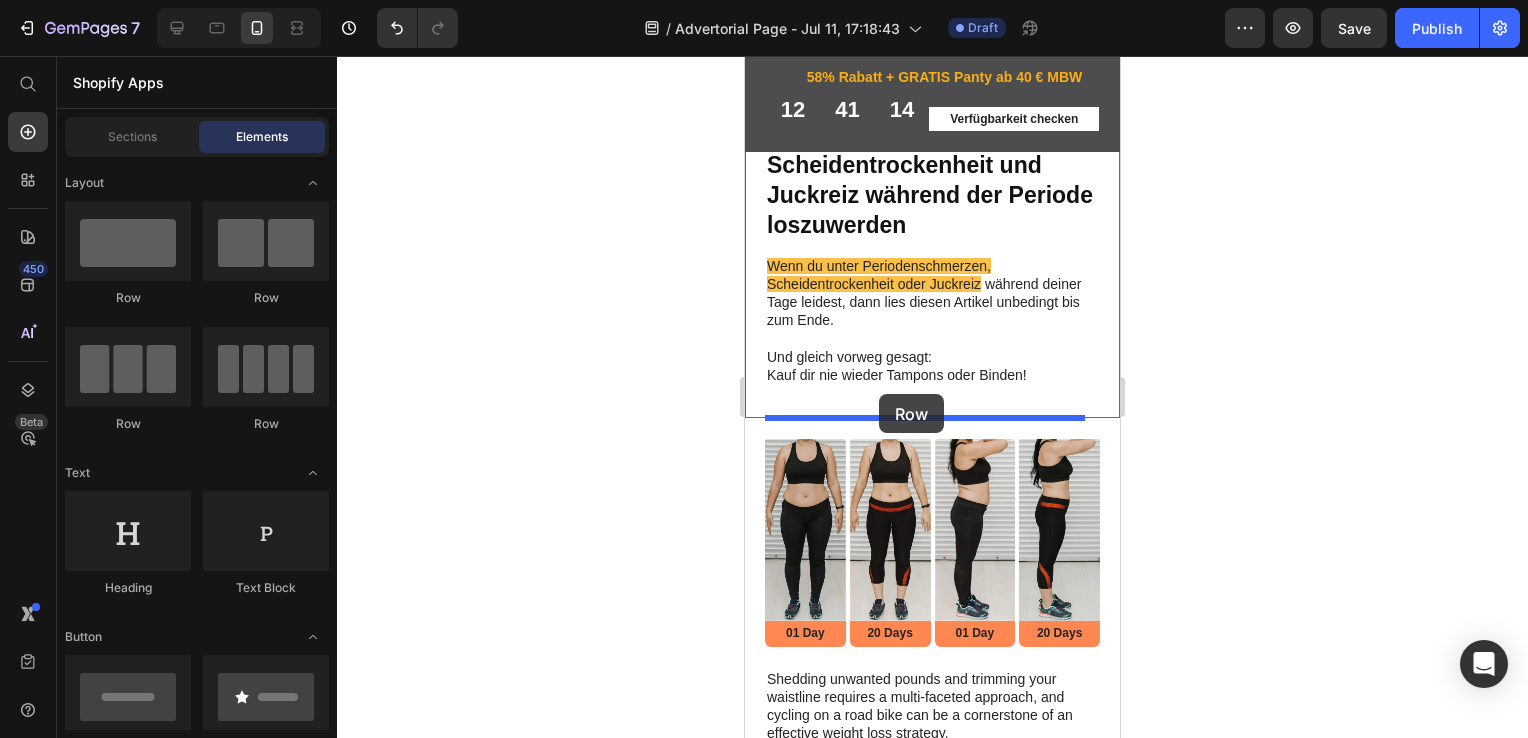 drag, startPoint x: 877, startPoint y: 327, endPoint x: 879, endPoint y: 394, distance: 67.02985 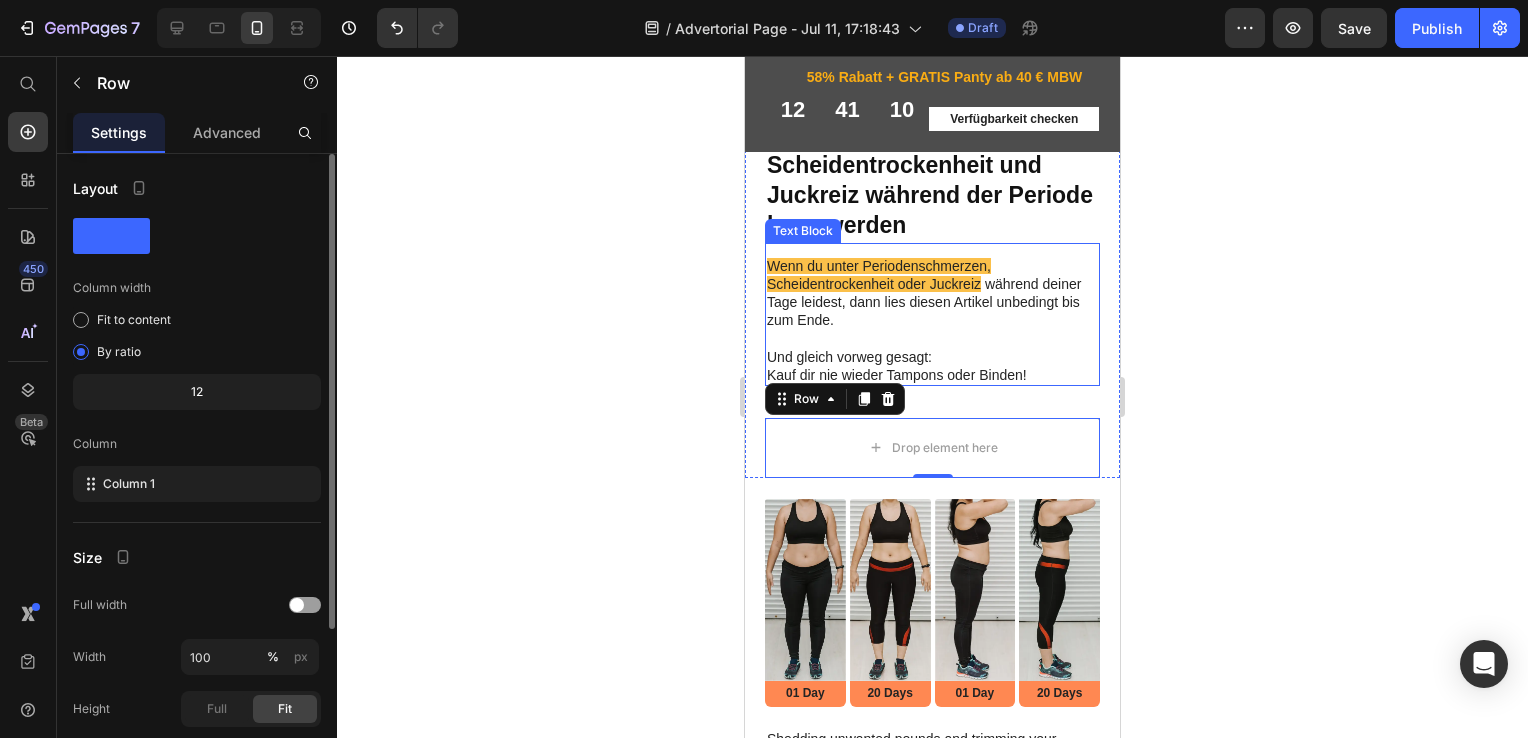 click on "Und gleich vorweg gesagt: Kauf dir nie wieder Tampons oder Binden!" at bounding box center [932, 366] 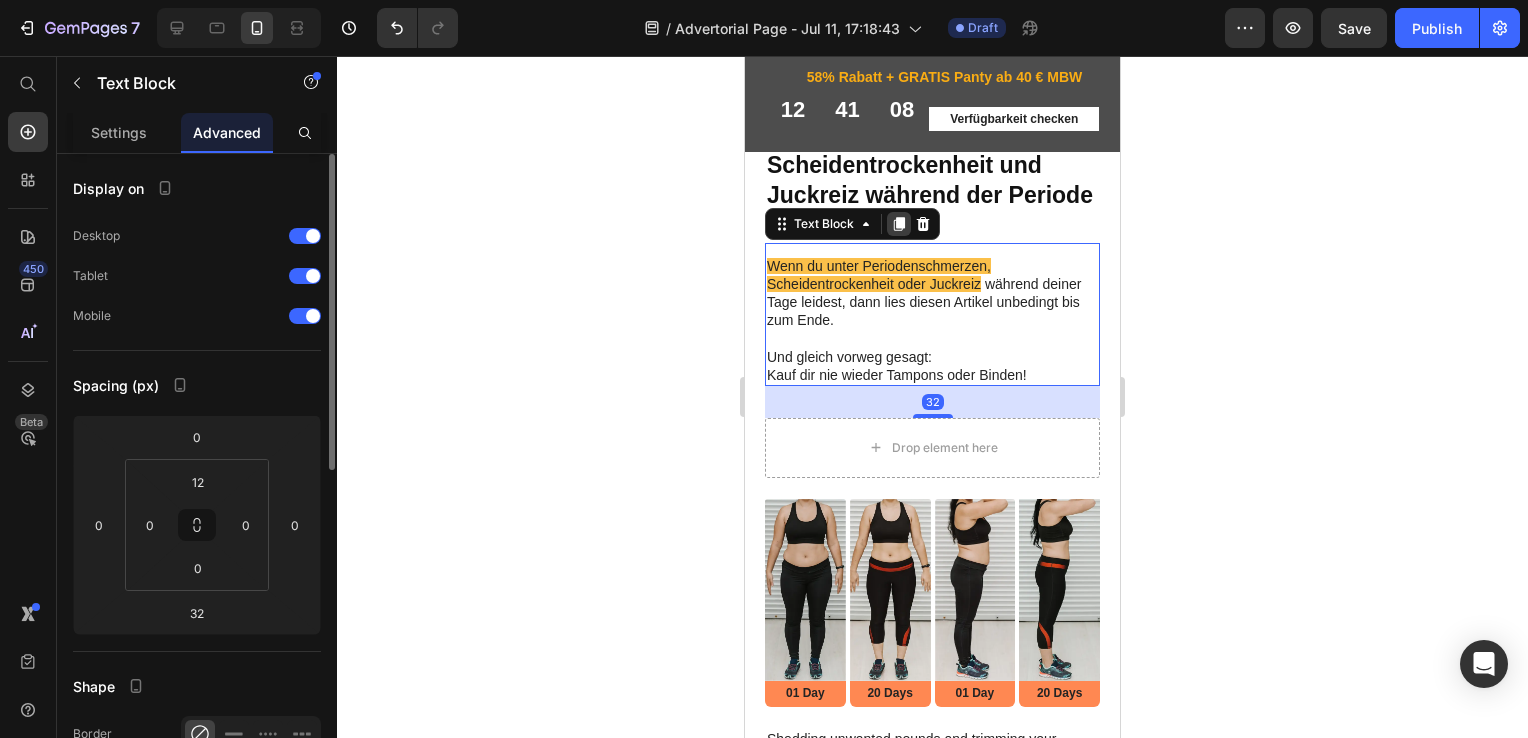 click 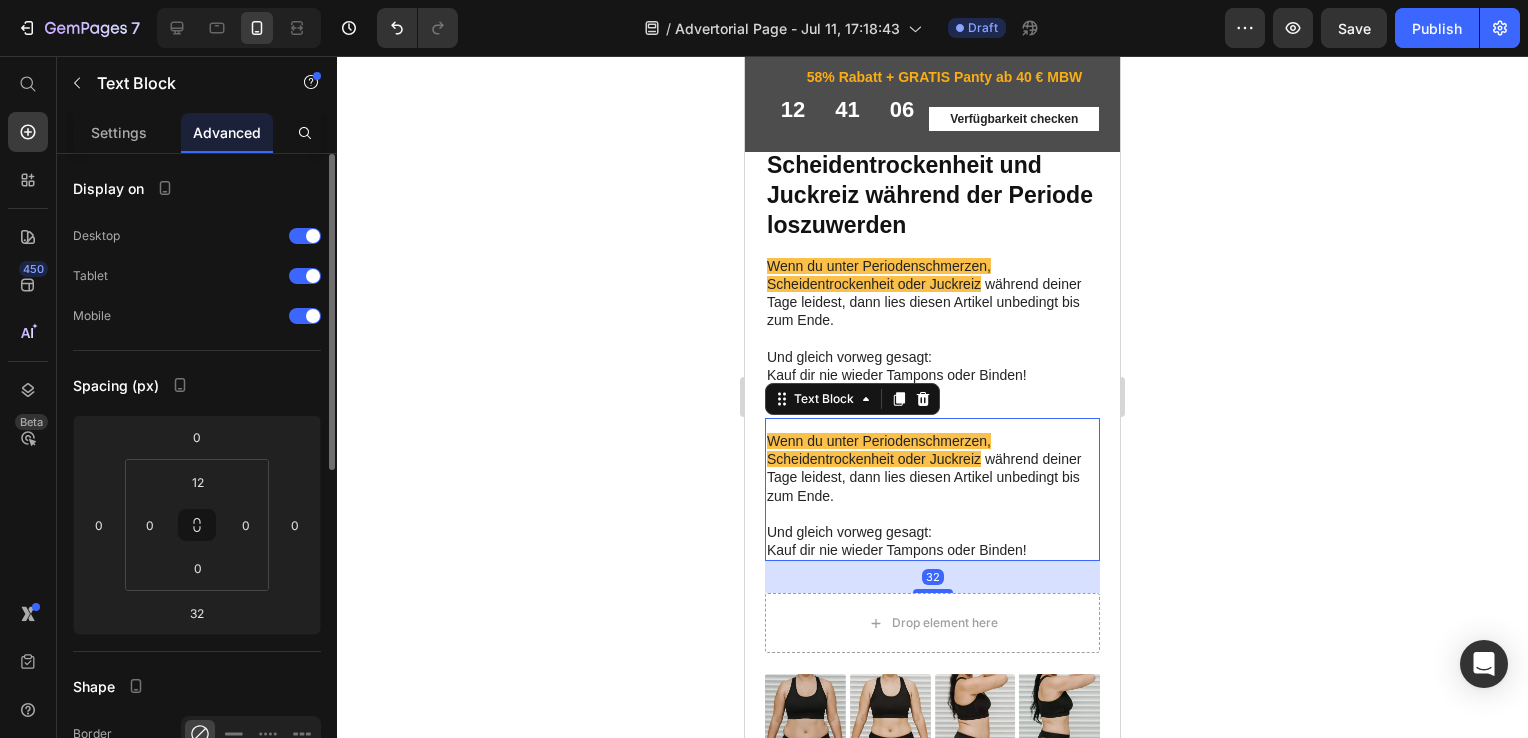 click on "Und gleich vorweg gesagt: Kauf dir nie wieder Tampons oder Binden!" at bounding box center (932, 541) 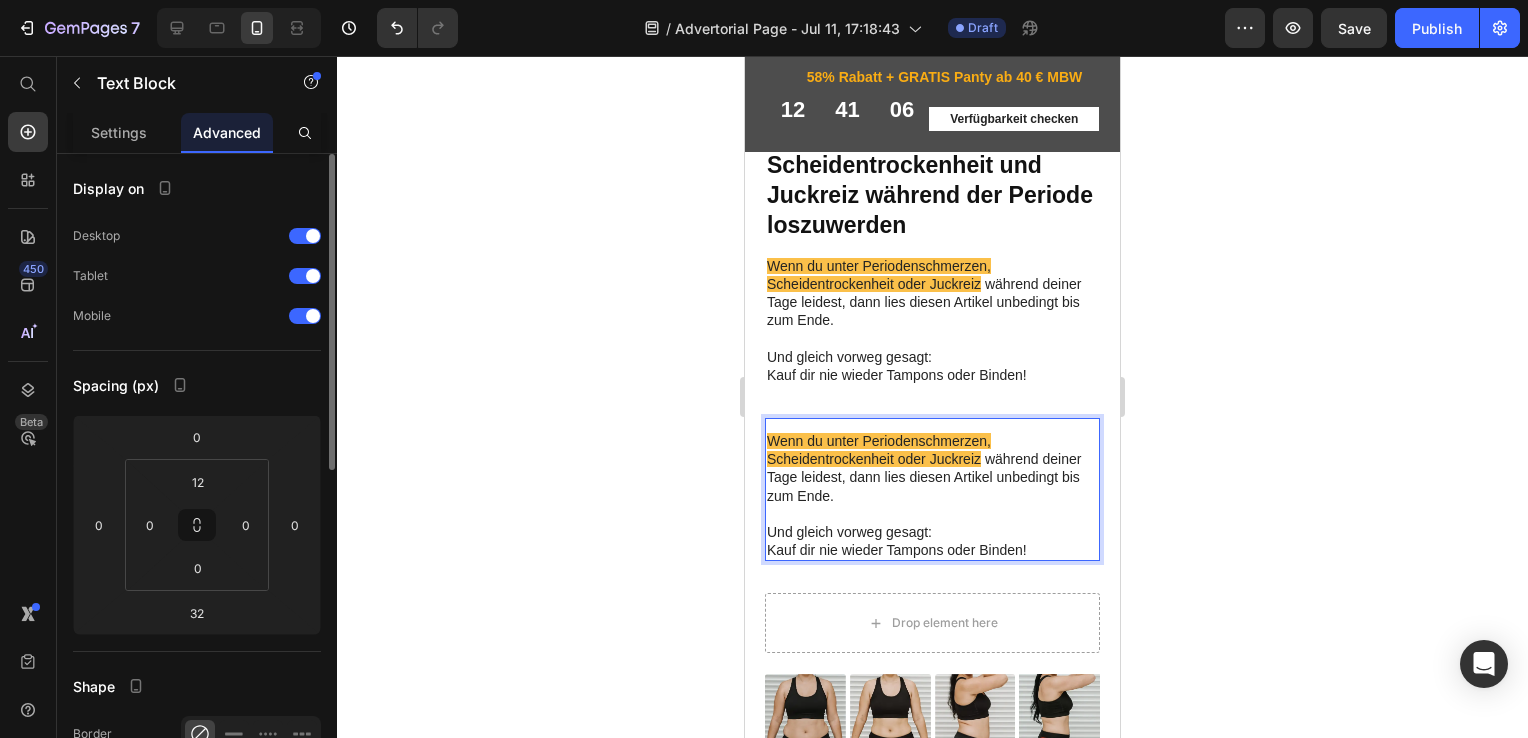 click on "Und gleich vorweg gesagt: Kauf dir nie wieder Tampons oder Binden!" at bounding box center (932, 541) 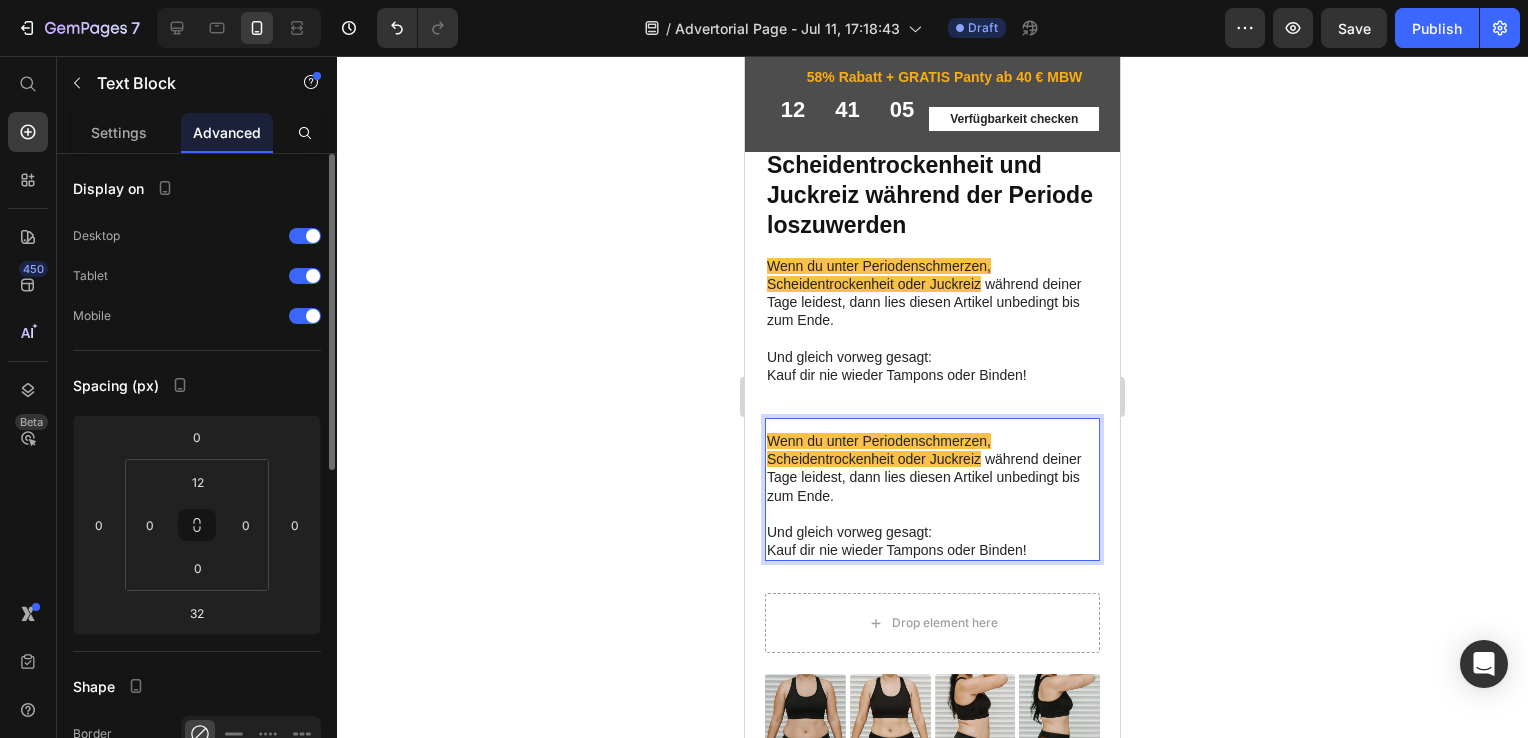 click on "Und gleich vorweg gesagt: Kauf dir nie wieder Tampons oder Binden!" at bounding box center [932, 541] 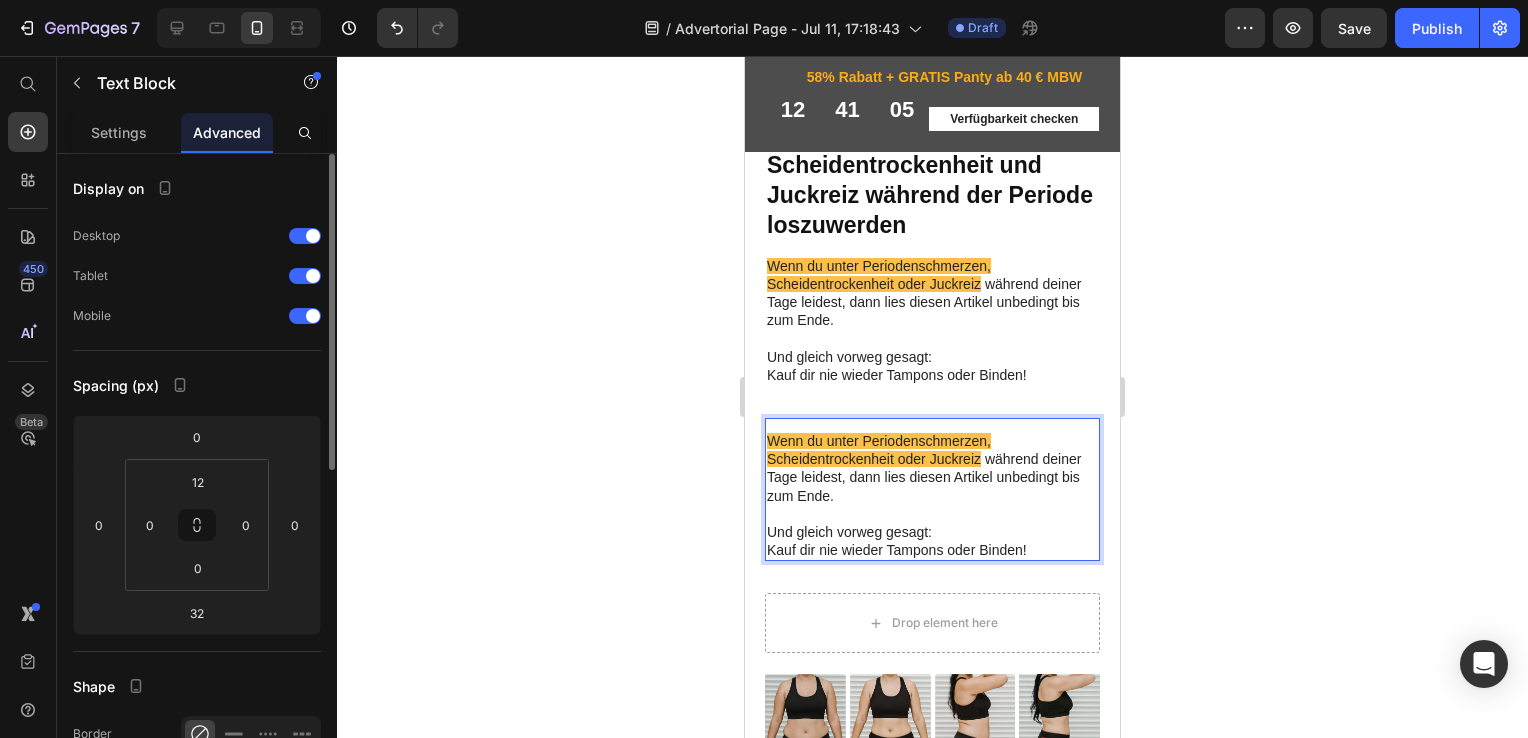 click on "Und gleich vorweg gesagt: Kauf dir nie wieder Tampons oder Binden!" at bounding box center [932, 541] 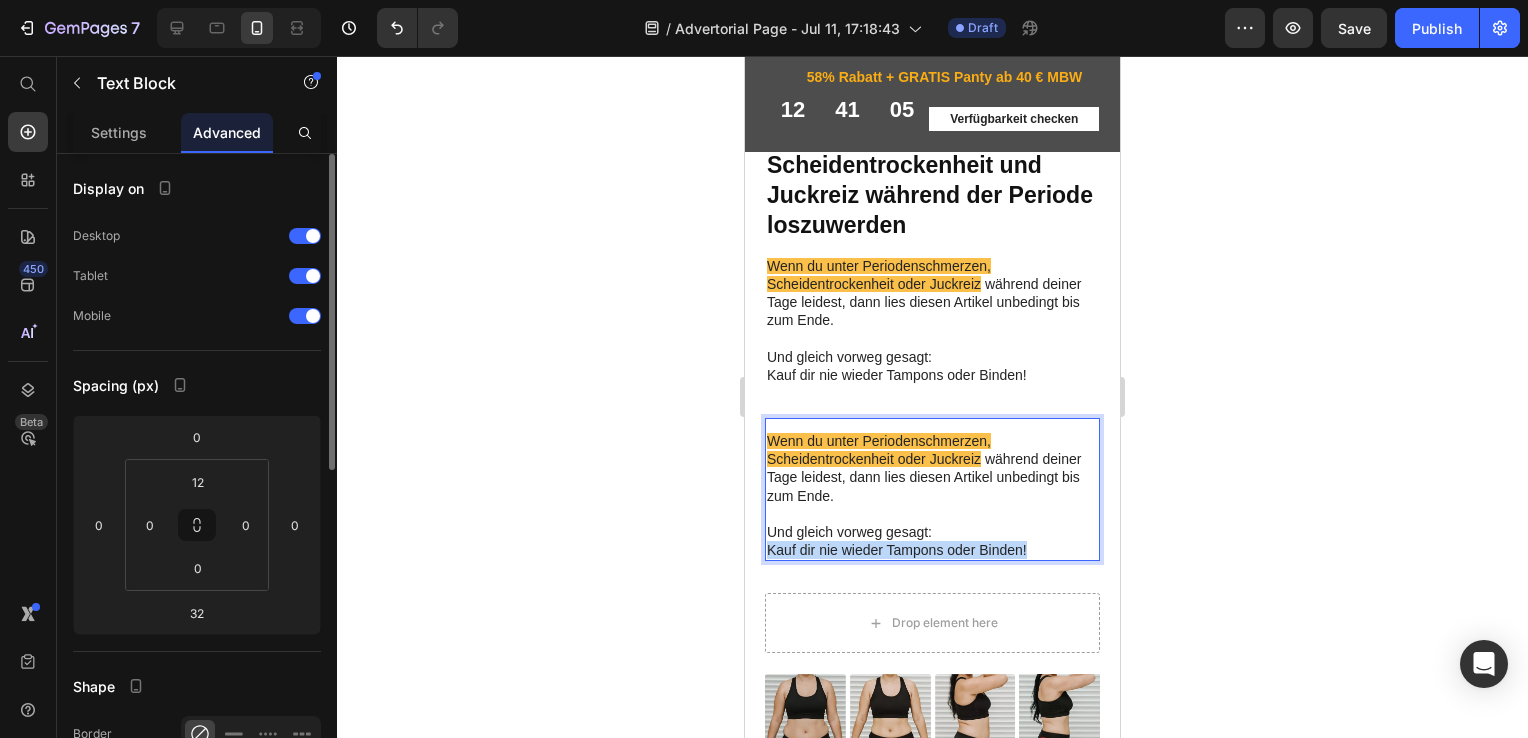 click on "Und gleich vorweg gesagt: Kauf dir nie wieder Tampons oder Binden!" at bounding box center [932, 541] 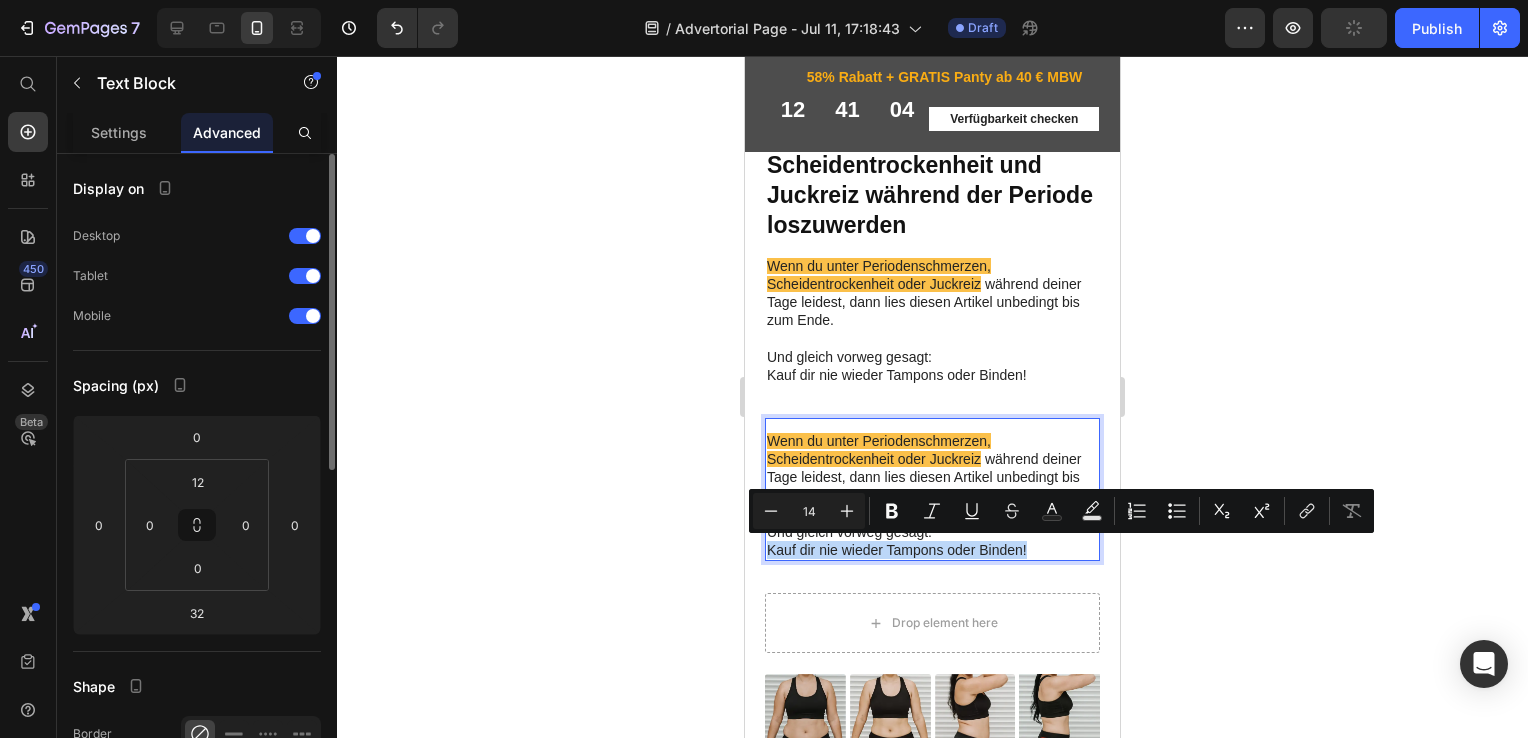 click on "Und gleich vorweg gesagt: Kauf dir nie wieder Tampons oder Binden!" at bounding box center [932, 541] 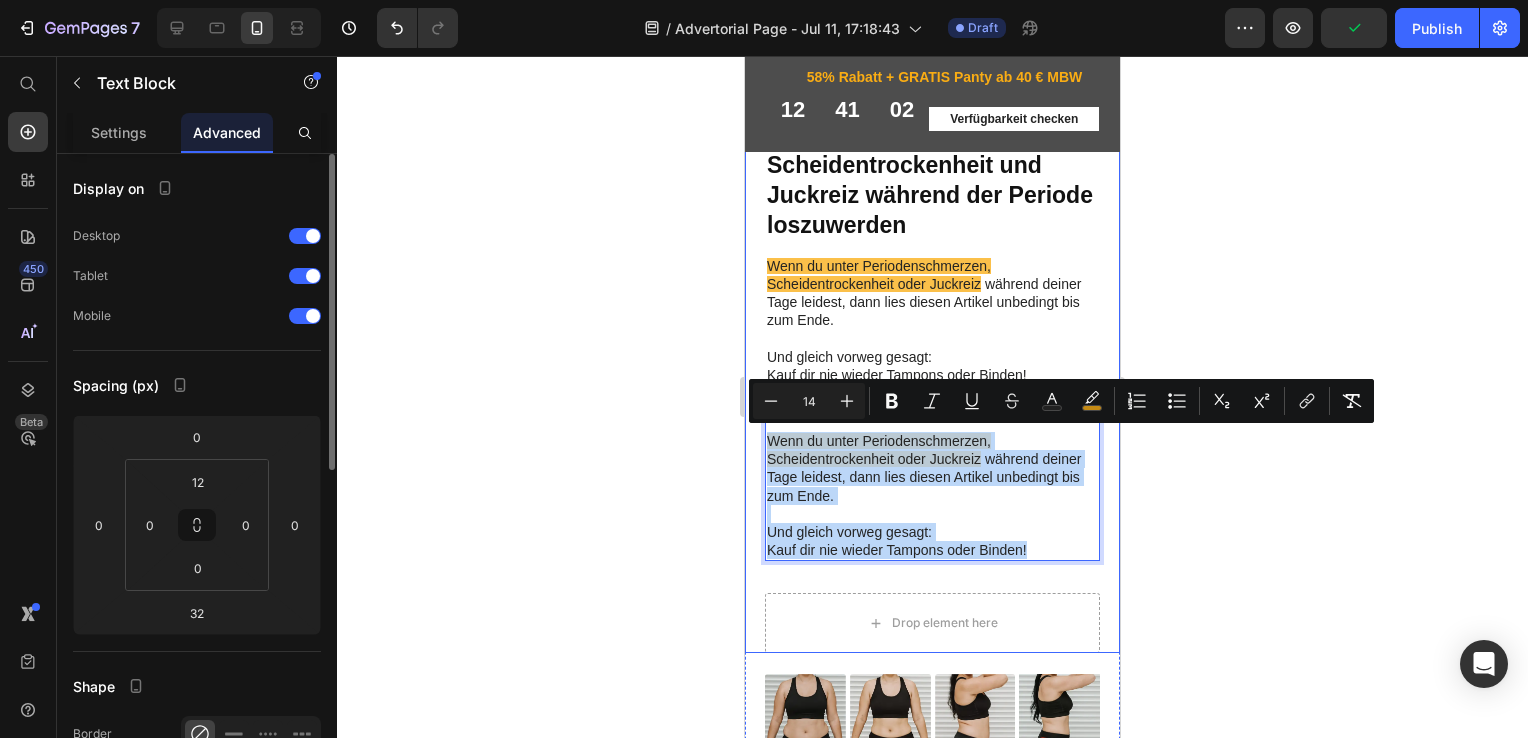 drag, startPoint x: 1031, startPoint y: 544, endPoint x: 718, endPoint y: 410, distance: 340.4776 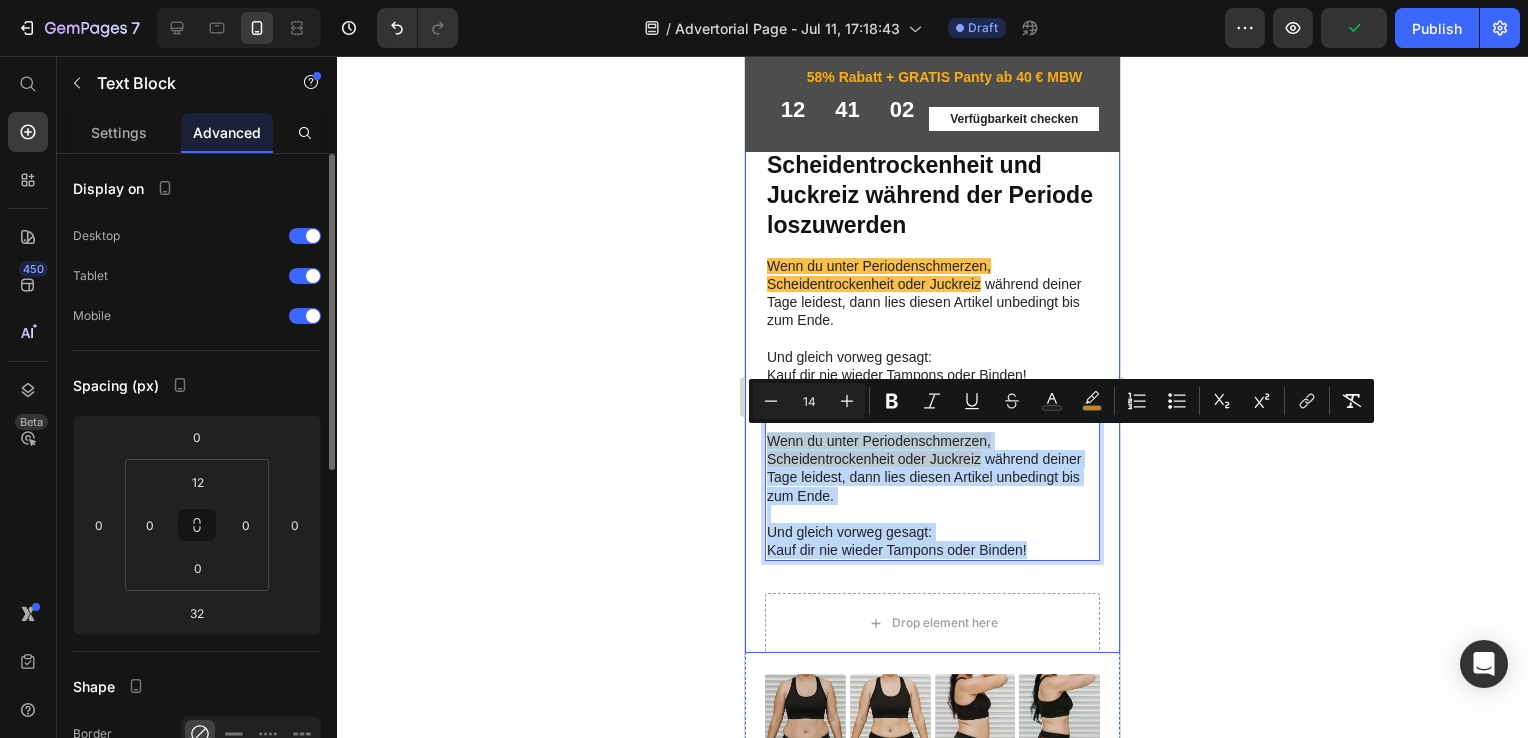 click on "iPhone 13 Mini  ( 375 px) iPhone 13 Mini iPhone 13 Pro iPhone 11 Pro Max iPhone 15 Pro Max Pixel 7 Galaxy S8+ Galaxy S20 Ultra iPad Mini iPad Air iPad Pro Header DAS ist der beste Weg, um Schmerzen beim Einführen, Scheidentrockenheit und Juckreiz während der Periode loszuwerden Heading Wenn du unter Periodenschmerzen, Scheidentrockenheit oder Juckreiz   während deiner Tage leidest, dann lies diesen Artikel unbedingt bis zum Ende. Und gleich vorweg gesagt: Kauf dir nie wieder Tampons oder Binden! Text Block Wenn du unter Periodenschmerzen, Scheidentrockenheit oder Juckreiz   während deiner Tage leidest, dann lies diesen Artikel unbedingt bis zum Ende. Und gleich vorweg gesagt: Kauf dir nie wieder Tampons oder Binden! Text Block   32
Drop element here Row Row Image 01 Day Text Block Row Image 20 Days Text Block Row Image 01 Day Text Block Row Image 20 Days Text Block Row Row   This natural motivation to ride more often is crucial for sustained weight loss success.   GEM Road Bike" at bounding box center [932, 4976] 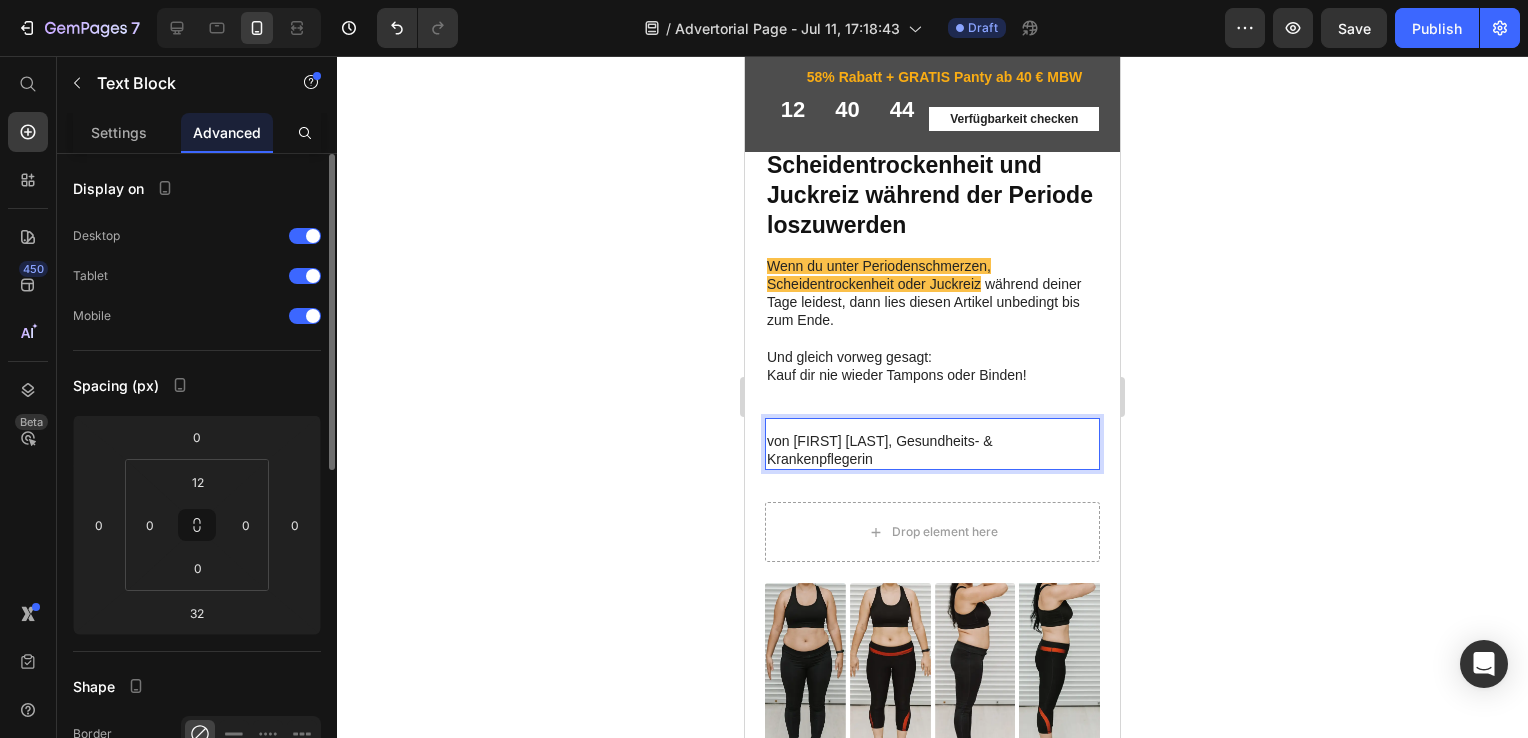 click on "von Isabelle Doczy, Gesundheits- & Krankenpflegerin" at bounding box center [932, 450] 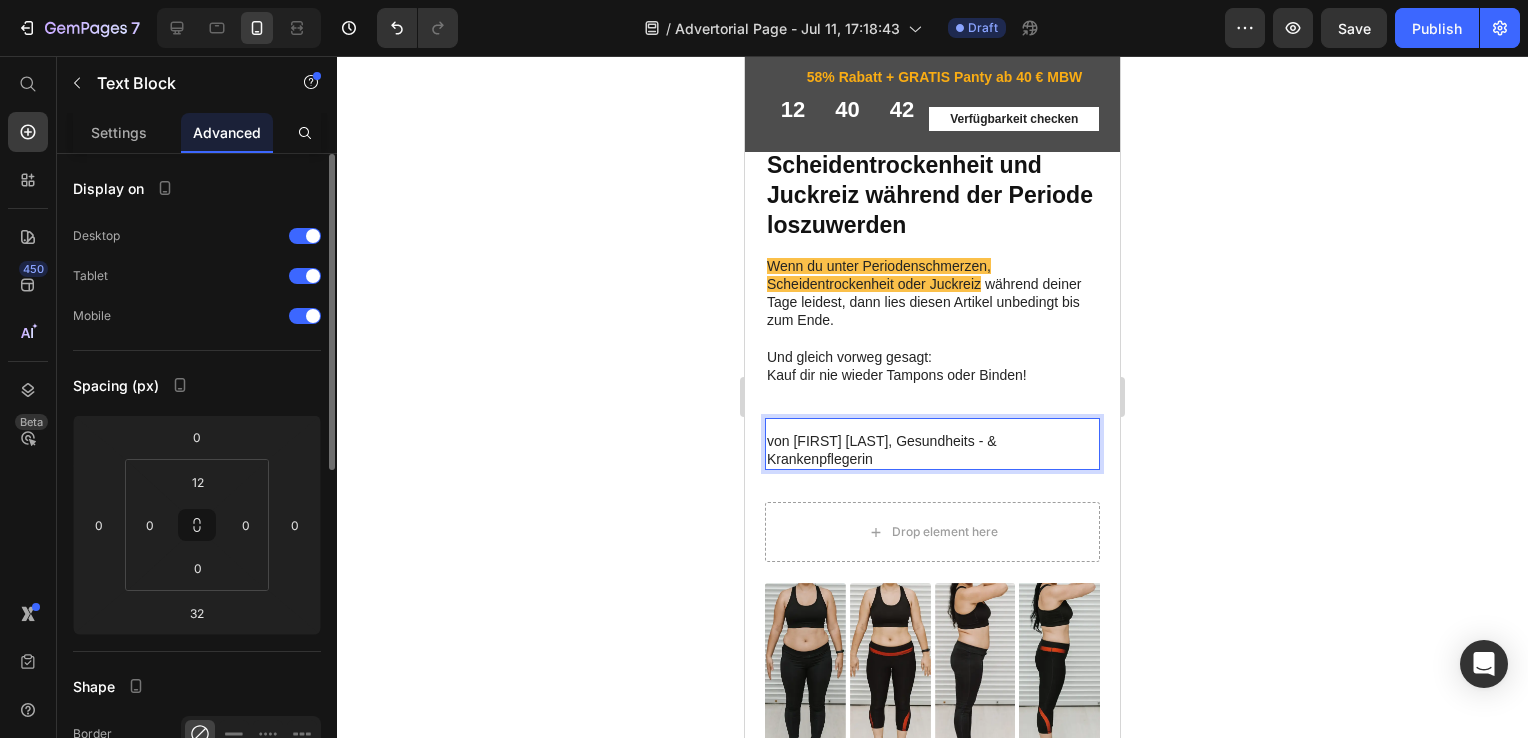 click on "von Isabelle Doczy, Gesundheits - & Krankenpflegerin" at bounding box center (932, 450) 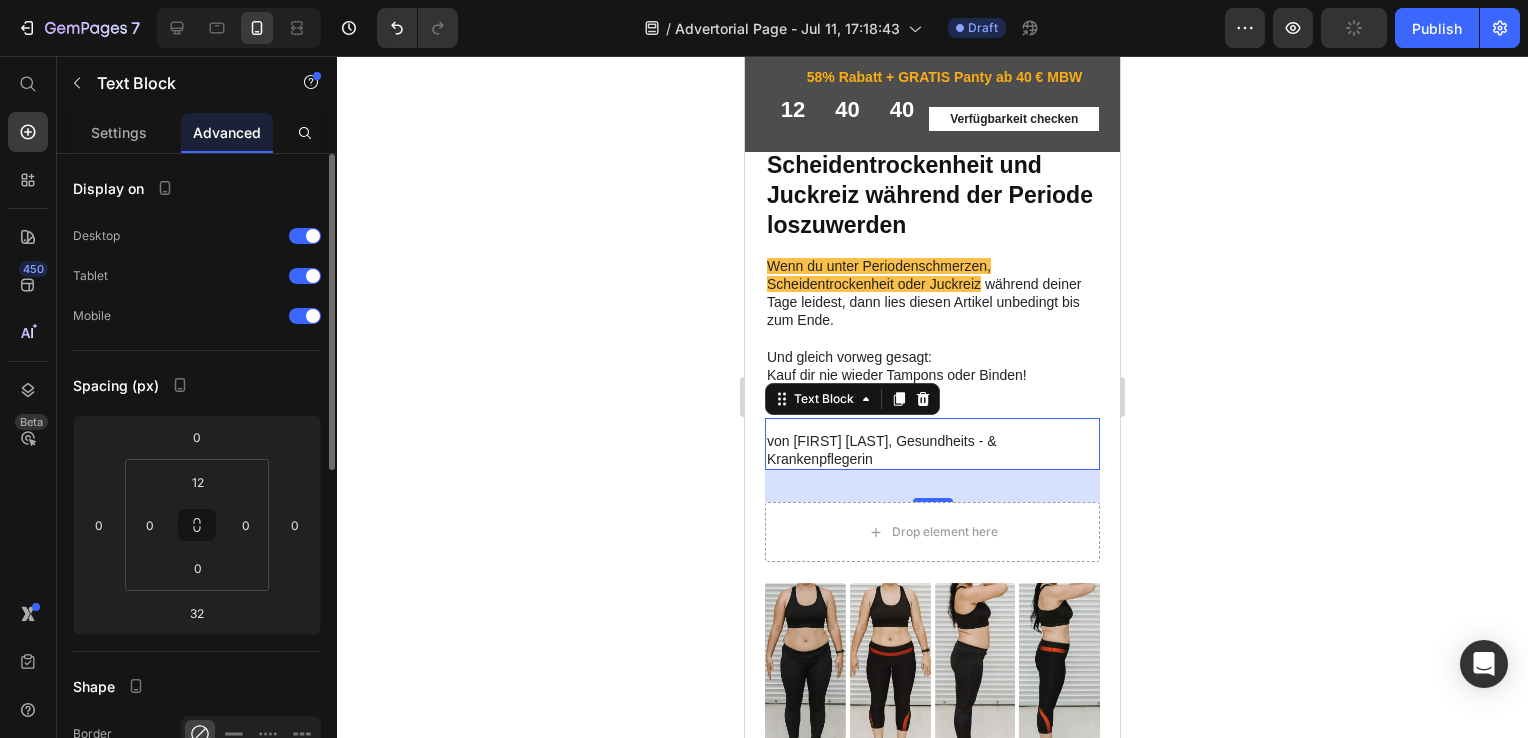 click on "von Isabelle Doczy, Gesundheits - & Krankenpflegerin Text Block   32" at bounding box center (932, 444) 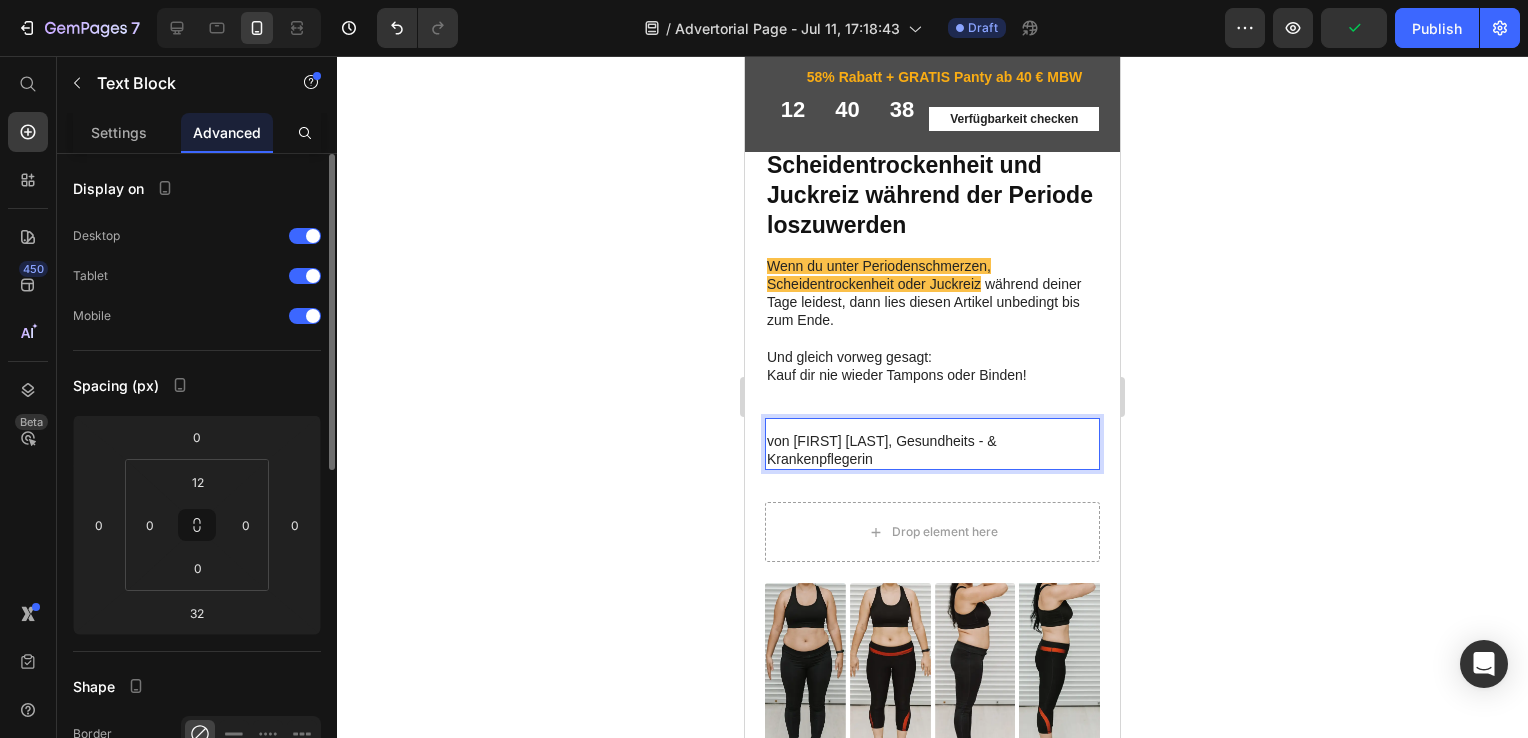 click on "von Isabelle Doczy, Gesundheits - & Krankenpflegerin" at bounding box center [932, 450] 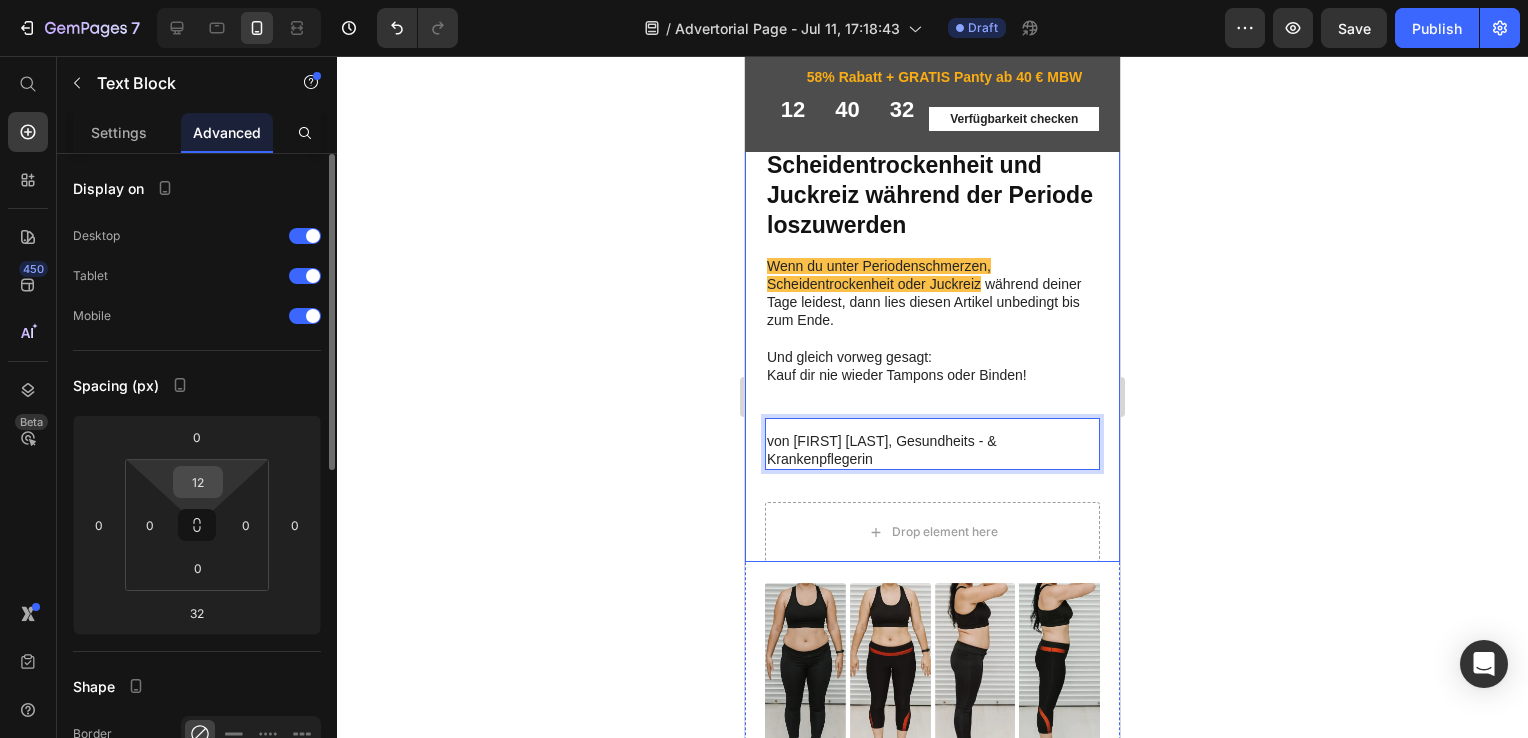 click on "12" at bounding box center (198, 482) 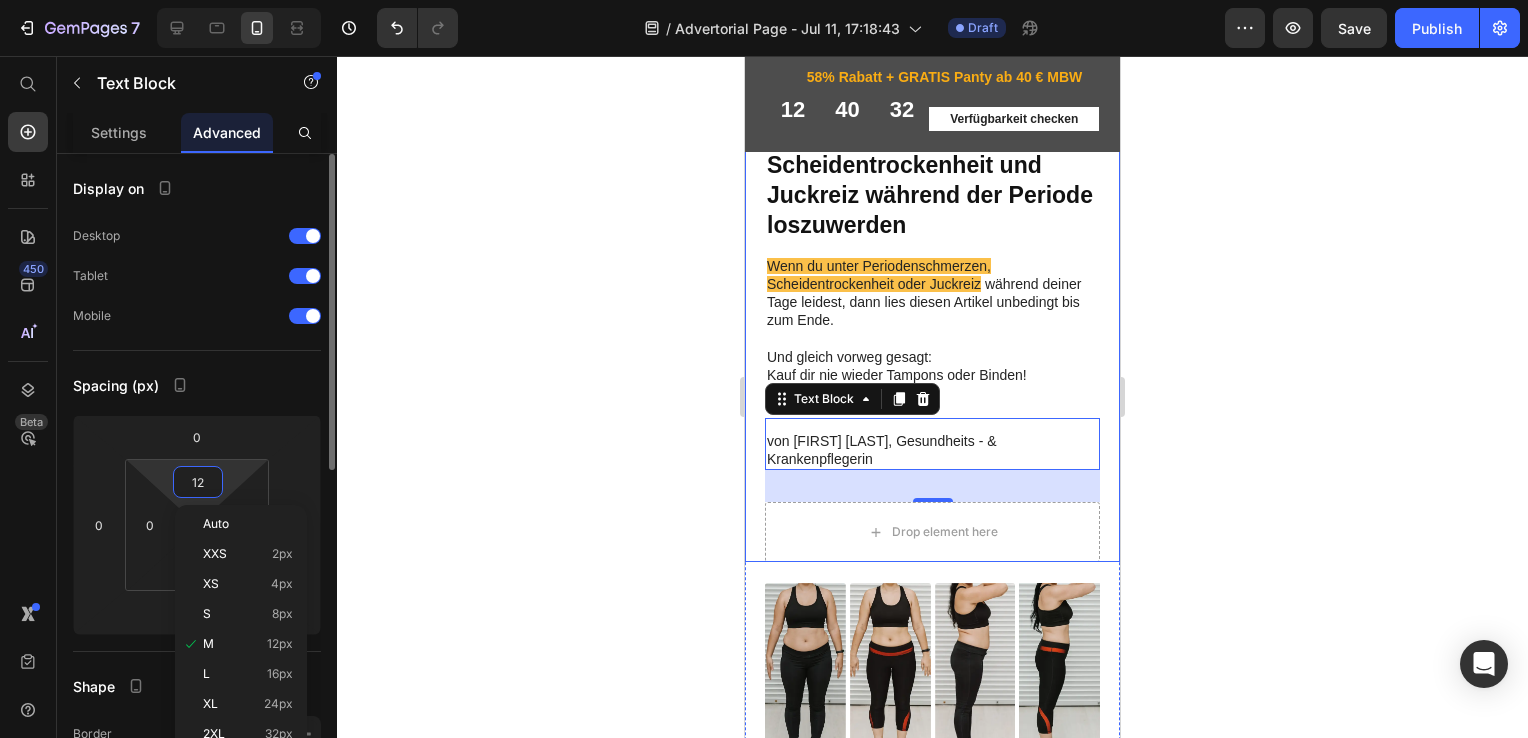 type 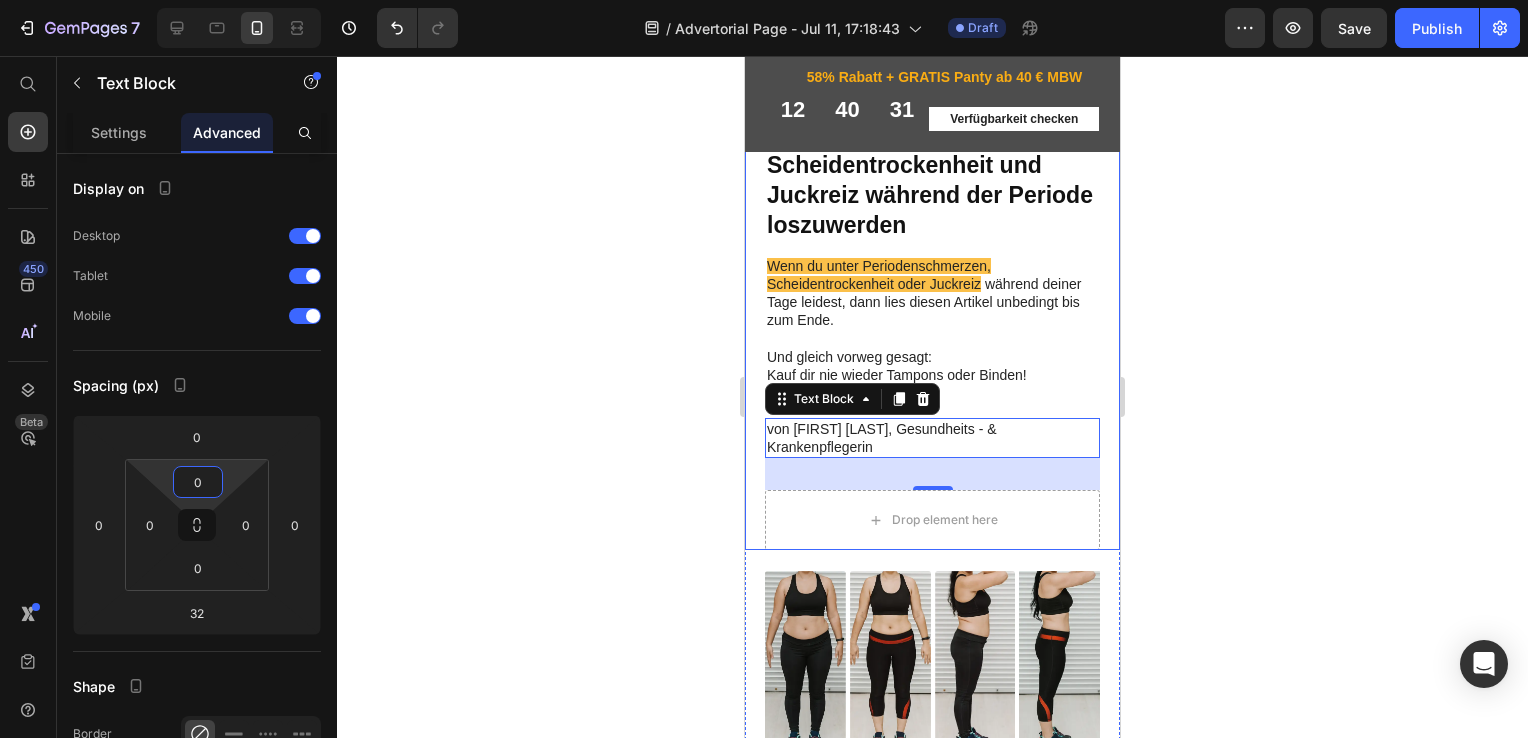 click 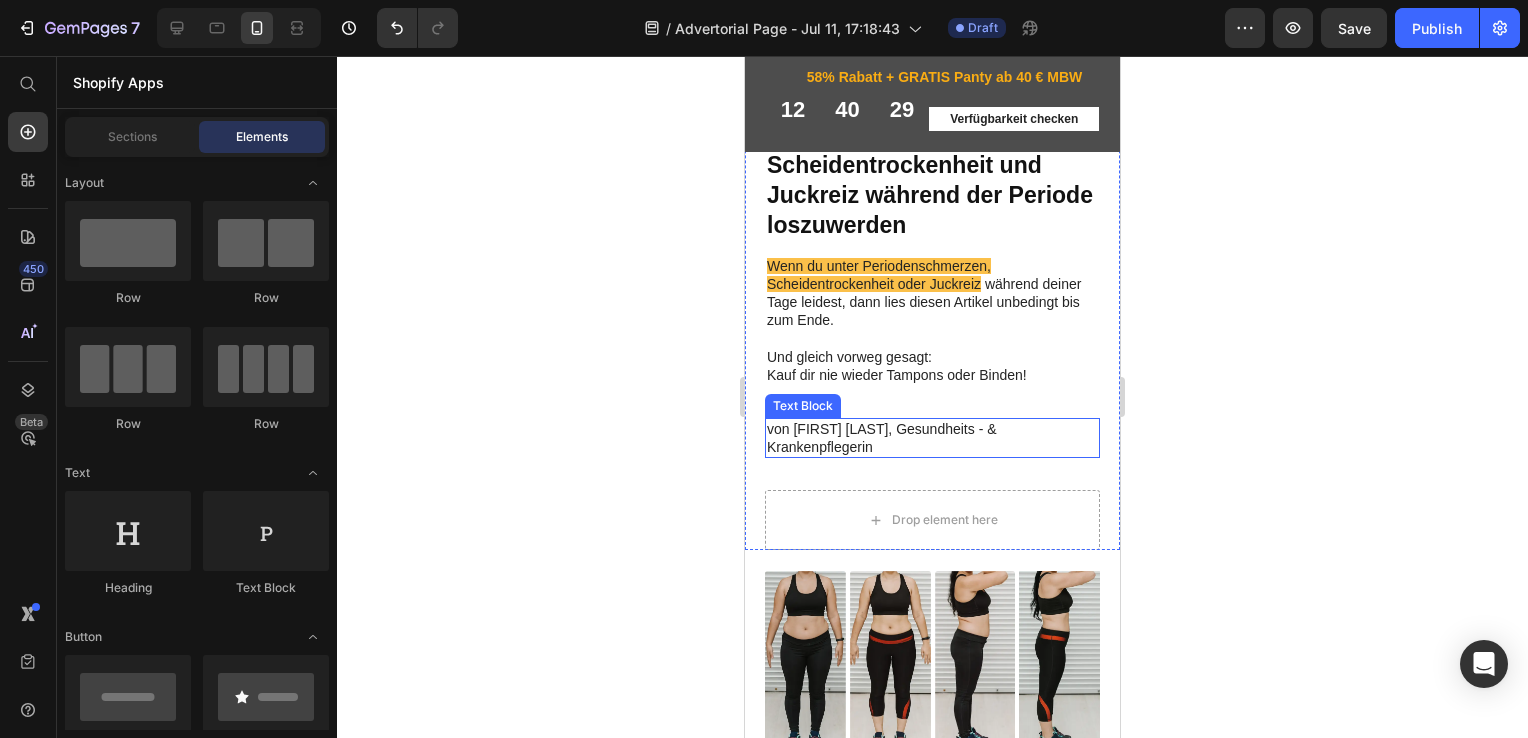 click on "von Isabelle Doczy, Gesundheits - & Krankenpflegerin" at bounding box center [932, 438] 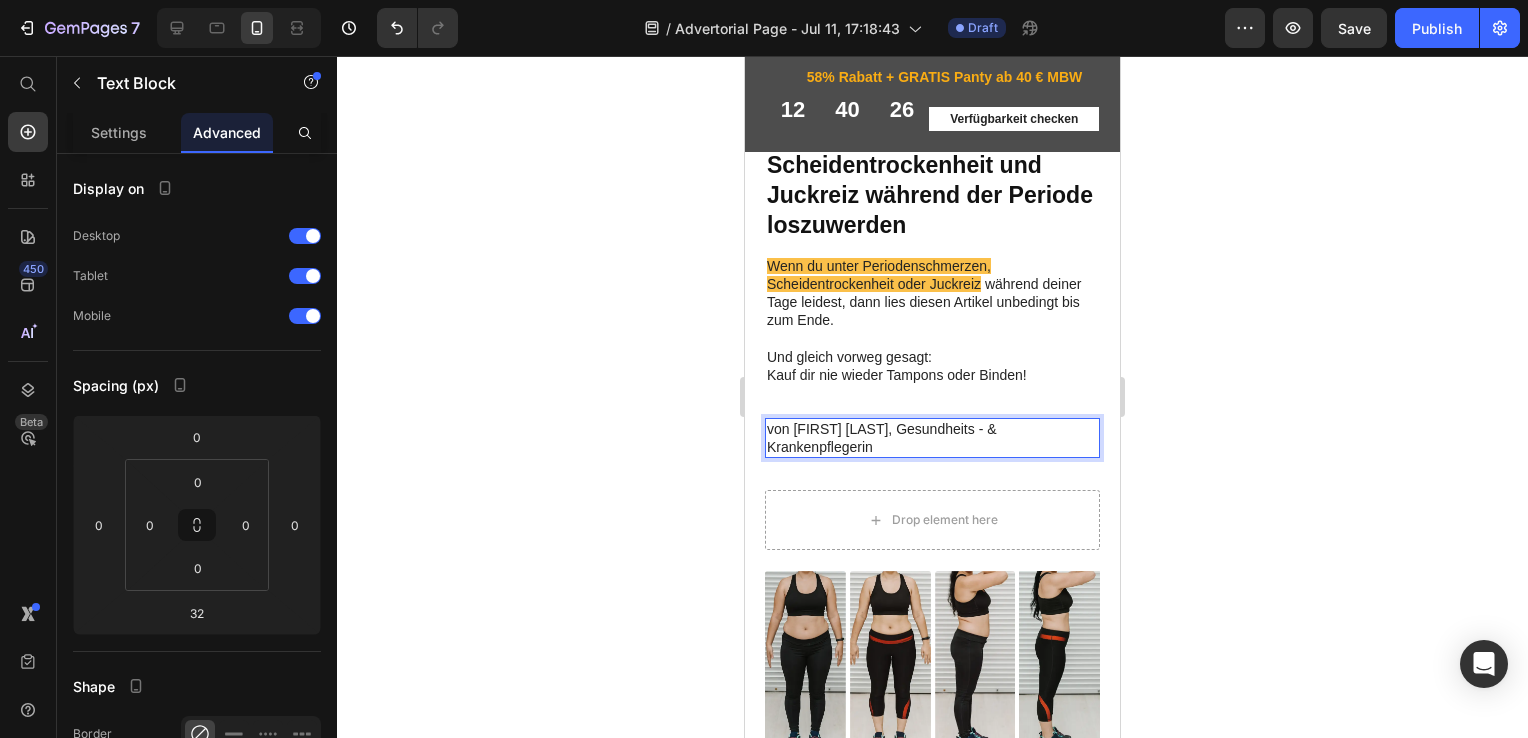 click on "von Isabelle Doczy, Gesundheits - & Krankenpflegerin" at bounding box center (932, 438) 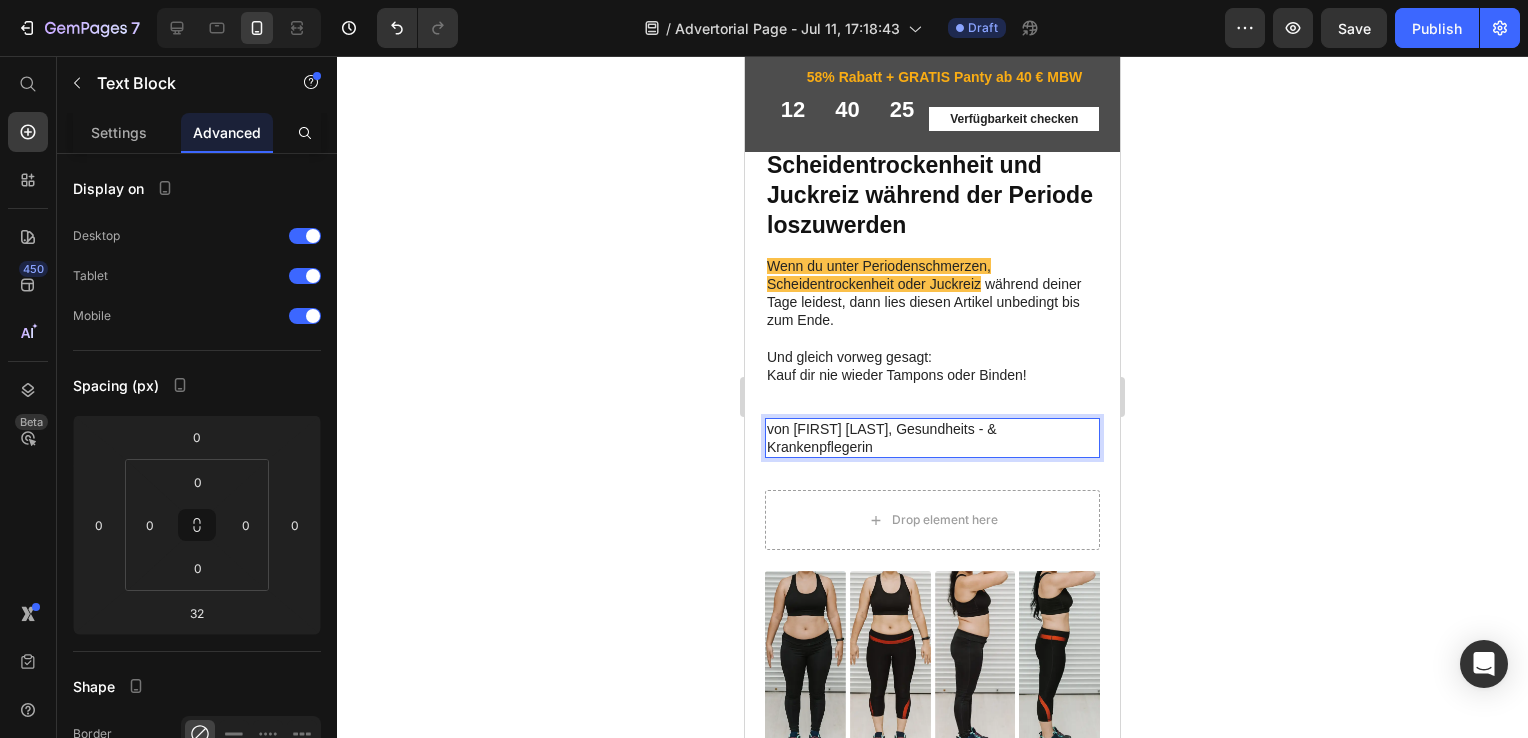 click on "von Isabelle Doczy, Gesundheits - & Krankenpflegerin" at bounding box center (932, 438) 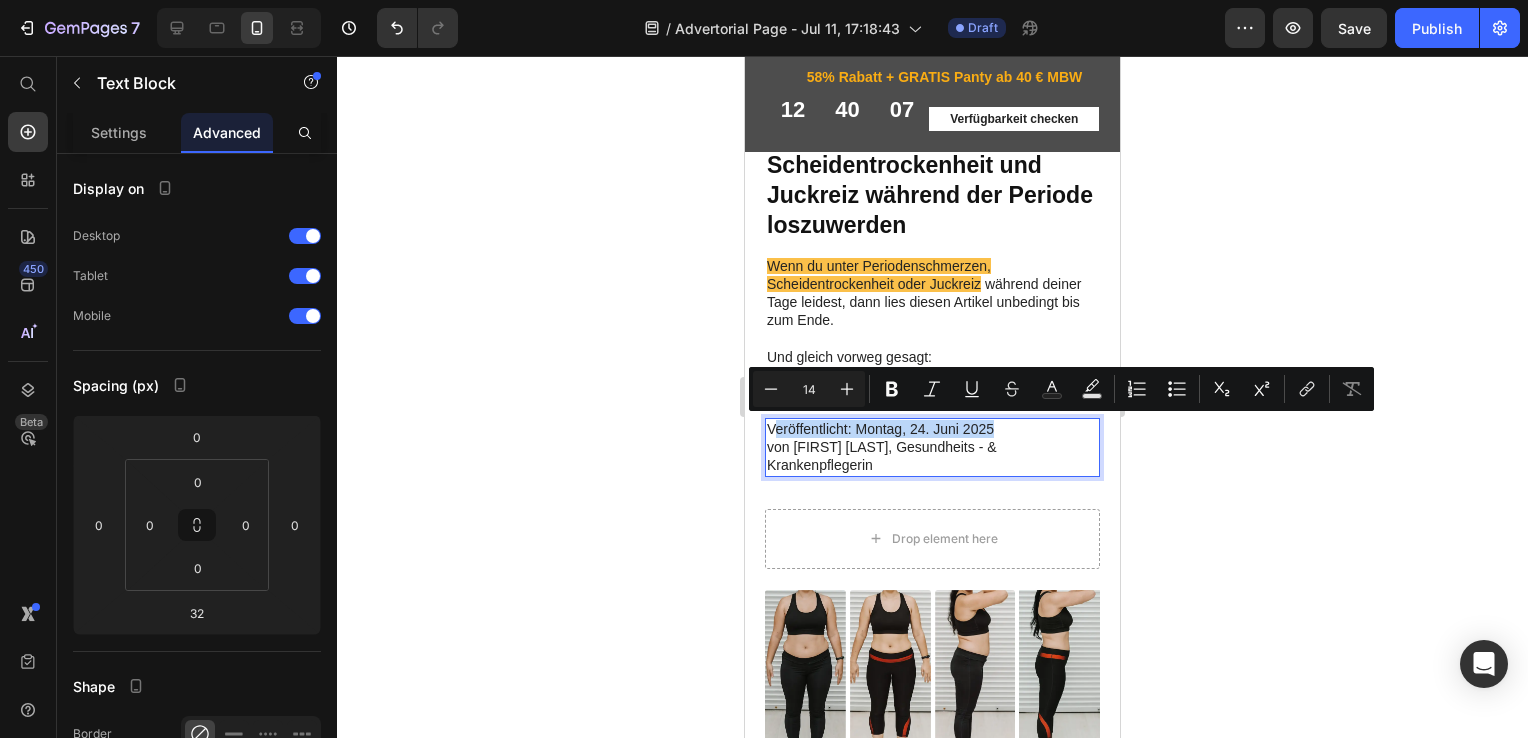 drag, startPoint x: 997, startPoint y: 423, endPoint x: 772, endPoint y: 435, distance: 225.31978 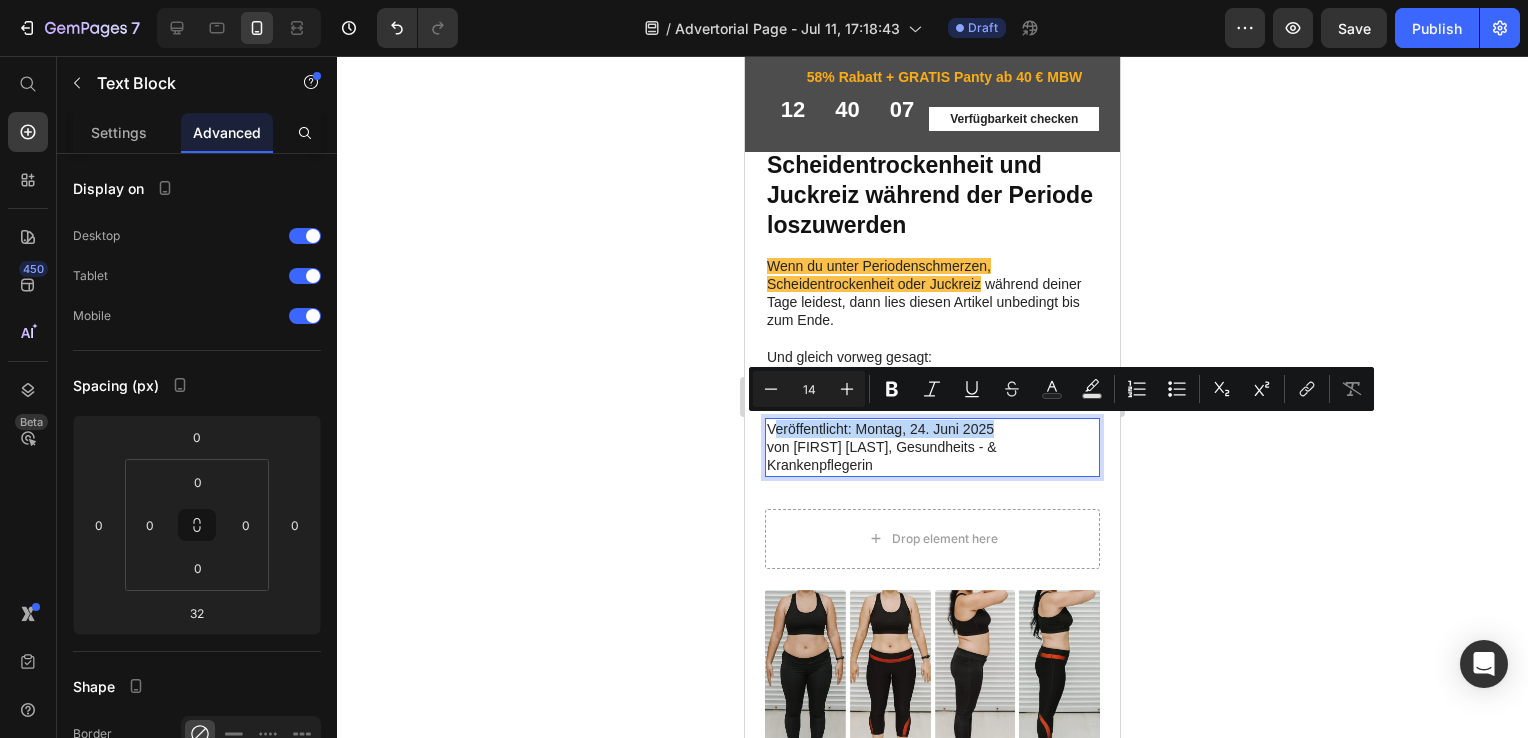 click on "Veröffentlicht: Montag, 24. Juni 2025 von Isabelle Doczy, Gesundheits - & Krankenpflegerin" at bounding box center (932, 447) 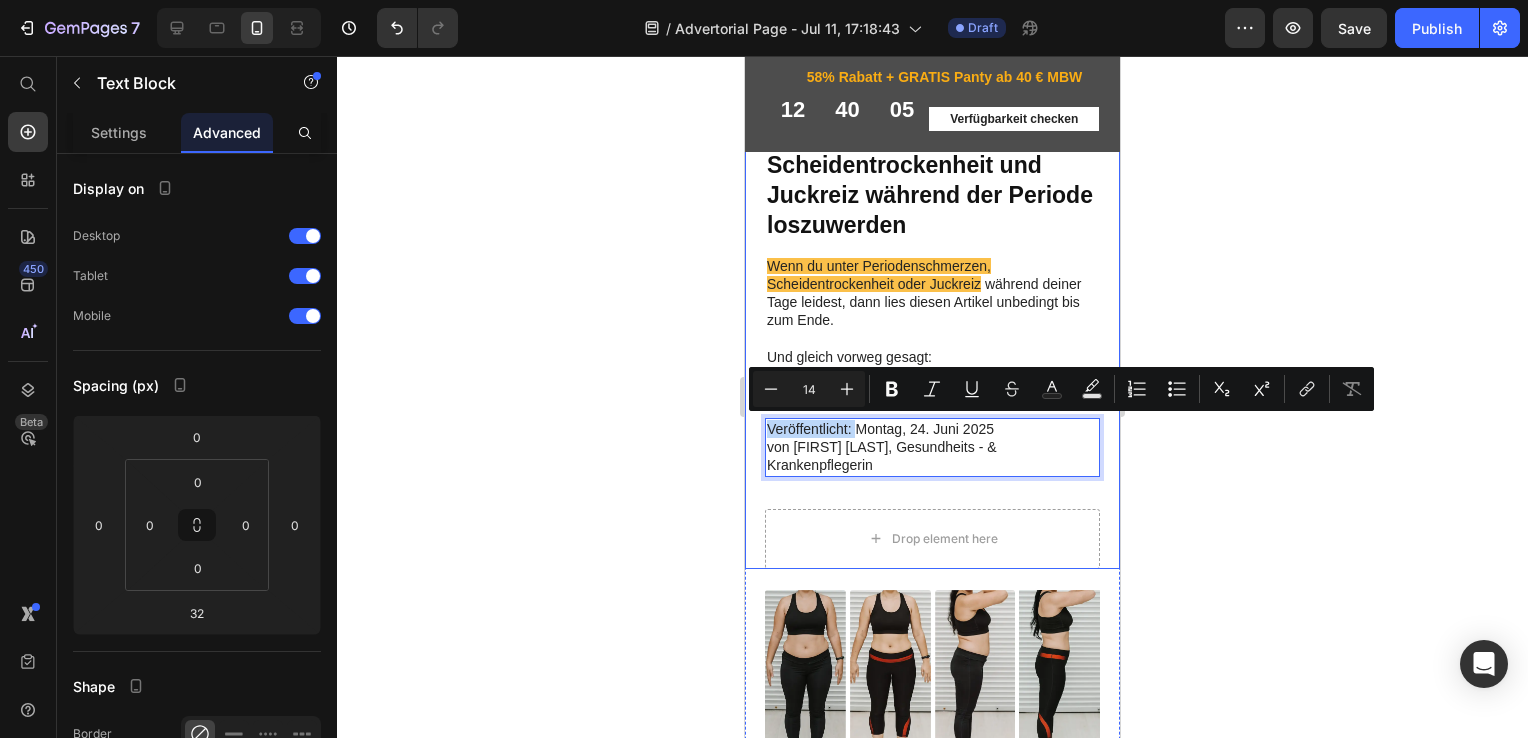 drag, startPoint x: 853, startPoint y: 429, endPoint x: 747, endPoint y: 429, distance: 106 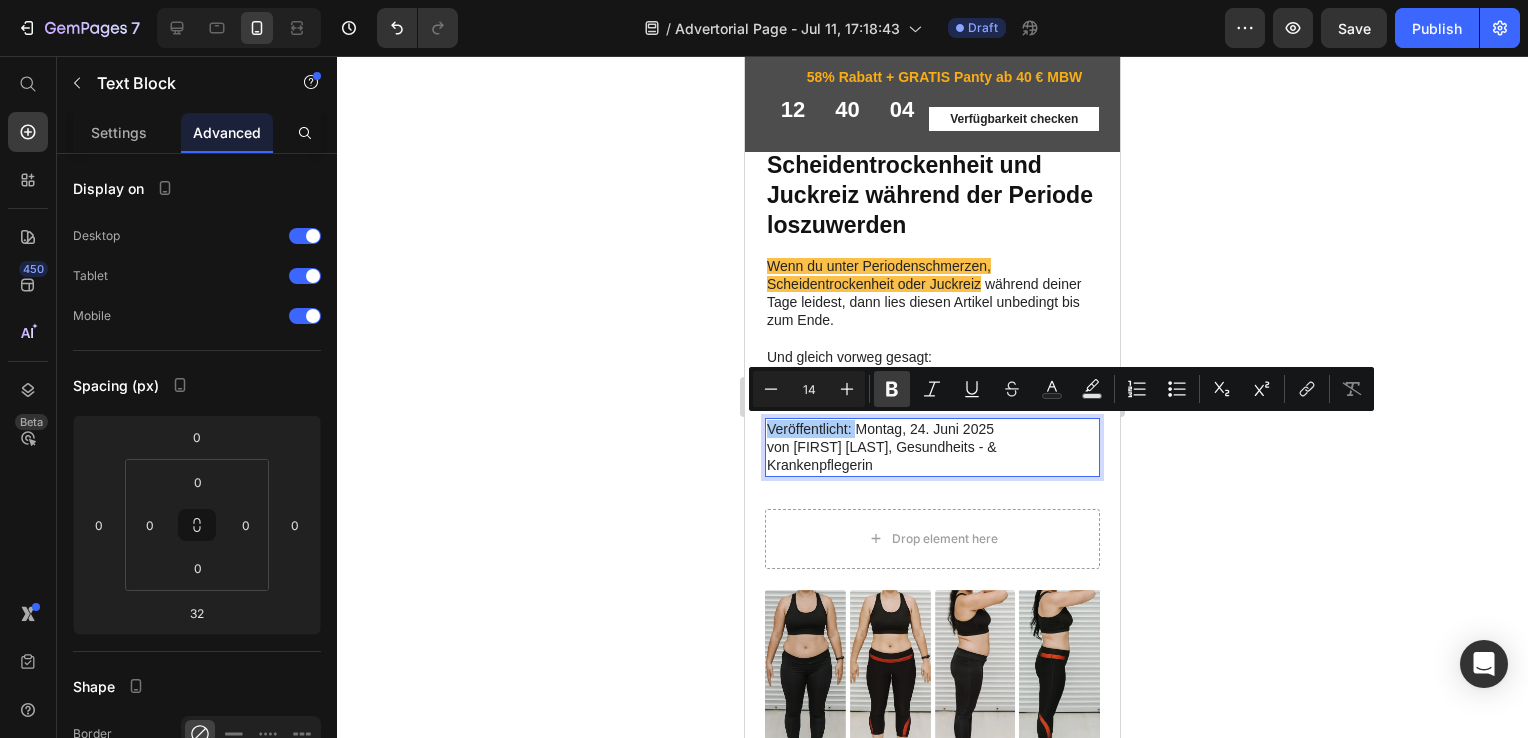 click 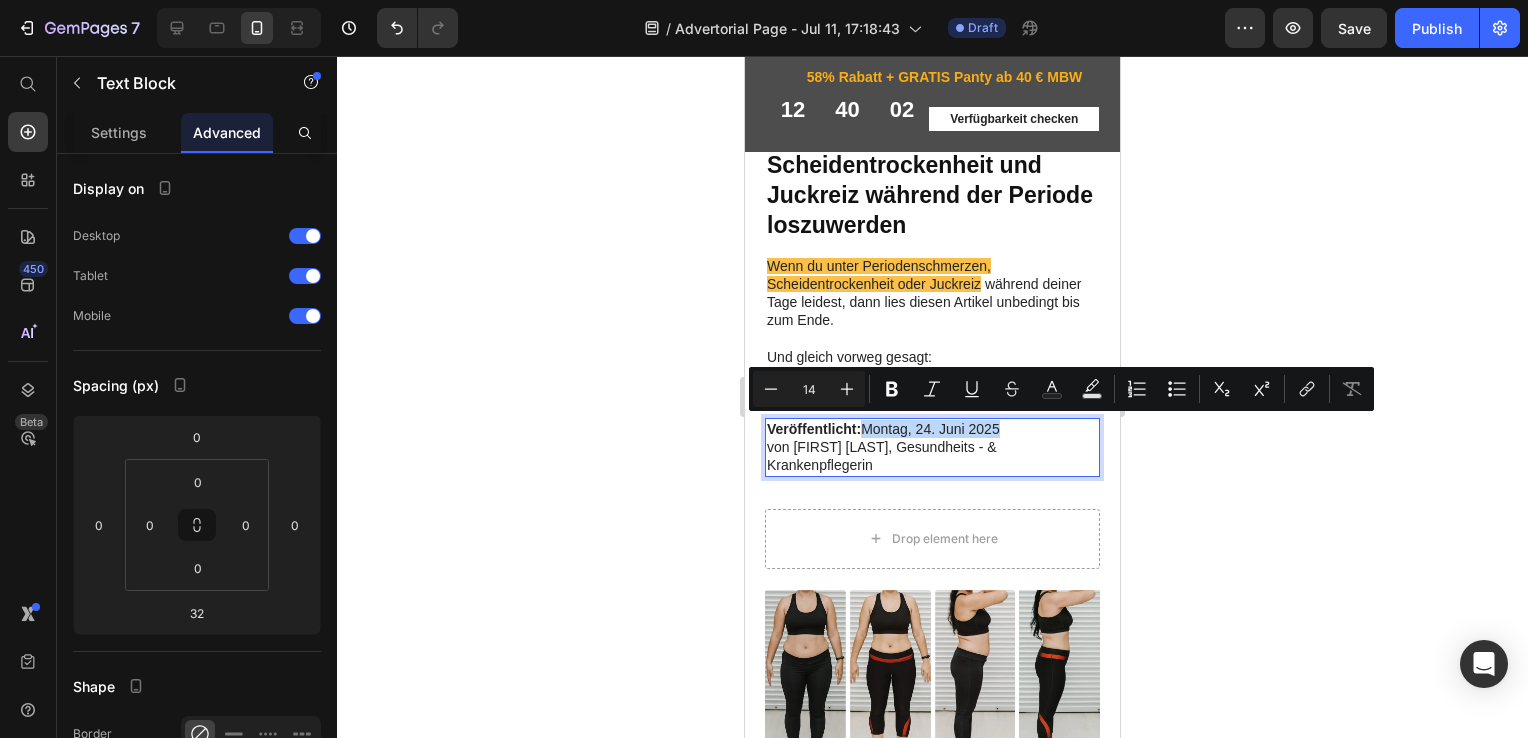 drag, startPoint x: 1007, startPoint y: 420, endPoint x: 864, endPoint y: 424, distance: 143.05594 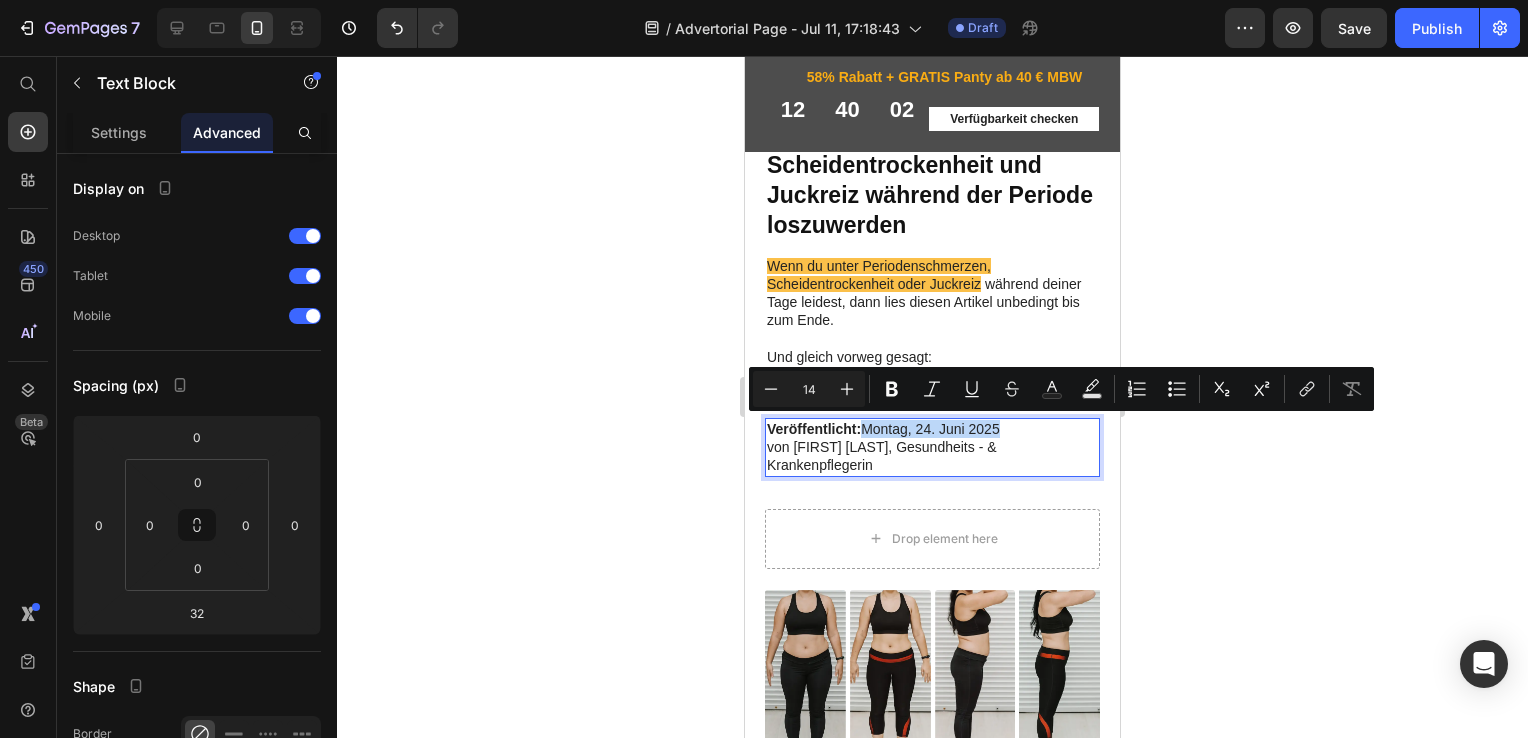 click on "Veröffentlicht:  Montag, 24. Juni 2025 von Isabelle Doczy, Gesundheits - & Krankenpflegerin" at bounding box center [932, 447] 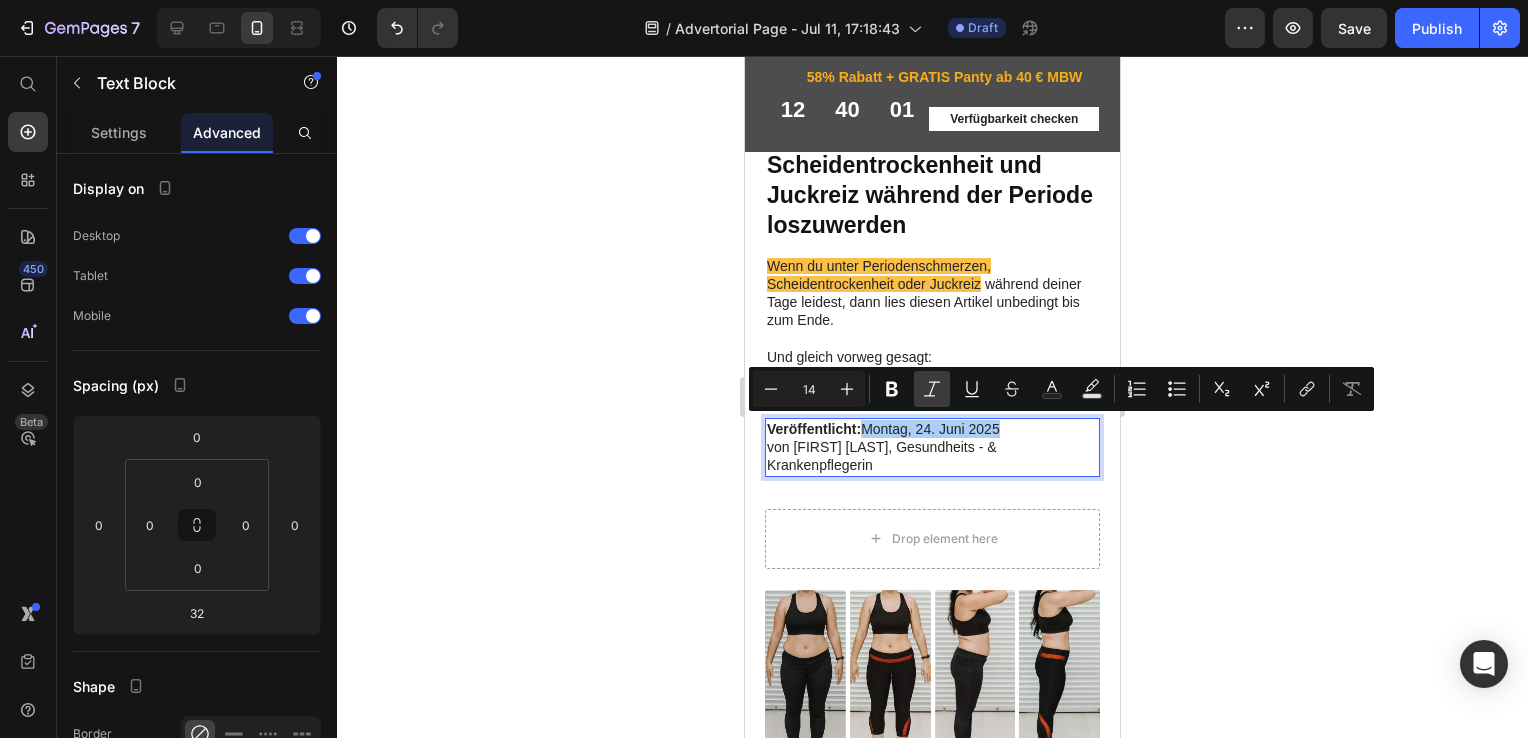 click on "Italic" at bounding box center (932, 389) 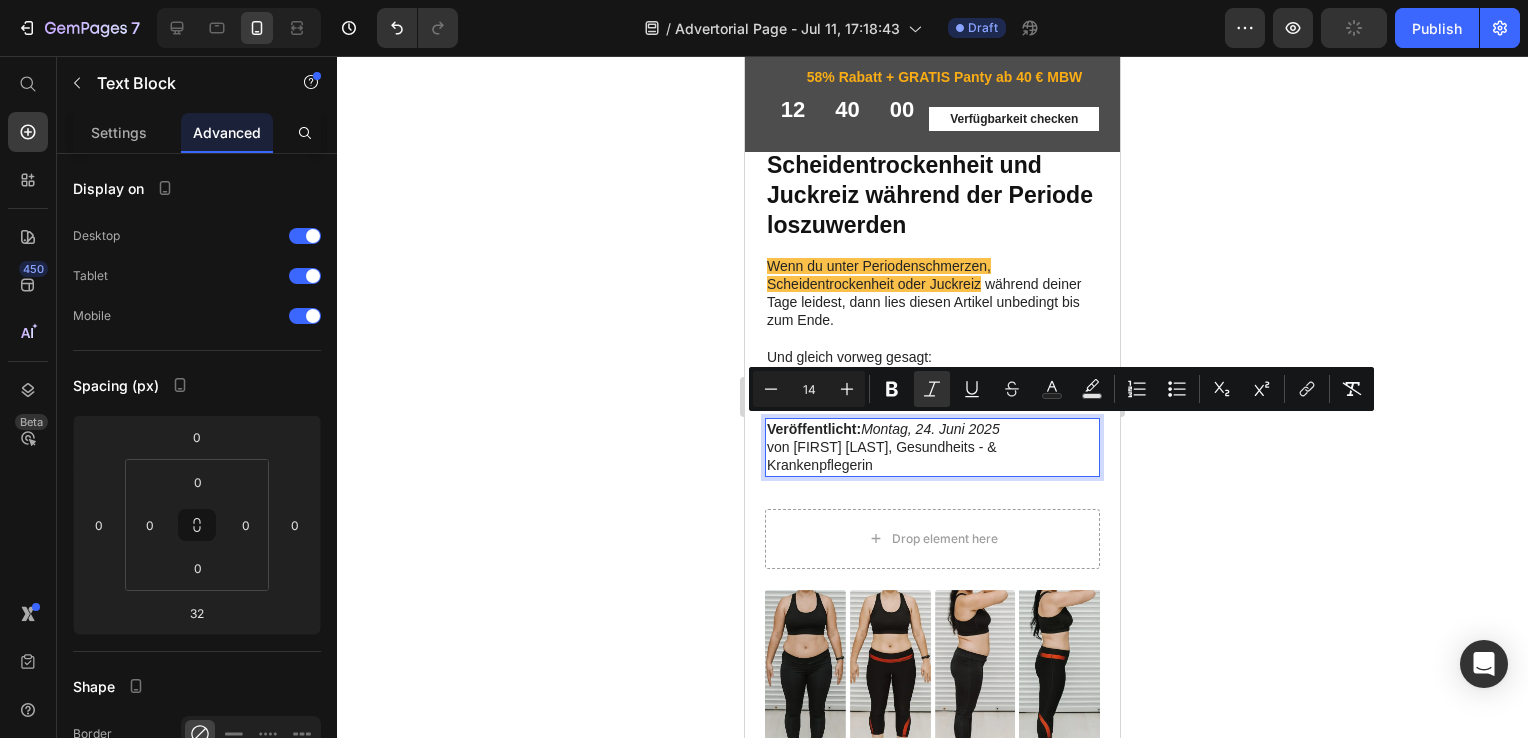 click on "Veröffentlicht:  Montag, 24. Juni 2025 von Isabelle Doczy, Gesundheits - & Krankenpflegerin" at bounding box center [932, 447] 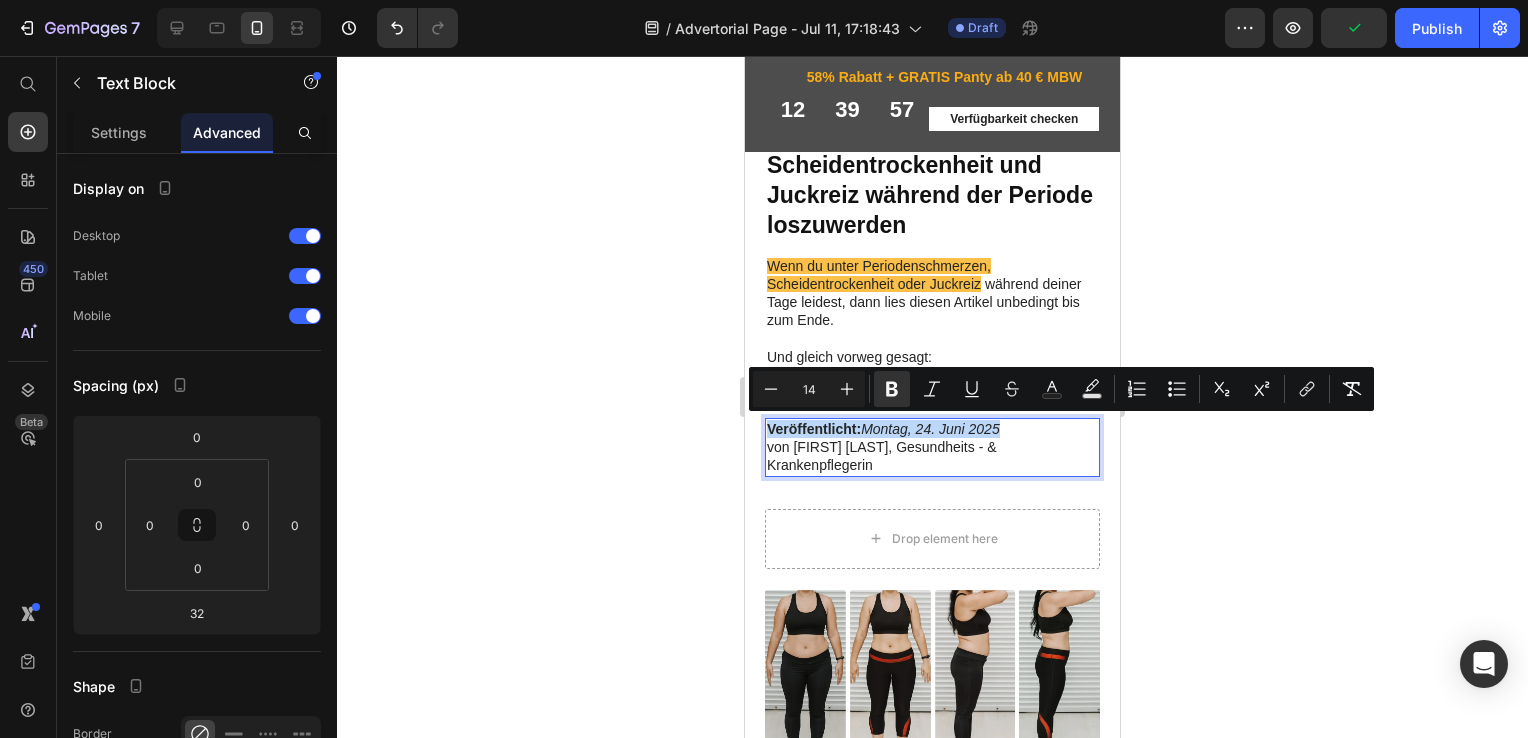 drag, startPoint x: 1020, startPoint y: 423, endPoint x: 768, endPoint y: 427, distance: 252.03174 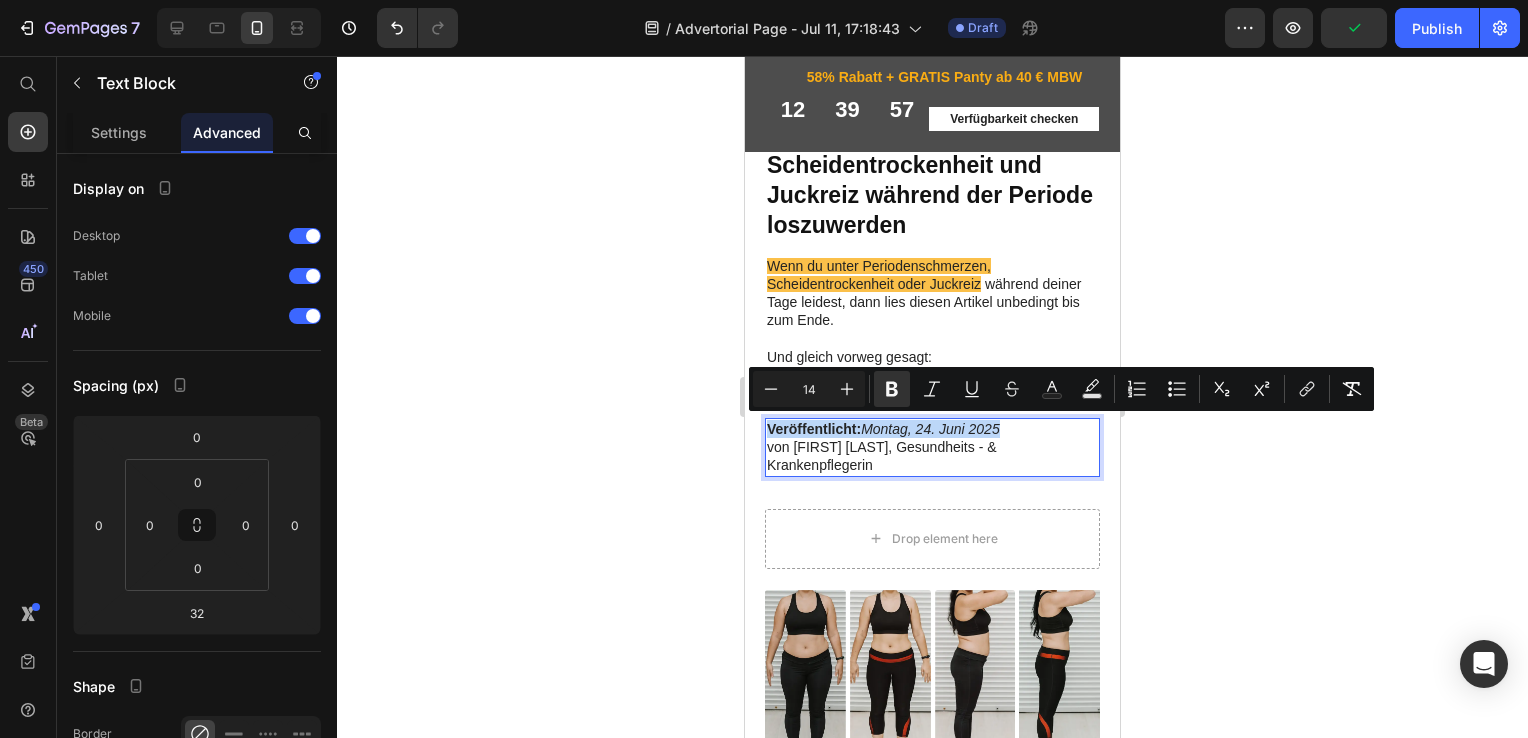 click on "Veröffentlicht:  Montag, 24. Juni 2025 von Isabelle Doczy, Gesundheits - & Krankenpflegerin" at bounding box center [932, 447] 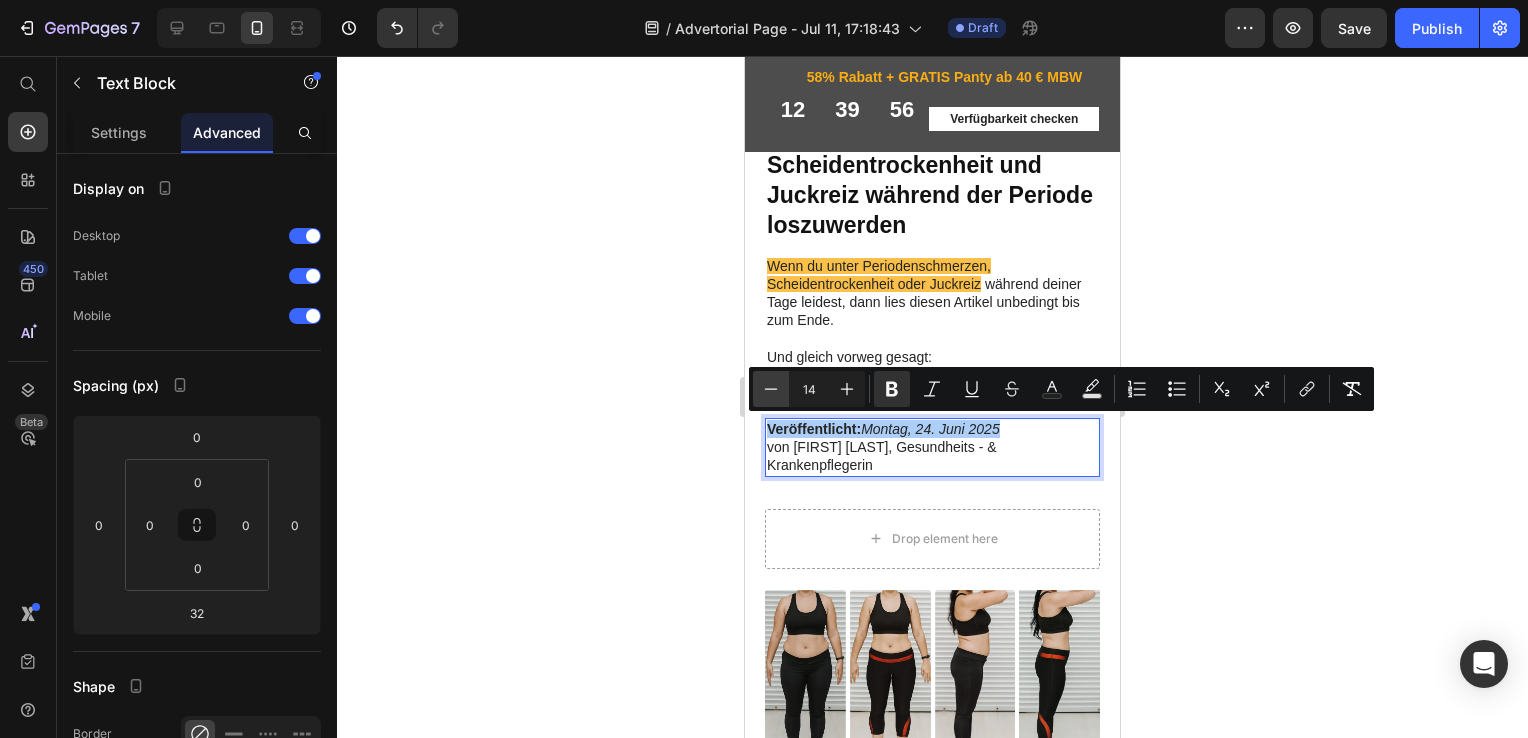 click 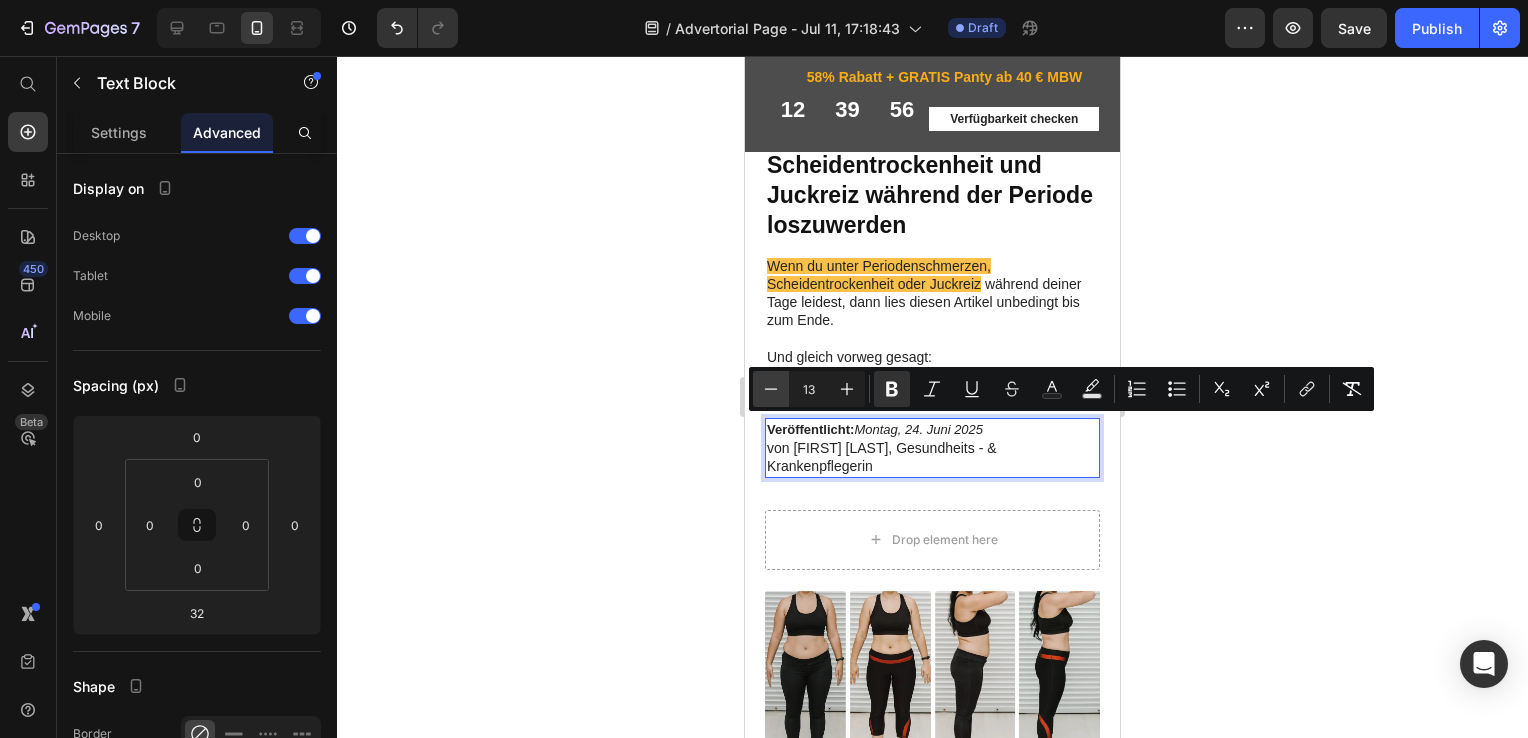 click 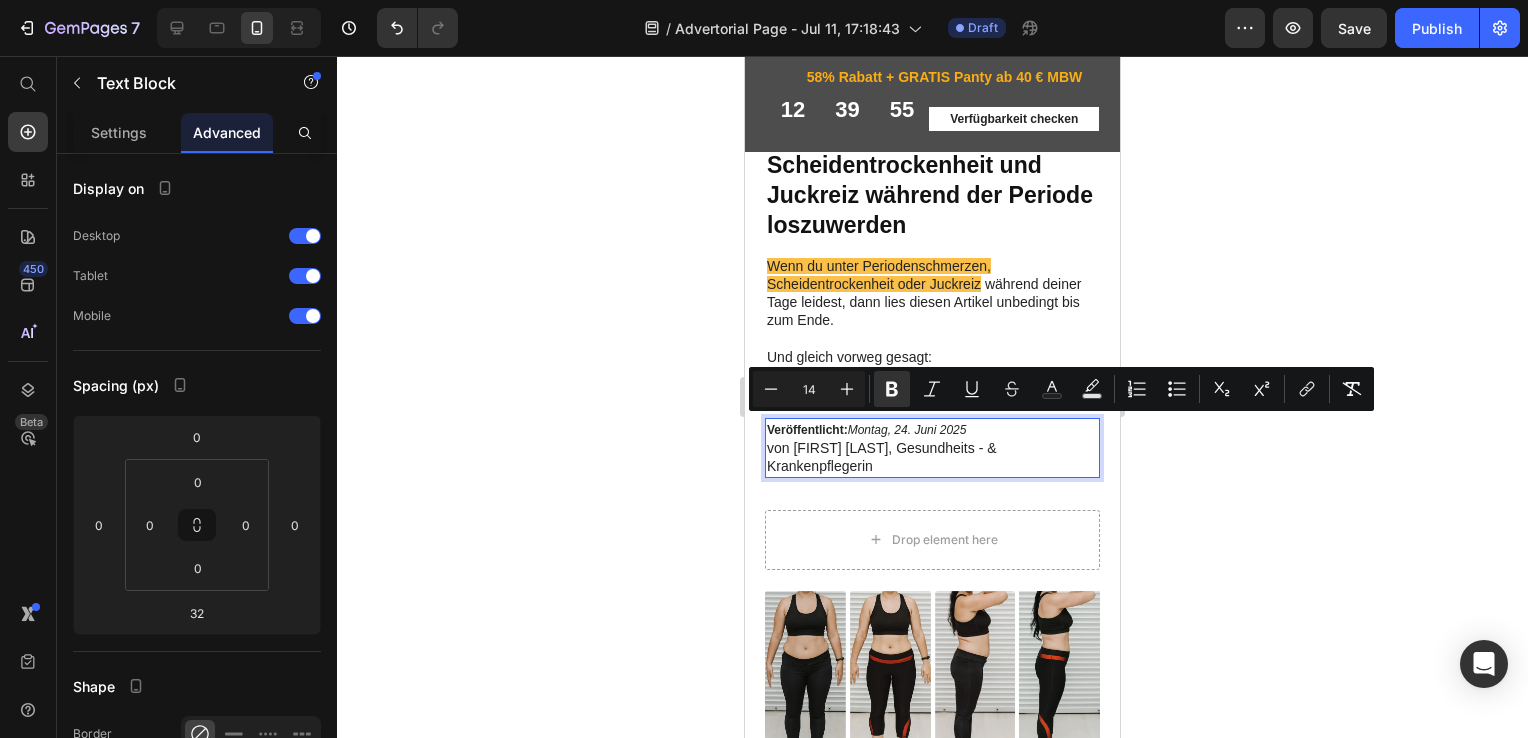 click on "Veröffentlicht:  Montag, 24. Juni 2025 von Isabelle Doczy, Gesundheits - & Krankenpflegerin" at bounding box center (932, 448) 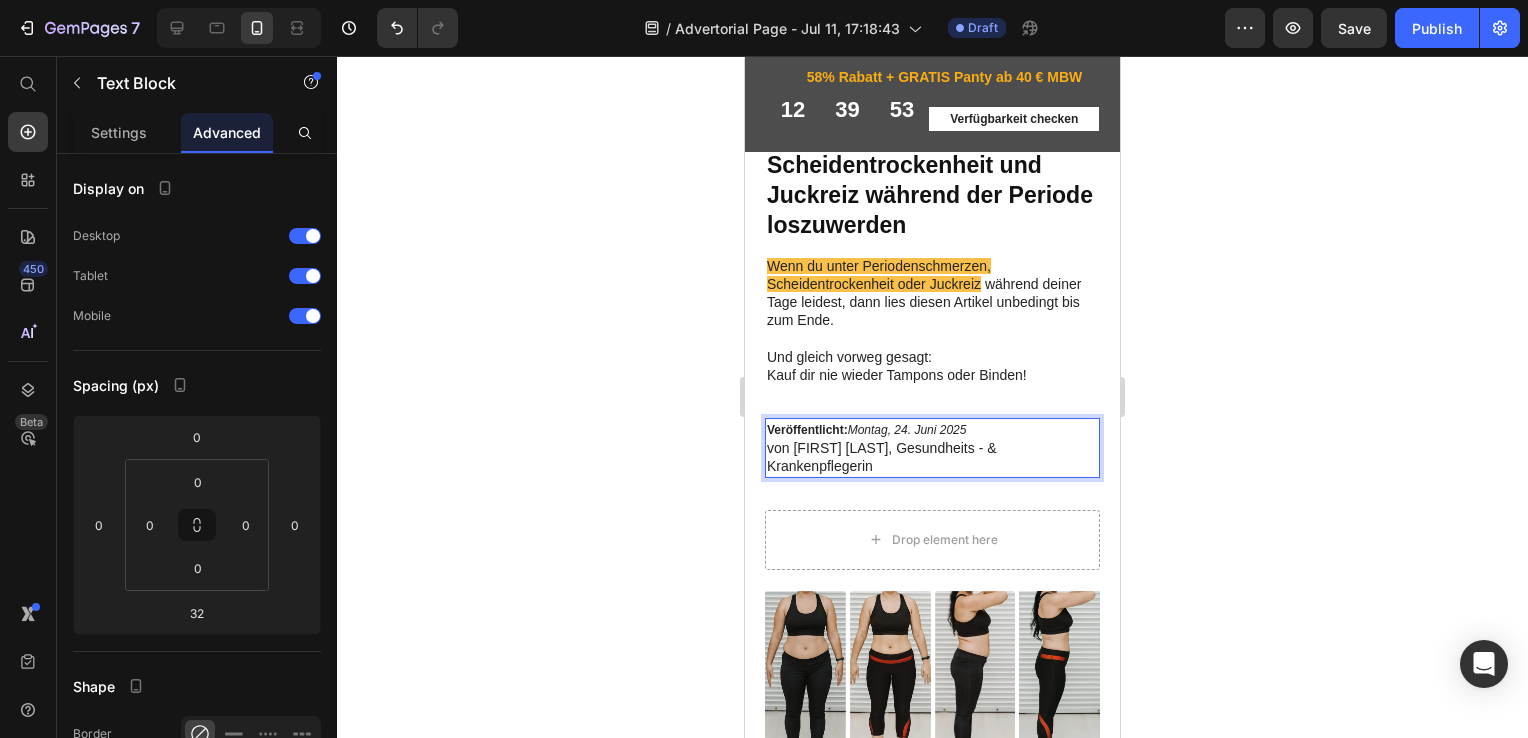 click on "Veröffentlicht:  Montag, 24. Juni 2025 von Isabelle Doczy, Gesundheits - & Krankenpflegerin" at bounding box center (932, 448) 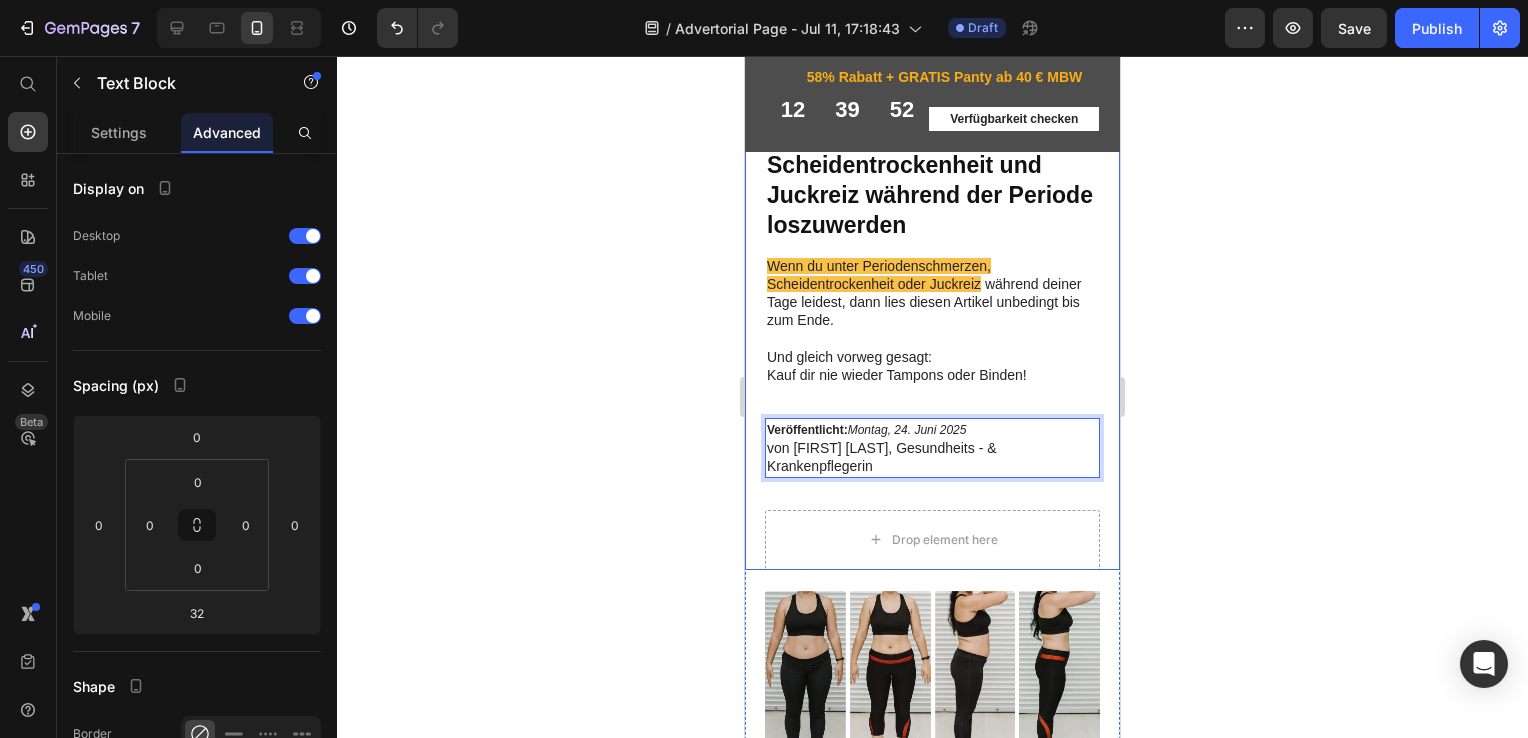 click 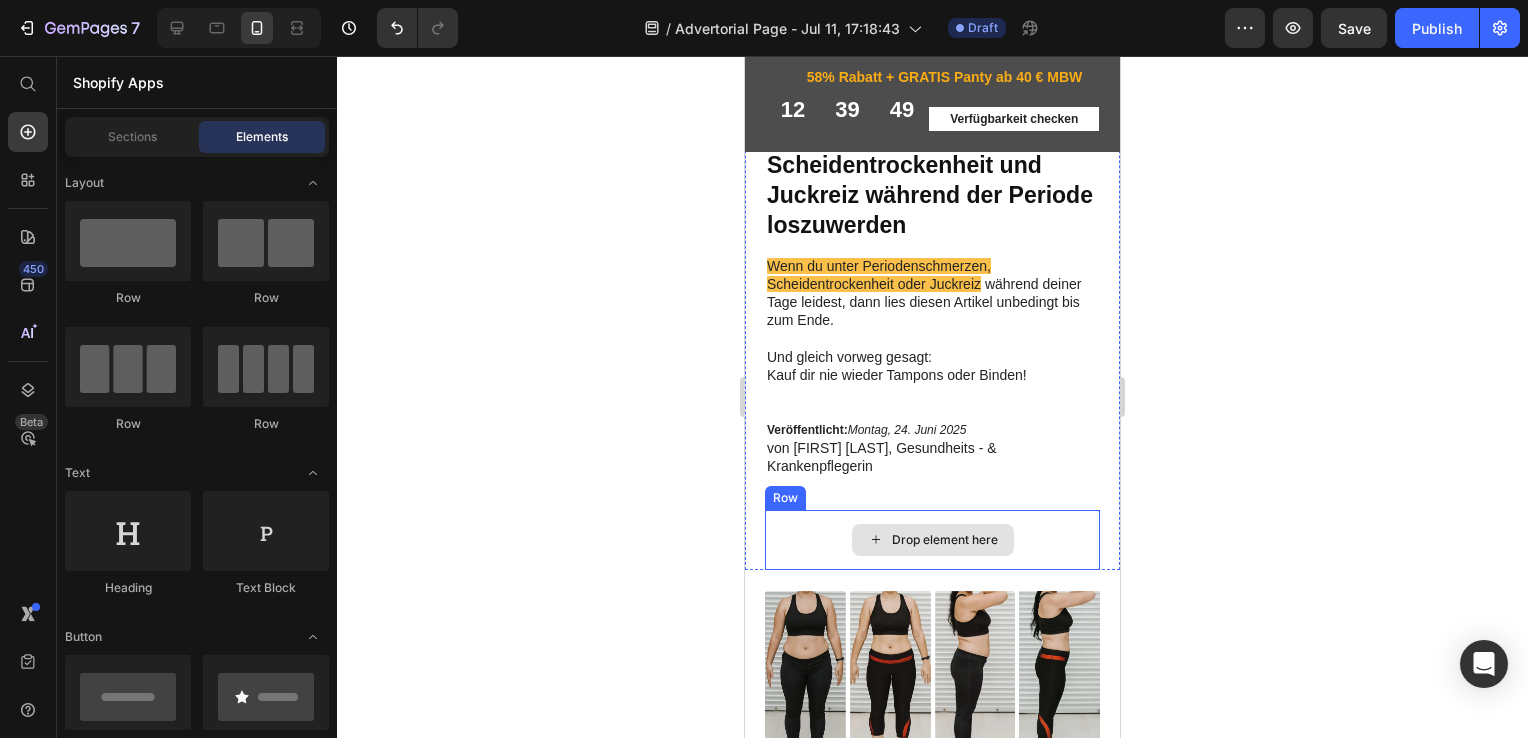 click on "Drop element here" at bounding box center [932, 540] 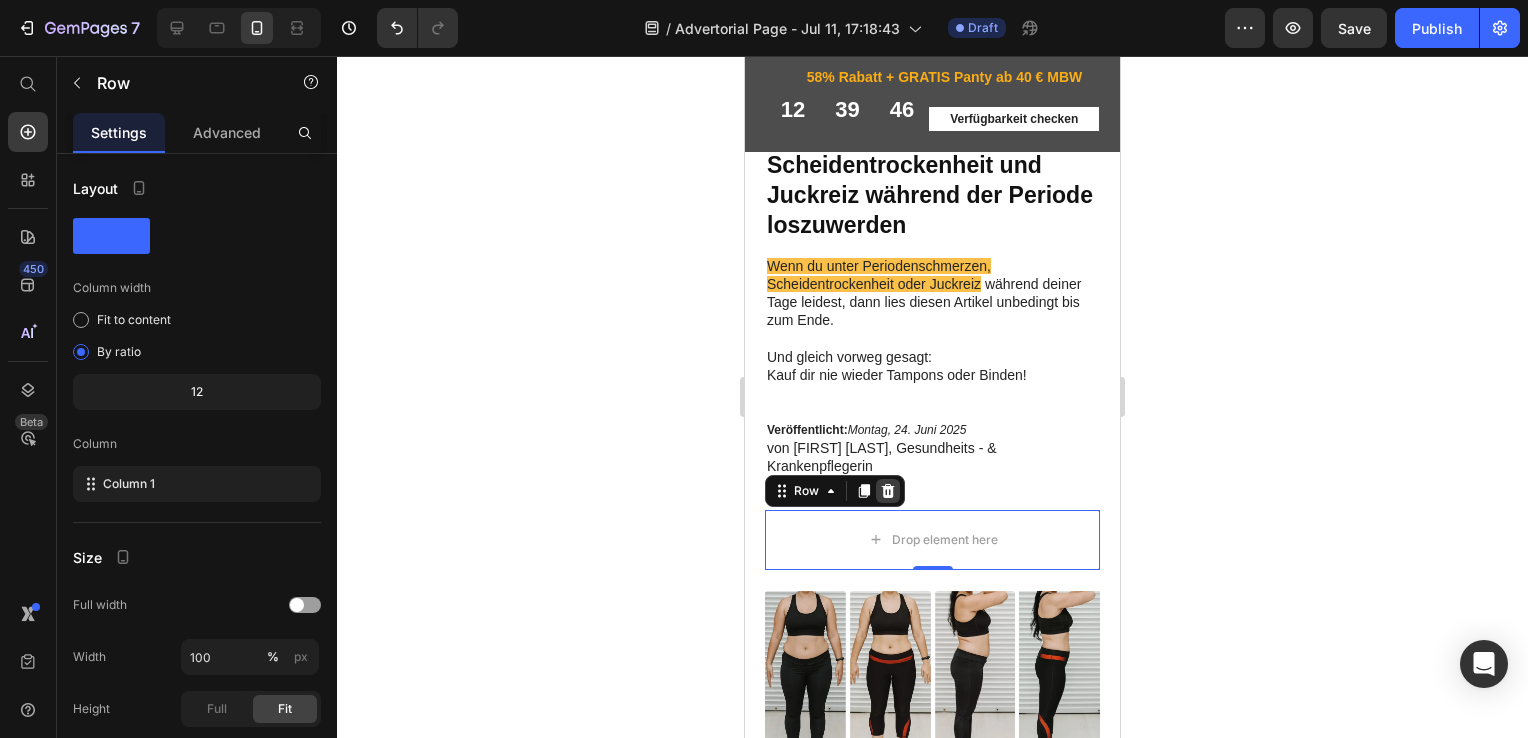 click 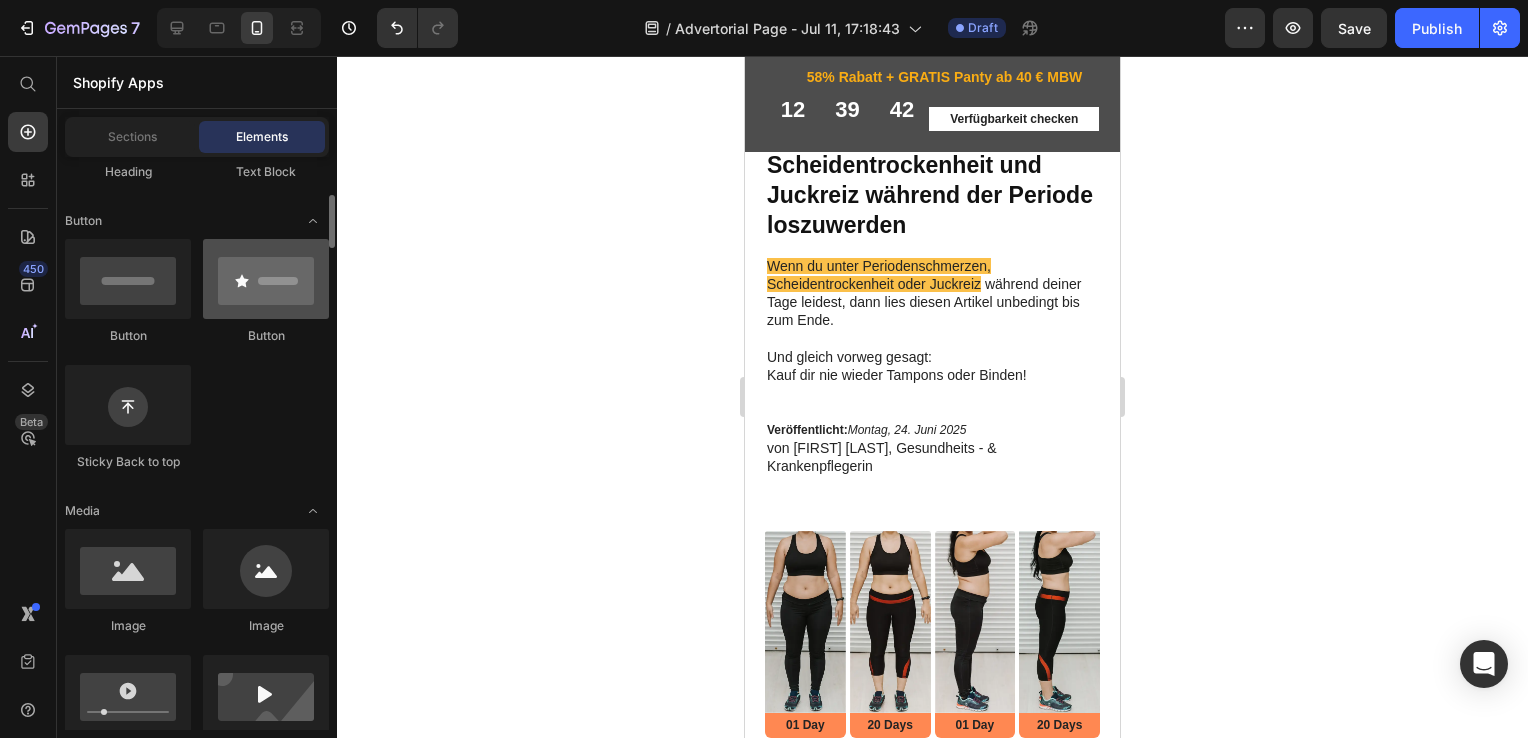scroll, scrollTop: 796, scrollLeft: 0, axis: vertical 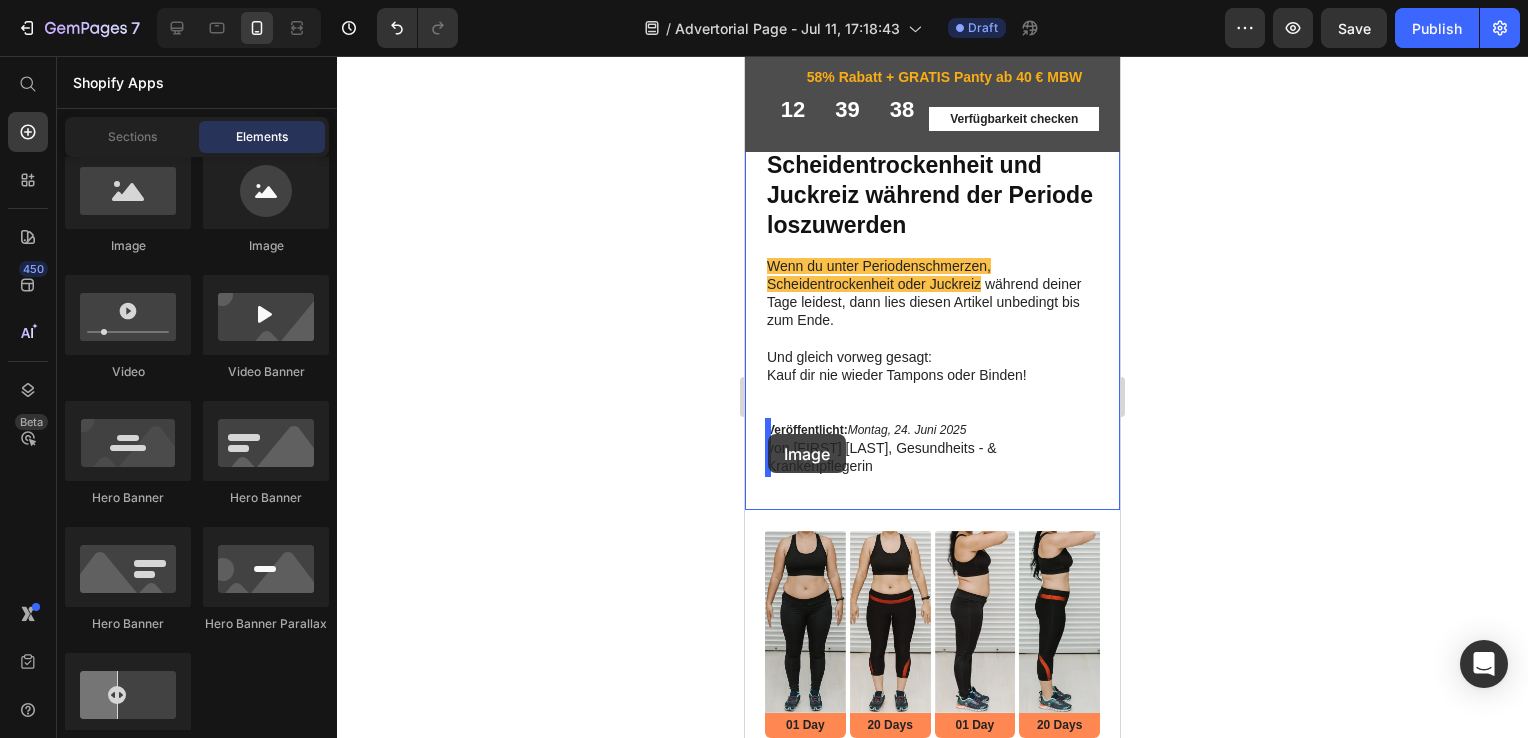 drag, startPoint x: 1024, startPoint y: 254, endPoint x: 768, endPoint y: 434, distance: 312.94727 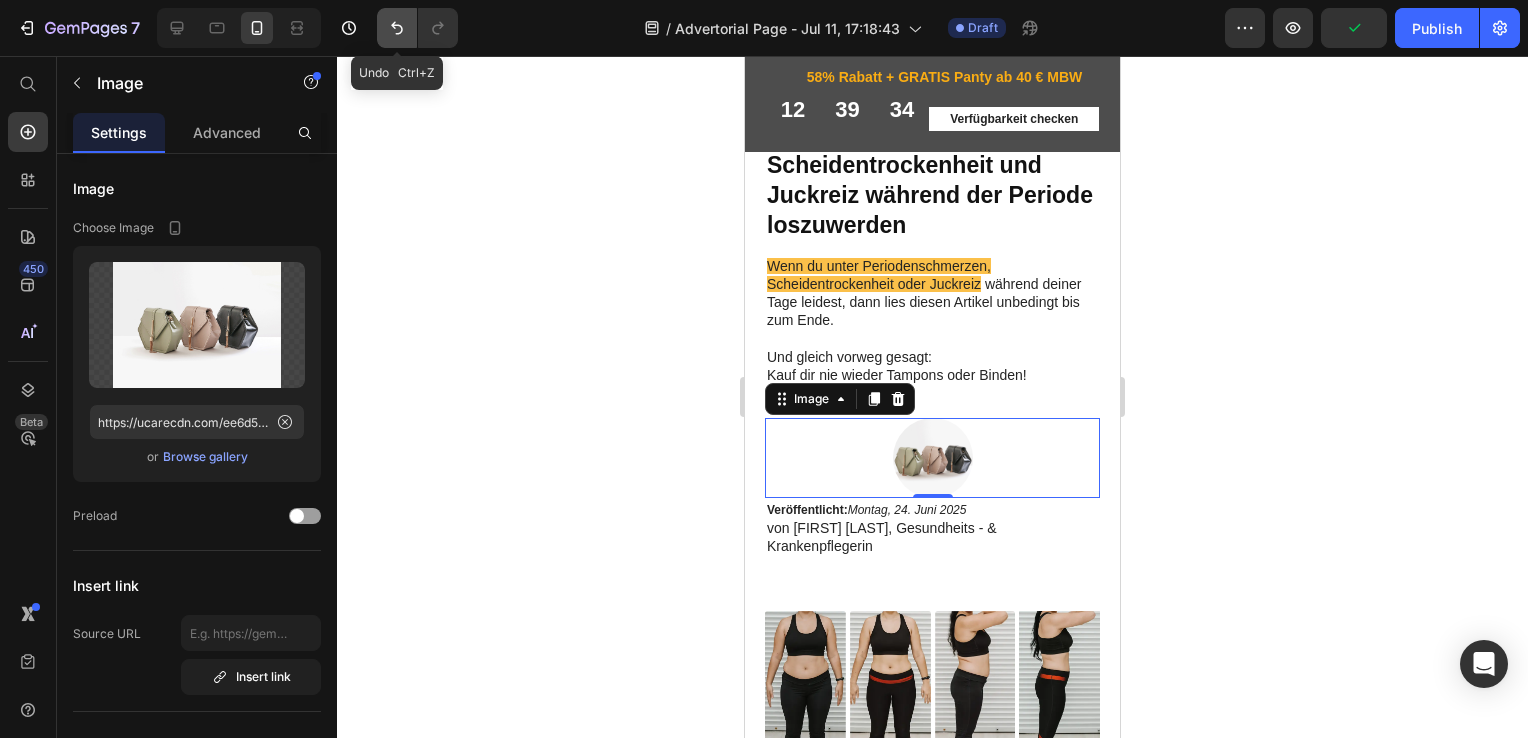 click 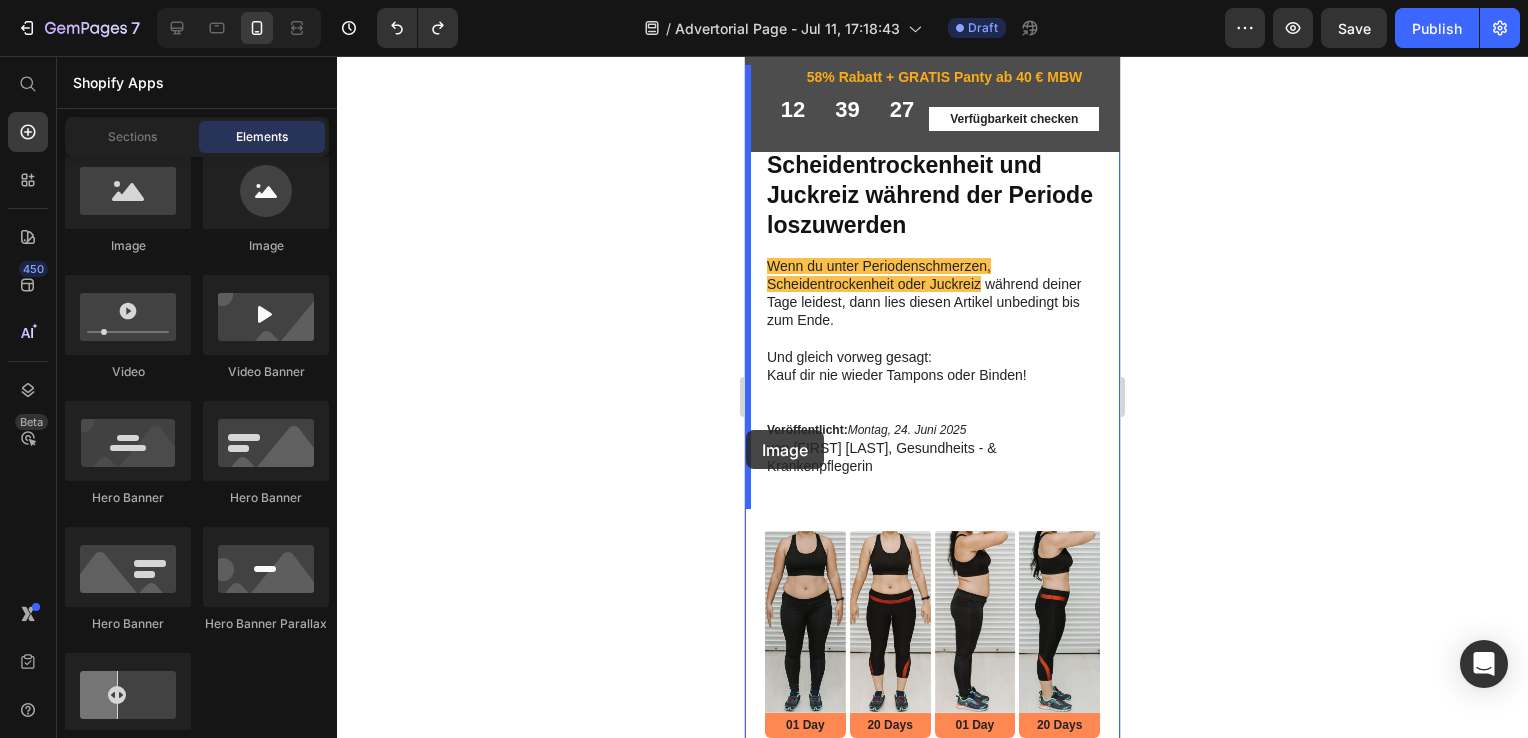 drag, startPoint x: 1017, startPoint y: 247, endPoint x: 746, endPoint y: 430, distance: 327.00153 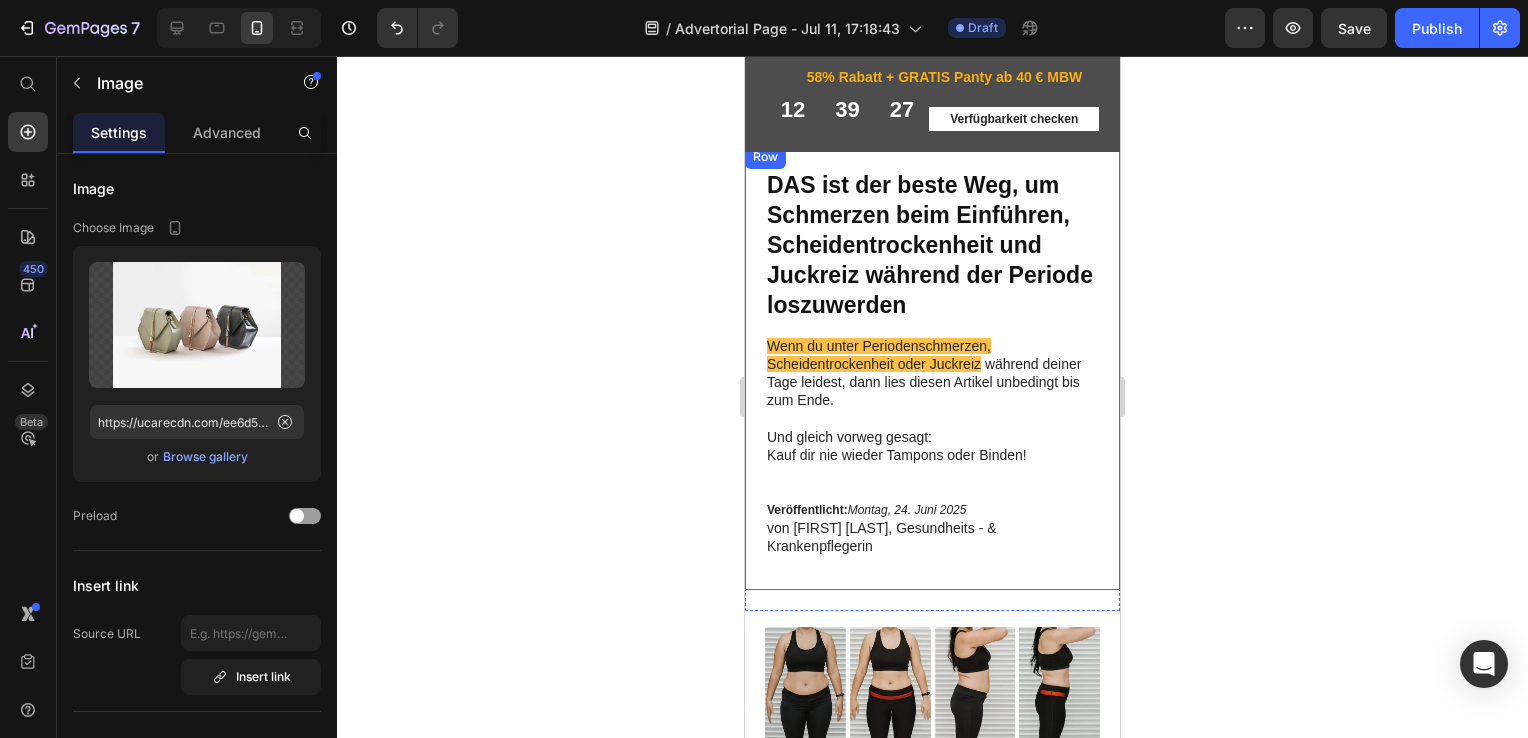 scroll, scrollTop: 176, scrollLeft: 0, axis: vertical 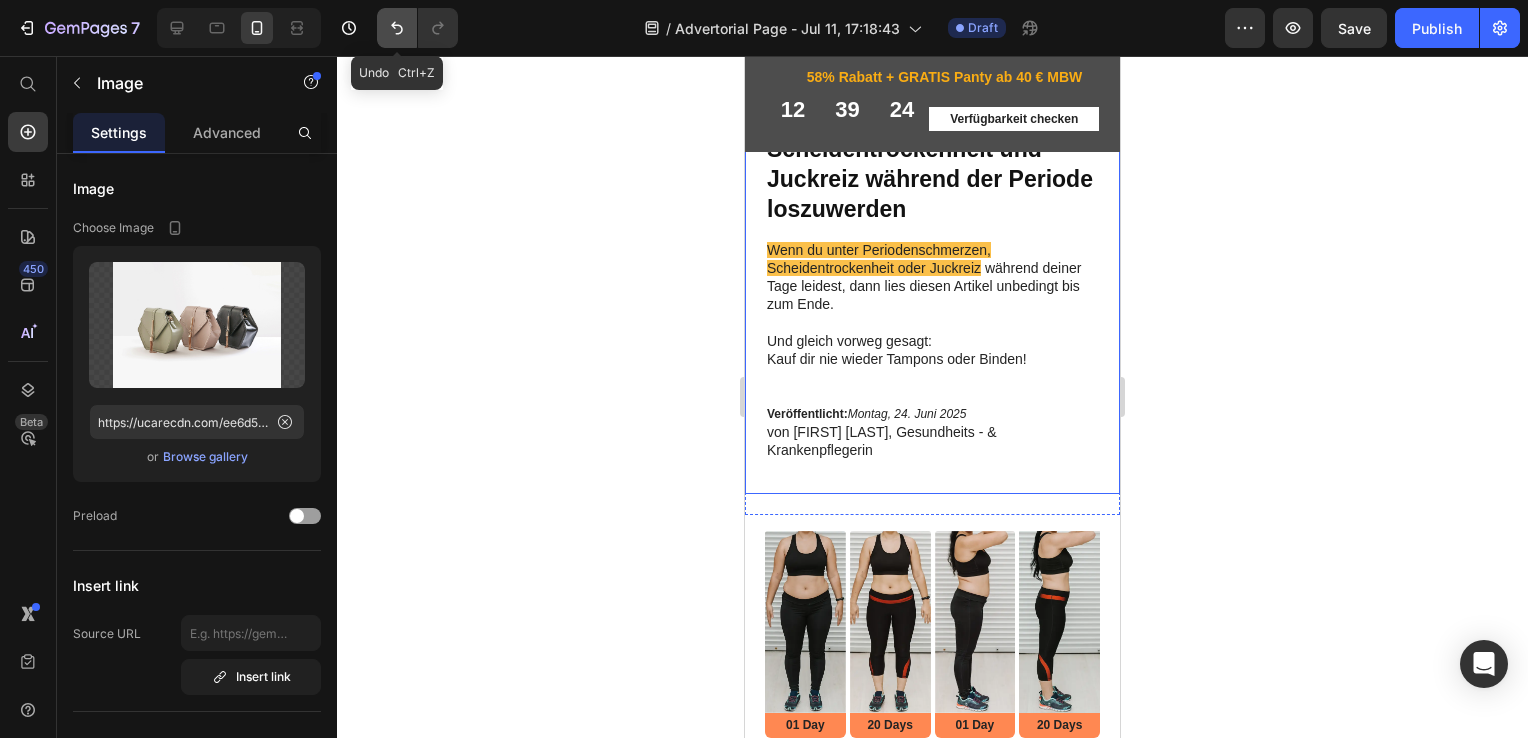 click 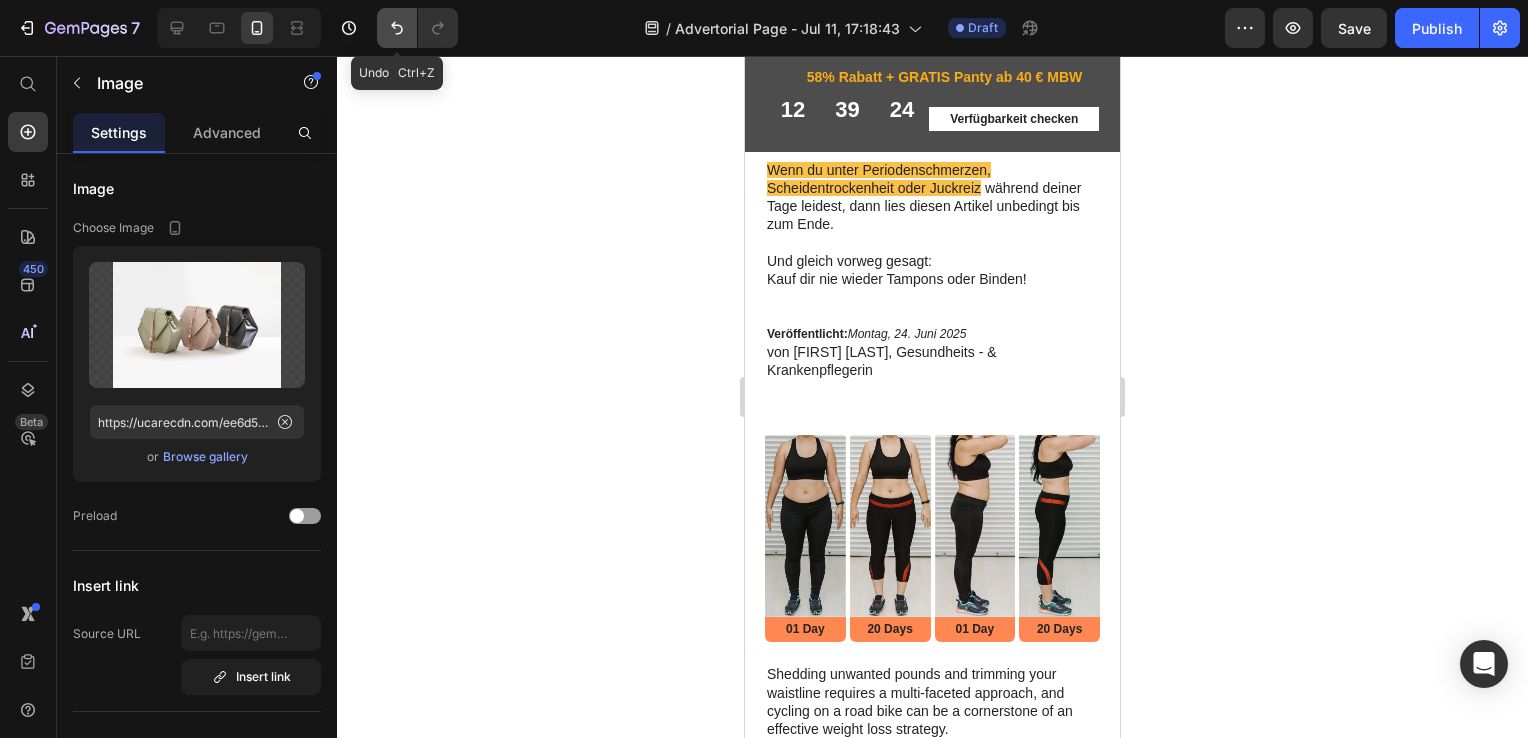 scroll, scrollTop: 80, scrollLeft: 0, axis: vertical 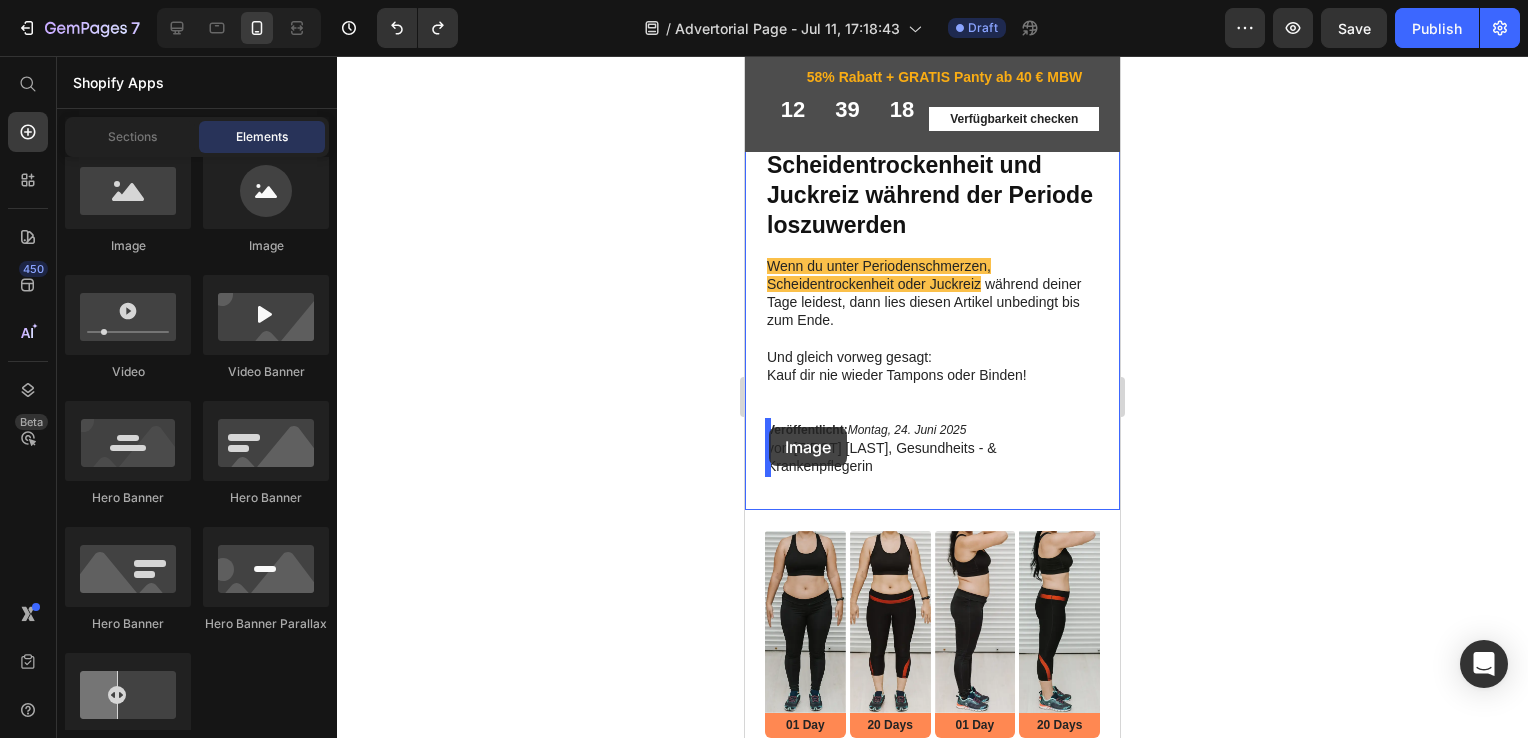 drag, startPoint x: 1002, startPoint y: 259, endPoint x: 769, endPoint y: 427, distance: 287.25076 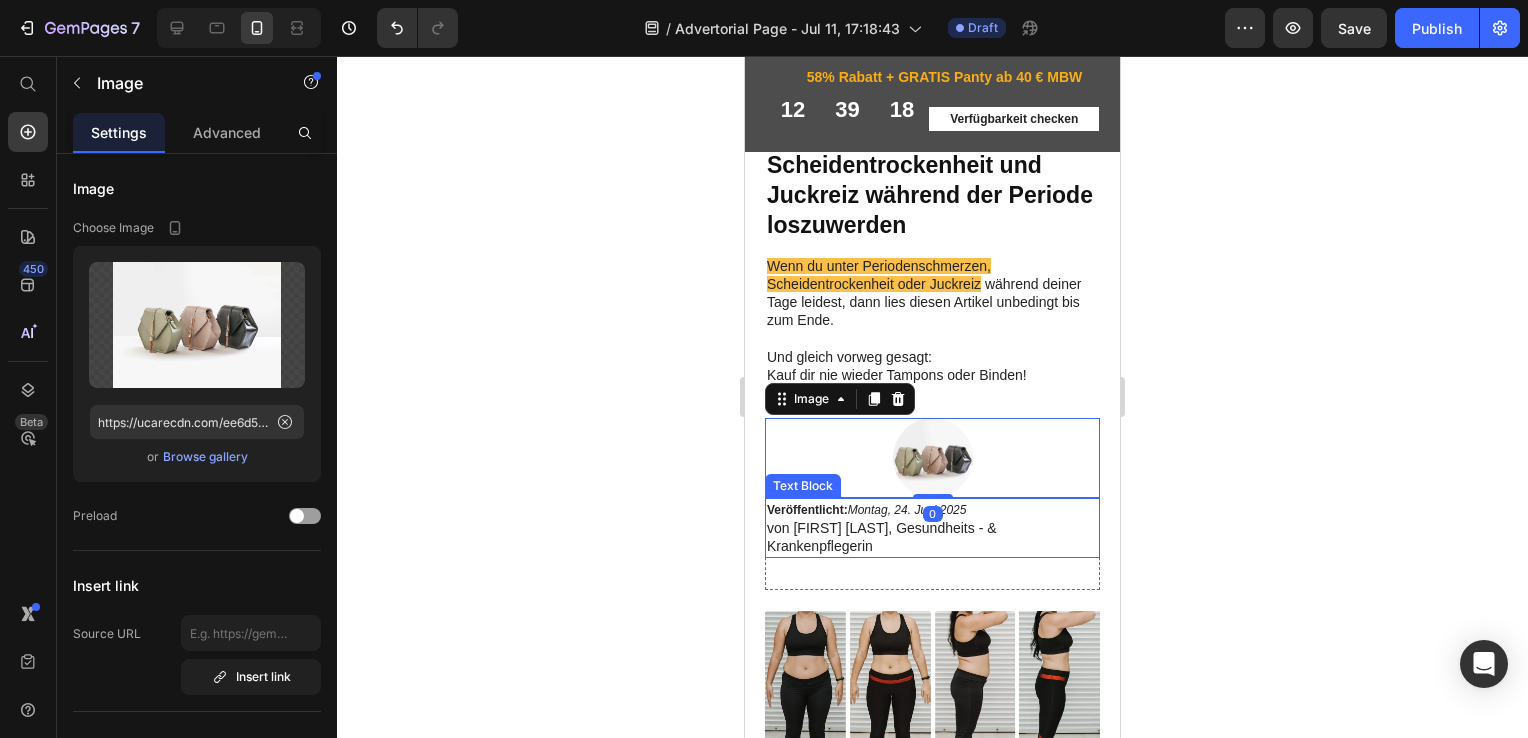 scroll, scrollTop: 160, scrollLeft: 0, axis: vertical 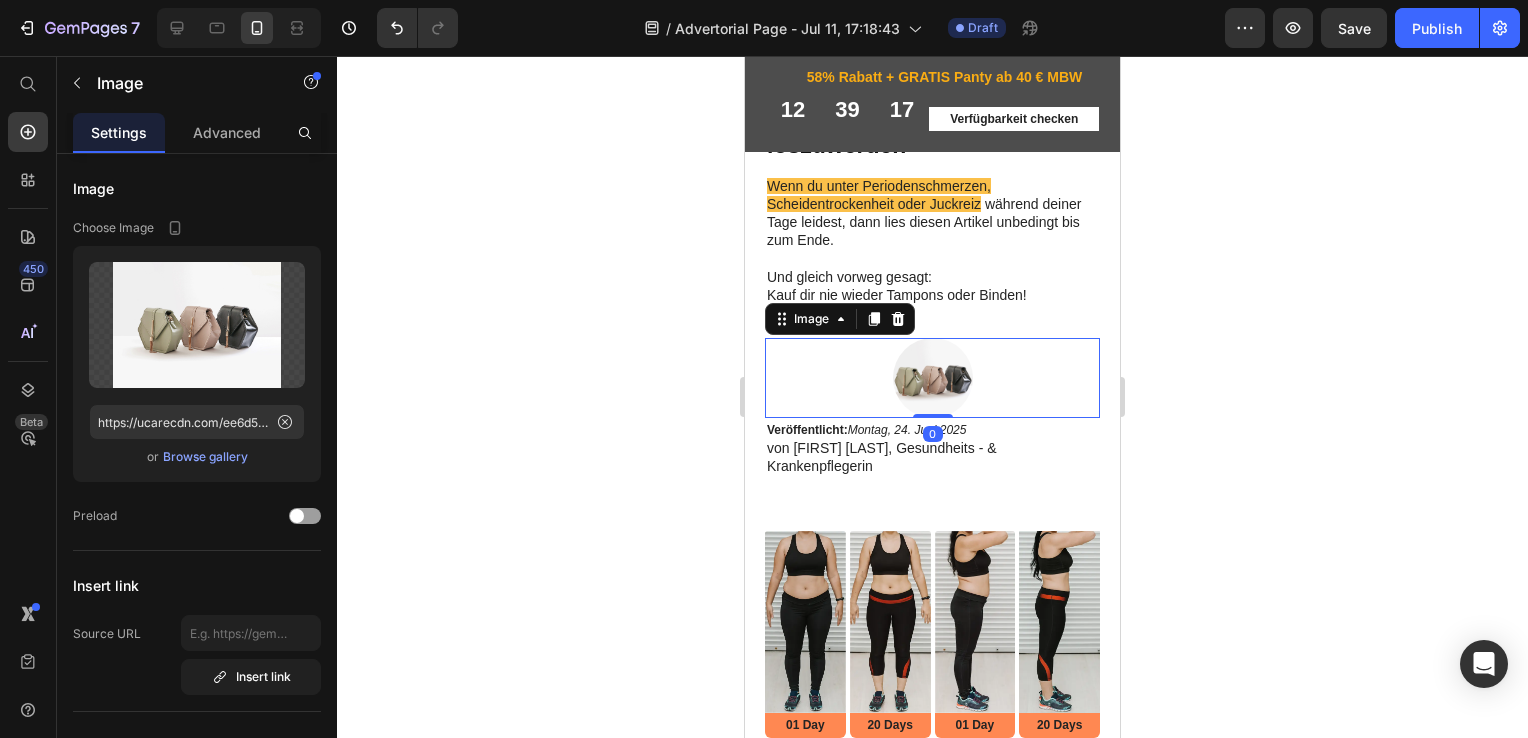 click at bounding box center (932, 378) 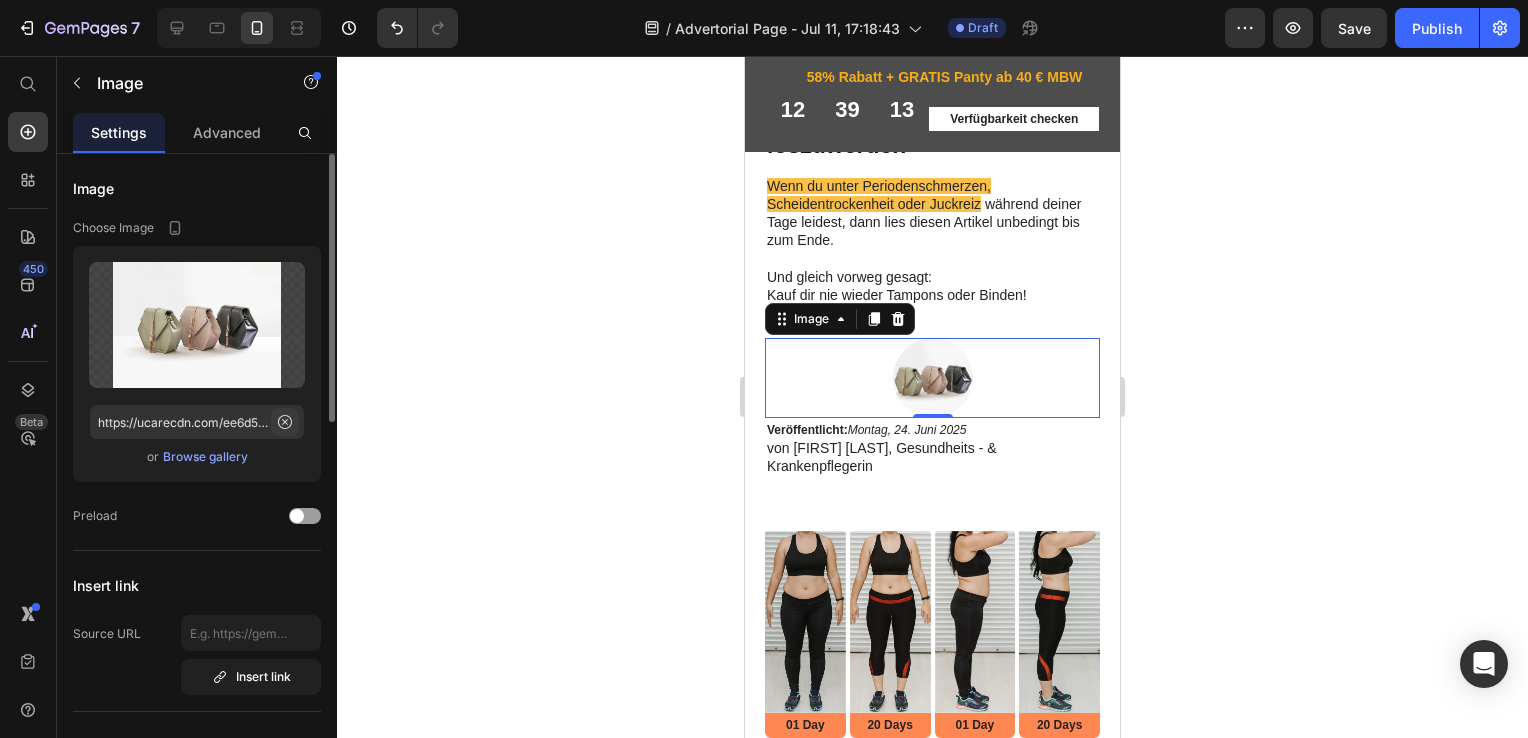 click 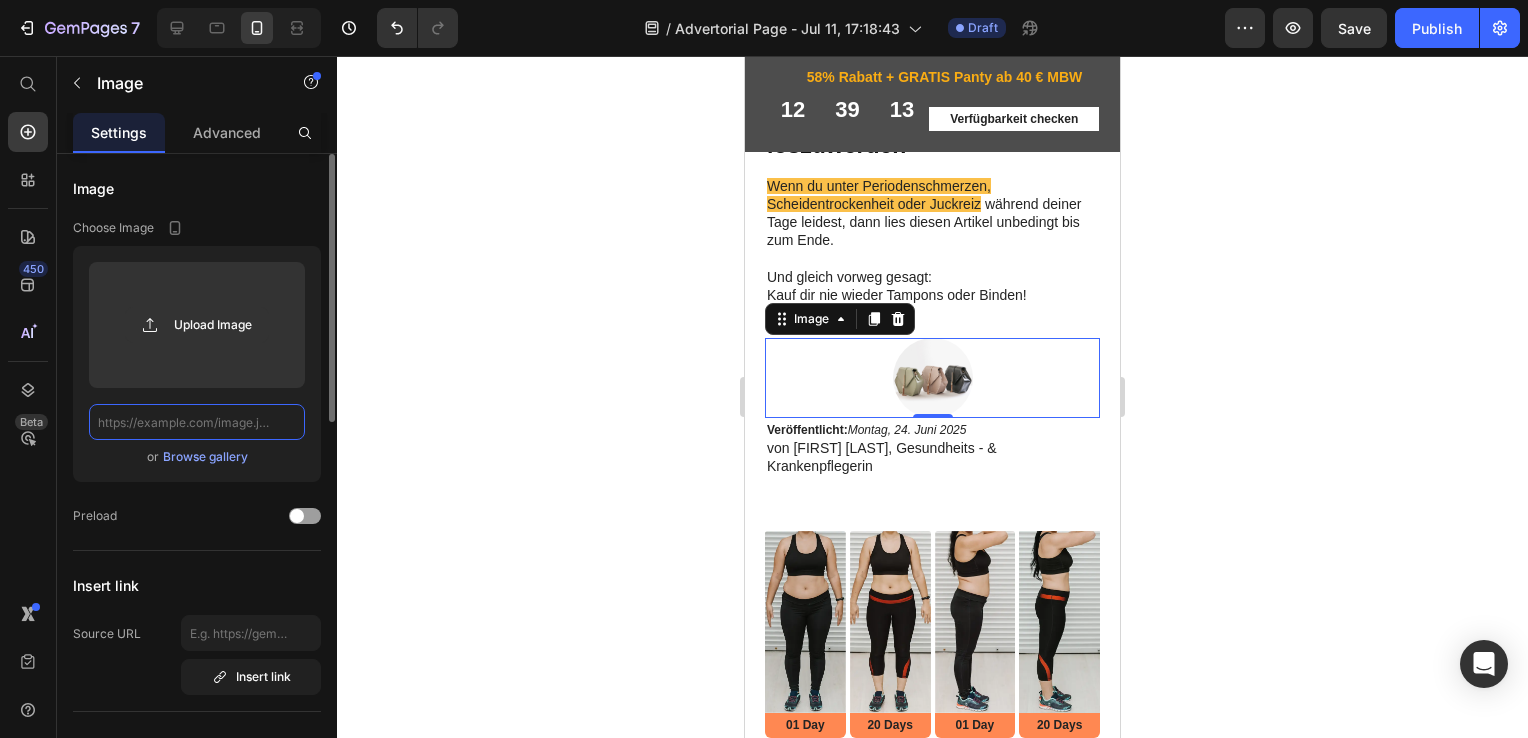 scroll, scrollTop: 0, scrollLeft: 0, axis: both 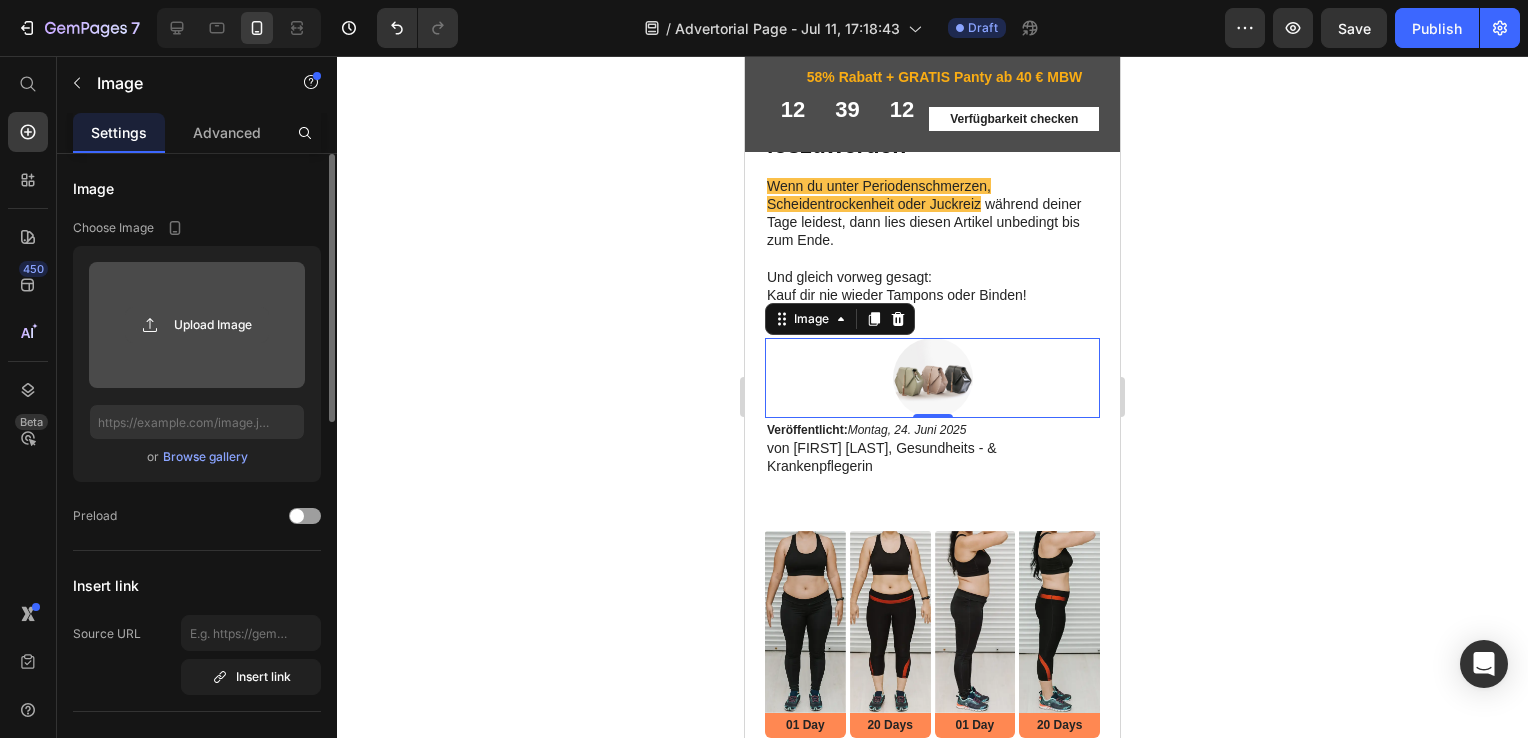 click 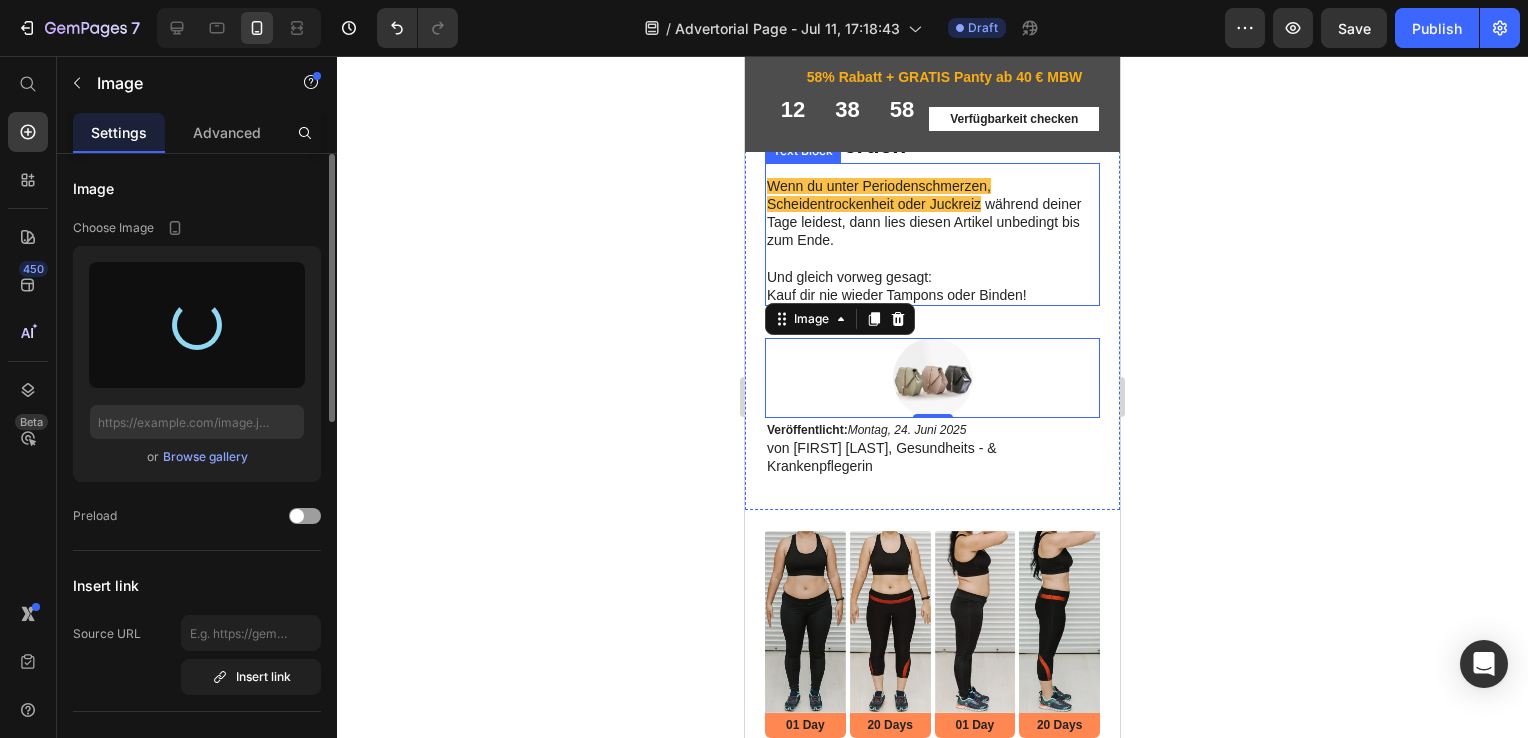 type on "https://cdn.shopify.com/s/files/1/0632/4486/1589/files/gempages_574954476352307999-5a54a9d1-cc9f-4a2a-8803-b671169c702b.jpg" 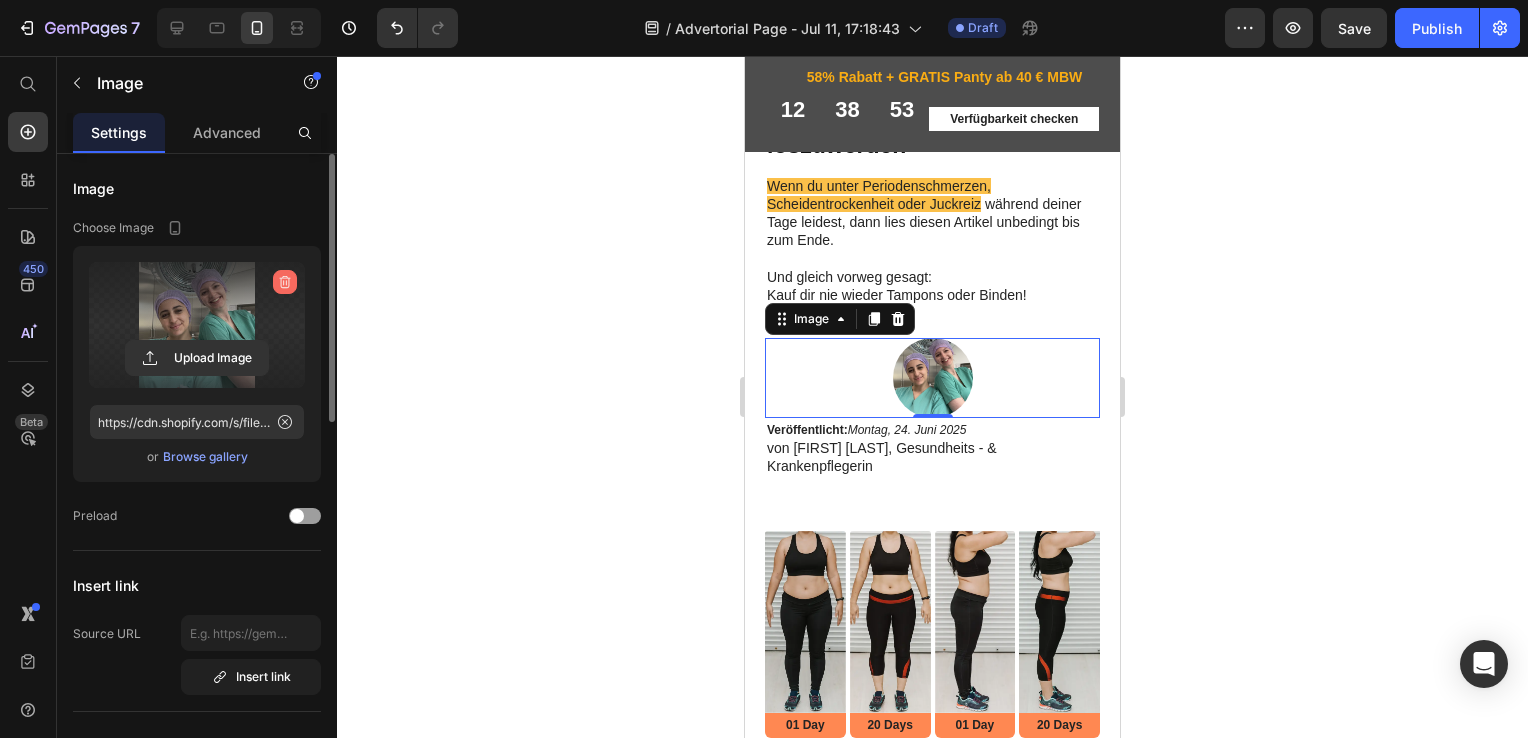 click 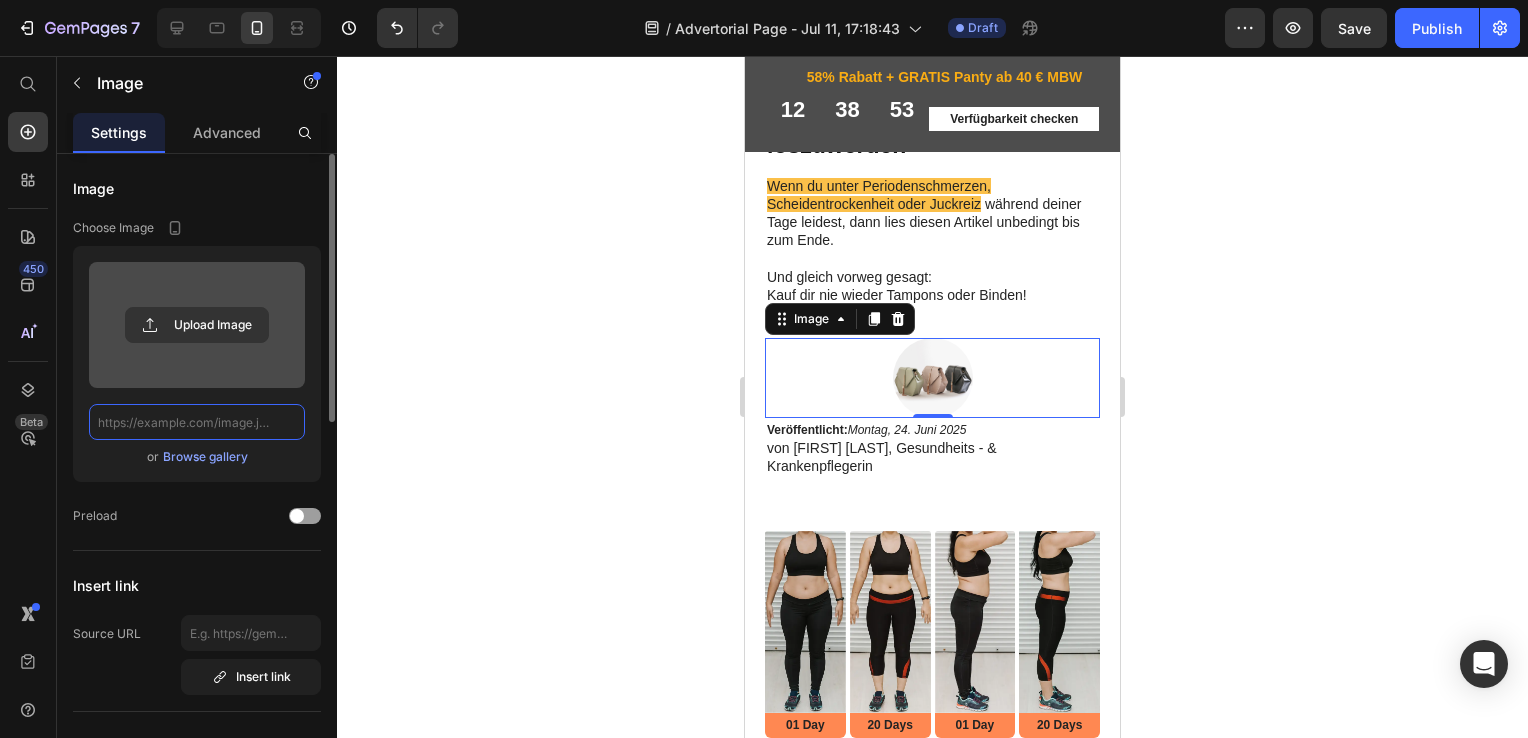 scroll, scrollTop: 0, scrollLeft: 0, axis: both 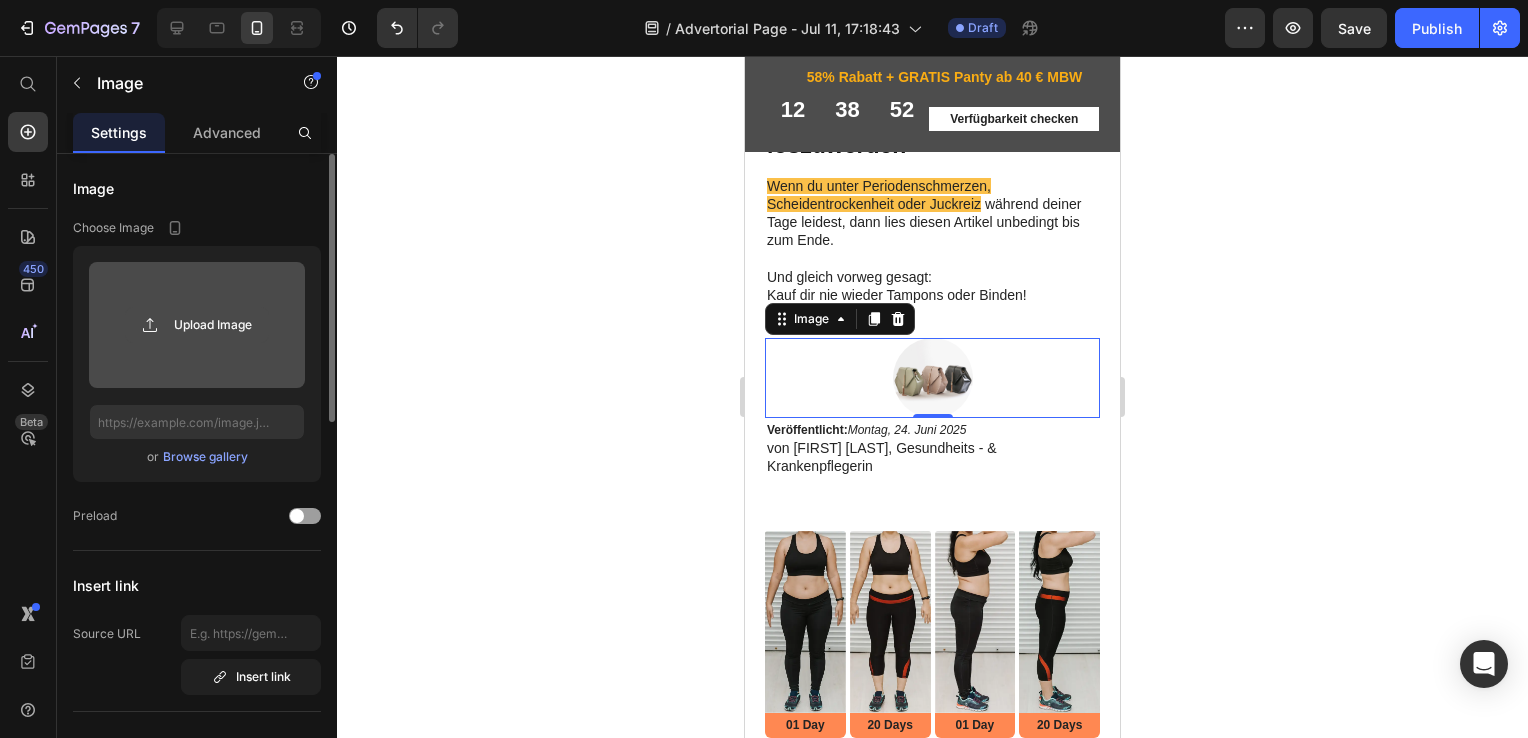 click 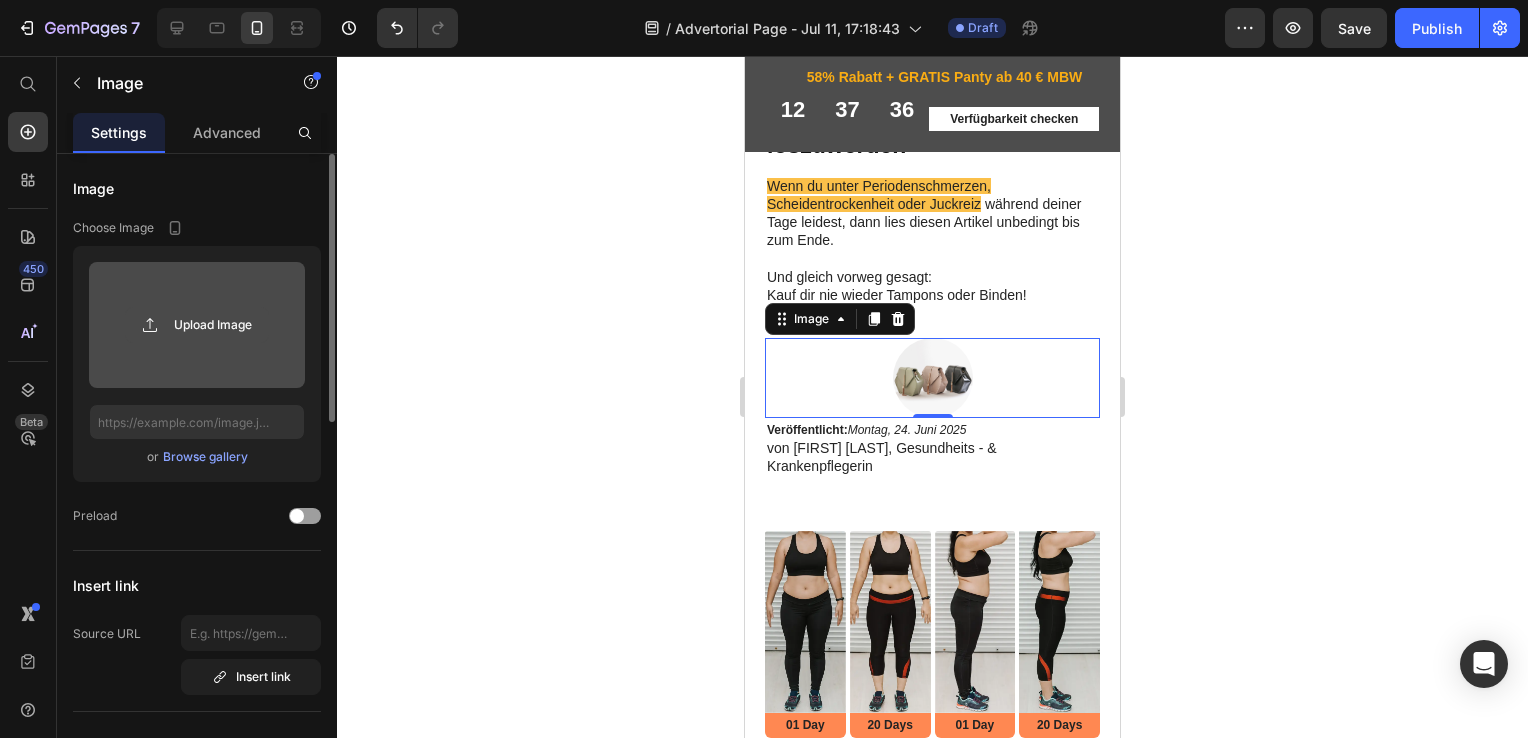 click 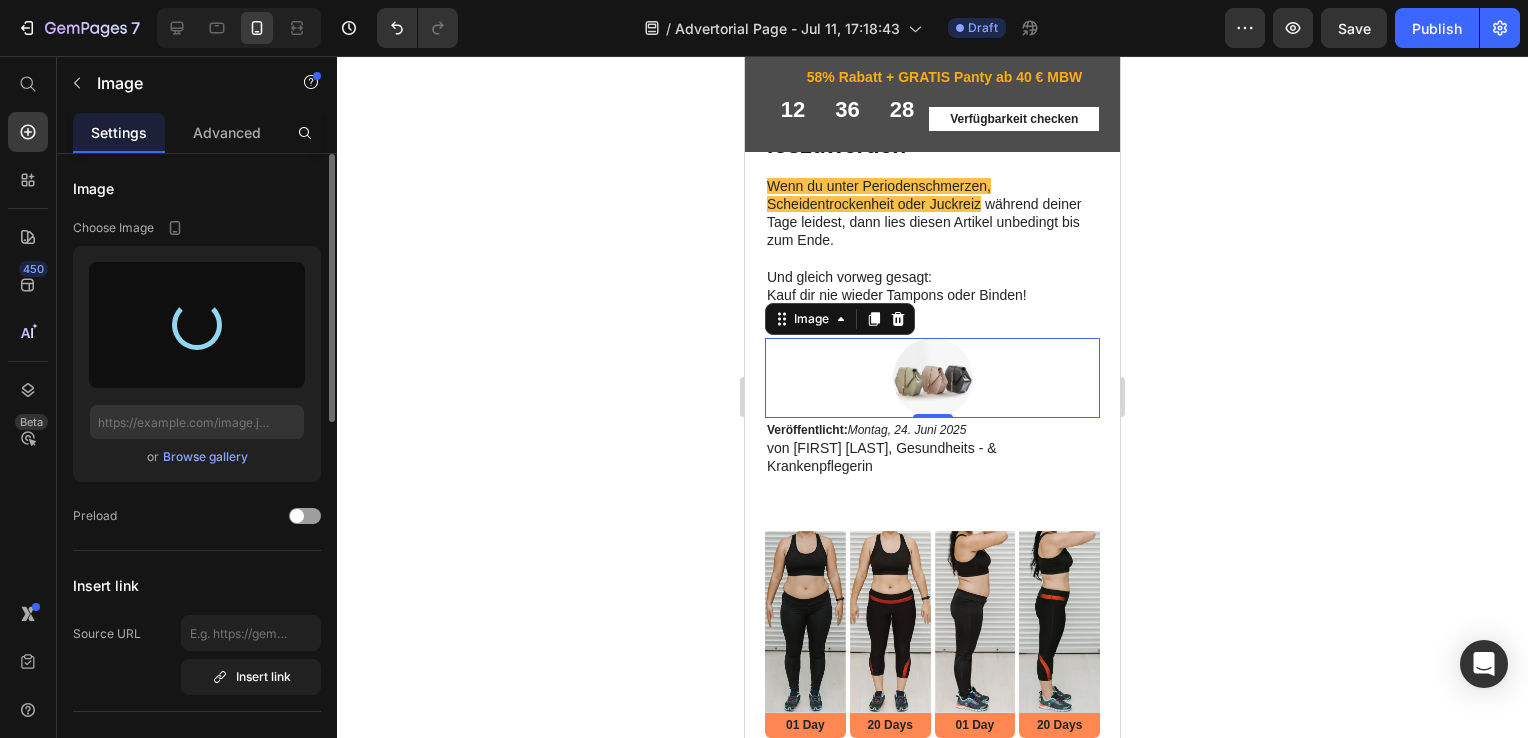 type on "https://cdn.shopify.com/s/files/1/0632/4486/1589/files/gempages_574954476352307999-a4aeef51-4cf1-4d03-be58-3db13ad89677.jpg" 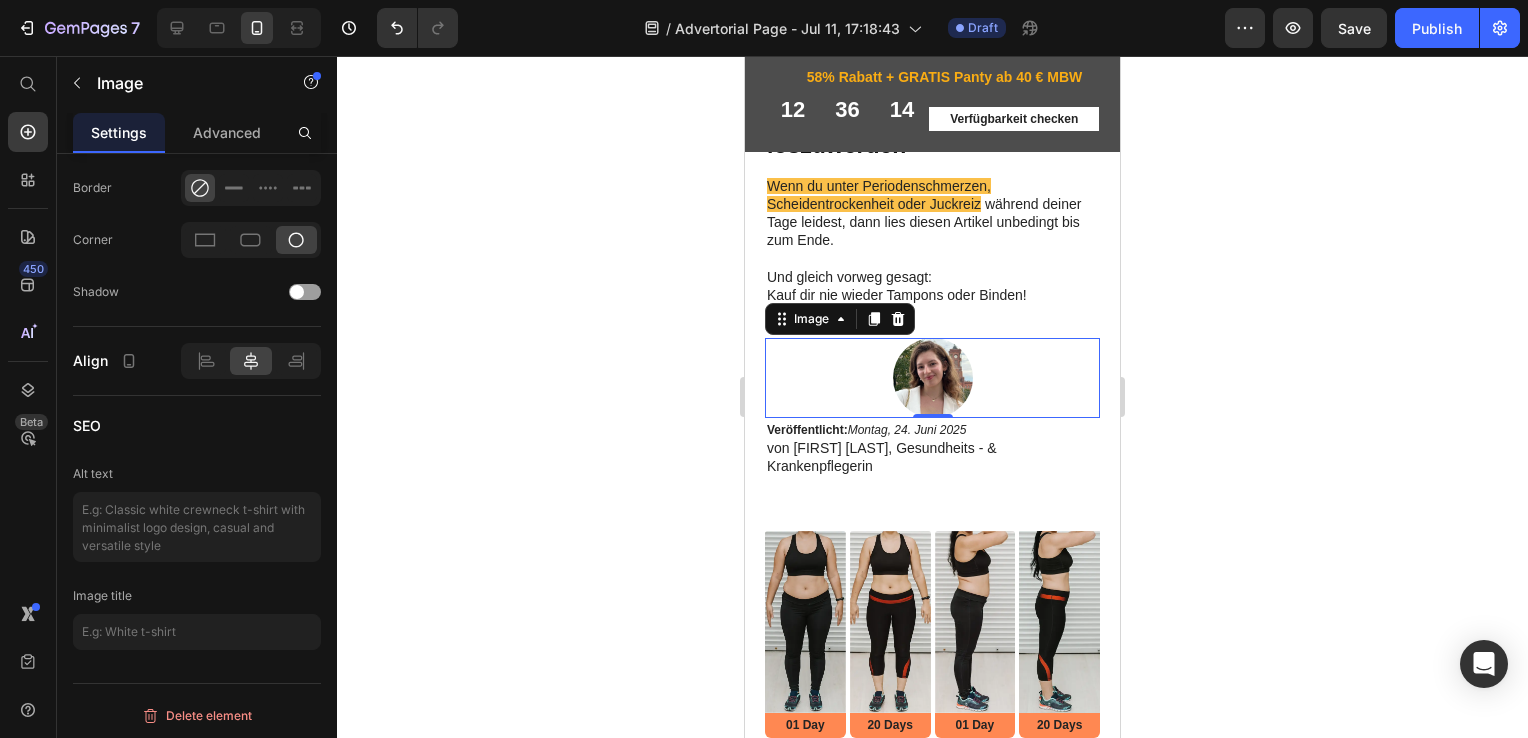 scroll, scrollTop: 0, scrollLeft: 0, axis: both 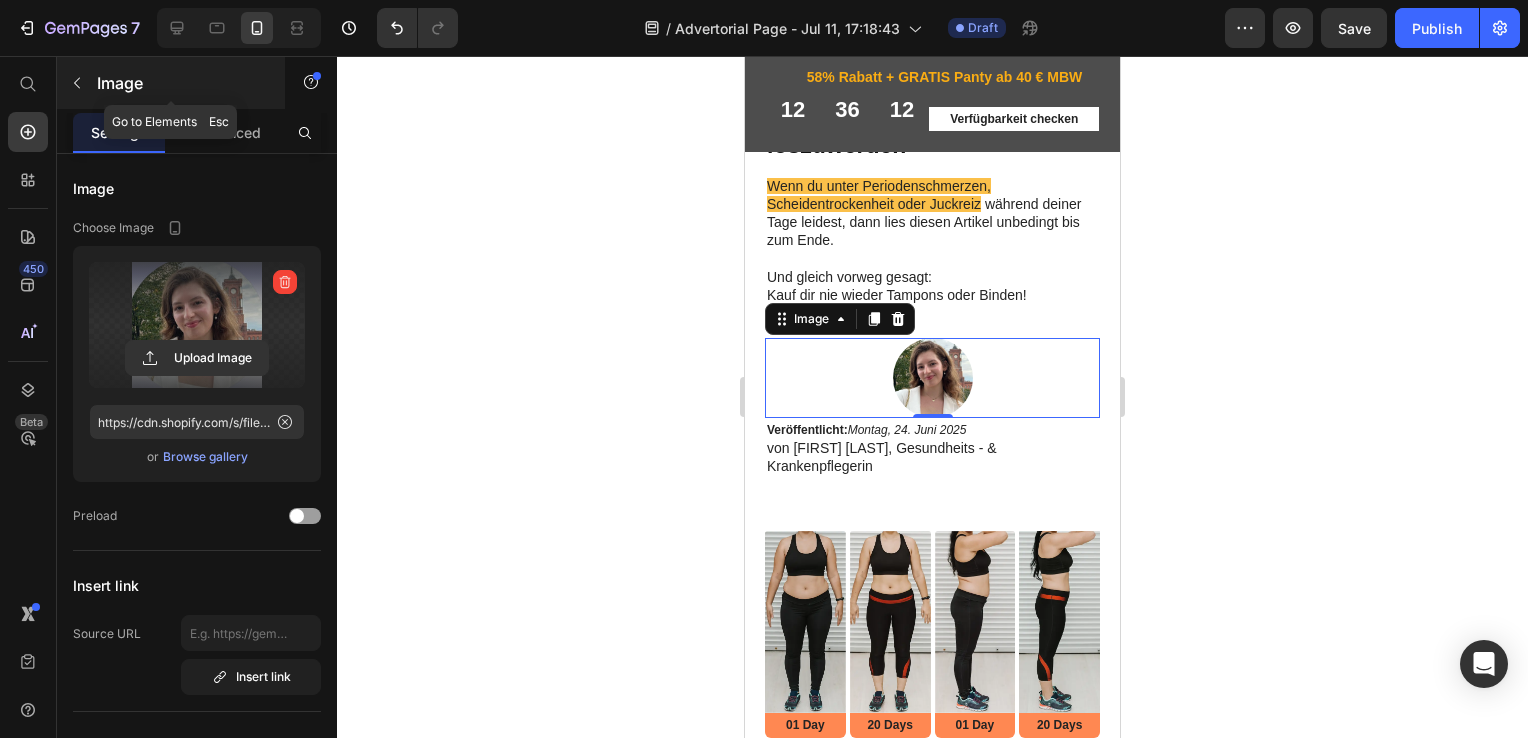 click 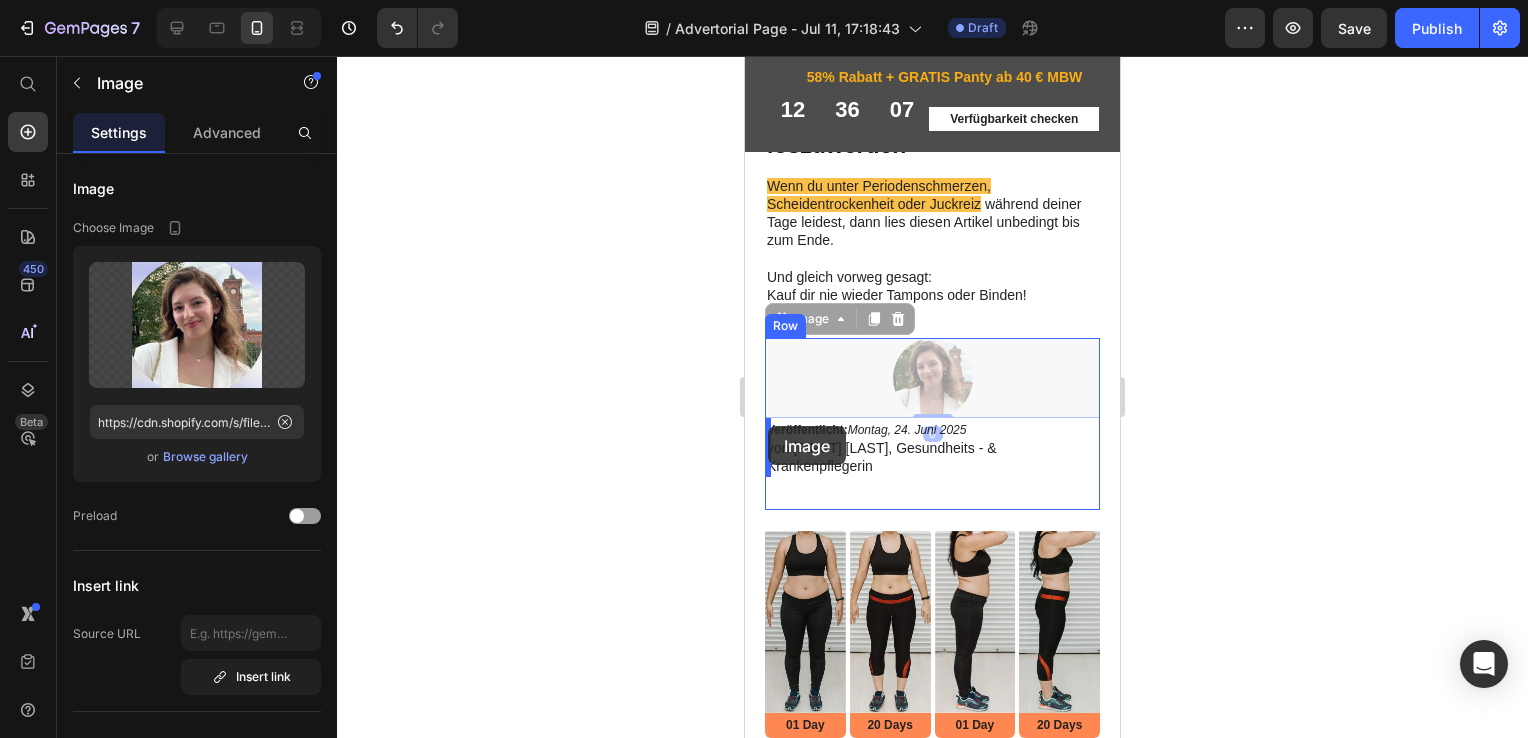 drag, startPoint x: 932, startPoint y: 374, endPoint x: 768, endPoint y: 426, distance: 172.04651 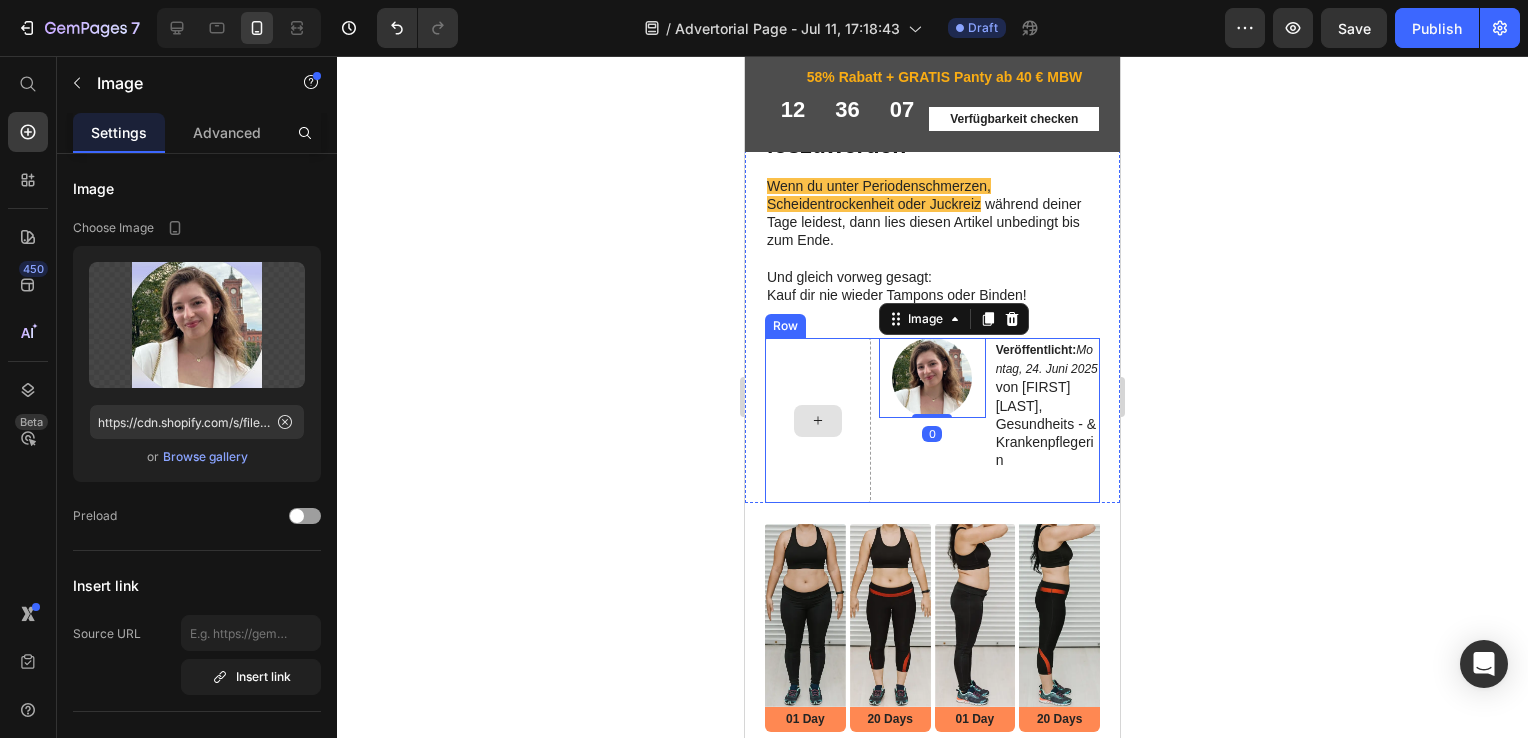 scroll, scrollTop: 191, scrollLeft: 0, axis: vertical 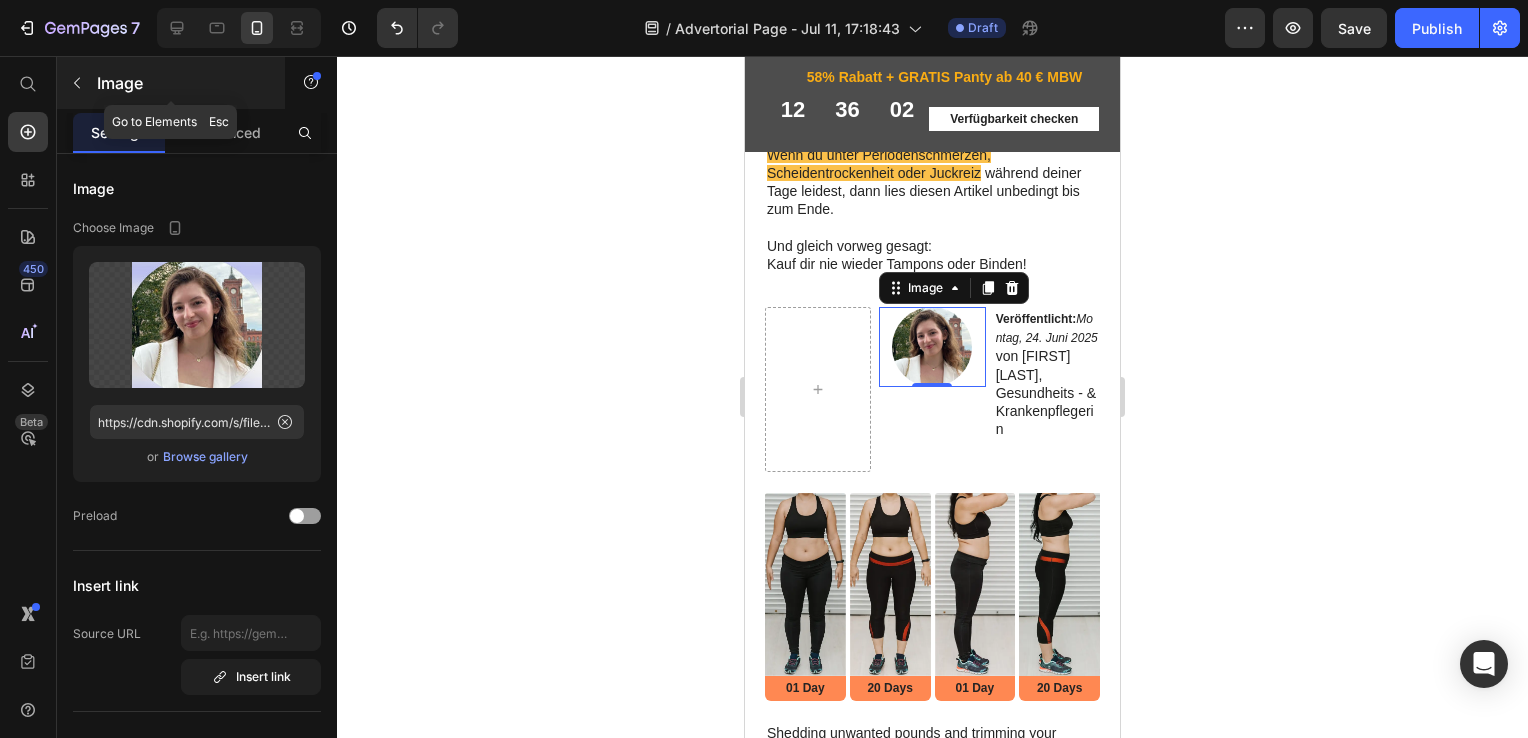 click 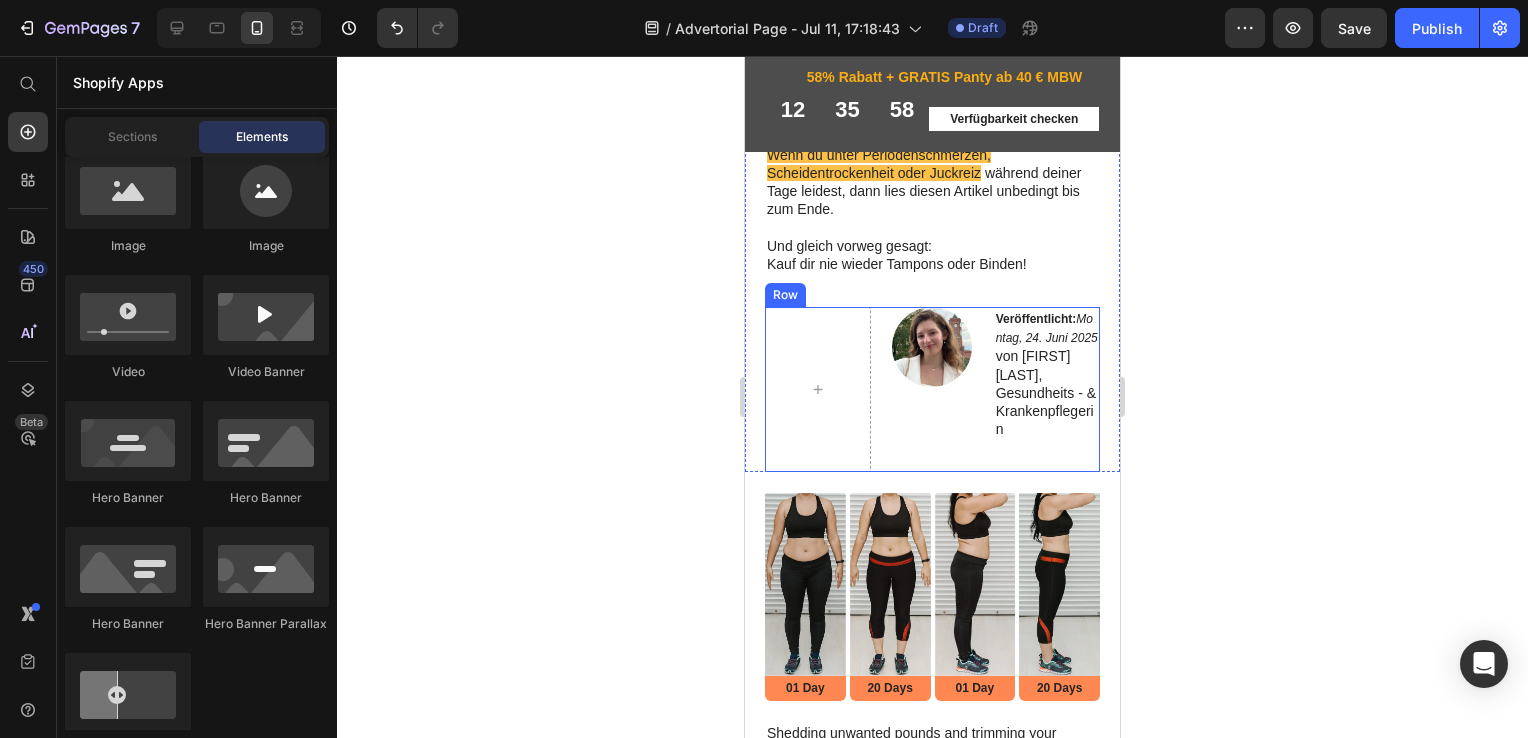 click on "Image" at bounding box center (932, 389) 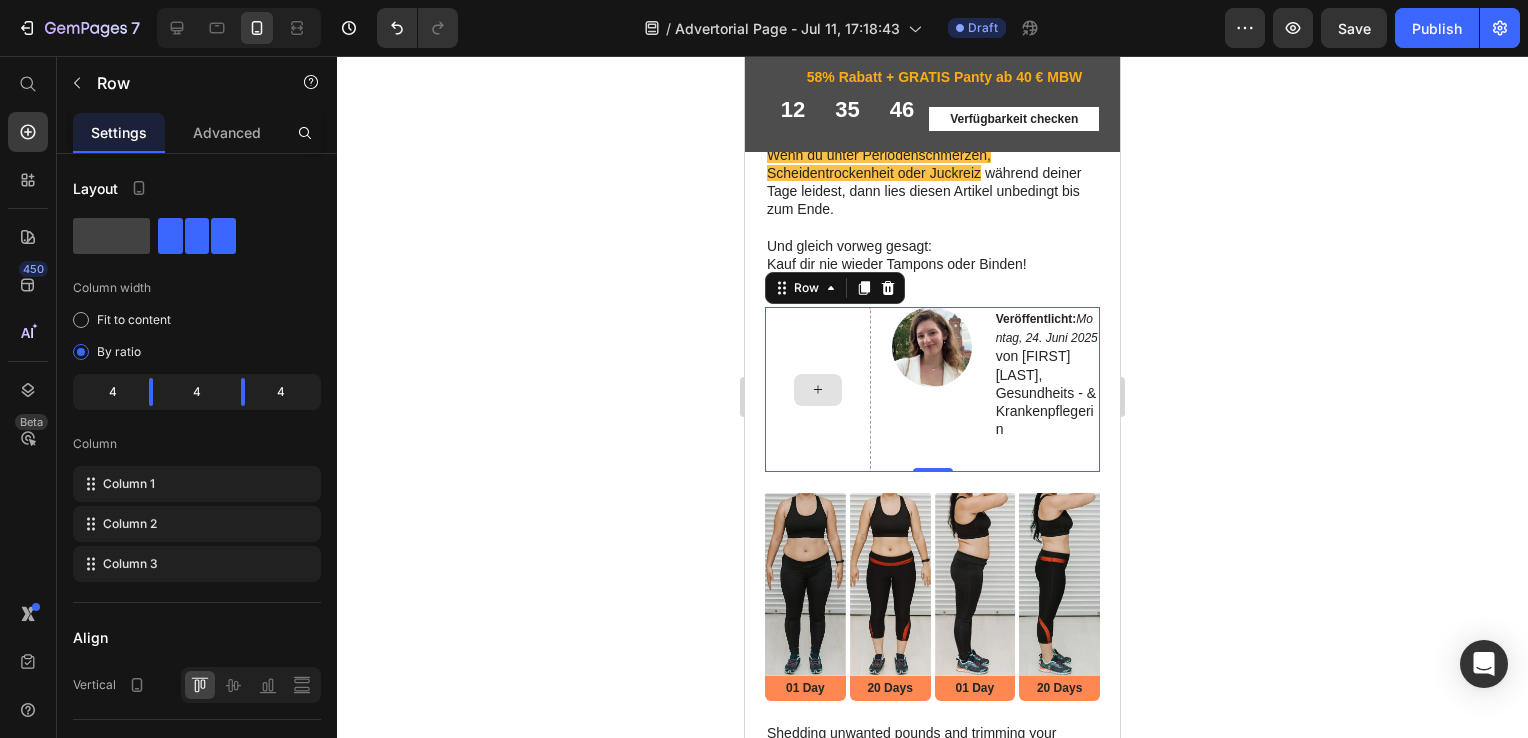 click 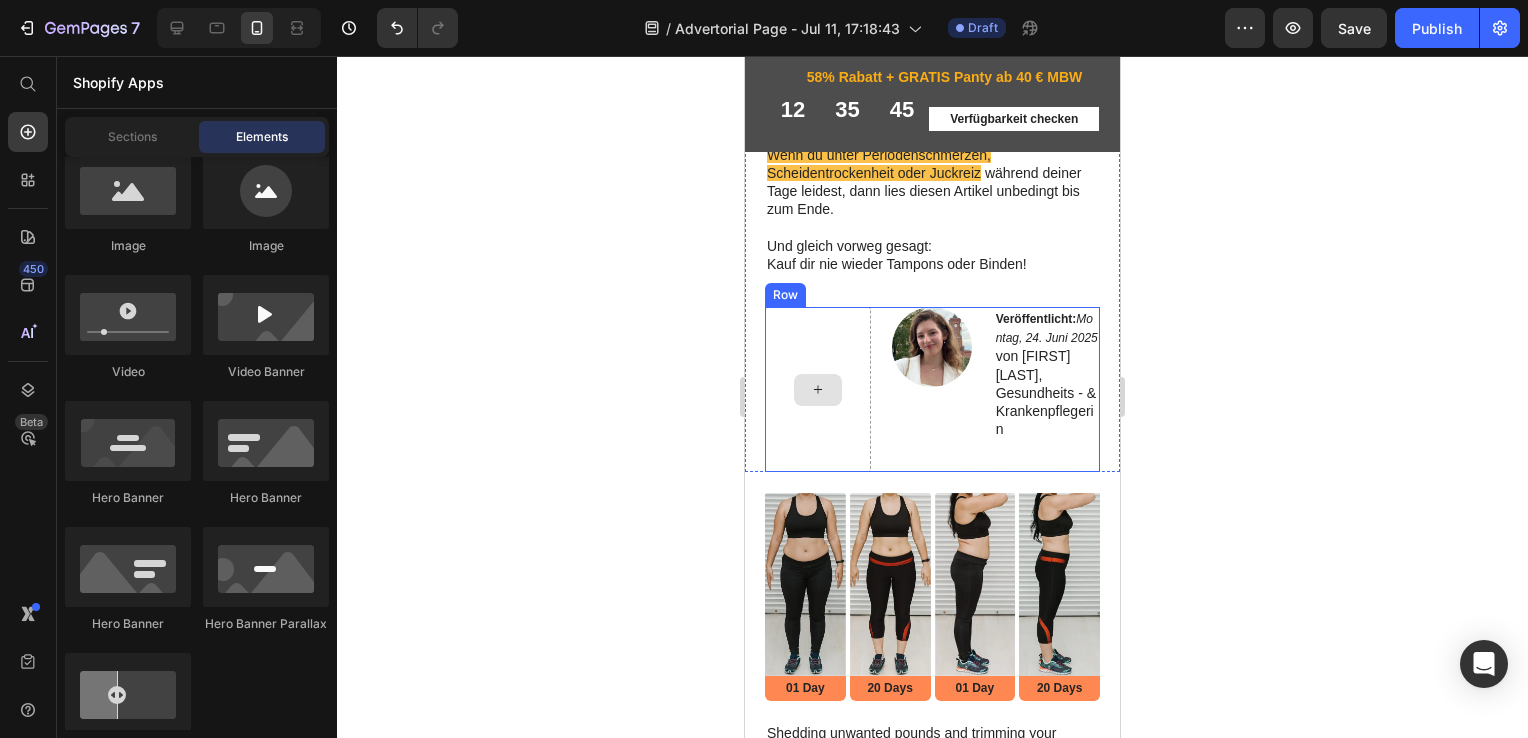click at bounding box center (818, 389) 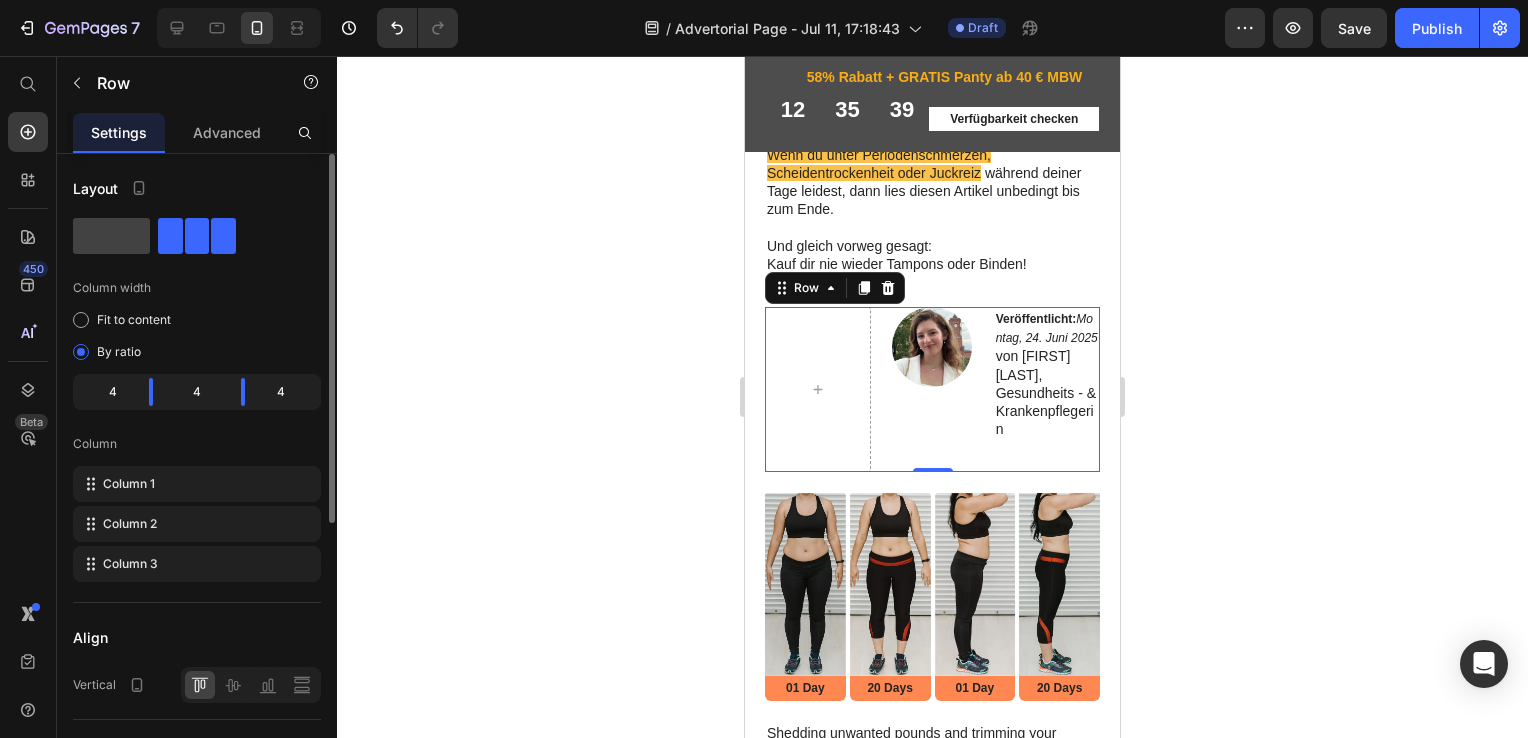 click 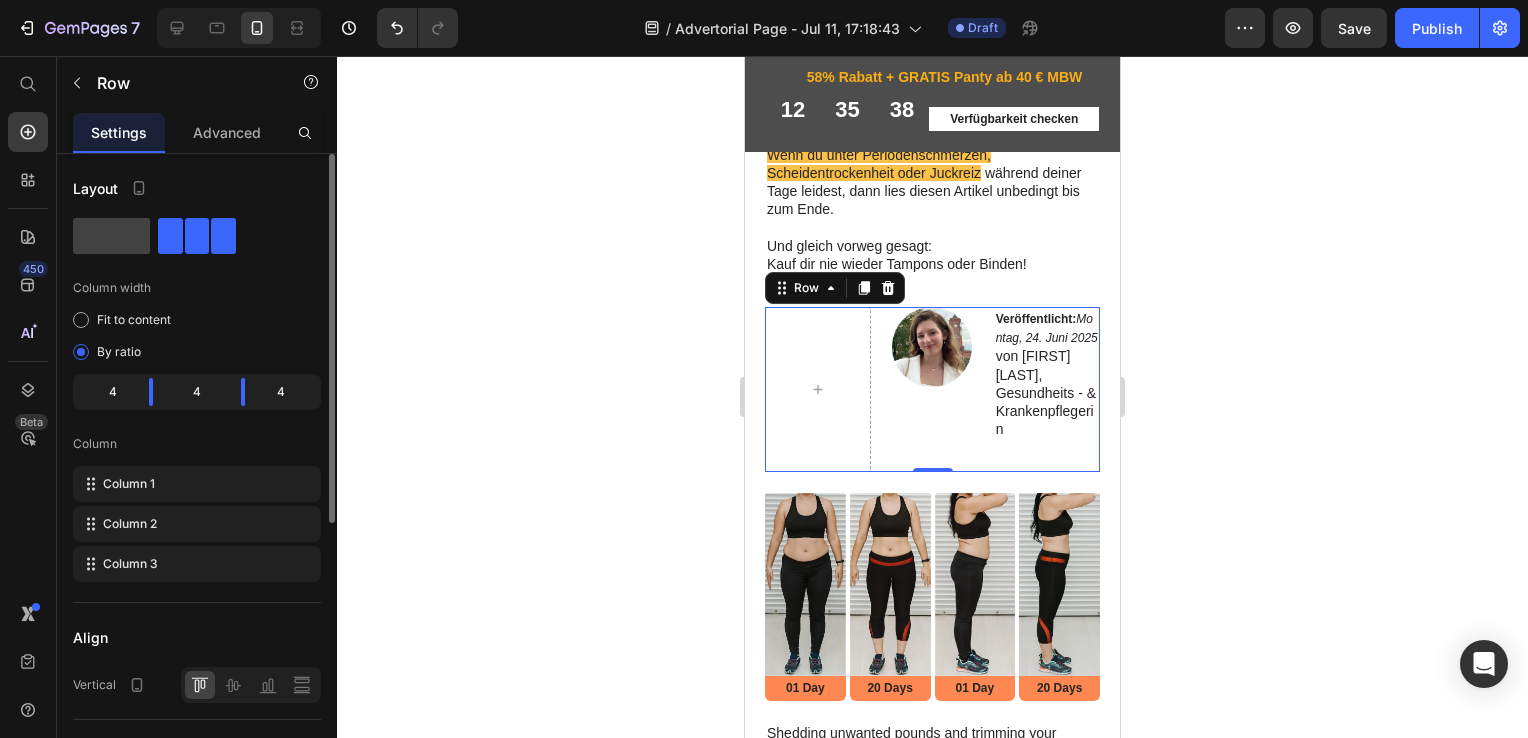 click 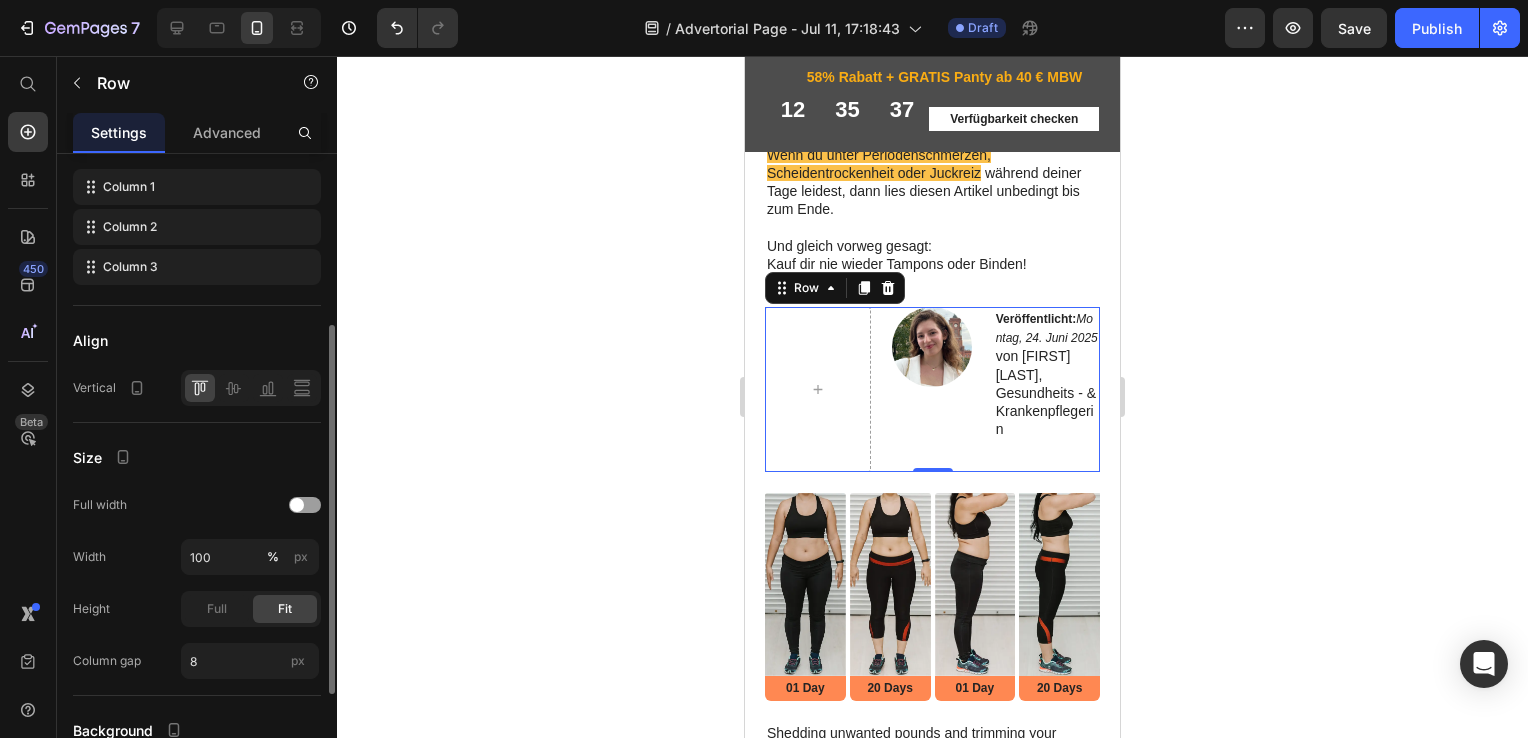 scroll, scrollTop: 473, scrollLeft: 0, axis: vertical 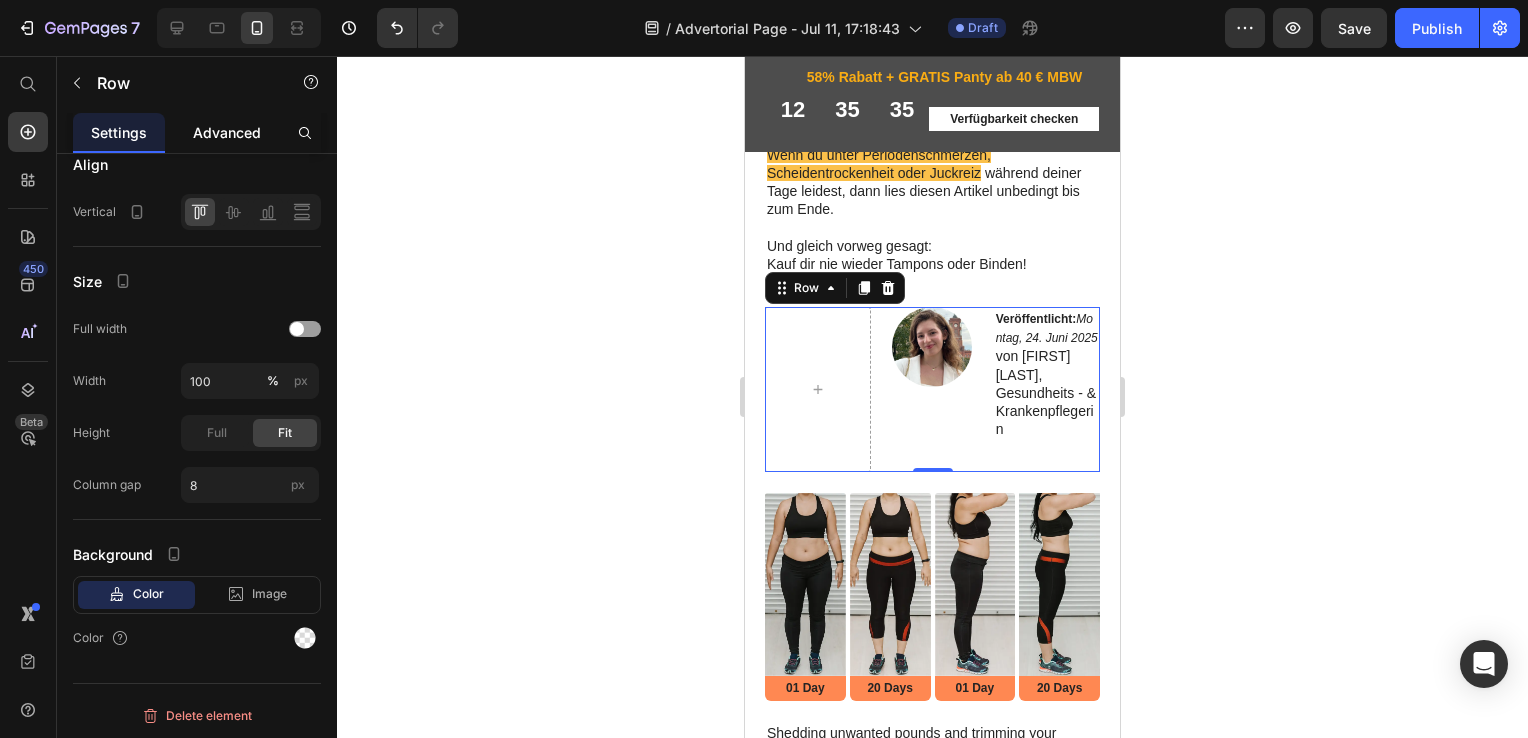 click on "Advanced" at bounding box center [227, 132] 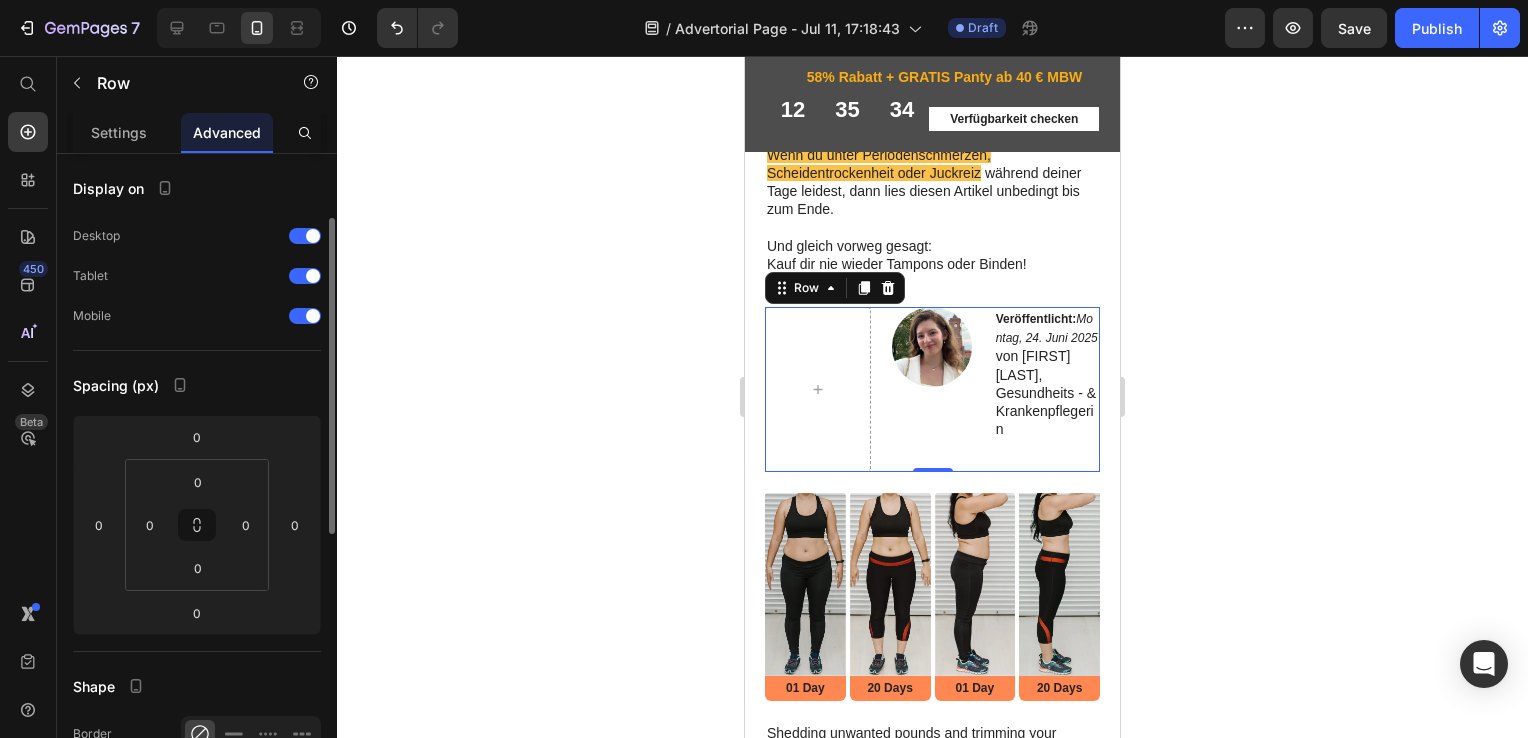 scroll, scrollTop: 661, scrollLeft: 0, axis: vertical 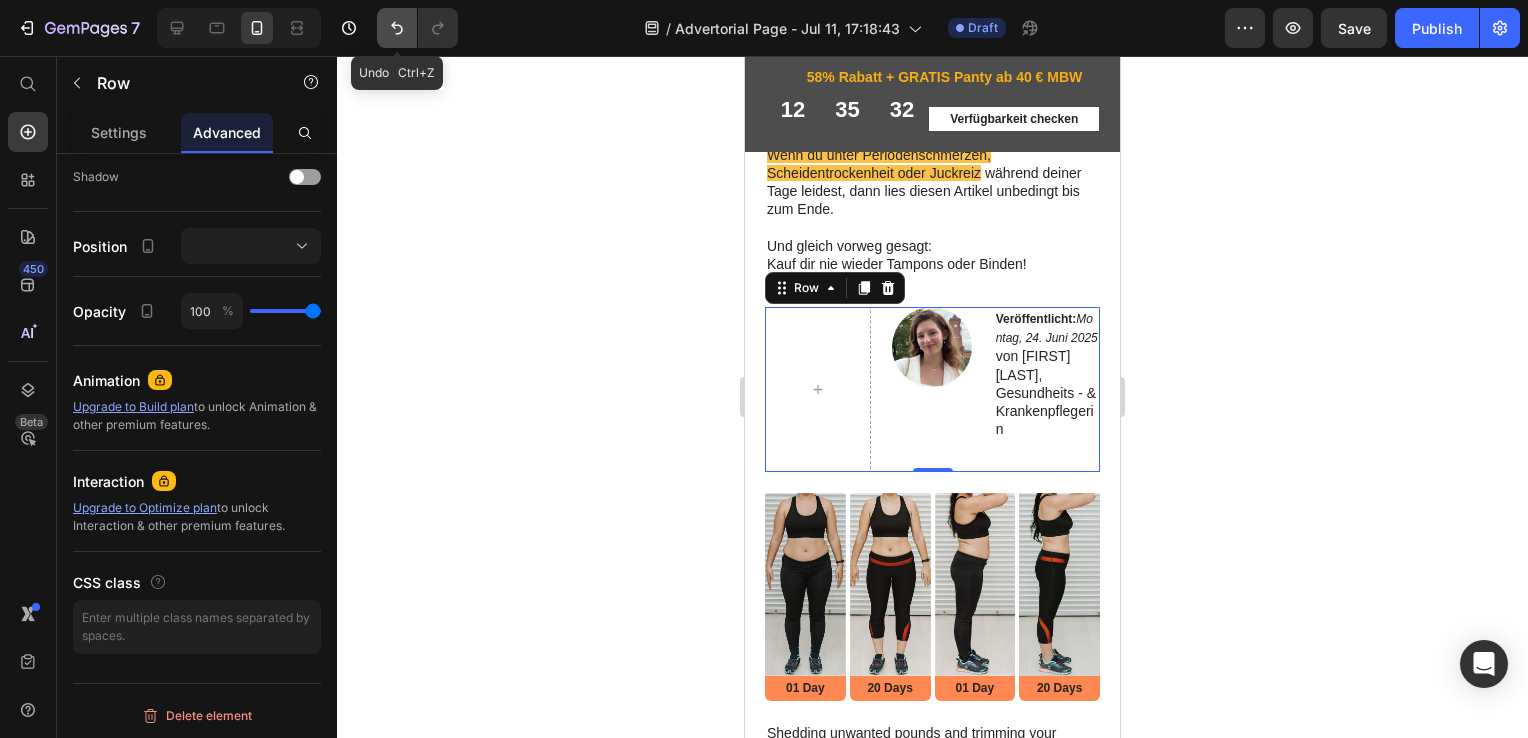 click 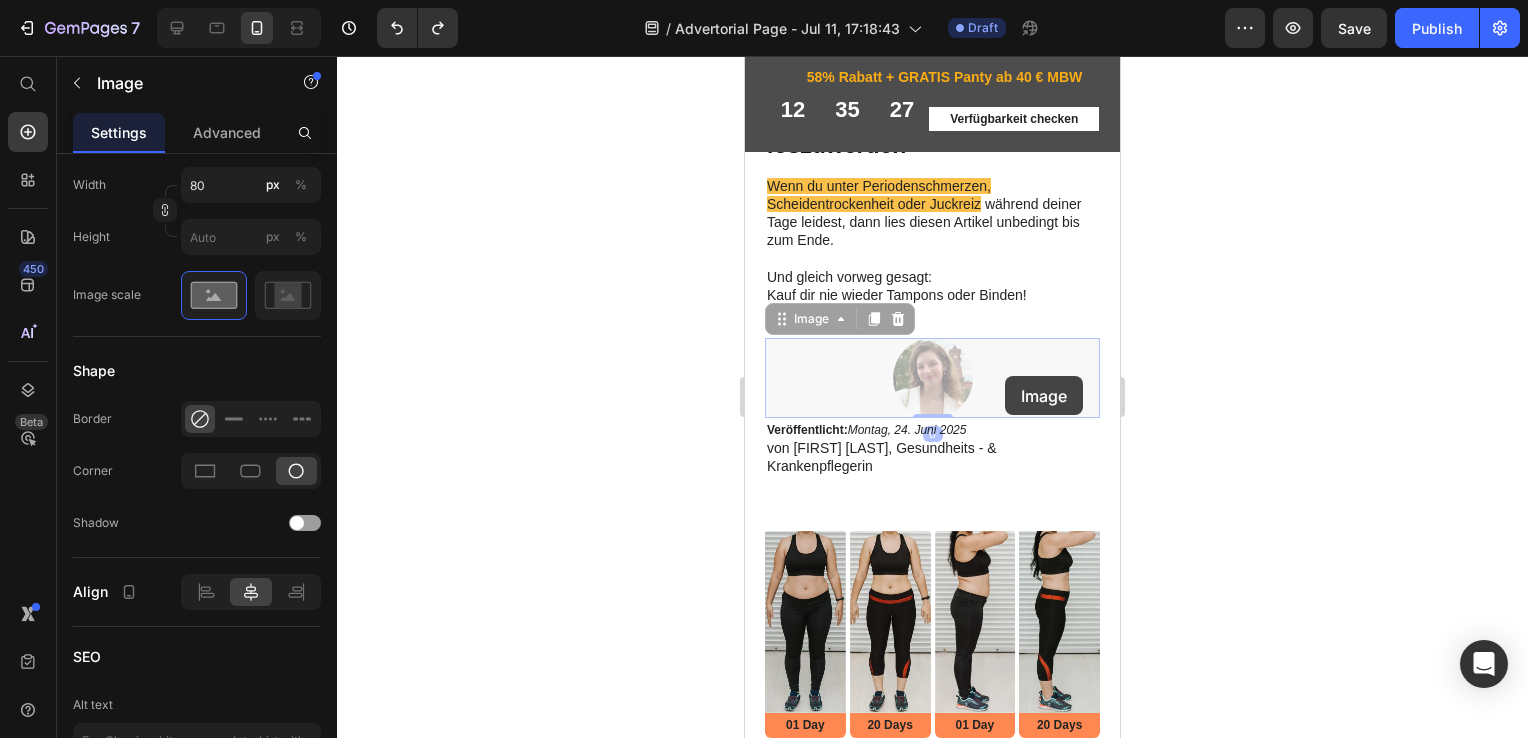 scroll, scrollTop: 0, scrollLeft: 0, axis: both 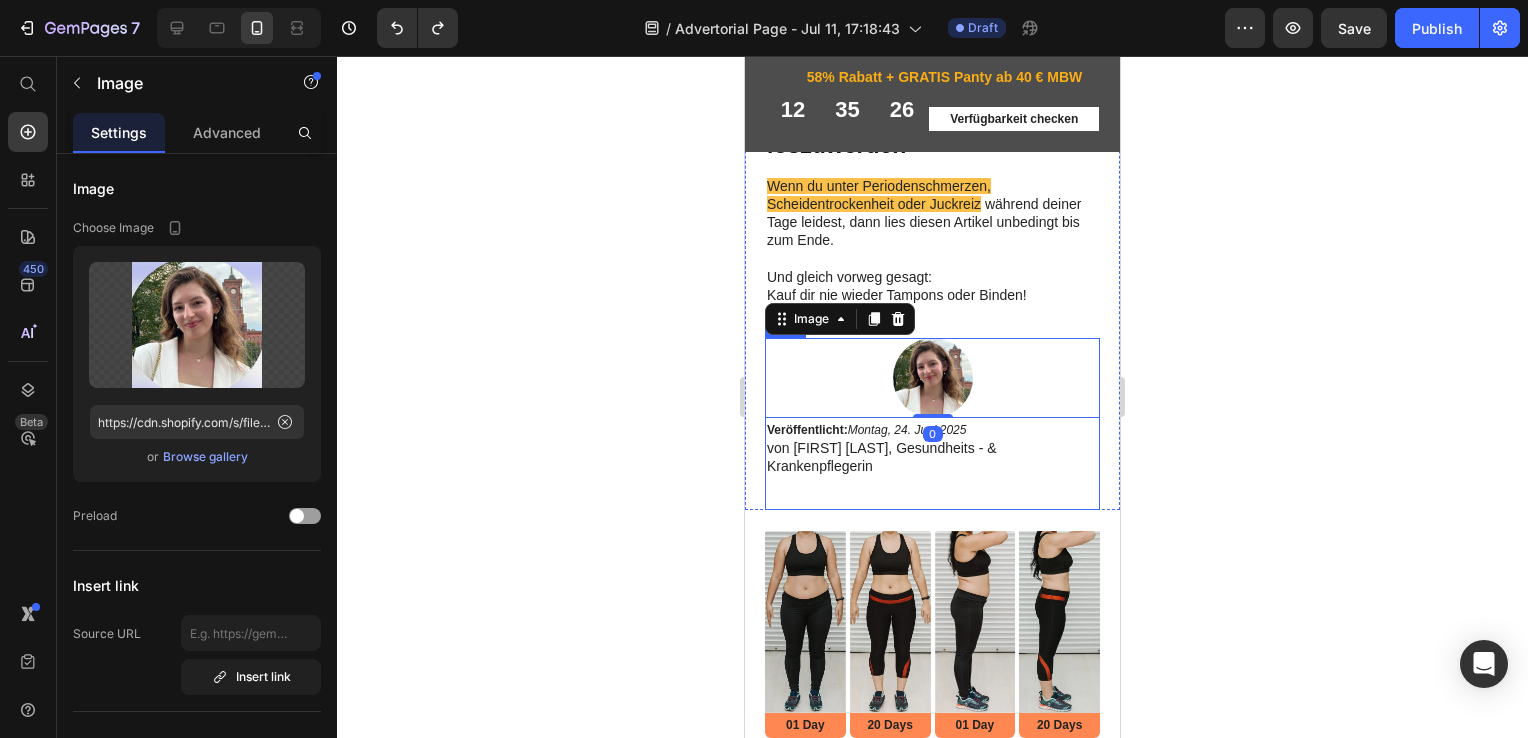 click on "Veröffentlicht:  Montag, 24. Juni 2025 von Isabelle Doczy, Gesundheits - & Krankenpflegerin Text Block" at bounding box center (932, 464) 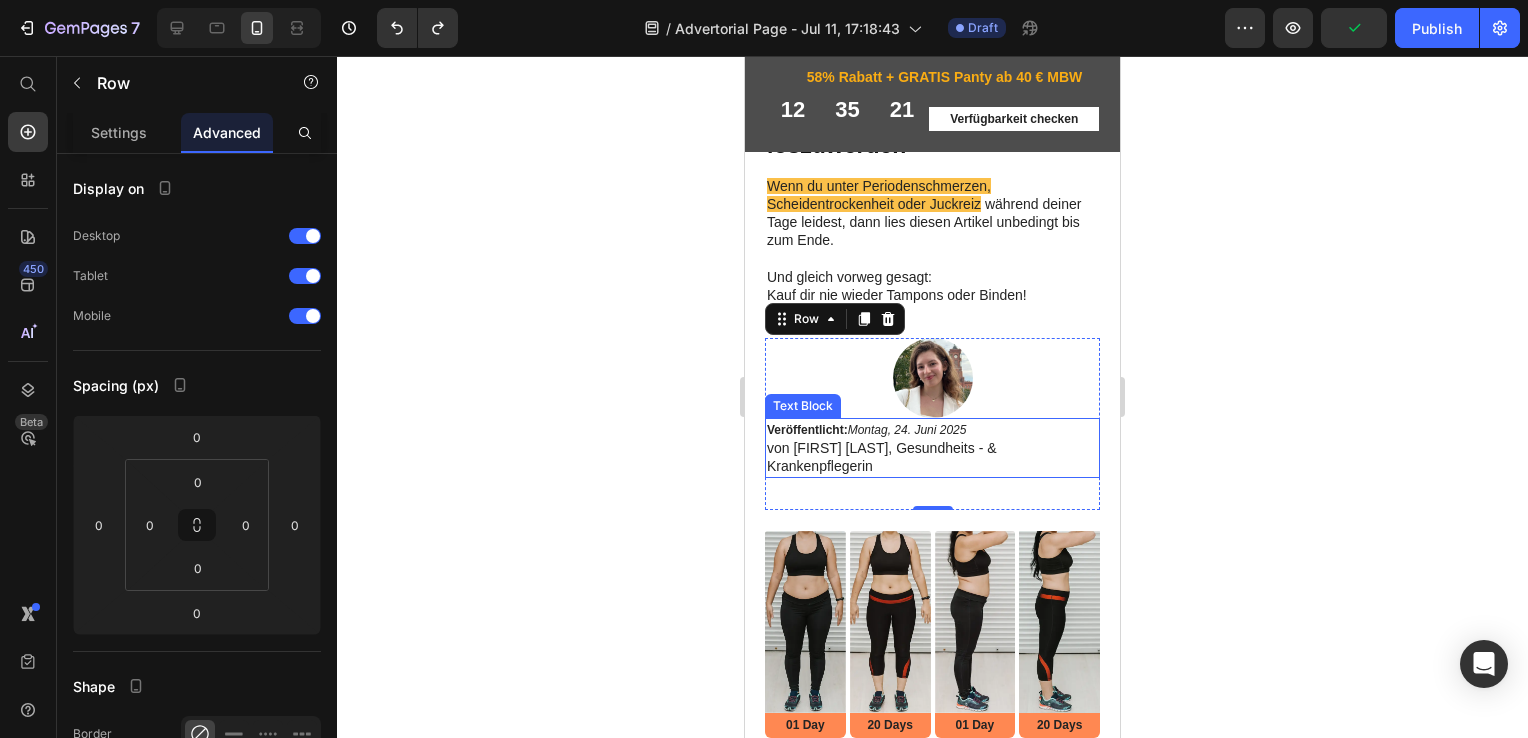 click on "Veröffentlicht:  Montag, 24. Juni 2025 von Isabelle Doczy, Gesundheits - & Krankenpflegerin" at bounding box center [932, 448] 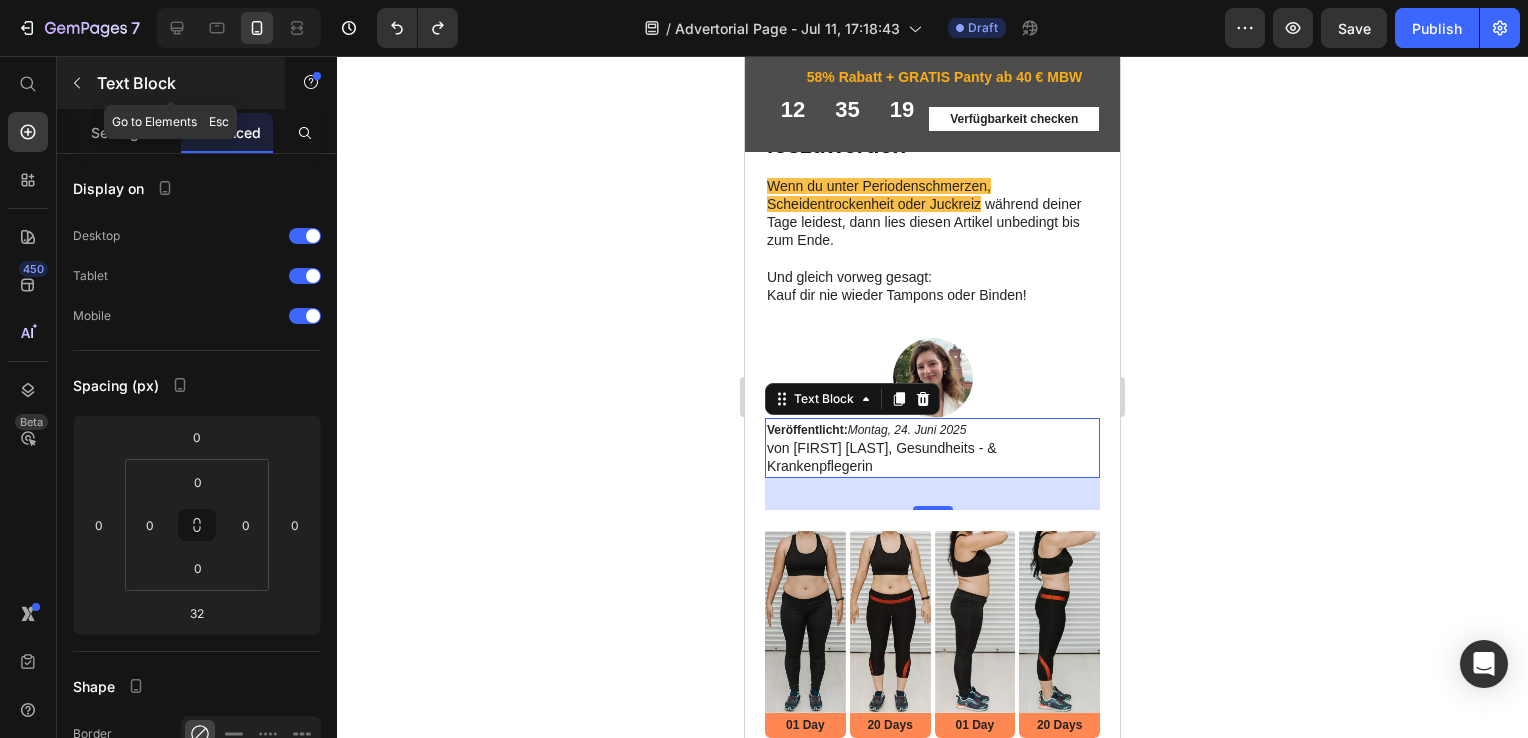 click 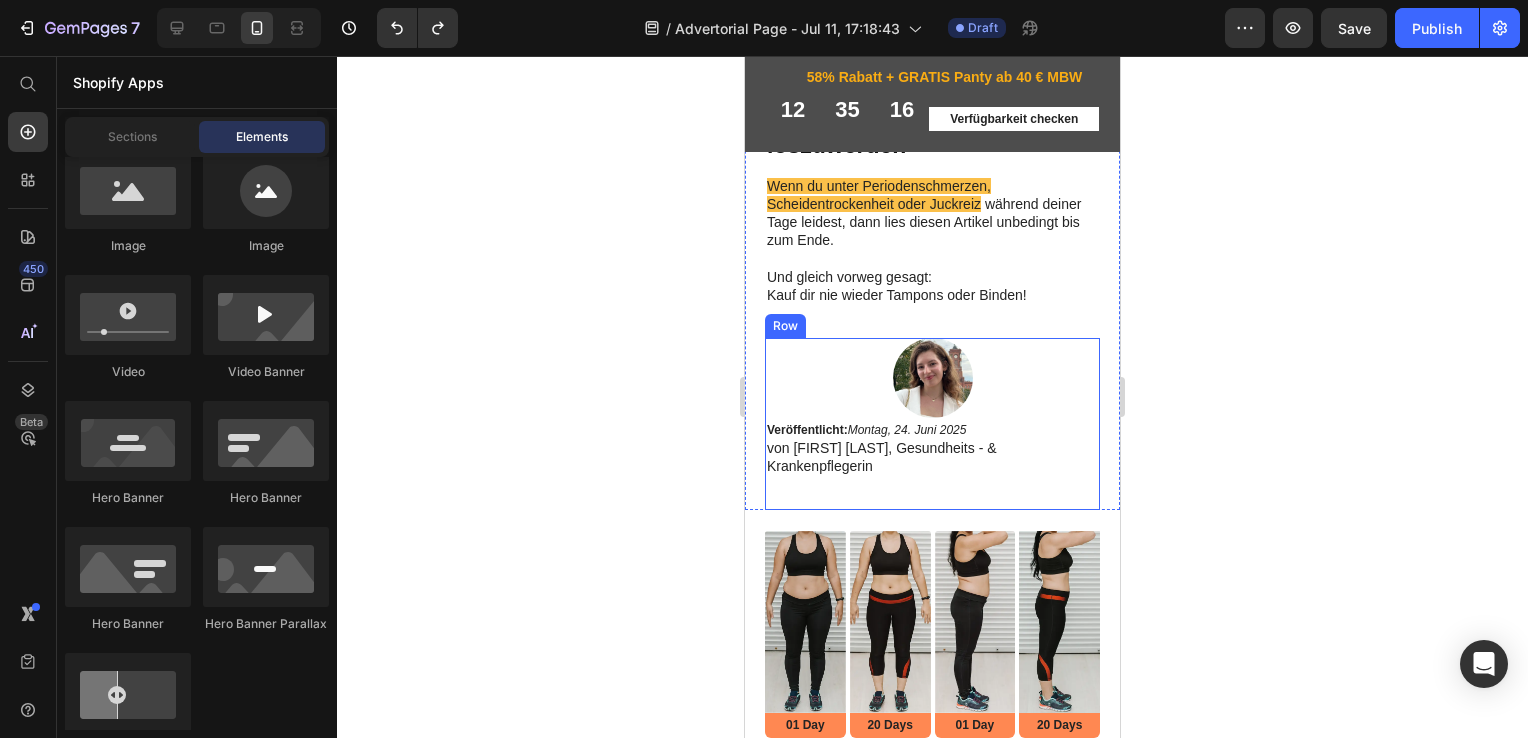 click on "Veröffentlicht:  Montag, 24. Juni 2025 von Isabelle Doczy, Gesundheits - & Krankenpflegerin Text Block" at bounding box center (932, 464) 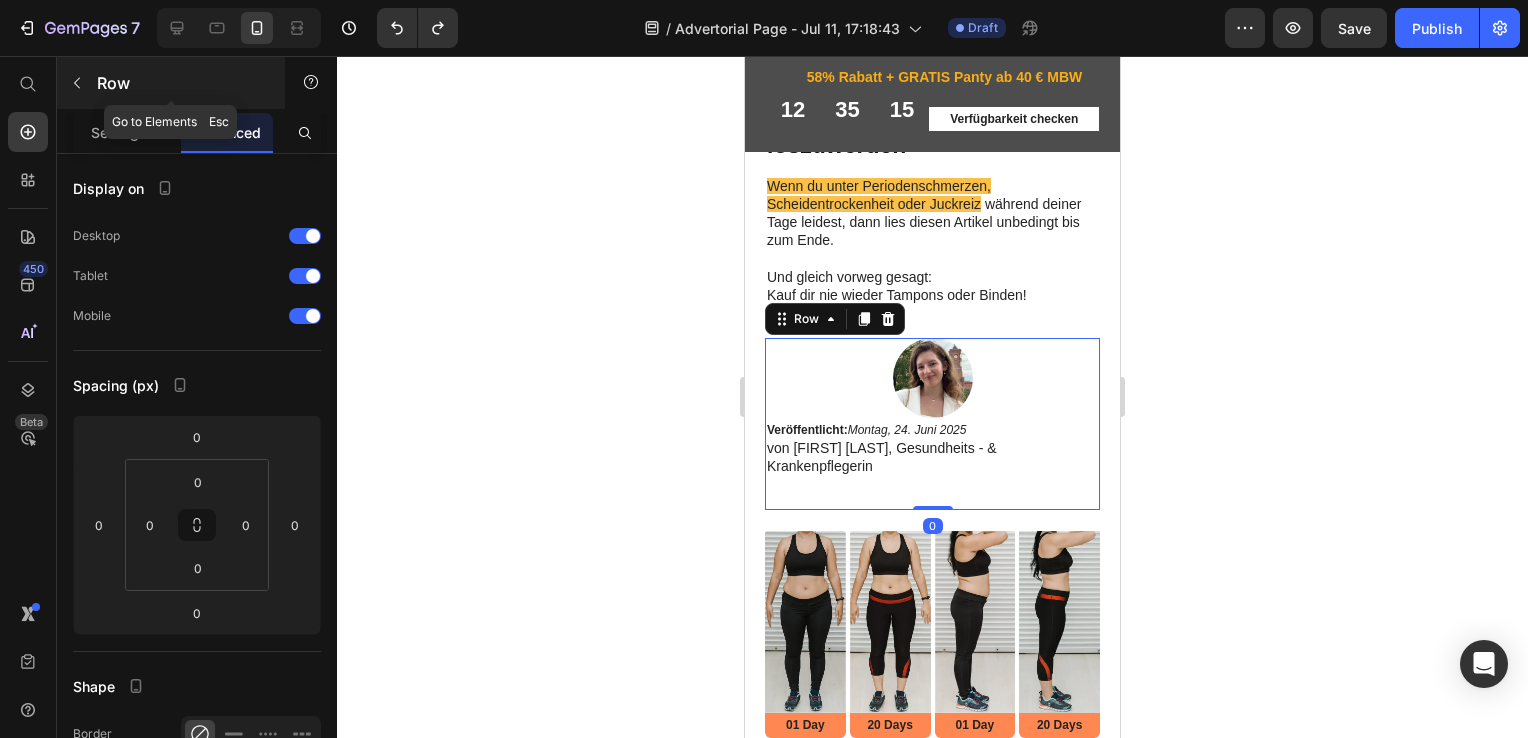 click 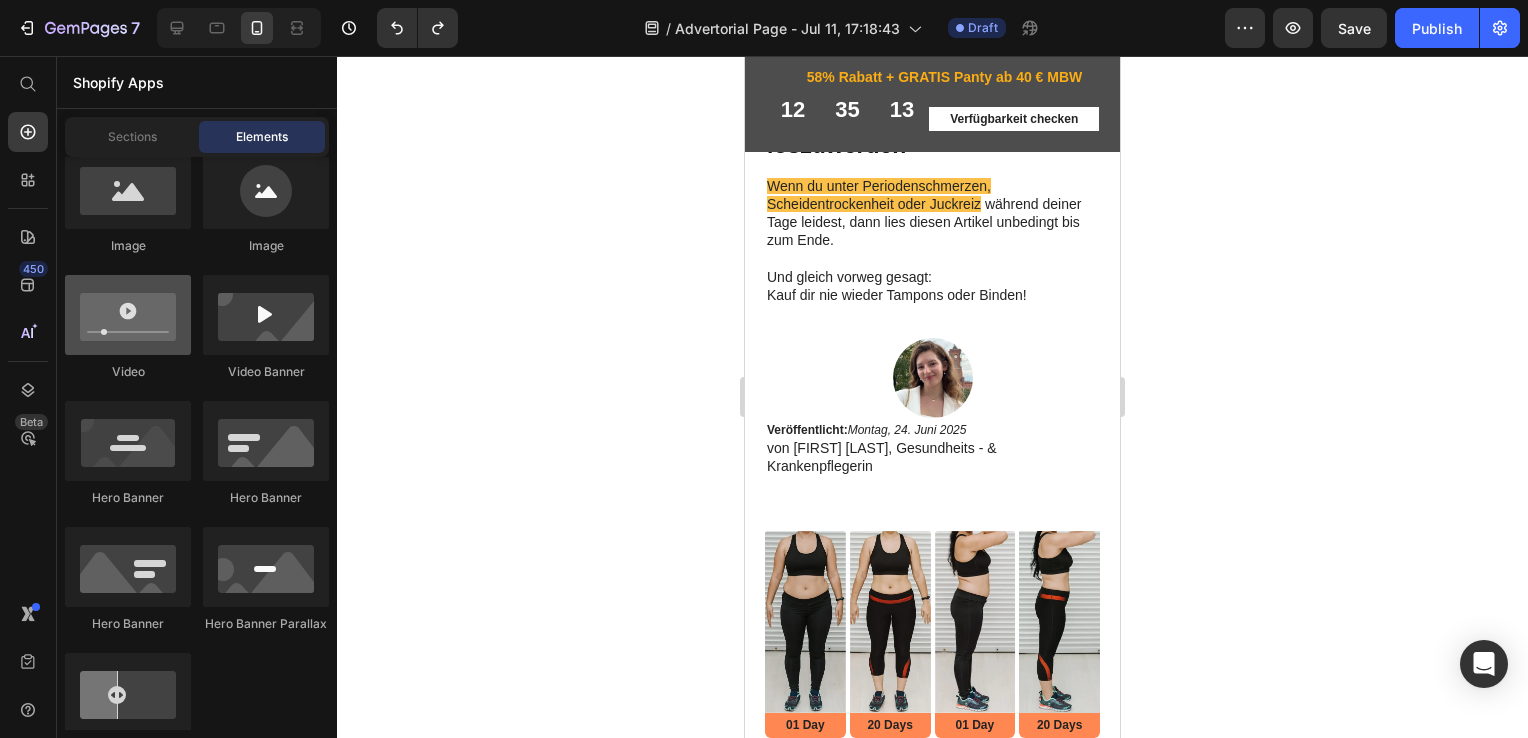 scroll, scrollTop: 0, scrollLeft: 0, axis: both 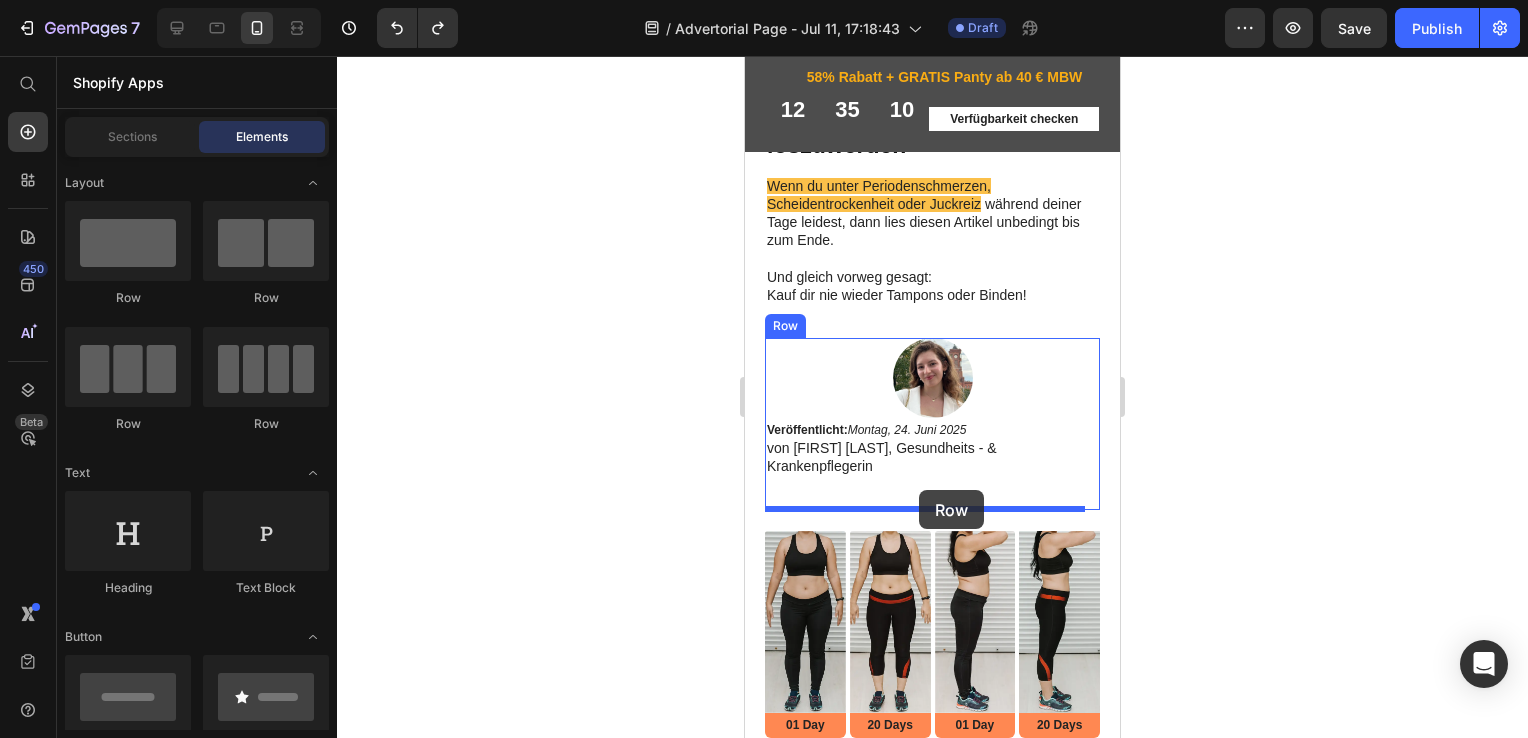 drag, startPoint x: 1025, startPoint y: 323, endPoint x: 919, endPoint y: 490, distance: 197.8004 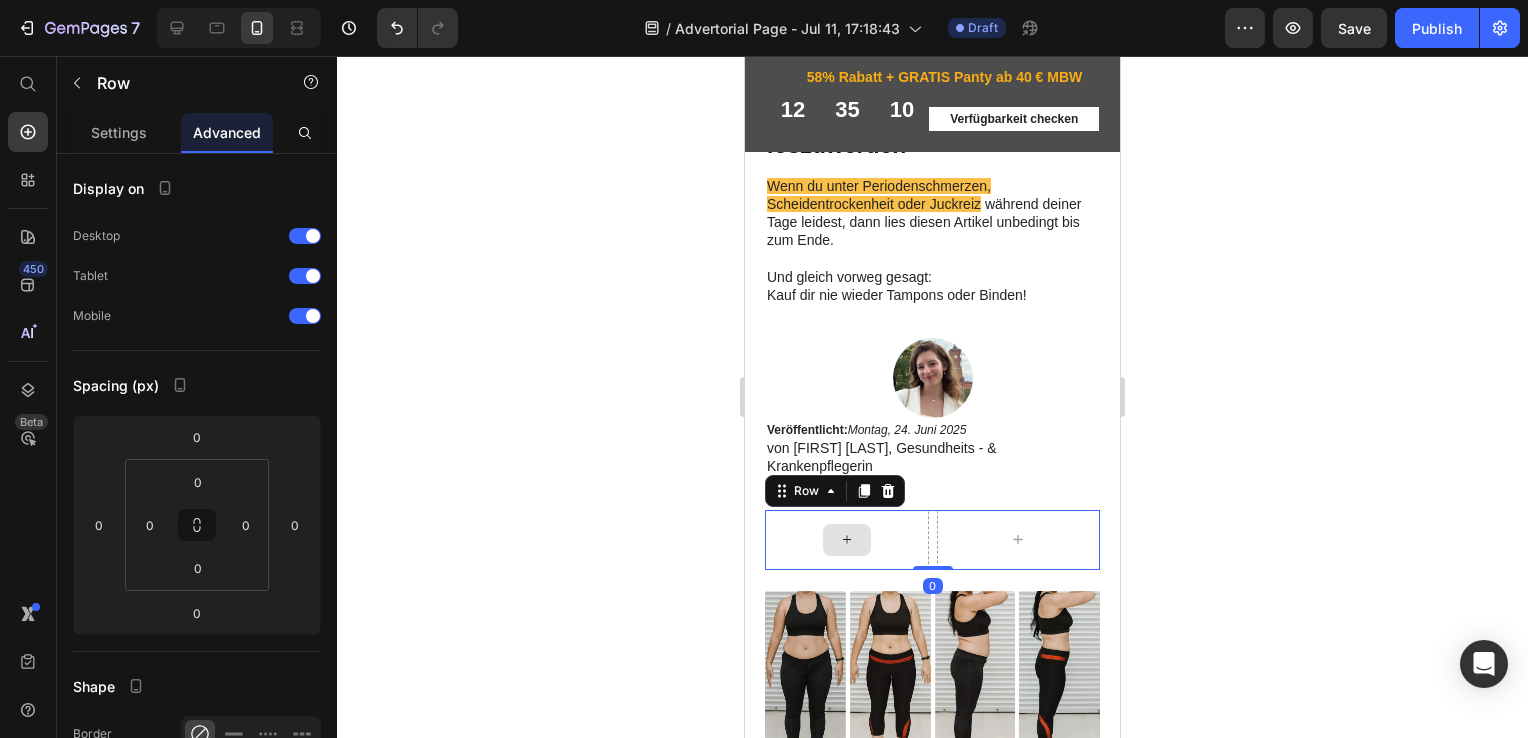 scroll, scrollTop: 220, scrollLeft: 0, axis: vertical 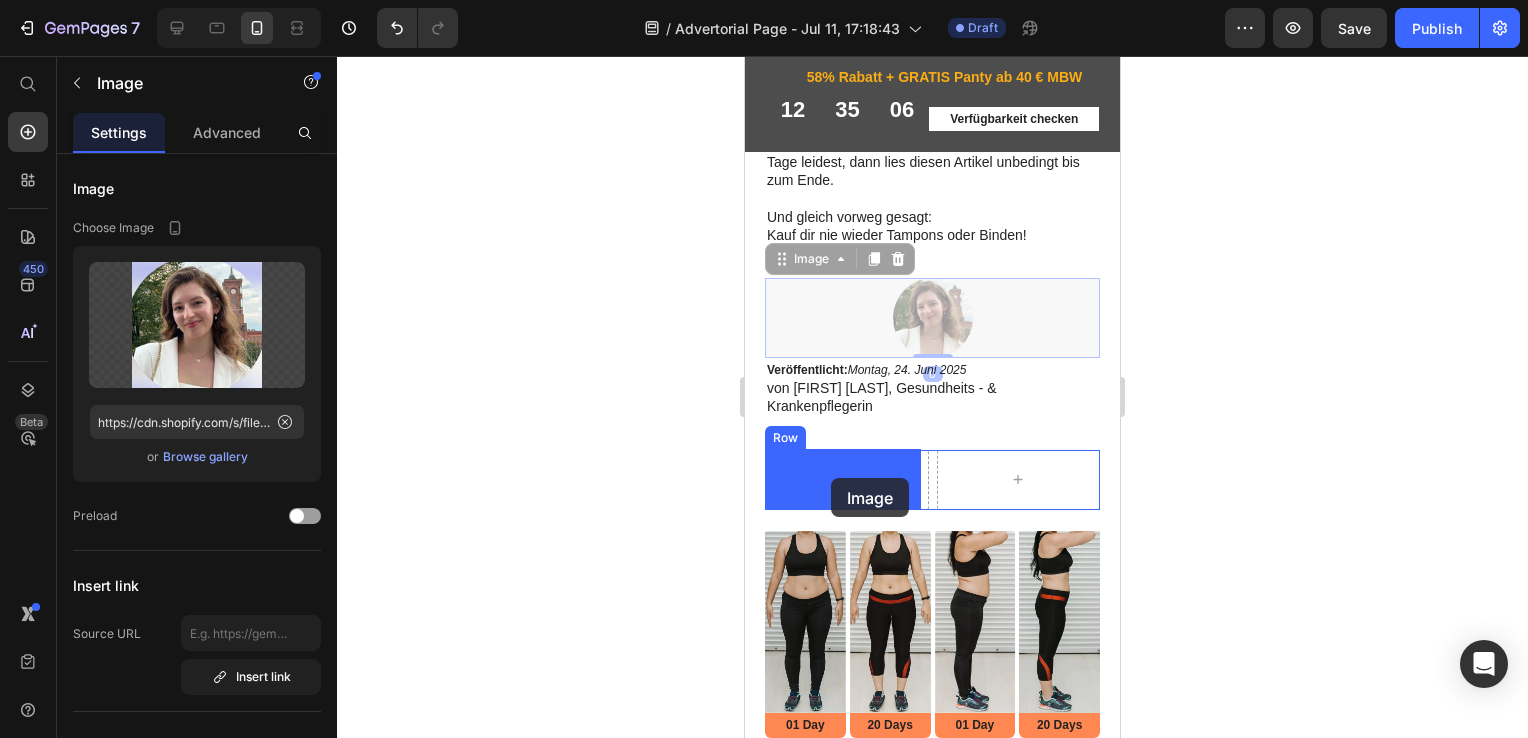 drag, startPoint x: 942, startPoint y: 317, endPoint x: 831, endPoint y: 478, distance: 195.55562 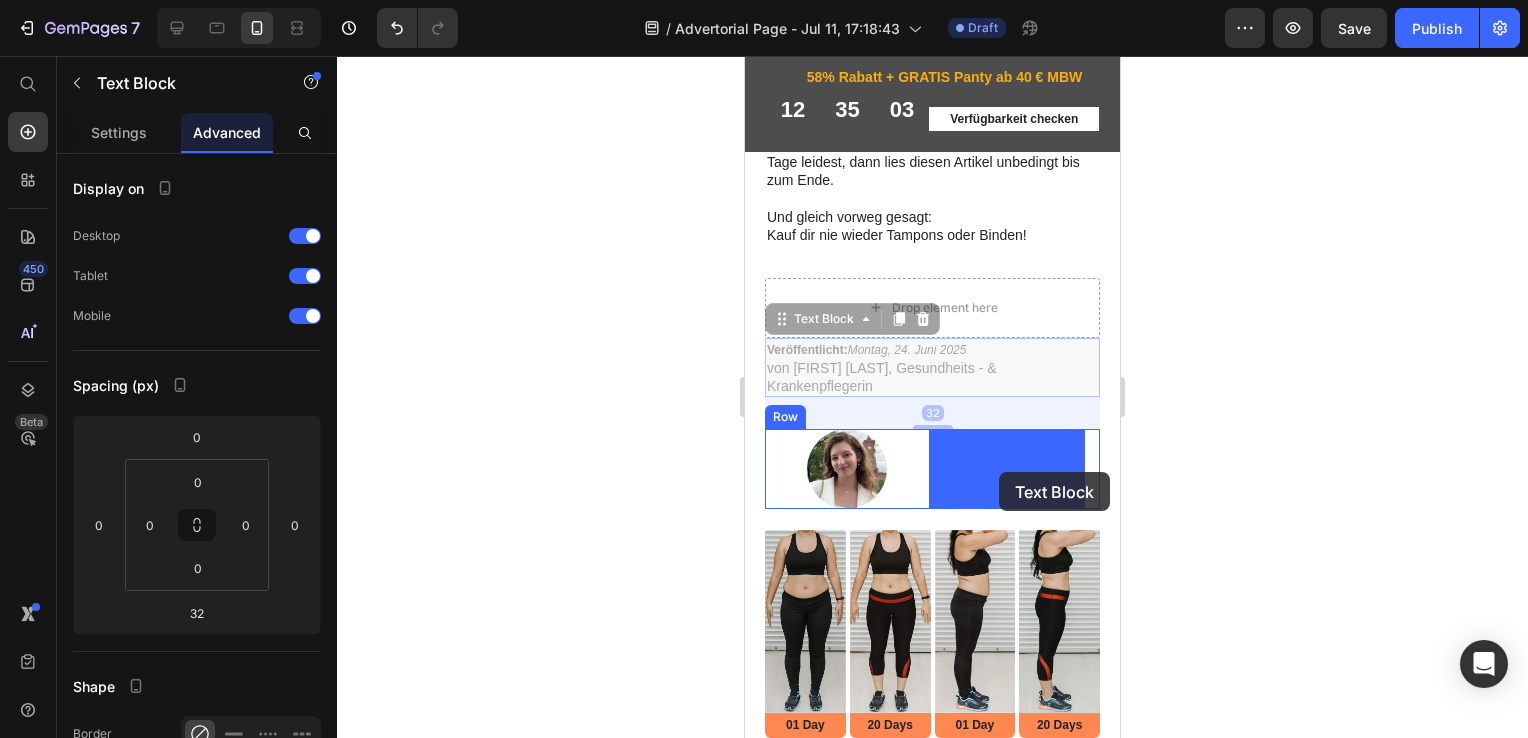 drag, startPoint x: 841, startPoint y: 361, endPoint x: 999, endPoint y: 472, distance: 193.09325 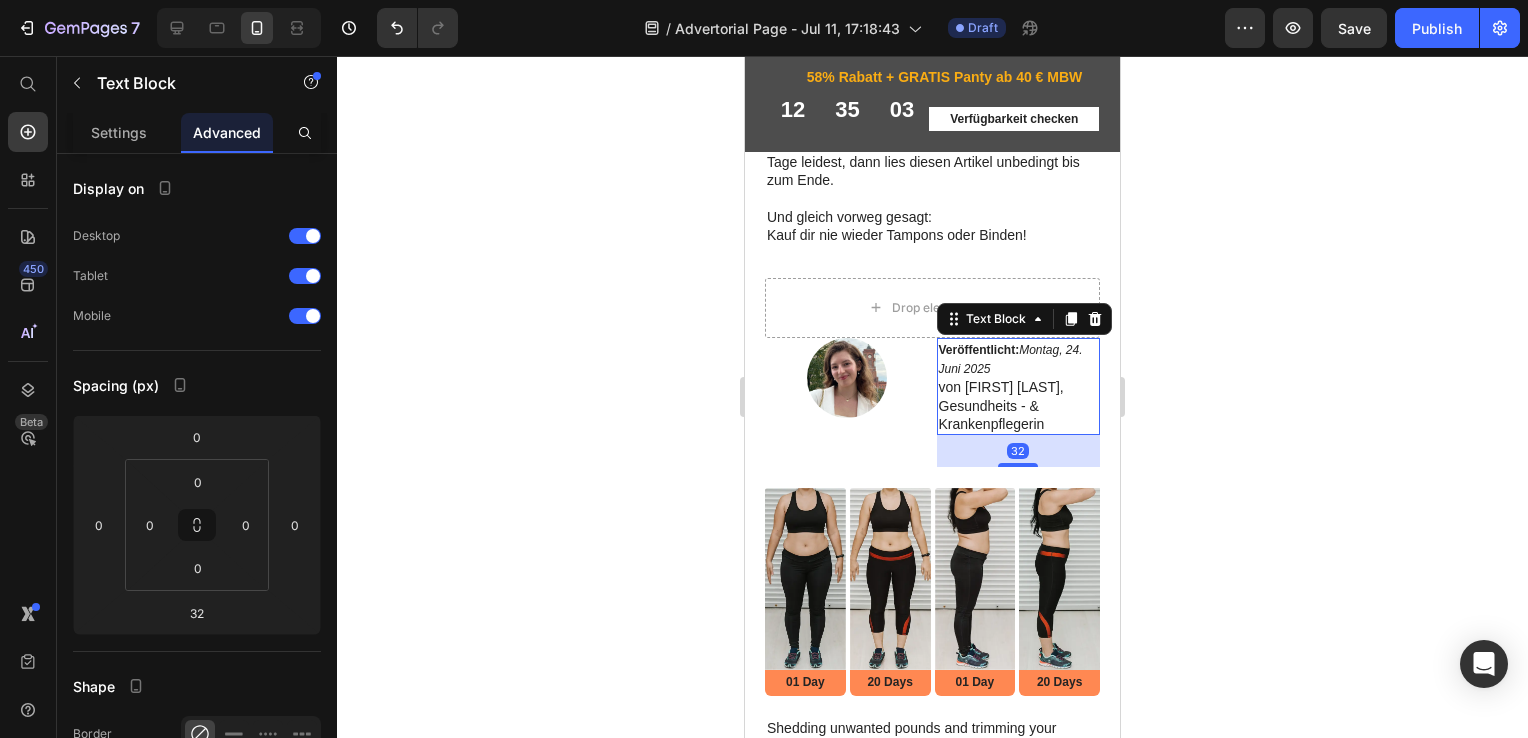 scroll, scrollTop: 177, scrollLeft: 0, axis: vertical 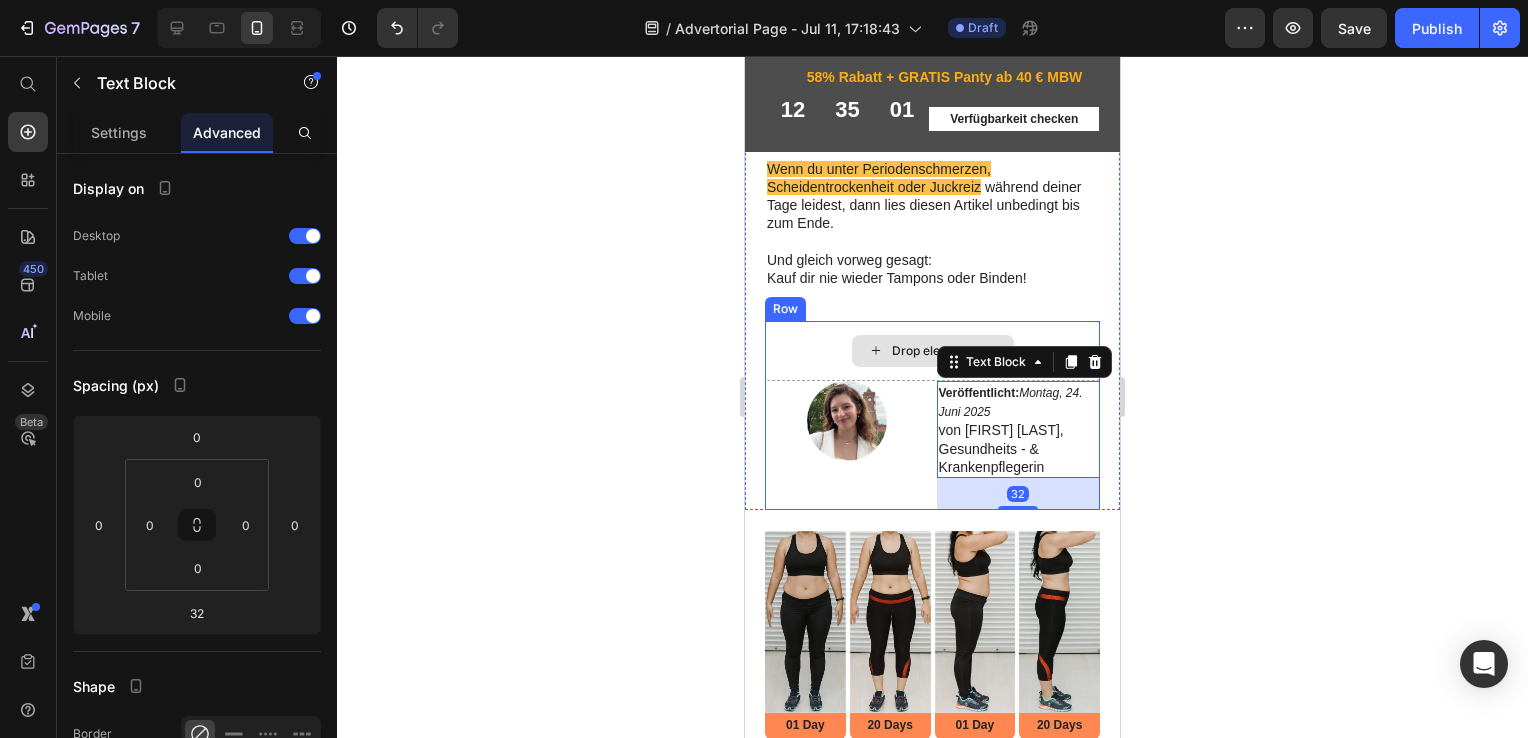 click on "Drop element here" at bounding box center [932, 351] 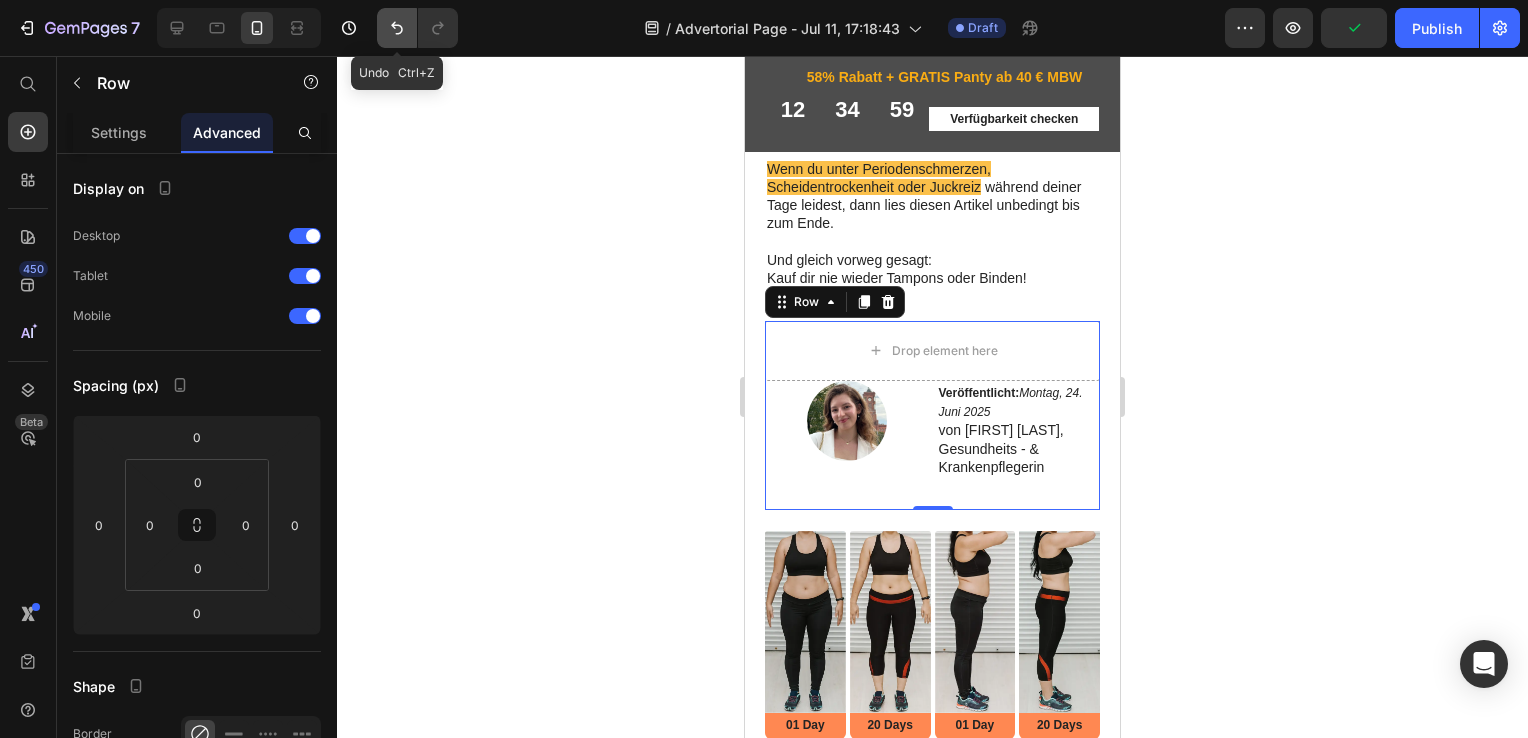 click 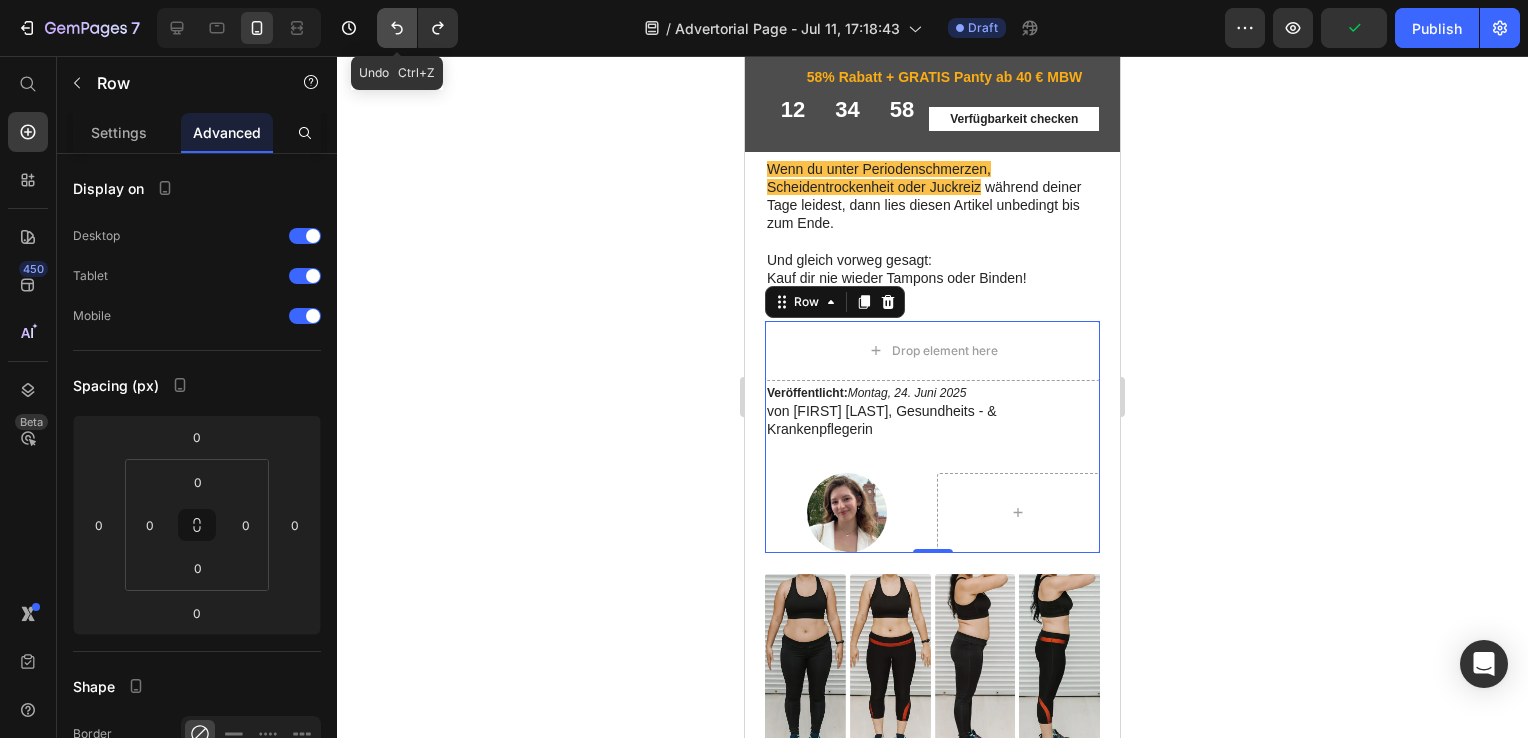 scroll, scrollTop: 220, scrollLeft: 0, axis: vertical 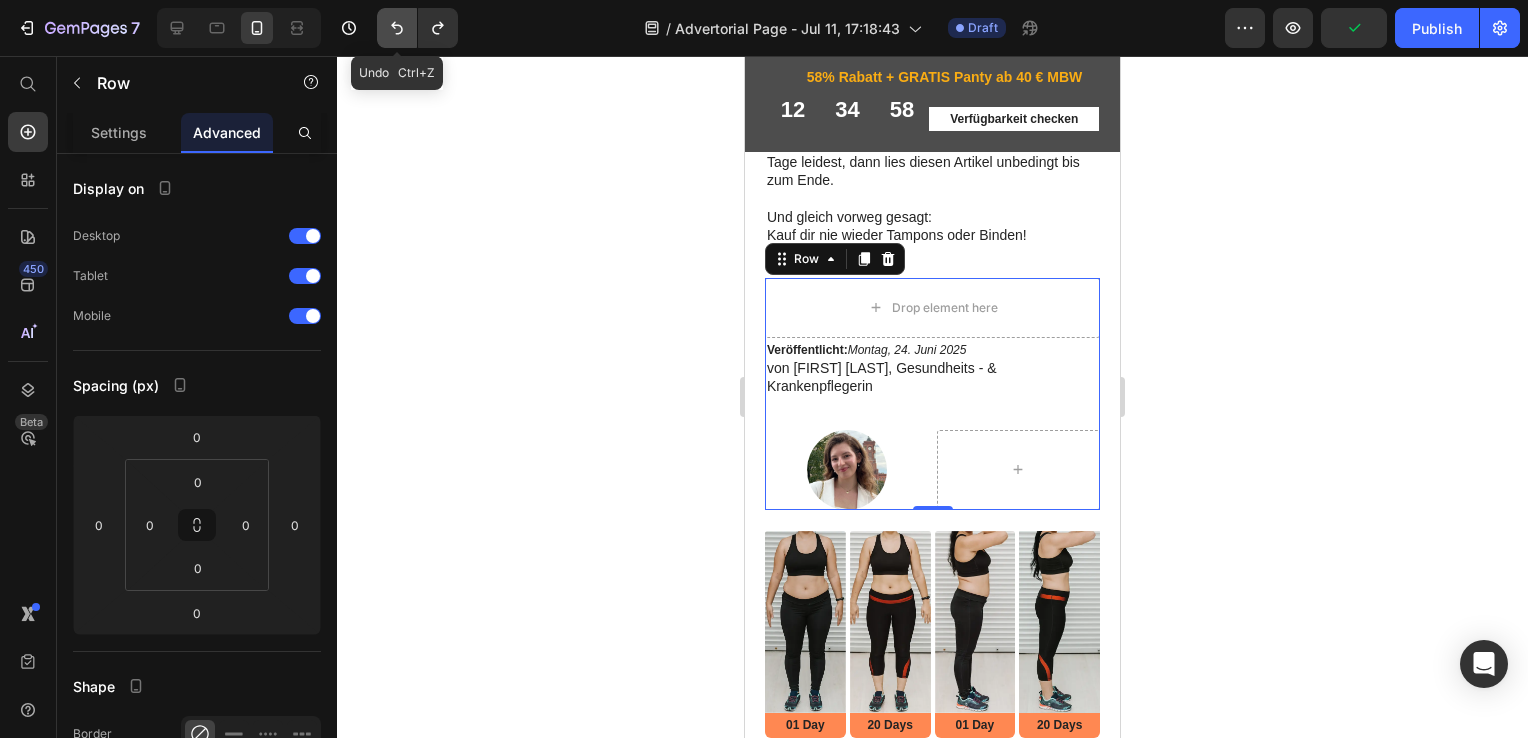 click 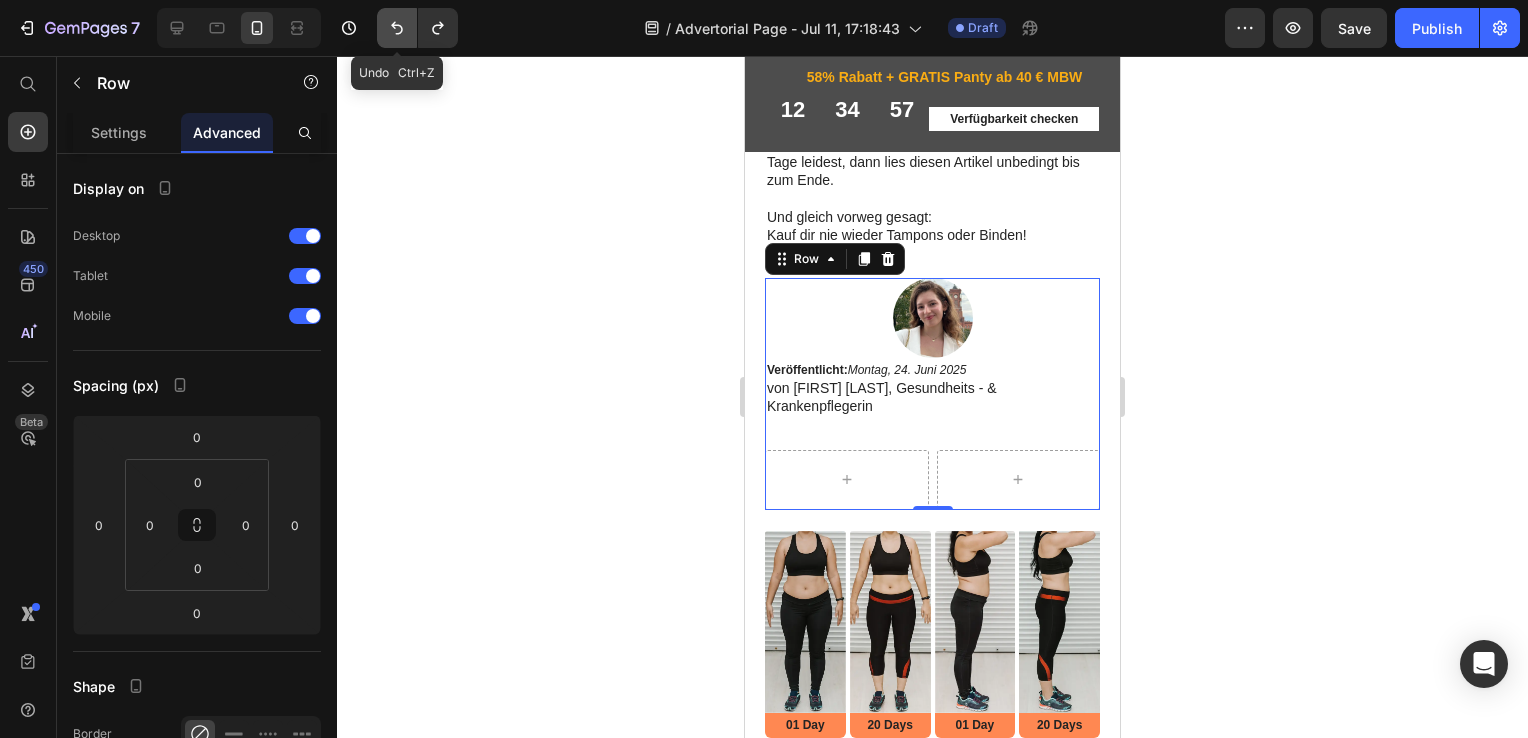click 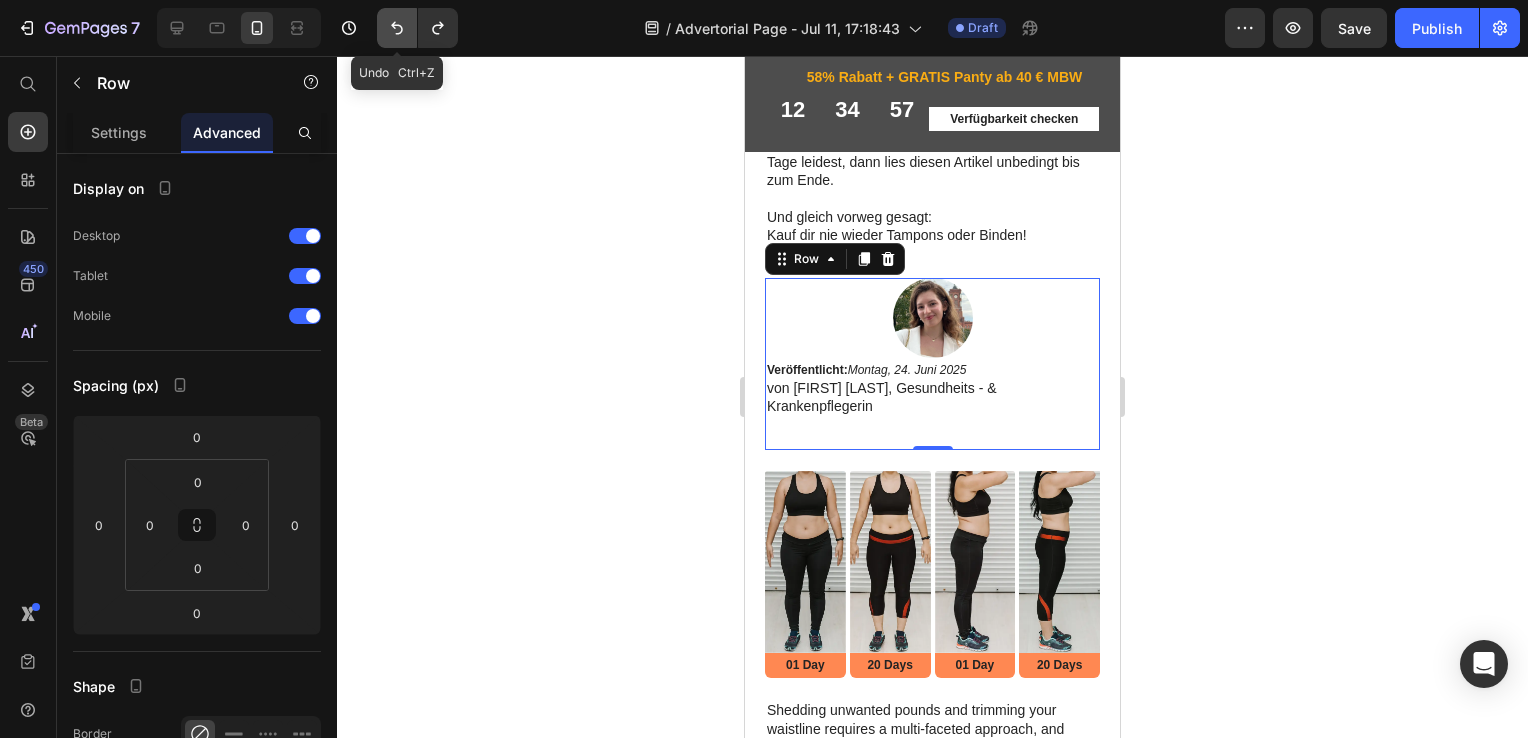 scroll, scrollTop: 160, scrollLeft: 0, axis: vertical 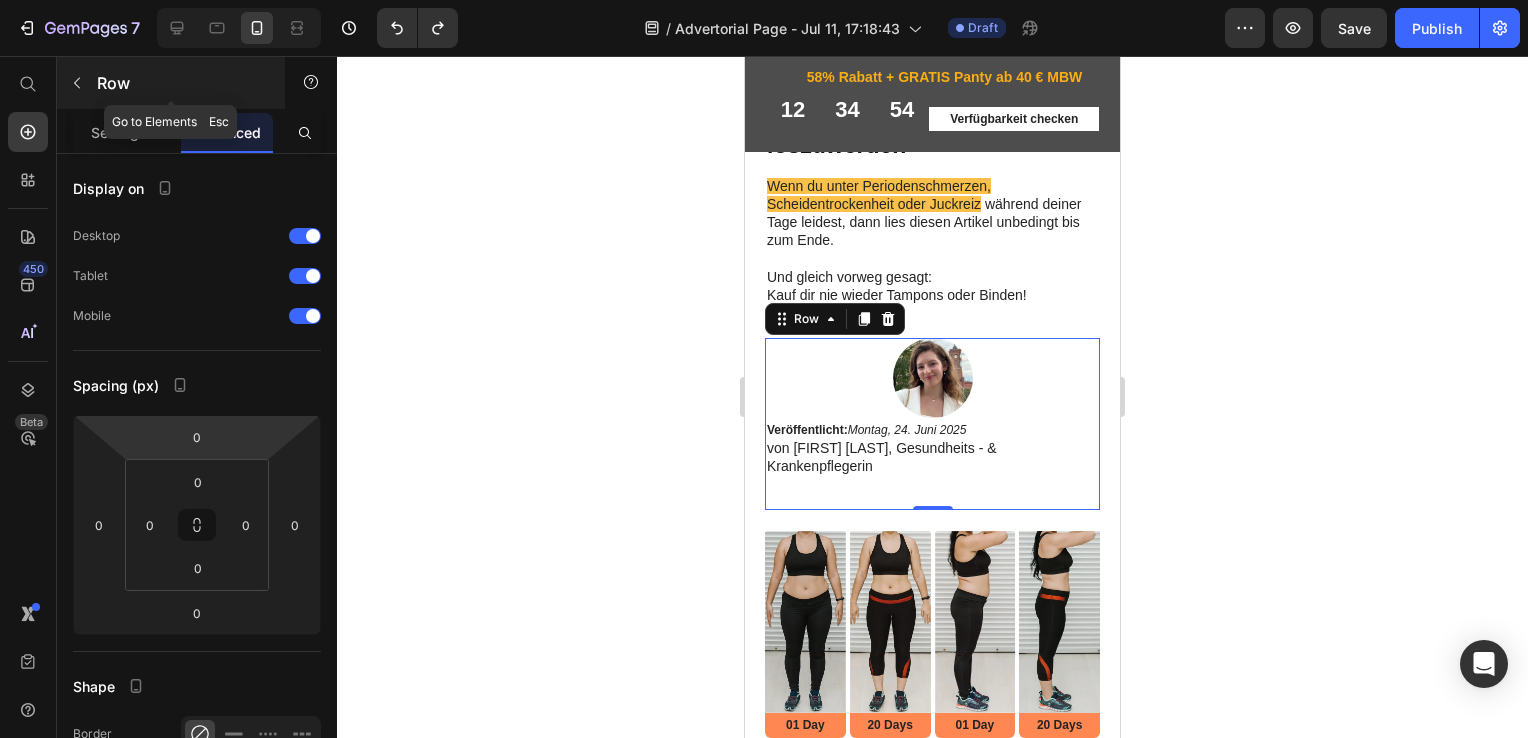 click 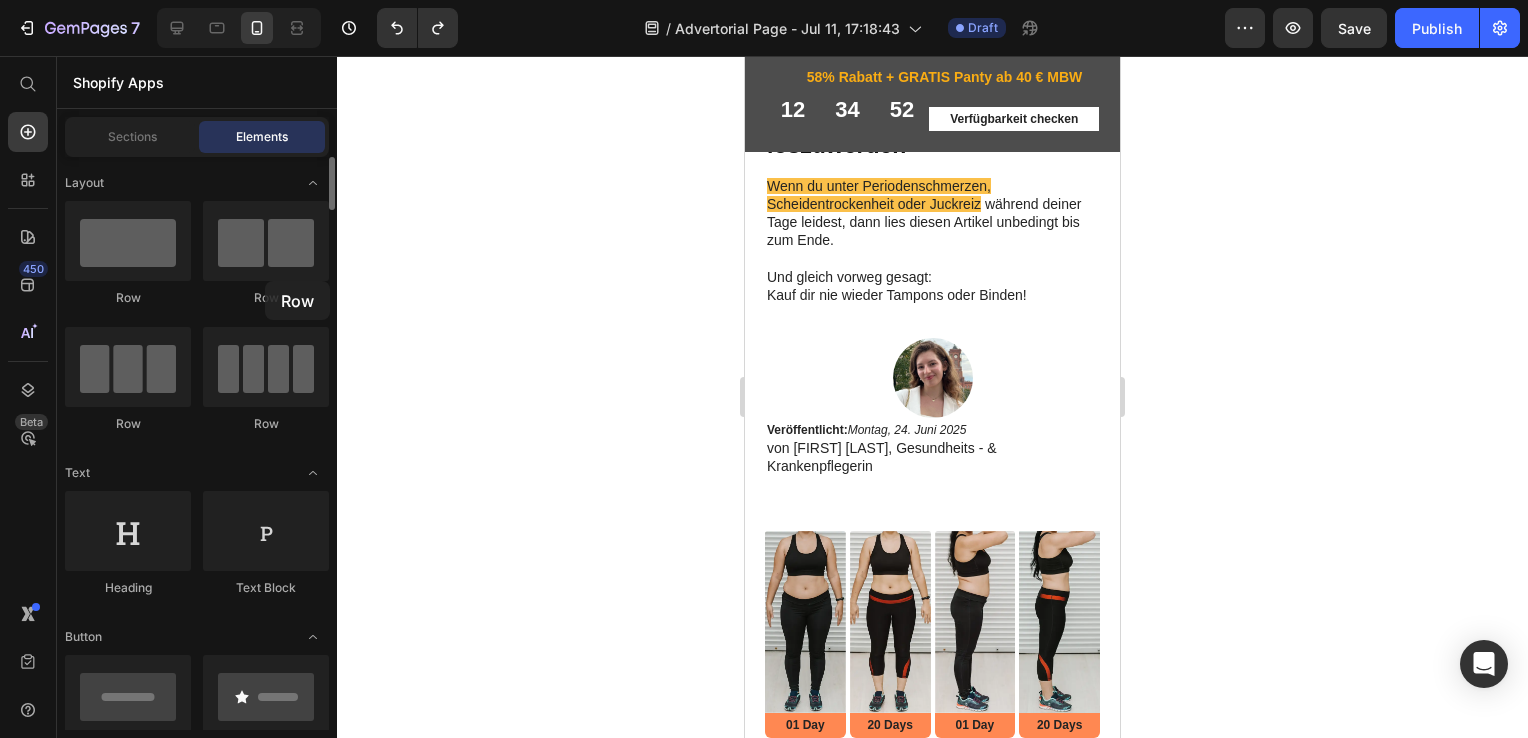 click on "Row" 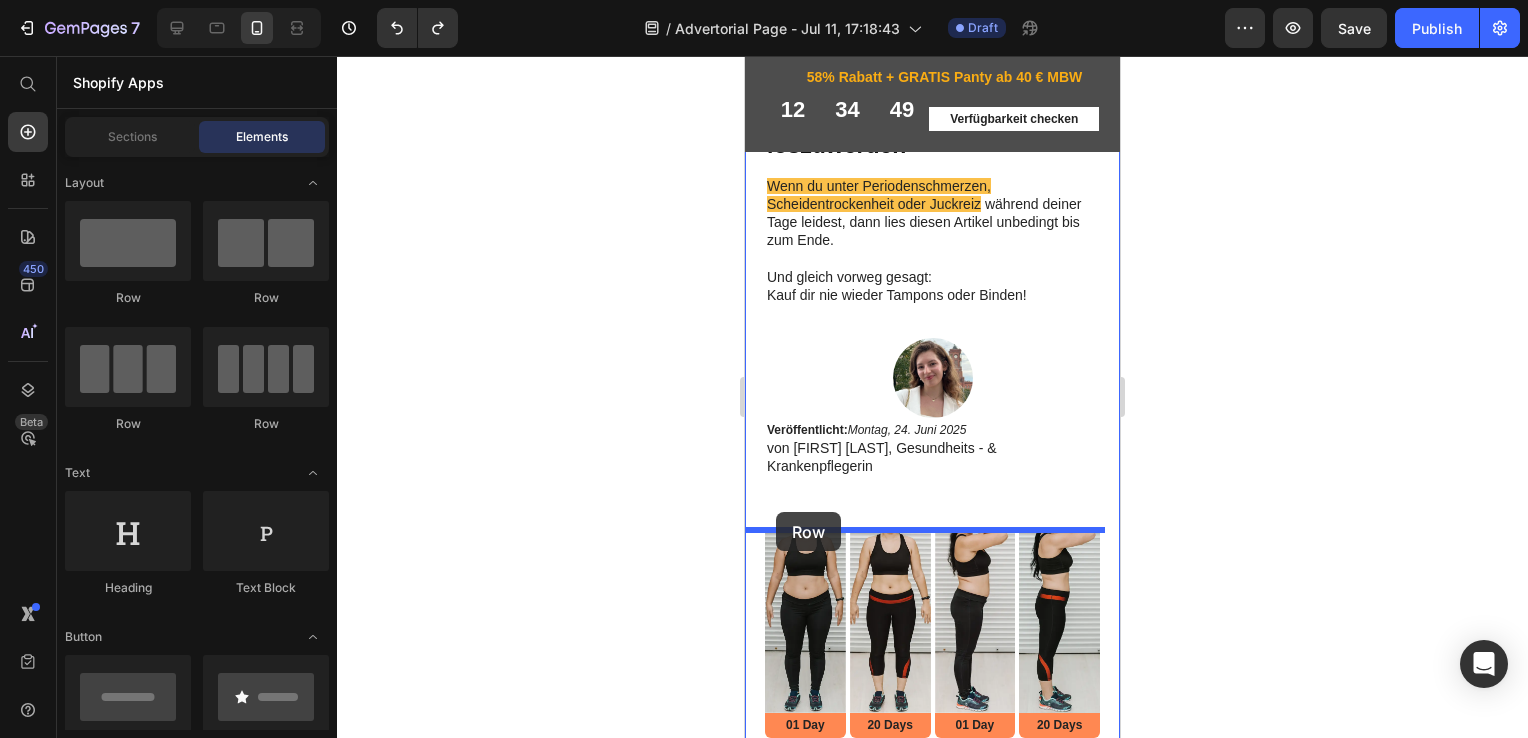 drag, startPoint x: 994, startPoint y: 293, endPoint x: 776, endPoint y: 512, distance: 309.00647 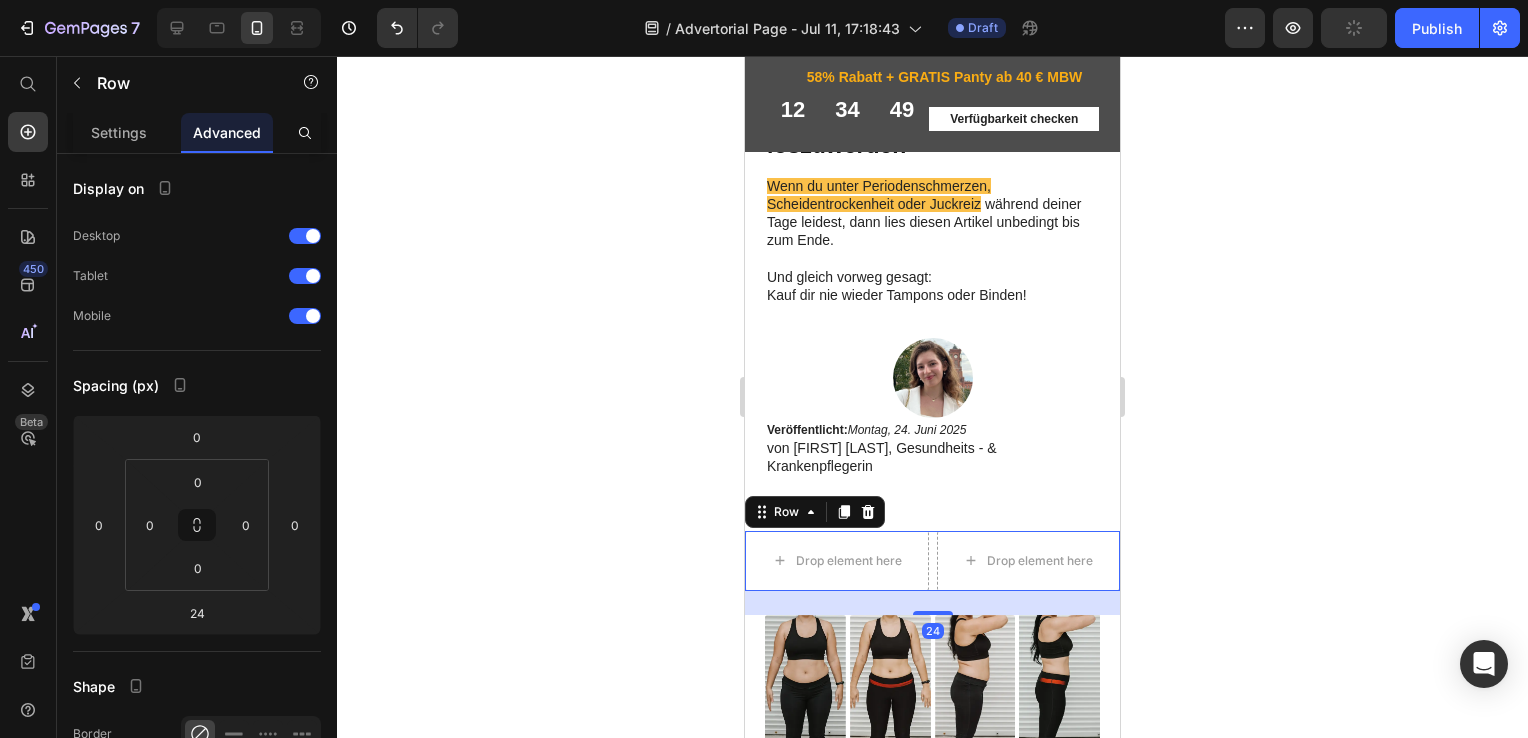 scroll, scrollTop: 244, scrollLeft: 0, axis: vertical 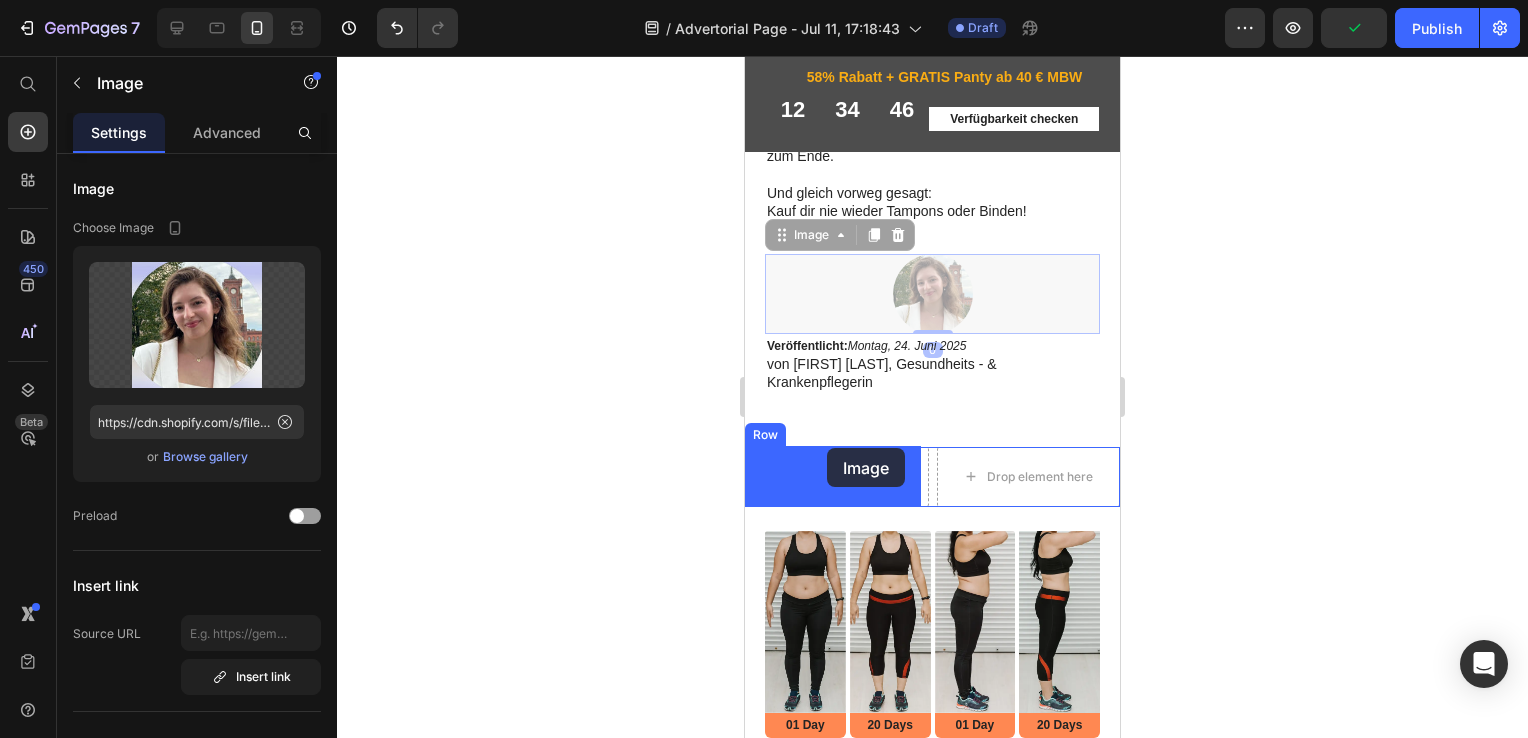 drag, startPoint x: 924, startPoint y: 290, endPoint x: 827, endPoint y: 448, distance: 185.39957 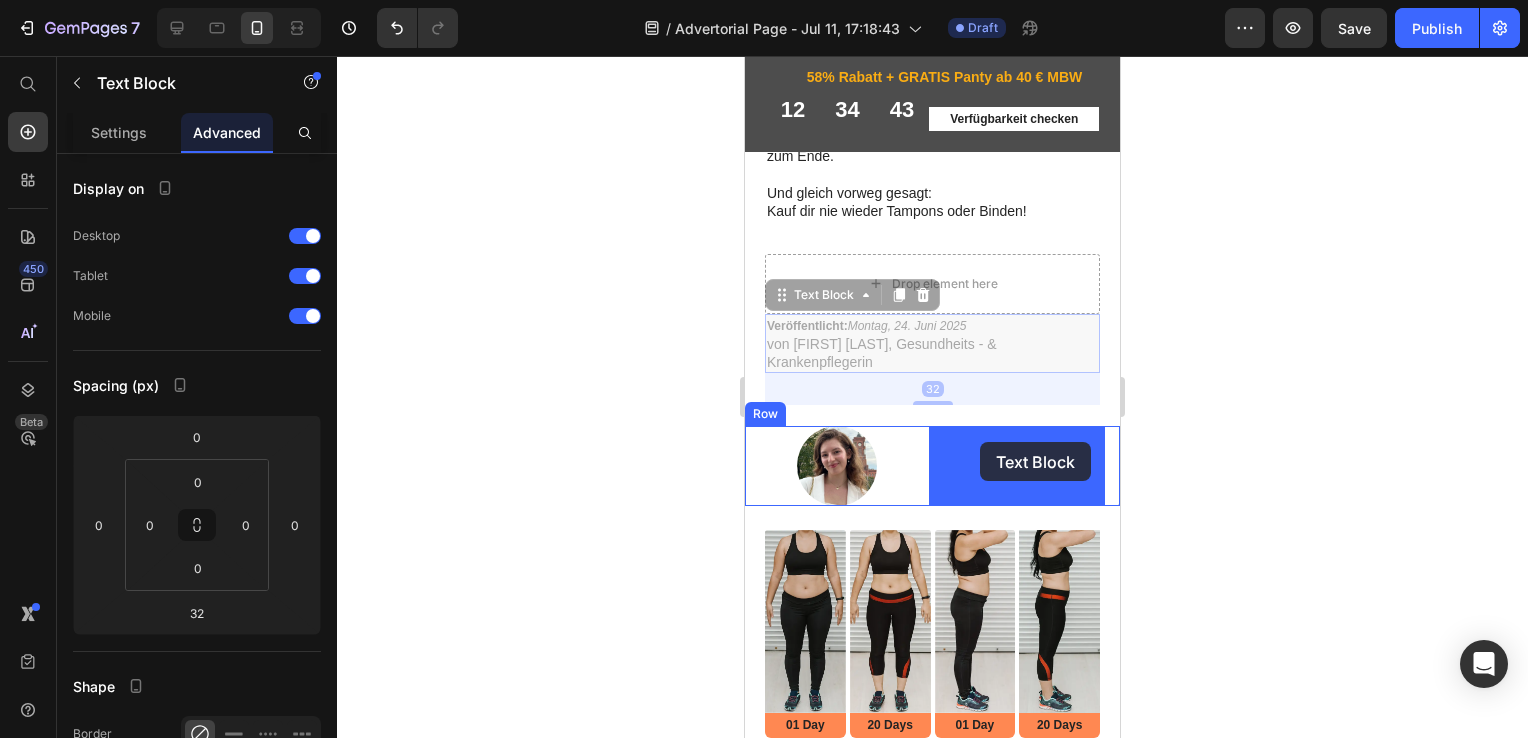 drag, startPoint x: 856, startPoint y: 331, endPoint x: 980, endPoint y: 442, distance: 166.42416 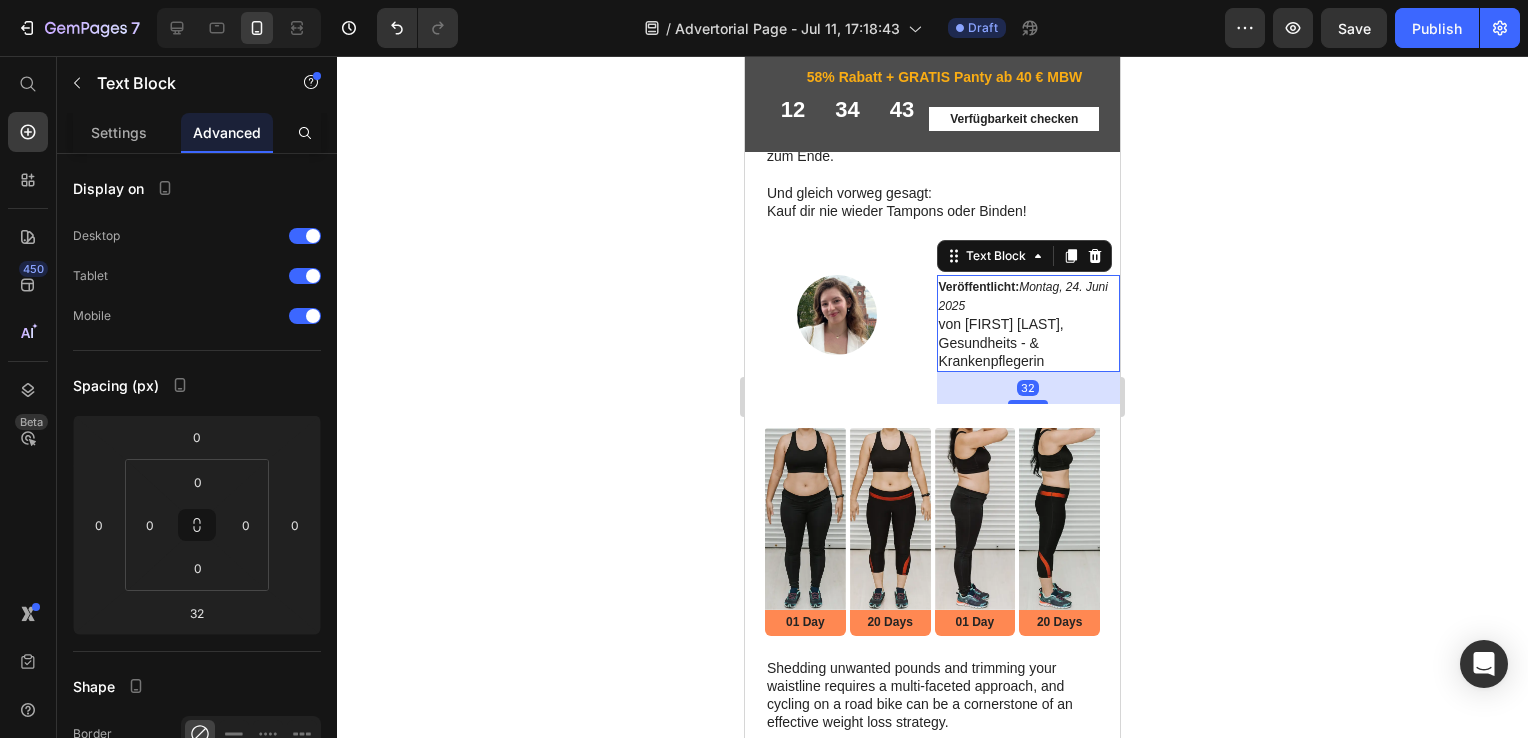 scroll, scrollTop: 141, scrollLeft: 0, axis: vertical 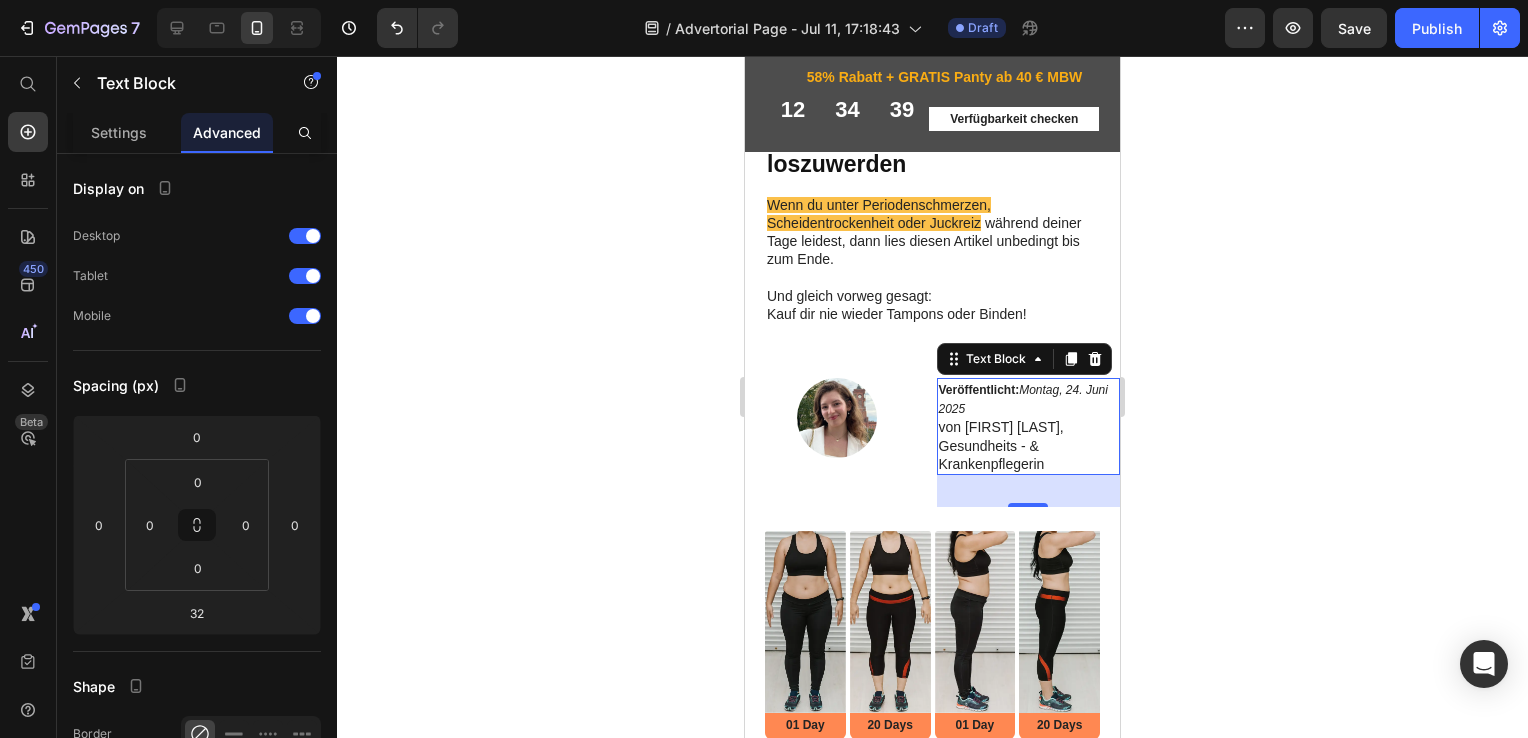 click on "Veröffentlicht:  Montag, 24. Juni 2025 von Isabelle Doczy, Gesundheits - & Krankenpflegerin" at bounding box center [1029, 426] 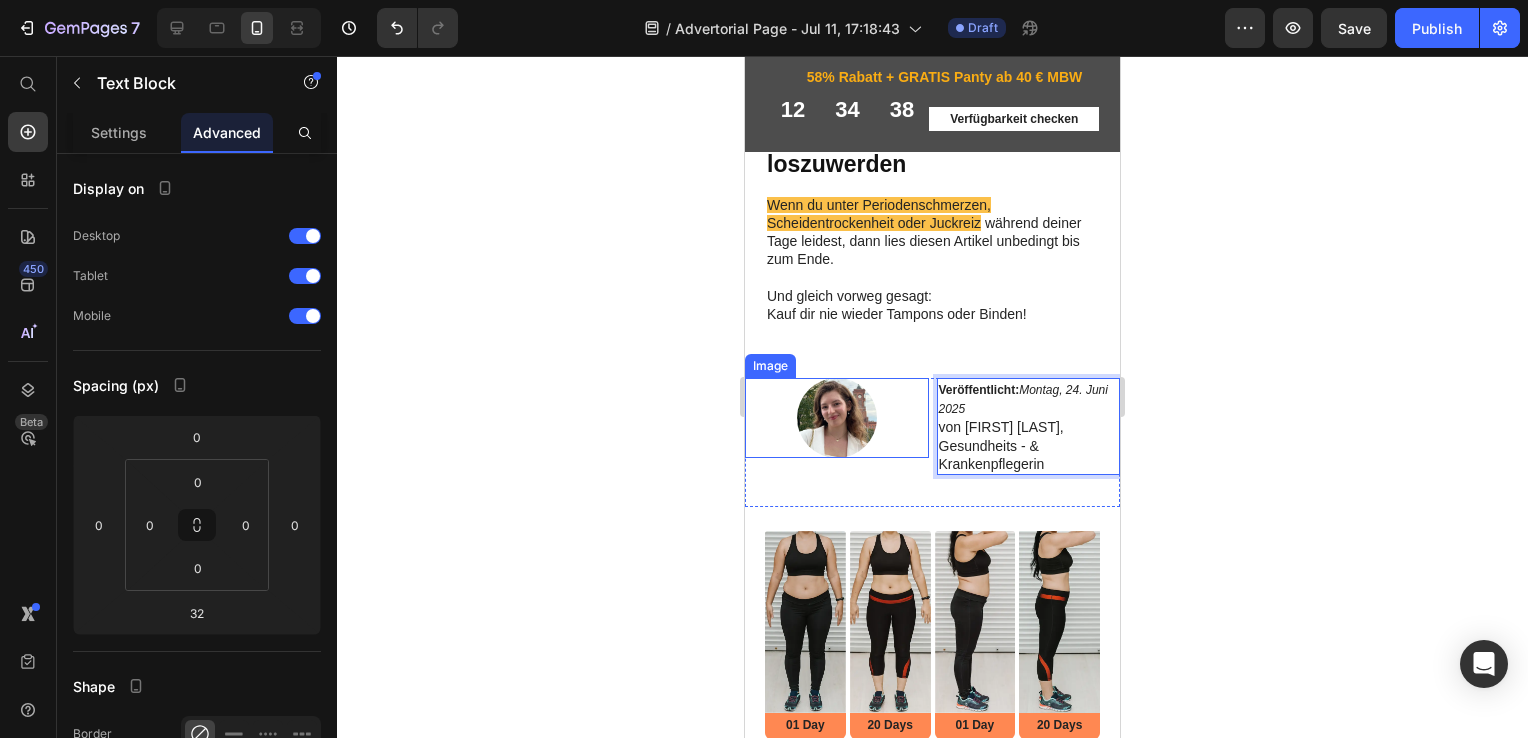 click at bounding box center (837, 418) 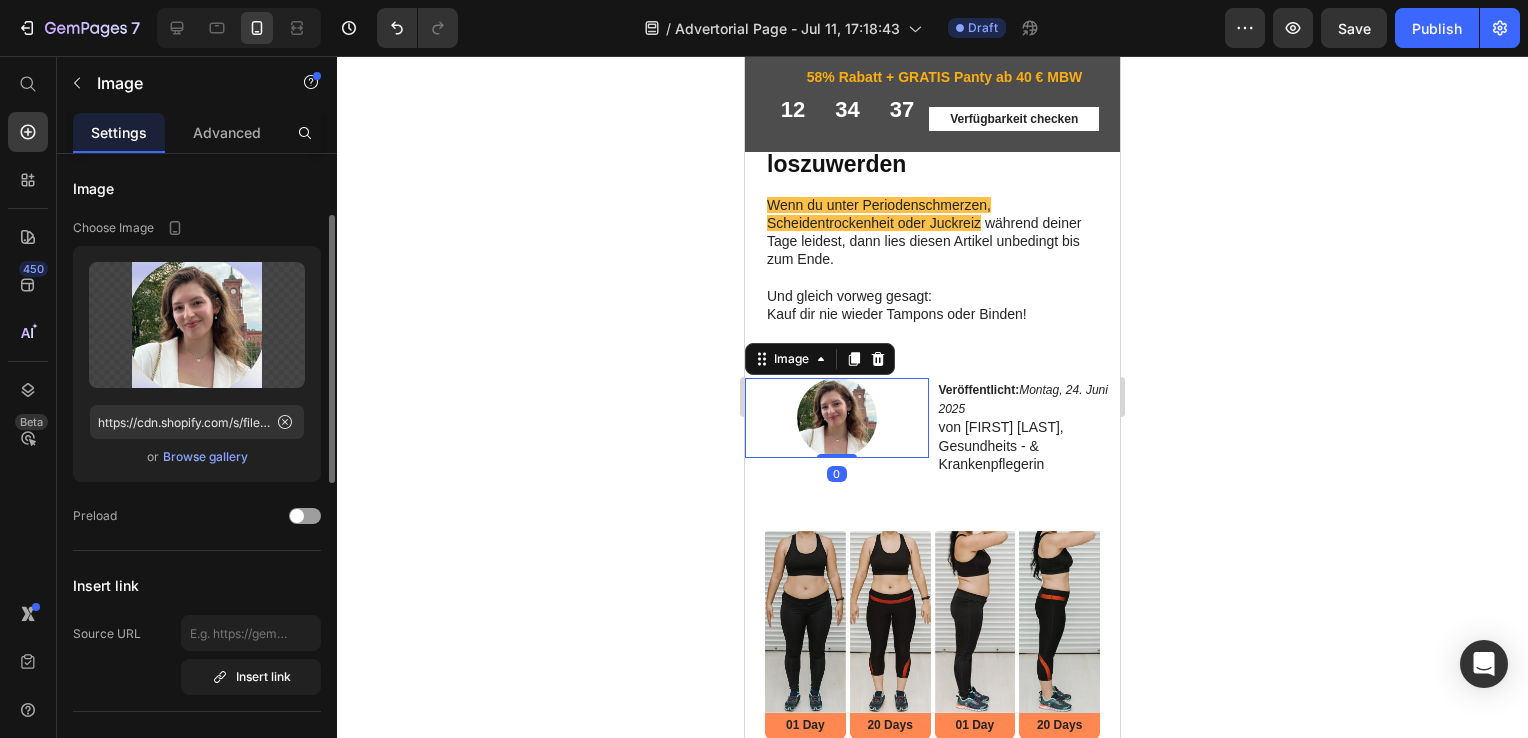 scroll, scrollTop: 545, scrollLeft: 0, axis: vertical 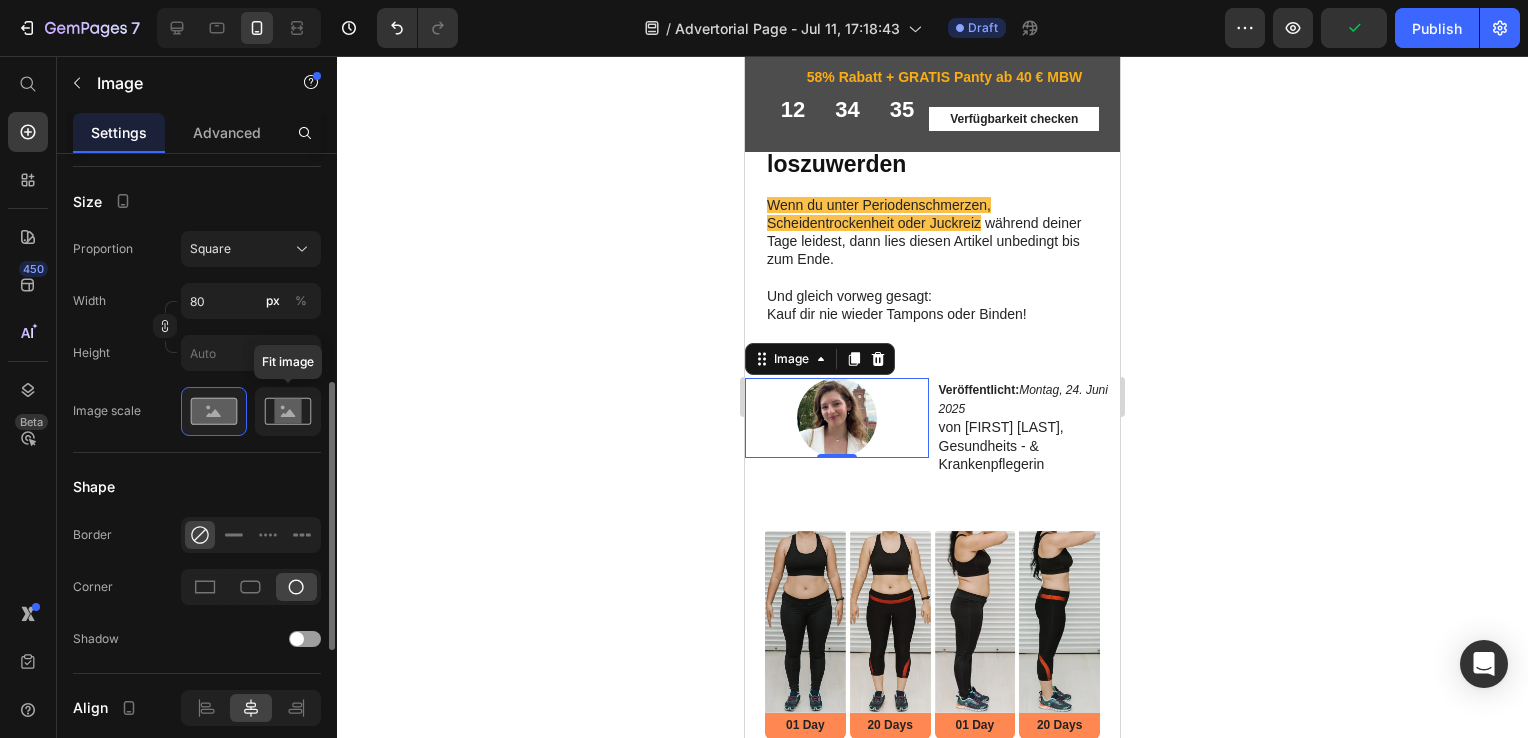 click 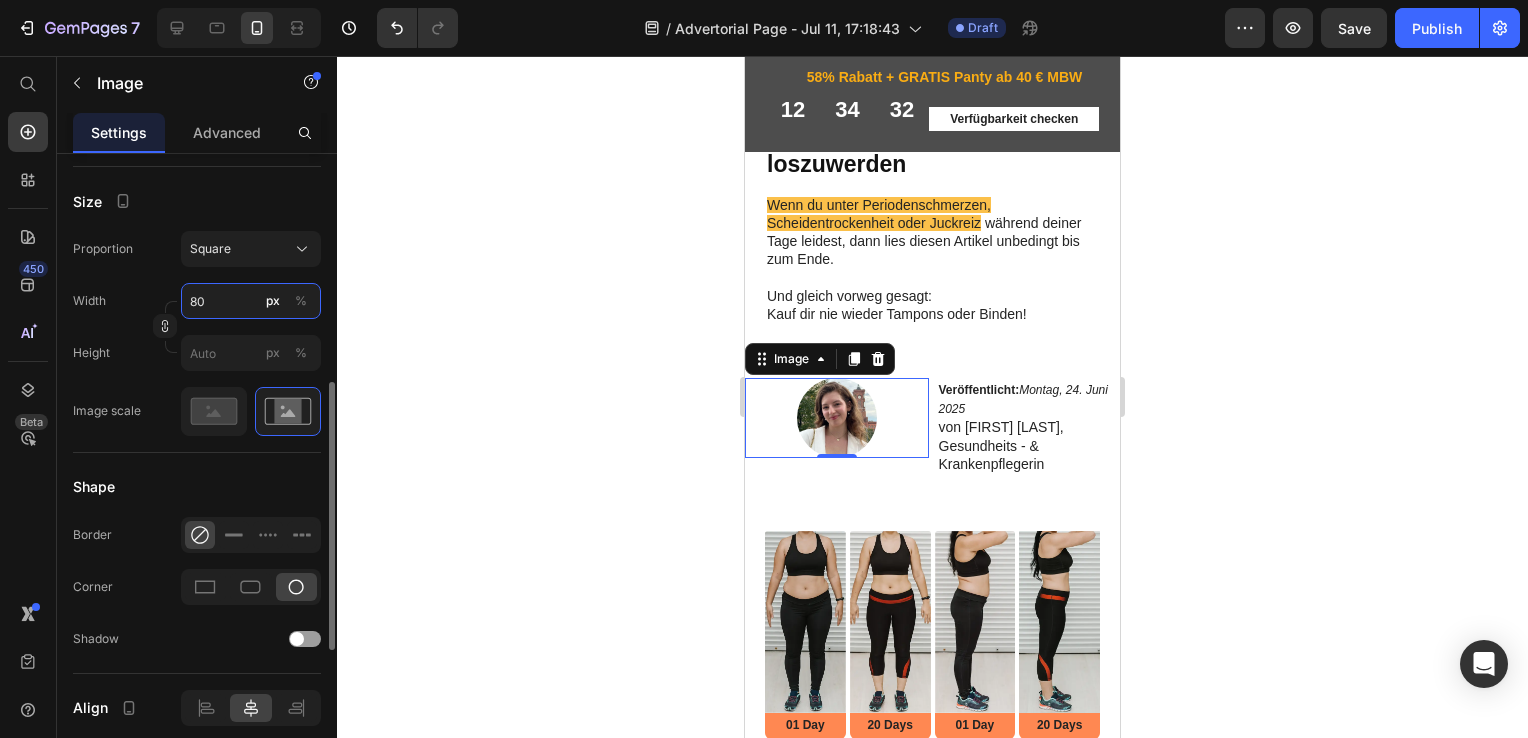 click on "80" at bounding box center [251, 301] 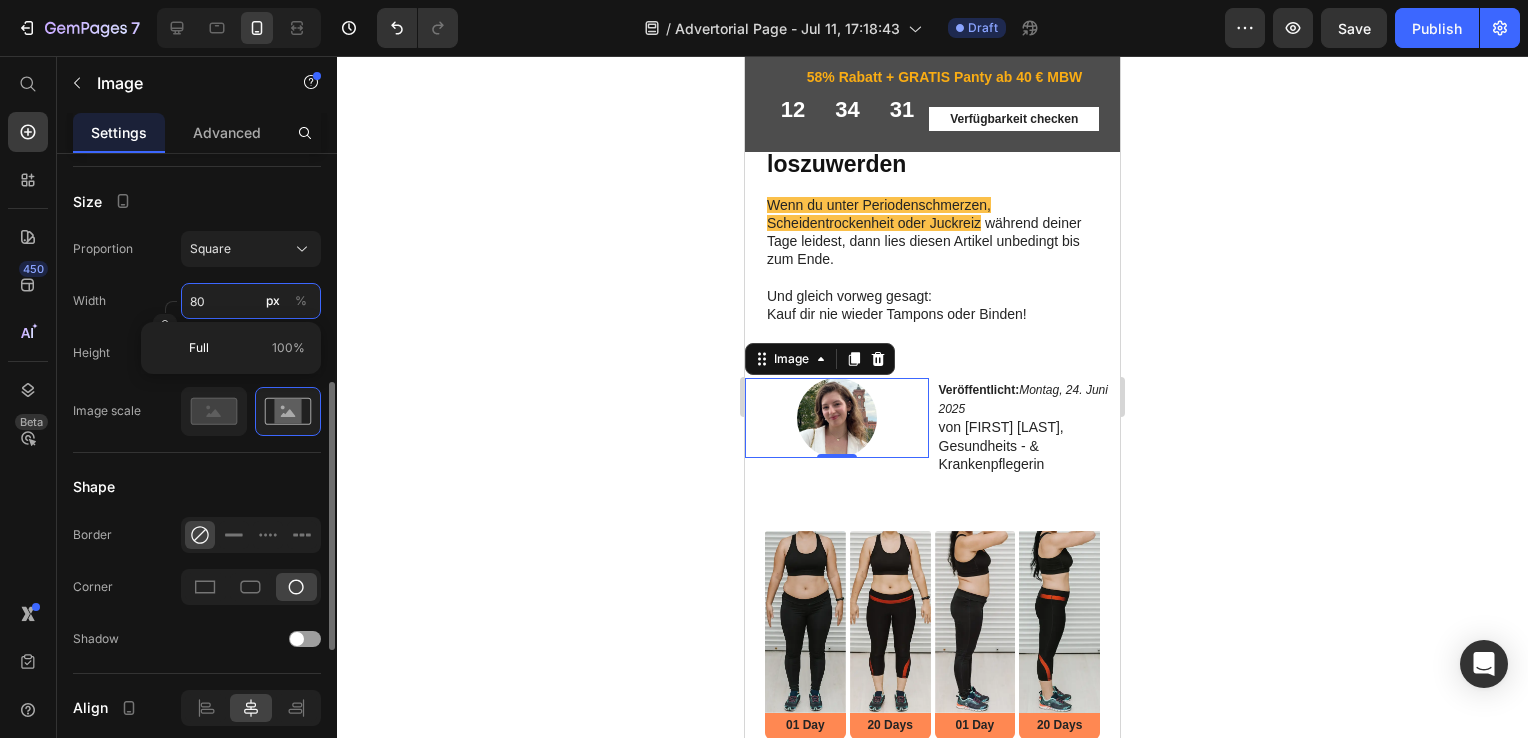 type on "5" 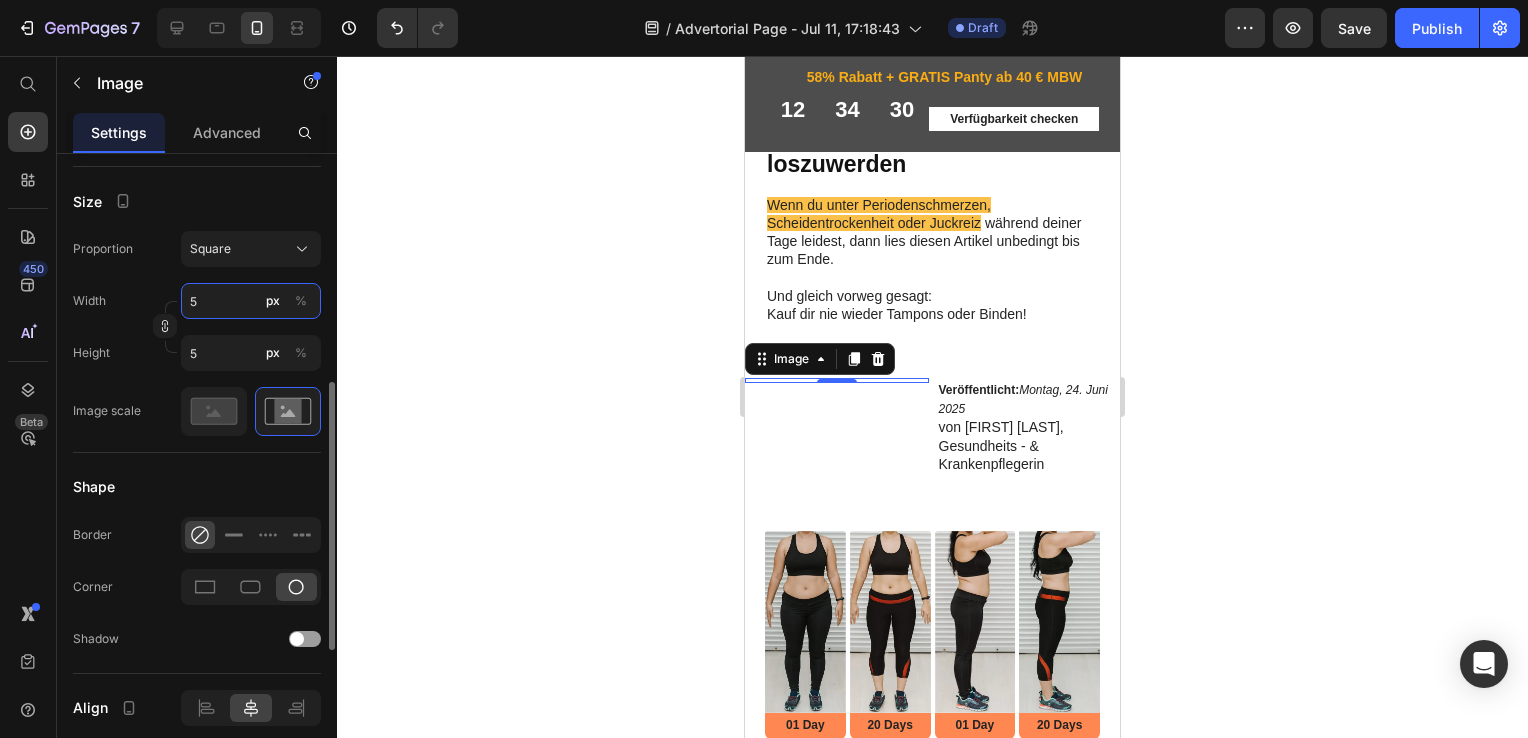 type on "50" 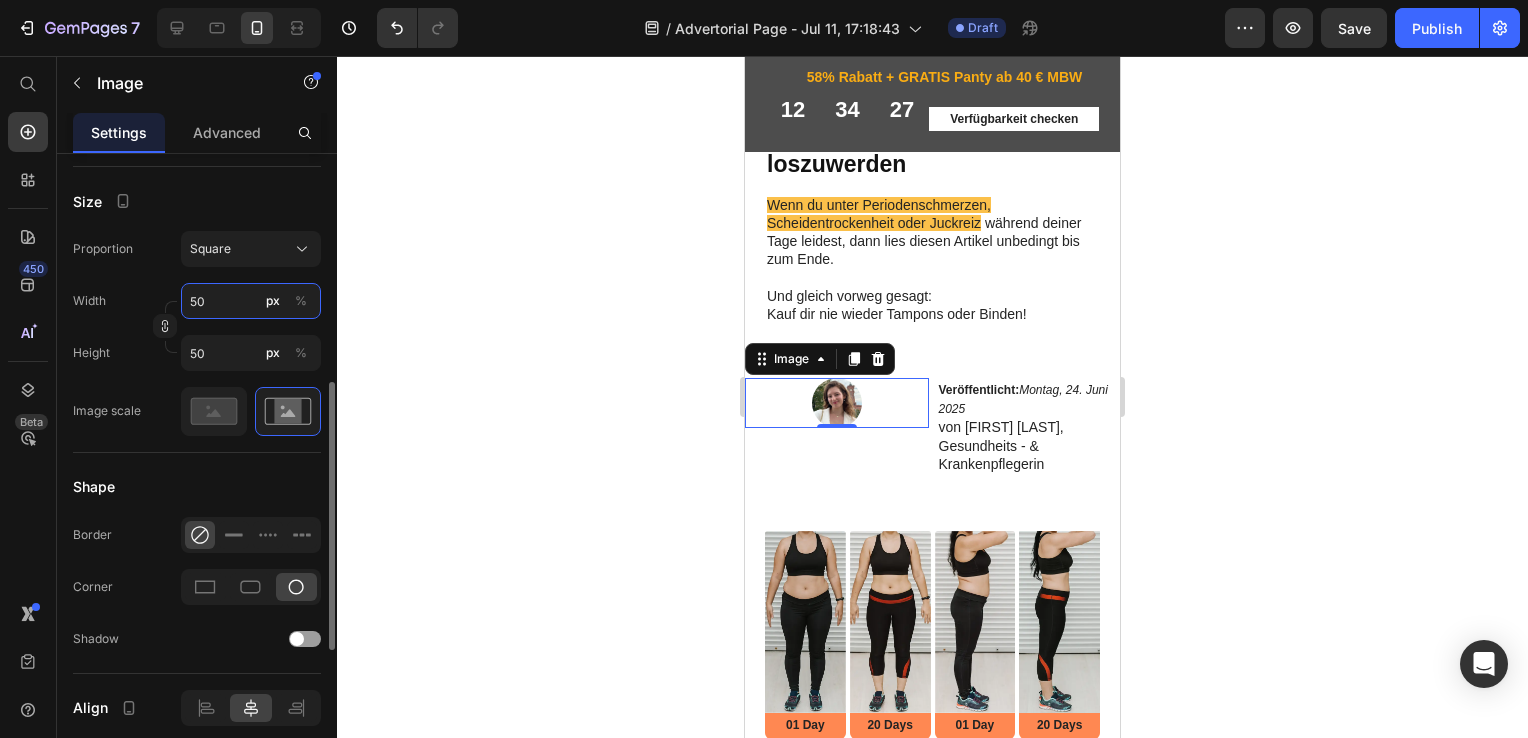 type on "5" 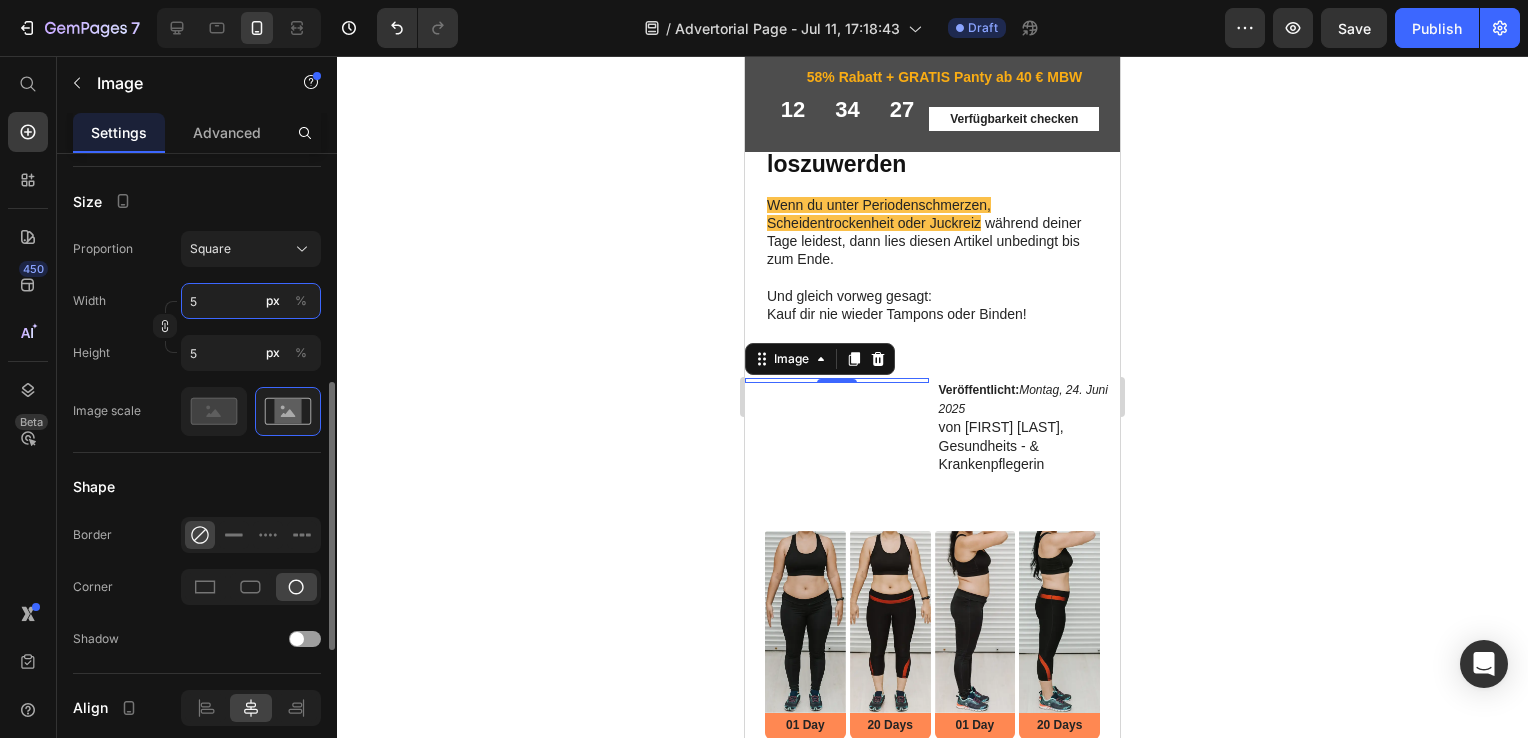 type 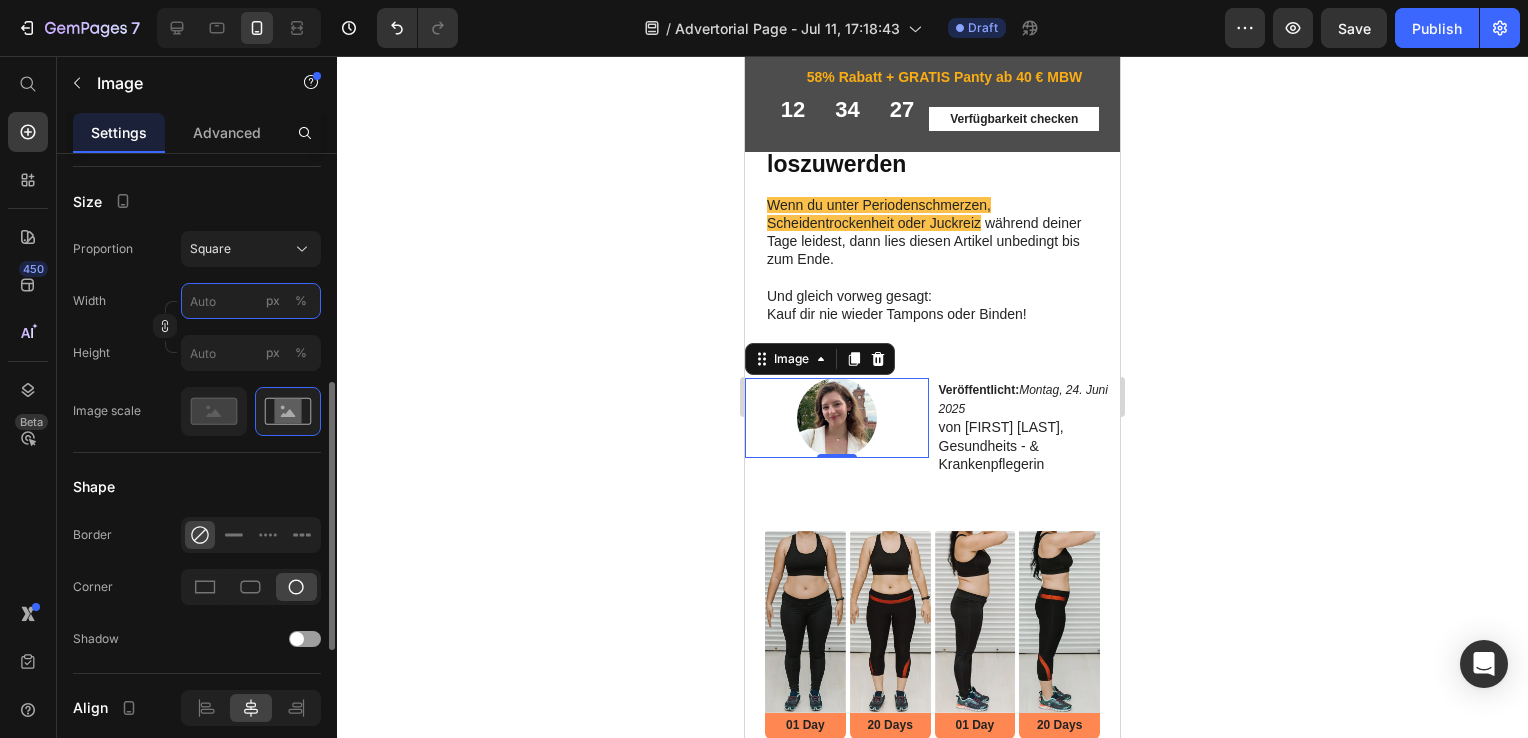 type on "8" 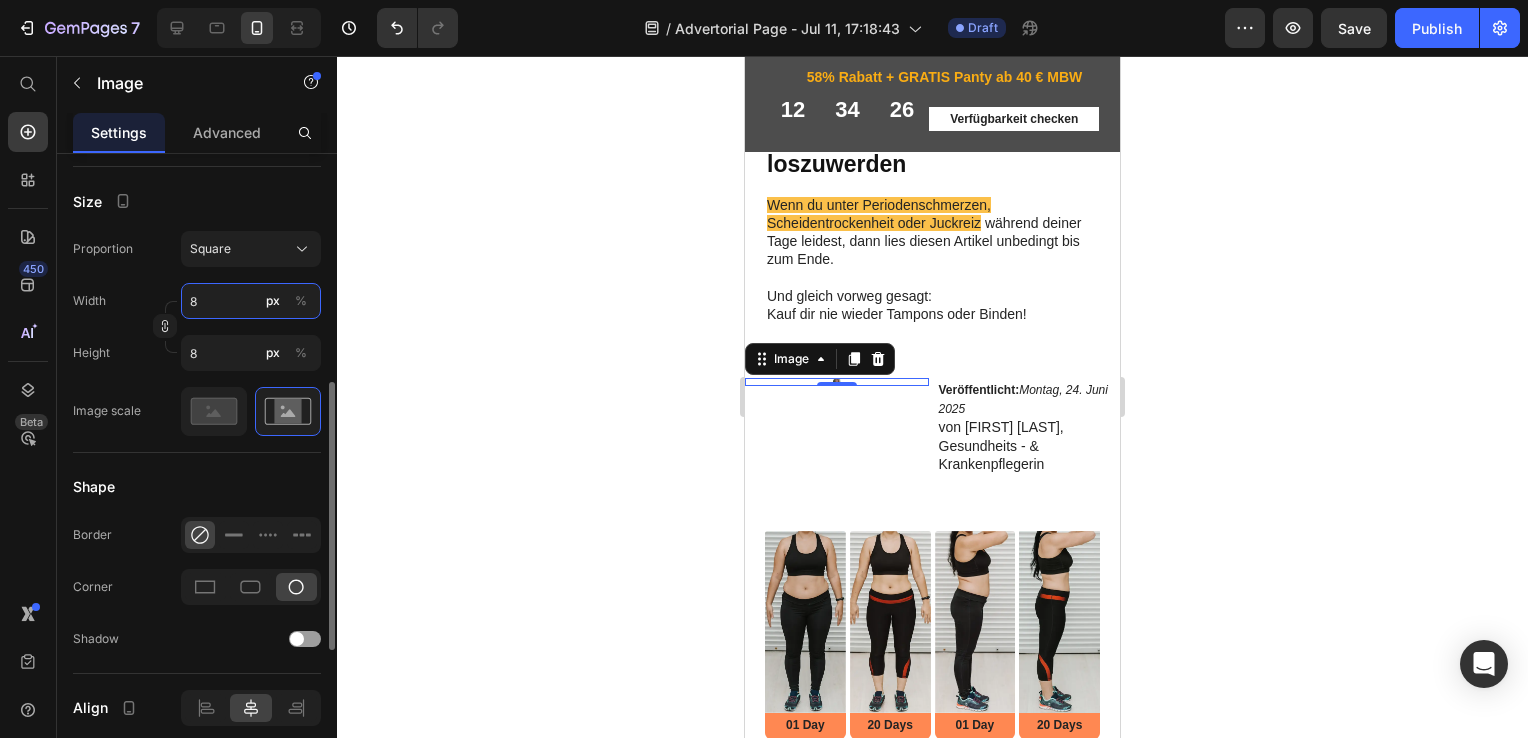 type on "80" 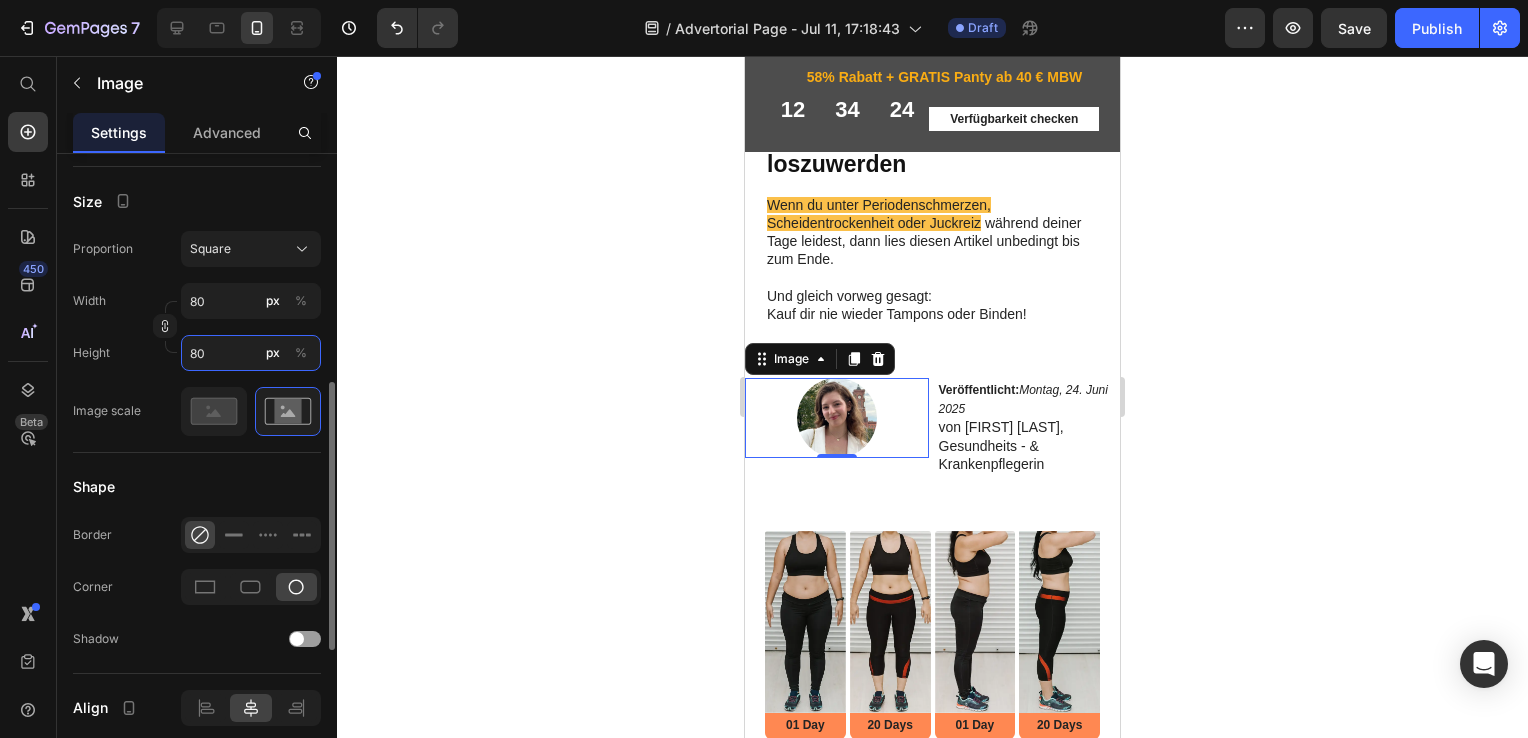click on "80" at bounding box center (251, 353) 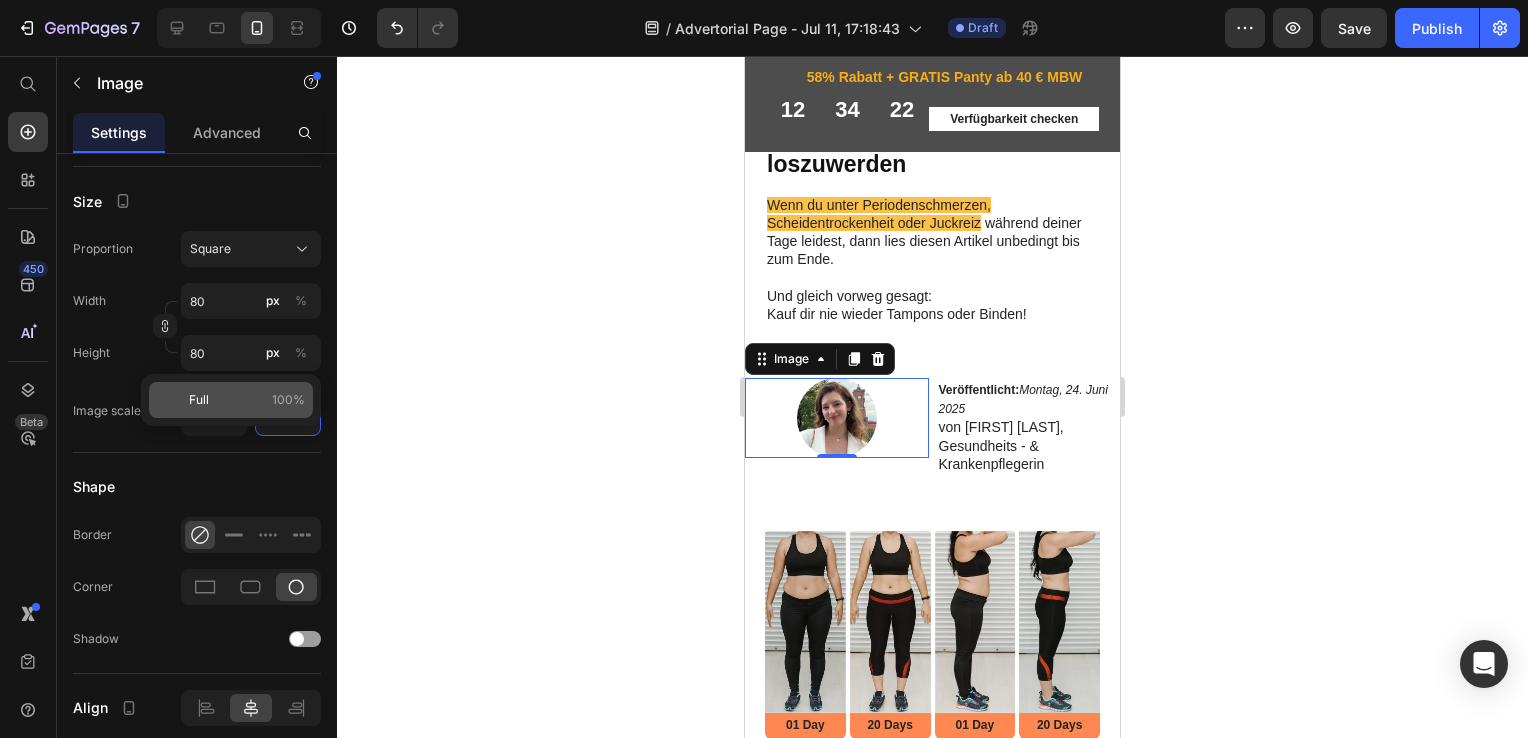 click on "Full 100%" 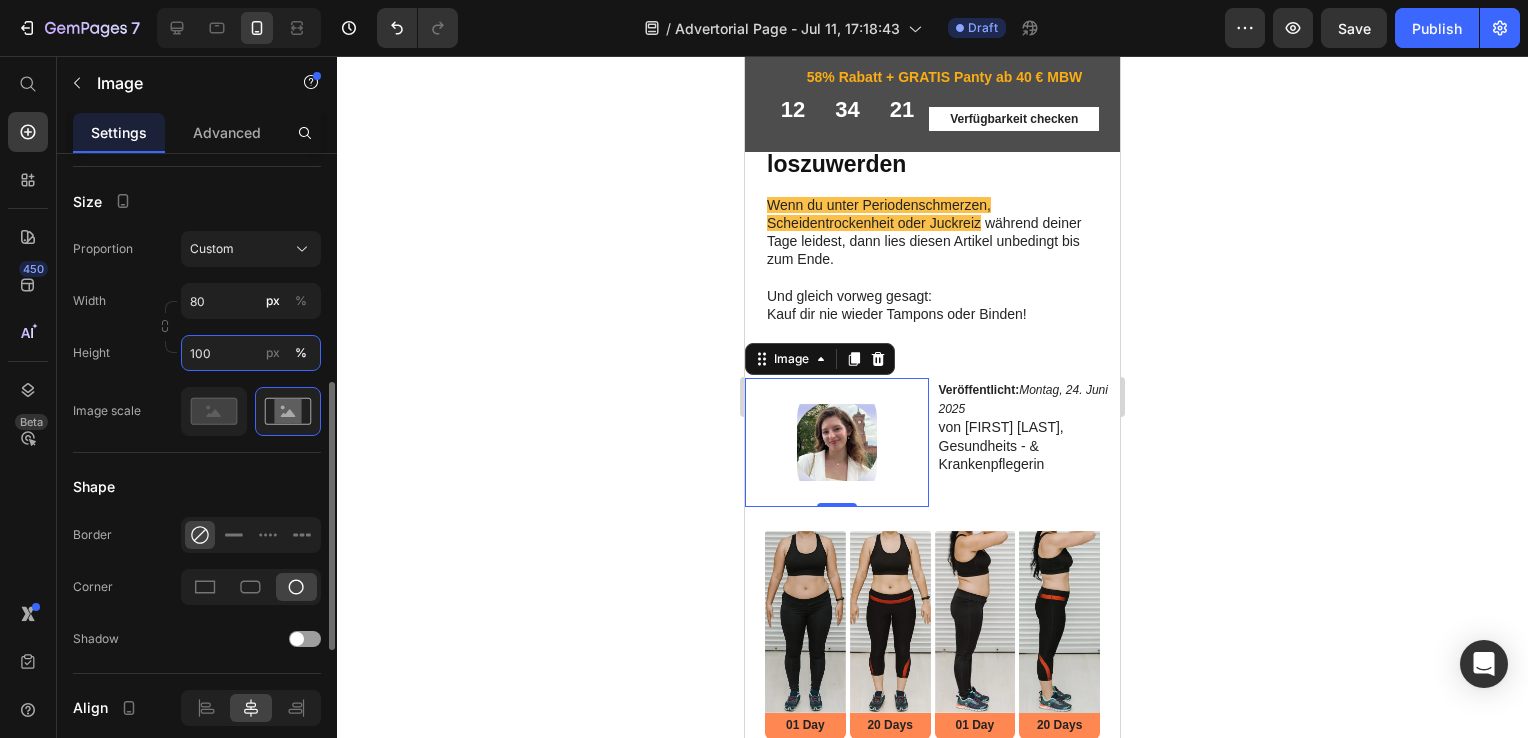 click on "100" at bounding box center (251, 353) 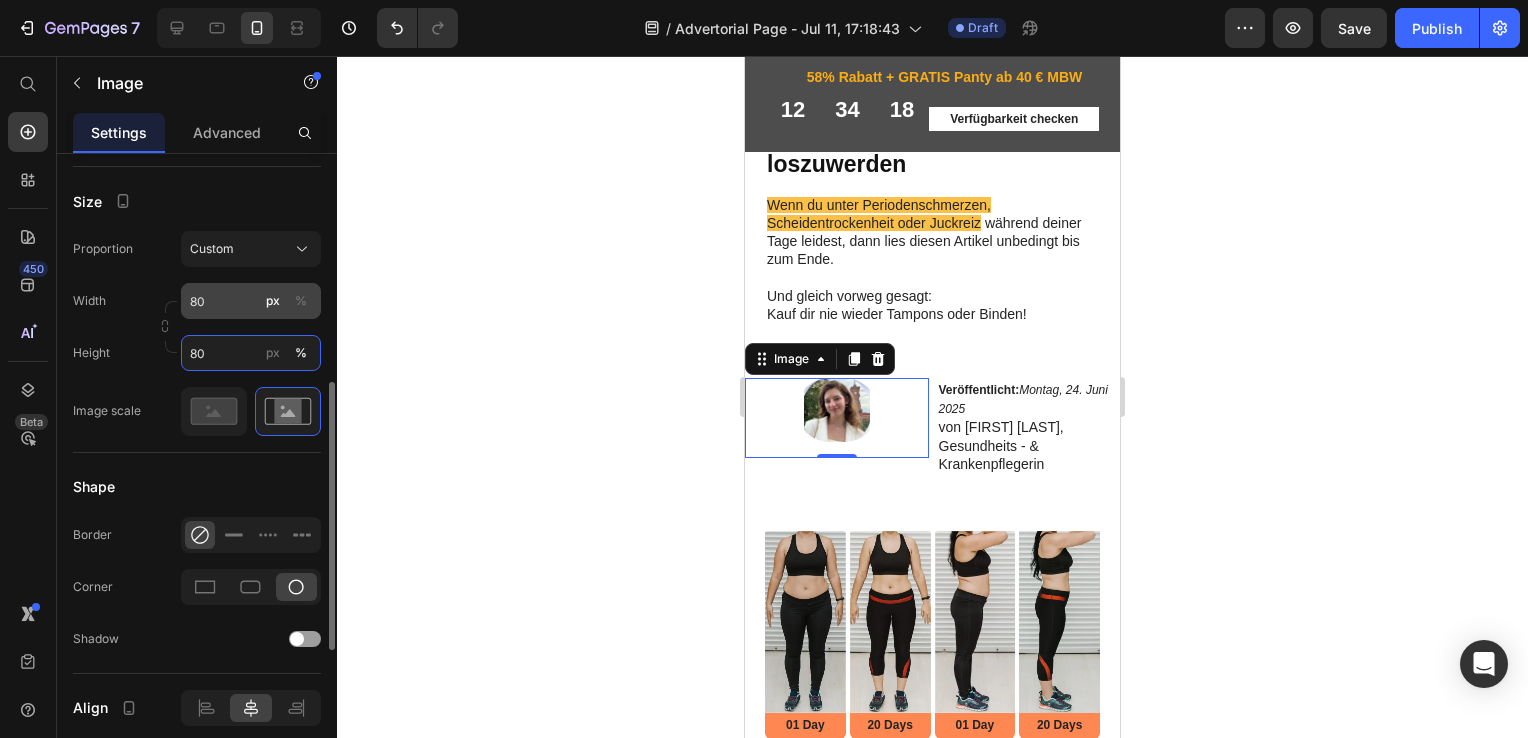 type on "80" 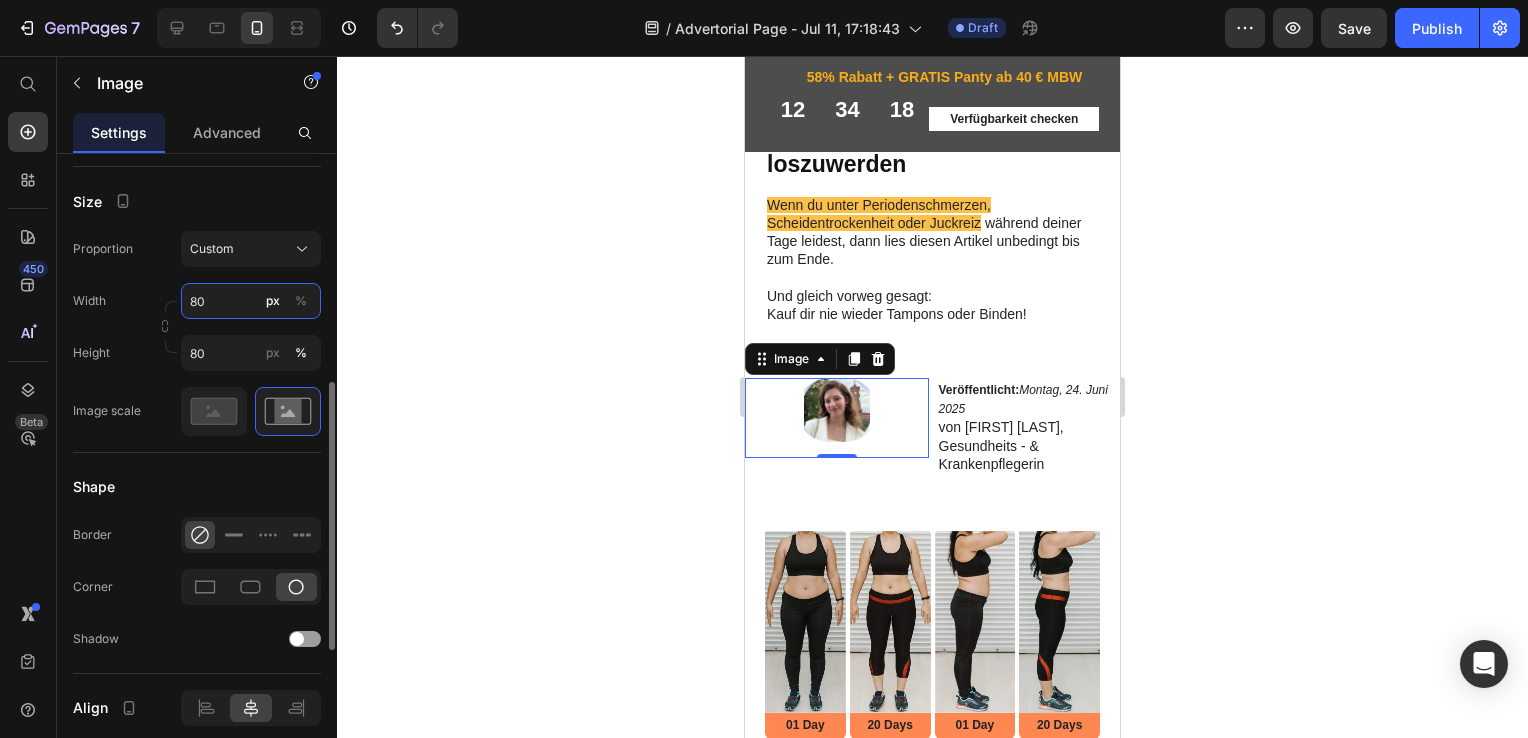 click on "80" at bounding box center [251, 301] 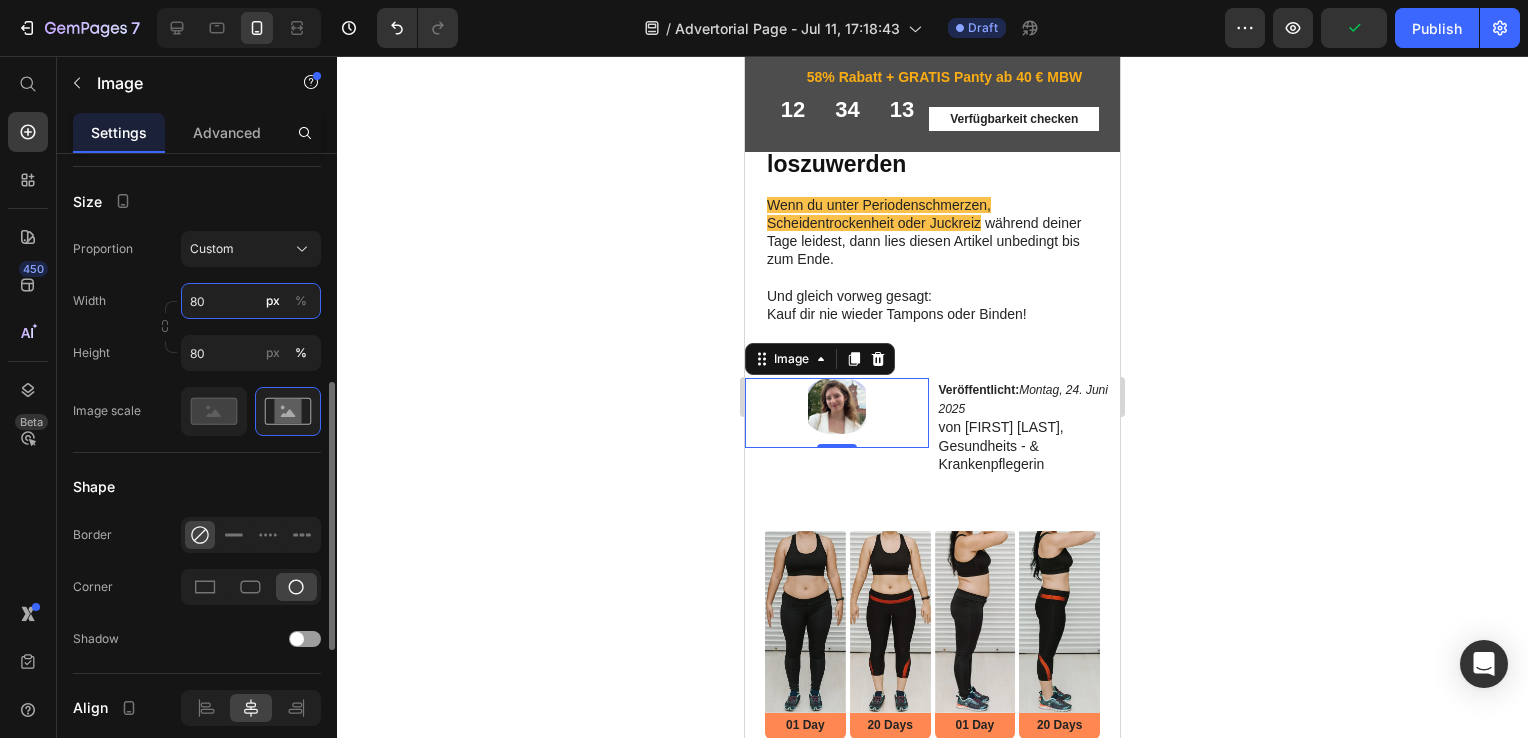 type on "8" 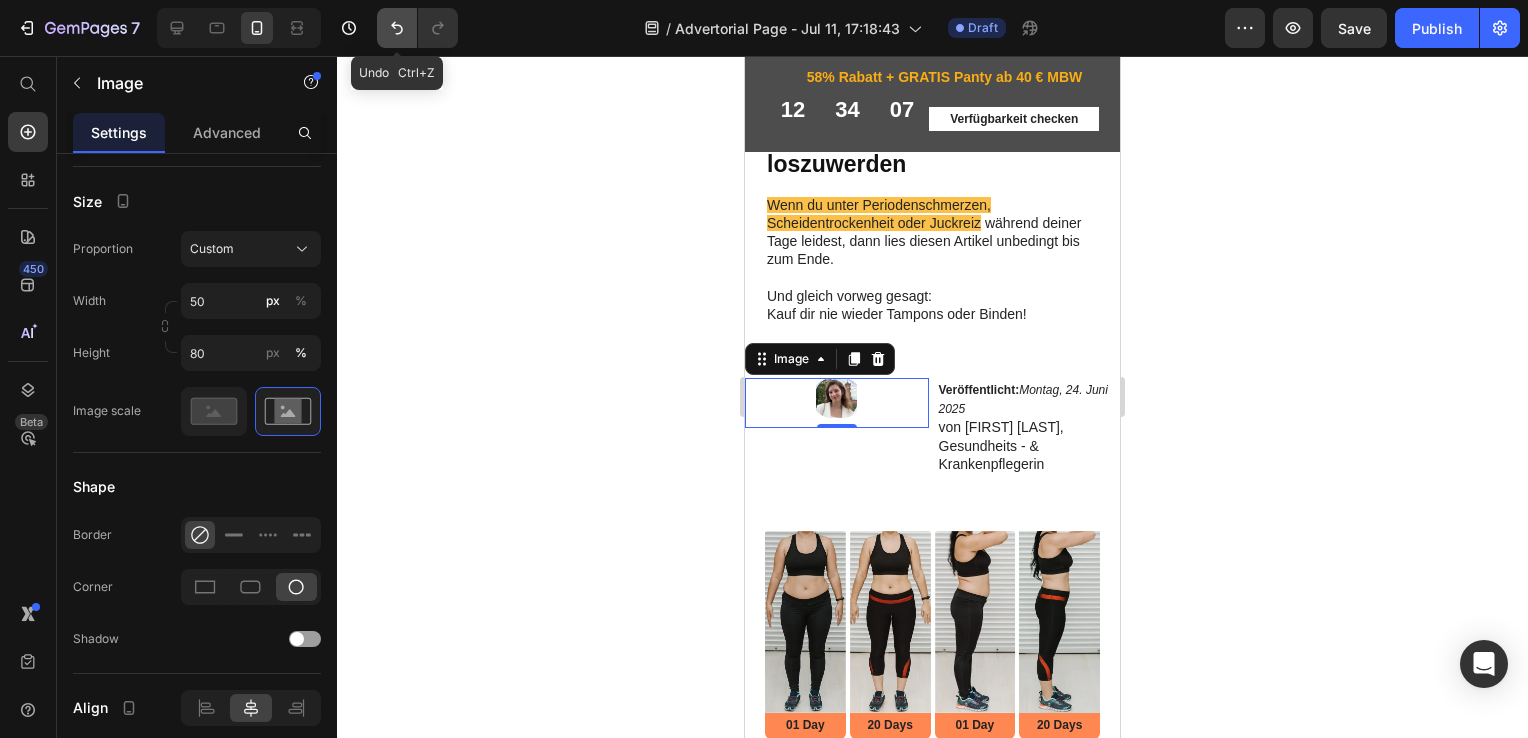 click 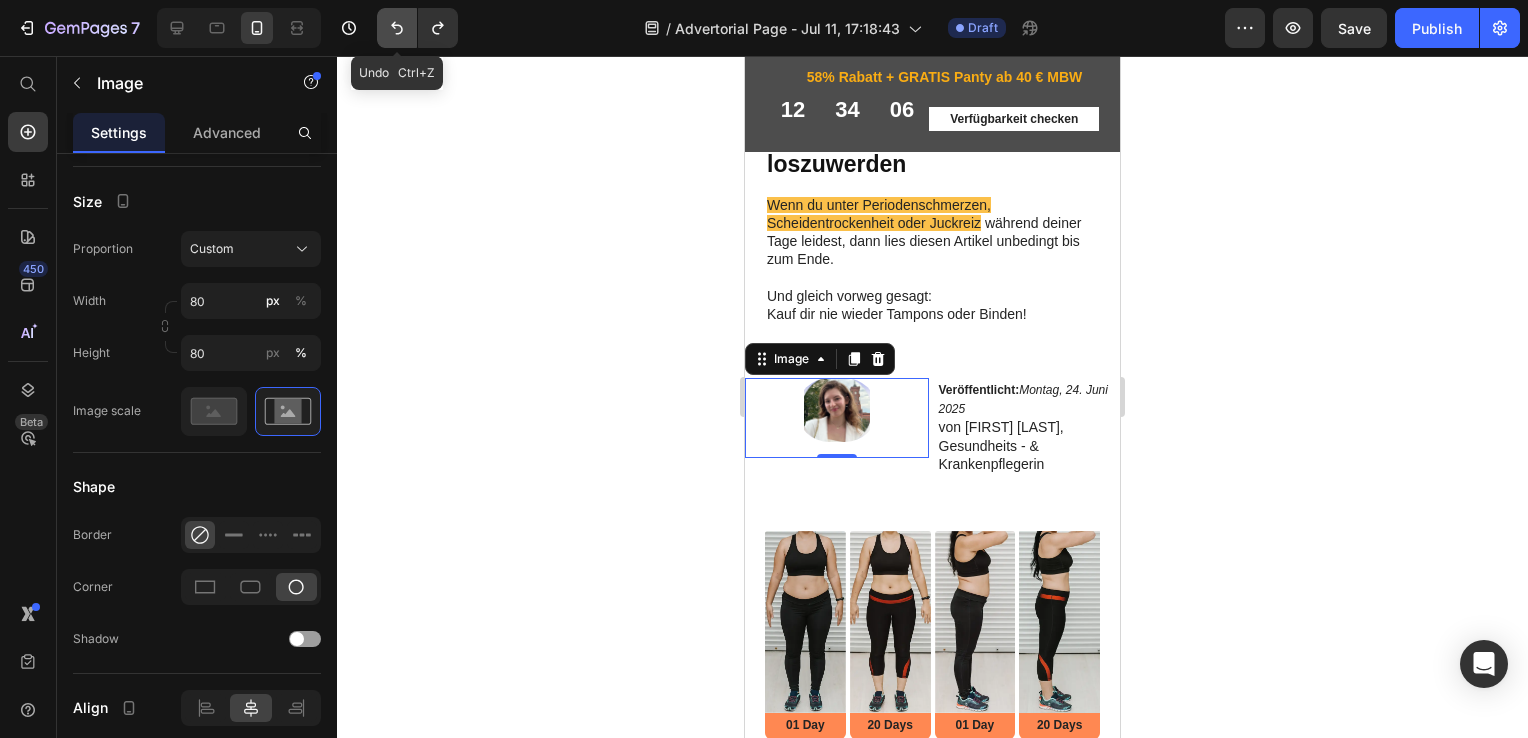 click 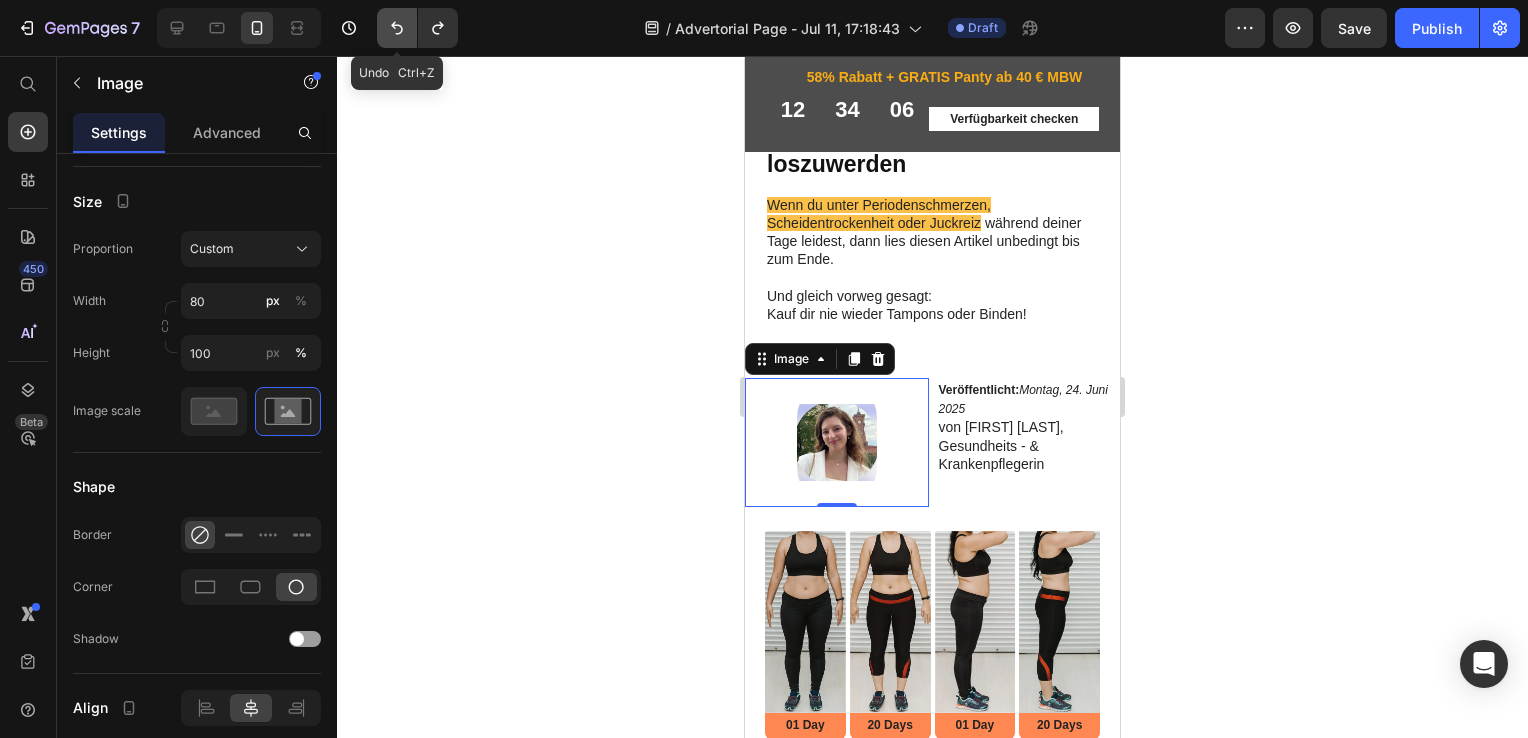 click 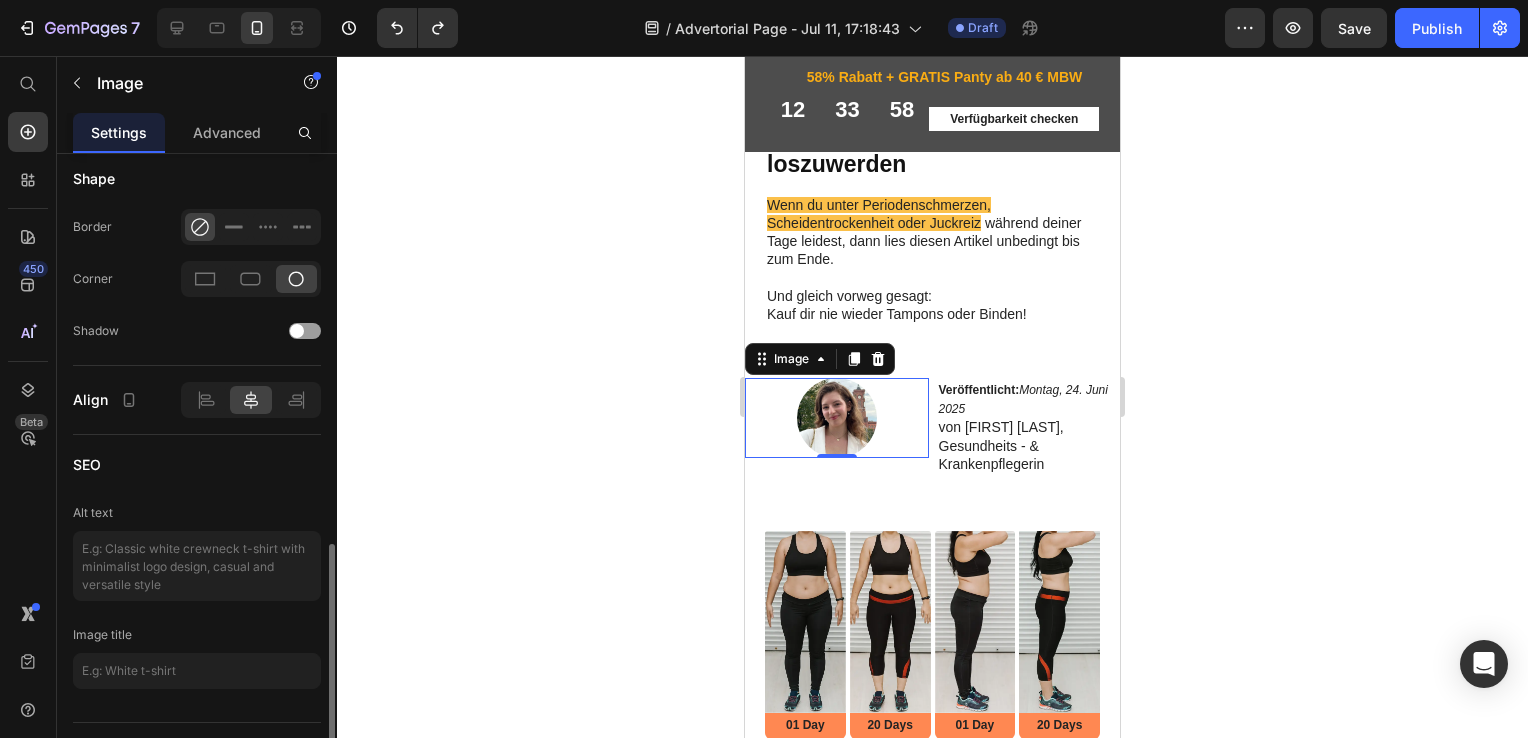 scroll, scrollTop: 889, scrollLeft: 0, axis: vertical 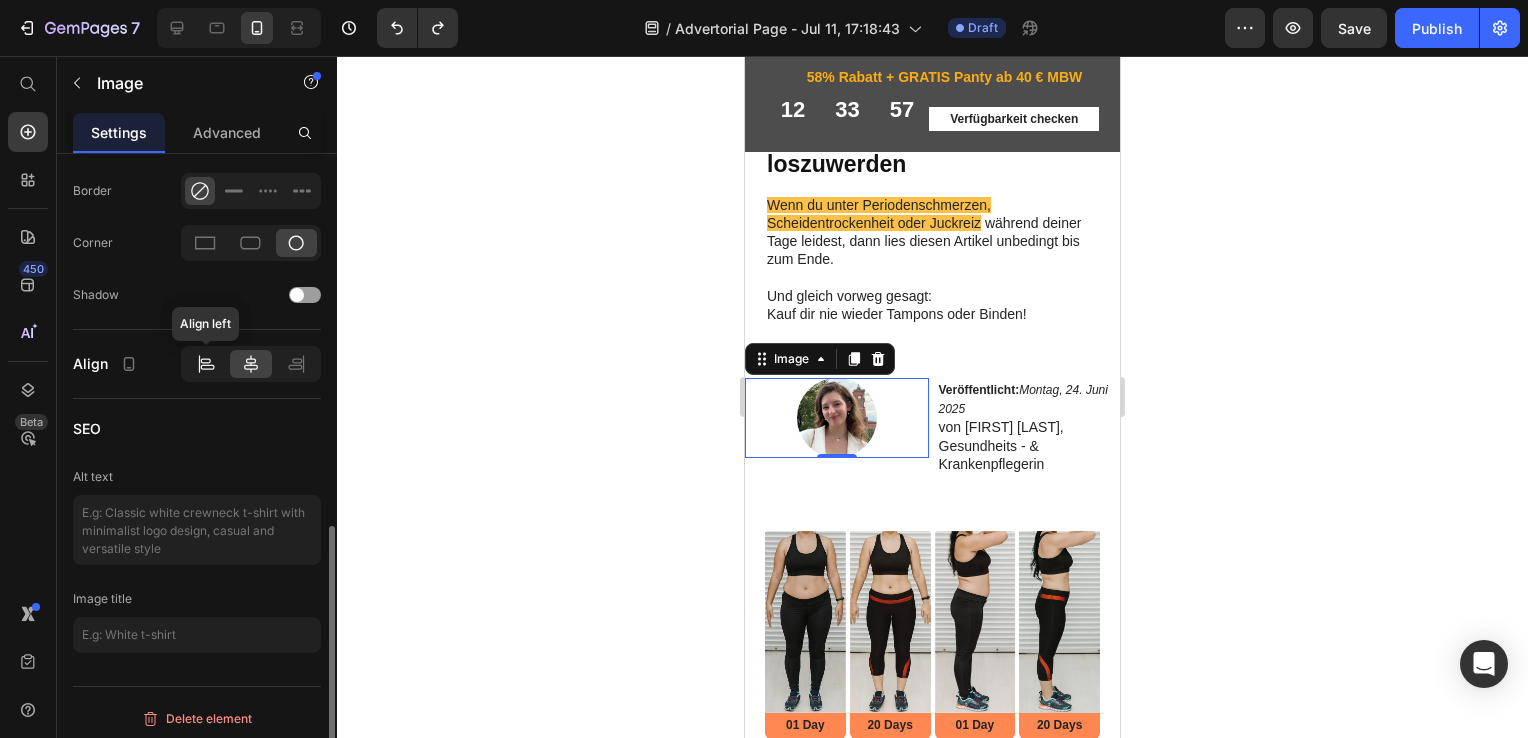 click 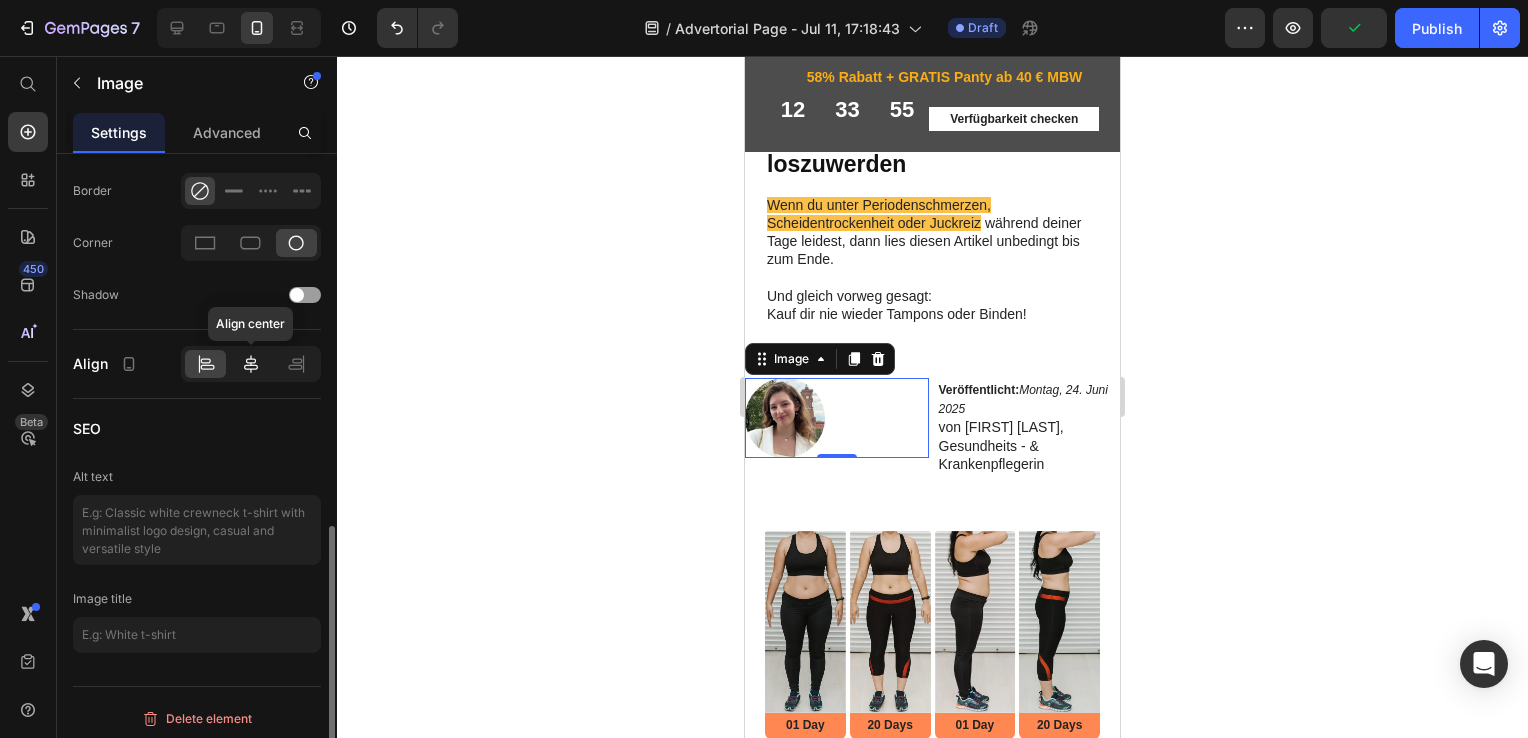 click 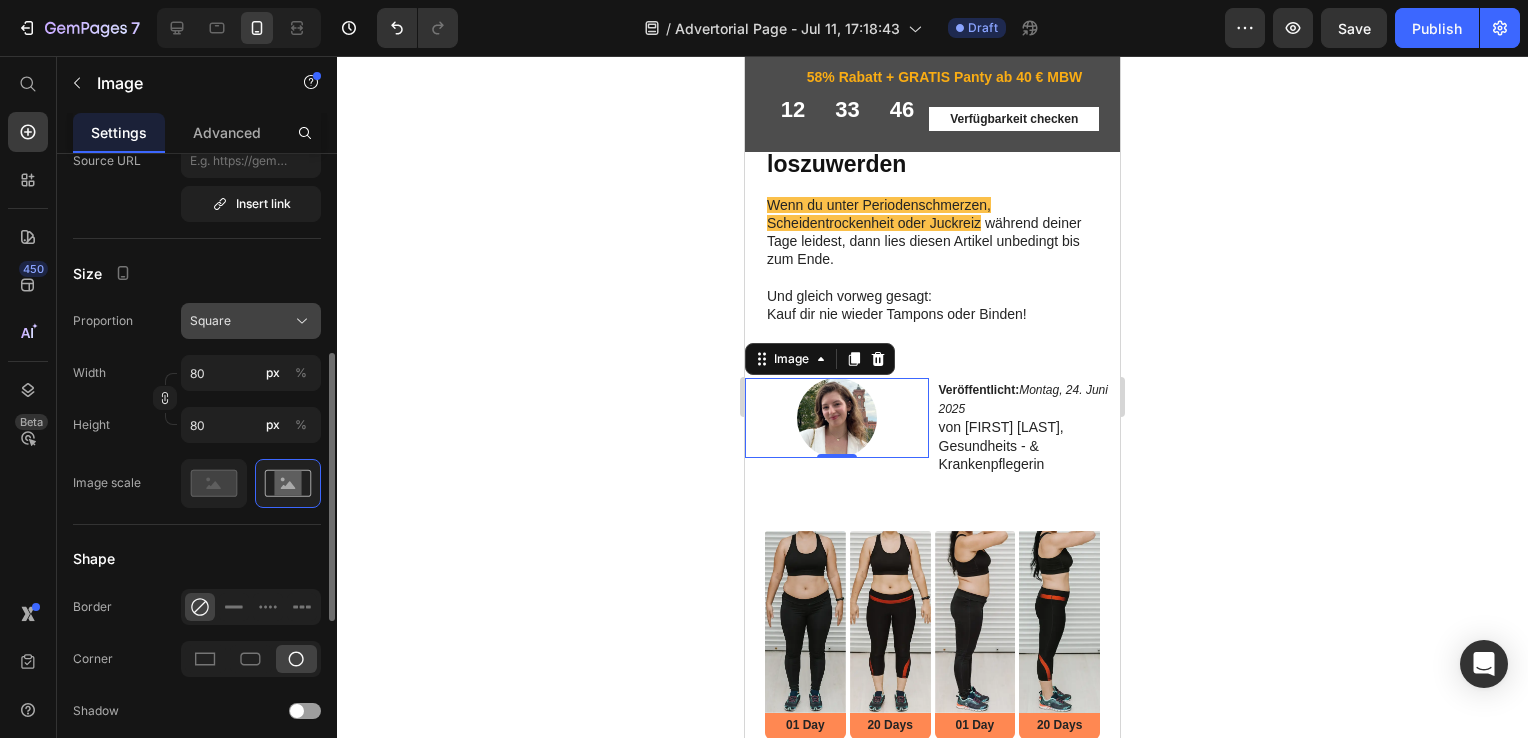 scroll, scrollTop: 474, scrollLeft: 0, axis: vertical 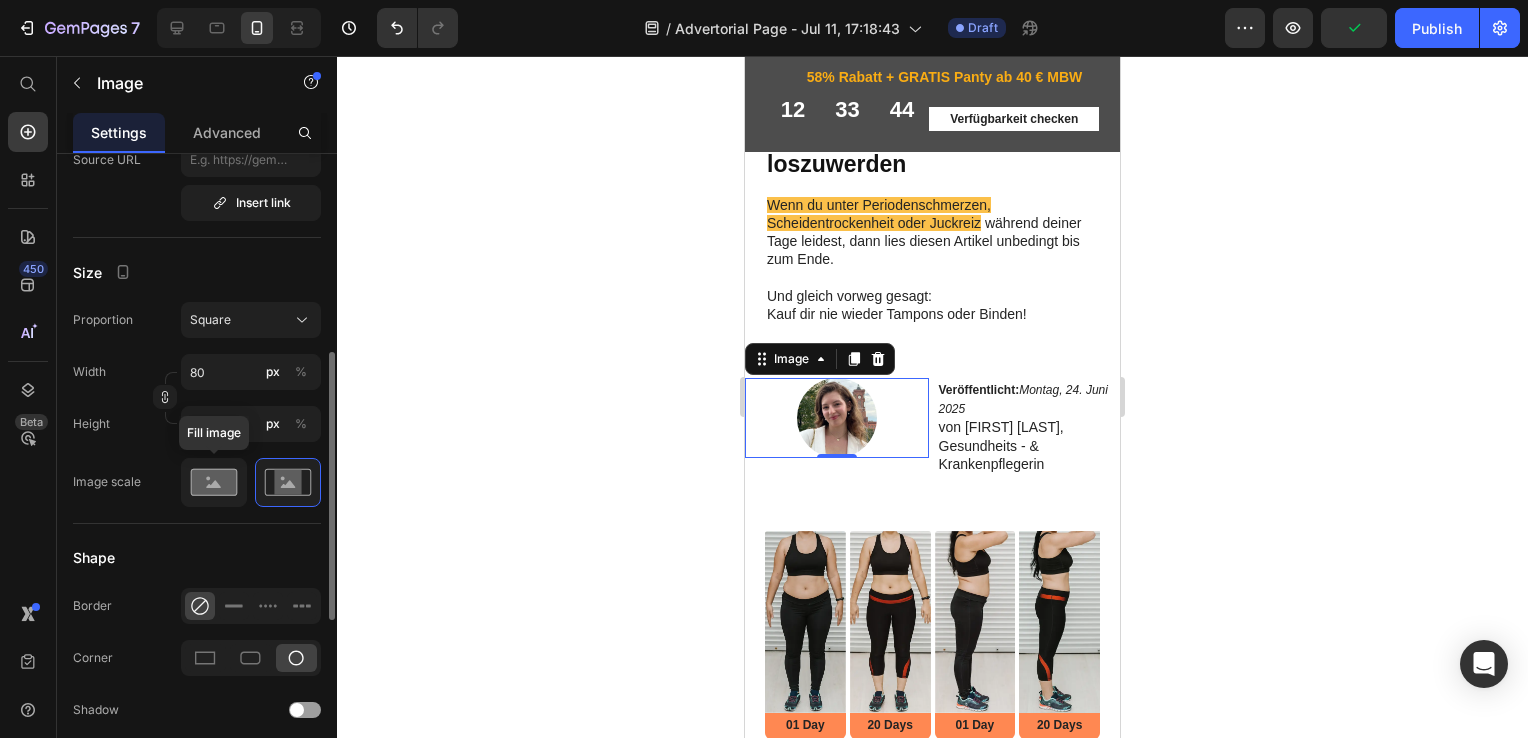 click 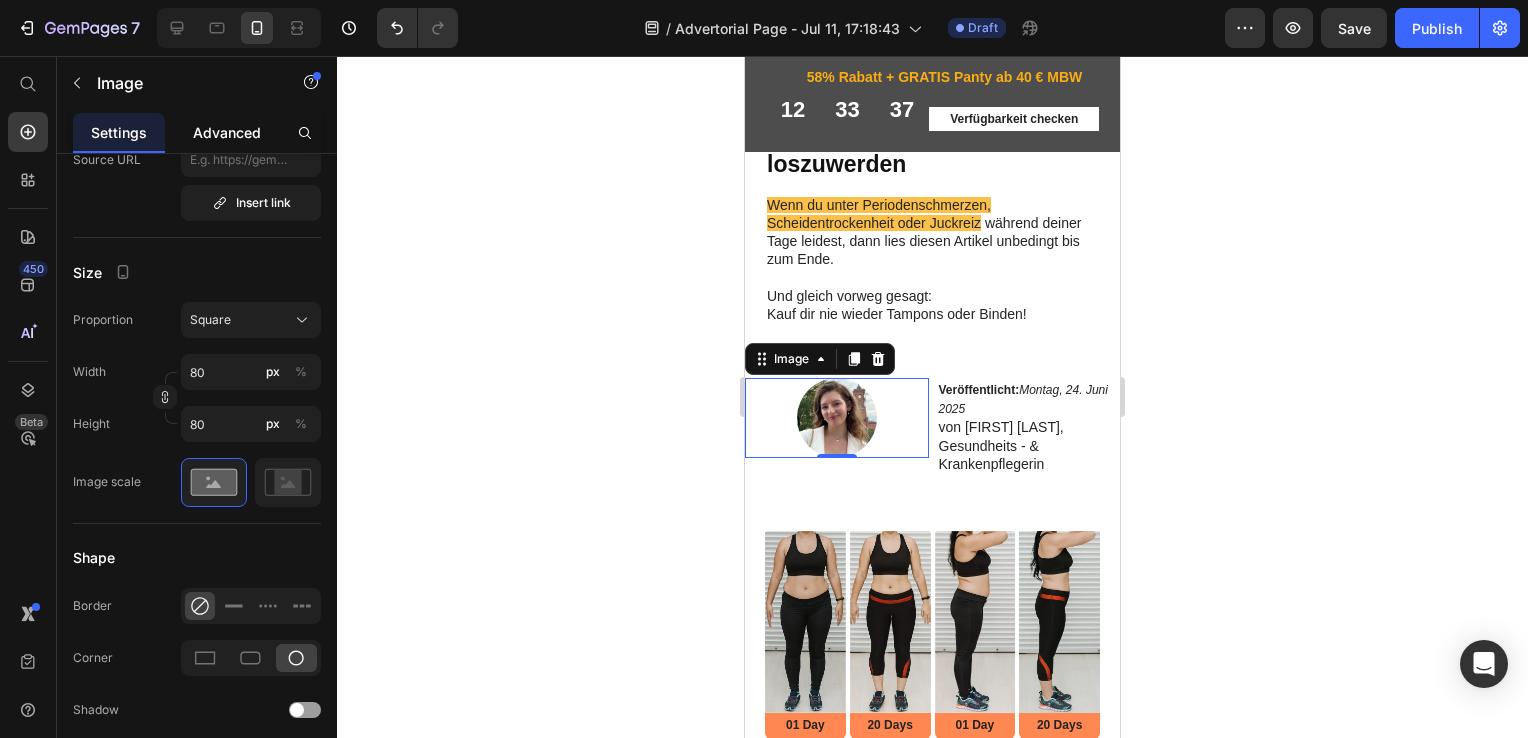 click on "Advanced" at bounding box center [227, 132] 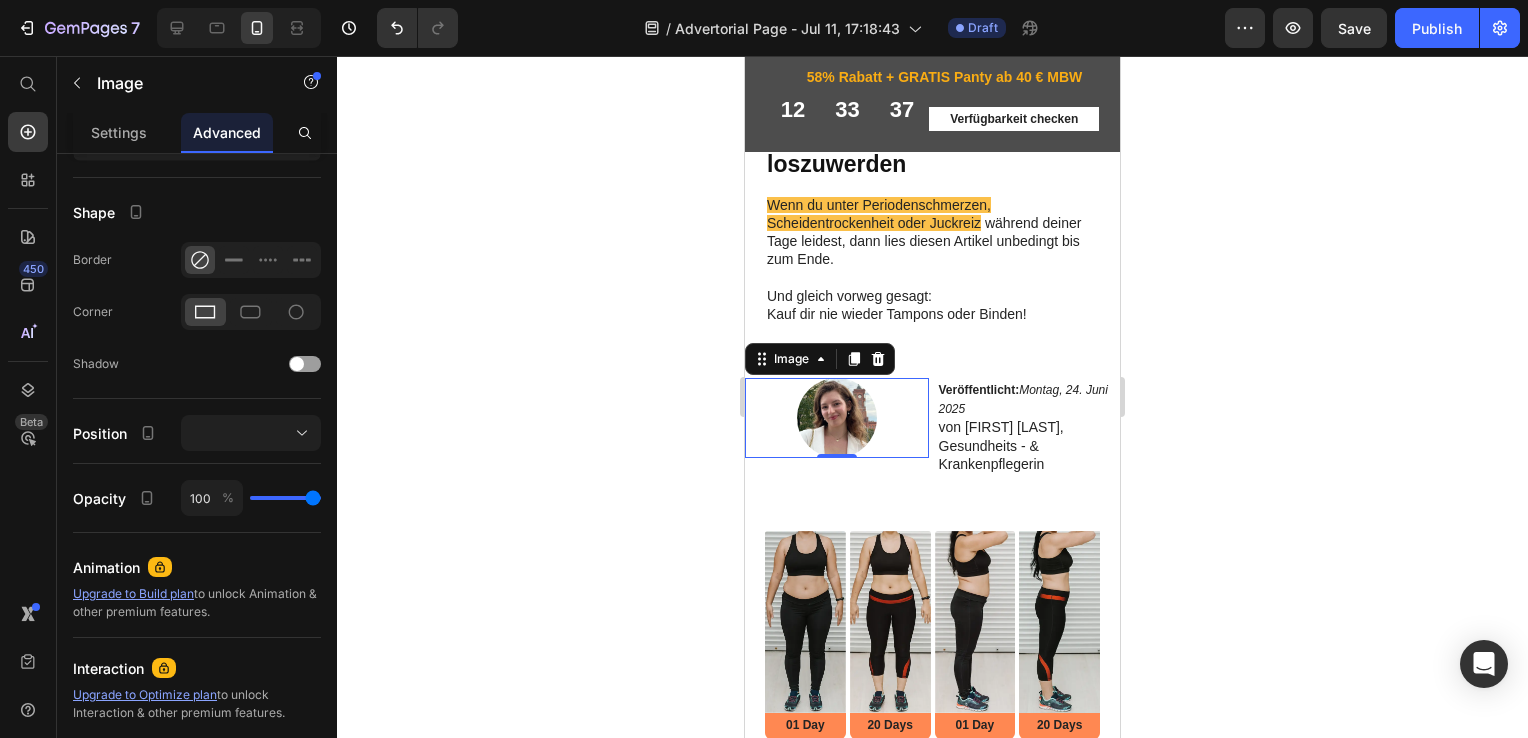 scroll, scrollTop: 0, scrollLeft: 0, axis: both 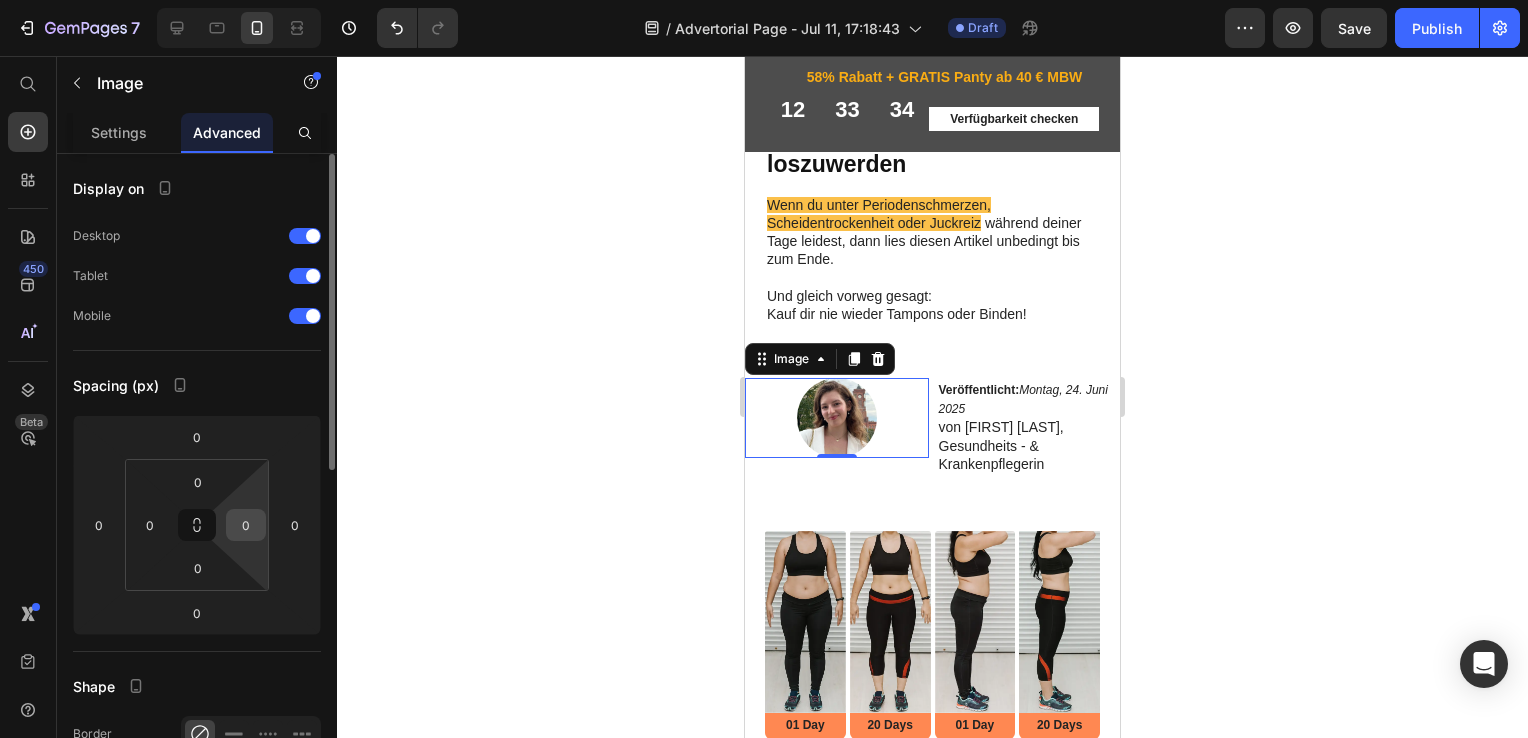 click on "0" at bounding box center [246, 525] 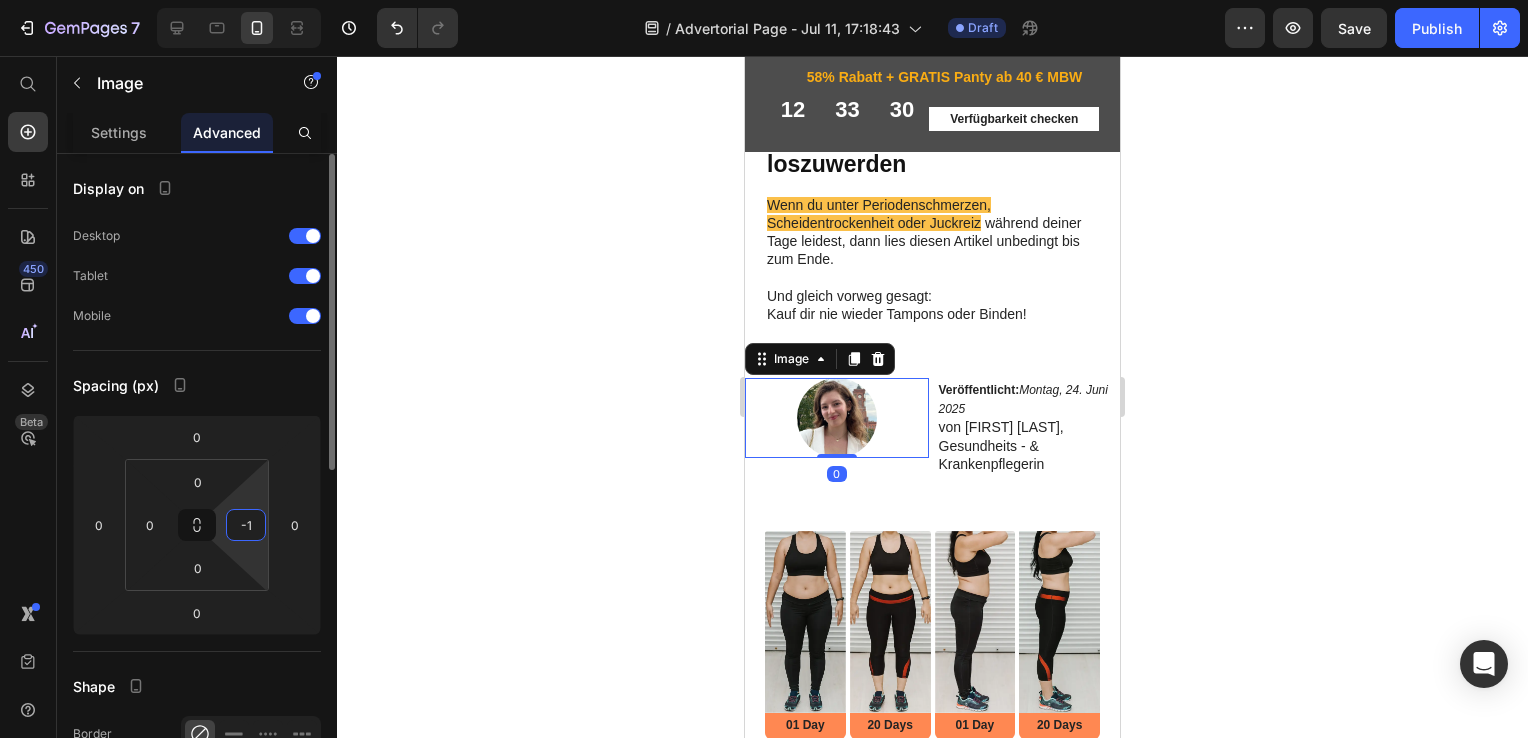 type on "-10" 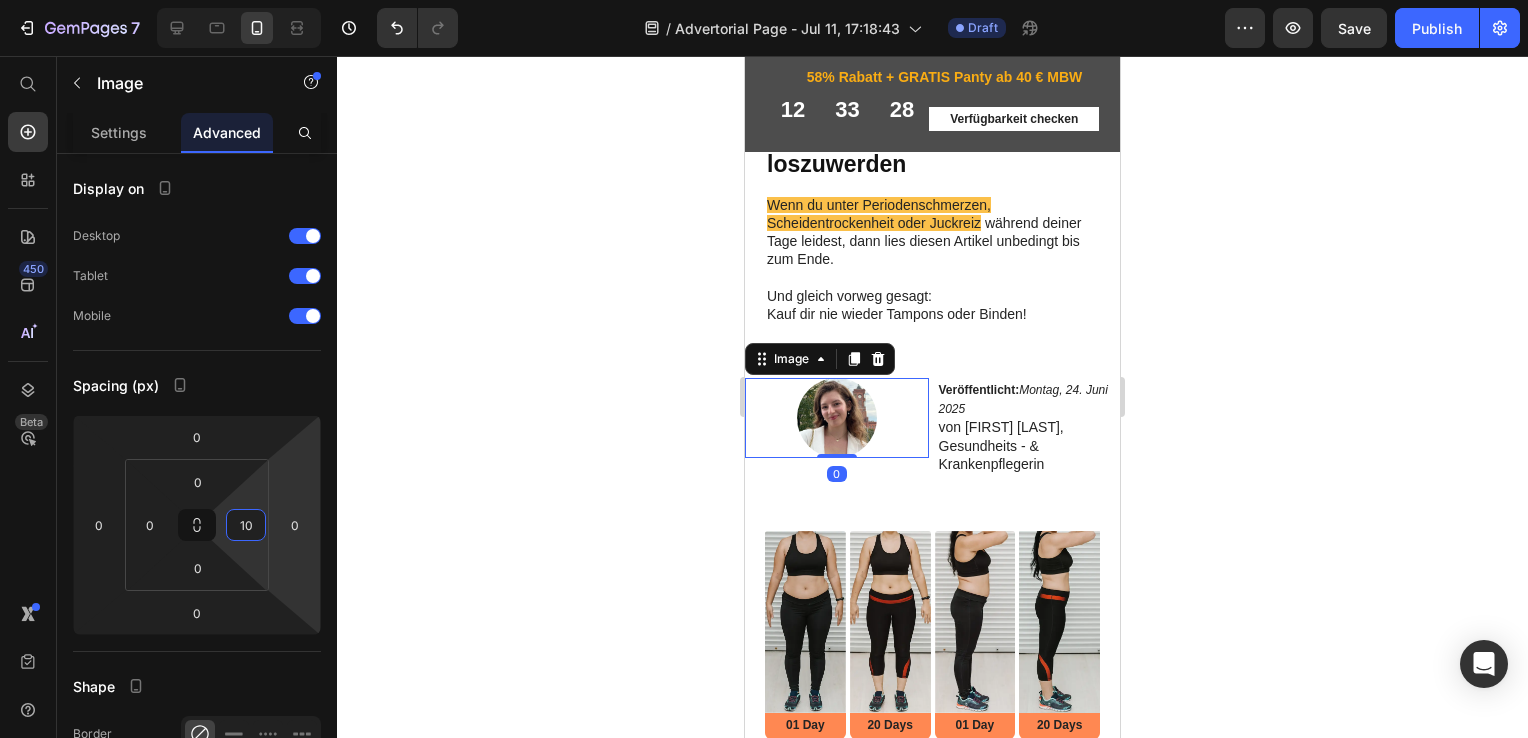 click 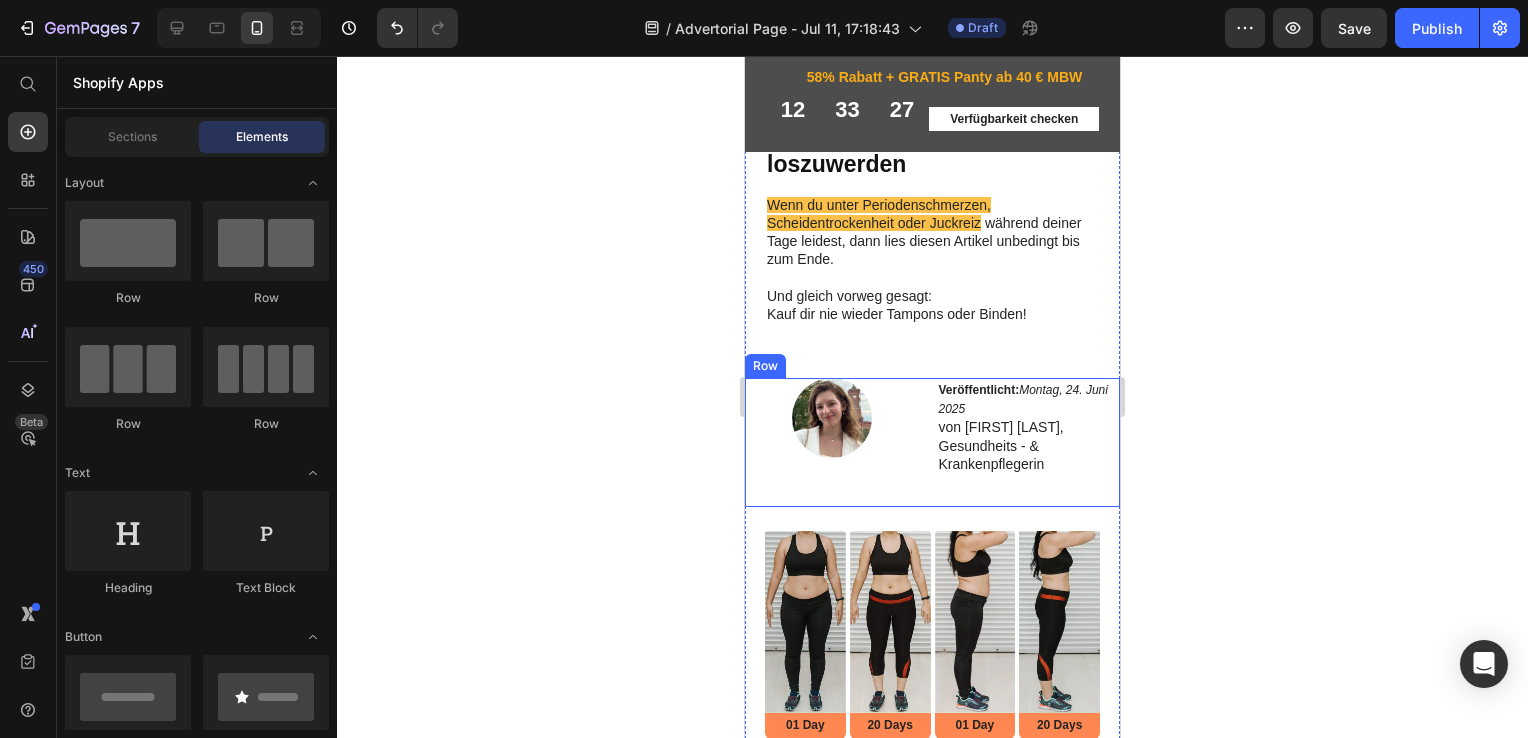 click on "Image" at bounding box center [837, 442] 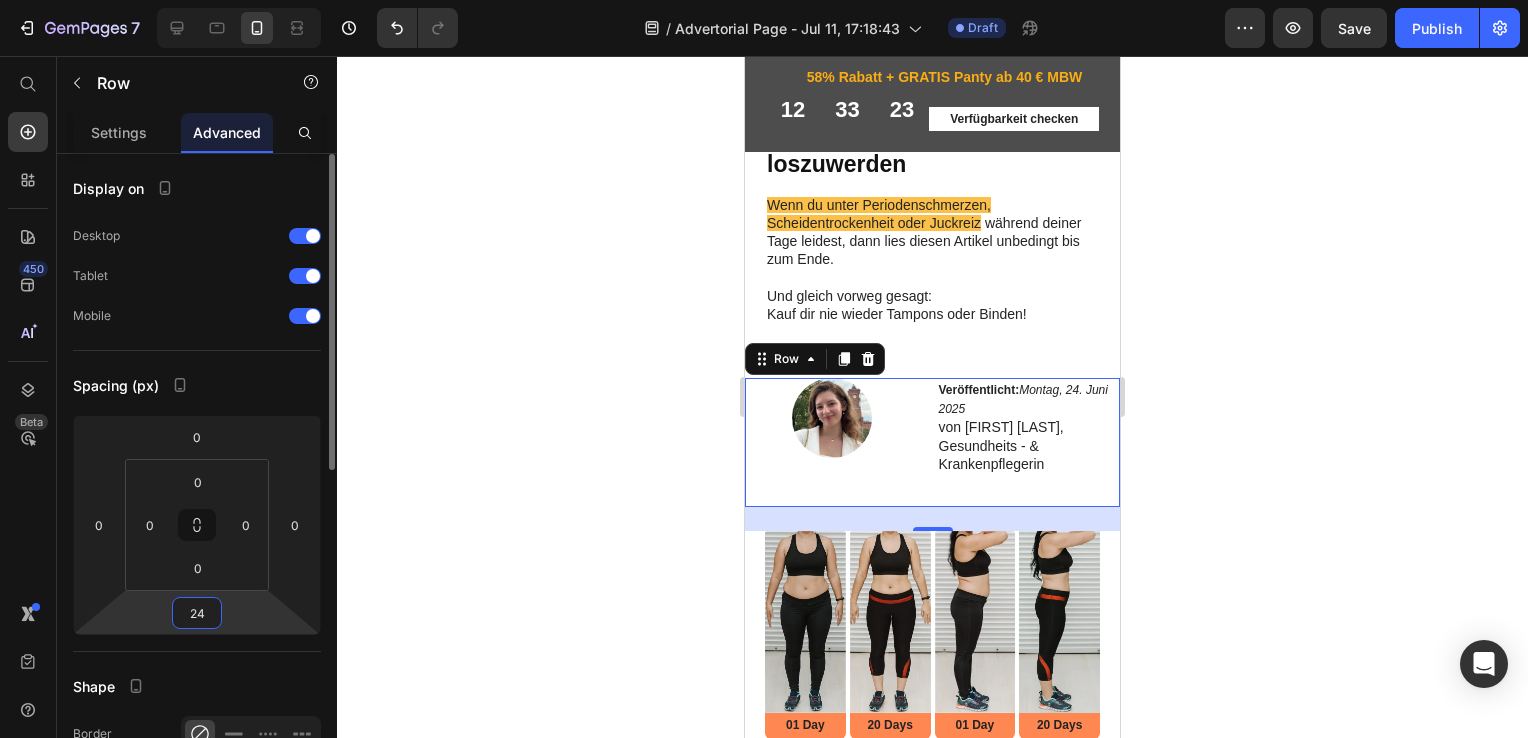 click on "24" at bounding box center [197, 613] 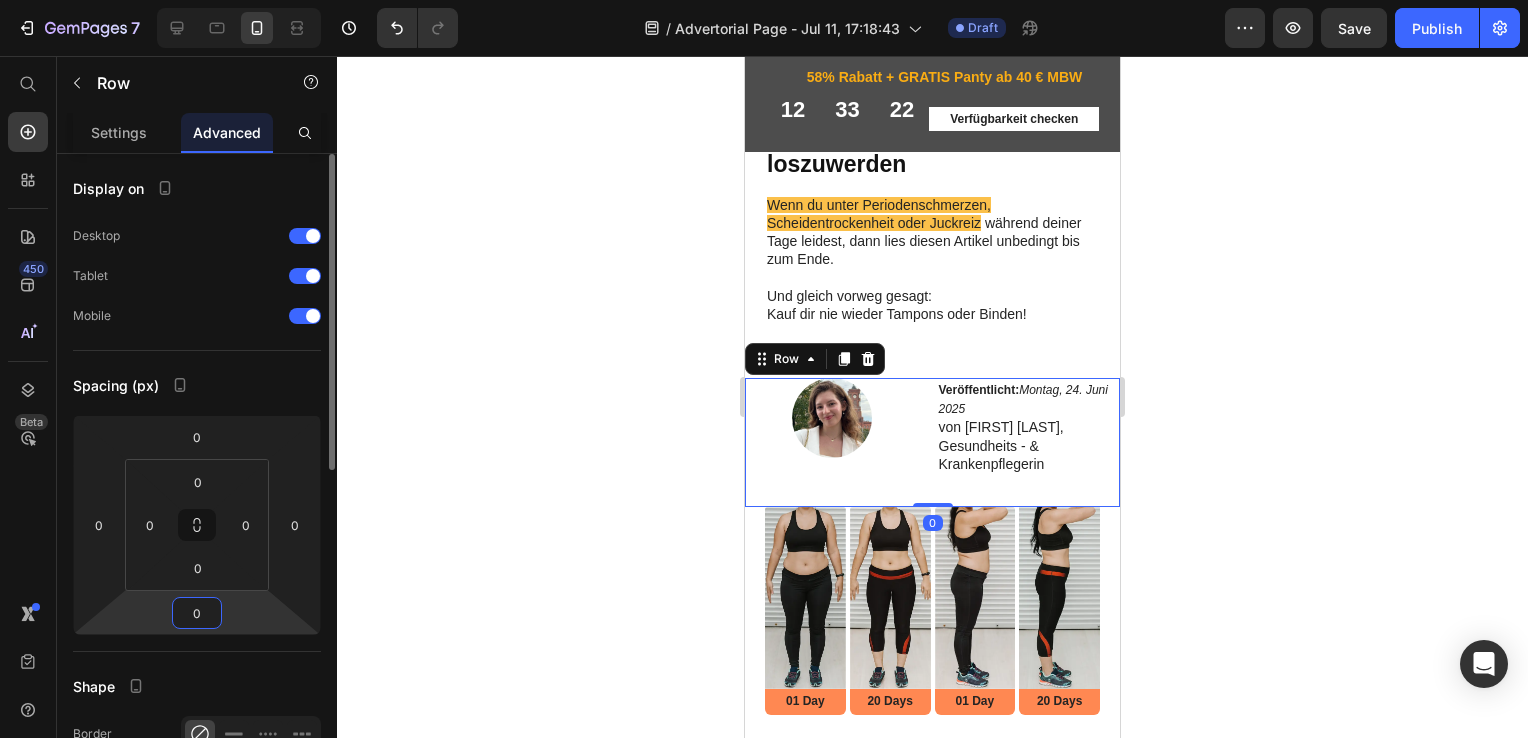 type on "0" 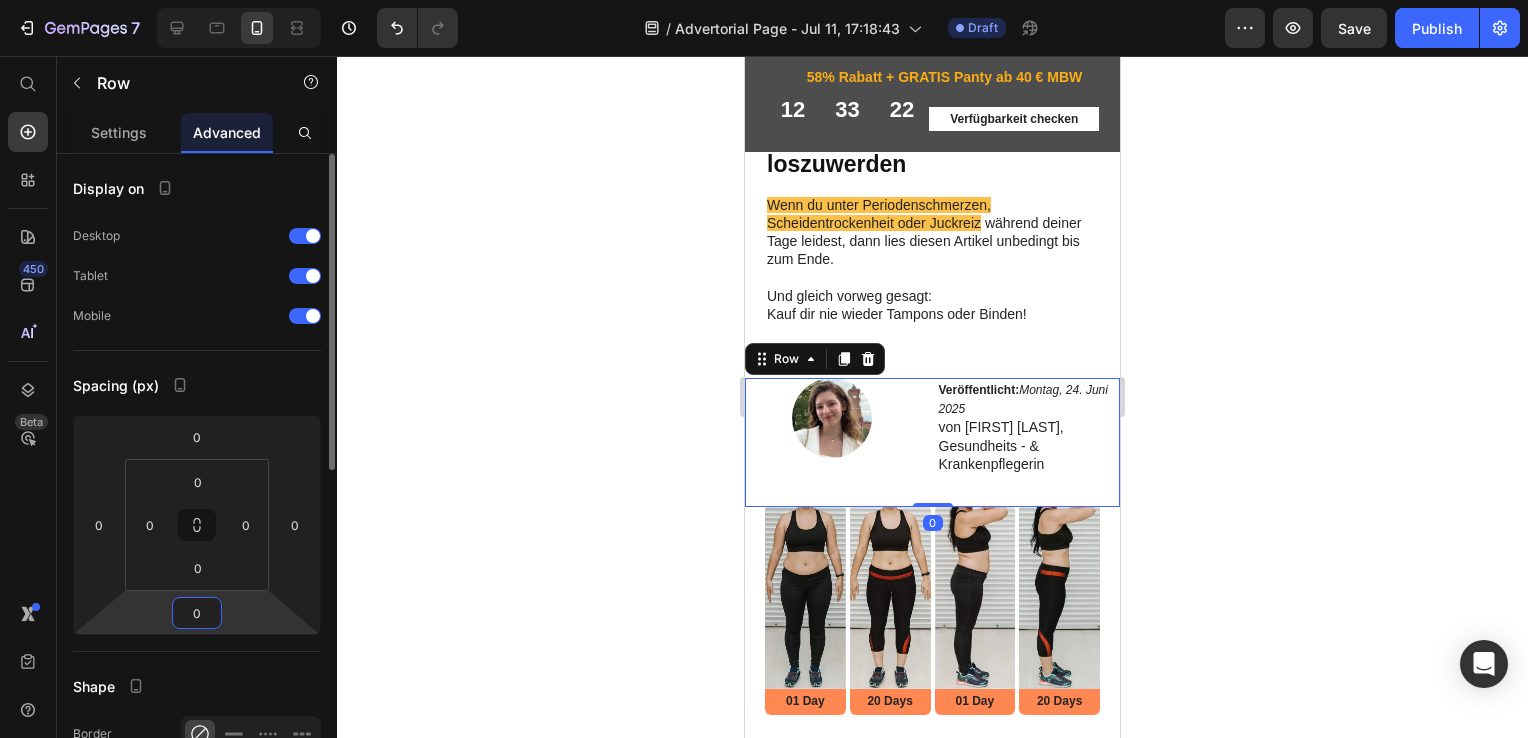 click on "7   /  Advertorial Page - Jul 11, 17:18:43 Draft Preview  Save   Publish  450 Beta Shopify Apps Sections Elements Hero Section Product Detail Brands Trusted Badges Guarantee Product Breakdown How to use Testimonials Compare Bundle FAQs Social Proof Brand Story Product List Collection Blog List Contact Sticky Add to Cart Custom Footer Browse Library 450 Layout
Row
Row
Row
Row Text
Heading
Text Block Button
Button
Button
Sticky Back to top Media
Image
Image" at bounding box center [764, 0] 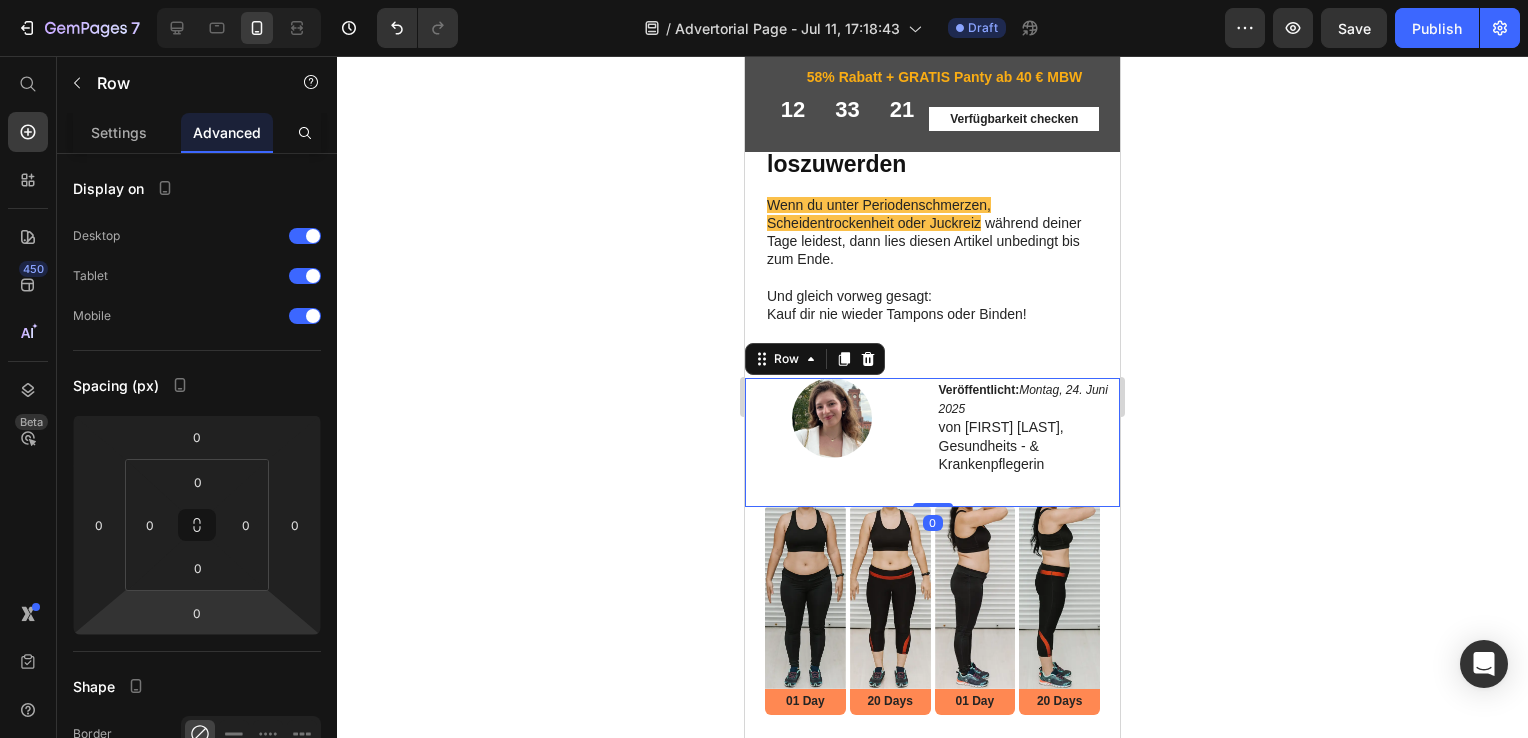 click 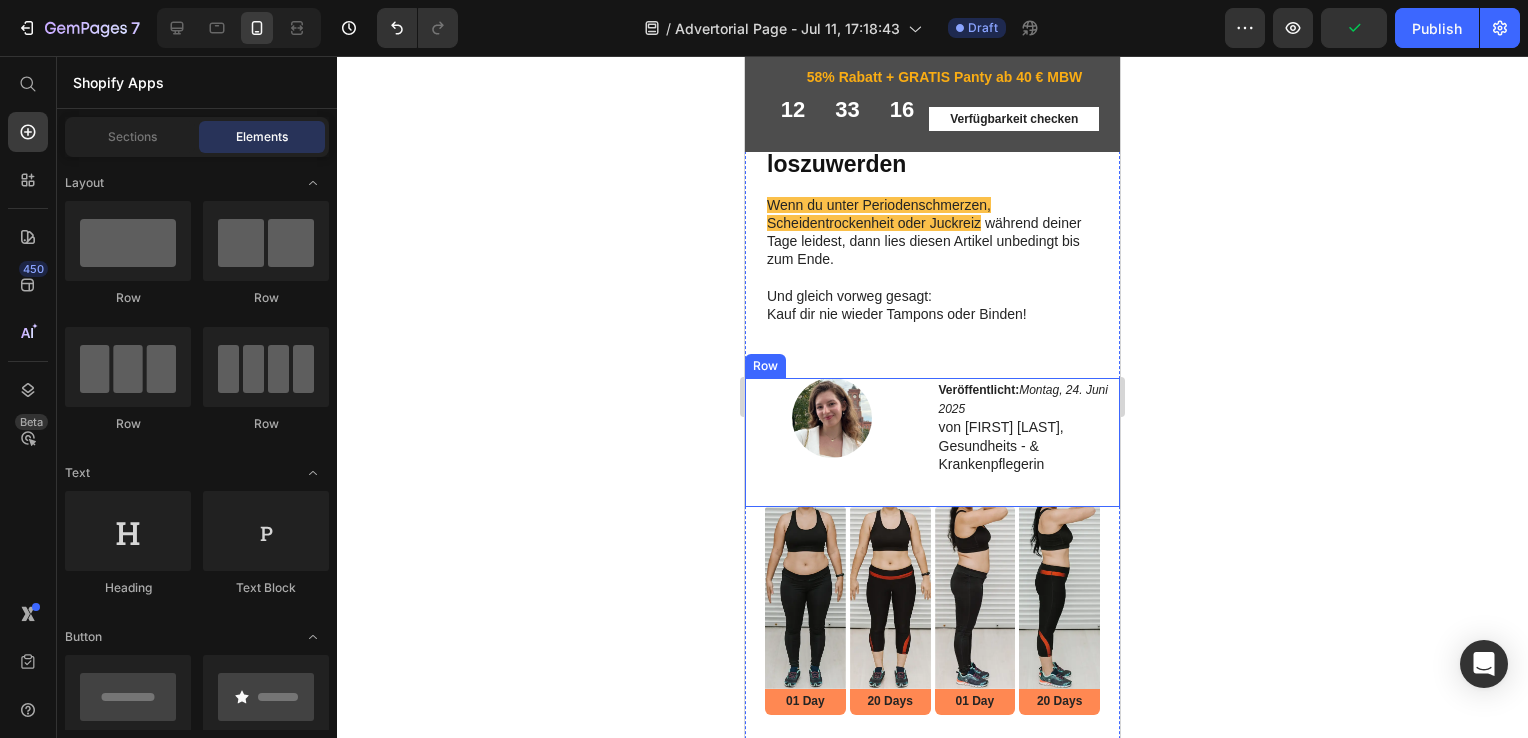 click on "Image" at bounding box center (837, 442) 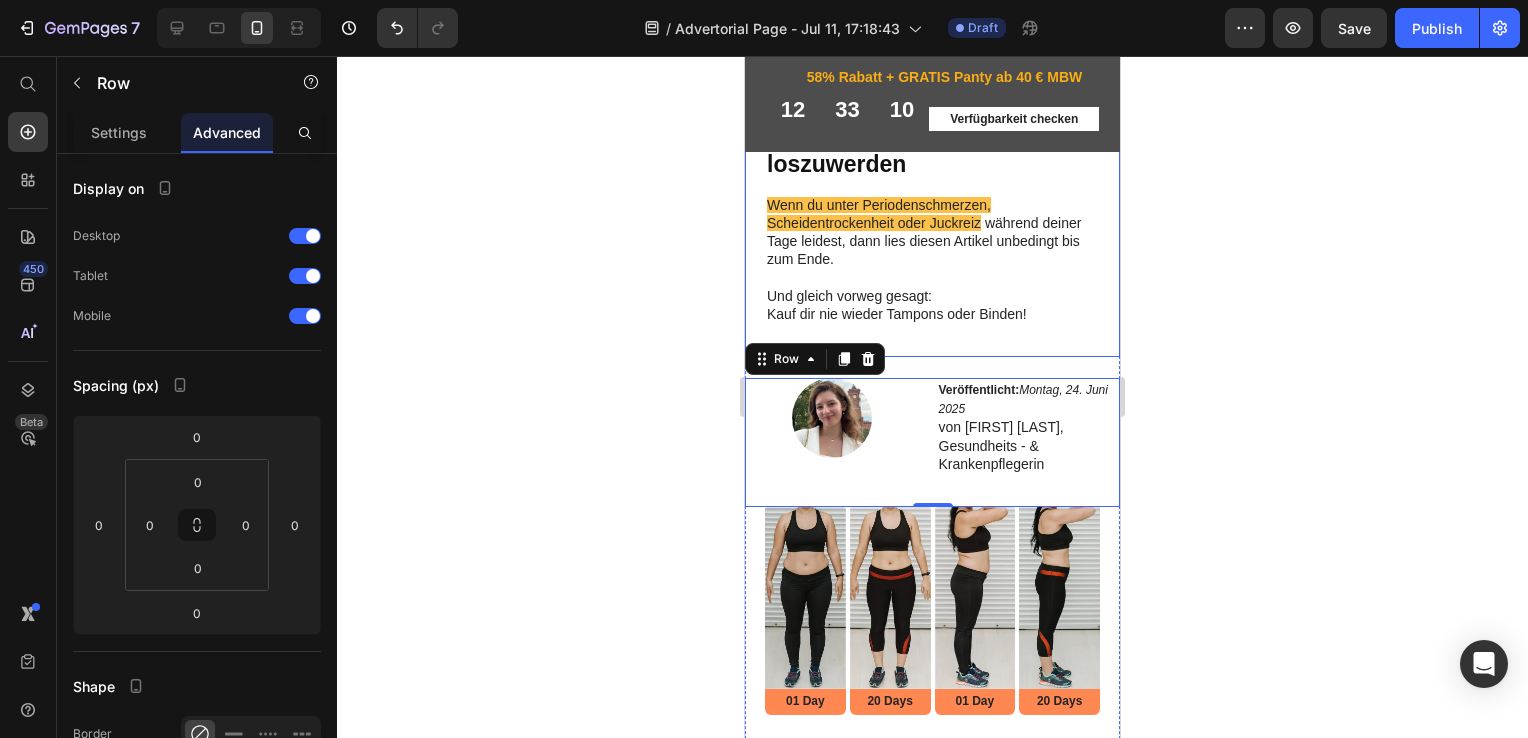 click on "DAS ist der beste Weg, um Schmerzen beim Einführen, Scheidentrockenheit und Juckreiz während der Periode loszuwerden Heading Wenn du unter Periodenschmerzen, Scheidentrockenheit oder Juckreiz   während deiner Tage leidest, dann lies diesen Artikel unbedingt bis zum Ende.   Und gleich vorweg gesagt: Kauf dir nie wieder Tampons oder Binden! Text Block" at bounding box center (932, 180) 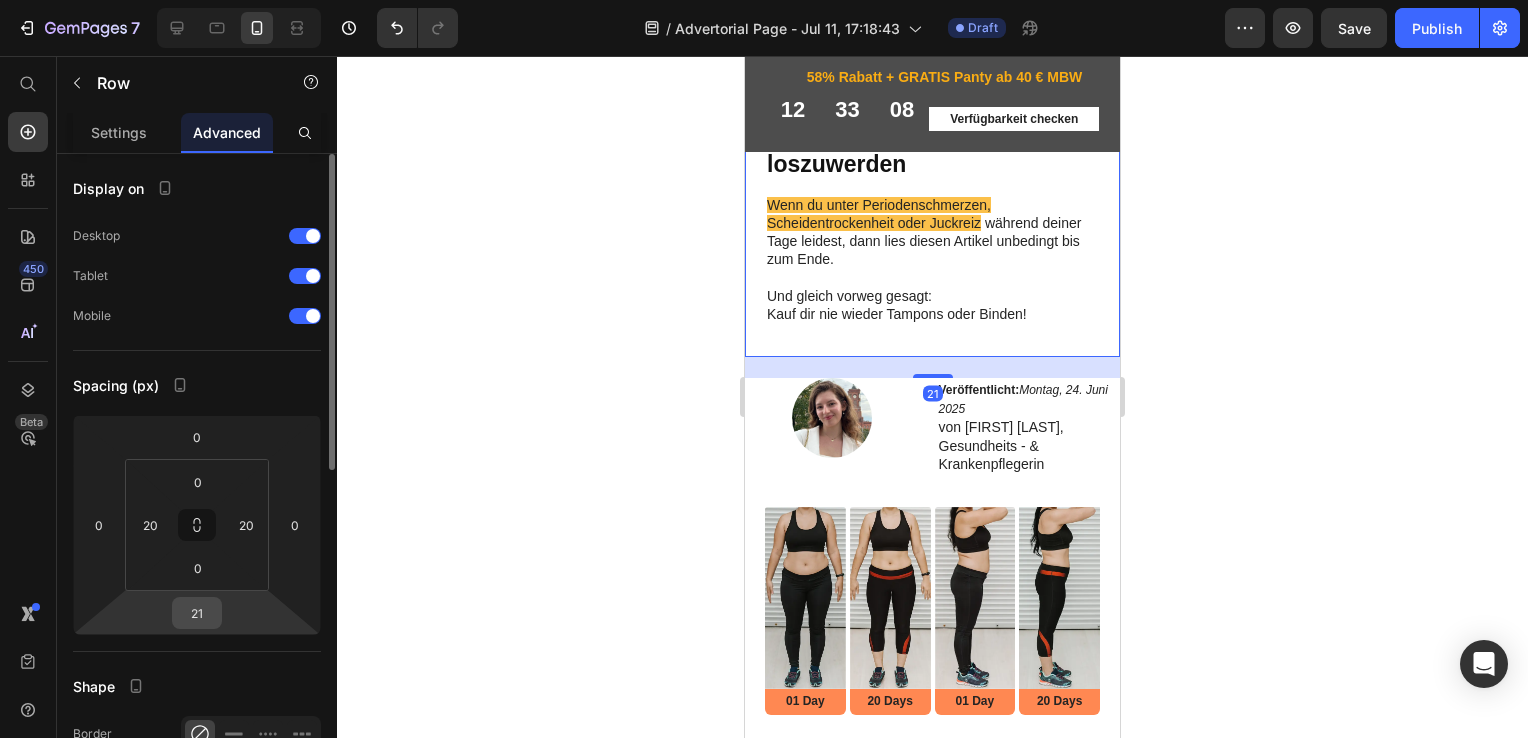 click on "21" at bounding box center [197, 613] 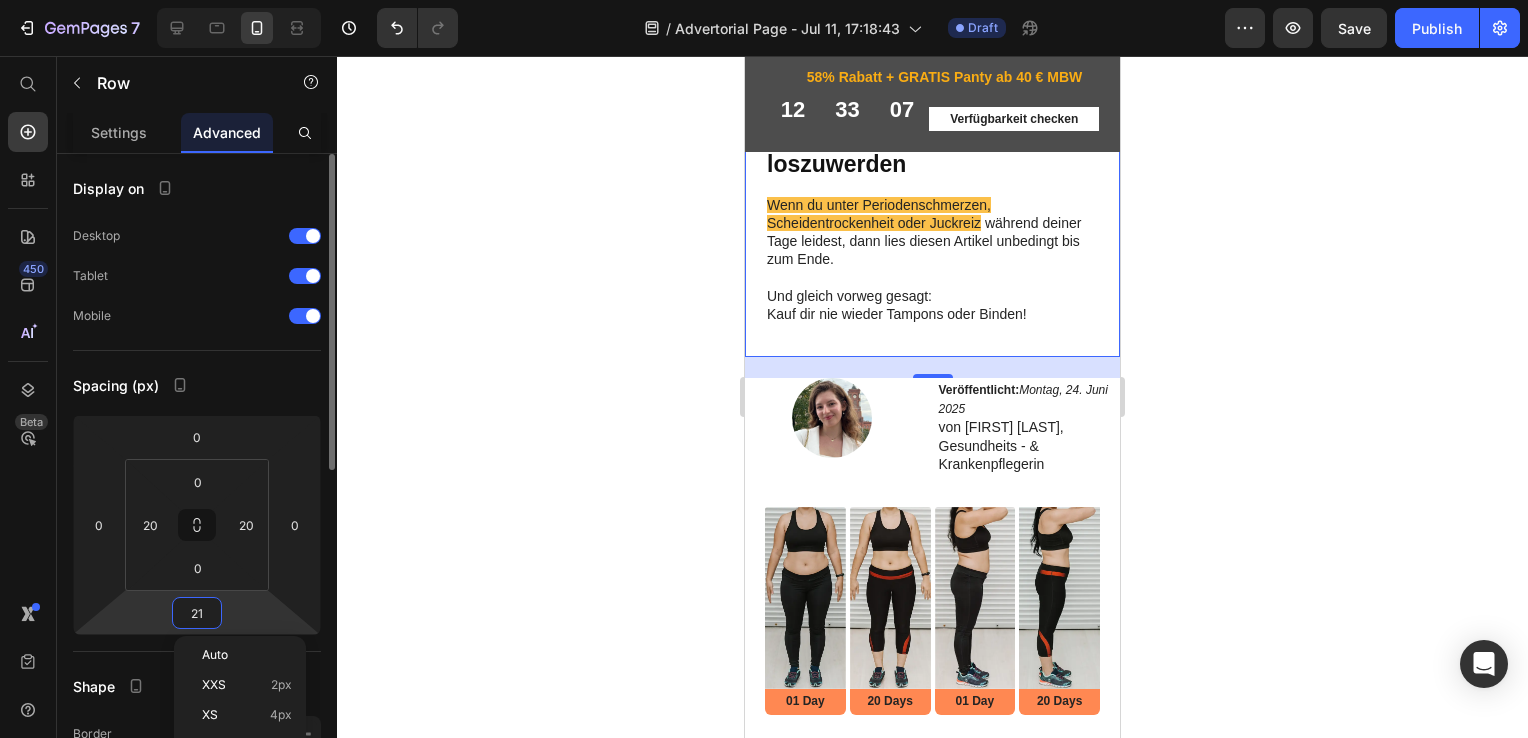 type on "0" 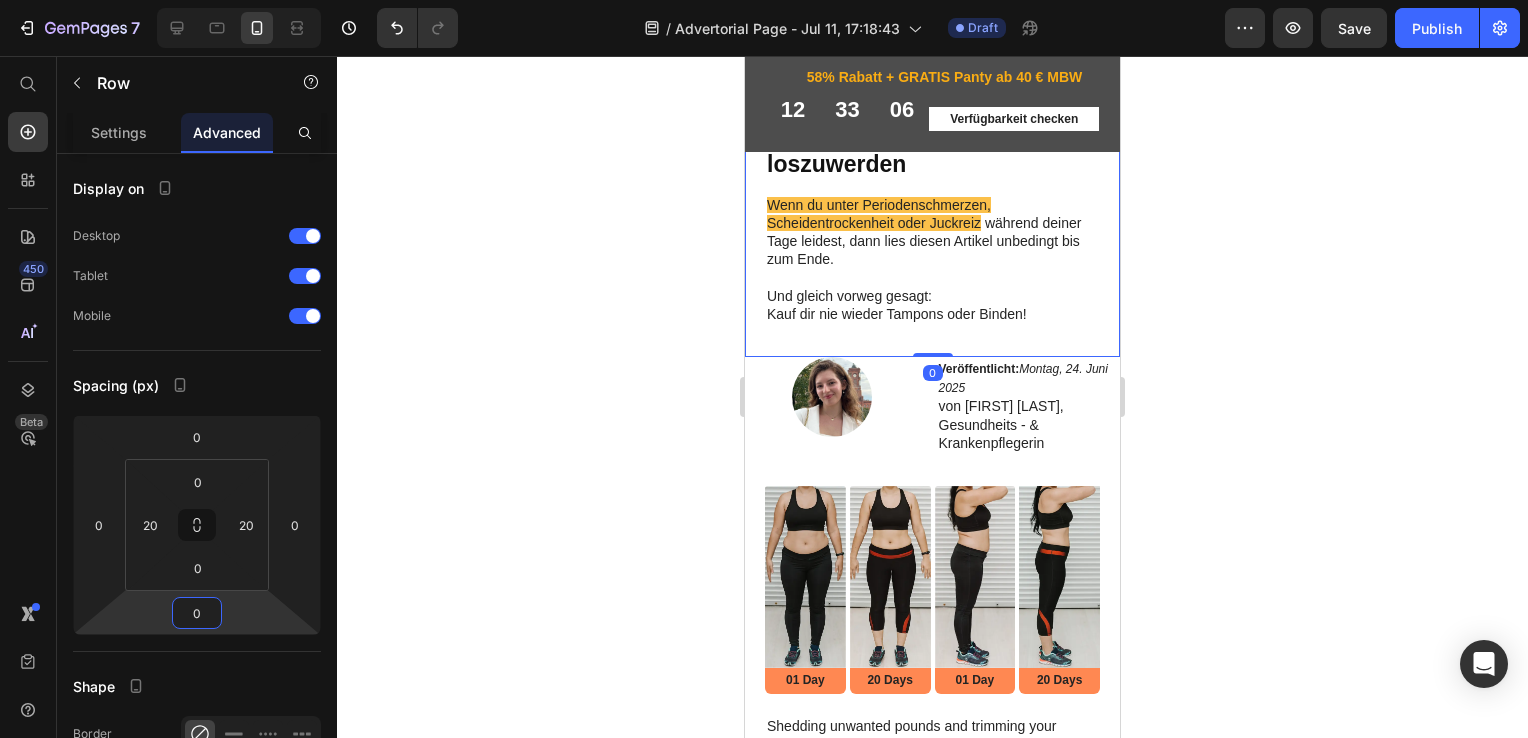 click 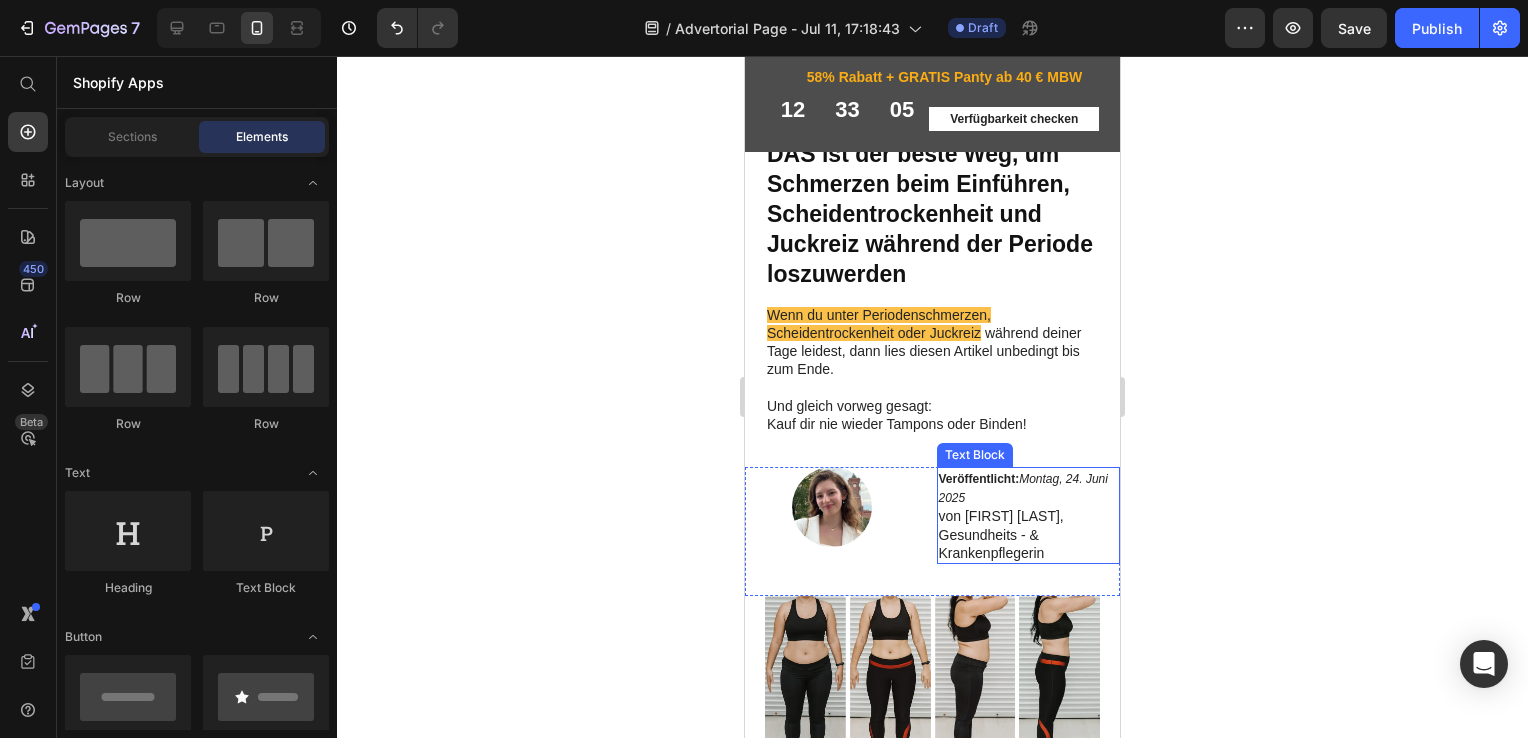 scroll, scrollTop: 0, scrollLeft: 0, axis: both 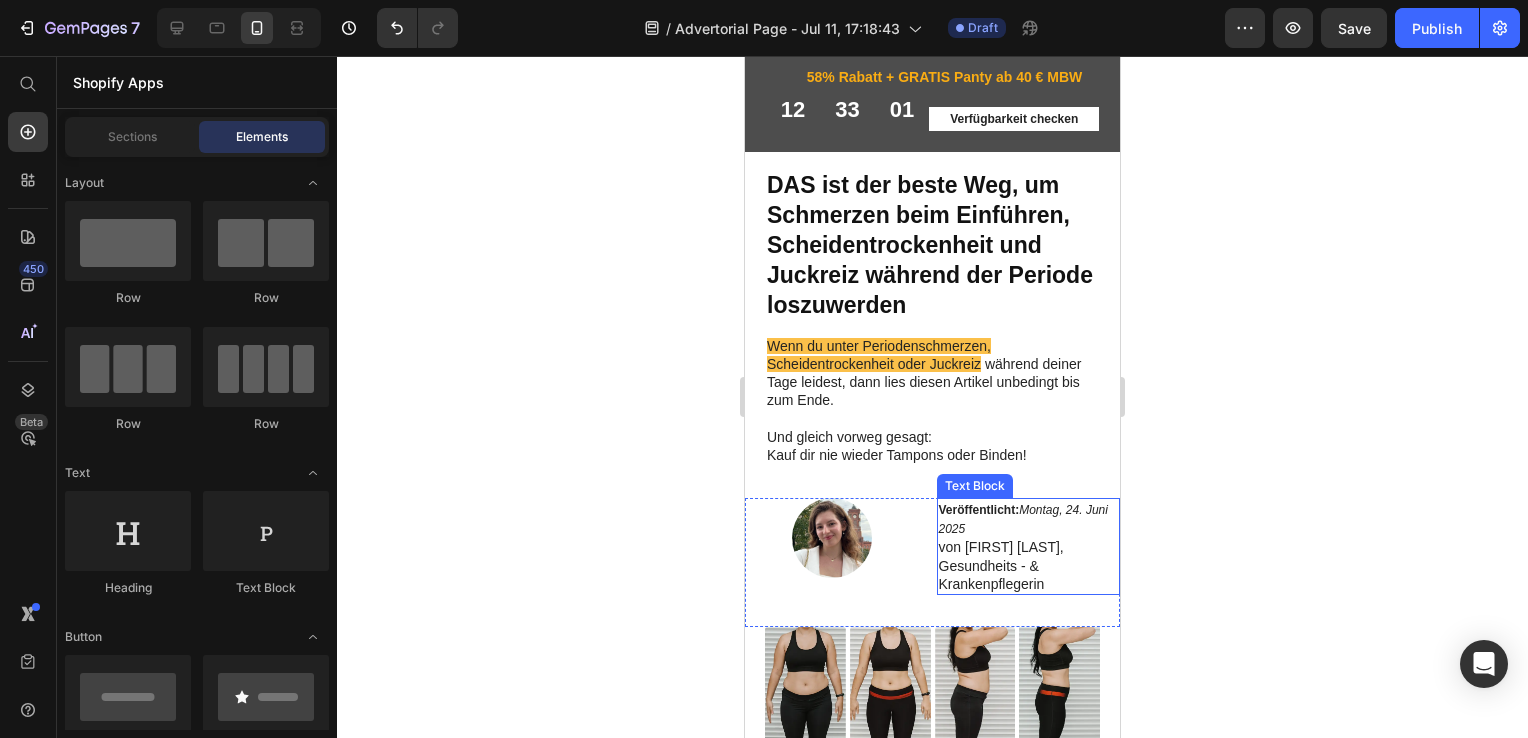 click on "Veröffentlicht:  Montag, 24. Juni 2025 von Isabelle Doczy, Gesundheits - & Krankenpflegerin" at bounding box center (1029, 546) 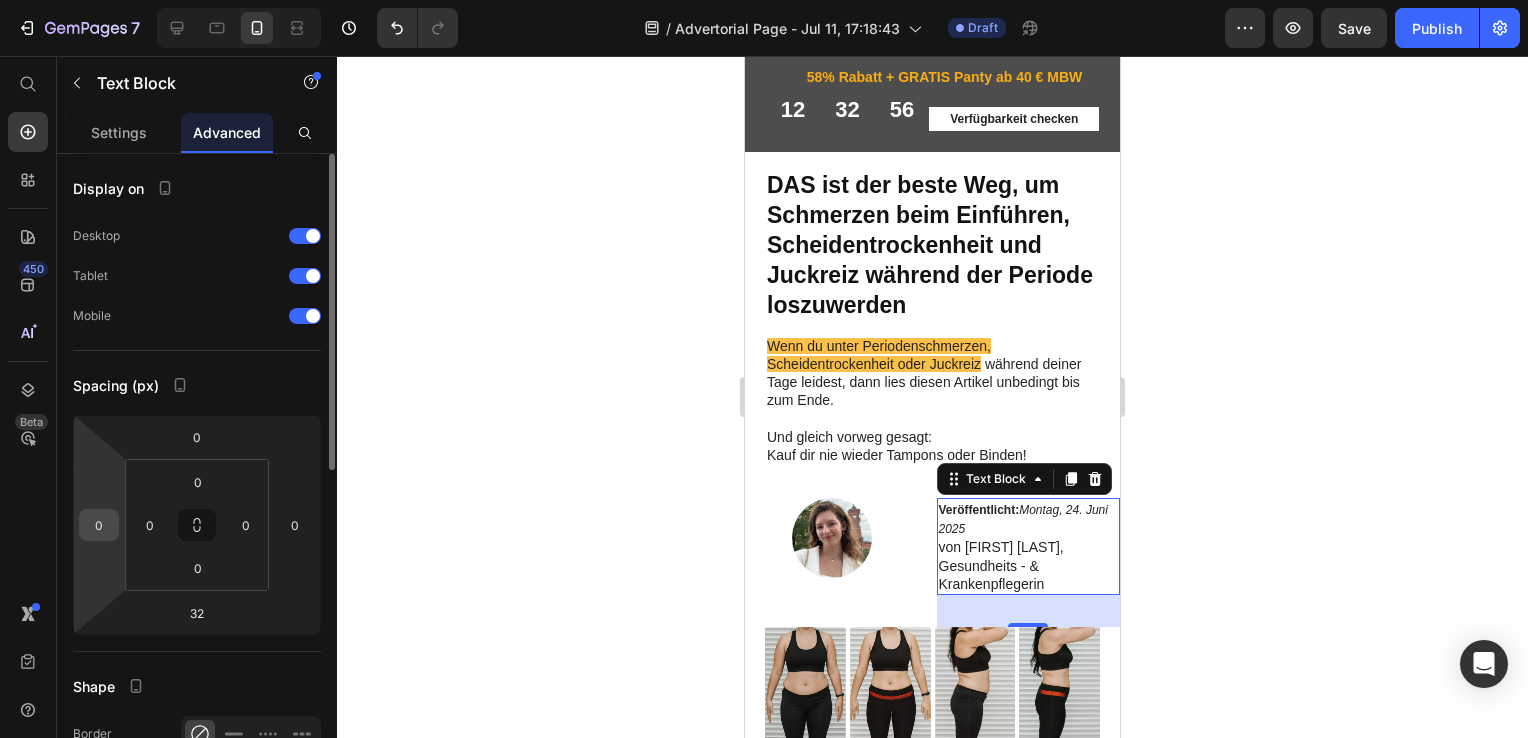 click on "0" at bounding box center (99, 525) 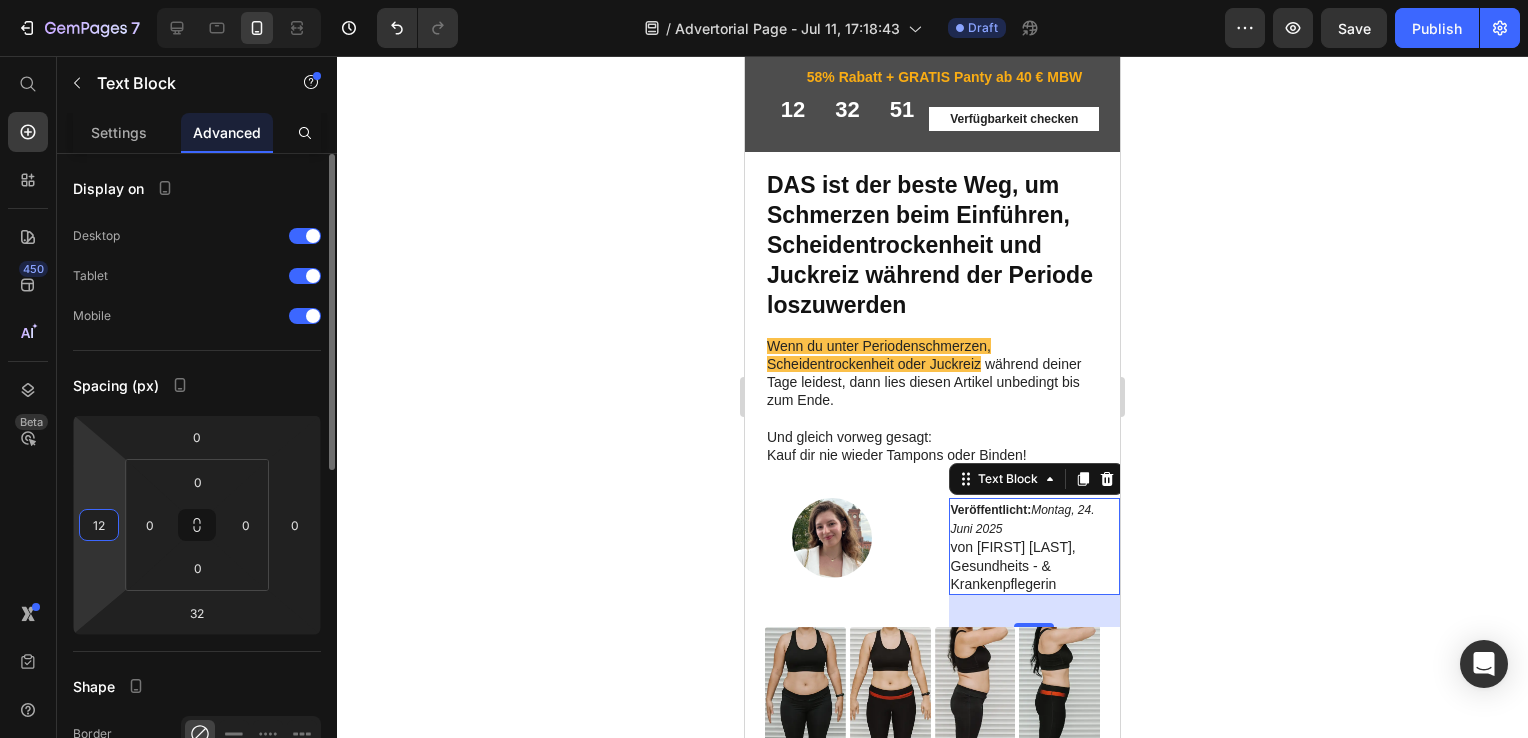 type on "1" 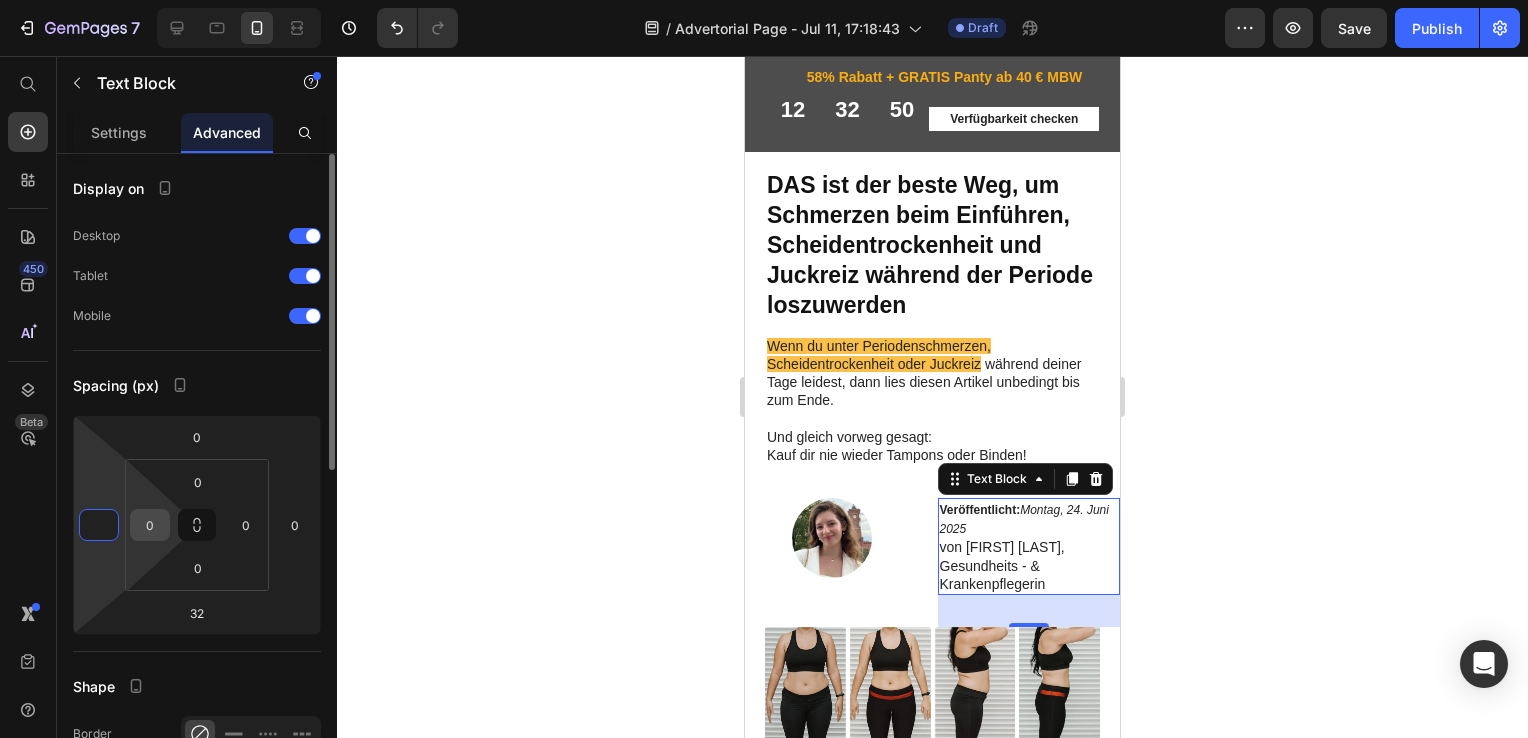 click on "0" at bounding box center (150, 525) 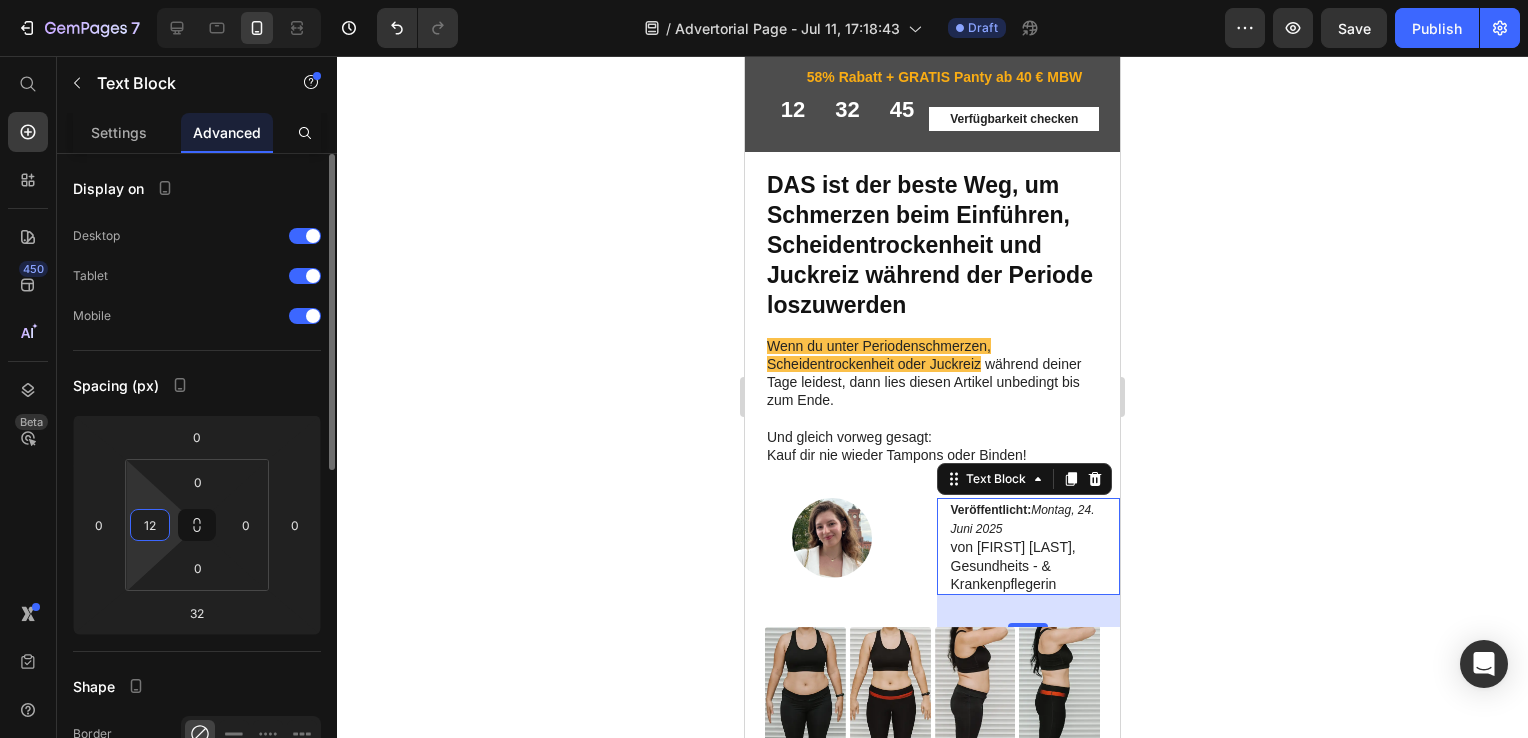 type on "1" 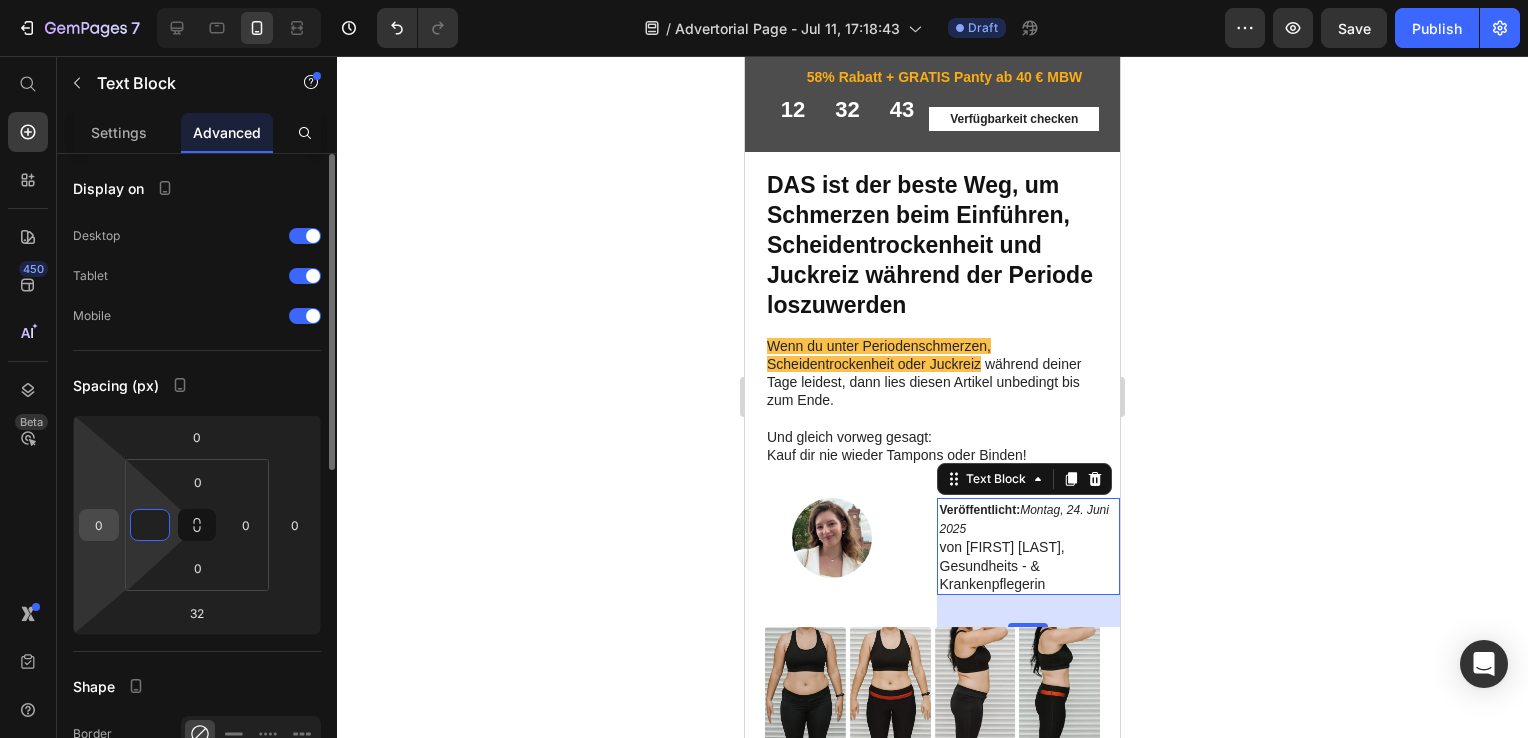 click on "0" at bounding box center [99, 525] 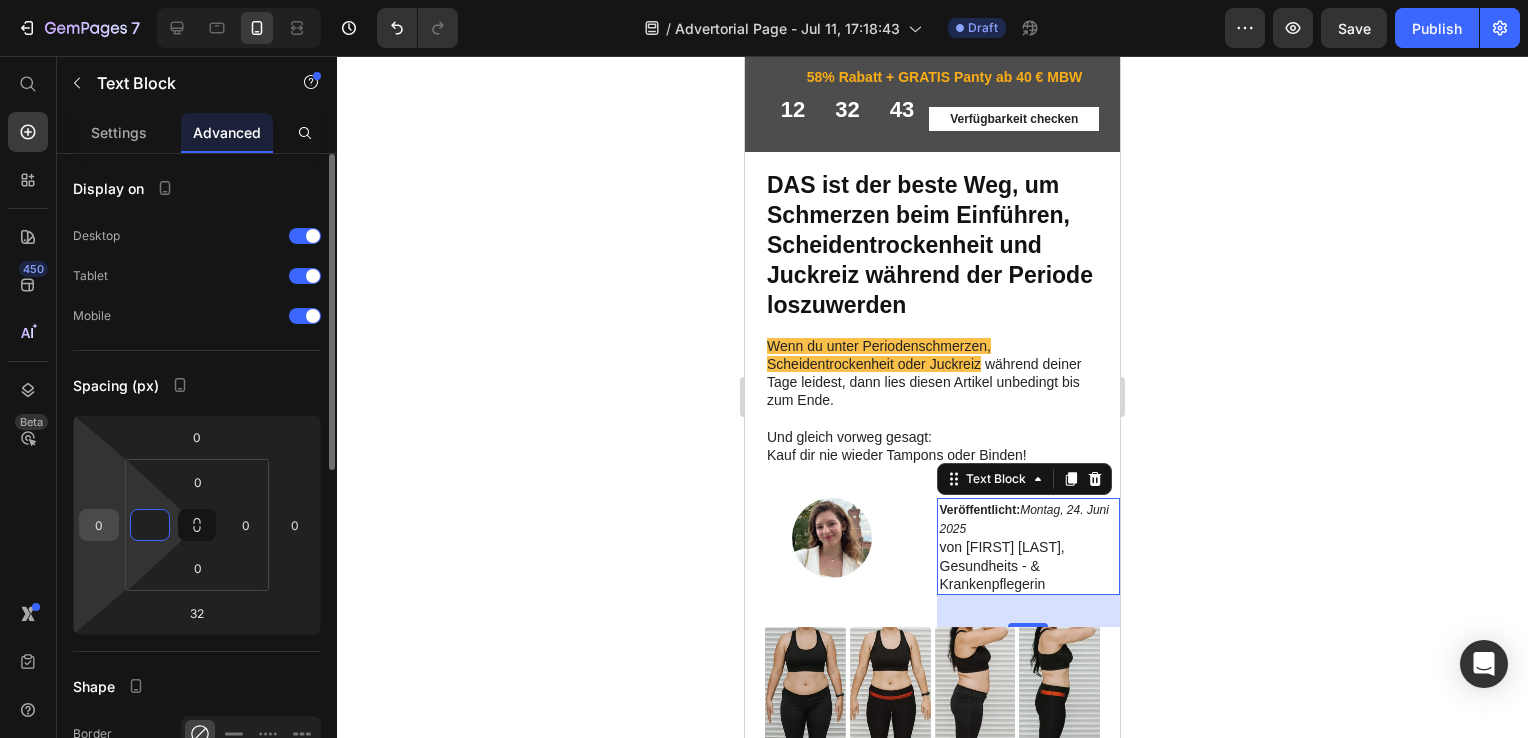 type on "0" 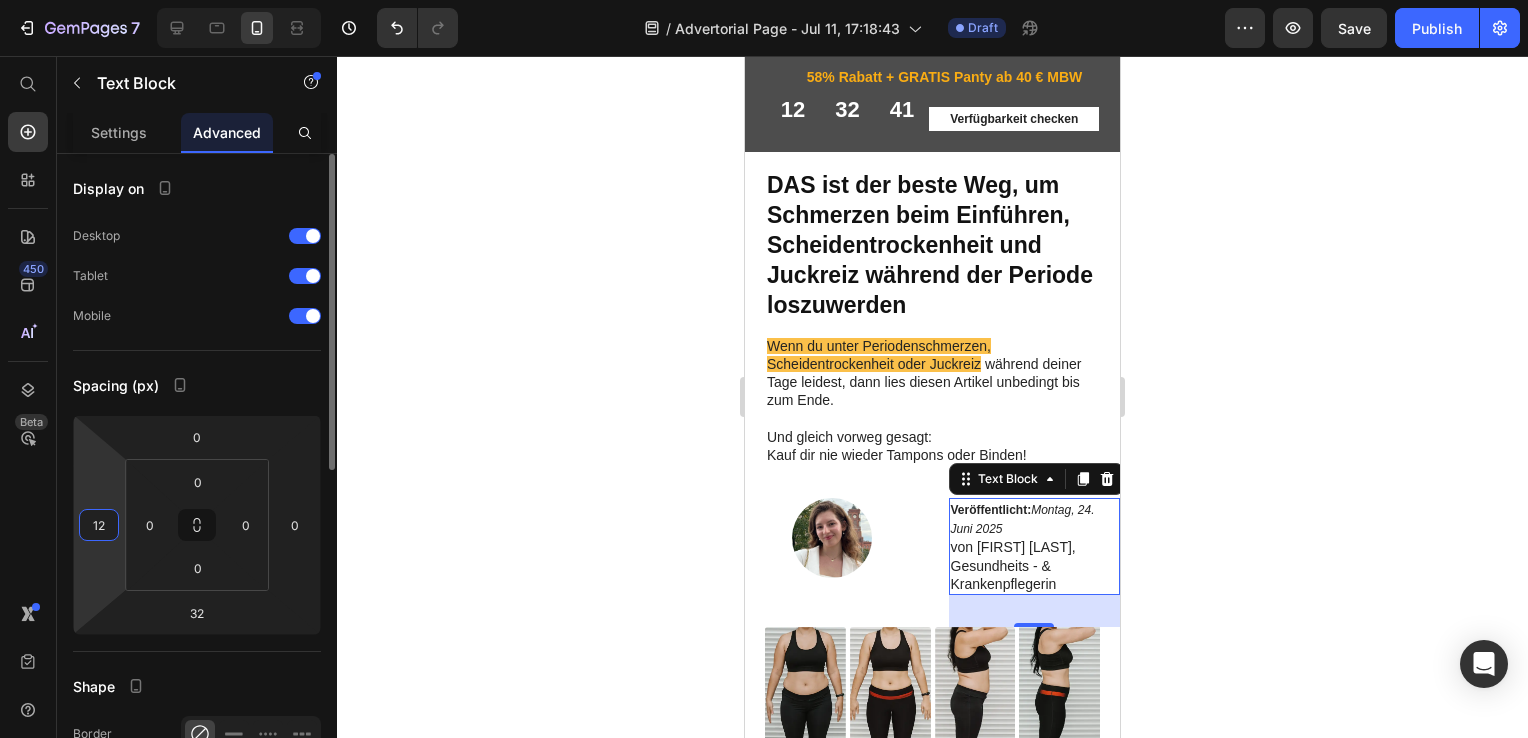 type on "1" 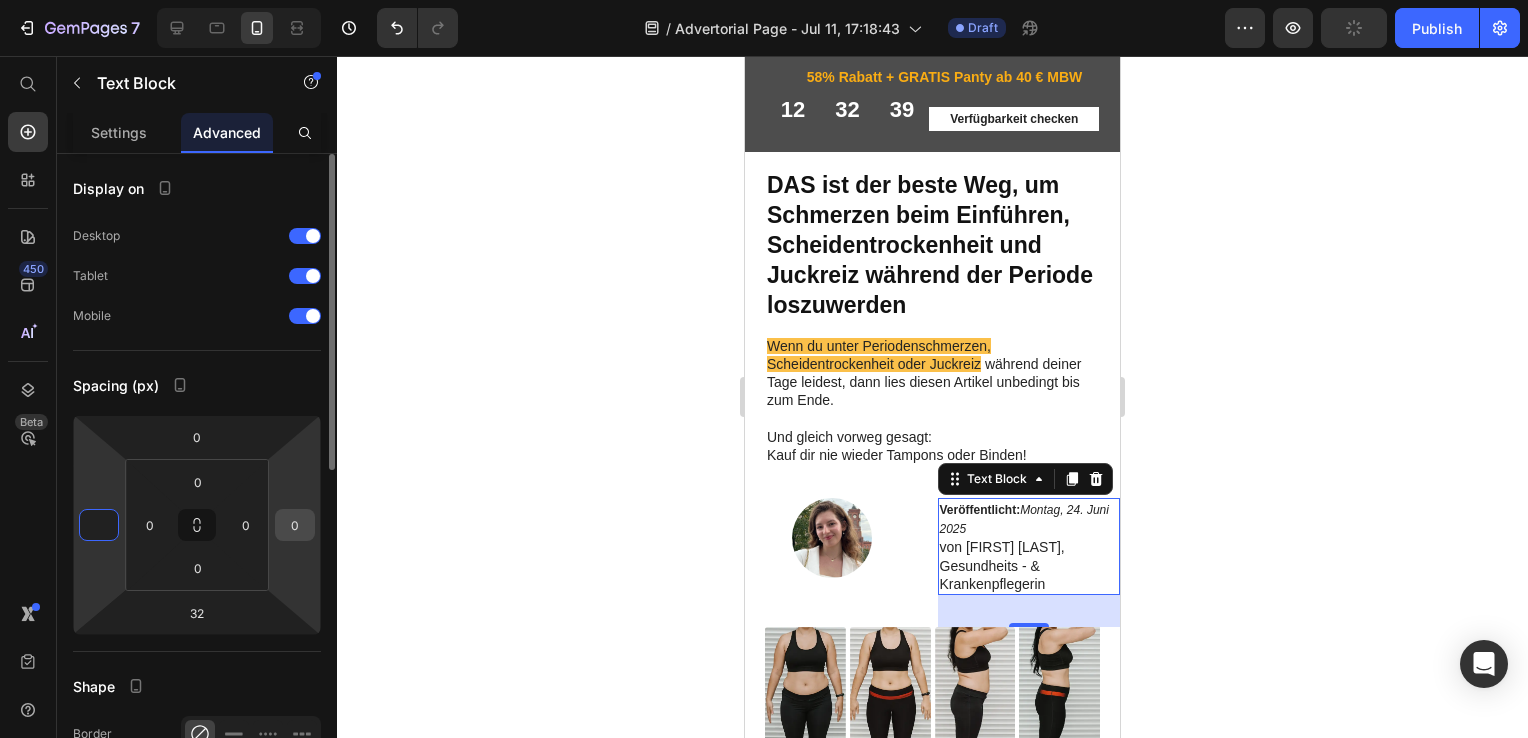 click on "0" at bounding box center (295, 525) 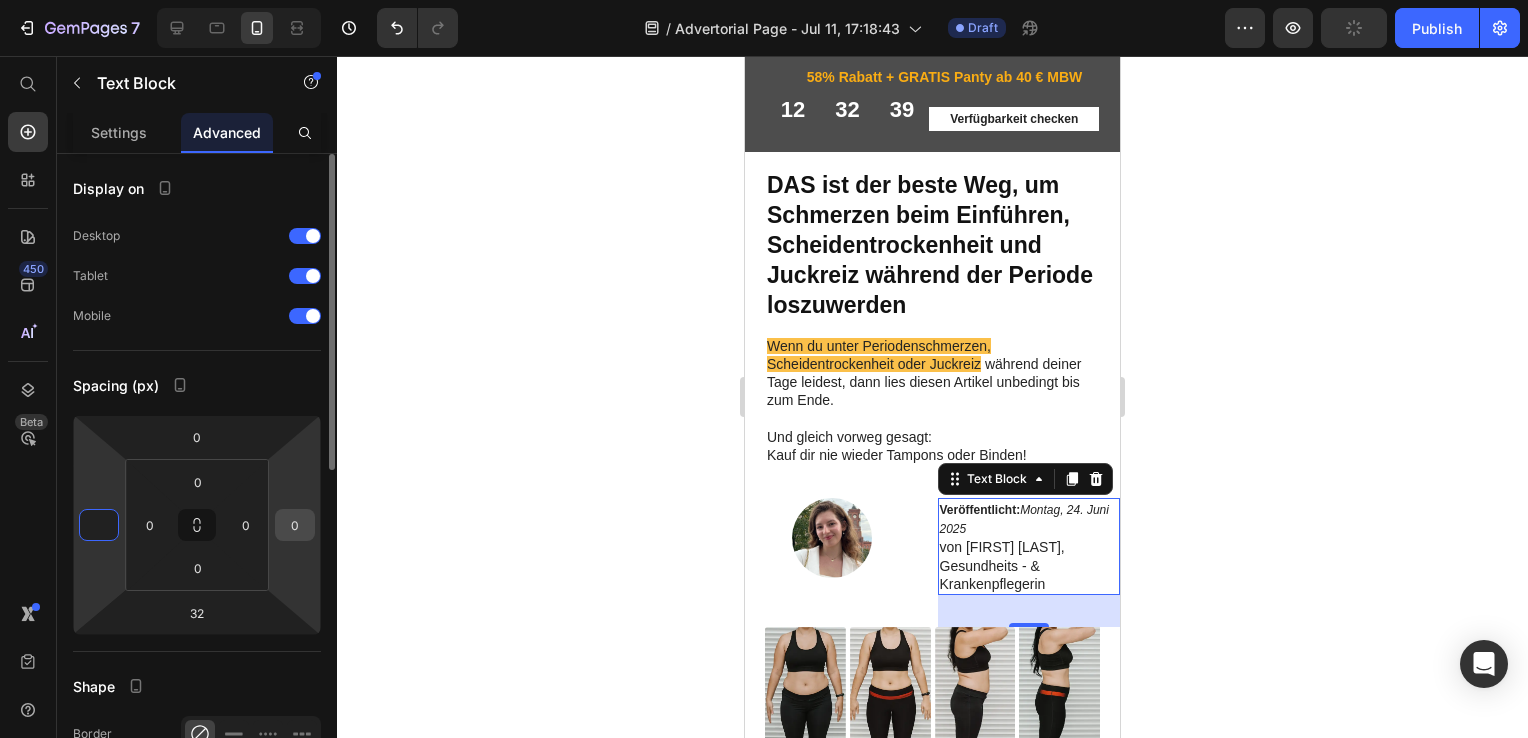 type on "0" 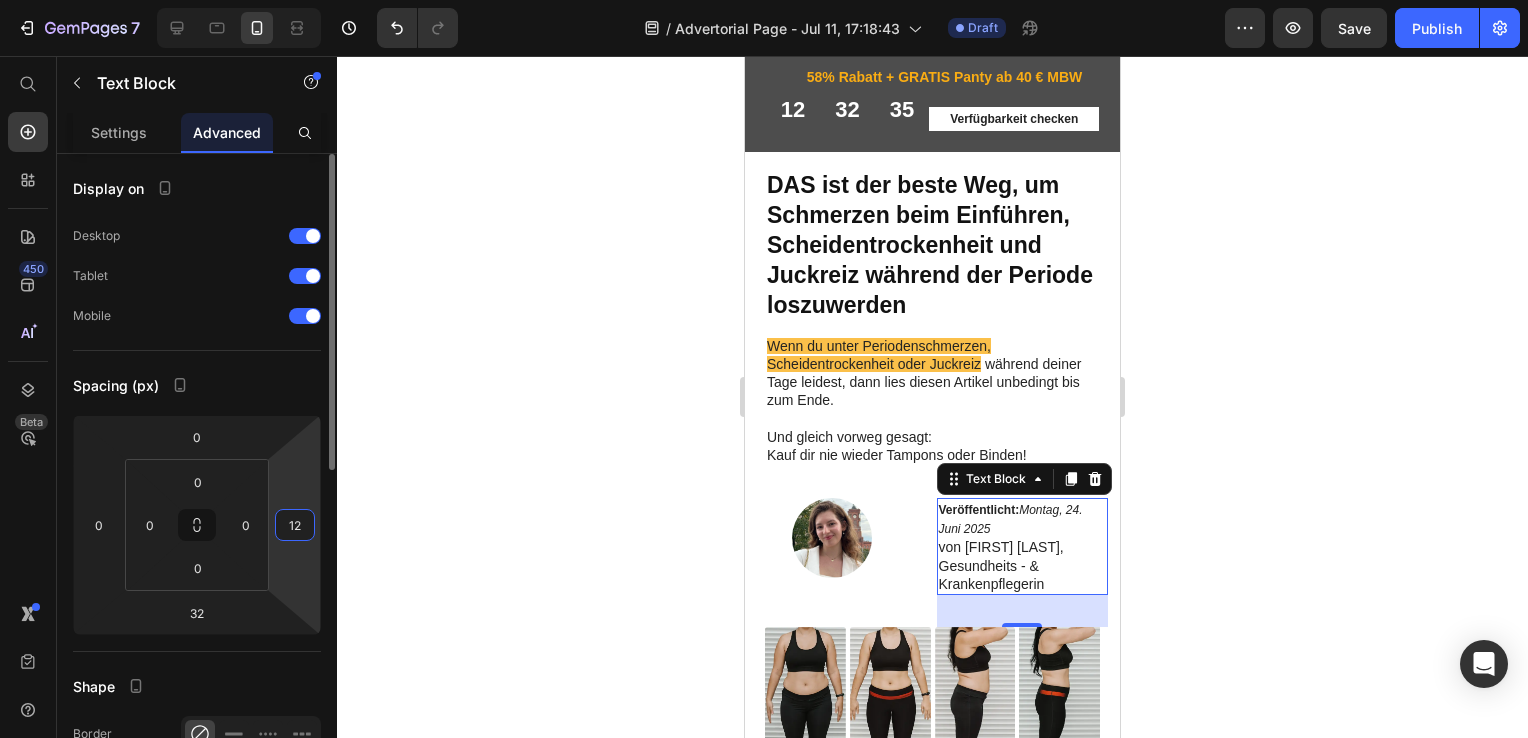 type on "1" 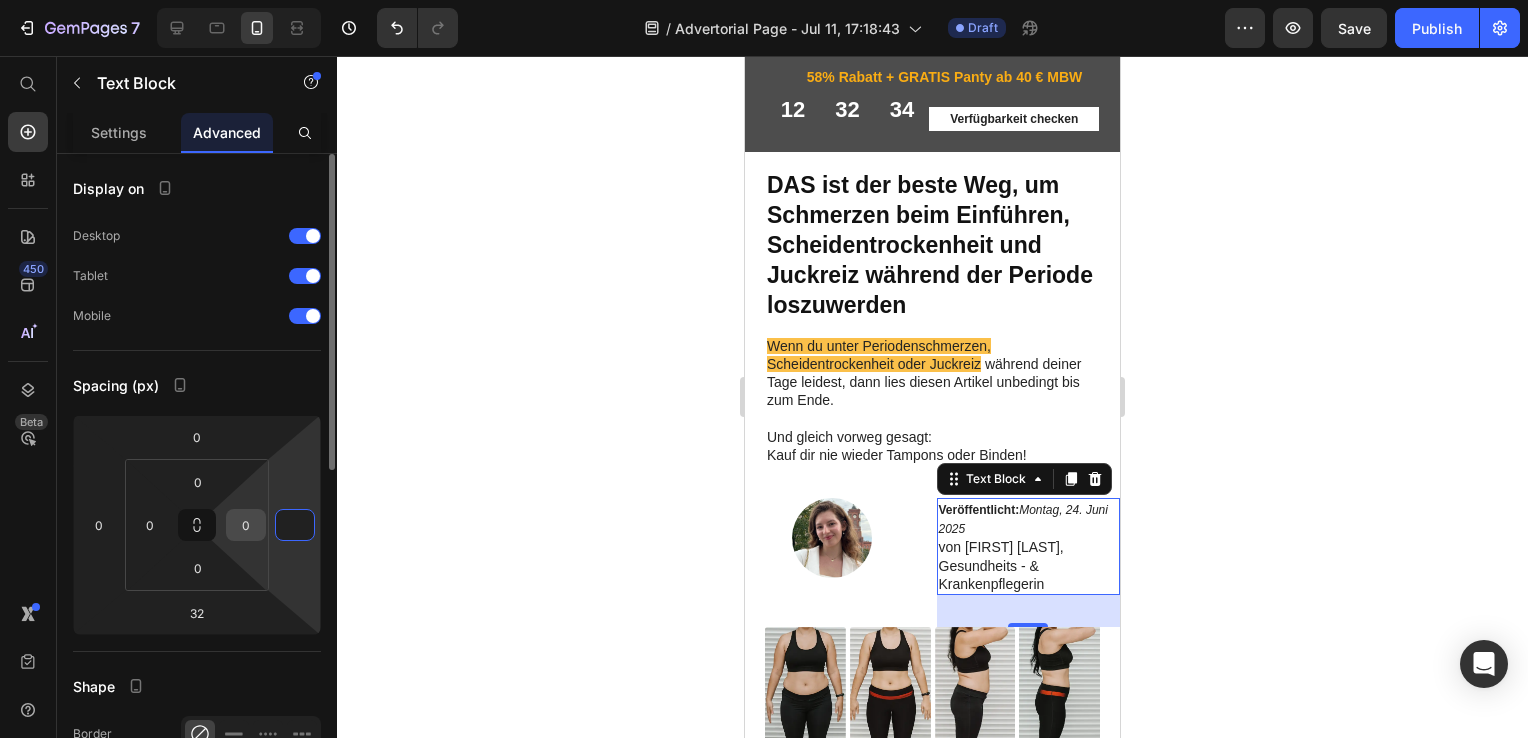click on "0" at bounding box center (246, 525) 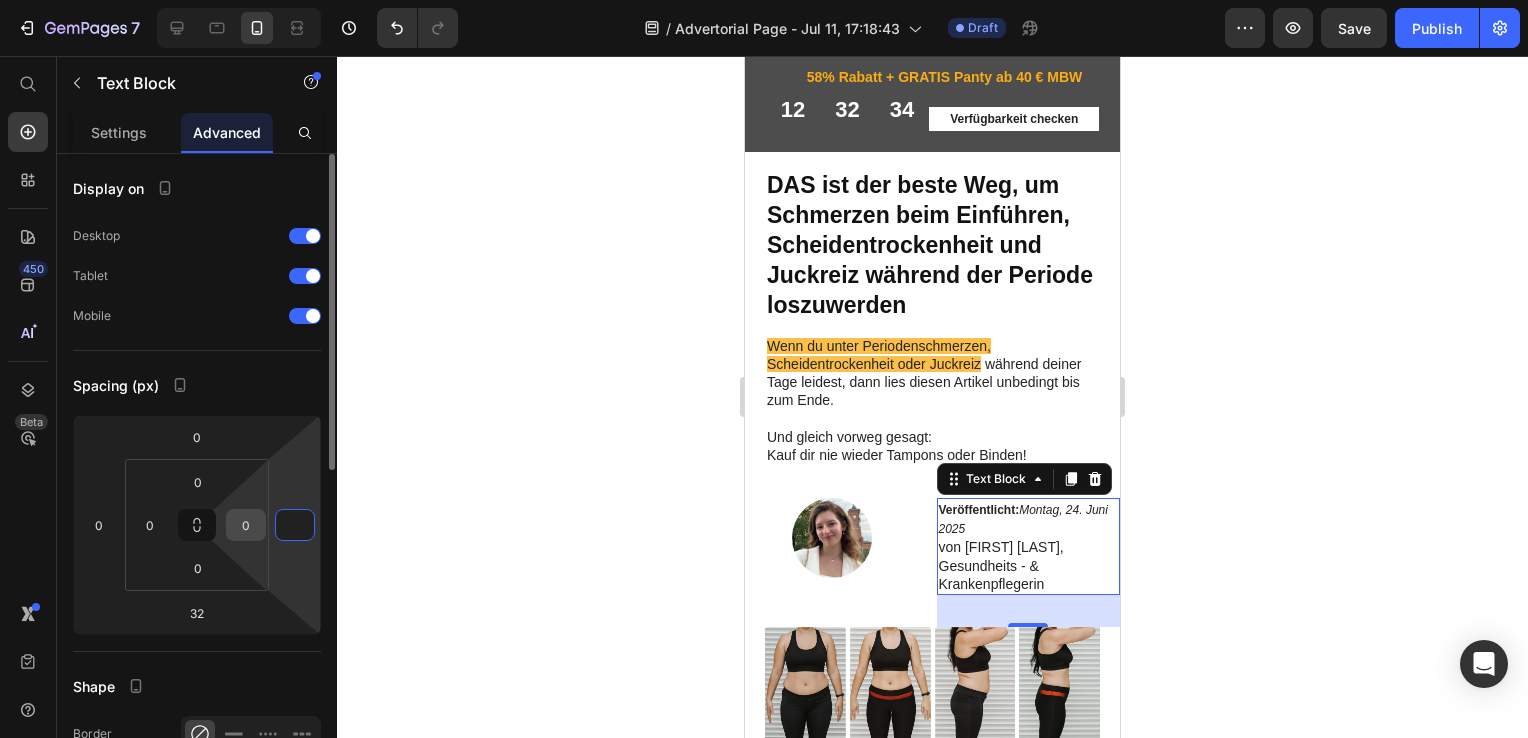 type on "0" 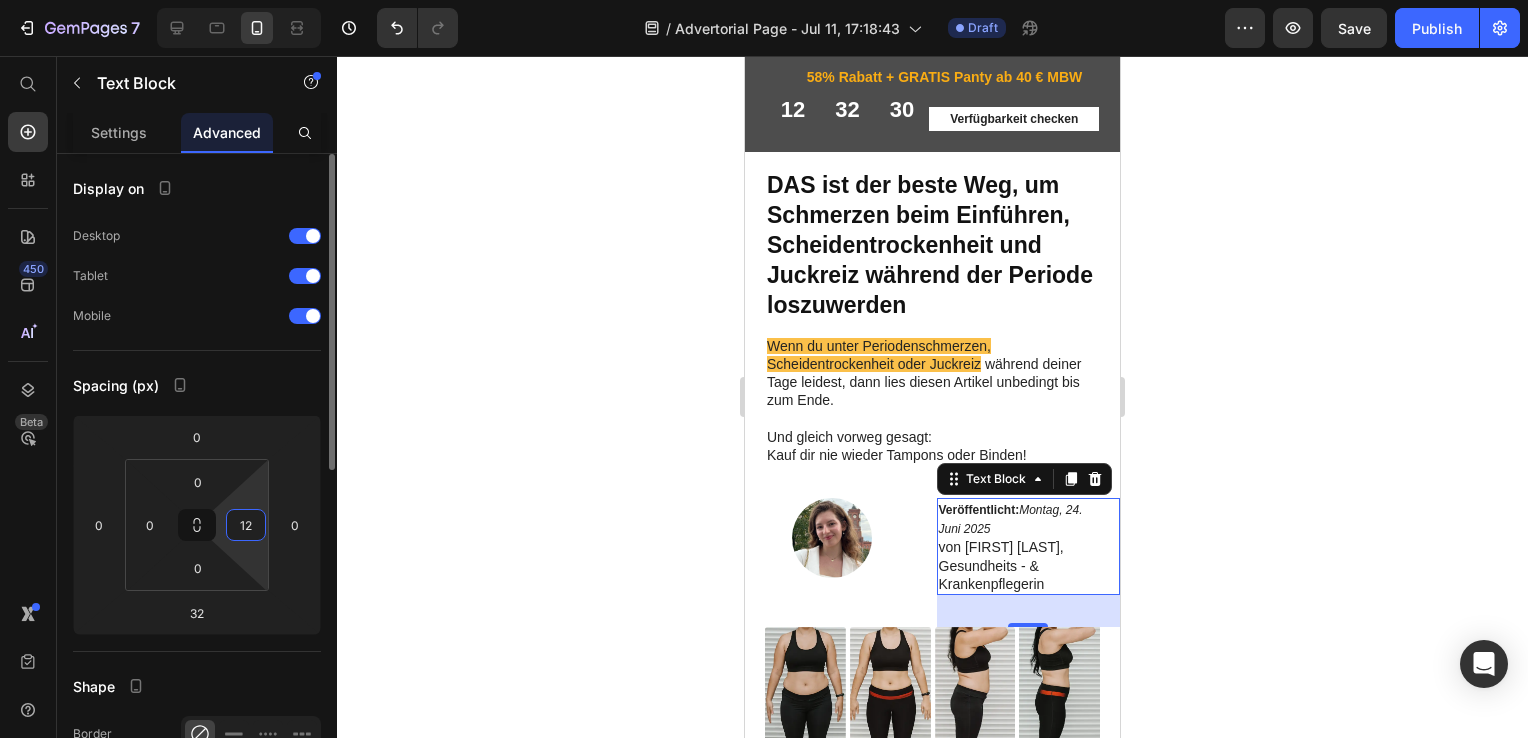 type on "1" 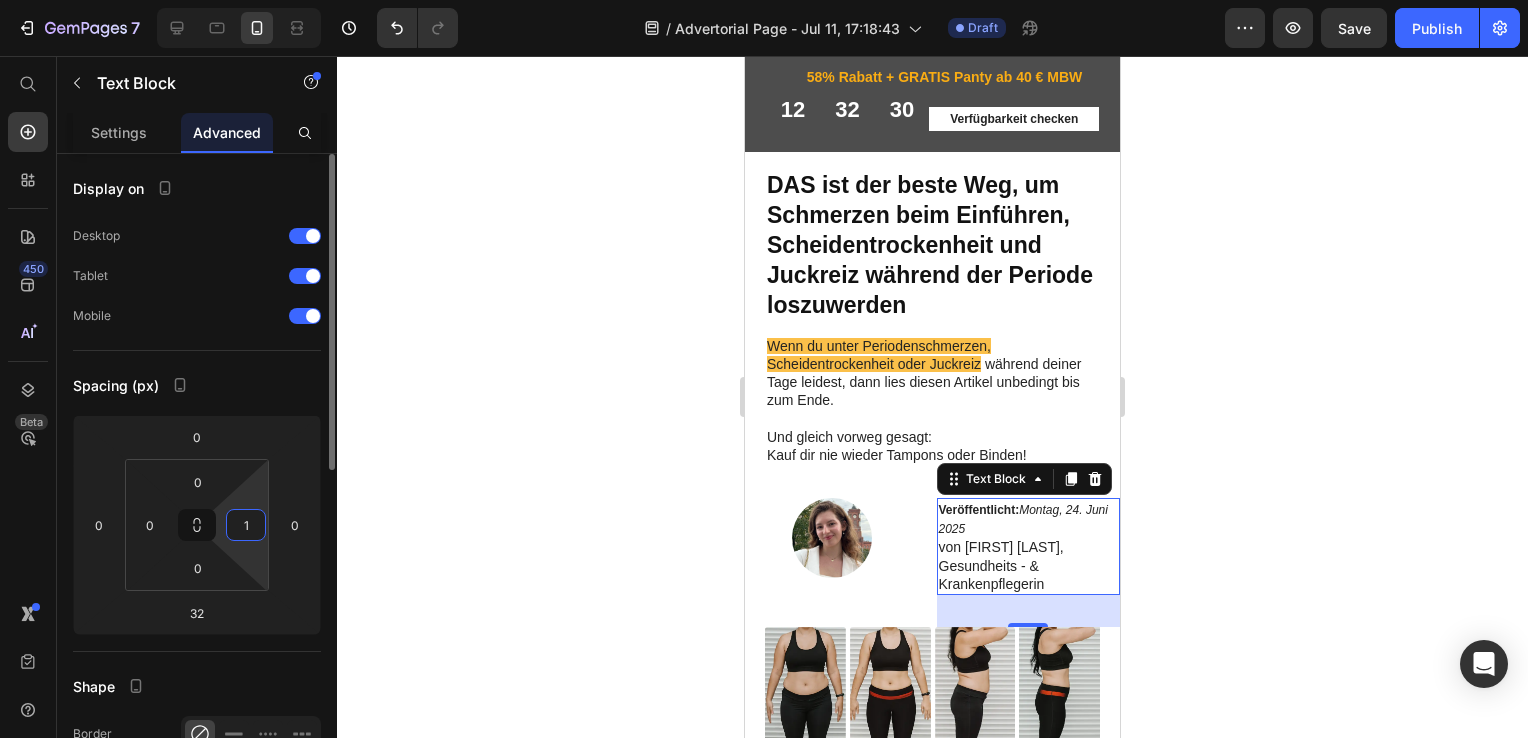 type 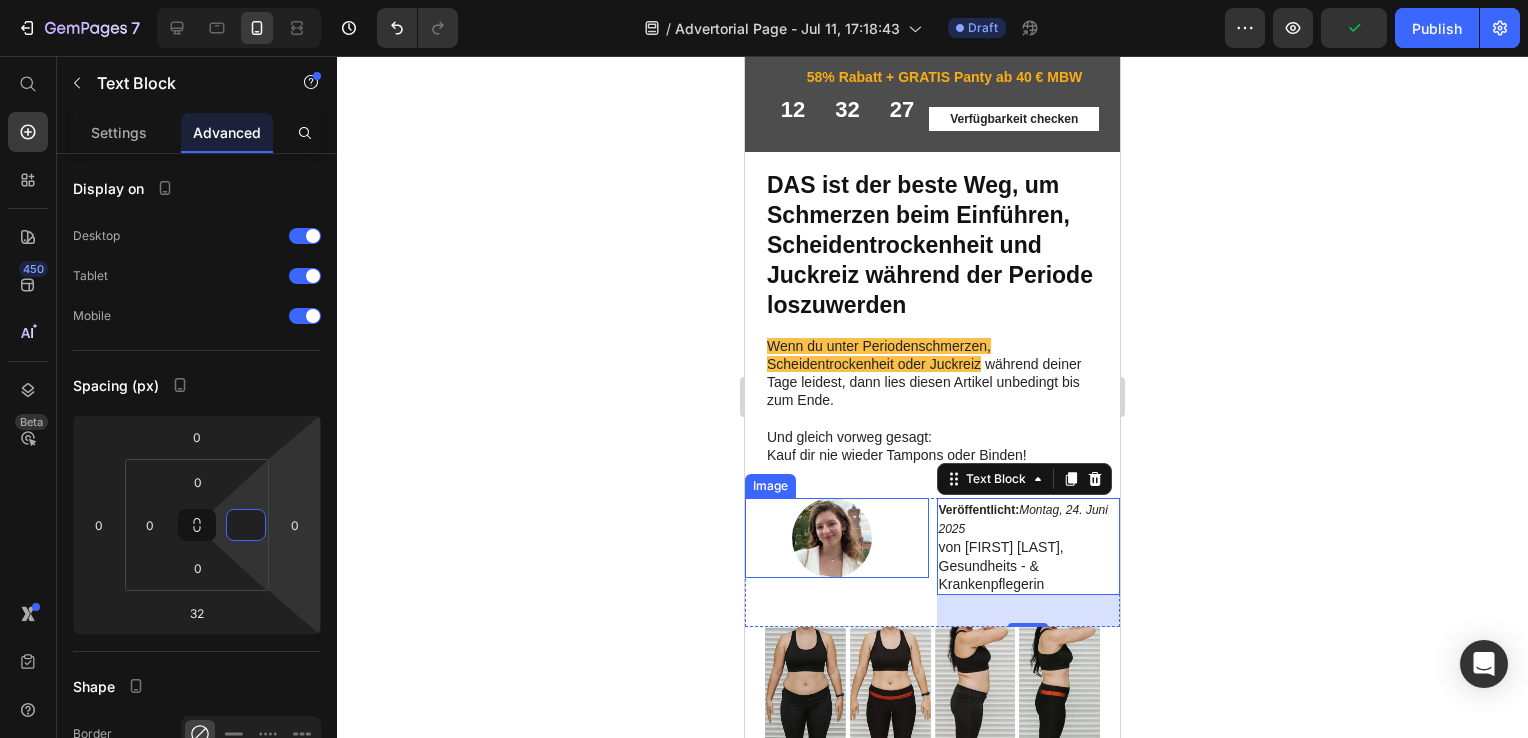 click at bounding box center [837, 538] 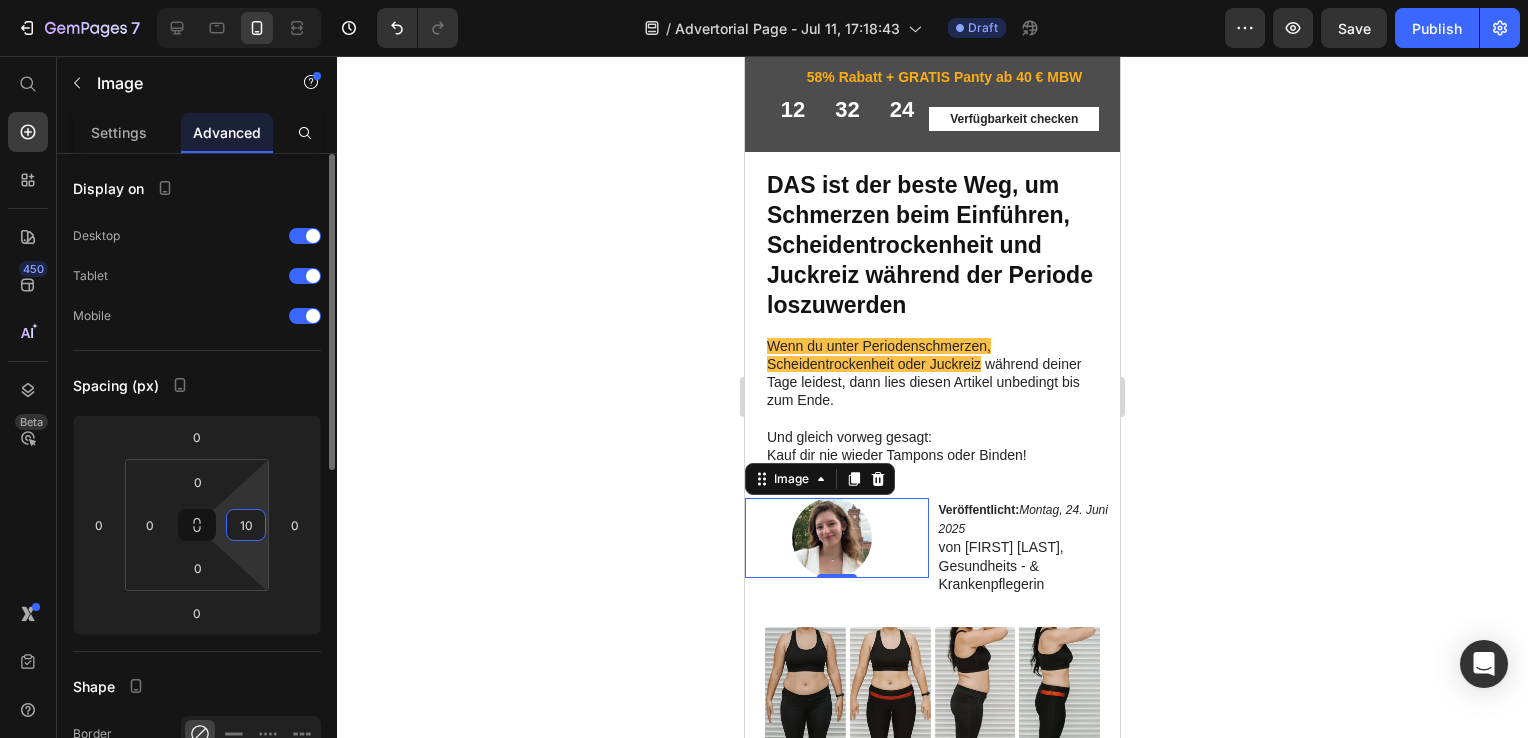 click on "10" at bounding box center (246, 525) 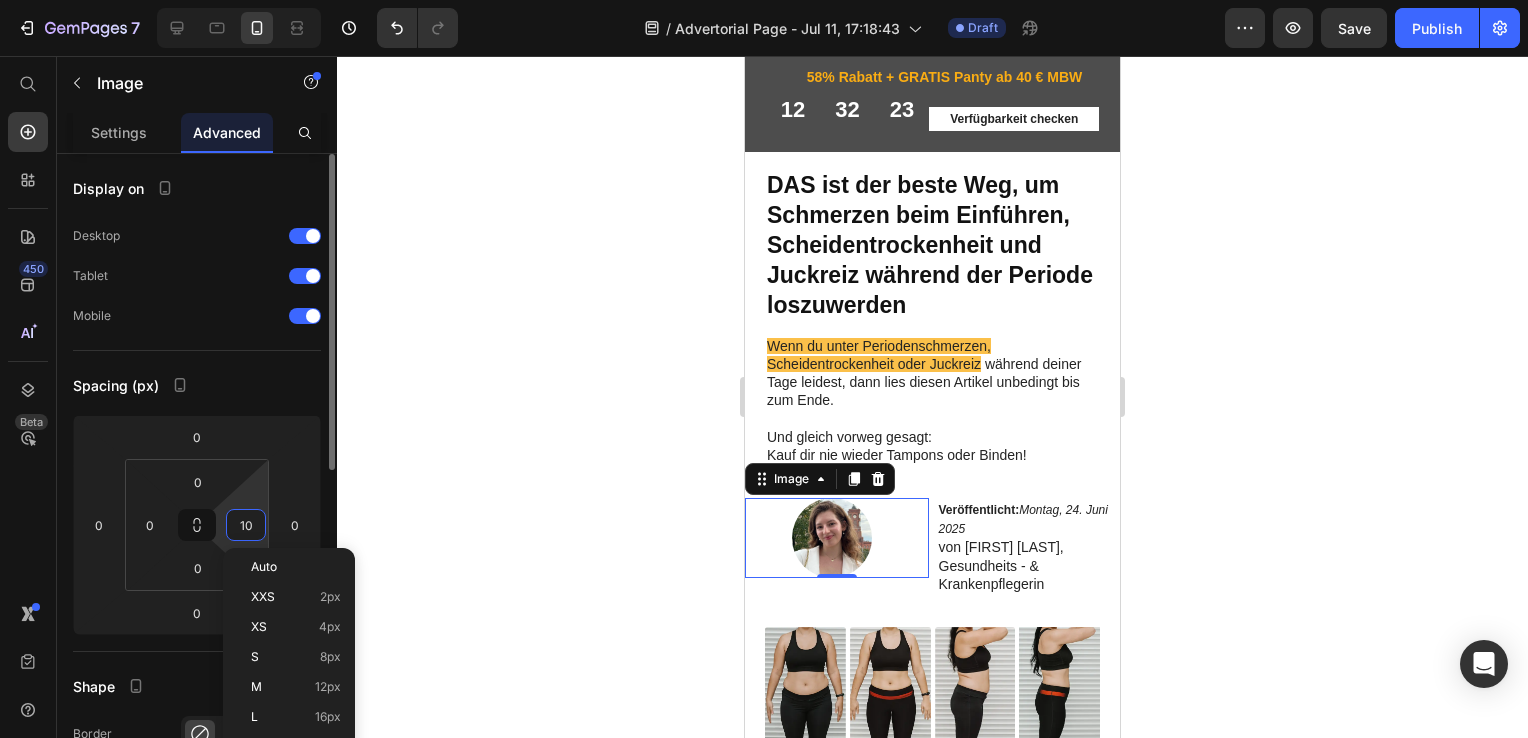 type 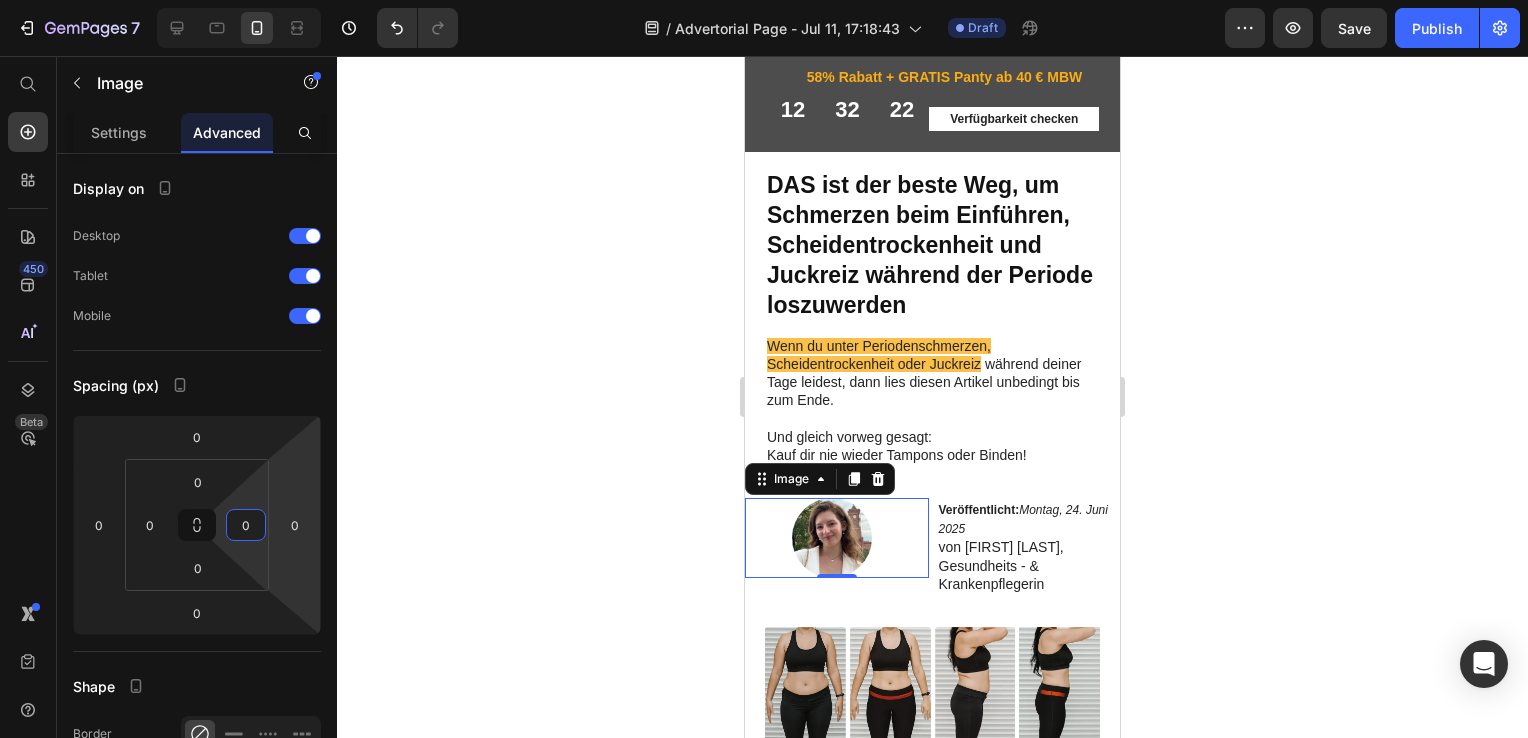 click 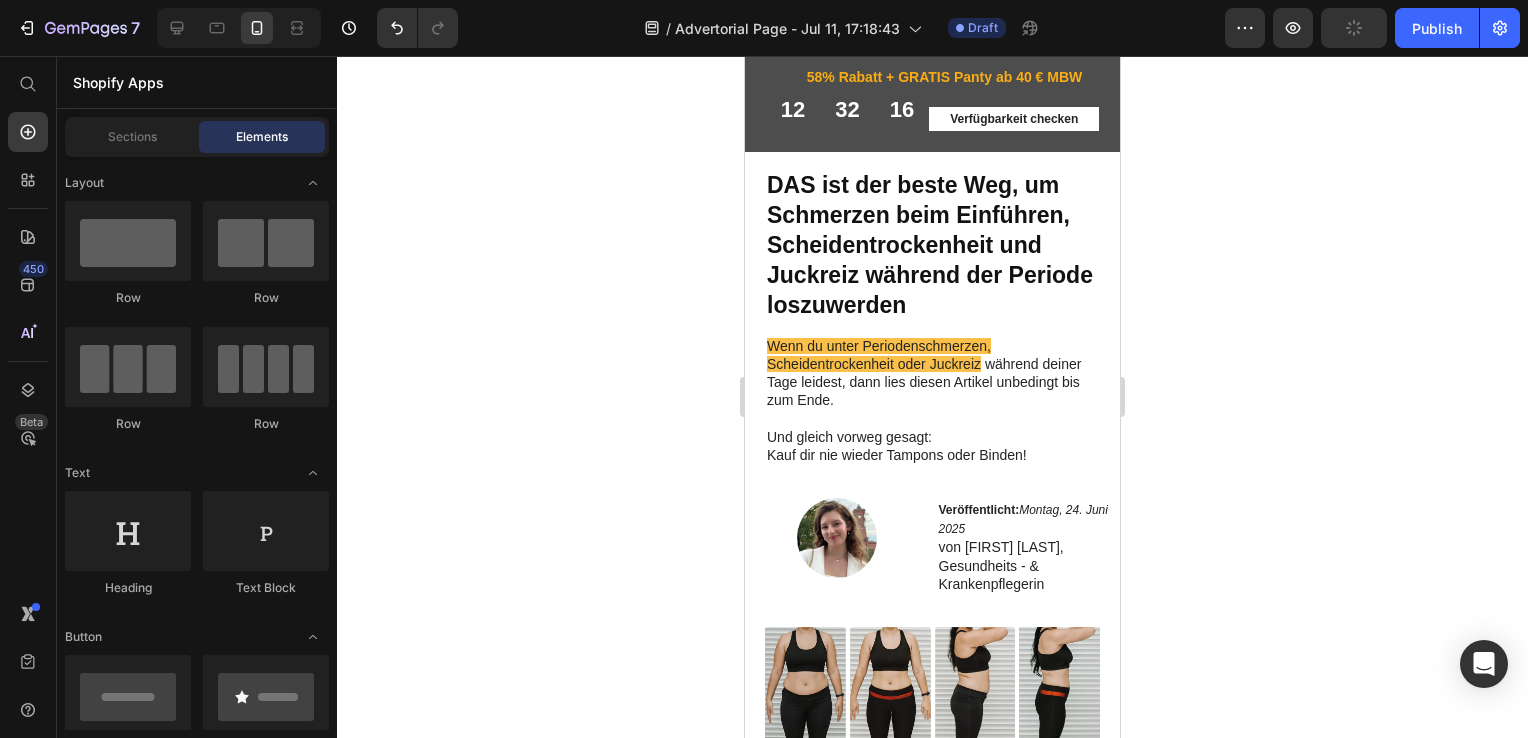 click 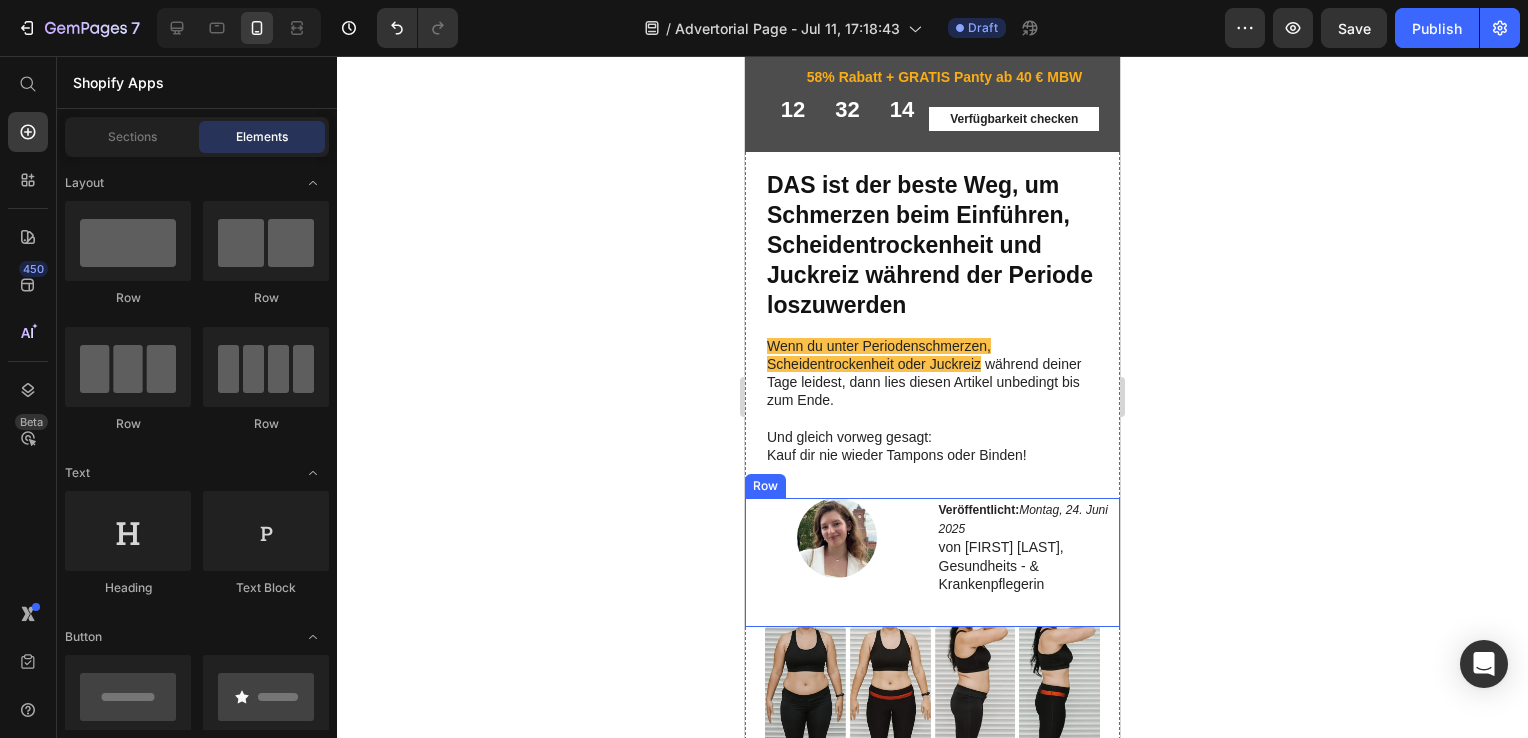 click on "Image" at bounding box center (837, 562) 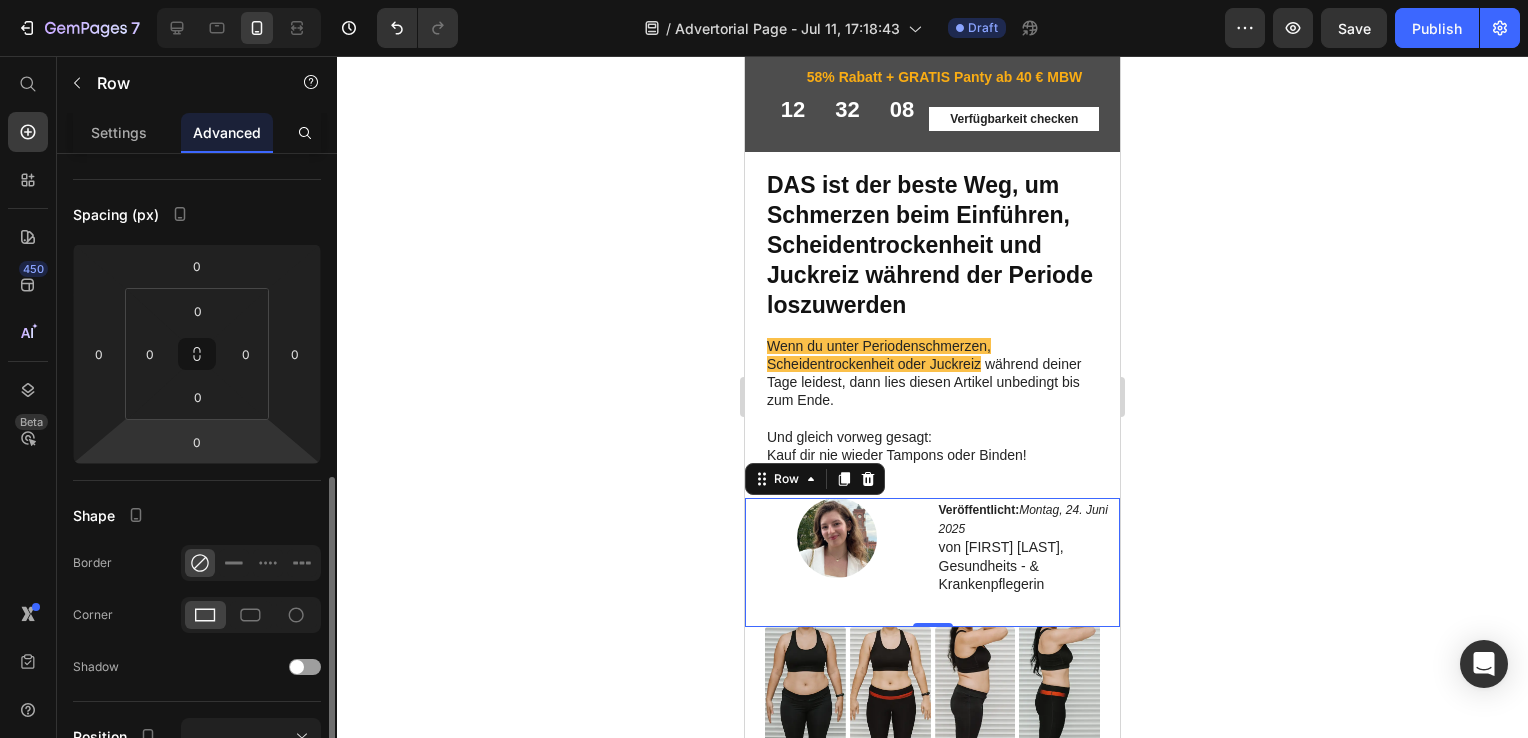 scroll, scrollTop: 357, scrollLeft: 0, axis: vertical 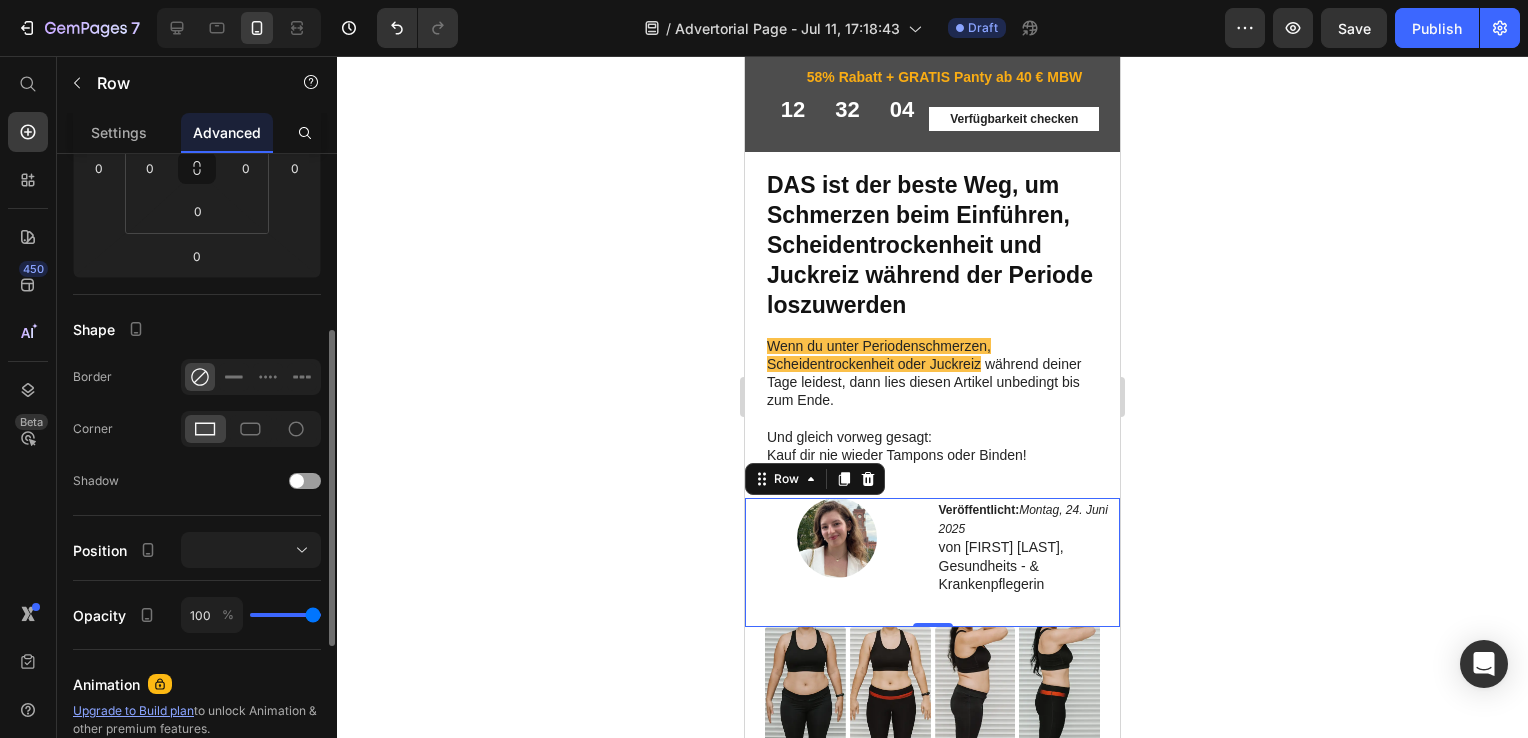 click 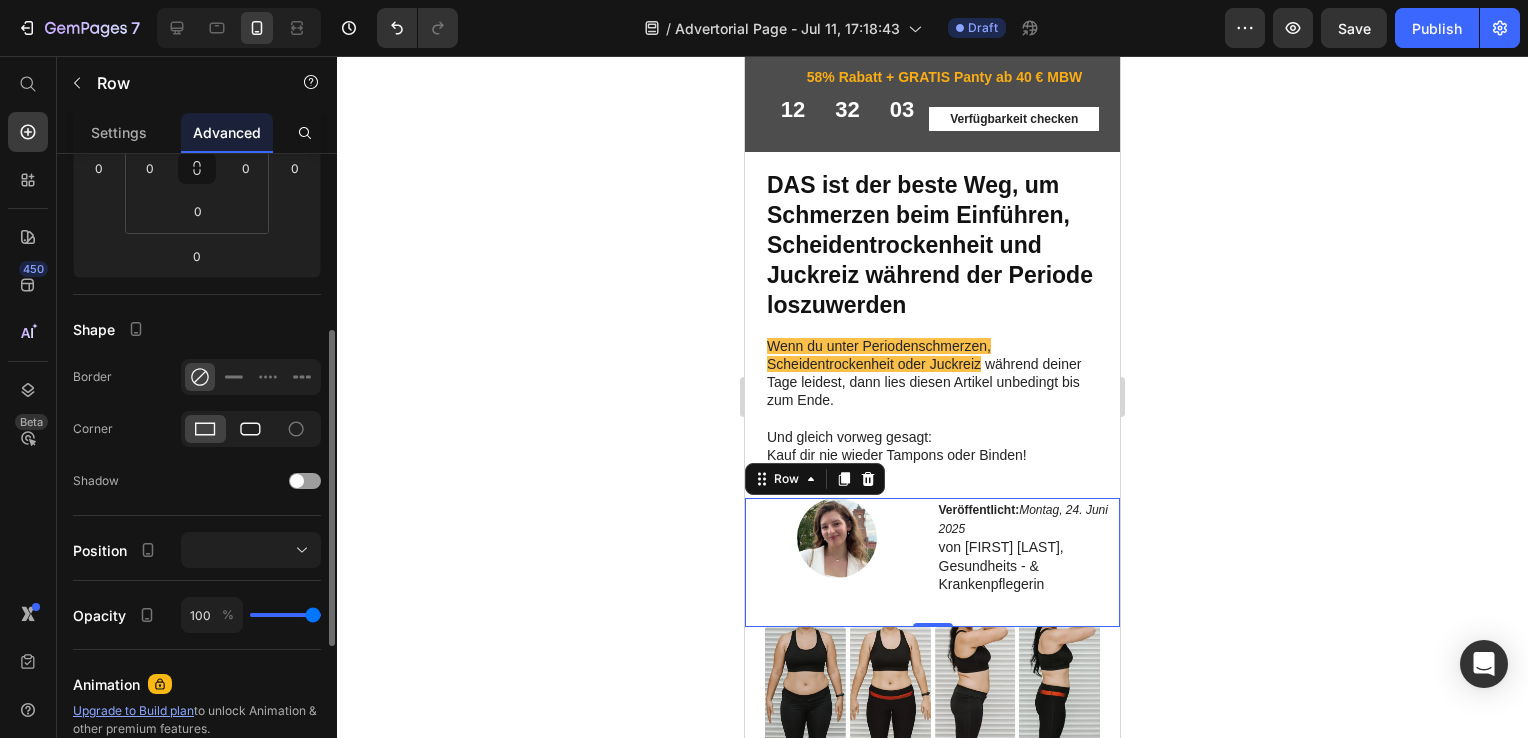 click 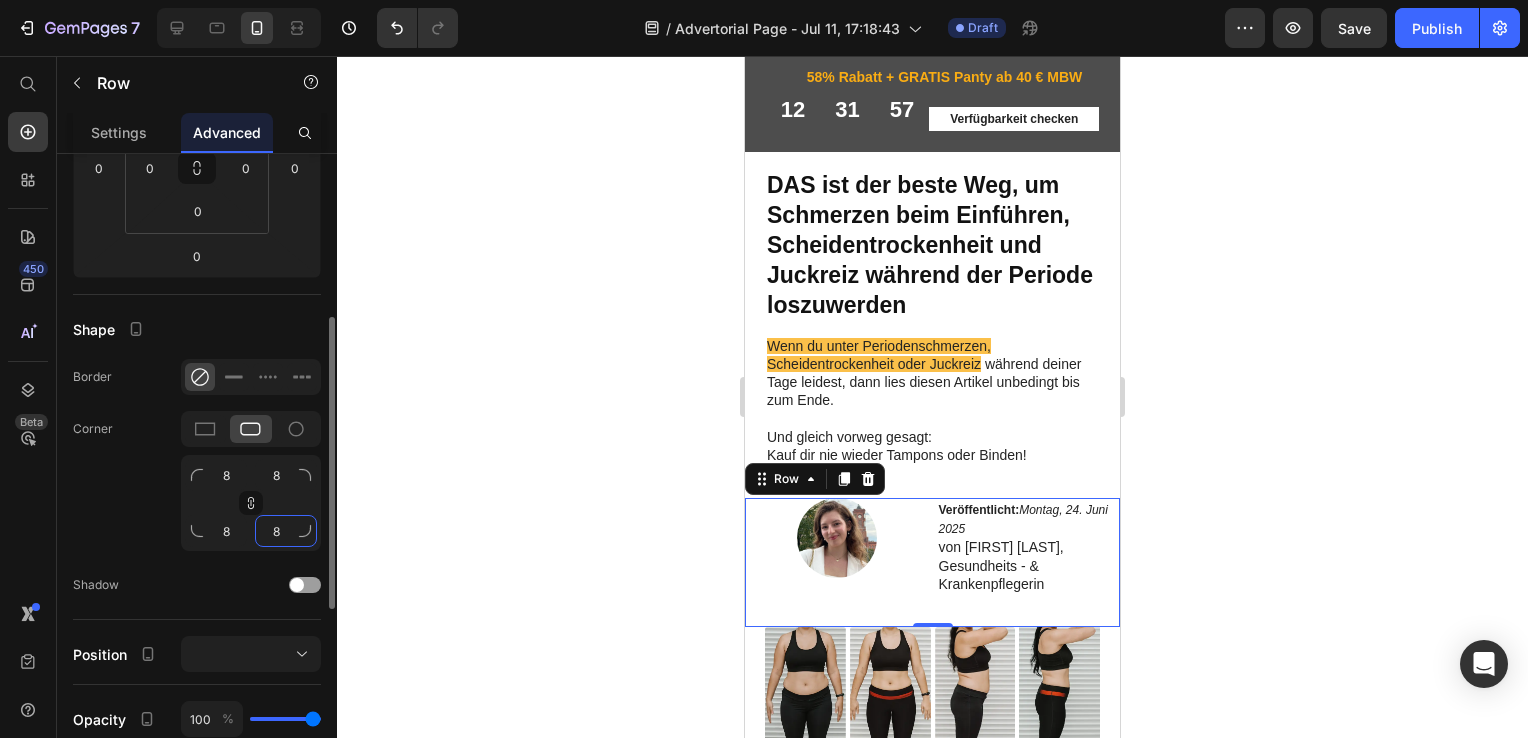 click on "8" 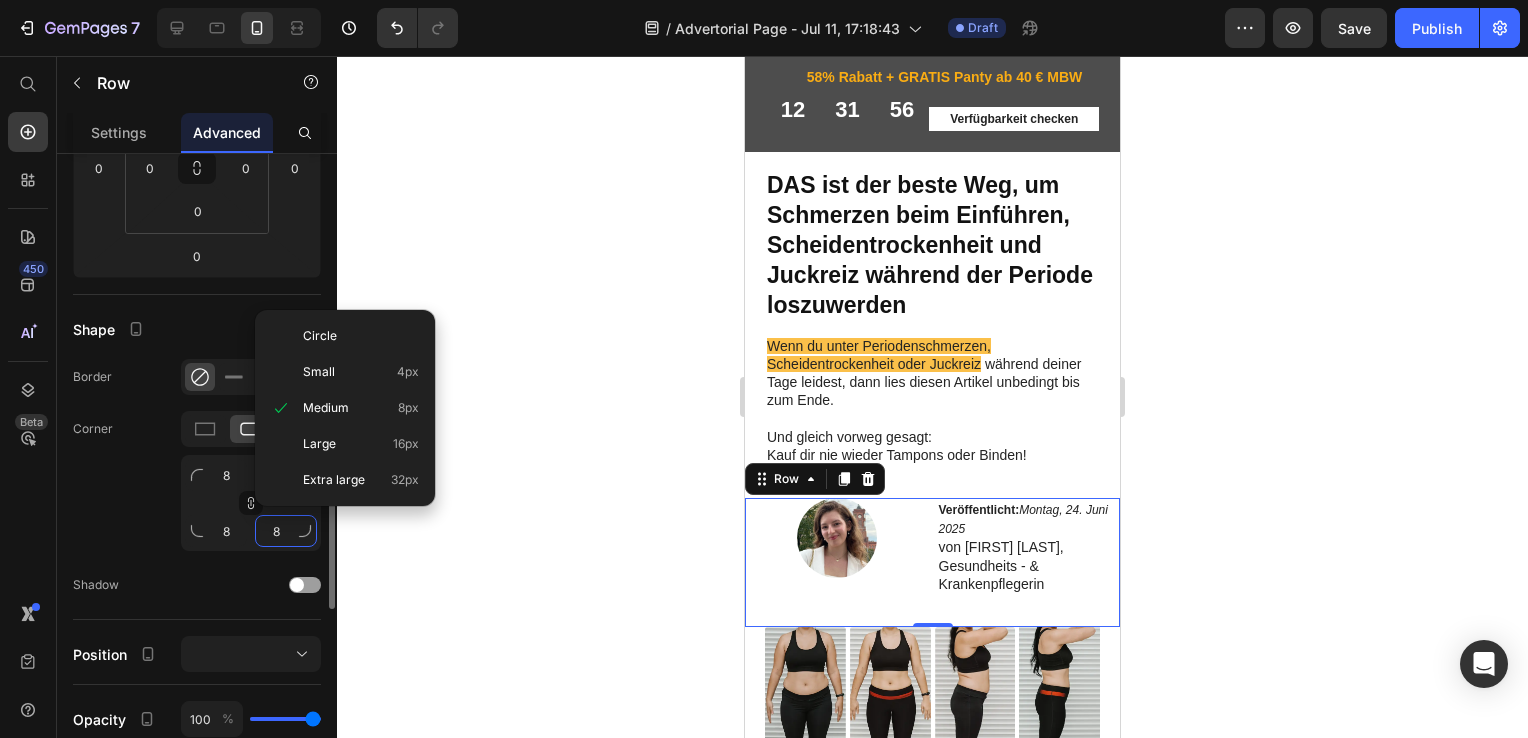 type on "0" 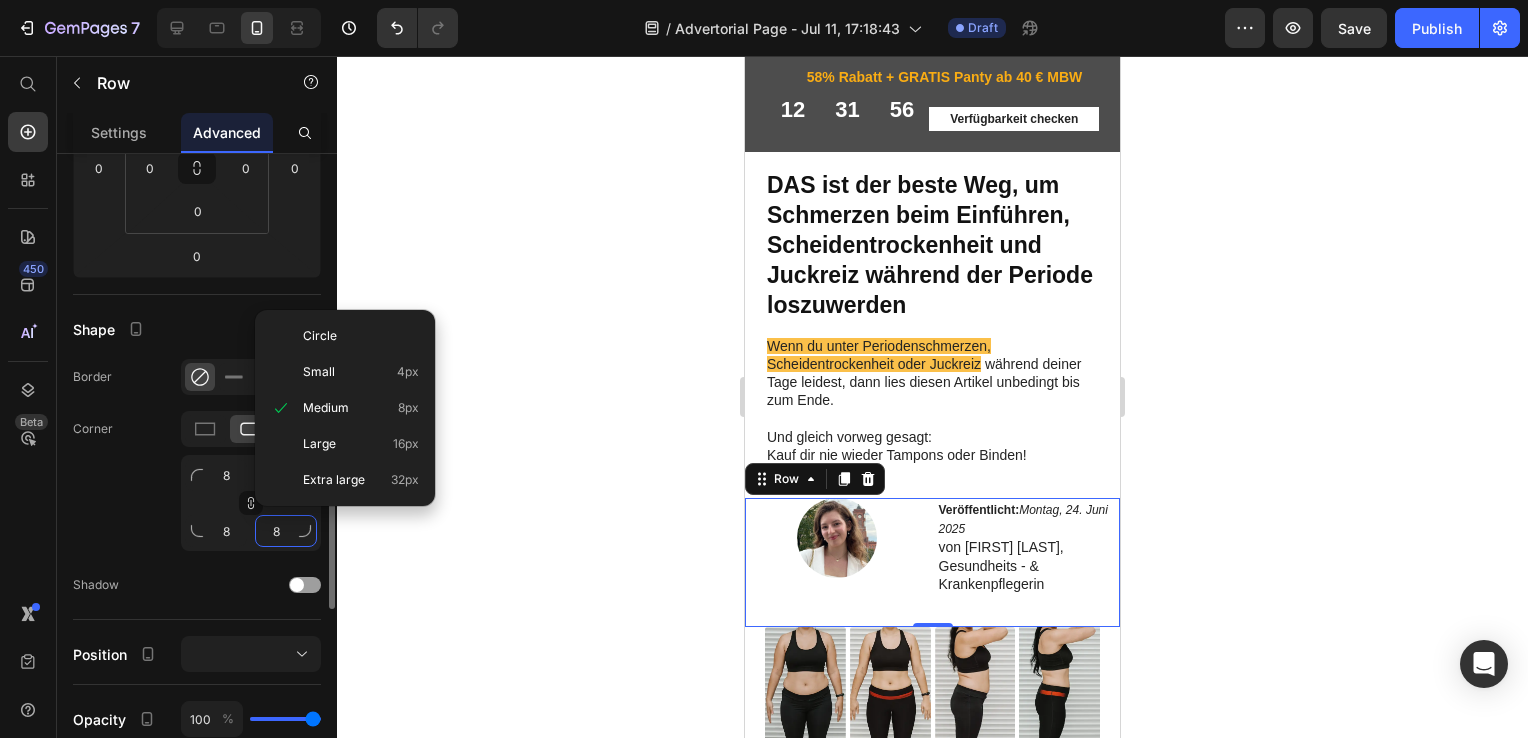 type on "0" 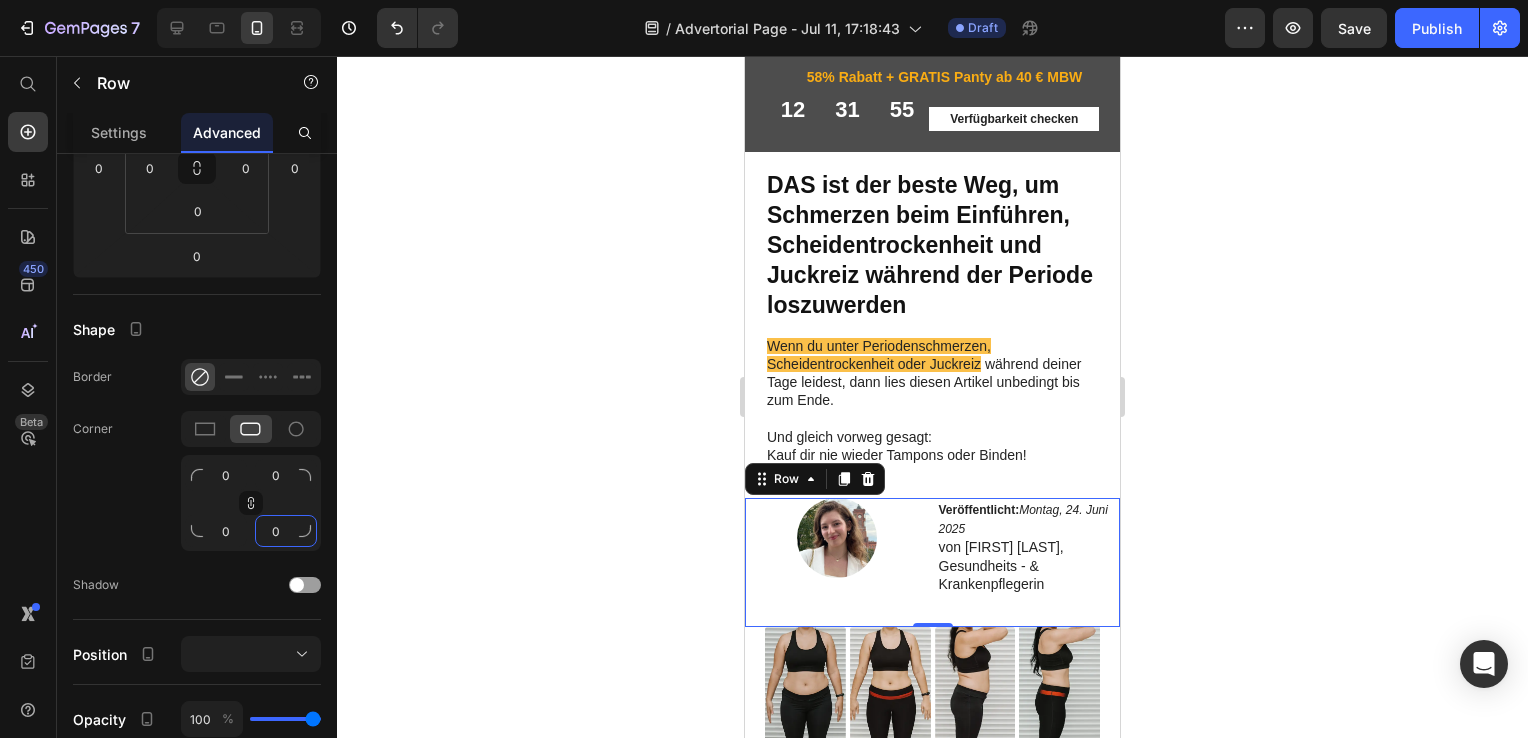 click 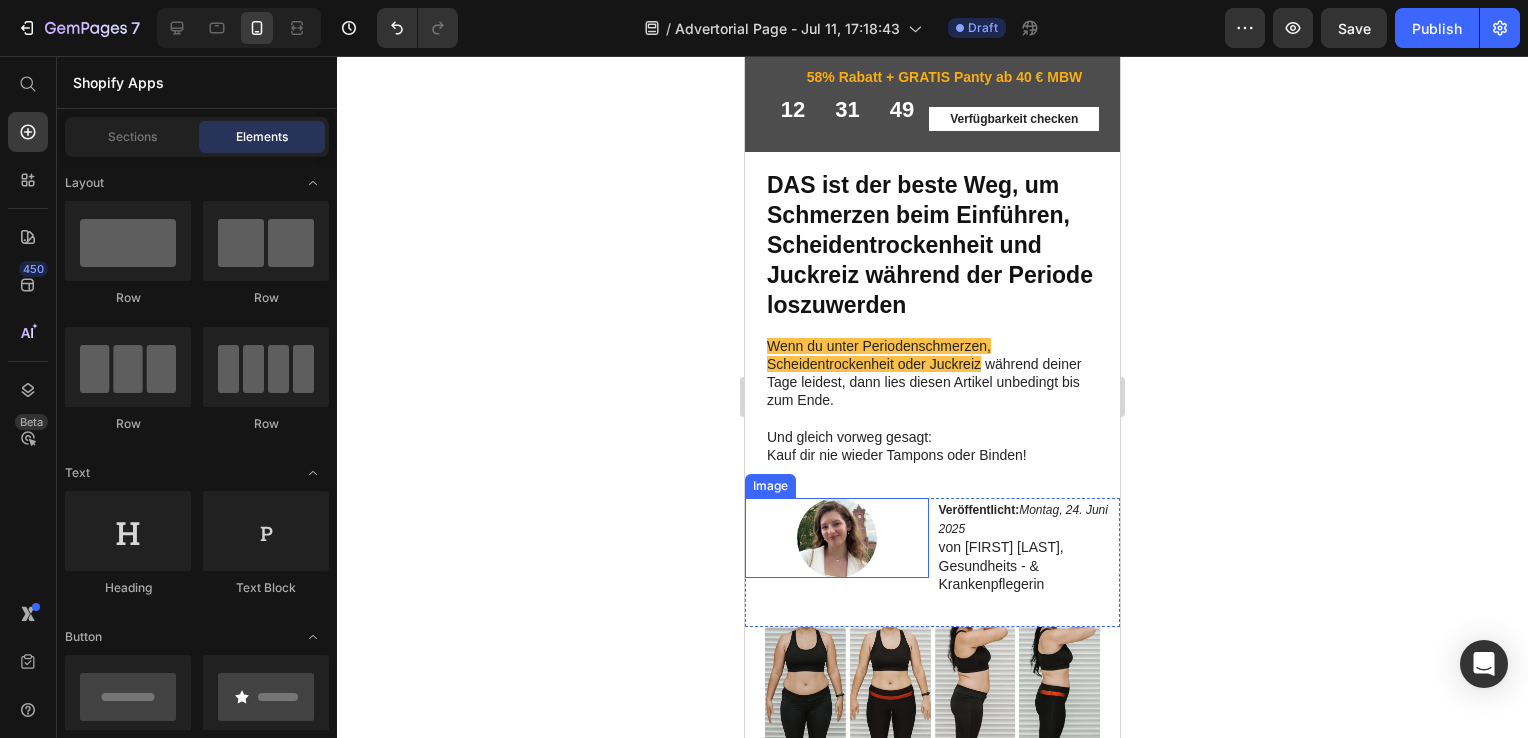 click at bounding box center [837, 538] 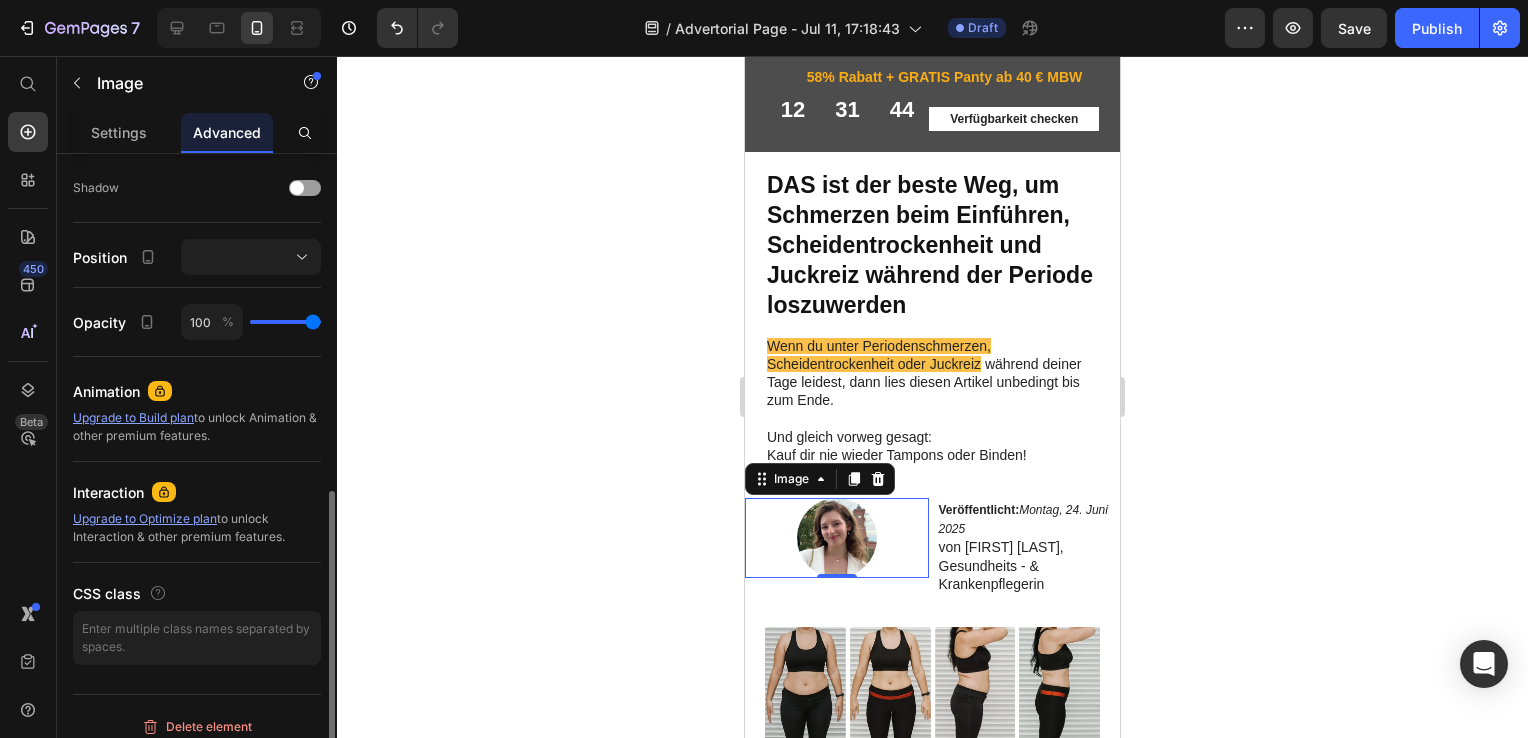 scroll, scrollTop: 661, scrollLeft: 0, axis: vertical 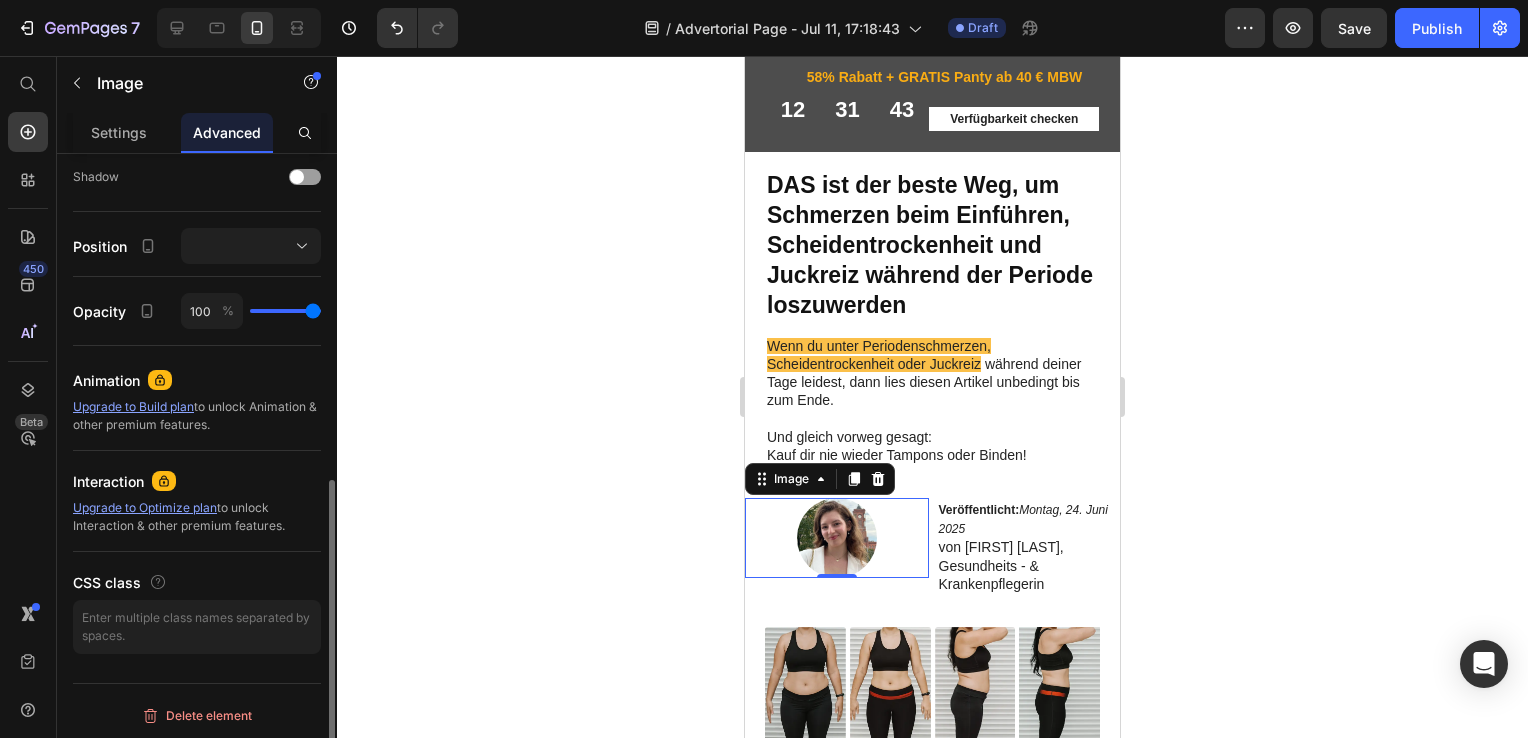click on "Display on Desktop Tablet Mobile Spacing (px) 0 0 0 0 0 0 0 0 Shape Border Corner Shadow Position Opacity 100 % Animation Upgrade to Build plan  to unlock Animation & other premium features. Interaction Upgrade to Optimize plan  to unlock Interaction & other premium features. CSS class" at bounding box center [197, 96] 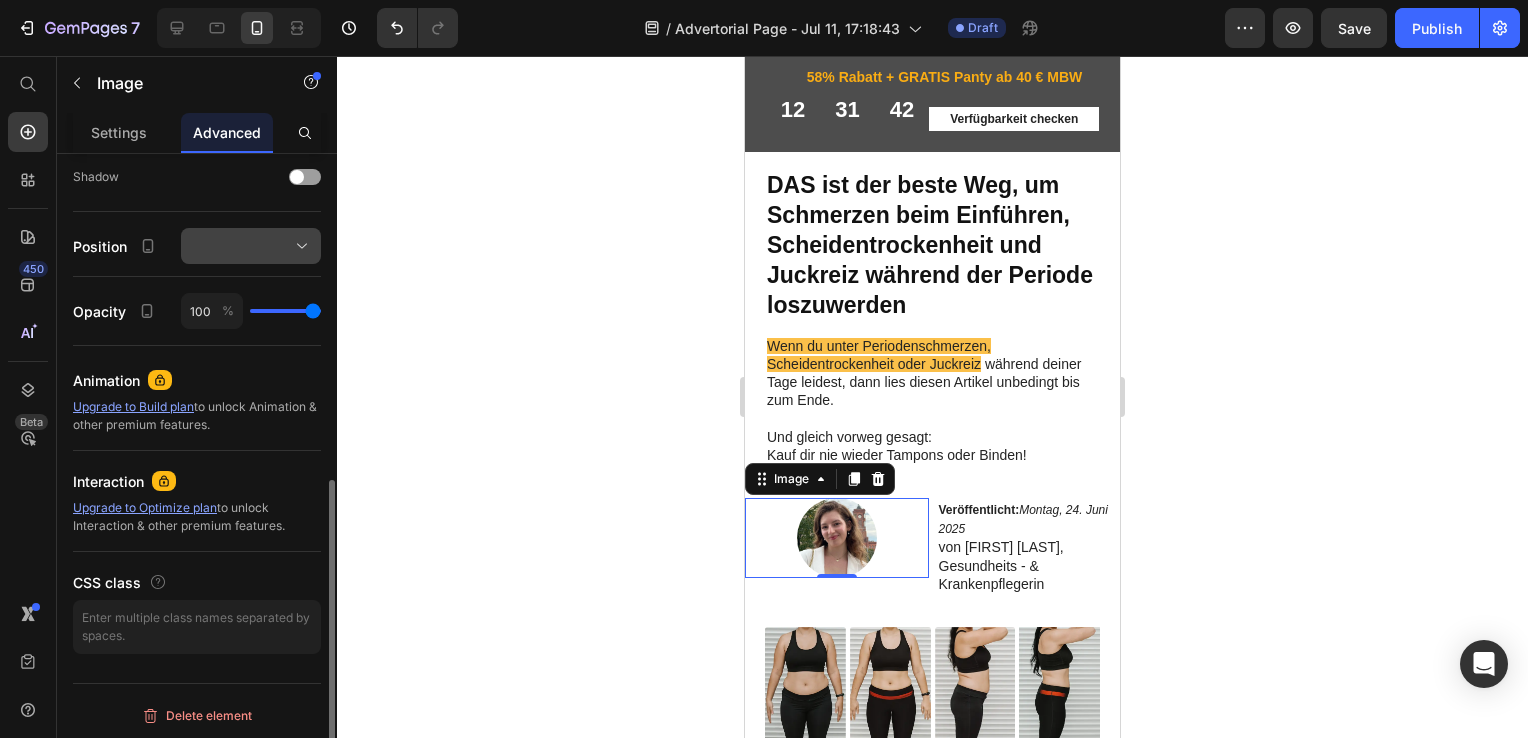 click at bounding box center [251, 246] 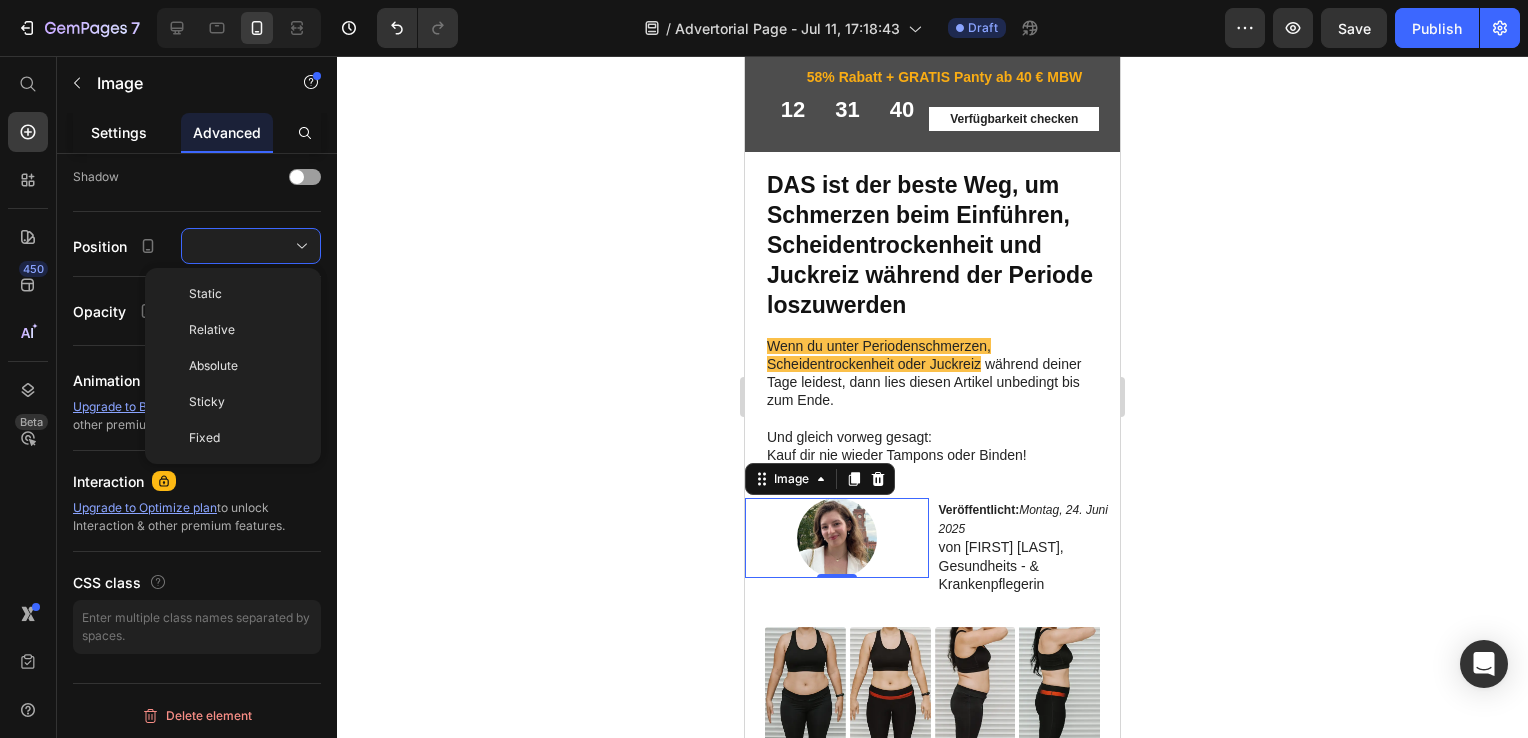 click on "Settings" at bounding box center [119, 132] 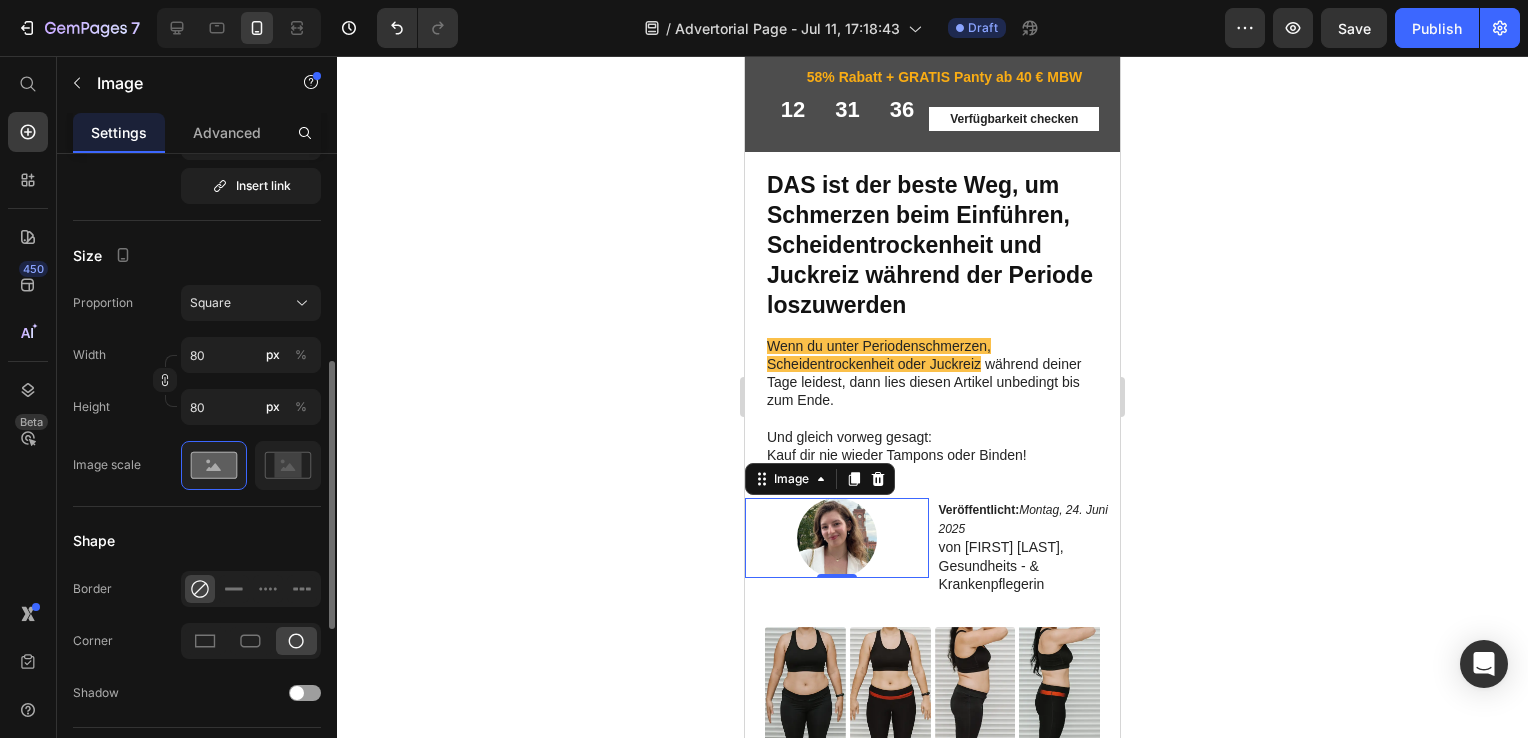 scroll, scrollTop: 492, scrollLeft: 0, axis: vertical 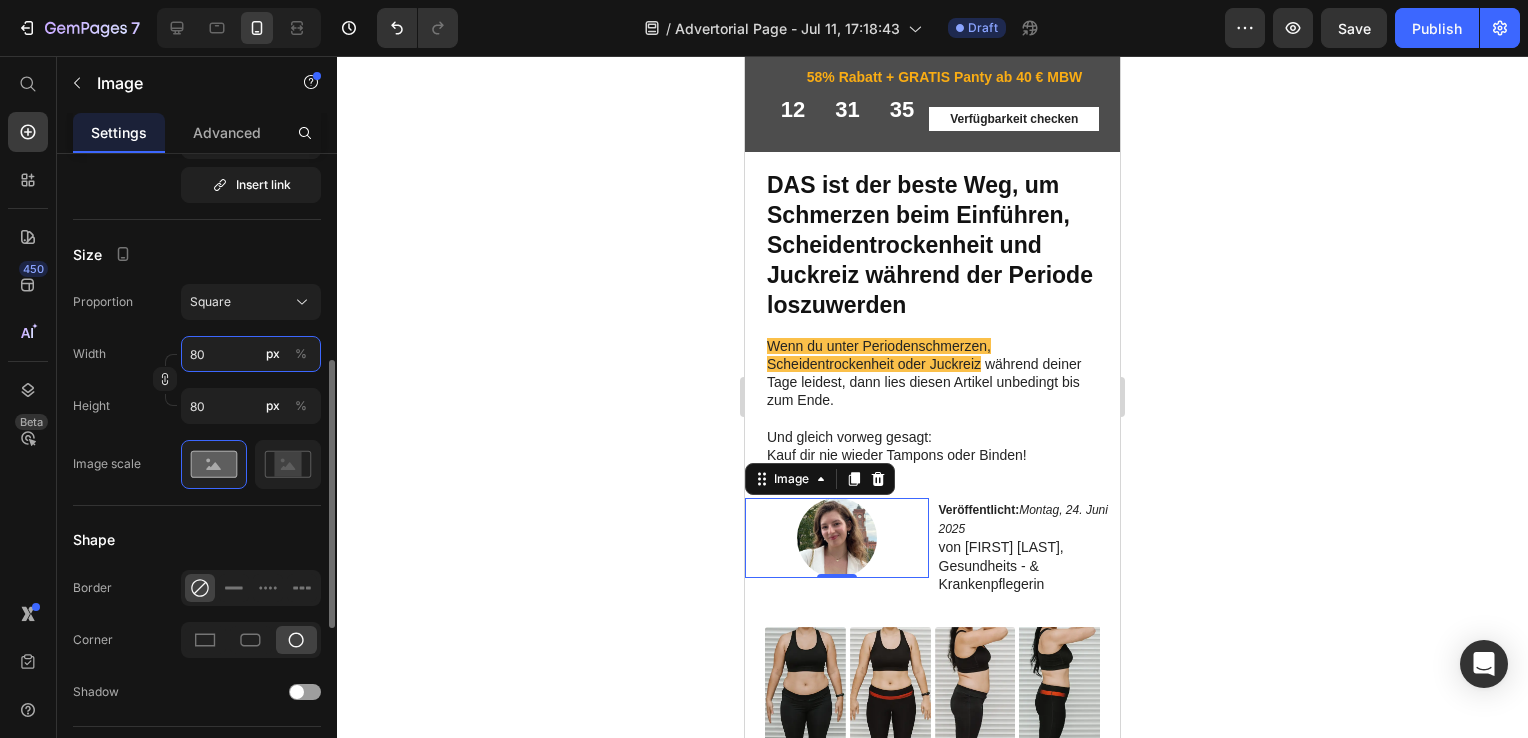 click on "80" at bounding box center (251, 354) 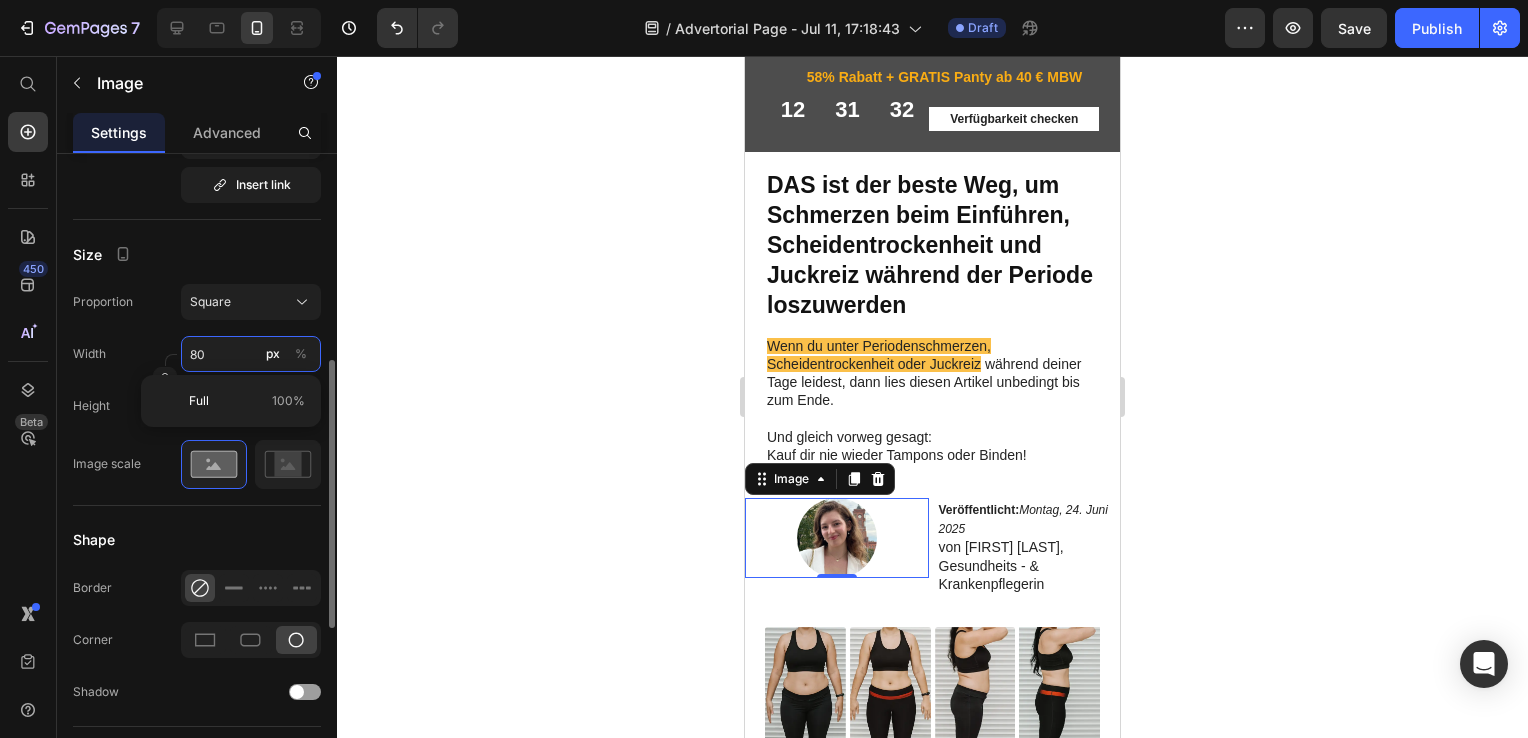 type on "5" 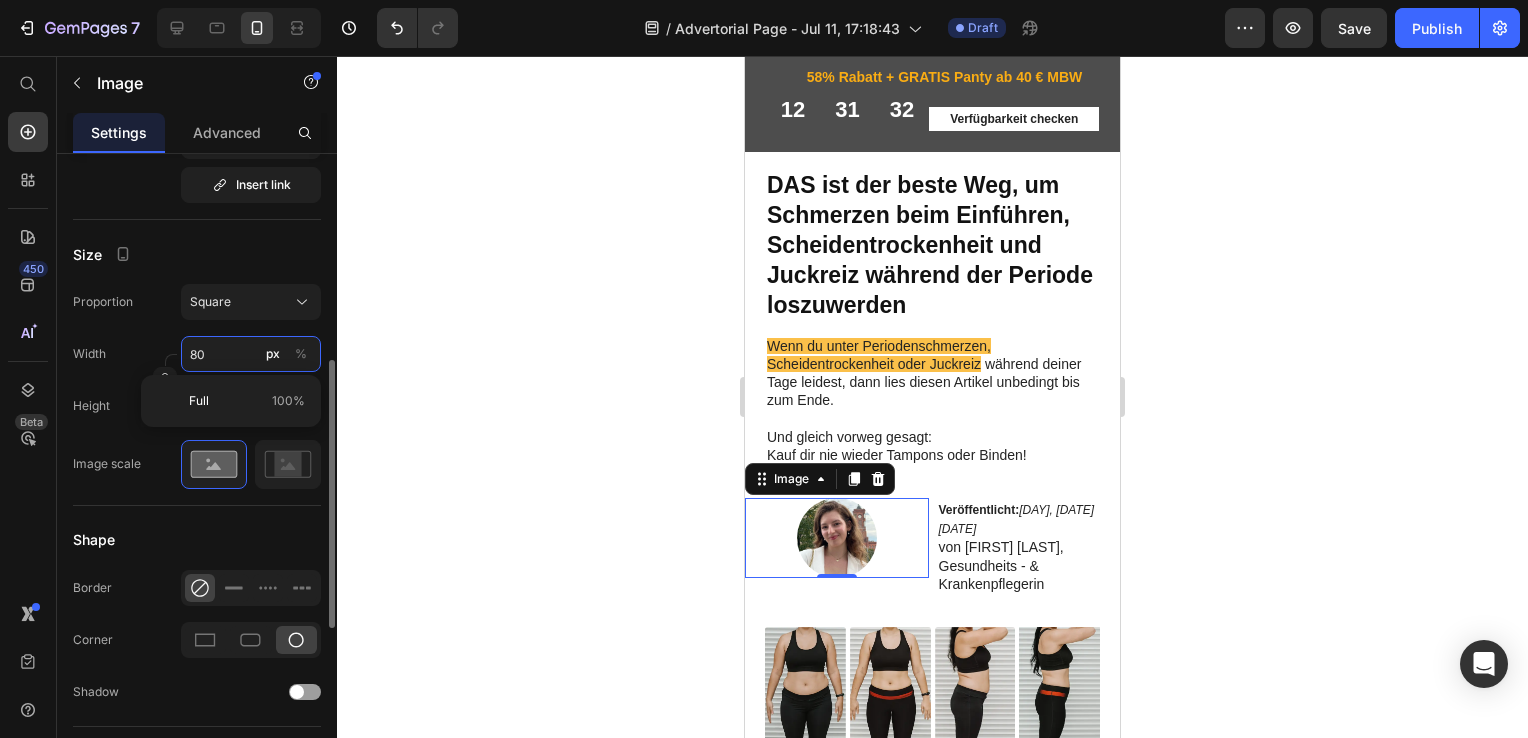type on "5" 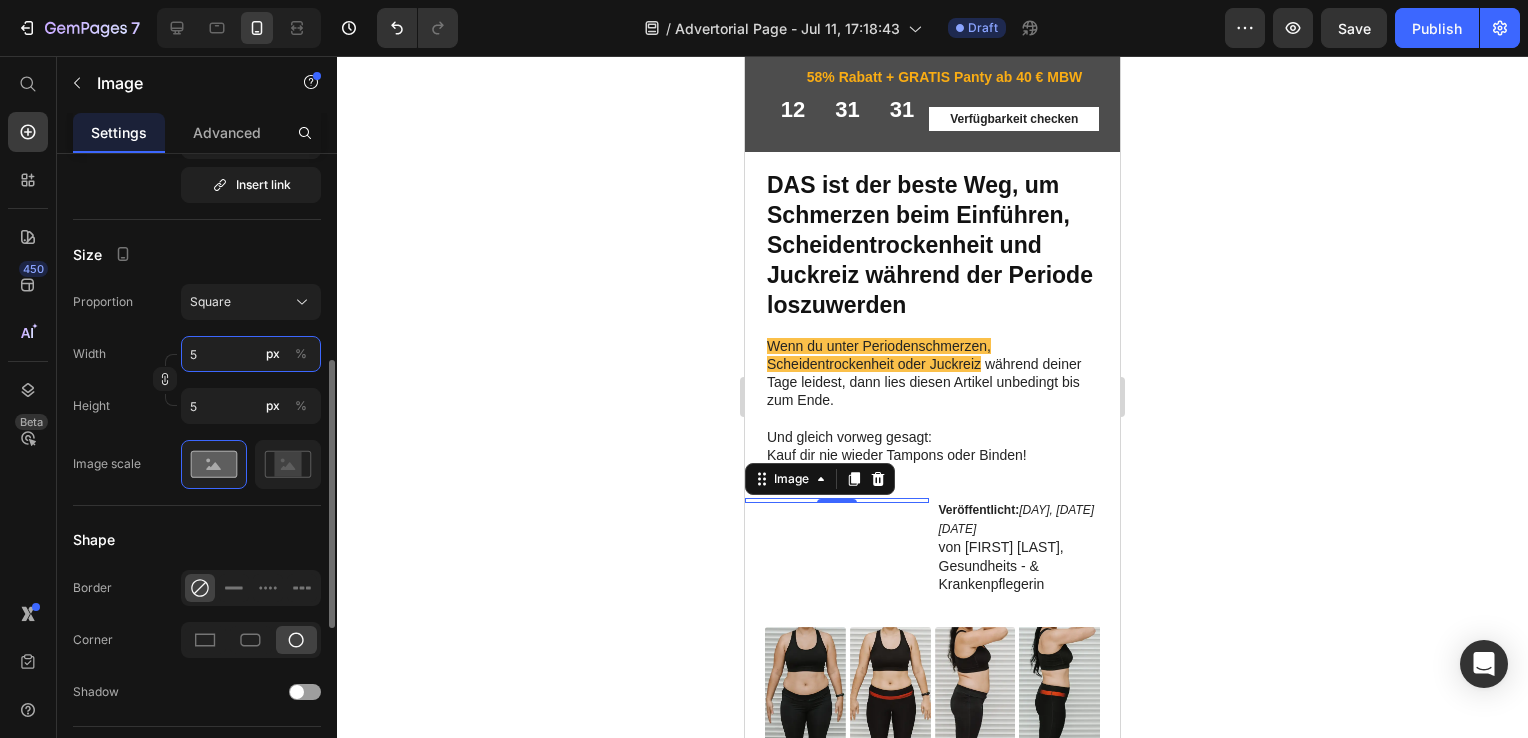 type on "50" 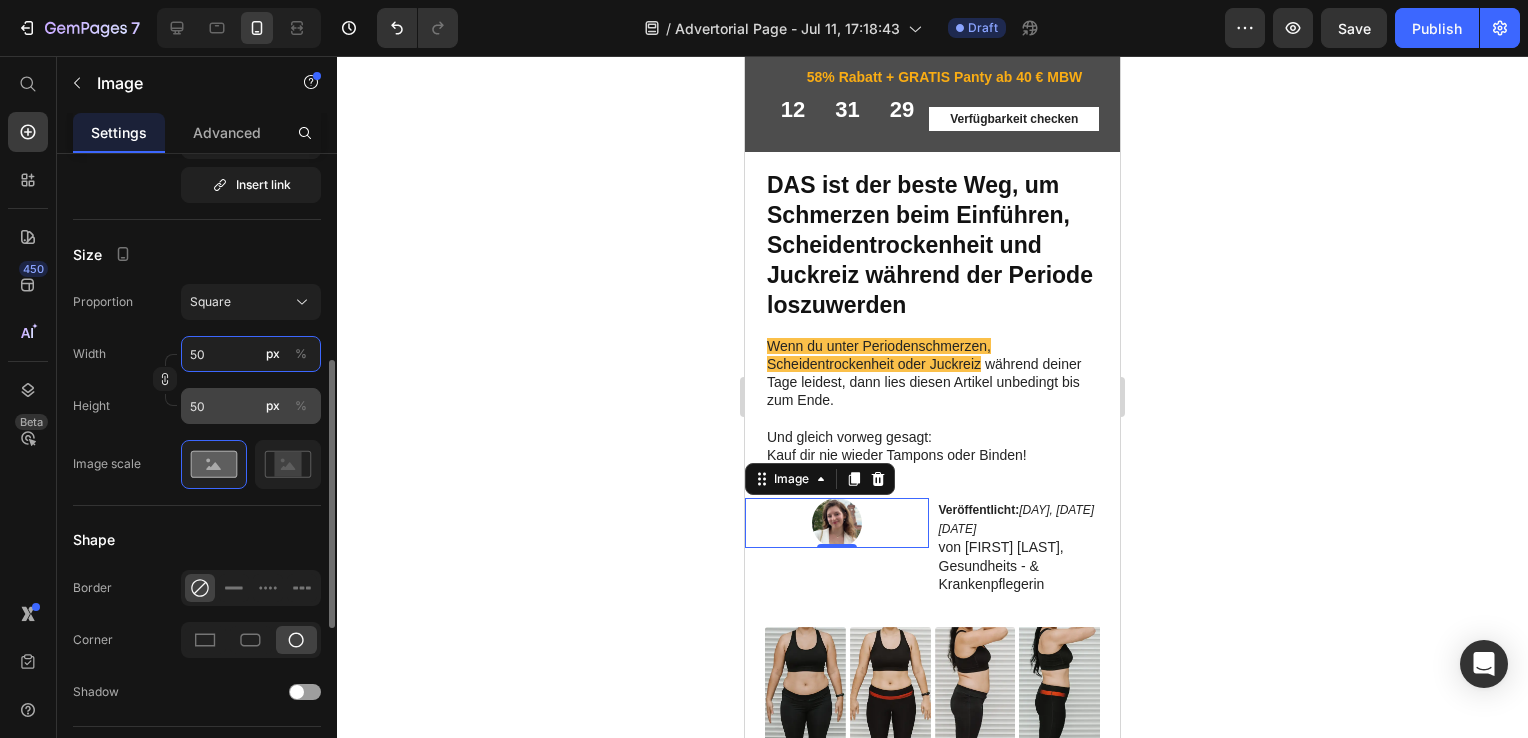 type on "50" 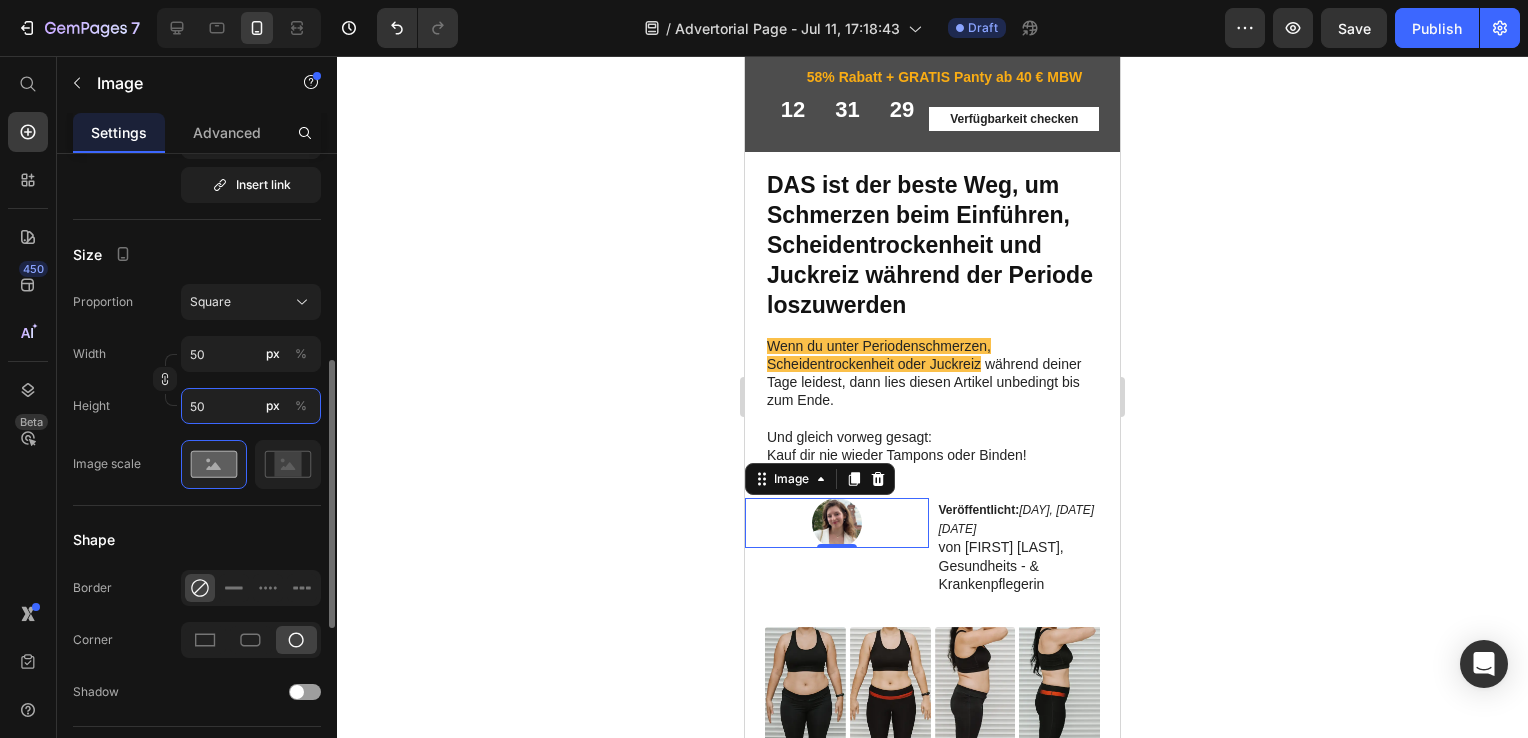 click on "50" 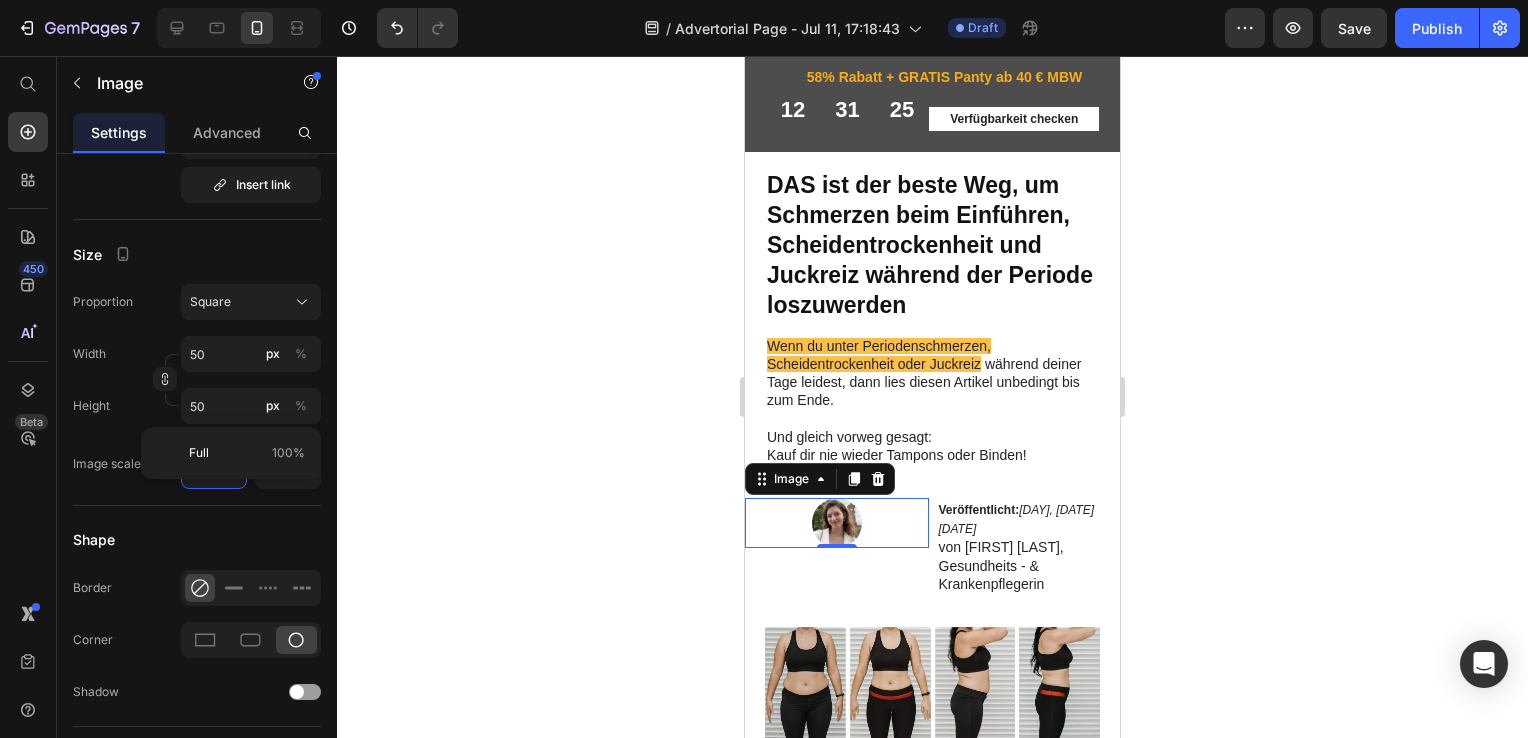 click 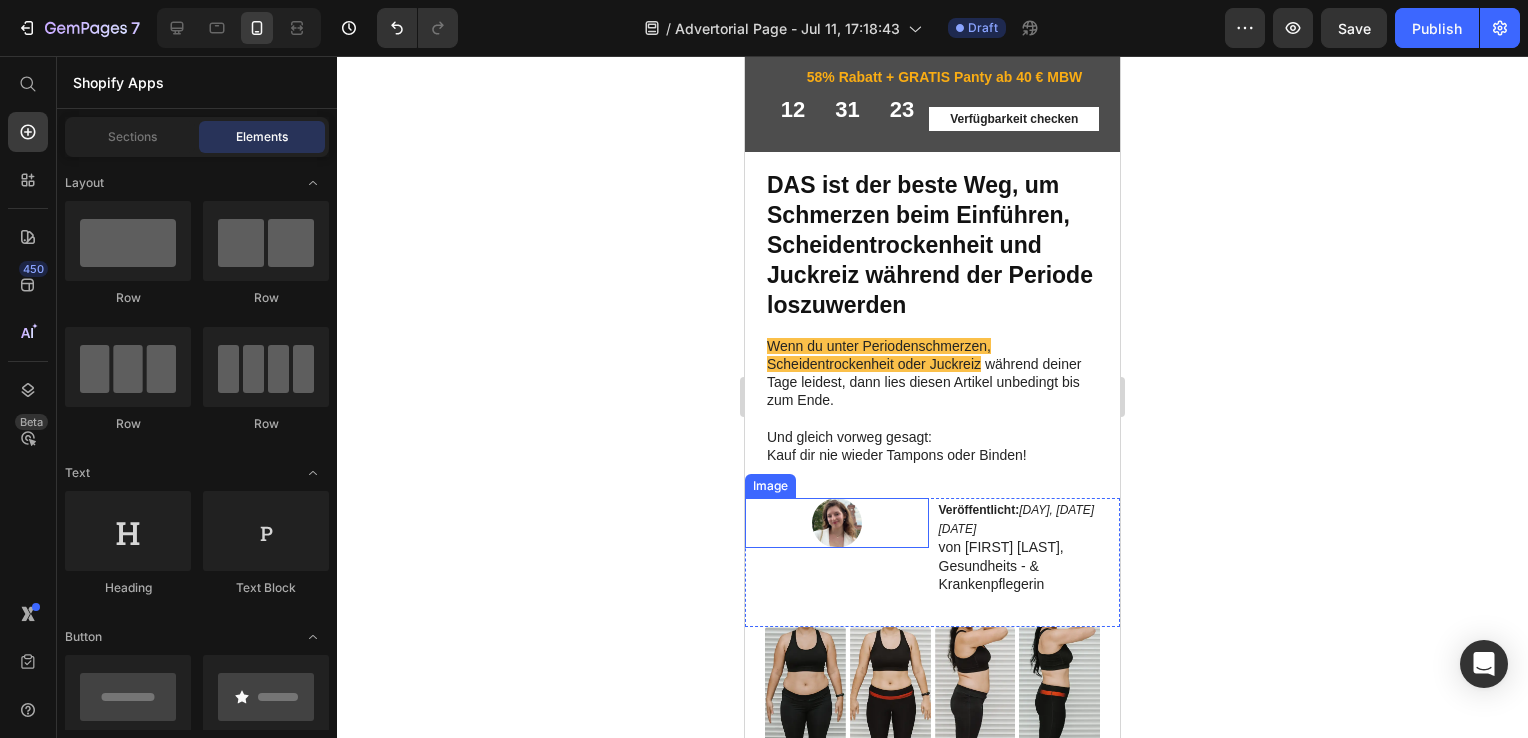 click 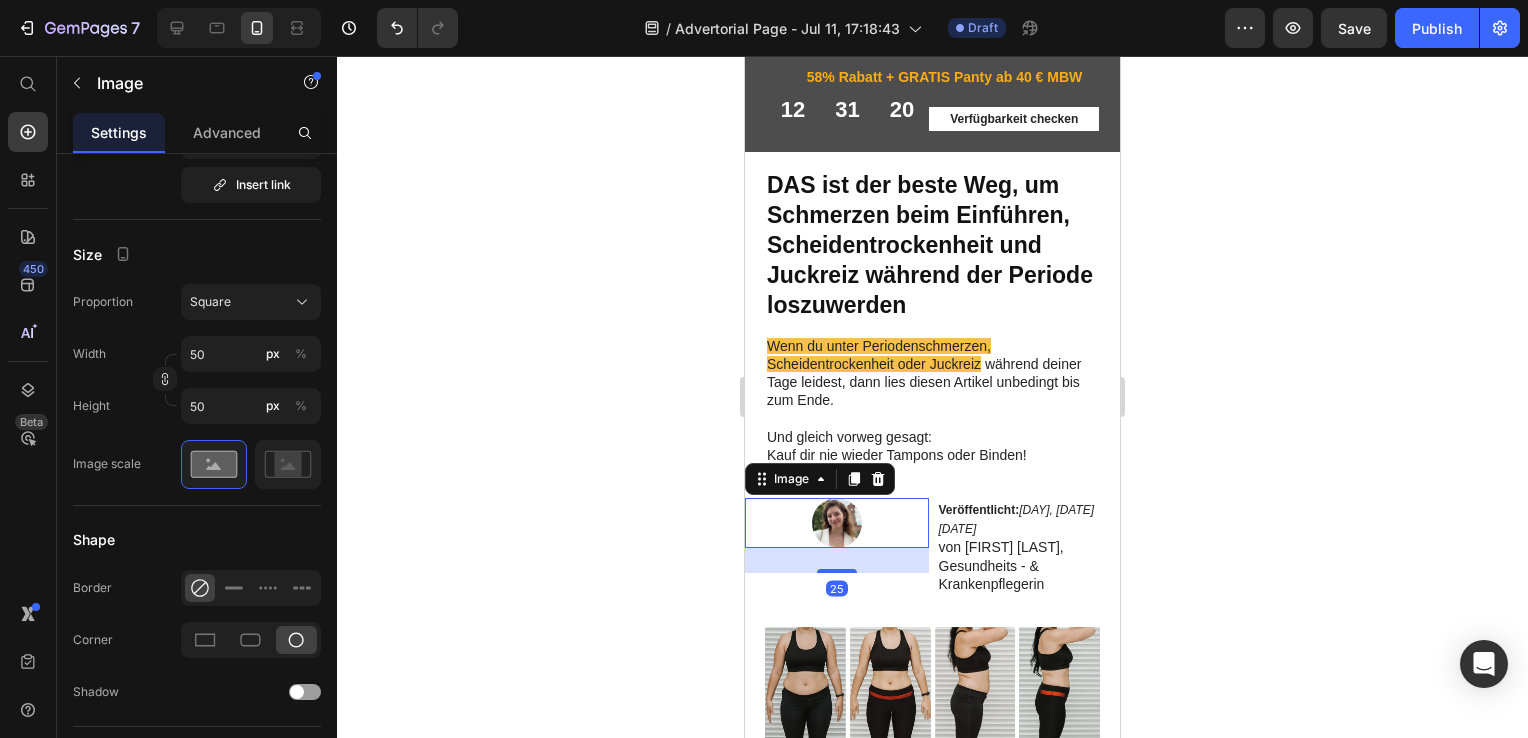 drag, startPoint x: 89, startPoint y: 490, endPoint x: 82, endPoint y: 578, distance: 88.27797 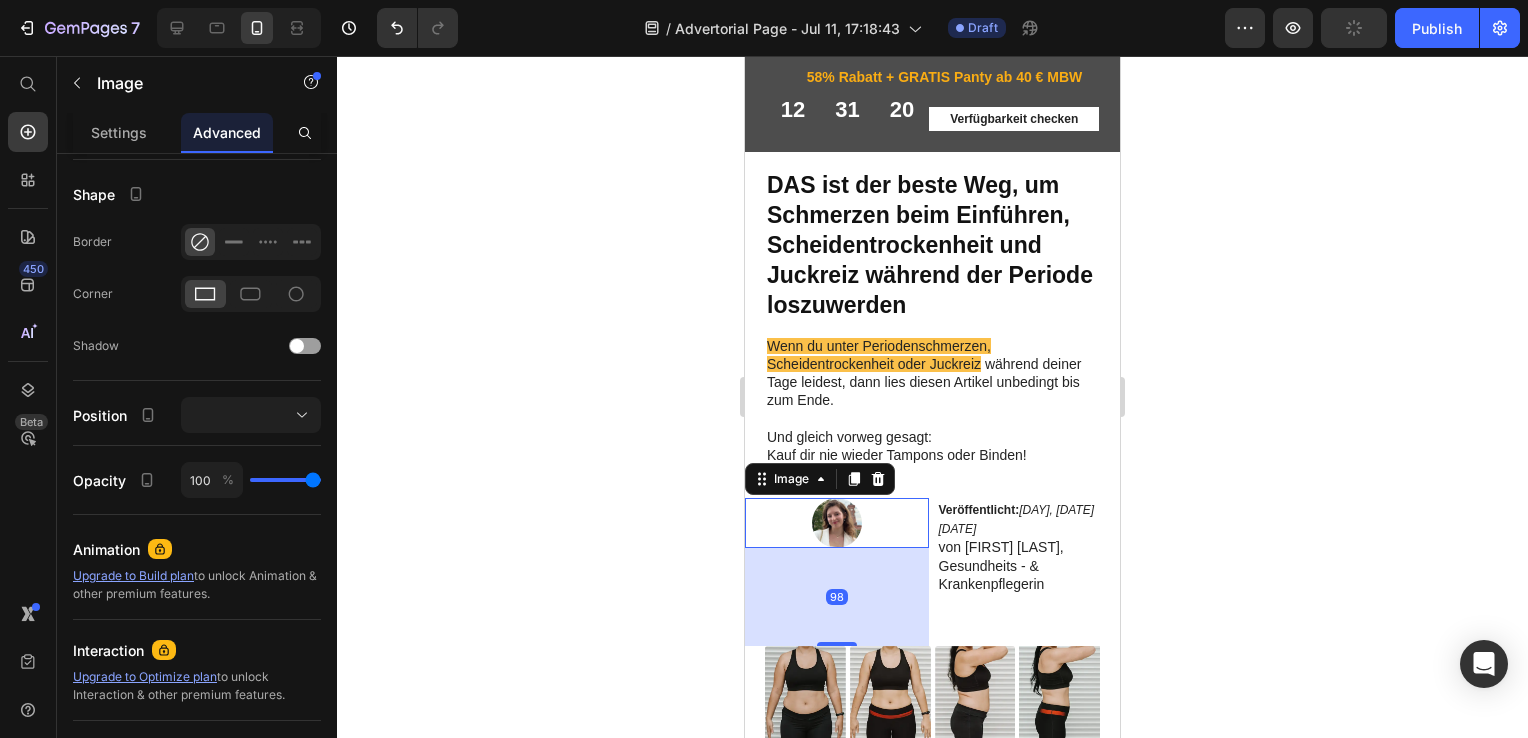 scroll, scrollTop: 0, scrollLeft: 0, axis: both 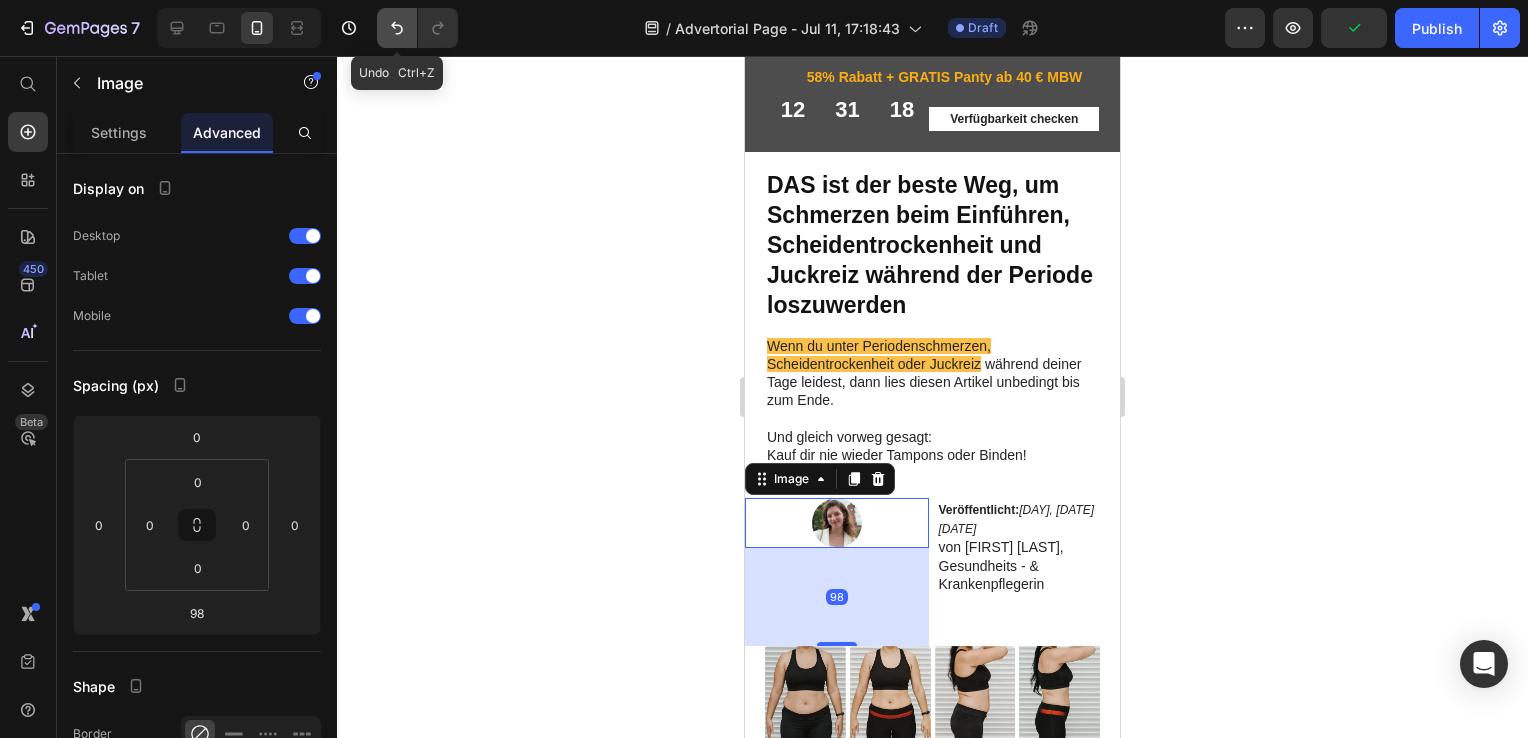 click 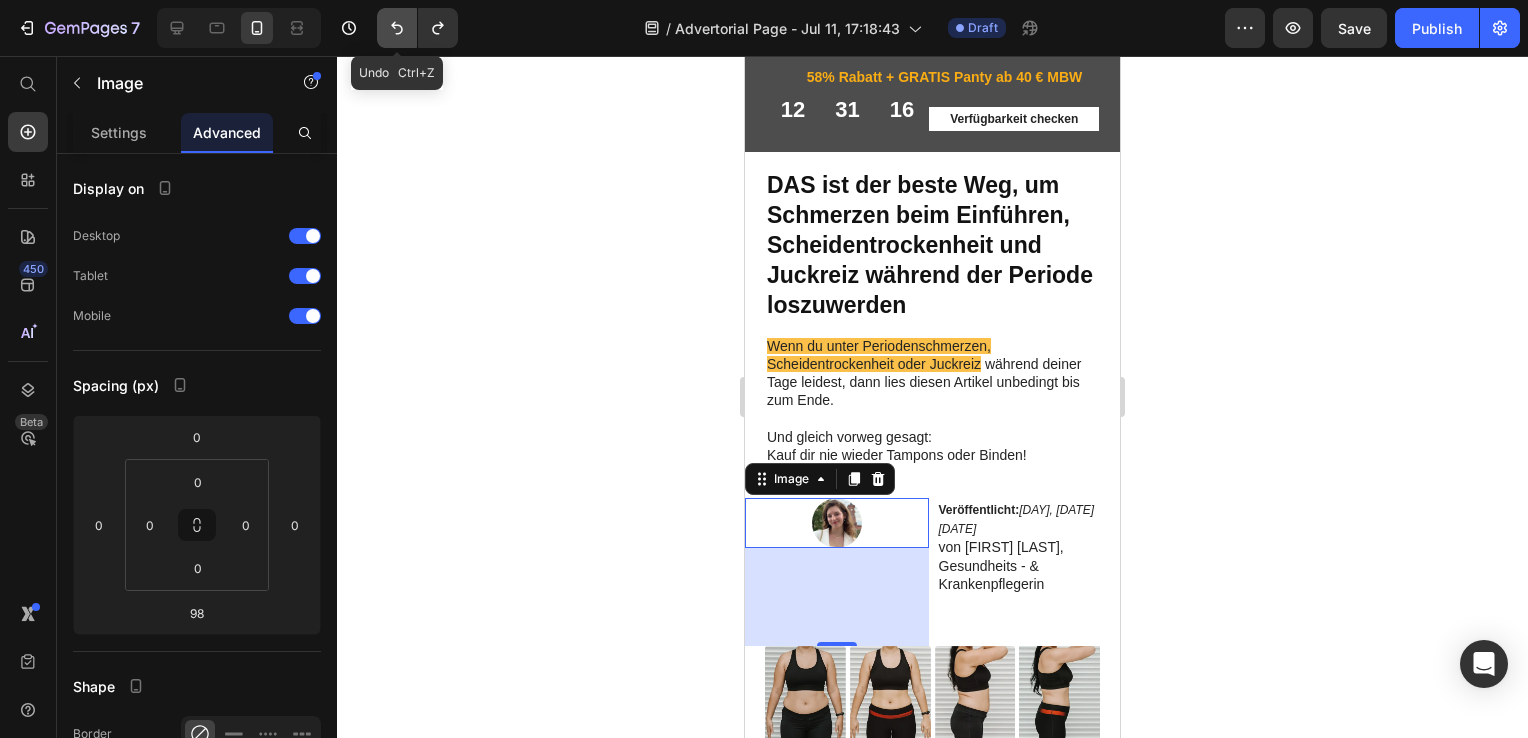 click 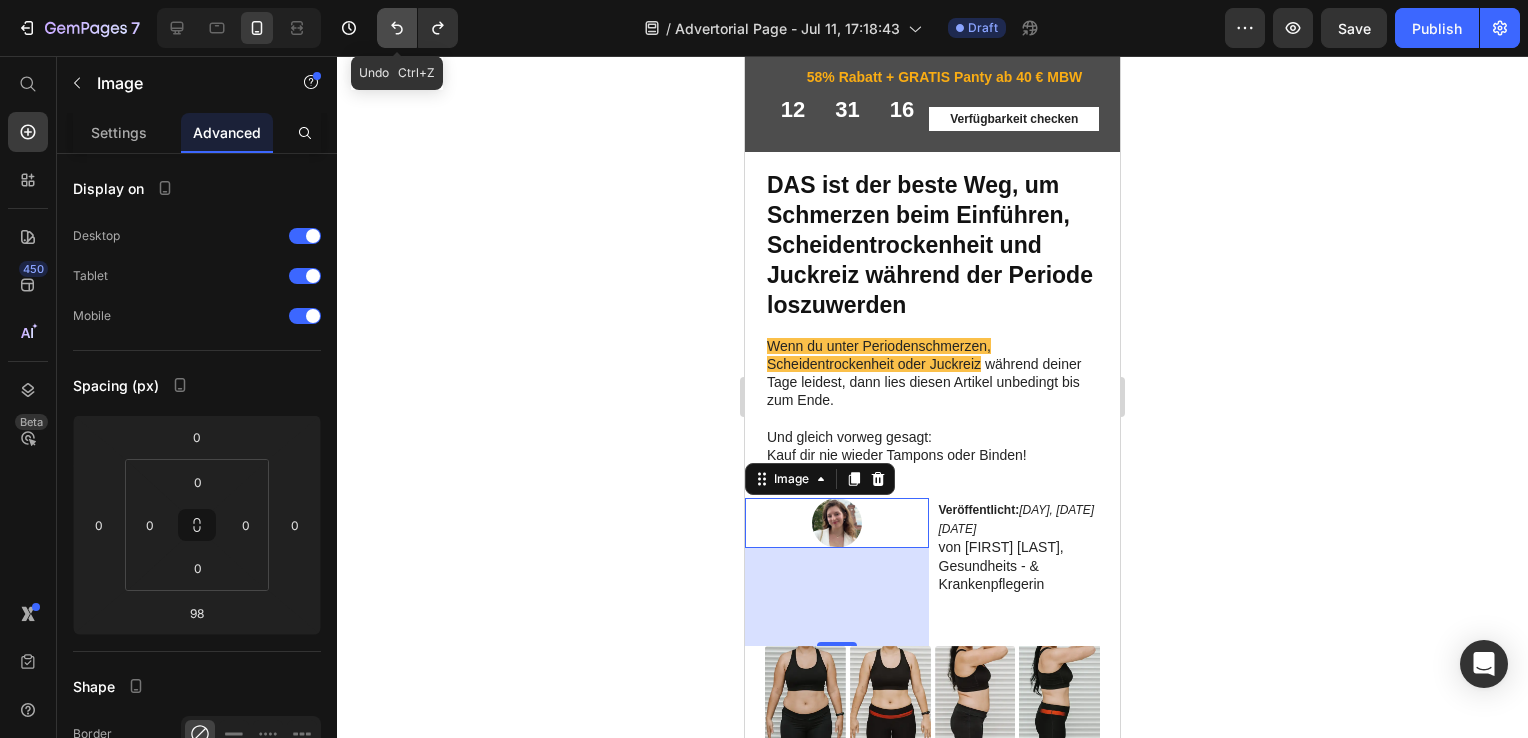 type on "0" 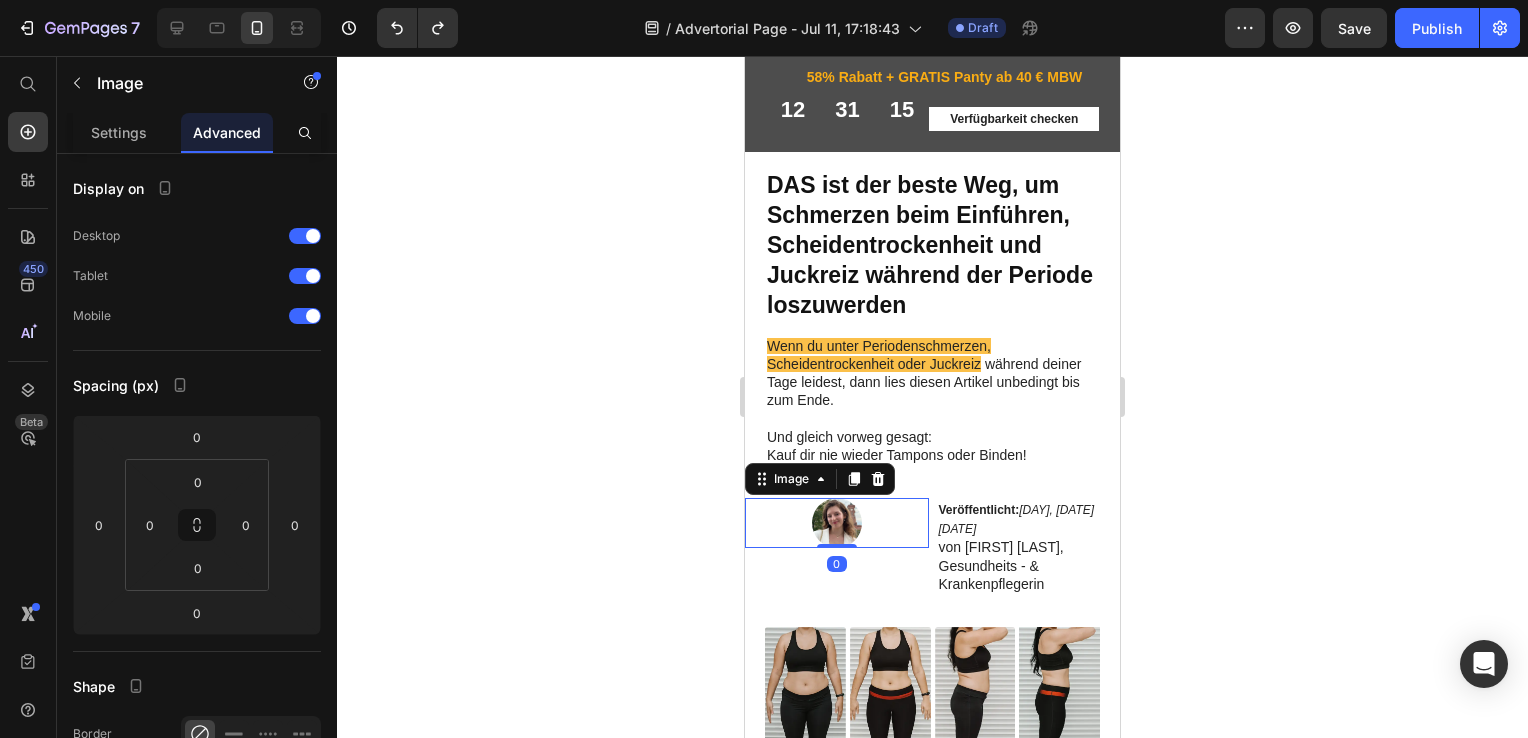 click 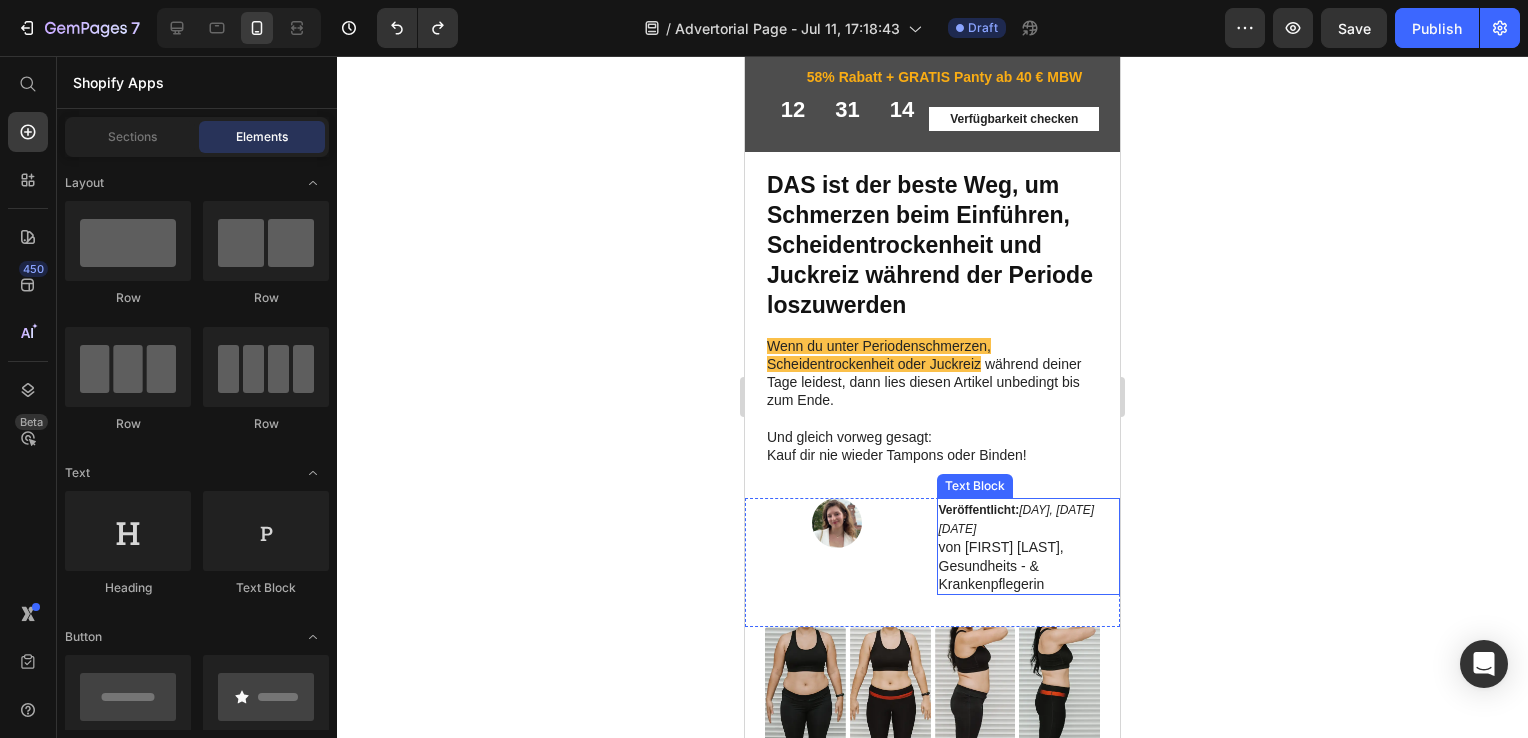 click on "Veröffentlicht:  Montag, 24. Juni 2025 von Isabelle Doczy, Gesundheits - & Krankenpflegerin" 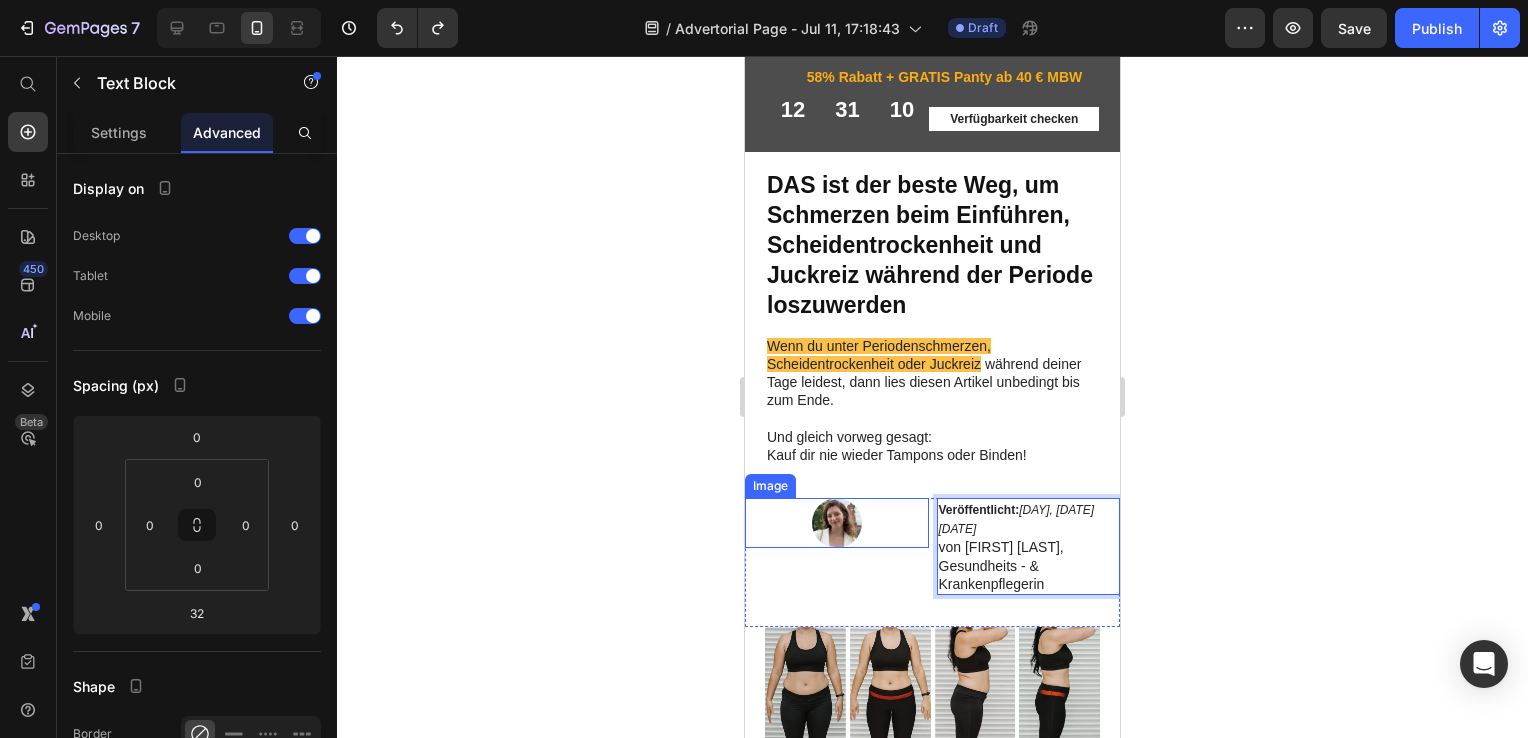 drag, startPoint x: 255, startPoint y: 486, endPoint x: 151, endPoint y: 475, distance: 104.58012 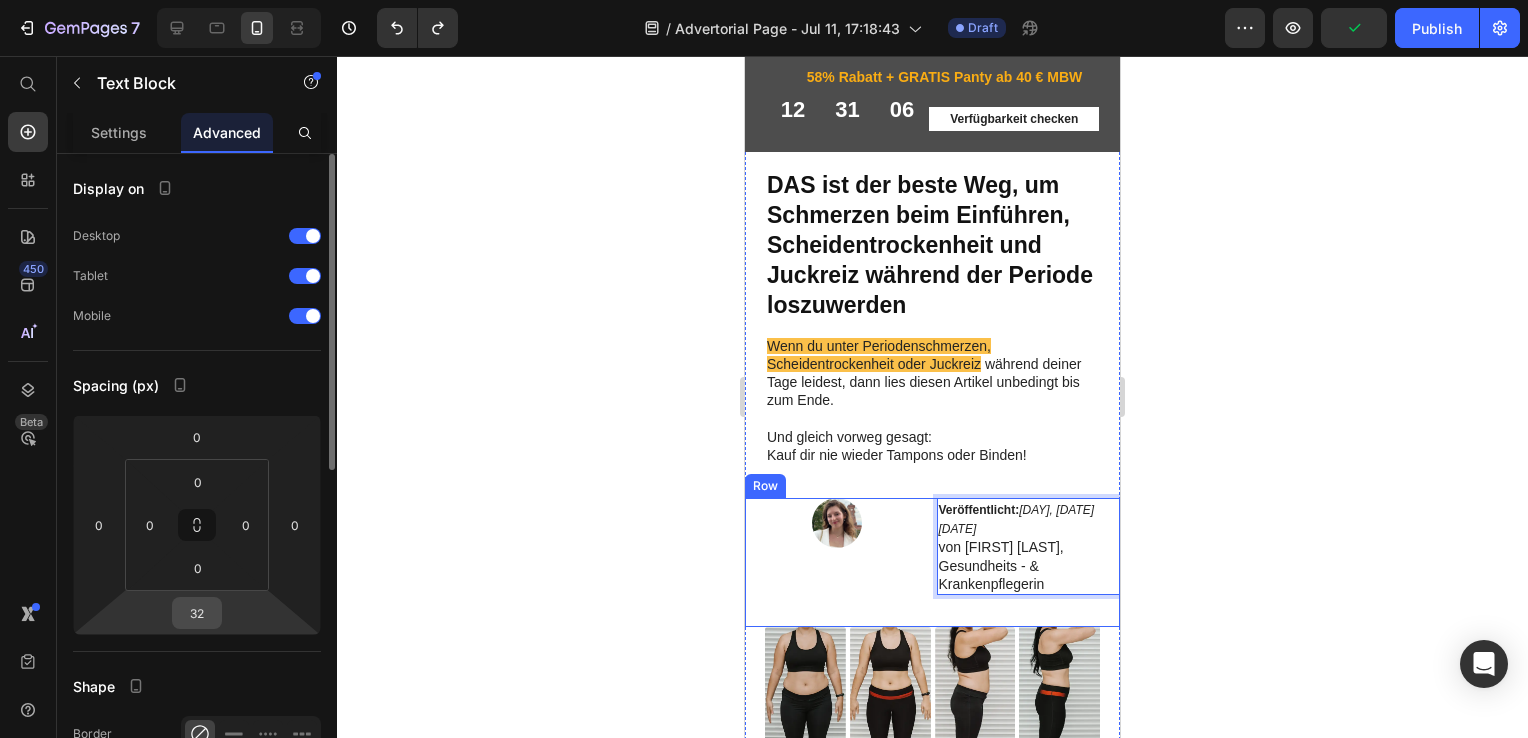 click on "32" 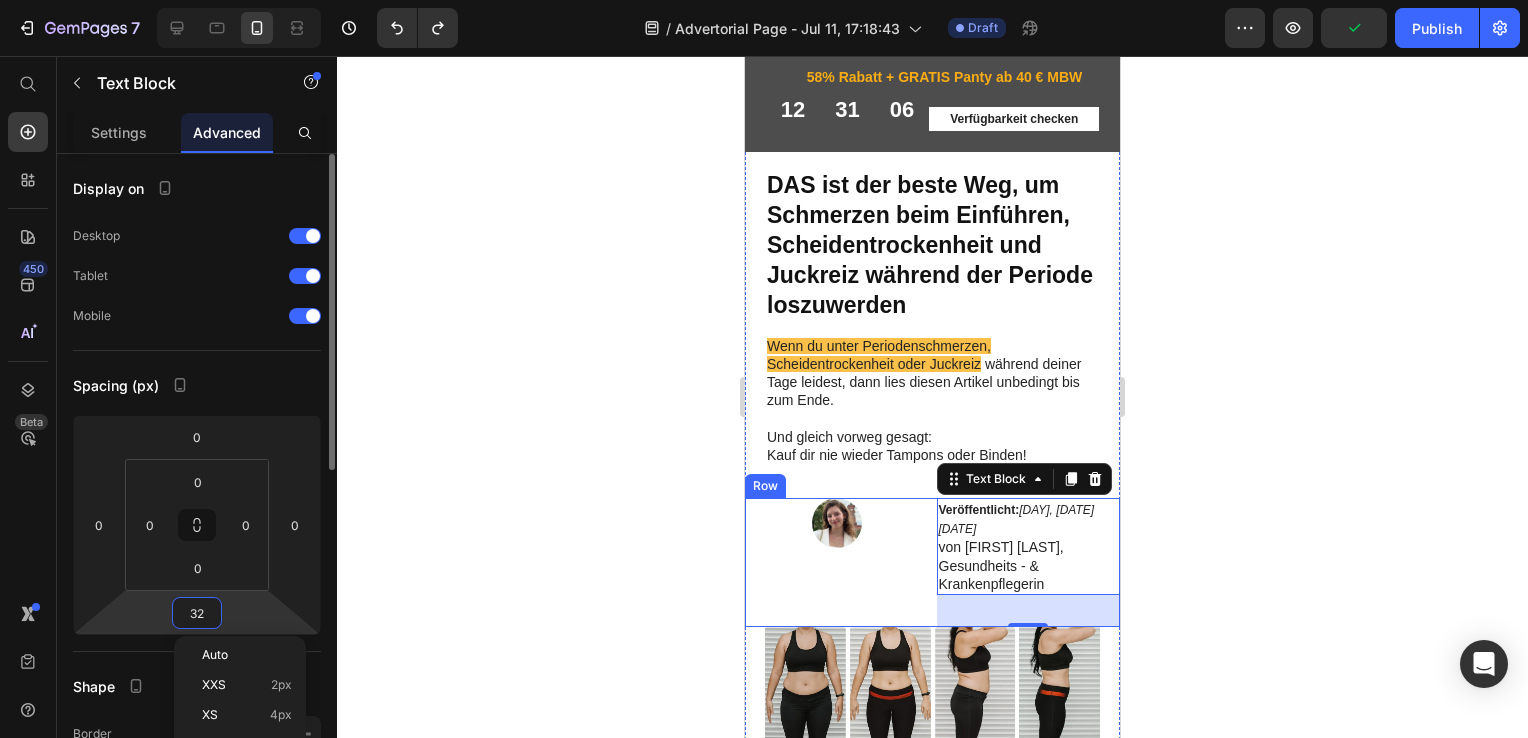 type on "0" 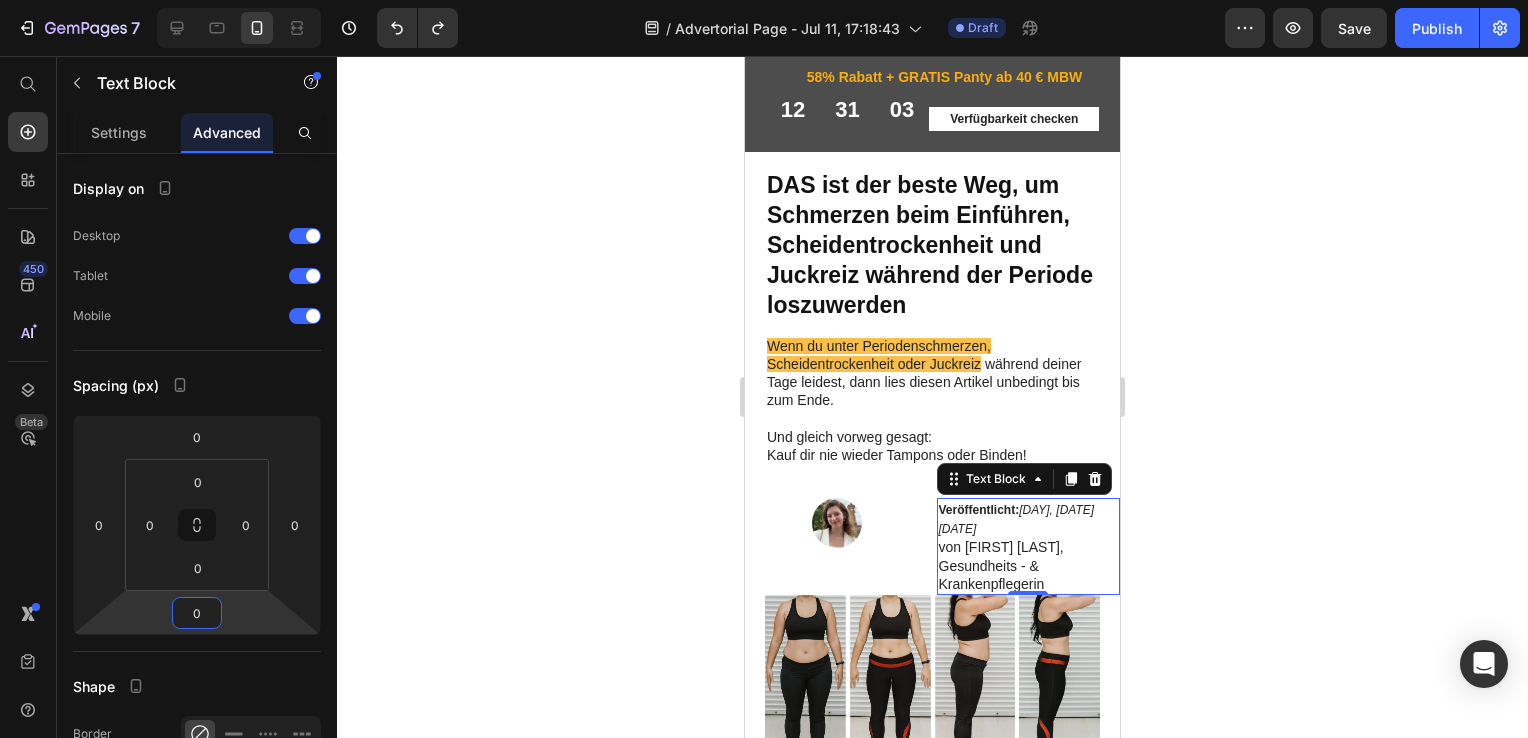 click 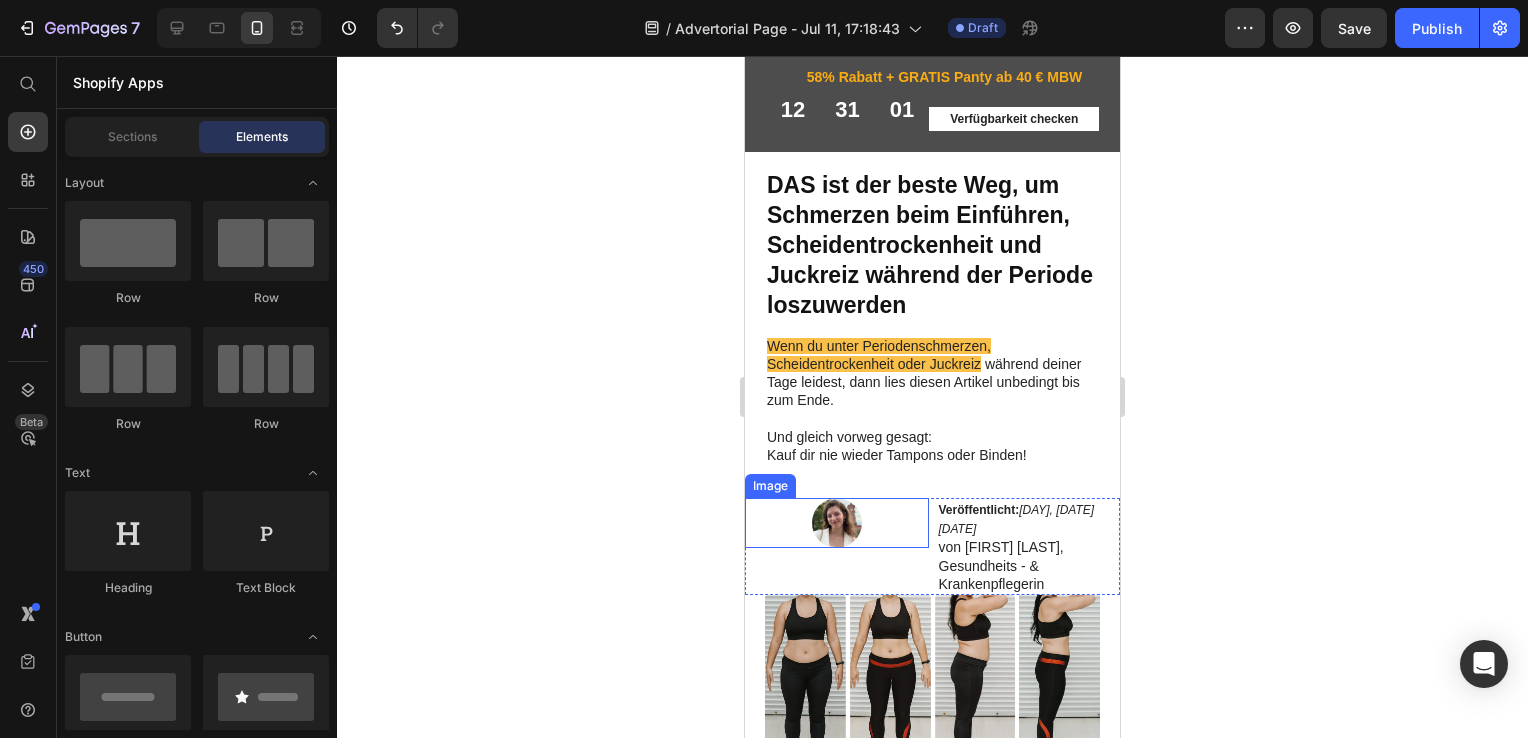 click 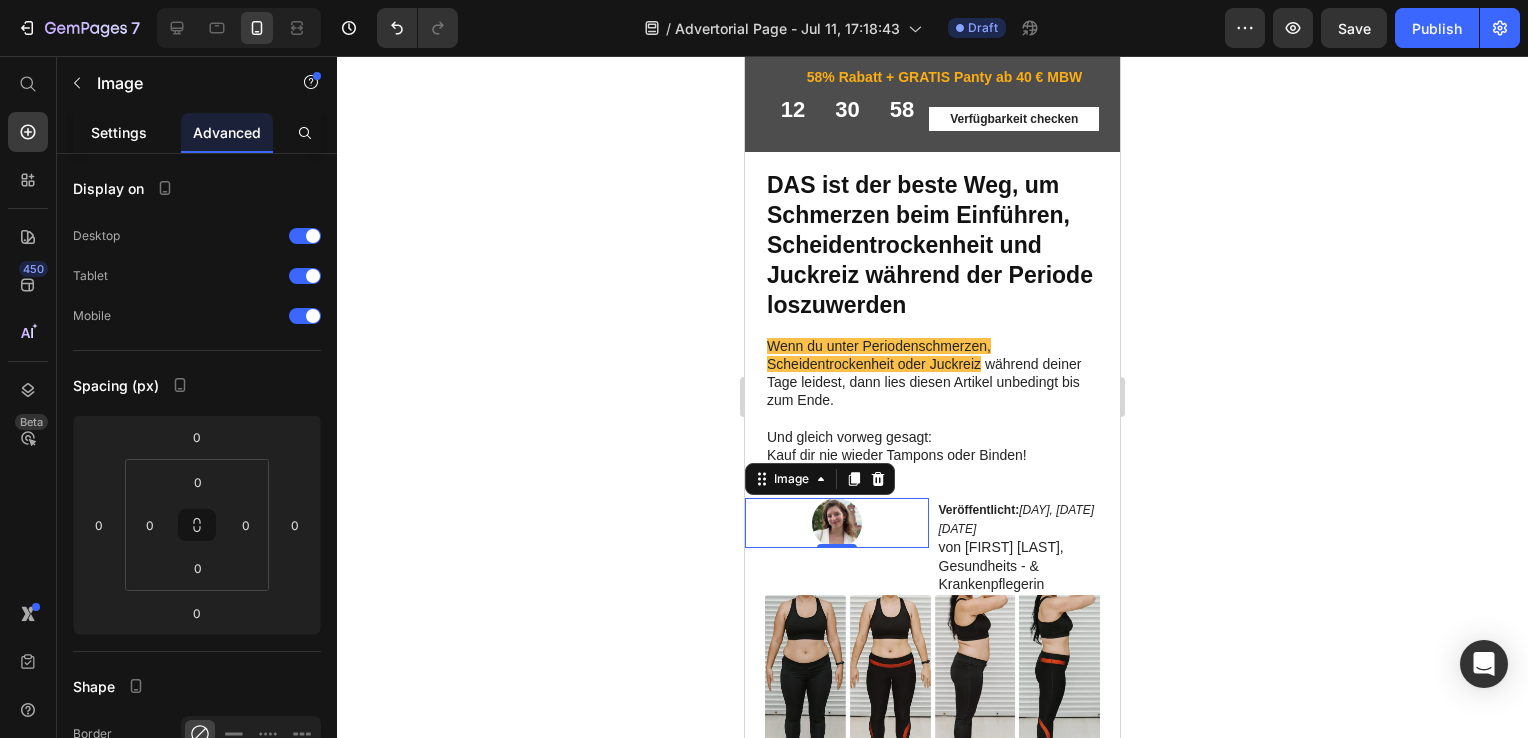 click on "Settings" 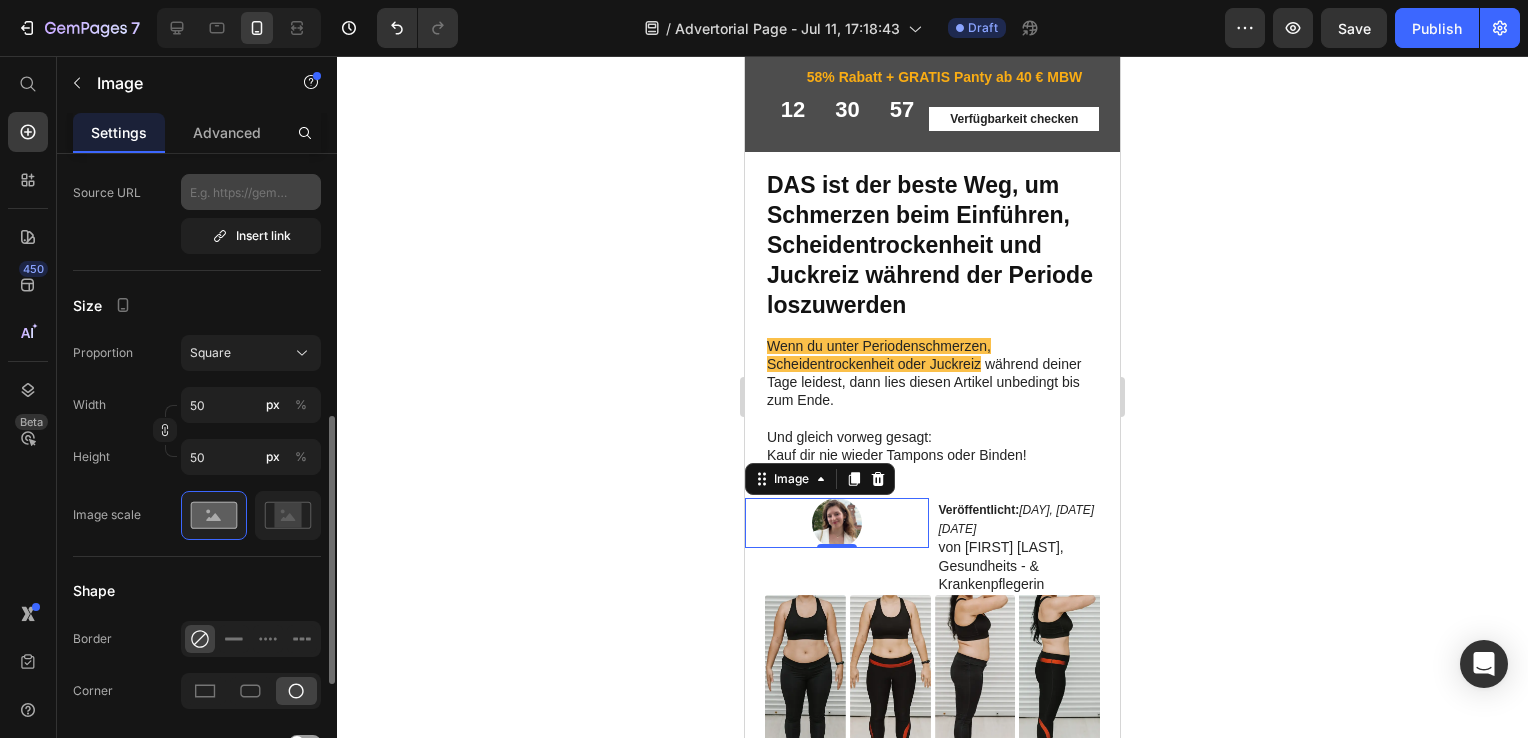 scroll, scrollTop: 500, scrollLeft: 0, axis: vertical 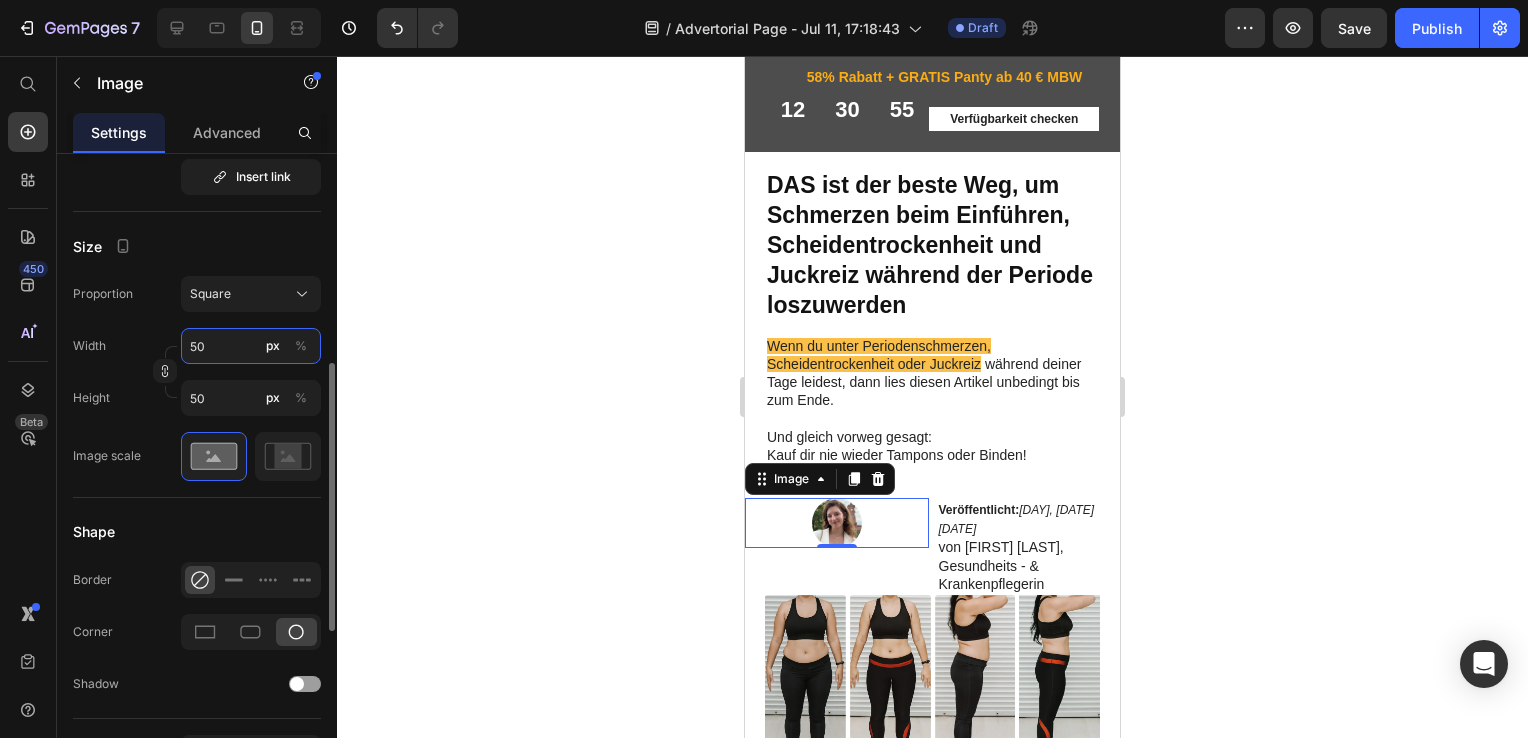 click on "50" 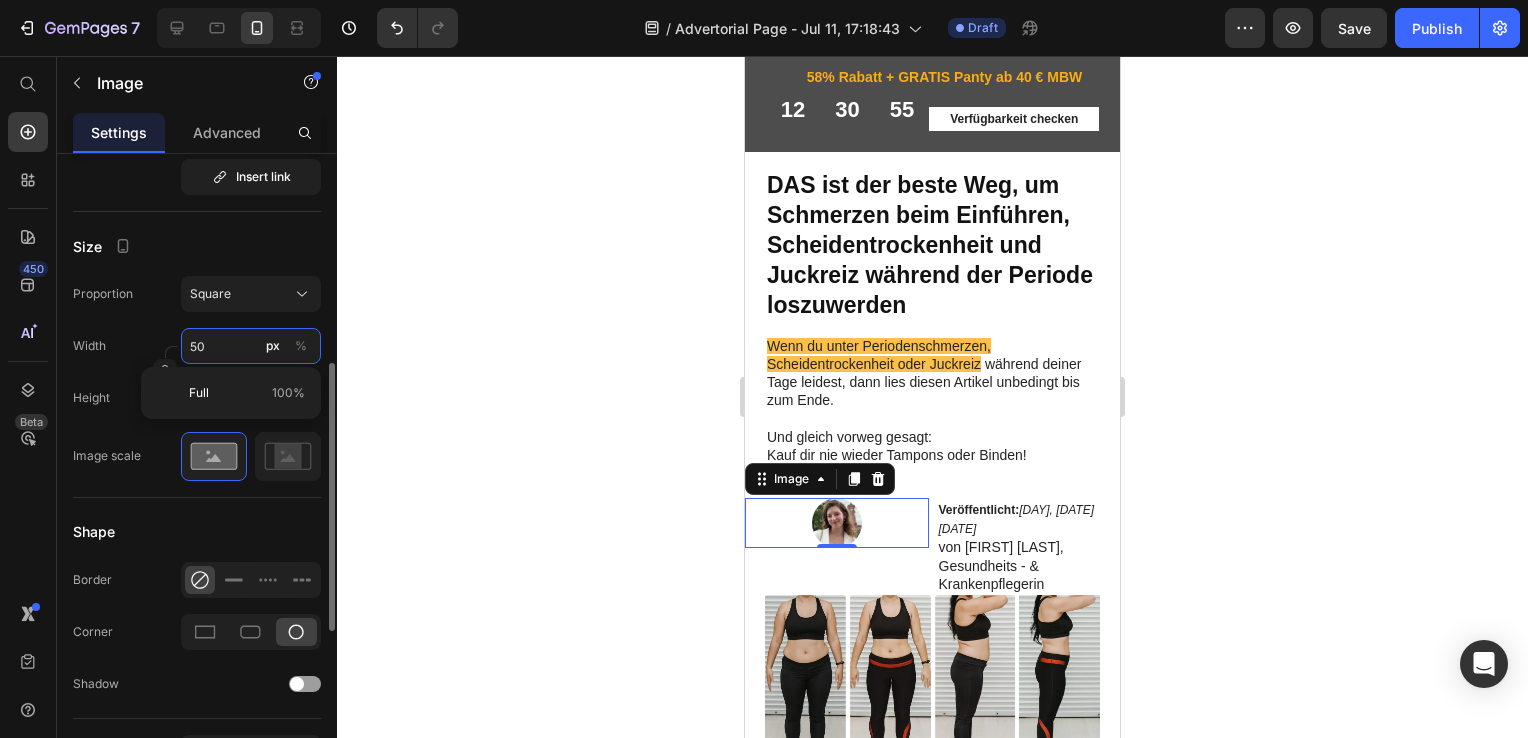 type on "7" 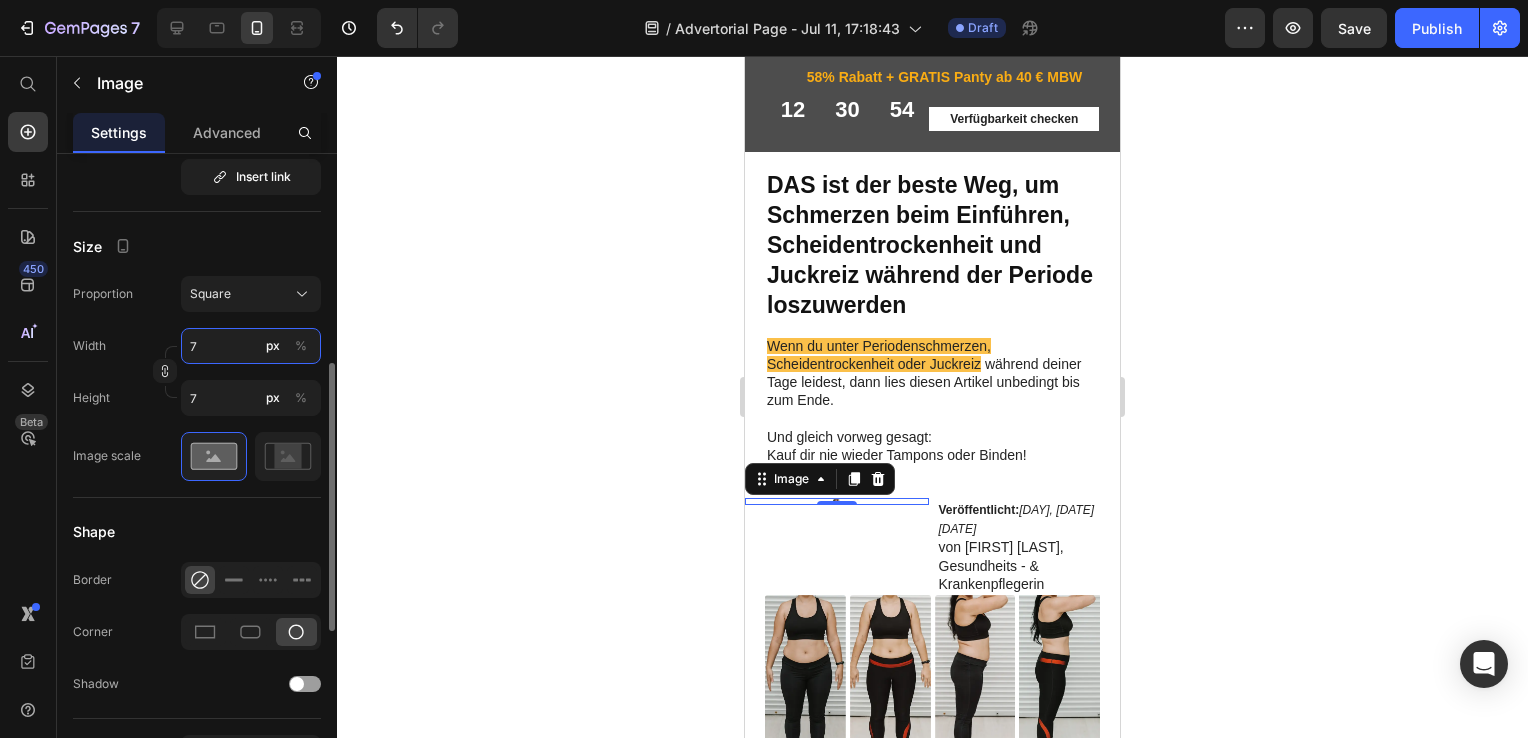 type on "70" 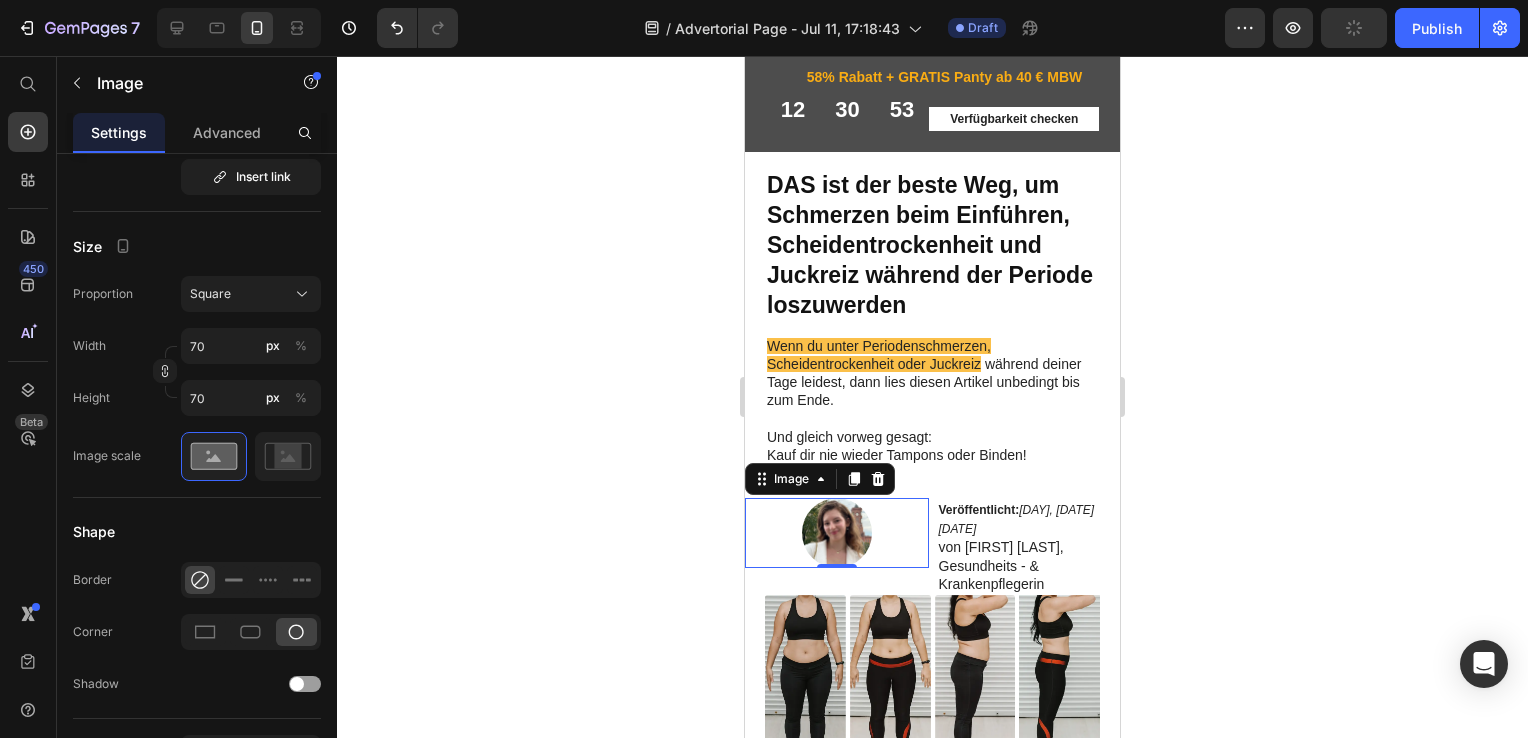 click 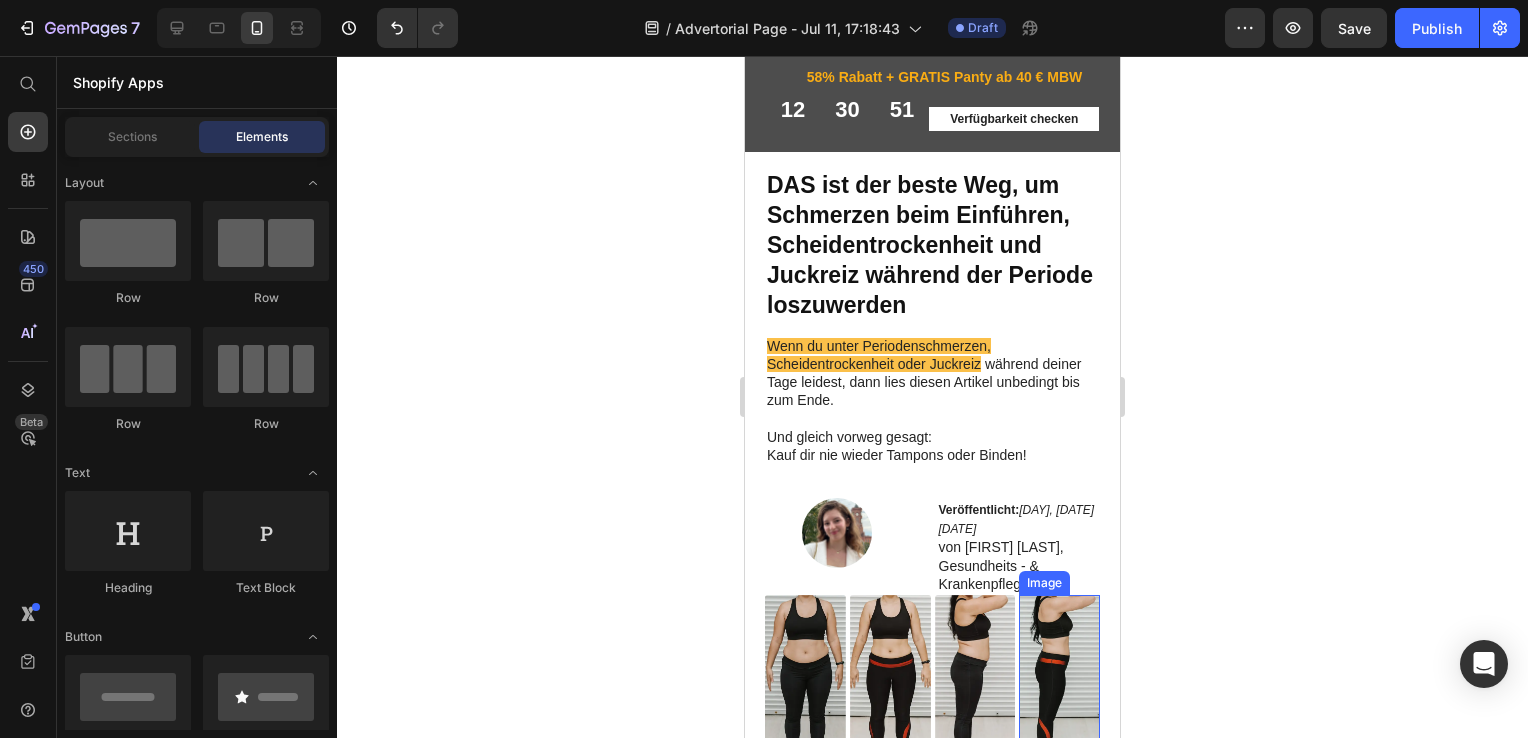 click 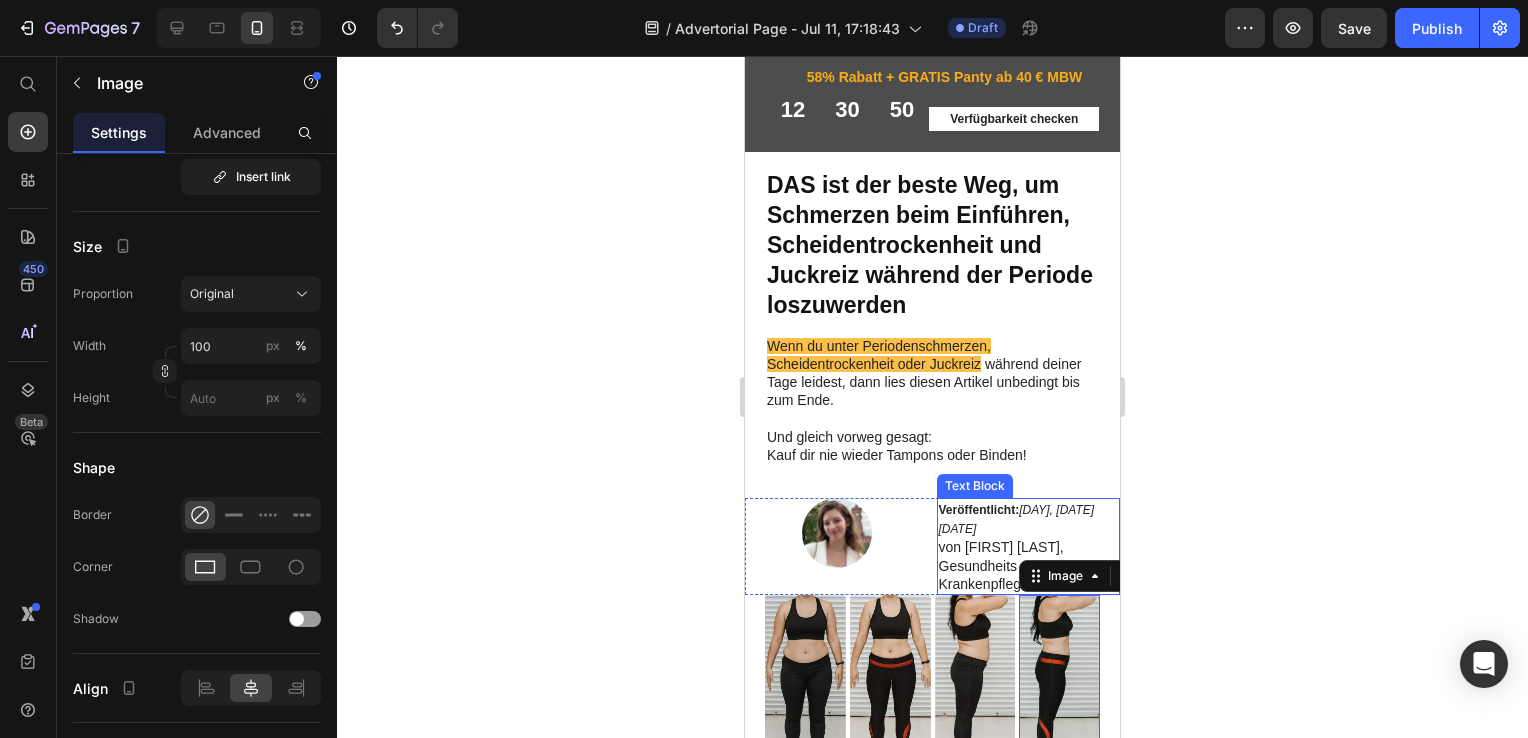 click on "Veröffentlicht:  Montag, 24. Juni 2025 von Isabelle Doczy, Gesundheits - & Krankenpflegerin" 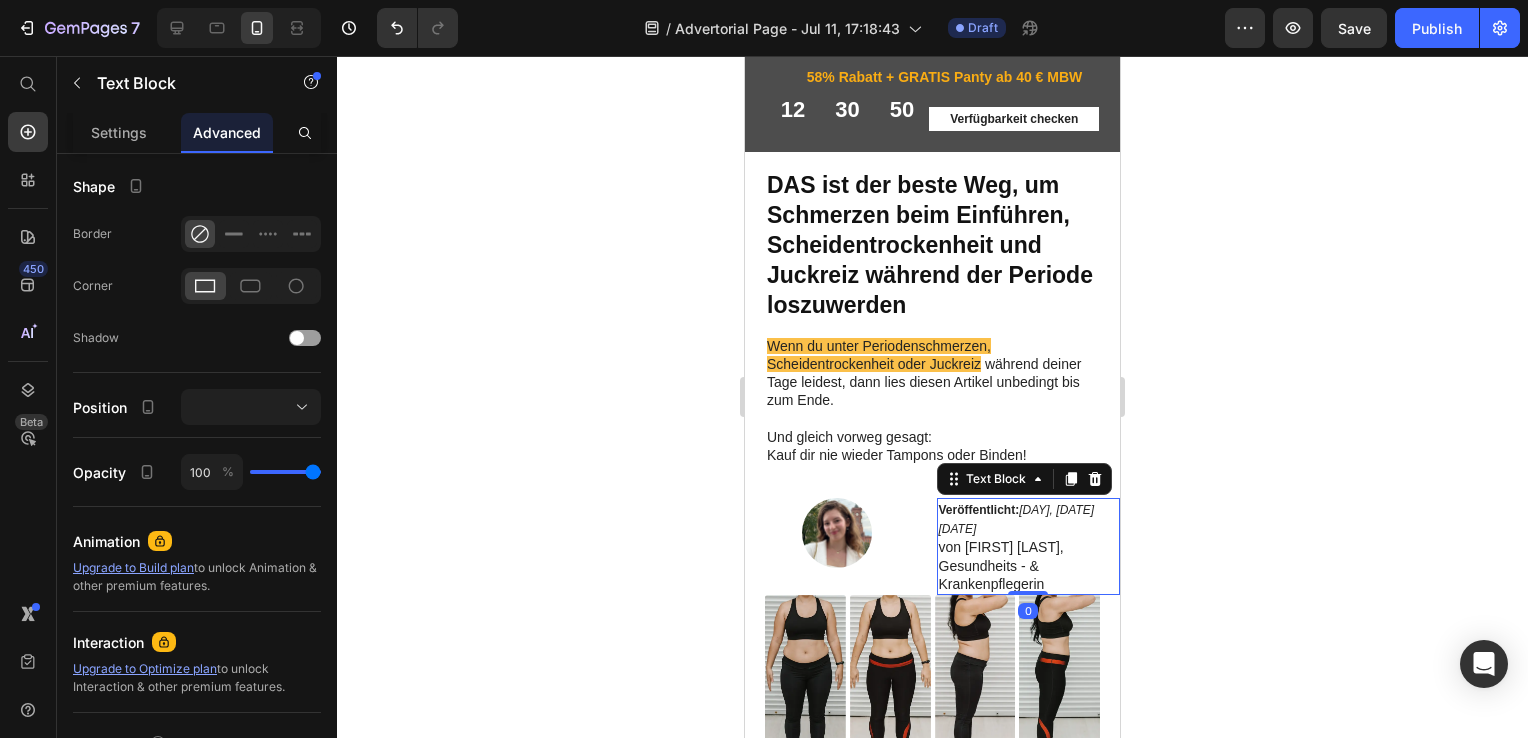 scroll, scrollTop: 0, scrollLeft: 0, axis: both 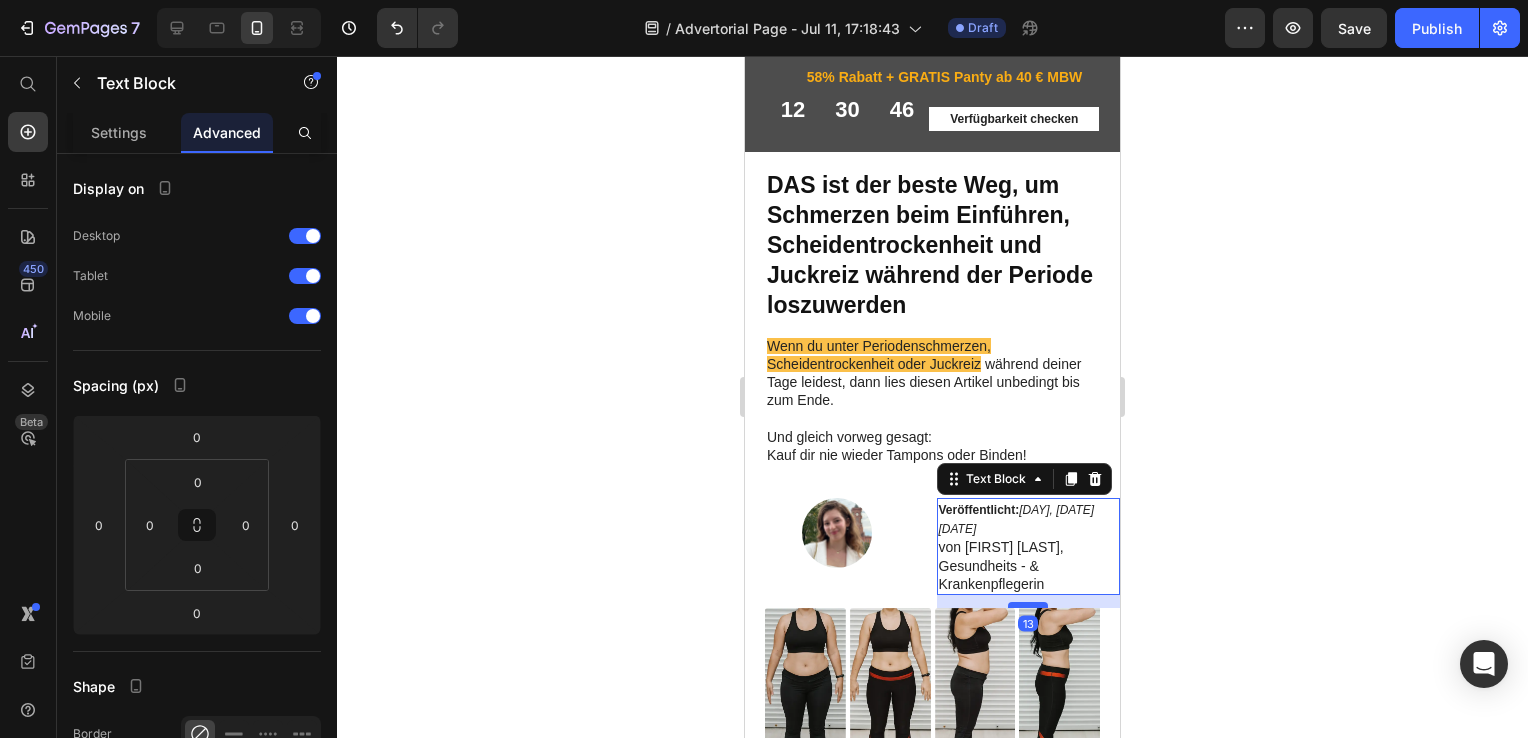 drag, startPoint x: 256, startPoint y: 537, endPoint x: 255, endPoint y: 550, distance: 13.038404 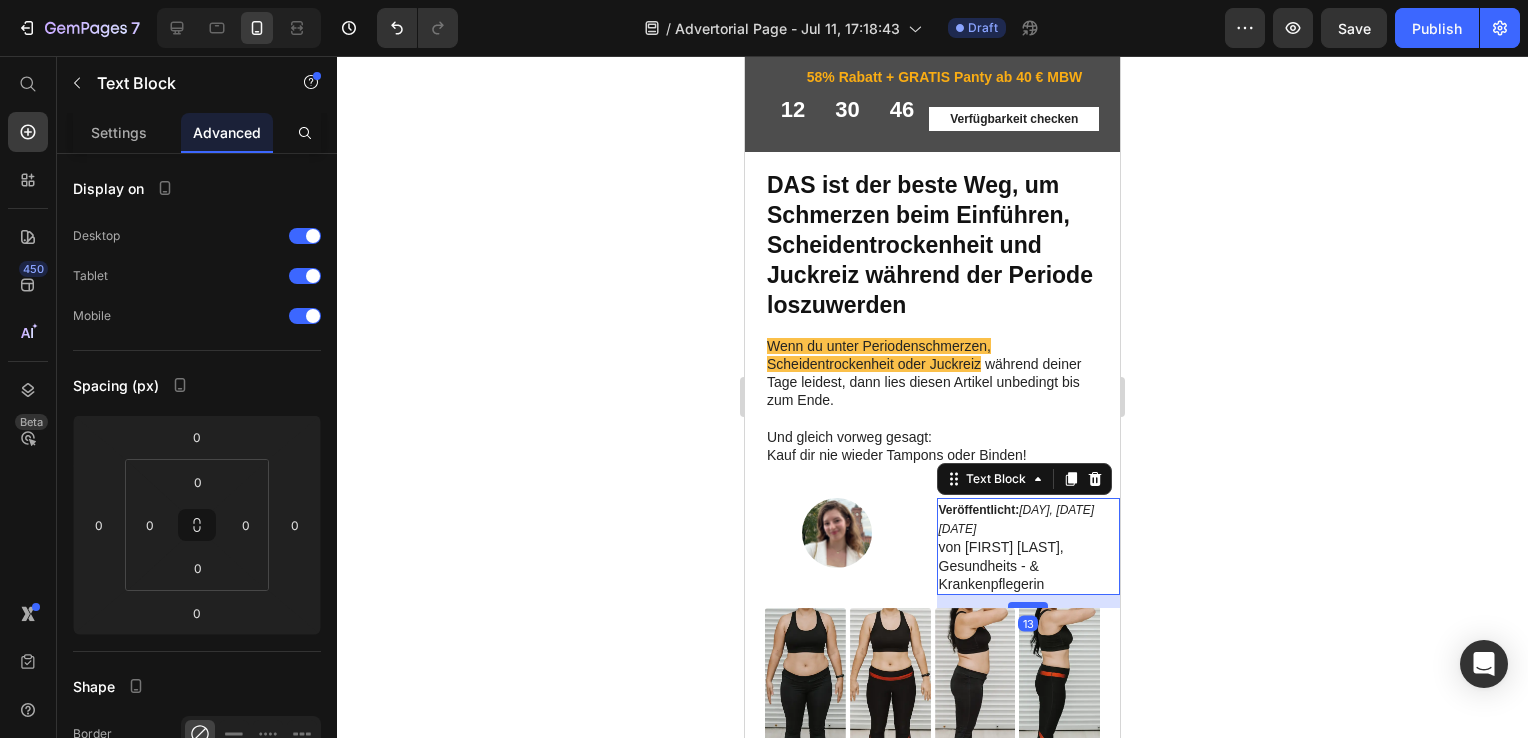 click 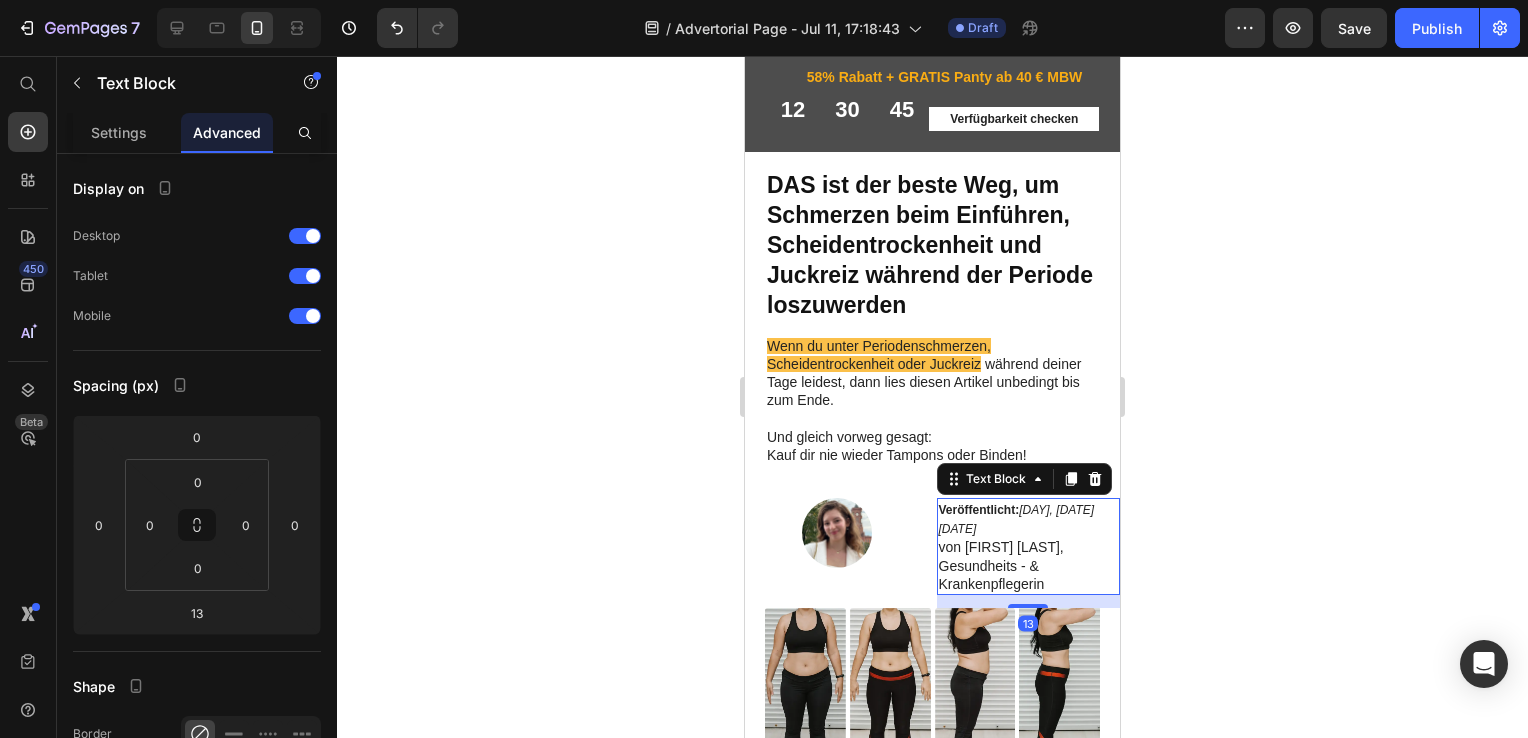 click 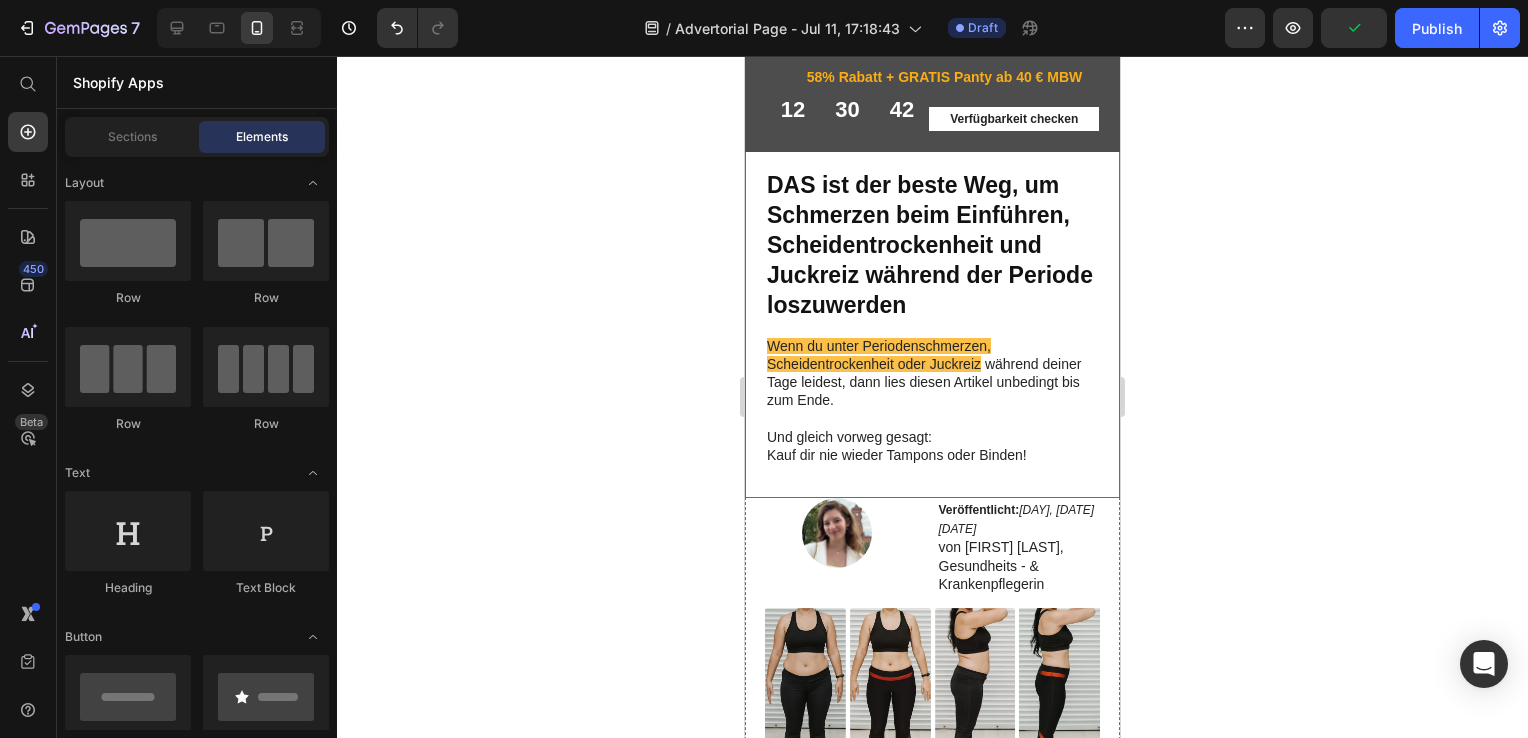 click on "DAS ist der beste Weg, um Schmerzen beim Einführen, Scheidentrockenheit und Juckreiz während der Periode loszuwerden Heading Wenn du unter Periodenschmerzen, Scheidentrockenheit oder Juckreiz   während deiner Tage leidest, dann lies diesen Artikel unbedingt bis zum Ende.   Und gleich vorweg gesagt: Kauf dir nie wieder Tampons oder Binden! Text Block" 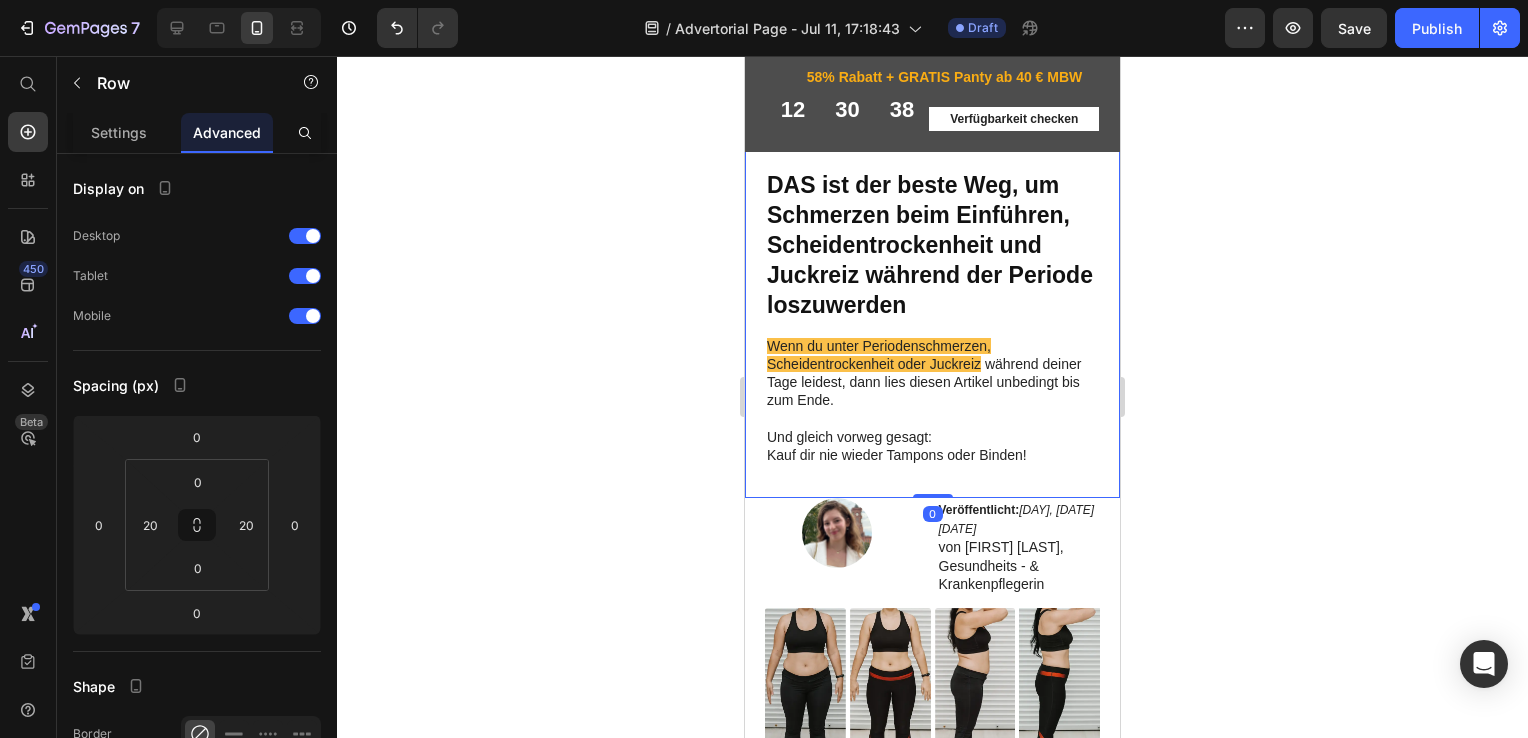 drag, startPoint x: 176, startPoint y: 438, endPoint x: 166, endPoint y: 401, distance: 38.327538 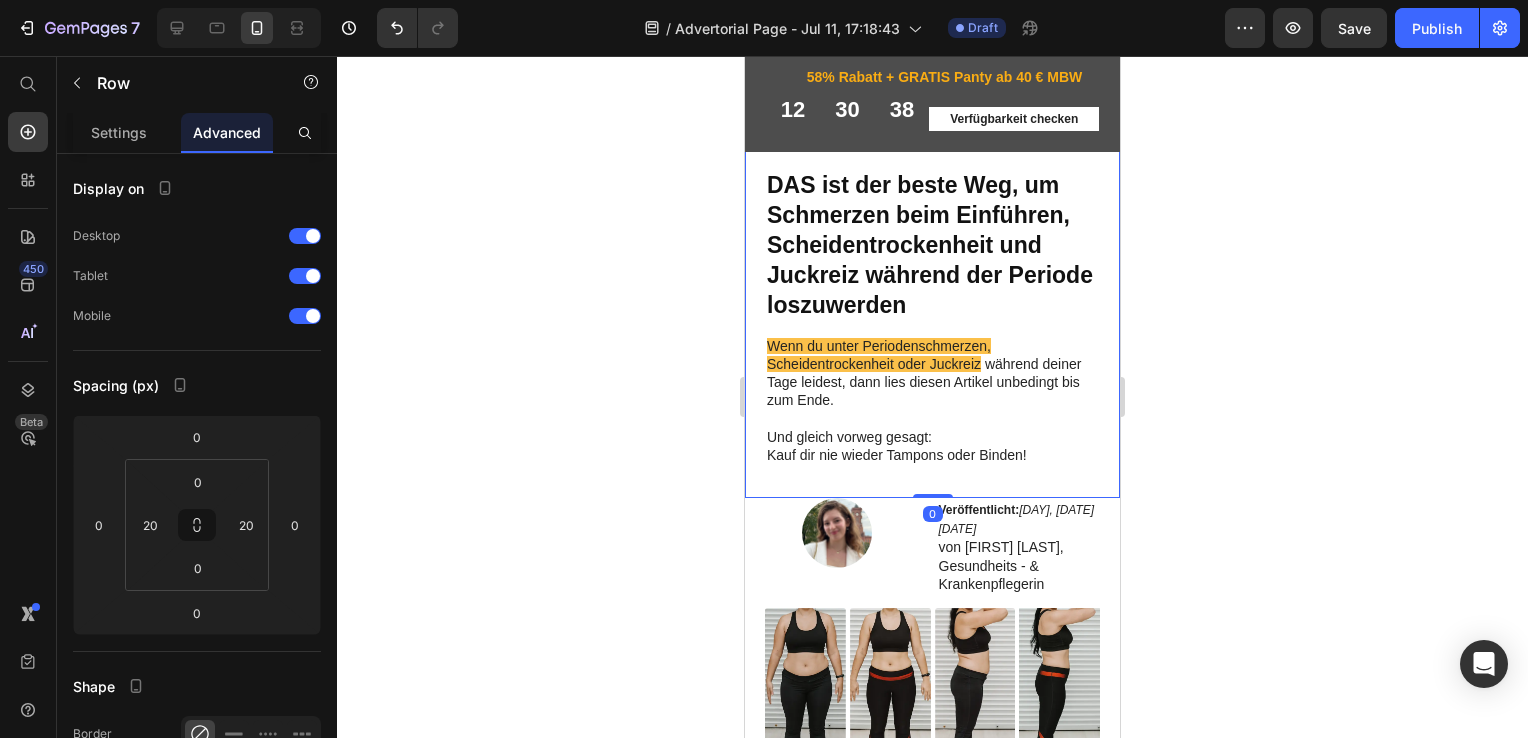 click on "DAS ist der beste Weg, um Schmerzen beim Einführen, Scheidentrockenheit und Juckreiz während der Periode loszuwerden Heading Wenn du unter Periodenschmerzen, Scheidentrockenheit oder Juckreiz   während deiner Tage leidest, dann lies diesen Artikel unbedingt bis zum Ende.   Und gleich vorweg gesagt: Kauf dir nie wieder Tampons oder Binden! Text Block Row   0" 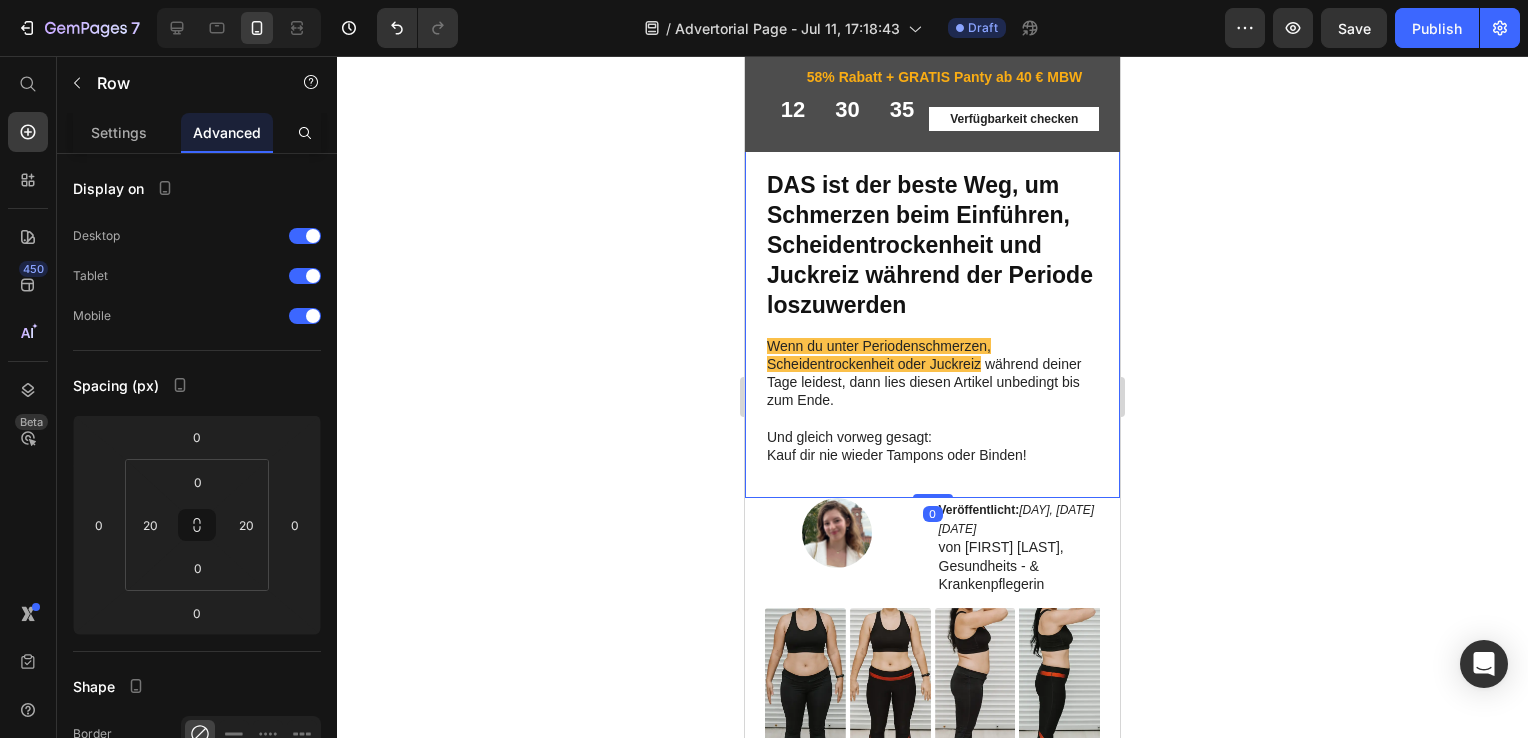 drag, startPoint x: 179, startPoint y: 438, endPoint x: 180, endPoint y: 365, distance: 73.00685 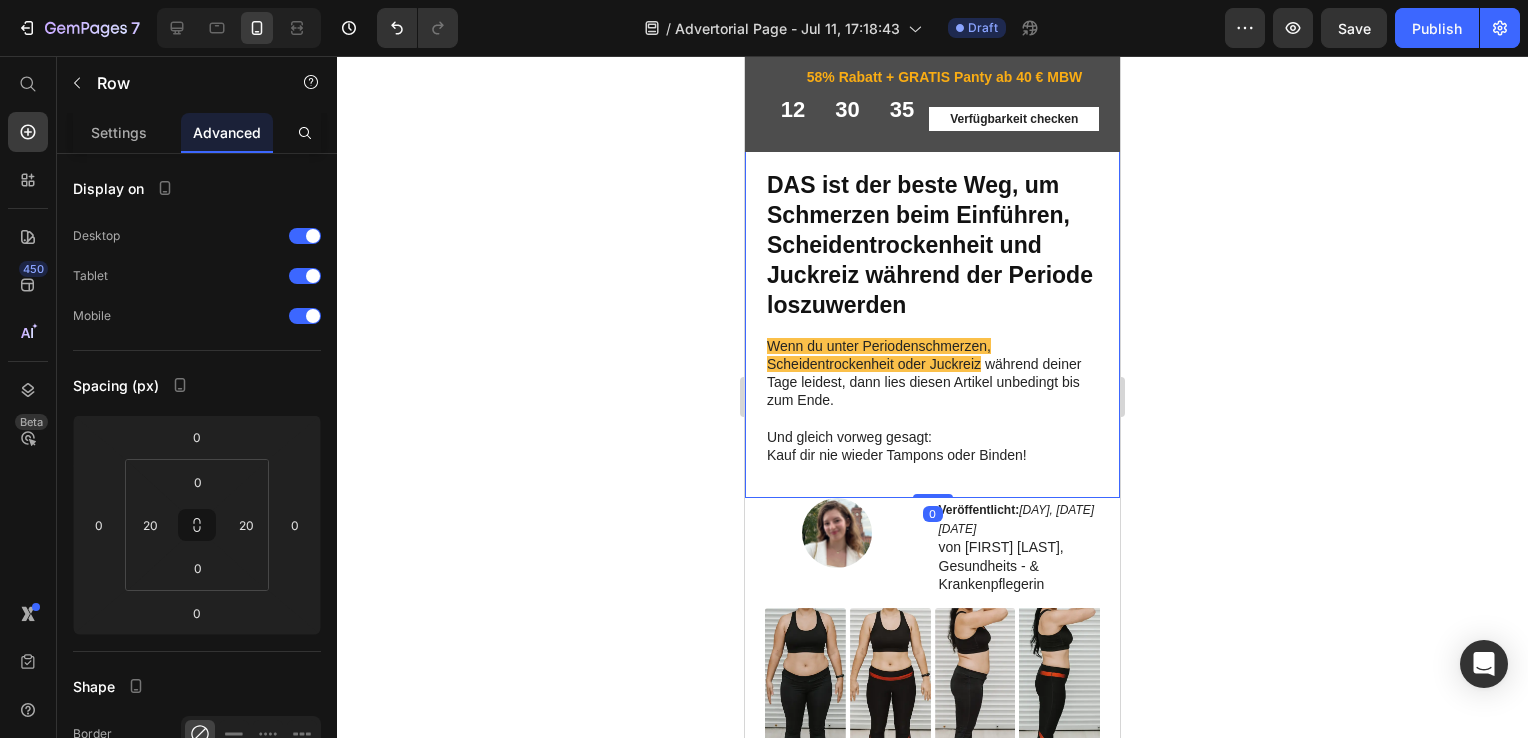 click on "DAS ist der beste Weg, um Schmerzen beim Einführen, Scheidentrockenheit und Juckreiz während der Periode loszuwerden Heading Wenn du unter Periodenschmerzen, Scheidentrockenheit oder Juckreiz   während deiner Tage leidest, dann lies diesen Artikel unbedingt bis zum Ende.   Und gleich vorweg gesagt: Kauf dir nie wieder Tampons oder Binden! Text Block Row   0" 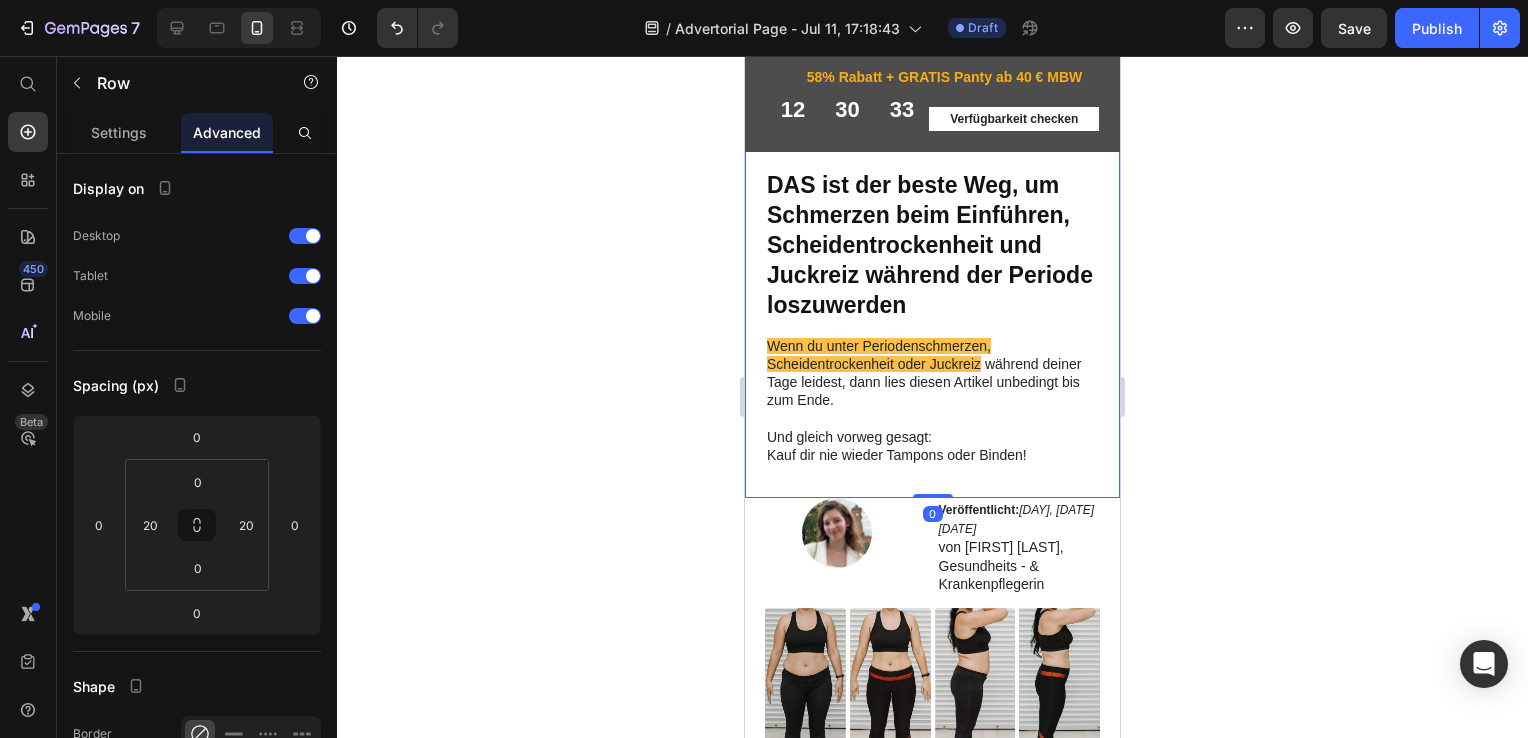 click on "DAS ist der beste Weg, um Schmerzen beim Einführen, Scheidentrockenheit und Juckreiz während der Periode loszuwerden Heading Wenn du unter Periodenschmerzen, Scheidentrockenheit oder Juckreiz   während deiner Tage leidest, dann lies diesen Artikel unbedingt bis zum Ende.   Und gleich vorweg gesagt: Kauf dir nie wieder Tampons oder Binden! Text Block" 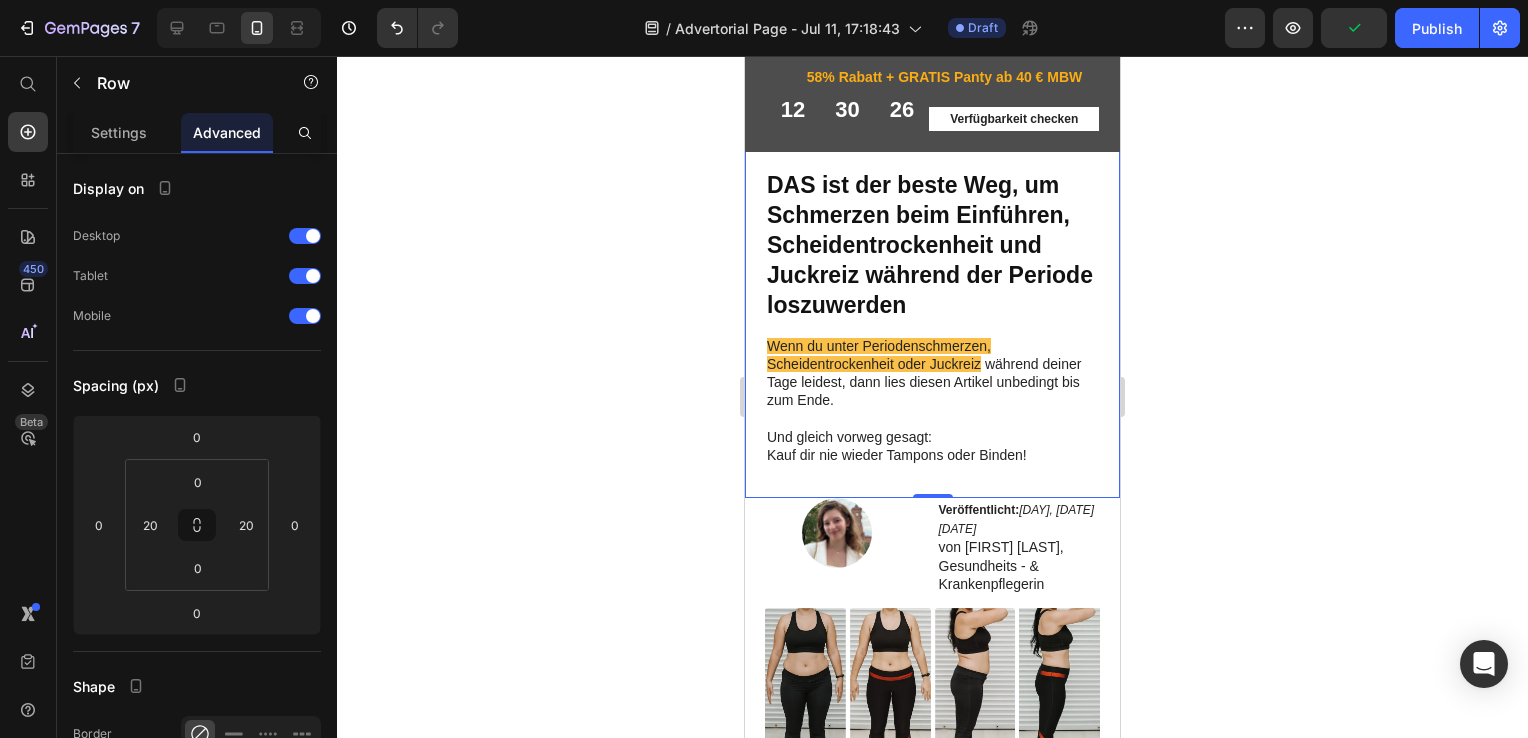click 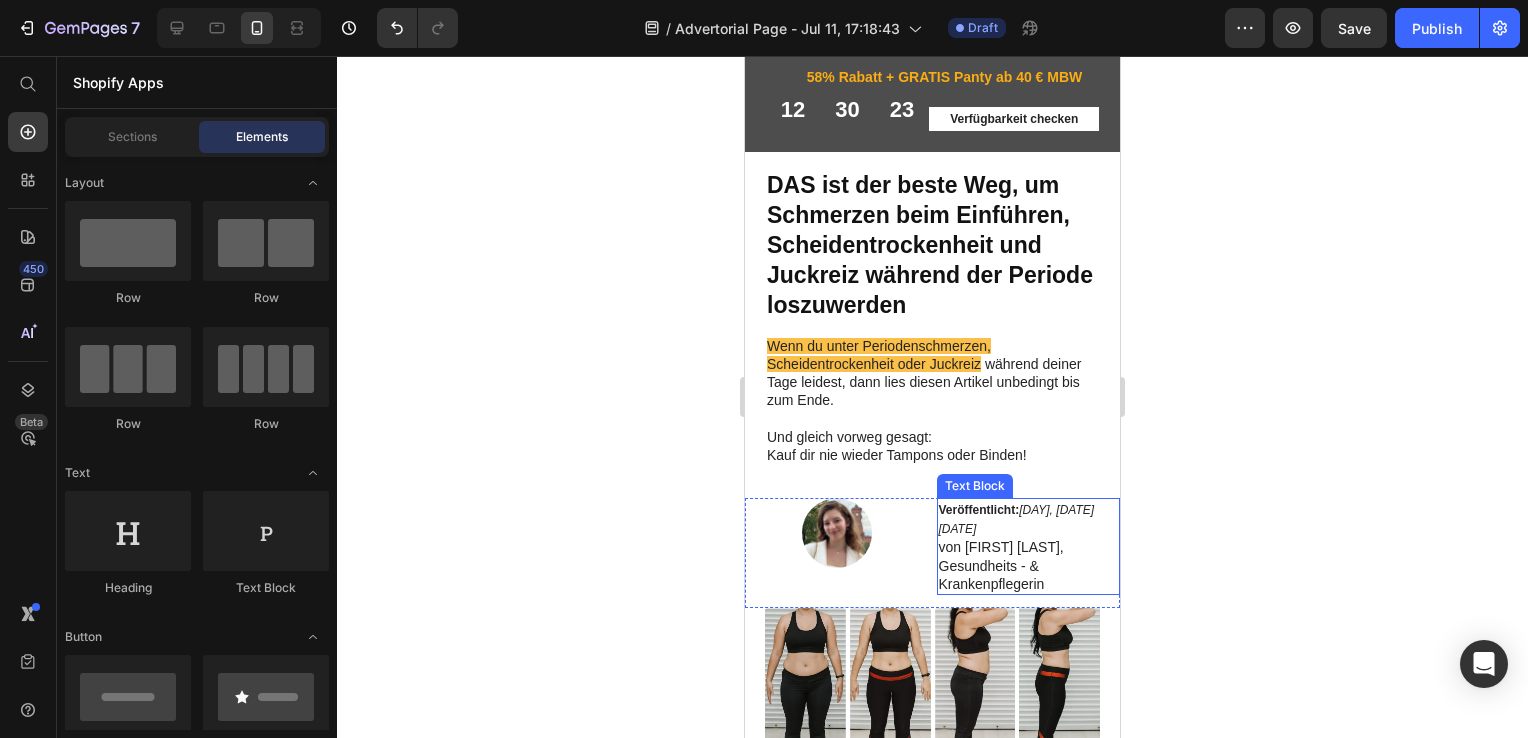 click on "Veröffentlicht:  Montag, 24. Juni 2025 von Isabelle Doczy, Gesundheits - & Krankenpflegerin" 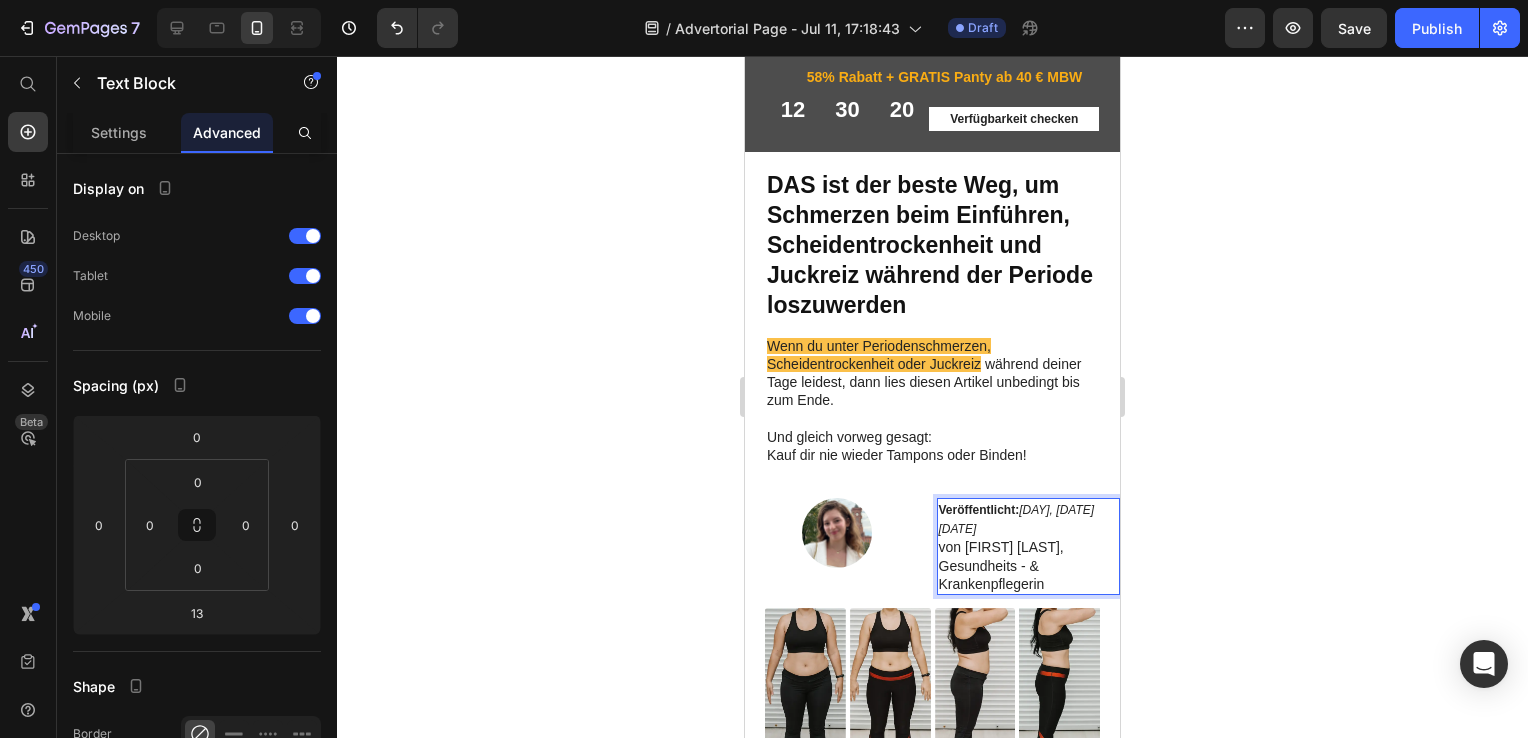 click on "Montag, 24. Juni 2025" 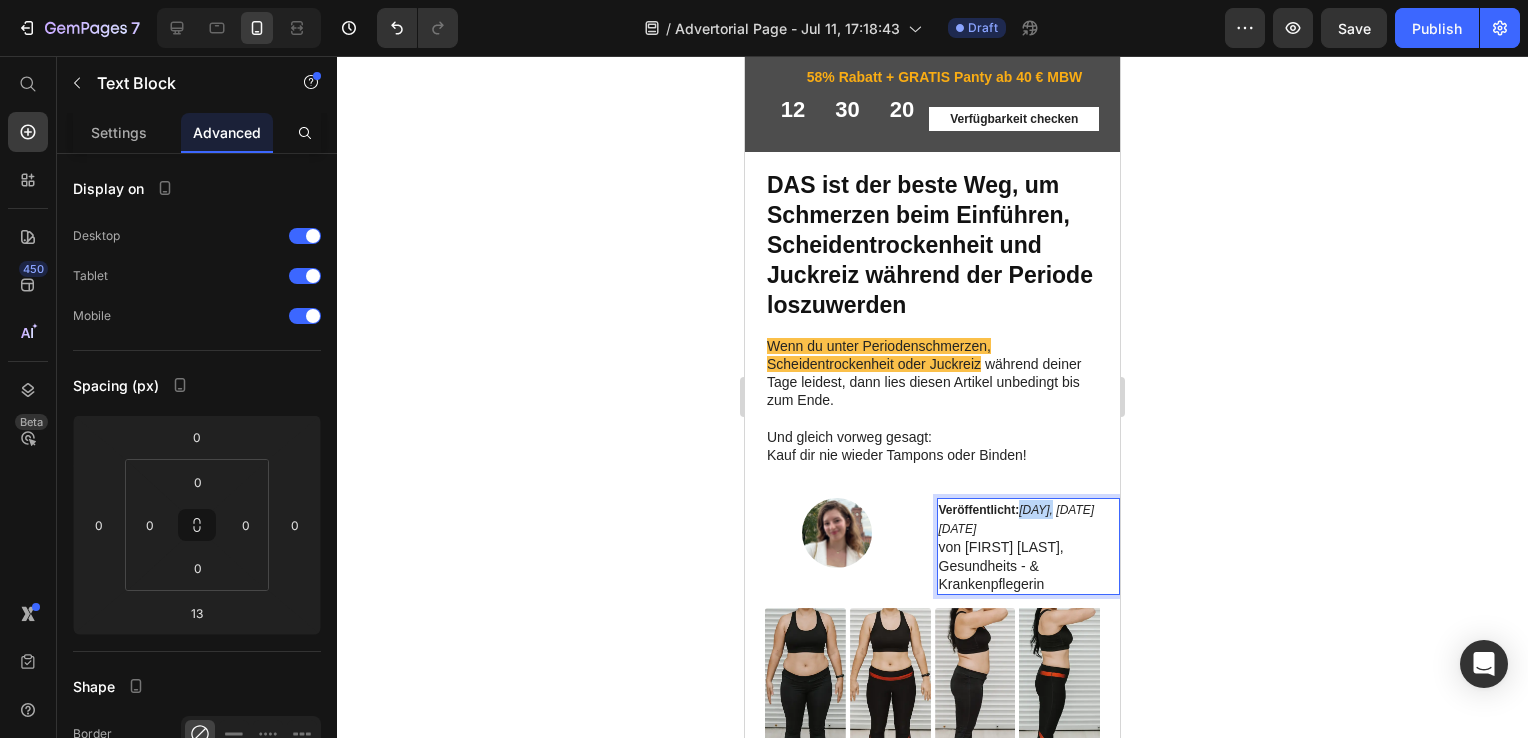 click on "Montag, 24. Juni 2025" 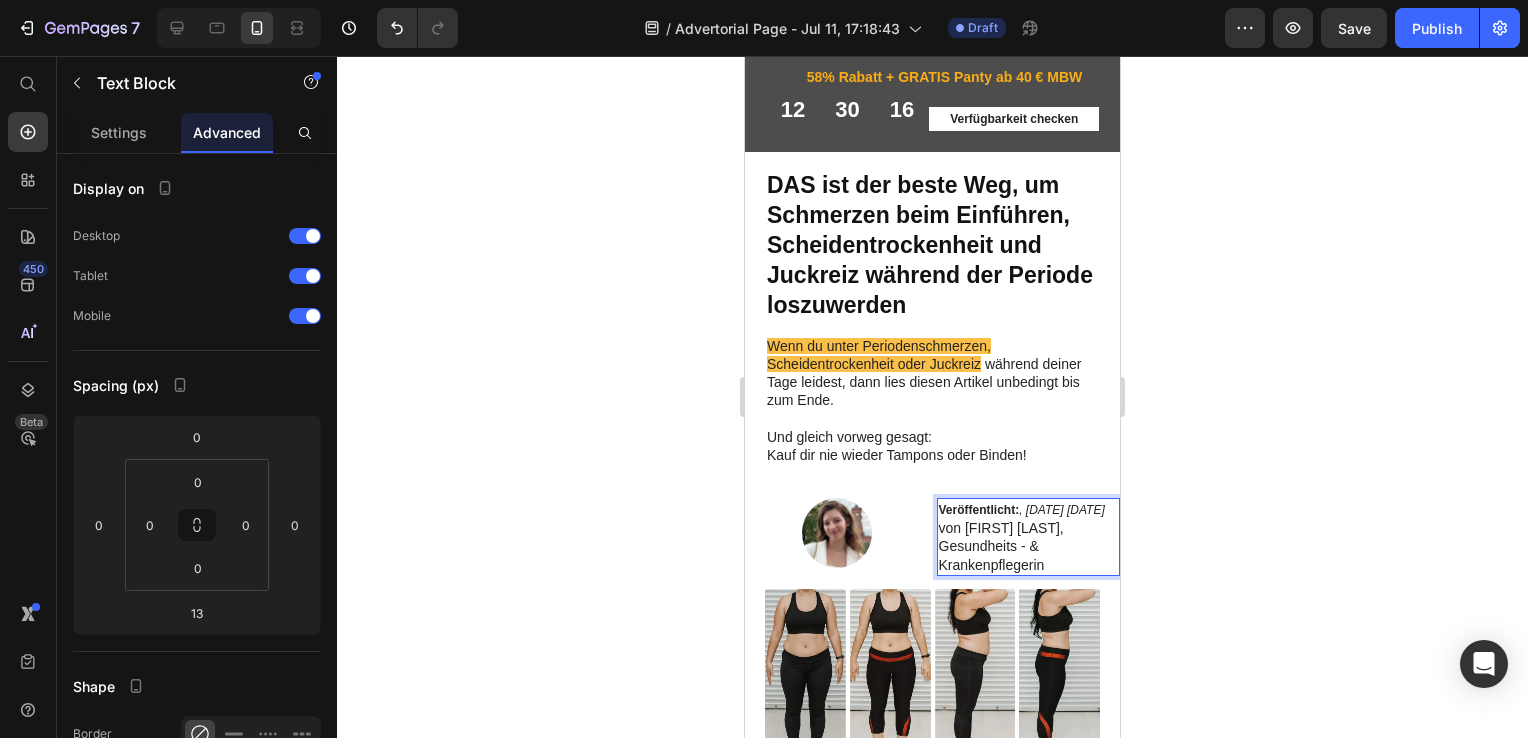 click on ", 24. Juni 2025" 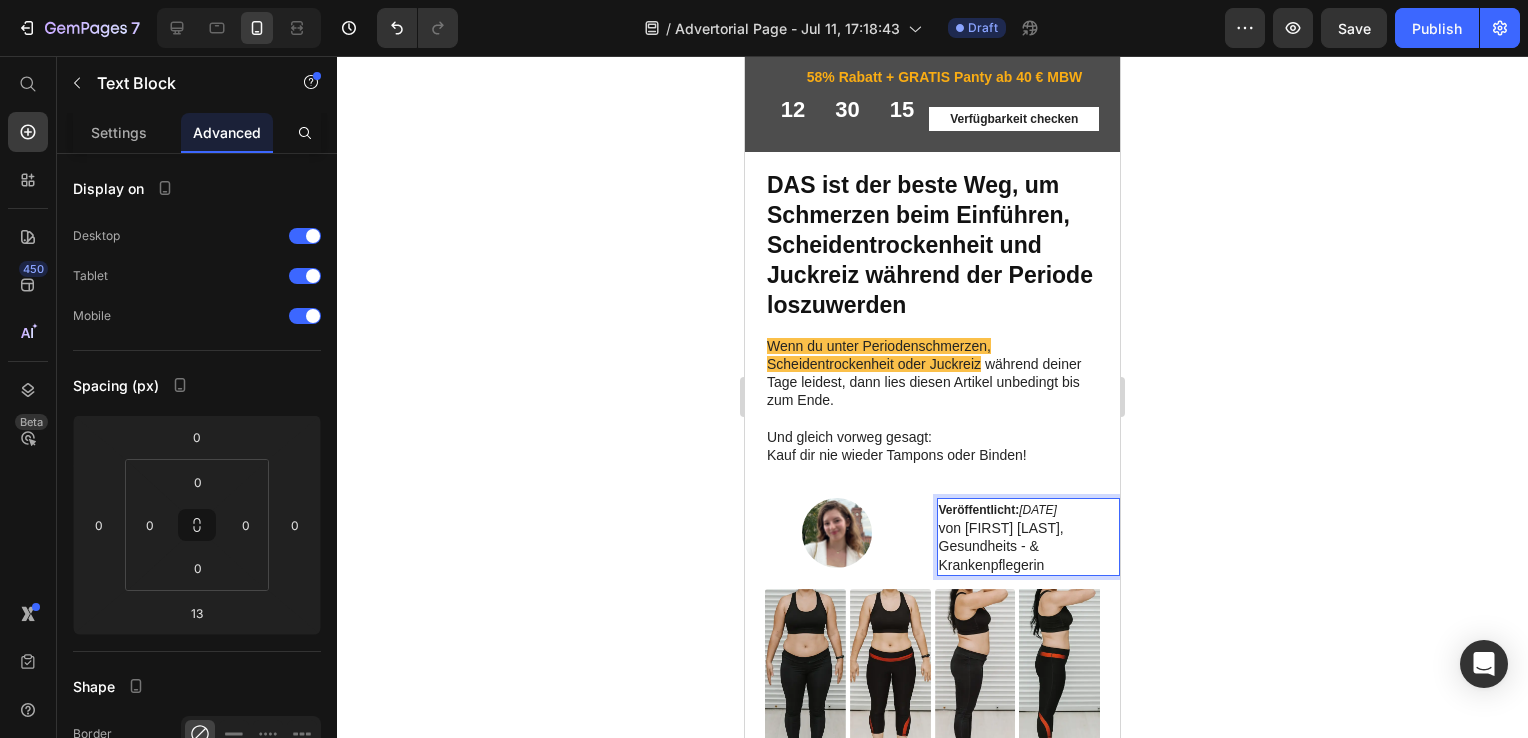 click 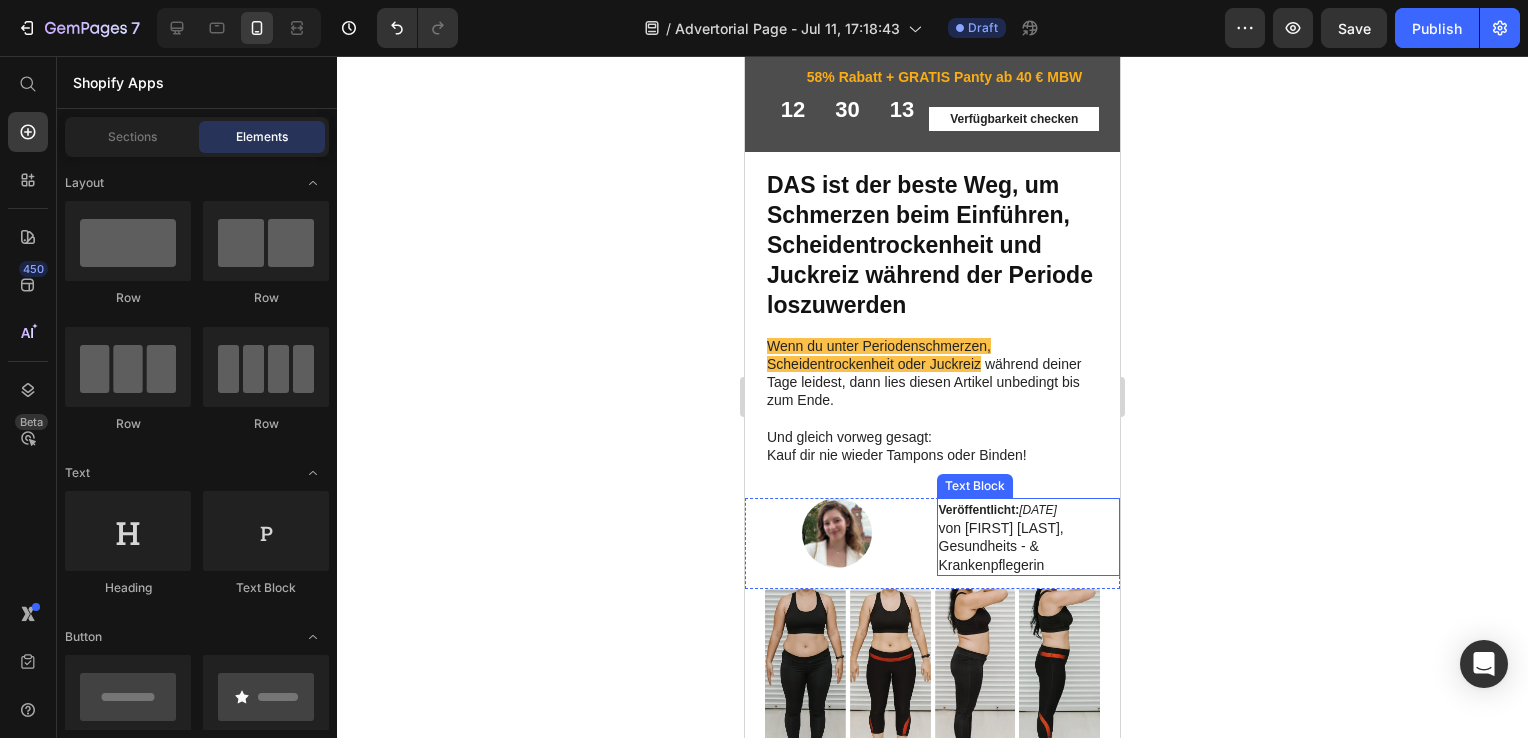 click on "Veröffentlicht:  24. Juni 2025 von Isabelle Doczy, Gesundheits - & Krankenpflegerin" 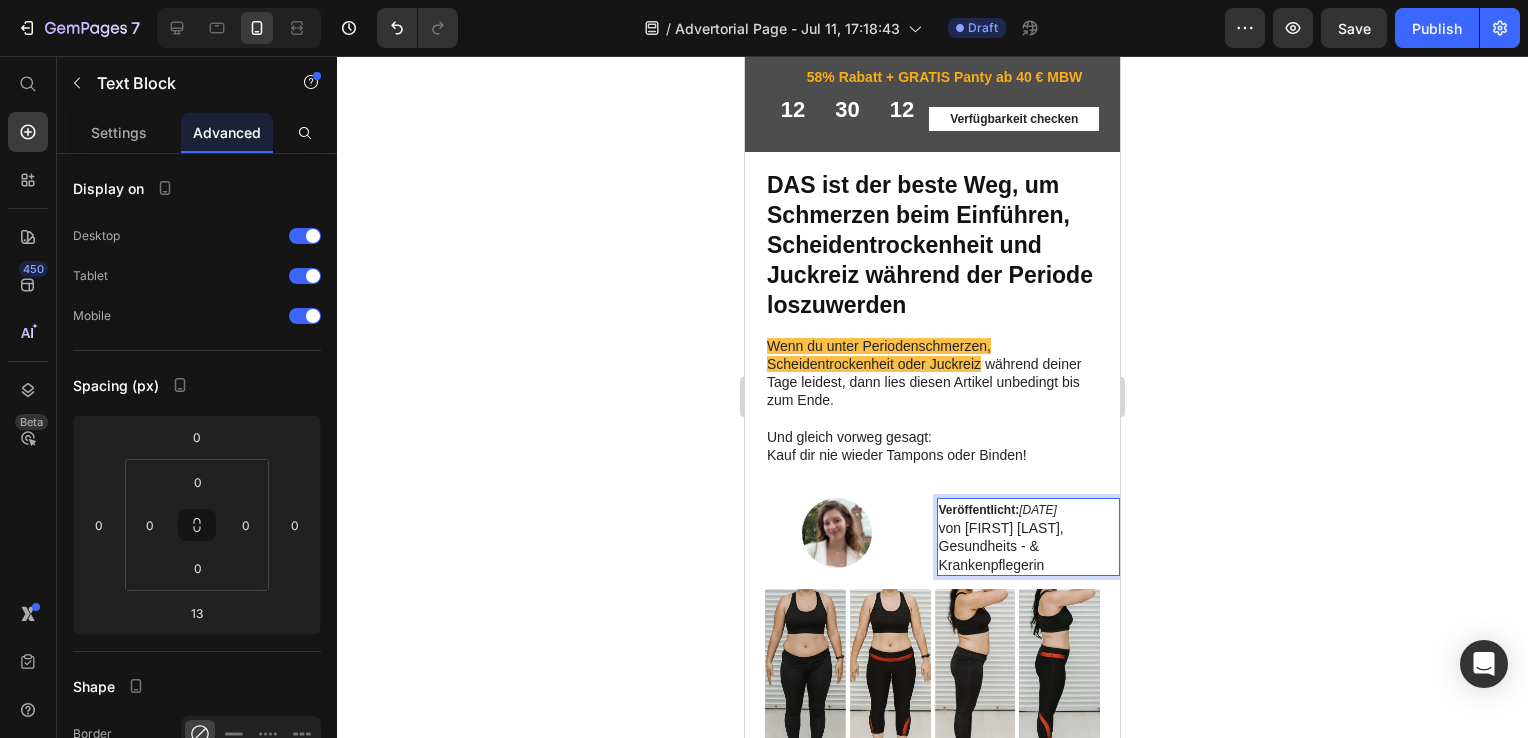 click on "Veröffentlicht:  24. Juni 2025 von Isabelle Doczy, Gesundheits - & Krankenpflegerin" 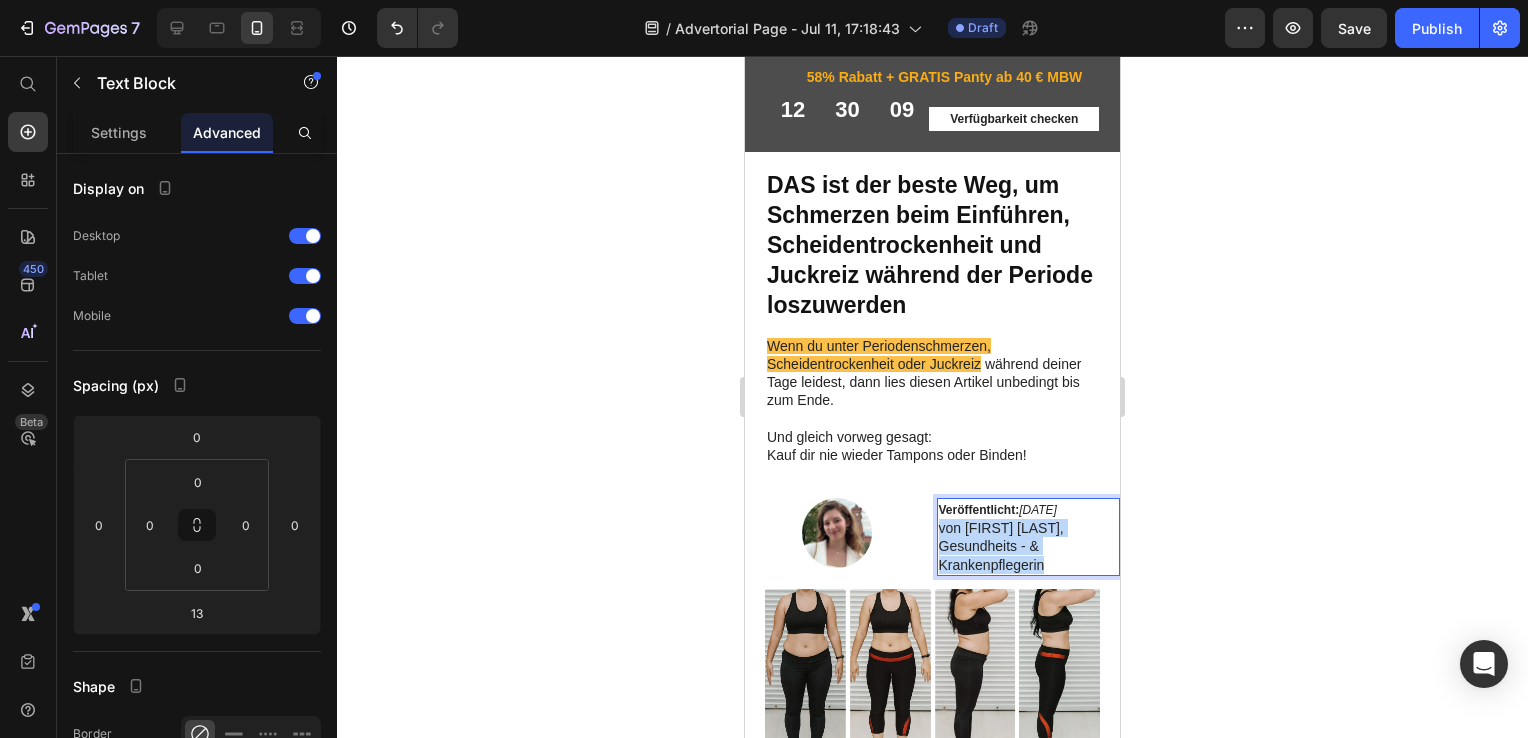 drag, startPoint x: 303, startPoint y: 504, endPoint x: 184, endPoint y: 472, distance: 123.22743 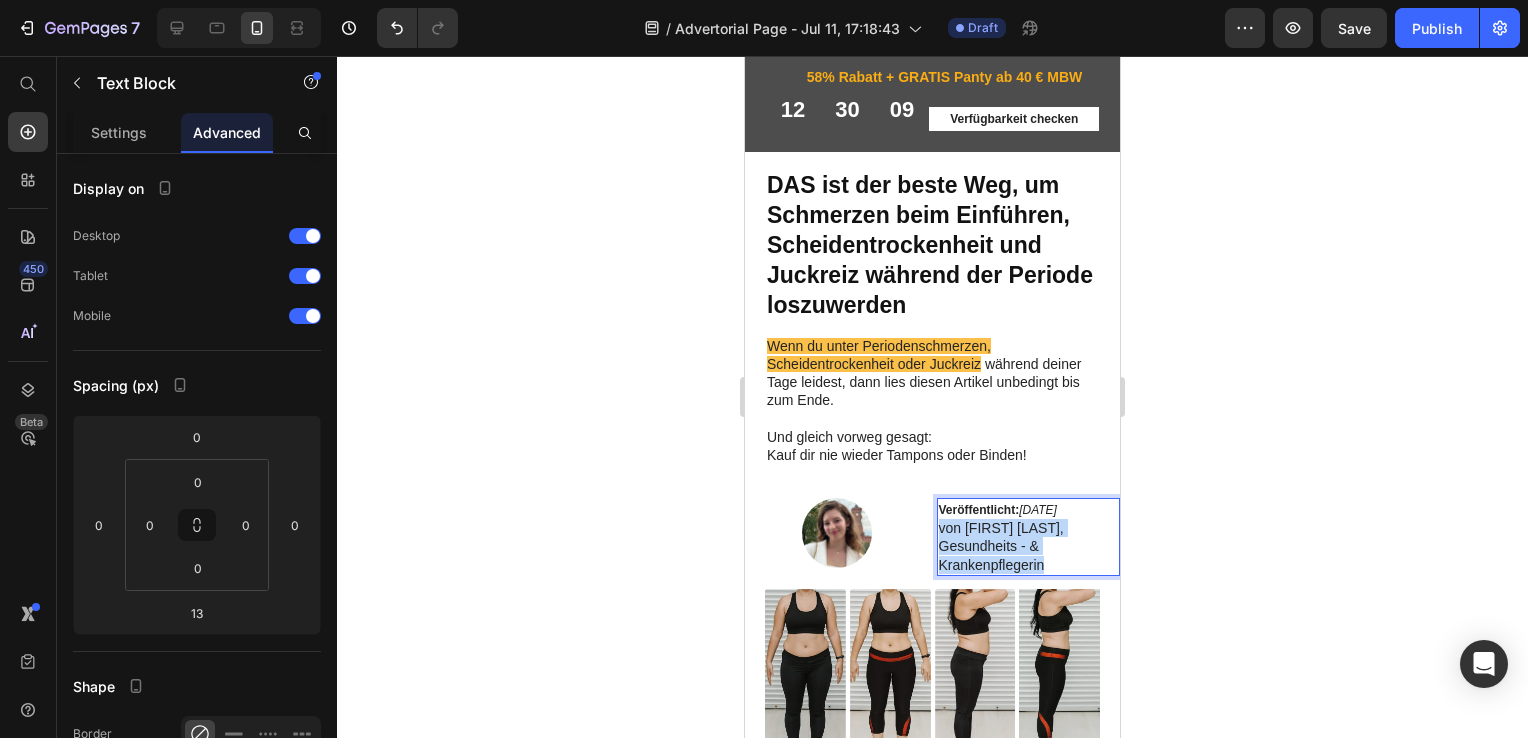 click on "Veröffentlicht:  24. Juni 2025 von Isabelle Doczy, Gesundheits - & Krankenpflegerin" 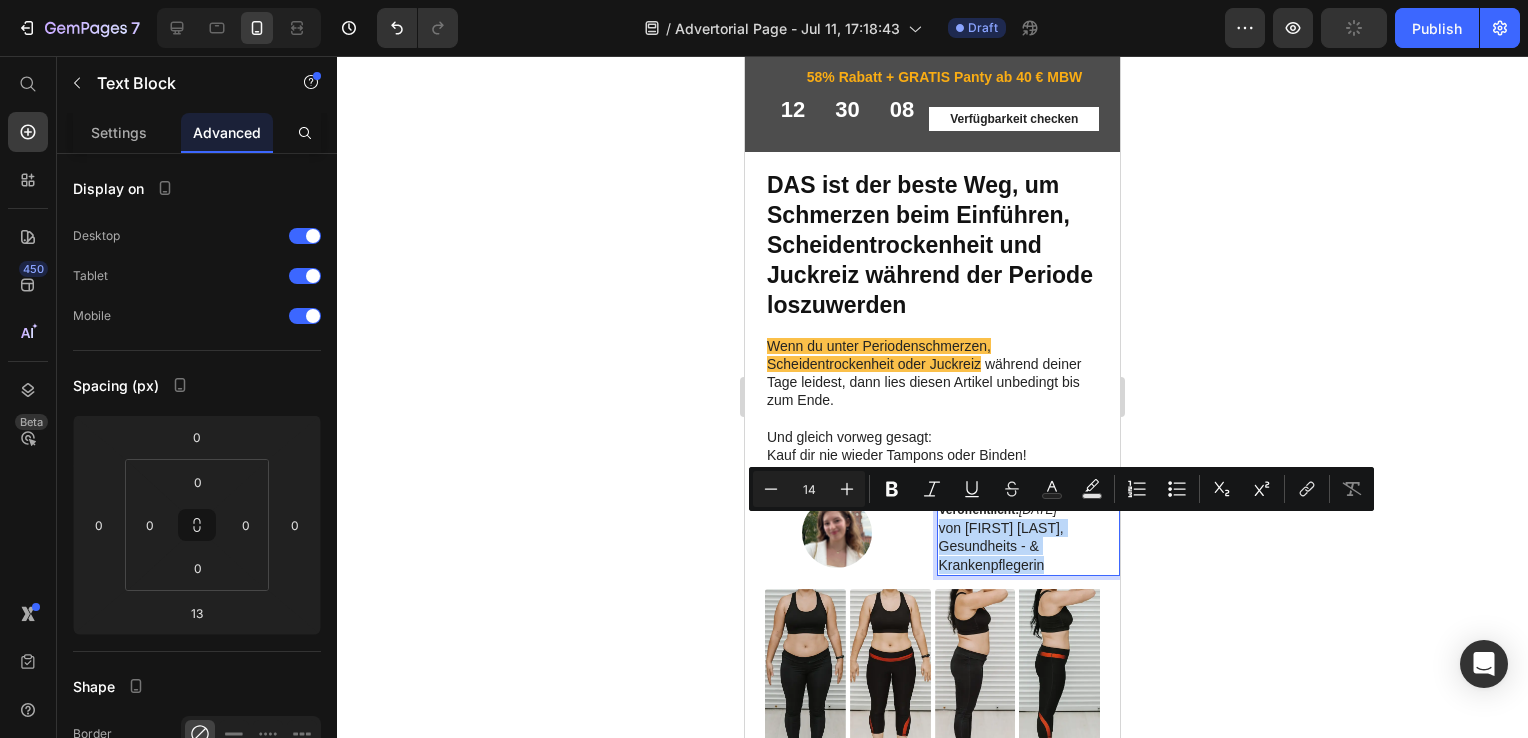 click on "Veröffentlicht:  24. Juni 2025 von Isabelle Doczy, Gesundheits - & Krankenpflegerin" 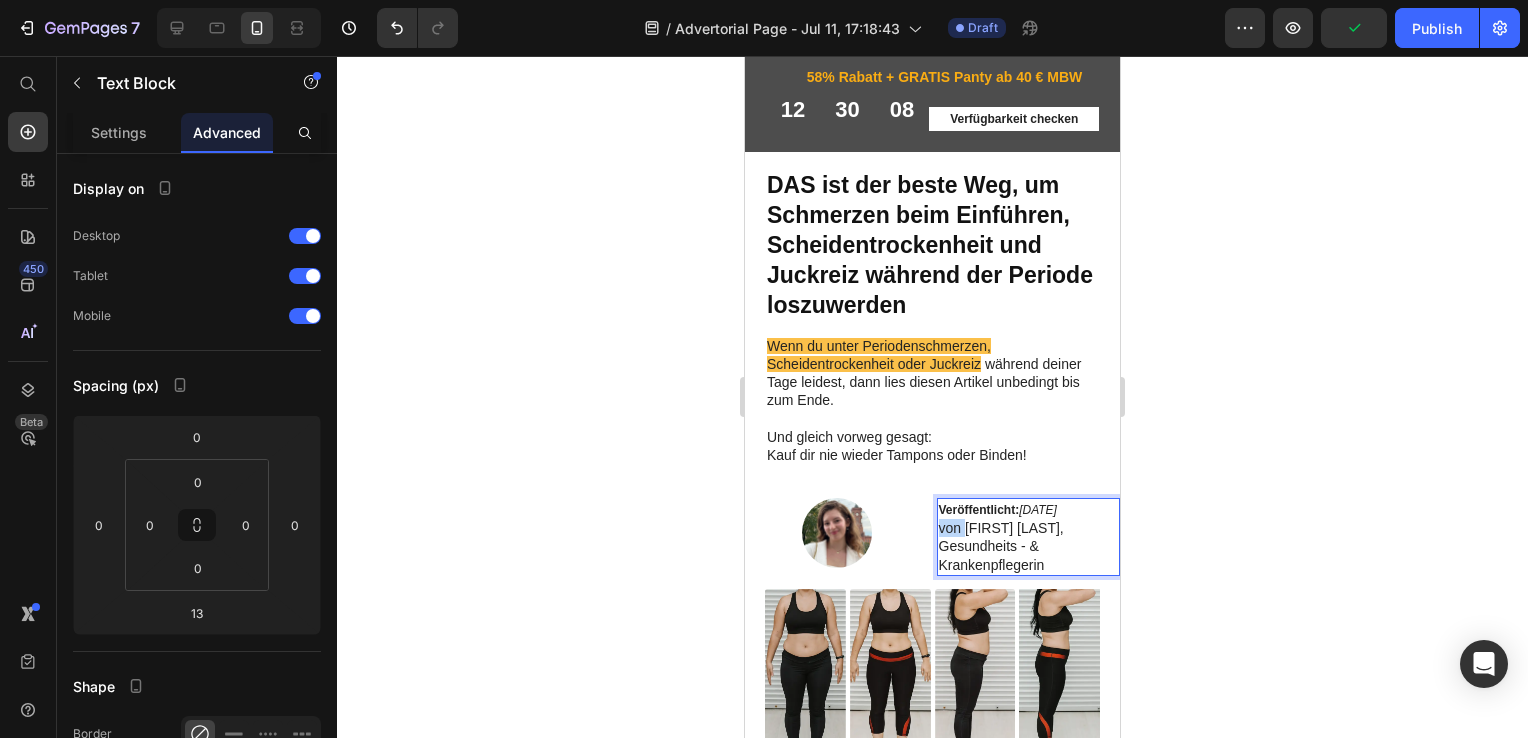 click on "Veröffentlicht:  24. Juni 2025 von Isabelle Doczy, Gesundheits - & Krankenpflegerin" 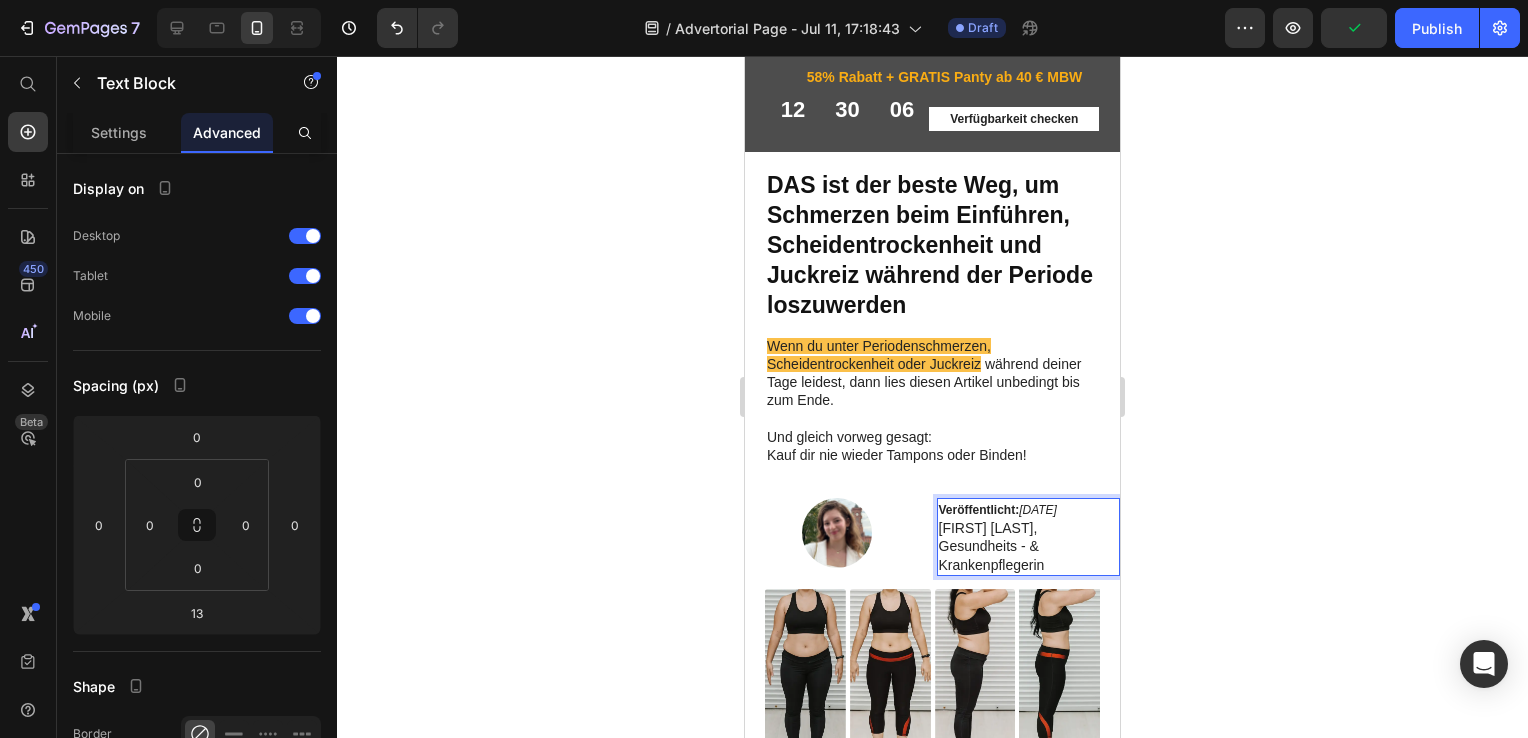 click on "Veröffentlicht:  24. Juni 2025 Isabelle Doczy, Gesundheits - & Krankenpflegerin" 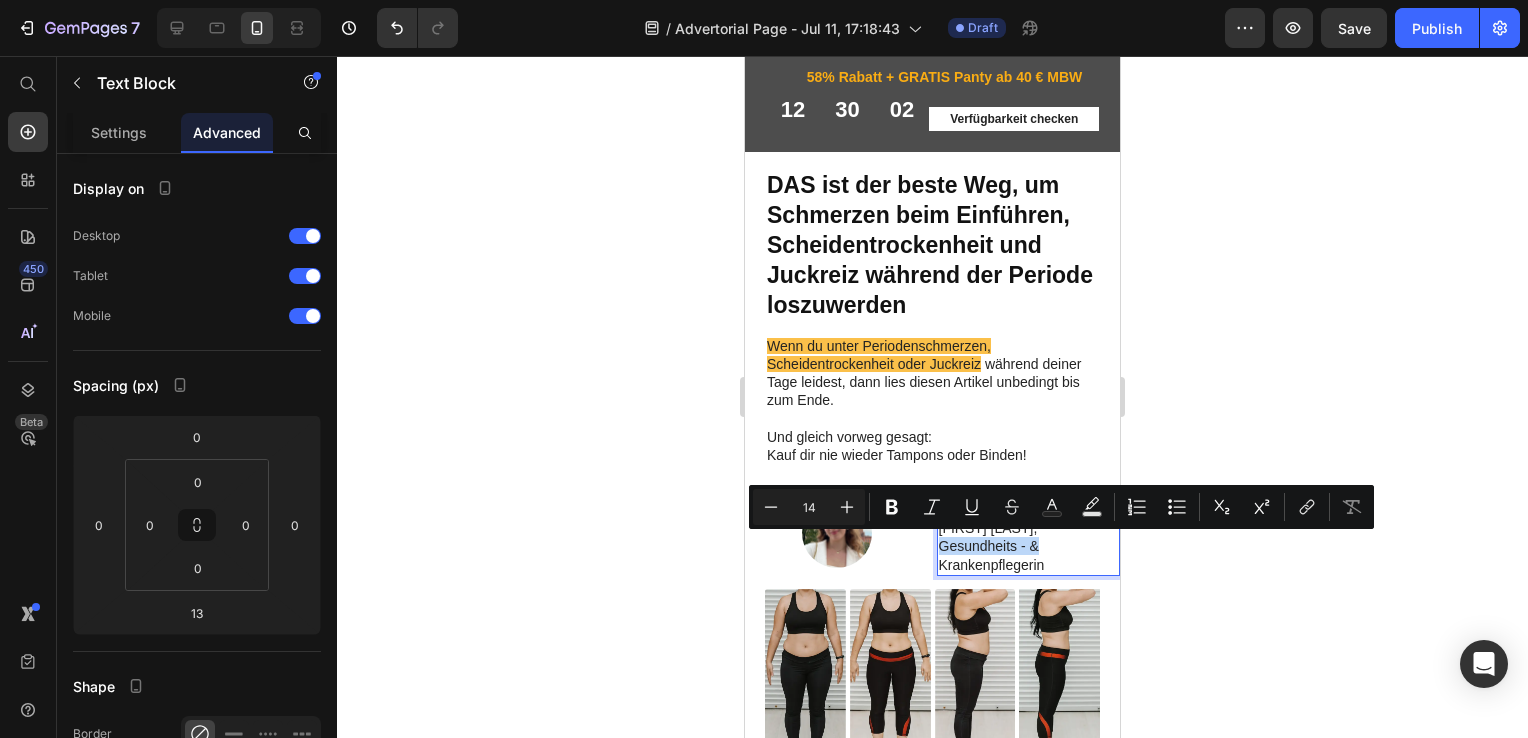 drag, startPoint x: 295, startPoint y: 489, endPoint x: 190, endPoint y: 494, distance: 105.11898 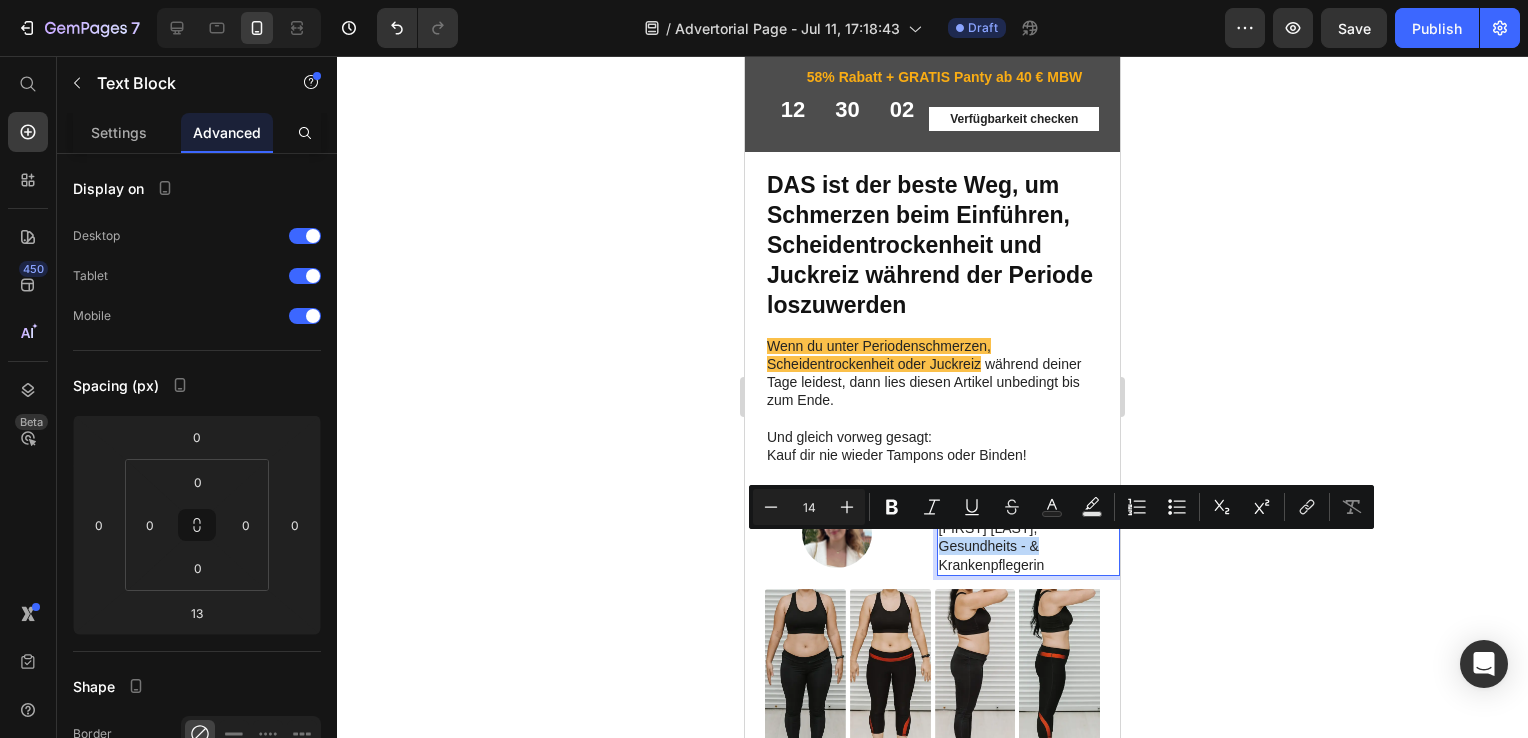 click on "Veröffentlicht:  24. Juni 2025 Isabelle Doczy, Gesundheits - & Krankenpflegerin" 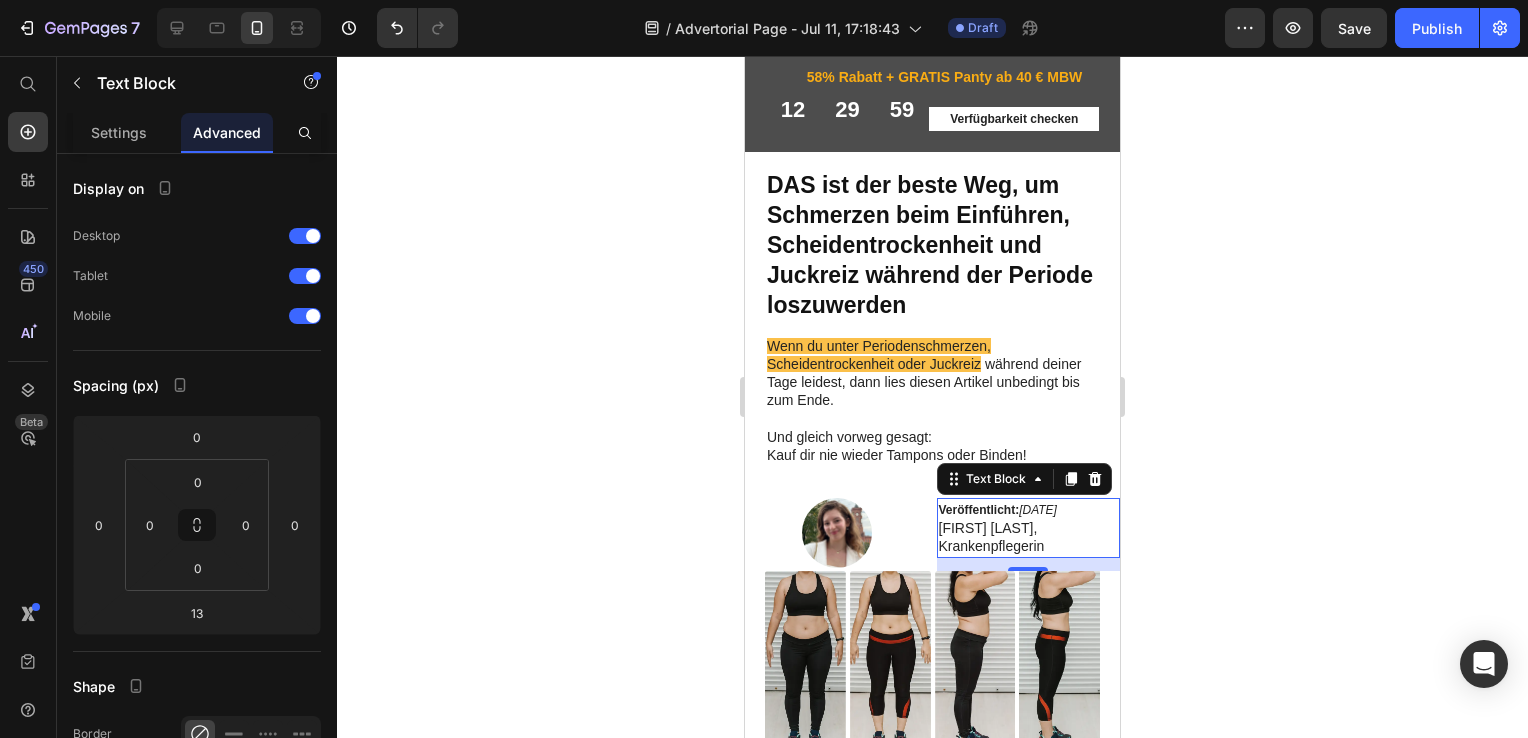 click 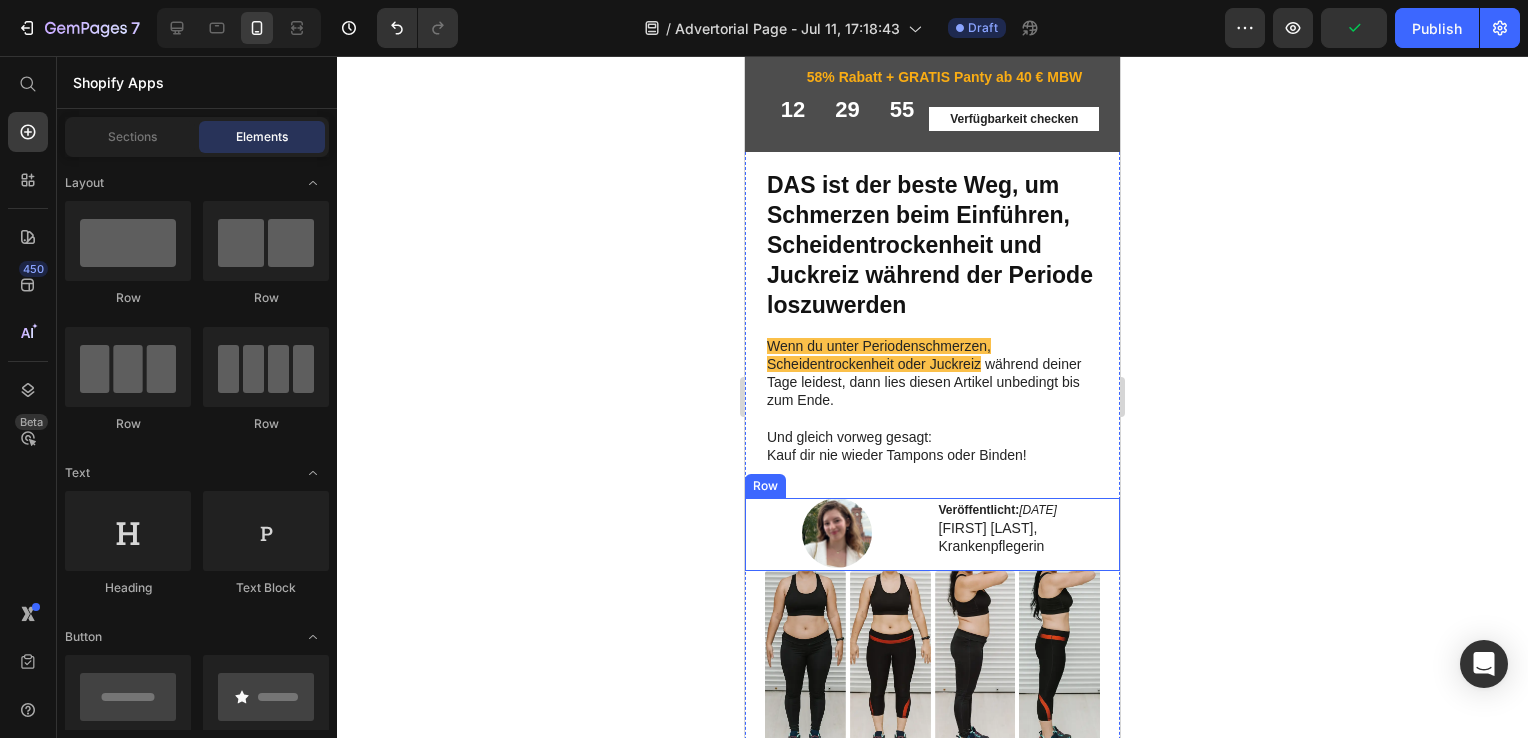 click on "Image Veröffentlicht:  24. Juni 2025 Isabelle Doczy,  Krankenpflegerin Text Block Row" 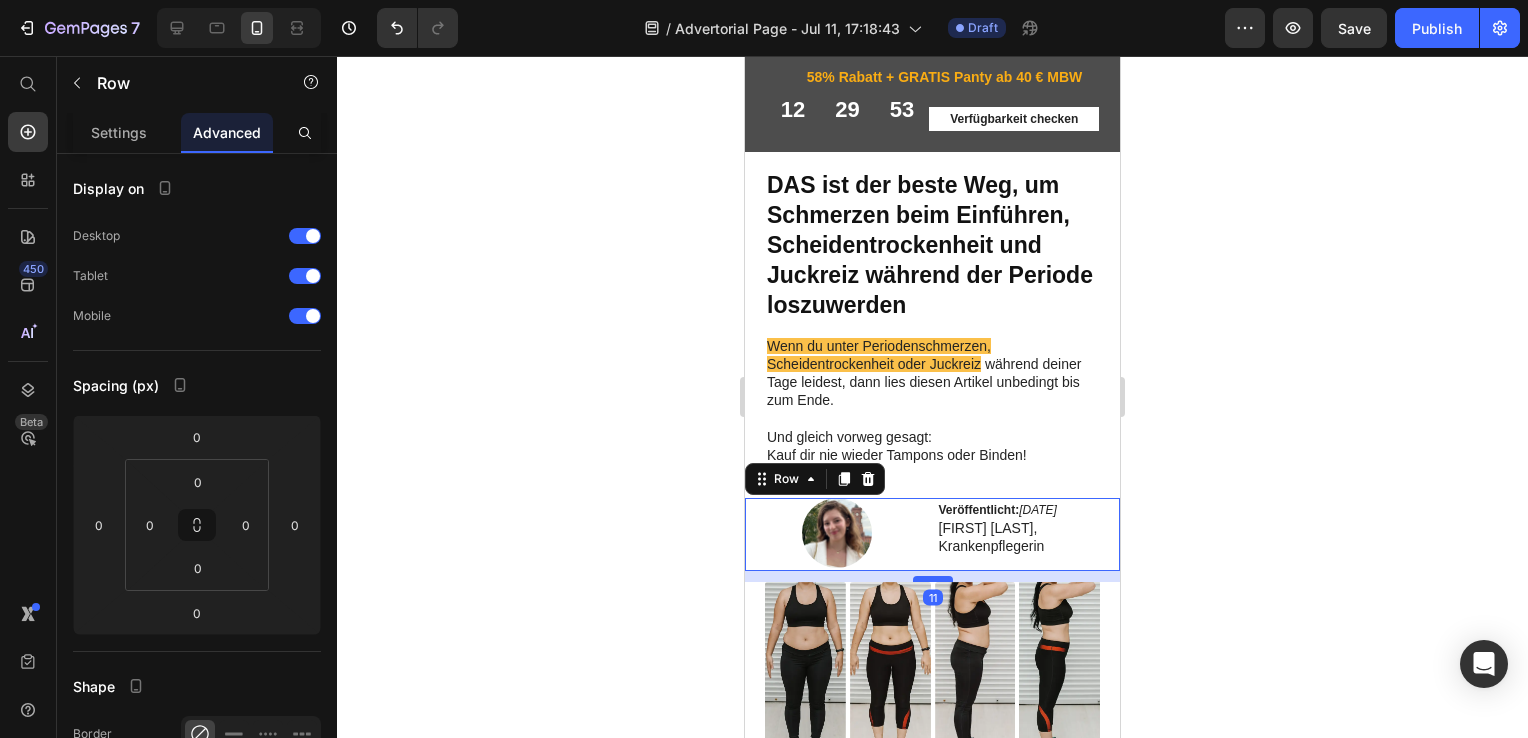 drag, startPoint x: 177, startPoint y: 511, endPoint x: 179, endPoint y: 522, distance: 11.18034 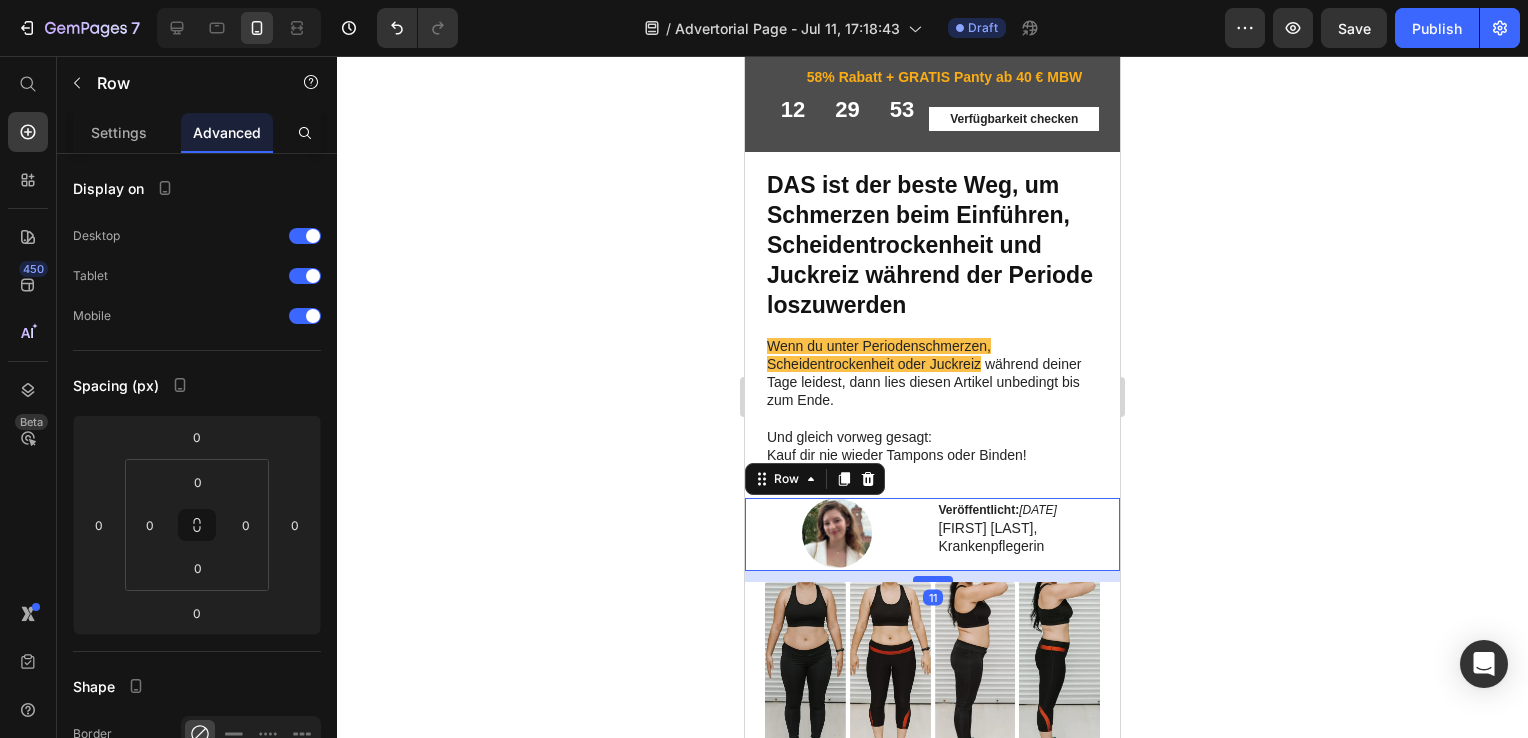 click 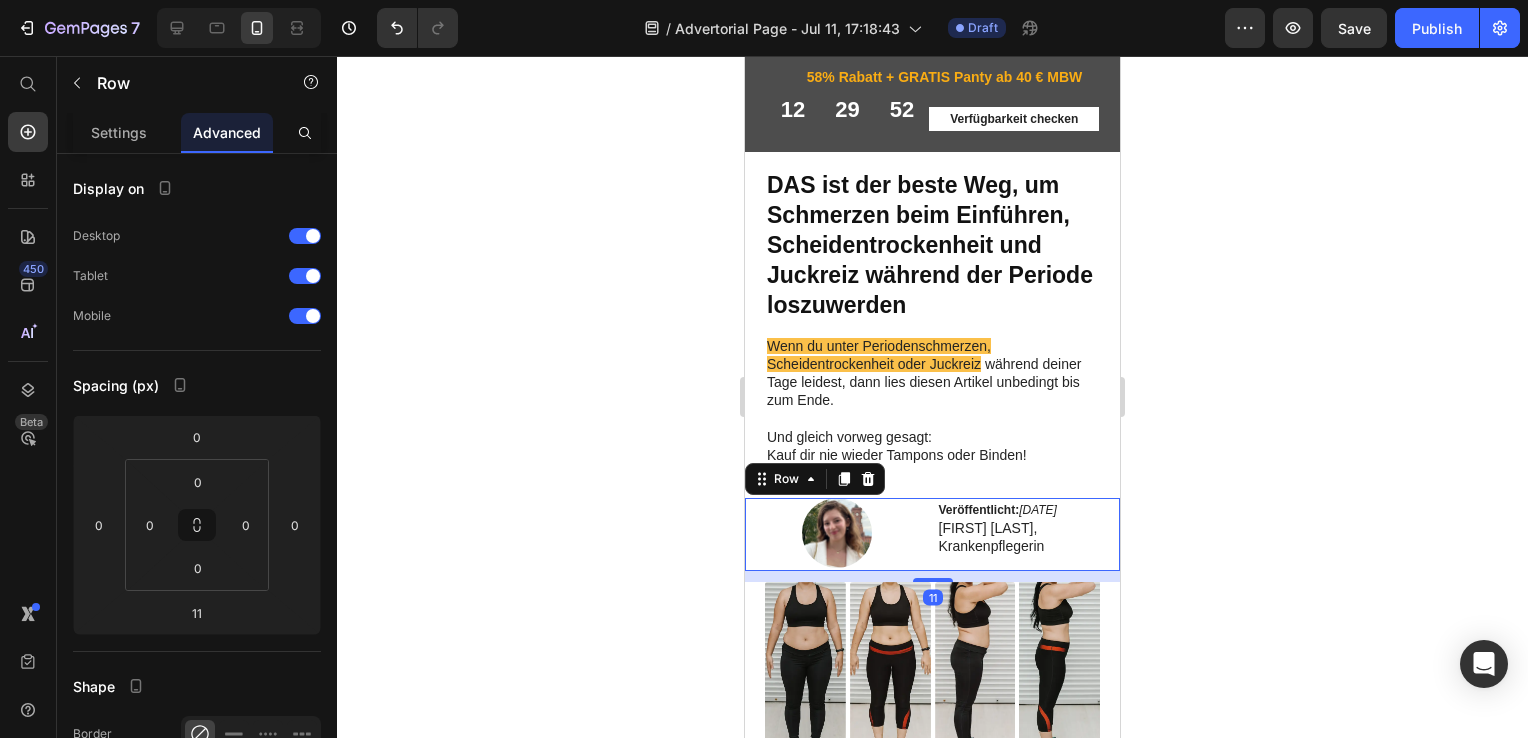 click 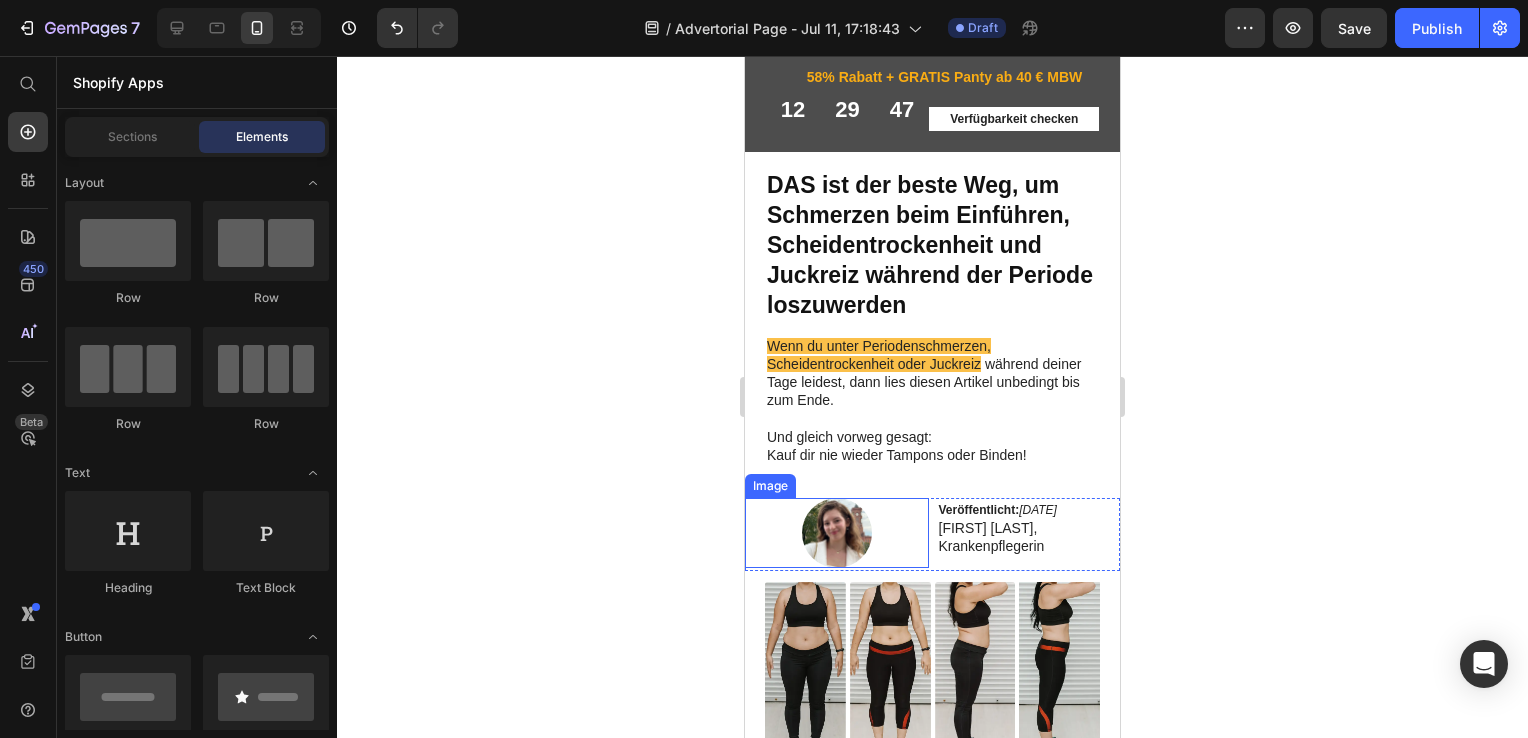 click 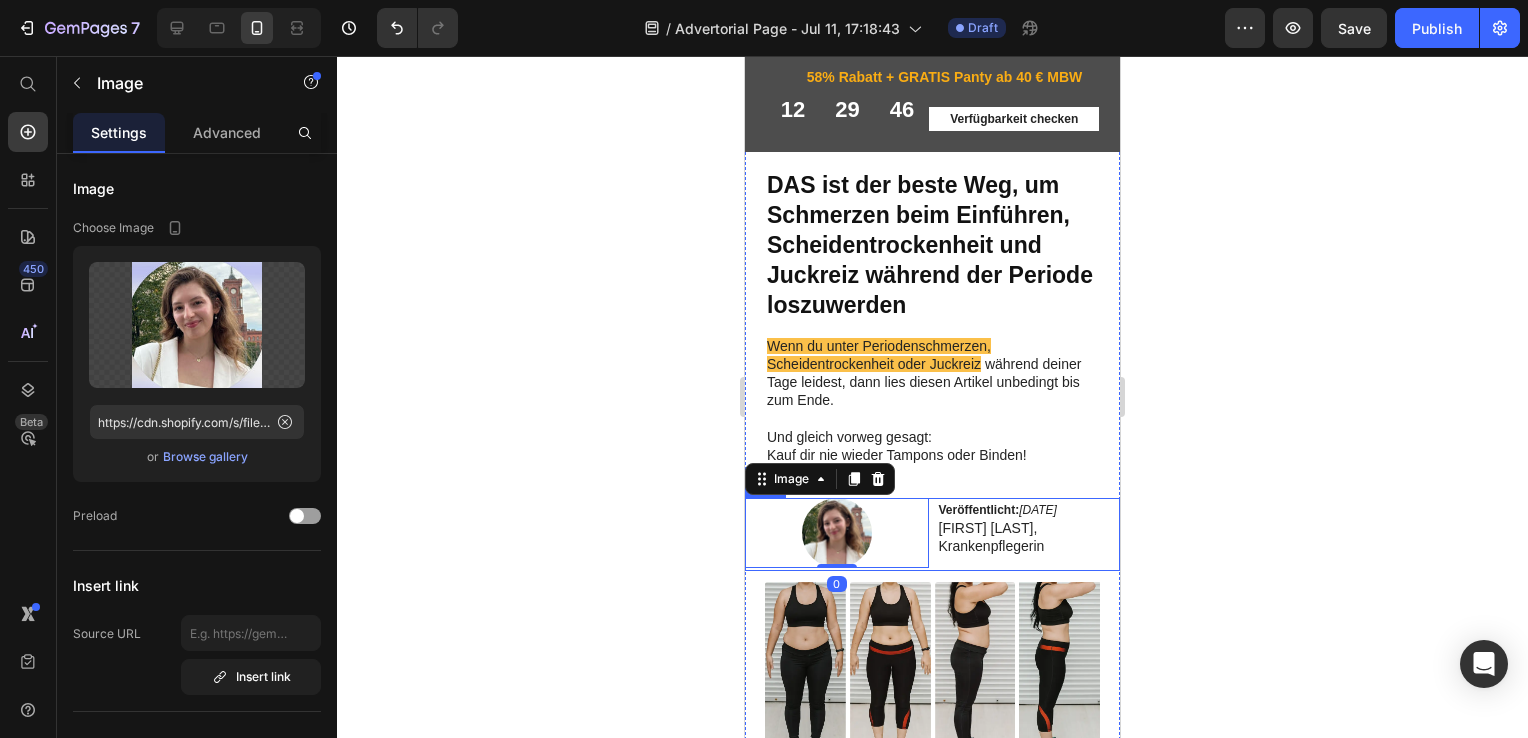 click on "Veröffentlicht:  24. Juni 2025 Isabelle Doczy,  Krankenpflegerin Text Block" 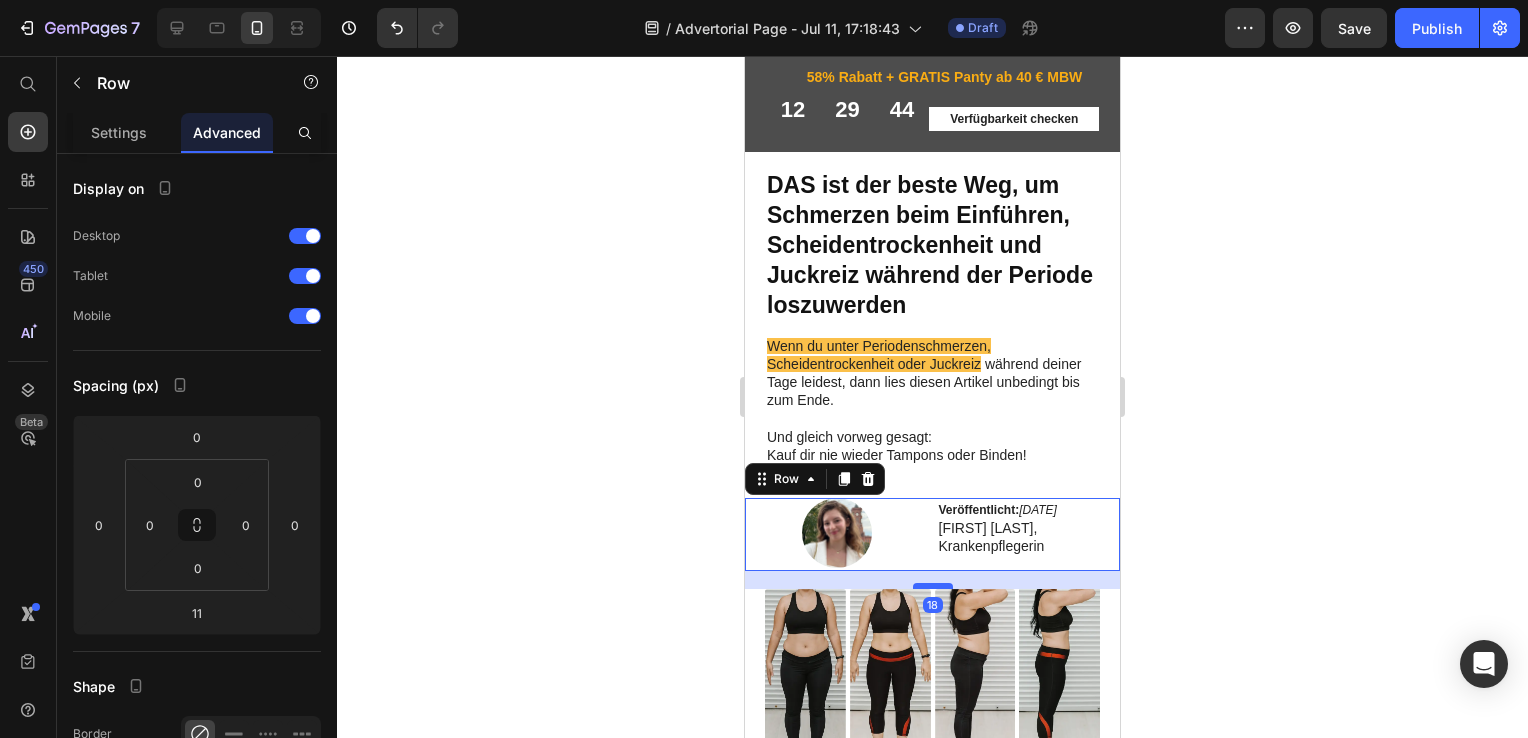 click 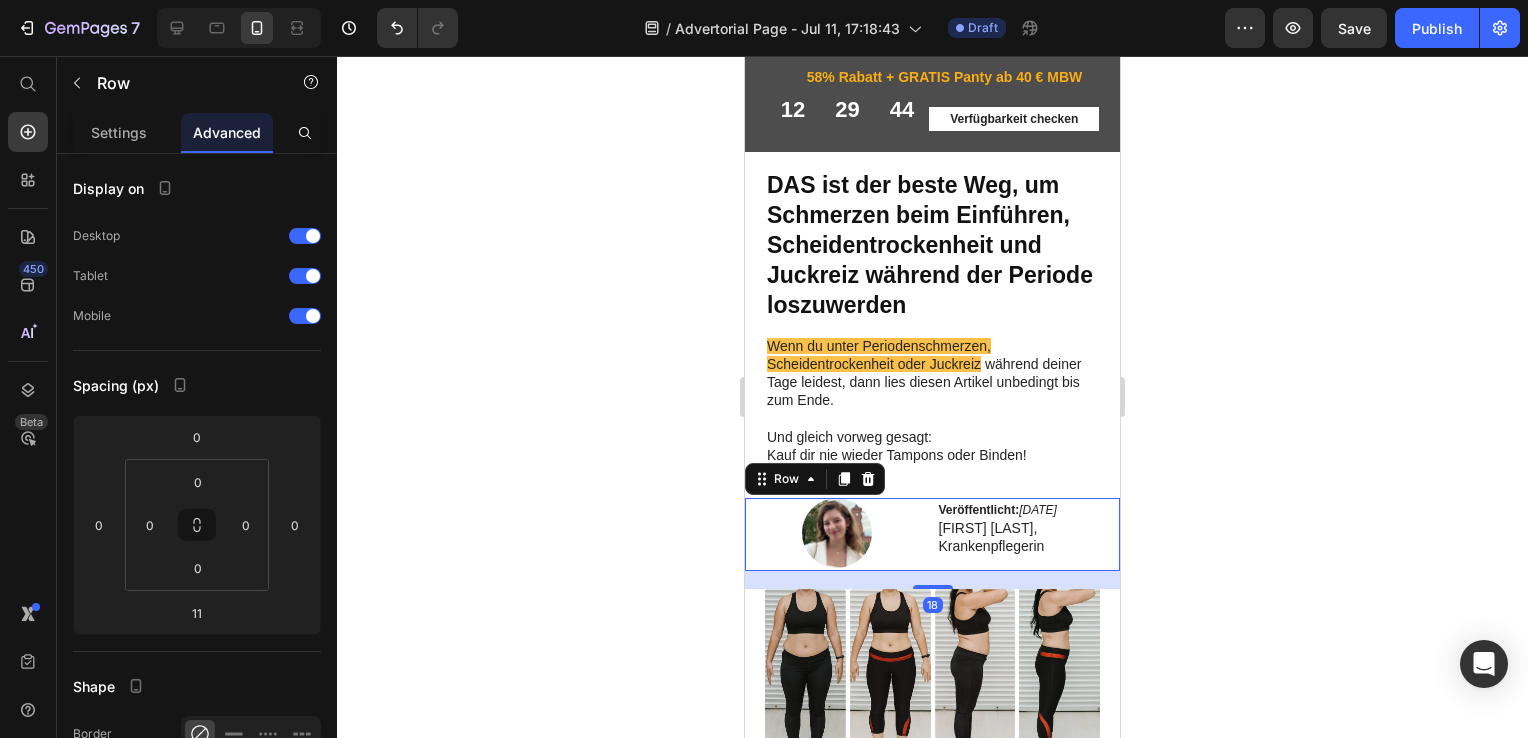 type on "18" 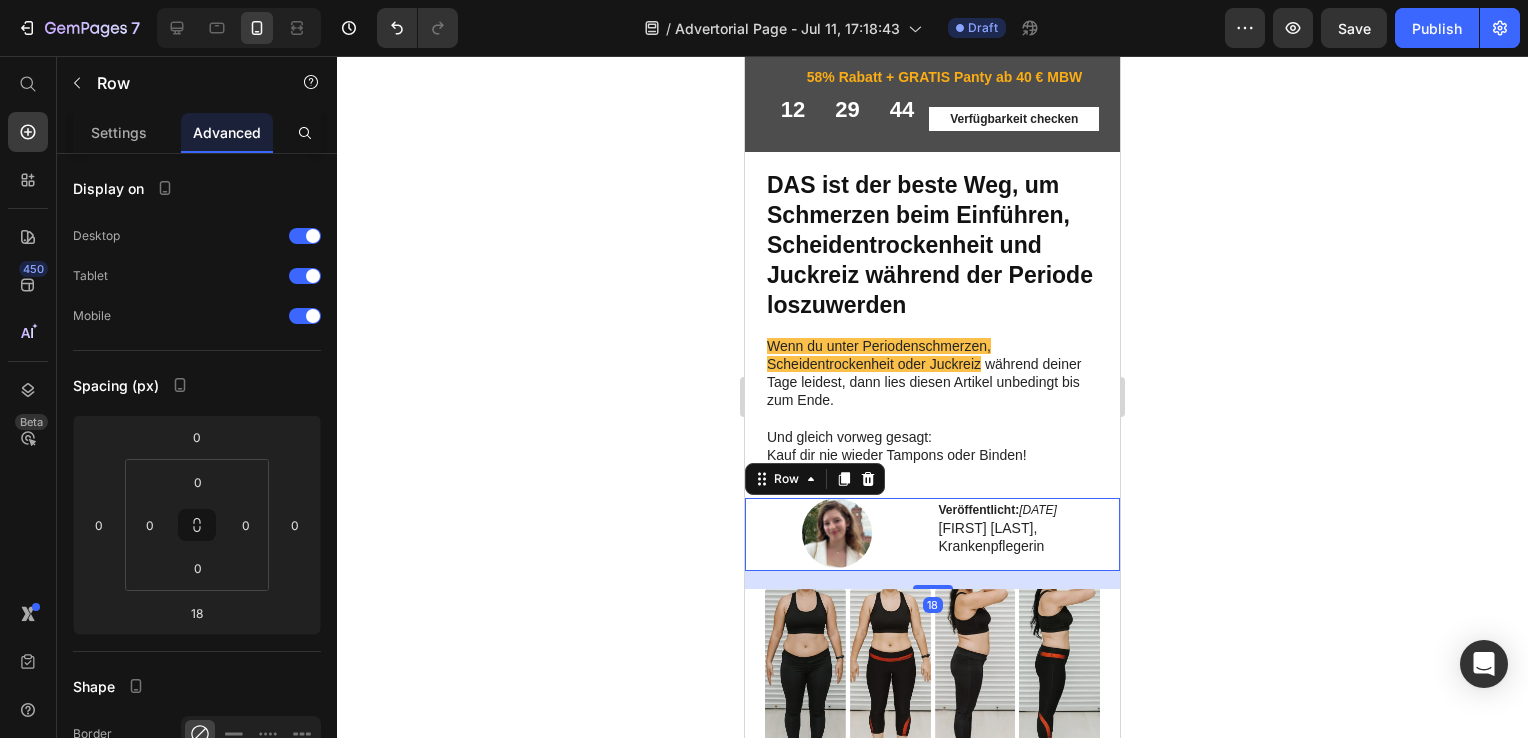 click 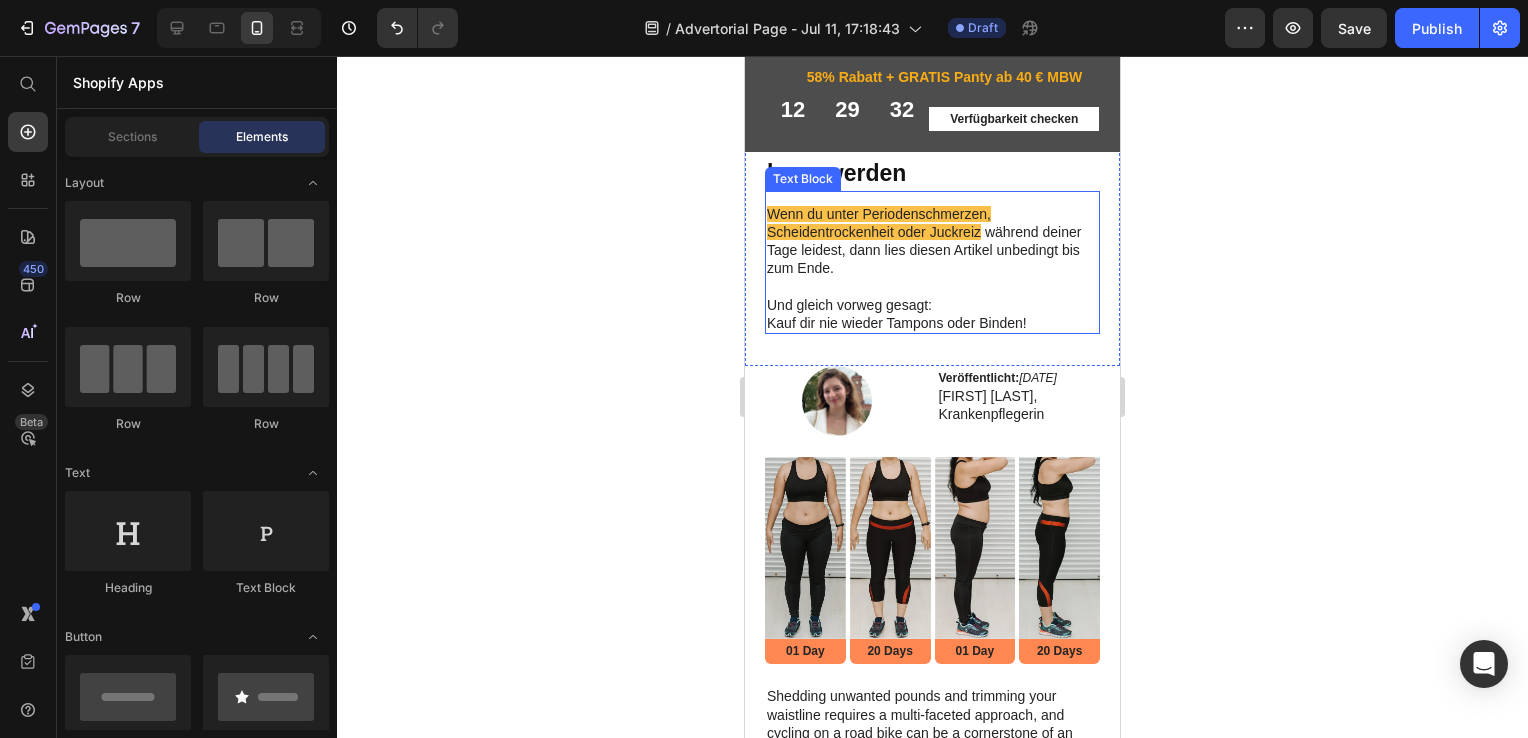scroll, scrollTop: 0, scrollLeft: 0, axis: both 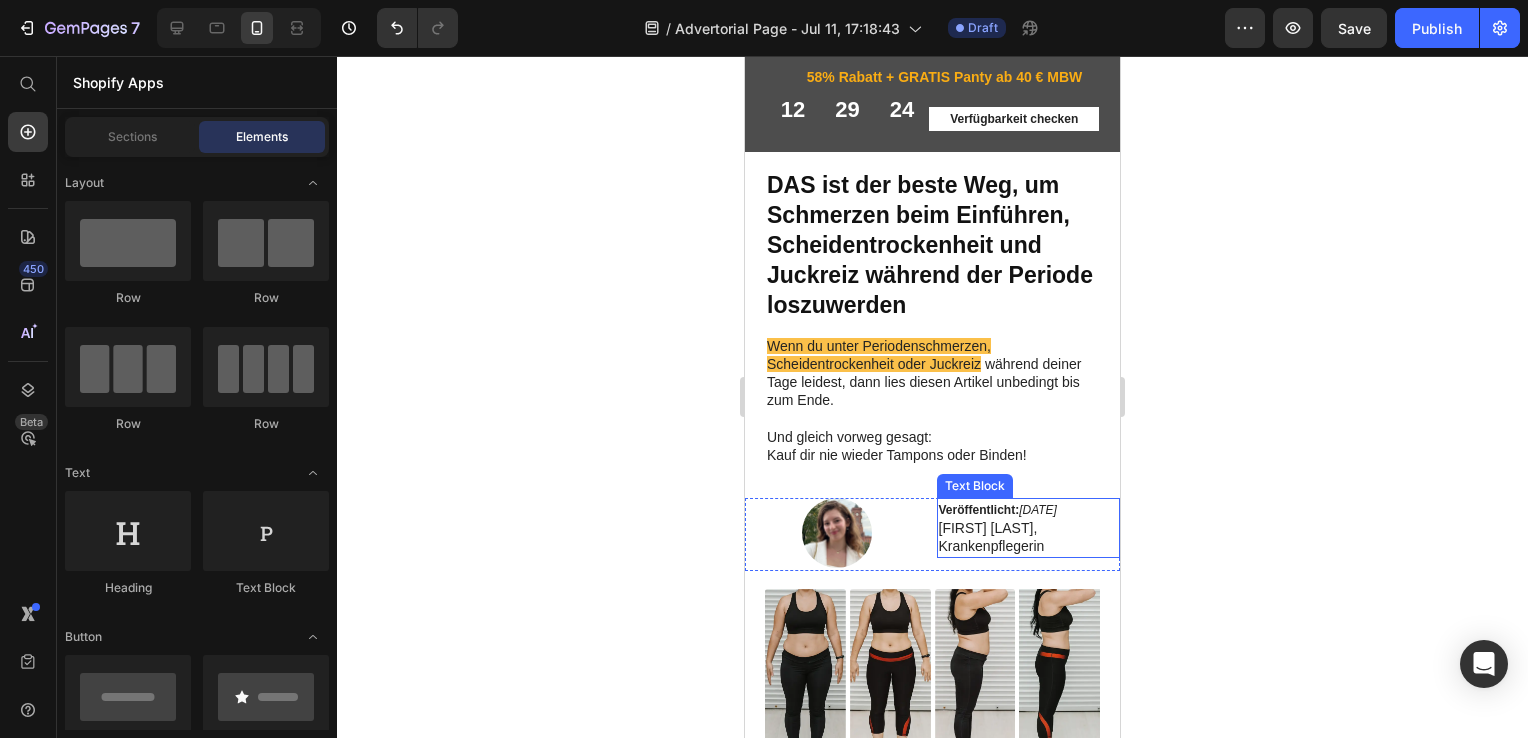 click on "Veröffentlicht:  24. Juni 2025 Isabelle Doczy,  Krankenpflegerin" 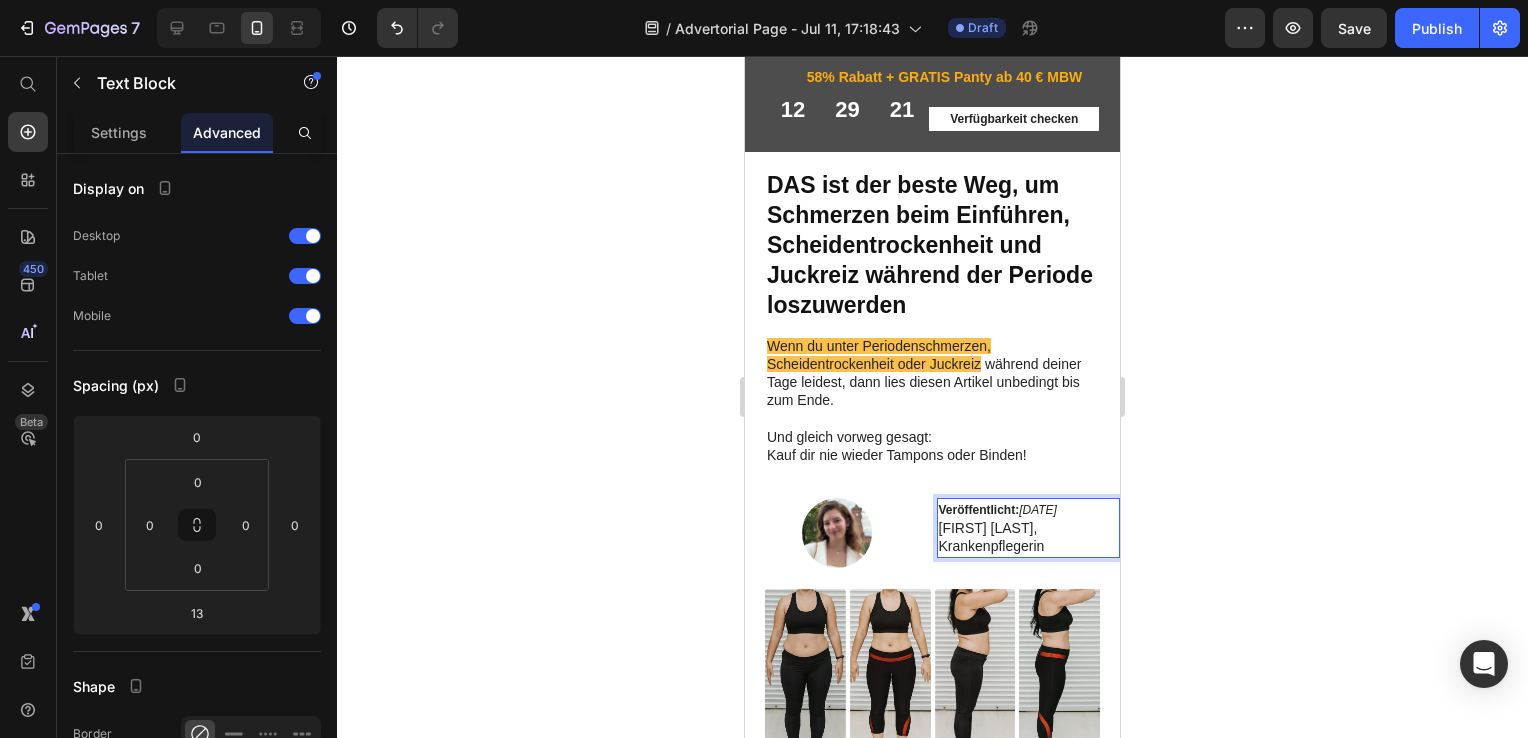 click on "Veröffentlicht:  24. Juni 2025 Isabelle Doczy,  Krankenpflegerin" 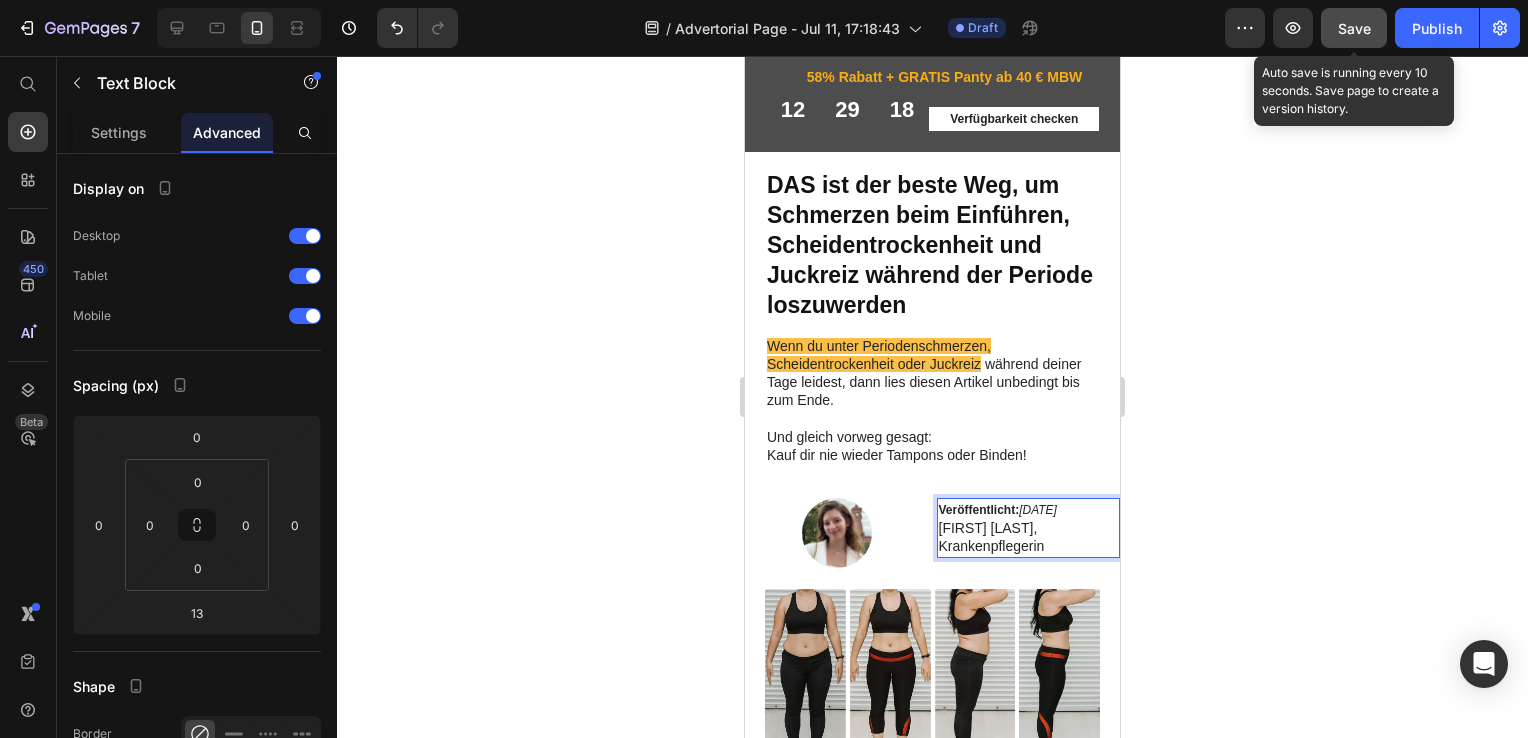 click on "Save" 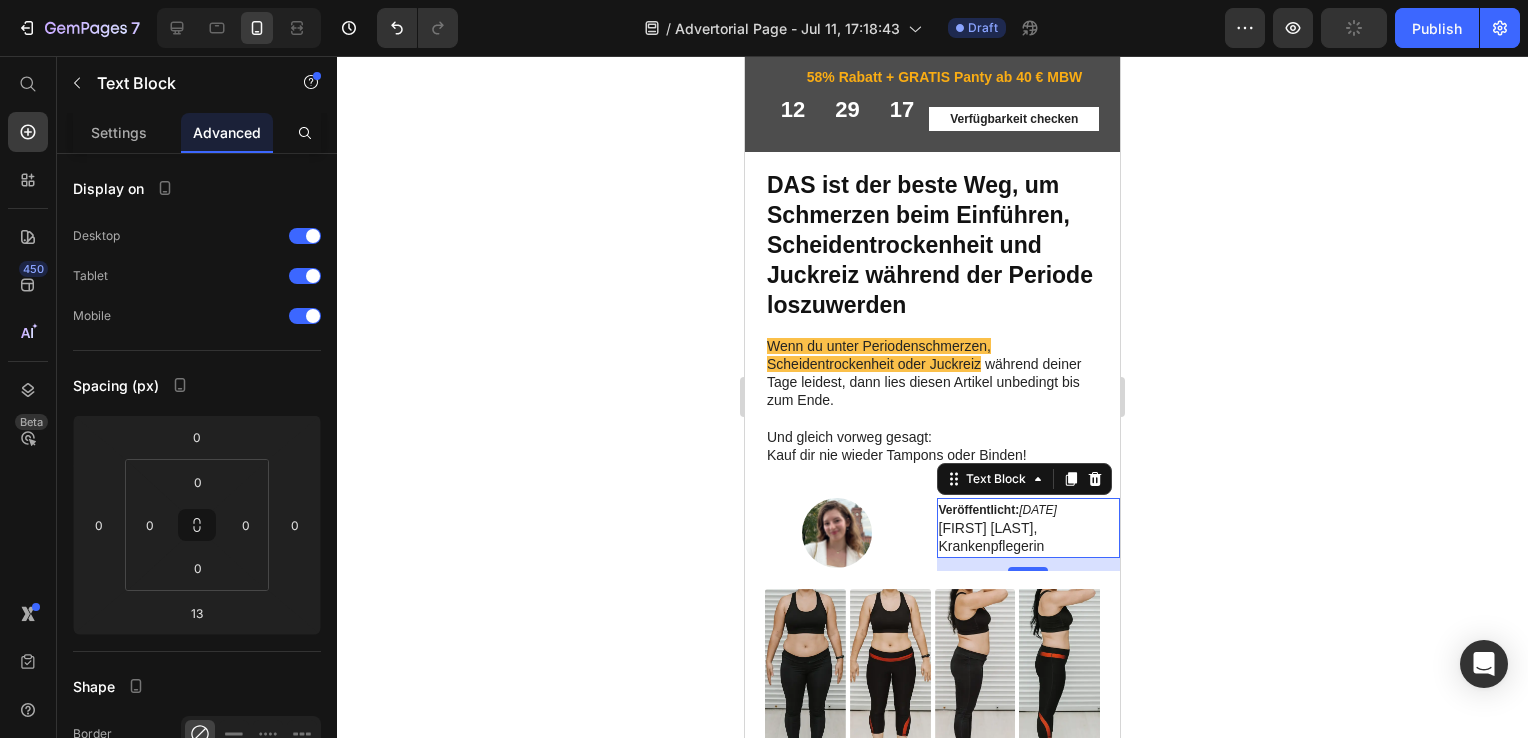 click 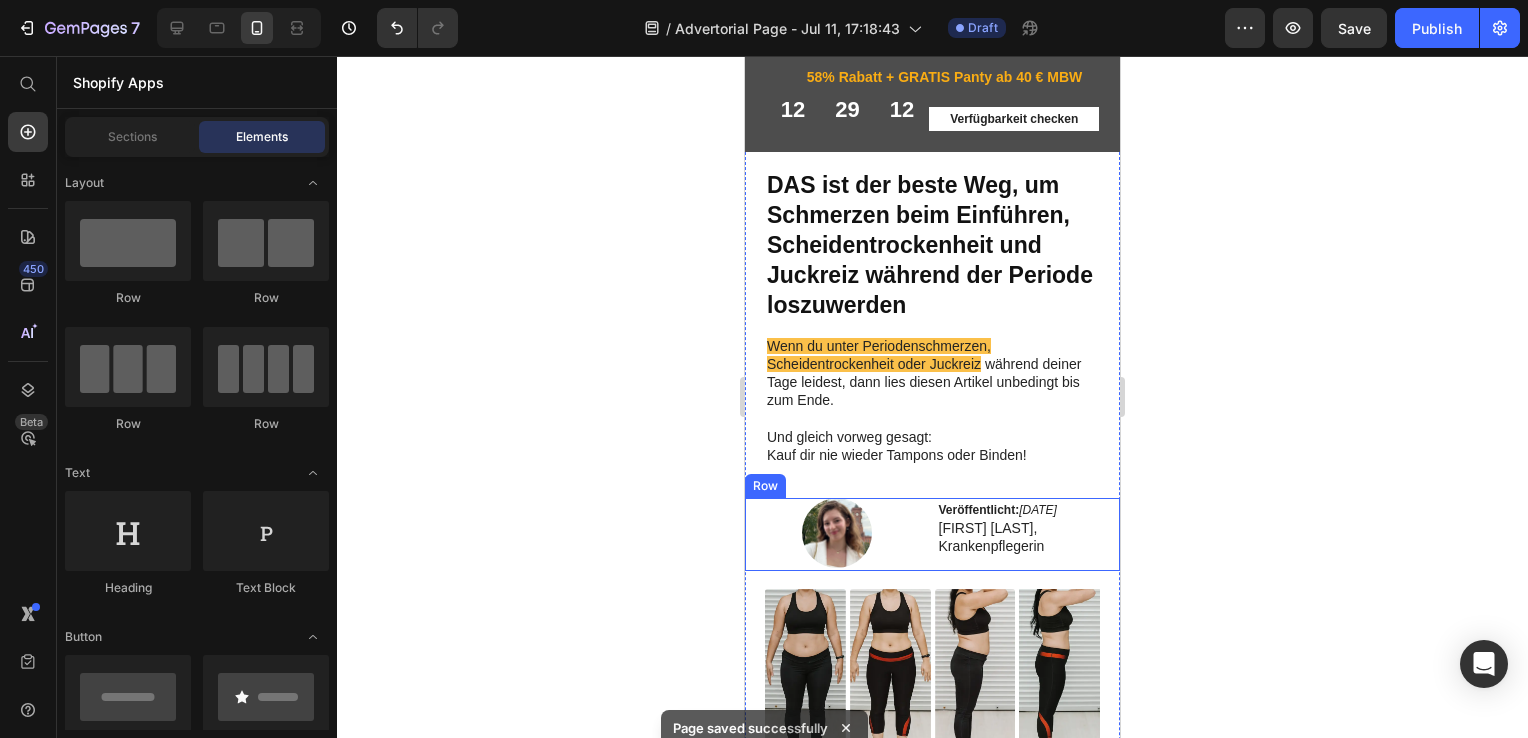click on "Image Veröffentlicht:  24. Juni 2025 Isabelle Doczy, Krankenpflegerin Text Block Row" 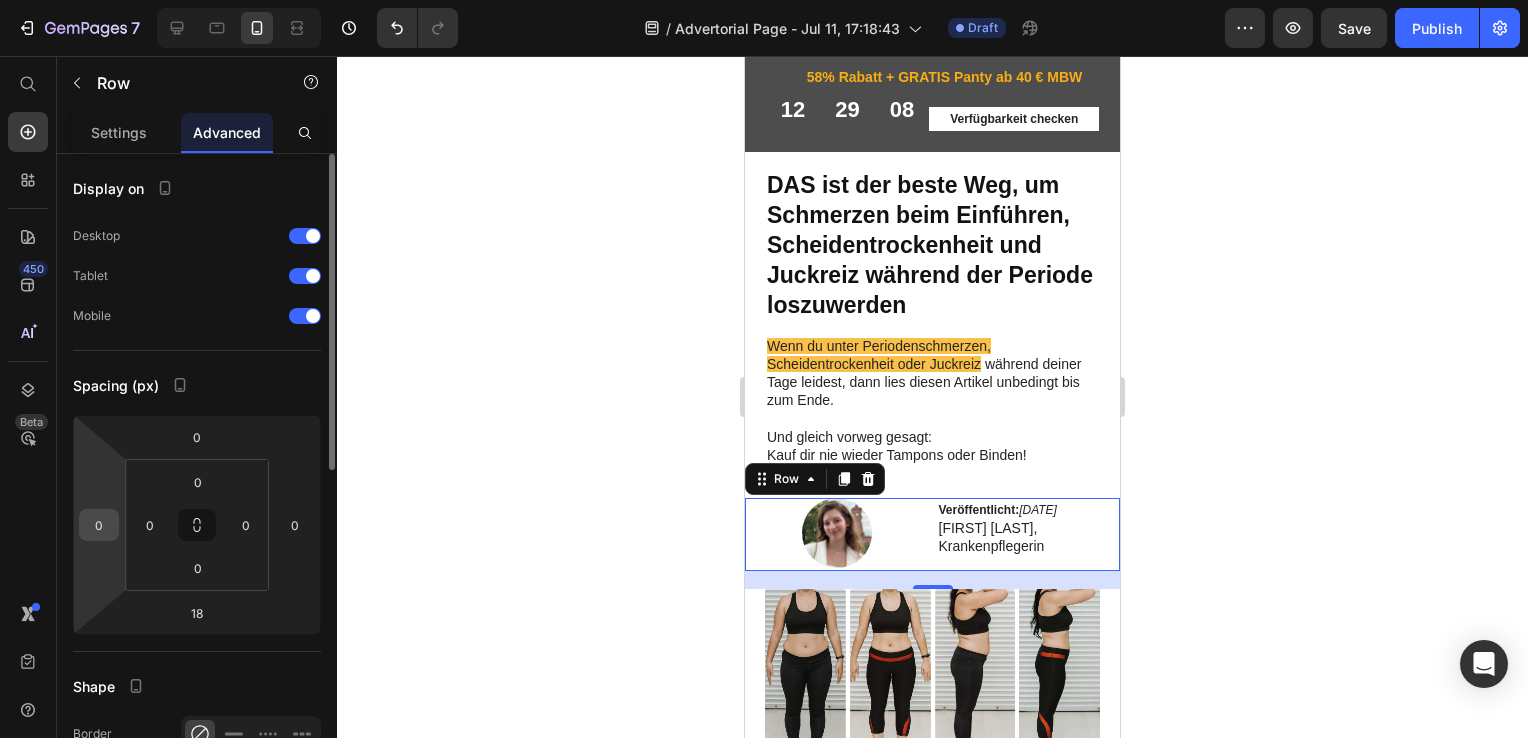 click on "0" 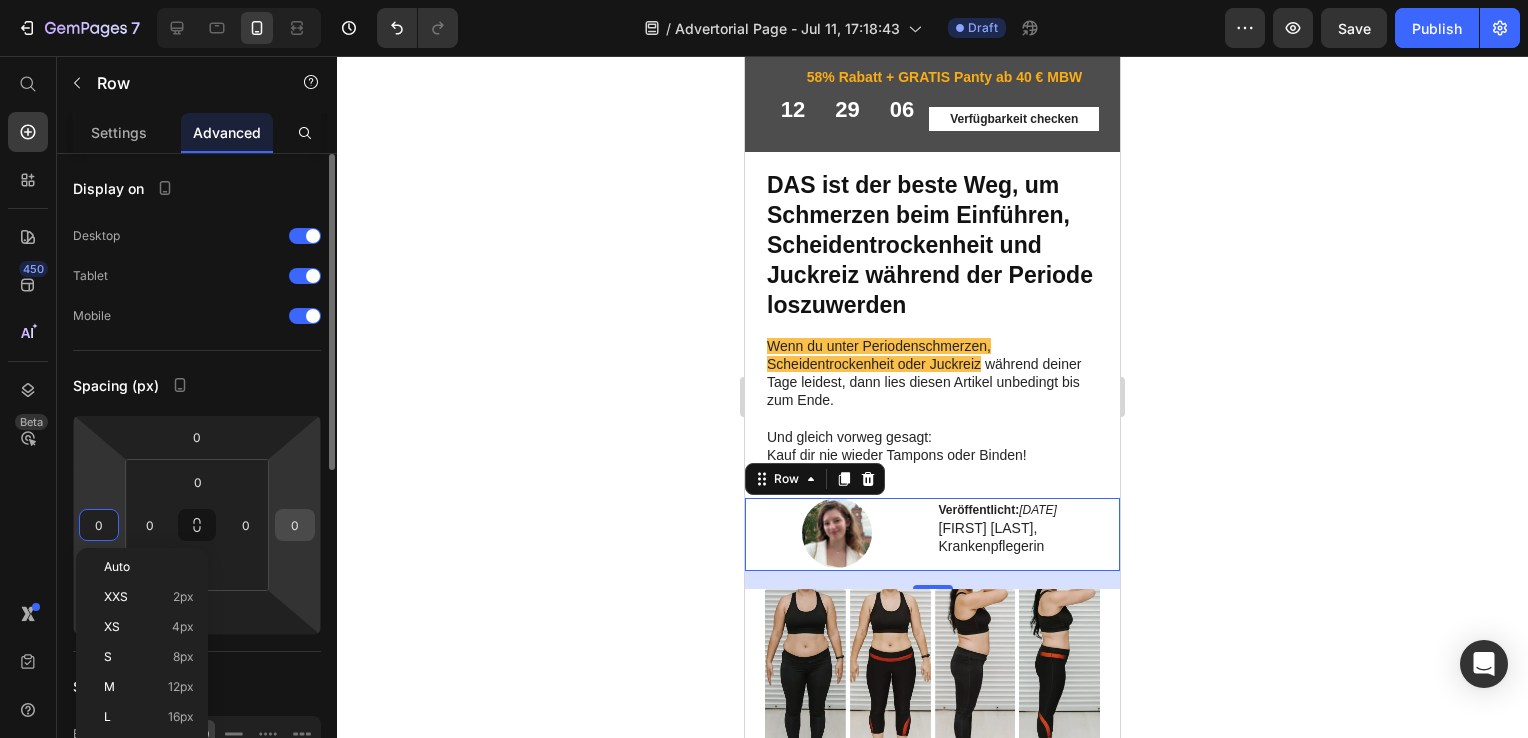 click on "0" 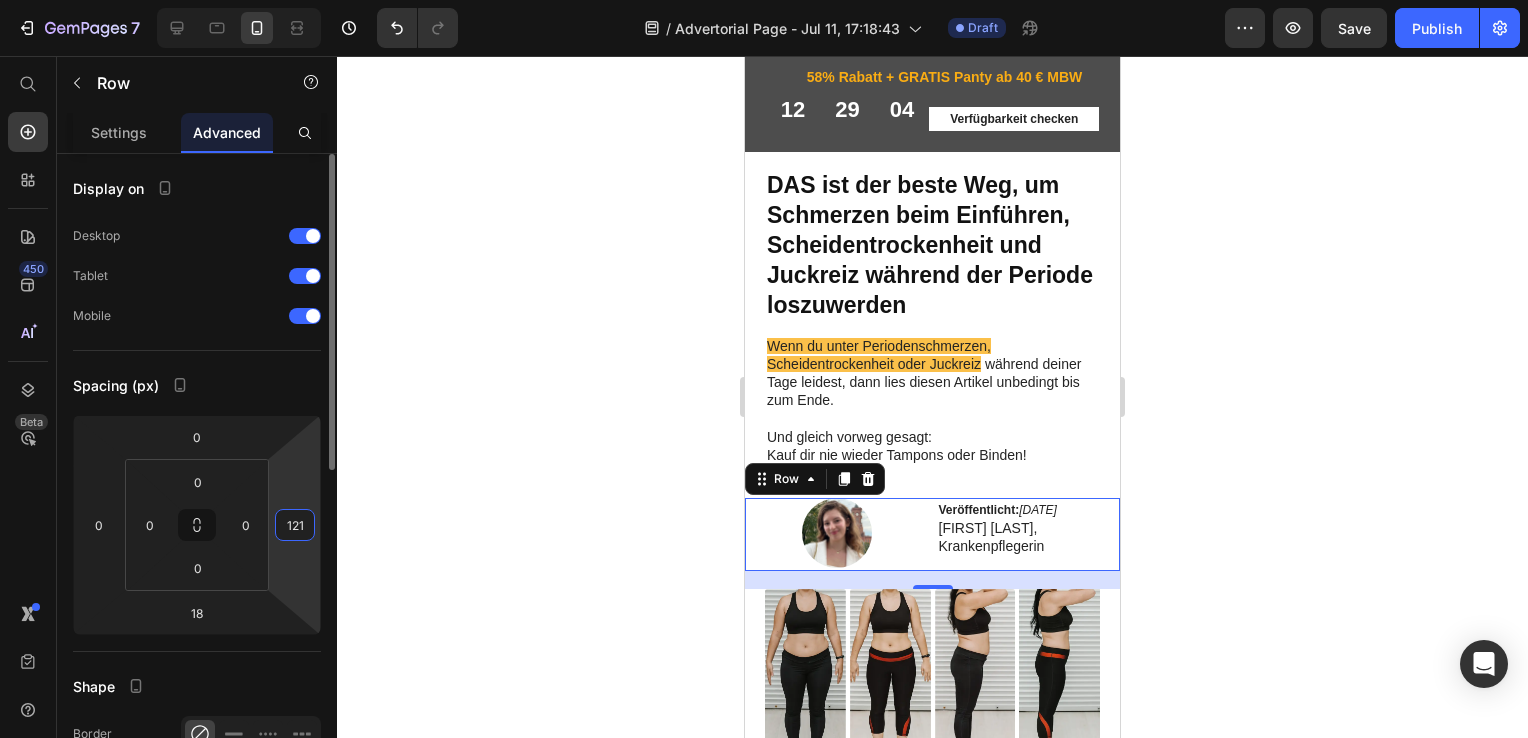 type on "1212" 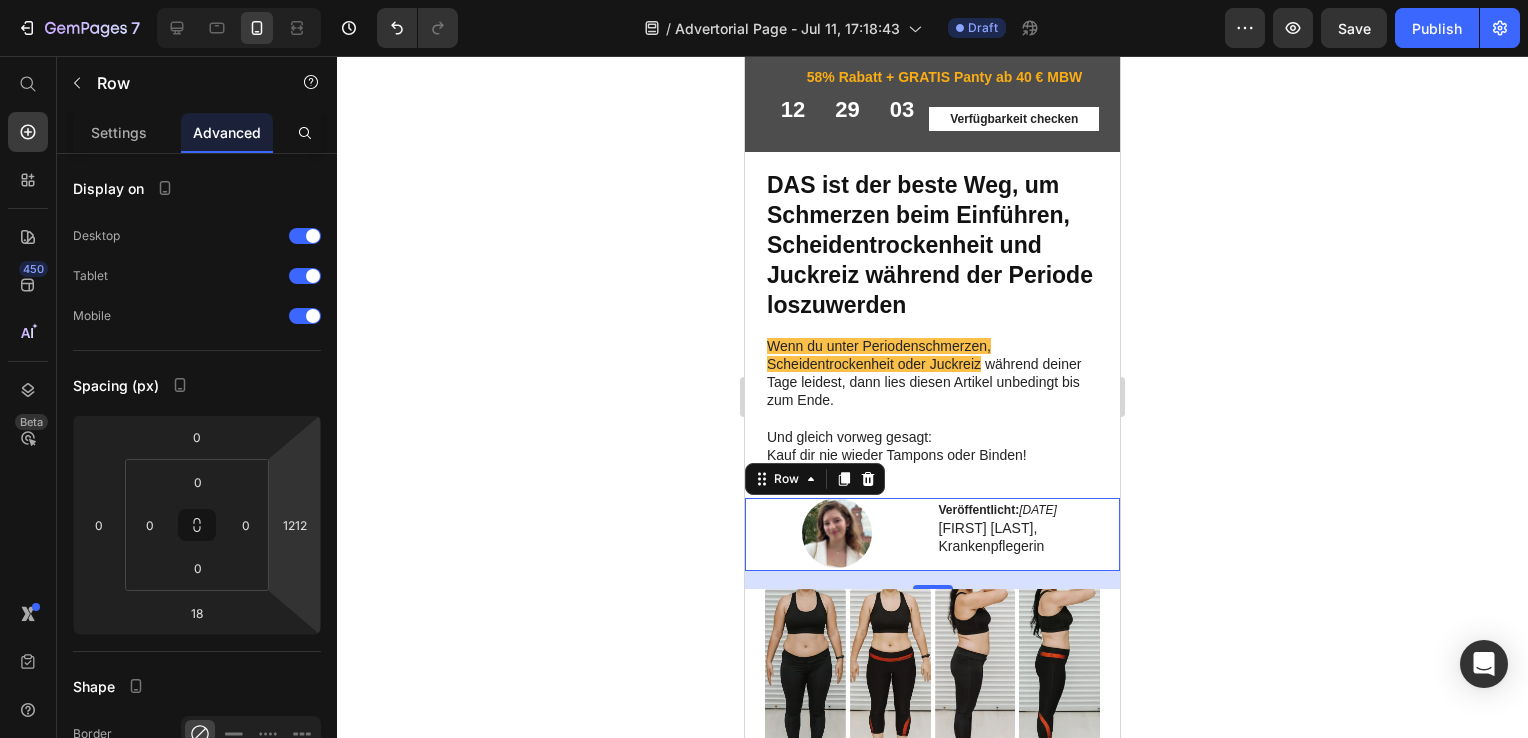 click 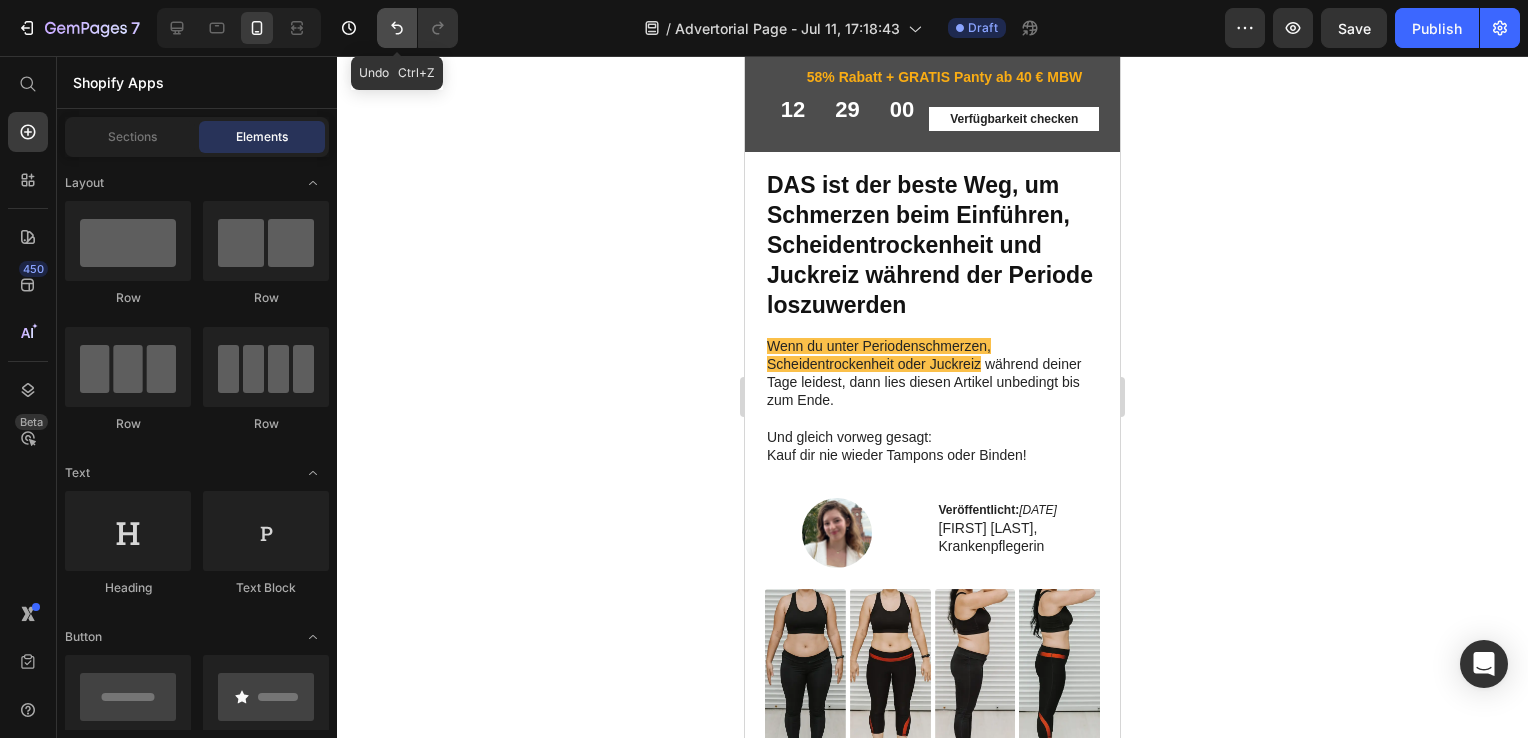 click 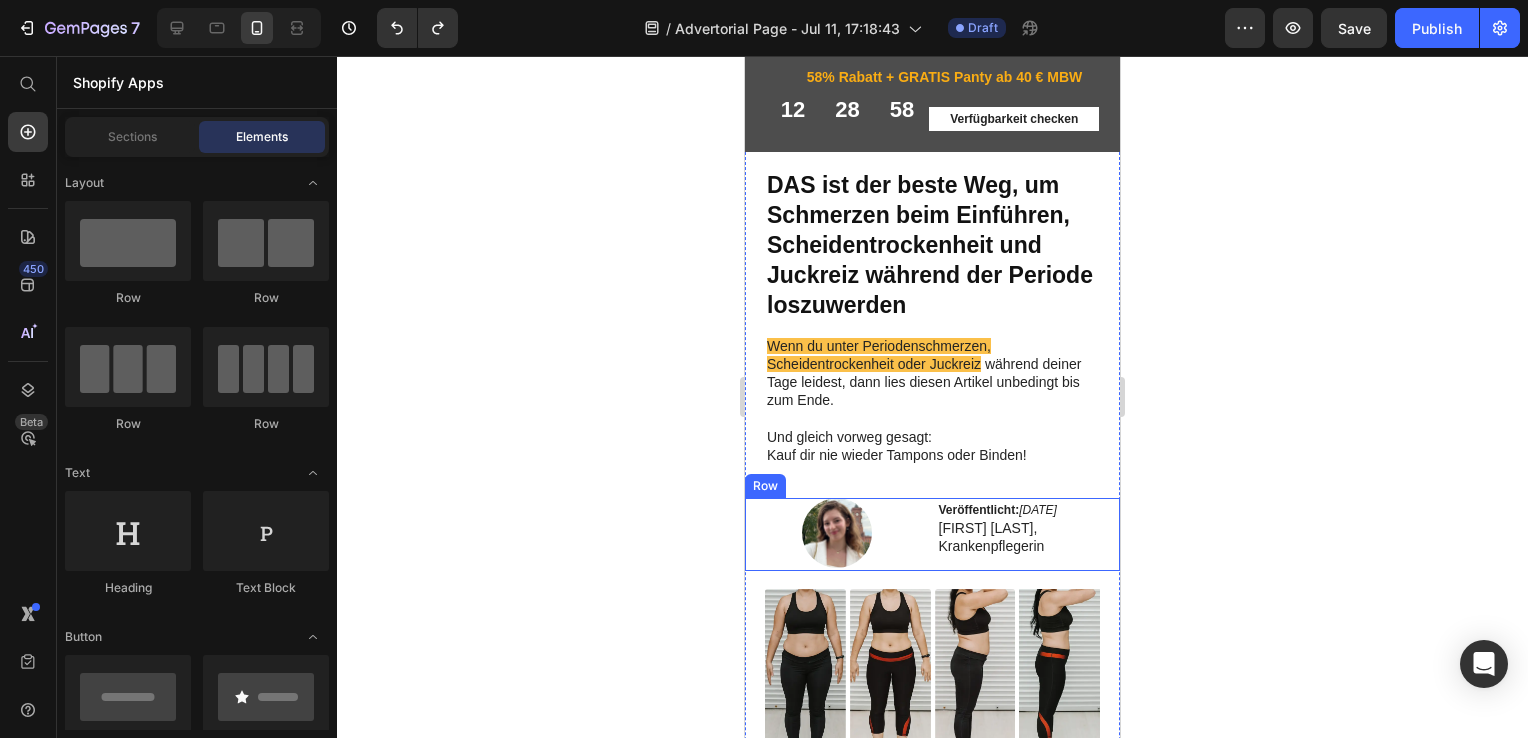 click on "Image Veröffentlicht:  24. Juni 2025 Isabelle Doczy, Krankenpflegerin Text Block Row" 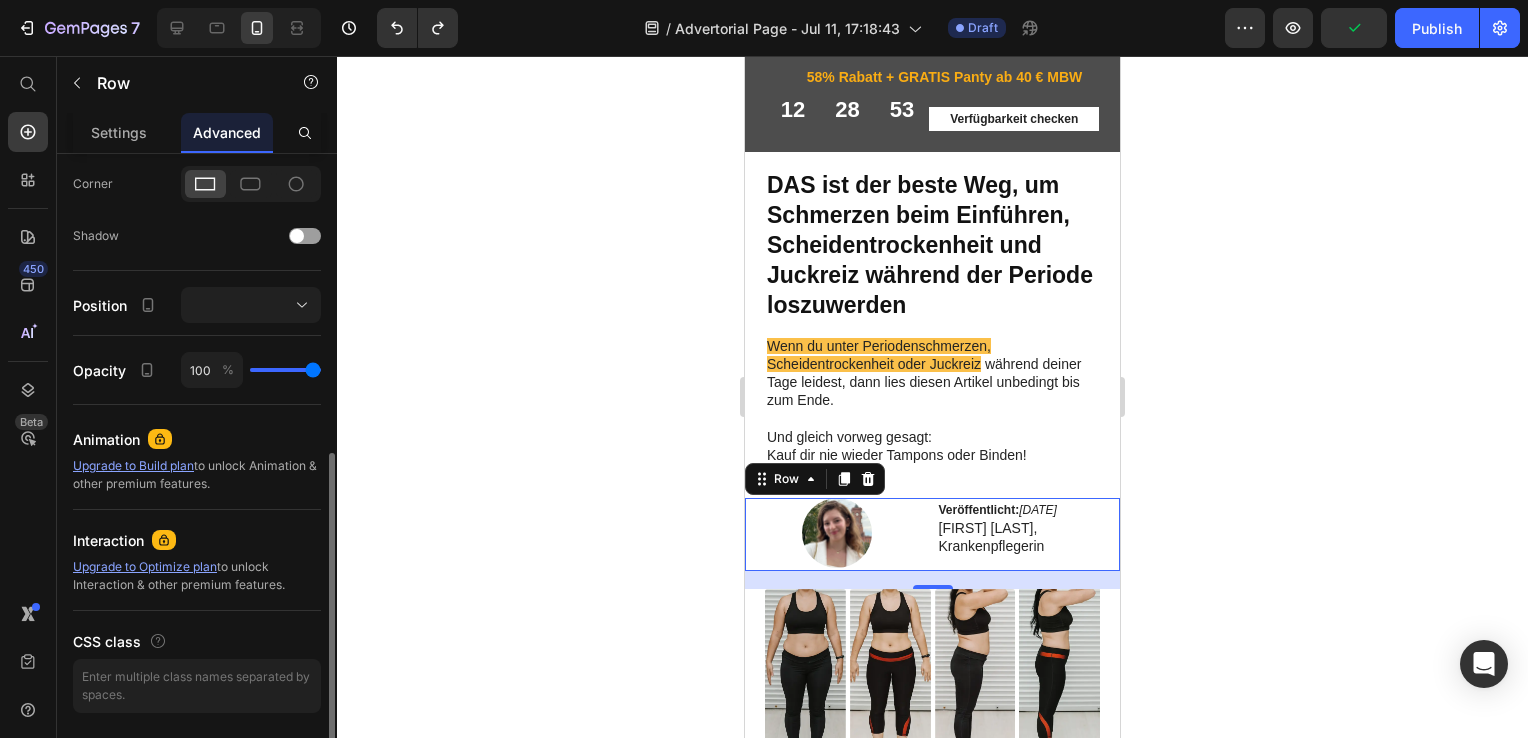 scroll, scrollTop: 604, scrollLeft: 0, axis: vertical 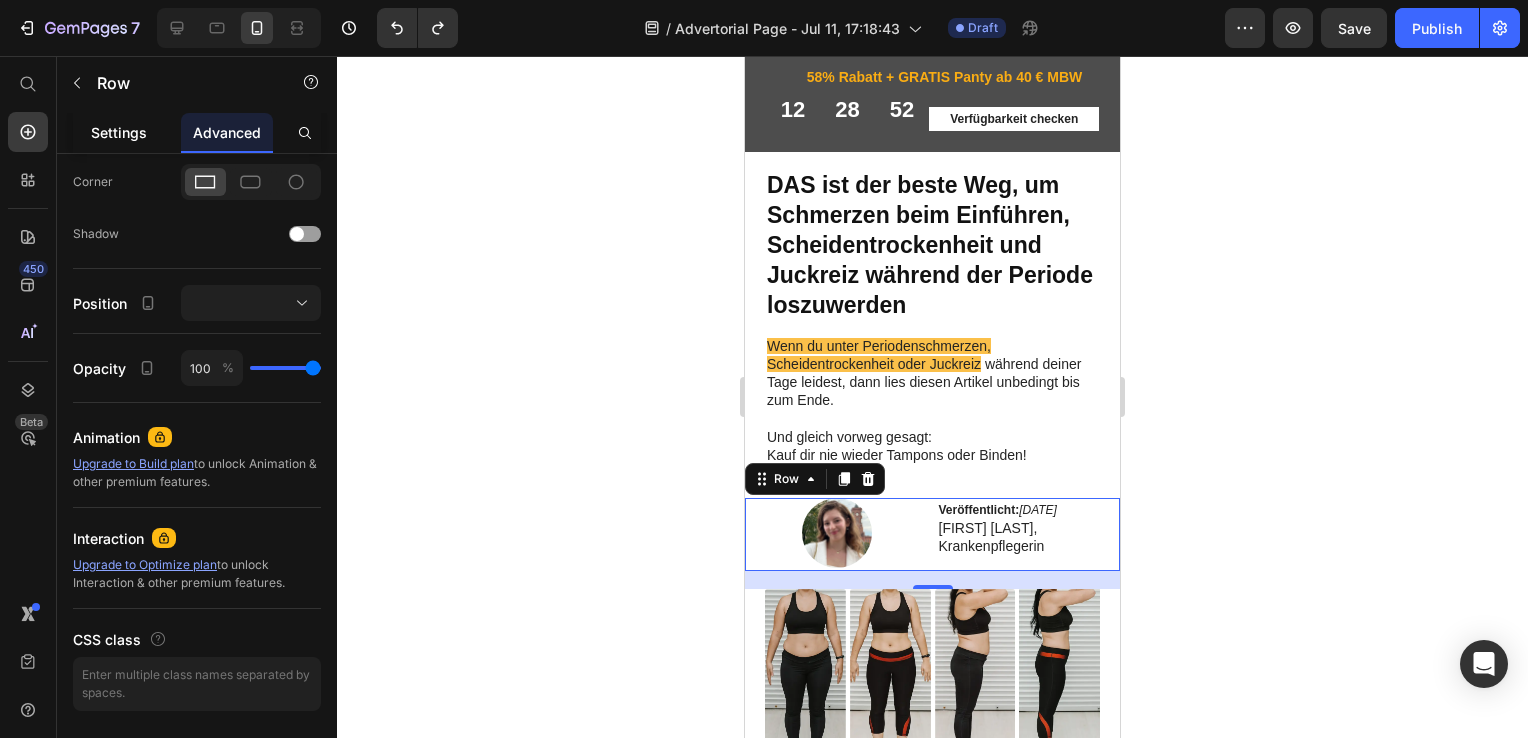 click on "Settings" 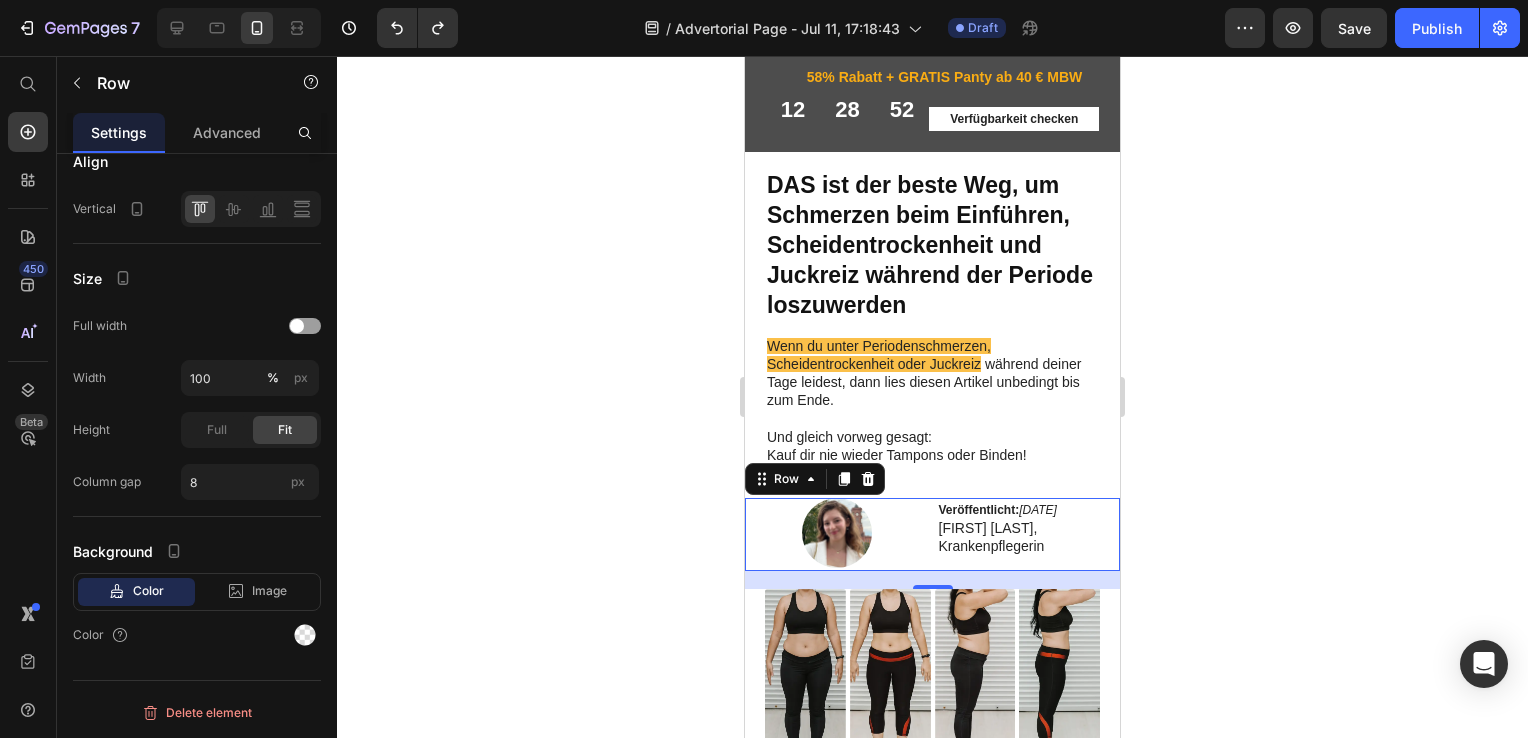 scroll, scrollTop: 0, scrollLeft: 0, axis: both 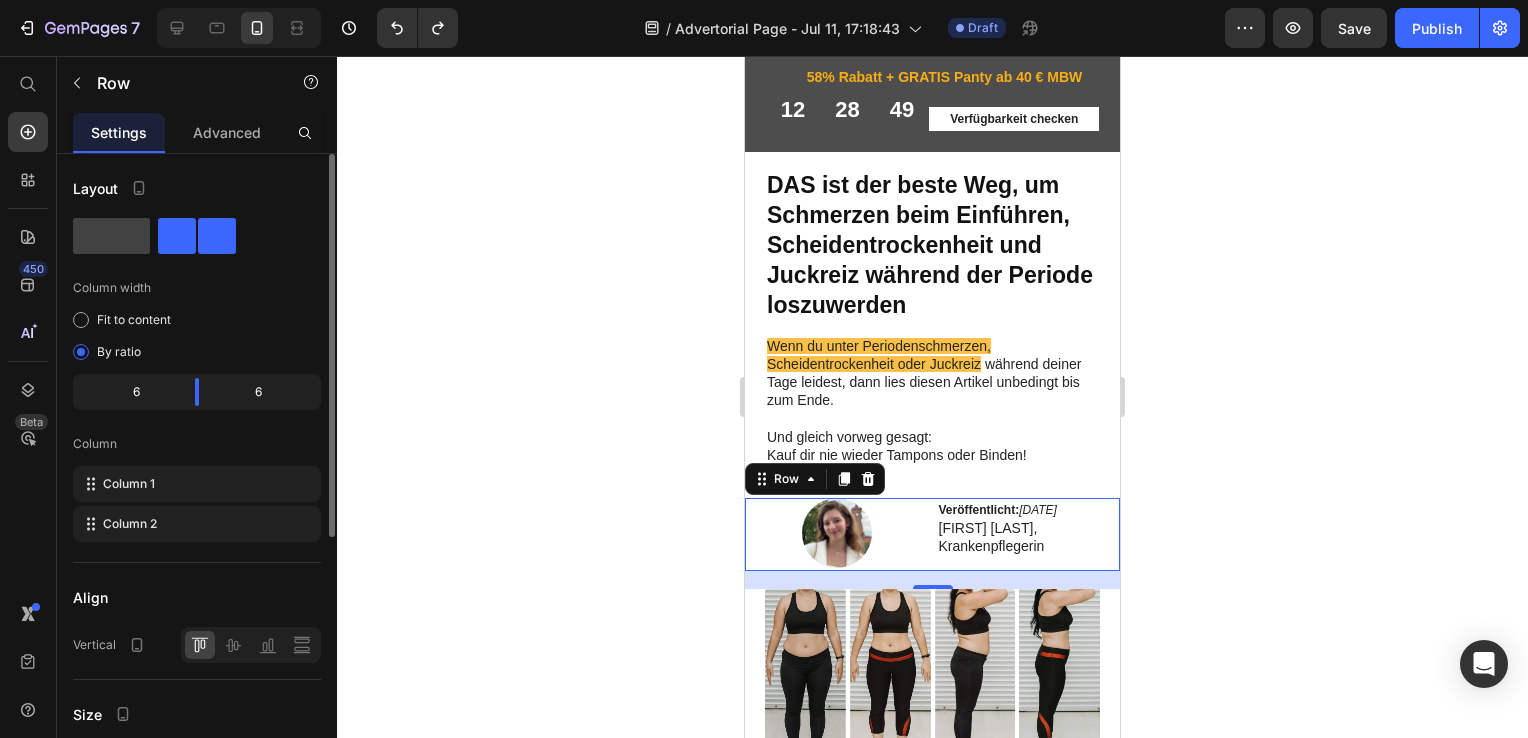 click on "6" 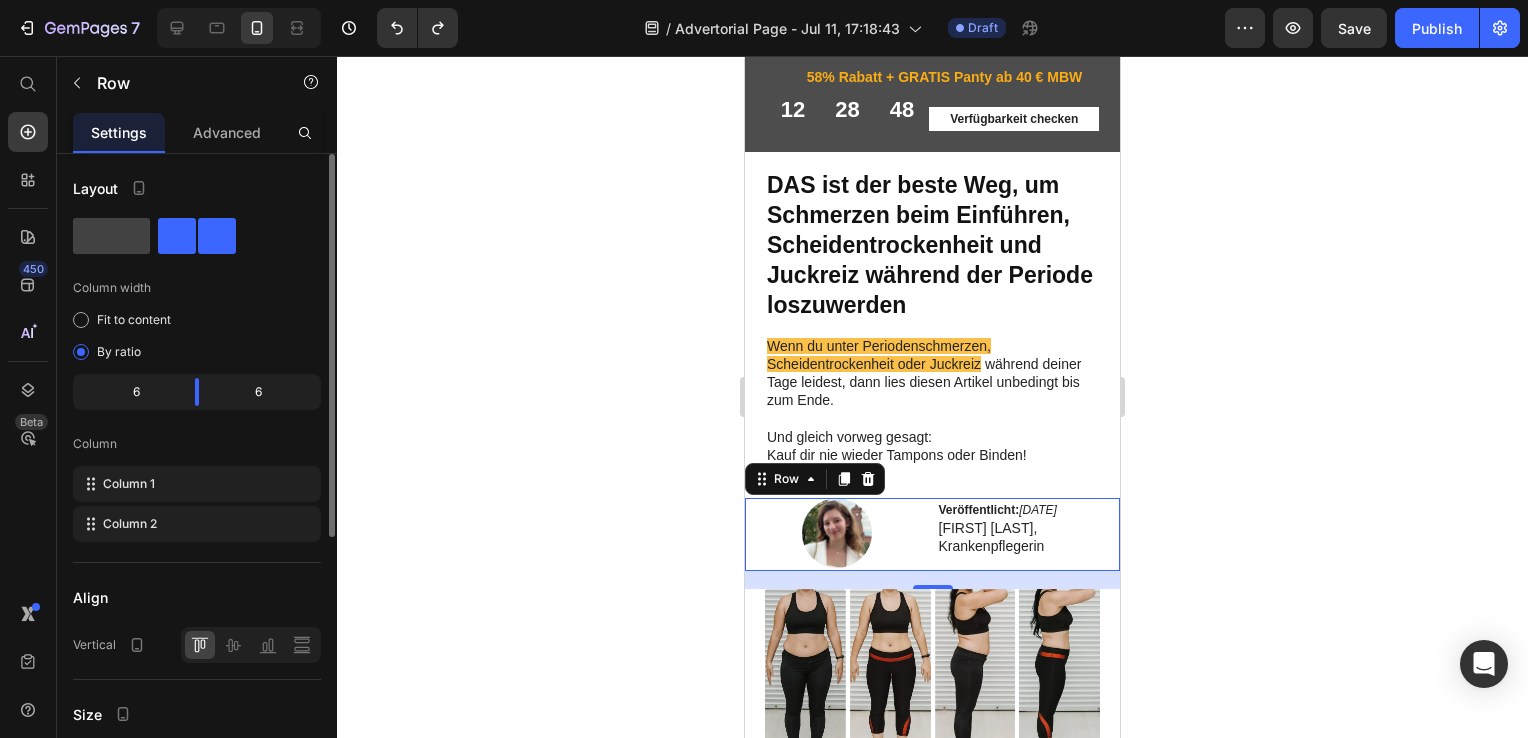 click on "6" 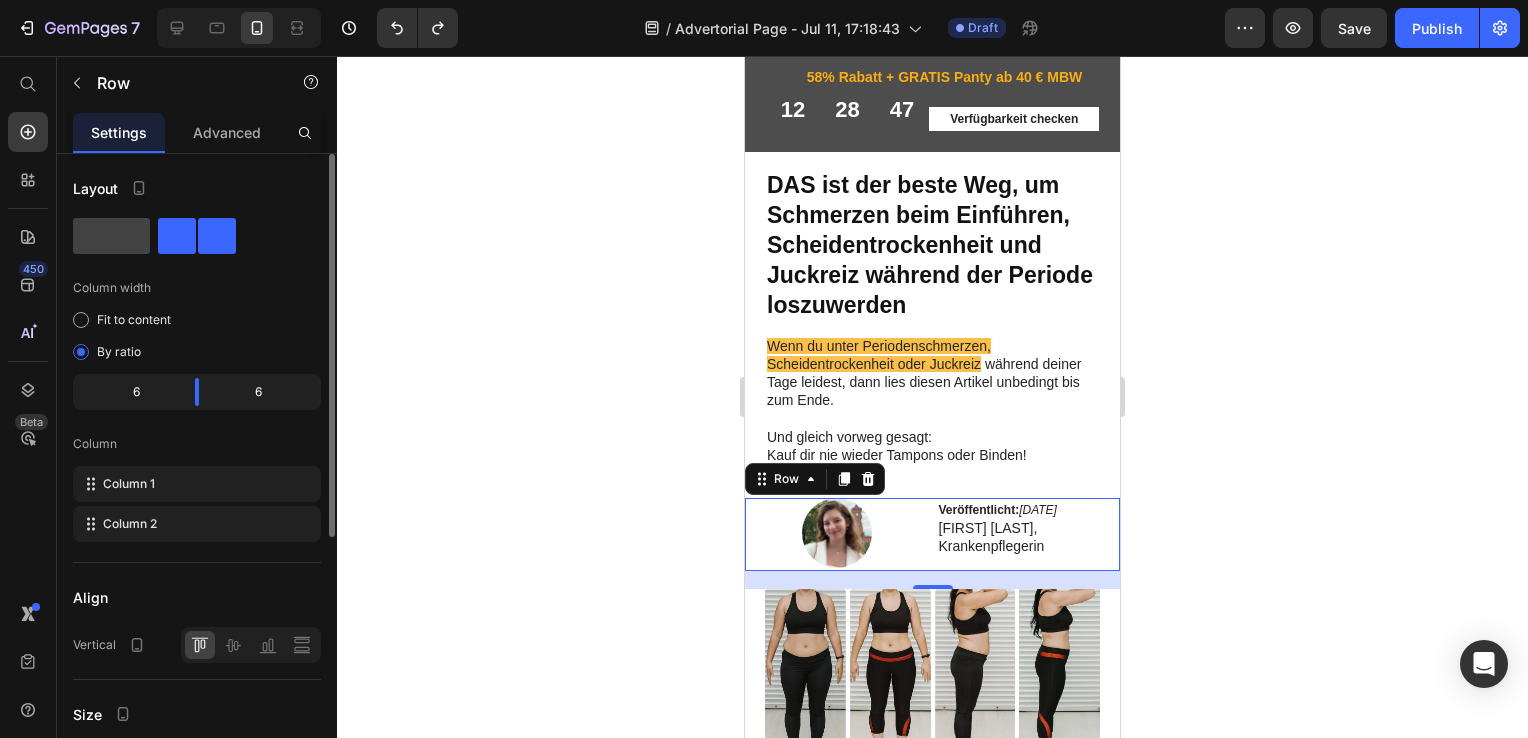 click on "6" 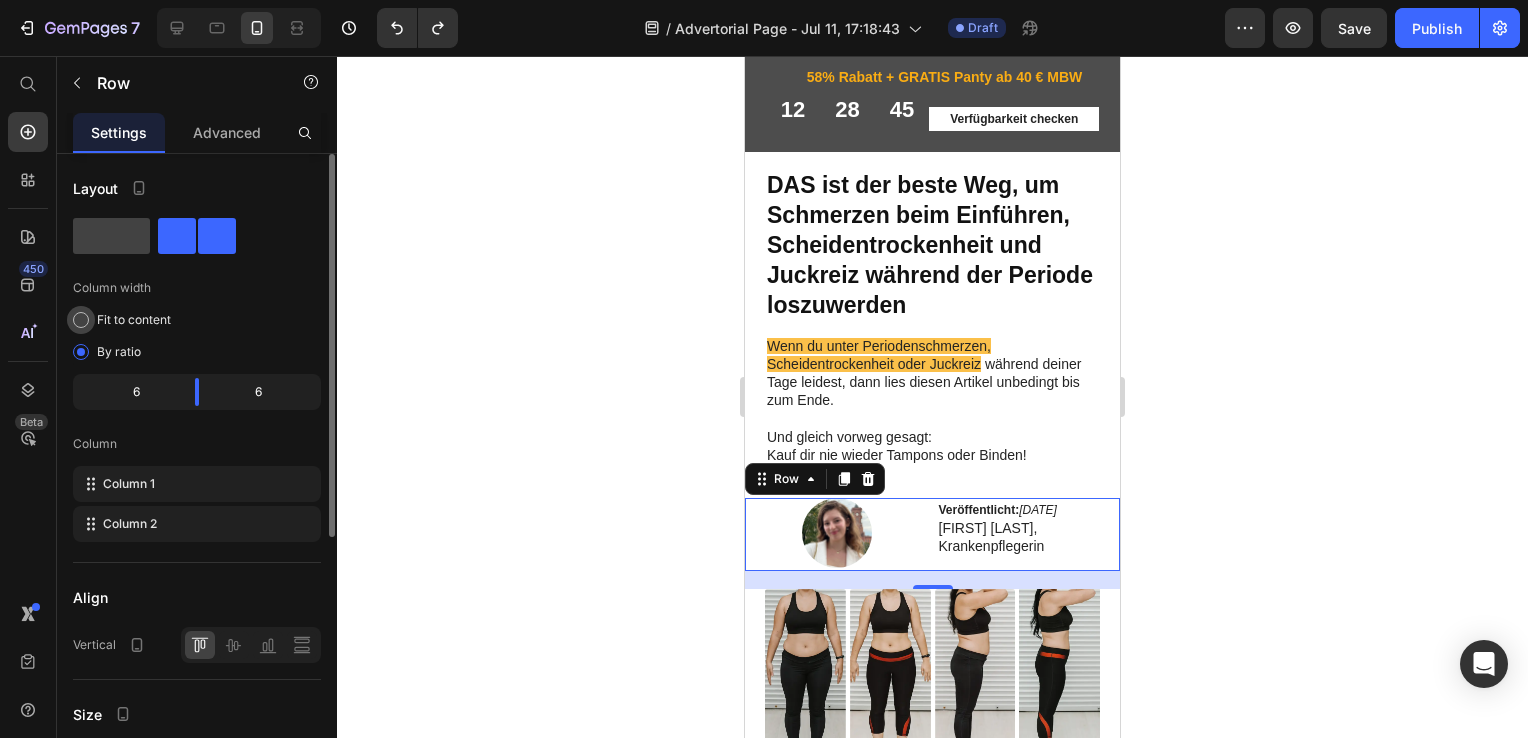 click on "Fit to content" 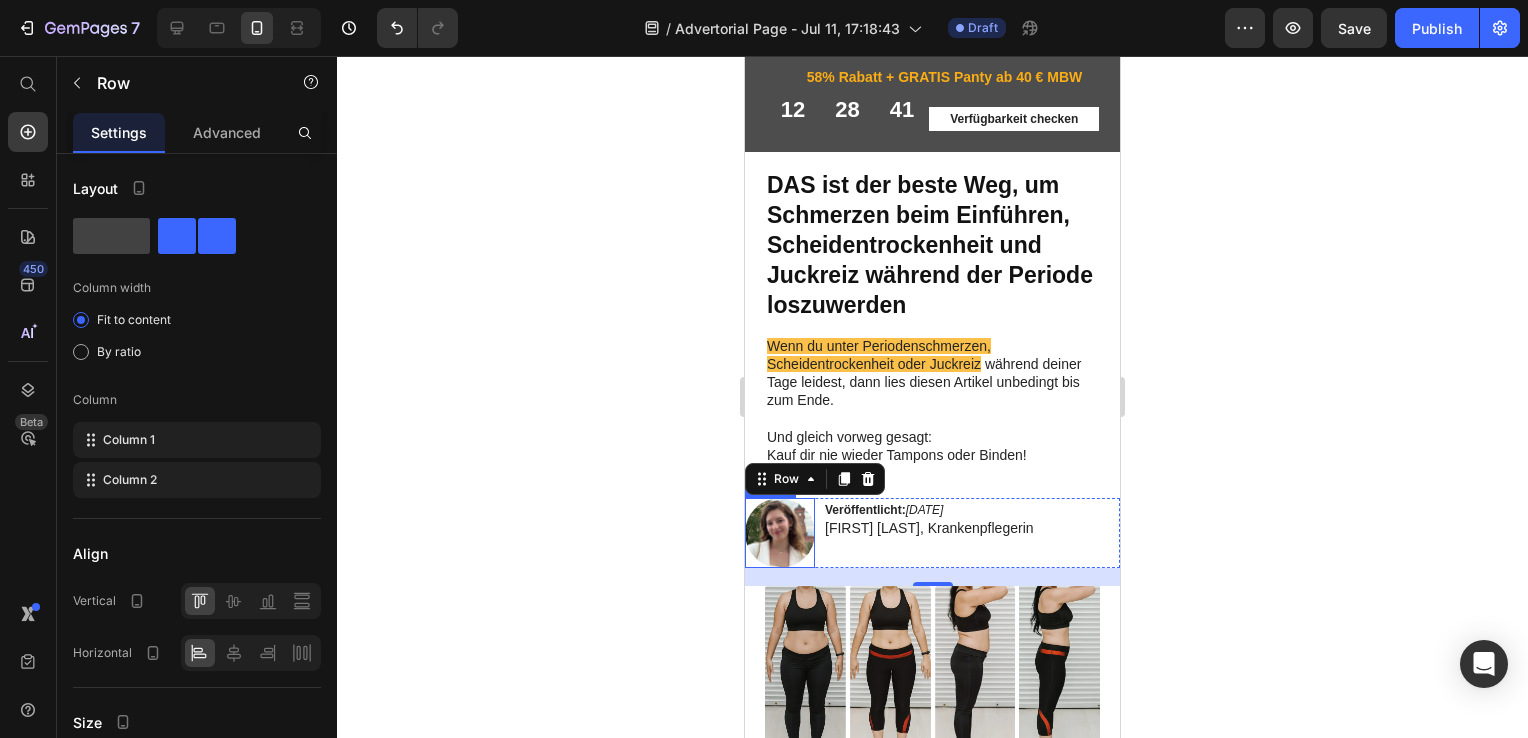 click 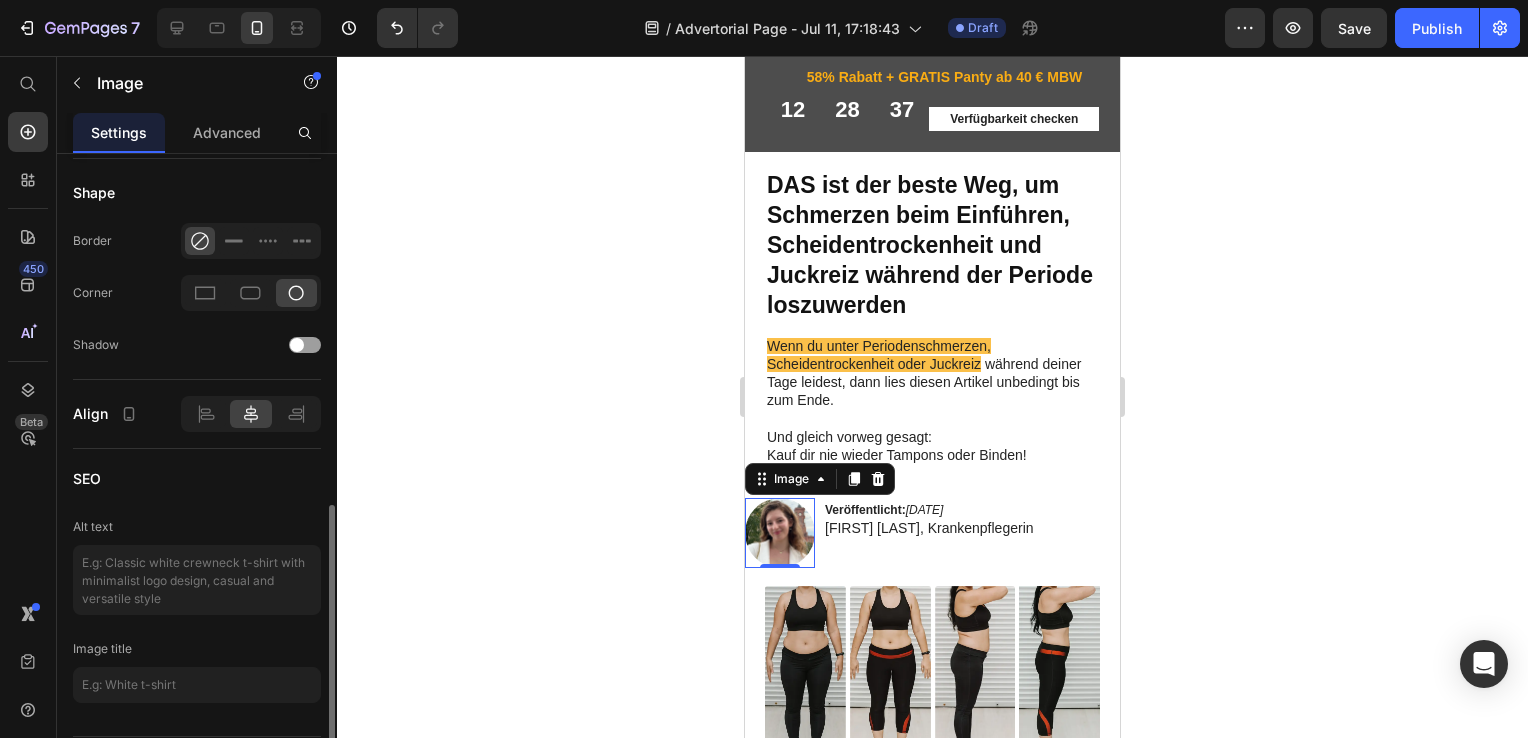 scroll, scrollTop: 892, scrollLeft: 0, axis: vertical 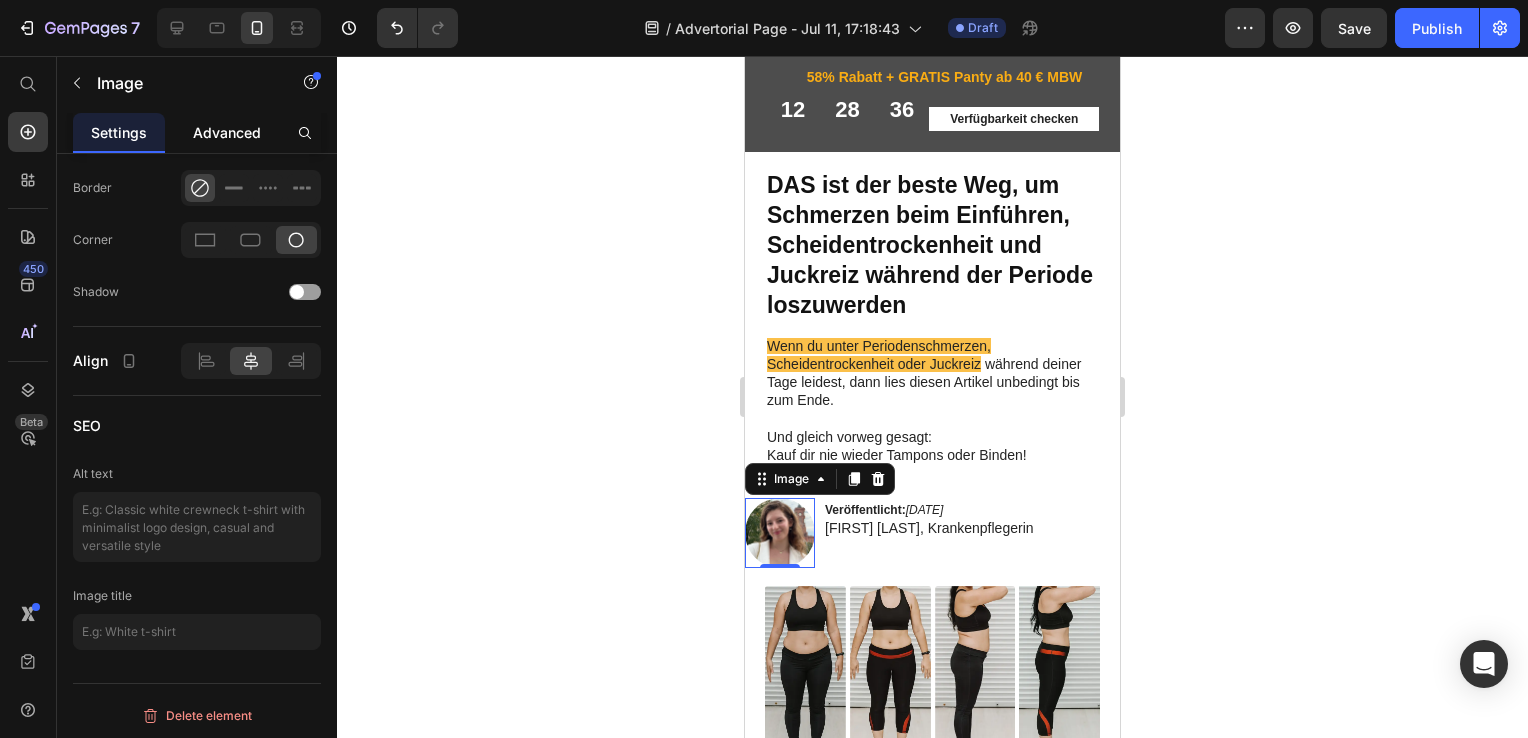 click on "Advanced" 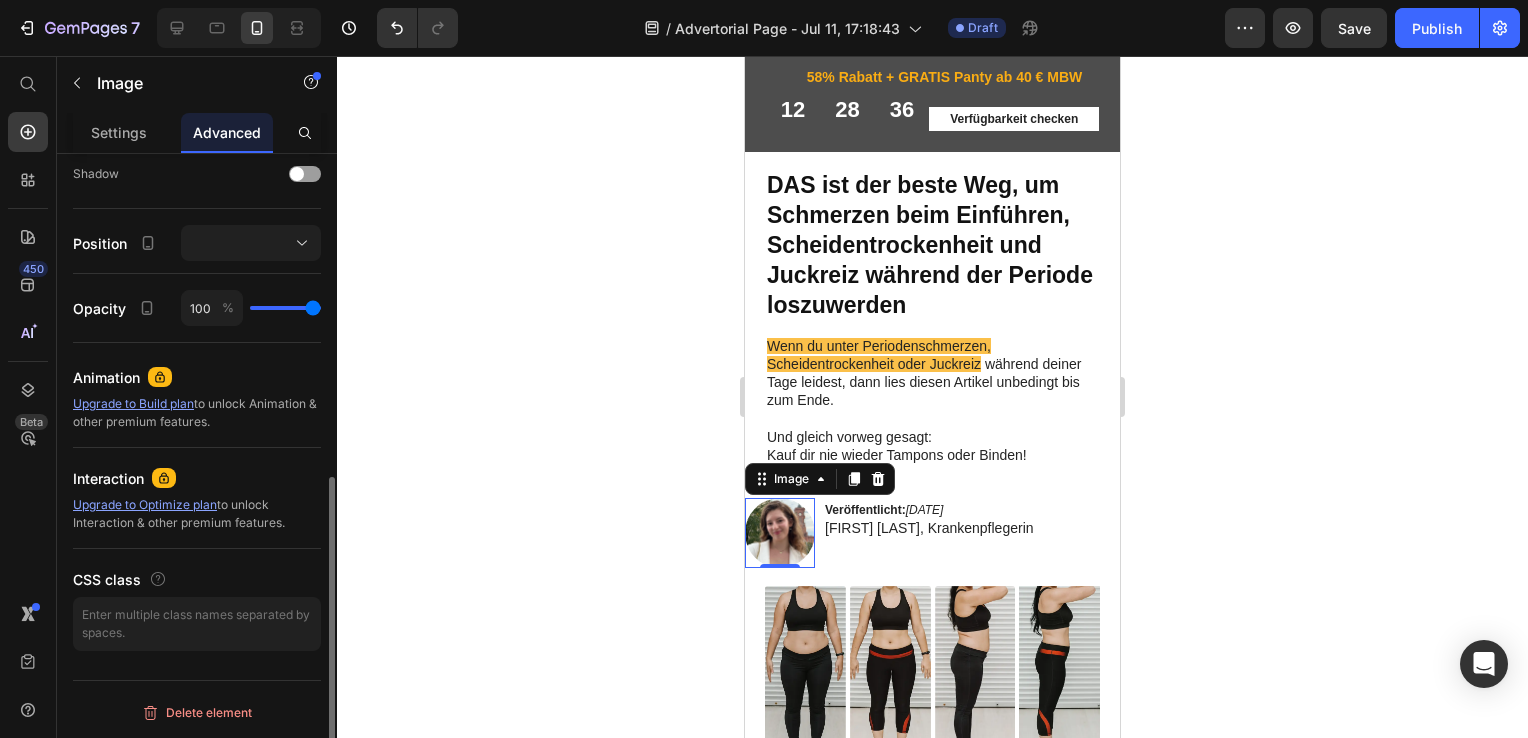 scroll, scrollTop: 0, scrollLeft: 0, axis: both 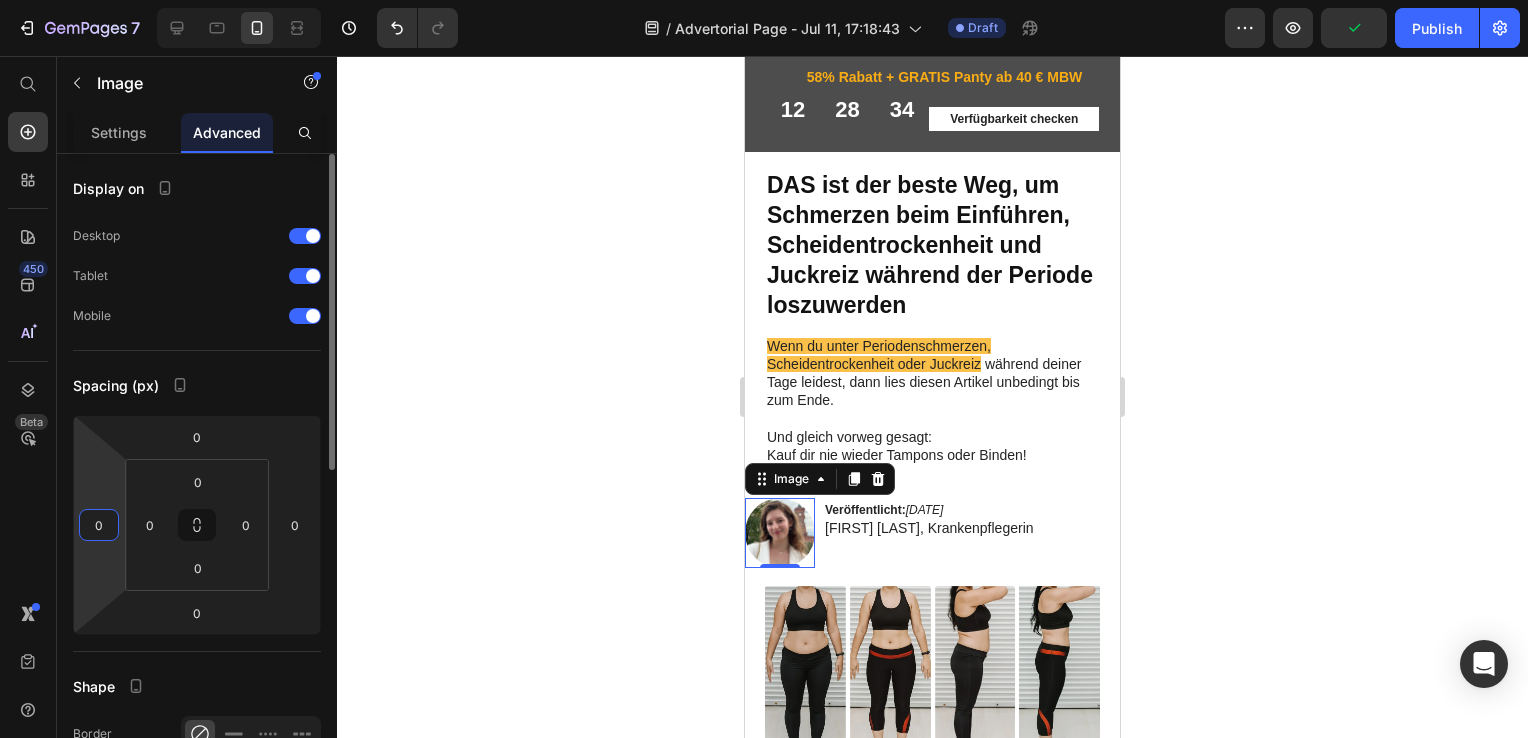 click on "0" 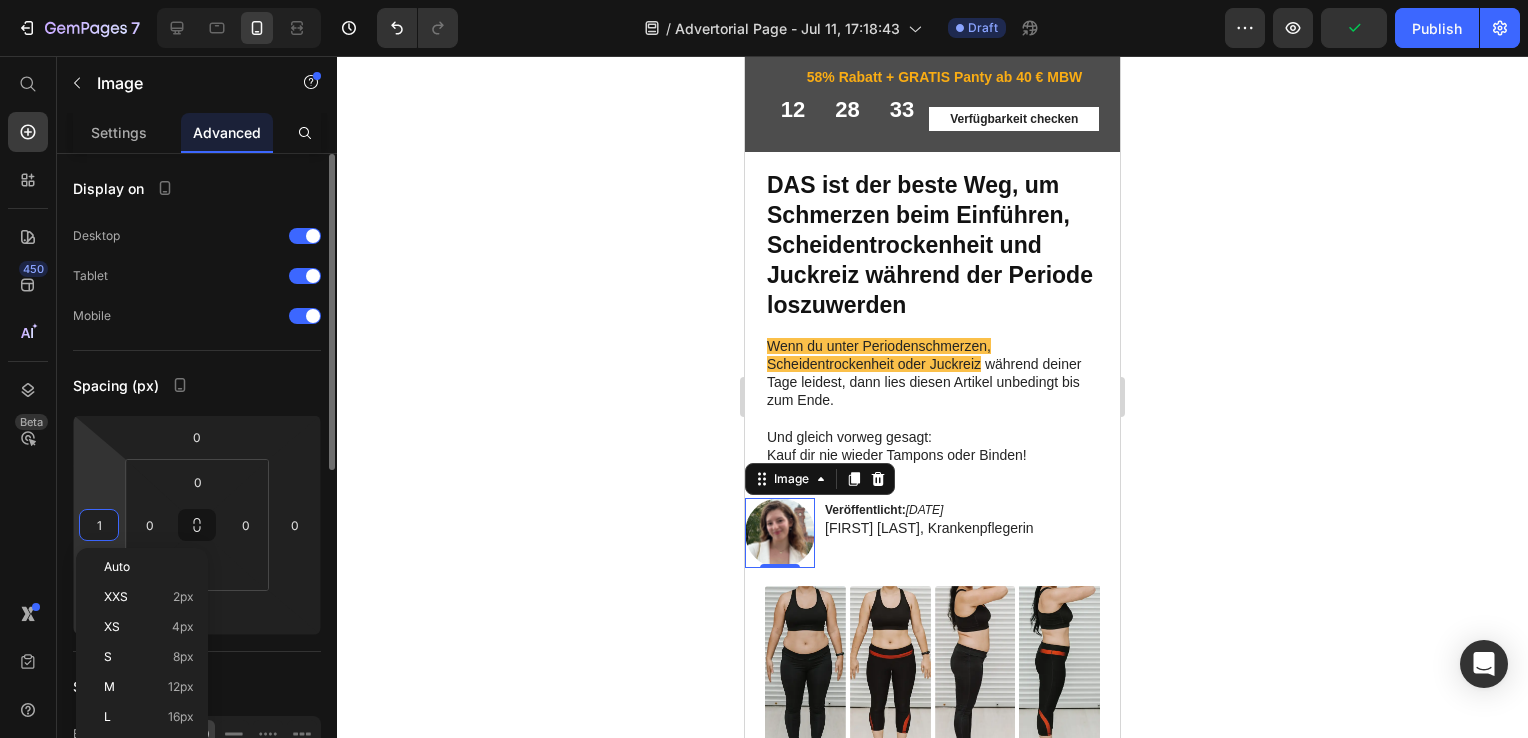 type on "12" 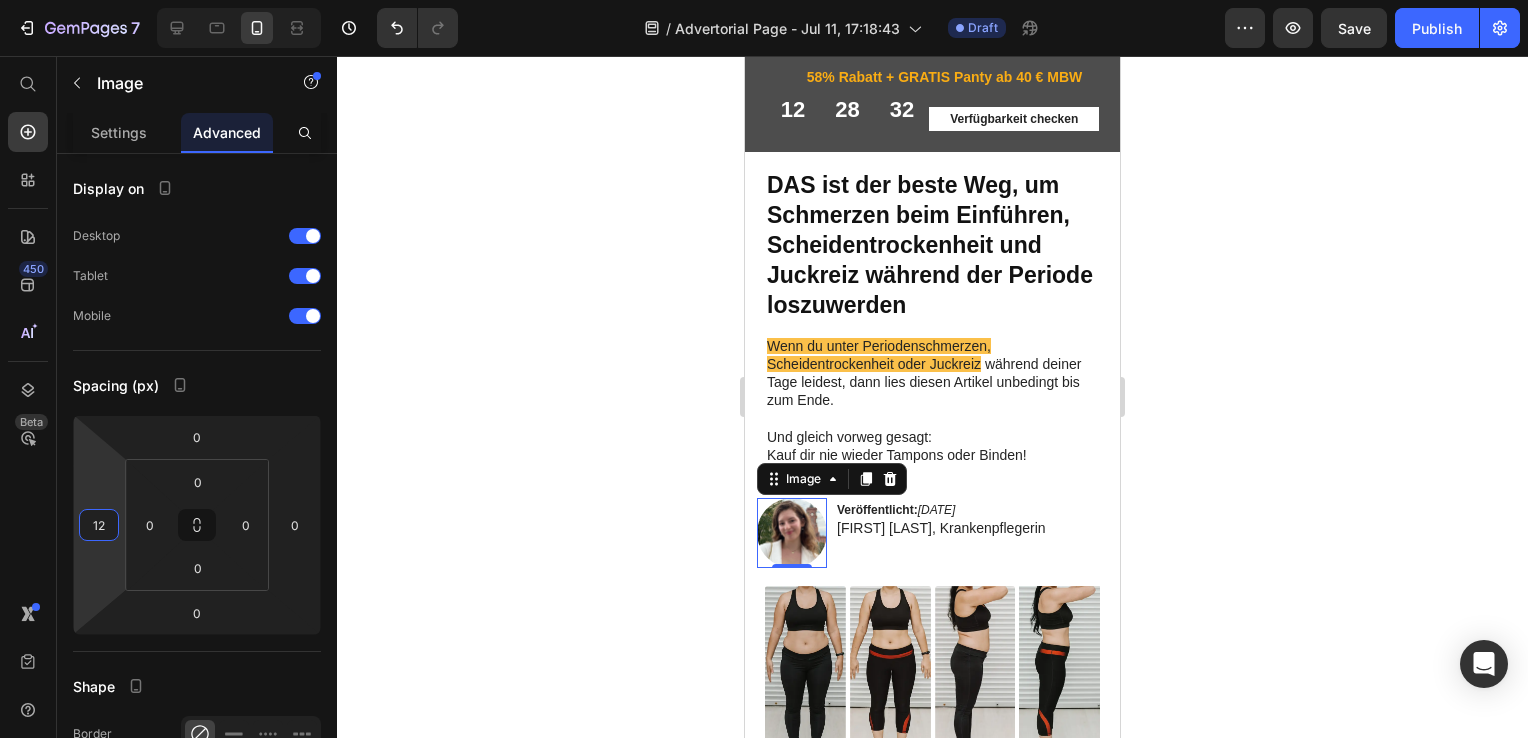 click 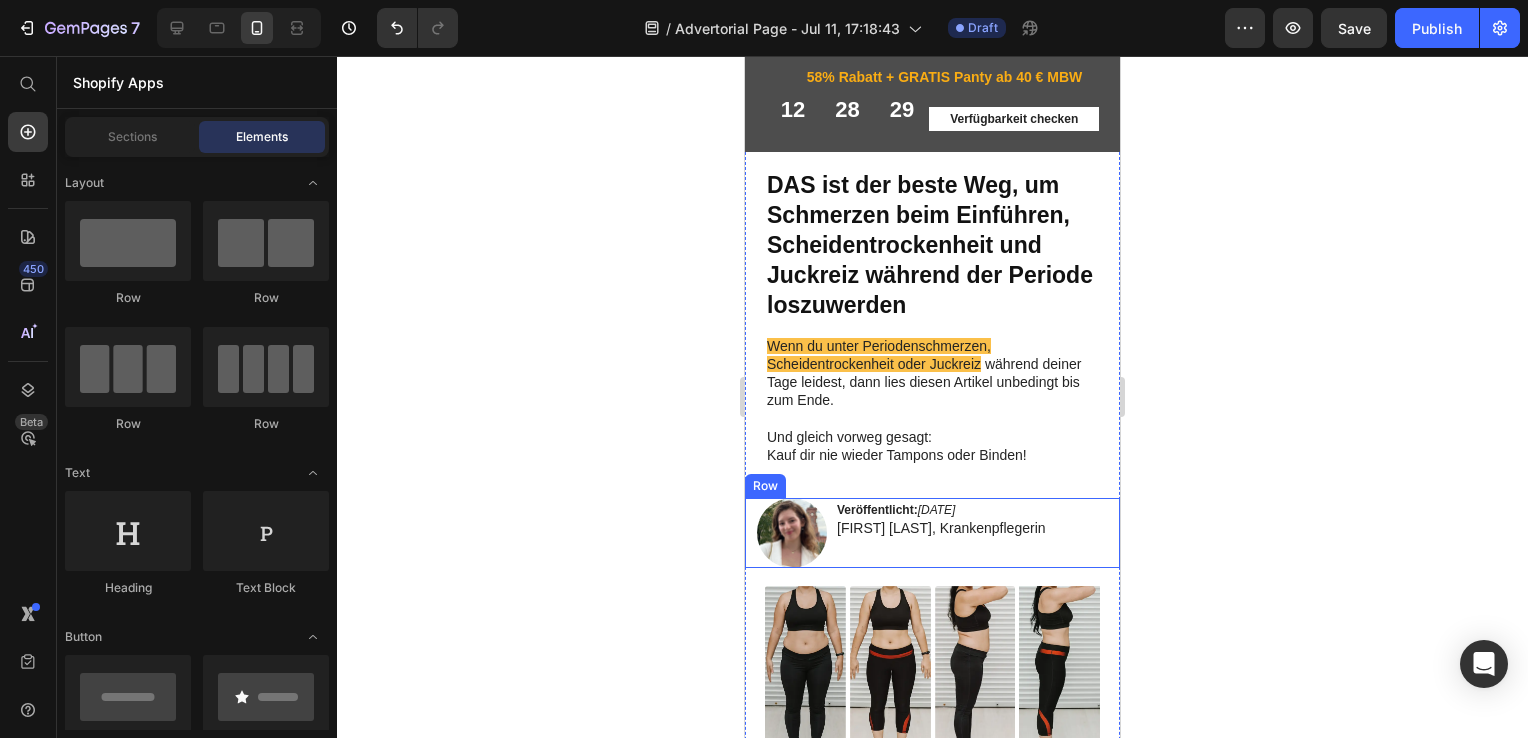 click on "Image" 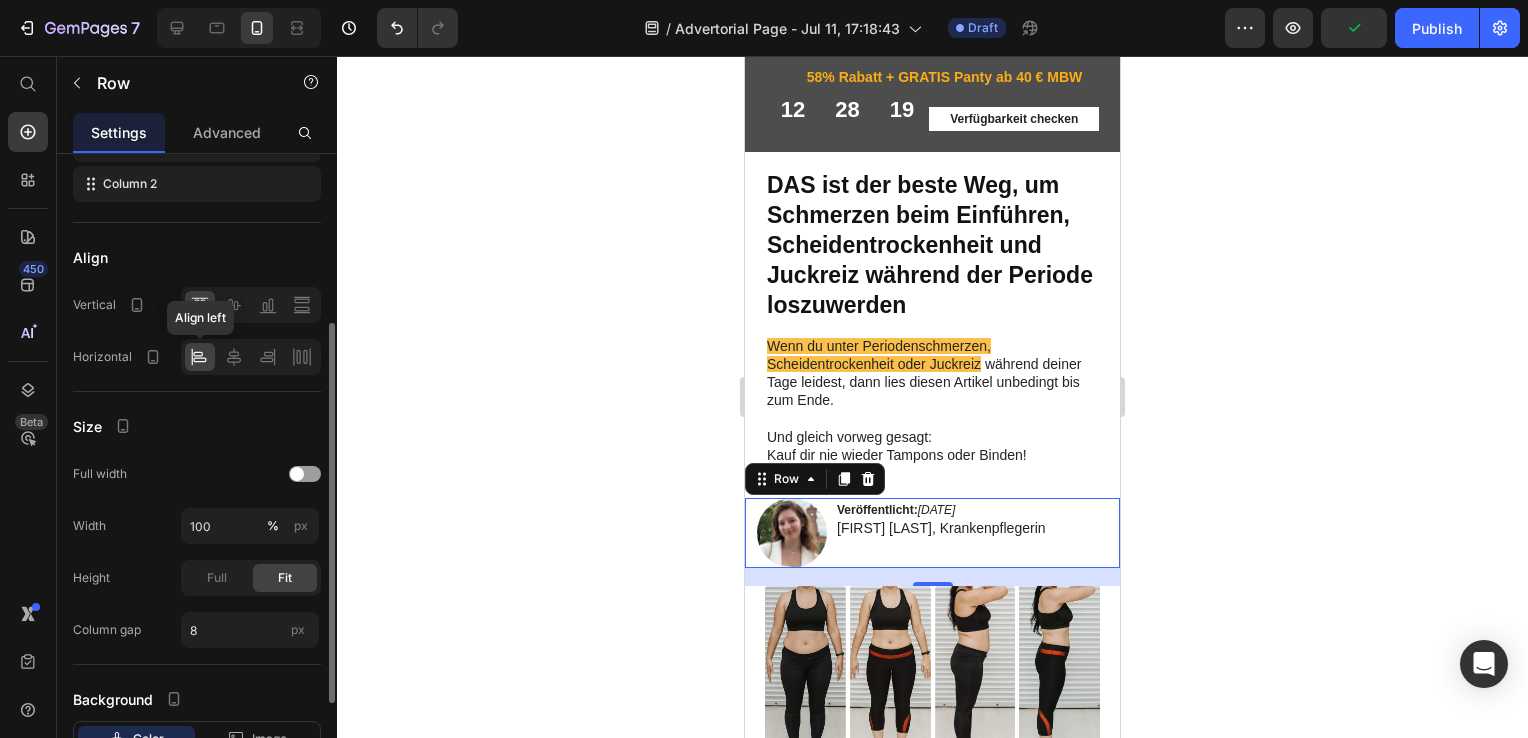 scroll, scrollTop: 0, scrollLeft: 0, axis: both 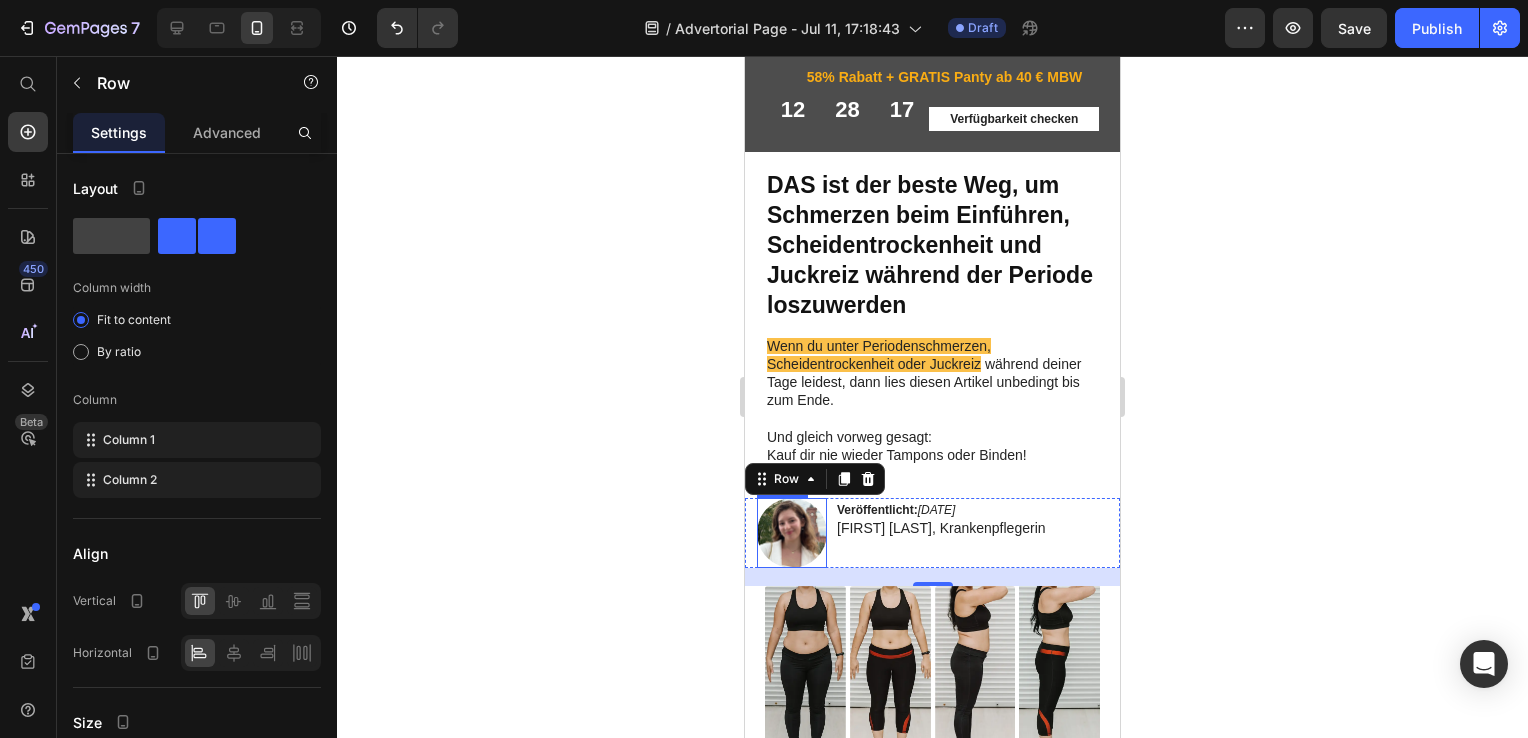 click 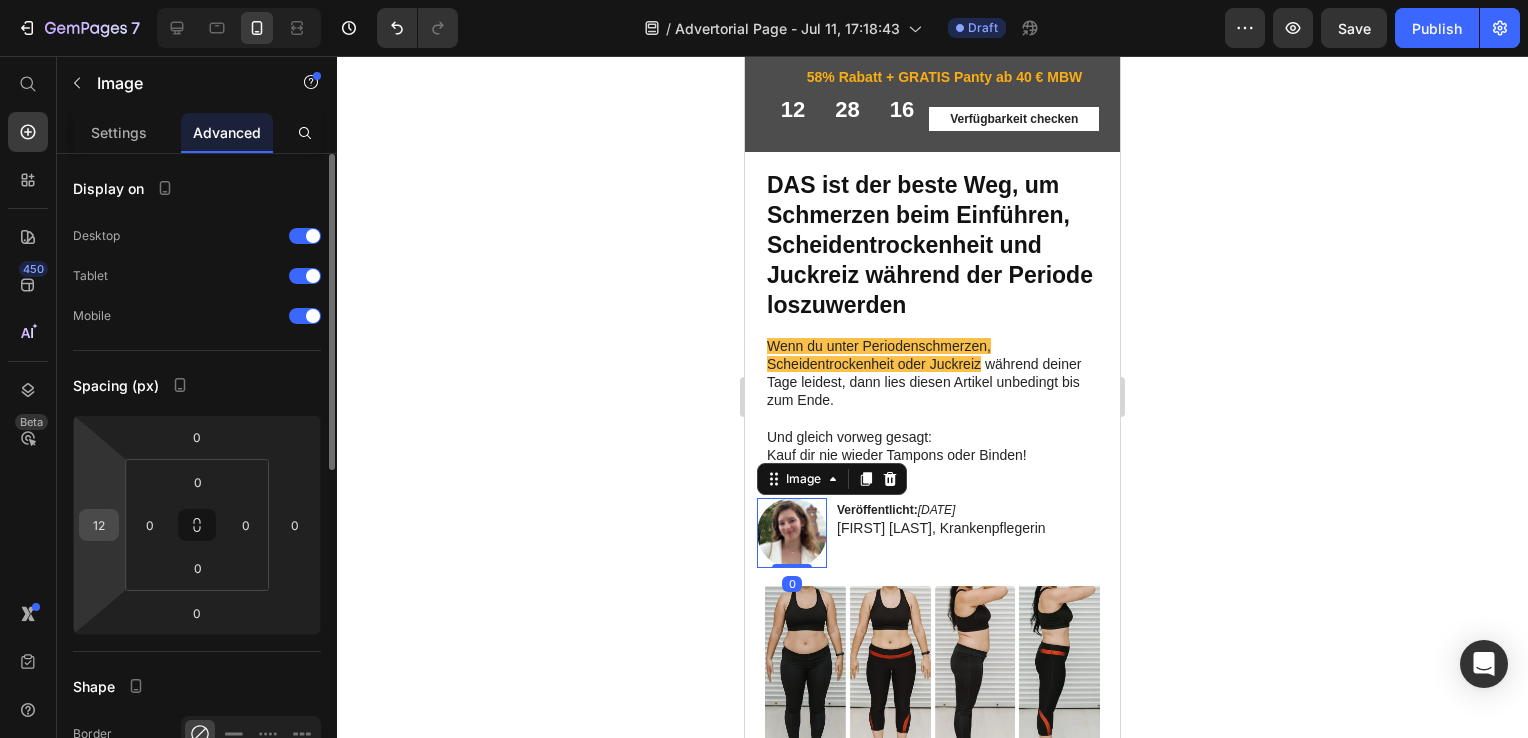 click on "12" 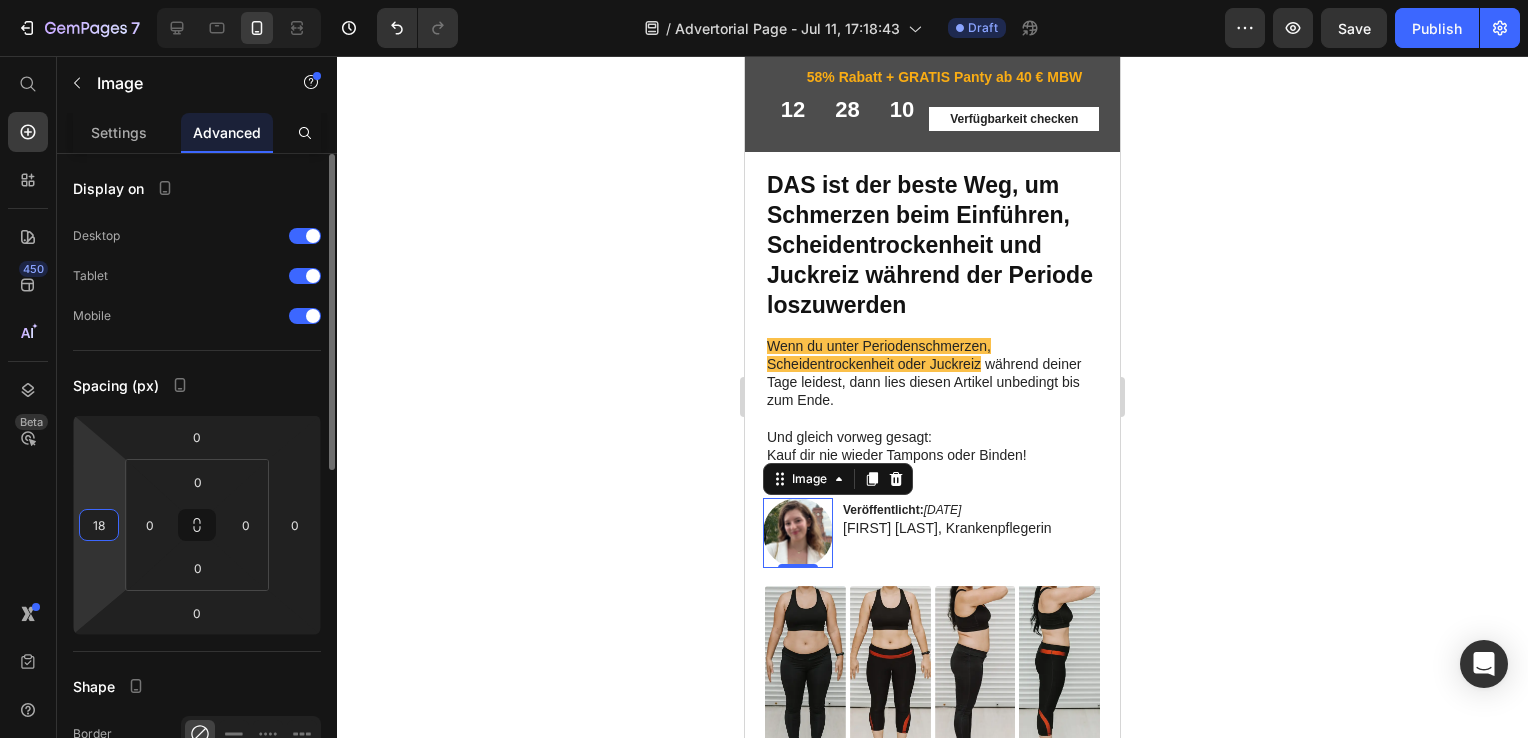 type on "1" 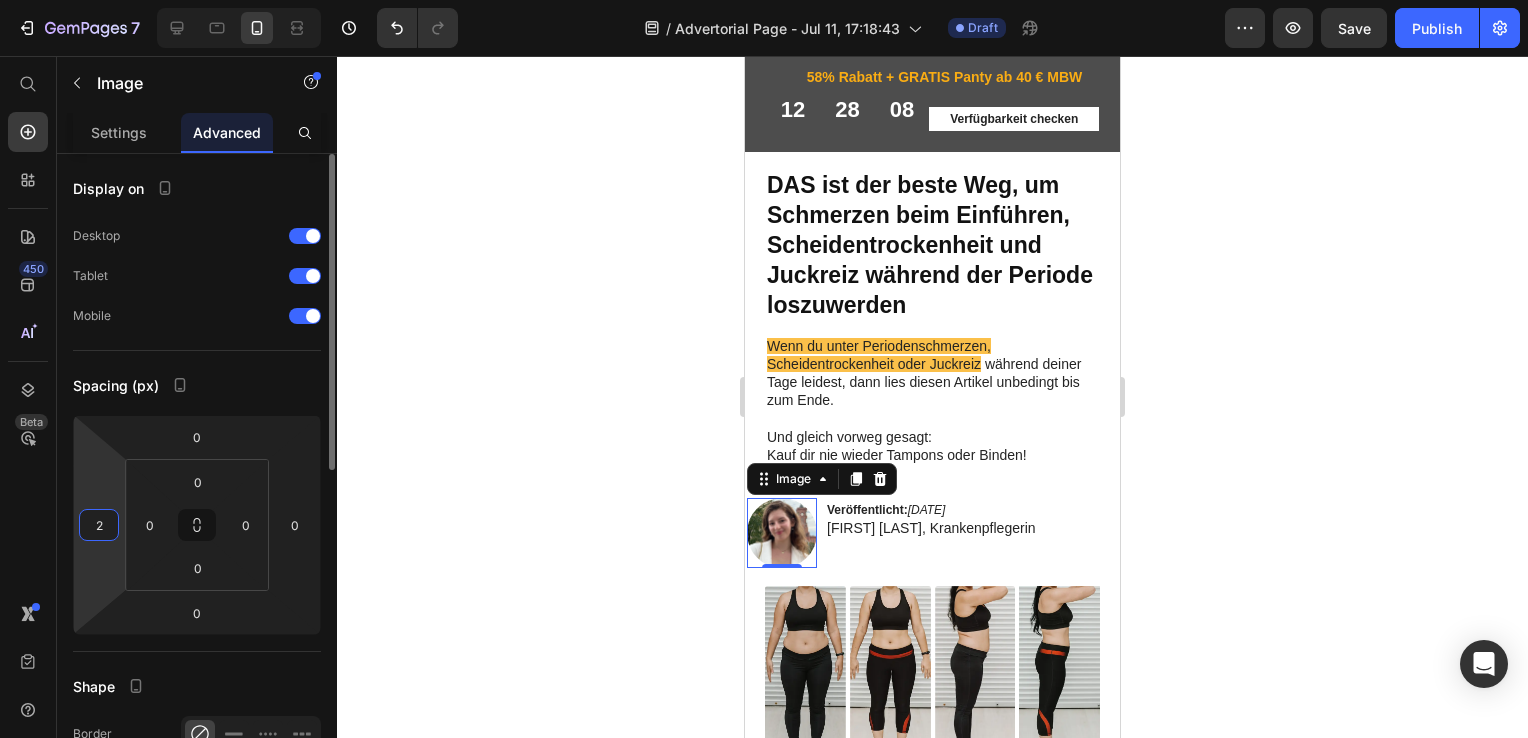 type on "20" 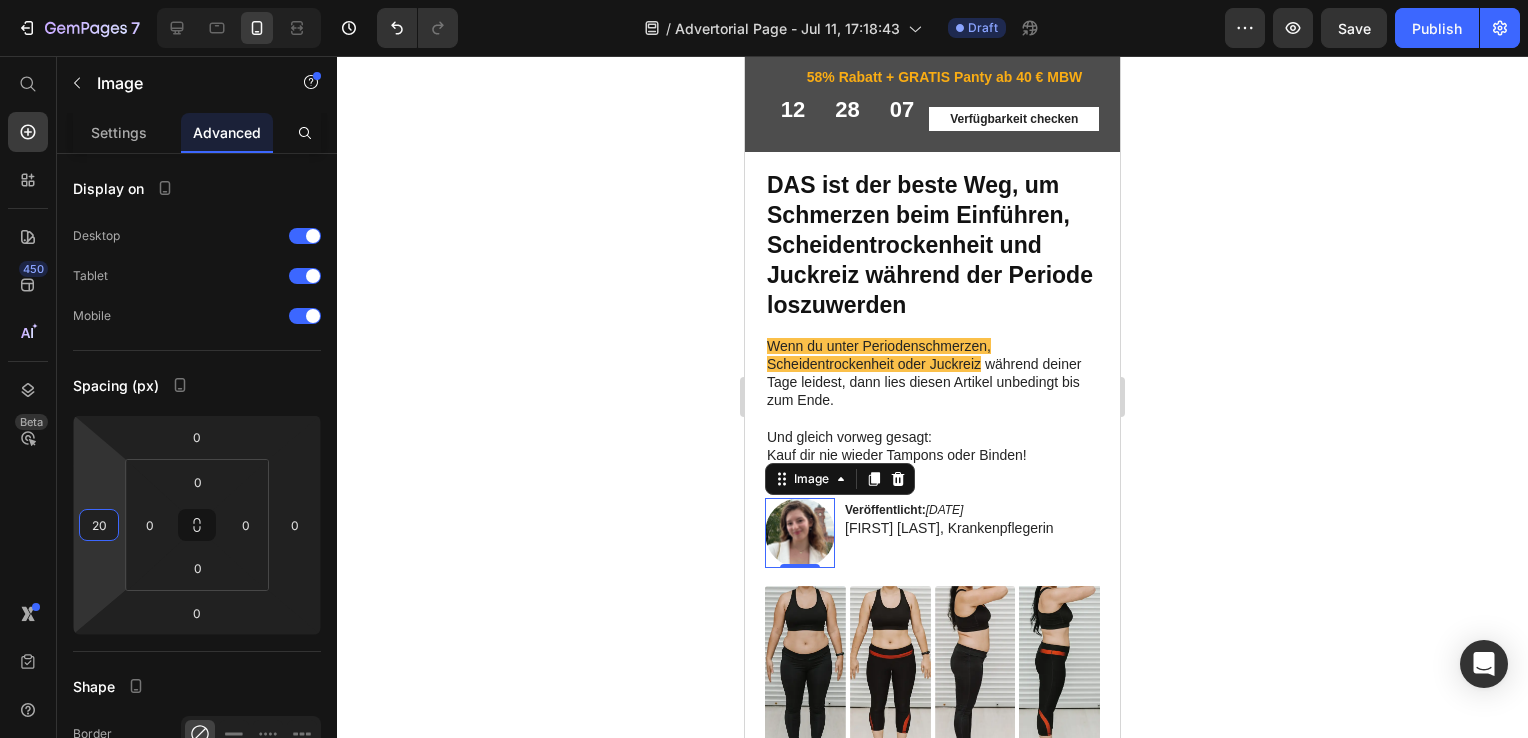 click 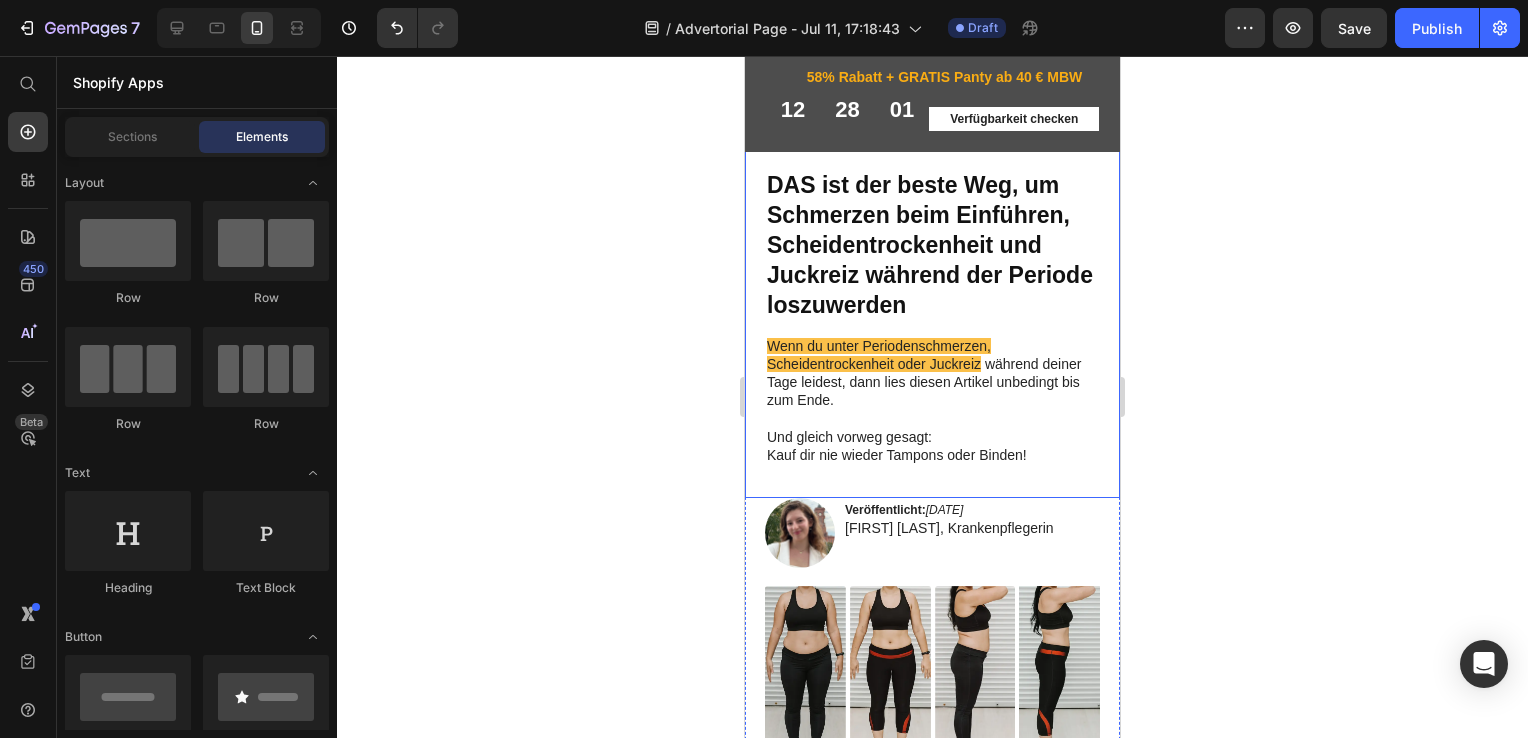 click on "DAS ist der beste Weg, um Schmerzen beim Einführen, Scheidentrockenheit und Juckreiz während der Periode loszuwerden Heading Wenn du unter Periodenschmerzen, Scheidentrockenheit oder Juckreiz   während deiner Tage leidest, dann lies diesen Artikel unbedingt bis zum Ende.   Und gleich vorweg gesagt: Kauf dir nie wieder Tampons oder Binden! Text Block" 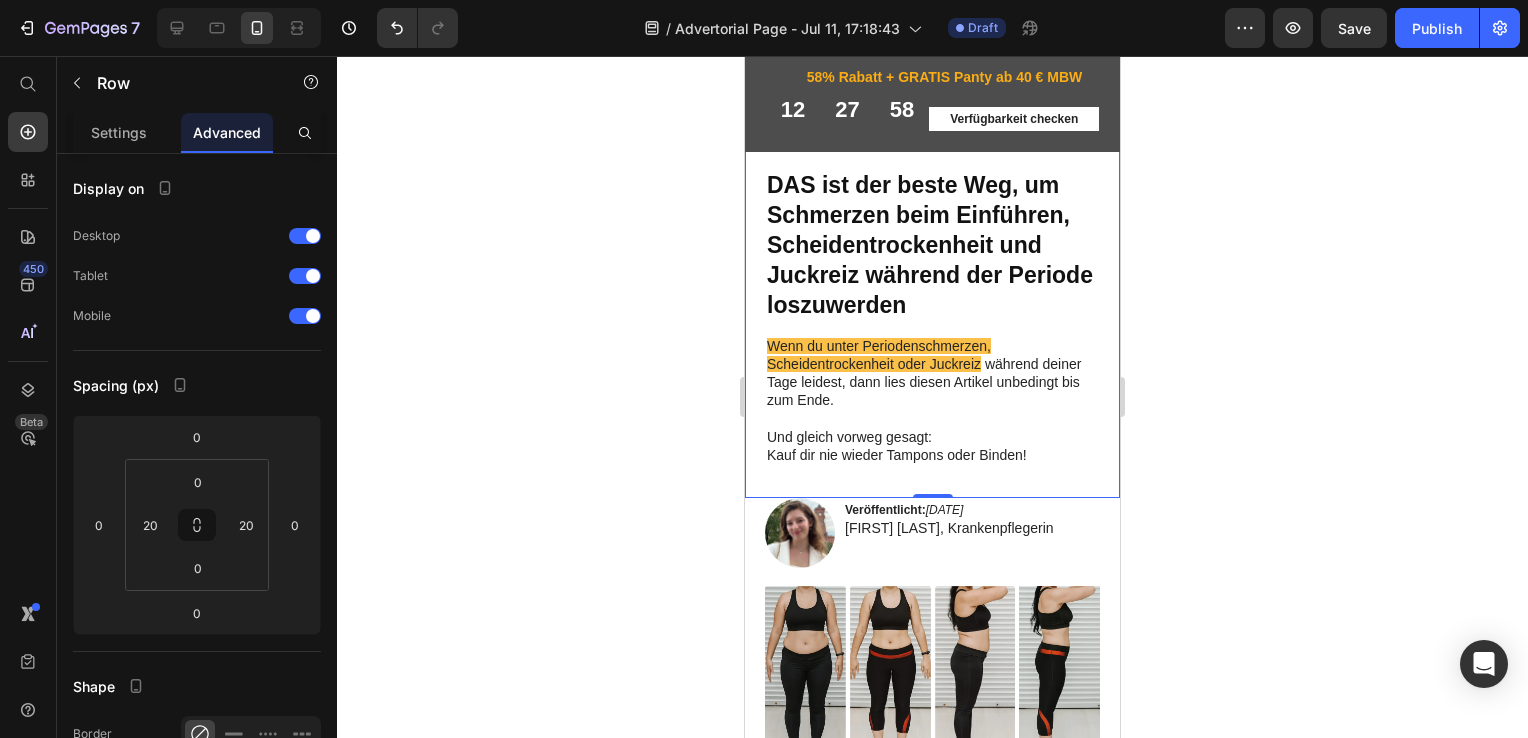 click 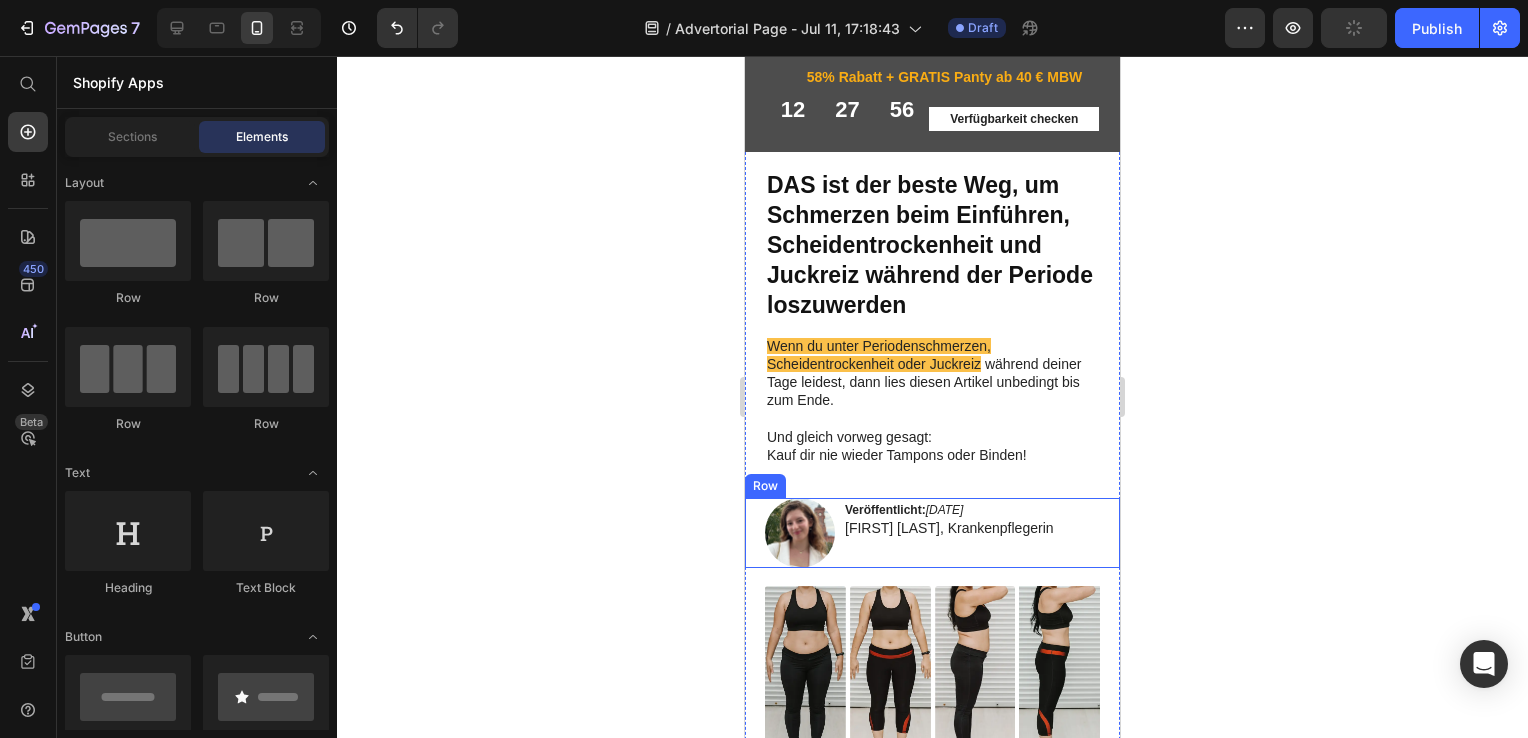 click on "Image Veröffentlicht:  24. Juni 2025 Isabelle Doczy, Krankenpflegerin Text Block Row" 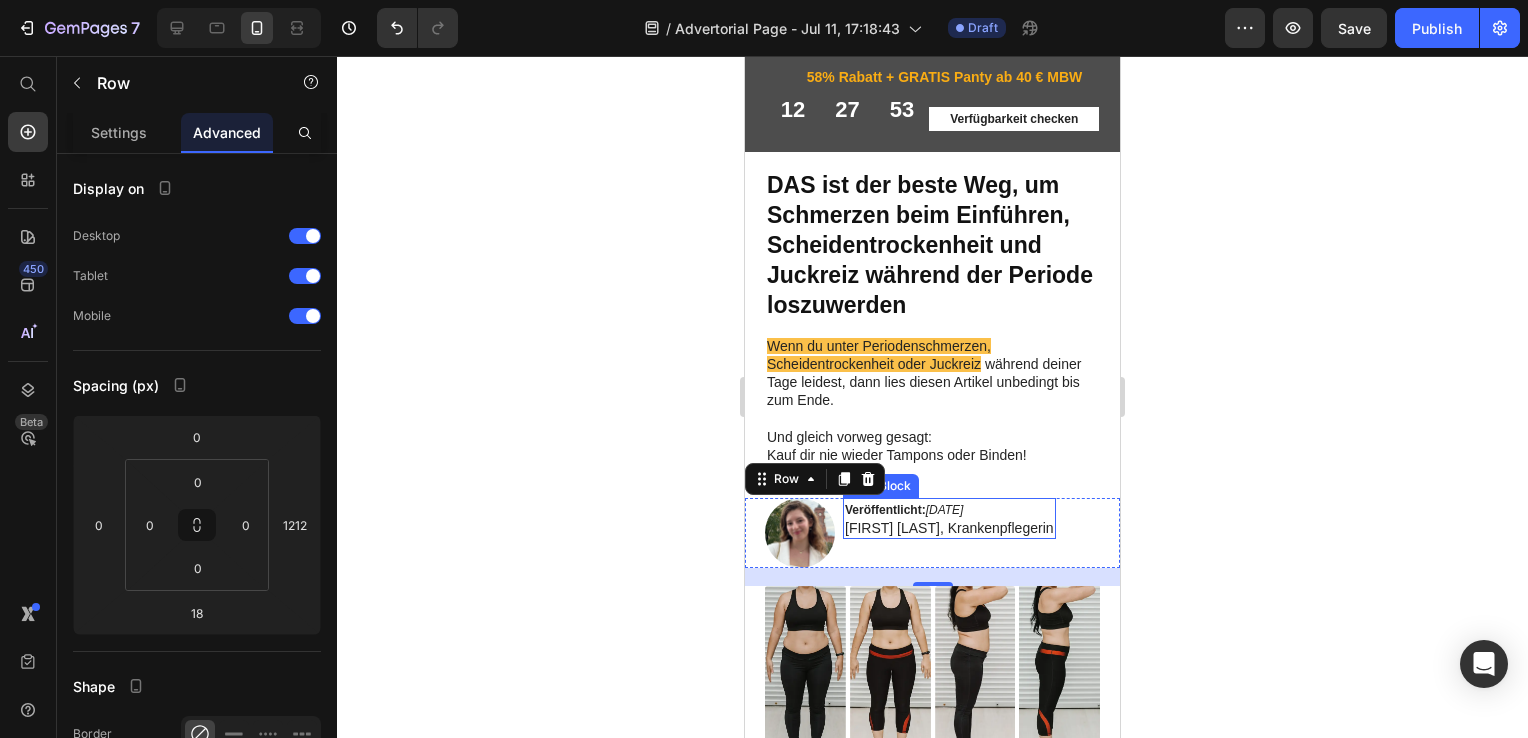 click on "Veröffentlicht:  24. Juni 2025 Isabelle Doczy, Krankenpflegerin" 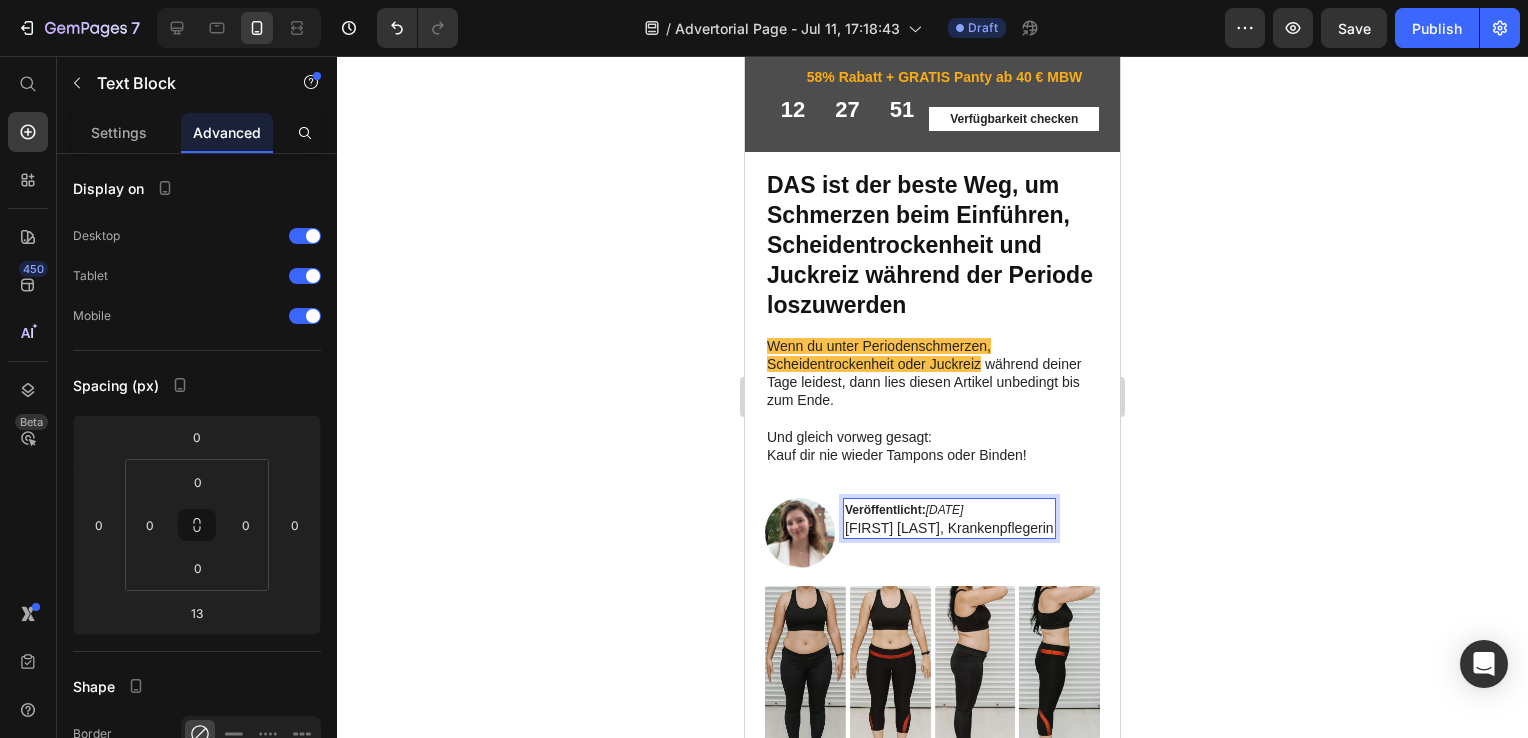 click on "Veröffentlicht:  24. Juni 2025 Isabelle Doczy, Krankenpflegerin" 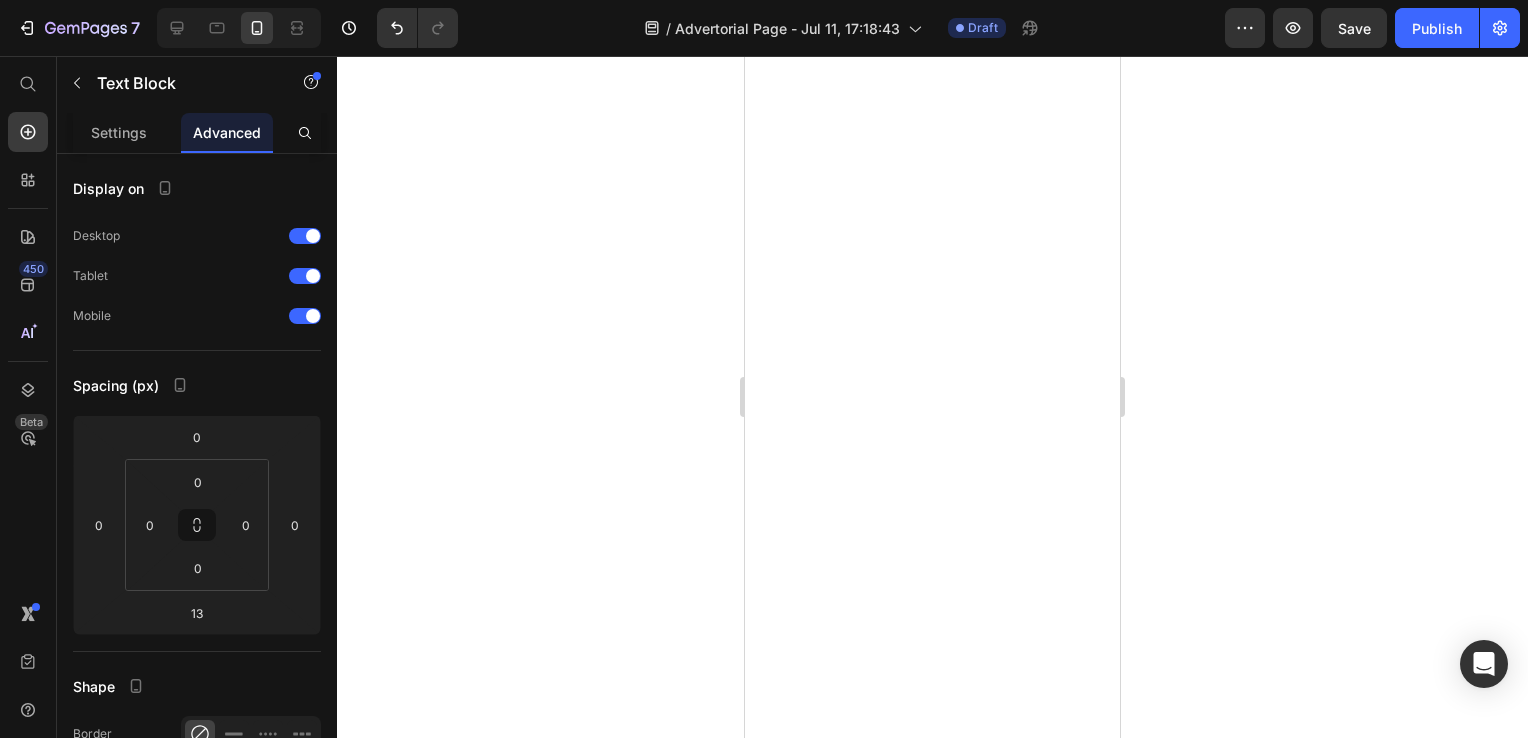 scroll, scrollTop: 0, scrollLeft: 0, axis: both 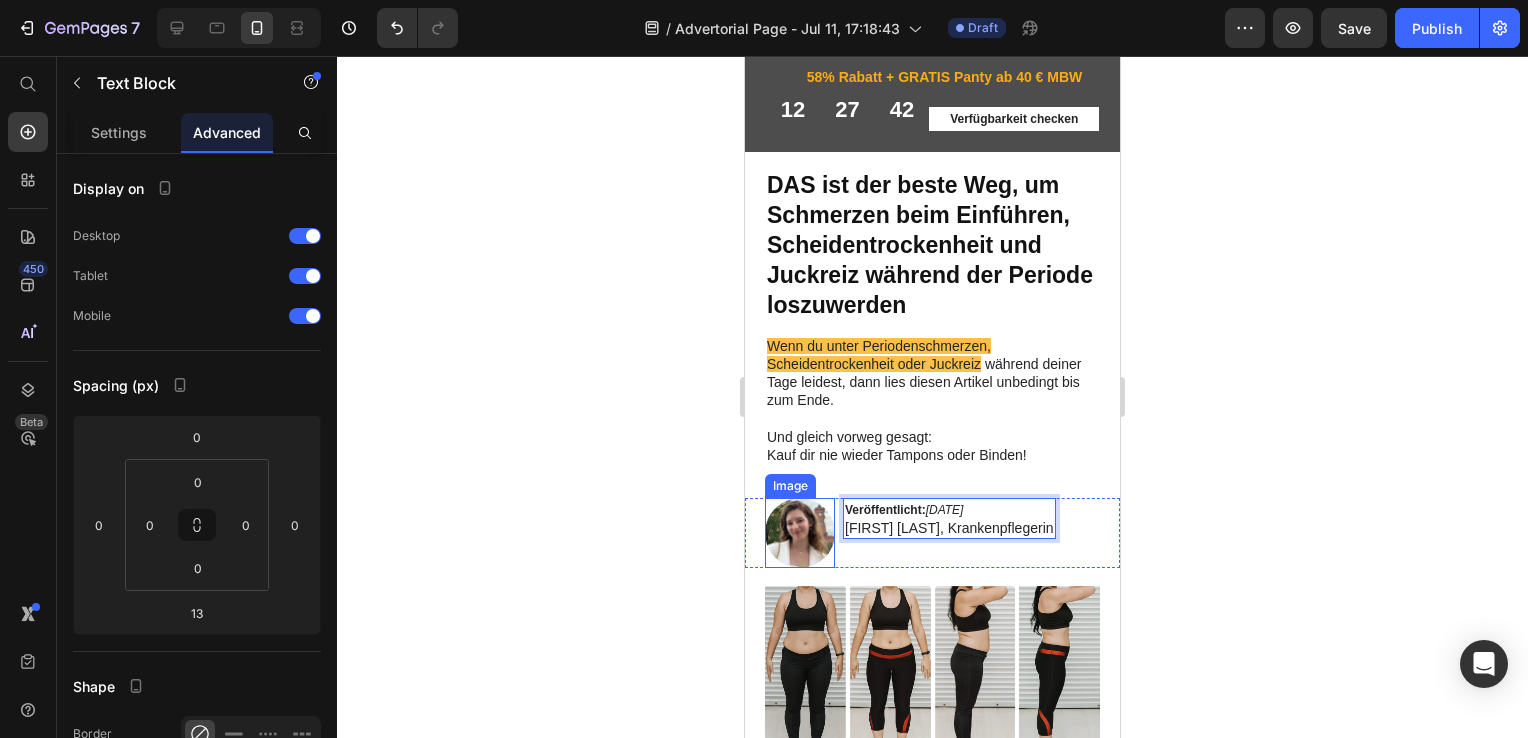 click at bounding box center (800, 533) 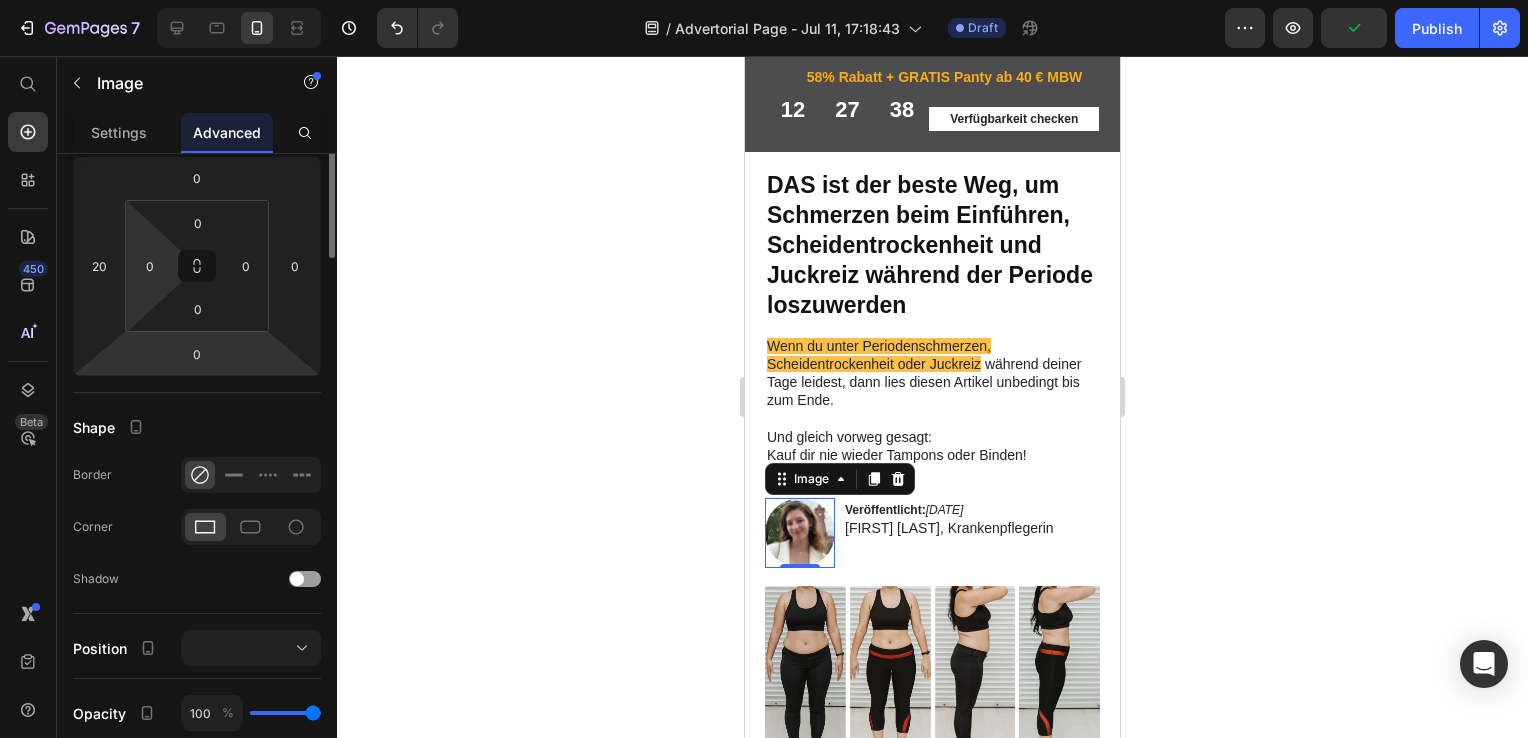 scroll, scrollTop: 0, scrollLeft: 0, axis: both 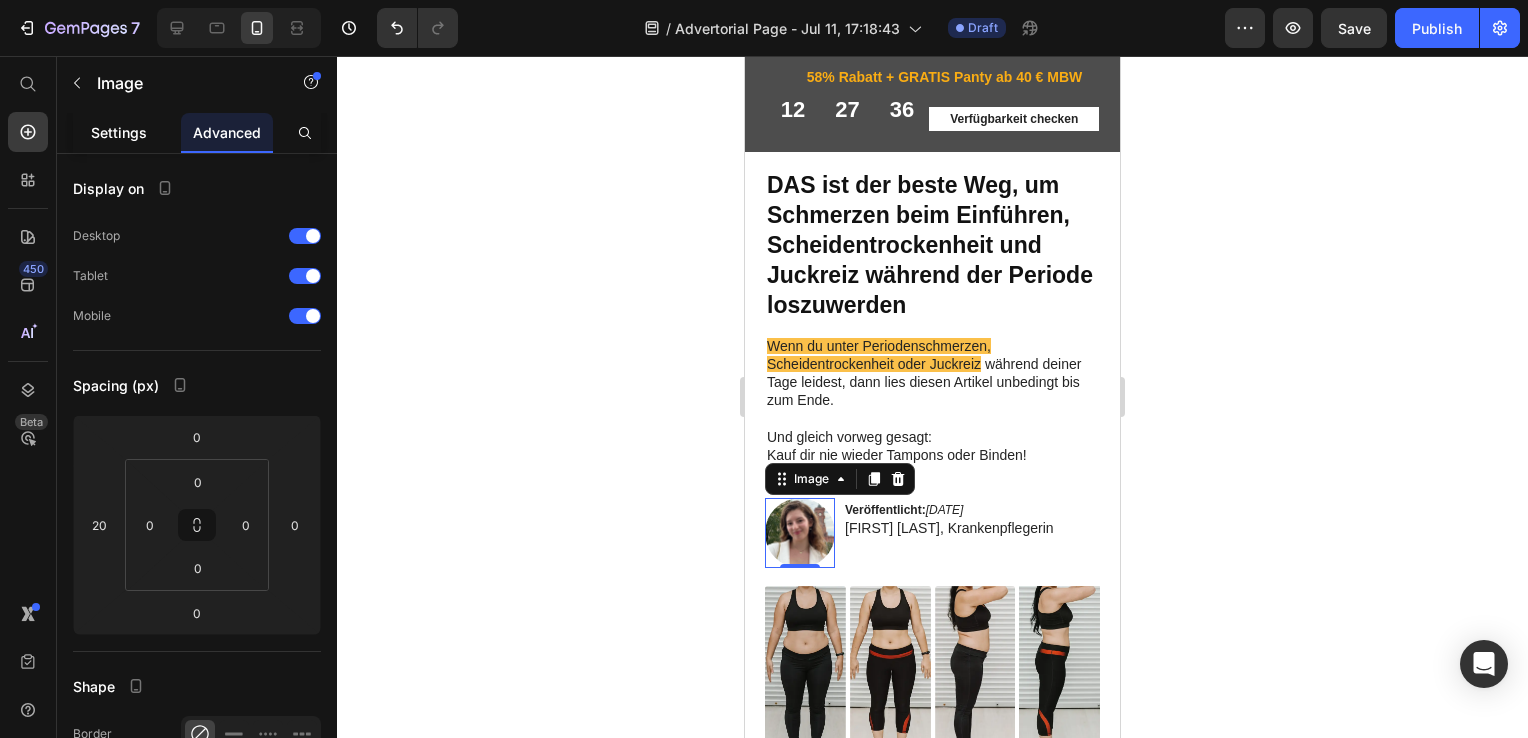 click on "Settings" at bounding box center [119, 132] 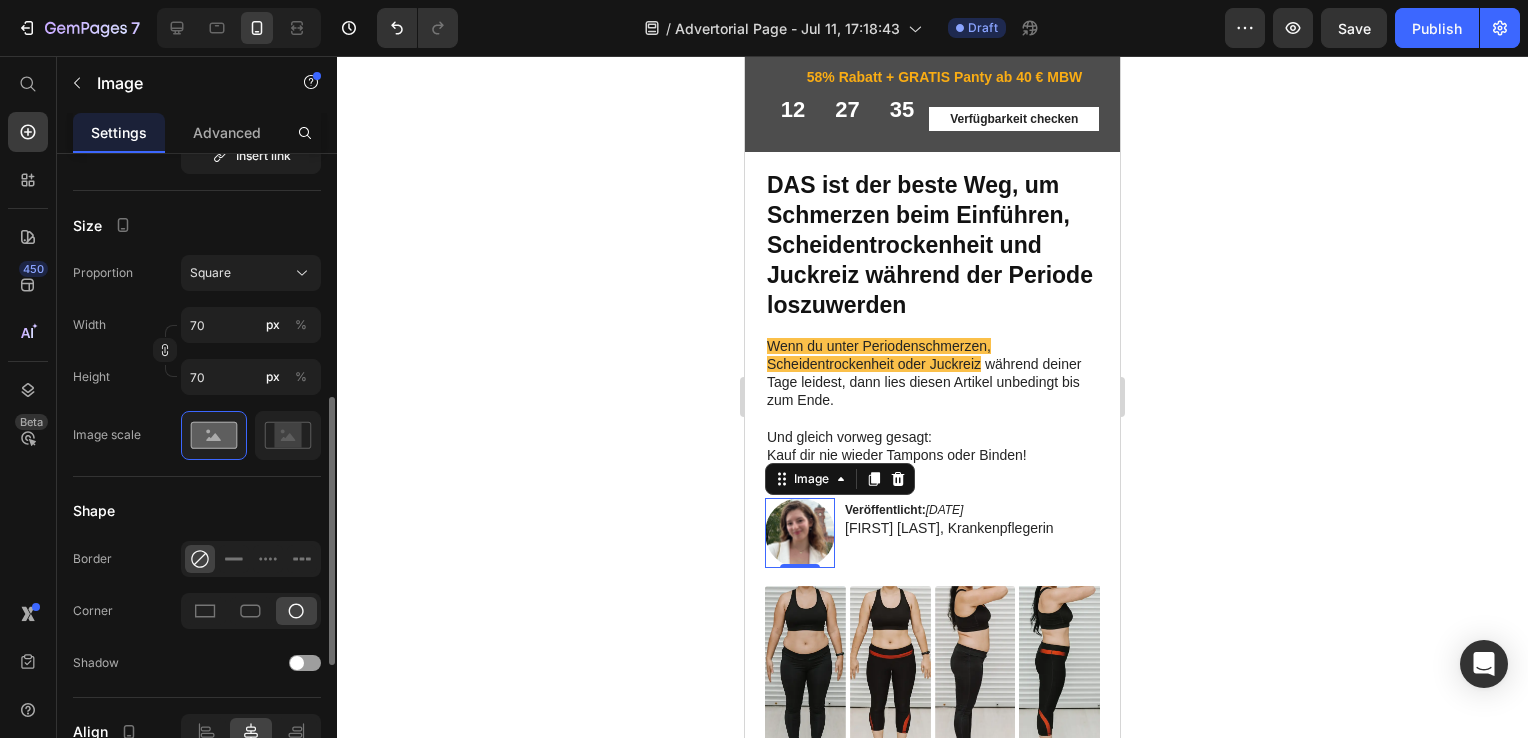 scroll, scrollTop: 540, scrollLeft: 0, axis: vertical 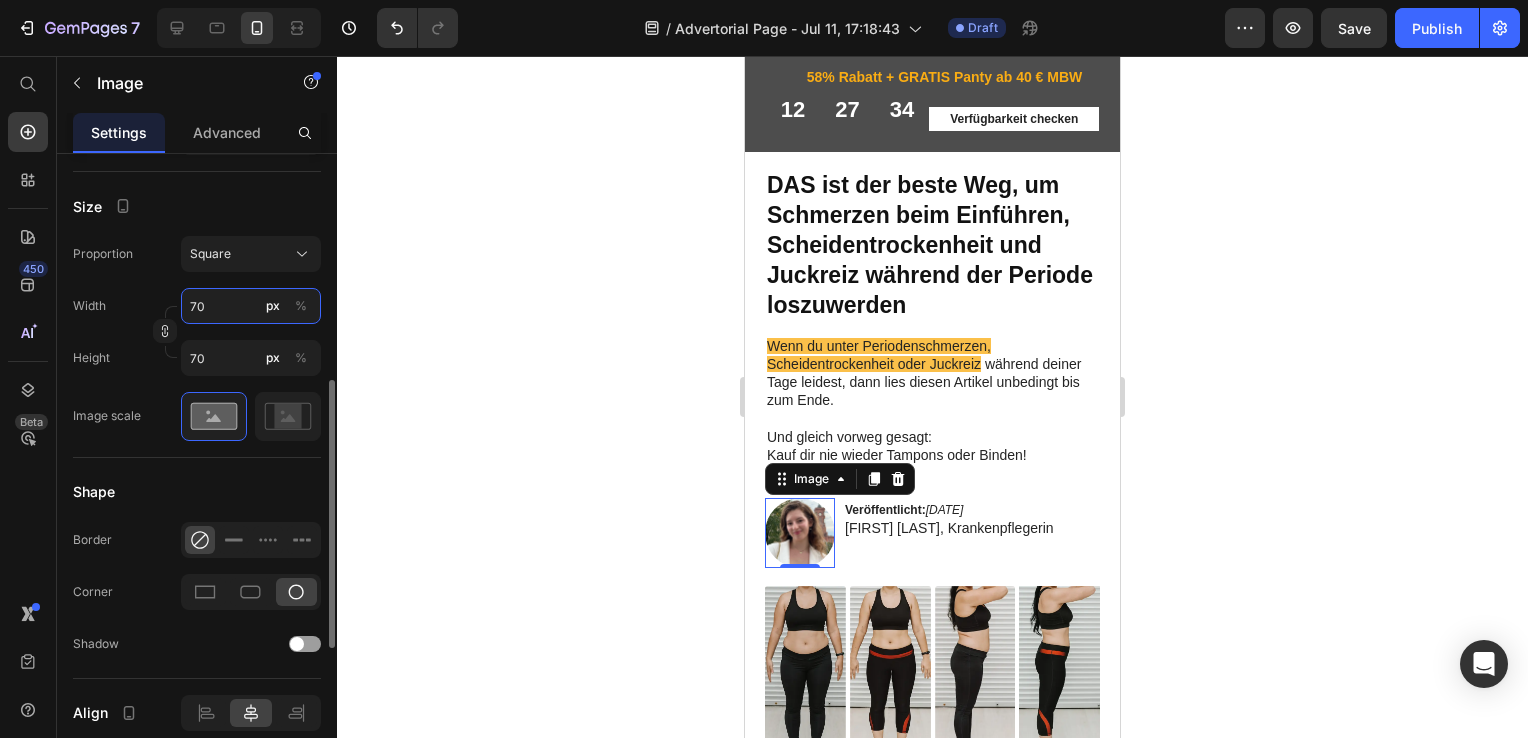 click on "70" at bounding box center (251, 306) 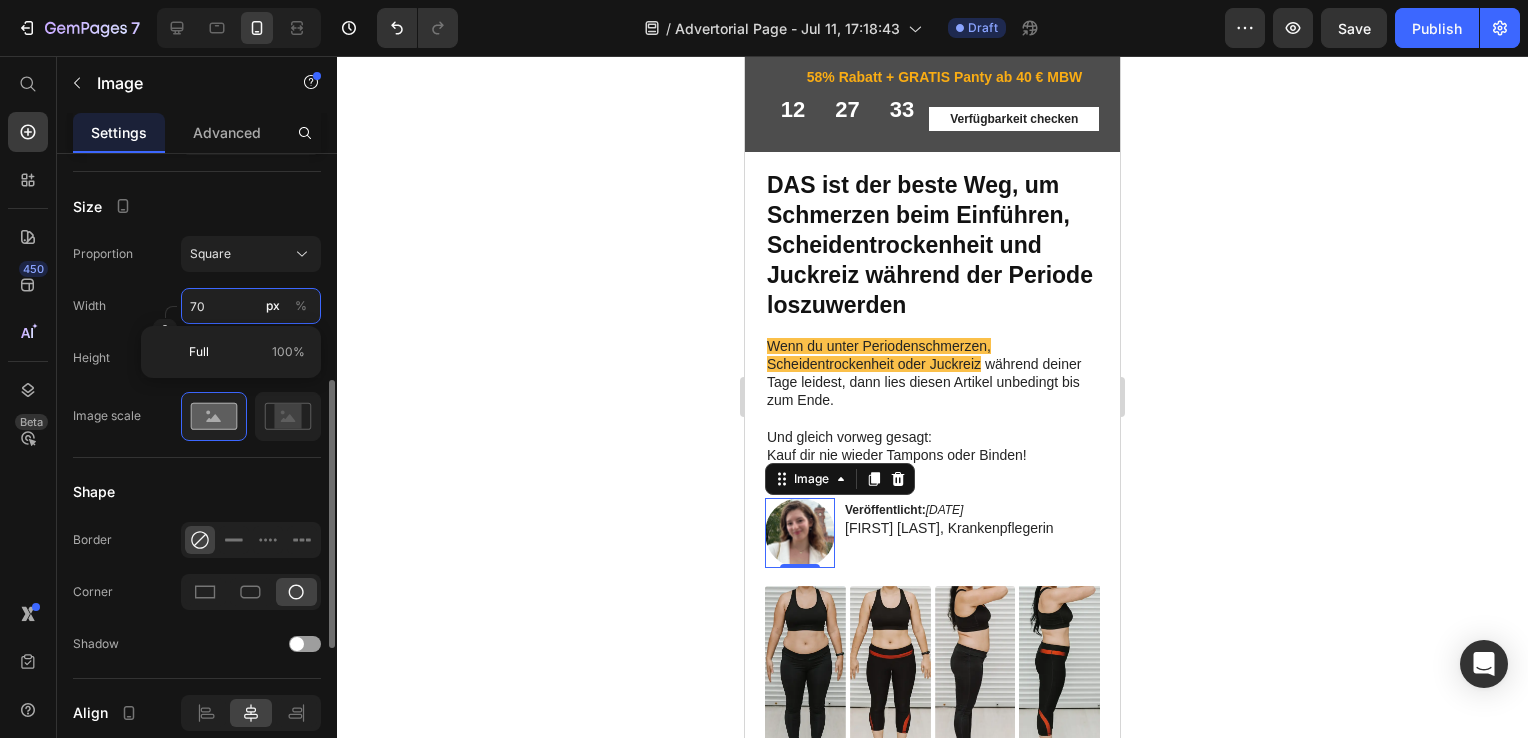 type on "5" 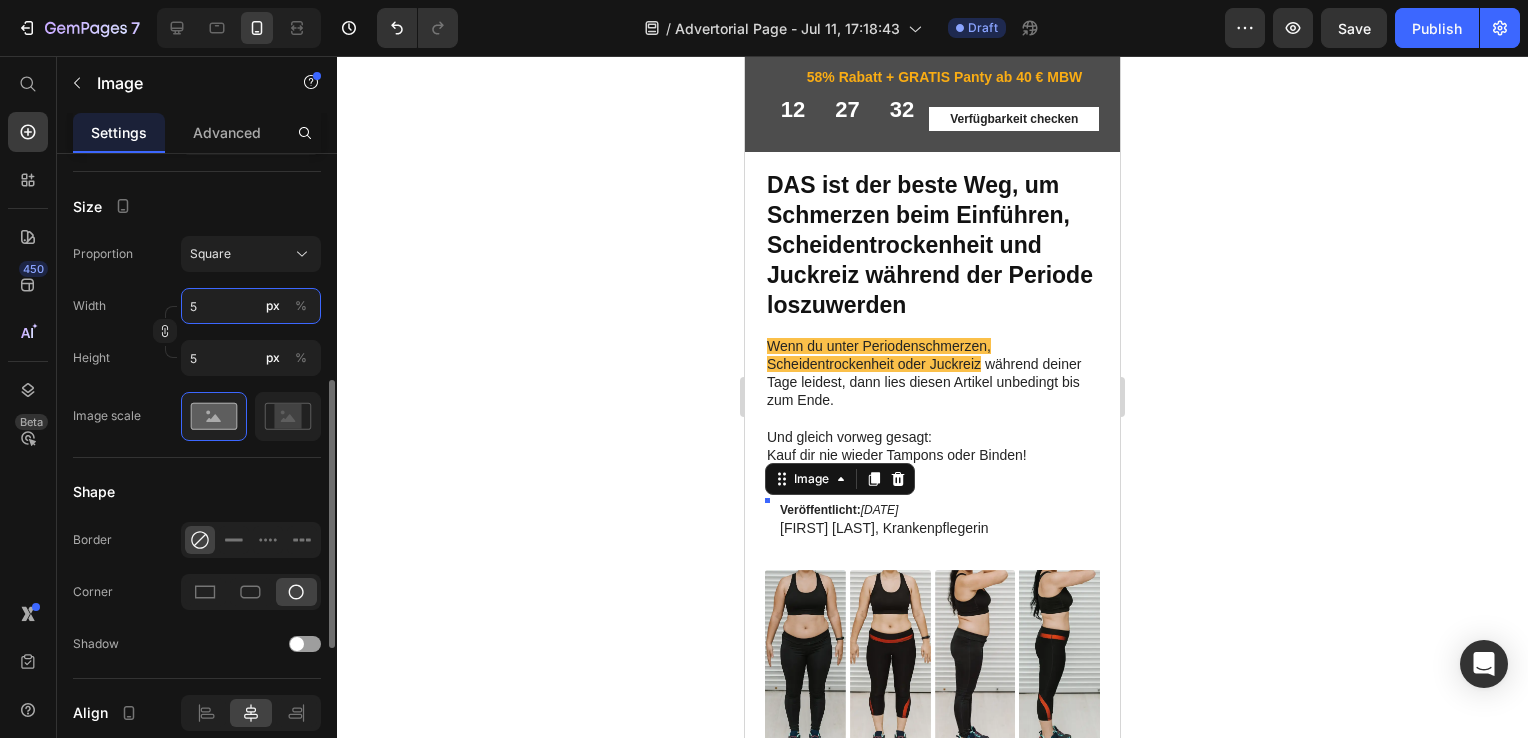 type on "50" 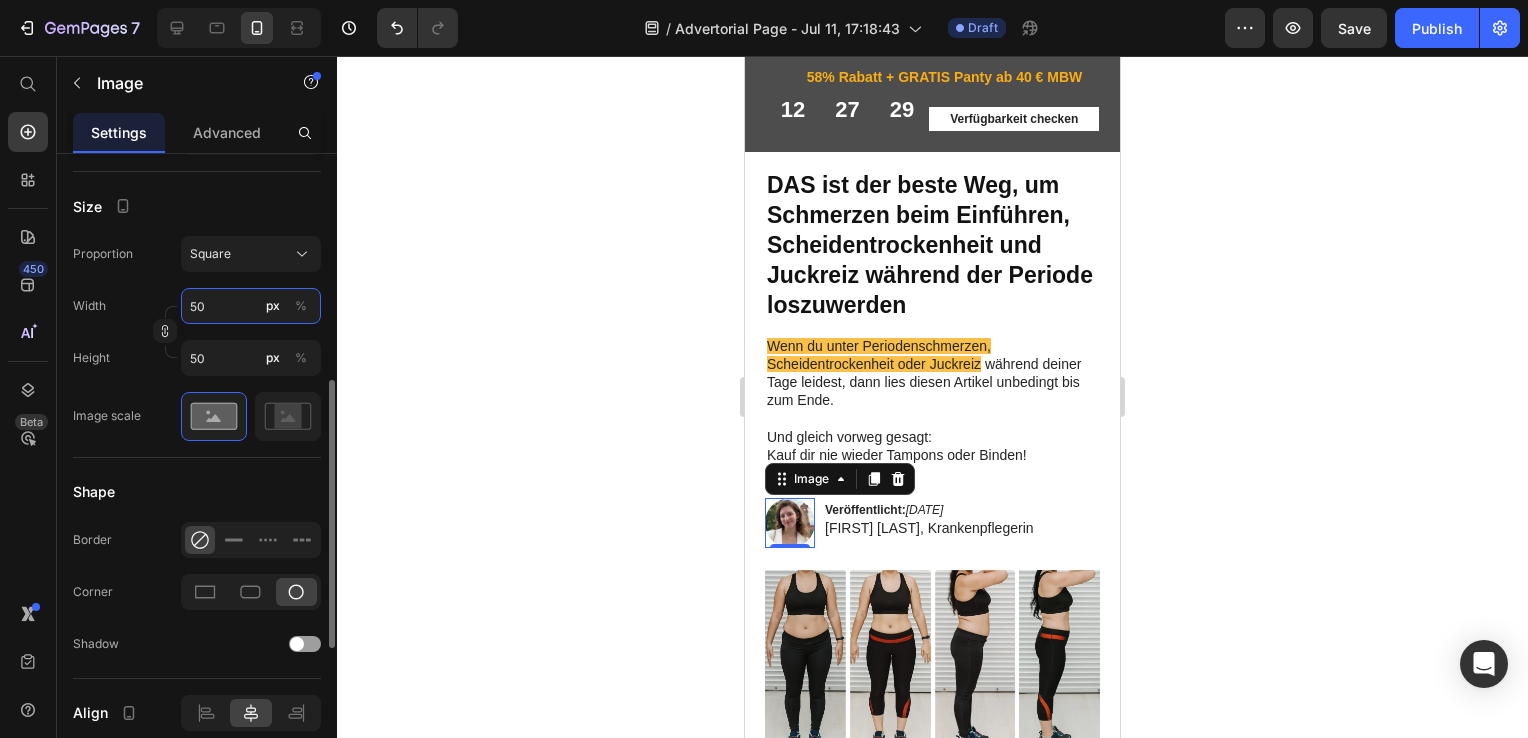 type on "5" 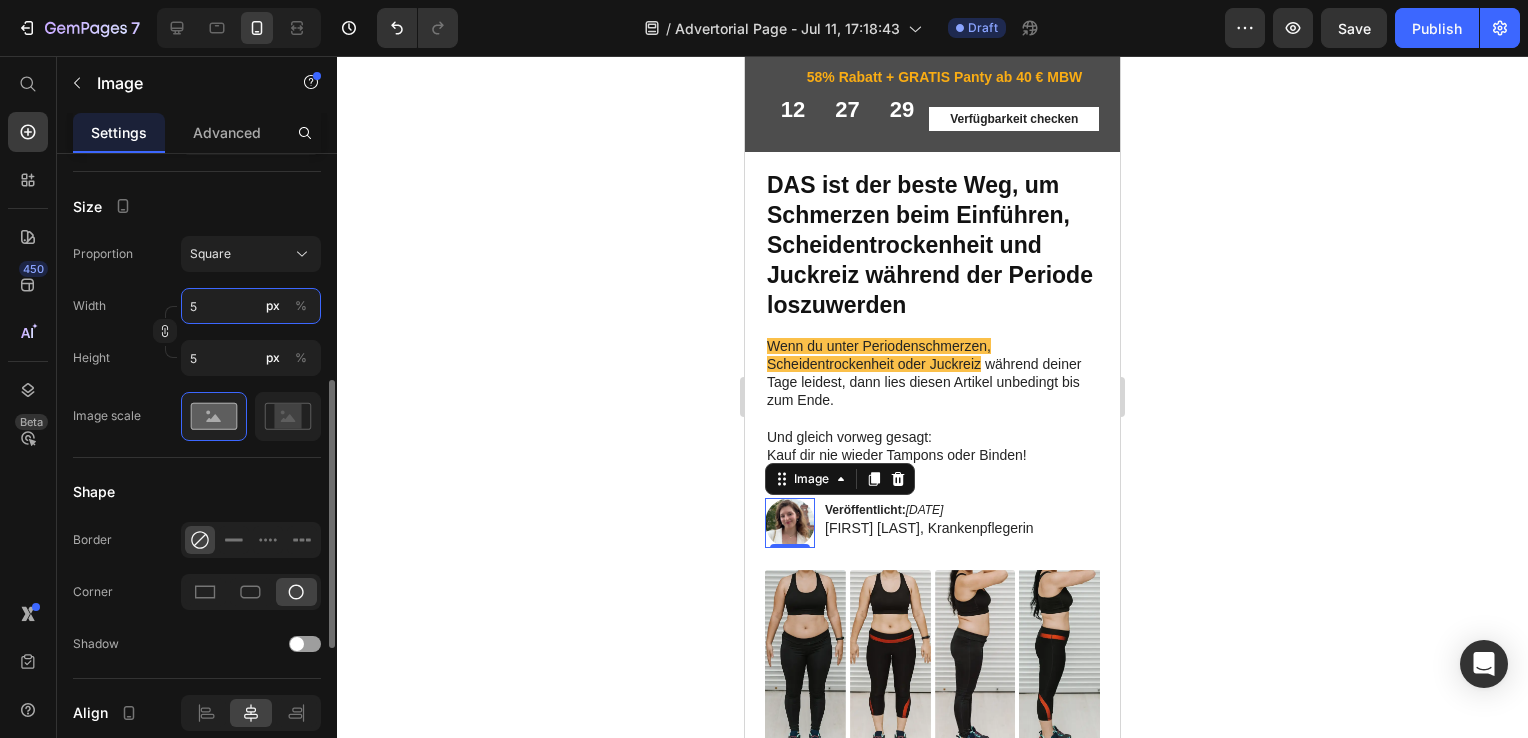 type 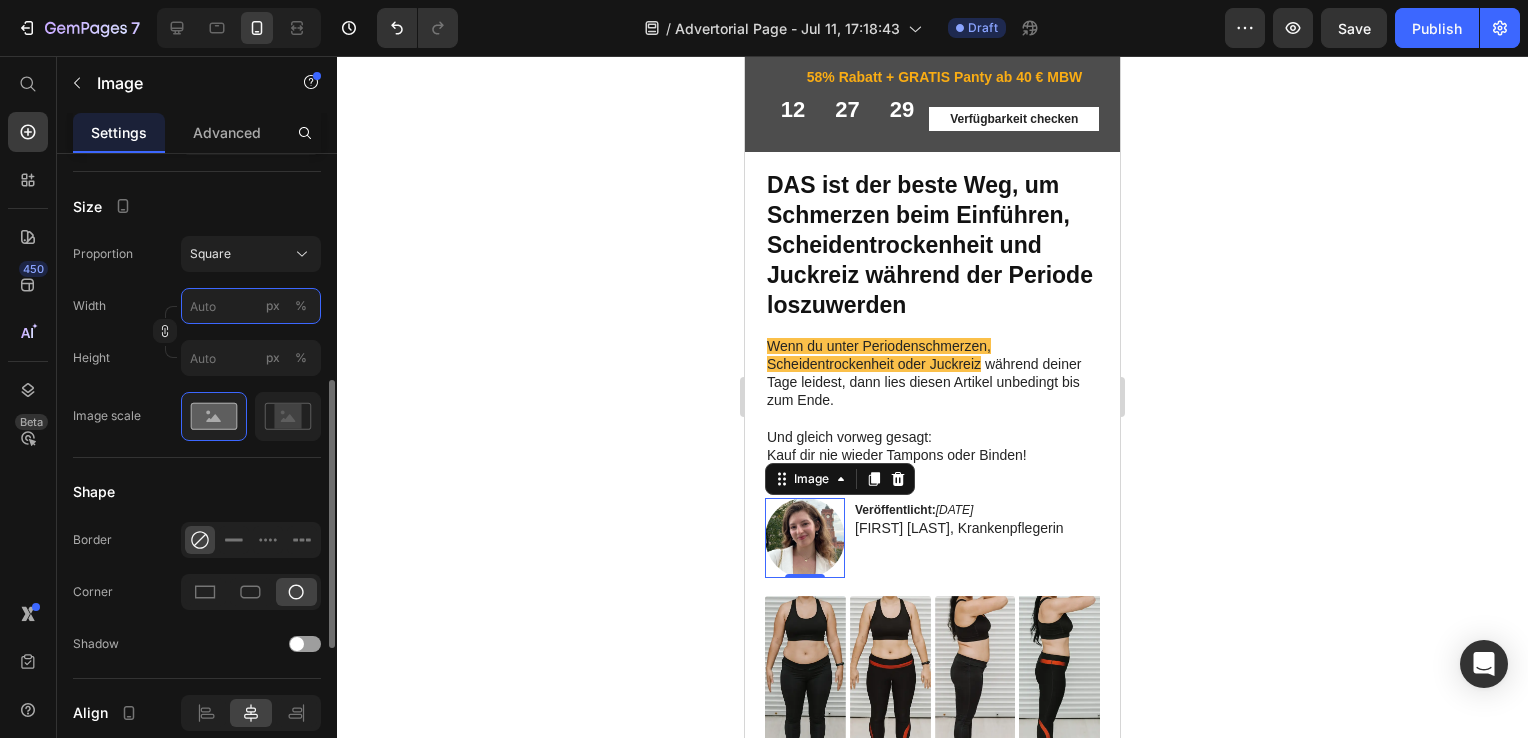 type on "4" 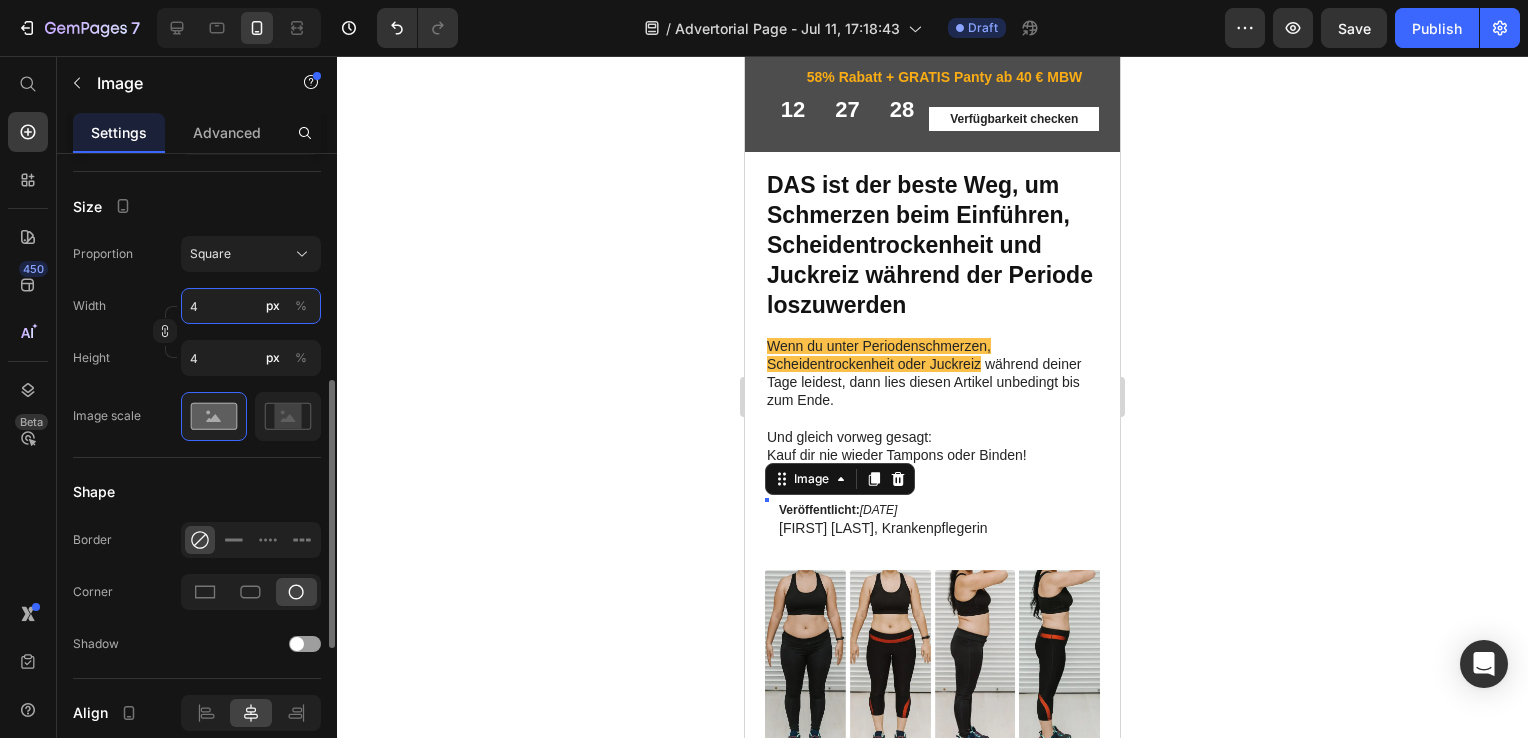 type on "40" 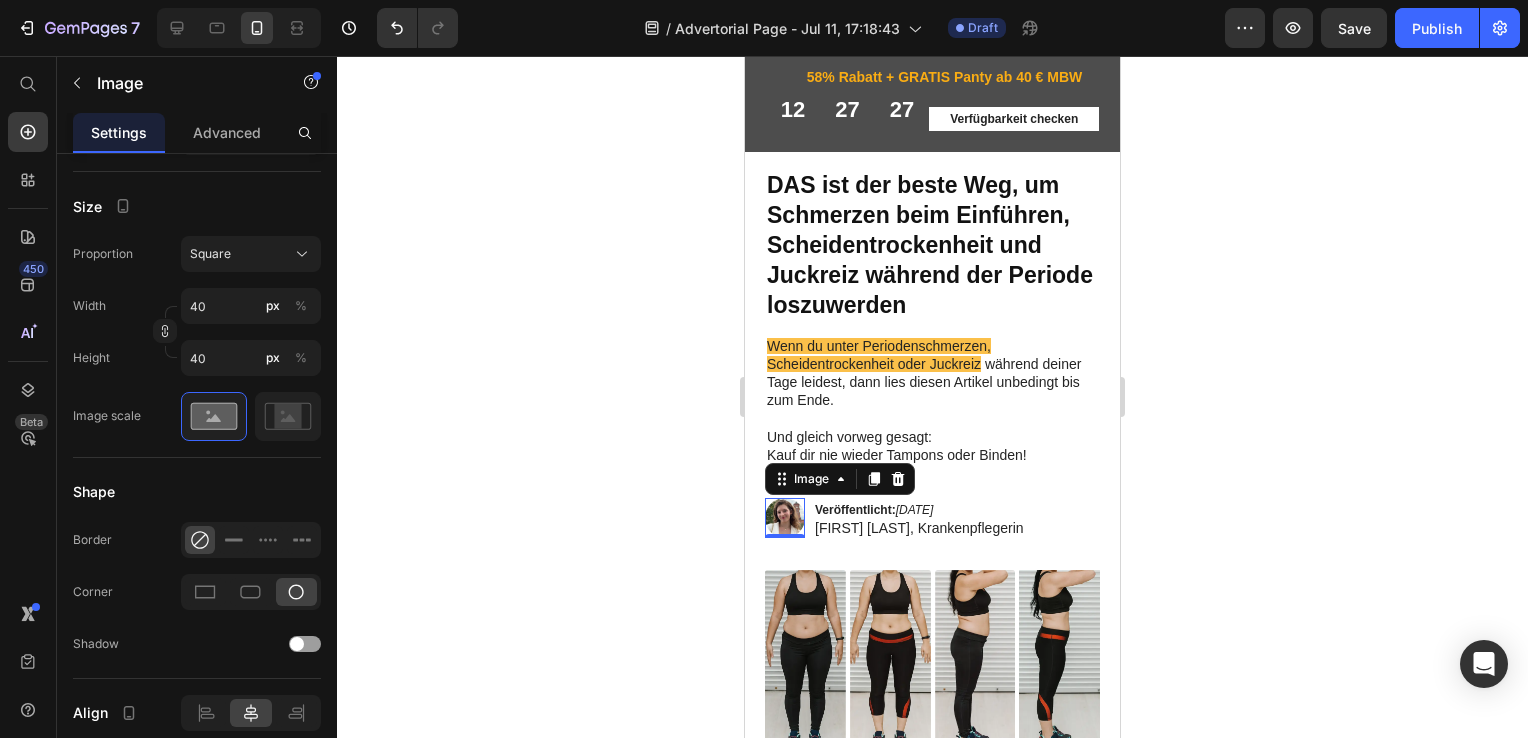 click 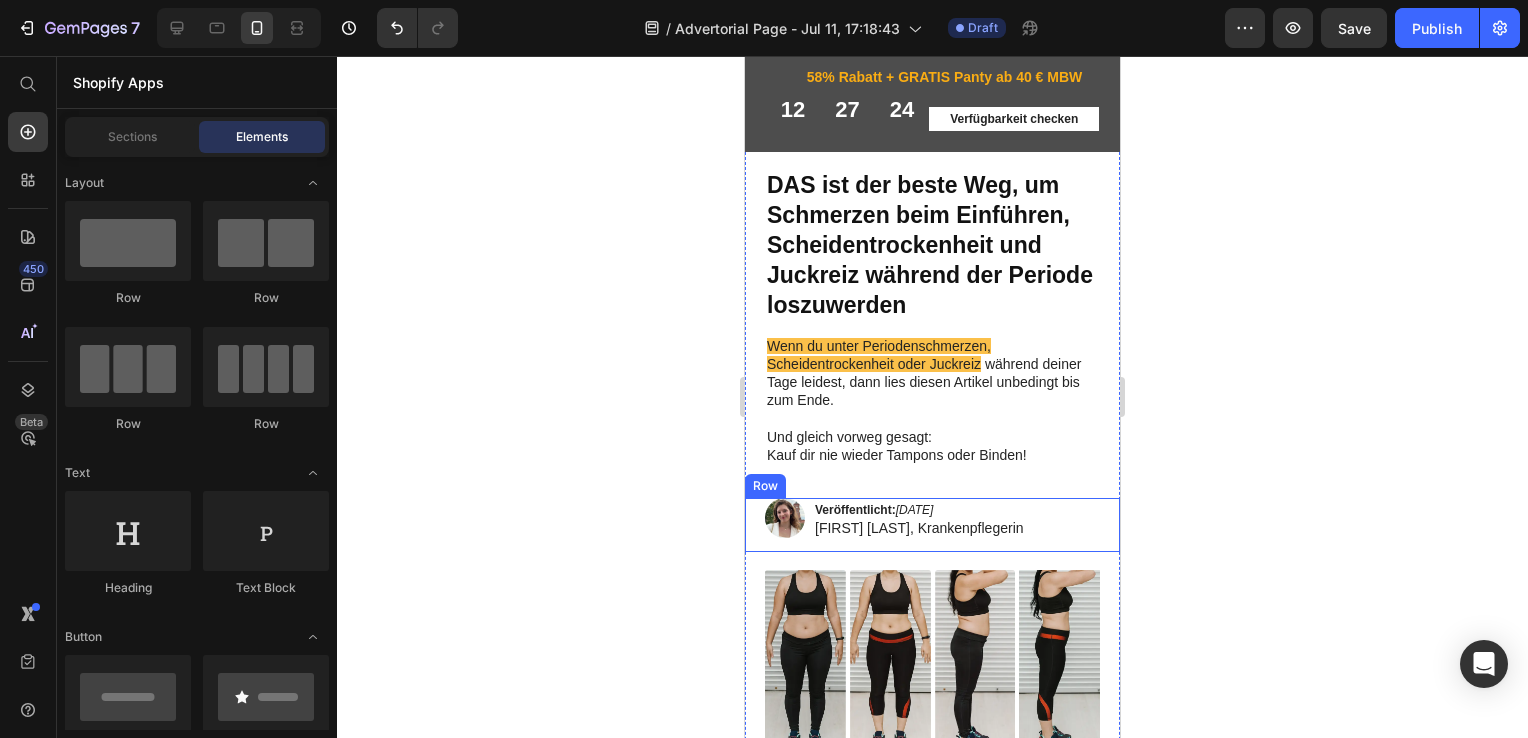 click on "Veröffentlicht:  24. Juni 2025 Isabelle Doczy, Krankenpflegerin Text Block" at bounding box center (919, 525) 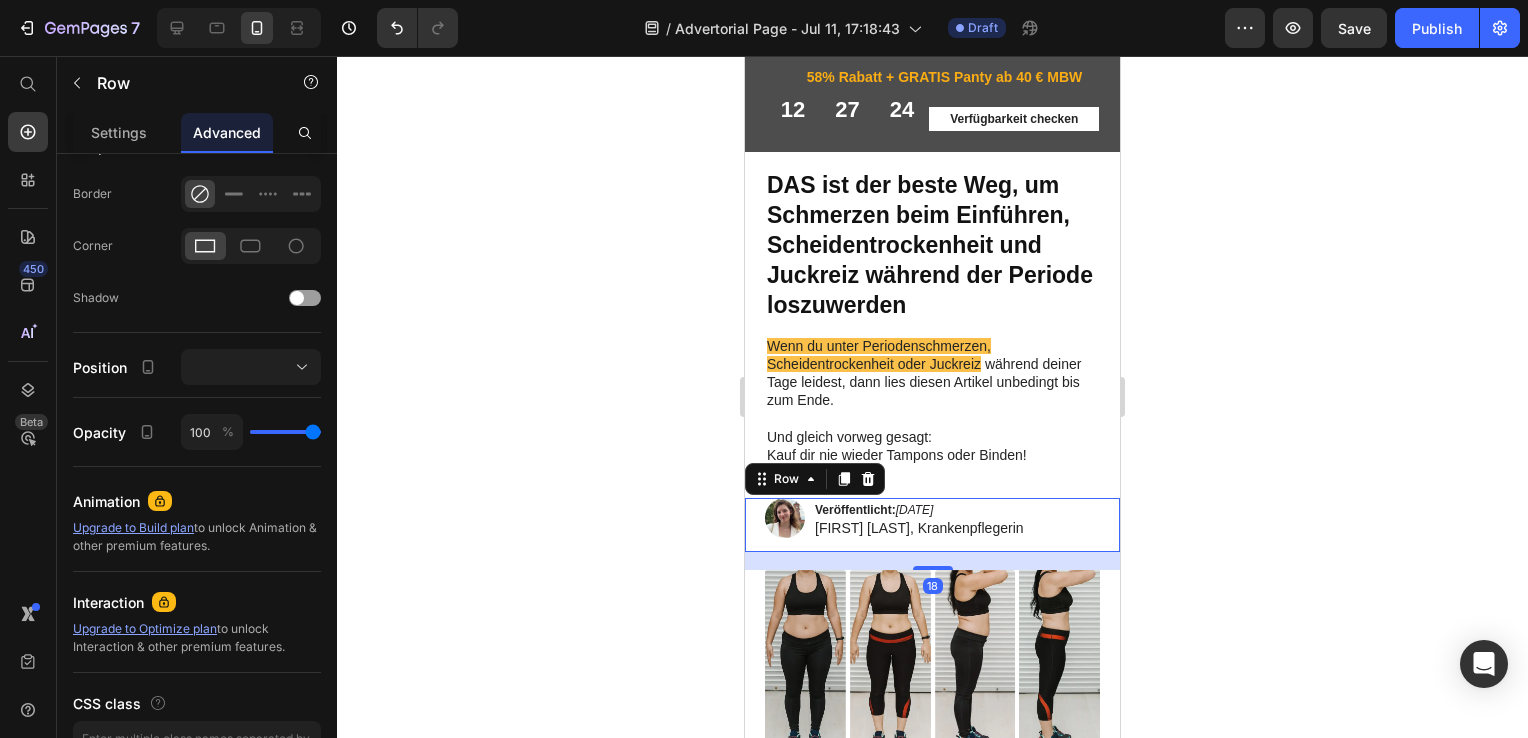 scroll, scrollTop: 0, scrollLeft: 0, axis: both 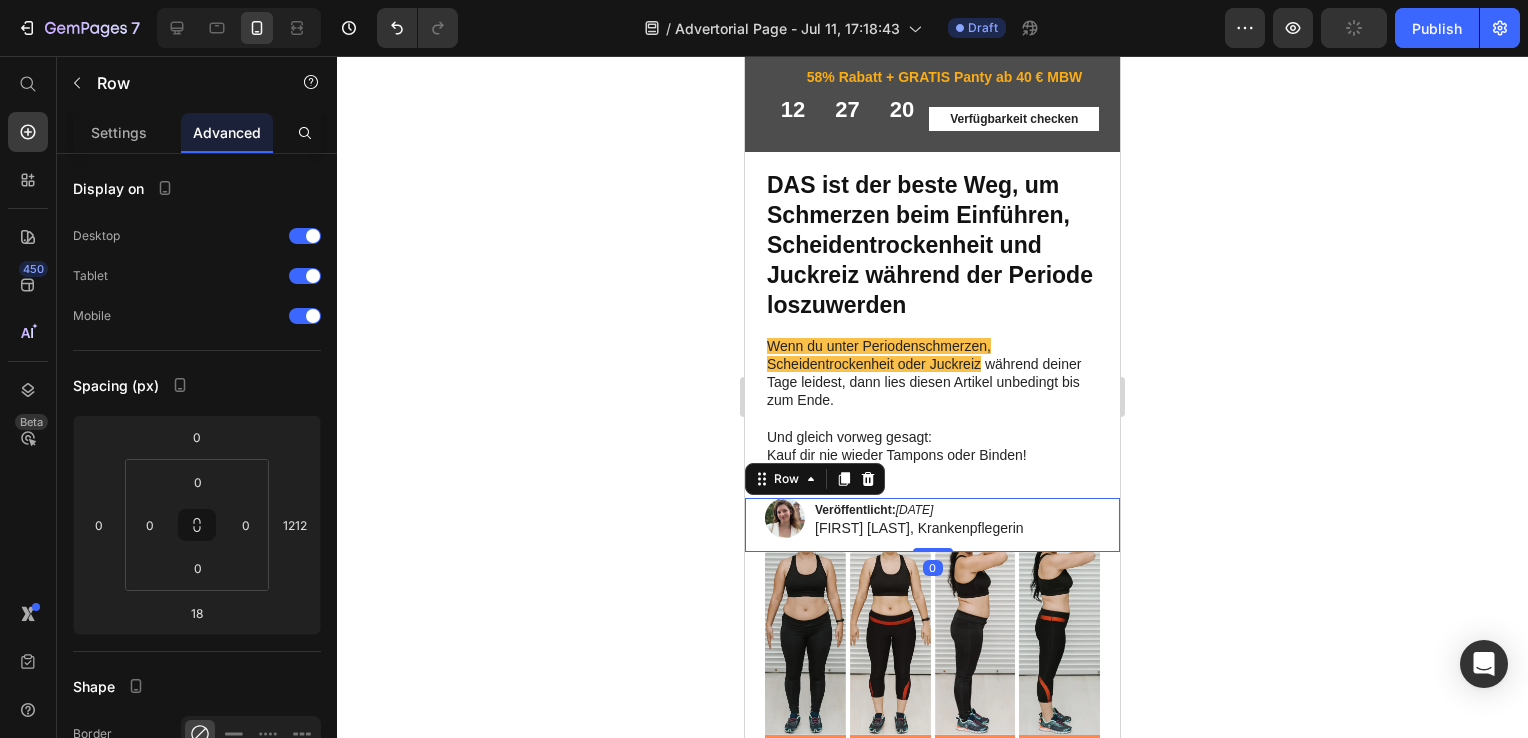 drag, startPoint x: 929, startPoint y: 566, endPoint x: 920, endPoint y: 542, distance: 25.632011 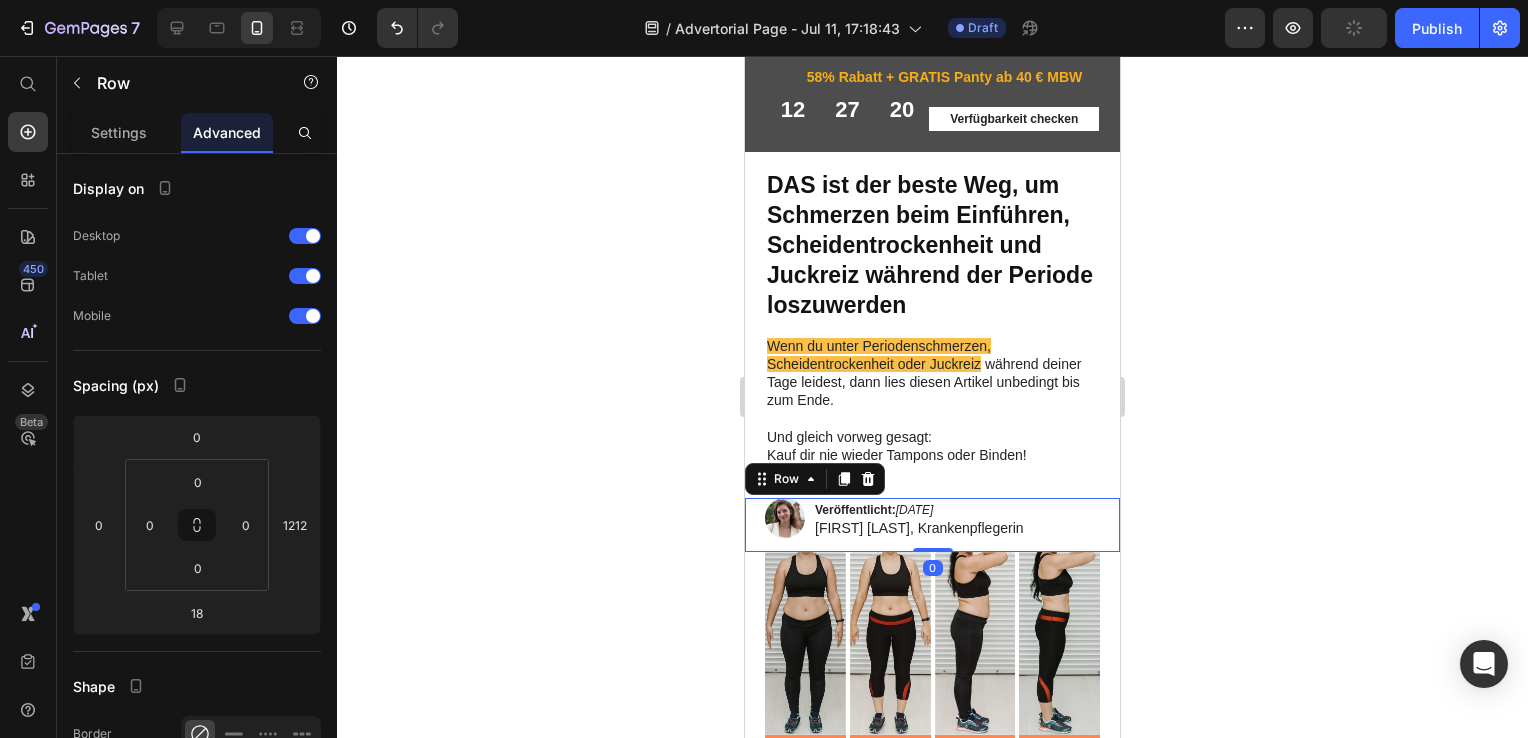 click on "Image Veröffentlicht:  24. Juni 2025 Isabelle Doczy, Krankenpflegerin Text Block Row   0" at bounding box center [932, 525] 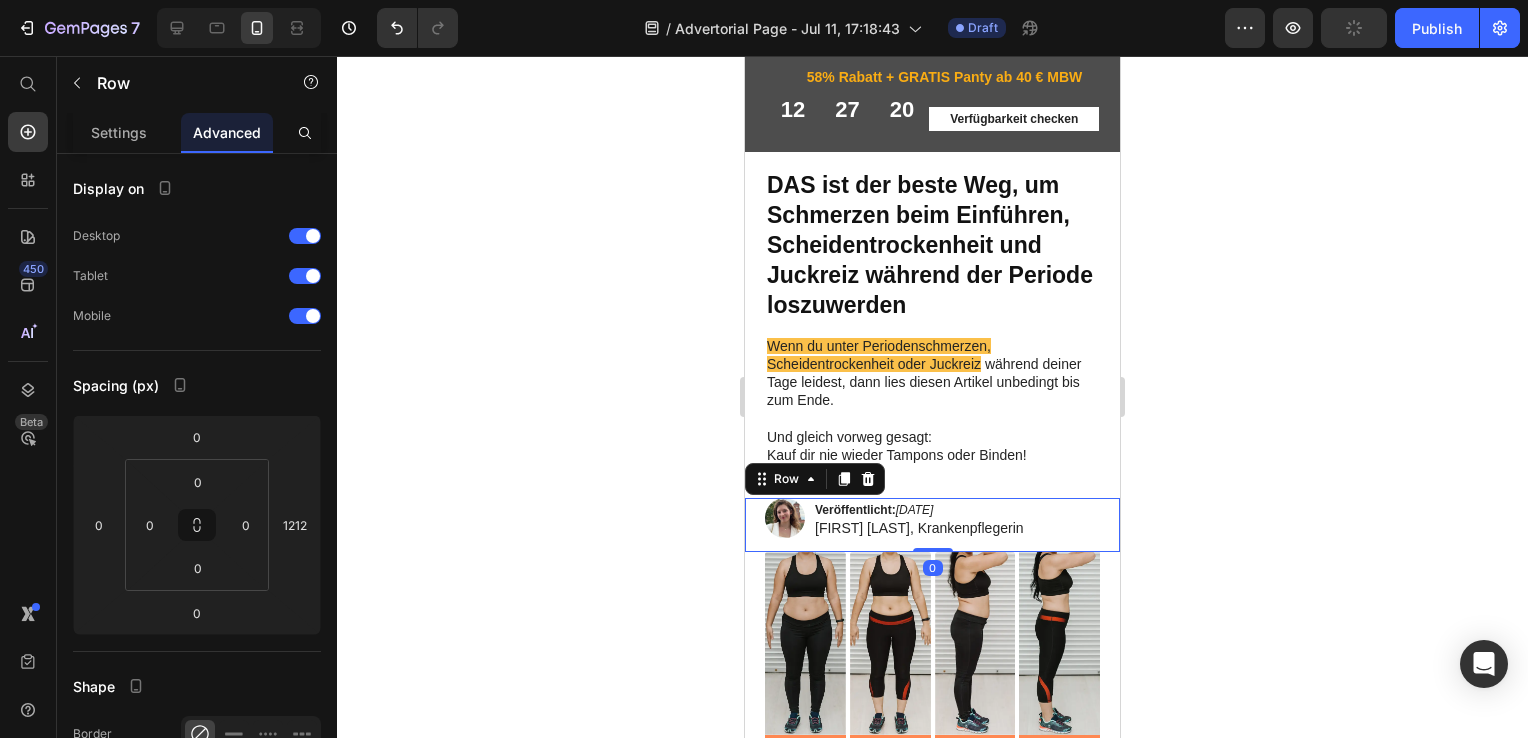 click 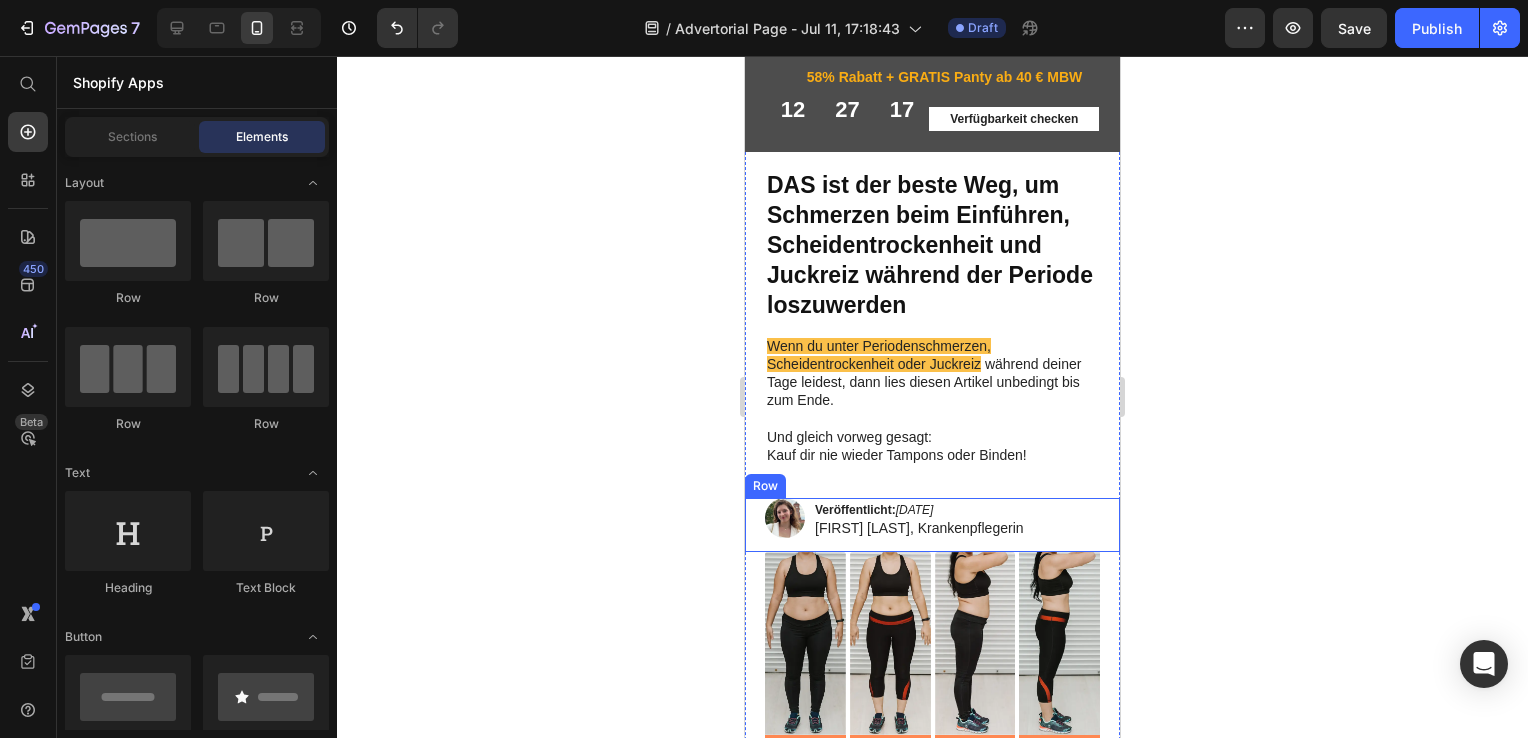 click on "Image Veröffentlicht: 24. [MONTH] [YEAR] [FIRST] [LAST], Krankenpflegerin Text Block Row" at bounding box center [932, 525] 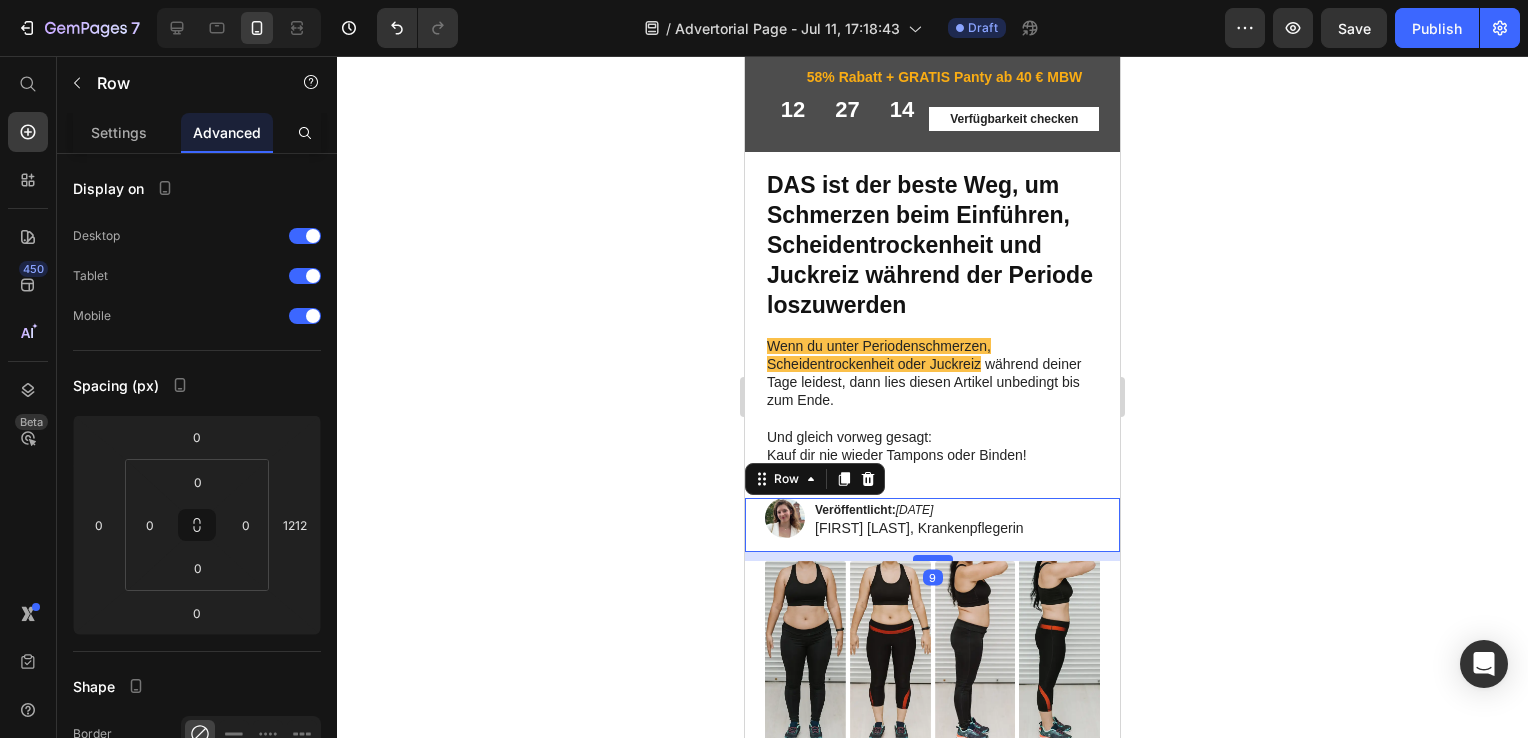 click at bounding box center (933, 558) 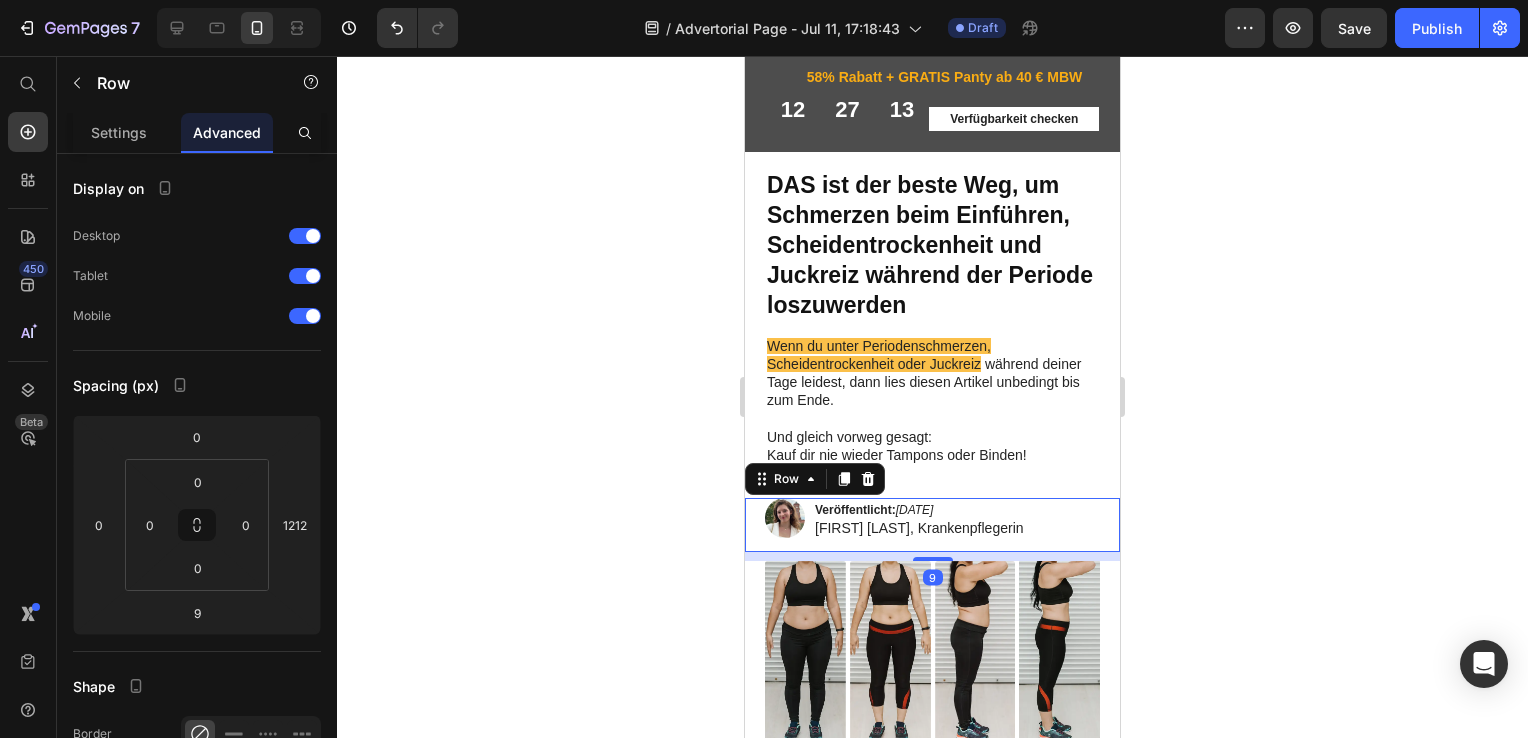 click 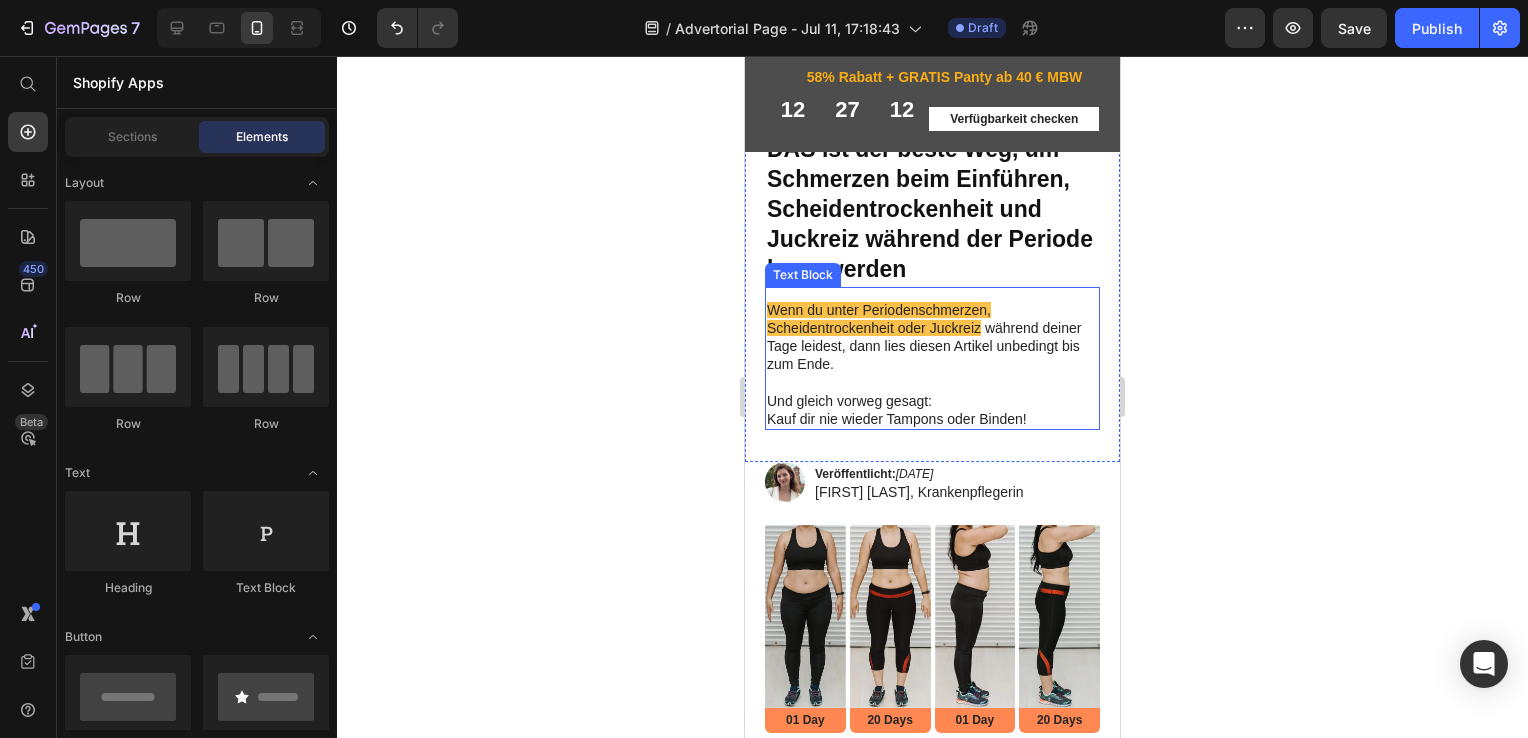scroll, scrollTop: 38, scrollLeft: 0, axis: vertical 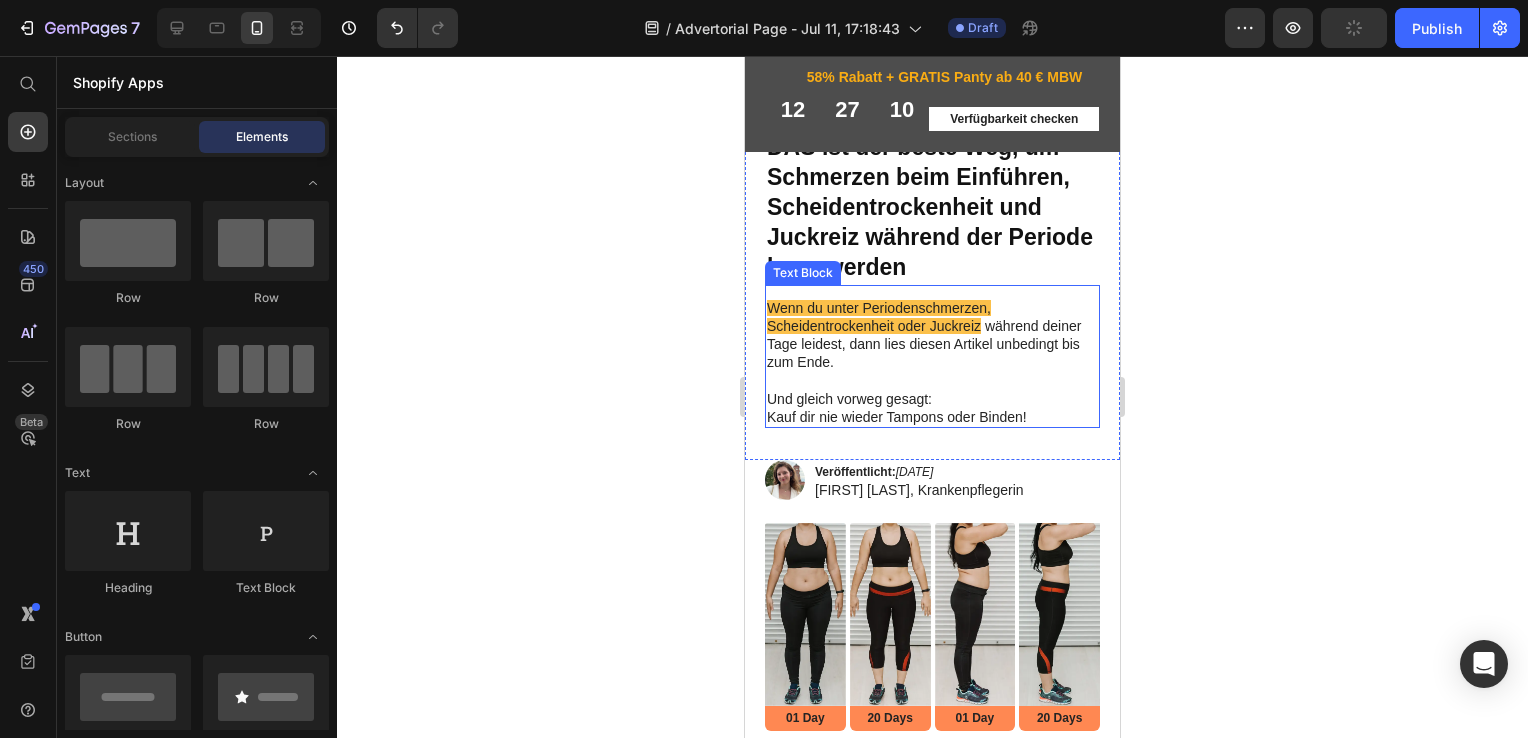 click on "DAS ist der beste Weg, um Schmerzen beim Einführen, Scheidentrockenheit und Juckreiz während der Periode loszuwerden Heading Wenn du unter Periodenschmerzen, Scheidentrockenheit oder Juckreiz während deiner Tage leidest, dann lies diesen Artikel unbedingt bis zum Ende. Und gleich vorweg gesagt: Kauf dir nie wieder Tampons oder Binden! Text Block" at bounding box center [932, 283] 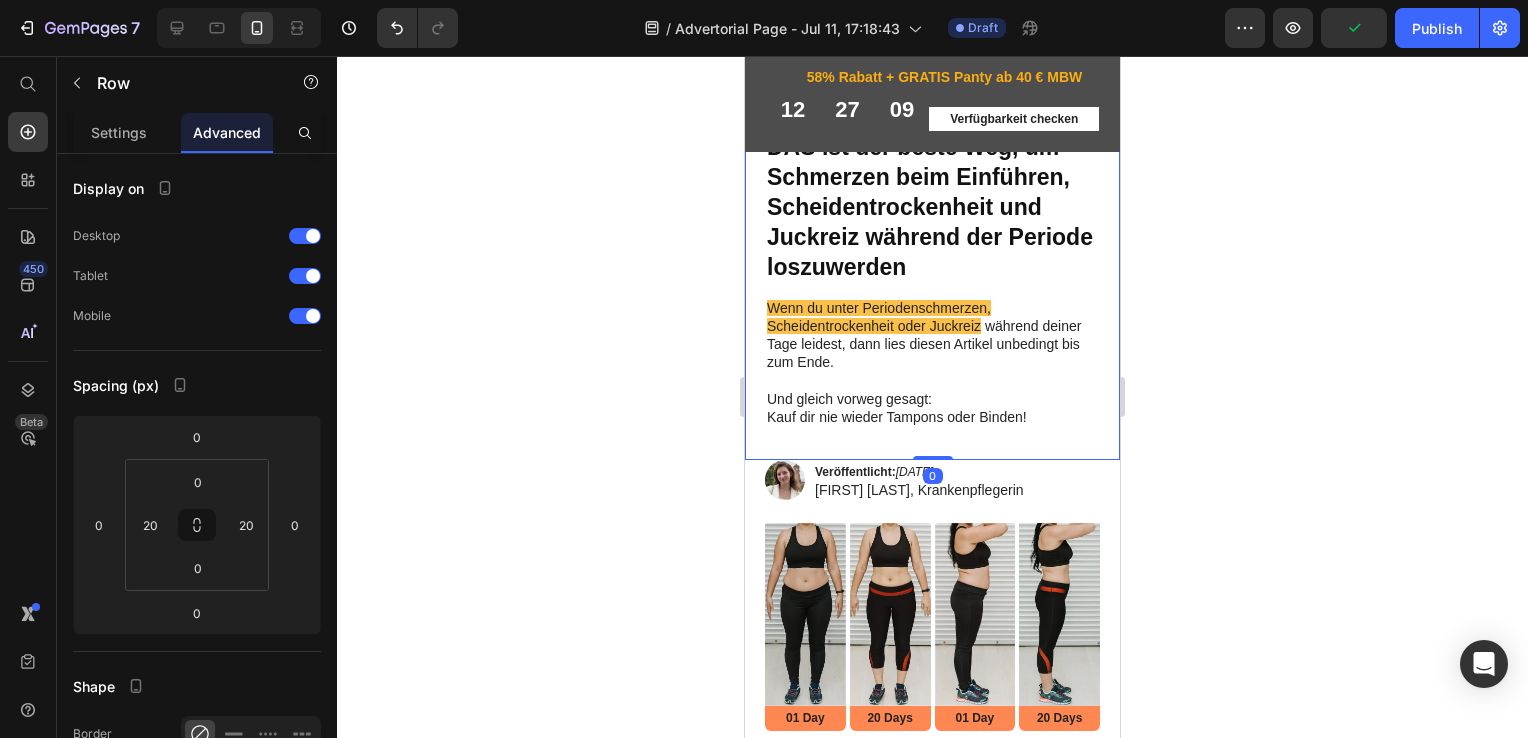 scroll, scrollTop: 0, scrollLeft: 0, axis: both 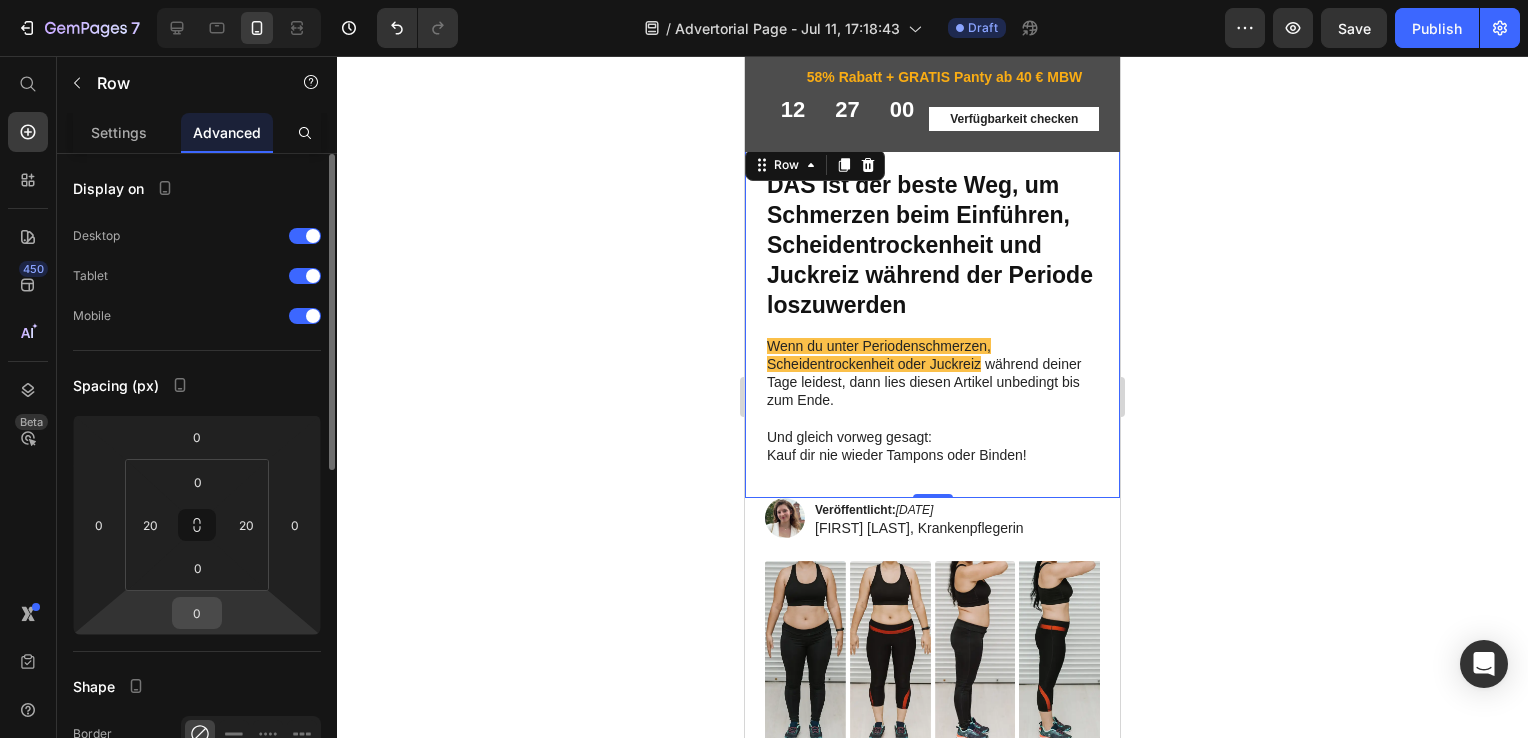 click on "0" at bounding box center [197, 613] 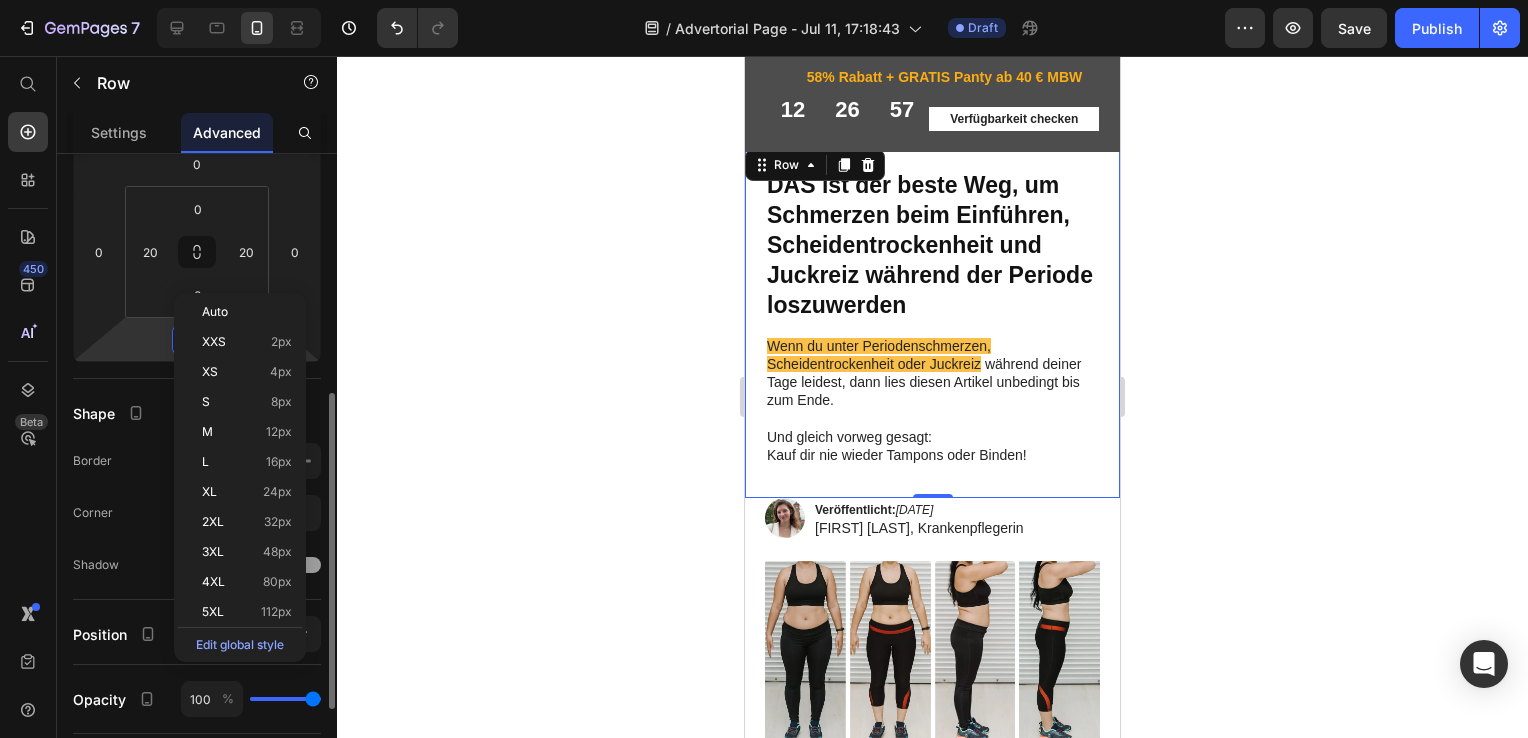 scroll, scrollTop: 364, scrollLeft: 0, axis: vertical 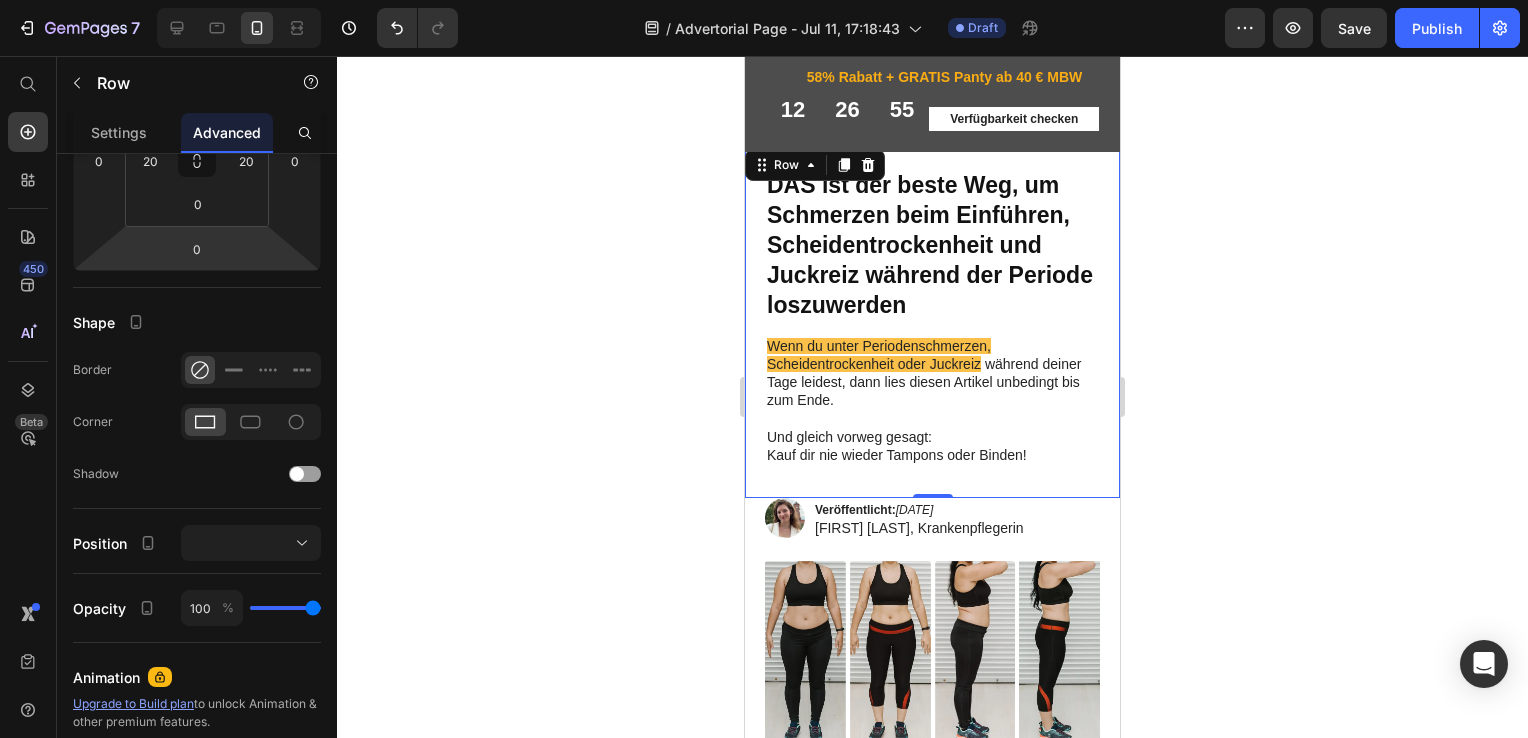 click 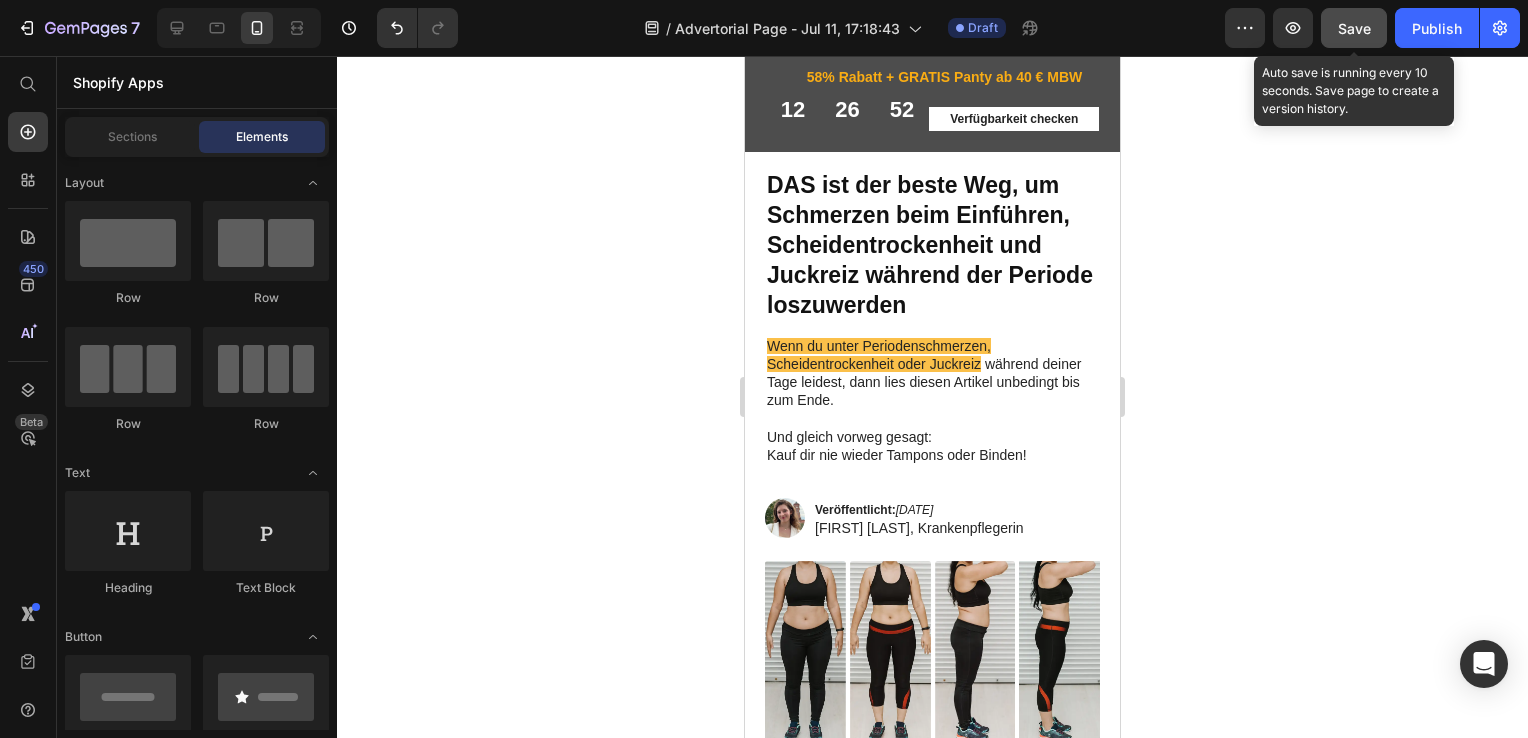 click on "Save" at bounding box center [1354, 28] 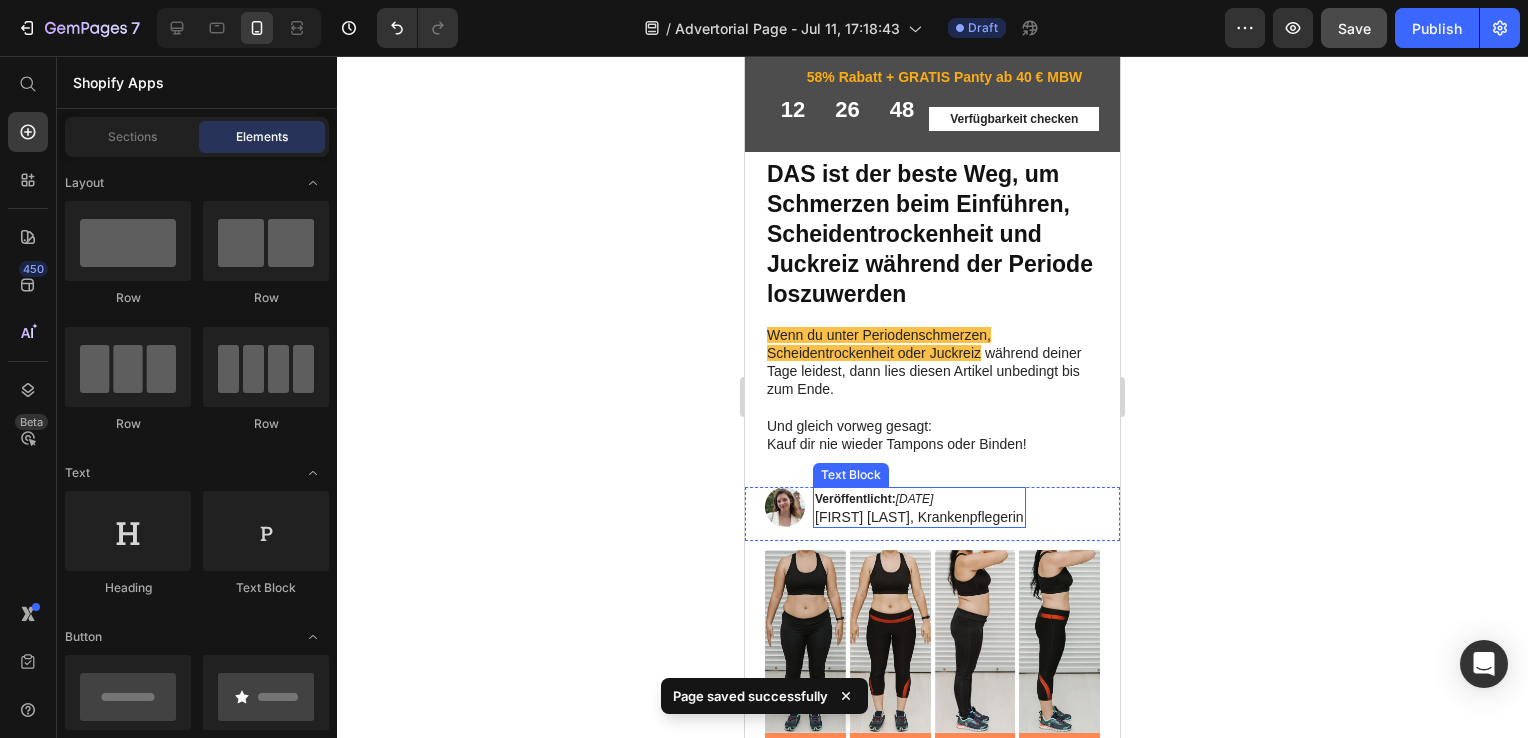scroll, scrollTop: 18, scrollLeft: 0, axis: vertical 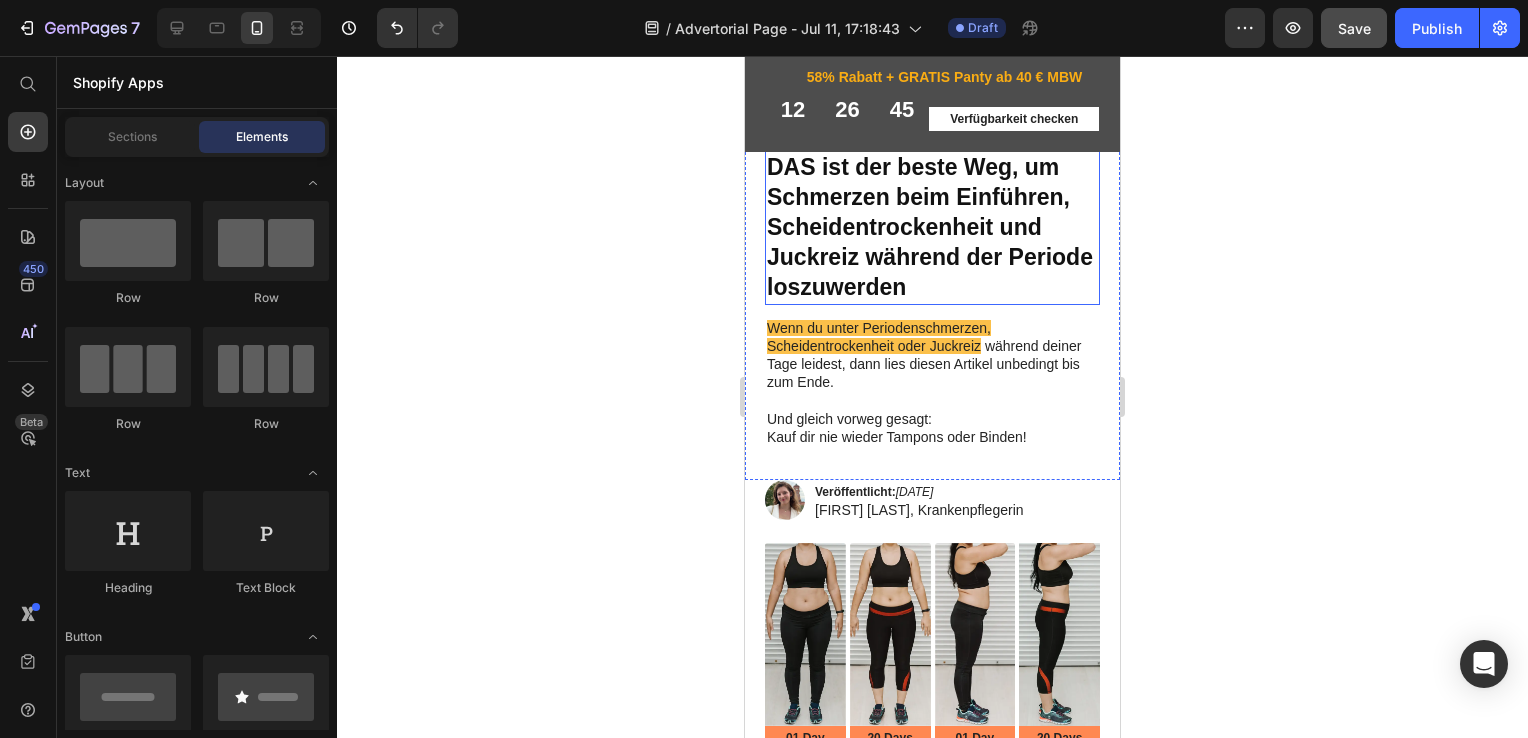 click on "DAS ist der beste Weg, um Schmerzen beim Einführen, Scheidentrockenheit und Juckreiz während der Periode loszuwerden" at bounding box center [932, 228] 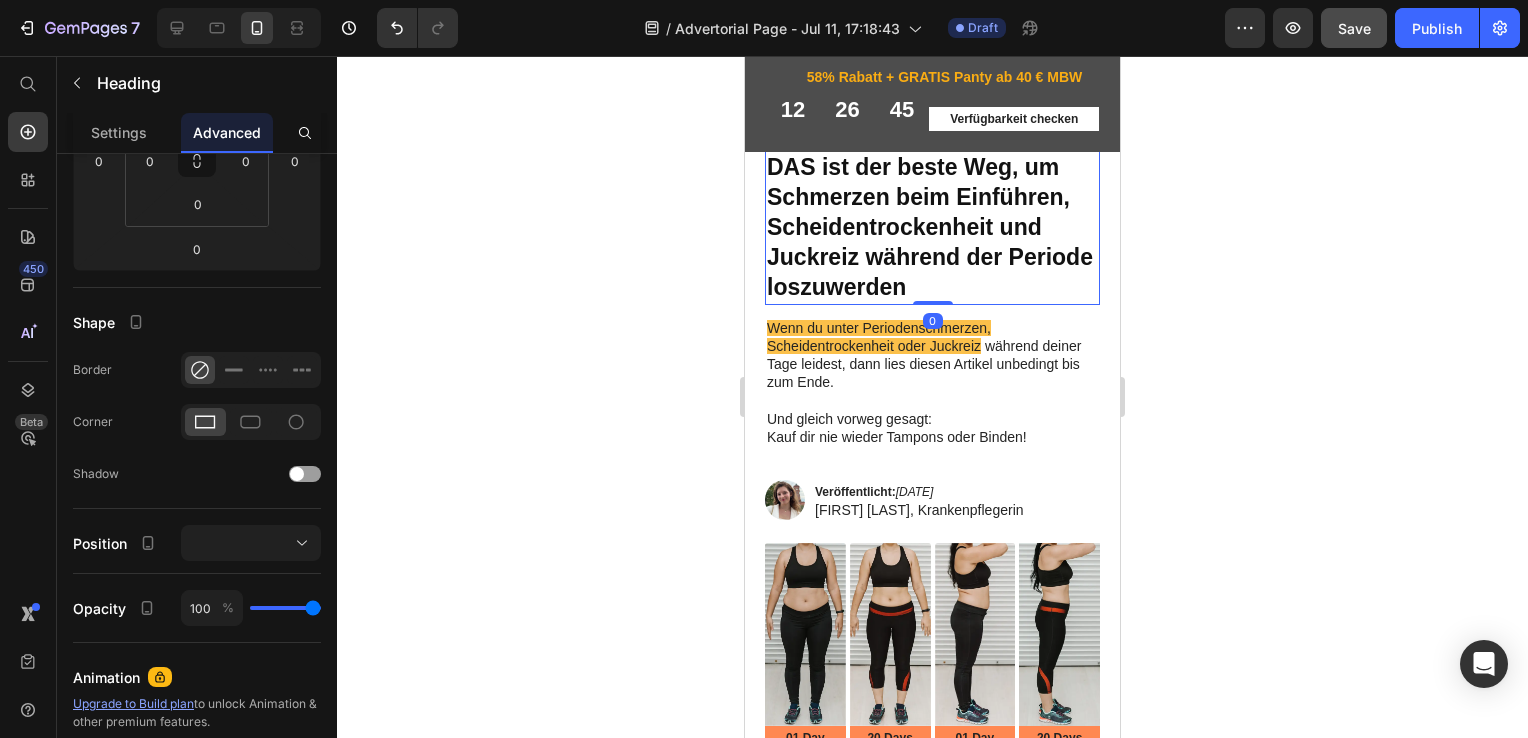 scroll, scrollTop: 0, scrollLeft: 0, axis: both 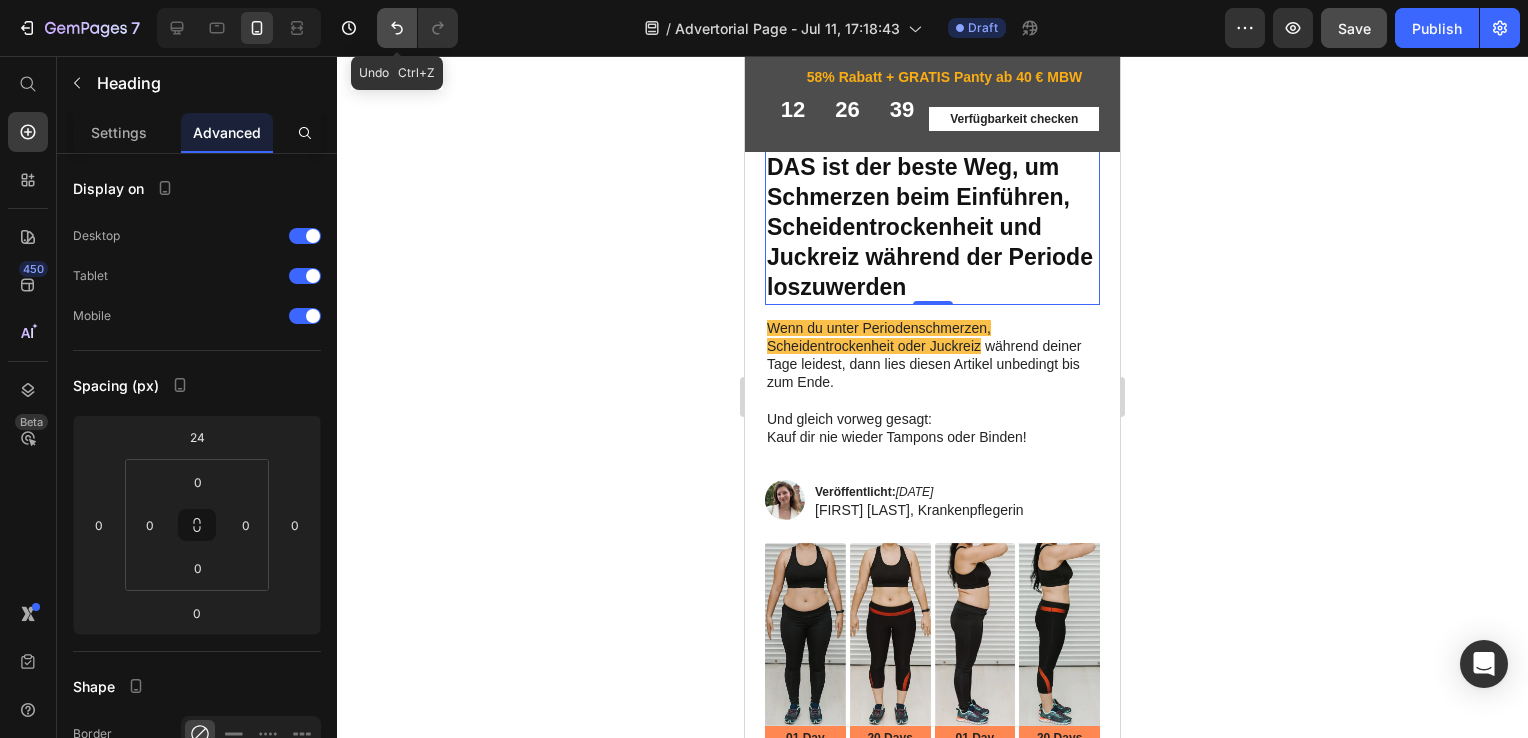 click 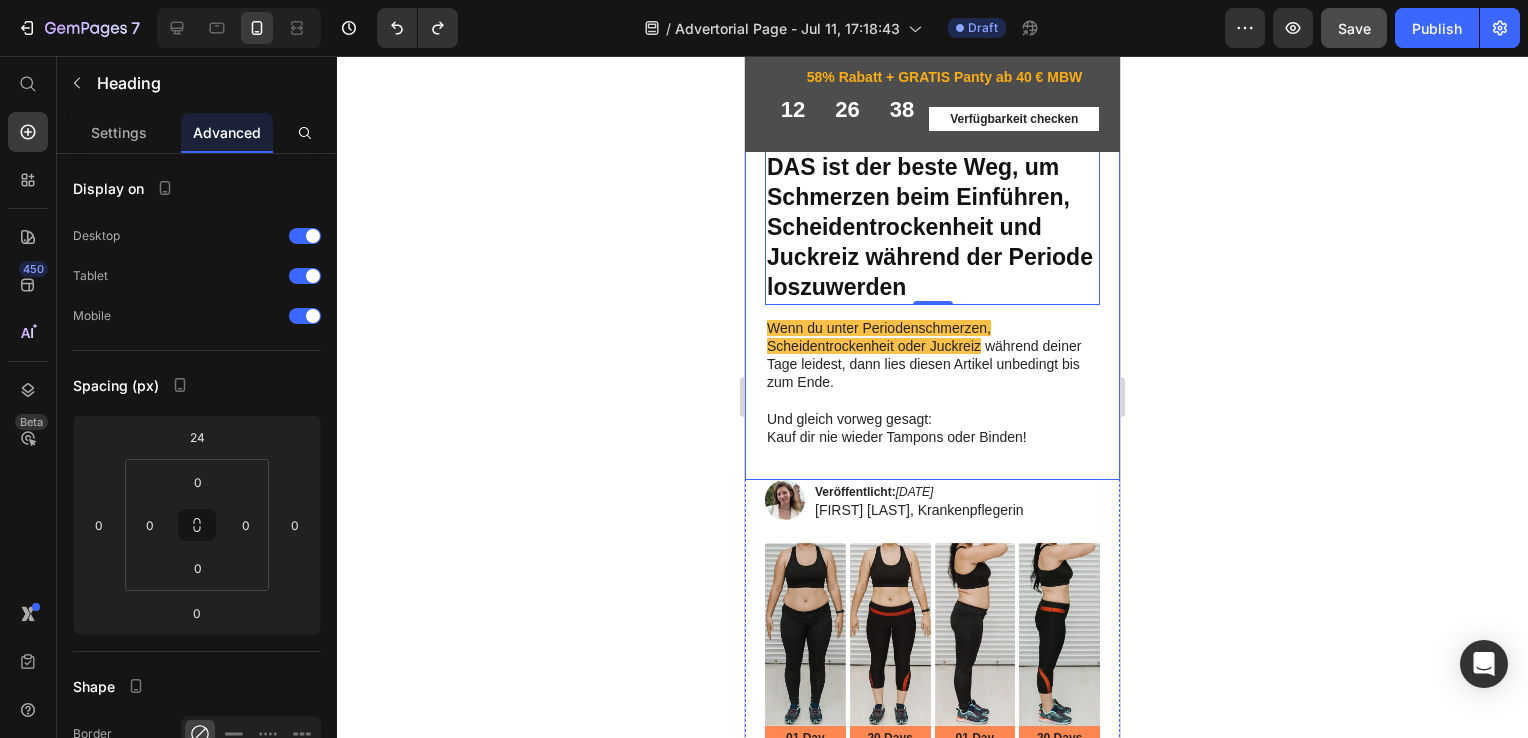 scroll, scrollTop: 0, scrollLeft: 0, axis: both 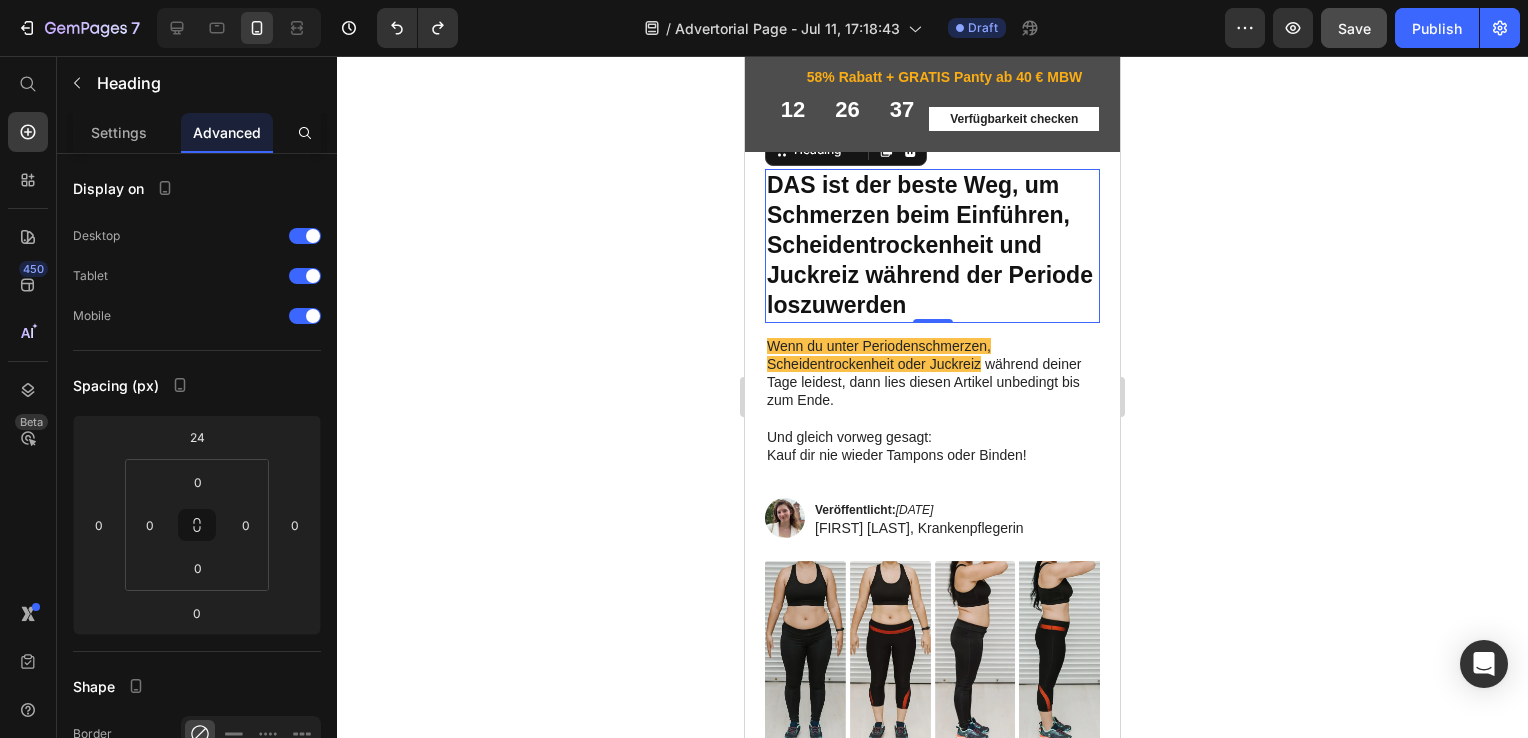 click 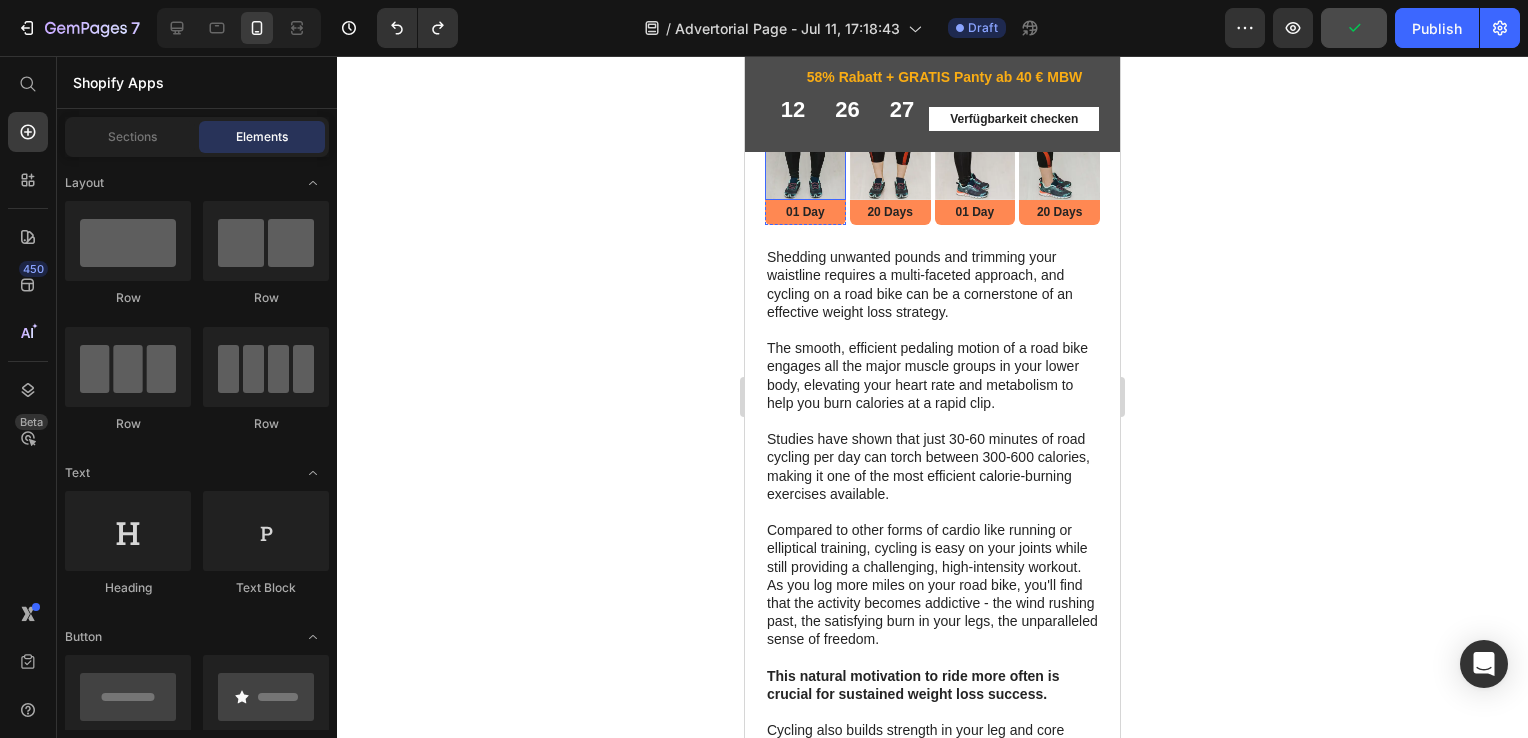 scroll, scrollTop: 543, scrollLeft: 0, axis: vertical 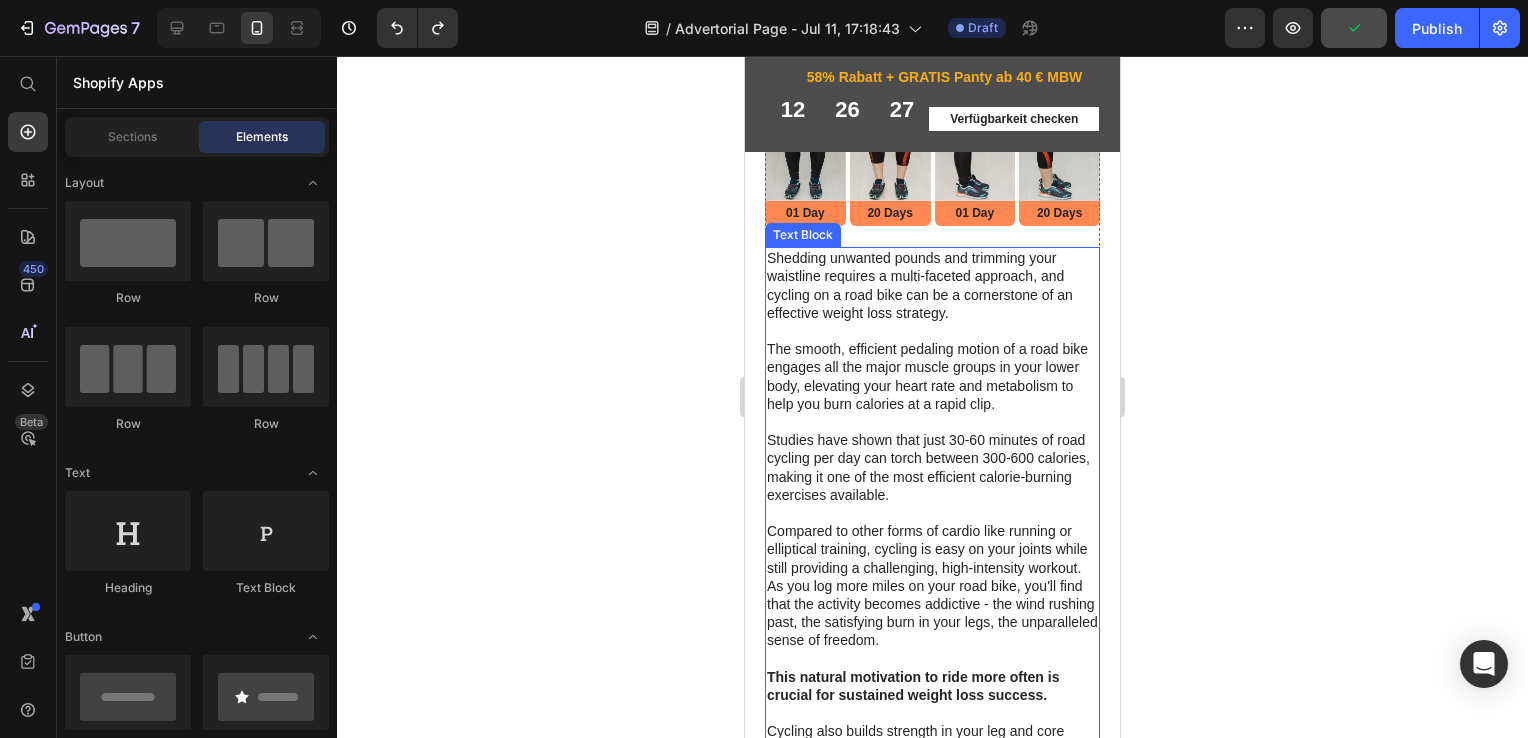 click on "Studies have shown that just 30-60 minutes of road cycling per day can torch between 300-600 calories, making it one of the most efficient calorie-burning exercises available." at bounding box center [932, 458] 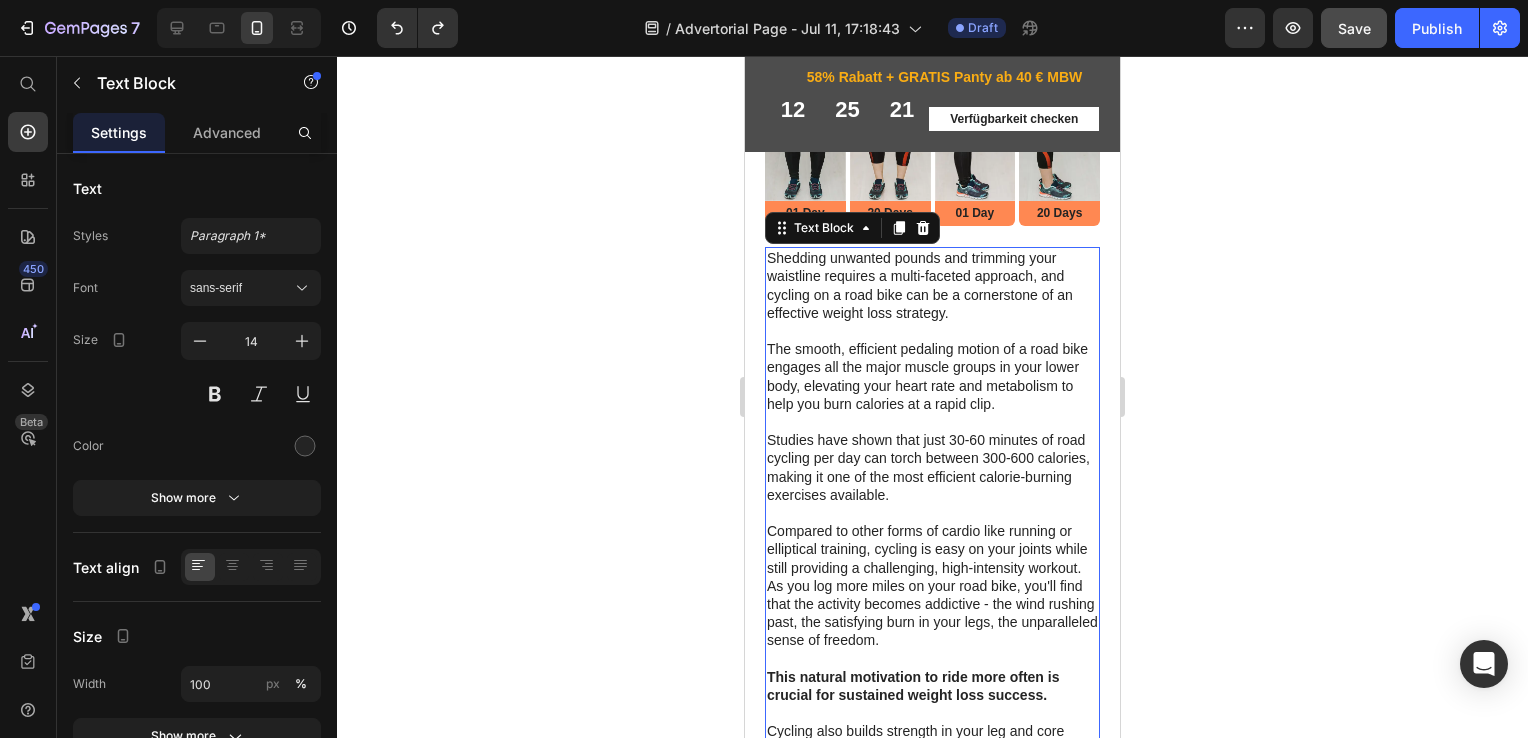 click on "Shedding unwanted pounds and trimming your waistline requires a multi-faceted approach, and cycling on a road bike can be a cornerstone of an effective weight loss strategy.  The smooth, efficient pedaling motion of a road bike engages all the major muscle groups in your lower body, elevating your heart rate and metabolism to help you burn calories at a rapid clip." at bounding box center (932, 331) 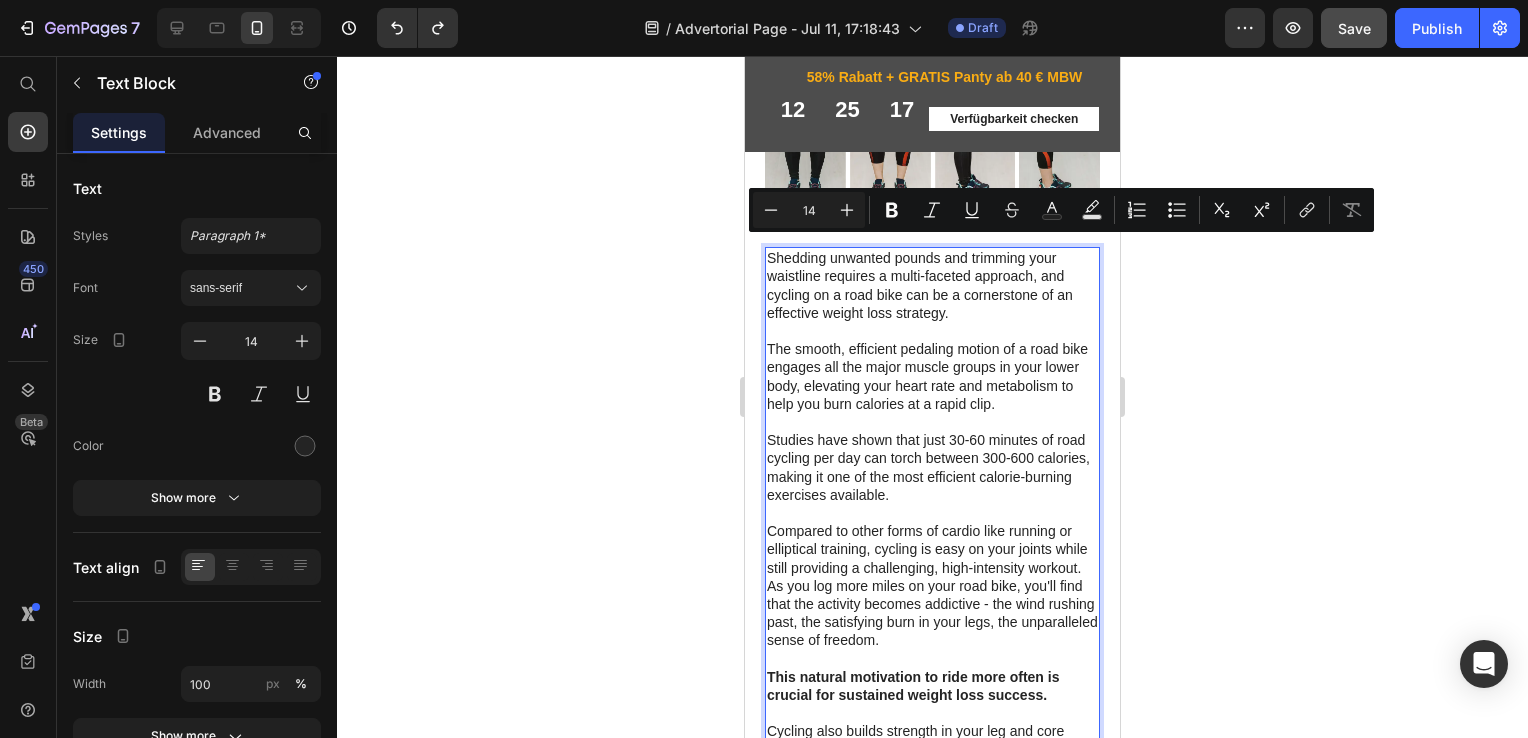 drag, startPoint x: 769, startPoint y: 246, endPoint x: 988, endPoint y: 643, distance: 453.3983 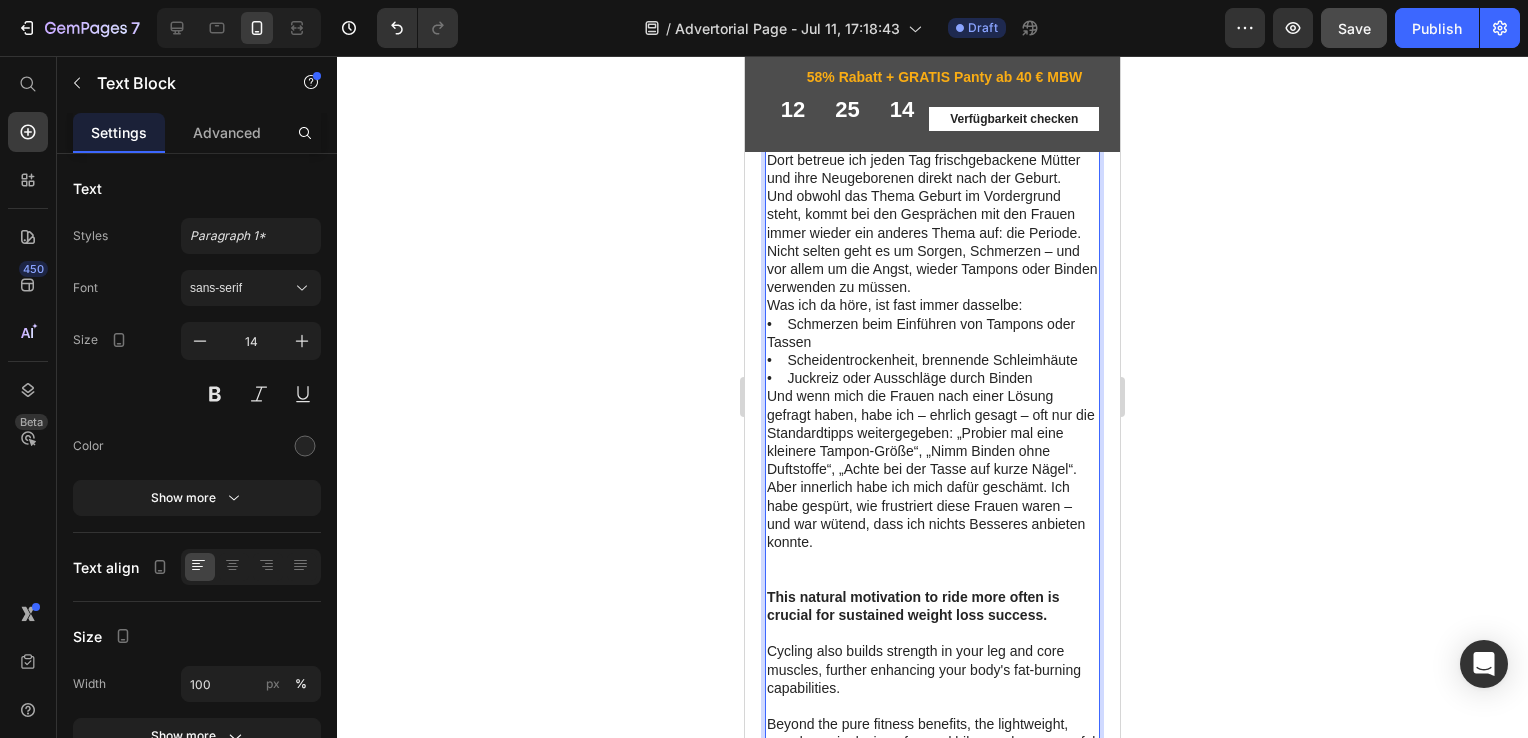 scroll, scrollTop: 504, scrollLeft: 0, axis: vertical 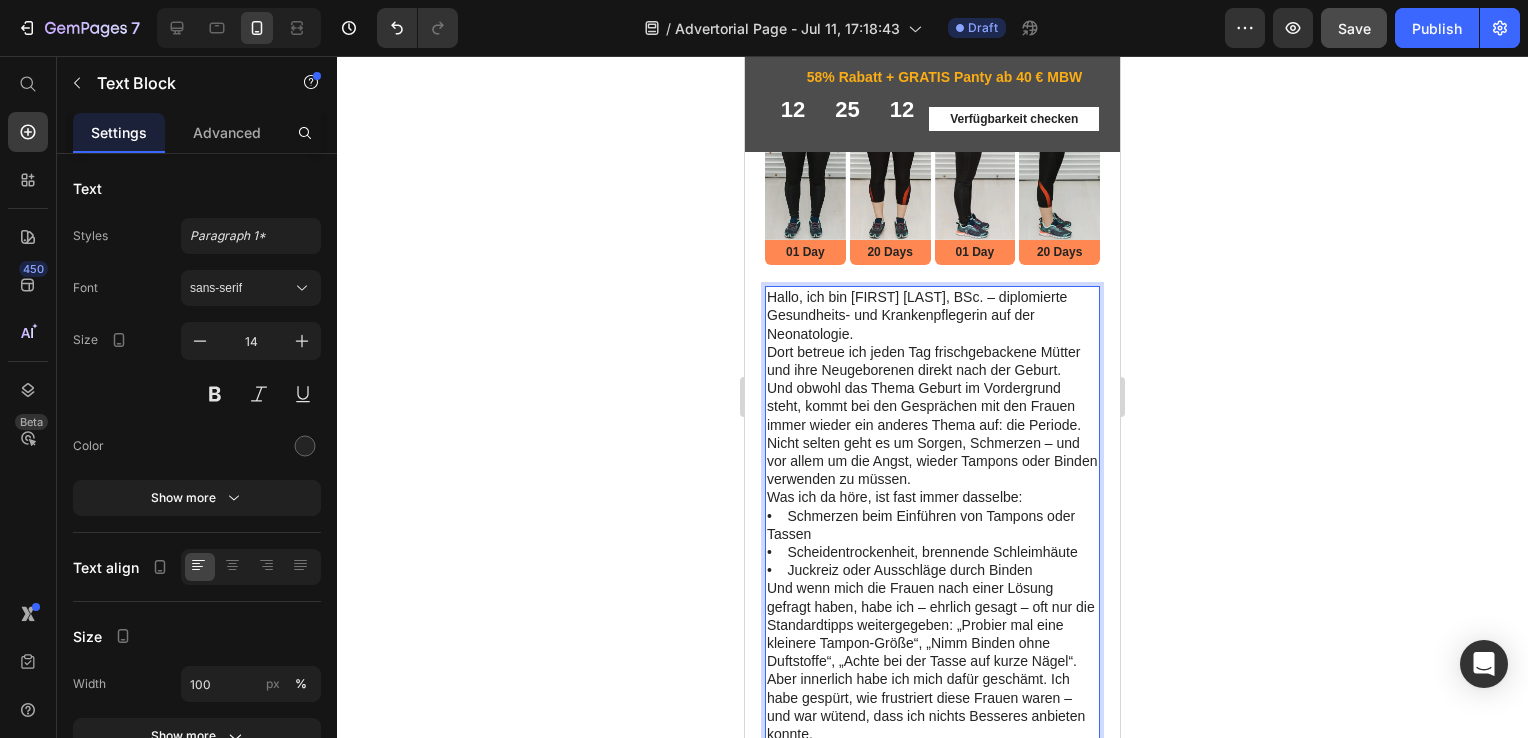 click on "Hallo, ich bin Isabelle Doczy, BSc. – diplomierte Gesundheits- und Krankenpflegerin auf der Neonatologie. Dort betreue ich jeden Tag frischgebackene Mütter und ihre Neugeborenen direkt nach der Geburt." at bounding box center (932, 333) 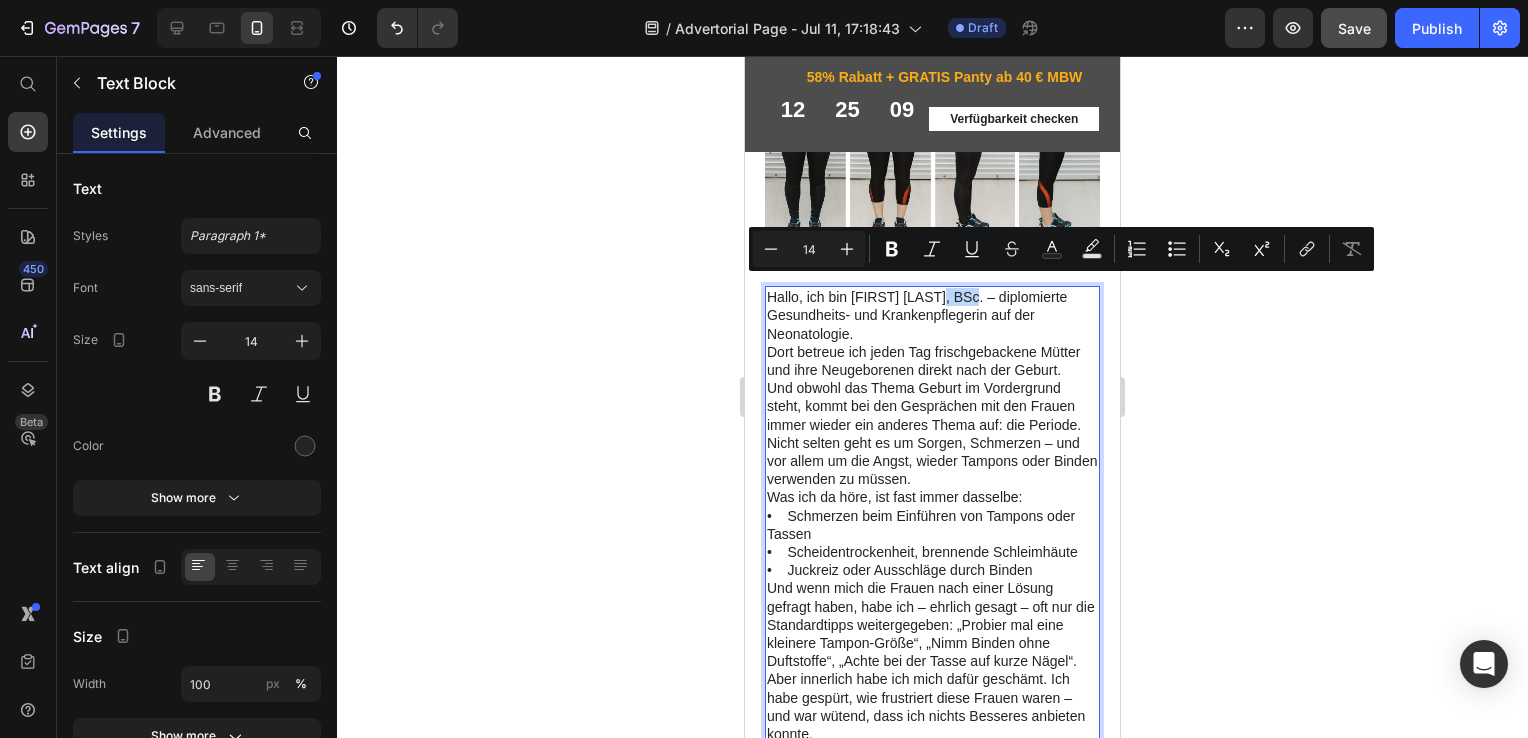 drag, startPoint x: 940, startPoint y: 289, endPoint x: 974, endPoint y: 293, distance: 34.234486 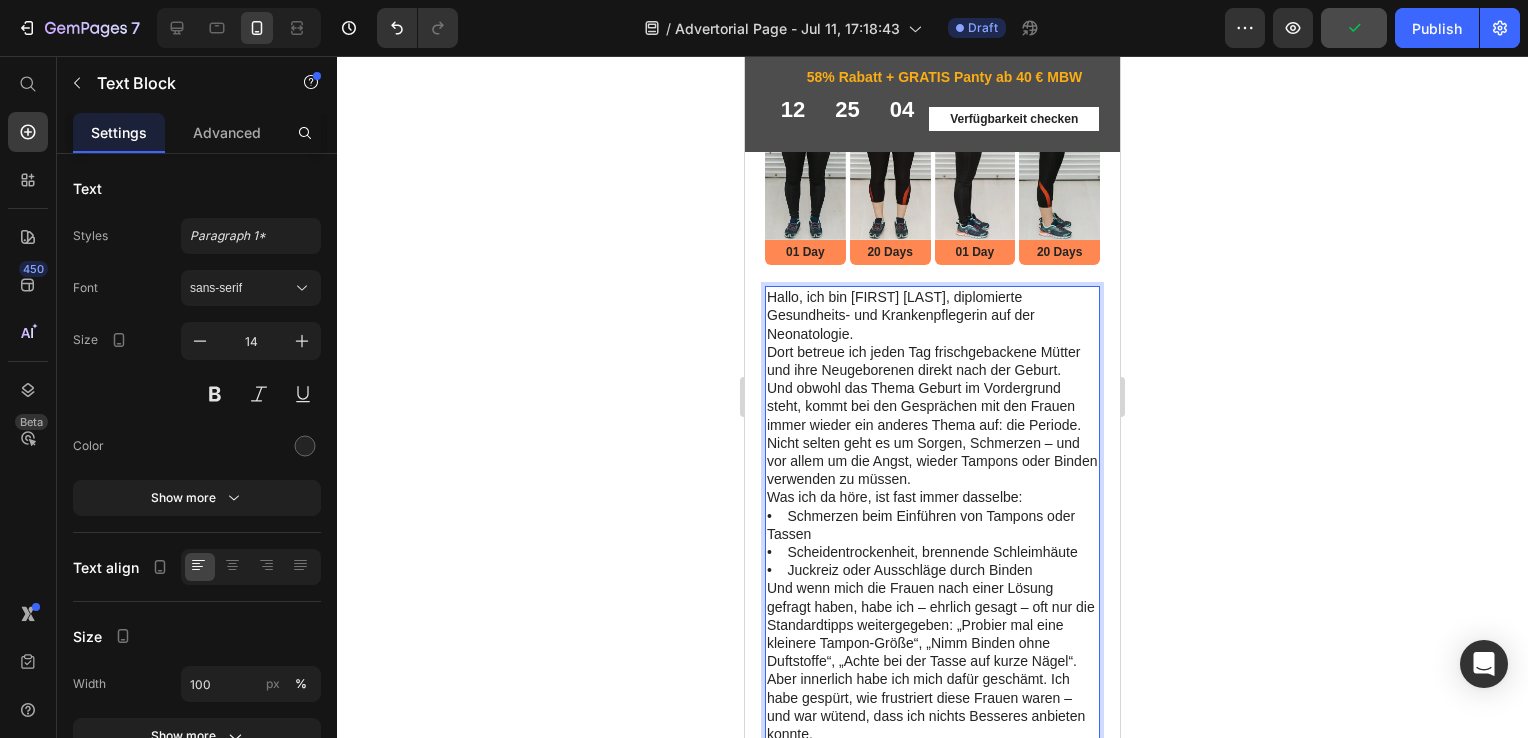 click on "Hallo, ich bin Isabelle Doczy – diplomierte Gesundheits- und Krankenpflegerin auf der Neonatologie. Dort betreue ich jeden Tag frischgebackene Mütter und ihre Neugeborenen direkt nach der Geburt." at bounding box center (932, 333) 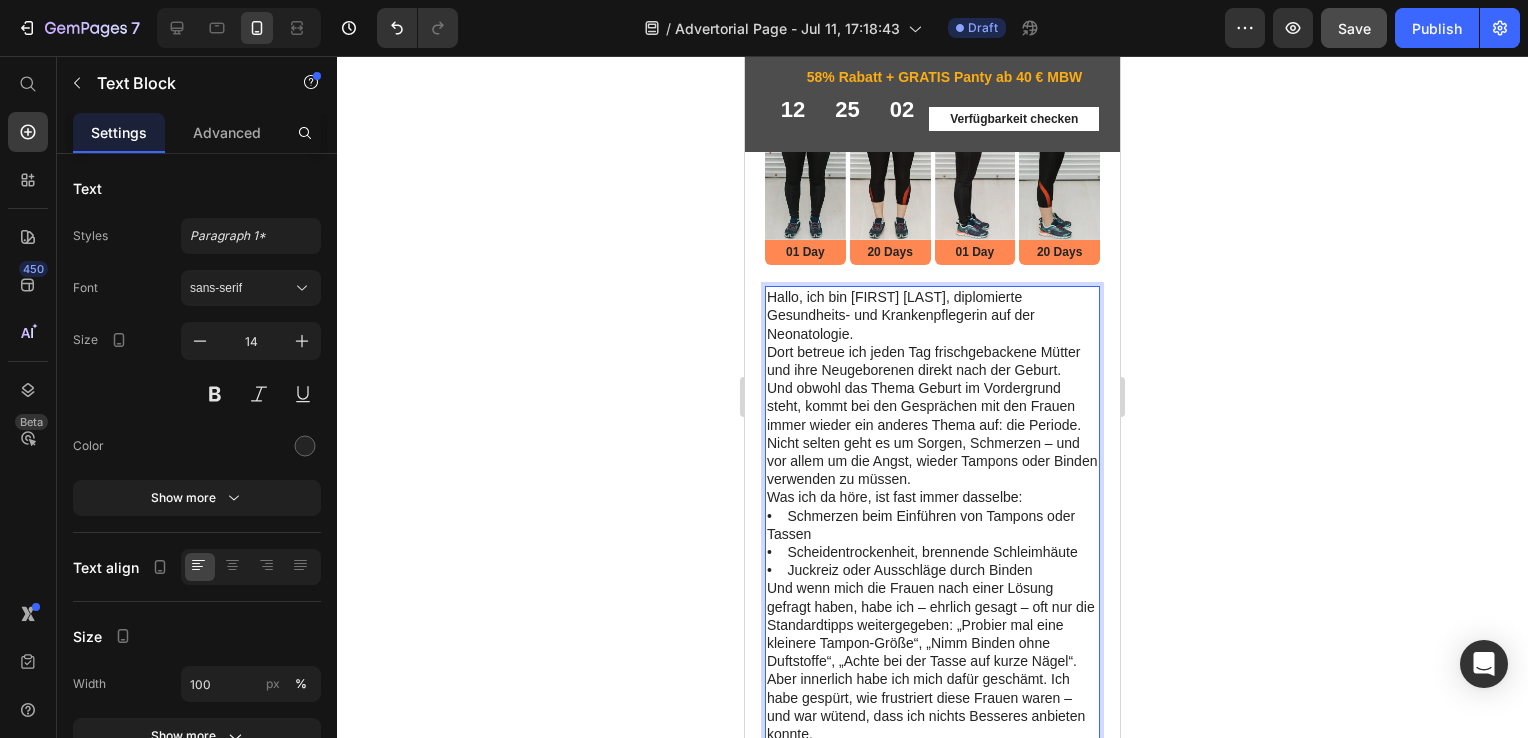 click on "Hallo, ich bin Isabelle Doczy, diplomierte Gesundheits- und Krankenpflegerin auf der Neonatologie. Dort betreue ich jeden Tag frischgebackene Mütter und ihre Neugeborenen direkt nach der Geburt." at bounding box center (932, 333) 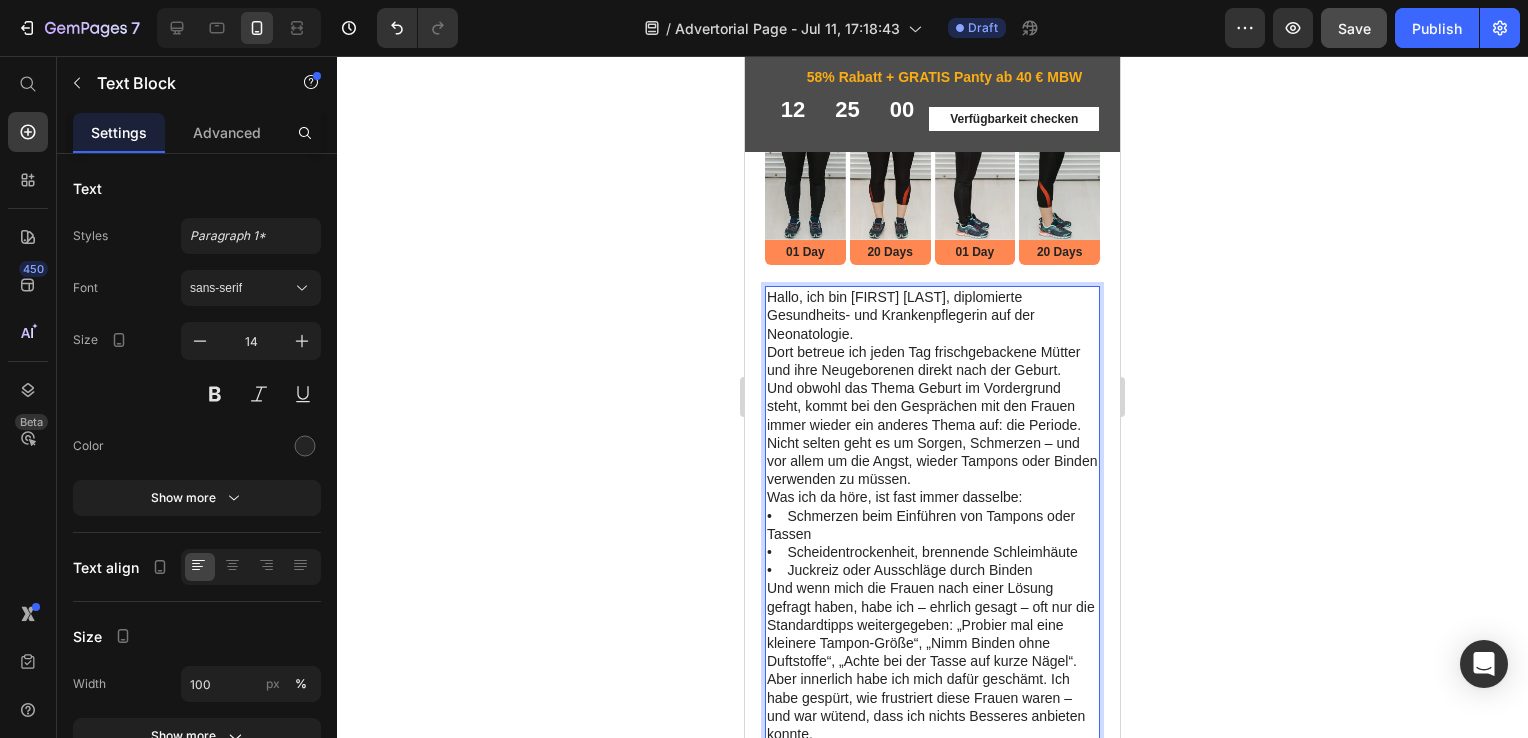 click on "Hallo, ich bin Isabelle Doczy, diplomierte Gesundheits- und Krankenpflegerin auf der Neonatologie. Dort betreue ich jeden Tag frischgebackene Mütter und ihre Neugeborenen direkt nach der Geburt." at bounding box center [932, 333] 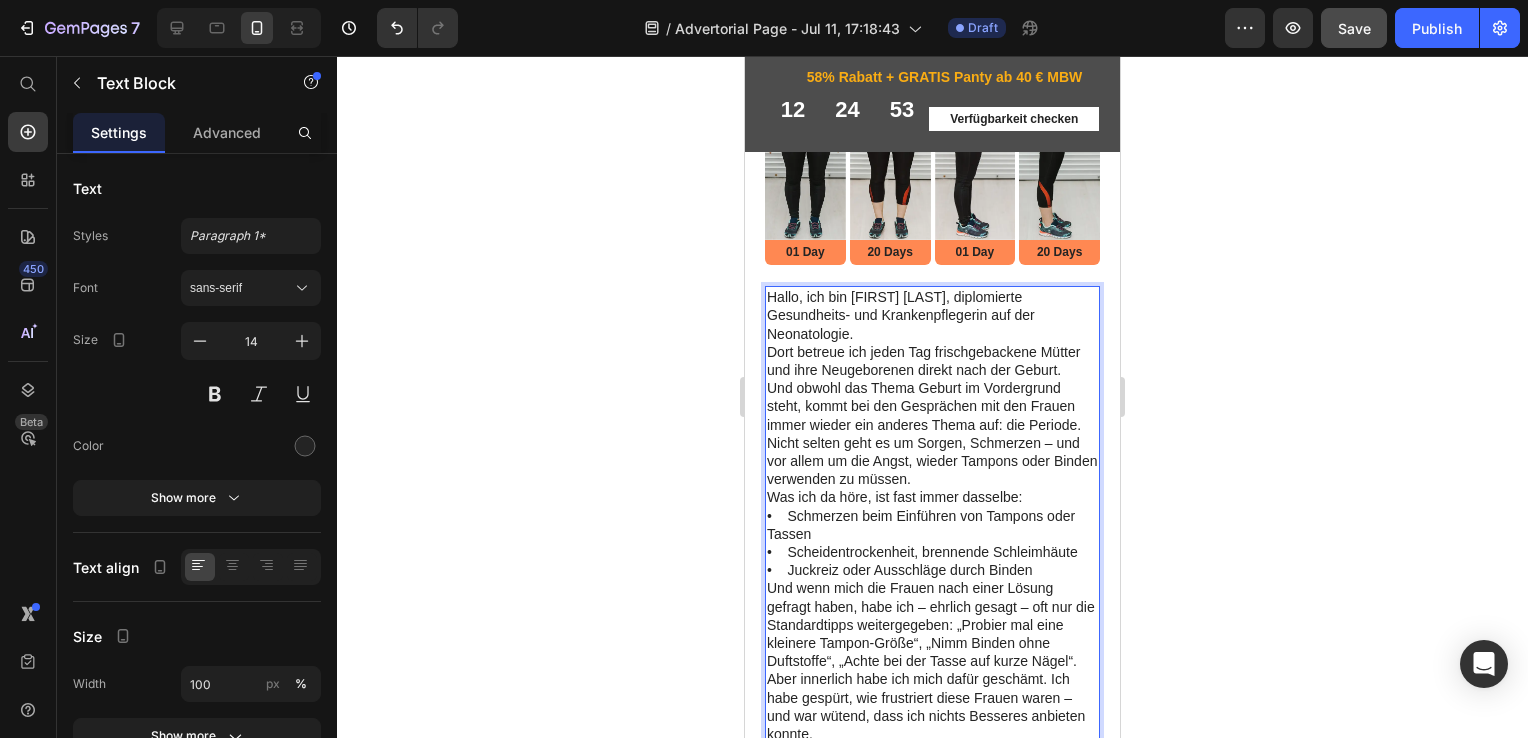 click on "Hallo, ich bin Isabelle Doczy, diplomierte Gesundheits- und Krankenpflegerin auf der Neonatologie. Dort betreue ich jeden Tag frischgebackene Mütter und ihre Neugeborenen direkt nach der Geburt." at bounding box center [932, 333] 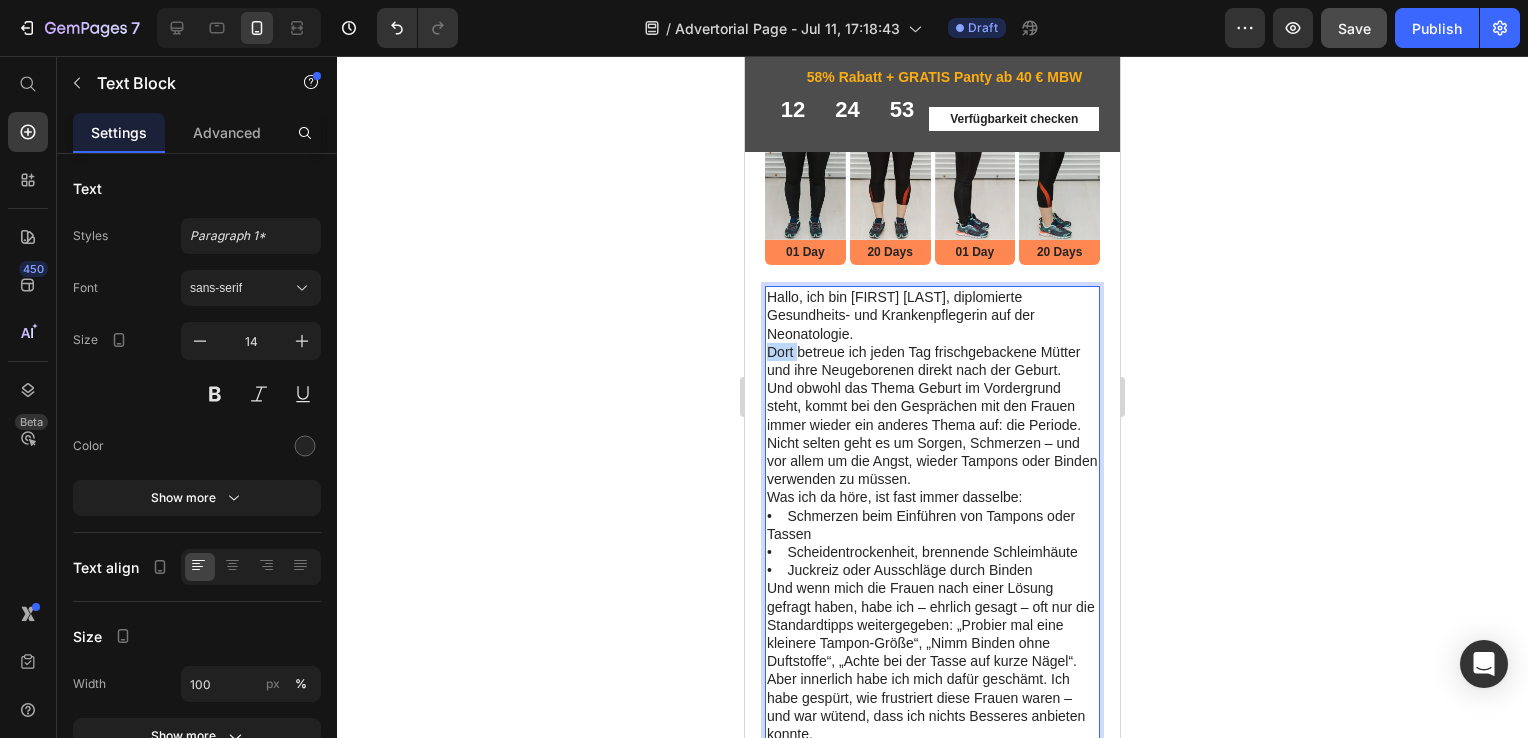 click on "Hallo, ich bin Isabelle Doczy, diplomierte Gesundheits- und Krankenpflegerin auf der Neonatologie. Dort betreue ich jeden Tag frischgebackene Mütter und ihre Neugeborenen direkt nach der Geburt." at bounding box center (932, 333) 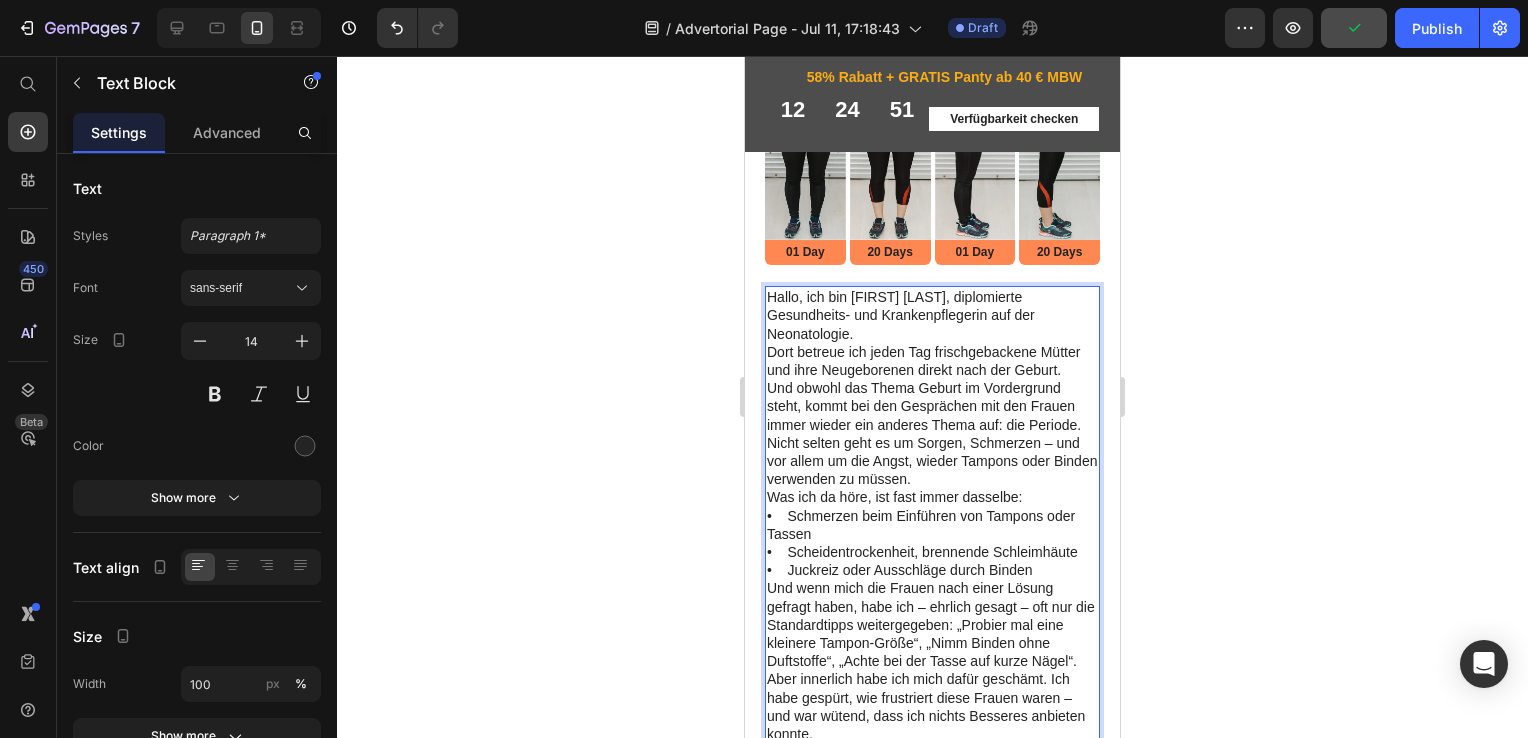 click on "Hallo, ich bin Isabelle Doczy, diplomierte Gesundheits- und Krankenpflegerin auf der Neonatologie. Dort betreue ich jeden Tag frischgebackene Mütter und ihre Neugeborenen direkt nach der Geburt." at bounding box center (932, 333) 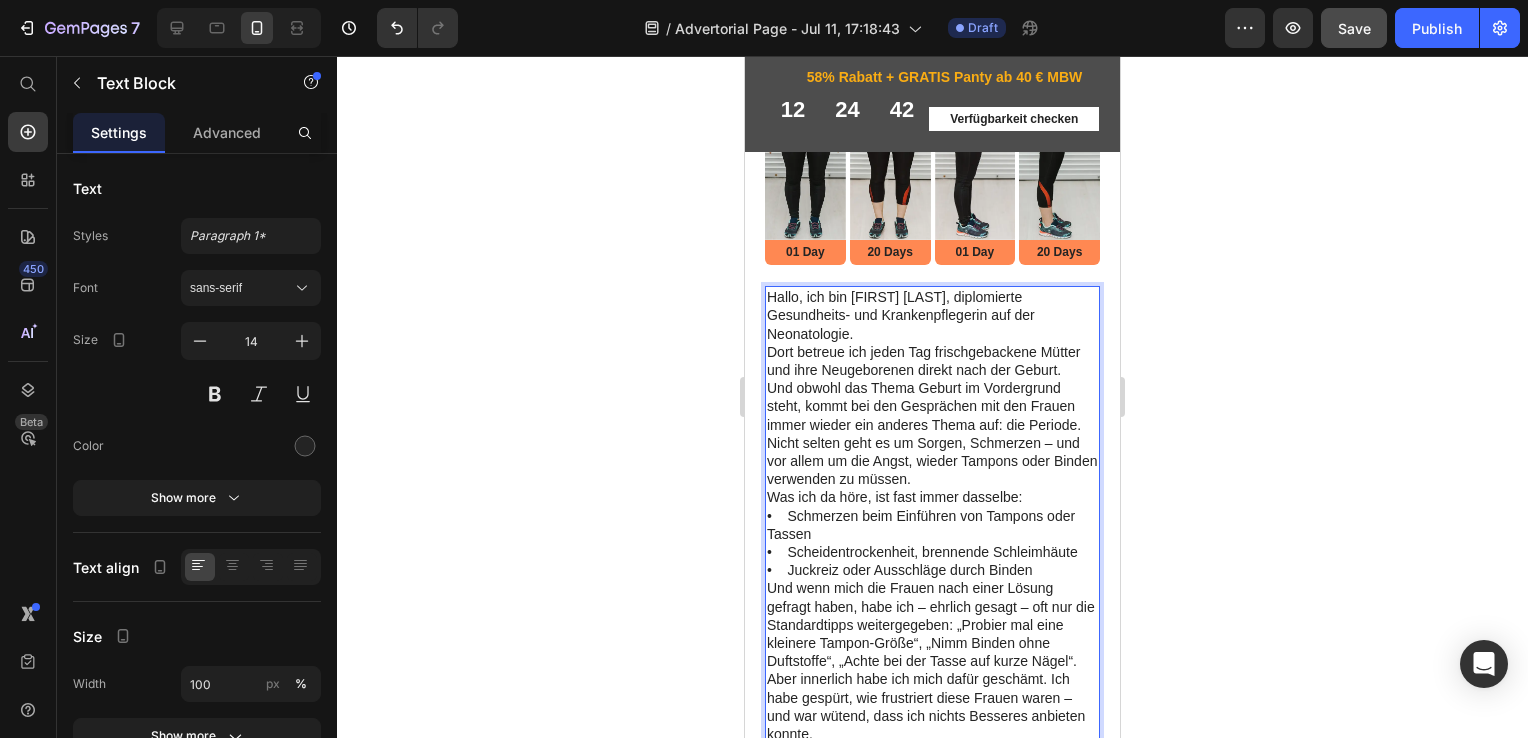 click on "Und obwohl das Thema Geburt im Vordergrund steht, kommt bei den Gesprächen mit den Frauen immer wieder ein anderes Thema auf: die Periode." at bounding box center [932, 406] 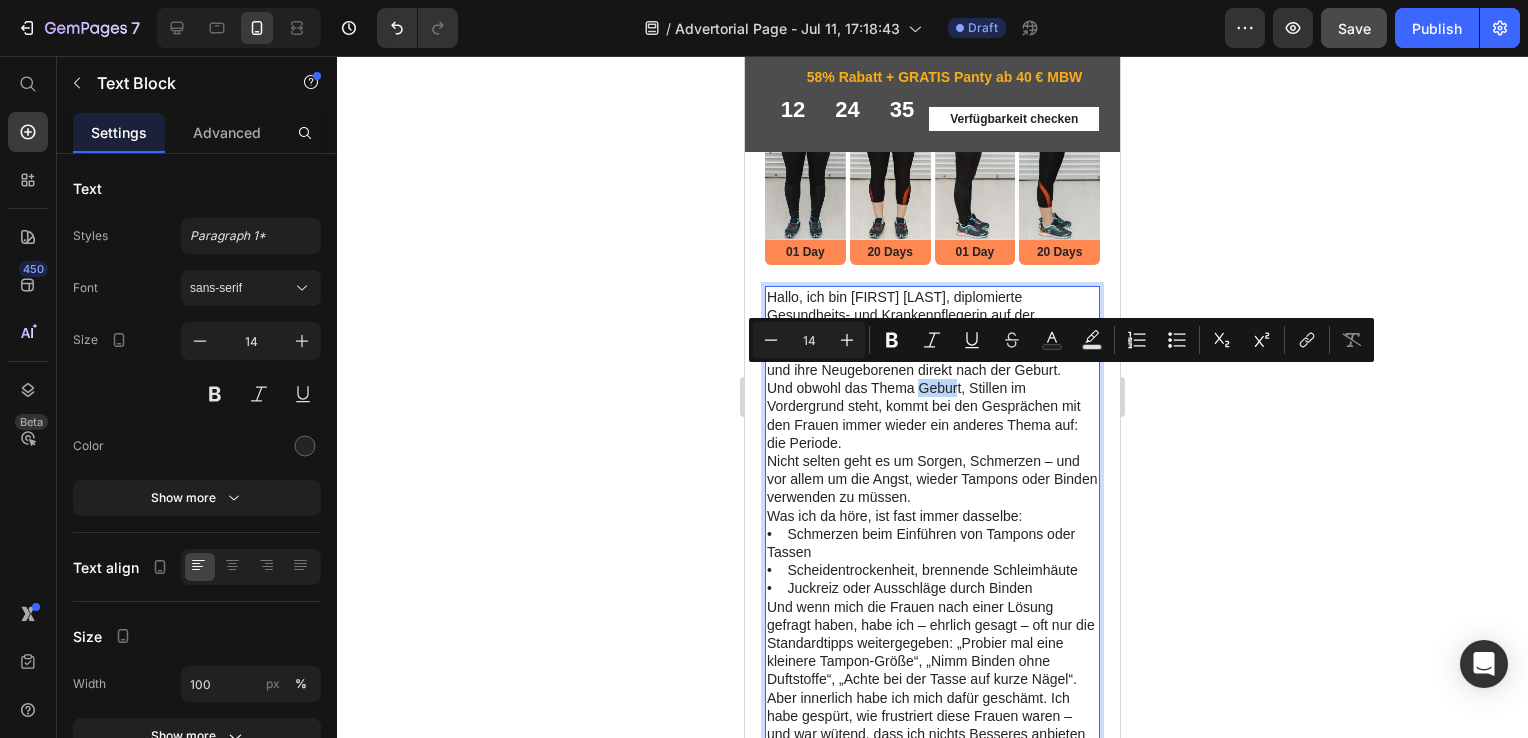 drag, startPoint x: 921, startPoint y: 381, endPoint x: 957, endPoint y: 382, distance: 36.013885 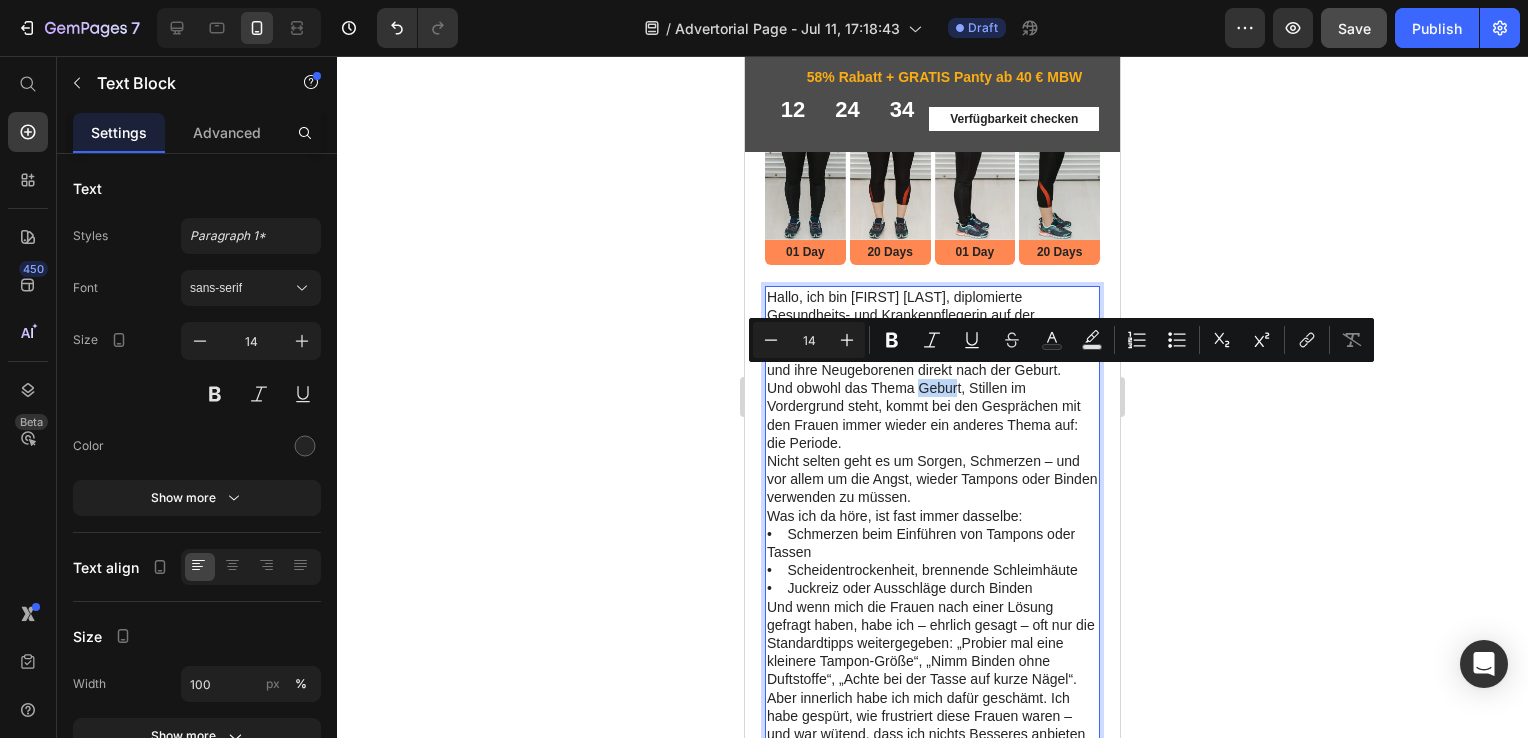 click on "Und obwohl das Thema Geburt, Stillen im Vordergrund steht, kommt bei den Gesprächen mit den Frauen immer wieder ein anderes Thema auf: die Periode." at bounding box center [932, 415] 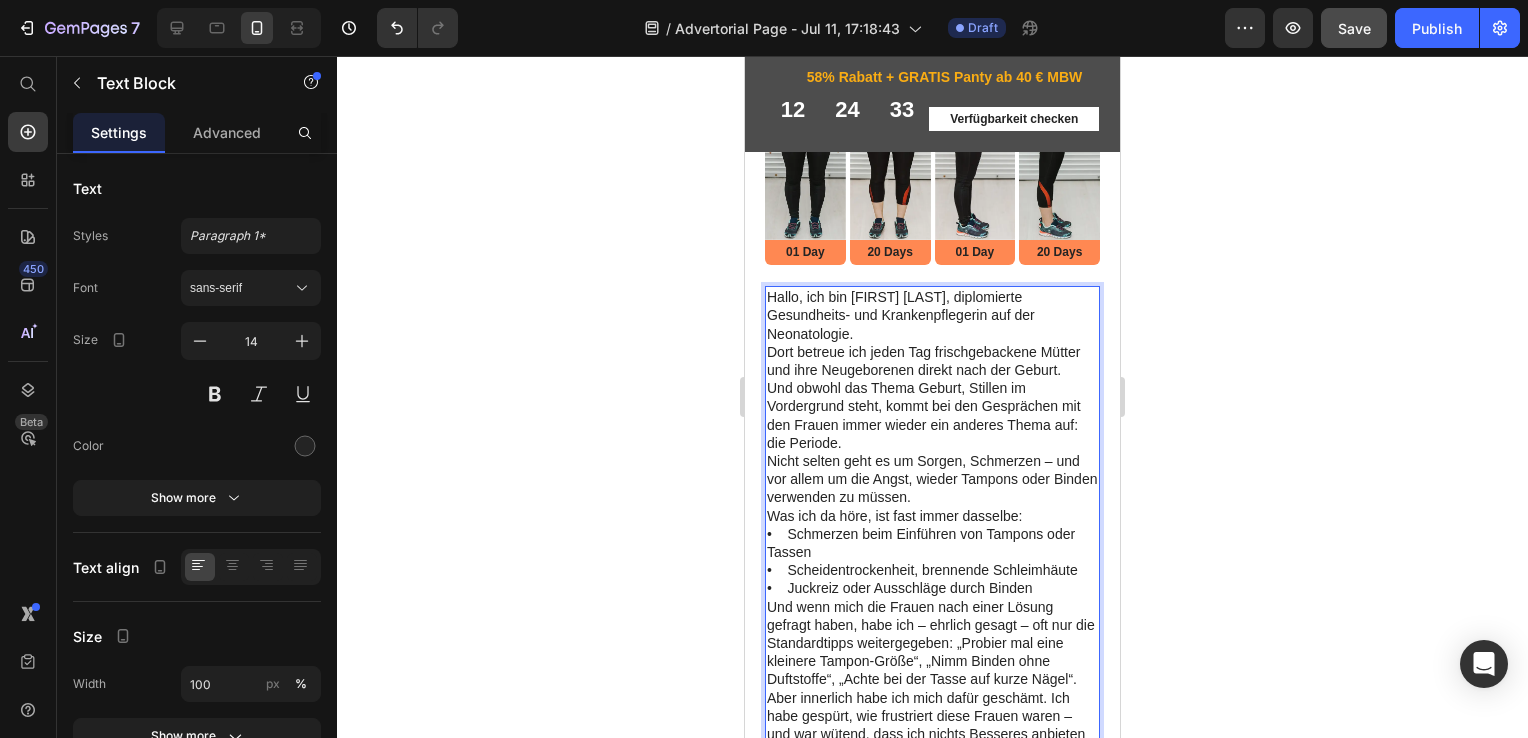 click on "Und obwohl das Thema Geburt, Stillen im Vordergrund steht, kommt bei den Gesprächen mit den Frauen immer wieder ein anderes Thema auf: die Periode." at bounding box center [932, 415] 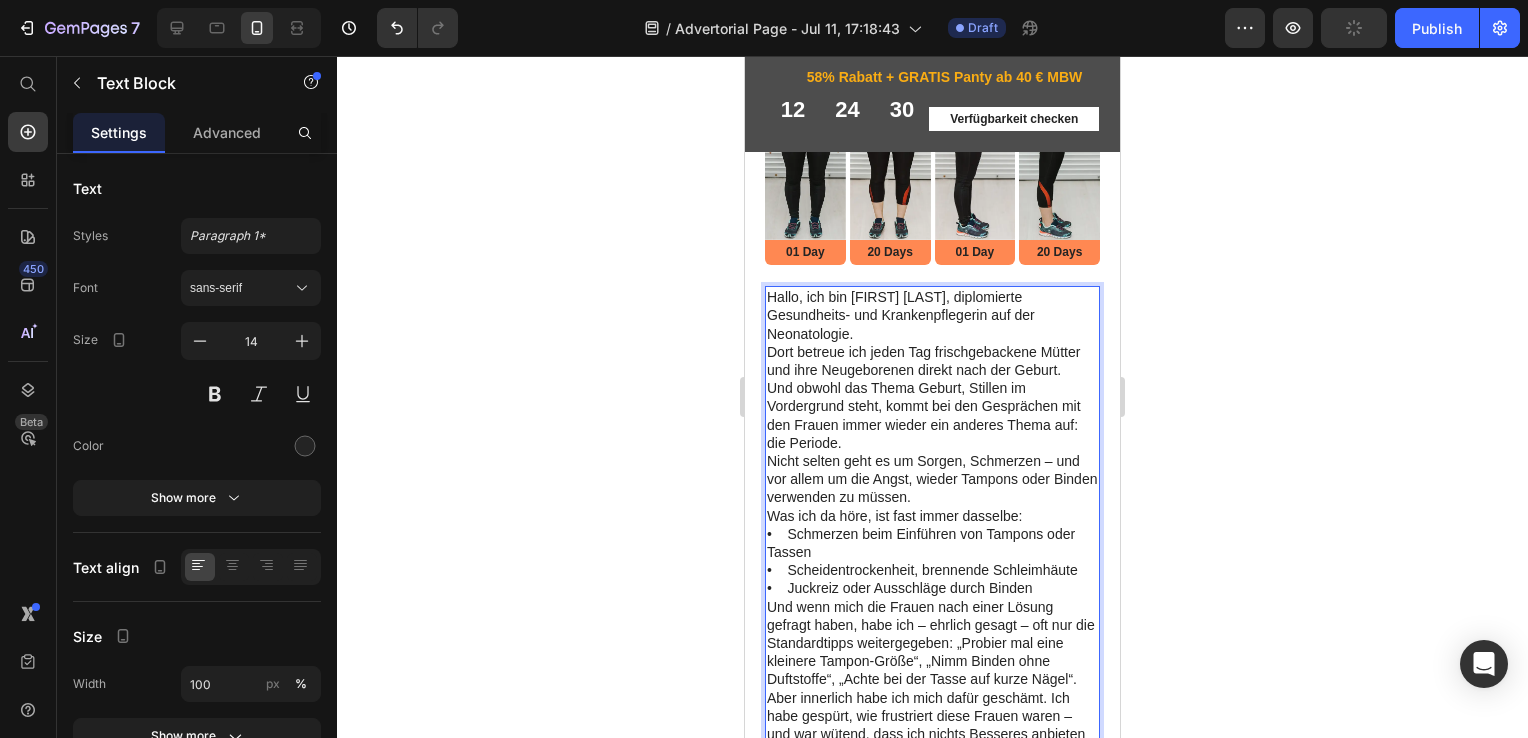 click on "Und obwohl das Thema Geburt, Stillen im Vordergrund steht, kommt bei den Gesprächen mit den Frauen immer wieder ein anderes Thema auf: die Periode." at bounding box center [932, 415] 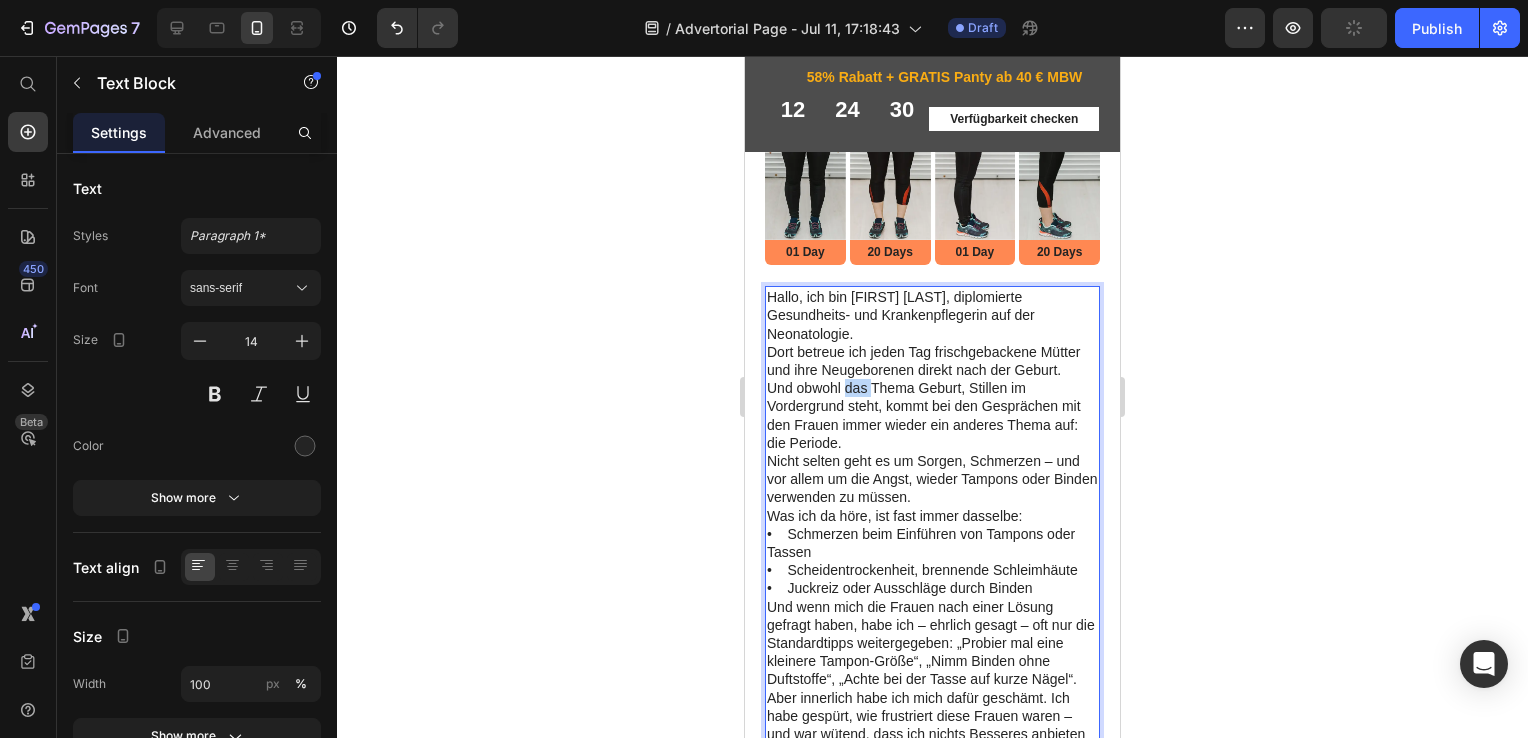 click on "Und obwohl das Thema Geburt, Stillen im Vordergrund steht, kommt bei den Gesprächen mit den Frauen immer wieder ein anderes Thema auf: die Periode." at bounding box center [932, 415] 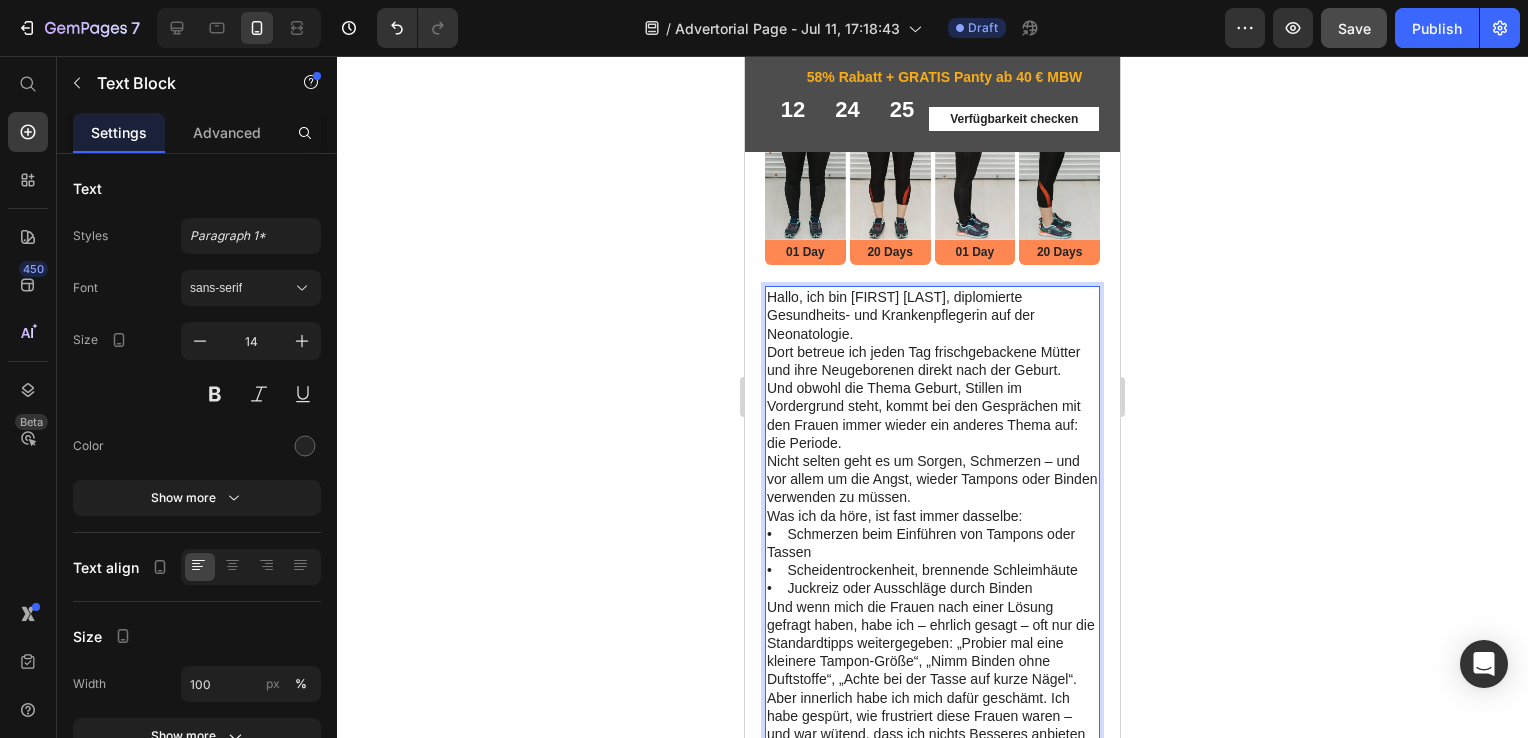 click on "Und obwohl die Thema Geburt, Stillen im Vordergrund steht, kommt bei den Gesprächen mit den Frauen immer wieder ein anderes Thema auf: die Periode." at bounding box center (932, 415) 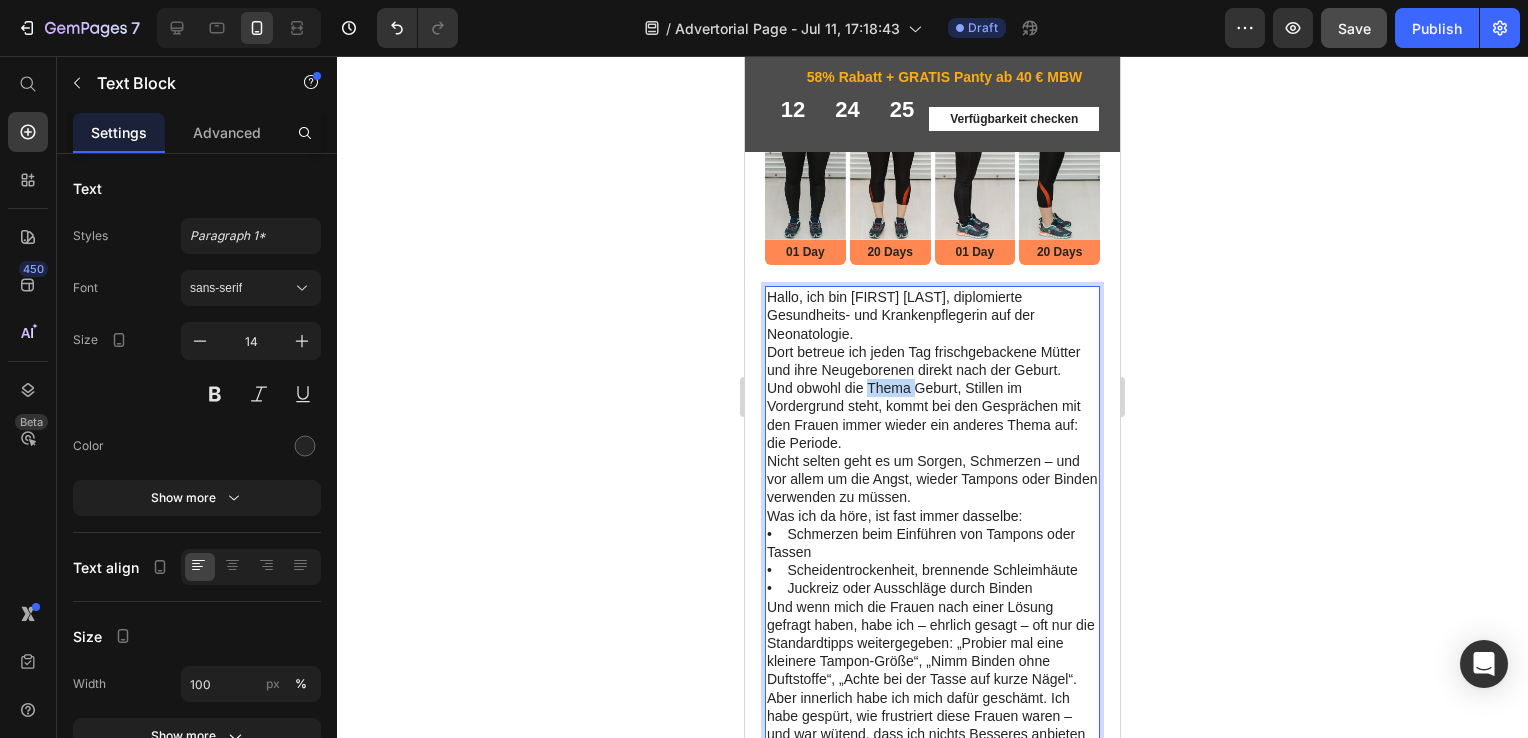 click on "Und obwohl die Thema Geburt, Stillen im Vordergrund steht, kommt bei den Gesprächen mit den Frauen immer wieder ein anderes Thema auf: die Periode." at bounding box center (932, 415) 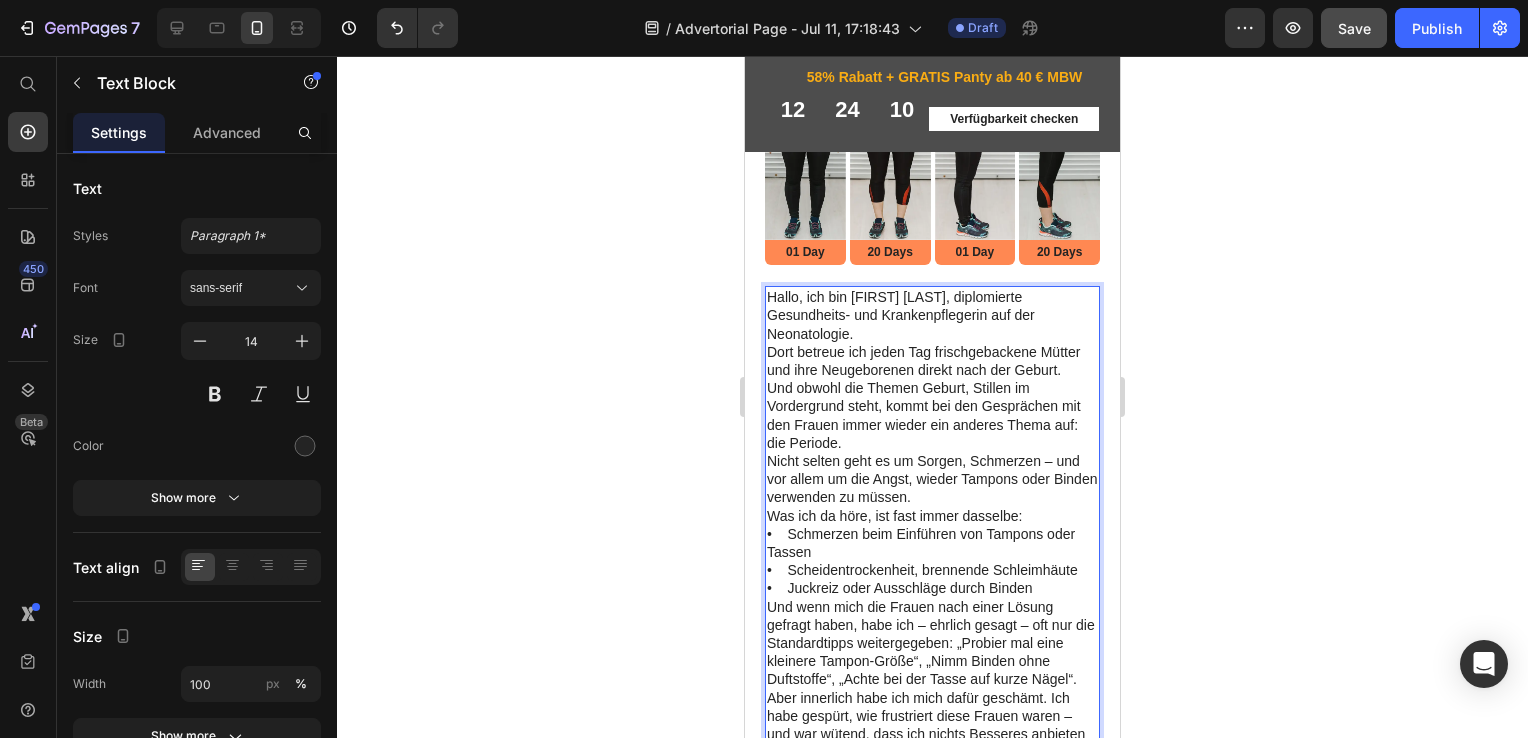 click on "Hallo, ich bin Isabelle Doczy, diplomierte Gesundheits- und Krankenpflegerin auf der Neonatologie. Dort betreue ich jeden Tag frischgebackene Mütter und ihre Neugeborenen direkt nach der Geburt." at bounding box center [932, 333] 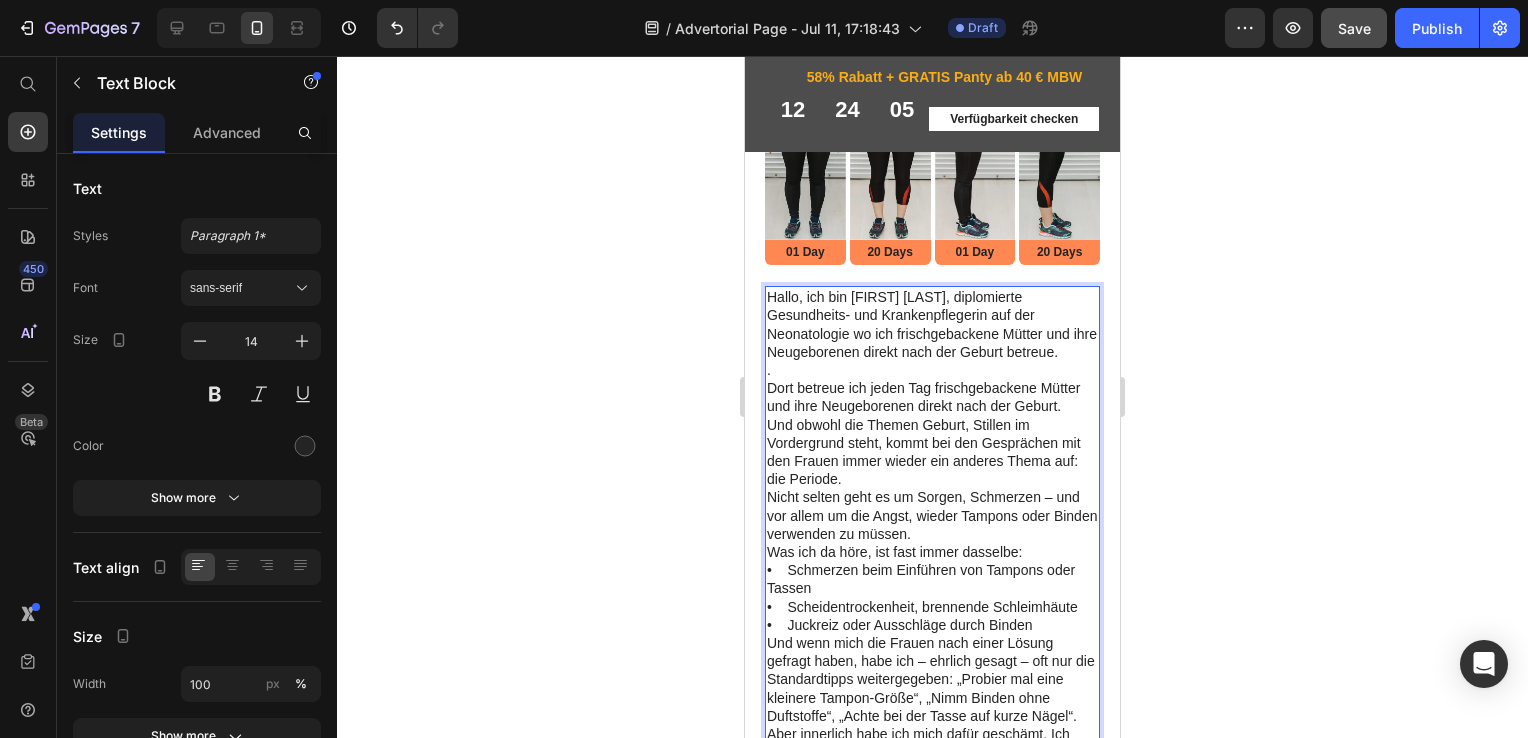 click on "Hallo, ich bin Isabelle Doczy, diplomierte Gesundheits- und Krankenpflegerin auf der Neonatologie wo ich frischgebackene Mütter und ihre Neugeborenen direkt nach der Geburt betreue. . Dort betreue ich jeden Tag frischgebackene Mütter und ihre Neugeborenen direkt nach der Geburt." at bounding box center (932, 351) 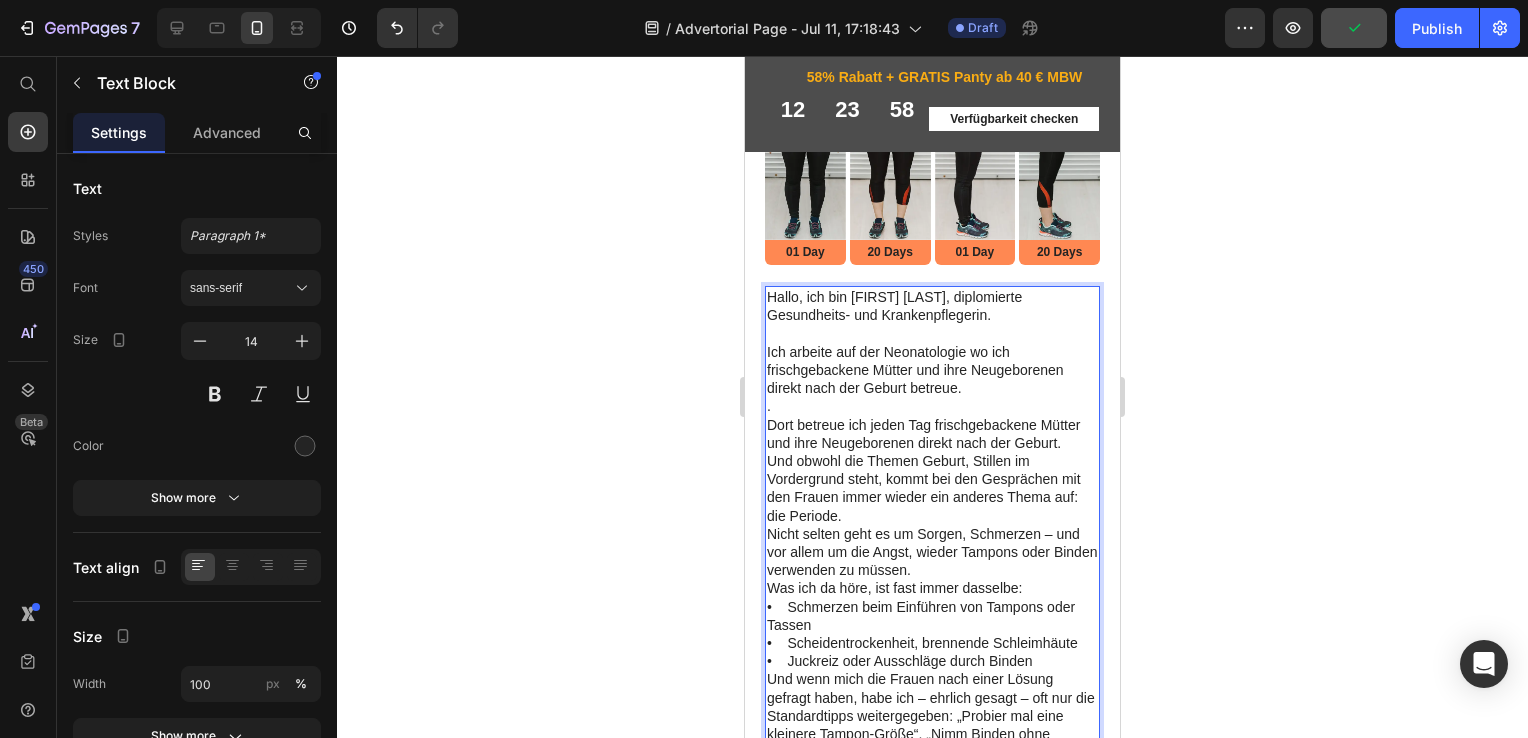 click on "Ich arbeite auf der Neonatologie wo ich frischgebackene Mütter und ihre Neugeborenen direkt nach der Geburt betreue. . Dort betreue ich jeden Tag frischgebackene Mütter und ihre Neugeborenen direkt nach der Geburt." at bounding box center [932, 397] 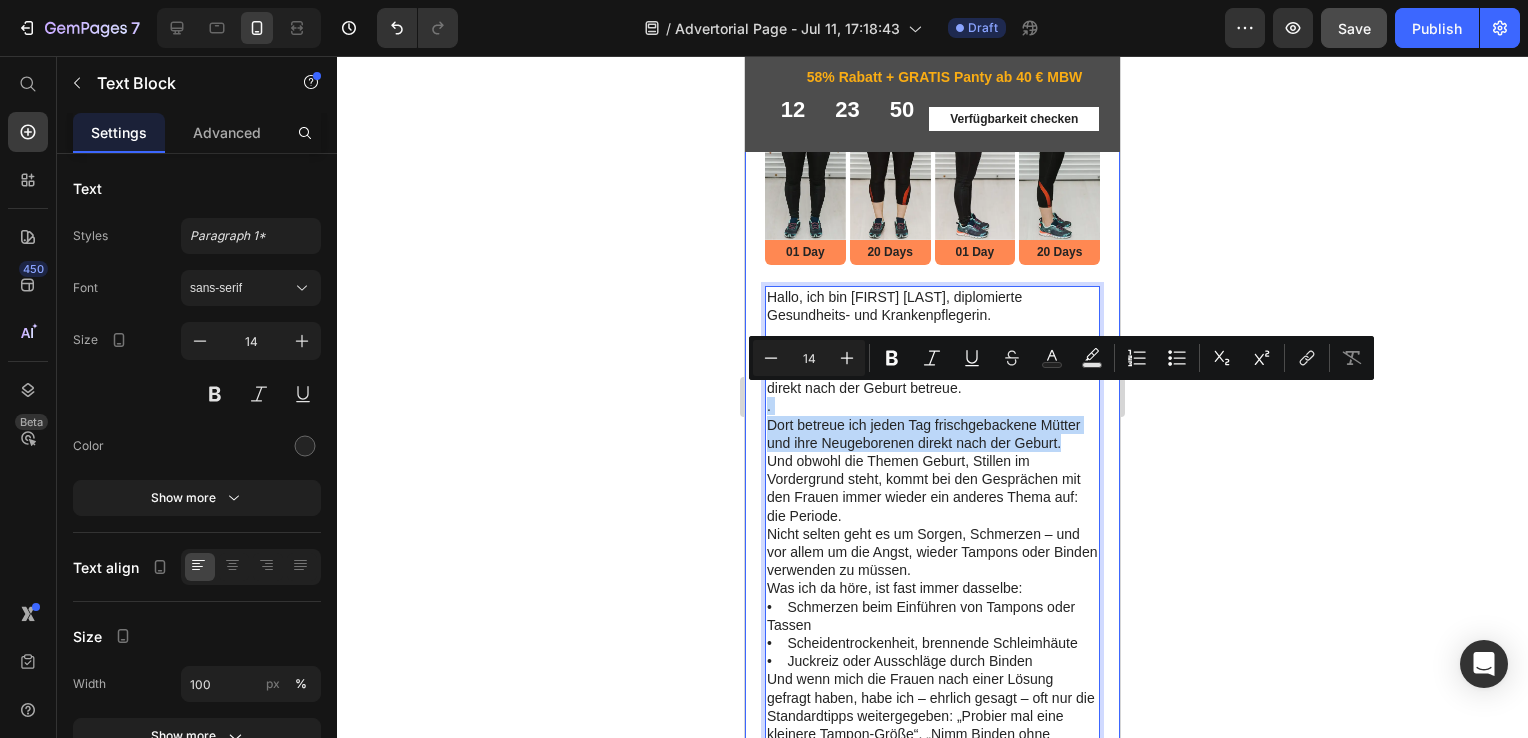 drag, startPoint x: 1064, startPoint y: 430, endPoint x: 762, endPoint y: 402, distance: 303.29523 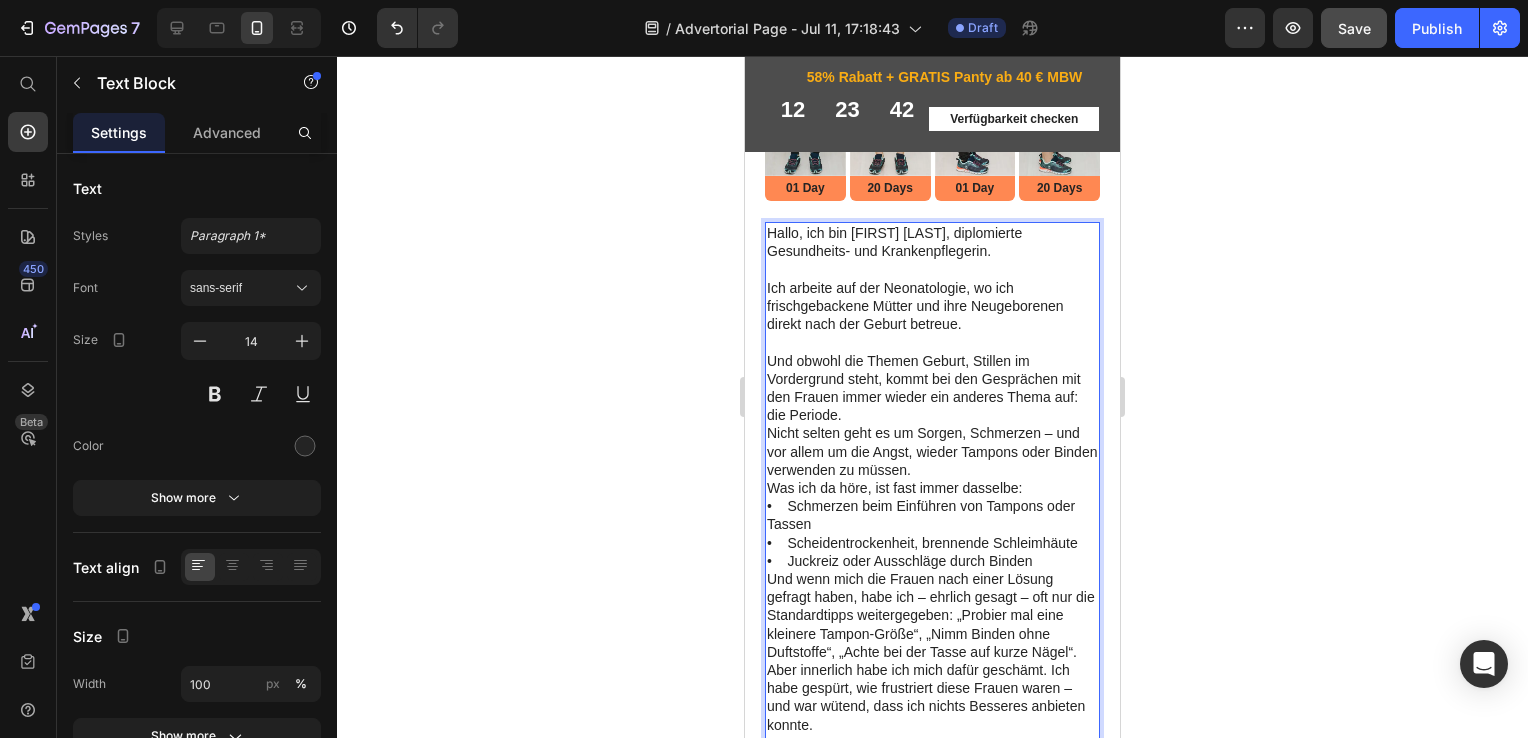 scroll, scrollTop: 568, scrollLeft: 0, axis: vertical 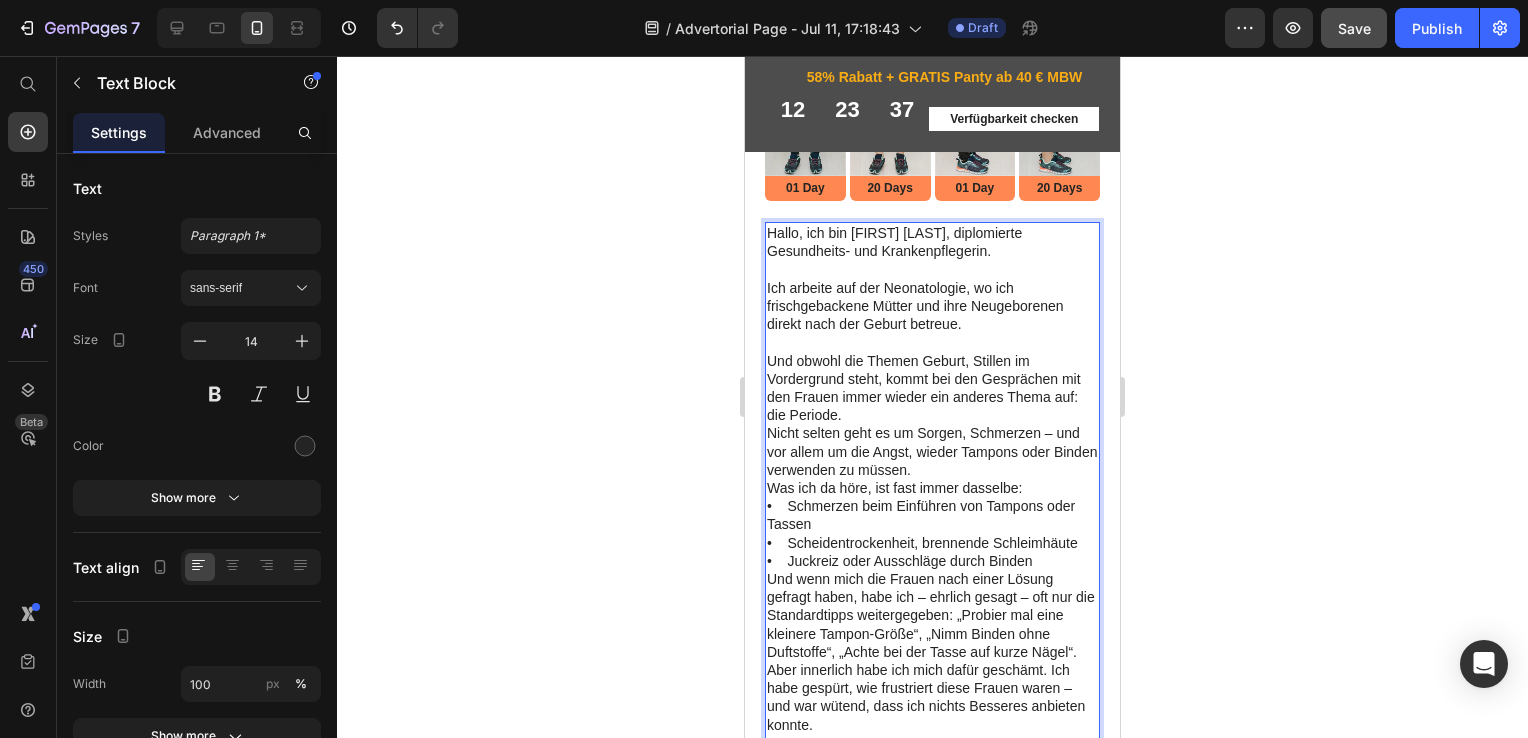 click on "Und obwohl die Themen Geburt, Stillen im Vordergrund steht, kommt bei den Gesprächen mit den Frauen immer wieder ein anderes Thema auf: die Periode." at bounding box center [932, 388] 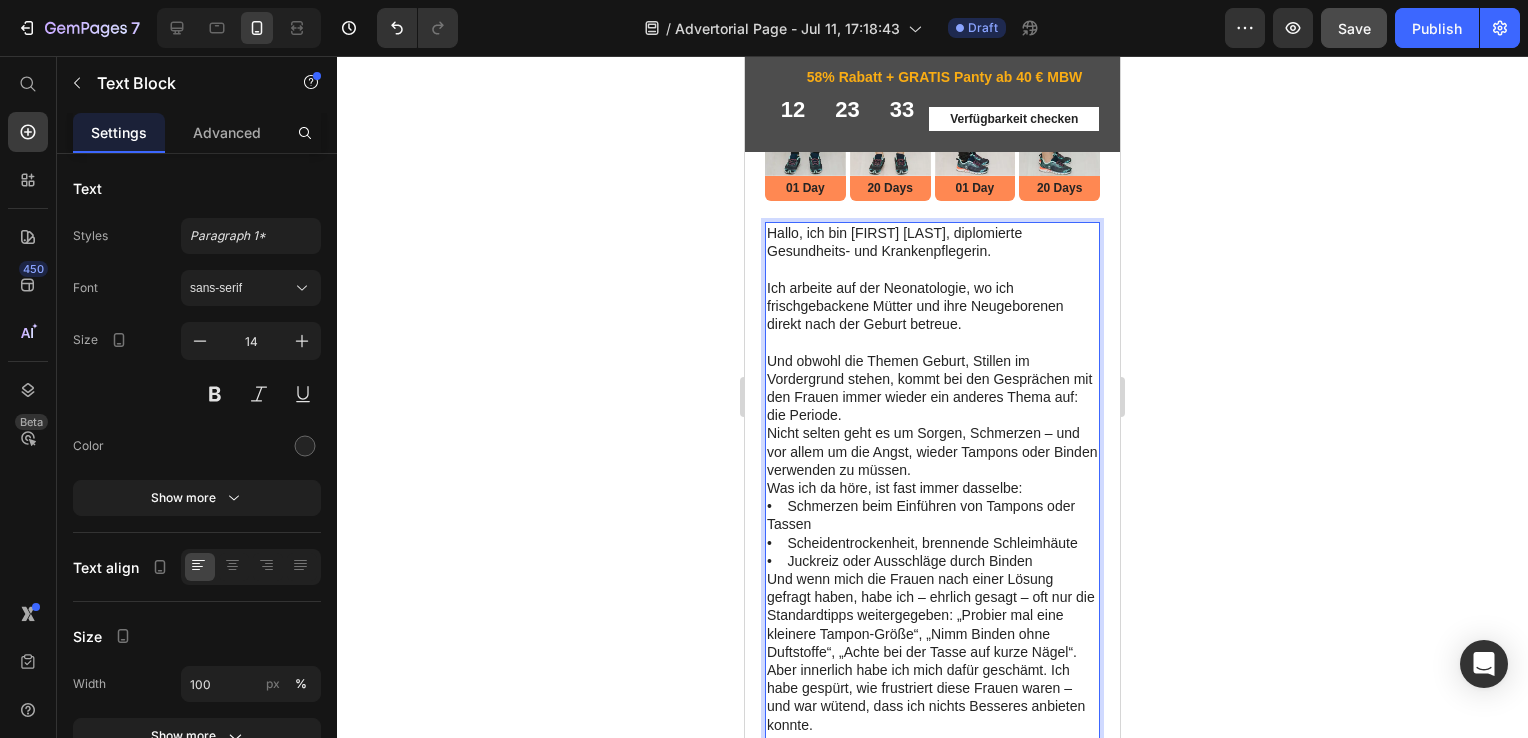 click on "Und obwohl die Themen Geburt, Stillen im Vordergrund stehen, kommt bei den Gesprächen mit den Frauen immer wieder ein anderes Thema auf: die Periode." at bounding box center (932, 388) 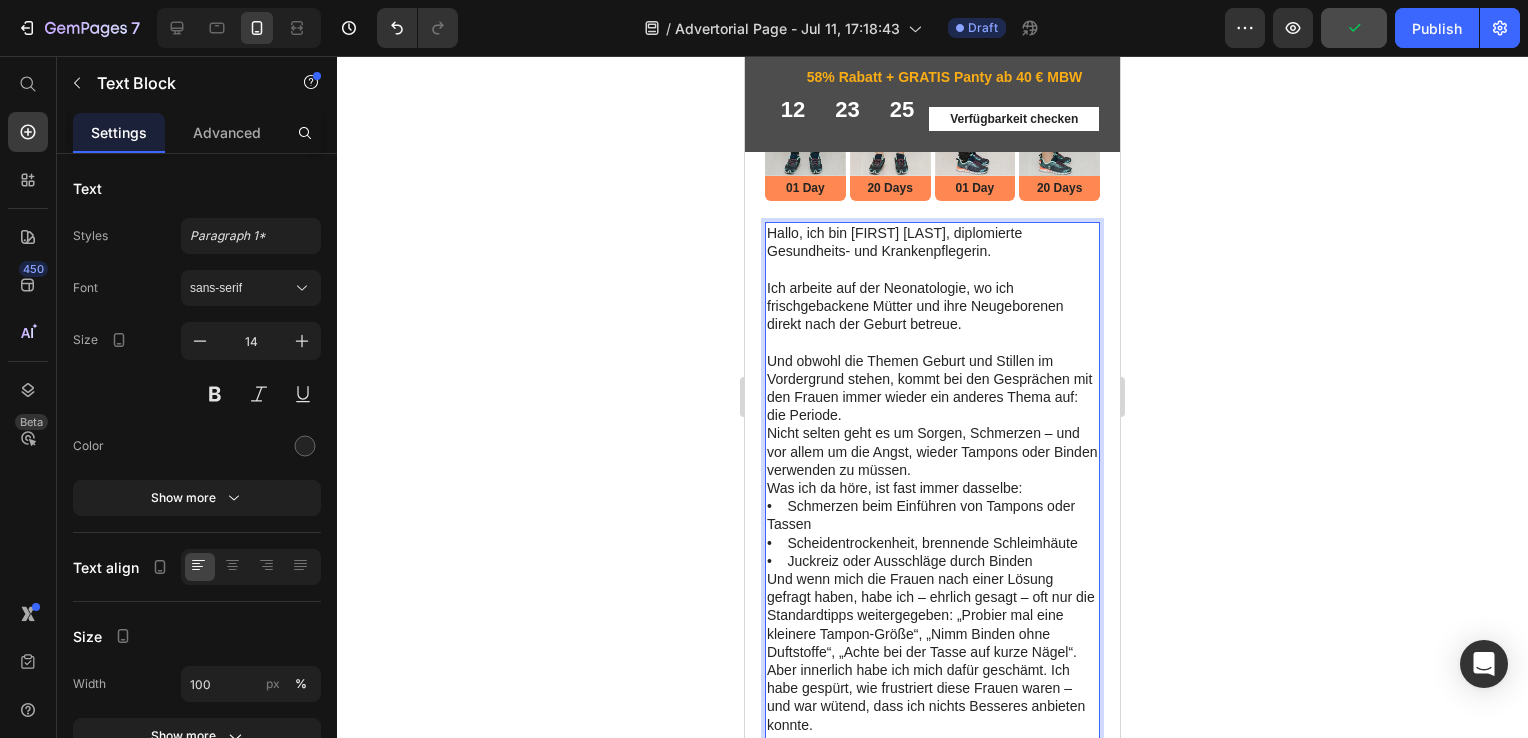 click on "Und obwohl die Themen Geburt und Stillen im Vordergrund stehen, kommt bei den Gesprächen mit den Frauen immer wieder ein anderes Thema auf: die Periode." at bounding box center (932, 388) 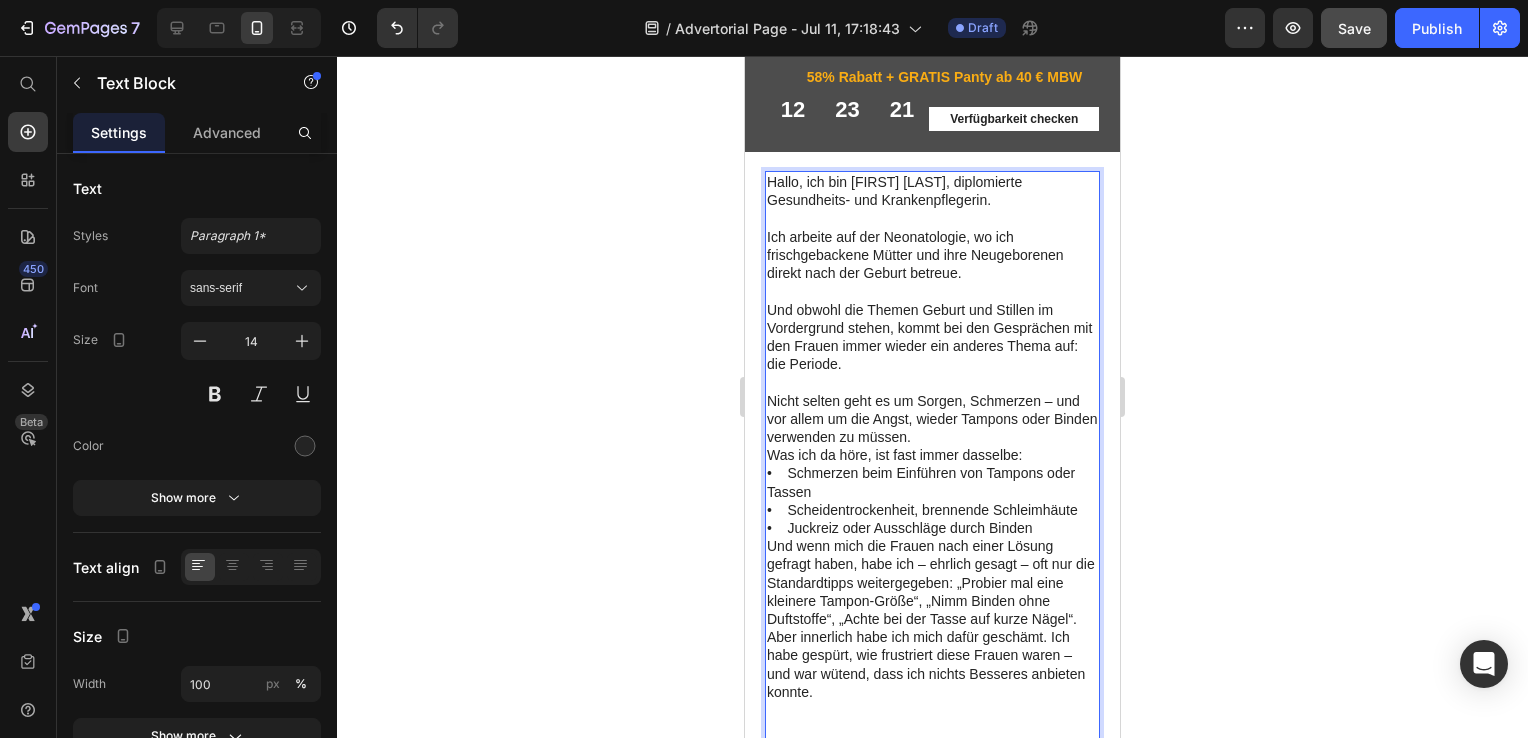 scroll, scrollTop: 620, scrollLeft: 0, axis: vertical 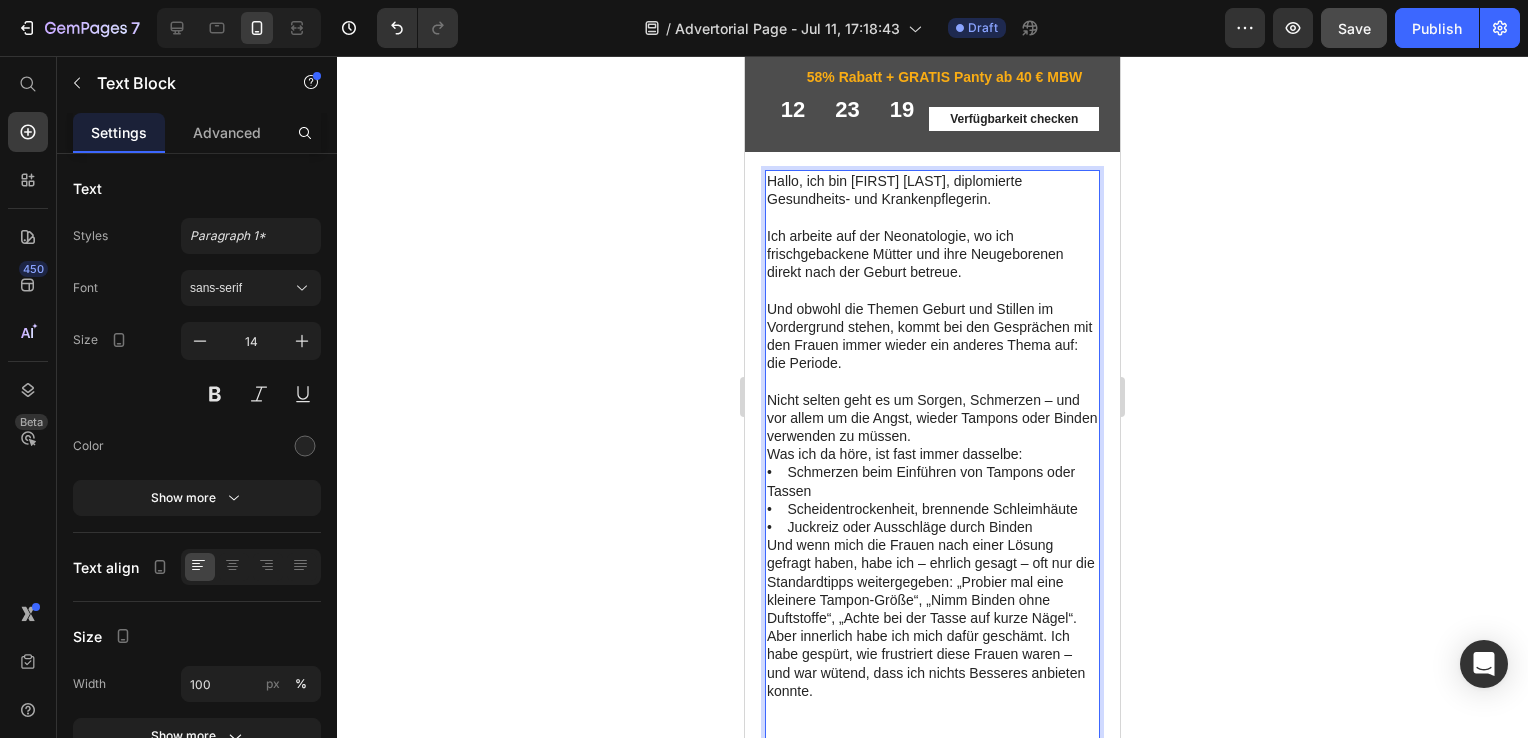 click on "Nicht selten geht es um Sorgen, Schmerzen – und vor allem um die Angst, wieder Tampons oder Binden verwenden zu müssen." at bounding box center [932, 418] 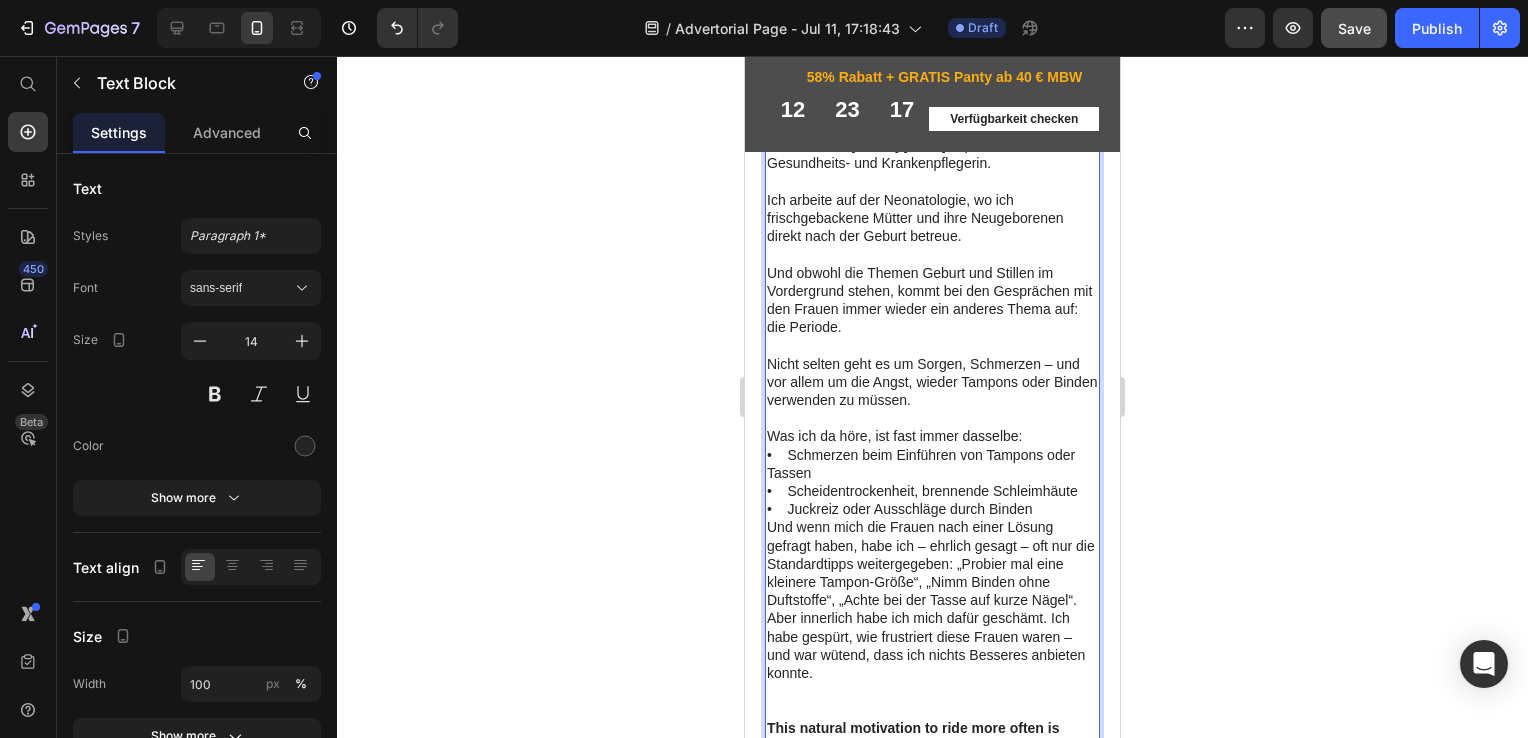 scroll, scrollTop: 656, scrollLeft: 0, axis: vertical 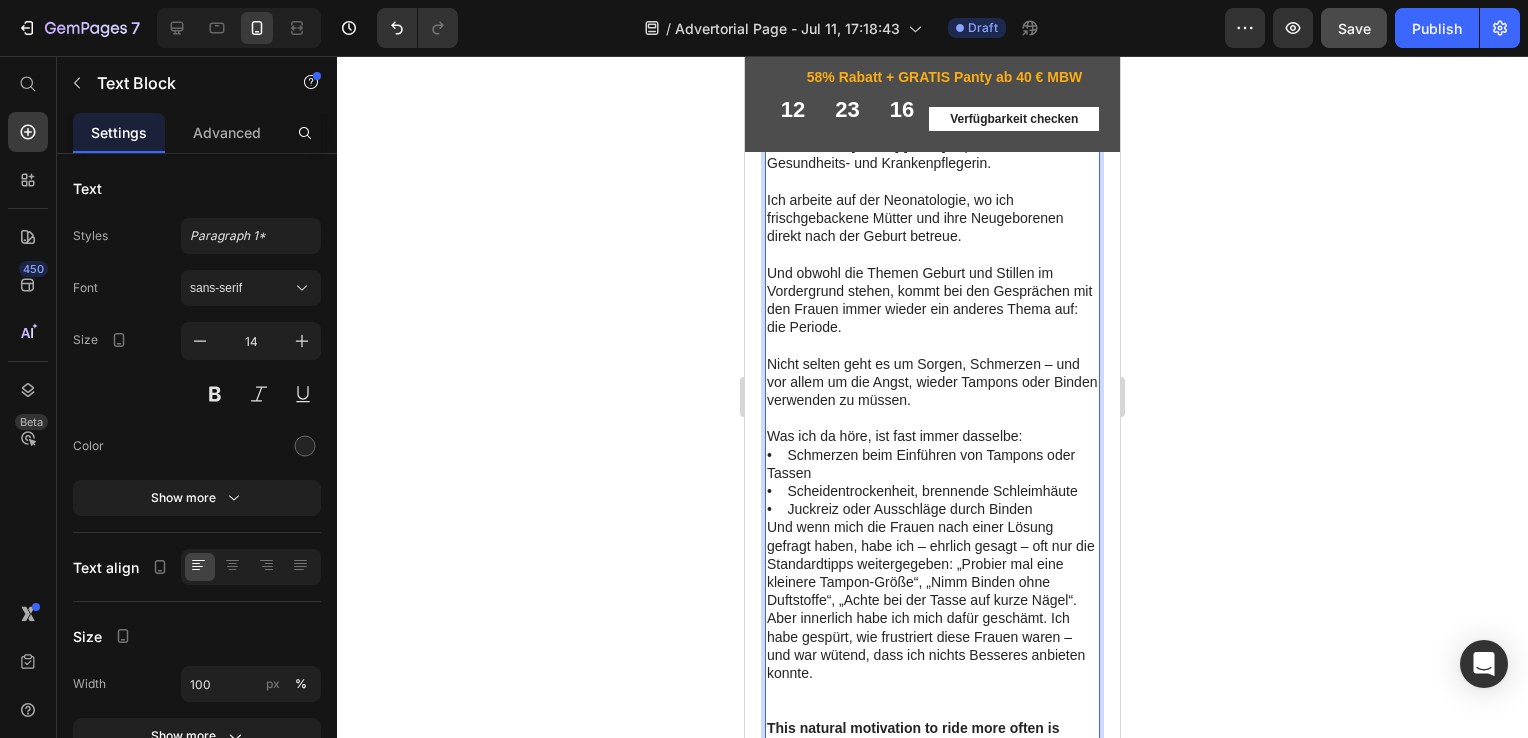 click on "Was ich da höre, ist fast immer dasselbe: •    Schmerzen beim Einführen von Tampons oder Tassen •    Scheidentrockenheit, brennende Schleimhäute •    Juckreiz oder Ausschläge durch Binden" at bounding box center (932, 472) 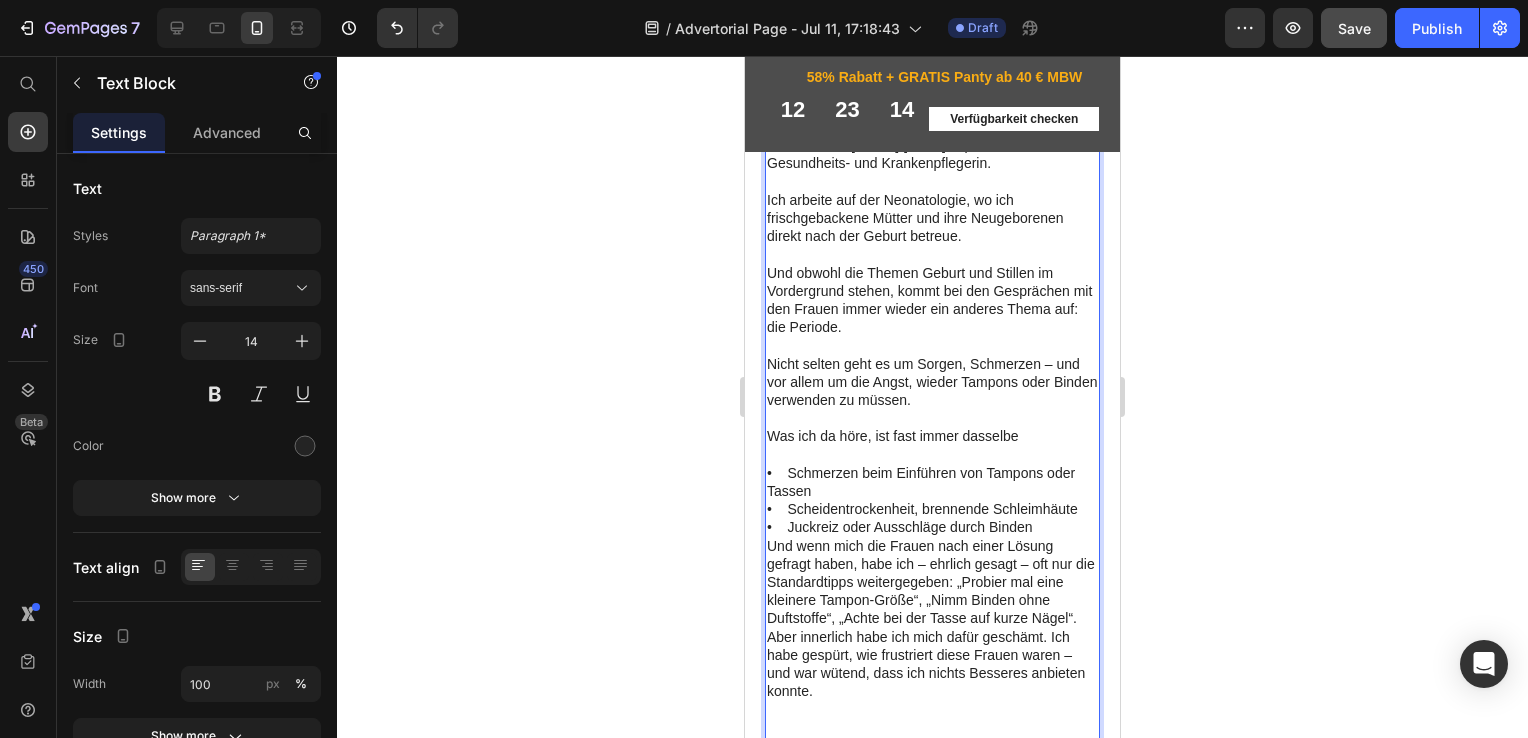 click on "Was ich da höre, ist fast immer dasselbe ⁠⁠⁠⁠⁠⁠⁠ •    Schmerzen beim Einführen von Tampons oder Tassen •    Scheidentrockenheit, brennende Schleimhäute •    Juckreiz oder Ausschläge durch Binden" at bounding box center (932, 481) 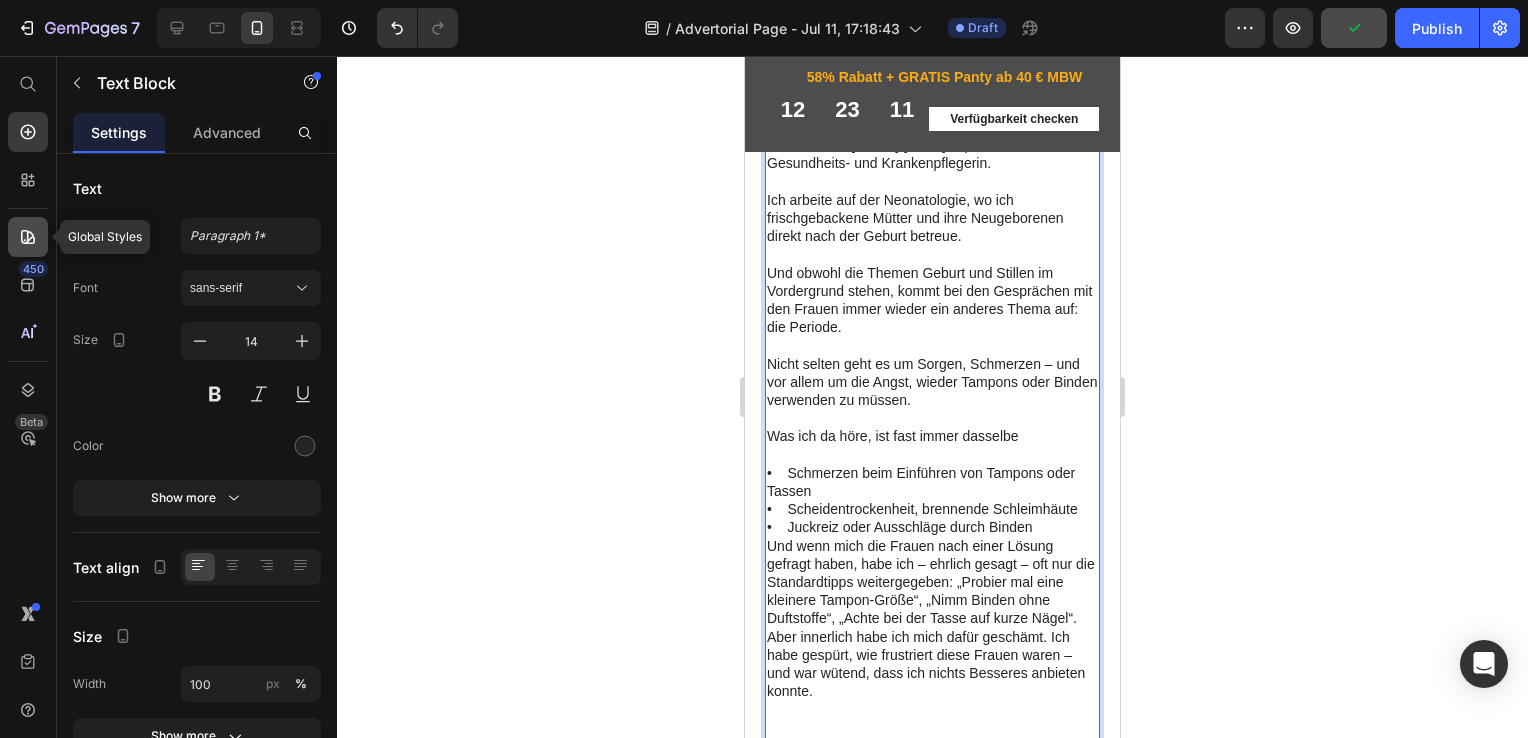 click 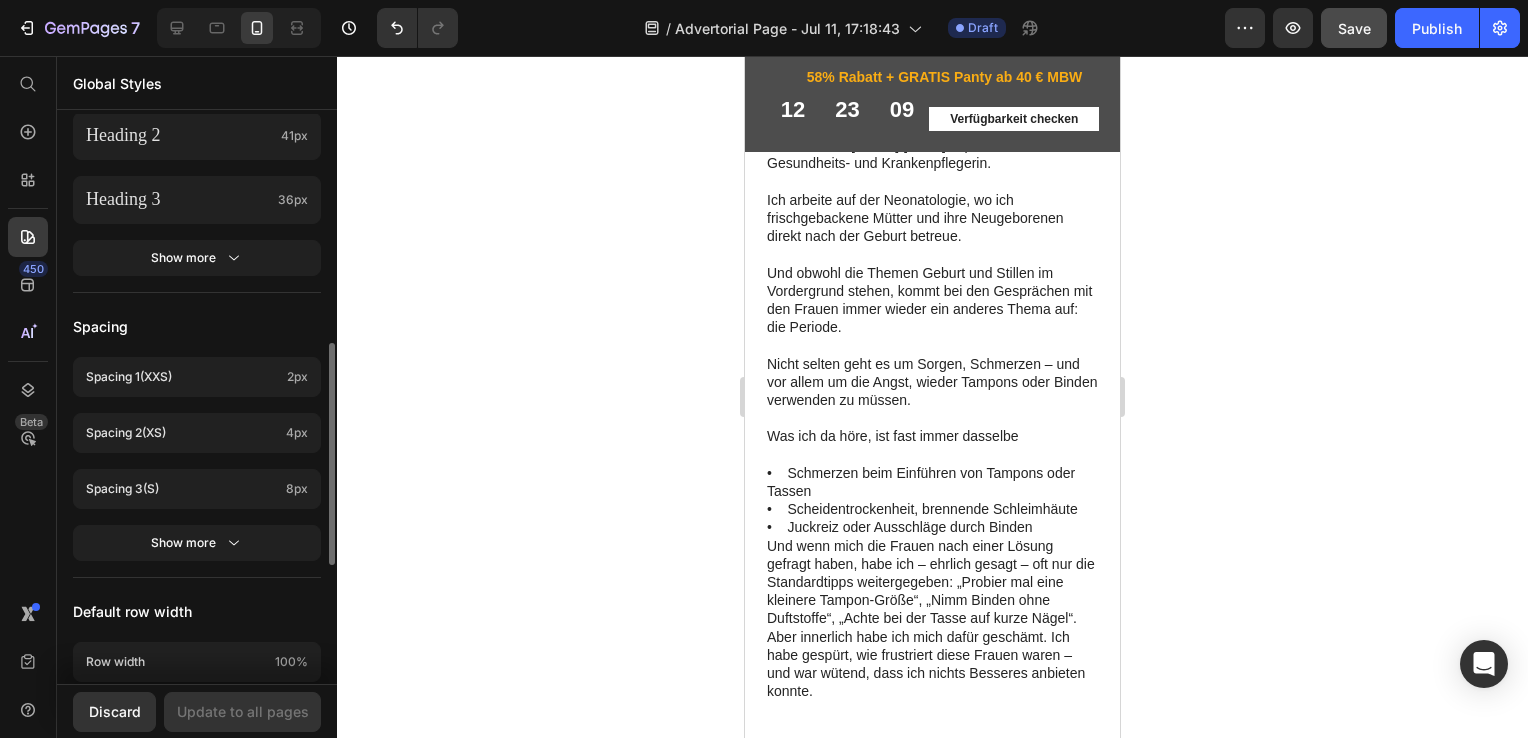 scroll, scrollTop: 892, scrollLeft: 0, axis: vertical 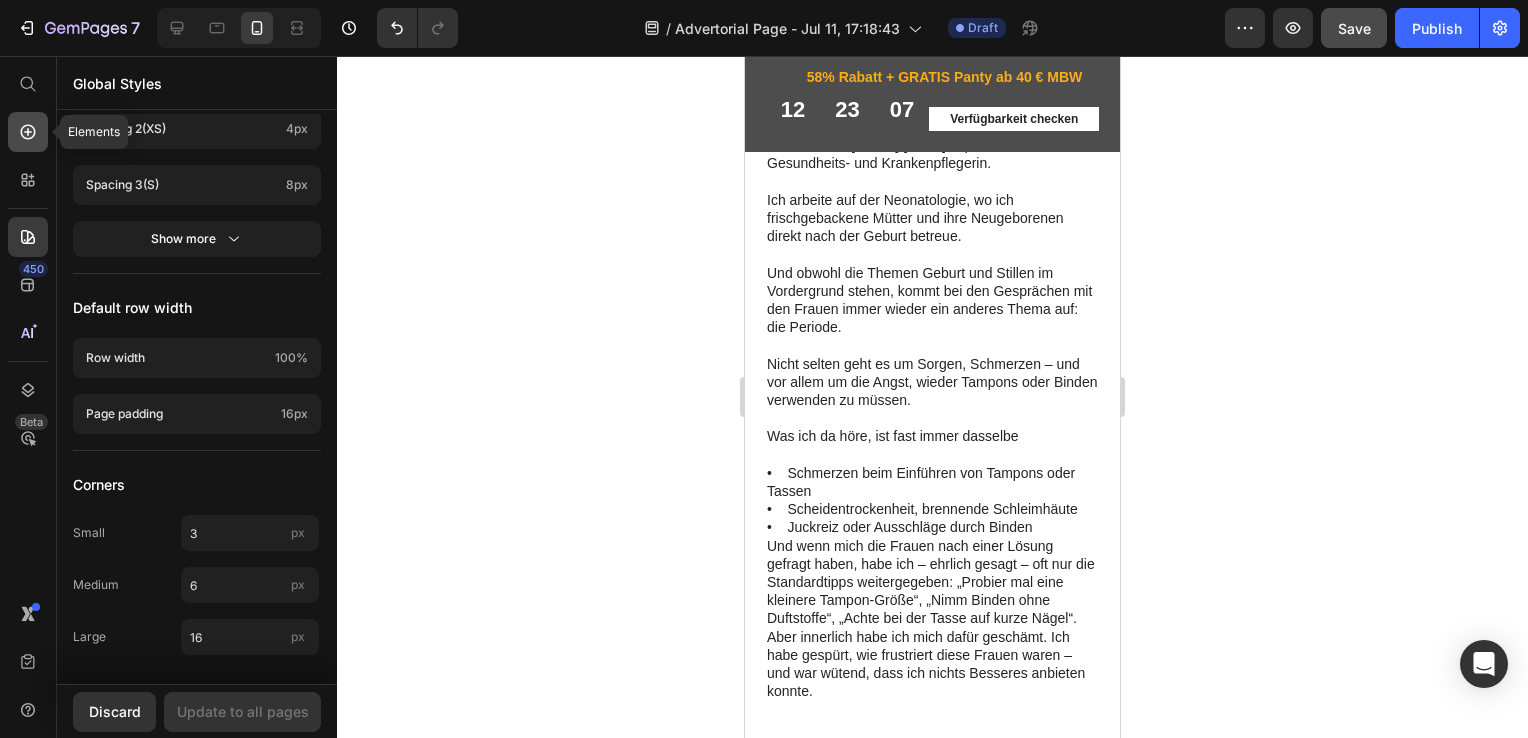 click 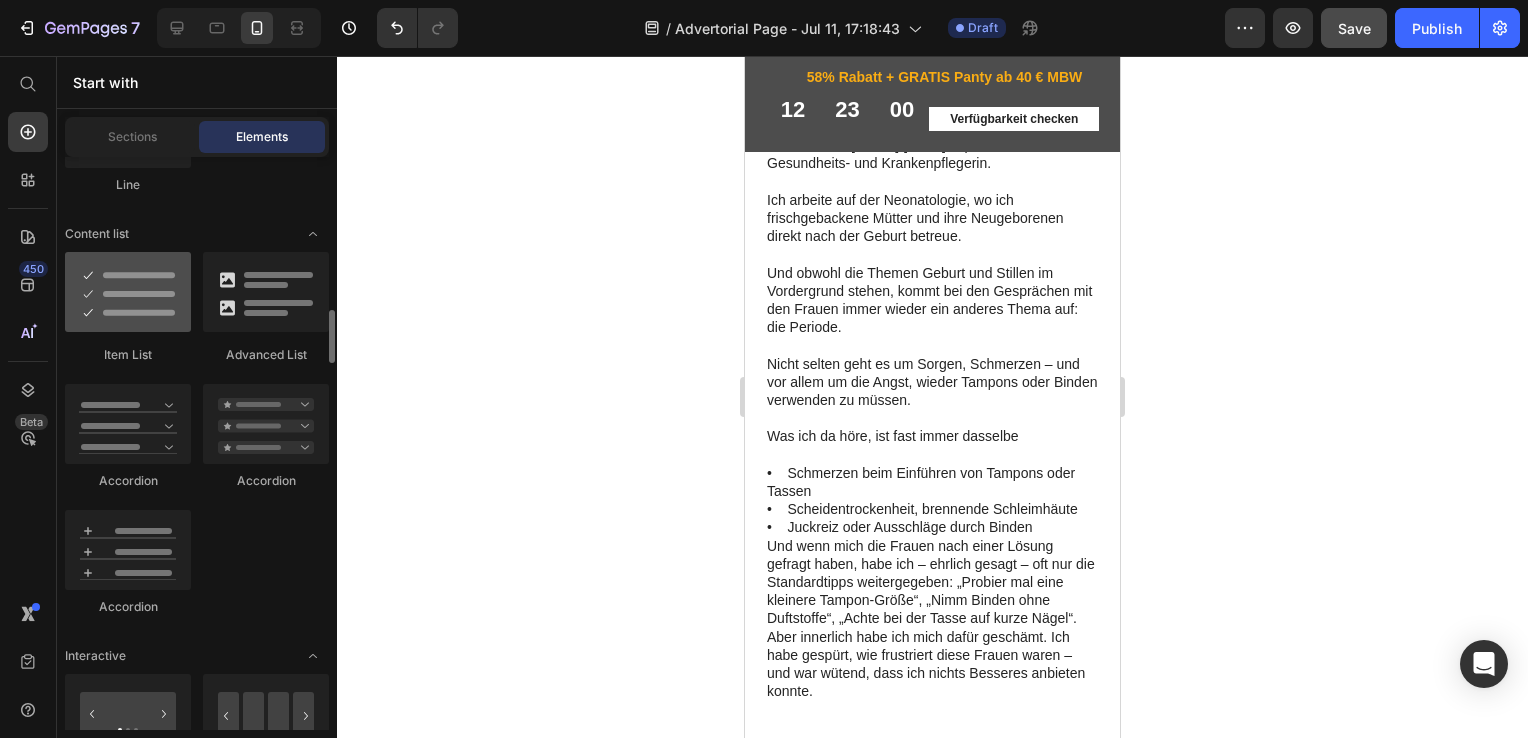 scroll, scrollTop: 1652, scrollLeft: 0, axis: vertical 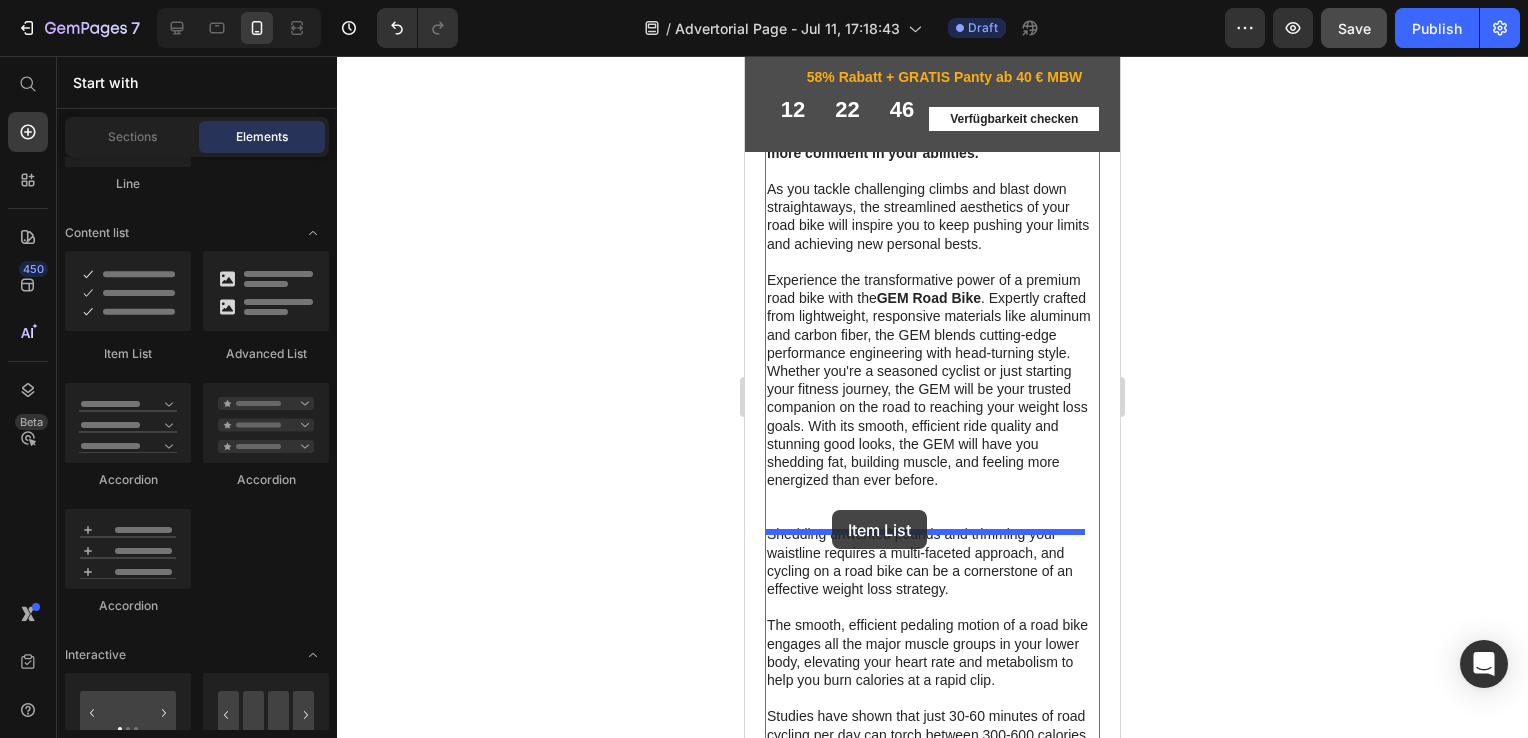 drag, startPoint x: 878, startPoint y: 362, endPoint x: 832, endPoint y: 510, distance: 154.98387 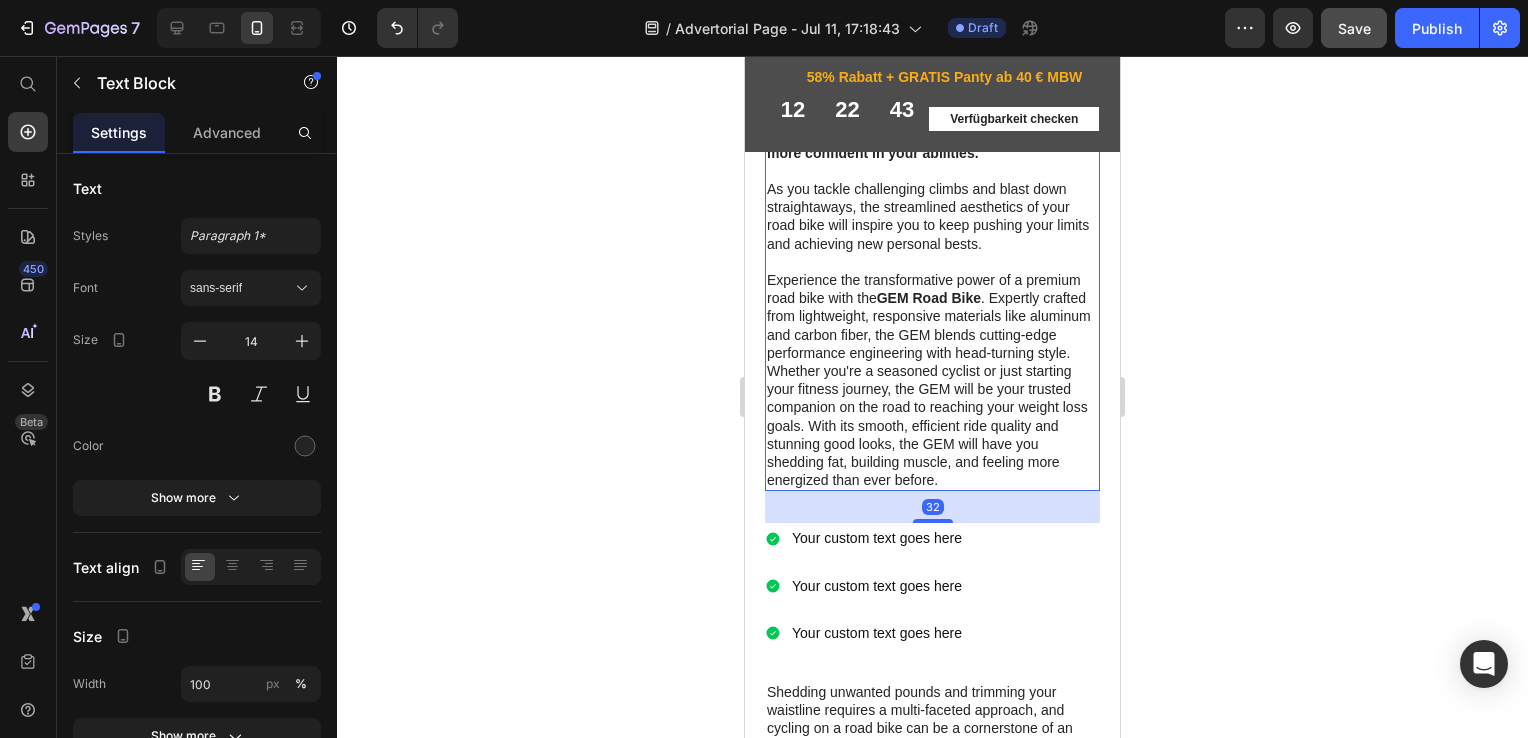 scroll, scrollTop: 1268, scrollLeft: 0, axis: vertical 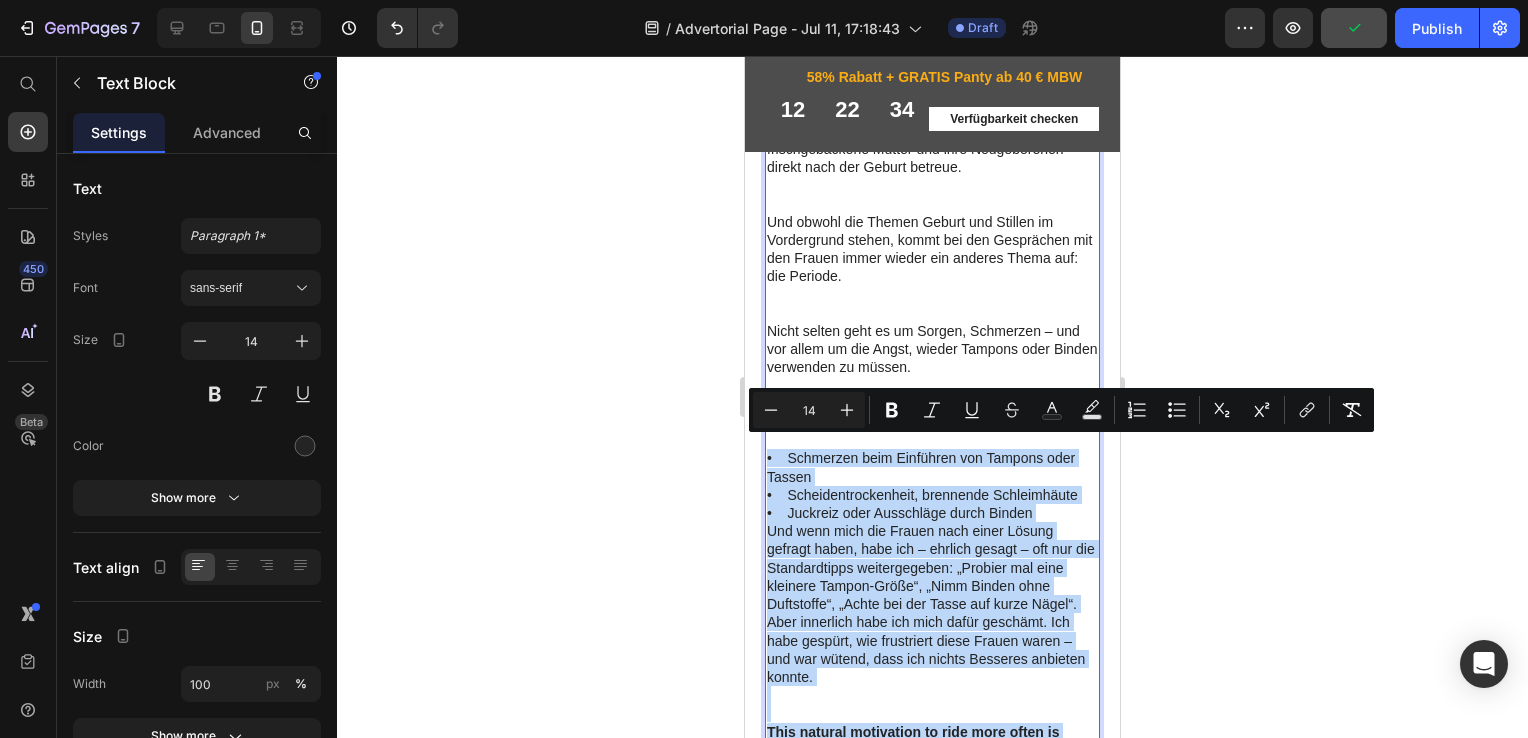 drag, startPoint x: 1036, startPoint y: 709, endPoint x: 767, endPoint y: 446, distance: 376.20474 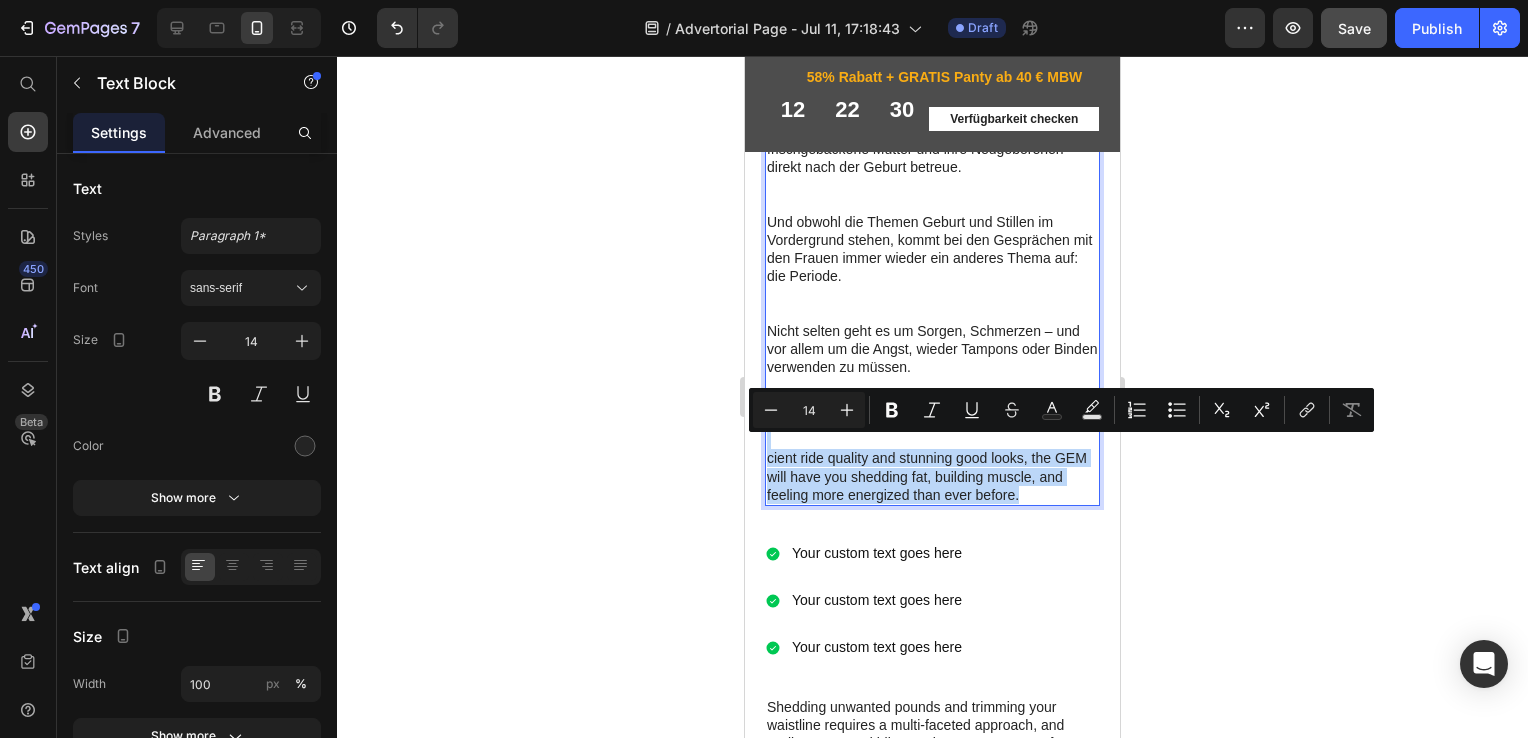 drag, startPoint x: 1059, startPoint y: 488, endPoint x: 1519, endPoint y: 486, distance: 460.00433 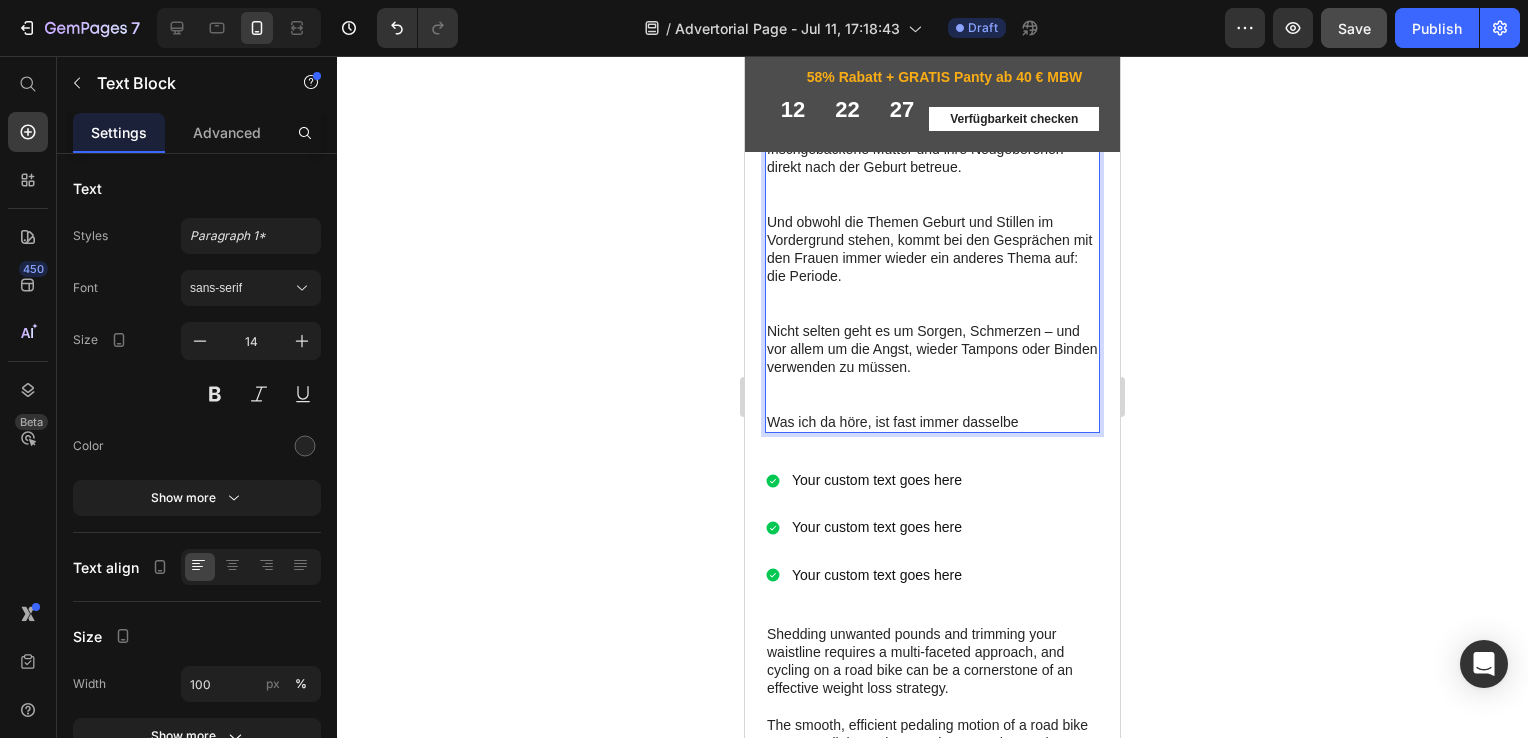 click on "Nicht selten geht es um Sorgen, Schmerzen – und vor allem um die Angst, wieder Tampons oder Binden verwenden zu müssen." at bounding box center (932, 367) 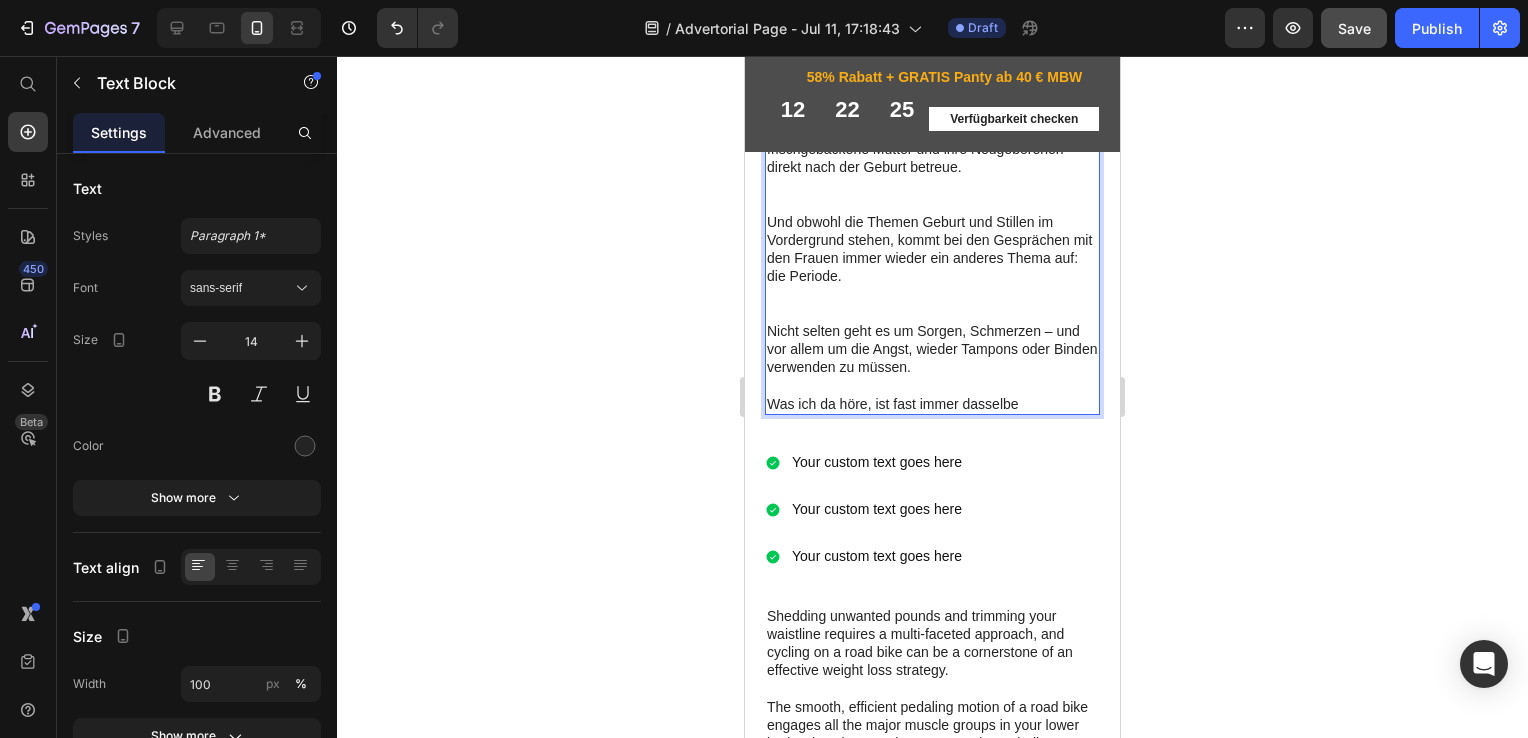 click on "Und obwohl die Themen Geburt und Stillen im Vordergrund stehen, kommt bei den Gesprächen mit den Frauen immer wieder ein anderes Thema auf: die Periode." at bounding box center (932, 267) 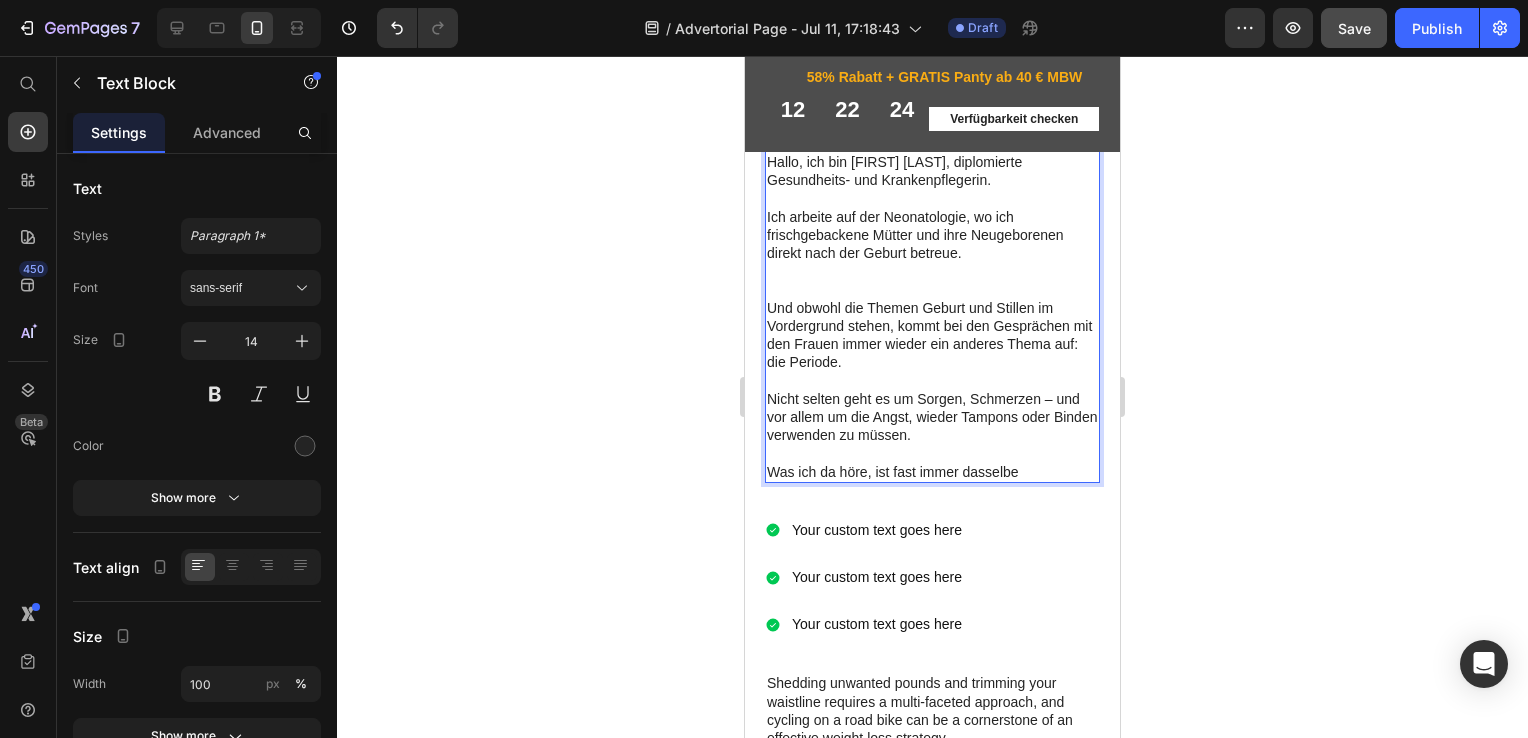 scroll, scrollTop: 628, scrollLeft: 0, axis: vertical 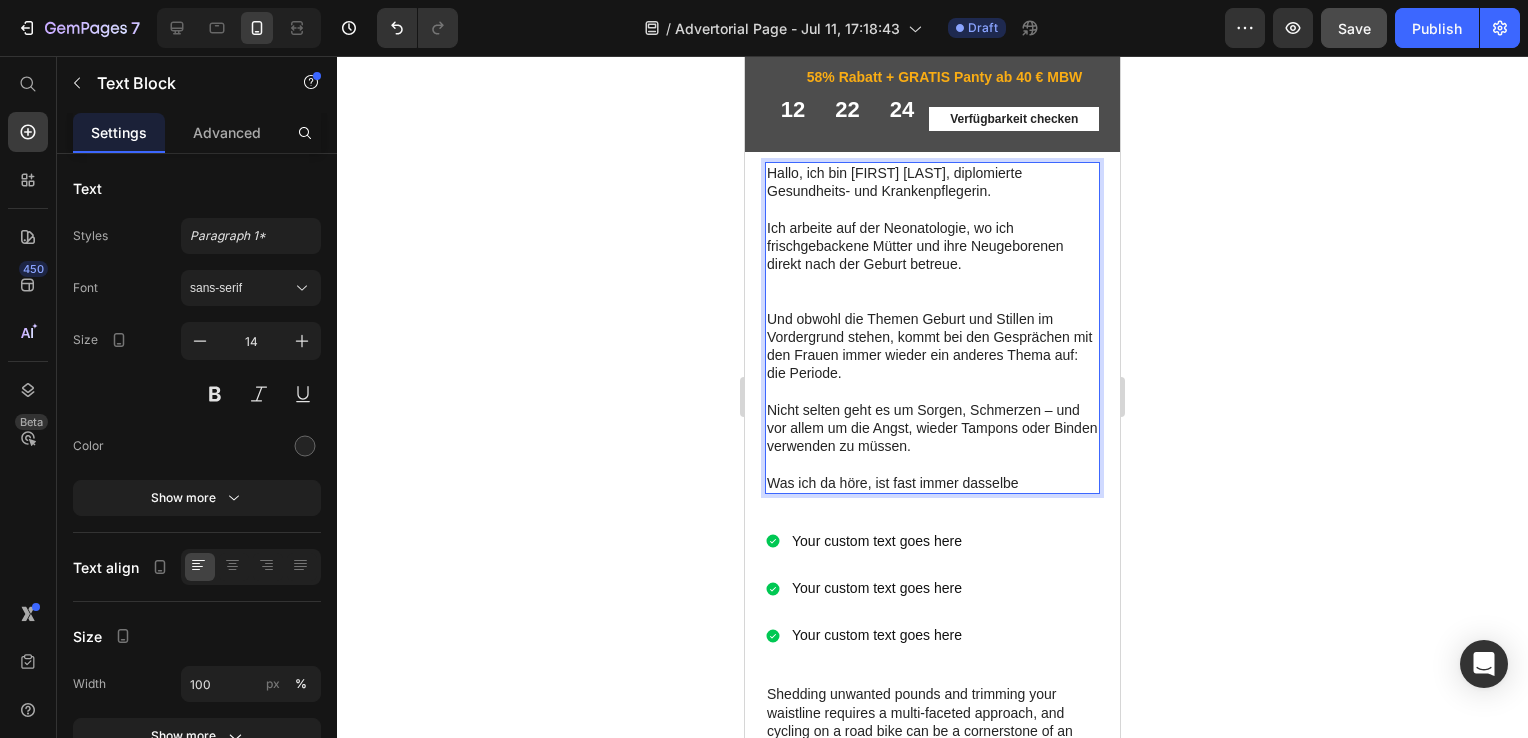click on "Ich arbeite auf der Neonatologie, wo ich frischgebackene Mütter und ihre Neugeborenen direkt nach der Geburt betreue." at bounding box center (932, 264) 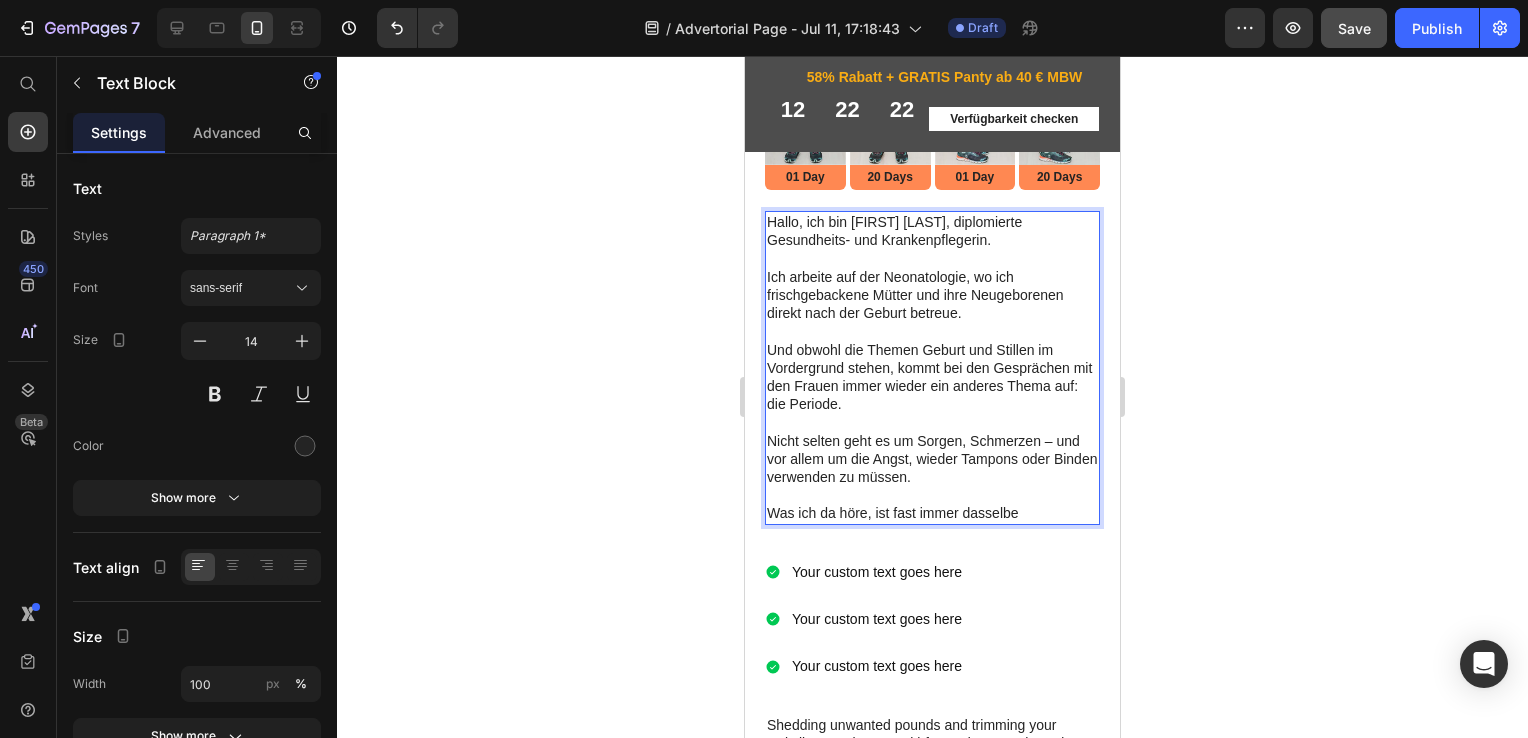 scroll, scrollTop: 578, scrollLeft: 0, axis: vertical 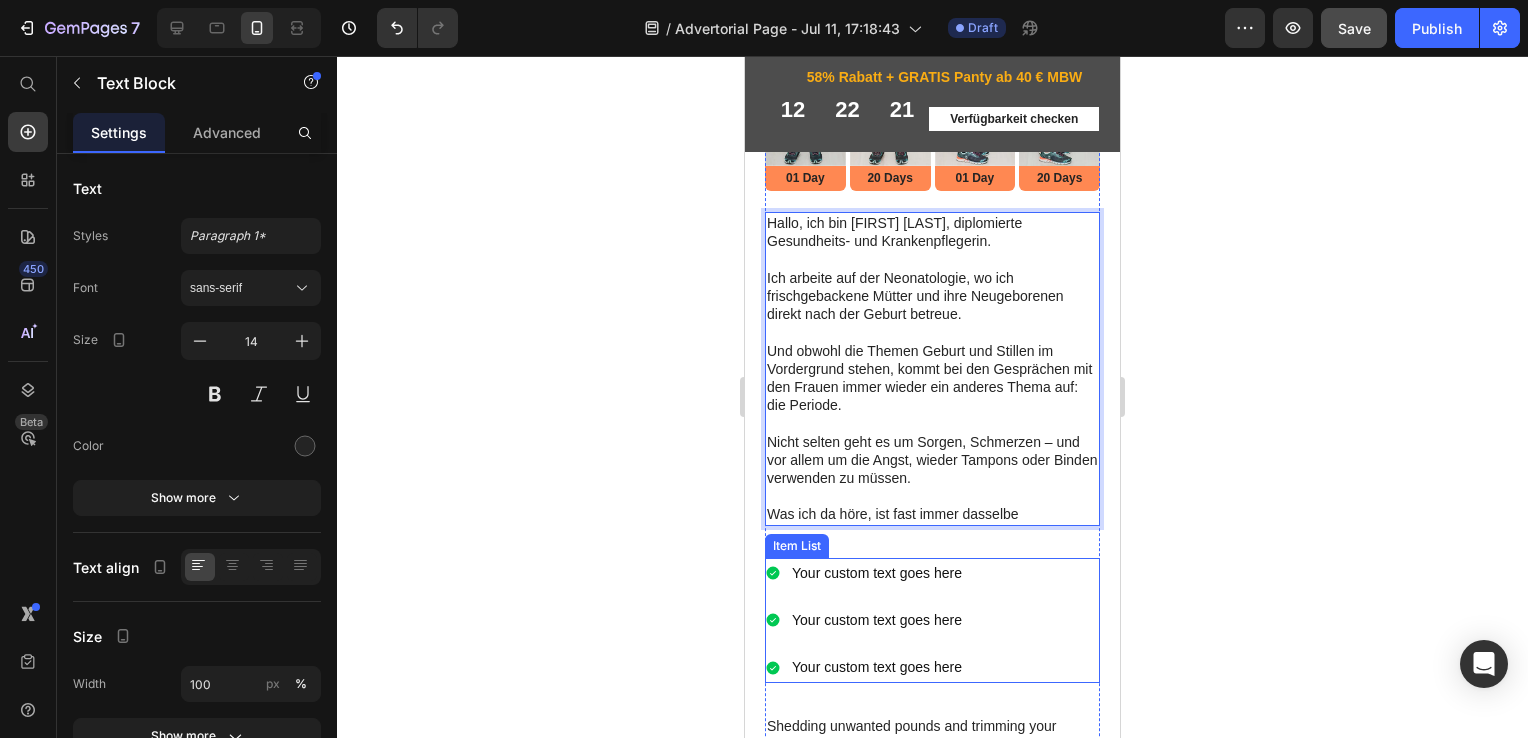 click on "Your custom text goes here" at bounding box center [877, 573] 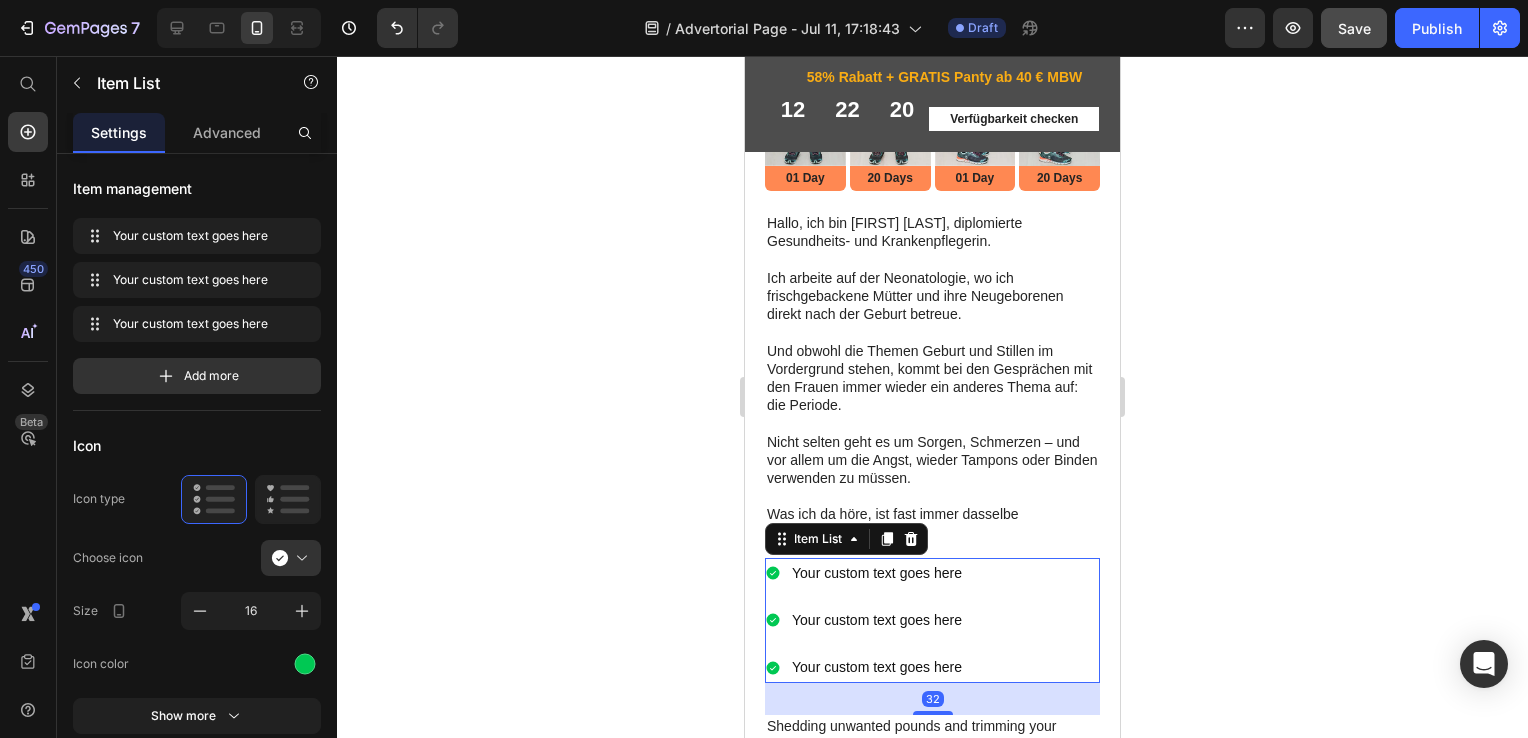 click on "Your custom text goes here" at bounding box center [877, 573] 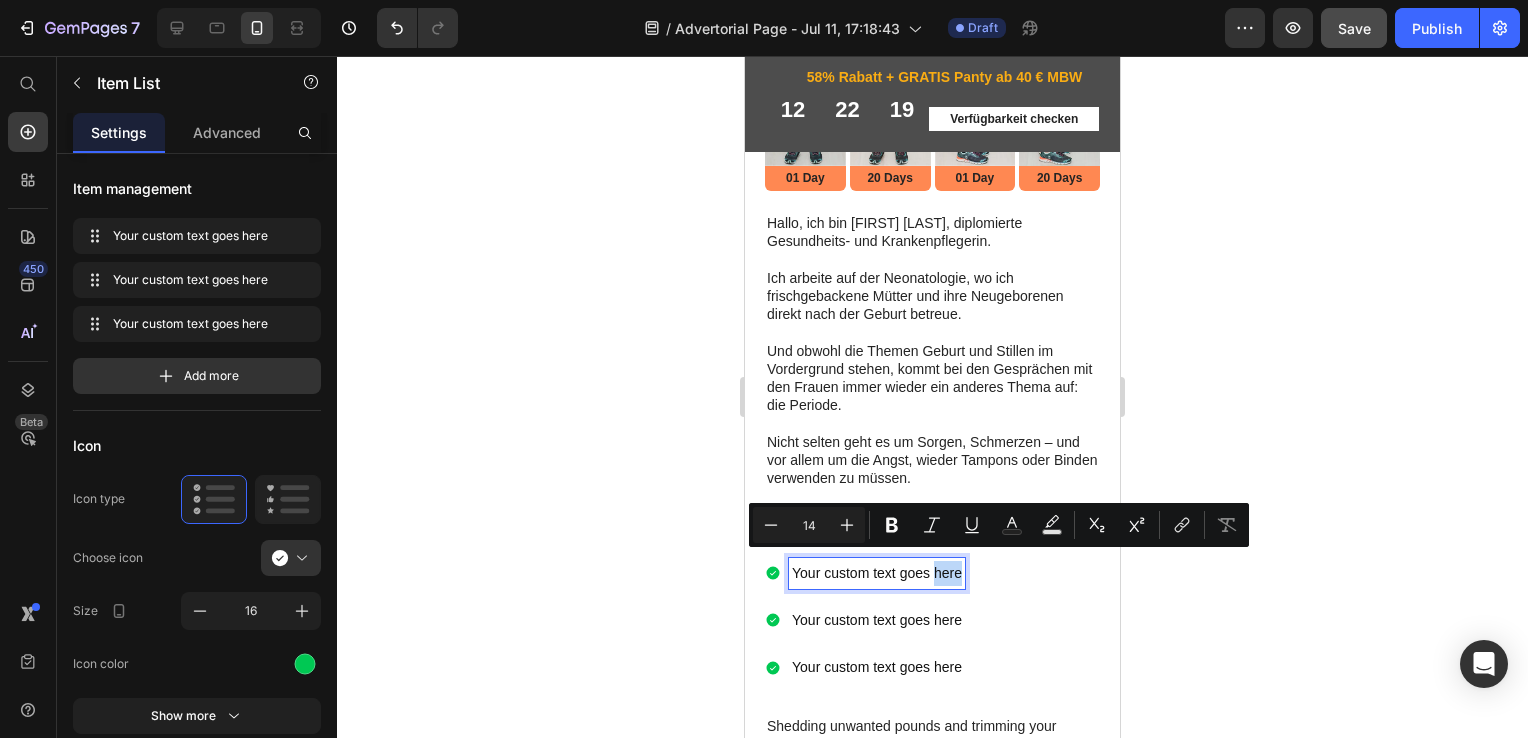 click on "Your custom text goes here" at bounding box center (877, 573) 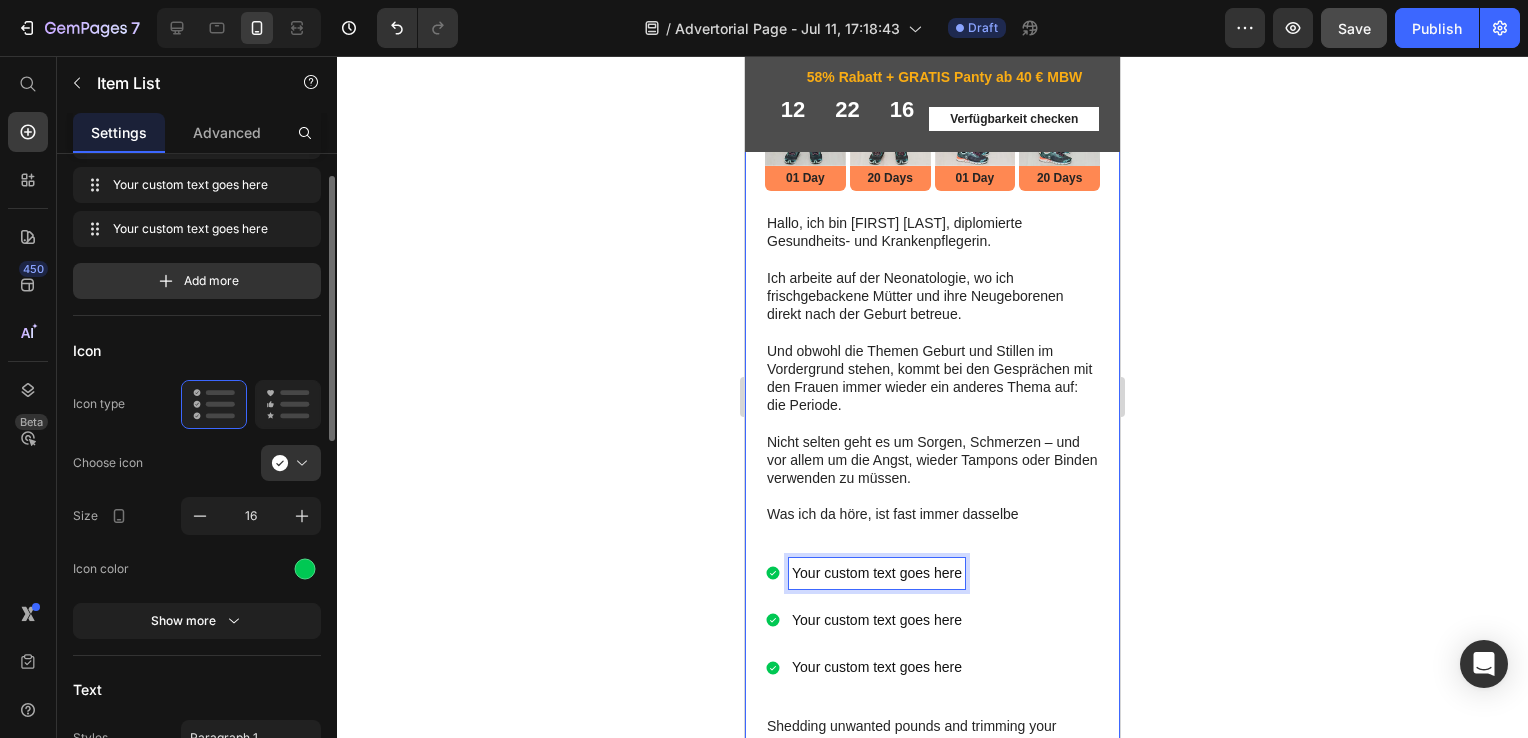 scroll, scrollTop: 108, scrollLeft: 0, axis: vertical 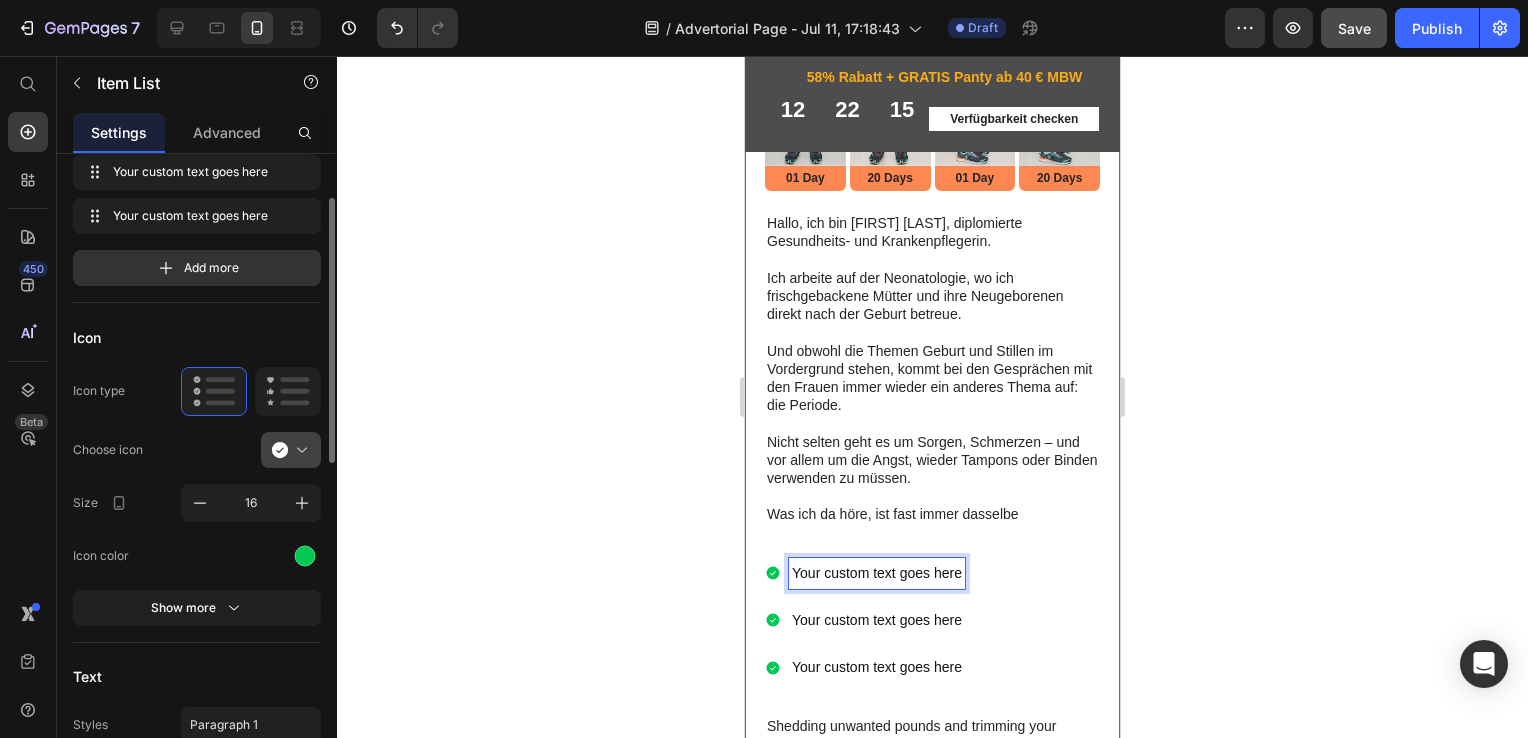 click at bounding box center (299, 450) 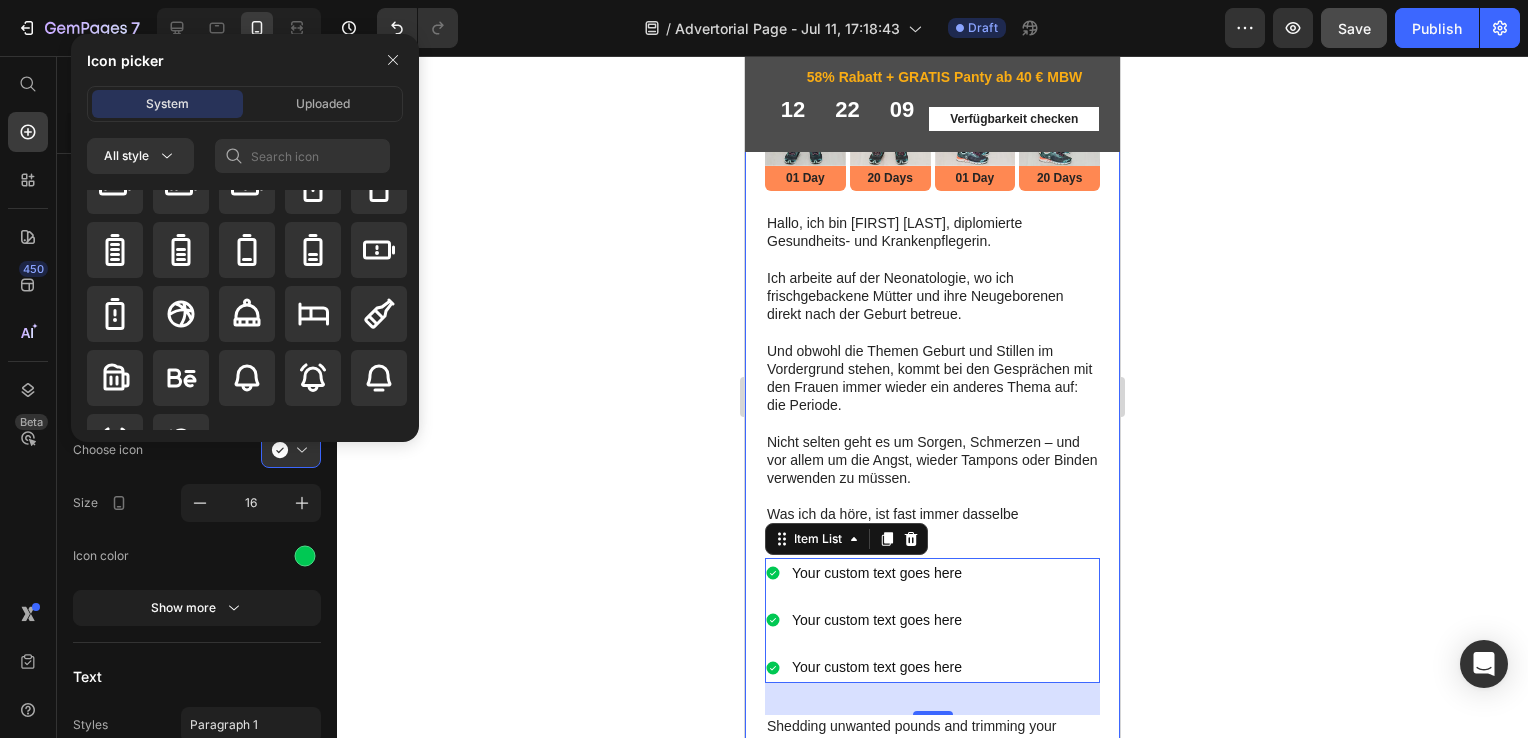 scroll, scrollTop: 1992, scrollLeft: 0, axis: vertical 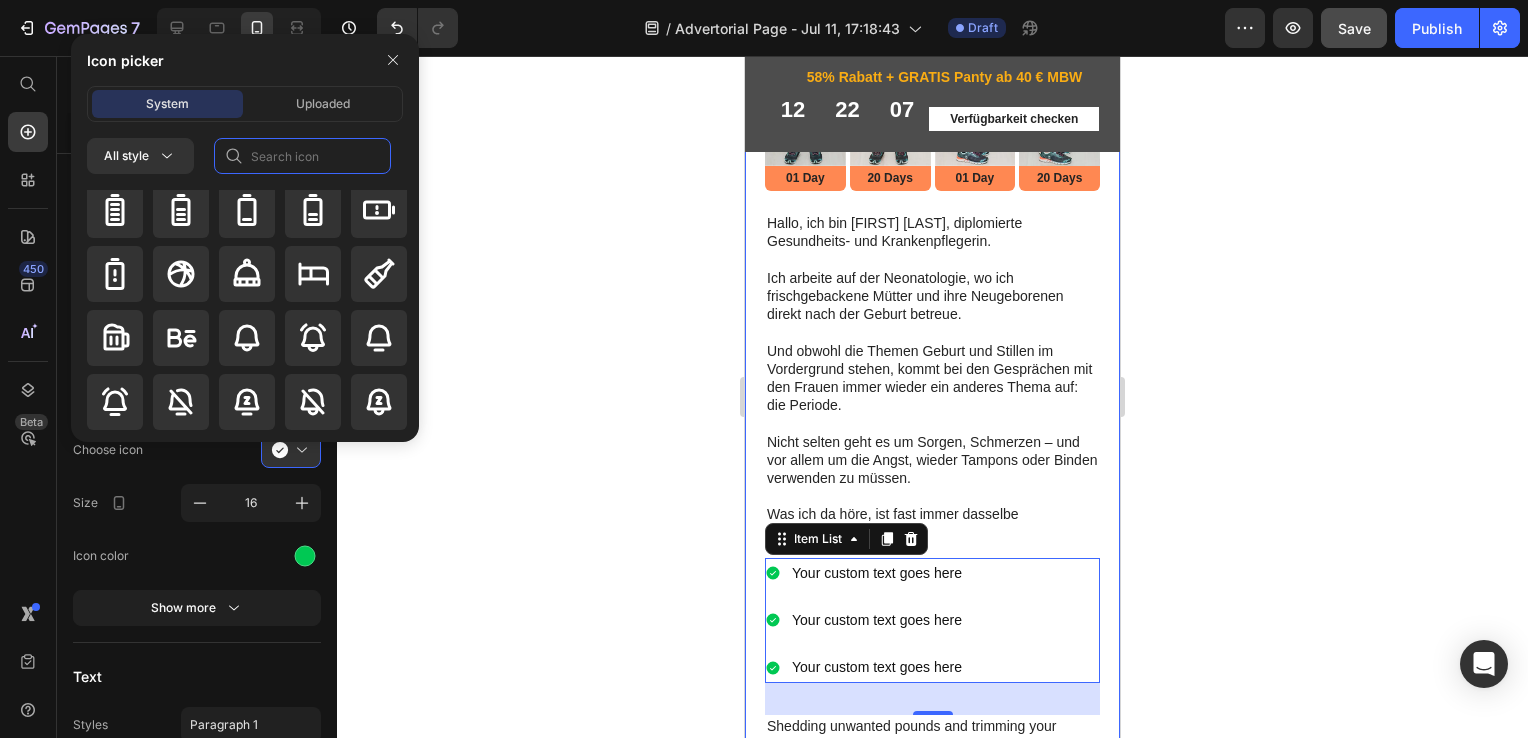 click 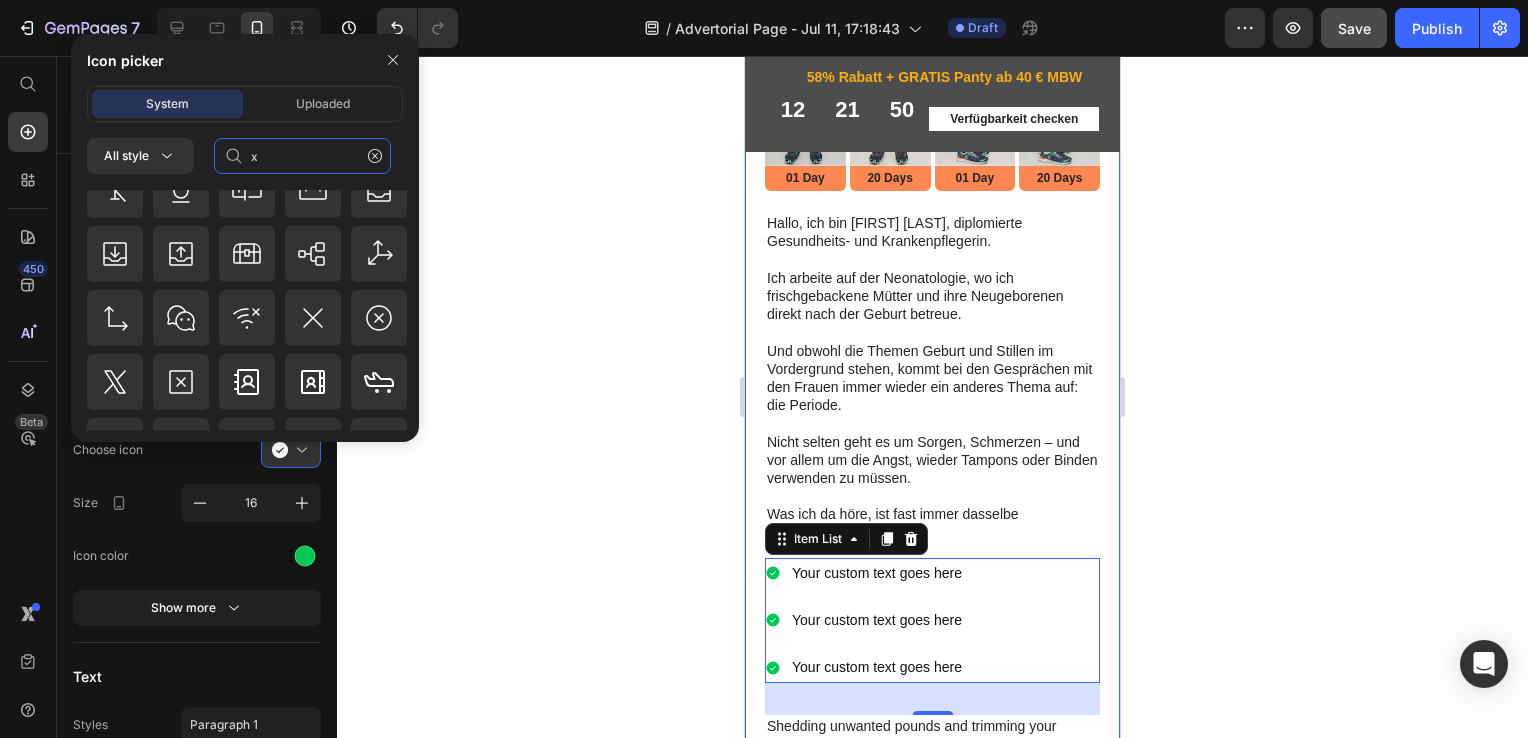 scroll, scrollTop: 4584, scrollLeft: 0, axis: vertical 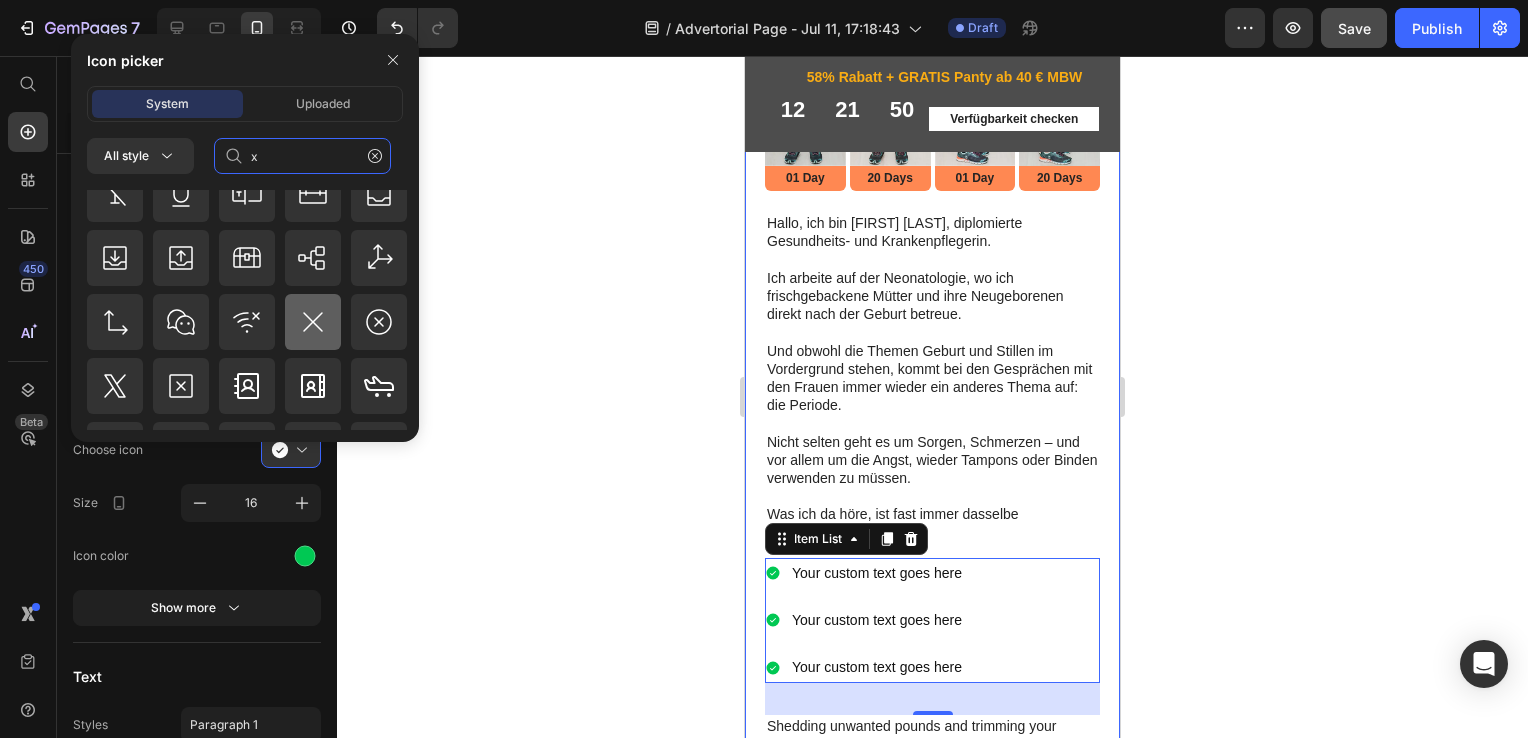 type on "x" 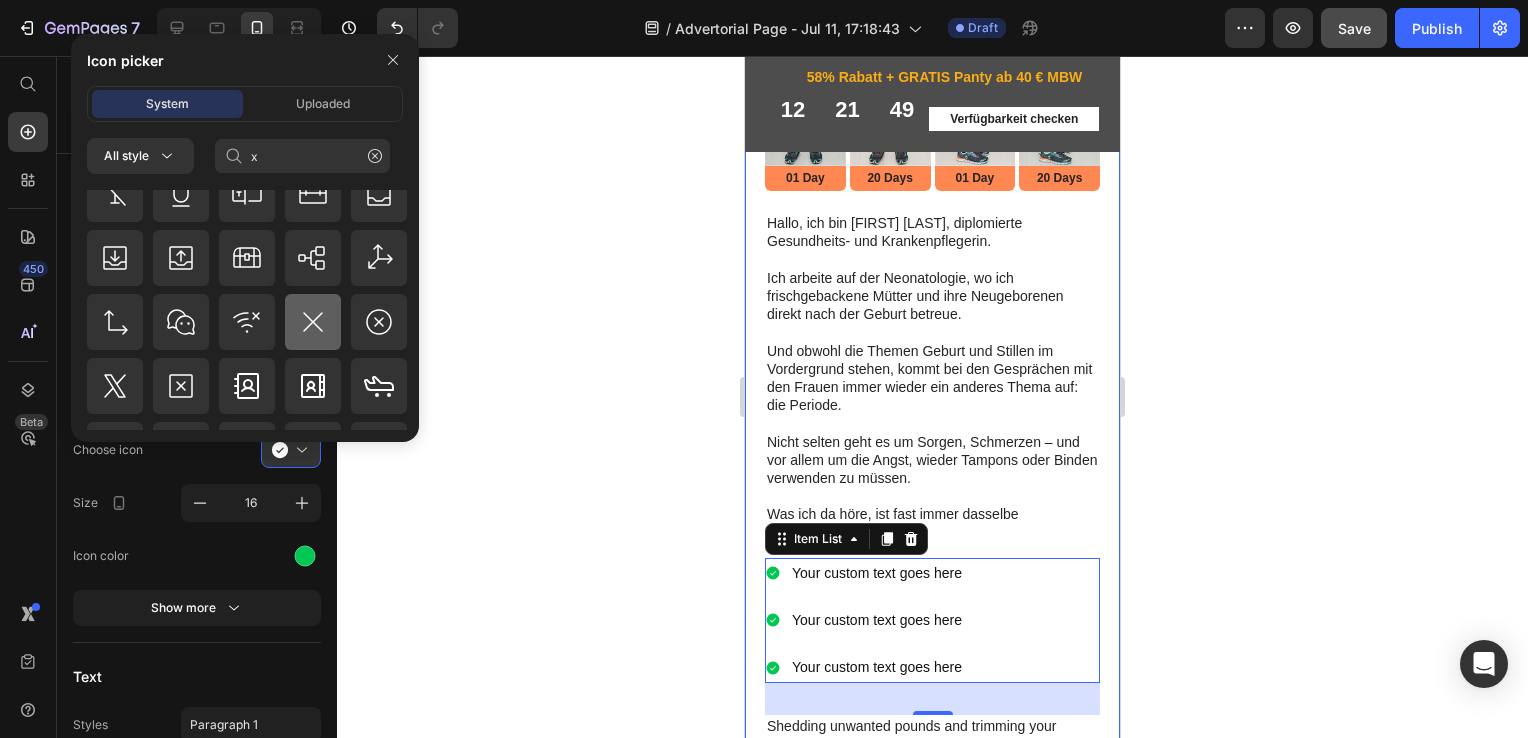 click 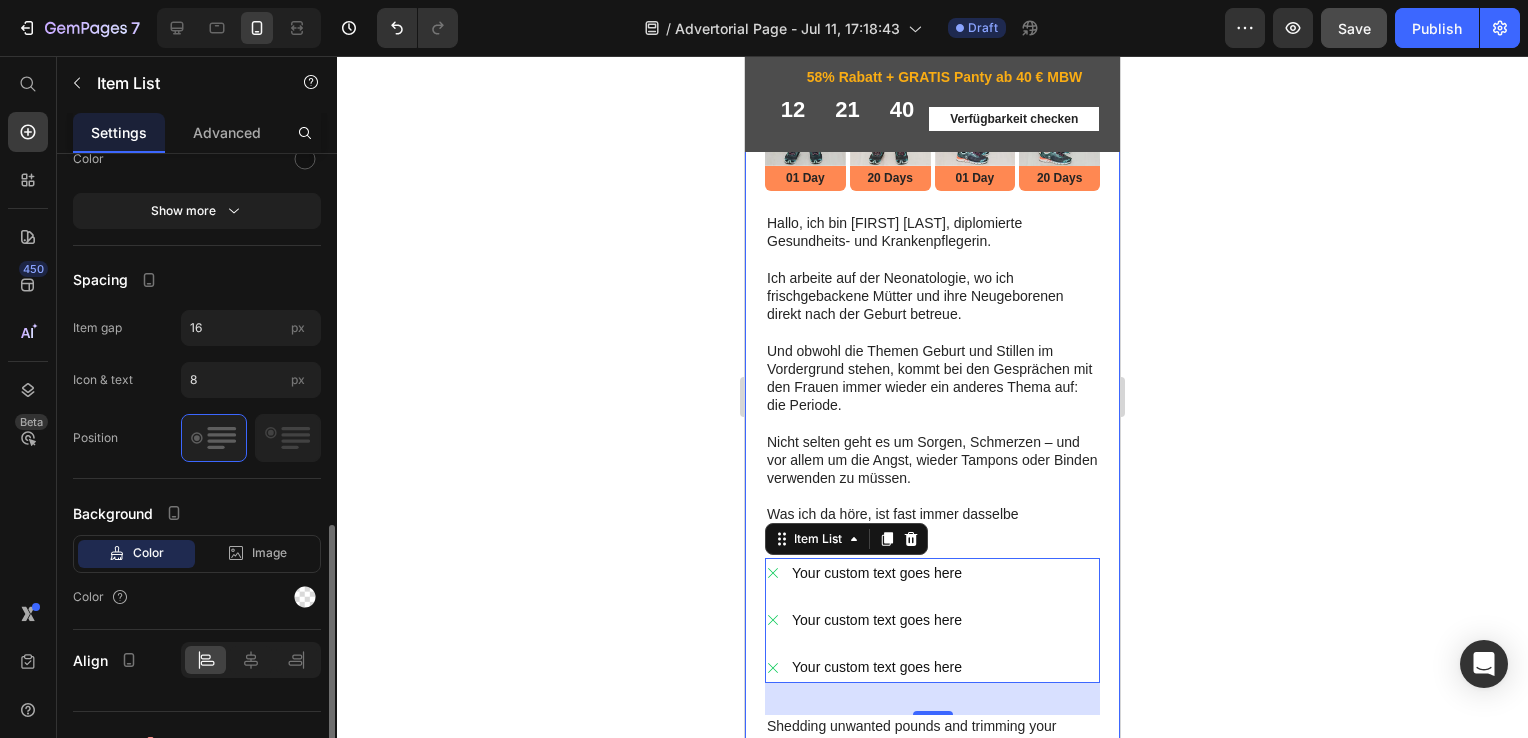 scroll, scrollTop: 896, scrollLeft: 0, axis: vertical 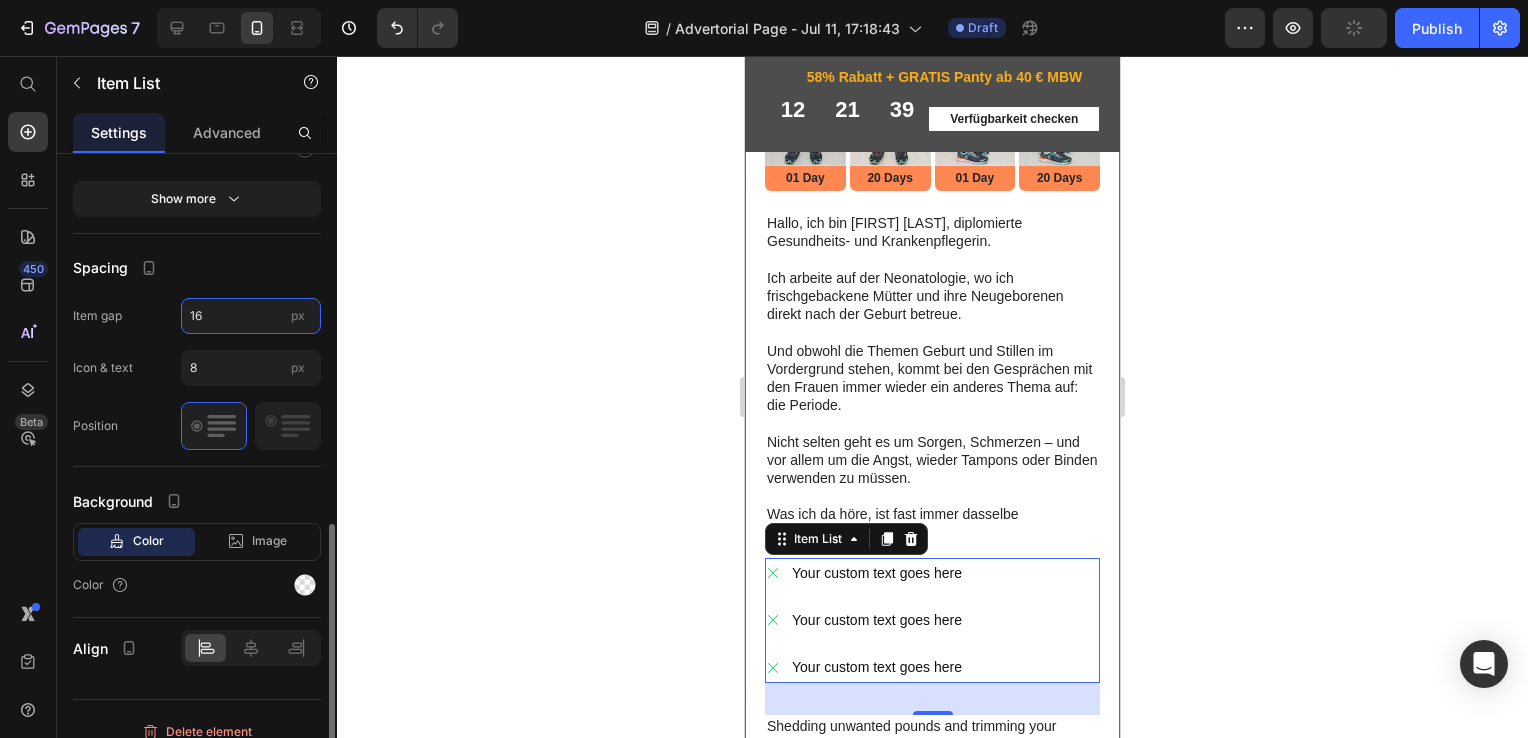 click on "16" at bounding box center (251, 316) 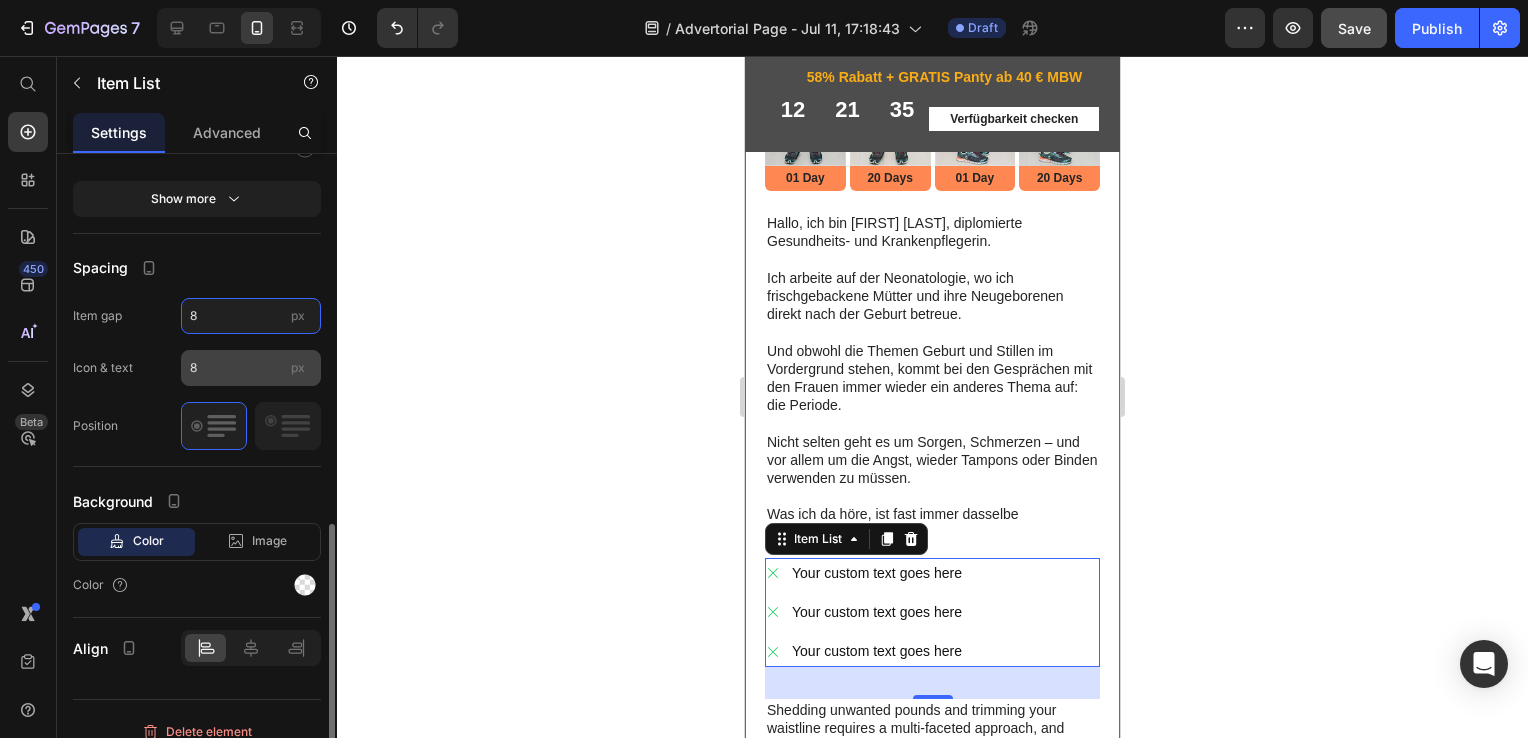type on "8" 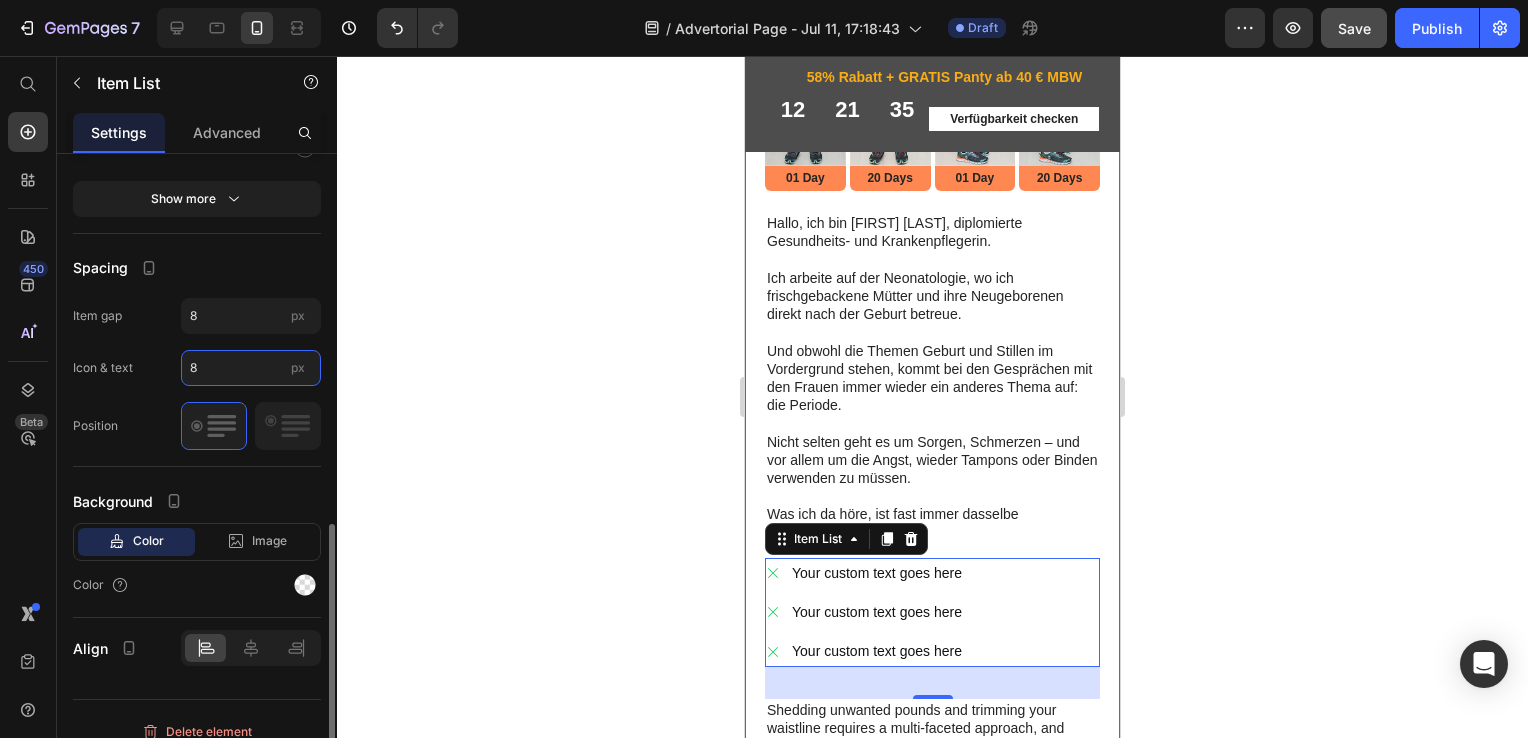 click on "8" at bounding box center (251, 368) 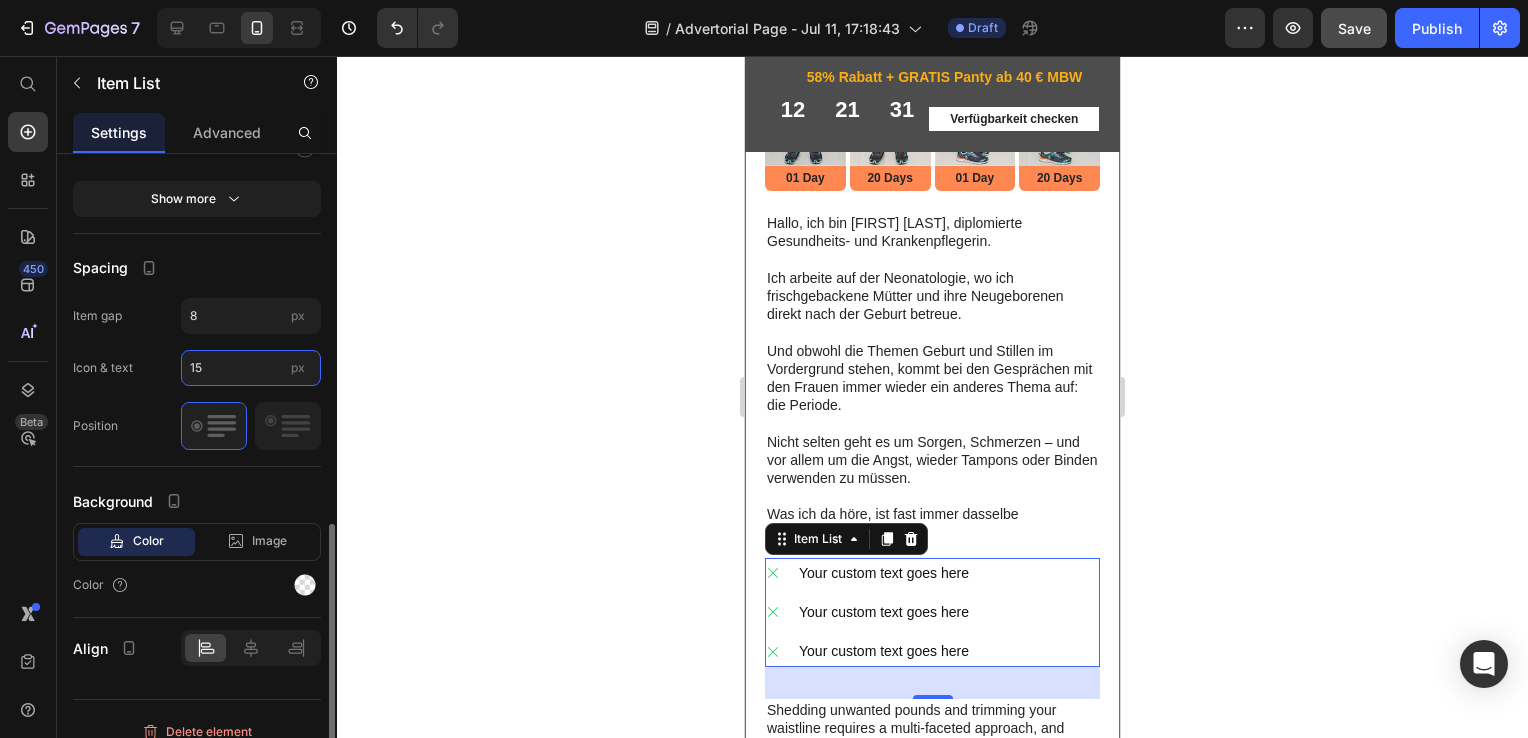 type on "1" 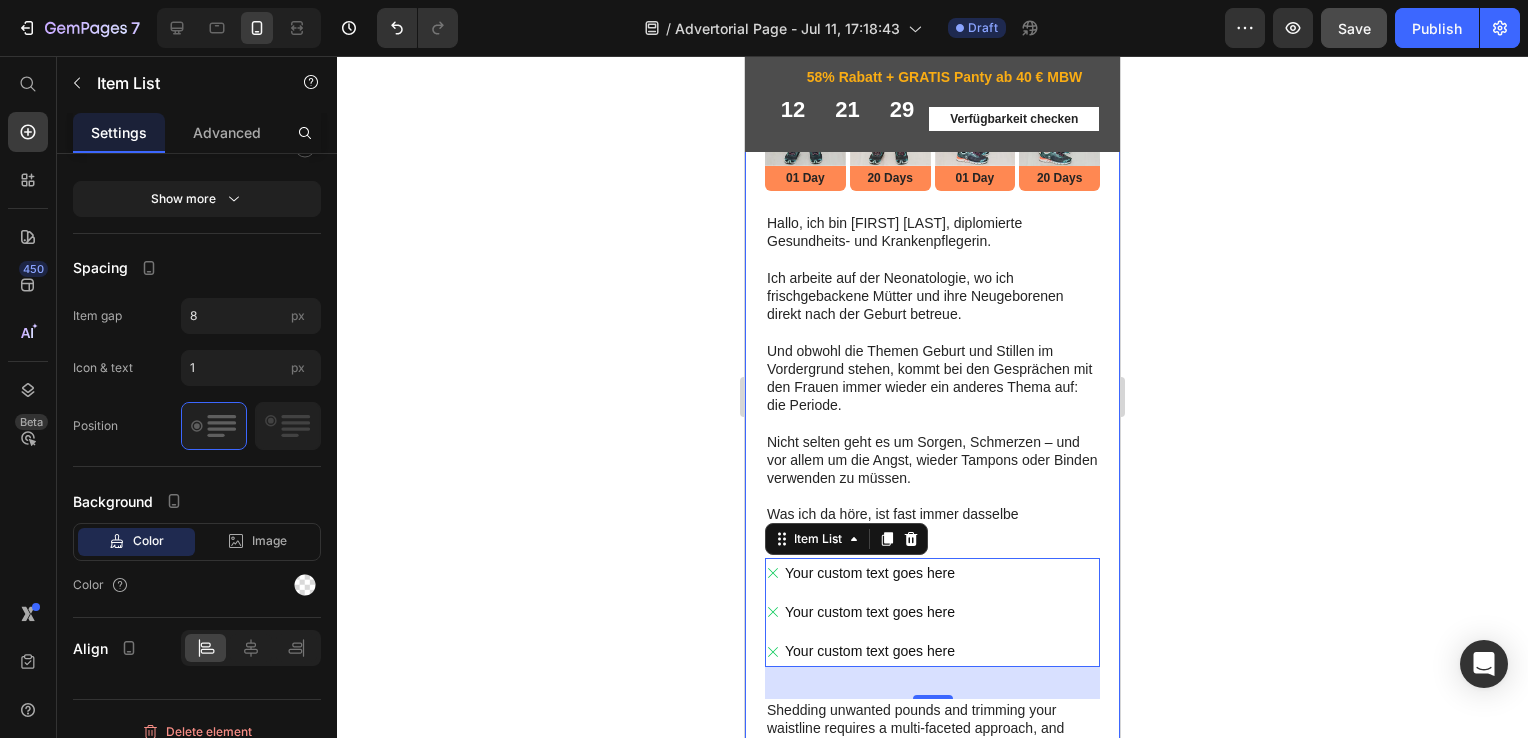 click 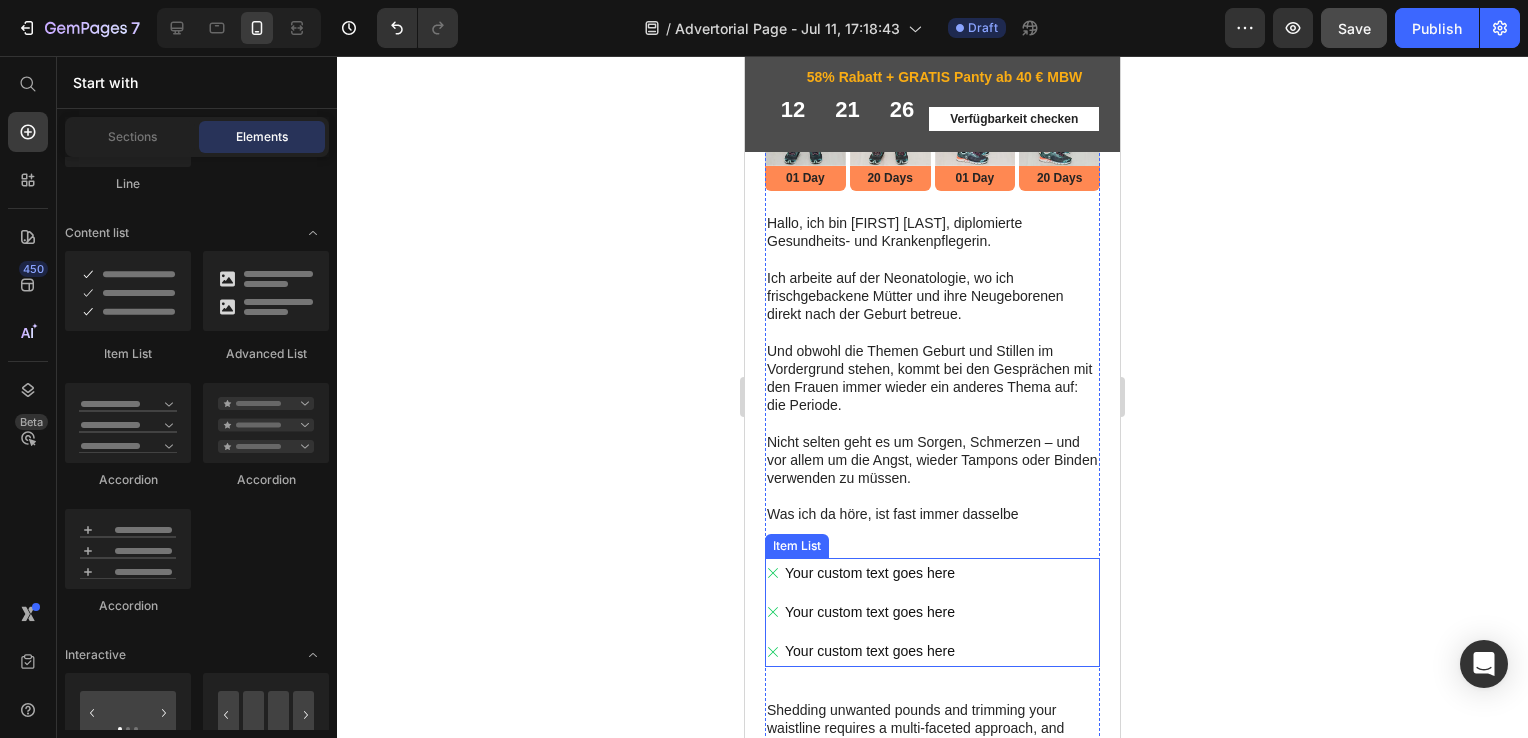 click 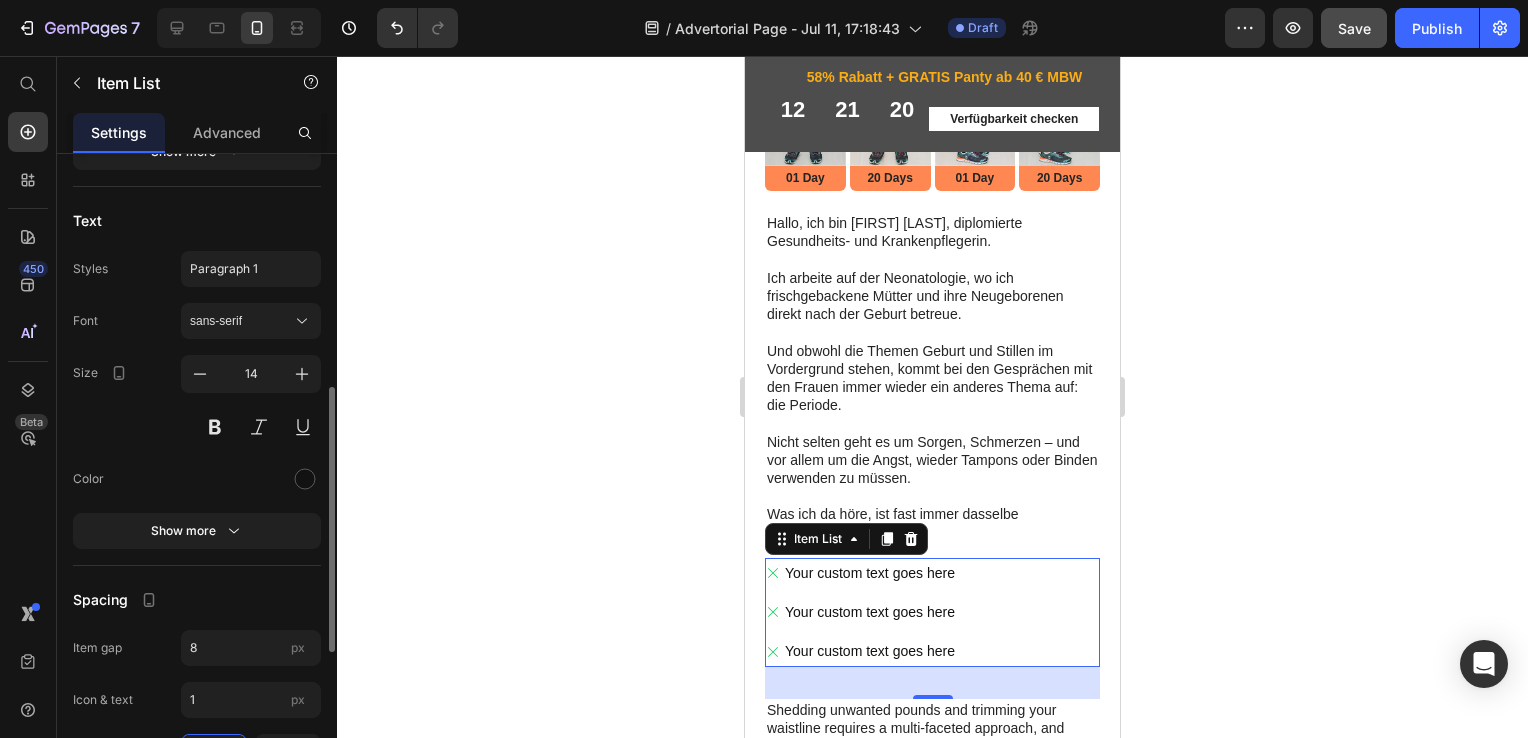 scroll, scrollTop: 563, scrollLeft: 0, axis: vertical 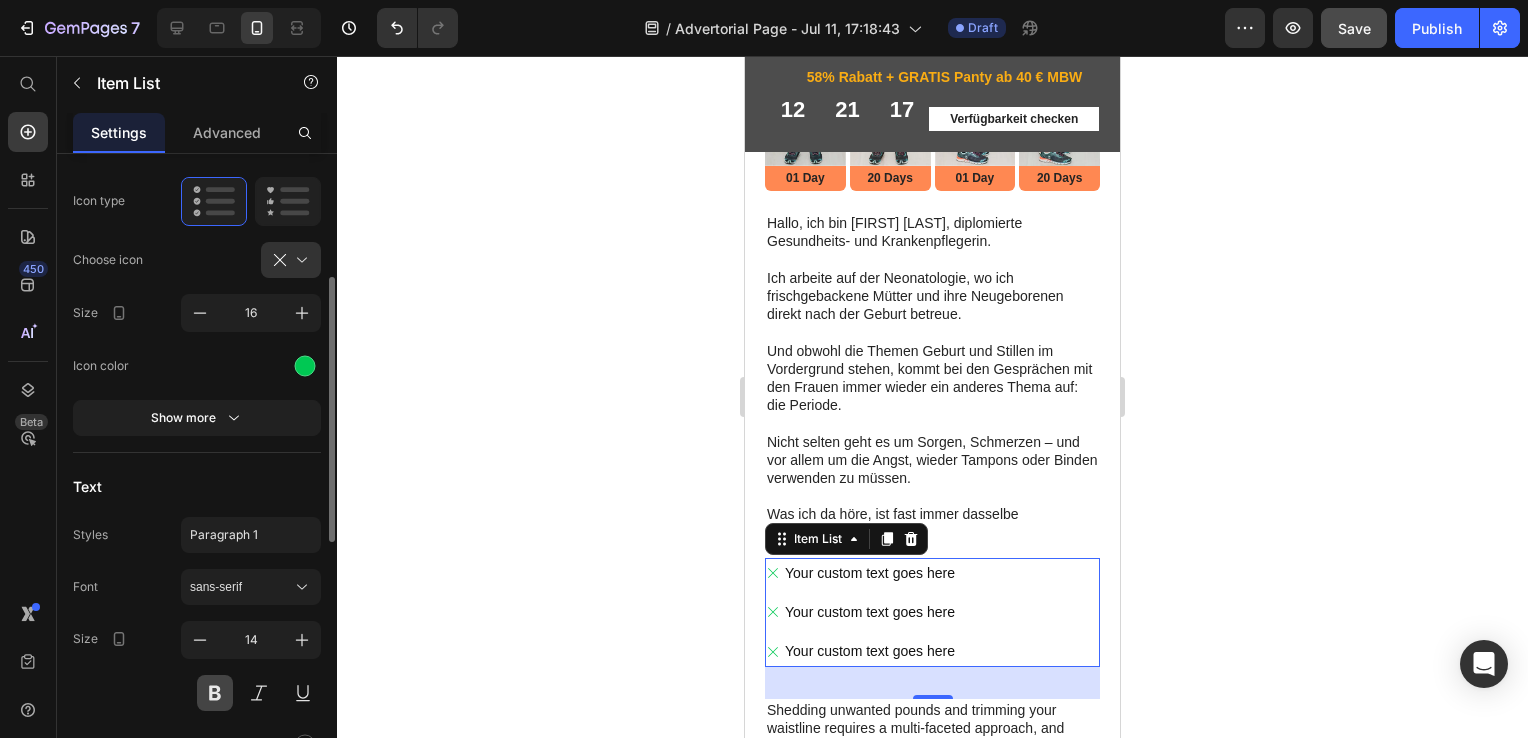 click on "Show more" at bounding box center [197, 418] 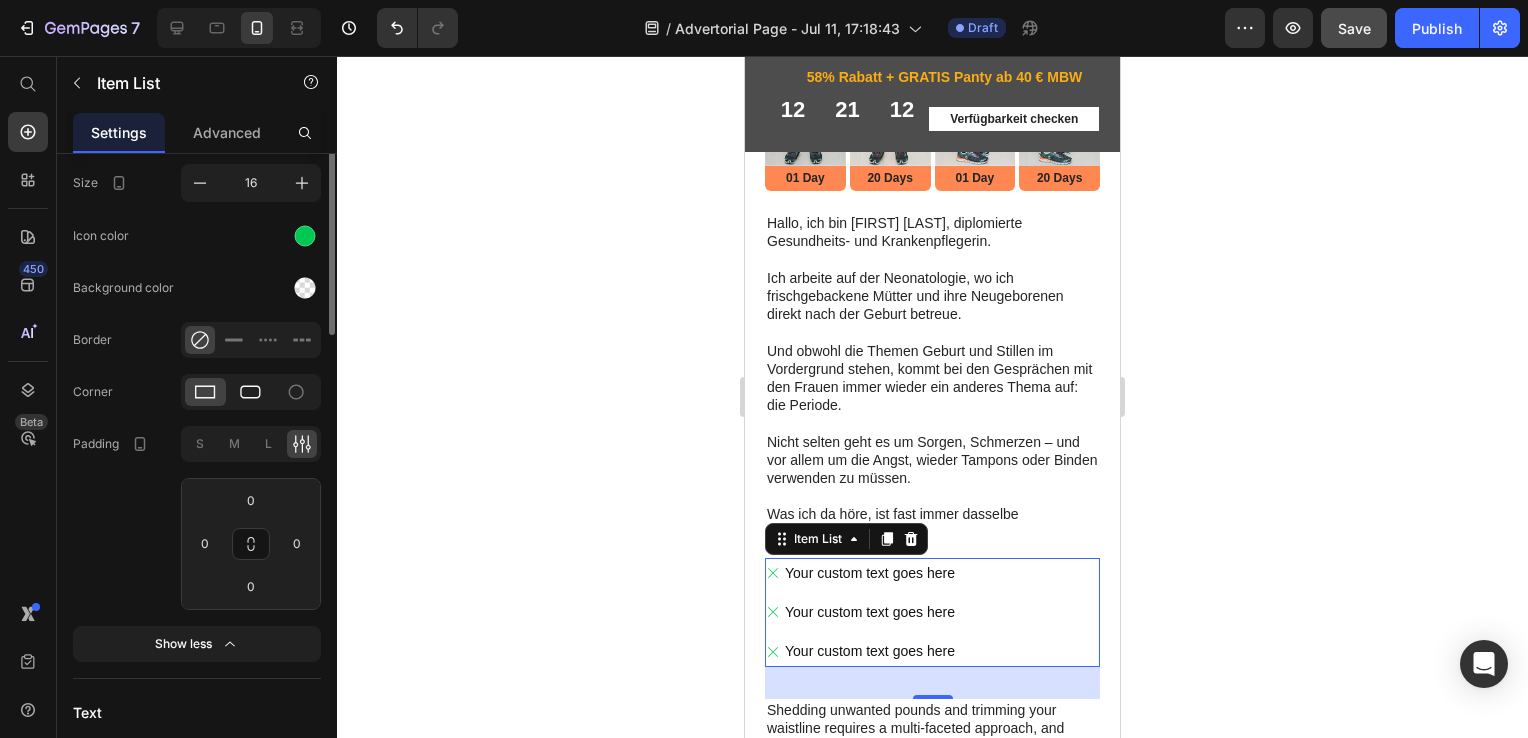 scroll, scrollTop: 264, scrollLeft: 0, axis: vertical 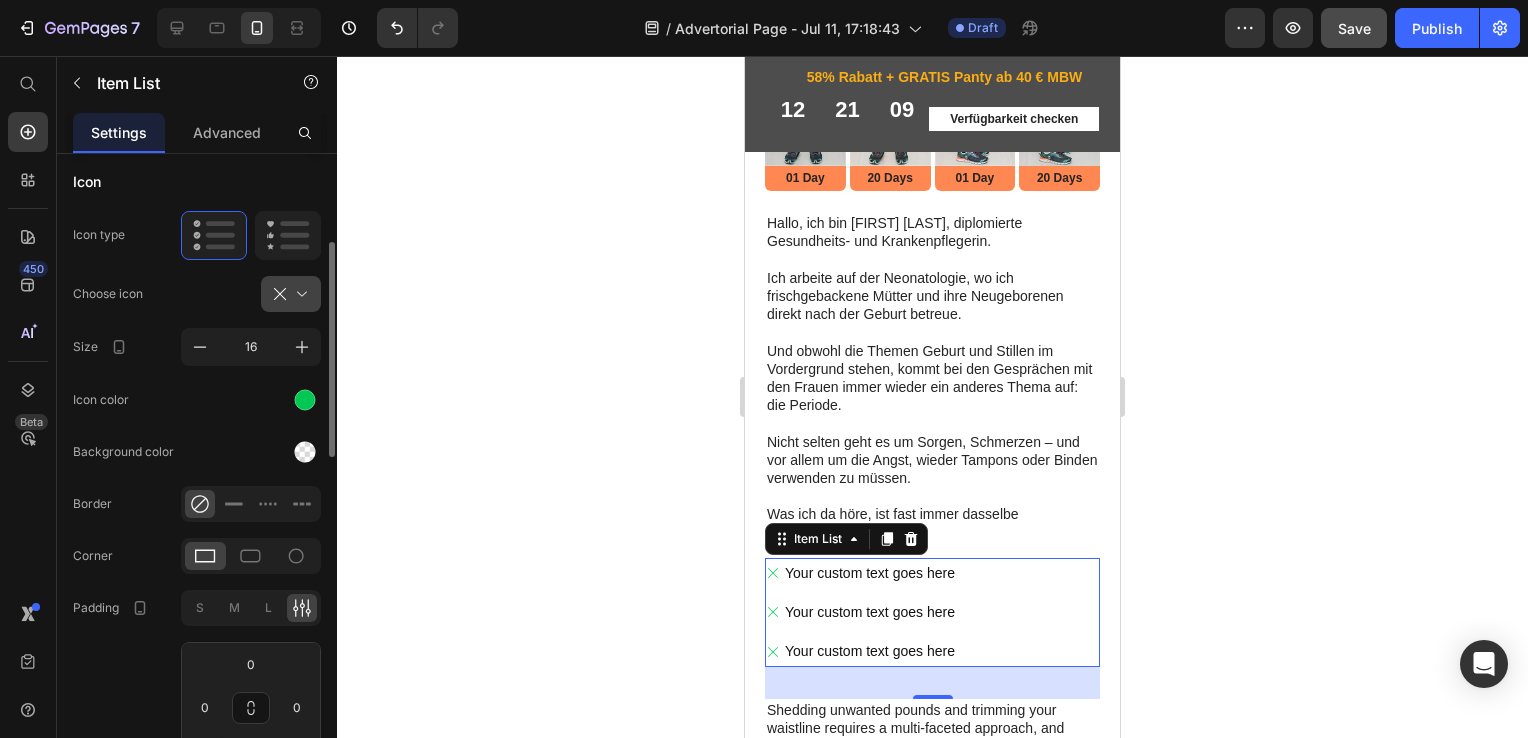 click at bounding box center [299, 294] 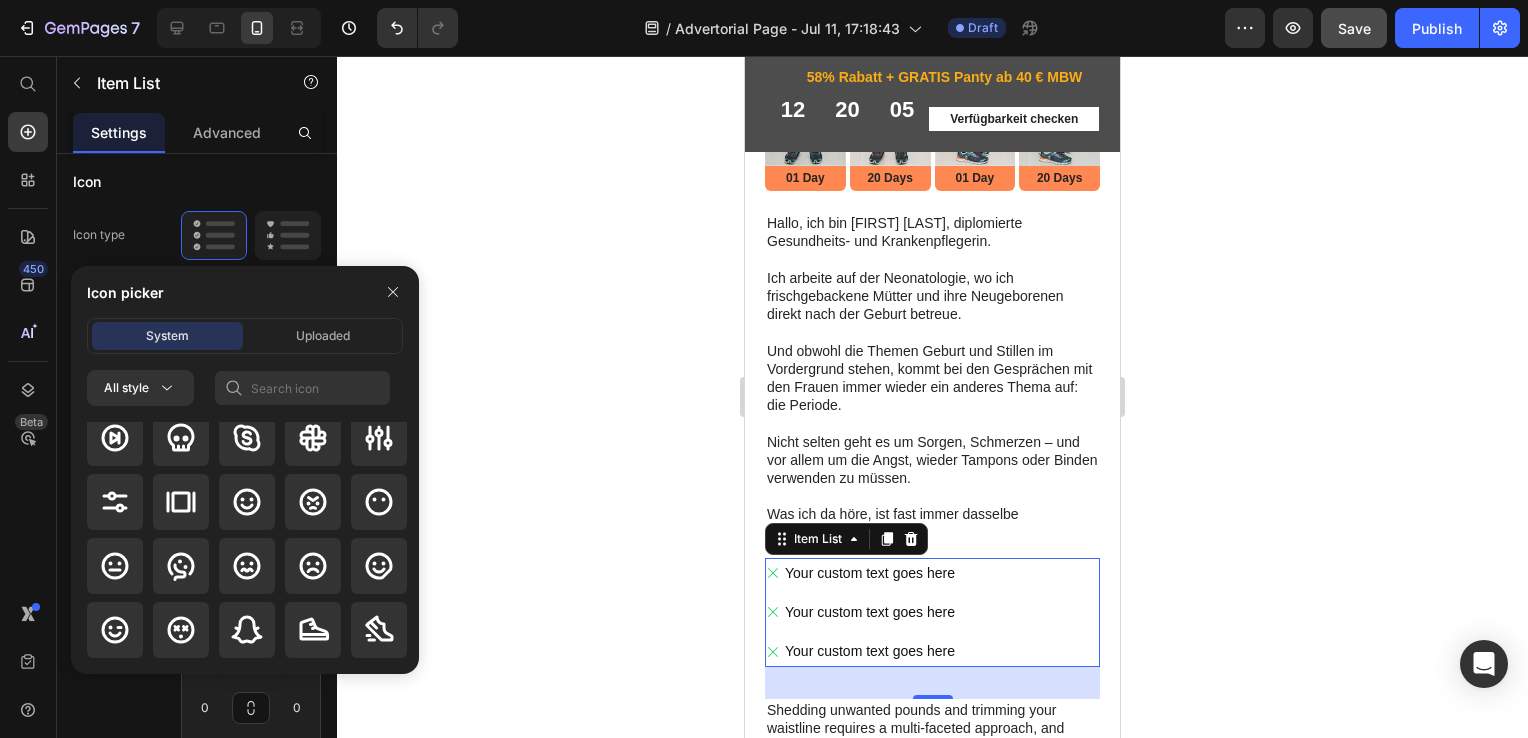 scroll, scrollTop: 13698, scrollLeft: 0, axis: vertical 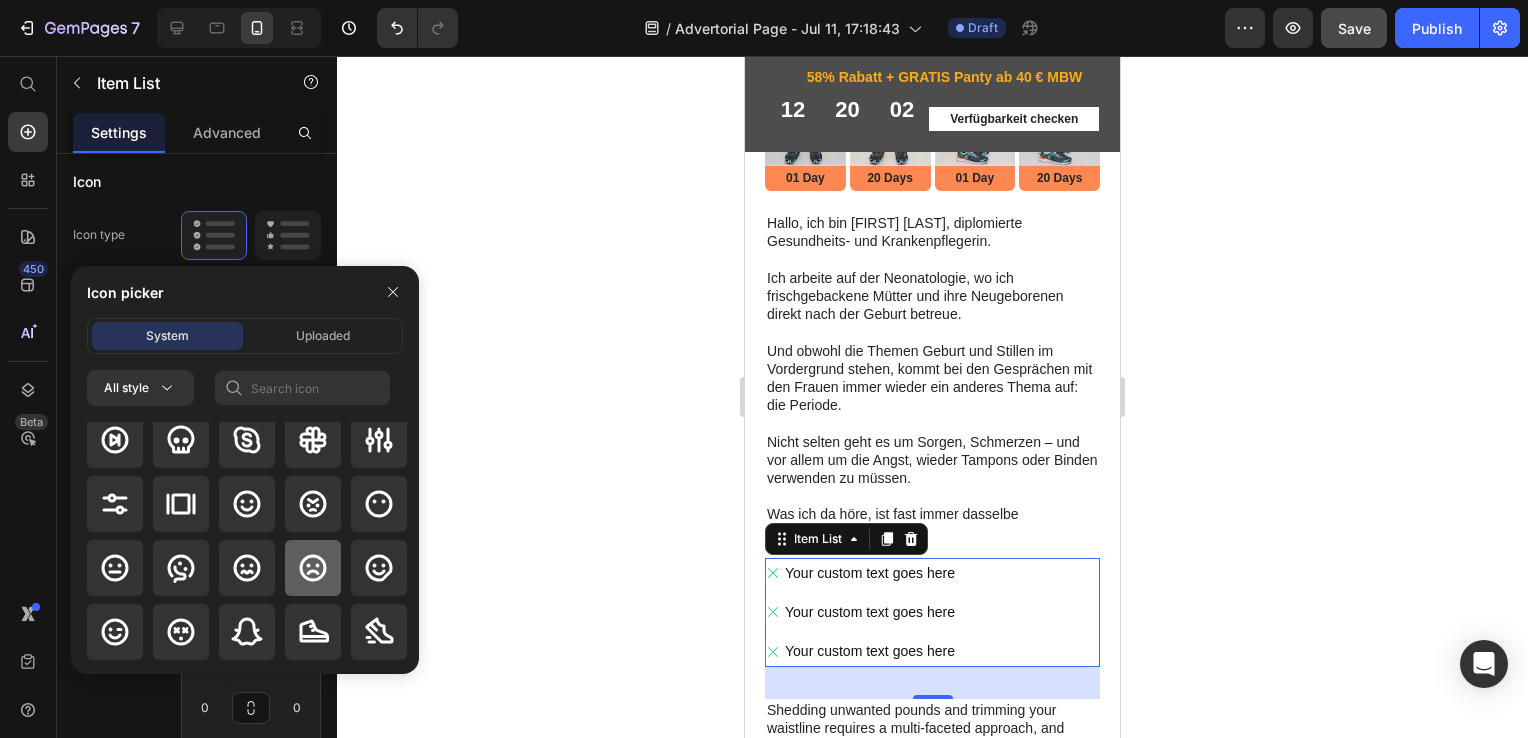 click 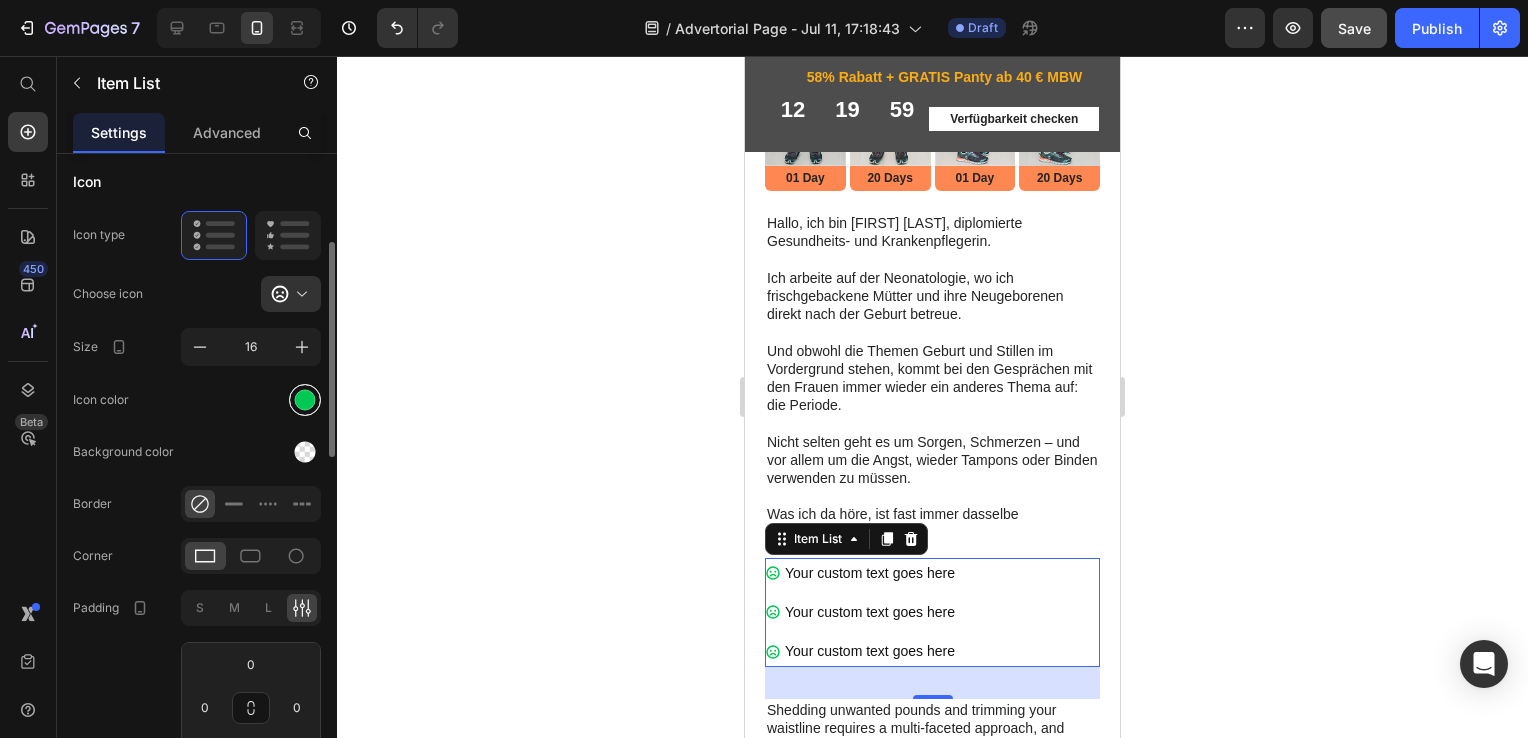 click at bounding box center [305, 399] 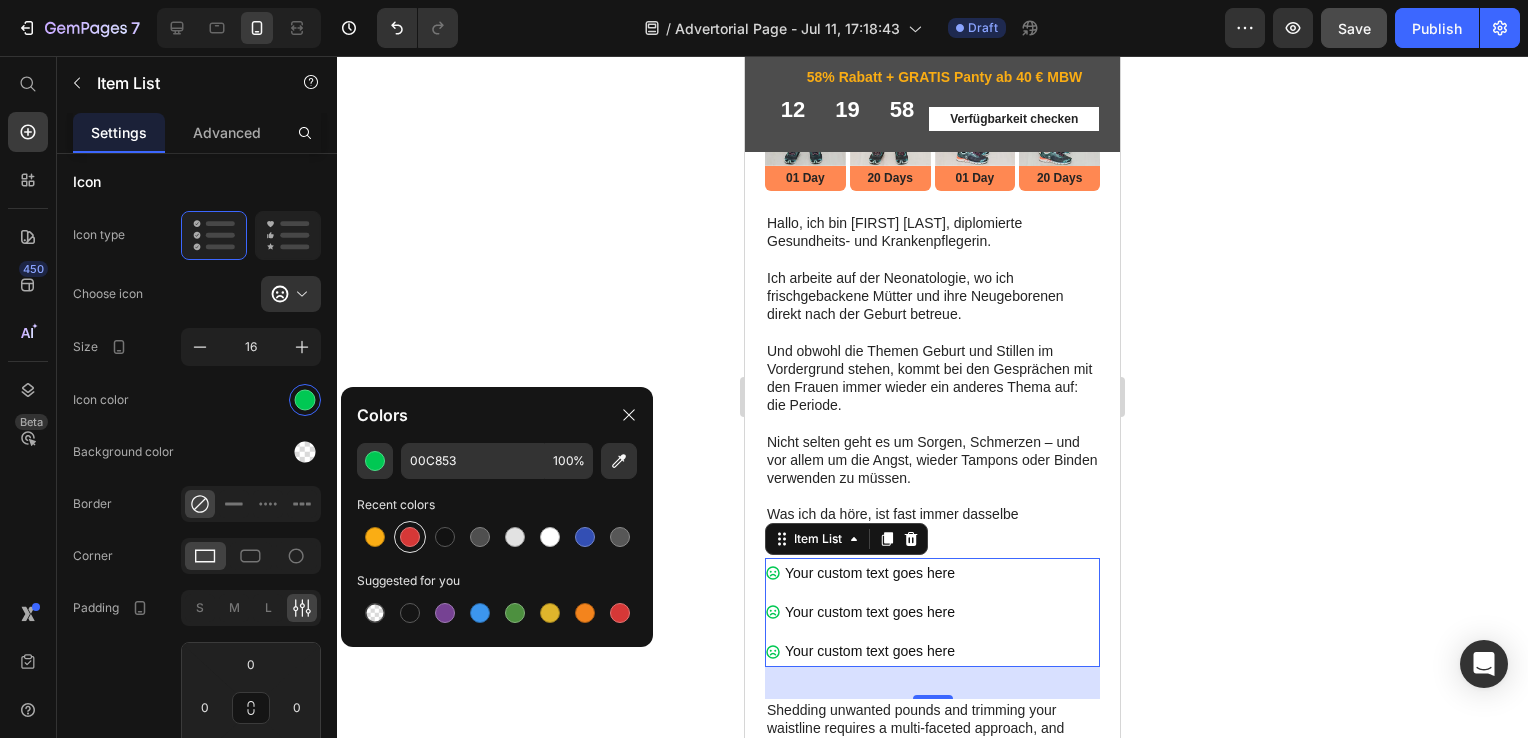 click at bounding box center (410, 537) 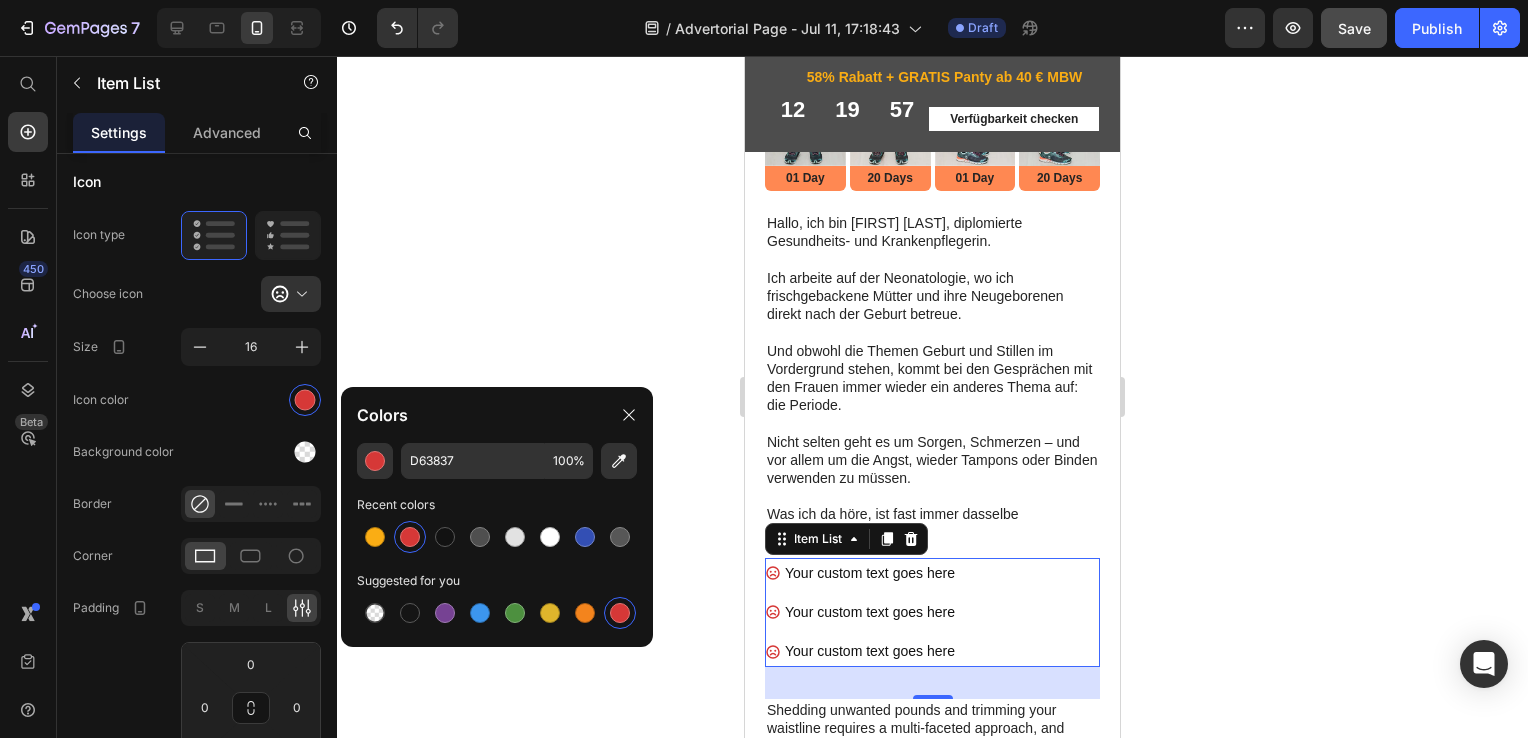 click 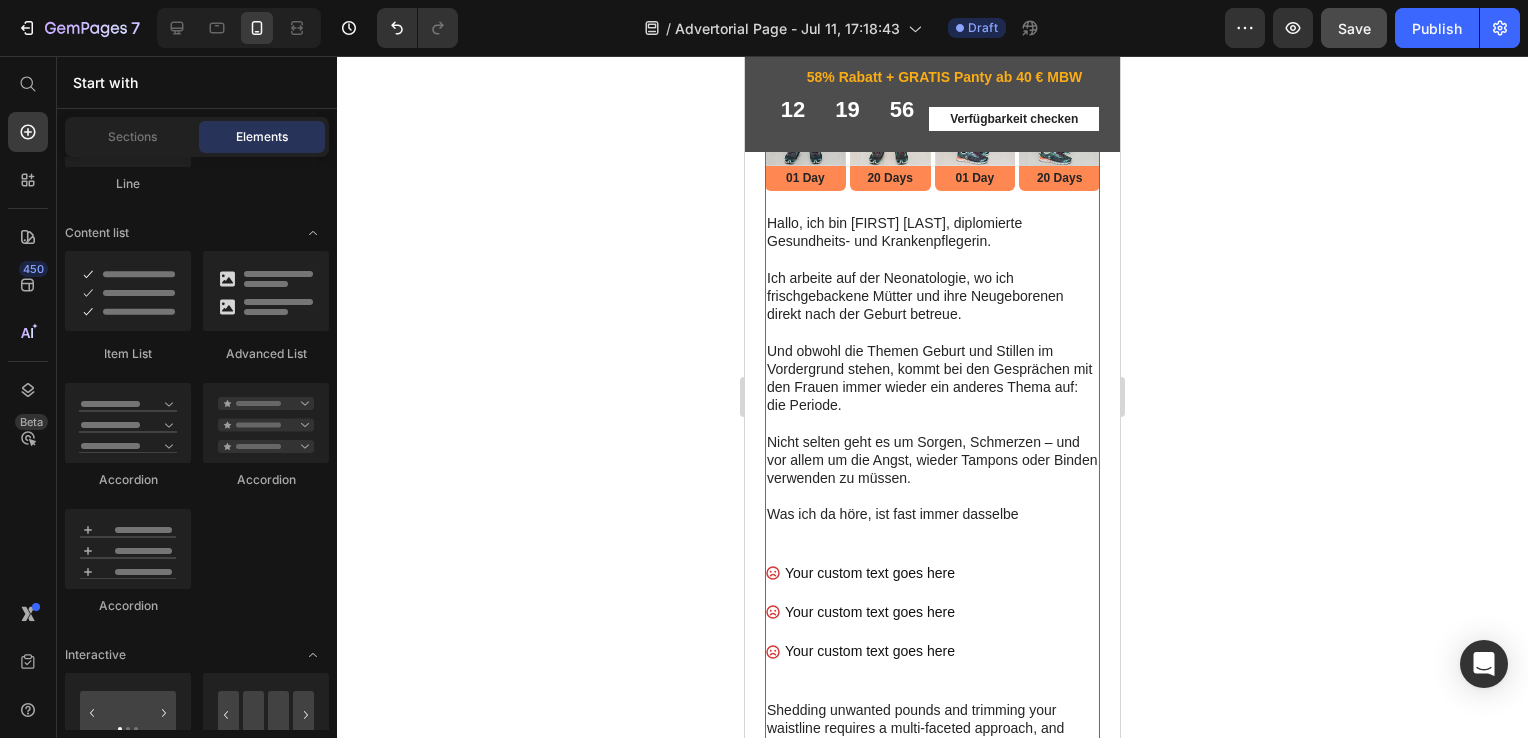 click on "Image 01 Day Text Block Row Image 20 Days Text Block Row Image 01 Day Text Block Row Image 20 Days Text Block Row Row Hallo, ich bin Isabelle Doczy, diplomierte Gesundheits- und Krankenpflegerin.  Ich arbeite auf der Neonatologie, wo ich frischgebackene Mütter und ihre Neugeborenen direkt nach der Geburt betreue. Und obwohl die Themen Geburt und Stillen im Vordergrund stehen, kommt bei den Gesprächen mit den Frauen immer wieder ein anderes Thema auf: die Periode. Nicht selten geht es um Sorgen, Schmerzen – und vor allem um die Angst, wieder Tampons oder Binden verwenden zu müssen. Was ich da höre, ist fast immer dasselbe Text Block
Your custom text goes here
Your custom text goes here
Your custom text goes here Item List Shedding unwanted pounds and trimming your waistline requires a multi-faceted approach, and cycling on a road bike can be a cornerstone of an effective weight loss strategy.      GEM Road Bike Text Block Image Heading Text Block Image" at bounding box center [932, 1611] 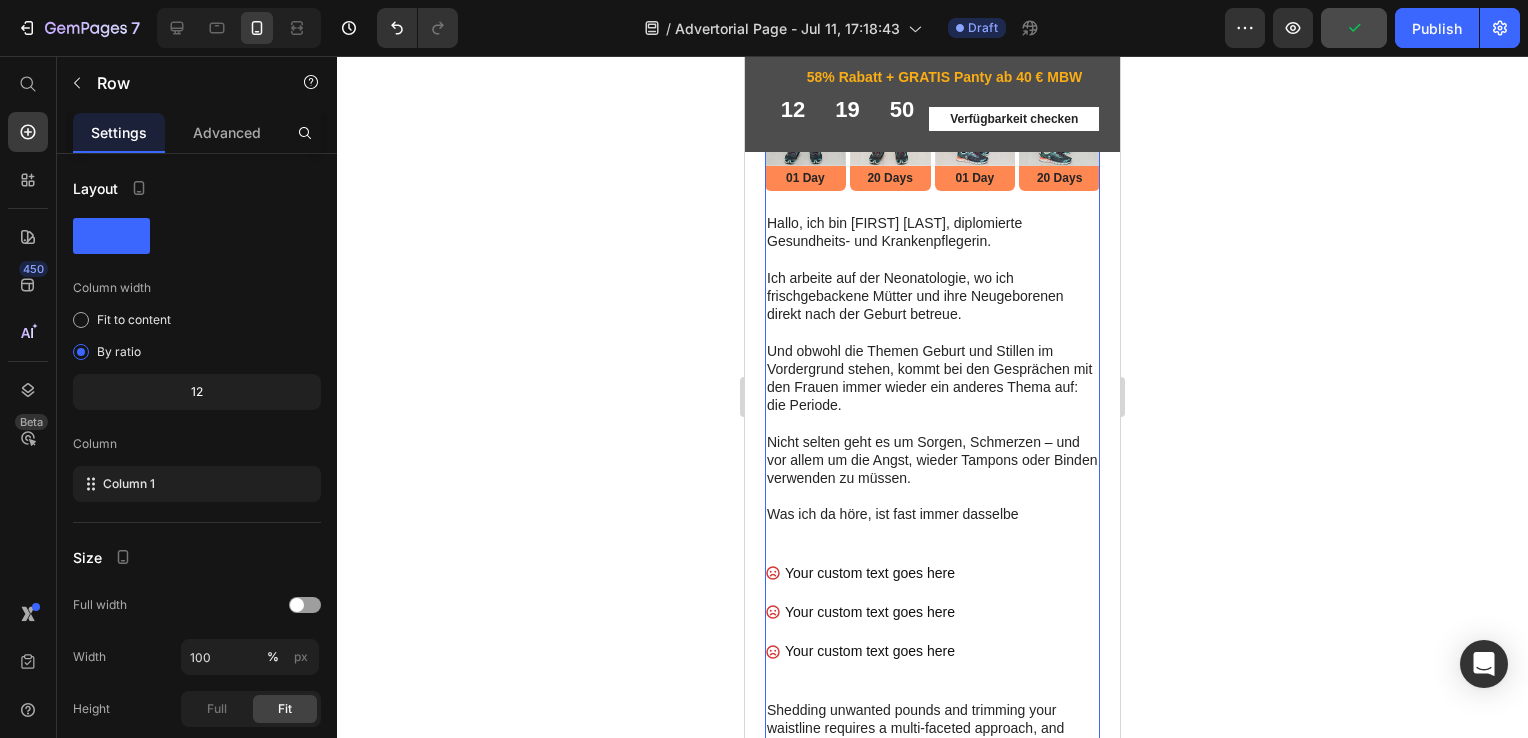 click on "Image 01 Day Text Block Row Image 20 Days Text Block Row Image 01 Day Text Block Row Image 20 Days Text Block Row Row Hallo, ich bin Isabelle Doczy, diplomierte Gesundheits- und Krankenpflegerin.  Ich arbeite auf der Neonatologie, wo ich frischgebackene Mütter und ihre Neugeborenen direkt nach der Geburt betreue. Und obwohl die Themen Geburt und Stillen im Vordergrund stehen, kommt bei den Gesprächen mit den Frauen immer wieder ein anderes Thema auf: die Periode. Nicht selten geht es um Sorgen, Schmerzen – und vor allem um die Angst, wieder Tampons oder Binden verwenden zu müssen. Was ich da höre, ist fast immer dasselbe Text Block
Your custom text goes here
Your custom text goes here
Your custom text goes here Item List Shedding unwanted pounds and trimming your waistline requires a multi-faceted approach, and cycling on a road bike can be a cornerstone of an effective weight loss strategy.      GEM Road Bike Text Block Image Heading Text Block Image" at bounding box center [932, 1611] 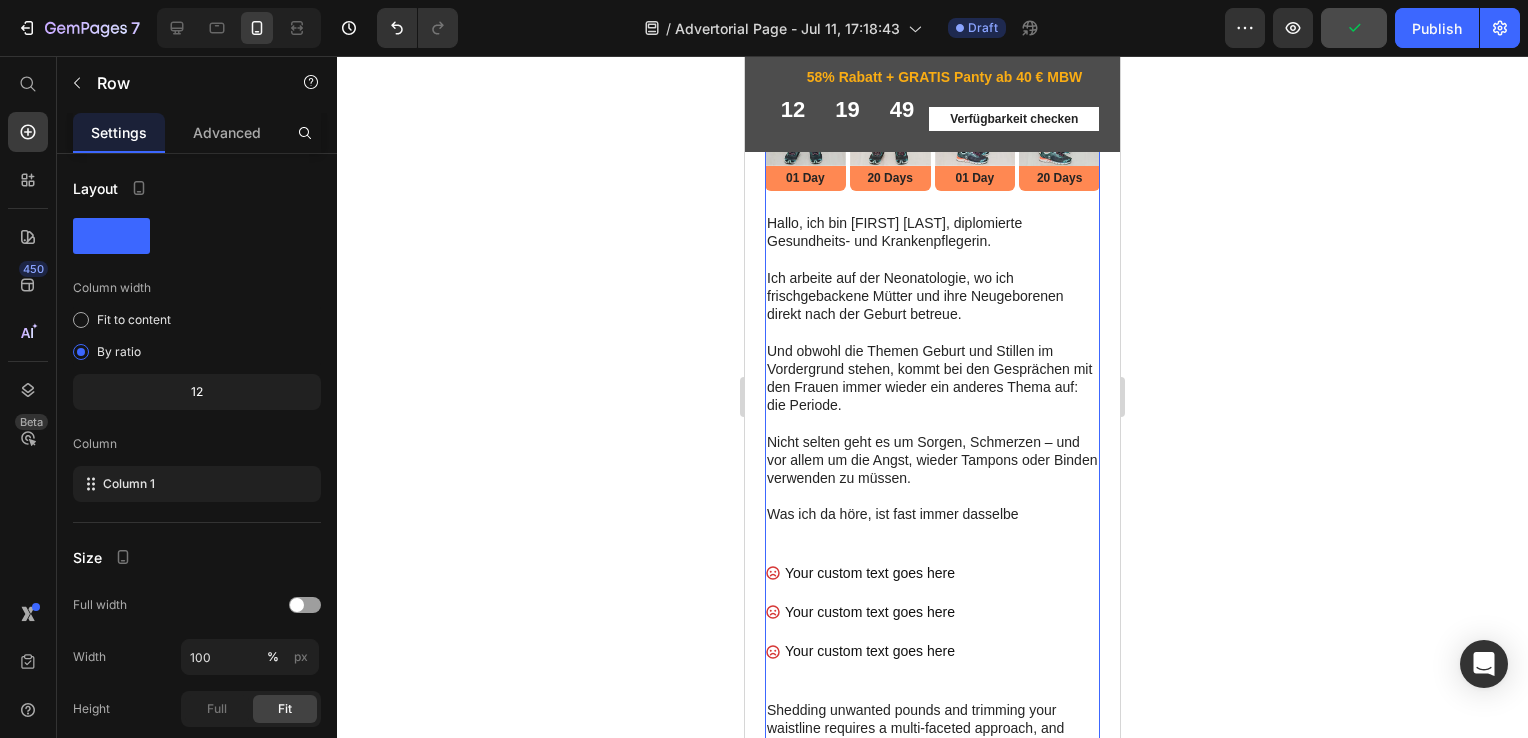 click on "Image 01 Day Text Block Row Image 20 Days Text Block Row Image 01 Day Text Block Row Image 20 Days Text Block Row Row Hallo, ich bin Isabelle Doczy, diplomierte Gesundheits- und Krankenpflegerin.  Ich arbeite auf der Neonatologie, wo ich frischgebackene Mütter und ihre Neugeborenen direkt nach der Geburt betreue. Und obwohl die Themen Geburt und Stillen im Vordergrund stehen, kommt bei den Gesprächen mit den Frauen immer wieder ein anderes Thema auf: die Periode. Nicht selten geht es um Sorgen, Schmerzen – und vor allem um die Angst, wieder Tampons oder Binden verwenden zu müssen. Was ich da höre, ist fast immer dasselbe Text Block
Your custom text goes here
Your custom text goes here
Your custom text goes here Item List Shedding unwanted pounds and trimming your waistline requires a multi-faceted approach, and cycling on a road bike can be a cornerstone of an effective weight loss strategy.      GEM Road Bike Text Block Image Heading Text Block Image" at bounding box center [932, 1611] 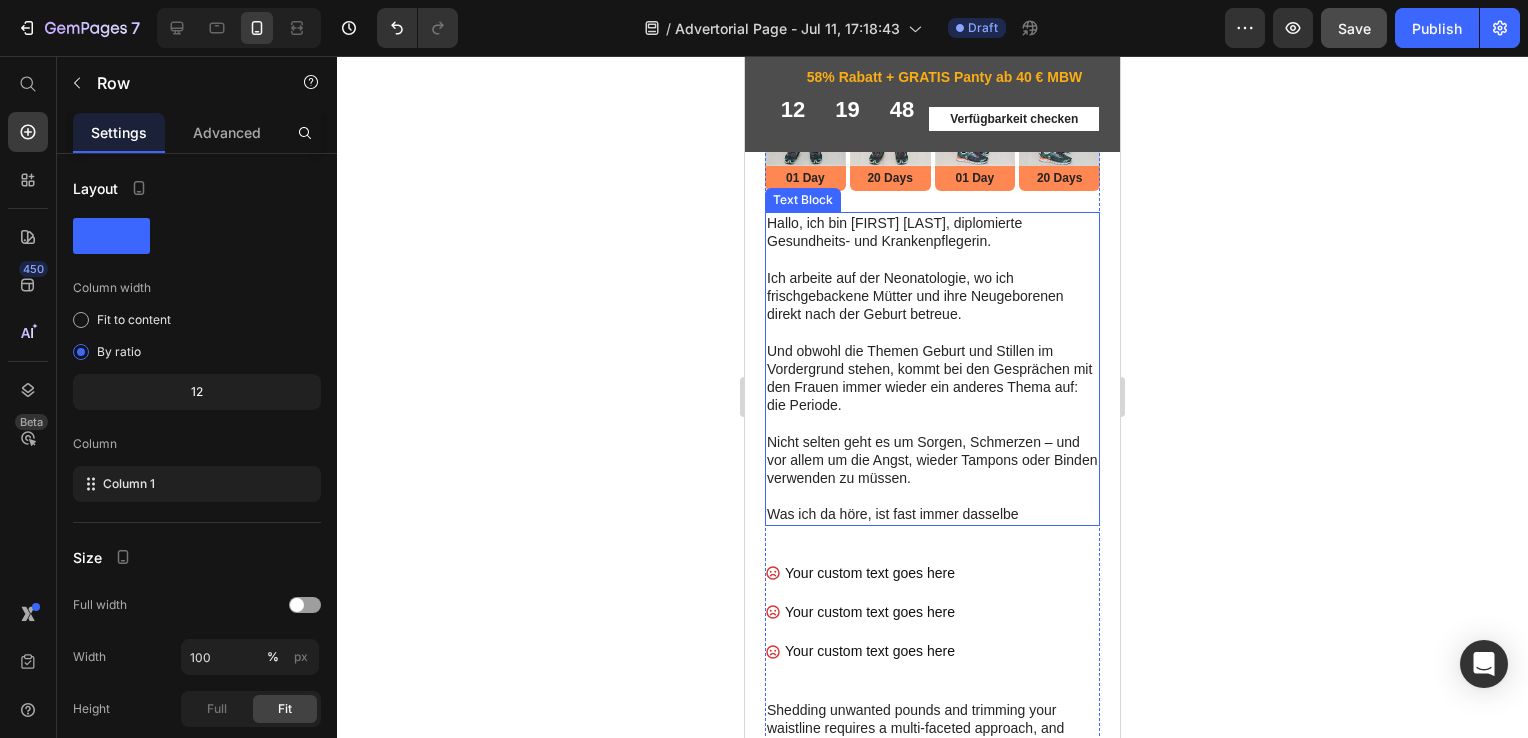 click on "Nicht selten geht es um Sorgen, Schmerzen – und vor allem um die Angst, wieder Tampons oder Binden verwenden zu müssen." at bounding box center [932, 469] 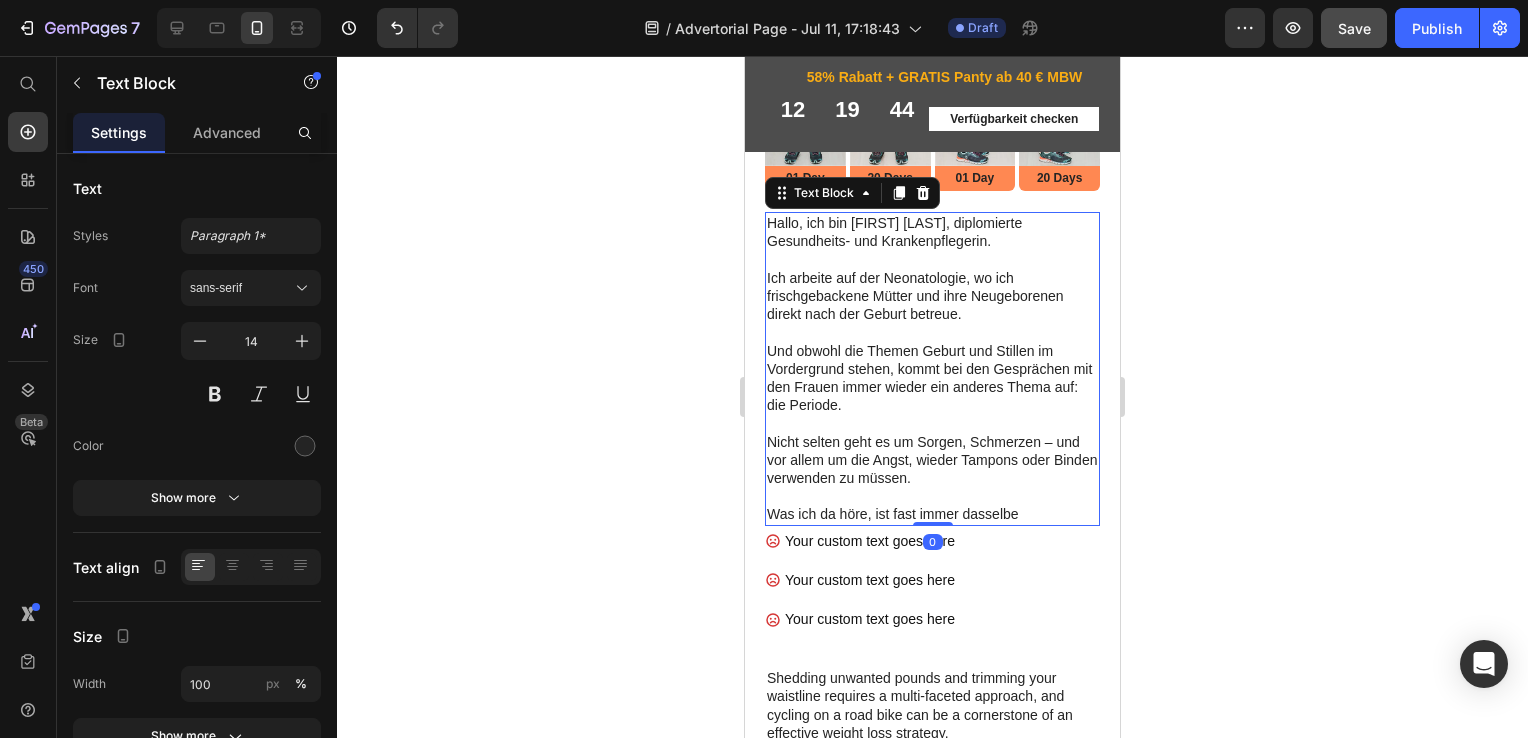 drag, startPoint x: 939, startPoint y: 543, endPoint x: 920, endPoint y: 504, distance: 43.382023 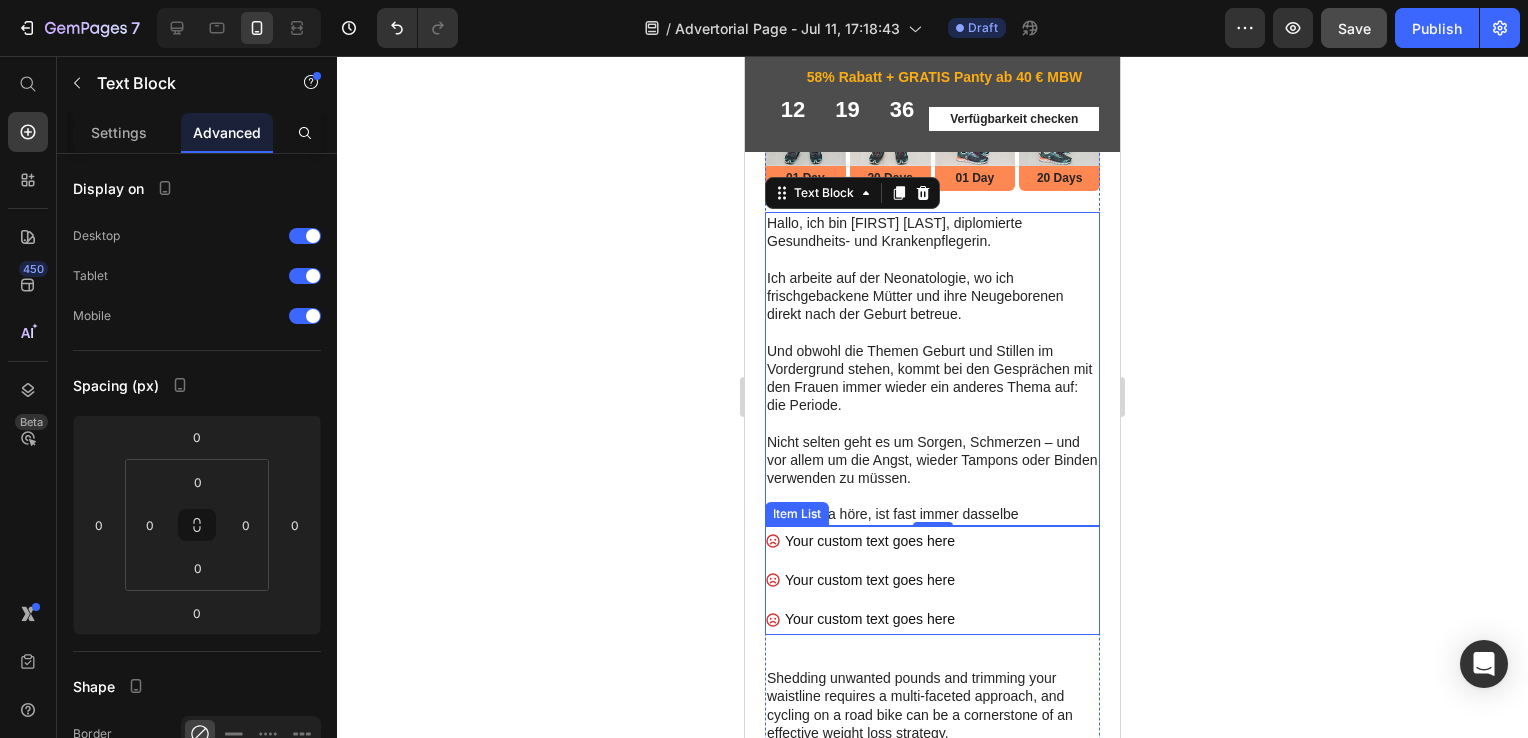 click on "Your custom text goes here" at bounding box center (870, 541) 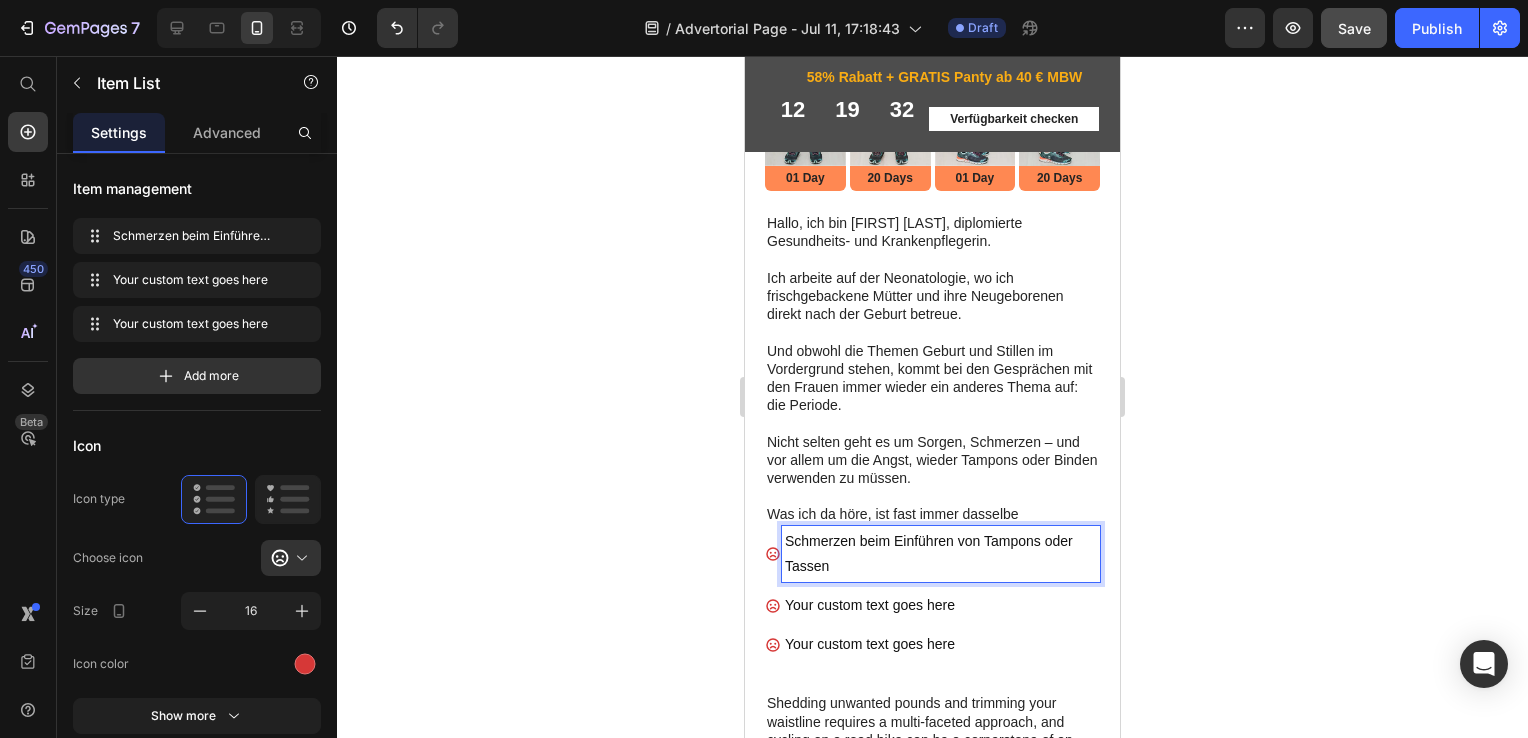 click on "Your custom text goes here" at bounding box center [941, 605] 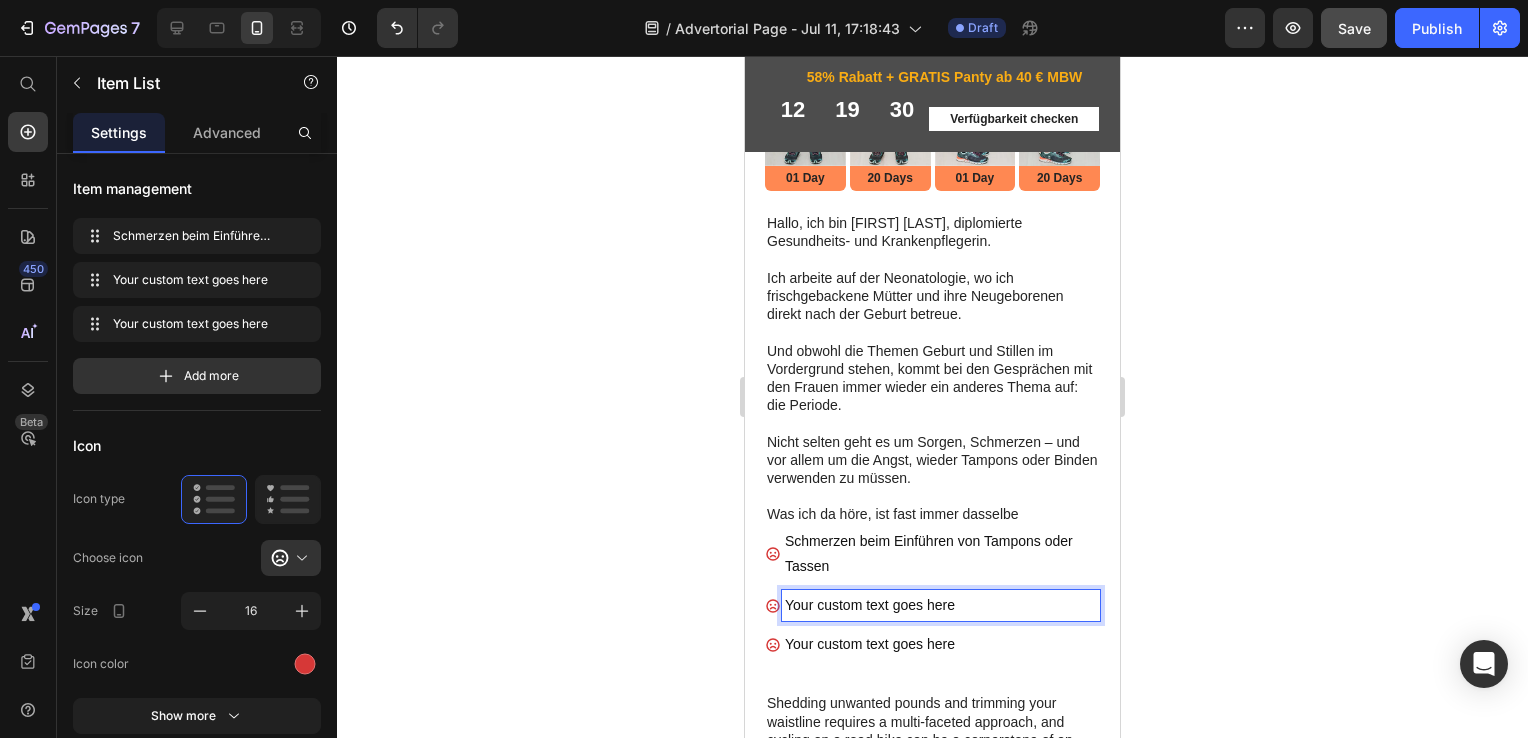 click on "Your custom text goes here" at bounding box center (941, 605) 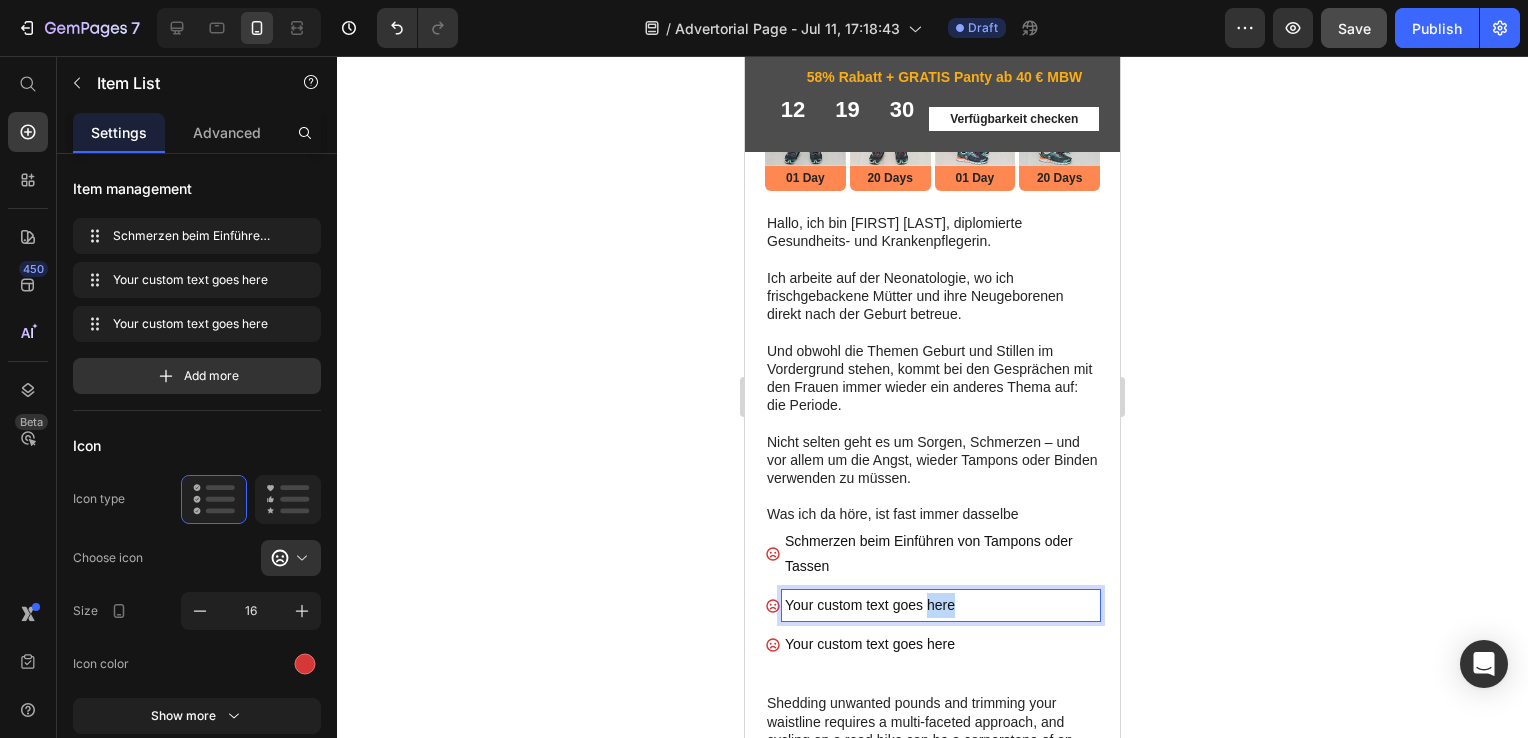 click on "Your custom text goes here" at bounding box center (941, 605) 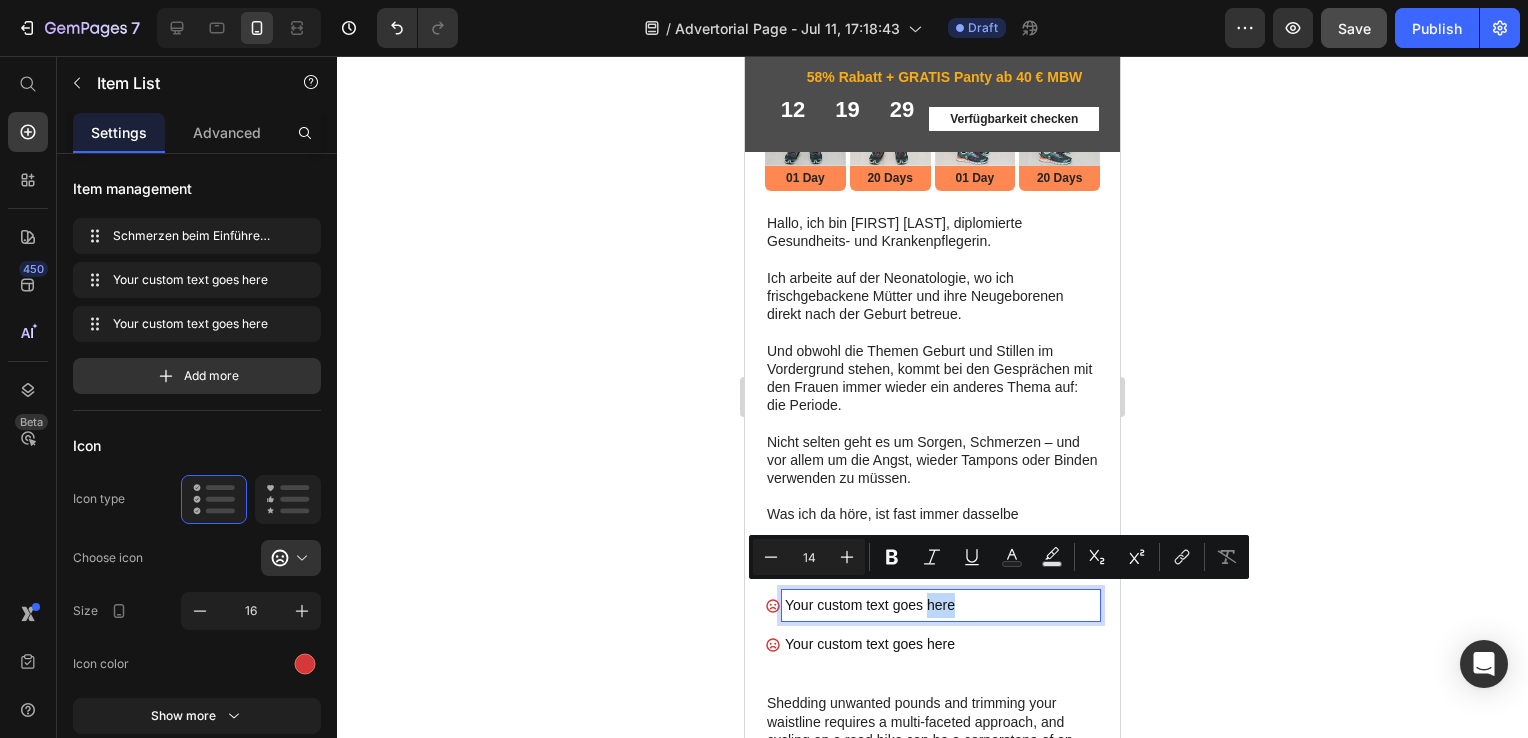 click on "Your custom text goes here" at bounding box center [941, 605] 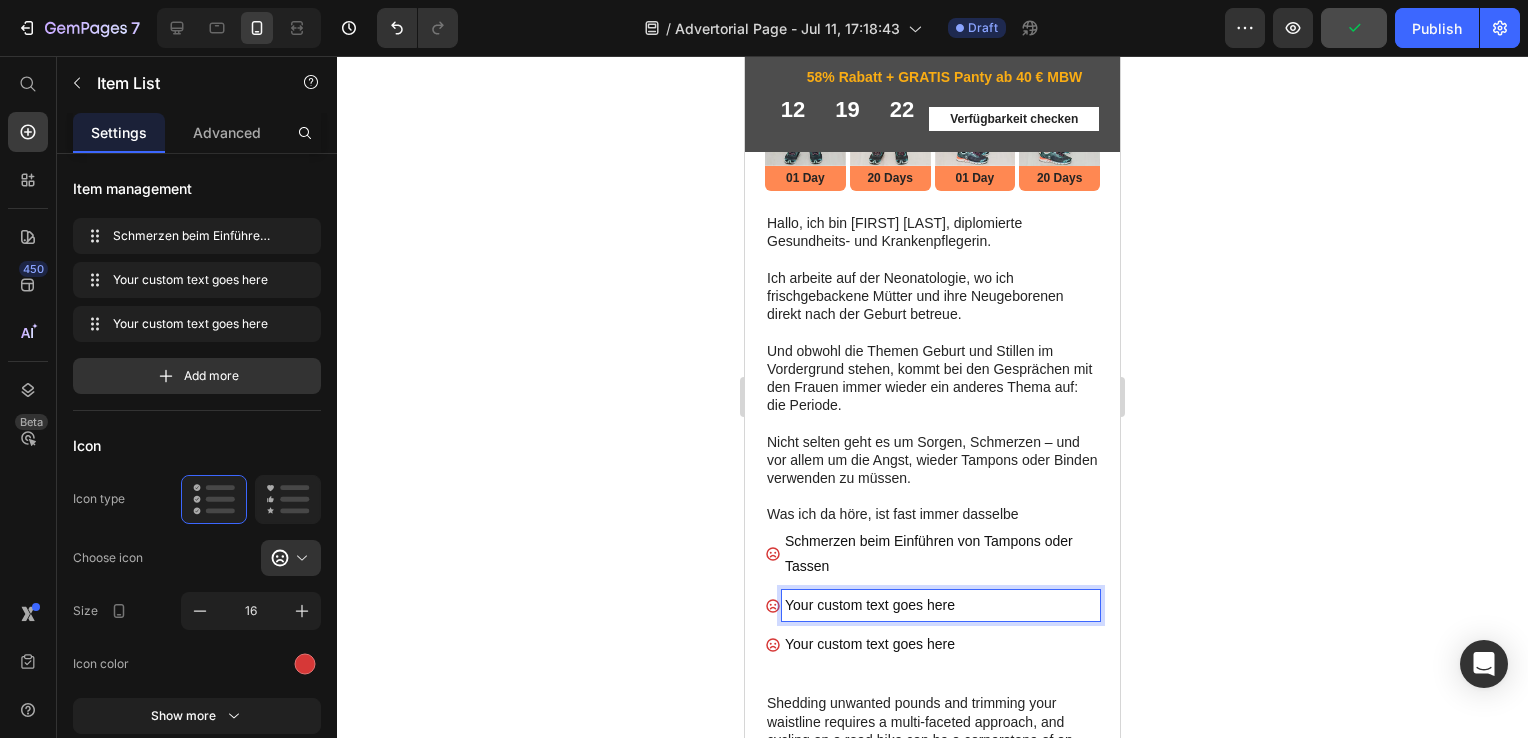 click on "Your custom text goes here" at bounding box center [941, 605] 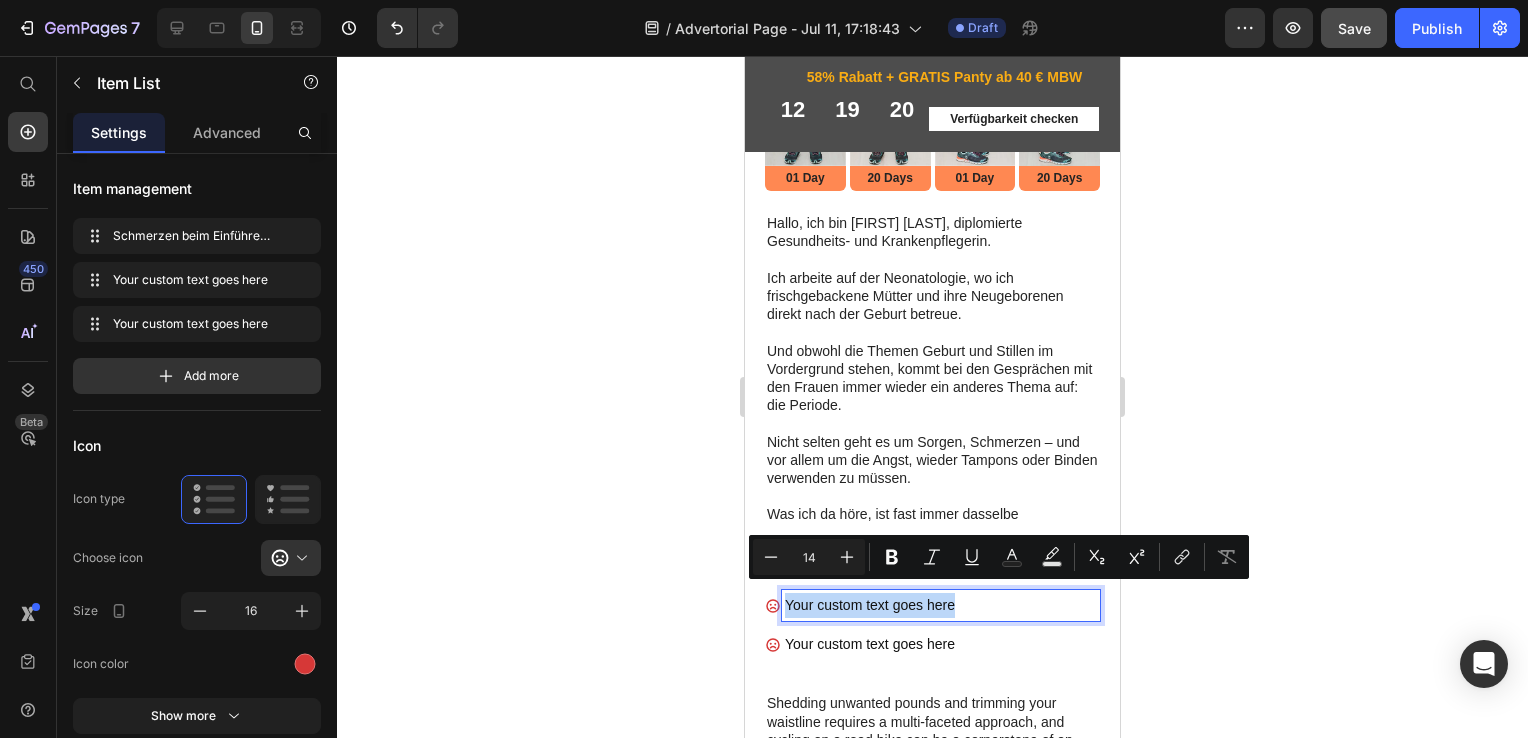 drag, startPoint x: 984, startPoint y: 594, endPoint x: 783, endPoint y: 593, distance: 201.00249 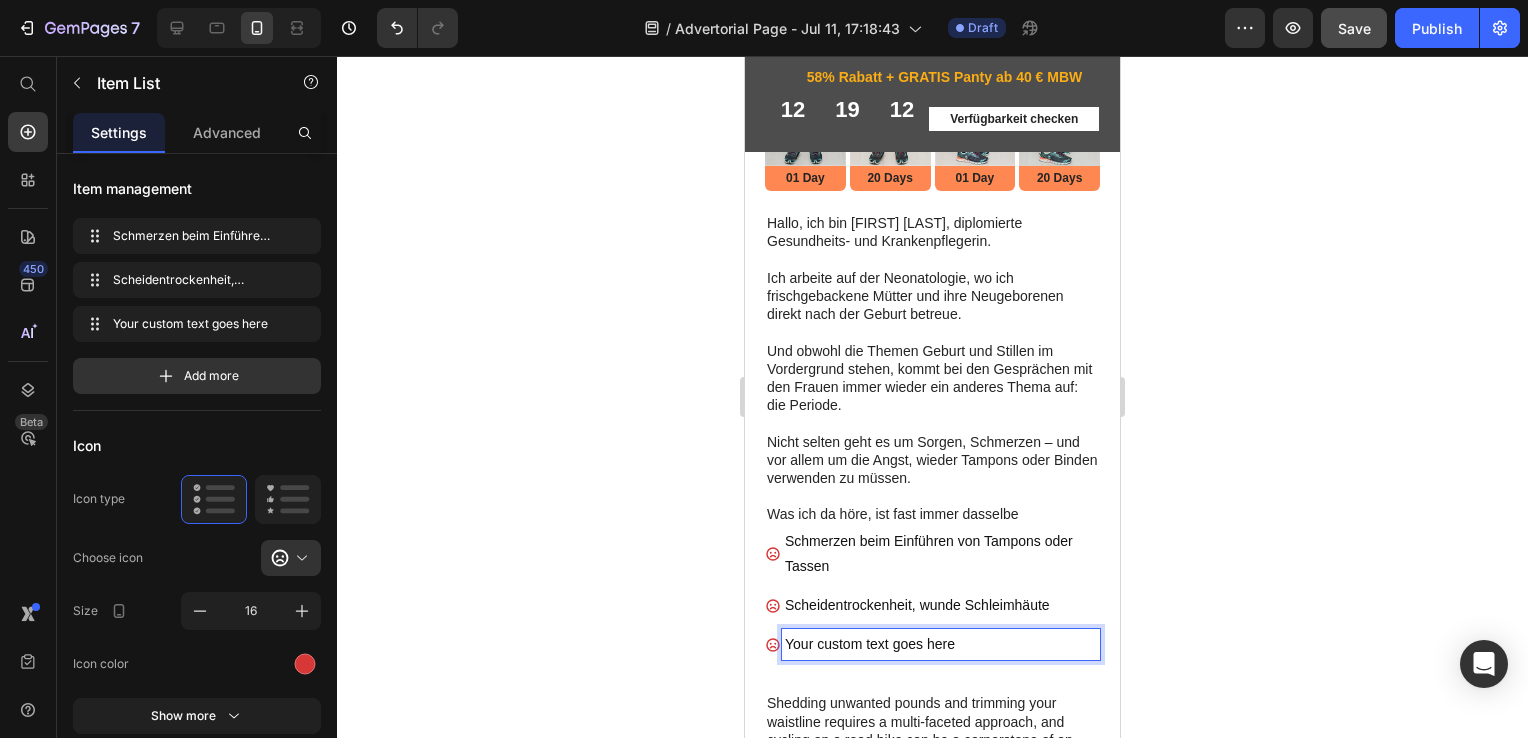 click on "Your custom text goes here" at bounding box center [941, 644] 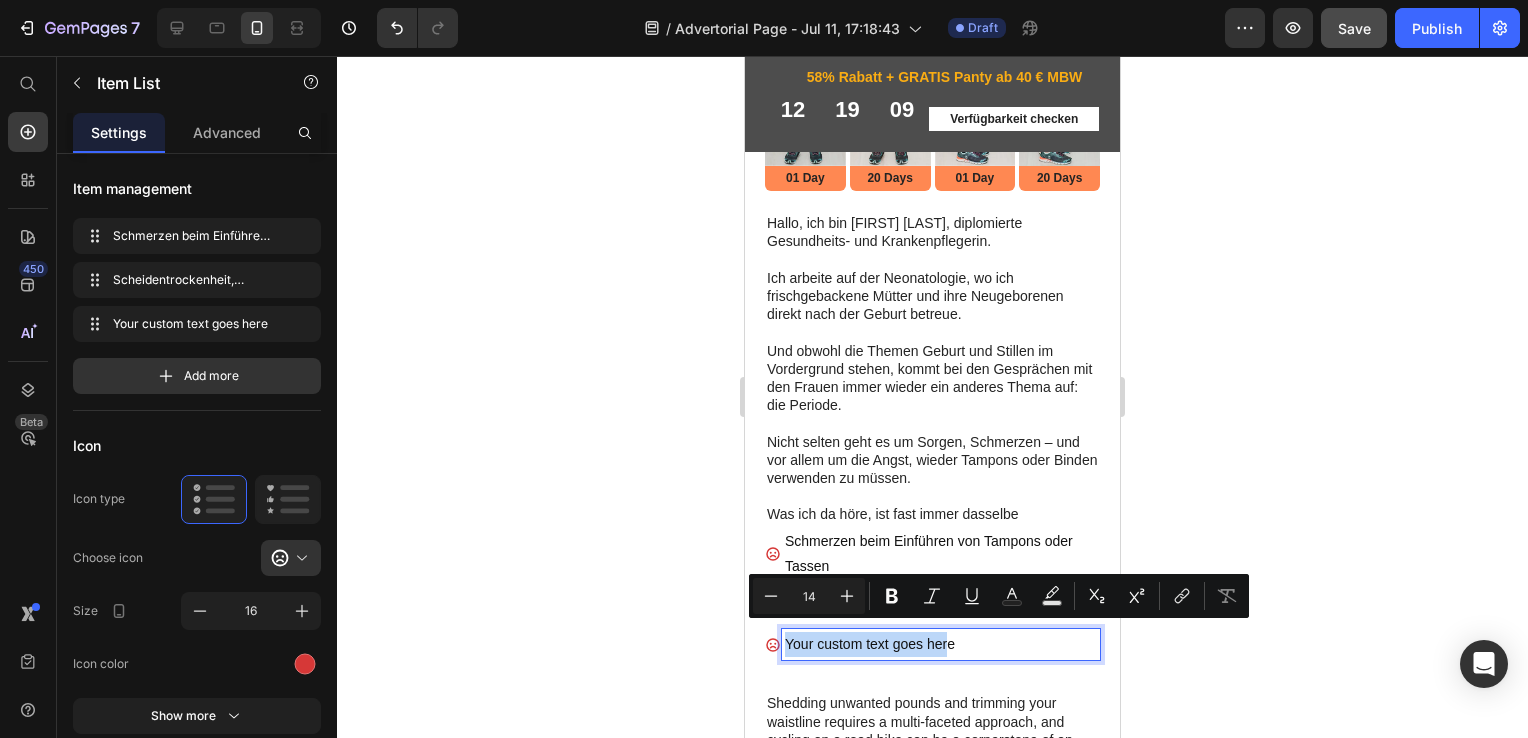 drag, startPoint x: 950, startPoint y: 630, endPoint x: 770, endPoint y: 643, distance: 180.46883 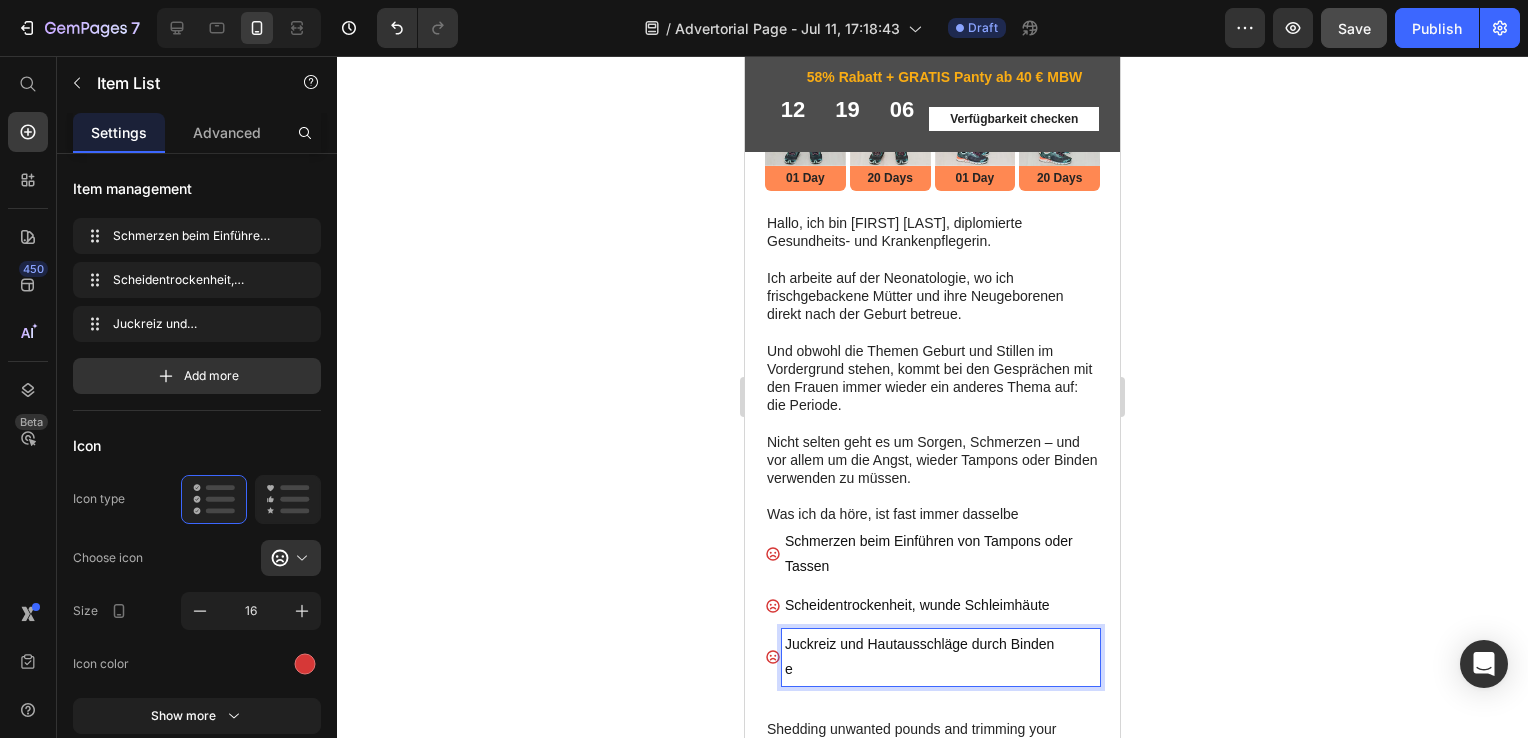 click on "e" at bounding box center (941, 669) 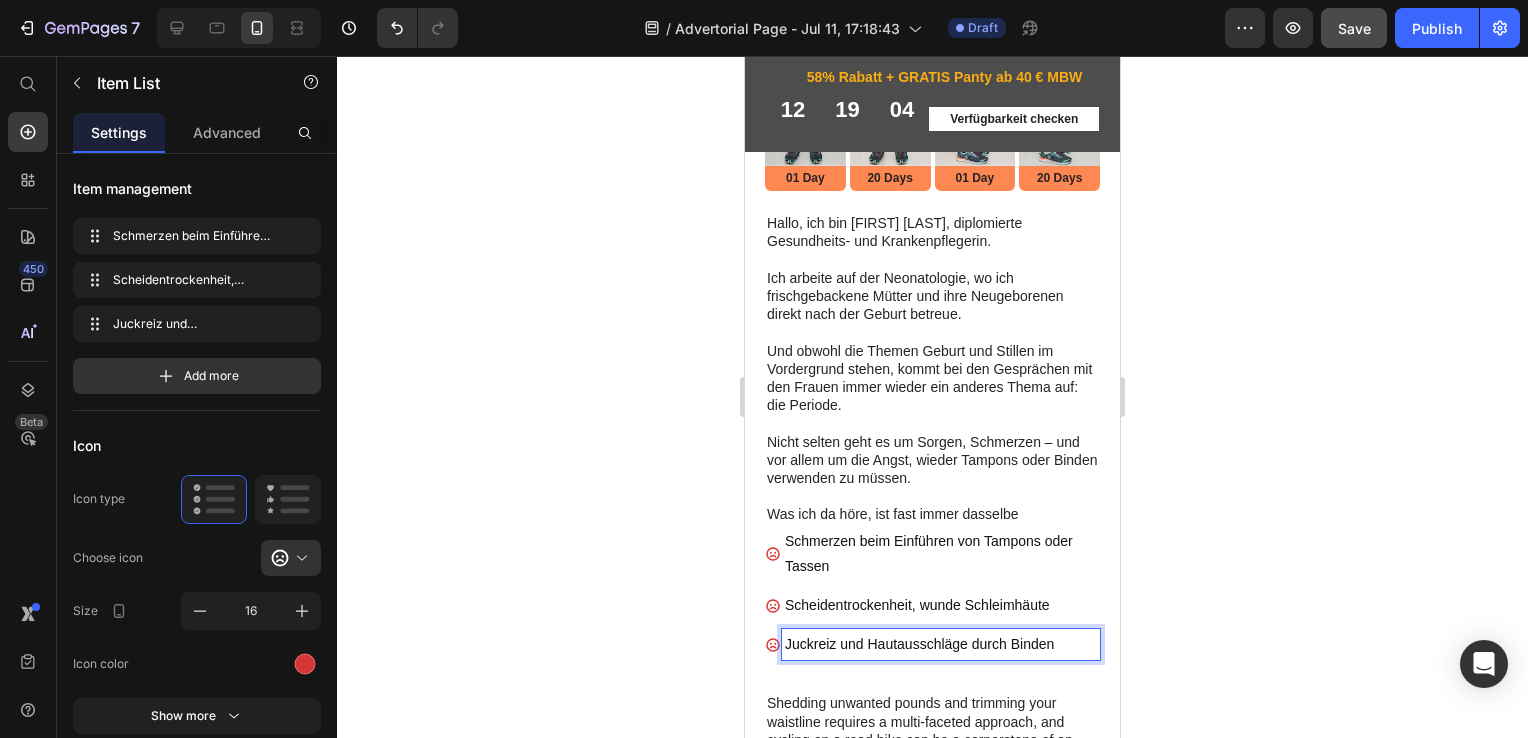 click 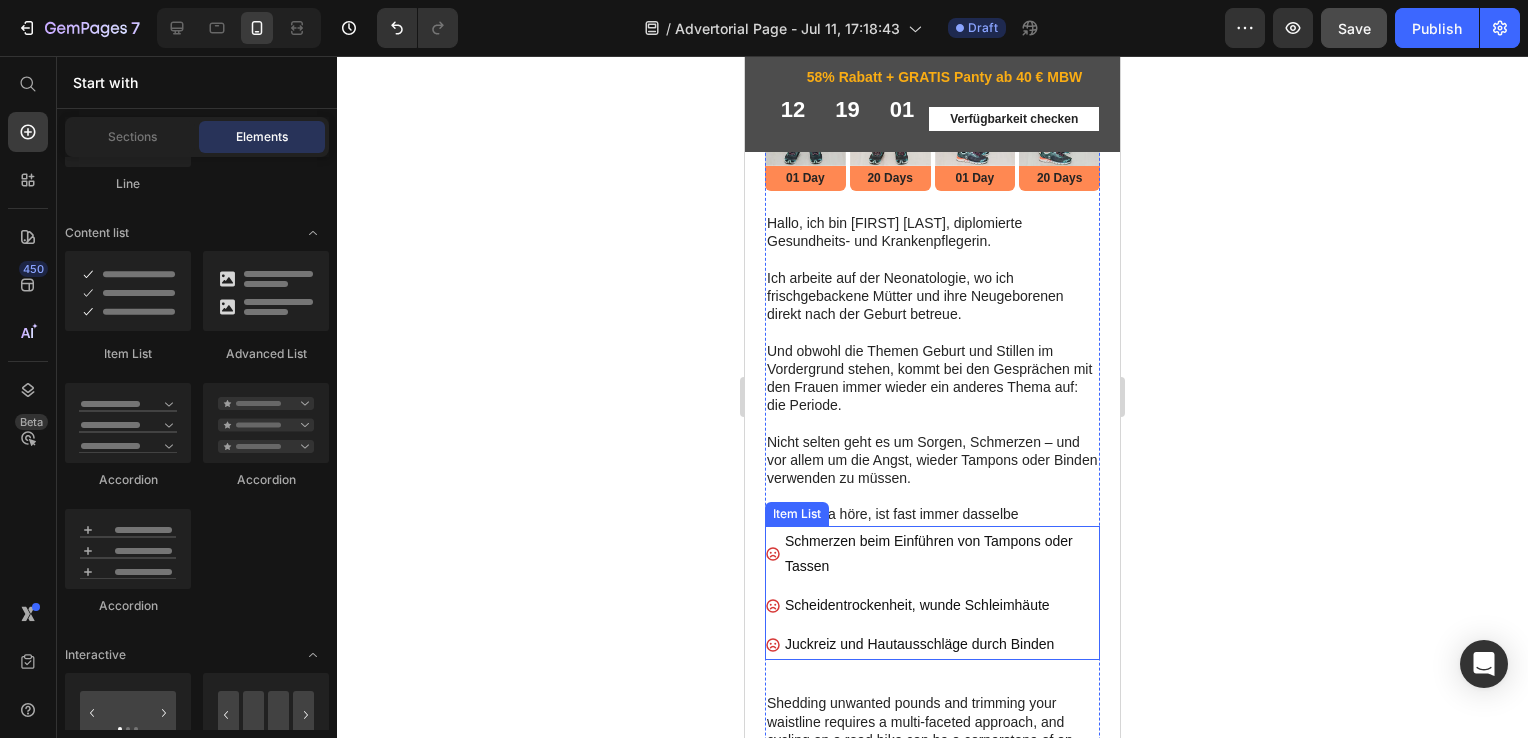 click on "Schmerzen beim Einführen von Tampons oder Tassen" at bounding box center (941, 554) 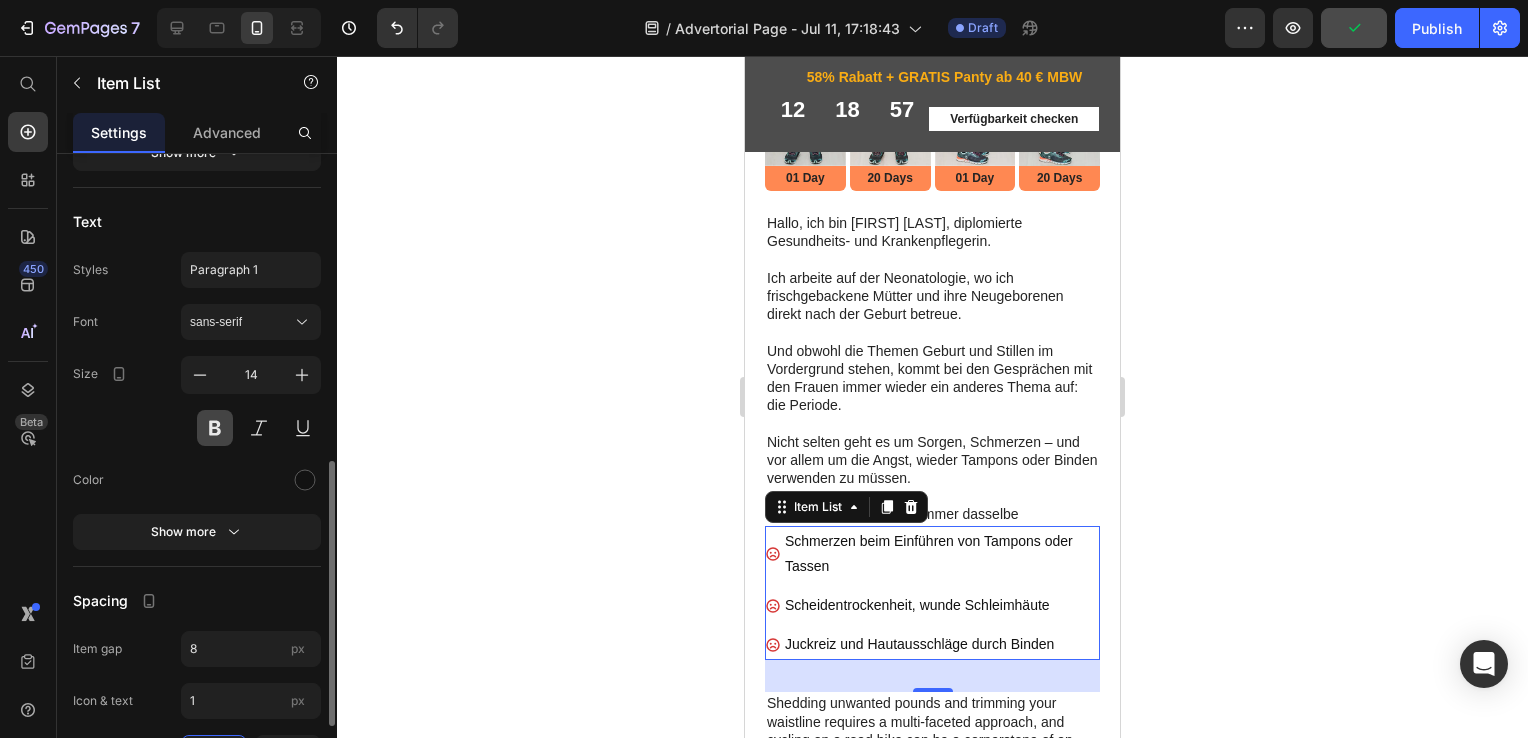 scroll, scrollTop: 750, scrollLeft: 0, axis: vertical 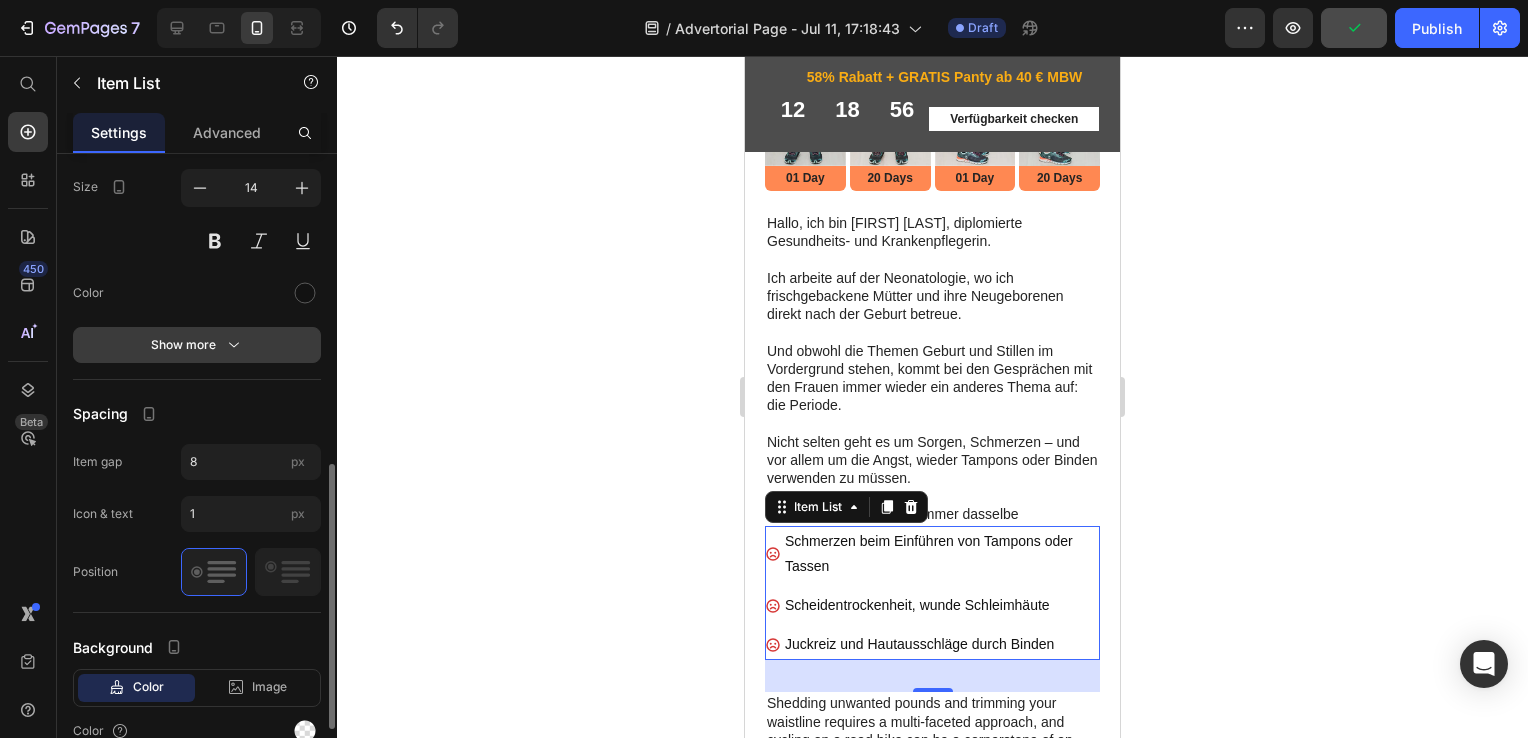 click on "Show more" at bounding box center [197, 345] 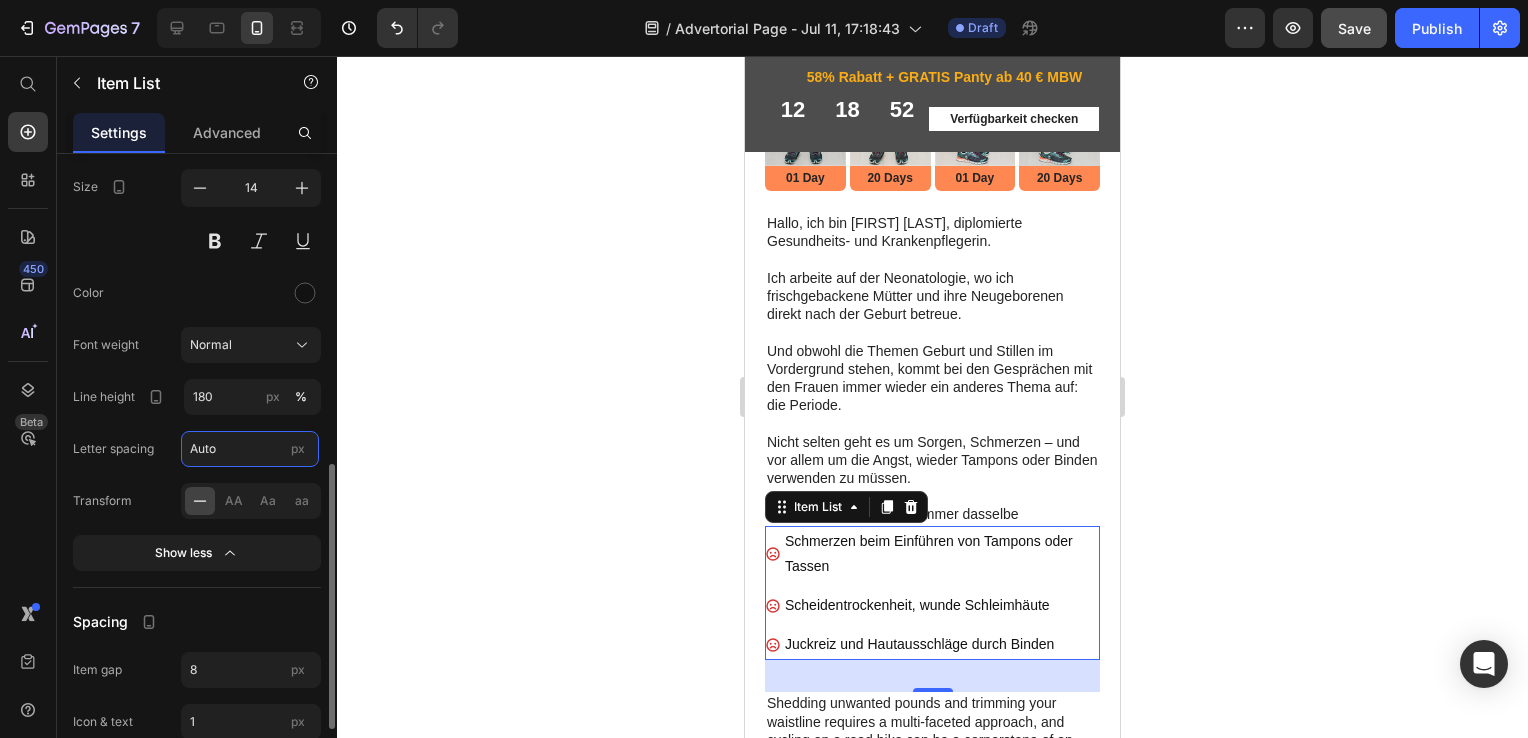 click on "Auto" at bounding box center [250, 449] 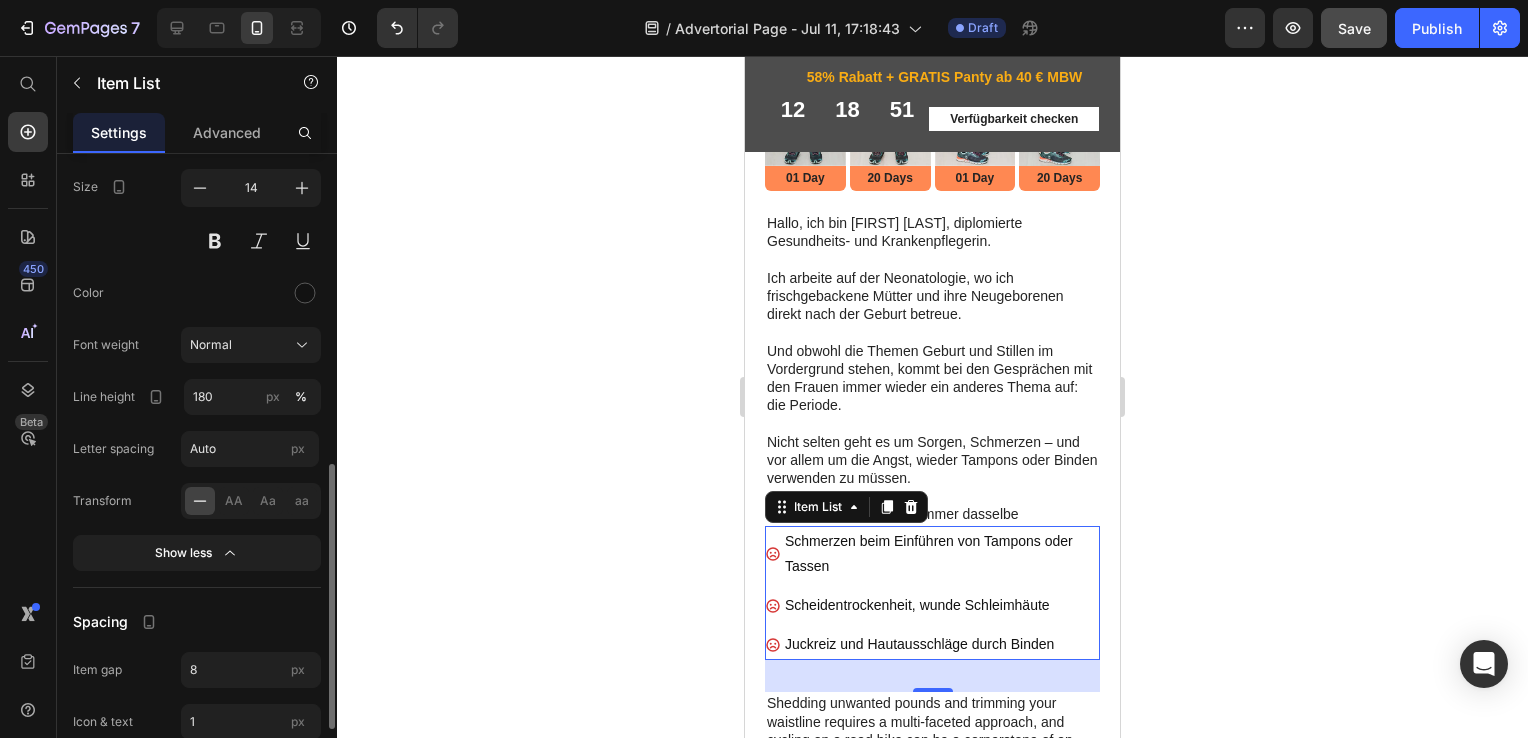click on "Font sans-serif Size 14 Color Font weight Normal Line height 180 px % Letter spacing Auto px Transform
AA Aa aa Show less" at bounding box center (197, 344) 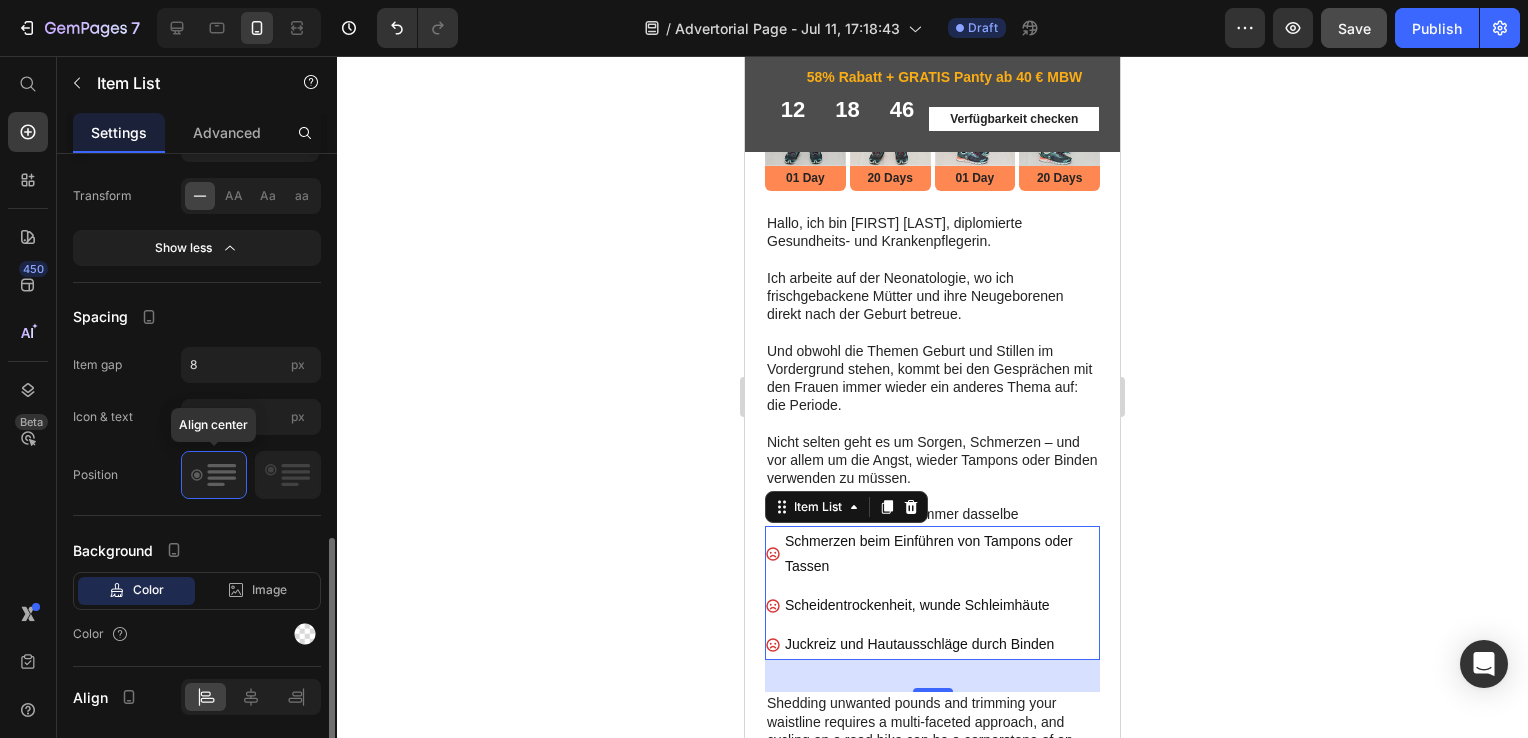 scroll, scrollTop: 1119, scrollLeft: 0, axis: vertical 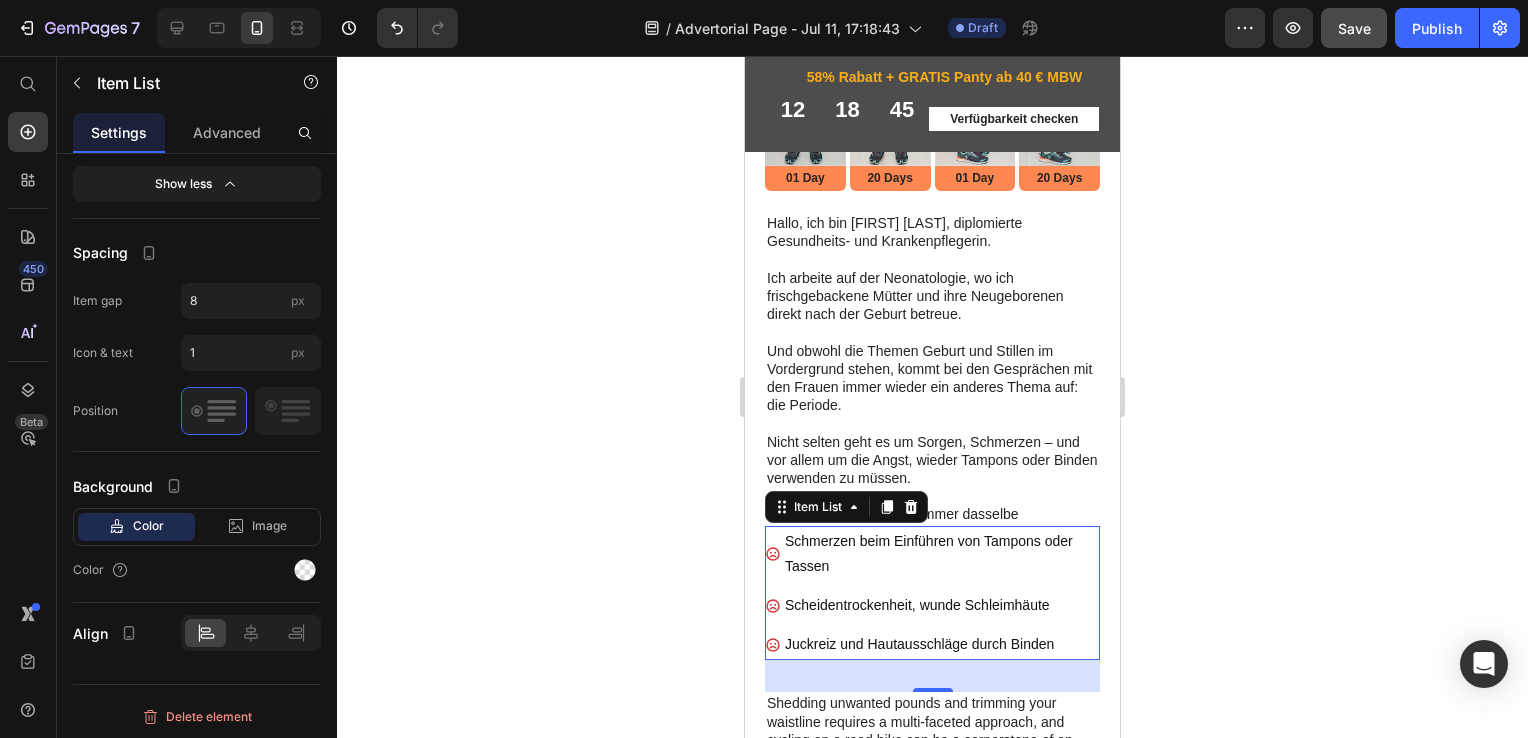click 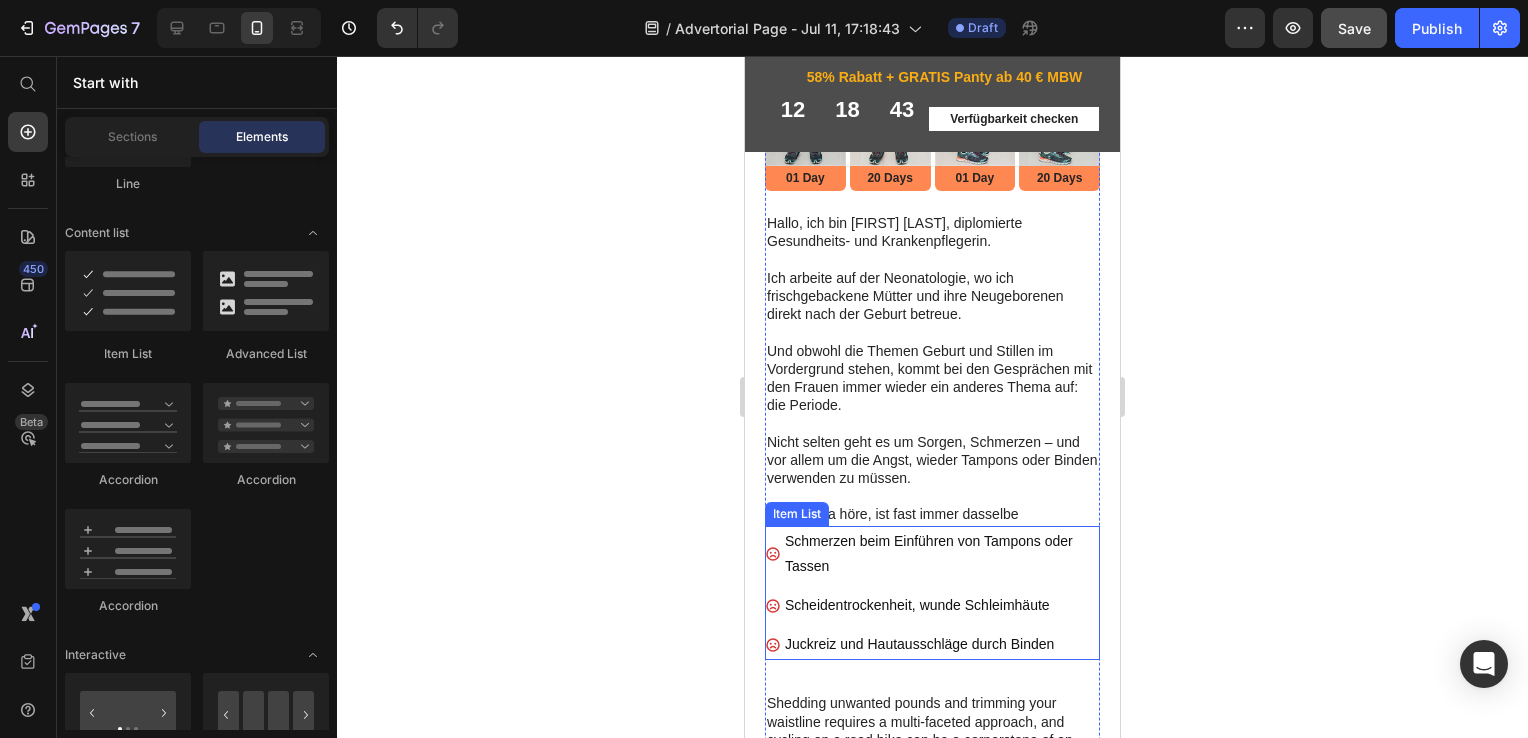 click on "Schmerzen beim Einführen von Tampons oder Tassen" at bounding box center [941, 554] 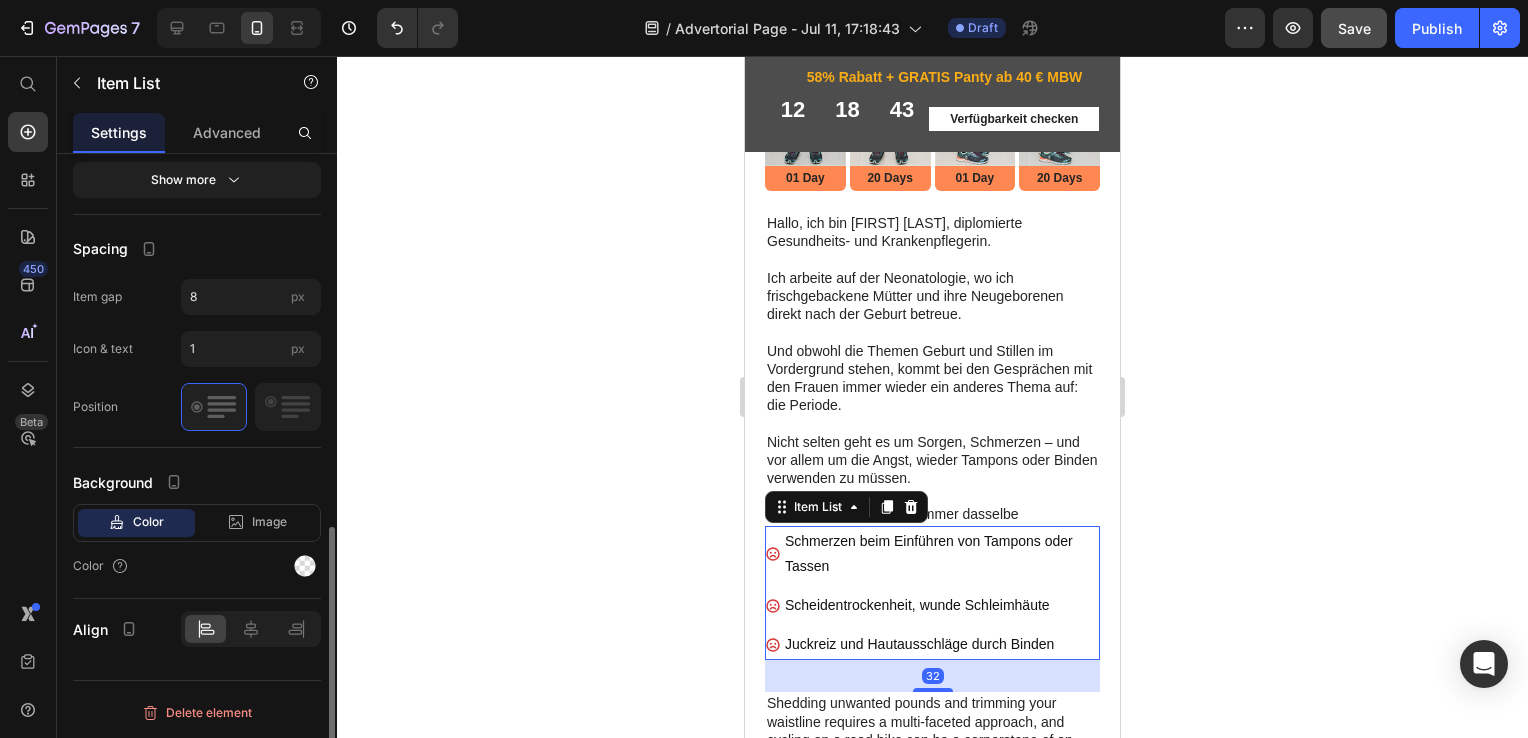 scroll, scrollTop: 911, scrollLeft: 0, axis: vertical 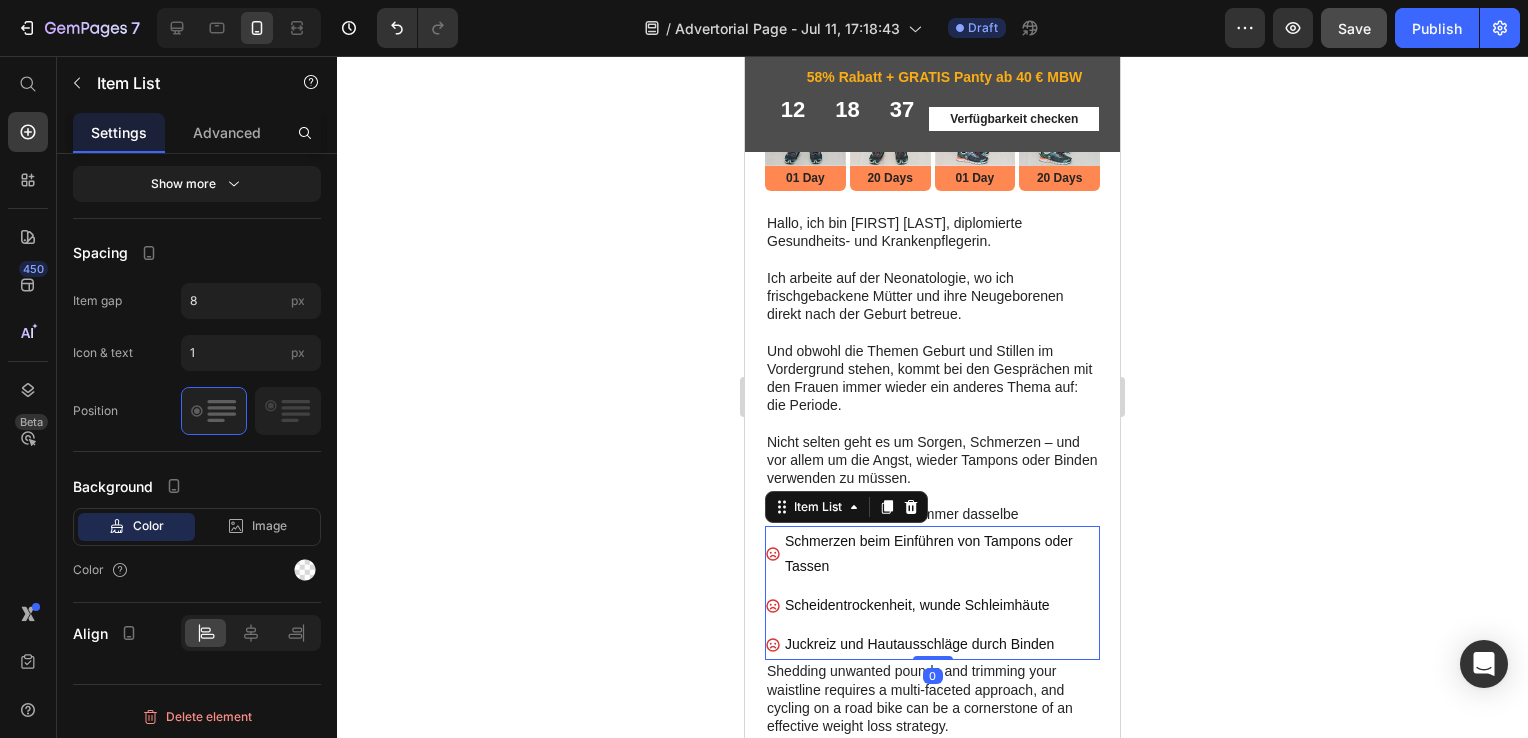 drag, startPoint x: 937, startPoint y: 679, endPoint x: 918, endPoint y: 638, distance: 45.188496 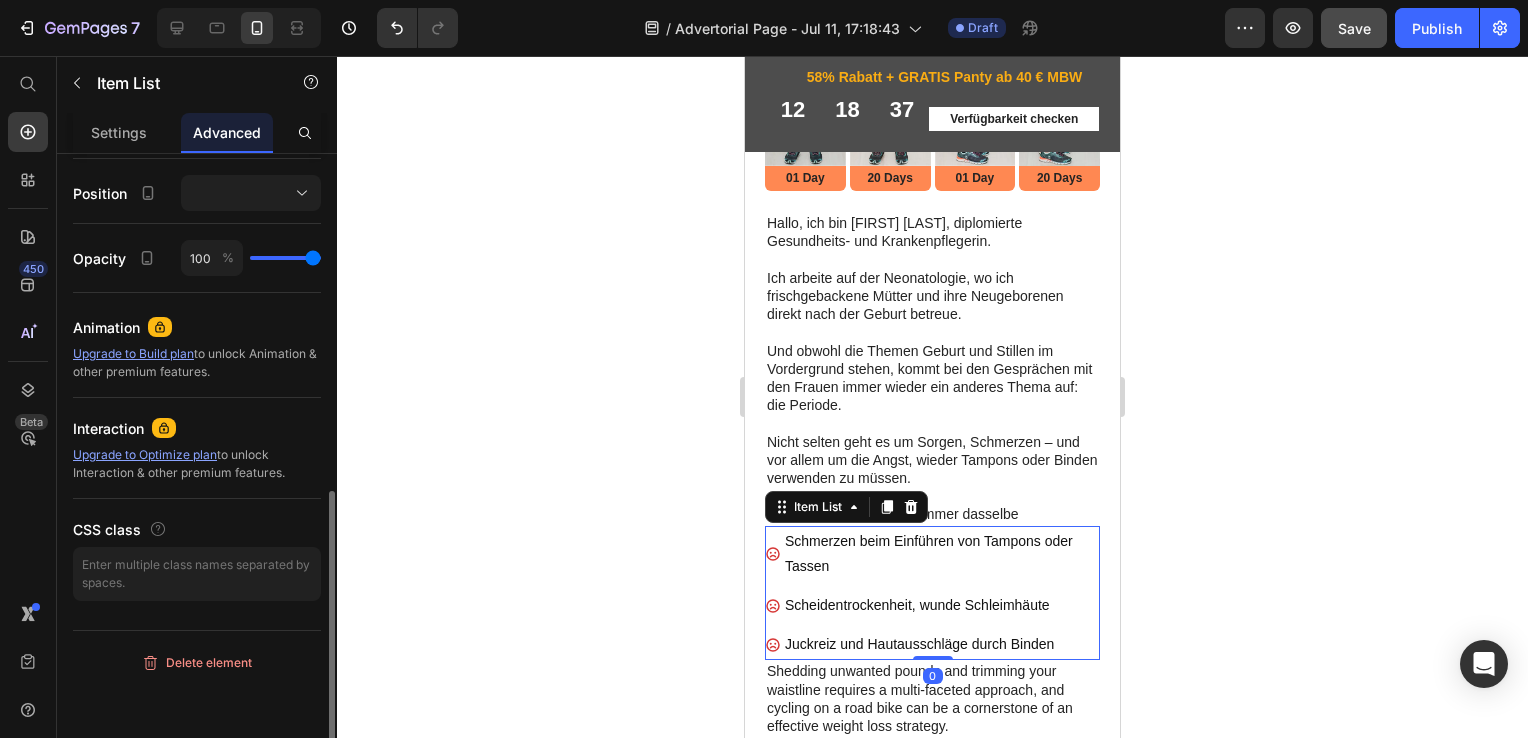 scroll, scrollTop: 0, scrollLeft: 0, axis: both 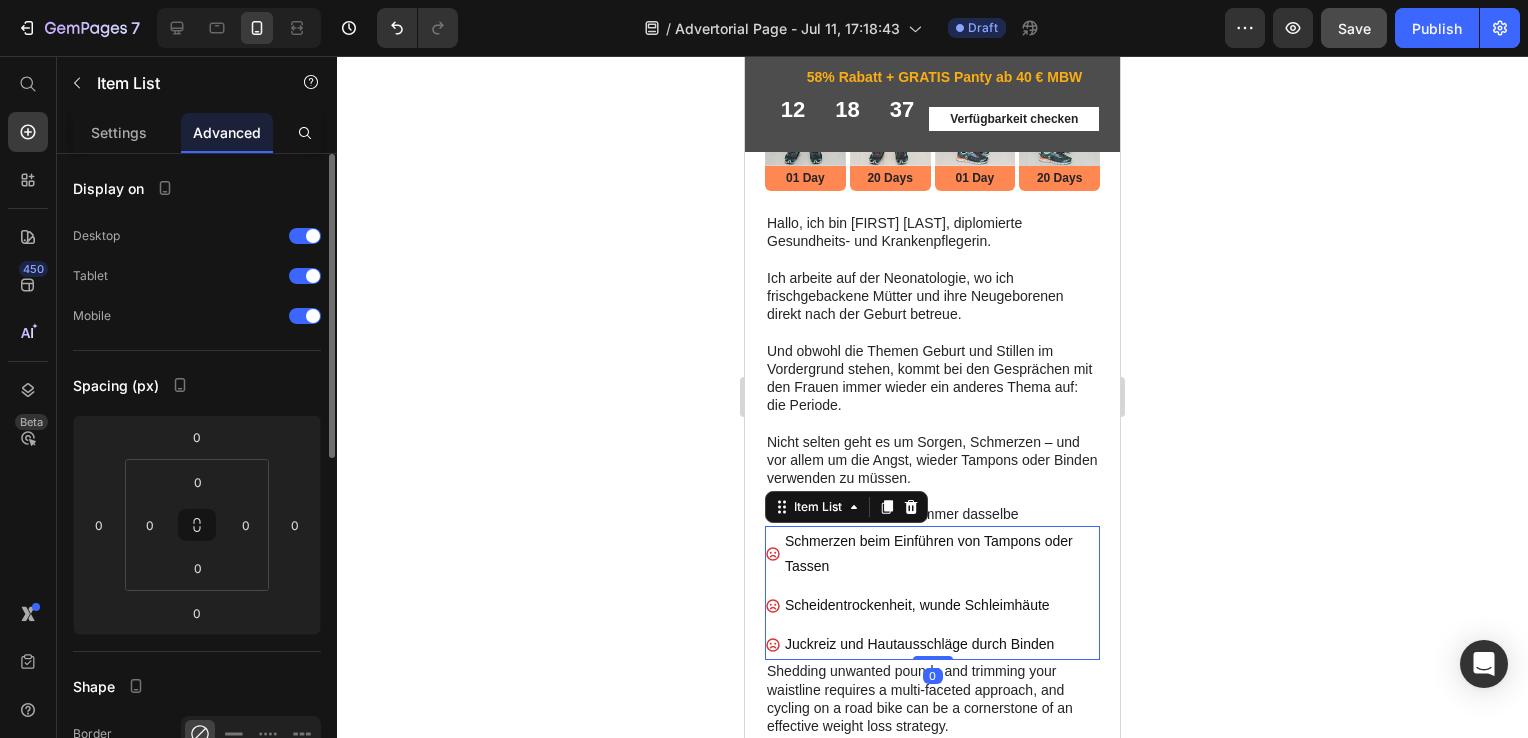 click 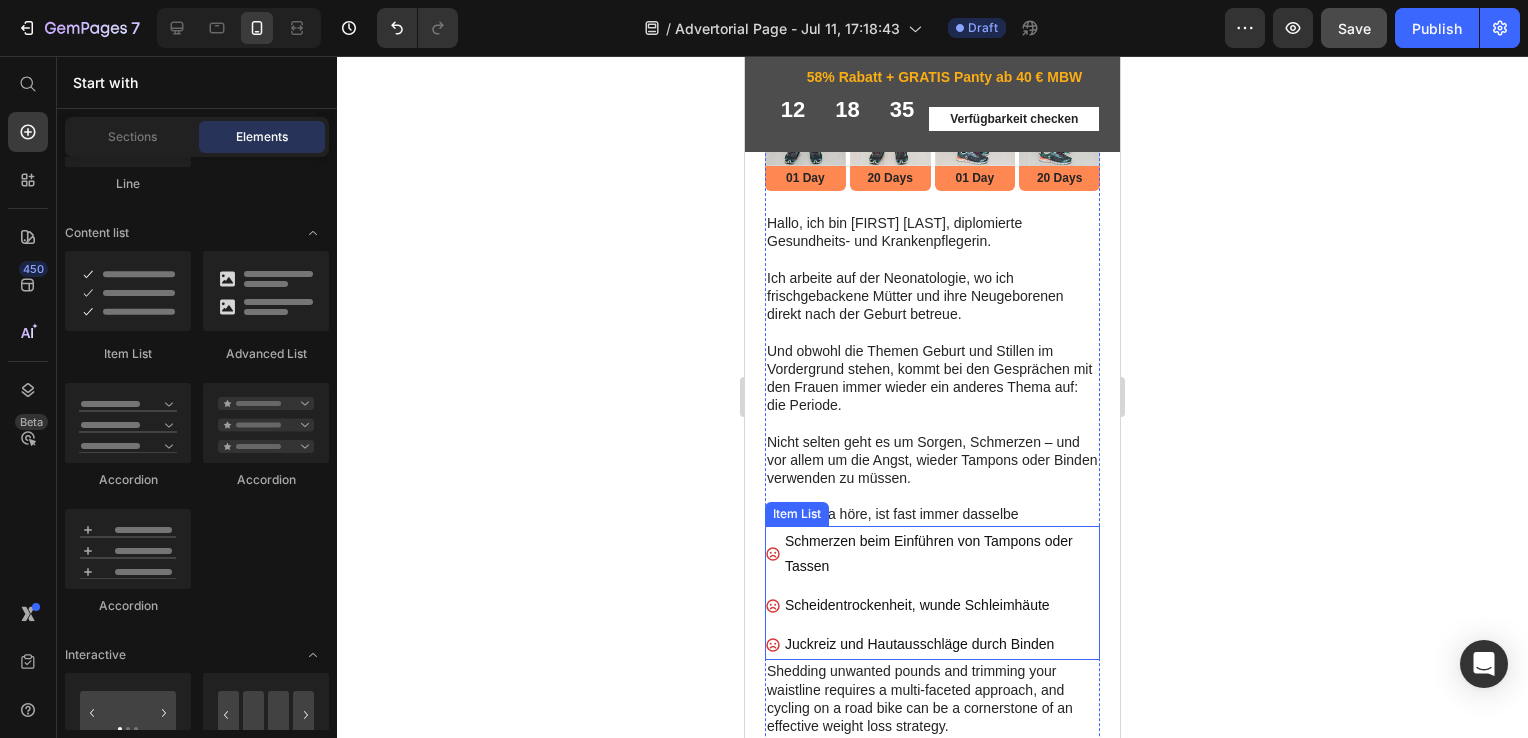 click on "Schmerzen beim Einführen von Tampons oder Tassen" at bounding box center (941, 554) 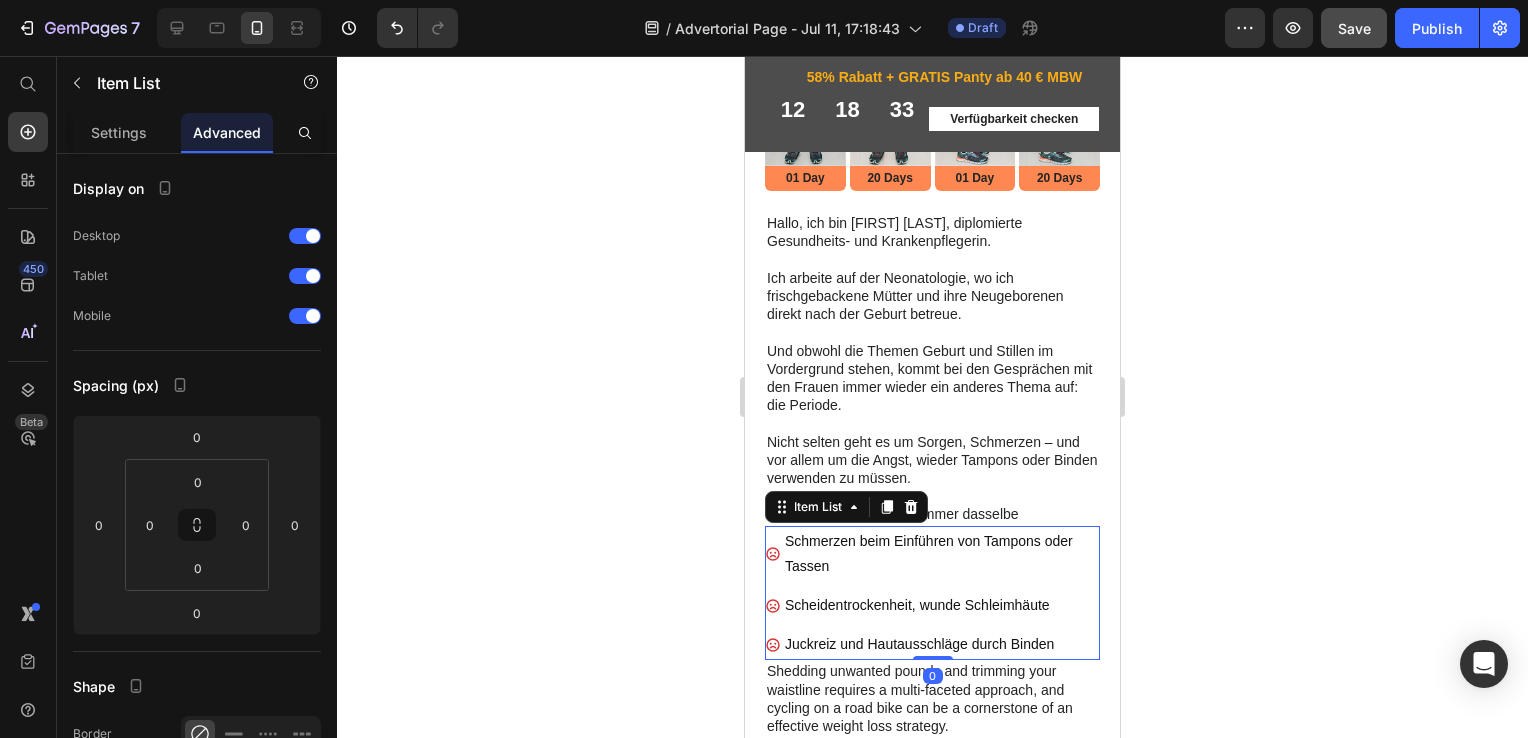 click 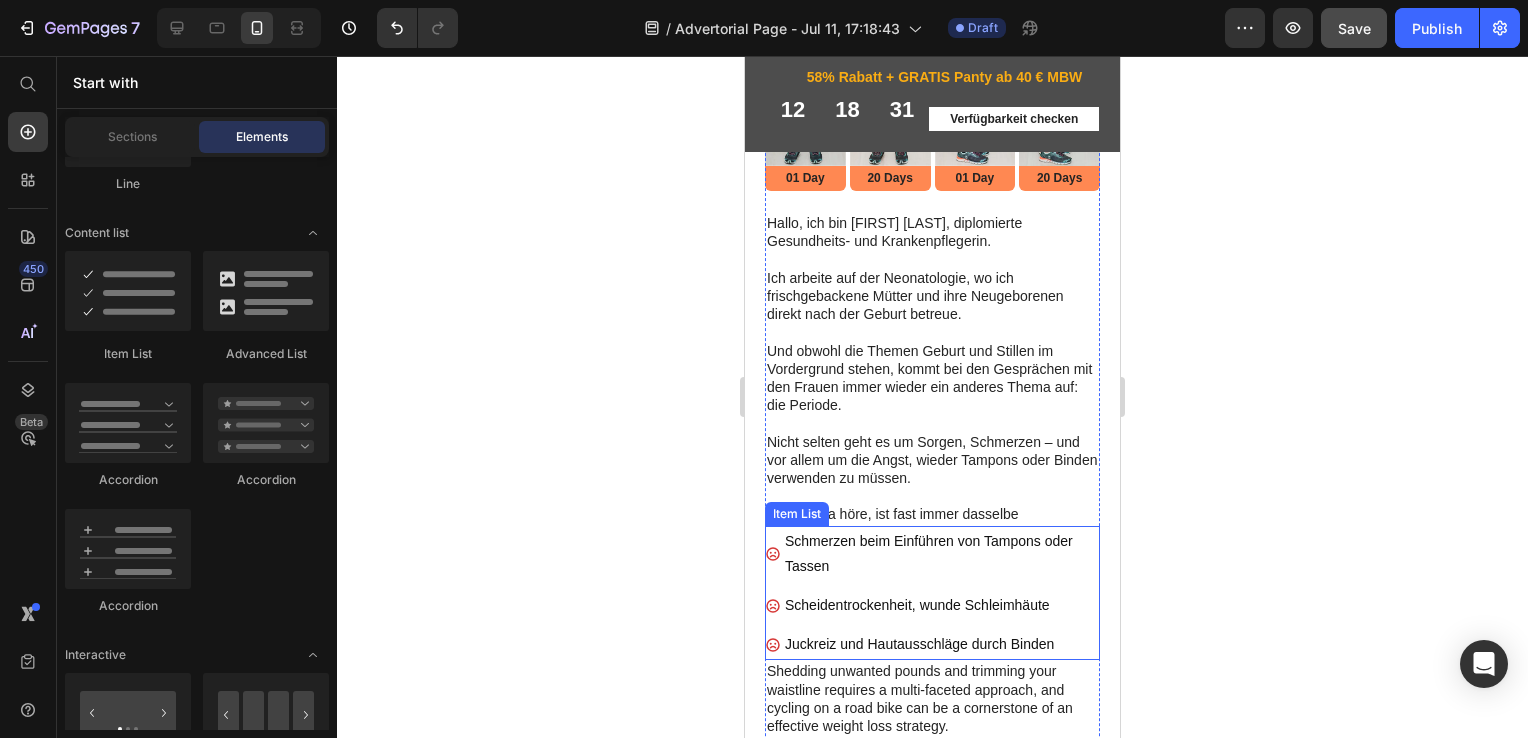 click on "Schmerzen beim Einführen von Tampons oder Tassen" at bounding box center (941, 554) 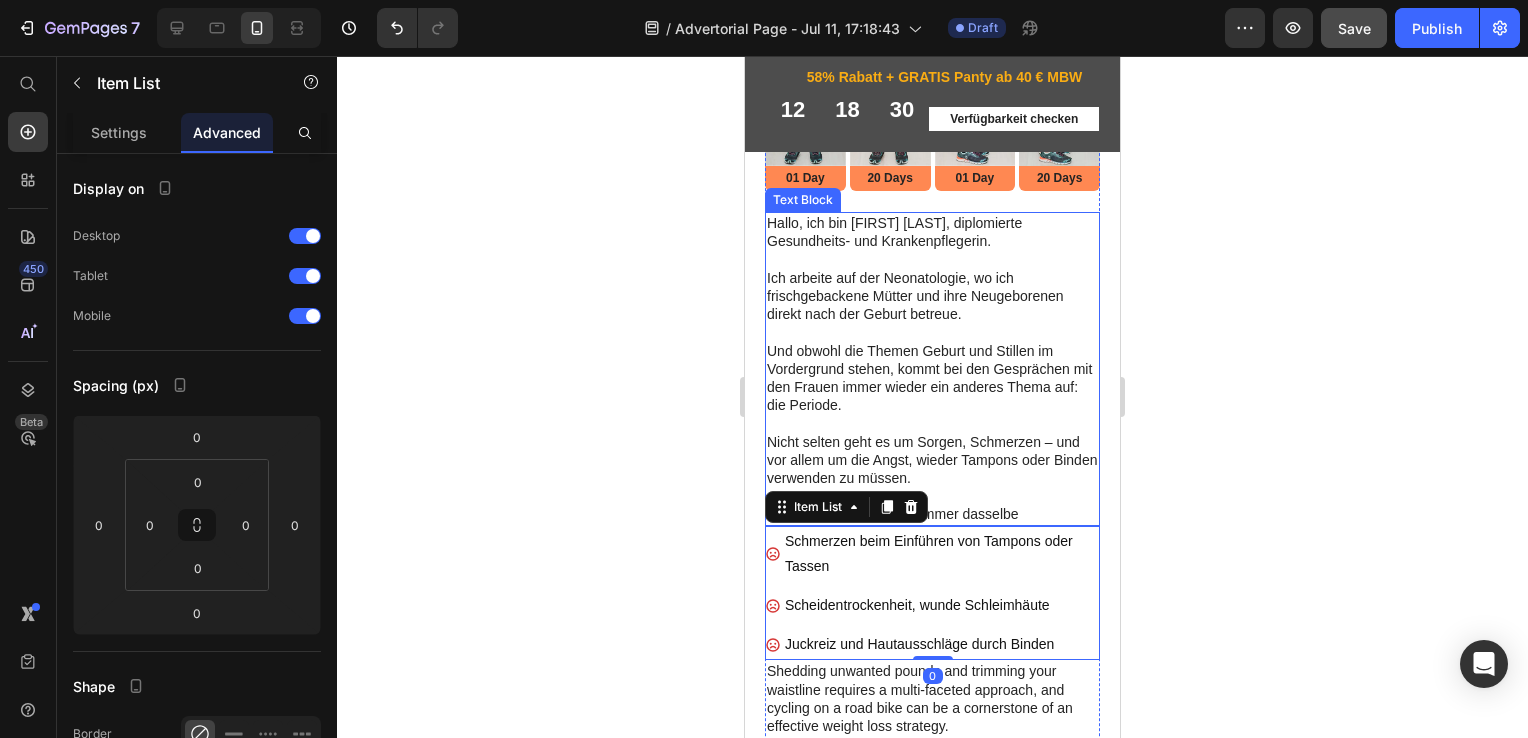 click on "Was ich da höre, ist fast immer dasselbe" at bounding box center (932, 514) 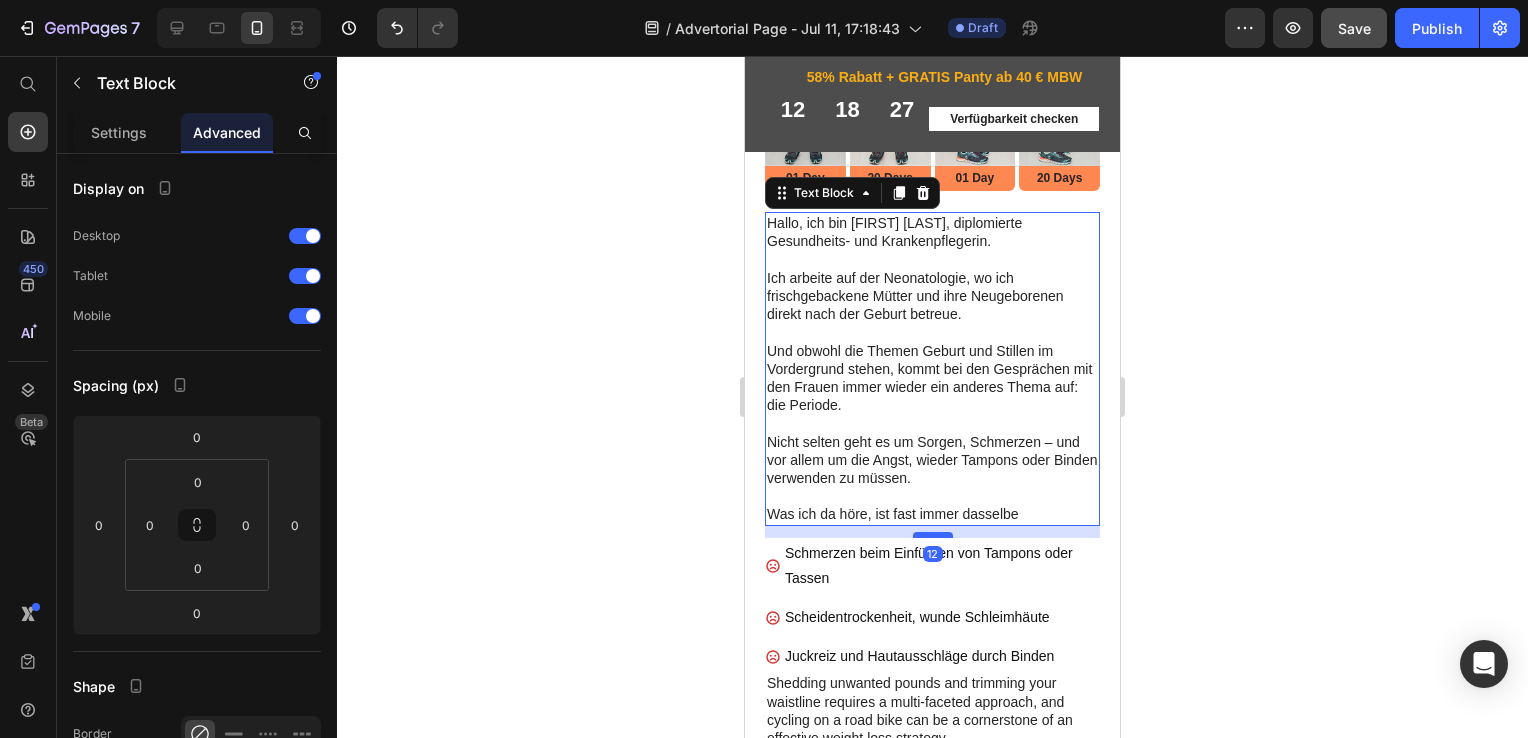 drag, startPoint x: 924, startPoint y: 511, endPoint x: 930, endPoint y: 523, distance: 13.416408 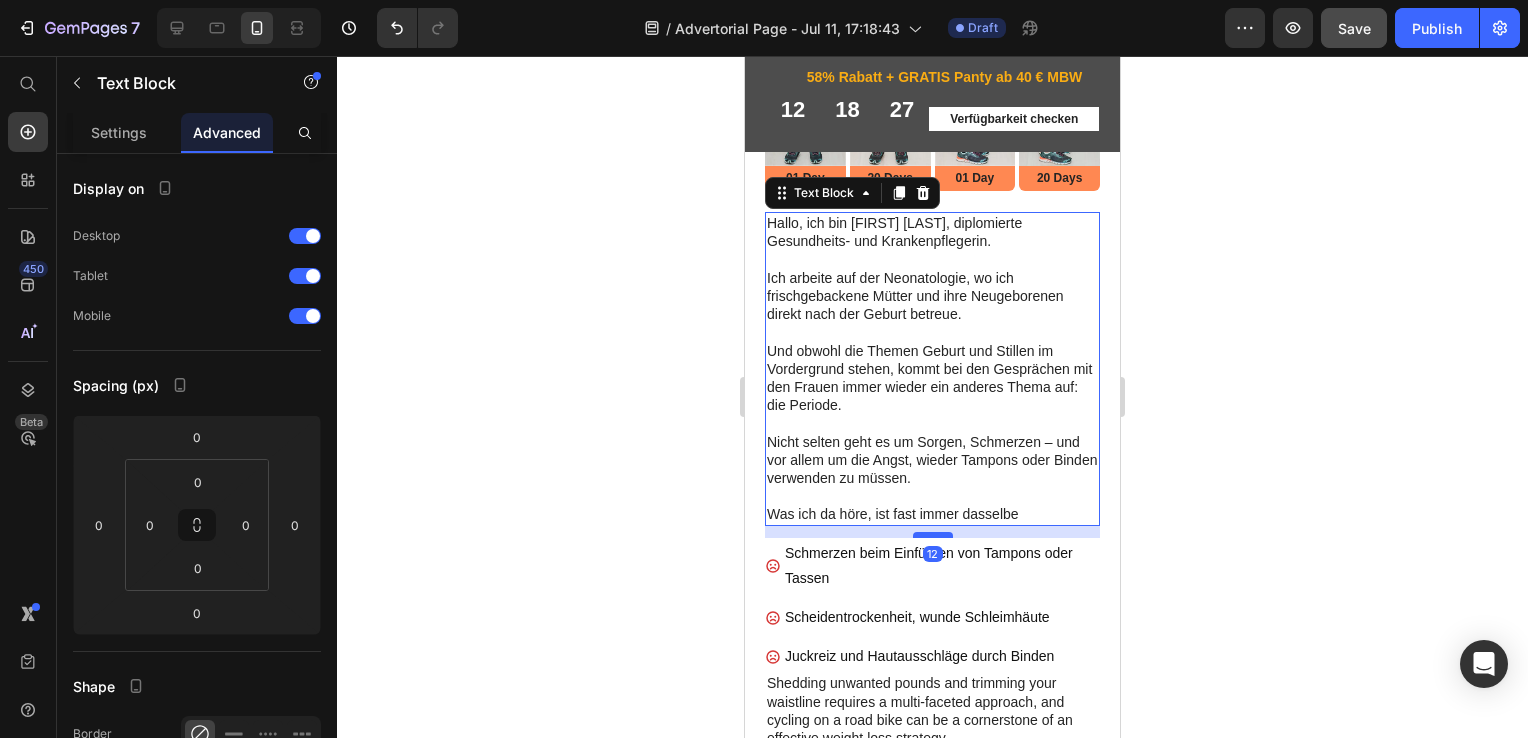 click at bounding box center [933, 535] 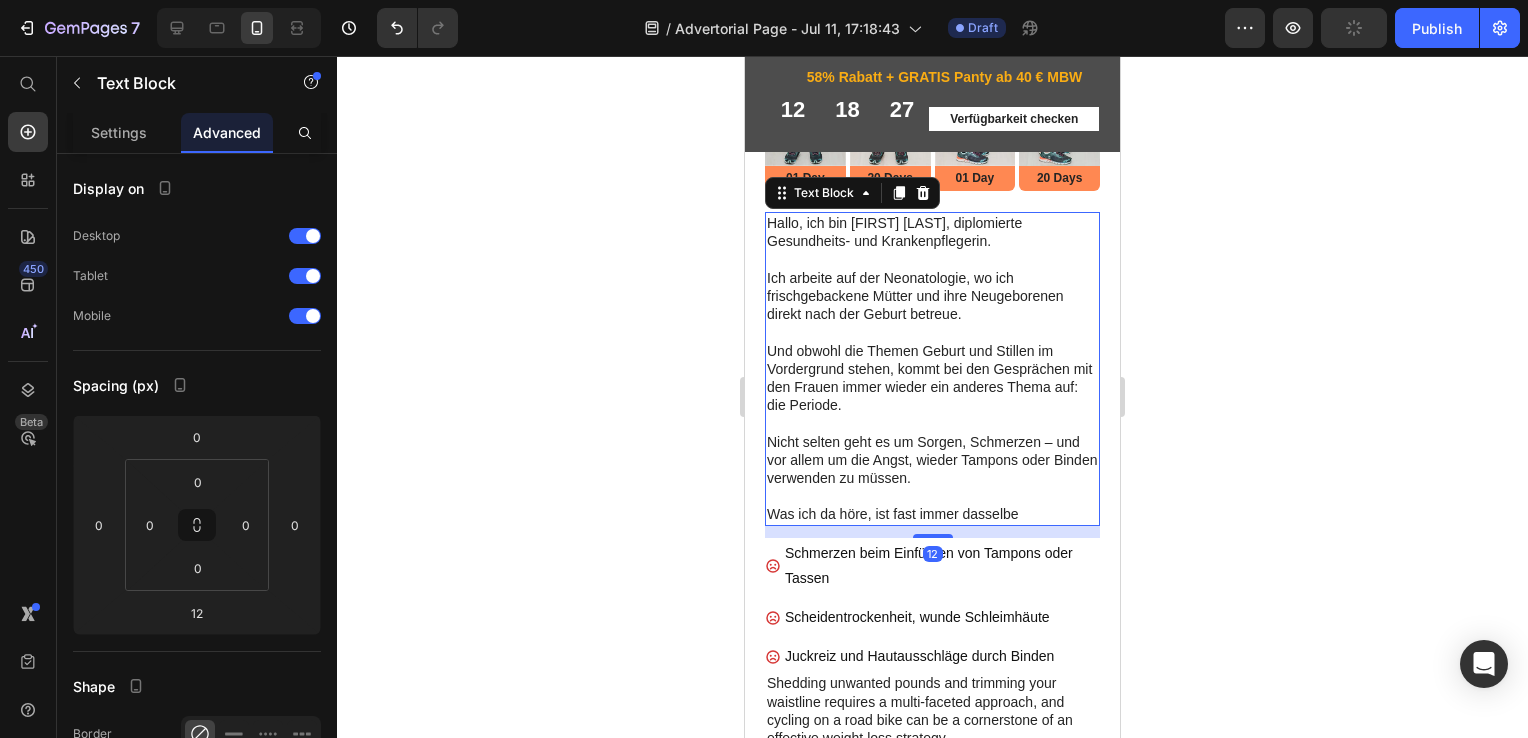 click 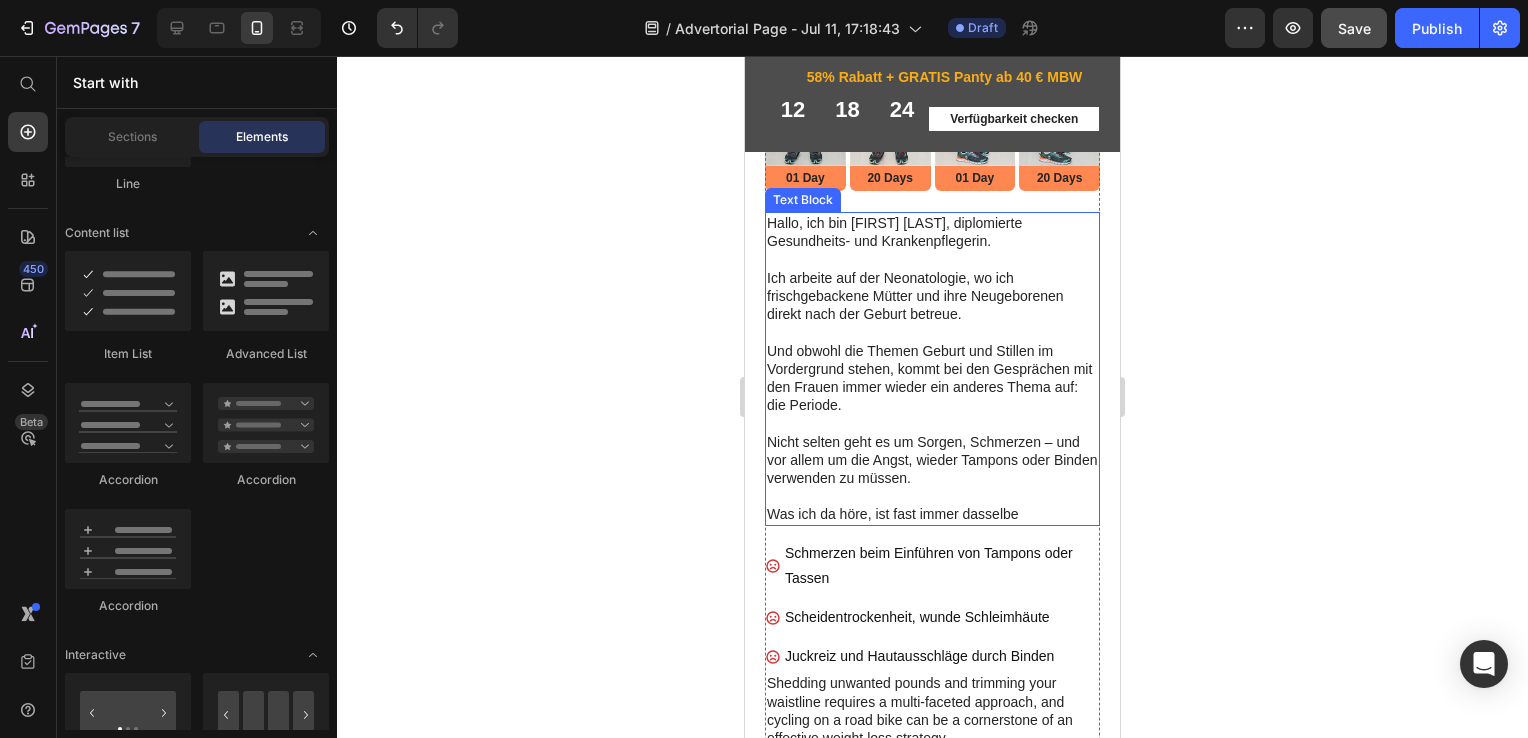click on "Was ich da höre, ist fast immer dasselbe" at bounding box center [932, 514] 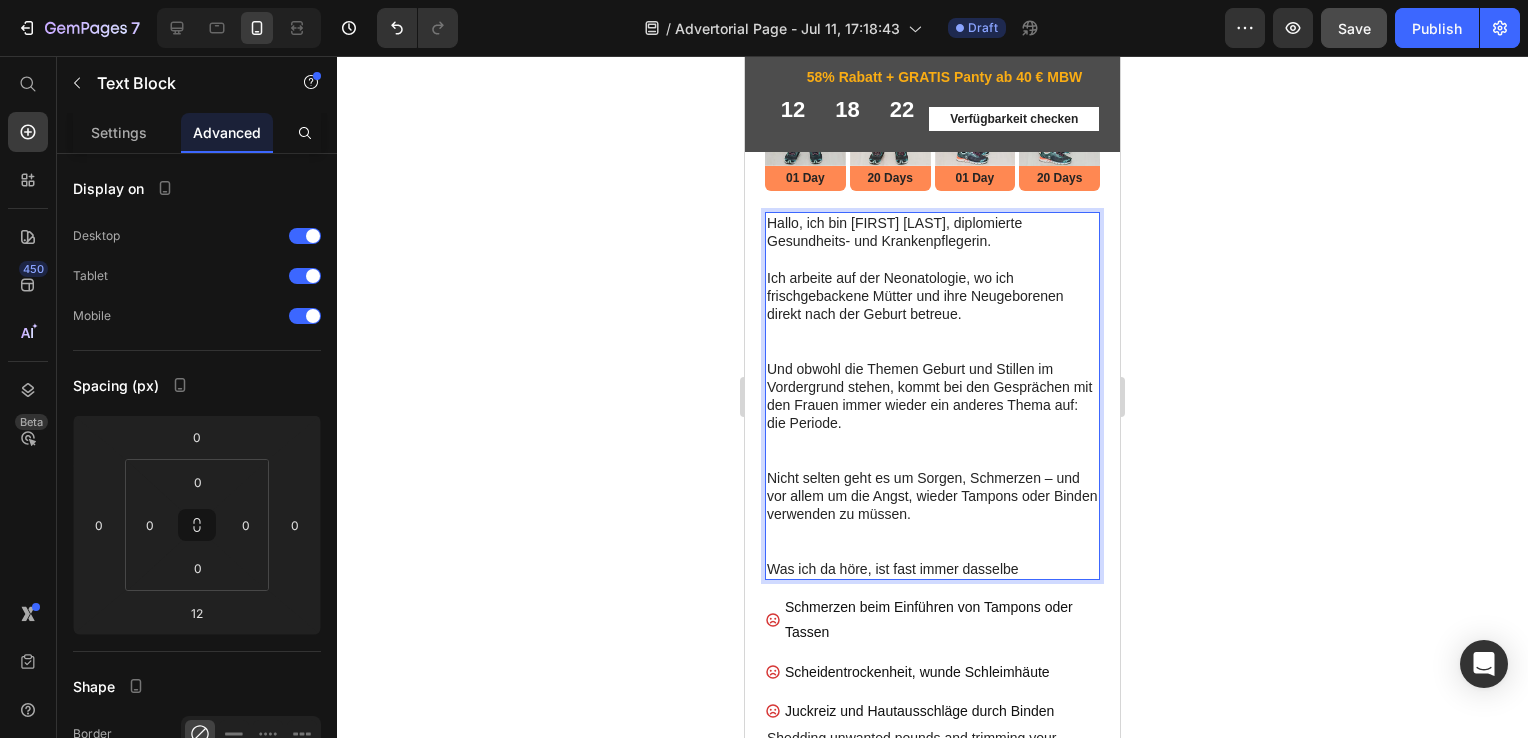 click on "Was ich da höre, ist fast immer dasselbe" at bounding box center [932, 569] 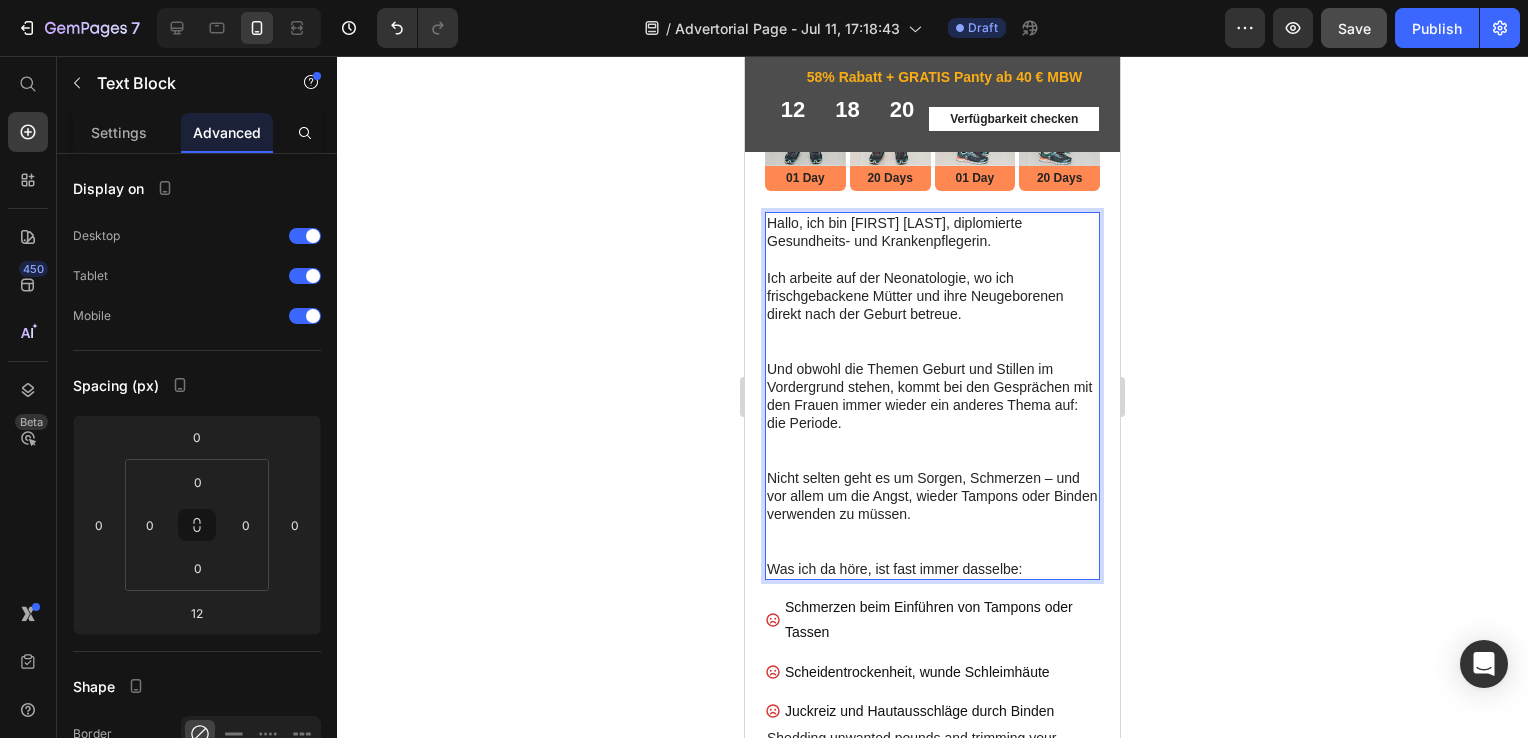 click on "Nicht selten geht es um Sorgen, Schmerzen – und vor allem um die Angst, wieder Tampons oder Binden verwenden zu müssen." at bounding box center (932, 514) 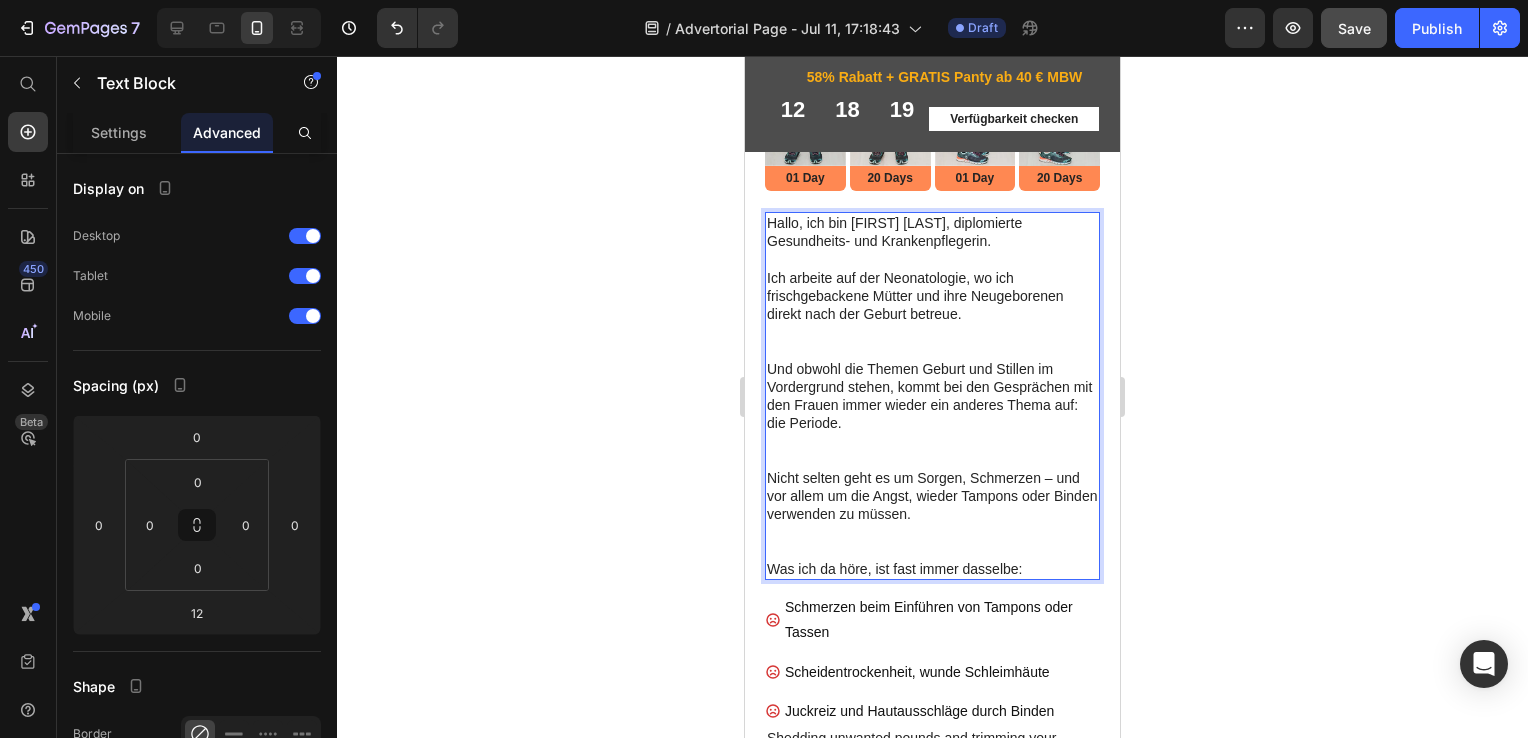 click 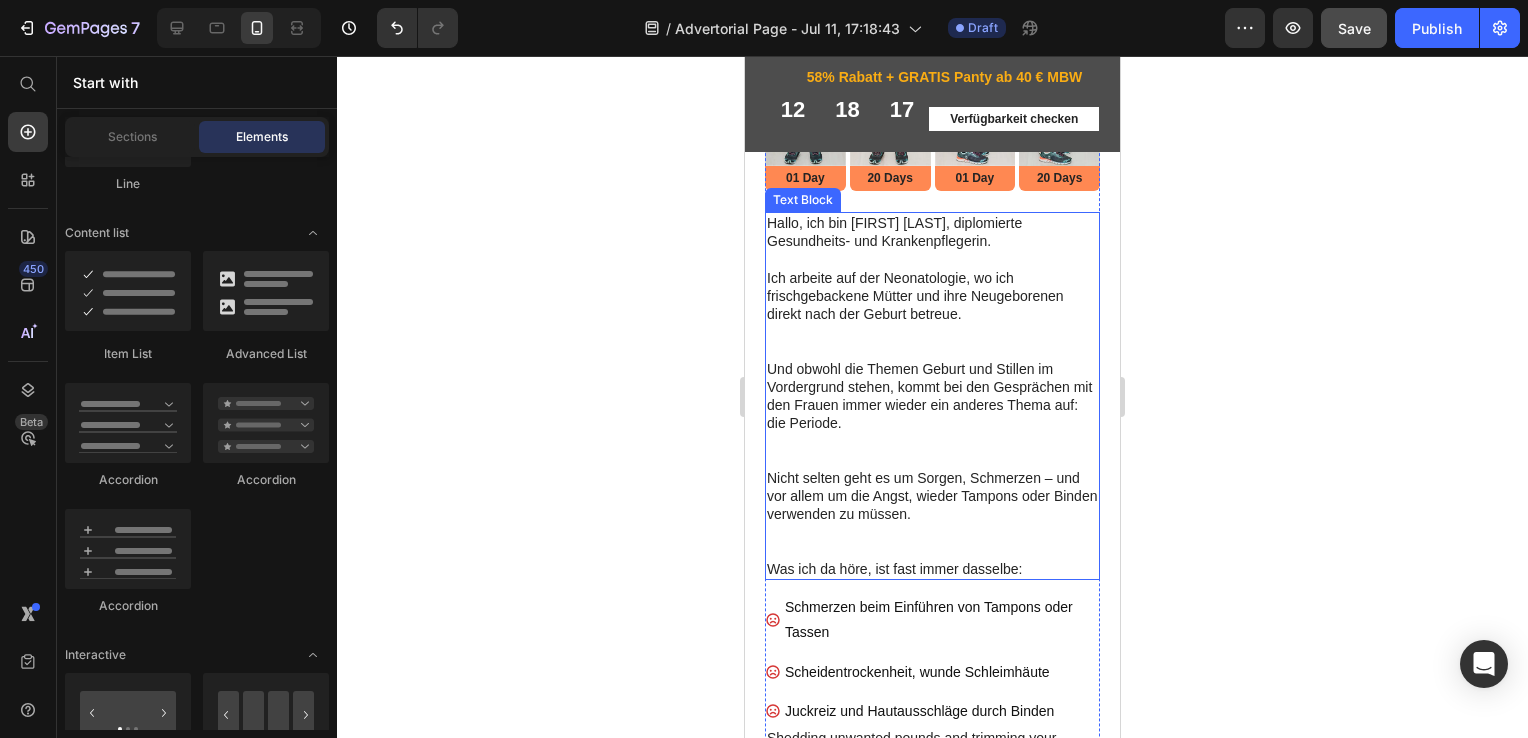 click on "Nicht selten geht es um Sorgen, Schmerzen – und vor allem um die Angst, wieder Tampons oder Binden verwenden zu müssen." at bounding box center (932, 514) 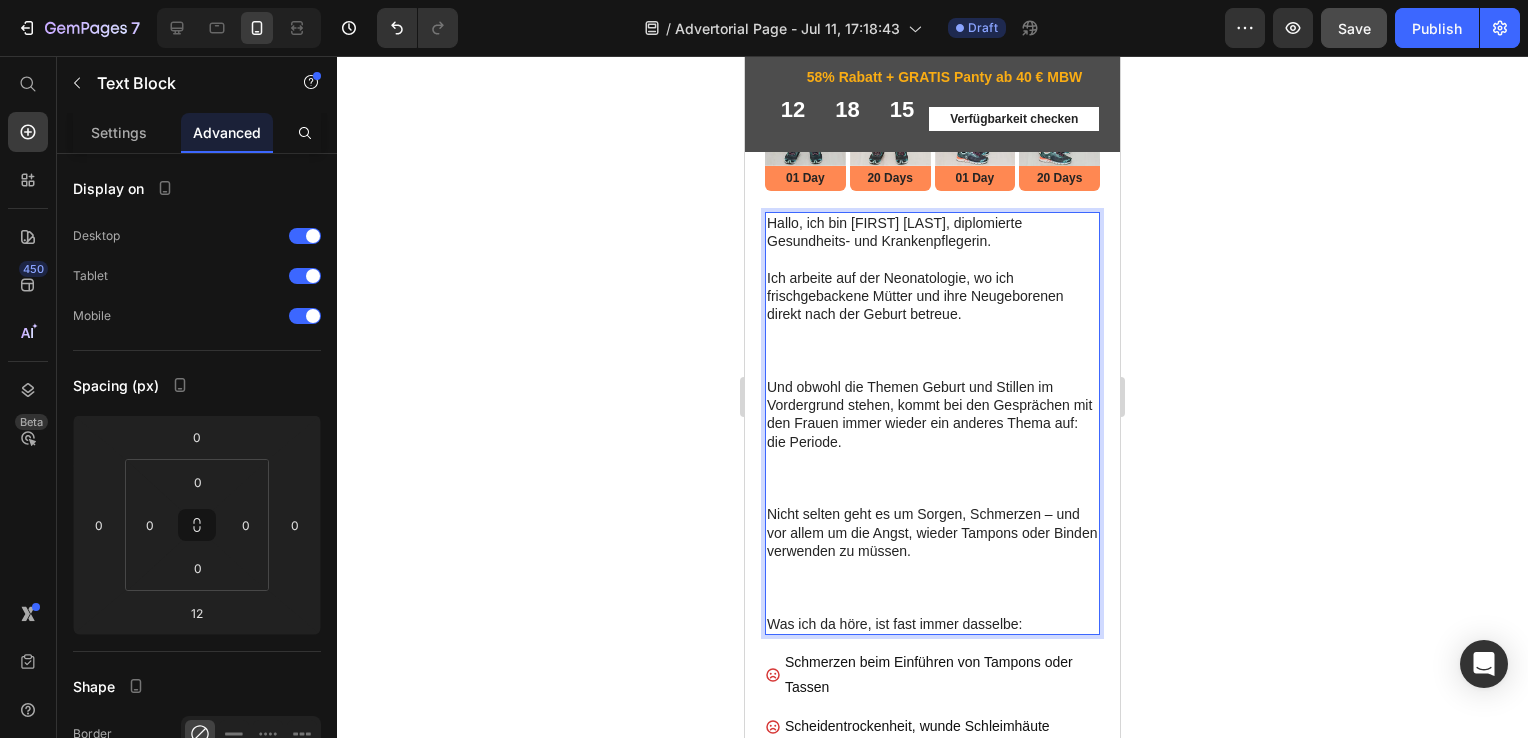 click on "Nicht selten geht es um Sorgen, Schmerzen – und vor allem um die Angst, wieder Tampons oder Binden verwenden zu müssen." at bounding box center (932, 559) 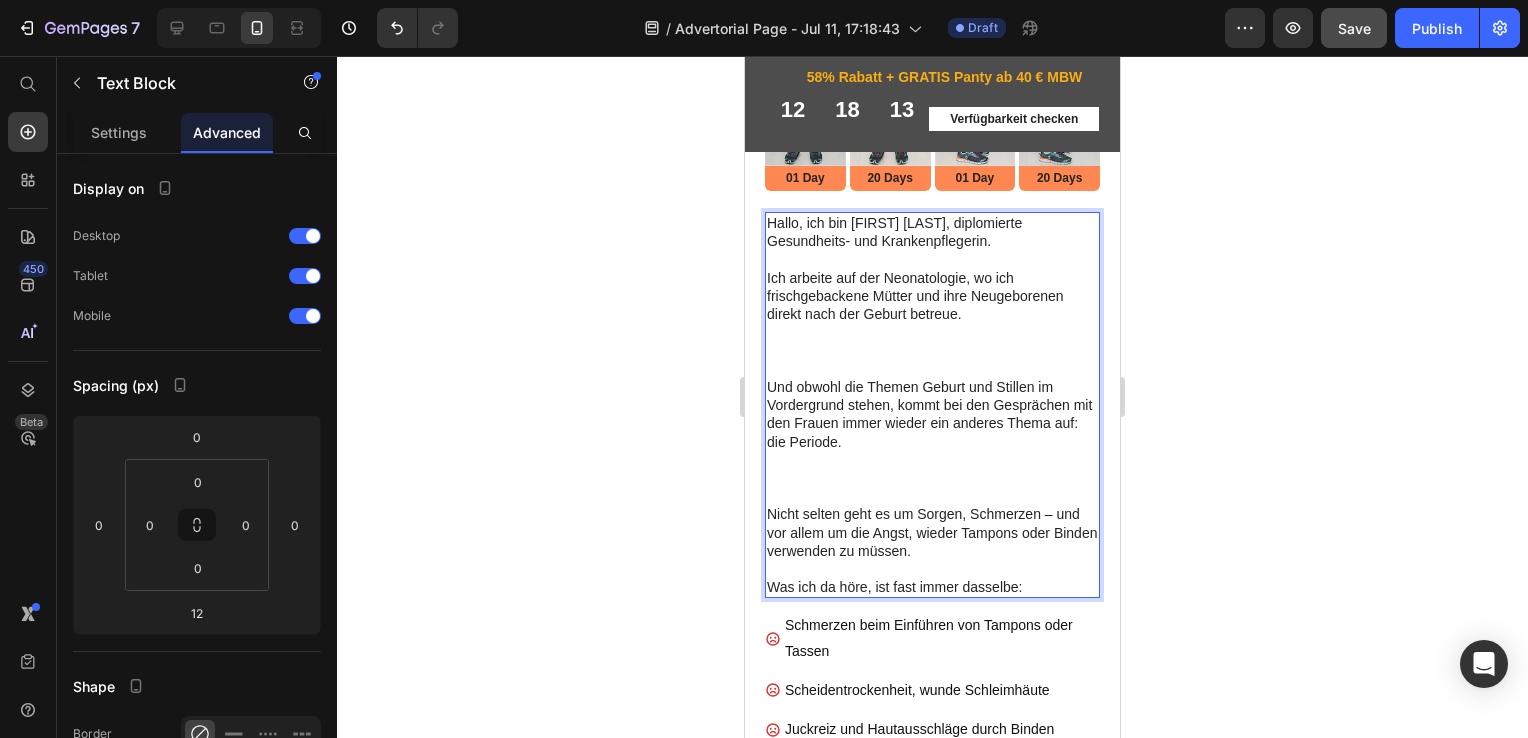 click on "Und obwohl die Themen Geburt und Stillen im Vordergrund stehen, kommt bei den Gesprächen mit den Frauen immer wieder ein anderes Thema auf: die Periode." at bounding box center [932, 441] 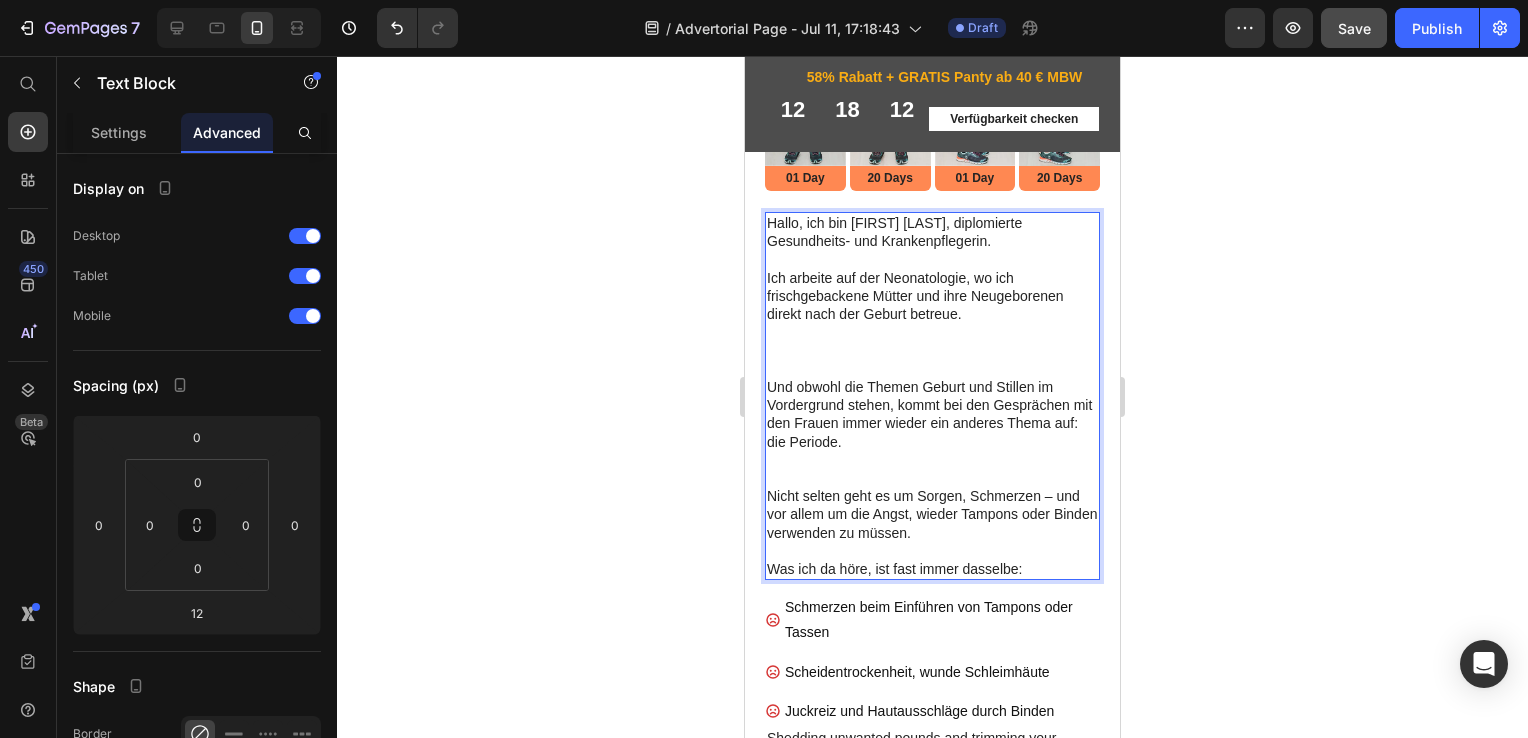 click on "Und obwohl die Themen Geburt und Stillen im Vordergrund stehen, kommt bei den Gesprächen mit den Frauen immer wieder ein anderes Thema auf: die Periode." at bounding box center (932, 432) 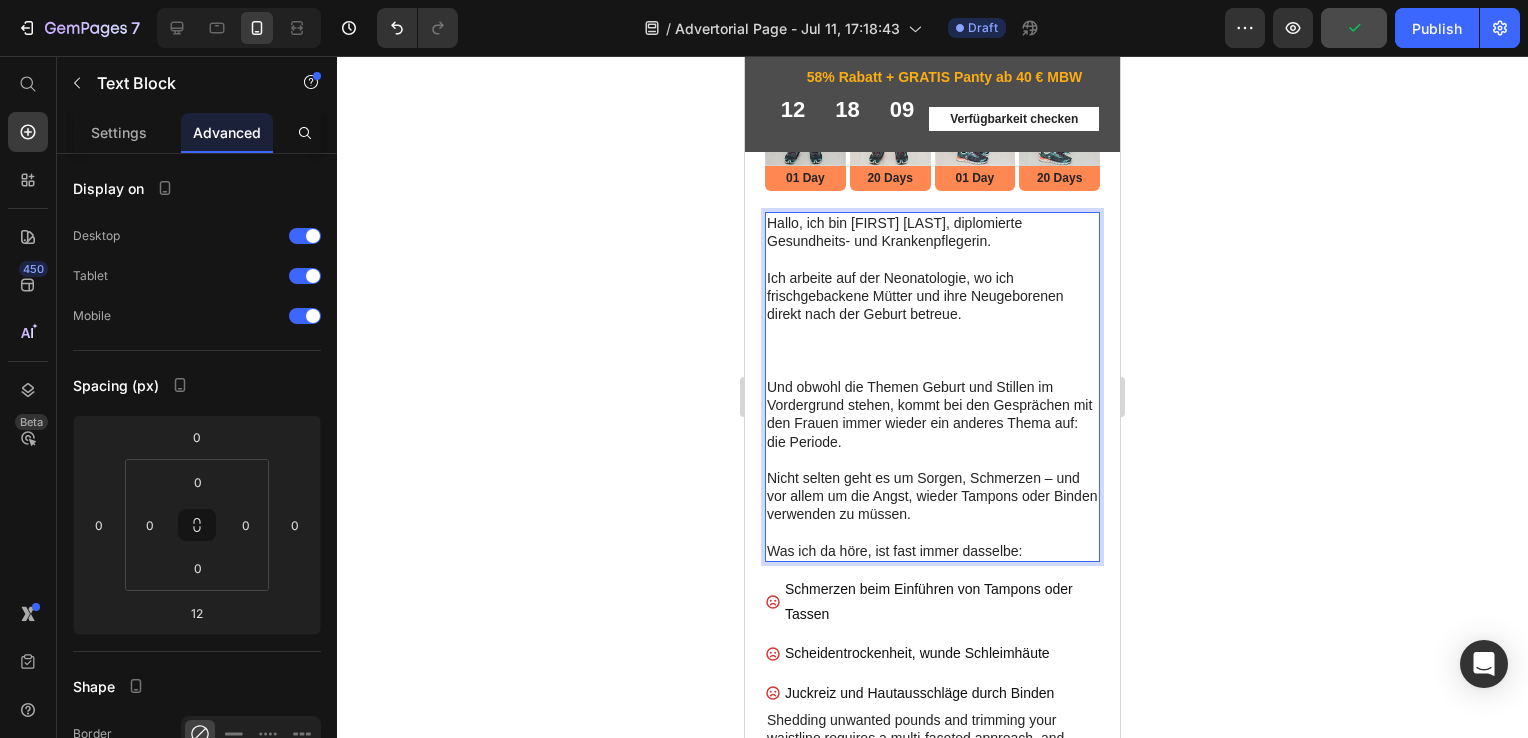 click on "Ich arbeite auf der Neonatologie, wo ich frischgebackene Mütter und ihre Neugeborenen direkt nach der Geburt betreue." at bounding box center (932, 323) 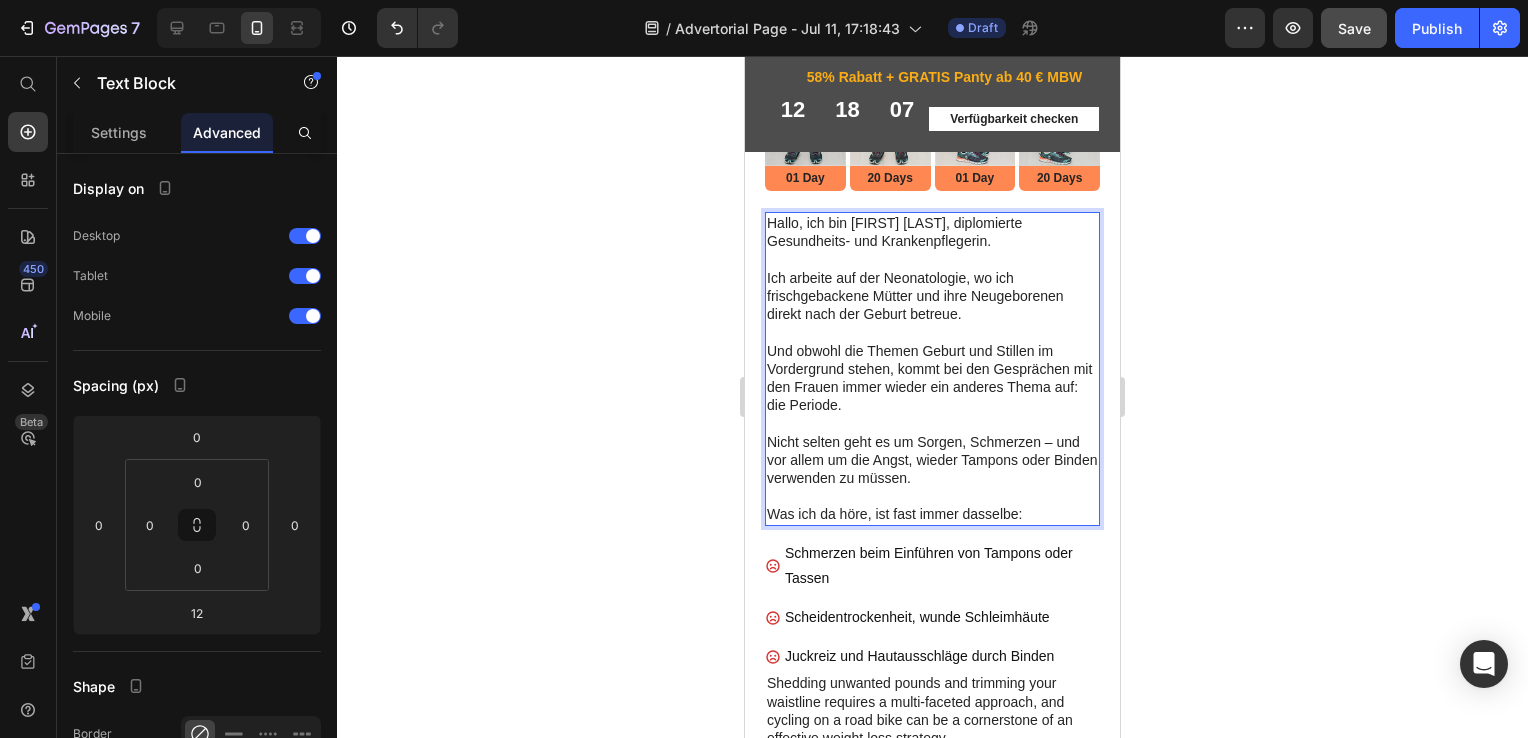 click at bounding box center (932, 260) 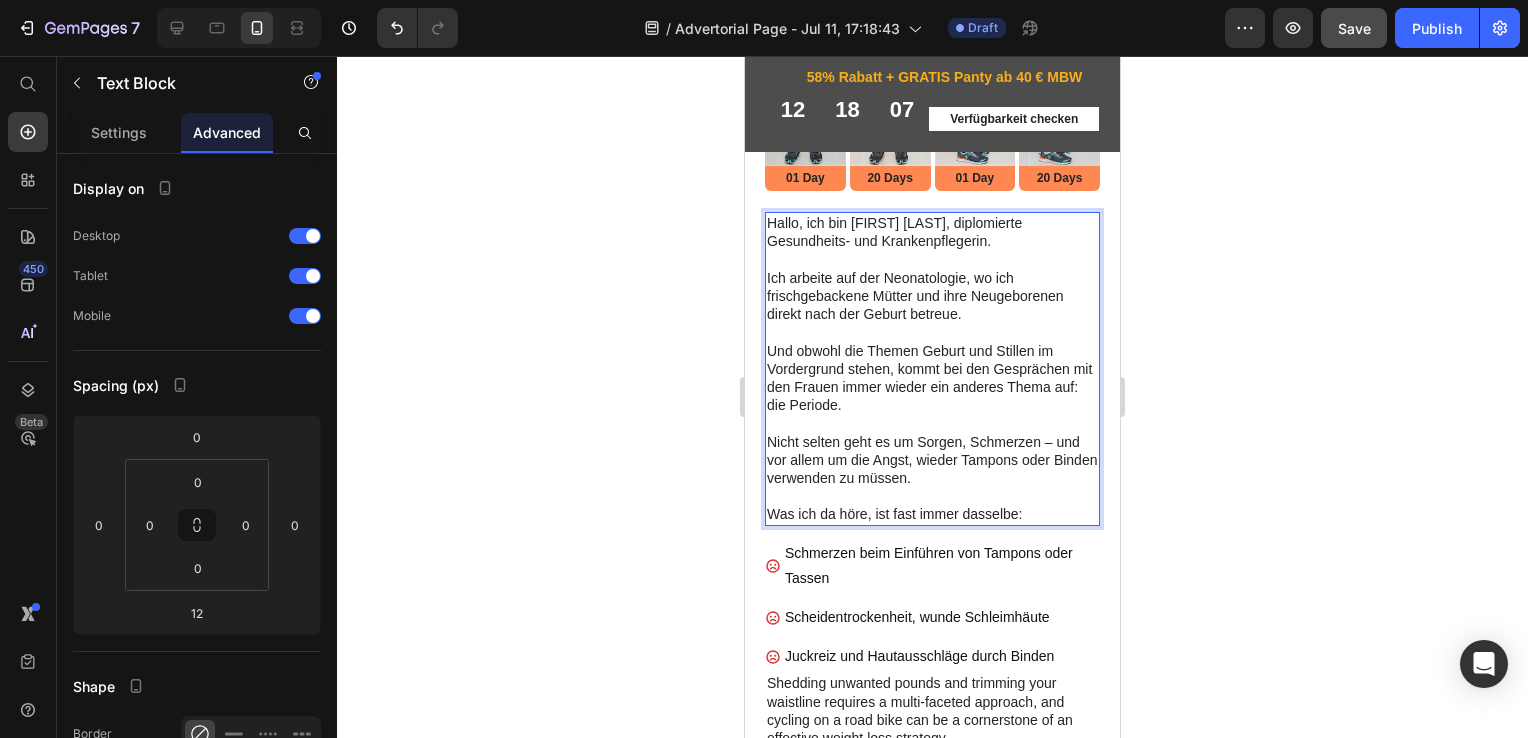 click 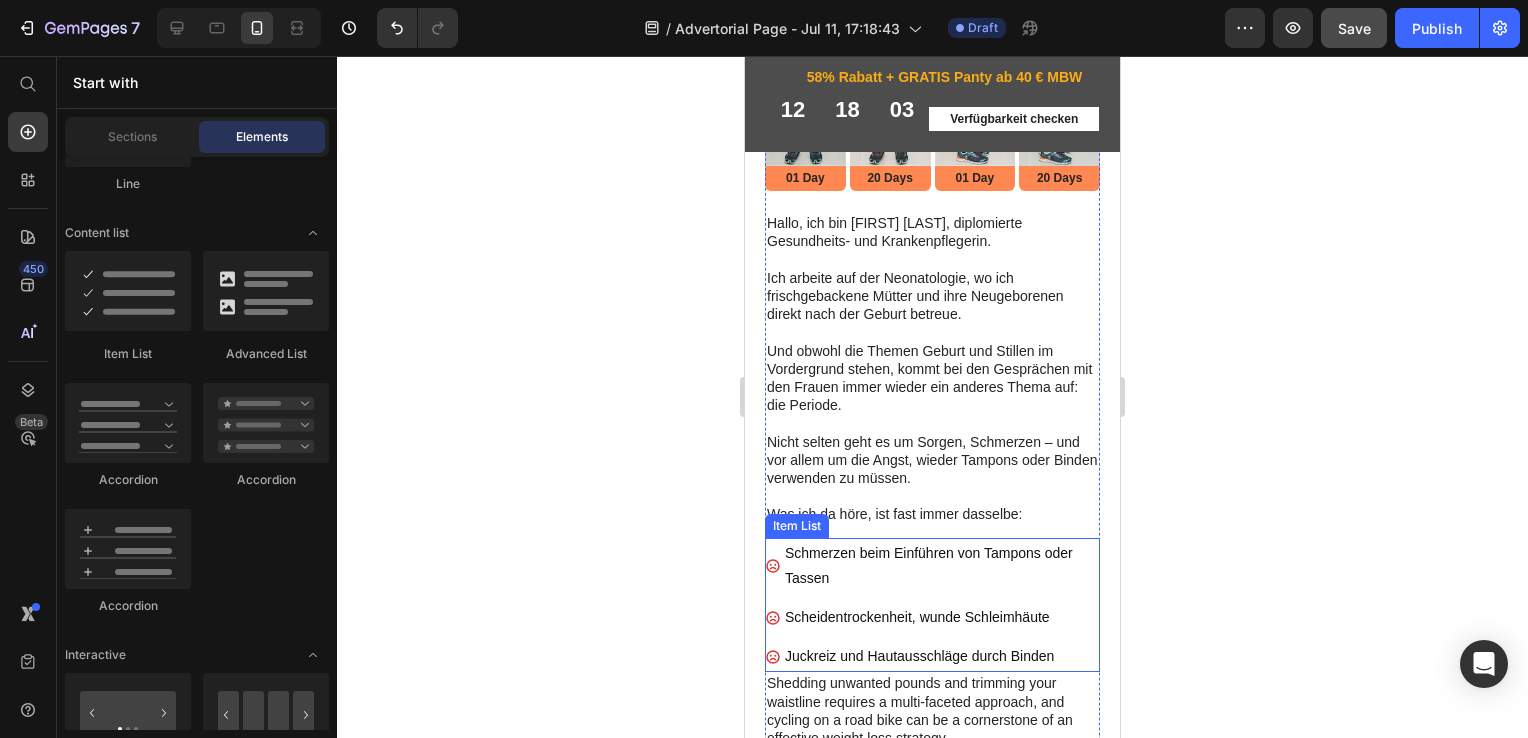 click 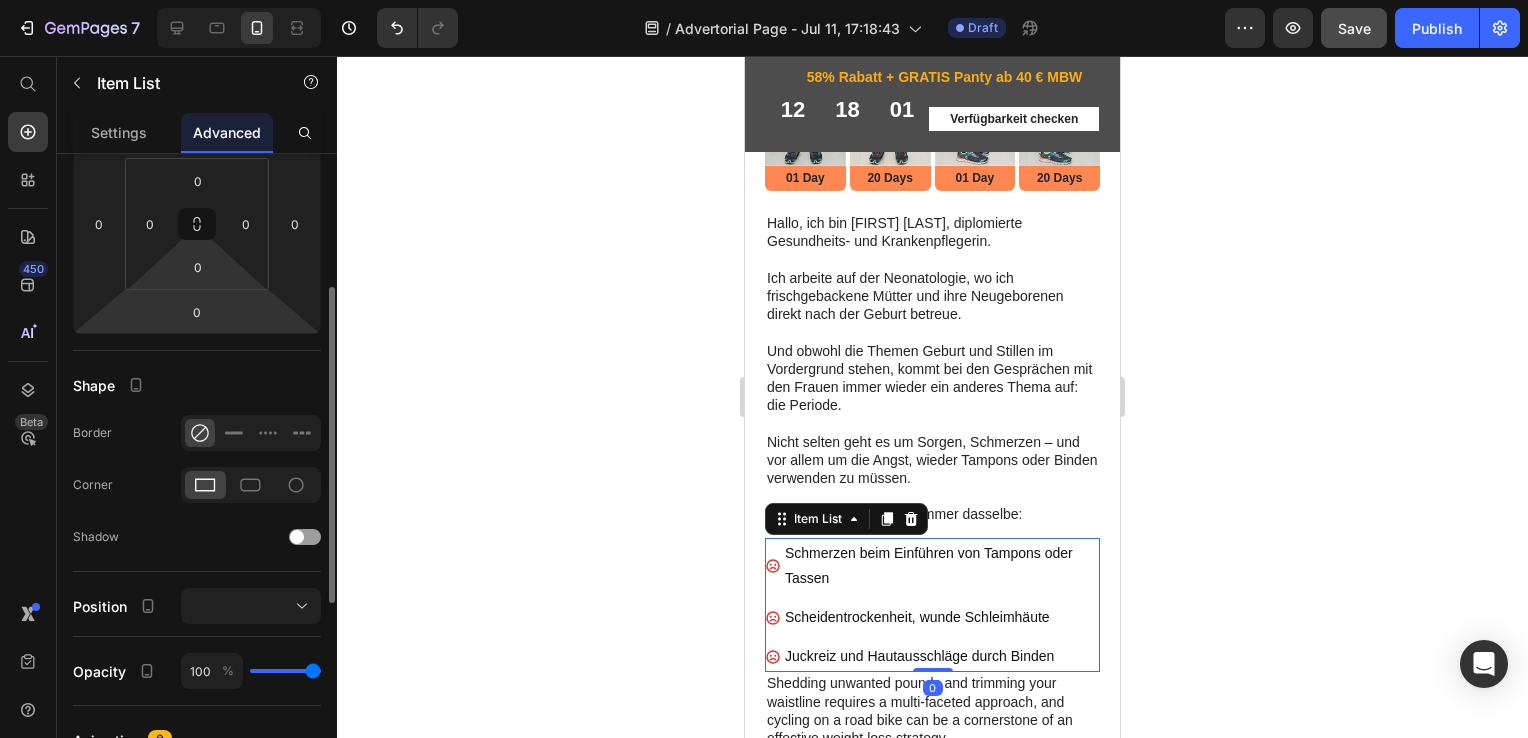 scroll, scrollTop: 306, scrollLeft: 0, axis: vertical 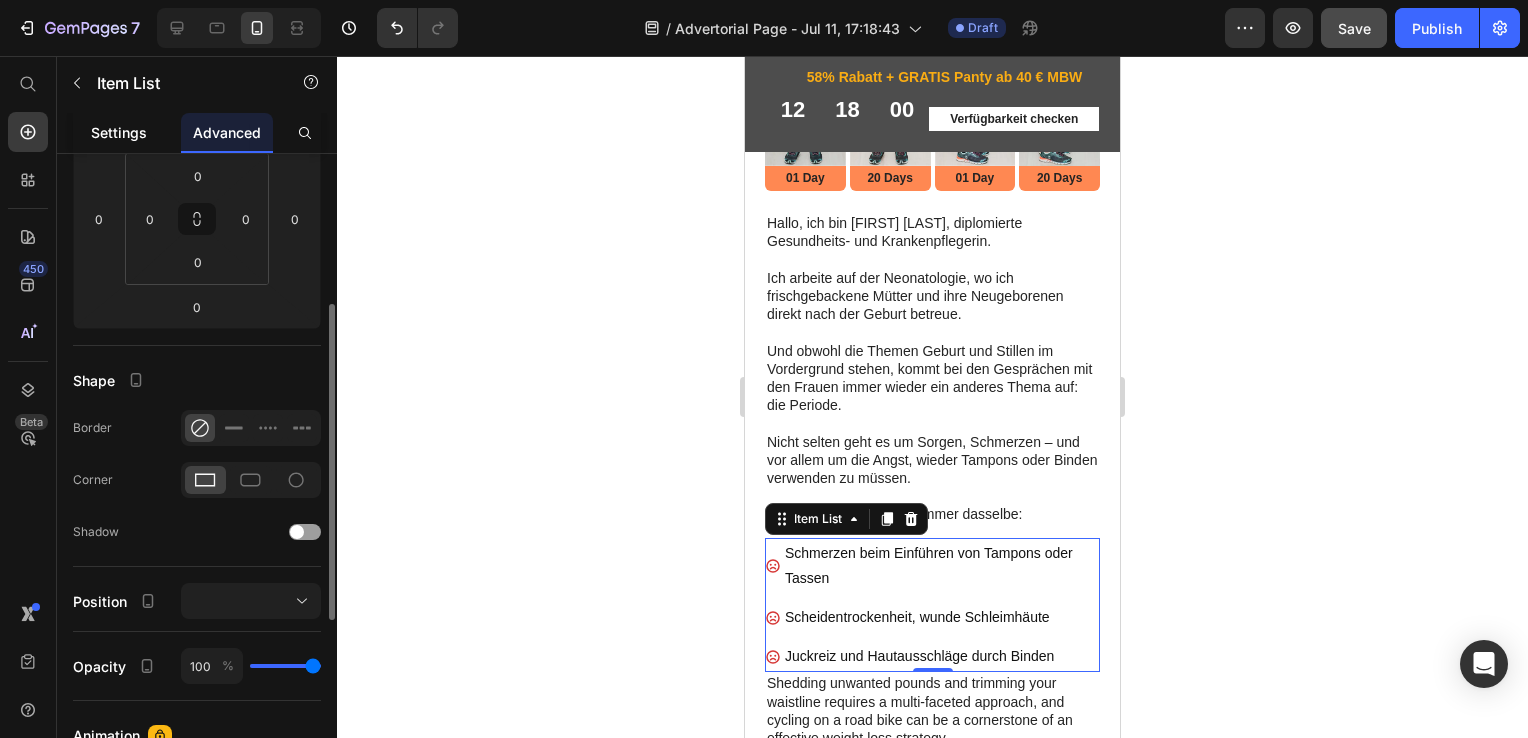 click on "Settings" 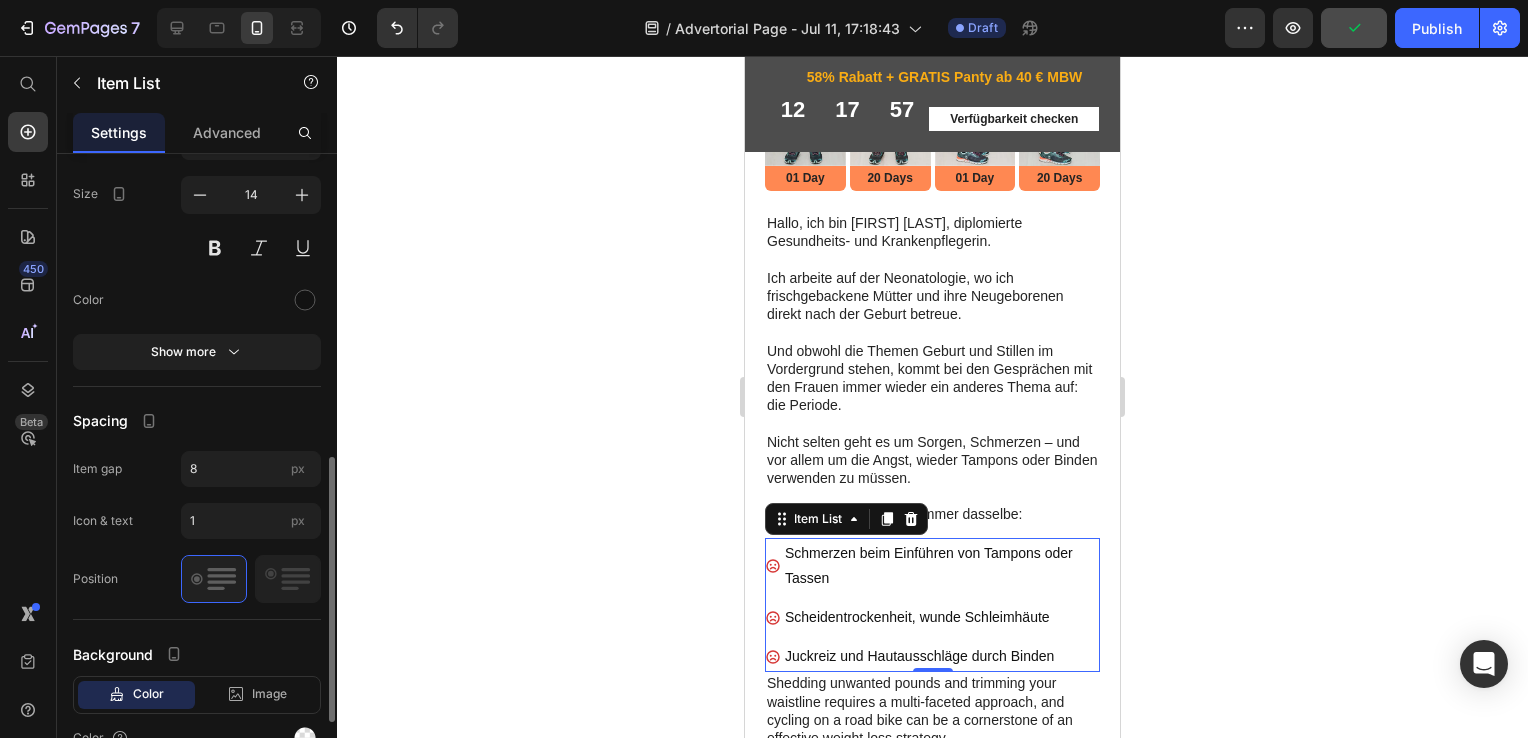scroll, scrollTop: 748, scrollLeft: 0, axis: vertical 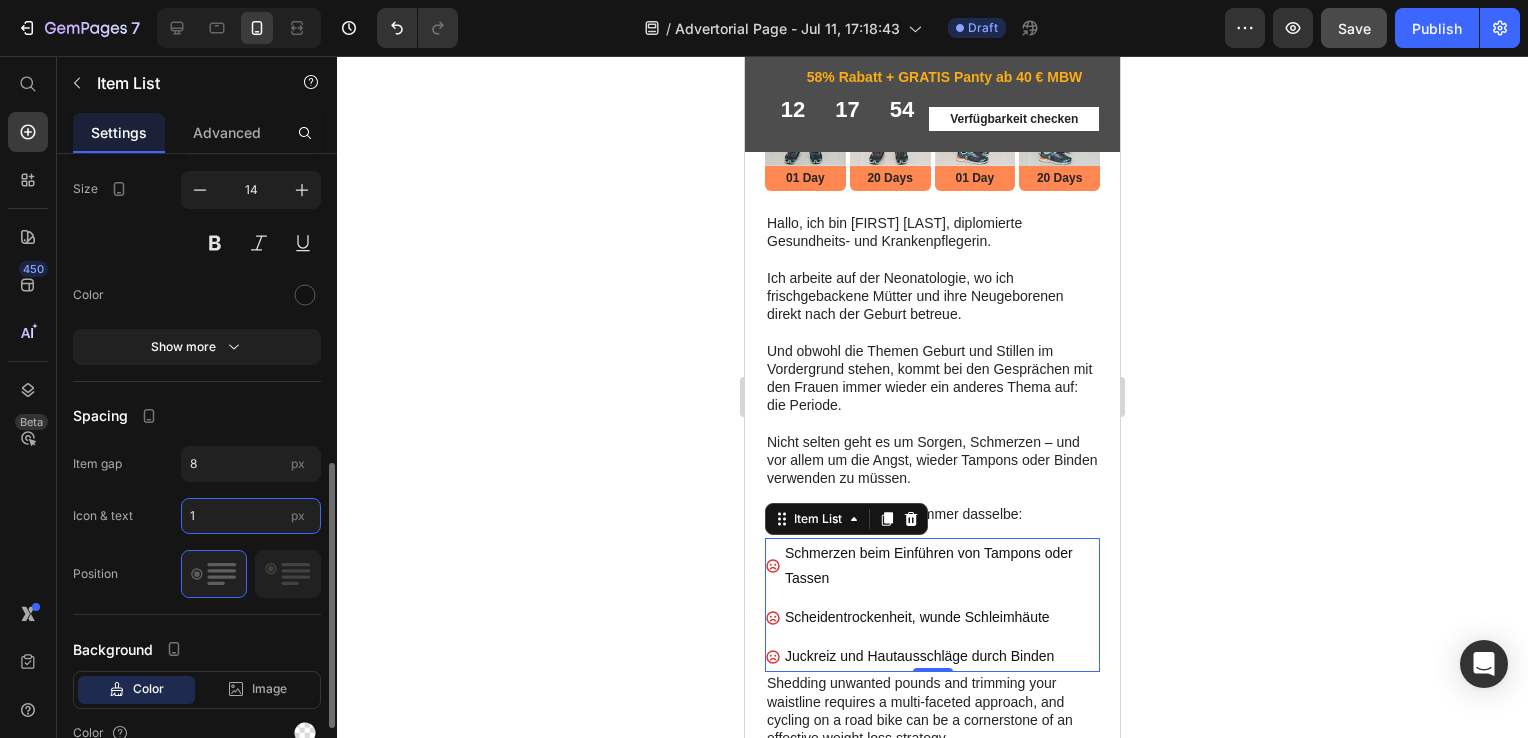 click on "1" at bounding box center (251, 516) 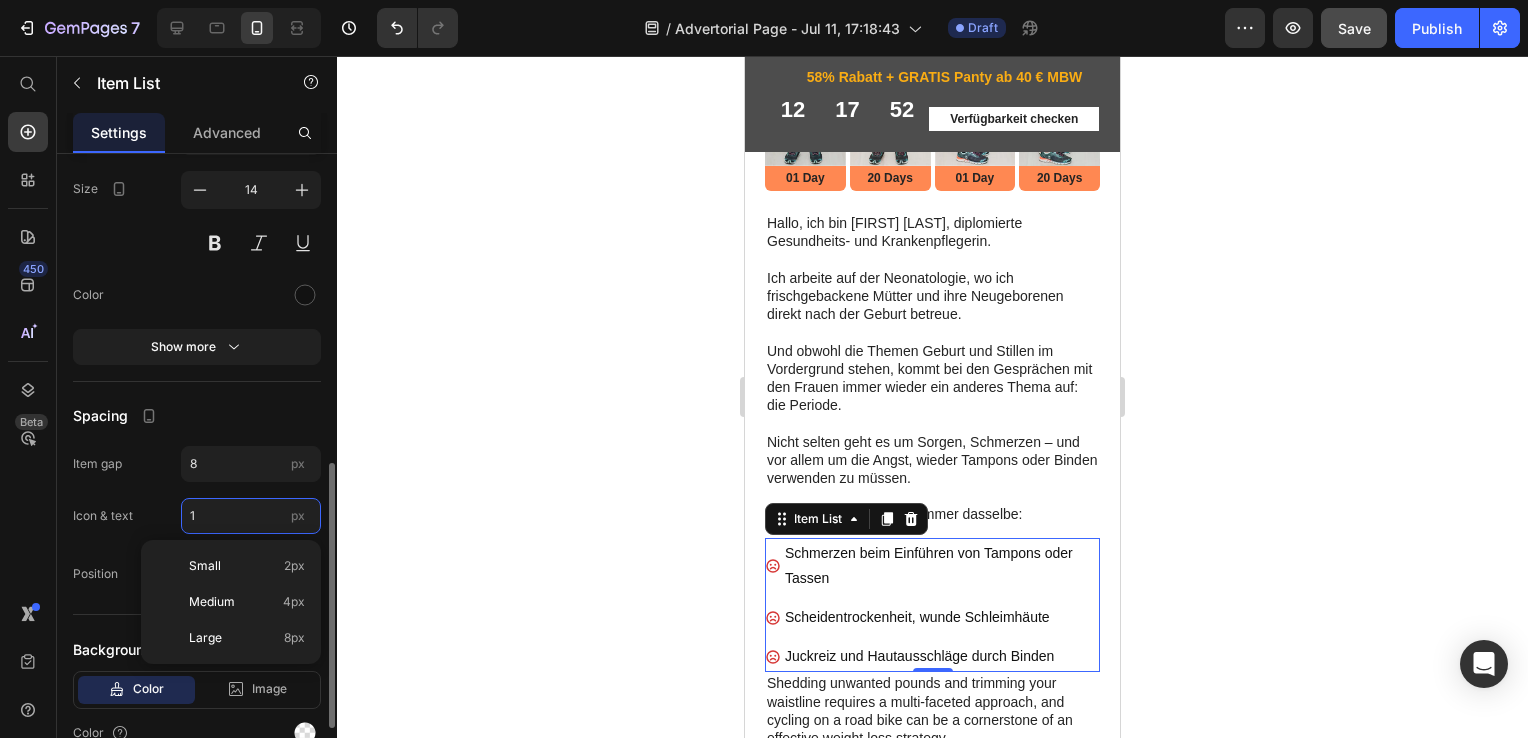 type on "8" 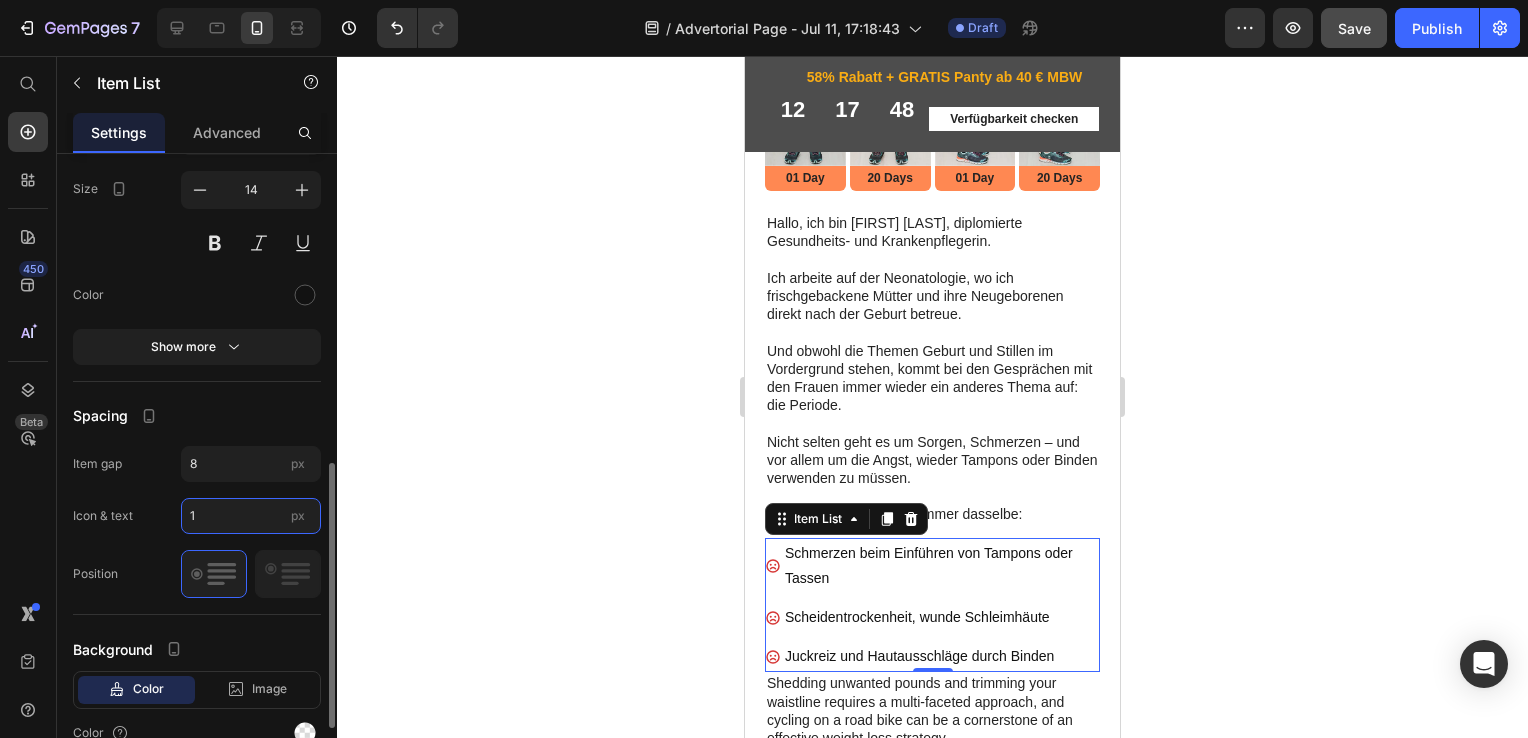 type on "10" 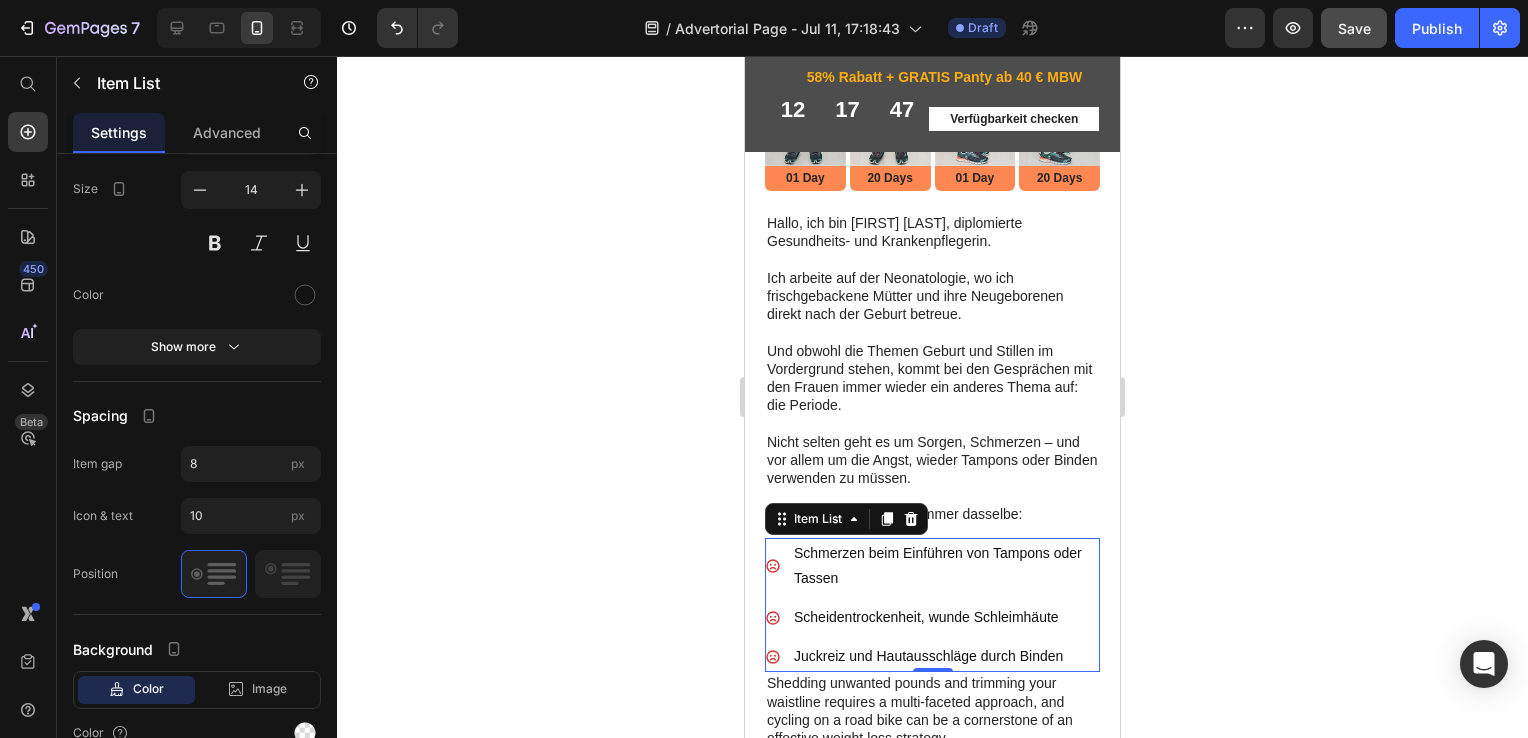 click 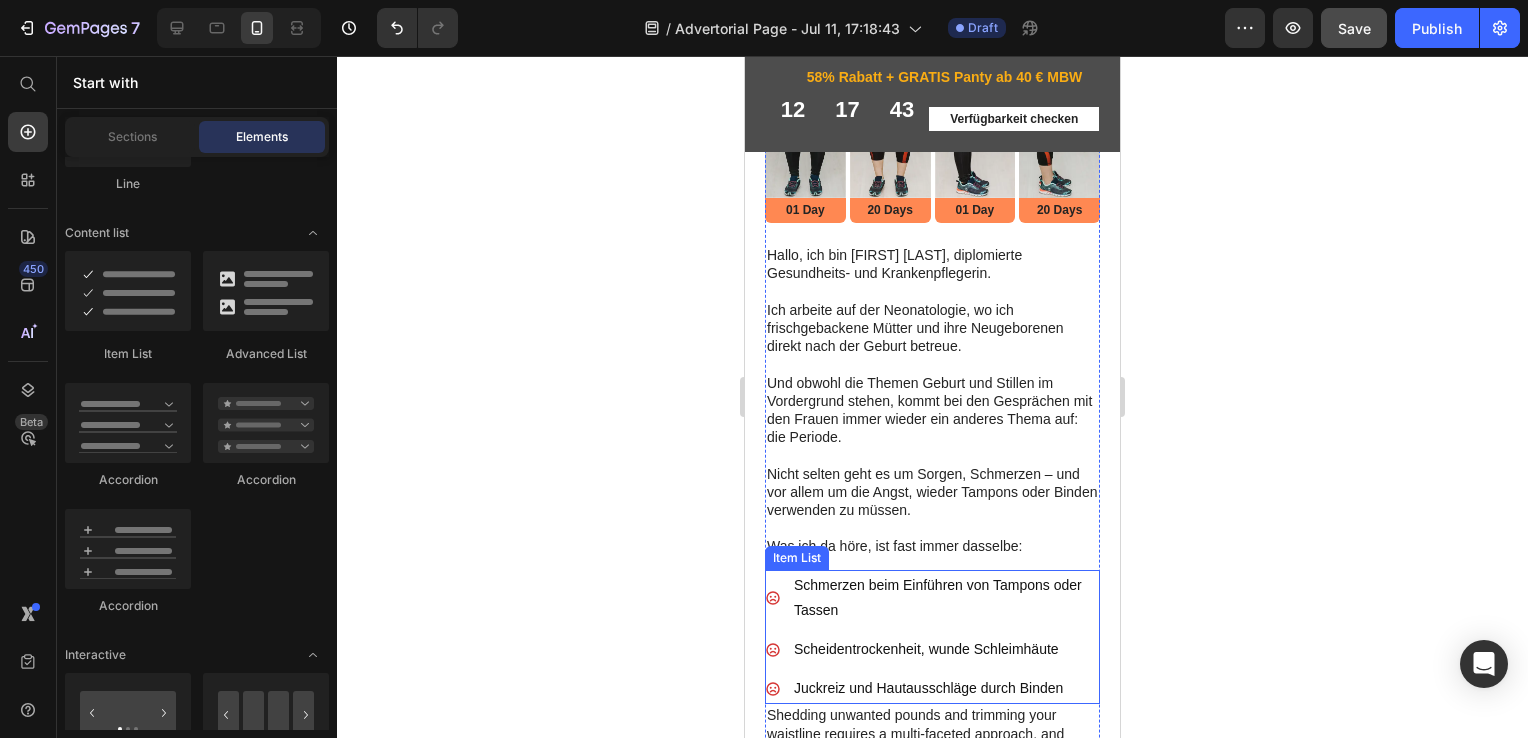 scroll, scrollTop: 530, scrollLeft: 0, axis: vertical 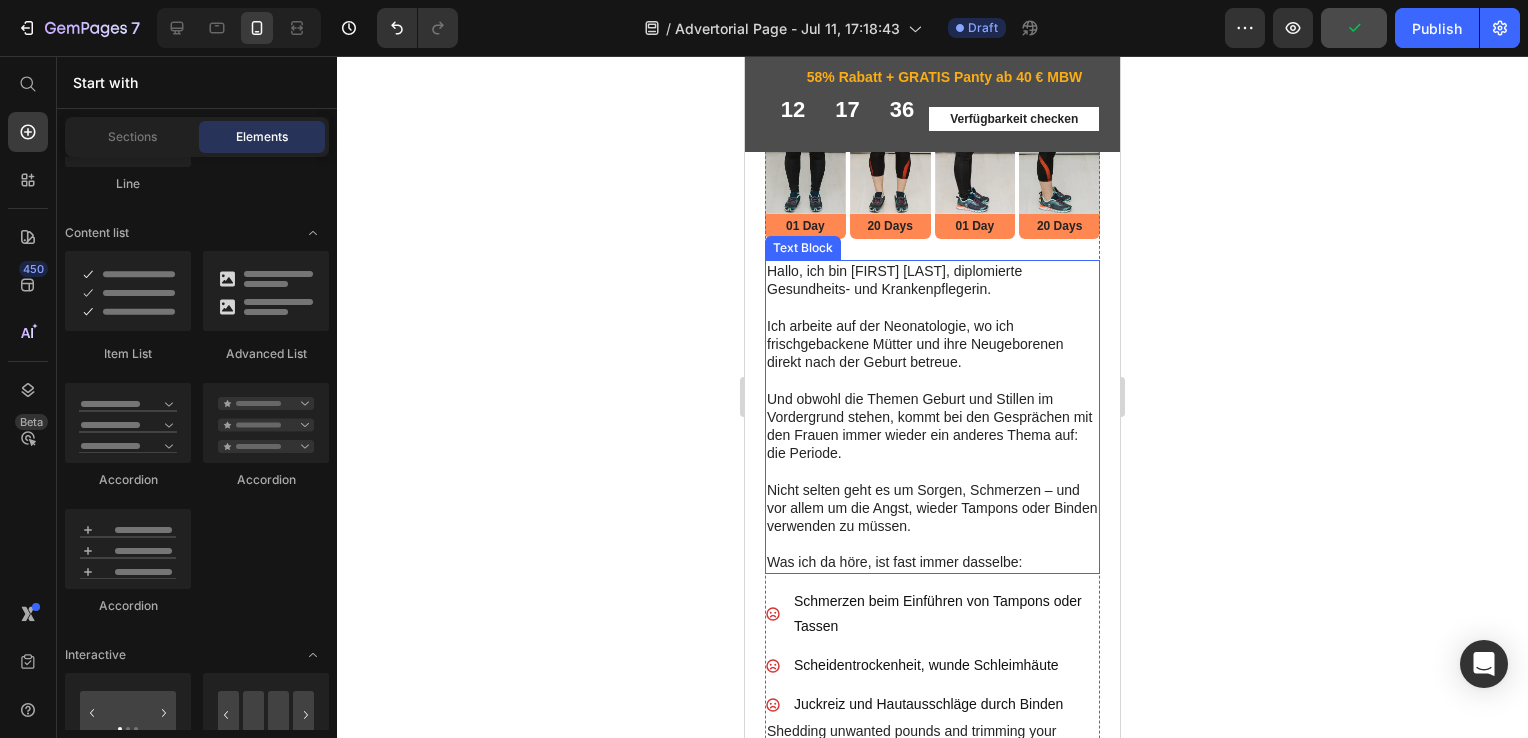 click on "Ich arbeite auf der Neonatologie, wo ich frischgebackene Mütter und ihre Neugeborenen direkt nach der Geburt betreue." at bounding box center [932, 353] 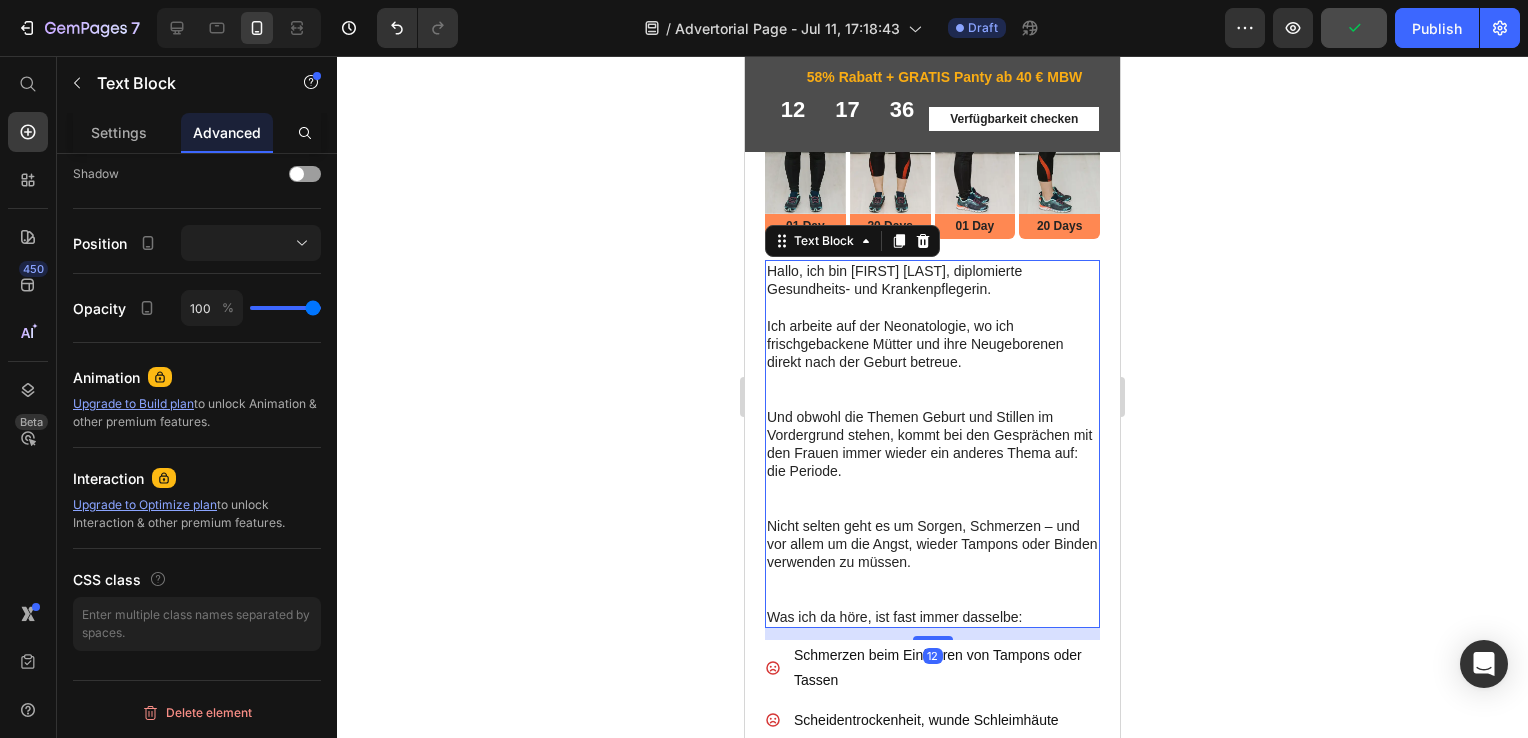 scroll, scrollTop: 0, scrollLeft: 0, axis: both 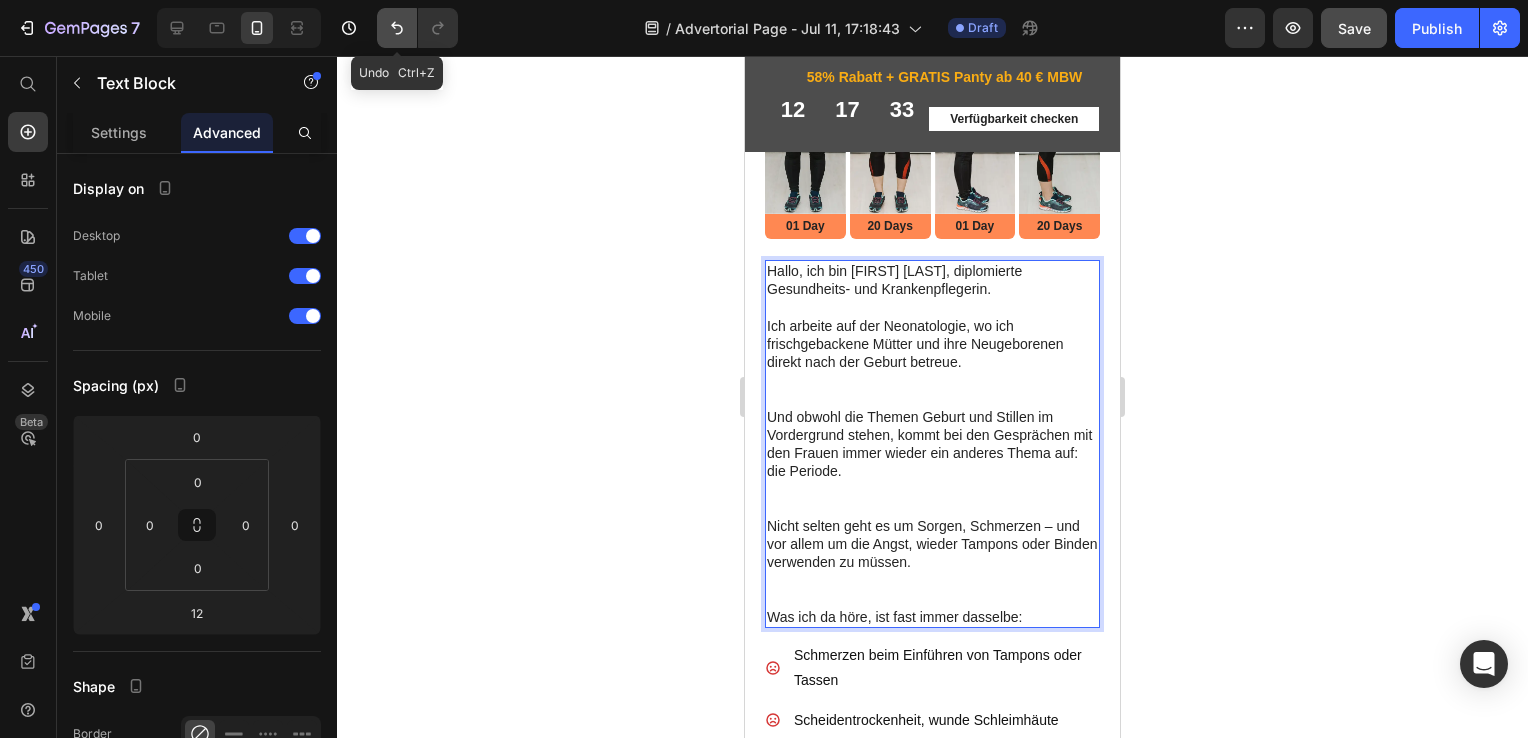 click 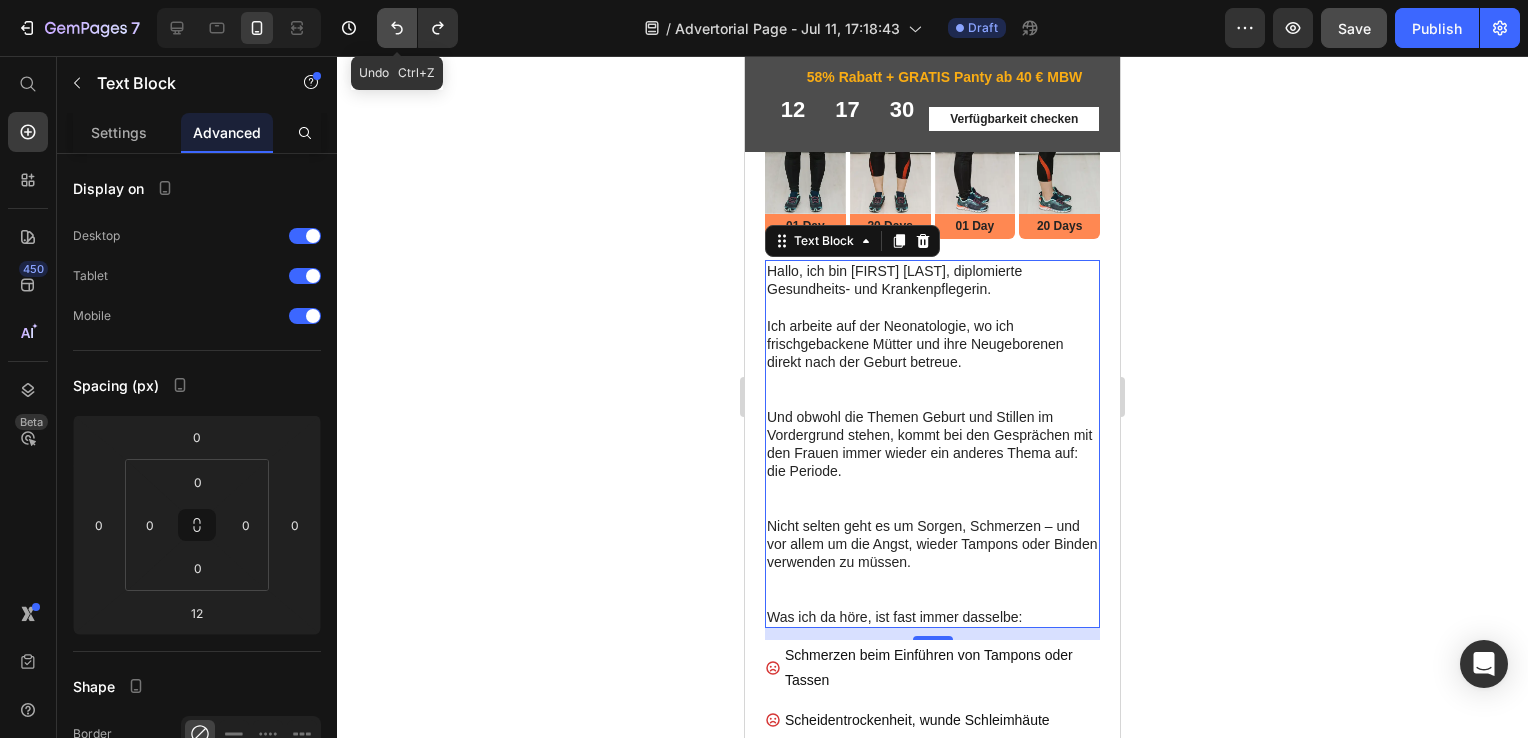 click 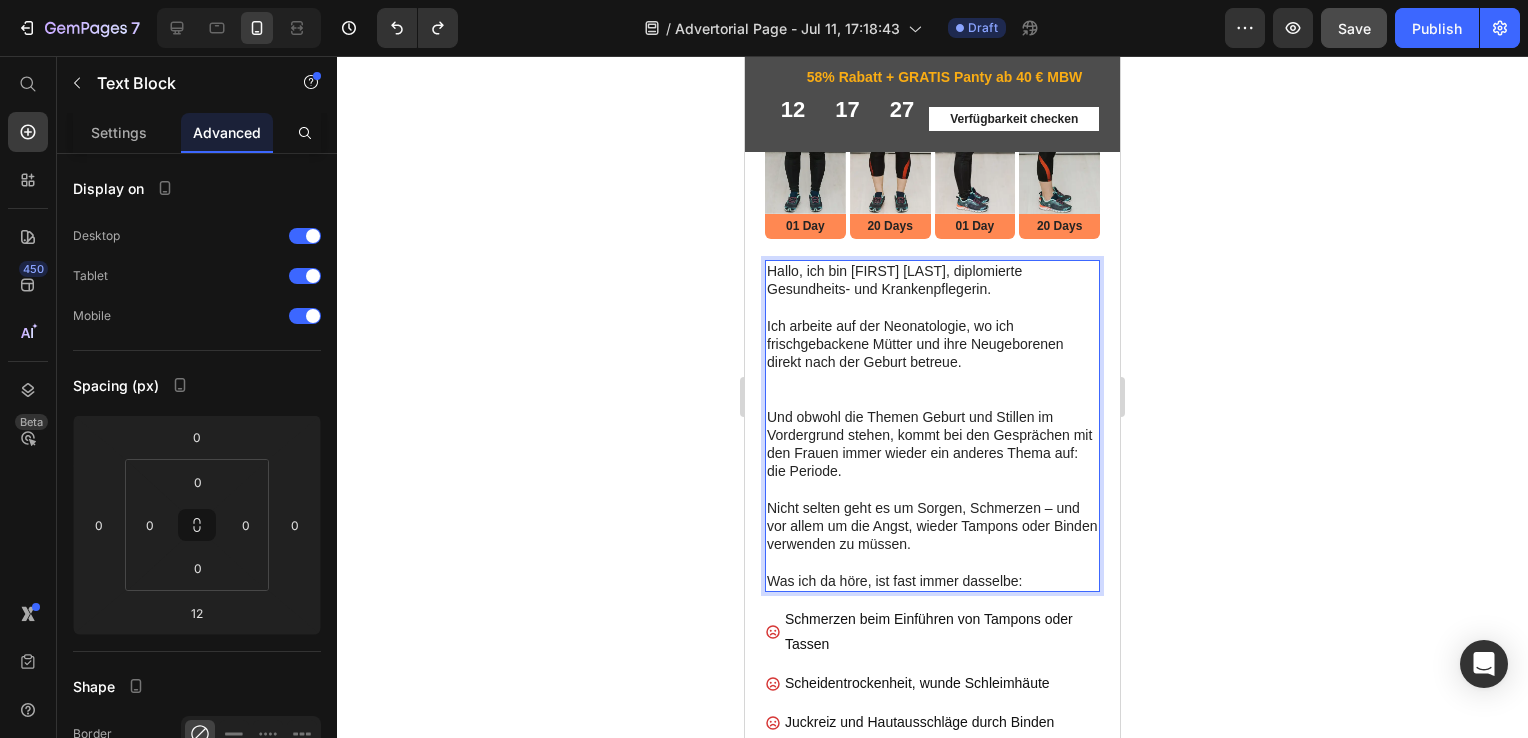 click on "Ich arbeite auf der Neonatologie, wo ich frischgebackene Mütter und ihre Neugeborenen direkt nach der Geburt betreue." at bounding box center (932, 362) 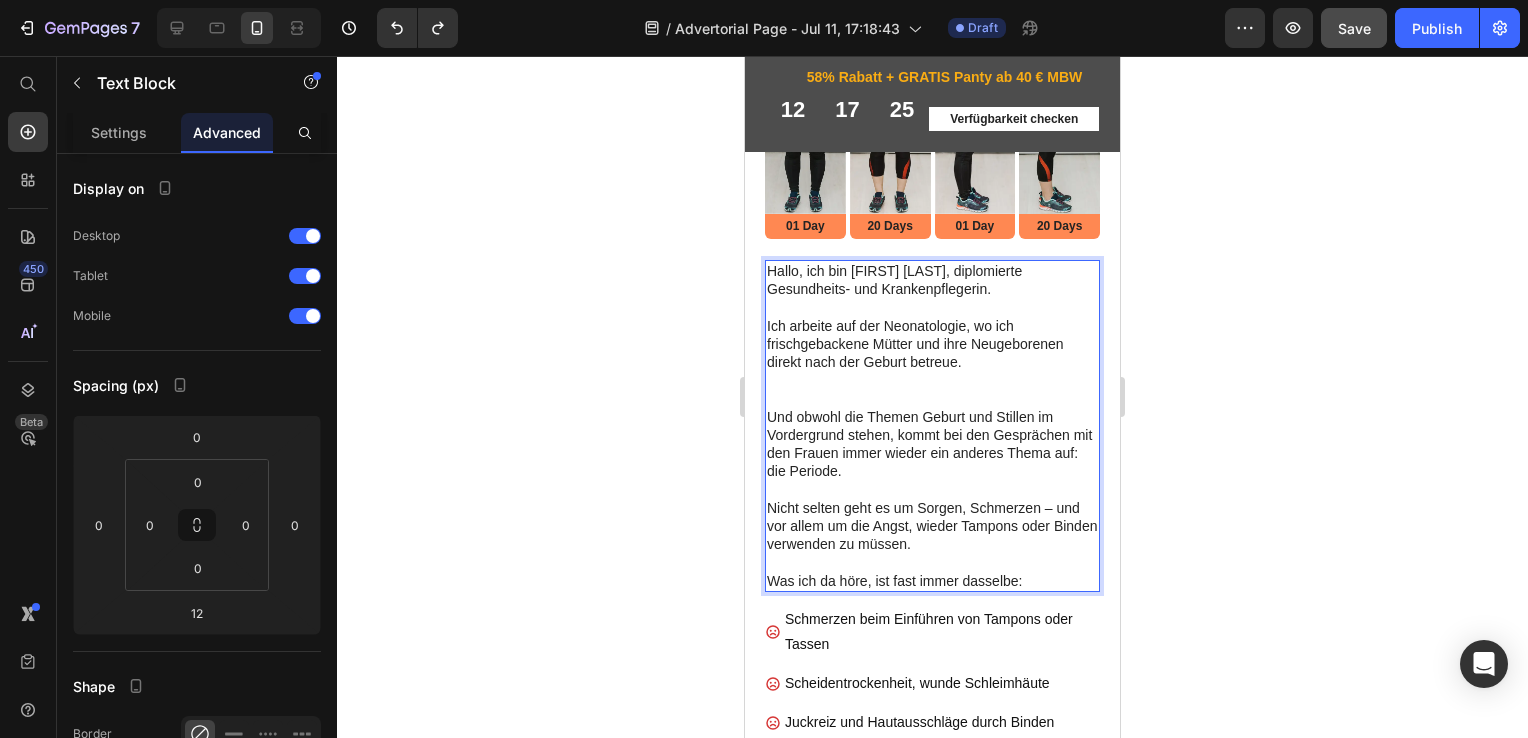 click on "Ich arbeite auf der Neonatologie, wo ich frischgebackene Mütter und ihre Neugeborenen direkt nach der Geburt betreue." at bounding box center [932, 362] 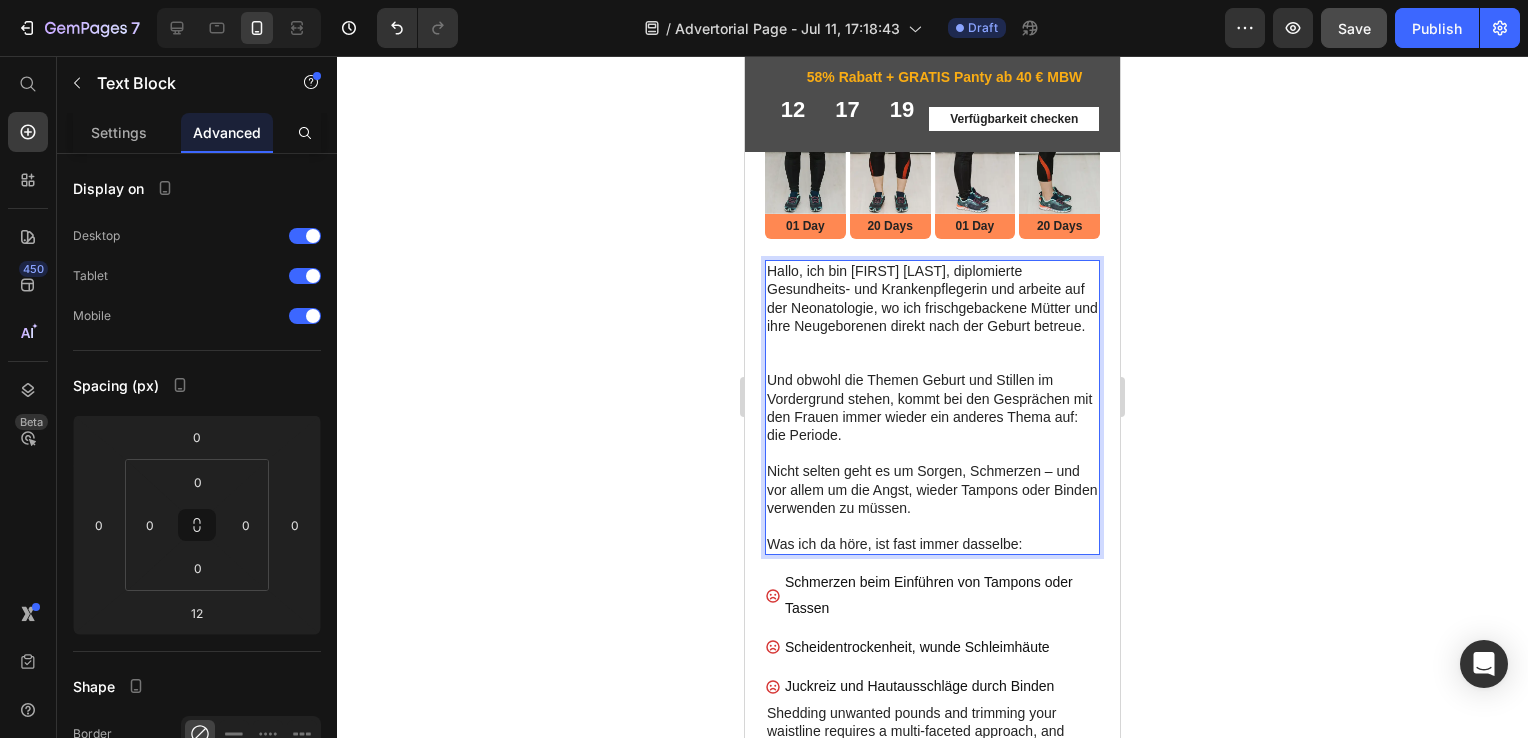 click on "Hallo, ich bin Isabelle Doczy, diplomierte Gesundheits- und Krankenpflegerin und arbeite auf der Neonatologie, wo ich frischgebackene Mütter und ihre Neugeborenen direkt nach der Geburt betreue." at bounding box center (932, 316) 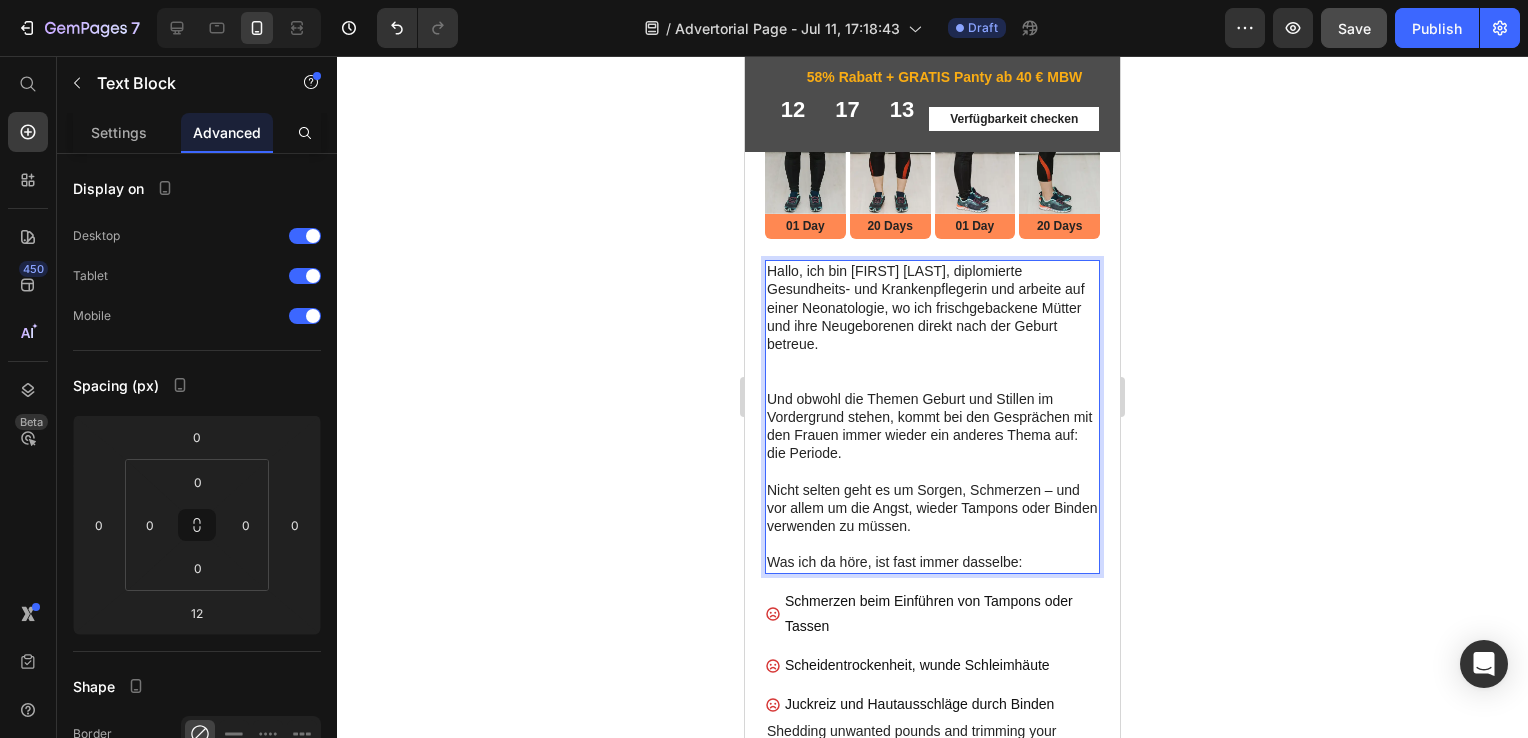 click on "Hallo, ich bin Isabelle Doczy, diplomierte Gesundheits- und Krankenpflegerin und arbeite auf einer Neonatologie, wo ich frischgebackene Mütter und ihre Neugeborenen direkt nach der Geburt betreue." at bounding box center (932, 325) 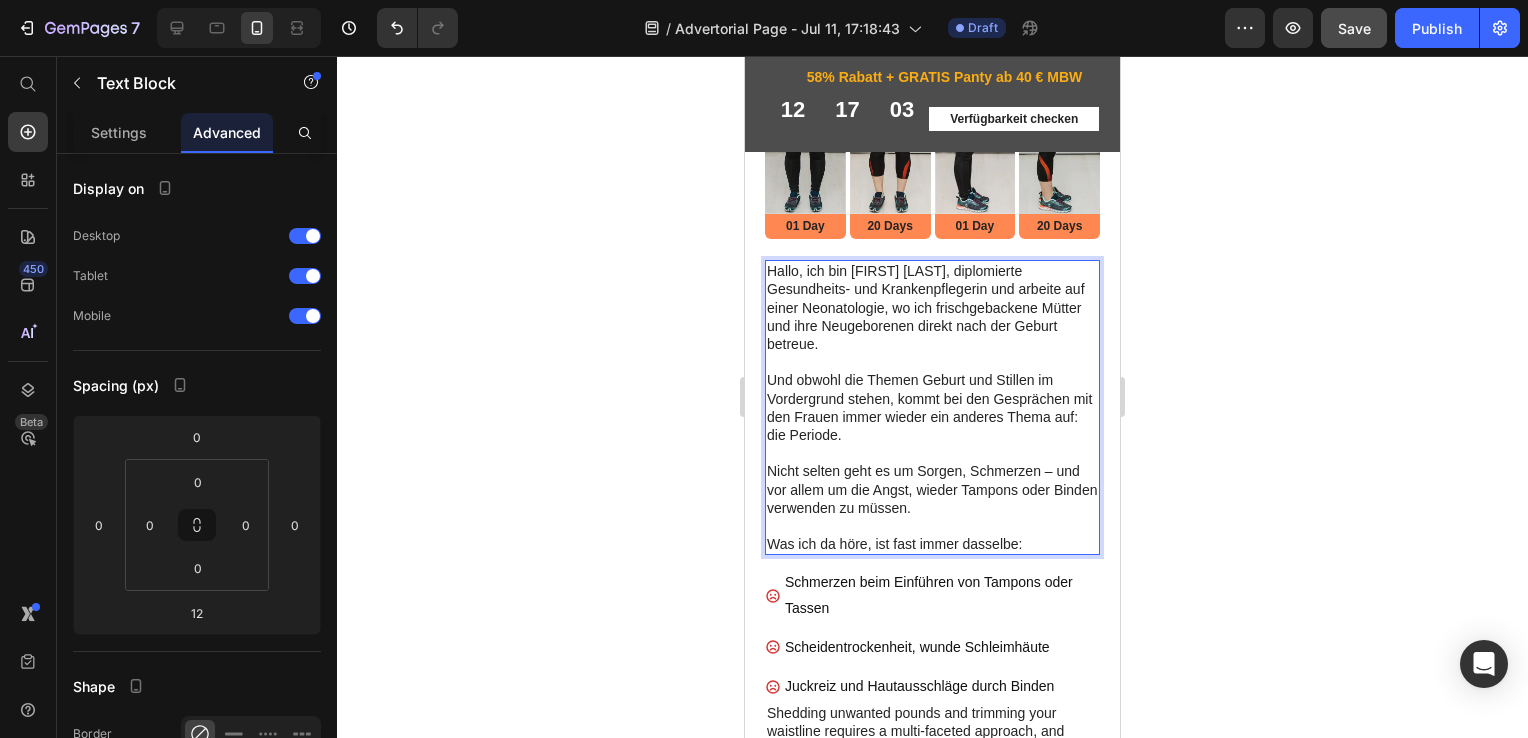 click on "Nicht selten geht es um Sorgen, Schmerzen – und vor allem um die Angst, wieder Tampons oder Binden verwenden zu müssen." at bounding box center (932, 498) 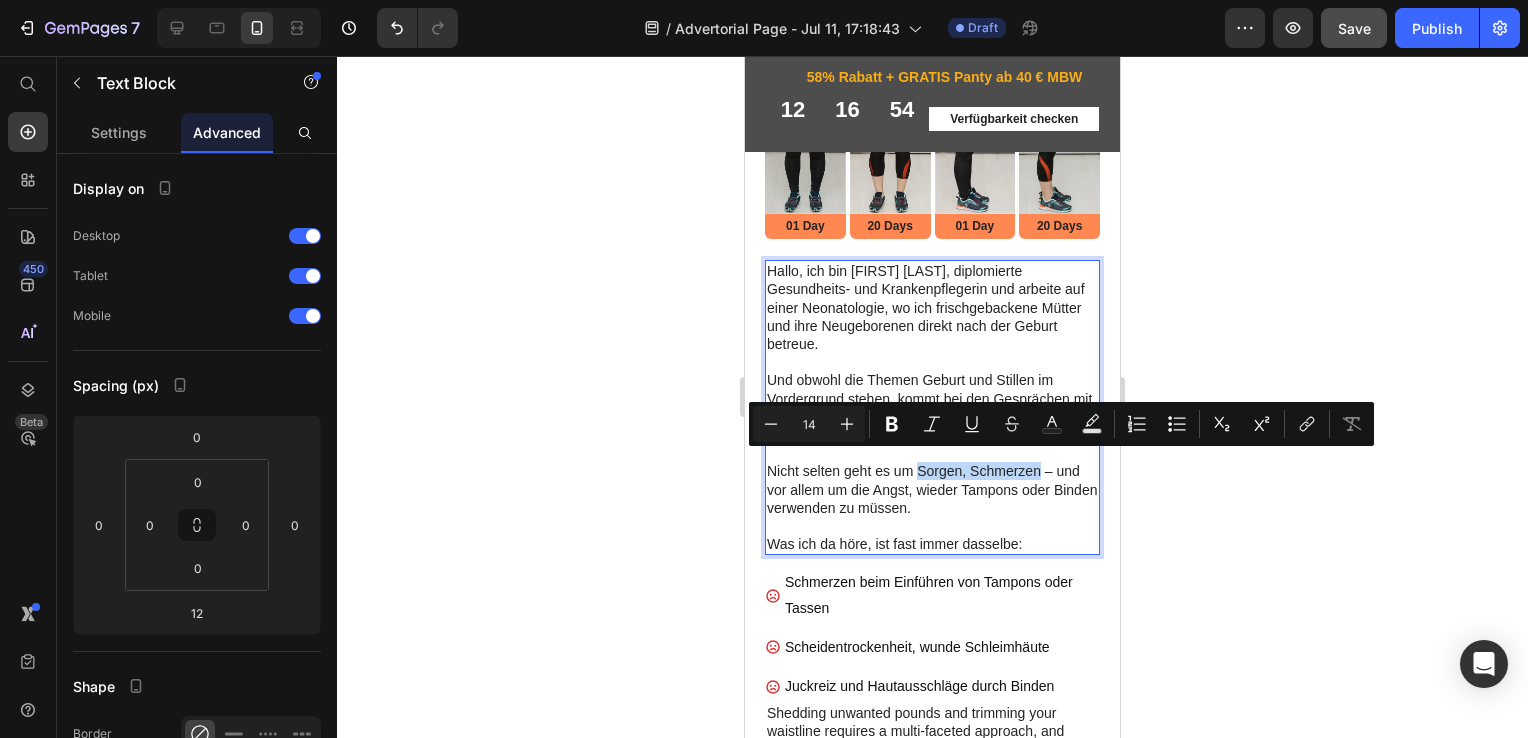 drag, startPoint x: 1039, startPoint y: 462, endPoint x: 916, endPoint y: 463, distance: 123.00407 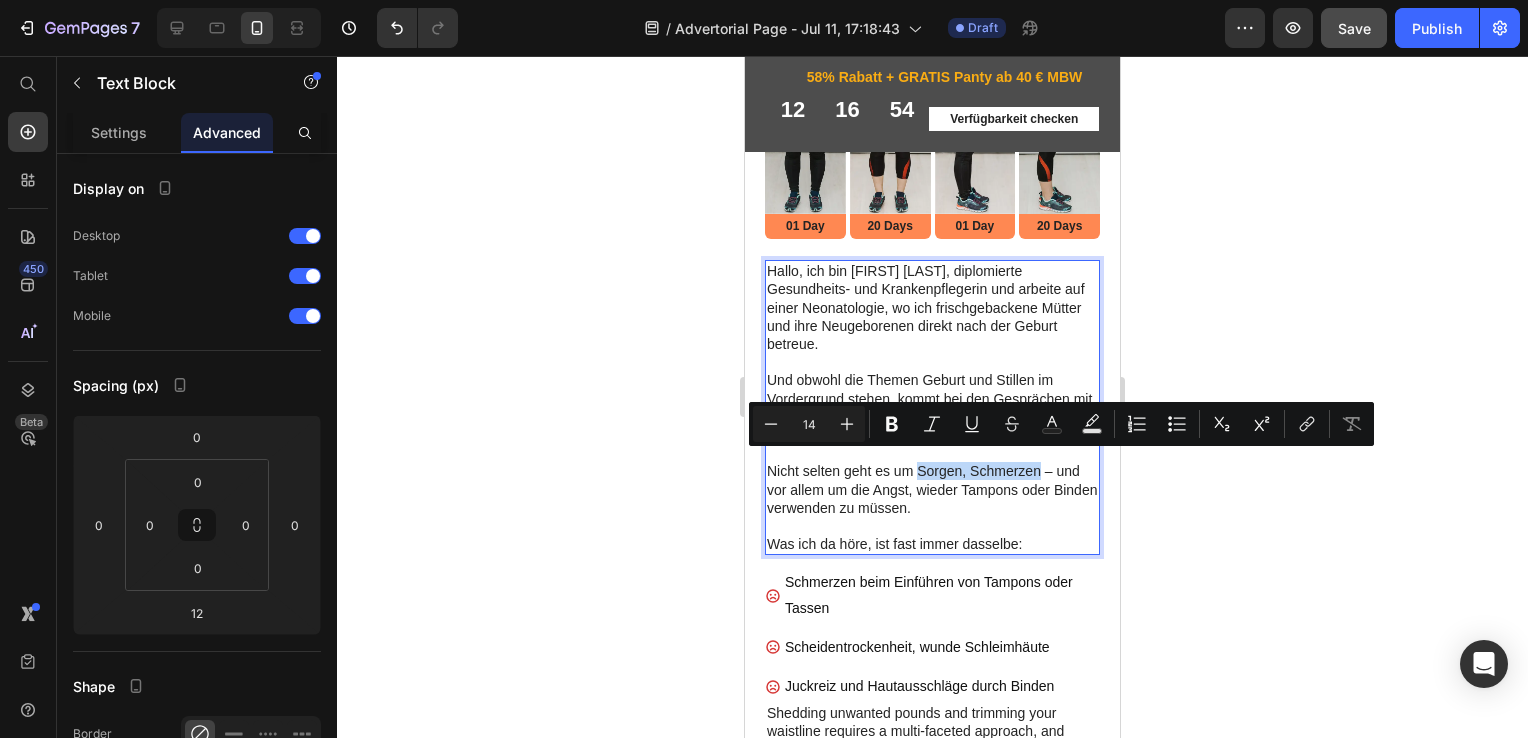 click on "Nicht selten geht es um Sorgen, Schmerzen – und vor allem um die Angst, wieder Tampons oder Binden verwenden zu müssen." at bounding box center [932, 498] 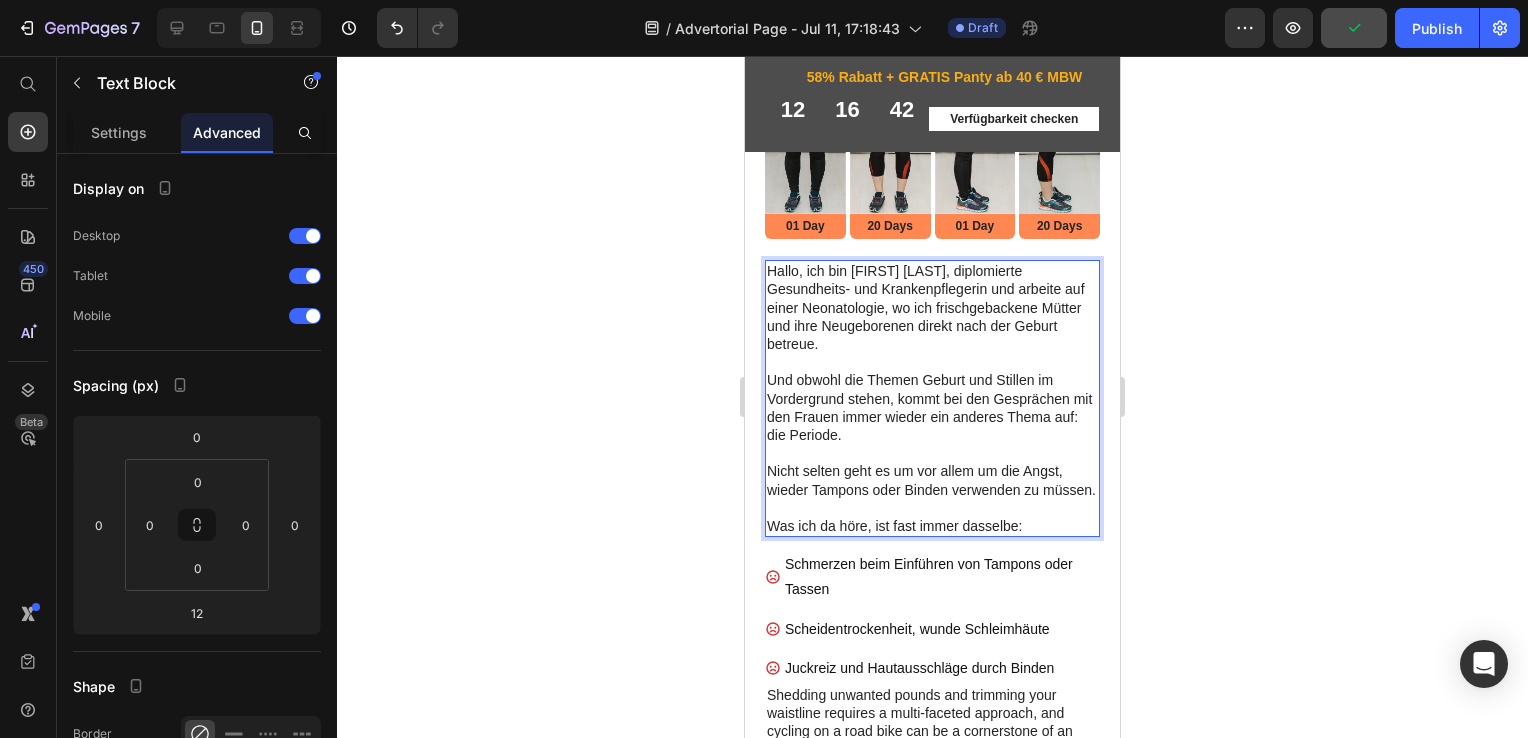 click on "Nicht selten geht es um vor allem um die Angst, wieder Tampons oder Binden verwenden zu müssen." at bounding box center (932, 489) 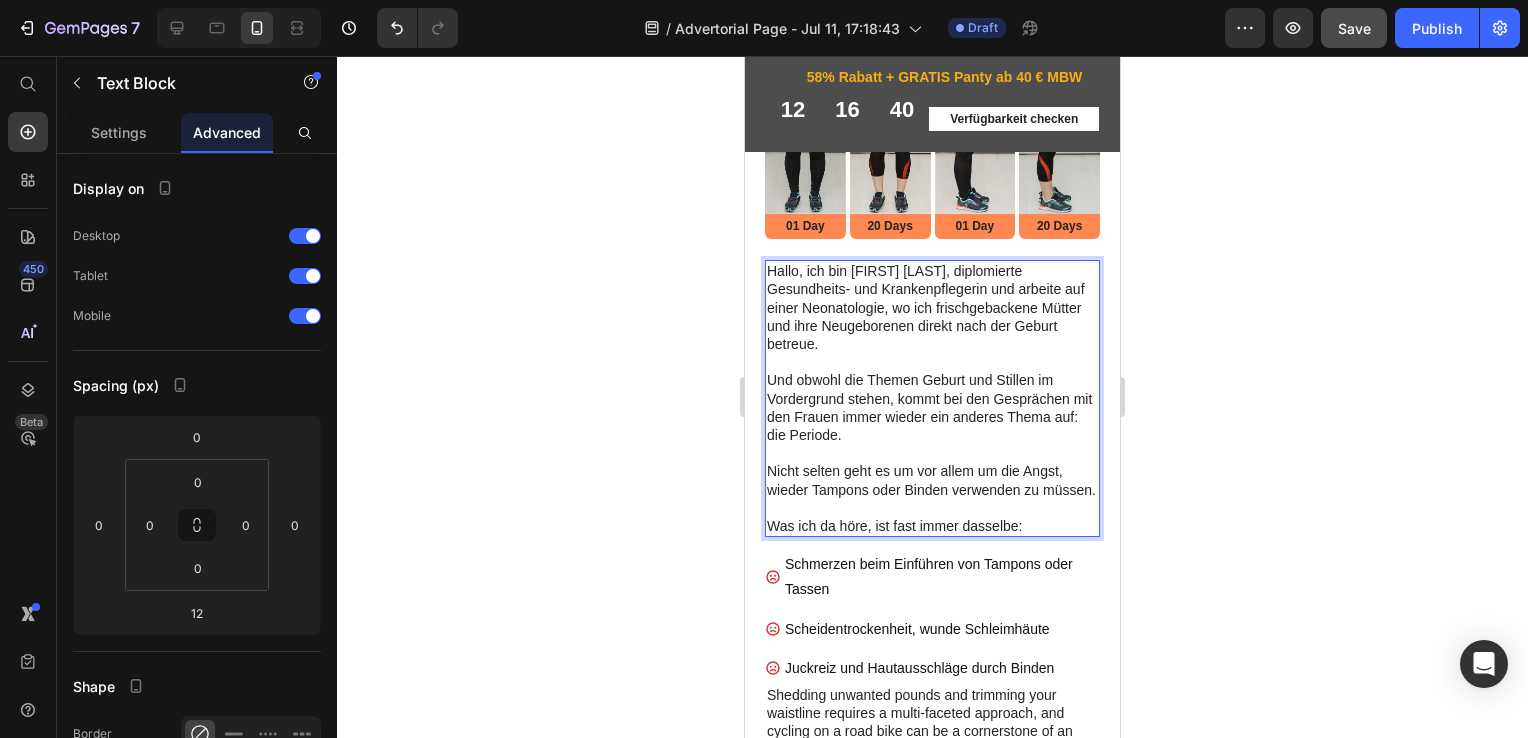 click 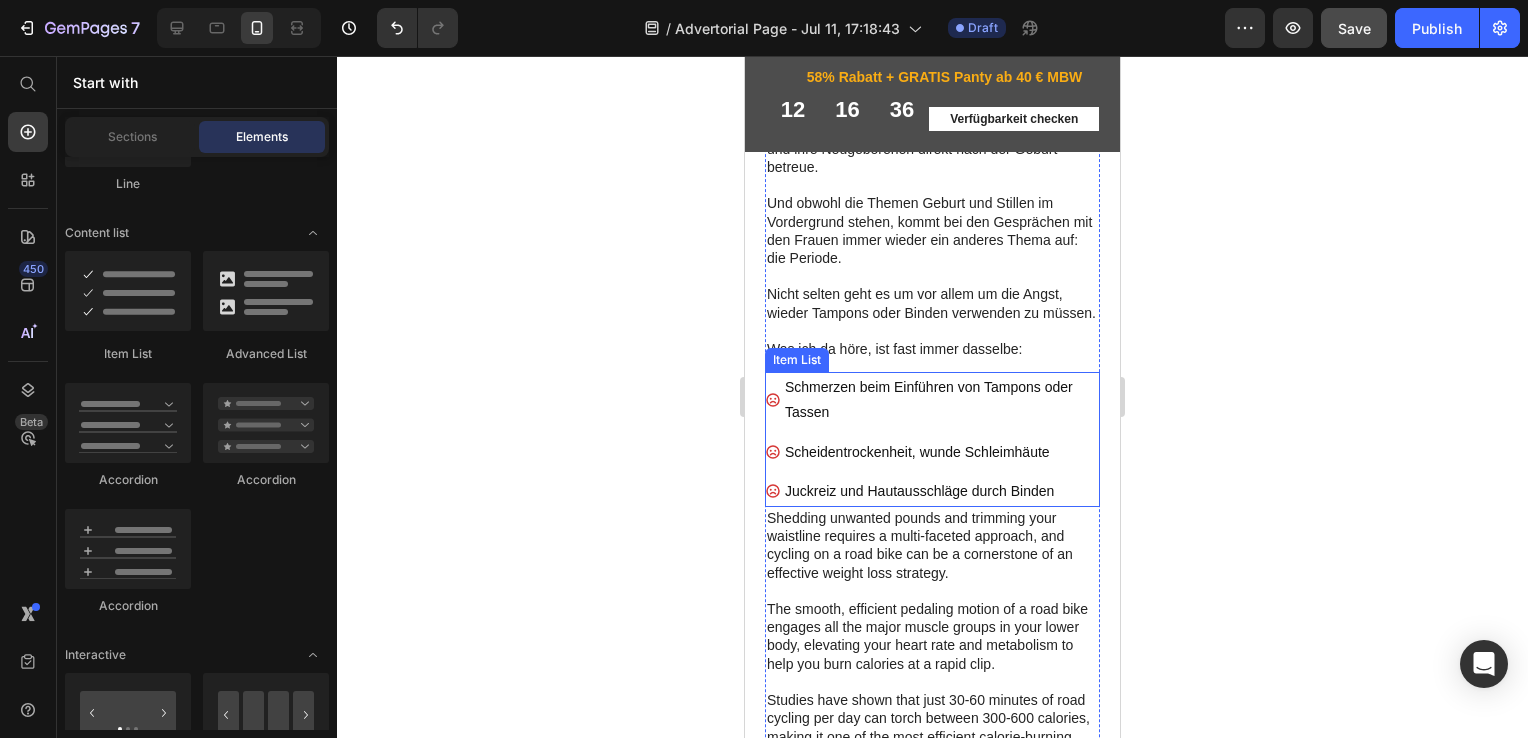 scroll, scrollTop: 714, scrollLeft: 0, axis: vertical 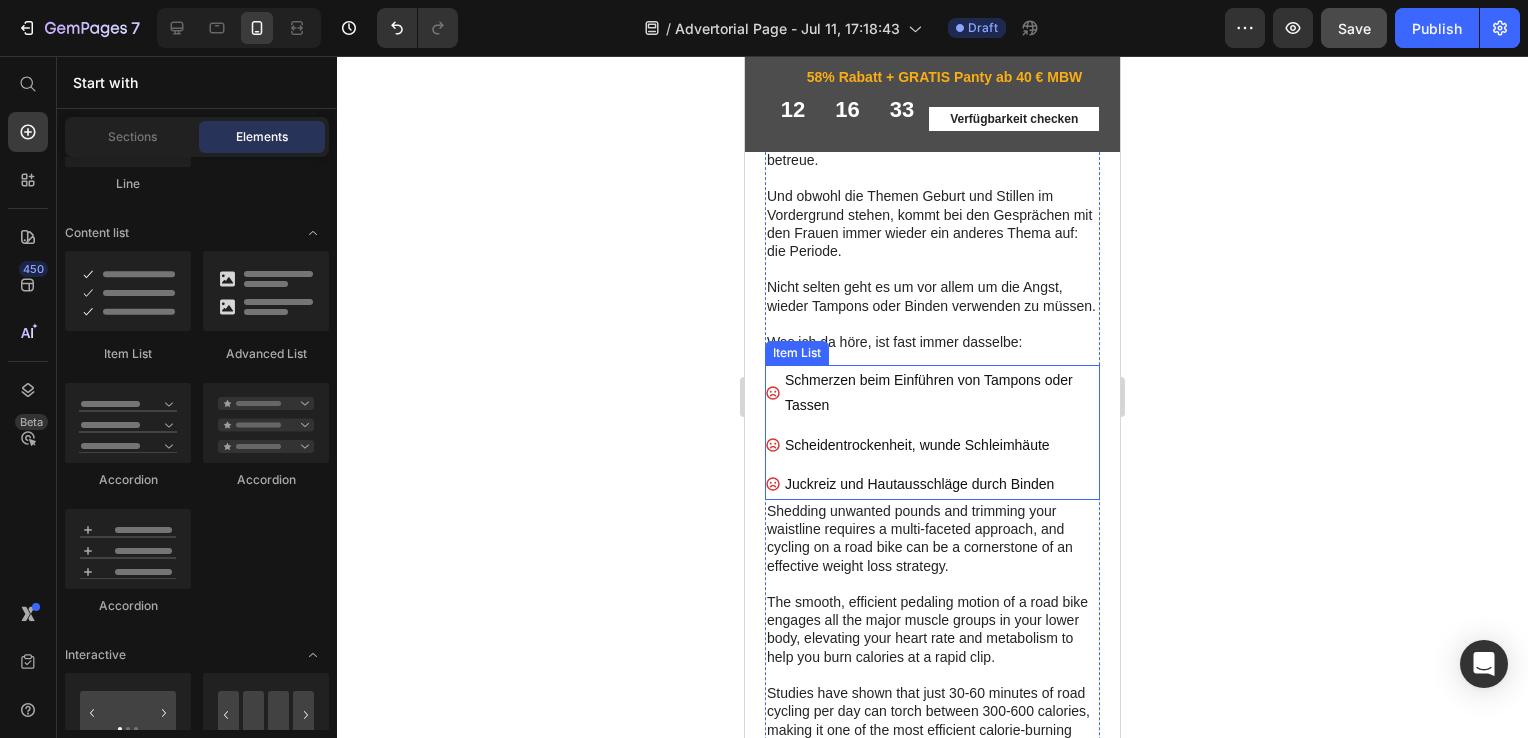click on "Schmerzen beim Einführen von Tampons oder Tassen" at bounding box center [941, 393] 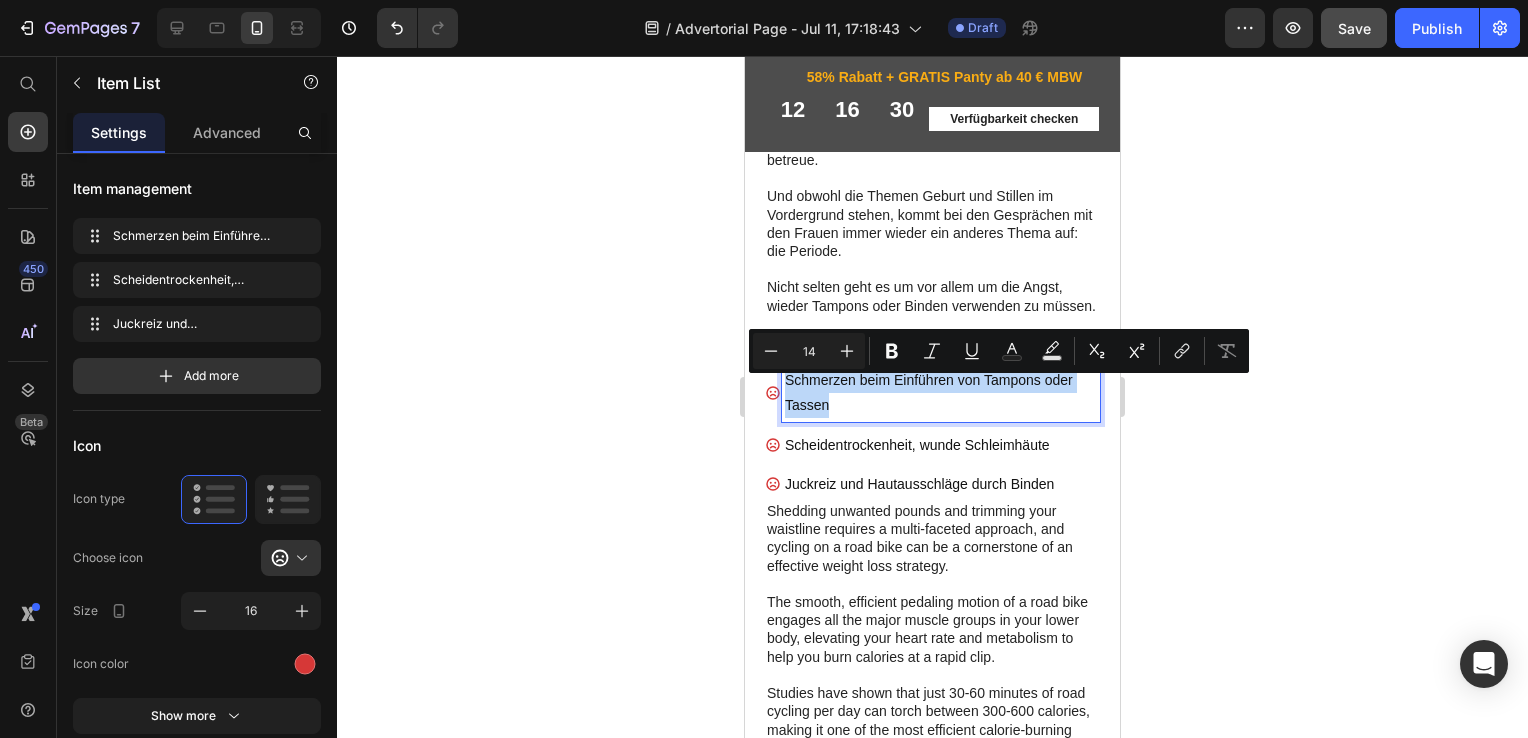 drag, startPoint x: 854, startPoint y: 415, endPoint x: 788, endPoint y: 387, distance: 71.693794 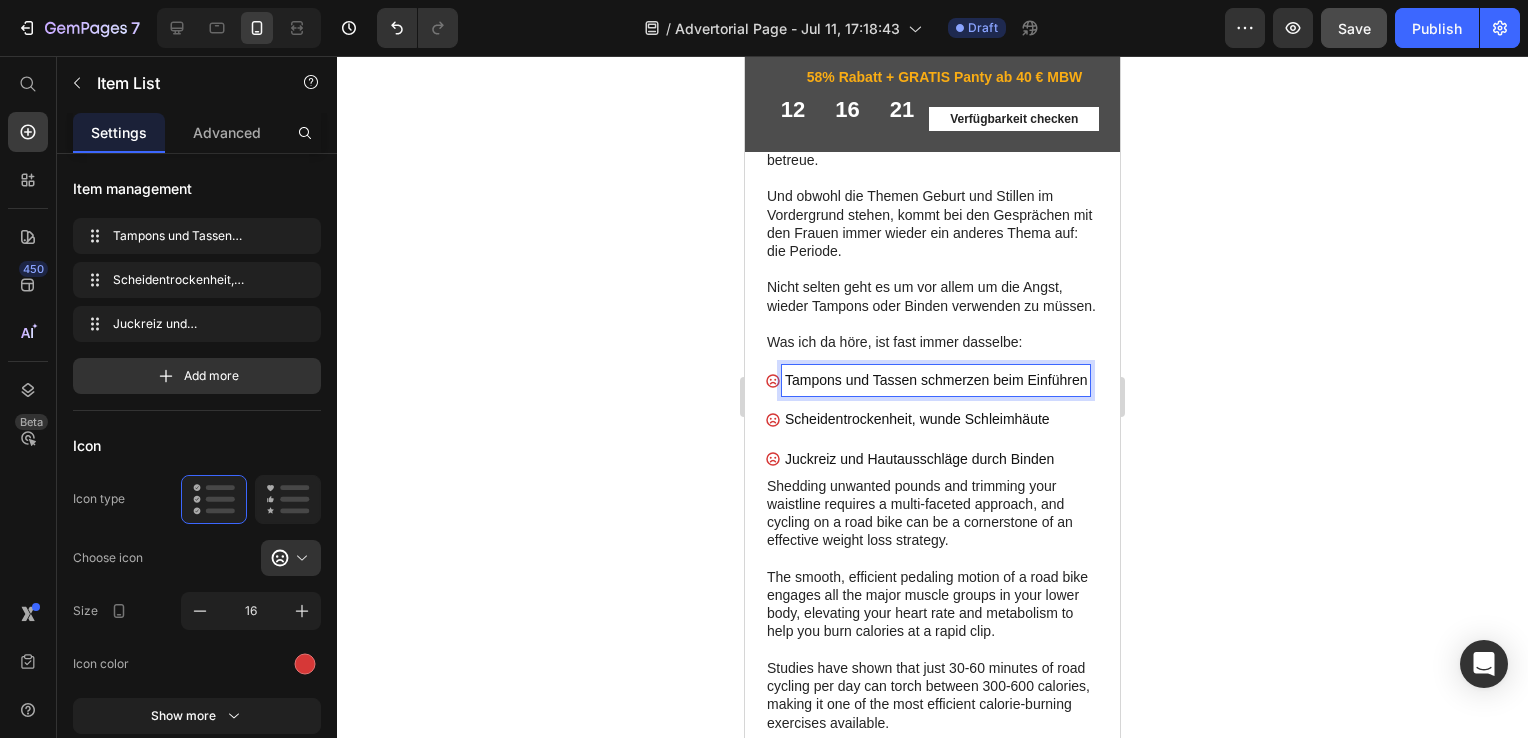 click on "Scheidentrockenheit, wunde Schleimhäute" at bounding box center [936, 419] 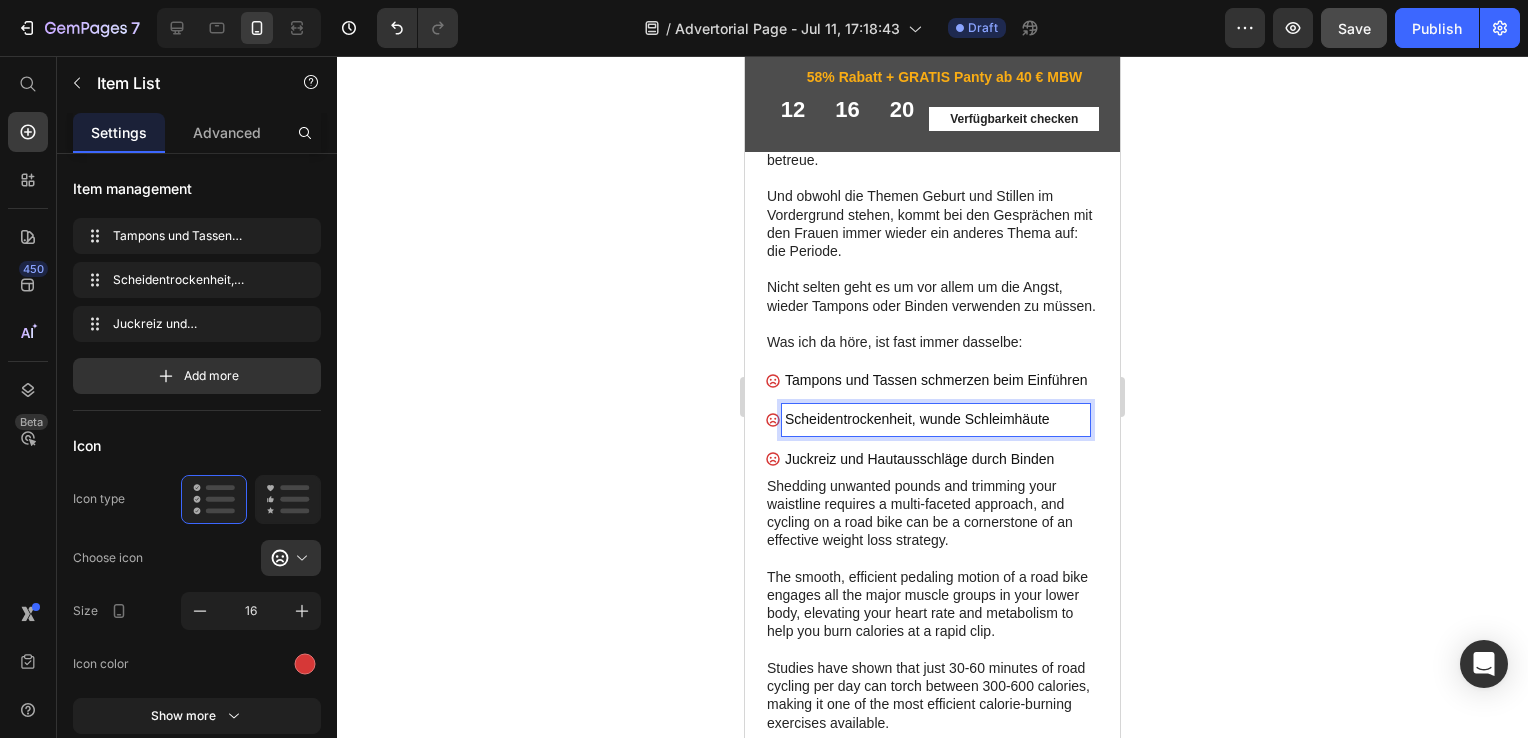 click on "Scheidentrockenheit, wunde Schleimhäute" at bounding box center (936, 419) 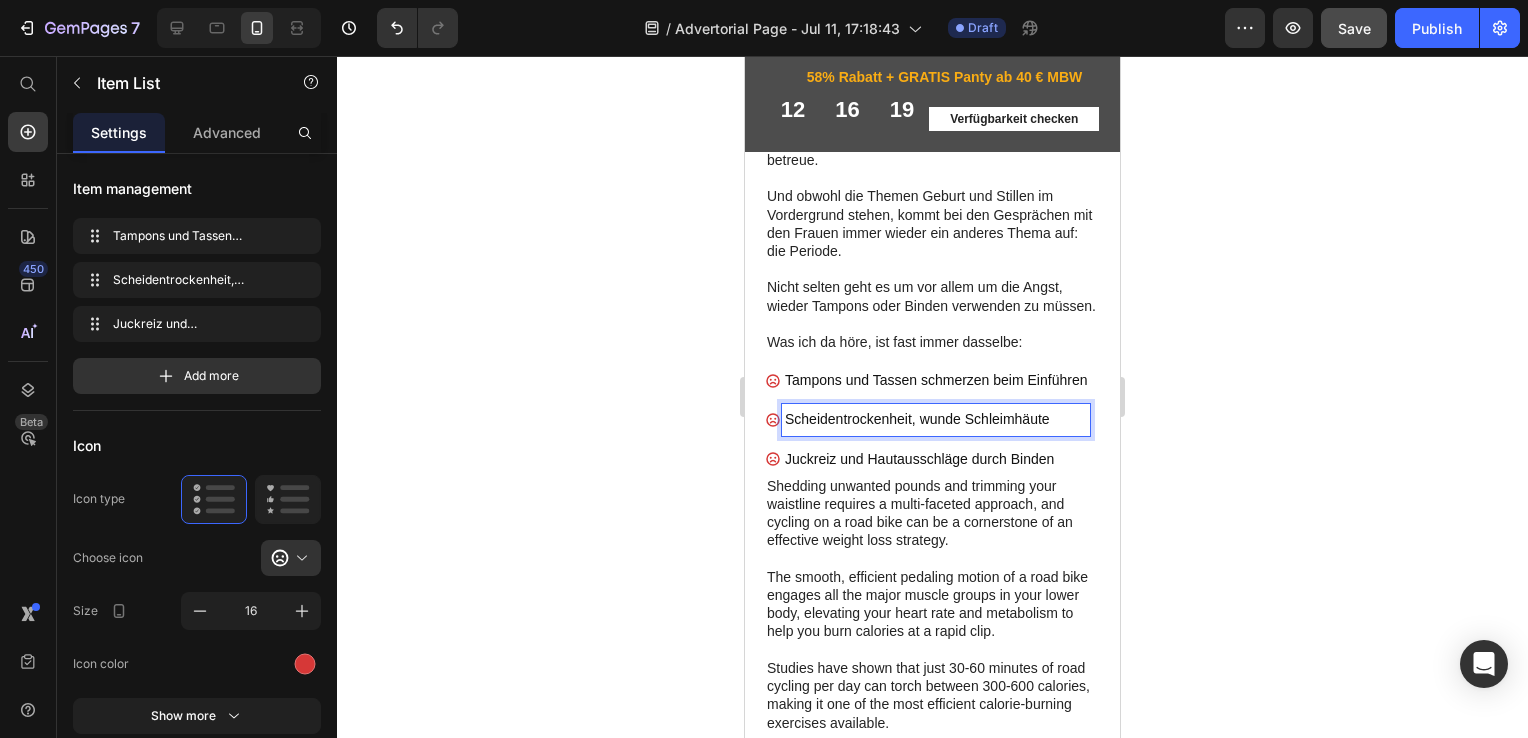 click on "Scheidentrockenheit, wunde Schleimhäute" at bounding box center (936, 419) 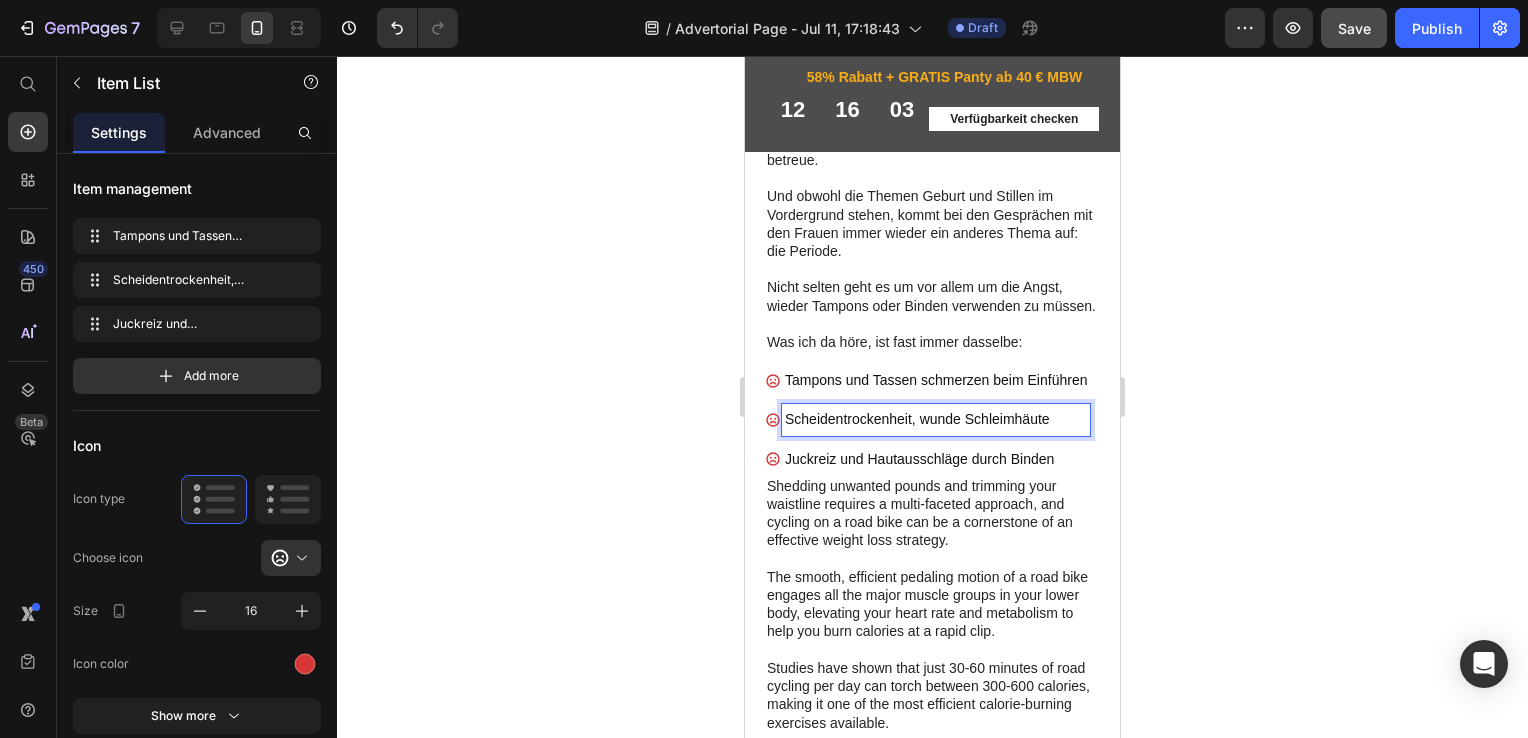 click on "Scheidentrockenheit, wunde Schleimhäute" at bounding box center (936, 419) 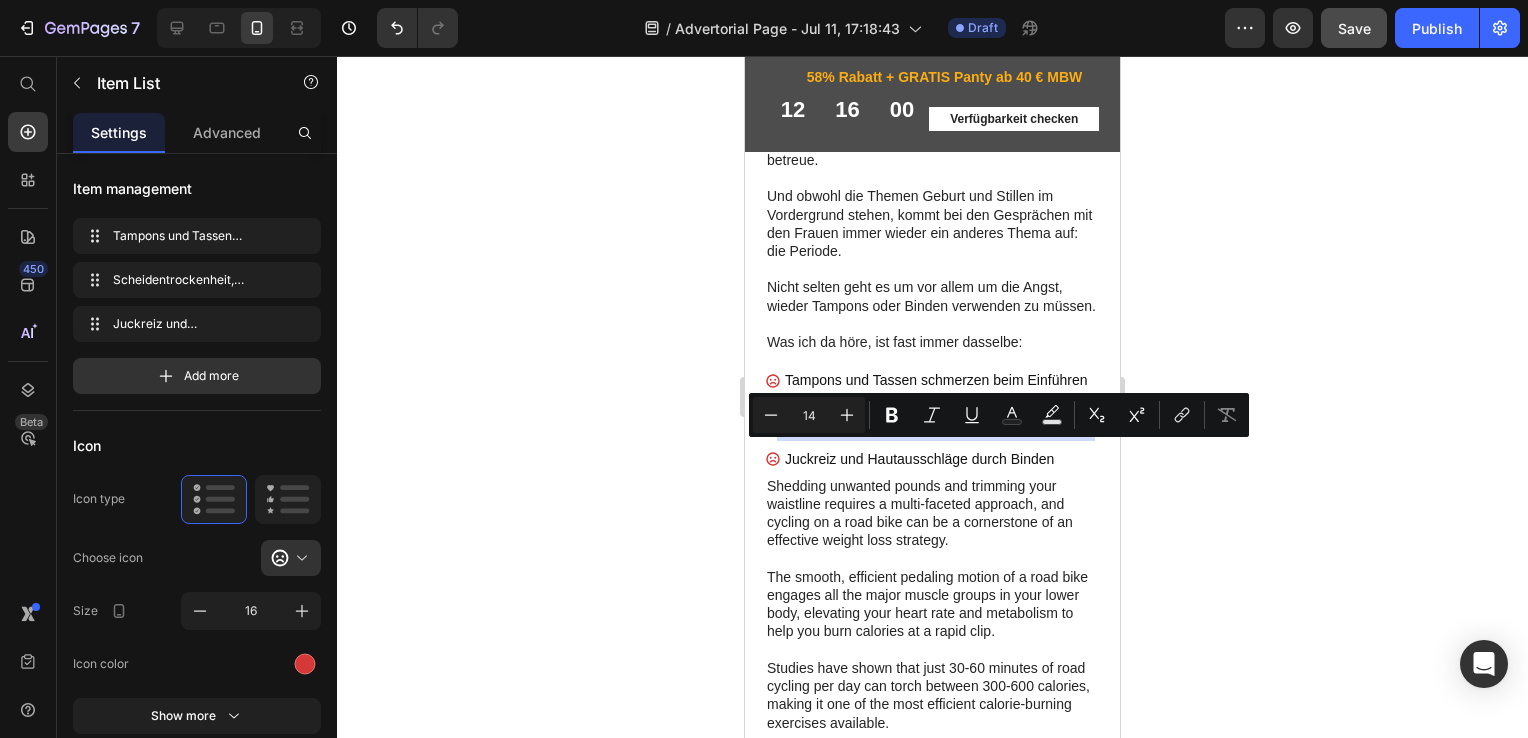 drag, startPoint x: 790, startPoint y: 452, endPoint x: 1077, endPoint y: 452, distance: 287 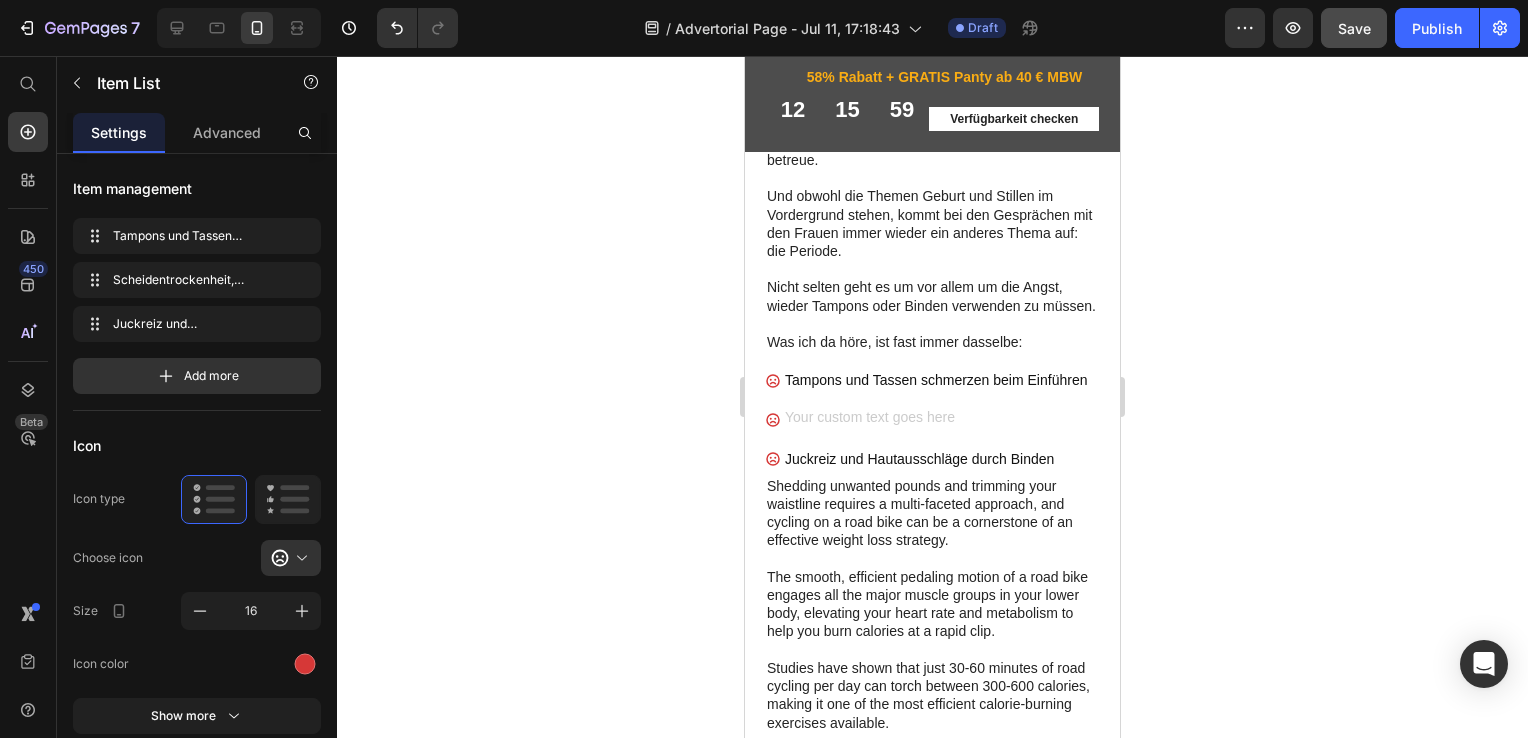 scroll, scrollTop: 709, scrollLeft: 0, axis: vertical 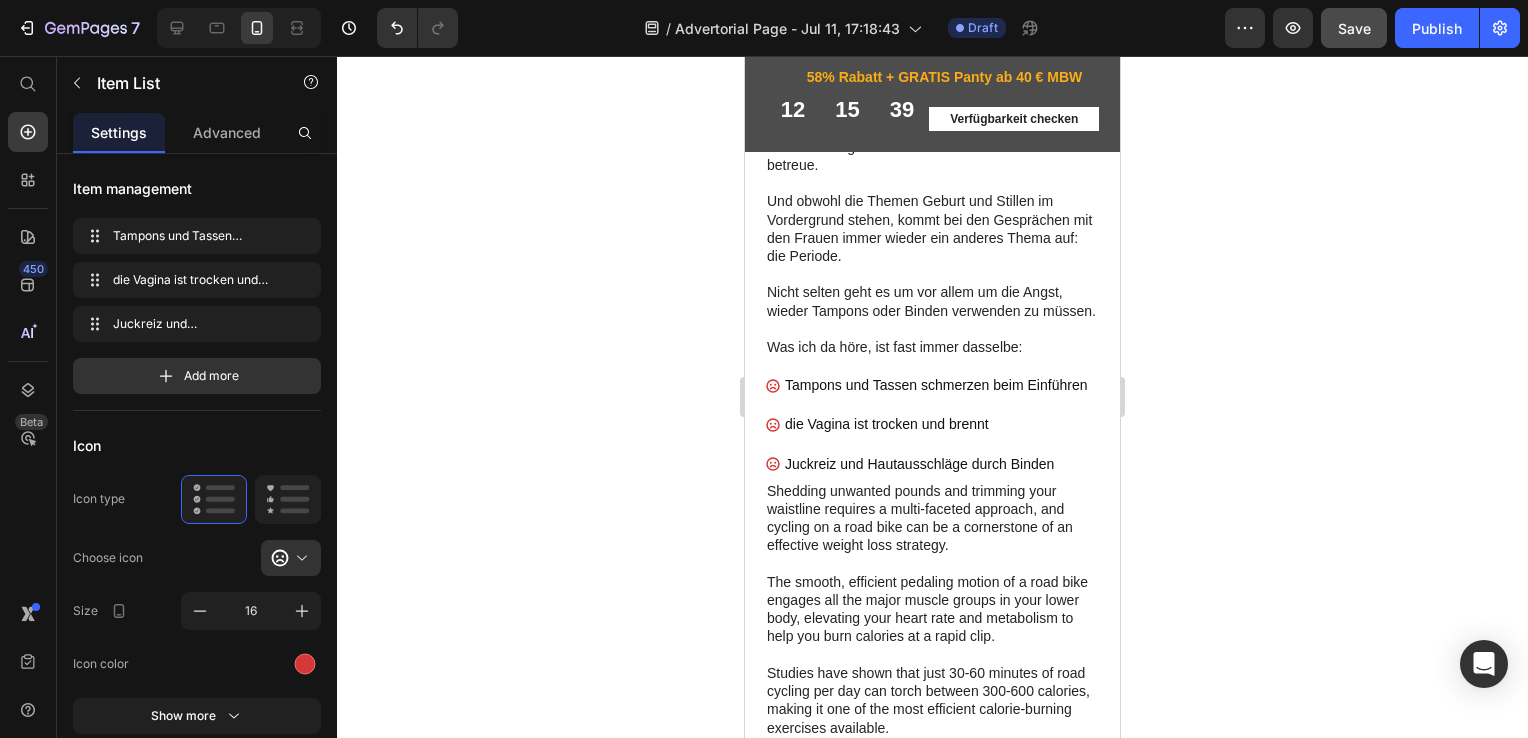 click on "die Vagina ist trocken und brennt" at bounding box center [936, 424] 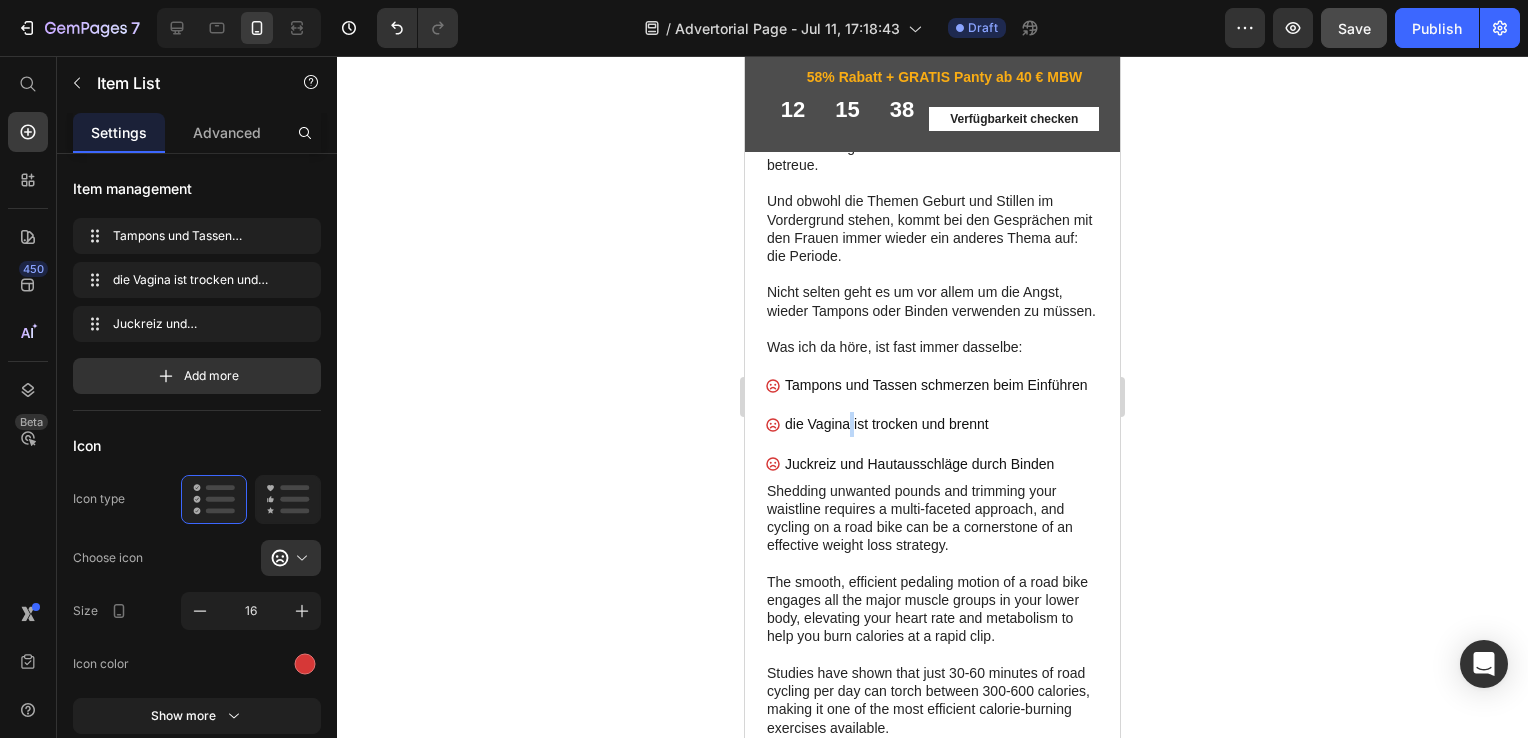 click on "die Vagina ist trocken und brennt" at bounding box center [936, 424] 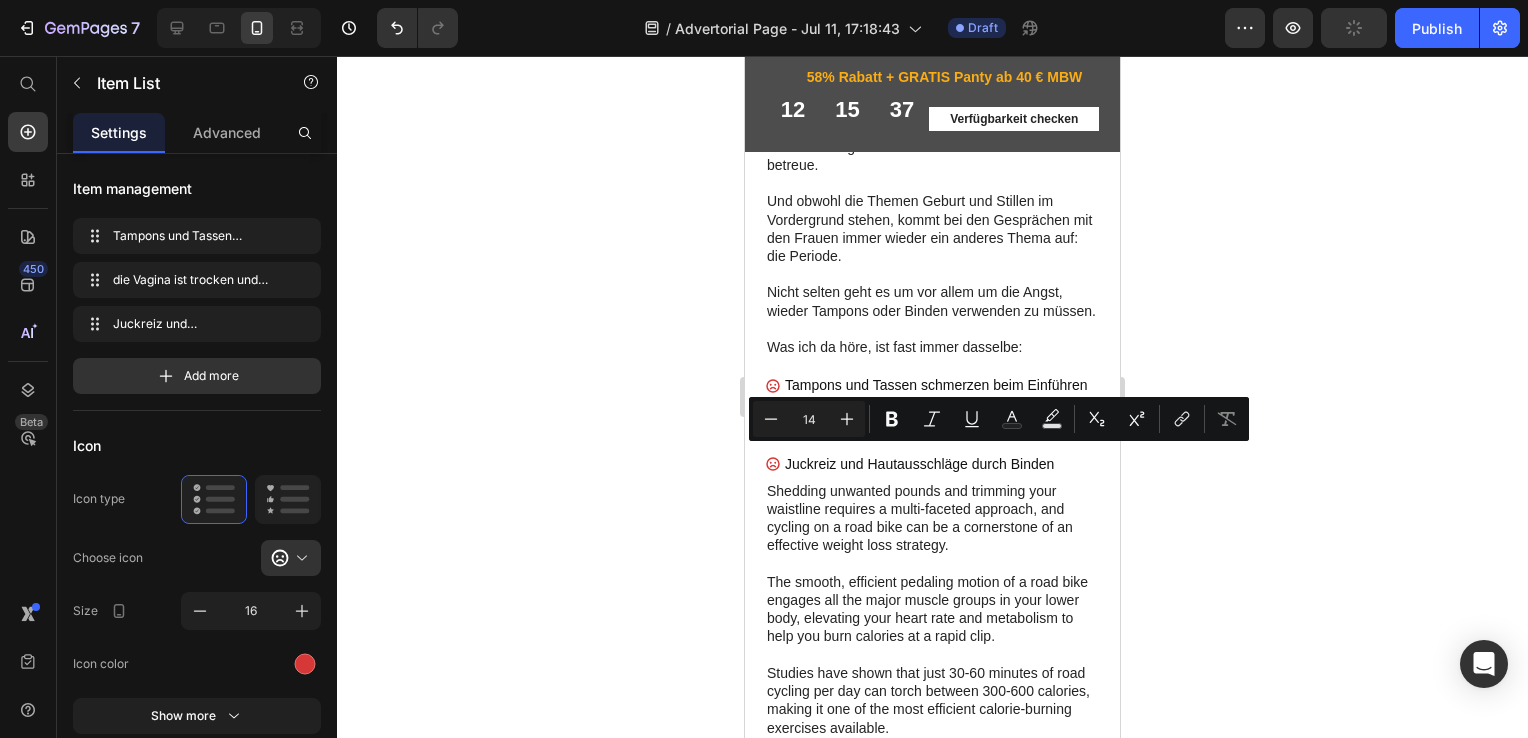 click on "die Vagina ist trocken und brennt" at bounding box center (936, 424) 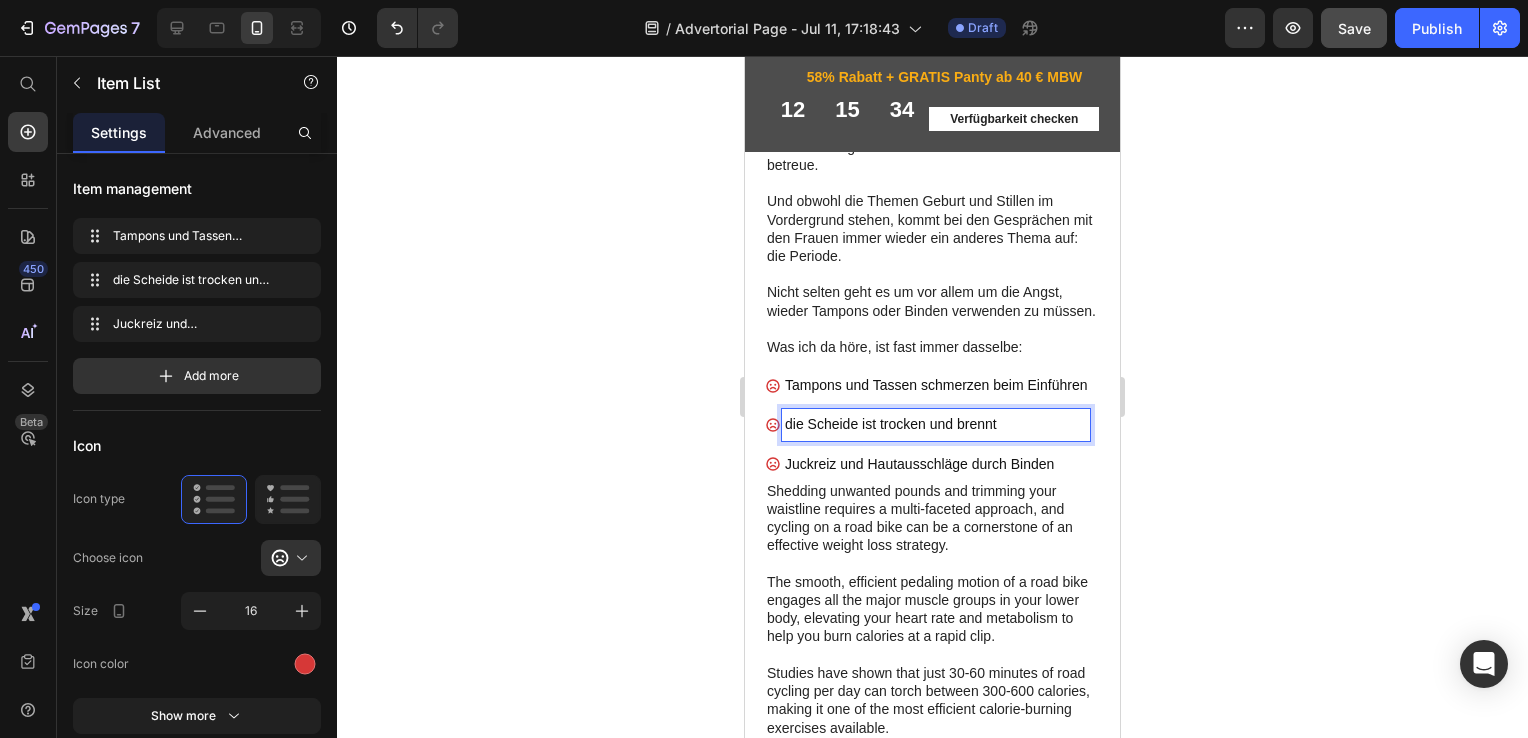 click on "die Scheide ist trocken und brennt" at bounding box center [936, 424] 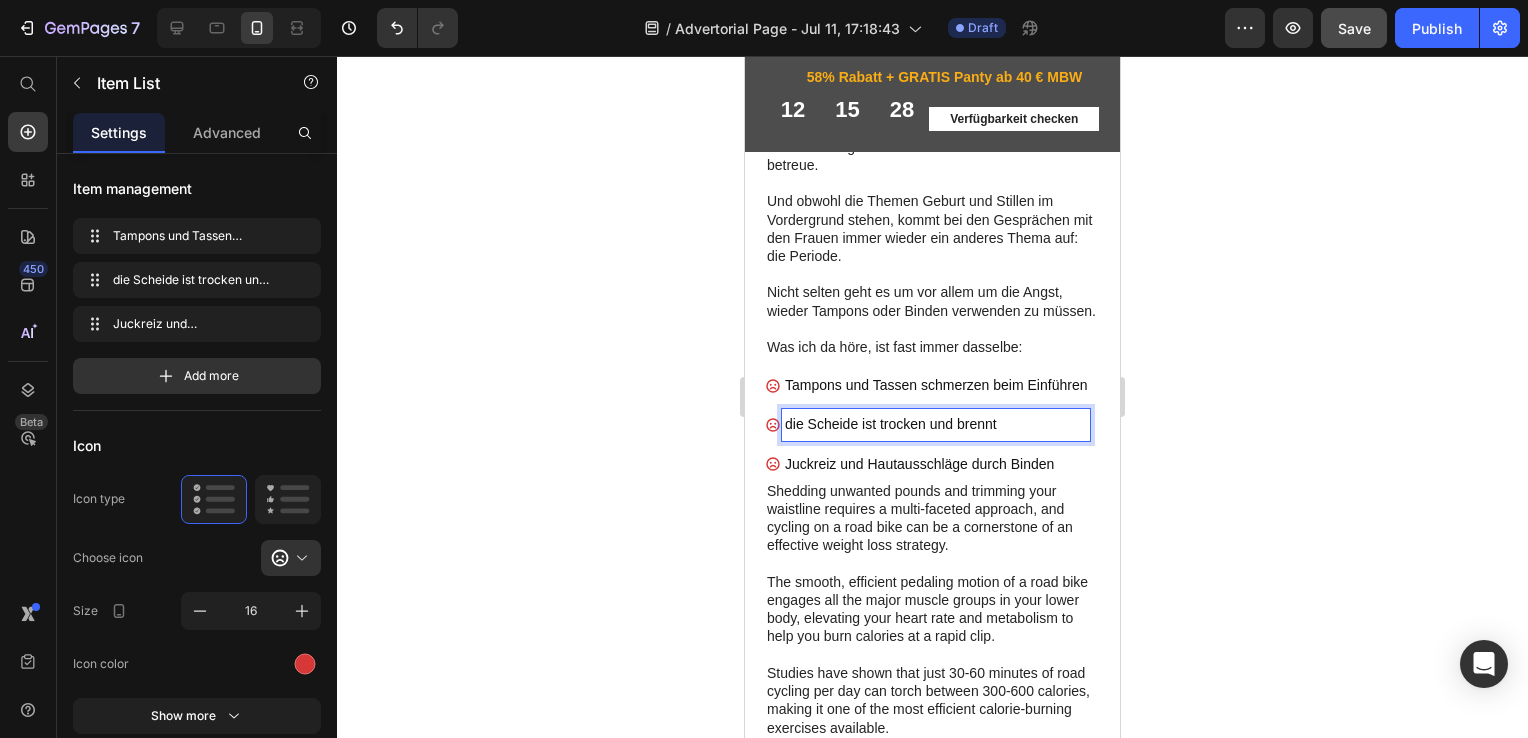 click on "Juckreiz und Hautausschläge durch Binden" at bounding box center (936, 464) 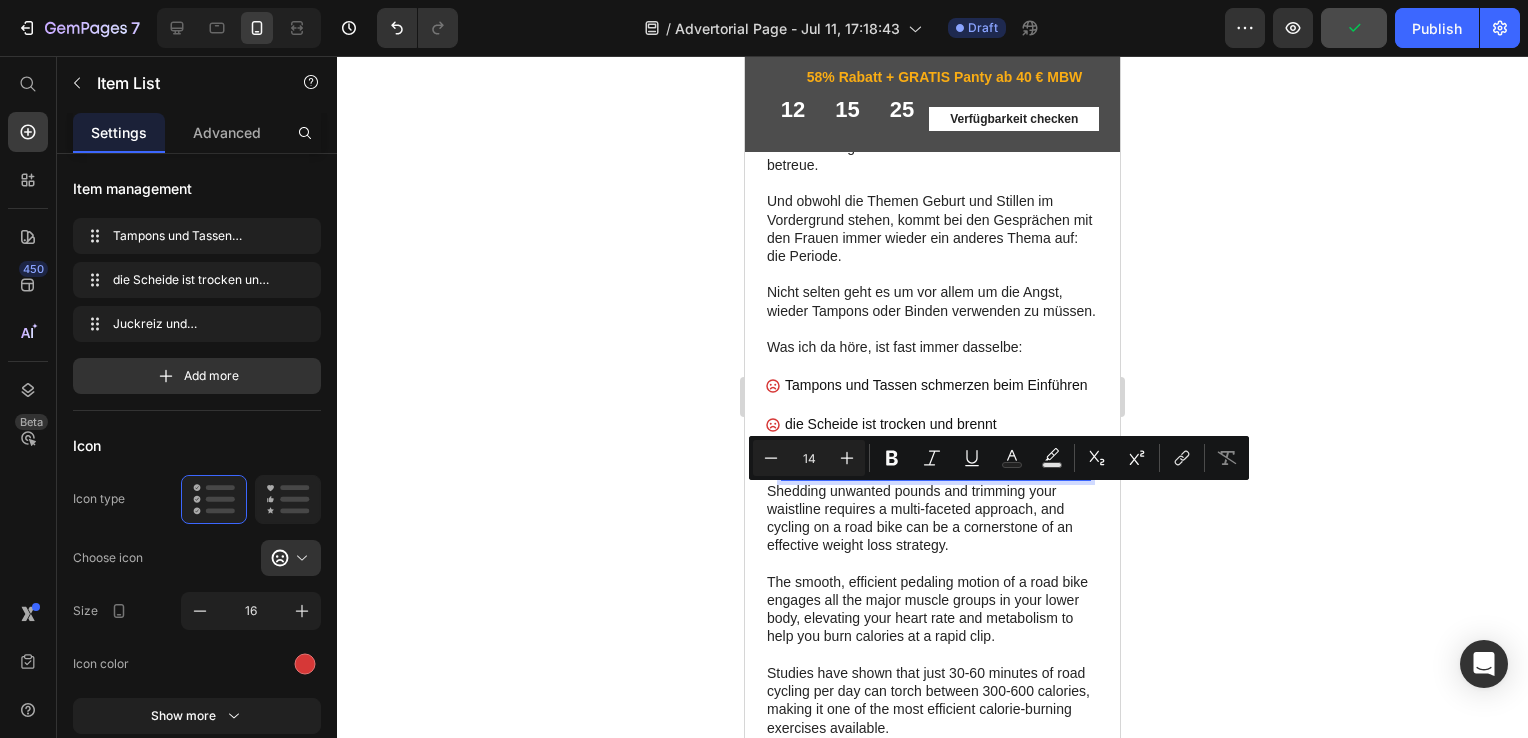 drag, startPoint x: 788, startPoint y: 501, endPoint x: 1054, endPoint y: 490, distance: 266.22736 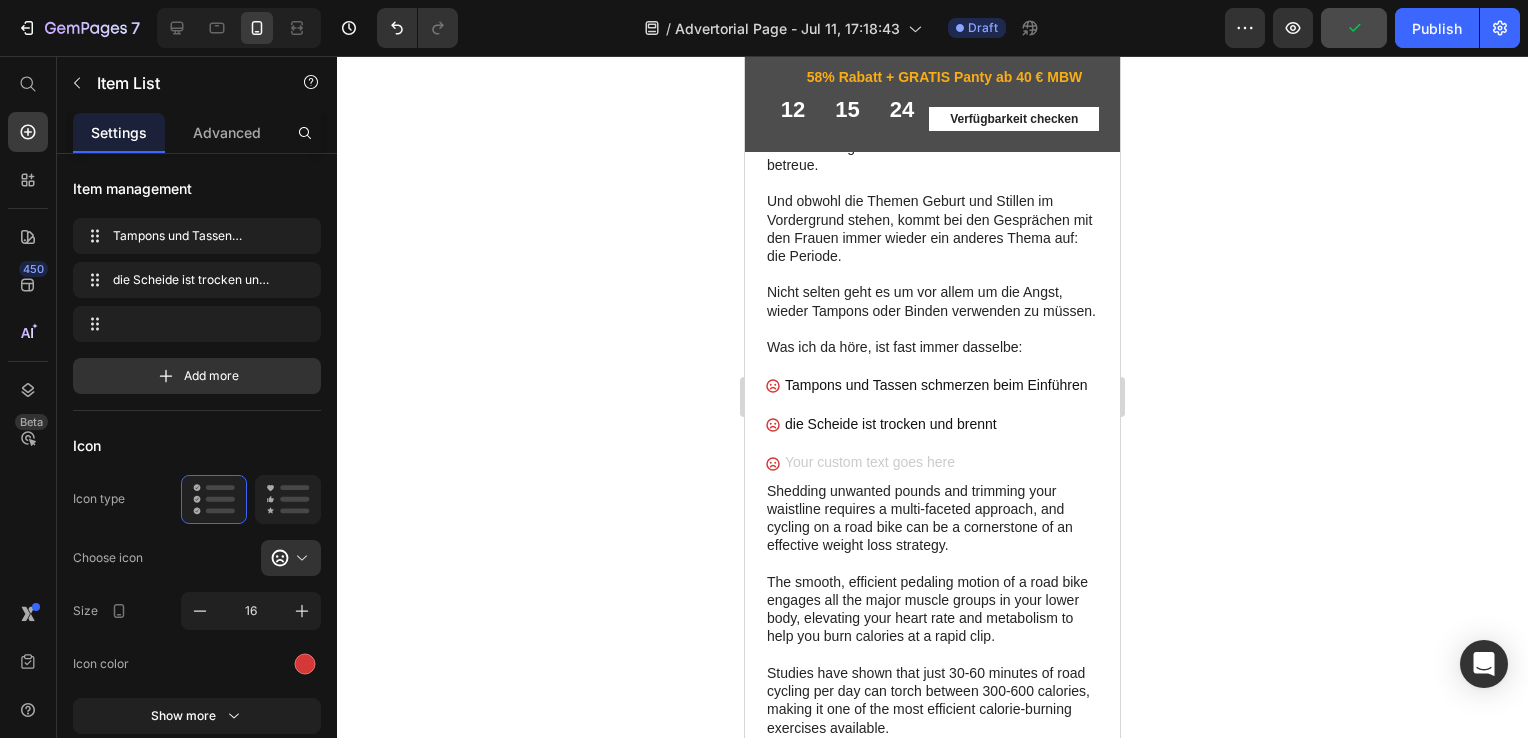 scroll, scrollTop: 704, scrollLeft: 0, axis: vertical 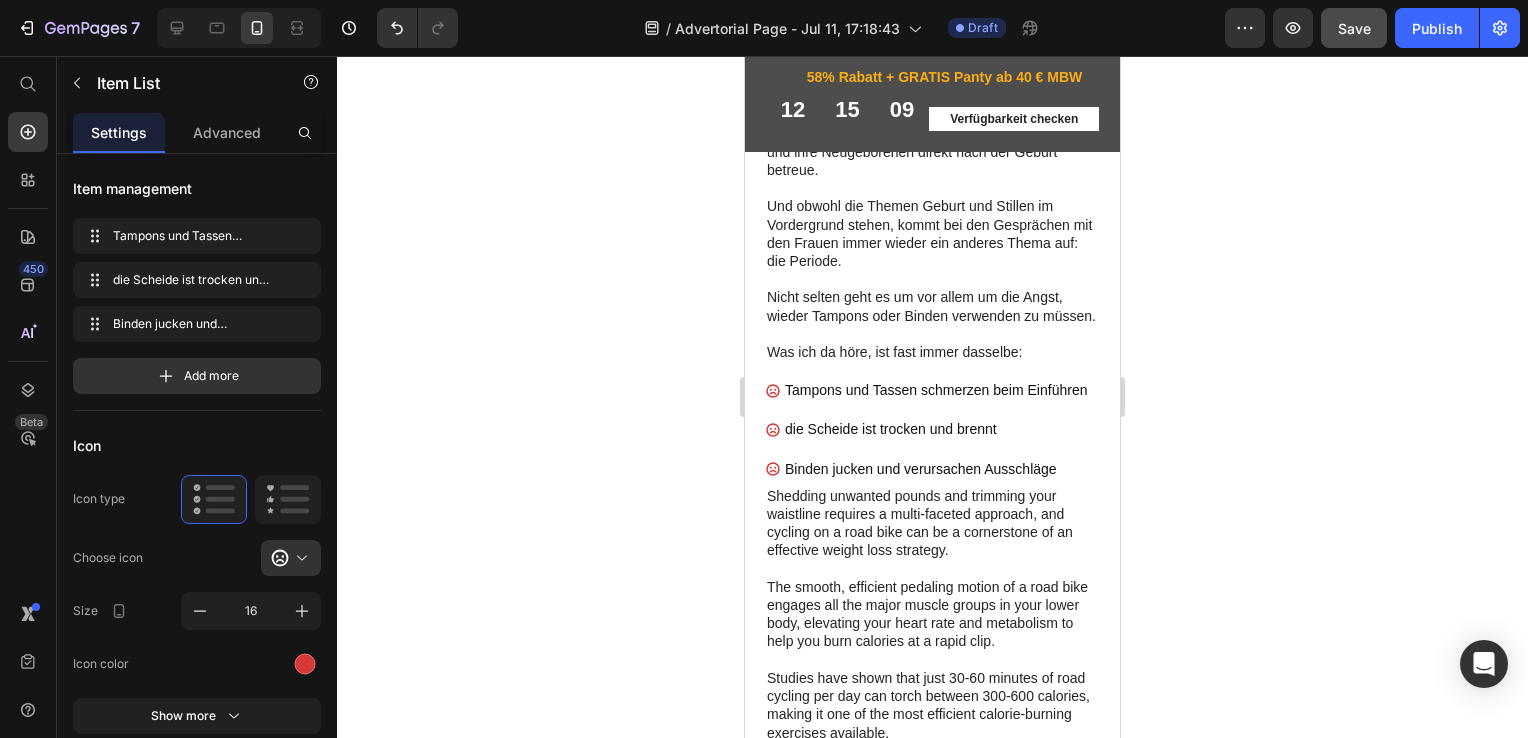 click on "Tampons und Tassen schmerzen beim Einführen" at bounding box center [927, 390] 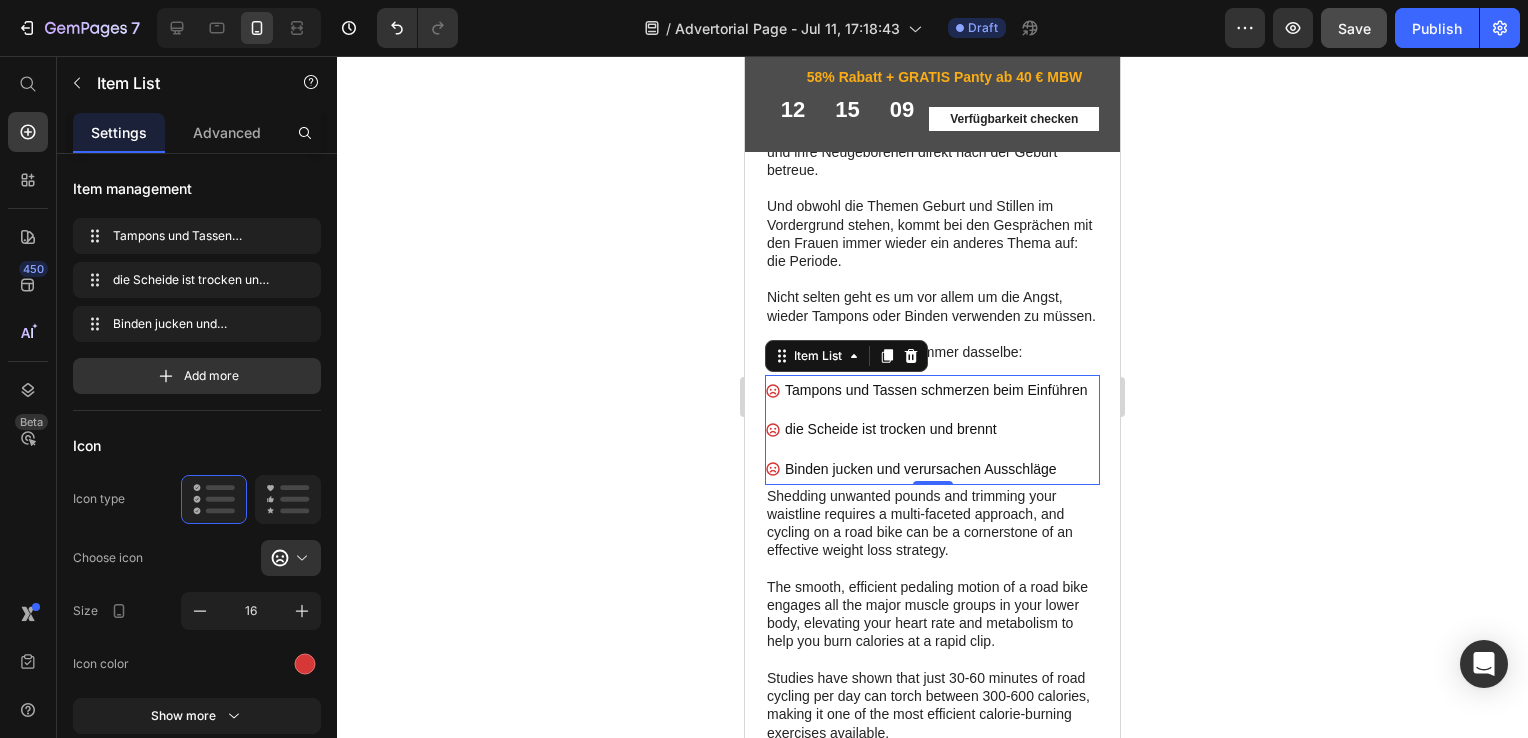 click on "Tampons und Tassen schmerzen beim Einführen" at bounding box center [936, 390] 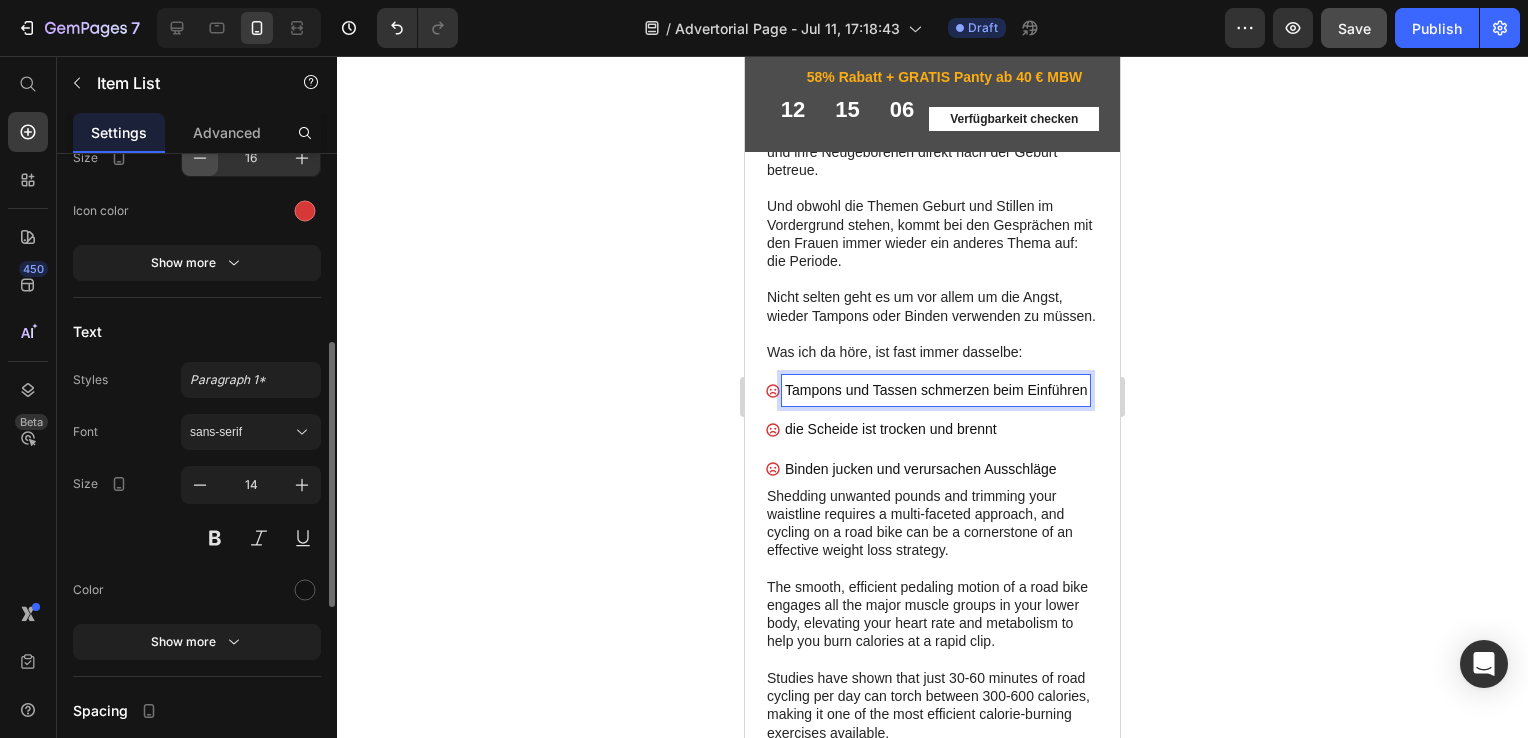 scroll, scrollTop: 454, scrollLeft: 0, axis: vertical 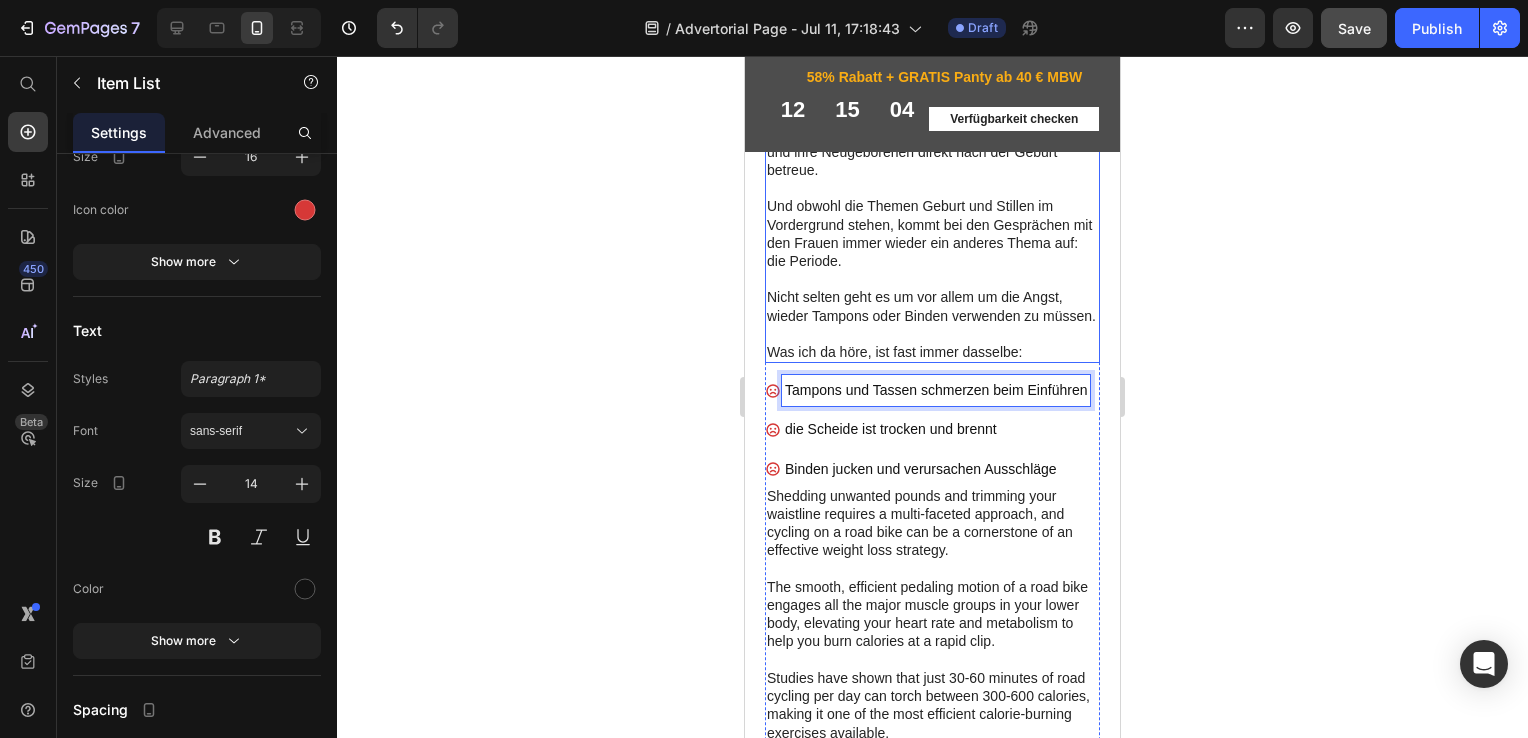 click on "Nicht selten geht es um vor allem um die Angst, wieder Tampons oder Binden verwenden zu müssen." at bounding box center (932, 315) 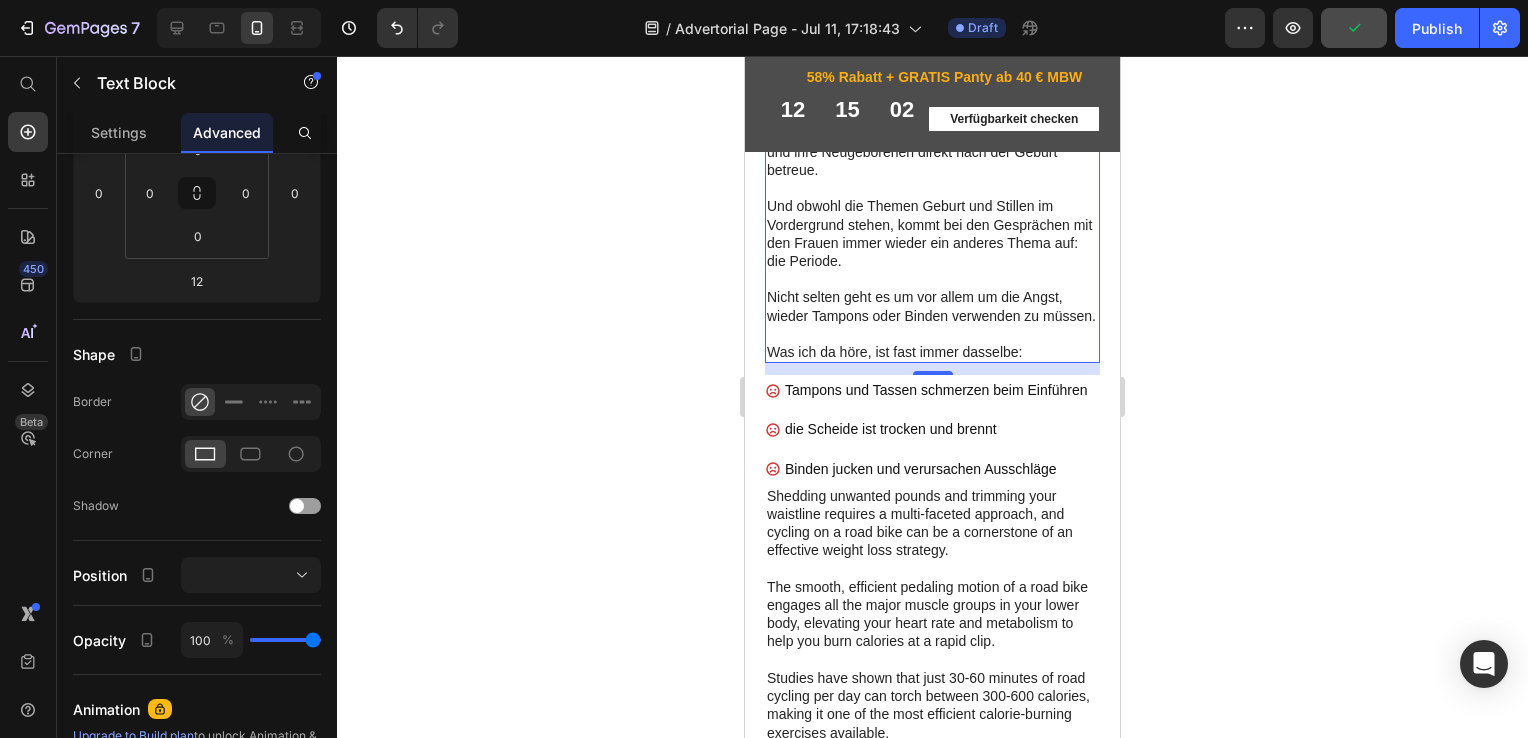 scroll, scrollTop: 661, scrollLeft: 0, axis: vertical 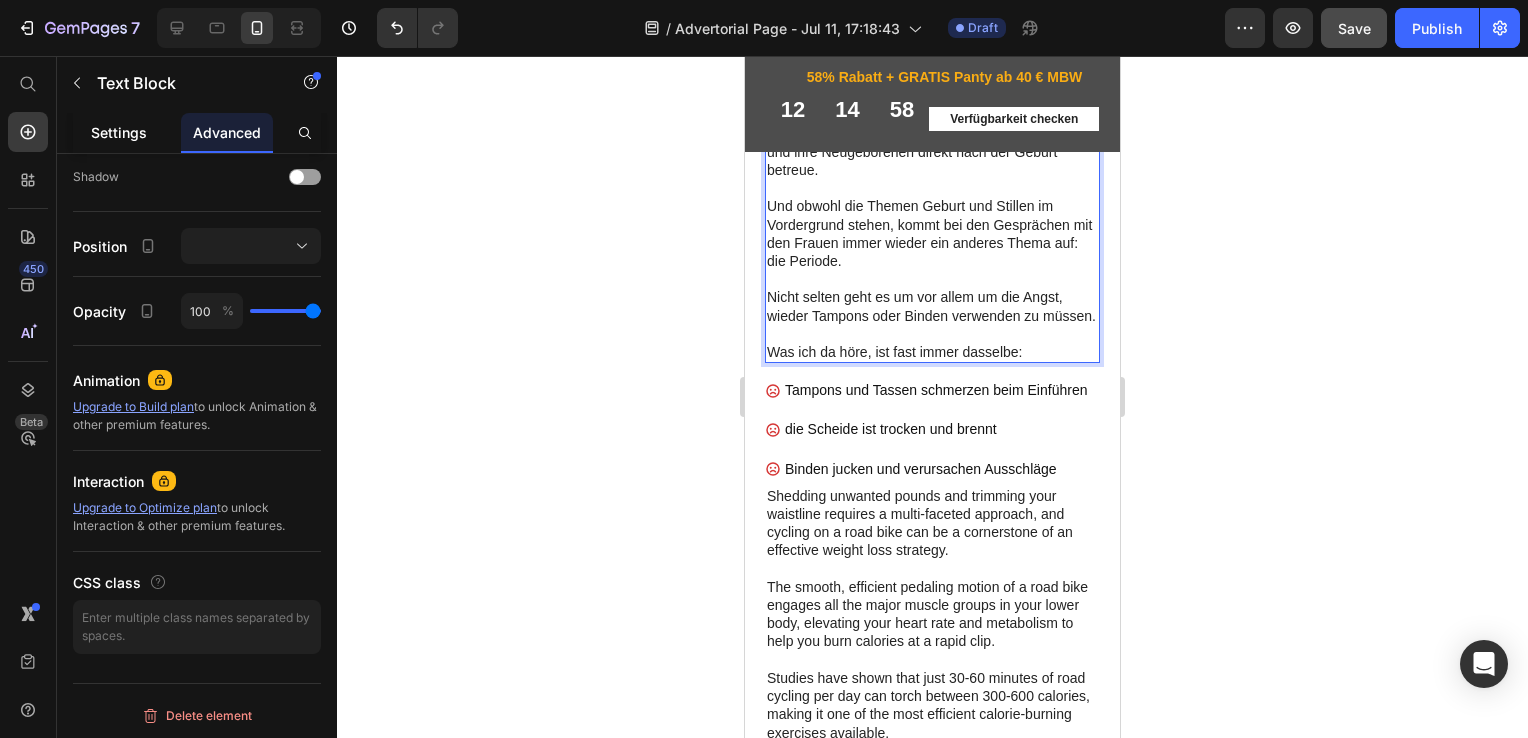 click on "Settings" at bounding box center (119, 132) 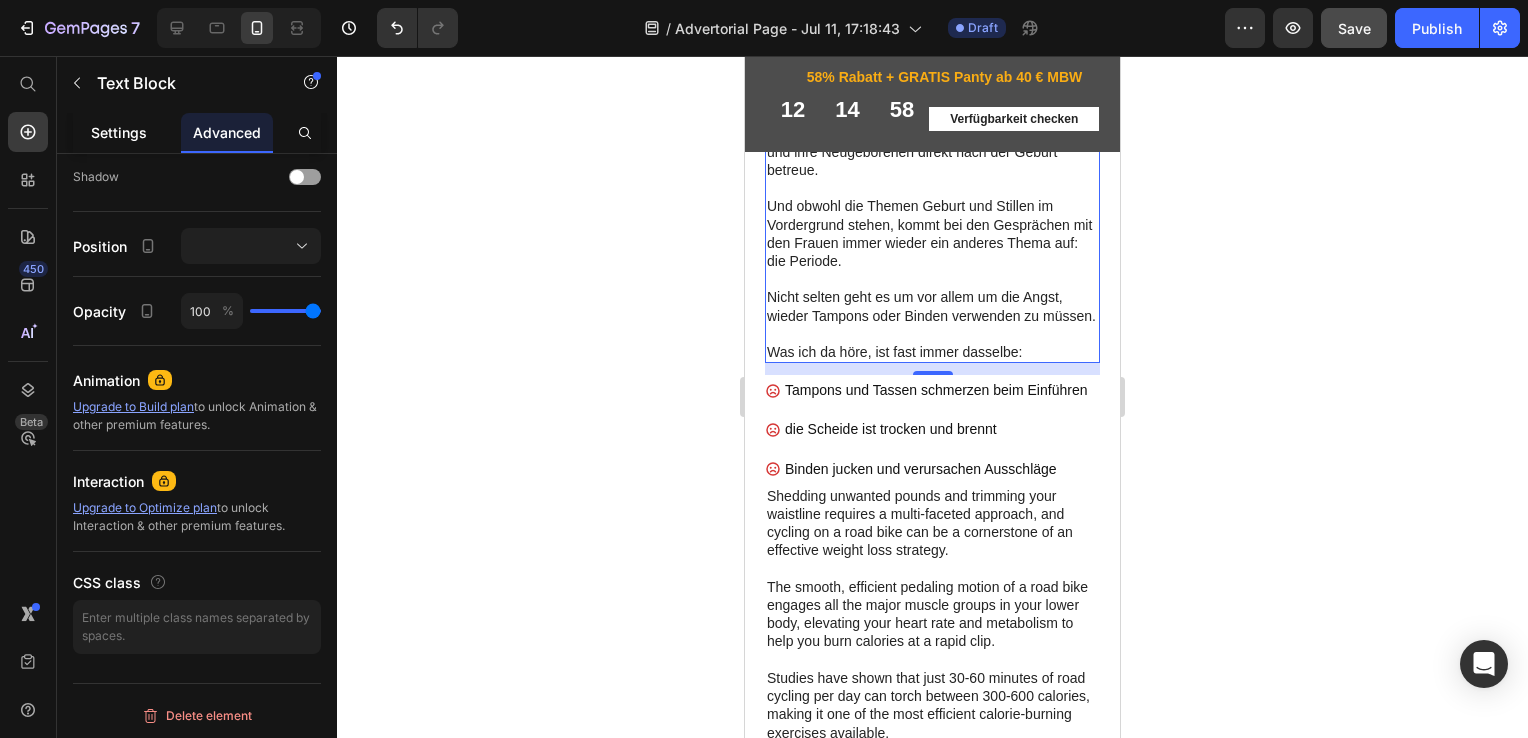 scroll, scrollTop: 0, scrollLeft: 0, axis: both 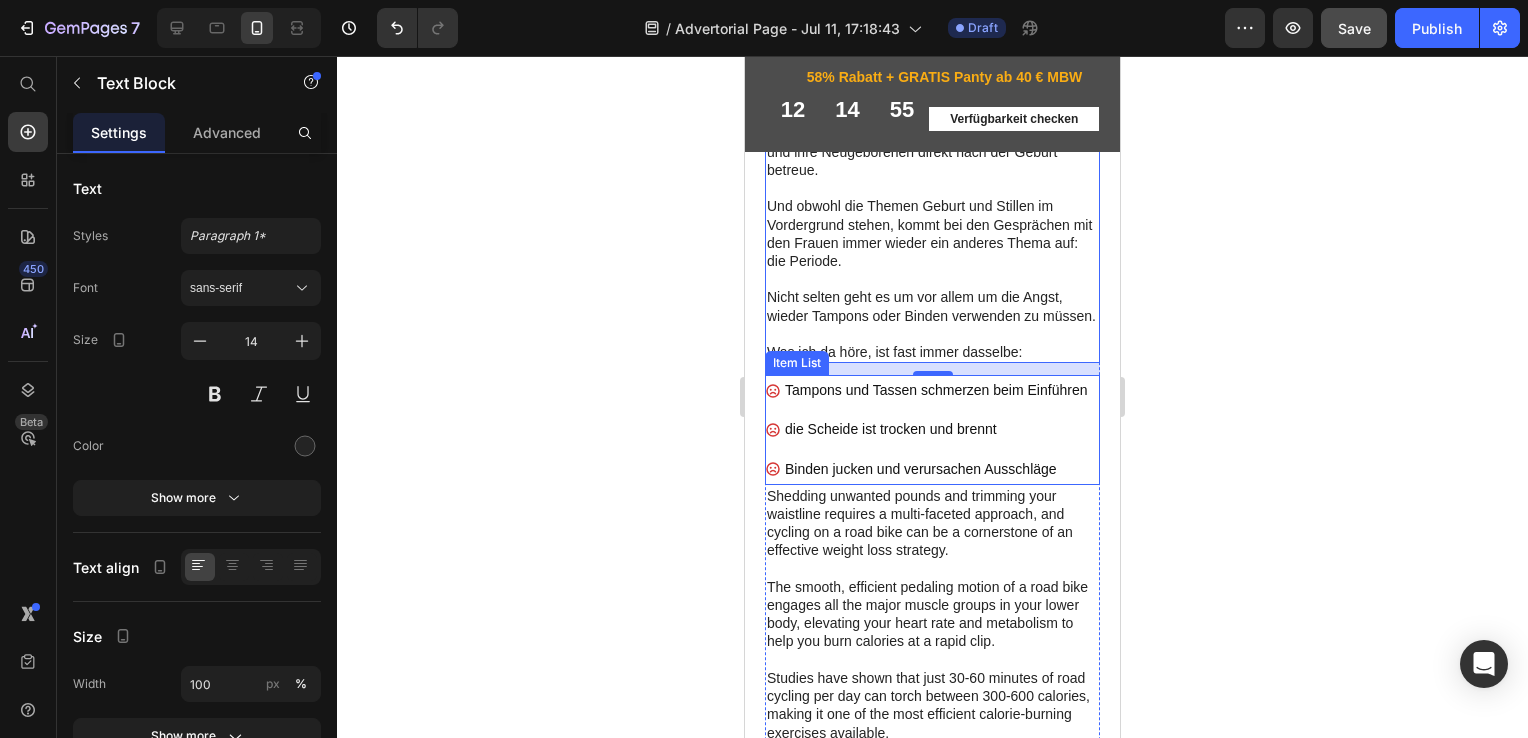 click on "Binden jucken und verursachen Ausschläge" at bounding box center [936, 469] 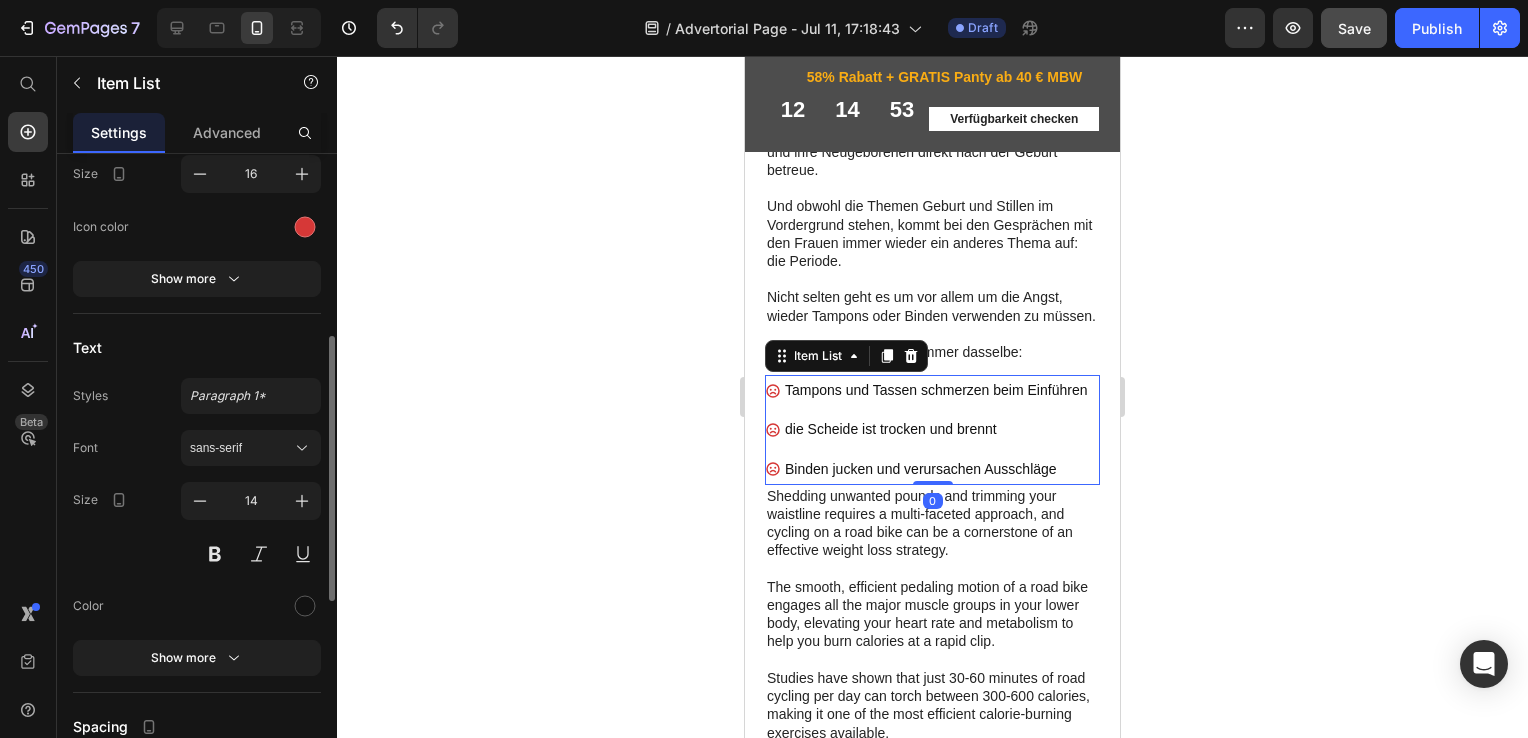 scroll, scrollTop: 438, scrollLeft: 0, axis: vertical 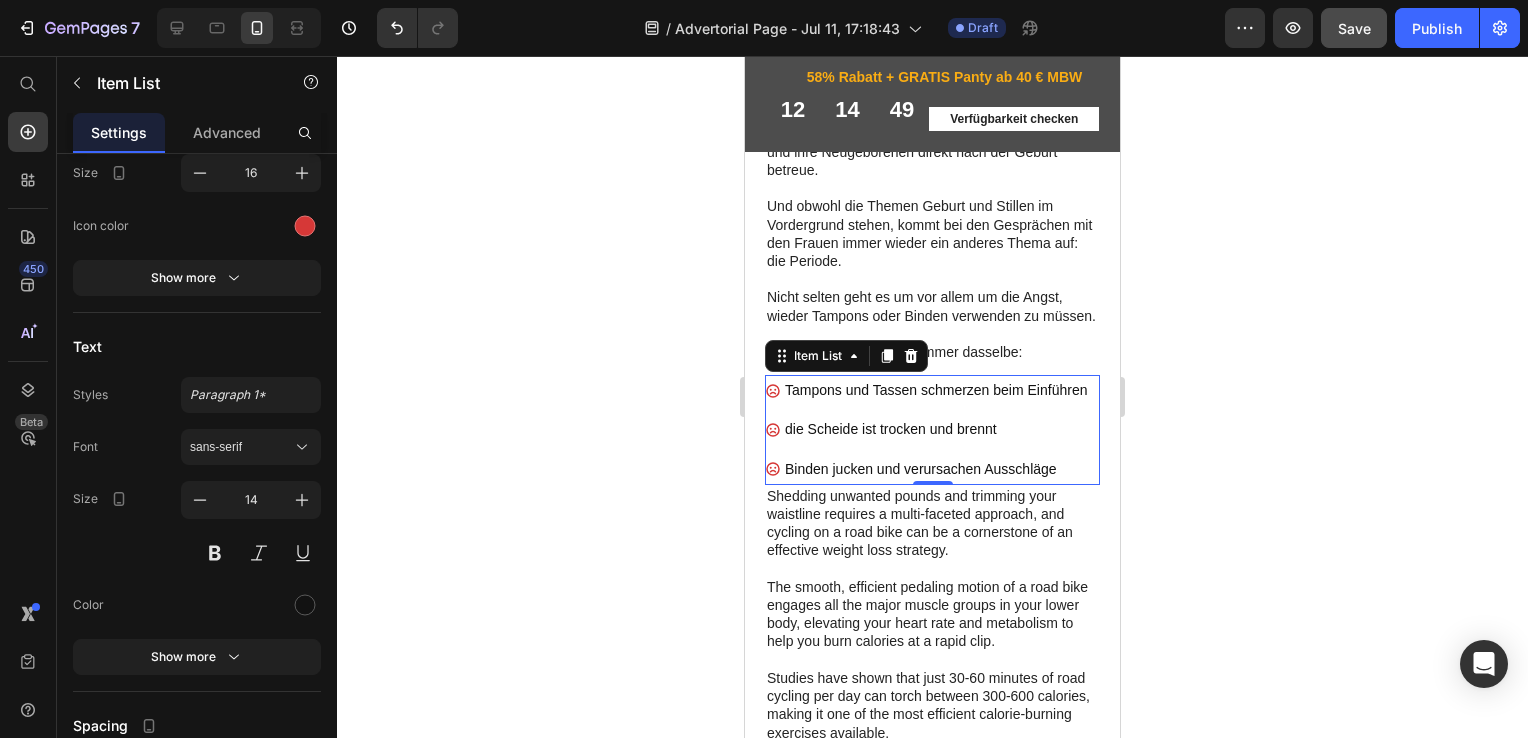 click 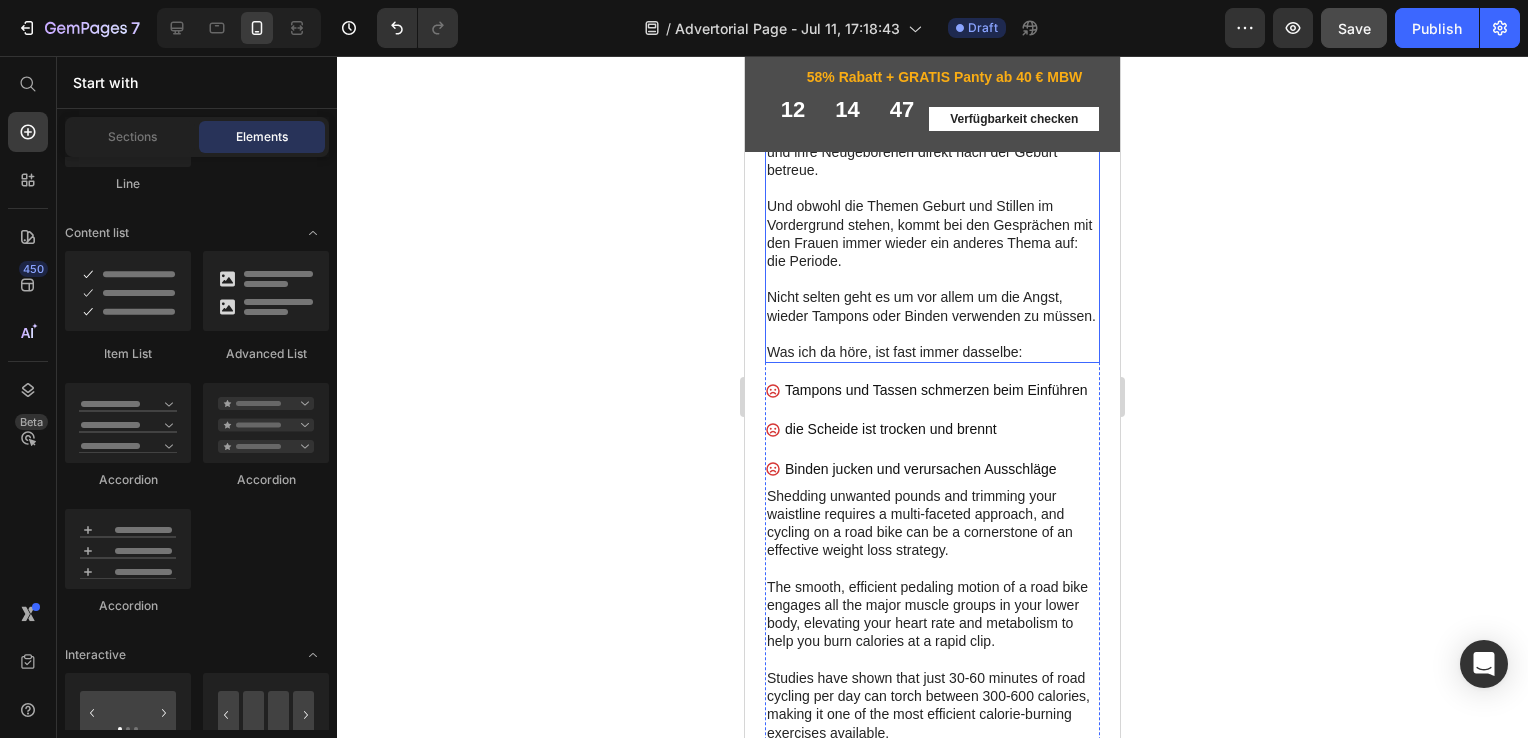 click on "Was ich da höre, ist fast immer dasselbe:" at bounding box center (932, 352) 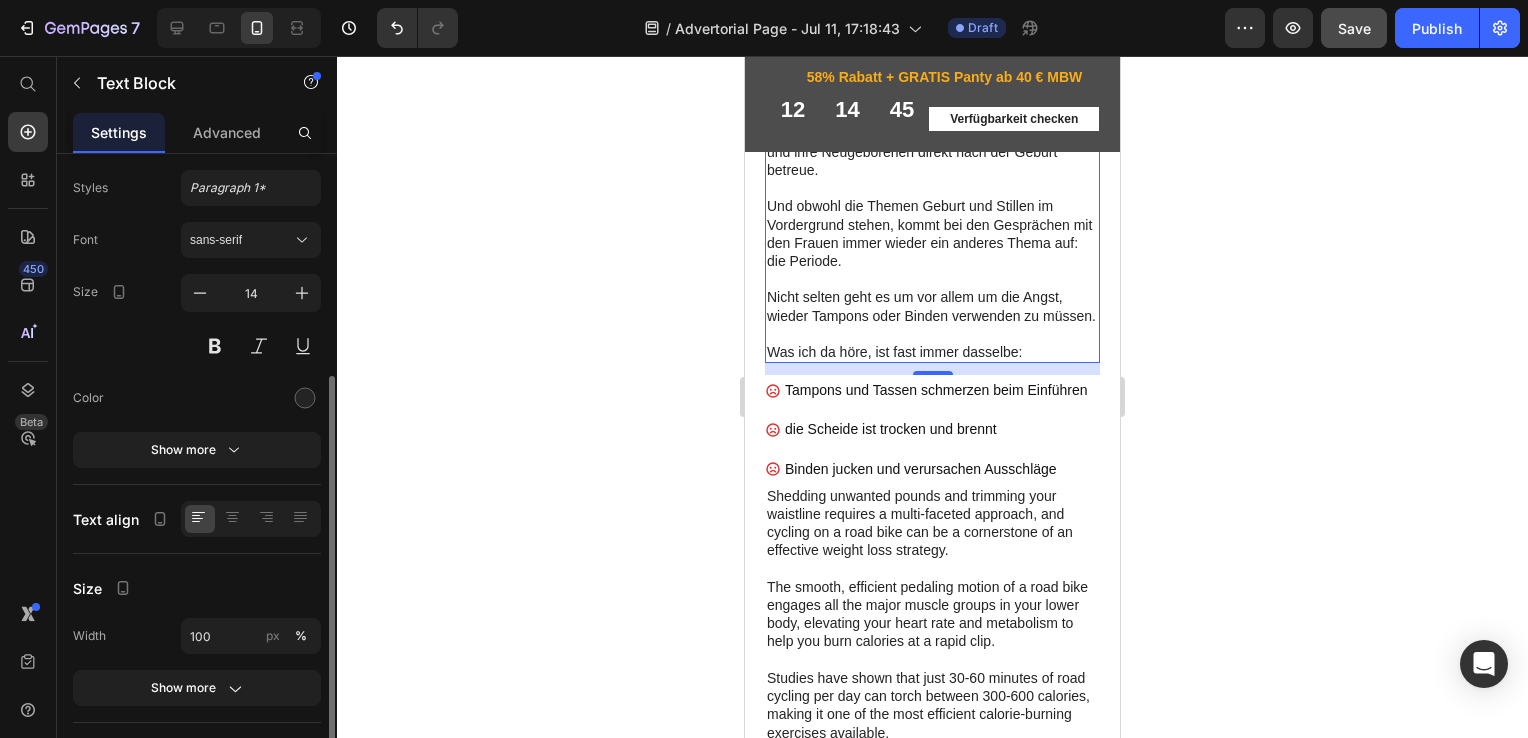 scroll, scrollTop: 19, scrollLeft: 0, axis: vertical 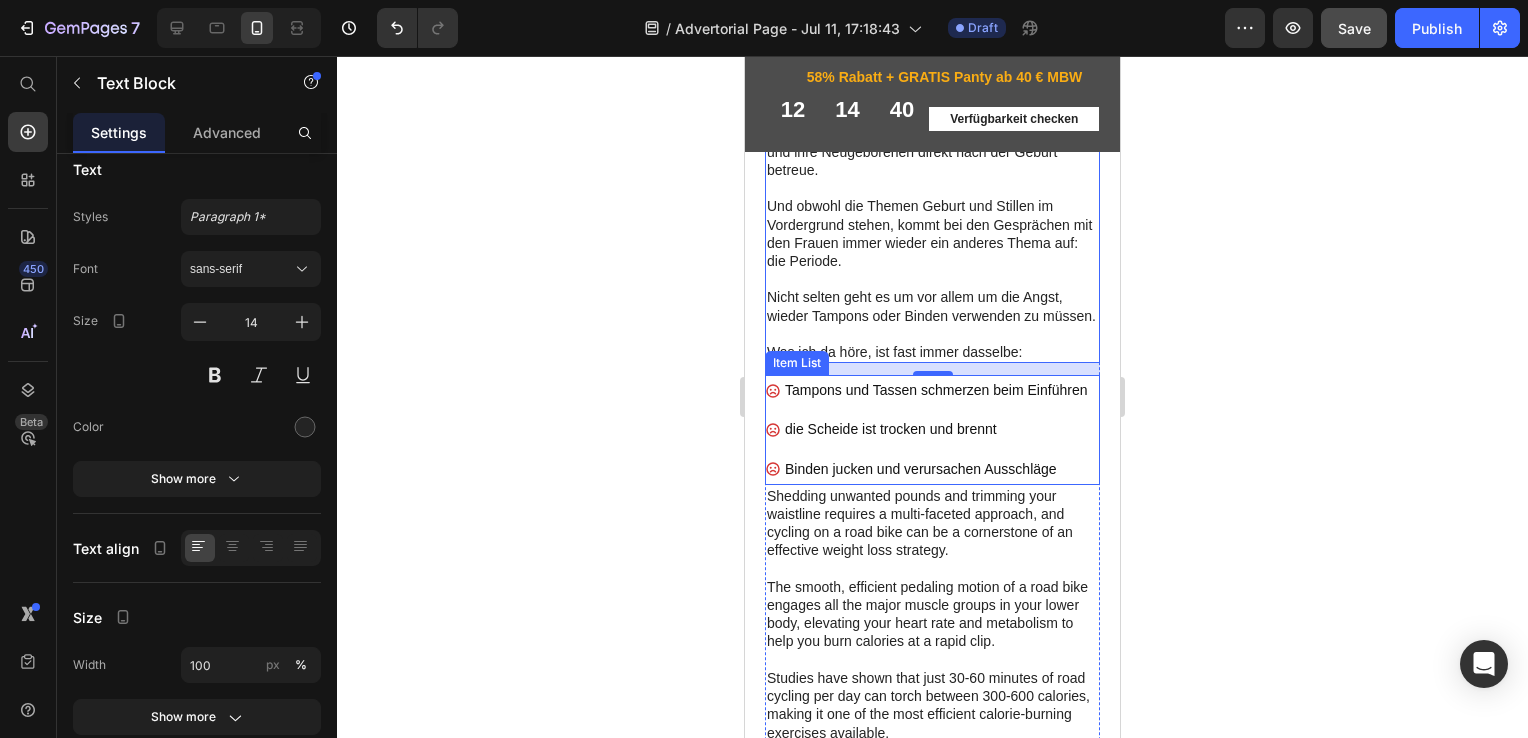 click on "Tampons und Tassen schmerzen beim Einführen" at bounding box center (936, 390) 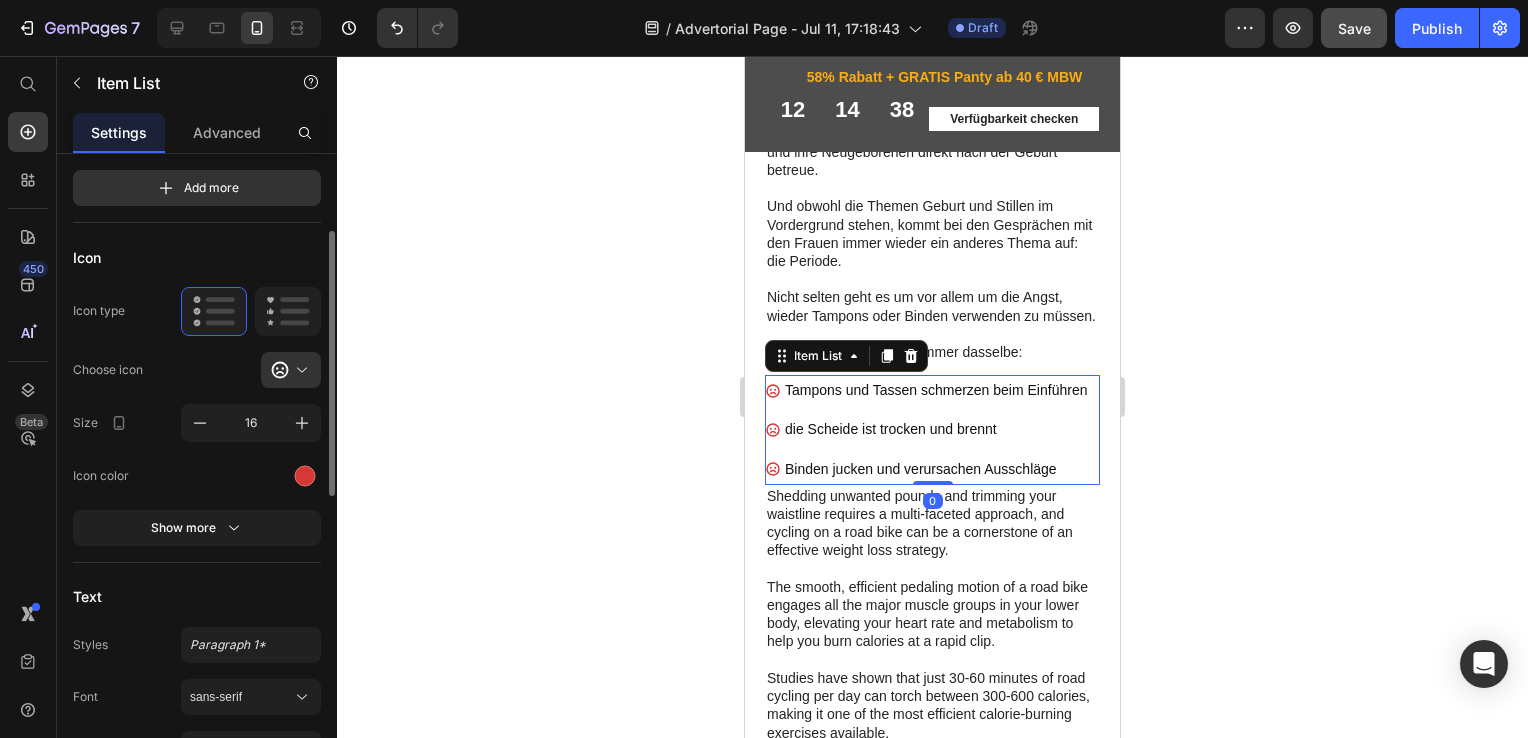 scroll, scrollTop: 189, scrollLeft: 0, axis: vertical 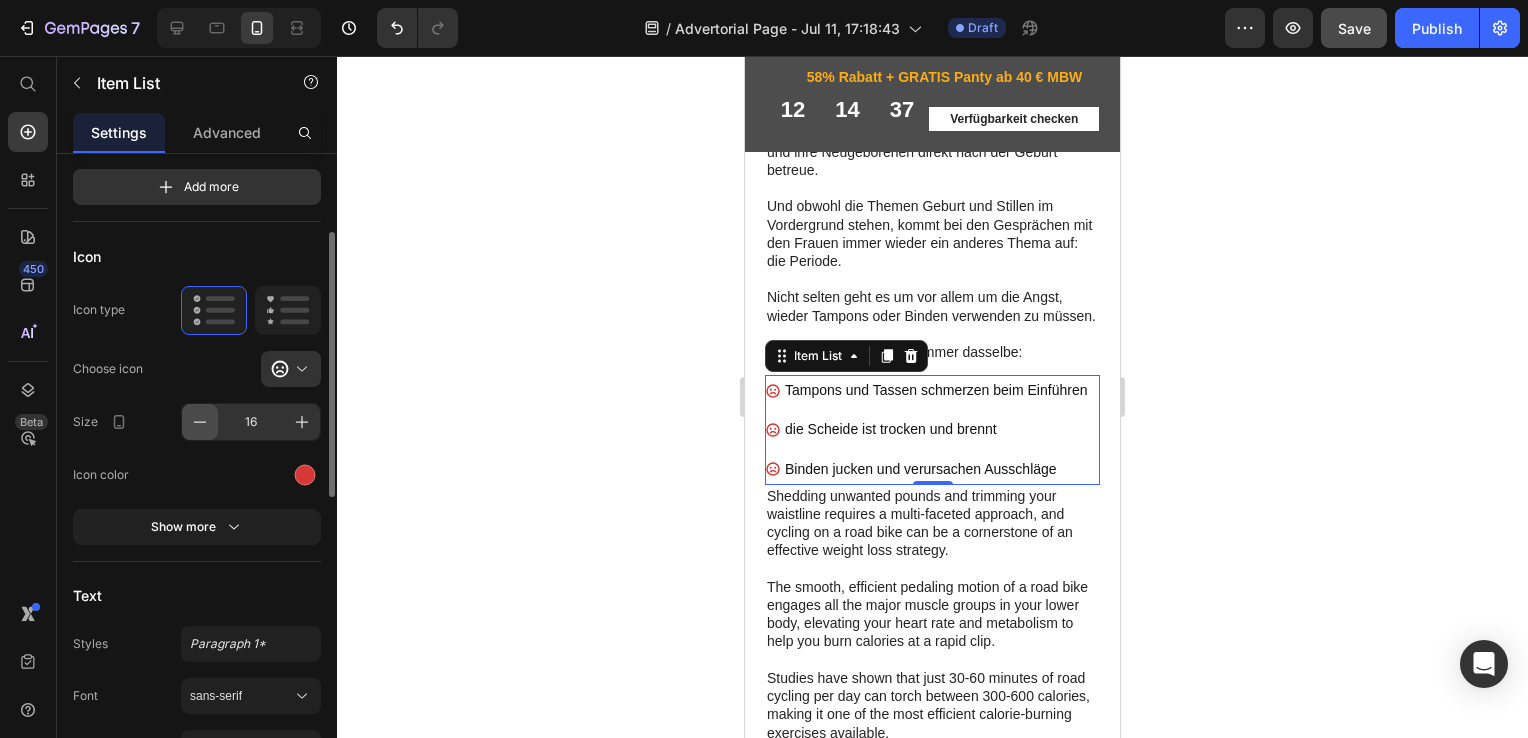 click 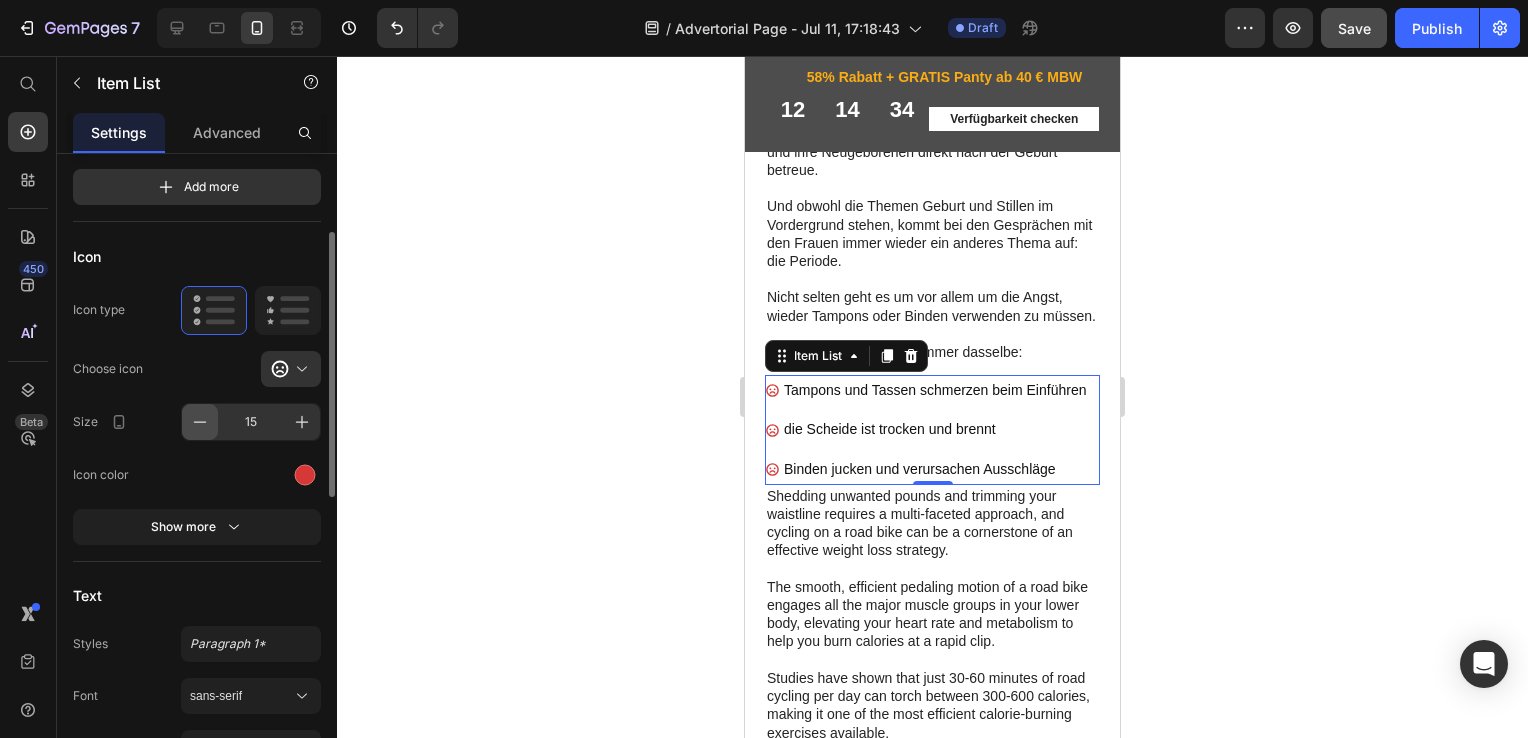 click 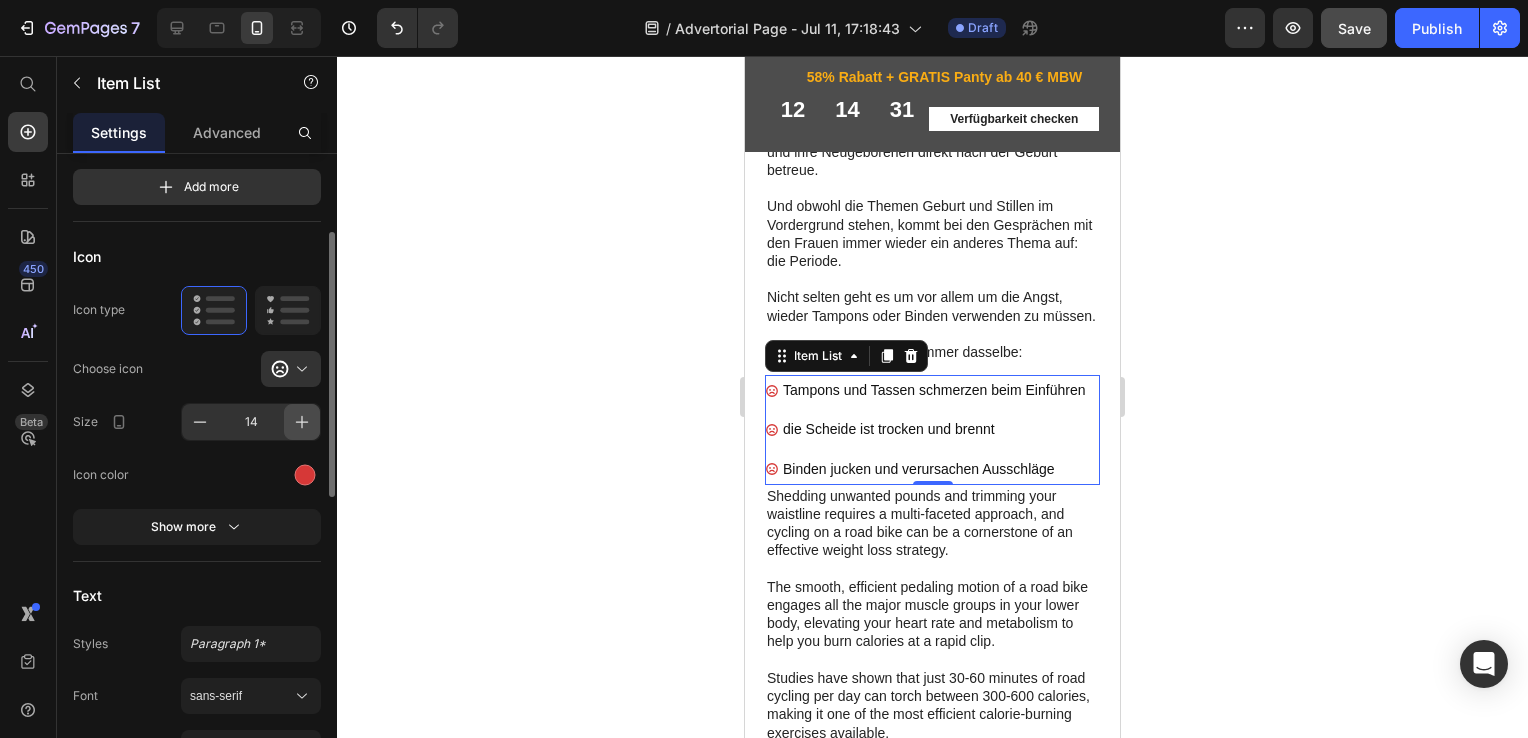 click 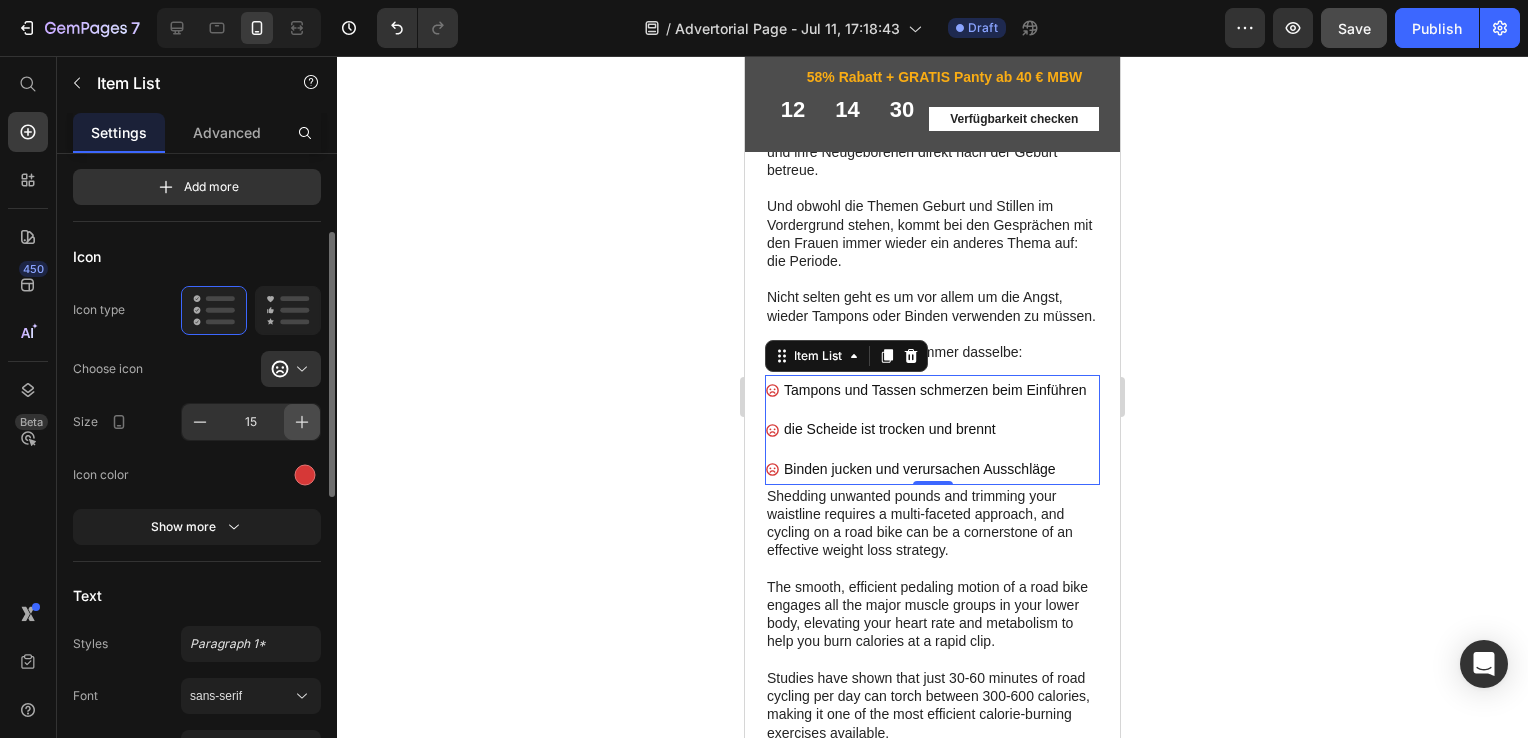 click 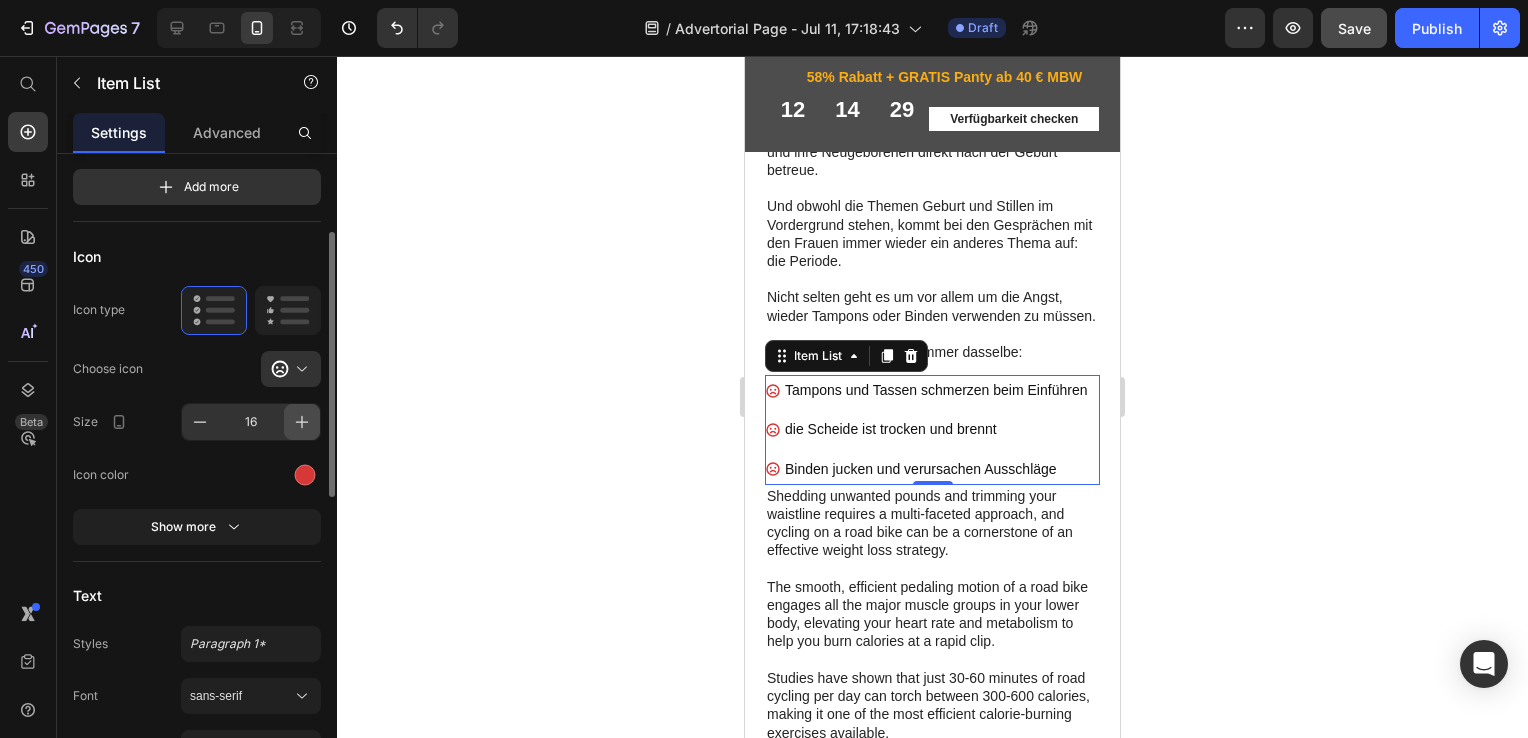 click 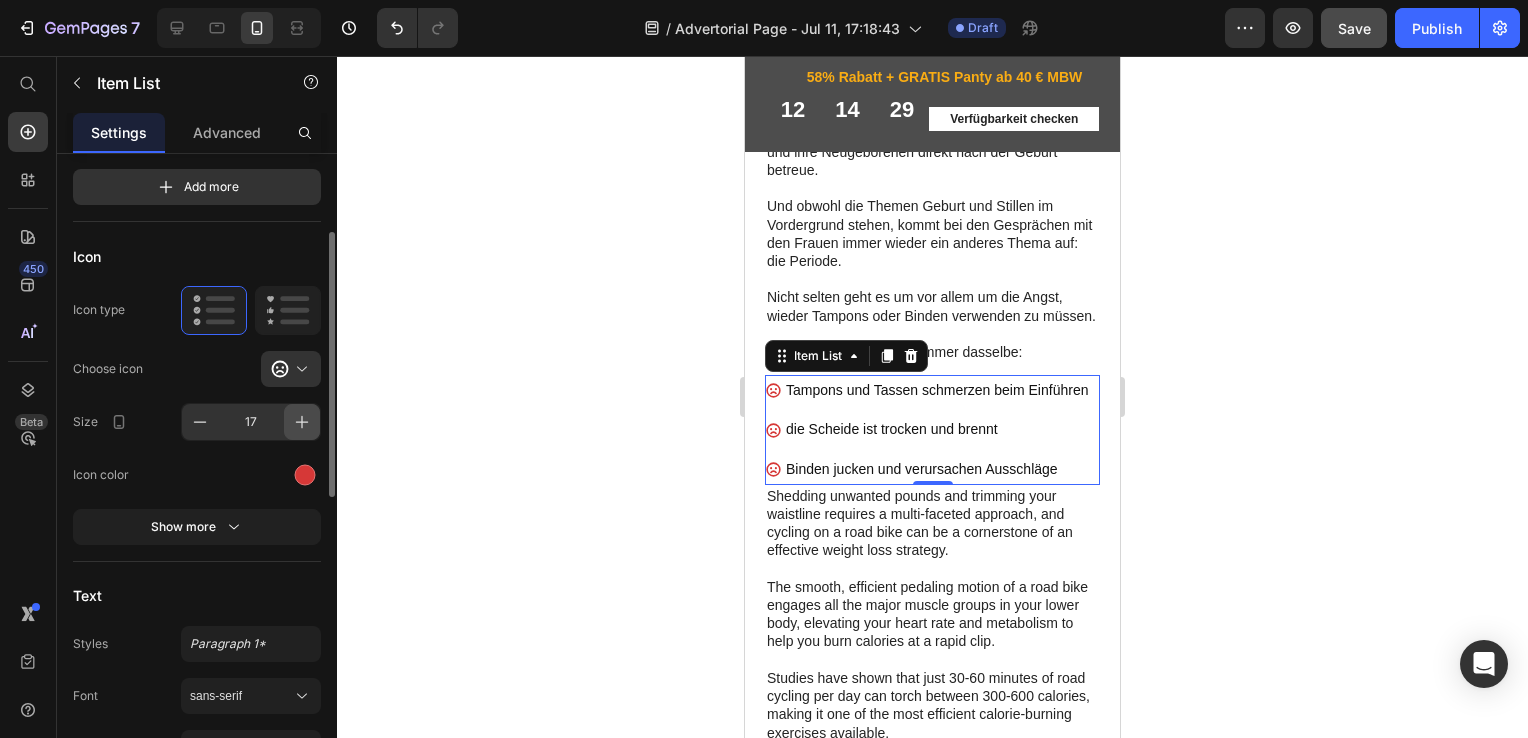 click 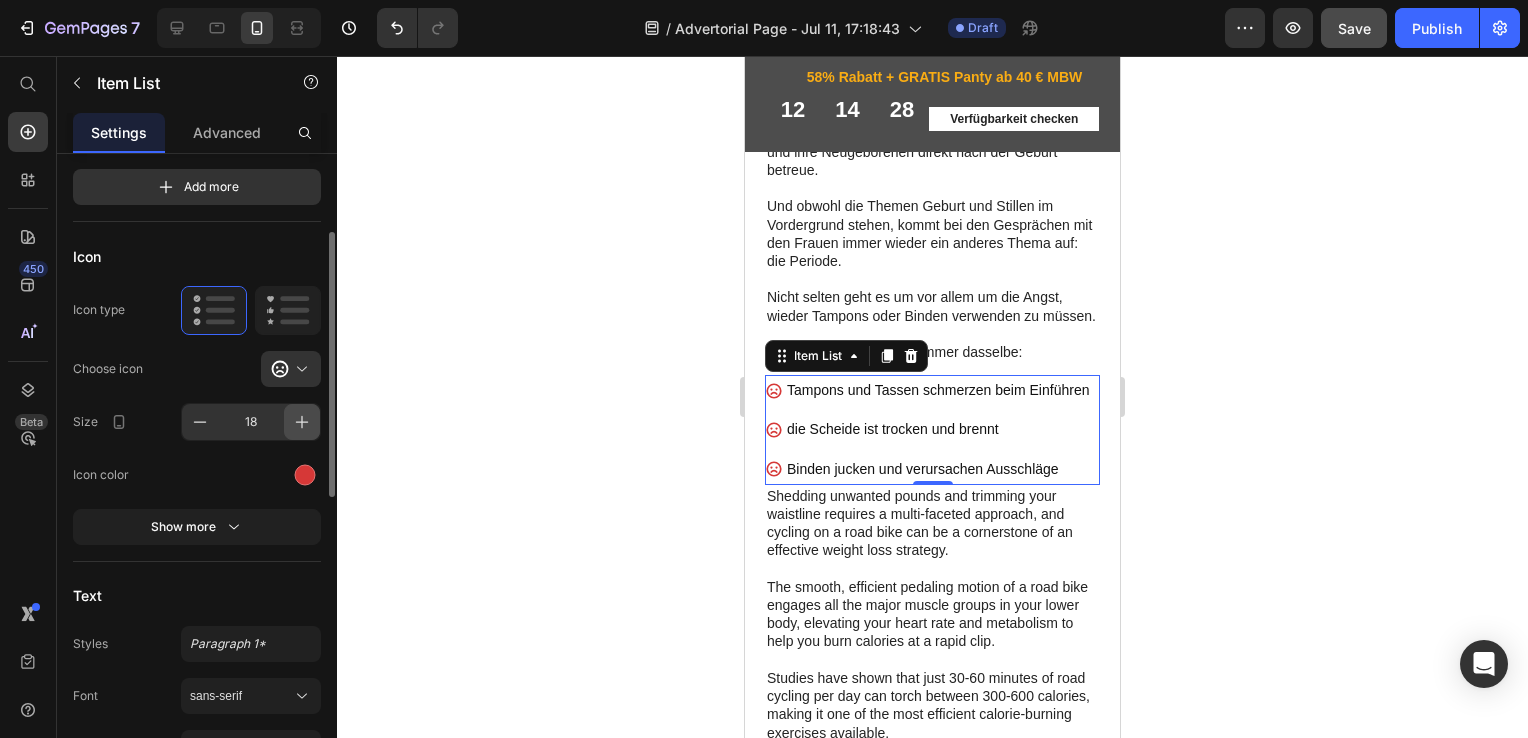 click 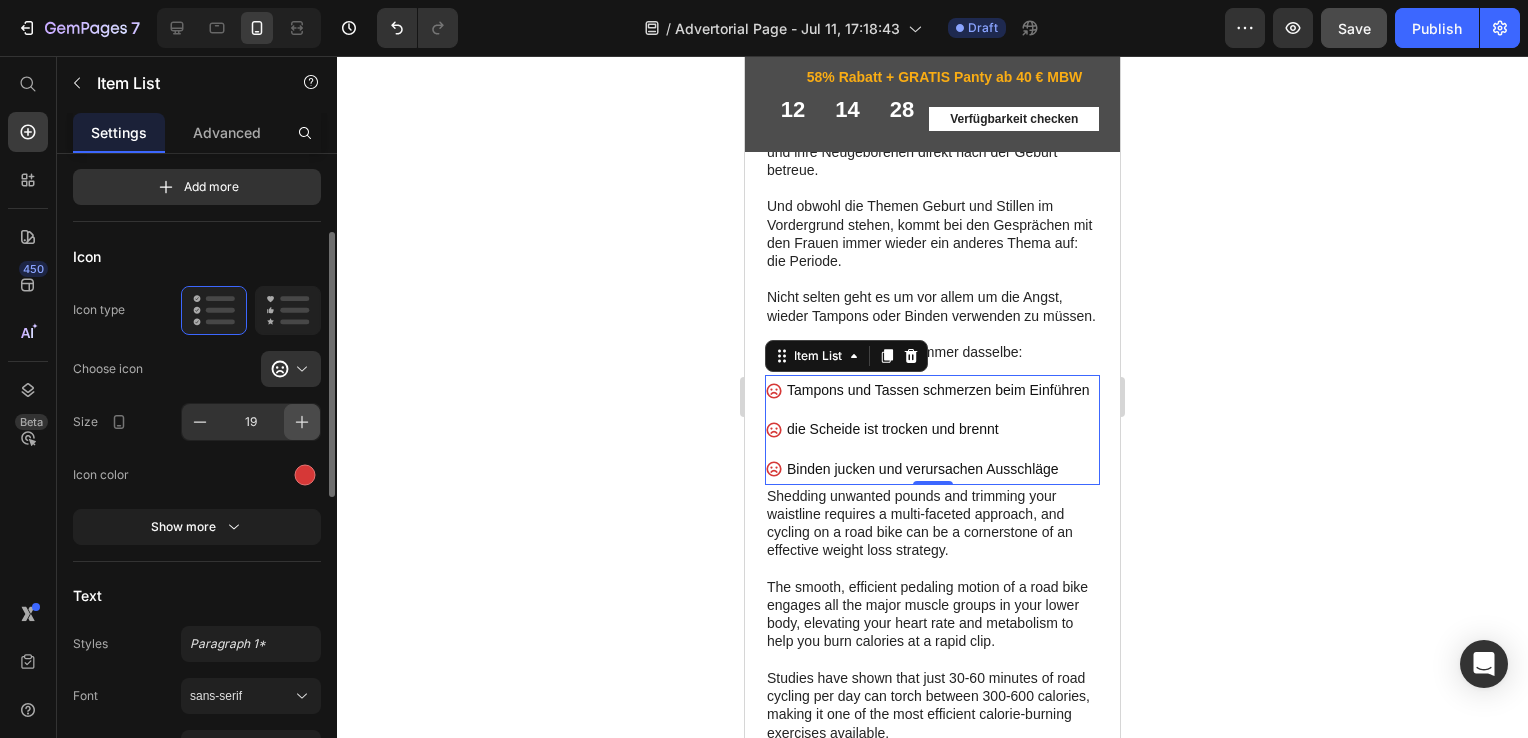 click 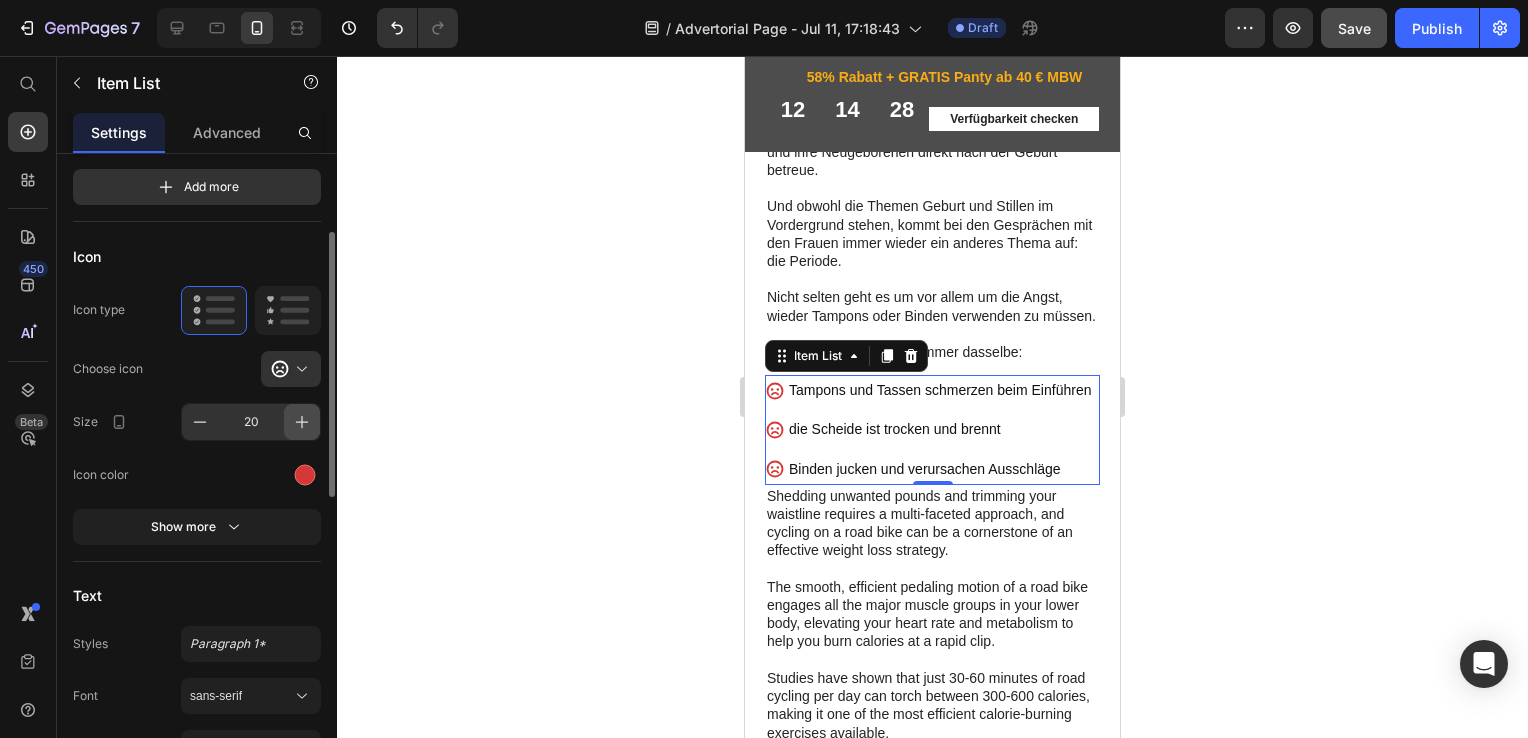 click 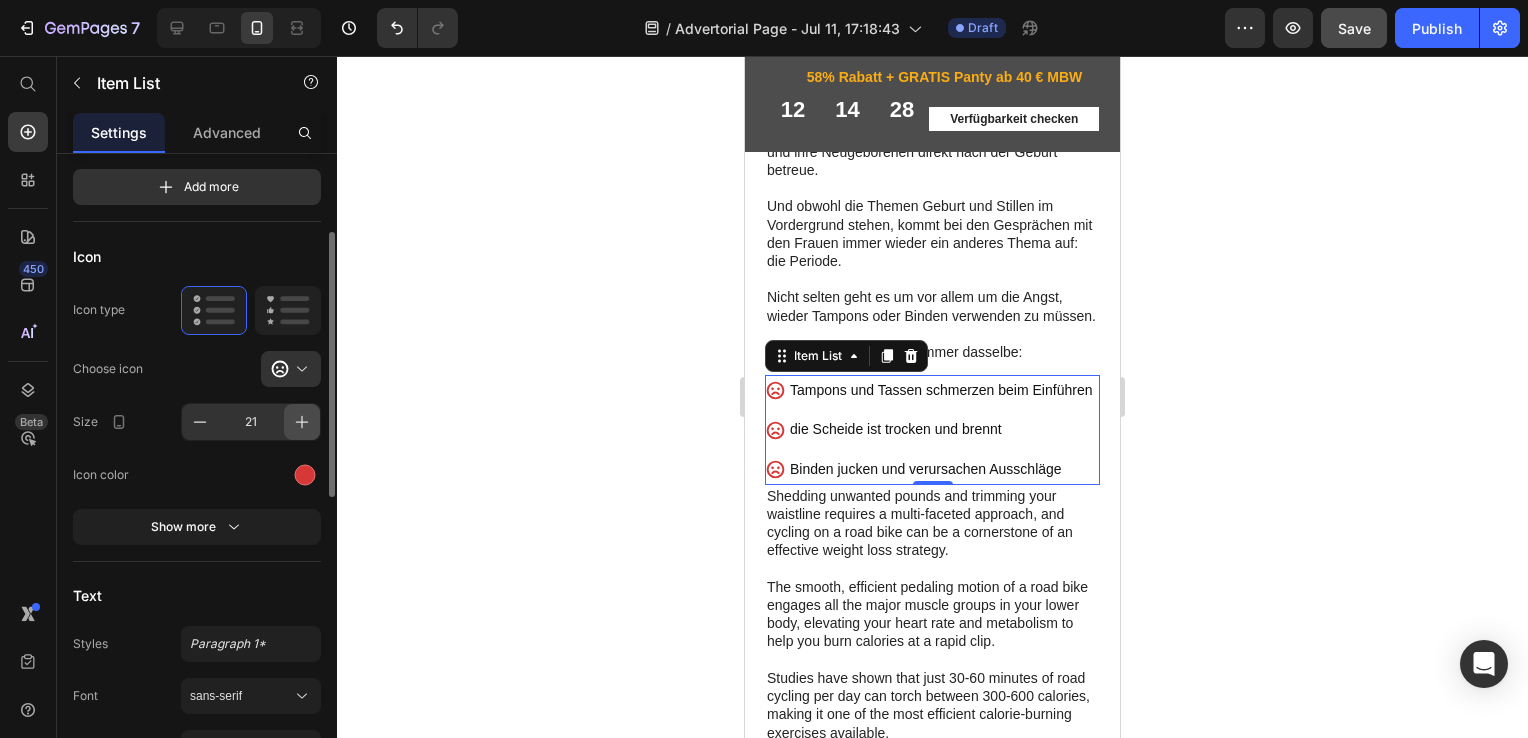 click 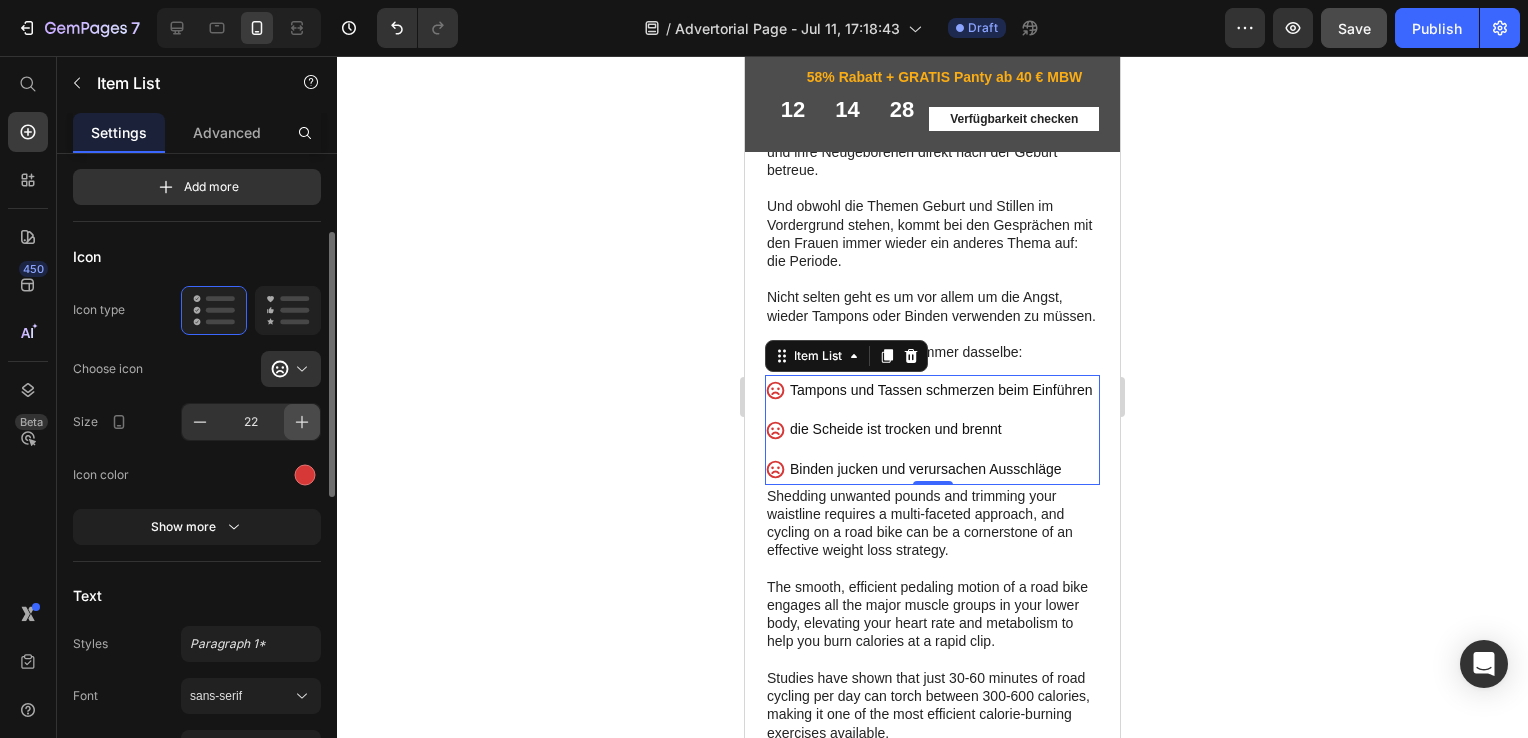 click 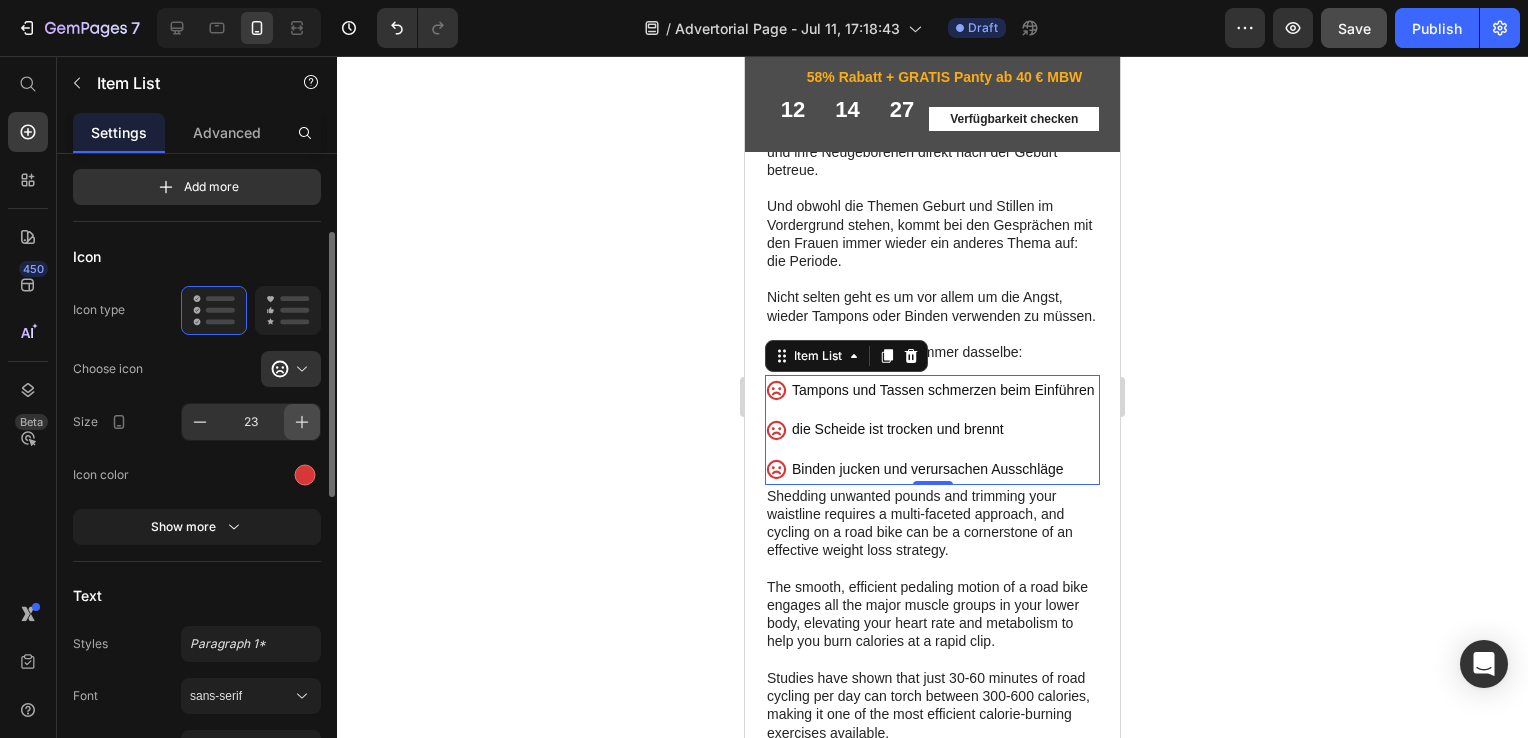 click 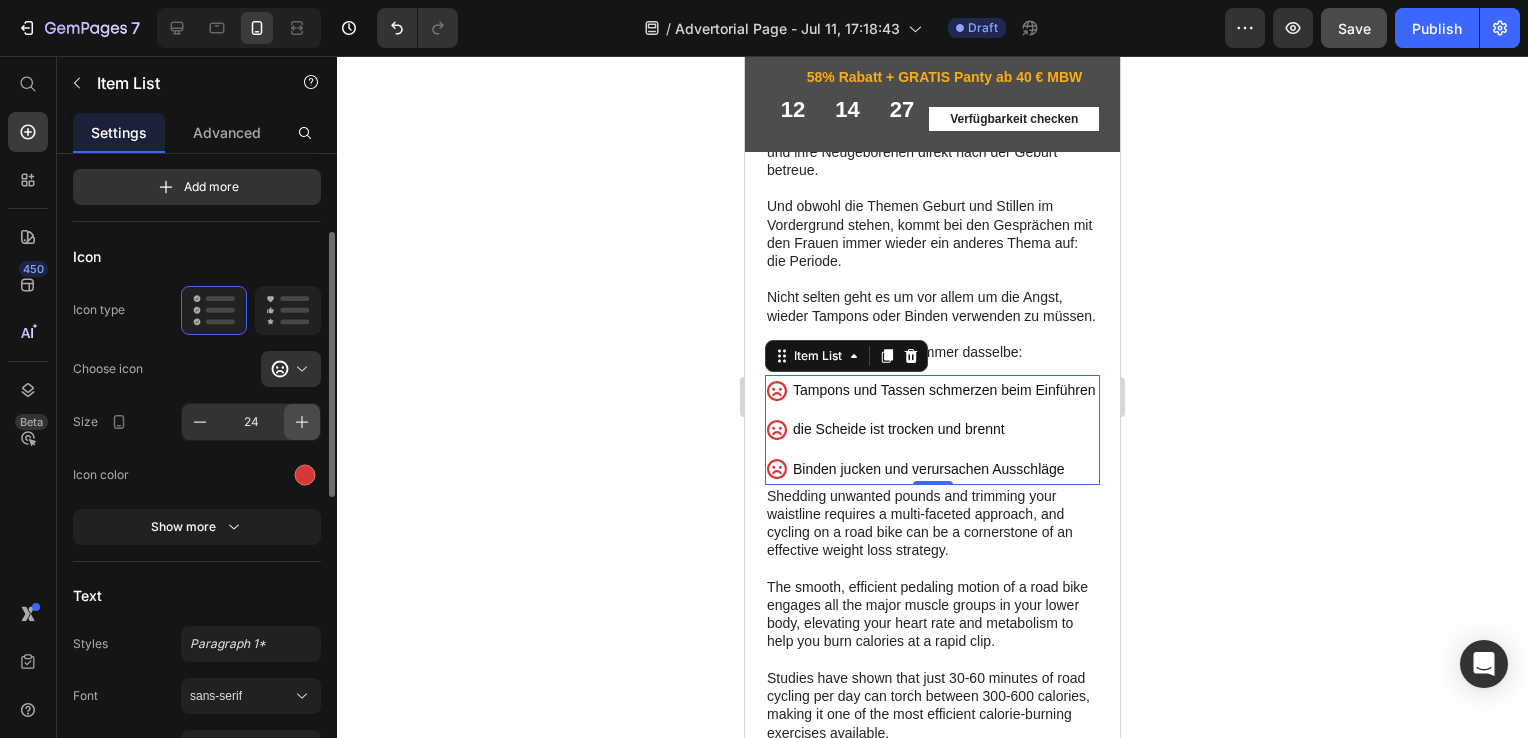 click 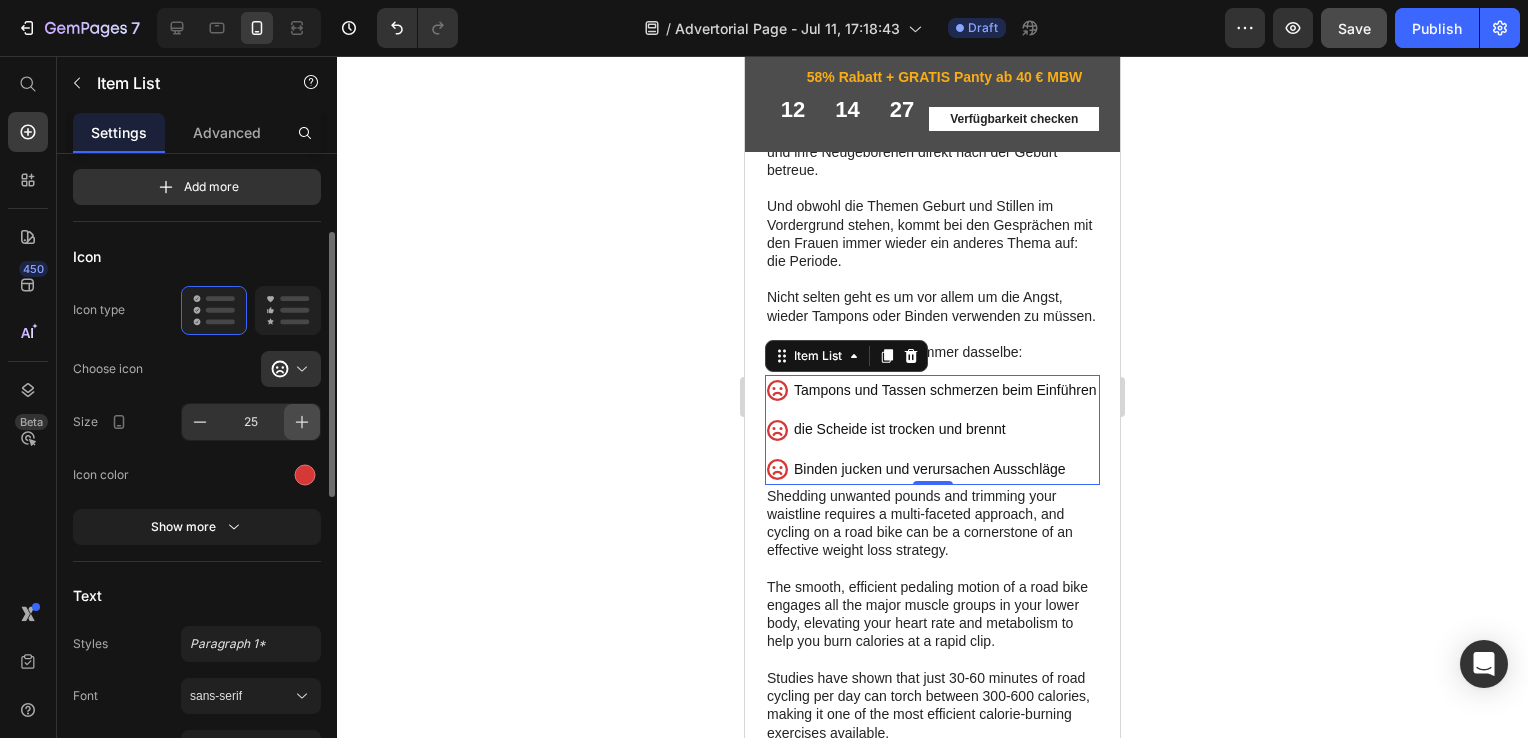 click 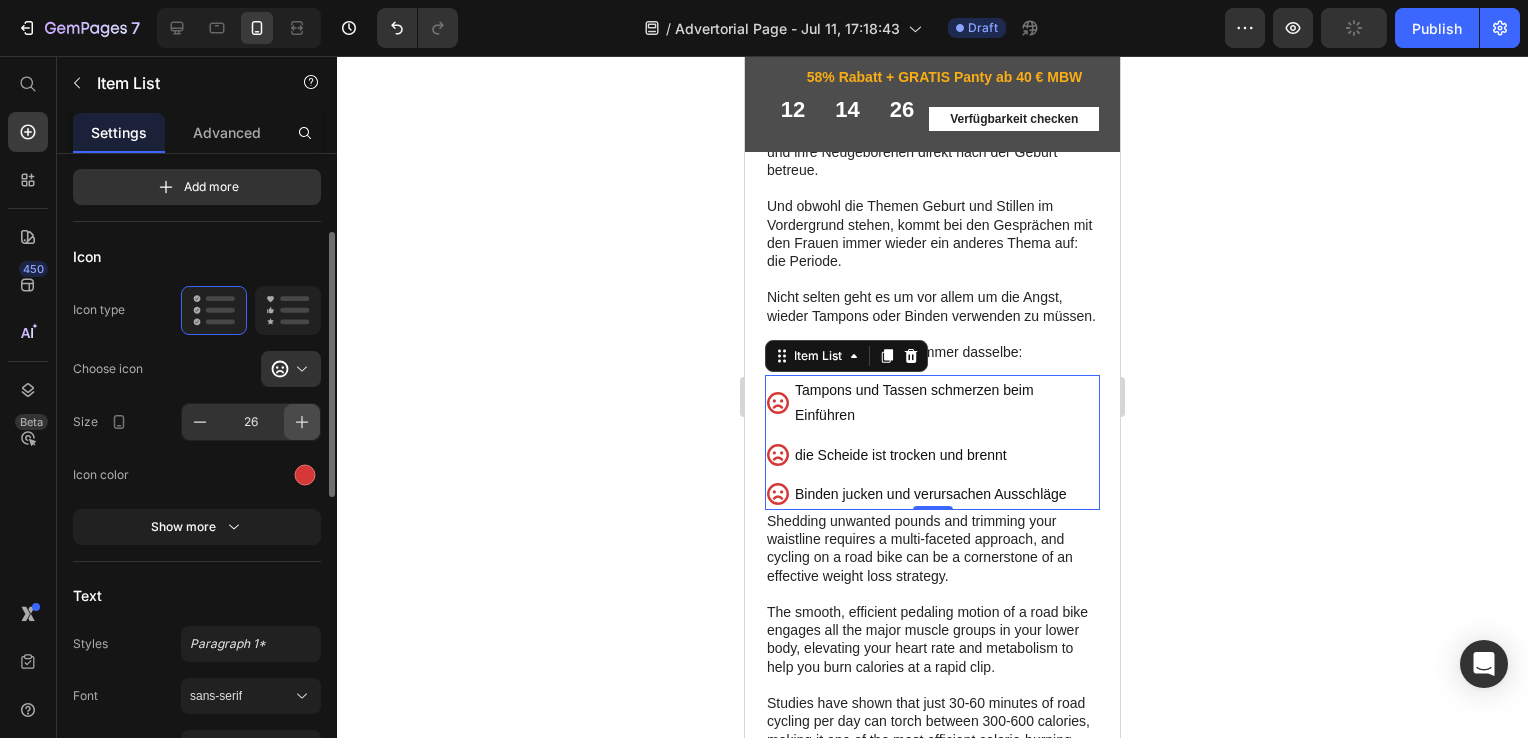 click 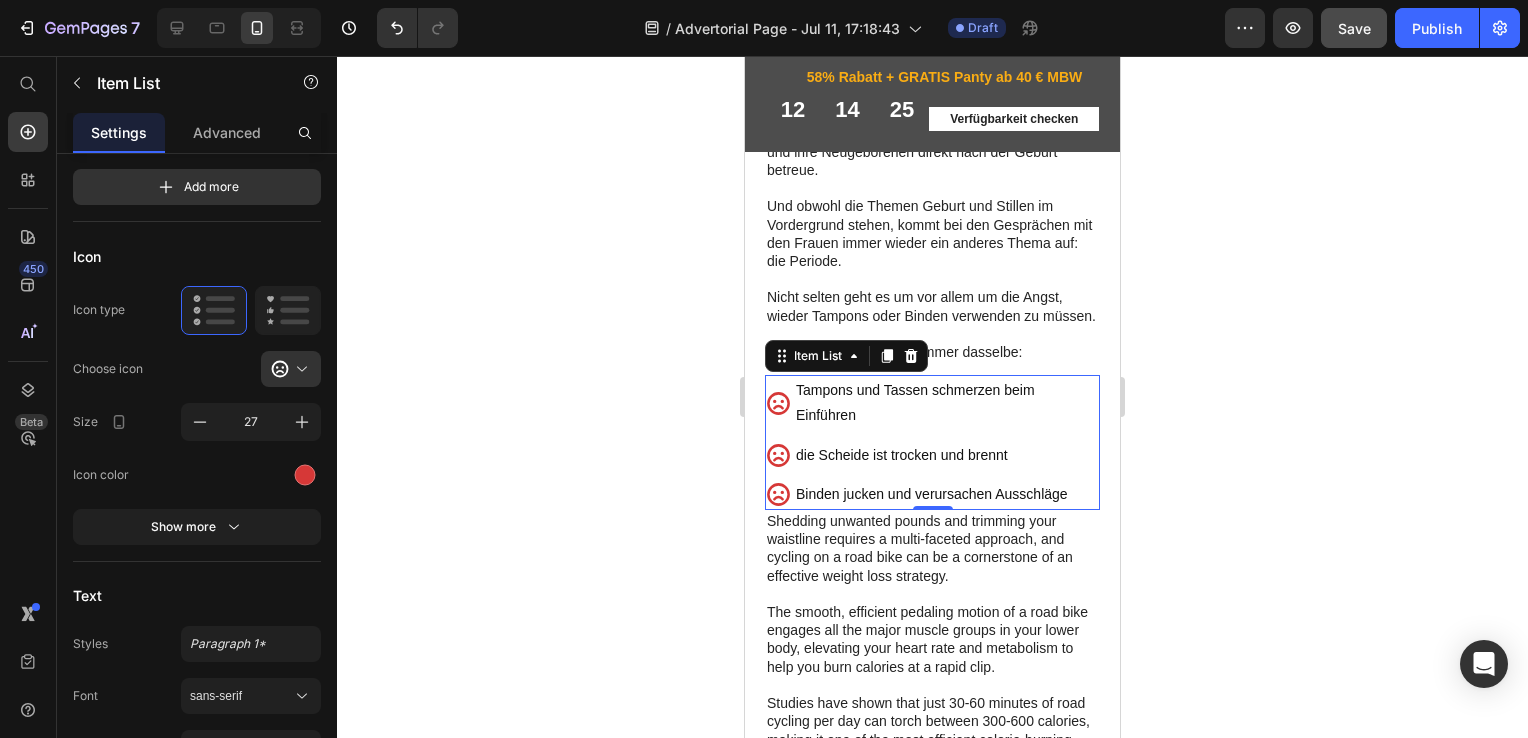 click 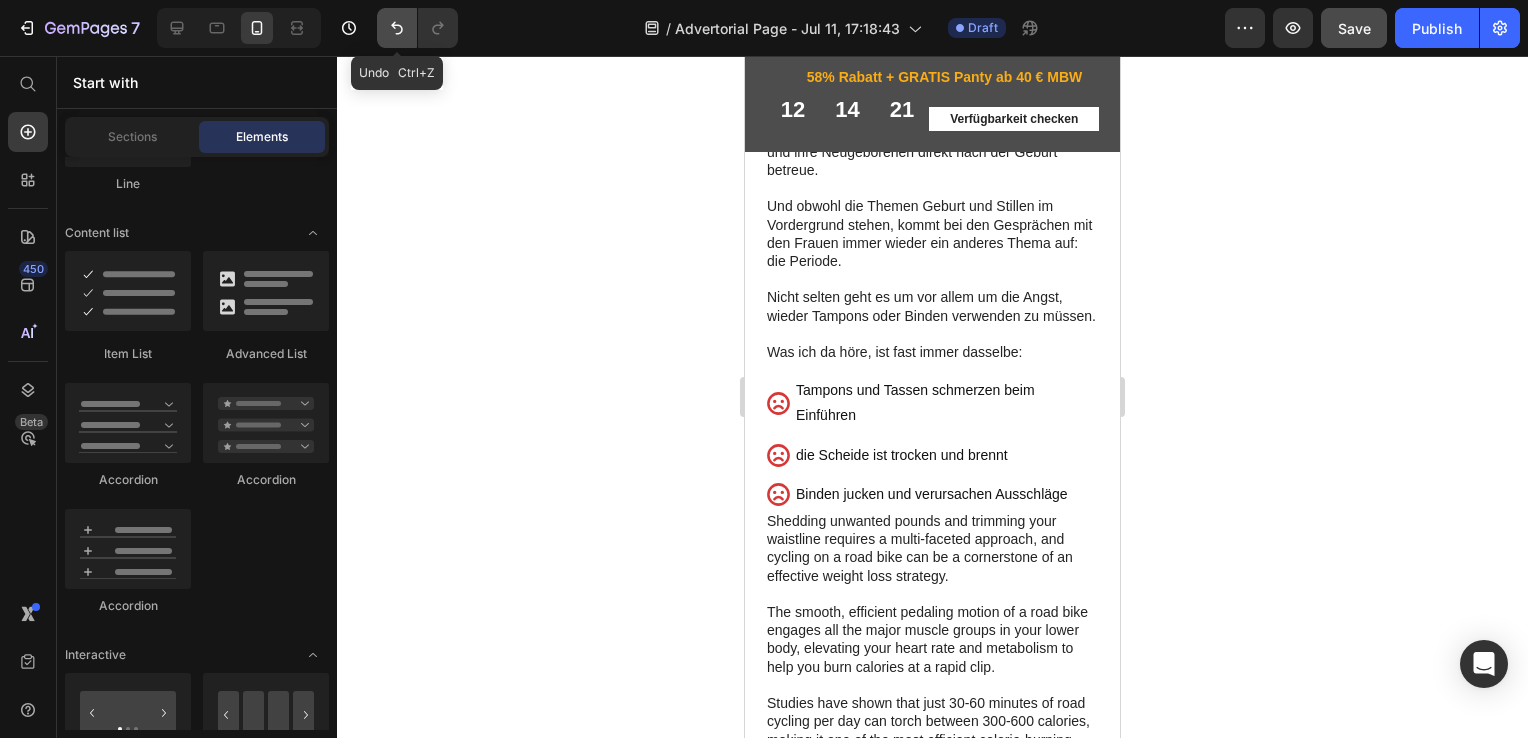 click 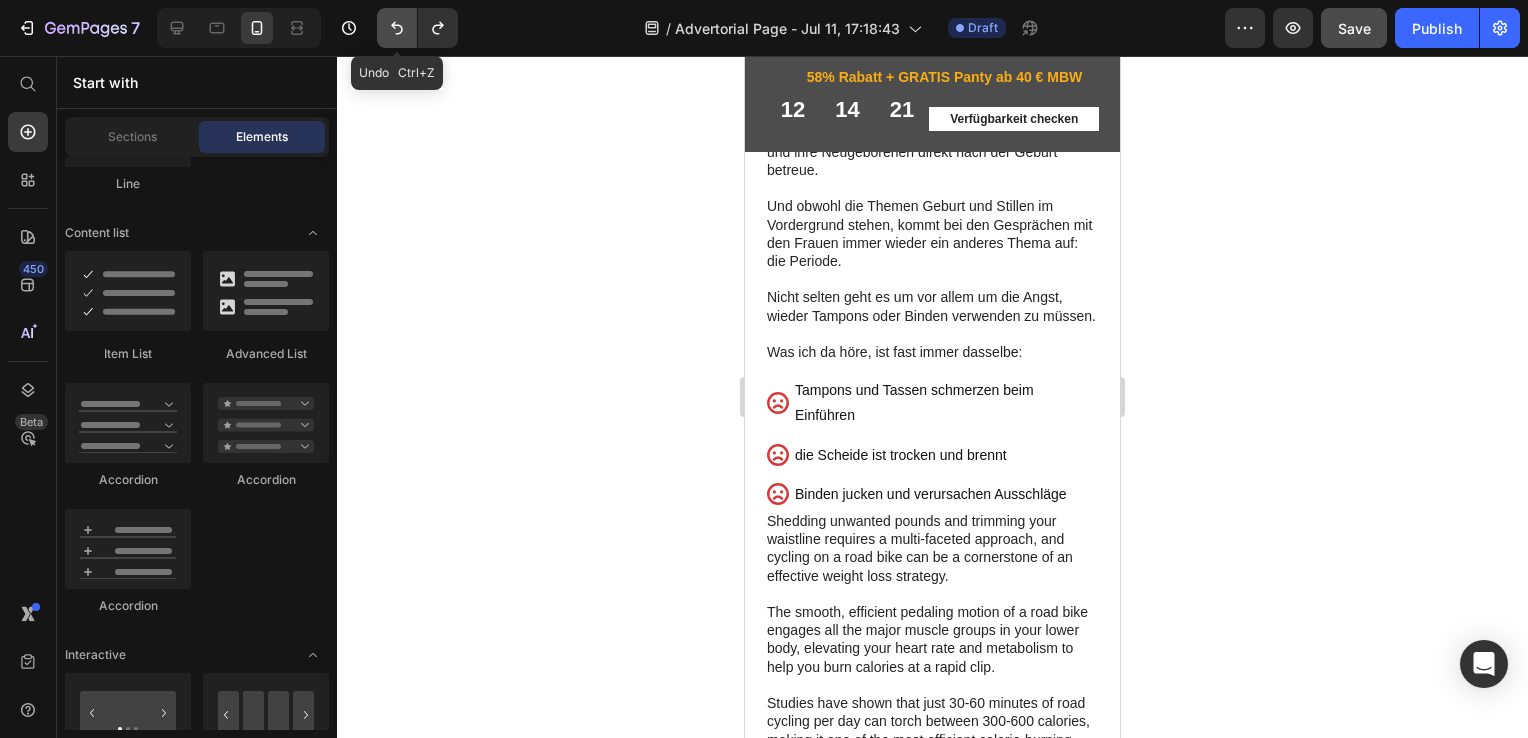 click 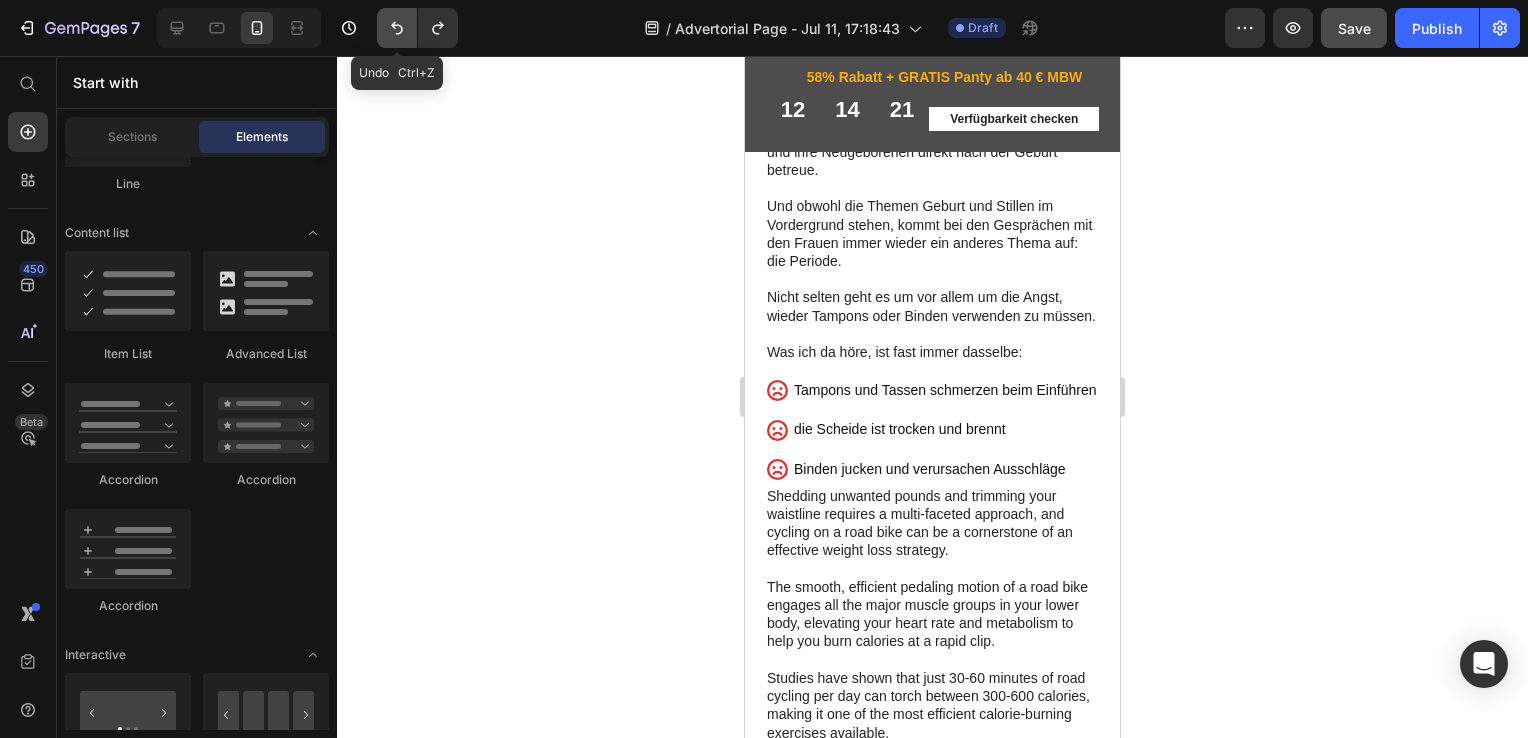 click 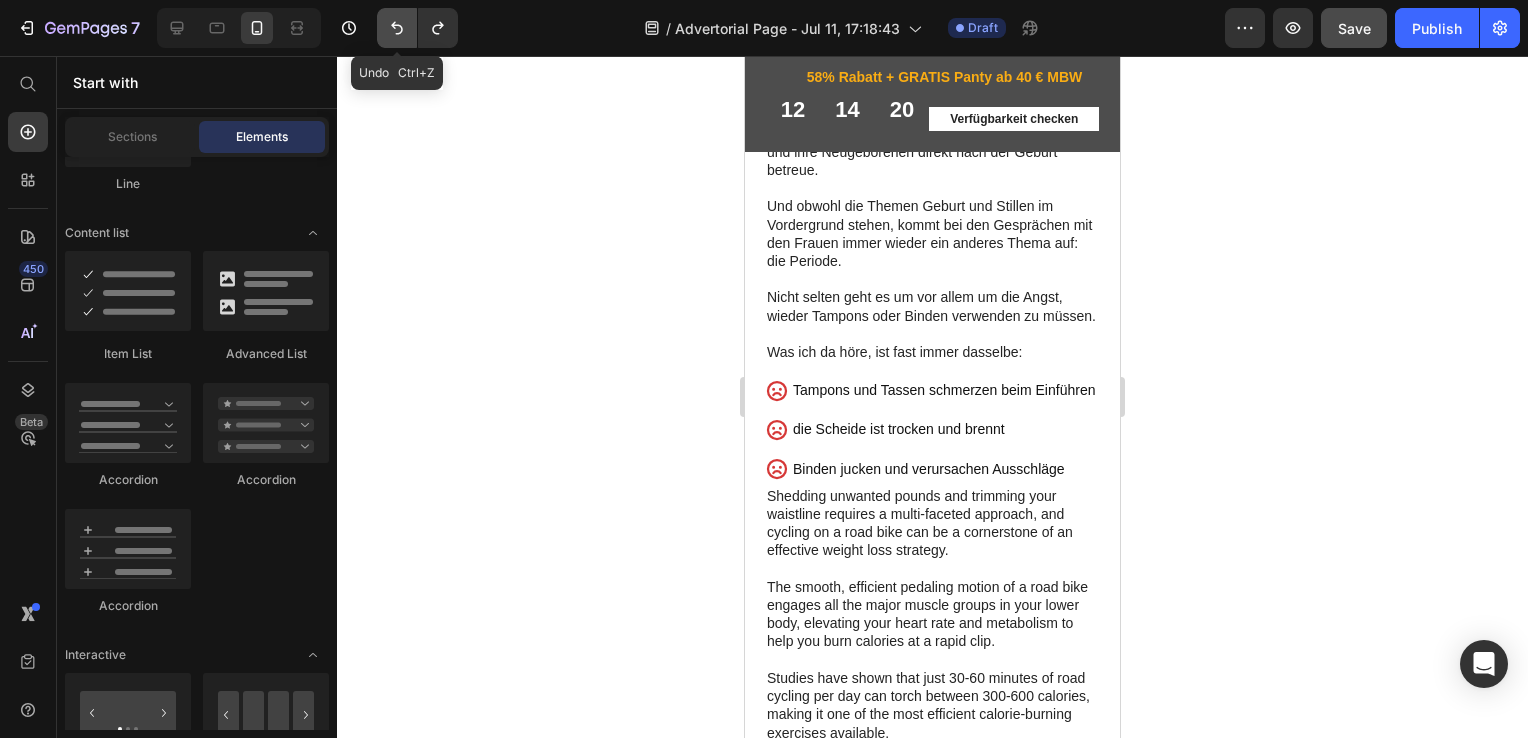 click 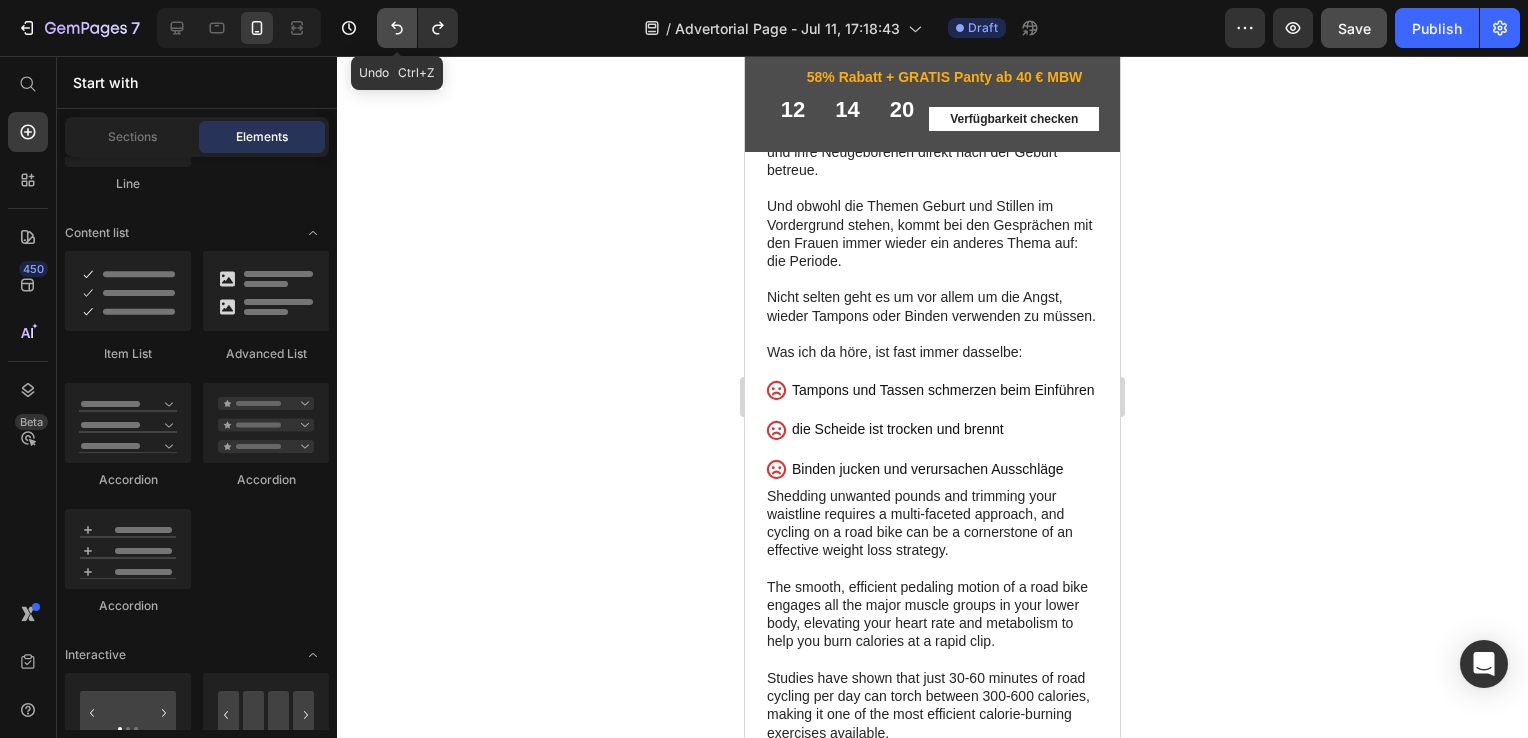 click 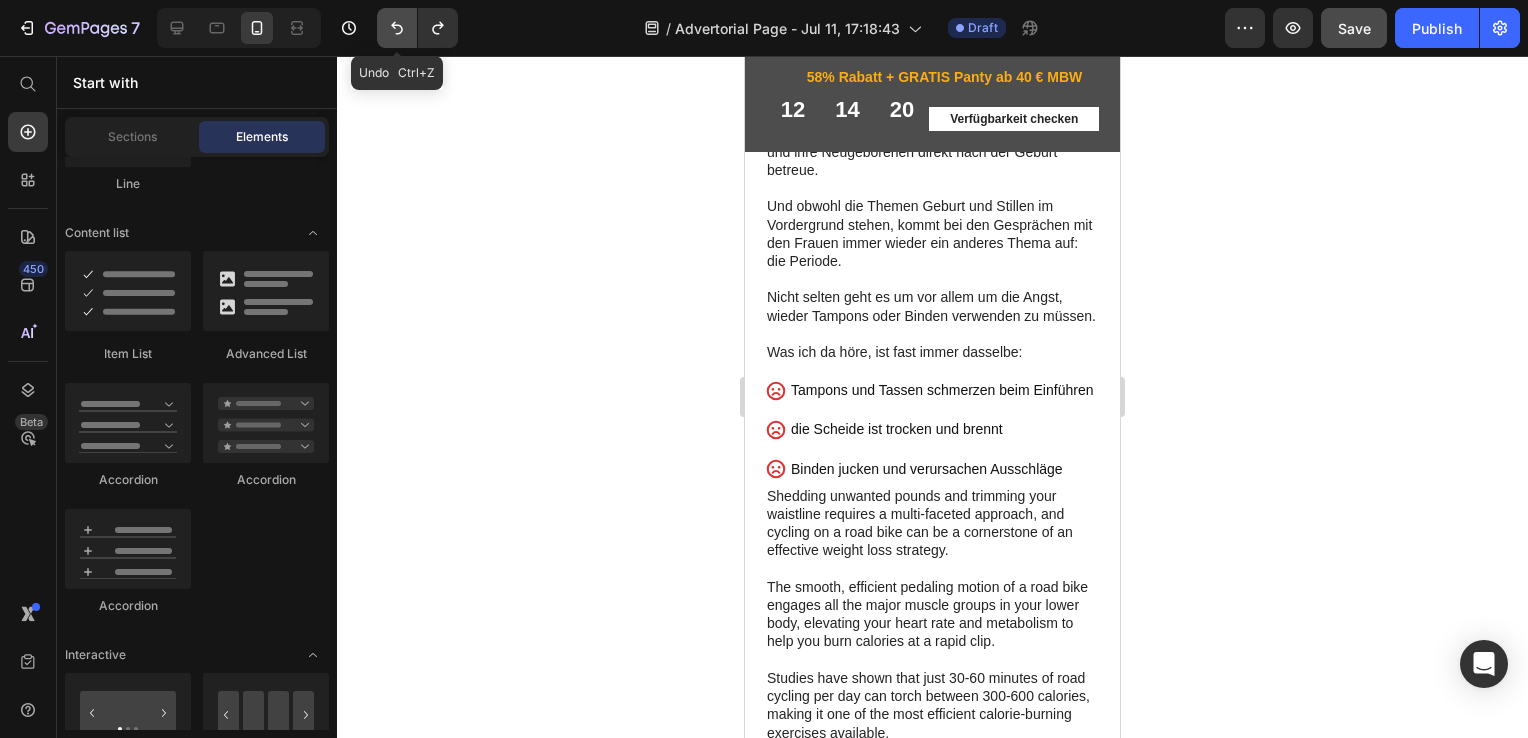 click 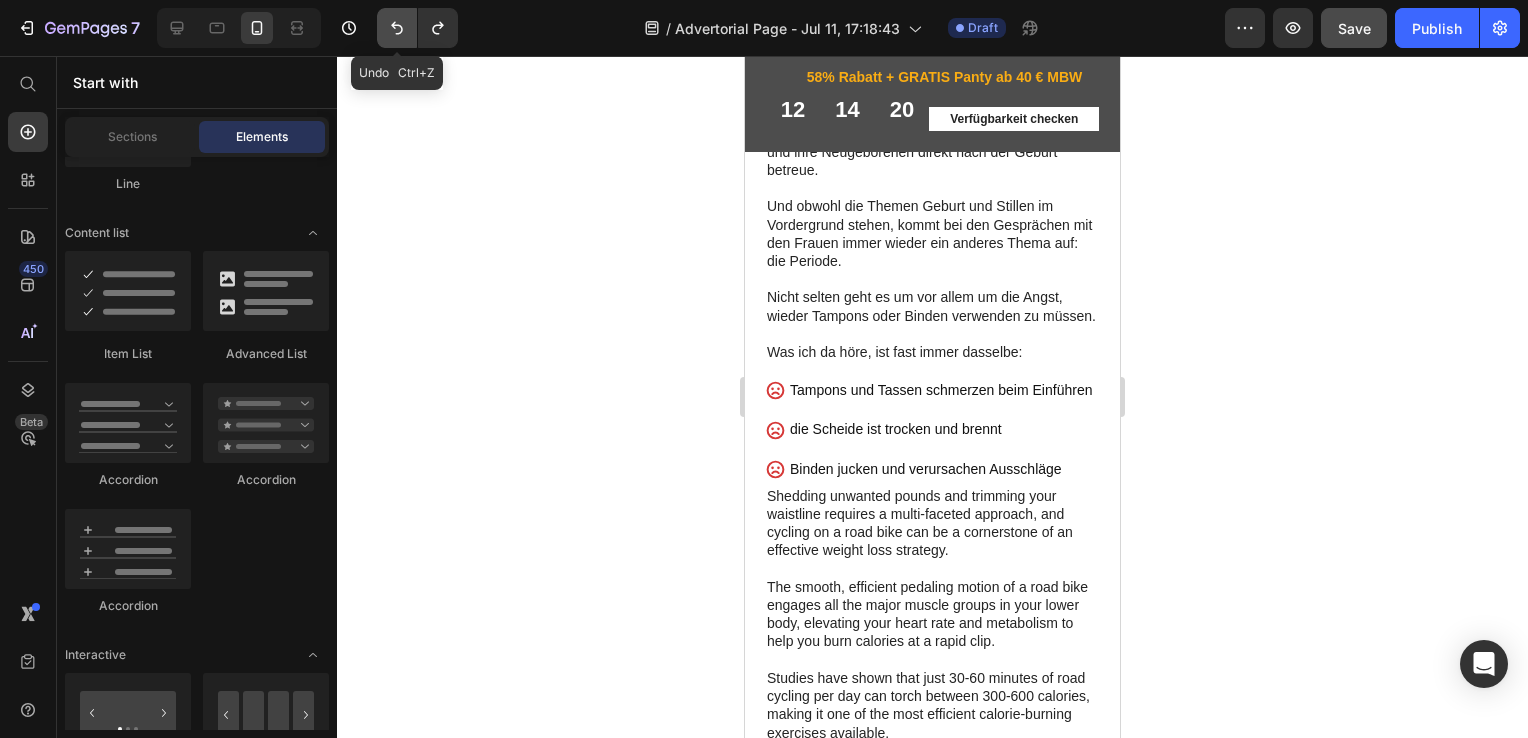 click 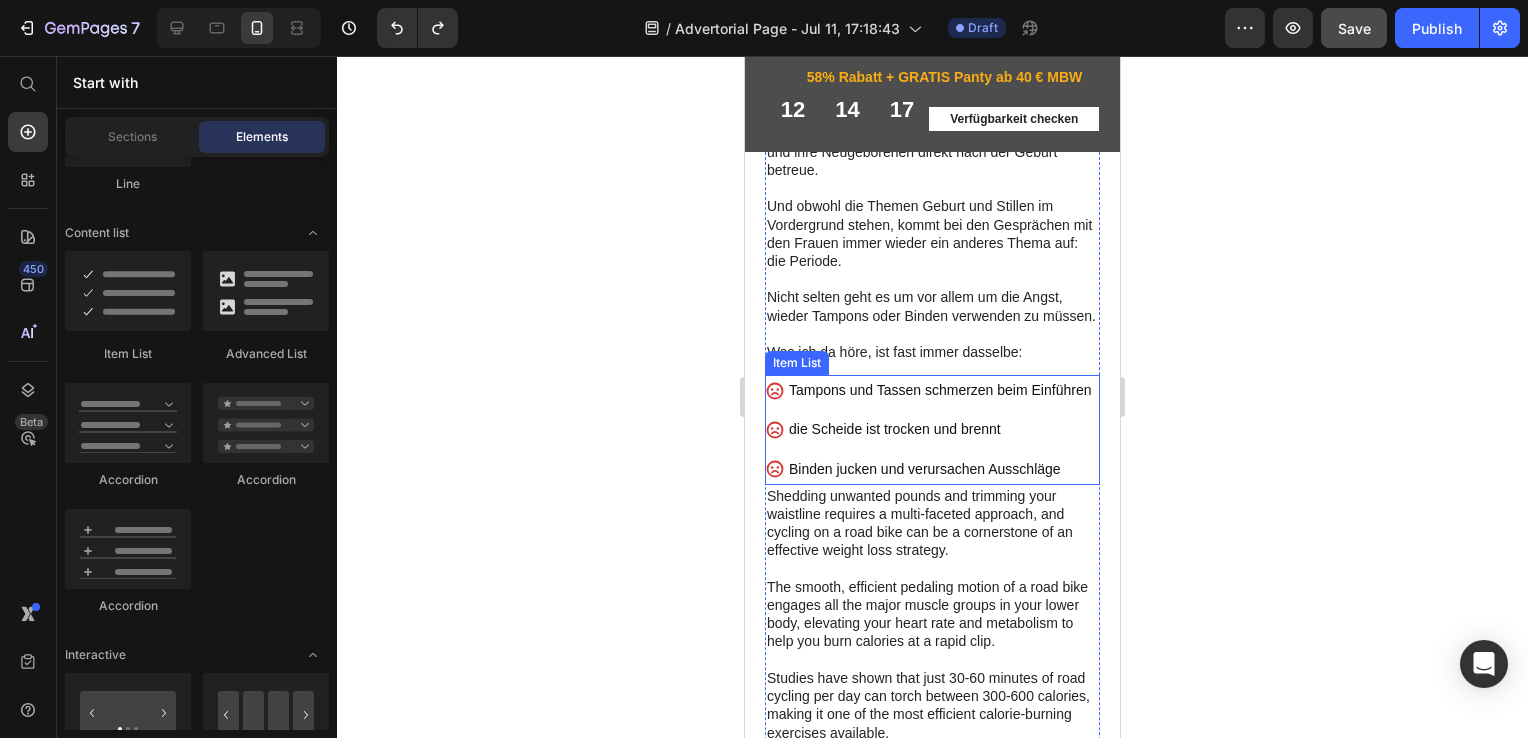 click on "die Scheide ist trocken und brennt" at bounding box center (940, 429) 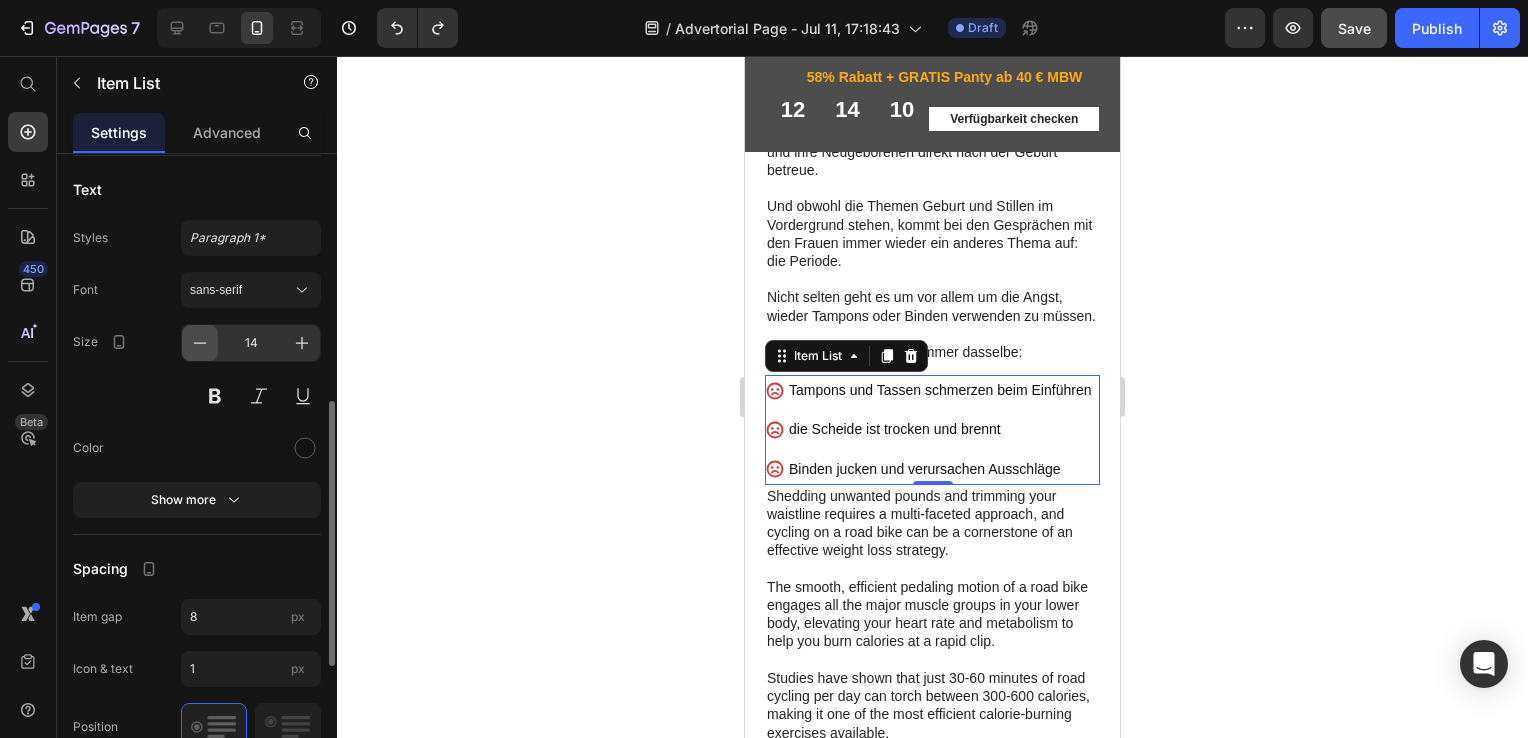 scroll, scrollTop: 596, scrollLeft: 0, axis: vertical 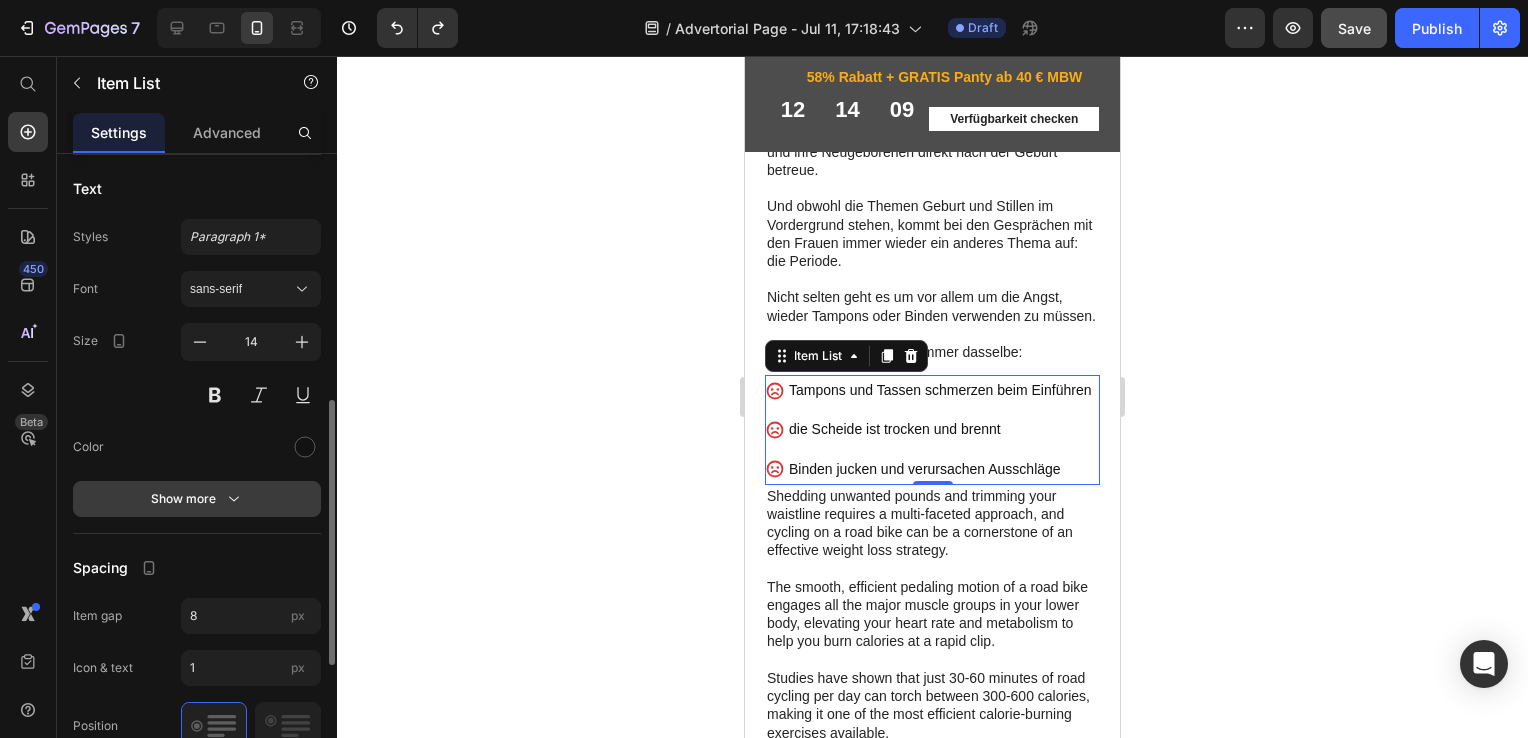 click on "Show more" at bounding box center (197, 499) 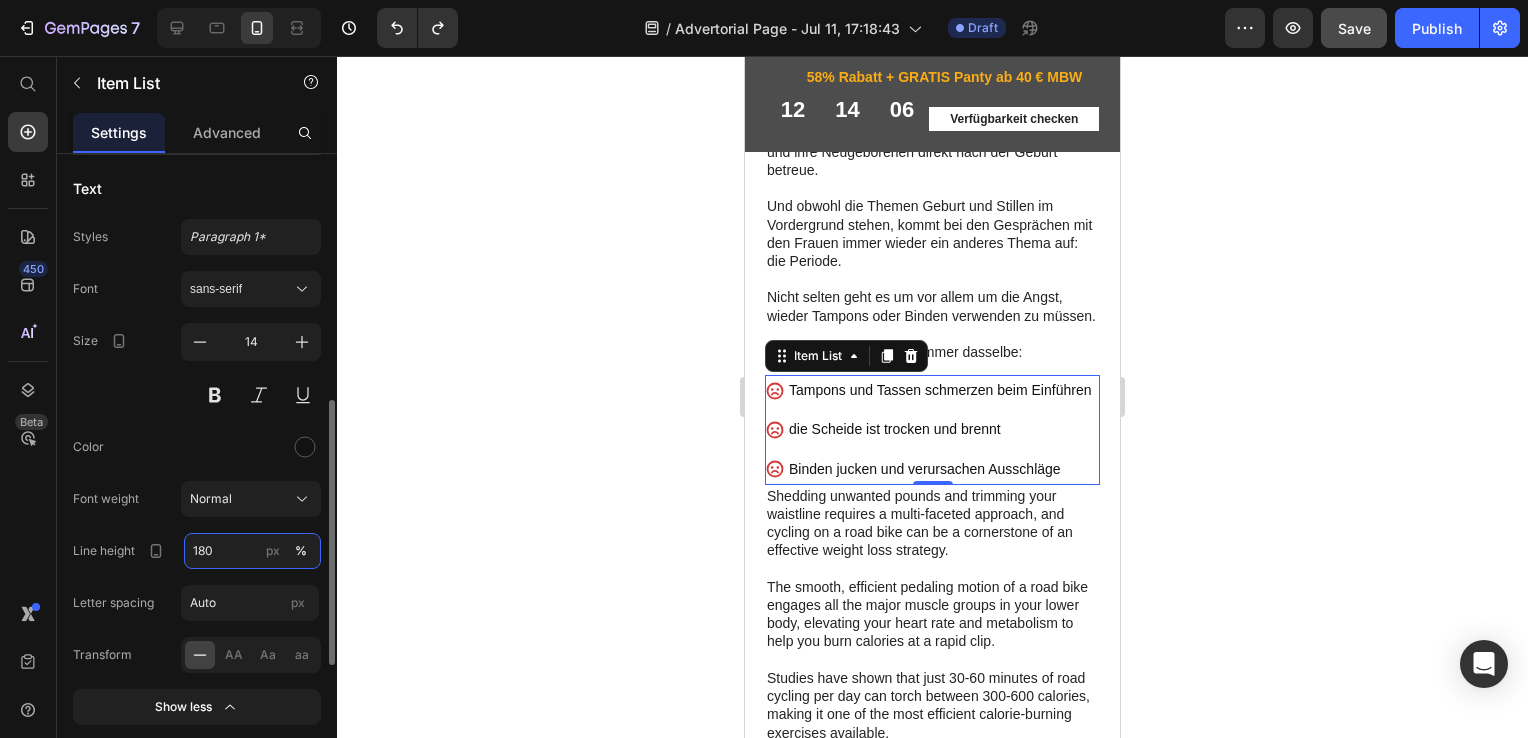 click on "180" at bounding box center (252, 551) 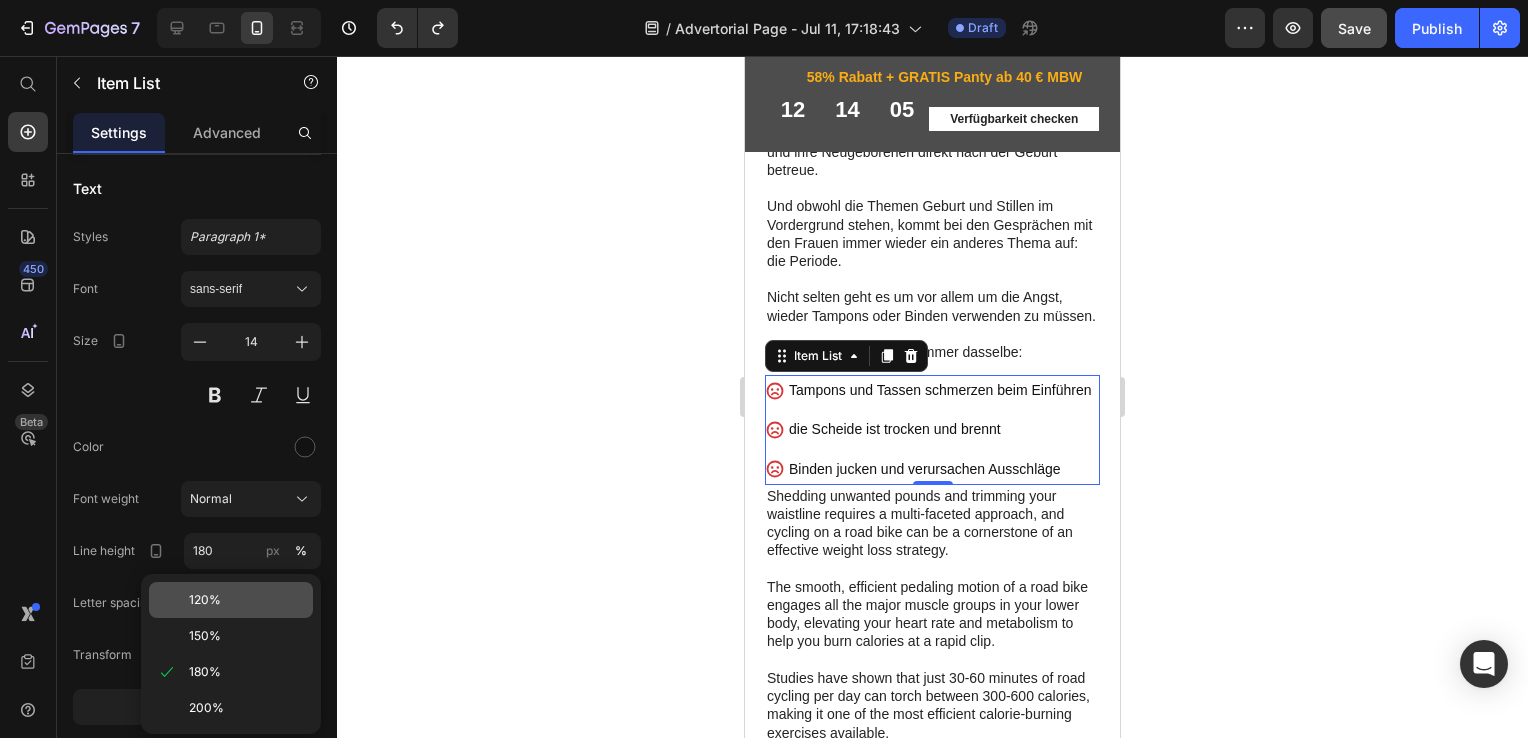 click on "120%" at bounding box center [205, 600] 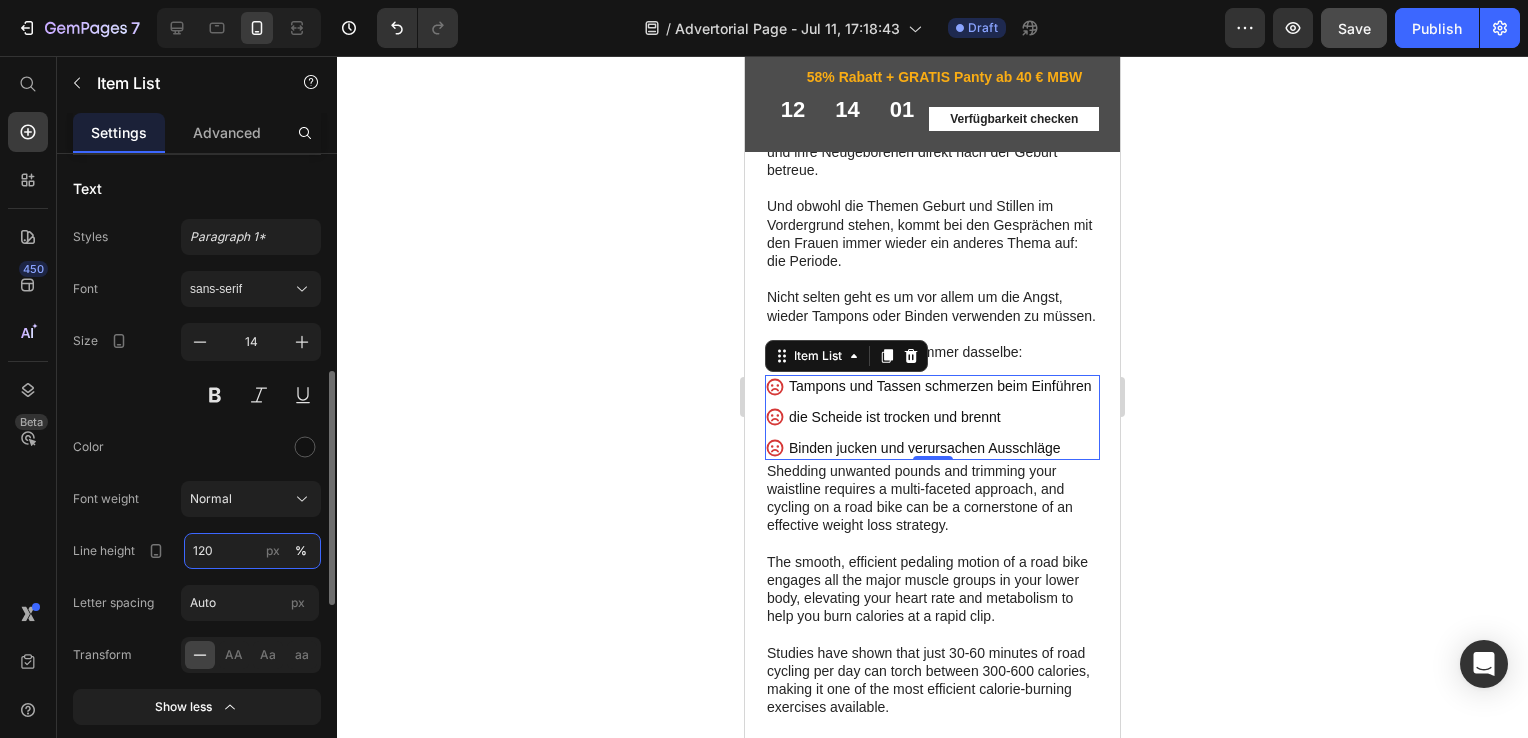 click on "120" at bounding box center (252, 551) 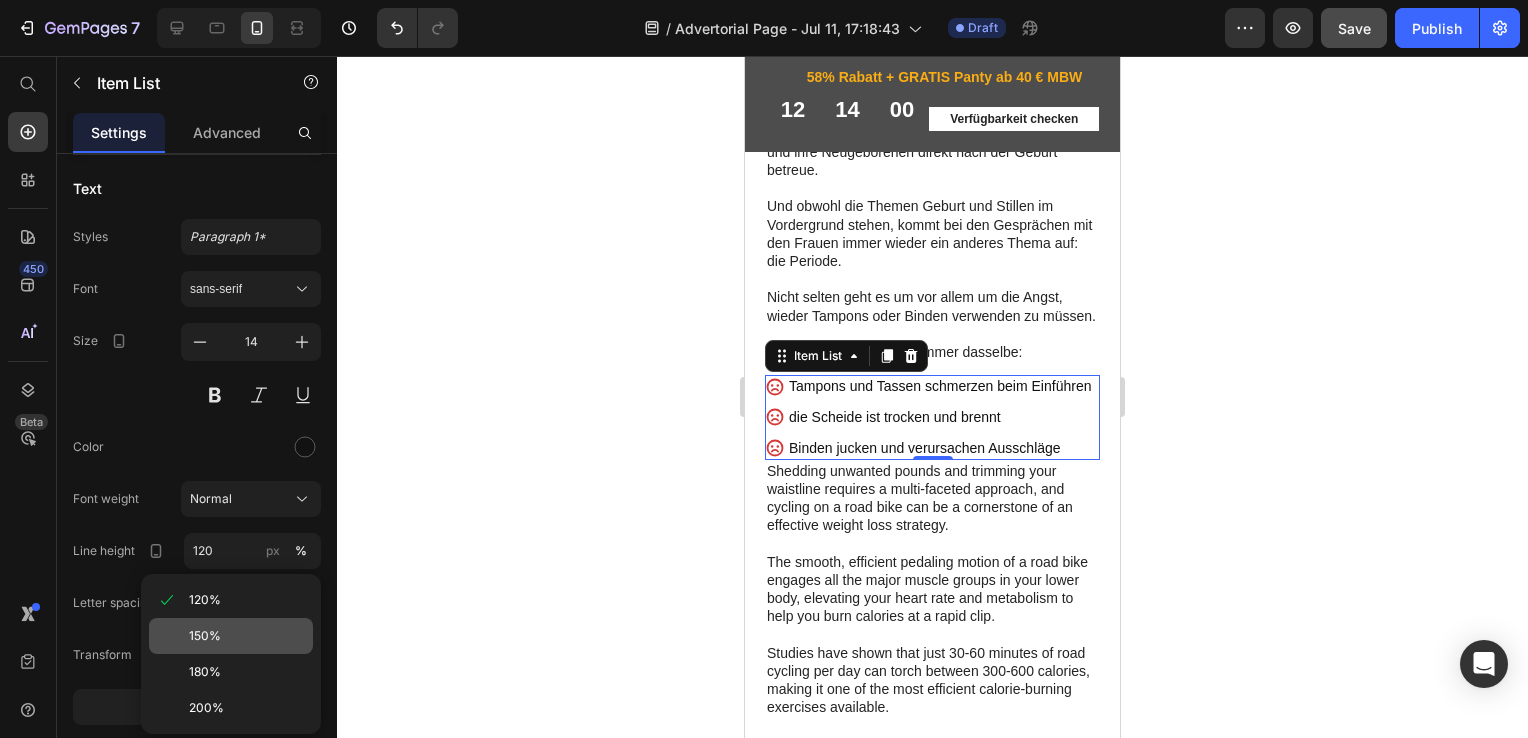 click on "150%" at bounding box center (205, 636) 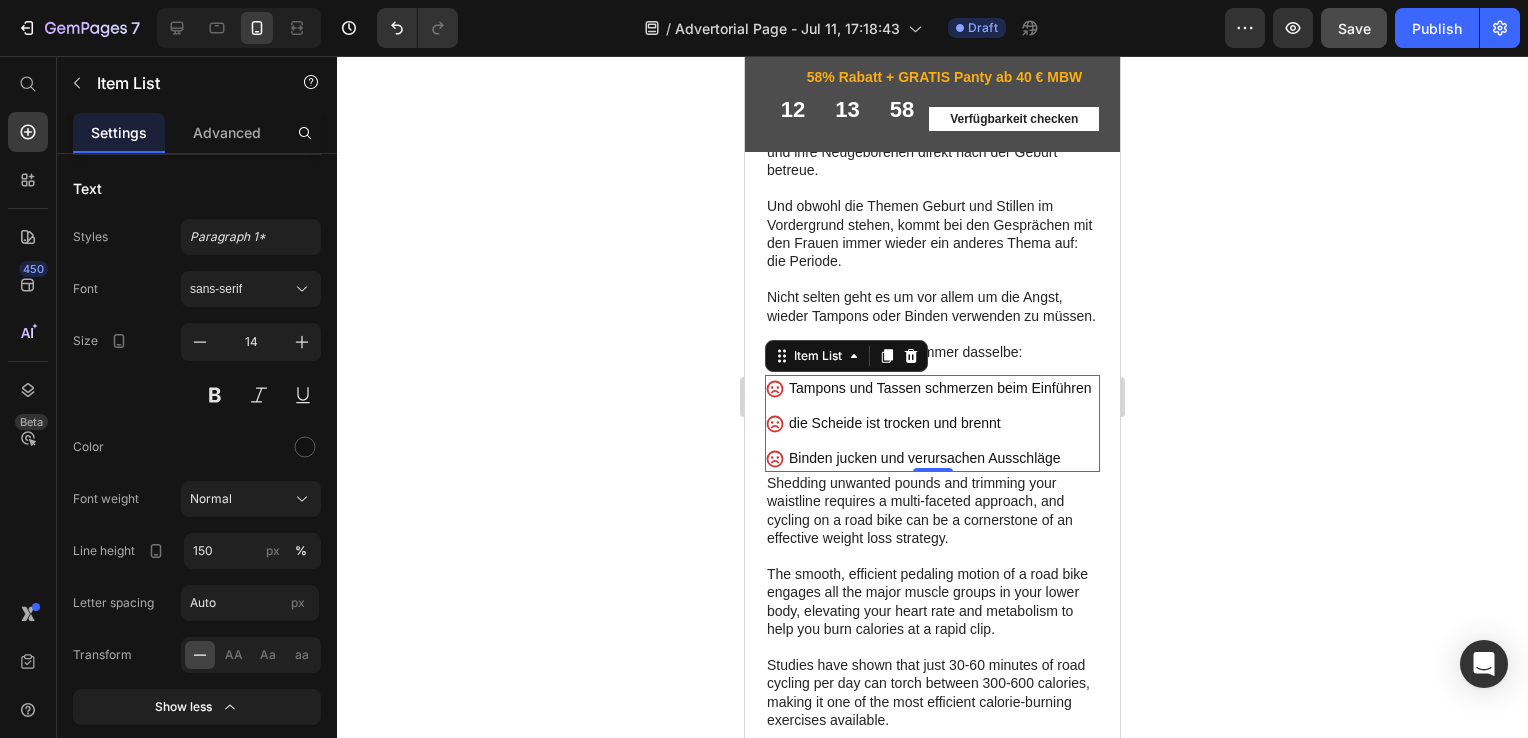 click 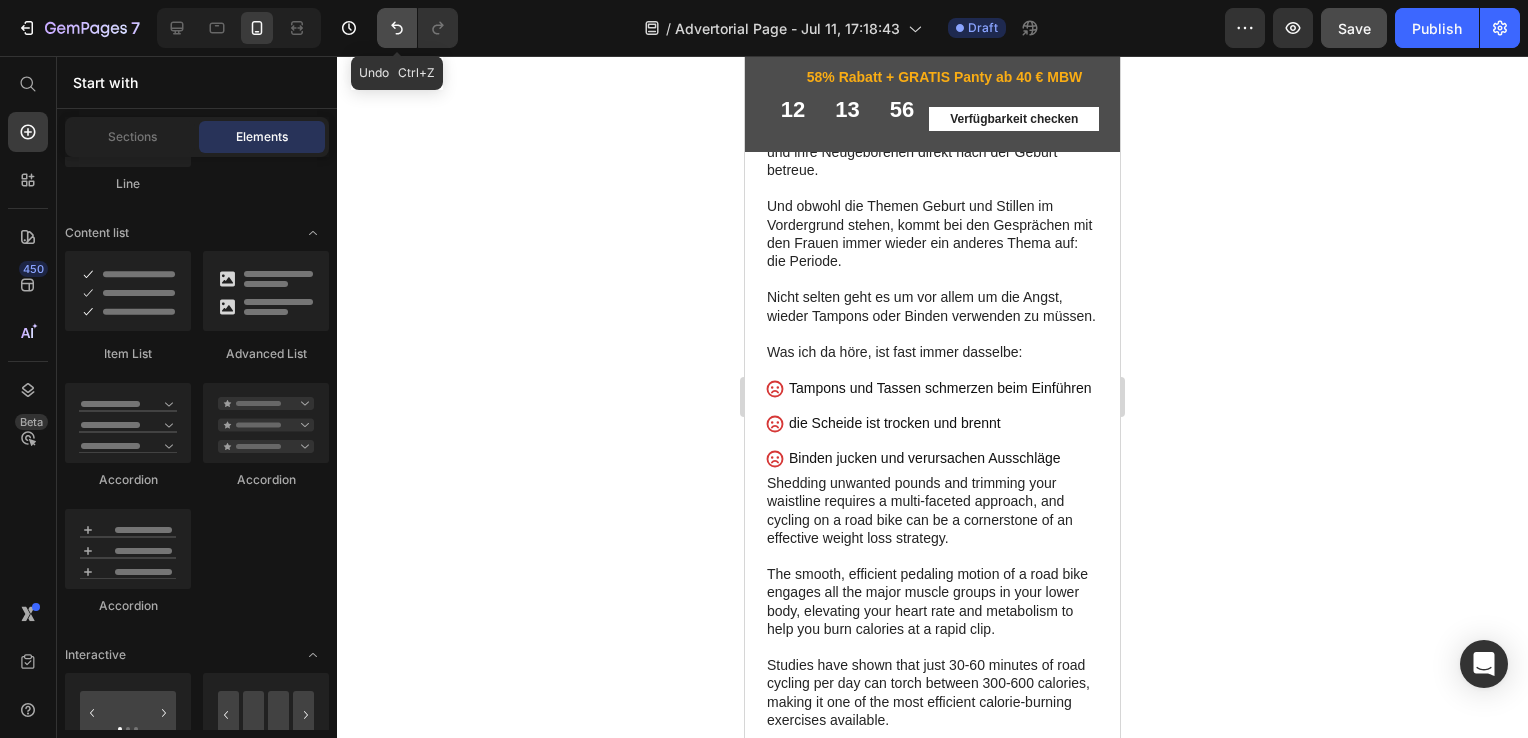 click 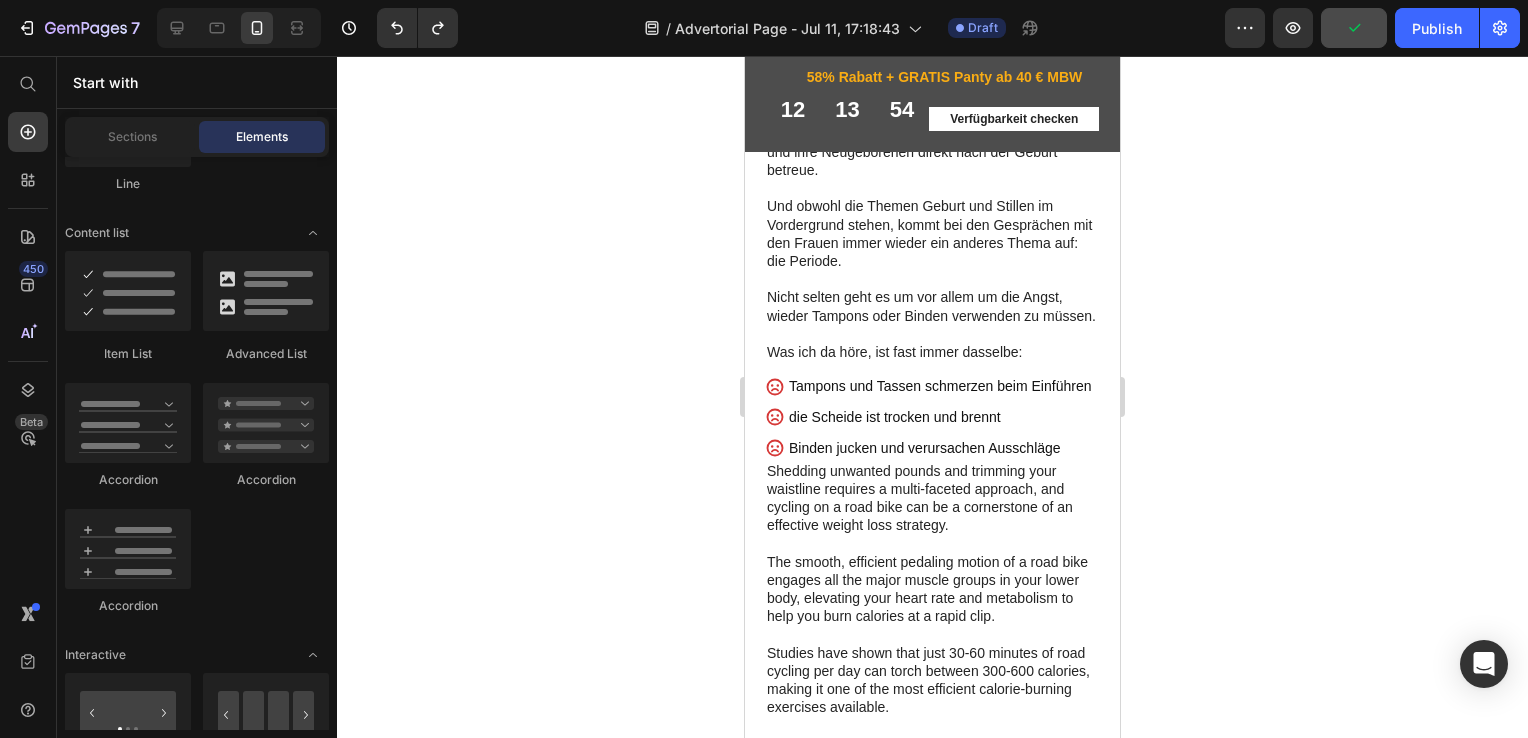 click 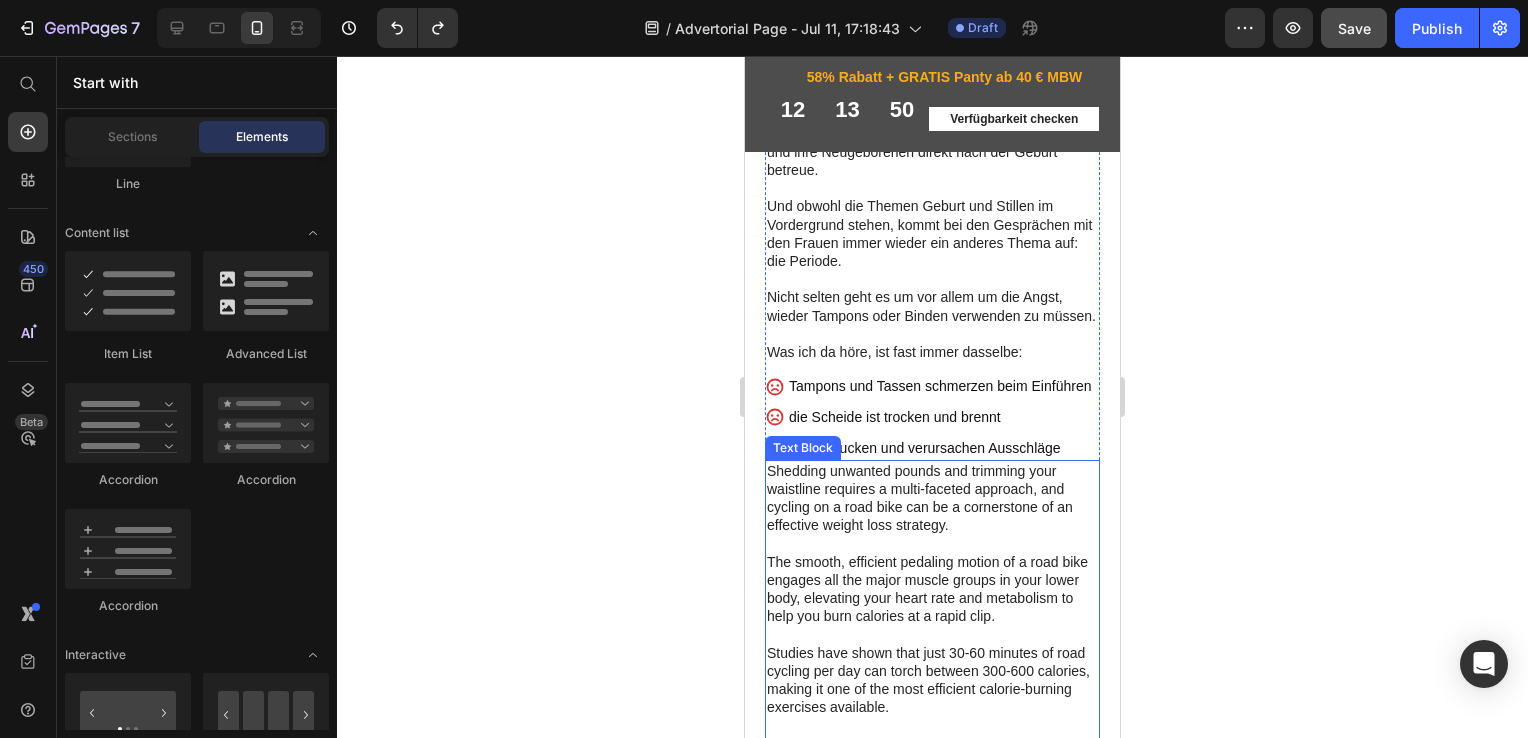 click on "Shedding unwanted pounds and trimming your waistline requires a multi-faceted approach, and cycling on a road bike can be a cornerstone of an effective weight loss strategy.  The smooth, efficient pedaling motion of a road bike engages all the major muscle groups in your lower body, elevating your heart rate and metabolism to help you burn calories at a rapid clip." at bounding box center (932, 544) 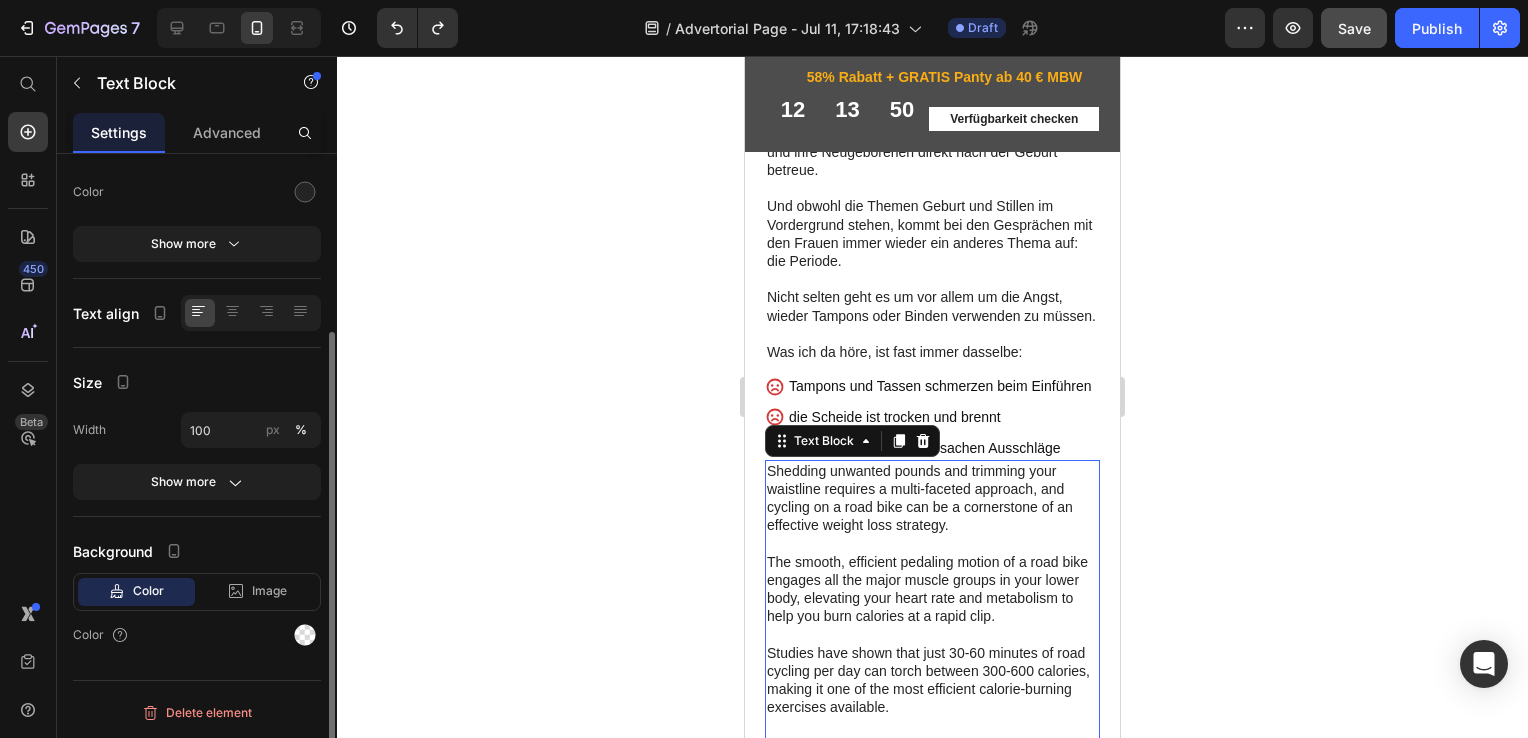 scroll, scrollTop: 0, scrollLeft: 0, axis: both 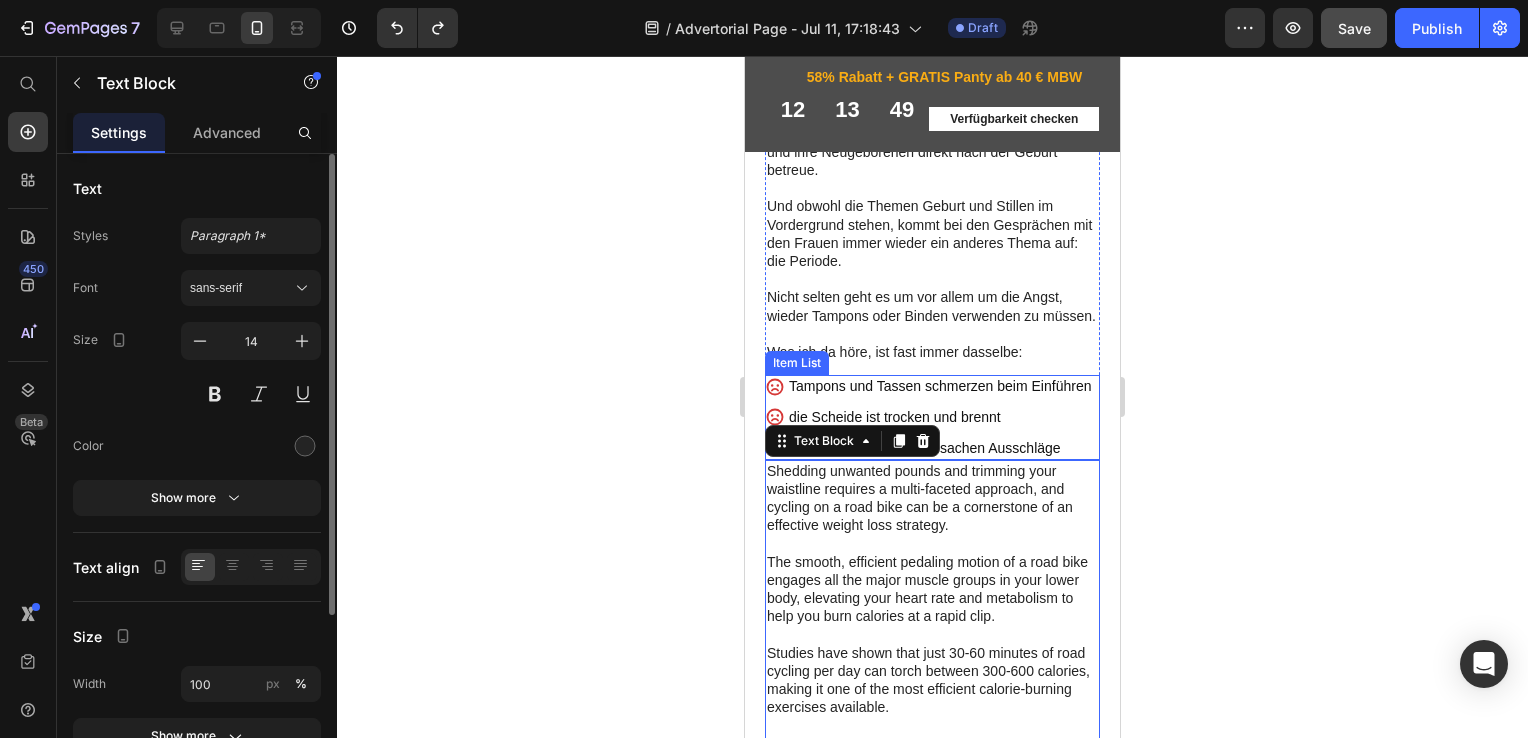 click on "Binden jucken und verursachen Ausschläge" at bounding box center (940, 448) 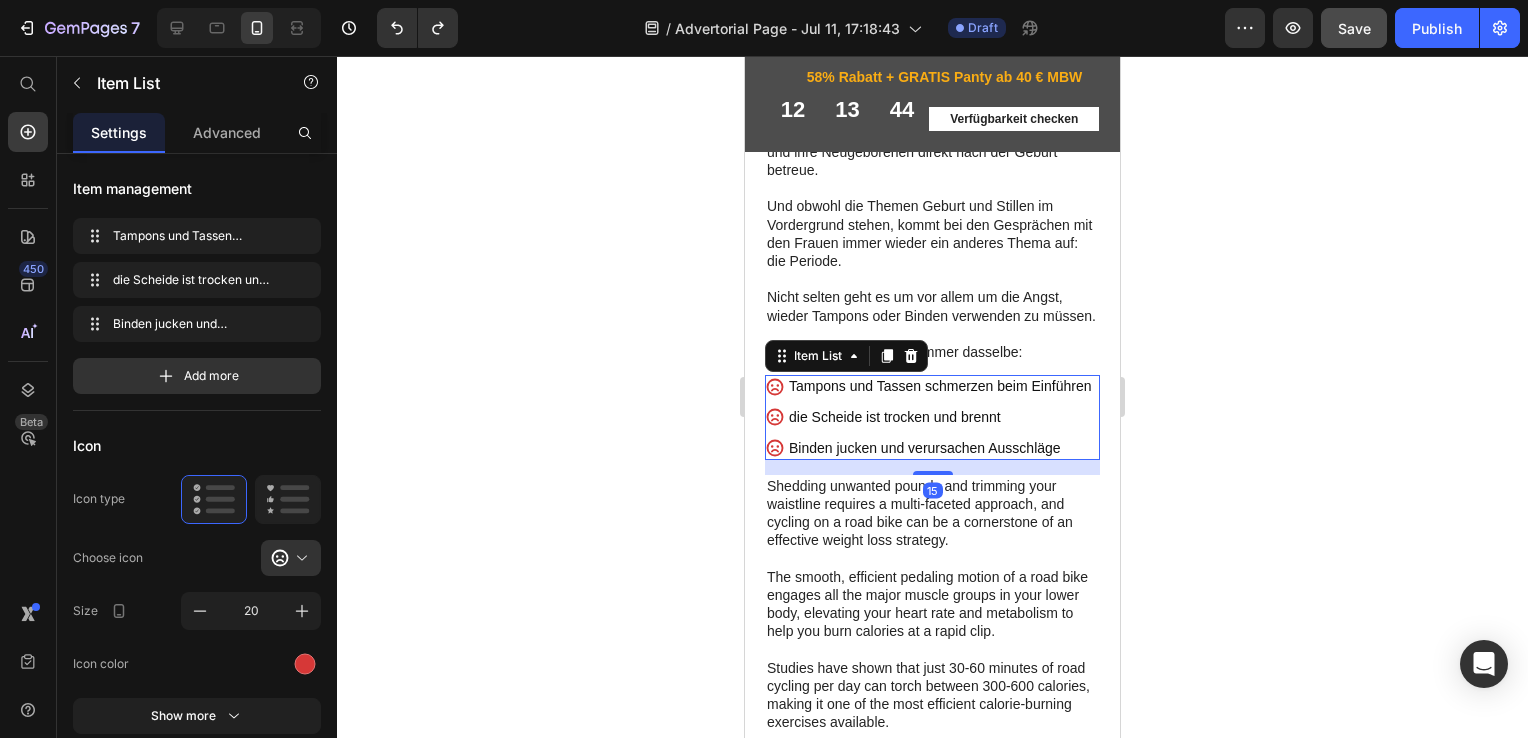 drag, startPoint x: 921, startPoint y: 483, endPoint x: 928, endPoint y: 498, distance: 16.552946 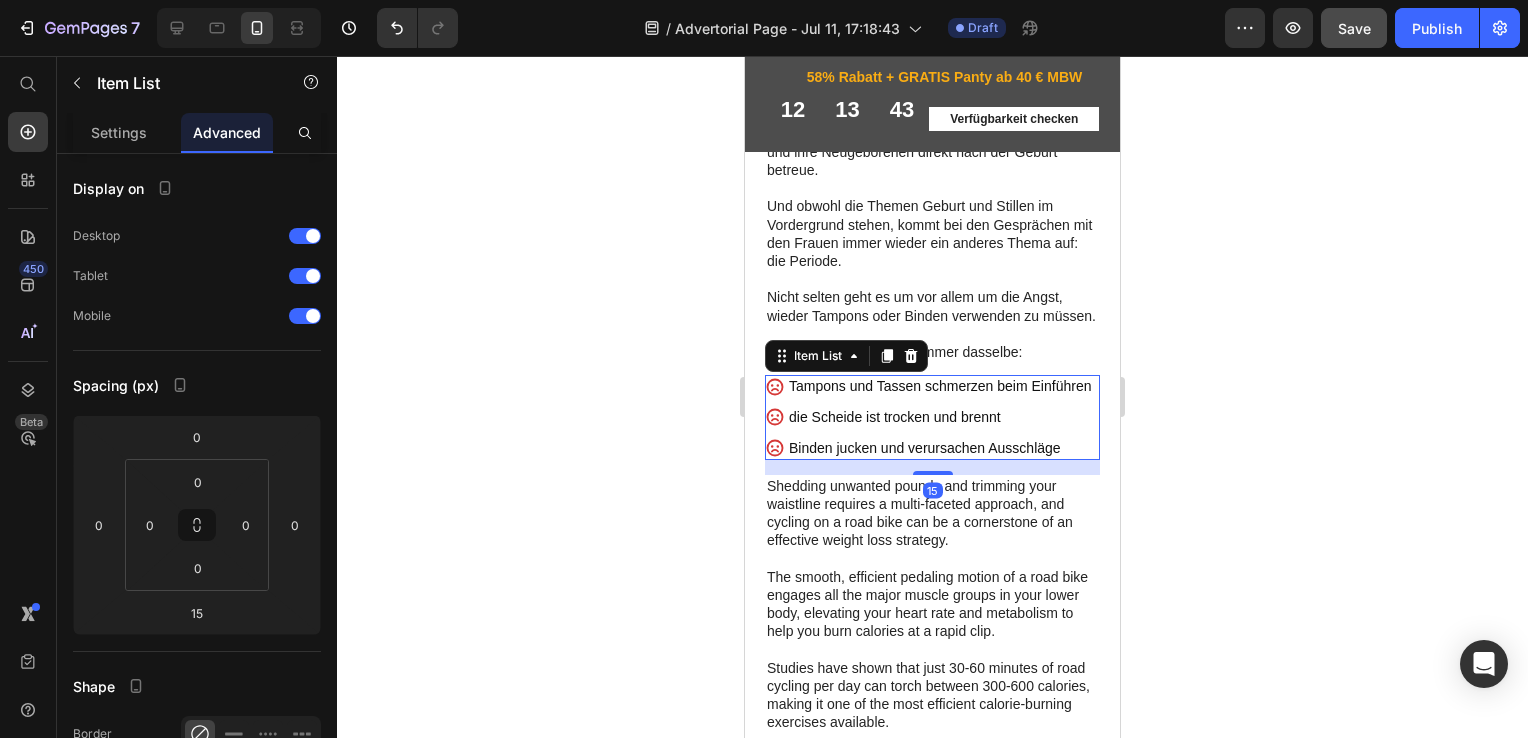 click 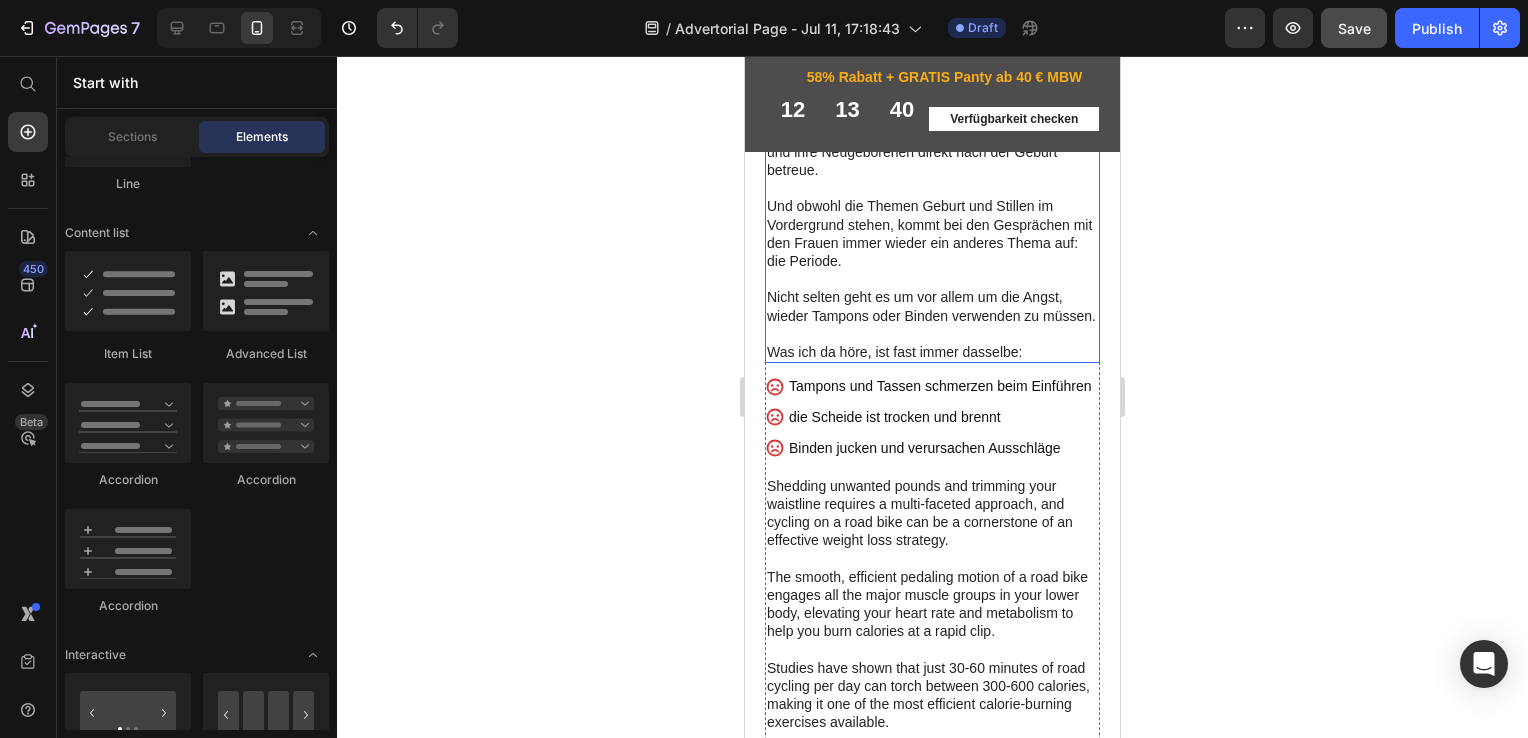 click on "Was ich da höre, ist fast immer dasselbe:" at bounding box center [932, 352] 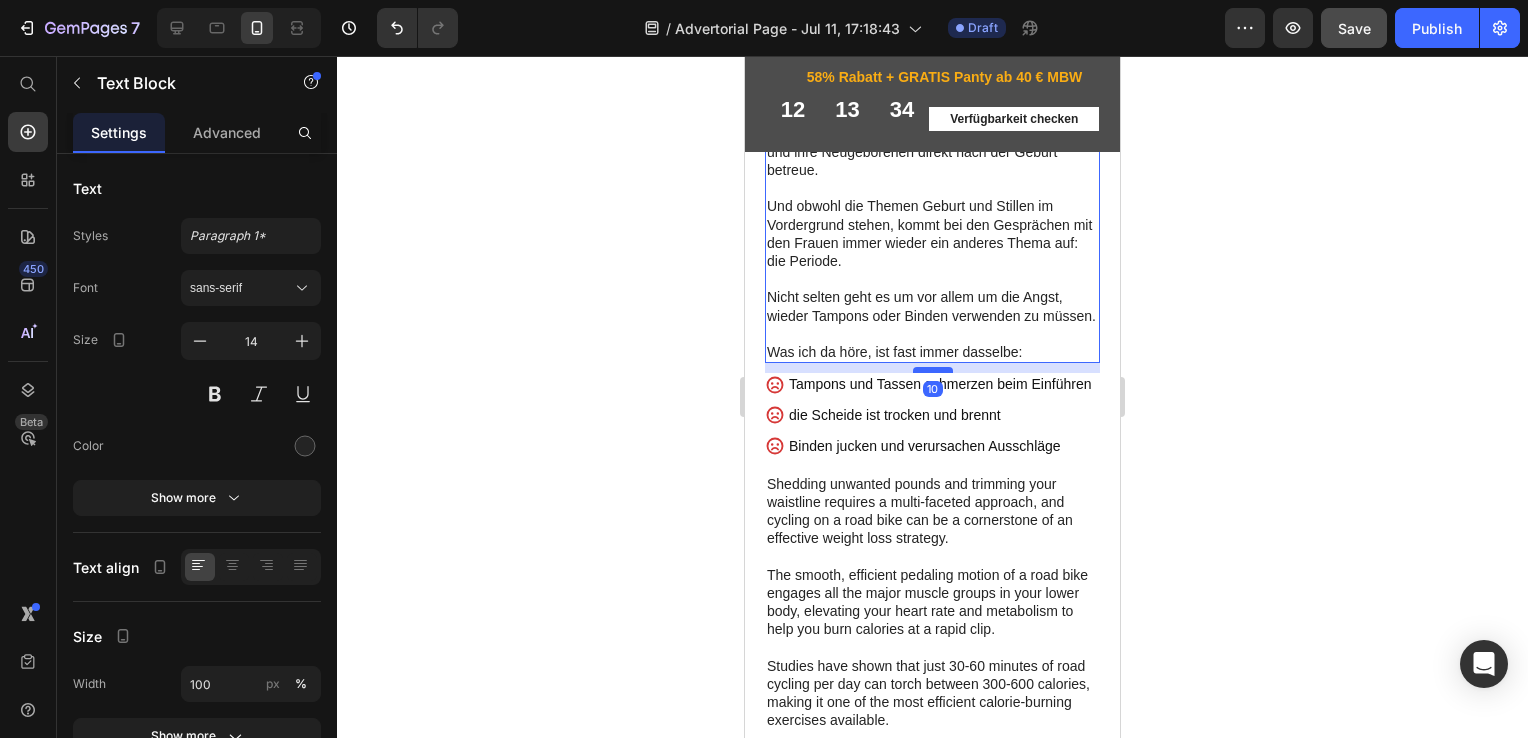 click at bounding box center [933, 370] 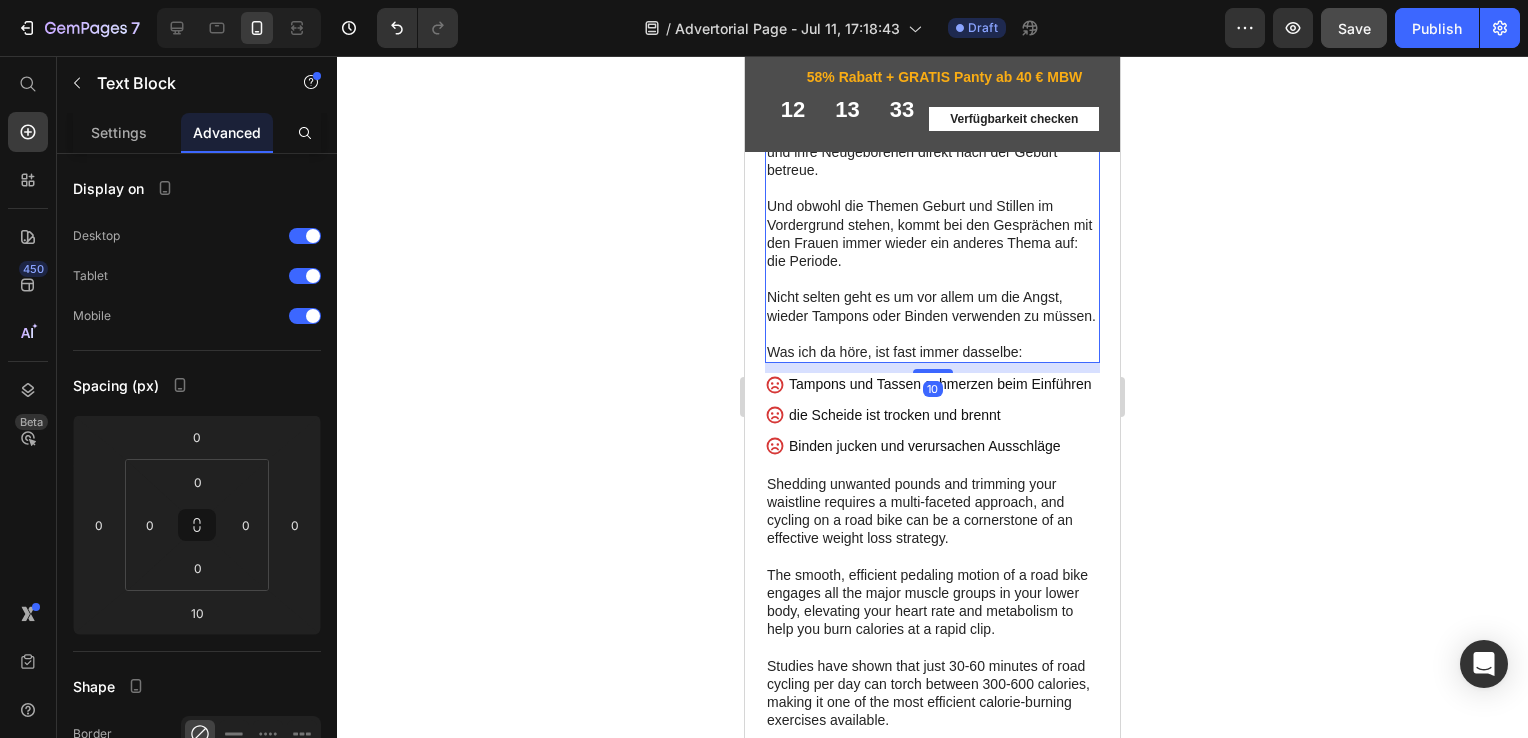 click 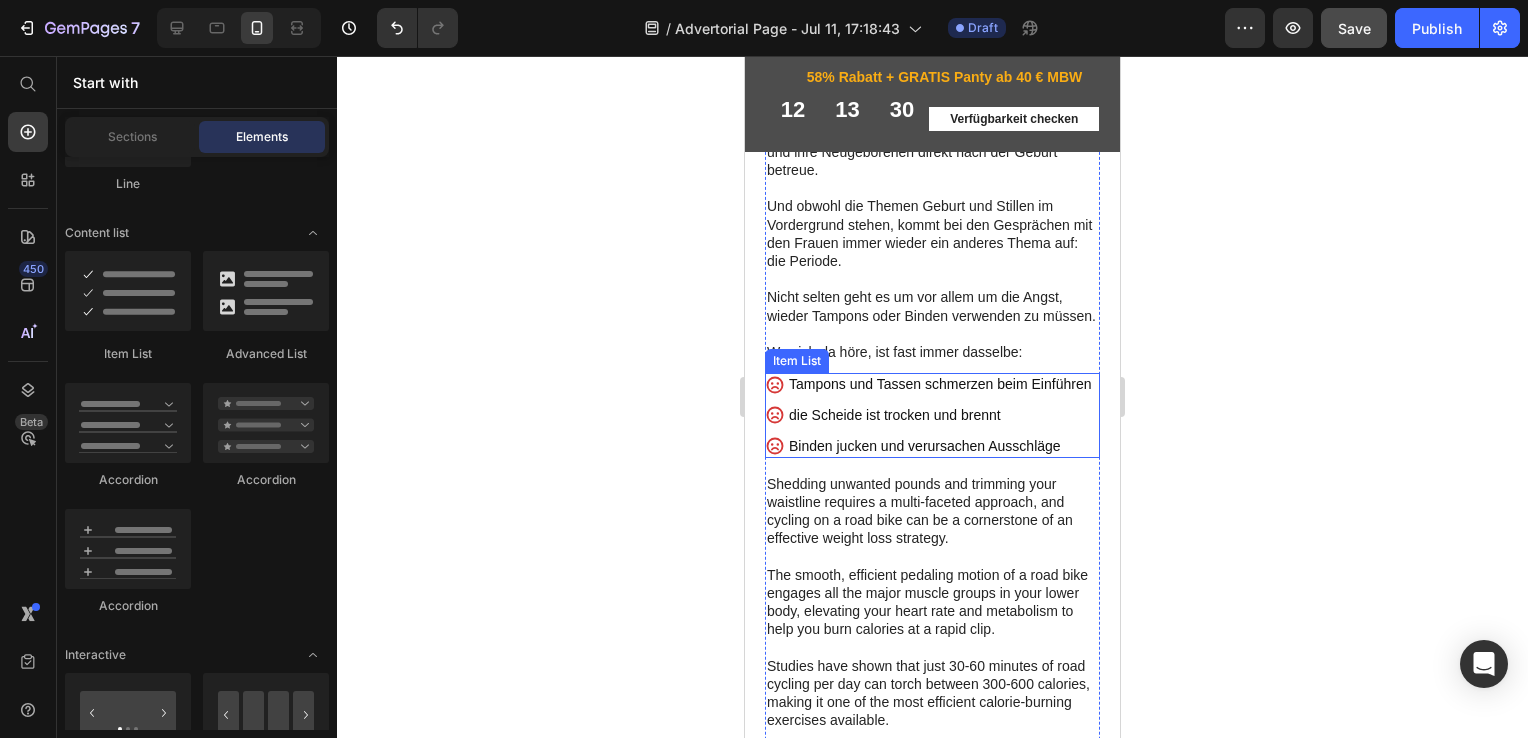 click on "die Scheide ist trocken und brennt" at bounding box center [940, 415] 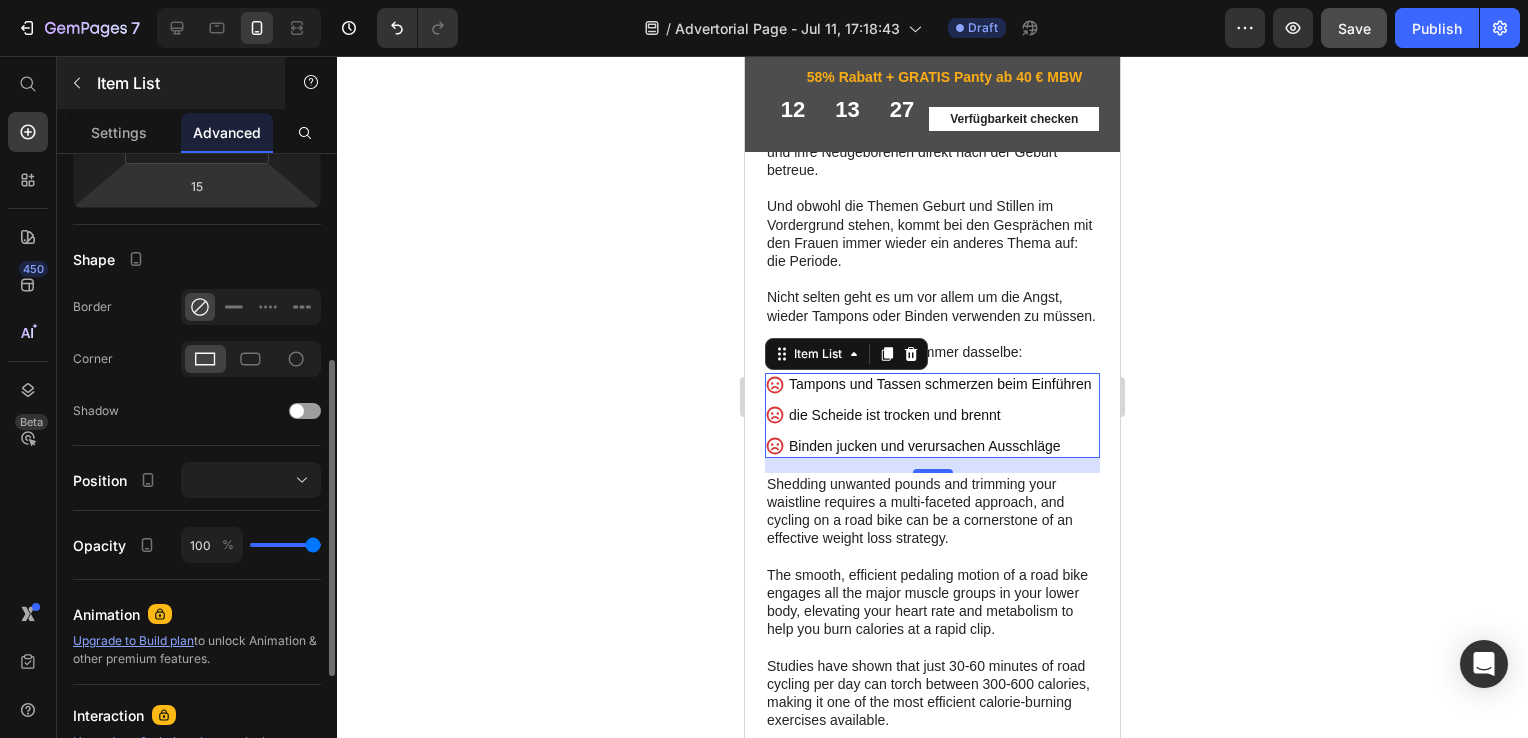 scroll, scrollTop: 424, scrollLeft: 0, axis: vertical 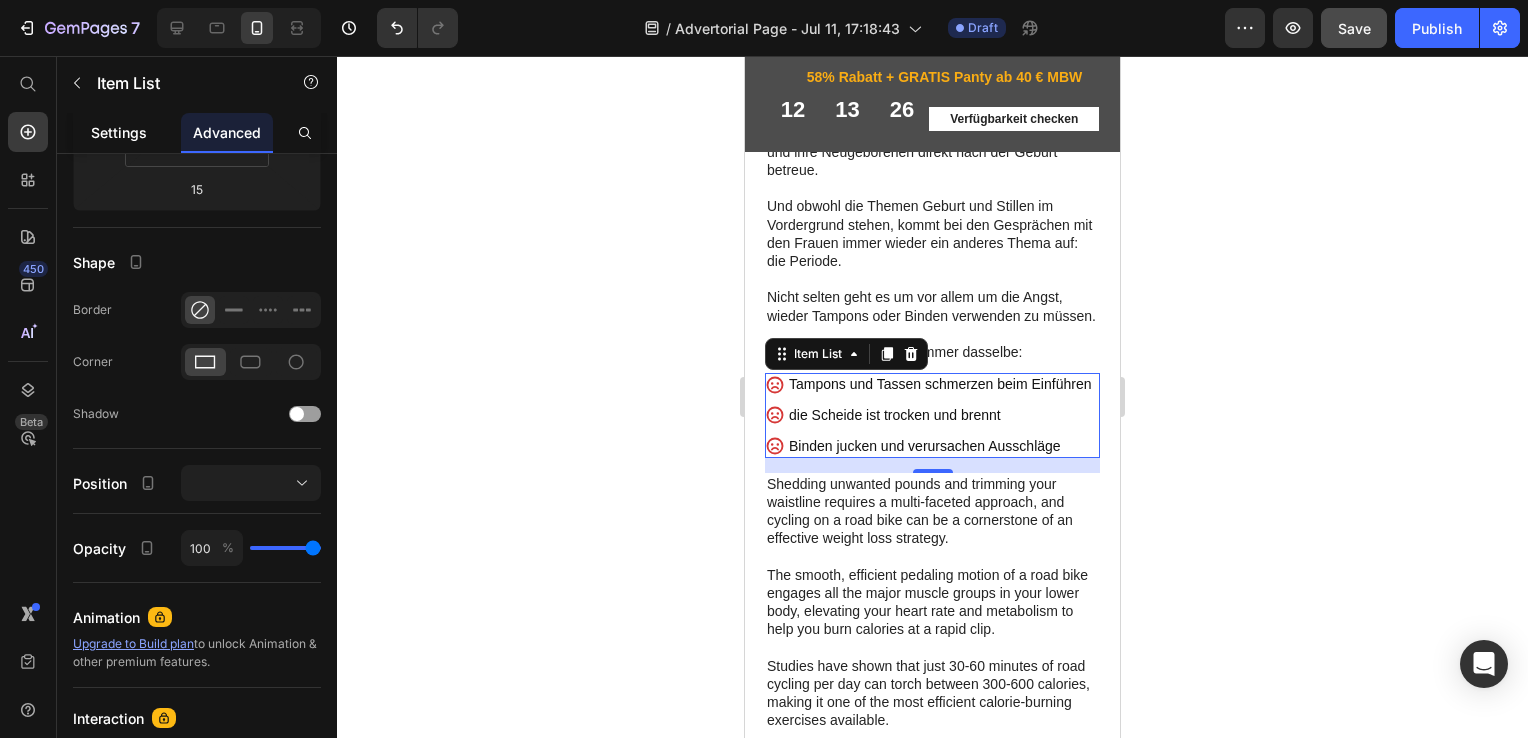 click on "Settings" at bounding box center (119, 132) 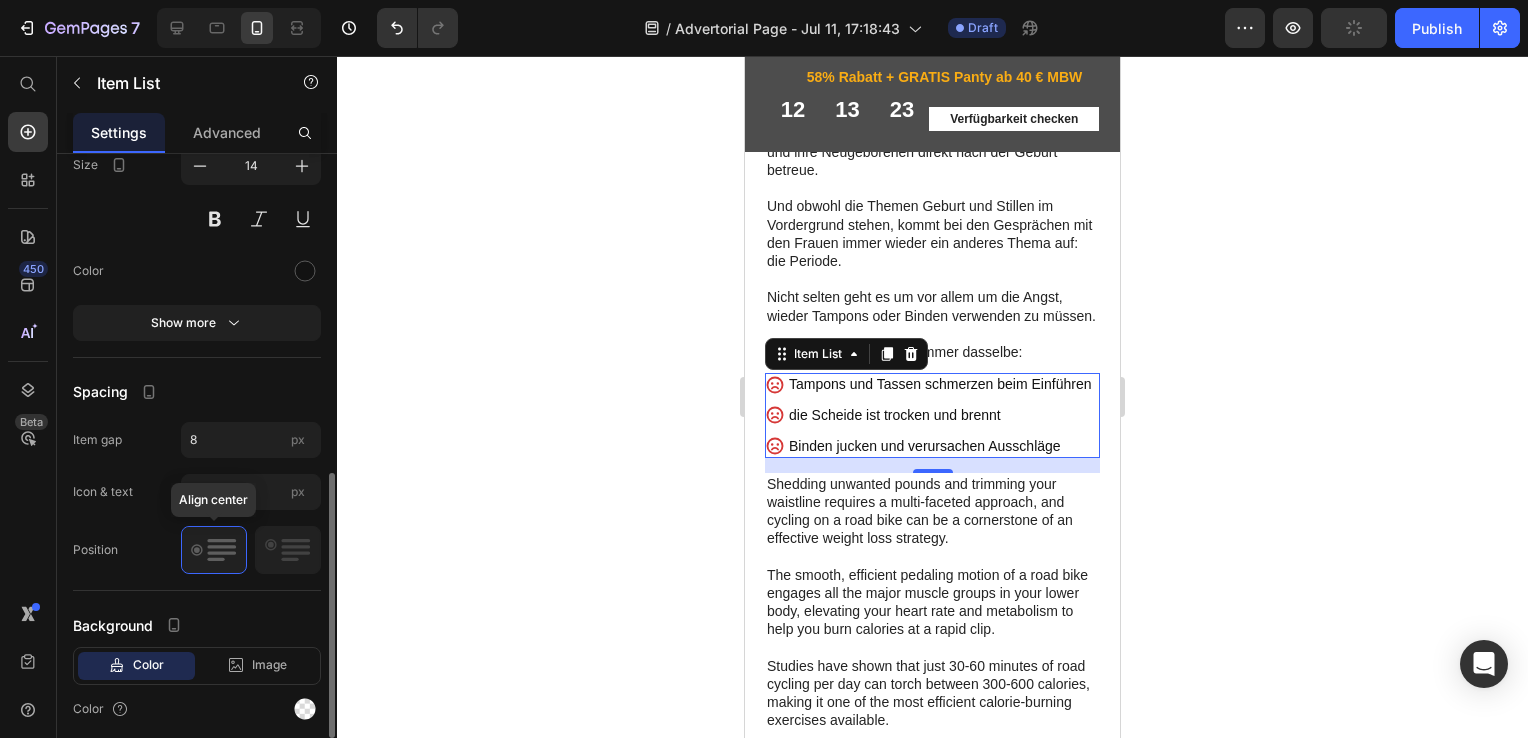 scroll, scrollTop: 911, scrollLeft: 0, axis: vertical 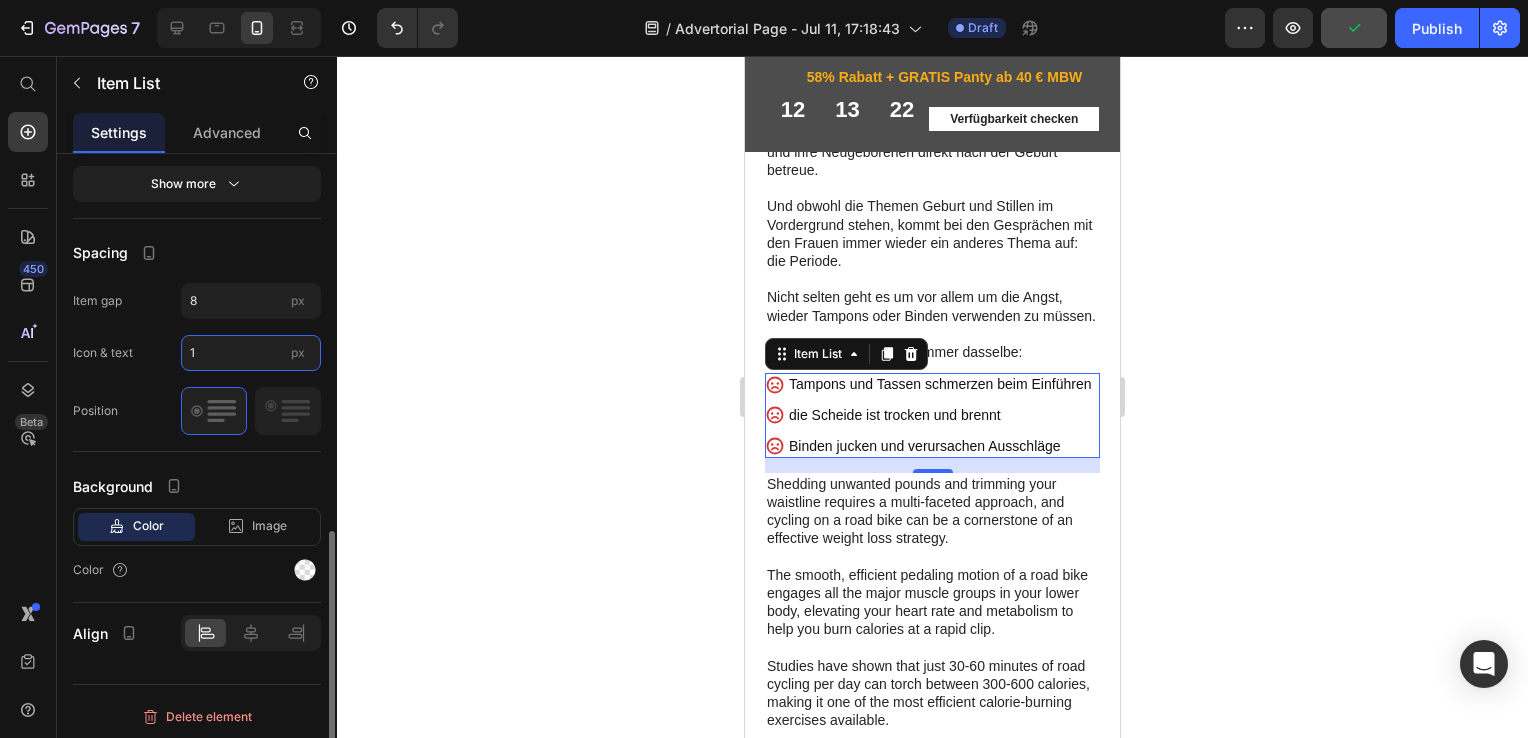 click on "1" at bounding box center (251, 353) 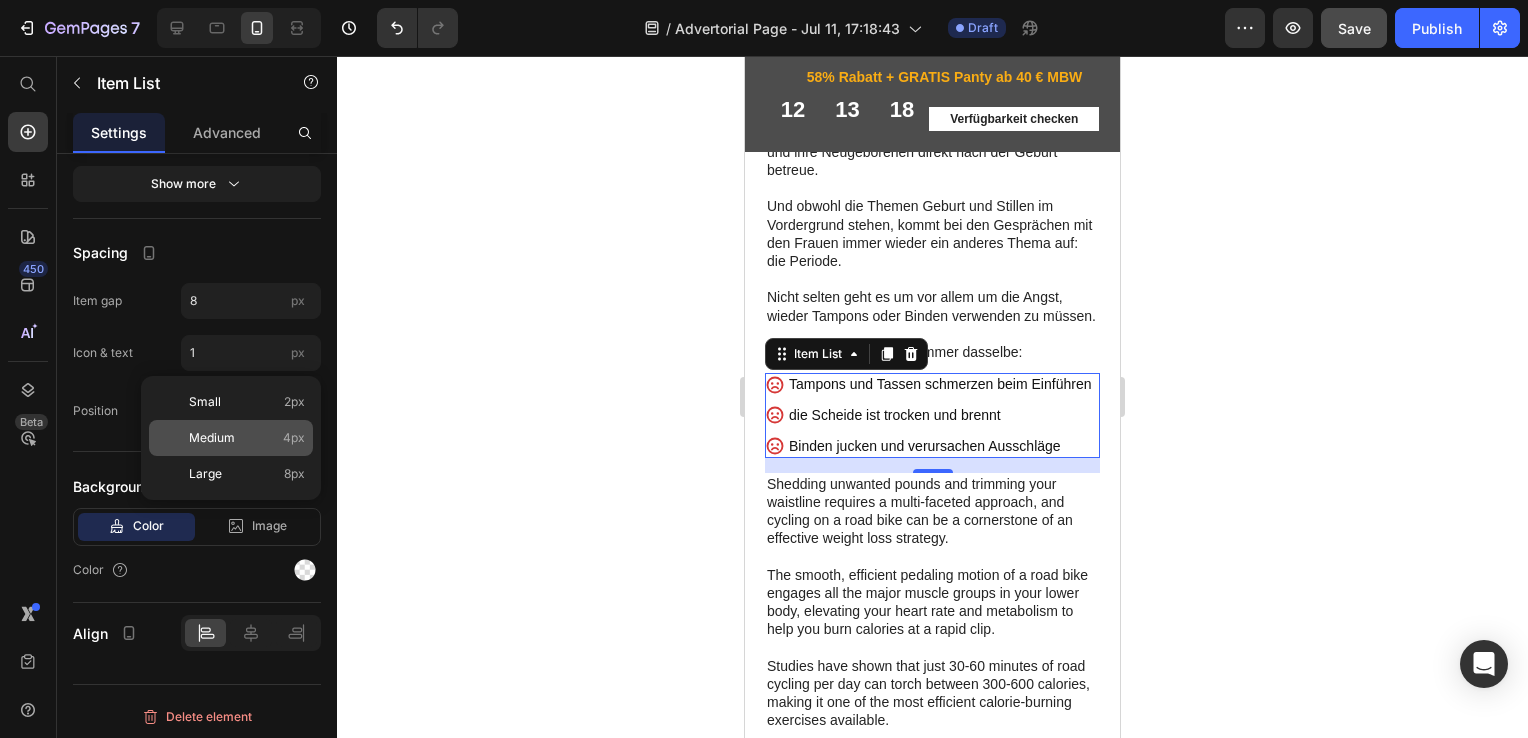 click on "Medium 4px" at bounding box center [247, 438] 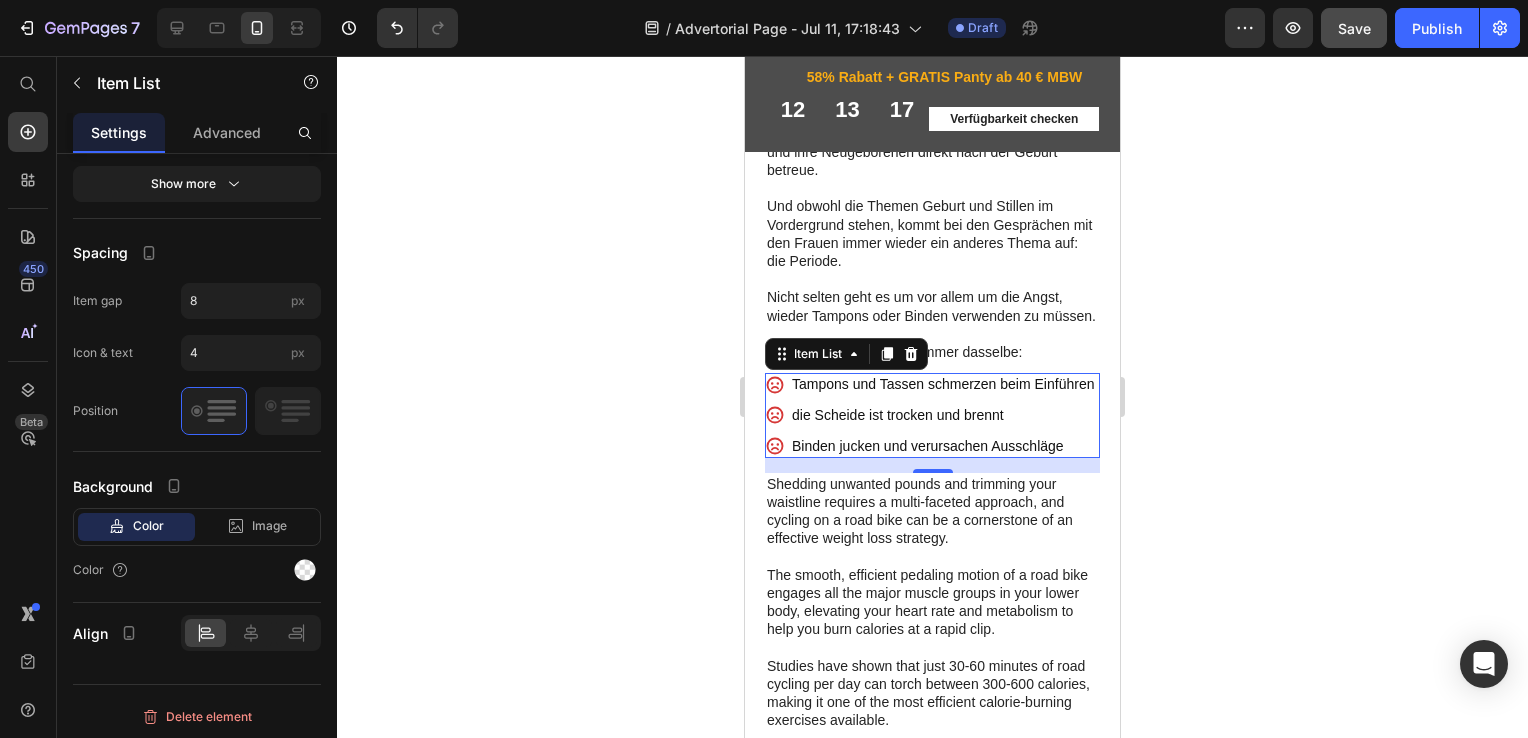 click 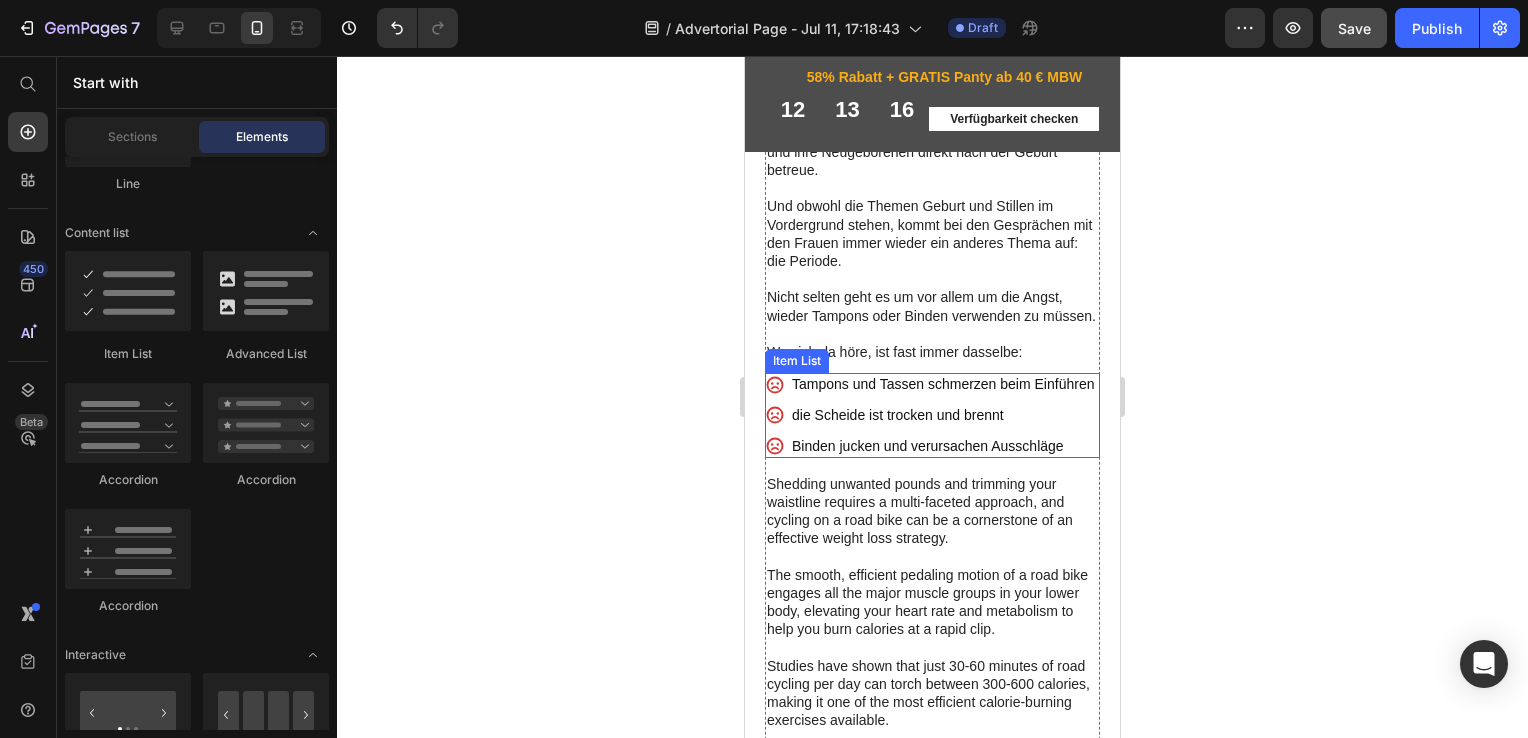 click on "die Scheide ist trocken und brennt" at bounding box center [943, 415] 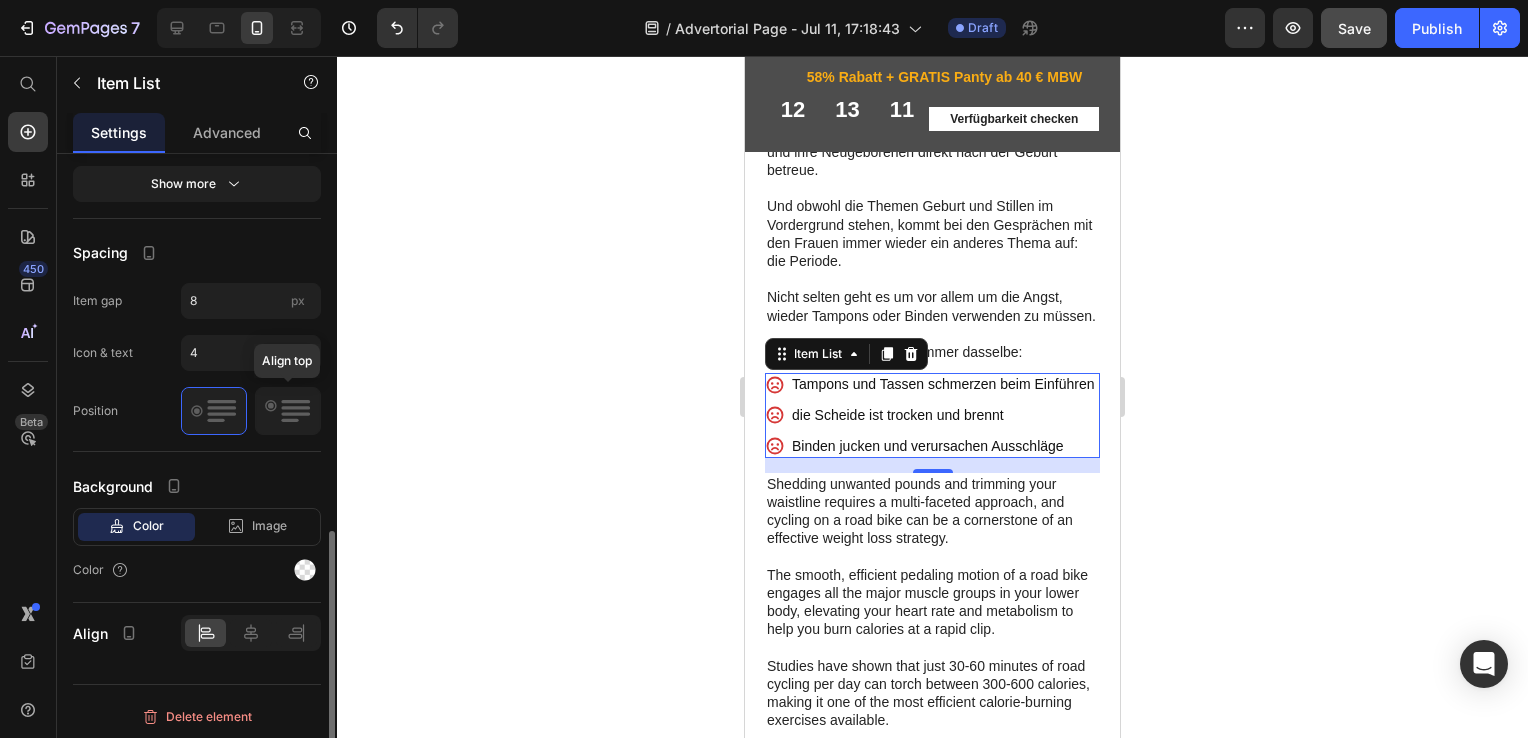 click 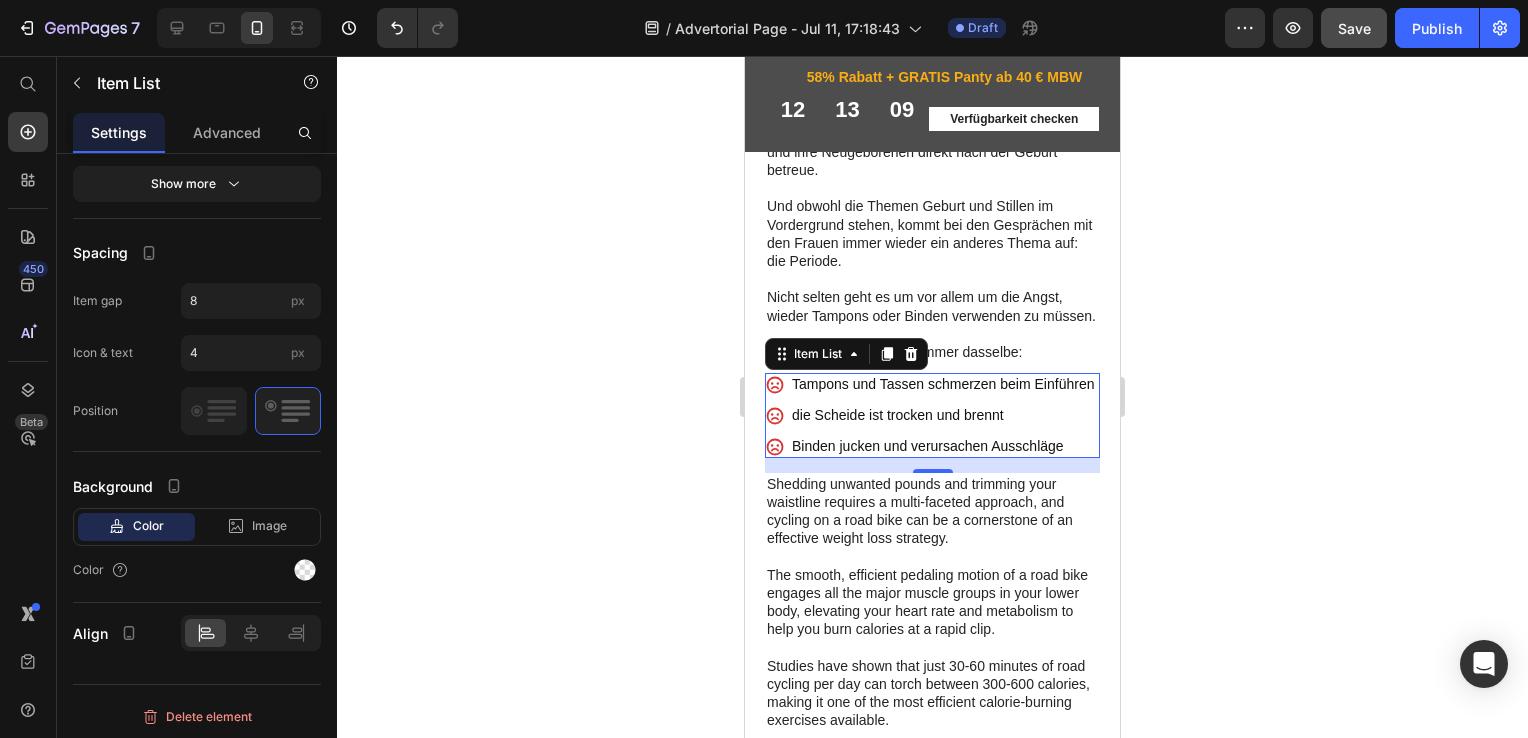 click 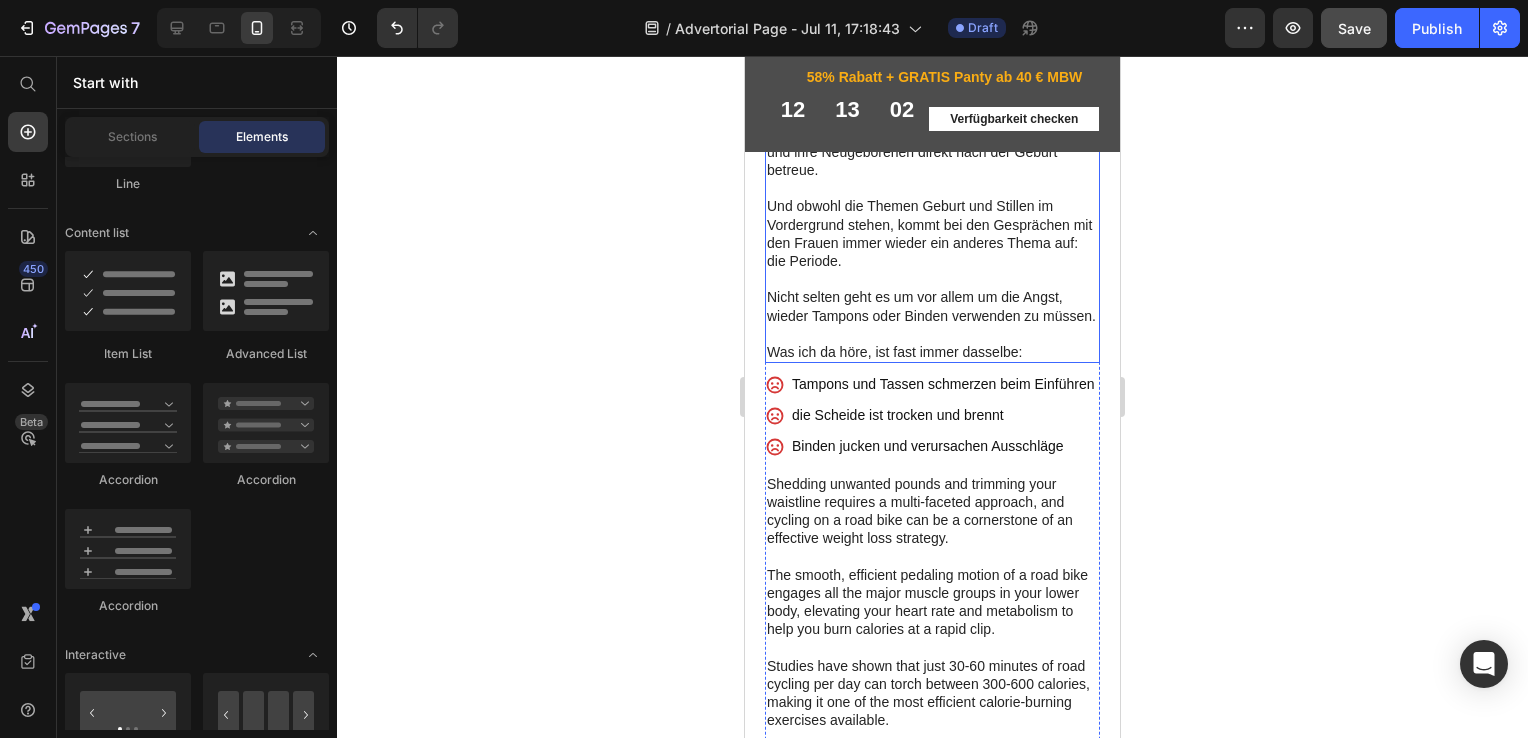 click on "Was ich da höre, ist fast immer dasselbe:" at bounding box center [932, 352] 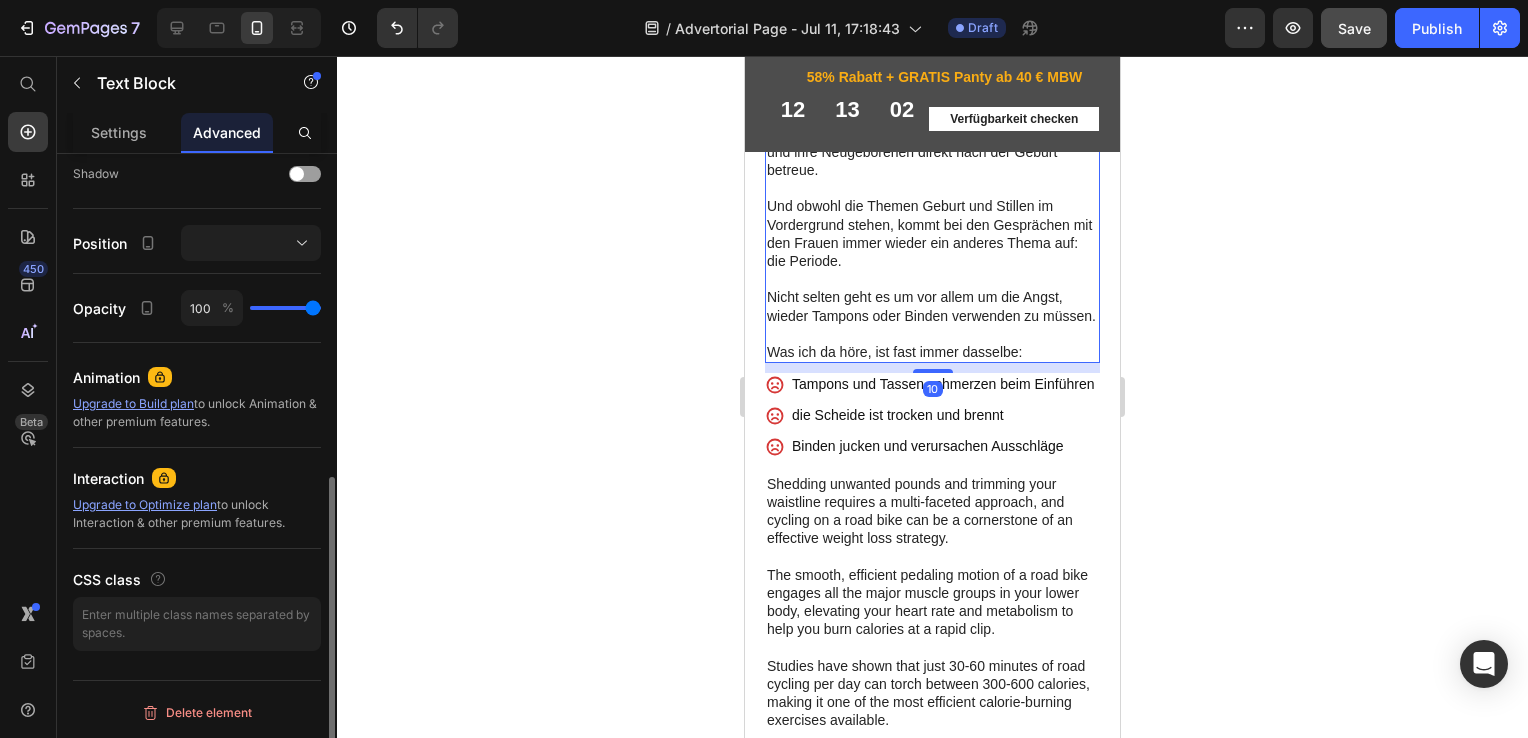 scroll, scrollTop: 0, scrollLeft: 0, axis: both 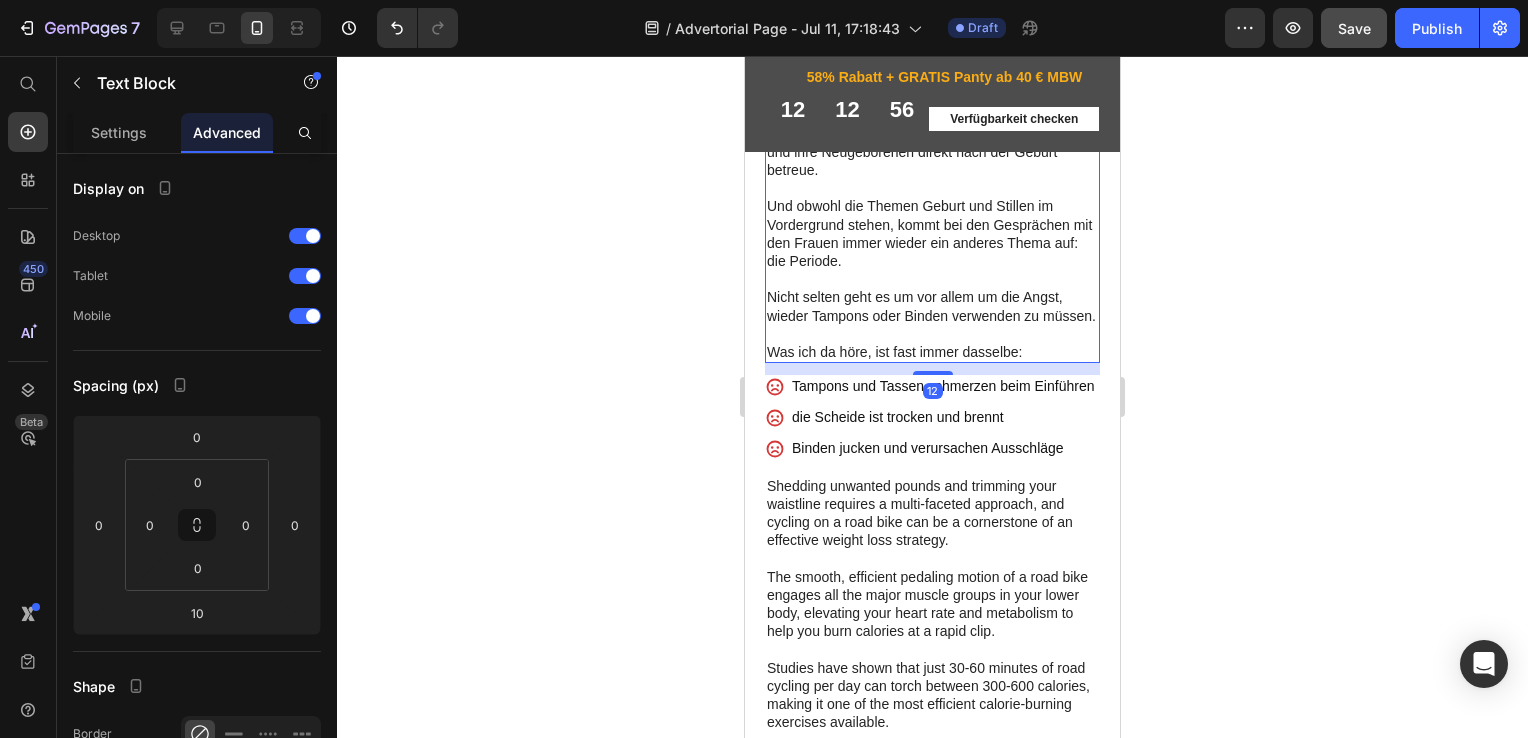 click on "12" at bounding box center [932, 363] 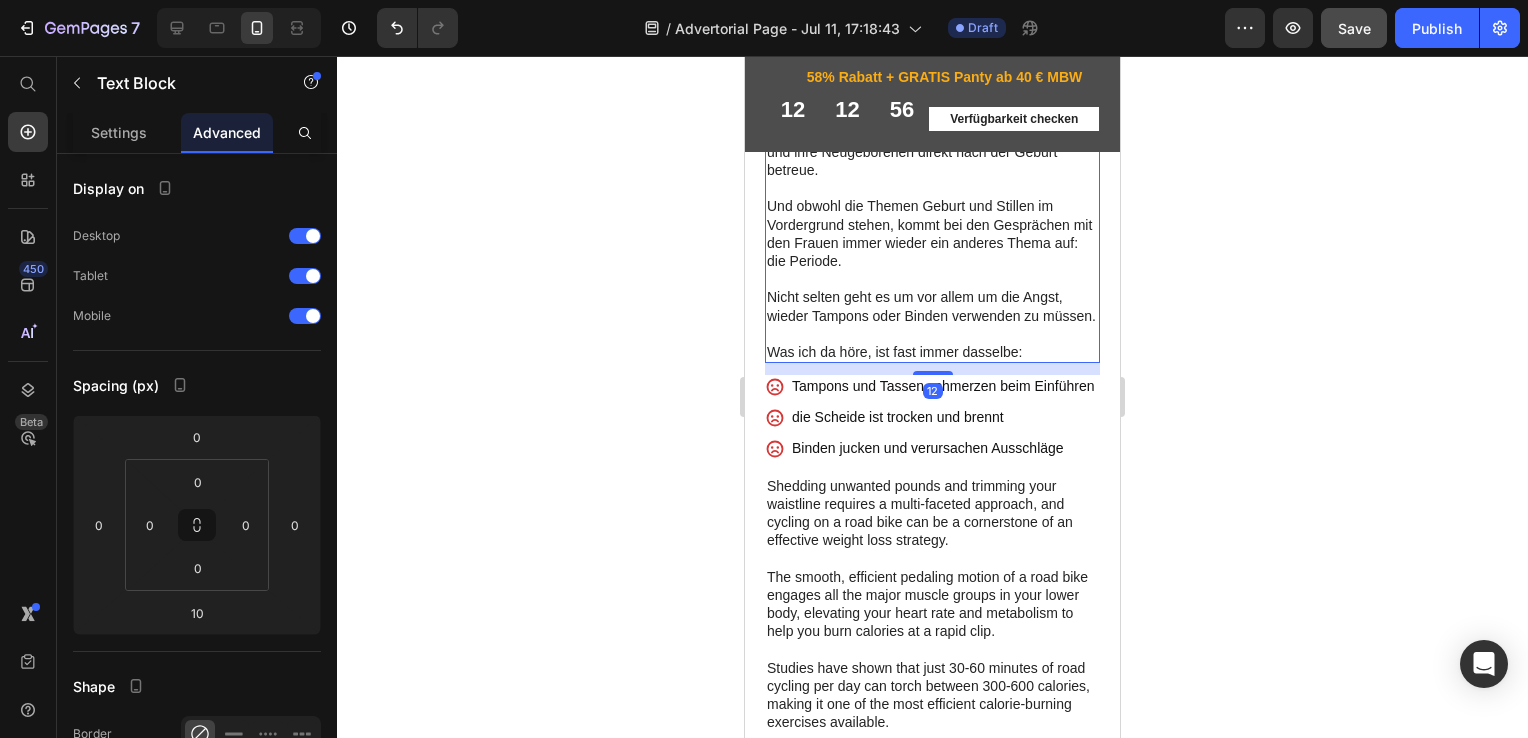 type on "12" 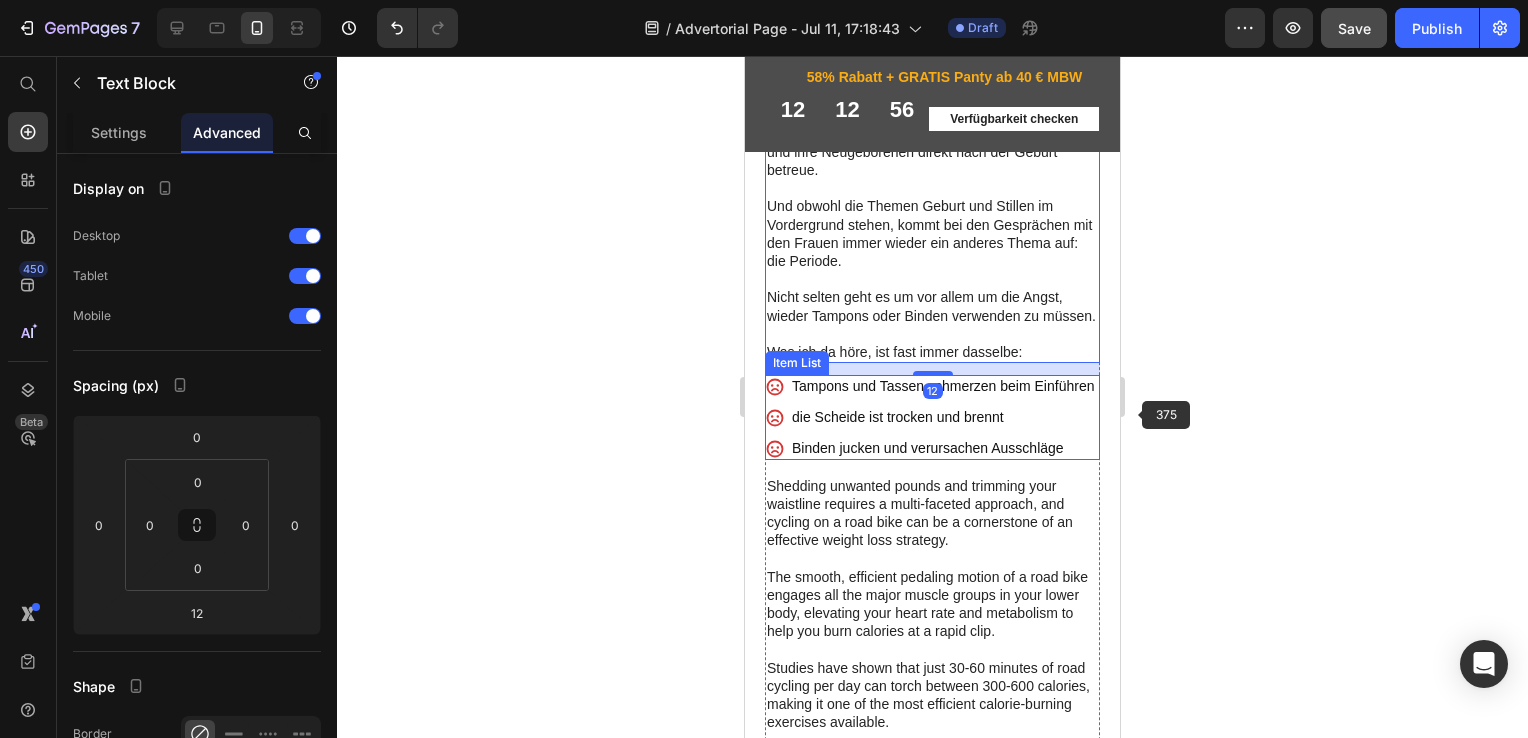 click 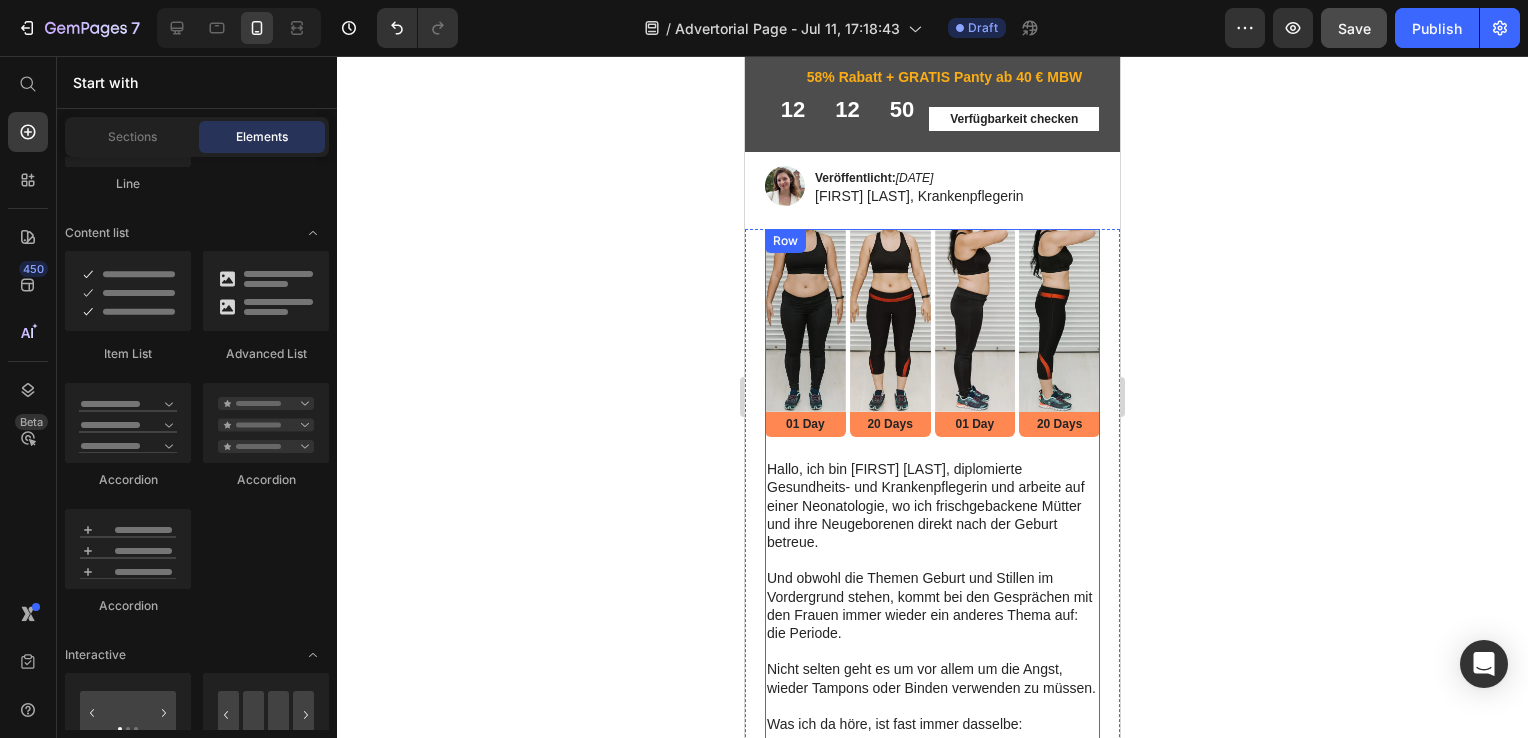 scroll, scrollTop: 331, scrollLeft: 0, axis: vertical 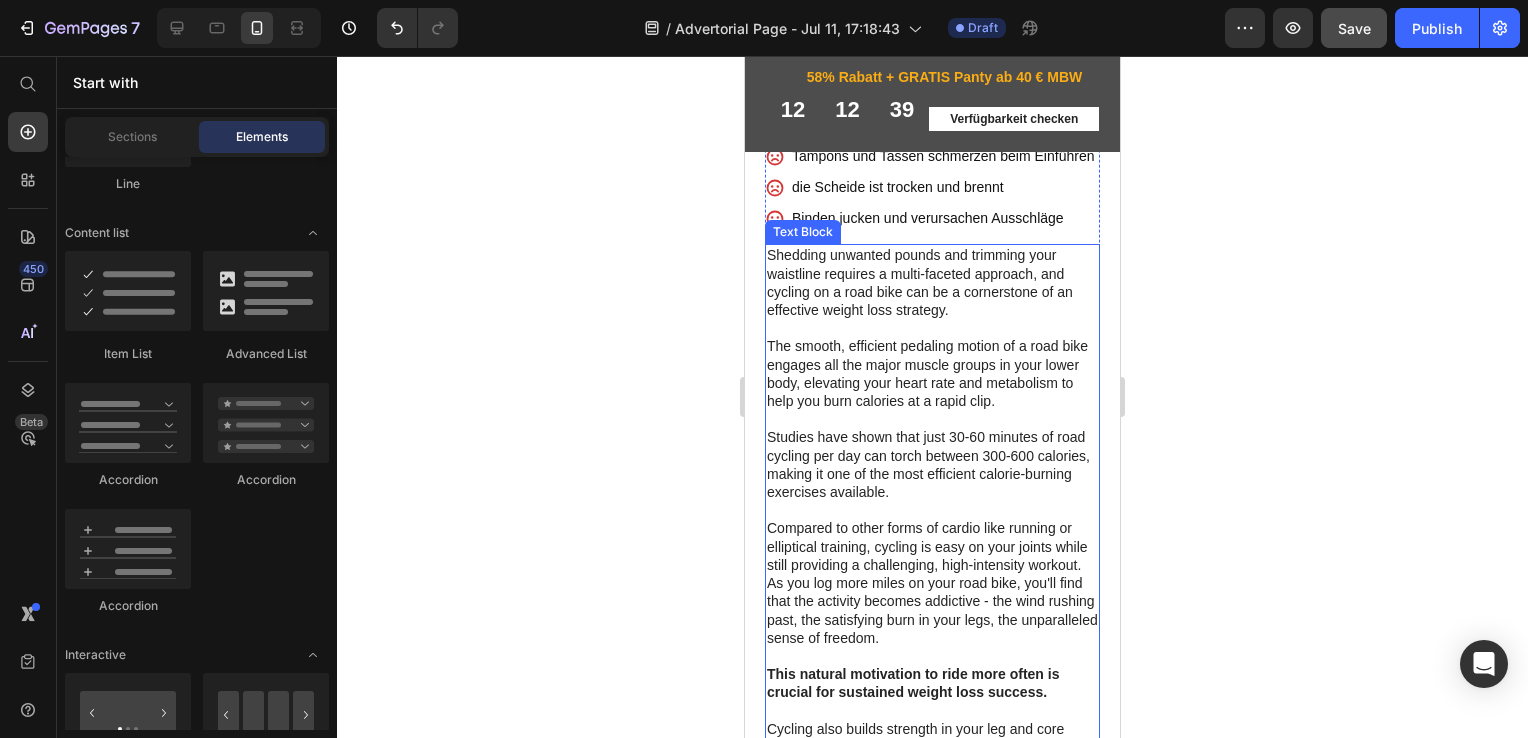 click on "Shedding unwanted pounds and trimming your waistline requires a multi-faceted approach, and cycling on a road bike can be a cornerstone of an effective weight loss strategy.  The smooth, efficient pedaling motion of a road bike engages all the major muscle groups in your lower body, elevating your heart rate and metabolism to help you burn calories at a rapid clip." at bounding box center (932, 347) 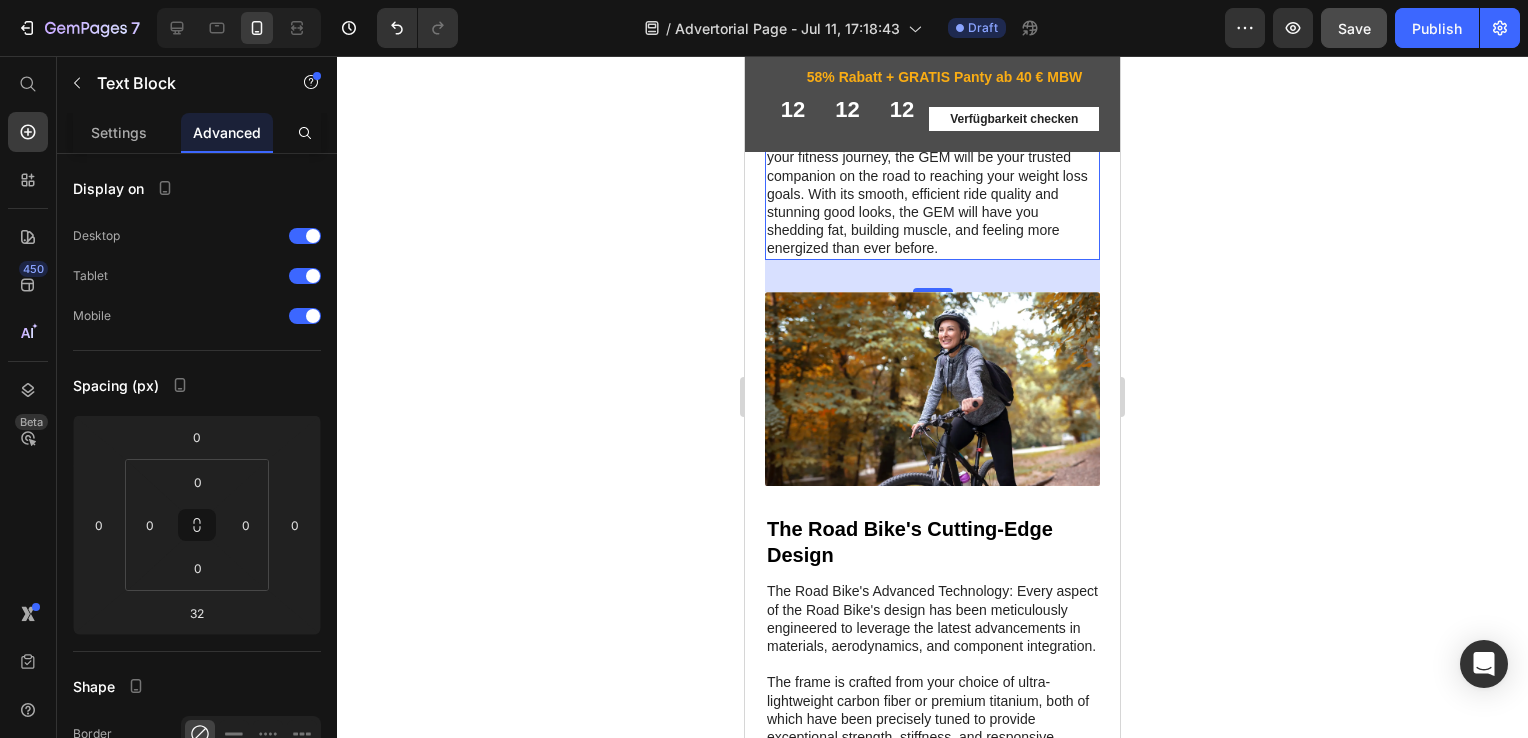 click on "Image 01 Day Text Block Row Image 20 Days Text Block Row Image 01 Day Text Block Row Image 20 Days Text Block Row Row Hallo, ich bin Isabelle Doczy, diplomierte Gesundheits- und Krankenpflegerin und arbeite auf einer Neonatologie, wo ich frischgebackene Mütter und ihre Neugeborenen direkt nach der Geburt betreue.   Und obwohl die Themen Geburt und Stillen im Vordergrund stehen, kommt bei den Gesprächen mit den Frauen immer wieder ein anderes Thema auf: die Periode.   Nicht selten geht es um vor allem um die Angst, wieder Tampons oder Binden verwenden zu müssen.   Was ich da höre, ist fast immer dasselbe: Text Block
Tampons und Tassen schmerzen beim Einführen
die Scheide ist trocken und brennt
Binden jucken und verursachen Ausschläge Item List Shedding unwanted pounds and trimming your waistline requires a multi-faceted approach, and cycling on a road bike can be a cornerstone of an effective weight loss strategy.      GEM Road Bike Text Block   32" at bounding box center [932, 234] 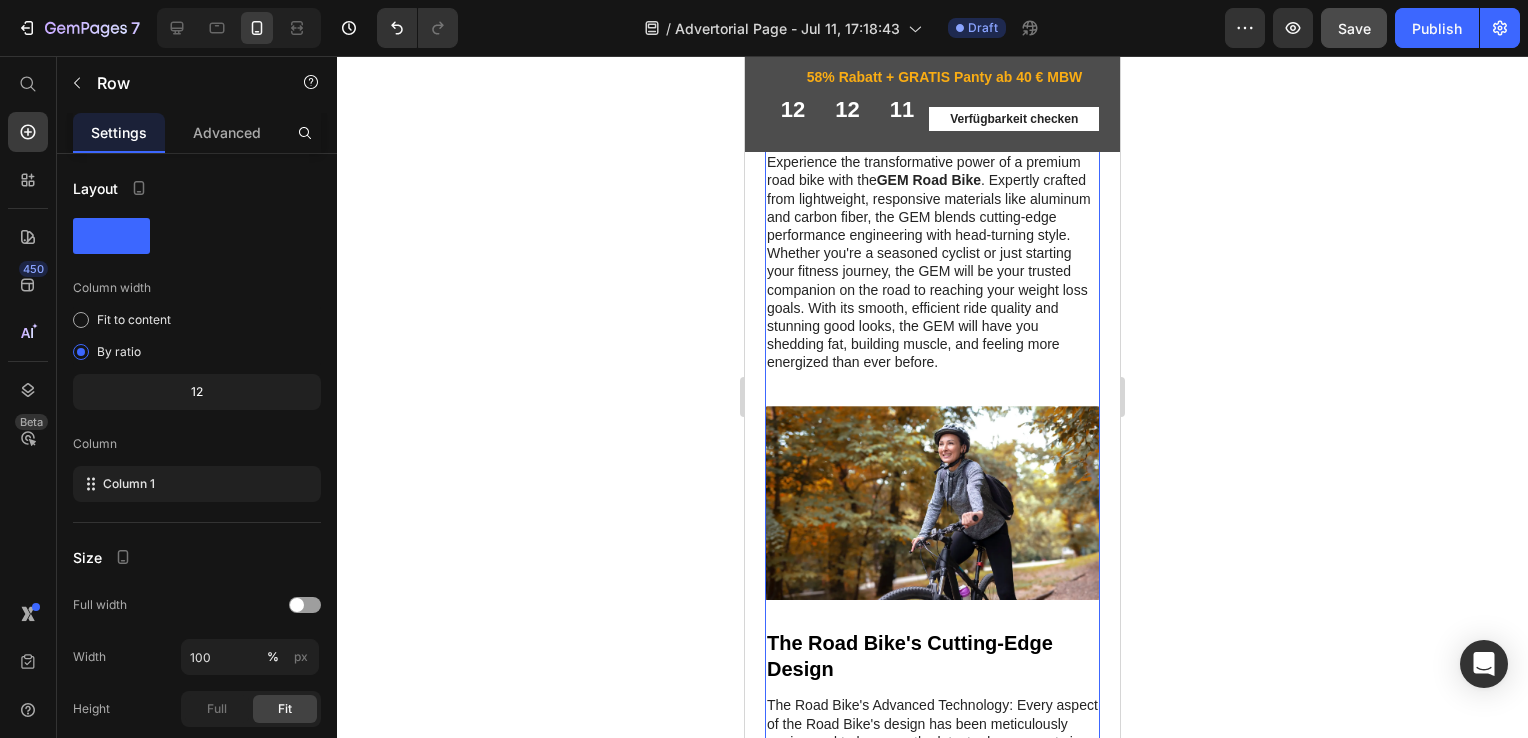 scroll, scrollTop: 1791, scrollLeft: 0, axis: vertical 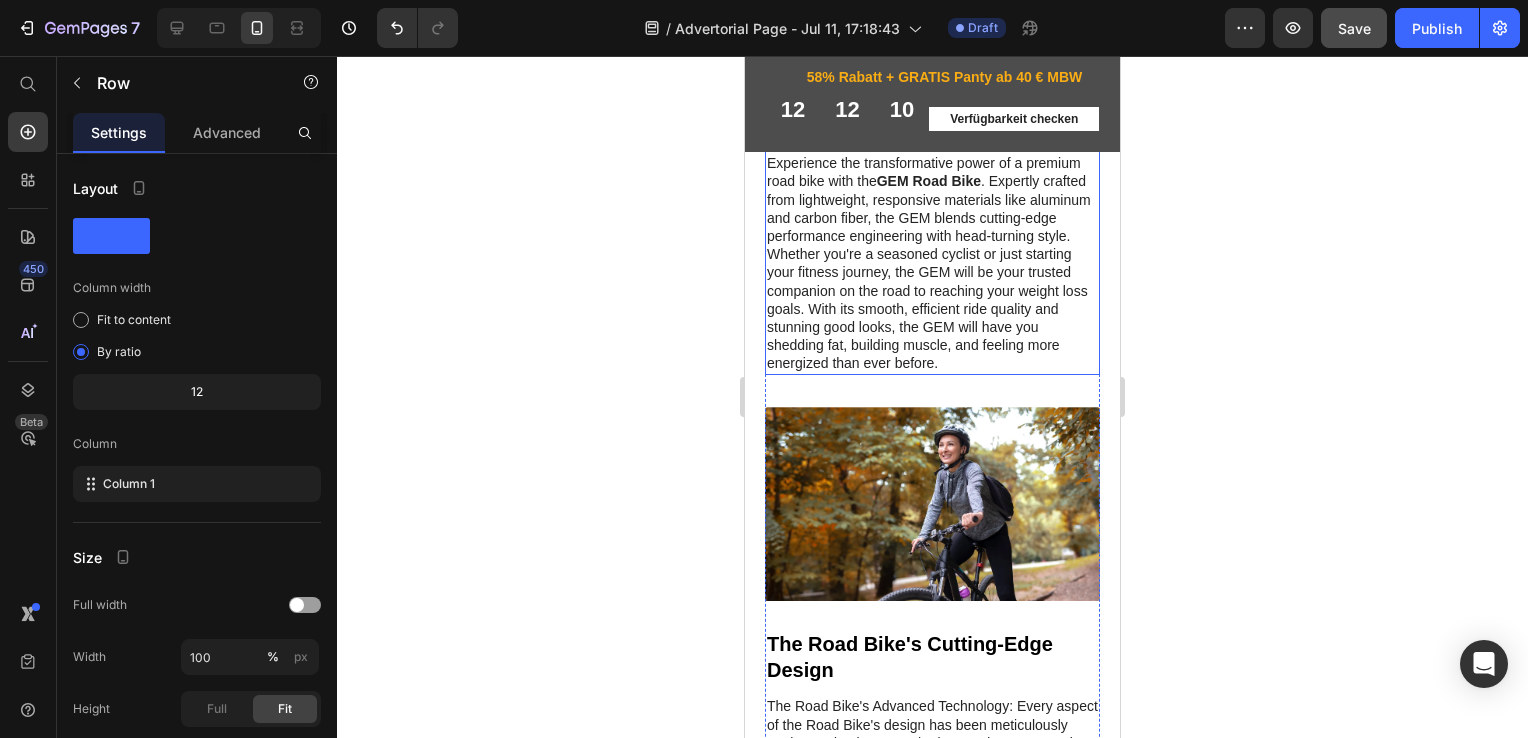click on "Beyond the pure fitness benefits, the lightweight, aerodynamic design of a road bike can be a powerful psychological tool in your weight loss arsenal.  The sleek, classic lines and vibrant colors instantly make you feel faster, more athletic, and more confident in your abilities. As you tackle challenging climbs and blast down straightaways, the streamlined aesthetics of your road bike will inspire you to keep pushing your limits and achieving new personal bests. Experience the transformative power of a premium road bike with the  GEM Road Bike" at bounding box center (932, 163) 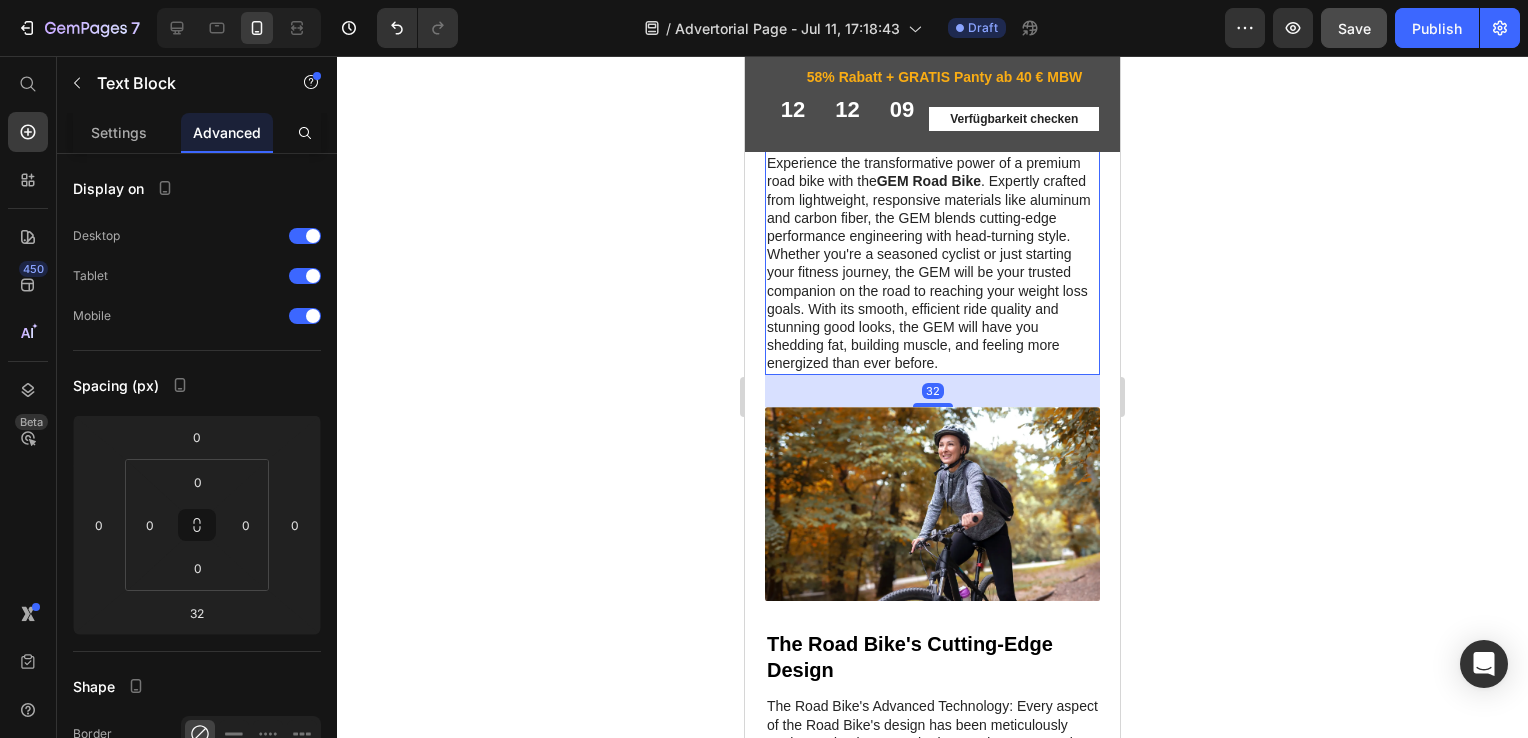 click on "Beyond the pure fitness benefits, the lightweight, aerodynamic design of a road bike can be a powerful psychological tool in your weight loss arsenal.  The sleek, classic lines and vibrant colors instantly make you feel faster, more athletic, and more confident in your abilities. As you tackle challenging climbs and blast down straightaways, the streamlined aesthetics of your road bike will inspire you to keep pushing your limits and achieving new personal bests. Experience the transformative power of a premium road bike with the  GEM Road Bike" at bounding box center (932, 163) 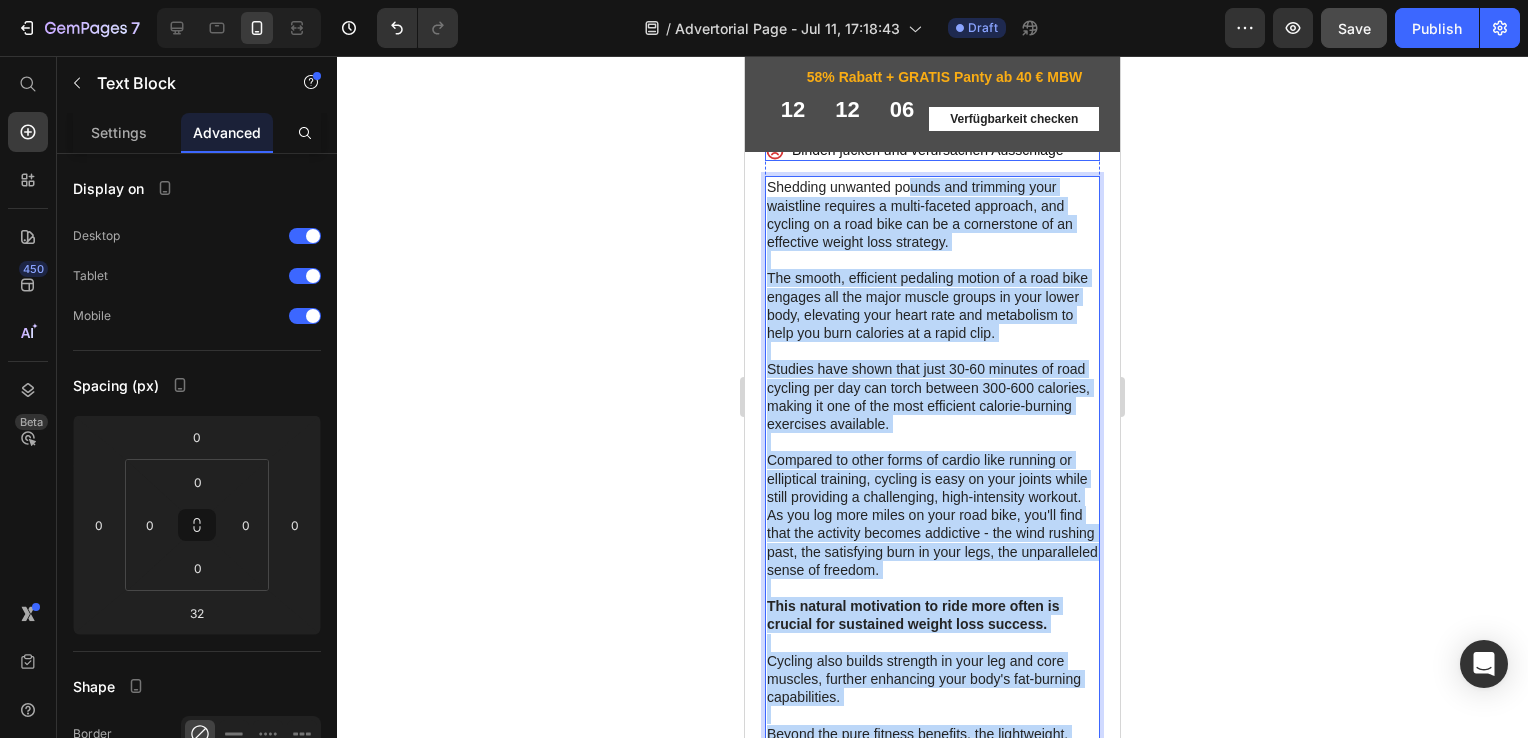 scroll, scrollTop: 902, scrollLeft: 0, axis: vertical 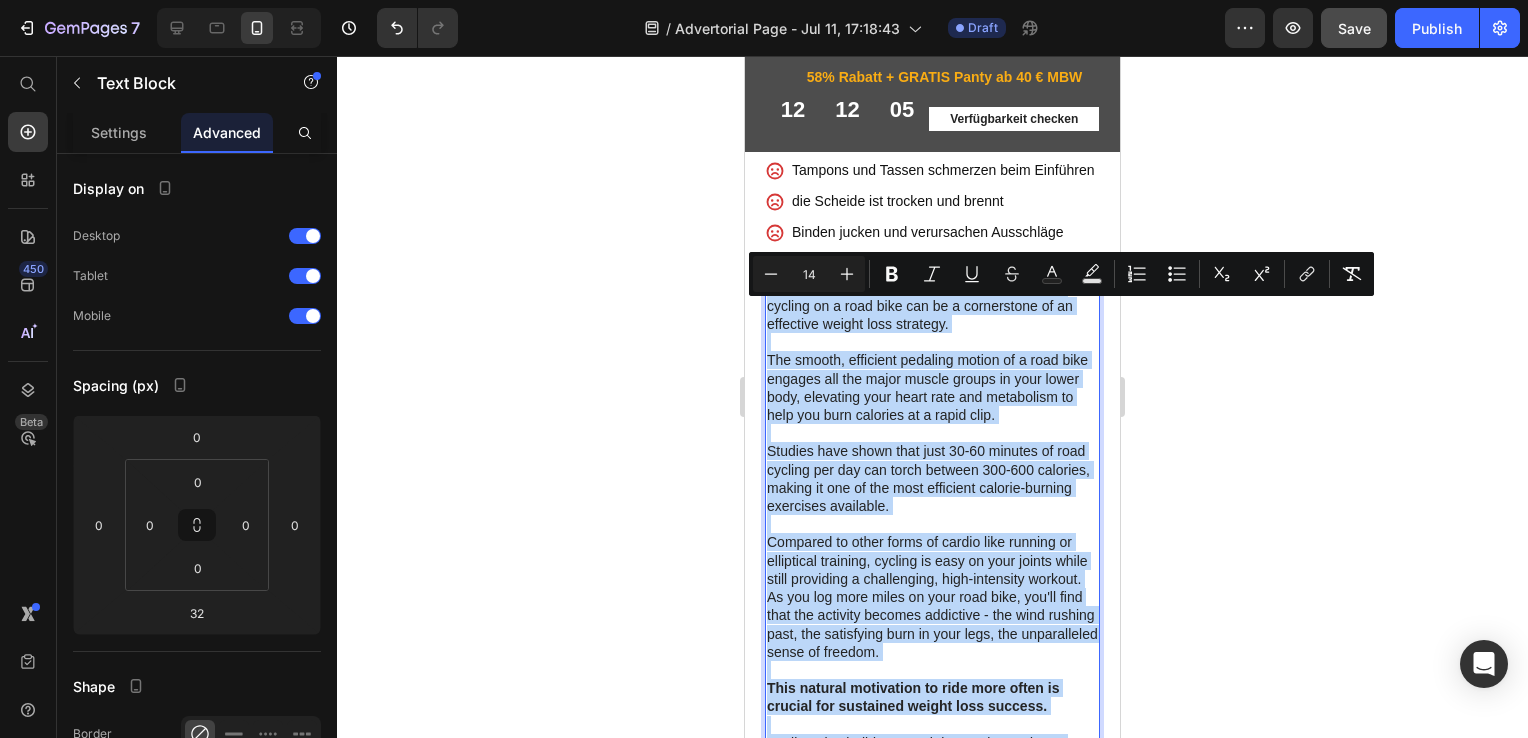 drag, startPoint x: 1022, startPoint y: 444, endPoint x: 764, endPoint y: 314, distance: 288.90137 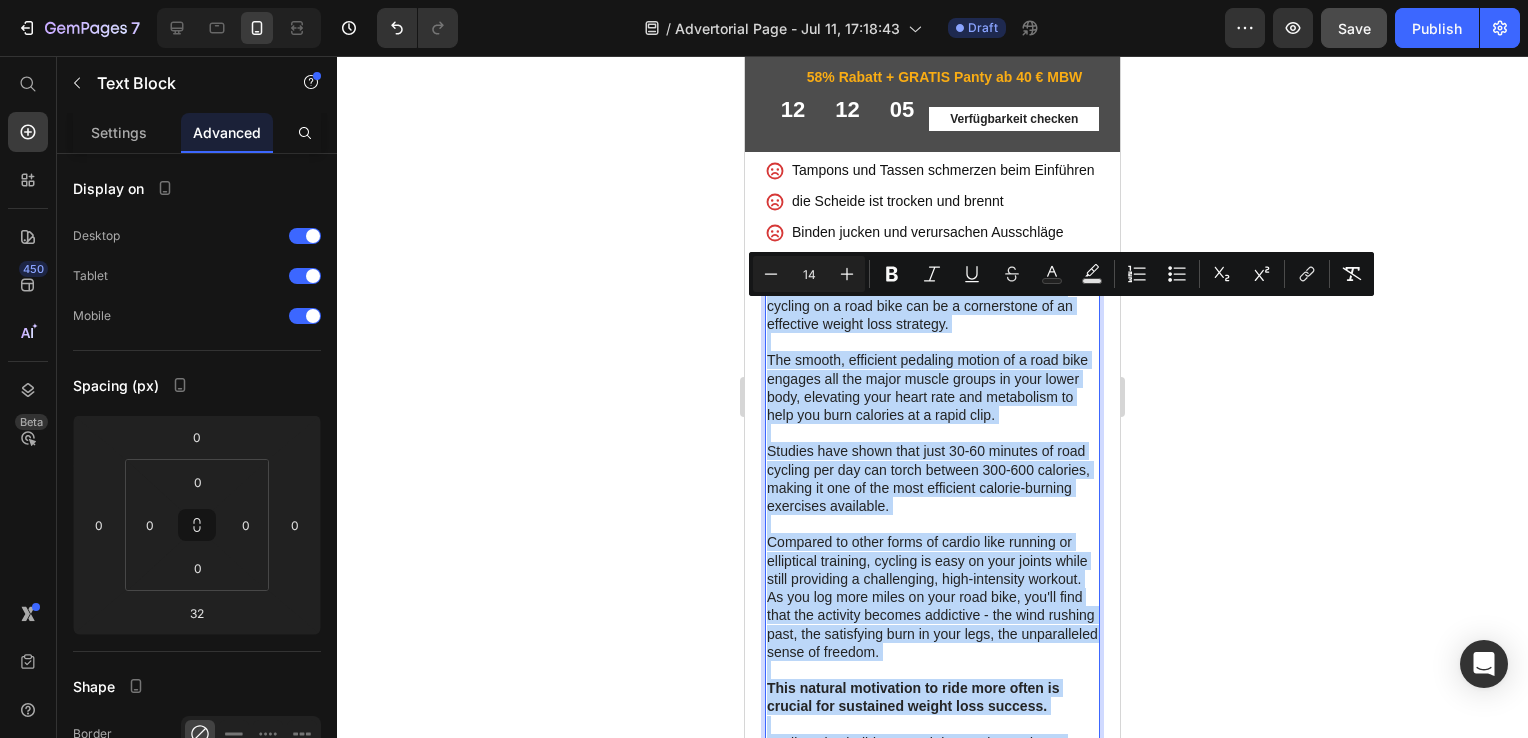click on "Shedding unwanted pounds and trimming your waistline requires a multi-faceted approach, and cycling on a road bike can be a cornerstone of an effective weight loss strategy.  The smooth, efficient pedaling motion of a road bike engages all the major muscle groups in your lower body, elevating your heart rate and metabolism to help you burn calories at a rapid clip.  Studies have shown that just 30-60 minutes of road cycling per day can torch between 300-600 calories, making it one of the most efficient calorie-burning exercises available. Compared to other forms of cardio like running or elliptical training, cycling is easy on your joints while still providing a challenging, high-intensity workout. As you log more miles on your road bike, you'll find that the activity becomes addictive - the wind rushing past, the satisfying burn in your legs, the unparalleled sense of freedom.  This natural motivation to ride more often is crucial for sustained weight loss success. GEM Road Bike" at bounding box center (932, 779) 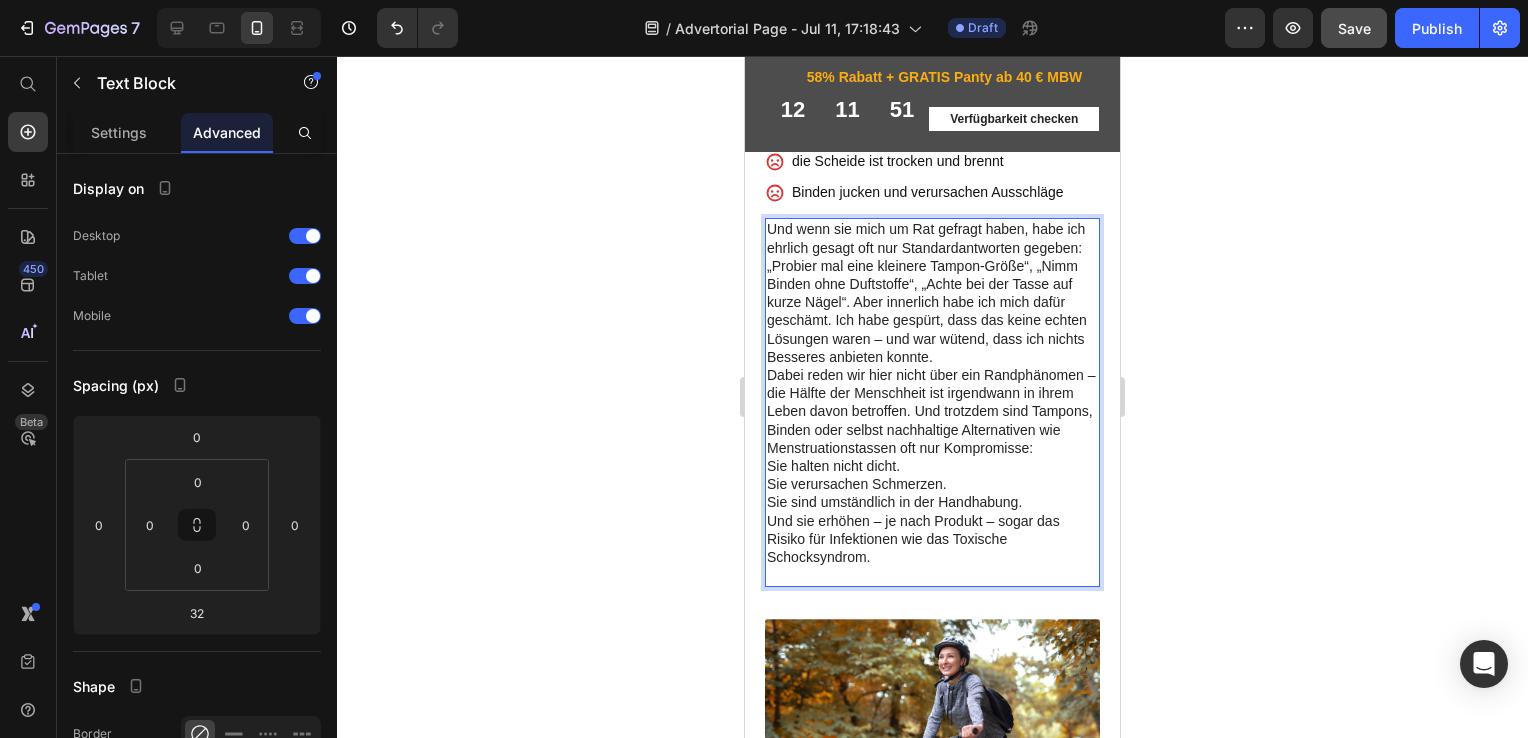 scroll, scrollTop: 941, scrollLeft: 0, axis: vertical 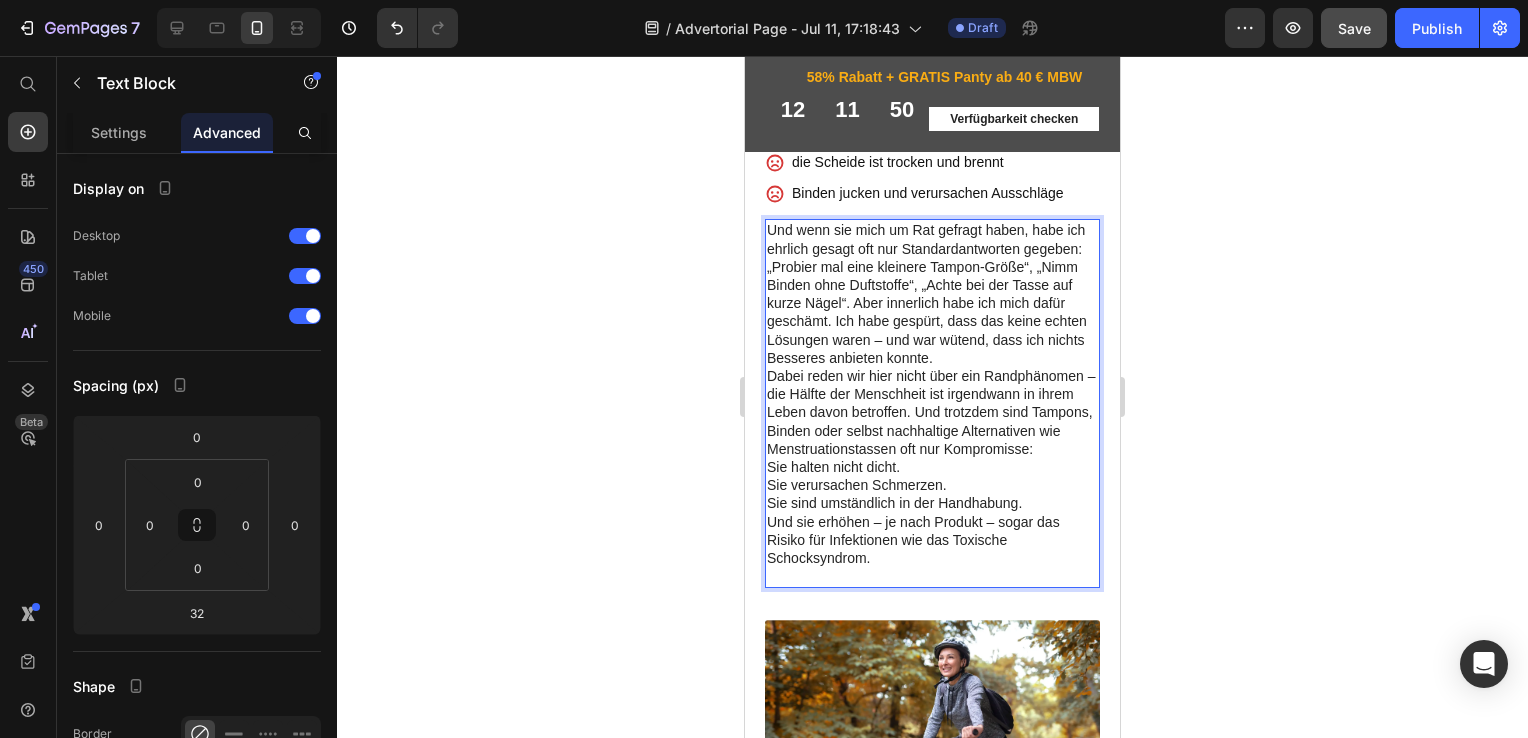 click on "Und wenn sie mich um Rat gefragt haben, habe ich ehrlich gesagt oft nur Standardantworten gegeben: „Probier mal eine kleinere Tampon-Größe“, „Nimm Binden ohne Duftstoffe“, „Achte bei der Tasse auf kurze Nägel“. Aber innerlich habe ich mich dafür geschämt. Ich habe gespürt, dass das keine echten Lösungen waren – und war wütend, dass ich nichts Besseres anbieten konnte. Dabei reden wir hier nicht über ein Randphänomen – die Hälfte der Menschheit ist irgendwann in ihrem Leben davon betroffen. Und trotzdem sind Tampons, Binden oder selbst nachhaltige Alternativen wie Menstruationstassen oft nur Kompromisse: Sie halten nicht dicht. Sie verursachen Schmerzen. Sie sind umständlich in der Handhabung. Und sie erhöhen – je nach Produkt – sogar das Risiko für Infektionen wie das Toxische Schocksyndrom." at bounding box center [932, 422] 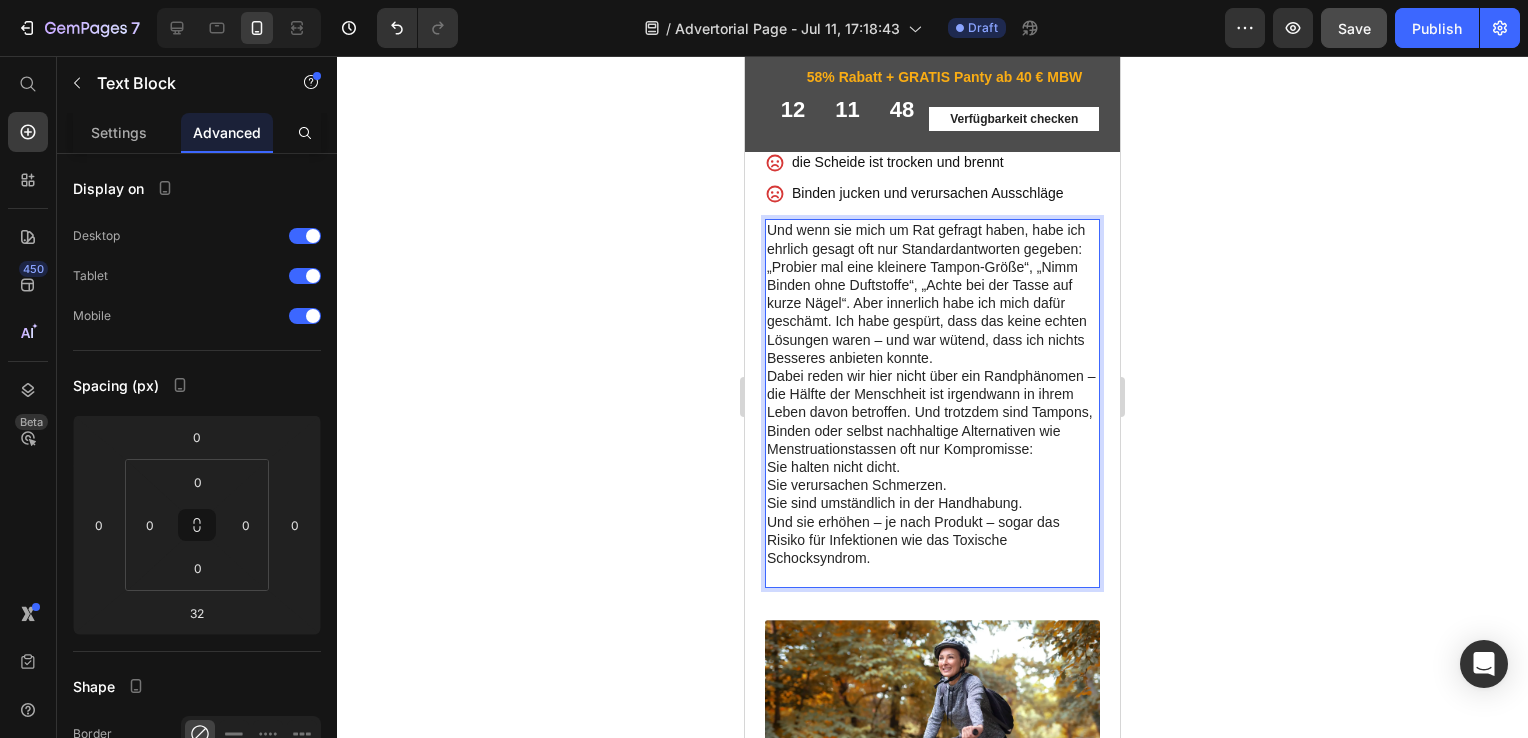 click on "Und wenn sie mich um Rat gefragt haben, habe ich ehrlich gesagt oft nur Standardantworten gegeben: „Probier mal eine kleinere Tampon-Größe“, „Nimm Binden ohne Duftstoffe“, „Achte bei der Tasse auf kurze Nägel“. Aber innerlich habe ich mich dafür geschämt. Ich habe gespürt, dass das keine echten Lösungen waren – und war wütend, dass ich nichts Besseres anbieten konnte. Dabei reden wir hier nicht über ein Randphänomen – die Hälfte der Menschheit ist irgendwann in ihrem Leben davon betroffen. Und trotzdem sind Tampons, Binden oder selbst nachhaltige Alternativen wie Menstruationstassen oft nur Kompromisse: Sie halten nicht dicht. Sie verursachen Schmerzen. Sie sind umständlich in der Handhabung. Und sie erhöhen – je nach Produkt – sogar das Risiko für Infektionen wie das Toxische Schocksyndrom." at bounding box center [932, 422] 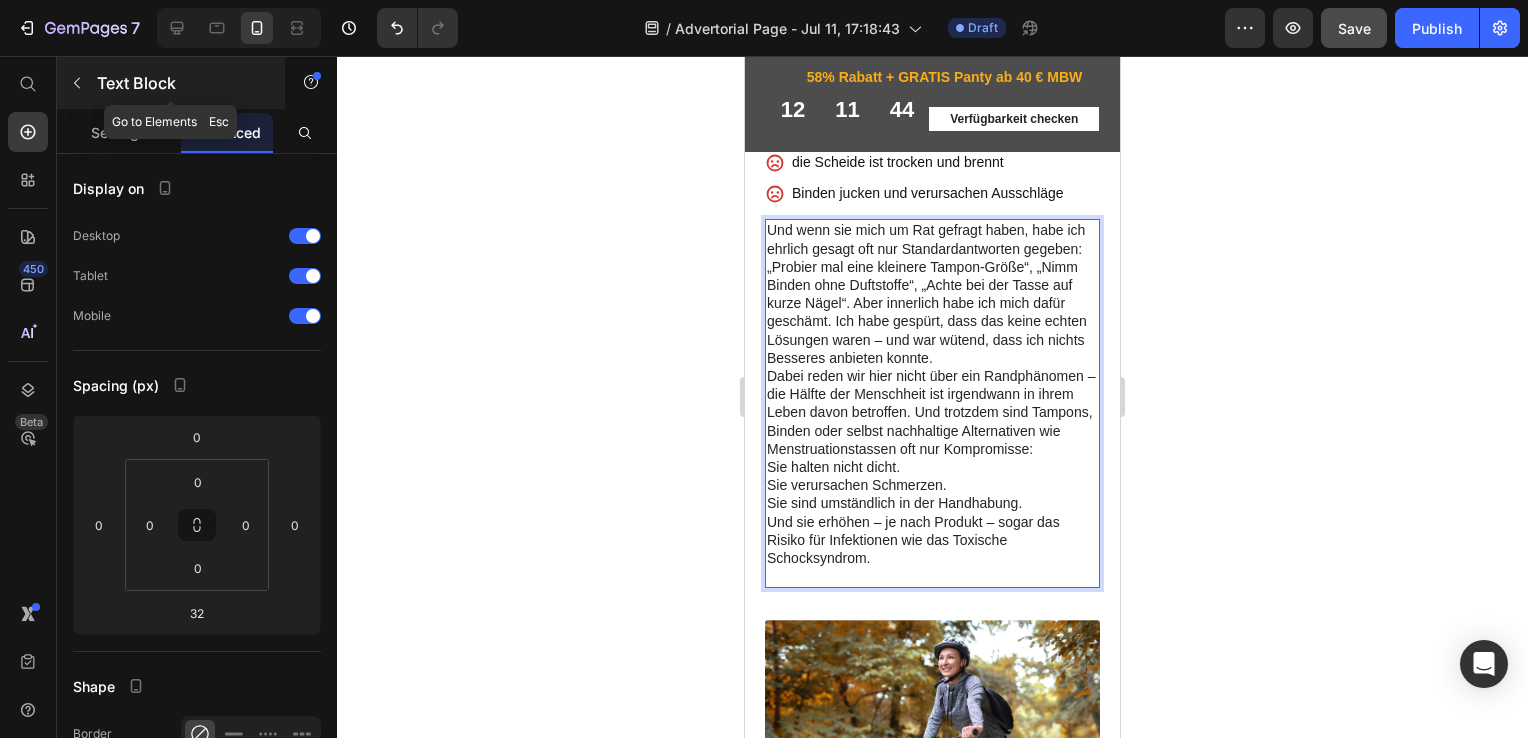 click 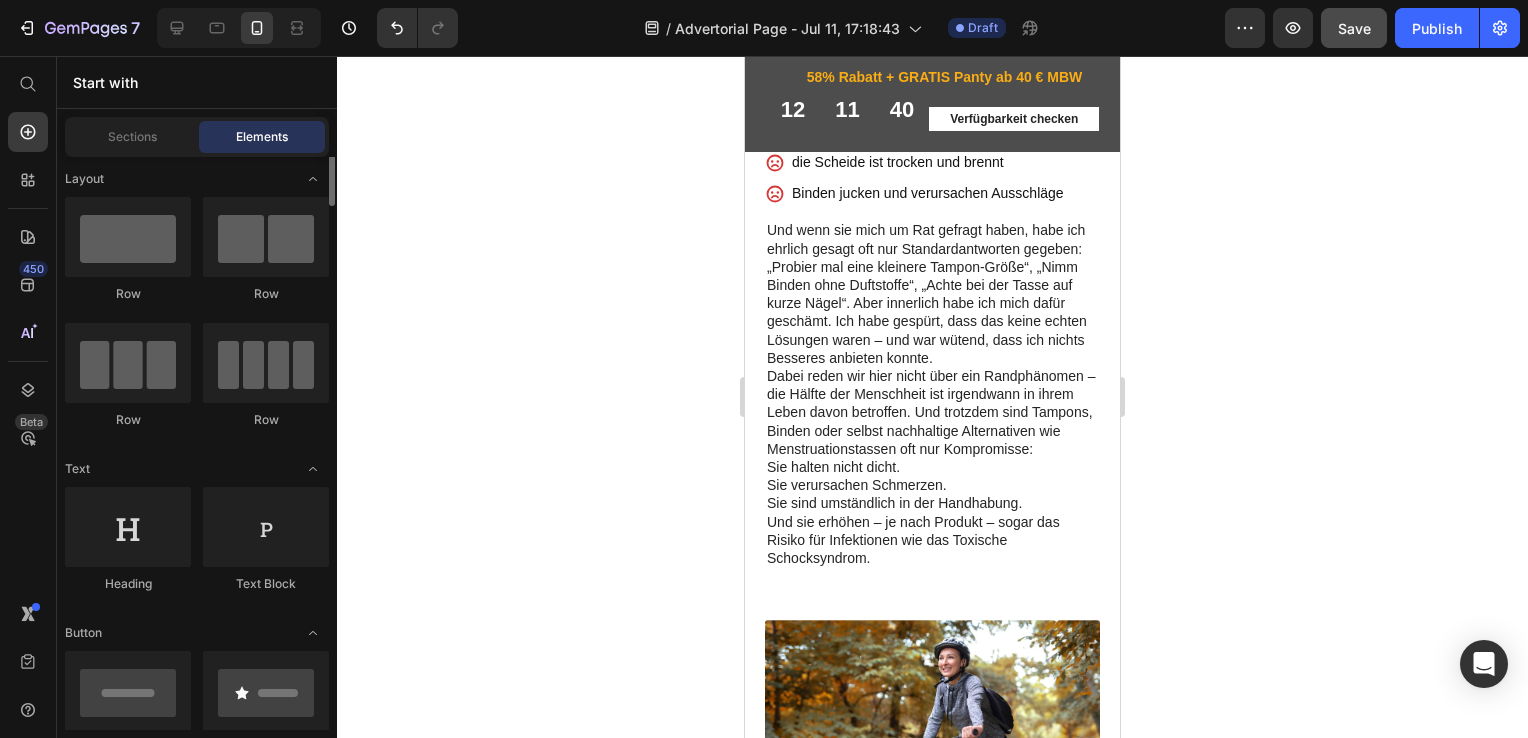 scroll, scrollTop: 0, scrollLeft: 0, axis: both 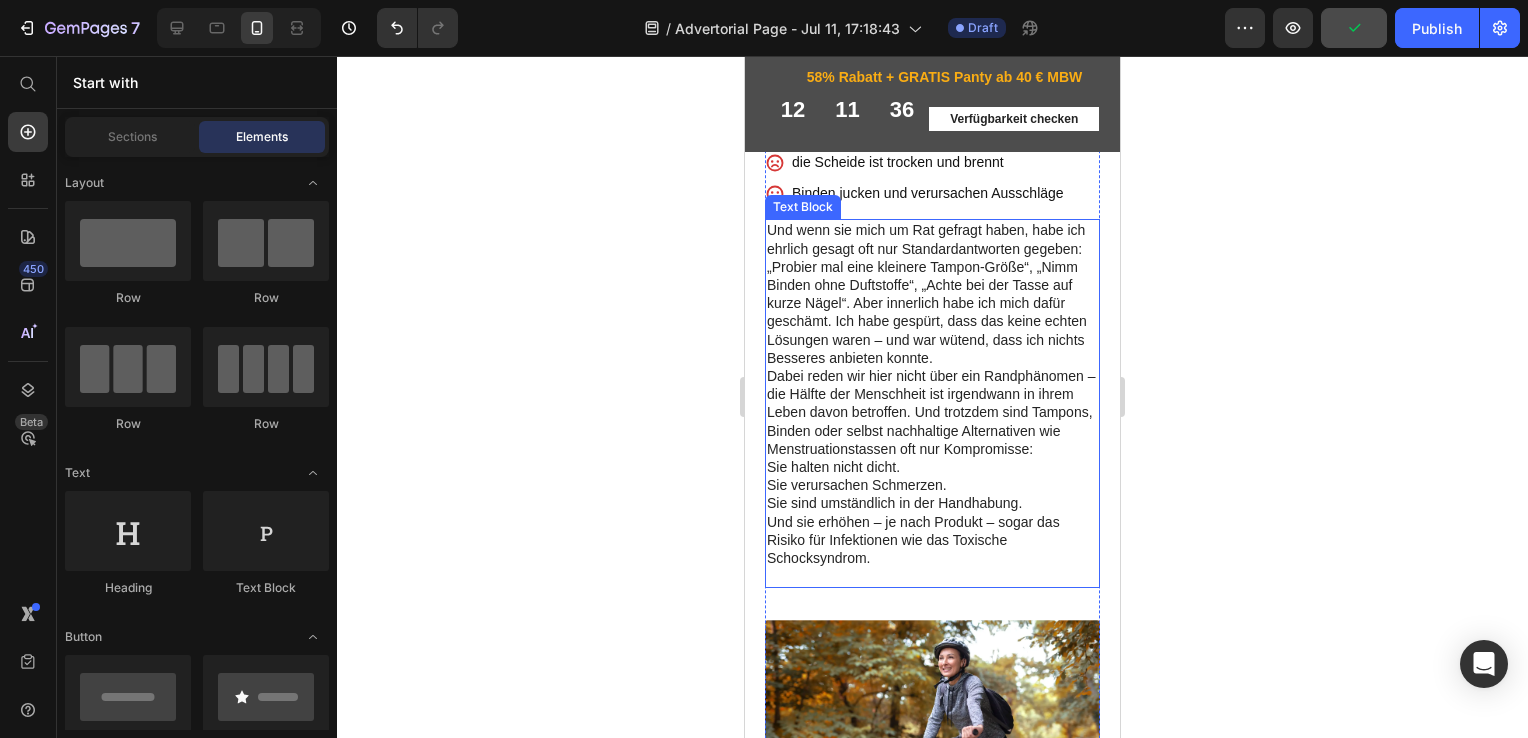 click on "Und wenn sie mich um Rat gefragt haben, habe ich ehrlich gesagt oft nur Standardantworten gegeben:  „Probier mal eine kleinere Tampon-Größe“, „Nimm Binden ohne Duftstoffe“, „Achte bei der Tasse auf kurze Nägel“. Aber innerlich habe ich mich dafür geschämt. Ich habe gespürt, dass das keine echten Lösungen waren – und war wütend, dass ich nichts Besseres anbieten konnte. Dabei reden wir hier nicht über ein Randphänomen – die Hälfte der Menschheit ist irgendwann in ihrem Leben davon betroffen. Und trotzdem sind Tampons, Binden oder selbst nachhaltige Alternativen wie Menstruationstassen oft nur Kompromisse: Sie halten nicht dicht. Sie verursachen Schmerzen. Sie sind umständlich in der Handhabung. Und sie erhöhen – je nach Produkt – sogar das Risiko für Infektionen wie das Toxische Schocksyndrom." at bounding box center [932, 422] 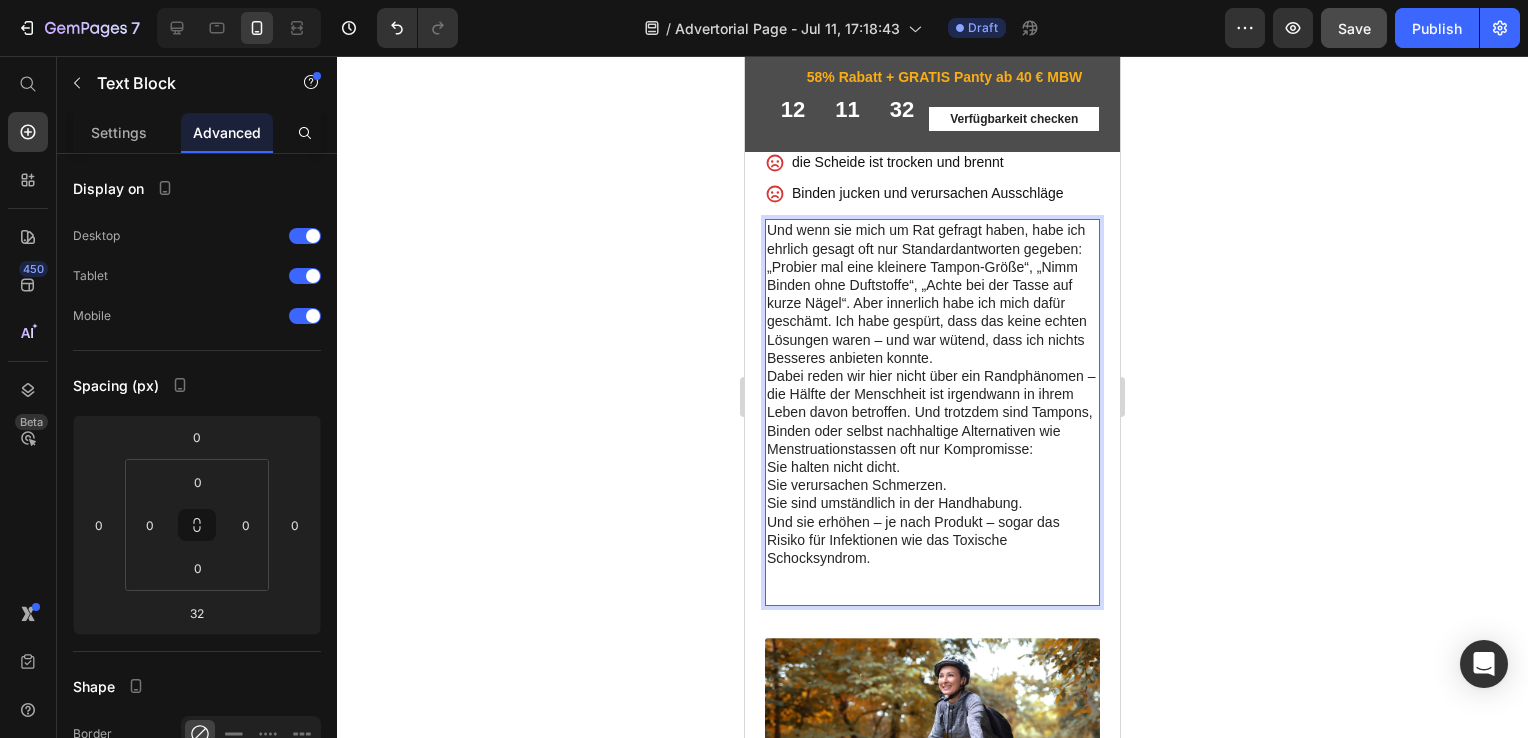 click on "Und wenn sie mich um Rat gefragt haben, habe ich ehrlich gesagt oft nur Standardantworten gegeben:  „Probier mal eine kleinere Tampon-Größe“, „Nimm Binden ohne Duftstoffe“, „Achte bei der Tasse auf kurze Nägel“. Aber innerlich habe ich mich dafür geschämt. Ich habe gespürt, dass das keine echten Lösungen waren – und war wütend, dass ich nichts Besseres anbieten konnte. Dabei reden wir hier nicht über ein Randphänomen – die Hälfte der Menschheit ist irgendwann in ihrem Leben davon betroffen. Und trotzdem sind Tampons, Binden oder selbst nachhaltige Alternativen wie Menstruationstassen oft nur Kompromisse: Sie halten nicht dicht. Sie verursachen Schmerzen. Sie sind umständlich in der Handhabung. Und sie erhöhen – je nach Produkt – sogar das Risiko für Infektionen wie das Toxische Schocksyndrom." at bounding box center [932, 431] 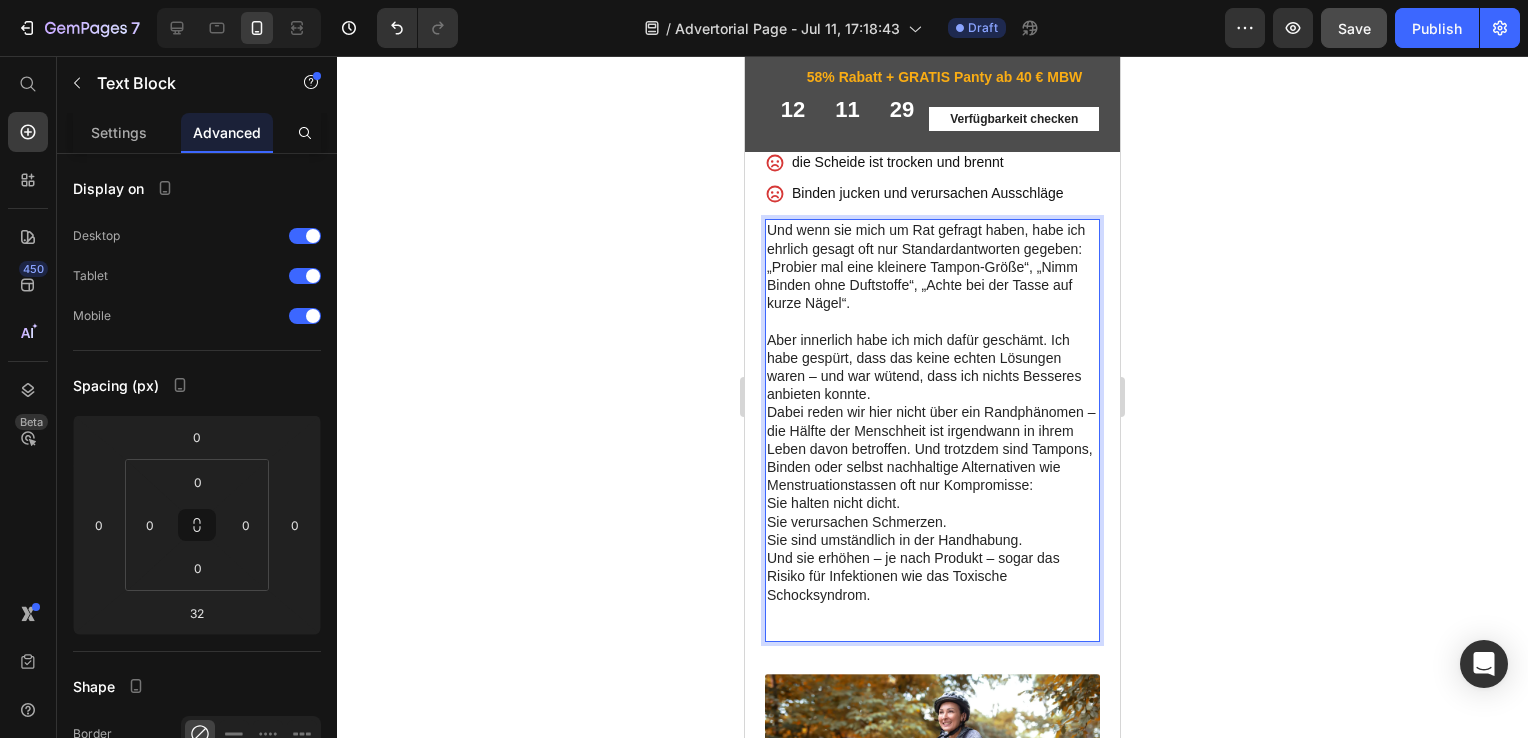 click on "Und wenn sie mich um Rat gefragt haben, habe ich ehrlich gesagt oft nur Standardantworten gegeben:  „Probier mal eine kleinere Tampon-Größe“, „Nimm Binden ohne Duftstoffe“, „Achte bei der Tasse auf kurze Nägel“.  Aber innerlich habe ich mich dafür geschämt. Ich habe gespürt, dass das keine echten Lösungen waren – und war wütend, dass ich nichts Besseres anbieten konnte. Dabei reden wir hier nicht über ein Randphänomen – die Hälfte der Menschheit ist irgendwann in ihrem Leben davon betroffen. Und trotzdem sind Tampons, Binden oder selbst nachhaltige Alternativen wie Menstruationstassen oft nur Kompromisse: Sie halten nicht dicht. Sie verursachen Schmerzen. Sie sind umständlich in der Handhabung. Und sie erhöhen – je nach Produkt – sogar das Risiko für Infektionen wie das Toxische Schocksyndrom." at bounding box center [932, 449] 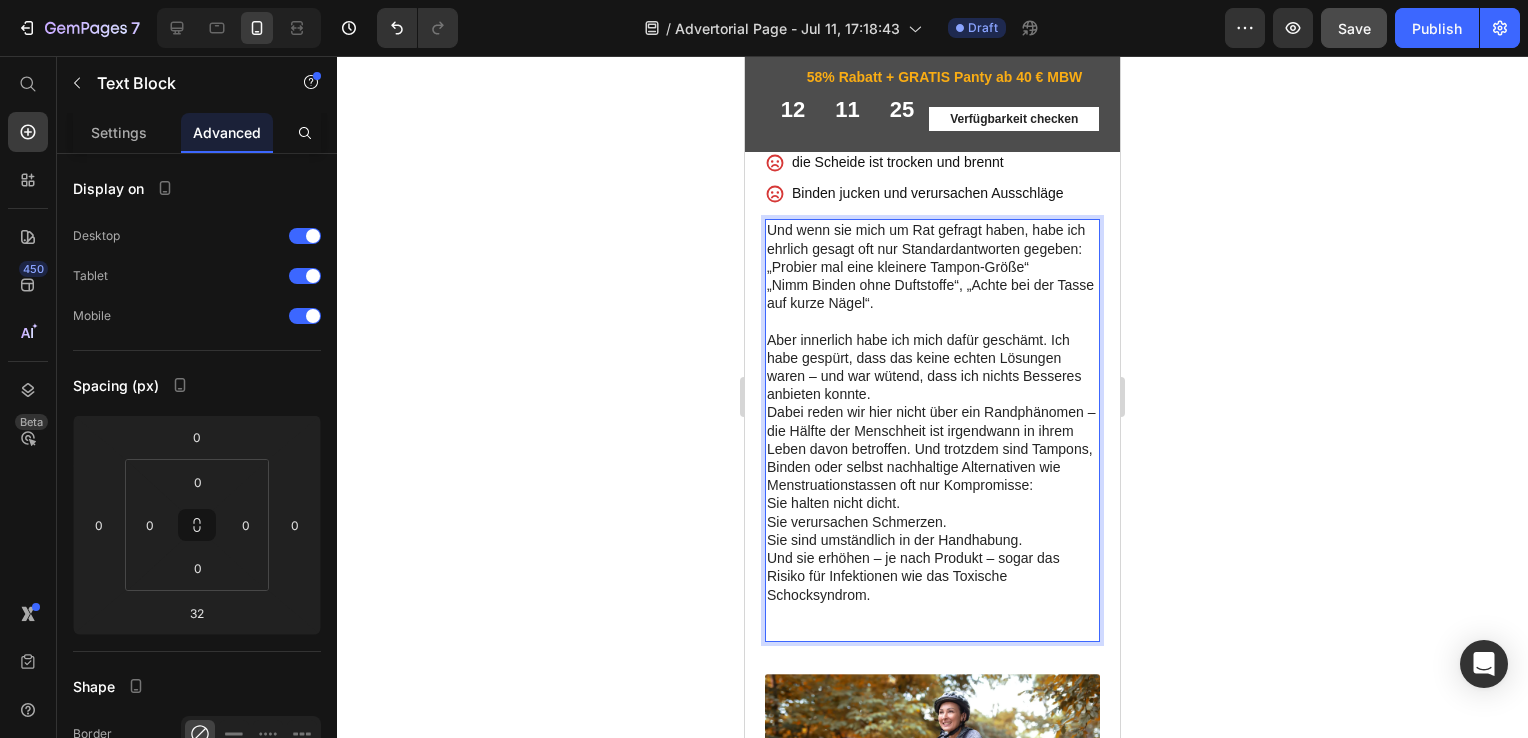 click on "Und wenn sie mich um Rat gefragt haben, habe ich ehrlich gesagt oft nur Standardantworten gegeben:  „Probier mal eine kleinere Tampon-Größe“  „Nimm Binden ohne Duftstoffe“, „Achte bei der Tasse auf kurze Nägel“.  Aber innerlich habe ich mich dafür geschämt. Ich habe gespürt, dass das keine echten Lösungen waren – und war wütend, dass ich nichts Besseres anbieten konnte. Dabei reden wir hier nicht über ein Randphänomen – die Hälfte der Menschheit ist irgendwann in ihrem Leben davon betroffen. Und trotzdem sind Tampons, Binden oder selbst nachhaltige Alternativen wie Menstruationstassen oft nur Kompromisse: Sie halten nicht dicht. Sie verursachen Schmerzen. Sie sind umständlich in der Handhabung. Und sie erhöhen – je nach Produkt – sogar das Risiko für Infektionen wie das Toxische Schocksyndrom." at bounding box center [932, 449] 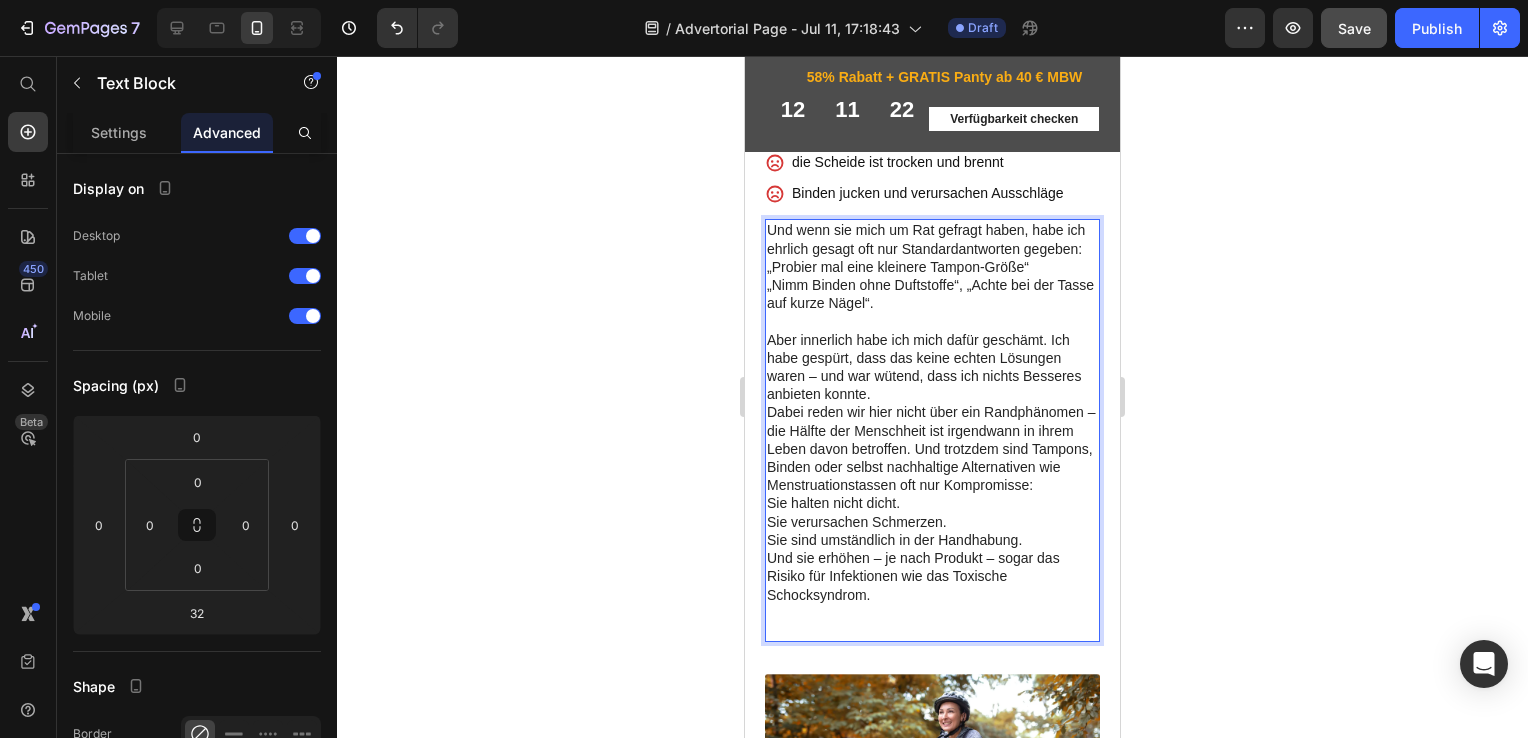 click on "Und wenn sie mich um Rat gefragt haben, habe ich ehrlich gesagt oft nur Standardantworten gegeben:  „Probier mal eine kleinere Tampon-Größe“ „Nimm Binden ohne Duftstoffe“, „Achte bei der Tasse auf kurze Nägel“.  Aber innerlich habe ich mich dafür geschämt. Ich habe gespürt, dass das keine echten Lösungen waren – und war wütend, dass ich nichts Besseres anbieten konnte. Dabei reden wir hier nicht über ein Randphänomen – die Hälfte der Menschheit ist irgendwann in ihrem Leben davon betroffen. Und trotzdem sind Tampons, Binden oder selbst nachhaltige Alternativen wie Menstruationstassen oft nur Kompromisse: Sie halten nicht dicht. Sie verursachen Schmerzen. Sie sind umständlich in der Handhabung. Und sie erhöhen – je nach Produkt – sogar das Risiko für Infektionen wie das Toxische Schocksyndrom." at bounding box center (932, 449) 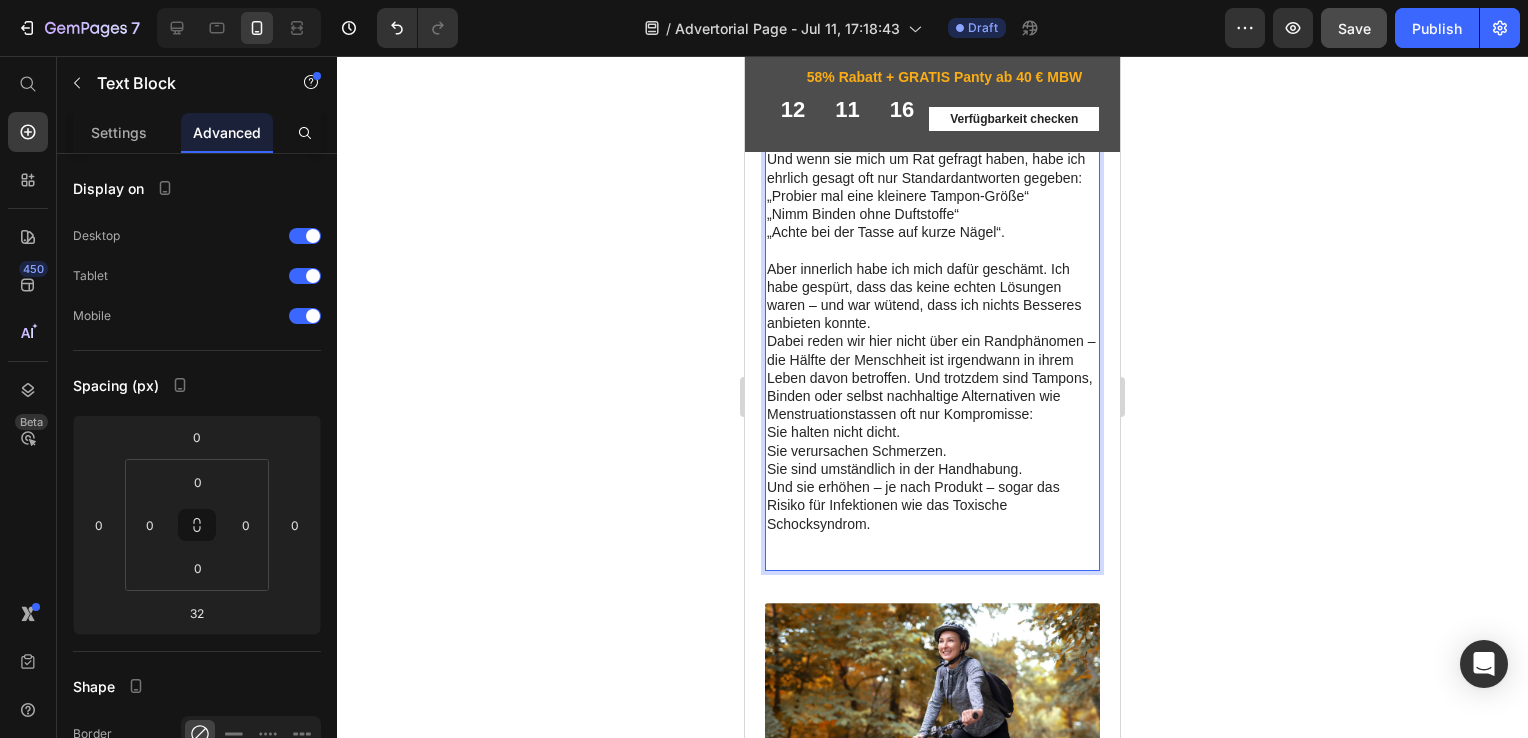 scroll, scrollTop: 1013, scrollLeft: 0, axis: vertical 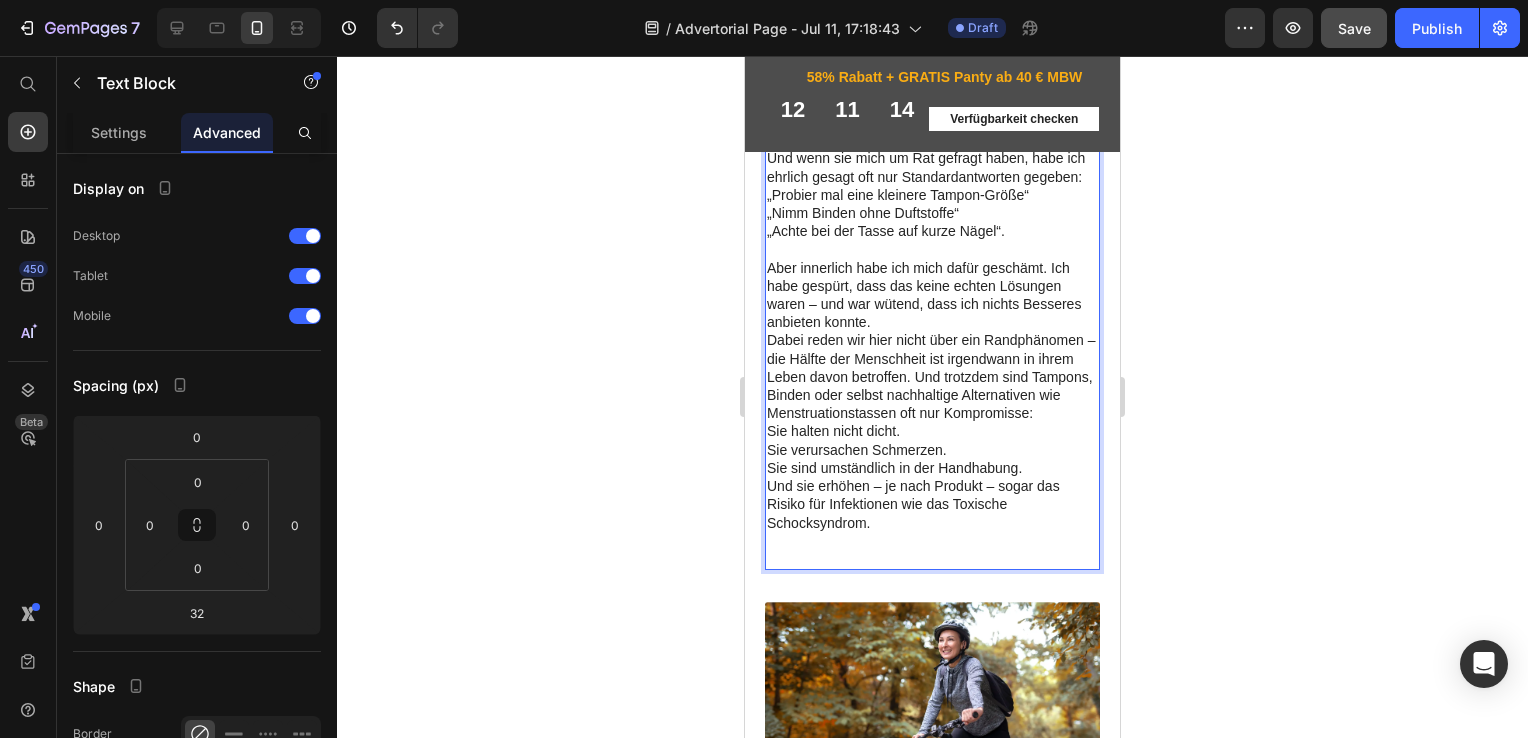 click on "Und wenn sie mich um Rat gefragt haben, habe ich ehrlich gesagt oft nur Standardantworten gegeben:  „Probier mal eine kleinere Tampon-Größe“ „Nimm Binden ohne Duftstoffe“ „Achte bei der Tasse auf kurze Nägel“.  Aber innerlich habe ich mich dafür geschämt. Ich habe gespürt, dass das keine echten Lösungen waren – und war wütend, dass ich nichts Besseres anbieten konnte. Dabei reden wir hier nicht über ein Randphänomen – die Hälfte der Menschheit ist irgendwann in ihrem Leben davon betroffen. Und trotzdem sind Tampons, Binden oder selbst nachhaltige Alternativen wie Menstruationstassen oft nur Kompromisse: Sie halten nicht dicht. Sie verursachen Schmerzen. Sie sind umständlich in der Handhabung. Und sie erhöhen – je nach Produkt – sogar das Risiko für Infektionen wie das Toxische Schocksyndrom." at bounding box center (932, 377) 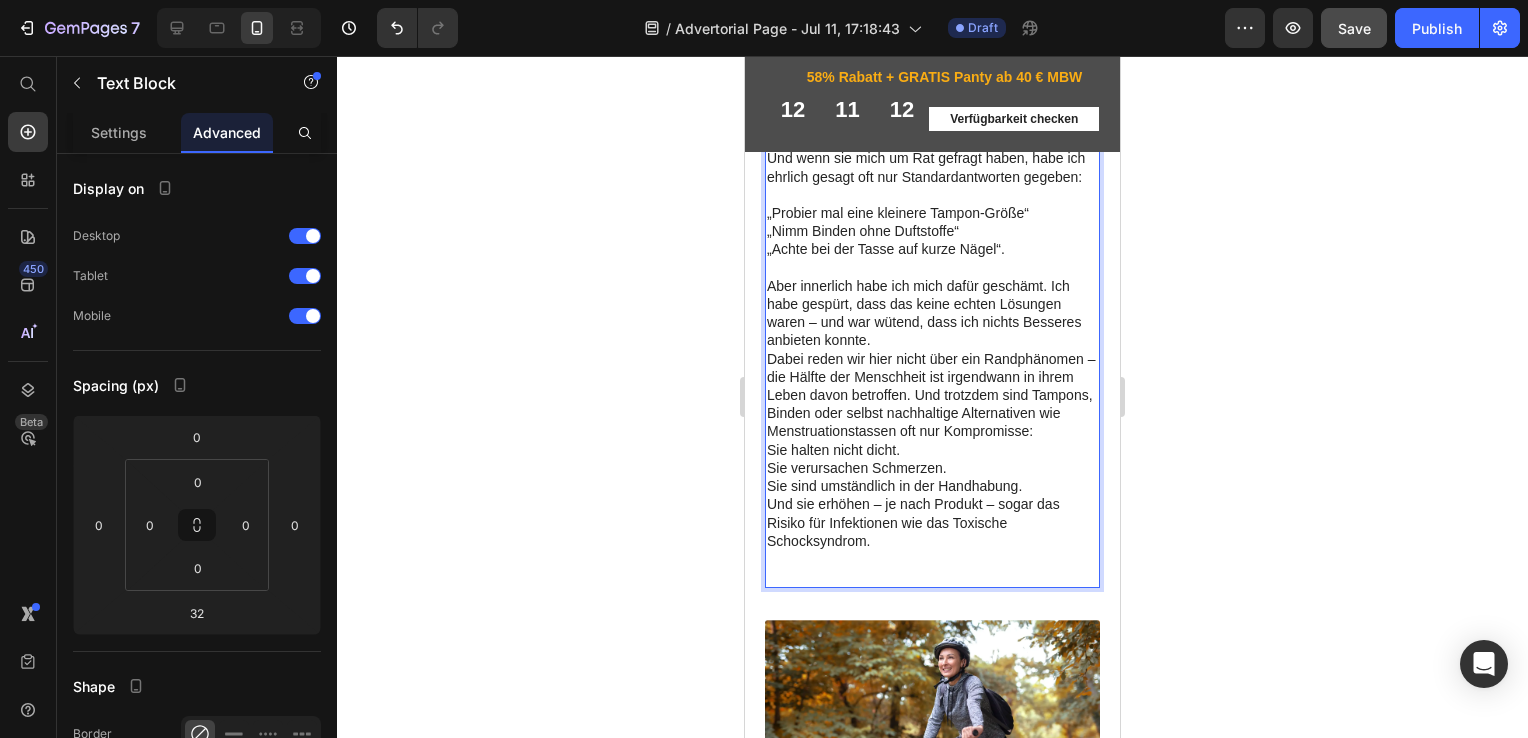 click on "Und wenn sie mich um Rat gefragt haben, habe ich ehrlich gesagt oft nur Standardantworten gegeben:  ⁠⁠⁠⁠⁠⁠⁠ „Probier mal eine kleinere Tampon-Größe“ „Nimm Binden ohne Duftstoffe“ „Achte bei der Tasse auf kurze Nägel“.  Aber innerlich habe ich mich dafür geschämt. Ich habe gespürt, dass das keine echten Lösungen waren – und war wütend, dass ich nichts Besseres anbieten konnte. Dabei reden wir hier nicht über ein Randphänomen – die Hälfte der Menschheit ist irgendwann in ihrem Leben davon betroffen. Und trotzdem sind Tampons, Binden oder selbst nachhaltige Alternativen wie Menstruationstassen oft nur Kompromisse: Sie halten nicht dicht. Sie verursachen Schmerzen. Sie sind umständlich in der Handhabung. Und sie erhöhen – je nach Produkt – sogar das Risiko für Infektionen wie das Toxische Schocksyndrom." at bounding box center (932, 386) 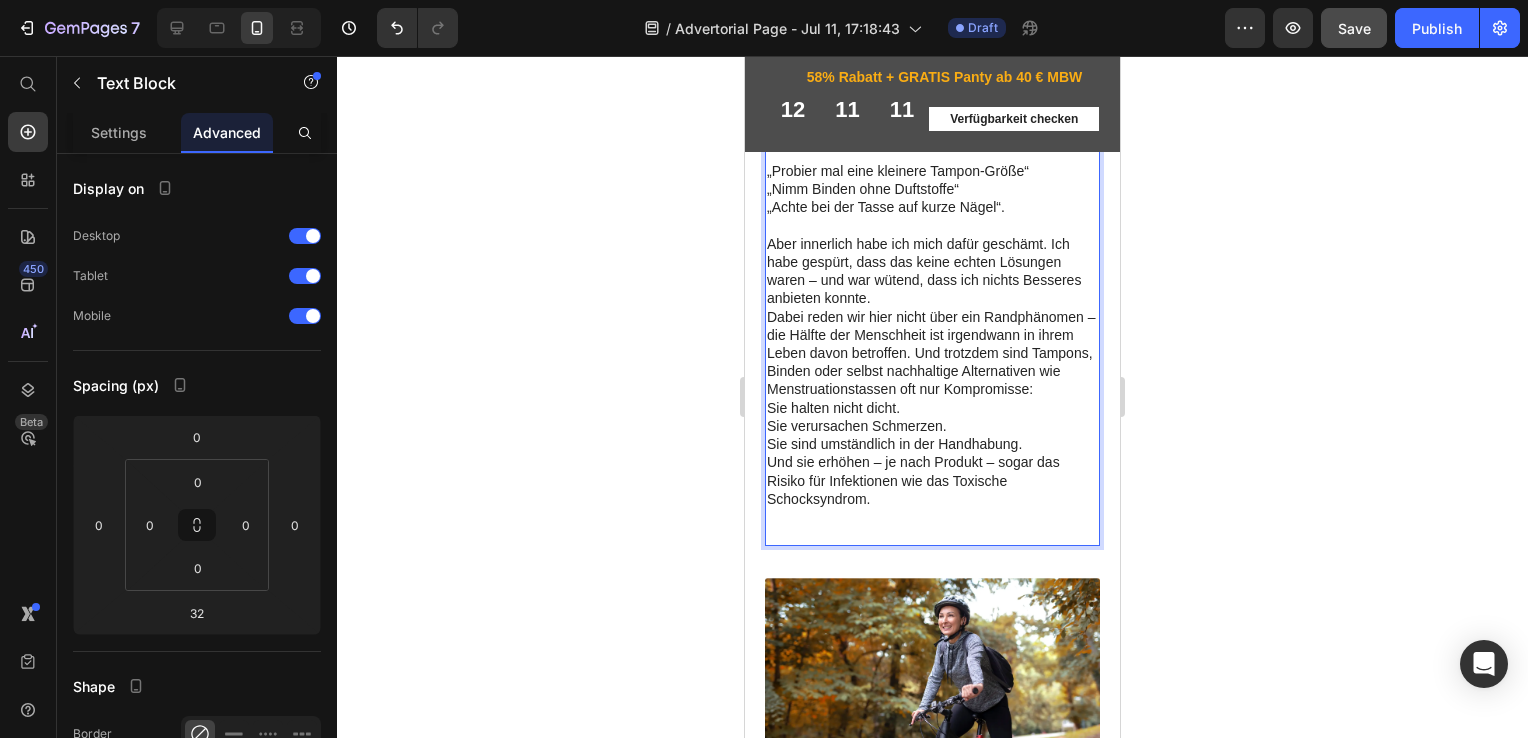 scroll, scrollTop: 1085, scrollLeft: 0, axis: vertical 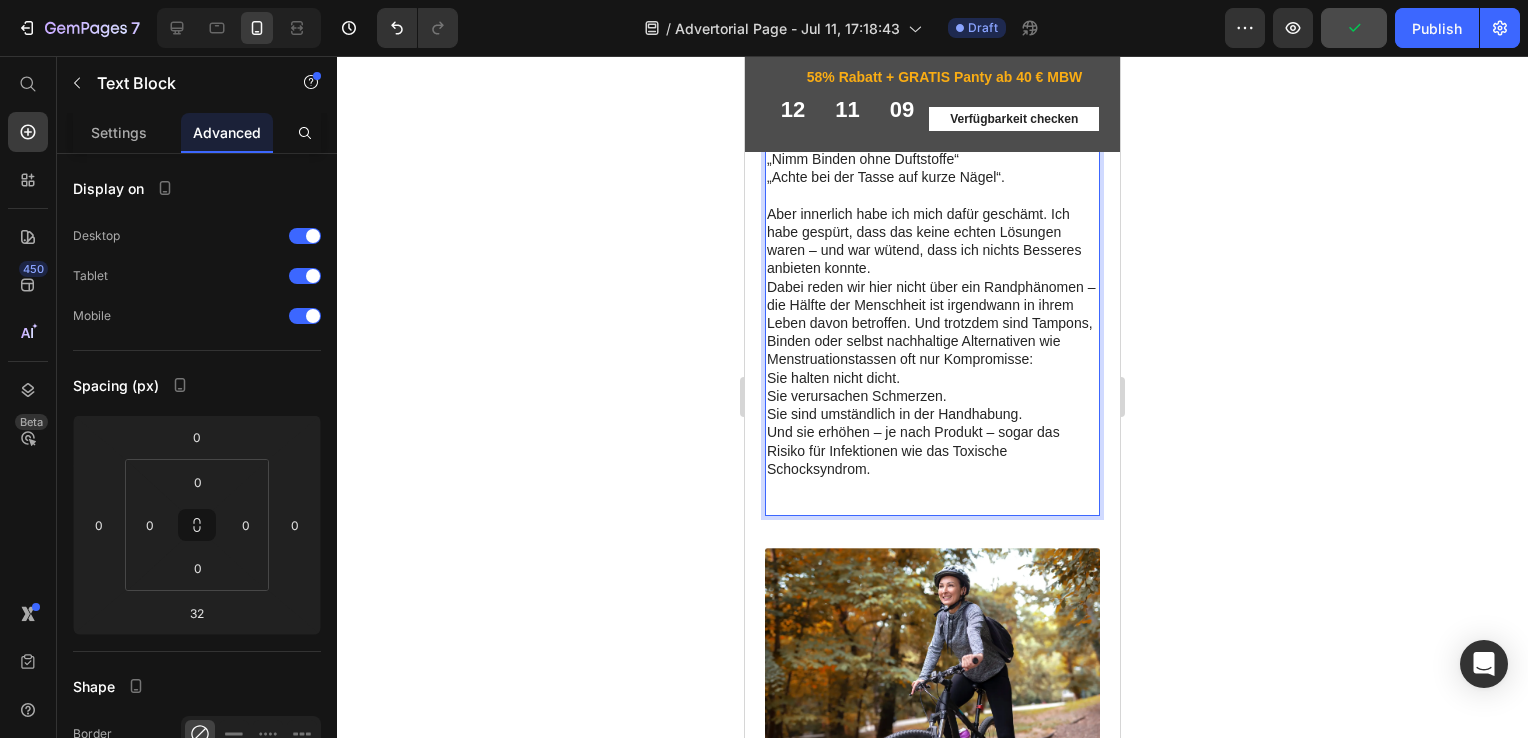 click on "Und wenn sie mich um Rat gefragt haben, habe ich ehrlich gesagt oft nur Standardantworten gegeben:  „Probier mal eine kleinere Tampon-Größe“ „Nimm Binden ohne Duftstoffe“ „Achte bei der Tasse auf kurze Nägel“.  Aber innerlich habe ich mich dafür geschämt. Ich habe gespürt, dass das keine echten Lösungen waren – und war wütend, dass ich nichts Besseres anbieten konnte. Dabei reden wir hier nicht über ein Randphänomen – die Hälfte der Menschheit ist irgendwann in ihrem Leben davon betroffen. Und trotzdem sind Tampons, Binden oder selbst nachhaltige Alternativen wie Menstruationstassen oft nur Kompromisse: Sie halten nicht dicht. Sie verursachen Schmerzen. Sie sind umständlich in der Handhabung. Und sie erhöhen – je nach Produkt – sogar das Risiko für Infektionen wie das Toxische Schocksyndrom." at bounding box center [932, 314] 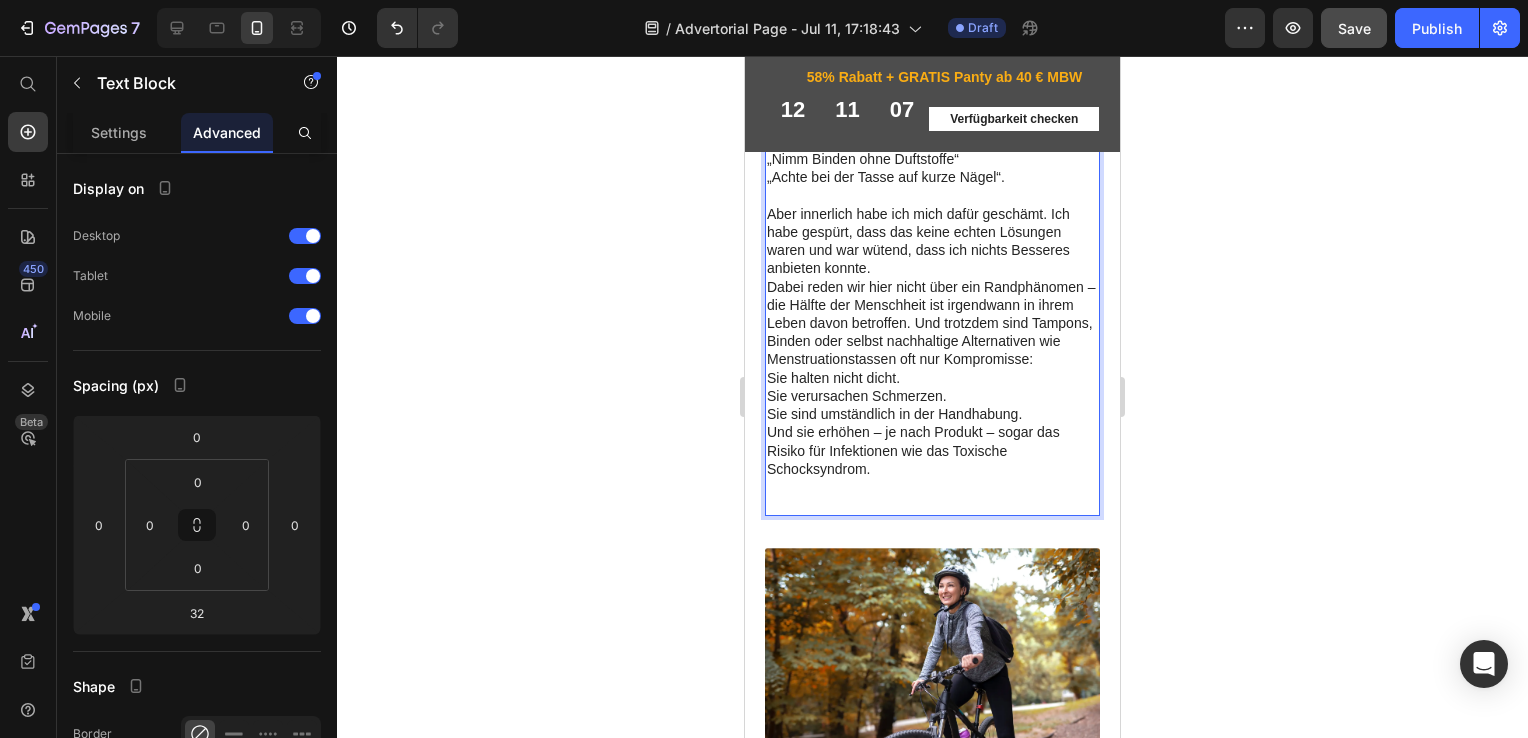 click on "Und wenn sie mich um Rat gefragt haben, habe ich ehrlich gesagt oft nur Standardantworten gegeben:  „Probier mal eine kleinere Tampon-Größe“ „Nimm Binden ohne Duftstoffe“ „Achte bei der Tasse auf kurze Nägel“.  Aber innerlich habe ich mich dafür geschämt. Ich habe gespürt, dass das keine echten Lösungen waren und war wütend, dass ich nichts Besseres anbieten konnte. Dabei reden wir hier nicht über ein Randphänomen – die Hälfte der Menschheit ist irgendwann in ihrem Leben davon betroffen. Und trotzdem sind Tampons, Binden oder selbst nachhaltige Alternativen wie Menstruationstassen oft nur Kompromisse: Sie halten nicht dicht. Sie verursachen Schmerzen. Sie sind umständlich in der Handhabung. Und sie erhöhen – je nach Produkt – sogar das Risiko für Infektionen wie das Toxische Schocksyndrom." at bounding box center [932, 314] 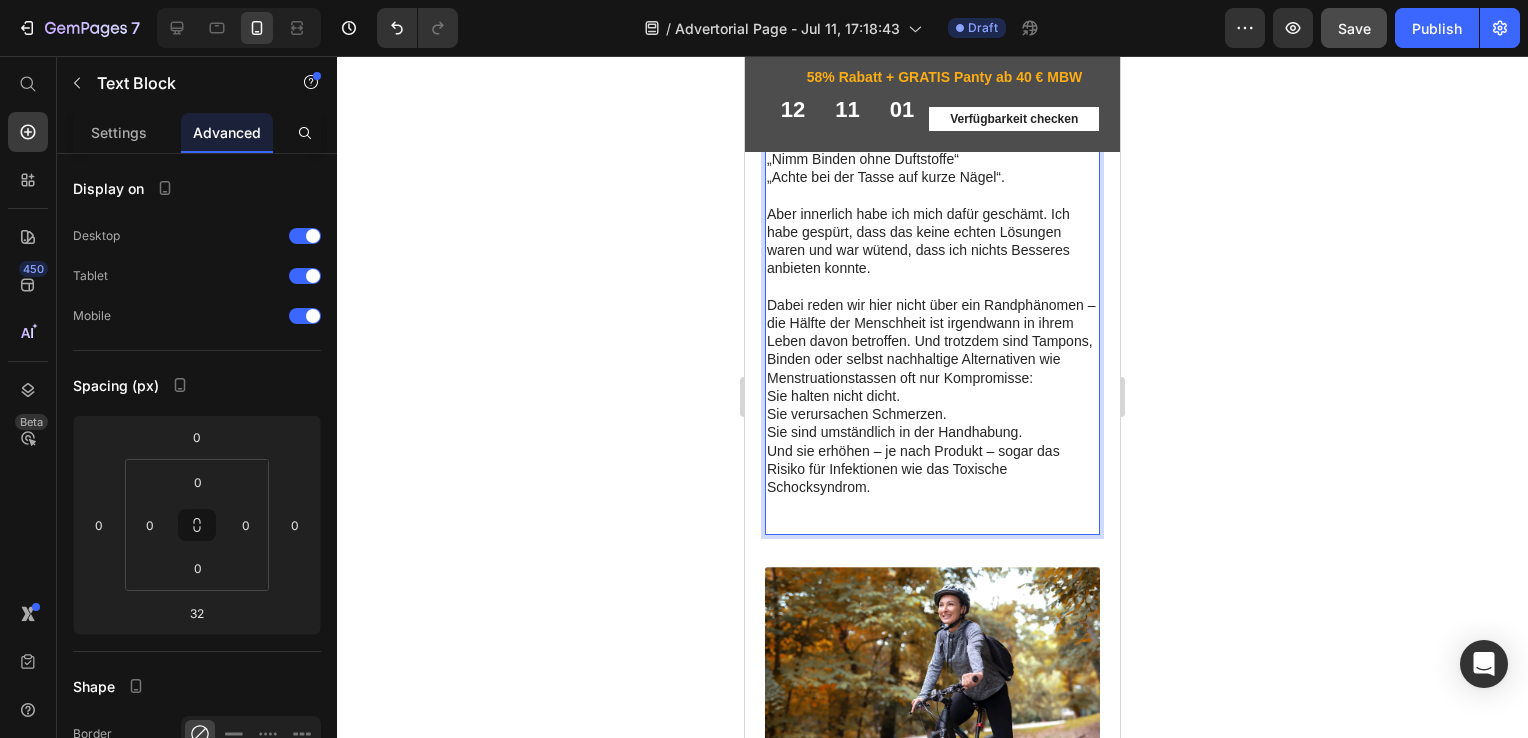 click on "Und wenn sie mich um Rat gefragt haben, habe ich ehrlich gesagt oft nur Standardantworten gegeben:  „Probier mal eine kleinere Tampon-Größe“ „Nimm Binden ohne Duftstoffe“ „Achte bei der Tasse auf kurze Nägel“.  Aber innerlich habe ich mich dafür geschämt. Ich habe gespürt, dass das keine echten Lösungen waren und war wütend, dass ich nichts Besseres anbieten konnte. ⁠⁠⁠⁠⁠⁠⁠ Dabei reden wir hier nicht über ein Randphänomen – die Hälfte der Menschheit ist irgendwann in ihrem Leben davon betroffen. Und trotzdem sind Tampons, Binden oder selbst nachhaltige Alternativen wie Menstruationstassen oft nur Kompromisse: Sie halten nicht dicht. Sie verursachen Schmerzen. Sie sind umständlich in der Handhabung. Und sie erhöhen – je nach Produkt – sogar das Risiko für Infektionen wie das Toxische Schocksyndrom." at bounding box center [932, 323] 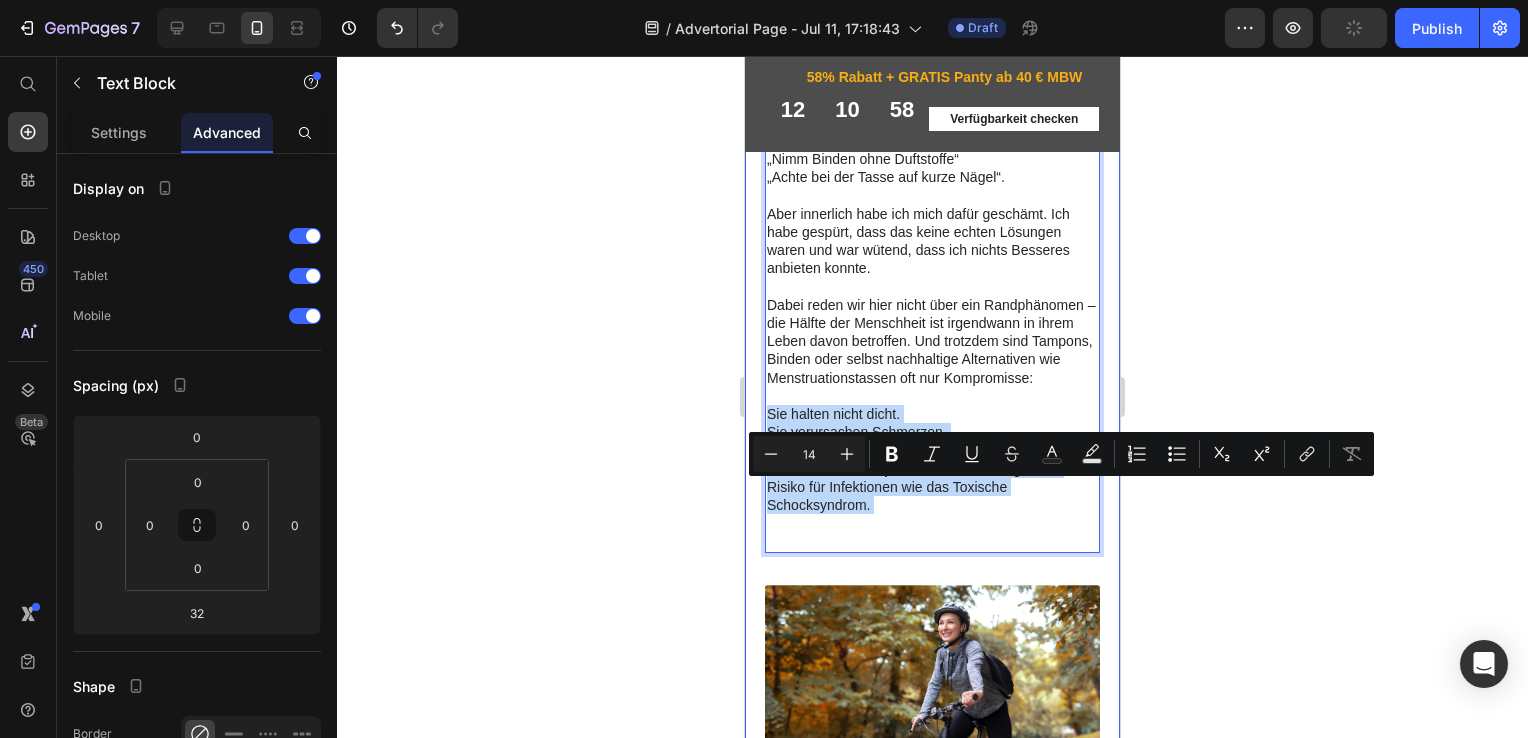 drag, startPoint x: 889, startPoint y: 594, endPoint x: 762, endPoint y: 498, distance: 159.20113 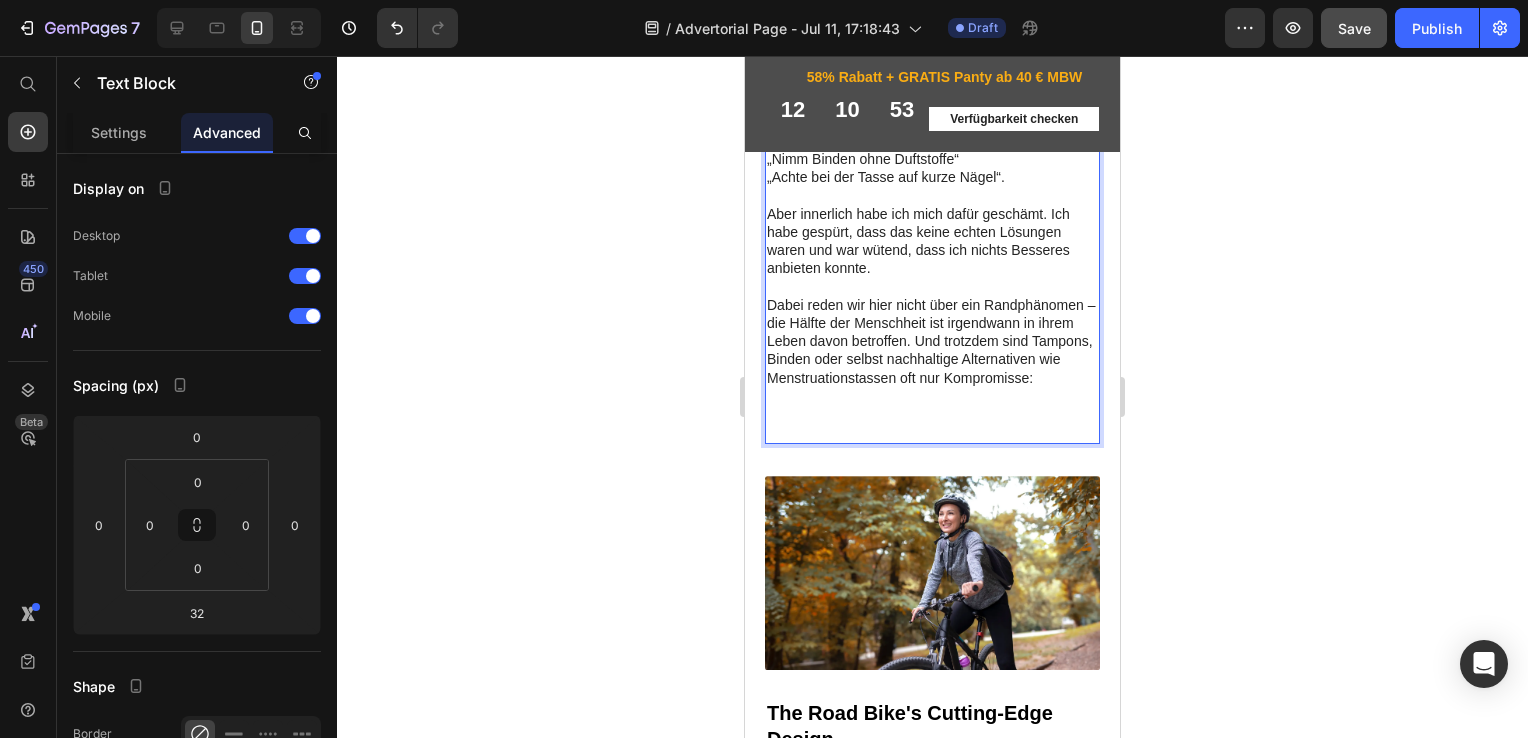 click on "Und wenn sie mich um Rat gefragt haben, habe ich ehrlich gesagt oft nur Standardantworten gegeben:  „Probier mal eine kleinere Tampon-Größe“ „Nimm Binden ohne Duftstoffe“ „Achte bei der Tasse auf kurze Nägel“.  Aber innerlich habe ich mich dafür geschämt. Ich habe gespürt, dass das keine echten Lösungen waren und war wütend, dass ich nichts Besseres anbieten konnte. Dabei reden wir hier nicht über ein Randphänomen – die Hälfte der Menschheit ist irgendwann in ihrem Leben davon betroffen. Und trotzdem sind Tampons, Binden oder selbst nachhaltige Alternativen wie Menstruationstassen oft nur Kompromisse: ⁠⁠⁠⁠⁠⁠⁠" at bounding box center [932, 278] 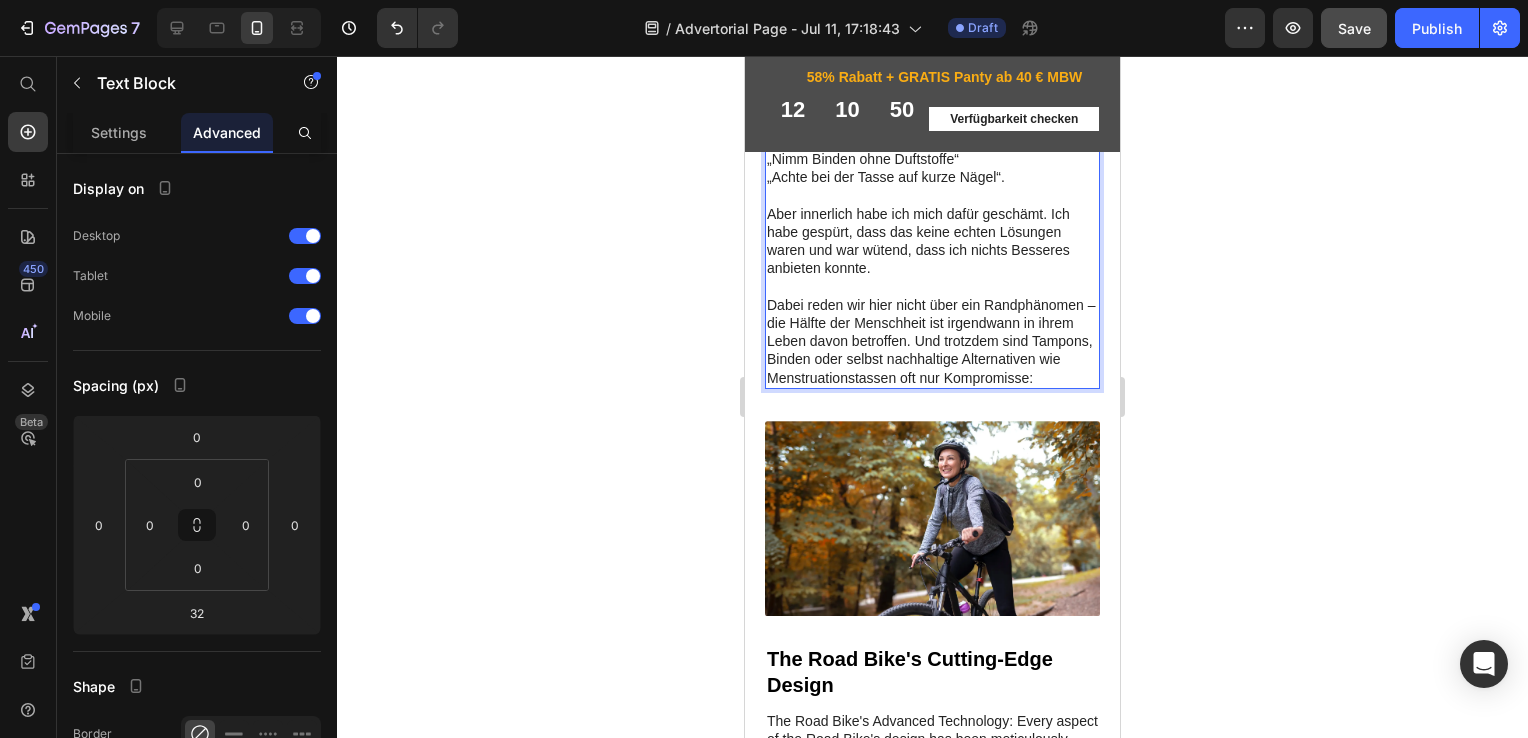 click 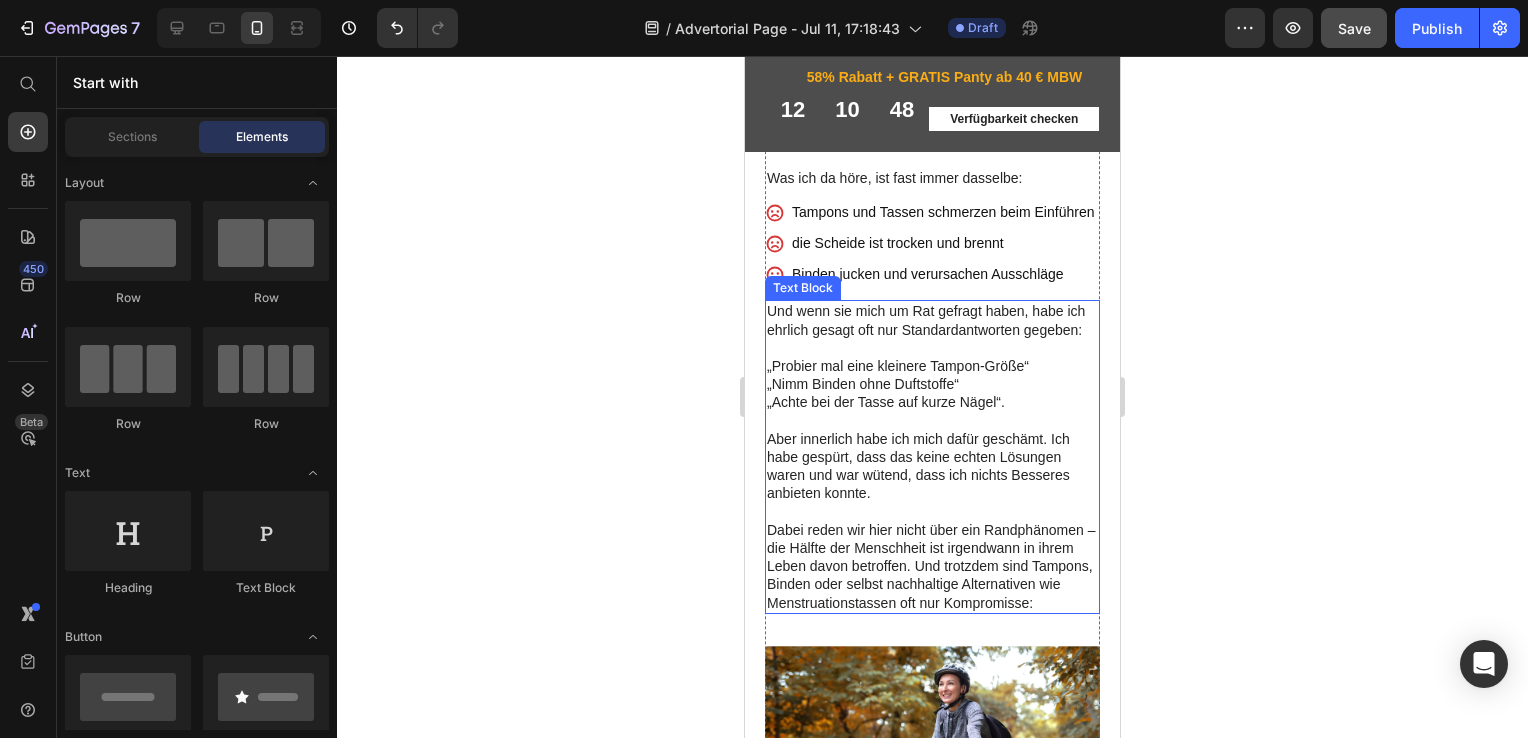 scroll, scrollTop: 816, scrollLeft: 0, axis: vertical 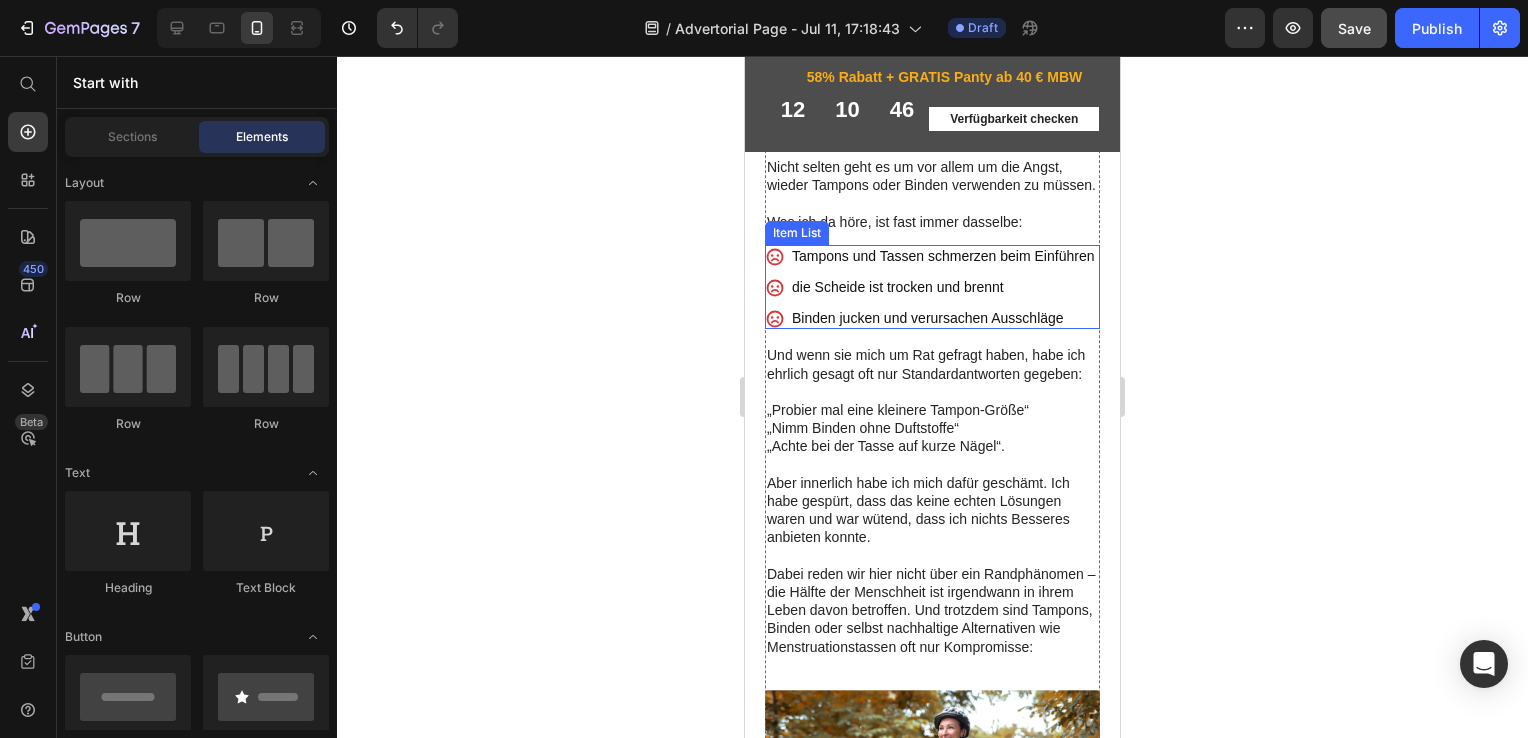 click on "Tampons und Tassen schmerzen beim Einführen" at bounding box center (943, 274) 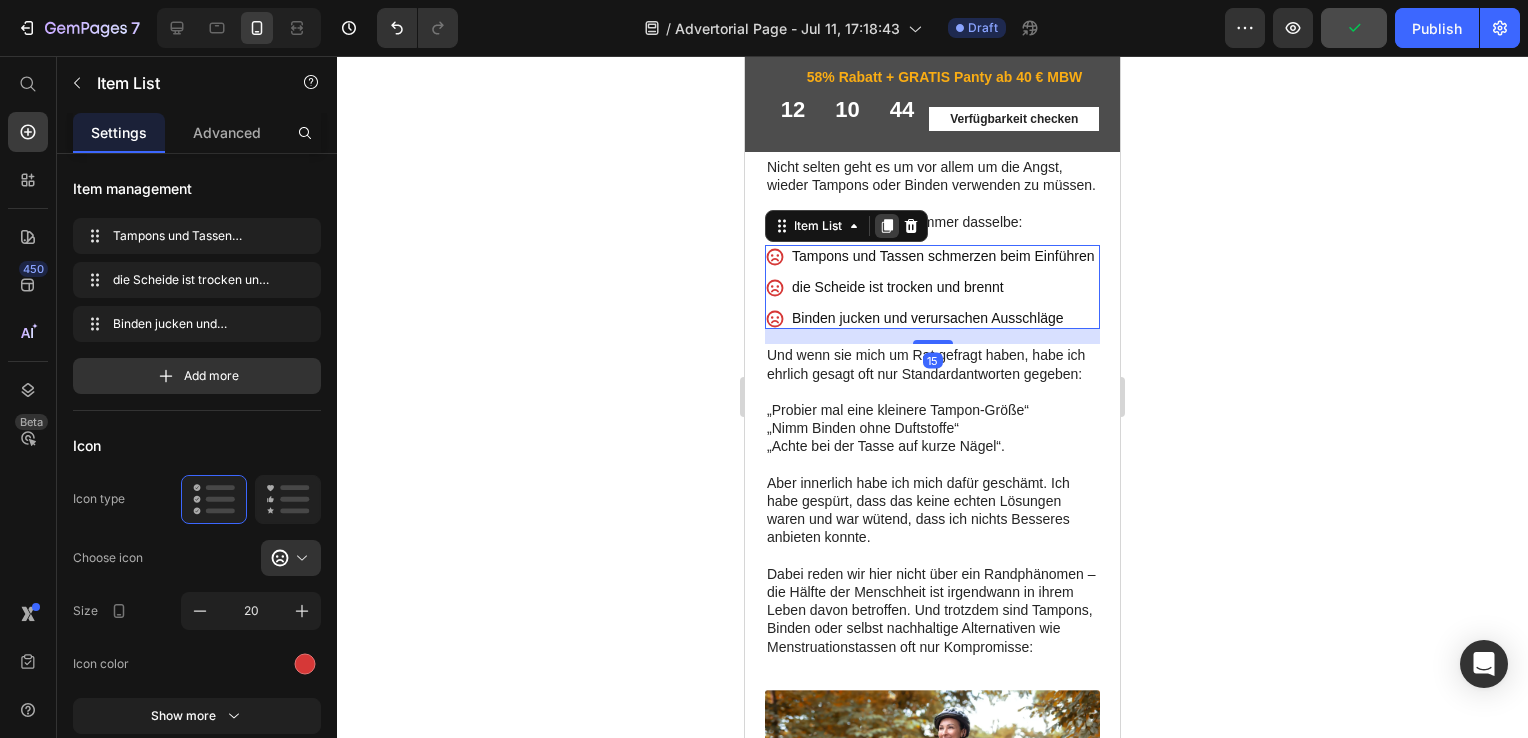 click 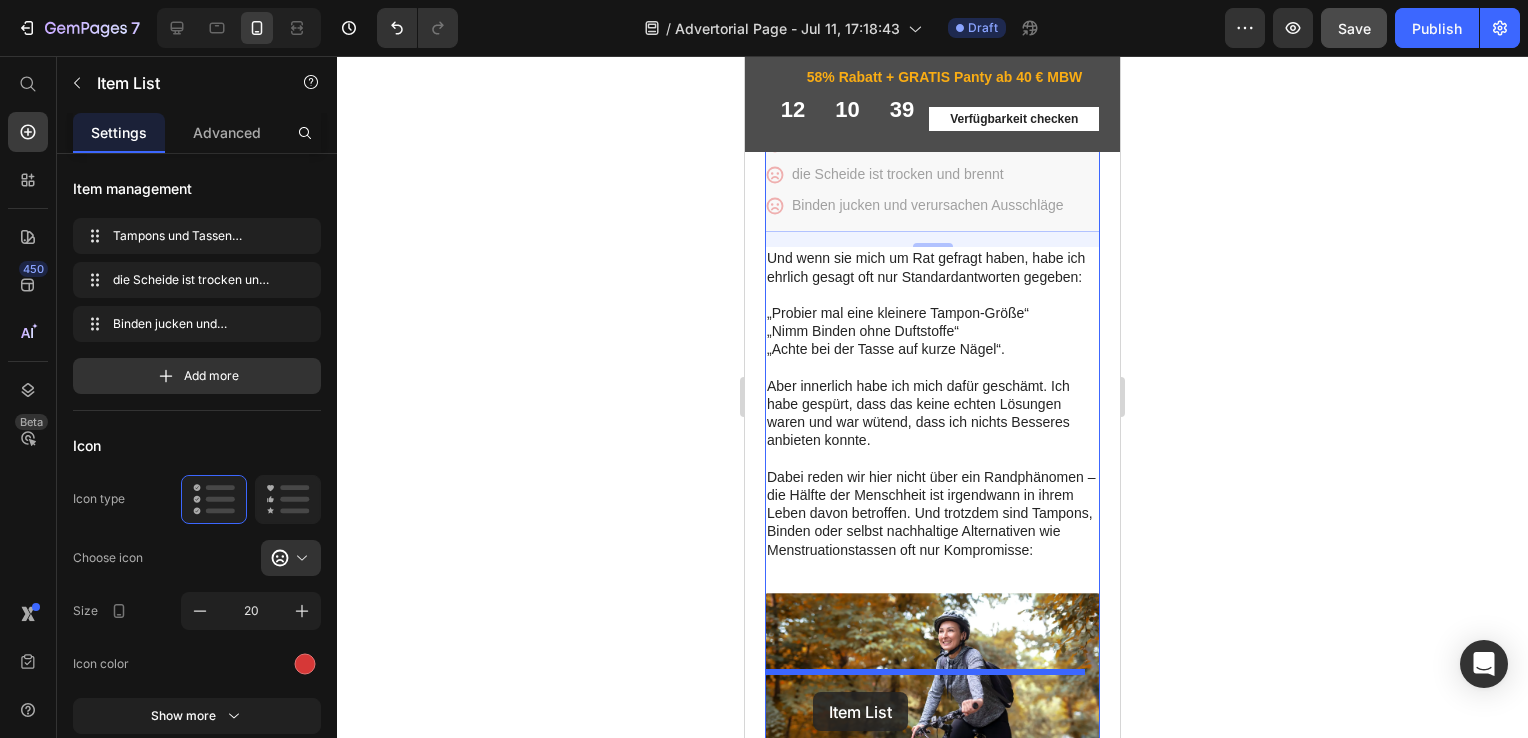 scroll, scrollTop: 1116, scrollLeft: 0, axis: vertical 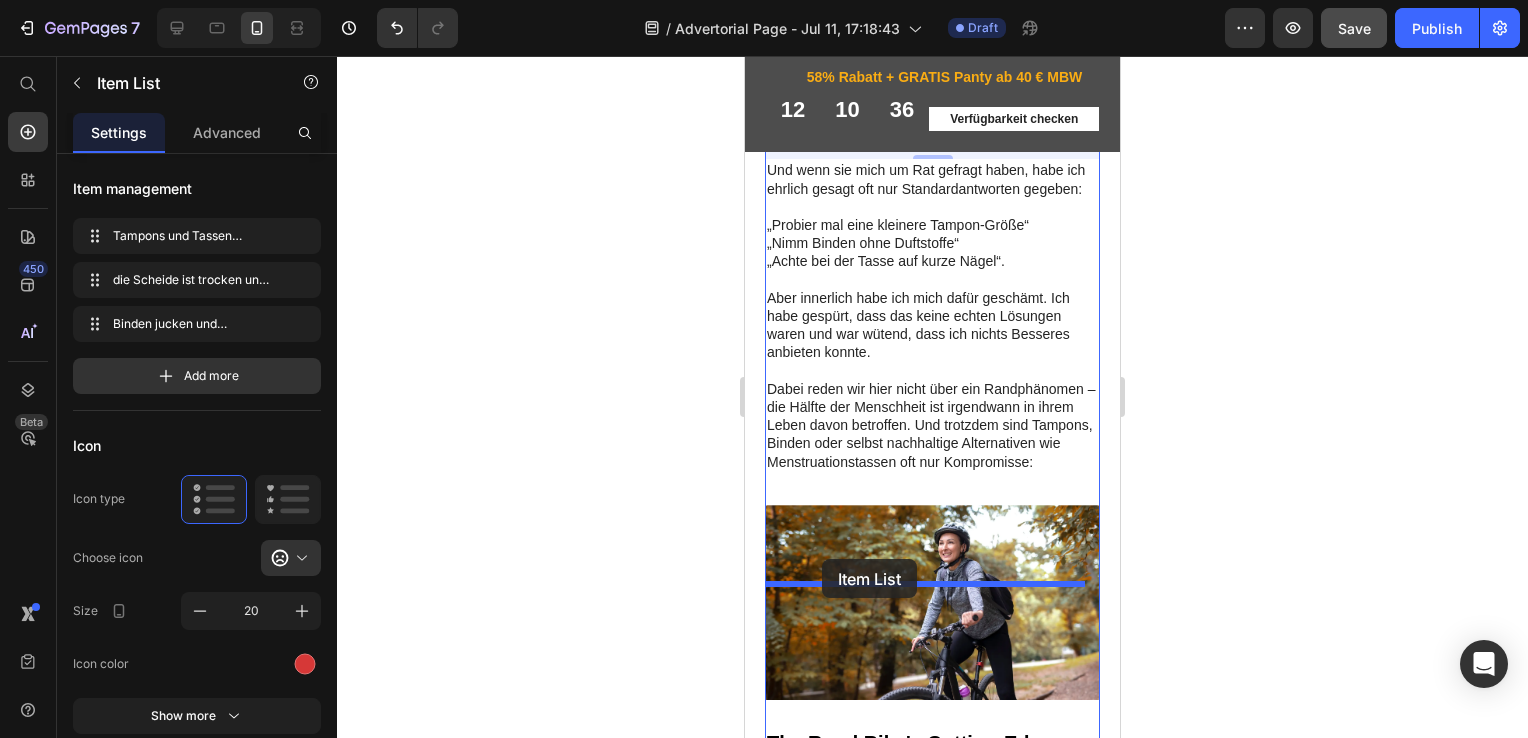 drag, startPoint x: 814, startPoint y: 368, endPoint x: 822, endPoint y: 559, distance: 191.16747 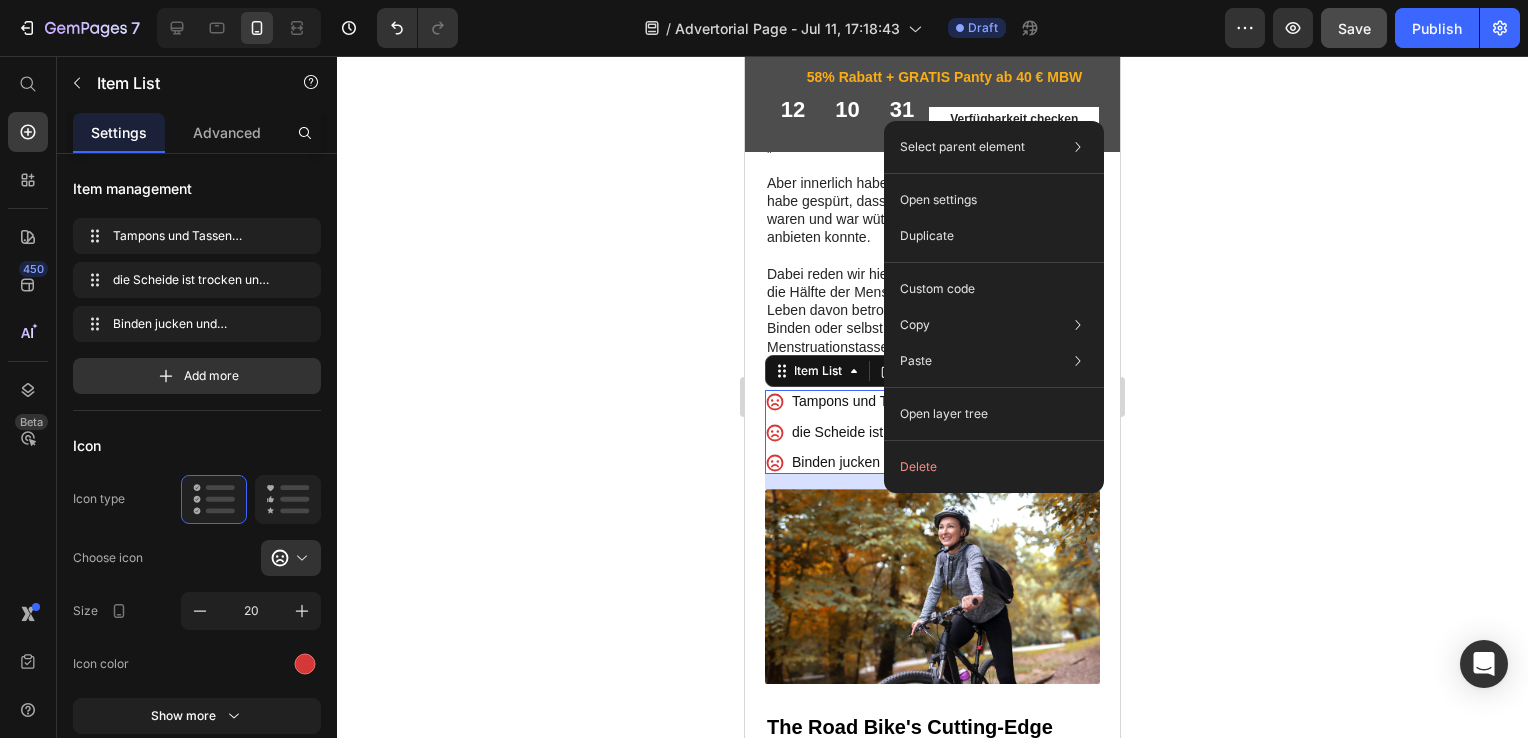 click on "Tampons und Tassen schmerzen beim Einführen" at bounding box center [943, 419] 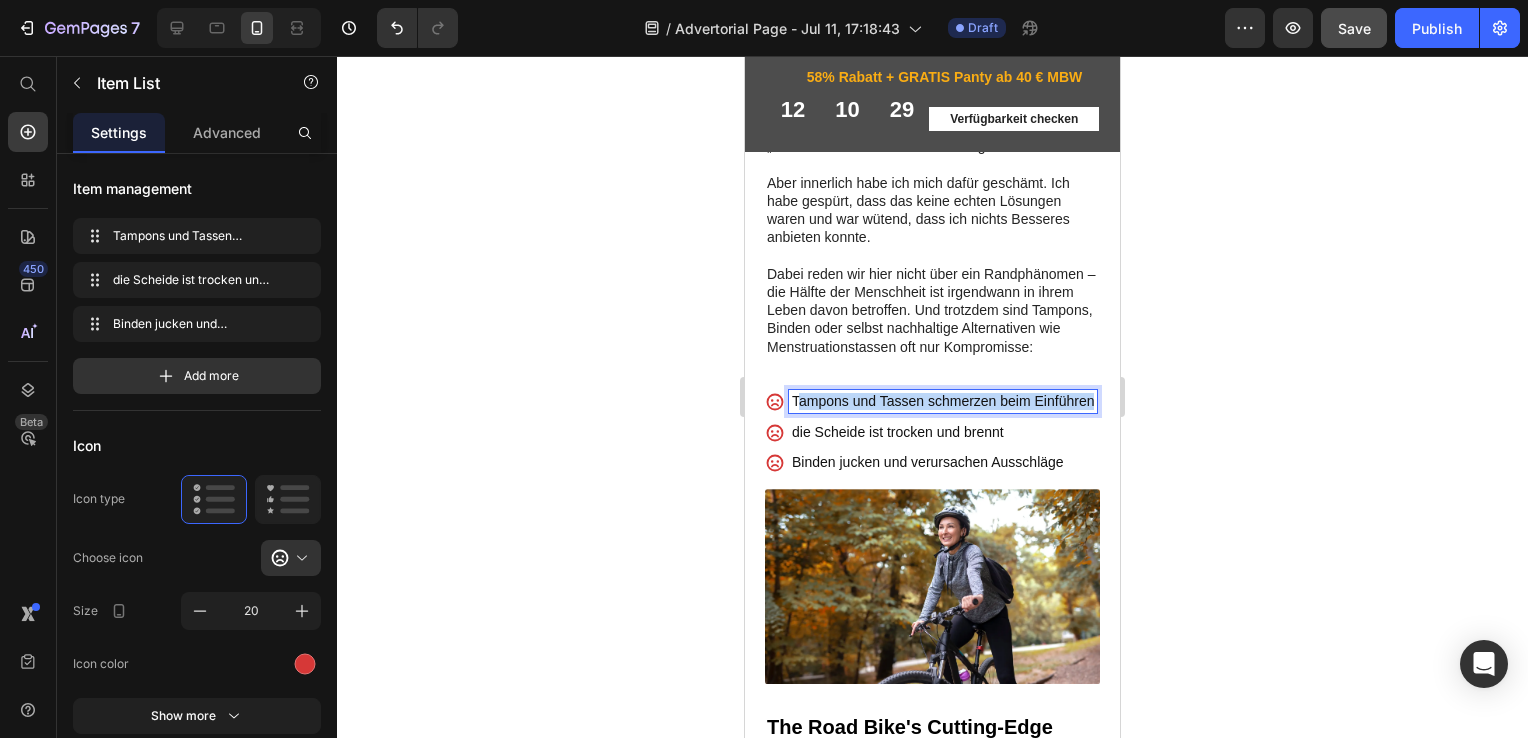 drag, startPoint x: 856, startPoint y: 496, endPoint x: 796, endPoint y: 472, distance: 64.62198 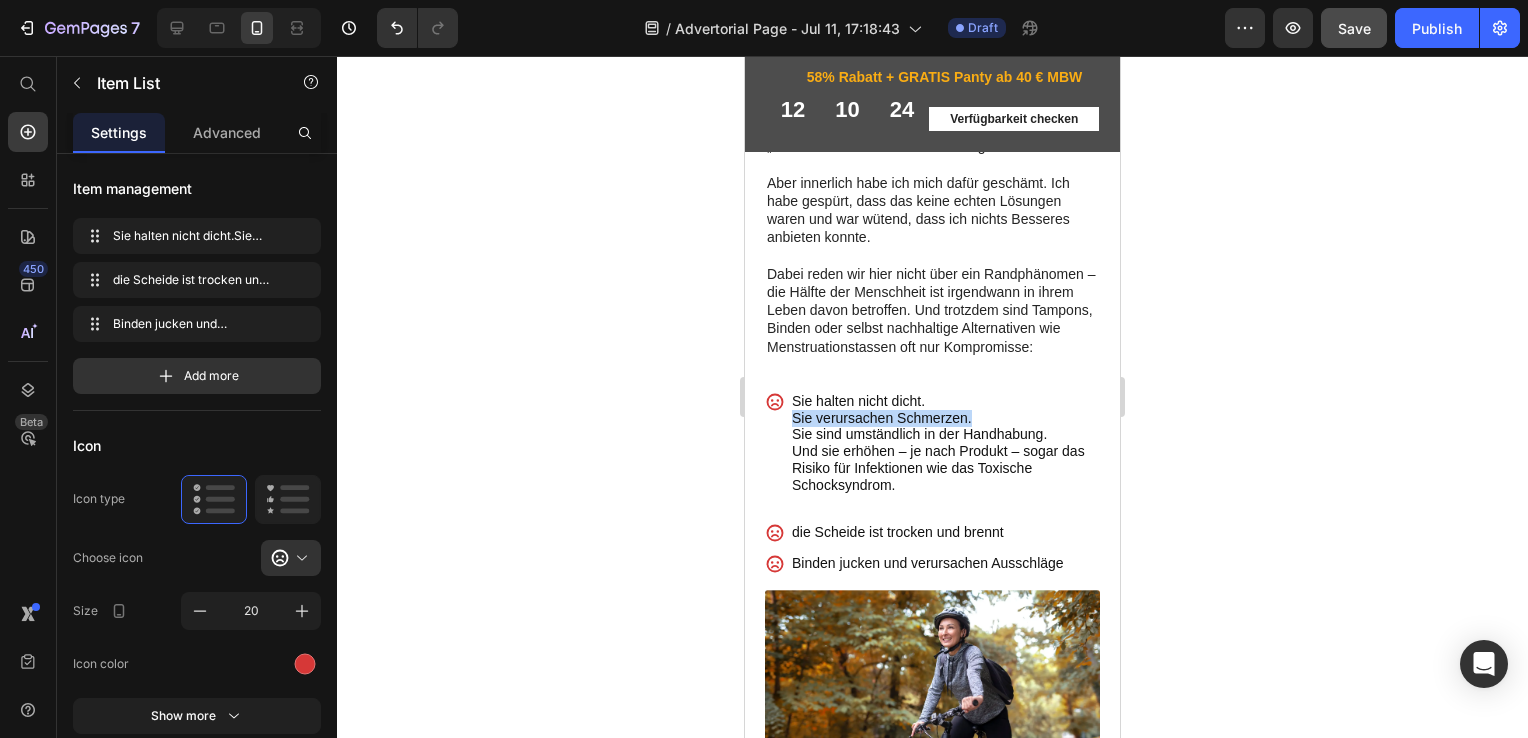 drag, startPoint x: 980, startPoint y: 498, endPoint x: 794, endPoint y: 494, distance: 186.043 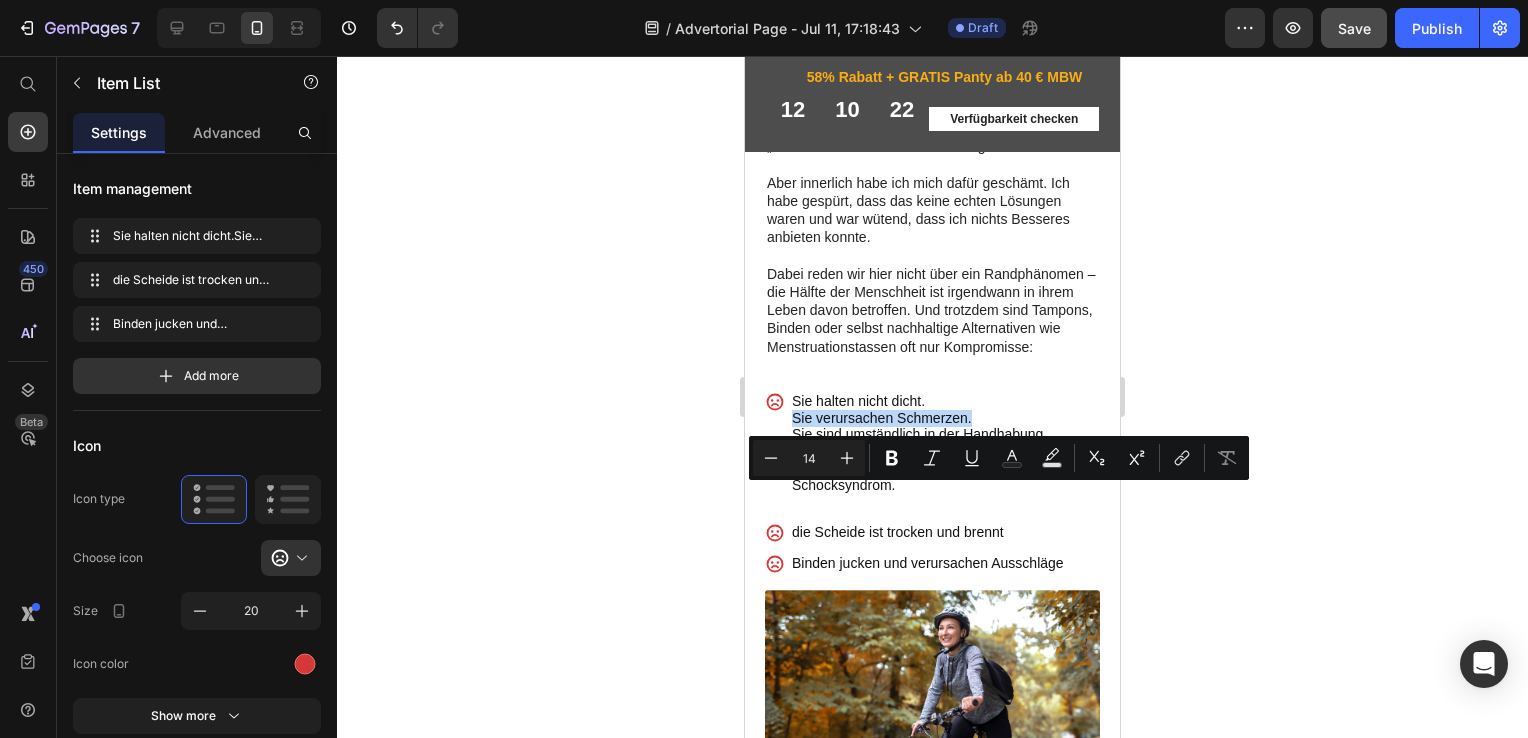 copy on "Sie verursachen Schmerzen." 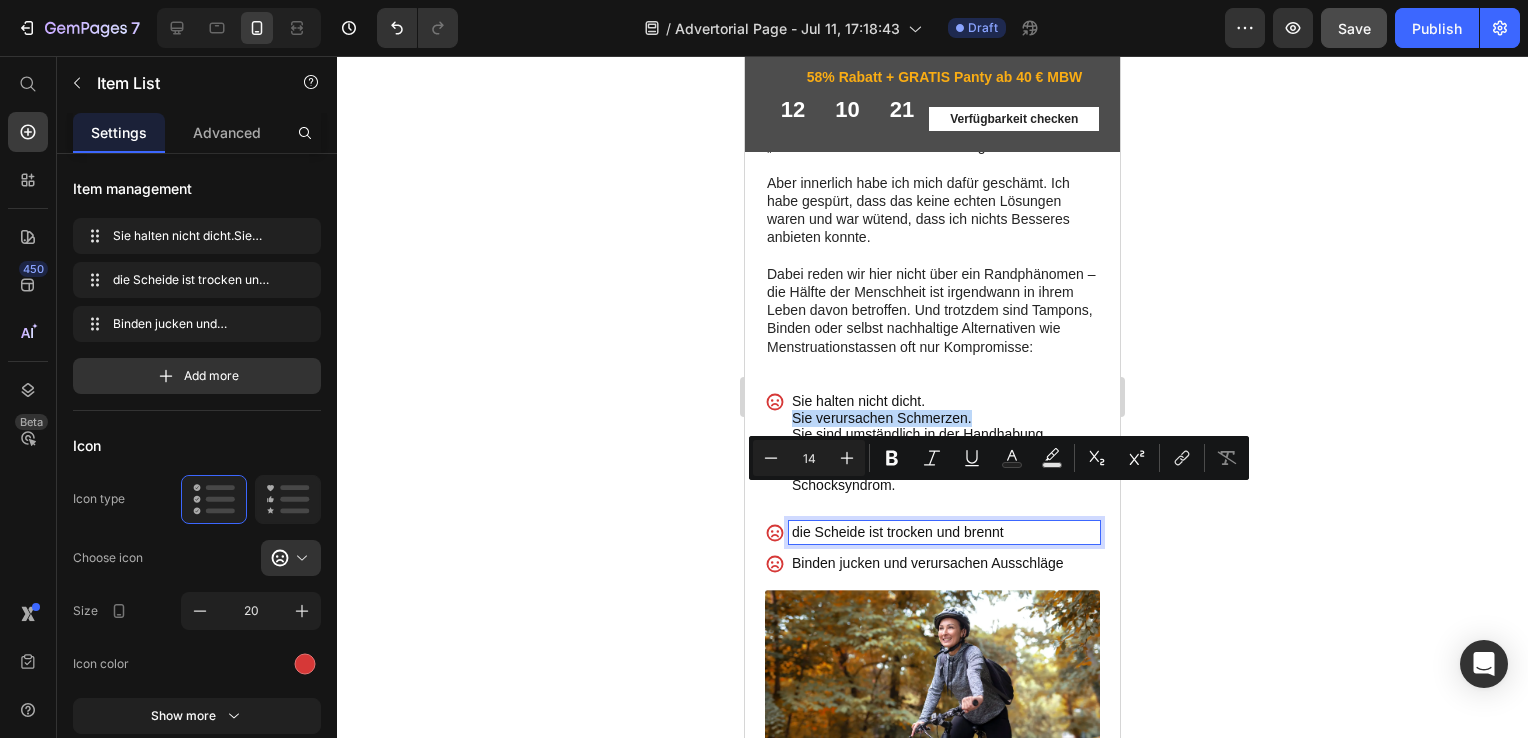click on "die Scheide ist trocken und brennt" at bounding box center [944, 551] 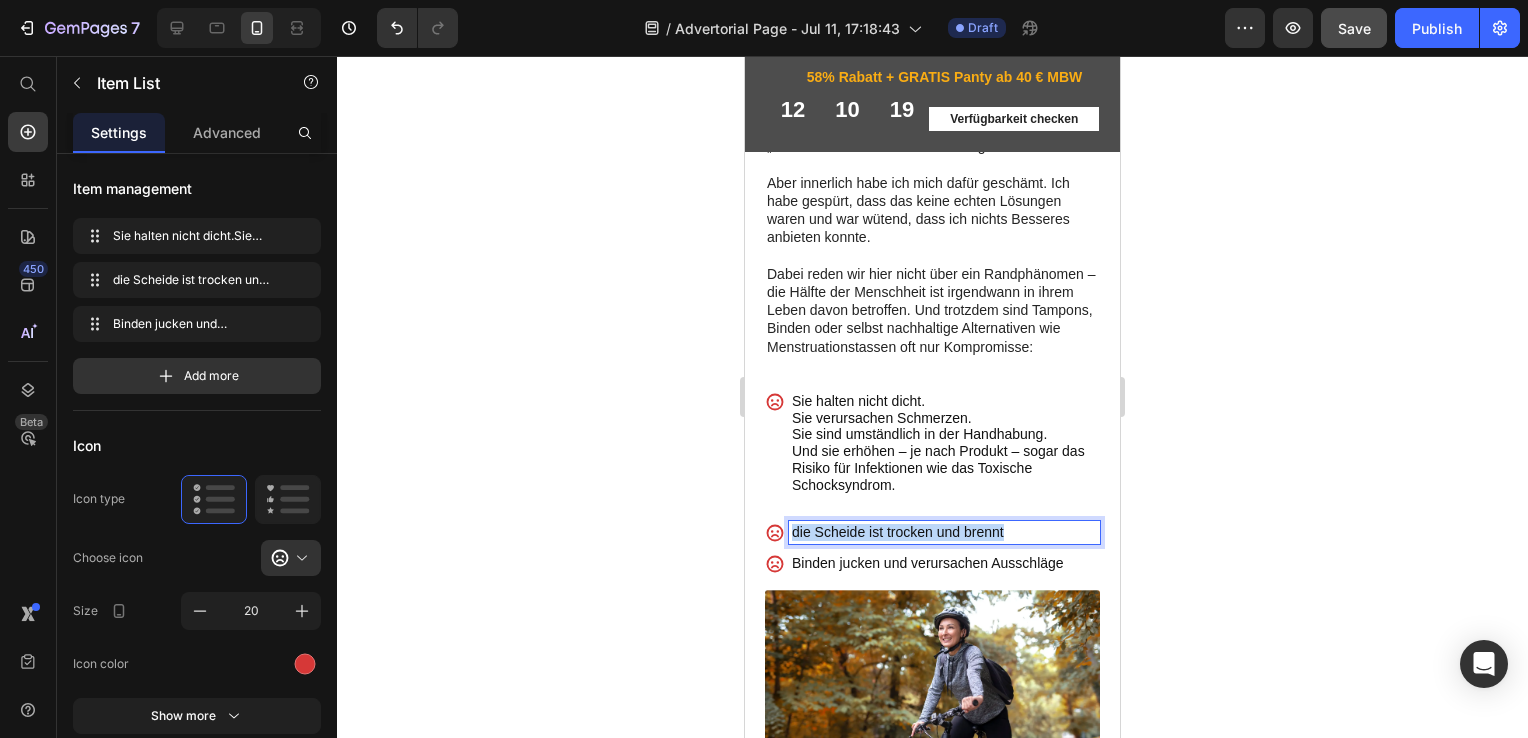 drag, startPoint x: 1006, startPoint y: 613, endPoint x: 789, endPoint y: 607, distance: 217.08293 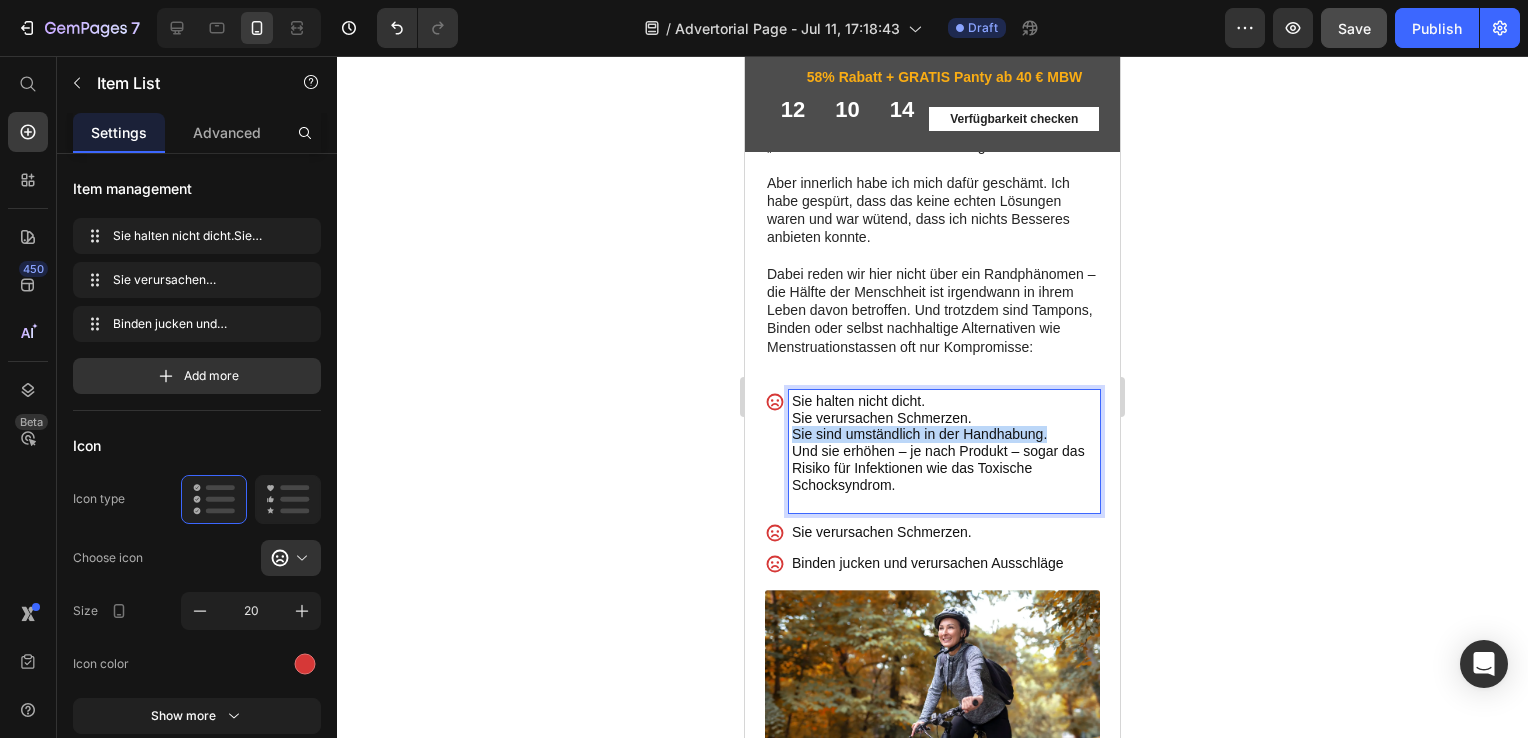 drag, startPoint x: 793, startPoint y: 514, endPoint x: 1045, endPoint y: 511, distance: 252.01785 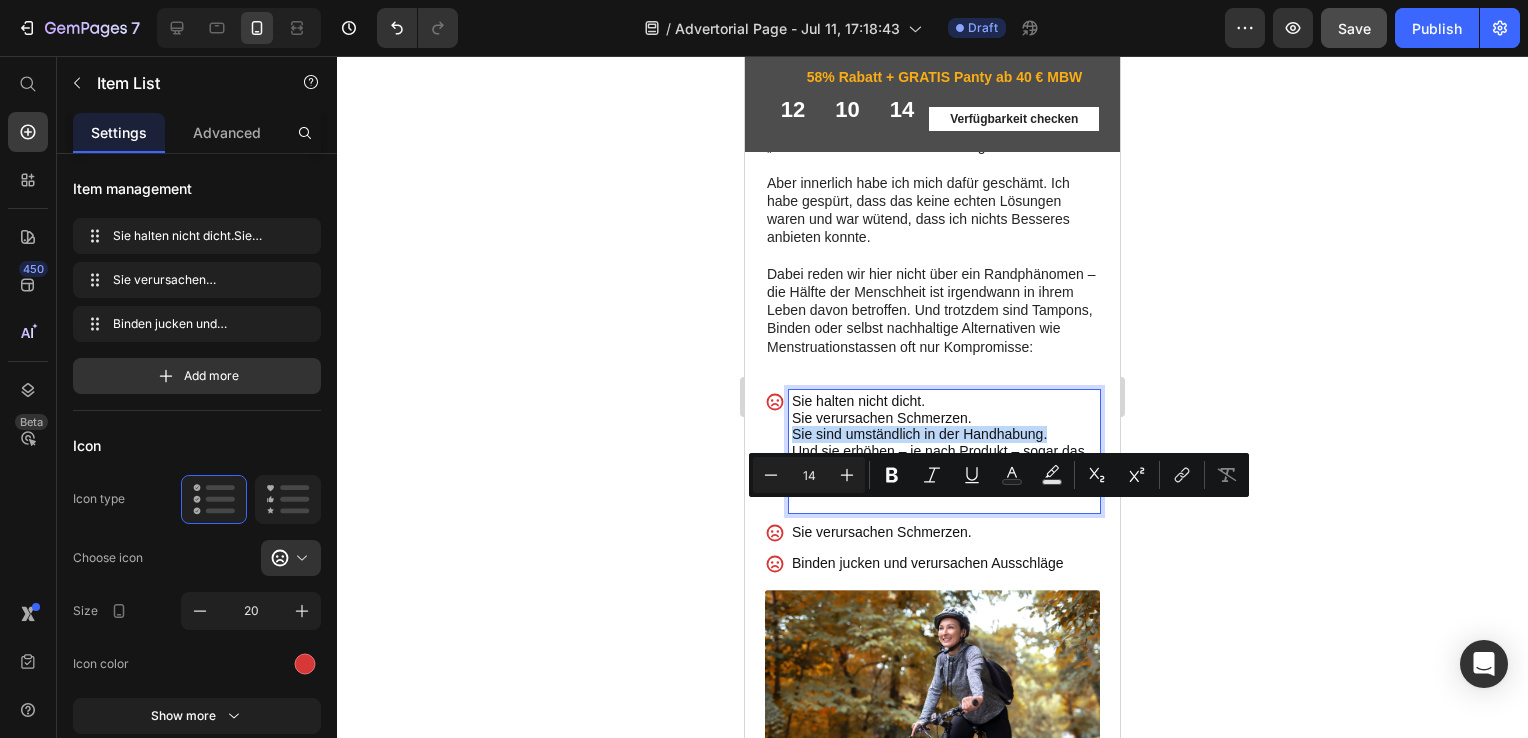 copy on "Sie sind umständlich in der Handhabung." 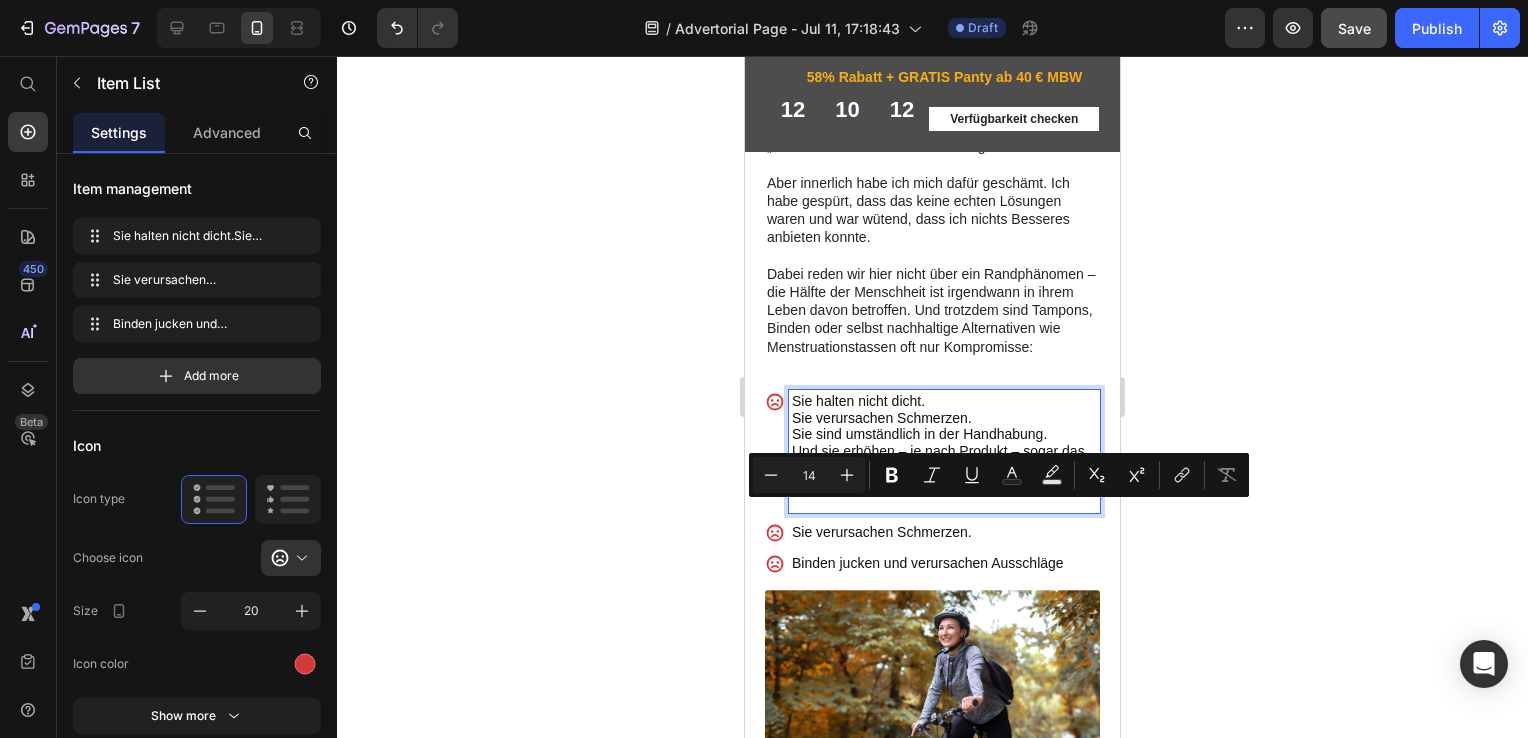 click on "Binden jucken und verursachen Ausschläge" at bounding box center (944, 581) 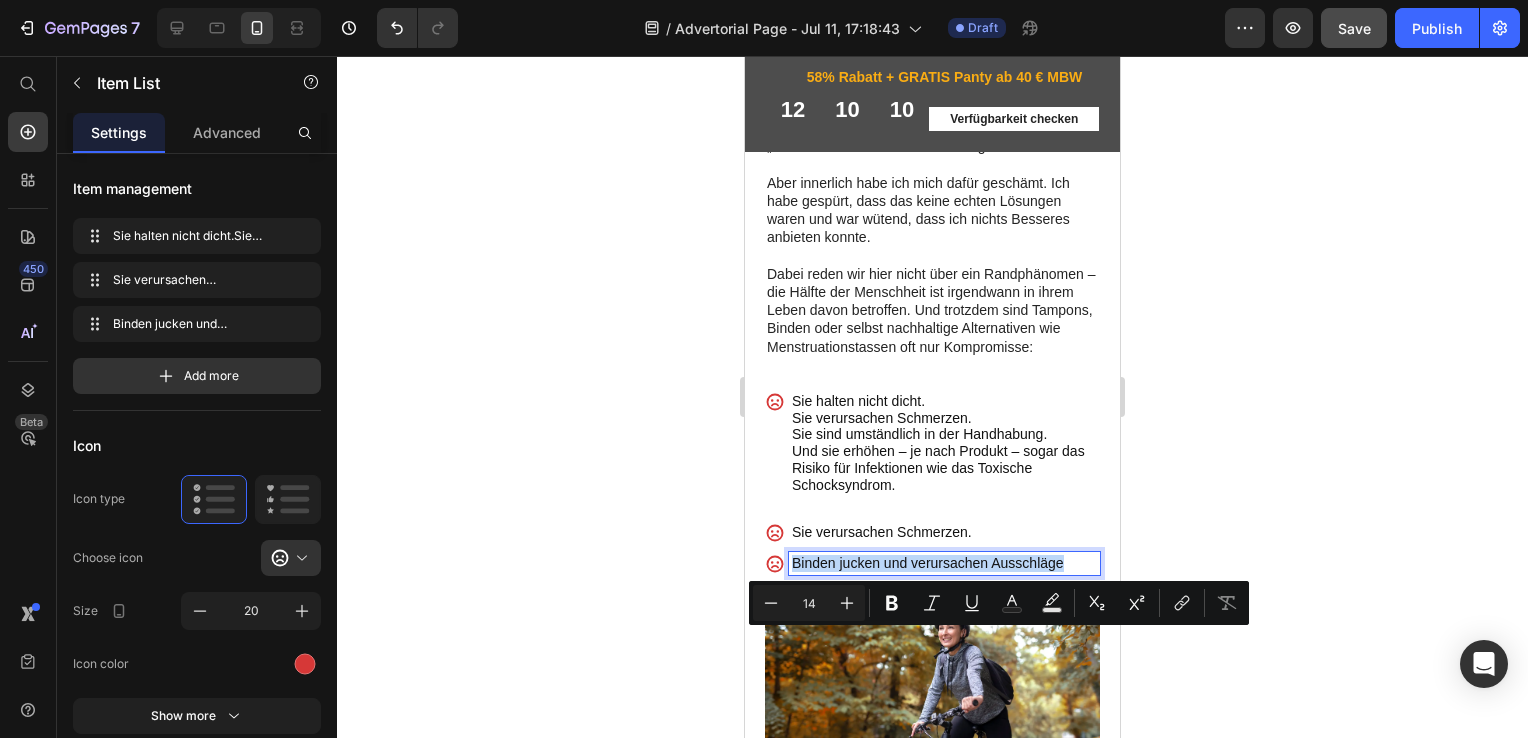 drag, startPoint x: 1072, startPoint y: 646, endPoint x: 789, endPoint y: 630, distance: 283.45193 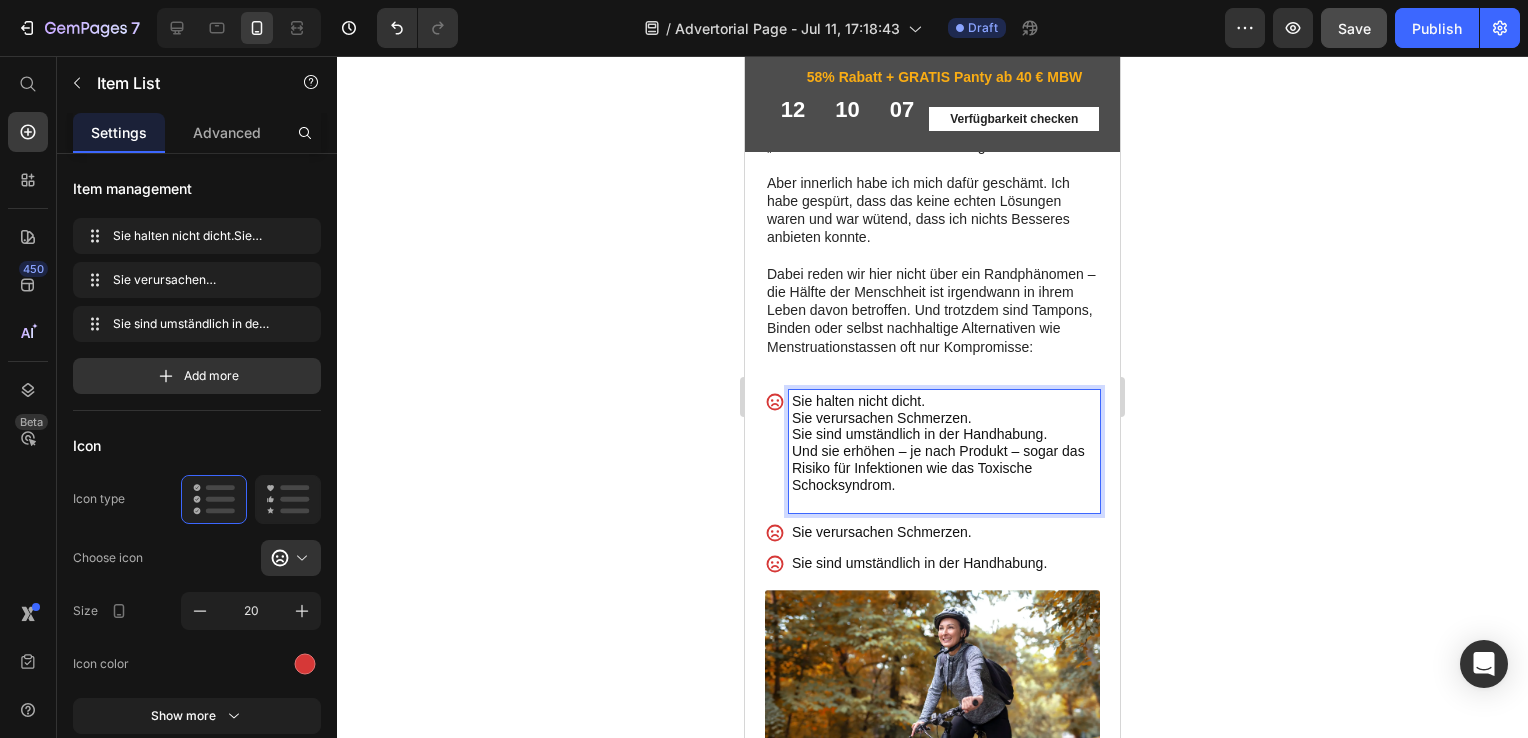 click on "Sie halten nicht dicht. Sie verursachen Schmerzen. Sie sind umständlich in der Handhabung. Und sie erhöhen – je nach Produkt – sogar das Risiko für Infektionen wie das Toxische Schocksyndrom." at bounding box center (944, 470) 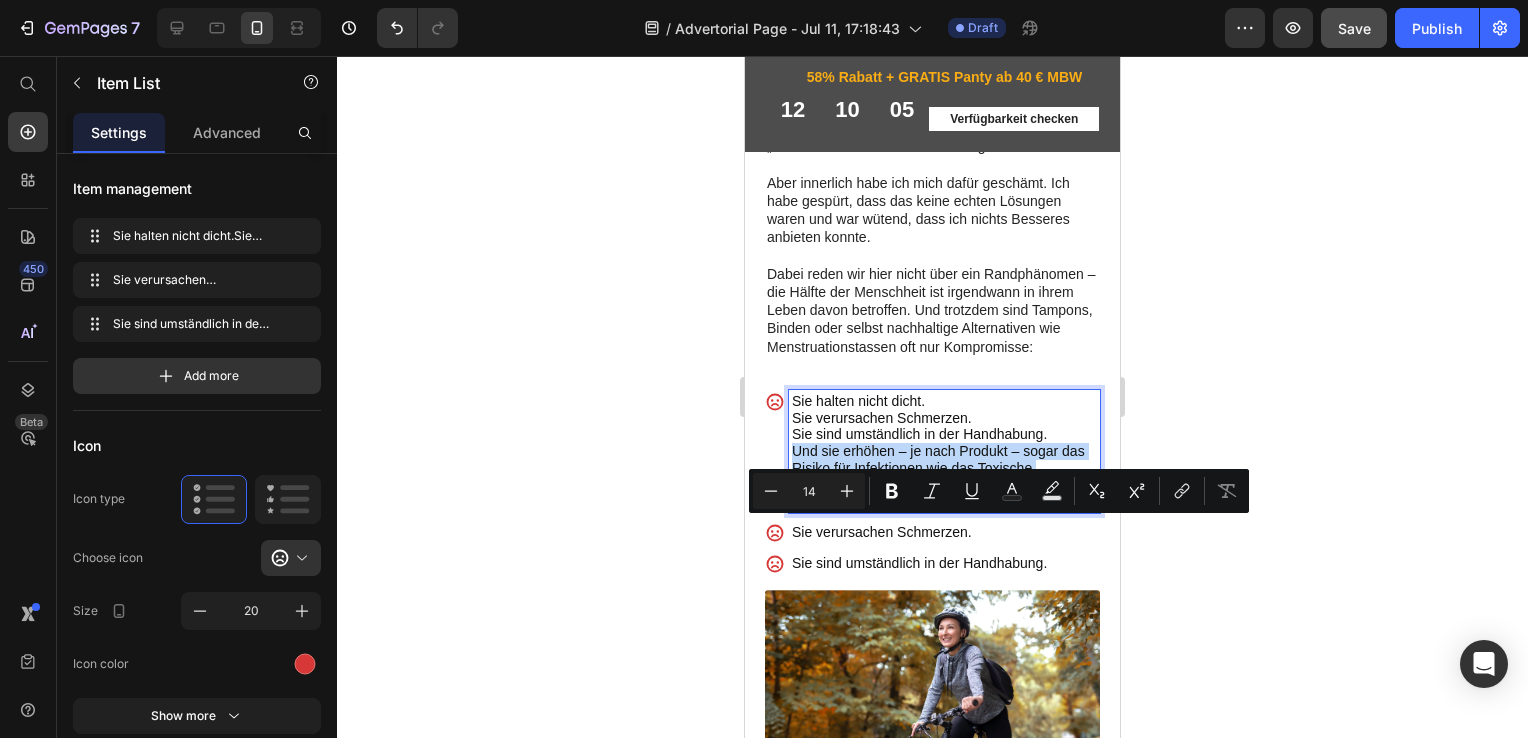 drag, startPoint x: 794, startPoint y: 531, endPoint x: 896, endPoint y: 581, distance: 113.59577 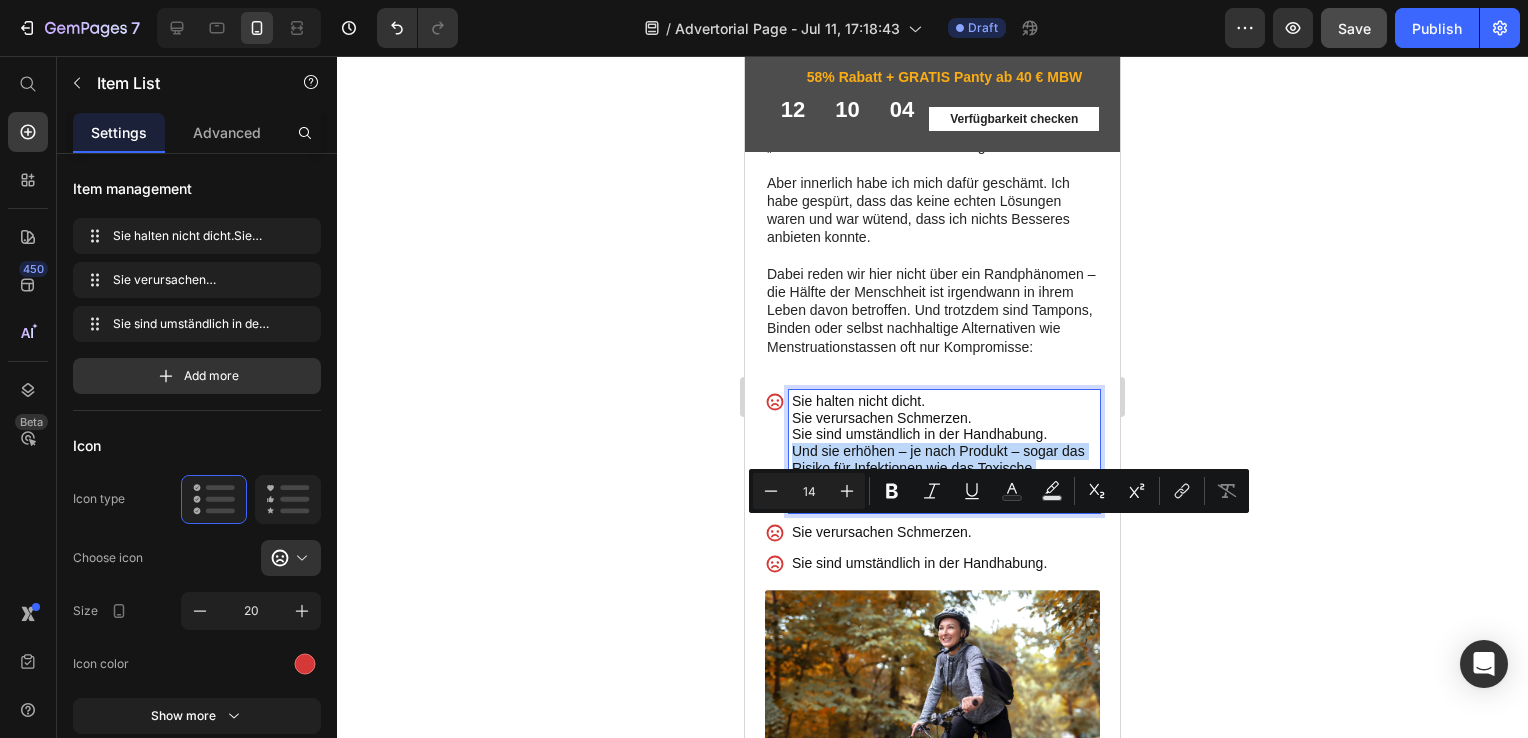 copy on "Und sie erhöhen – je nach Produkt – sogar das Risiko für Infektionen wie das Toxische Schocksyndrom." 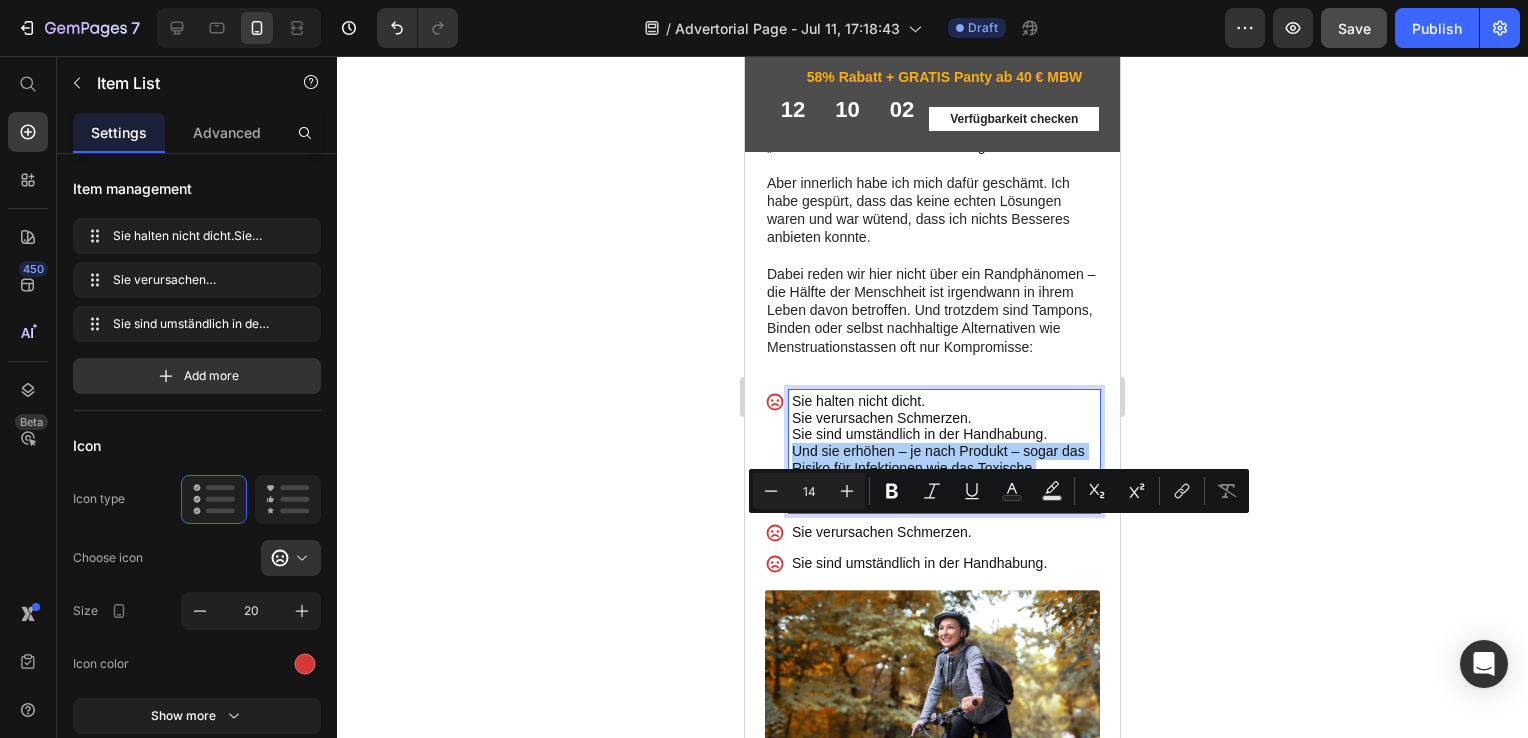 click 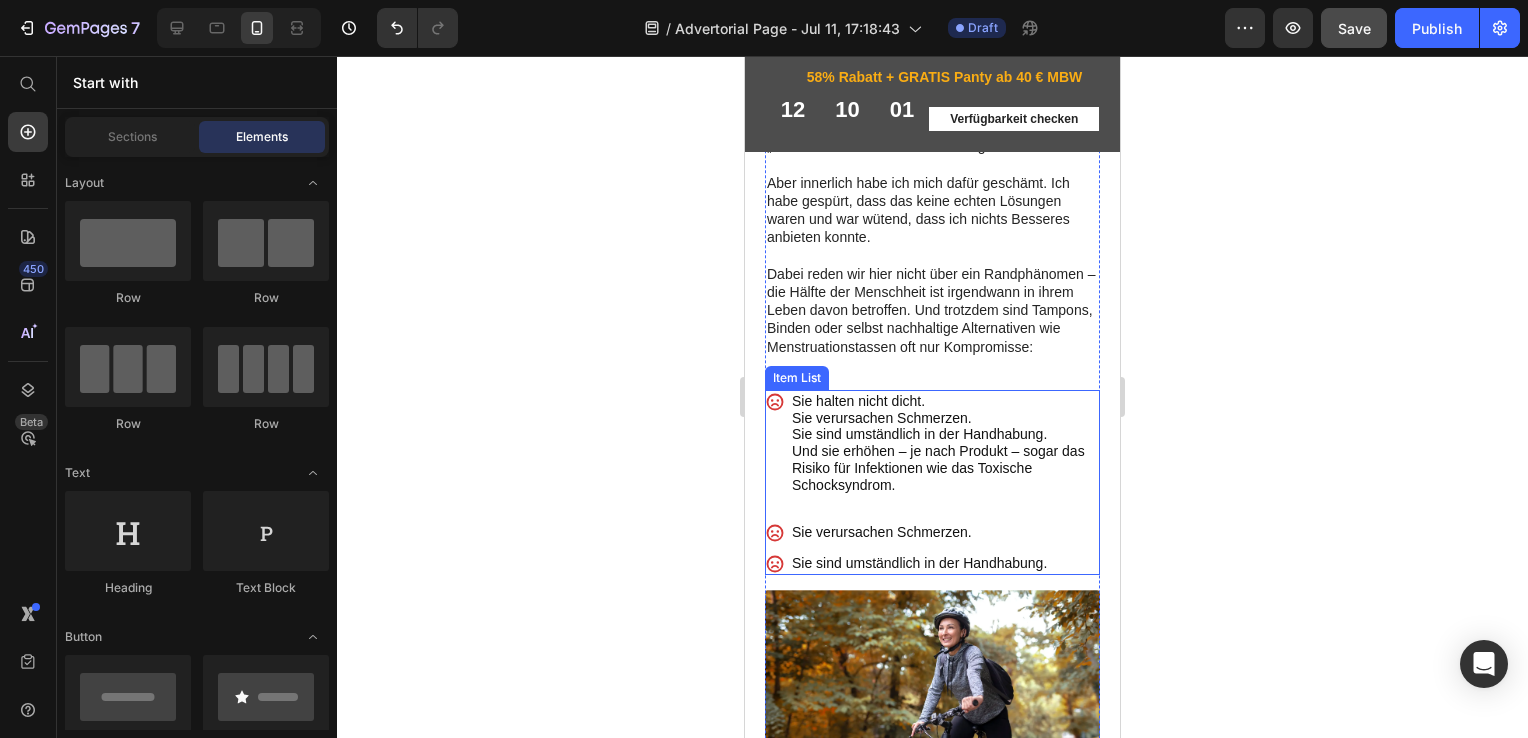 click on "Sie halten nicht dicht. Sie verursachen Schmerzen. Sie sind umständlich in der Handhabung. Und sie erhöhen – je nach Produkt – sogar das Risiko für Infektionen wie das Toxische Schocksyndrom." at bounding box center (944, 470) 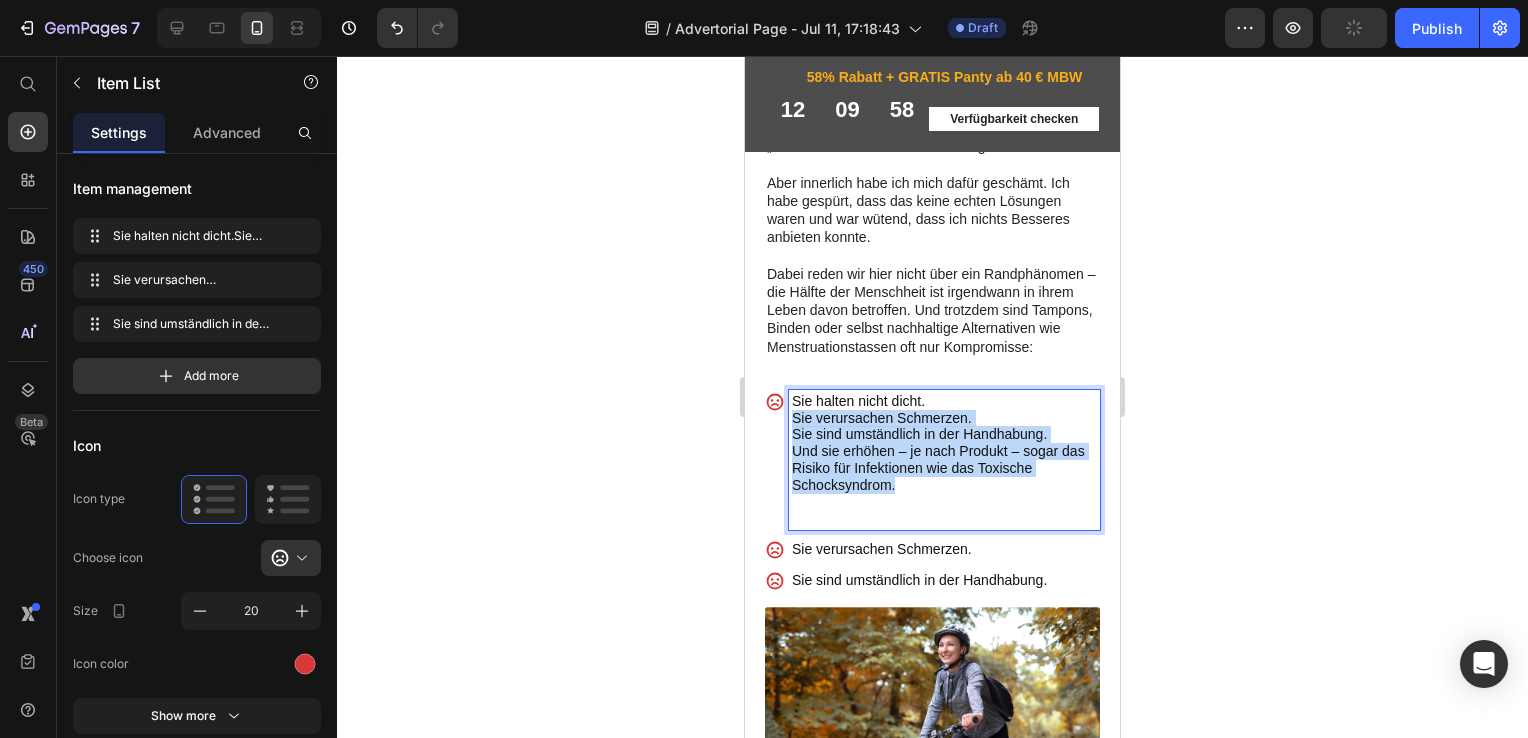 drag, startPoint x: 938, startPoint y: 570, endPoint x: 794, endPoint y: 494, distance: 162.82506 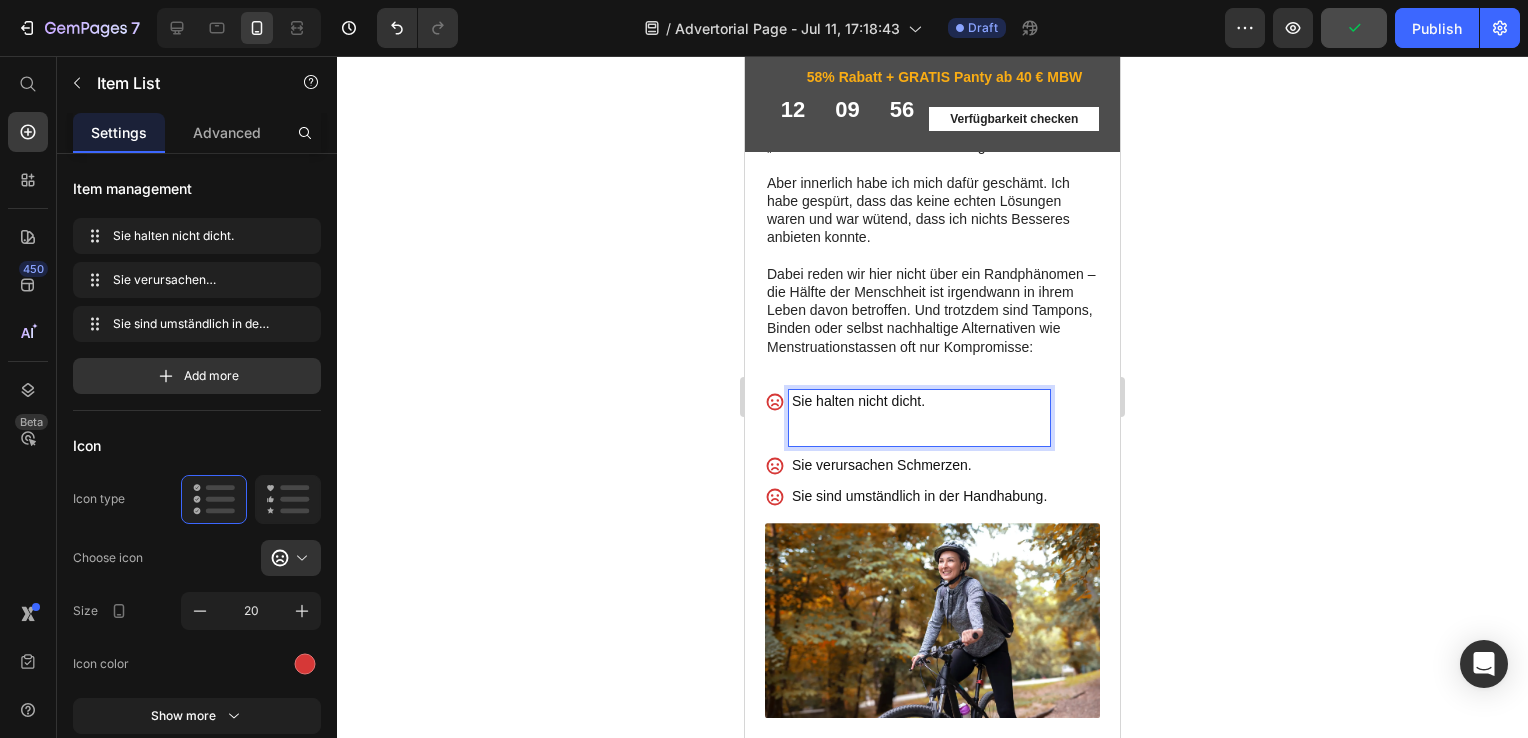 click on "Sie halten nicht dicht." at bounding box center [919, 436] 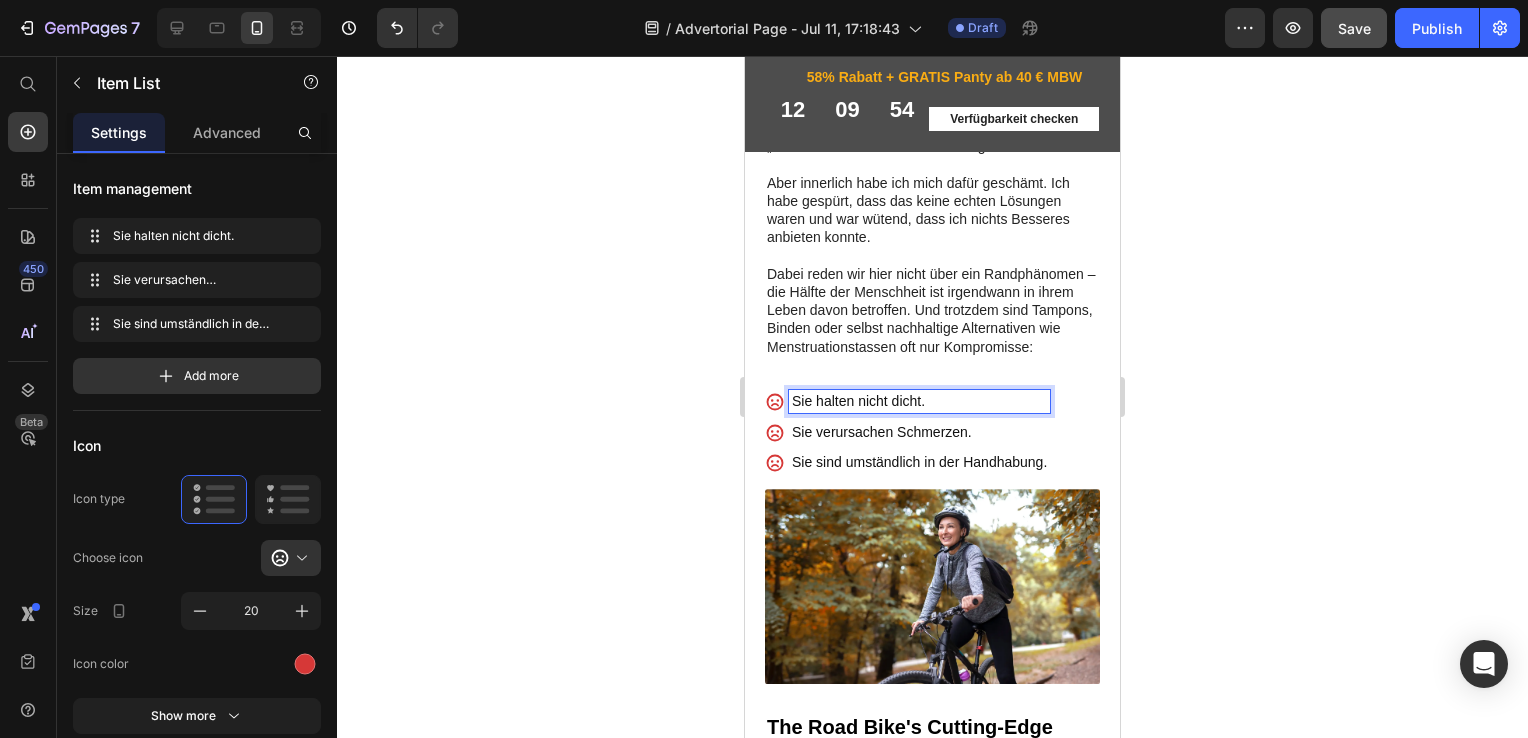 click on "Sie halten nicht dicht.
Sie verursachen Schmerzen.
Sie sind umständlich in der Handhabung." at bounding box center (932, 450) 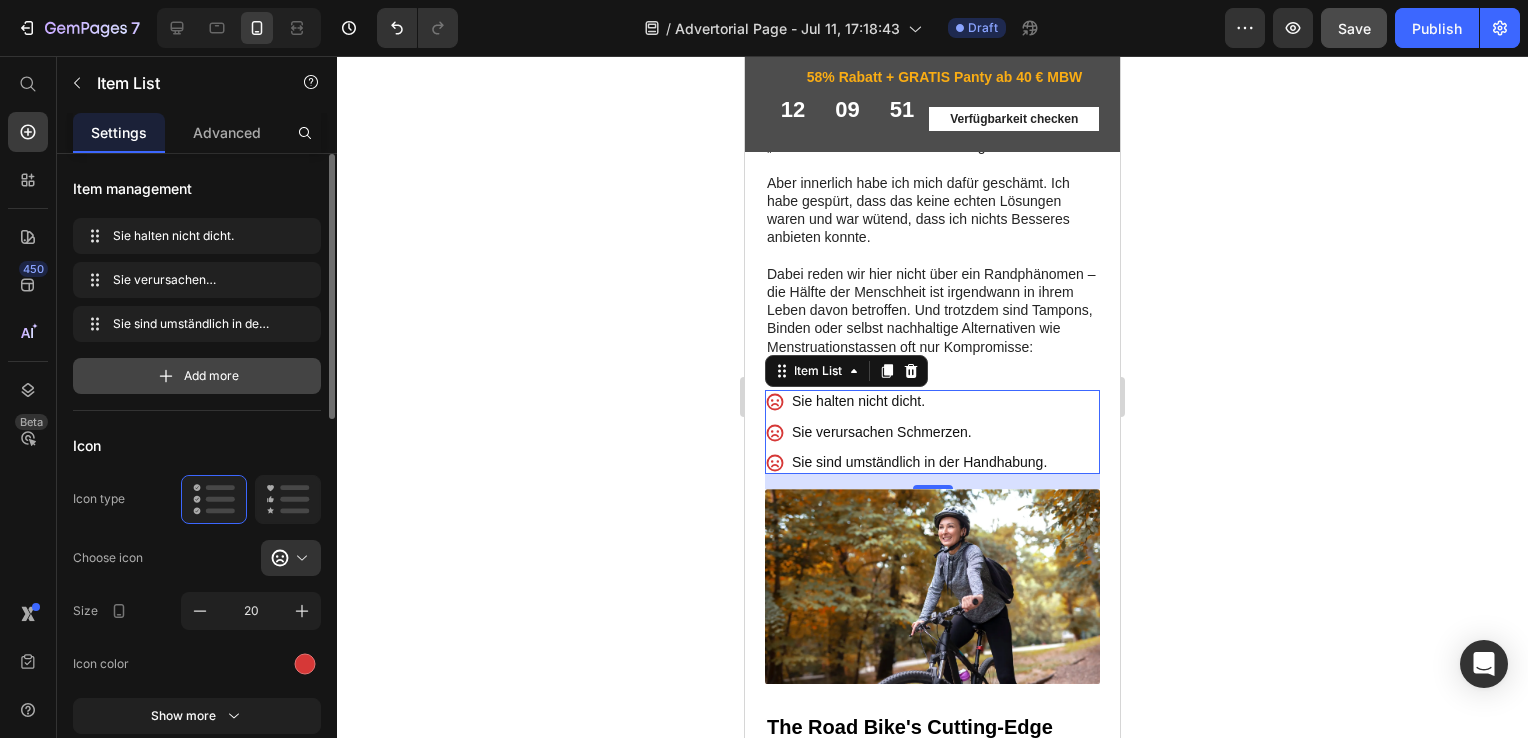 click on "Add more" at bounding box center (197, 376) 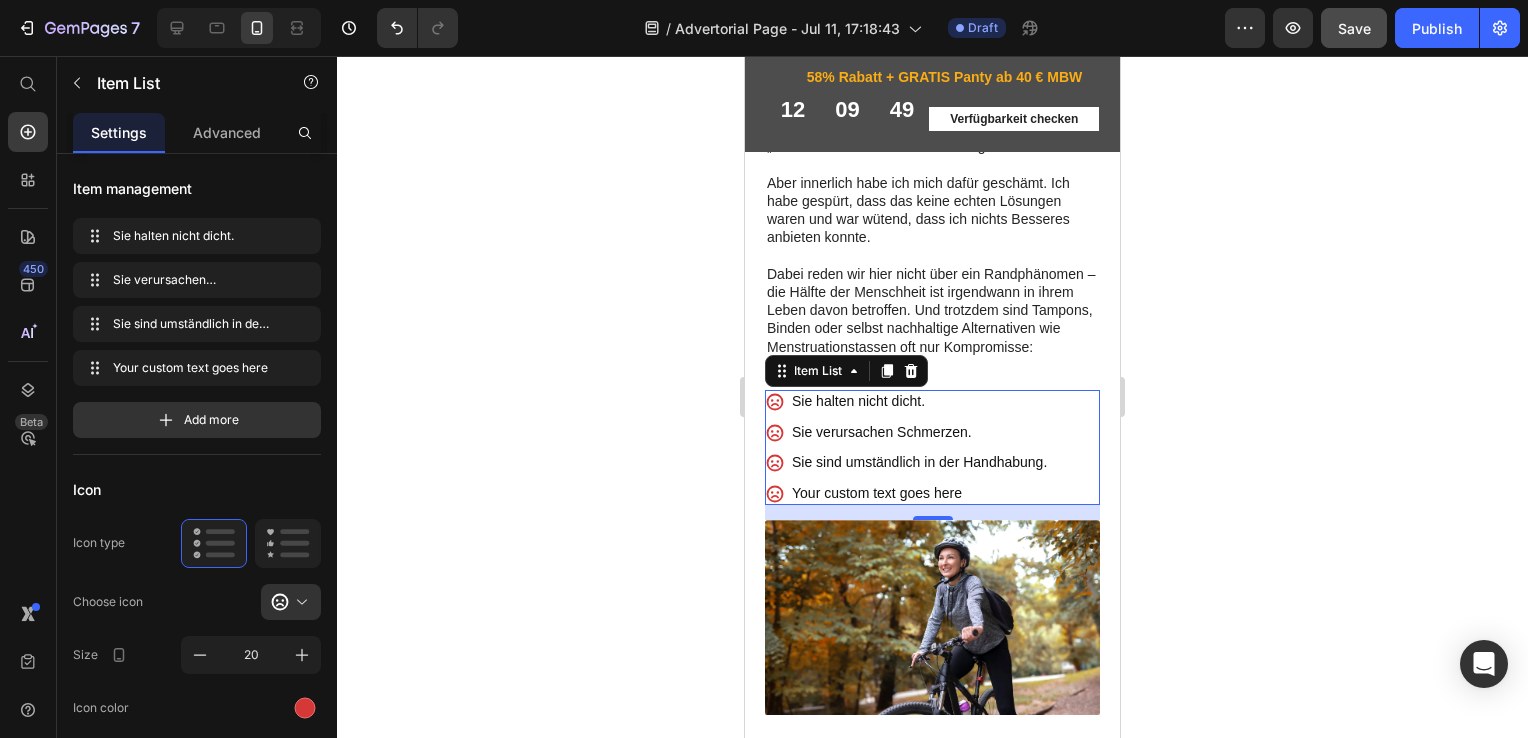 click on "Your custom text goes here" at bounding box center (919, 511) 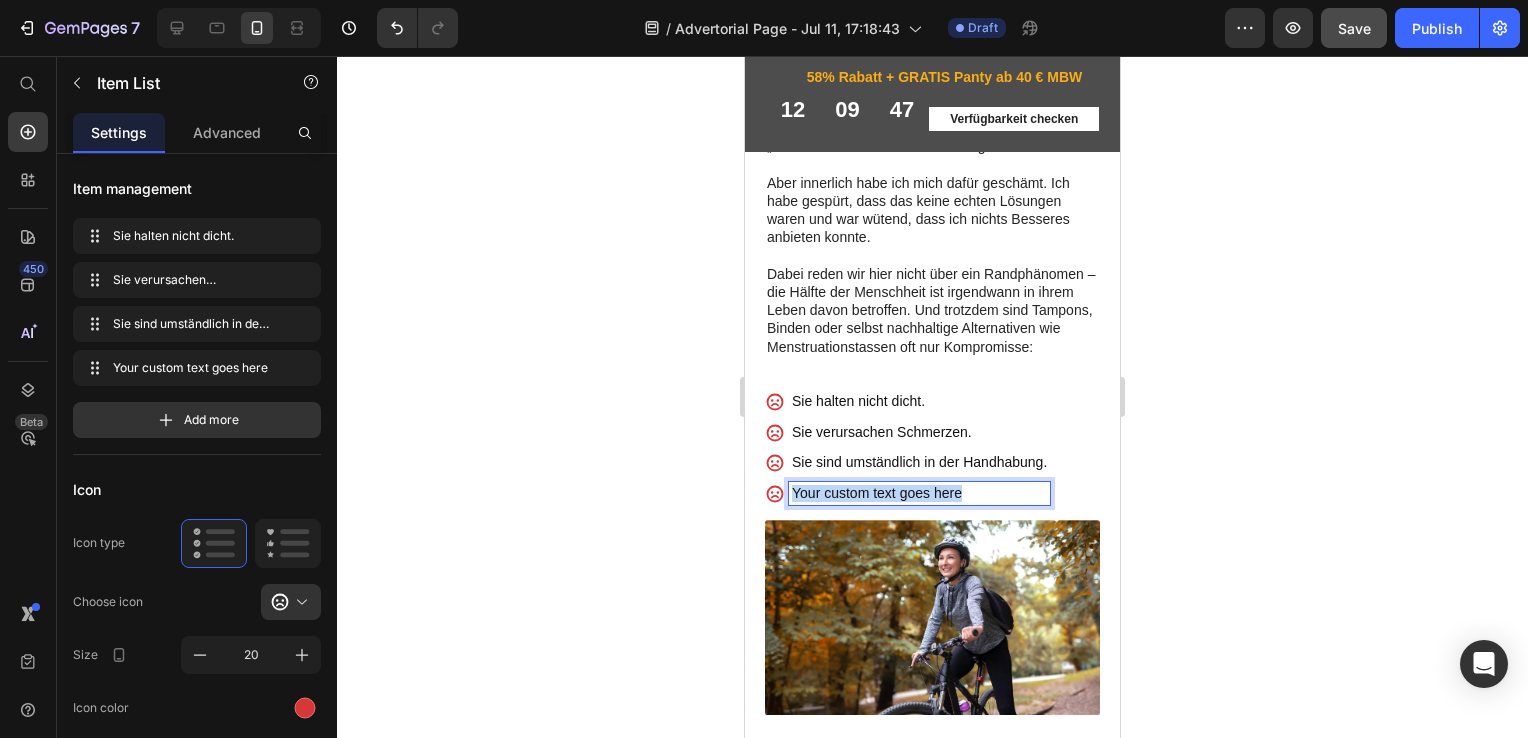drag, startPoint x: 964, startPoint y: 566, endPoint x: 793, endPoint y: 562, distance: 171.04678 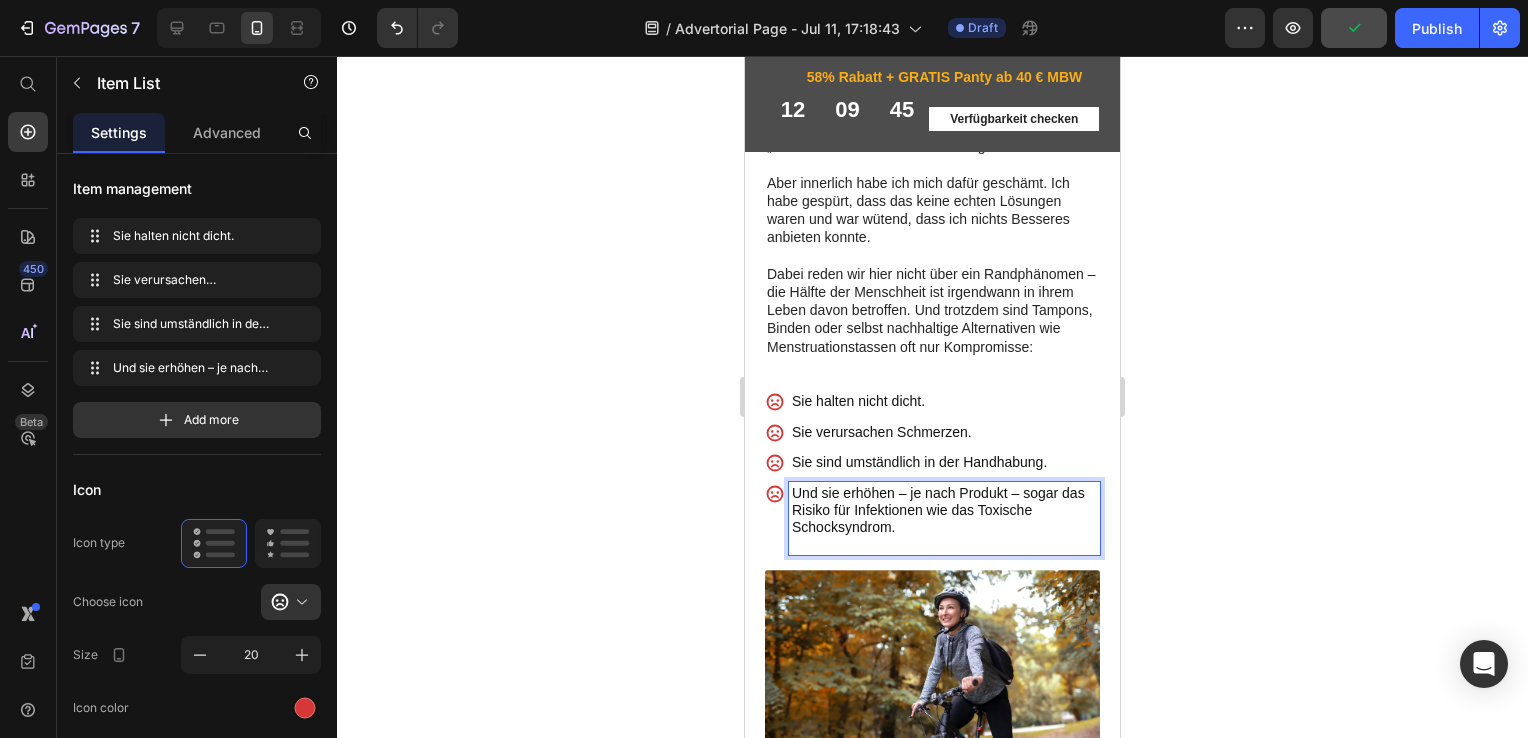 click on "Und sie erhöhen – je nach Produkt – sogar das Risiko für Infektionen wie das Toxische Schocksyndrom." at bounding box center (944, 536) 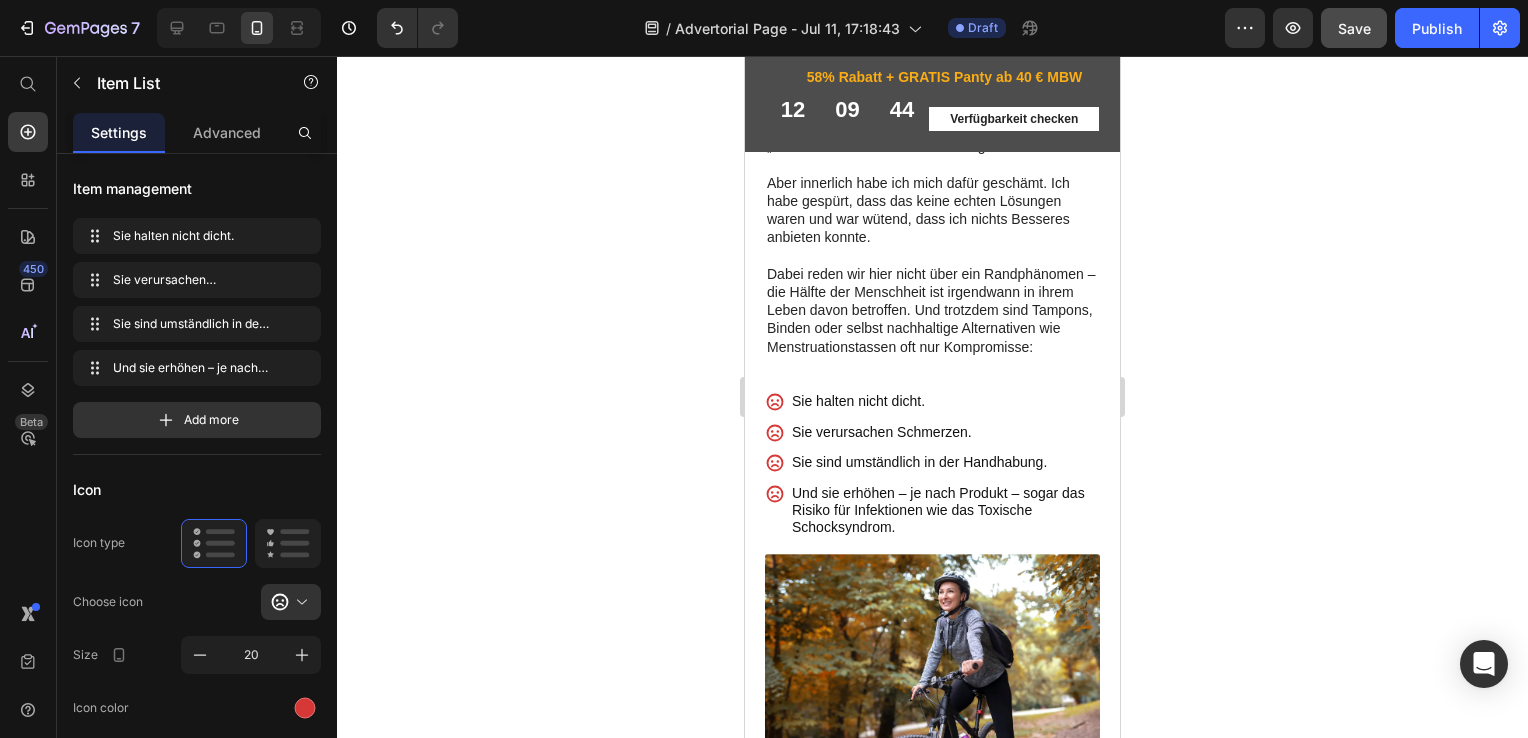 click 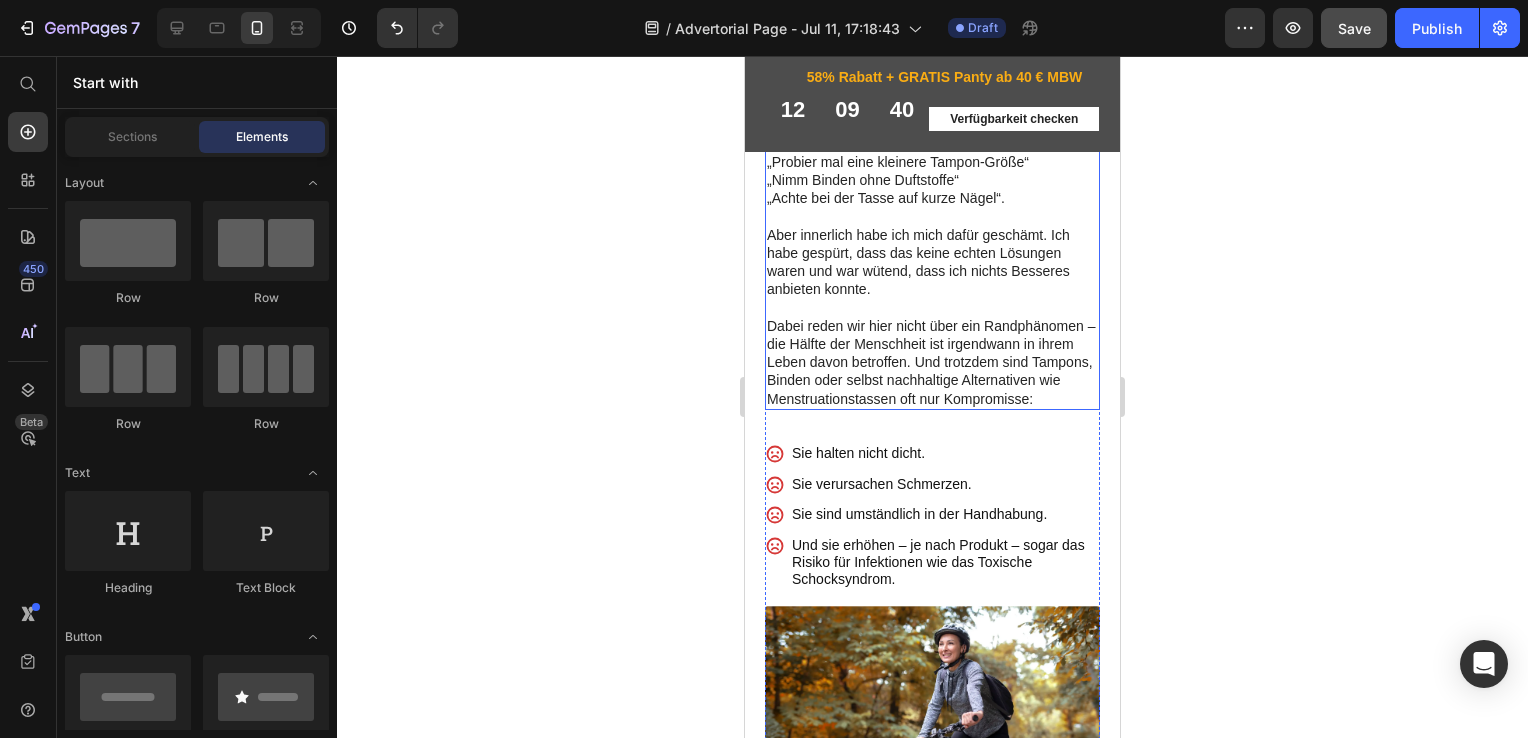 scroll, scrollTop: 1162, scrollLeft: 0, axis: vertical 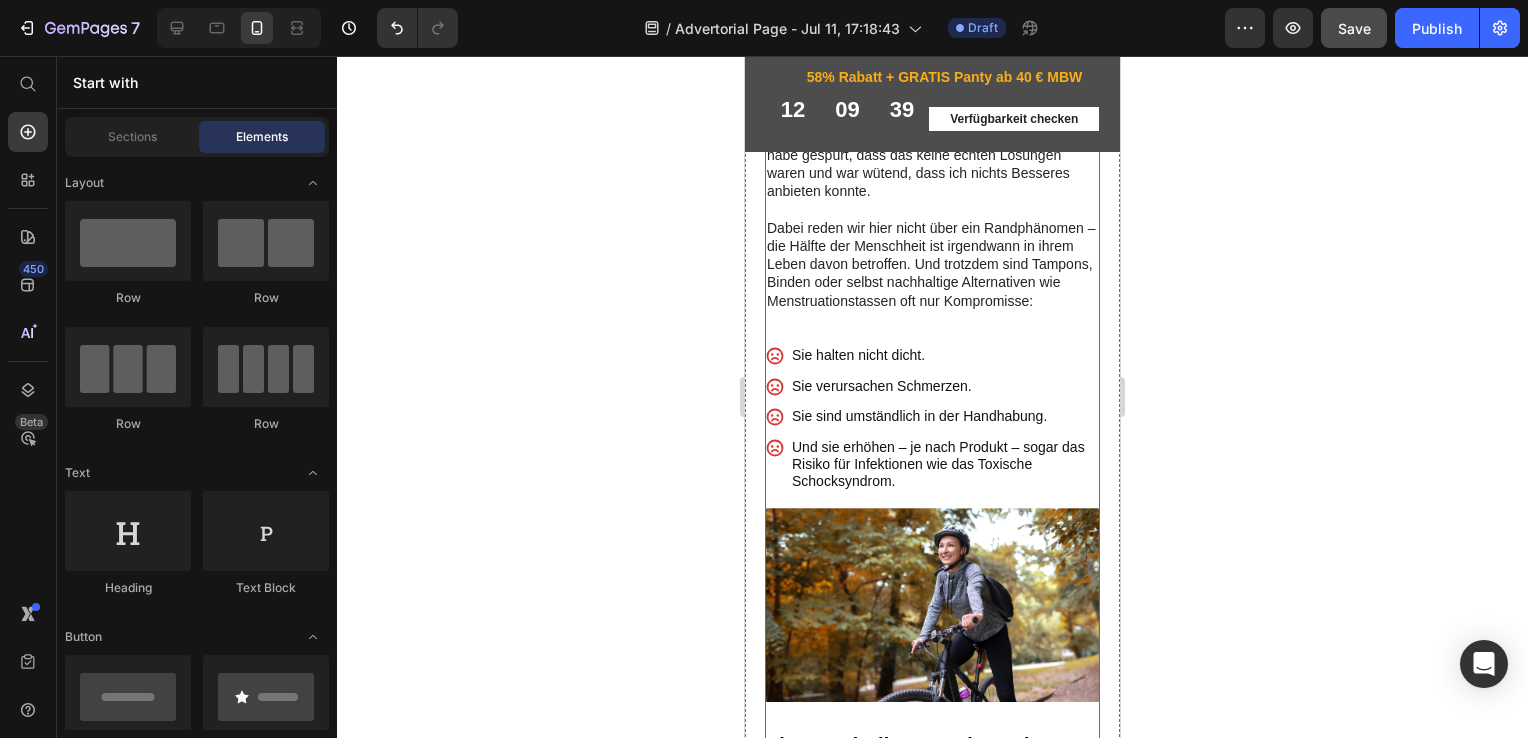 click on "Image 01 Day Text Block Row Image 20 Days Text Block Row Image 01 Day Text Block Row Image 20 Days Text Block Row Row Hallo, ich bin Isabelle Doczy, diplomierte Gesundheits- und Krankenpflegerin und arbeite auf einer Neonatologie, wo ich frischgebackene Mütter und ihre Neugeborenen direkt nach der Geburt betreue.   Und obwohl die Themen Geburt und Stillen im Vordergrund stehen, kommt bei den Gesprächen mit den Frauen immer wieder ein anderes Thema auf: die Periode.   Nicht selten geht es um vor allem um die Angst, wieder Tampons oder Binden verwenden zu müssen.   Was ich da höre, ist fast immer dasselbe: Text Block
Tampons und Tassen schmerzen beim Einführen
die Scheide ist trocken und brennt
Binden jucken und verursachen Ausschläge Item List Und wenn sie mich um Rat gefragt haben, habe ich ehrlich gesagt oft nur Standardantworten gegeben:  „Probier mal eine kleinere Tampon-Größe“ „Nimm Binden ohne Duftstoffe“ Text Block
Image" at bounding box center [932, 714] 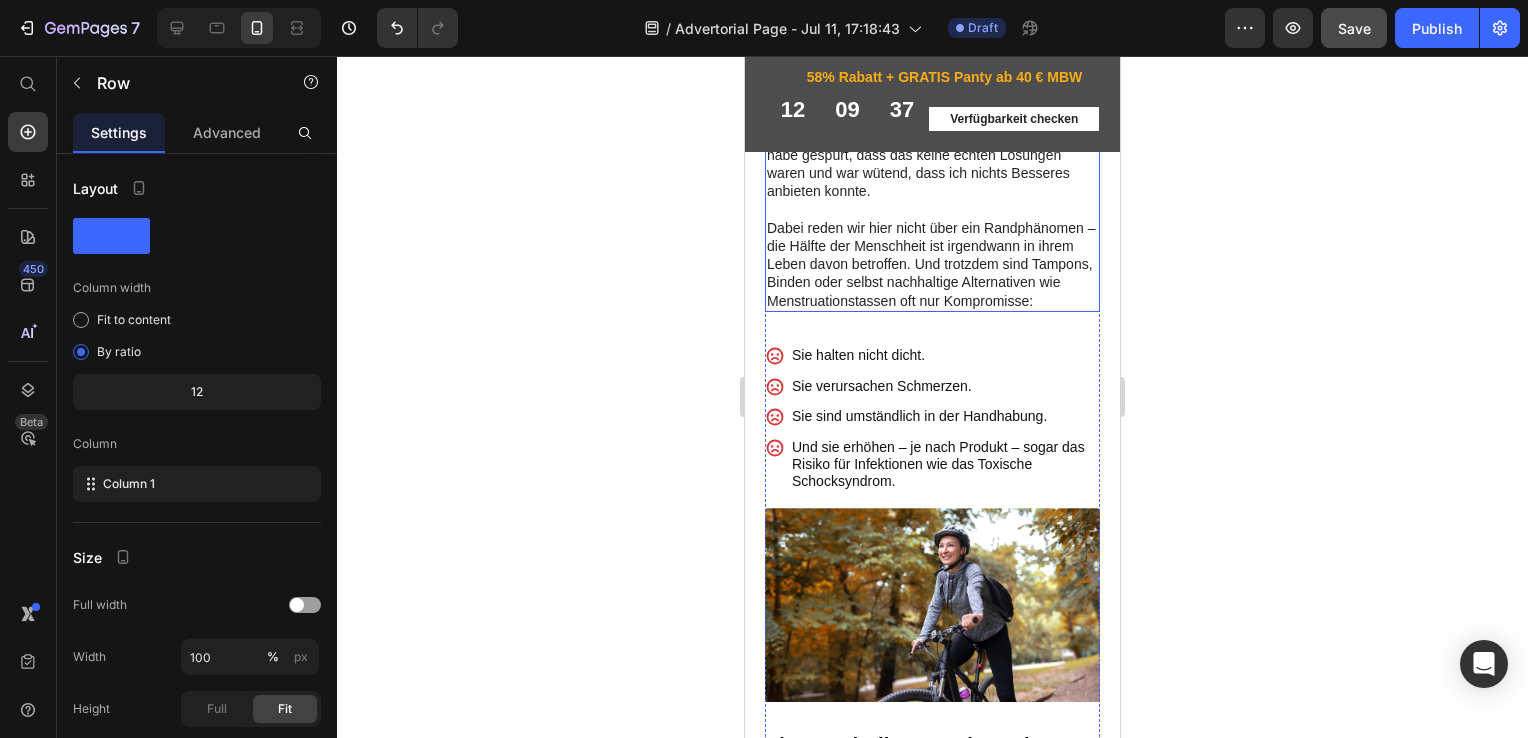 click on "Und wenn sie mich um Rat gefragt haben, habe ich ehrlich gesagt oft nur Standardantworten gegeben:  „Probier mal eine kleinere Tampon-Größe“ „Nimm Binden ohne Duftstoffe“ „Achte bei der Tasse auf kurze Nägel“.  Aber innerlich habe ich mich dafür geschämt. Ich habe gespürt, dass das keine echten Lösungen waren und war wütend, dass ich nichts Besseres anbieten konnte. Dabei reden wir hier nicht über ein Randphänomen – die Hälfte der Menschheit ist irgendwann in ihrem Leben davon betroffen. Und trotzdem sind Tampons, Binden oder selbst nachhaltige Alternativen wie Menstruationstassen oft nur Kompromisse:" at bounding box center [932, 173] 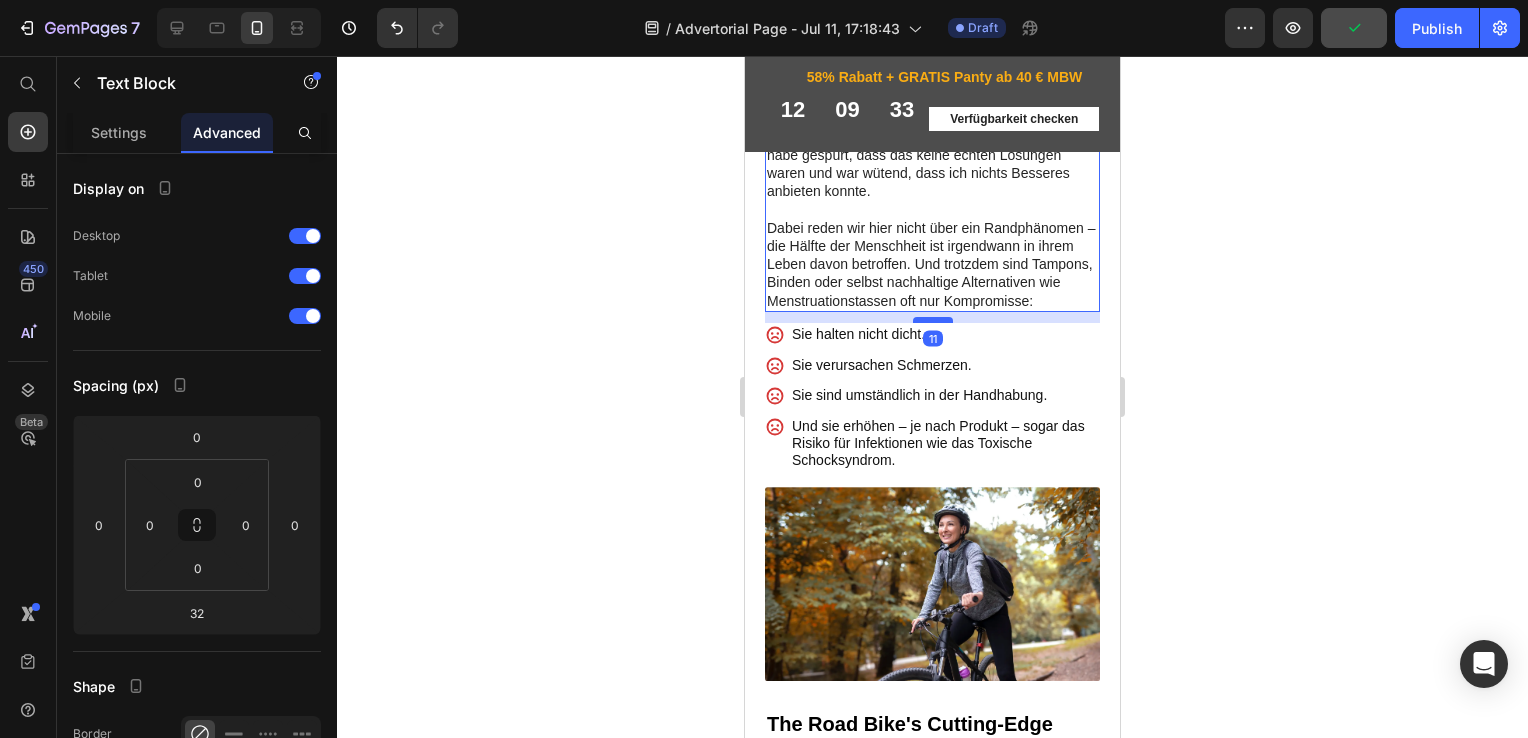 drag, startPoint x: 923, startPoint y: 421, endPoint x: 916, endPoint y: 400, distance: 22.135944 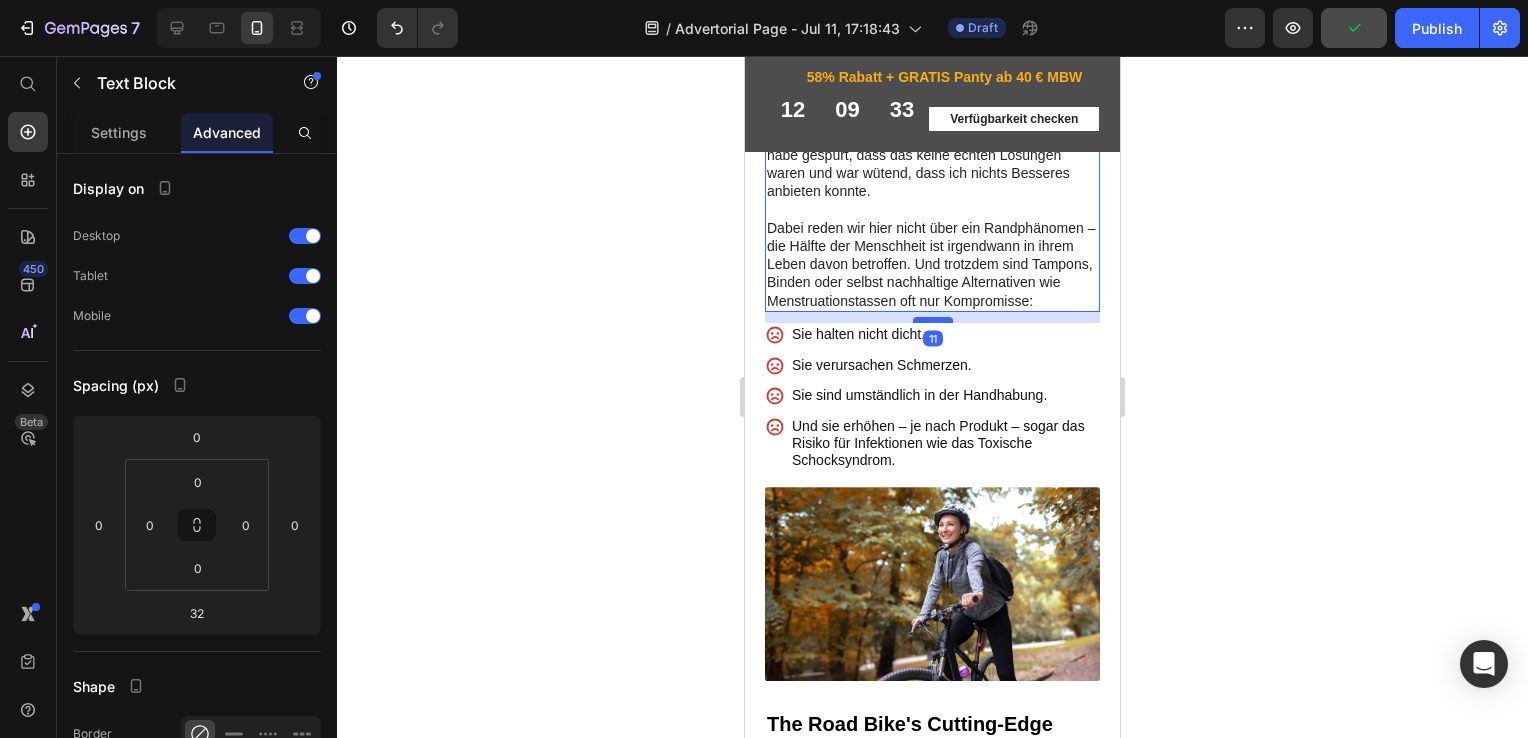 click at bounding box center [933, 338] 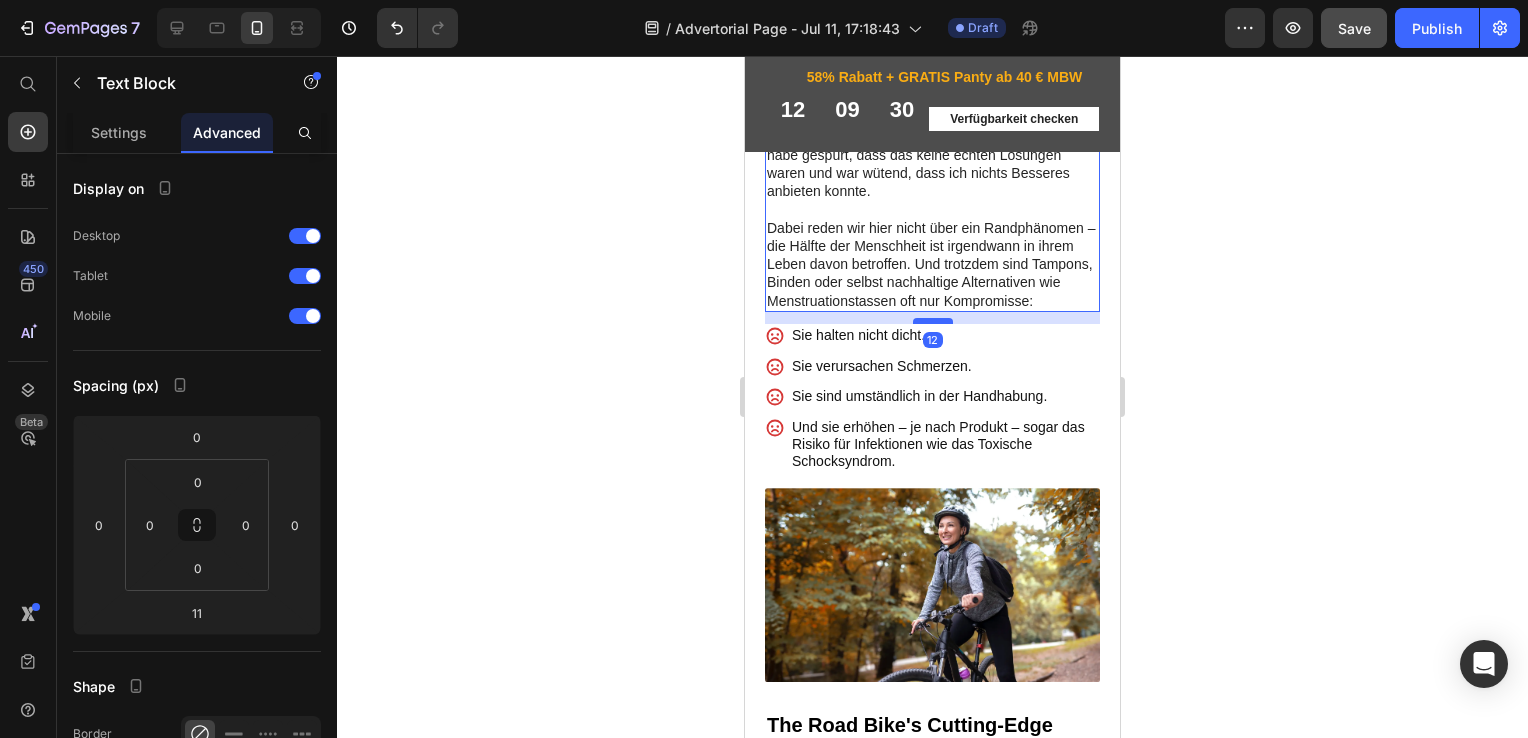 click at bounding box center [933, 339] 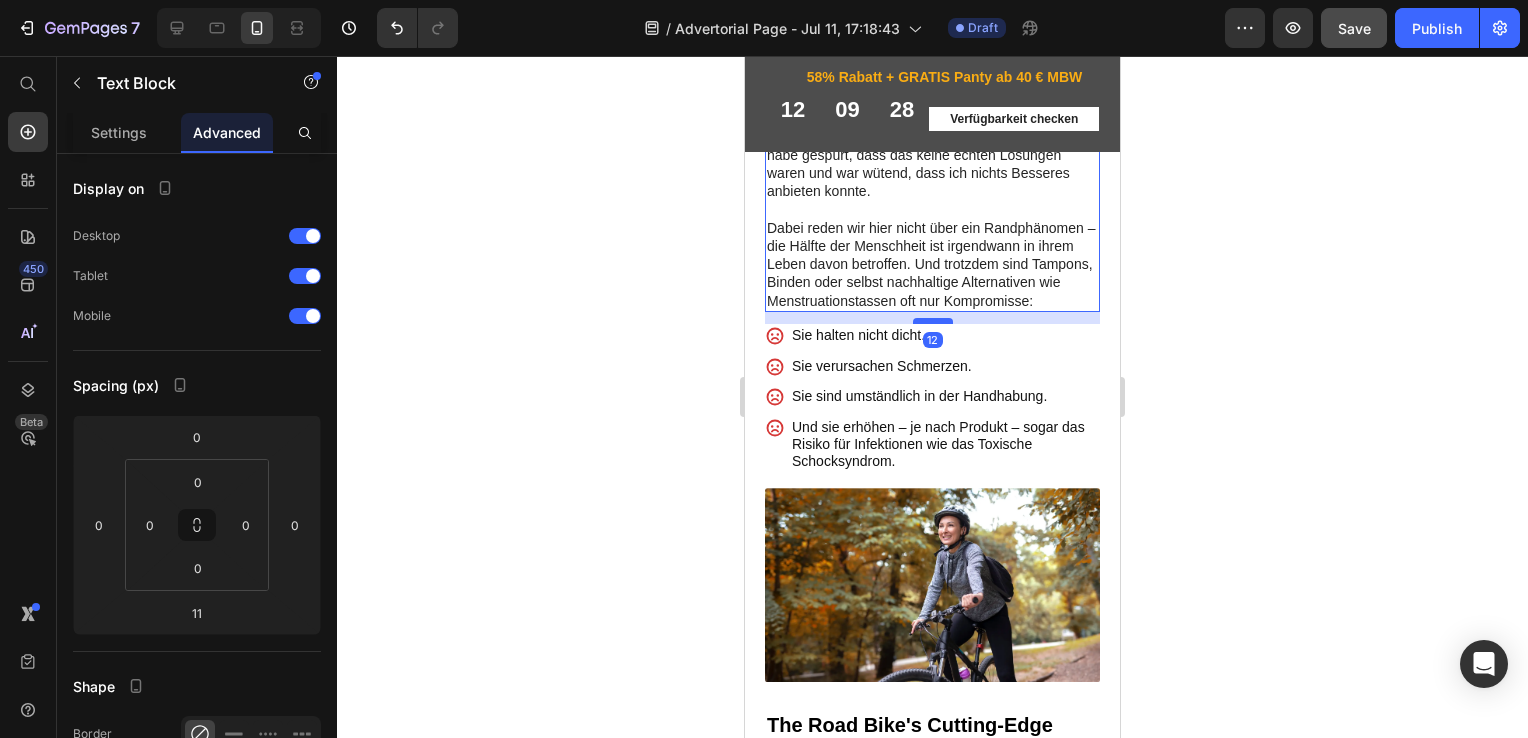 click at bounding box center [933, 339] 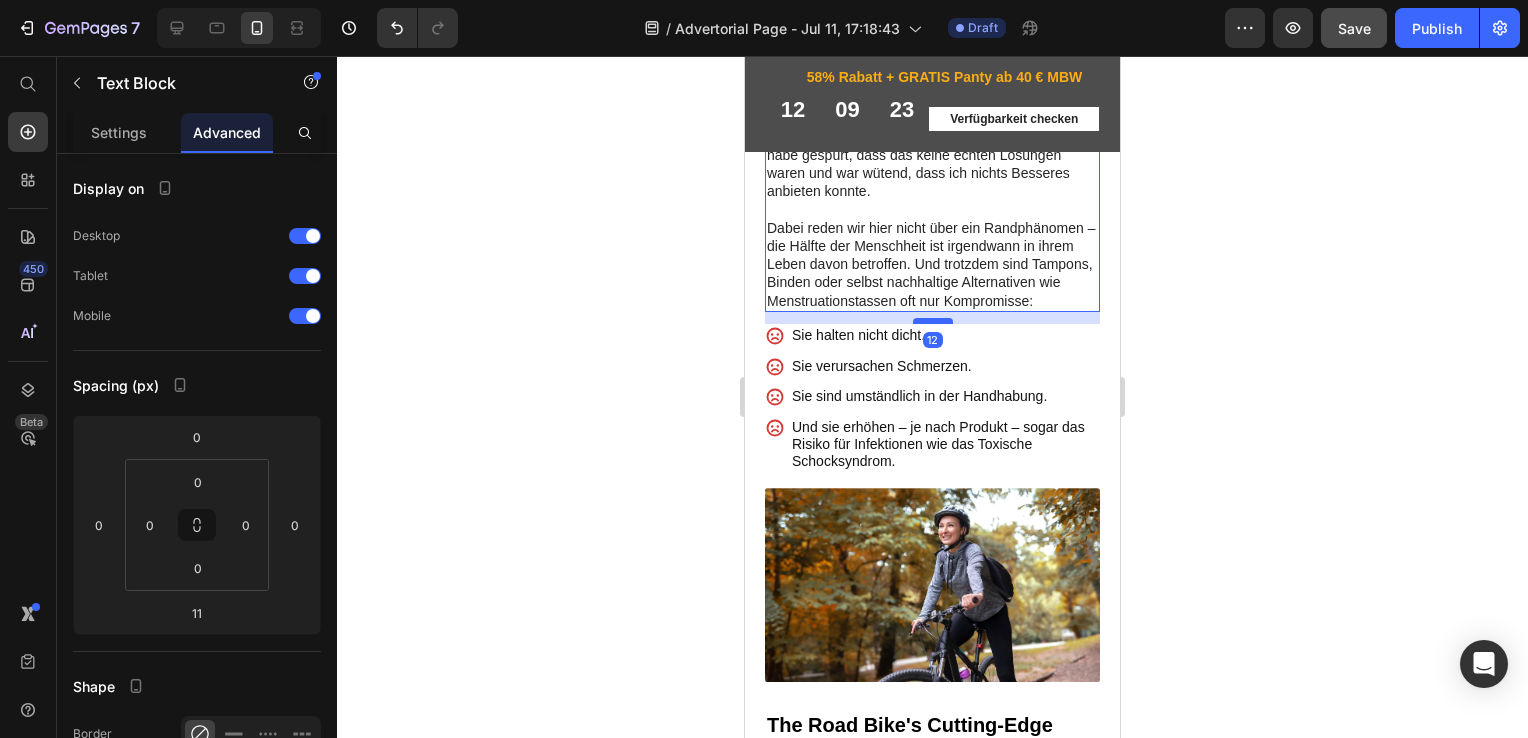 click at bounding box center [933, 339] 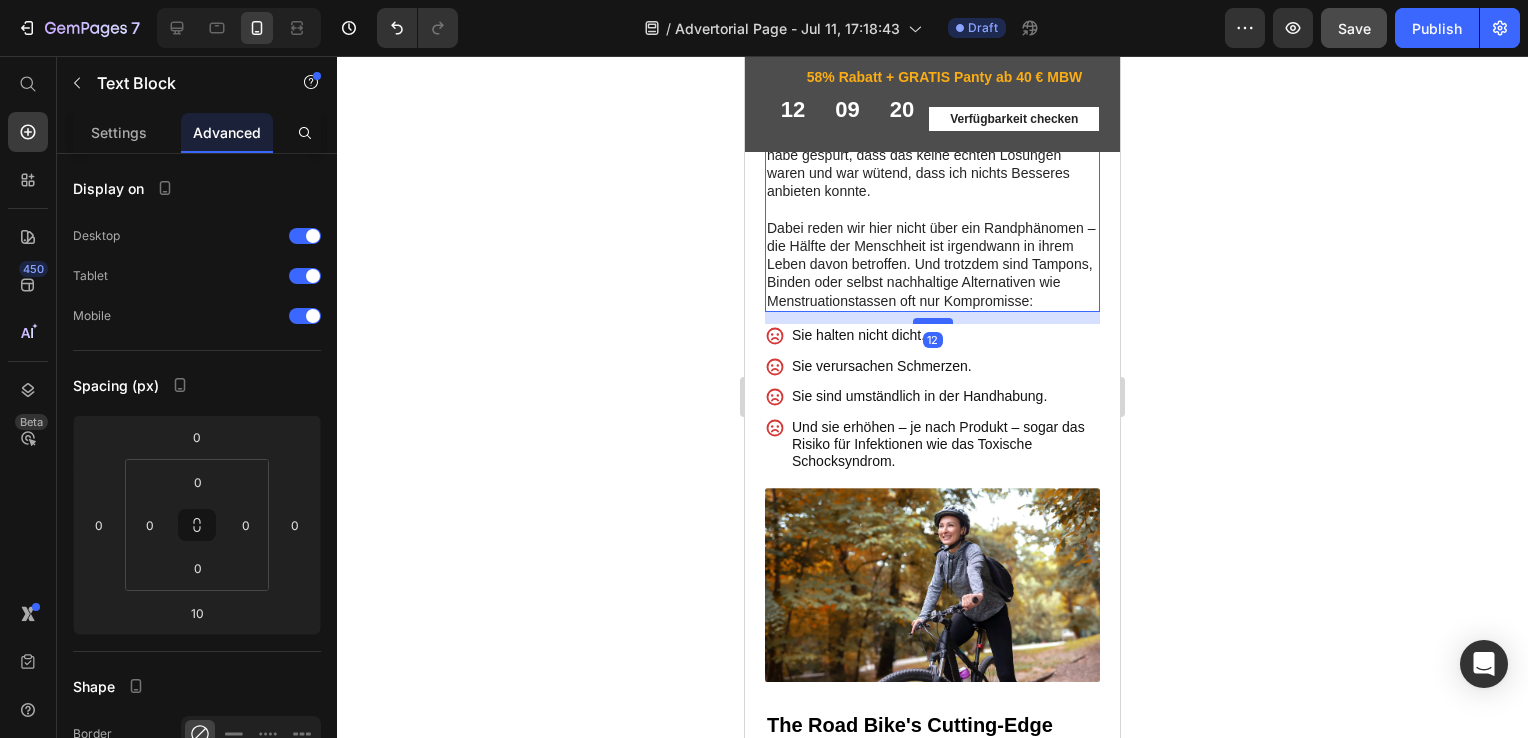 click at bounding box center [933, 339] 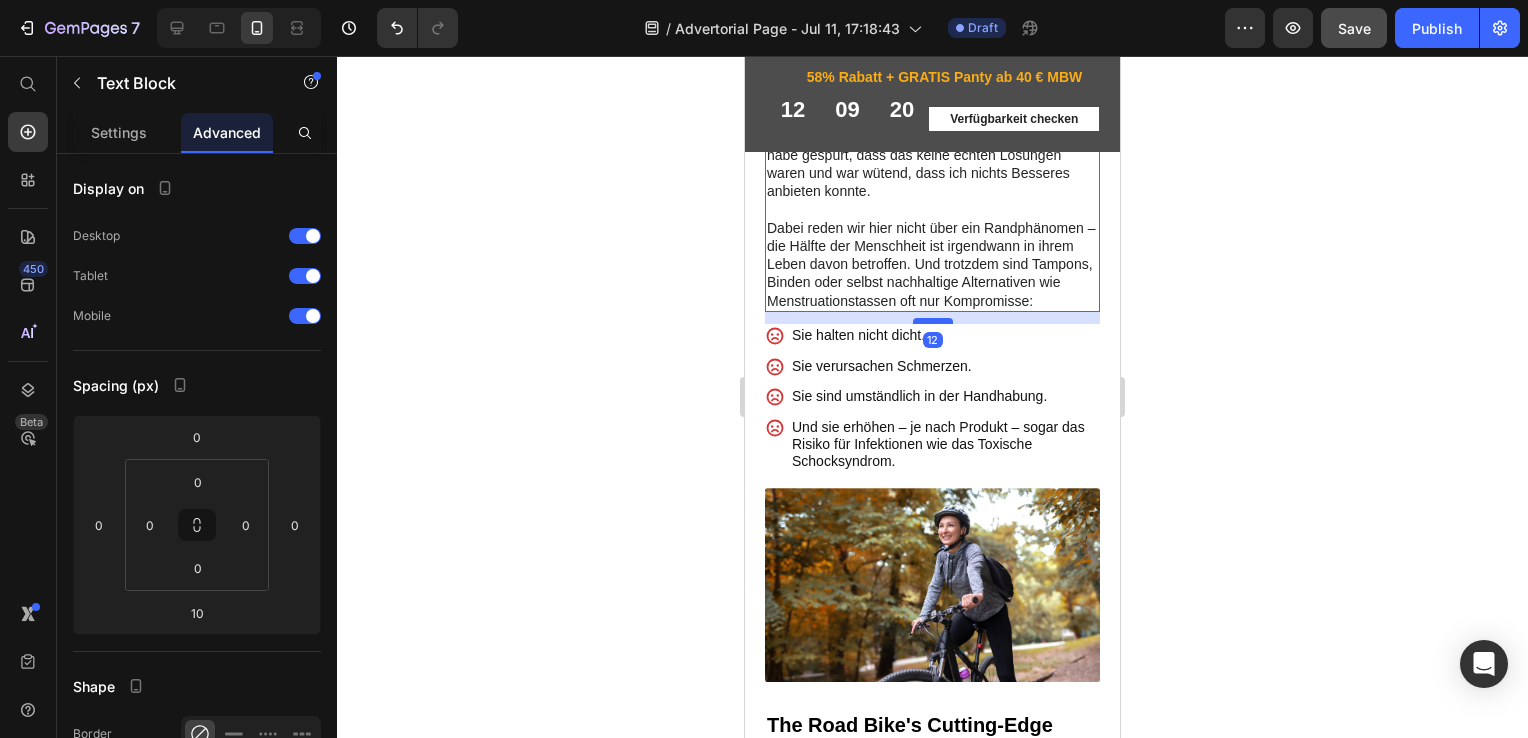 type on "12" 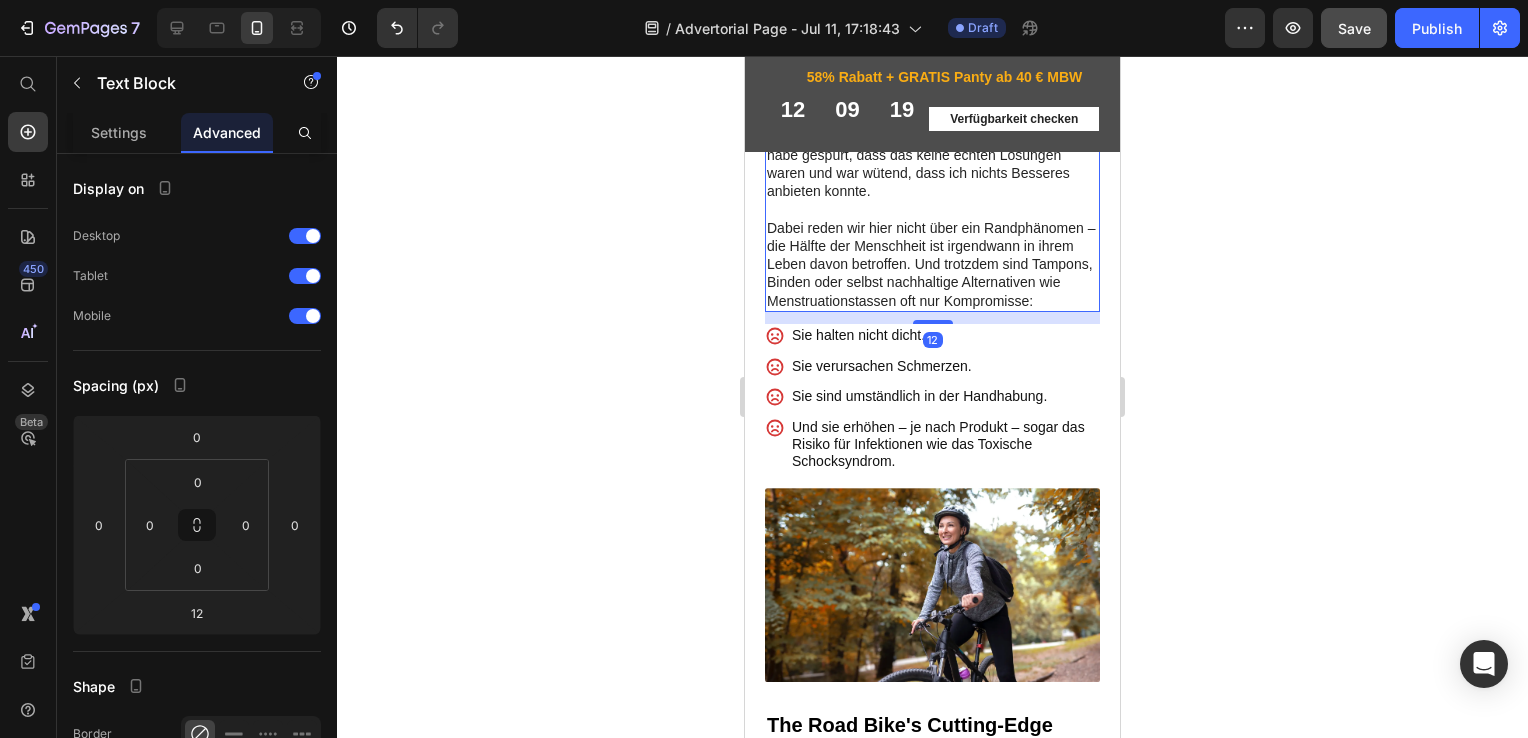 click 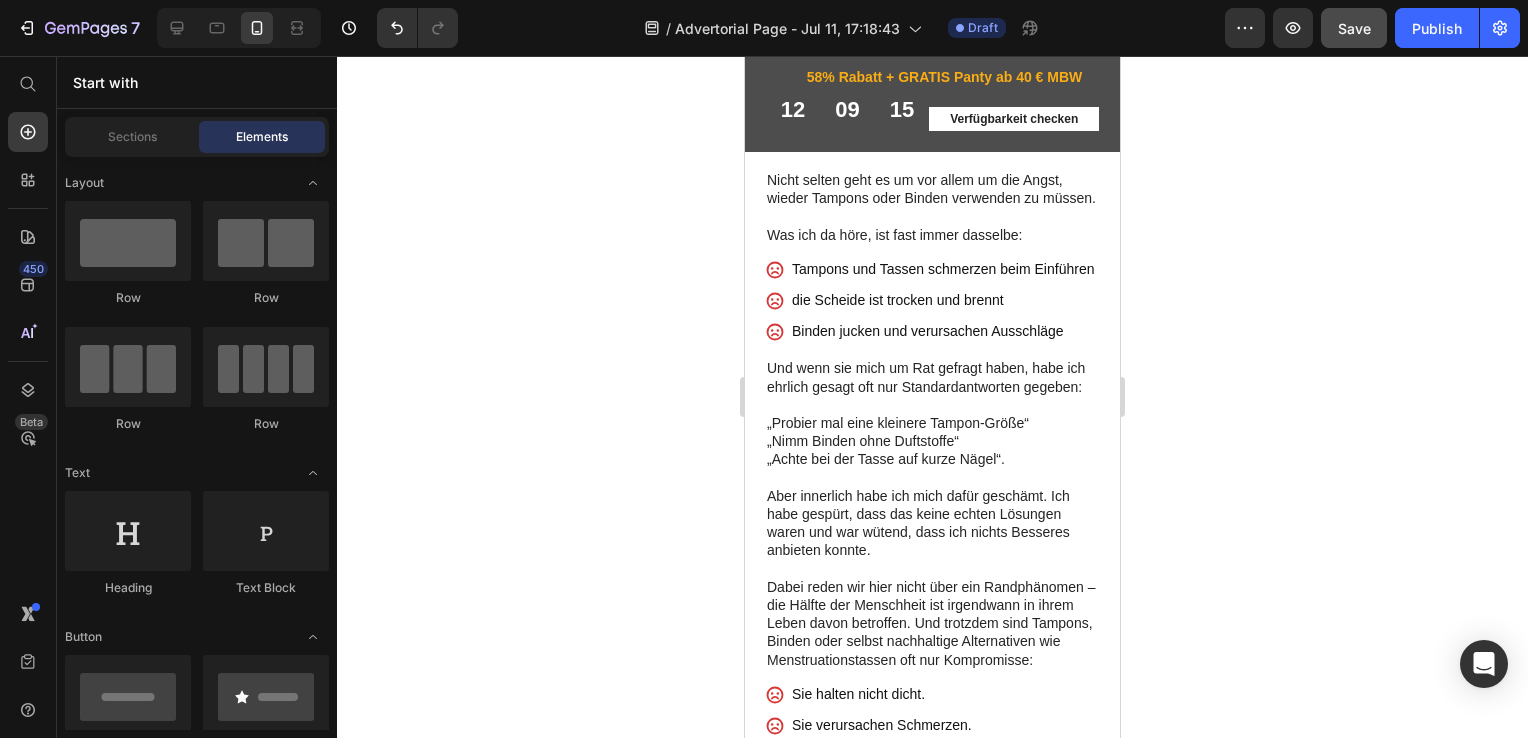 scroll, scrollTop: 802, scrollLeft: 0, axis: vertical 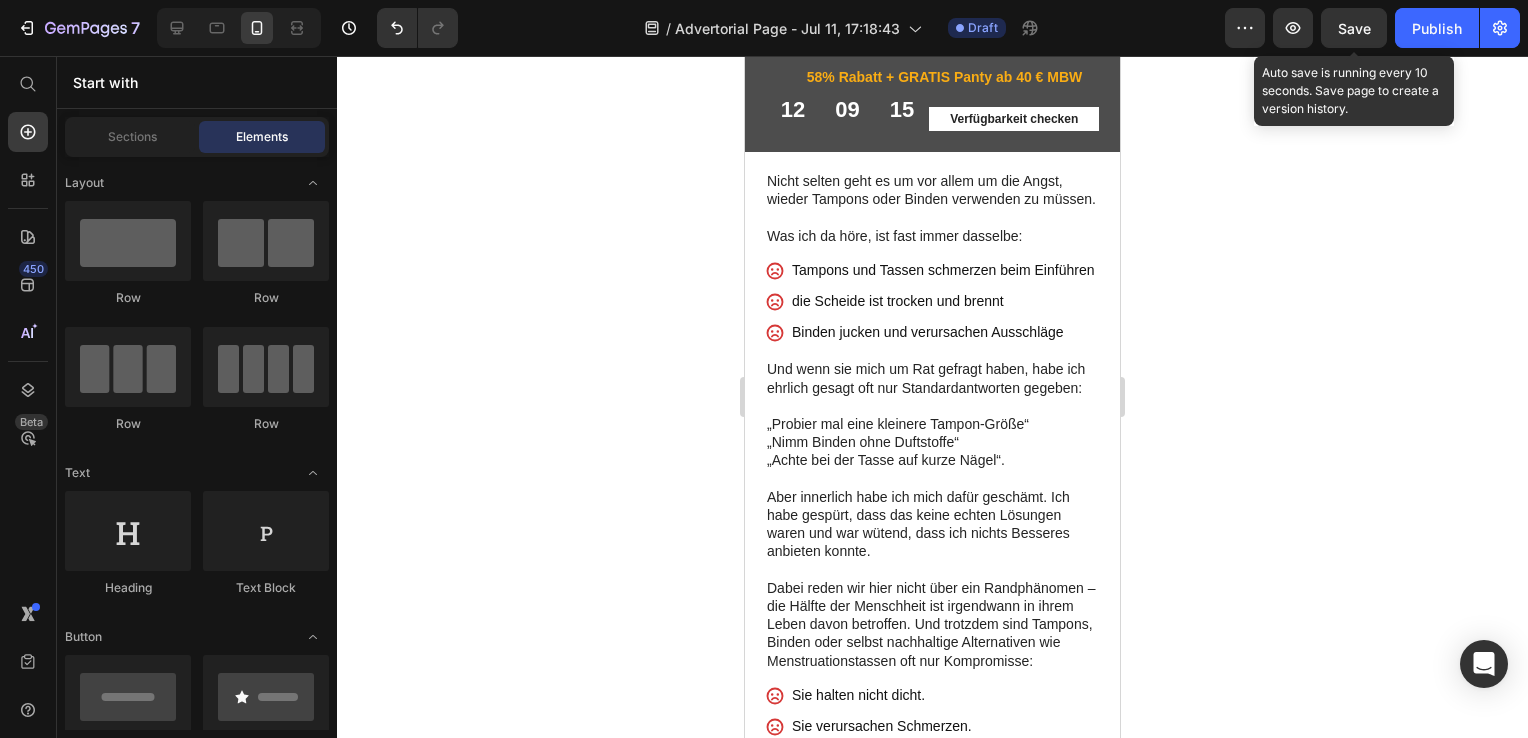 click on "Save" 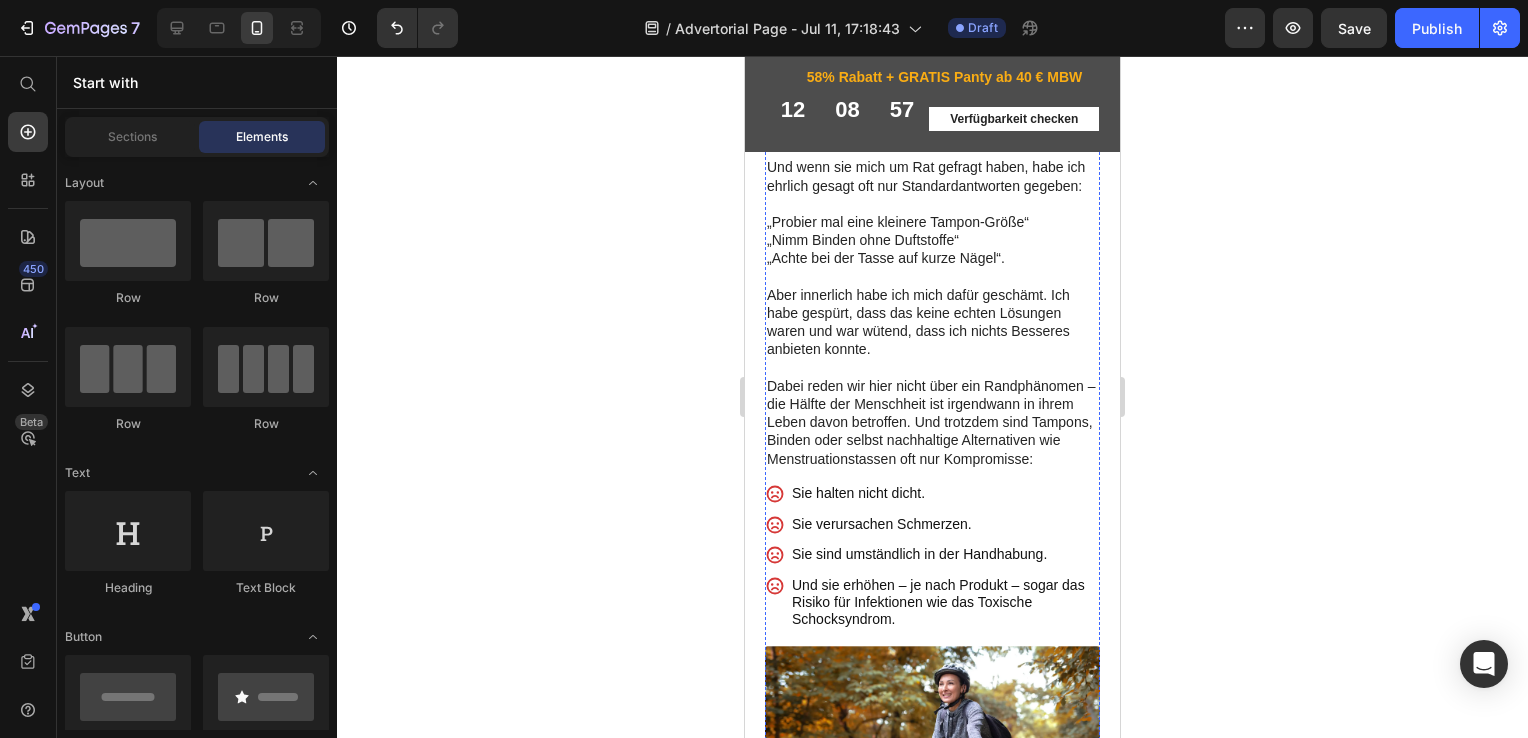 scroll, scrollTop: 1379, scrollLeft: 0, axis: vertical 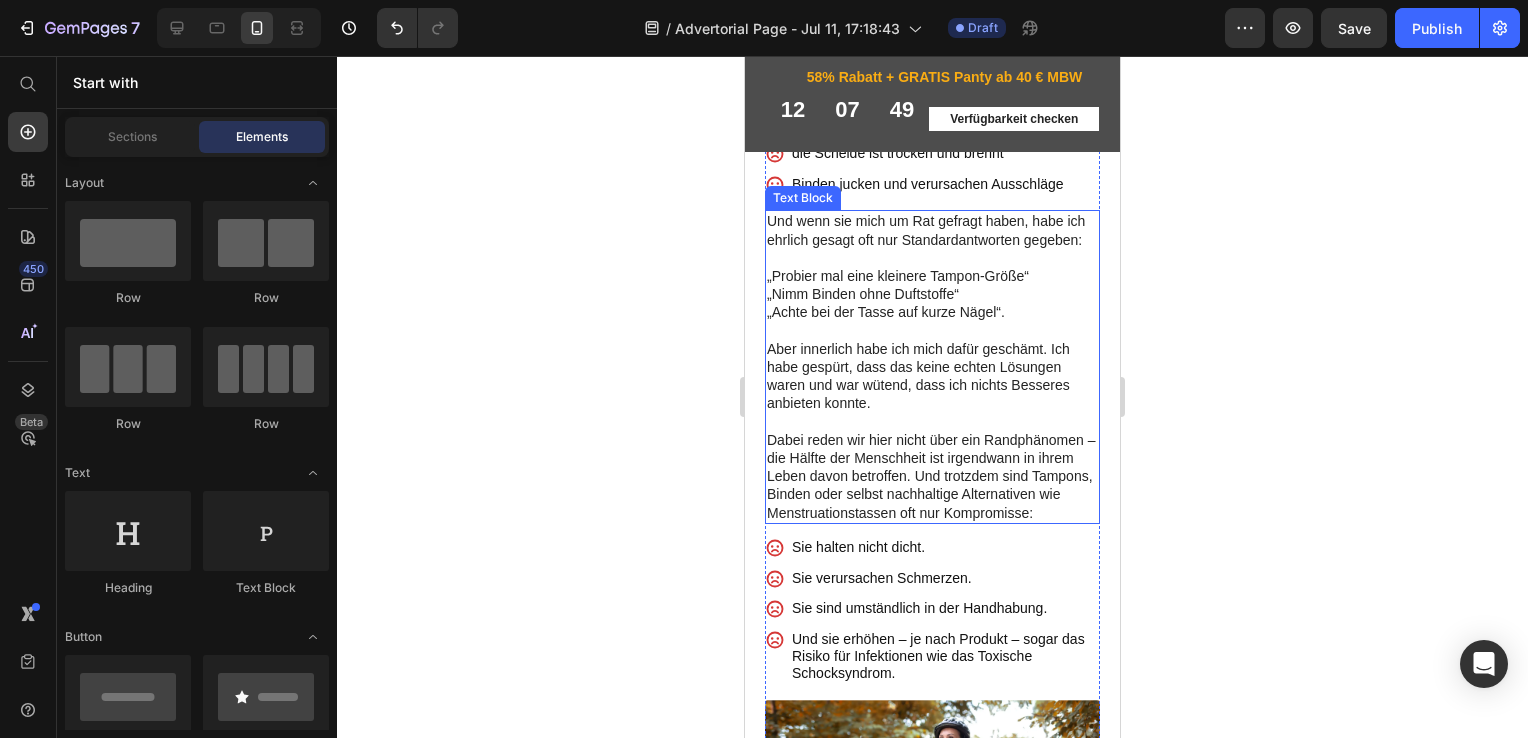 click on "Und wenn sie mich um Rat gefragt haben, habe ich ehrlich gesagt oft nur Standardantworten gegeben:  „Probier mal eine kleinere Tampon-Größe“ „Nimm Binden ohne Duftstoffe“ „Achte bei der Tasse auf kurze Nägel“.  Aber innerlich habe ich mich dafür geschämt. Ich habe gespürt, dass das keine echten Lösungen waren und war wütend, dass ich nichts Besseres anbieten konnte. Dabei reden wir hier nicht über ein Randphänomen – die Hälfte der Menschheit ist irgendwann in ihrem Leben davon betroffen. Und trotzdem sind Tampons, Binden oder selbst nachhaltige Alternativen wie Menstruationstassen oft nur Kompromisse:" at bounding box center (932, 385) 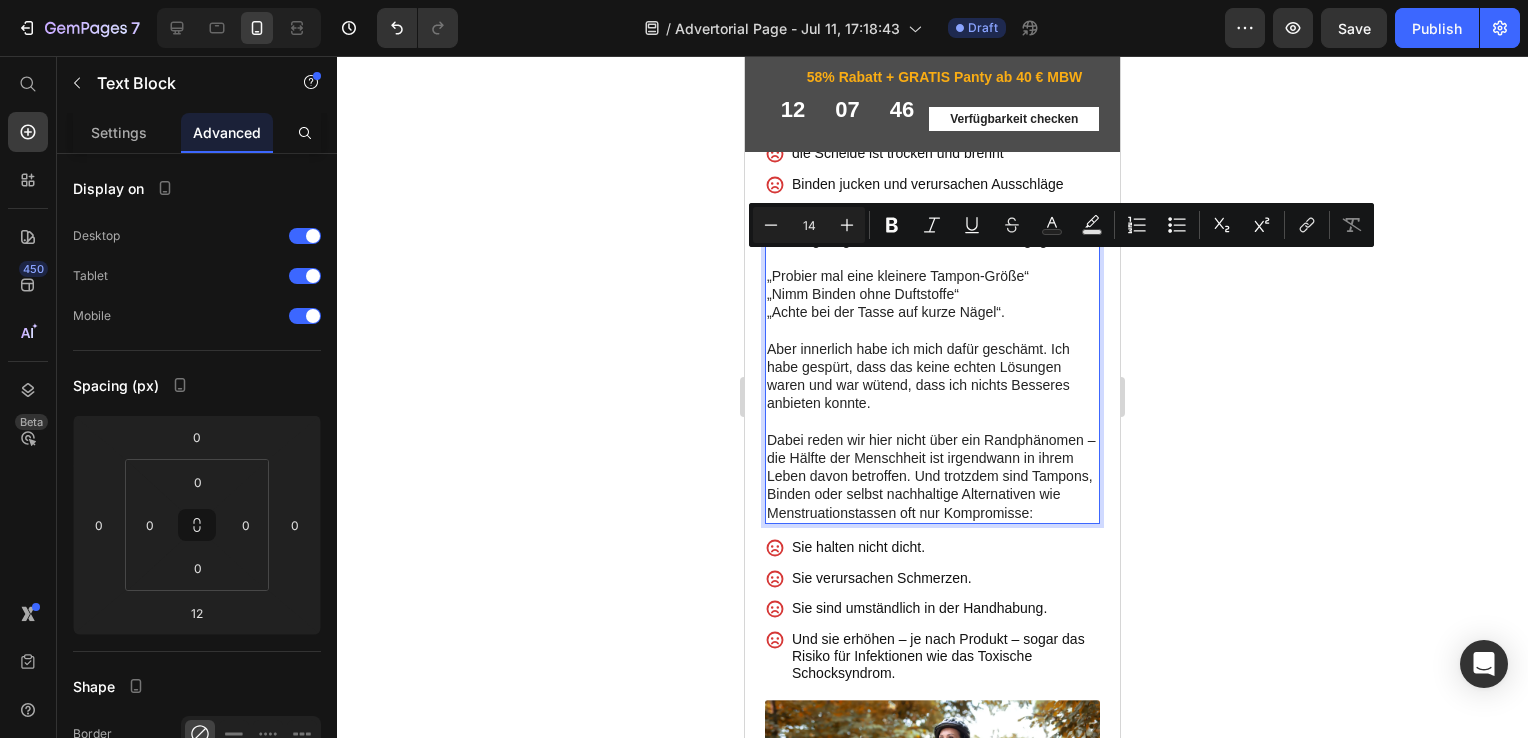 drag, startPoint x: 836, startPoint y: 307, endPoint x: 766, endPoint y: 255, distance: 87.20092 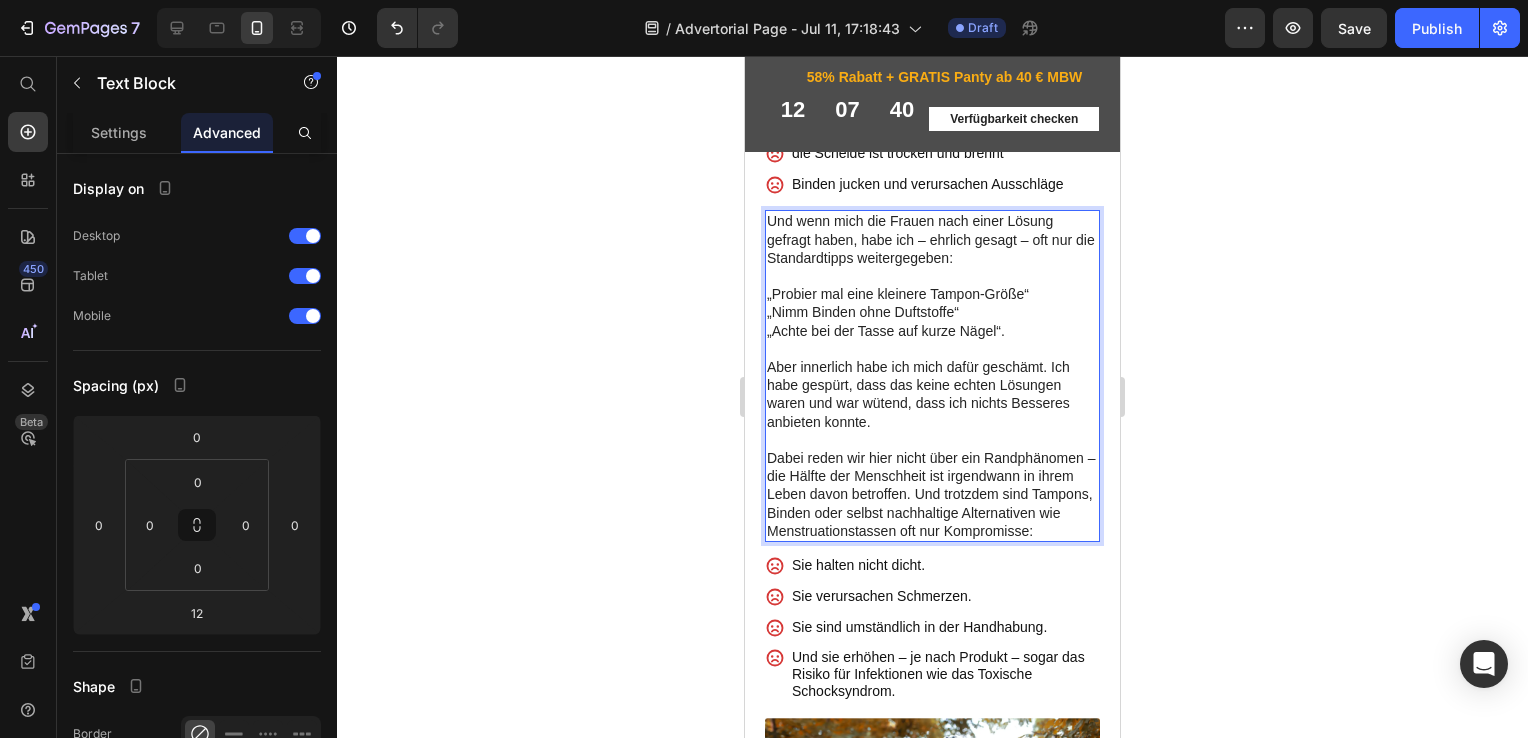 click on "Und wenn mich die Frauen nach einer Lösung gefragt haben, habe ich – ehrlich gesagt – oft nur die Standardtipps weitergegeben: „Probier mal eine kleinere Tampon-Größe“ „Nimm Binden ohne Duftstoffe“ „Achte bei der Tasse auf kurze Nägel“.  Aber innerlich habe ich mich dafür geschämt. Ich habe gespürt, dass das keine echten Lösungen waren und war wütend, dass ich nichts Besseres anbieten konnte. Dabei reden wir hier nicht über ein Randphänomen – die Hälfte der Menschheit ist irgendwann in ihrem Leben davon betroffen. Und trotzdem sind Tampons, Binden oder selbst nachhaltige Alternativen wie Menstruationstassen oft nur Kompromisse:" at bounding box center [932, 395] 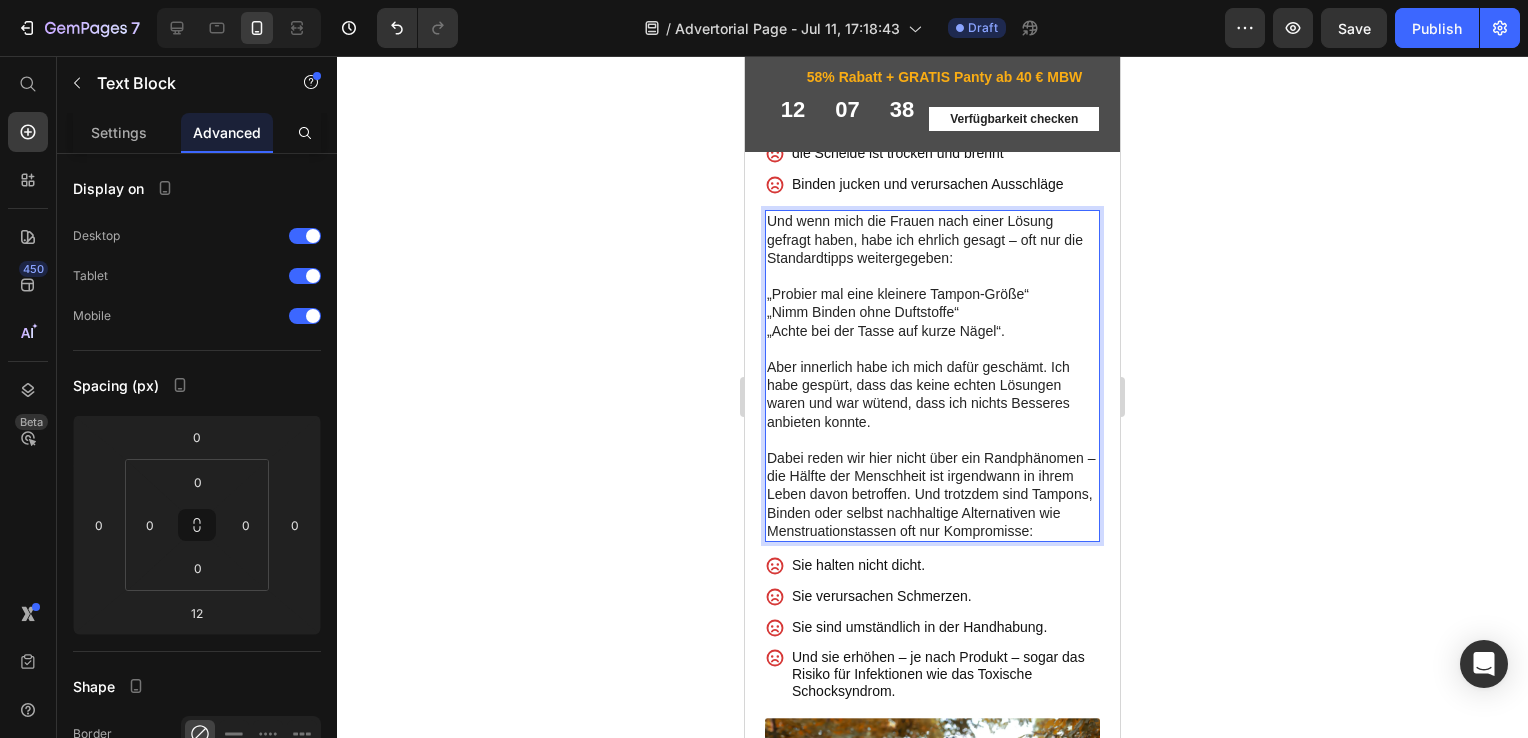 click on "Und wenn mich die Frauen nach einer Lösung gefragt haben, habe ich ehrlich gesagt – oft nur die Standardtipps weitergegeben: „Probier mal eine kleinere Tampon-Größe“ „Nimm Binden ohne Duftstoffe“ „Achte bei der Tasse auf kurze Nägel“.  Aber innerlich habe ich mich dafür geschämt. Ich habe gespürt, dass das keine echten Lösungen waren und war wütend, dass ich nichts Besseres anbieten konnte. Dabei reden wir hier nicht über ein Randphänomen – die Hälfte der Menschheit ist irgendwann in ihrem Leben davon betroffen. Und trotzdem sind Tampons, Binden oder selbst nachhaltige Alternativen wie Menstruationstassen oft nur Kompromisse:" at bounding box center [932, 395] 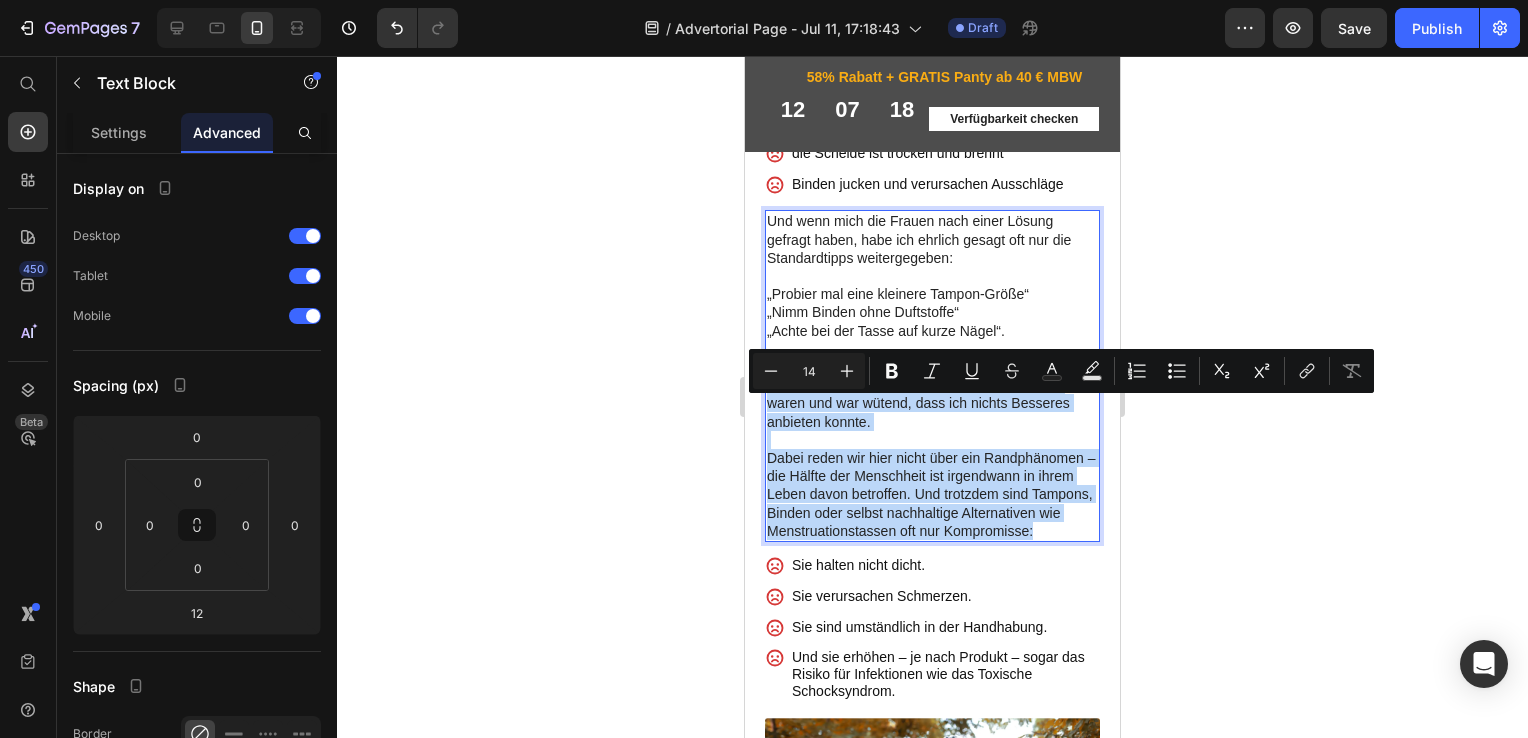 drag, startPoint x: 1050, startPoint y: 410, endPoint x: 1028, endPoint y: 600, distance: 191.26944 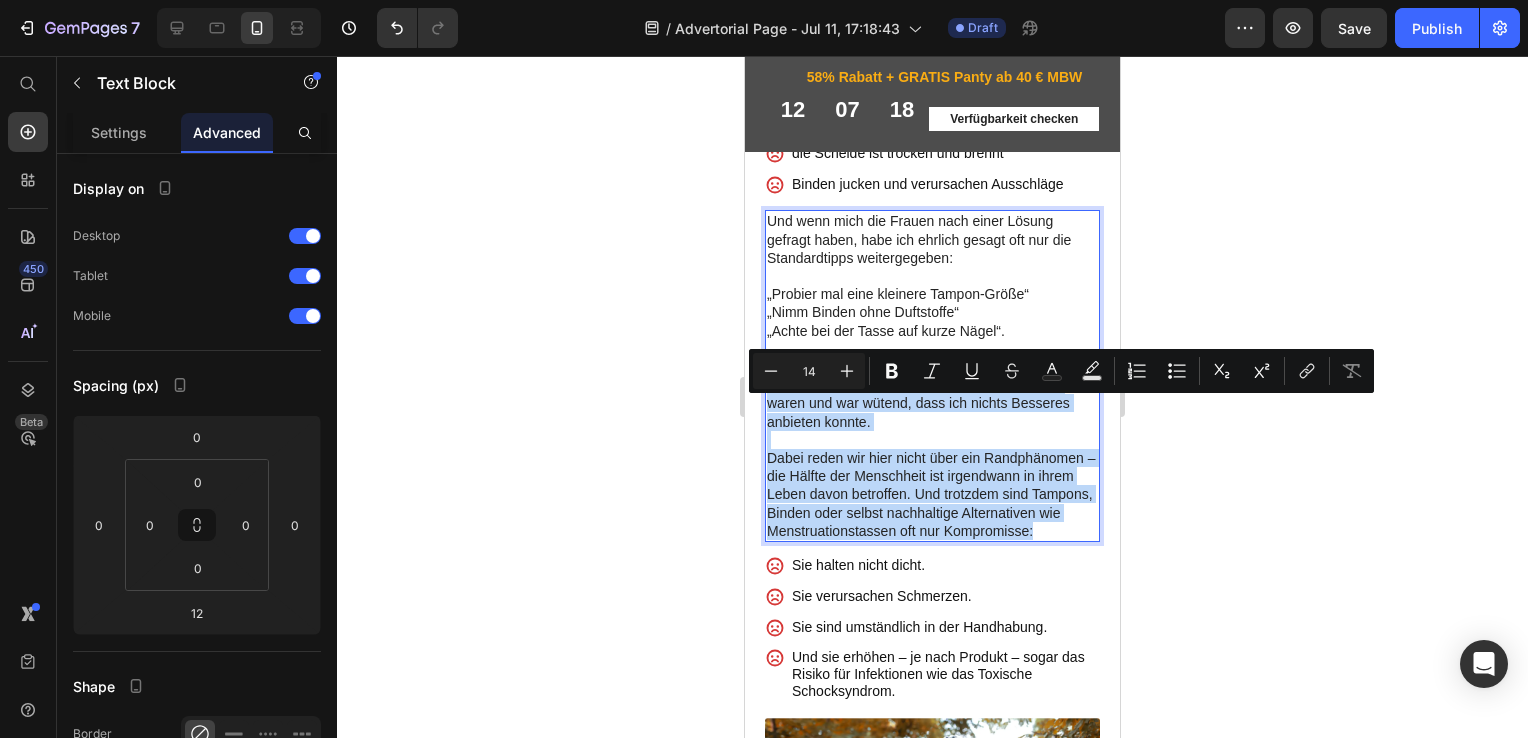 click on "Und wenn mich die Frauen nach einer Lösung gefragt haben, habe ich ehrlich gesagt oft nur die Standardtipps weitergegeben: „Probier mal eine kleinere Tampon-Größe“ „Nimm Binden ohne Duftstoffe“ „Achte bei der Tasse auf kurze Nägel“.  Aber innerlich habe ich mich dafür geschämt. Ich habe gespürt, dass das keine echten Lösungen waren und war wütend, dass ich nichts Besseres anbieten konnte. Dabei reden wir hier nicht über ein Randphänomen – die Hälfte der Menschheit ist irgendwann in ihrem Leben davon betroffen. Und trotzdem sind Tampons, Binden oder selbst nachhaltige Alternativen wie Menstruationstassen oft nur Kompromisse:" at bounding box center [932, 395] 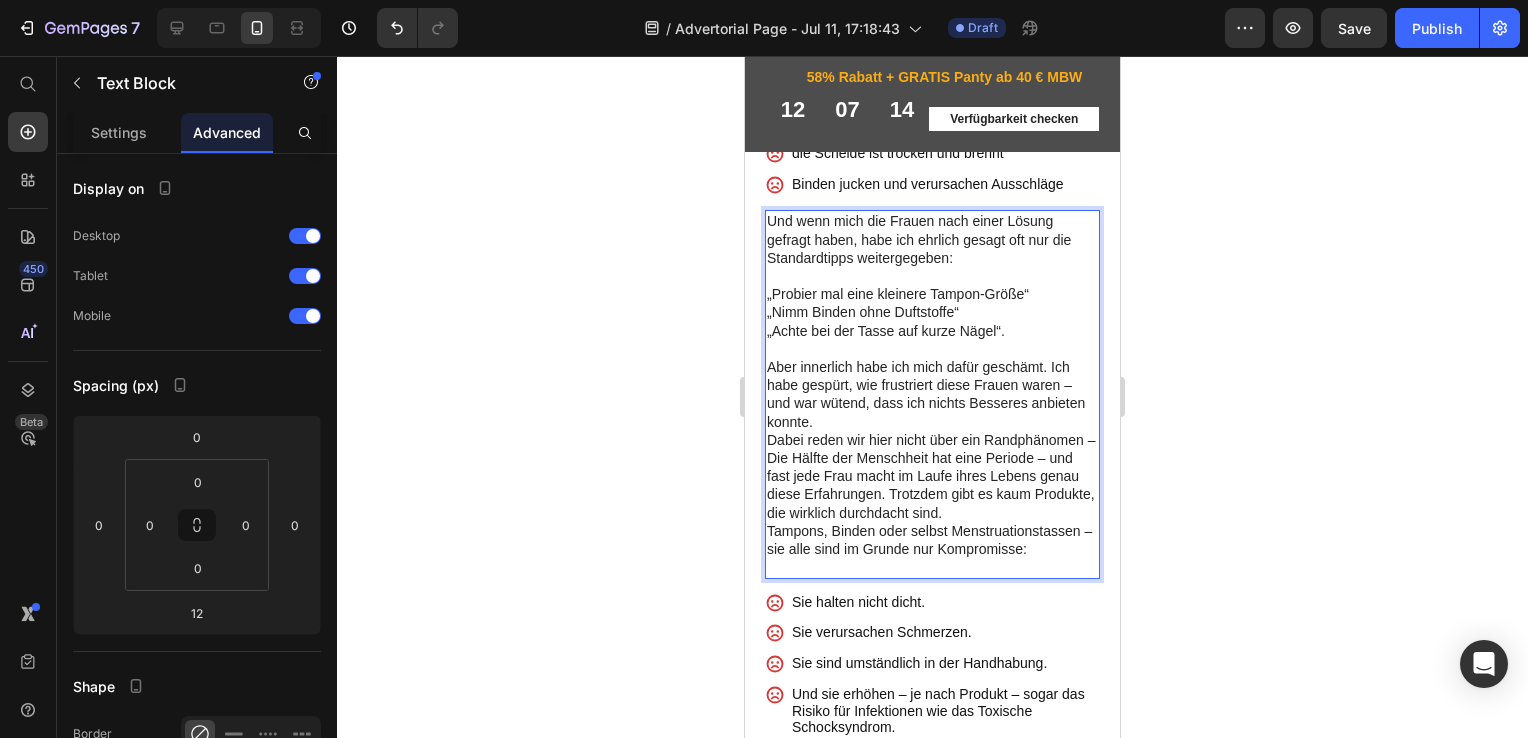 click on "Und wenn mich die Frauen nach einer Lösung gefragt haben, habe ich ehrlich gesagt oft nur die Standardtipps weitergegeben: „Probier mal eine kleinere Tampon-Größe“ „Nimm Binden ohne Duftstoffe“ „Achte bei der Tasse auf kurze Nägel“.  Aber innerlich habe ich mich dafür geschämt. Ich habe gespürt, wie frustriert diese Frauen waren – und war wütend, dass ich nichts Besseres anbieten konnte." at bounding box center [932, 340] 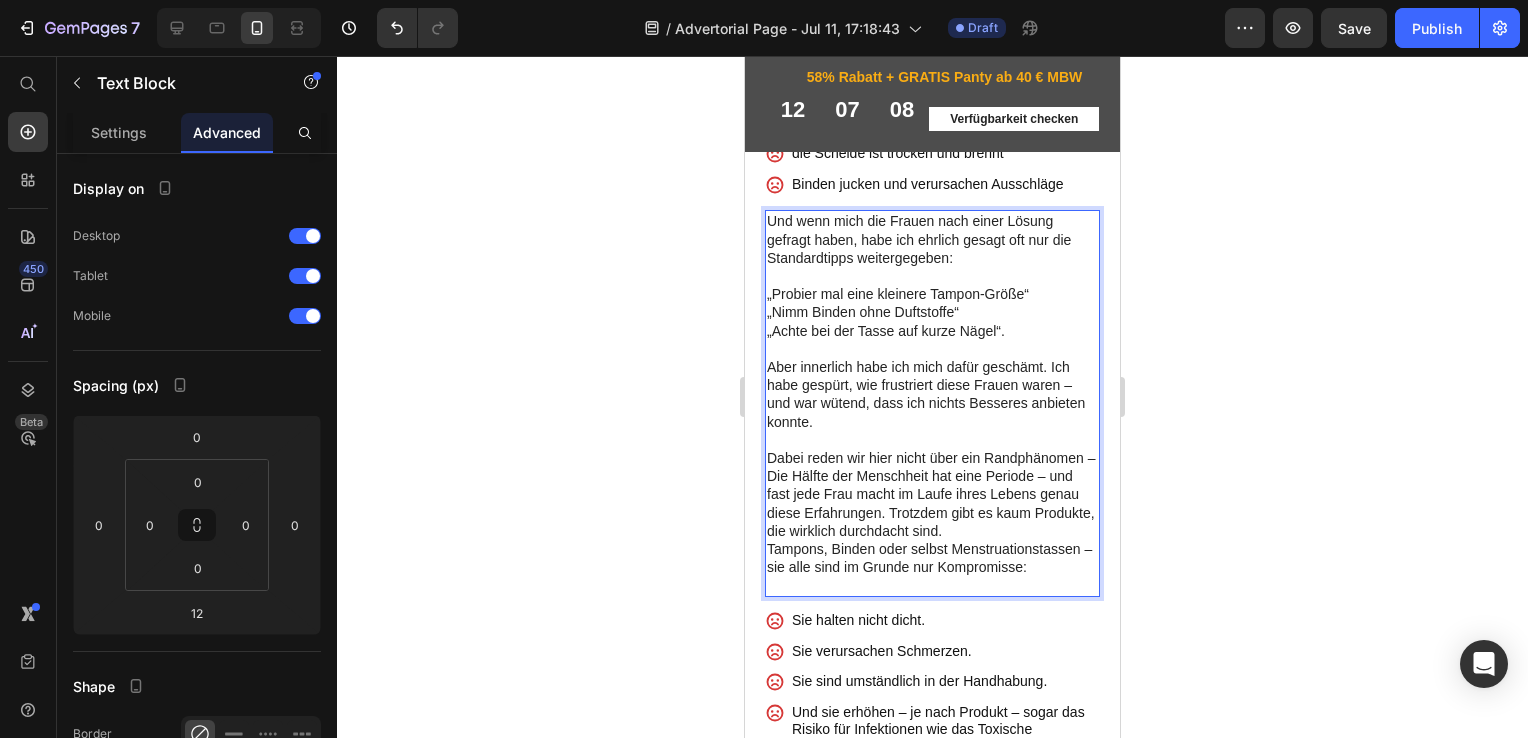 click on "Dabei reden wir hier nicht über ein Randphänomen – Die Hälfte der Menschheit hat eine Periode – und fast jede Frau macht im Laufe ihres Lebens genau diese Erfahrungen. Trotzdem gibt es kaum Produkte, die wirklich durchdacht sind. Tampons, Binden oder selbst Menstruationstassen – sie alle sind im Grunde nur Kompromisse:" at bounding box center (932, 540) 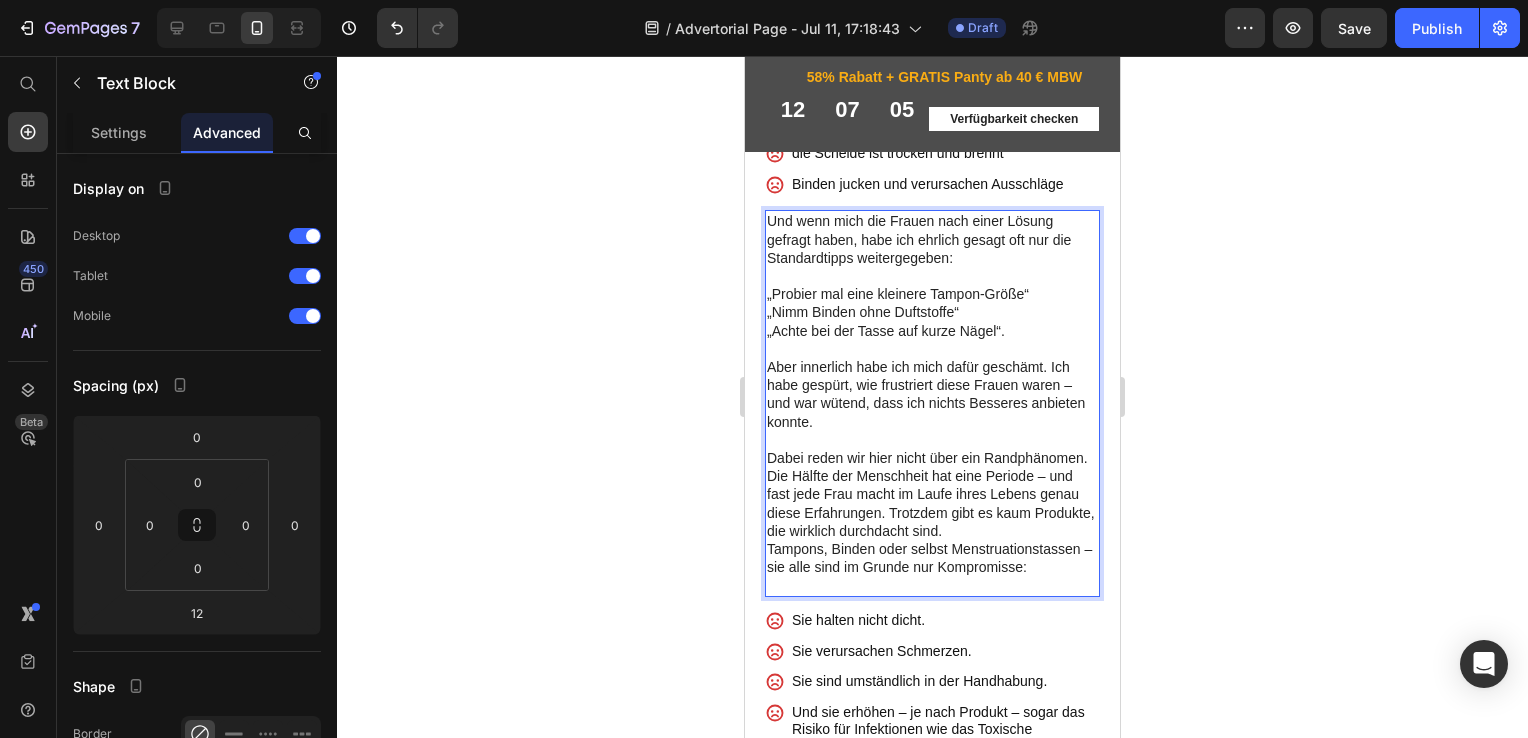 click on "Dabei reden wir hier nicht über ein Randphänomen. Die Hälfte der Menschheit hat eine Periode – und fast jede Frau macht im Laufe ihres Lebens genau diese Erfahrungen. Trotzdem gibt es kaum Produkte, die wirklich durchdacht sind. Tampons, Binden oder selbst Menstruationstassen – sie alle sind im Grunde nur Kompromisse:" at bounding box center (932, 540) 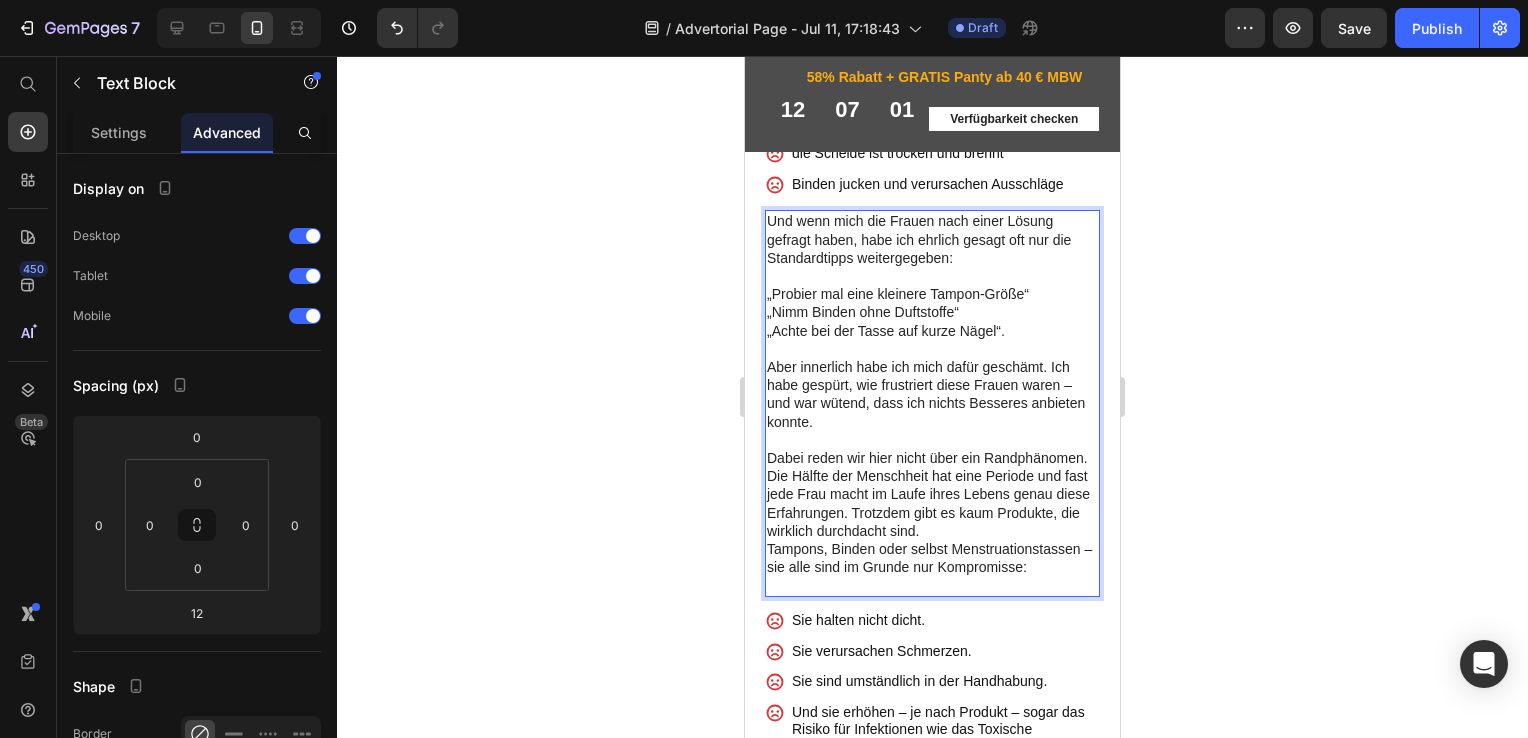 click on "Dabei reden wir hier nicht über ein Randphänomen. Die Hälfte der Menschheit hat eine Periode und fast jede Frau macht im Laufe ihres Lebens genau diese Erfahrungen. Trotzdem gibt es kaum Produkte, die wirklich durchdacht sind. Tampons, Binden oder selbst Menstruationstassen – sie alle sind im Grunde nur Kompromisse:" at bounding box center (932, 540) 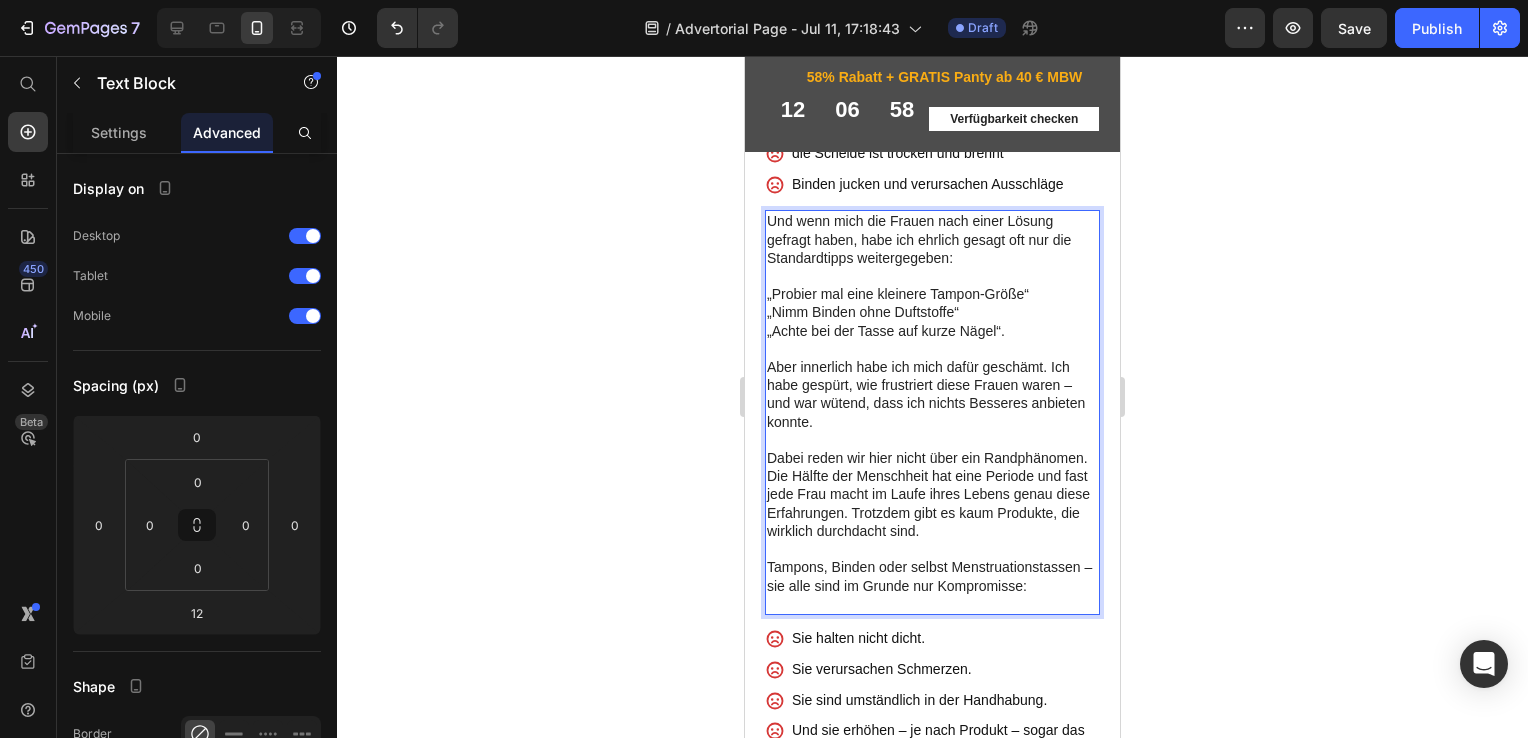 click on "Dabei reden wir hier nicht über ein Randphänomen. Die Hälfte der Menschheit hat eine Periode und fast jede Frau macht im Laufe ihres Lebens genau diese Erfahrungen. Trotzdem gibt es kaum Produkte, die wirklich durchdacht sind. Tampons, Binden oder selbst Menstruationstassen – sie alle sind im Grunde nur Kompromisse:" at bounding box center [932, 549] 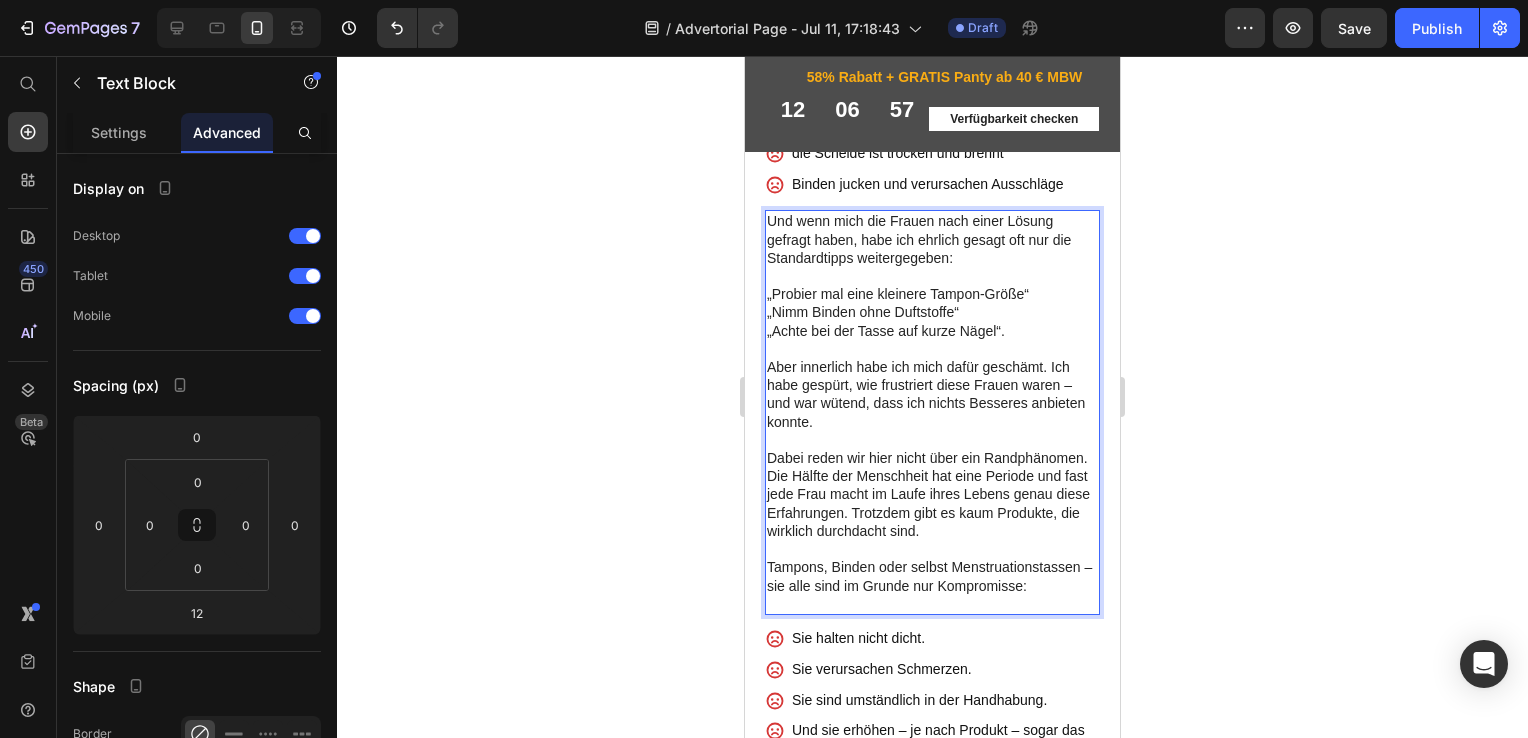 click on "Dabei reden wir hier nicht über ein Randphänomen. Die Hälfte der Menschheit hat eine Periode und fast jede Frau macht im Laufe ihres Lebens genau diese Erfahrungen. Trotzdem gibt es kaum Produkte, die wirklich durchdacht sind. Tampons, Binden oder selbst Menstruationstassen – sie alle sind im Grunde nur Kompromisse:" at bounding box center [932, 549] 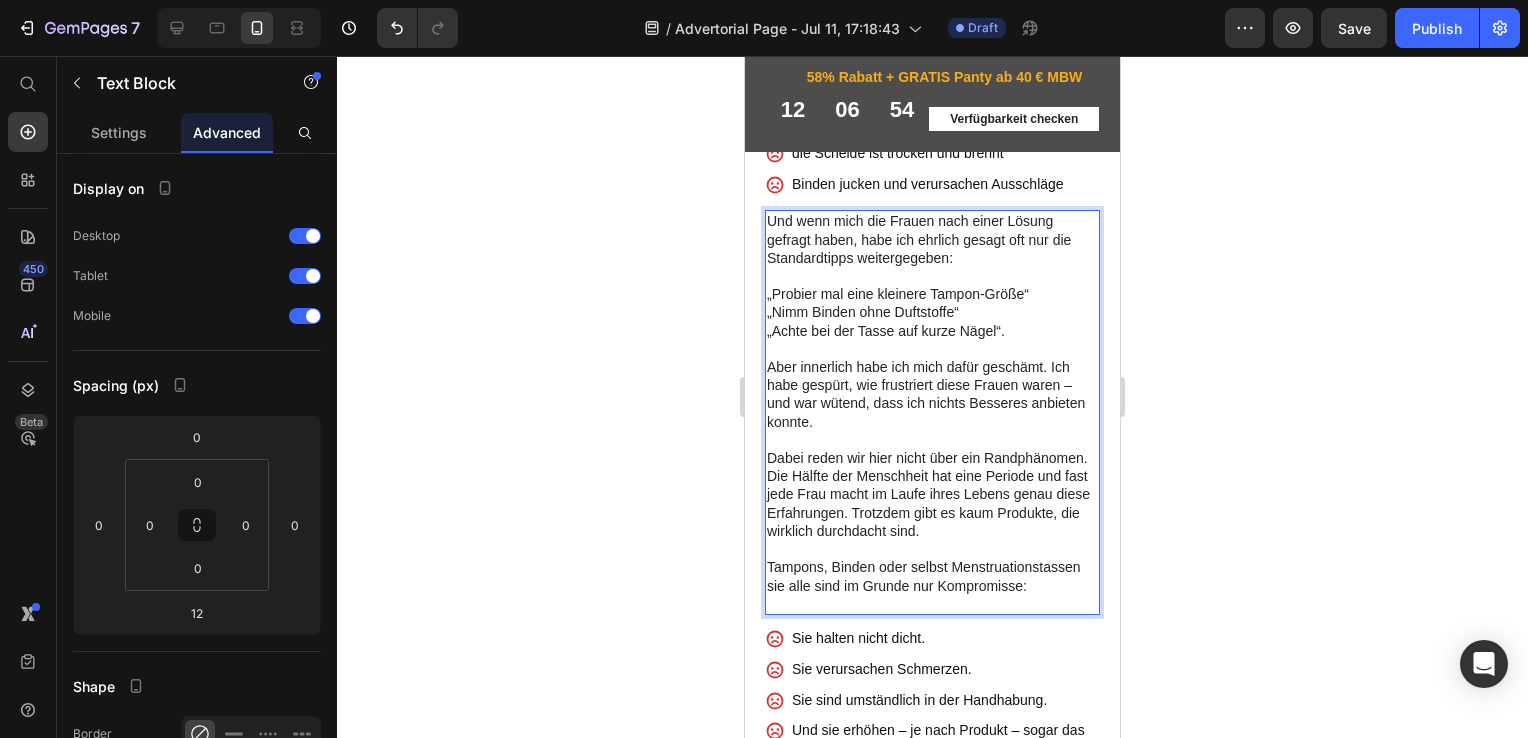 click on "Dabei reden wir hier nicht über ein Randphänomen. Die Hälfte der Menschheit hat eine Periode und fast jede Frau macht im Laufe ihres Lebens genau diese Erfahrungen. Trotzdem gibt es kaum Produkte, die wirklich durchdacht sind. Tampons, Binden oder selbst Menstruationstassen sie alle sind im Grunde nur Kompromisse:" at bounding box center [932, 549] 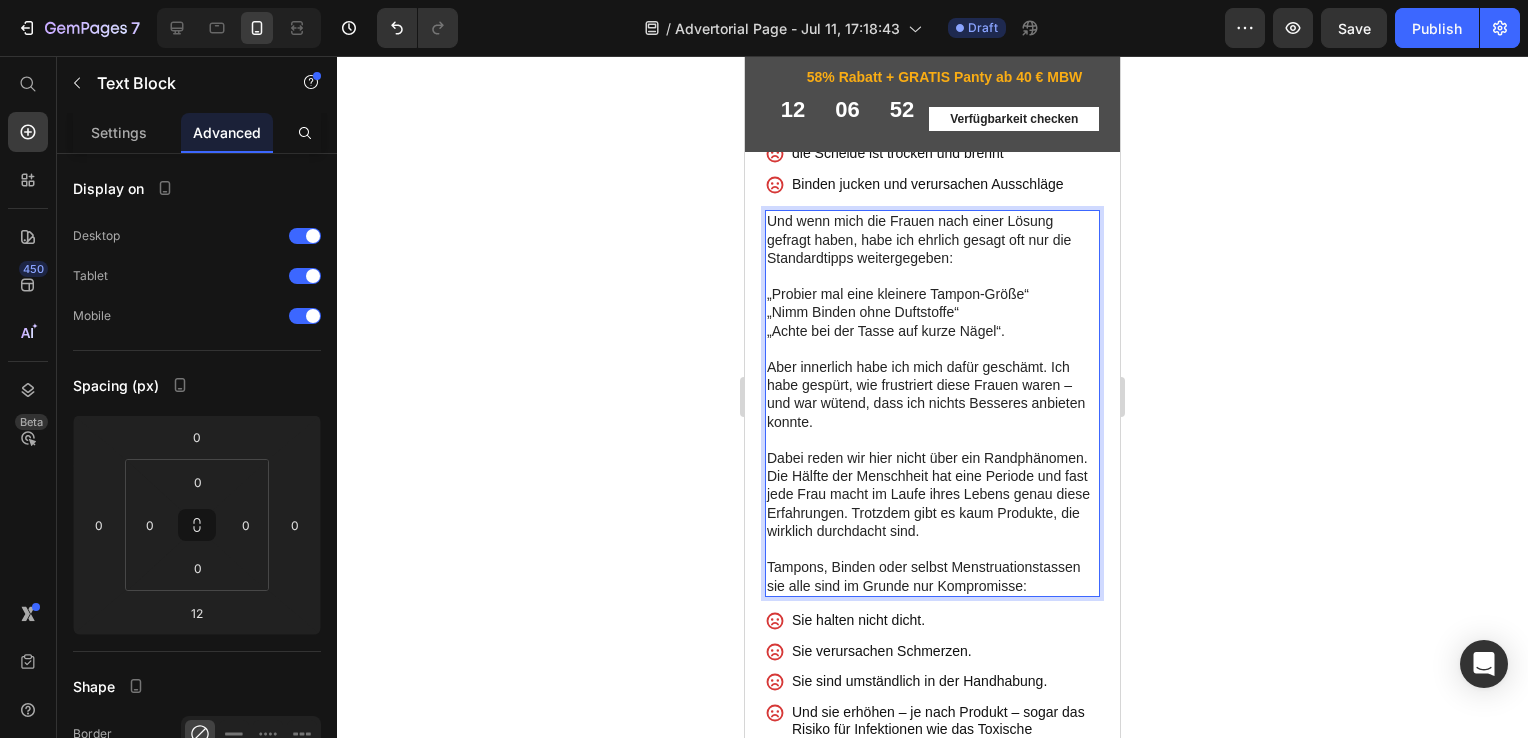 click 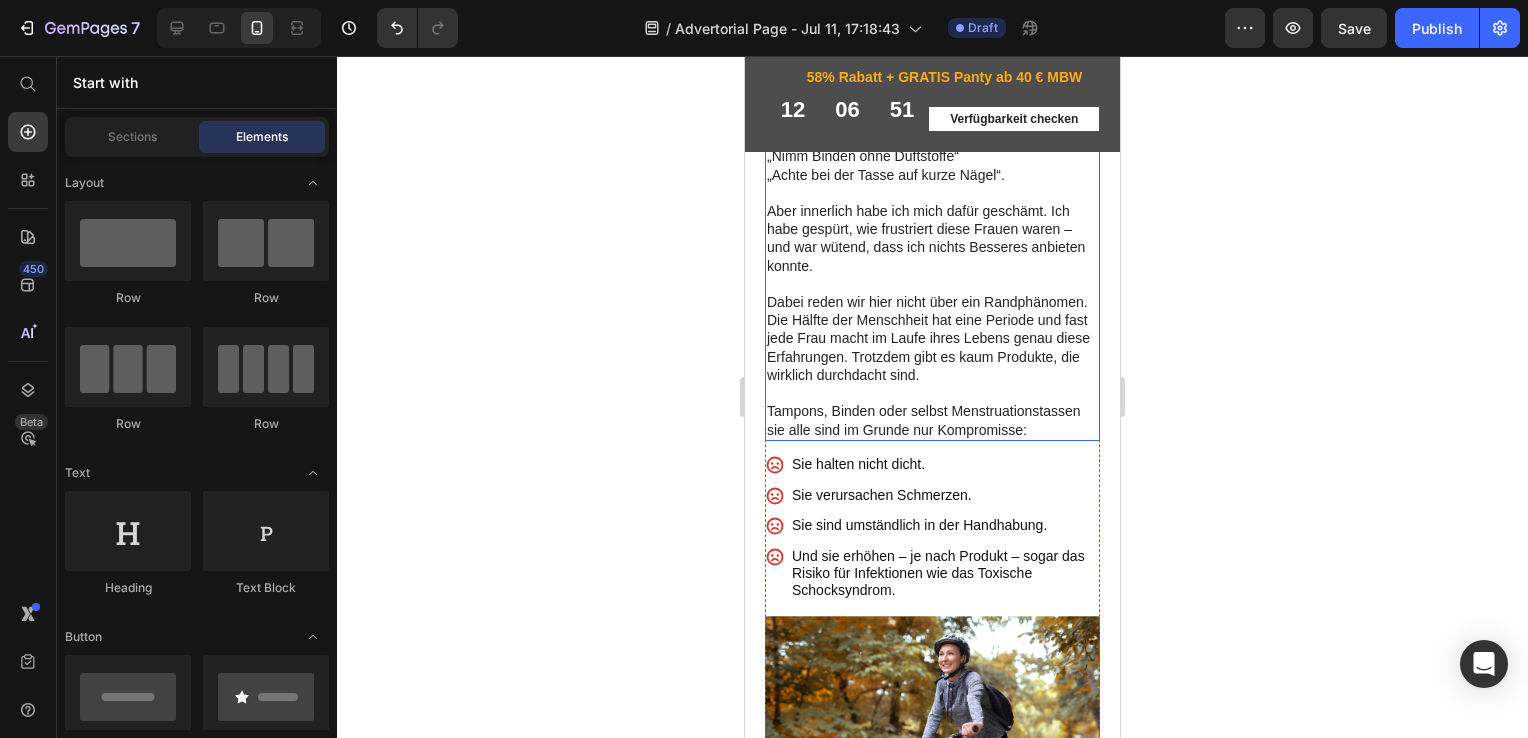 scroll, scrollTop: 1112, scrollLeft: 0, axis: vertical 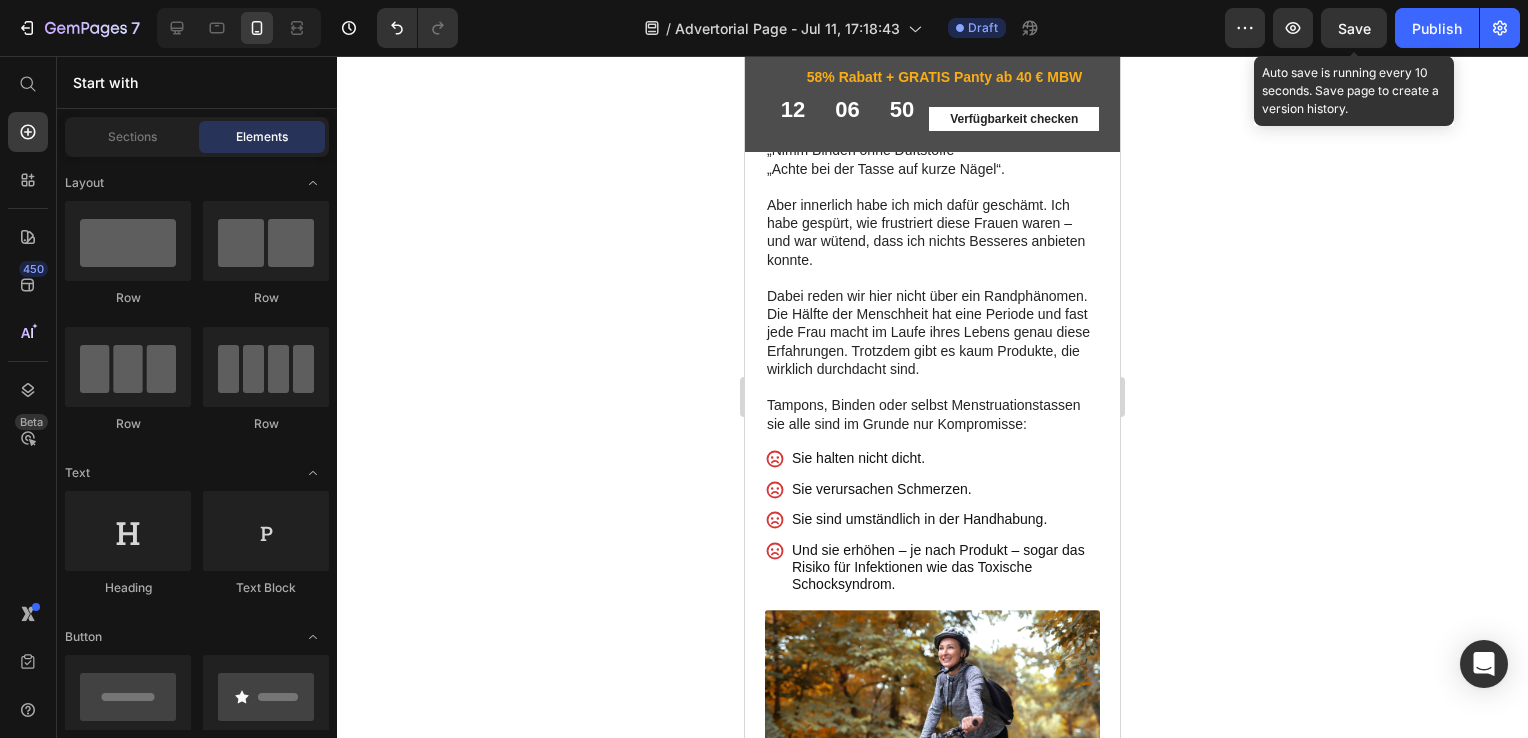 click on "Save" at bounding box center (1354, 28) 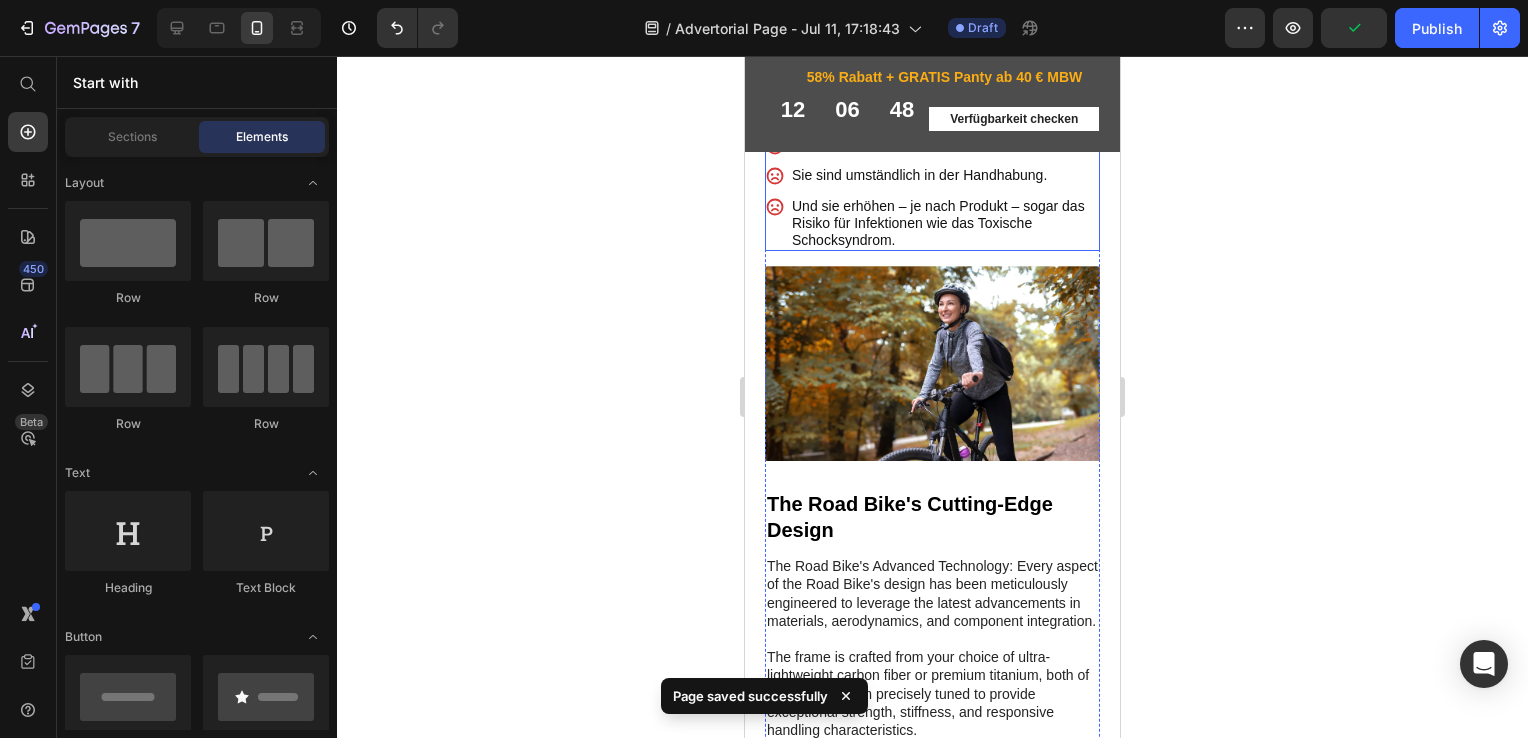 scroll, scrollTop: 1456, scrollLeft: 0, axis: vertical 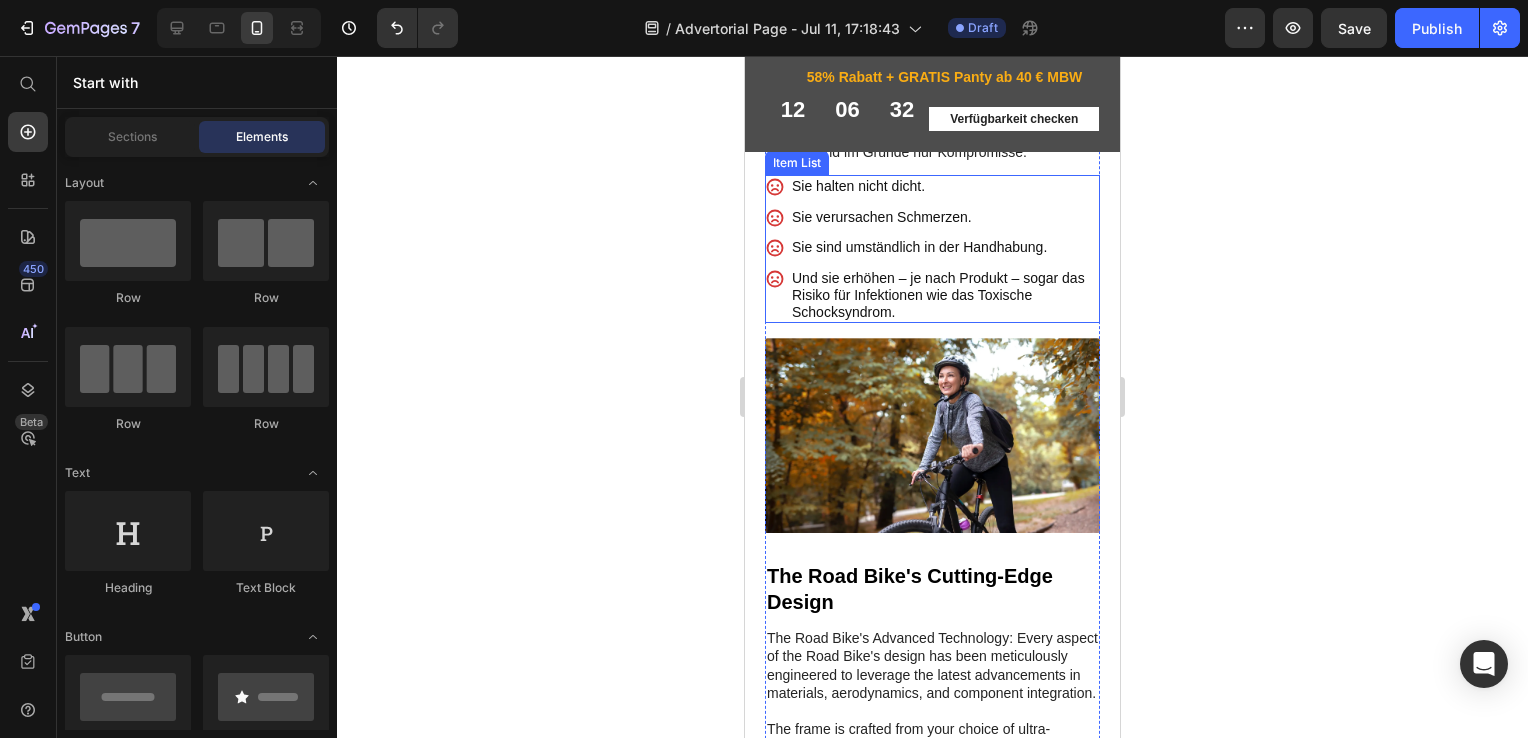click on "Sie verursachen Schmerzen." at bounding box center [944, 235] 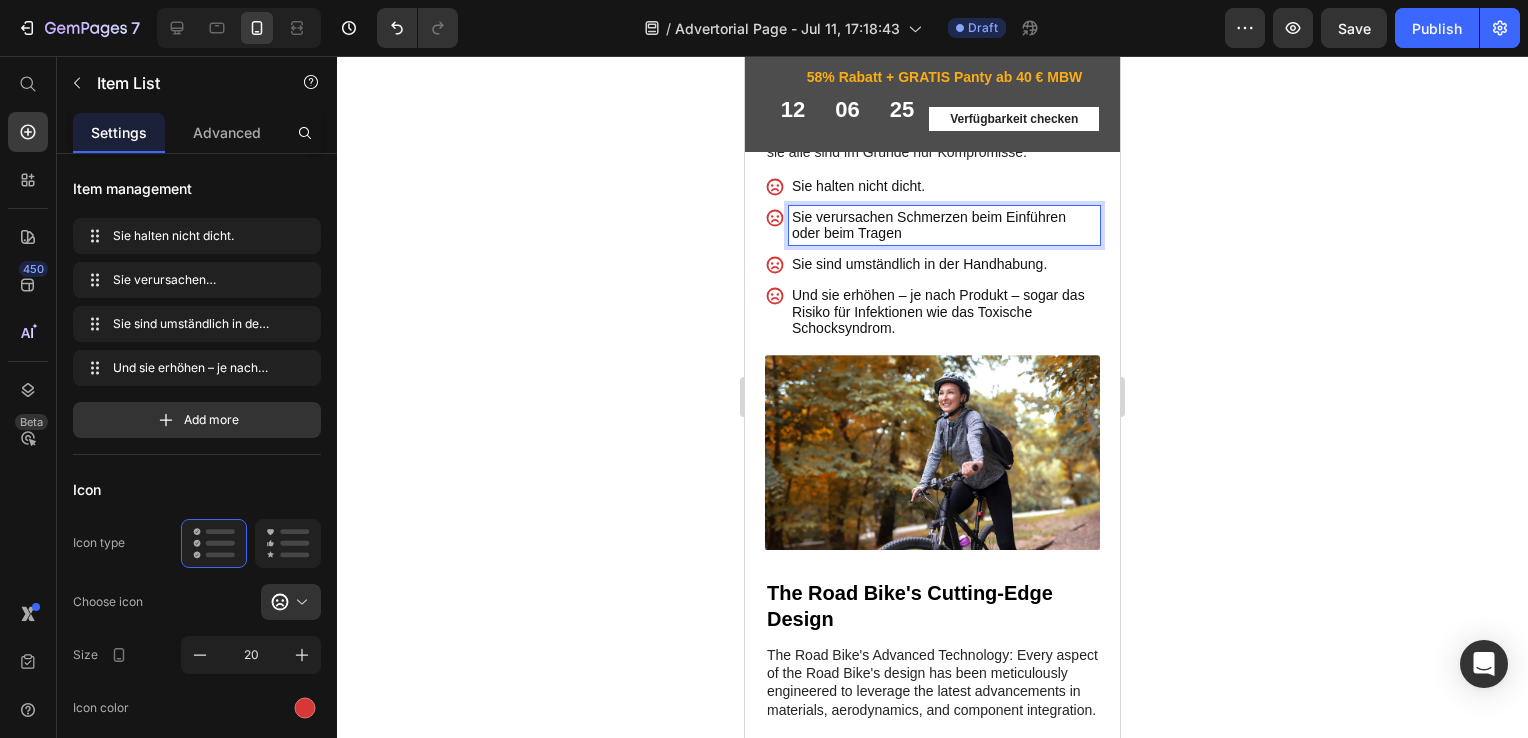click on "Sie halten nicht dicht." at bounding box center (944, 204) 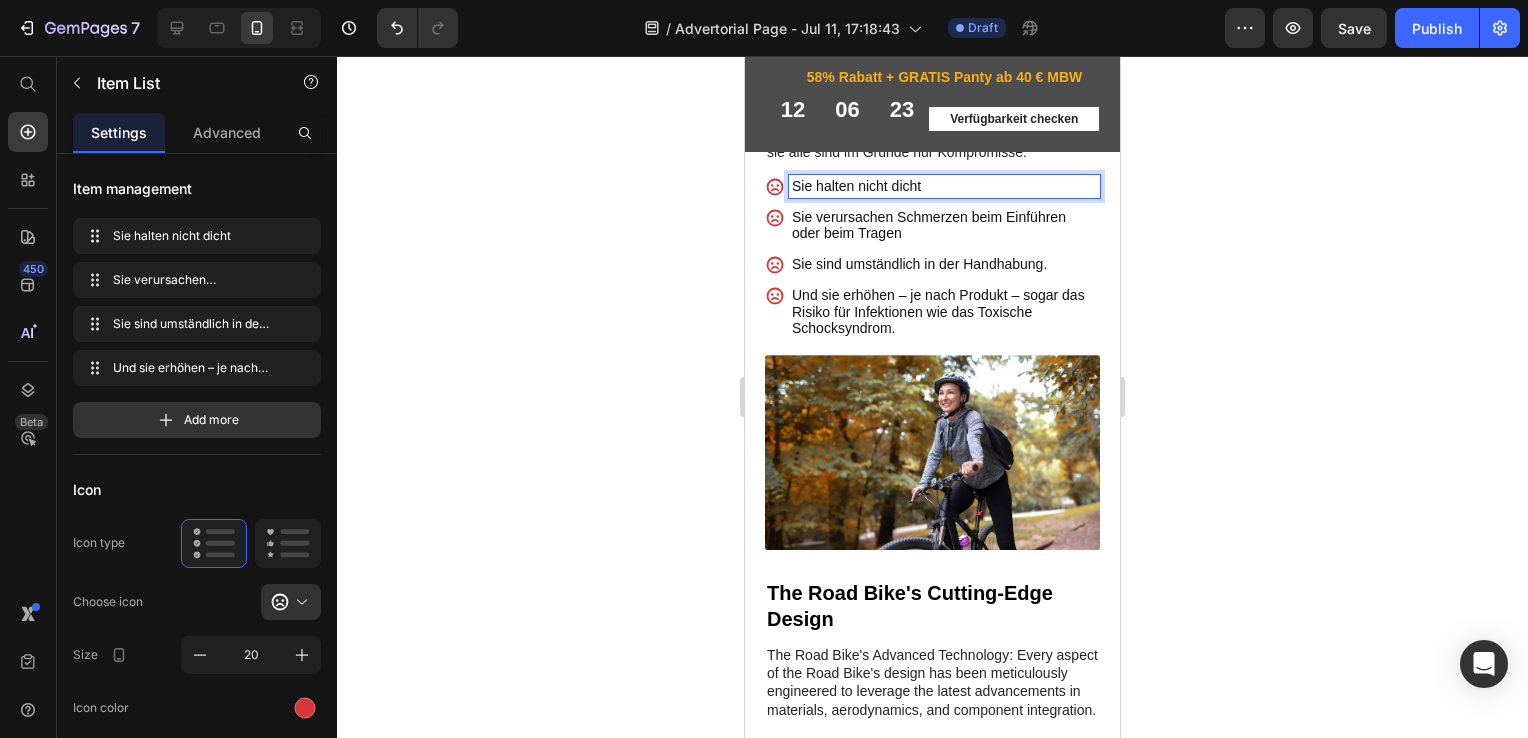 click on "Sie halten nicht dicht" at bounding box center (944, 204) 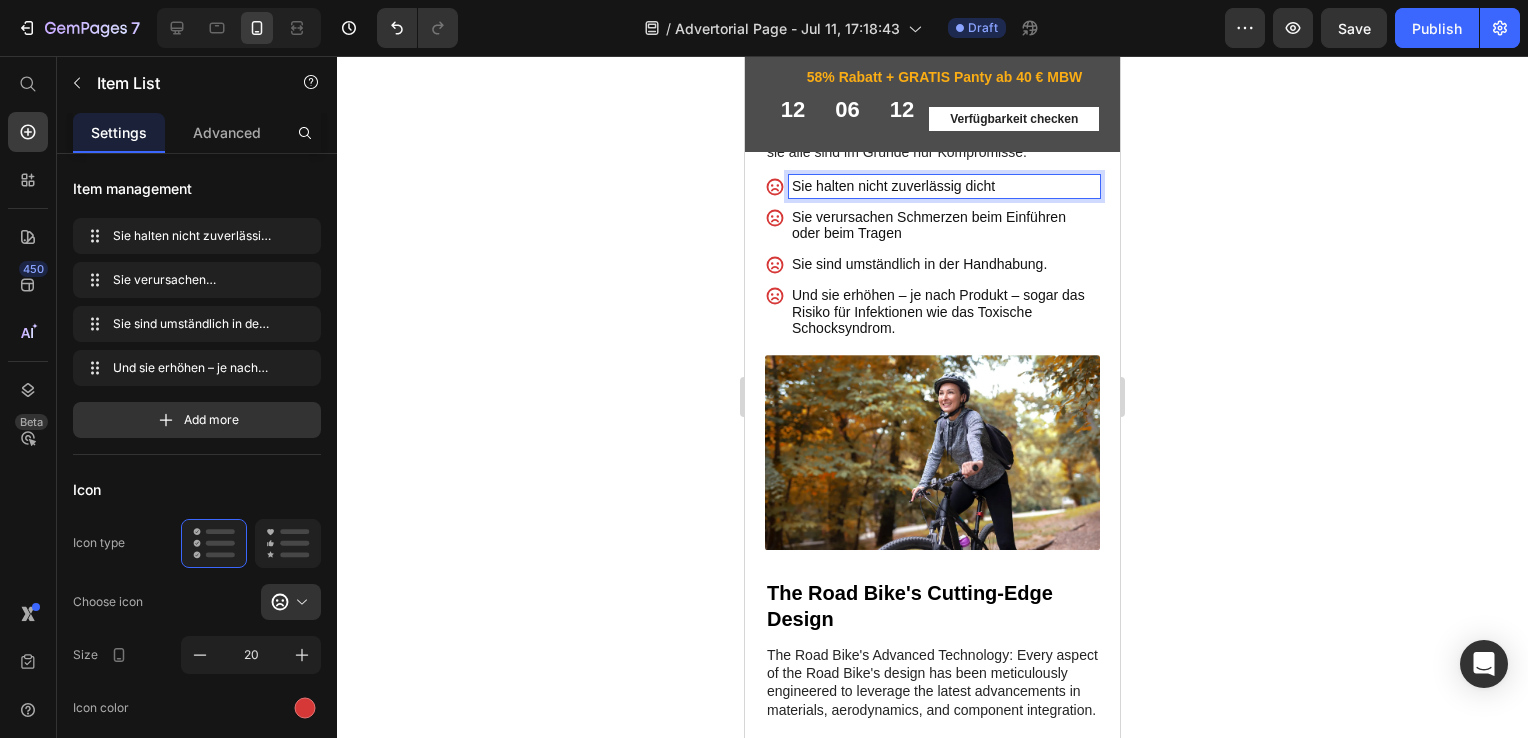 click on "Und sie erhöhen – je nach Produkt – sogar das Risiko für Infektionen wie das Toxische Schocksyndrom." at bounding box center [944, 330] 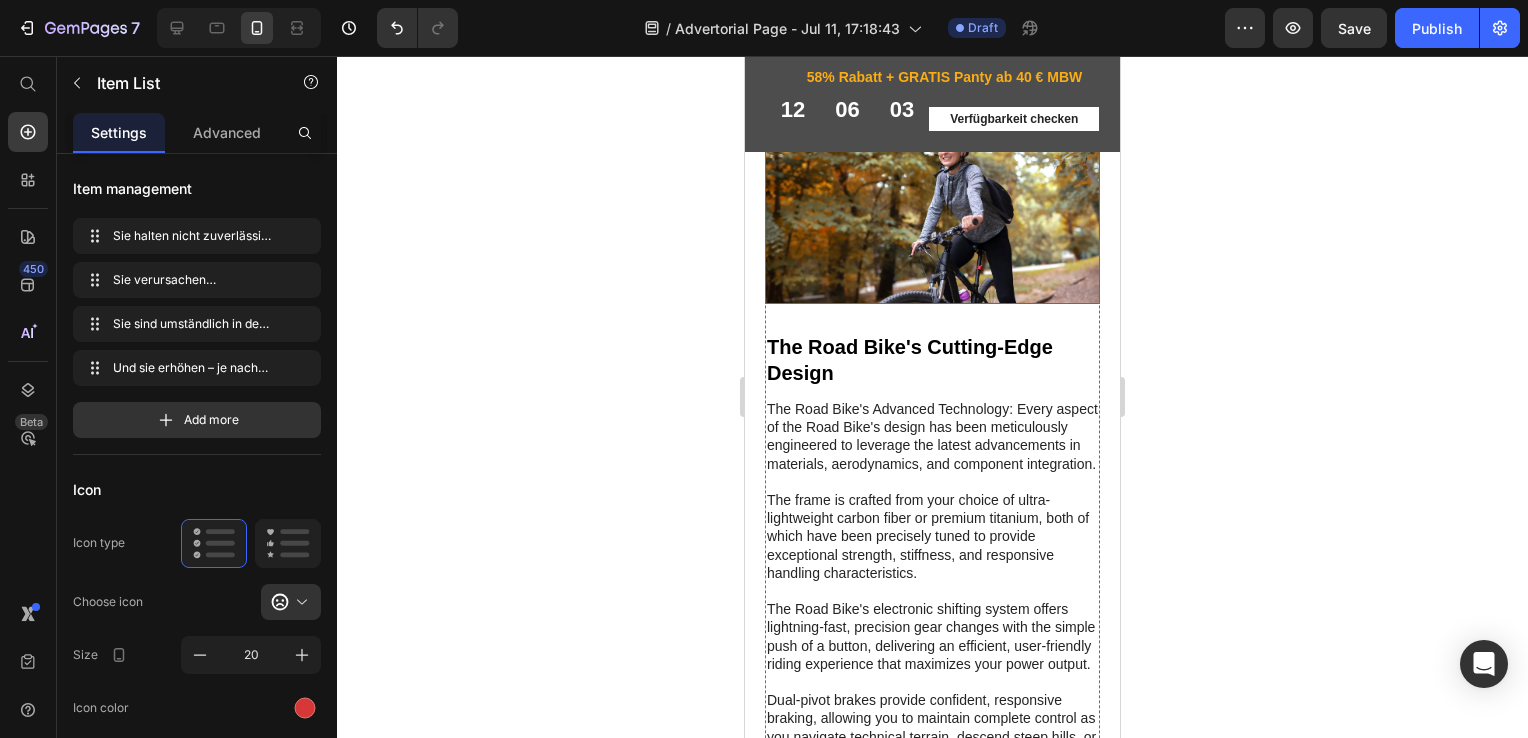 scroll, scrollTop: 1631, scrollLeft: 0, axis: vertical 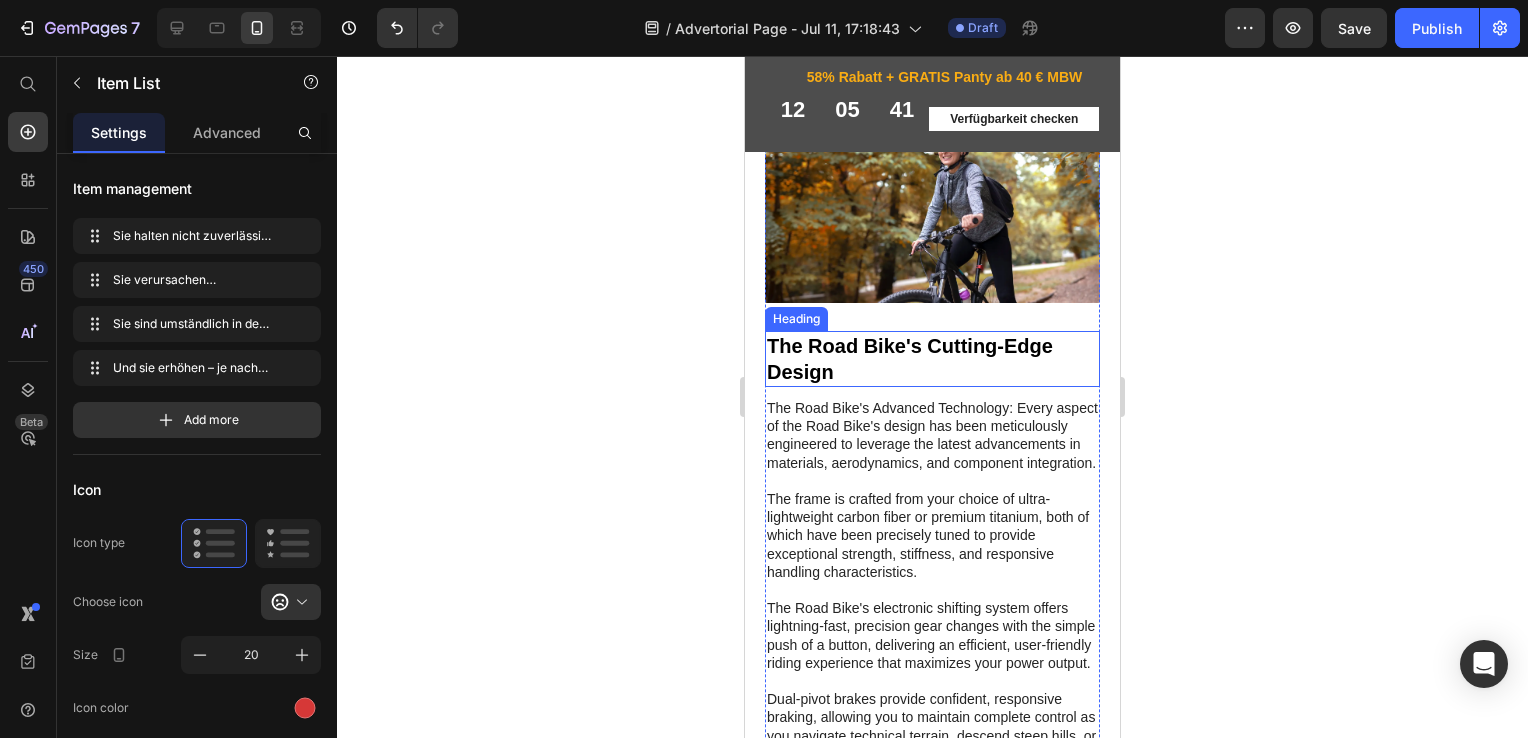 click on "The Road Bike's Cutting-Edge Design" at bounding box center [932, 377] 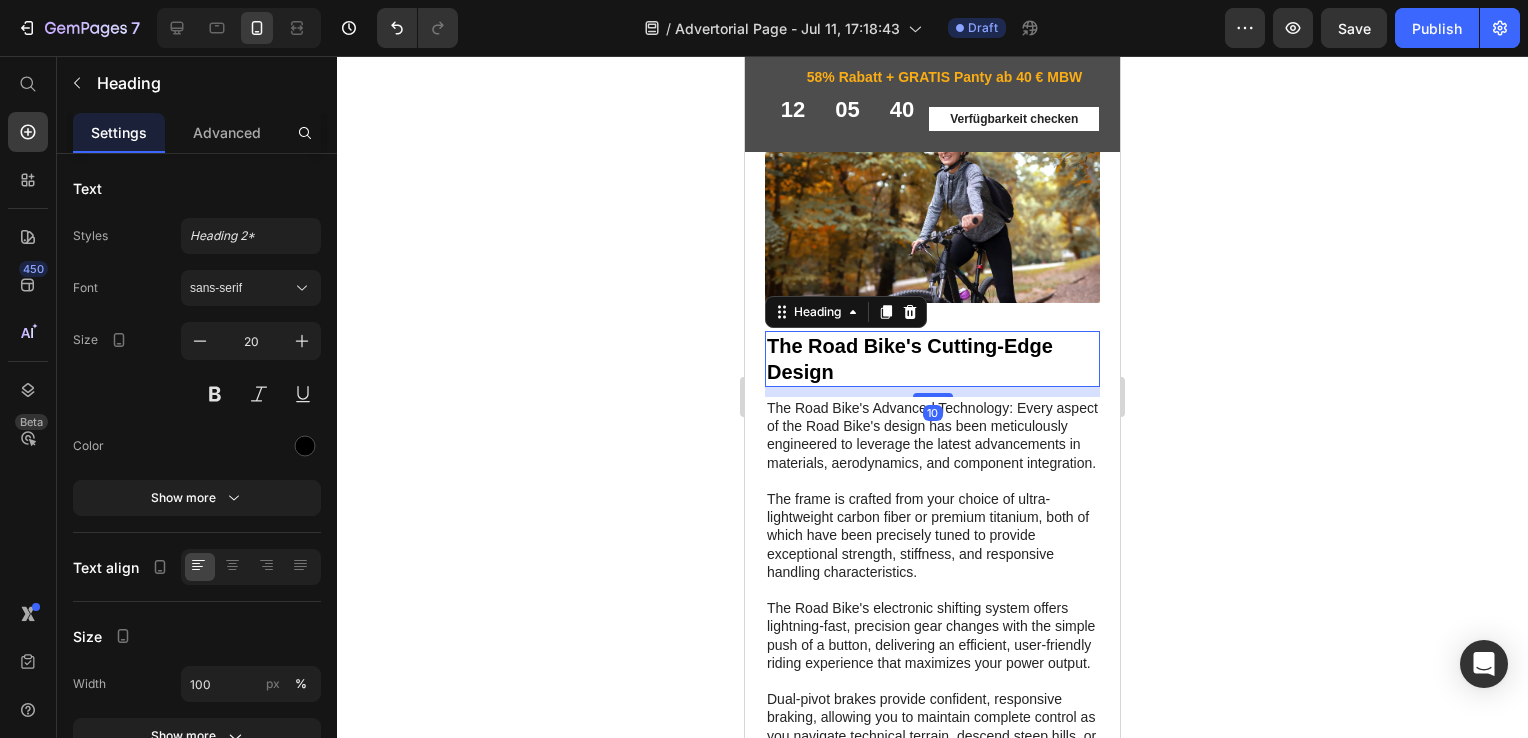 click on "The Road Bike's Cutting-Edge Design" at bounding box center (932, 377) 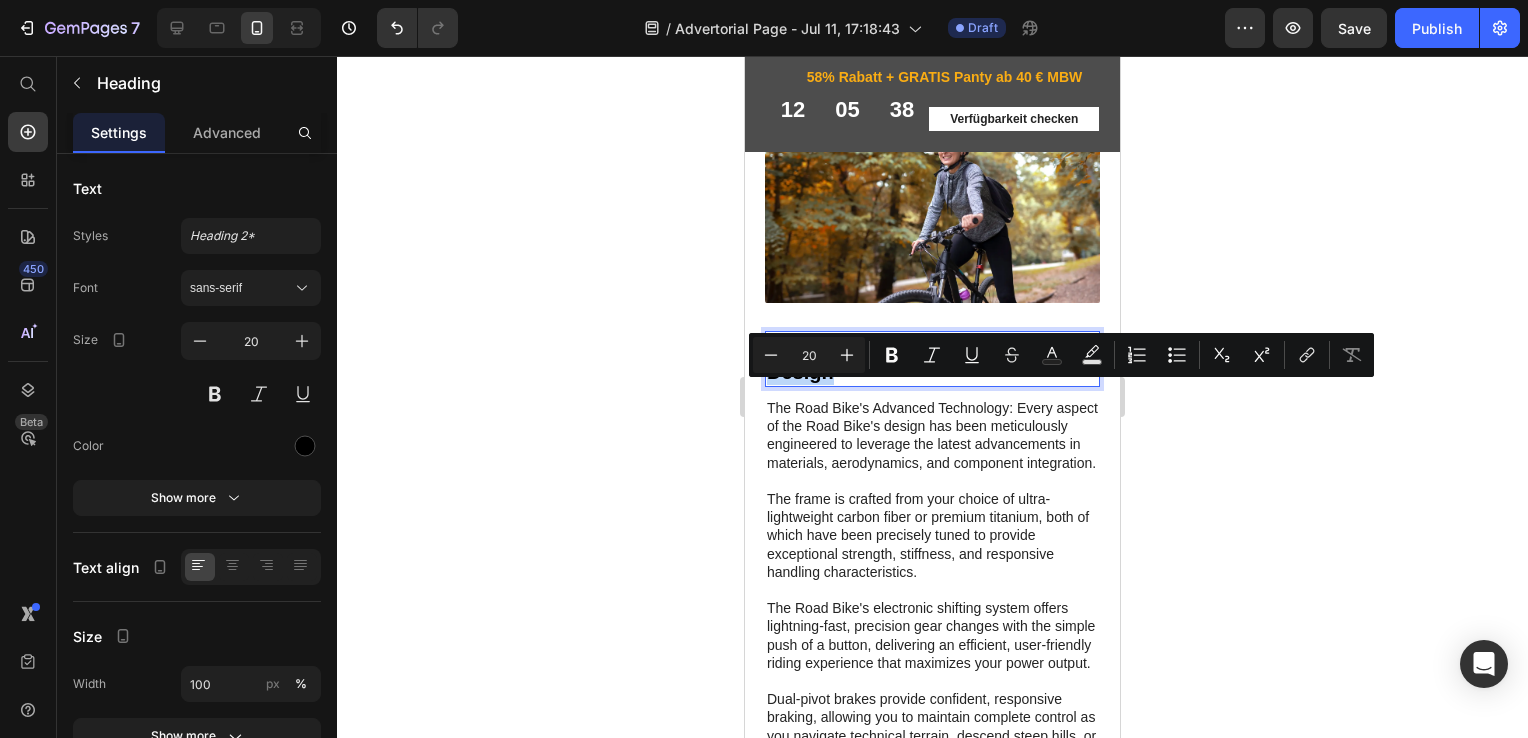 drag, startPoint x: 844, startPoint y: 422, endPoint x: 772, endPoint y: 395, distance: 76.896034 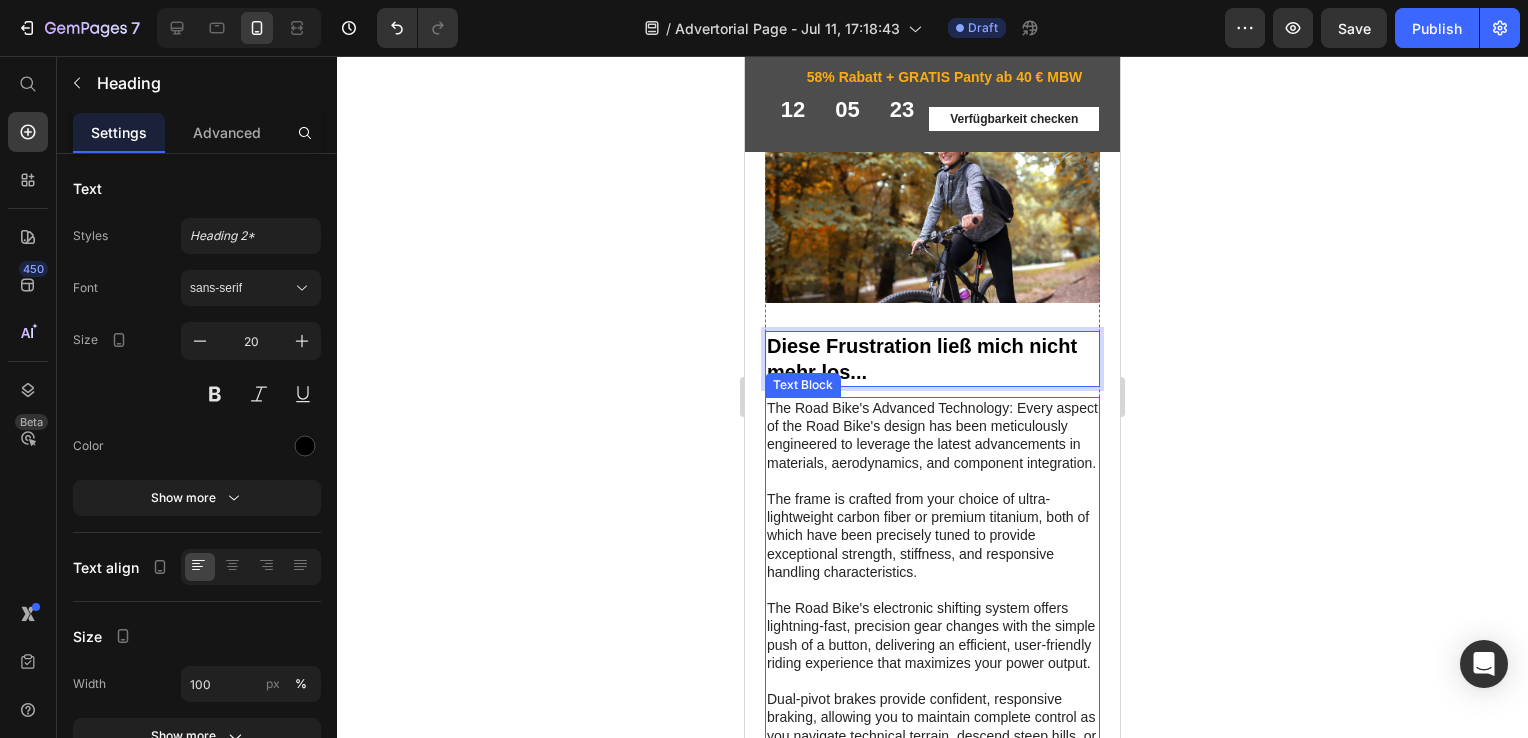 click on "The Road Bike's Advanced Technology: Every aspect of the Road Bike's design has been meticulously engineered to leverage the latest advancements in materials, aerodynamics, and component integration. The frame is crafted from your choice of ultra-lightweight carbon fiber or premium titanium, both of which have been precisely tuned to provide exceptional strength, stiffness, and responsive handling characteristics.  The Road Bike's electronic shifting system offers lightning-fast, precision gear changes with the simple push of a button, delivering an efficient, user-friendly riding experience that maximizes your power output.  Dual-pivot brakes provide confident, responsive braking, allowing you to maintain complete control as you navigate technical terrain, descend steep hills, or weave through city traffic.  The result of this holistic attention to detail is a bike that combines cutting-edge innovation with uncompromising, race-ready performance." at bounding box center (932, 690) 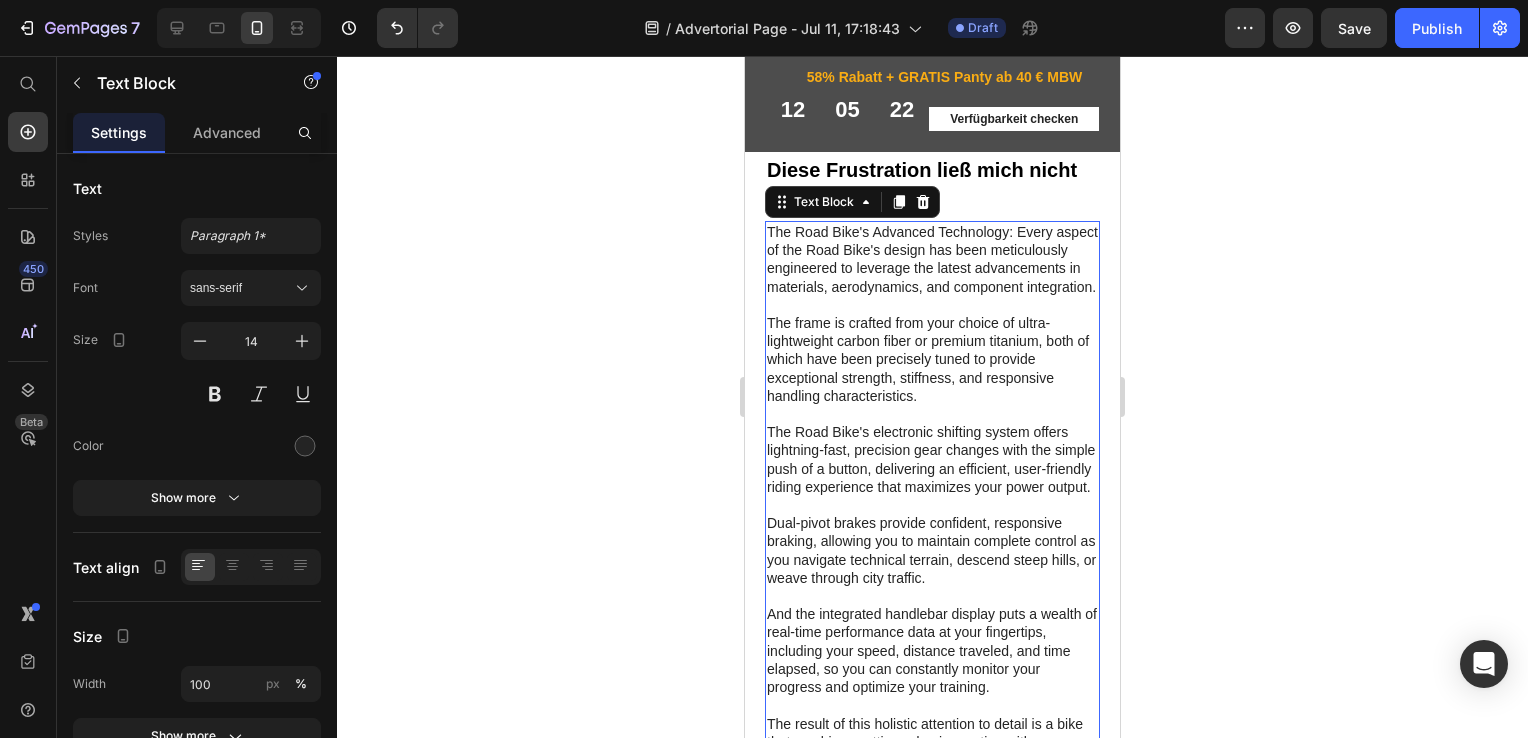 scroll, scrollTop: 1940, scrollLeft: 0, axis: vertical 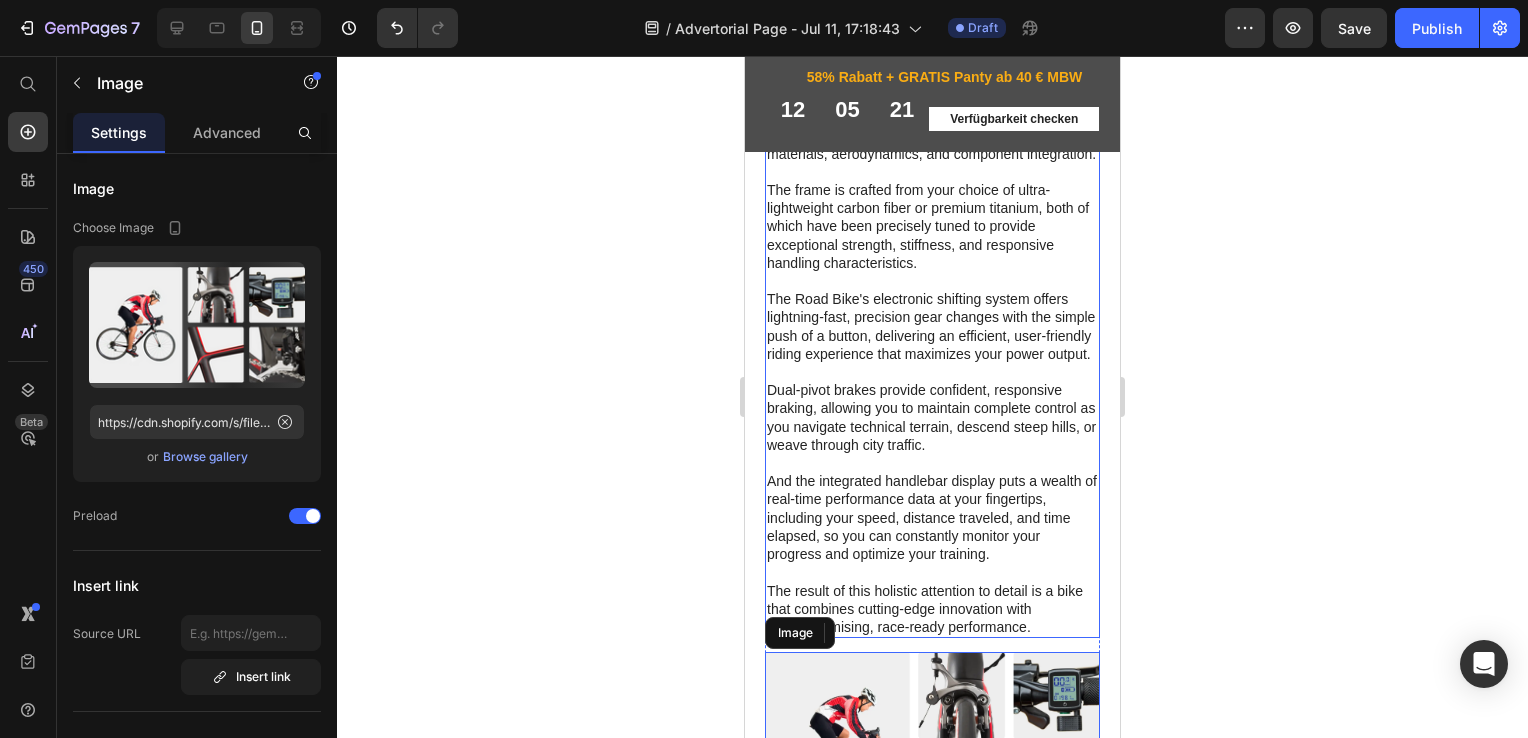 drag, startPoint x: 880, startPoint y: 276, endPoint x: 884, endPoint y: 286, distance: 10.770329 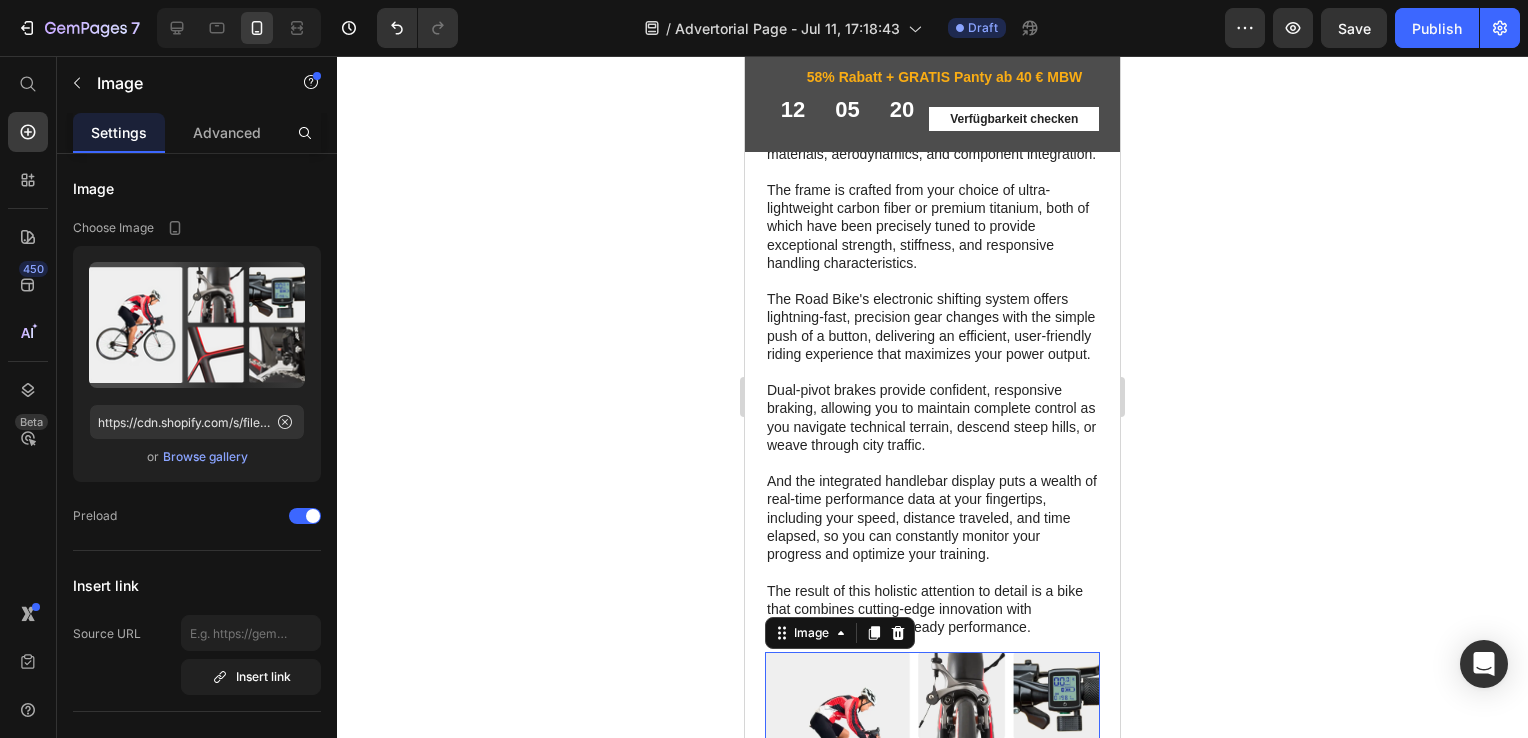 scroll, scrollTop: 2444, scrollLeft: 0, axis: vertical 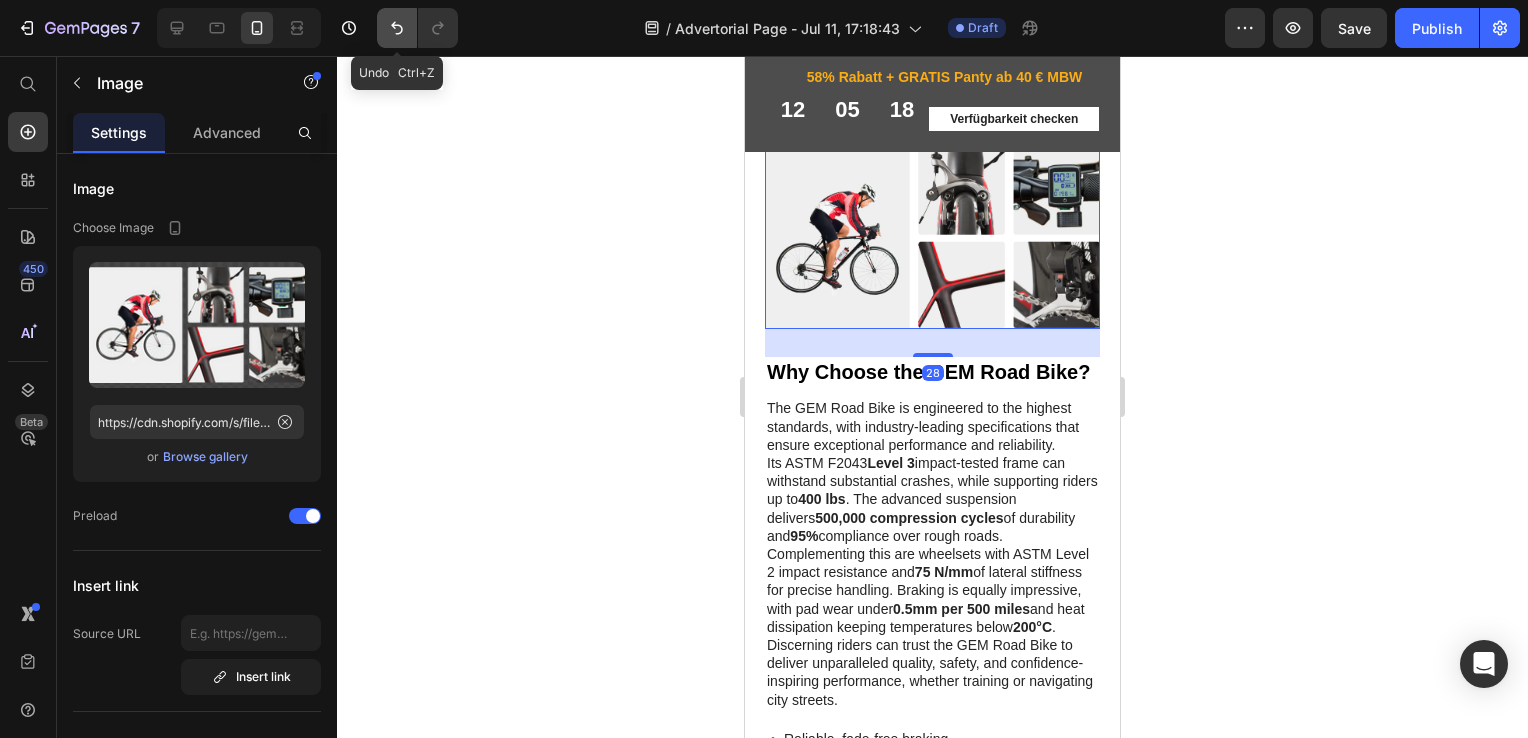 click 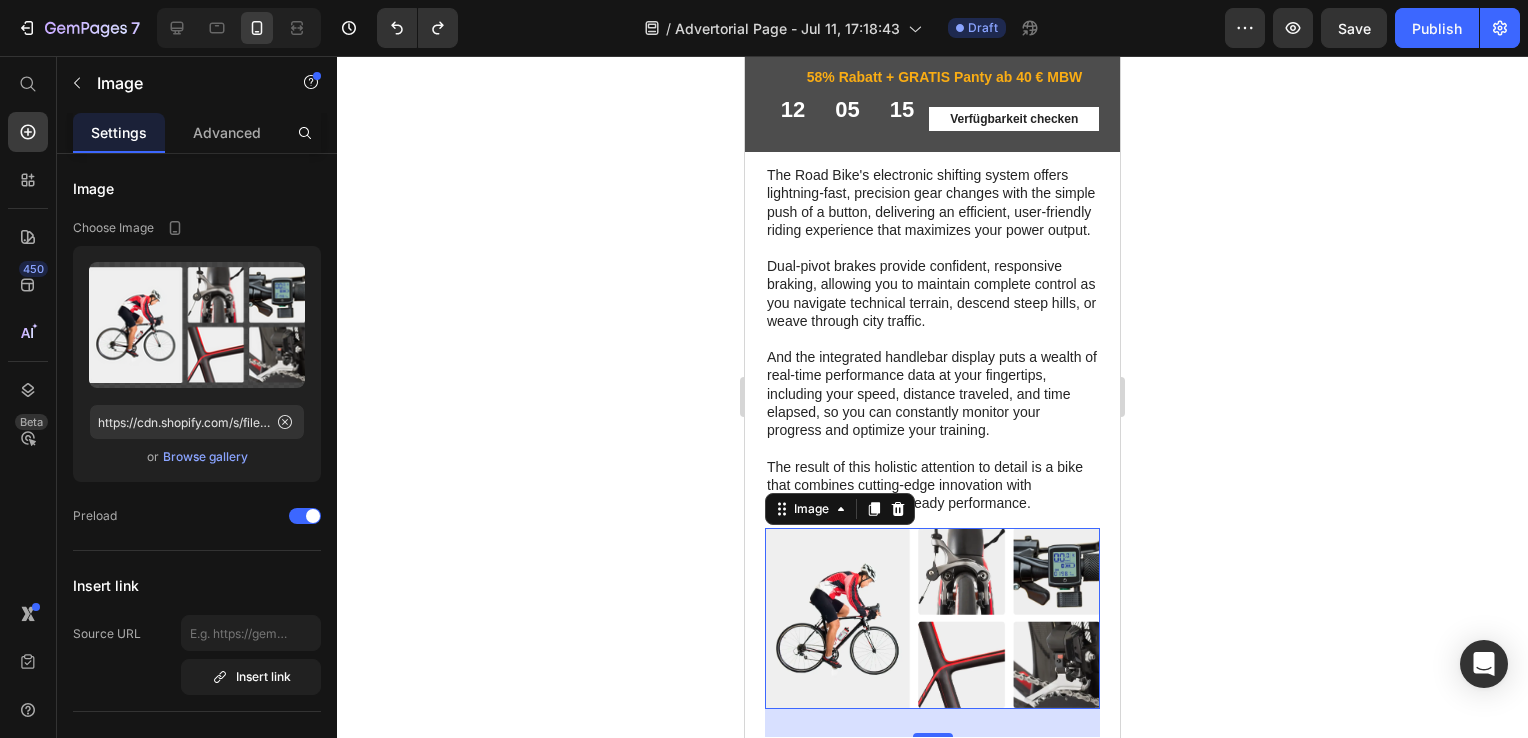 scroll, scrollTop: 1650, scrollLeft: 0, axis: vertical 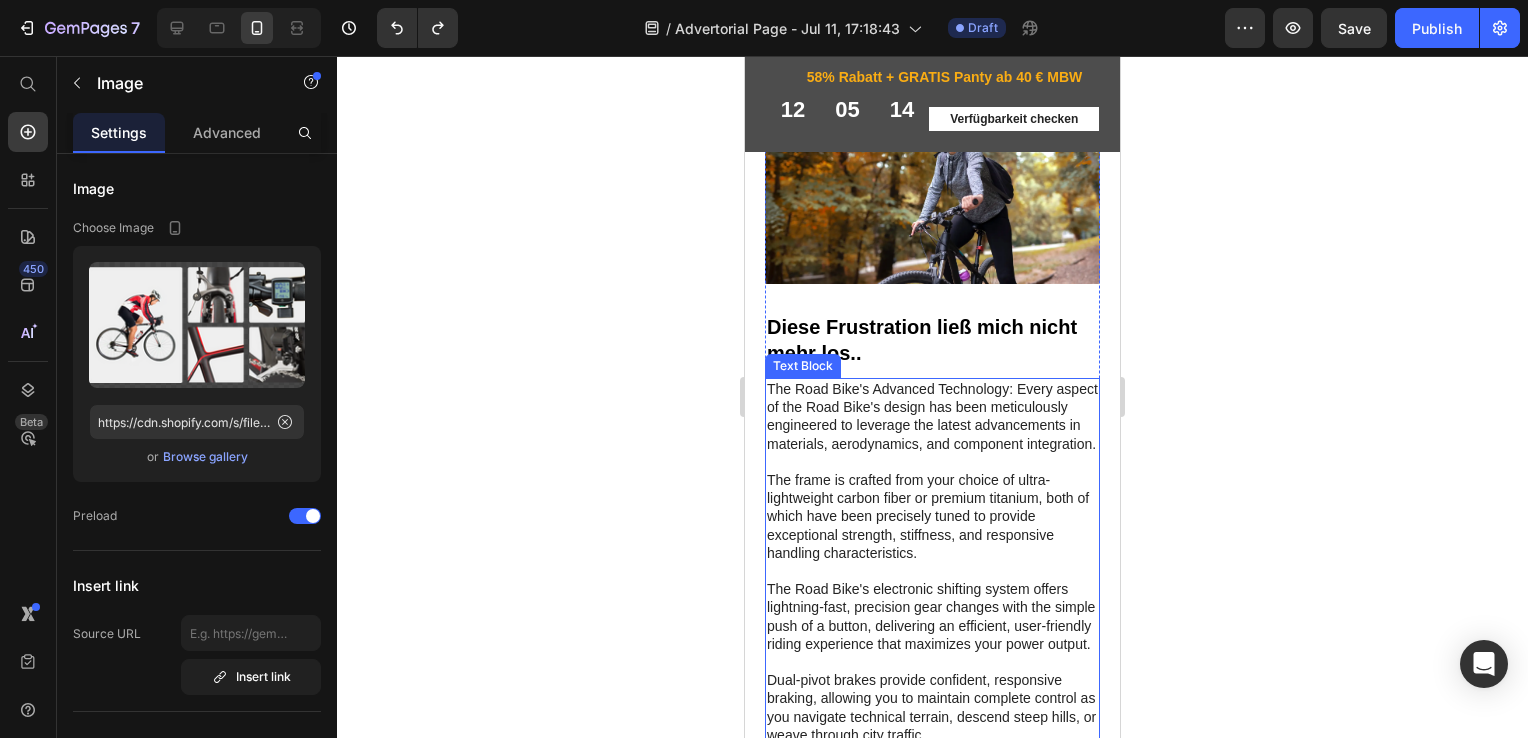 click on "The Road Bike's Advanced Technology: Every aspect of the Road Bike's design has been meticulously engineered to leverage the latest advancements in materials, aerodynamics, and component integration. The frame is crafted from your choice of ultra-lightweight carbon fiber or premium titanium, both of which have been precisely tuned to provide exceptional strength, stiffness, and responsive handling characteristics.  The Road Bike's electronic shifting system offers lightning-fast, precision gear changes with the simple push of a button, delivering an efficient, user-friendly riding experience that maximizes your power output.  Dual-pivot brakes provide confident, responsive braking, allowing you to maintain complete control as you navigate technical terrain, descend steep hills, or weave through city traffic.  The result of this holistic attention to detail is a bike that combines cutting-edge innovation with uncompromising, race-ready performance." at bounding box center [932, 671] 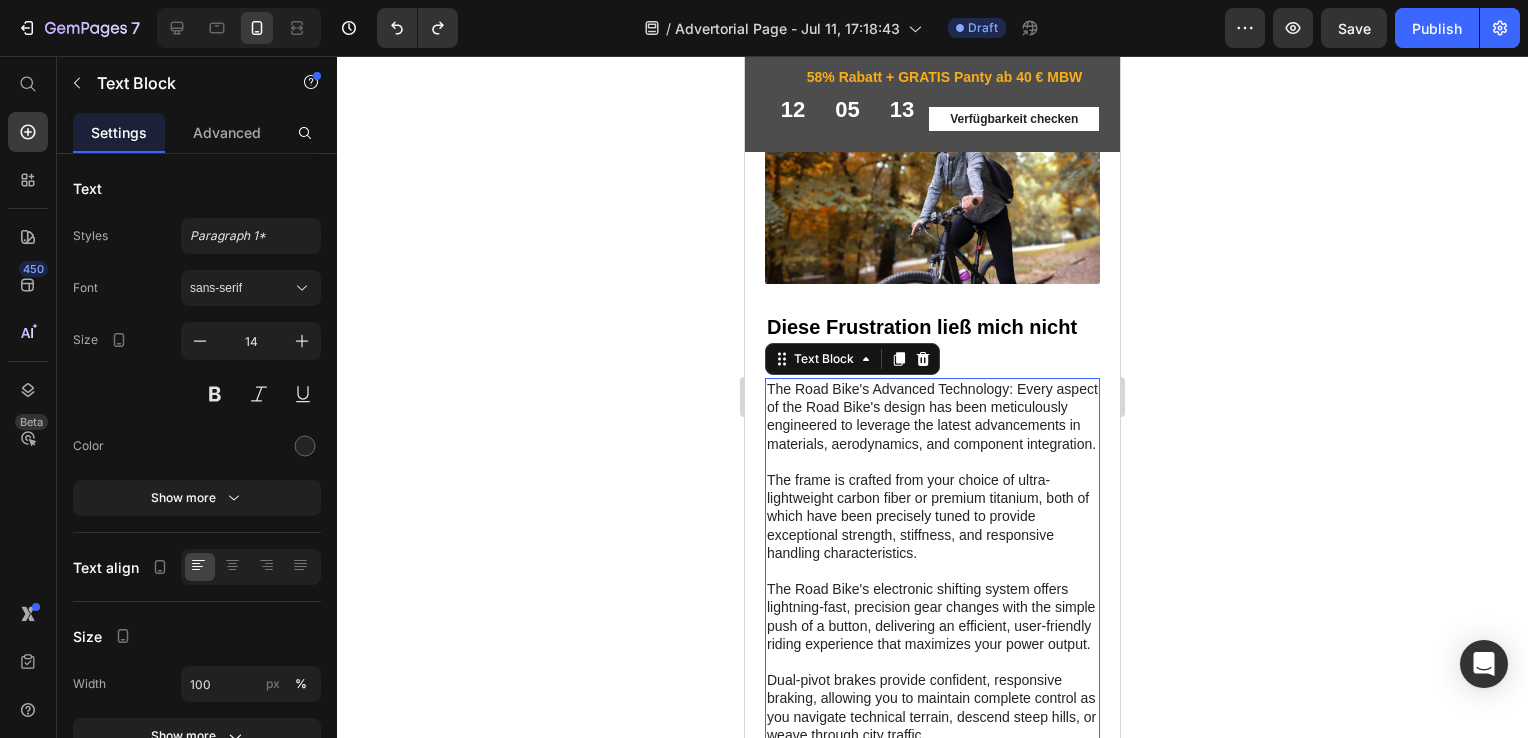 click on "The Road Bike's Advanced Technology: Every aspect of the Road Bike's design has been meticulously engineered to leverage the latest advancements in materials, aerodynamics, and component integration. The frame is crafted from your choice of ultra-lightweight carbon fiber or premium titanium, both of which have been precisely tuned to provide exceptional strength, stiffness, and responsive handling characteristics.  The Road Bike's electronic shifting system offers lightning-fast, precision gear changes with the simple push of a button, delivering an efficient, user-friendly riding experience that maximizes your power output.  Dual-pivot brakes provide confident, responsive braking, allowing you to maintain complete control as you navigate technical terrain, descend steep hills, or weave through city traffic.  The result of this holistic attention to detail is a bike that combines cutting-edge innovation with uncompromising, race-ready performance." at bounding box center (932, 671) 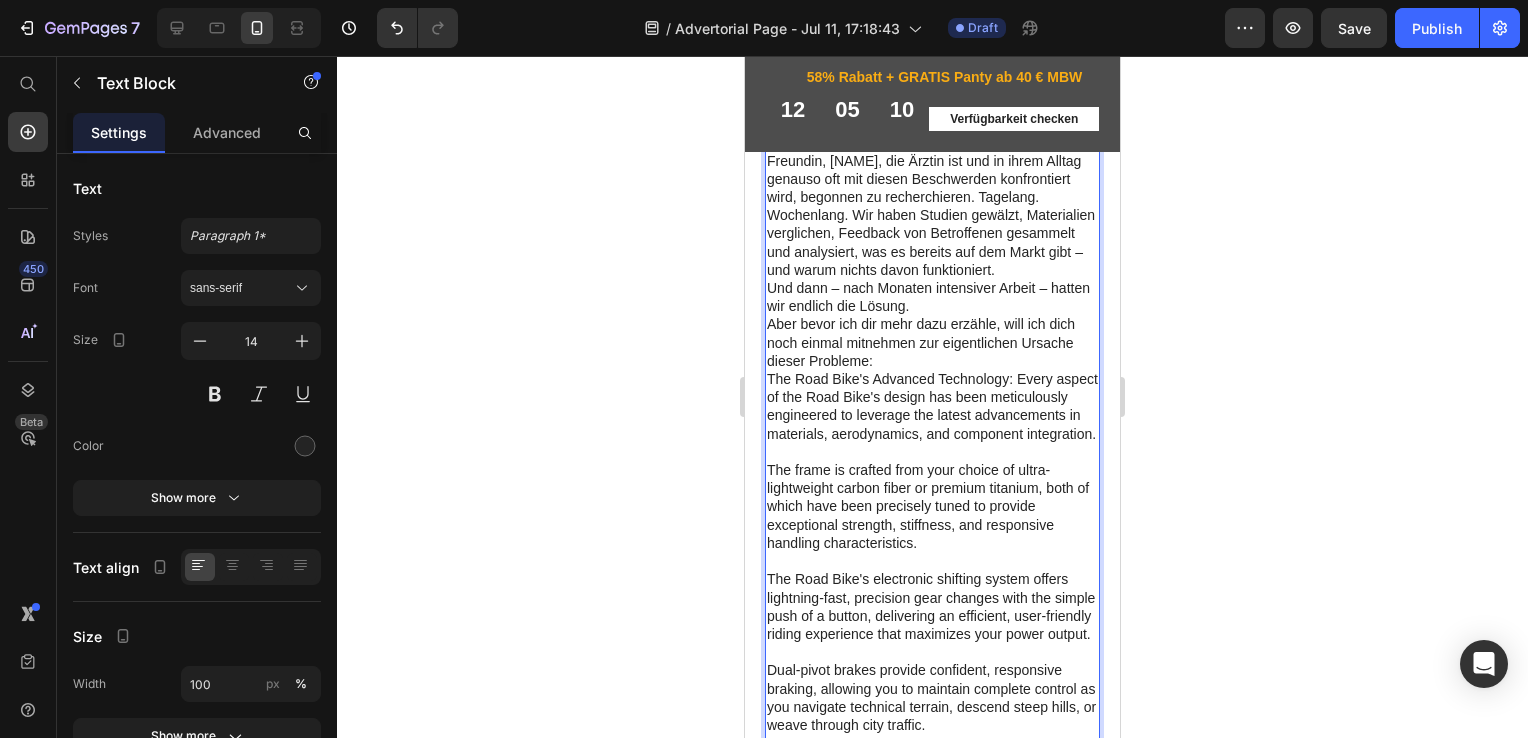scroll, scrollTop: 1963, scrollLeft: 0, axis: vertical 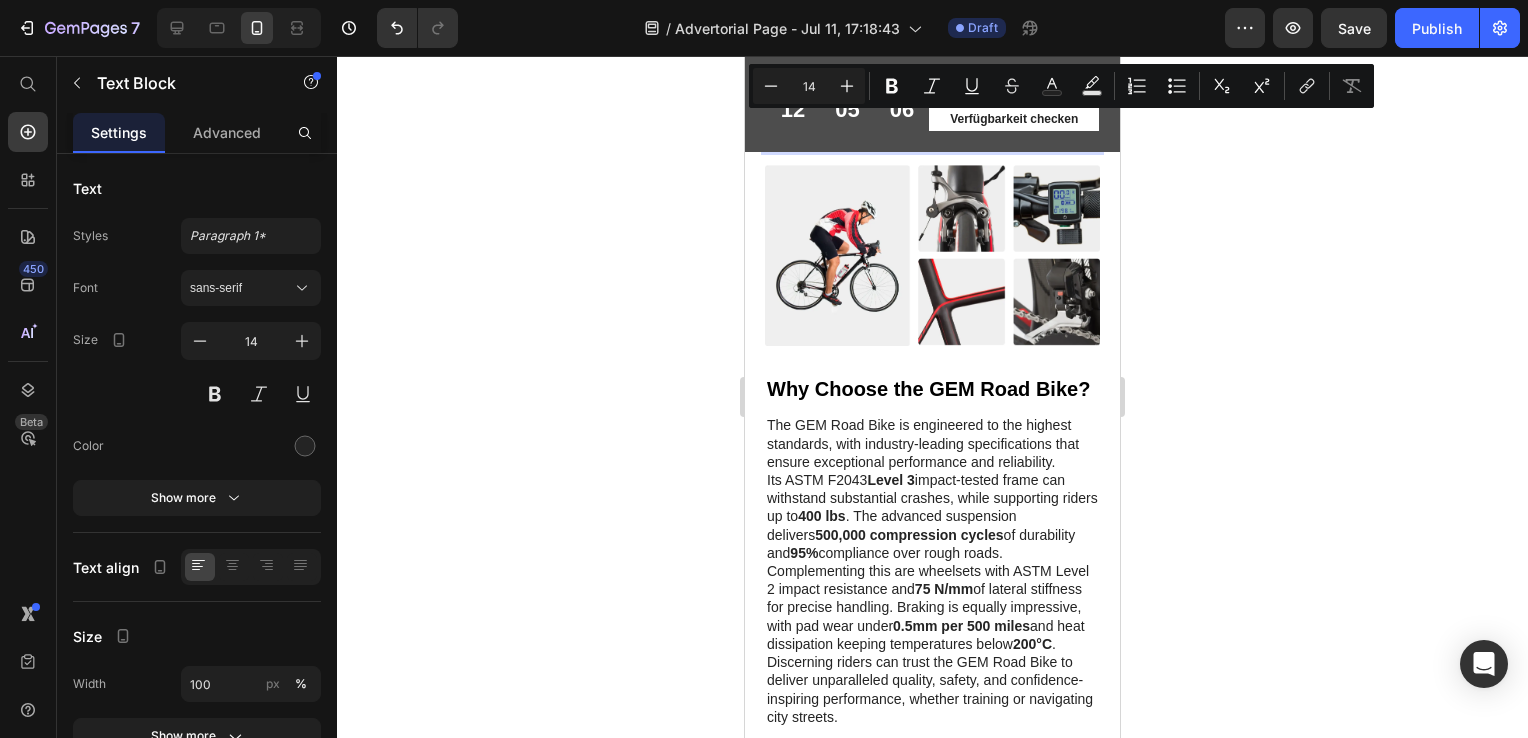 drag, startPoint x: 769, startPoint y: 399, endPoint x: 1032, endPoint y: 233, distance: 311.00644 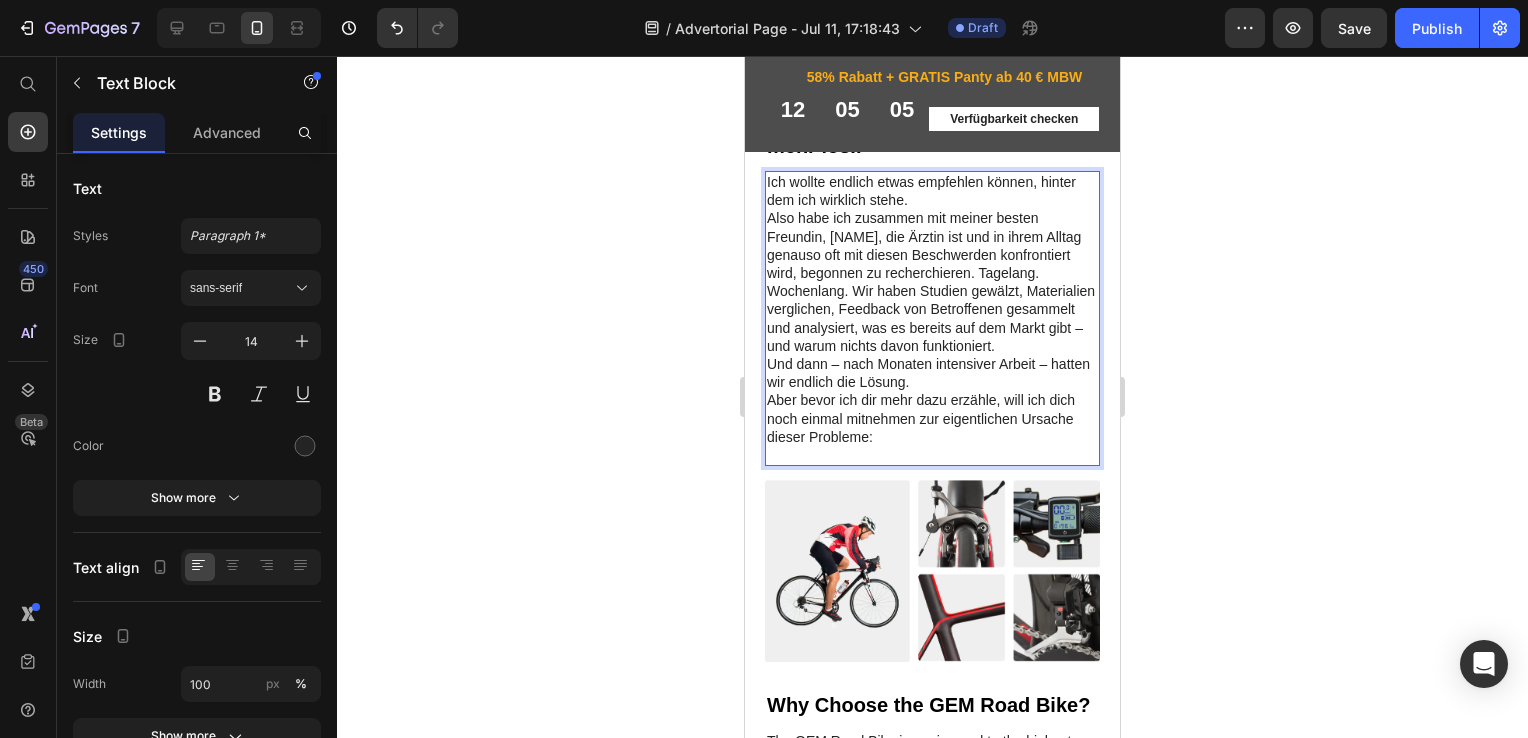 scroll, scrollTop: 1856, scrollLeft: 0, axis: vertical 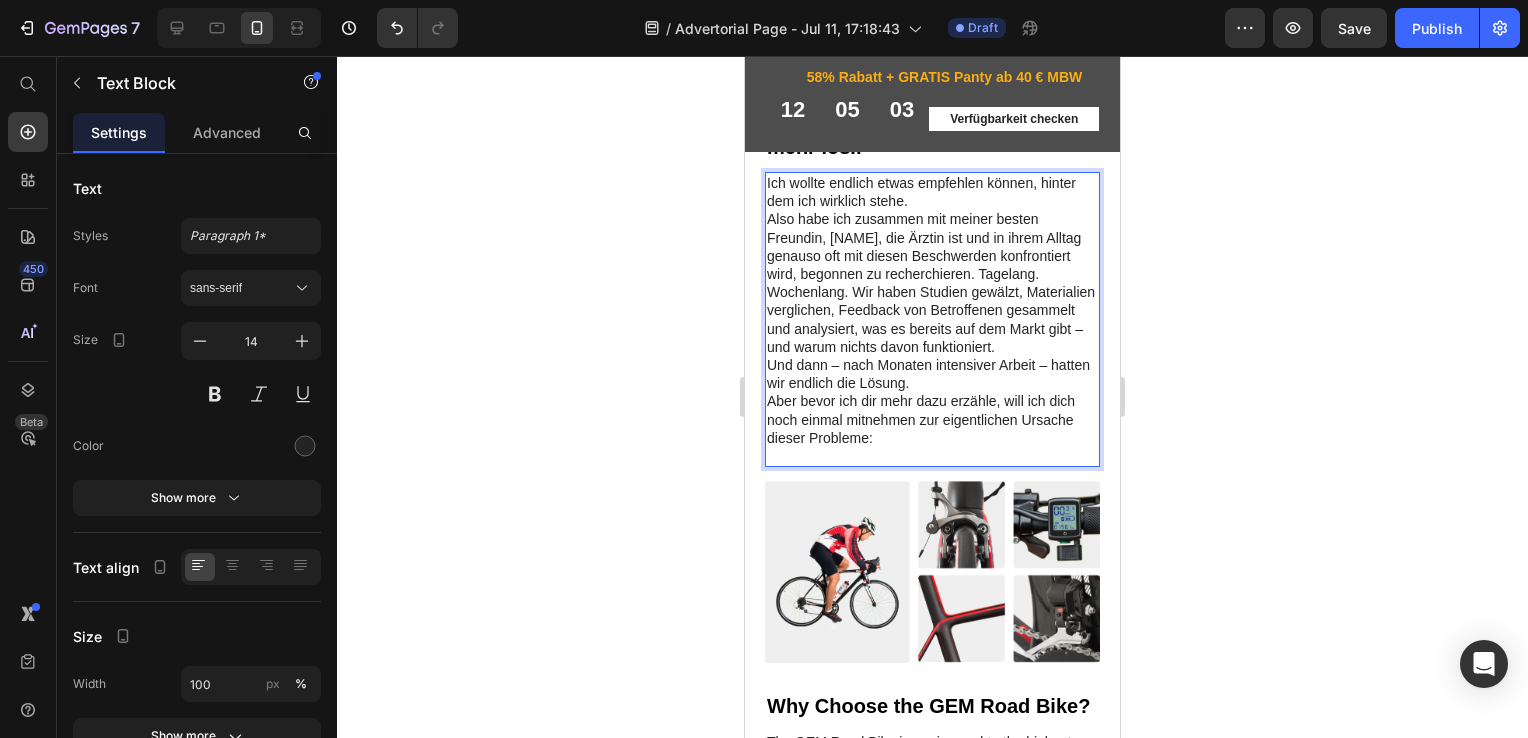 drag, startPoint x: 1032, startPoint y: 233, endPoint x: 862, endPoint y: 499, distance: 315.68338 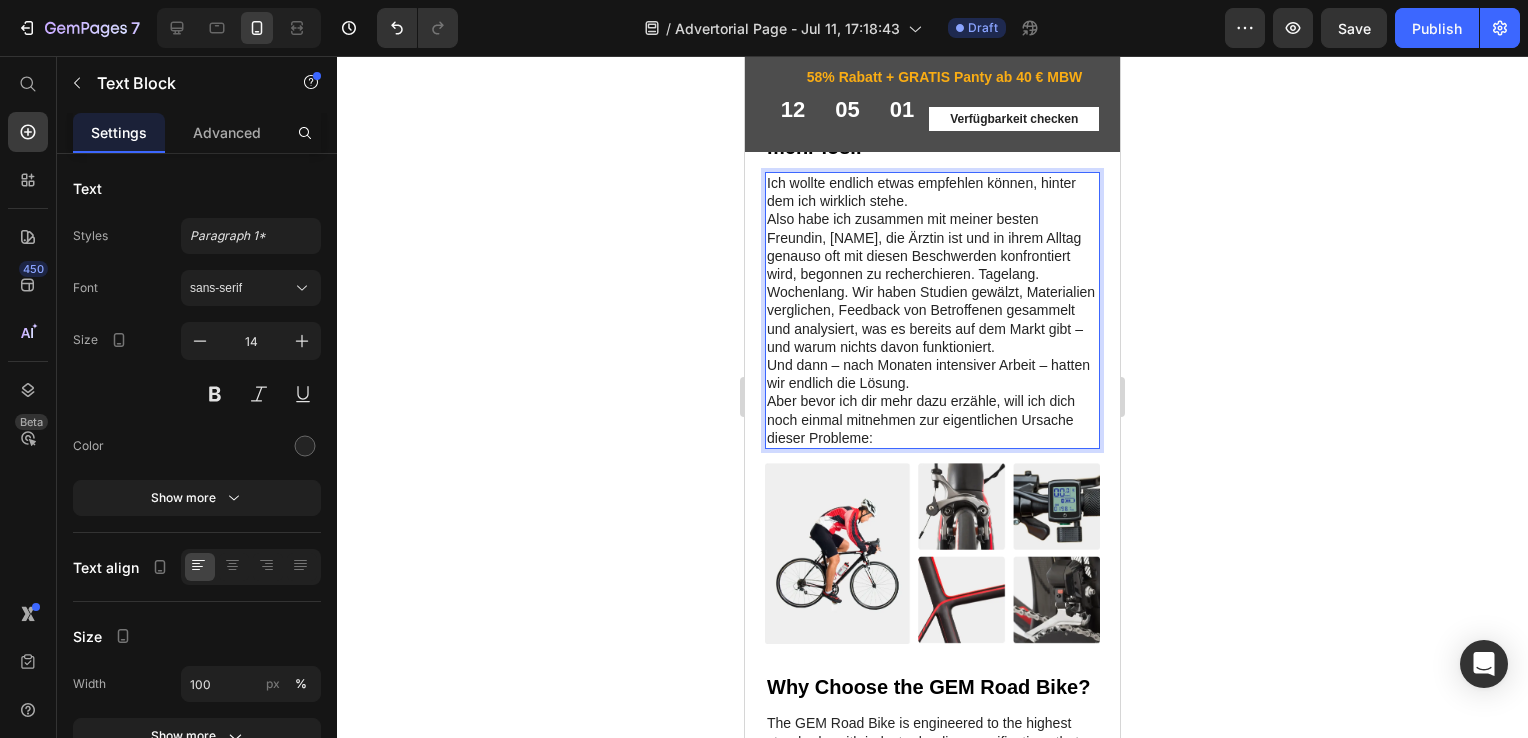 click on "Also habe ich zusammen mit meiner besten Freundin, Regina, die Ärztin ist und in ihrem Alltag genauso oft mit diesen Beschwerden konfrontiert wird, begonnen zu recherchieren. Tagelang. Wochenlang. Wir haben Studien gewälzt, Materialien verglichen, Feedback von Betroffenen gesammelt und analysiert, was es bereits auf dem Markt gibt – und warum nichts davon funktioniert. Und dann – nach Monaten intensiver Arbeit – hatten wir endlich die Lösung." at bounding box center [932, 320] 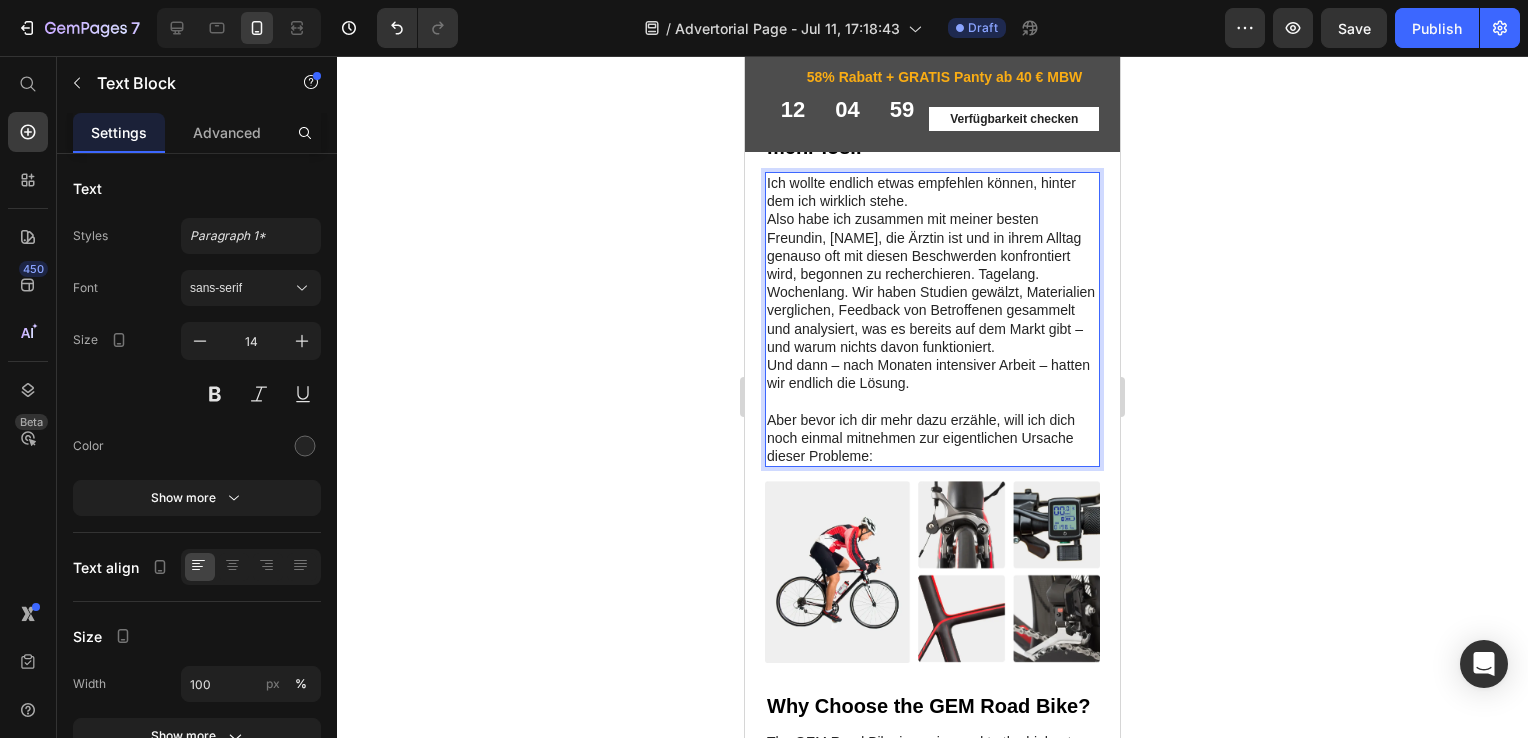 click on "Also habe ich zusammen mit meiner besten Freundin, Regina, die Ärztin ist und in ihrem Alltag genauso oft mit diesen Beschwerden konfrontiert wird, begonnen zu recherchieren. Tagelang. Wochenlang. Wir haben Studien gewälzt, Materialien verglichen, Feedback von Betroffenen gesammelt und analysiert, was es bereits auf dem Markt gibt – und warum nichts davon funktioniert. Und dann – nach Monaten intensiver Arbeit – hatten wir endlich die Lösung." at bounding box center [932, 329] 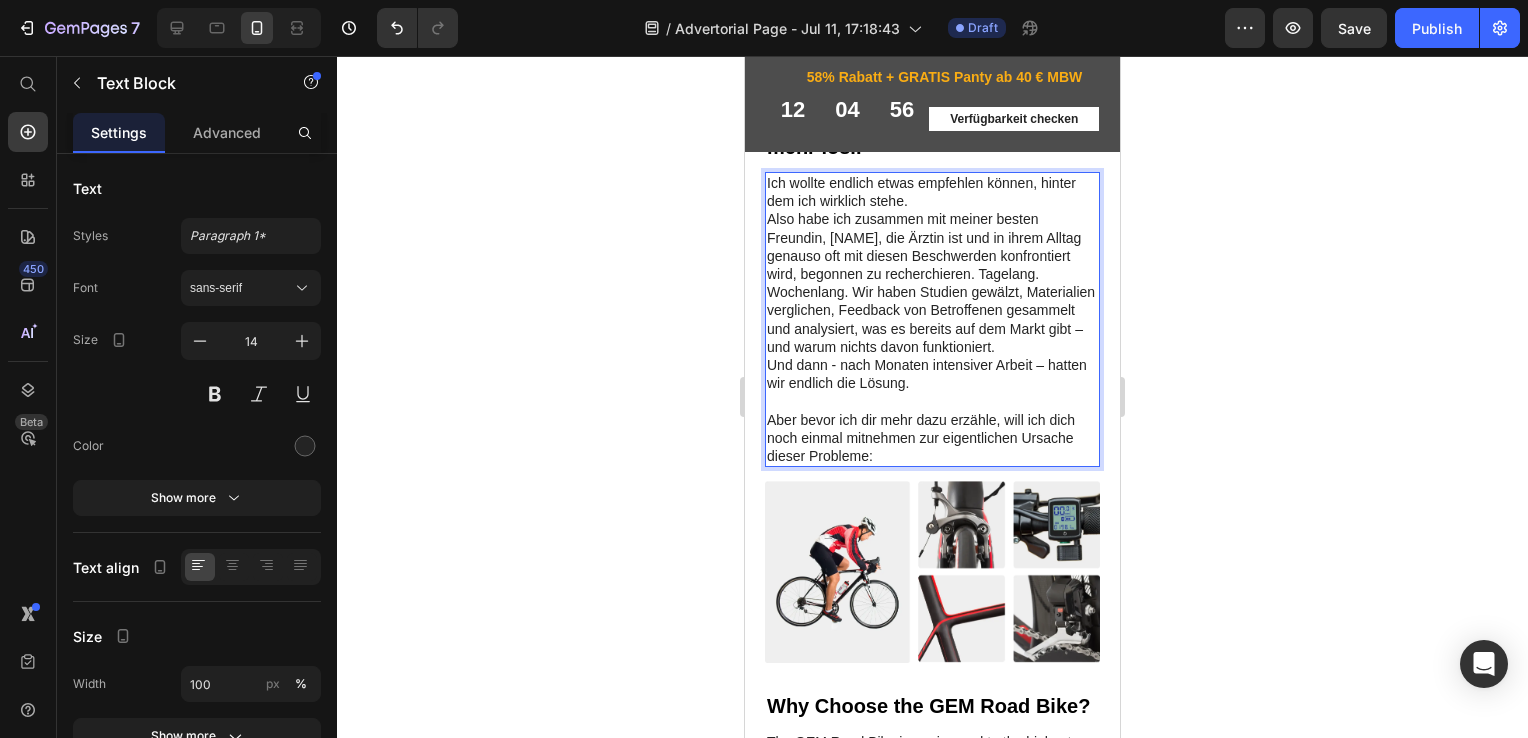 click on "Also habe ich zusammen mit meiner besten Freundin, Regina, die Ärztin ist und in ihrem Alltag genauso oft mit diesen Beschwerden konfrontiert wird, begonnen zu recherchieren. Tagelang. Wochenlang. Wir haben Studien gewälzt, Materialien verglichen, Feedback von Betroffenen gesammelt und analysiert, was es bereits auf dem Markt gibt – und warum nichts davon funktioniert. Und dann - nach Monaten intensiver Arbeit – hatten wir endlich die Lösung." at bounding box center (932, 329) 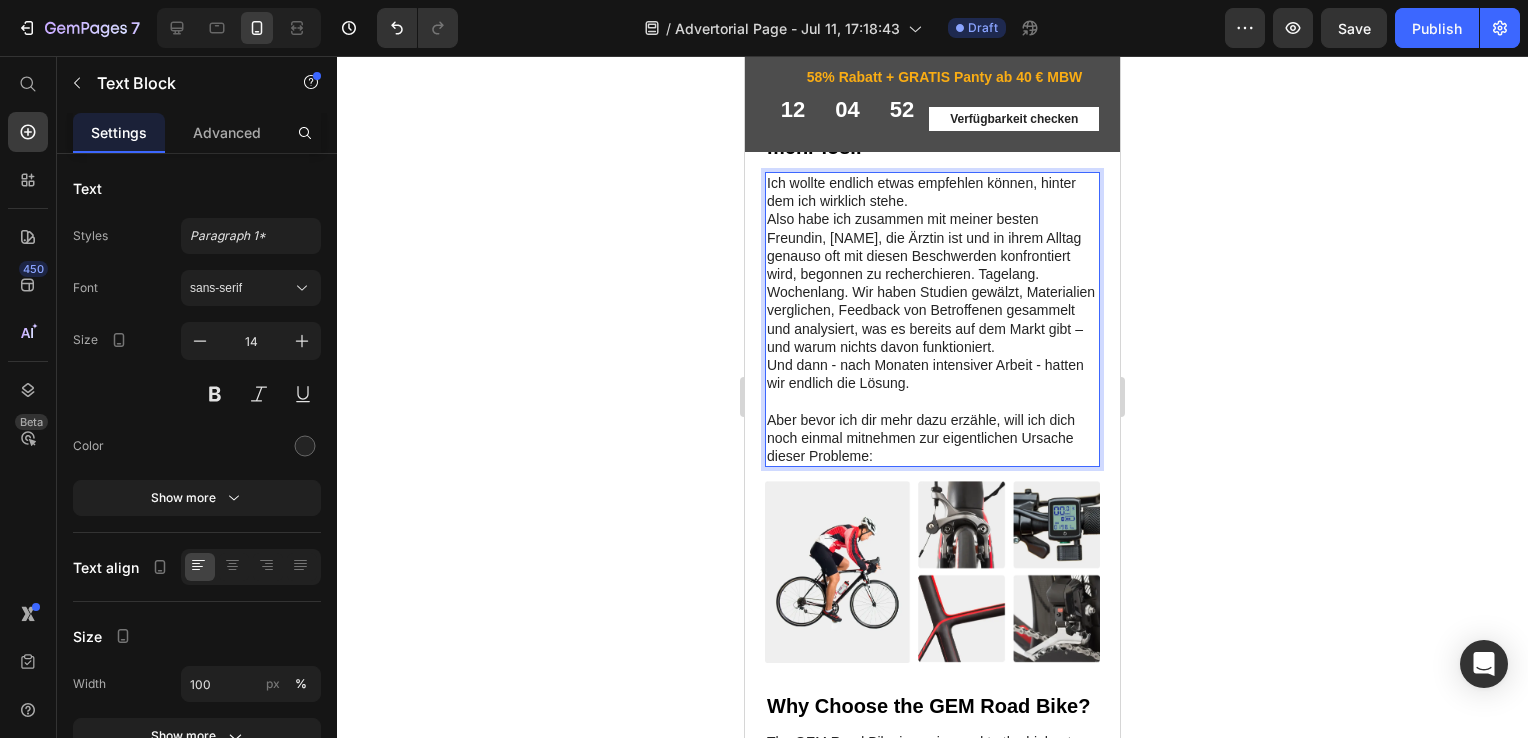 click on "Also habe ich zusammen mit meiner besten Freundin, Regina, die Ärztin ist und in ihrem Alltag genauso oft mit diesen Beschwerden konfrontiert wird, begonnen zu recherchieren. Tagelang. Wochenlang. Wir haben Studien gewälzt, Materialien verglichen, Feedback von Betroffenen gesammelt und analysiert, was es bereits auf dem Markt gibt – und warum nichts davon funktioniert. Und dann - nach Monaten intensiver Arbeit - hatten wir endlich die Lösung." at bounding box center [932, 329] 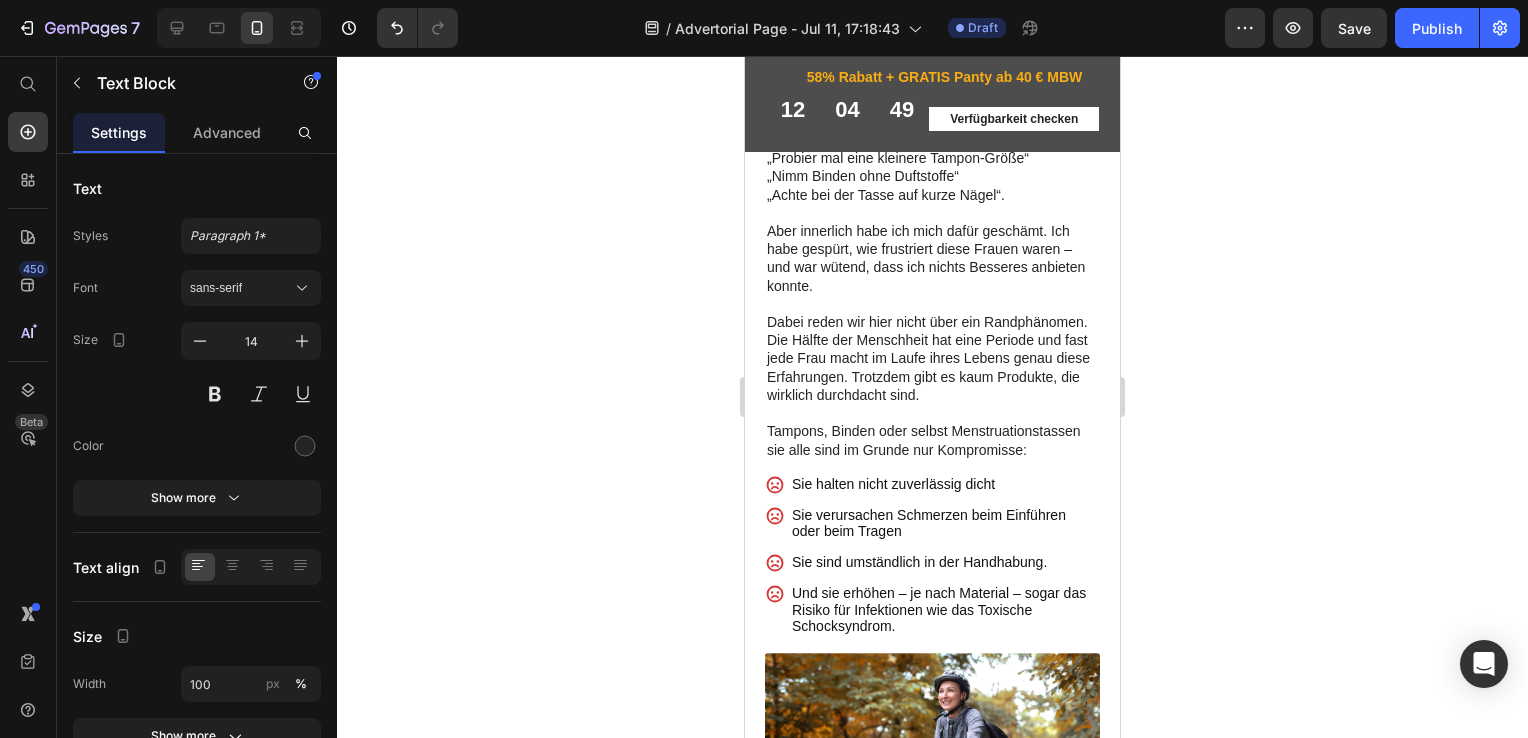 scroll, scrollTop: 1073, scrollLeft: 0, axis: vertical 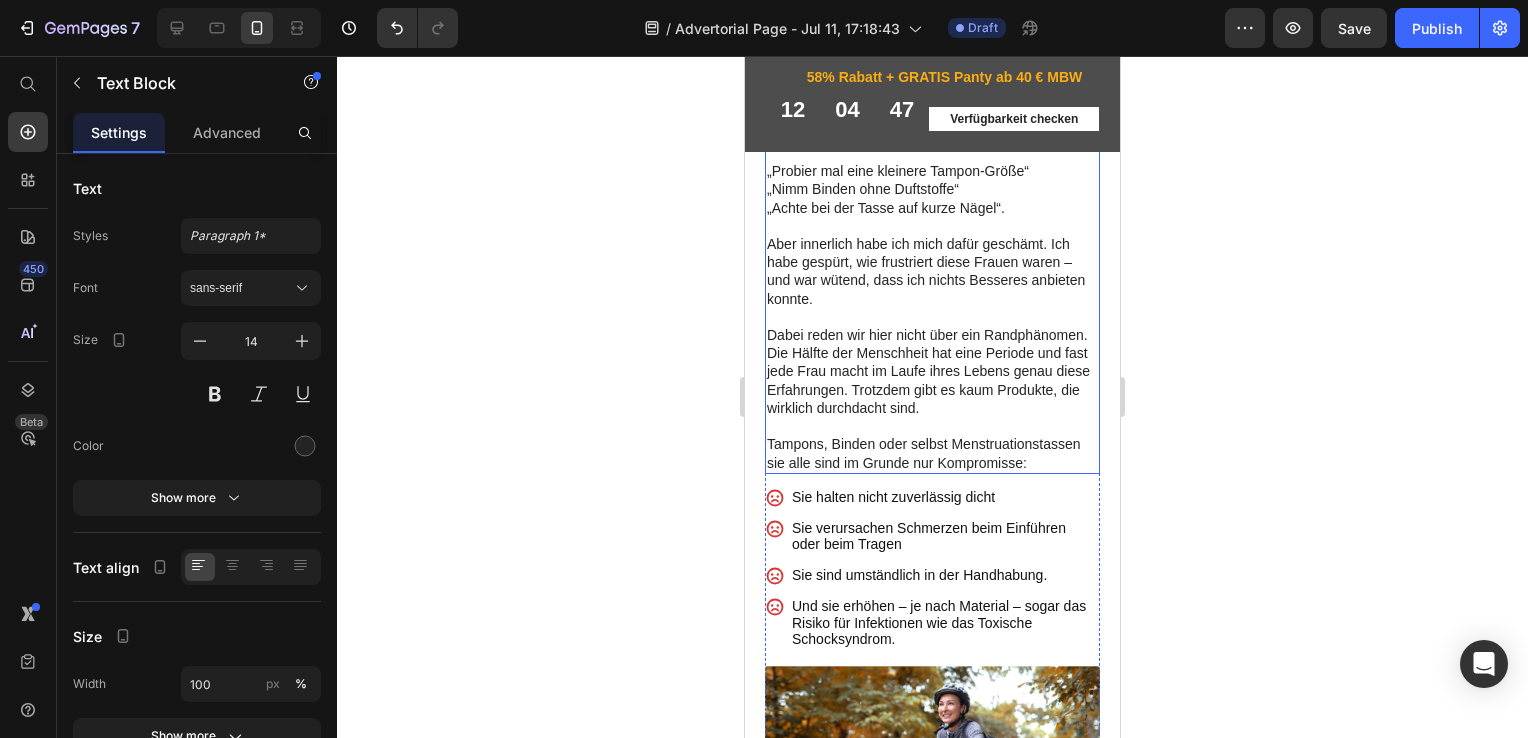click on "Und wenn mich die Frauen nach einer Lösung gefragt haben, habe ich ehrlich gesagt oft nur die Standardtipps weitergegeben: „Probier mal eine kleinere Tampon-Größe“ „Nimm Binden ohne Duftstoffe“ „Achte bei der Tasse auf kurze Nägel“.  Aber innerlich habe ich mich dafür geschämt. Ich habe gespürt, wie frustriert diese Frauen waren – und war wütend, dass ich nichts Besseres anbieten konnte." at bounding box center [932, 226] 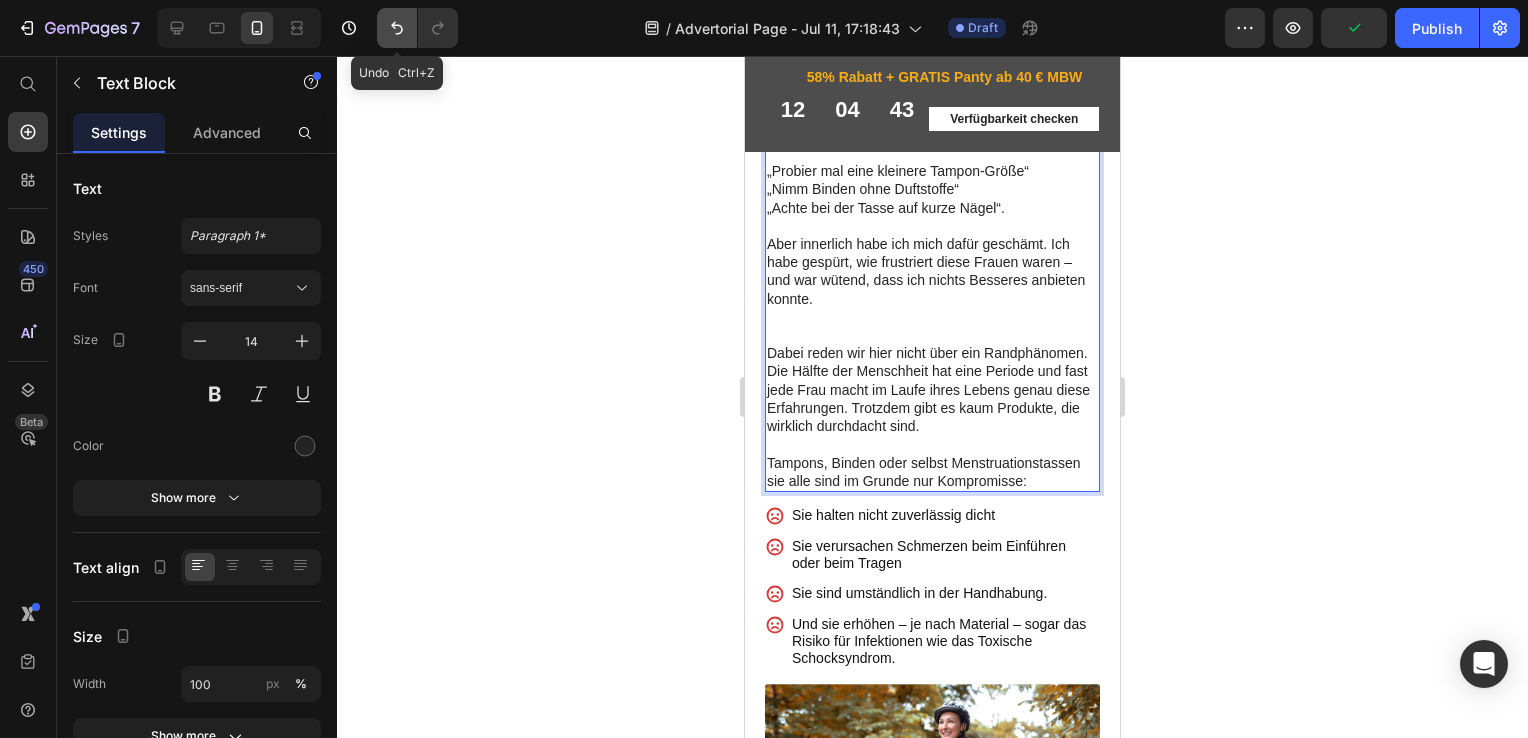 click 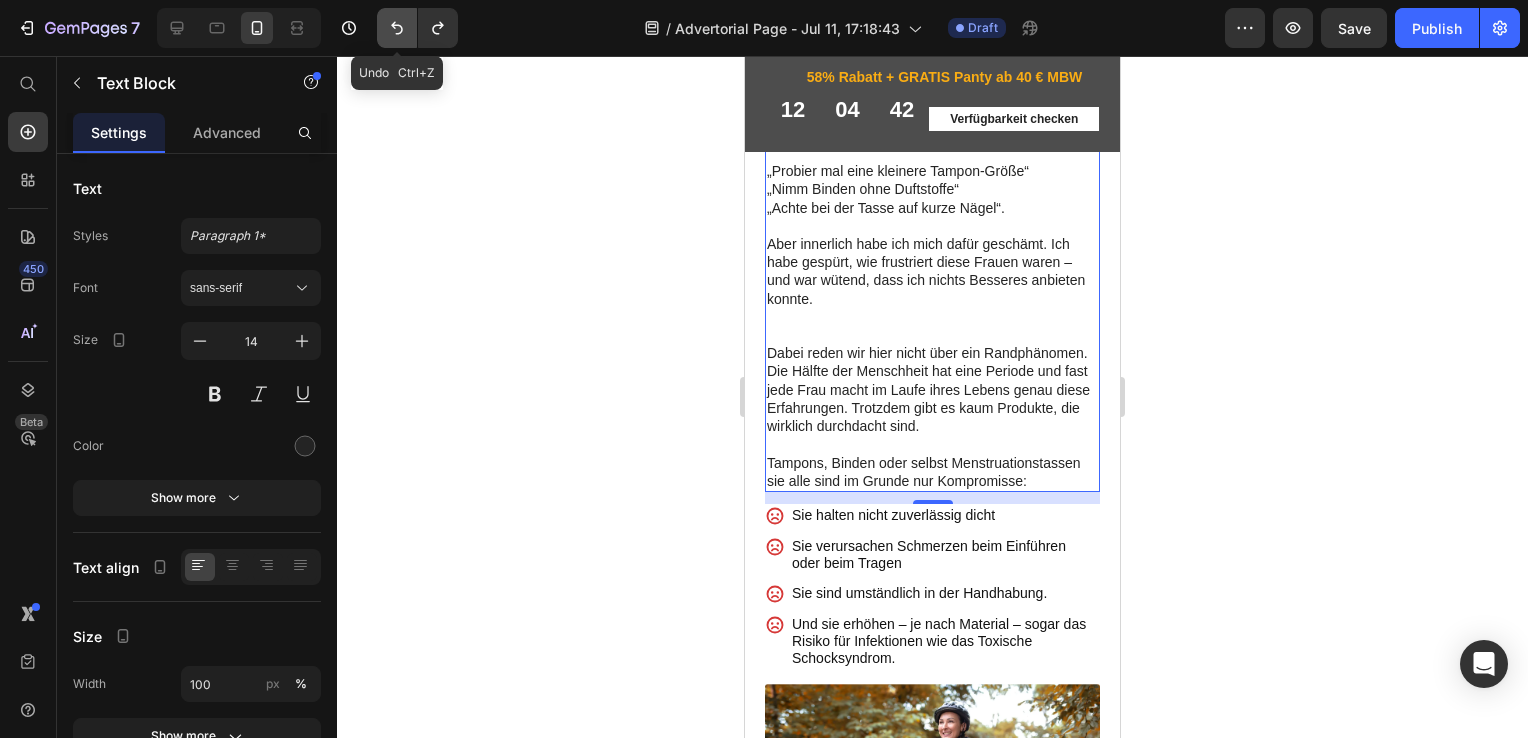 click 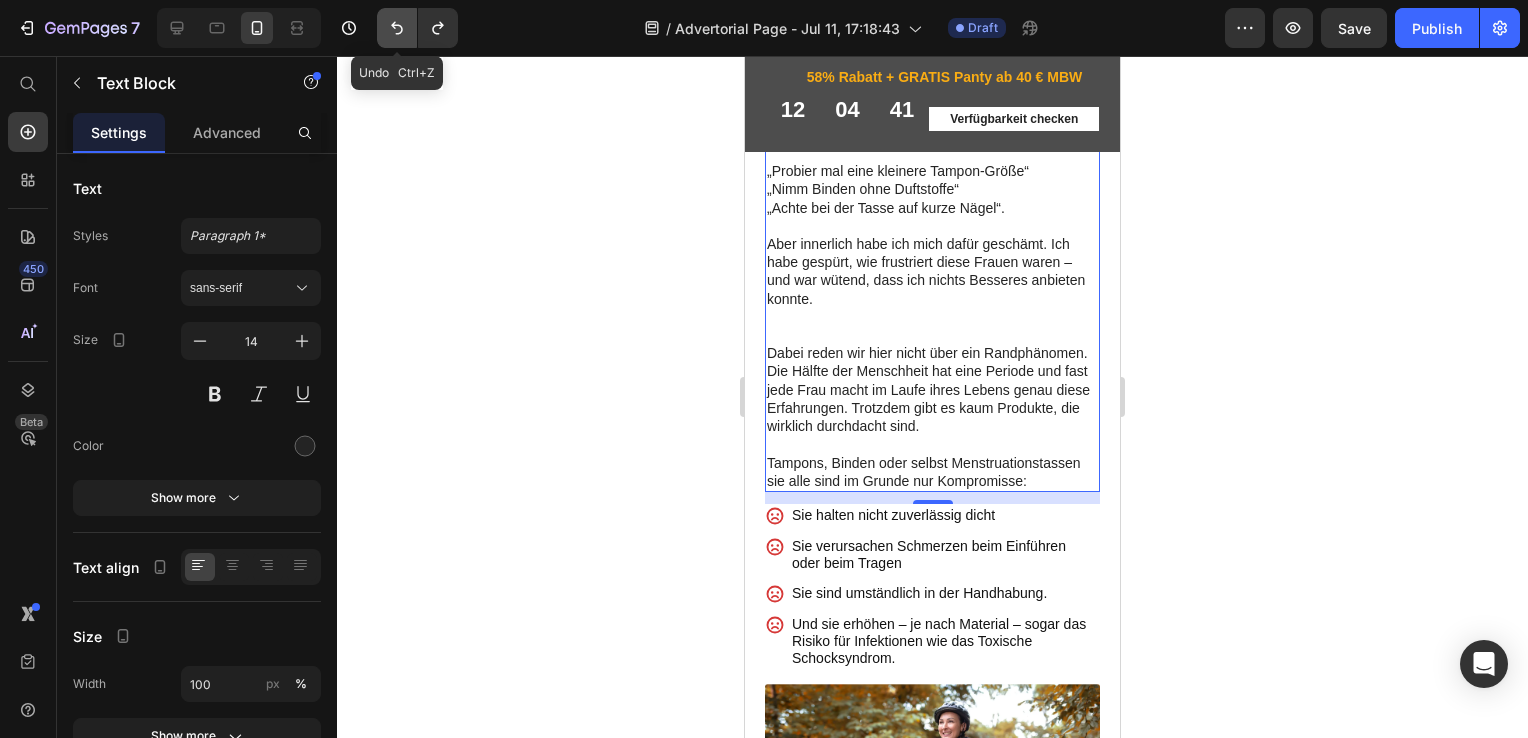 click 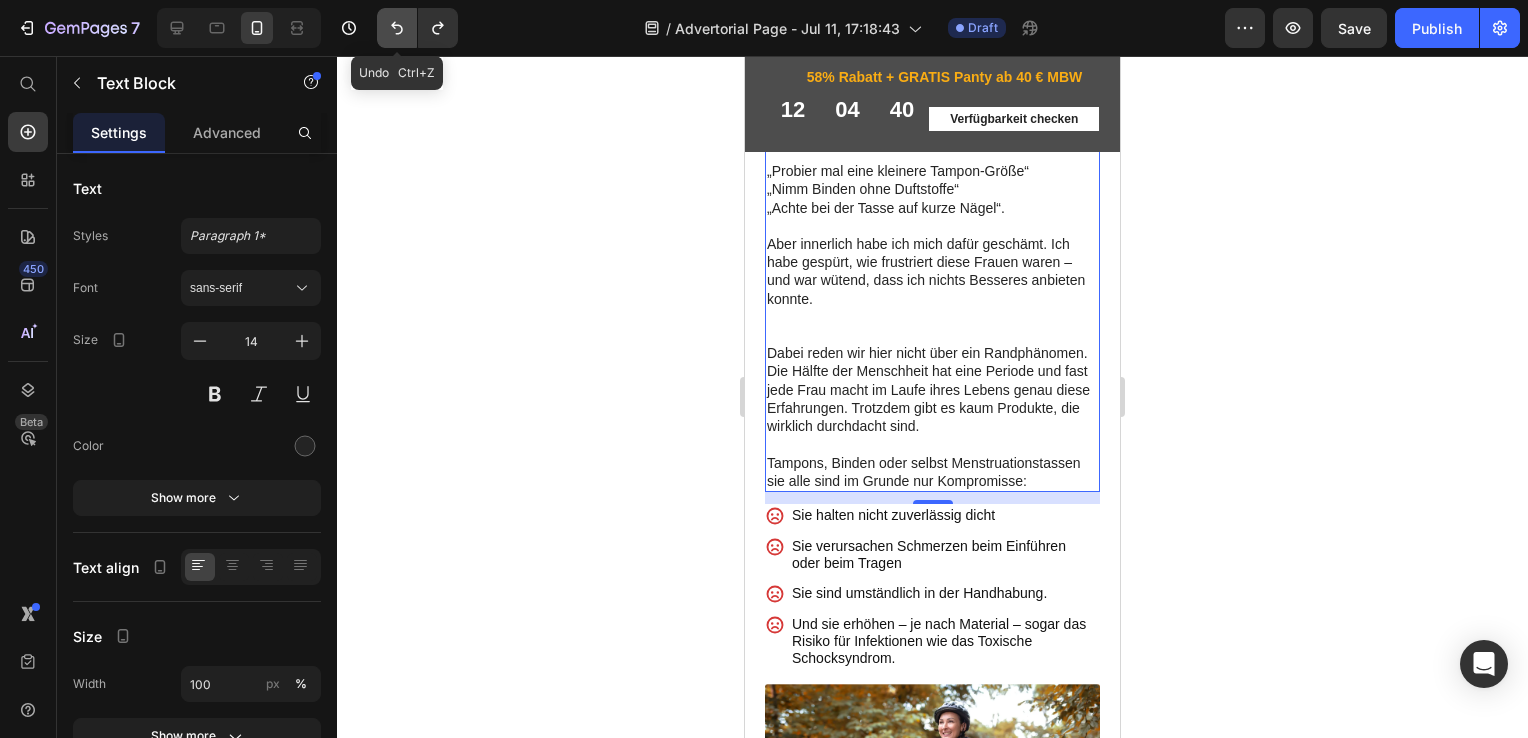 click 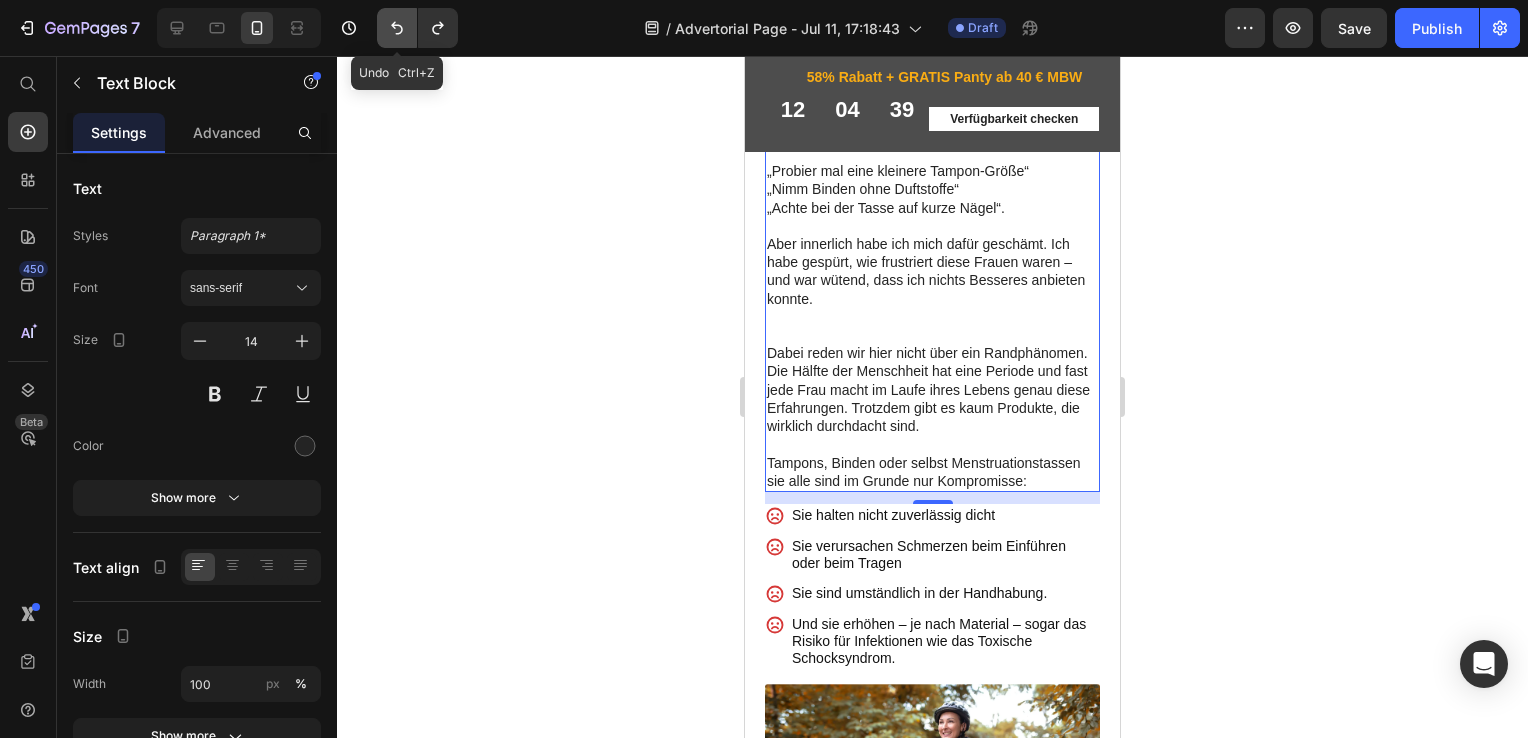 click 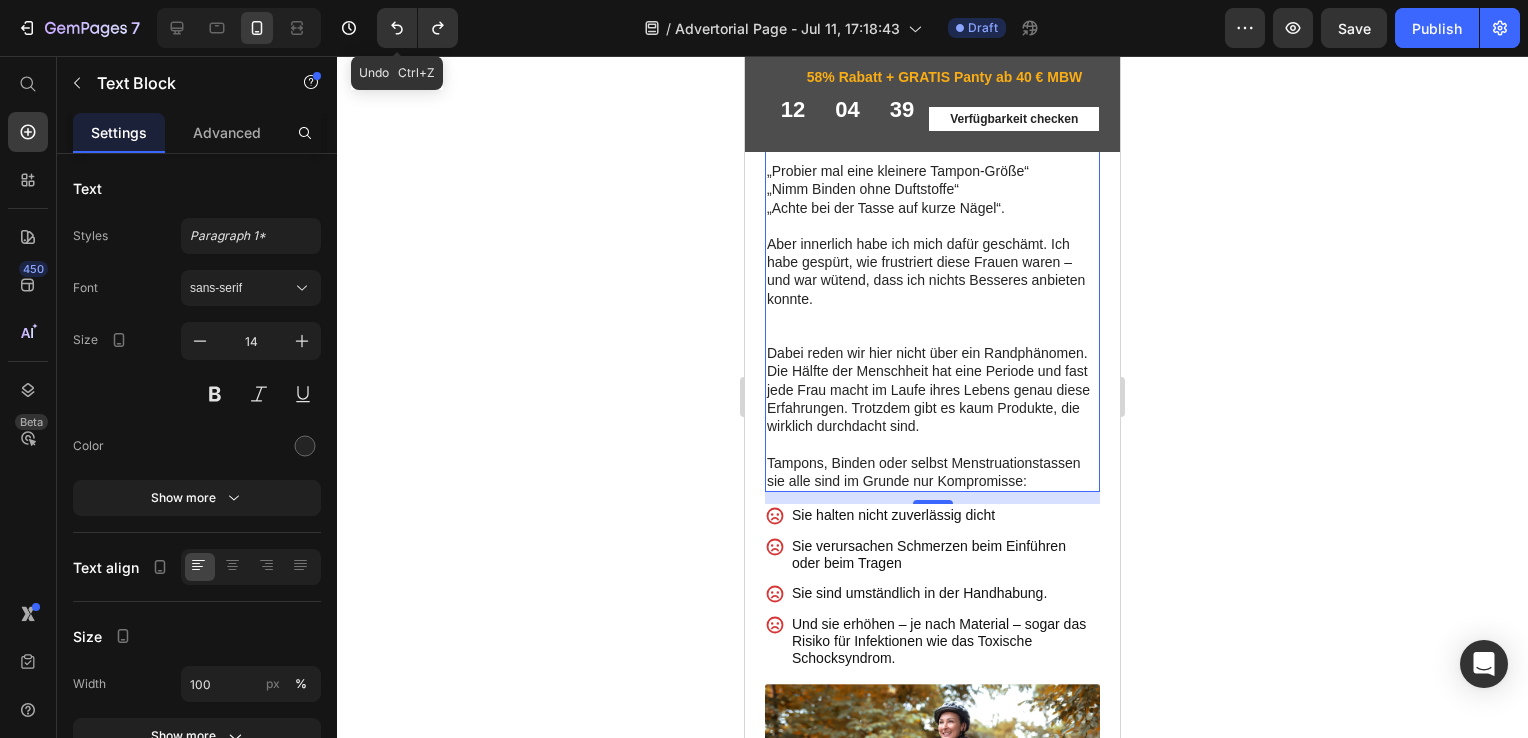 drag, startPoint x: 400, startPoint y: 28, endPoint x: 411, endPoint y: 87, distance: 60.016663 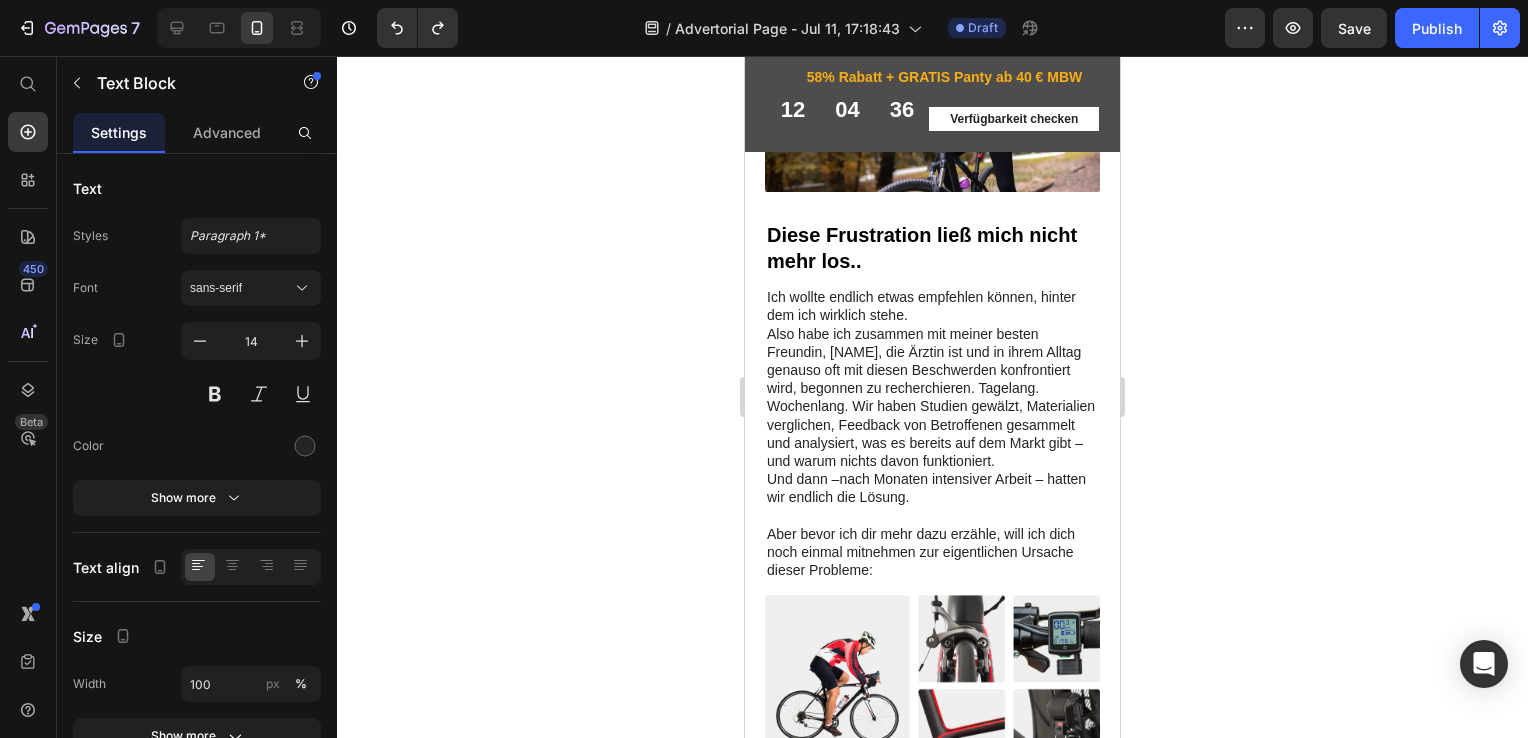 scroll, scrollTop: 1053, scrollLeft: 0, axis: vertical 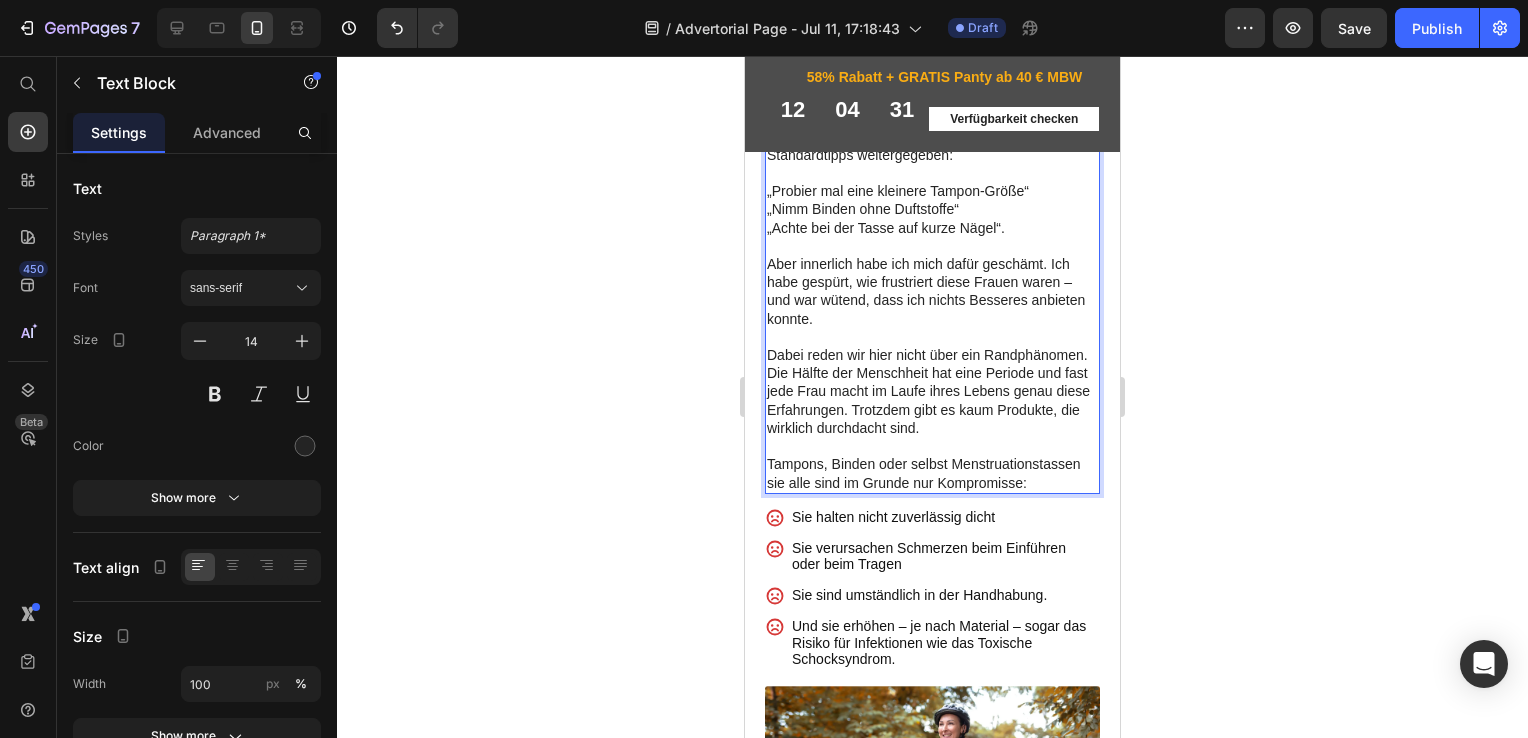 click on "Und wenn mich die Frauen nach einer Lösung gefragt haben, habe ich ehrlich gesagt oft nur die Standardtipps weitergegeben: „Probier mal eine kleinere Tampon-Größe“ „Nimm Binden ohne Duftstoffe“ „Achte bei der Tasse auf kurze Nägel“.  Aber innerlich habe ich mich dafür geschämt. Ich habe gespürt, wie frustriert diese Frauen waren – und war wütend, dass ich nichts Besseres anbieten konnte." at bounding box center [932, 246] 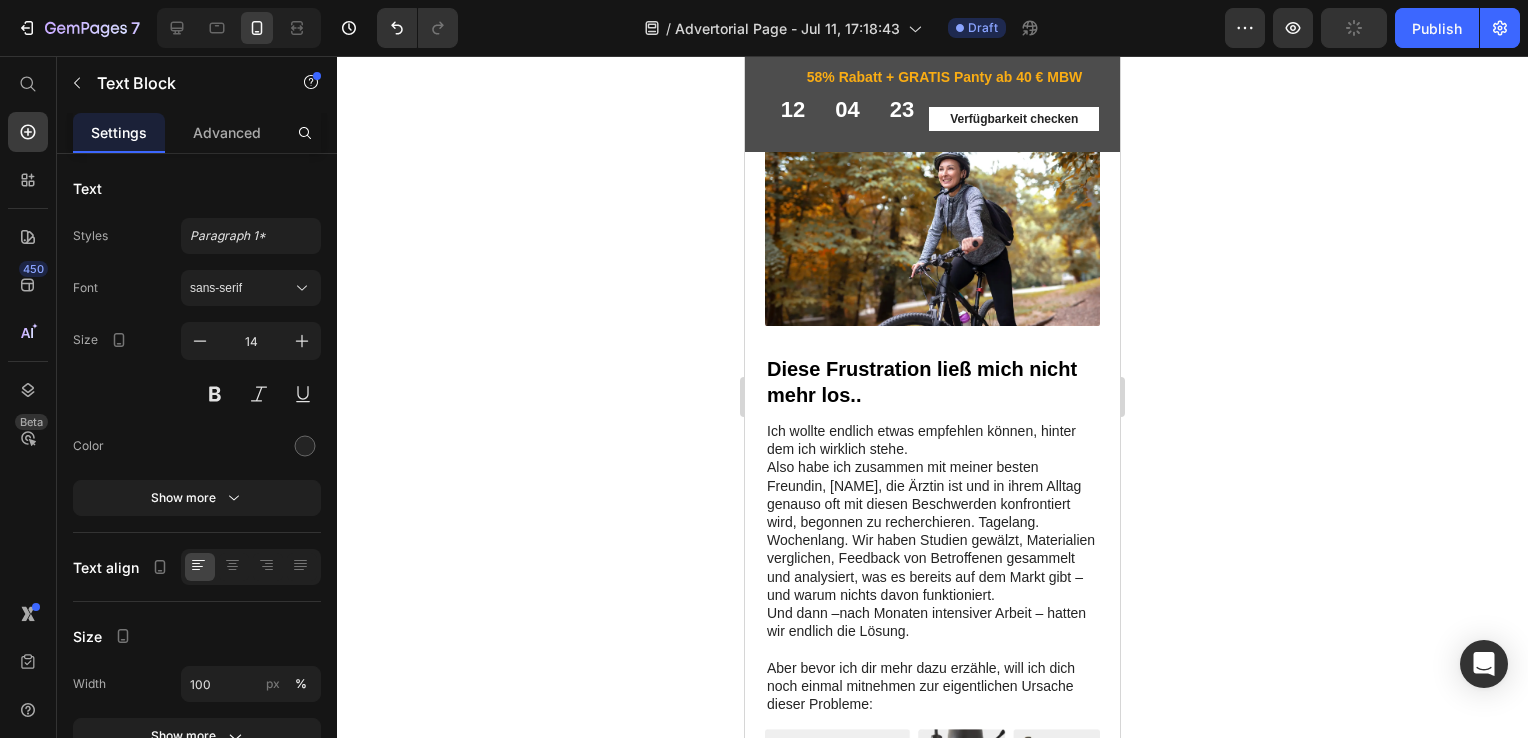 scroll, scrollTop: 1609, scrollLeft: 0, axis: vertical 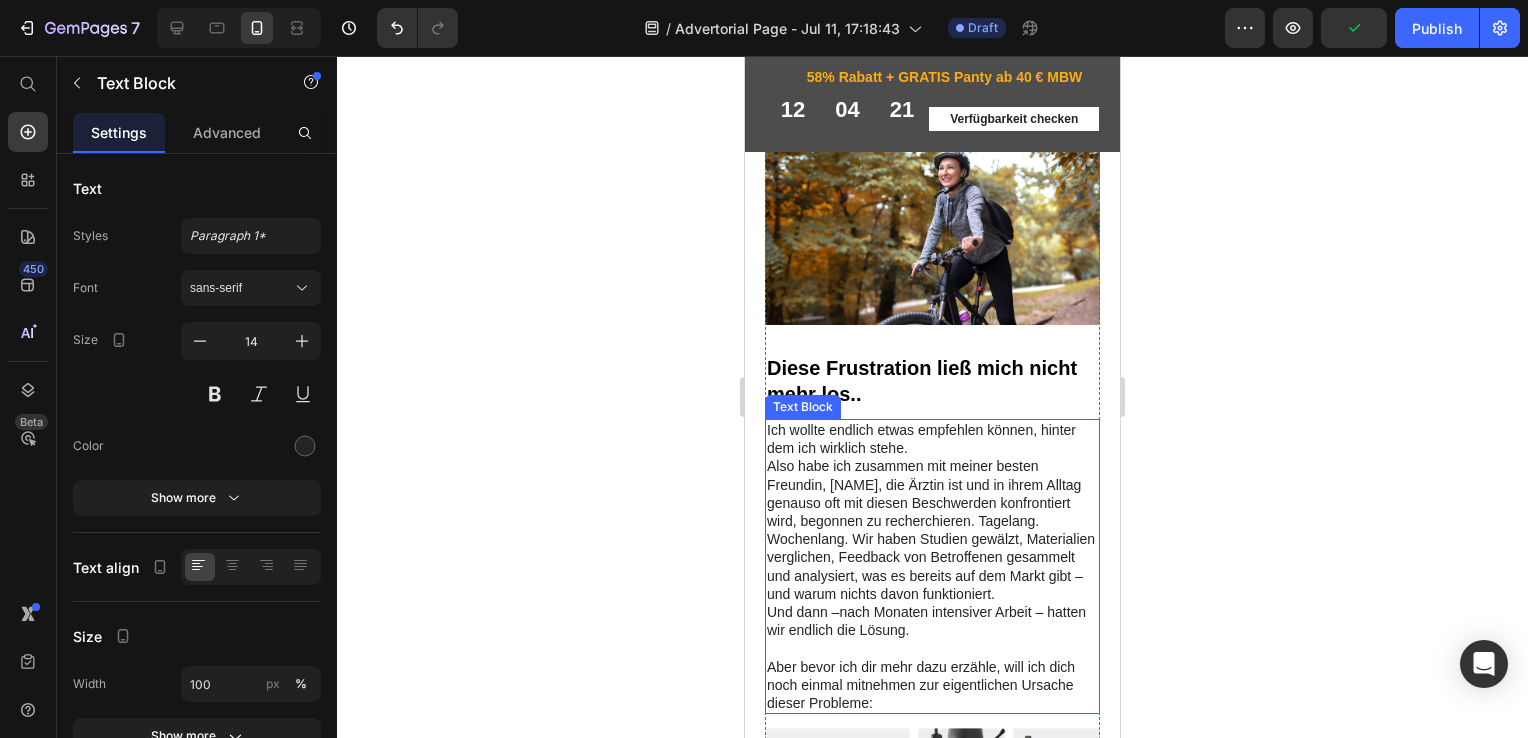 click on "Ich wollte endlich etwas empfehlen können, hinter dem ich wirklich stehe." at bounding box center [932, 457] 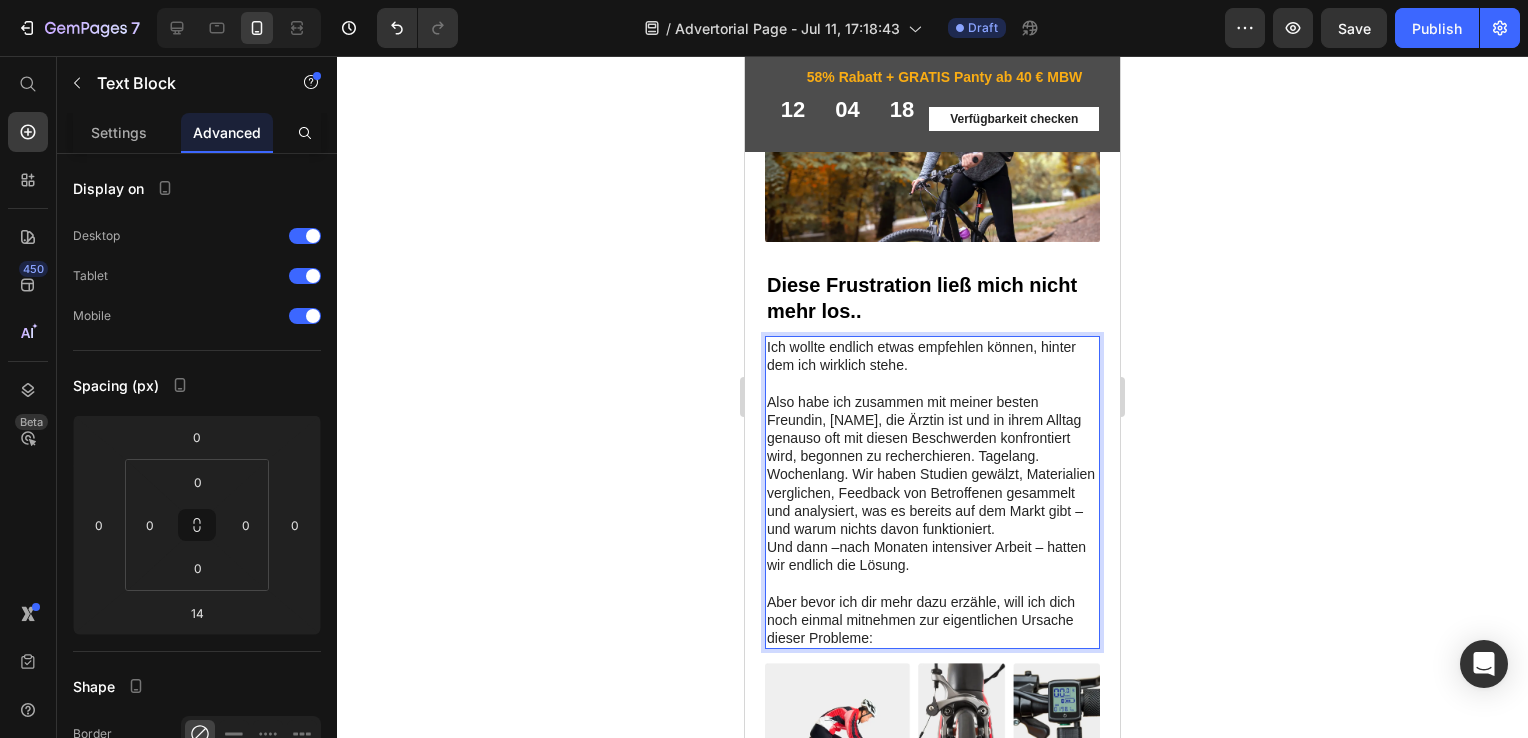scroll, scrollTop: 1711, scrollLeft: 0, axis: vertical 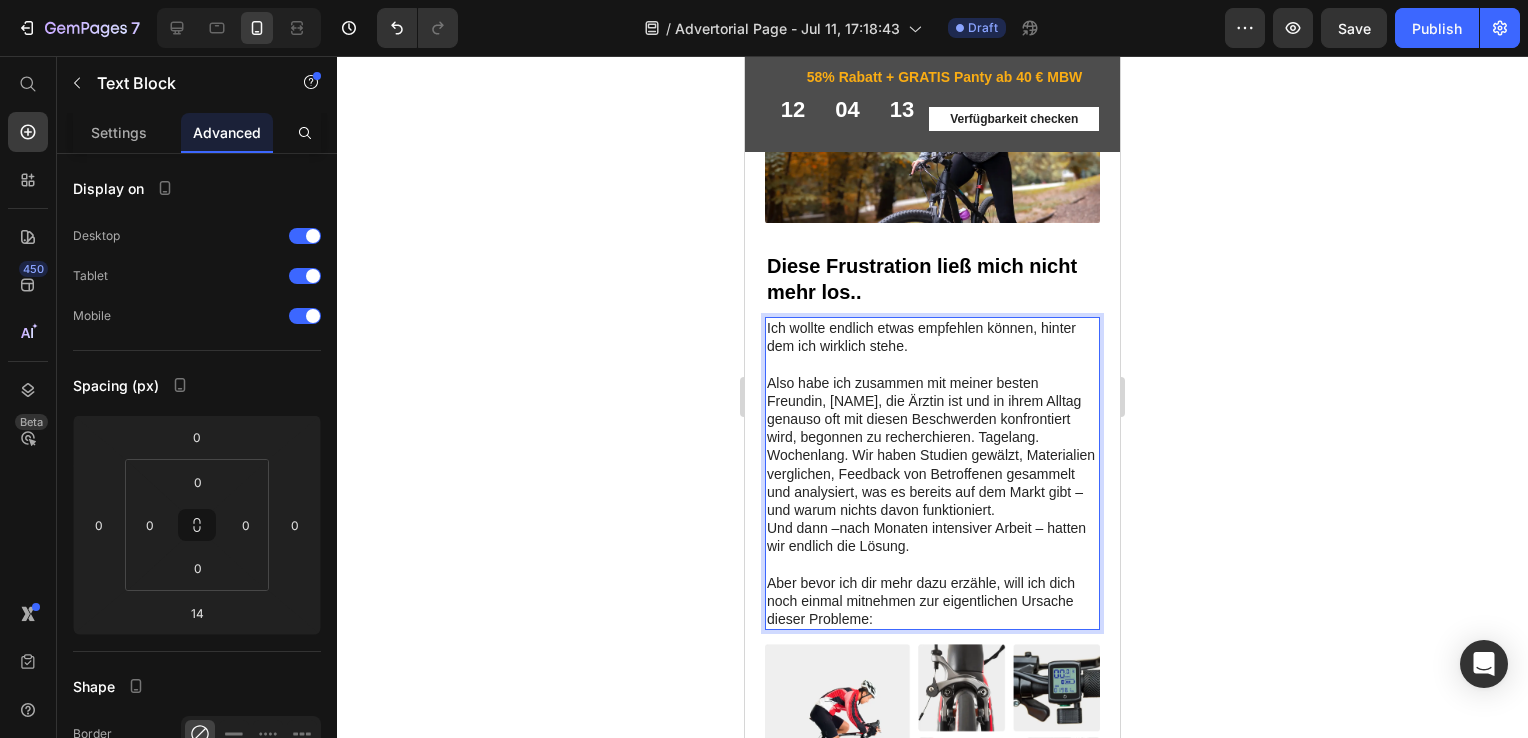 click on "Also habe ich zusammen mit meiner besten Freundin, Regina, die Ärztin ist und in ihrem Alltag genauso oft mit diesen Beschwerden konfrontiert wird, begonnen zu recherchieren. Tagelang. Wochenlang. Wir haben Studien gewälzt, Materialien verglichen, Feedback von Betroffenen gesammelt und analysiert, was es bereits auf dem Markt gibt – und warum nichts davon funktioniert. Und dann –nach Monaten intensiver Arbeit – hatten wir endlich die Lösung." at bounding box center (932, 492) 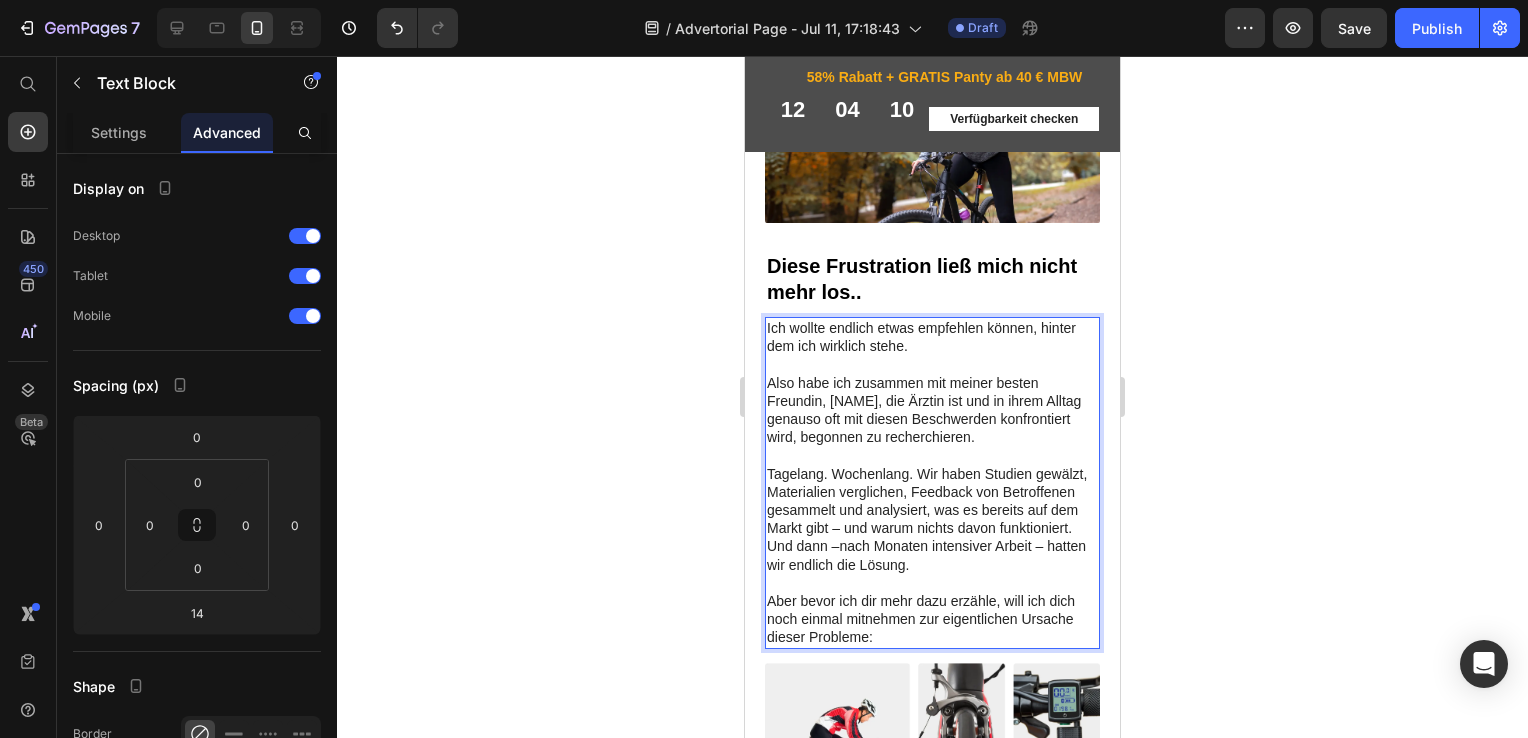 click on "Also habe ich zusammen mit meiner besten Freundin, Regina, die Ärztin ist und in ihrem Alltag genauso oft mit diesen Beschwerden konfrontiert wird, begonnen zu recherchieren.  Tagelang. Wochenlang. Wir haben Studien gewälzt, Materialien verglichen, Feedback von Betroffenen gesammelt und analysiert, was es bereits auf dem Markt gibt – und warum nichts davon funktioniert. Und dann –nach Monaten intensiver Arbeit – hatten wir endlich die Lösung." at bounding box center [932, 501] 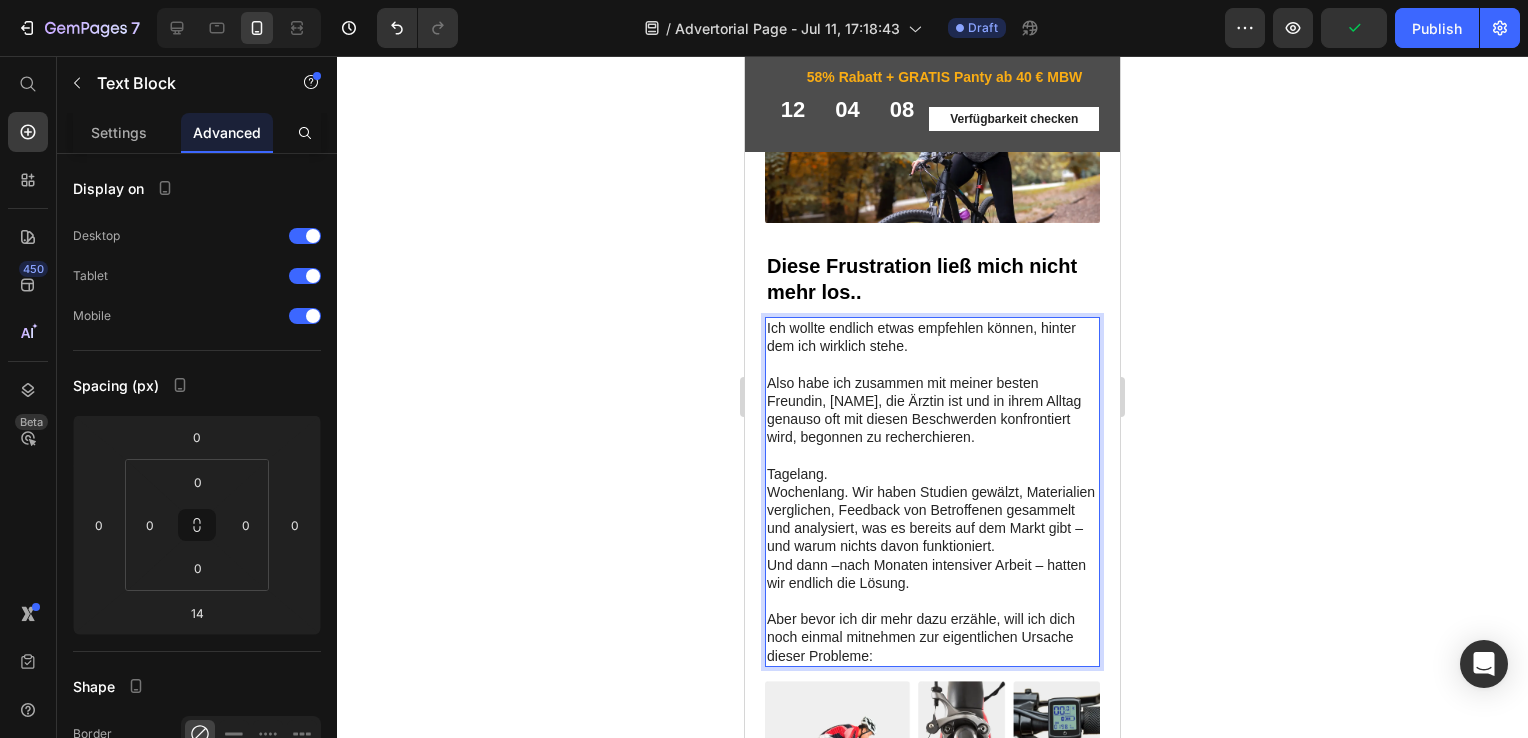 click on "Also habe ich zusammen mit meiner besten Freundin, Regina, die Ärztin ist und in ihrem Alltag genauso oft mit diesen Beschwerden konfrontiert wird, begonnen zu recherchieren.  Tagelang.  Wochenlang. Wir haben Studien gewälzt, Materialien verglichen, Feedback von Betroffenen gesammelt und analysiert, was es bereits auf dem Markt gibt – und warum nichts davon funktioniert. Und dann –nach Monaten intensiver Arbeit – hatten wir endlich die Lösung." at bounding box center [932, 510] 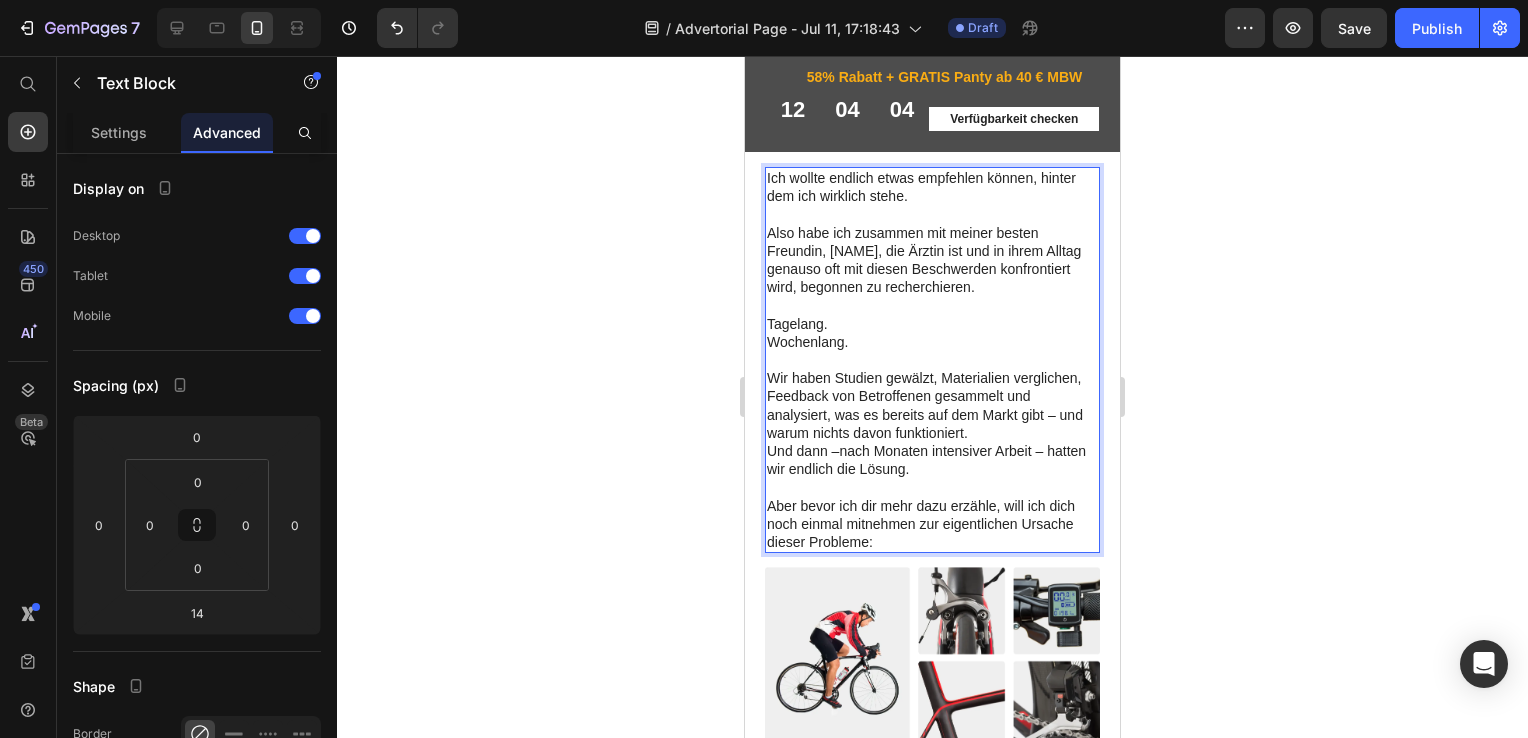 scroll, scrollTop: 1862, scrollLeft: 0, axis: vertical 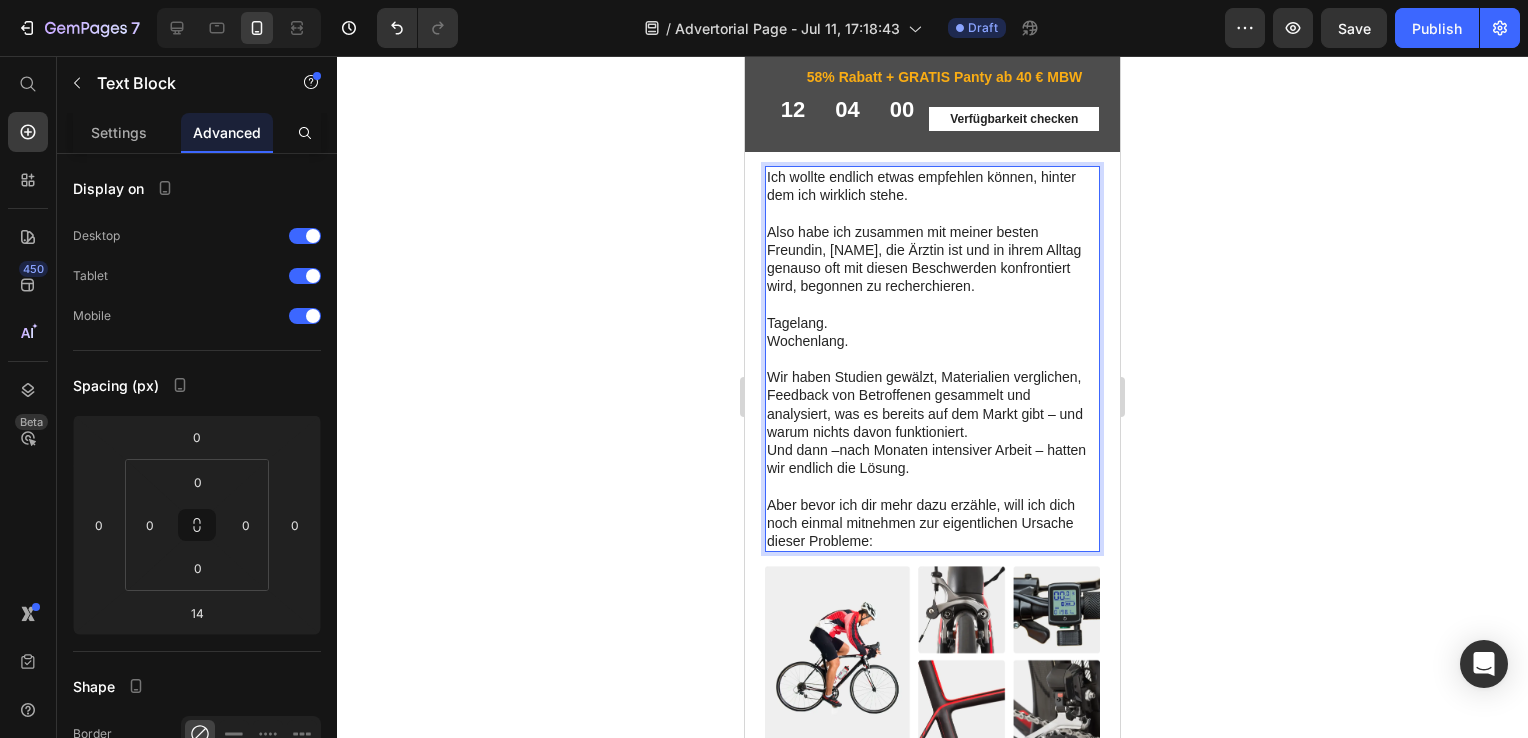 click on "Also habe ich zusammen mit meiner besten Freundin, Regina, die Ärztin ist und in ihrem Alltag genauso oft mit diesen Beschwerden konfrontiert wird, begonnen zu recherchieren.  Tagelang.  Wochenlang.  Wir haben Studien gewälzt, Materialien verglichen, Feedback von Betroffenen gesammelt und analysiert, was es bereits auf dem Markt gibt – und warum nichts davon funktioniert. Und dann –nach Monaten intensiver Arbeit – hatten wir endlich die Lösung." at bounding box center (932, 377) 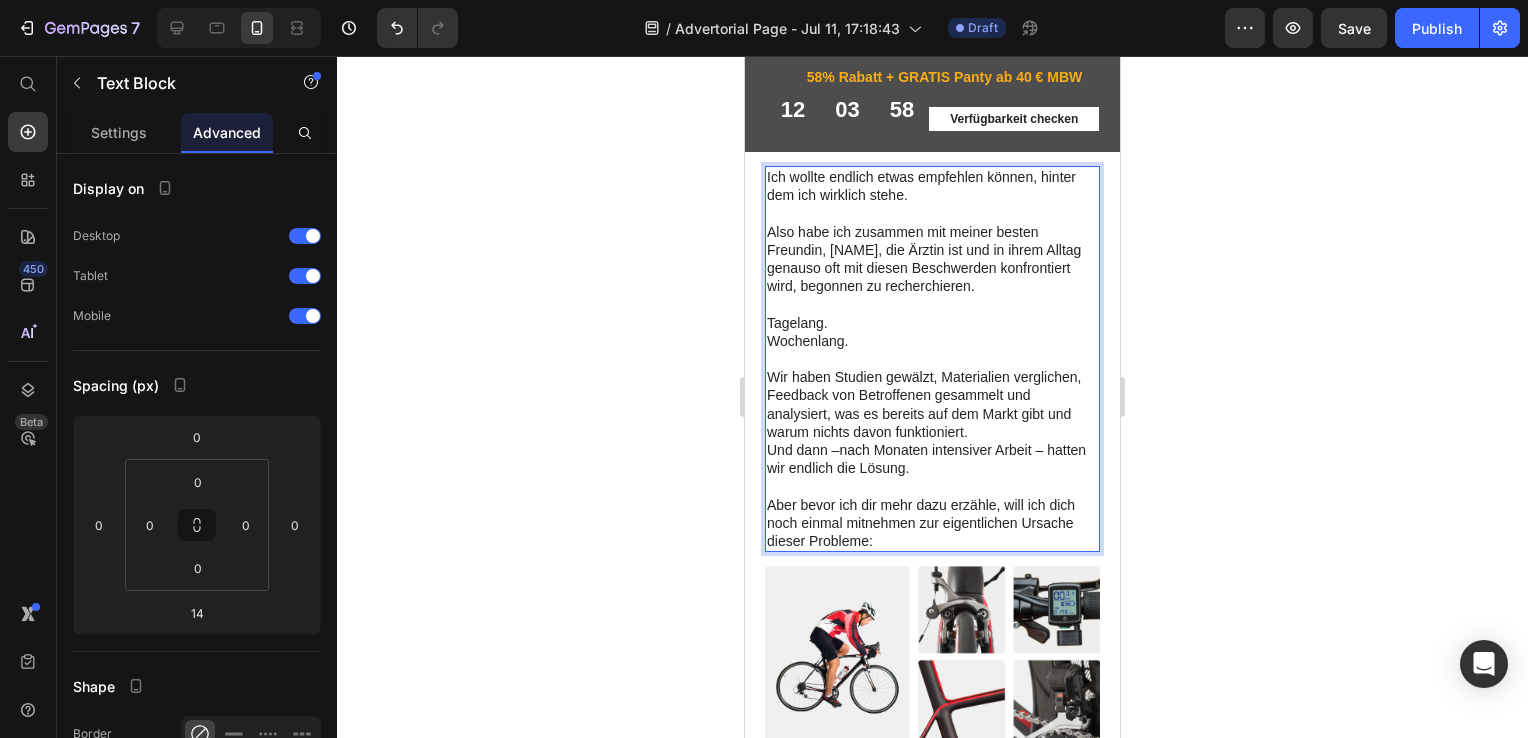 click on "Also habe ich zusammen mit meiner besten Freundin, Regina, die Ärztin ist und in ihrem Alltag genauso oft mit diesen Beschwerden konfrontiert wird, begonnen zu recherchieren.  Tagelang.  Wochenlang.  Wir haben Studien gewälzt, Materialien verglichen, Feedback von Betroffenen gesammelt und analysiert, was es bereits auf dem Markt gibt und warum nichts davon funktioniert. Und dann –nach Monaten intensiver Arbeit – hatten wir endlich die Lösung." at bounding box center (932, 377) 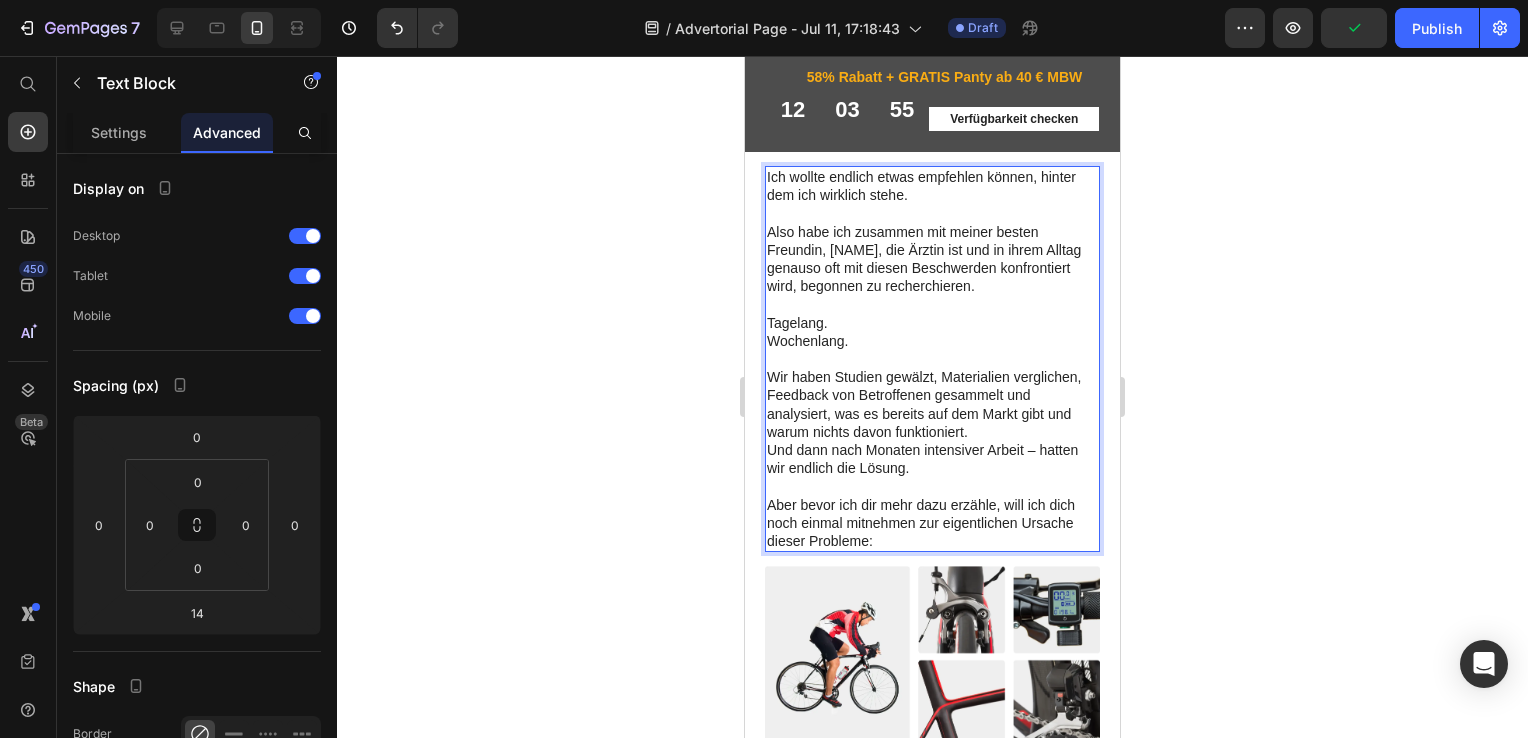 click on "Also habe ich zusammen mit meiner besten Freundin, Regina, die Ärztin ist und in ihrem Alltag genauso oft mit diesen Beschwerden konfrontiert wird, begonnen zu recherchieren.  Tagelang.  Wochenlang.  Wir haben Studien gewälzt, Materialien verglichen, Feedback von Betroffenen gesammelt und analysiert, was es bereits auf dem Markt gibt und warum nichts davon funktioniert. Und dann nach Monaten intensiver Arbeit – hatten wir endlich die Lösung." at bounding box center (932, 377) 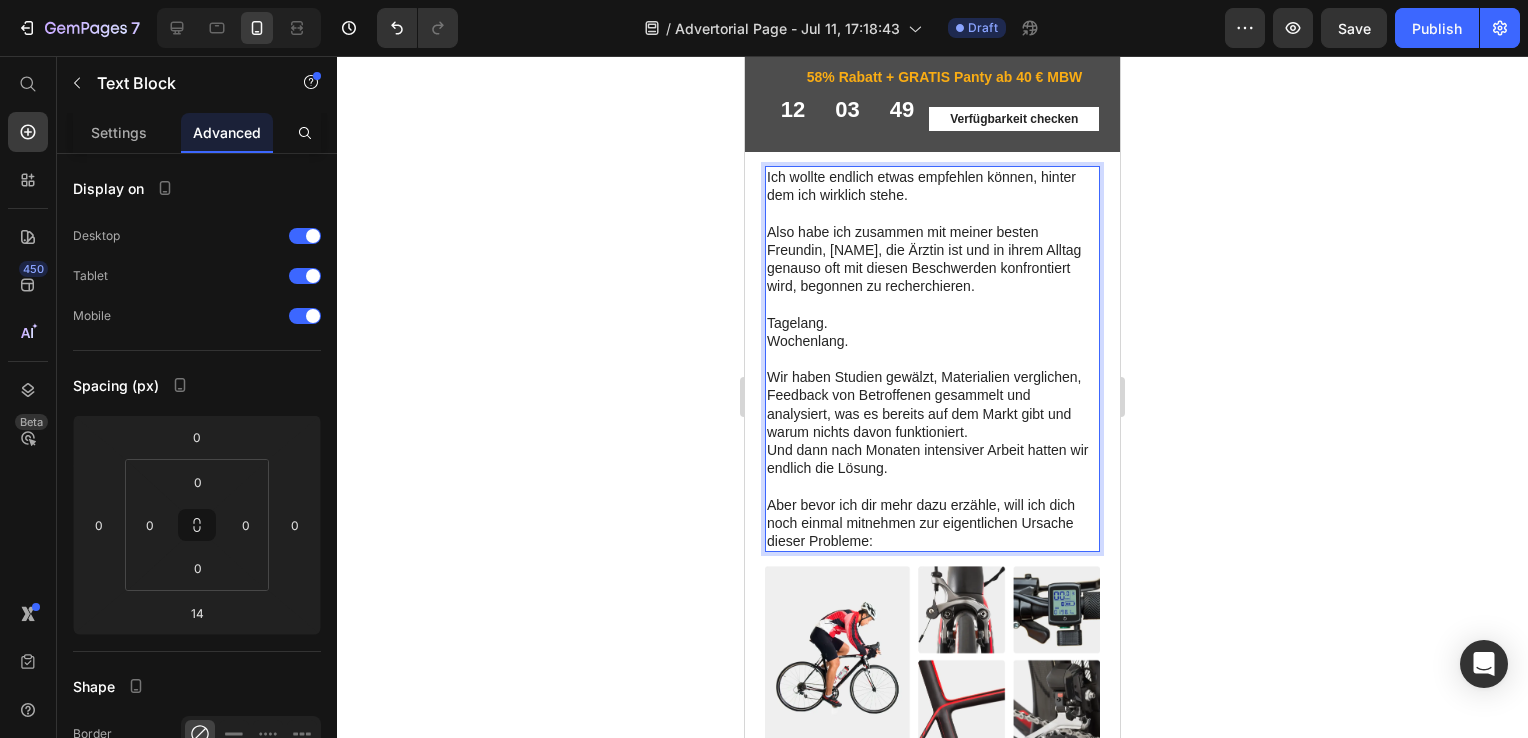 click on "Also habe ich zusammen mit meiner besten Freundin, Regina, die Ärztin ist und in ihrem Alltag genauso oft mit diesen Beschwerden konfrontiert wird, begonnen zu recherchieren.  Tagelang.  Wochenlang.  Wir haben Studien gewälzt, Materialien verglichen, Feedback von Betroffenen gesammelt und analysiert, was es bereits auf dem Markt gibt und warum nichts davon funktioniert. Und dann nach Monaten intensiver Arbeit hatten wir endlich die Lösung." at bounding box center (932, 377) 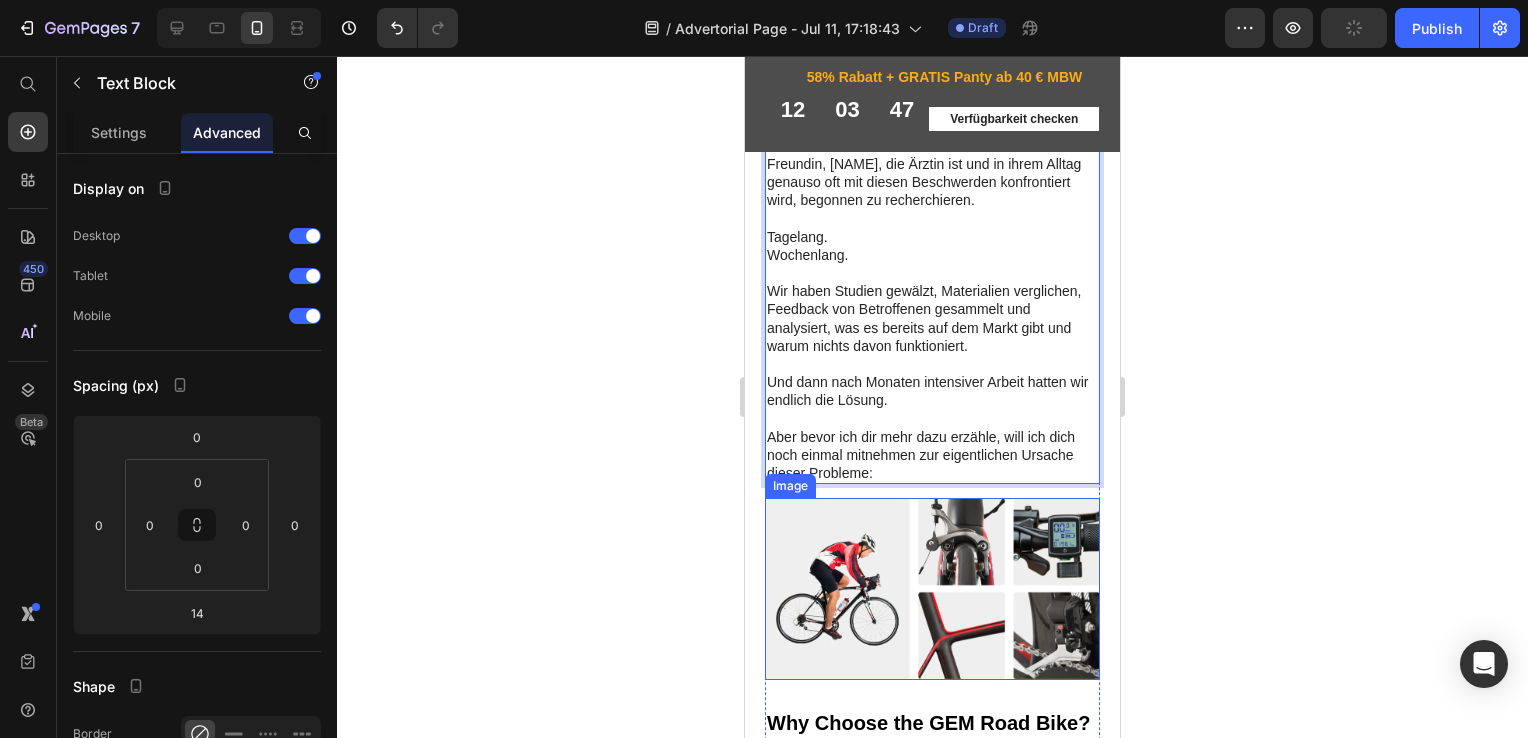 scroll, scrollTop: 2016, scrollLeft: 0, axis: vertical 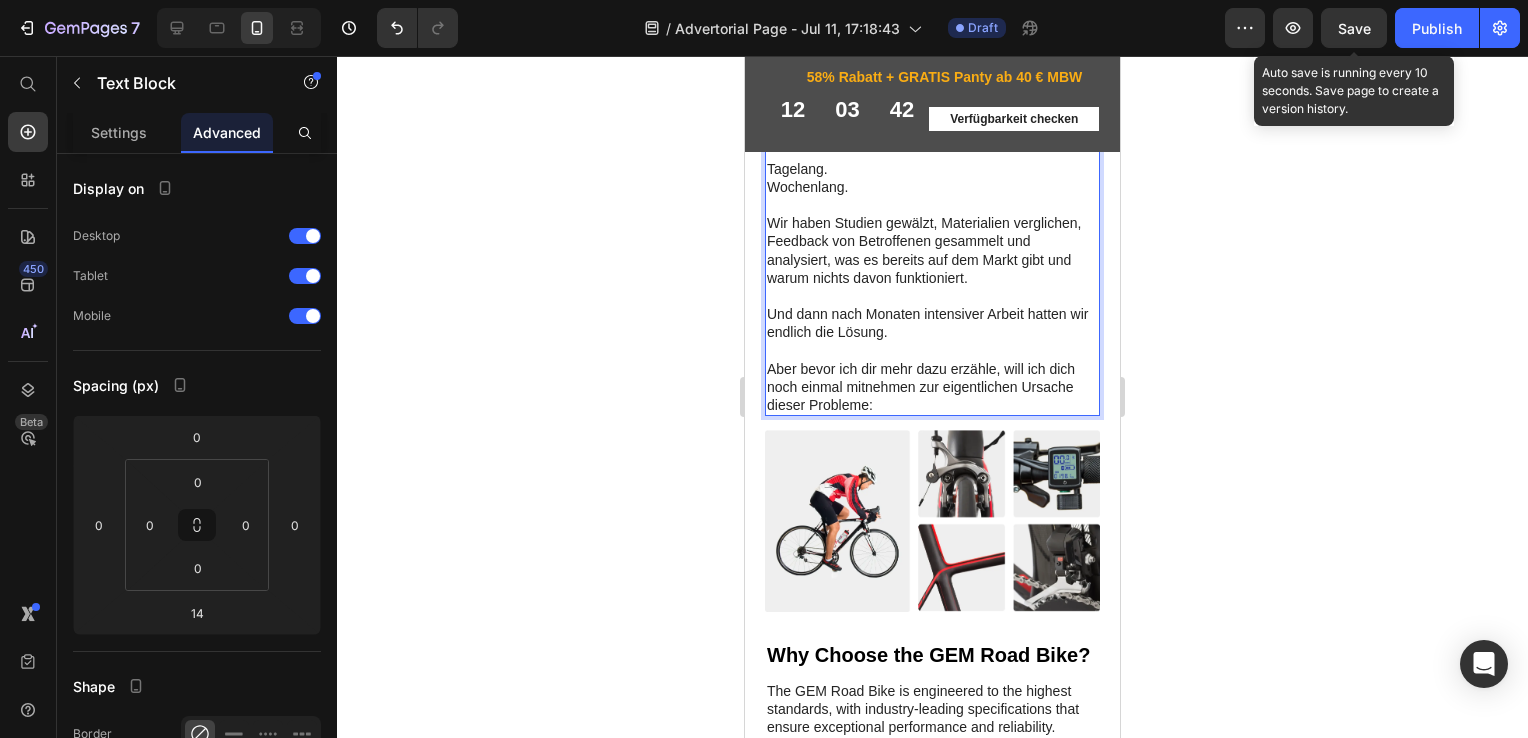 click on "Save" at bounding box center [1354, 28] 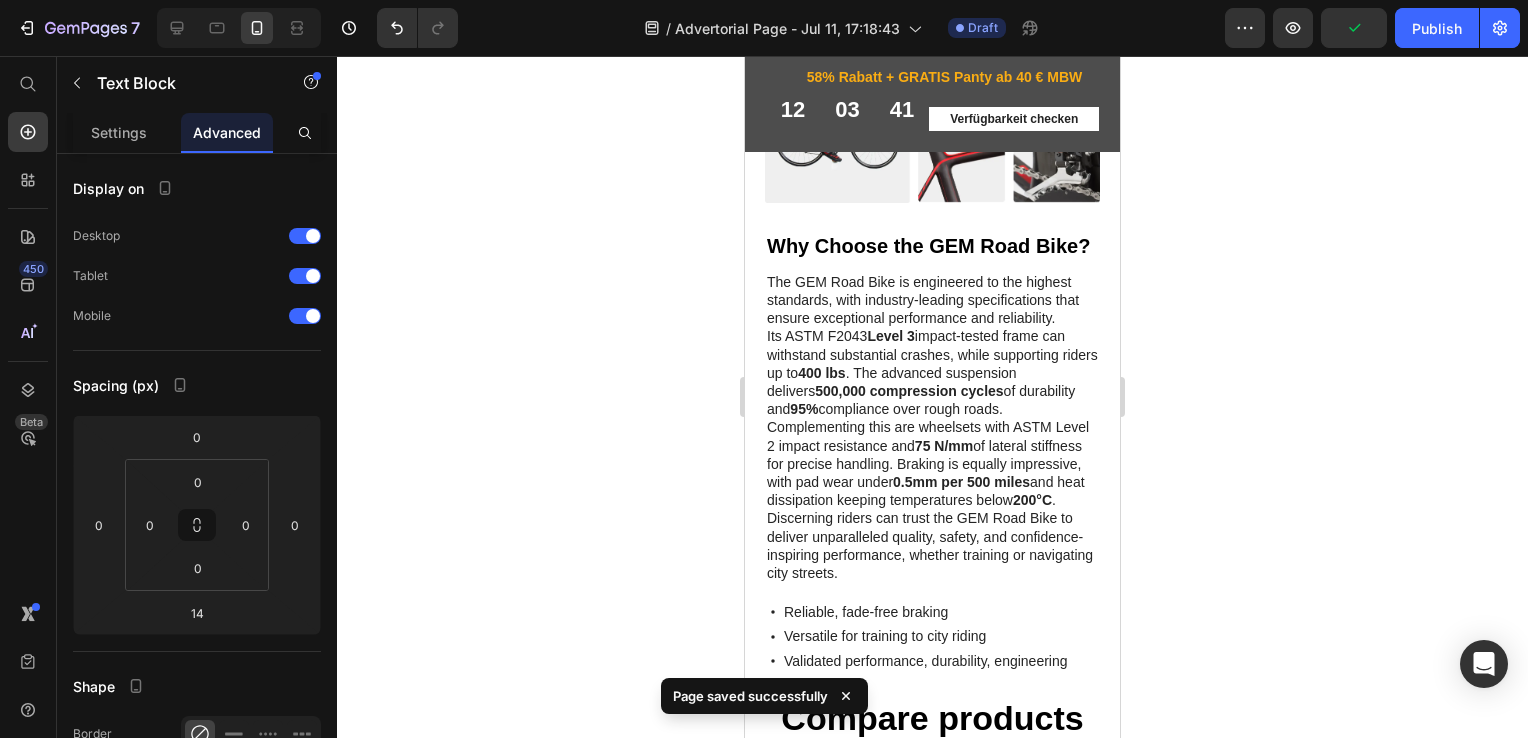 scroll, scrollTop: 2472, scrollLeft: 0, axis: vertical 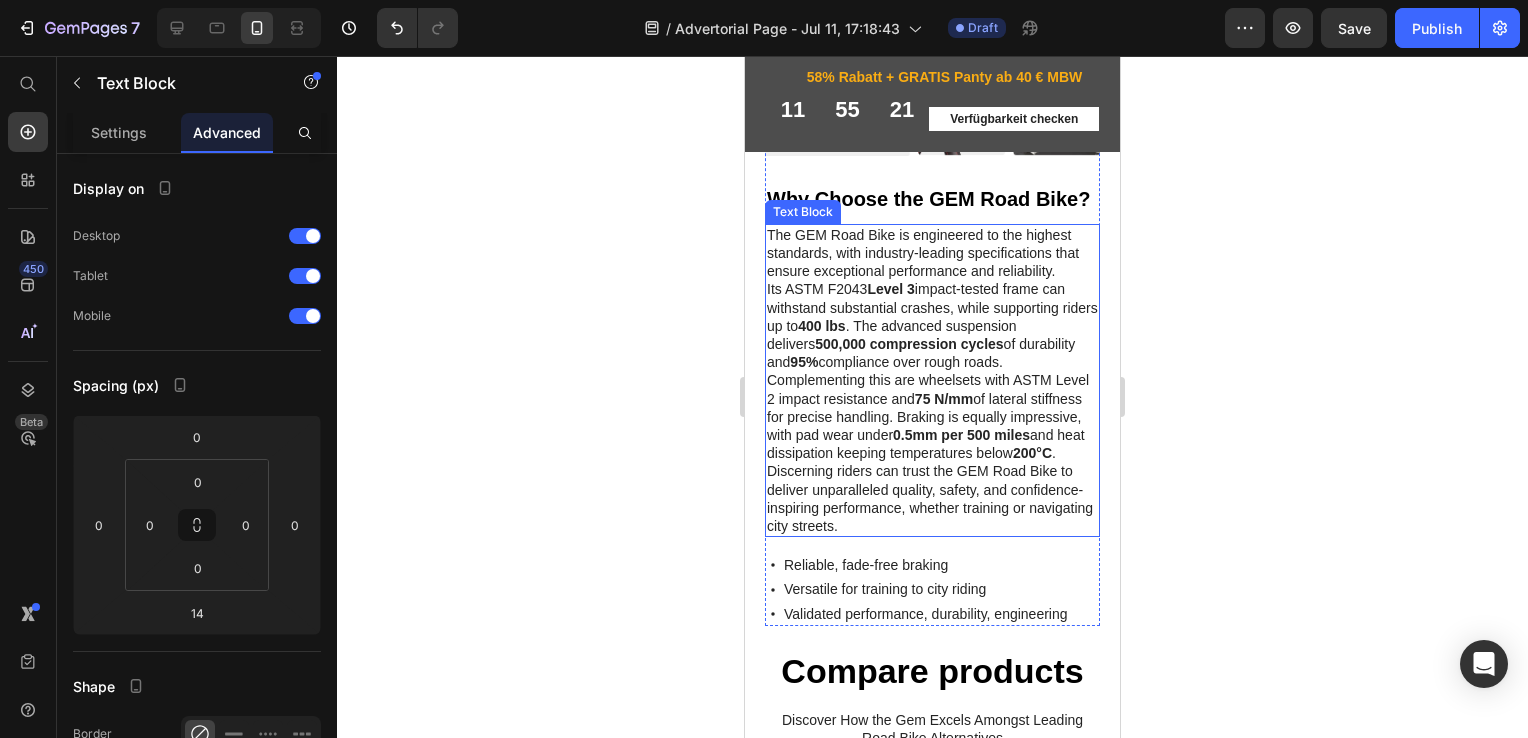 click on "The GEM Road Bike is engineered to the highest standards, with industry-leading specifications that ensure exceptional performance and reliability.  Its ASTM F2043  Level 3  impact-tested frame can withstand substantial crashes, while supporting riders up to  400 lbs . The advanced suspension delivers  500,000 compression cycles  of durability and  95%  compliance over rough roads. Complementing this are wheelsets with ASTM Level 2 impact resistance and  75 N/mm  of lateral stiffness for precise handling. Braking is equally impressive, with pad wear under  0.5mm per 500 miles  and heat dissipation keeping temperatures below  200°C . Discerning riders can trust the GEM Road Bike to deliver unparalleled quality, safety, and confidence-inspiring performance, whether training or navigating city streets." at bounding box center [932, 398] 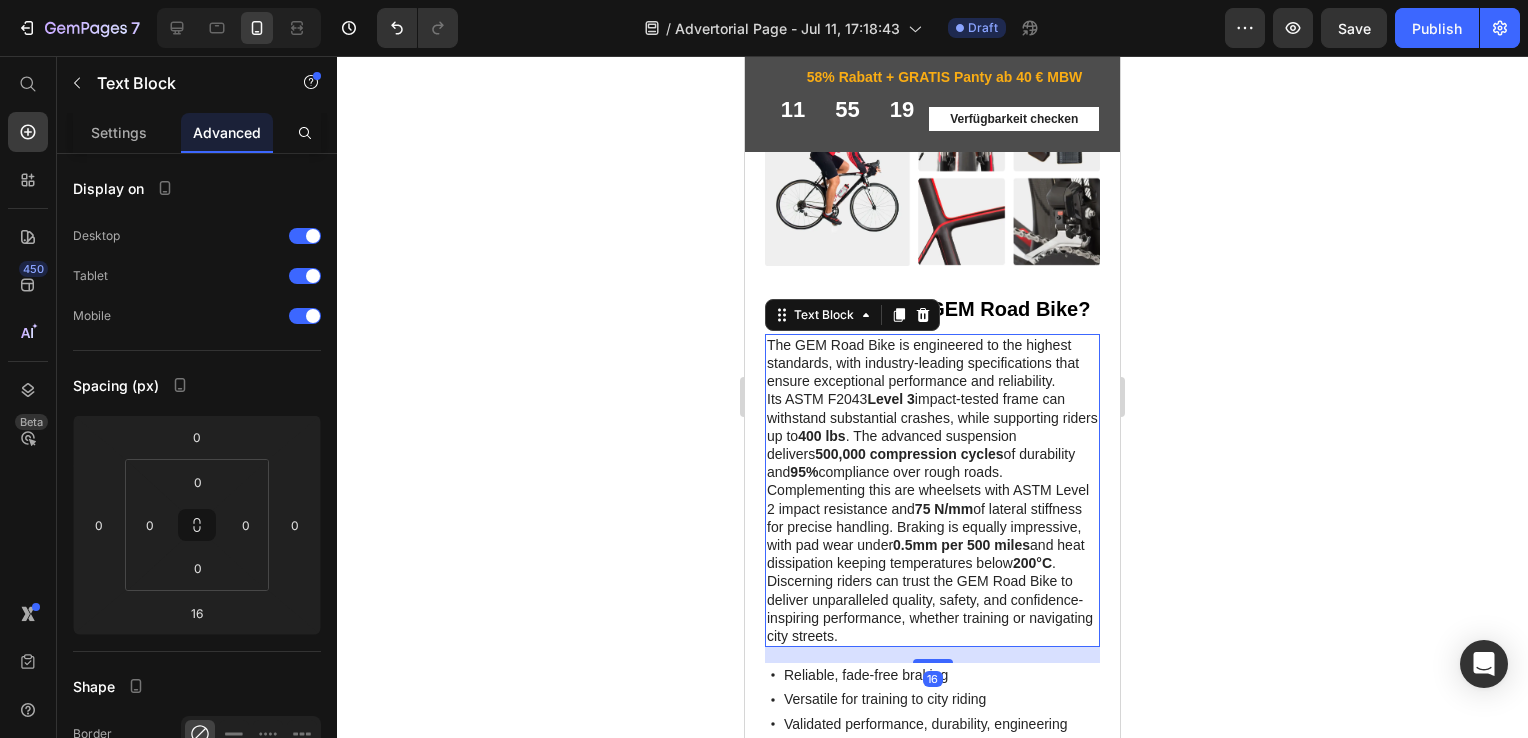 scroll, scrollTop: 2375, scrollLeft: 0, axis: vertical 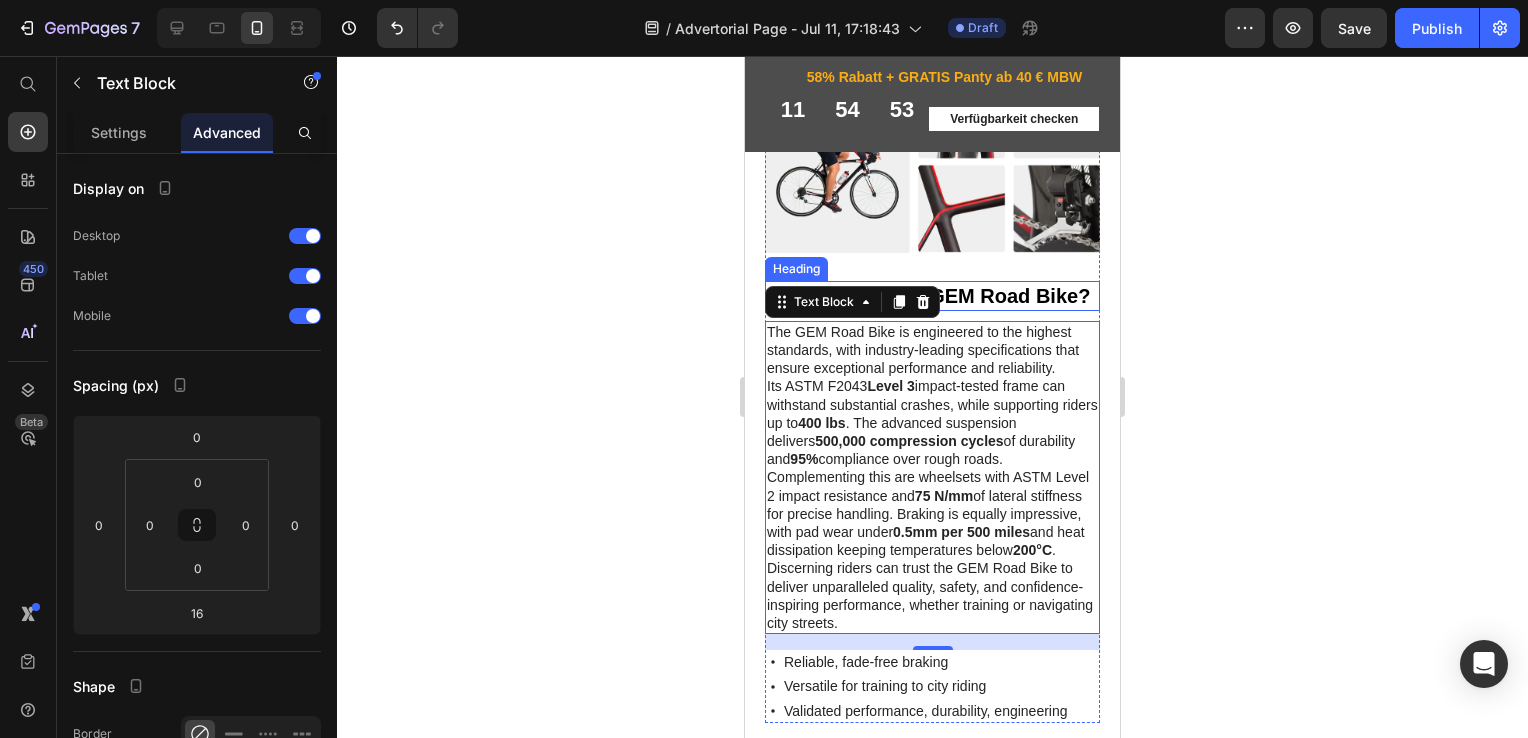 click on "Why Choose the GEM Road Bike?" at bounding box center (932, 314) 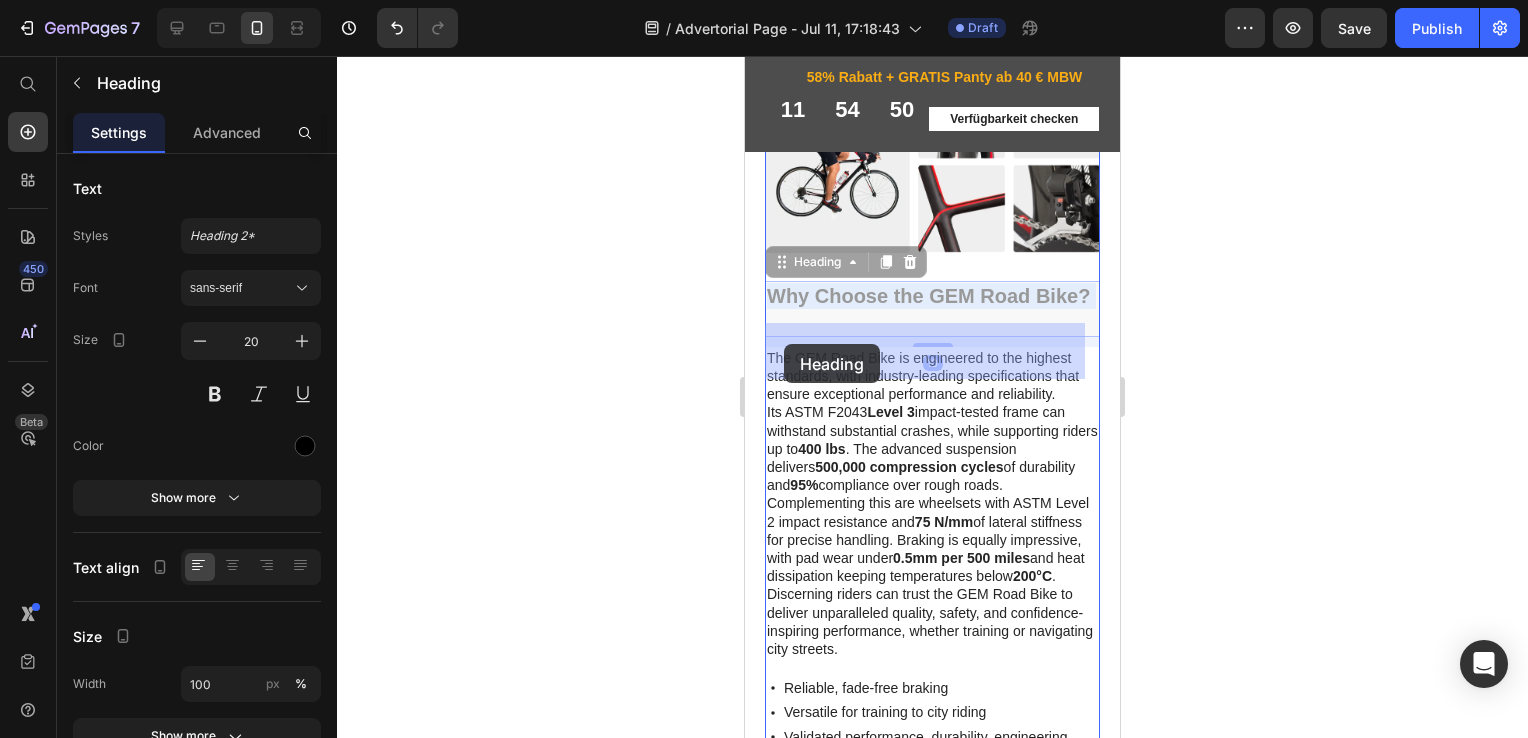 drag, startPoint x: 836, startPoint y: 366, endPoint x: 784, endPoint y: 344, distance: 56.462376 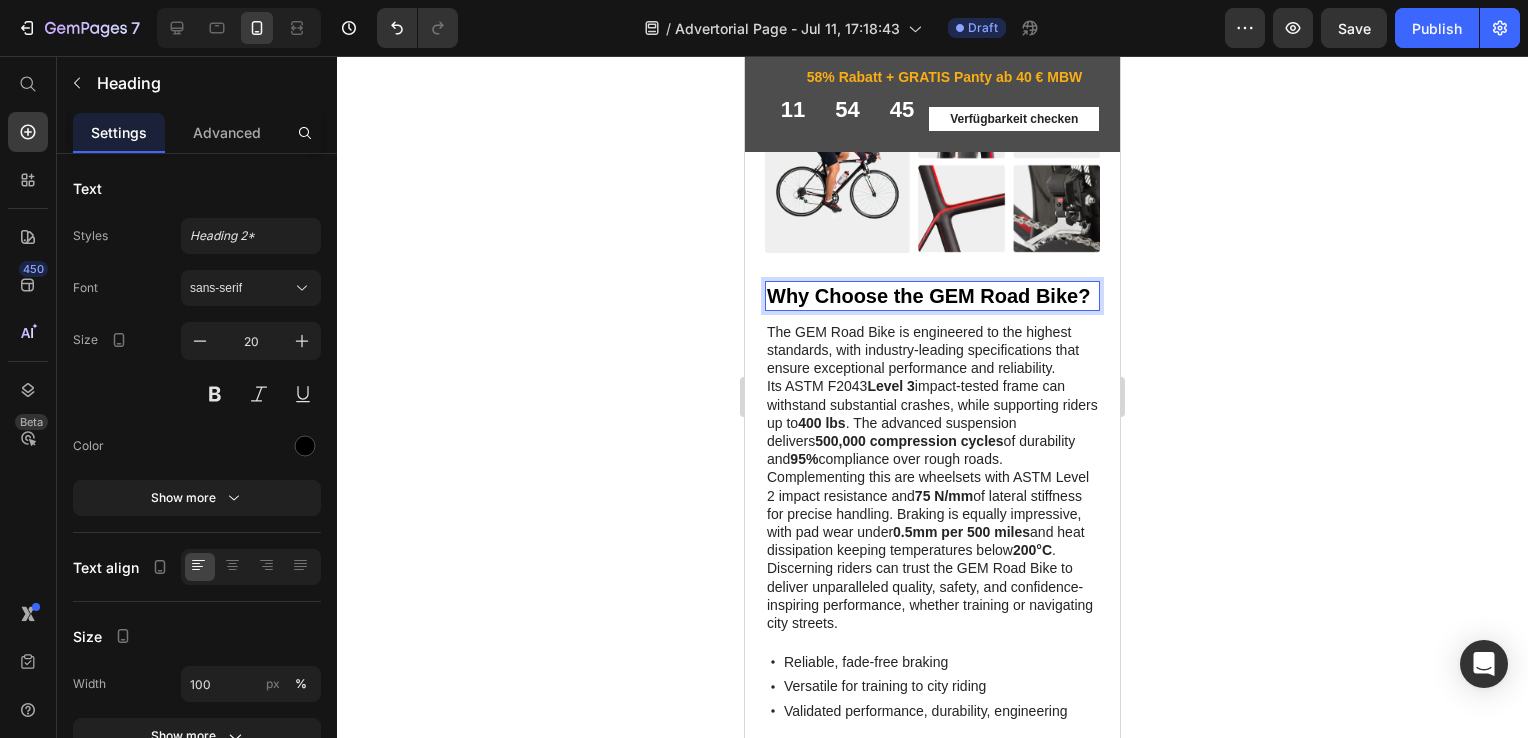 click on "Why Choose the GEM Road Bike?" at bounding box center (932, 314) 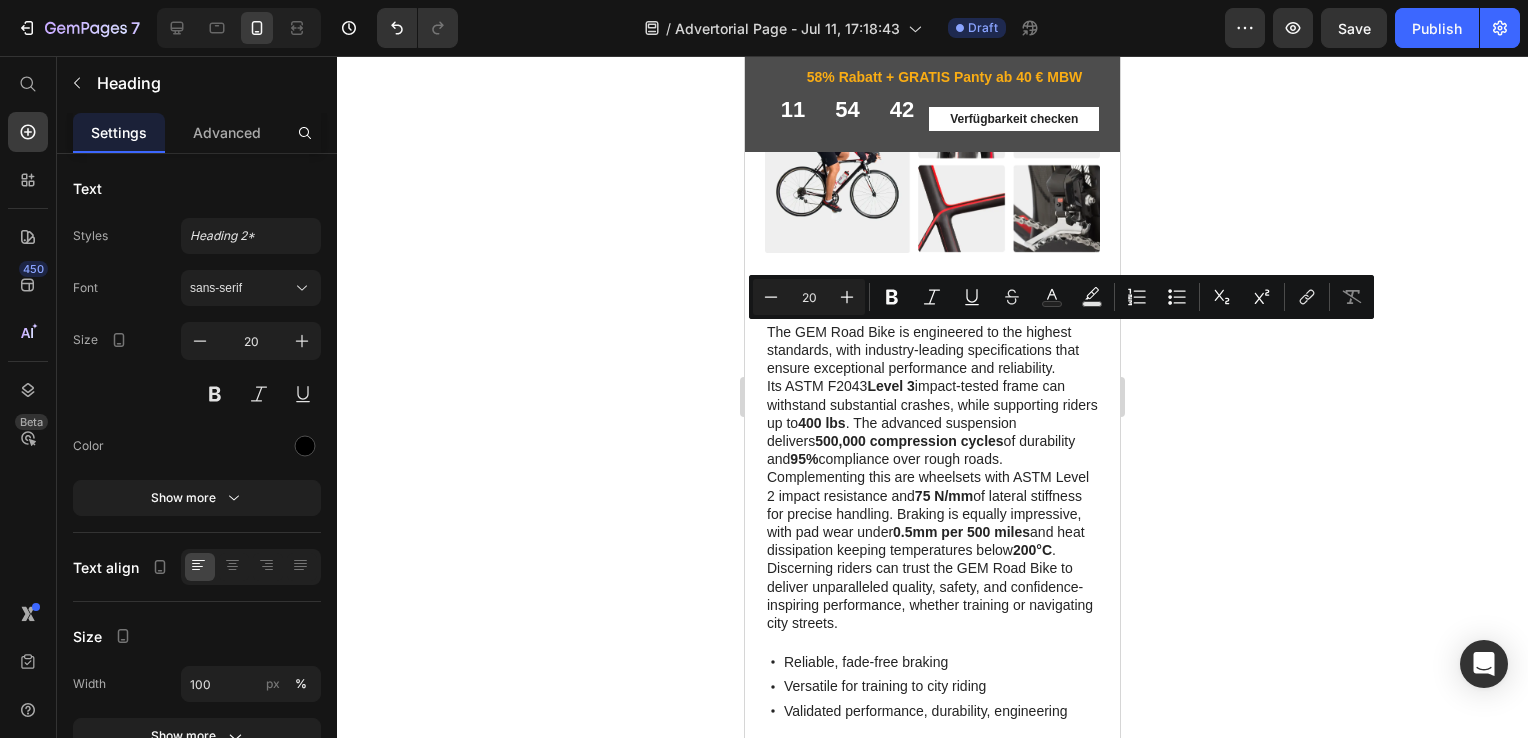 drag, startPoint x: 823, startPoint y: 363, endPoint x: 775, endPoint y: 341, distance: 52.801514 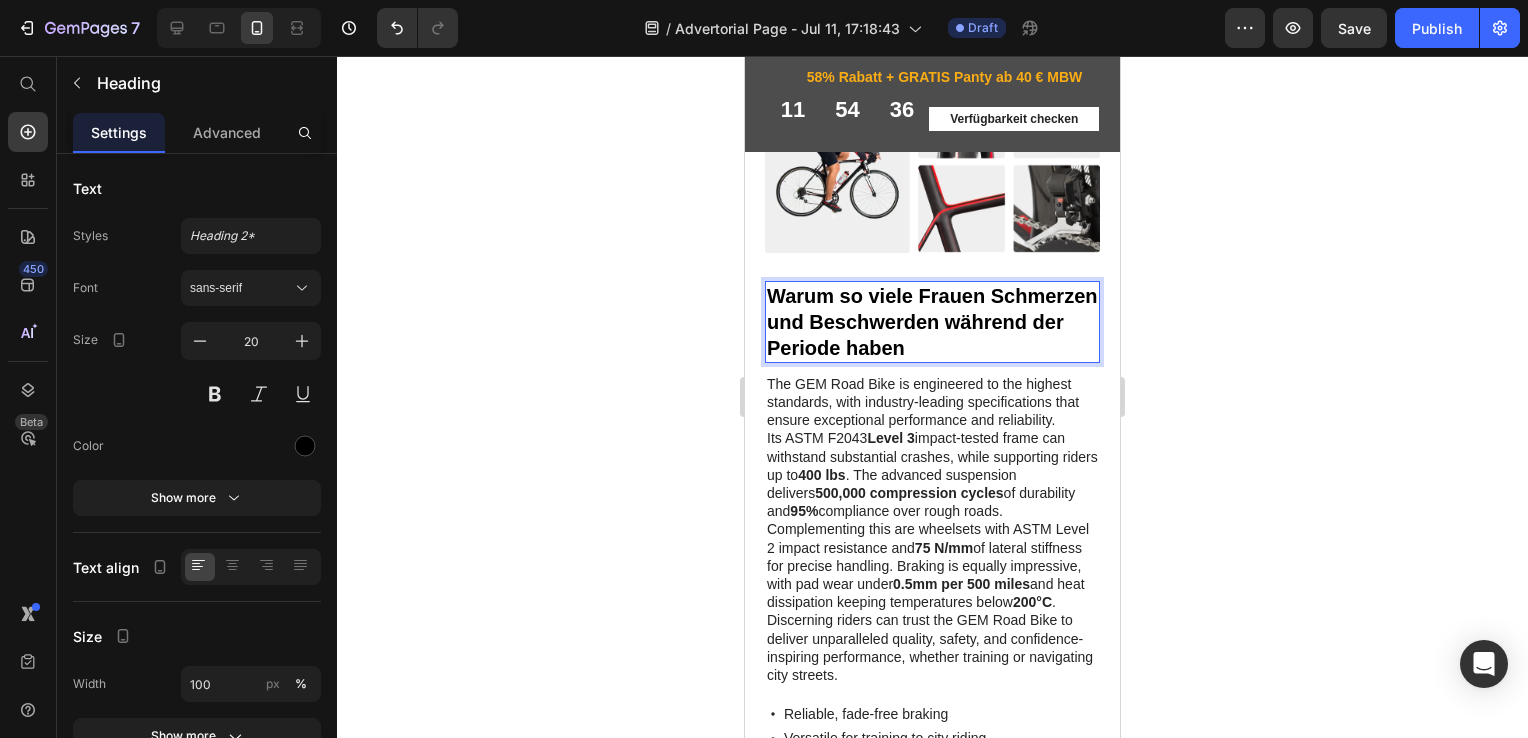 click on "Warum so viele Frauen Schmerzen und Beschwerden während der Periode haben" at bounding box center (932, 340) 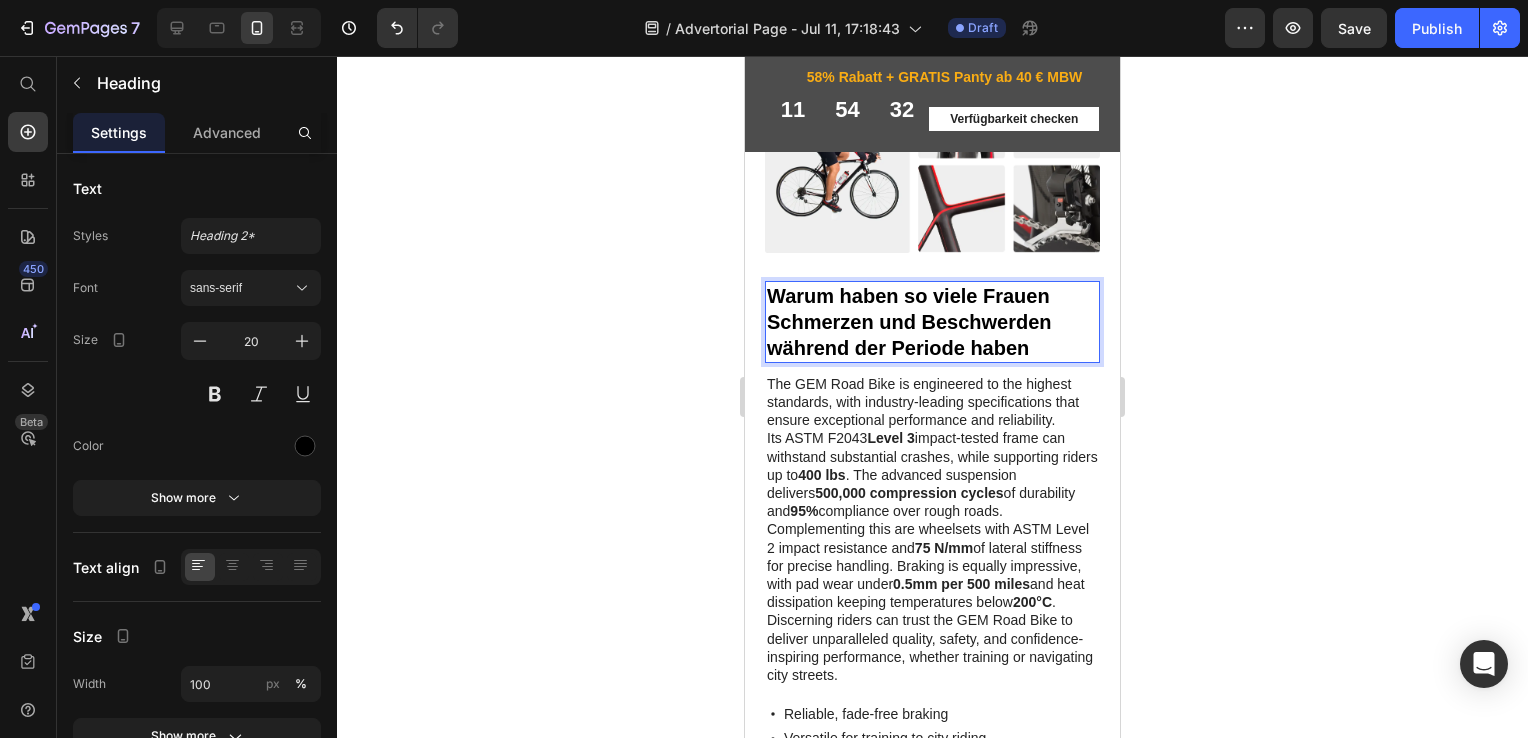 click on "Warum haben so viele Frauen Schmerzen und Beschwerden während der Periode haben" at bounding box center [932, 340] 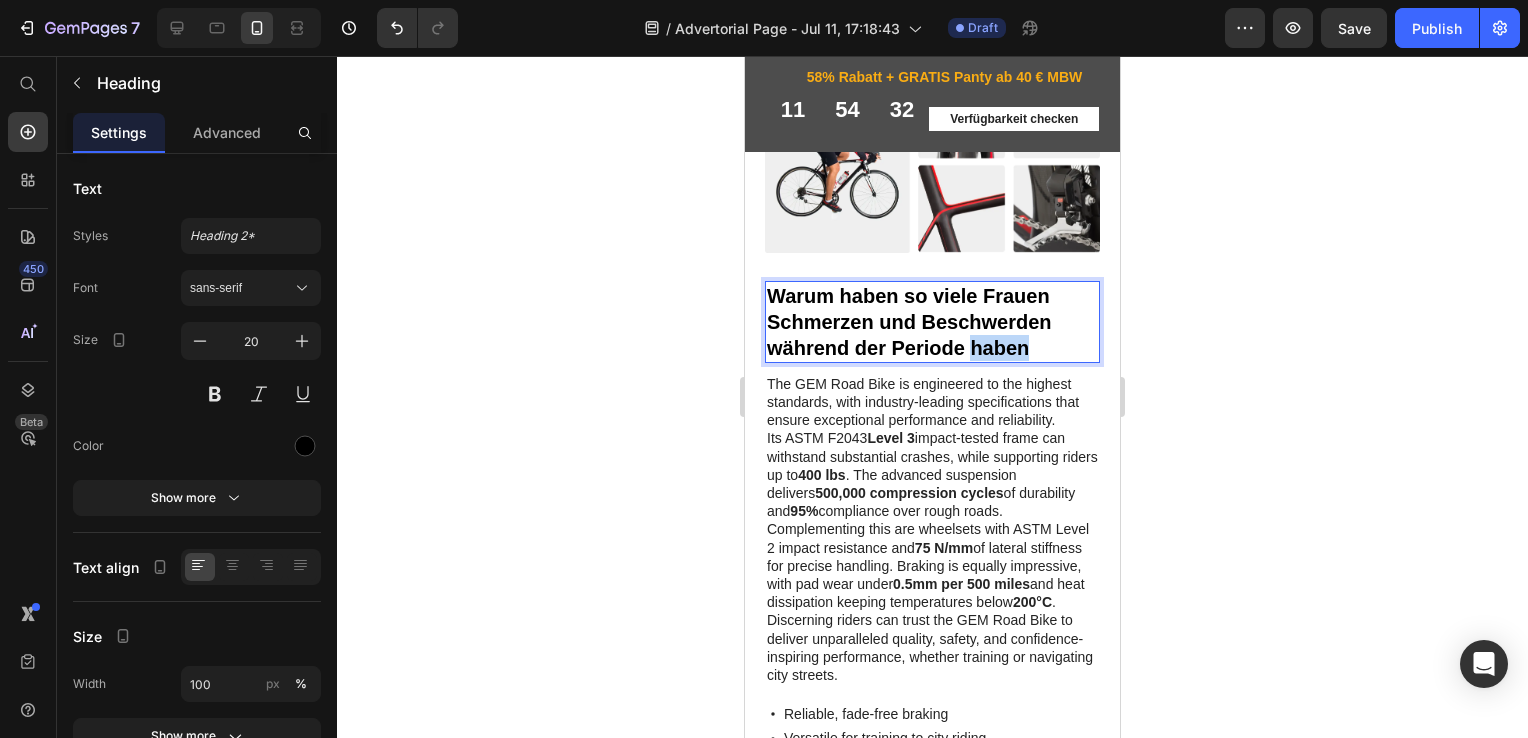 click on "Warum haben so viele Frauen Schmerzen und Beschwerden während der Periode haben" at bounding box center (932, 340) 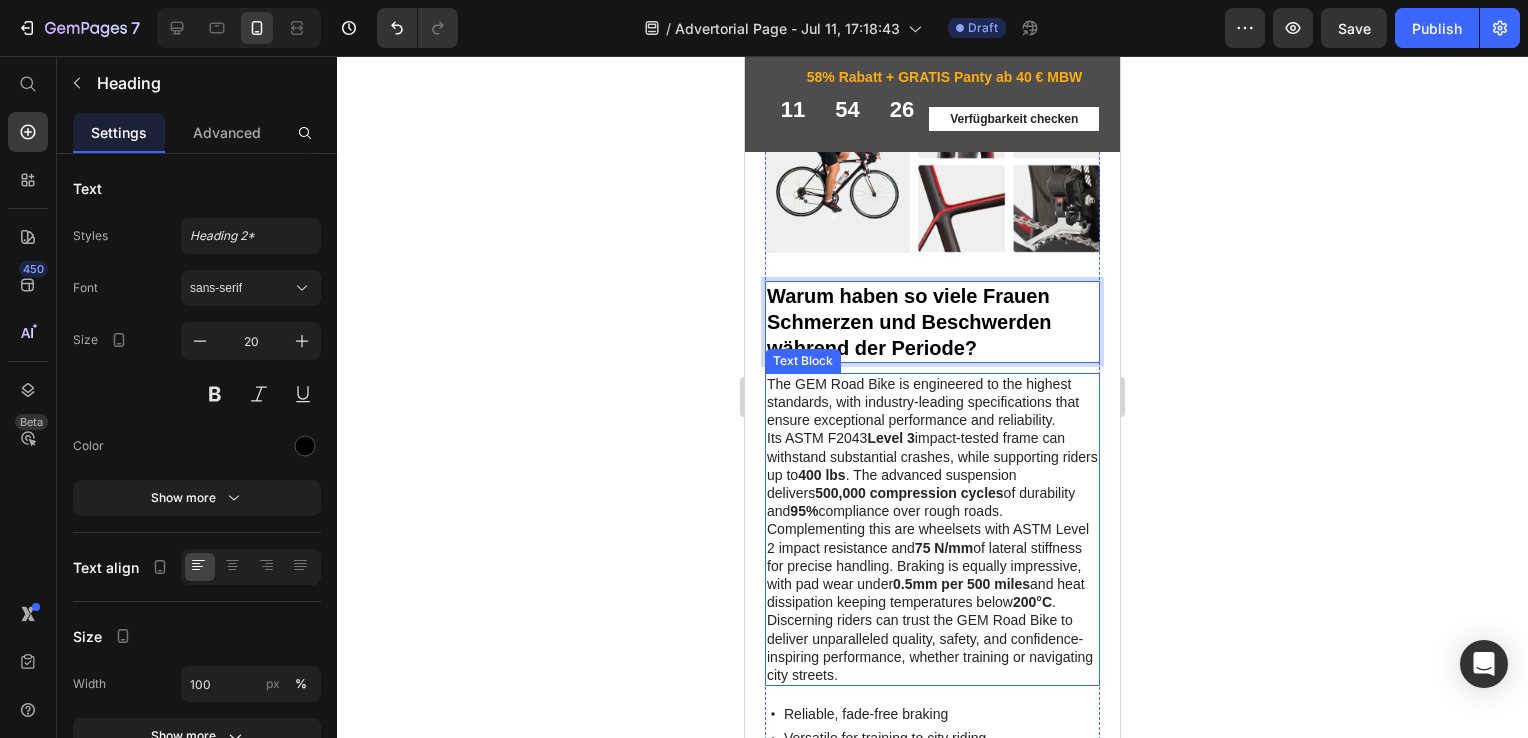 click on "The GEM Road Bike is engineered to the highest standards, with industry-leading specifications that ensure exceptional performance and reliability.  Its ASTM F2043  Level 3  impact-tested frame can withstand substantial crashes, while supporting riders up to  400 lbs . The advanced suspension delivers  500,000 compression cycles  of durability and  95%  compliance over rough roads. Complementing this are wheelsets with ASTM Level 2 impact resistance and  75 N/mm  of lateral stiffness for precise handling. Braking is equally impressive, with pad wear under  0.5mm per 500 miles  and heat dissipation keeping temperatures below  200°C . Discerning riders can trust the GEM Road Bike to deliver unparalleled quality, safety, and confidence-inspiring performance, whether training or navigating city streets." at bounding box center [932, 547] 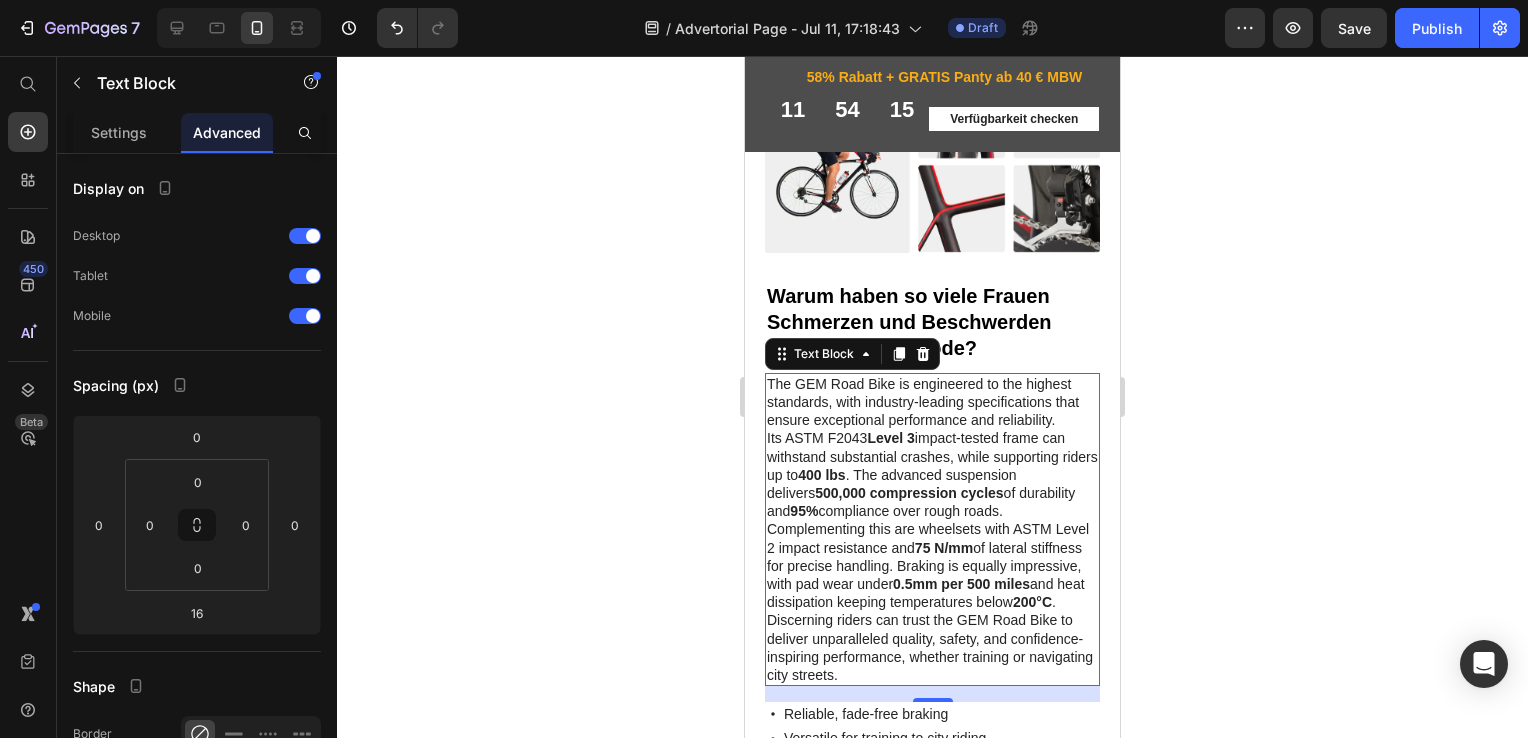 click on "The GEM Road Bike is engineered to the highest standards, with industry-leading specifications that ensure exceptional performance and reliability.  Its ASTM F2043  Level 3  impact-tested frame can withstand substantial crashes, while supporting riders up to  400 lbs . The advanced suspension delivers  500,000 compression cycles  of durability and  95%  compliance over rough roads. Complementing this are wheelsets with ASTM Level 2 impact resistance and  75 N/mm  of lateral stiffness for precise handling. Braking is equally impressive, with pad wear under  0.5mm per 500 miles  and heat dissipation keeping temperatures below  200°C . Discerning riders can trust the GEM Road Bike to deliver unparalleled quality, safety, and confidence-inspiring performance, whether training or navigating city streets." at bounding box center [932, 547] 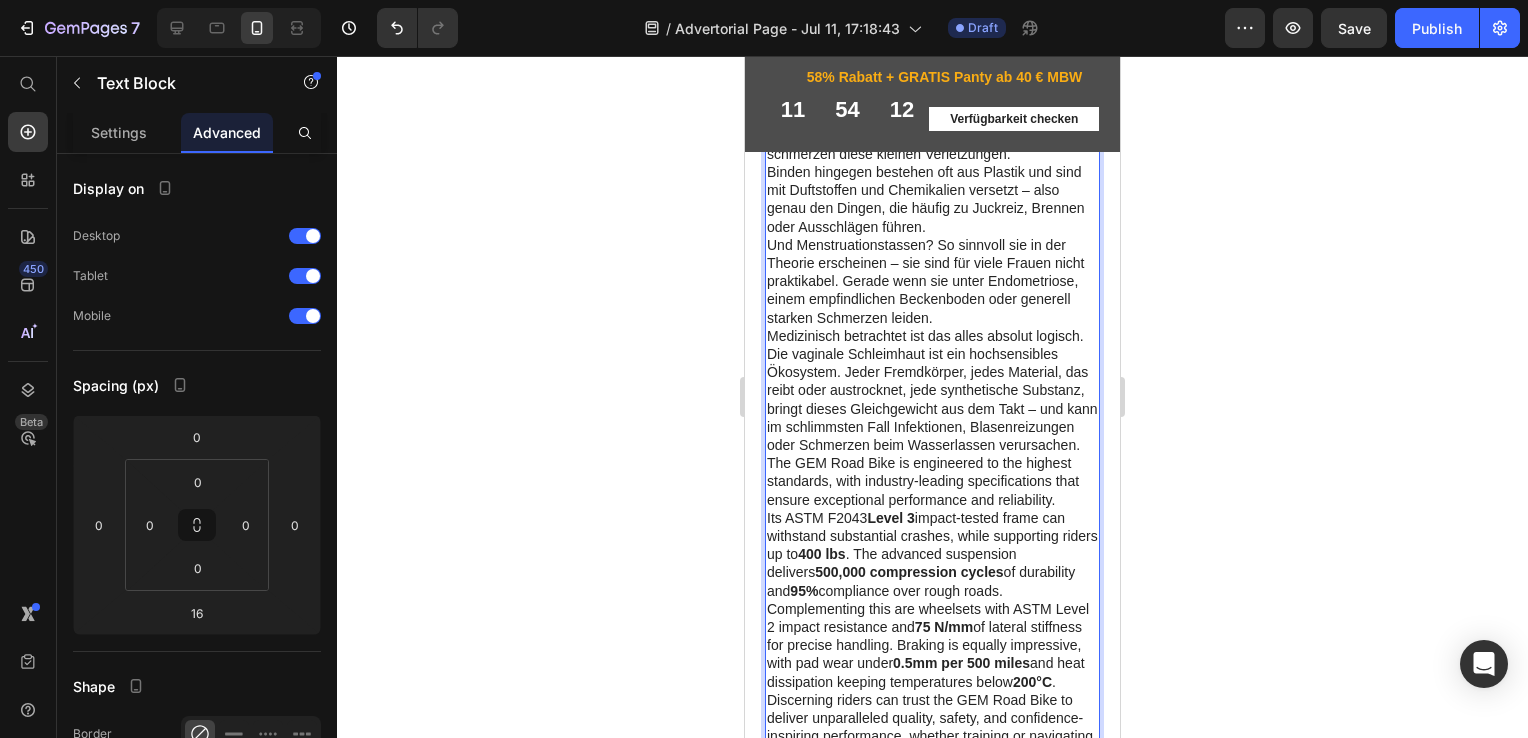 scroll, scrollTop: 2771, scrollLeft: 0, axis: vertical 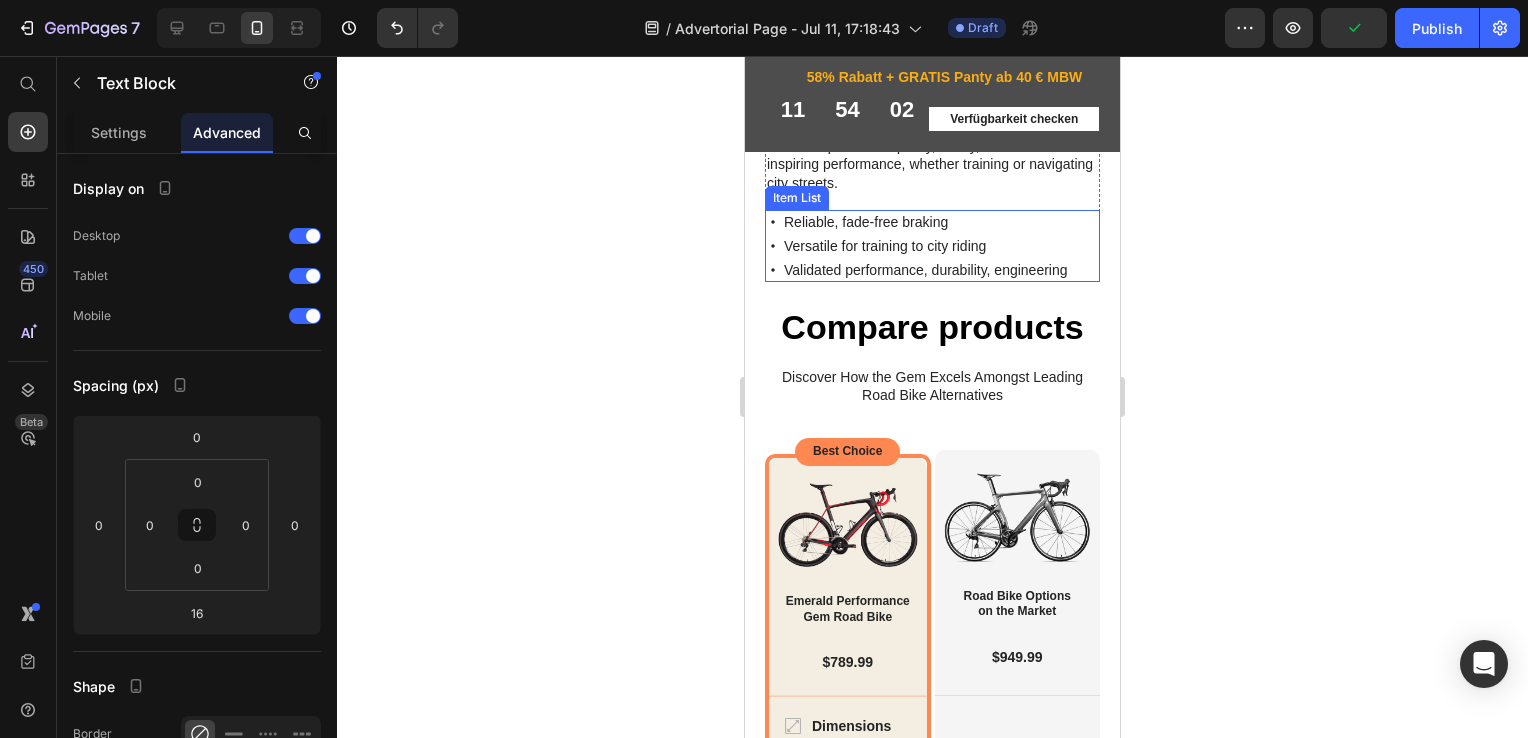 drag, startPoint x: 771, startPoint y: 465, endPoint x: 999, endPoint y: 339, distance: 260.4995 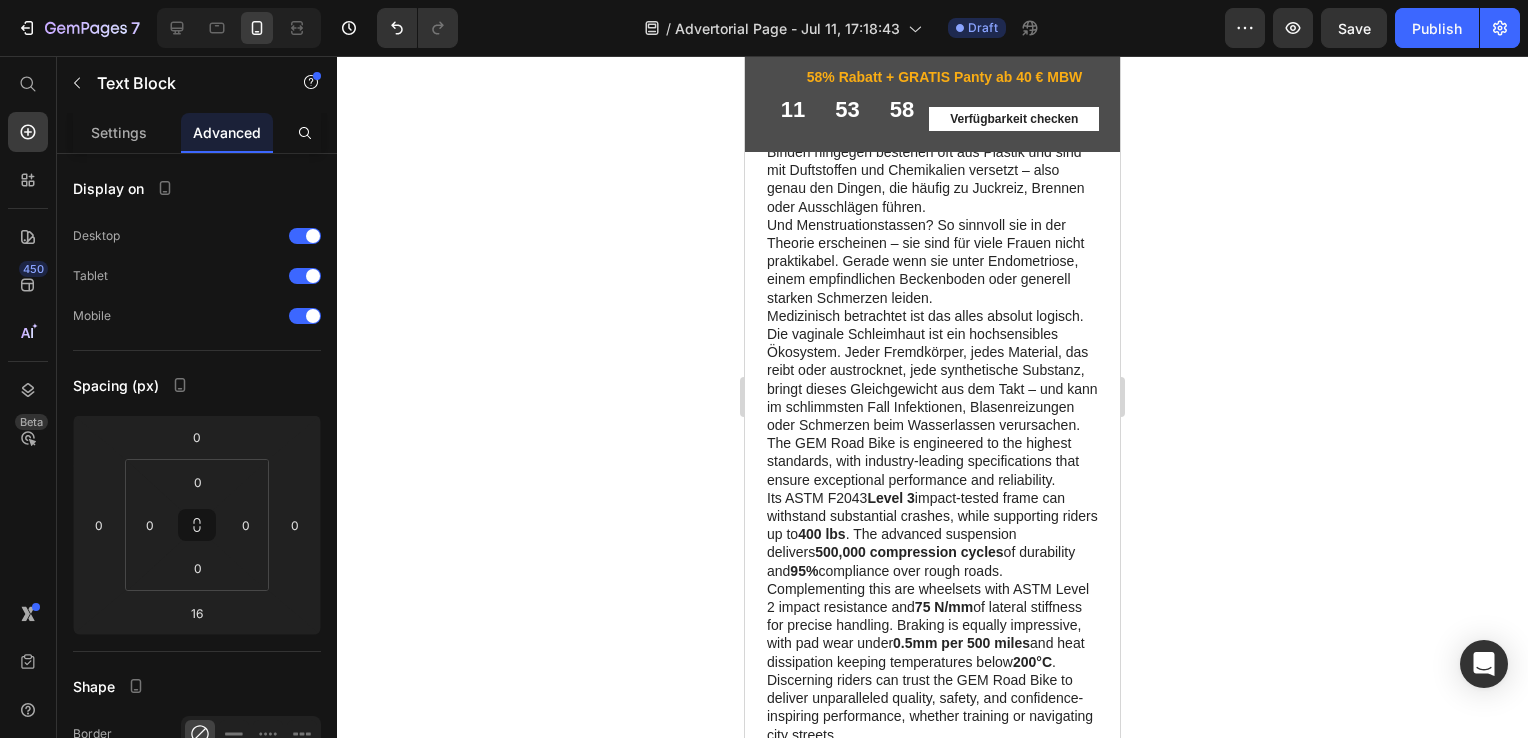 scroll, scrollTop: 2810, scrollLeft: 0, axis: vertical 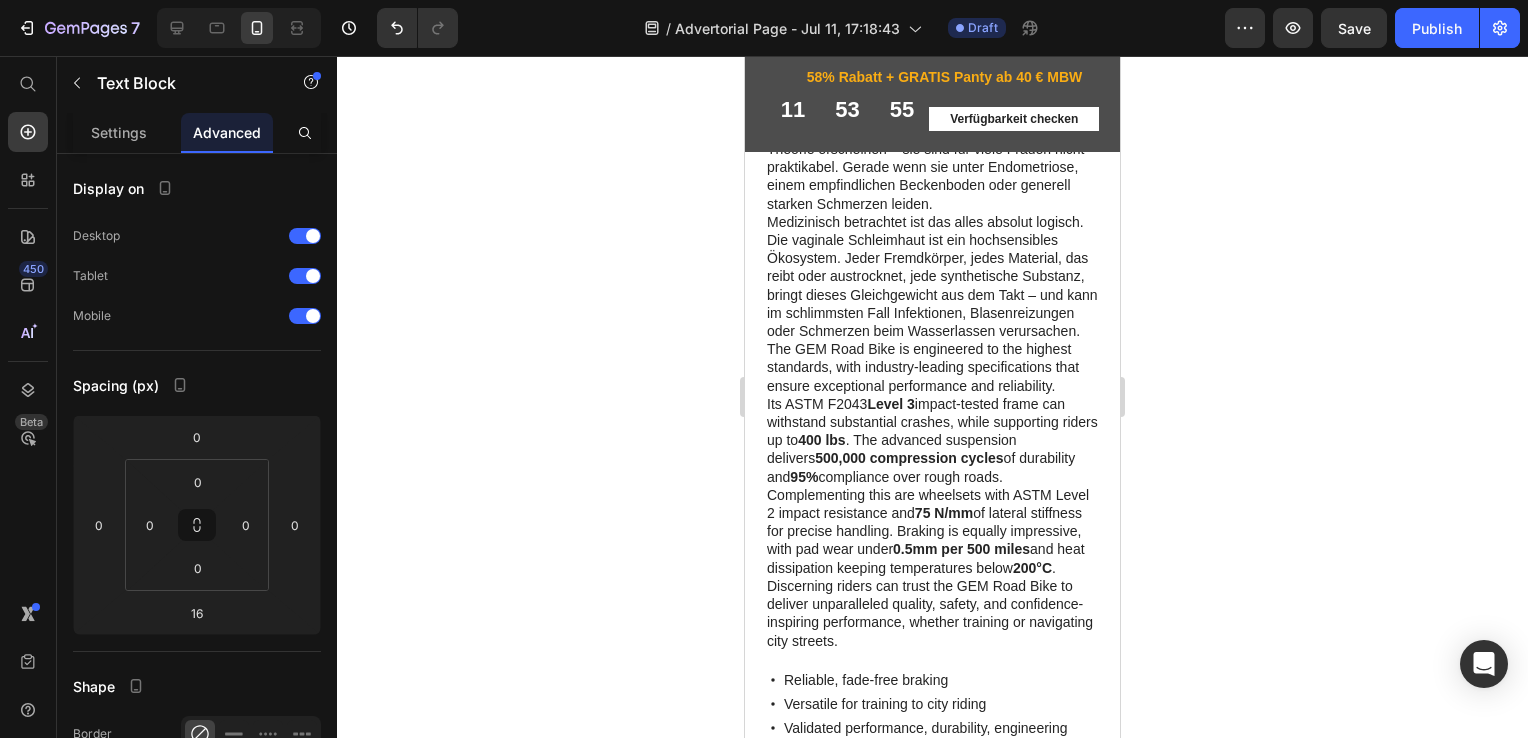 click on "Was viele nicht wissen: Tampons saugen nicht nur Blut auf – sondern auch die natürliche Feuchtigkeit der Vaginalschleimhaut. Das führt zu Mikrorissen, besonders bei schwacher Blutung. Und wenn man sie entfernt, brennen oder schmerzen diese kleinen Verletzungen. Binden hingegen bestehen oft aus Plastik und sind mit Duftstoffen und Chemikalien versetzt – also genau den Dingen, die häufig zu Juckreiz, Brennen oder Ausschlägen führen. Und Menstruationstassen? So sinnvoll sie in der Theorie erscheinen – sie sind für viele Frauen nicht praktikabel. Gerade wenn sie unter Endometriose, einem empfindlichen Beckenboden oder generell starken Schmerzen leiden. Medizinisch betrachtet ist das alles absolut logisch. Die vaginale Schleimhaut ist ein hochsensibles Ökosystem. Jeder Fremdkörper, jedes Material, das reibt oder austrocknet, jede synthetische Substanz, bringt dieses Gleichgewicht aus dem Takt – und kann im schlimmsten Fall Infektionen, Blasenreizungen oder Schmerzen beim Wasserlassen verursachen." at bounding box center [932, 313] 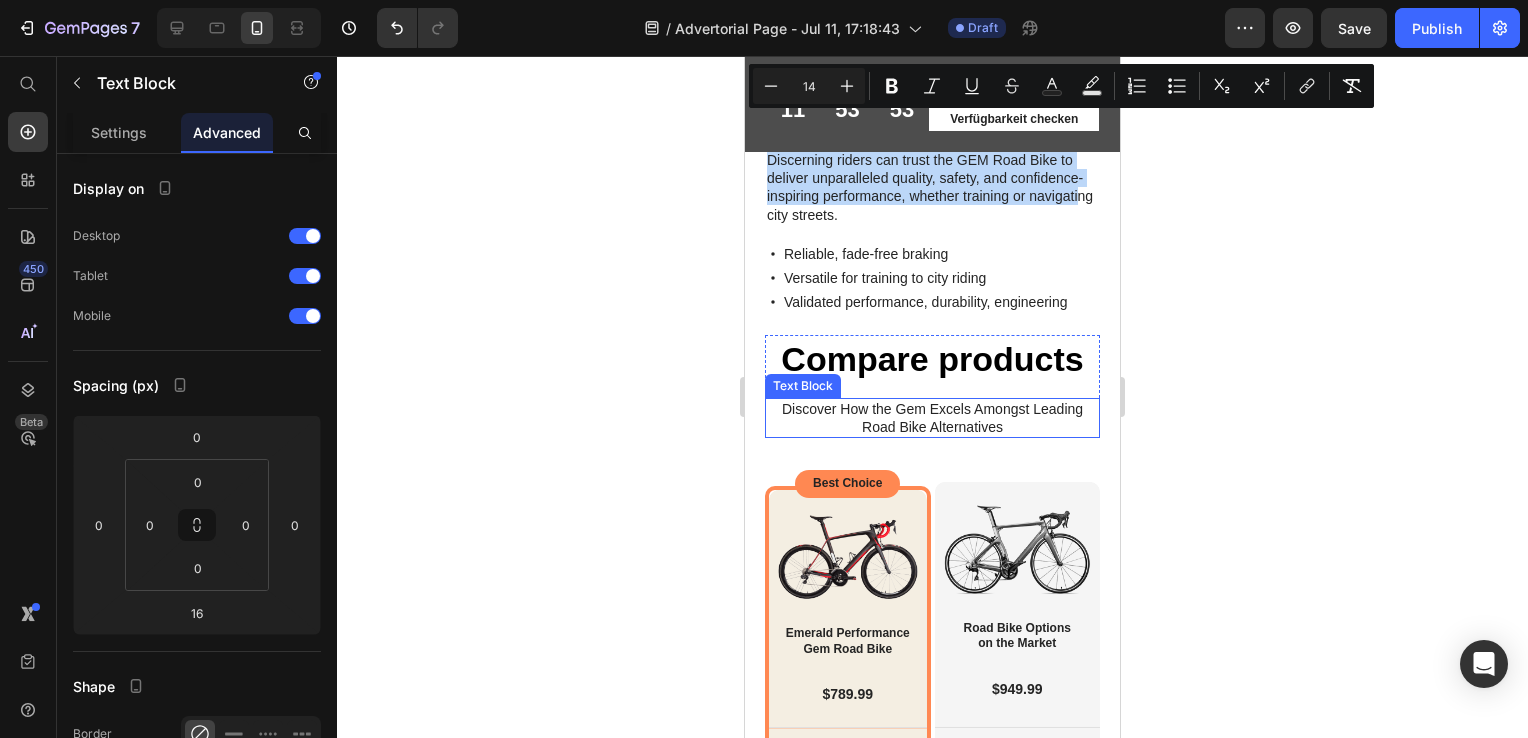 scroll, scrollTop: 3316, scrollLeft: 0, axis: vertical 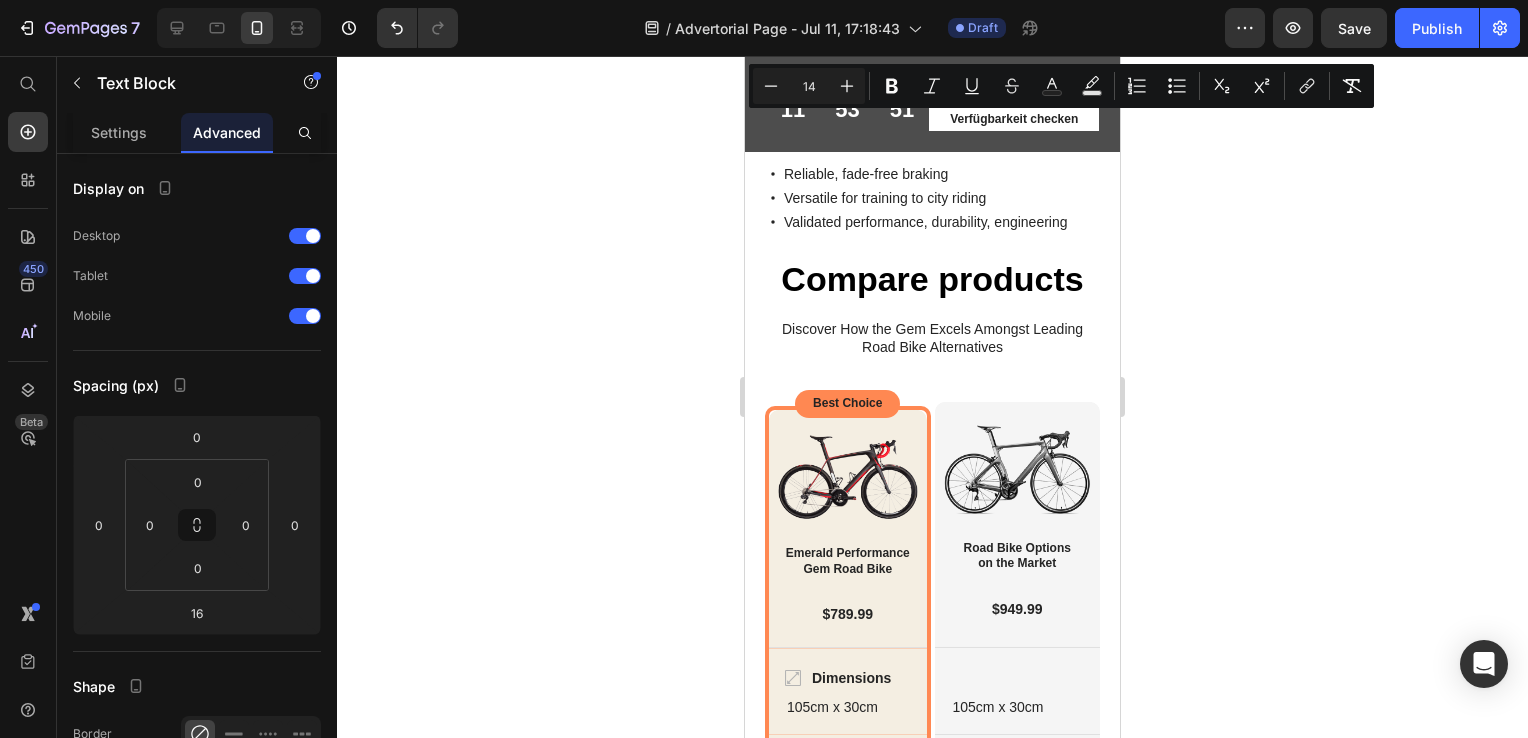 drag, startPoint x: 768, startPoint y: 428, endPoint x: 976, endPoint y: 215, distance: 297.71295 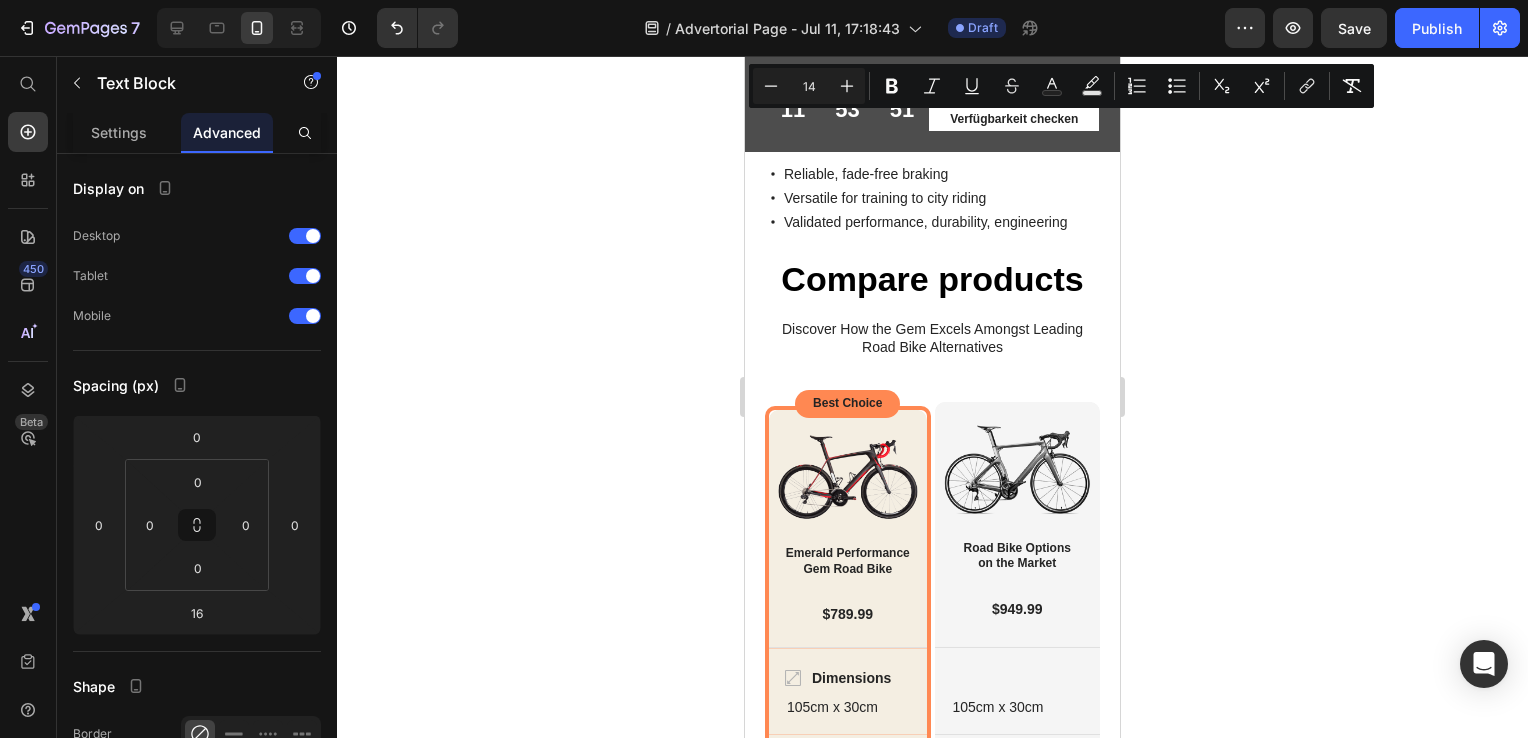 click on "Was viele nicht wissen: Tampons saugen nicht nur Blut auf – sondern auch die natürliche Feuchtigkeit der Vaginalschleimhaut. Das führt zu Mikrorissen, besonders bei schwacher Blutung. Und wenn man sie entfernt, brennen oder schmerzen diese kleinen Verletzungen. Binden hingegen bestehen oft aus Plastik und sind mit Duftstoffen und Chemikalien versetzt – also genau den Dingen, die häufig zu Juckreiz, Brennen oder Ausschlägen führen. Und Menstruationstassen? So sinnvoll sie in der Theorie erscheinen – sie sind für viele Frauen nicht praktikabel. Gerade wenn sie unter Endometriose, einem empfindlichen Beckenboden oder generell starken Schmerzen leiden. Medizinisch betrachtet ist das alles absolut logisch. Die vaginale Schleimhaut ist ein hochsensibles Ökosystem. Jeder Fremdkörper, jedes Material, das reibt oder austrocknet, jede synthetische Substanz, bringt dieses Gleichgewicht aus dem Takt – und kann im schlimmsten Fall Infektionen, Blasenreizungen oder Schmerzen beim Wasserlassen verursachen." at bounding box center [932, -193] 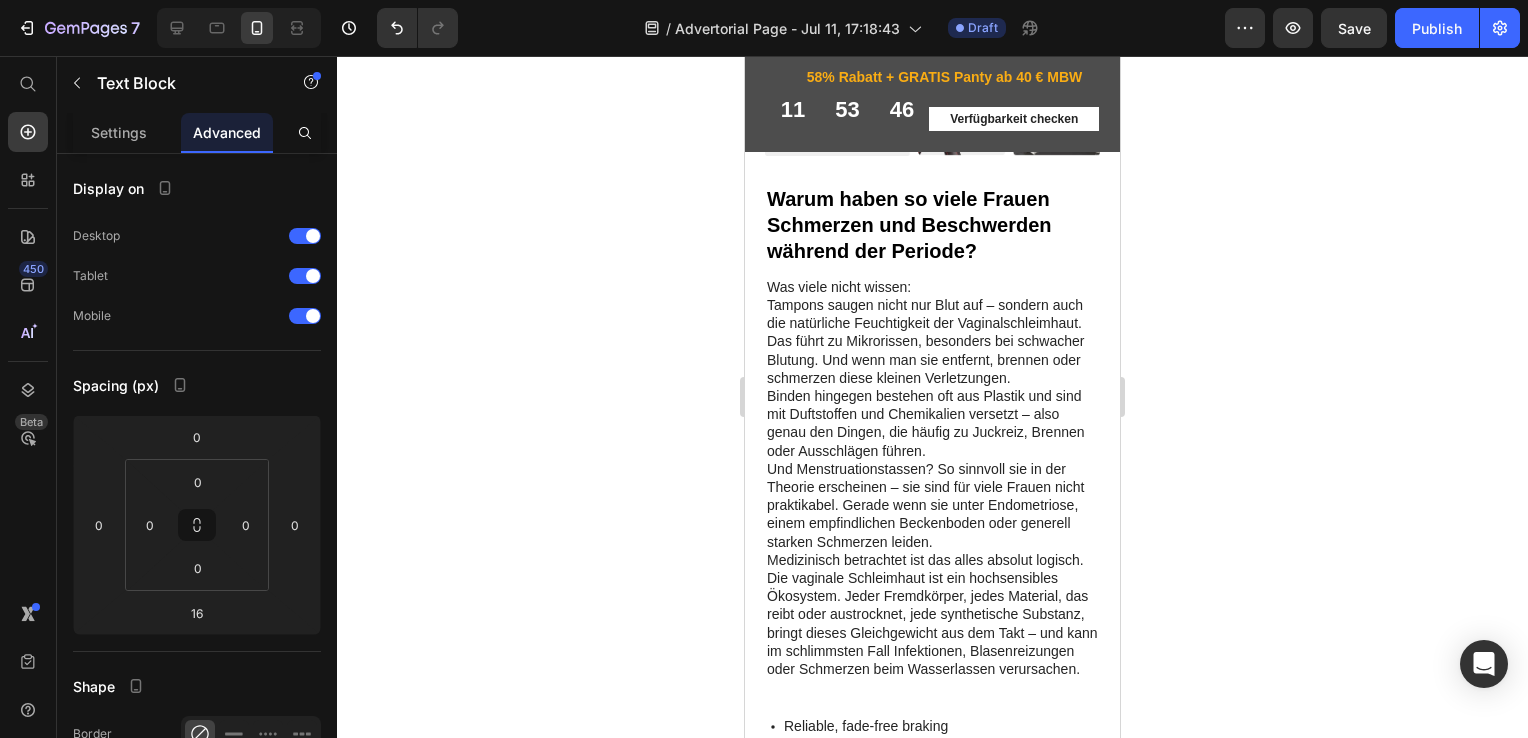 scroll, scrollTop: 2432, scrollLeft: 0, axis: vertical 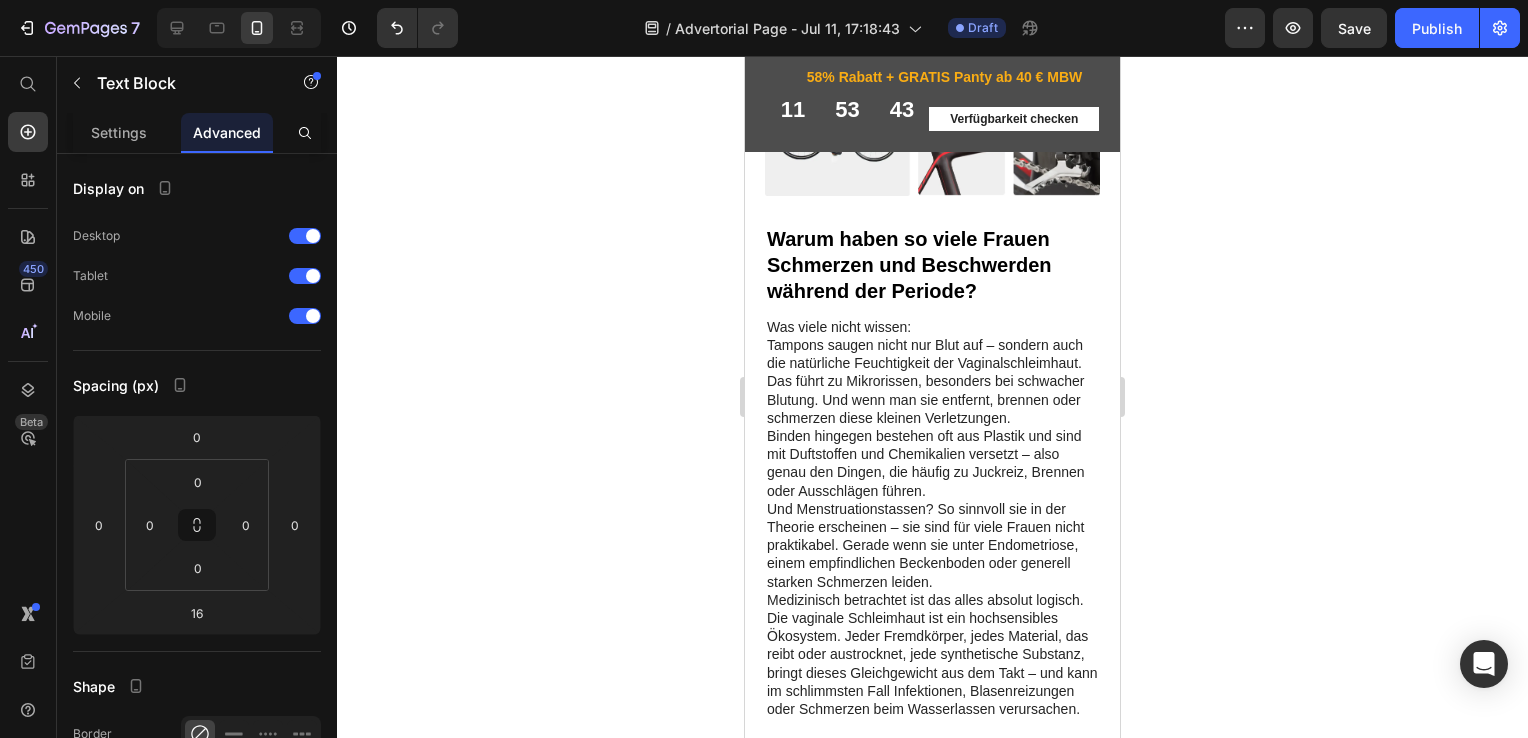 click on "Was viele nicht wissen: Tampons saugen nicht nur Blut auf – sondern auch die natürliche Feuchtigkeit der Vaginalschleimhaut. Das führt zu Mikrorissen, besonders bei schwacher Blutung. Und wenn man sie entfernt, brennen oder schmerzen diese kleinen Verletzungen. Binden hingegen bestehen oft aus Plastik und sind mit Duftstoffen und Chemikalien versetzt – also genau den Dingen, die häufig zu Juckreiz, Brennen oder Ausschlägen führen. Und Menstruationstassen? So sinnvoll sie in der Theorie erscheinen – sie sind für viele Frauen nicht praktikabel. Gerade wenn sie unter Endometriose, einem empfindlichen Beckenboden oder generell starken Schmerzen leiden. Medizinisch betrachtet ist das alles absolut logisch. Die vaginale Schleimhaut ist ein hochsensibles Ökosystem. Jeder Fremdkörper, jedes Material, das reibt oder austrocknet, jede synthetische Substanz, bringt dieses Gleichgewicht aus dem Takt – und kann im schlimmsten Fall Infektionen, Blasenreizungen oder Schmerzen beim Wasserlassen verursachen." at bounding box center (932, 545) 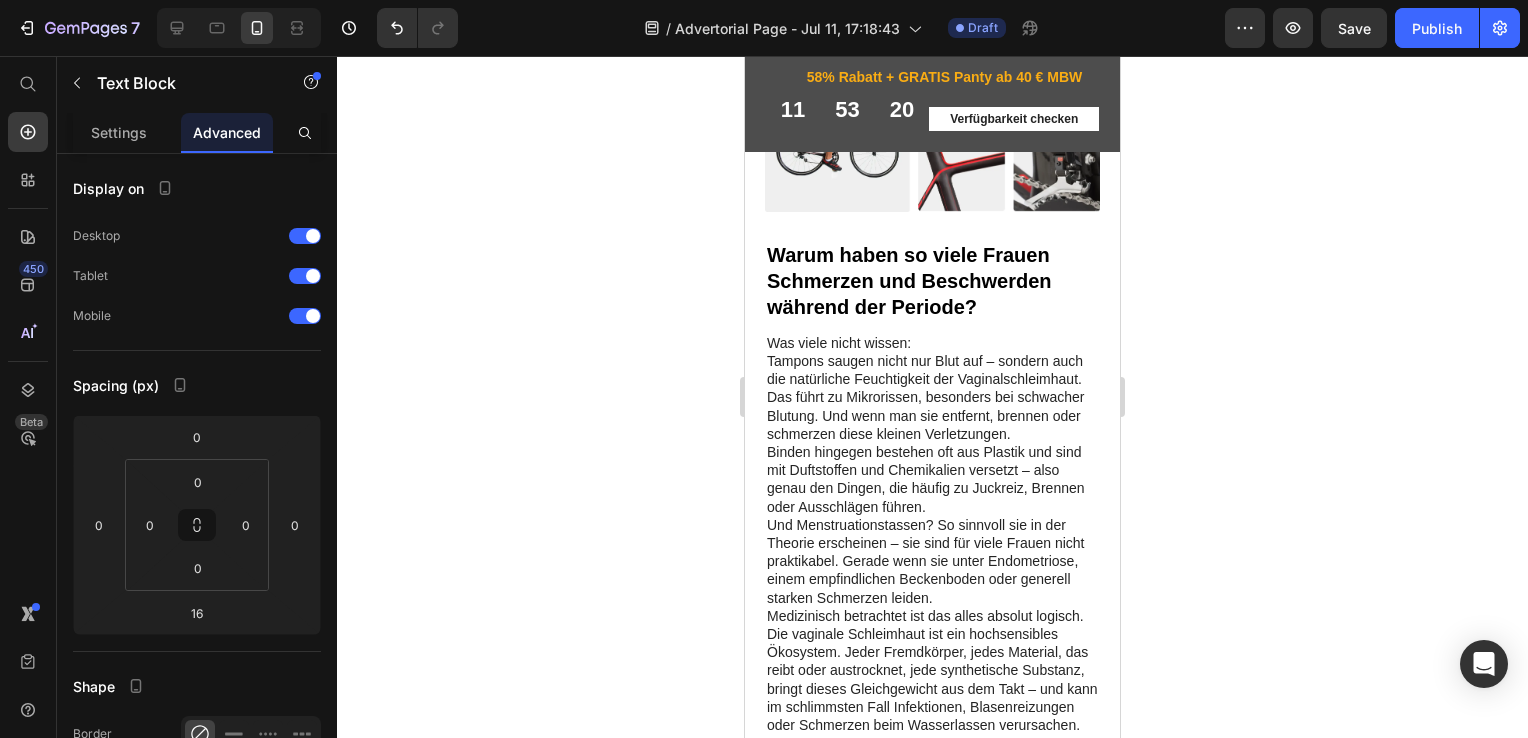 scroll, scrollTop: 2420, scrollLeft: 0, axis: vertical 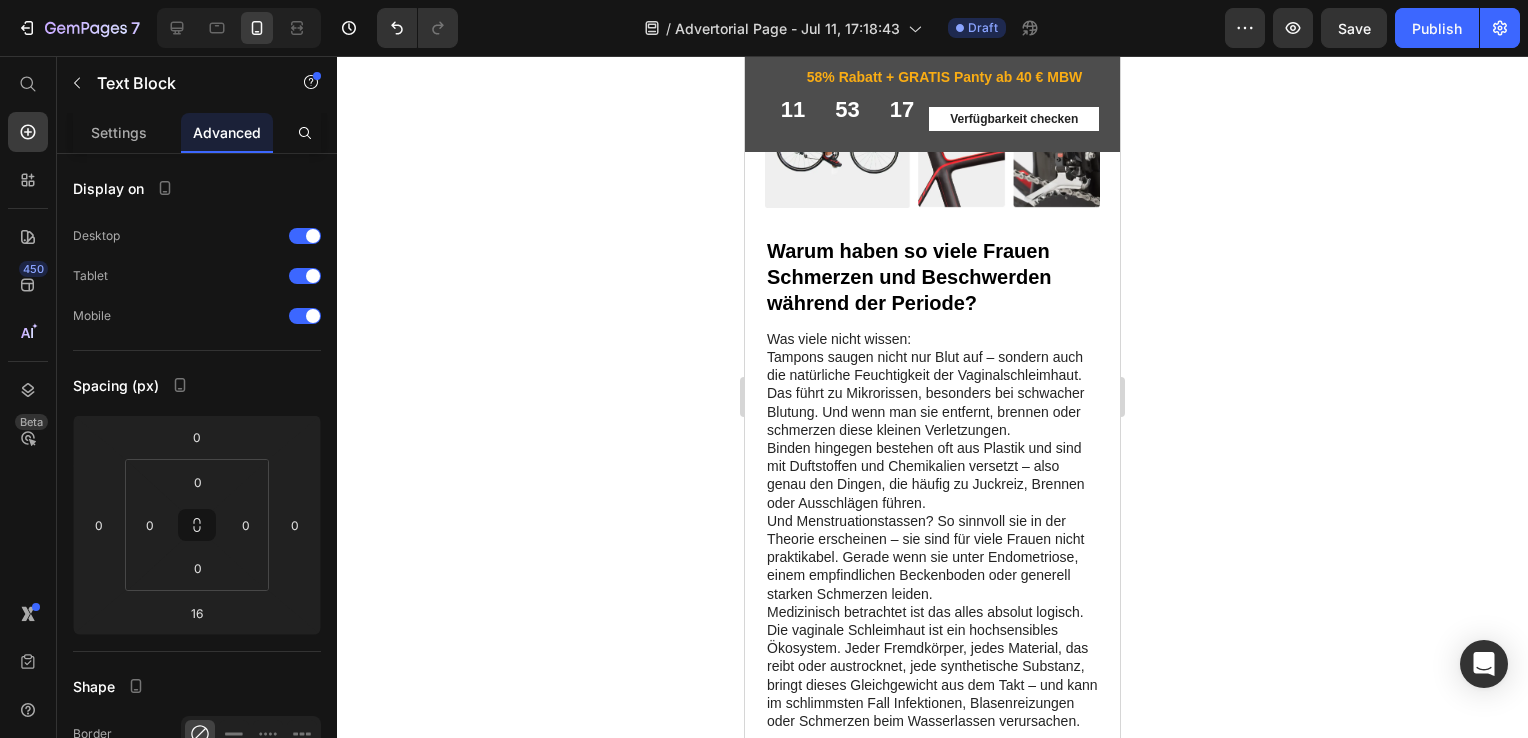 click on "Was viele nicht wissen: Tampons saugen nicht nur Blut auf – sondern auch die natürliche Feuchtigkeit der Vaginalschleimhaut. Das führt zu Mikrorissen, besonders bei schwacher Blutung. Und wenn man sie entfernt, brennen oder schmerzen diese kleinen Verletzungen. Binden hingegen bestehen oft aus Plastik und sind mit Duftstoffen und Chemikalien versetzt – also genau den Dingen, die häufig zu Juckreiz, Brennen oder Ausschlägen führen. Und Menstruationstassen? So sinnvoll sie in der Theorie erscheinen – sie sind für viele Frauen nicht praktikabel. Gerade wenn sie unter Endometriose, einem empfindlichen Beckenboden oder generell starken Schmerzen leiden. Medizinisch betrachtet ist das alles absolut logisch. Die vaginale Schleimhaut ist ein hochsensibles Ökosystem. Jeder Fremdkörper, jedes Material, das reibt oder austrocknet, jede synthetische Substanz, bringt dieses Gleichgewicht aus dem Takt – und kann im schlimmsten Fall Infektionen, Blasenreizungen oder Schmerzen beim Wasserlassen verursachen." at bounding box center [932, 557] 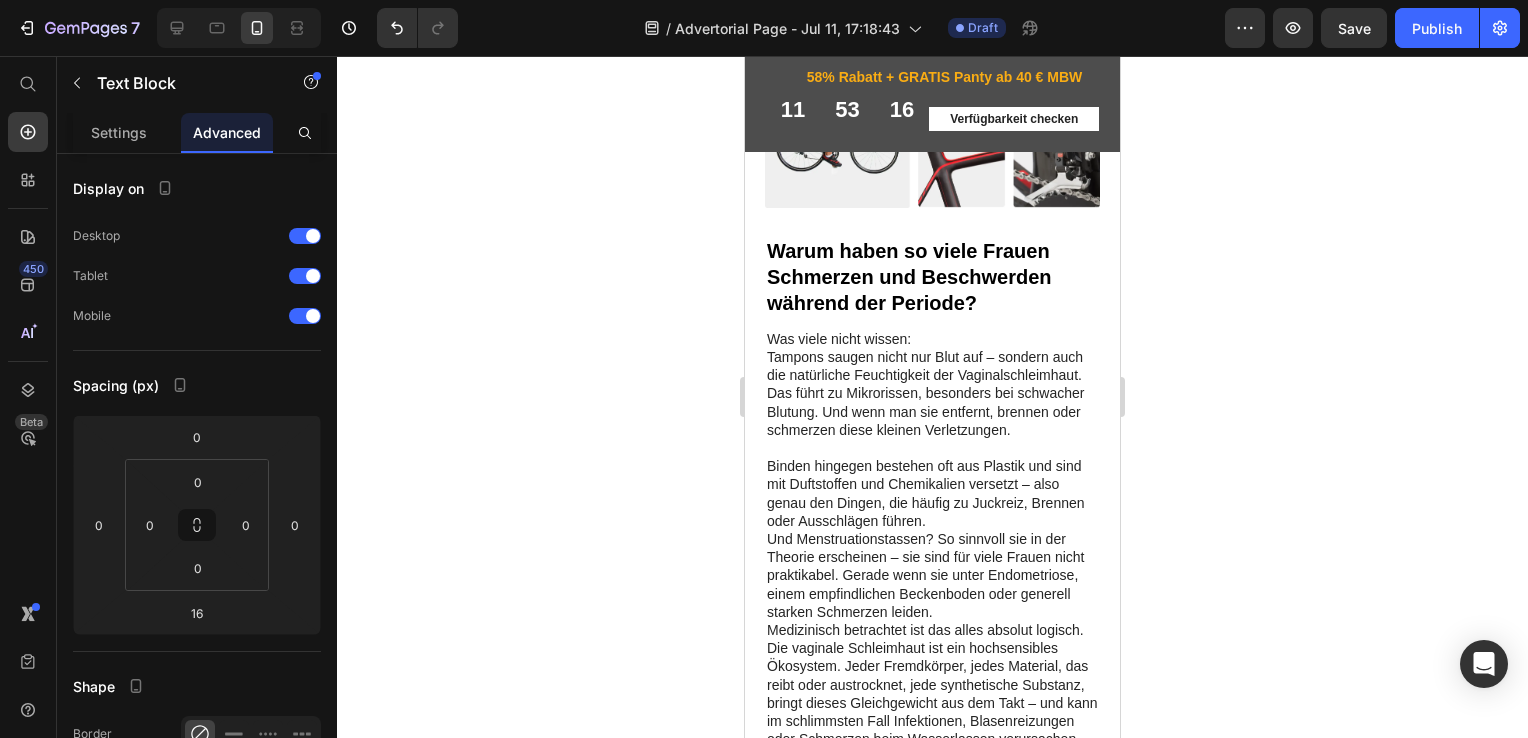 scroll, scrollTop: 2516, scrollLeft: 0, axis: vertical 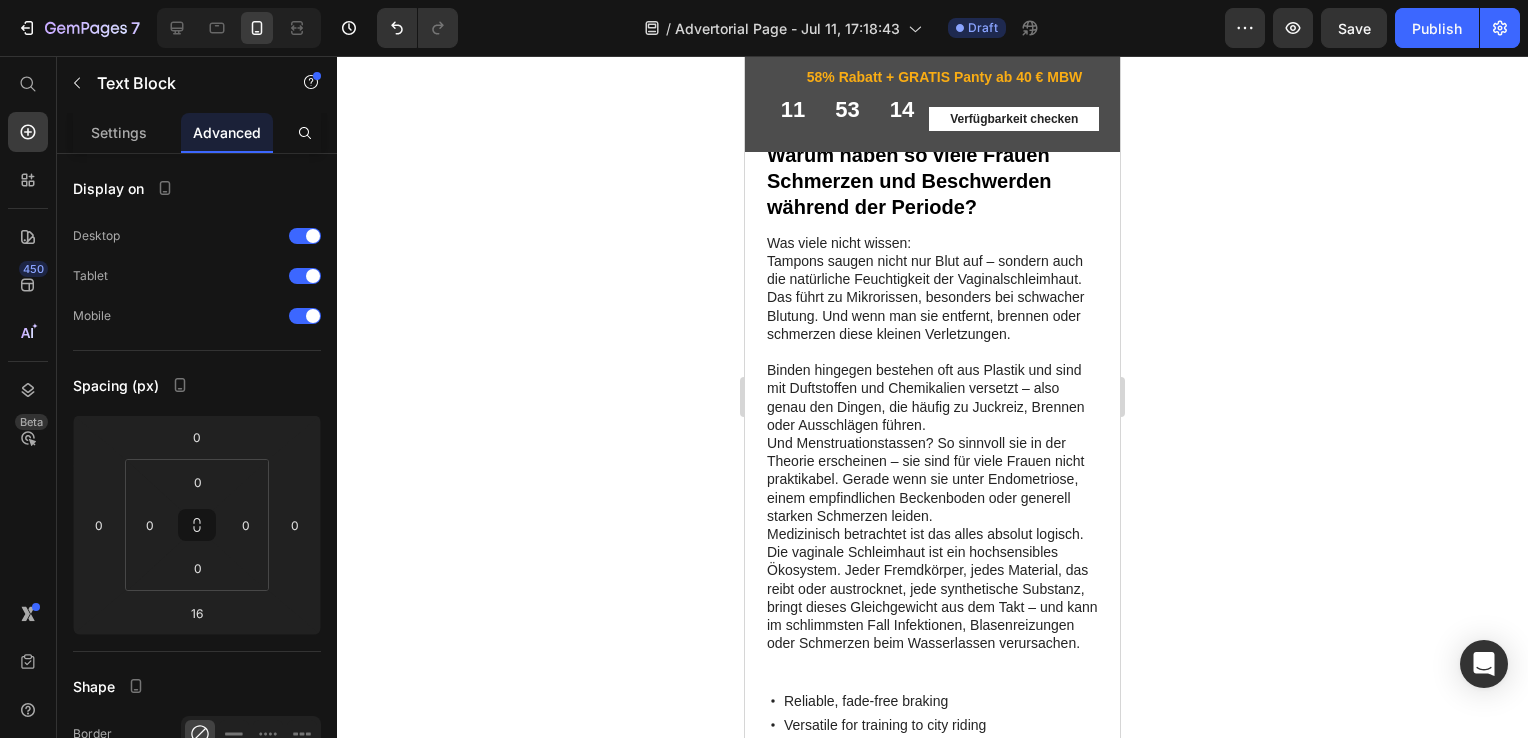 click on "Was viele nicht wissen: Tampons saugen nicht nur Blut auf – sondern auch die natürliche Feuchtigkeit der Vaginalschleimhaut. Das führt zu Mikrorissen, besonders bei schwacher Blutung. Und wenn man sie entfernt, brennen oder schmerzen diese kleinen Verletzungen. ⁠⁠⁠⁠⁠⁠⁠ Binden hingegen bestehen oft aus Plastik und sind mit Duftstoffen und Chemikalien versetzt – also genau den Dingen, die häufig zu Juckreiz, Brennen oder Ausschlägen führen. Und Menstruationstassen? So sinnvoll sie in der Theorie erscheinen – sie sind für viele Frauen nicht praktikabel. Gerade wenn sie unter Endometriose, einem empfindlichen Beckenboden oder generell starken Schmerzen leiden." at bounding box center (932, 470) 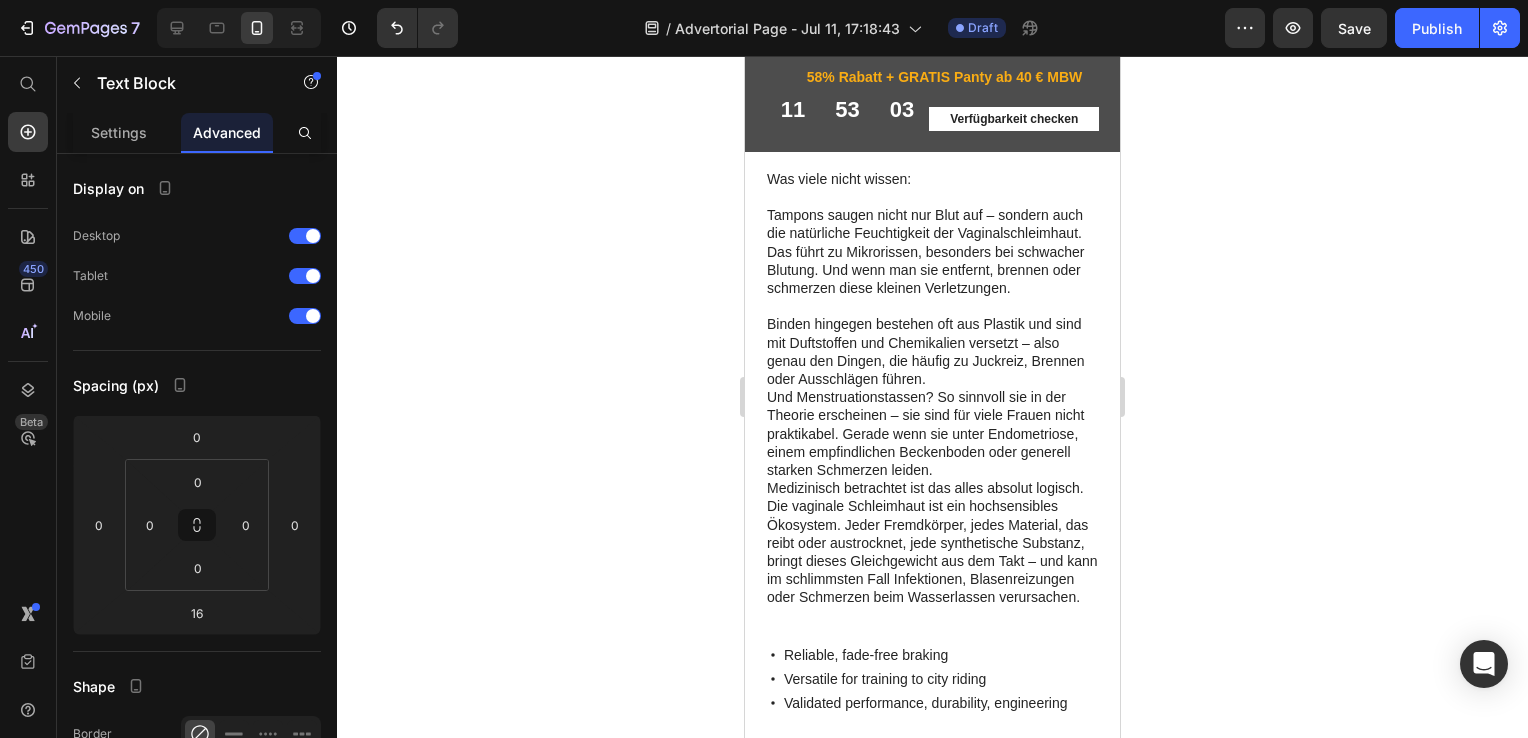 scroll, scrollTop: 2587, scrollLeft: 0, axis: vertical 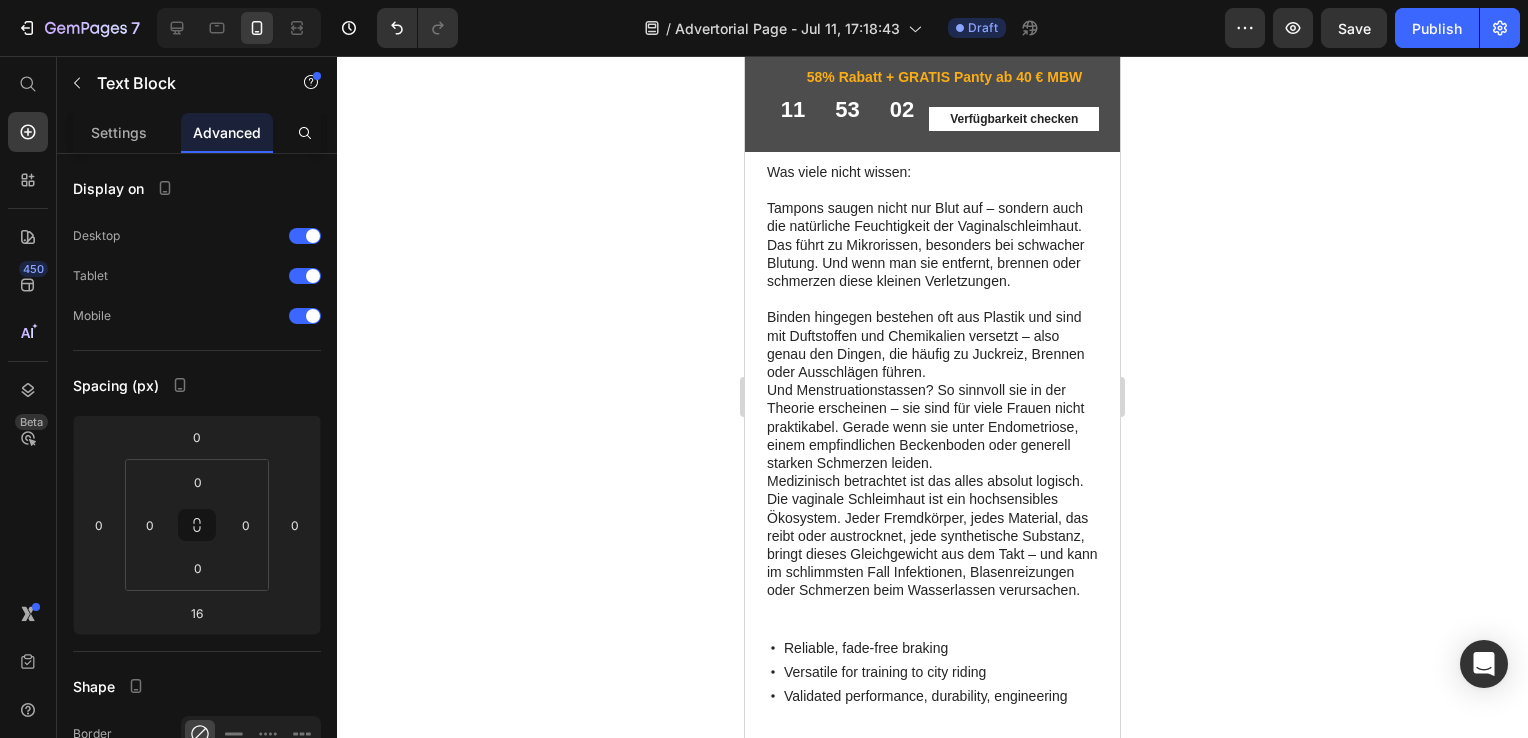 click on "Was viele nicht wissen: ⁠⁠⁠⁠⁠⁠⁠ Tampons saugen nicht nur Blut auf – sondern auch die natürliche Feuchtigkeit der Vaginalschleimhaut. Das führt zu Mikrorissen, besonders bei schwacher Blutung. Und wenn man sie entfernt, brennen oder schmerzen diese kleinen Verletzungen. Binden hingegen bestehen oft aus Plastik und sind mit Duftstoffen und Chemikalien versetzt – also genau den Dingen, die häufig zu Juckreiz, Brennen oder Ausschlägen führen. Und Menstruationstassen? So sinnvoll sie in der Theorie erscheinen – sie sind für viele Frauen nicht praktikabel. Gerade wenn sie unter Endometriose, einem empfindlichen Beckenboden oder generell starken Schmerzen leiden." at bounding box center (932, 408) 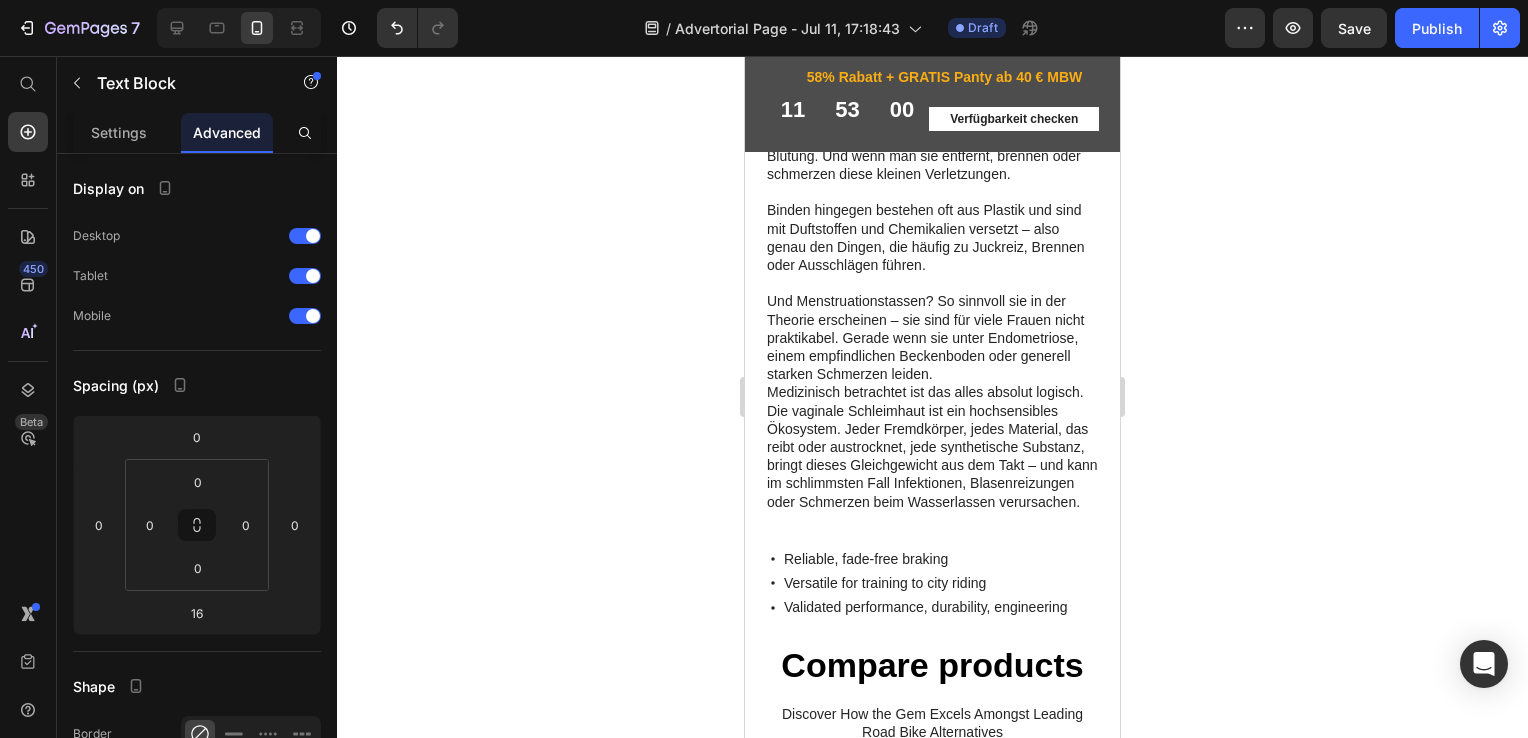 scroll, scrollTop: 2700, scrollLeft: 0, axis: vertical 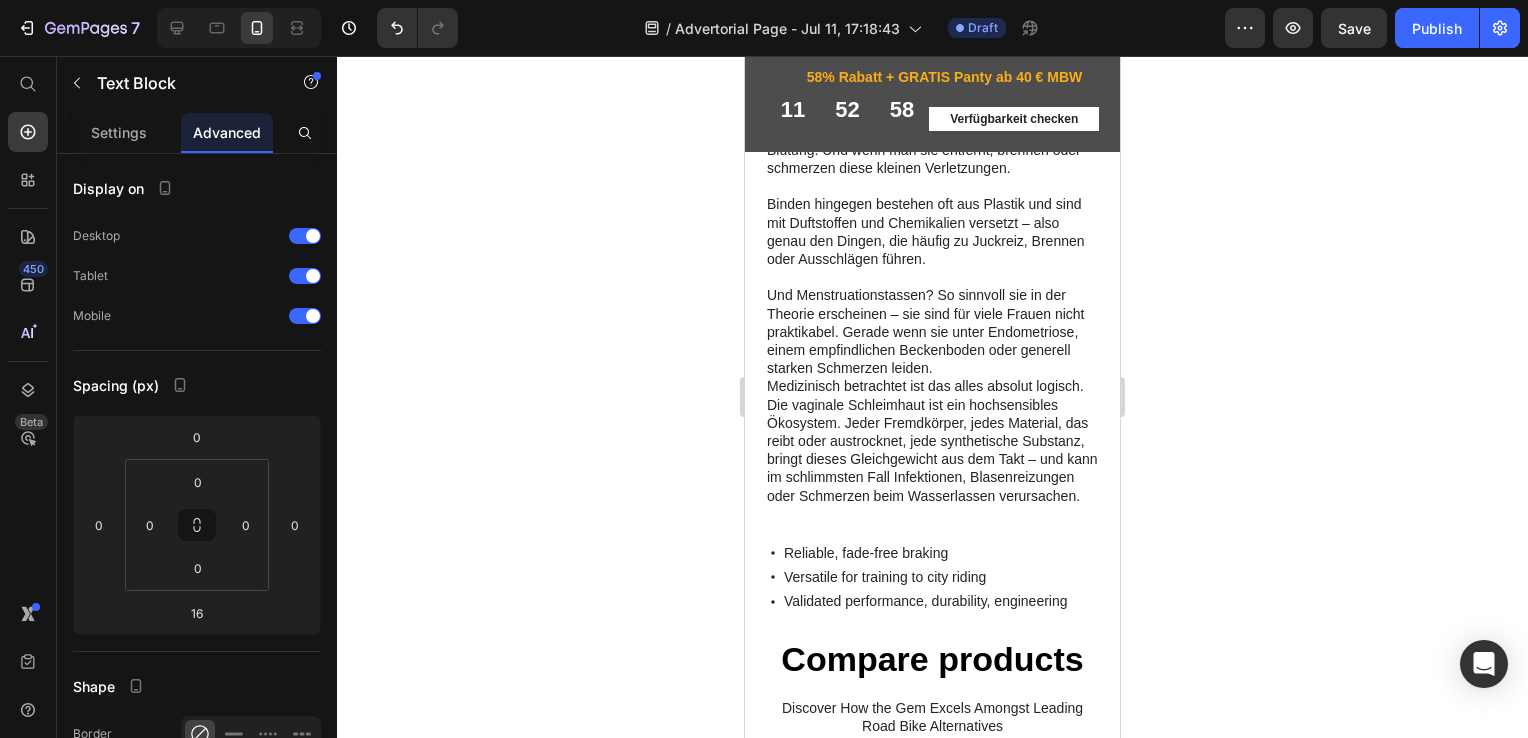 click on "Was viele nicht wissen: Tampons saugen nicht nur Blut auf – sondern auch die natürliche Feuchtigkeit der Vaginalschleimhaut. Das führt zu Mikrorissen, besonders bei schwacher Blutung. Und wenn man sie entfernt, brennen oder schmerzen diese kleinen Verletzungen. Binden hingegen bestehen oft aus Plastik und sind mit Duftstoffen und Chemikalien versetzt – also genau den Dingen, die häufig zu Juckreiz, Brennen oder Ausschlägen führen. ⁠⁠⁠⁠⁠⁠⁠ Und Menstruationstassen? So sinnvoll sie in der Theorie erscheinen – sie sind für viele Frauen nicht praktikabel. Gerade wenn sie unter Endometriose, einem empfindlichen Beckenboden oder generell starken Schmerzen leiden." at bounding box center [932, 304] 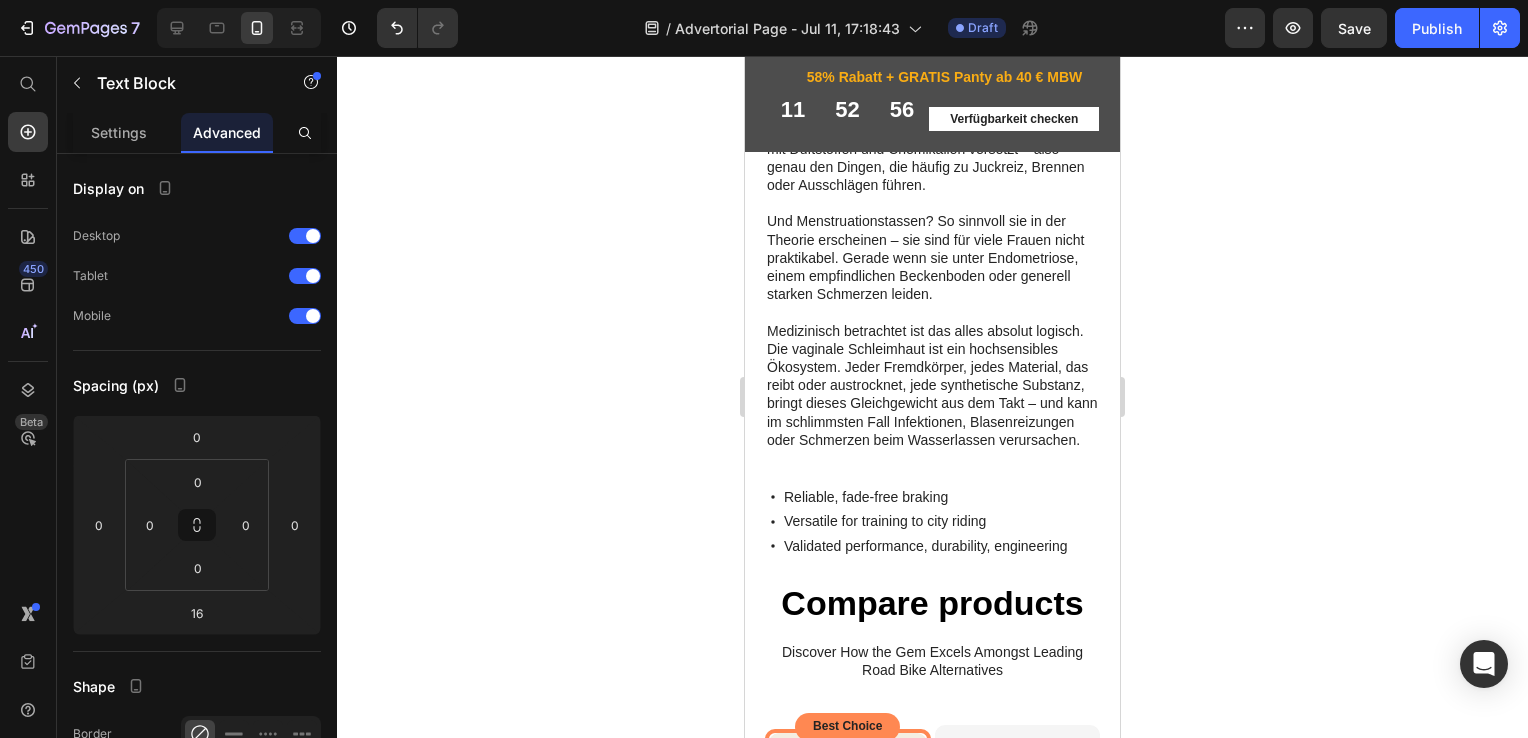 scroll, scrollTop: 2832, scrollLeft: 0, axis: vertical 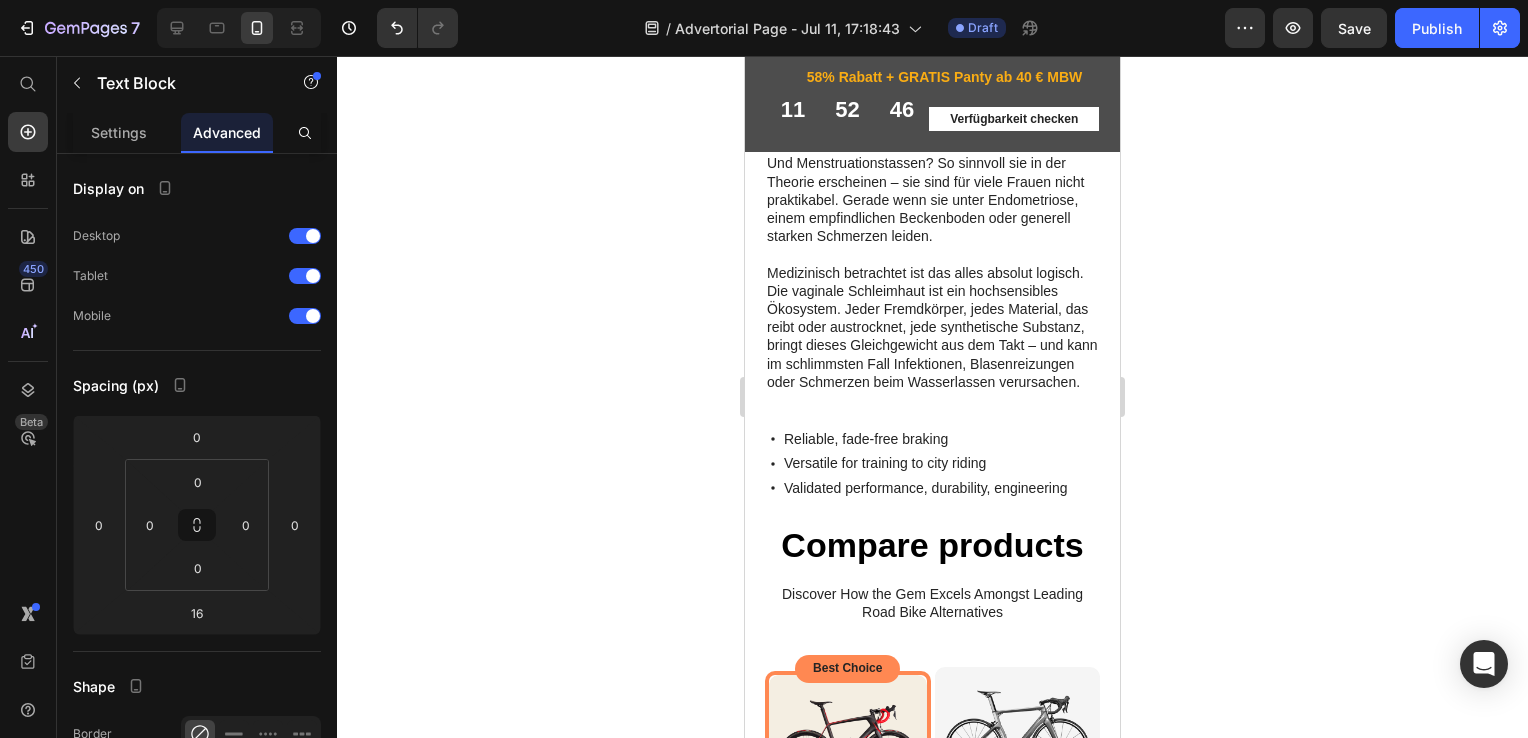 click on "Was viele nicht wissen: Tampons saugen nicht nur Blut auf – sondern auch die natürliche Feuchtigkeit der Vaginalschleimhaut. Das führt zu Mikrorissen, besonders bei schwacher Blutung. Und wenn man sie entfernt, brennen oder schmerzen diese kleinen Verletzungen. Binden hingegen bestehen oft aus Plastik und sind mit Duftstoffen und Chemikalien versetzt – also genau den Dingen, die häufig zu Juckreiz, Brennen oder Ausschlägen führen. Und Menstruationstassen? So sinnvoll sie in der Theorie erscheinen – sie sind für viele Frauen nicht praktikabel. Gerade wenn sie unter Endometriose, einem empfindlichen Beckenboden oder generell starken Schmerzen leiden. ⁠⁠⁠⁠⁠⁠⁠" at bounding box center [932, 181] 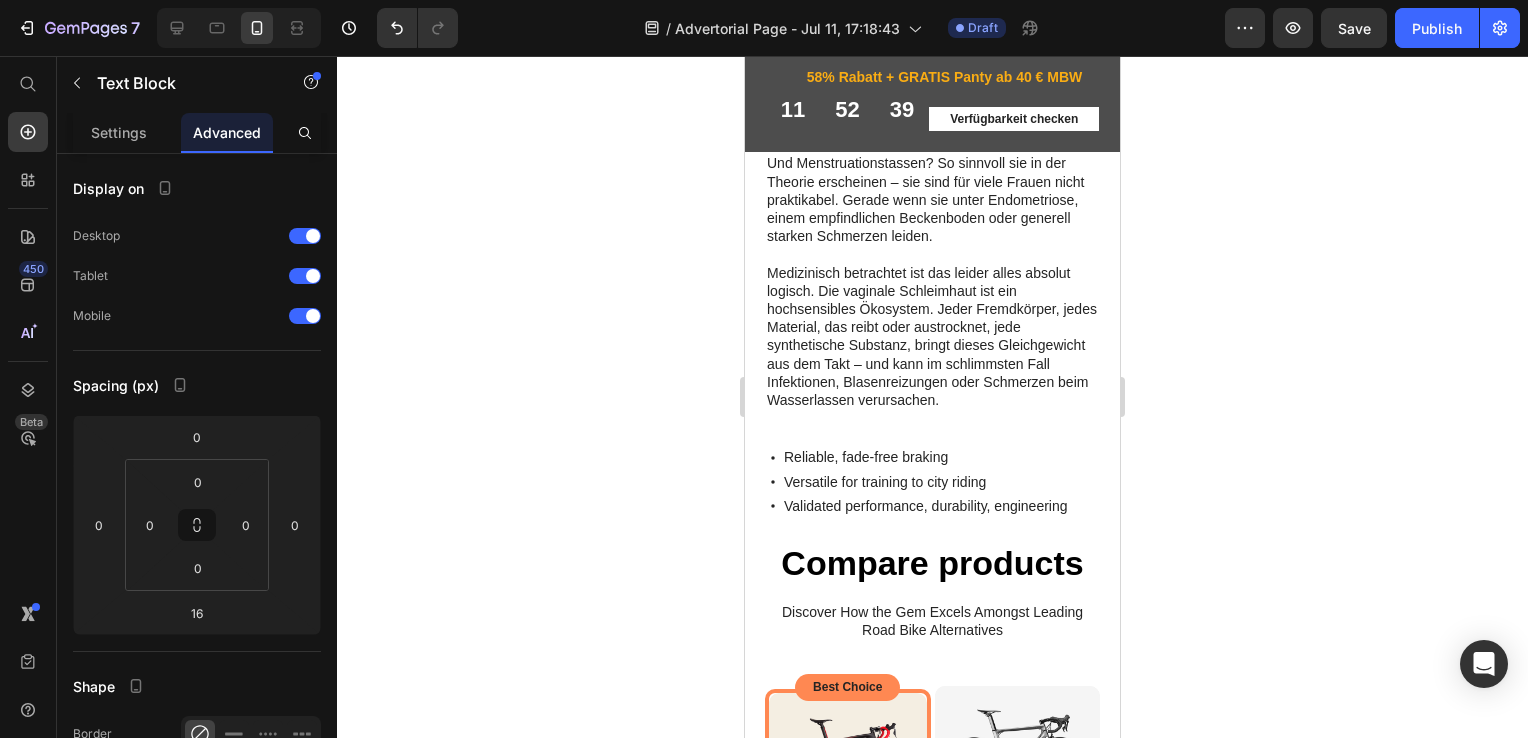 scroll, scrollTop: 2836, scrollLeft: 0, axis: vertical 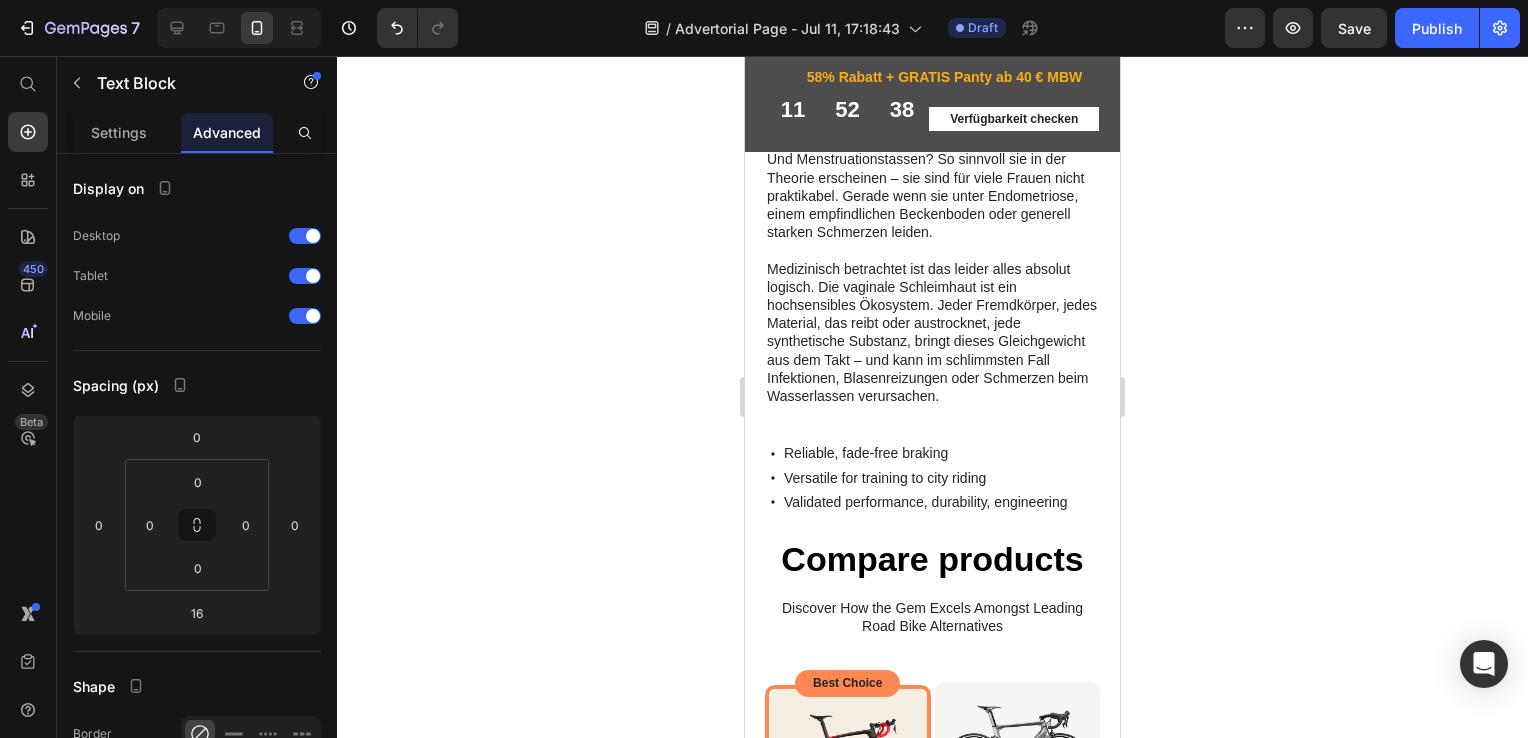 click on "Was viele nicht wissen: Tampons saugen nicht nur Blut auf – sondern auch die natürliche Feuchtigkeit der Vaginalschleimhaut. Das führt zu Mikrorissen, besonders bei schwacher Blutung. Und wenn man sie entfernt, brennen oder schmerzen diese kleinen Verletzungen. Binden hingegen bestehen oft aus Plastik und sind mit Duftstoffen und Chemikalien versetzt – also genau den Dingen, die häufig zu Juckreiz, Brennen oder Ausschlägen führen. Und Menstruationstassen? So sinnvoll sie in der Theorie erscheinen – sie sind für viele Frauen nicht praktikabel. Gerade wenn sie unter Endometriose, einem empfindlichen Beckenboden oder generell starken Schmerzen leiden." at bounding box center (932, 187) 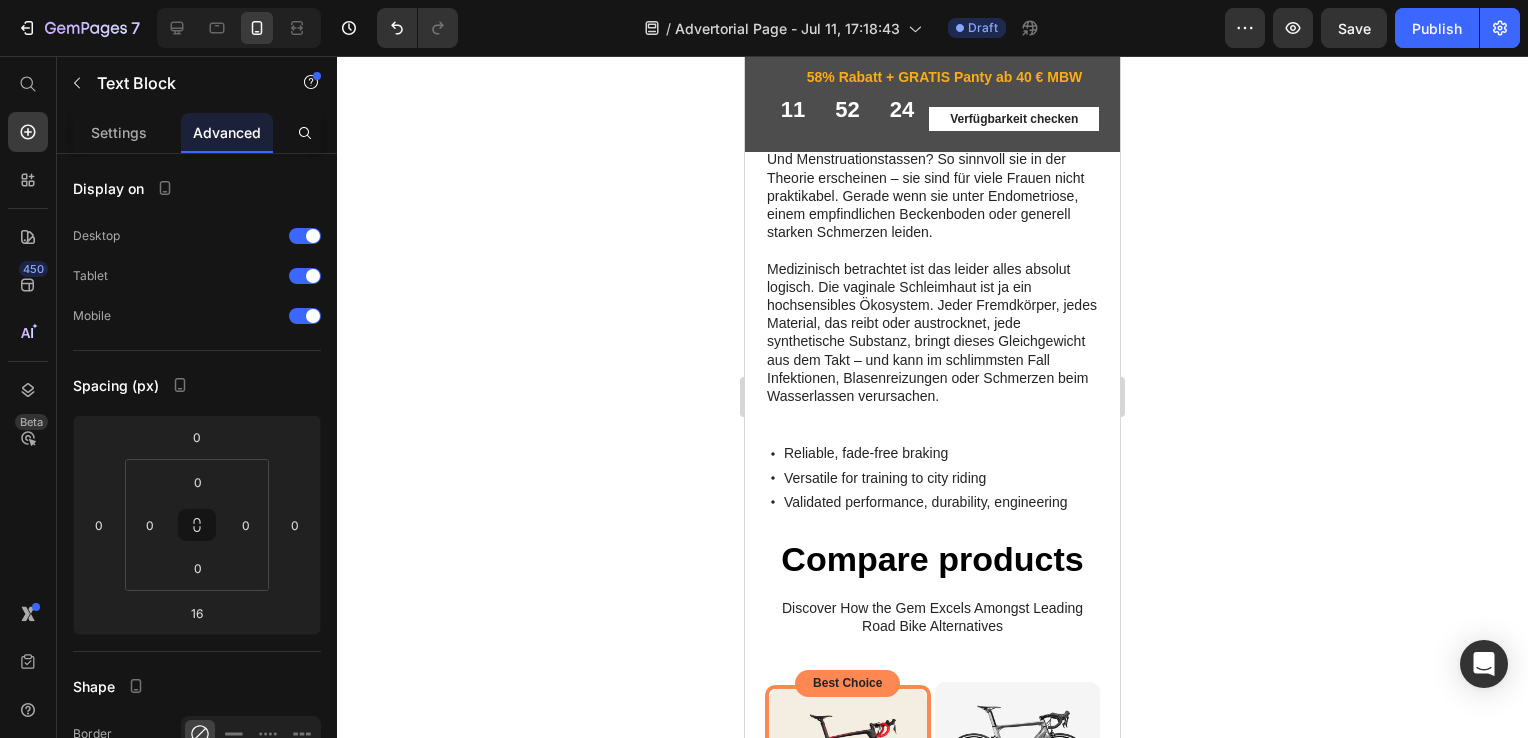 click on "Was viele nicht wissen: Tampons saugen nicht nur Blut auf – sondern auch die natürliche Feuchtigkeit der Vaginalschleimhaut. Das führt zu Mikrorissen, besonders bei schwacher Blutung. Und wenn man sie entfernt, brennen oder schmerzen diese kleinen Verletzungen. Binden hingegen bestehen oft aus Plastik und sind mit Duftstoffen und Chemikalien versetzt – also genau den Dingen, die häufig zu Juckreiz, Brennen oder Ausschlägen führen. Und Menstruationstassen? So sinnvoll sie in der Theorie erscheinen – sie sind für viele Frauen nicht praktikabel. Gerade wenn sie unter Endometriose, einem empfindlichen Beckenboden oder generell starken Schmerzen leiden." at bounding box center (932, 187) 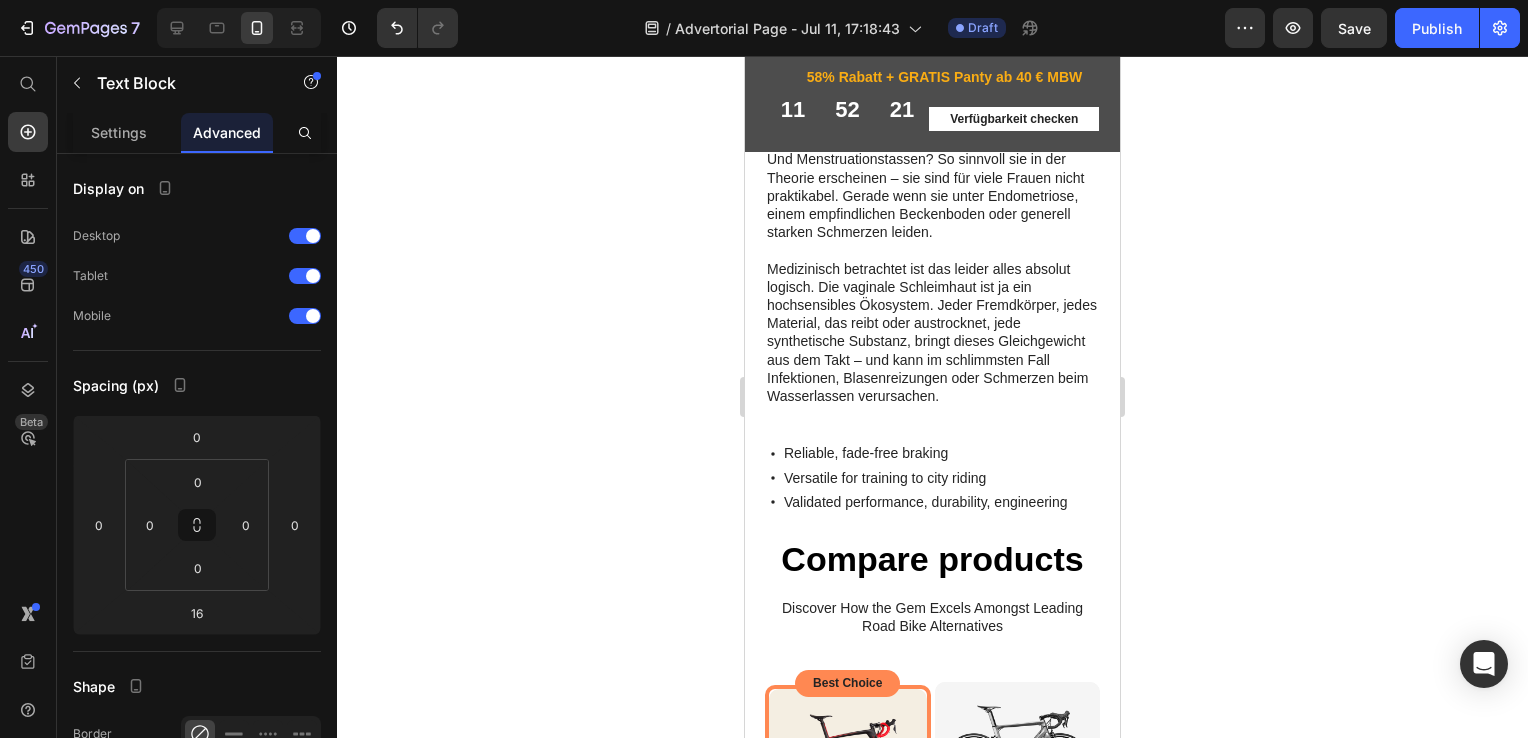 click on "Was viele nicht wissen: Tampons saugen nicht nur Blut auf – sondern auch die natürliche Feuchtigkeit der Vaginalschleimhaut. Das führt zu Mikrorissen, besonders bei schwacher Blutung. Und wenn man sie entfernt, brennen oder schmerzen diese kleinen Verletzungen. Binden hingegen bestehen oft aus Plastik und sind mit Duftstoffen und Chemikalien versetzt – also genau den Dingen, die häufig zu Juckreiz, Brennen oder Ausschlägen führen. Und Menstruationstassen? So sinnvoll sie in der Theorie erscheinen – sie sind für viele Frauen nicht praktikabel. Gerade wenn sie unter Endometriose, einem empfindlichen Beckenboden oder generell starken Schmerzen leiden." at bounding box center (932, 187) 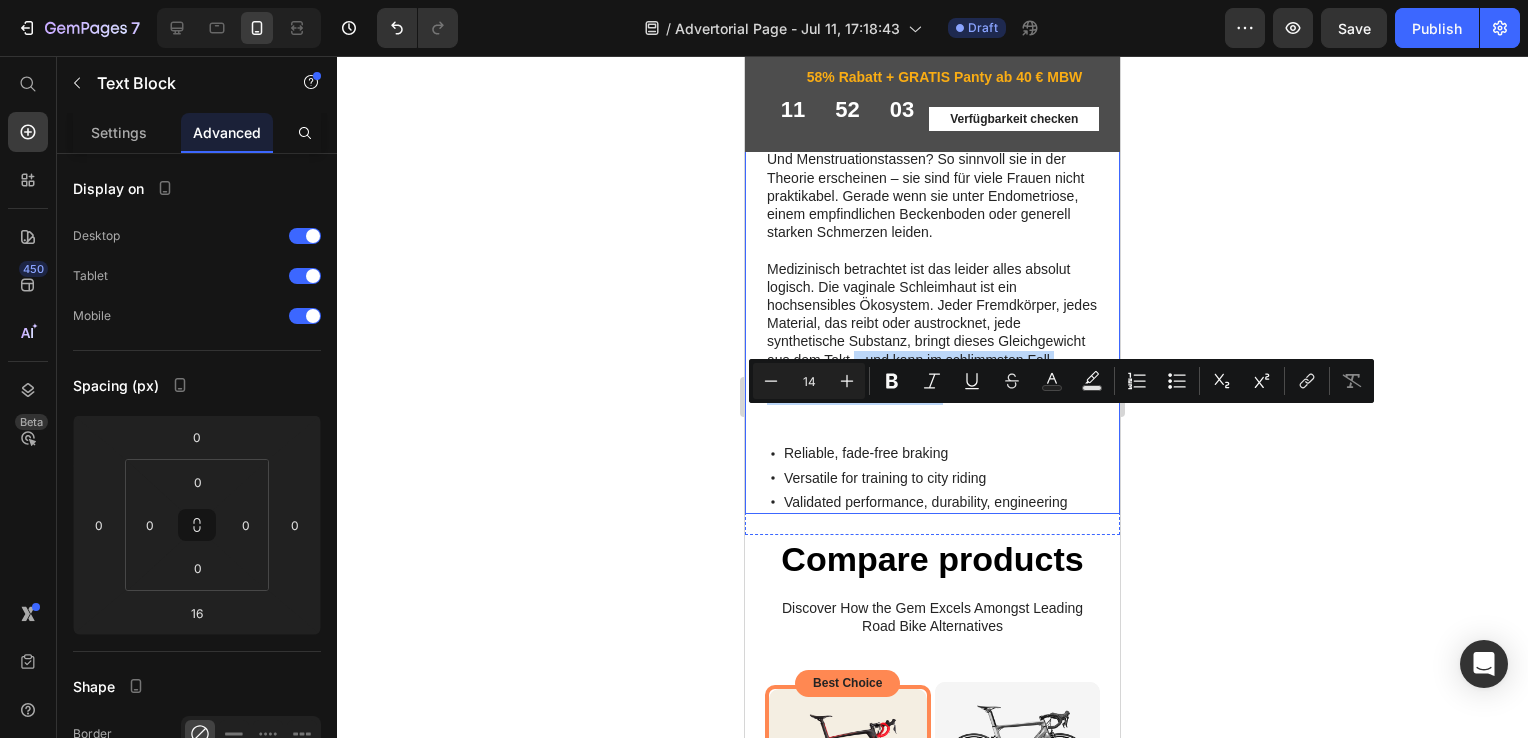 drag, startPoint x: 944, startPoint y: 418, endPoint x: 1088, endPoint y: 468, distance: 152.4336 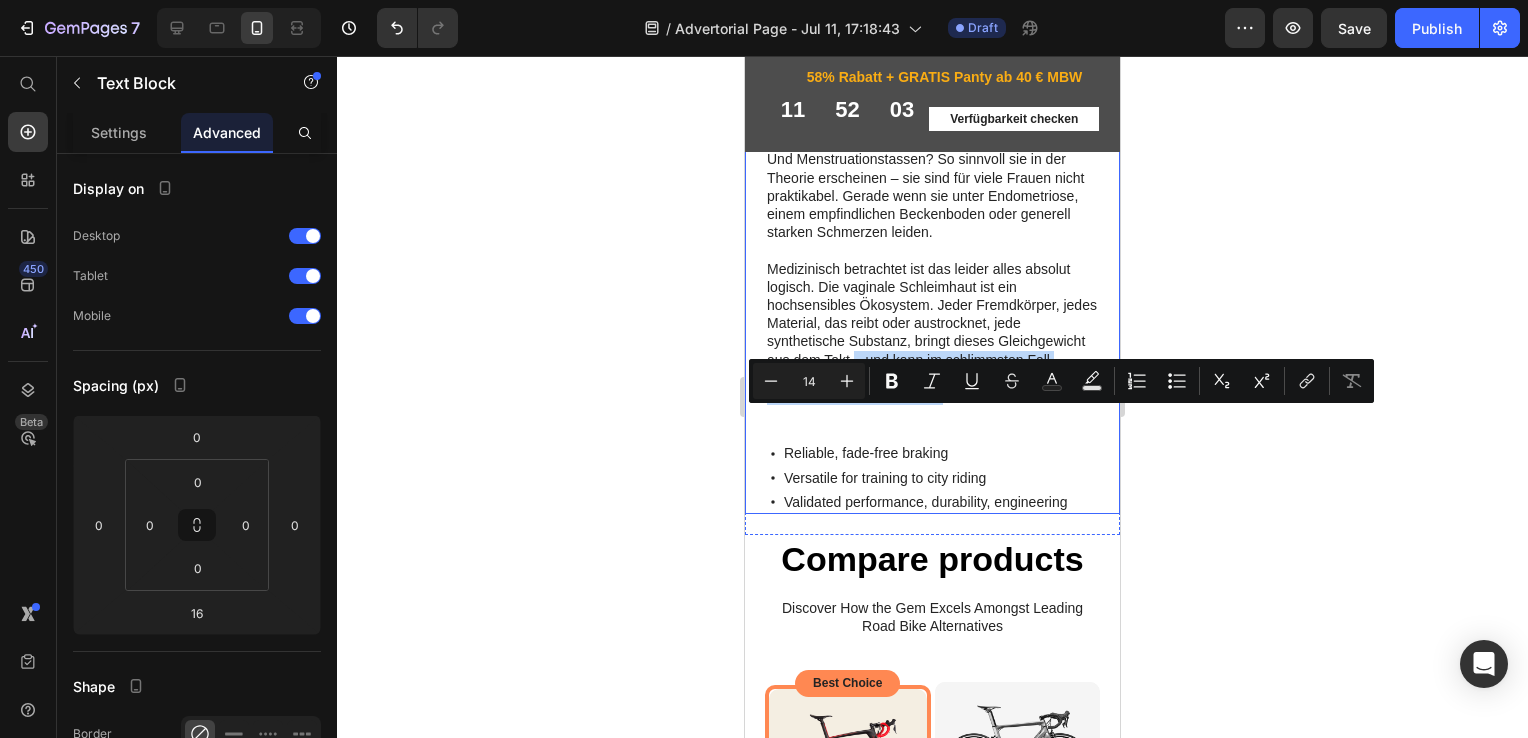 click on "Image 01 Day Text Block Row Image 20 Days Text Block Row Image 01 Day Text Block Row Image 20 Days Text Block Row Row Hallo, ich bin Isabelle Doczy, diplomierte Gesundheits- und Krankenpflegerin und arbeite auf einer Neonatologie, wo ich frischgebackene Mütter und ihre Neugeborenen direkt nach der Geburt betreue.   Und obwohl die Themen Geburt und Stillen im Vordergrund stehen, kommt bei den Gesprächen mit den Frauen immer wieder ein anderes Thema auf: die Periode.   Nicht selten geht es um vor allem um die Angst, wieder Tampons oder Binden verwenden zu müssen.   Was ich da höre, ist fast immer dasselbe: Text Block
Tampons und Tassen schmerzen beim Einführen
die Scheide ist trocken und brennt
Binden jucken und verursachen Ausschläge Item List Und wenn mich die Frauen nach einer Lösung gefragt haben, habe ich ehrlich gesagt oft nur die Standardtipps weitergegeben: „Probier mal eine kleinere Tampon-Größe“ „Nimm Binden ohne Duftstoffe“   Image" at bounding box center [932, -872] 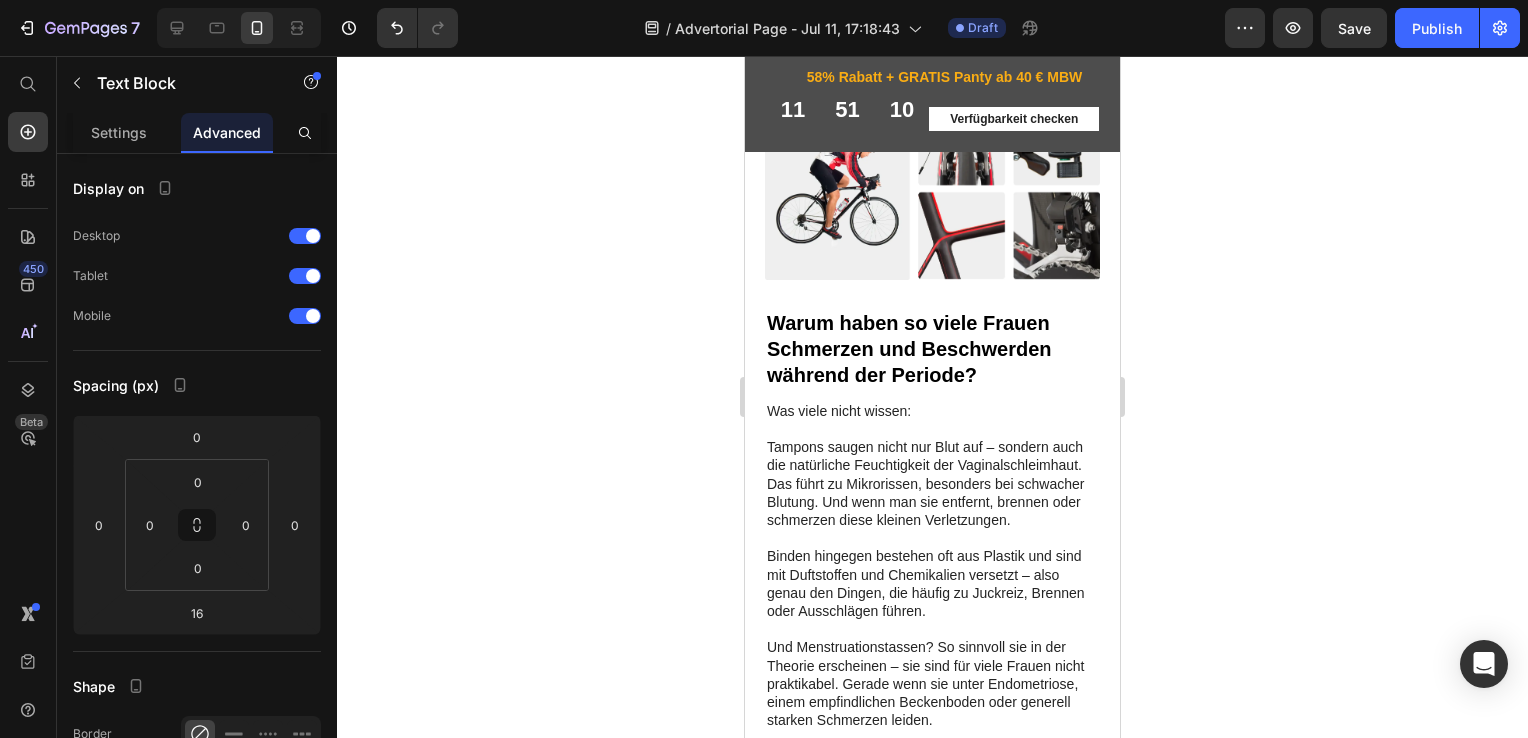 scroll, scrollTop: 2347, scrollLeft: 0, axis: vertical 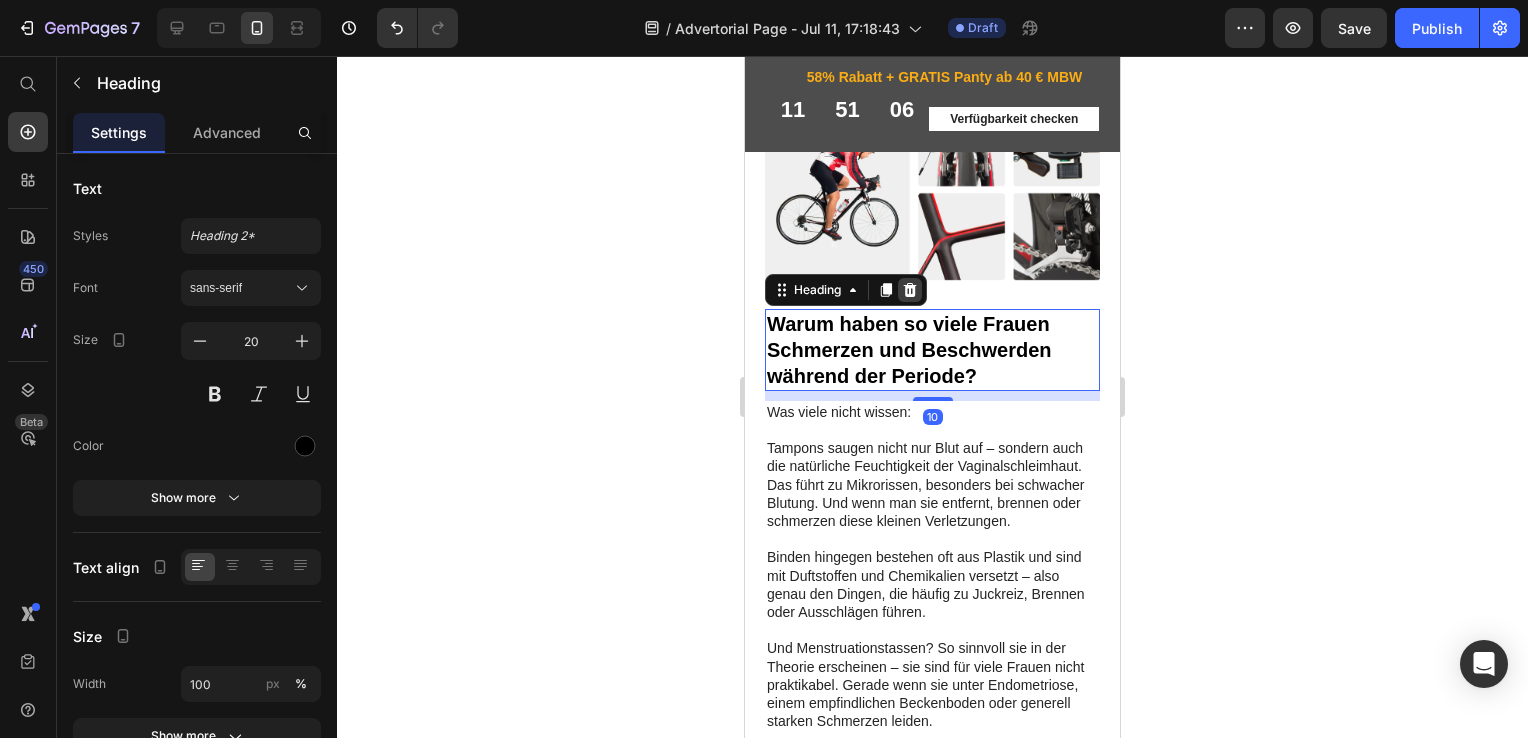 click 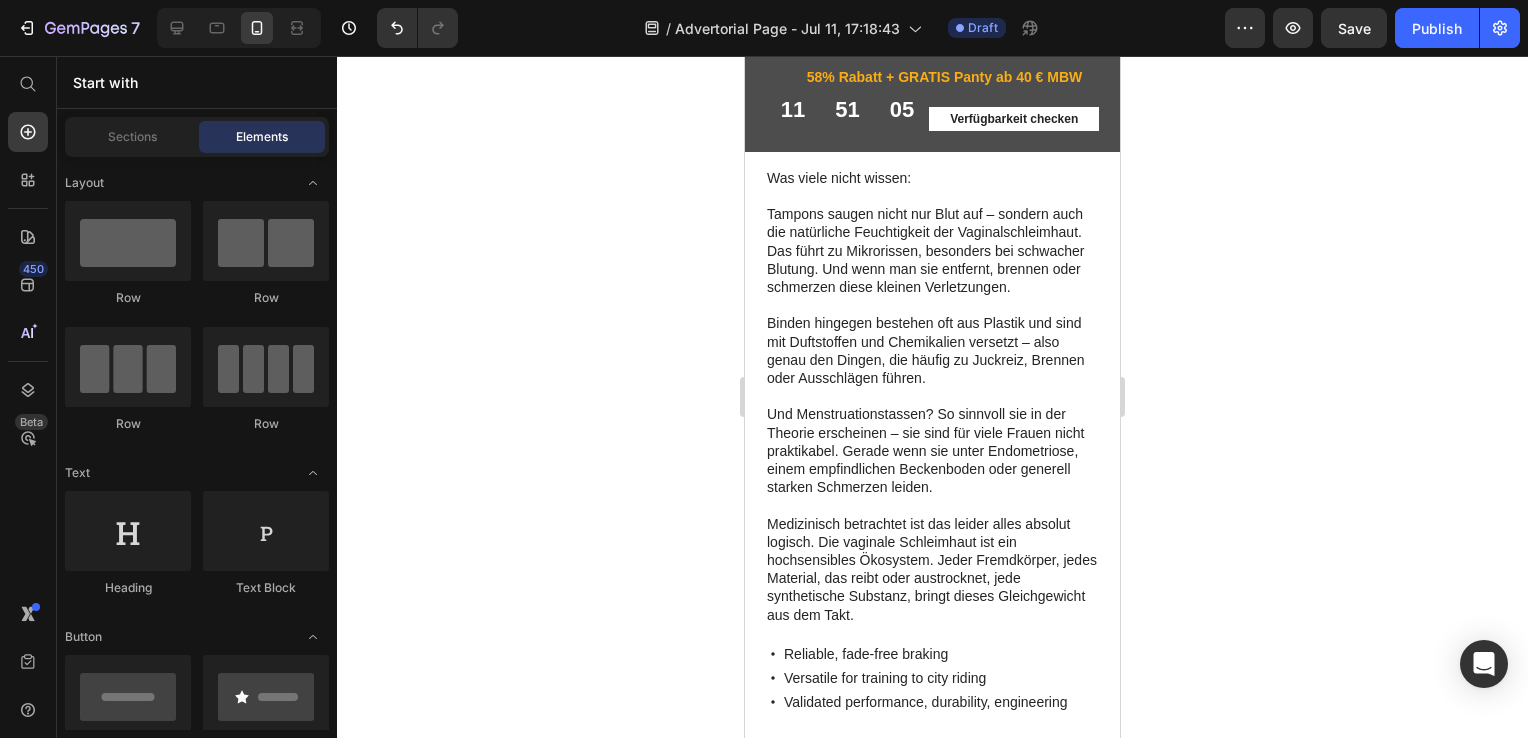 scroll, scrollTop: 2490, scrollLeft: 0, axis: vertical 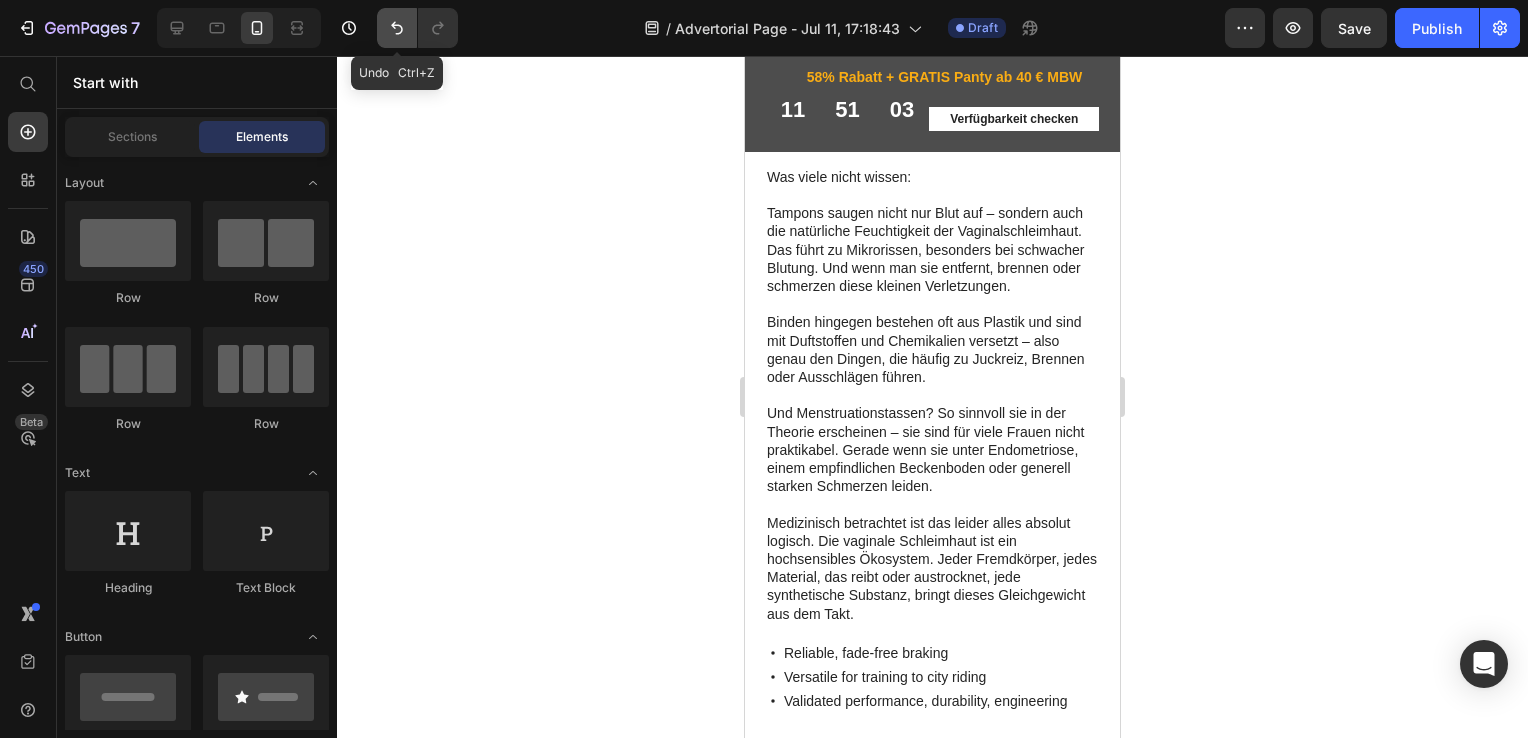 click 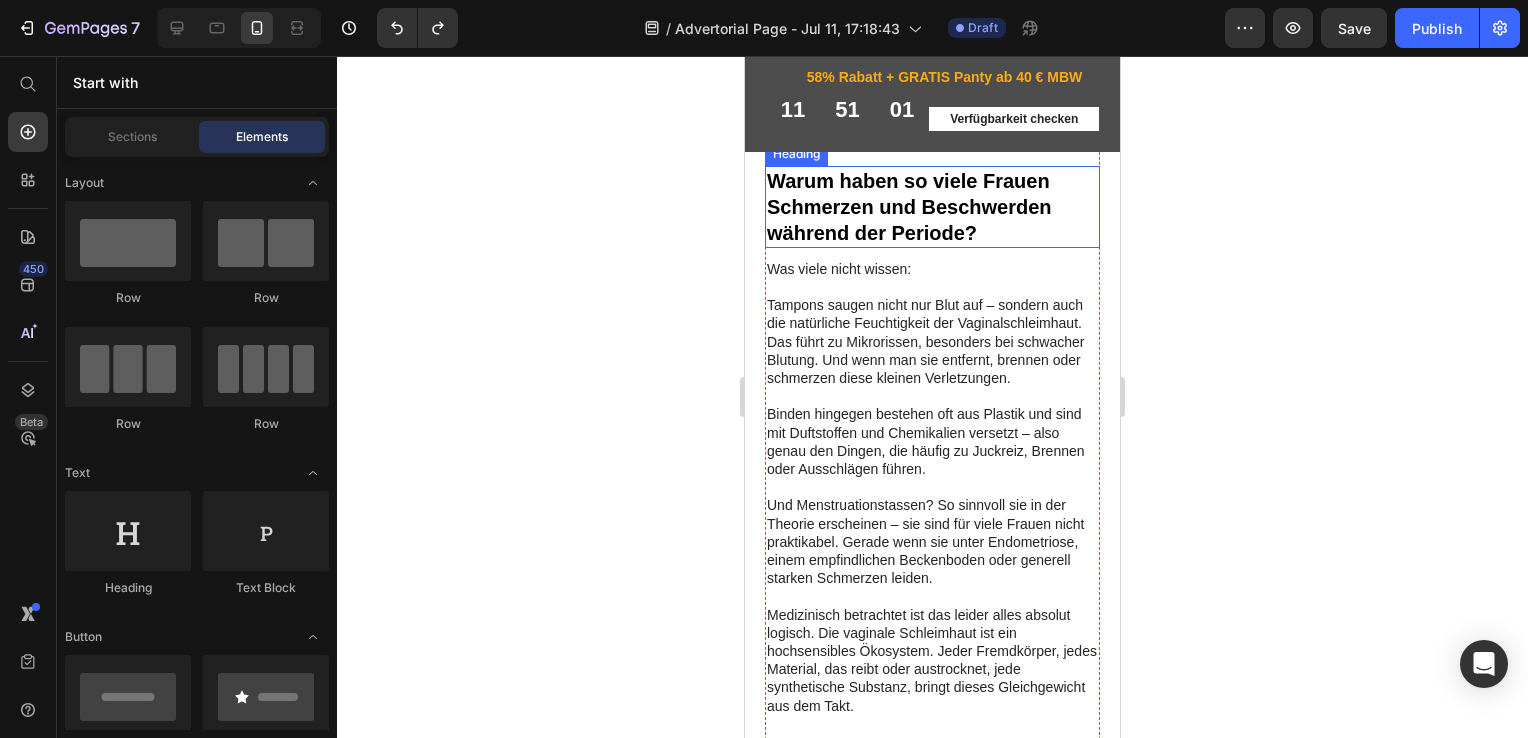 click on "Warum haben so viele Frauen Schmerzen und Beschwerden während der Periode?" at bounding box center (932, 225) 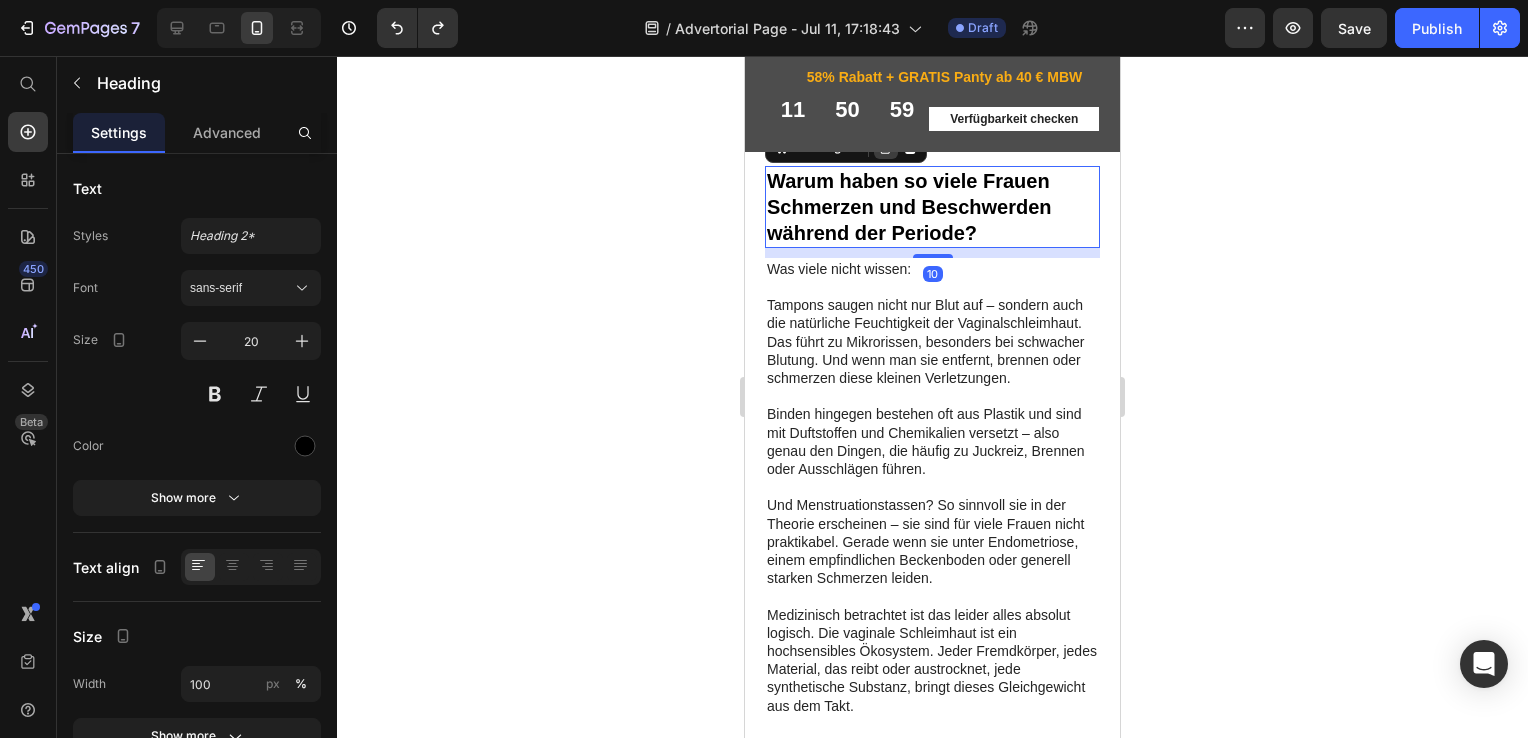 click 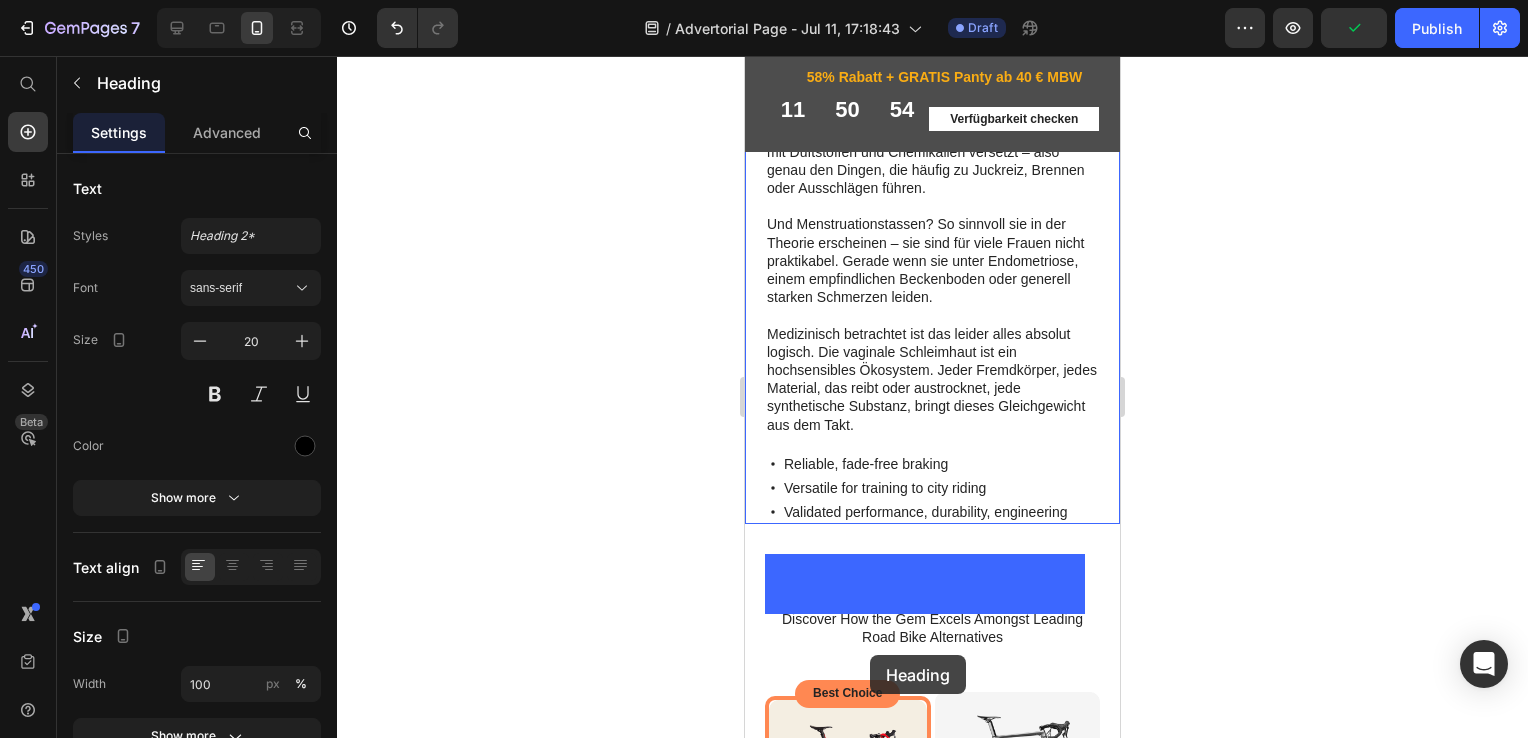 scroll, scrollTop: 2875, scrollLeft: 0, axis: vertical 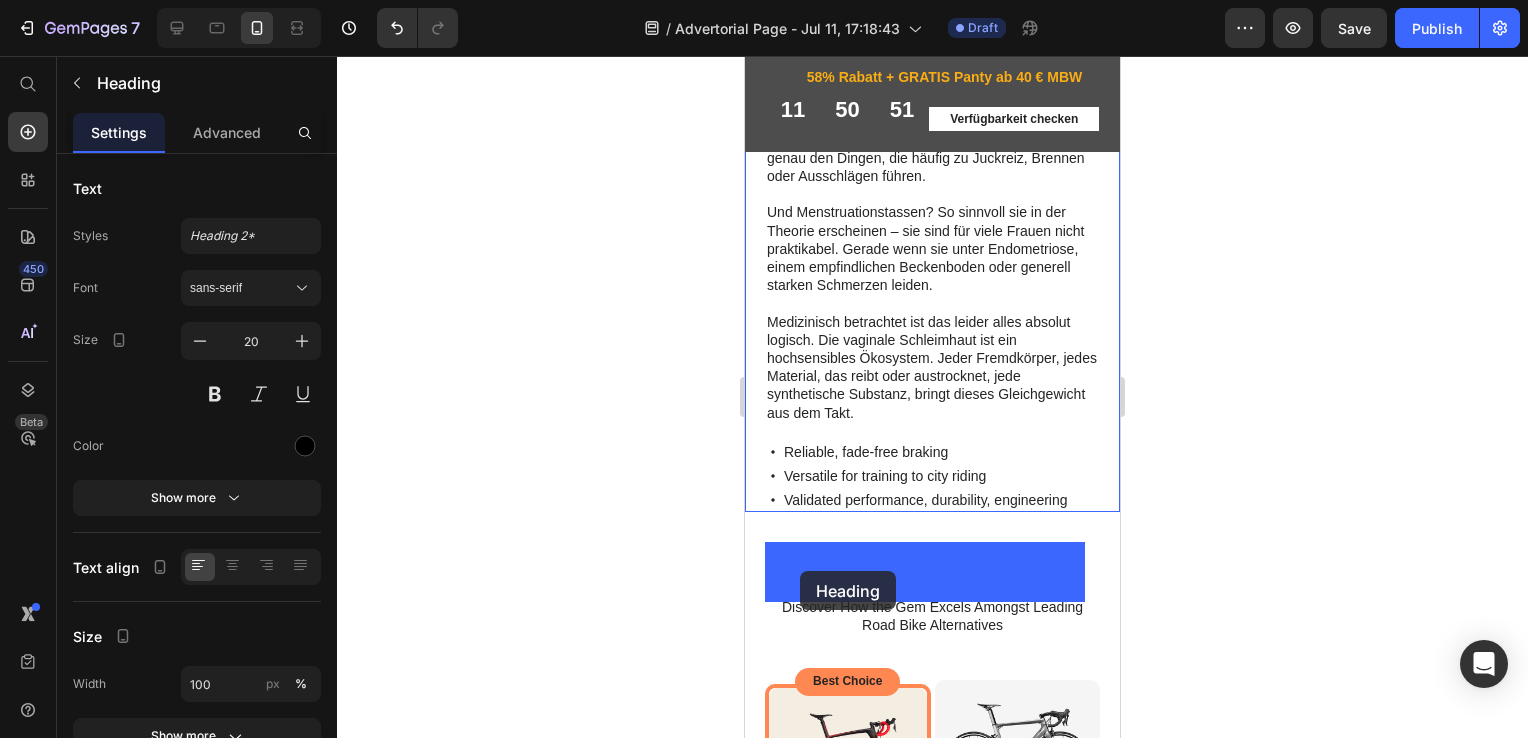 drag, startPoint x: 787, startPoint y: 287, endPoint x: 800, endPoint y: 571, distance: 284.2974 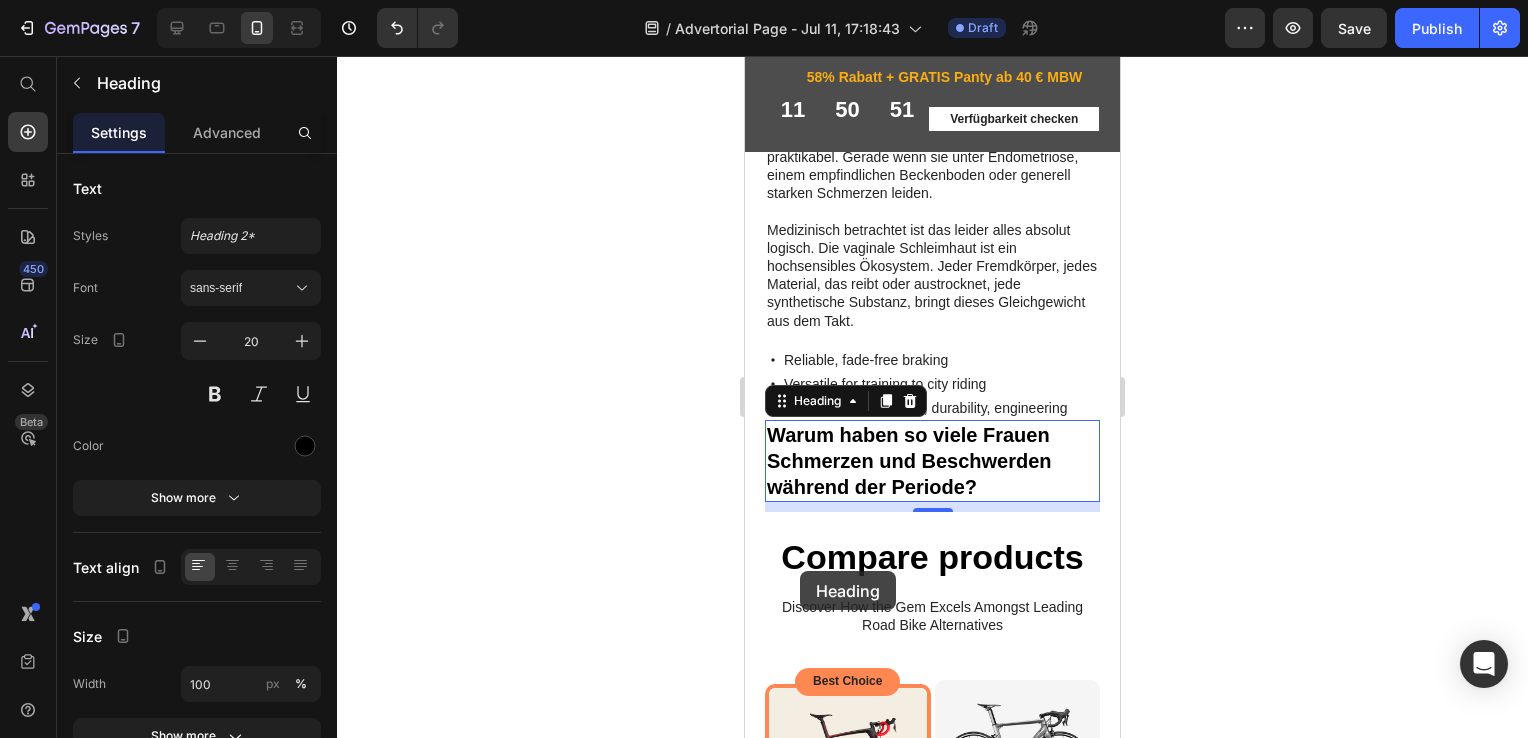 scroll, scrollTop: 2783, scrollLeft: 0, axis: vertical 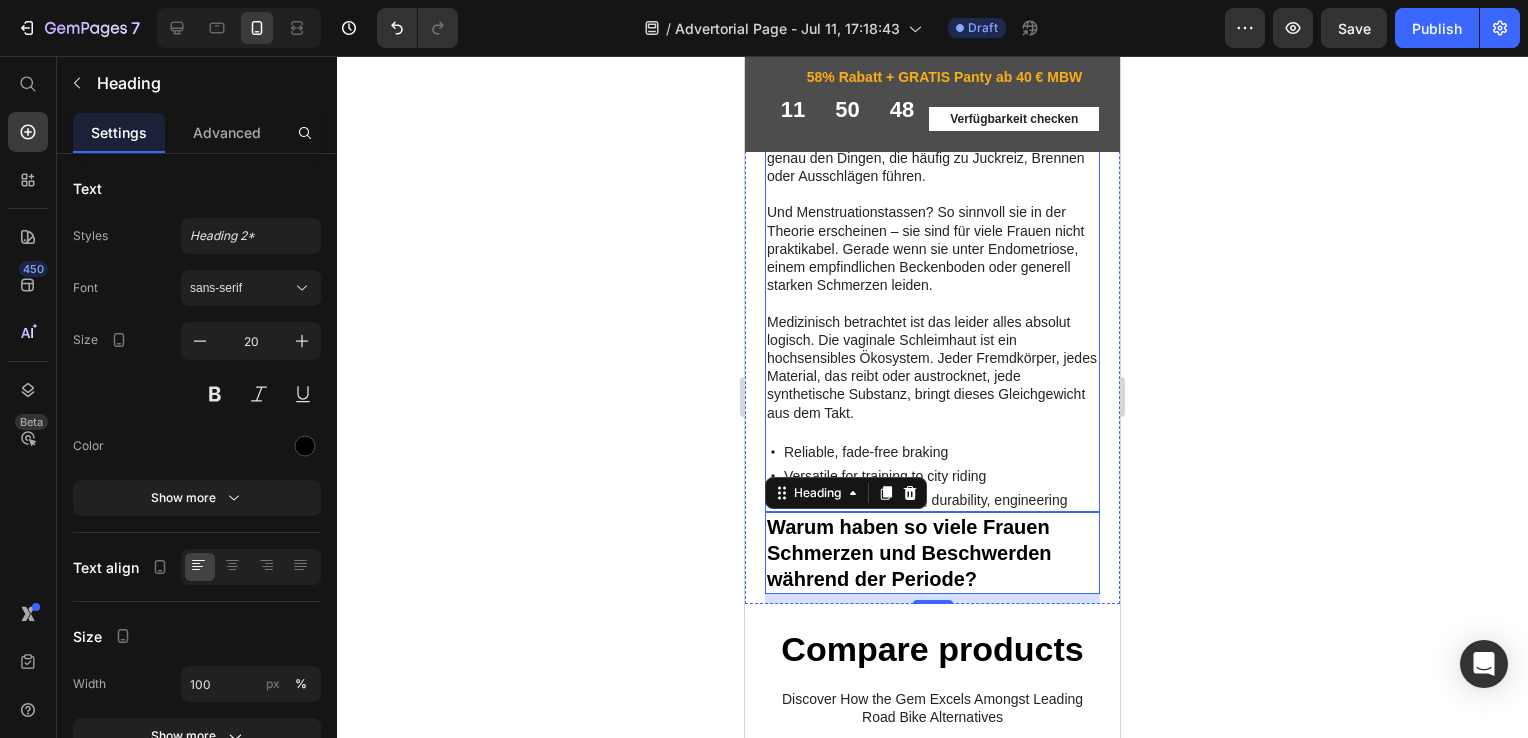 click on "Image 01 Day Text Block Row Image 20 Days Text Block Row Image 01 Day Text Block Row Image 20 Days Text Block Row Row Hallo, ich bin Isabelle Doczy, diplomierte Gesundheits- und Krankenpflegerin und arbeite auf einer Neonatologie, wo ich frischgebackene Mütter und ihre Neugeborenen direkt nach der Geburt betreue.   Und obwohl die Themen Geburt und Stillen im Vordergrund stehen, kommt bei den Gesprächen mit den Frauen immer wieder ein anderes Thema auf: die Periode.   Nicht selten geht es um vor allem um die Angst, wieder Tampons oder Binden verwenden zu müssen.   Was ich da höre, ist fast immer dasselbe: Text Block
Tampons und Tassen schmerzen beim Einführen
die Scheide ist trocken und brennt
Binden jucken und verursachen Ausschläge Item List Und wenn mich die Frauen nach einer Lösung gefragt haben, habe ich ehrlich gesagt oft nur die Standardtipps weitergegeben: „Probier mal eine kleinere Tampon-Größe“ „Nimm Binden ohne Duftstoffe“   Image" at bounding box center (932, -846) 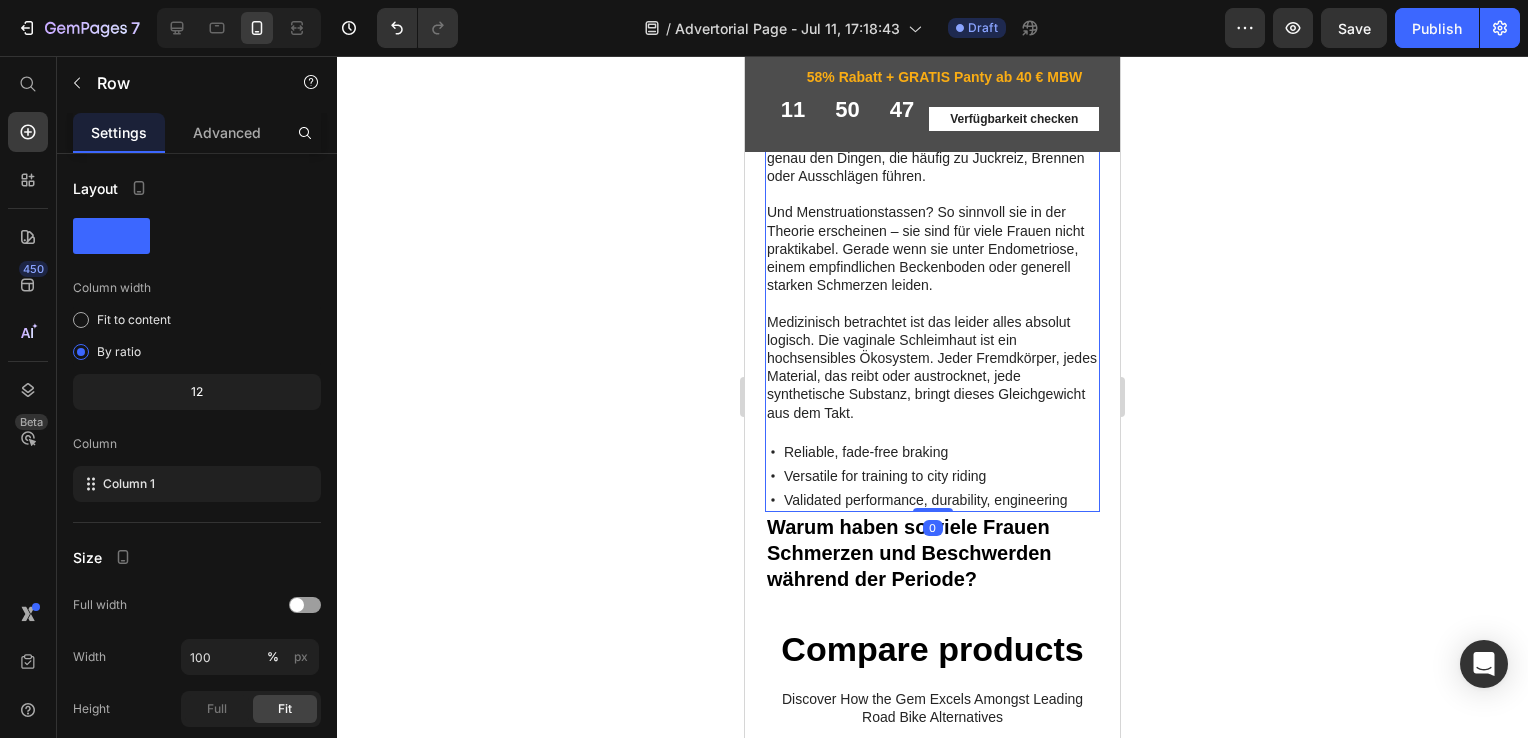 click on "Was viele nicht wissen: Tampons saugen nicht nur Blut auf – sondern auch die natürliche Feuchtigkeit der Vaginalschleimhaut. Das führt zu Mikrorissen, besonders bei schwacher Blutung. Und wenn man sie entfernt, brennen oder schmerzen diese kleinen Verletzungen. Binden hingegen bestehen oft aus Plastik und sind mit Duftstoffen und Chemikalien versetzt – also genau den Dingen, die häufig zu Juckreiz, Brennen oder Ausschlägen führen. Und Menstruationstassen? So sinnvoll sie in der Theorie erscheinen – sie sind für viele Frauen nicht praktikabel. Gerade wenn sie unter Endometriose, einem empfindlichen Beckenboden oder generell starken Schmerzen leiden. Medizinisch betrachtet ist das leider alles absolut logisch. Die vaginale Schleimhaut ist ein hochsensibles Ökosystem. Jeder Fremdkörper, jedes Material, das reibt oder austrocknet, jede synthetische Substanz, bringt dieses Gleichgewicht aus dem Takt." at bounding box center [932, 212] 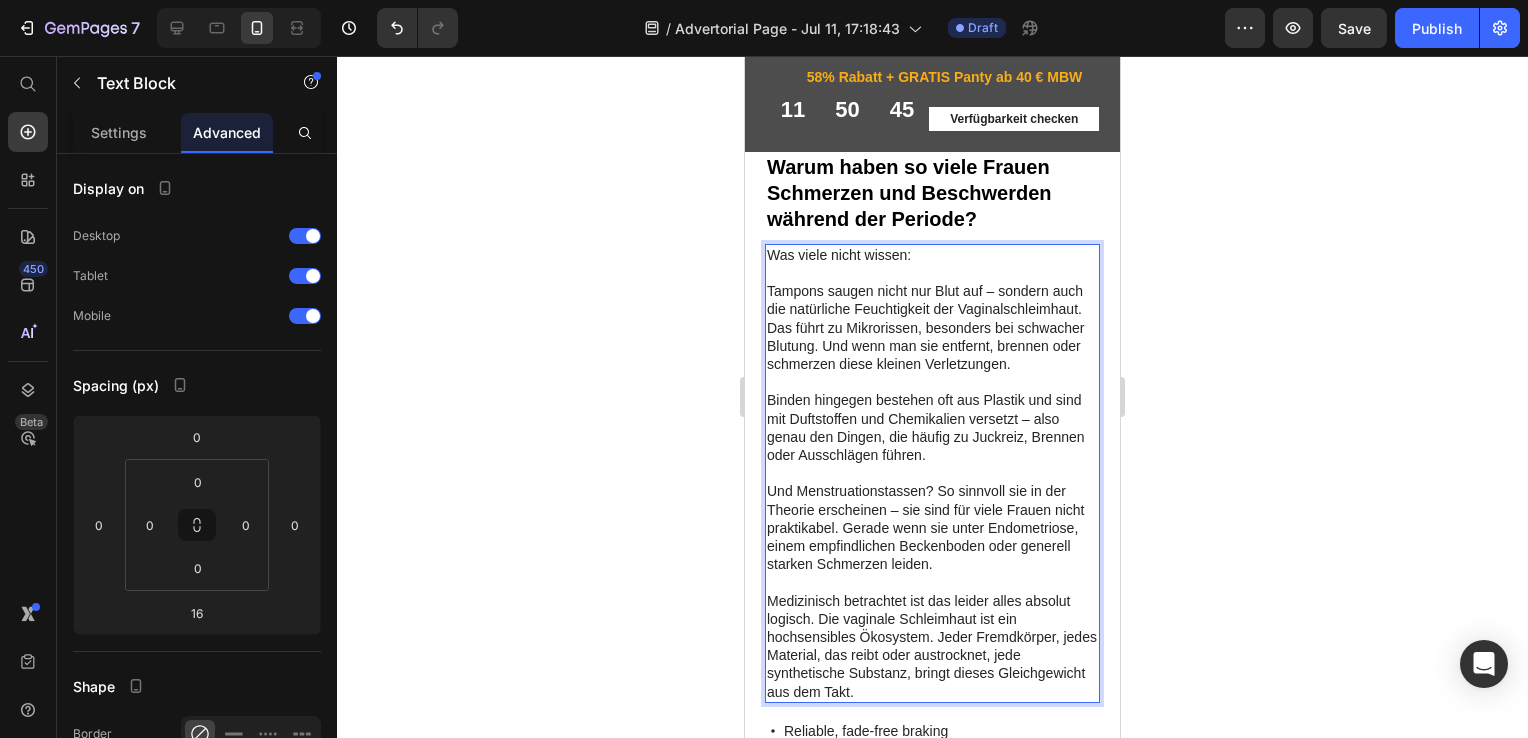 scroll, scrollTop: 2404, scrollLeft: 0, axis: vertical 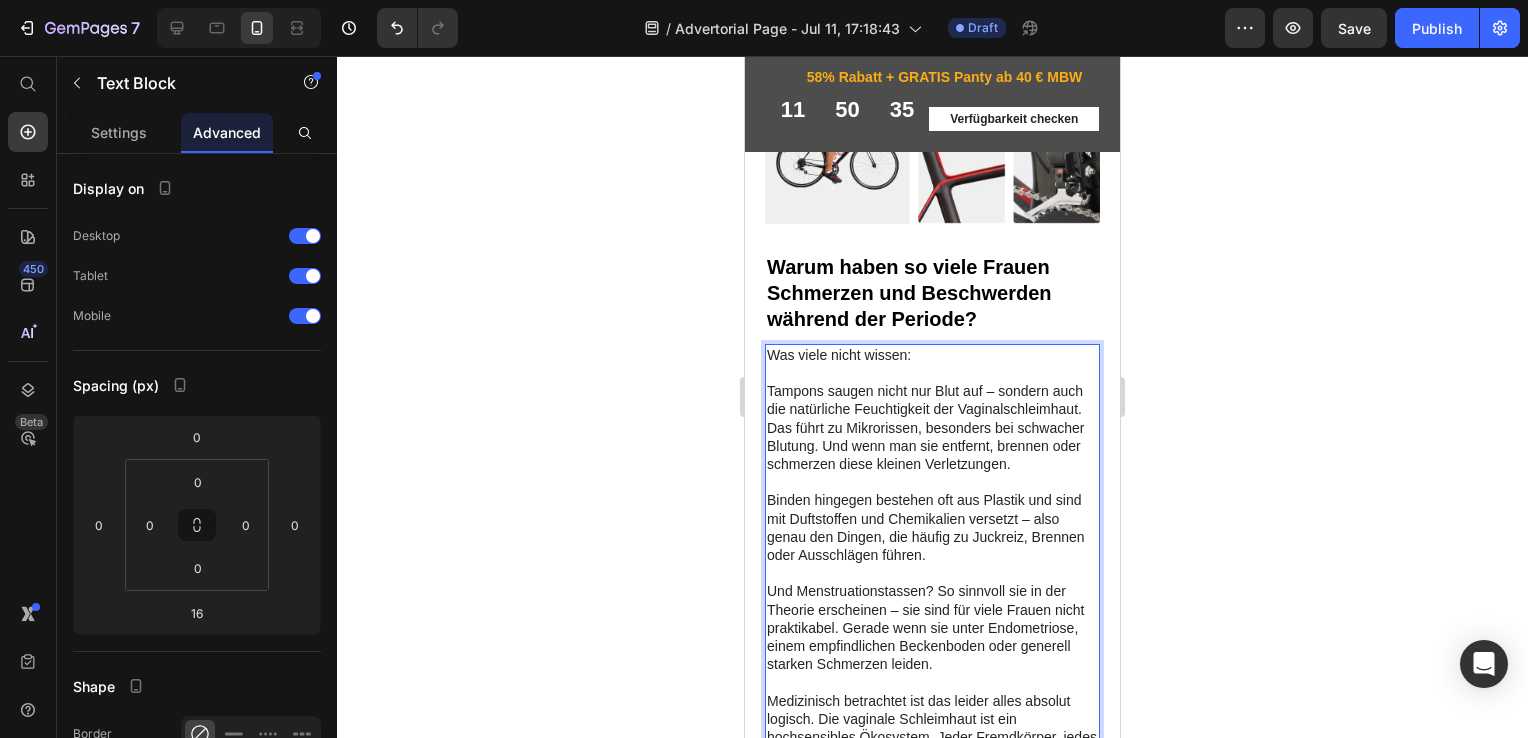click on "Was viele nicht wissen: Tampons saugen nicht nur Blut auf – sondern auch die natürliche Feuchtigkeit der Vaginalschleimhaut. Das führt zu Mikrorissen, besonders bei schwacher Blutung. Und wenn man sie entfernt, brennen oder schmerzen diese kleinen Verletzungen. Binden hingegen bestehen oft aus Plastik und sind mit Duftstoffen und Chemikalien versetzt – also genau den Dingen, die häufig zu Juckreiz, Brennen oder Ausschlägen führen. Und Menstruationstassen? So sinnvoll sie in der Theorie erscheinen – sie sind für viele Frauen nicht praktikabel. Gerade wenn sie unter Endometriose, einem empfindlichen Beckenboden oder generell starken Schmerzen leiden. Medizinisch betrachtet ist das leider alles absolut logisch. Die vaginale Schleimhaut ist ein hochsensibles Ökosystem. Jeder Fremdkörper, jedes Material, das reibt oder austrocknet, jede synthetische Substanz, bringt dieses Gleichgewicht aus dem Takt." at bounding box center (932, 591) 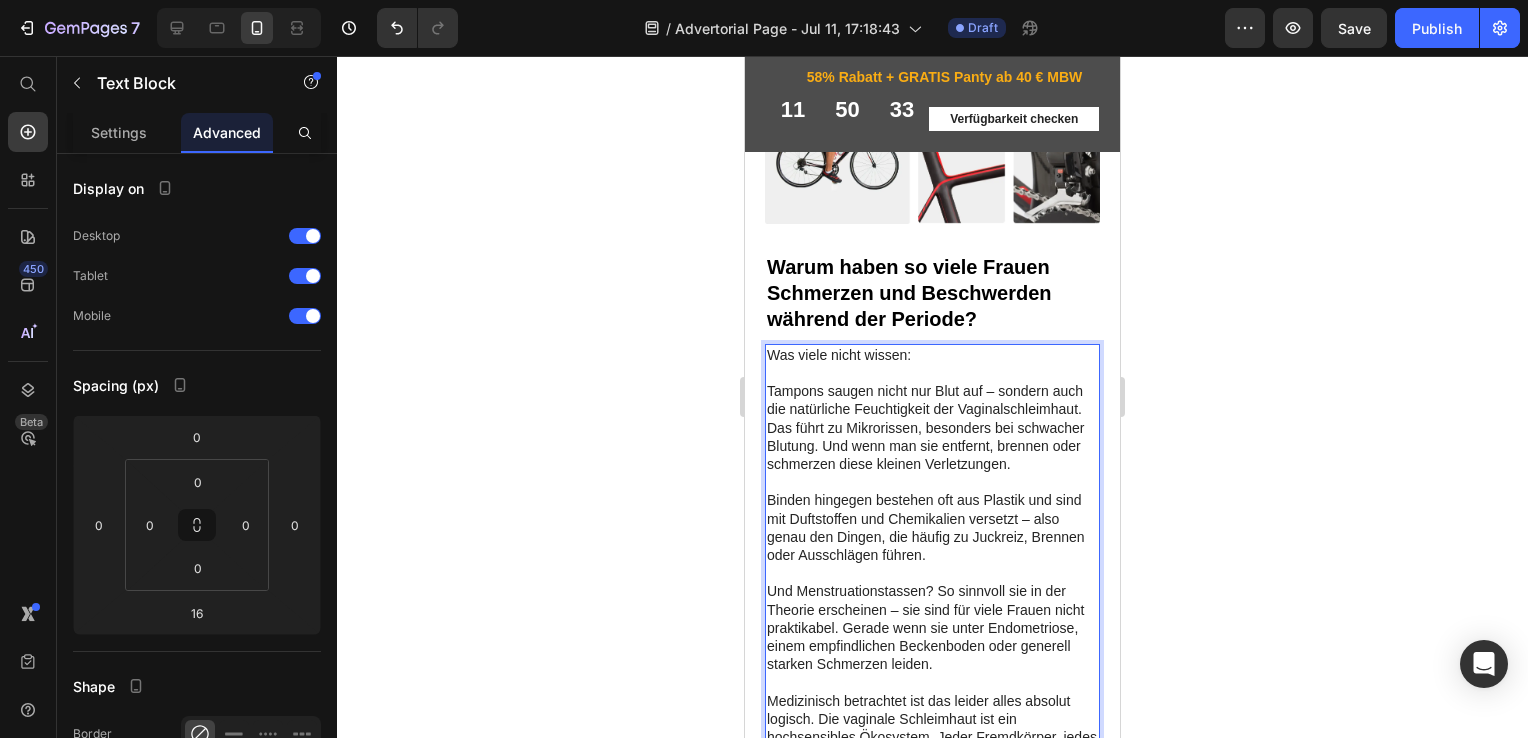 scroll, scrollTop: 2860, scrollLeft: 0, axis: vertical 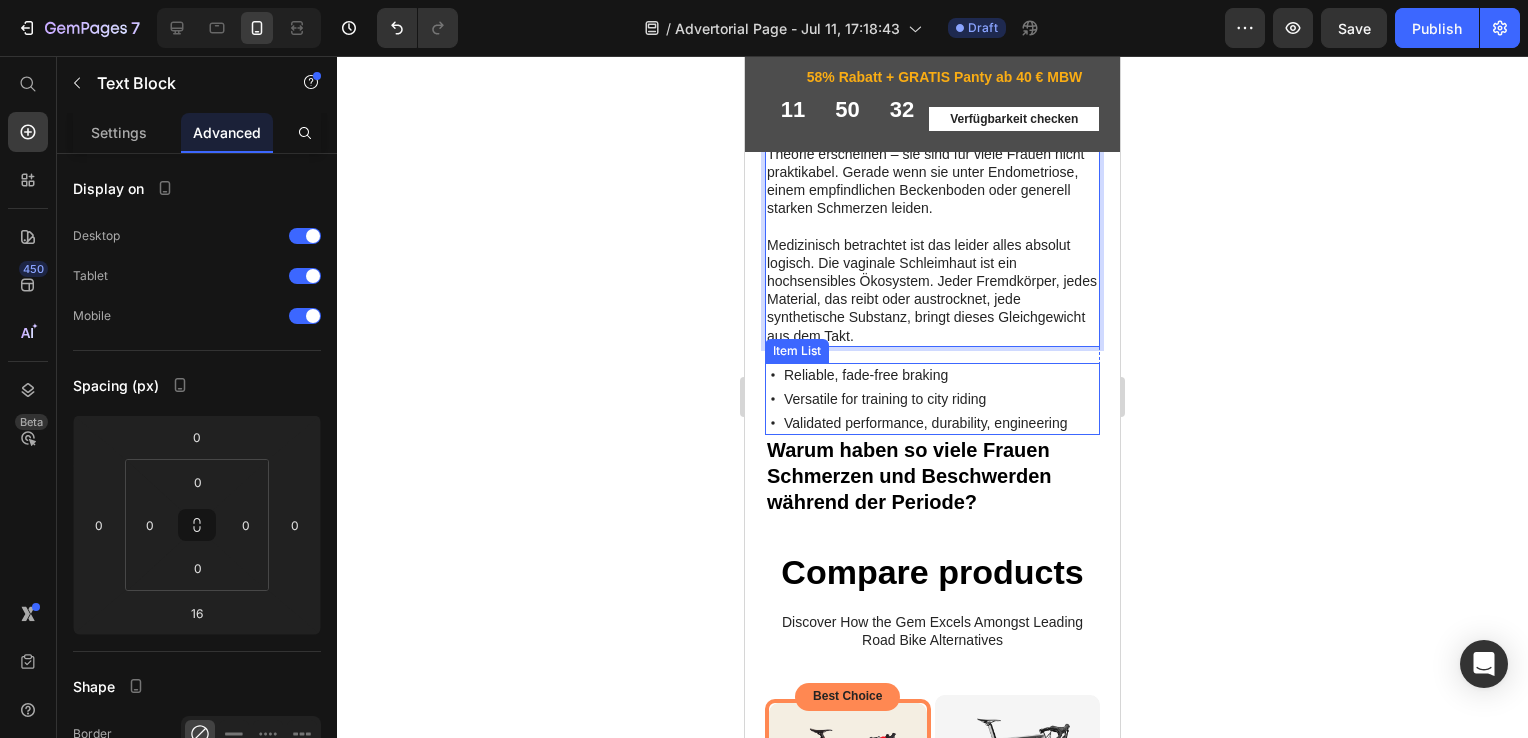click on "Validated performance, durability, engineering" at bounding box center [926, 441] 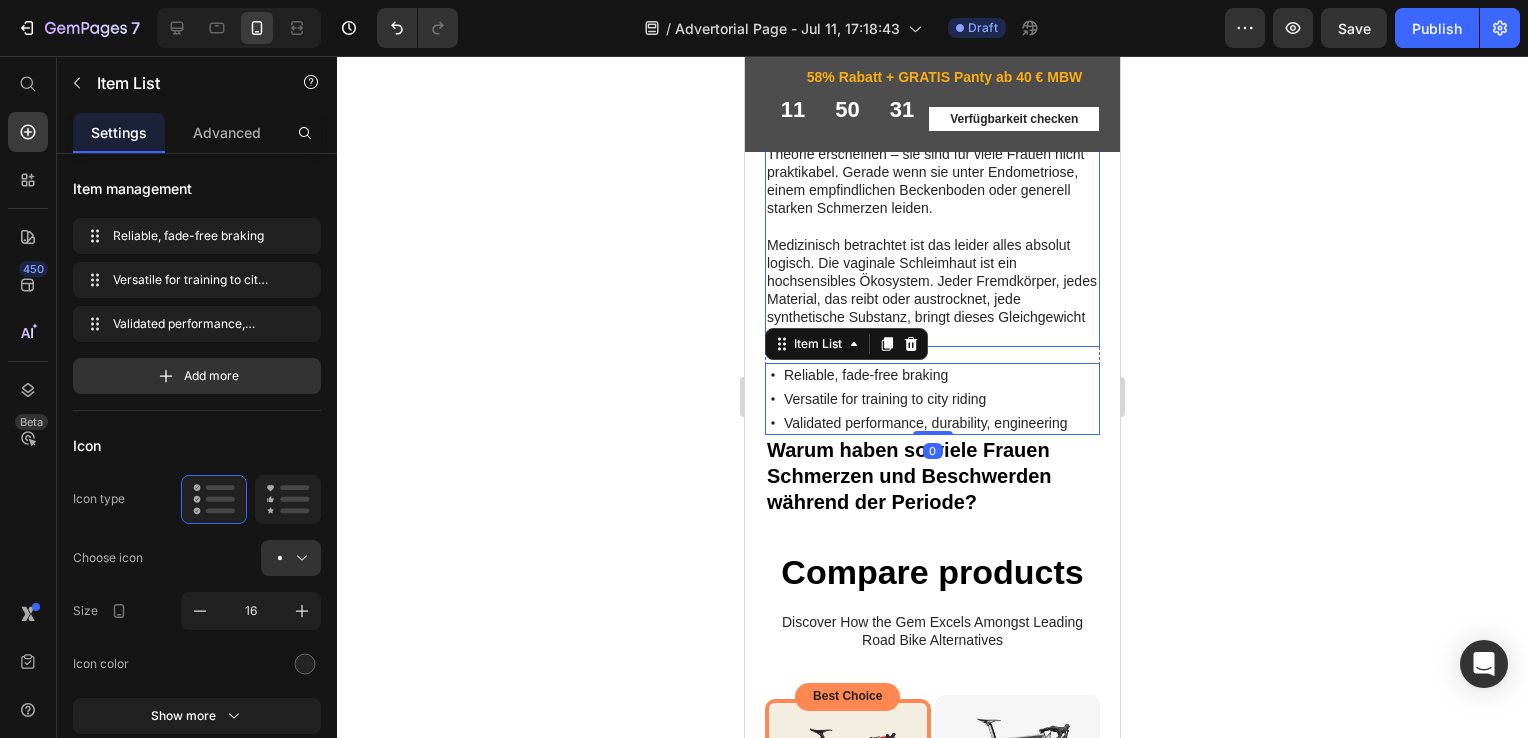 click on "Was viele nicht wissen: Tampons saugen nicht nur Blut auf – sondern auch die natürliche Feuchtigkeit der Vaginalschleimhaut. Das führt zu Mikrorissen, besonders bei schwacher Blutung. Und wenn man sie entfernt, brennen oder schmerzen diese kleinen Verletzungen. Binden hingegen bestehen oft aus Plastik und sind mit Duftstoffen und Chemikalien versetzt – also genau den Dingen, die häufig zu Juckreiz, Brennen oder Ausschlägen führen. Und Menstruationstassen? So sinnvoll sie in der Theorie erscheinen – sie sind für viele Frauen nicht praktikabel. Gerade wenn sie unter Endometriose, einem empfindlichen Beckenboden oder generell starken Schmerzen leiden. Medizinisch betrachtet ist das leider alles absolut logisch. Die vaginale Schleimhaut ist ein hochsensibles Ökosystem. Jeder Fremdkörper, jedes Material, das reibt oder austrocknet, jede synthetische Substanz, bringt dieses Gleichgewicht aus dem Takt." at bounding box center [932, 135] 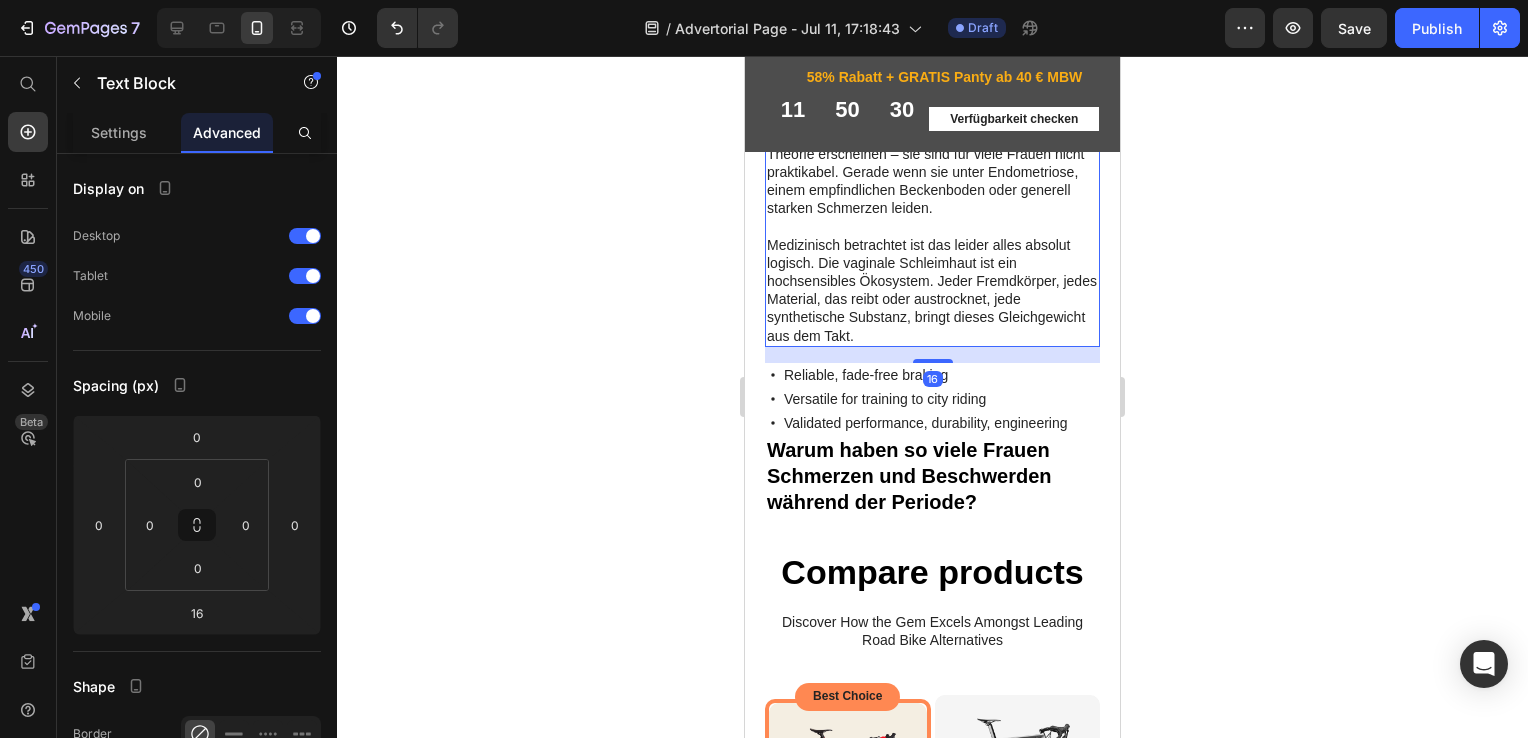 scroll, scrollTop: 2456, scrollLeft: 0, axis: vertical 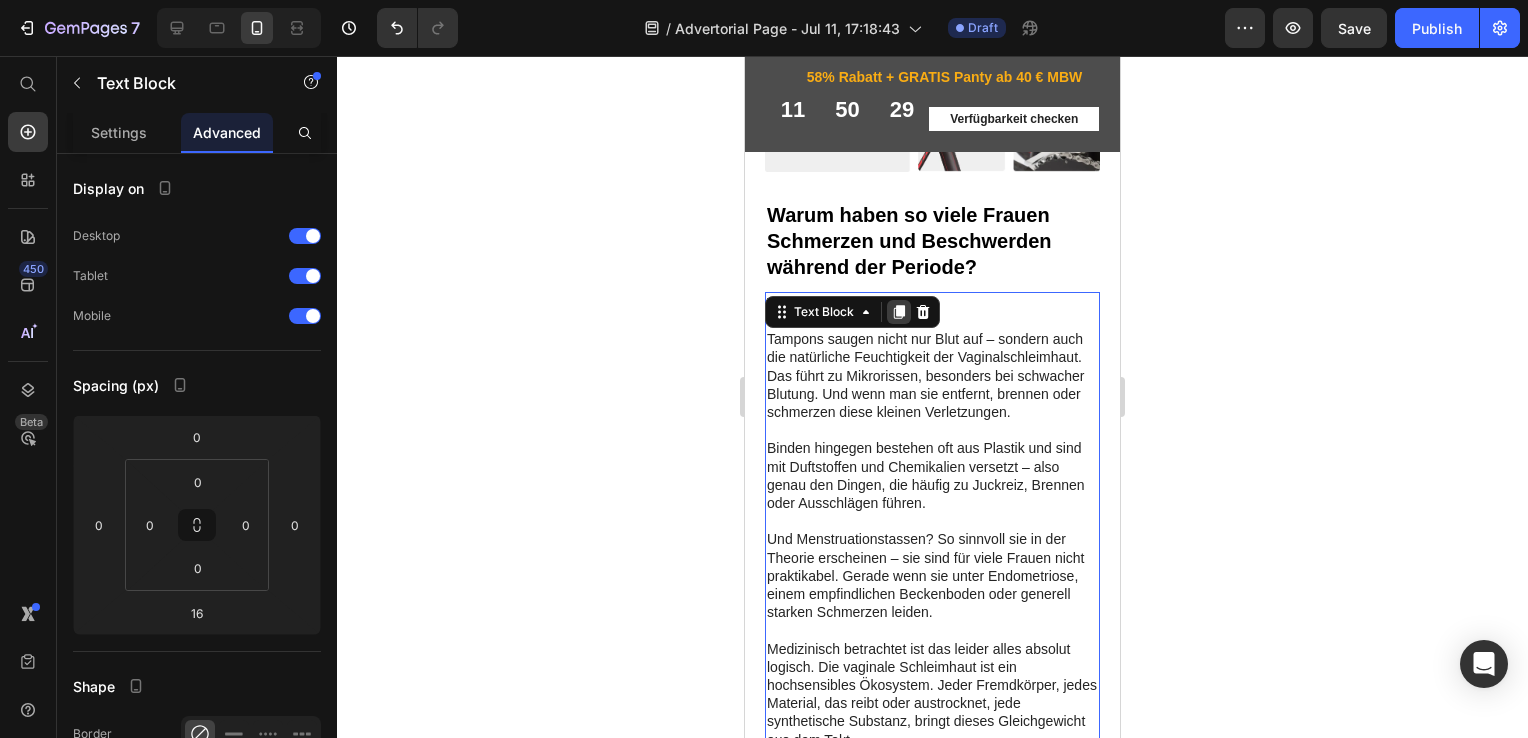 click 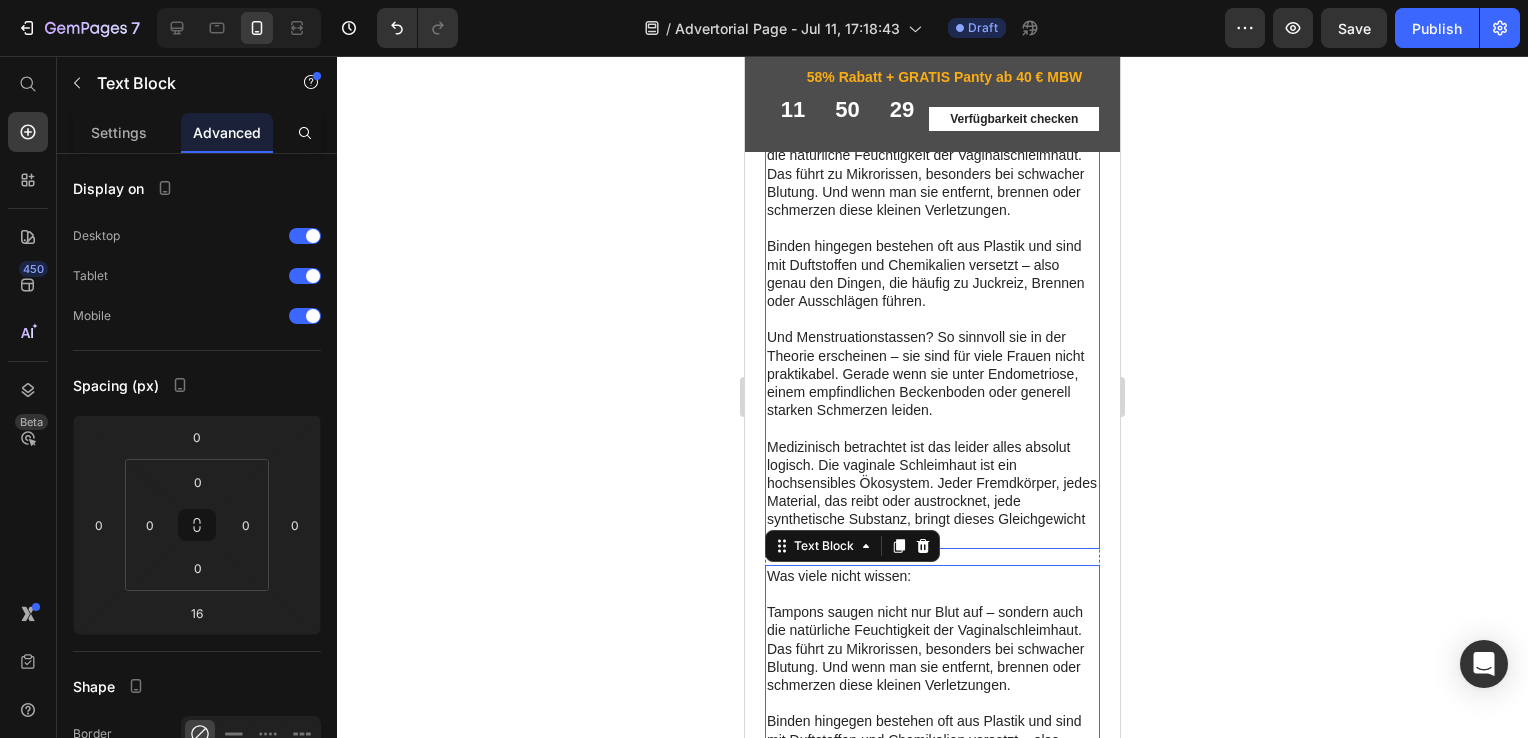 scroll, scrollTop: 3157, scrollLeft: 0, axis: vertical 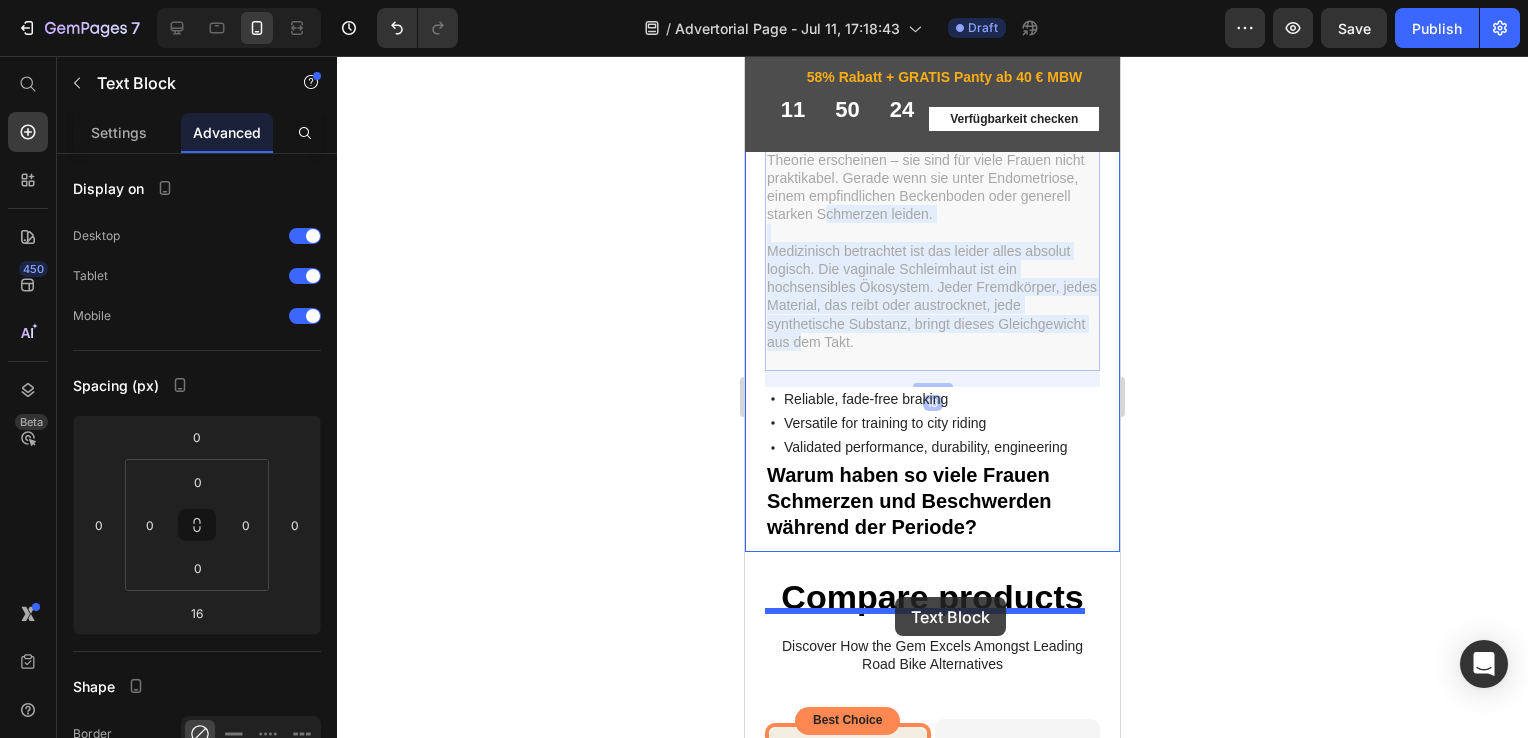 drag, startPoint x: 912, startPoint y: 462, endPoint x: 895, endPoint y: 597, distance: 136.06616 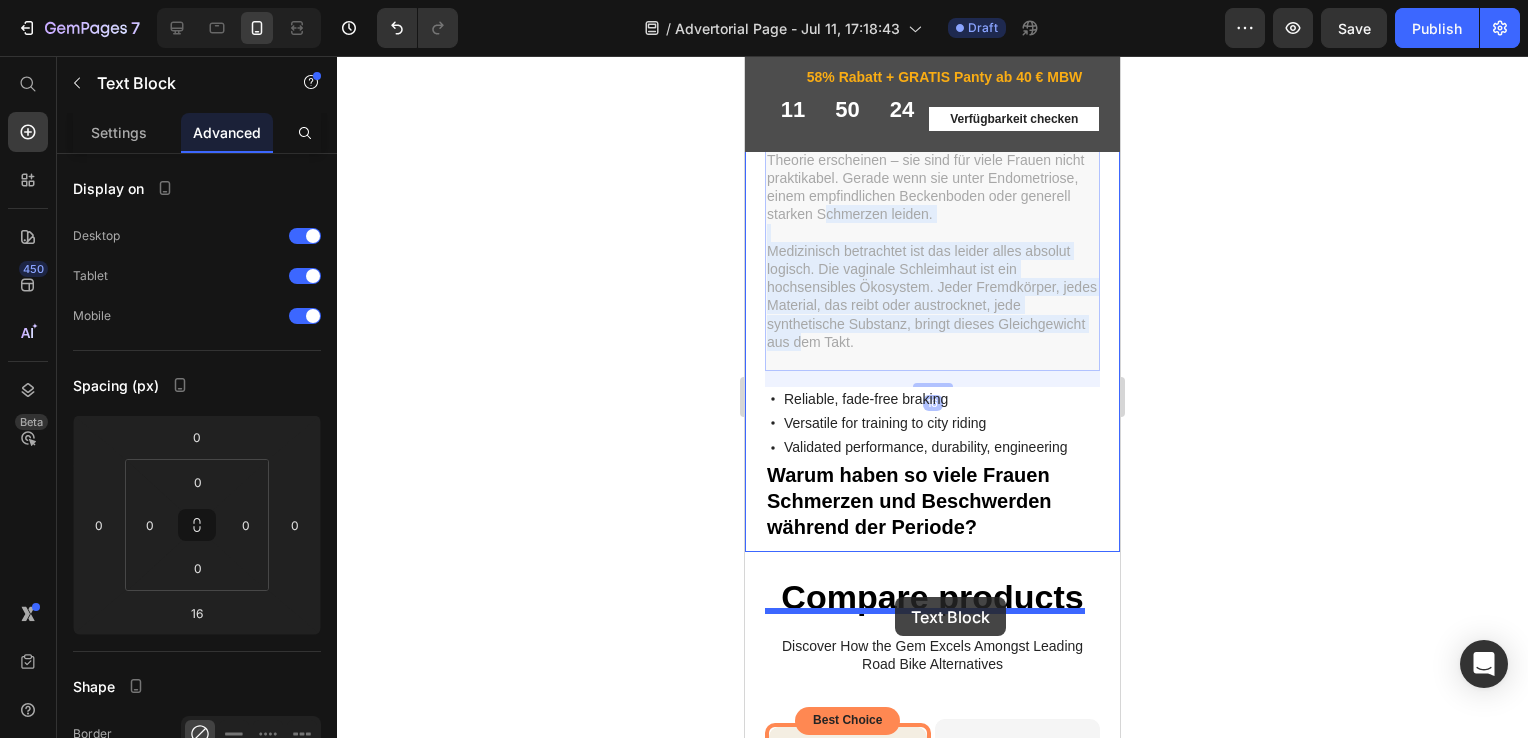 type on "0" 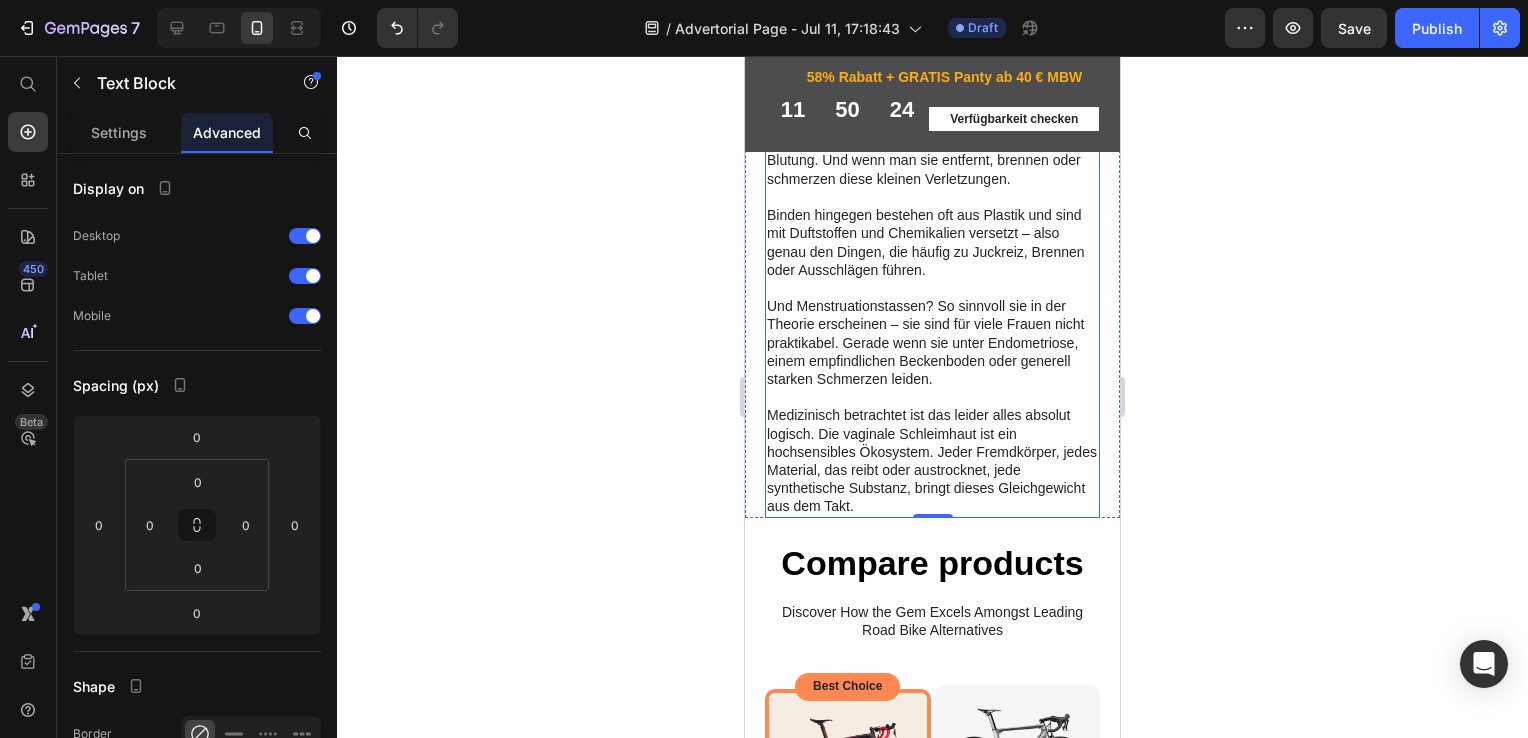 scroll, scrollTop: 2836, scrollLeft: 0, axis: vertical 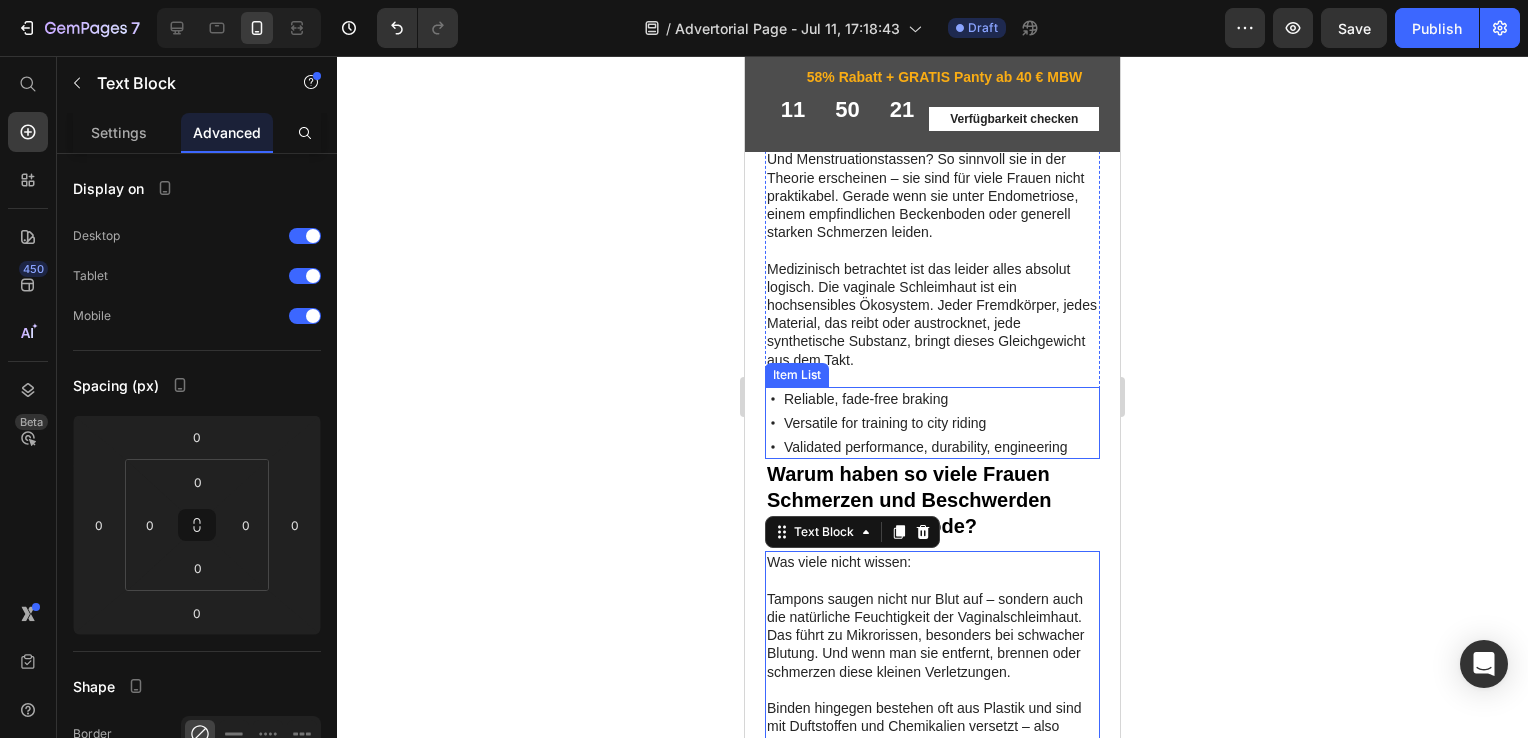 click on "Reliable, fade-free braking
Versatile for training to city riding
Validated performance, durability, engineering" at bounding box center (932, 441) 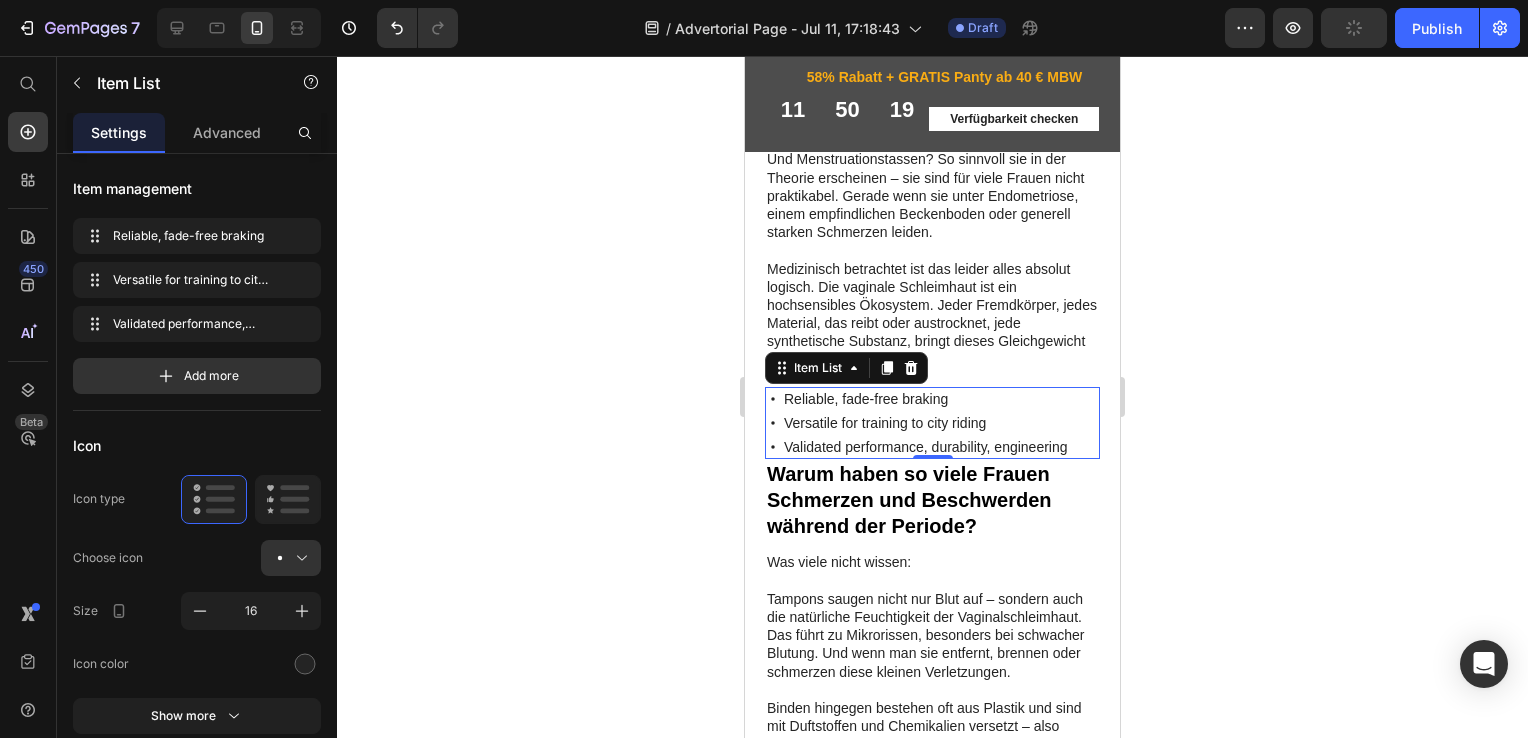 drag, startPoint x: 878, startPoint y: 427, endPoint x: 934, endPoint y: 534, distance: 120.76837 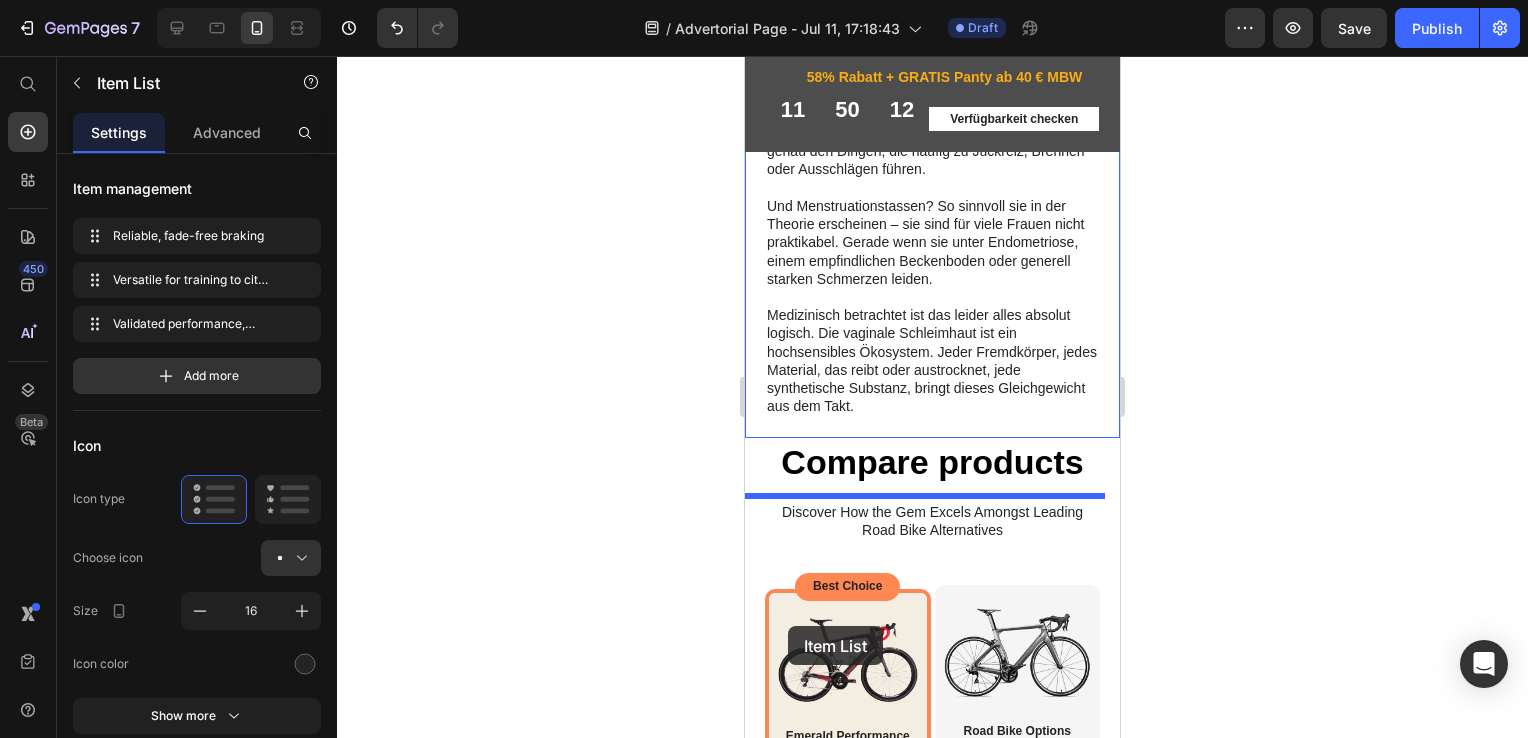 scroll, scrollTop: 3436, scrollLeft: 0, axis: vertical 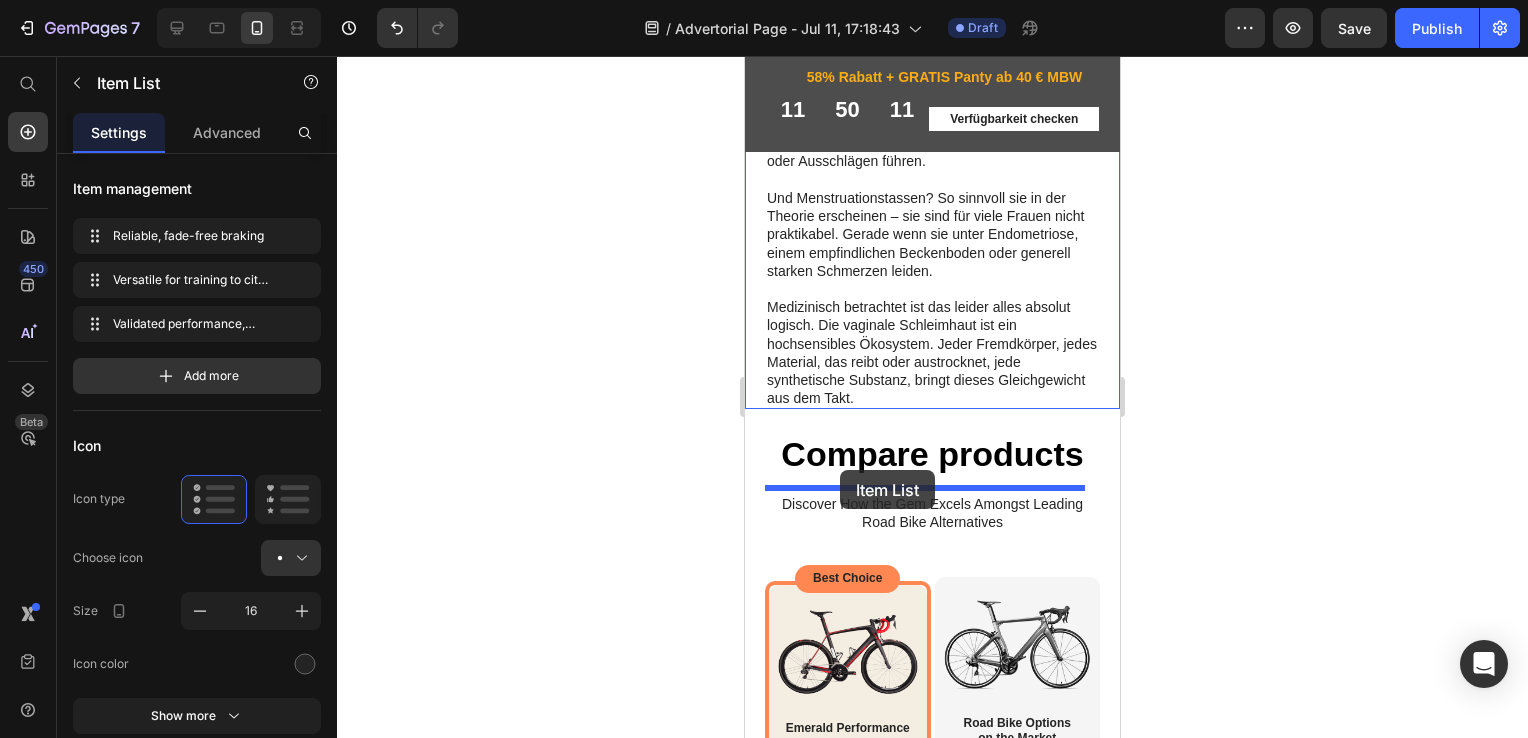 drag, startPoint x: 772, startPoint y: 426, endPoint x: 839, endPoint y: 469, distance: 79.61156 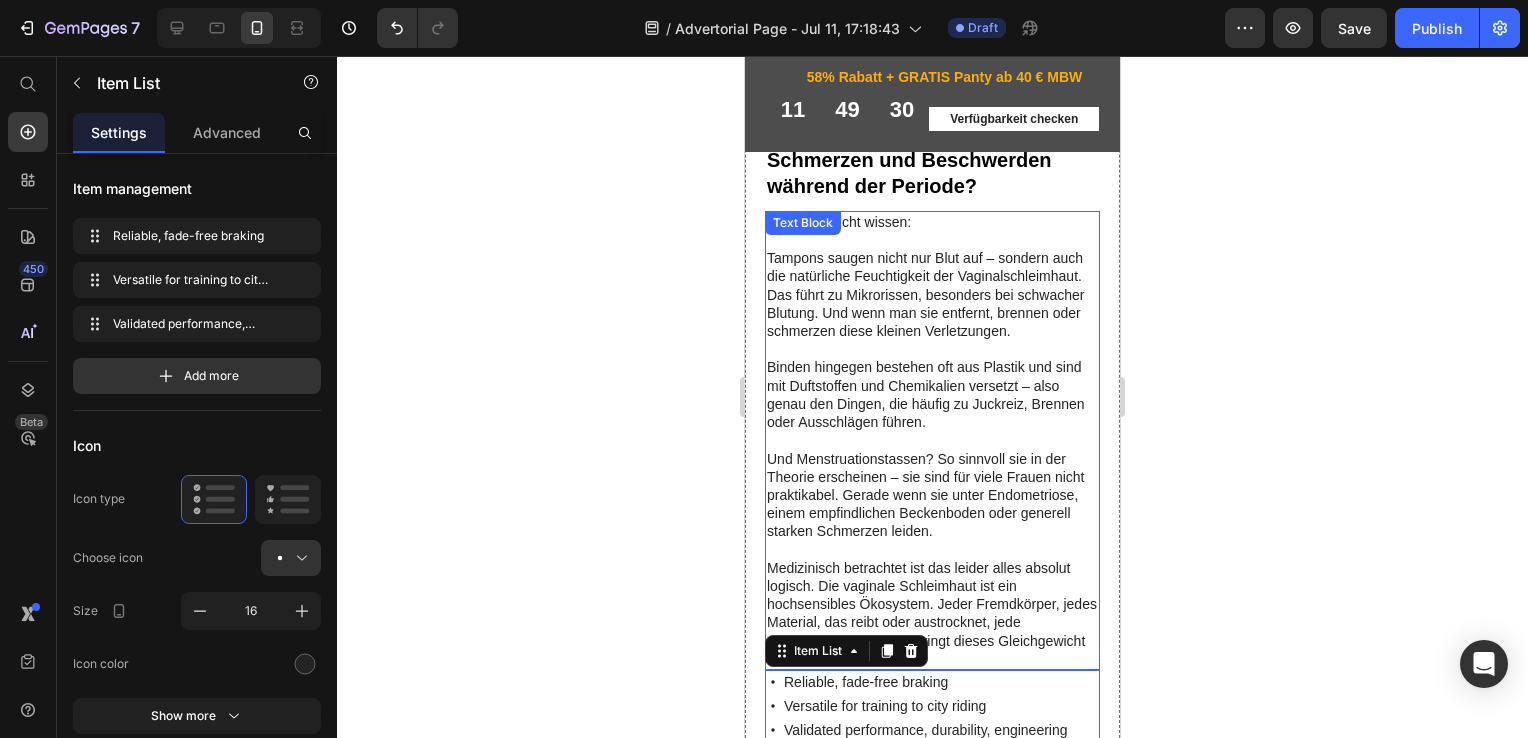 scroll, scrollTop: 3086, scrollLeft: 0, axis: vertical 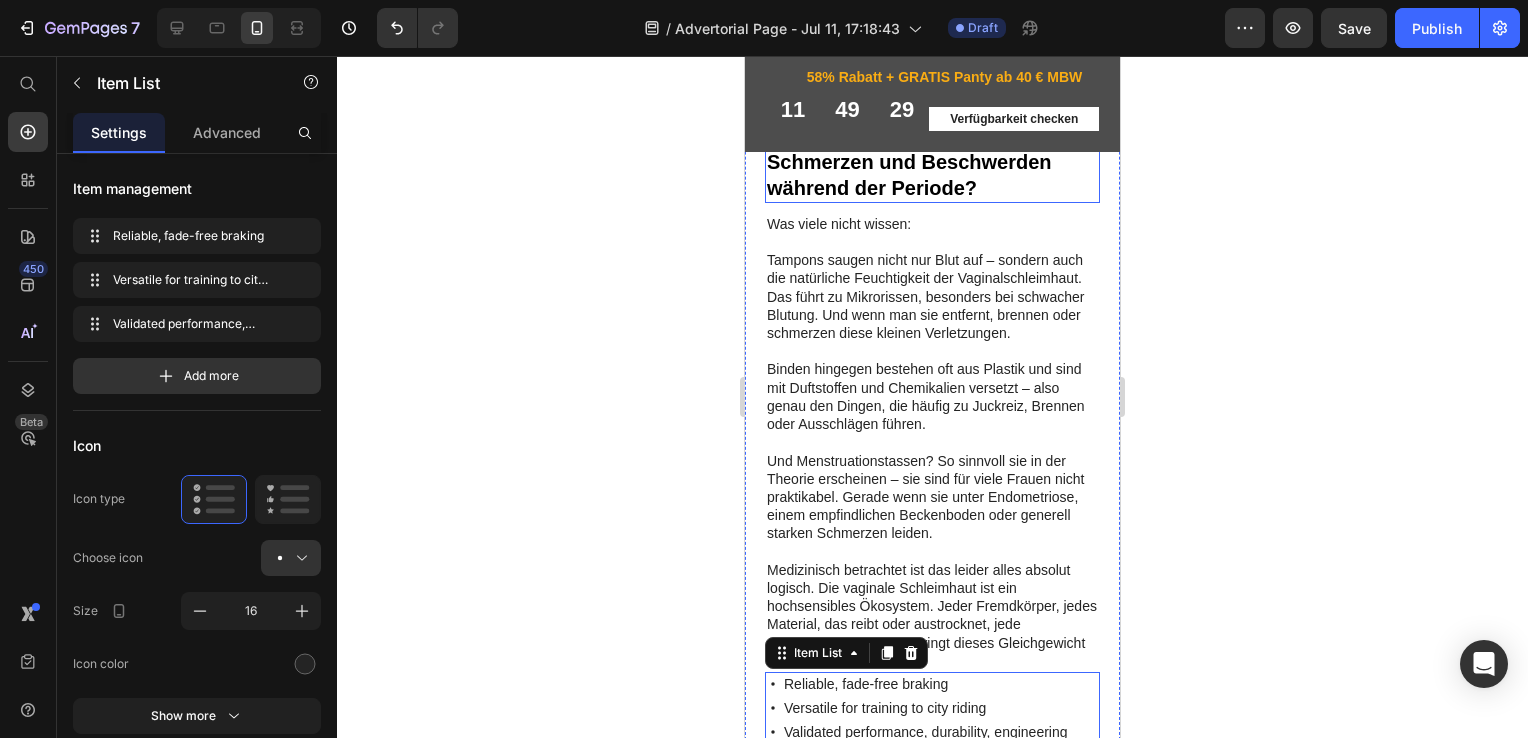 click on "Warum haben so viele Frauen Schmerzen und Beschwerden während der Periode?" at bounding box center [932, 180] 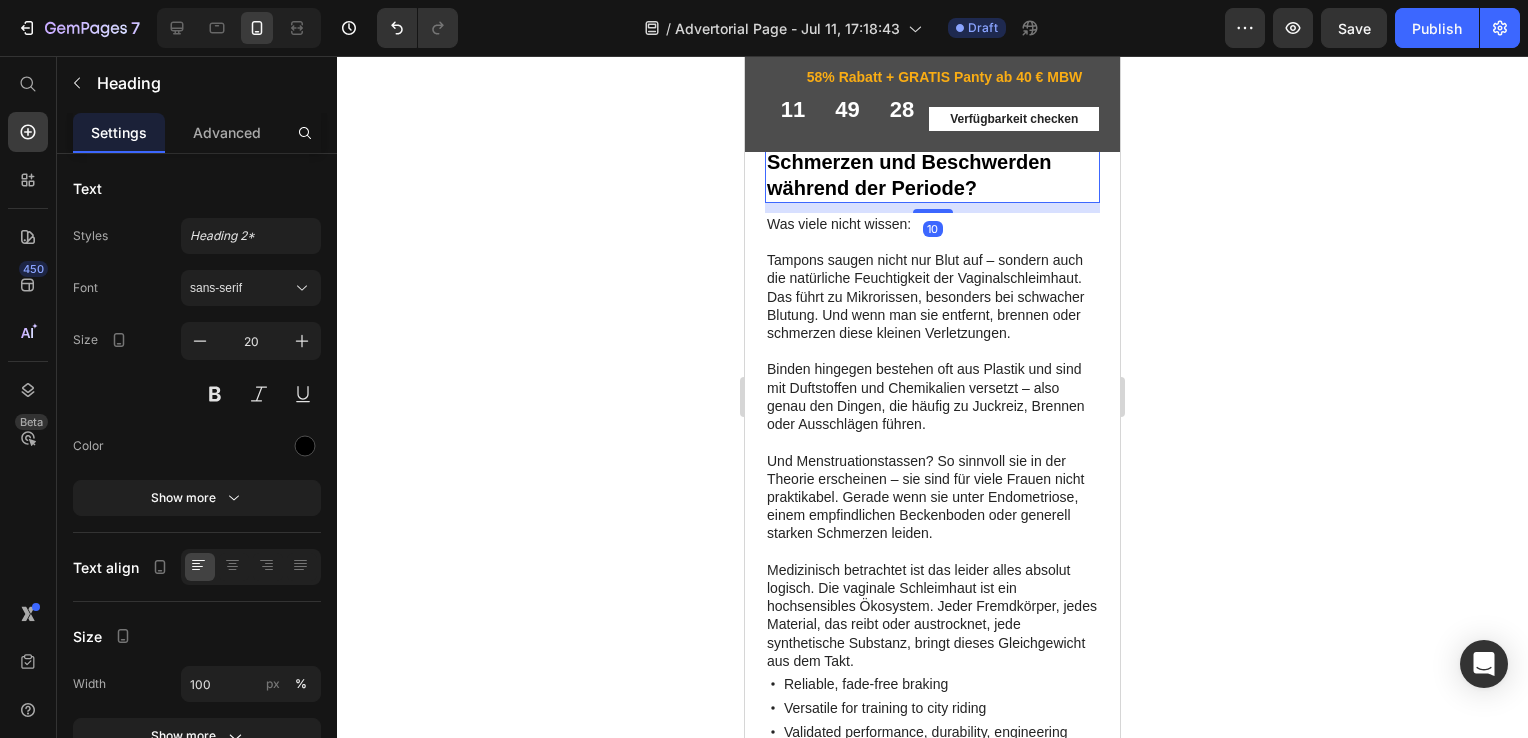 click on "Warum haben so viele Frauen Schmerzen und Beschwerden während der Periode?" at bounding box center [932, 180] 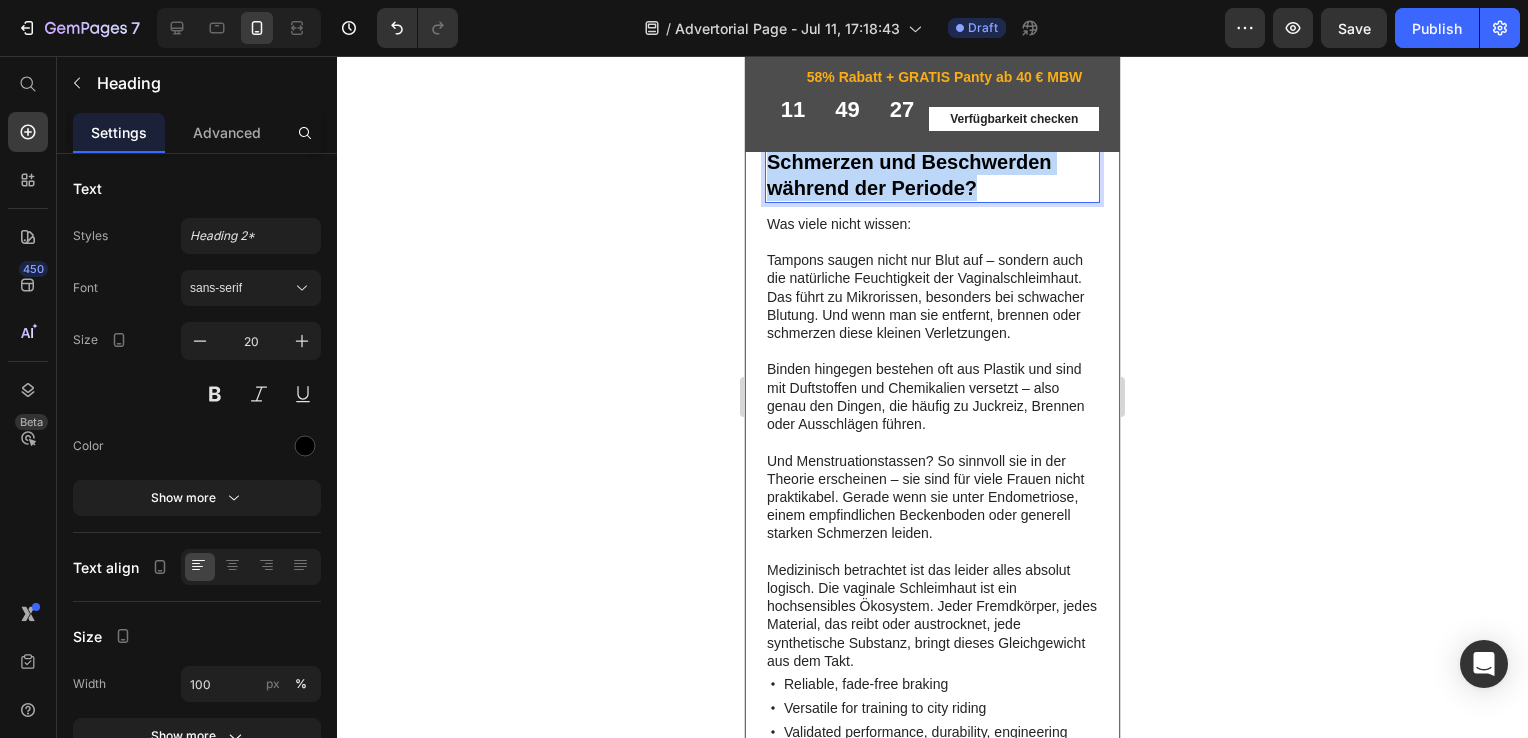 drag, startPoint x: 998, startPoint y: 250, endPoint x: 747, endPoint y: 197, distance: 256.5346 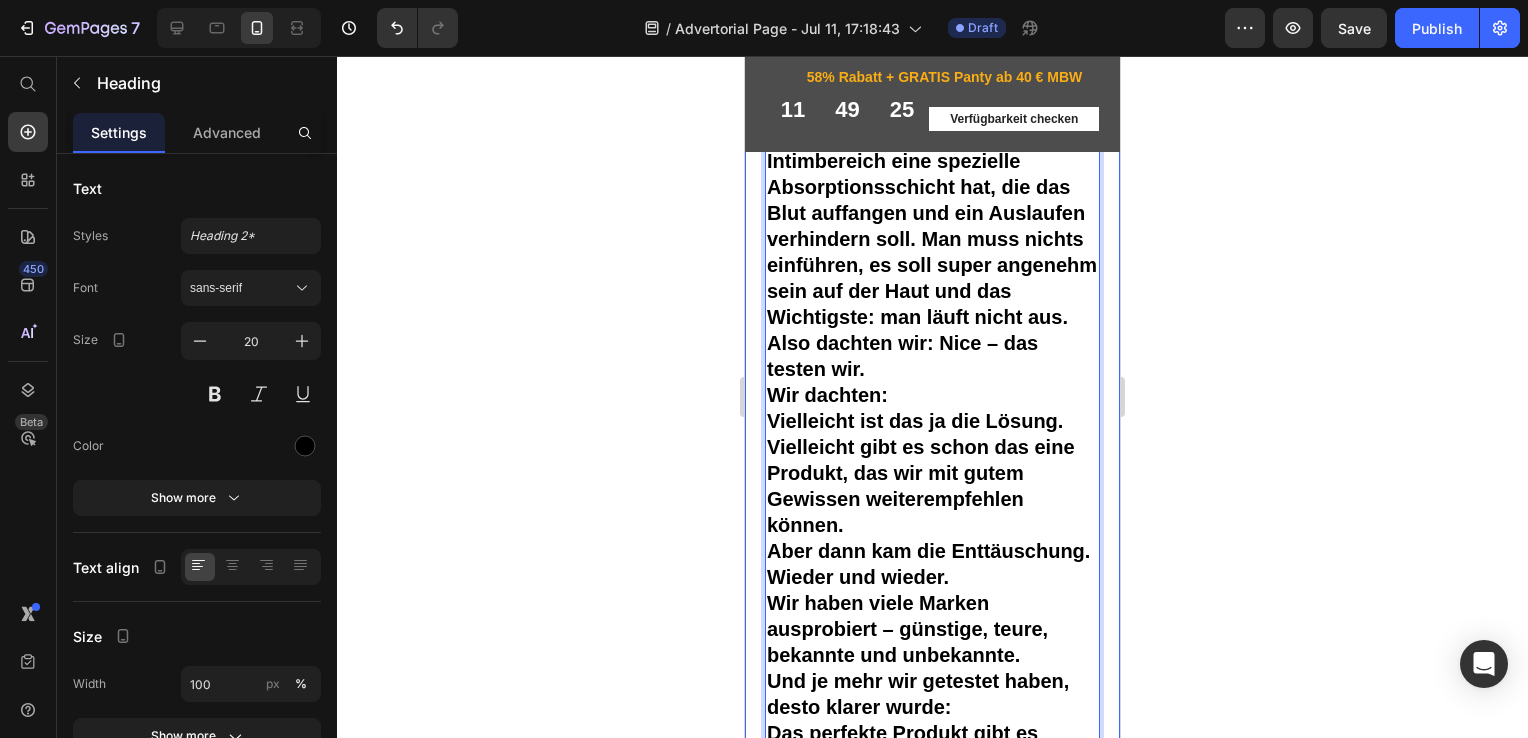 scroll, scrollTop: 3748, scrollLeft: 0, axis: vertical 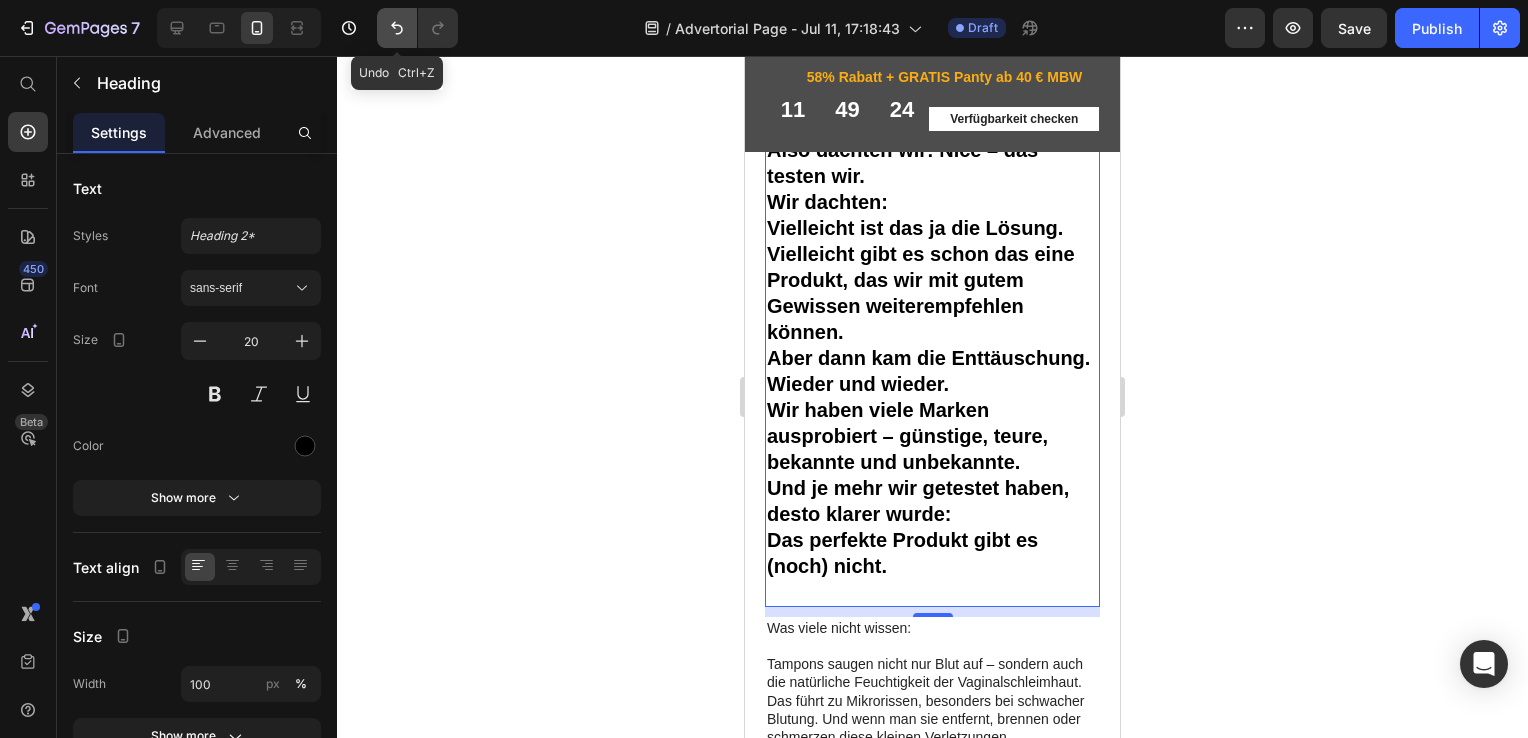 click 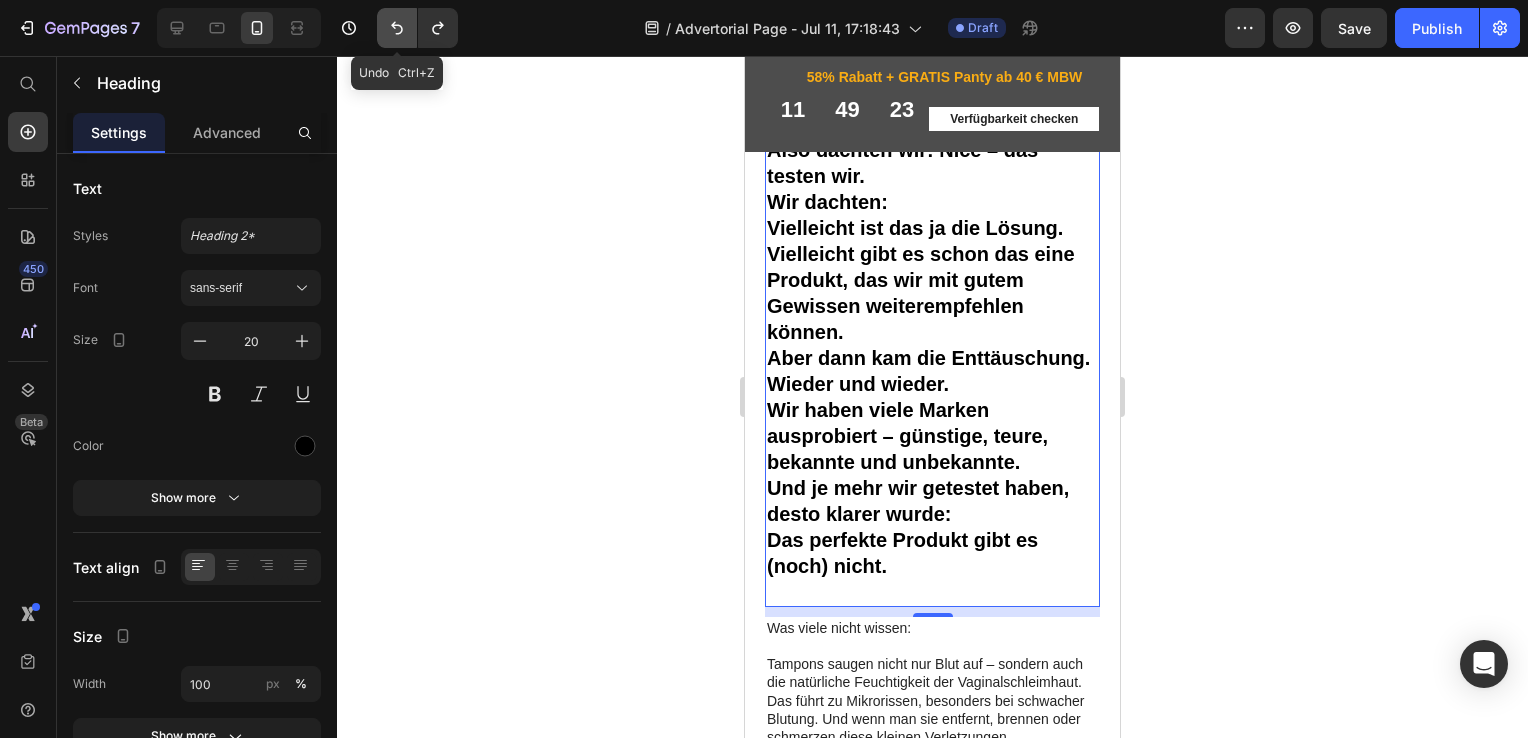 click 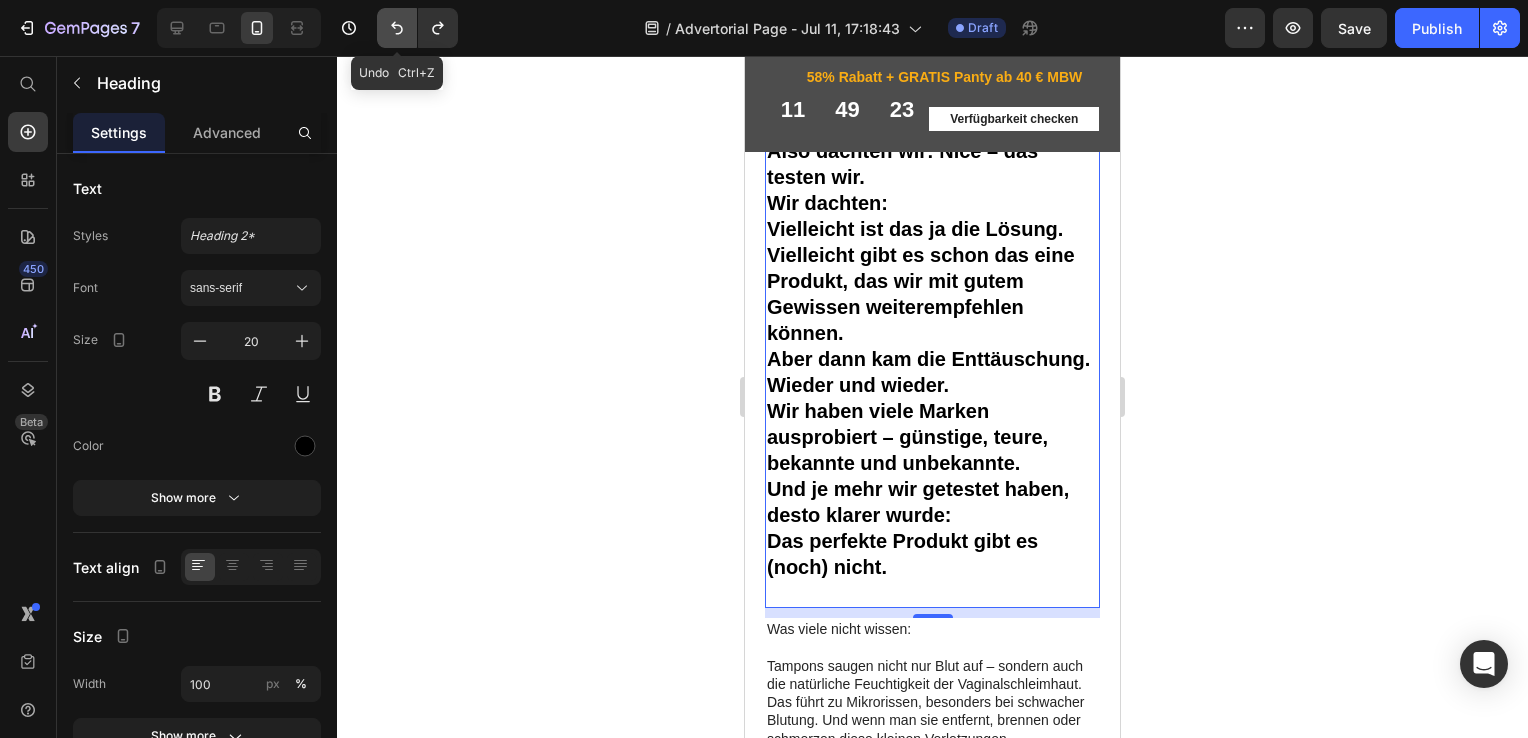 click 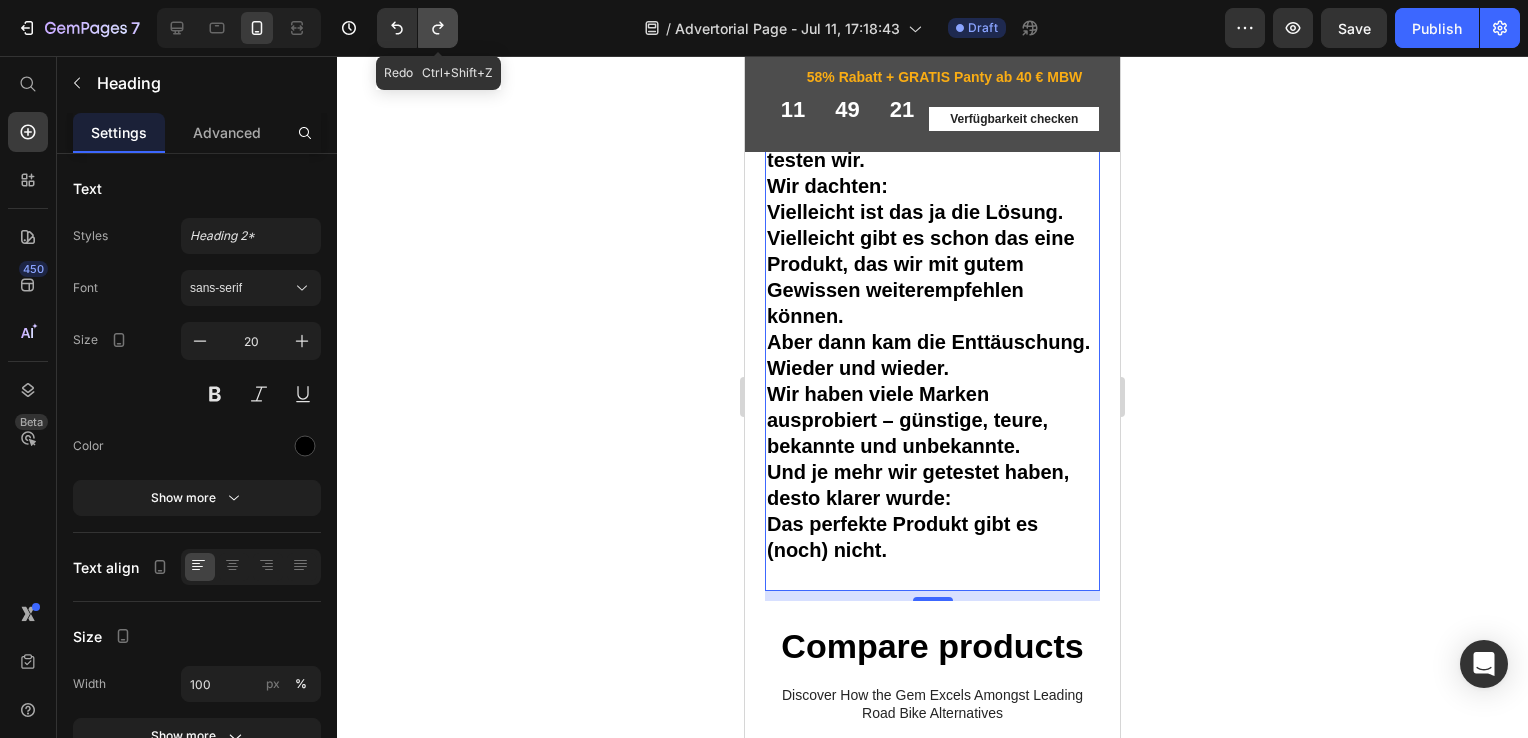 click 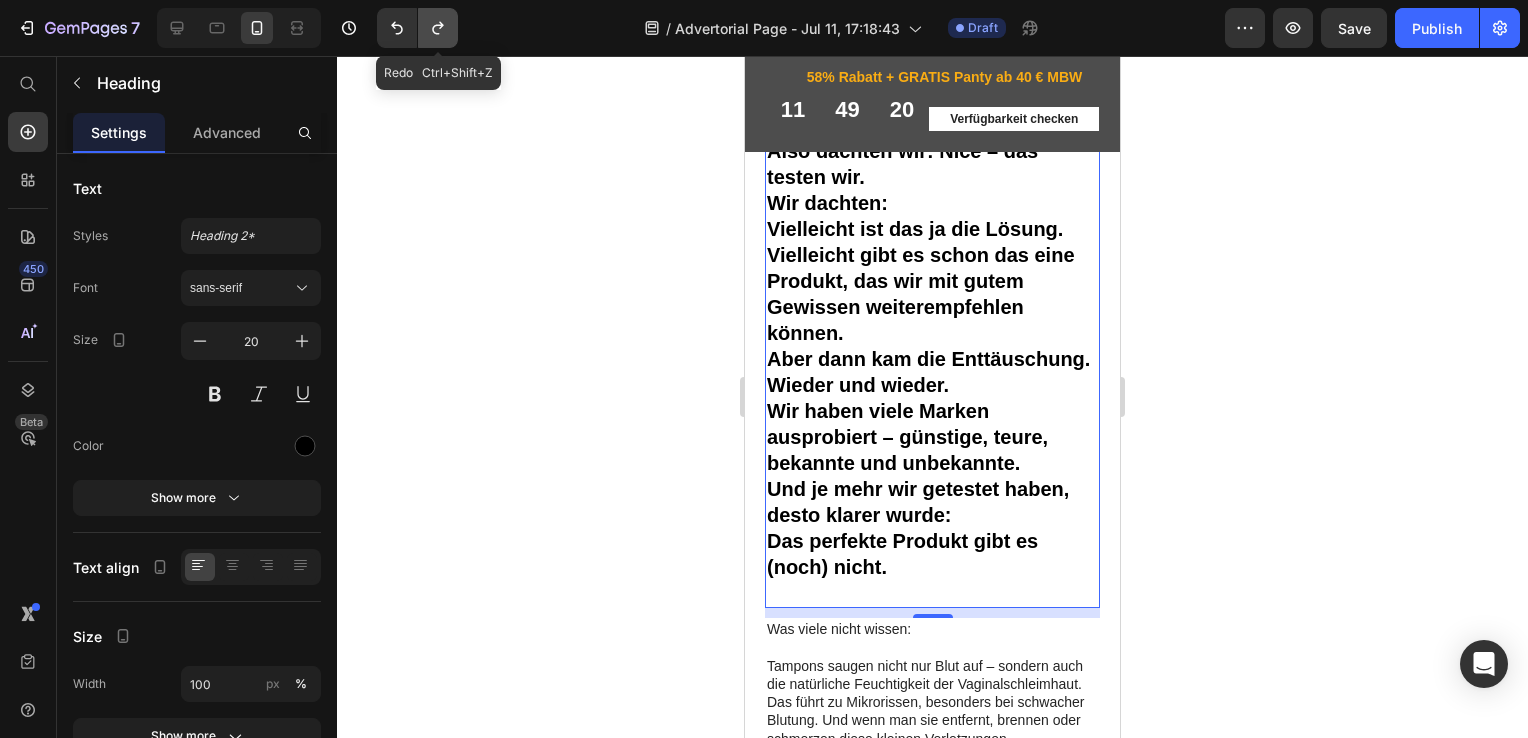 click 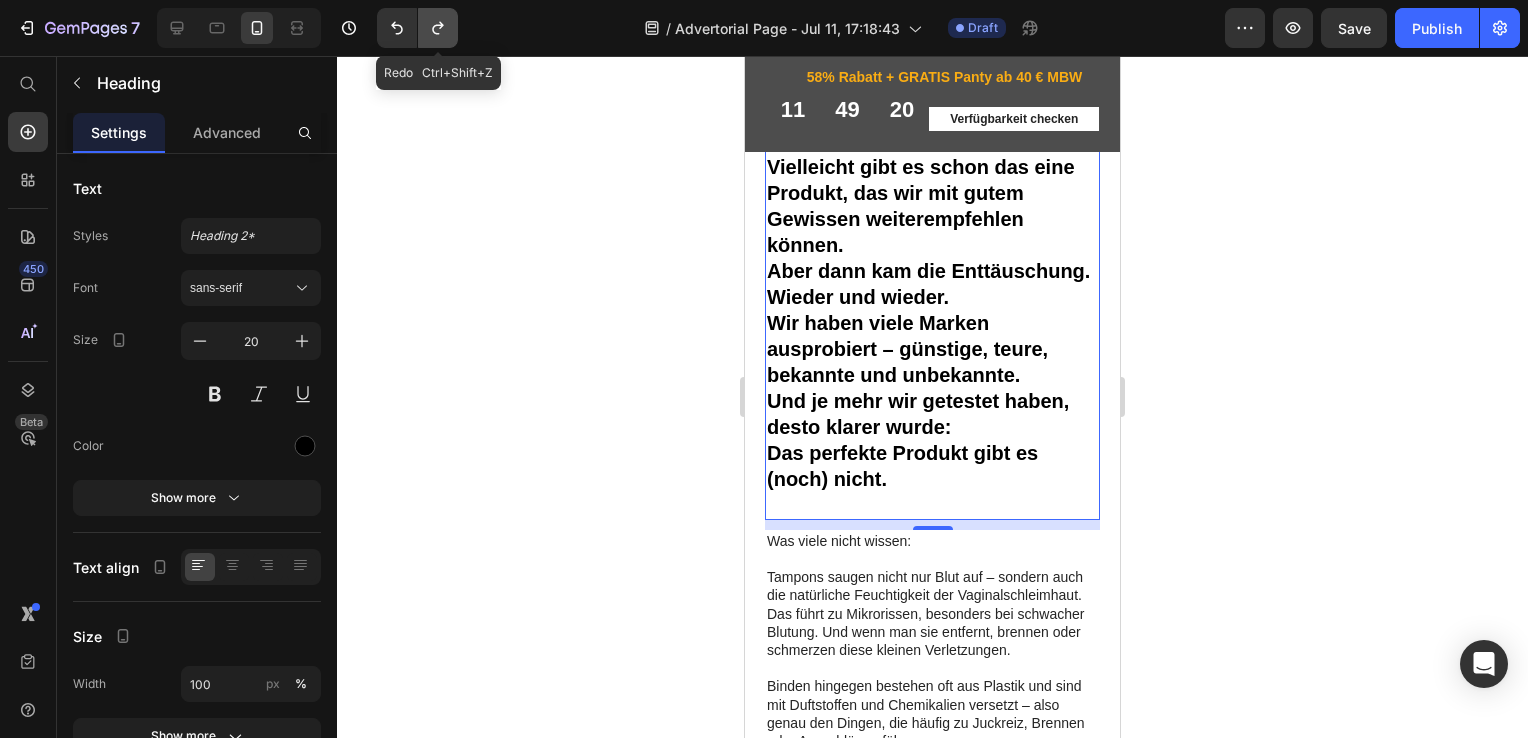 scroll, scrollTop: 3748, scrollLeft: 0, axis: vertical 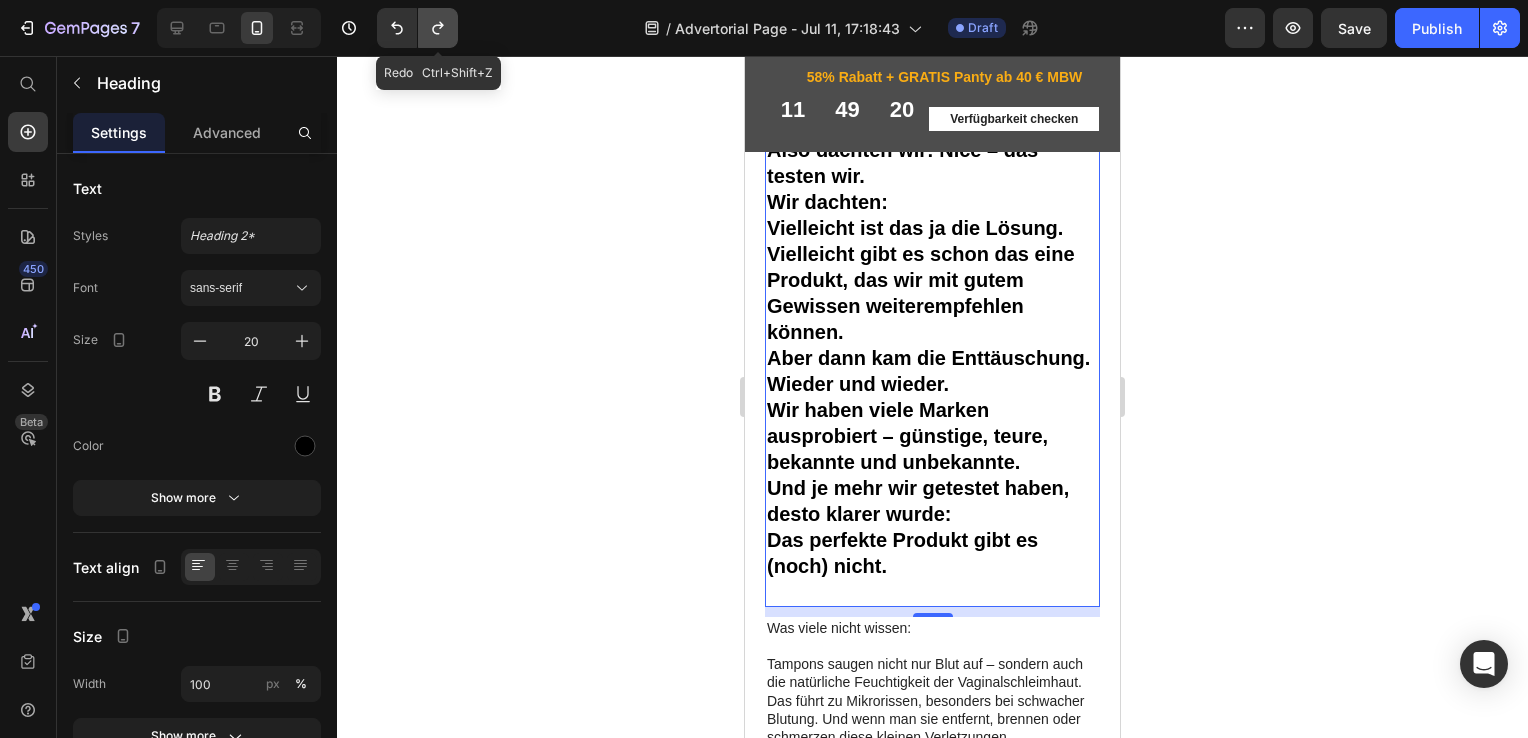 click 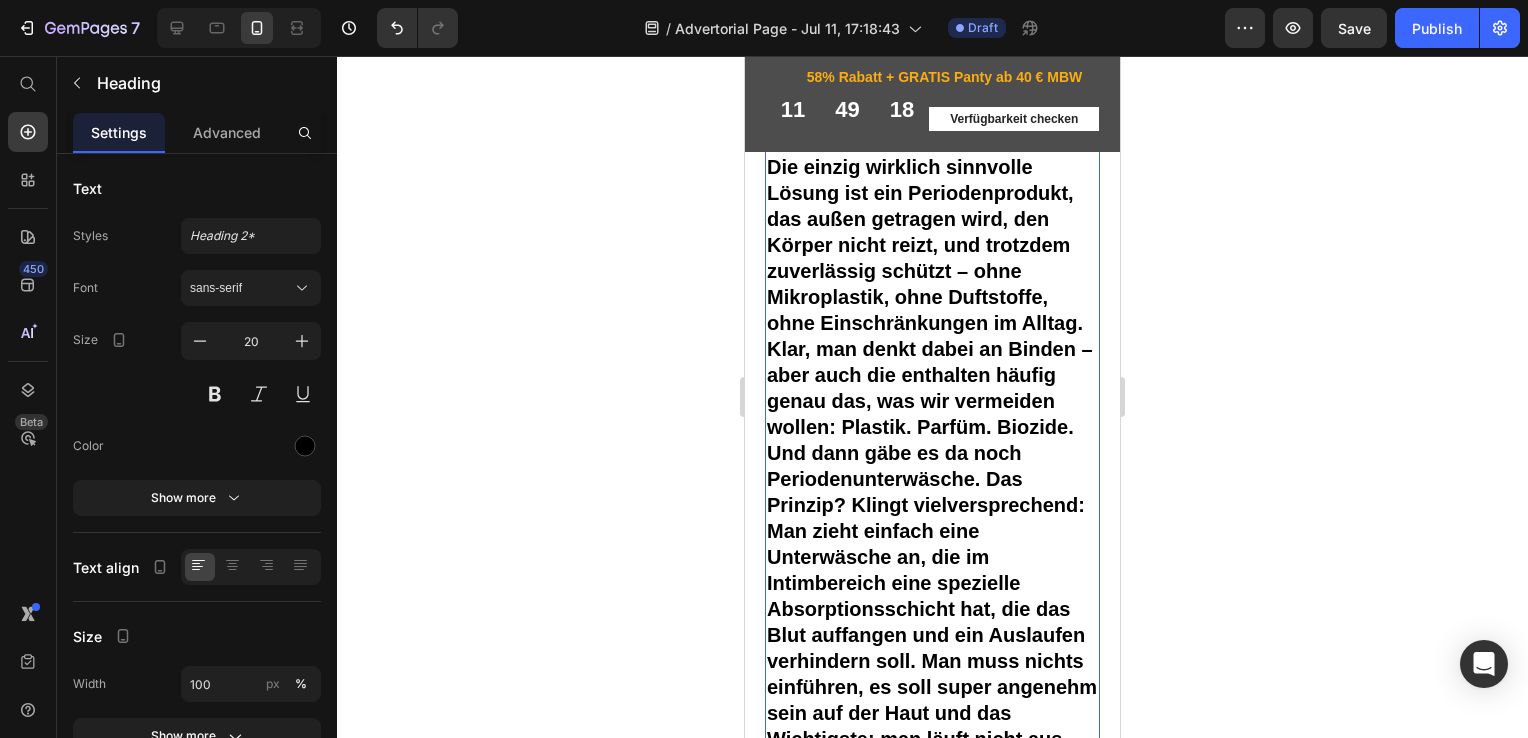 scroll, scrollTop: 3049, scrollLeft: 0, axis: vertical 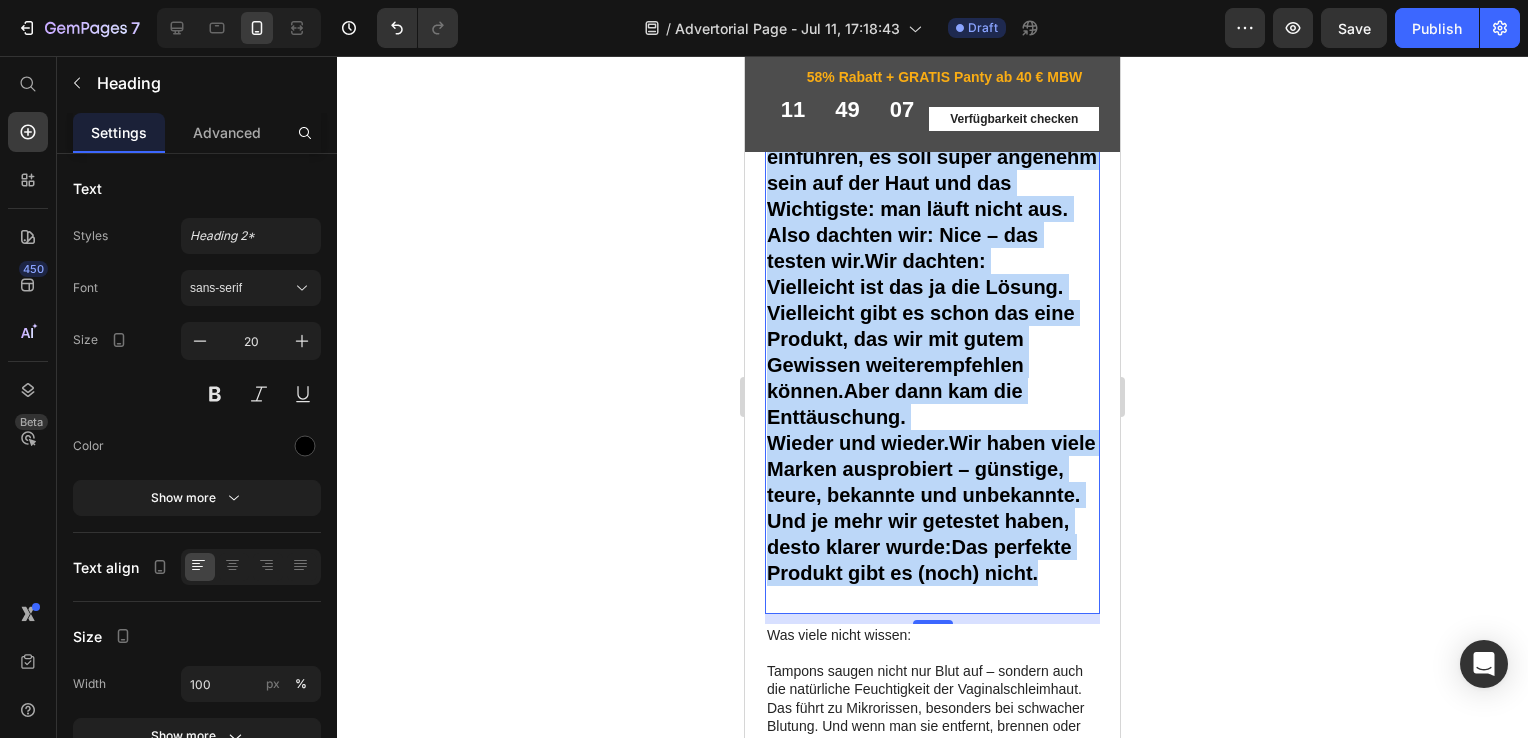 drag, startPoint x: 768, startPoint y: 313, endPoint x: 1040, endPoint y: 683, distance: 459.22107 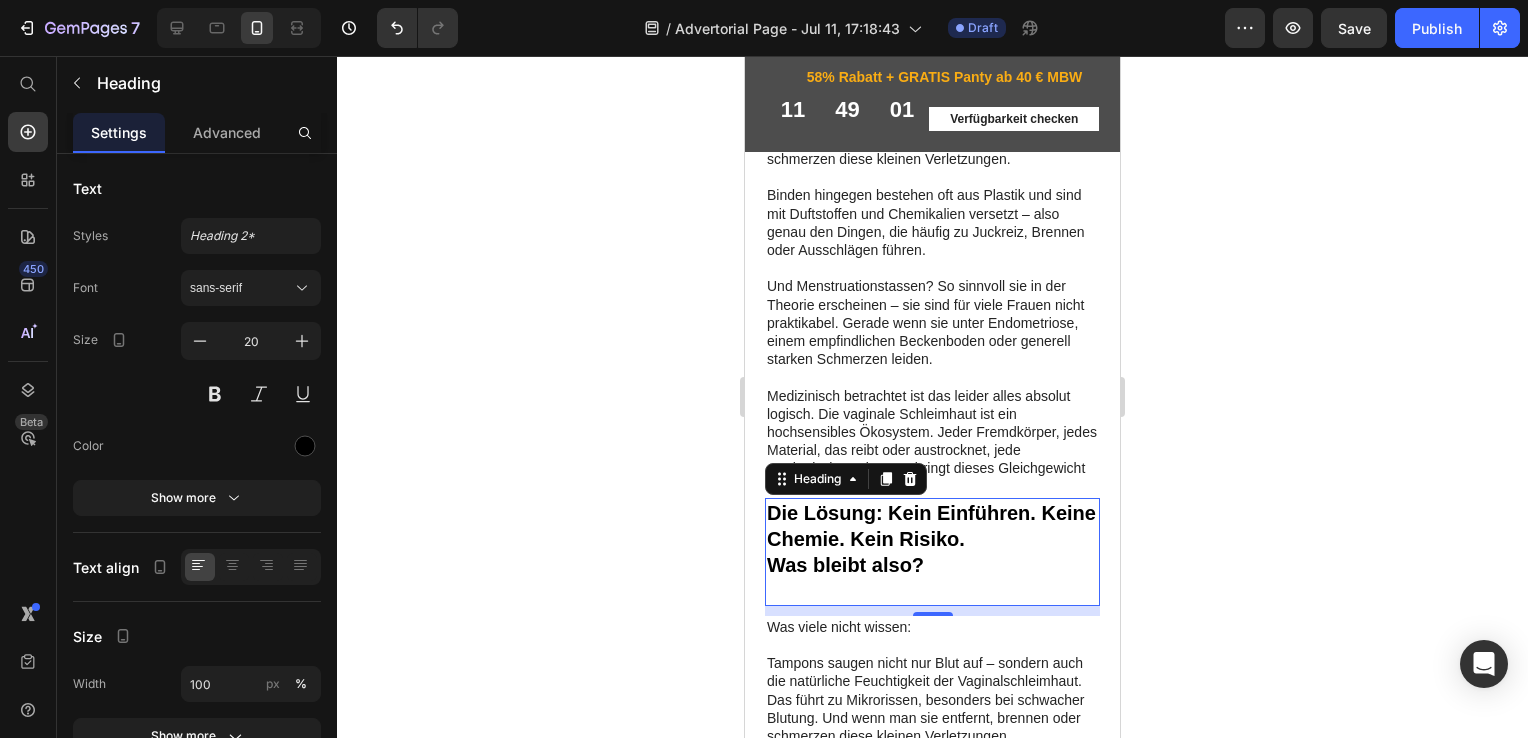 scroll, scrollTop: 2812, scrollLeft: 0, axis: vertical 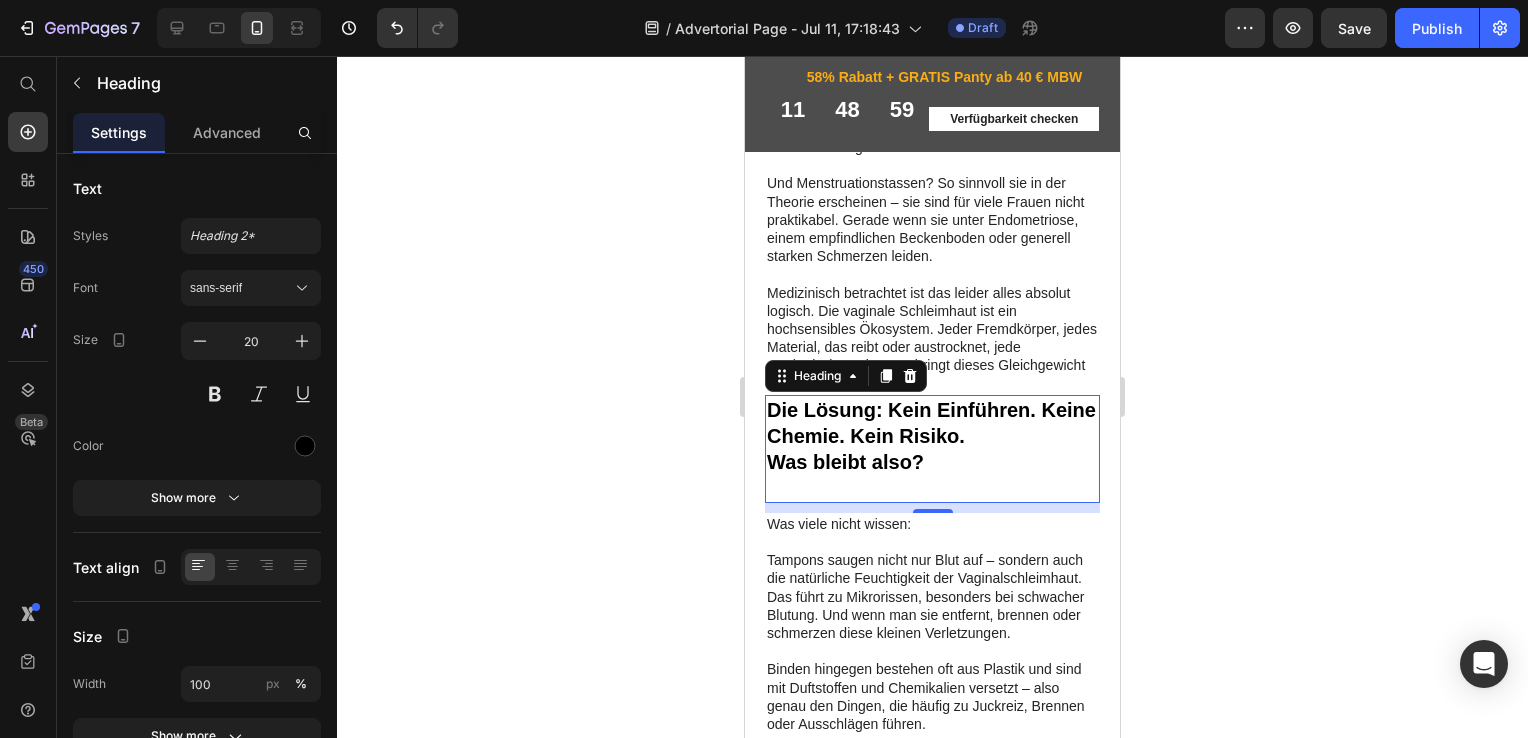 click on "Die Lösung: Kein Einführen. Keine Chemie. Kein Risiko. Was bleibt also?" at bounding box center (932, 467) 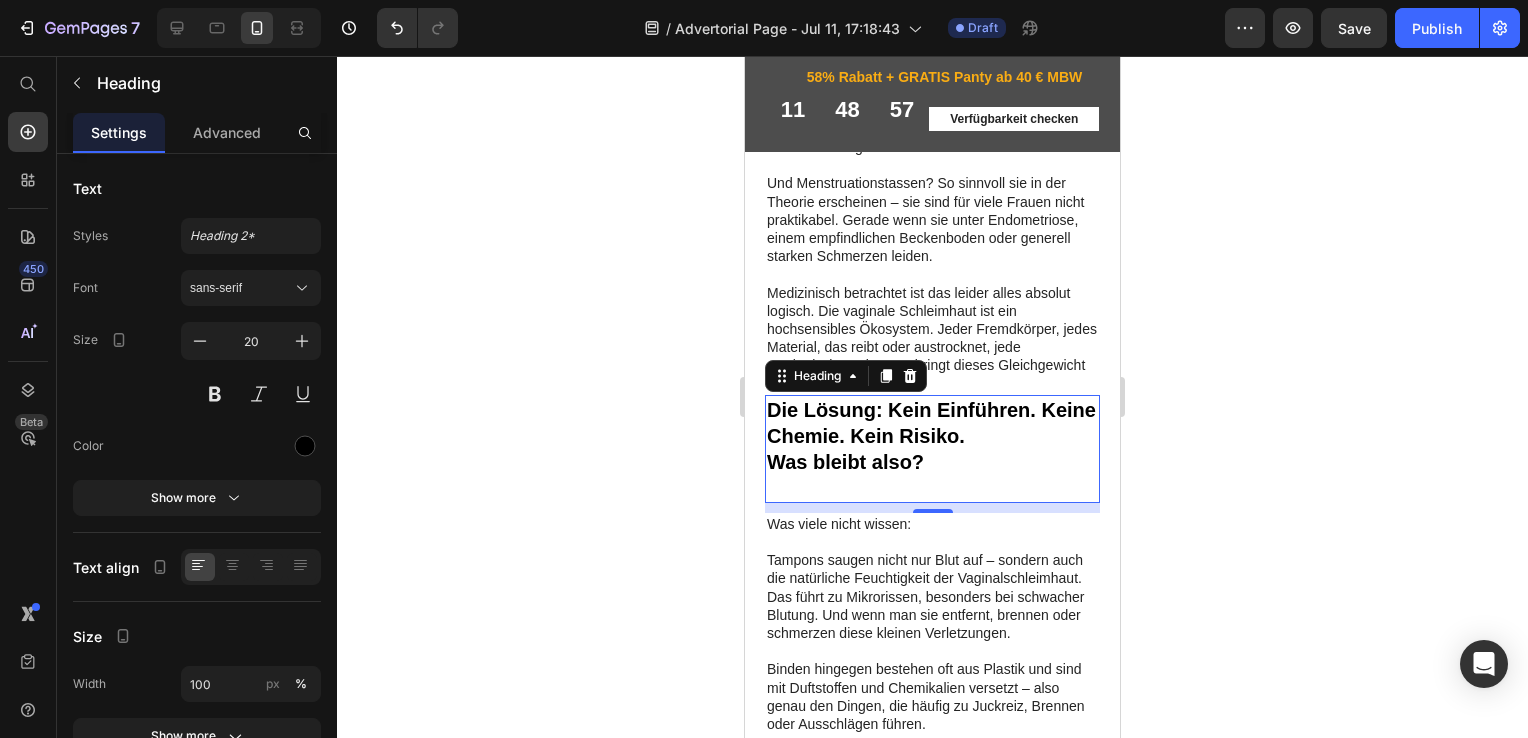 click on "Die Lösung: Kein Einführen. Keine Chemie. Kein Risiko. Was bleibt also?" at bounding box center [932, 467] 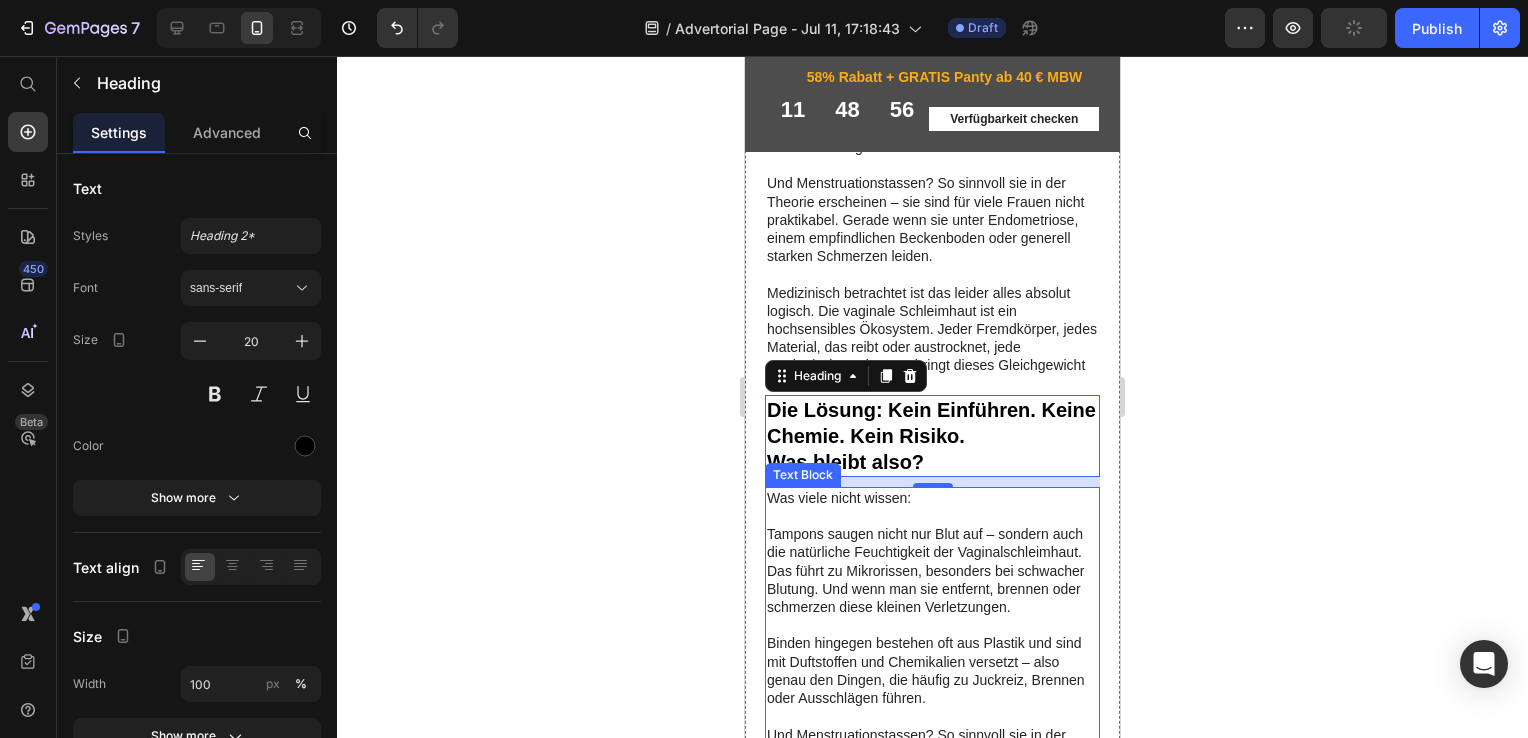 click on "Was viele nicht wissen: Tampons saugen nicht nur Blut auf – sondern auch die natürliche Feuchtigkeit der Vaginalschleimhaut. Das führt zu Mikrorissen, besonders bei schwacher Blutung. Und wenn man sie entfernt, brennen oder schmerzen diese kleinen Verletzungen. Binden hingegen bestehen oft aus Plastik und sind mit Duftstoffen und Chemikalien versetzt – also genau den Dingen, die häufig zu Juckreiz, Brennen oder Ausschlägen führen. Und Menstruationstassen? So sinnvoll sie in der Theorie erscheinen – sie sind für viele Frauen nicht praktikabel. Gerade wenn sie unter Endometriose, einem empfindlichen Beckenboden oder generell starken Schmerzen leiden. Medizinisch betrachtet ist das leider alles absolut logisch. Die vaginale Schleimhaut ist ein hochsensibles Ökosystem. Jeder Fremdkörper, jedes Material, das reibt oder austrocknet, jede synthetische Substanz, bringt dieses Gleichgewicht aus dem Takt." at bounding box center [932, 734] 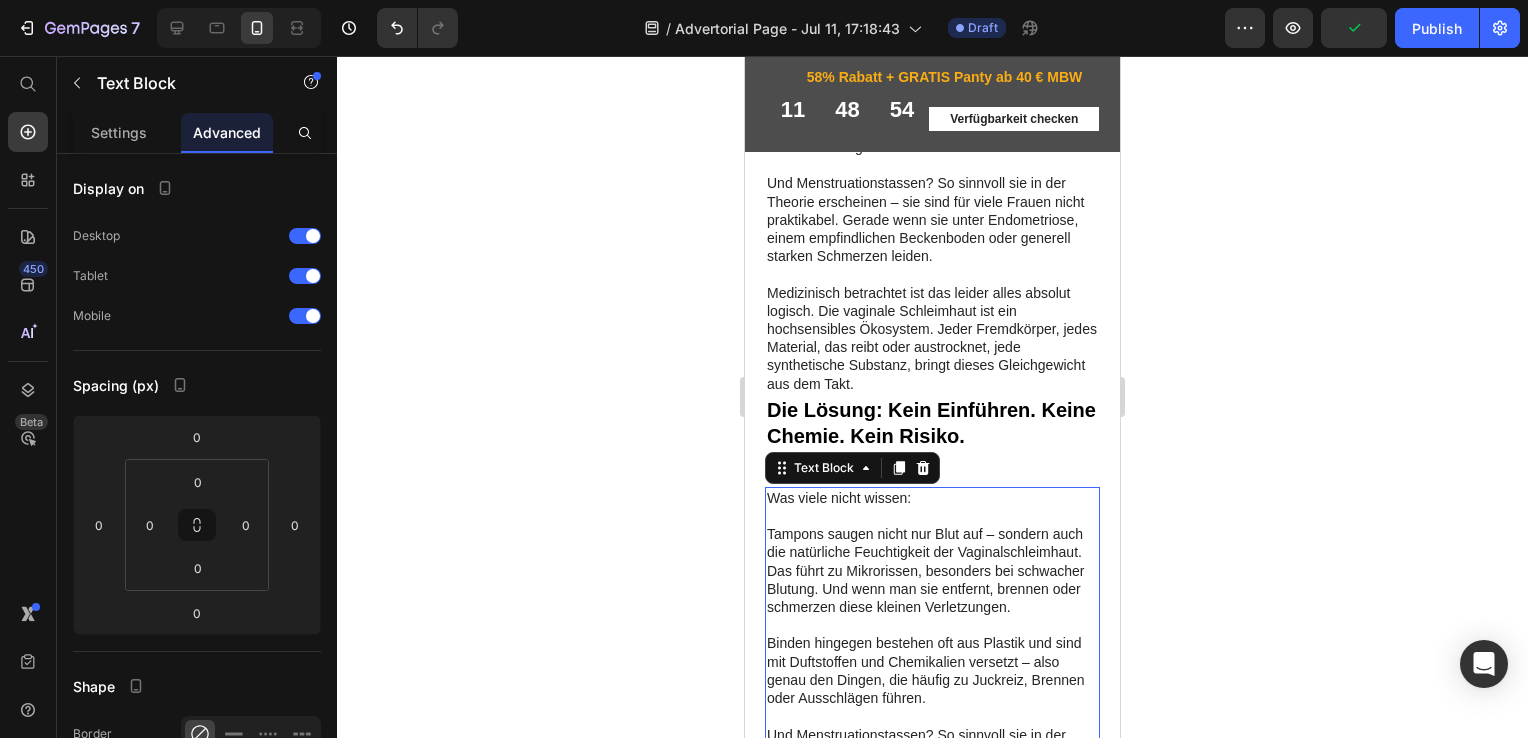 click on "Was viele nicht wissen: Tampons saugen nicht nur Blut auf – sondern auch die natürliche Feuchtigkeit der Vaginalschleimhaut. Das führt zu Mikrorissen, besonders bei schwacher Blutung. Und wenn man sie entfernt, brennen oder schmerzen diese kleinen Verletzungen. Binden hingegen bestehen oft aus Plastik und sind mit Duftstoffen und Chemikalien versetzt – also genau den Dingen, die häufig zu Juckreiz, Brennen oder Ausschlägen führen. Und Menstruationstassen? So sinnvoll sie in der Theorie erscheinen – sie sind für viele Frauen nicht praktikabel. Gerade wenn sie unter Endometriose, einem empfindlichen Beckenboden oder generell starken Schmerzen leiden. Medizinisch betrachtet ist das leider alles absolut logisch. Die vaginale Schleimhaut ist ein hochsensibles Ökosystem. Jeder Fremdkörper, jedes Material, das reibt oder austrocknet, jede synthetische Substanz, bringt dieses Gleichgewicht aus dem Takt." at bounding box center (932, 734) 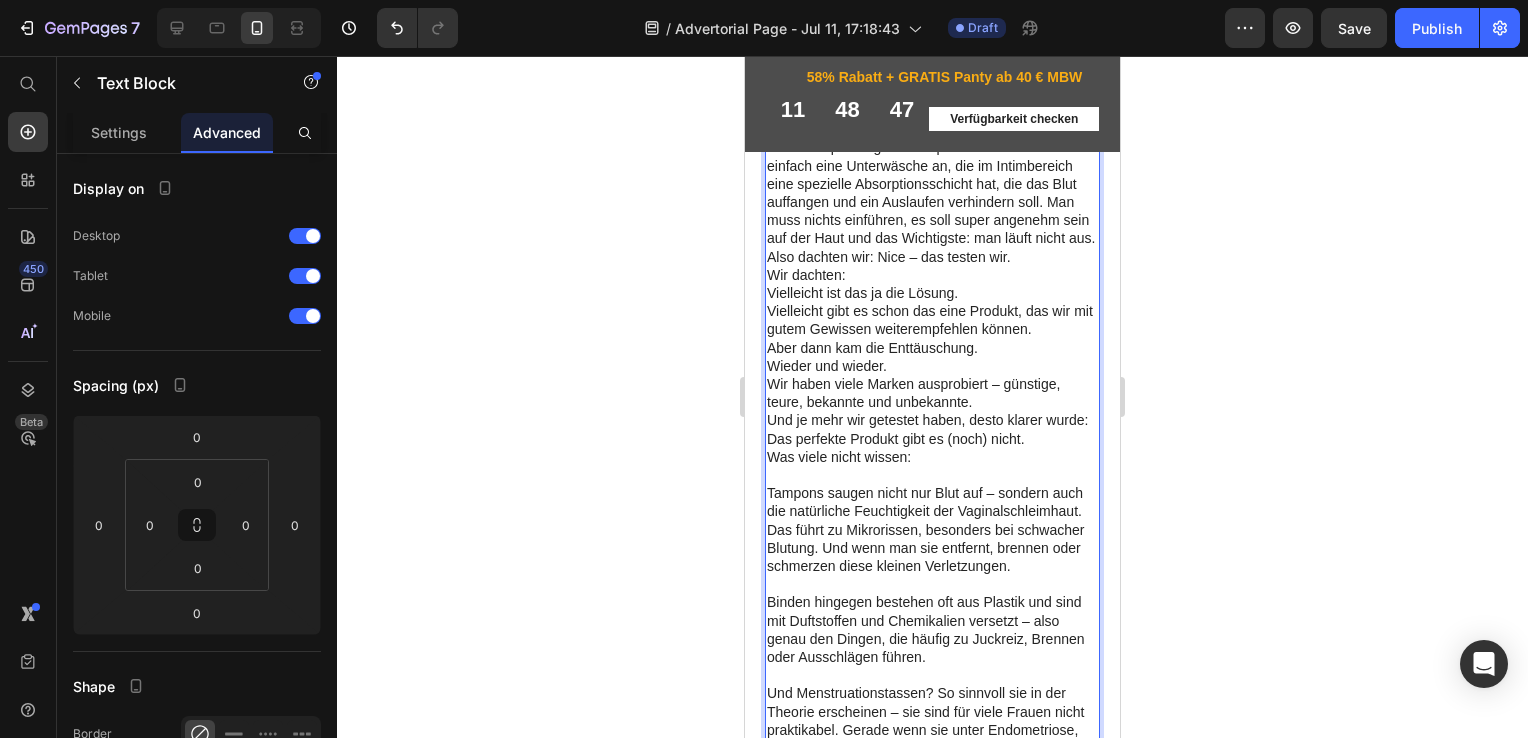 scroll, scrollTop: 3388, scrollLeft: 0, axis: vertical 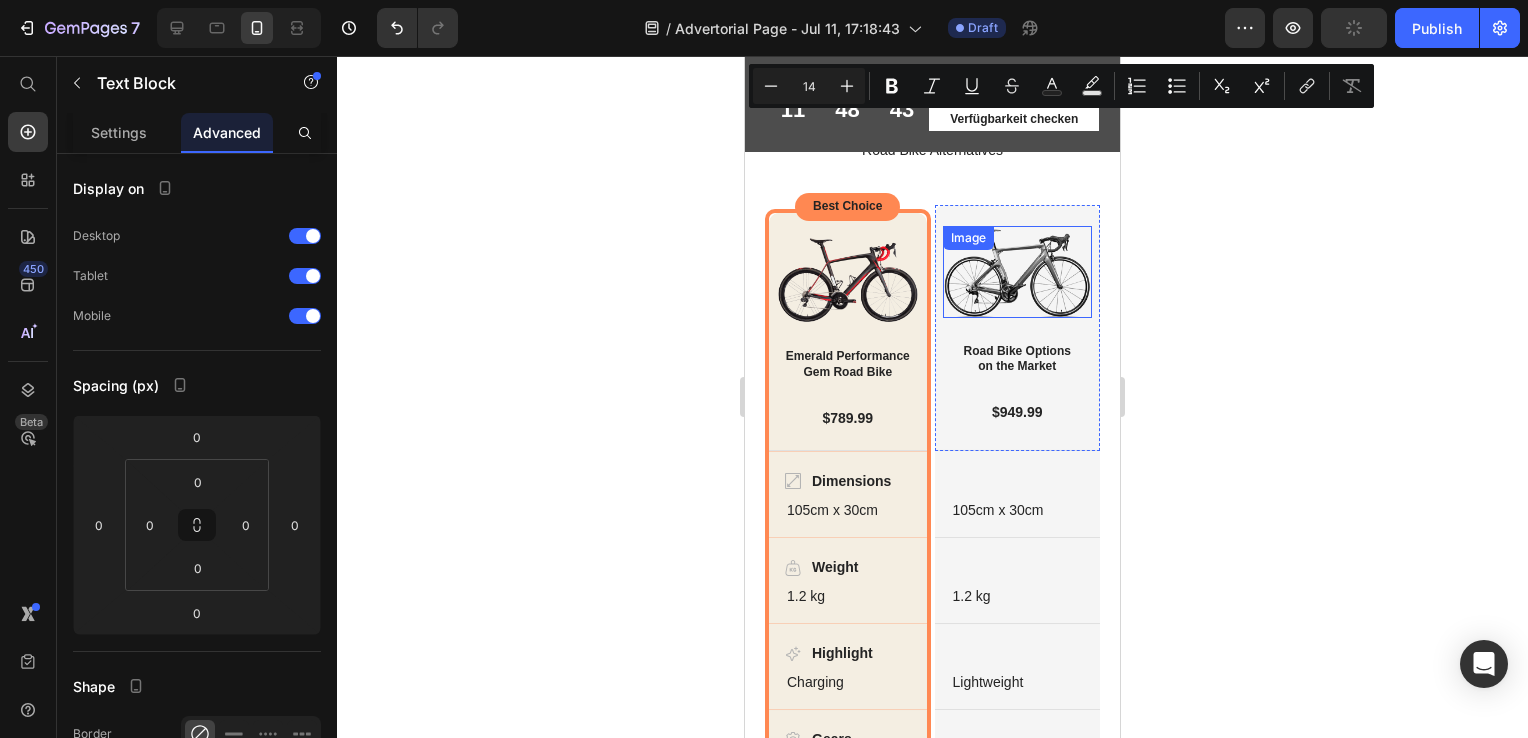 drag, startPoint x: 769, startPoint y: 546, endPoint x: 1020, endPoint y: 362, distance: 311.21857 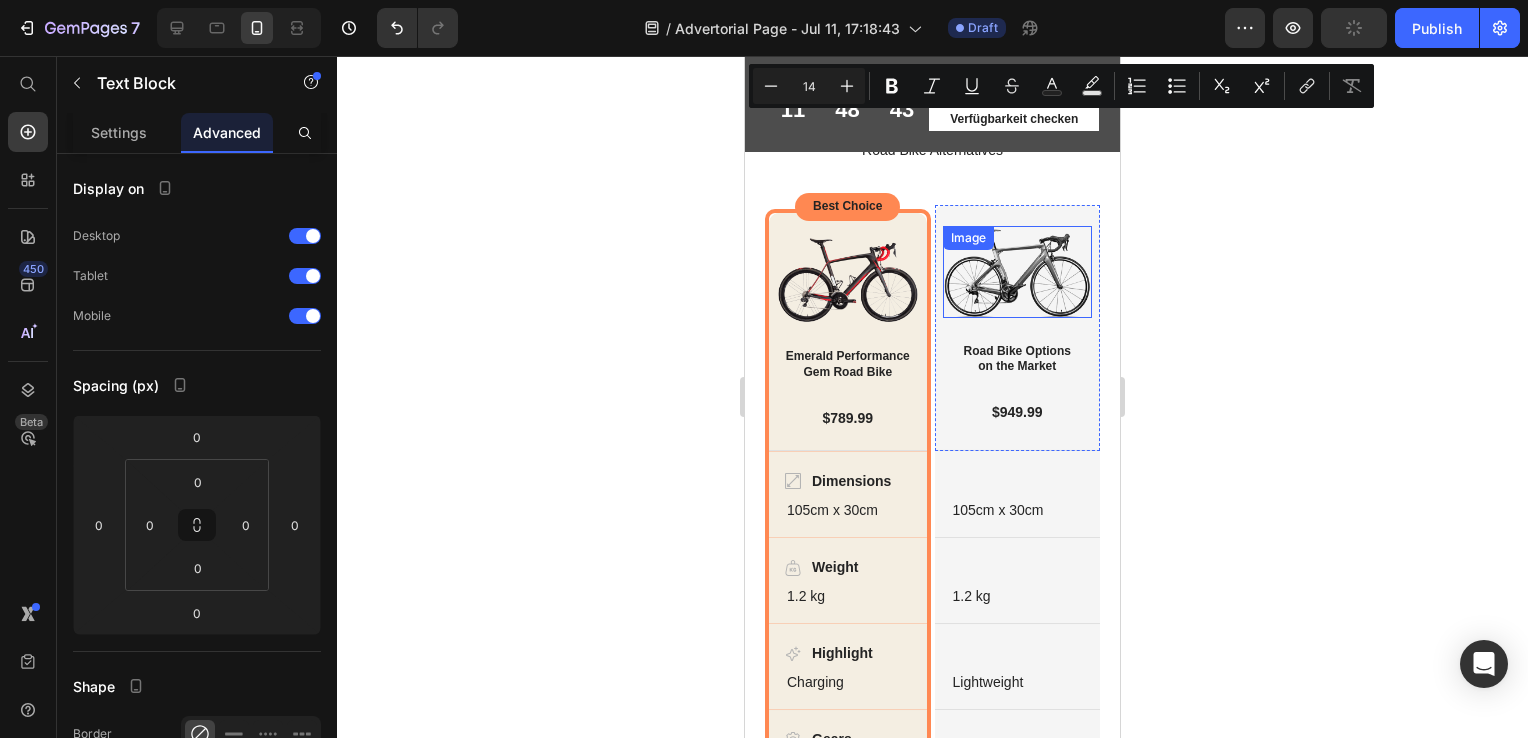 click on "DAS ist der beste Weg, um Schmerzen beim Einführen, Scheidentrockenheit und Juckreiz während der Periode loszuwerden Heading Wenn du unter Periodenschmerzen, Scheidentrockenheit oder Juckreiz   während deiner Tage leidest, dann lies diesen Artikel unbedingt bis zum Ende.   Und gleich vorweg gesagt: Kauf dir nie wieder Tampons oder Binden! Text Block Row Image Veröffentlicht:  24. Juni 2025 Isabelle Doczy, Krankenpflegerin Text Block Row Image 01 Day Text Block Row Image 20 Days Text Block Row Image 01 Day Text Block Row Image 20 Days Text Block Row Row Hallo, ich bin Isabelle Doczy, diplomierte Gesundheits- und Krankenpflegerin und arbeite auf einer Neonatologie, wo ich frischgebackene Mütter und ihre Neugeborenen direkt nach der Geburt betreue.   Und obwohl die Themen Geburt und Stillen im Vordergrund stehen, kommt bei den Gesprächen mit den Frauen immer wieder ein anderes Thema auf: die Periode.   Nicht selten geht es um vor allem um die Angst, wieder Tampons oder Binden verwenden zu müssen." at bounding box center [932, 1148] 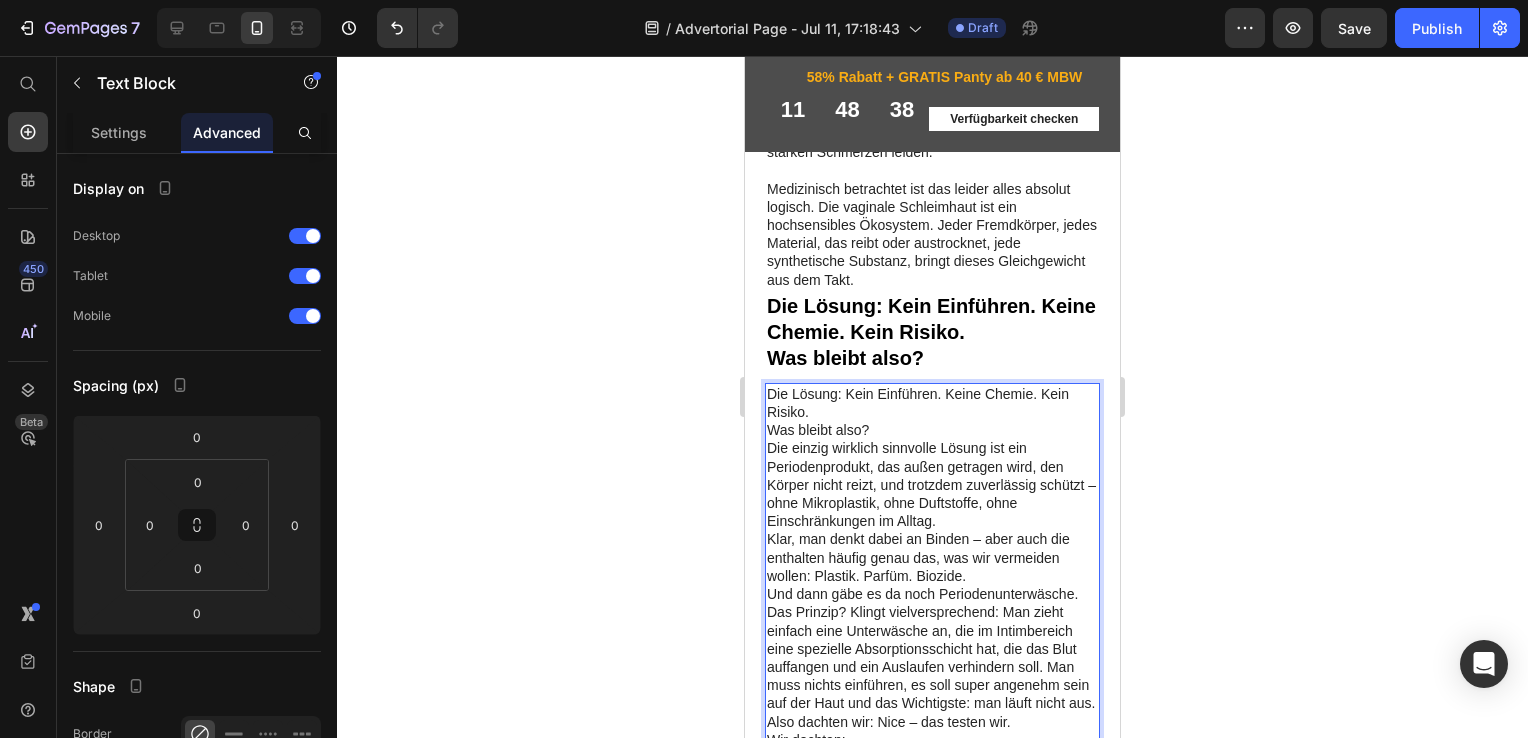 scroll, scrollTop: 3045, scrollLeft: 0, axis: vertical 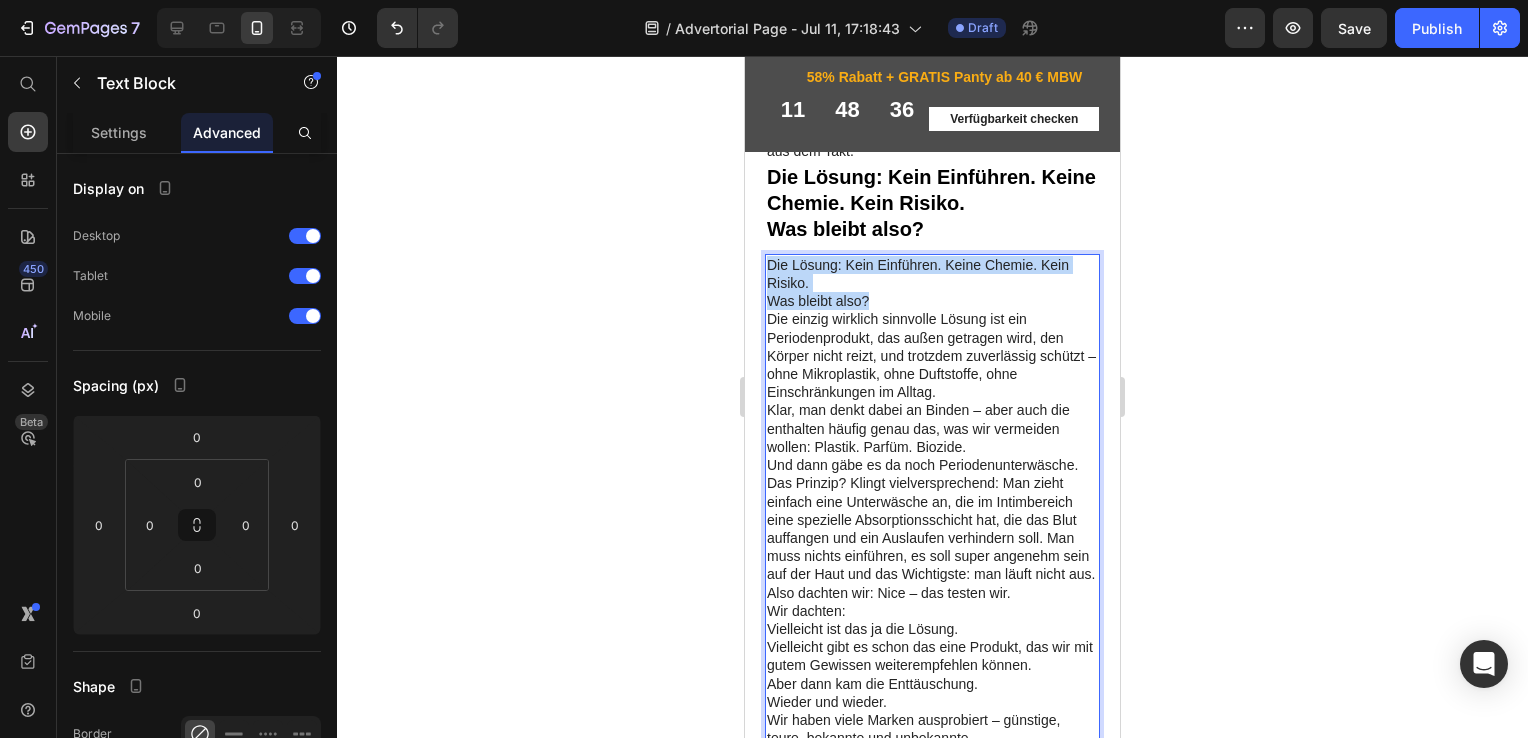 drag, startPoint x: 872, startPoint y: 362, endPoint x: 768, endPoint y: 327, distance: 109.73149 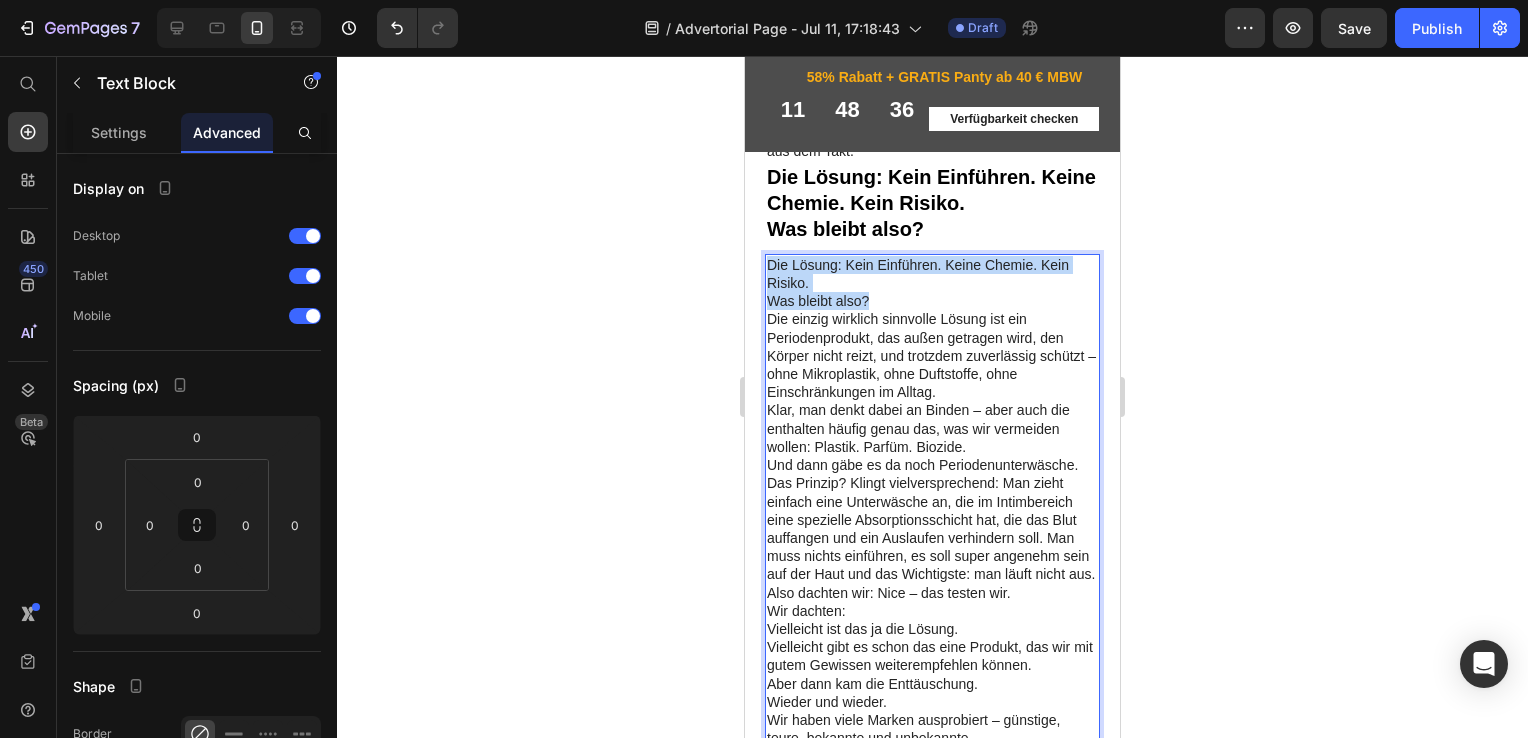 click on "Die Lösung: Kein Einführen. Keine Chemie. Kein Risiko. Was bleibt also? Die einzig wirklich sinnvolle Lösung ist ein Periodenprodukt, das außen getragen wird, den Körper nicht reizt, und trotzdem zuverlässig schützt – ohne Mikroplastik, ohne Duftstoffe, ohne Einschränkungen im Alltag. Klar, man denkt dabei an Binden – aber auch die enthalten häufig genau das, was wir vermeiden wollen: Plastik. Parfüm. Biozide. Und dann gäbe es da noch Periodenunterwäsche. Das Prinzip? Klingt vielversprechend: Man zieht einfach eine Unterwäsche an, die im Intimbereich eine spezielle Absorptionsschicht hat, die das Blut auffangen und ein Auslaufen verhindern soll. Man muss nichts einführen, es soll super angenehm sein auf der Haut und das Wichtigste: man läuft nicht aus. Also dachten wir: Nice – das testen wir." at bounding box center (932, 447) 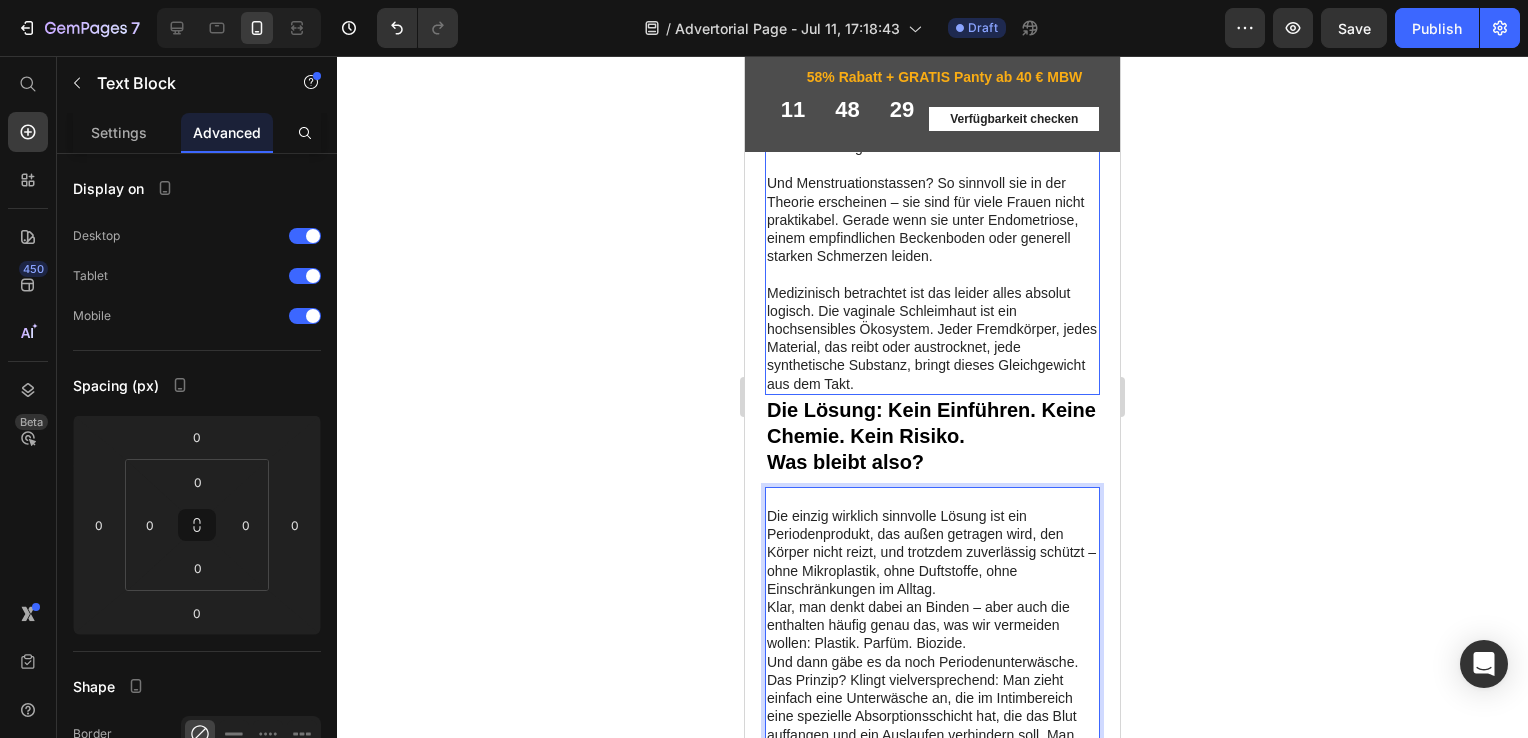 scroll, scrollTop: 2798, scrollLeft: 0, axis: vertical 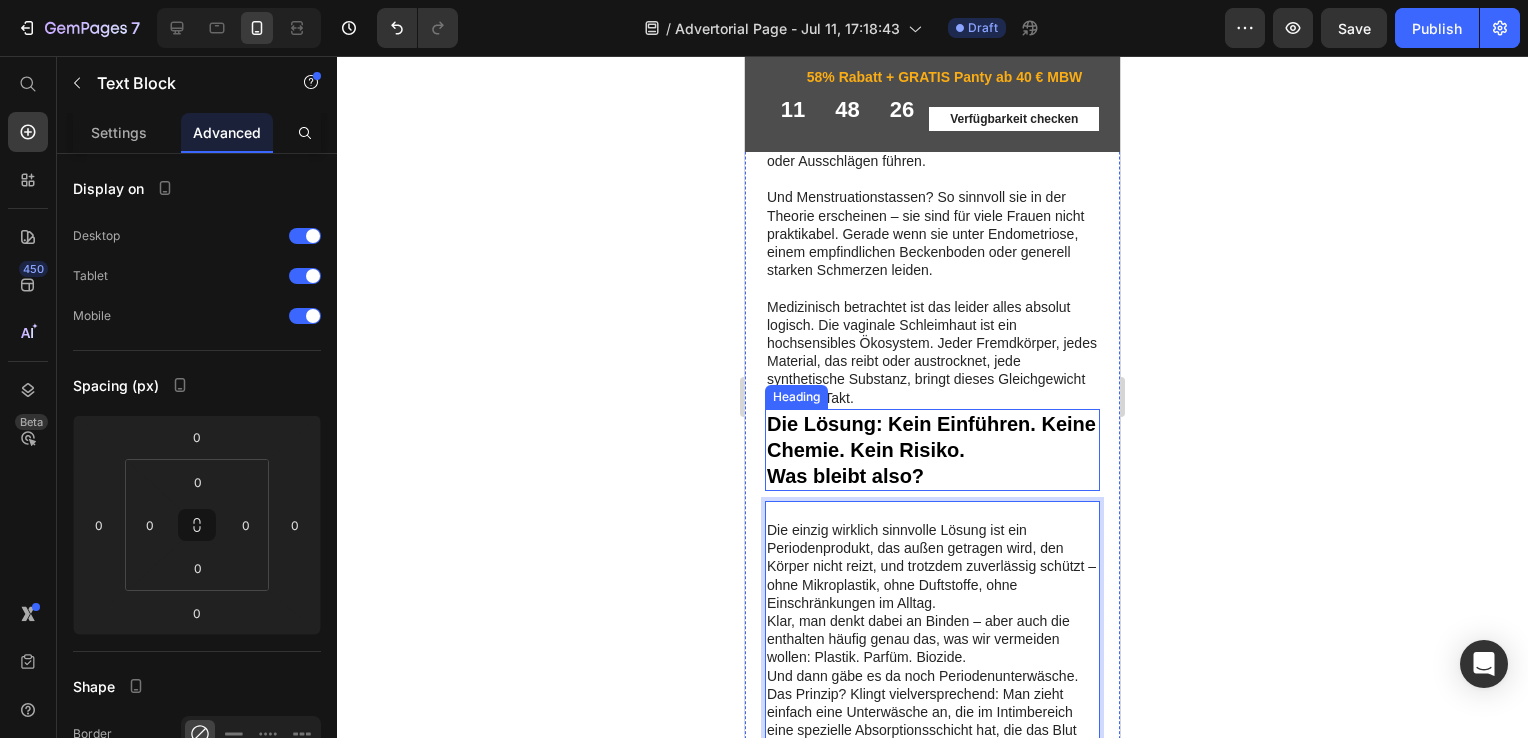 click on "Die Lösung: Kein Einführen. Keine Chemie. Kein Risiko. Was bleibt also?" at bounding box center [932, 468] 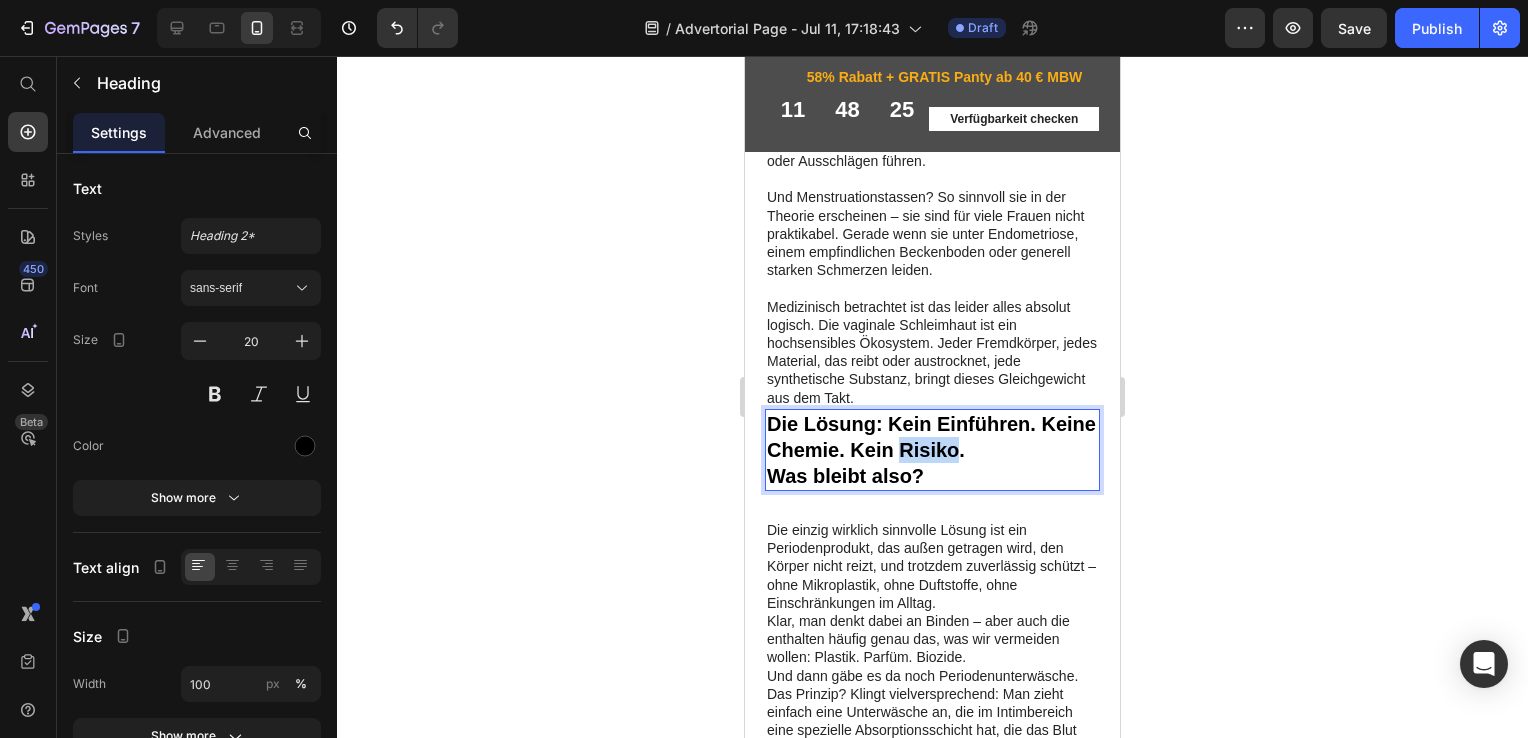 click on "Die Lösung: Kein Einführen. Keine Chemie. Kein Risiko. Was bleibt also?" at bounding box center (932, 468) 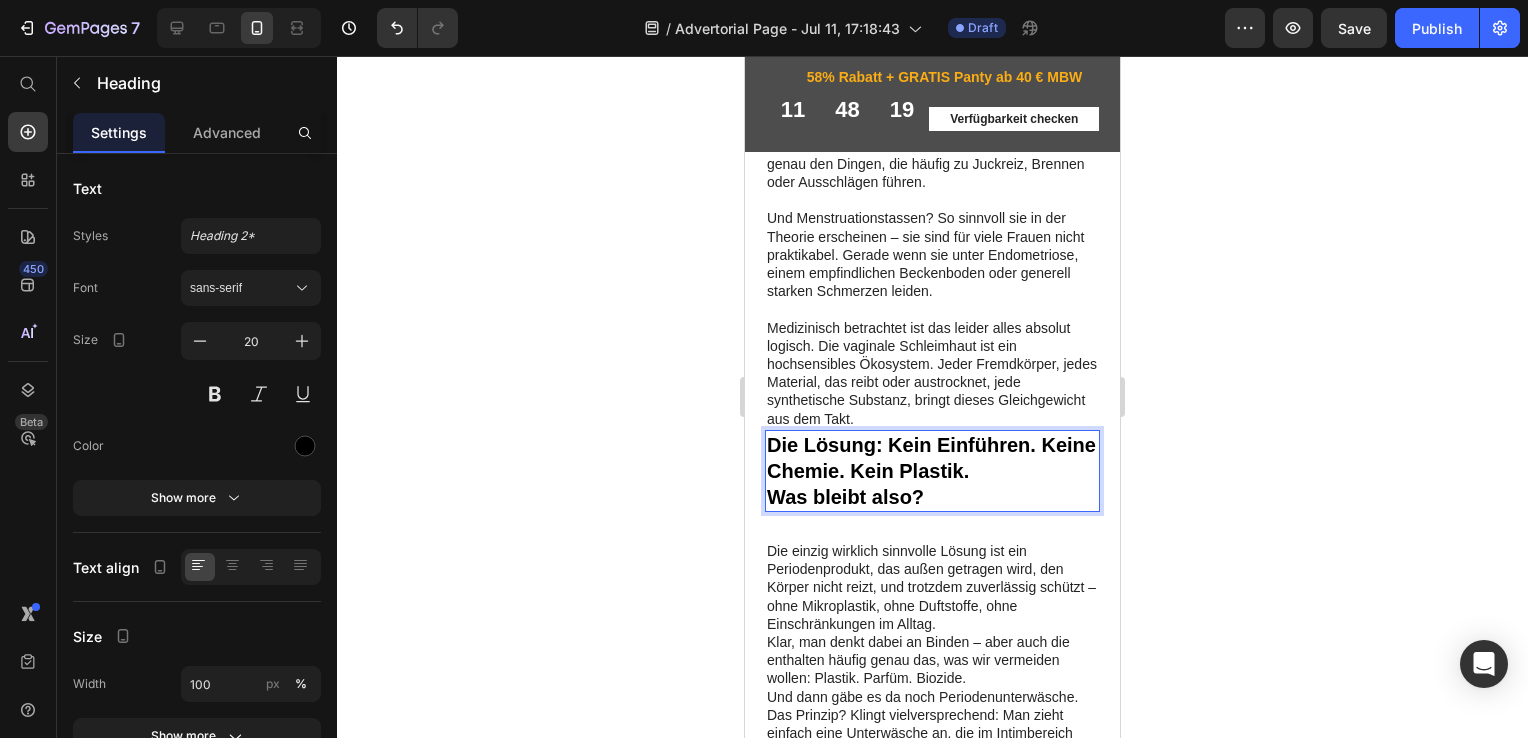 scroll, scrollTop: 2762, scrollLeft: 0, axis: vertical 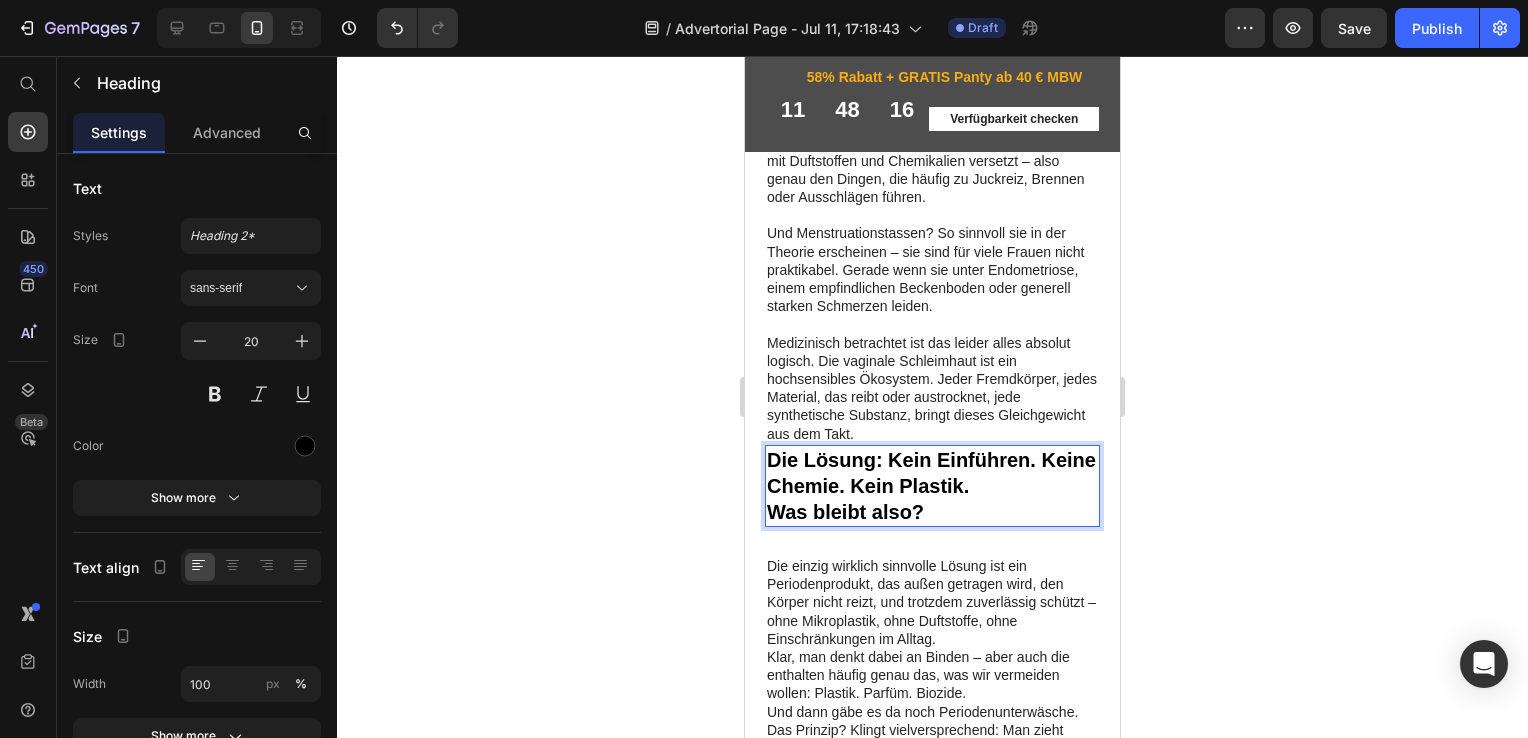 click on "Die Lösung: Kein Einführen. Keine Chemie. Kein Plastik. Was bleibt also?" at bounding box center [932, 504] 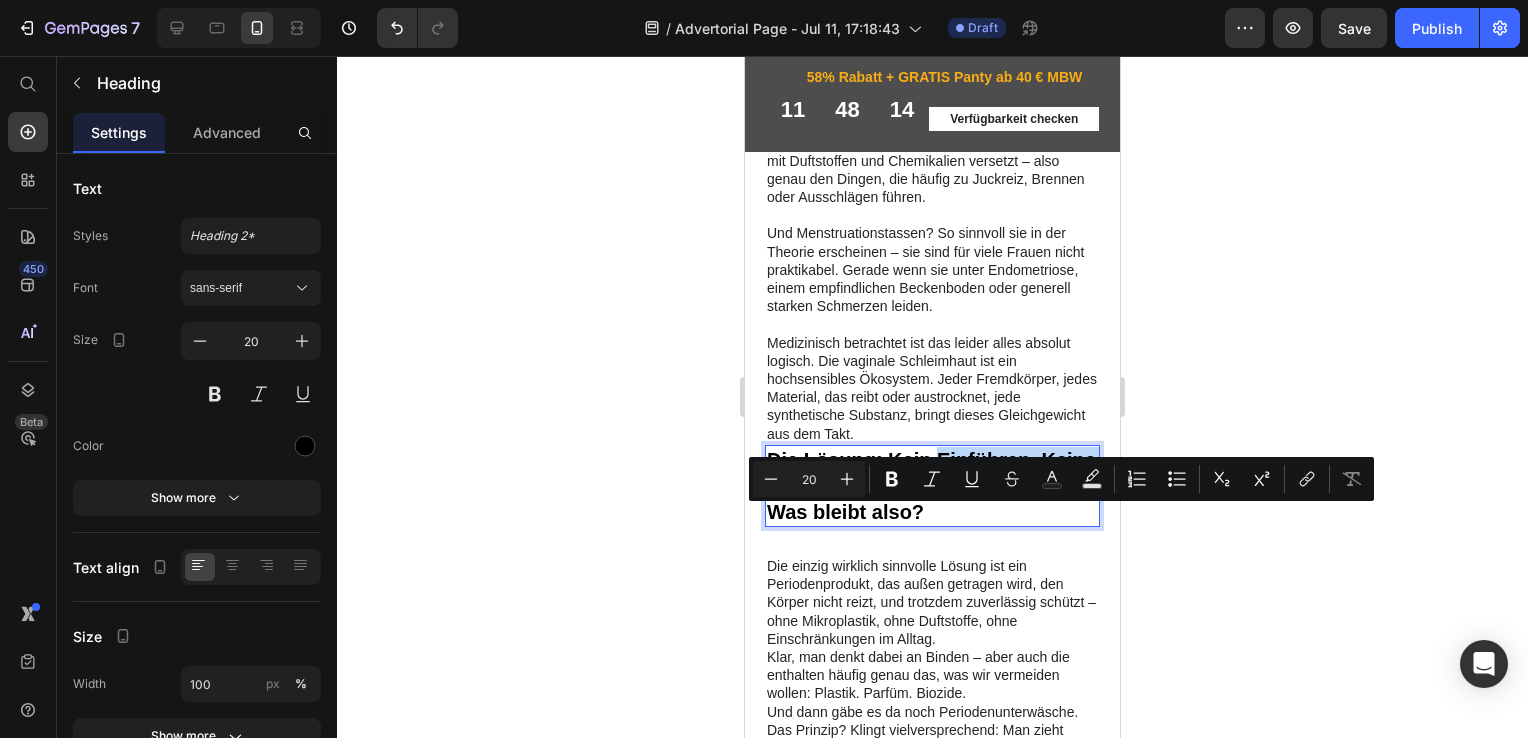 drag, startPoint x: 936, startPoint y: 525, endPoint x: 1031, endPoint y: 538, distance: 95.885345 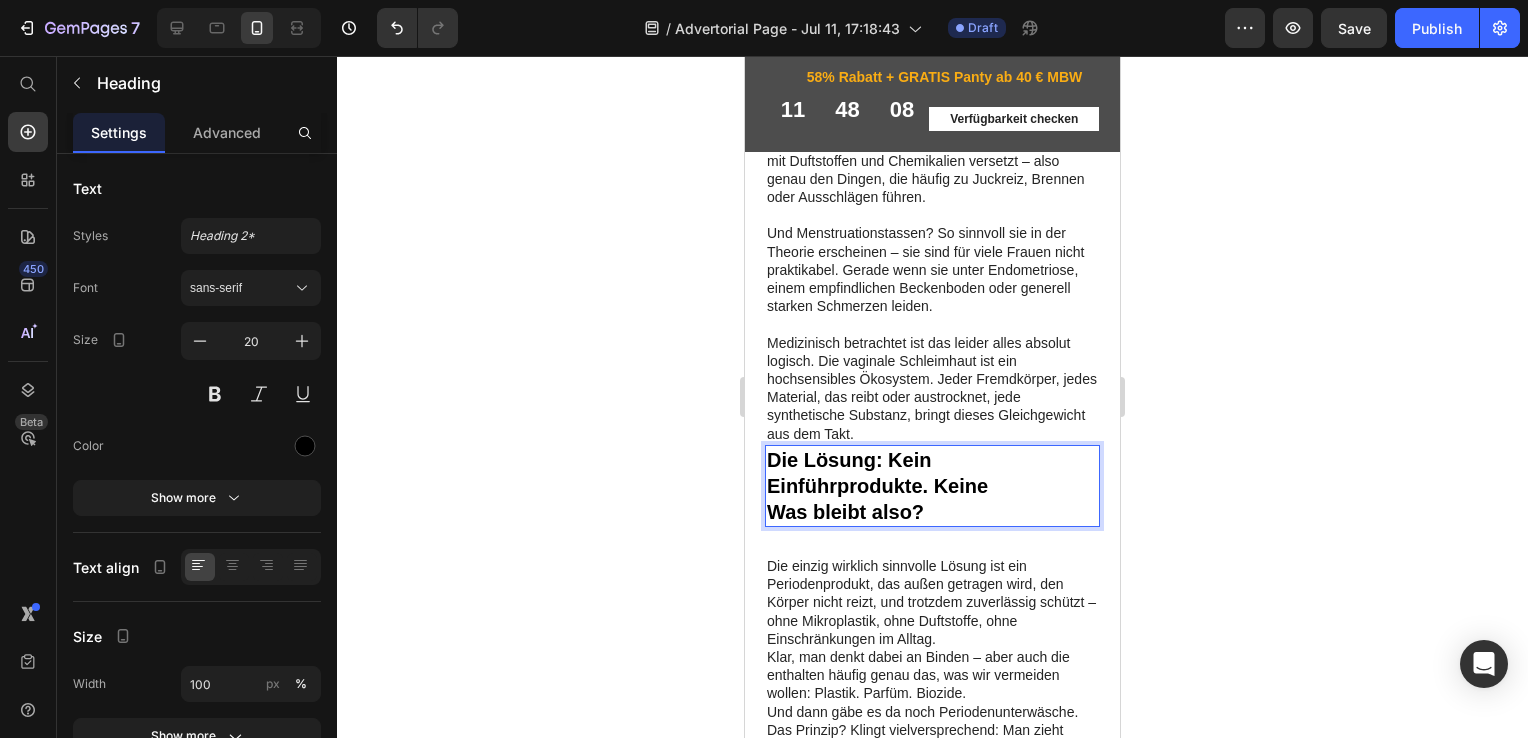 click on "Die Lösung: Kein Einführprodukte. Keine Was bleibt also?" at bounding box center [932, 504] 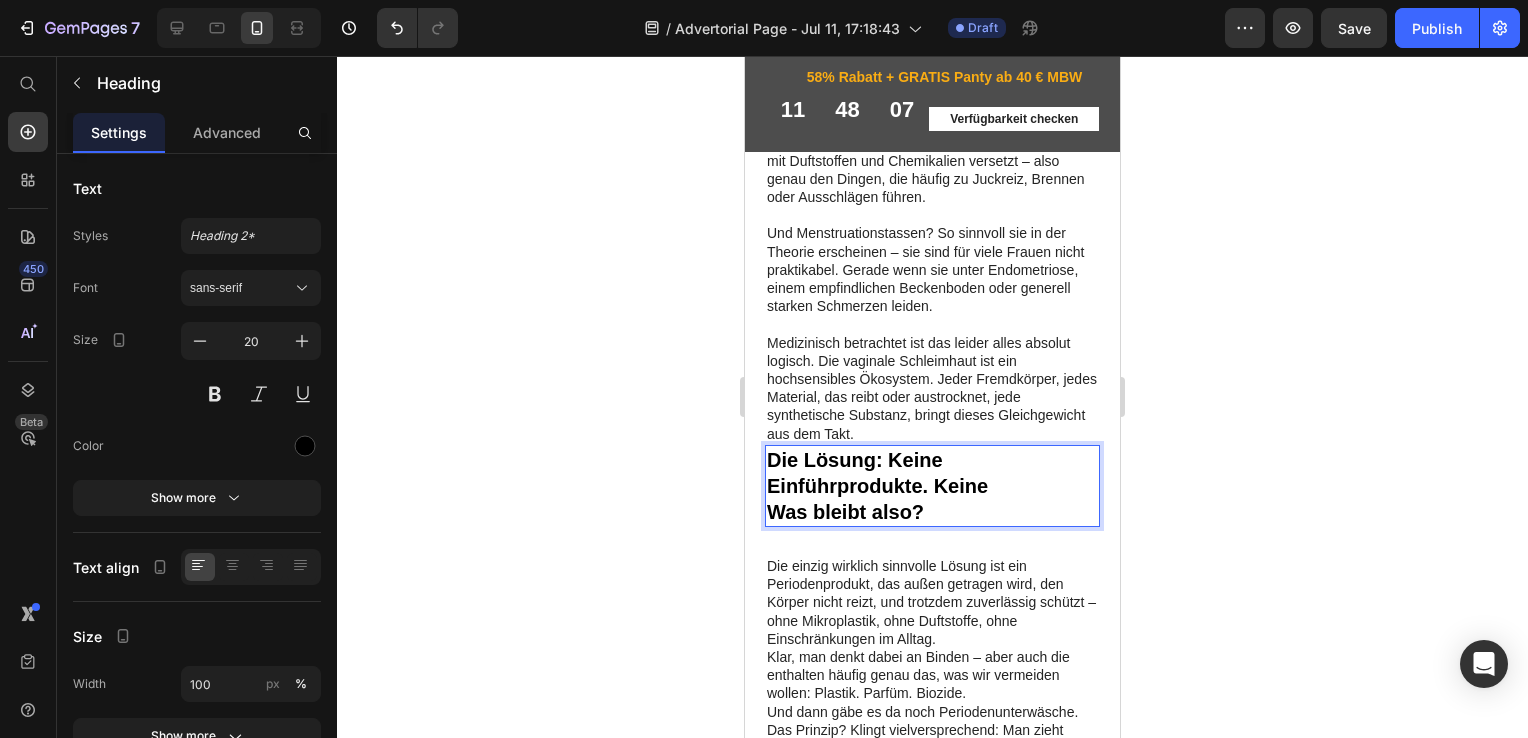 click on "Die Lösung: Keine Einführprodukte. Keine Was bleibt also?" at bounding box center (932, 504) 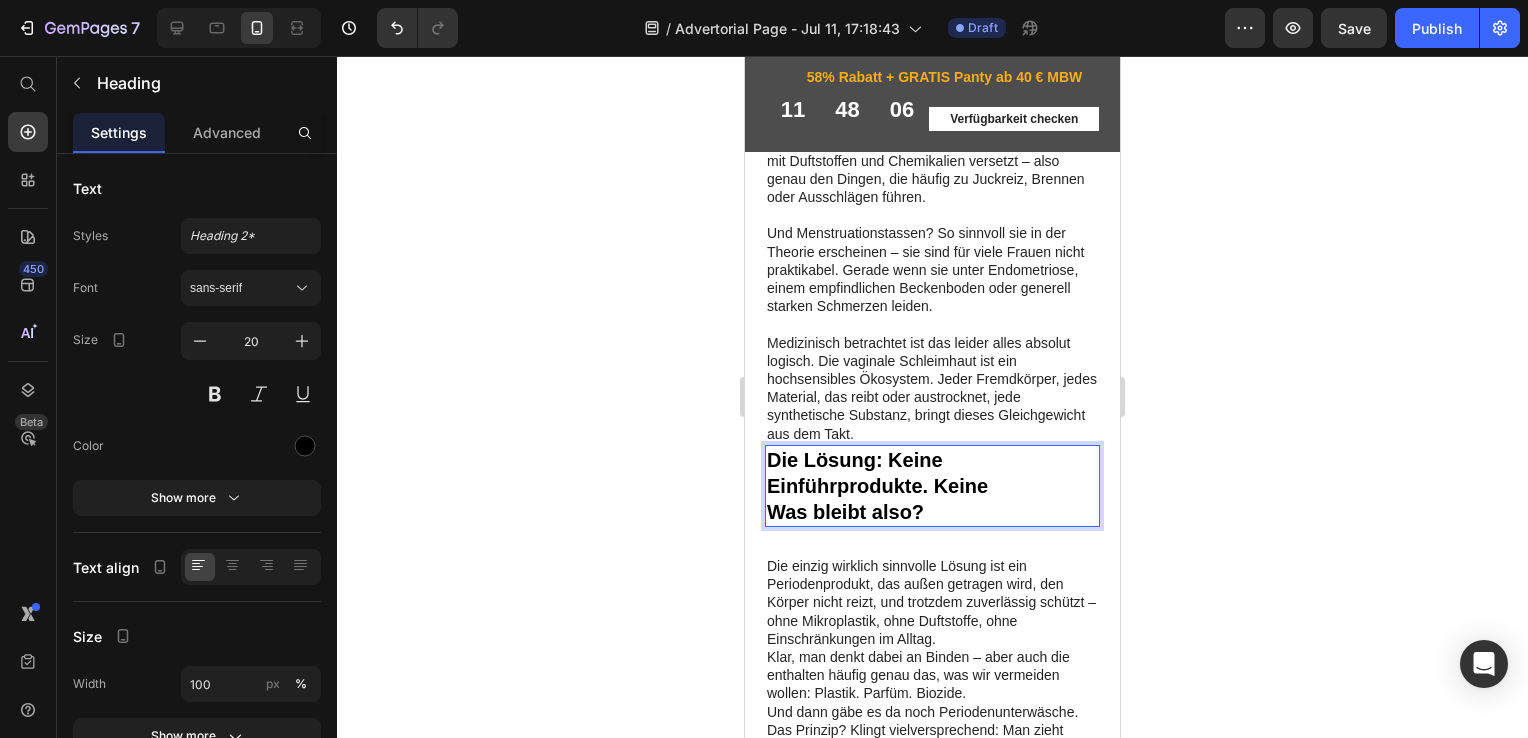 click on "Die Lösung: Keine Einführprodukte. Keine Was bleibt also?" at bounding box center [932, 504] 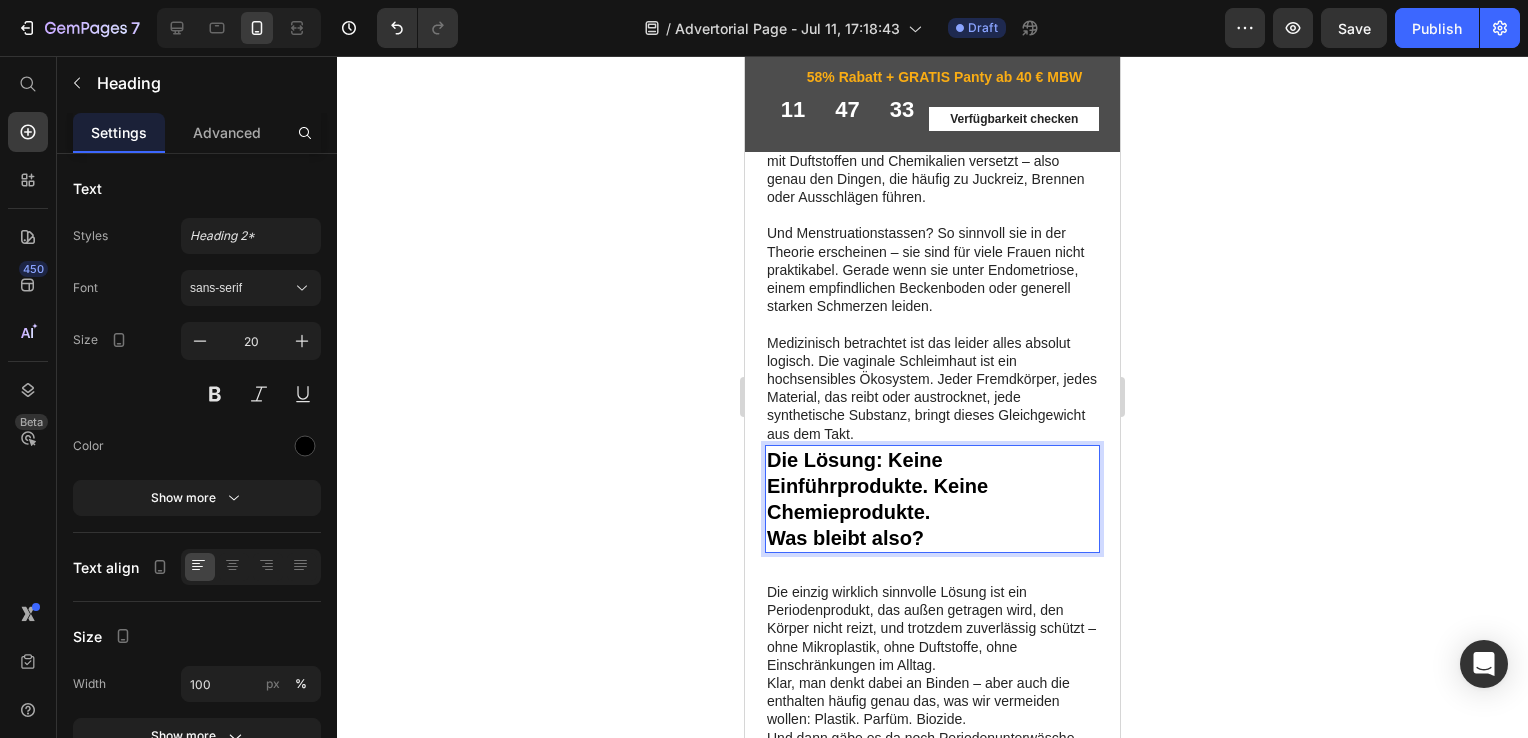 click on "Die Lösung: Keine Einführprodukte. Keine Chemieprodukte. Was bleibt also?" at bounding box center [932, 517] 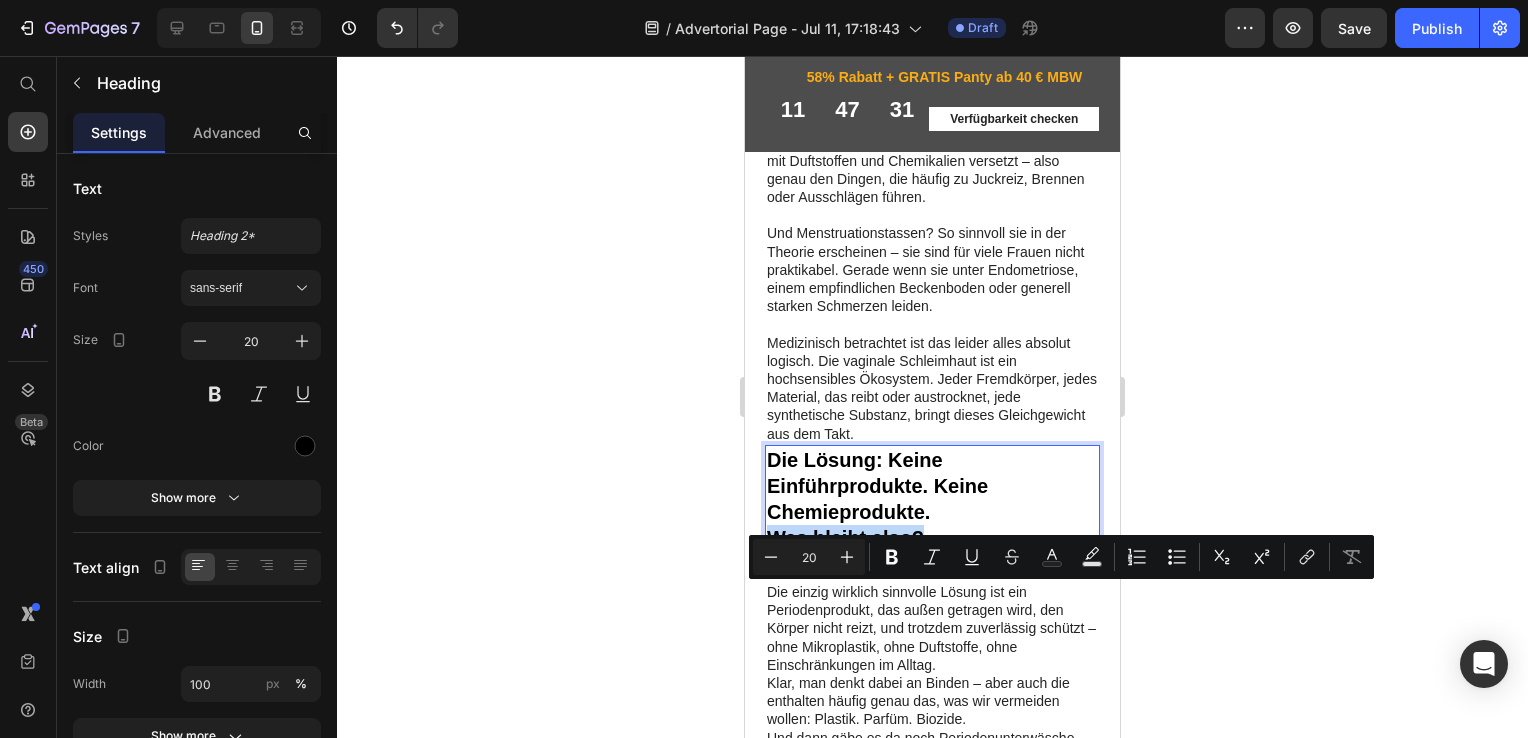 drag, startPoint x: 928, startPoint y: 602, endPoint x: 772, endPoint y: 594, distance: 156.20499 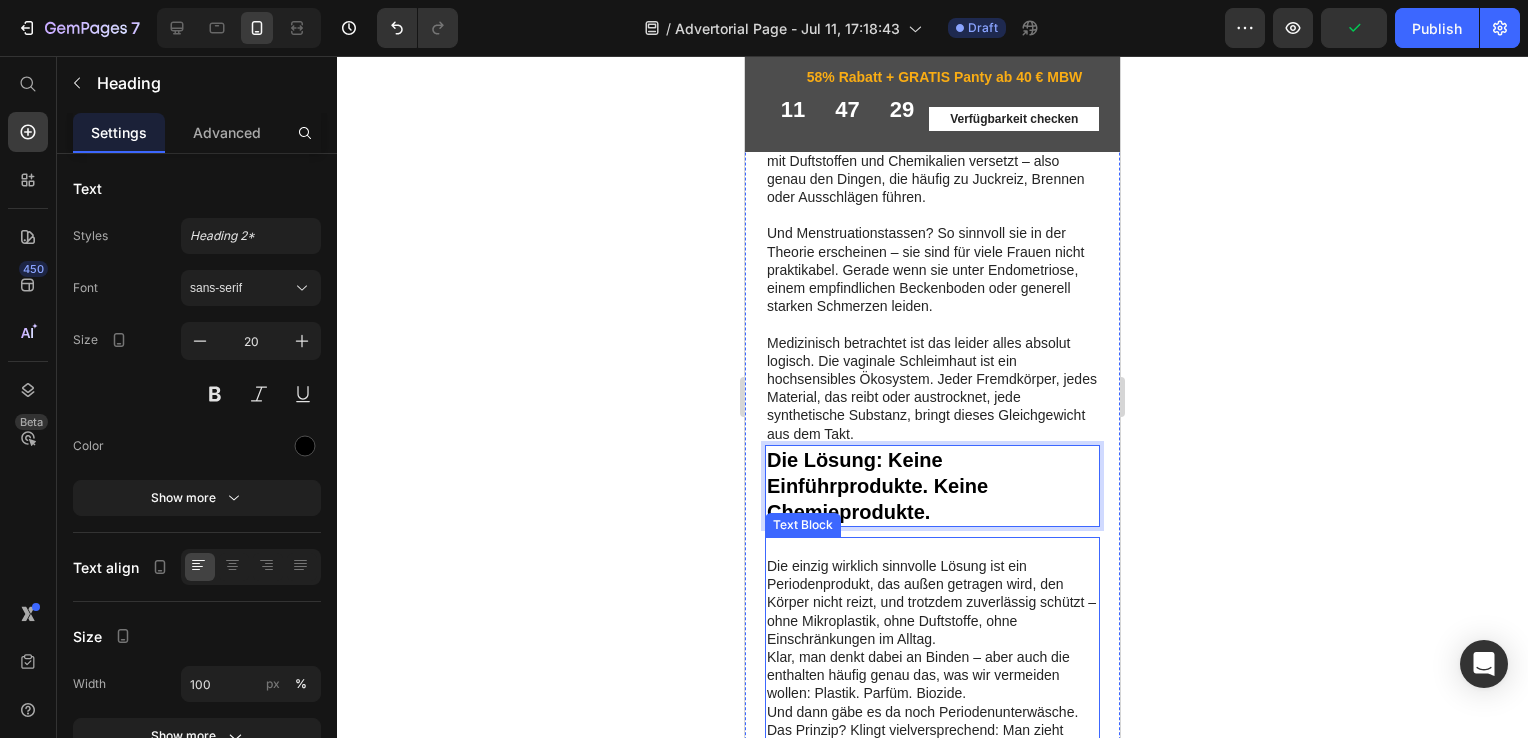 click on "⁠⁠⁠⁠⁠⁠⁠ Die einzig wirklich sinnvolle Lösung ist ein Periodenprodukt, das außen getragen wird, den Körper nicht reizt, und trotzdem zuverlässig schützt – ohne Mikroplastik, ohne Duftstoffe, ohne Einschränkungen im Alltag. Klar, man denkt dabei an Binden – aber auch die enthalten häufig genau das, was wir vermeiden wollen: Plastik. Parfüm. Biozide. Und dann gäbe es da noch Periodenunterwäsche. Das Prinzip? Klingt vielversprechend: Man zieht einfach eine Unterwäsche an, die im Intimbereich eine spezielle Absorptionsschicht hat, die das Blut auffangen und ein Auslaufen verhindern soll. Man muss nichts einführen, es soll super angenehm sein auf der Haut und das Wichtigste: man läuft nicht aus. Also dachten wir: Nice – das testen wir." at bounding box center [932, 711] 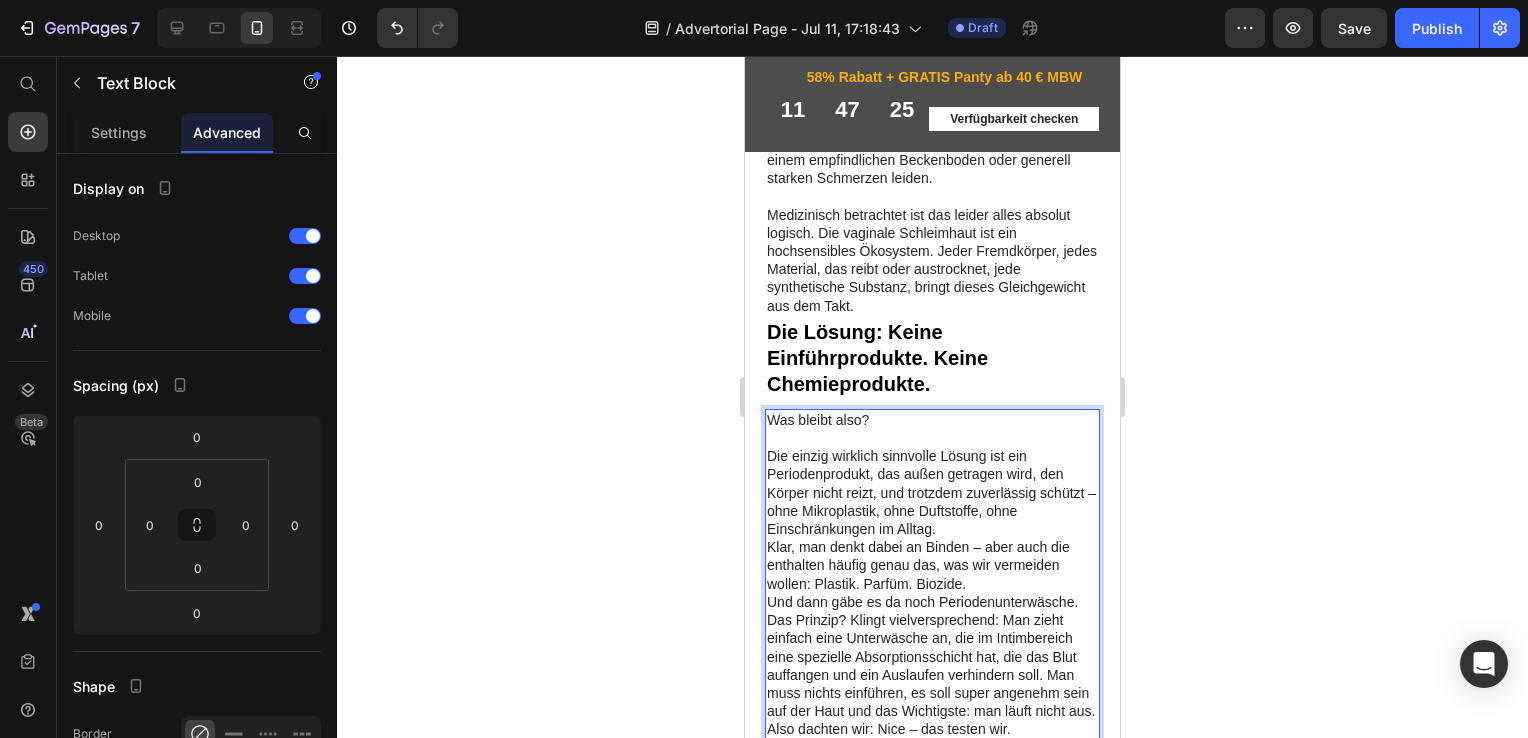 scroll, scrollTop: 3189, scrollLeft: 0, axis: vertical 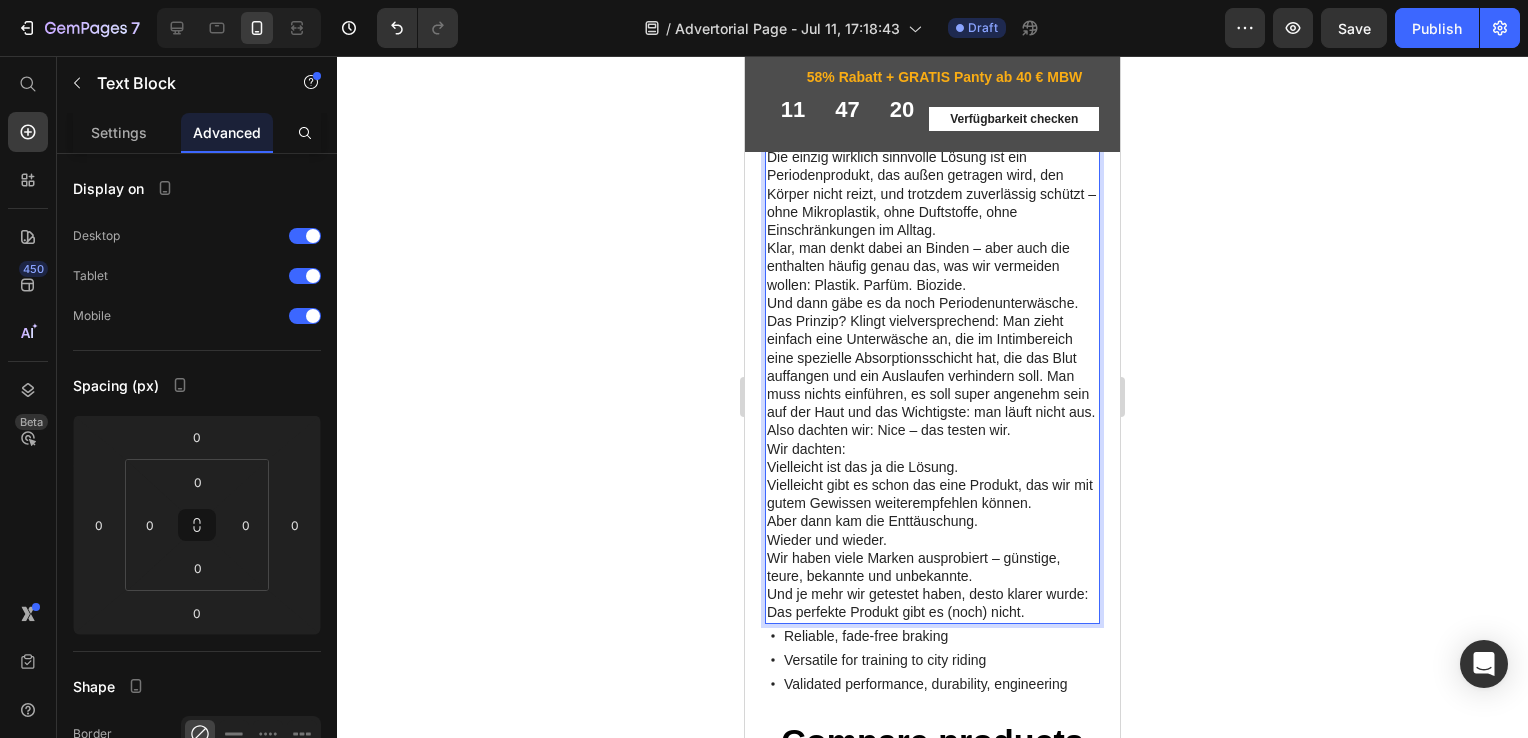 click on "Was bleibt also? ⁠⁠⁠⁠⁠⁠⁠ Die einzig wirklich sinnvolle Lösung ist ein Periodenprodukt, das außen getragen wird, den Körper nicht reizt, und trotzdem zuverlässig schützt – ohne Mikroplastik, ohne Duftstoffe, ohne Einschränkungen im Alltag. Klar, man denkt dabei an Binden – aber auch die enthalten häufig genau das, was wir vermeiden wollen: Plastik. Parfüm. Biozide. Und dann gäbe es da noch Periodenunterwäsche. Das Prinzip? Klingt vielversprechend: Man zieht einfach eine Unterwäsche an, die im Intimbereich eine spezielle Absorptionsschicht hat, die das Blut auffangen und ein Auslaufen verhindern soll. Man muss nichts einführen, es soll super angenehm sein auf der Haut und das Wichtigste: man läuft nicht aus. Also dachten wir: Nice – das testen wir." at bounding box center (932, 294) 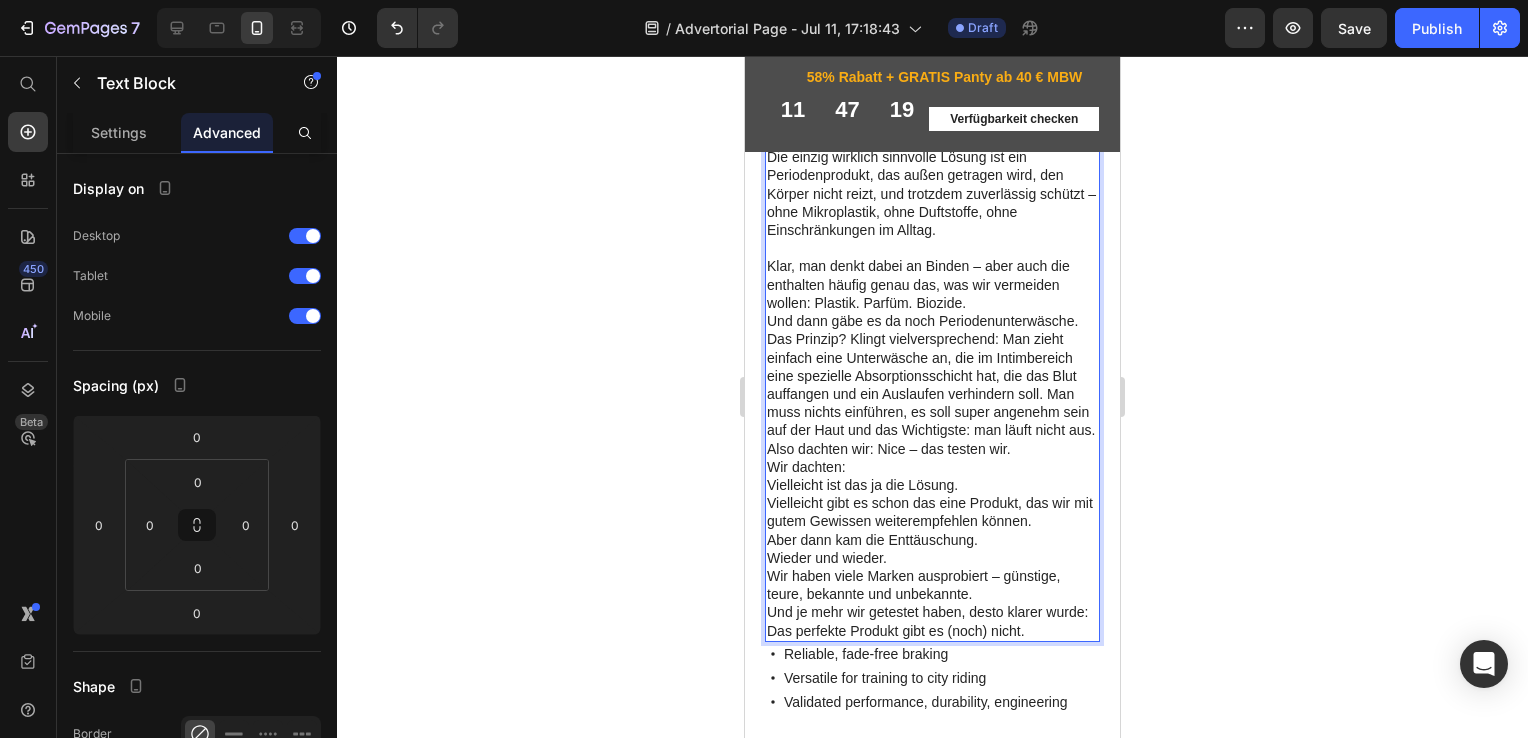 click on "Was bleibt also? Die einzig wirklich sinnvolle Lösung ist ein Periodenprodukt, das außen getragen wird, den Körper nicht reizt, und trotzdem zuverlässig schützt – ohne Mikroplastik, ohne Duftstoffe, ohne Einschränkungen im Alltag. ⁠⁠⁠⁠⁠⁠⁠ Klar, man denkt dabei an Binden – aber auch die enthalten häufig genau das, was wir vermeiden wollen: Plastik. Parfüm. Biozide. Und dann gäbe es da noch Periodenunterwäsche. Das Prinzip? Klingt vielversprechend: Man zieht einfach eine Unterwäsche an, die im Intimbereich eine spezielle Absorptionsschicht hat, die das Blut auffangen und ein Auslaufen verhindern soll. Man muss nichts einführen, es soll super angenehm sein auf der Haut und das Wichtigste: man läuft nicht aus. Also dachten wir: Nice – das testen wir." at bounding box center [932, 303] 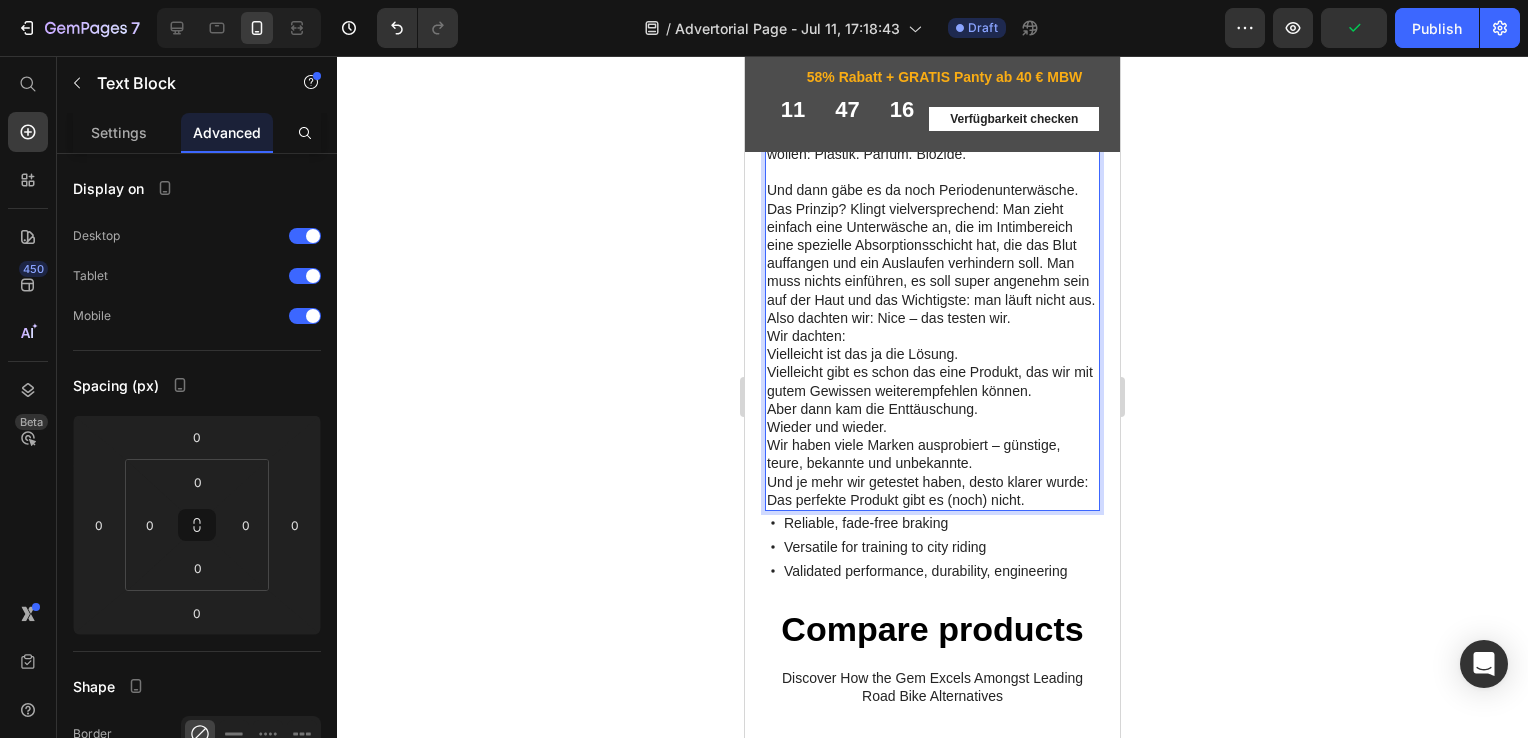 scroll, scrollTop: 3337, scrollLeft: 0, axis: vertical 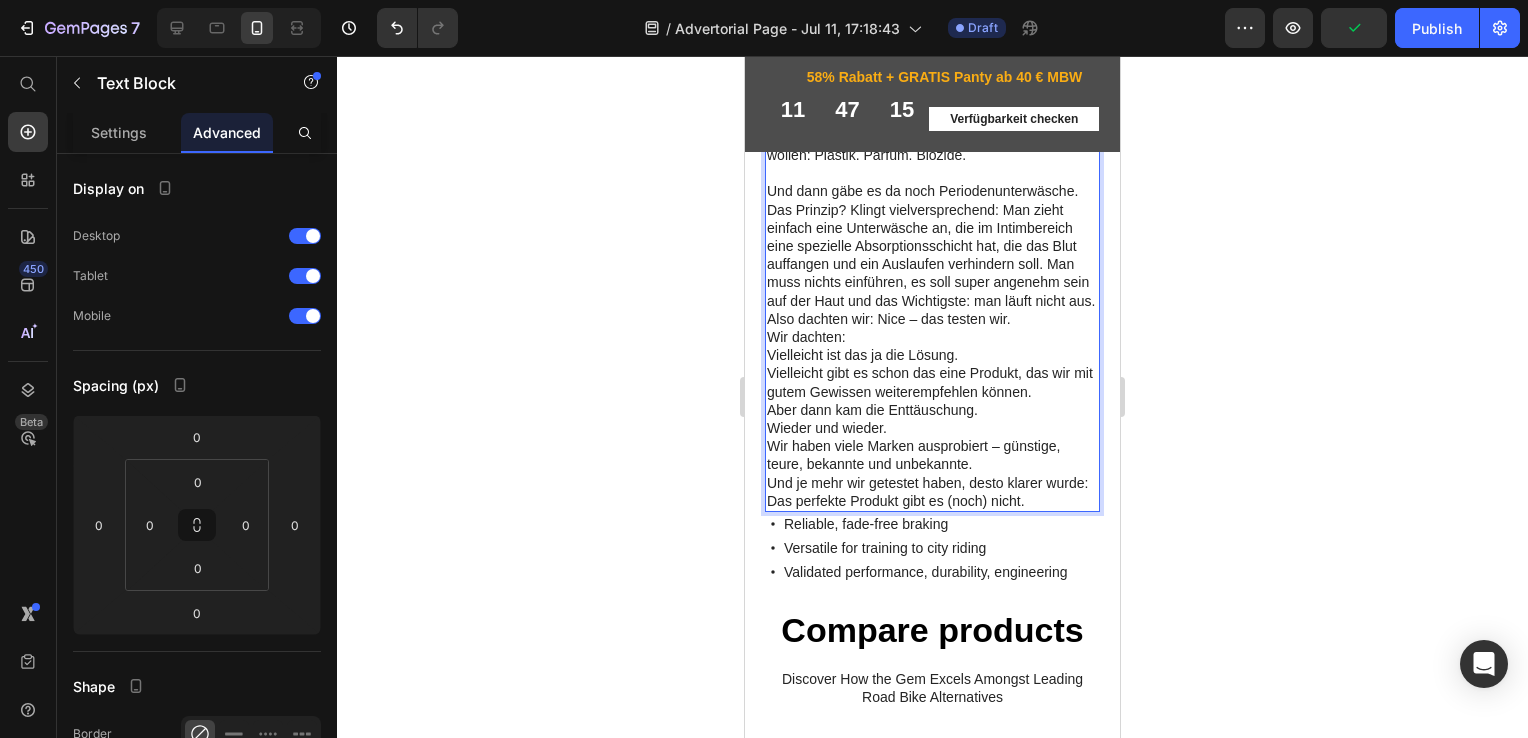 click on "Was bleibt also? Die einzig wirklich sinnvolle Lösung ist ein Periodenprodukt, das außen getragen wird, den Körper nicht reizt, und trotzdem zuverlässig schützt – ohne Mikroplastik, ohne Duftstoffe, ohne Einschränkungen im Alltag. Klar, man denkt dabei an Binden – aber auch die enthalten häufig genau das, was wir vermeiden wollen: Plastik. Parfüm. Biozide. ⁠⁠⁠⁠⁠⁠⁠ Und dann gäbe es da noch Periodenunterwäsche. Das Prinzip? Klingt vielversprechend: Man zieht einfach eine Unterwäsche an, die im Intimbereich eine spezielle Absorptionsschicht hat, die das Blut auffangen und ein Auslaufen verhindern soll. Man muss nichts einführen, es soll super angenehm sein auf der Haut und das Wichtigste: man läuft nicht aus. Also dachten wir: Nice – das testen wir." at bounding box center (932, 164) 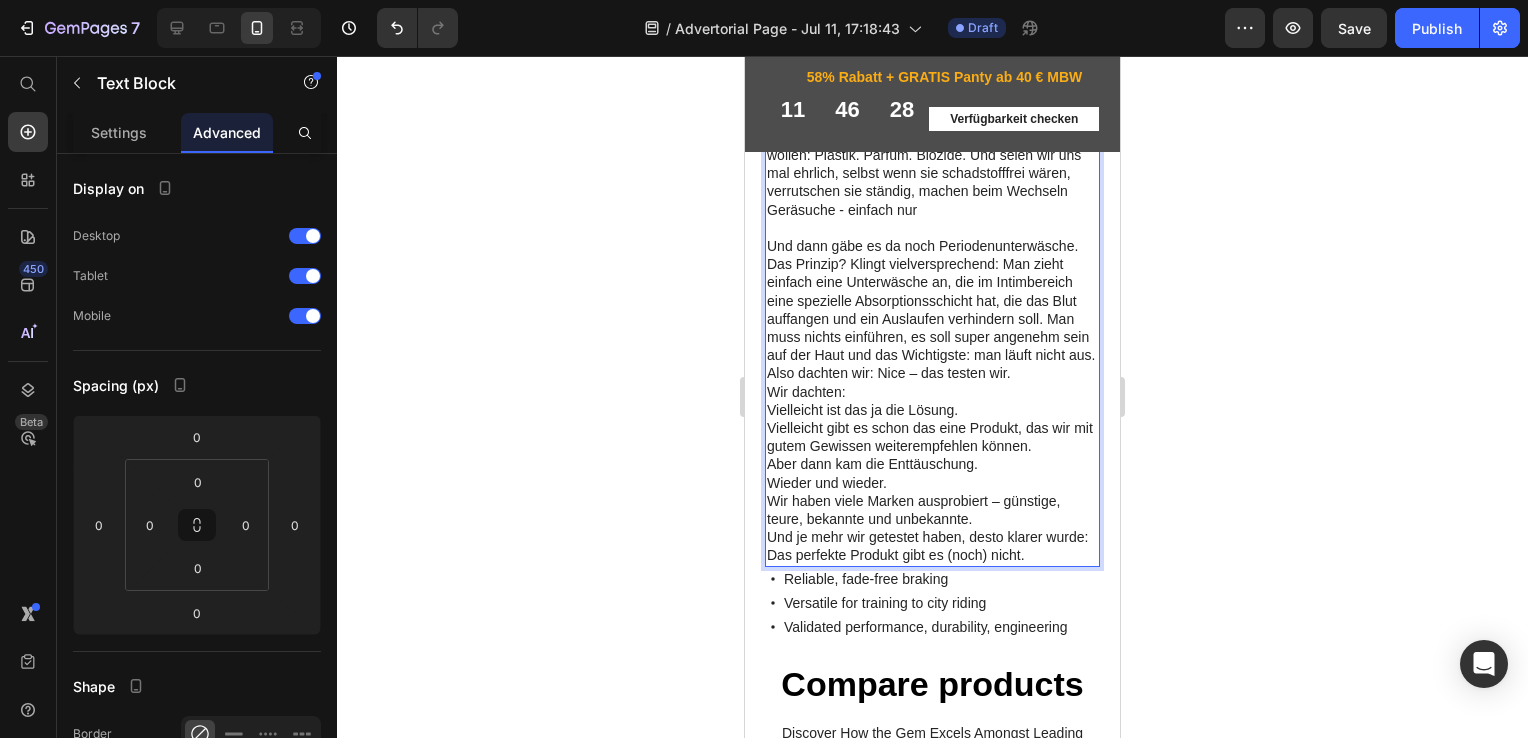 click on "Was bleibt also? Die einzig wirklich sinnvolle Lösung ist ein Periodenprodukt, das außen getragen wird, den Körper nicht reizt, und trotzdem zuverlässig schützt – ohne Mikroplastik, ohne Duftstoffe, ohne Einschränkungen im Alltag. Klar, man denkt dabei an Binden – aber auch die enthalten häufig genau das, was wir vermeiden wollen: Plastik. Parfüm. Biozide. Und seien wir uns mal ehrlich, selbst wenn sie schadstofffrei wären, verrutschen sie ständig, machen beim Wechseln Geräsuche - einfach nur  Und dann gäbe es da noch Periodenunterwäsche. Das Prinzip? Klingt vielversprechend: Man zieht einfach eine Unterwäsche an, die im Intimbereich eine spezielle Absorptionsschicht hat, die das Blut auffangen und ein Auslaufen verhindern soll. Man muss nichts einführen, es soll super angenehm sein auf der Haut und das Wichtigste: man läuft nicht aus. Also dachten wir: Nice – das testen wir." at bounding box center [932, 191] 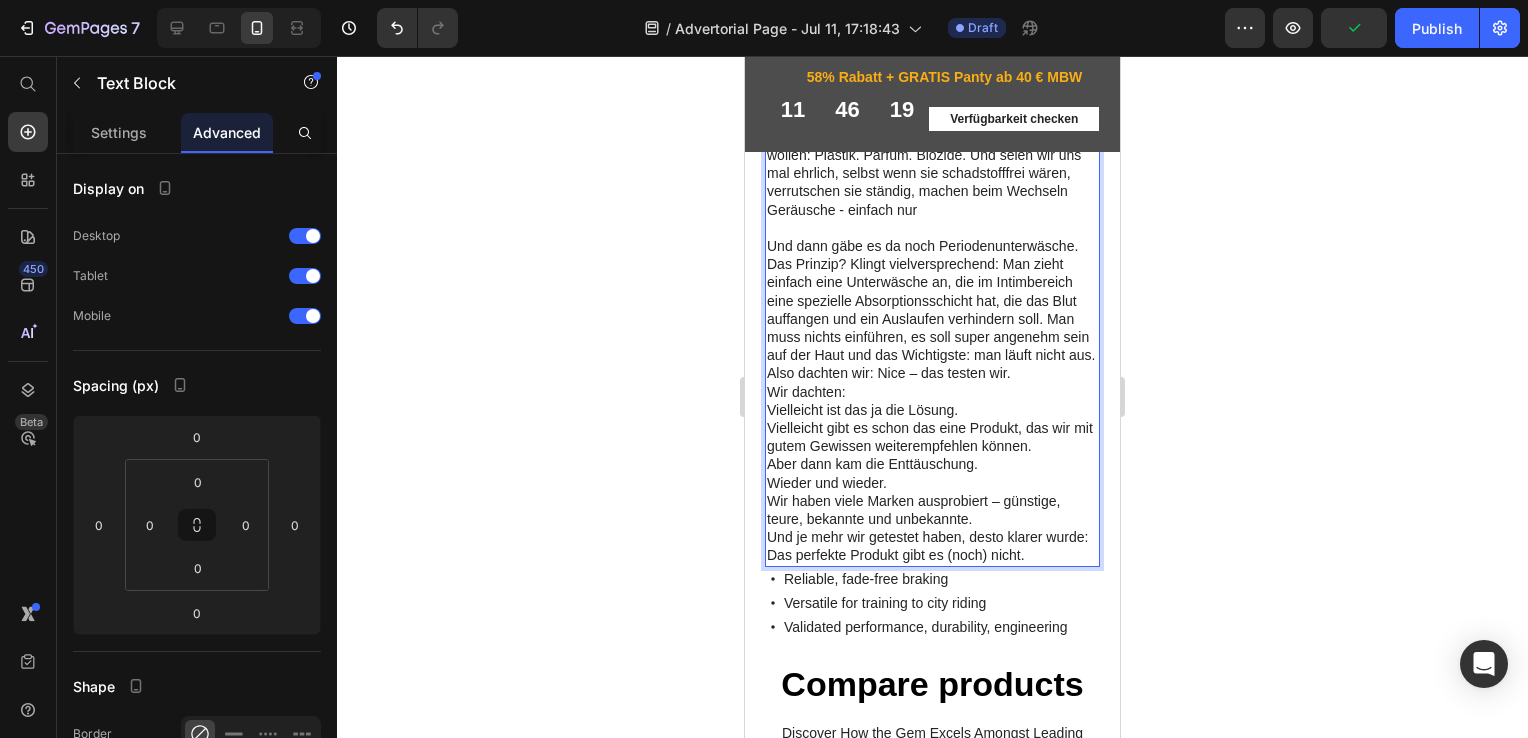 click on "Was bleibt also? Die einzig wirklich sinnvolle Lösung ist ein Periodenprodukt, das außen getragen wird, den Körper nicht reizt, und trotzdem zuverlässig schützt – ohne Mikroplastik, ohne Duftstoffe, ohne Einschränkungen im Alltag. Klar, man denkt dabei an Binden – aber auch die enthalten häufig genau das, was wir vermeiden wollen: Plastik. Parfüm. Biozide. Und seien wir uns mal ehrlich, selbst wenn sie schadstofffrei wären, verrutschen sie ständig, machen beim Wechseln Geräusche - einfach nur  Und dann gäbe es da noch Periodenunterwäsche. Das Prinzip? Klingt vielversprechend: Man zieht einfach eine Unterwäsche an, die im Intimbereich eine spezielle Absorptionsschicht hat, die das Blut auffangen und ein Auslaufen verhindern soll. Man muss nichts einführen, es soll super angenehm sein auf der Haut und das Wichtigste: man läuft nicht aus. Also dachten wir: Nice – das testen wir." at bounding box center [932, 191] 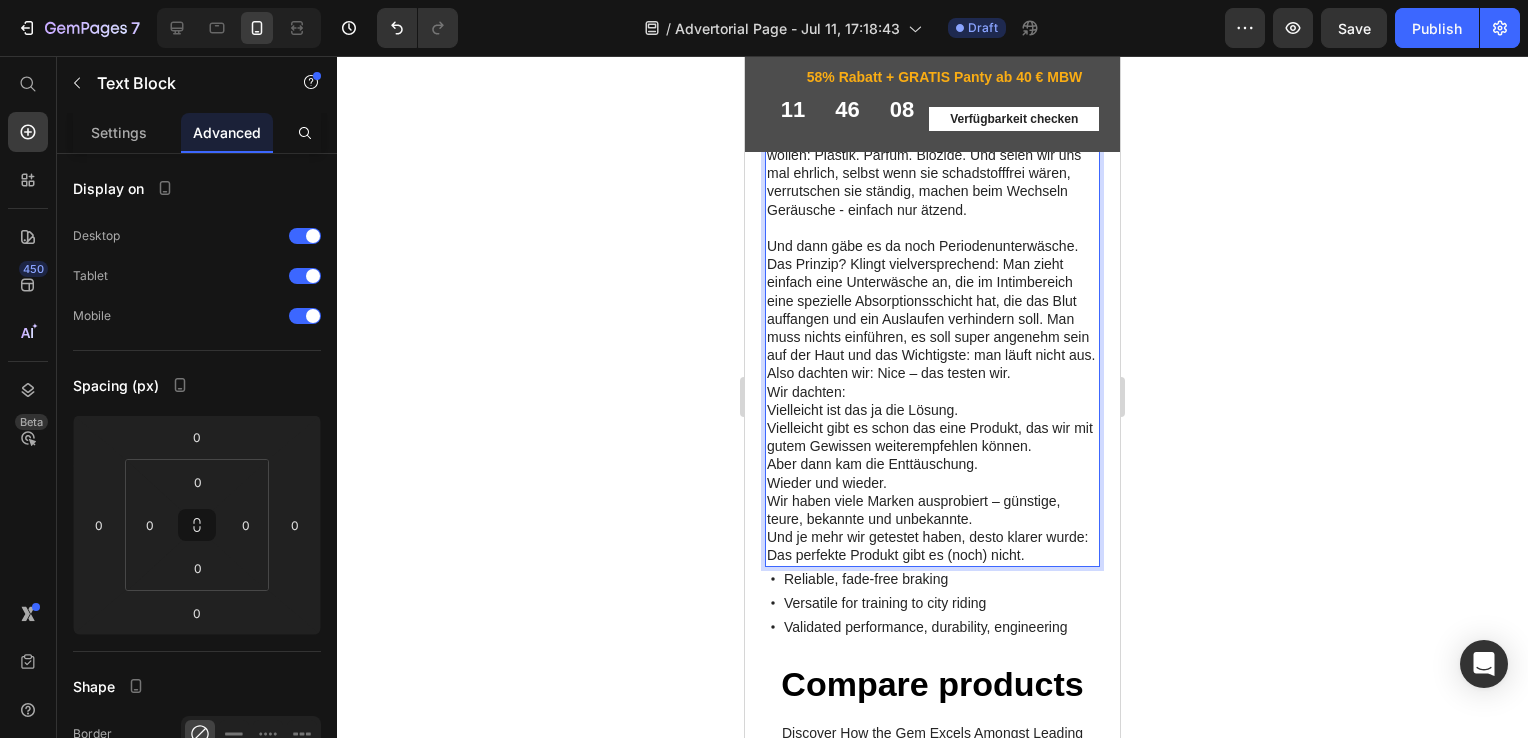 click on "Was bleibt also? Die einzig wirklich sinnvolle Lösung ist ein Periodenprodukt, das außen getragen wird, den Körper nicht reizt, und trotzdem zuverlässig schützt – ohne Mikroplastik, ohne Duftstoffe, ohne Einschränkungen im Alltag. Klar, man denkt dabei an Binden – aber auch die enthalten häufig genau das, was wir vermeiden wollen: Plastik. Parfüm. Biozide. Und seien wir uns mal ehrlich, selbst wenn sie schadstofffrei wären, verrutschen sie ständig, machen beim Wechseln Geräusche - einfach nur ätzend. Und dann gäbe es da noch Periodenunterwäsche. Das Prinzip? Klingt vielversprechend: Man zieht einfach eine Unterwäsche an, die im Intimbereich eine spezielle Absorptionsschicht hat, die das Blut auffangen und ein Auslaufen verhindern soll. Man muss nichts einführen, es soll super angenehm sein auf der Haut und das Wichtigste: man läuft nicht aus. Also dachten wir: Nice – das testen wir." at bounding box center [932, 191] 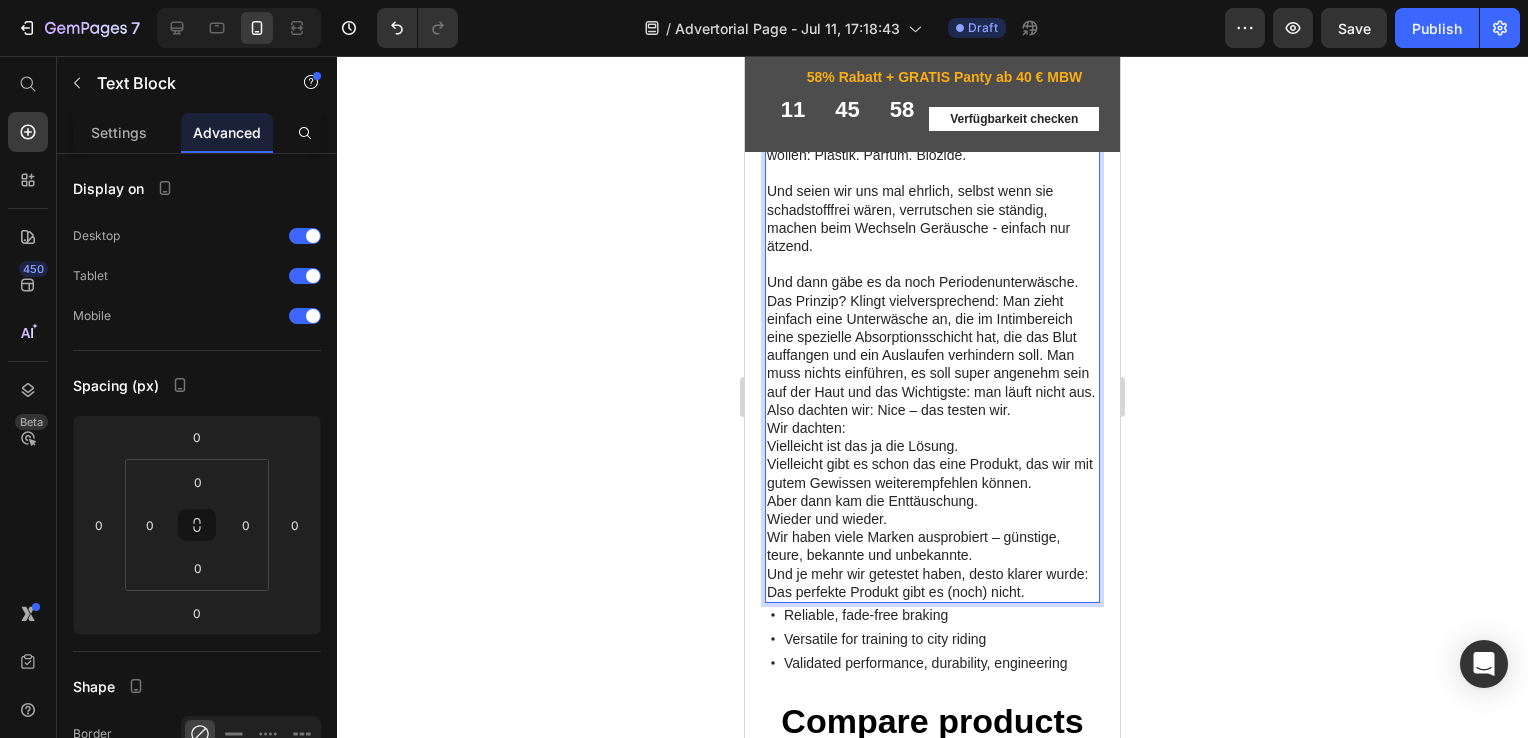 click on "Was bleibt also? Die einzig wirklich sinnvolle Lösung ist ein Periodenprodukt, das außen getragen wird, den Körper nicht reizt, und trotzdem zuverlässig schützt – ohne Mikroplastik, ohne Duftstoffe, ohne Einschränkungen im Alltag. Klar, man denkt dabei an Binden – aber auch die enthalten häufig genau das, was wir vermeiden wollen: Plastik. Parfüm. Biozide.  Und seien wir uns mal ehrlich, selbst wenn sie schadstofffrei wären, verrutschen sie ständig, machen beim Wechseln Geräusche - einfach nur ätzend. Und dann gäbe es da noch Periodenunterwäsche. Das Prinzip? Klingt vielversprechend: Man zieht einfach eine Unterwäsche an, die im Intimbereich eine spezielle Absorptionsschicht hat, die das Blut auffangen und ein Auslaufen verhindern soll. Man muss nichts einführen, es soll super angenehm sein auf der Haut und das Wichtigste: man läuft nicht aus. Also dachten wir: Nice – das testen wir." at bounding box center [932, 209] 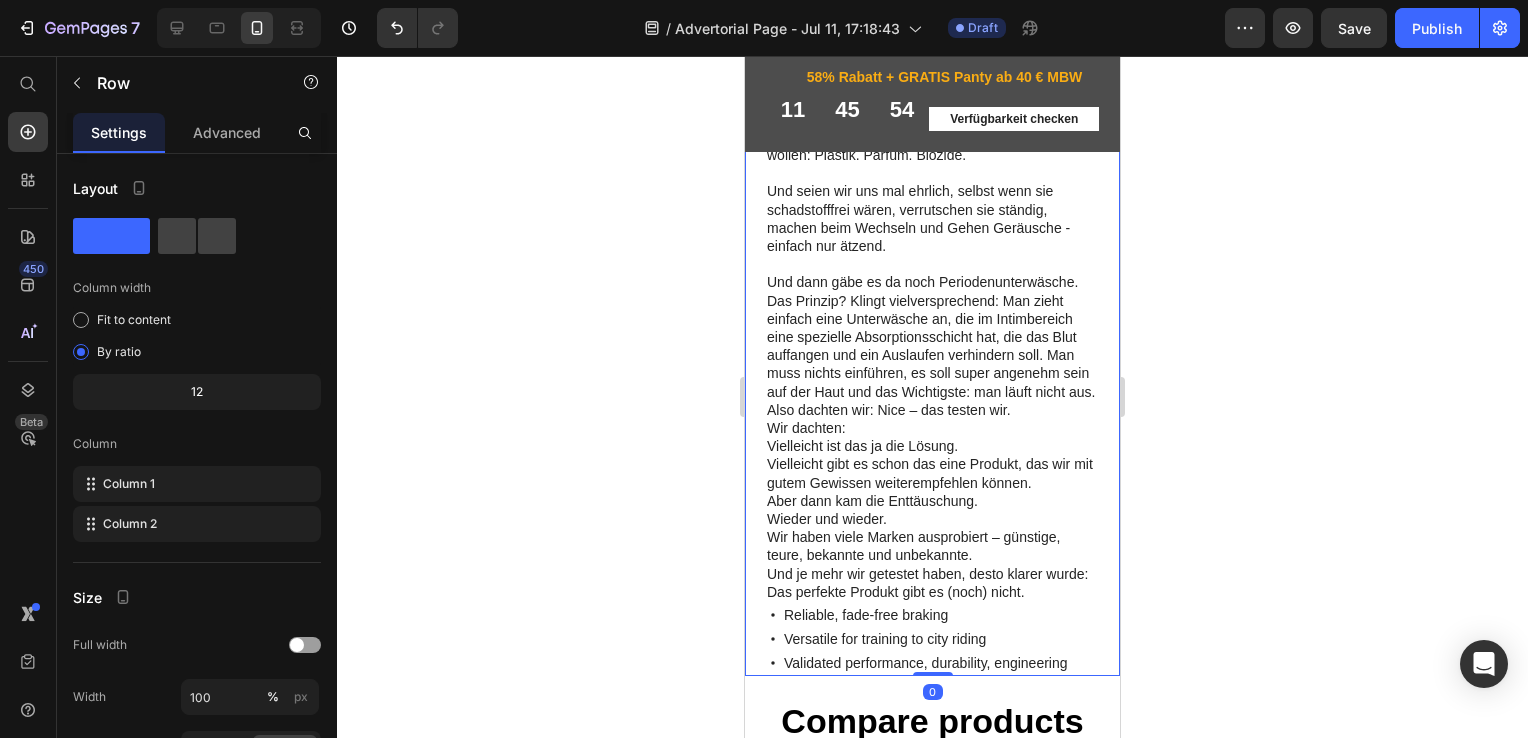 click on "Image 01 Day Text Block Row Image 20 Days Text Block Row Image 01 Day Text Block Row Image 20 Days Text Block Row Row Hallo, ich bin Isabelle Doczy, diplomierte Gesundheits- und Krankenpflegerin und arbeite auf einer Neonatologie, wo ich frischgebackene Mütter und ihre Neugeborenen direkt nach der Geburt betreue.   Und obwohl die Themen Geburt und Stillen im Vordergrund stehen, kommt bei den Gesprächen mit den Frauen immer wieder ein anderes Thema auf: die Periode.   Nicht selten geht es um vor allem um die Angst, wieder Tampons oder Binden verwenden zu müssen.   Was ich da höre, ist fast immer dasselbe: Text Block
Tampons und Tassen schmerzen beim Einführen
die Scheide ist trocken und brennt
Binden jucken und verursachen Ausschläge Item List Und wenn mich die Frauen nach einer Lösung gefragt haben, habe ich ehrlich gesagt oft nur die Standardtipps weitergegeben: „Probier mal eine kleinere Tampon-Größe“ „Nimm Binden ohne Duftstoffe“   Image" at bounding box center [932, -1042] 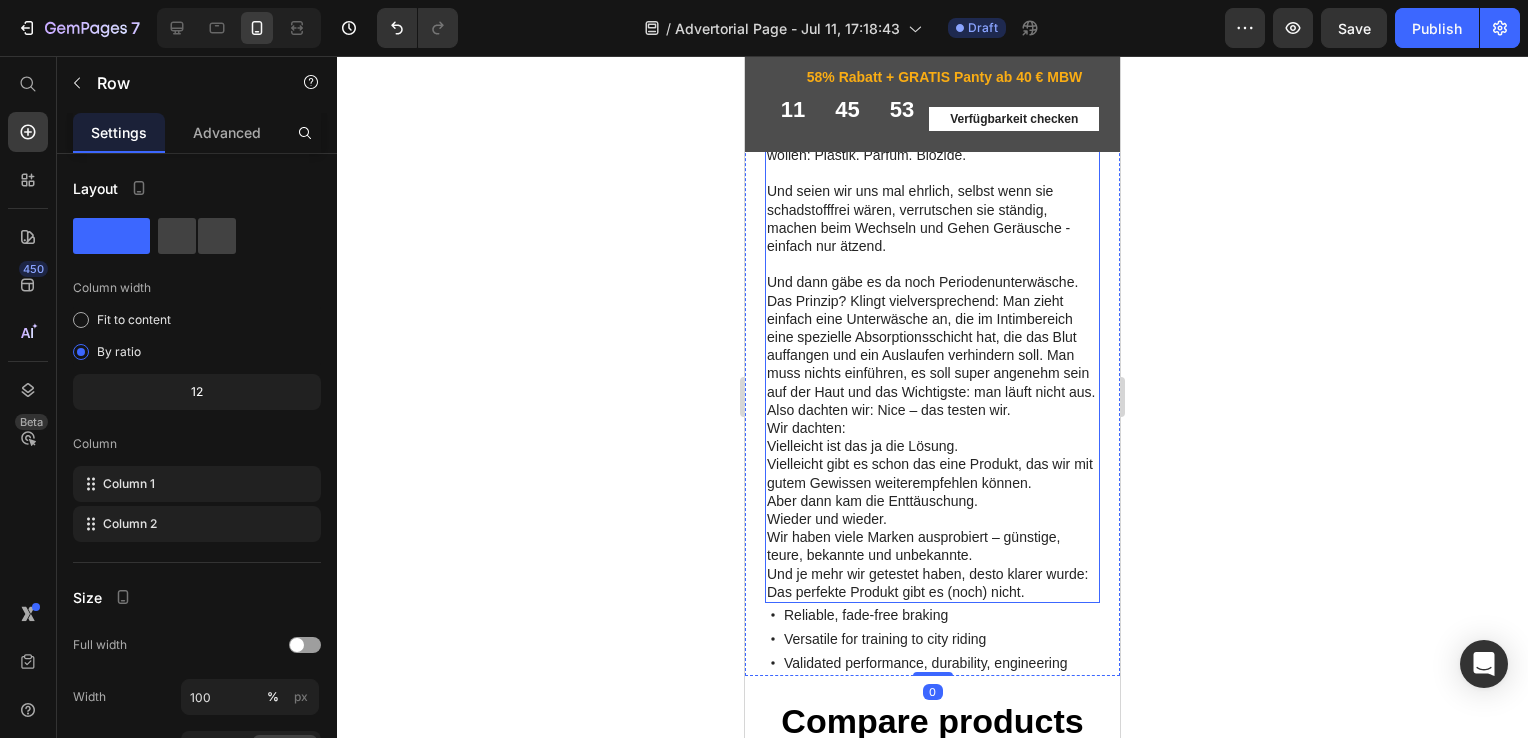 click on "Was bleibt also? Die einzig wirklich sinnvolle Lösung ist ein Periodenprodukt, das außen getragen wird, den Körper nicht reizt, und trotzdem zuverlässig schützt – ohne Mikroplastik, ohne Duftstoffe, ohne Einschränkungen im Alltag. Klar, man denkt dabei an Binden – aber auch die enthalten häufig genau das, was wir vermeiden wollen: Plastik. Parfüm. Biozide.  Und seien wir uns mal ehrlich, selbst wenn sie schadstofffrei wären, verrutschen sie ständig, machen beim Wechseln und Gehen Geräusche - einfach nur ätzend. Und dann gäbe es da noch Periodenunterwäsche. Das Prinzip? Klingt vielversprechend: Man zieht einfach eine Unterwäsche an, die im Intimbereich eine spezielle Absorptionsschicht hat, die das Blut auffangen und ein Auslaufen verhindern soll. Man muss nichts einführen, es soll super angenehm sein auf der Haut und das Wichtigste: man läuft nicht aus. Also dachten wir: Nice – das testen wir." at bounding box center (932, 209) 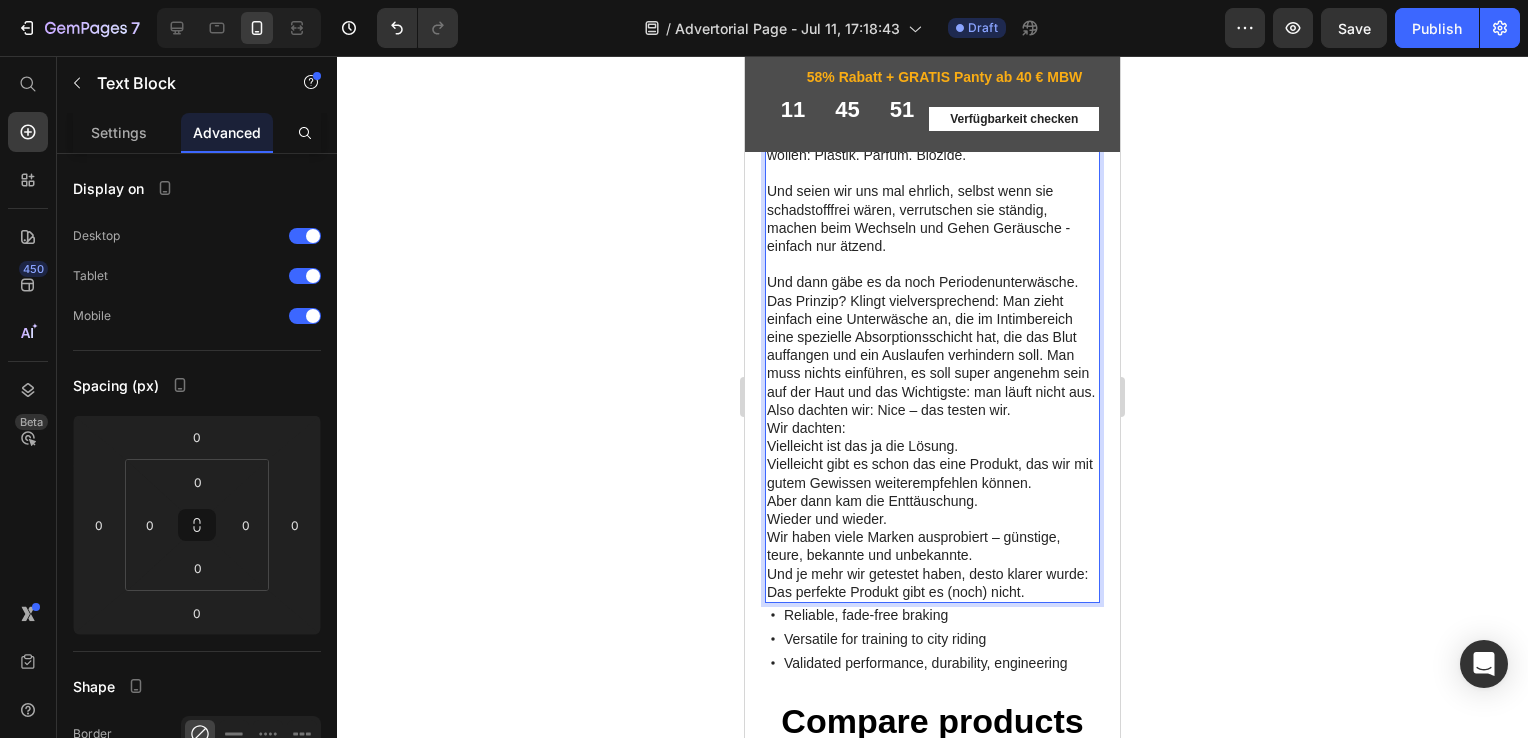click on "Was bleibt also? Die einzig wirklich sinnvolle Lösung ist ein Periodenprodukt, das außen getragen wird, den Körper nicht reizt, und trotzdem zuverlässig schützt – ohne Mikroplastik, ohne Duftstoffe, ohne Einschränkungen im Alltag. Klar, man denkt dabei an Binden – aber auch die enthalten häufig genau das, was wir vermeiden wollen: Plastik. Parfüm. Biozide.  Und seien wir uns mal ehrlich, selbst wenn sie schadstofffrei wären, verrutschen sie ständig, machen beim Wechseln und Gehen Geräusche - einfach nur ätzend. Und dann gäbe es da noch Periodenunterwäsche. Das Prinzip? Klingt vielversprechend: Man zieht einfach eine Unterwäsche an, die im Intimbereich eine spezielle Absorptionsschicht hat, die das Blut auffangen und ein Auslaufen verhindern soll. Man muss nichts einführen, es soll super angenehm sein auf der Haut und das Wichtigste: man läuft nicht aus. Also dachten wir: Nice – das testen wir." at bounding box center [932, 209] 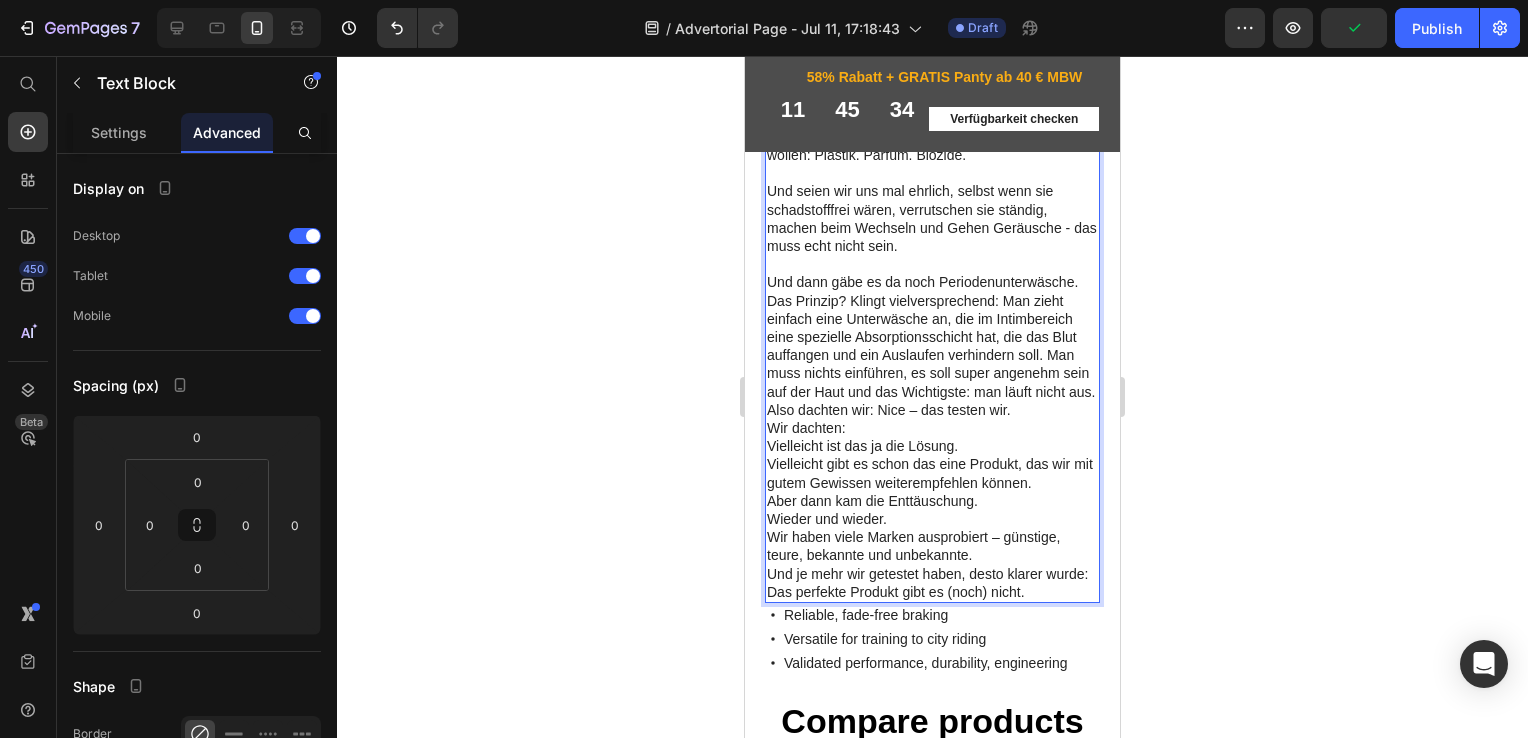 click on "Was bleibt also? Die einzig wirklich sinnvolle Lösung ist ein Periodenprodukt, das außen getragen wird, den Körper nicht reizt, und trotzdem zuverlässig schützt – ohne Mikroplastik, ohne Duftstoffe, ohne Einschränkungen im Alltag. Klar, man denkt dabei an Binden – aber auch die enthalten häufig genau das, was wir vermeiden wollen: Plastik. Parfüm. Biozide.  Und seien wir uns mal ehrlich, selbst wenn sie schadstofffrei wären, verrutschen sie ständig, machen beim Wechseln und Gehen Geräusche - das muss echt nicht sein. Und dann gäbe es da noch Periodenunterwäsche. Das Prinzip? Klingt vielversprechend: Man zieht einfach eine Unterwäsche an, die im Intimbereich eine spezielle Absorptionsschicht hat, die das Blut auffangen und ein Auslaufen verhindern soll. Man muss nichts einführen, es soll super angenehm sein auf der Haut und das Wichtigste: man läuft nicht aus. Also dachten wir: Nice – das testen wir." at bounding box center (932, 209) 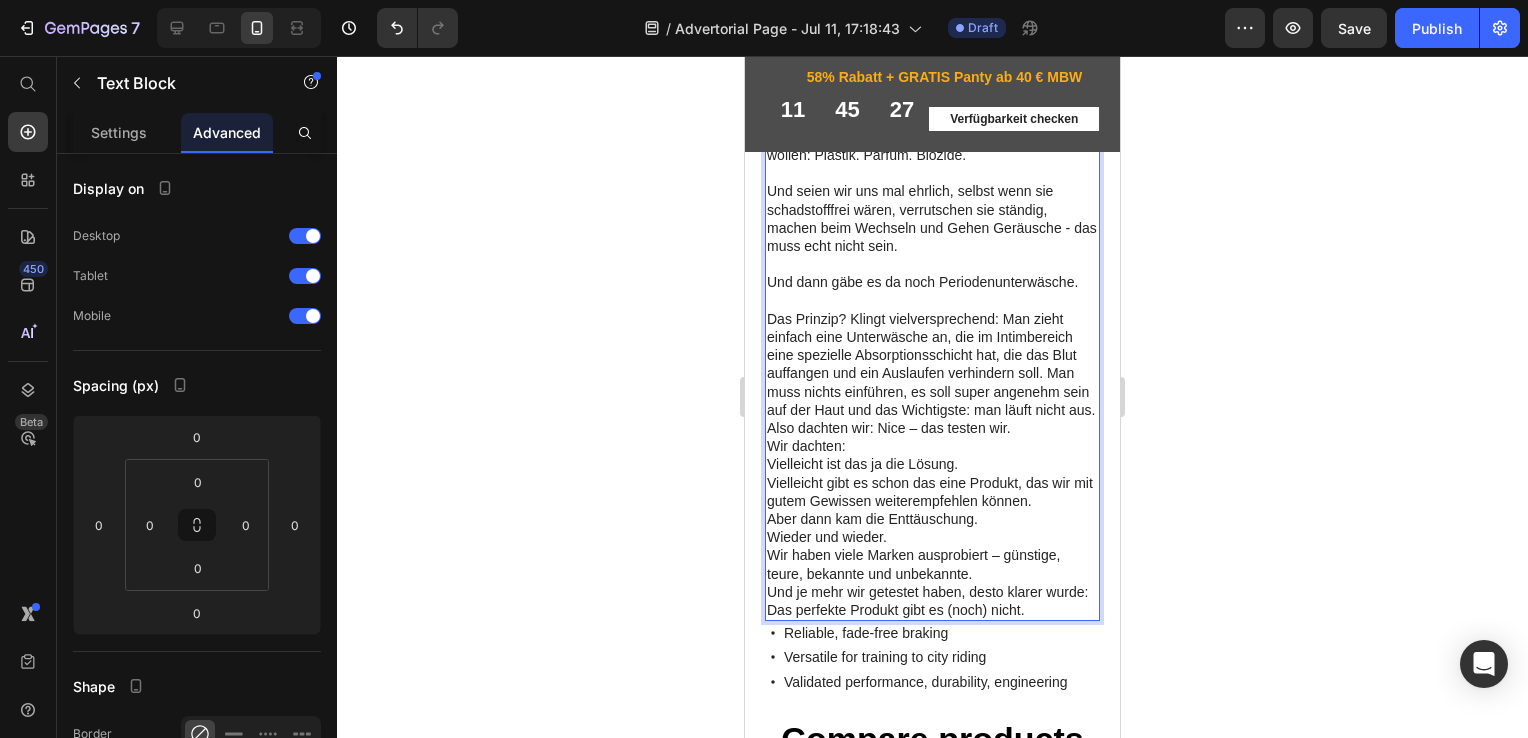 click on "Was bleibt also? Die einzig wirklich sinnvolle Lösung ist ein Periodenprodukt, das außen getragen wird, den Körper nicht reizt, und trotzdem zuverlässig schützt – ohne Mikroplastik, ohne Duftstoffe, ohne Einschränkungen im Alltag. Klar, man denkt dabei an Binden – aber auch die enthalten häufig genau das, was wir vermeiden wollen: Plastik. Parfüm. Biozide.  Und seien wir uns mal ehrlich, selbst wenn sie schadstofffrei wären, verrutschen sie ständig, machen beim Wechseln und Gehen Geräusche - das muss echt nicht sein. Und dann gäbe es da noch Periodenunterwäsche. Das Prinzip? Klingt vielversprechend: Man zieht einfach eine Unterwäsche an, die im Intimbereich eine spezielle Absorptionsschicht hat, die das Blut auffangen und ein Auslaufen verhindern soll. Man muss nichts einführen, es soll super angenehm sein auf der Haut und das Wichtigste: man läuft nicht aus. Also dachten wir: Nice – das testen wir." at bounding box center (932, 218) 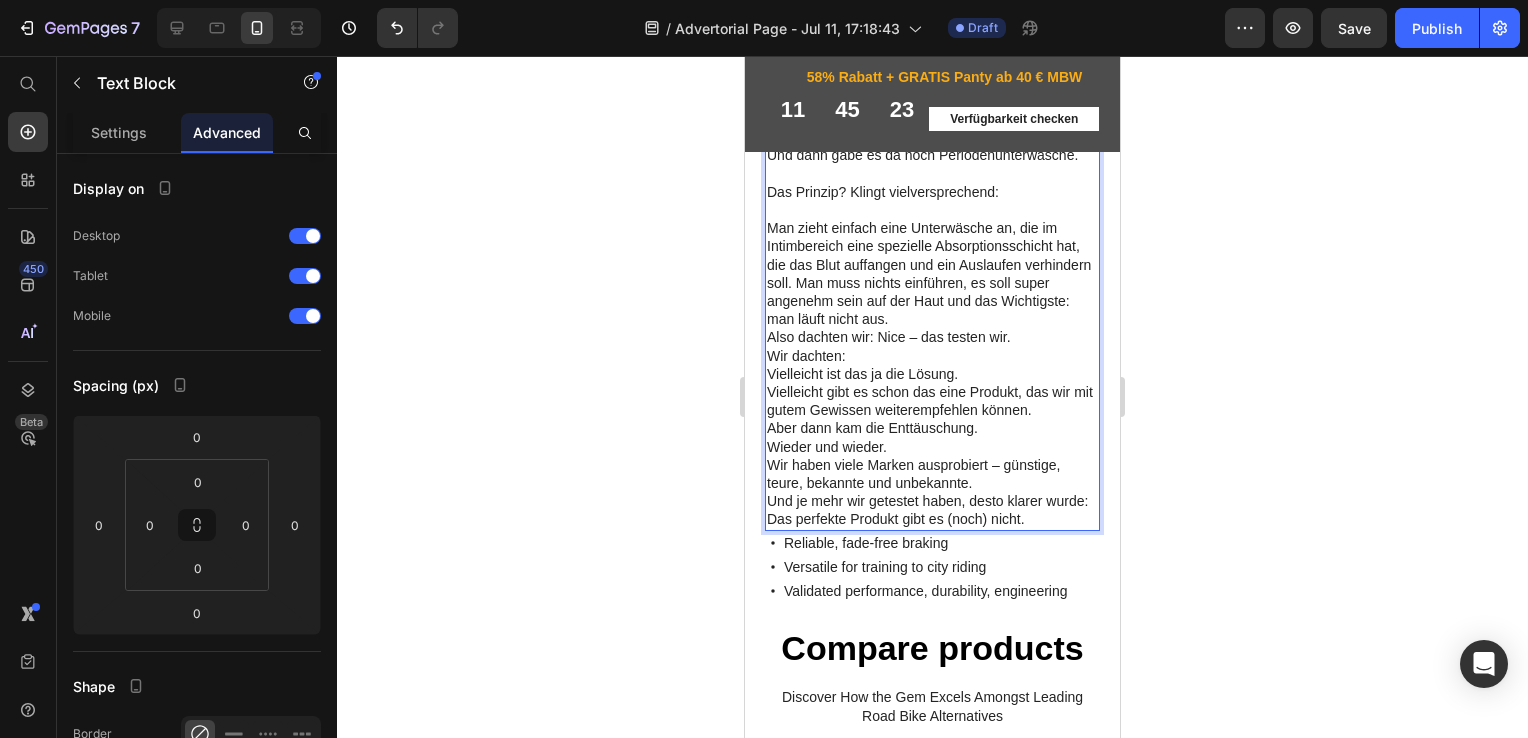 scroll, scrollTop: 3476, scrollLeft: 0, axis: vertical 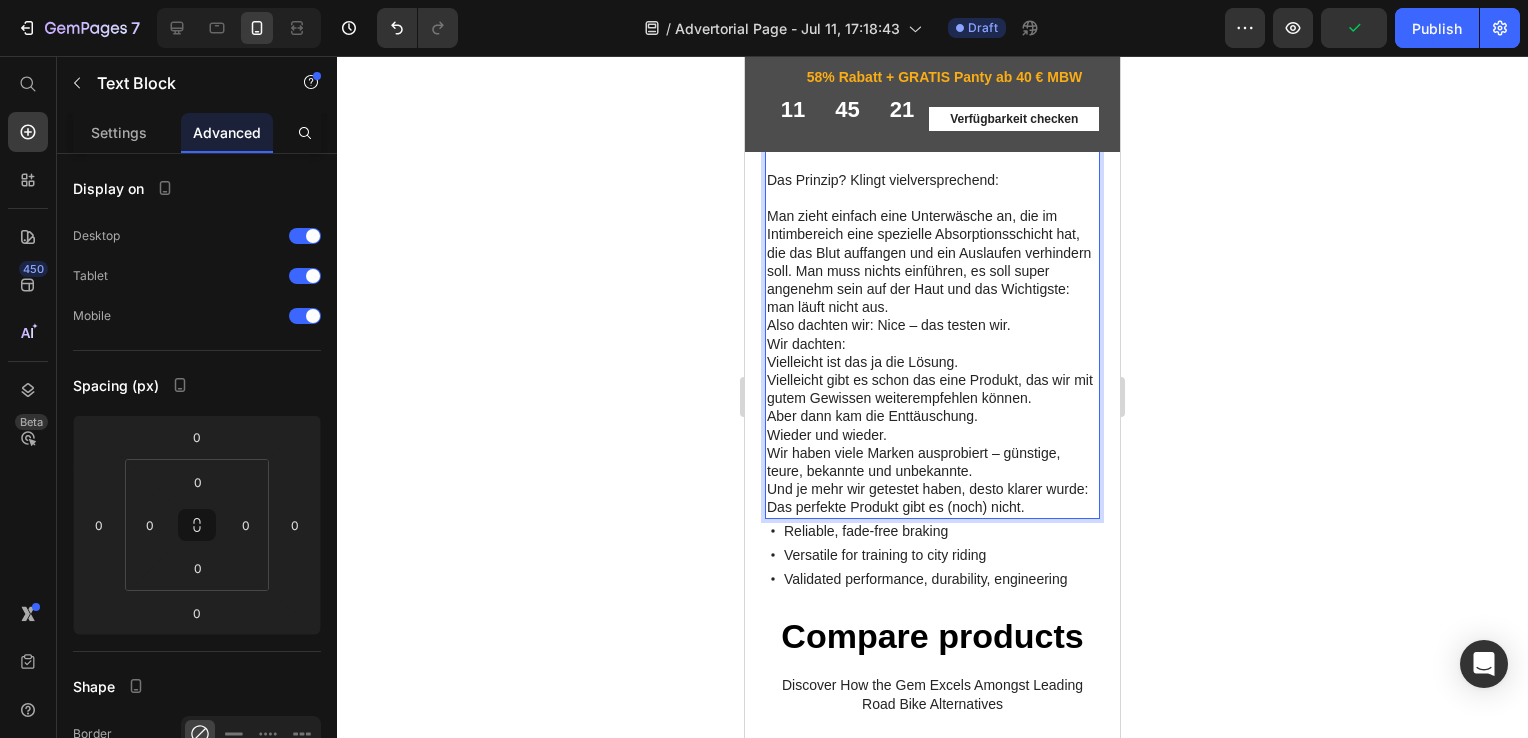 click on "Was bleibt also? Die einzig wirklich sinnvolle Lösung ist ein Periodenprodukt, das außen getragen wird, den Körper nicht reizt, und trotzdem zuverlässig schützt – ohne Mikroplastik, ohne Duftstoffe, ohne Einschränkungen im Alltag. Klar, man denkt dabei an Binden – aber auch die enthalten häufig genau das, was wir vermeiden wollen: Plastik. Parfüm. Biozide.  Und seien wir uns mal ehrlich, selbst wenn sie schadstofffrei wären, verrutschen sie ständig, machen beim Wechseln und Gehen Geräusche - das muss echt nicht sein. Und dann gäbe es da noch Periodenunterwäsche. Das Prinzip? Klingt vielversprechend:  Man zieht einfach eine Unterwäsche an, die im Intimbereich eine spezielle Absorptionsschicht hat, die das Blut auffangen und ein Auslaufen verhindern soll. Man muss nichts einführen, es soll super angenehm sein auf der Haut und das Wichtigste: man läuft nicht aus. Also dachten wir: Nice – das testen wir." at bounding box center [932, 98] 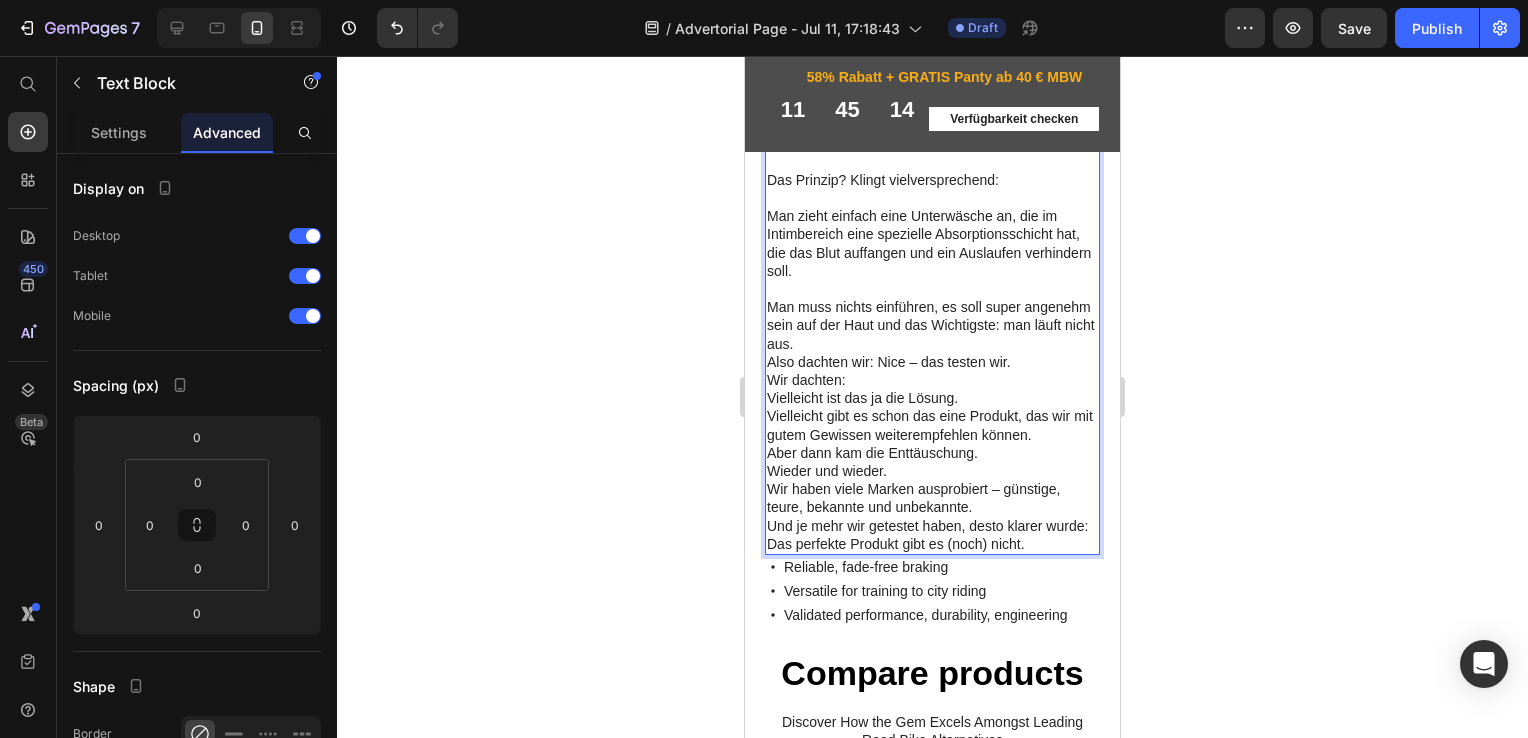 click on "Was bleibt also? Die einzig wirklich sinnvolle Lösung ist ein Periodenprodukt, das außen getragen wird, den Körper nicht reizt, und trotzdem zuverlässig schützt – ohne Mikroplastik, ohne Duftstoffe, ohne Einschränkungen im Alltag. Klar, man denkt dabei an Binden – aber auch die enthalten häufig genau das, was wir vermeiden wollen: Plastik. Parfüm. Biozide.  Und seien wir uns mal ehrlich, selbst wenn sie schadstofffrei wären, verrutschen sie ständig, machen beim Wechseln und Gehen Geräusche - das muss echt nicht sein. Und dann gäbe es da noch Periodenunterwäsche. Das Prinzip? Klingt vielversprechend:  Man zieht einfach eine Unterwäsche an, die im Intimbereich eine spezielle Absorptionsschicht hat, die das Blut auffangen und ein Auslaufen verhindern soll.  Man muss nichts einführen, es soll super angenehm sein auf der Haut und das Wichtigste: man läuft nicht aus. Also dachten wir: Nice – das testen wir." at bounding box center (932, 116) 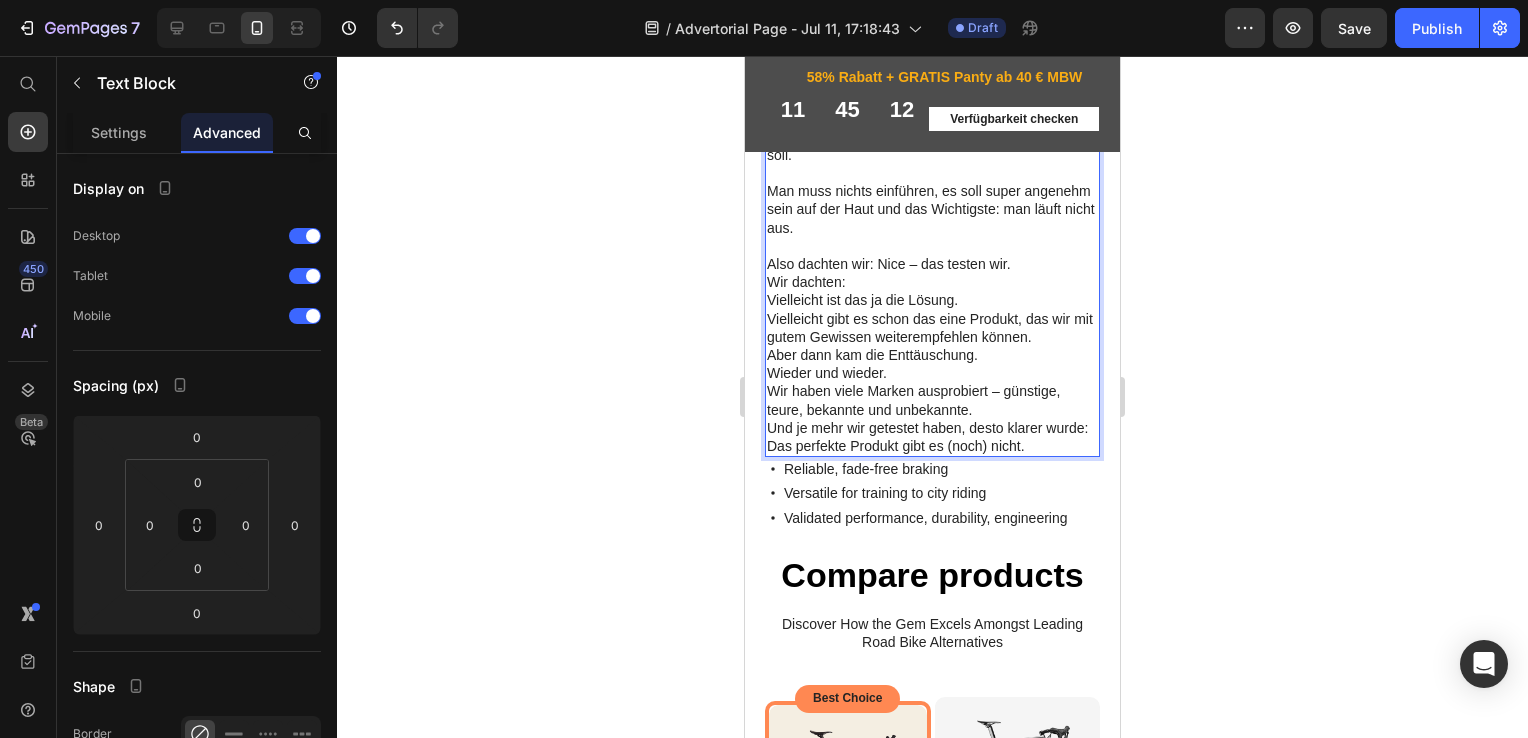 scroll, scrollTop: 3592, scrollLeft: 0, axis: vertical 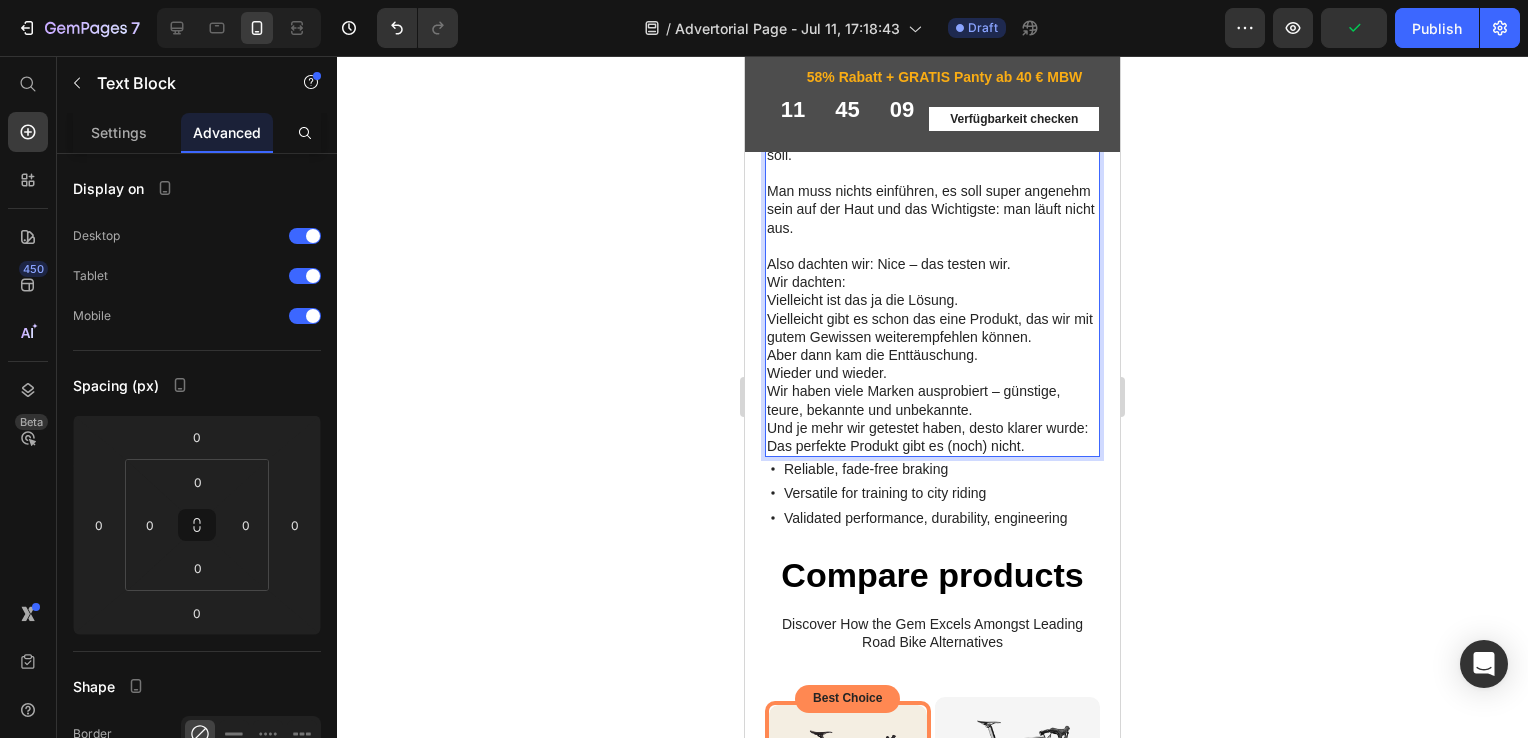 click on "Wir dachten: Vielleicht ist das ja die Lösung. Vielleicht gibt es schon das eine Produkt, das wir mit gutem Gewissen weiterempfehlen können." at bounding box center (932, 327) 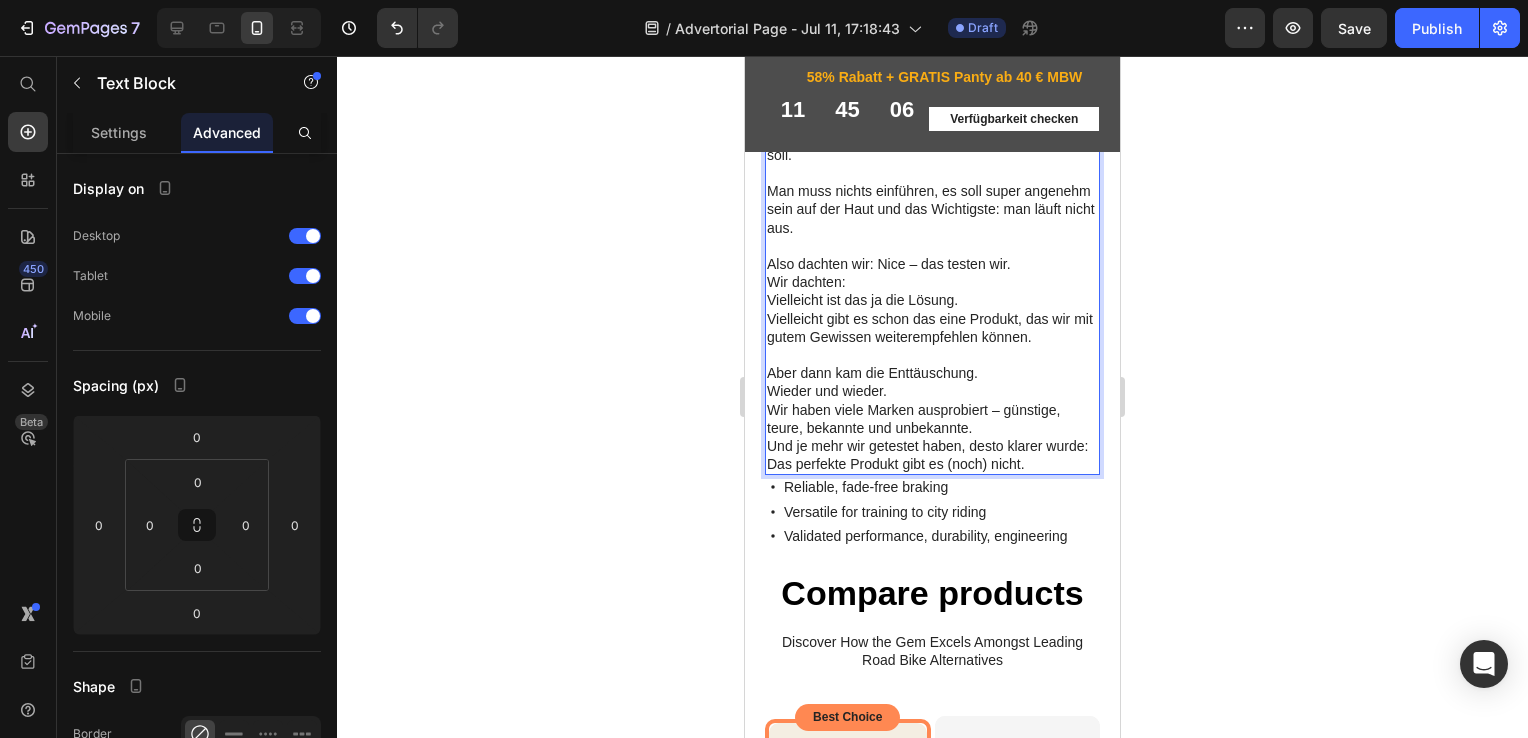 click on "Aber dann kam die Enttäuschung. Wieder und wieder." at bounding box center (932, 400) 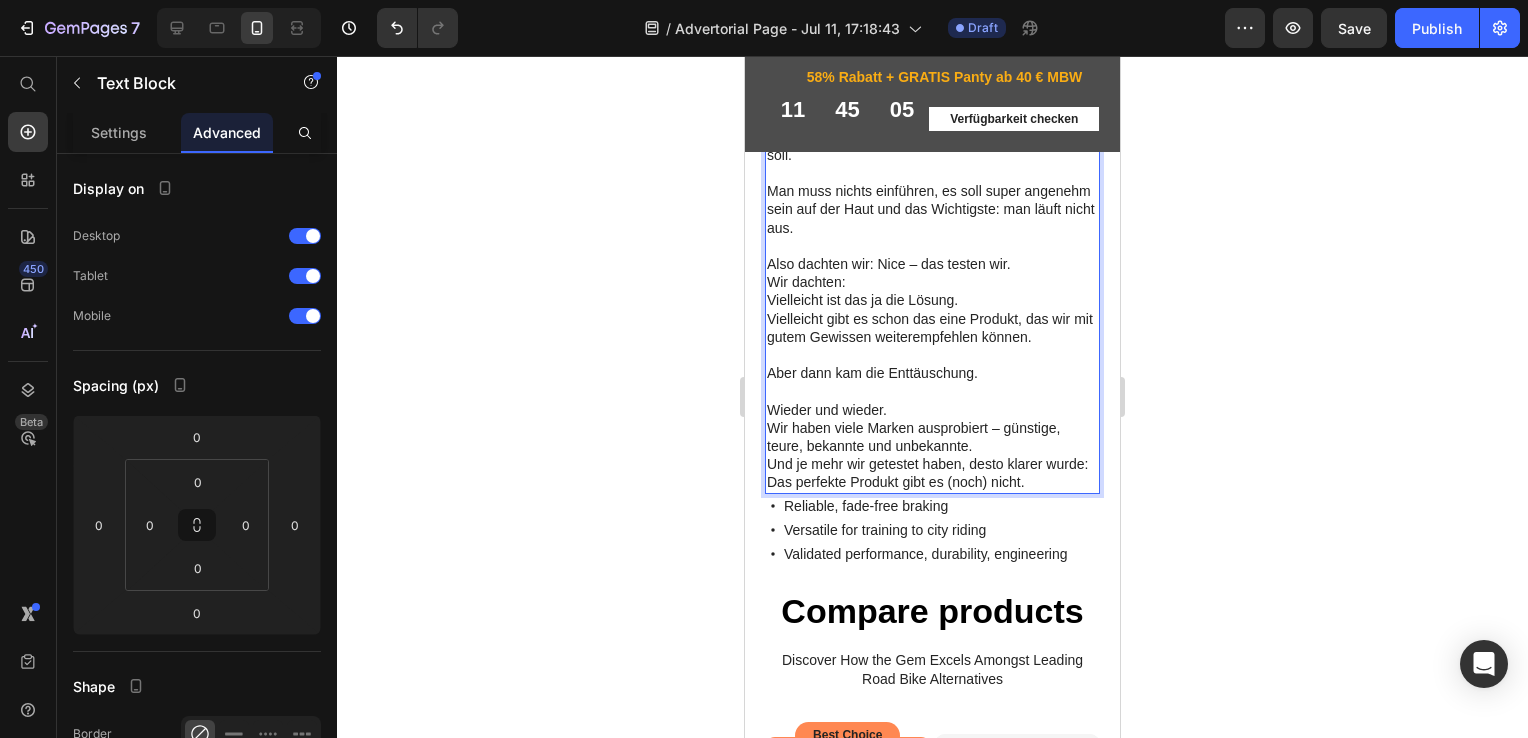click on "Aber dann kam die Enttäuschung. ⁠⁠⁠⁠⁠⁠⁠ Wieder und wieder." at bounding box center [932, 409] 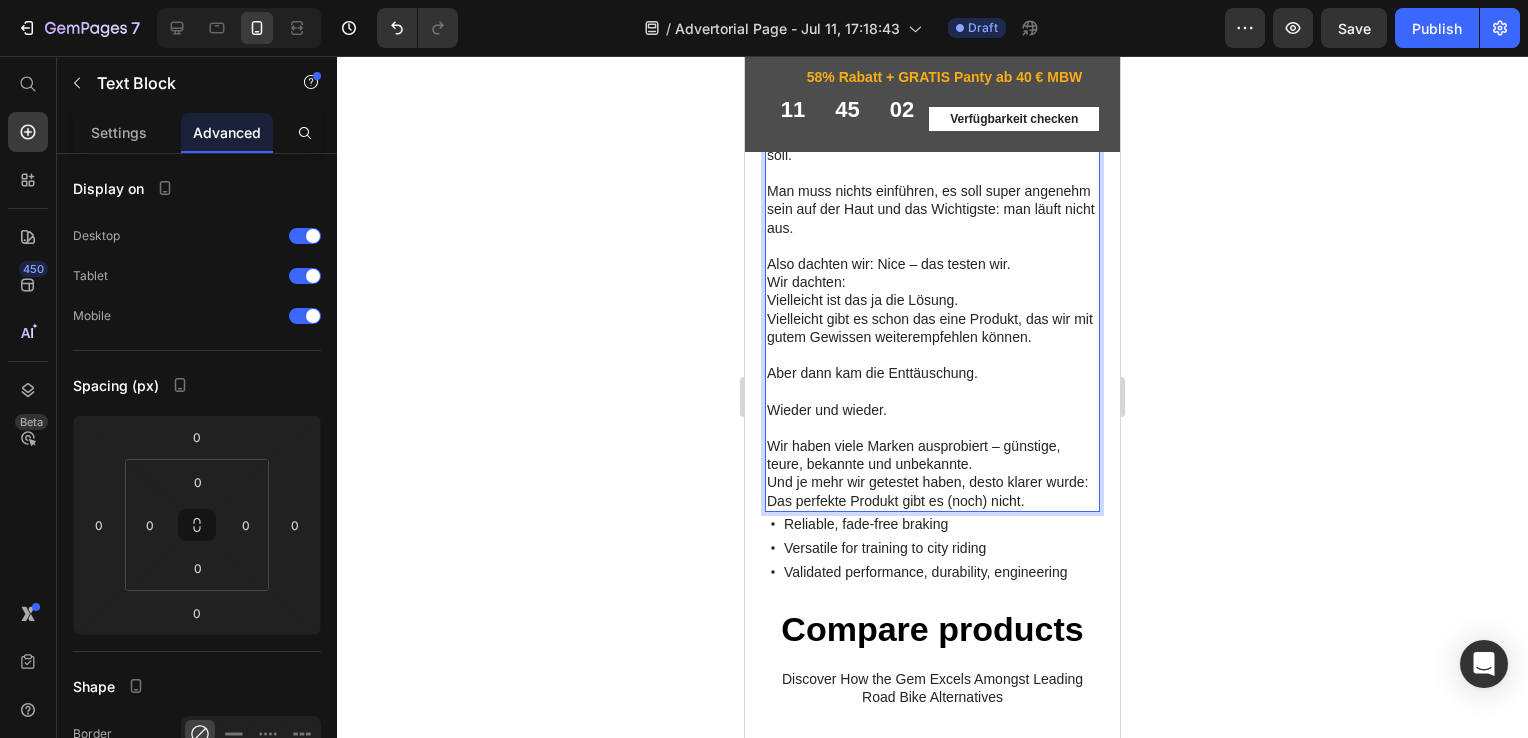 click on "Wir haben viele Marken ausprobiert – günstige, teure, bekannte und unbekannte. Und je mehr wir getestet haben, desto klarer wurde:" at bounding box center [932, 482] 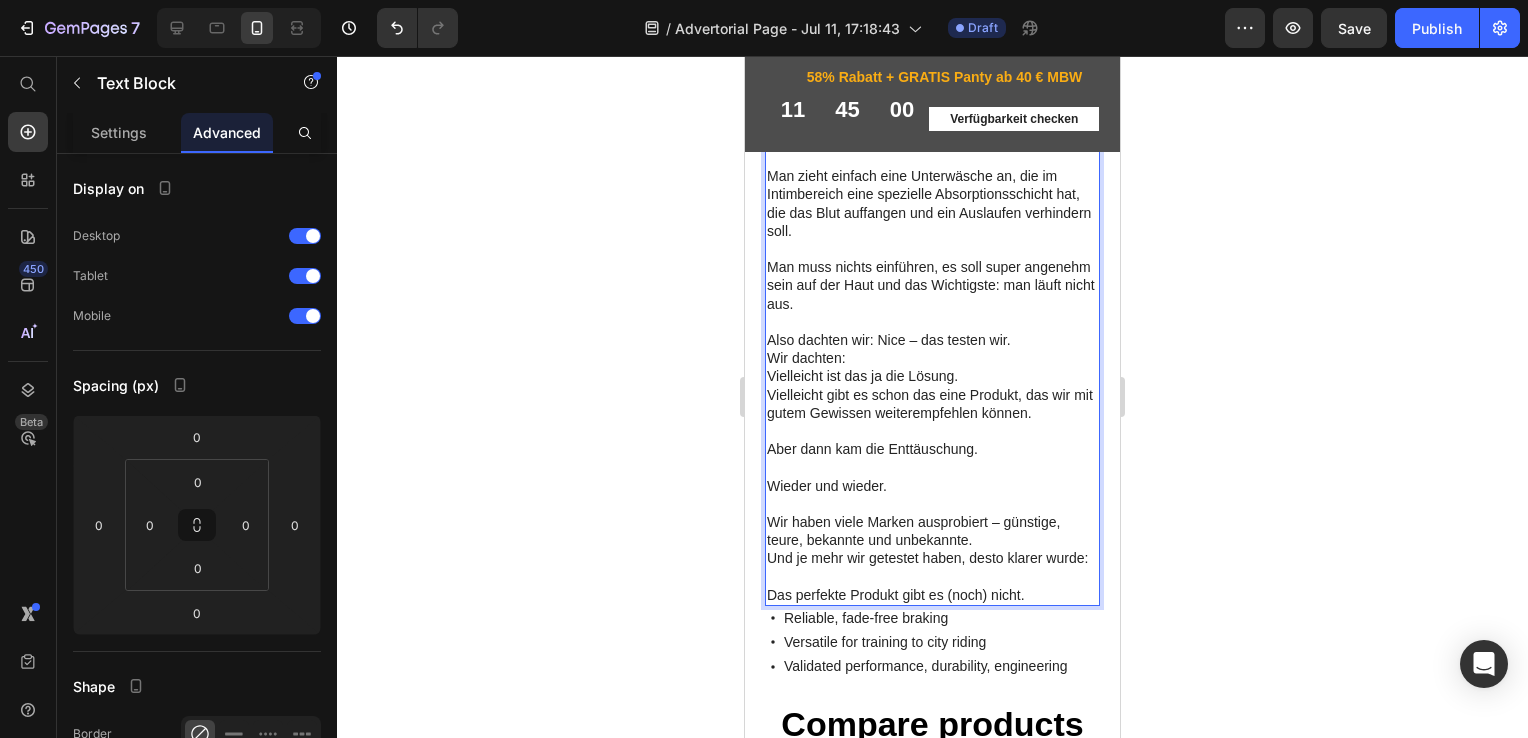 scroll, scrollTop: 3509, scrollLeft: 0, axis: vertical 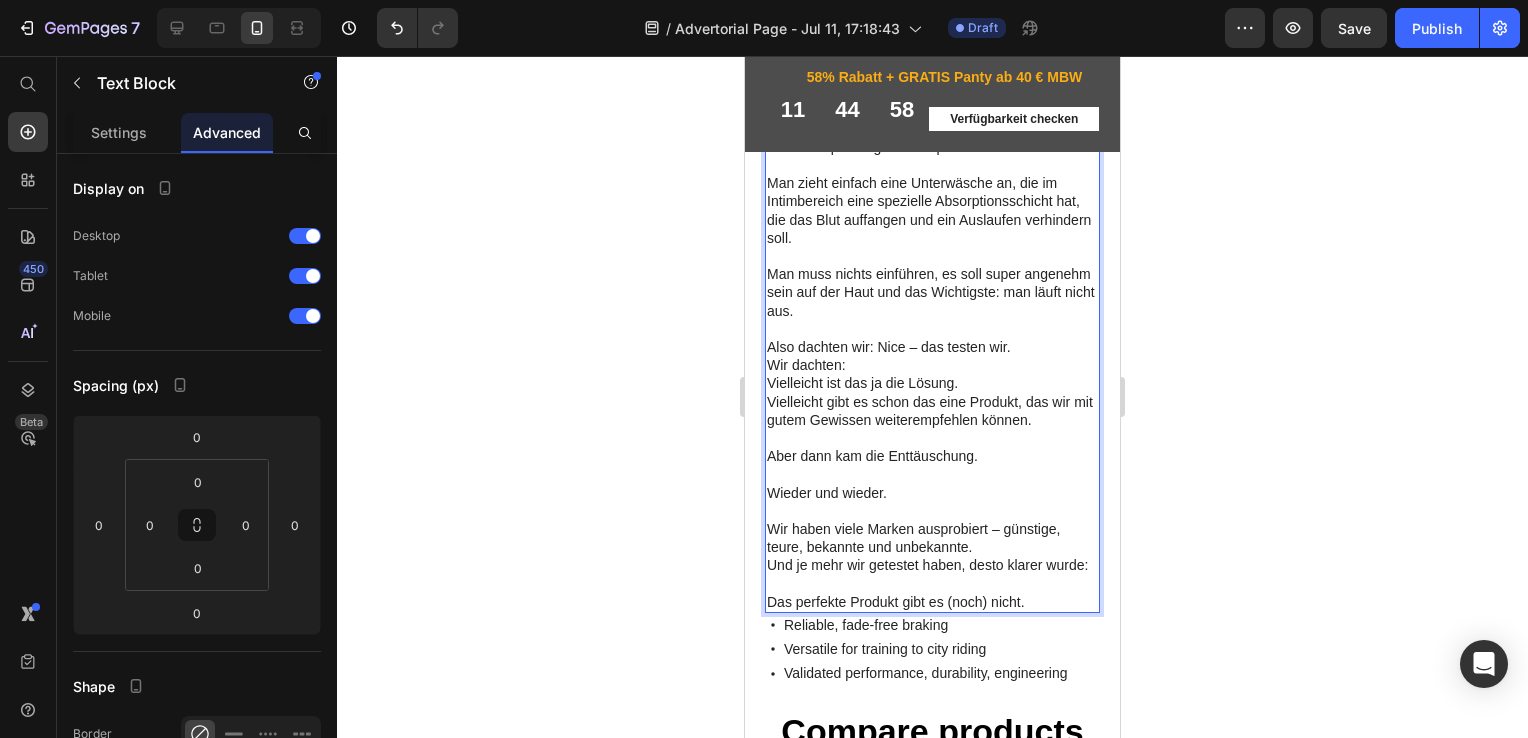 click on "Wir dachten: Vielleicht ist das ja die Lösung. Vielleicht gibt es schon das eine Produkt, das wir mit gutem Gewissen weiterempfehlen können." at bounding box center [932, 419] 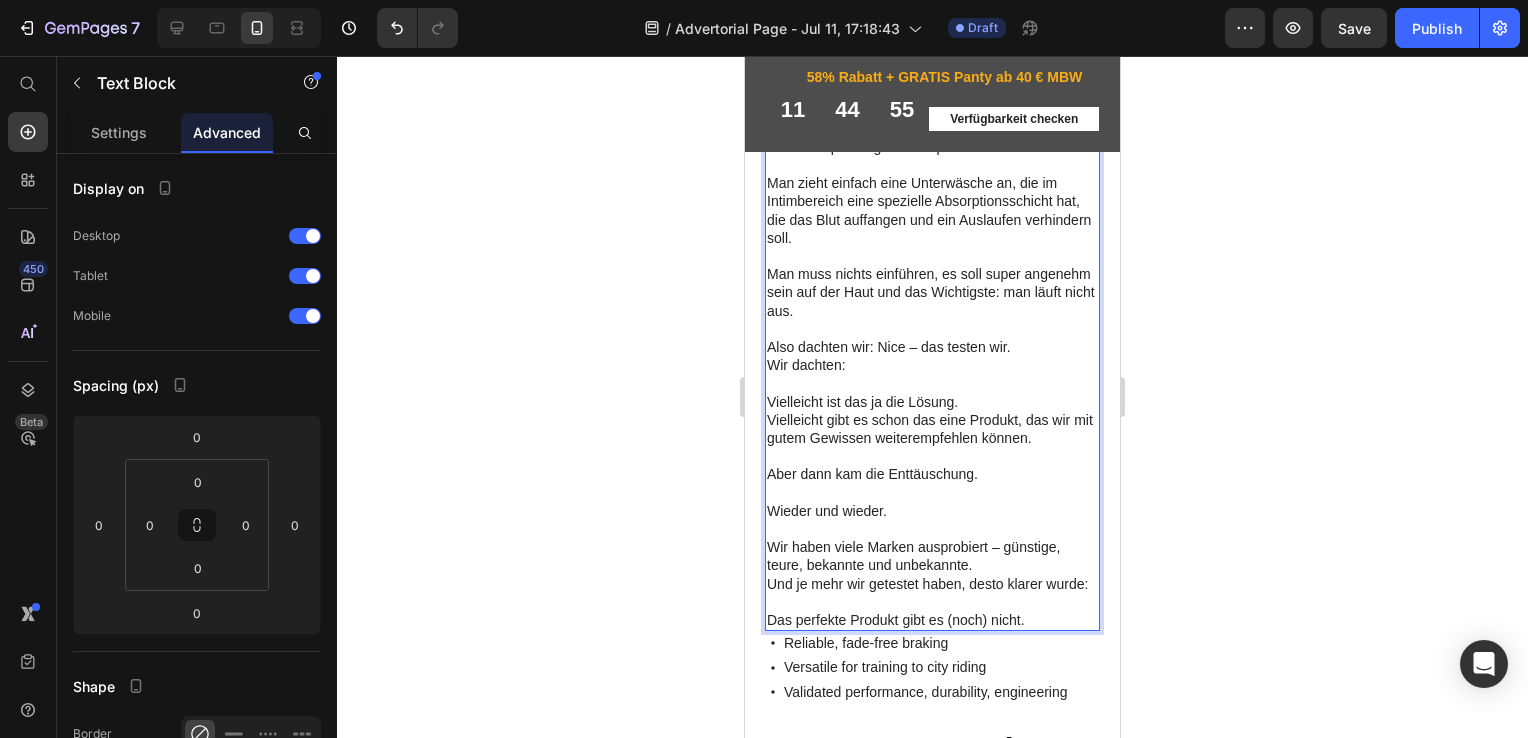 click on "Was bleibt also? Die einzig wirklich sinnvolle Lösung ist ein Periodenprodukt, das außen getragen wird, den Körper nicht reizt, und trotzdem zuverlässig schützt – ohne Mikroplastik, ohne Duftstoffe, ohne Einschränkungen im Alltag. Klar, man denkt dabei an Binden – aber auch die enthalten häufig genau das, was wir vermeiden wollen: Plastik. Parfüm. Biozide.  Und seien wir uns mal ehrlich, selbst wenn sie schadstofffrei wären, verrutschen sie ständig, machen beim Wechseln und Gehen Geräusche - das muss echt nicht sein. Und dann gäbe es da noch Periodenunterwäsche. Das Prinzip? Klingt vielversprechend:  Man zieht einfach eine Unterwäsche an, die im Intimbereich eine spezielle Absorptionsschicht hat, die das Blut auffangen und ein Auslaufen verhindern soll.  Man muss nichts einführen, es soll super angenehm sein auf der Haut und das Wichtigste: man läuft nicht aus. Also dachten wir: Nice – das testen wir." at bounding box center [932, 92] 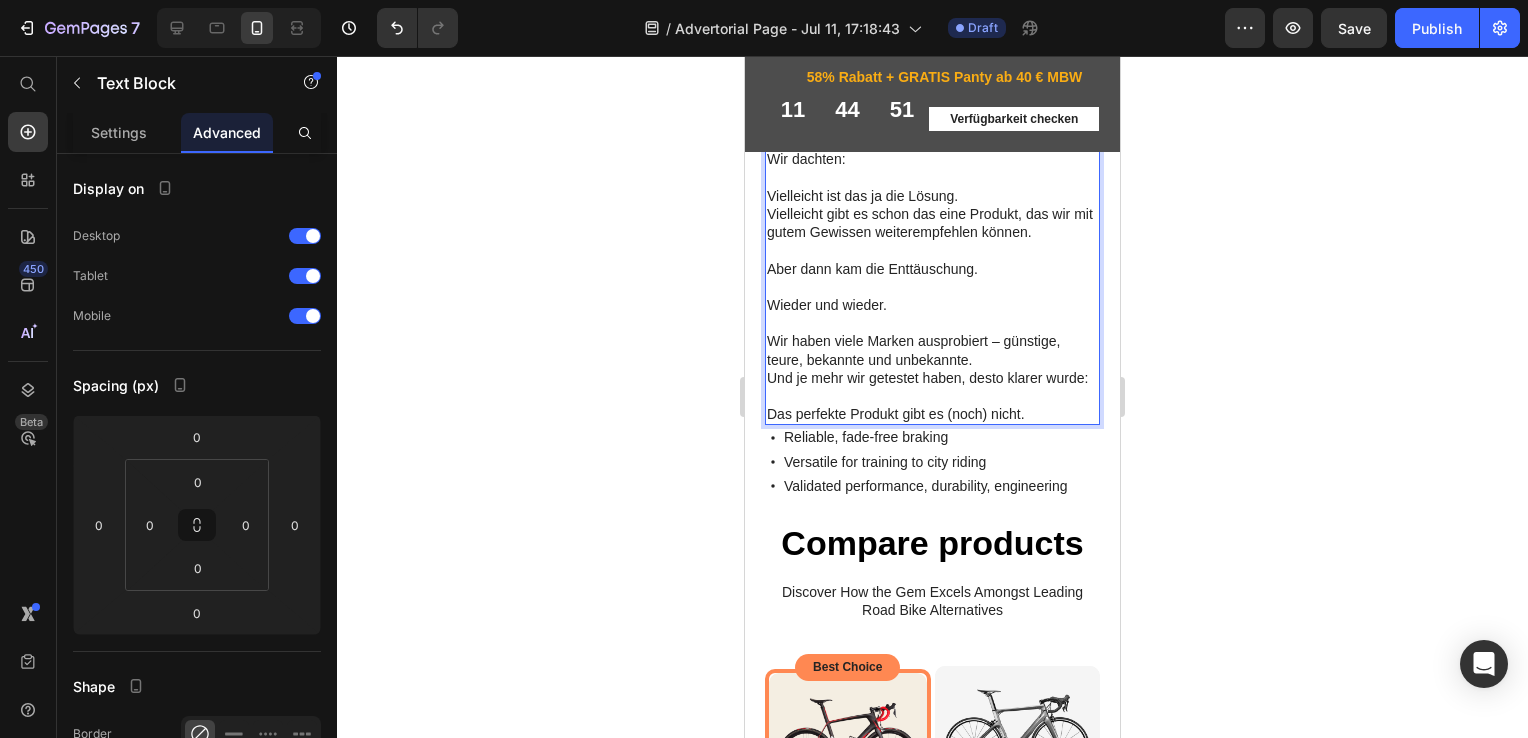 scroll, scrollTop: 3740, scrollLeft: 0, axis: vertical 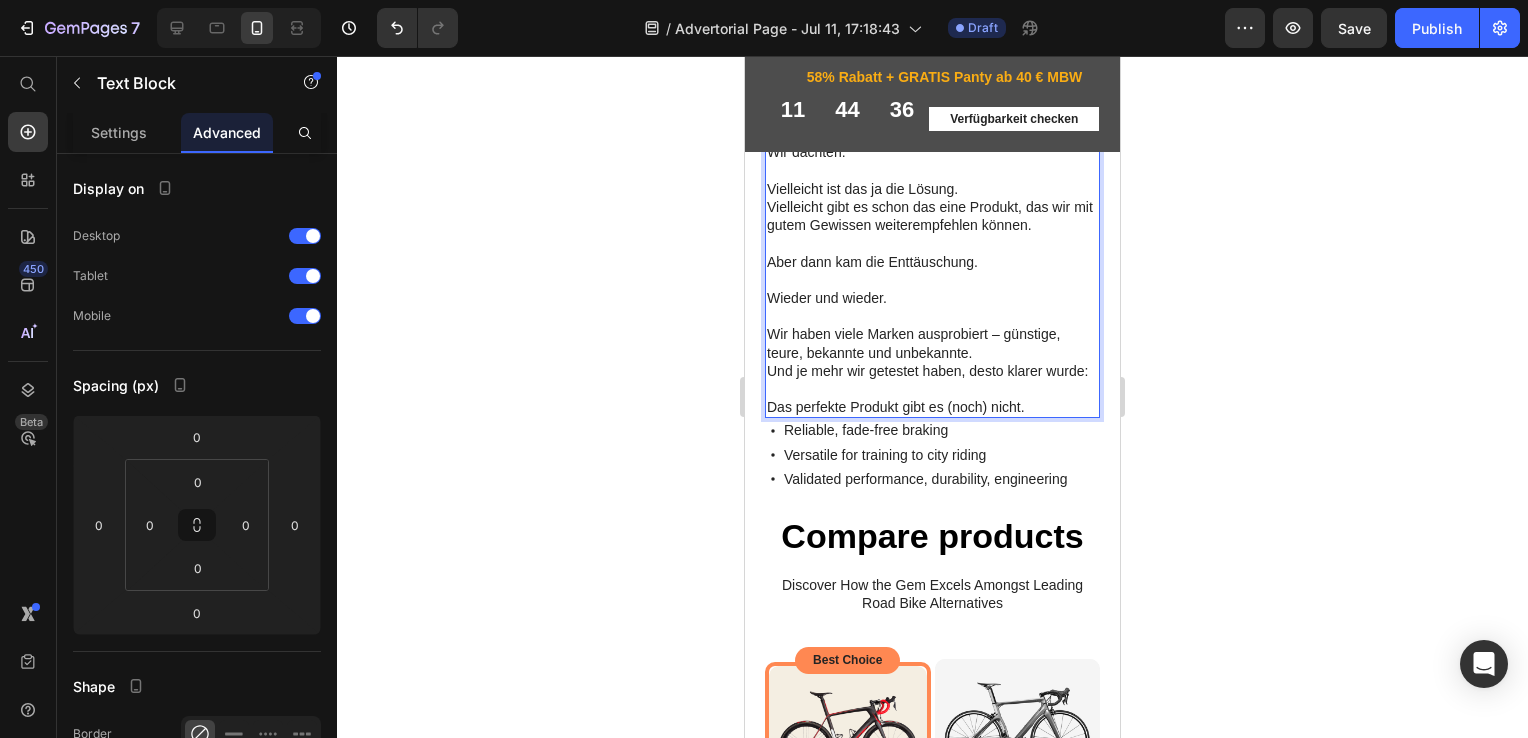 click on "Das perfekte Produkt gibt es (noch) nicht." at bounding box center (932, 425) 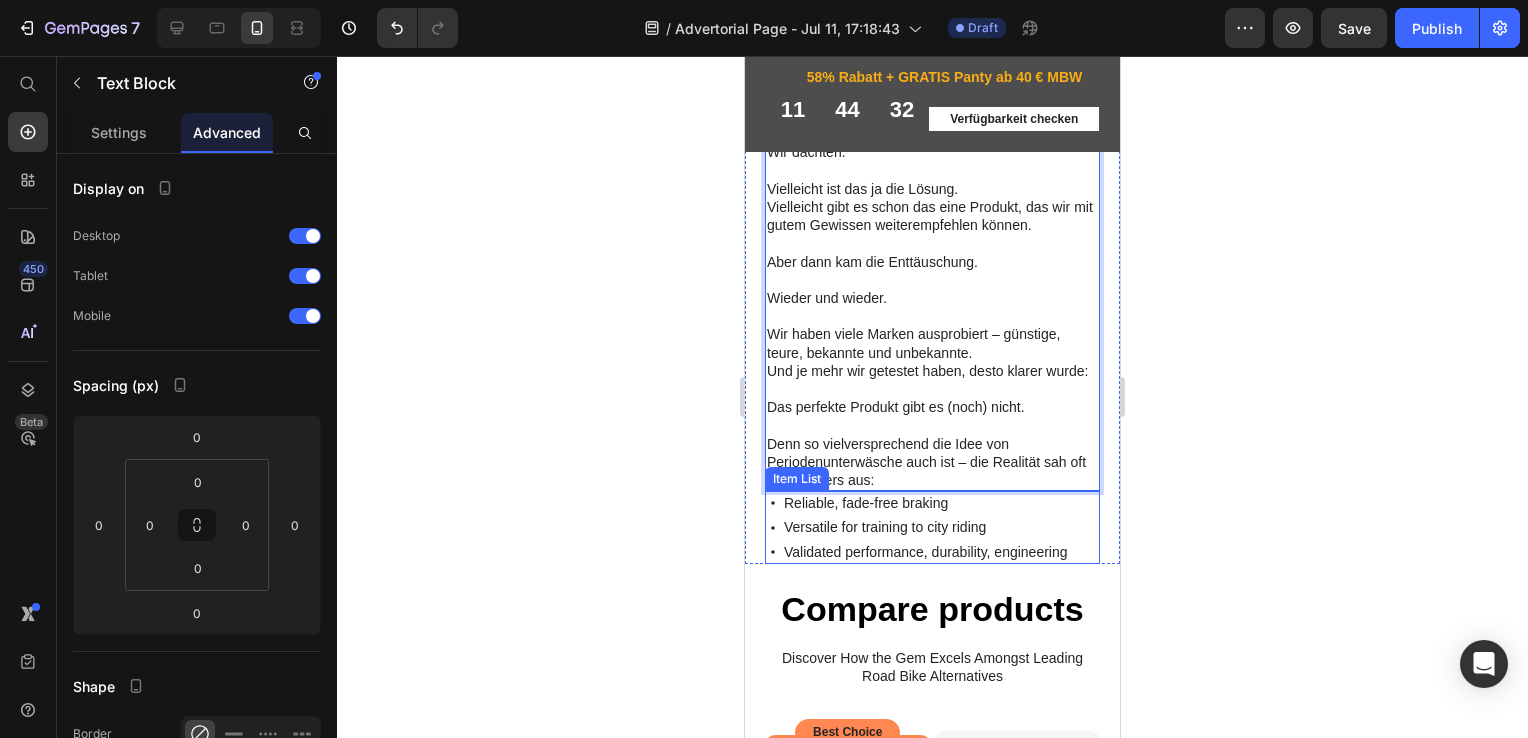 click on "Reliable, fade-free braking" at bounding box center [926, 521] 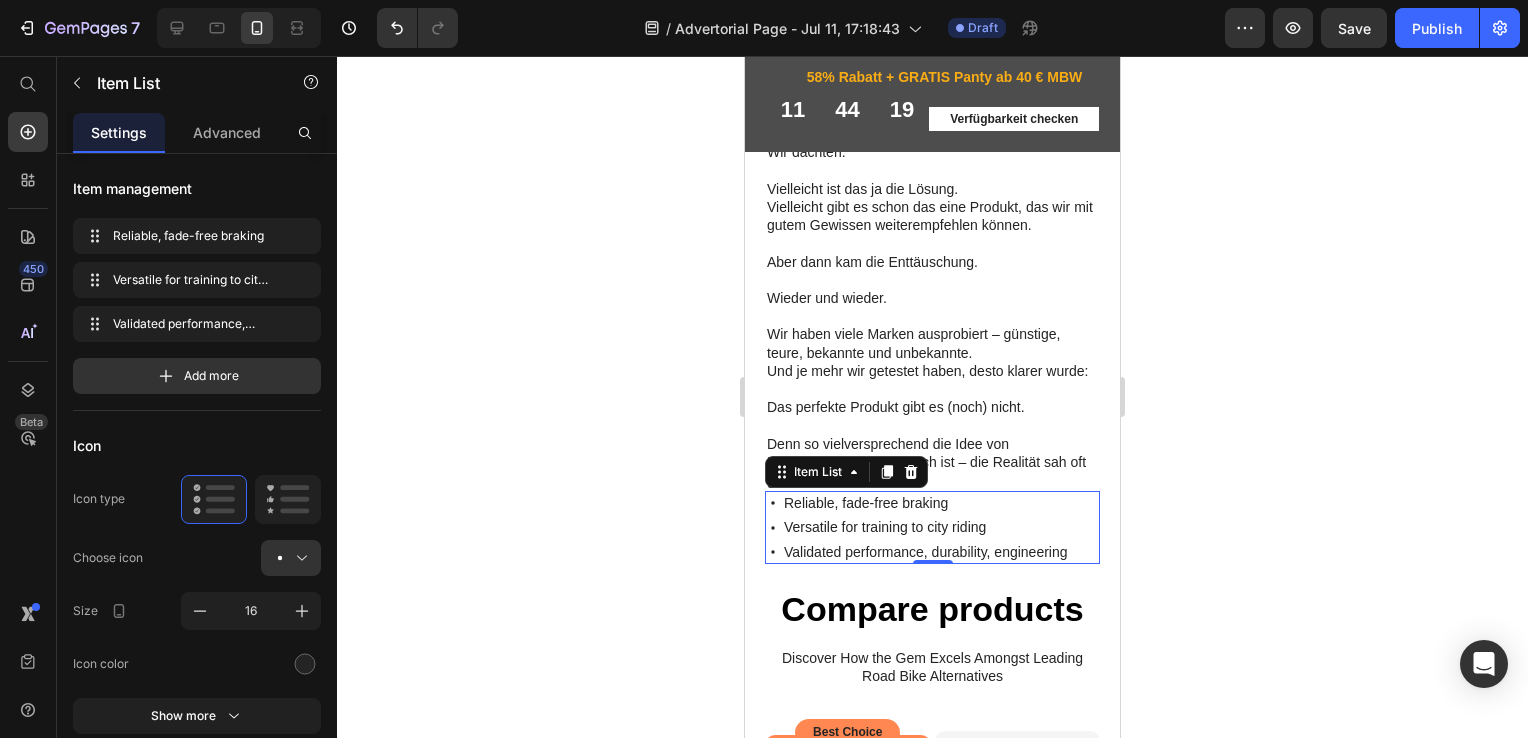 click on "Reliable, fade-free braking" at bounding box center (926, 521) 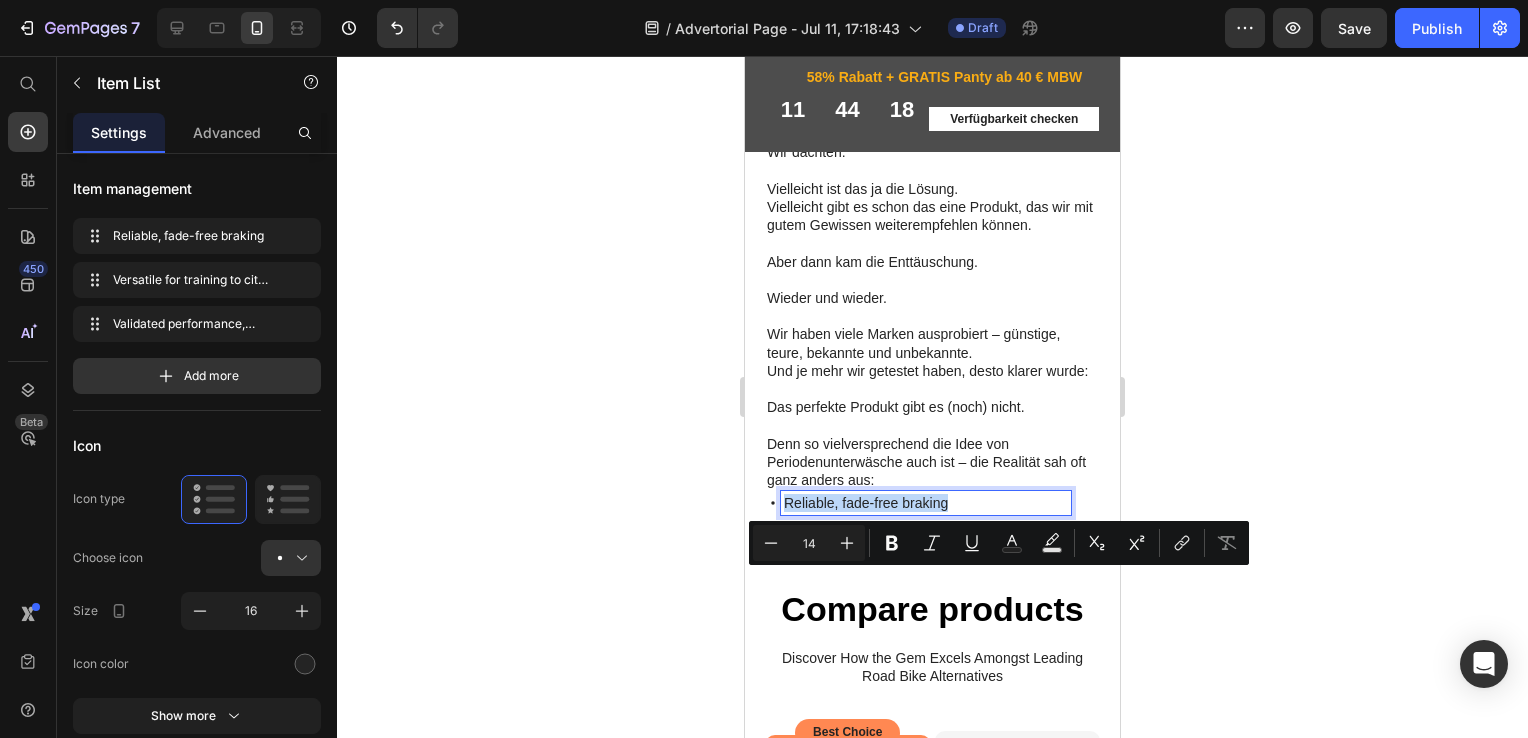 drag, startPoint x: 949, startPoint y: 578, endPoint x: 787, endPoint y: 573, distance: 162.07715 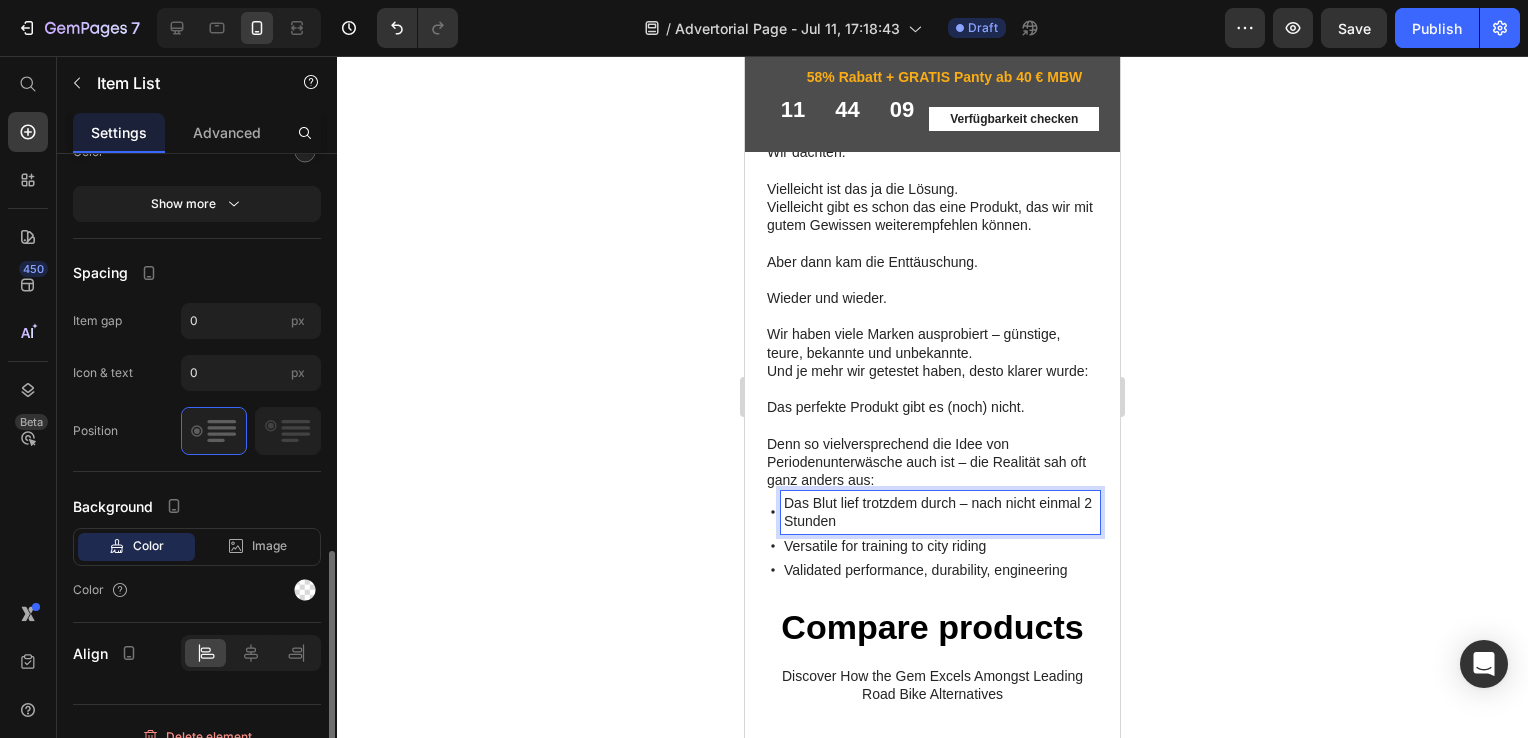 scroll, scrollTop: 911, scrollLeft: 0, axis: vertical 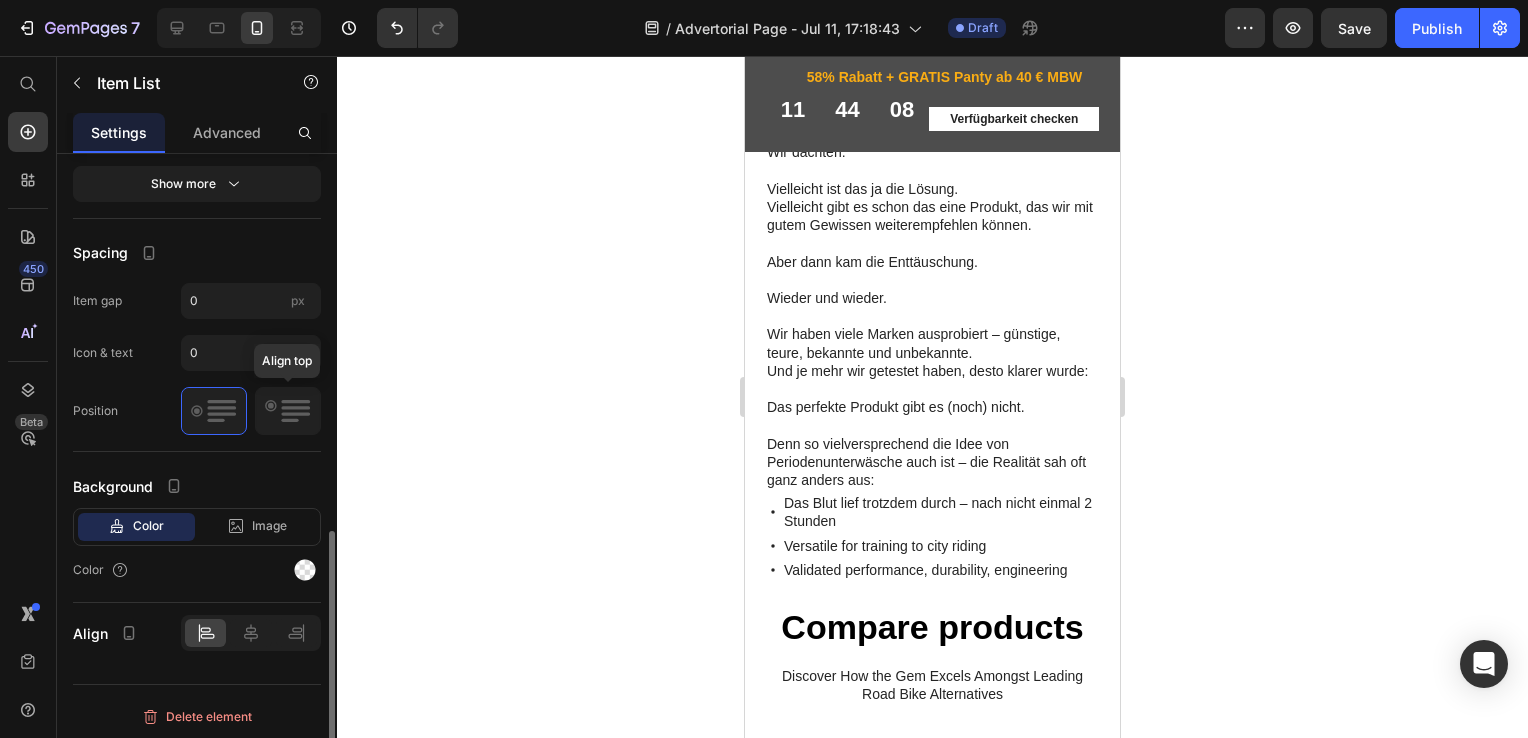 click 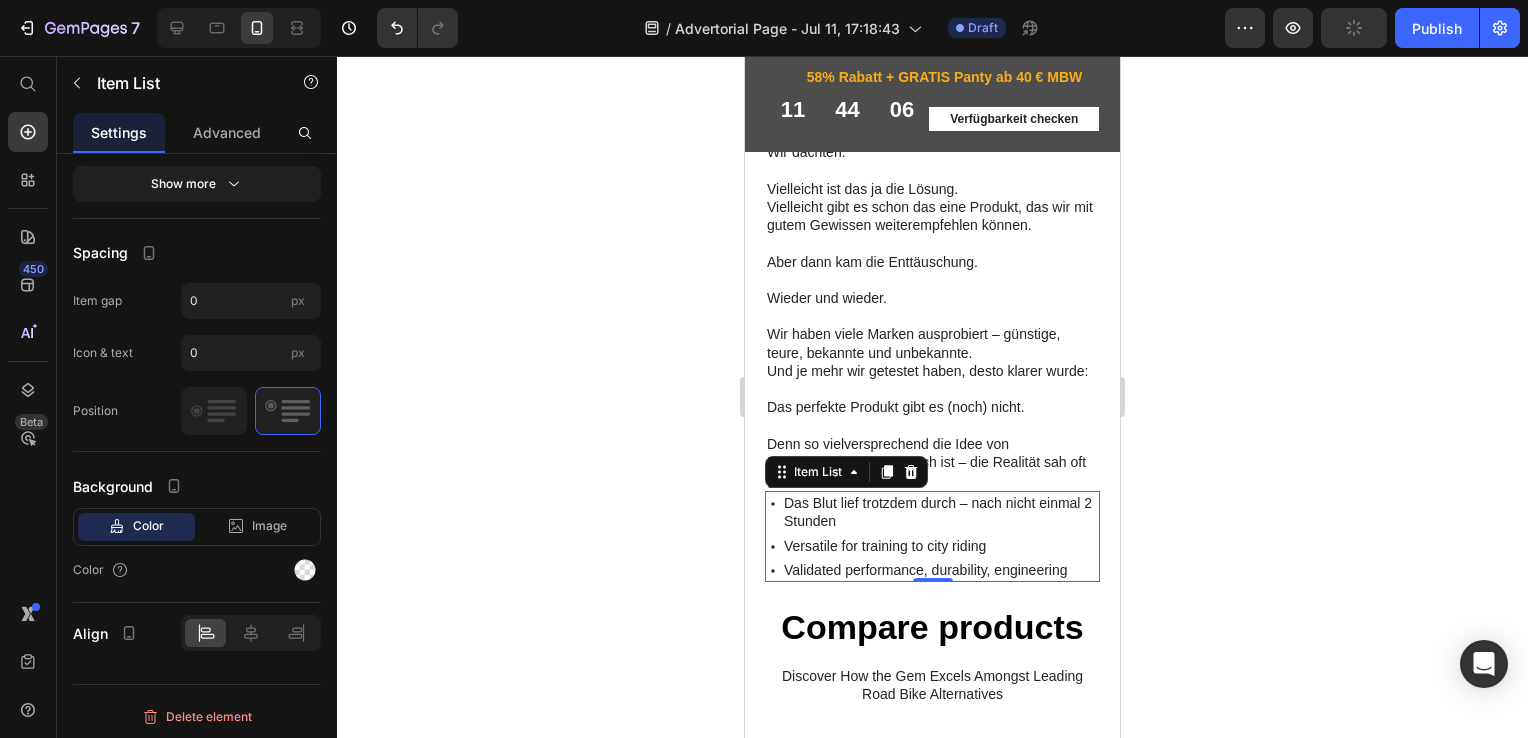 click on "Versatile for training to city riding" at bounding box center [940, 564] 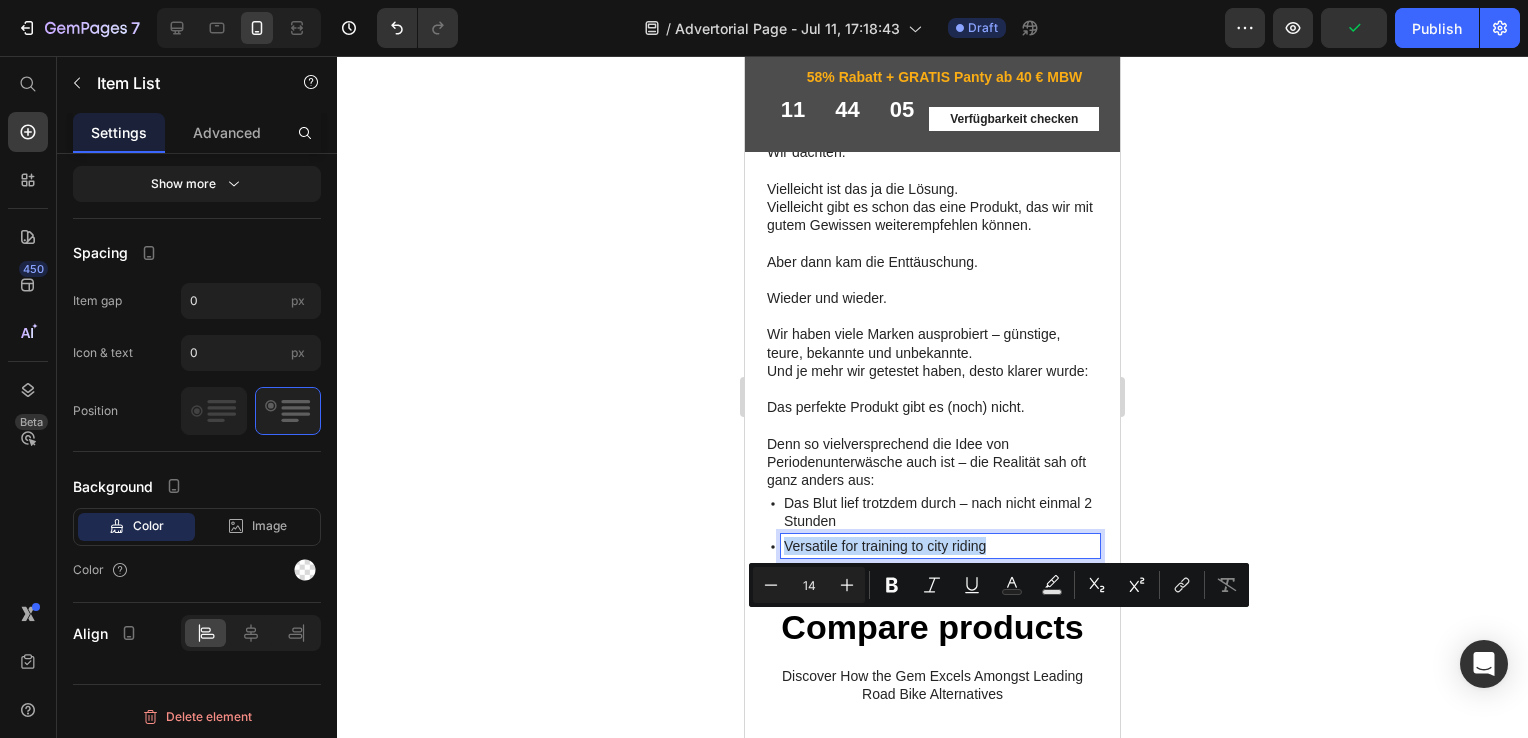 drag, startPoint x: 988, startPoint y: 622, endPoint x: 787, endPoint y: 632, distance: 201.2486 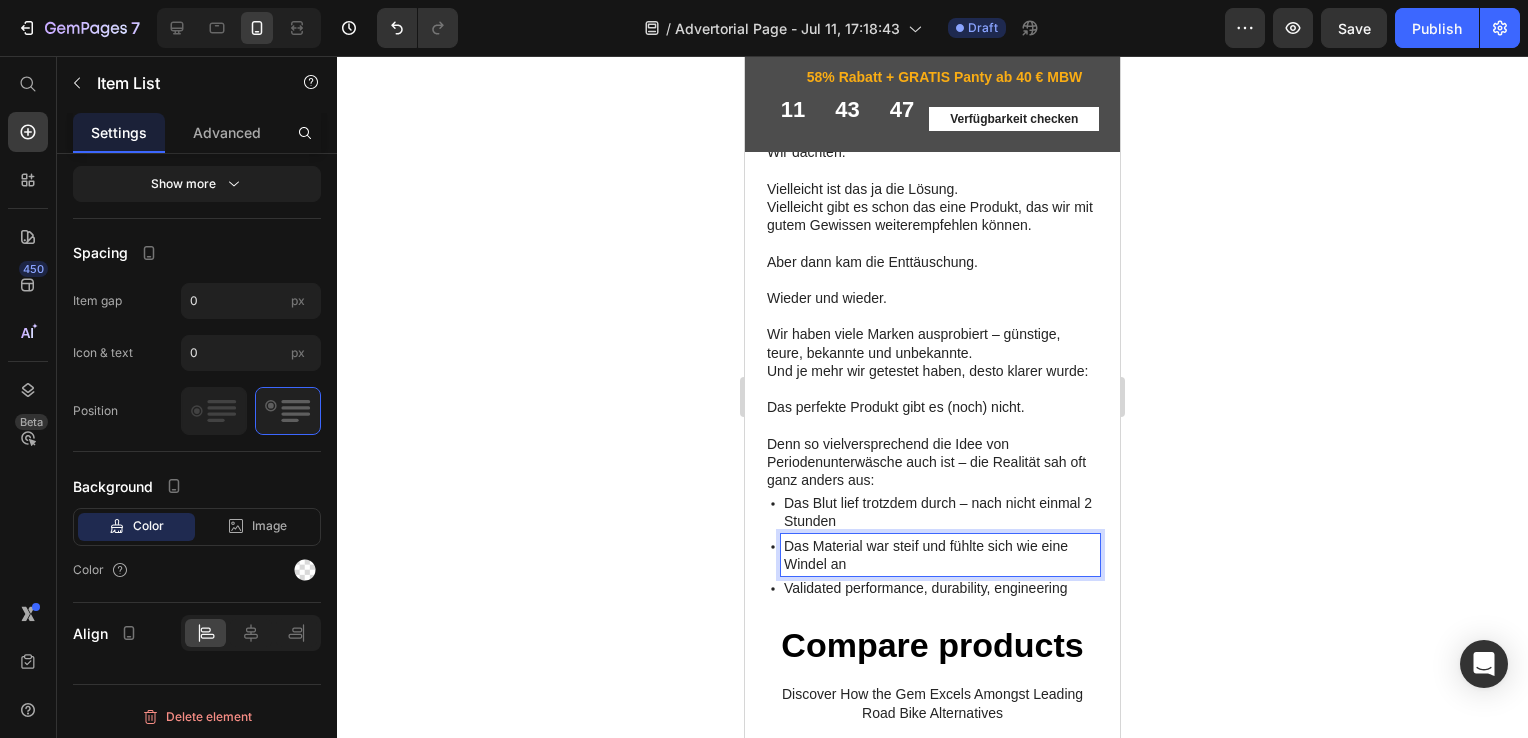 click on "Validated performance, durability, engineering" at bounding box center (940, 606) 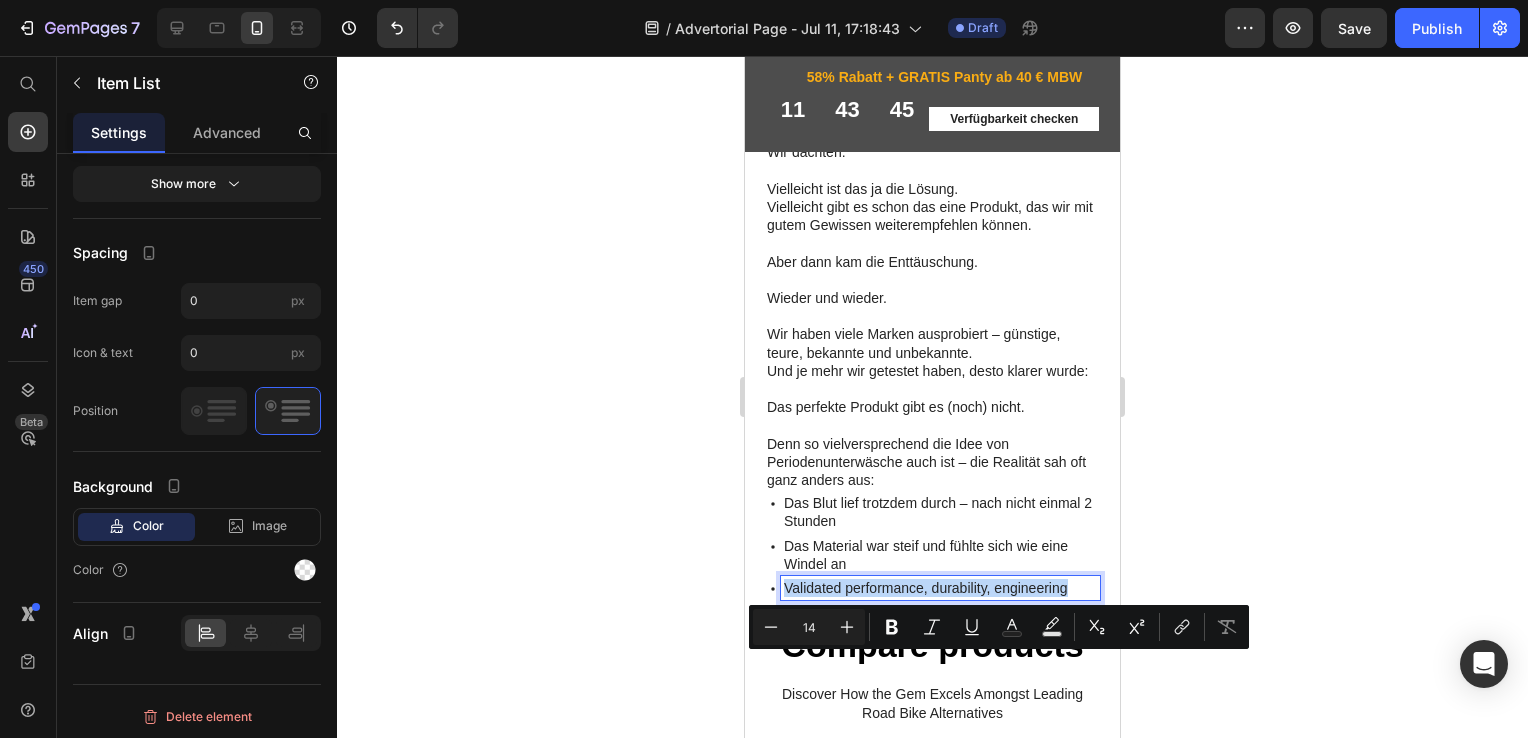 drag, startPoint x: 1069, startPoint y: 672, endPoint x: 784, endPoint y: 655, distance: 285.50656 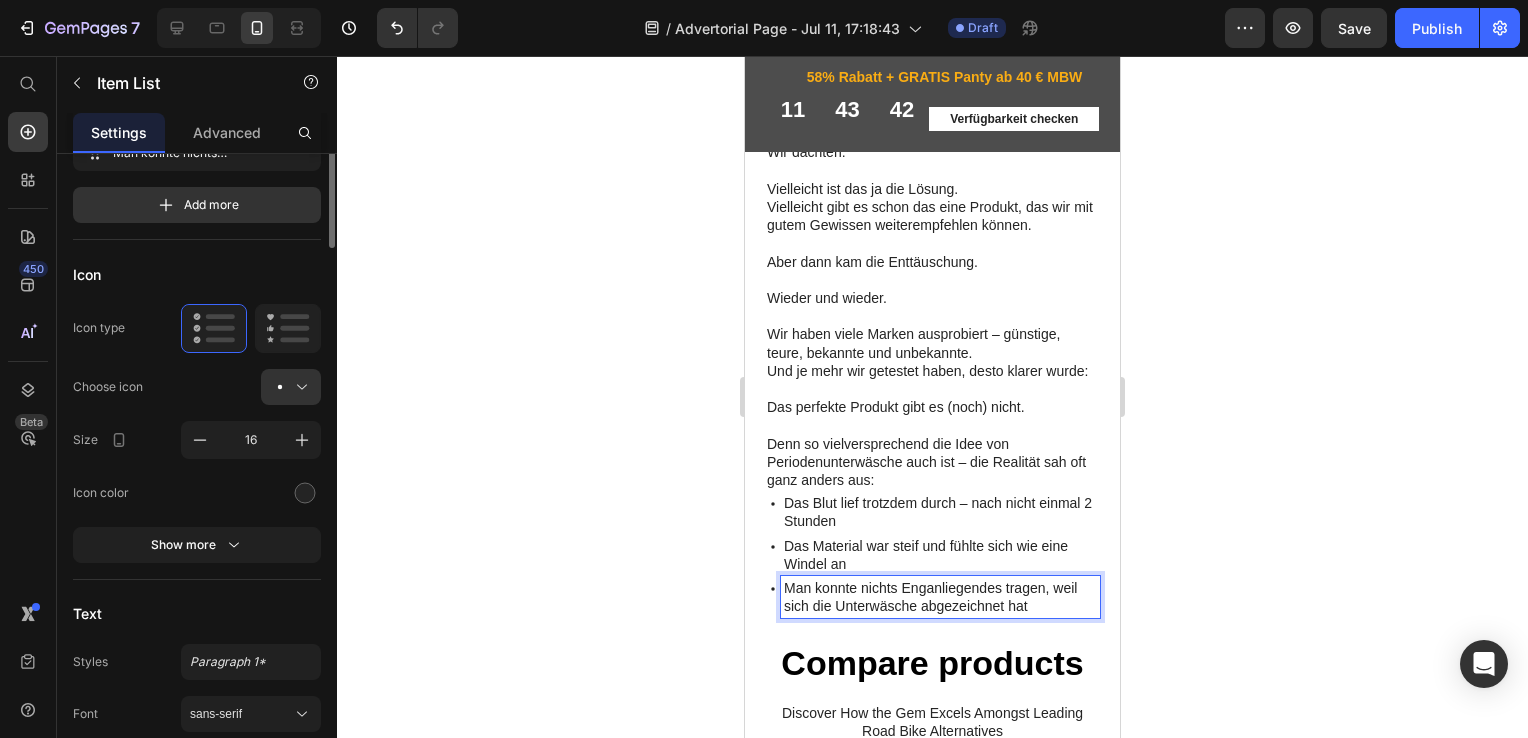 scroll, scrollTop: 0, scrollLeft: 0, axis: both 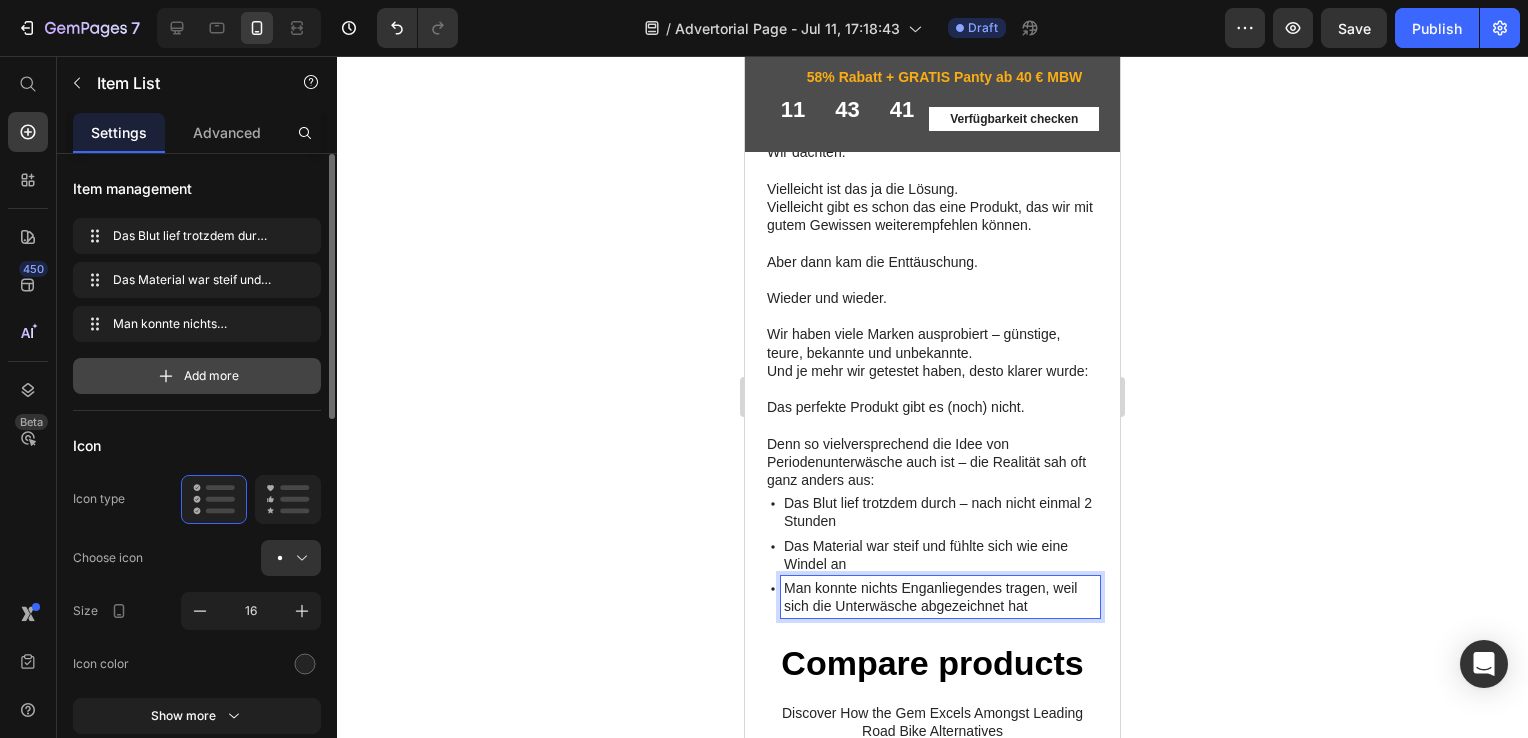click on "Add more" at bounding box center (211, 376) 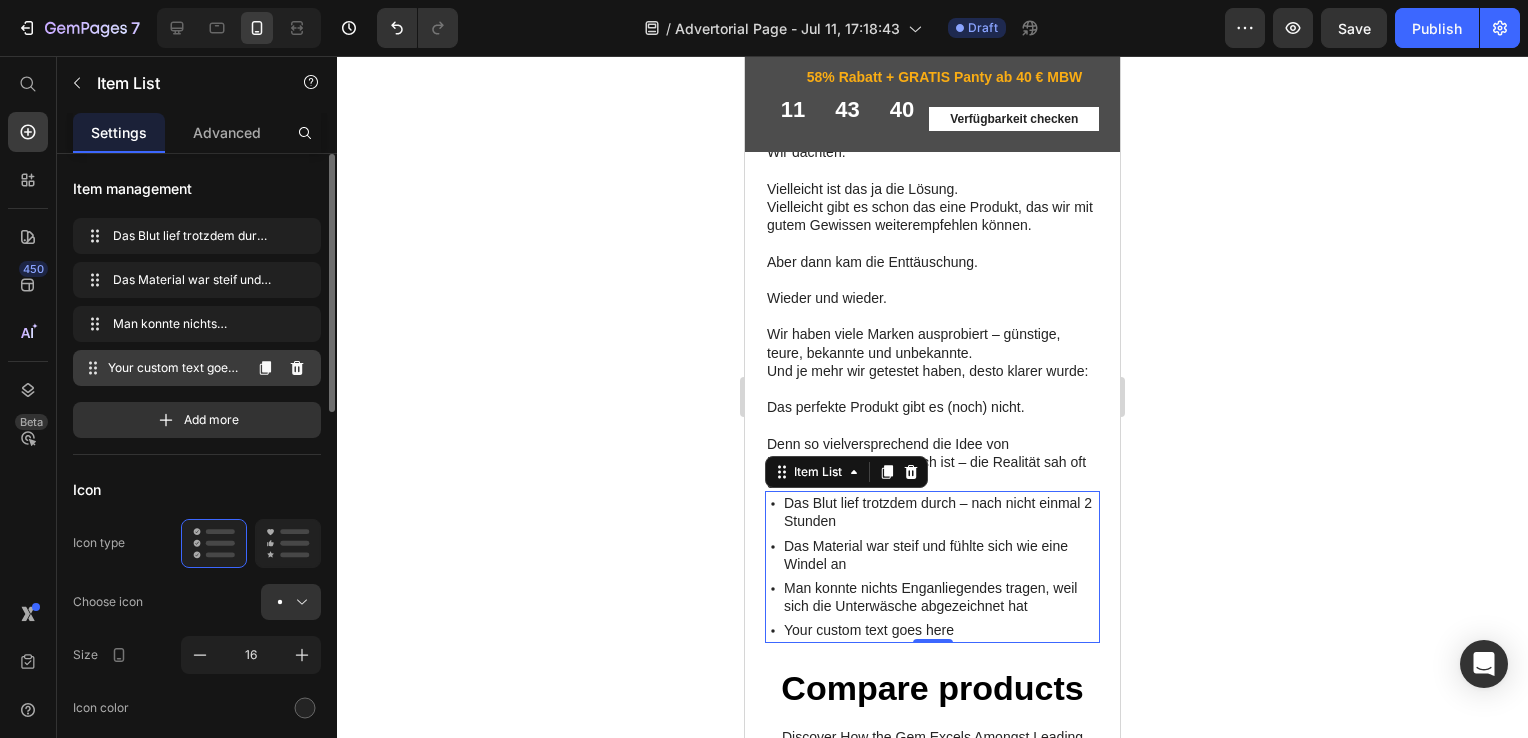 click 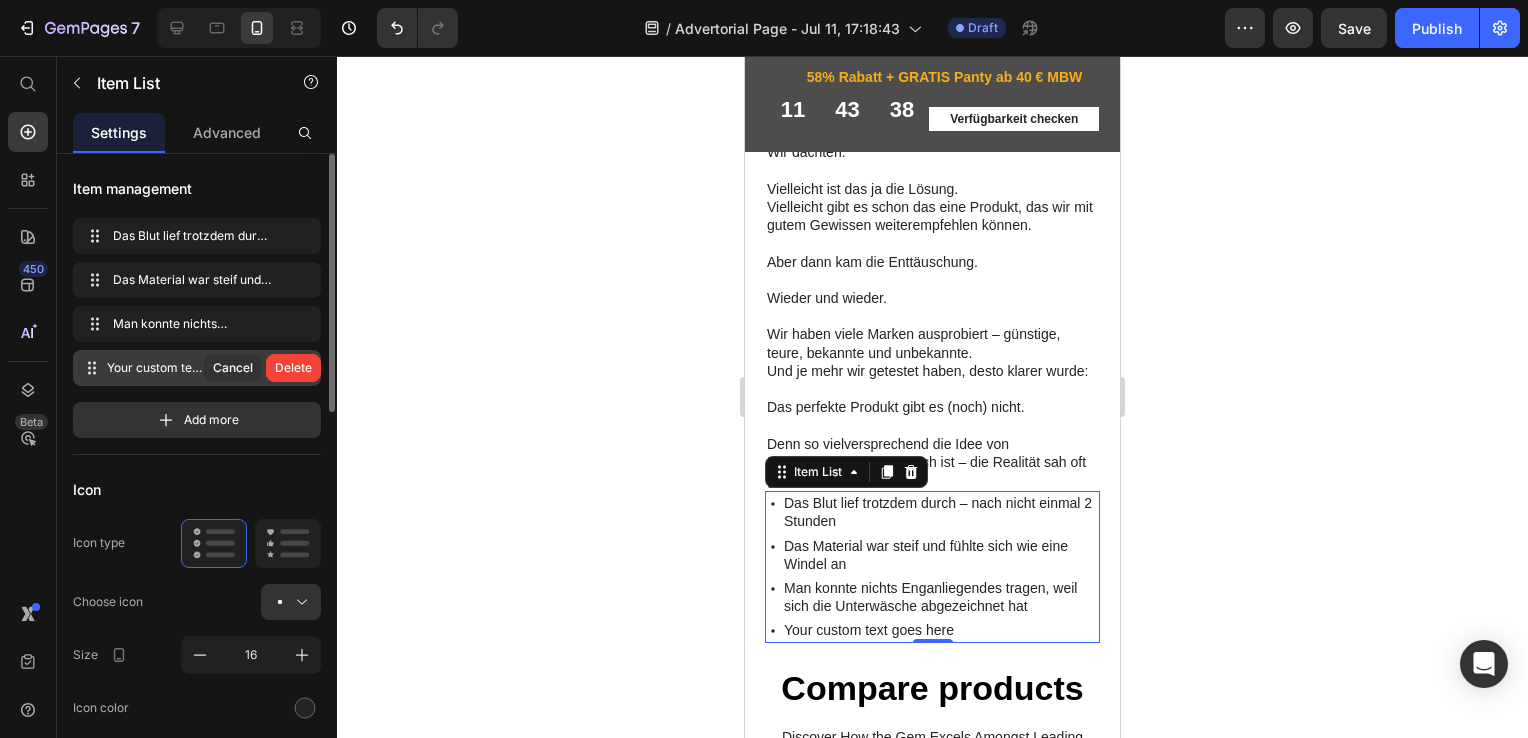 click on "Your custom text goes here" at bounding box center [155, 368] 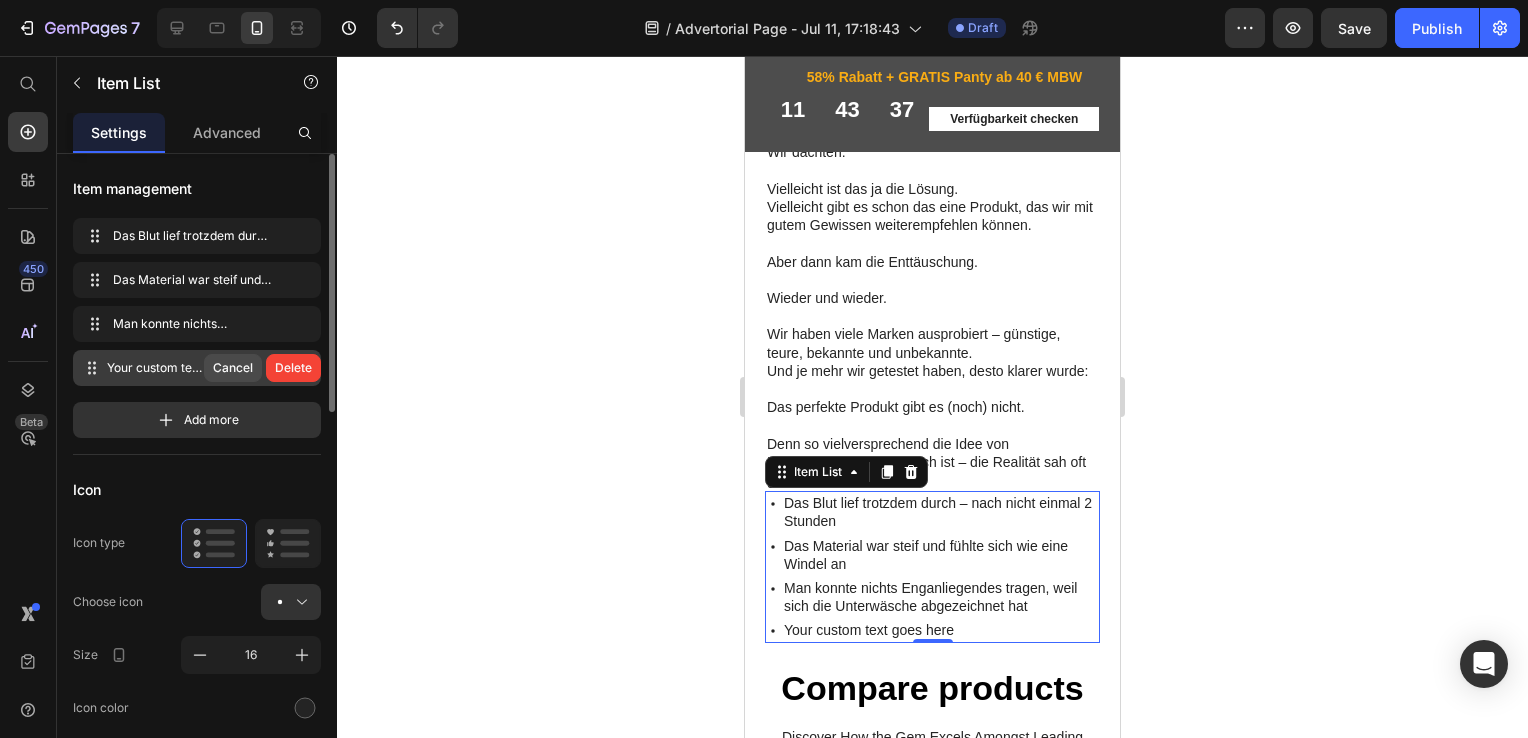 click on "Cancel" at bounding box center (233, 368) 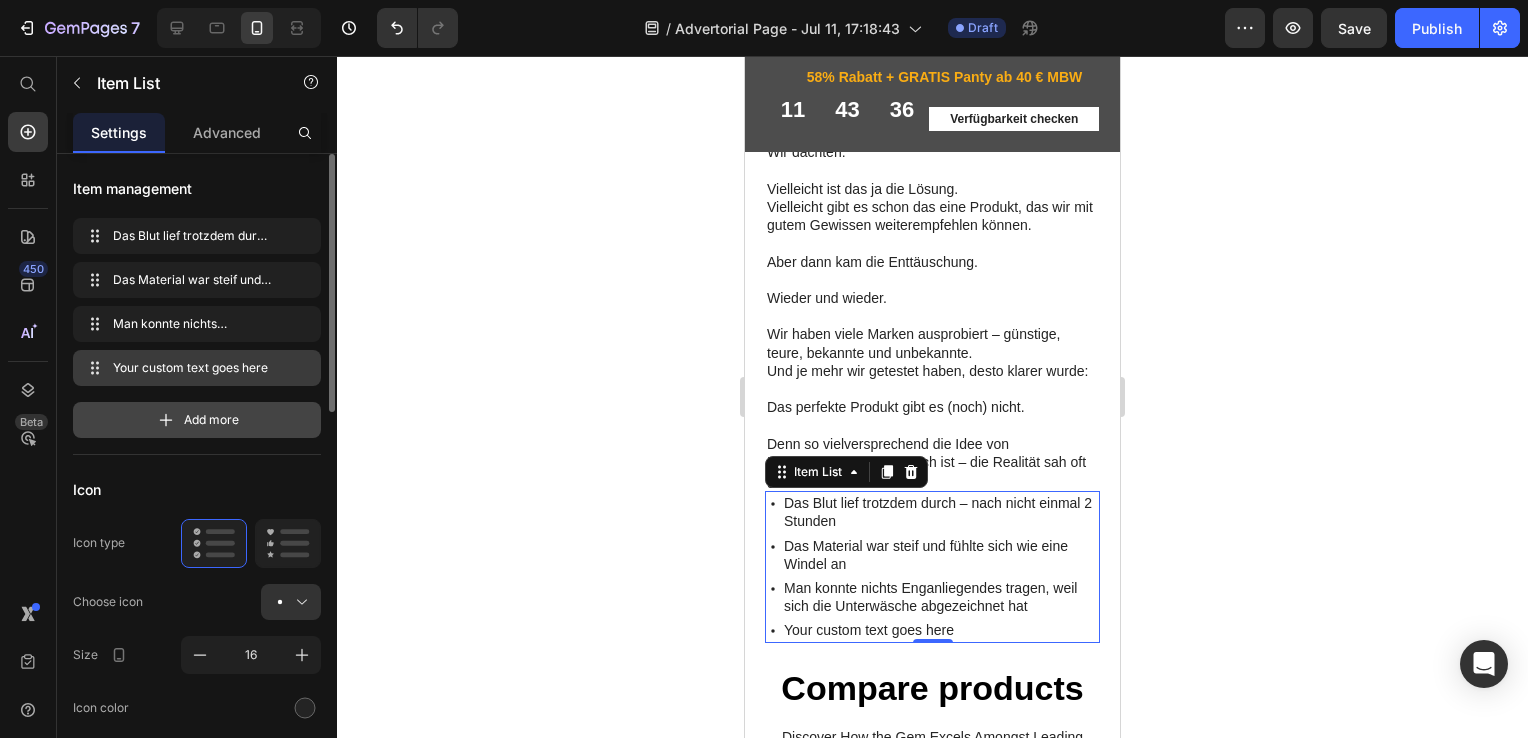 click on "Add more" at bounding box center [211, 420] 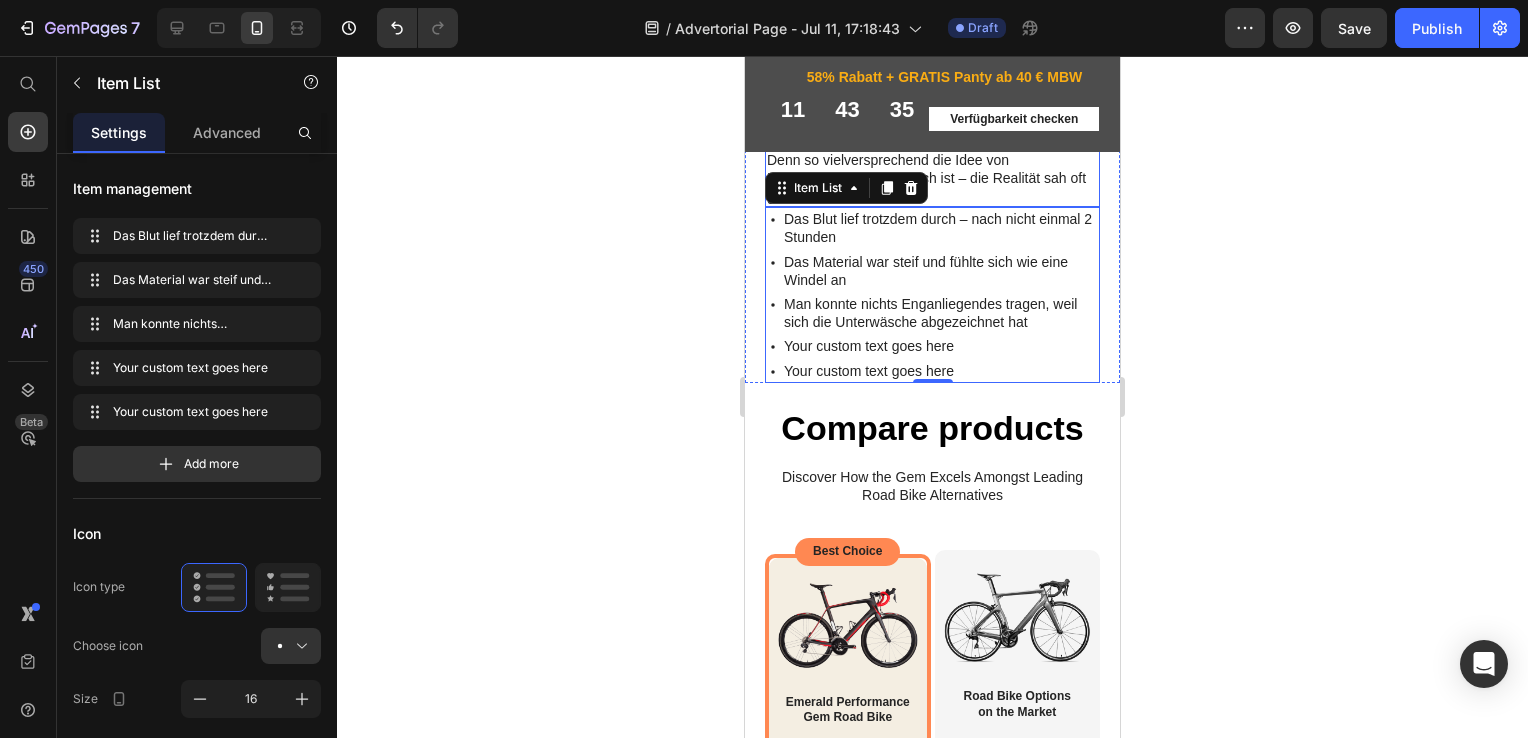 scroll, scrollTop: 4052, scrollLeft: 0, axis: vertical 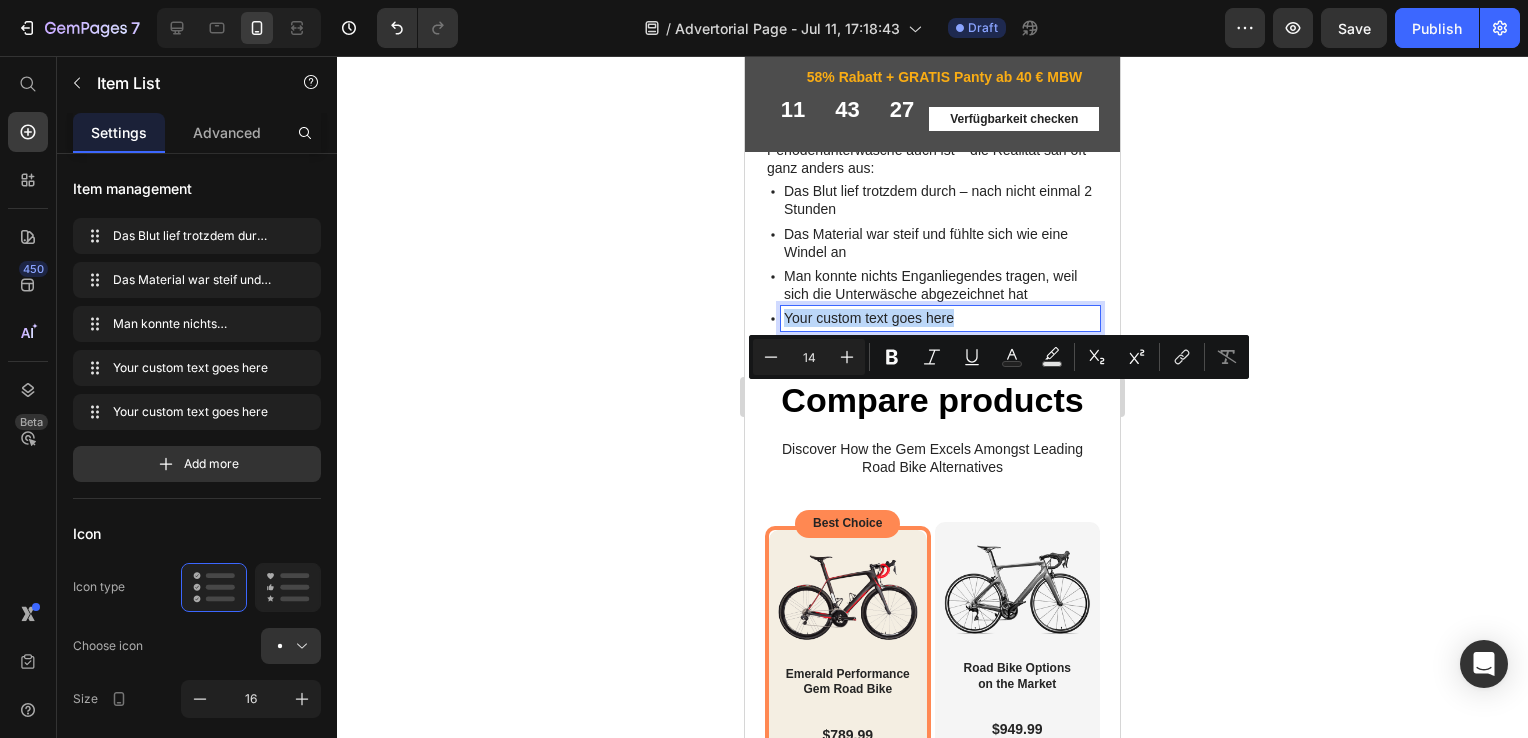 drag, startPoint x: 957, startPoint y: 402, endPoint x: 776, endPoint y: 381, distance: 182.21416 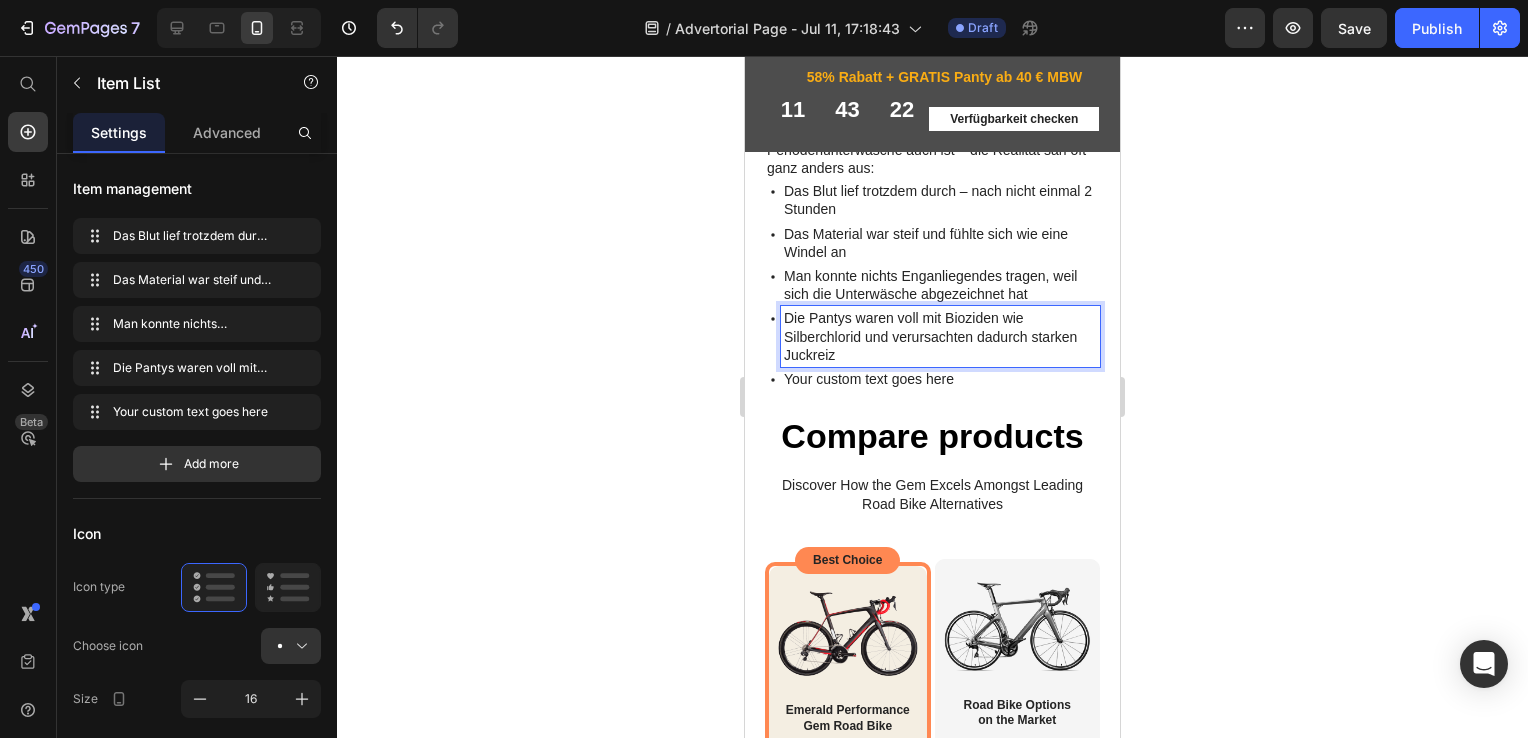 click on "Die Pantys waren voll mit Bioziden wie Silberchlorid und verursachten dadurch starken Juckreiz" at bounding box center [940, 355] 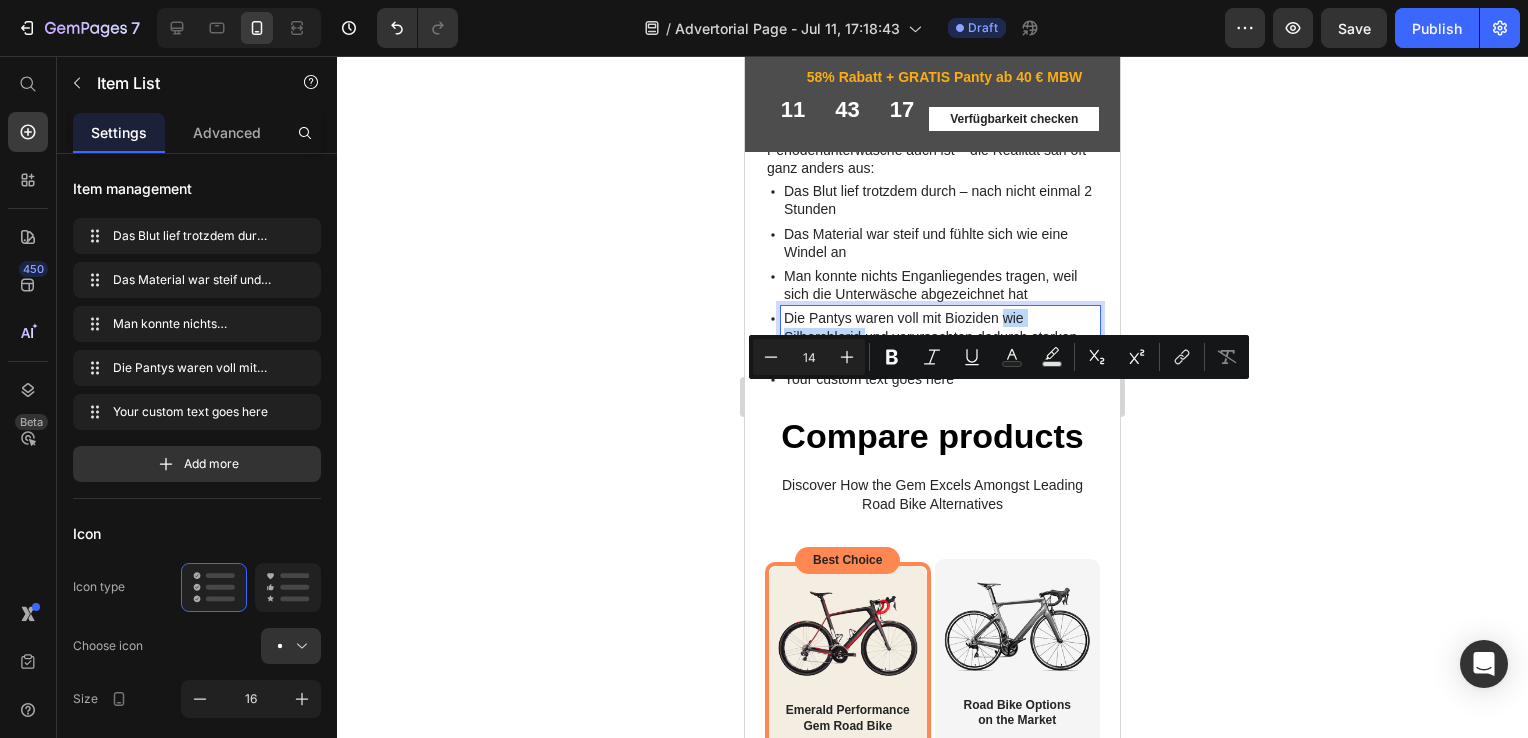 drag, startPoint x: 1004, startPoint y: 400, endPoint x: 864, endPoint y: 411, distance: 140.43147 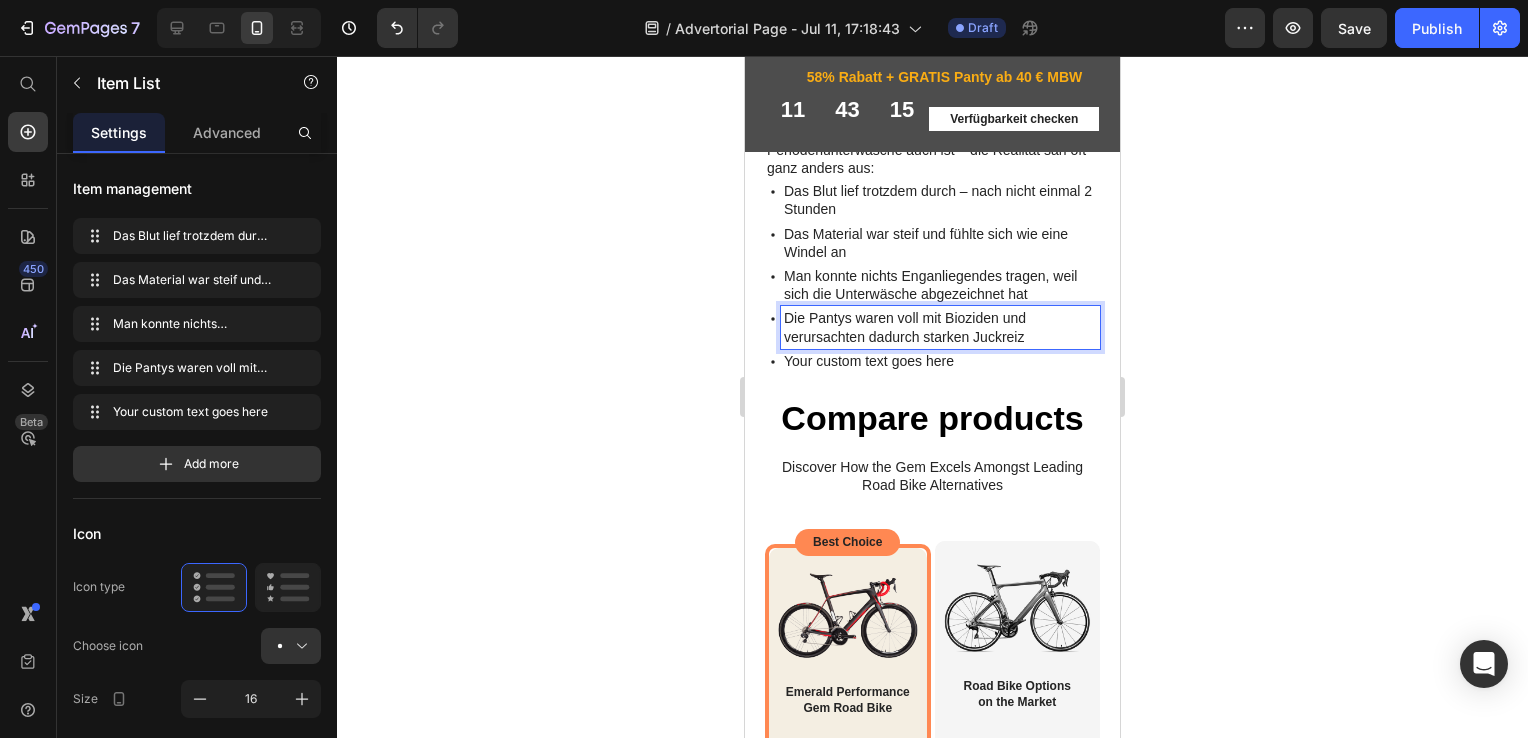 click on "Your custom text goes here" at bounding box center [940, 379] 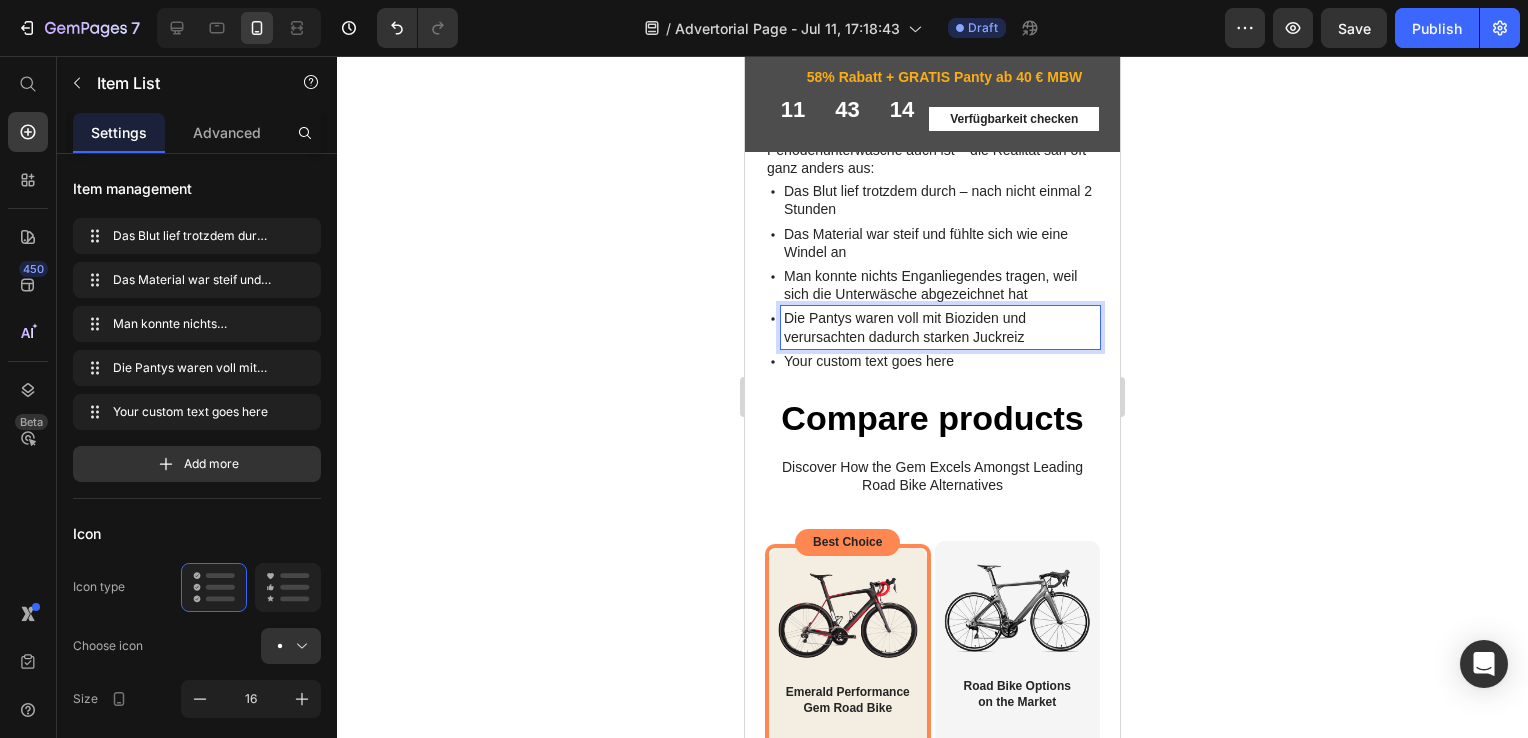 click on "Die Pantys waren voll mit Bioziden und verursachten dadurch starken Juckreiz" at bounding box center (940, 346) 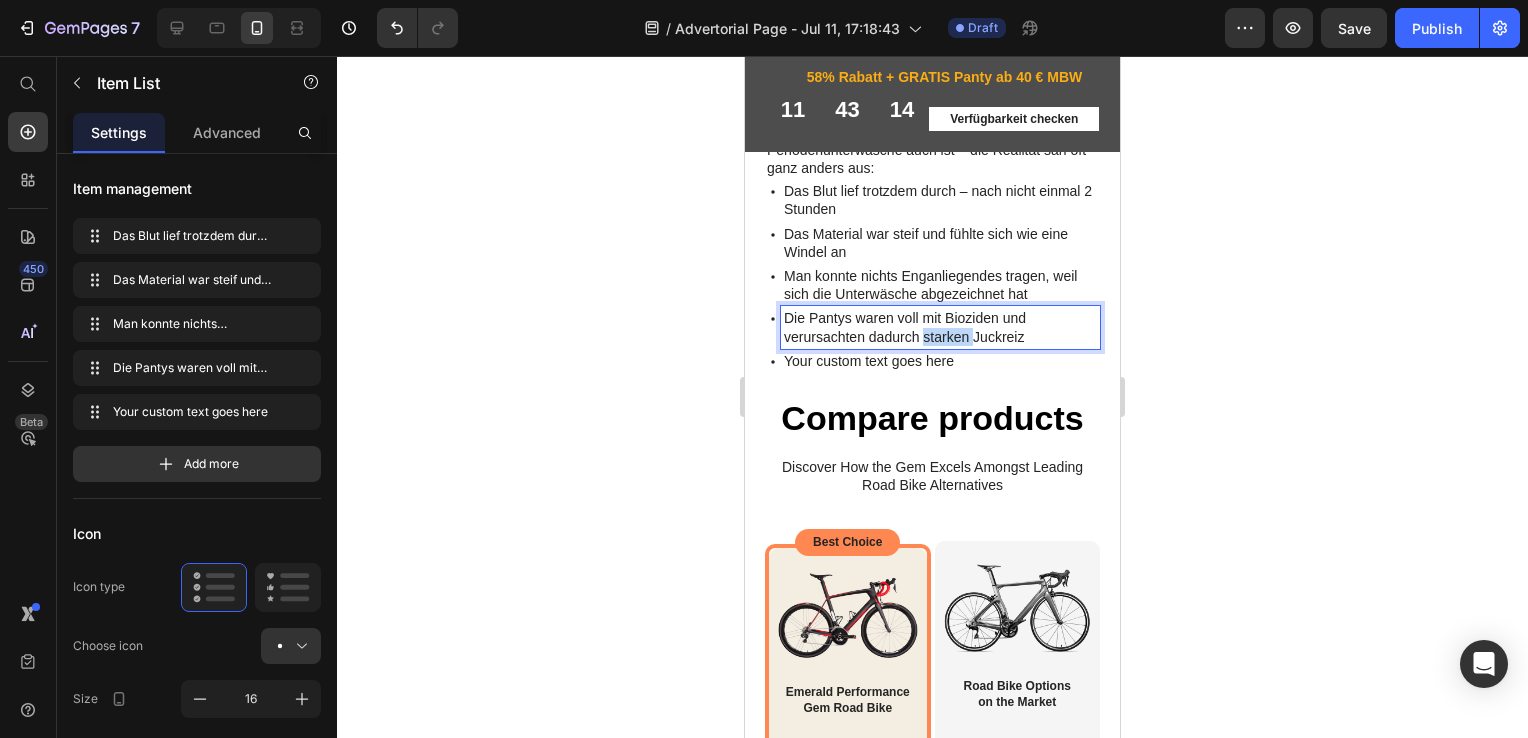 click on "Die Pantys waren voll mit Bioziden und verursachten dadurch starken Juckreiz" at bounding box center (940, 346) 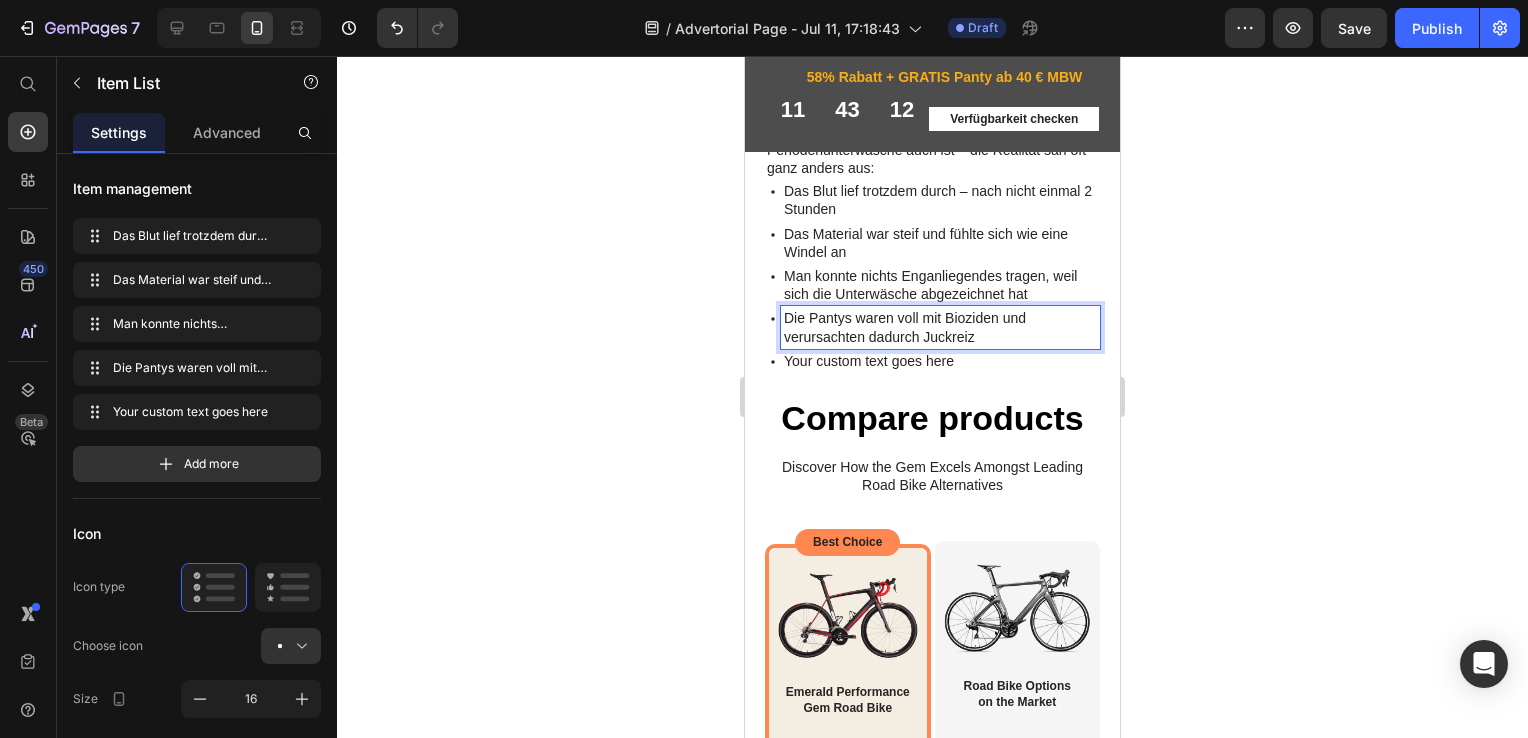 click on "Your custom text goes here" at bounding box center (940, 379) 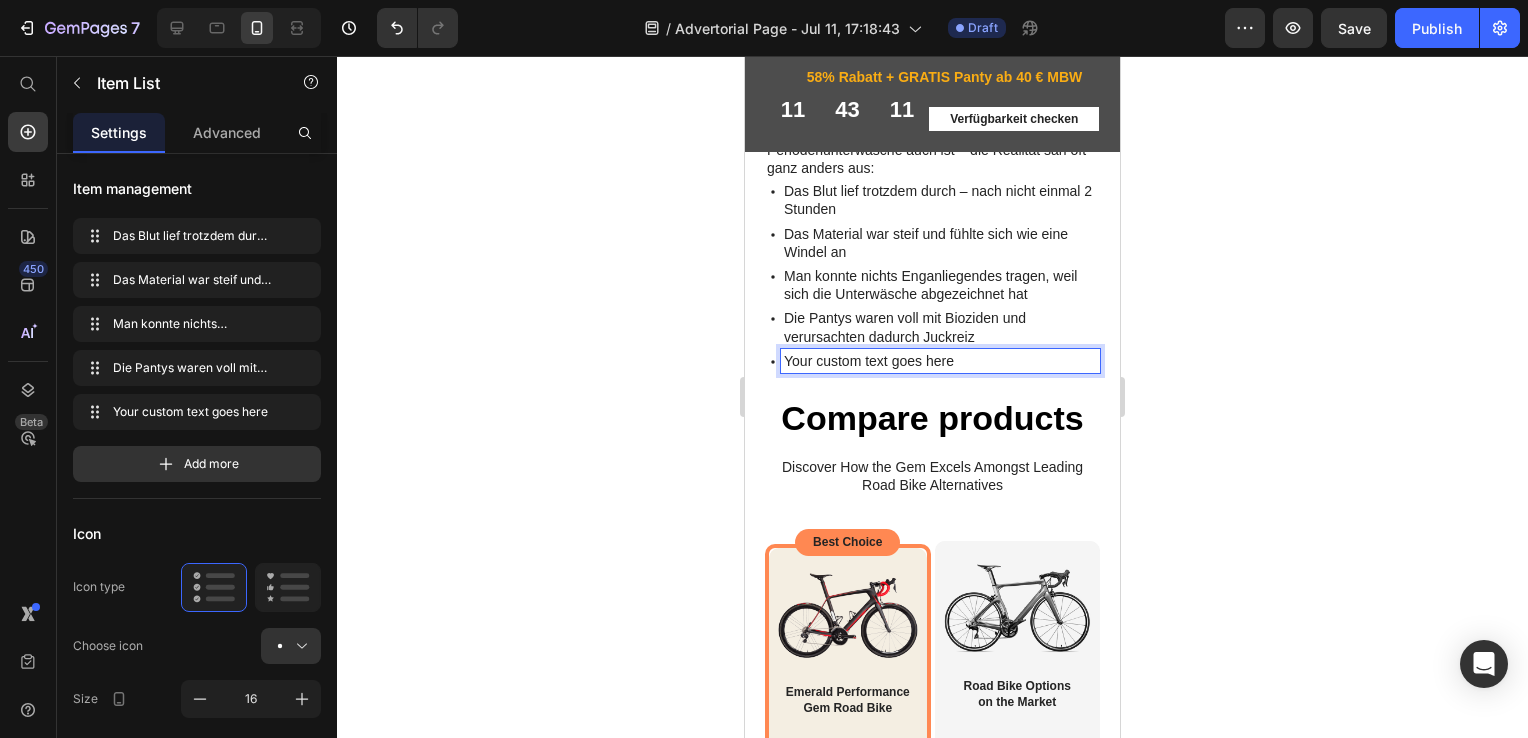 click on "Die Pantys waren voll mit Bioziden und verursachten dadurch Juckreiz" at bounding box center [940, 346] 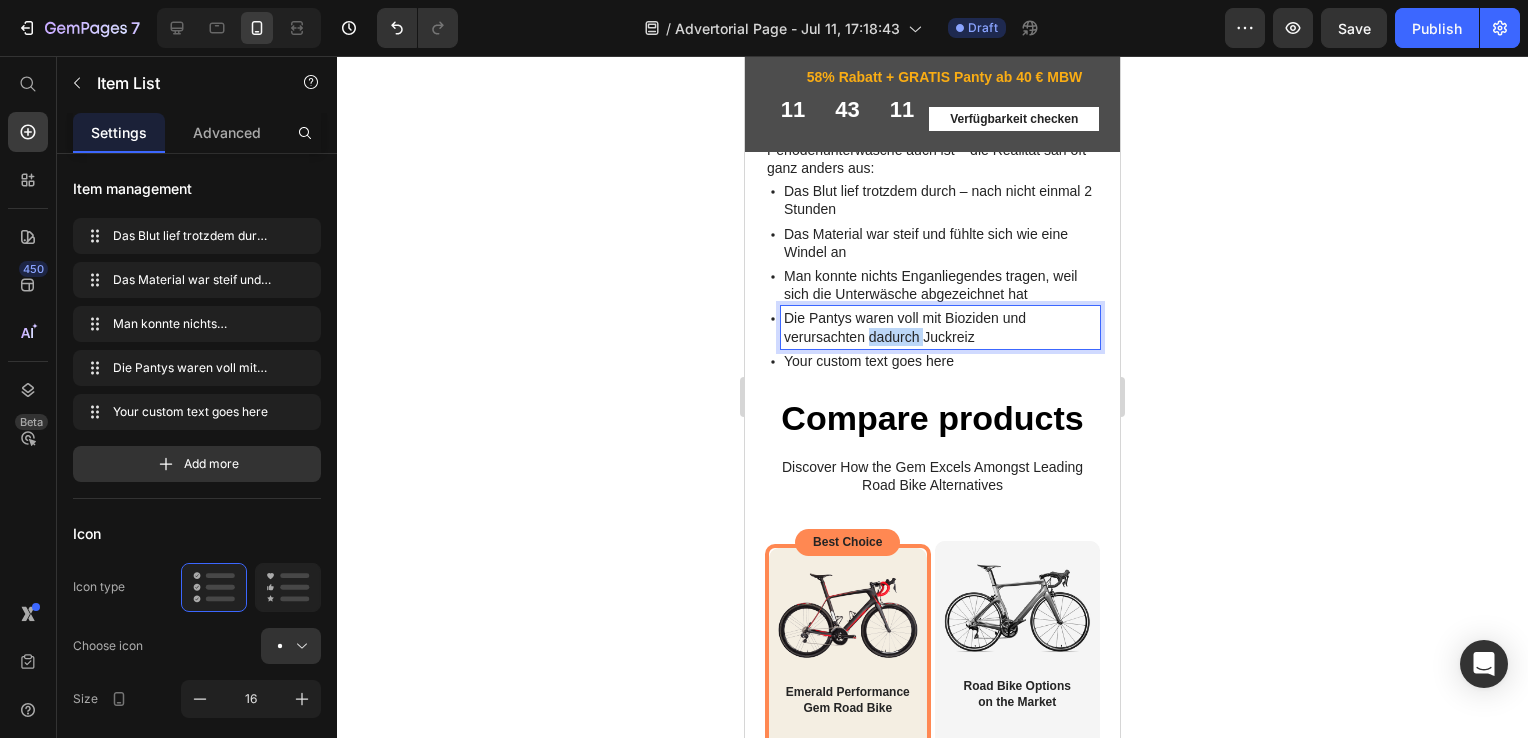 click on "Die Pantys waren voll mit Bioziden und verursachten dadurch Juckreiz" at bounding box center [940, 346] 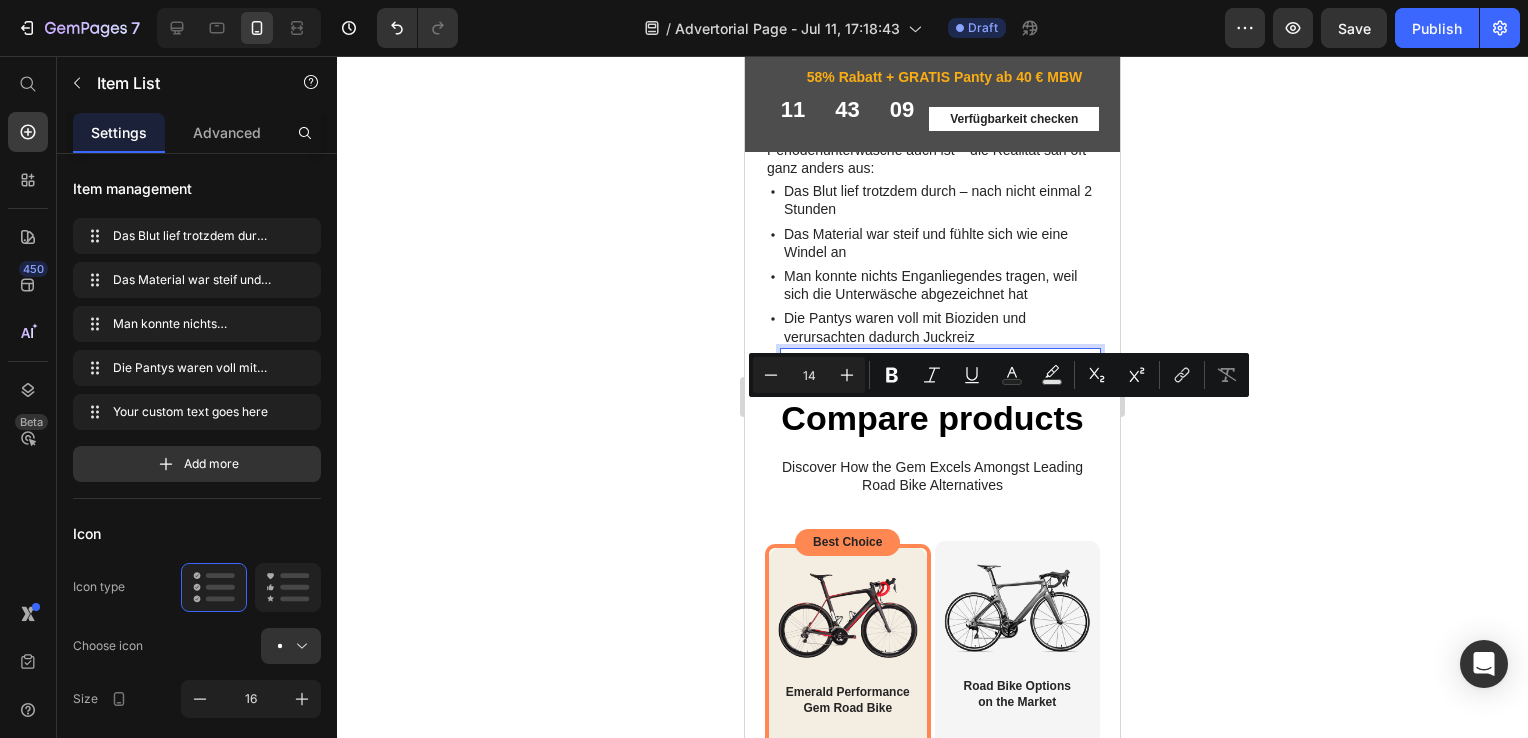 click on "Your custom text goes here" at bounding box center (940, 379) 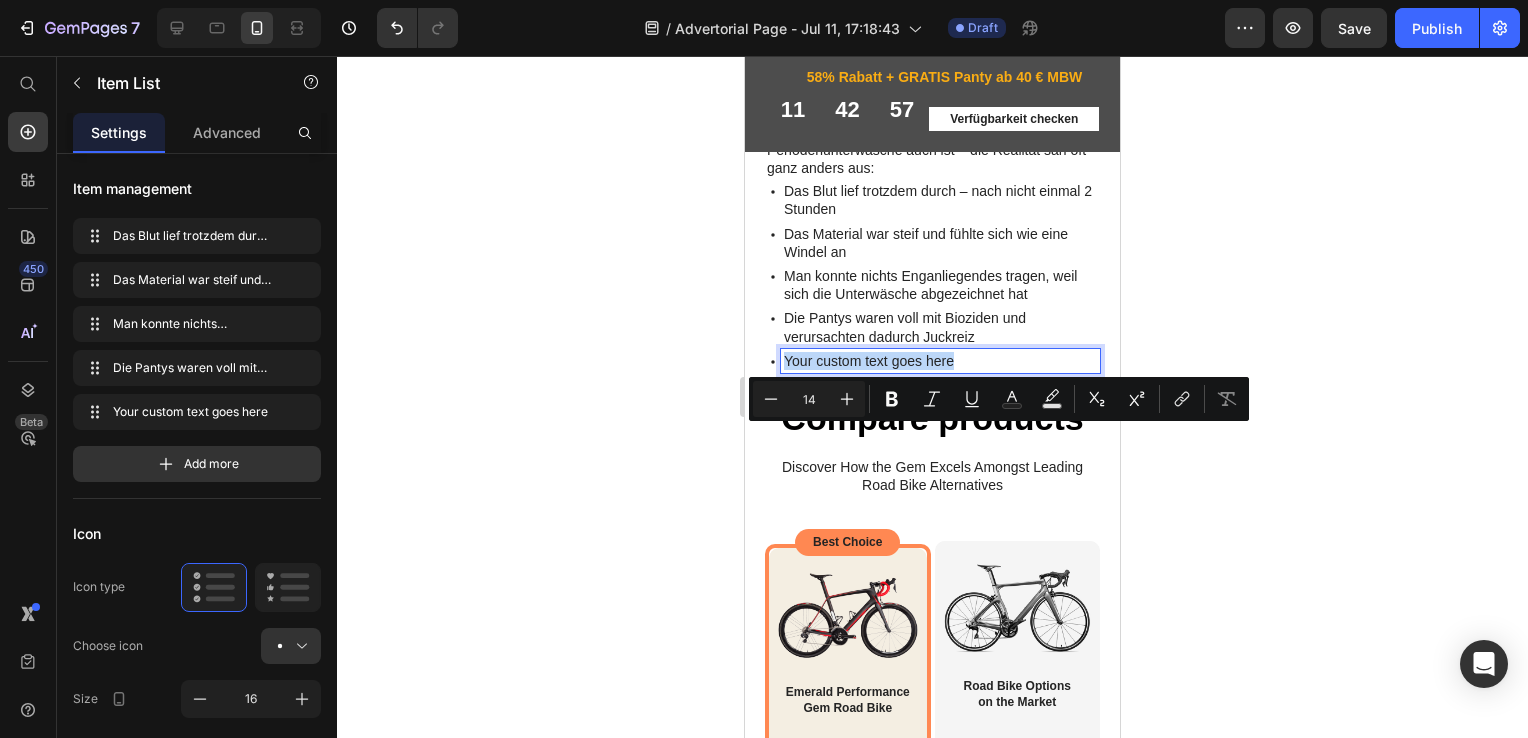 drag, startPoint x: 991, startPoint y: 439, endPoint x: 786, endPoint y: 434, distance: 205.06097 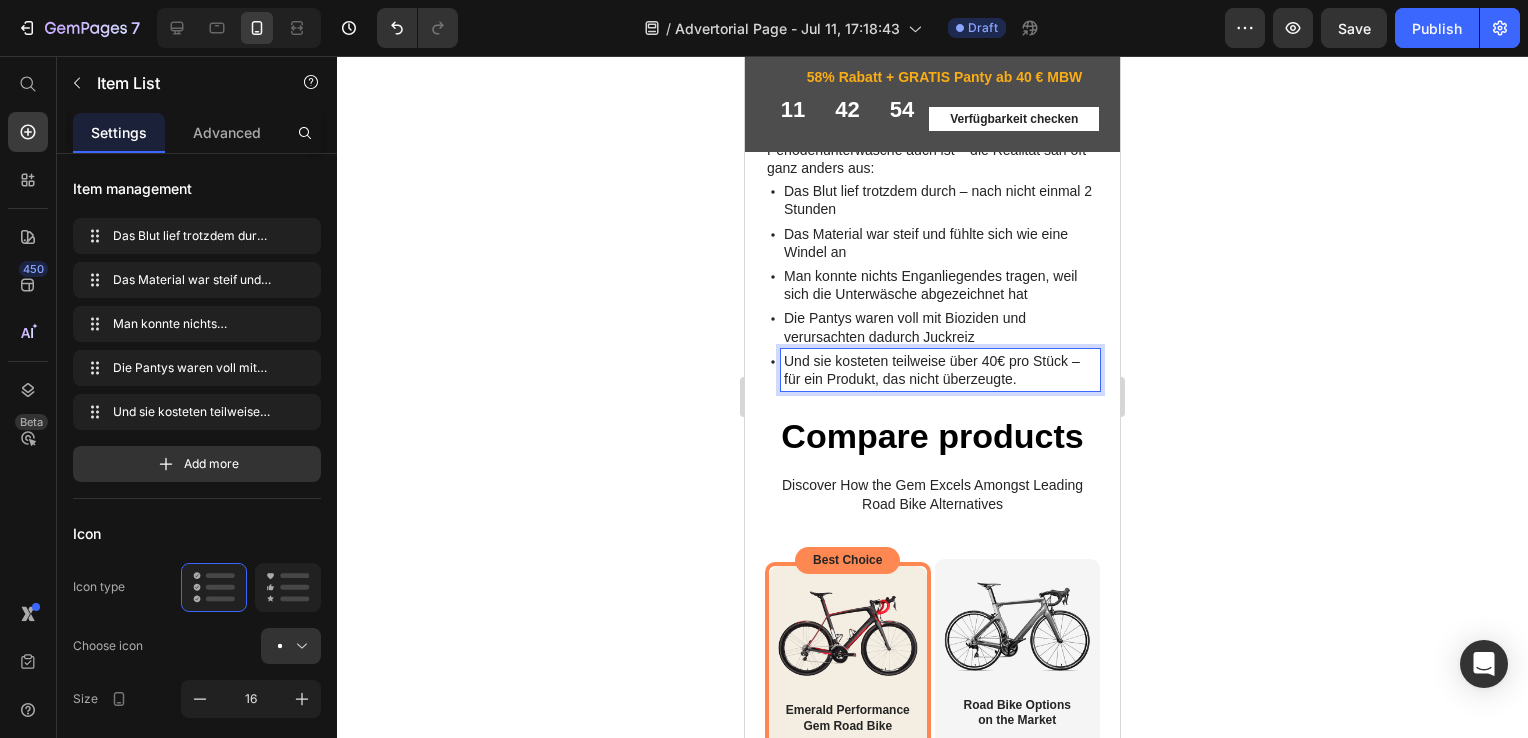 click 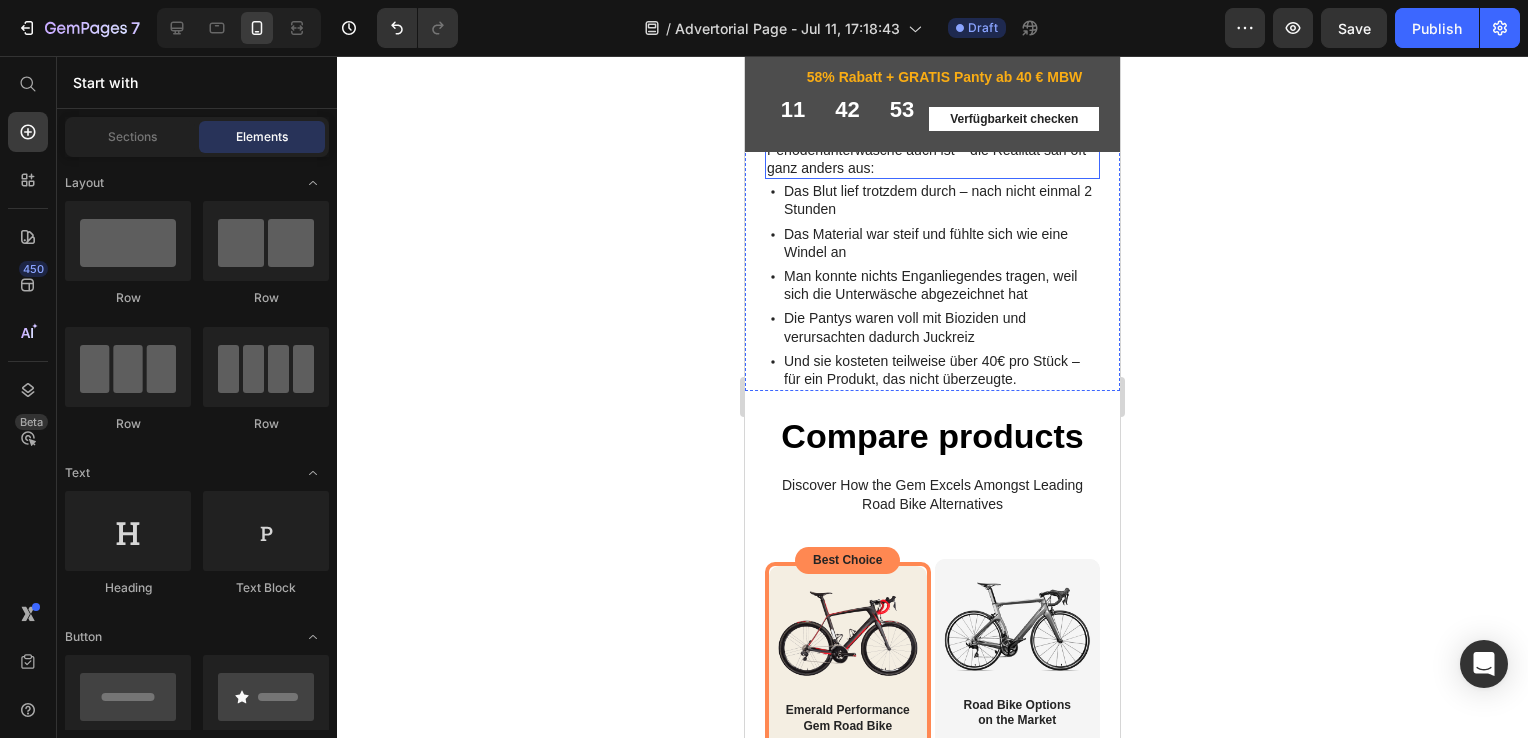 click on "Das perfekte Produkt gibt es (noch) nicht. Denn so vielversprechend die Idee von Periodenunterwäsche auch ist – die Realität sah oft ganz anders aus:" at bounding box center [932, 149] 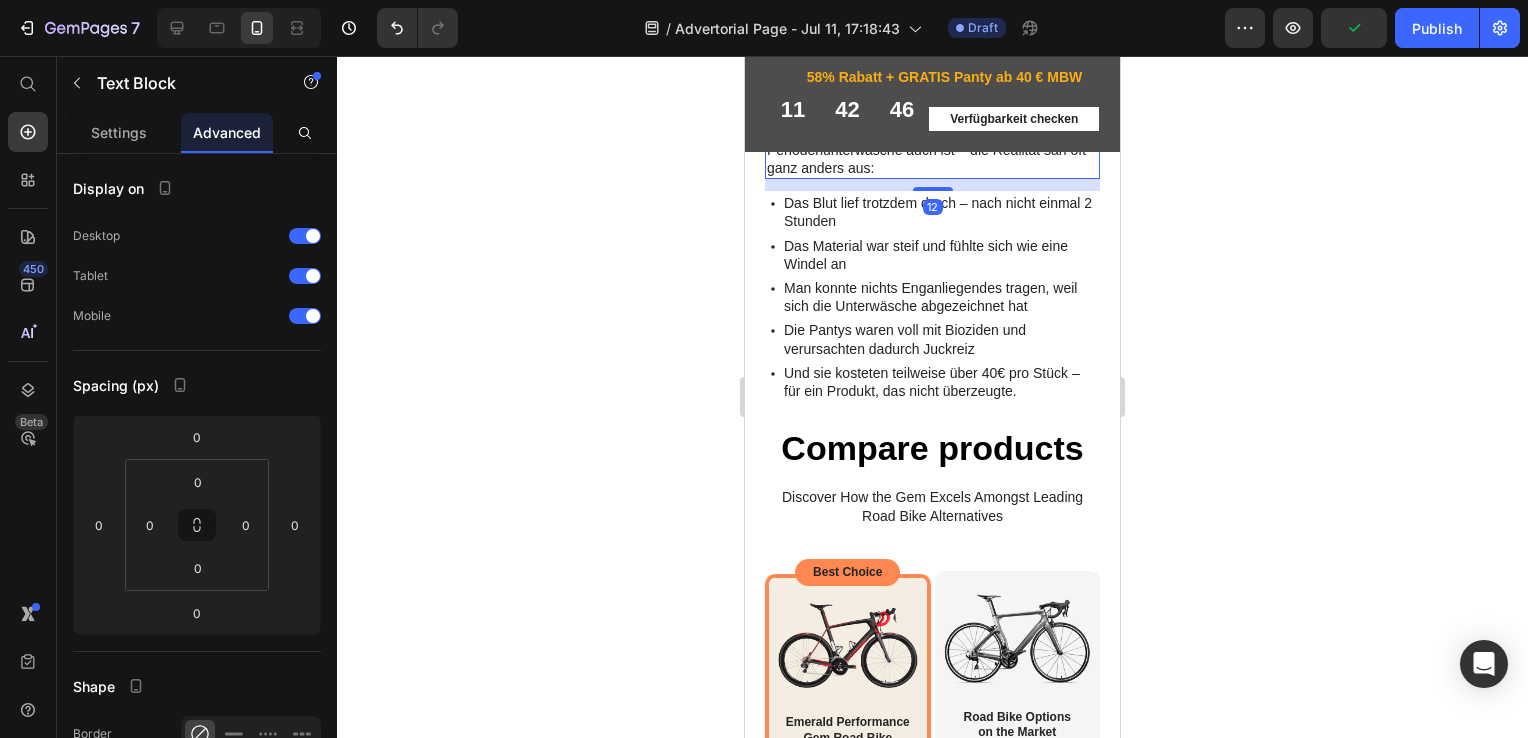 drag, startPoint x: 924, startPoint y: 256, endPoint x: 928, endPoint y: 268, distance: 12.649111 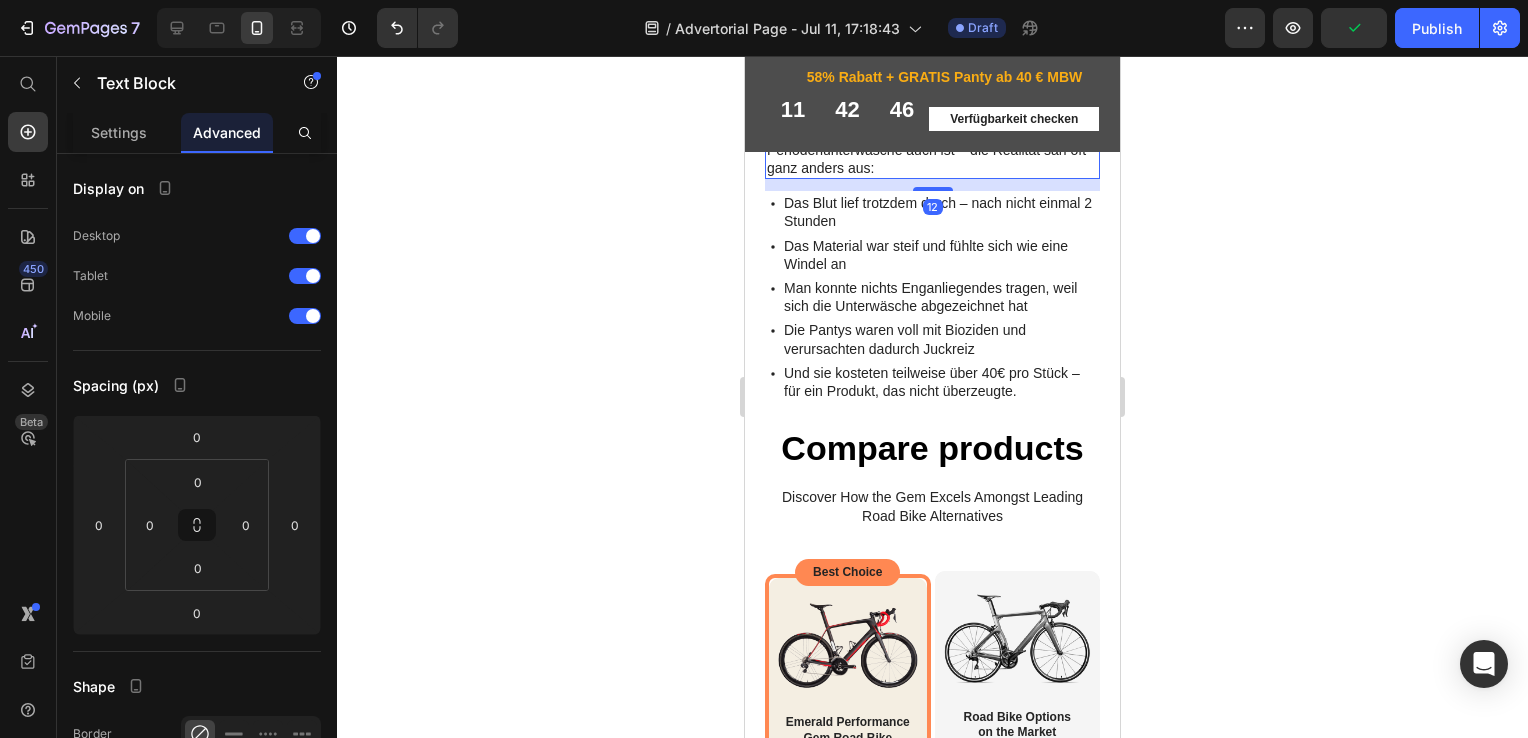 click at bounding box center [933, 207] 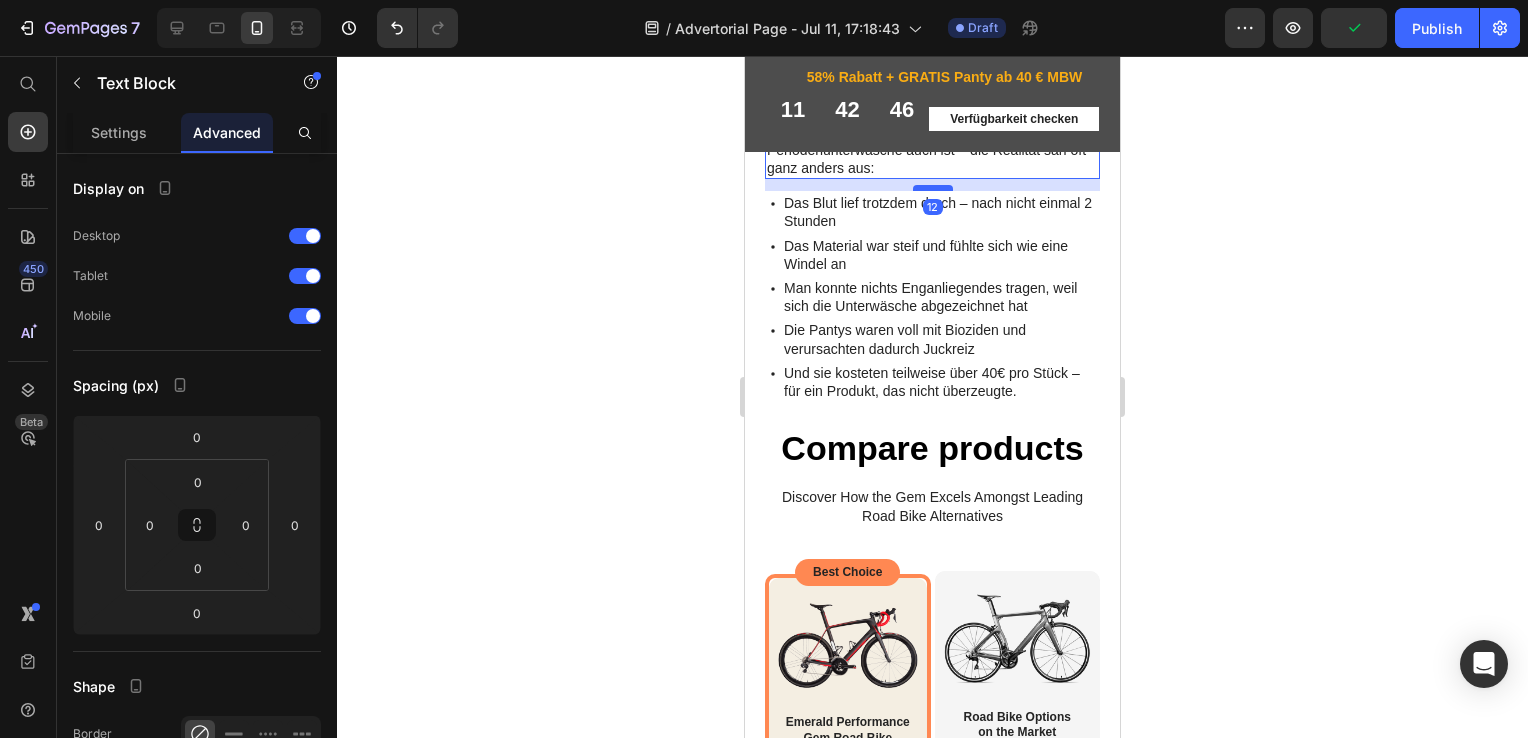 type on "12" 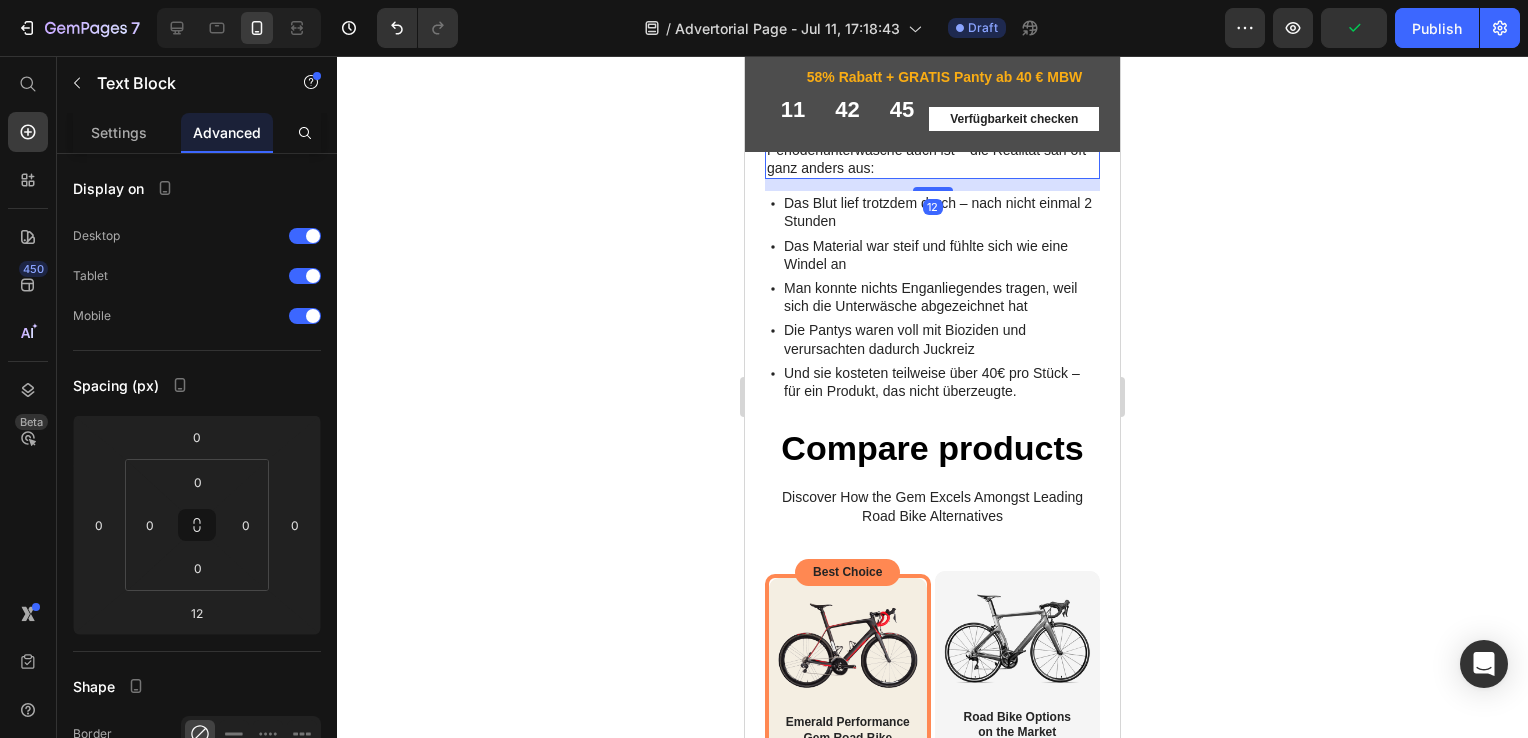 click 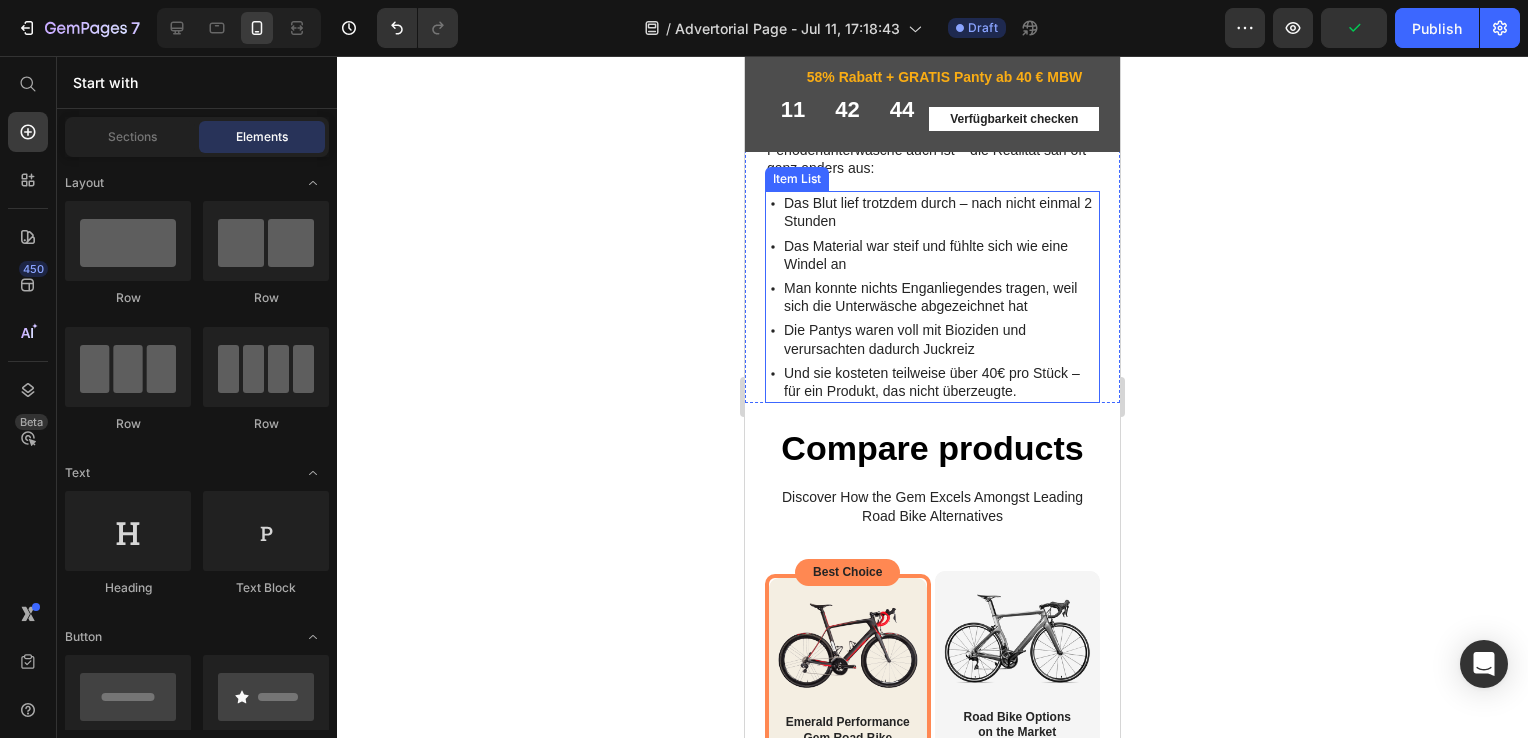 scroll, scrollTop: 3988, scrollLeft: 0, axis: vertical 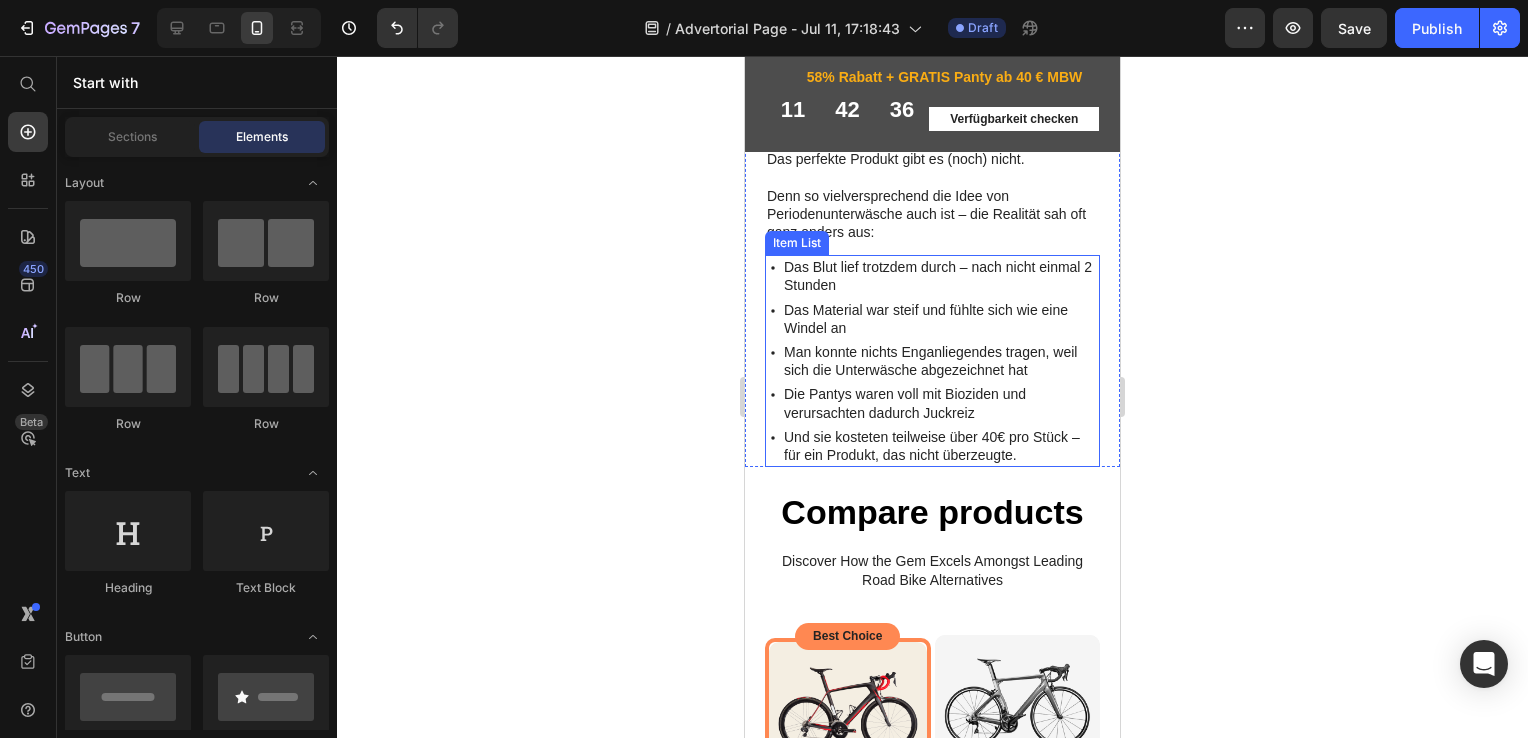 click on "Das Material war steif und fühlte sich wie eine Windel an" at bounding box center (940, 337) 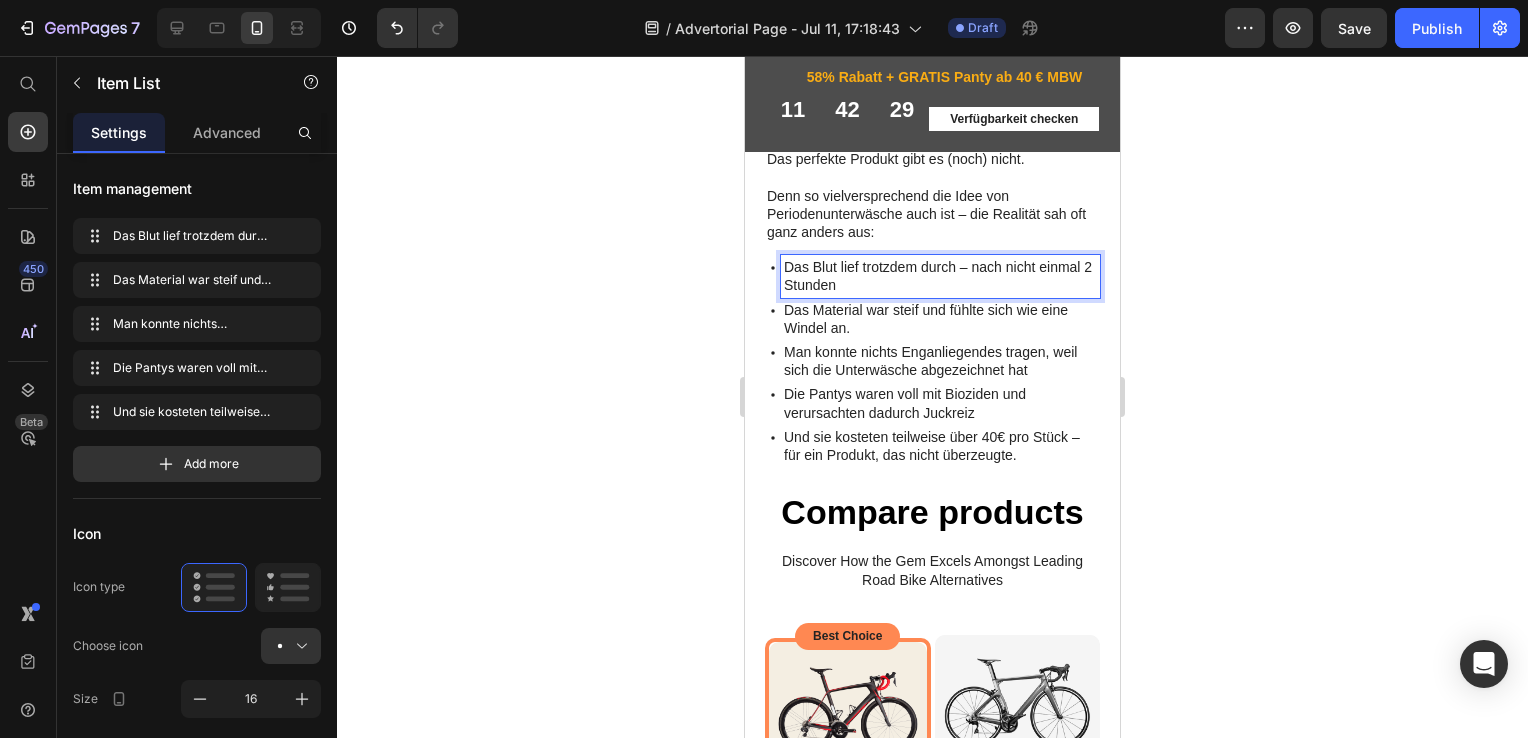 click on "Das Blut lief trotzdem durch – nach nicht einmal 2 Stunden" at bounding box center [940, 294] 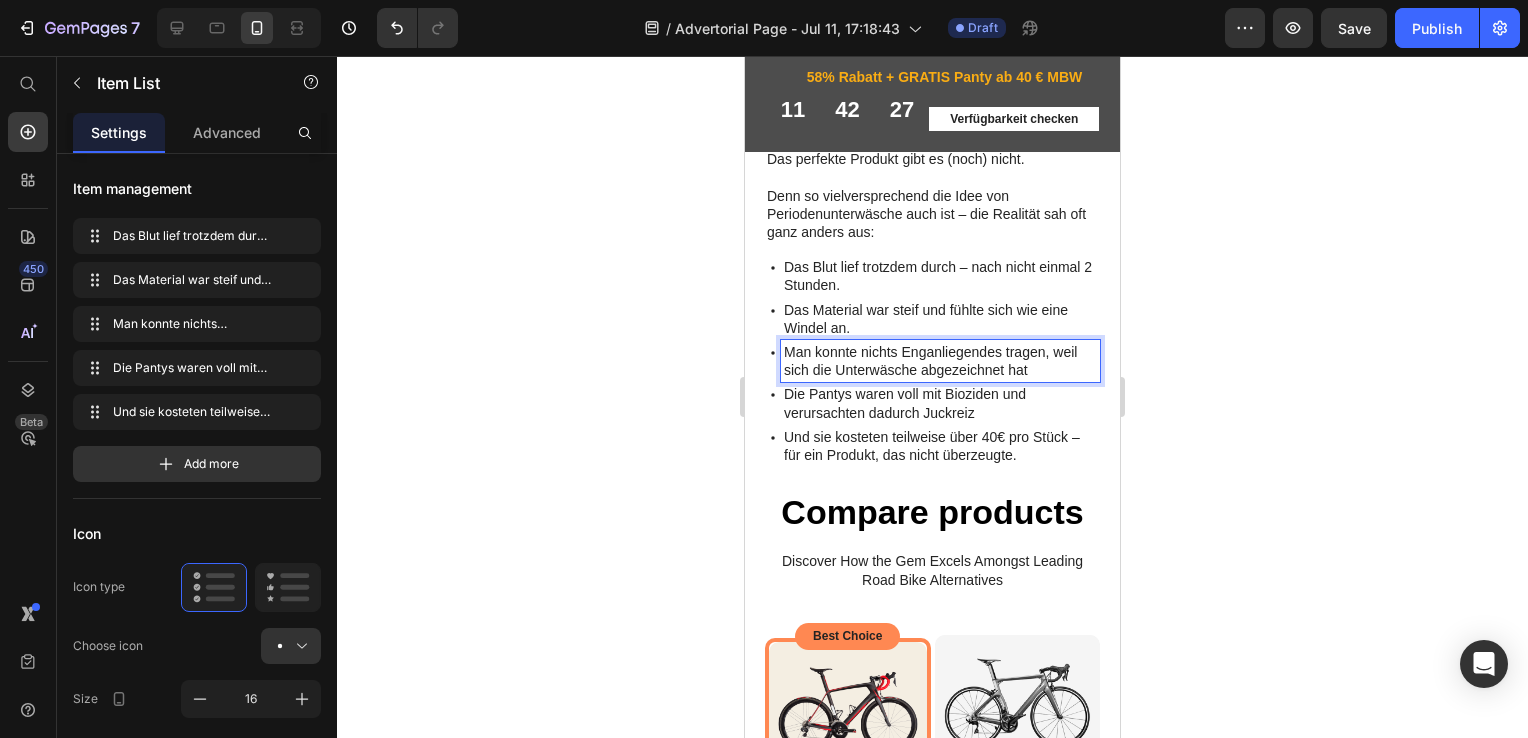 click on "Man konnte nichts Enganliegendes tragen, weil sich die Unterwäsche abgezeichnet hat" at bounding box center (940, 379) 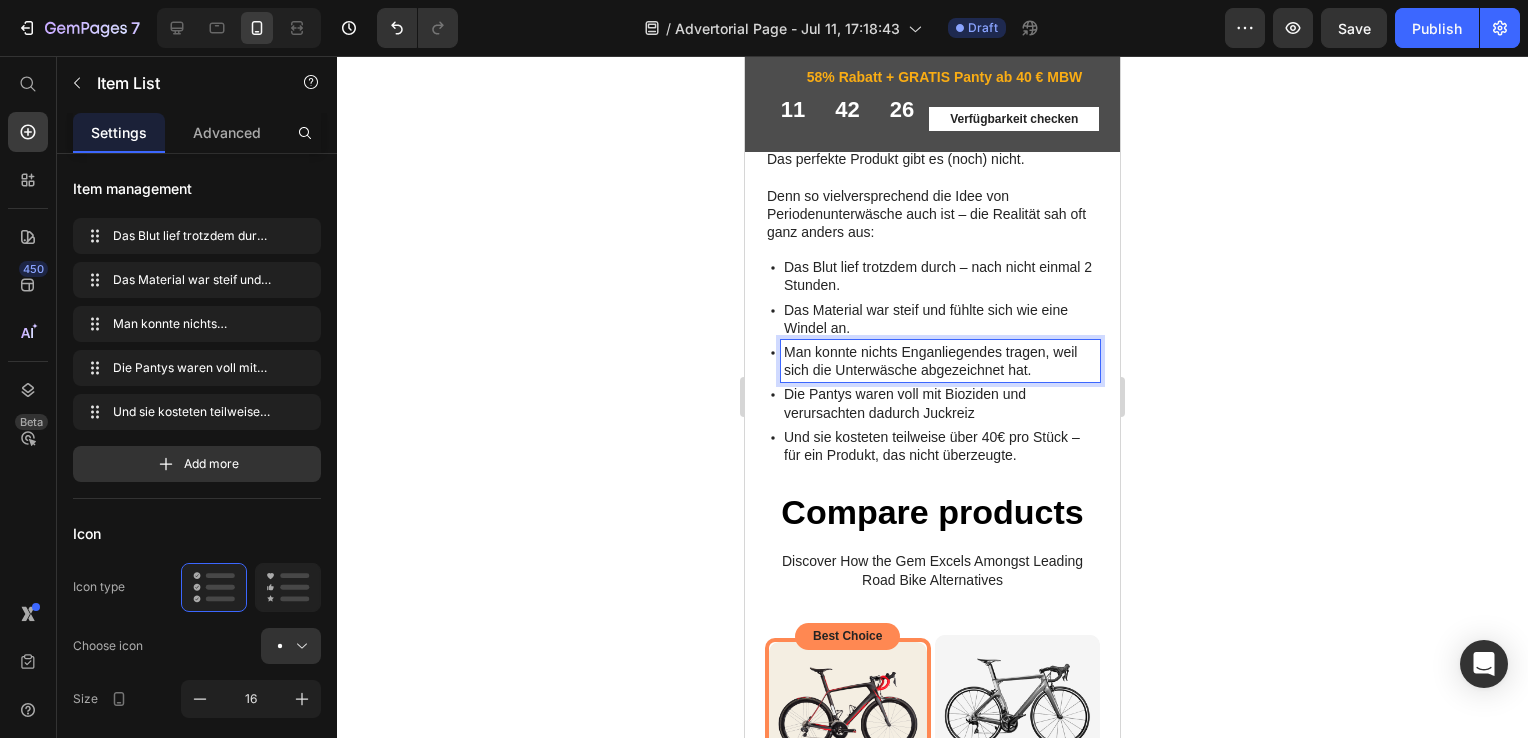 click on "Die Pantys waren voll mit Bioziden und verursachten dadurch Juckreiz" at bounding box center [940, 422] 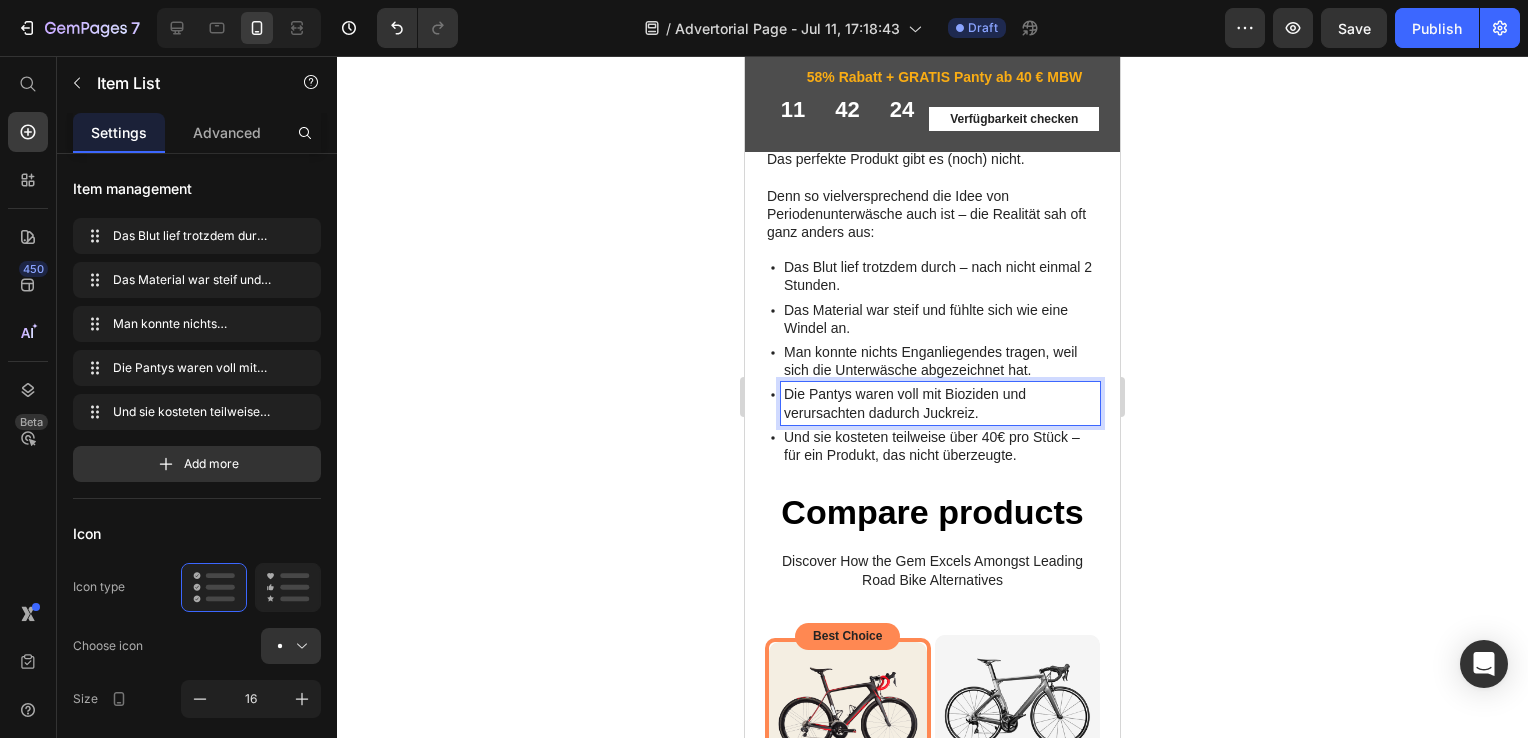 click on "Und sie kosteten teilweise über 40€ pro Stück – für ein Produkt, das nicht überzeugte." at bounding box center [940, 464] 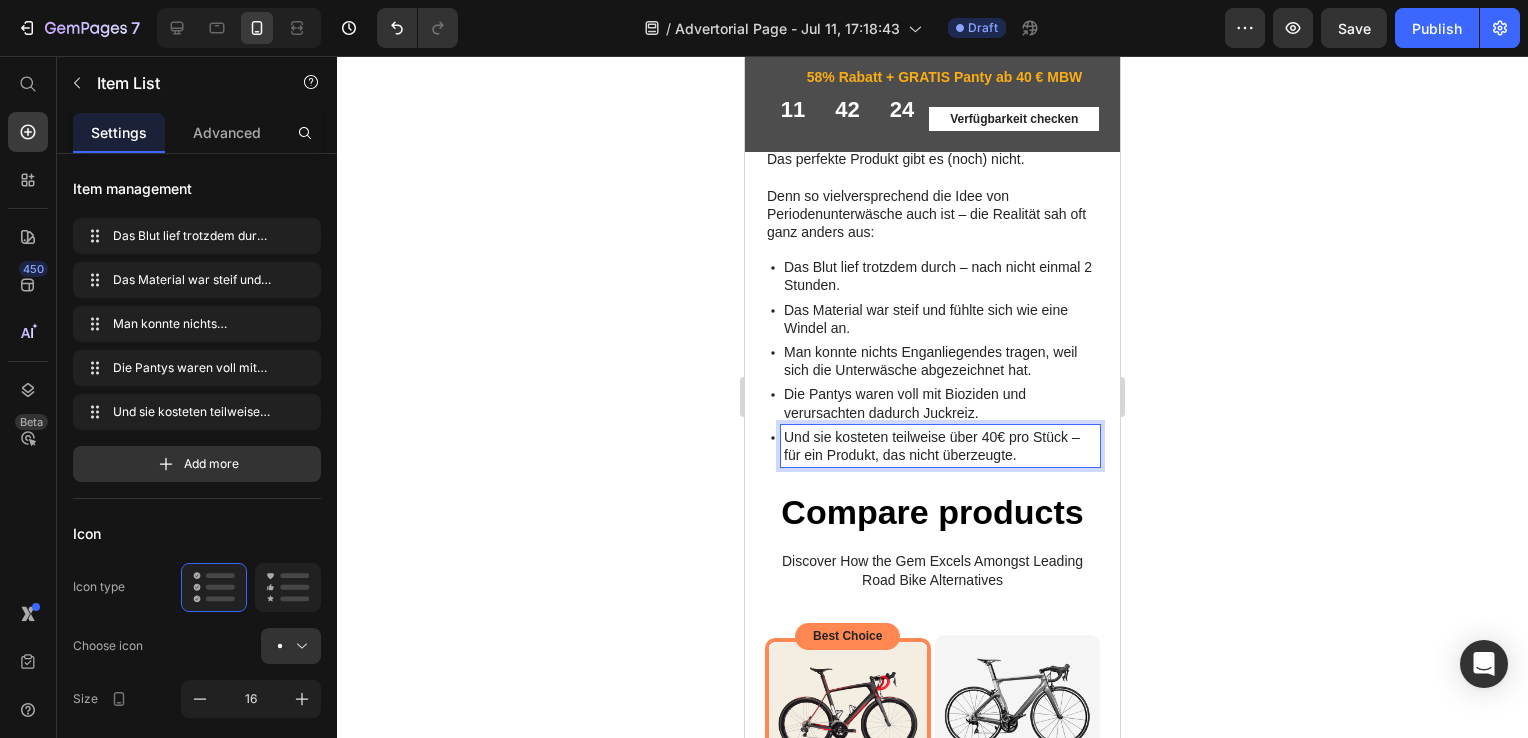 click 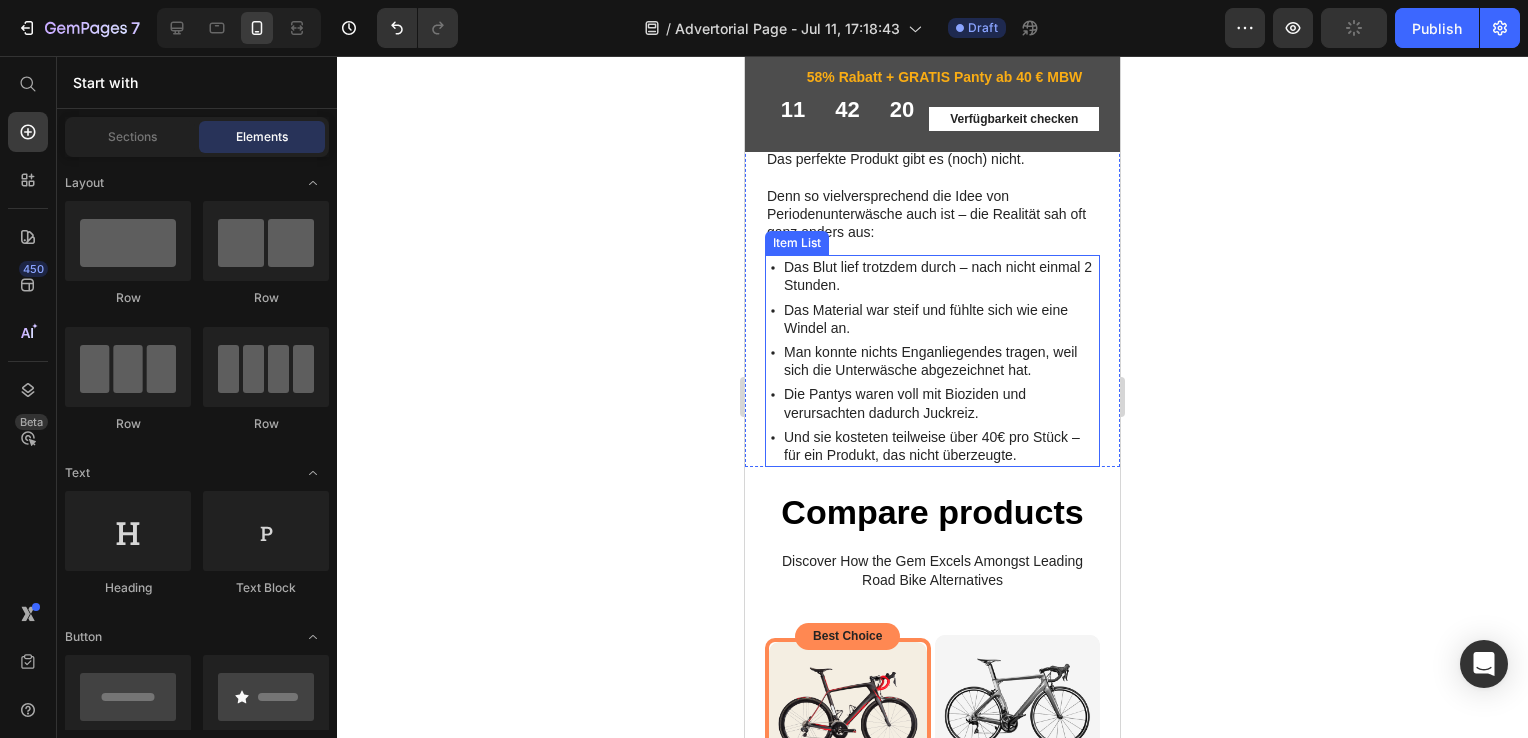 click on "Das Blut lief trotzdem durch – nach nicht einmal 2 Stunden." at bounding box center [940, 294] 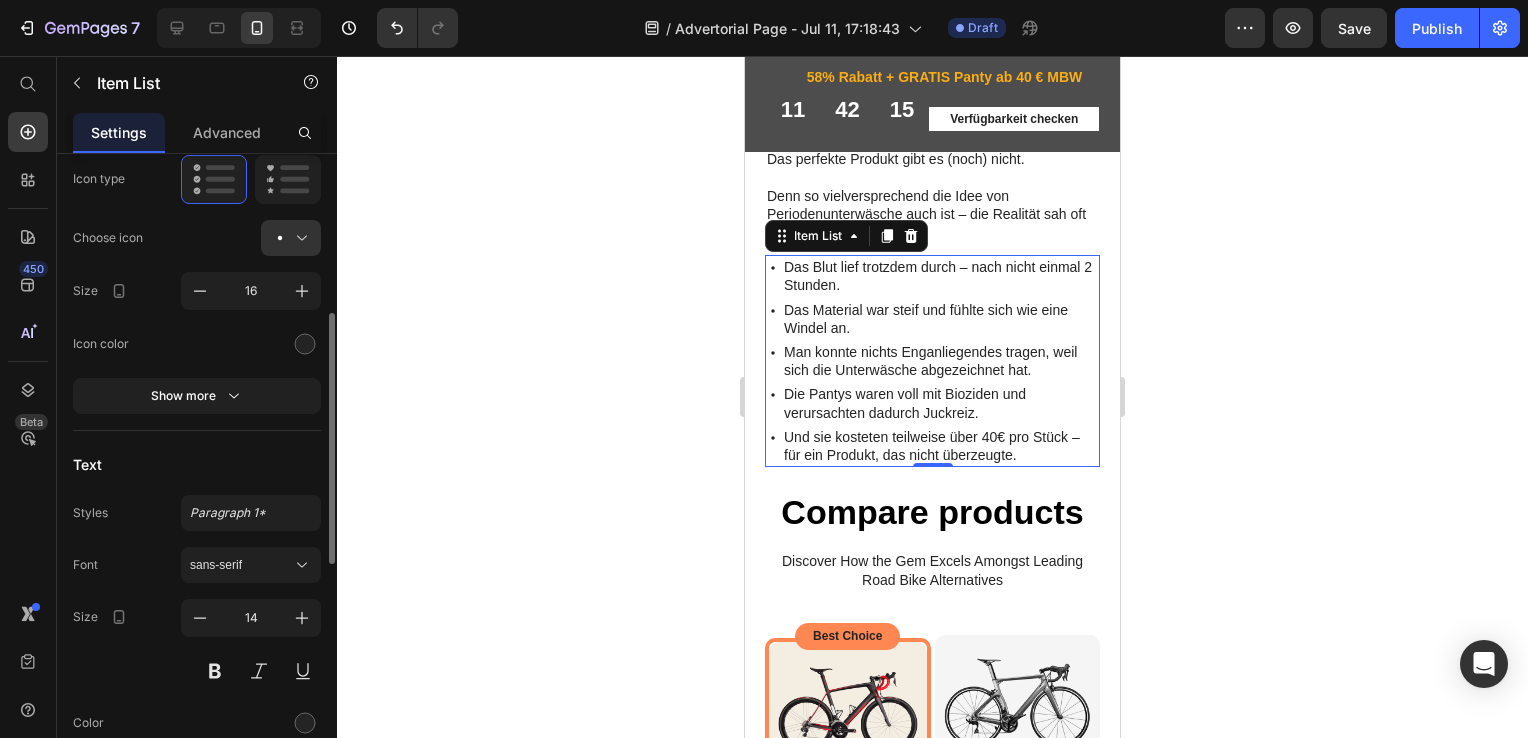 scroll, scrollTop: 409, scrollLeft: 0, axis: vertical 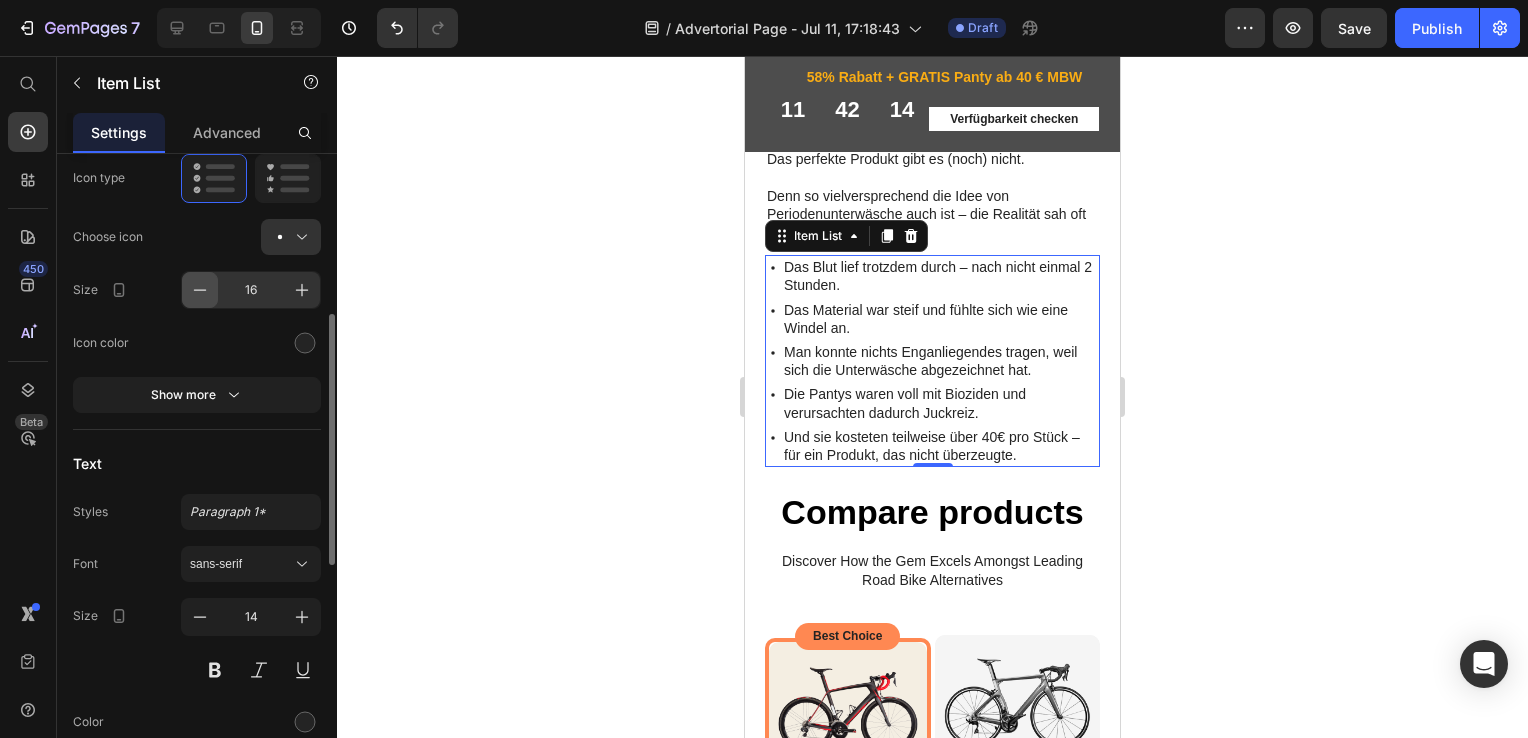 click 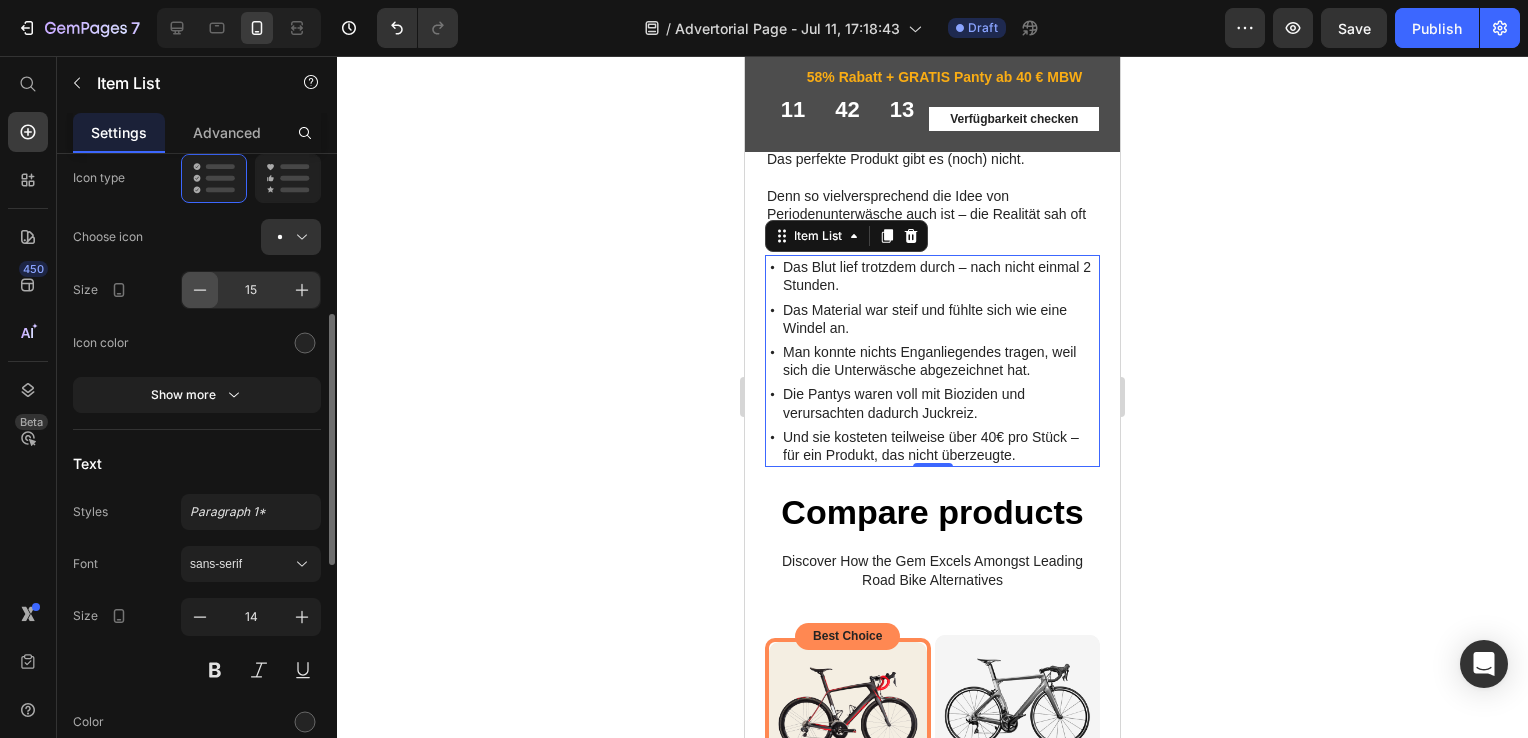 click 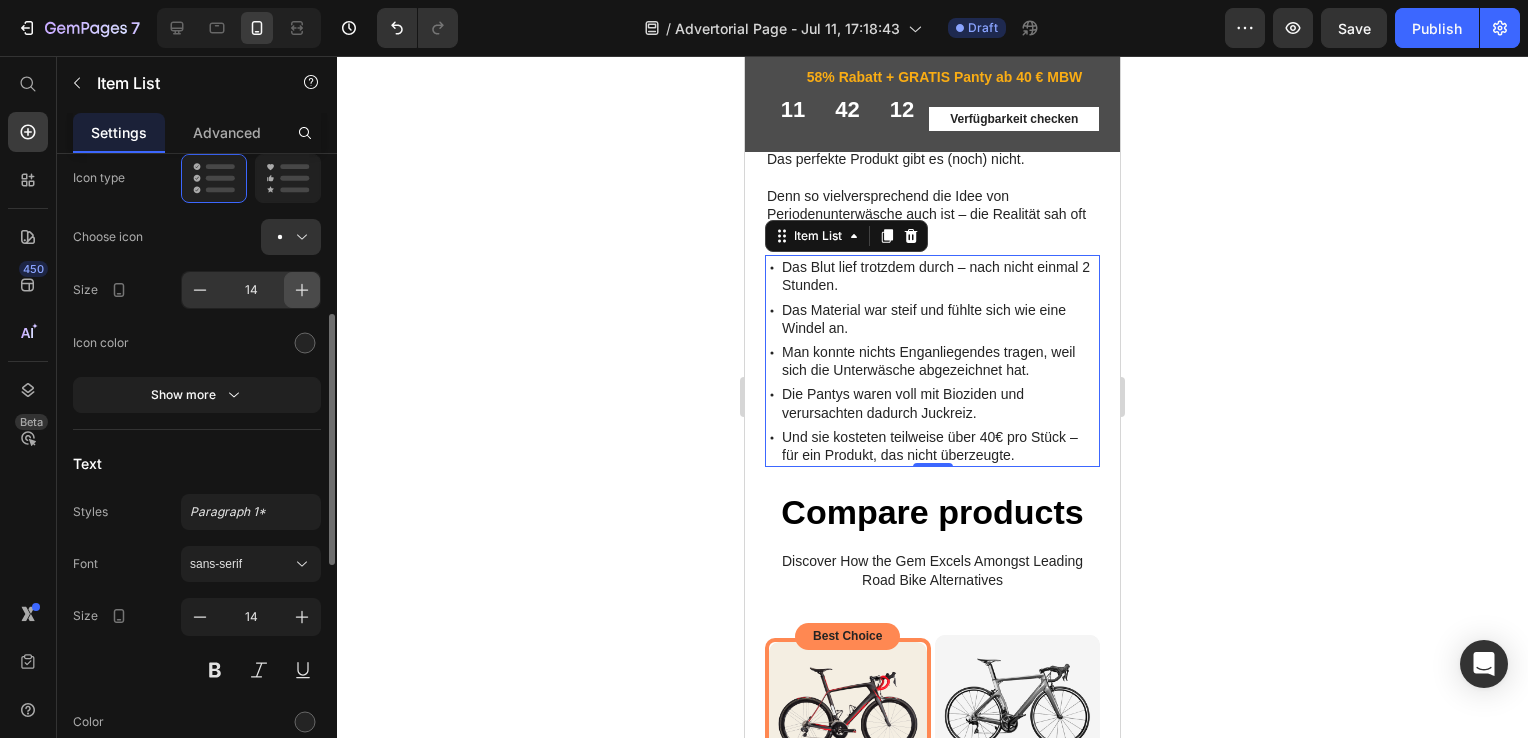 click 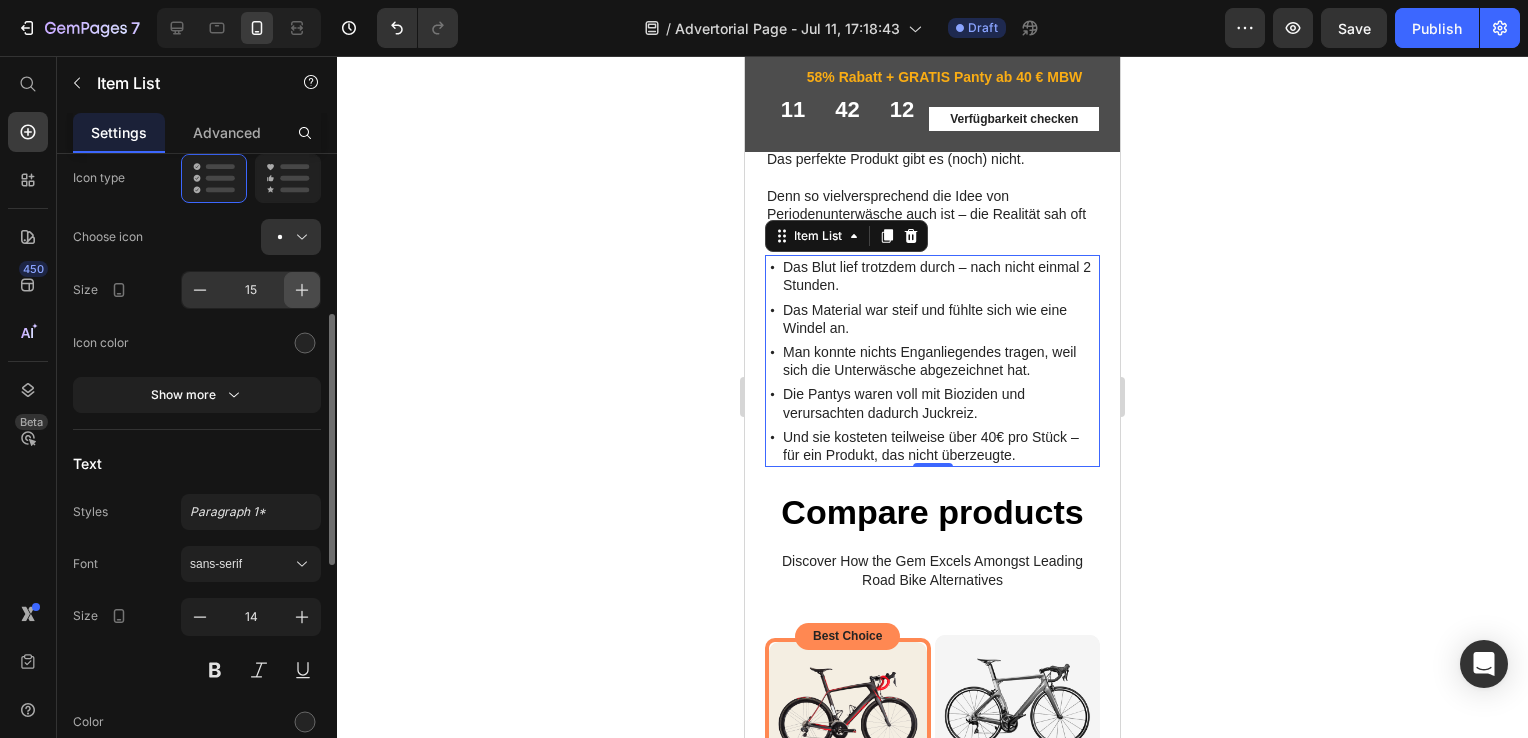 click 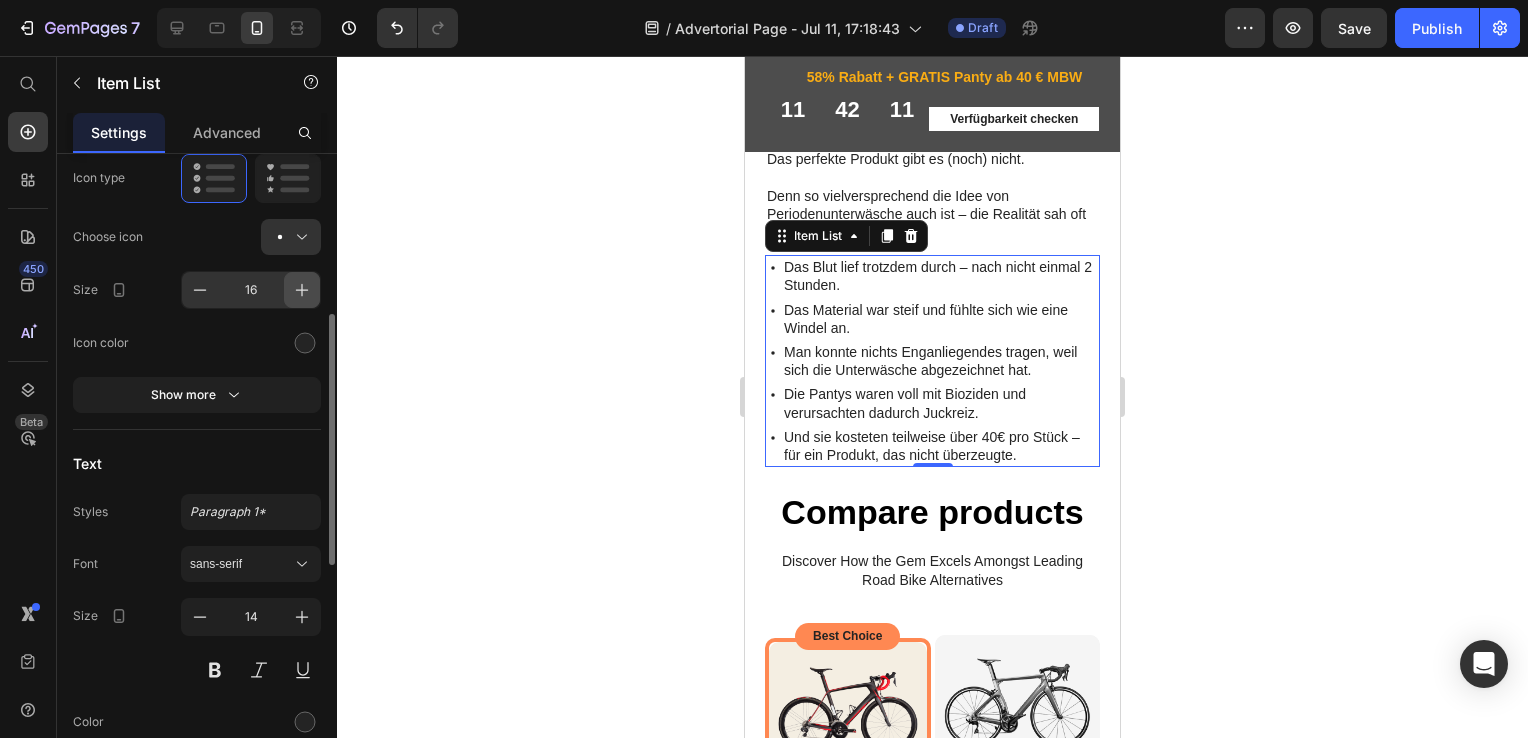 click 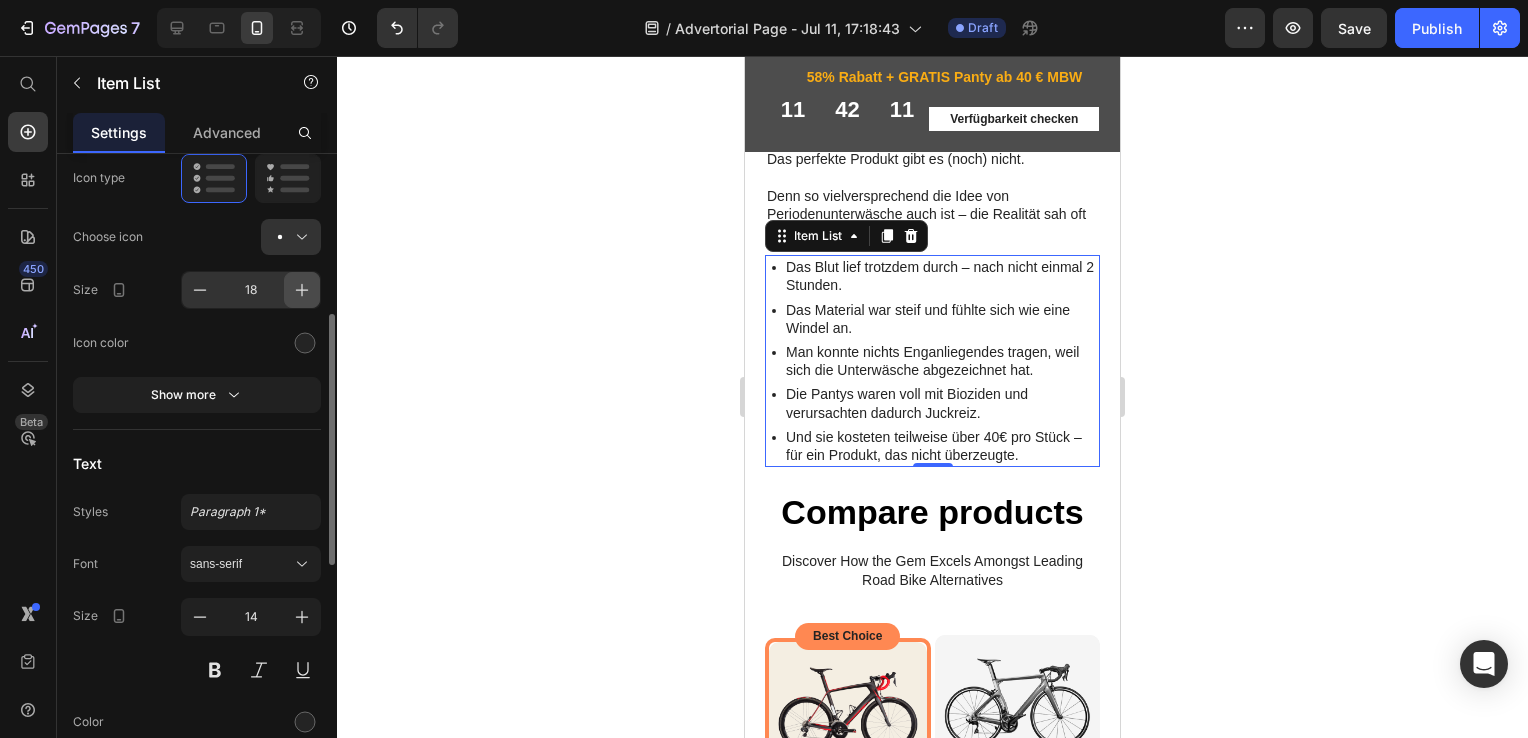 click 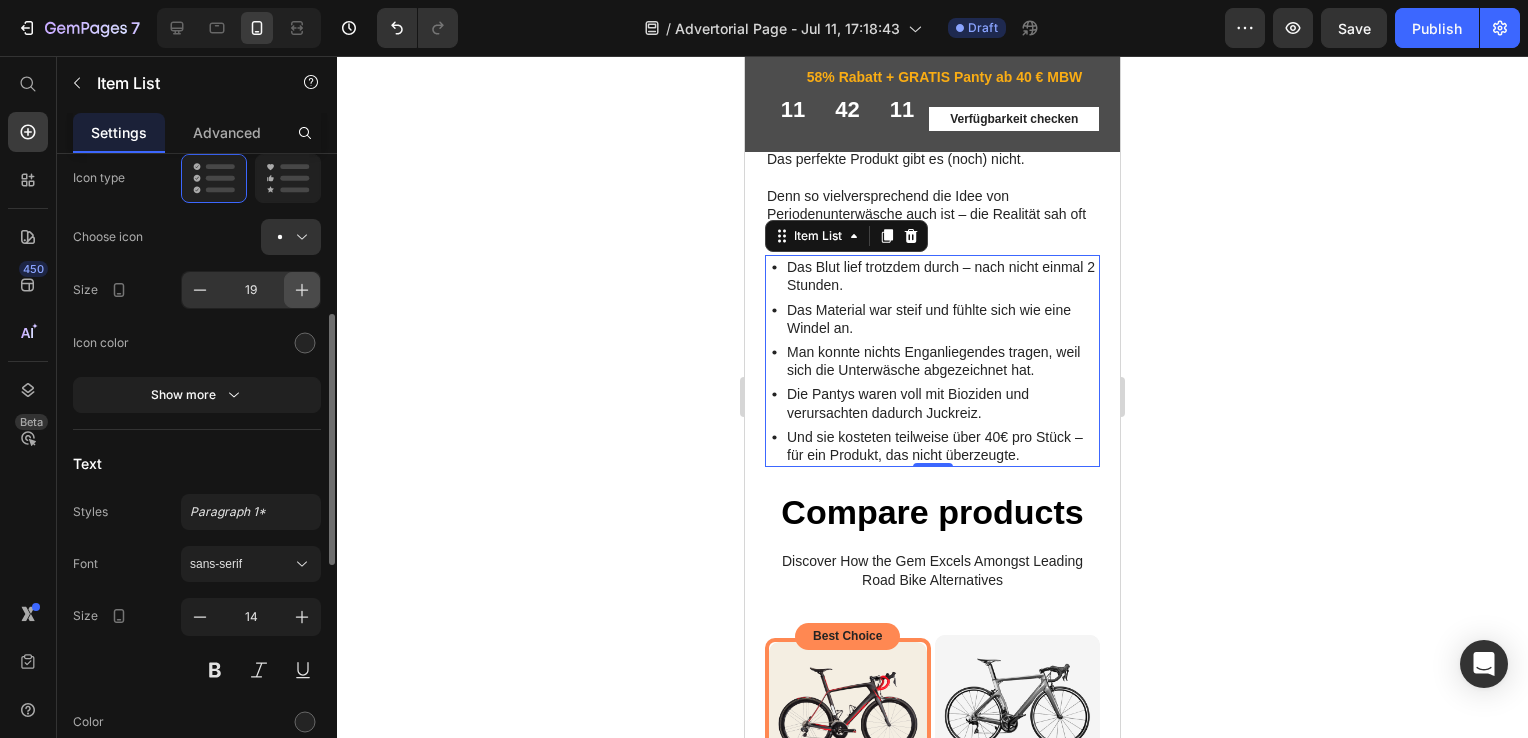 click 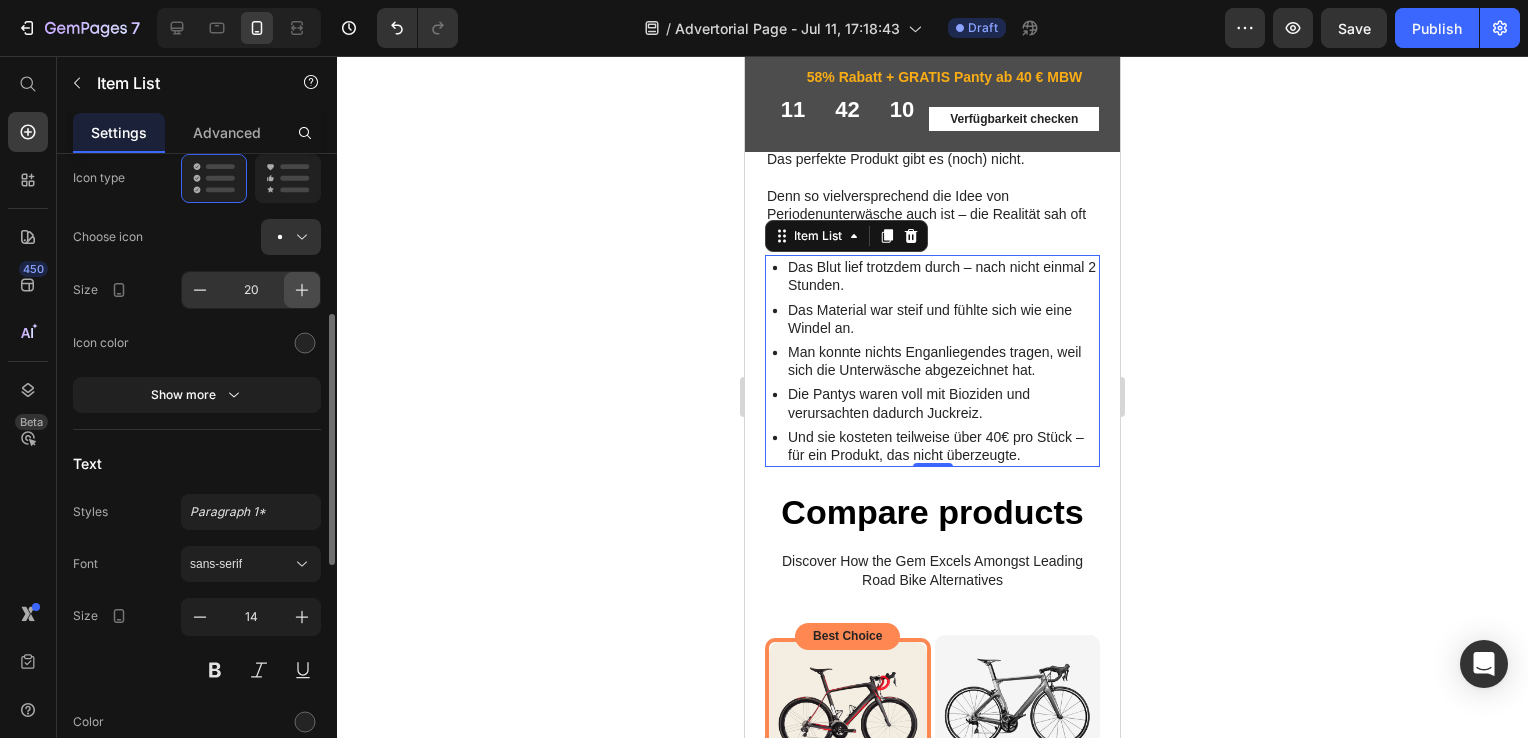 click 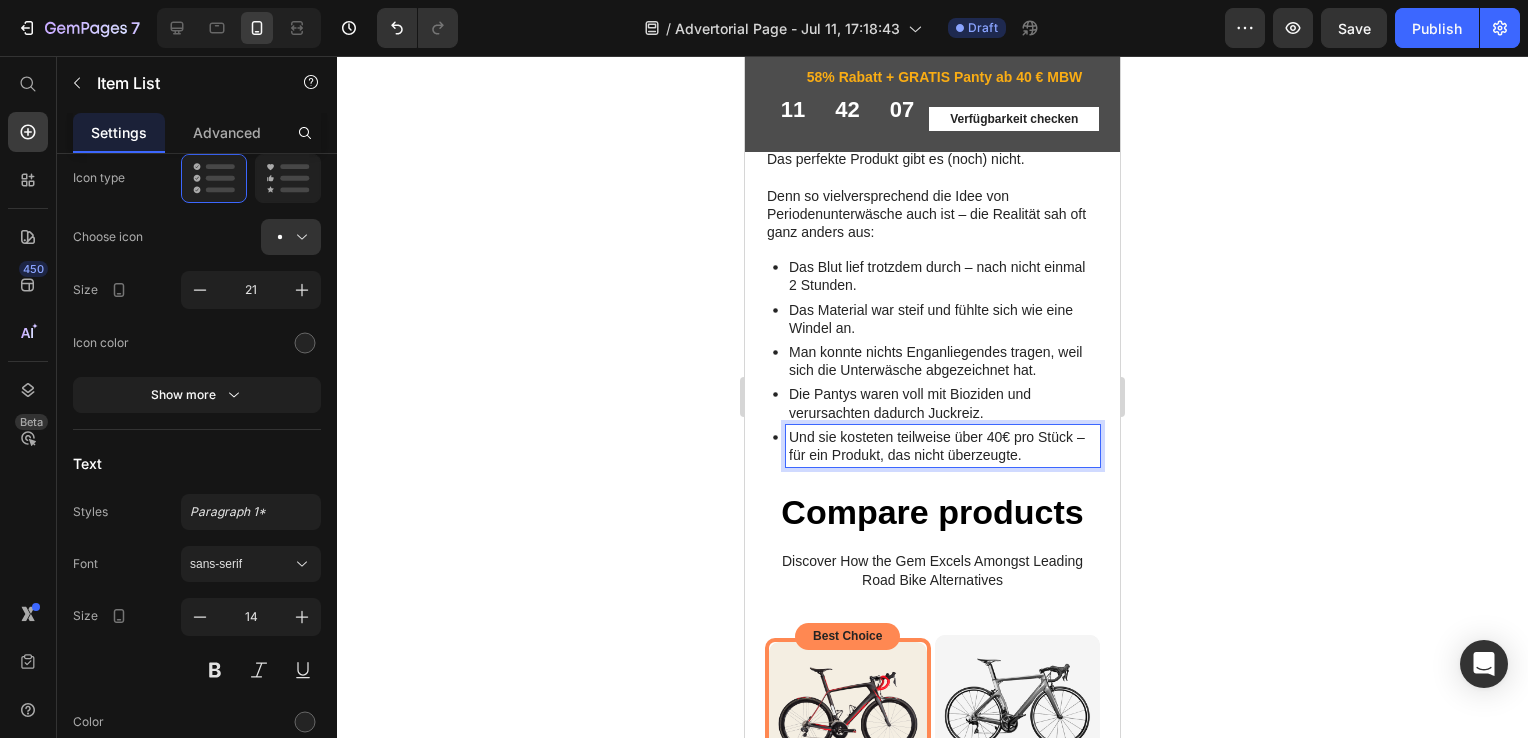 click on "Und sie kosteten teilweise über 40€ pro Stück – für ein Produkt, das nicht überzeugte." at bounding box center [943, 464] 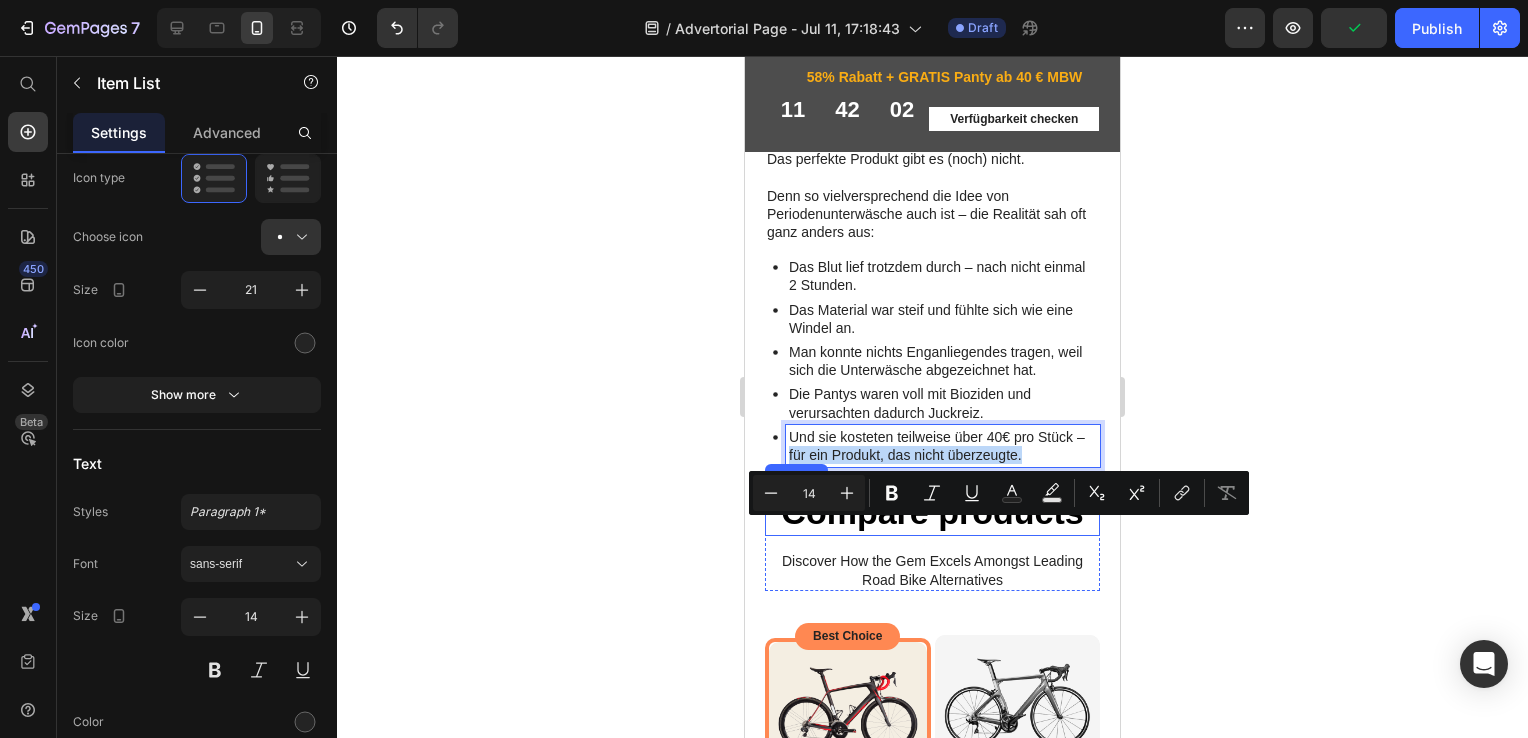 drag, startPoint x: 1041, startPoint y: 534, endPoint x: 794, endPoint y: 542, distance: 247.12952 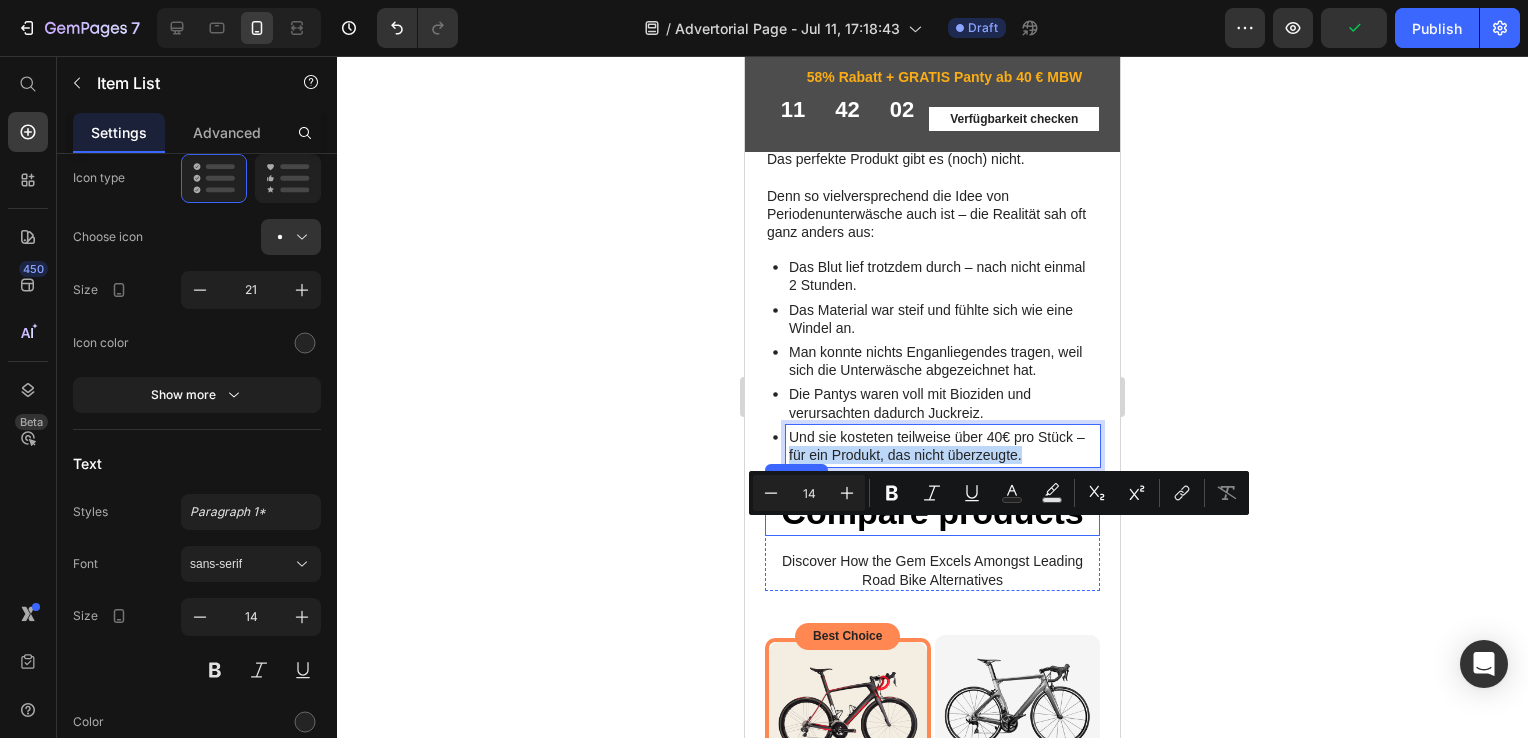 click on "DAS ist der beste Weg, um Schmerzen beim Einführen, Scheidentrockenheit und Juckreiz während der Periode loszuwerden Heading Wenn du unter Periodenschmerzen, Scheidentrockenheit oder Juckreiz   während deiner Tage leidest, dann lies diesen Artikel unbedingt bis zum Ende.   Und gleich vorweg gesagt: Kauf dir nie wieder Tampons oder Binden! Text Block Row Image Veröffentlicht:  24. Juni 2025 Isabelle Doczy, Krankenpflegerin Text Block Row Image 01 Day Text Block Row Image 20 Days Text Block Row Image 01 Day Text Block Row Image 20 Days Text Block Row Row Hallo, ich bin Isabelle Doczy, diplomierte Gesundheits- und Krankenpflegerin und arbeite auf einer Neonatologie, wo ich frischgebackene Mütter und ihre Neugeborenen direkt nach der Geburt betreue.   Und obwohl die Themen Geburt und Stillen im Vordergrund stehen, kommt bei den Gesprächen mit den Frauen immer wieder ein anderes Thema auf: die Periode.   Nicht selten geht es um vor allem um die Angst, wieder Tampons oder Binden verwenden zu müssen." at bounding box center (932, 1631) 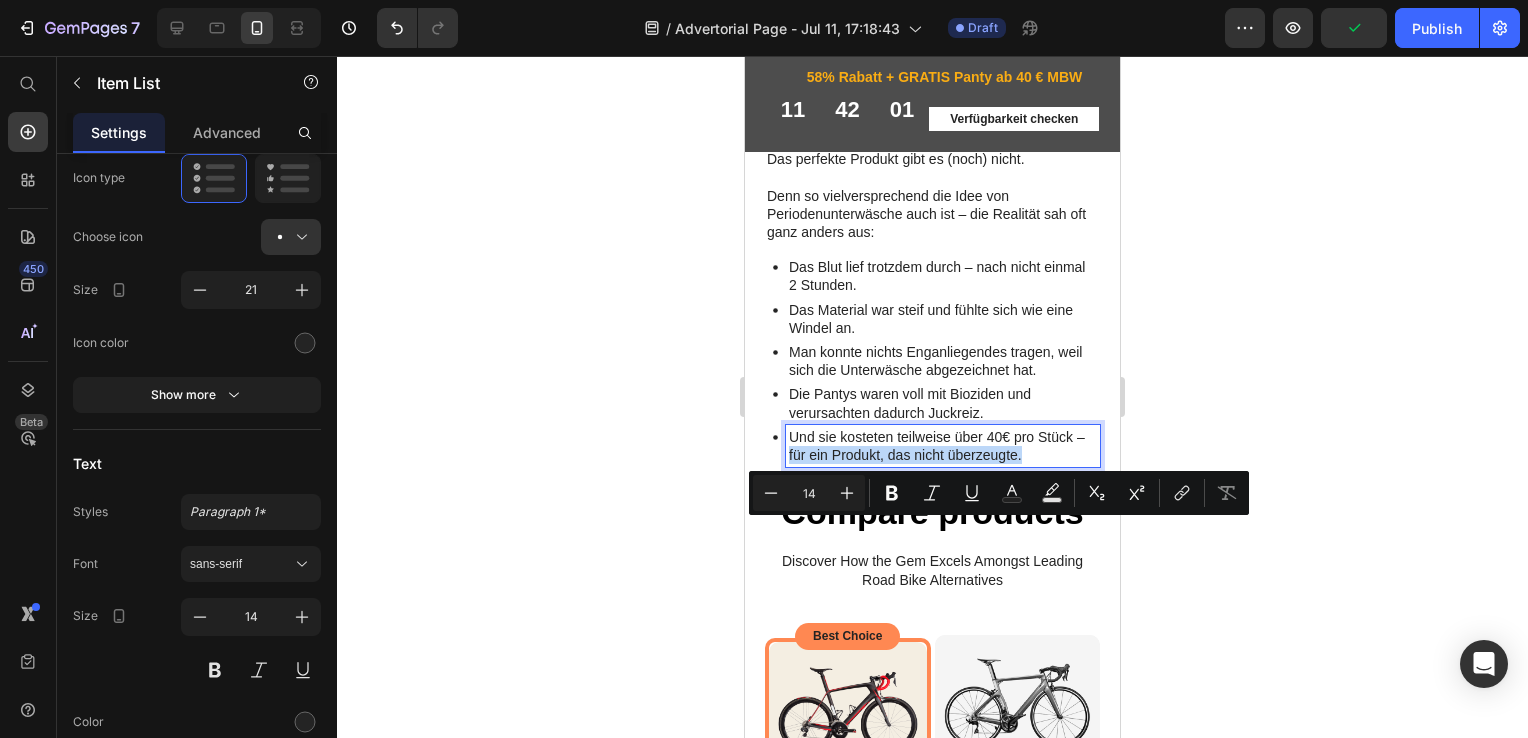 click on "Und sie kosteten teilweise über 40€ pro Stück – für ein Produkt, das nicht überzeugte." at bounding box center [943, 464] 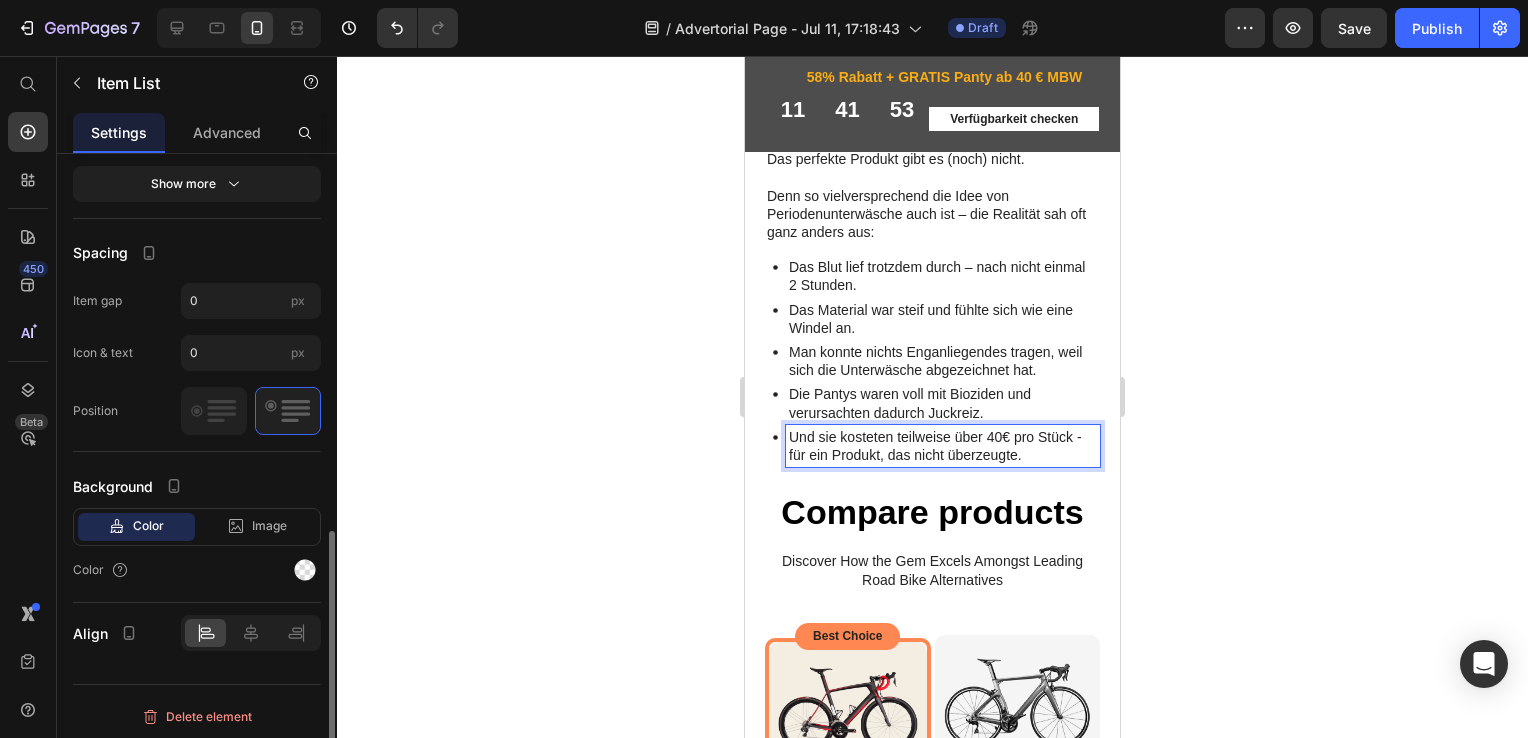 scroll, scrollTop: 640, scrollLeft: 0, axis: vertical 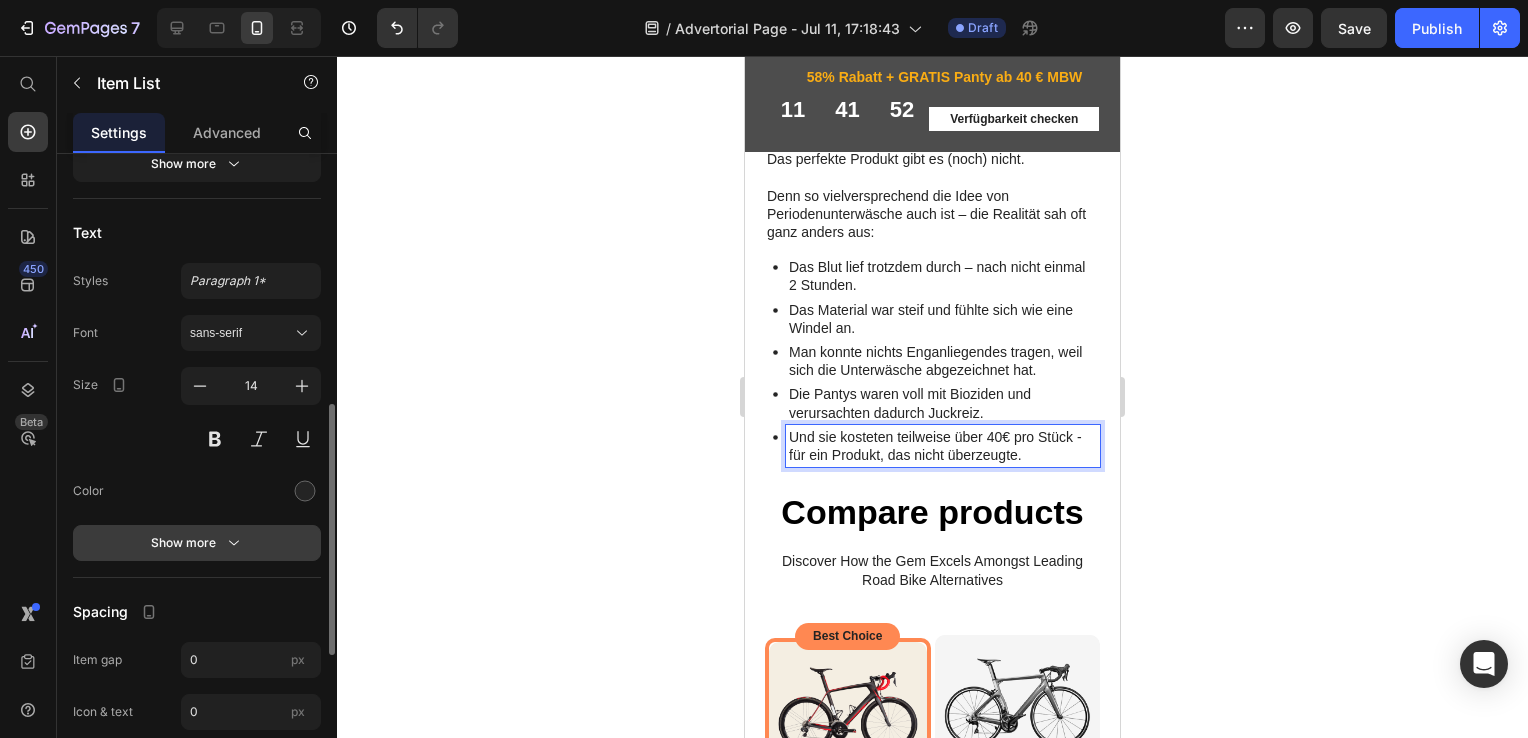 click on "Show more" at bounding box center (197, 543) 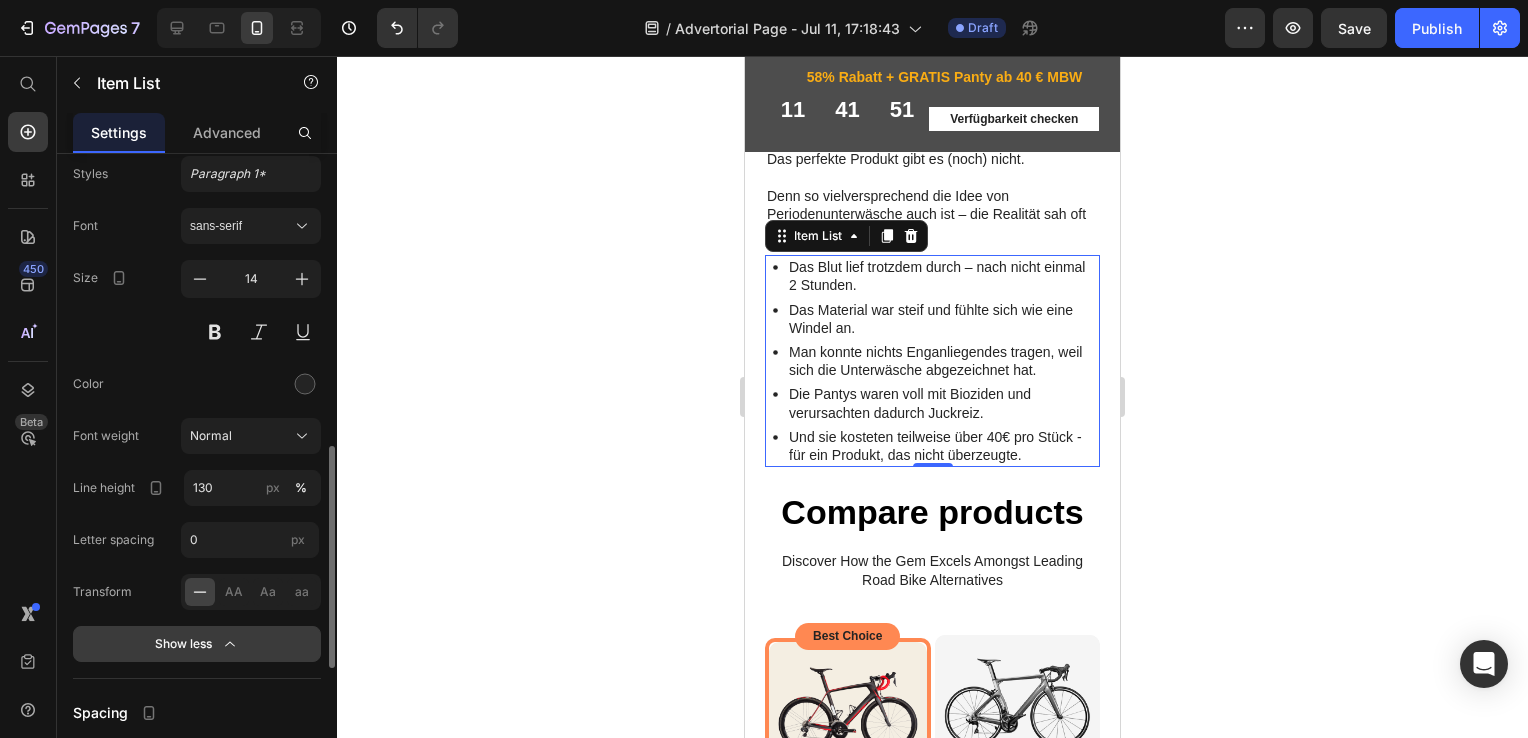scroll, scrollTop: 780, scrollLeft: 0, axis: vertical 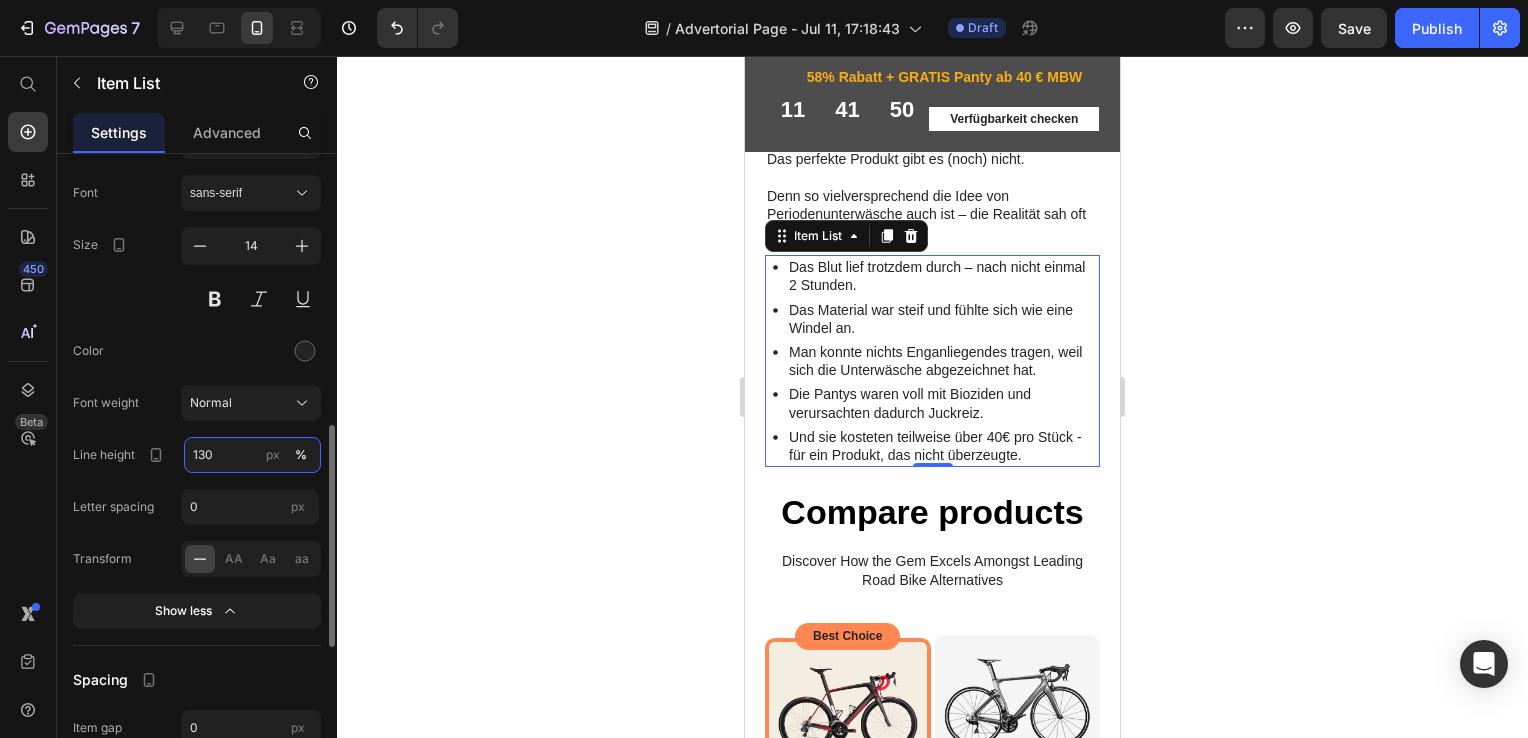 click on "130" at bounding box center [252, 455] 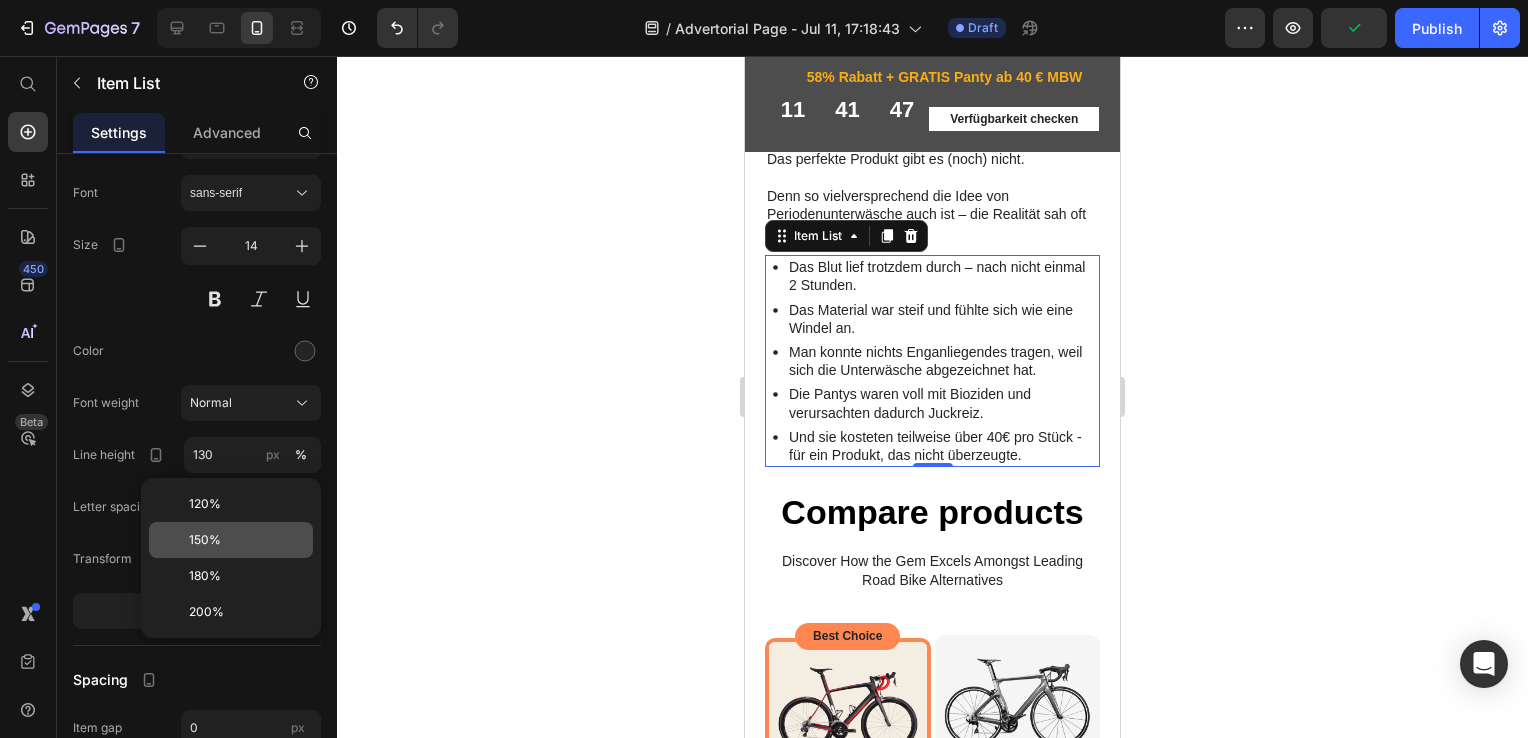 click on "150%" at bounding box center [247, 540] 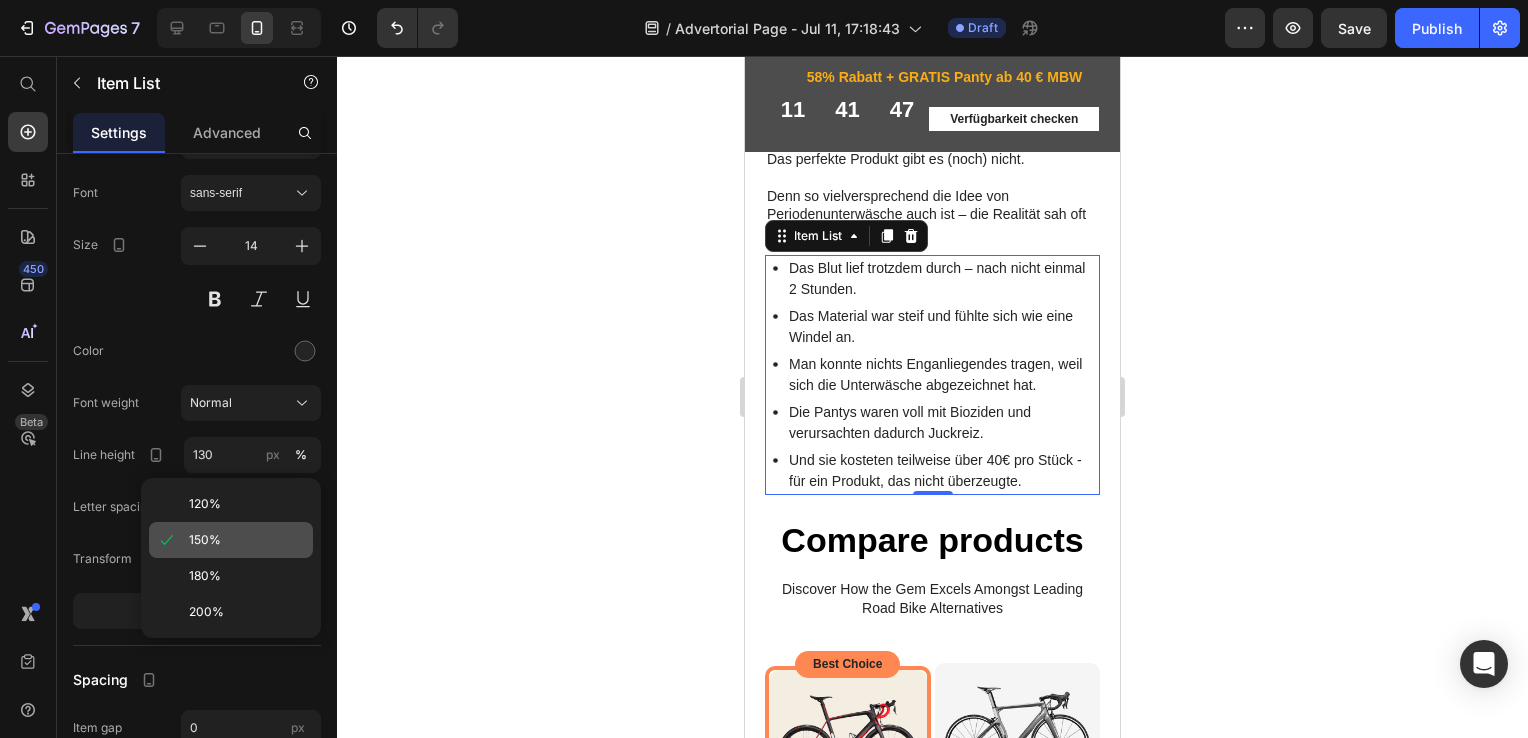 type on "150" 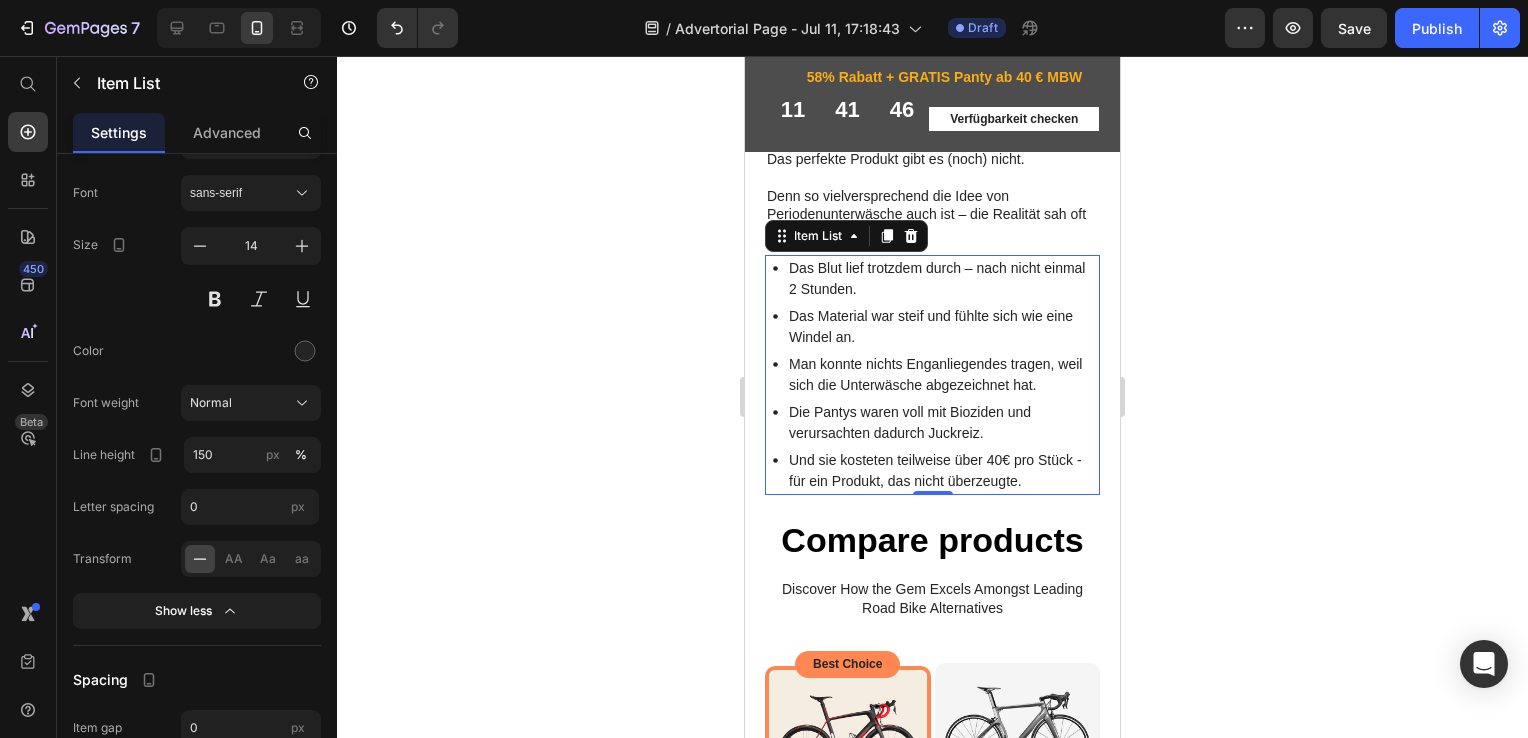 click 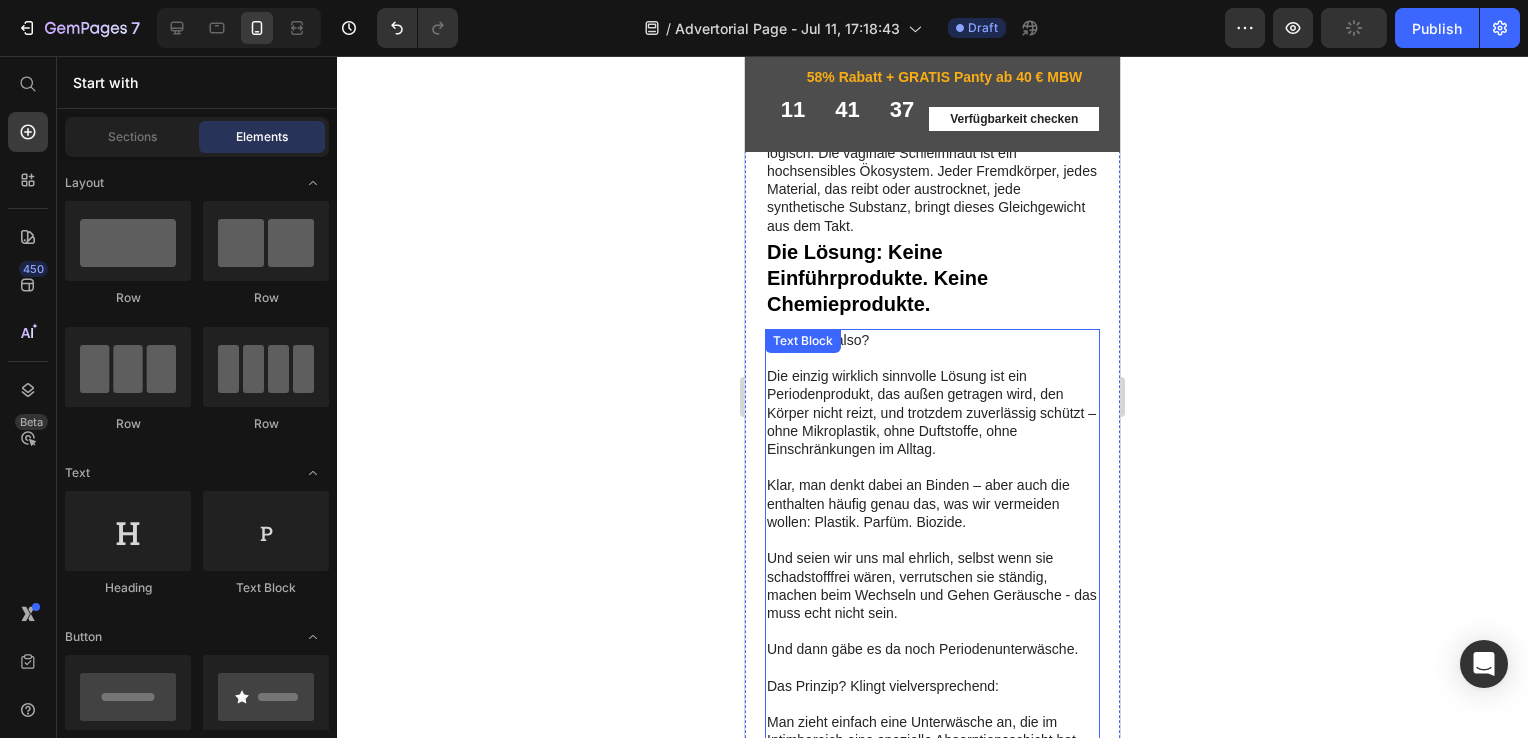 scroll, scrollTop: 2761, scrollLeft: 0, axis: vertical 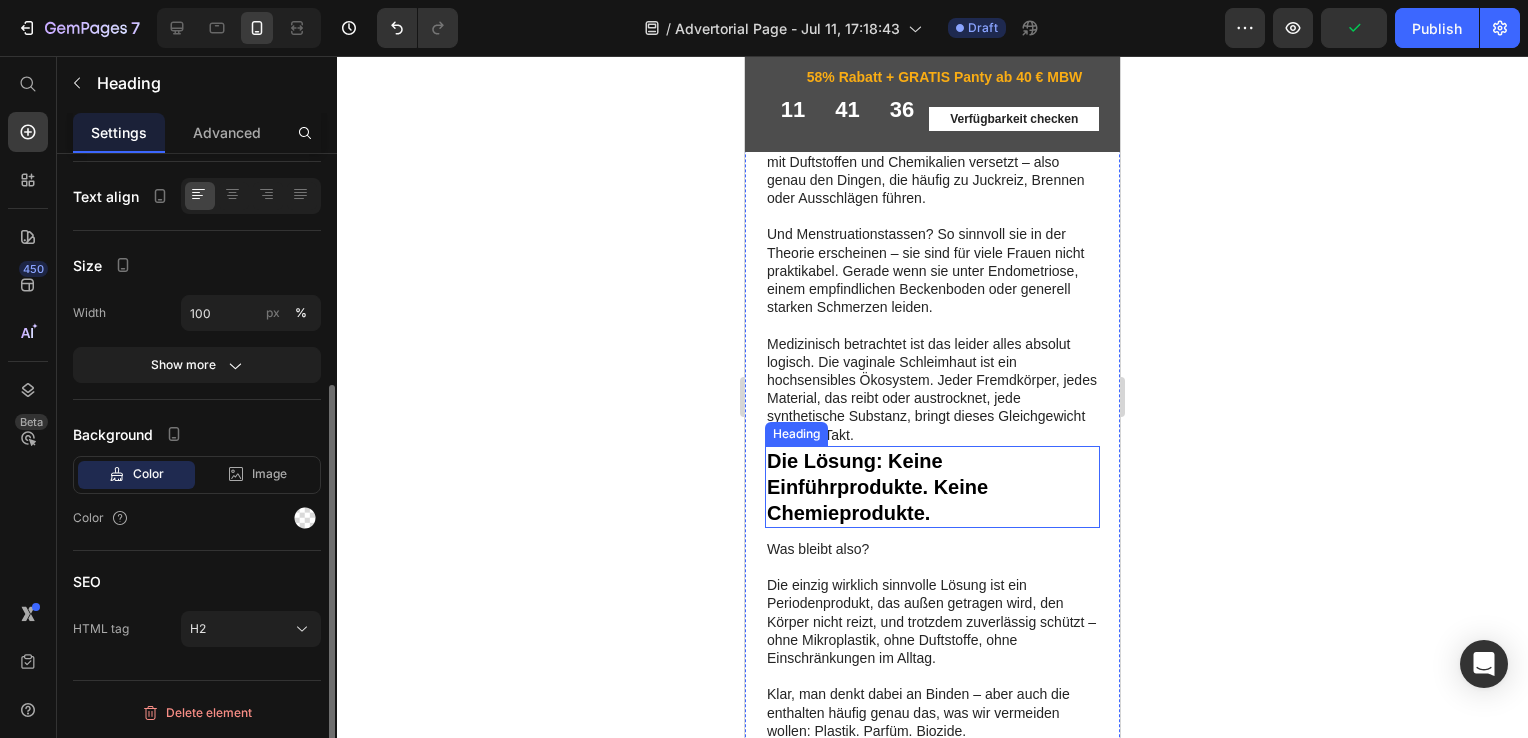 click on "Die Lösung: Keine Einführprodukte. Keine Chemieprodukte." at bounding box center (932, 505) 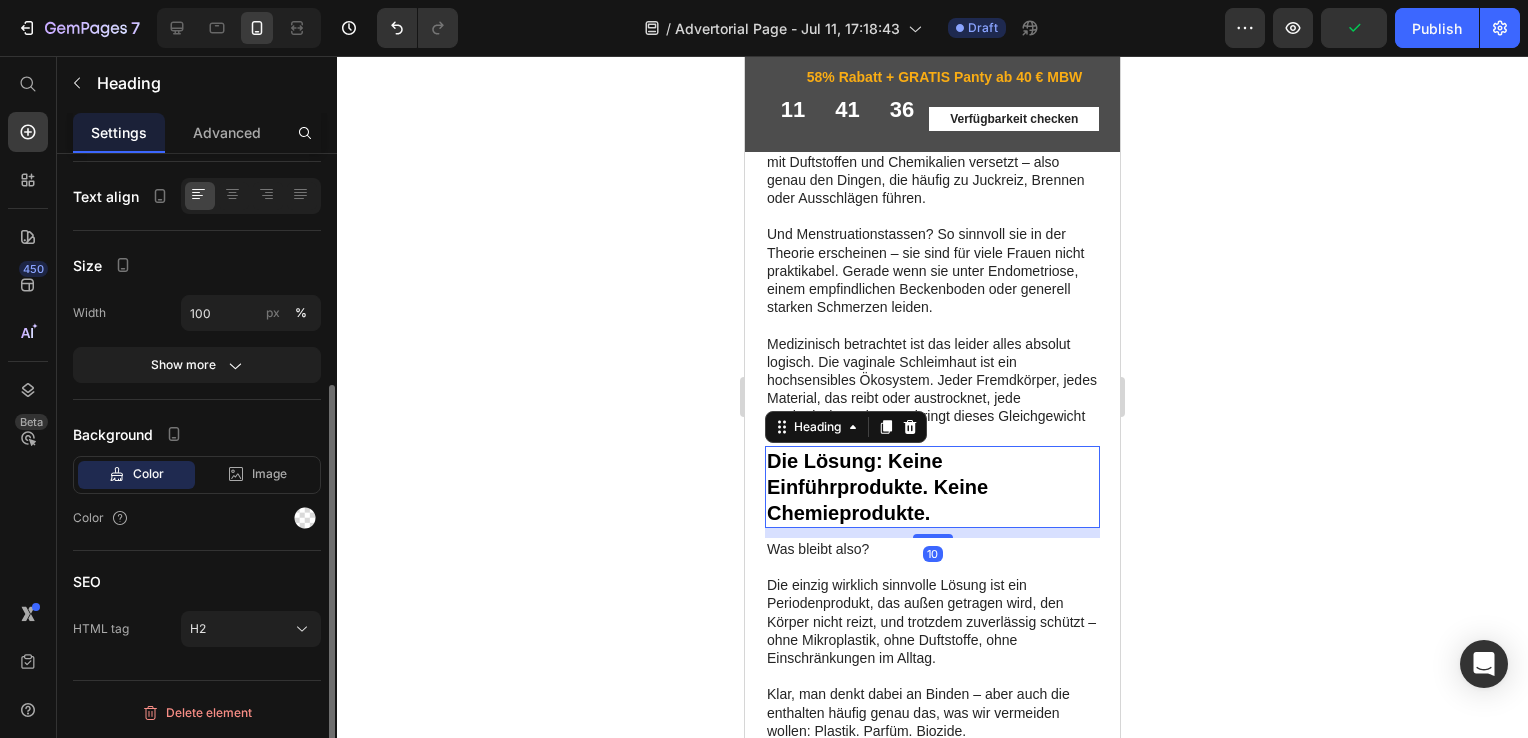 scroll, scrollTop: 0, scrollLeft: 0, axis: both 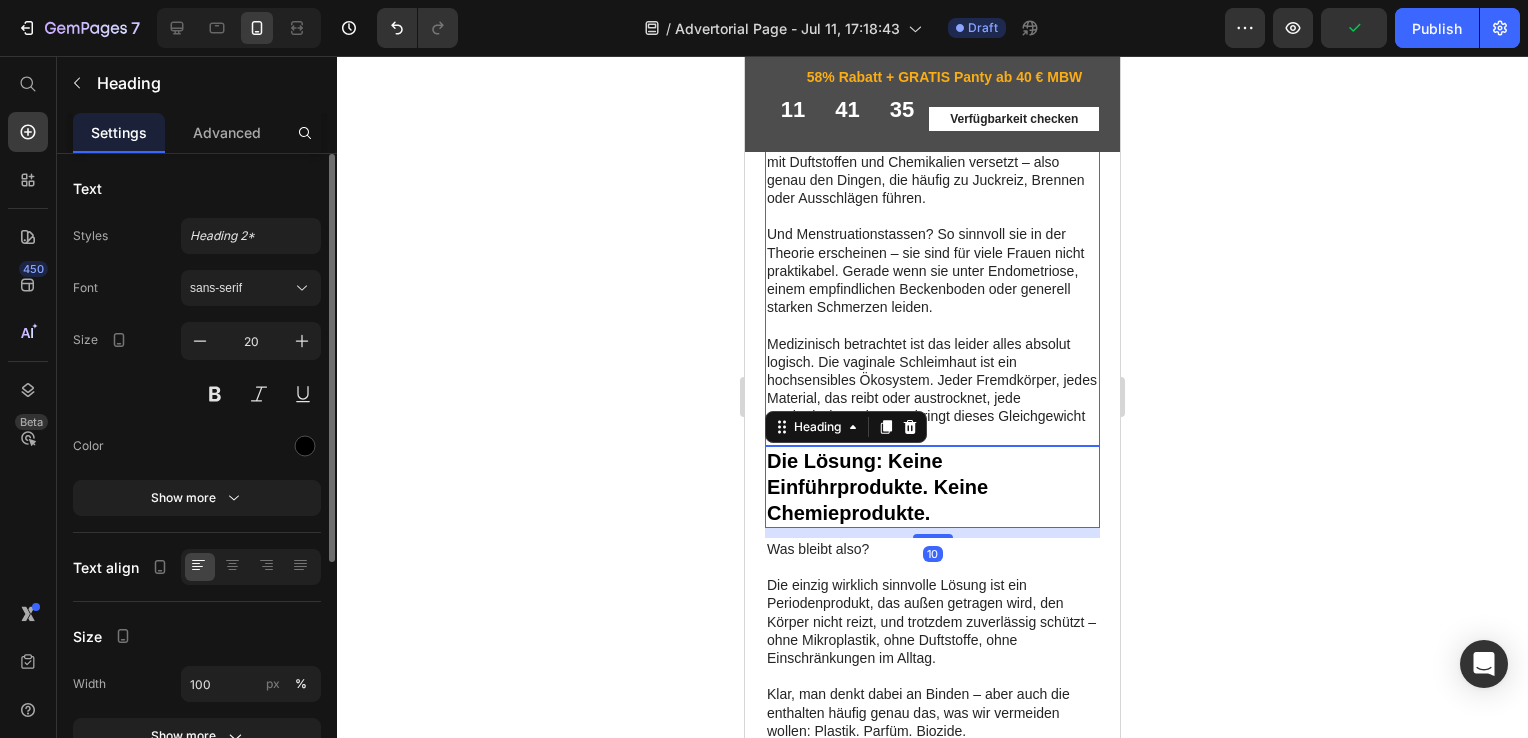click on "Was viele nicht wissen: Tampons saugen nicht nur Blut auf – sondern auch die natürliche Feuchtigkeit der Vaginalschleimhaut. Das führt zu Mikrorissen, besonders bei schwacher Blutung. Und wenn man sie entfernt, brennen oder schmerzen diese kleinen Verletzungen. Binden hingegen bestehen oft aus Plastik und sind mit Duftstoffen und Chemikalien versetzt – also genau den Dingen, die häufig zu Juckreiz, Brennen oder Ausschlägen führen. Und Menstruationstassen? So sinnvoll sie in der Theorie erscheinen – sie sind für viele Frauen nicht praktikabel. Gerade wenn sie unter Endometriose, einem empfindlichen Beckenboden oder generell starken Schmerzen leiden. Medizinisch betrachtet ist das leider alles absolut logisch. Die vaginale Schleimhaut ist ein hochsensibles Ökosystem. Jeder Fremdkörper, jedes Material, das reibt oder austrocknet, jede synthetische Substanz, bringt dieses Gleichgewicht aus dem Takt." at bounding box center [932, 234] 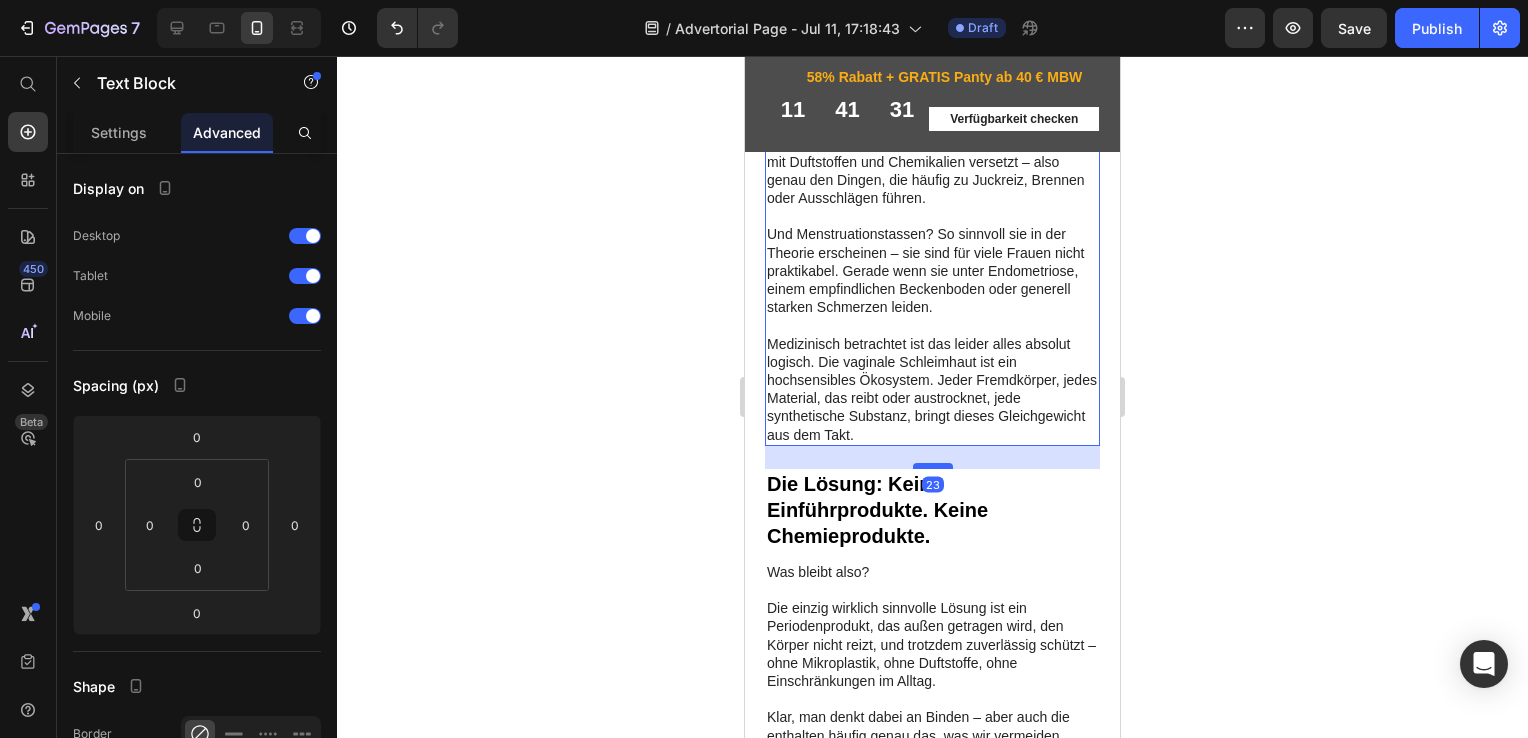 drag, startPoint x: 923, startPoint y: 505, endPoint x: 920, endPoint y: 528, distance: 23.194826 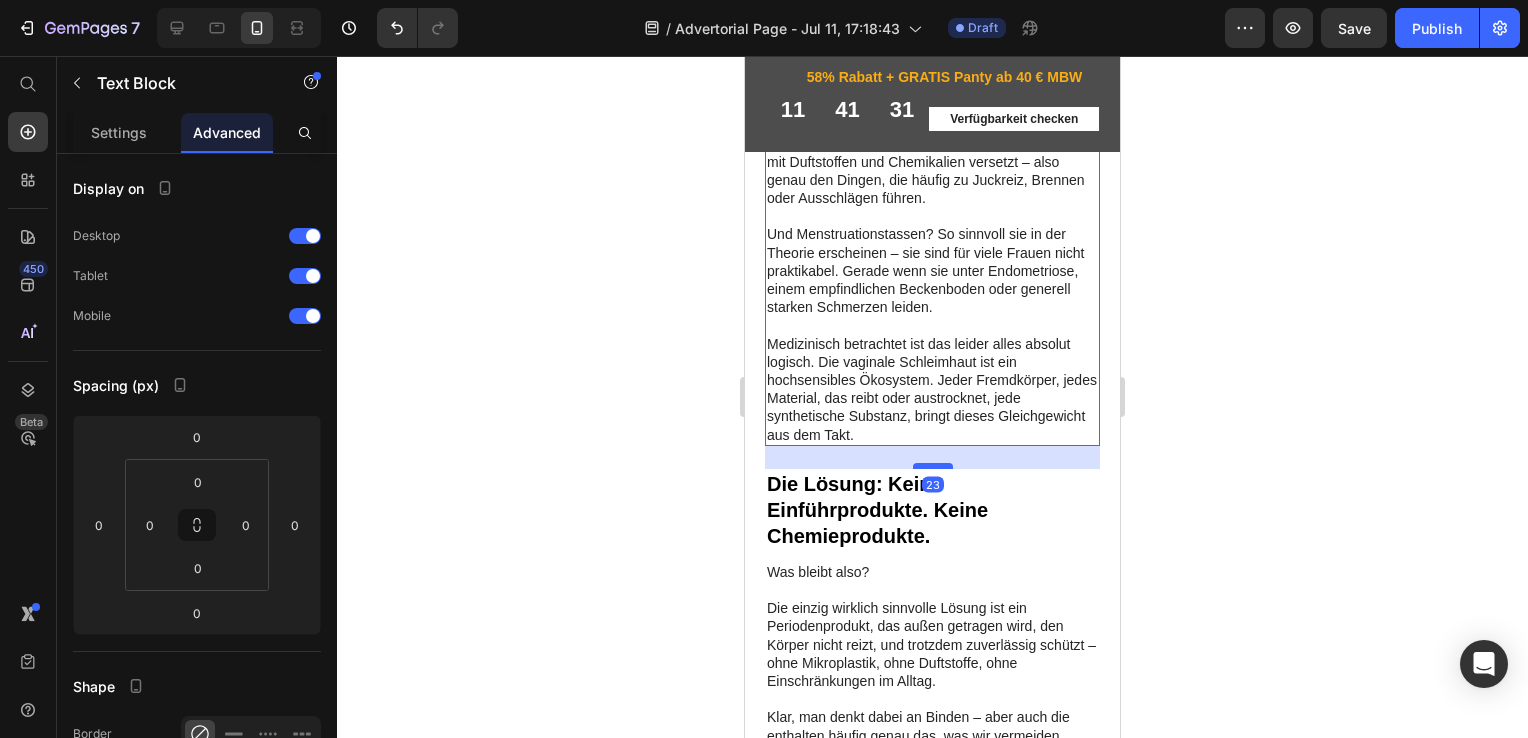 click at bounding box center [933, 484] 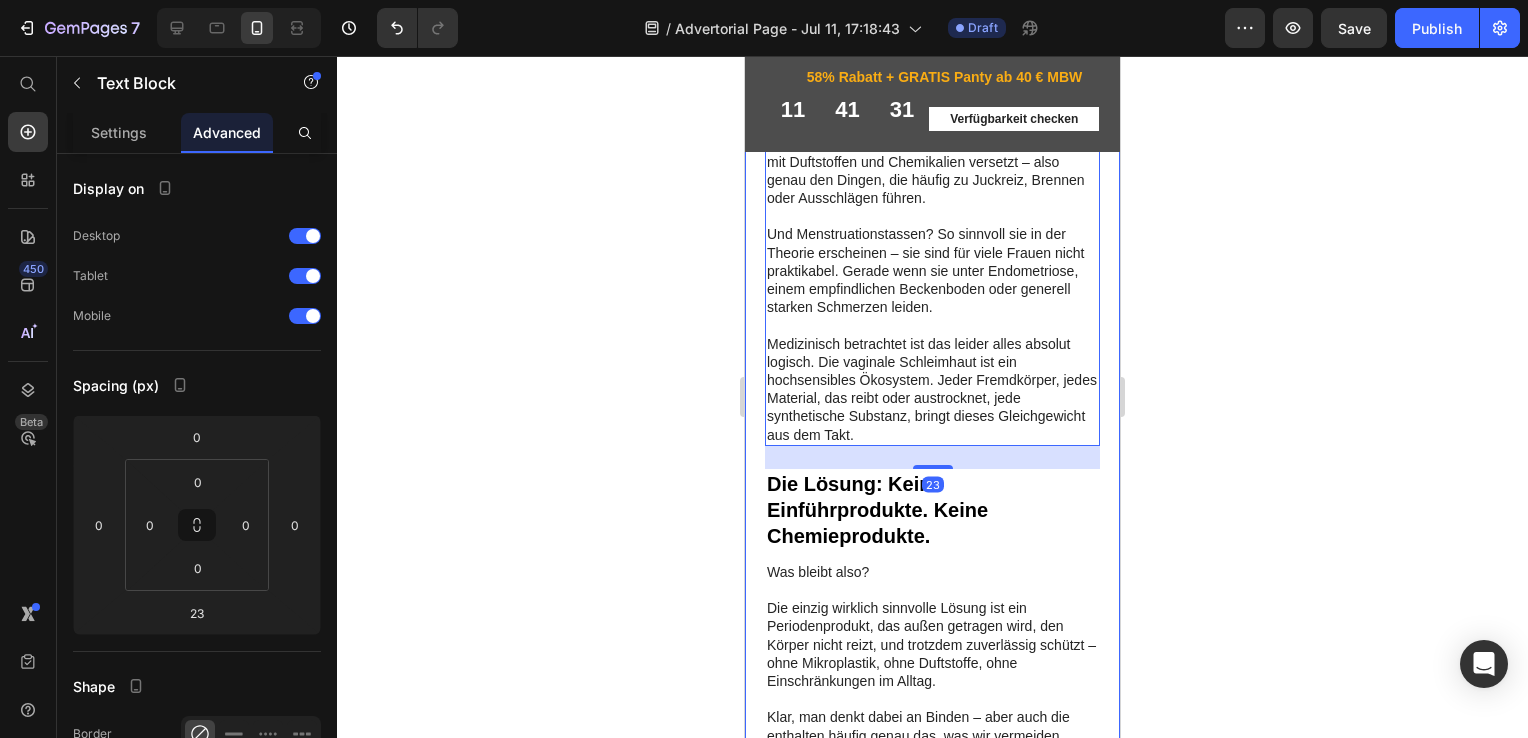 click 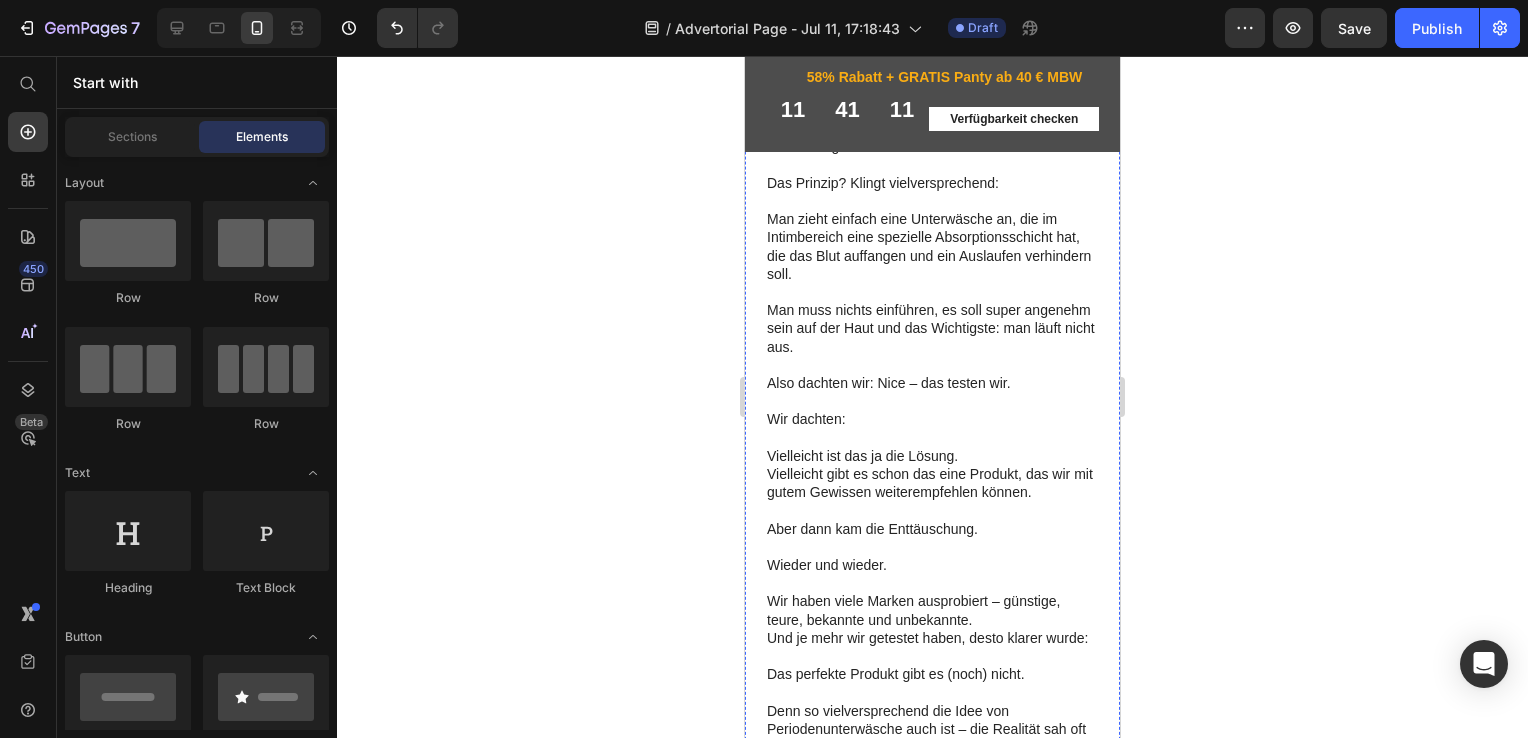 scroll, scrollTop: 3492, scrollLeft: 0, axis: vertical 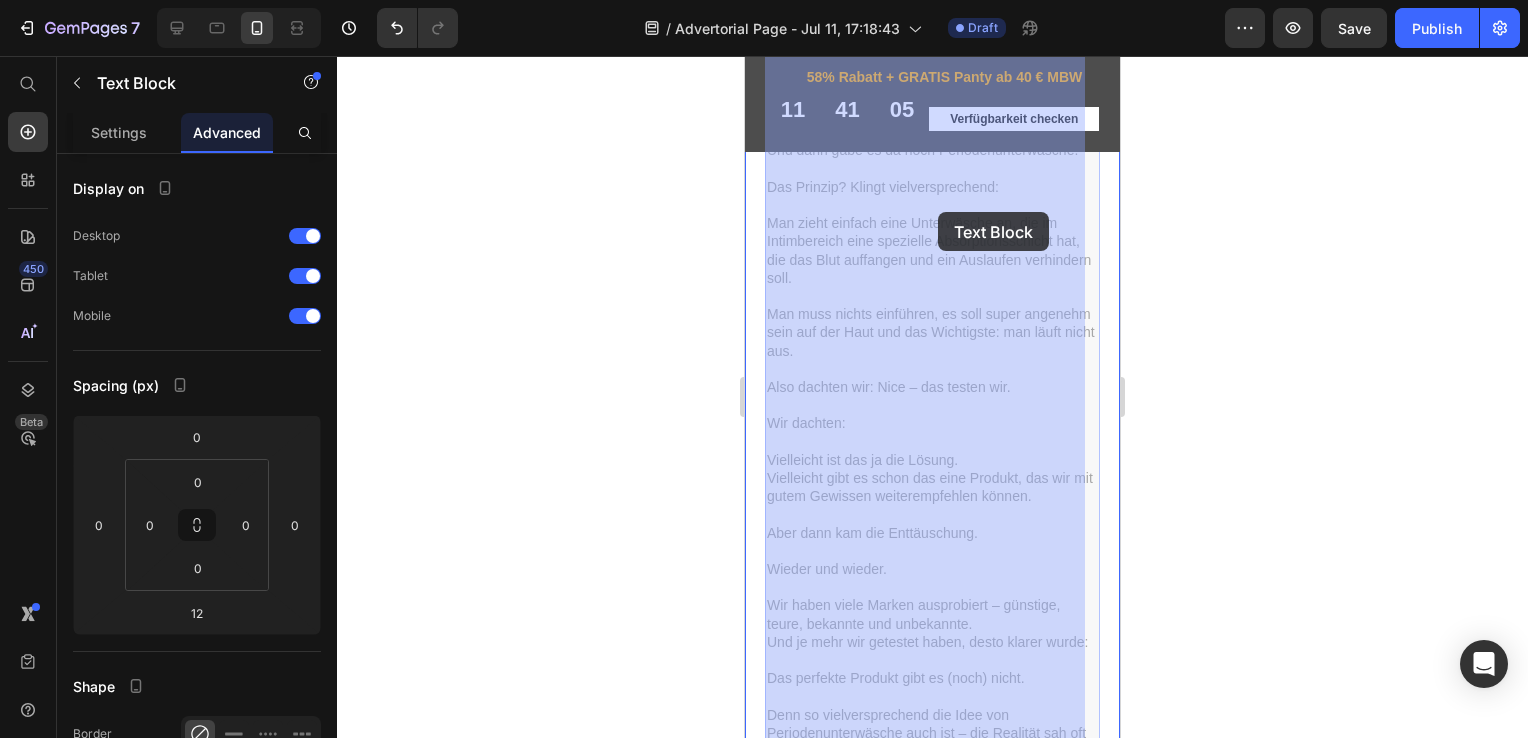 drag, startPoint x: 1079, startPoint y: 214, endPoint x: 938, endPoint y: 212, distance: 141.01419 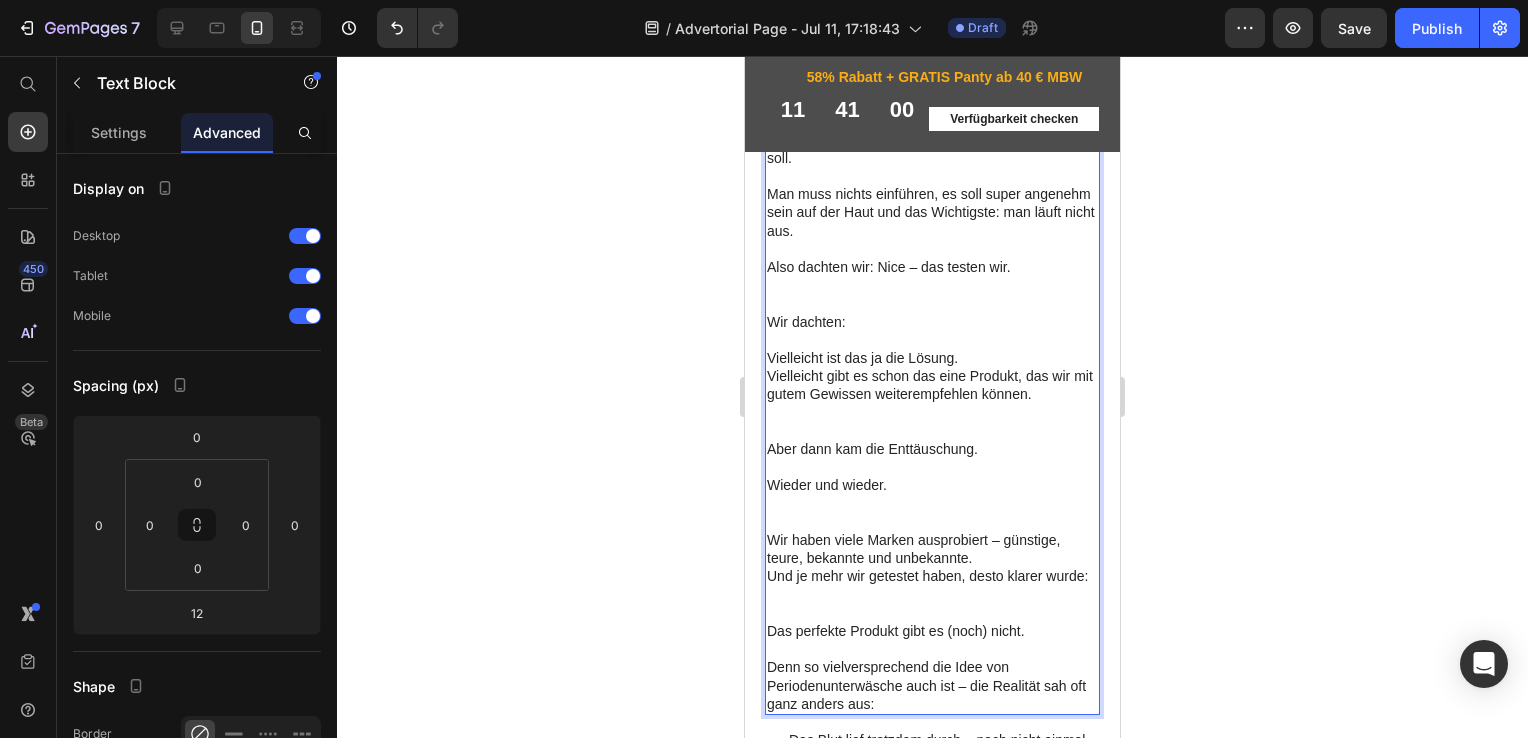 scroll, scrollTop: 3365, scrollLeft: 0, axis: vertical 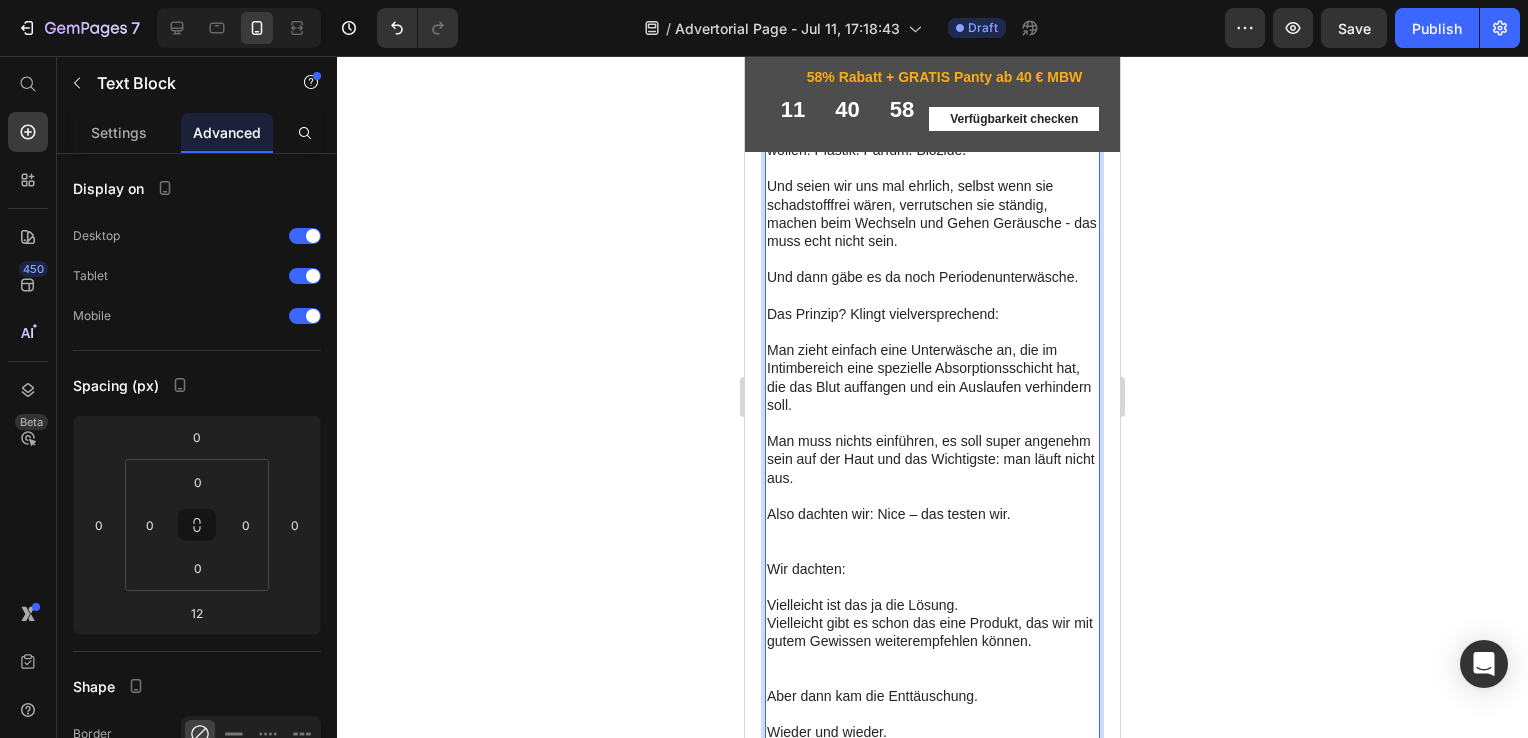 click on "Was bleibt also? Die einzig wirklich sinnvolle Lösung ist ein Periodenprodukt, das außen getragen wird, den Körper nicht reizt, und trotzdem zuverlässig schützt – ohne Mikroplastik, ohne Duftstoffe, ohne Einschränkungen im Alltag. Klar, man denkt dabei an Binden – aber auch die enthalten häufig genau das, was wir vermeiden wollen: Plastik. Parfüm. Biozide.  Und seien wir uns mal ehrlich, selbst wenn sie schadstofffrei wären, verrutschen sie ständig, machen beim Wechseln und Gehen Geräusche - das muss echt nicht sein. Und dann gäbe es da noch Periodenunterwäsche. Das Prinzip? Klingt vielversprechend:  Man zieht einfach eine Unterwäsche an, die im Intimbereich eine spezielle Absorptionsschicht hat, die das Blut auffangen und ein Auslaufen verhindern soll.  Man muss nichts einführen, es soll super angenehm sein auf der Haut und das Wichtigste: man läuft nicht aus. Also dachten wir: Nice – das testen wir." at bounding box center [932, 277] 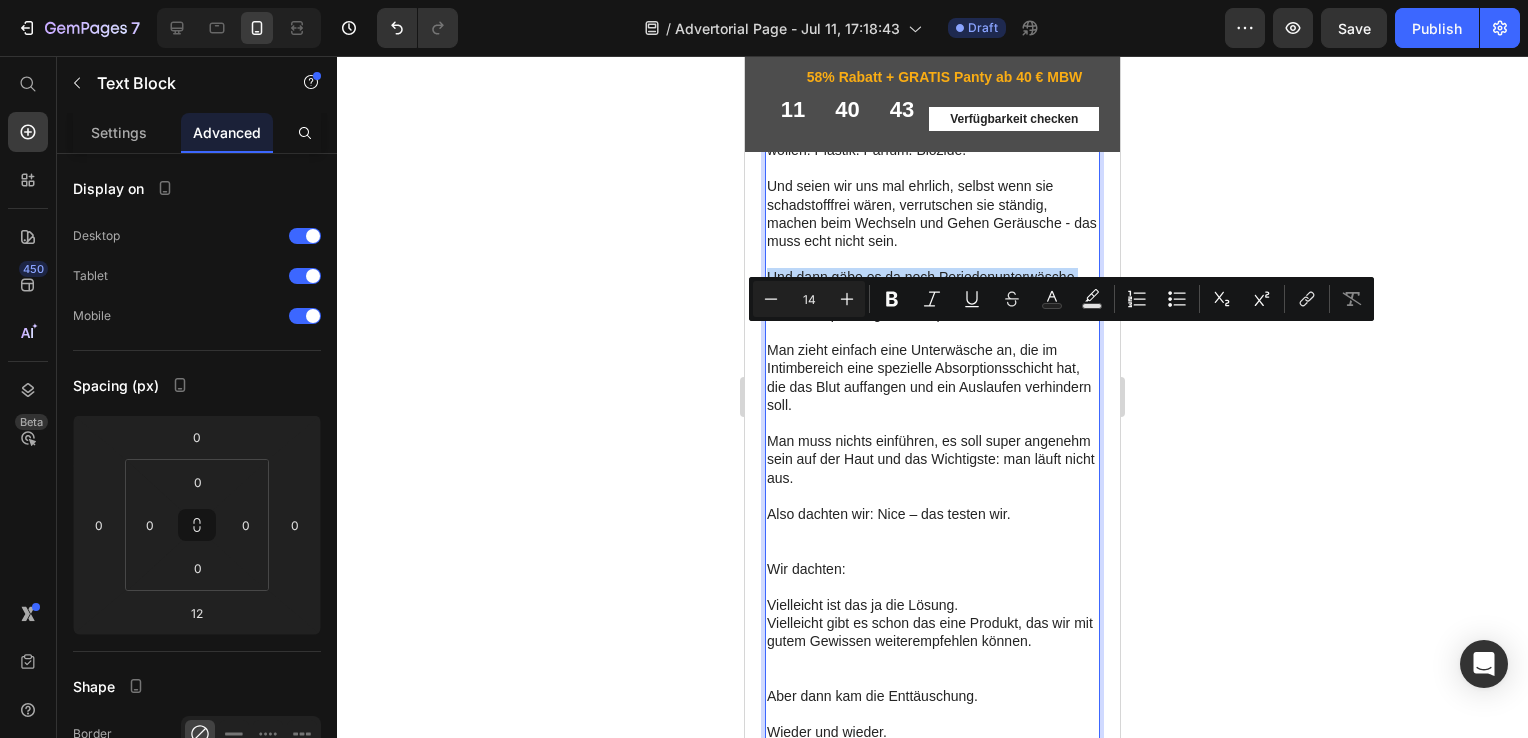 drag, startPoint x: 1082, startPoint y: 338, endPoint x: 770, endPoint y: 342, distance: 312.02563 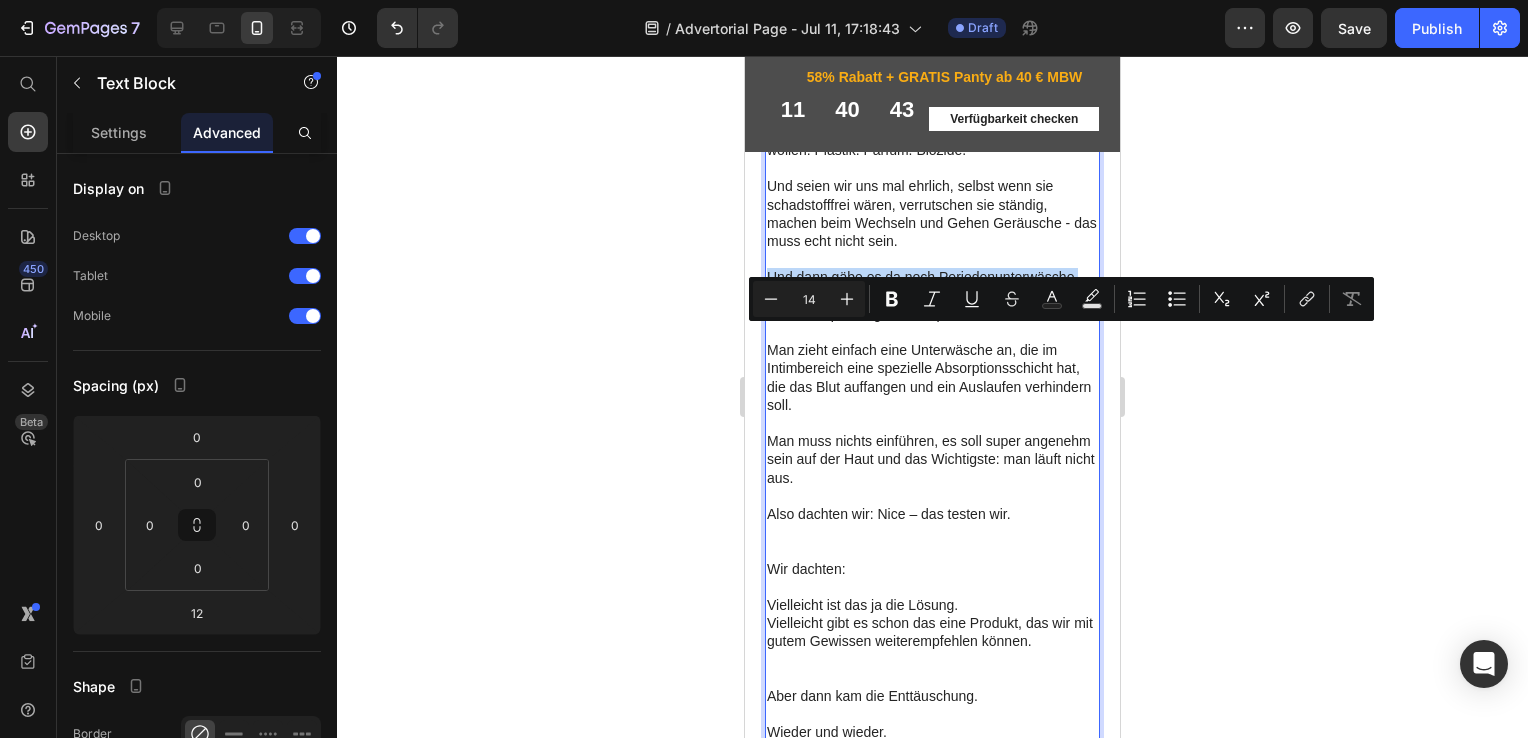 click on "Was bleibt also? Die einzig wirklich sinnvolle Lösung ist ein Periodenprodukt, das außen getragen wird, den Körper nicht reizt, und trotzdem zuverlässig schützt – ohne Mikroplastik, ohne Duftstoffe, ohne Einschränkungen im Alltag. Klar, man denkt dabei an Binden – aber auch die enthalten häufig genau das, was wir vermeiden wollen: Plastik. Parfüm. Biozide.  Und seien wir uns mal ehrlich, selbst wenn sie schadstofffrei wären, verrutschen sie ständig, machen beim Wechseln und Gehen Geräusche - das muss echt nicht sein. Und dann gäbe es da noch Periodenunterwäsche. Das Prinzip? Klingt vielversprechend:  Man zieht einfach eine Unterwäsche an, die im Intimbereich eine spezielle Absorptionsschicht hat, die das Blut auffangen und ein Auslaufen verhindern soll.  Man muss nichts einführen, es soll super angenehm sein auf der Haut und das Wichtigste: man läuft nicht aus. Also dachten wir: Nice – das testen wir." at bounding box center (932, 277) 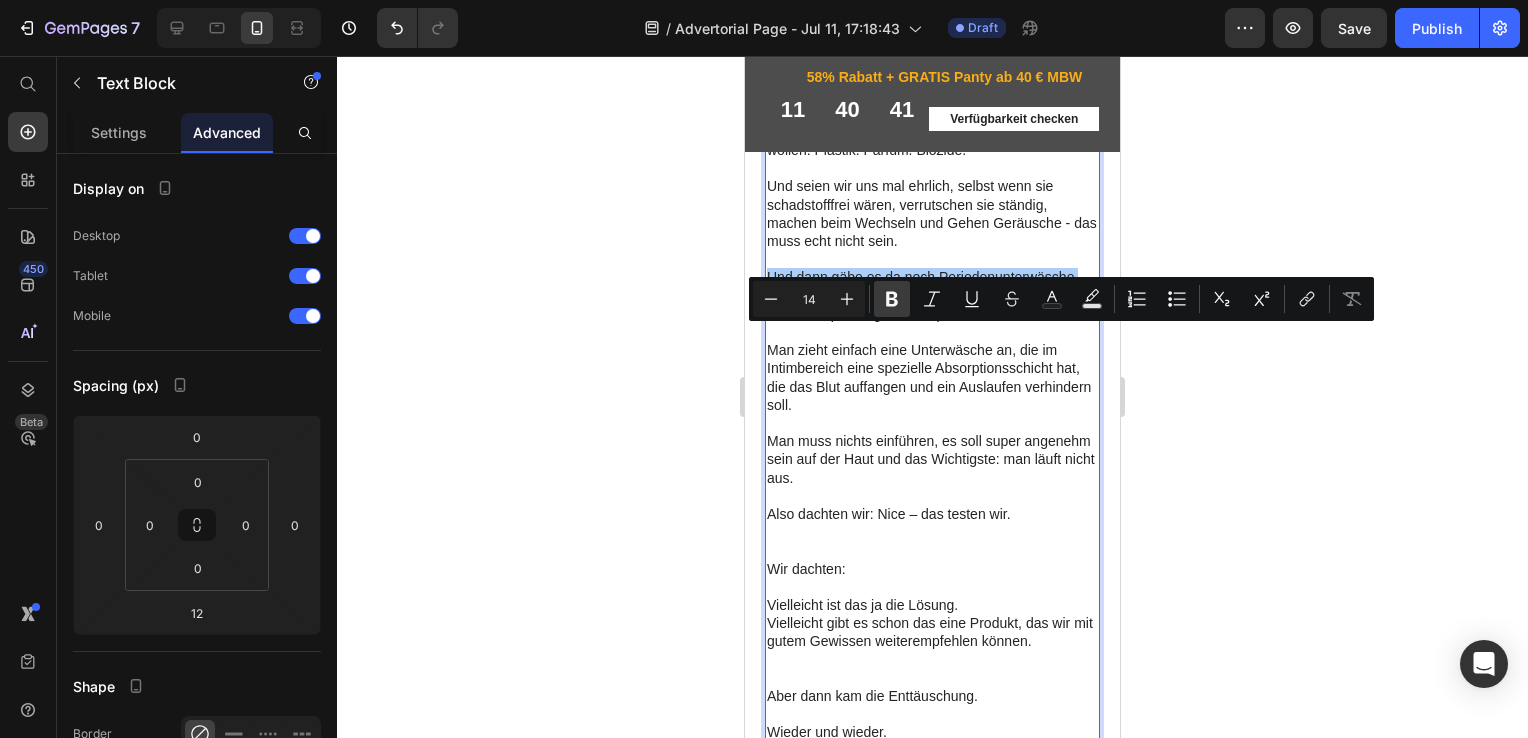 click on "Bold" at bounding box center (892, 299) 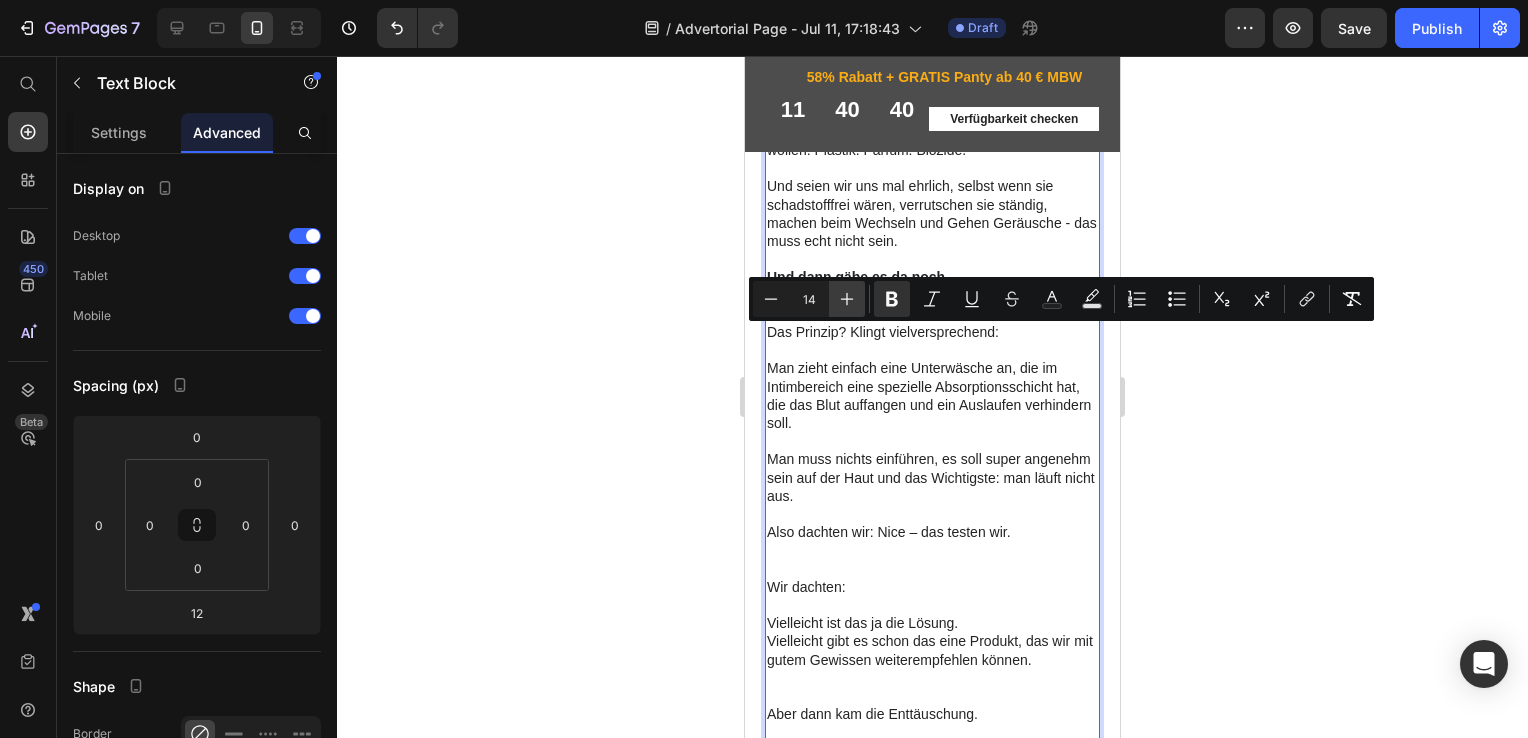 click 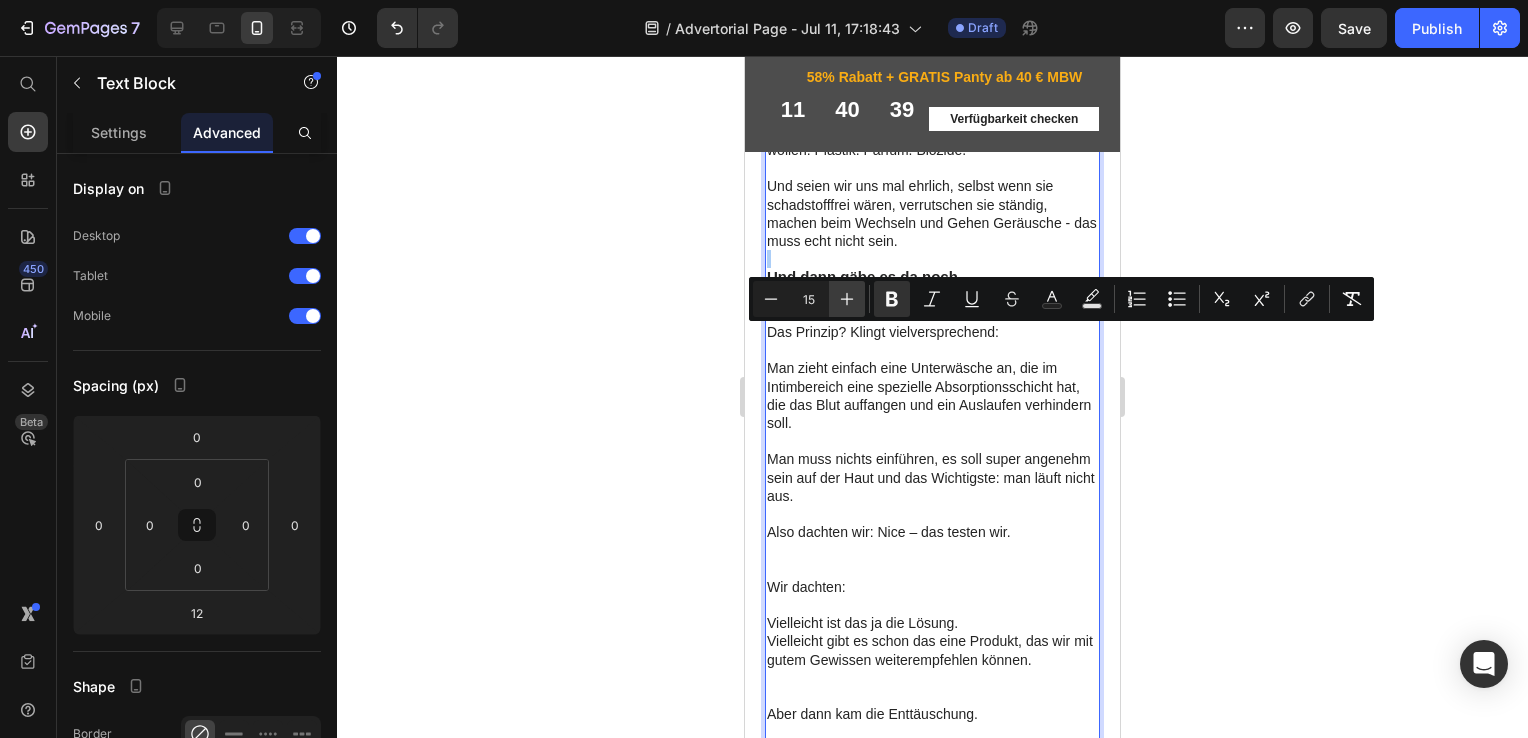 click 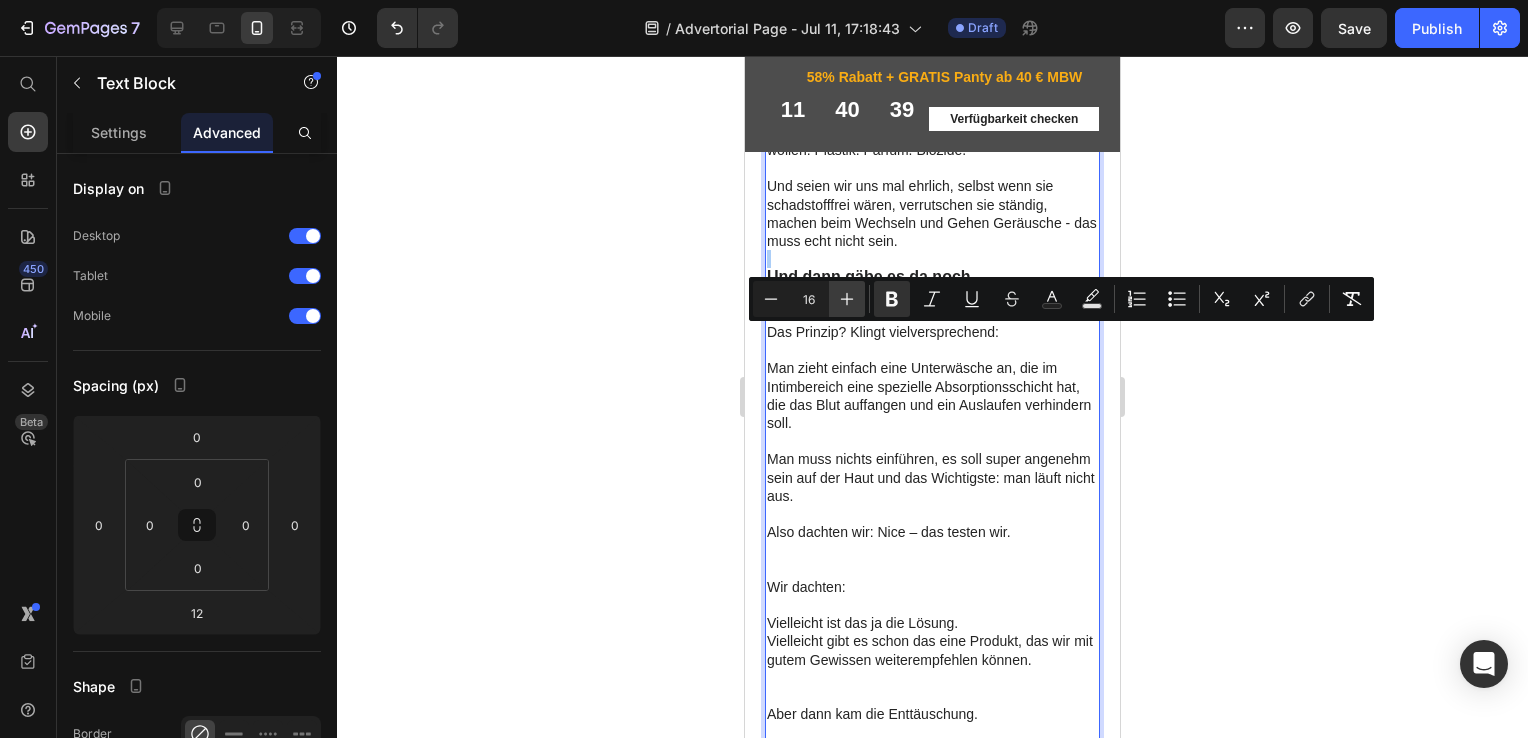 click 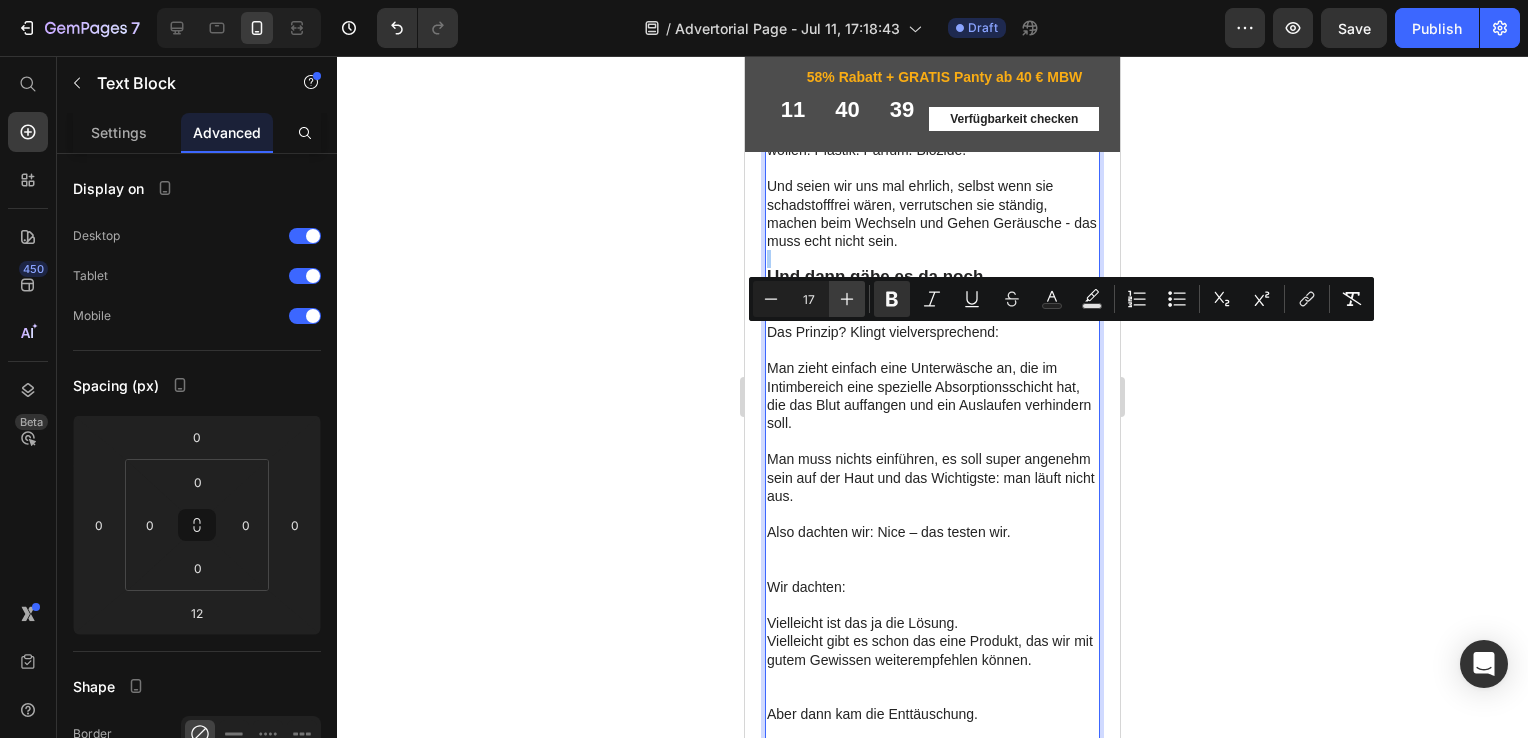 click 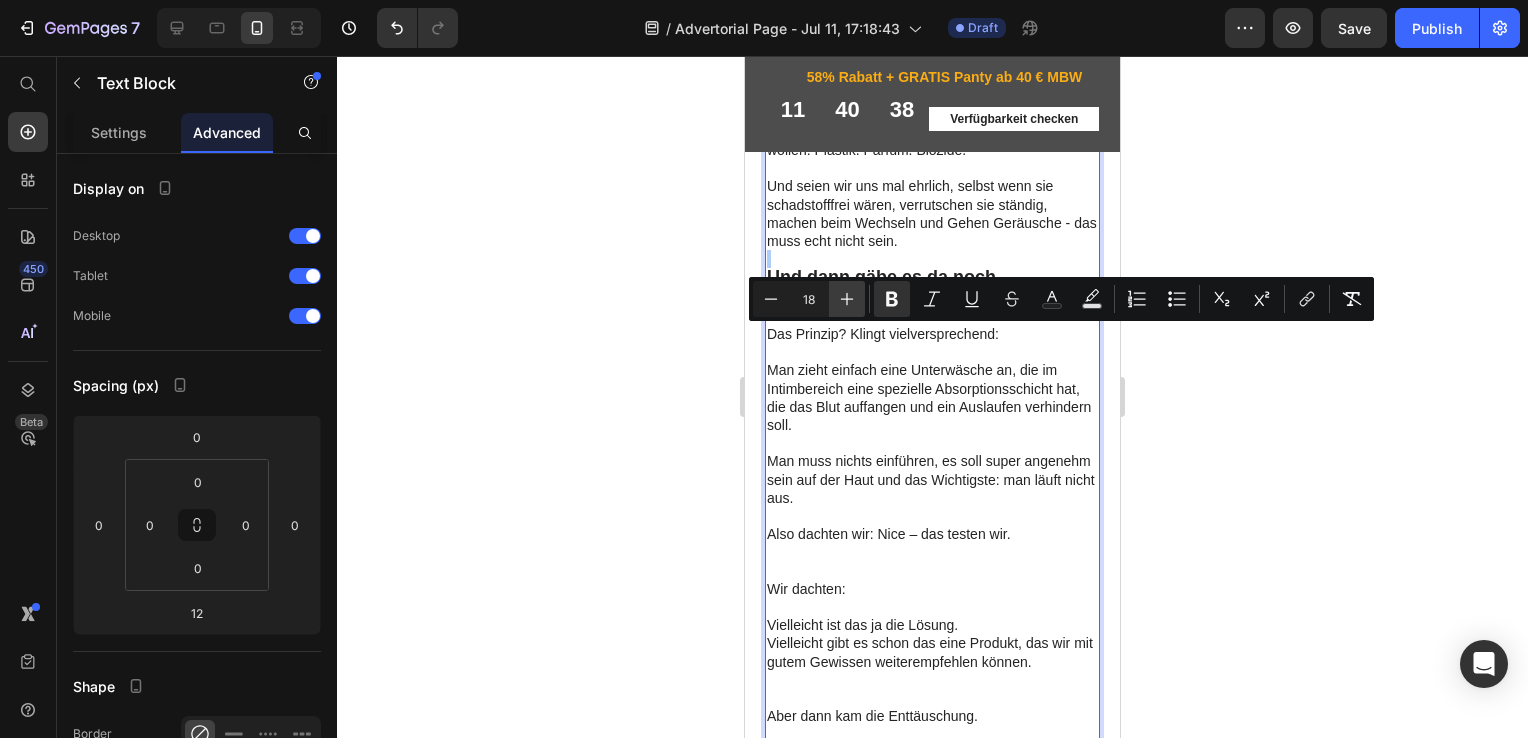 click 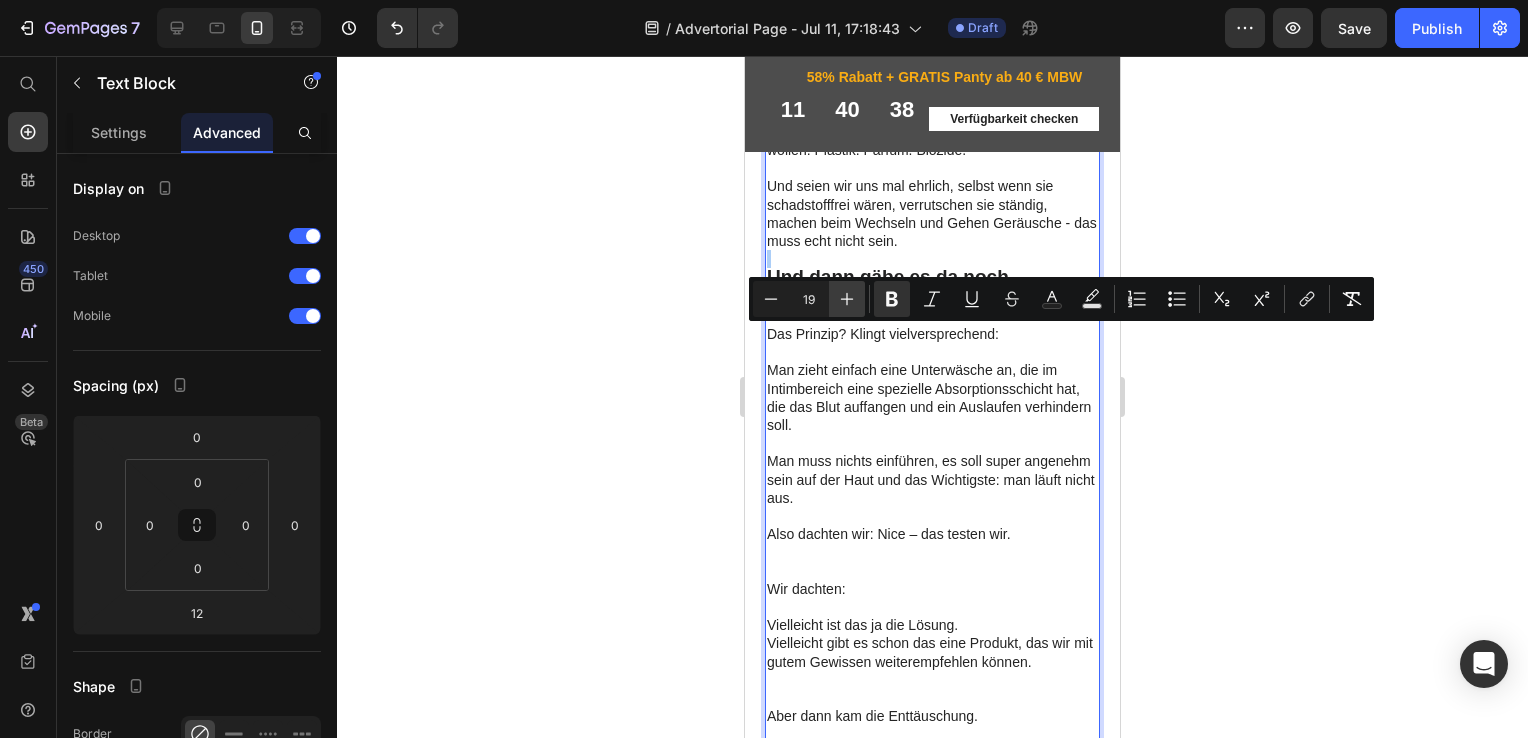 click 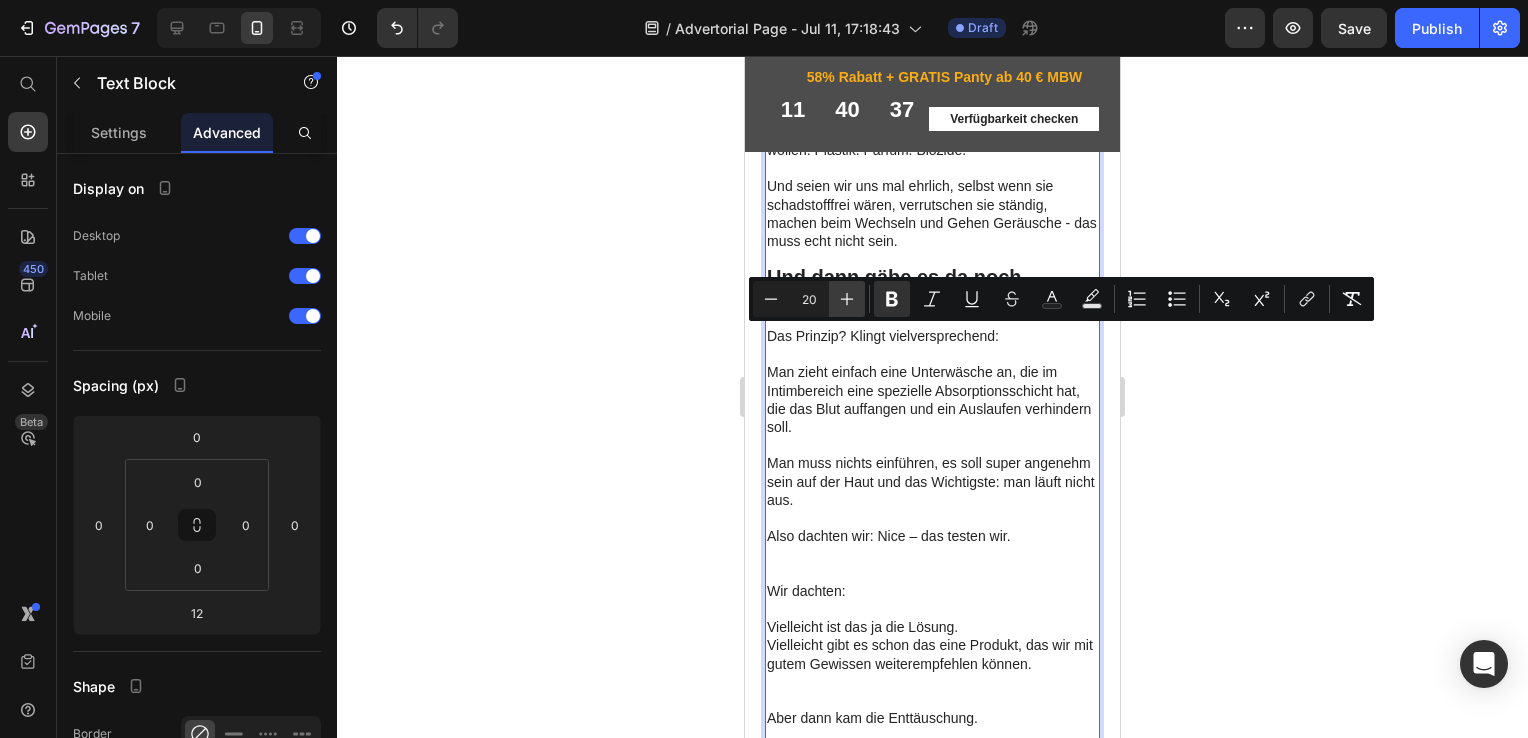 click 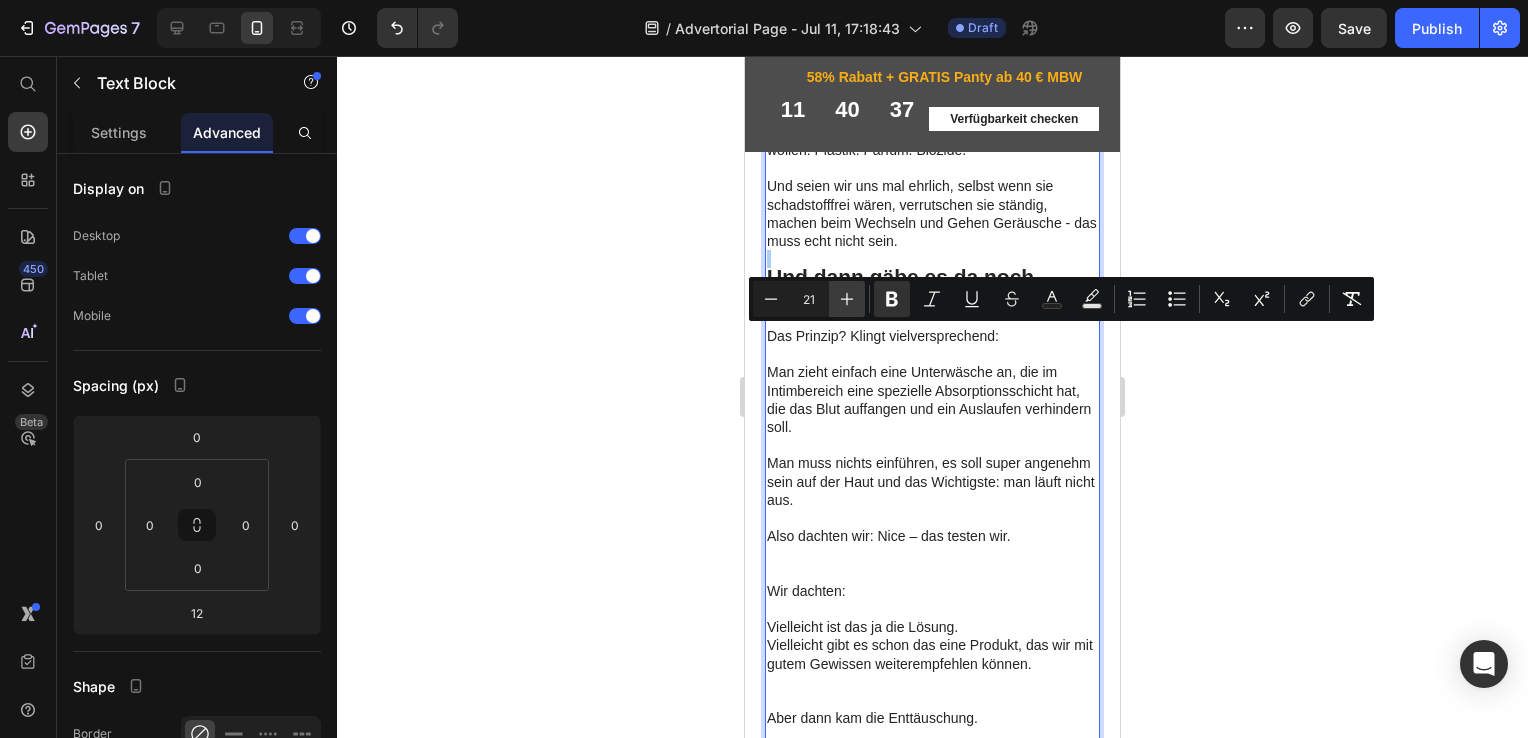 click 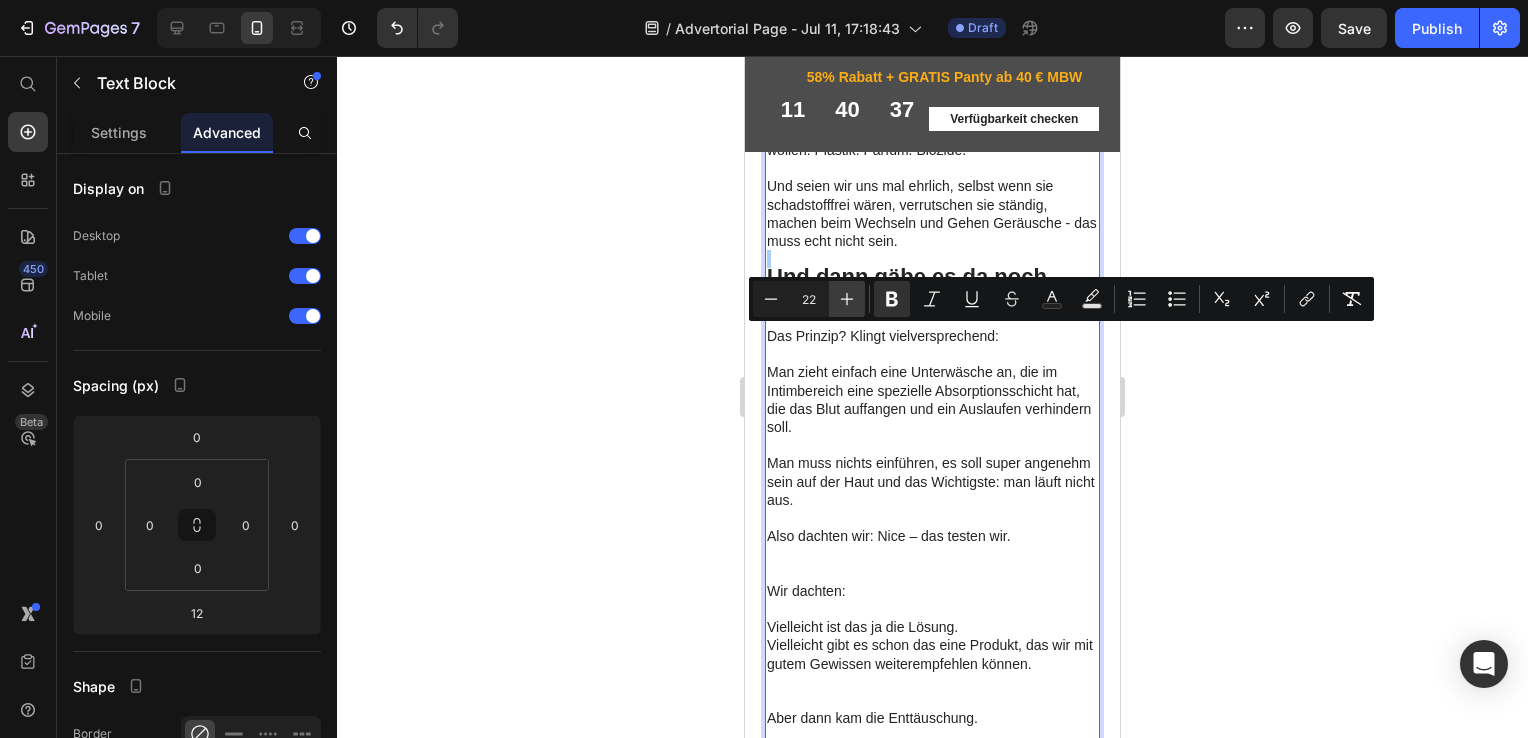 click 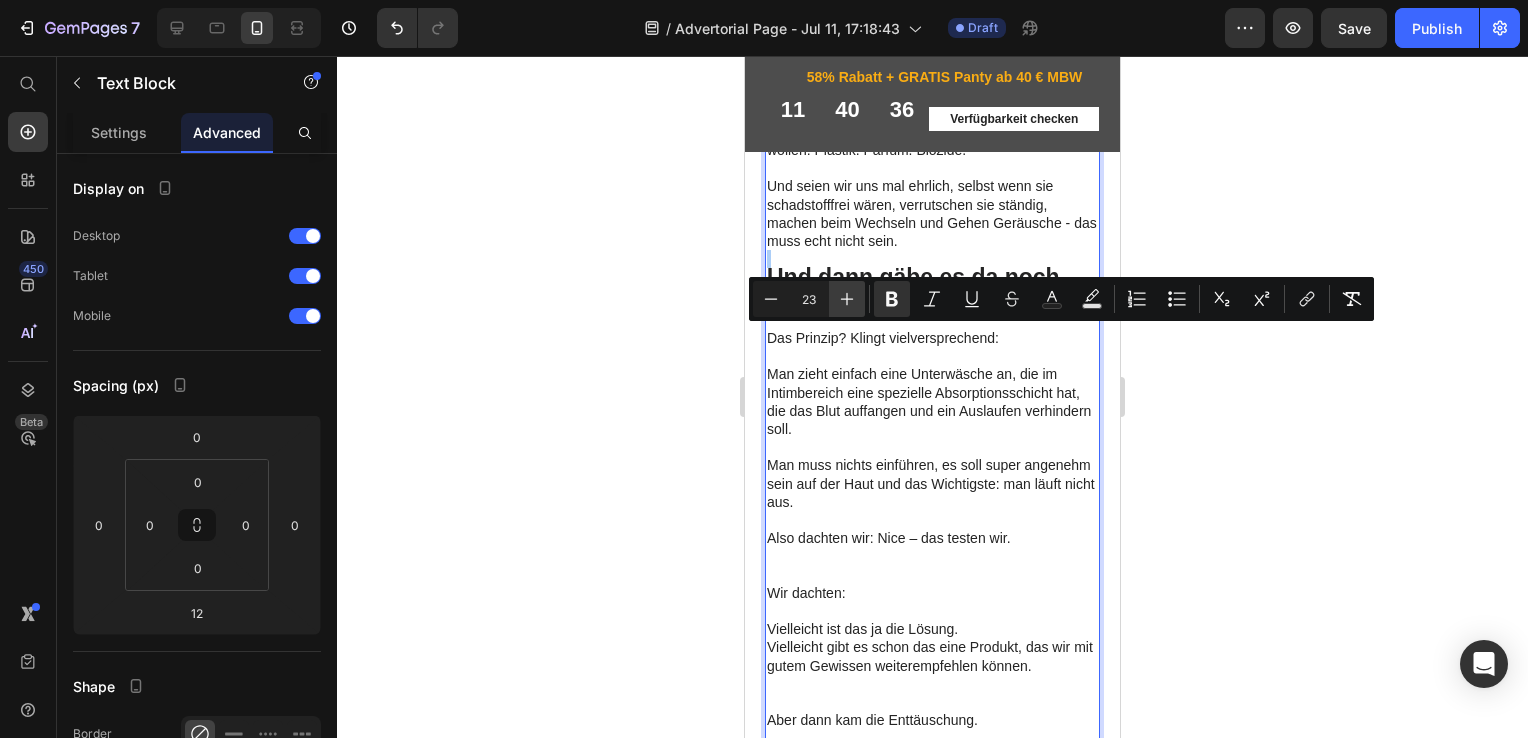 click 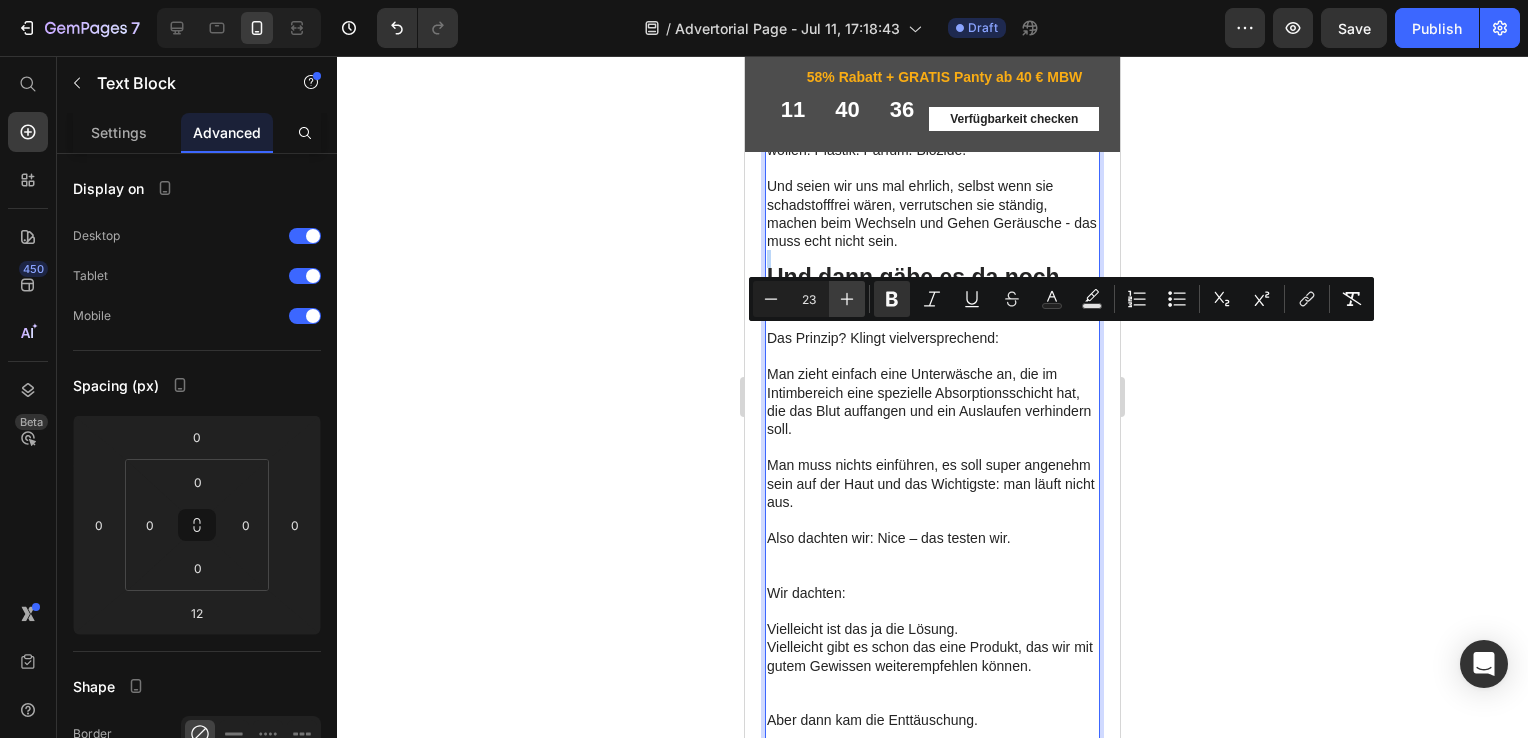 type on "24" 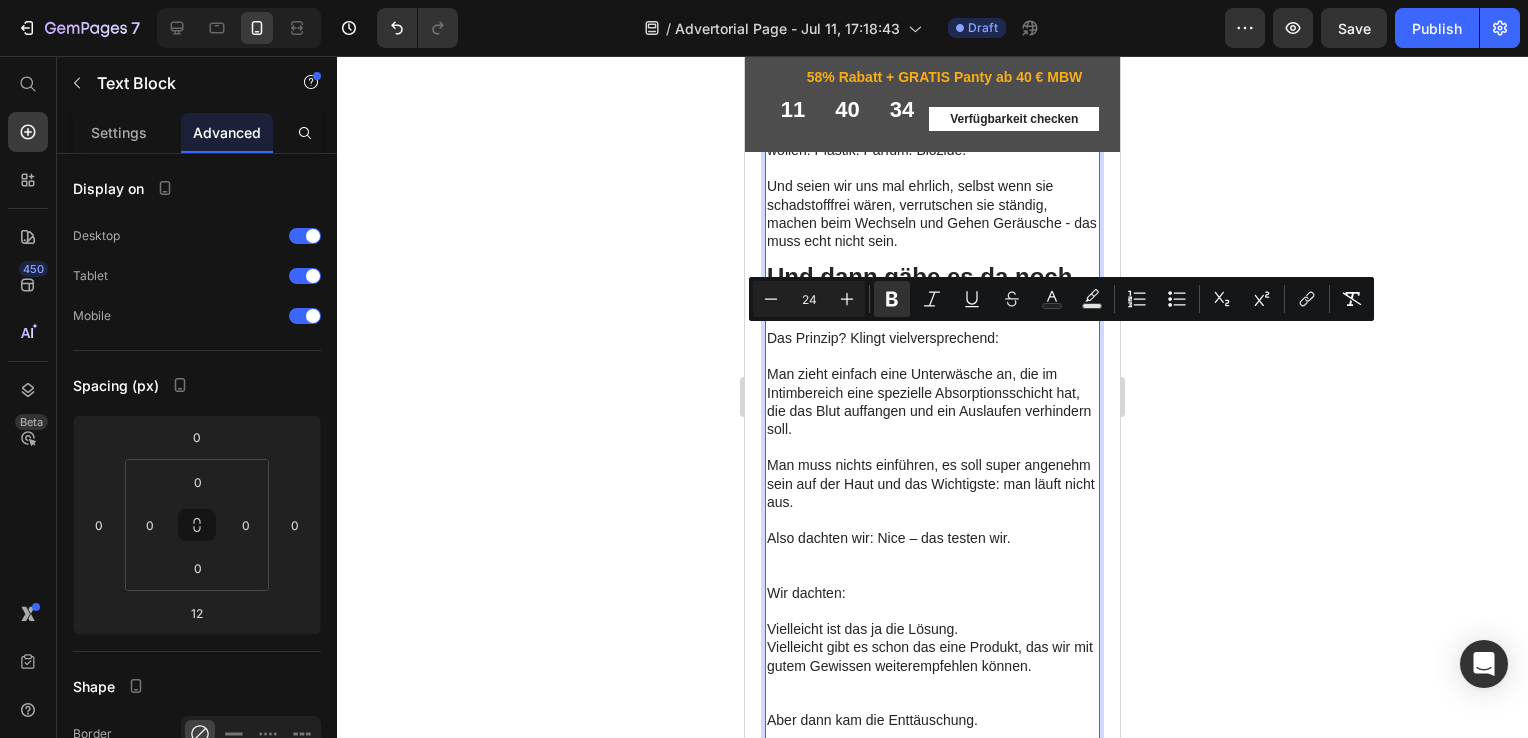 click 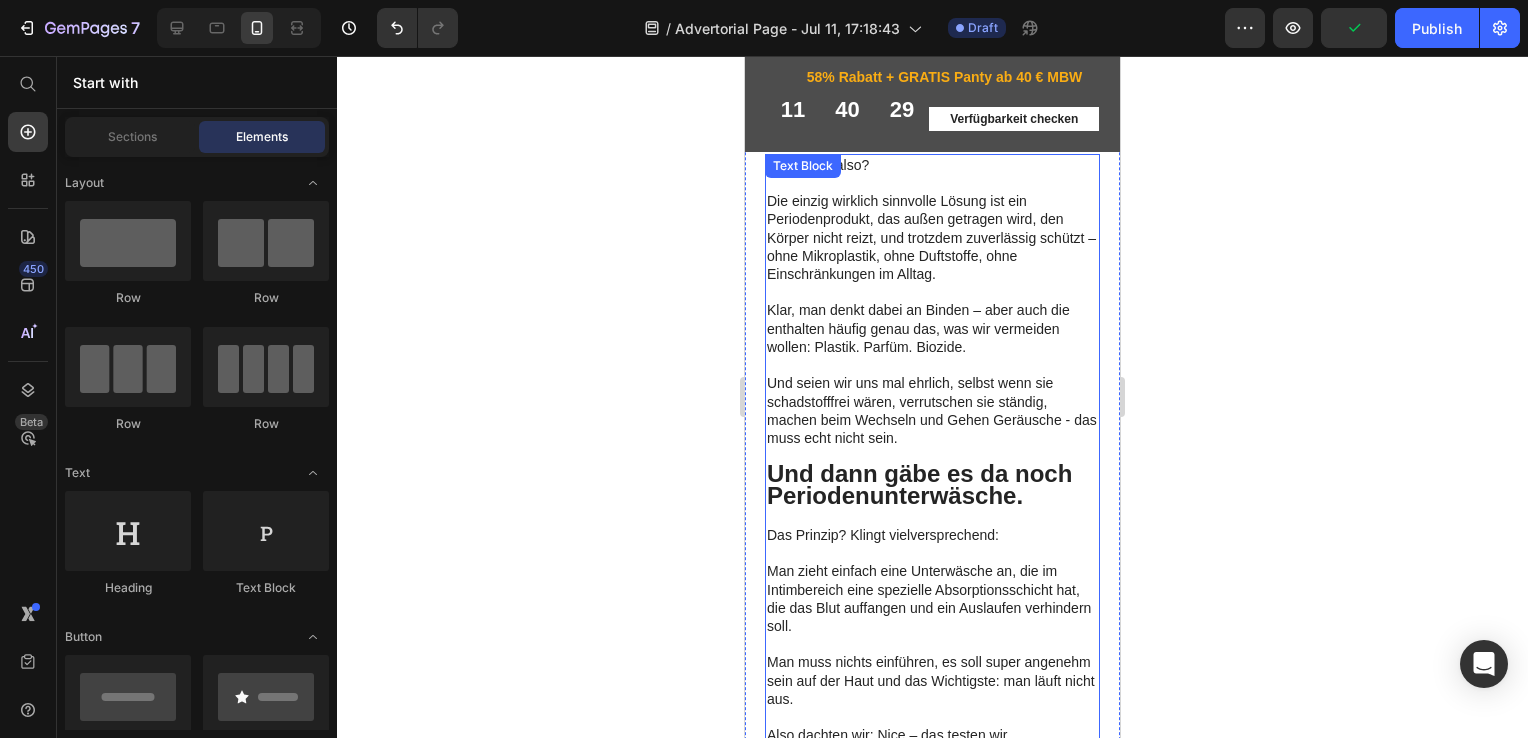 scroll, scrollTop: 3276, scrollLeft: 0, axis: vertical 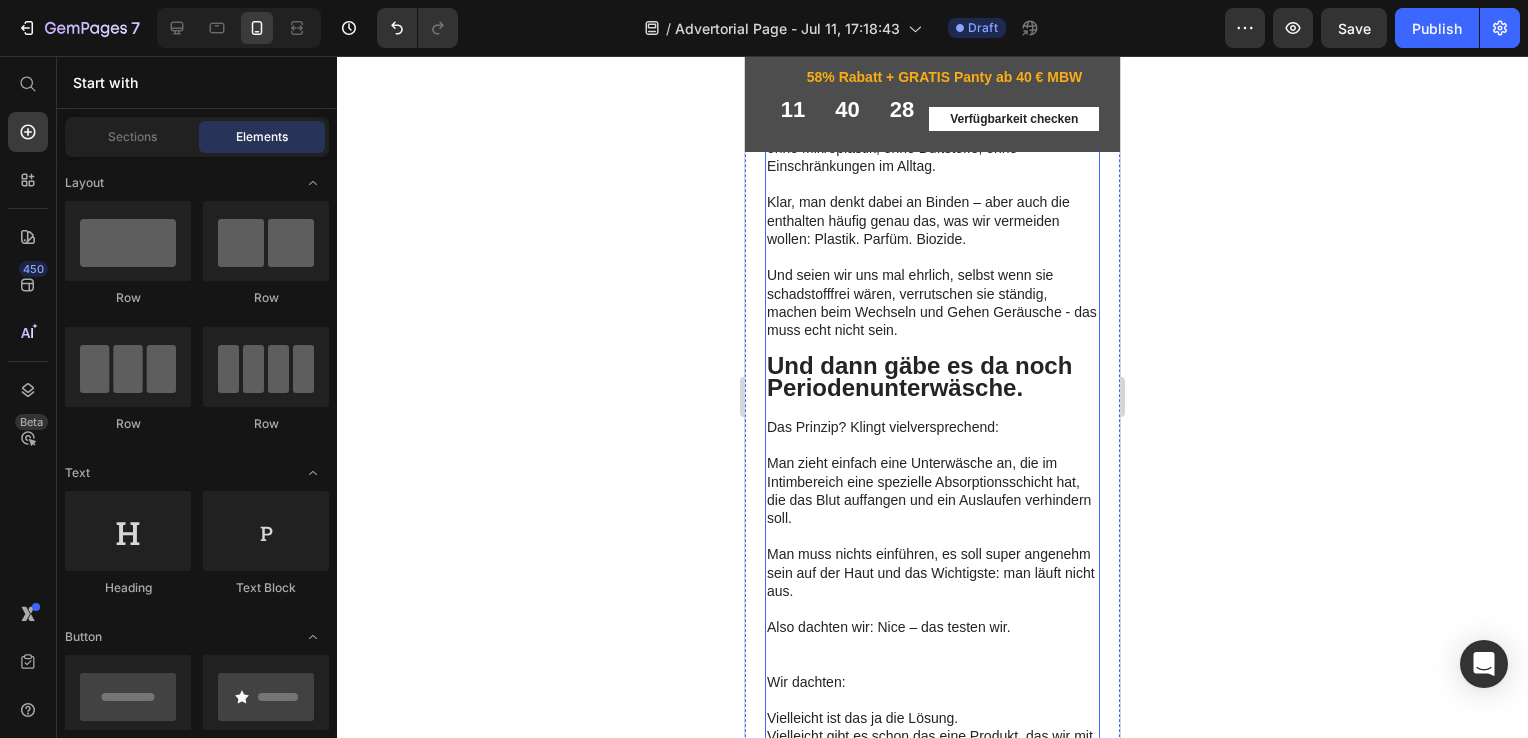 click on "Was bleibt also? Die einzig wirklich sinnvolle Lösung ist ein Periodenprodukt, das außen getragen wird, den Körper nicht reizt, und trotzdem zuverlässig schützt – ohne Mikroplastik, ohne Duftstoffe, ohne Einschränkungen im Alltag. Klar, man denkt dabei an Binden – aber auch die enthalten häufig genau das, was wir vermeiden wollen: Plastik. Parfüm. Biozide.  Und seien wir uns mal ehrlich, selbst wenn sie schadstofffrei wären, verrutschen sie ständig, machen beim Wechseln und Gehen Geräusche - das muss echt nicht sein. Und dann gäbe es da noch Periodenunterwäsche. Das Prinzip? Klingt vielversprechend:  Man zieht einfach eine Unterwäsche an, die im Intimbereich eine spezielle Absorptionsschicht hat, die das Blut auffangen und ein Auslaufen verhindern soll.  Man muss nichts einführen, es soll super angenehm sein auf der Haut und das Wichtigste: man läuft nicht aus. Also dachten wir: Nice – das testen wir." at bounding box center [932, 378] 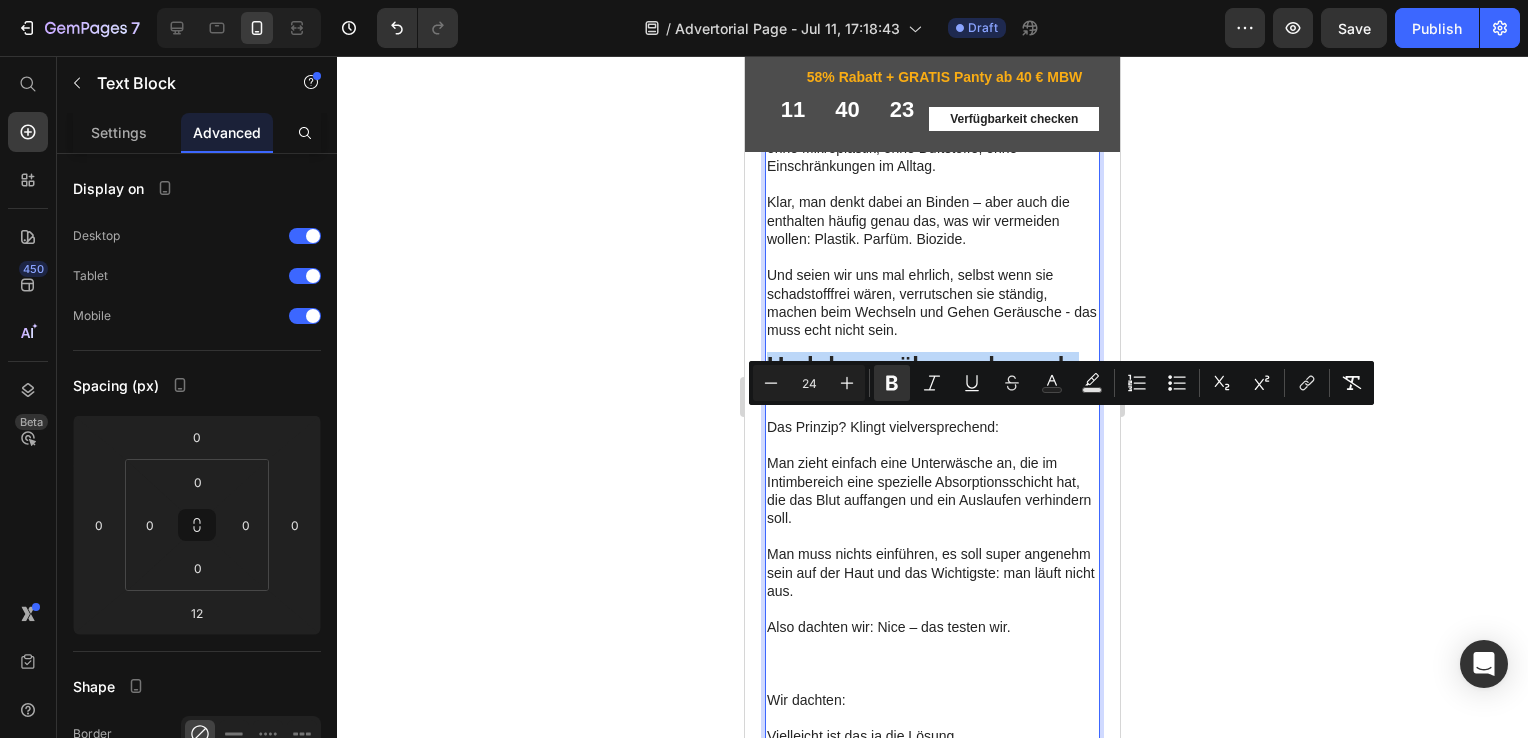 drag, startPoint x: 1026, startPoint y: 443, endPoint x: 768, endPoint y: 423, distance: 258.77405 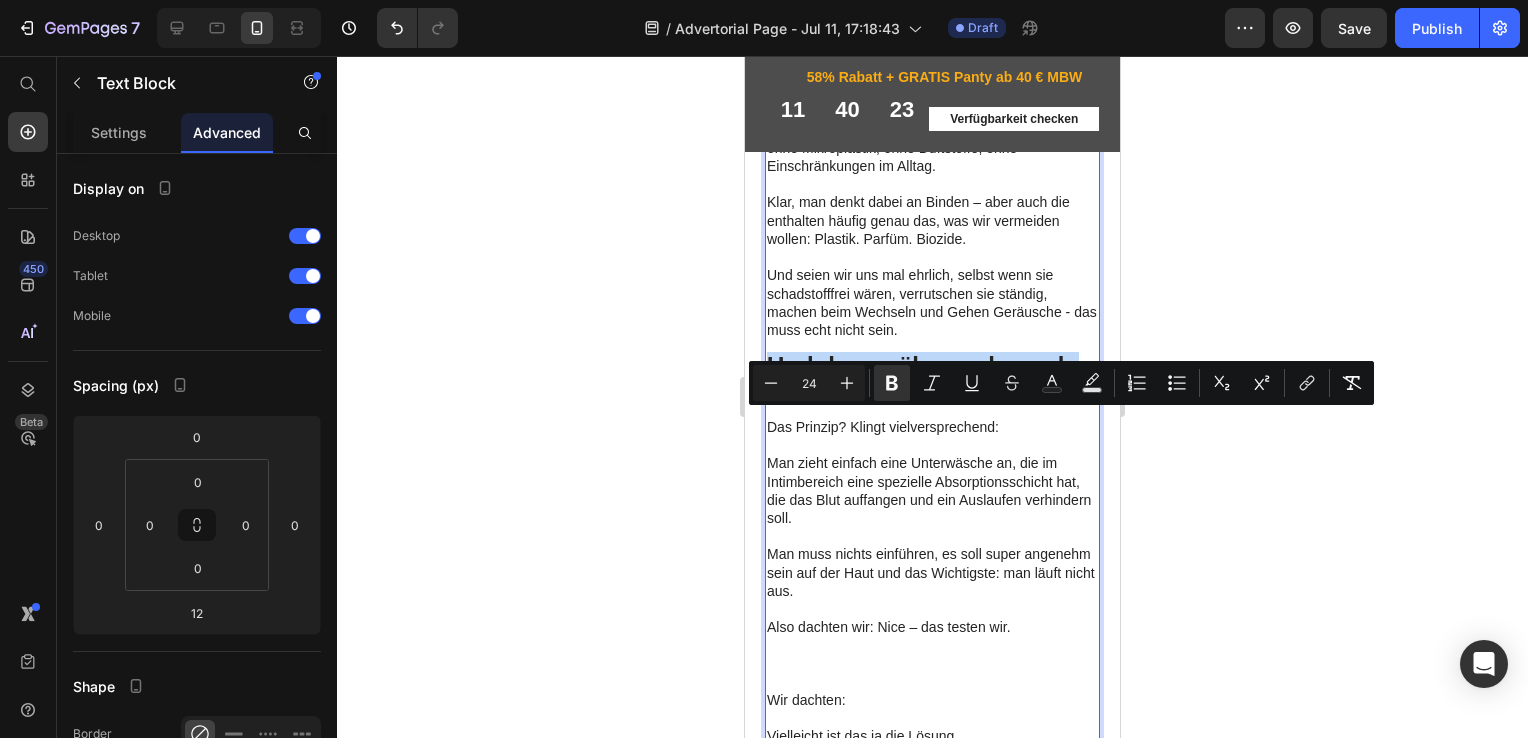 click on "Was bleibt also? Die einzig wirklich sinnvolle Lösung ist ein Periodenprodukt, das außen getragen wird, den Körper nicht reizt, und trotzdem zuverlässig schützt – ohne Mikroplastik, ohne Duftstoffe, ohne Einschränkungen im Alltag. Klar, man denkt dabei an Binden – aber auch die enthalten häufig genau das, was wir vermeiden wollen: Plastik. Parfüm. Biozide.  Und seien wir uns mal ehrlich, selbst wenn sie schadstofffrei wären, verrutschen sie ständig, machen beim Wechseln und Gehen Geräusche - das muss echt nicht sein. Und dann gäbe es da noch Periodenunterwäsche. Das Prinzip? Klingt vielversprechend:  Man zieht einfach eine Unterwäsche an, die im Intimbereich eine spezielle Absorptionsschicht hat, die das Blut auffangen und ein Auslaufen verhindern soll.  Man muss nichts einführen, es soll super angenehm sein auf der Haut und das Wichtigste: man läuft nicht aus. Also dachten wir: Nice – das testen wir." at bounding box center [932, 387] 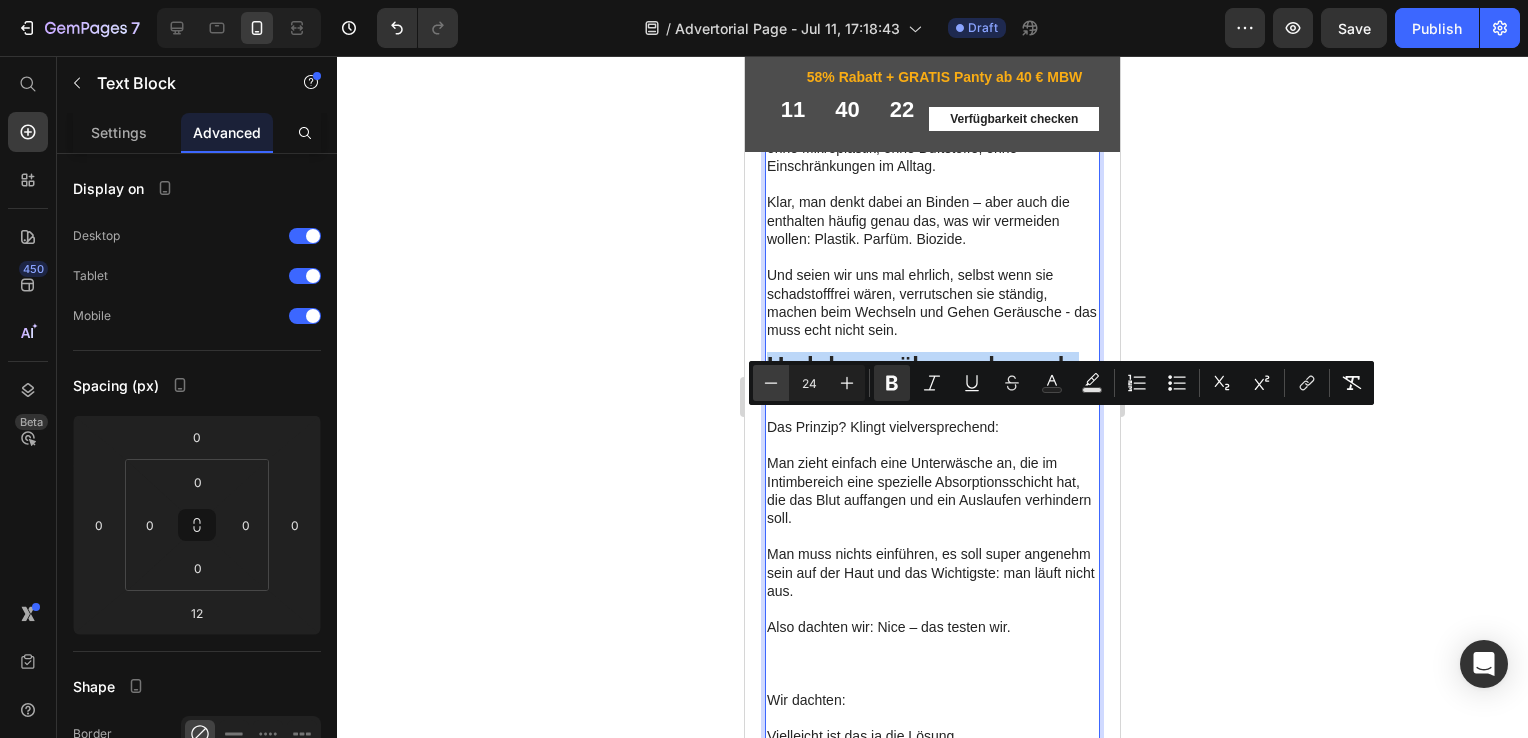 click on "Minus 24 Plus Bold Italic Underline       Strikethrough
Text Color
Text Background Color Numbered List Bulleted List Subscript Superscript       link Remove Format" at bounding box center (1061, 383) 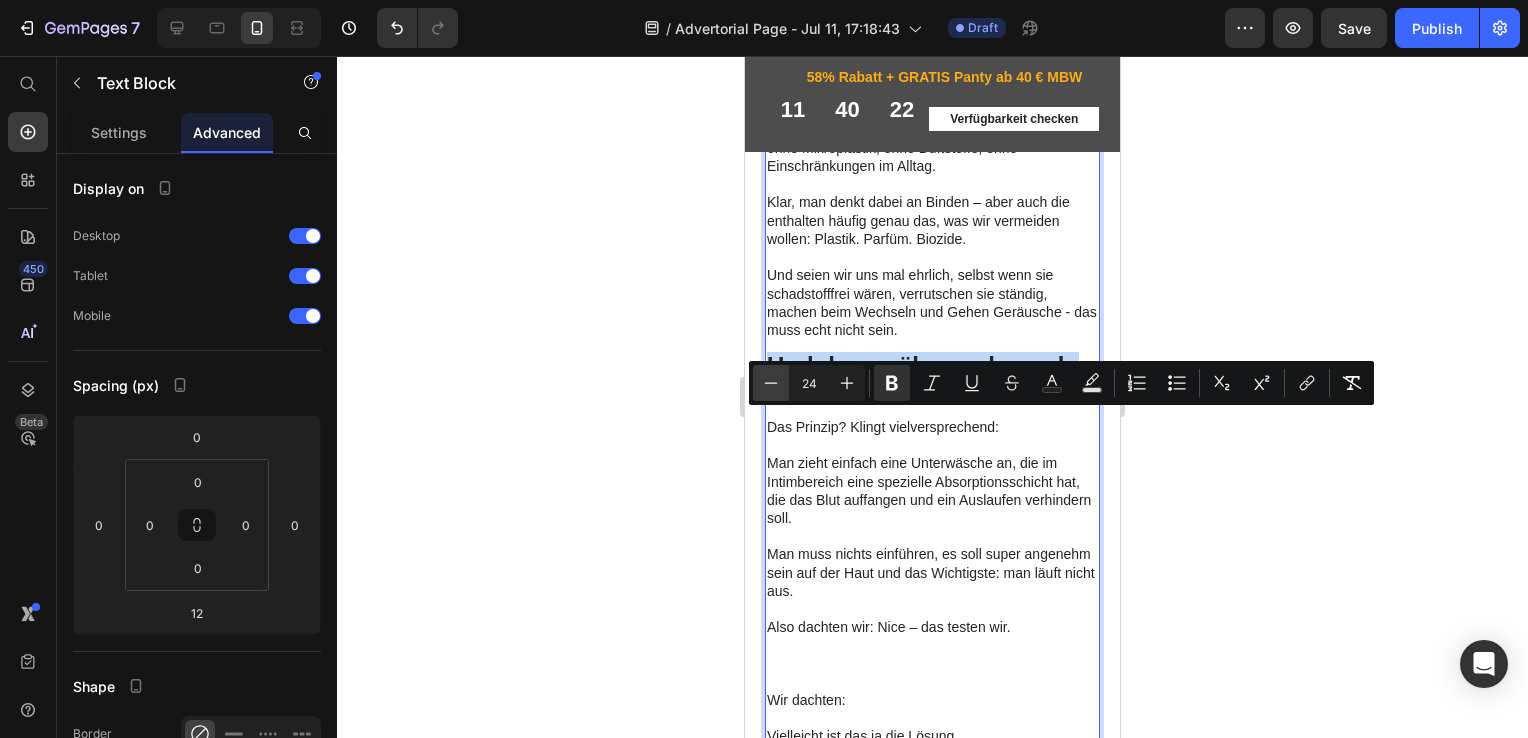 click on "Minus 24 Plus Bold Italic Underline       Strikethrough
Text Color
Text Background Color Numbered List Bulleted List Subscript Superscript       link Remove Format" at bounding box center (1061, 383) 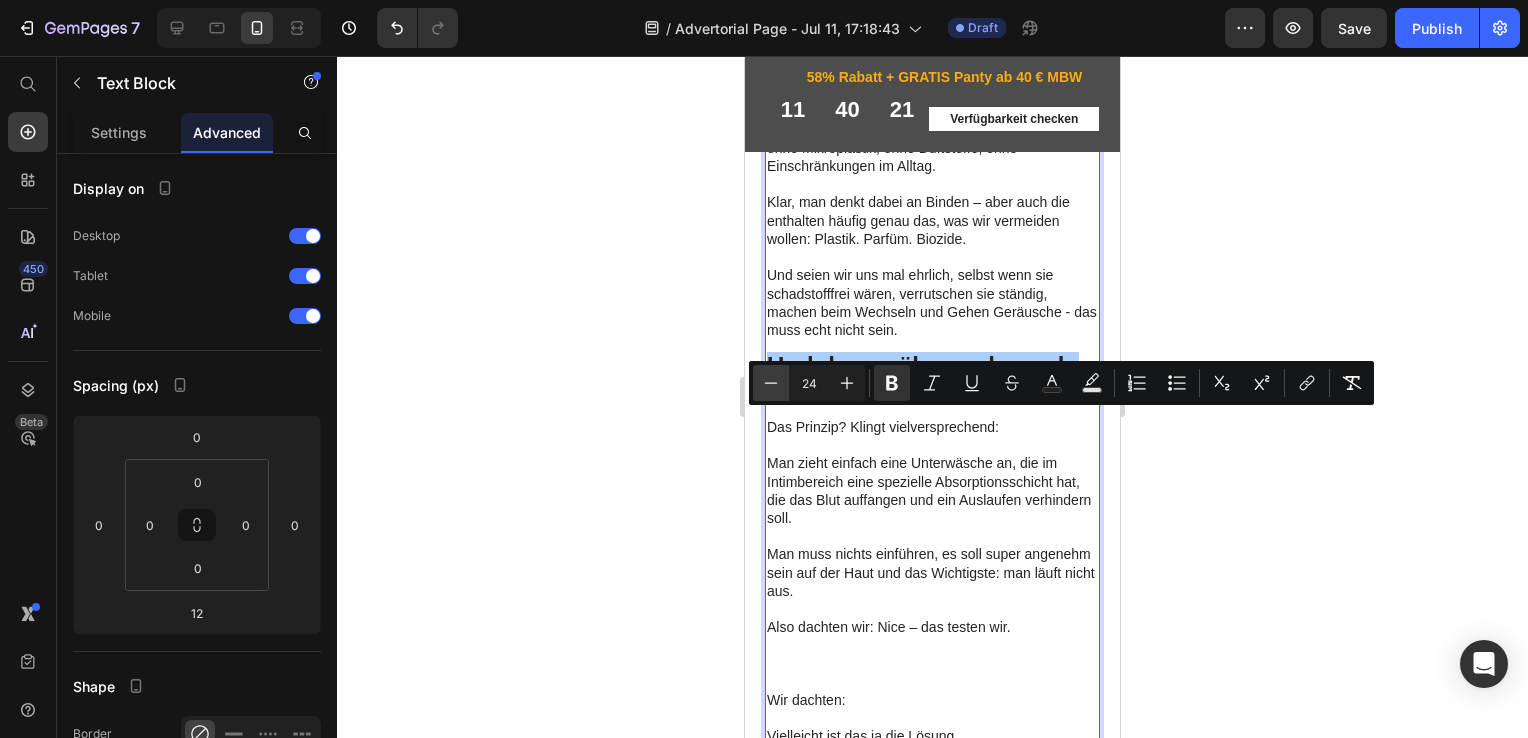 click on "Minus" at bounding box center [771, 383] 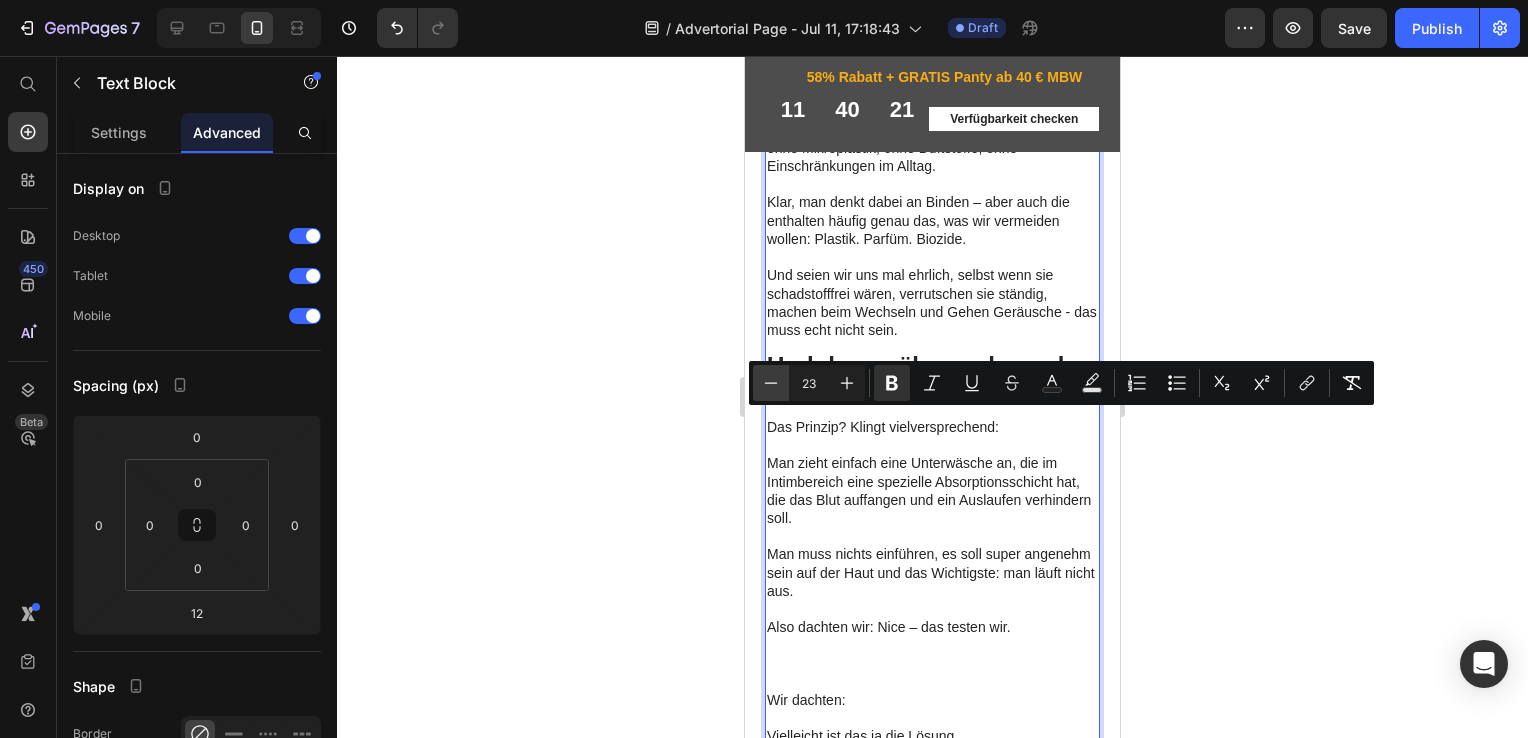 click on "Minus" at bounding box center (771, 383) 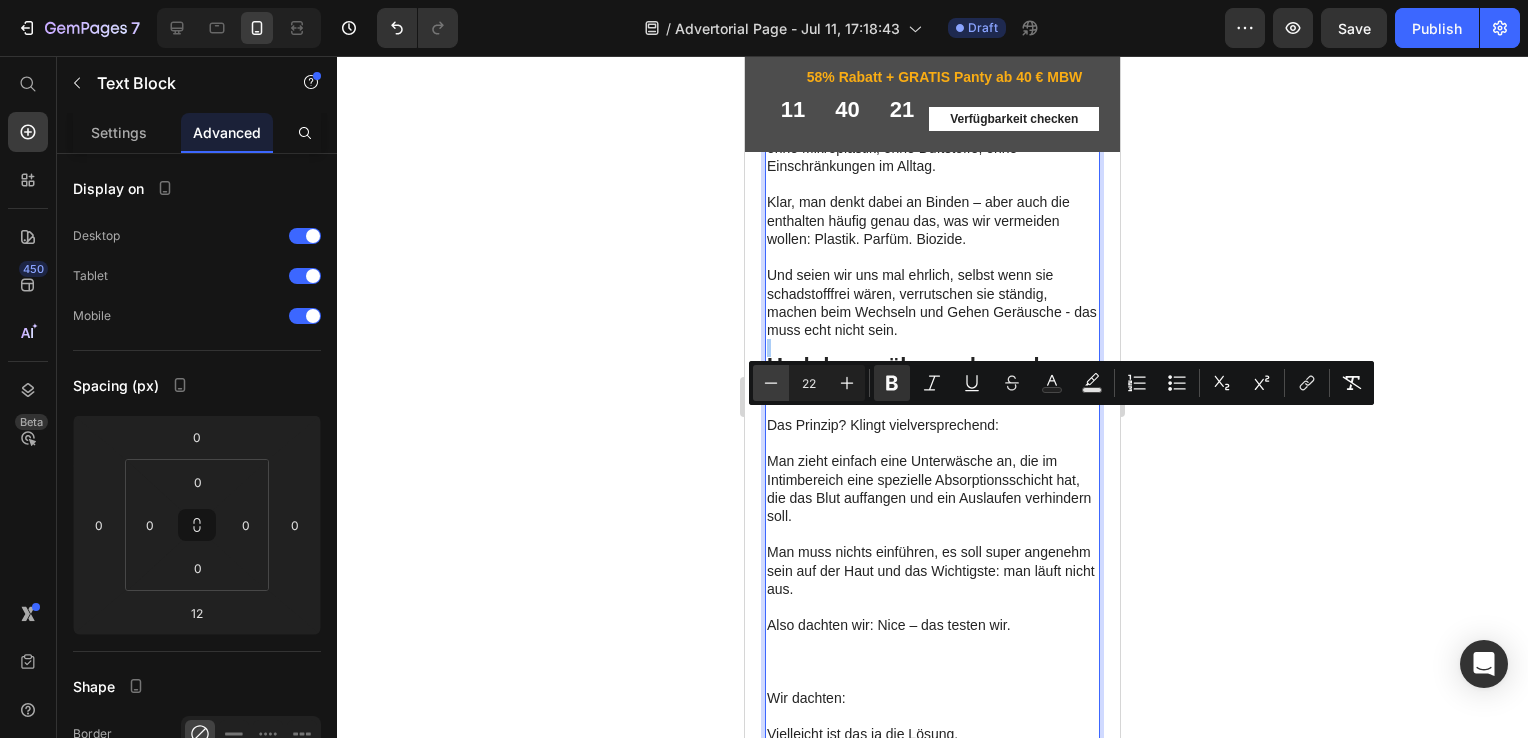 click on "Minus" at bounding box center [771, 383] 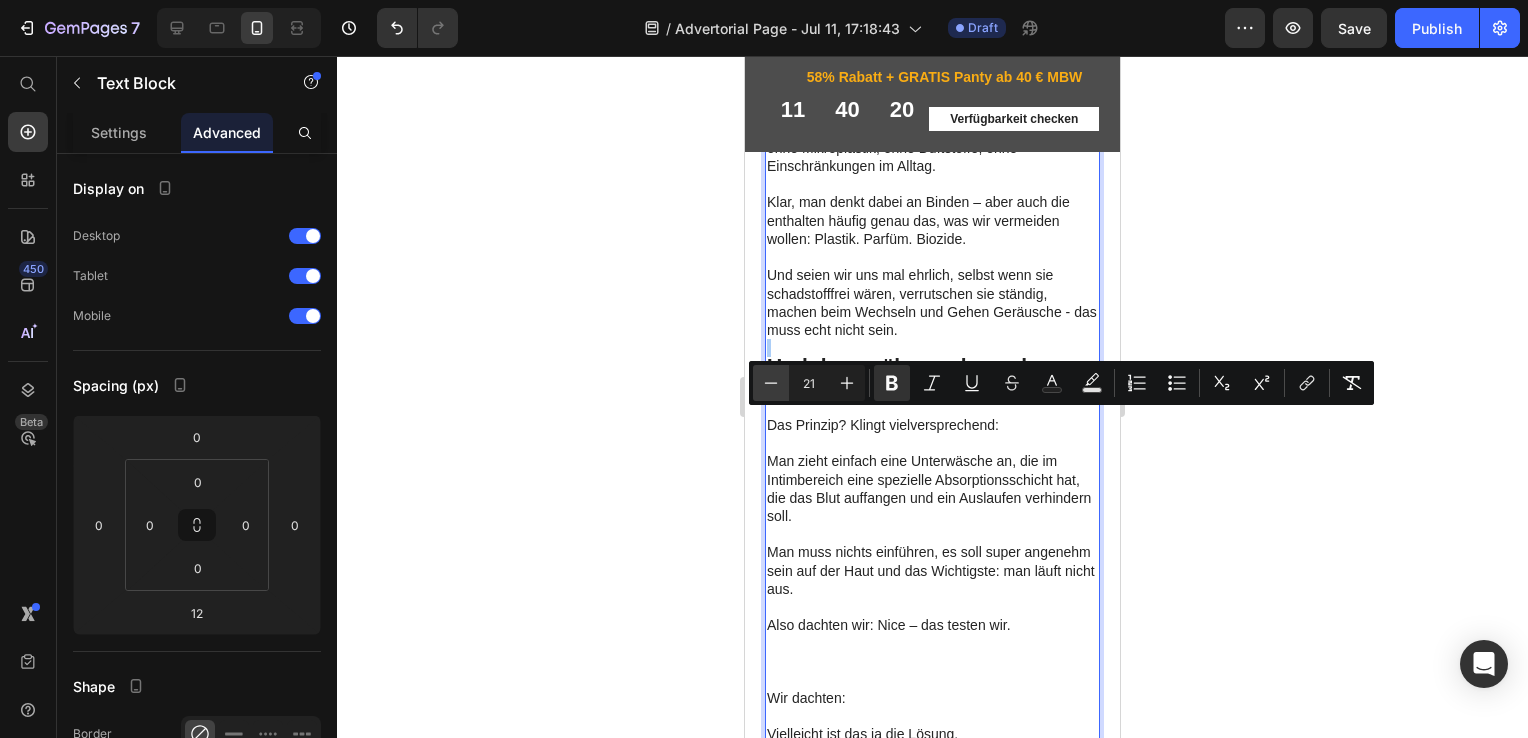 click on "Minus" at bounding box center (771, 383) 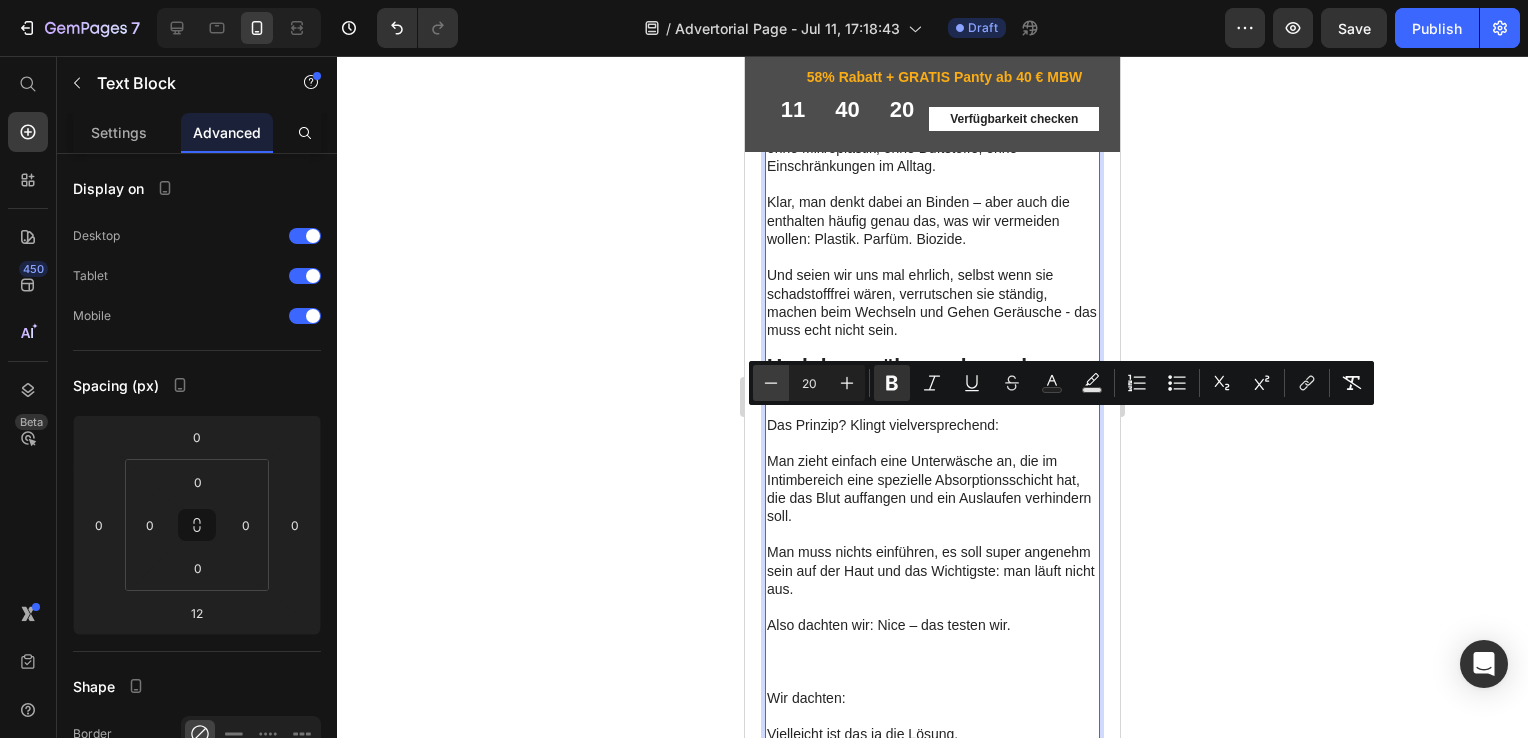 click on "Minus" at bounding box center (771, 383) 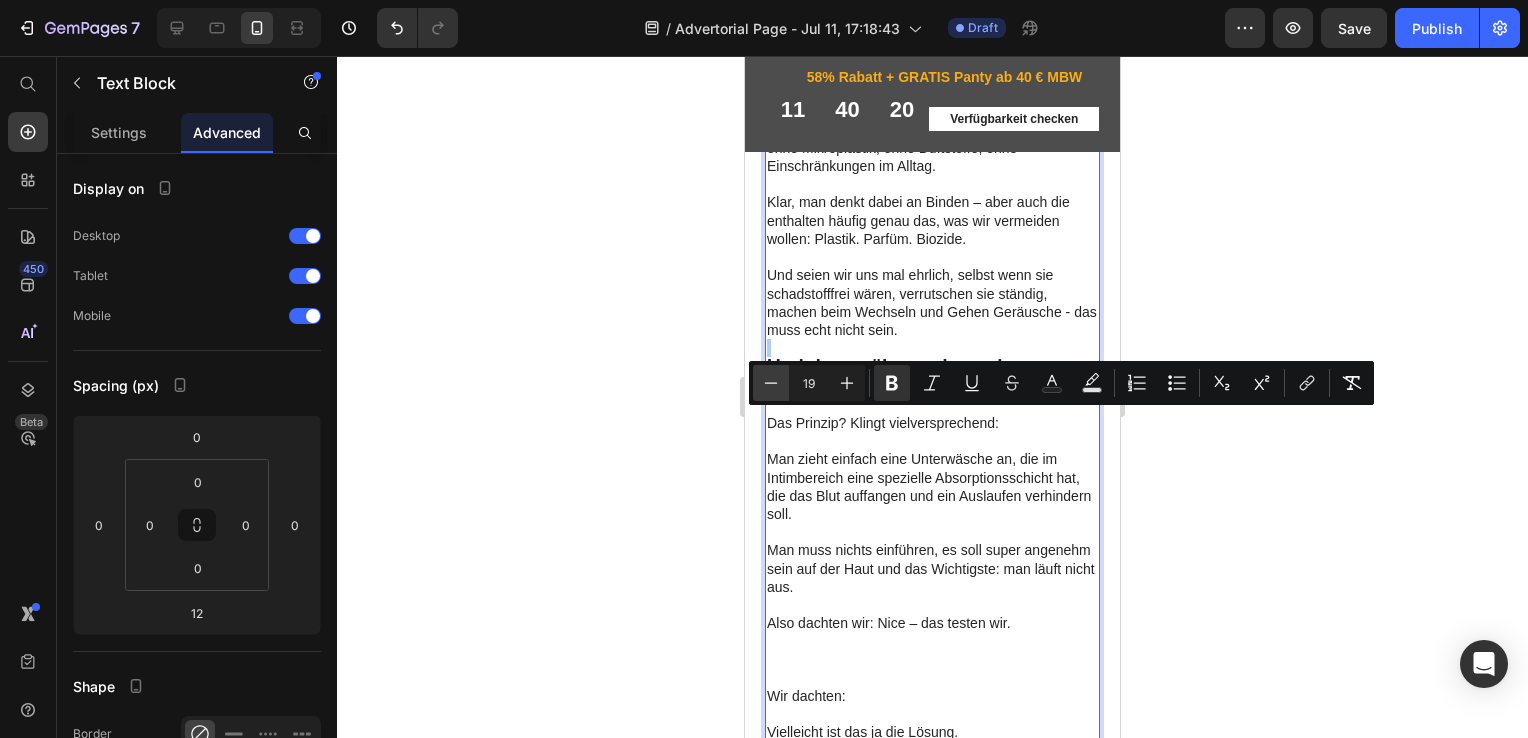 click on "Minus" at bounding box center [771, 383] 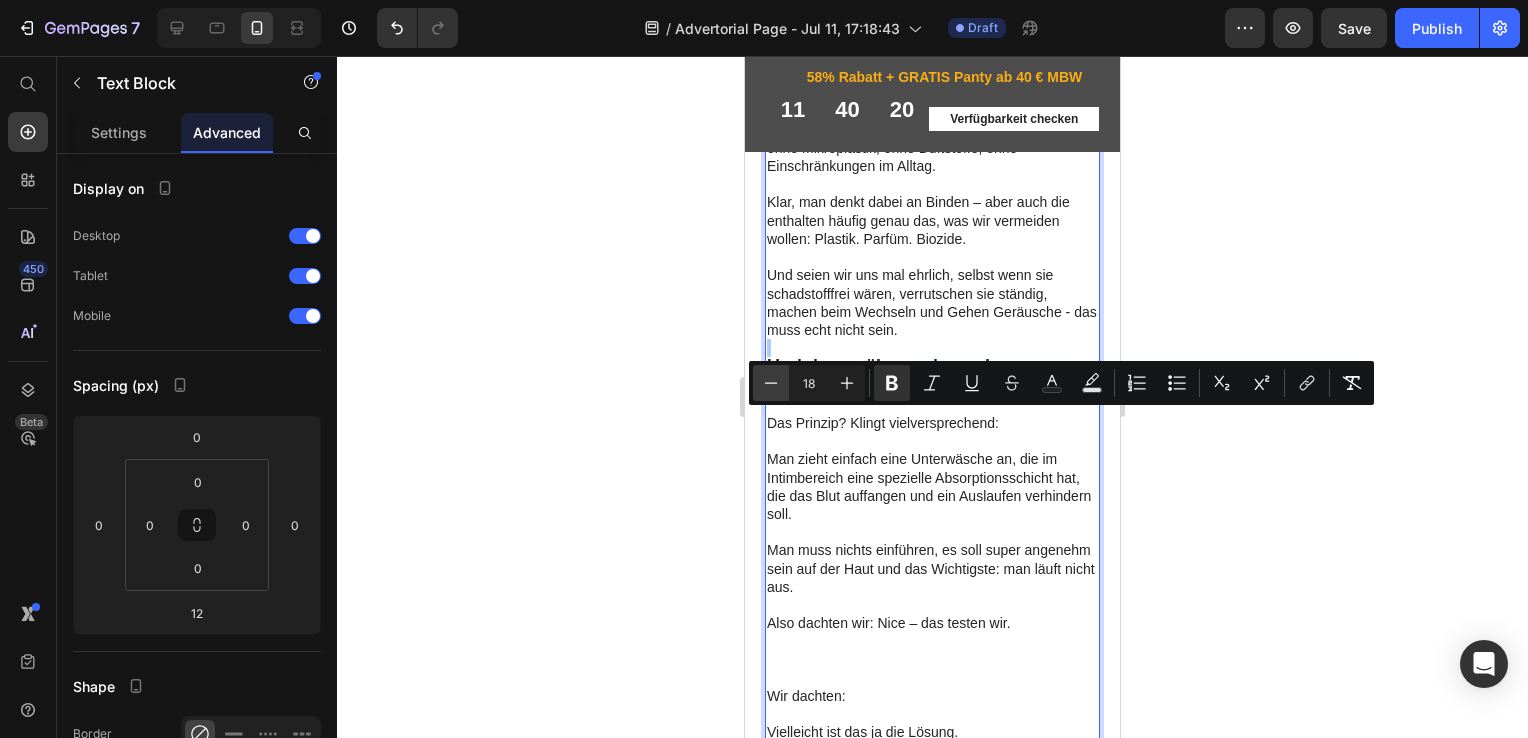 click on "Minus" at bounding box center [771, 383] 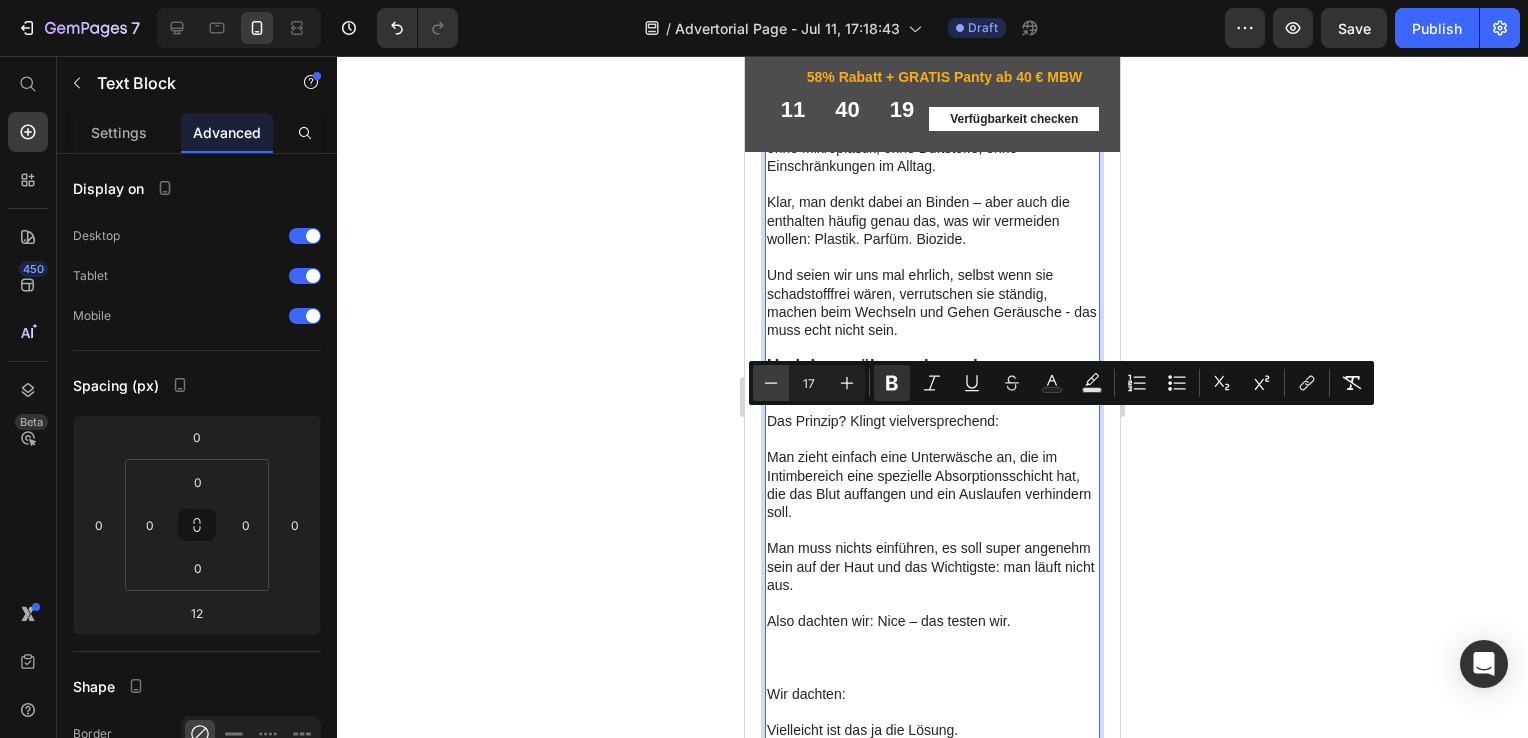 click on "Minus" at bounding box center [771, 383] 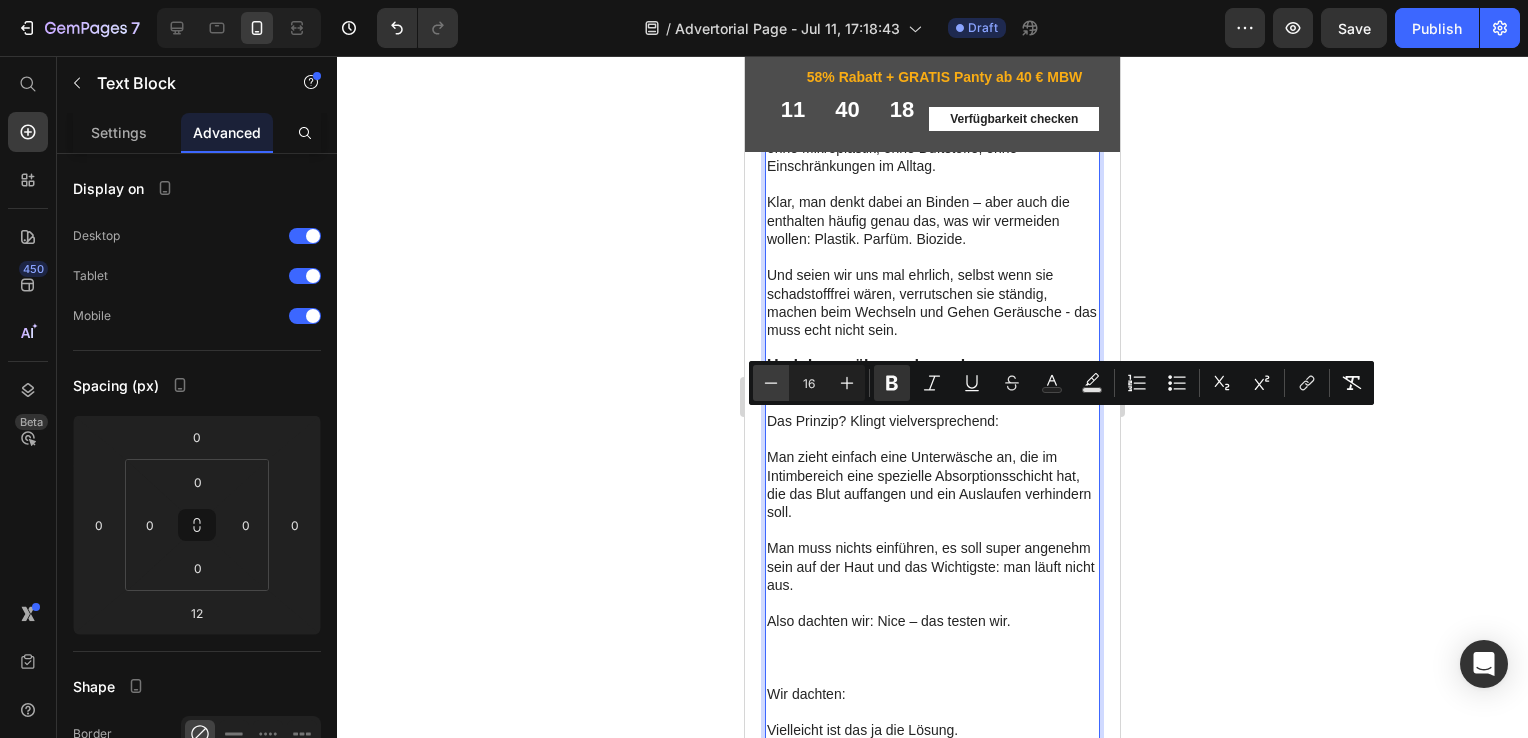 click on "Minus" at bounding box center (771, 383) 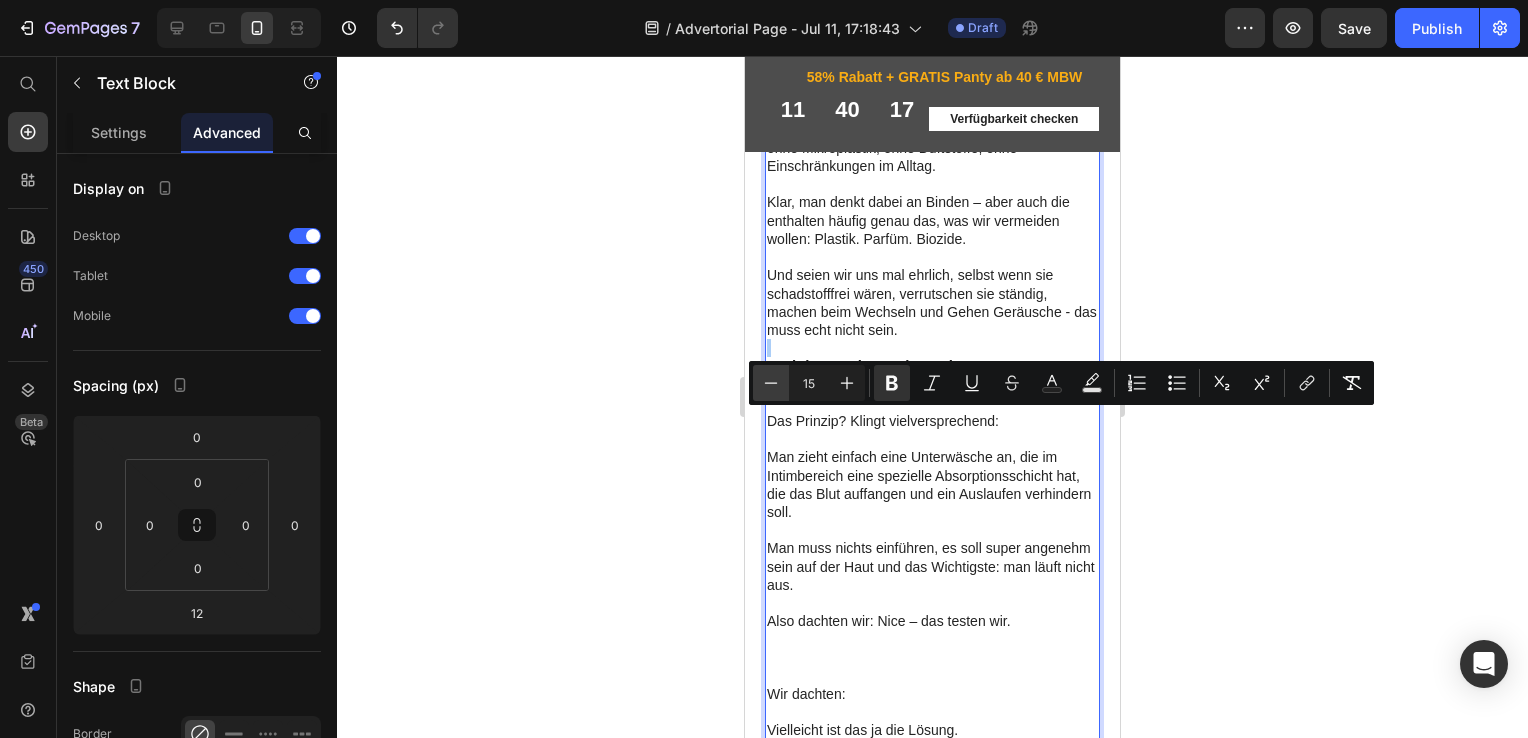 click on "Minus" at bounding box center (771, 383) 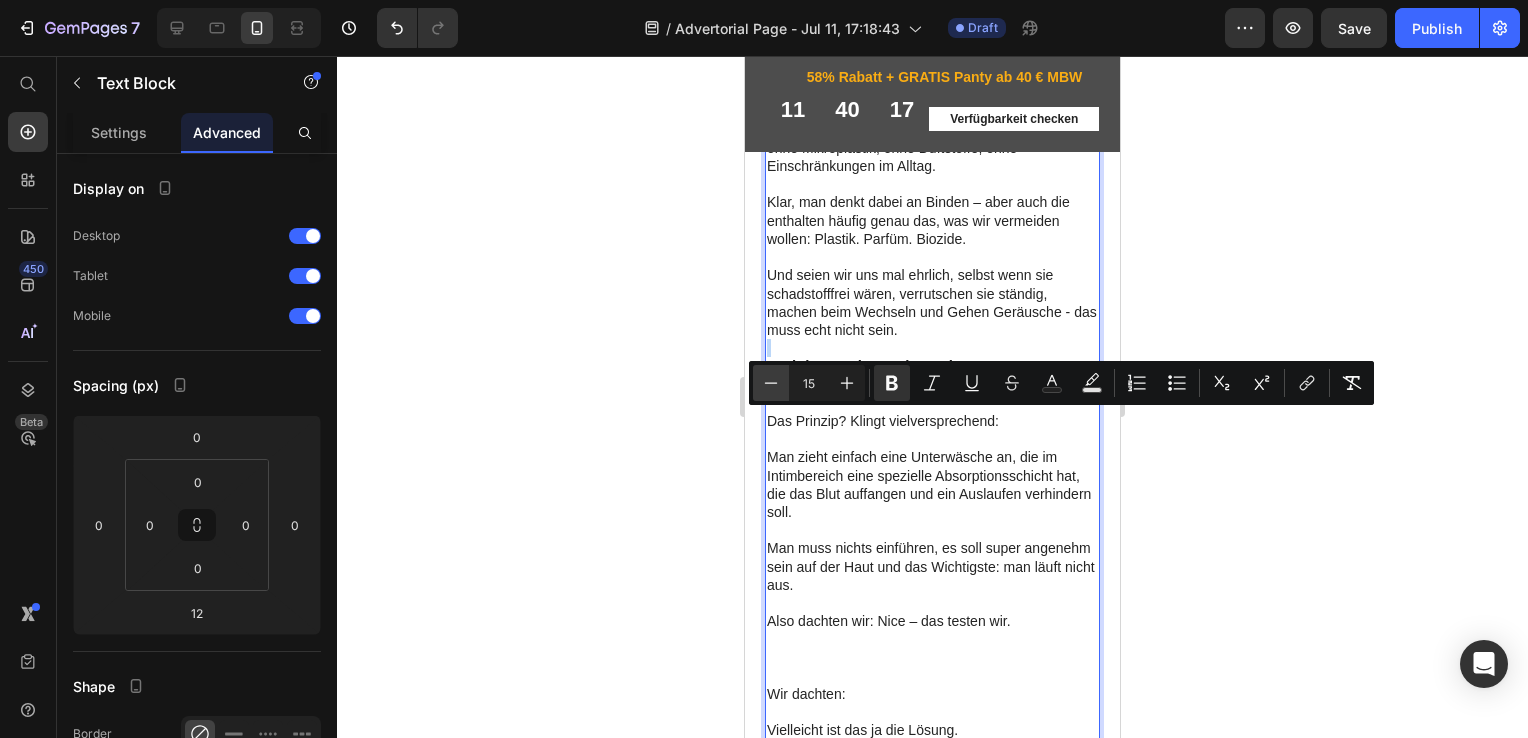 type on "14" 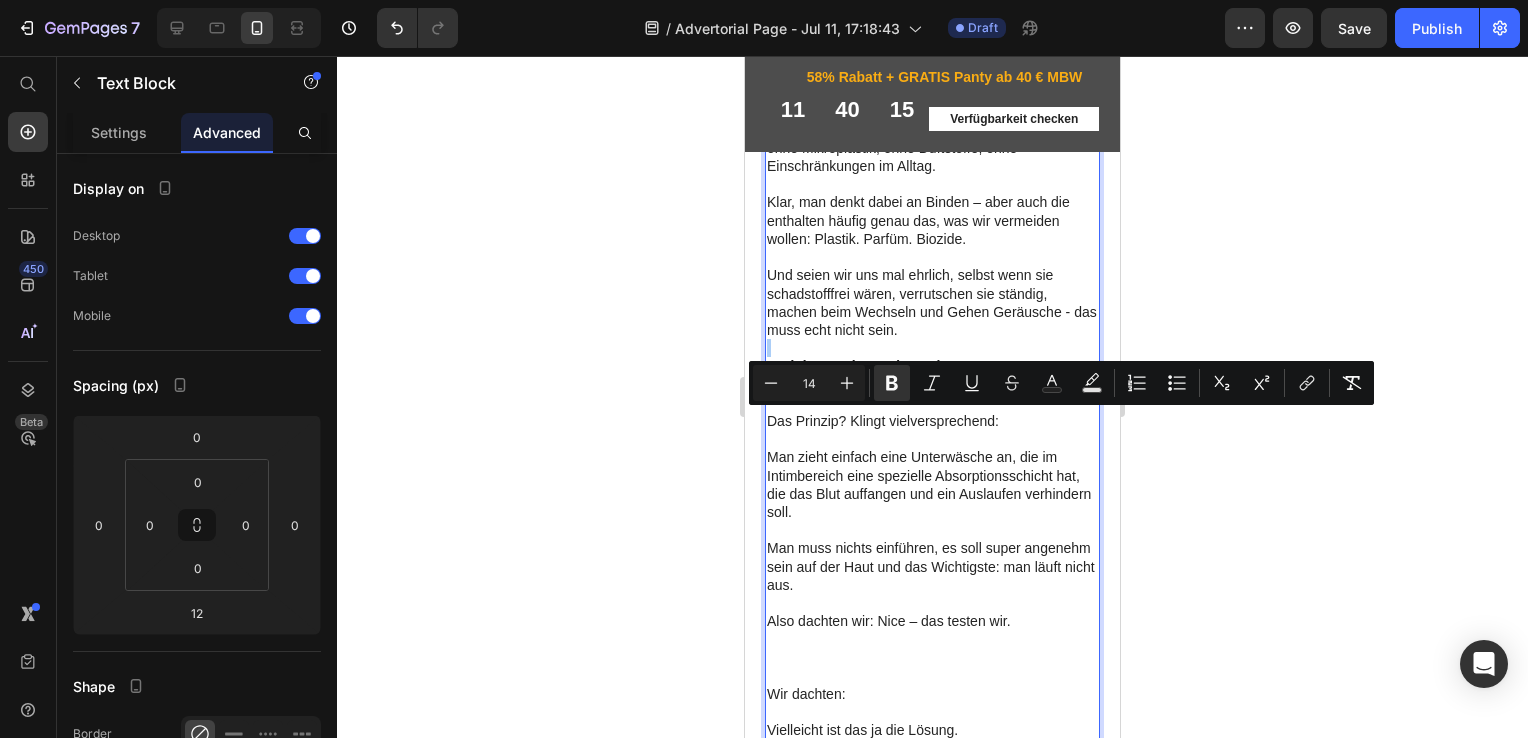 click 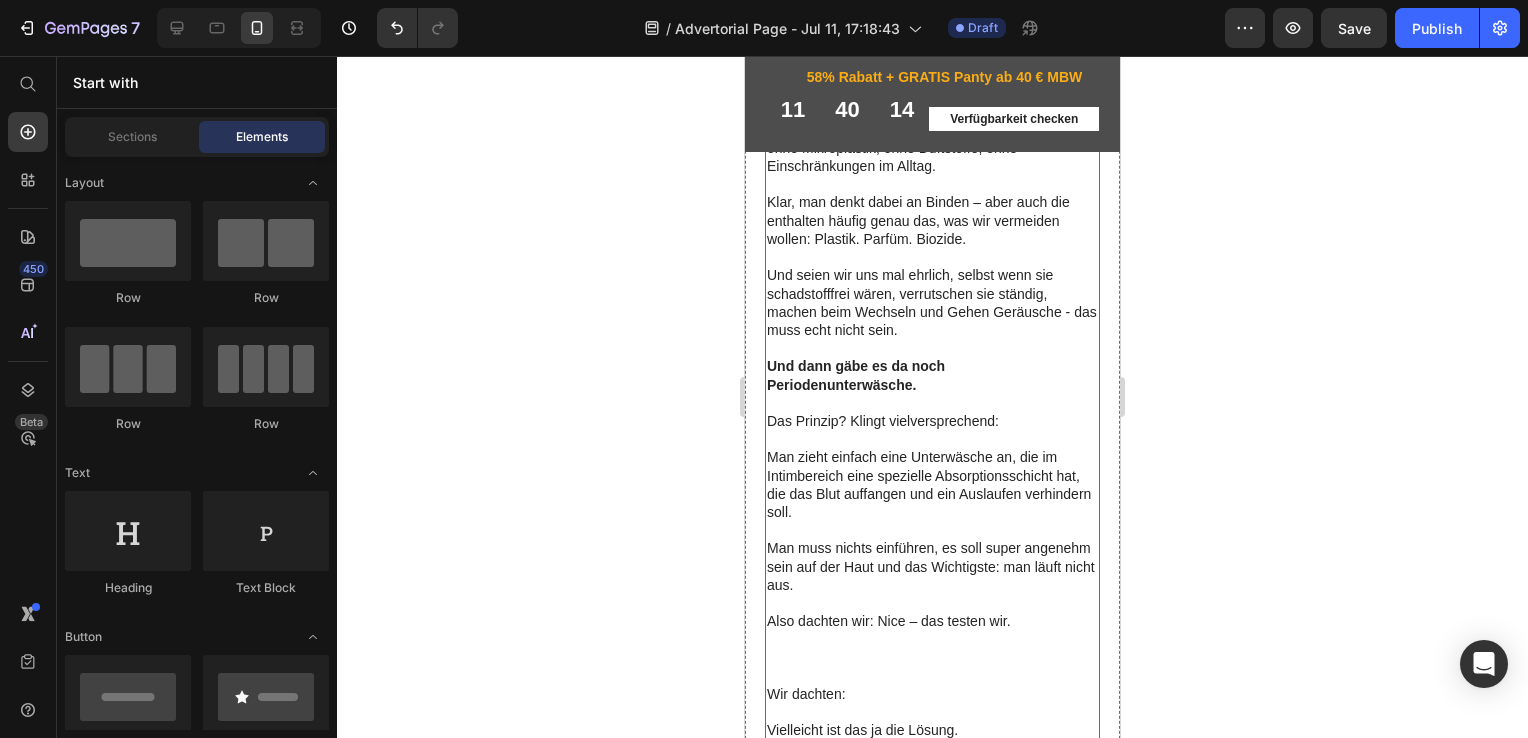 click on "Was bleibt also? Die einzig wirklich sinnvolle Lösung ist ein Periodenprodukt, das außen getragen wird, den Körper nicht reizt, und trotzdem zuverlässig schützt – ohne Mikroplastik, ohne Duftstoffe, ohne Einschränkungen im Alltag. Klar, man denkt dabei an Binden – aber auch die enthalten häufig genau das, was wir vermeiden wollen: Plastik. Parfüm. Biozide.  Und seien wir uns mal ehrlich, selbst wenn sie schadstofffrei wären, verrutschen sie ständig, machen beim Wechseln und Gehen Geräusche - das muss echt nicht sein. Und dann gäbe es da noch Periodenunterwäsche. Das Prinzip? Klingt vielversprechend:  Man zieht einfach eine Unterwäsche an, die im Intimbereich eine spezielle Absorptionsschicht hat, die das Blut auffangen und ein Auslaufen verhindern soll.  Man muss nichts einführen, es soll super angenehm sein auf der Haut und das Wichtigste: man läuft nicht aus. Also dachten wir: Nice – das testen wir." at bounding box center [932, 384] 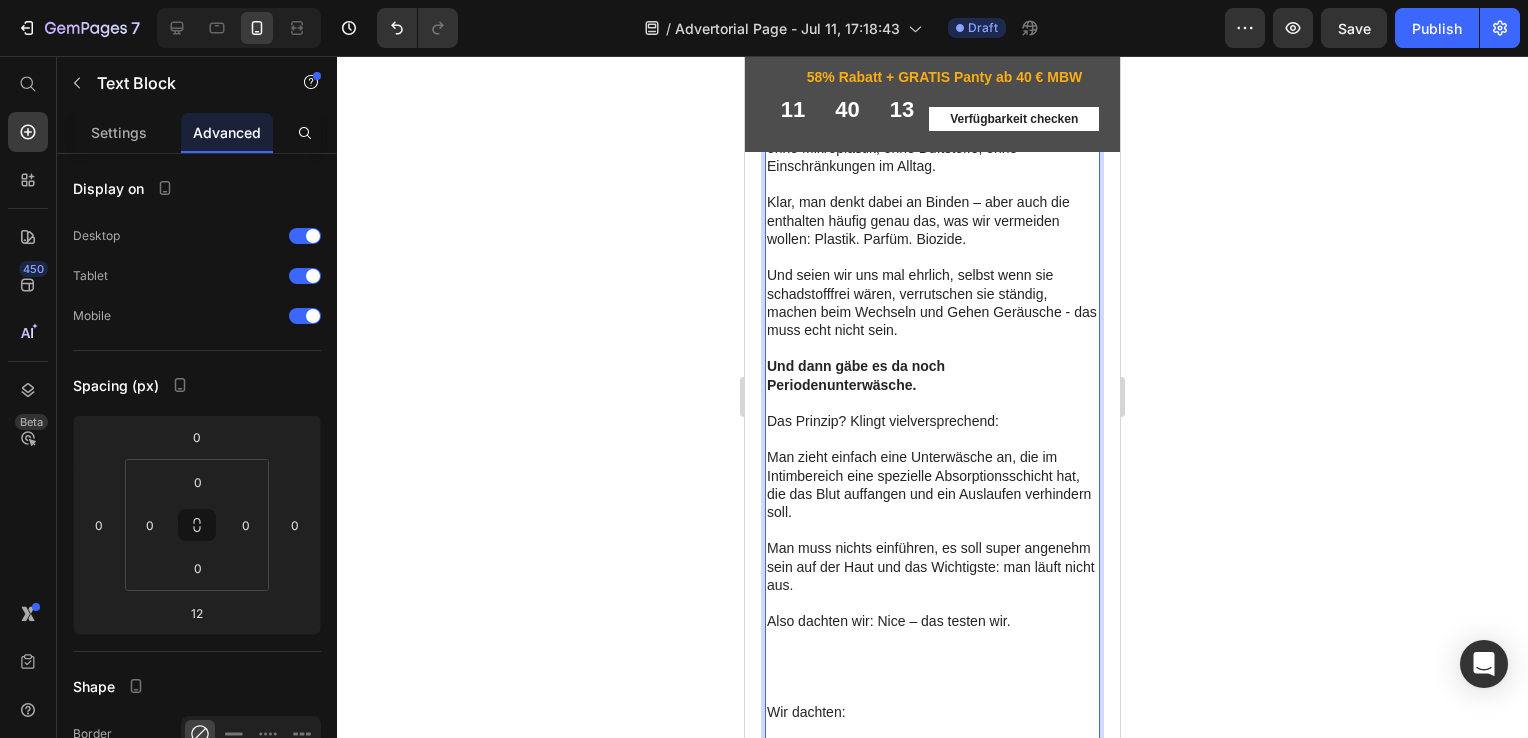 click on "Was bleibt also? Die einzig wirklich sinnvolle Lösung ist ein Periodenprodukt, das außen getragen wird, den Körper nicht reizt, und trotzdem zuverlässig schützt – ohne Mikroplastik, ohne Duftstoffe, ohne Einschränkungen im Alltag. Klar, man denkt dabei an Binden – aber auch die enthalten häufig genau das, was wir vermeiden wollen: Plastik. Parfüm. Biozide.  Und seien wir uns mal ehrlich, selbst wenn sie schadstofffrei wären, verrutschen sie ständig, machen beim Wechseln und Gehen Geräusche - das muss echt nicht sein. Und dann gäbe es da noch Periodenunterwäsche. Das Prinzip? Klingt vielversprechend:  Man zieht einfach eine Unterwäsche an, die im Intimbereich eine spezielle Absorptionsschicht hat, die das Blut auffangen und ein Auslaufen verhindern soll.  Man muss nichts einführen, es soll super angenehm sein auf der Haut und das Wichtigste: man läuft nicht aus. Also dachten wir: Nice – das testen wir." at bounding box center (932, 393) 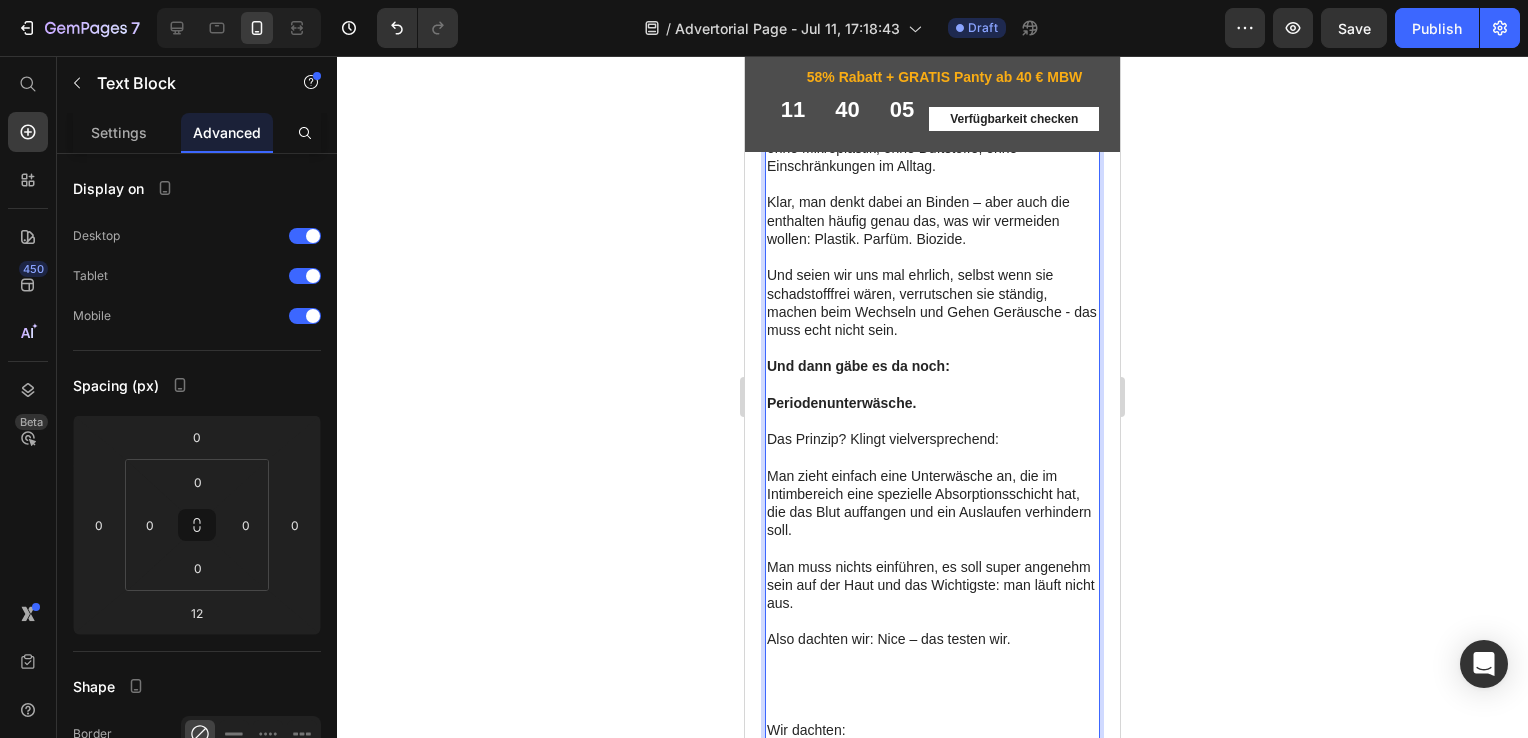 click on "Periodenunterwäsche. Das Prinzip? Klingt vielversprechend:  Man zieht einfach eine Unterwäsche an, die im Intimbereich eine spezielle Absorptionsschicht hat, die das Blut auffangen und ein Auslaufen verhindern soll.  Man muss nichts einführen, es soll super angenehm sein auf der Haut und das Wichtigste: man läuft nicht aus. Also dachten wir: Nice – das testen wir." at bounding box center (932, 567) 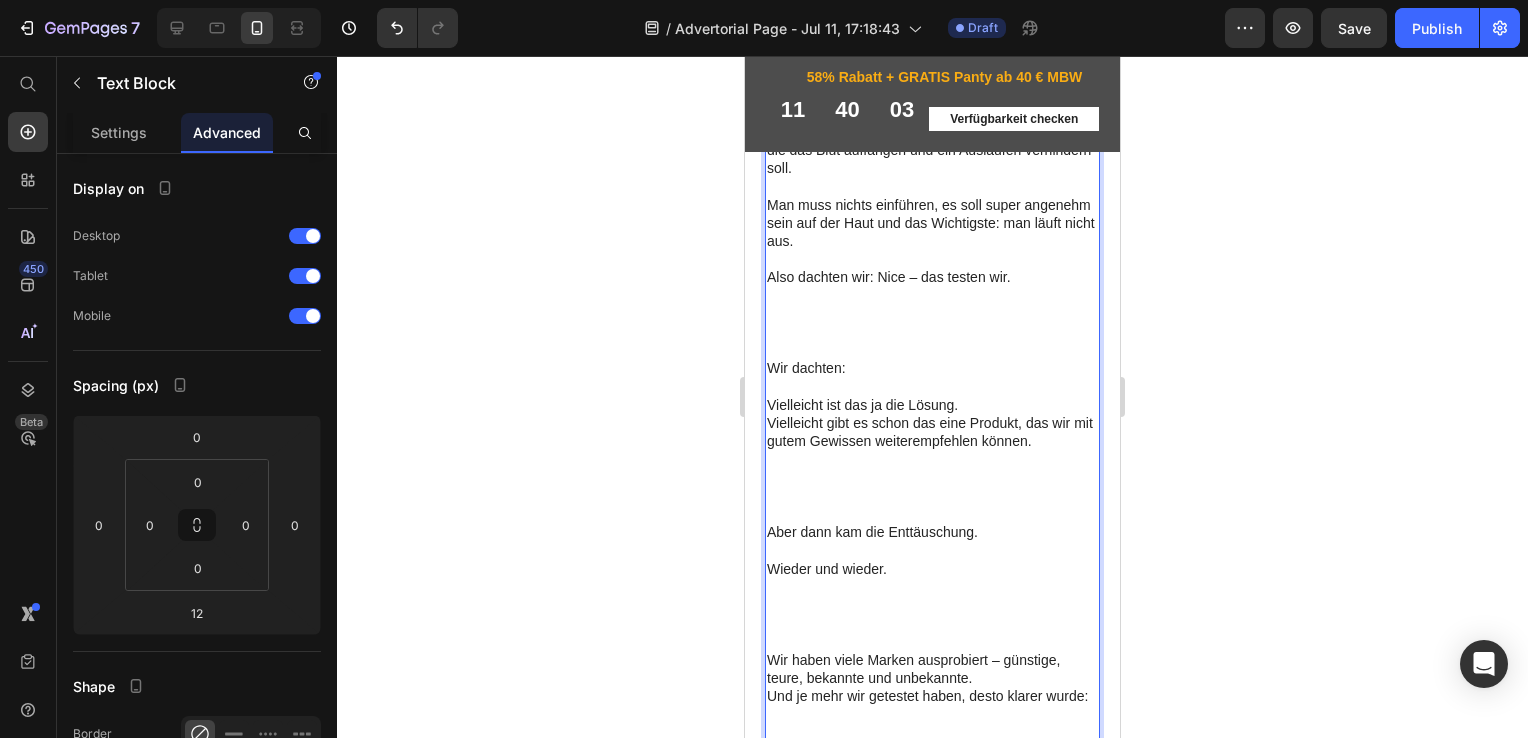 scroll, scrollTop: 3656, scrollLeft: 0, axis: vertical 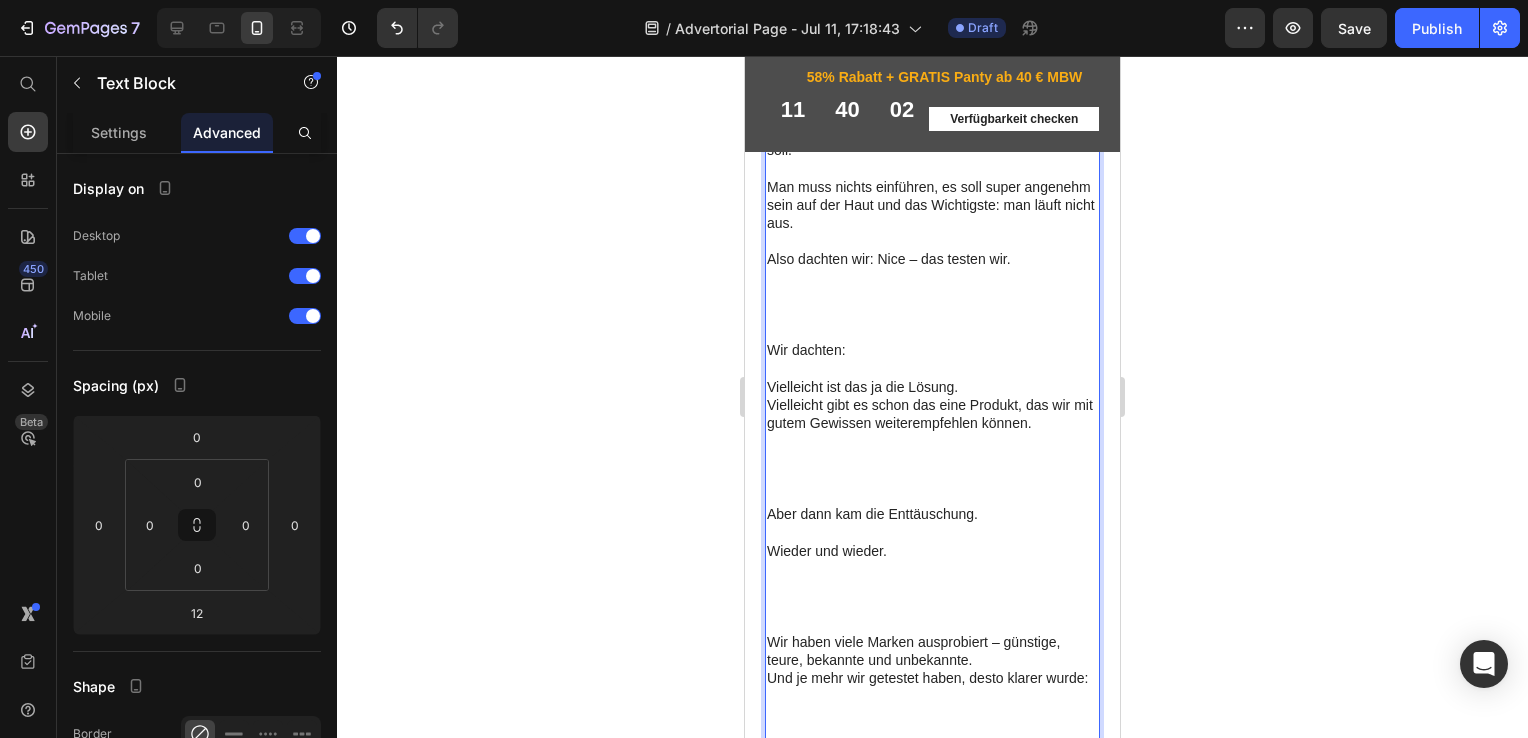 click on "Periodenunterwäsche. ⁠⁠⁠⁠⁠⁠⁠ Das Prinzip? Klingt vielversprechend:  Man zieht einfach eine Unterwäsche an, die im Intimbereich eine spezielle Absorptionsschicht hat, die das Blut auffangen und ein Auslaufen verhindern soll.  Man muss nichts einführen, es soll super angenehm sein auf der Haut und das Wichtigste: man läuft nicht aus. Also dachten wir: Nice – das testen wir." at bounding box center (932, 187) 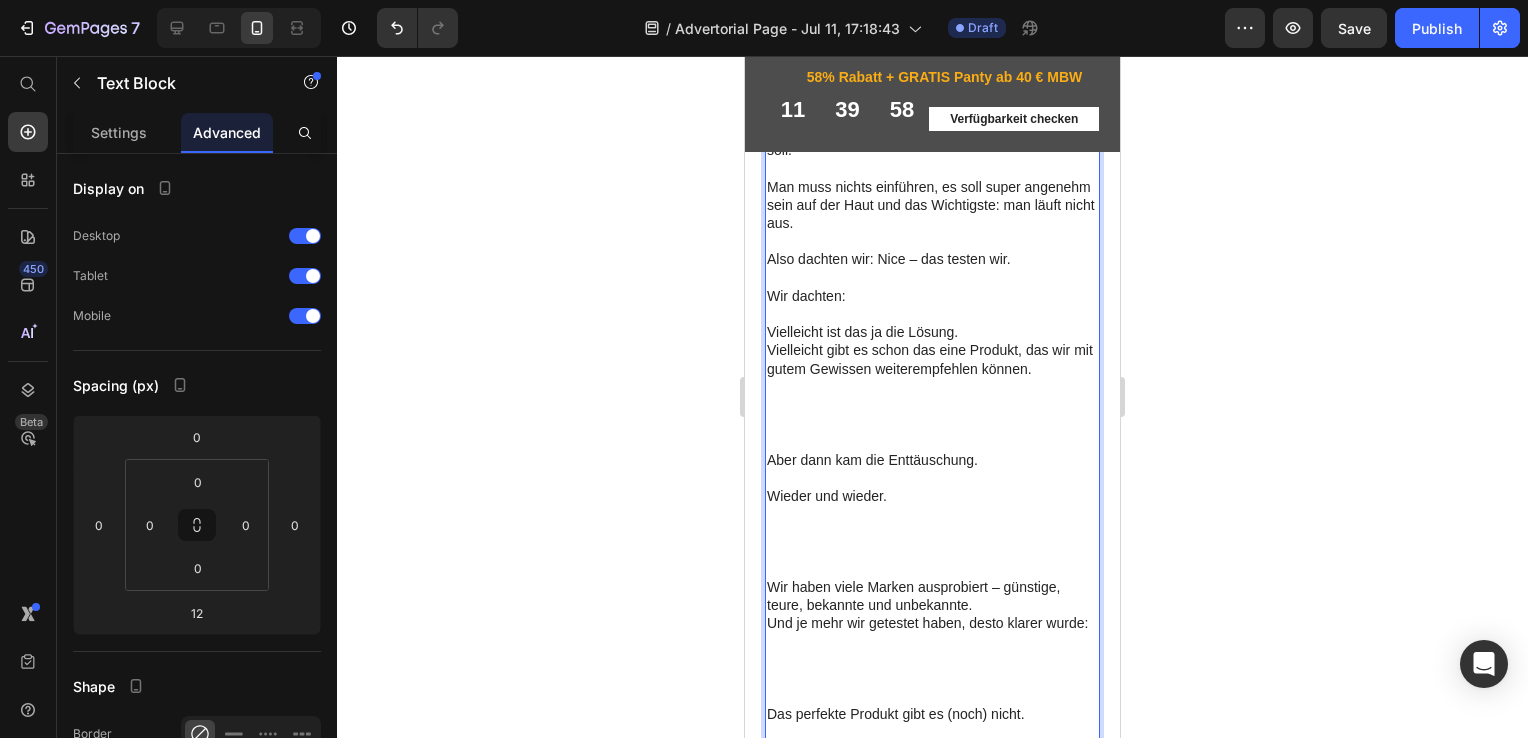 click on "Wir dachten: Vielleicht ist das ja die Lösung. Vielleicht gibt es schon das eine Produkt, das wir mit gutem Gewissen weiterempfehlen können." at bounding box center (932, 387) 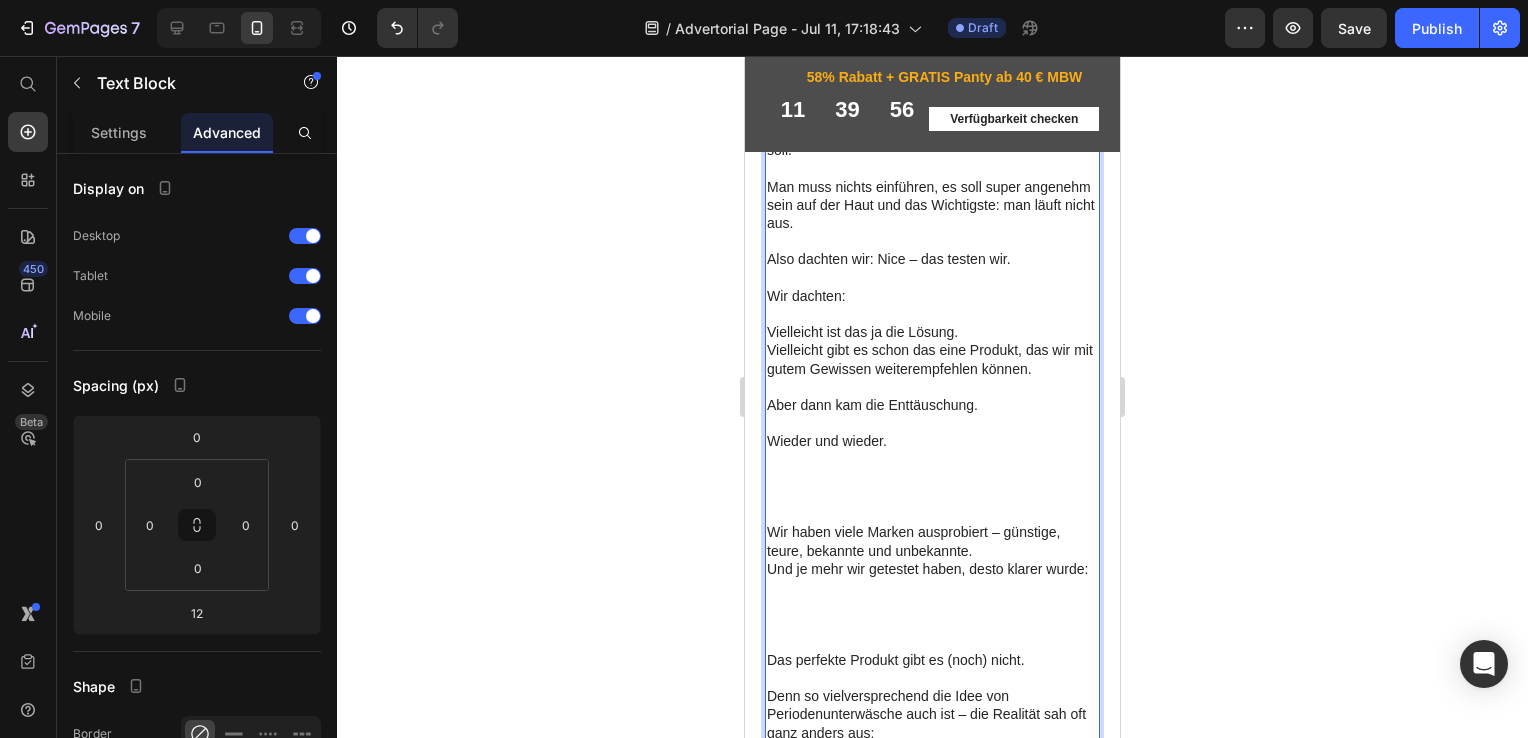 click on "Aber dann kam die Enttäuschung. Wieder und wieder." at bounding box center (932, 477) 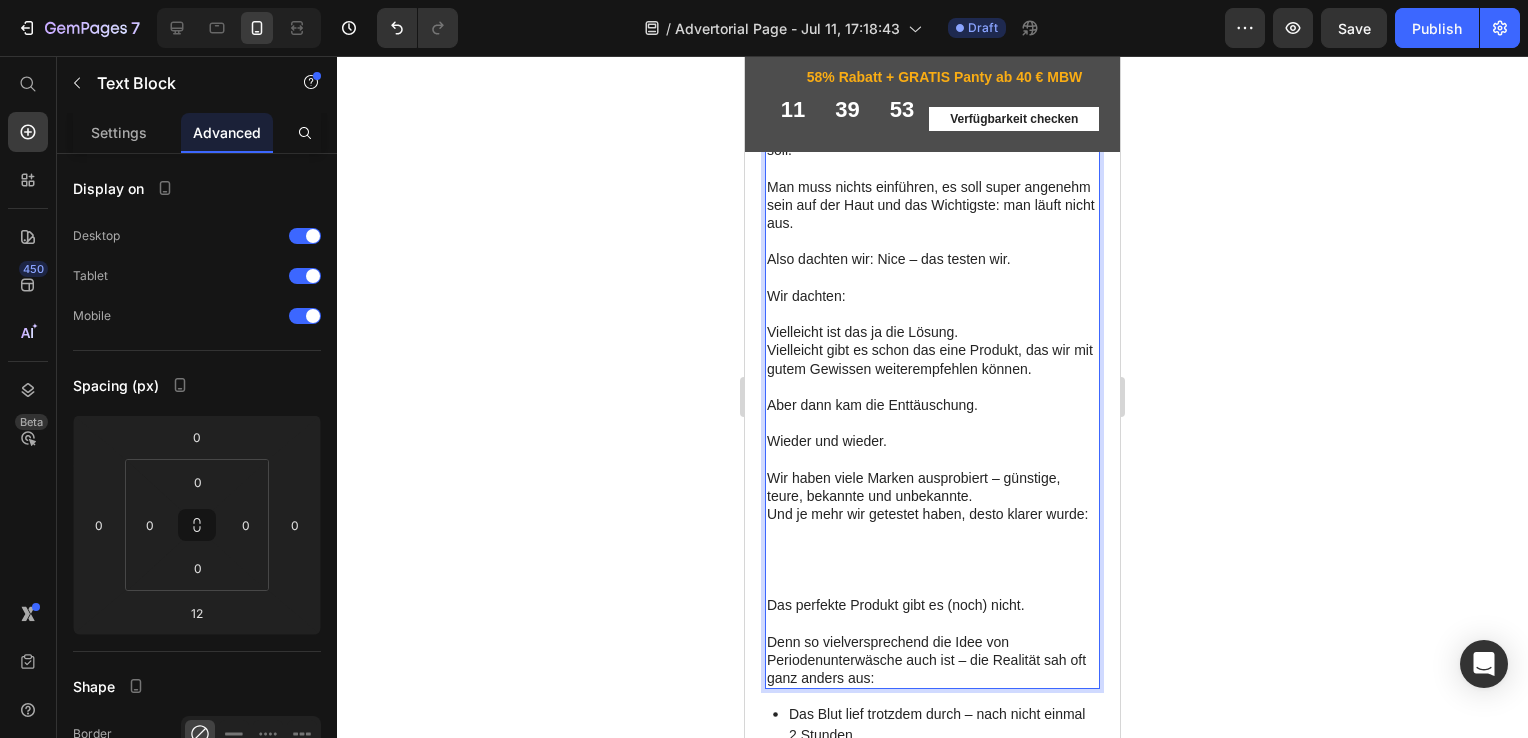 click on "Wir haben viele Marken ausprobiert – günstige, teure, bekannte und unbekannte. Und je mehr wir getestet haben, desto klarer wurde:" at bounding box center (932, 550) 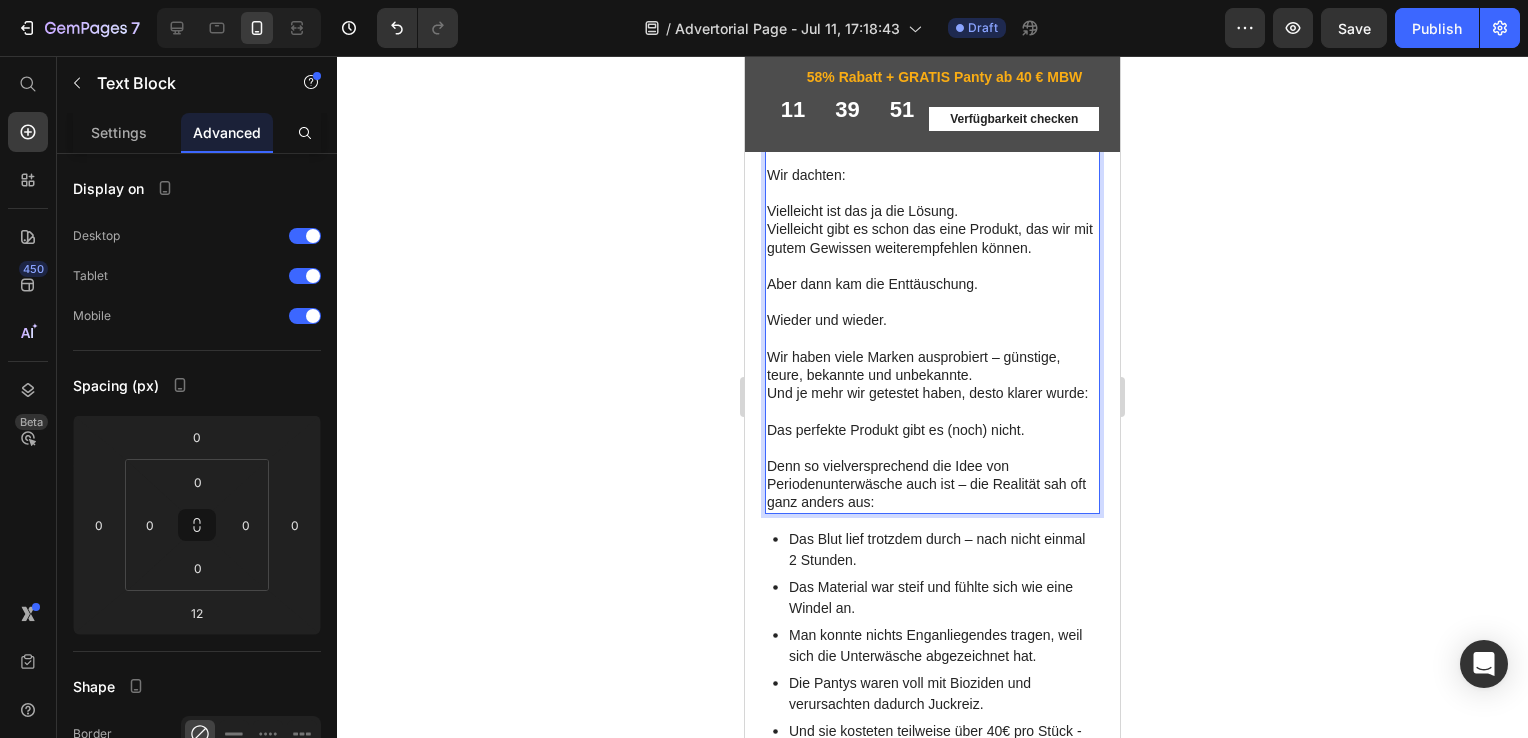 scroll, scrollTop: 3848, scrollLeft: 0, axis: vertical 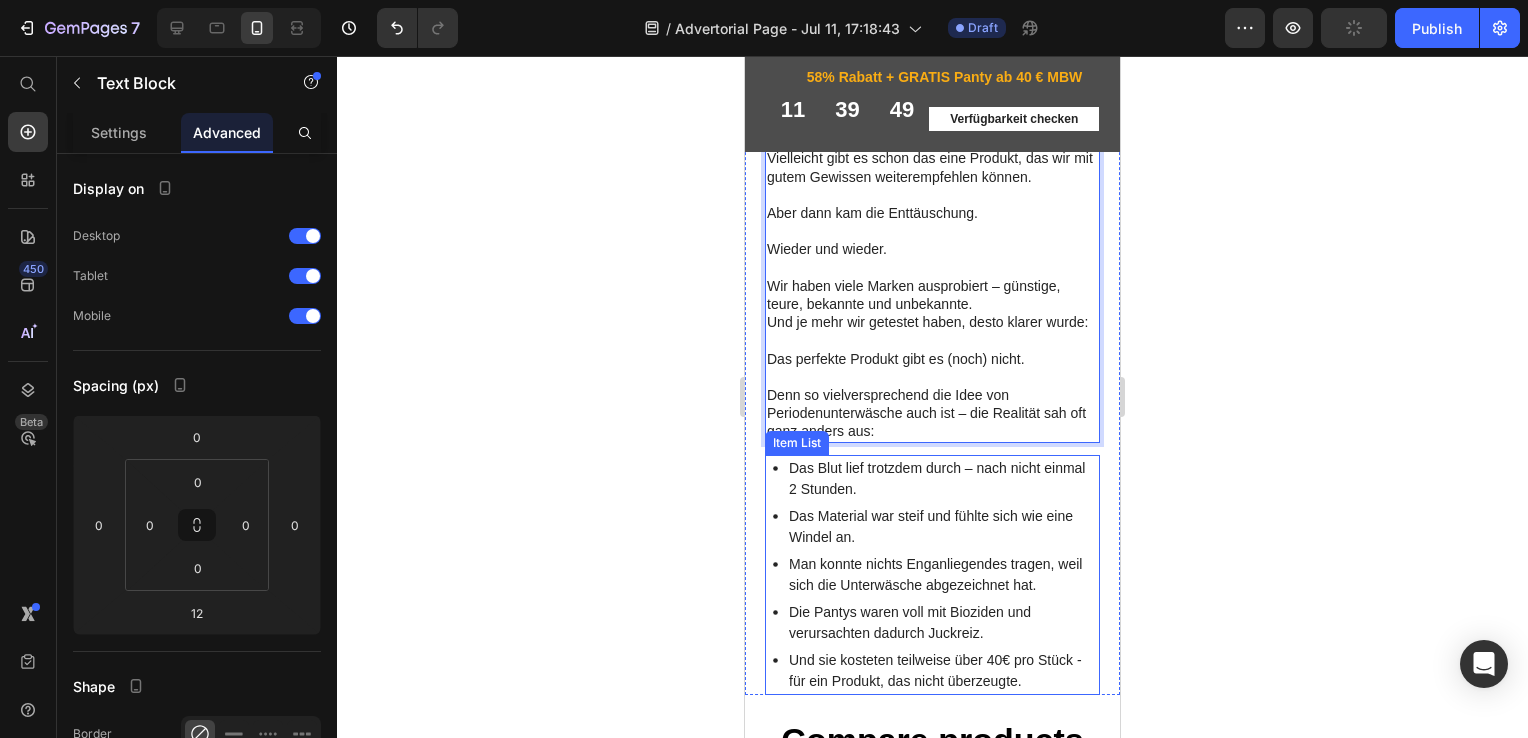 click on "Man konnte nichts Enganliegendes tragen, weil sich die Unterwäsche abgezeichnet hat." at bounding box center [943, 593] 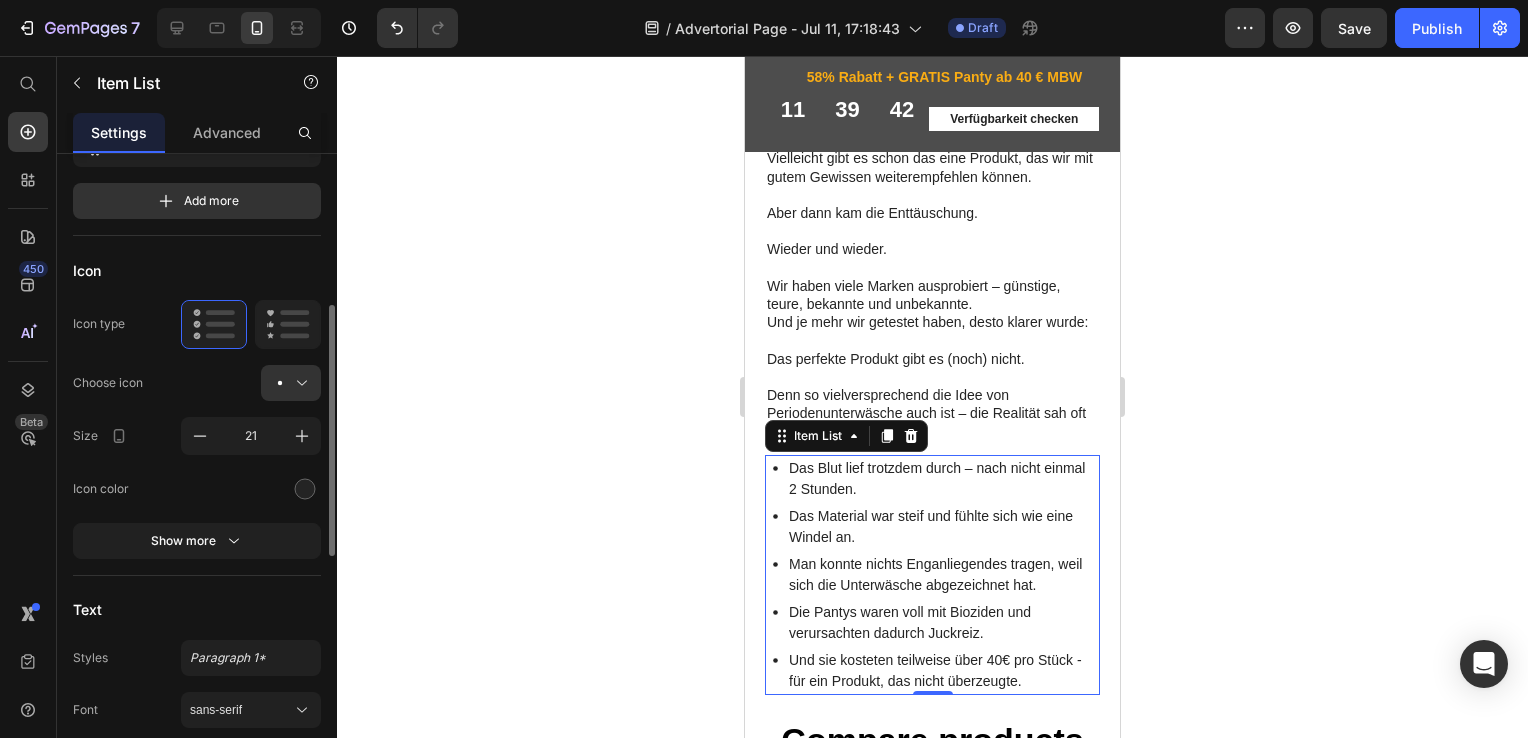 scroll, scrollTop: 298, scrollLeft: 0, axis: vertical 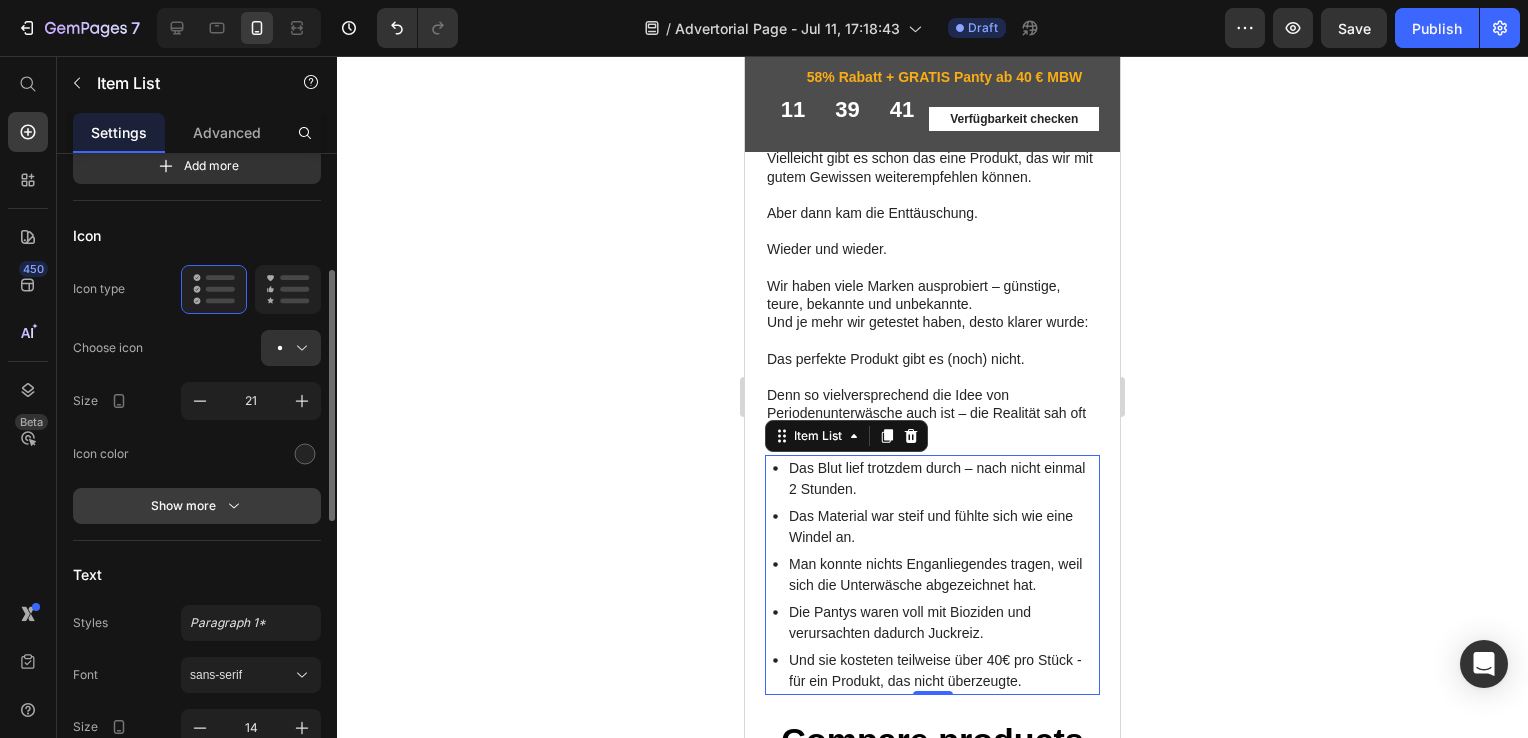 click on "Show more" at bounding box center [197, 506] 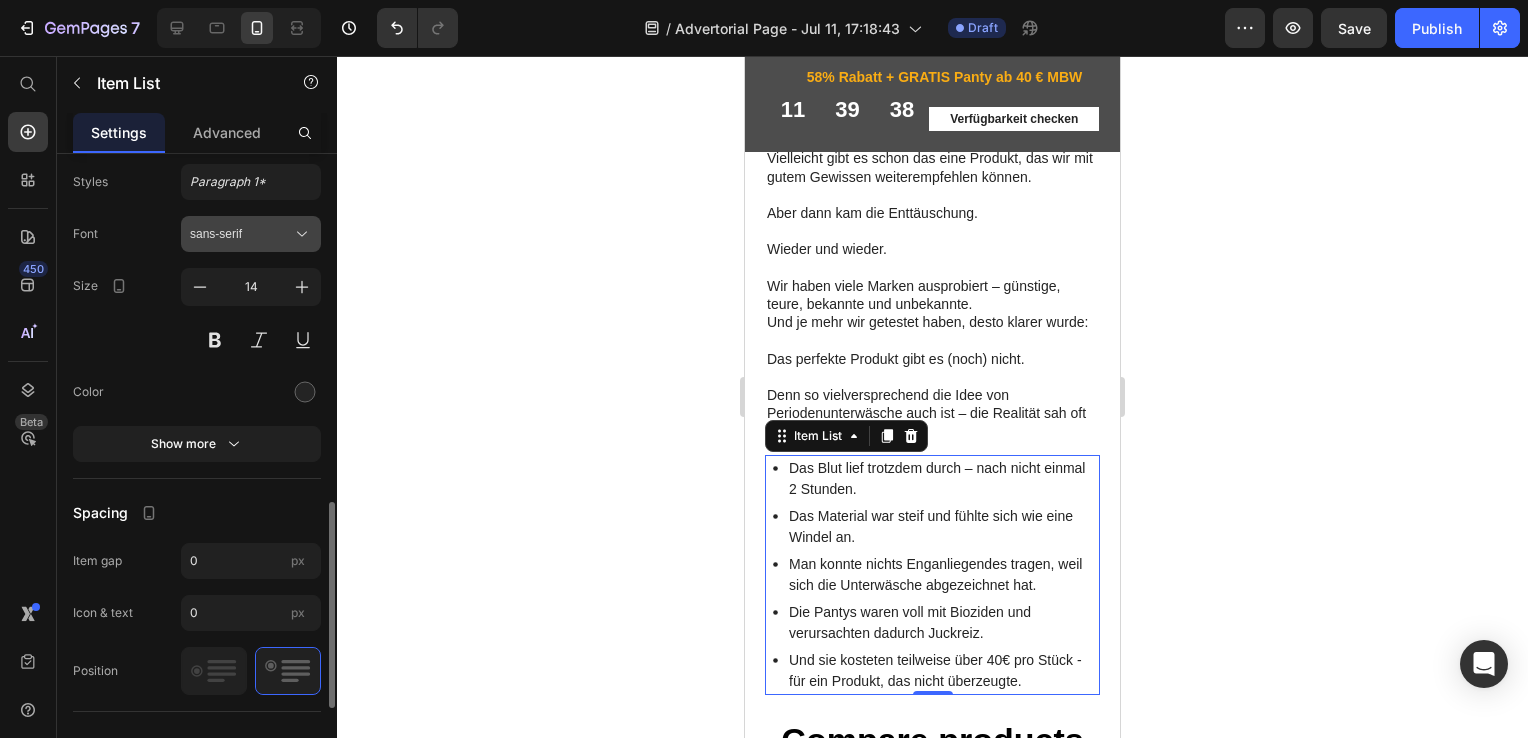 scroll, scrollTop: 1096, scrollLeft: 0, axis: vertical 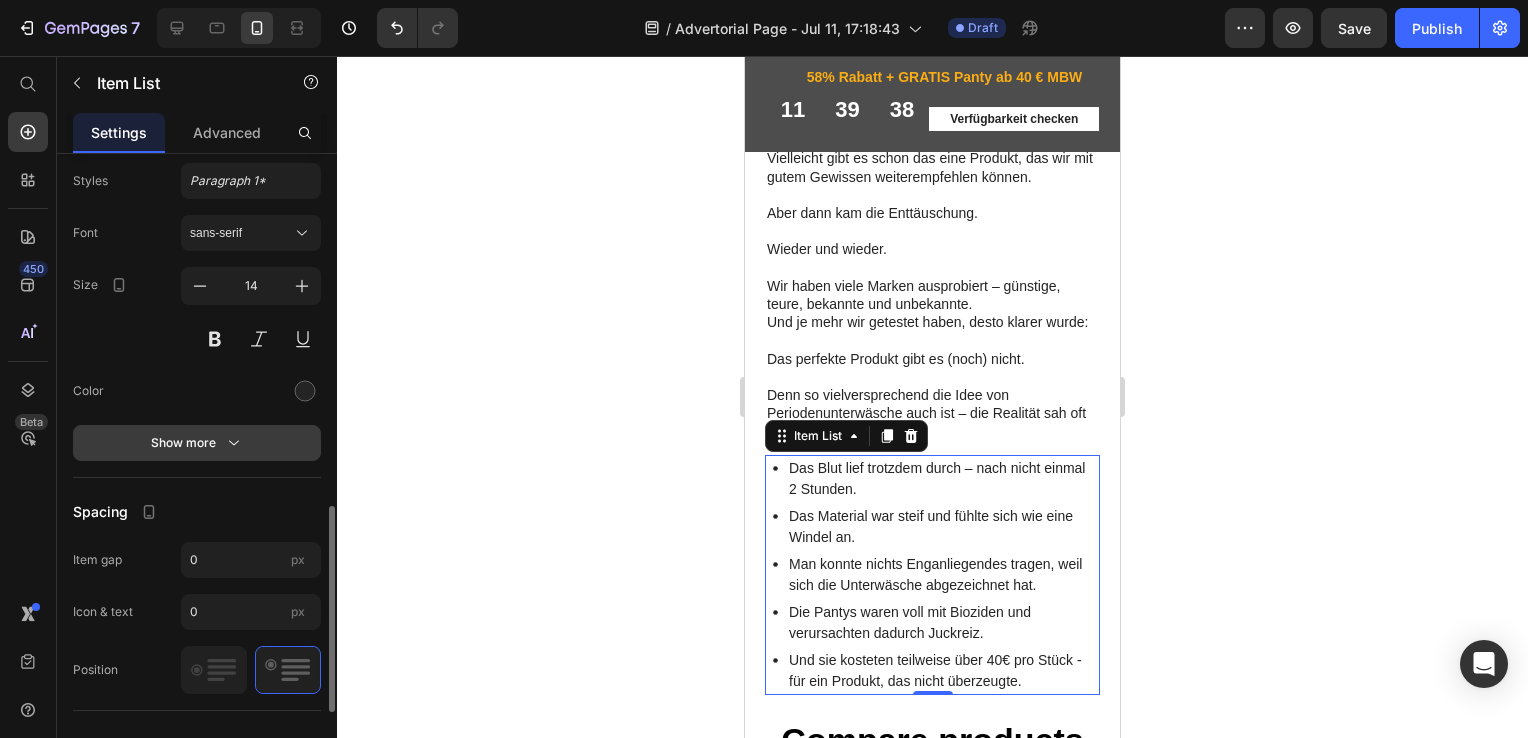 click on "Show more" at bounding box center [197, 443] 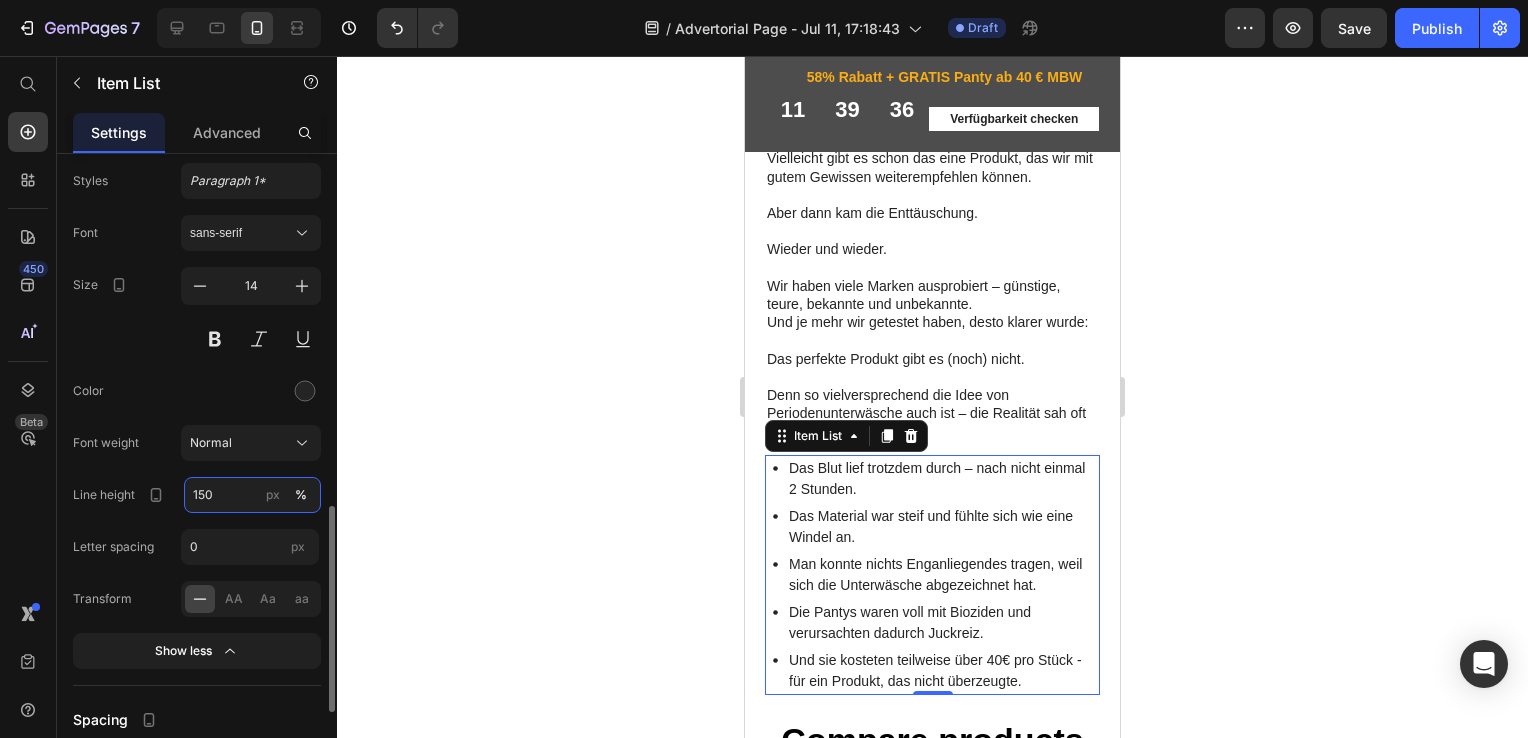 click on "150" at bounding box center (252, 495) 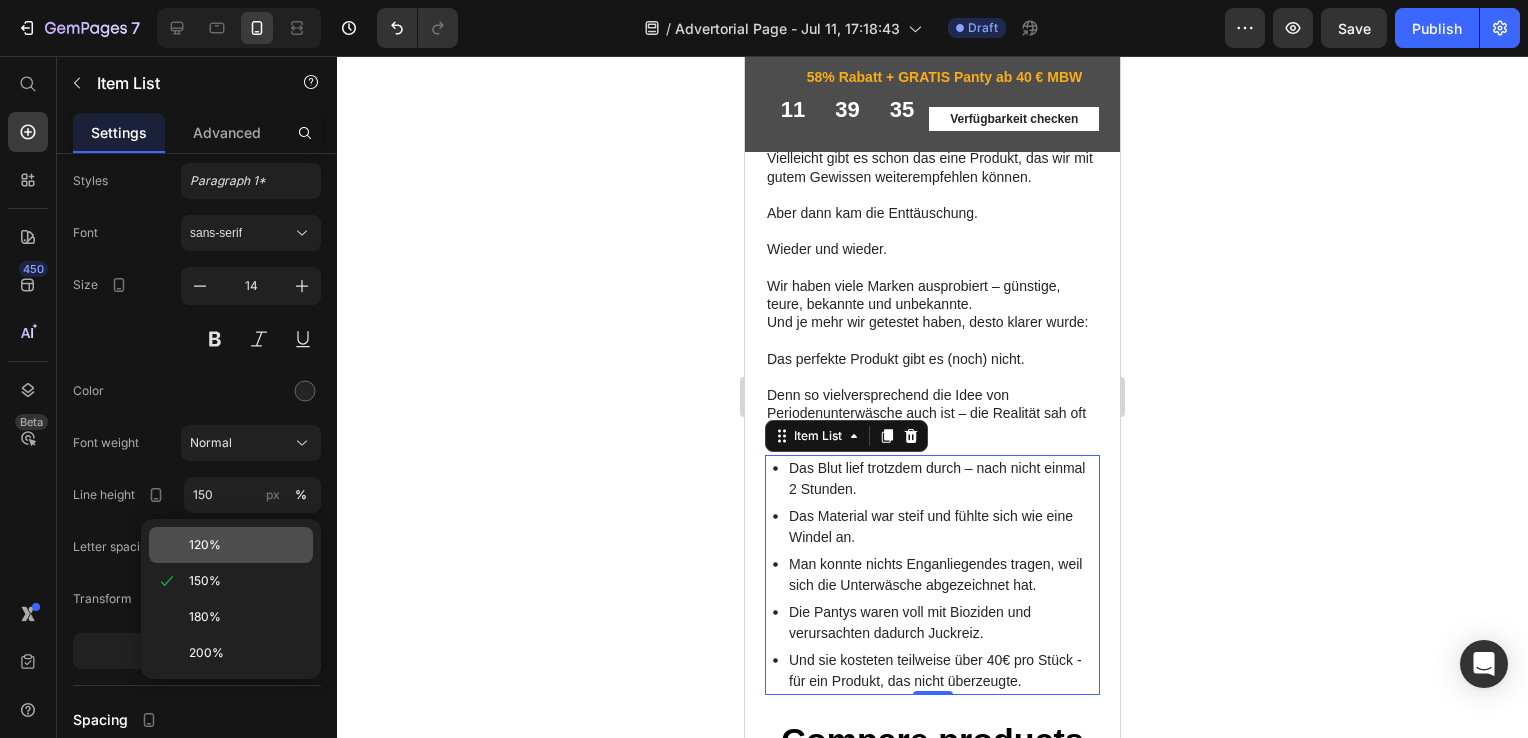 click on "120%" at bounding box center [247, 545] 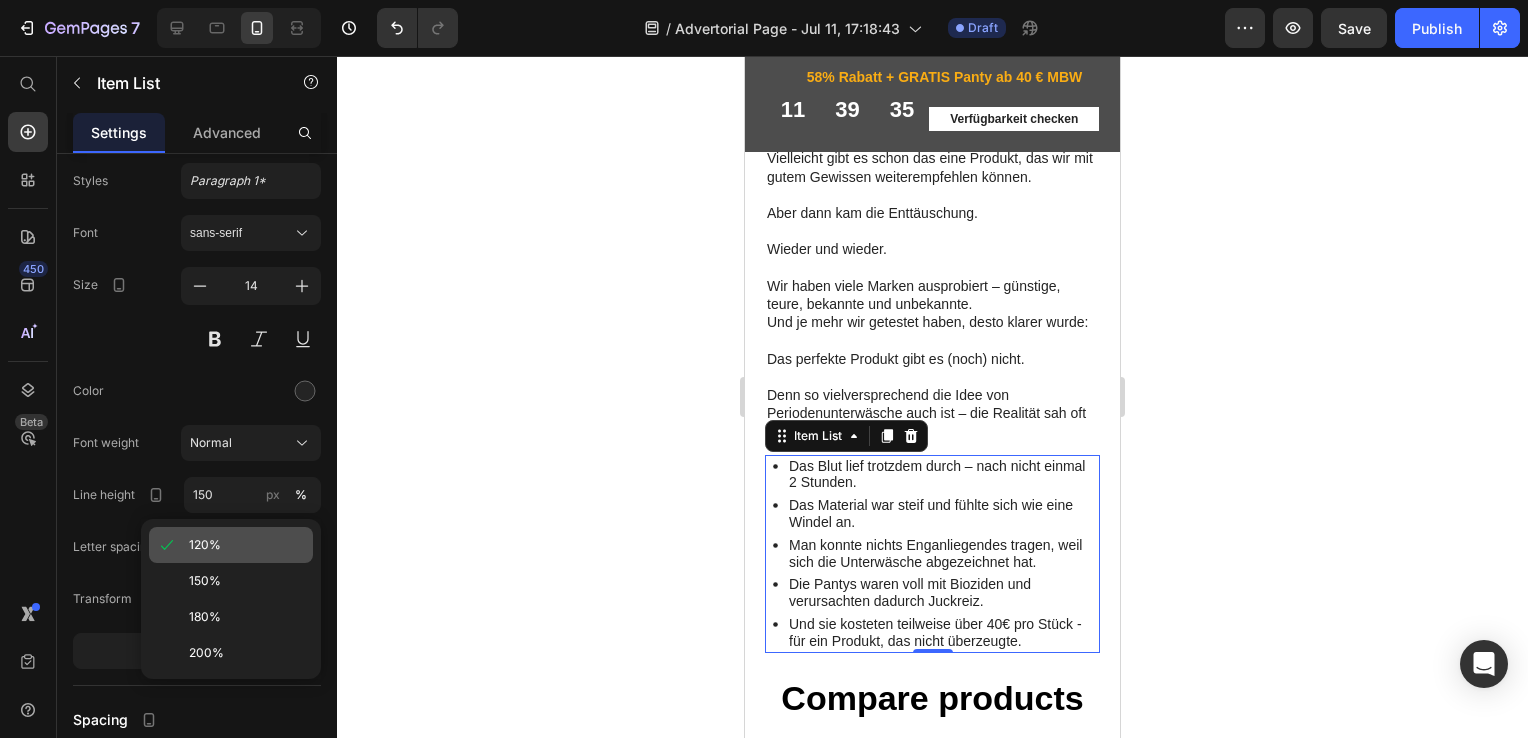 type on "120" 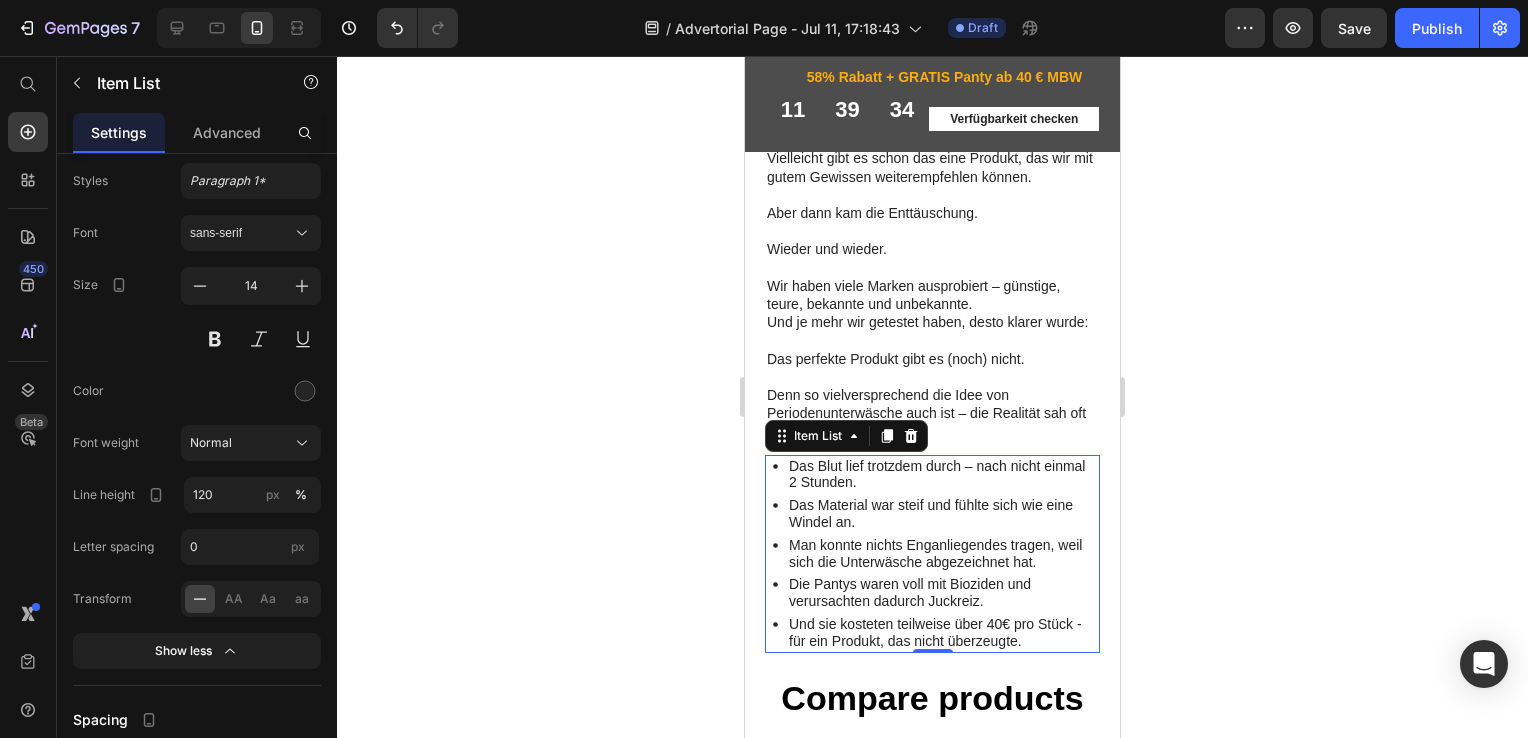 click 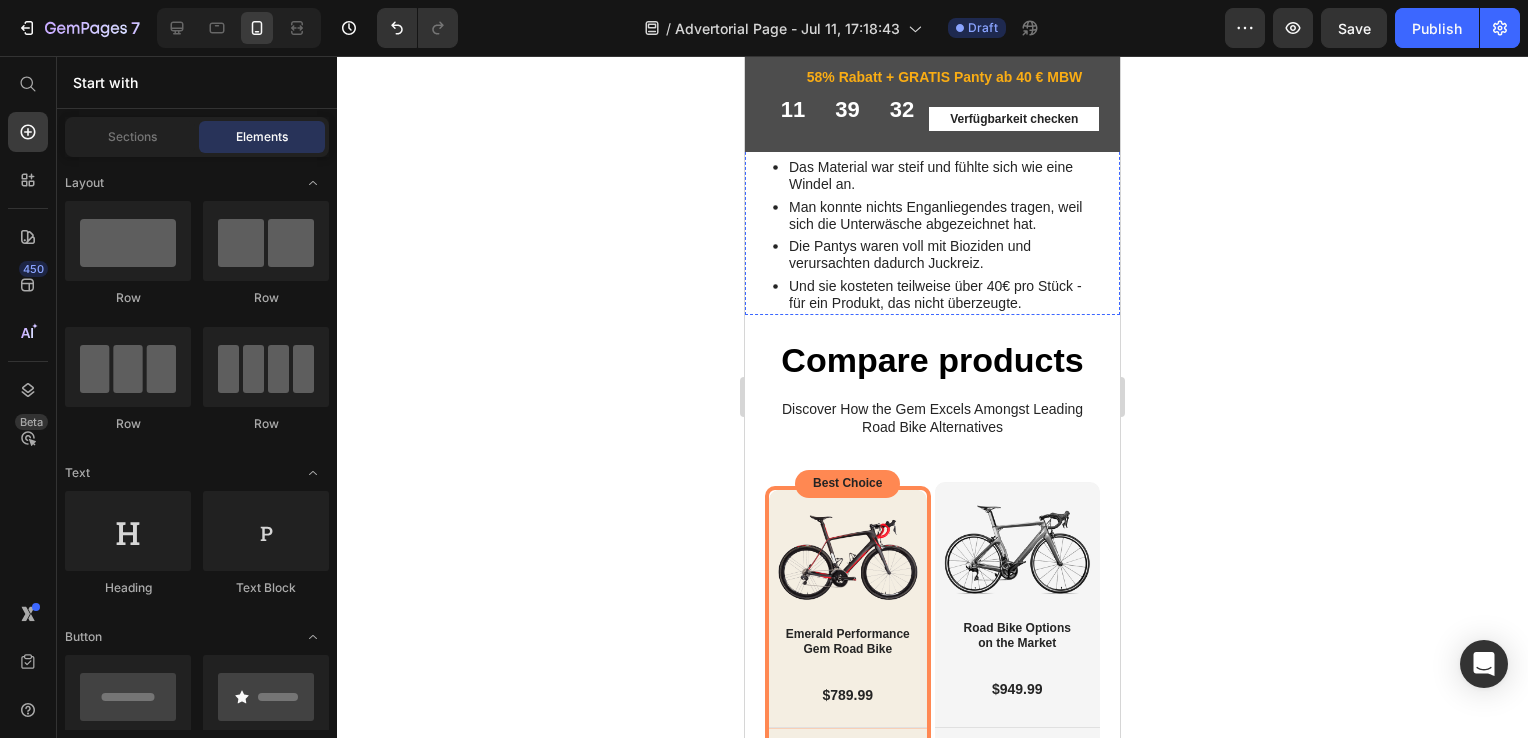 scroll, scrollTop: 4200, scrollLeft: 0, axis: vertical 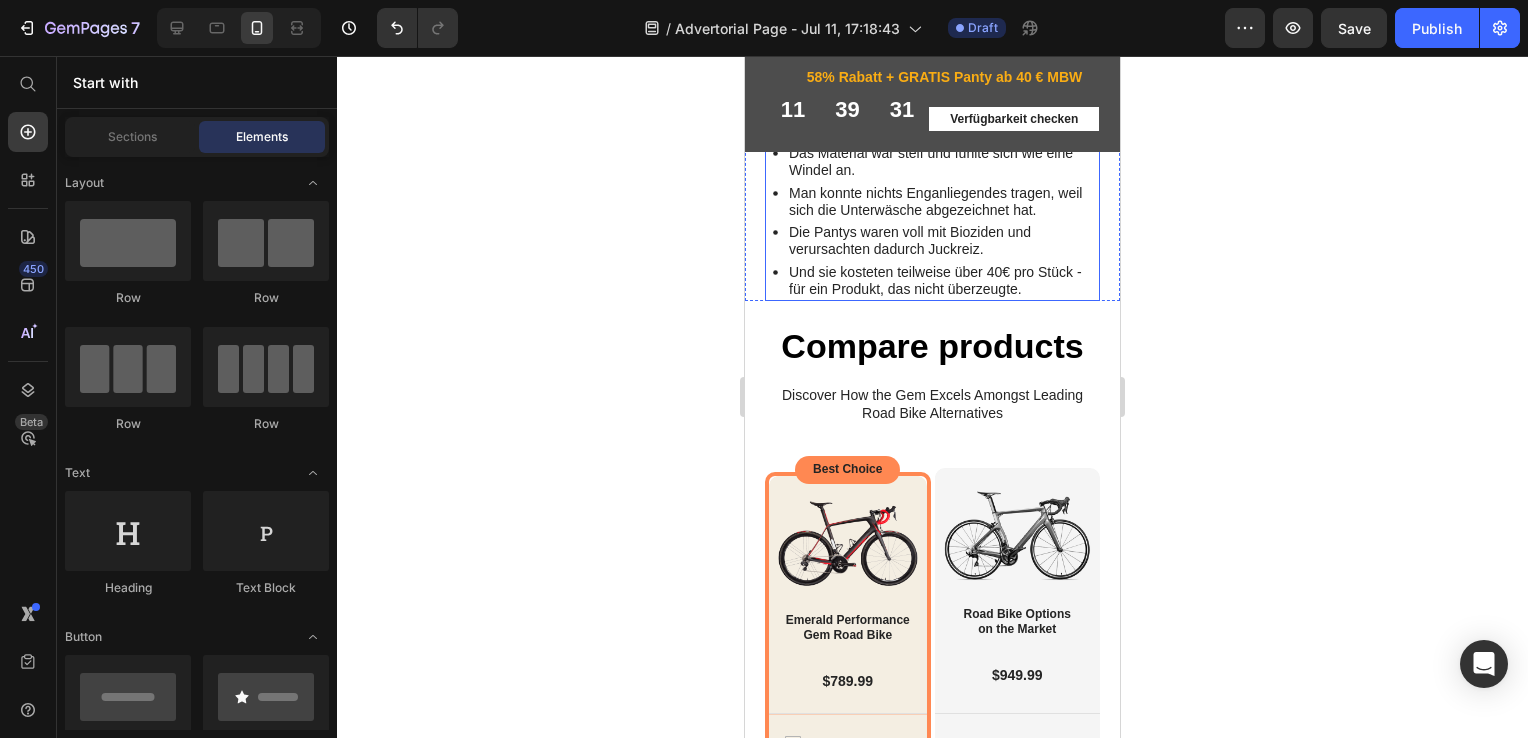 click on "Das Blut lief trotzdem durch – nach nicht einmal 2 Stunden." at bounding box center (943, 141) 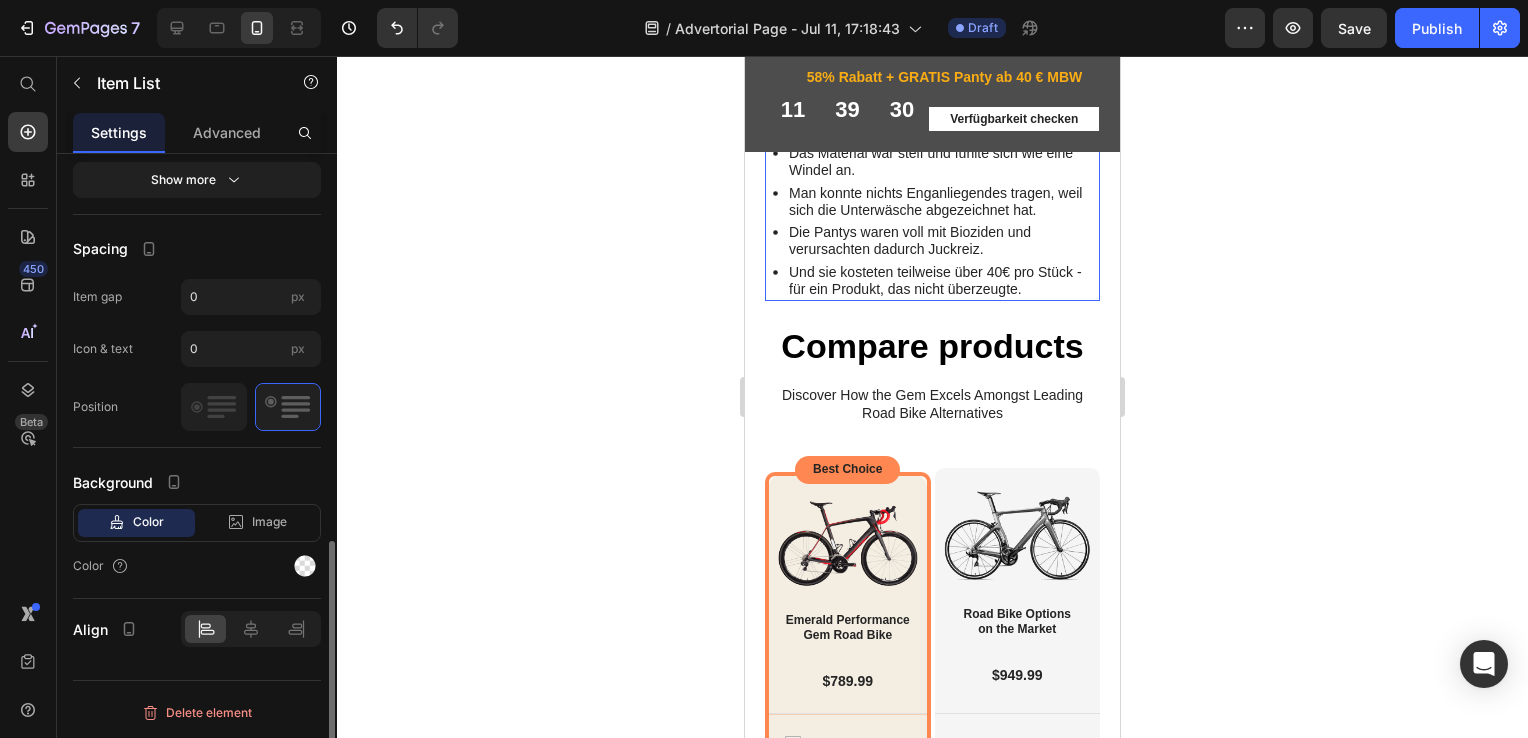 scroll, scrollTop: 999, scrollLeft: 0, axis: vertical 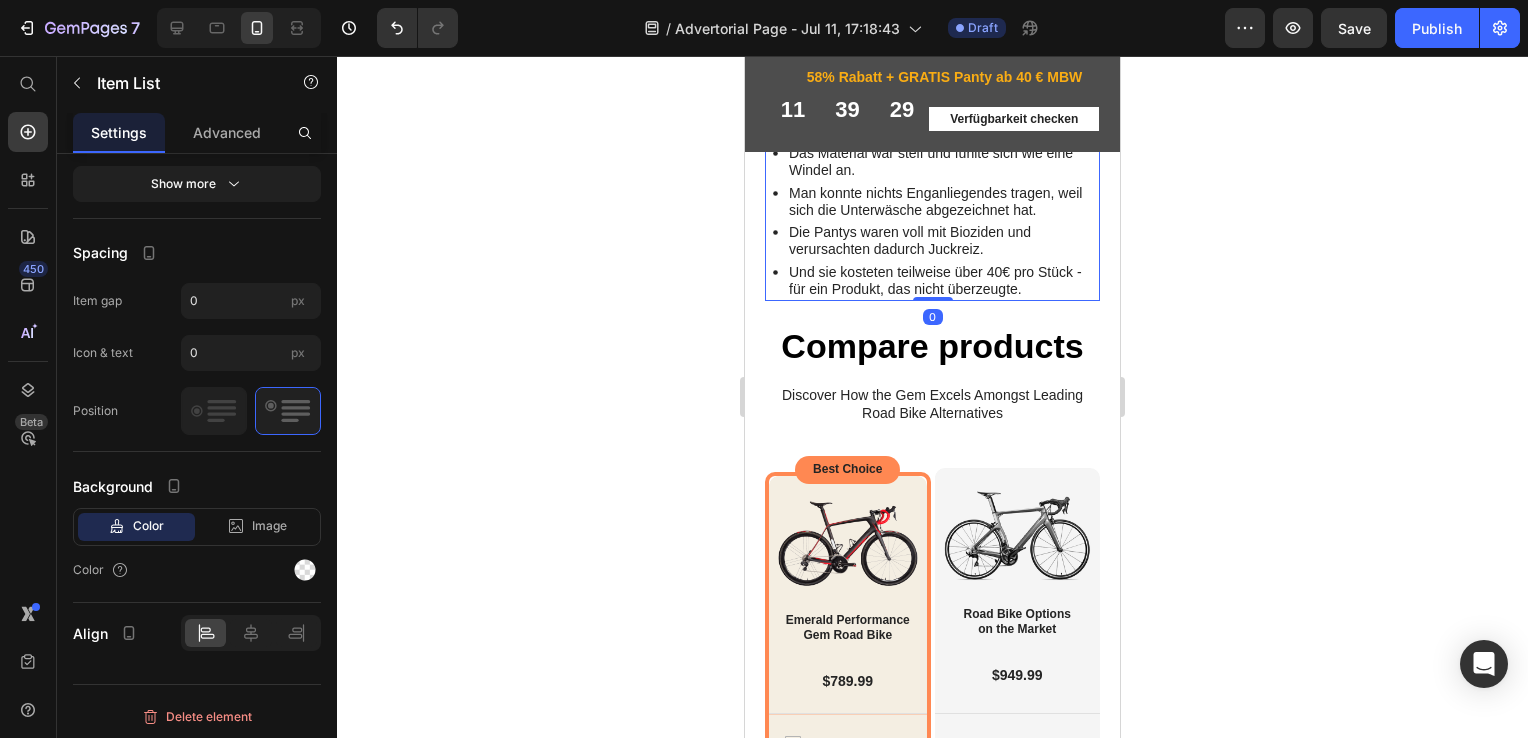click 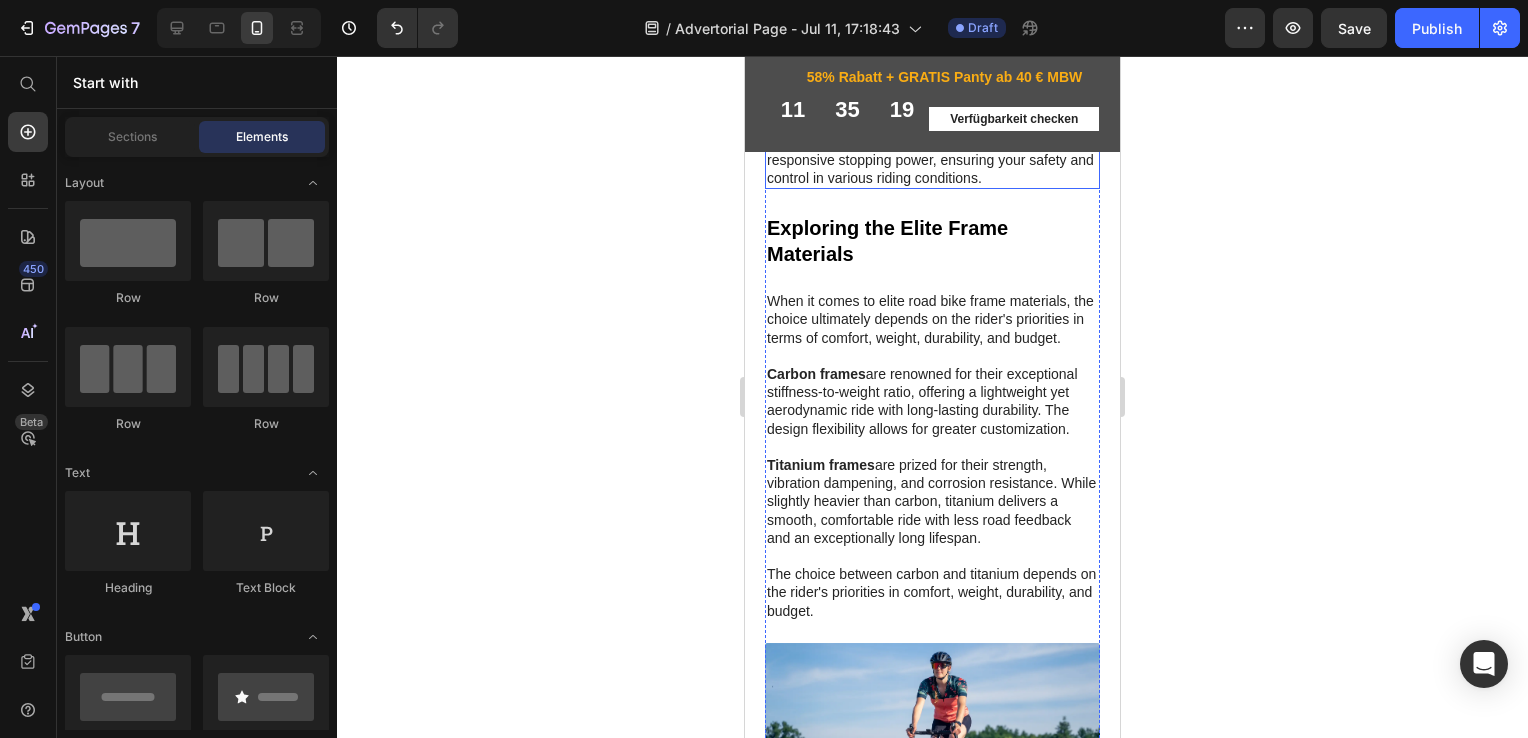 scroll, scrollTop: 5177, scrollLeft: 0, axis: vertical 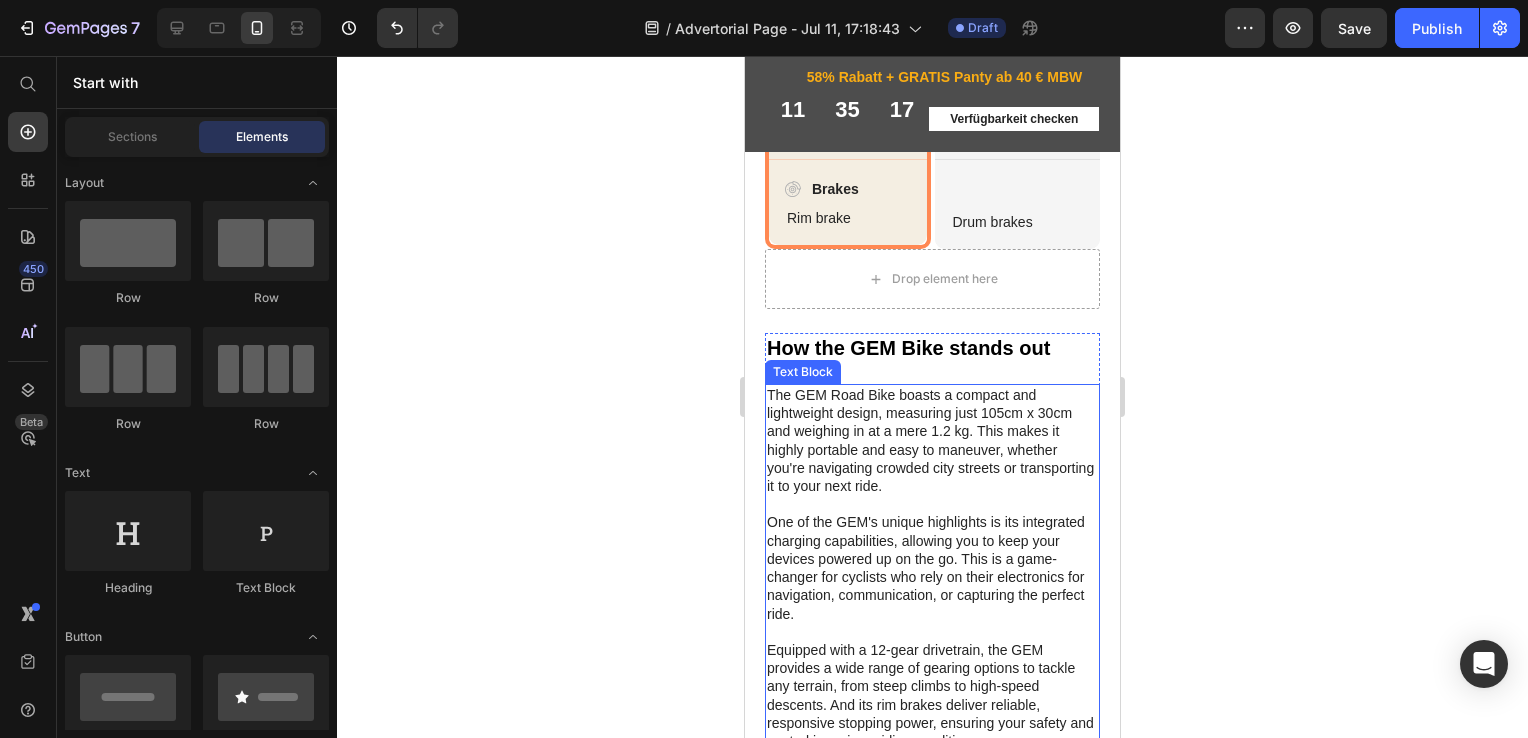 click on "The GEM Road Bike boasts a compact and lightweight design, measuring just 105cm x 30cm and weighing in at a mere 1.2 kg. This makes it highly portable and easy to maneuver, whether you're navigating crowded city streets or transporting it to your next ride. One of the GEM's unique highlights is its integrated charging capabilities, allowing you to keep your devices powered up on the go. This is a game-changer for cyclists who rely on their electronics for navigation, communication, or capturing the perfect ride. Equipped with a 12-gear drivetrain, the GEM provides a wide range of gearing options to tackle any terrain, from steep climbs to high-speed descents. And its rim brakes deliver reliable, responsive stopping power, ensuring your safety and control in various riding conditions." at bounding box center (932, 568) 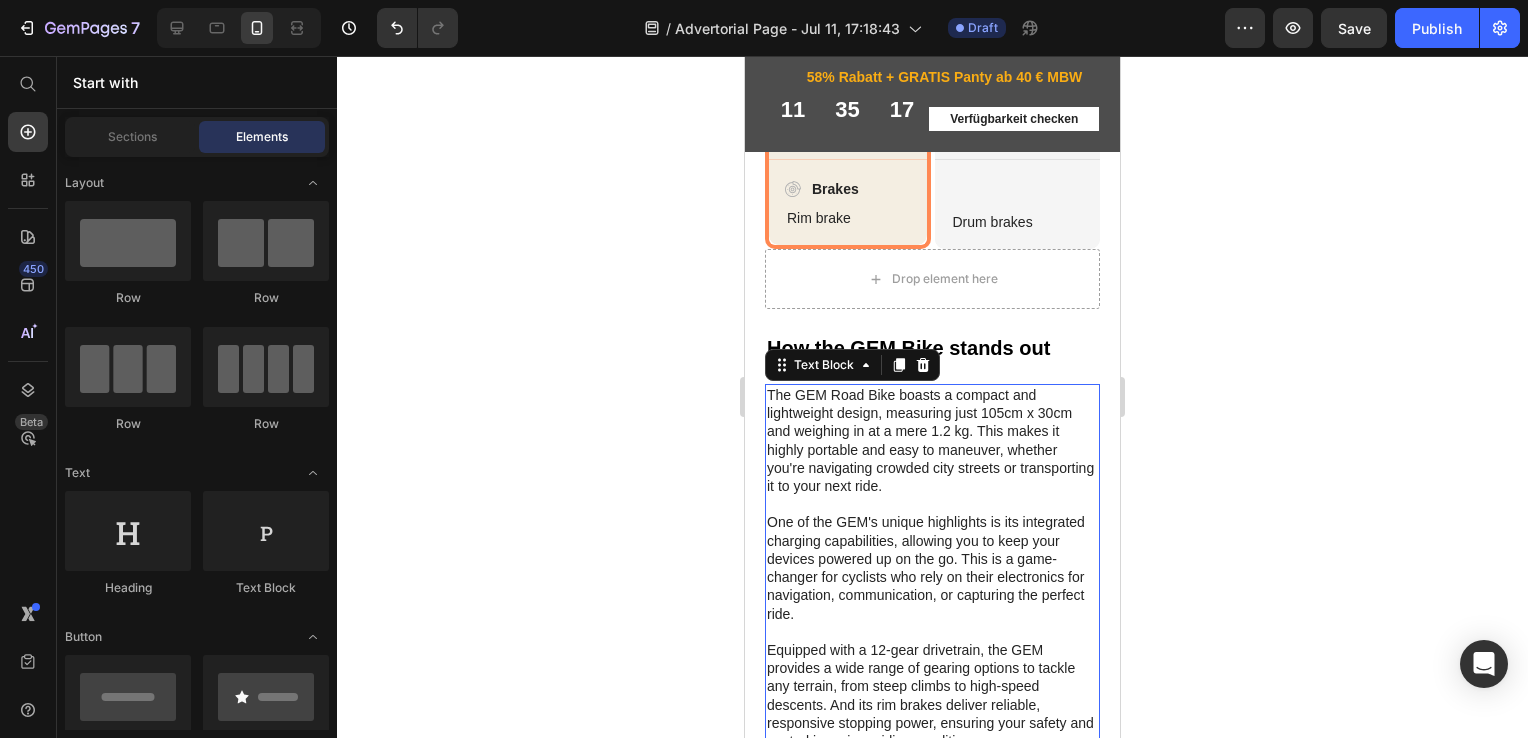 scroll, scrollTop: 0, scrollLeft: 0, axis: both 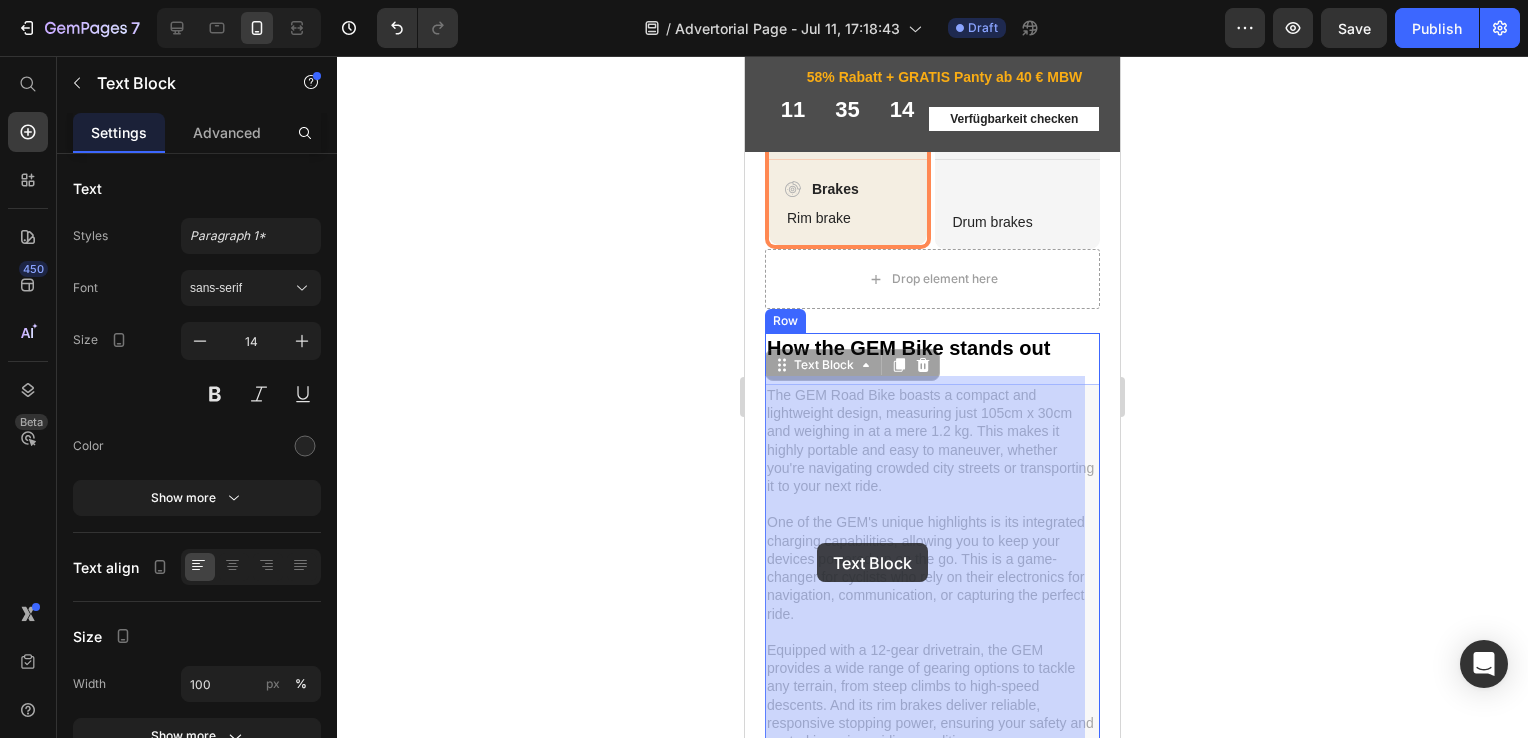 drag, startPoint x: 770, startPoint y: 386, endPoint x: 817, endPoint y: 543, distance: 163.88411 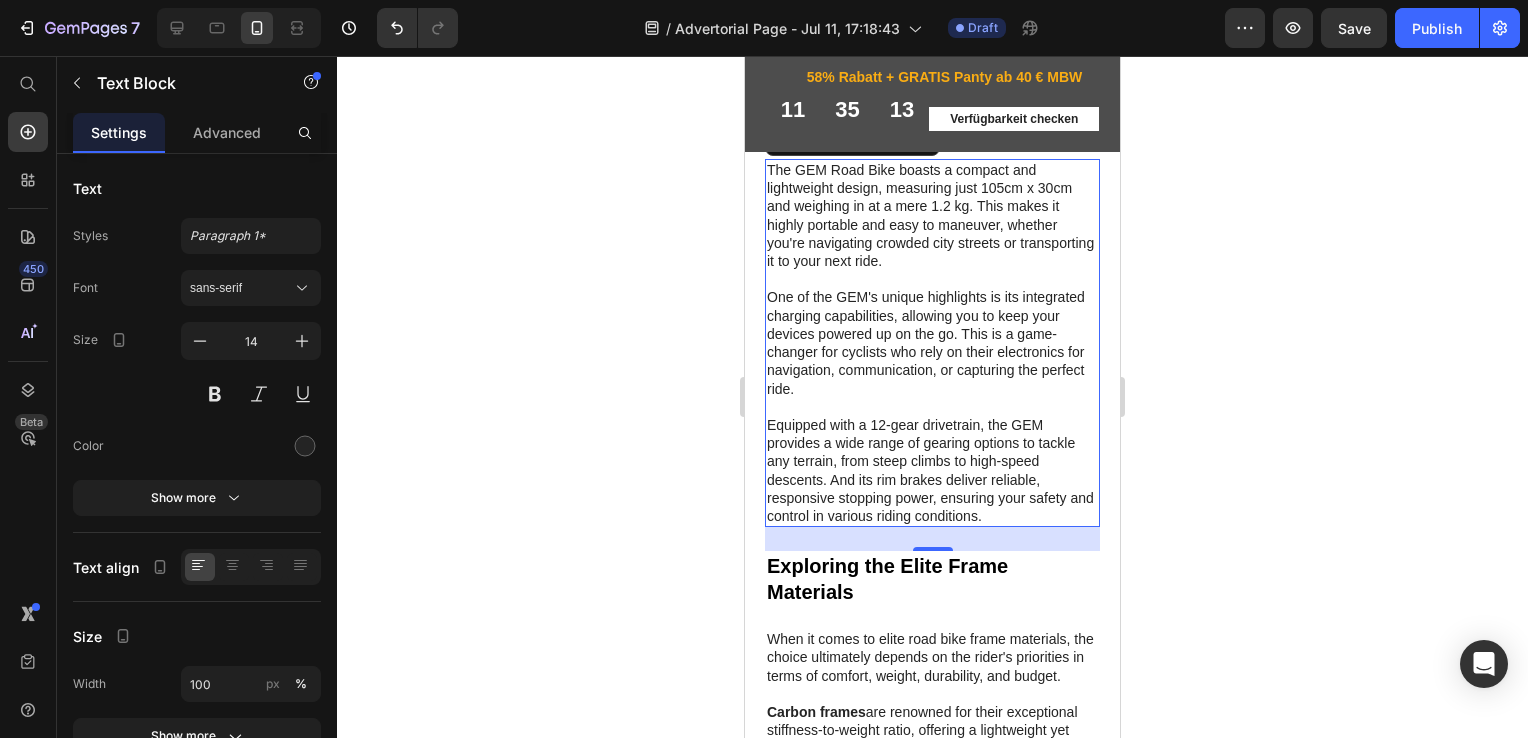 scroll, scrollTop: 5421, scrollLeft: 0, axis: vertical 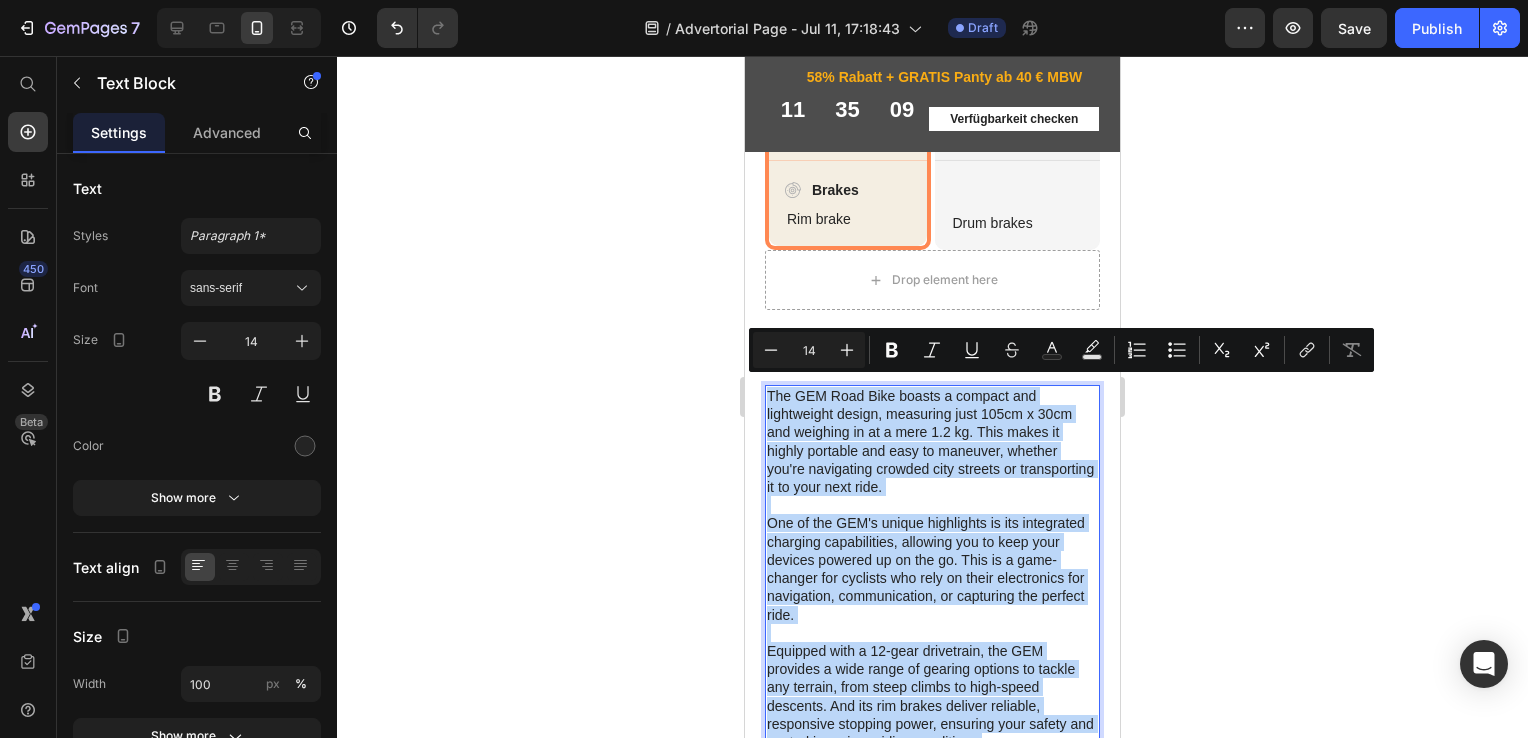 drag, startPoint x: 1010, startPoint y: 488, endPoint x: 1481, endPoint y: 438, distance: 473.64648 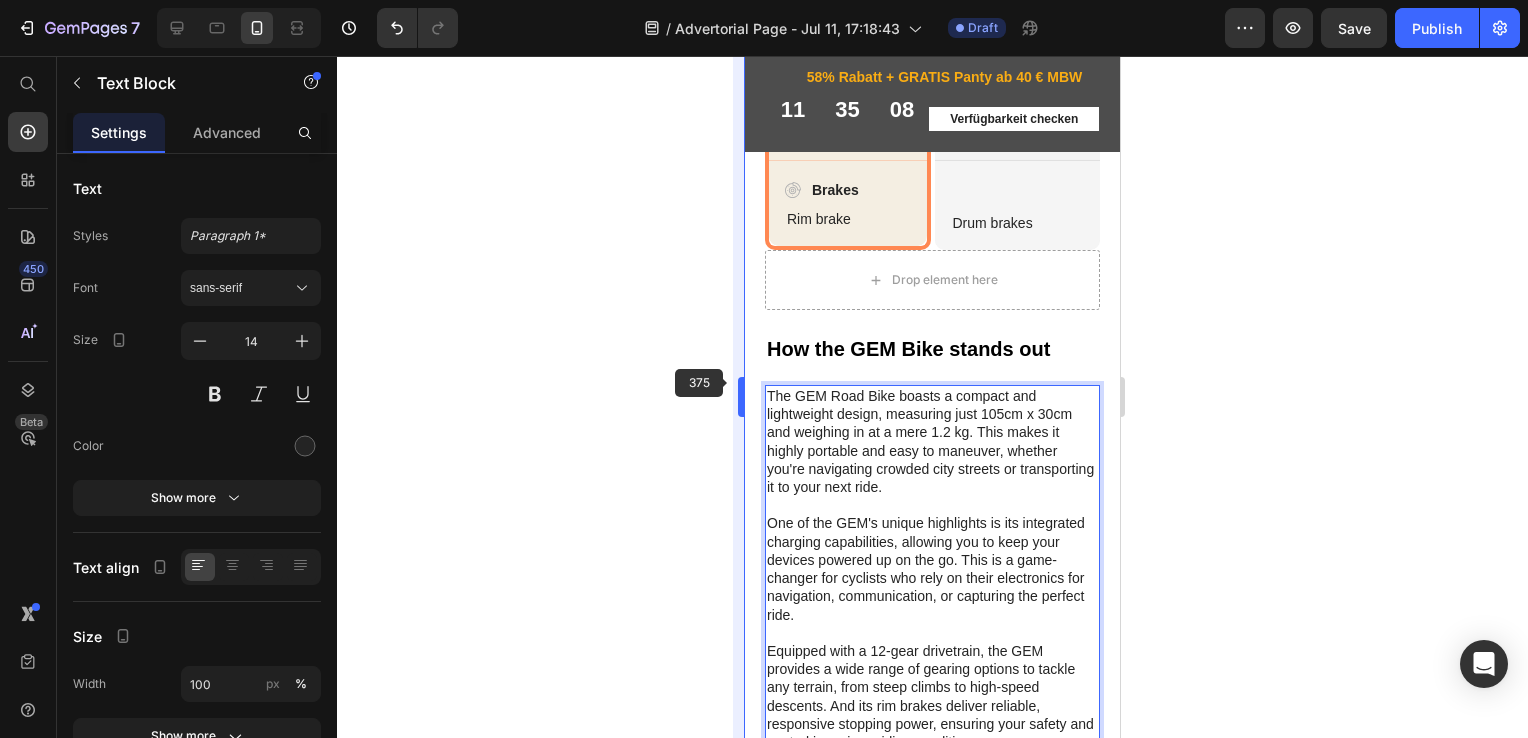 scroll, scrollTop: 5237, scrollLeft: 0, axis: vertical 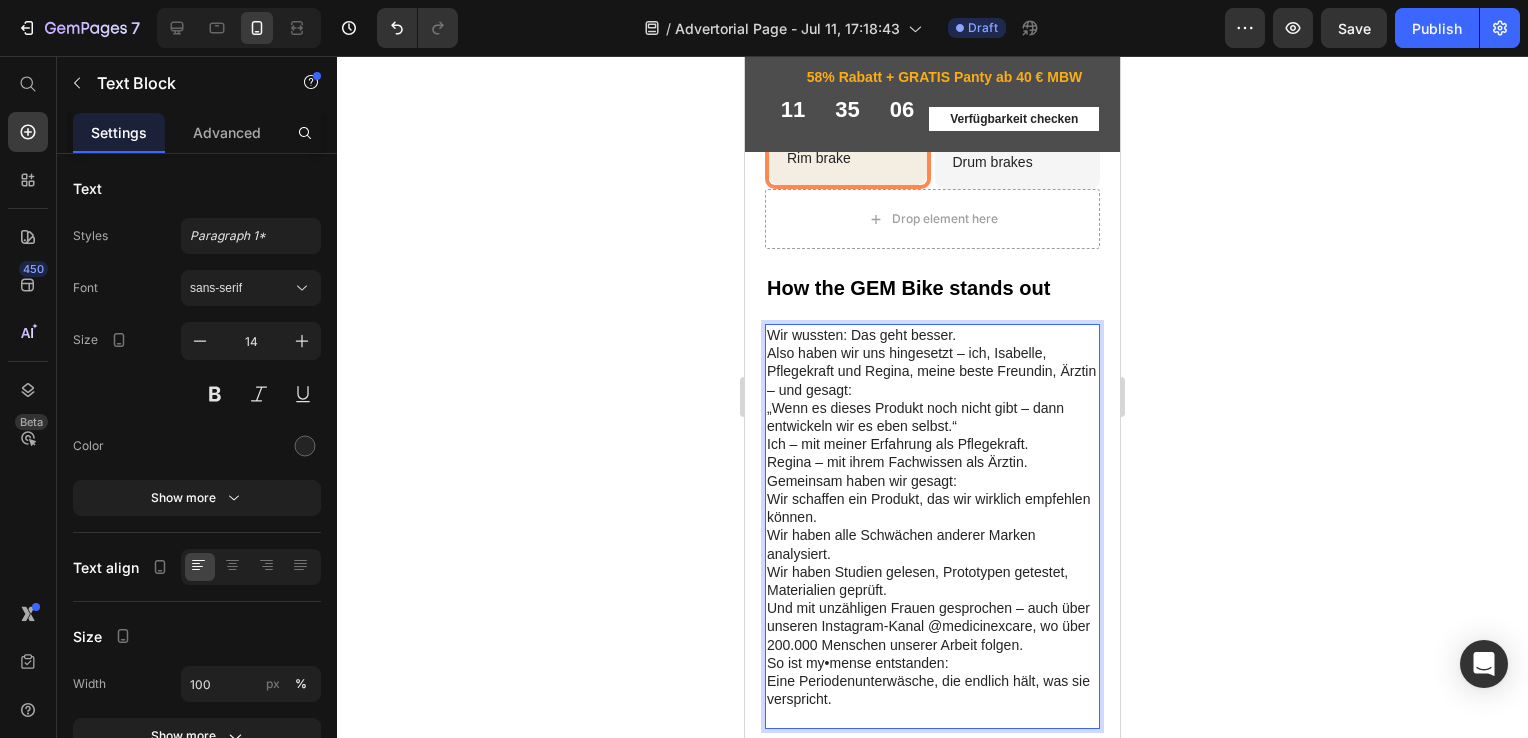 click on "Wir wussten: Das geht besser. Also haben wir uns hingesetzt – ich, Isabelle, Pflegekraft und Regina, meine beste Freundin, Ärztin – und gesagt: „Wenn es dieses Produkt noch nicht gibt – dann entwickeln wir es eben selbst.“" at bounding box center (932, 380) 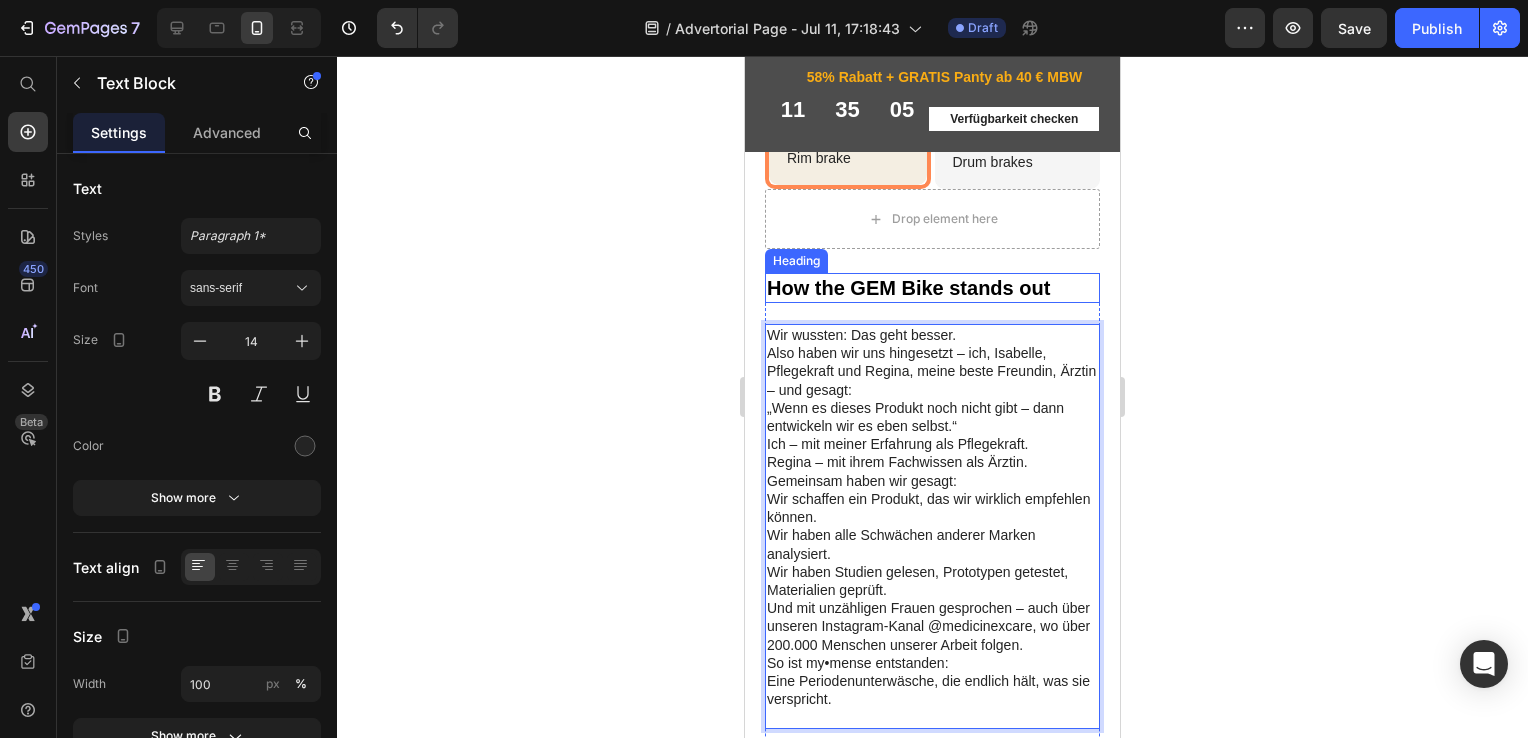 click on "How the GEM Bike stands out" at bounding box center (932, 288) 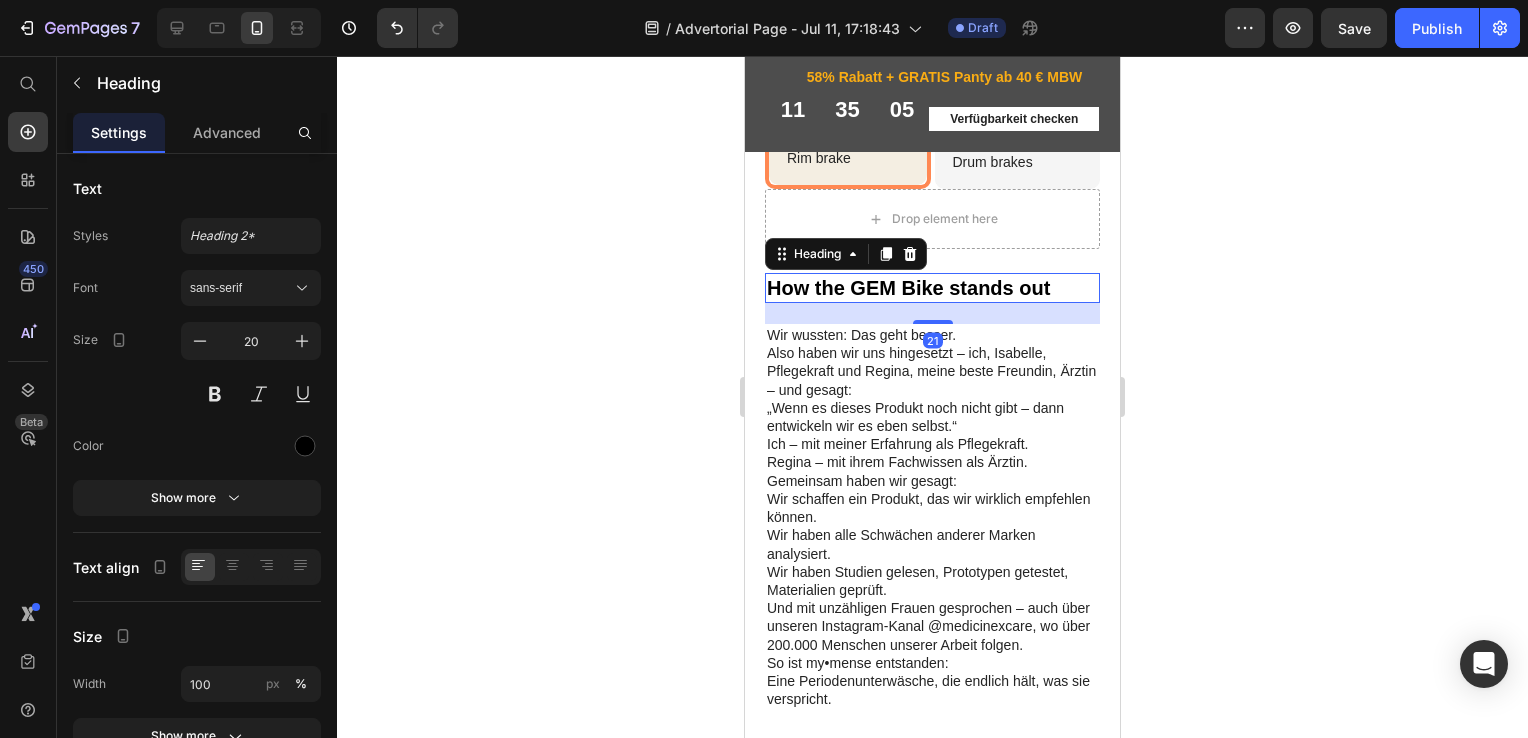 click on "How the GEM Bike stands out" at bounding box center [932, 288] 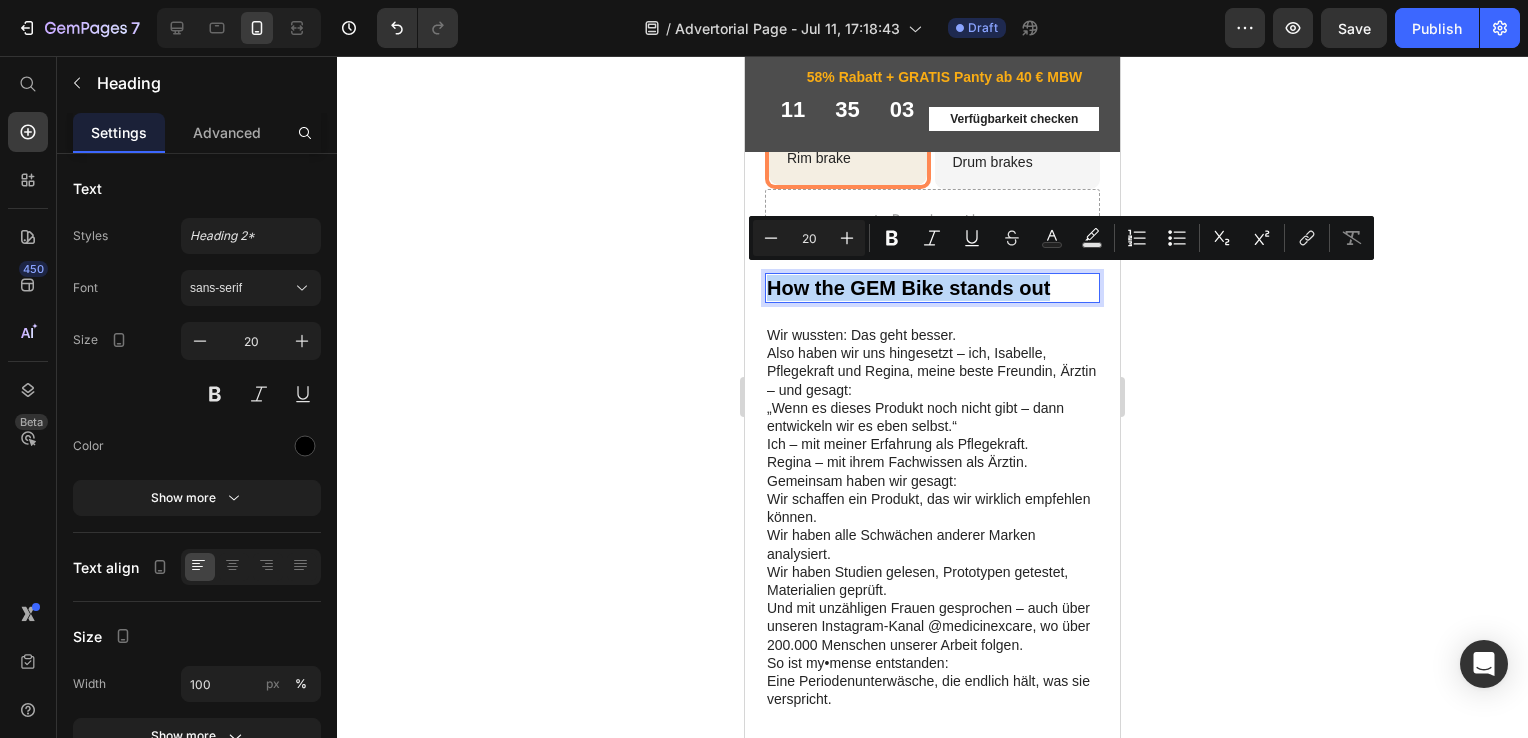 drag, startPoint x: 1064, startPoint y: 272, endPoint x: 769, endPoint y: 274, distance: 295.00677 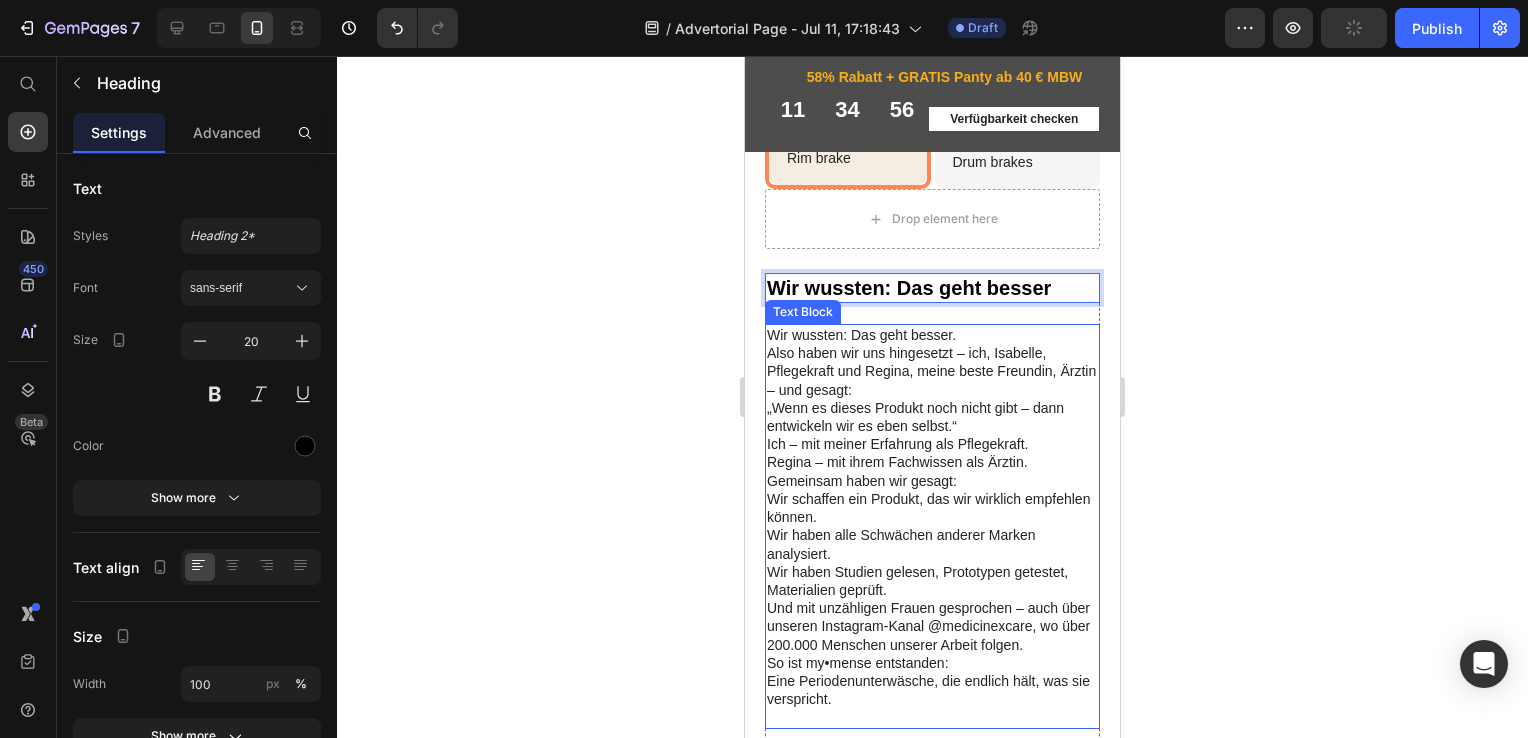 click on "Wir wussten: Das geht besser. Also haben wir uns hingesetzt – ich, Isabelle, Pflegekraft und Regina, meine beste Freundin, Ärztin – und gesagt: „Wenn es dieses Produkt noch nicht gibt – dann entwickeln wir es eben selbst.“" at bounding box center (932, 380) 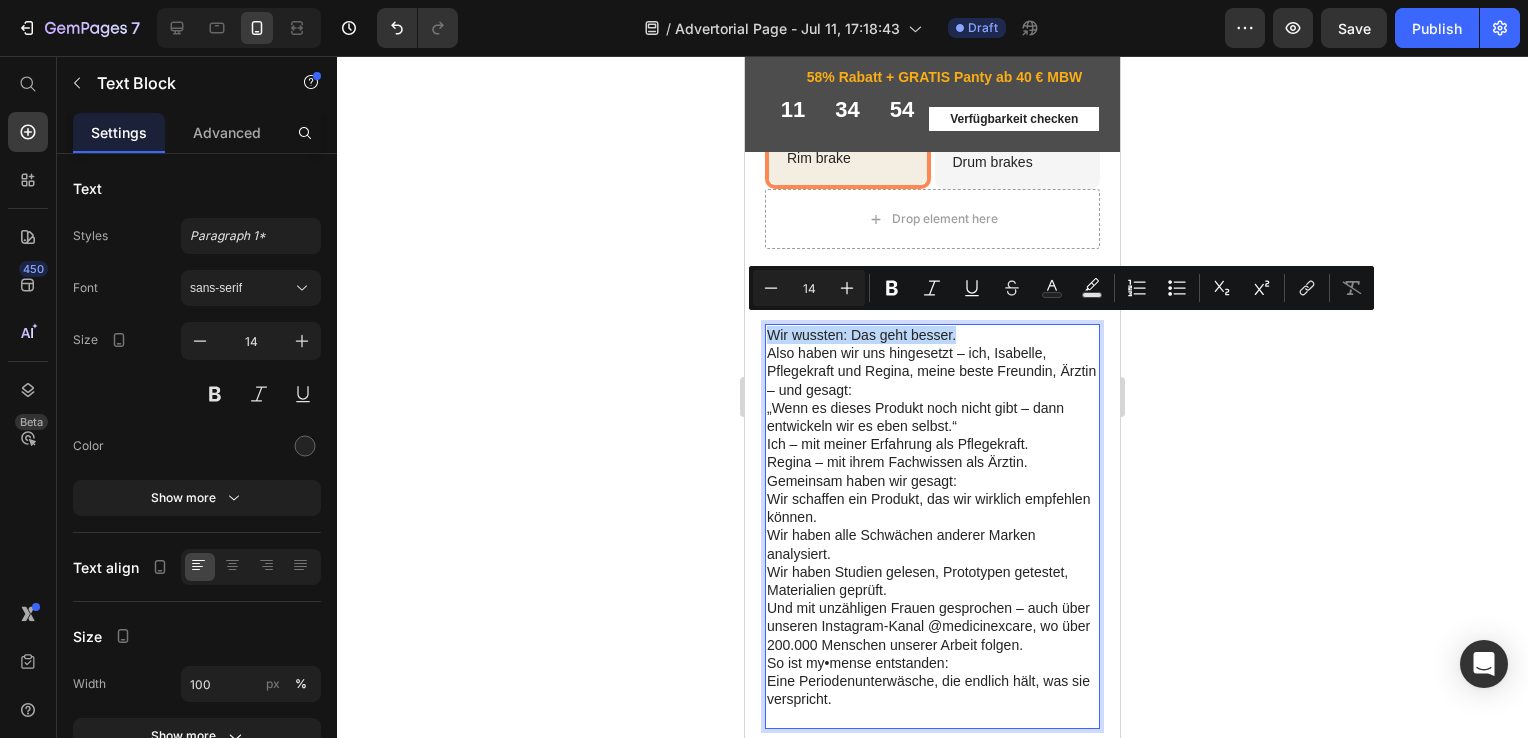 drag, startPoint x: 962, startPoint y: 324, endPoint x: 772, endPoint y: 319, distance: 190.06578 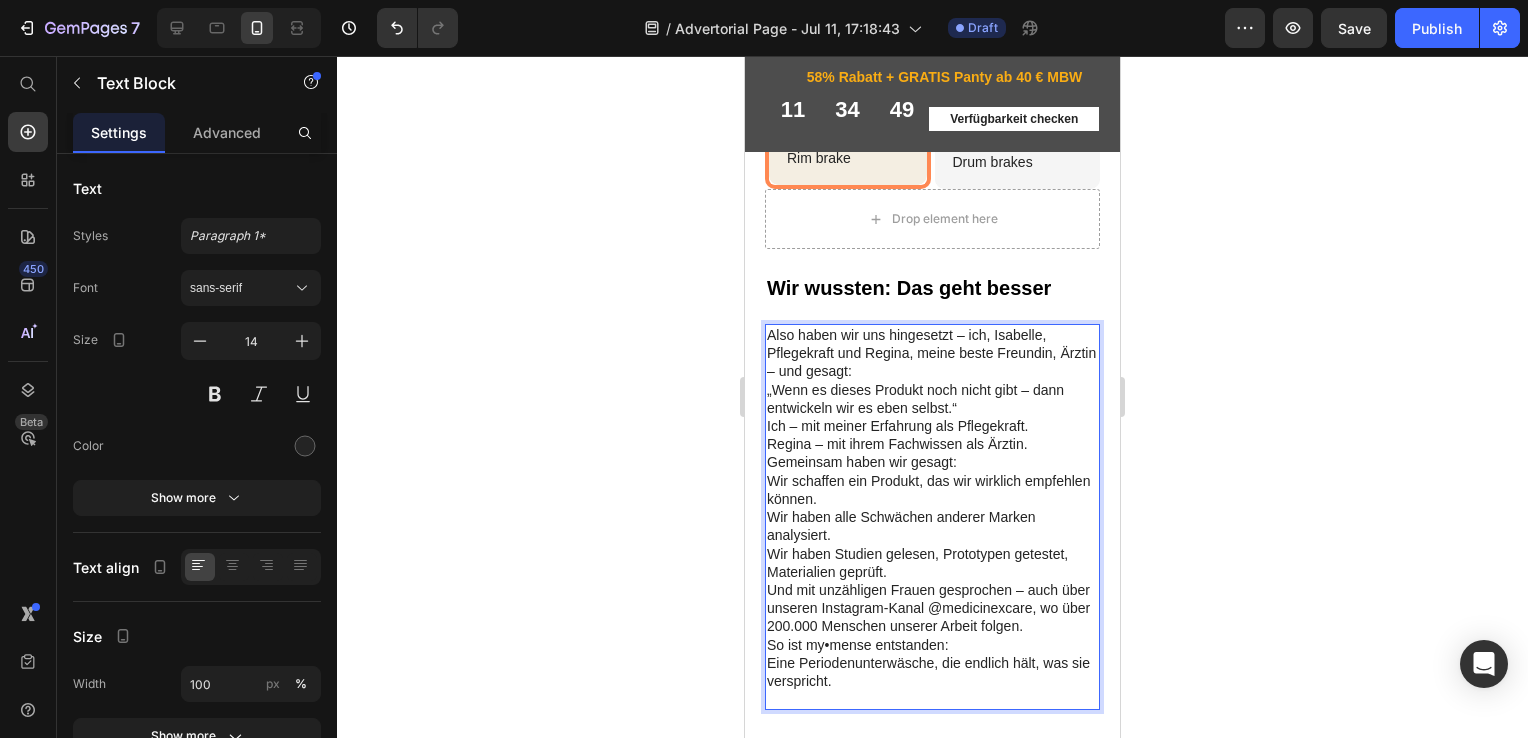 click on "Also haben wir uns hingesetzt – ich, Isabelle, Pflegekraft und Regina, meine beste Freundin, Ärztin – und gesagt: „Wenn es dieses Produkt noch nicht gibt – dann entwickeln wir es eben selbst.“" at bounding box center (932, 371) 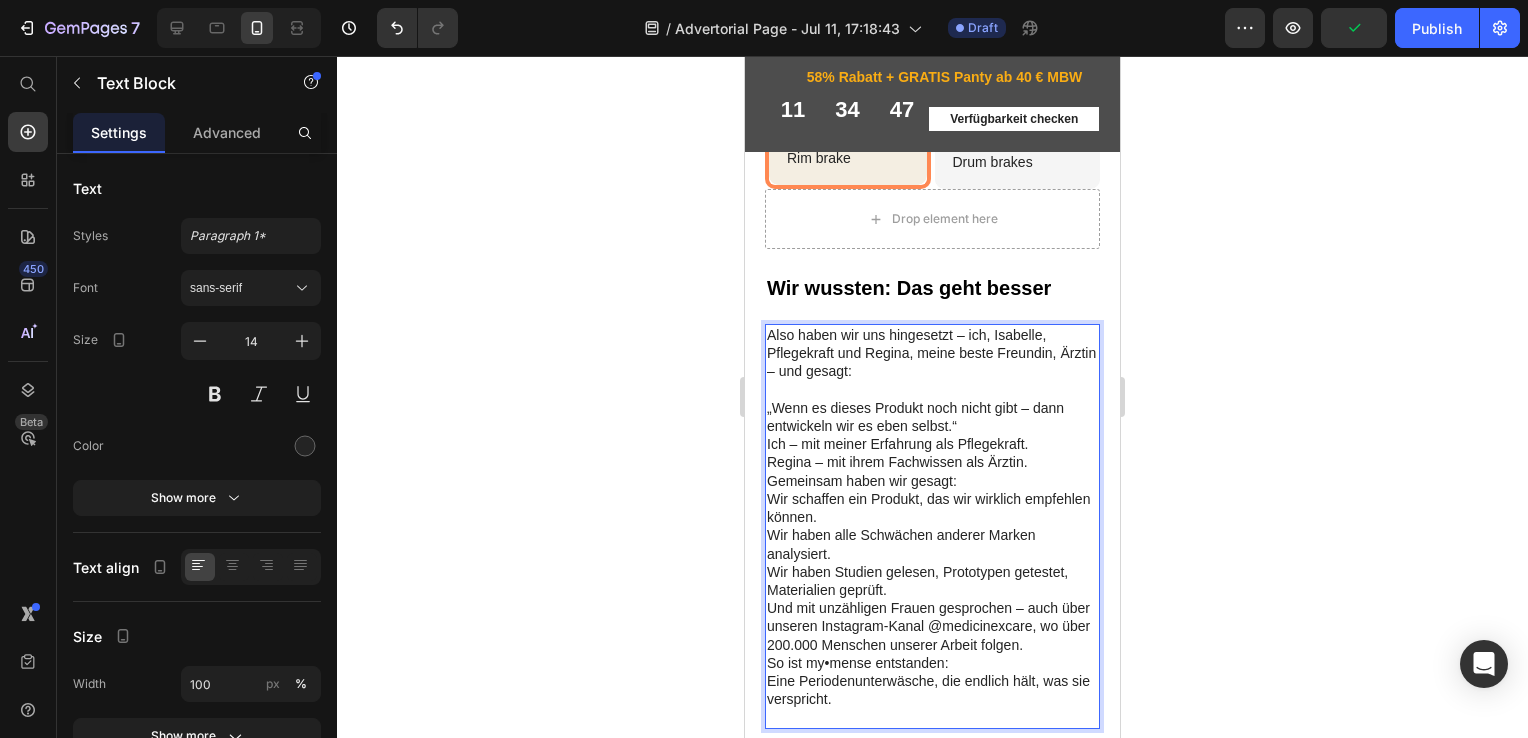 click on "Also haben wir uns hingesetzt – ich, Isabelle, Pflegekraft und Regina, meine beste Freundin, Ärztin – und gesagt: ⁠⁠⁠⁠⁠⁠⁠ „Wenn es dieses Produkt noch nicht gibt – dann entwickeln wir es eben selbst.“" at bounding box center [932, 380] 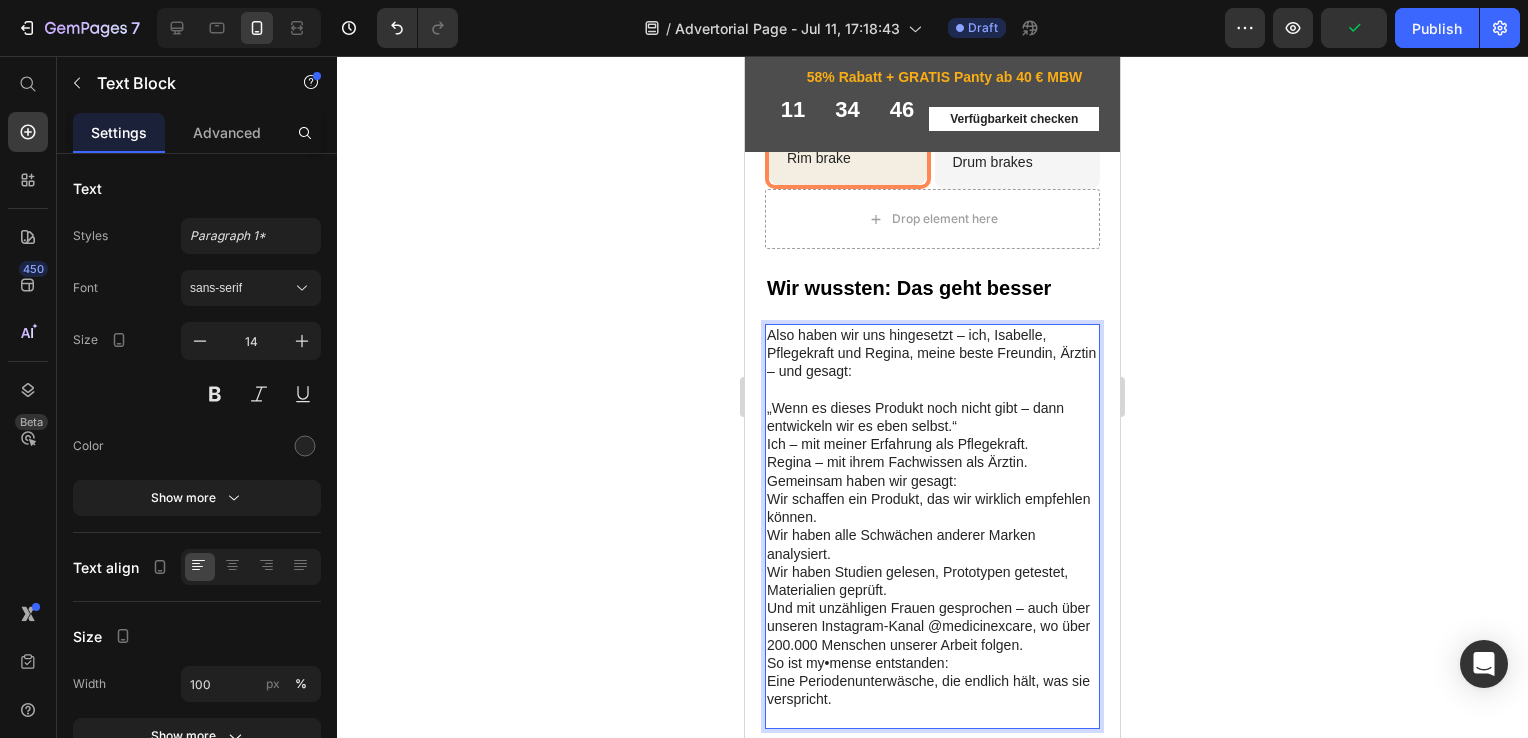 click on "Also haben wir uns hingesetzt – ich, Isabelle, Pflegekraft und Regina, meine beste Freundin, Ärztin – und gesagt: „Wenn es dieses Produkt noch nicht gibt – dann entwickeln wir es eben selbst.“" at bounding box center [932, 380] 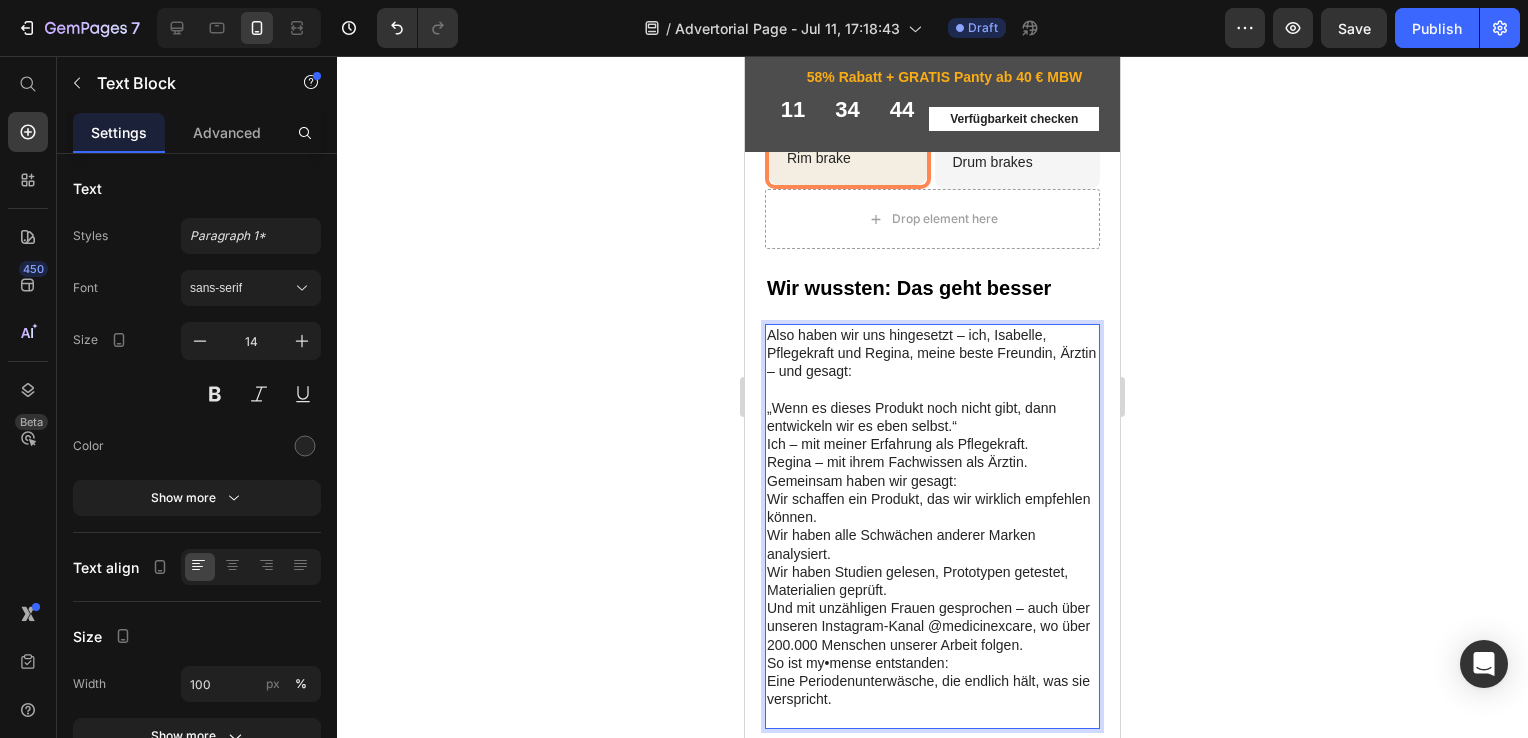 click on "Also haben wir uns hingesetzt – ich, Isabelle, Pflegekraft und Regina, meine beste Freundin, Ärztin – und gesagt: „Wenn es dieses Produkt noch nicht gibt, dann entwickeln wir es eben selbst.“" at bounding box center [932, 380] 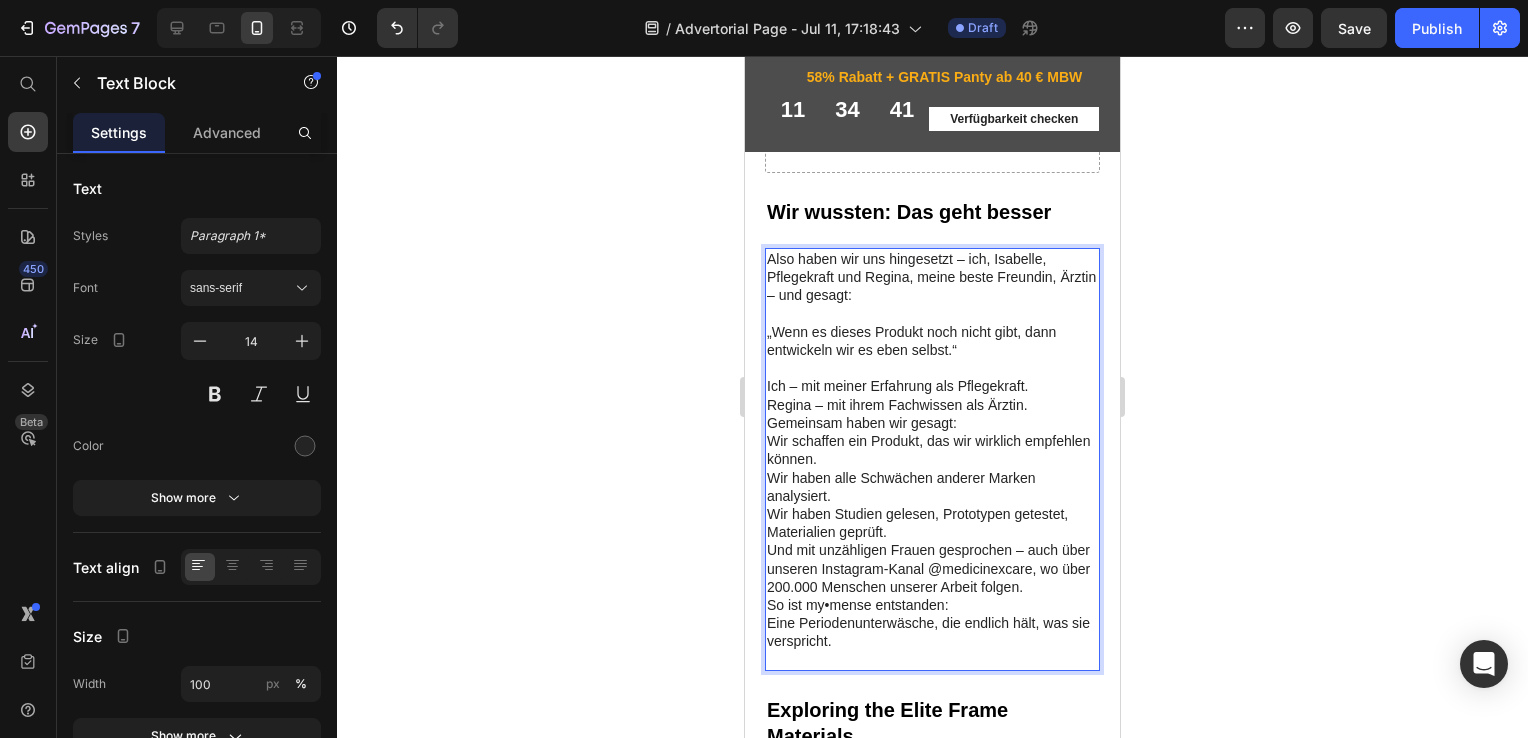 scroll, scrollTop: 5324, scrollLeft: 0, axis: vertical 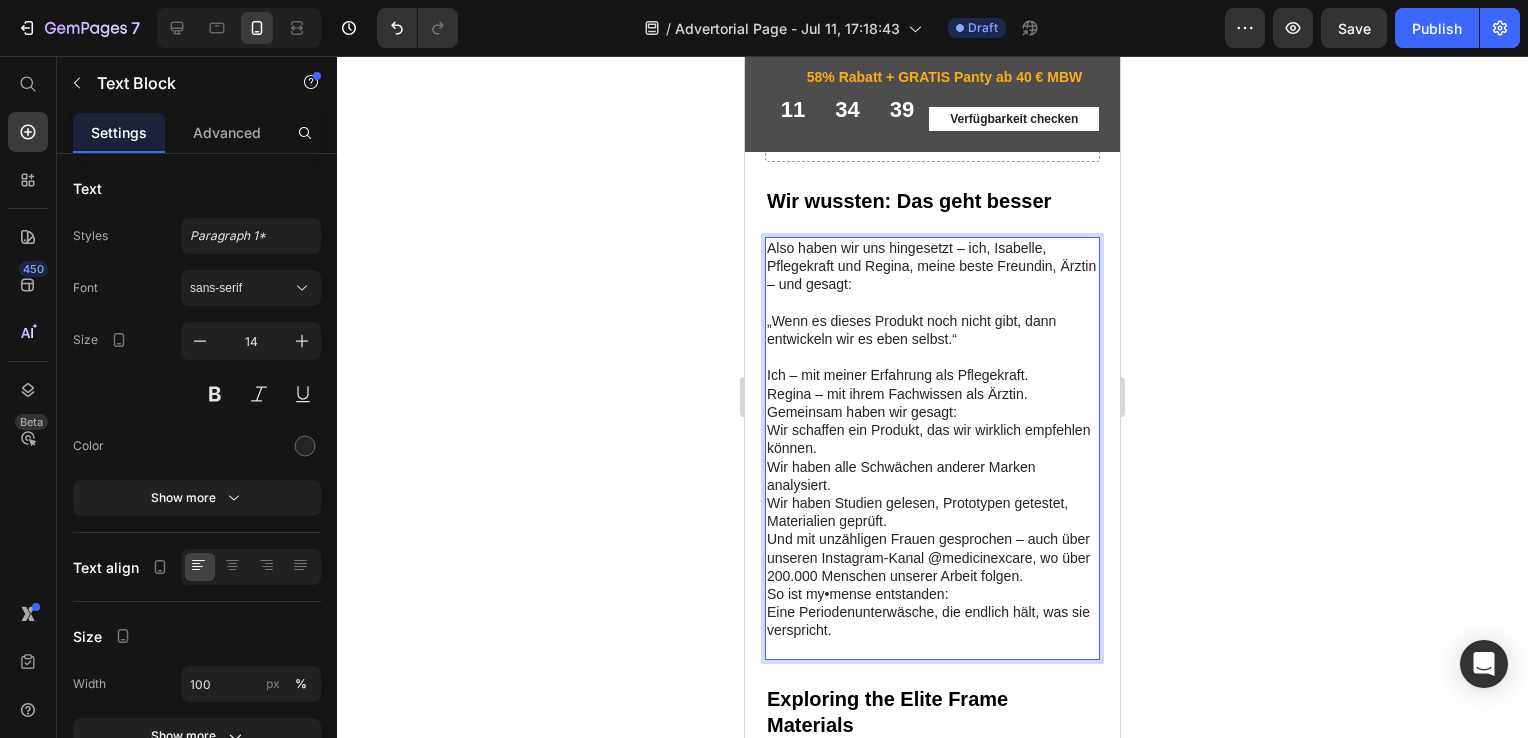 click on "Ich – mit meiner Erfahrung als Pflegekraft. Regina – mit ihrem Fachwissen als Ärztin." at bounding box center (932, 384) 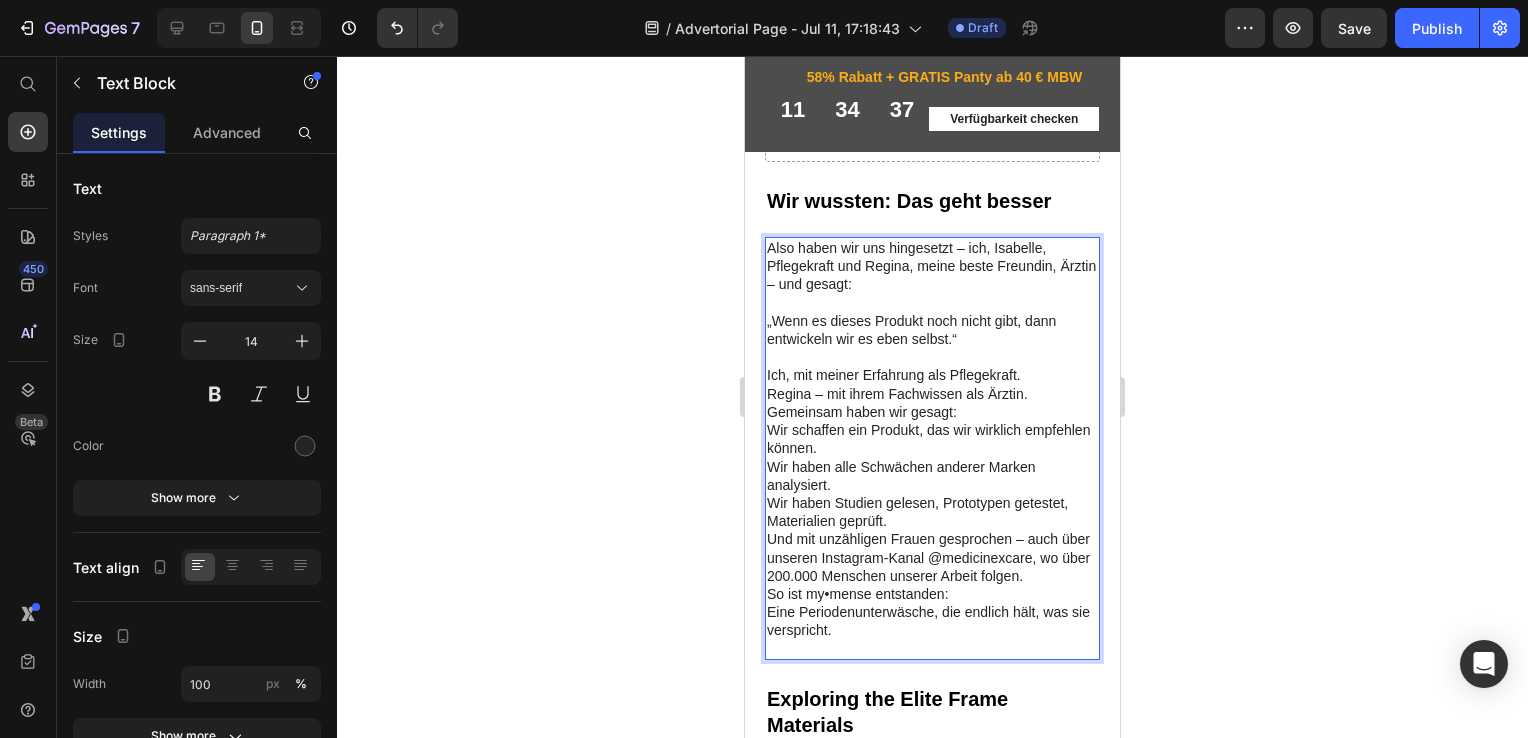 click on "Ich, mit meiner Erfahrung als Pflegekraft. Regina – mit ihrem Fachwissen als Ärztin." at bounding box center [932, 384] 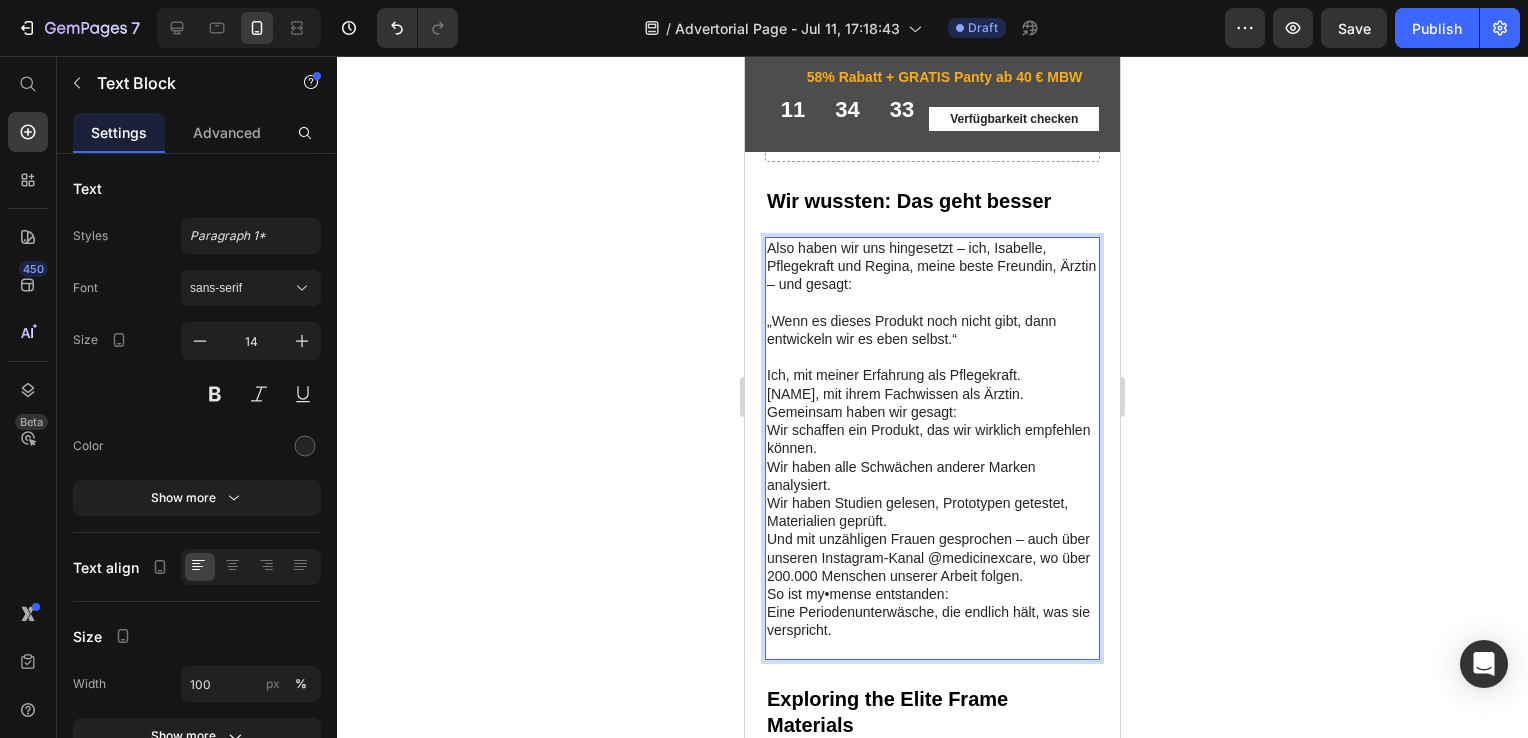 click on "Gemeinsam haben wir gesagt: Wir schaffen ein Produkt, das wir wirklich empfehlen können. Wir haben alle Schwächen anderer Marken analysiert. Wir haben Studien gelesen, Prototypen getestet, Materialien geprüft. Und mit unzähligen Frauen gesprochen – auch über unseren Instagram-Kanal @medicinexcare, wo über 200.000 Menschen unserer Arbeit folgen." at bounding box center [932, 494] 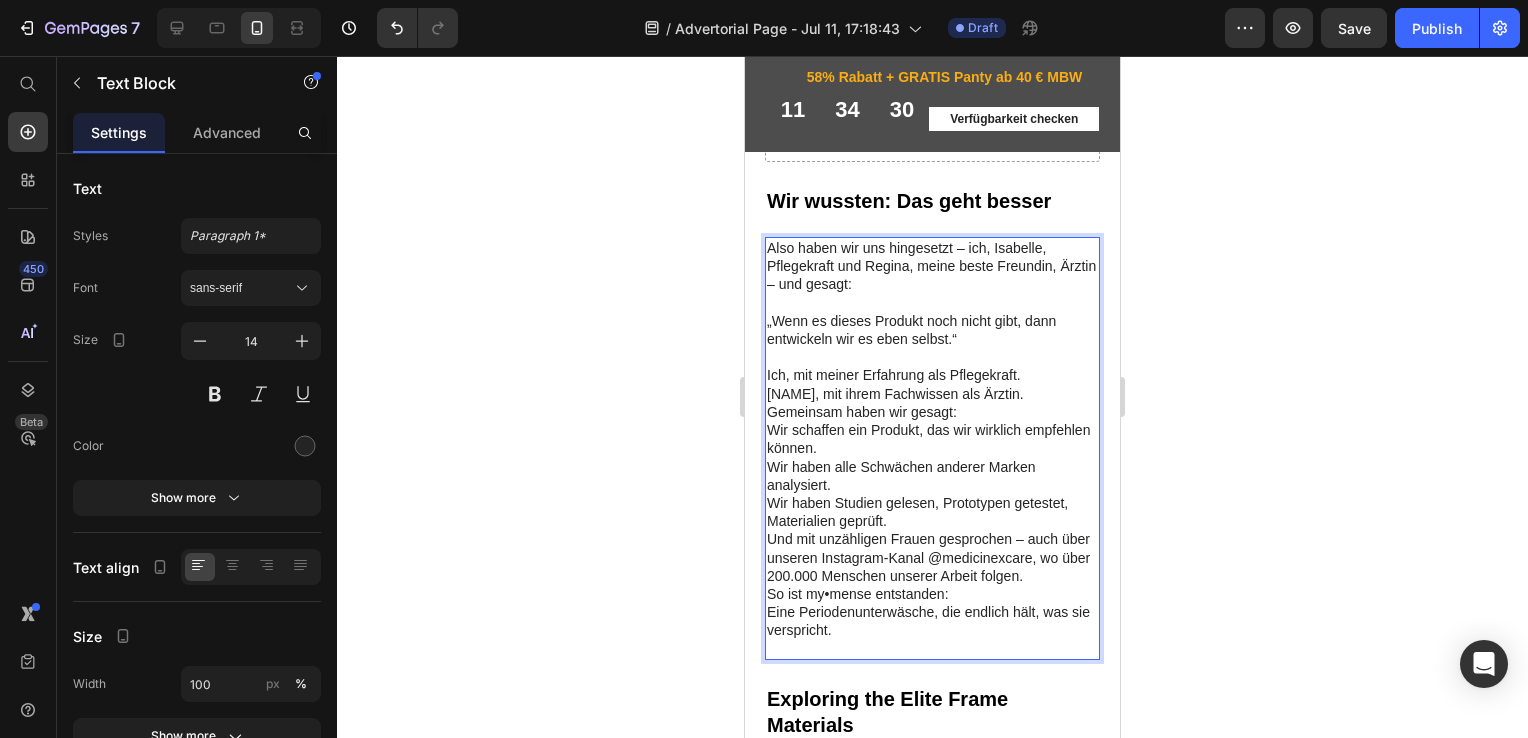 click on "Ich, mit meiner Erfahrung als Pflegekraft. Regina, mit ihrem Fachwissen als Ärztin." at bounding box center (932, 384) 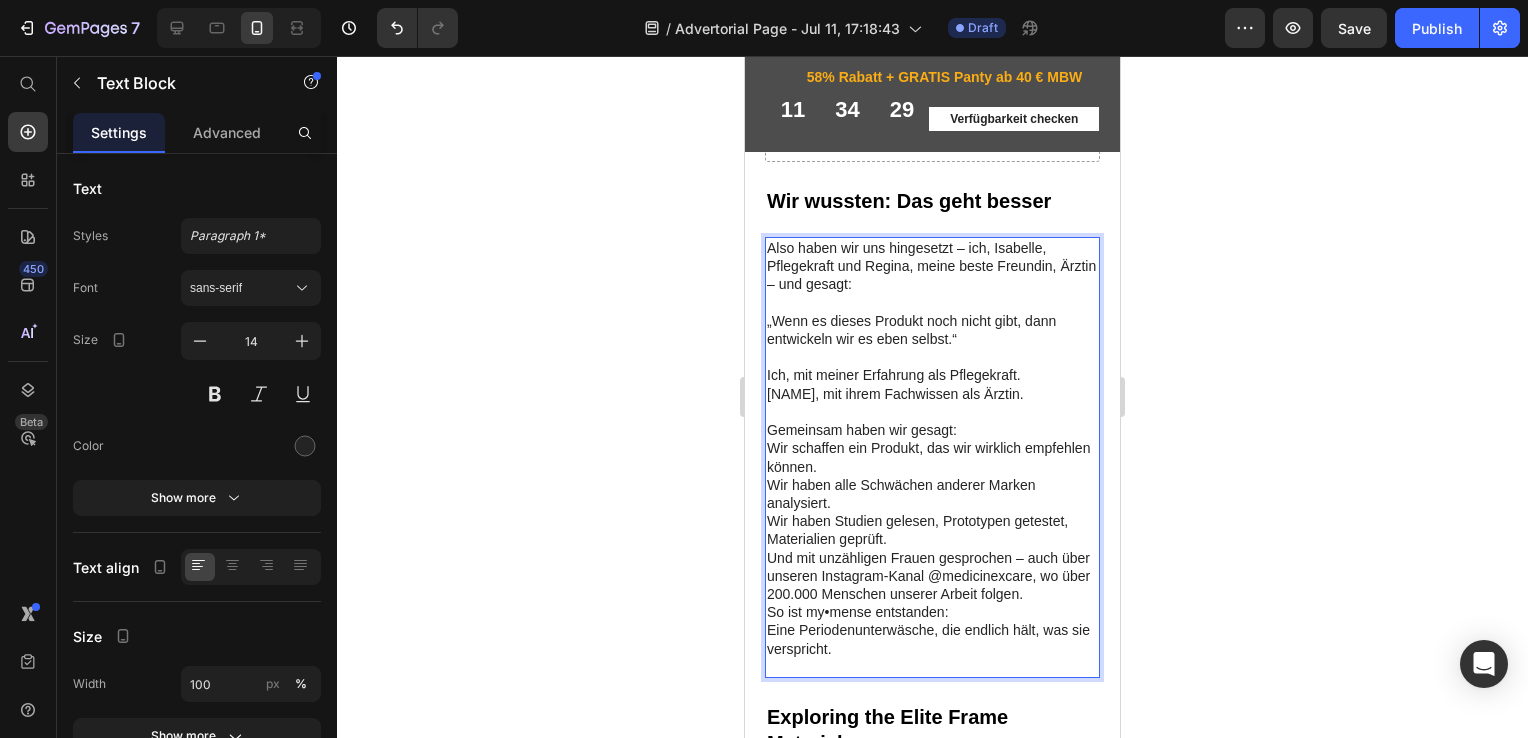 click on "Gemeinsam haben wir gesagt: Wir schaffen ein Produkt, das wir wirklich empfehlen können. Wir haben alle Schwächen anderer Marken analysiert. Wir haben Studien gelesen, Prototypen getestet, Materialien geprüft. Und mit unzähligen Frauen gesprochen – auch über unseren Instagram-Kanal @medicinexcare, wo über 200.000 Menschen unserer Arbeit folgen." at bounding box center (932, 512) 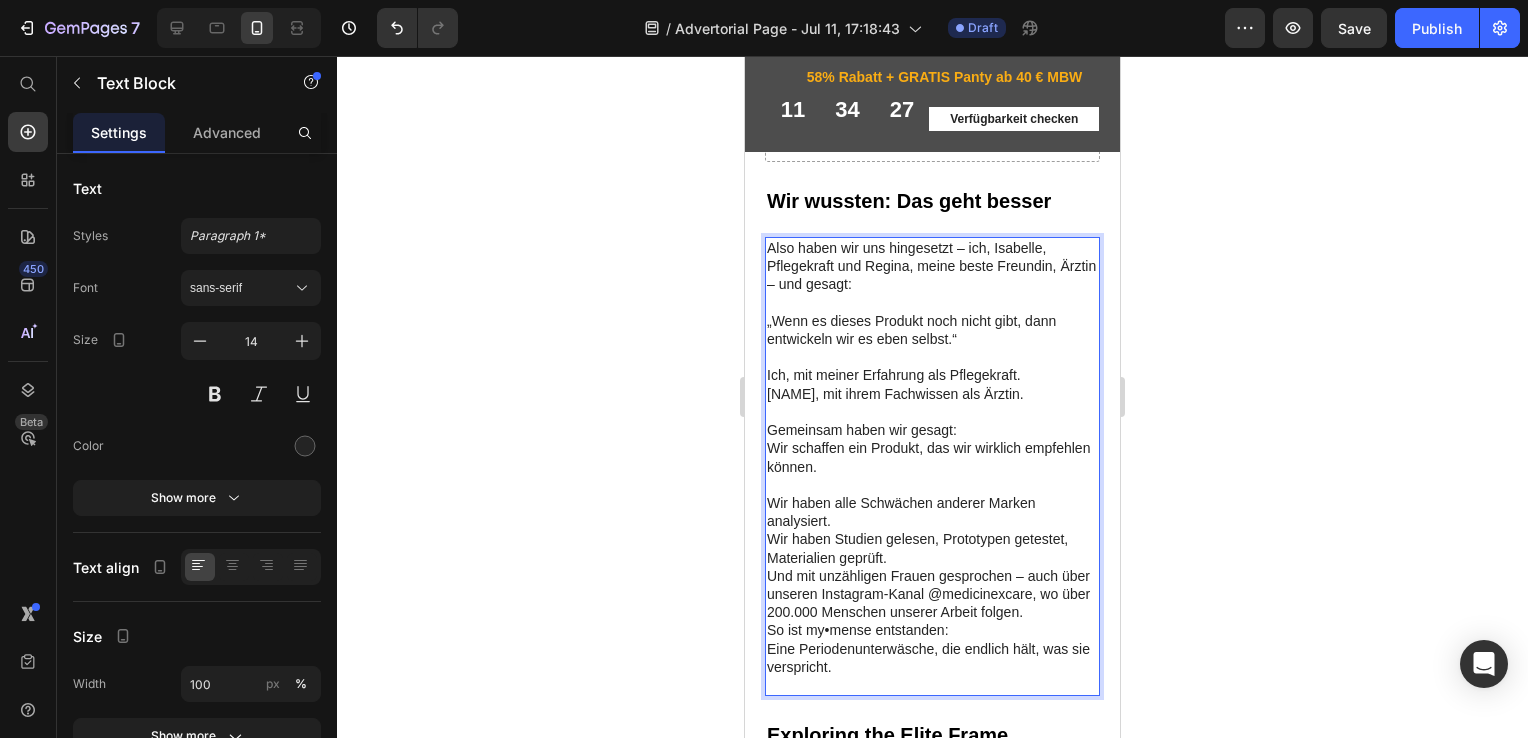 click on "Gemeinsam haben wir gesagt: Wir schaffen ein Produkt, das wir wirklich empfehlen können. ⁠⁠⁠⁠⁠⁠⁠ Wir haben alle Schwächen anderer Marken analysiert. Wir haben Studien gelesen, Prototypen getestet, Materialien geprüft. Und mit unzähligen Frauen gesprochen – auch über unseren Instagram-Kanal @medicinexcare, wo über 200.000 Menschen unserer Arbeit folgen." at bounding box center [932, 521] 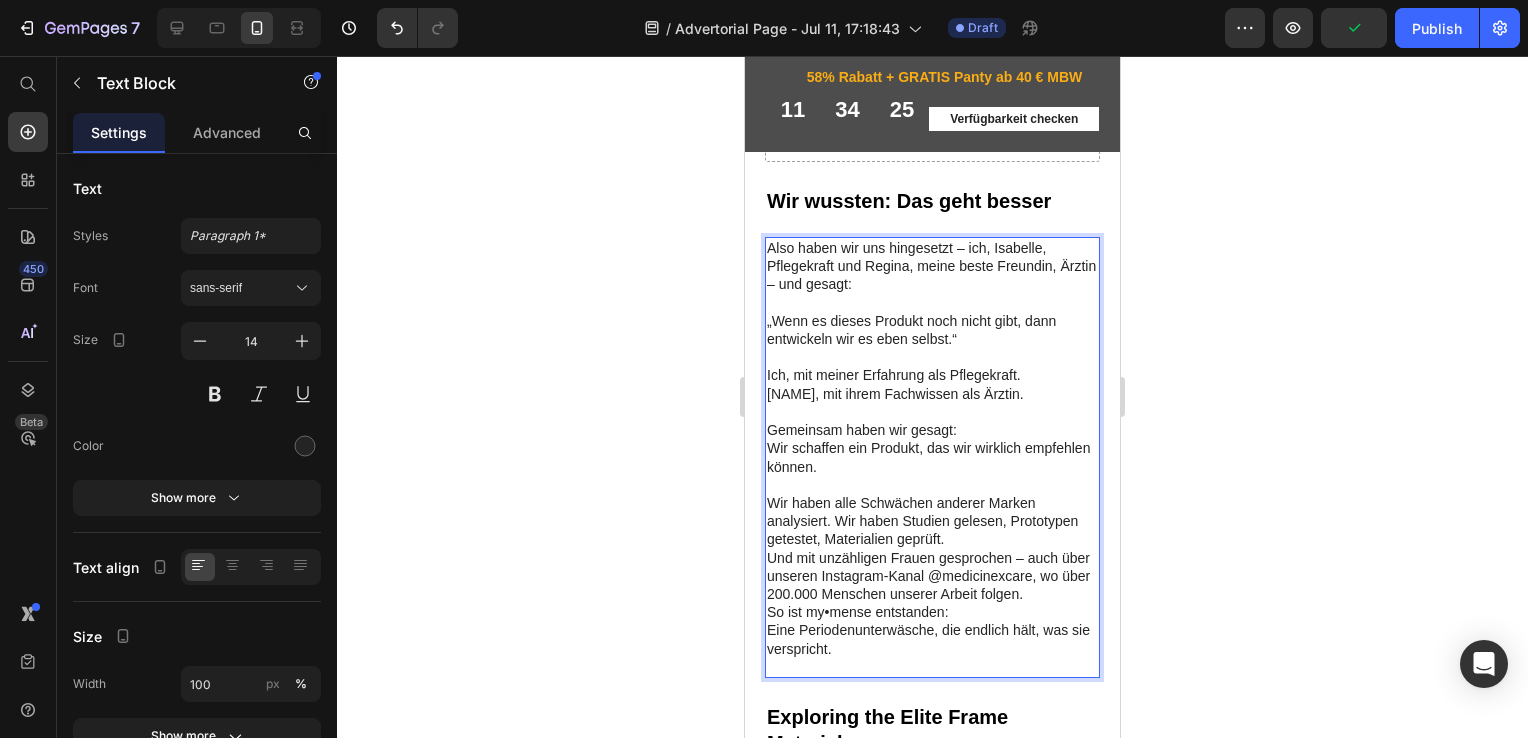 click on "Gemeinsam haben wir gesagt: Wir schaffen ein Produkt, das wir wirklich empfehlen können. Wir haben alle Schwächen anderer Marken analysiert. Wir haben Studien gelesen, Prototypen getestet, Materialien geprüft. Und mit unzähligen Frauen gesprochen – auch über unseren Instagram-Kanal @medicinexcare, wo über 200.000 Menschen unserer Arbeit folgen." at bounding box center (932, 512) 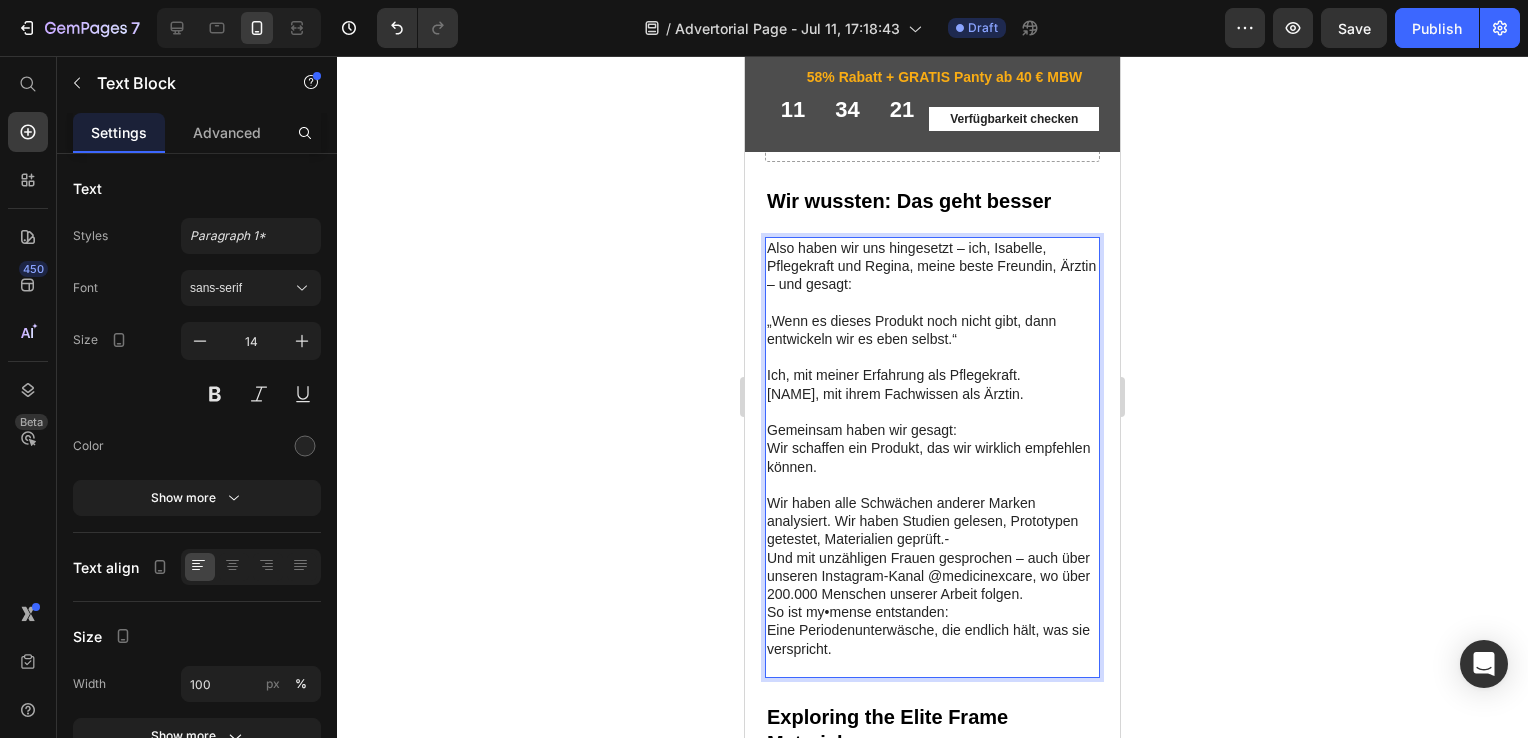 click on "Gemeinsam haben wir gesagt: Wir schaffen ein Produkt, das wir wirklich empfehlen können. Wir haben alle Schwächen anderer Marken analysiert. Wir haben Studien gelesen, Prototypen getestet, Materialien geprüft.- Und mit unzähligen Frauen gesprochen – auch über unseren Instagram-Kanal @medicinexcare, wo über 200.000 Menschen unserer Arbeit folgen." at bounding box center [932, 512] 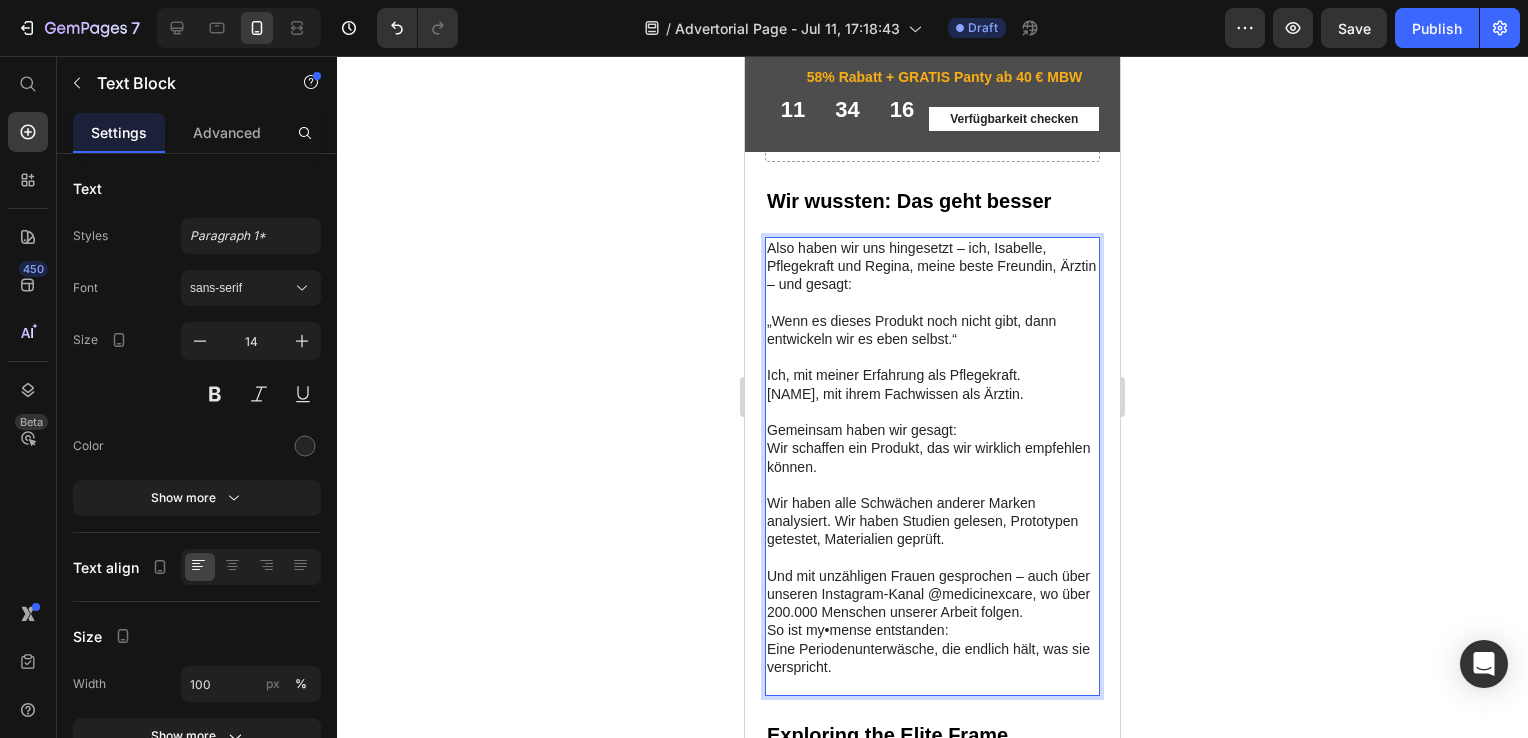click on "Gemeinsam haben wir gesagt: Wir schaffen ein Produkt, das wir wirklich empfehlen können. Wir haben alle Schwächen anderer Marken analysiert. Wir haben Studien gelesen, Prototypen getestet, Materialien geprüft. ⁠⁠⁠⁠⁠⁠⁠ Und mit unzähligen Frauen gesprochen – auch über unseren Instagram-Kanal @medicinexcare, wo über 200.000 Menschen unserer Arbeit folgen." at bounding box center (932, 521) 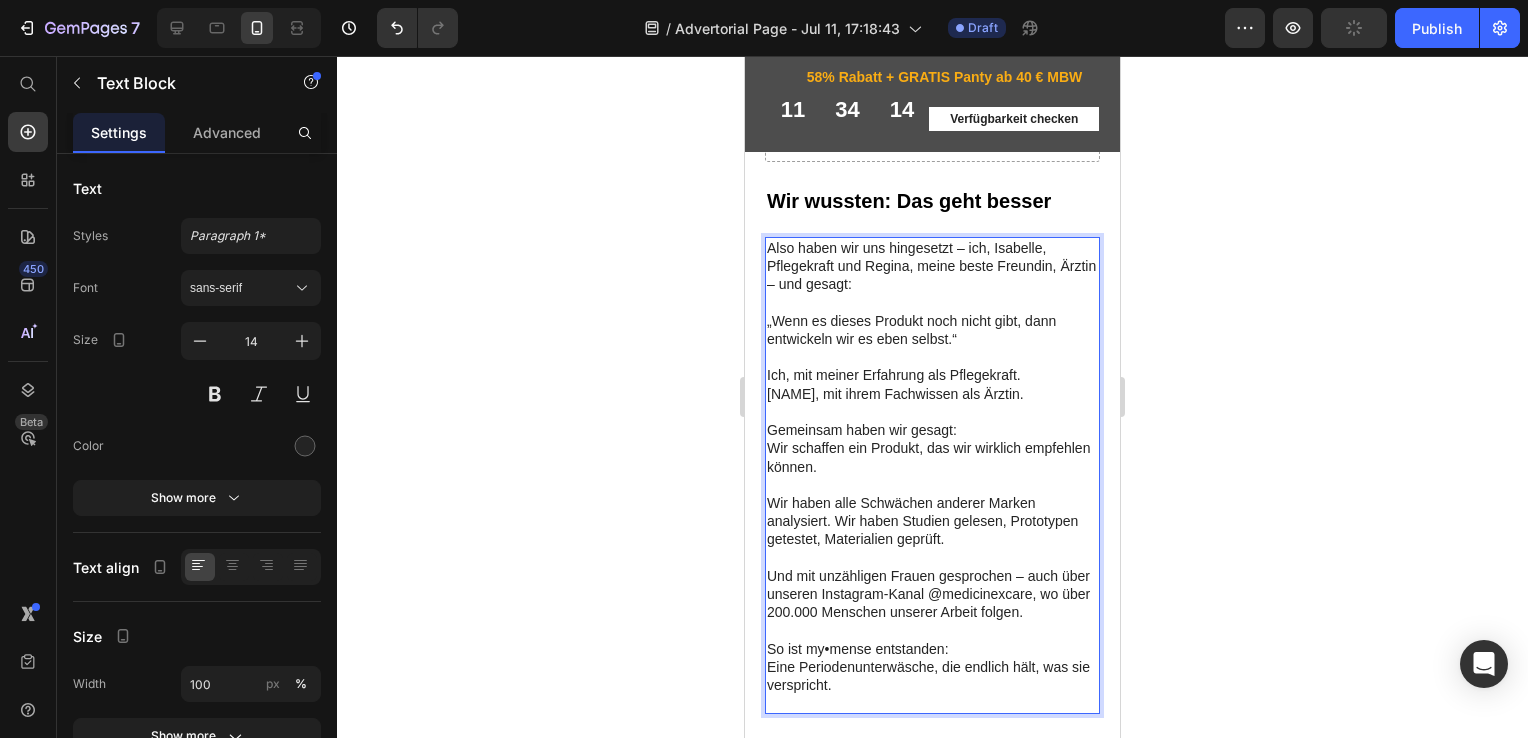 click on "So ist my•mense entstanden: Eine Periodenunterwäsche, die endlich hält, was sie verspricht." at bounding box center (932, 667) 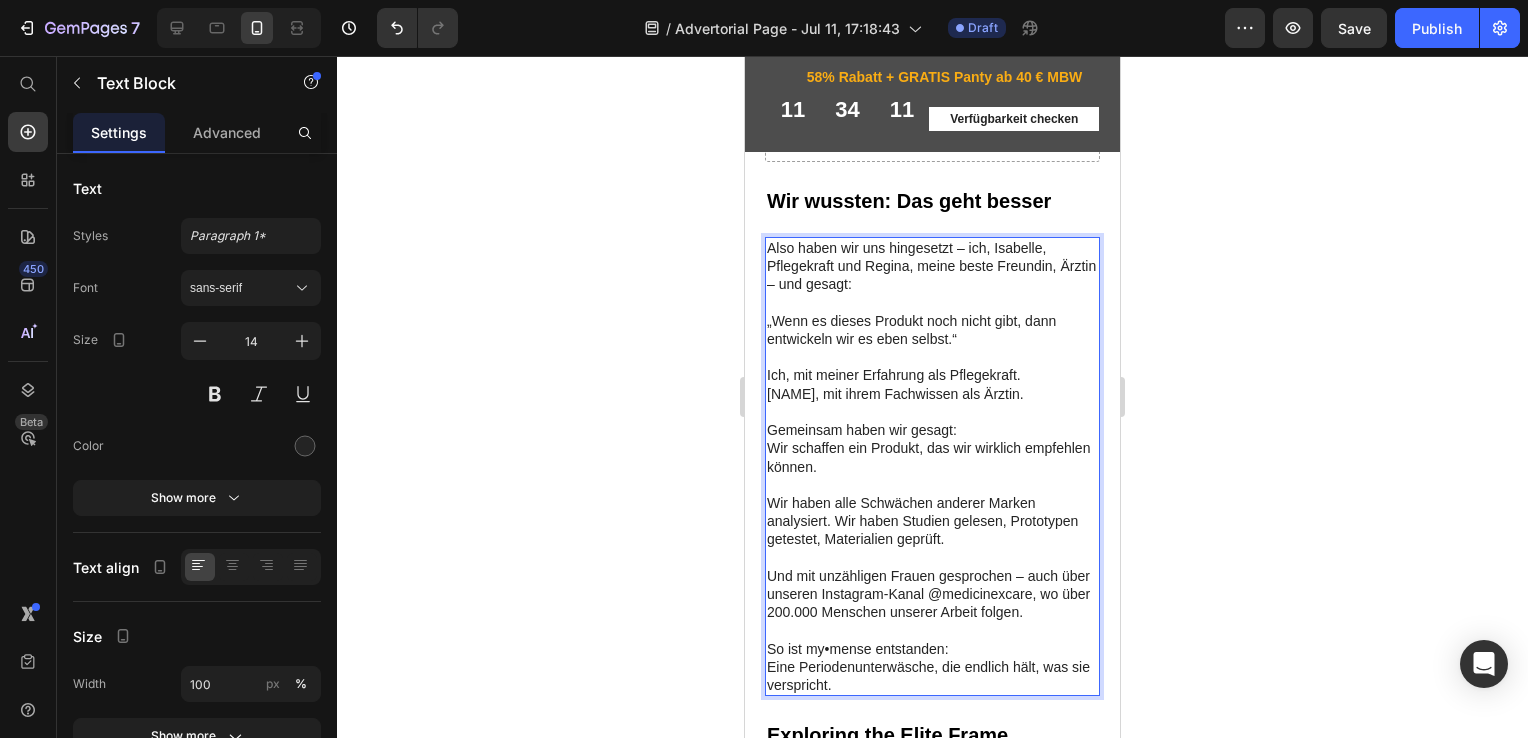 click on "So ist my•mense entstanden: Eine Periodenunterwäsche, die endlich hält, was sie verspricht." at bounding box center [932, 667] 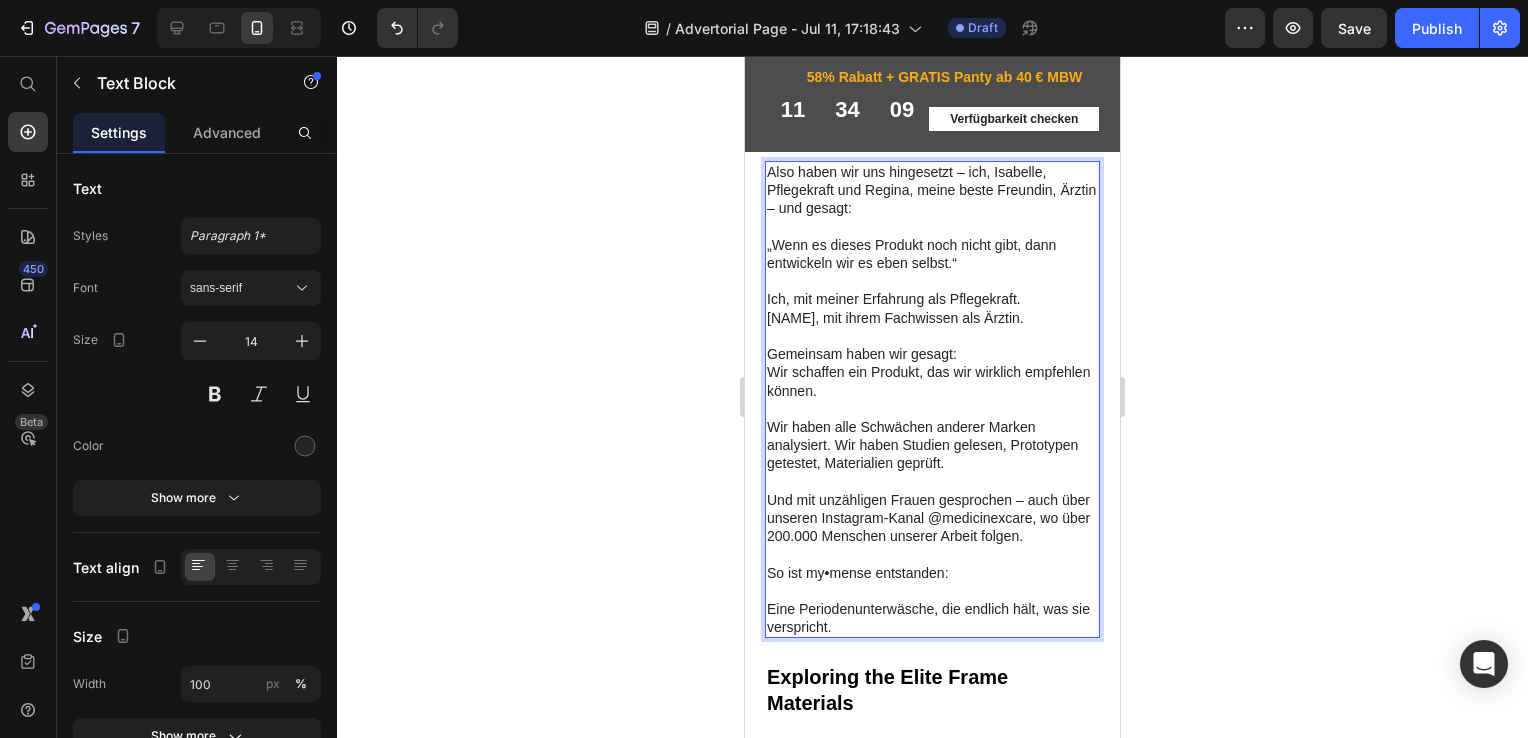 scroll, scrollTop: 5401, scrollLeft: 0, axis: vertical 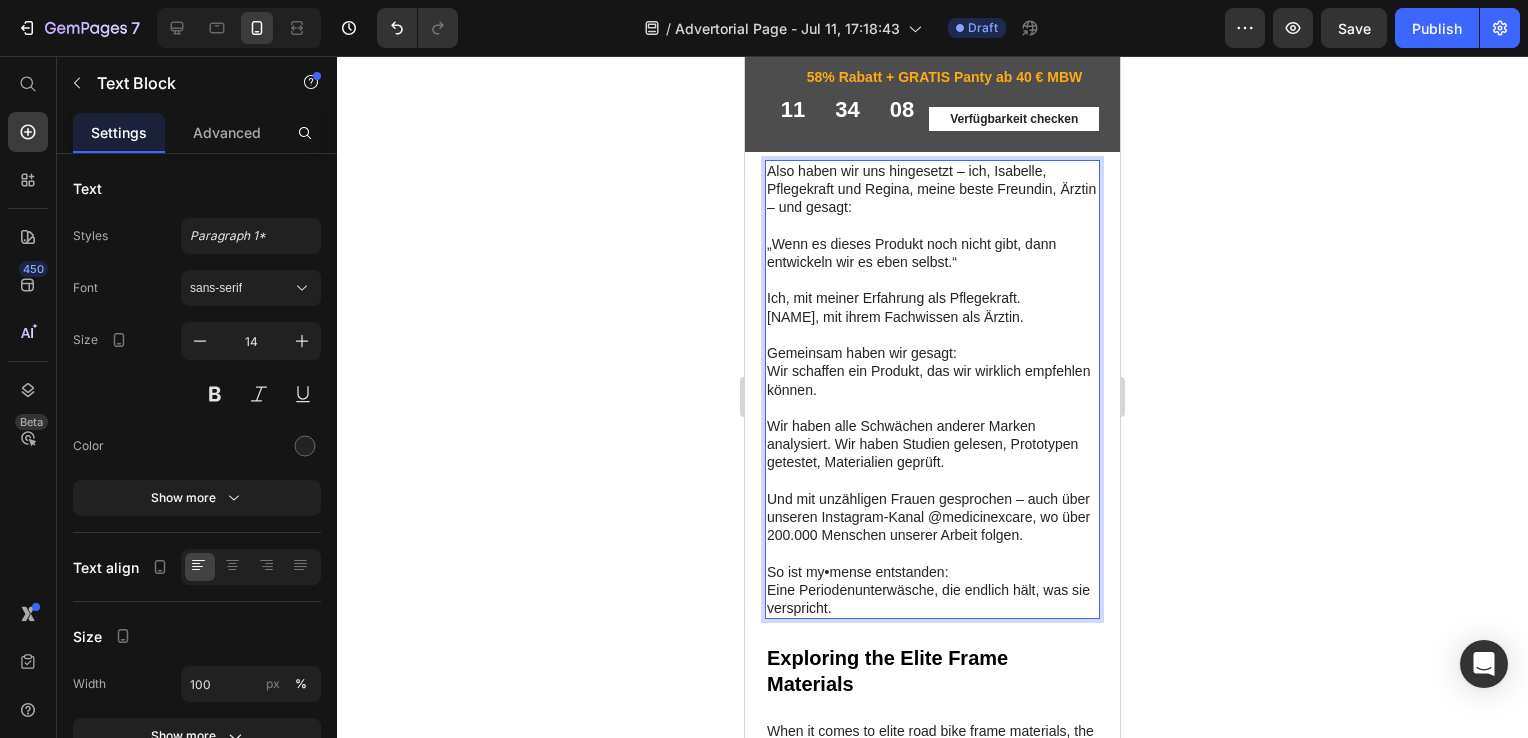 click 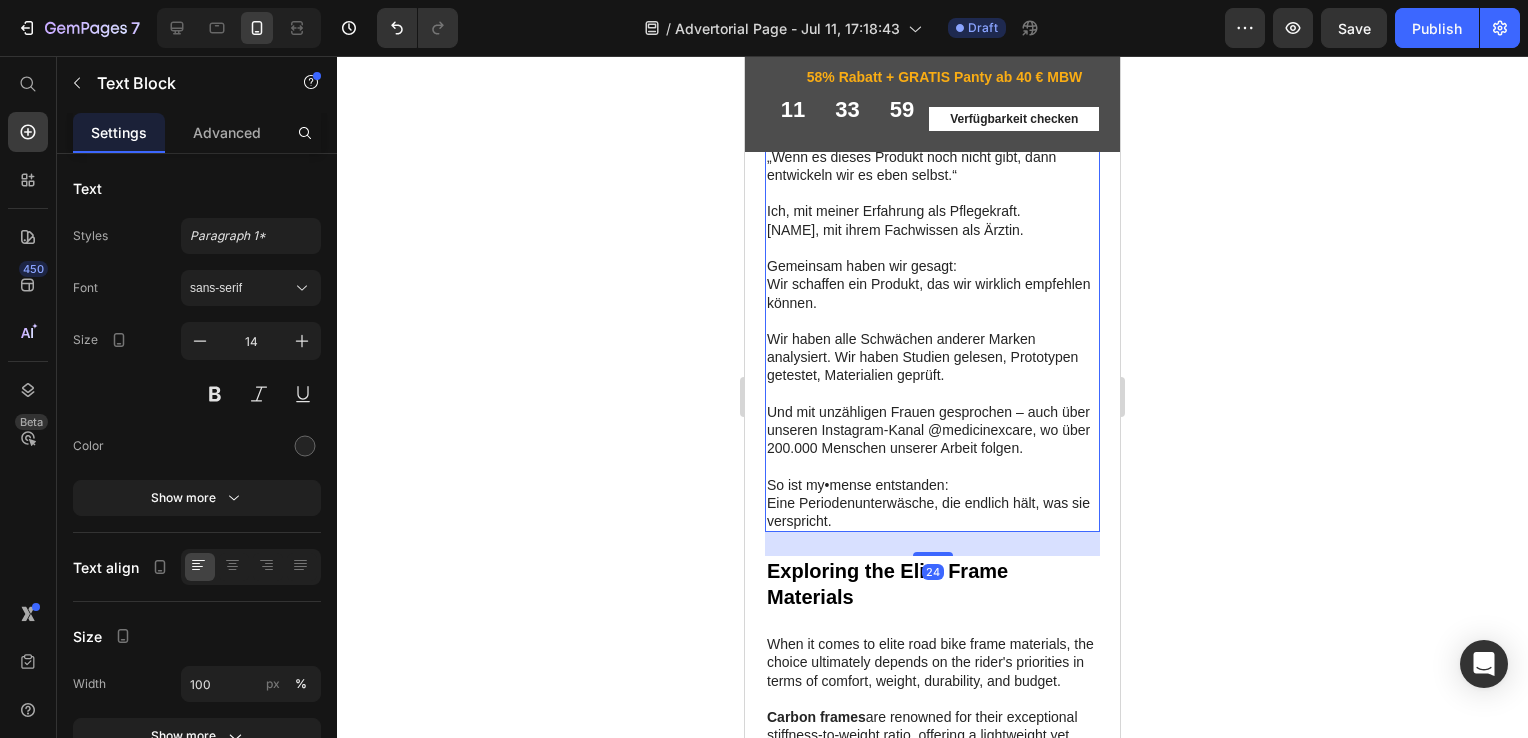 scroll, scrollTop: 5194, scrollLeft: 0, axis: vertical 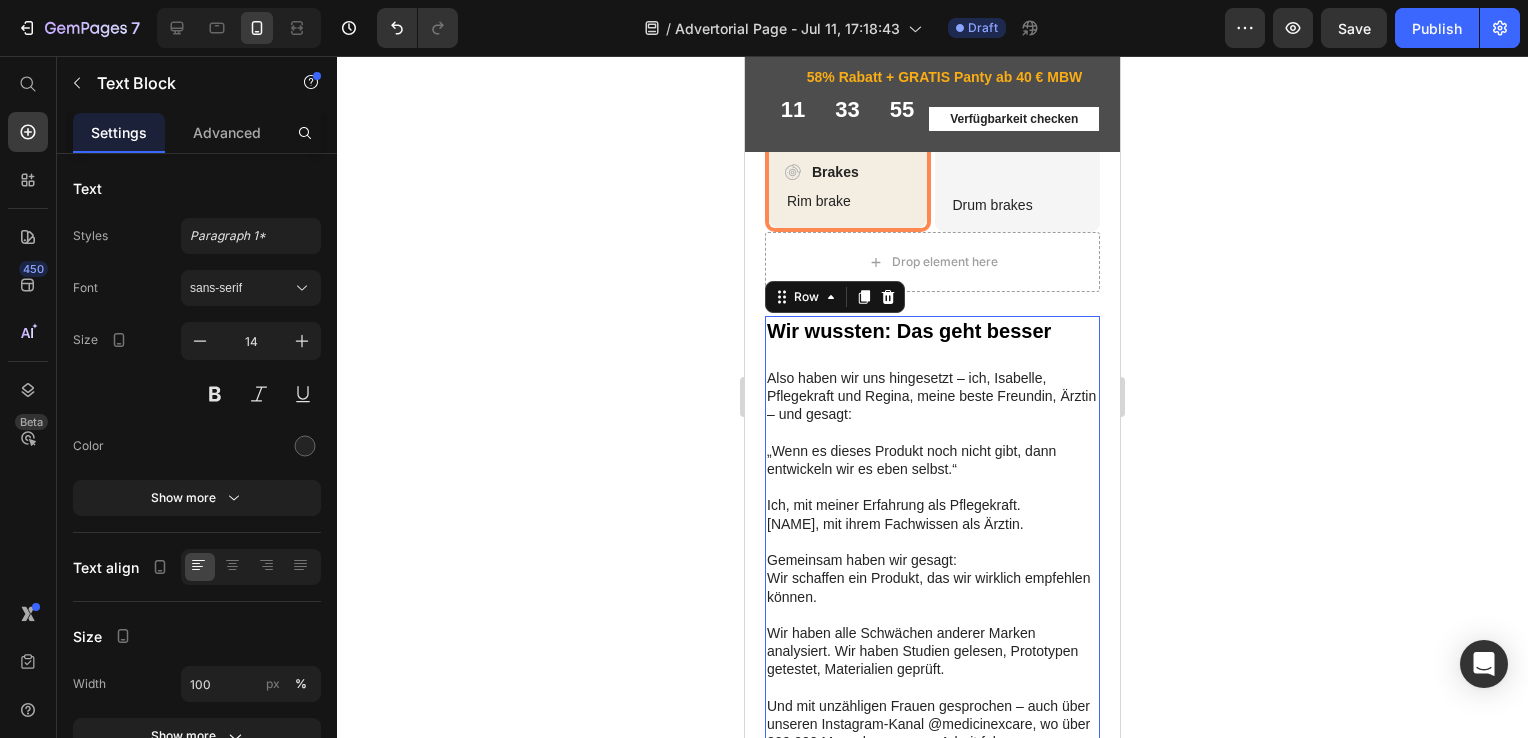 click on "Wir wussten: Das geht besser Heading Also haben wir uns hingesetzt – ich, Isabelle, Pflegekraft und Regina, meine beste Freundin, Ärztin – und gesagt: „Wenn es dieses Produkt noch nicht gibt, dann entwickeln wir es eben selbst.“ Ich, mit meiner Erfahrung als Pflegekraft. Regina, mit ihrem Fachwissen als Ärztin. Gemeinsam haben wir gesagt: Wir schaffen ein Produkt, das wir wirklich empfehlen können. Wir haben alle Schwächen anderer Marken analysiert. Wir haben Studien gelesen, Prototypen getestet, Materialien geprüft. Und mit unzähligen Frauen gesprochen – auch über unseren Instagram-Kanal @medicinexcare, wo über 200.000 Menschen unserer Arbeit folgen. So ist my•mense entstanden: Eine Periodenunterwäsche, die endlich hält, was sie verspricht. Text Block Exploring the Elite Frame Materials Heading When it comes to elite road bike frame materials, the choice ultimately depends on the rider's priorities in terms of comfort, weight, durability, and budget. Carbon frames Titanium frames Image" at bounding box center (932, 895) 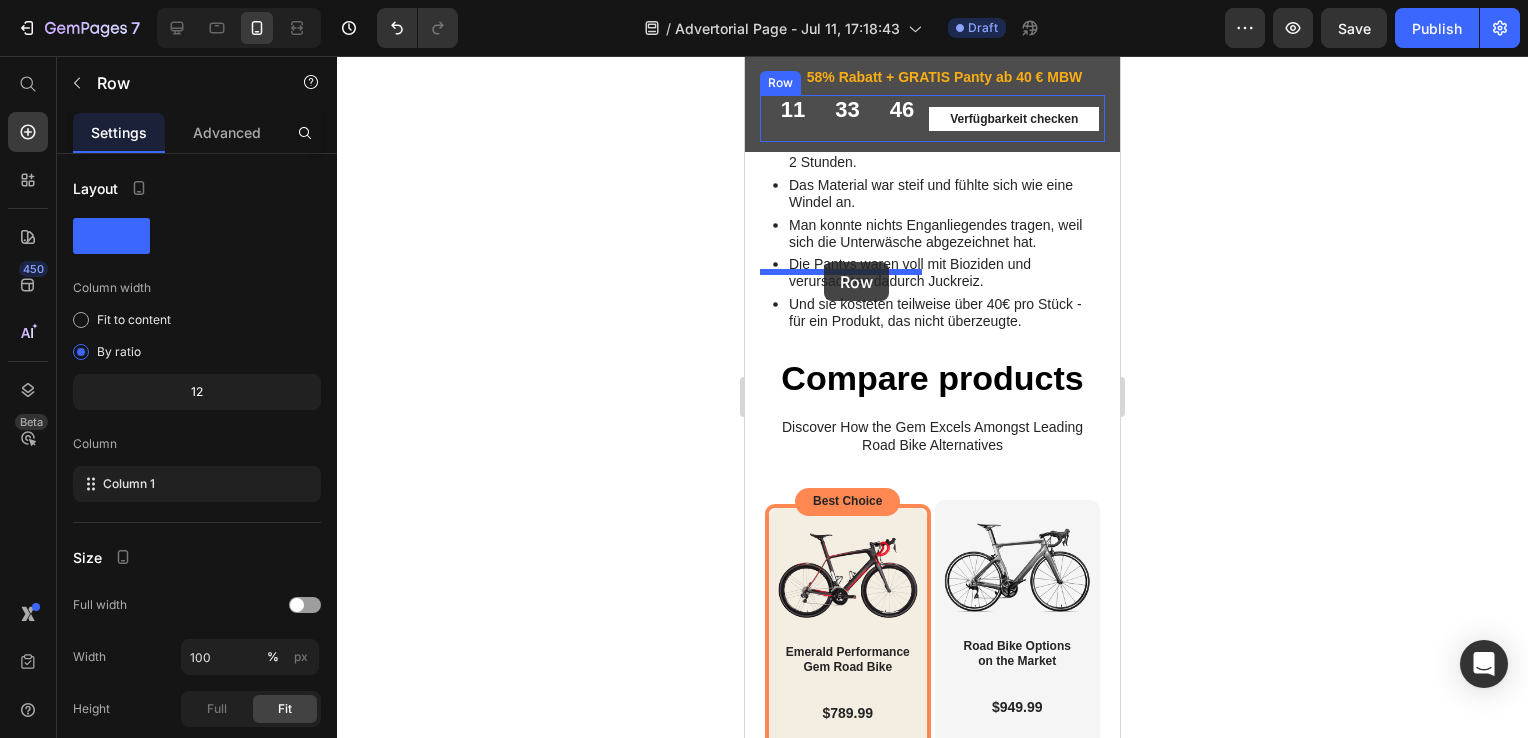 scroll, scrollTop: 4116, scrollLeft: 0, axis: vertical 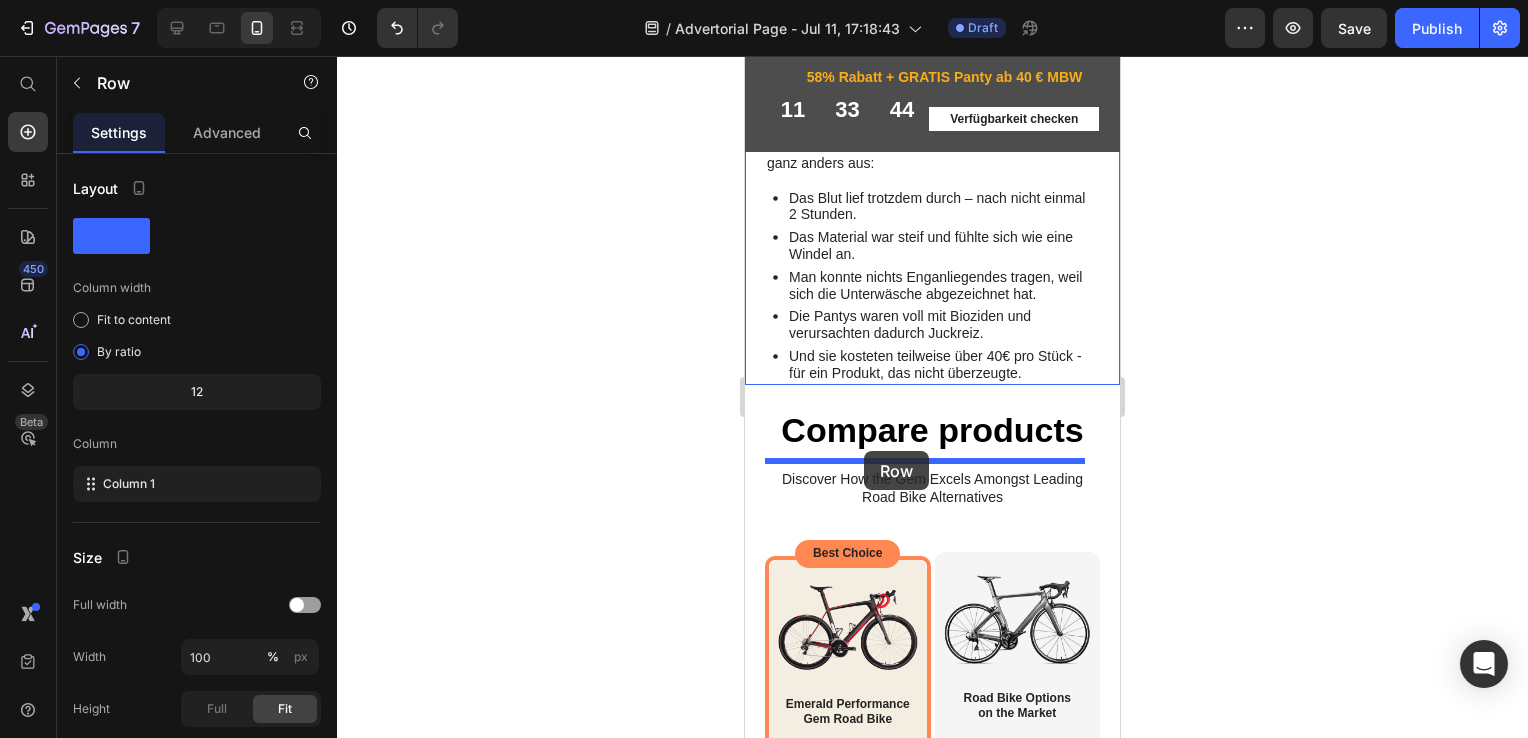 drag, startPoint x: 777, startPoint y: 247, endPoint x: 864, endPoint y: 451, distance: 221.77692 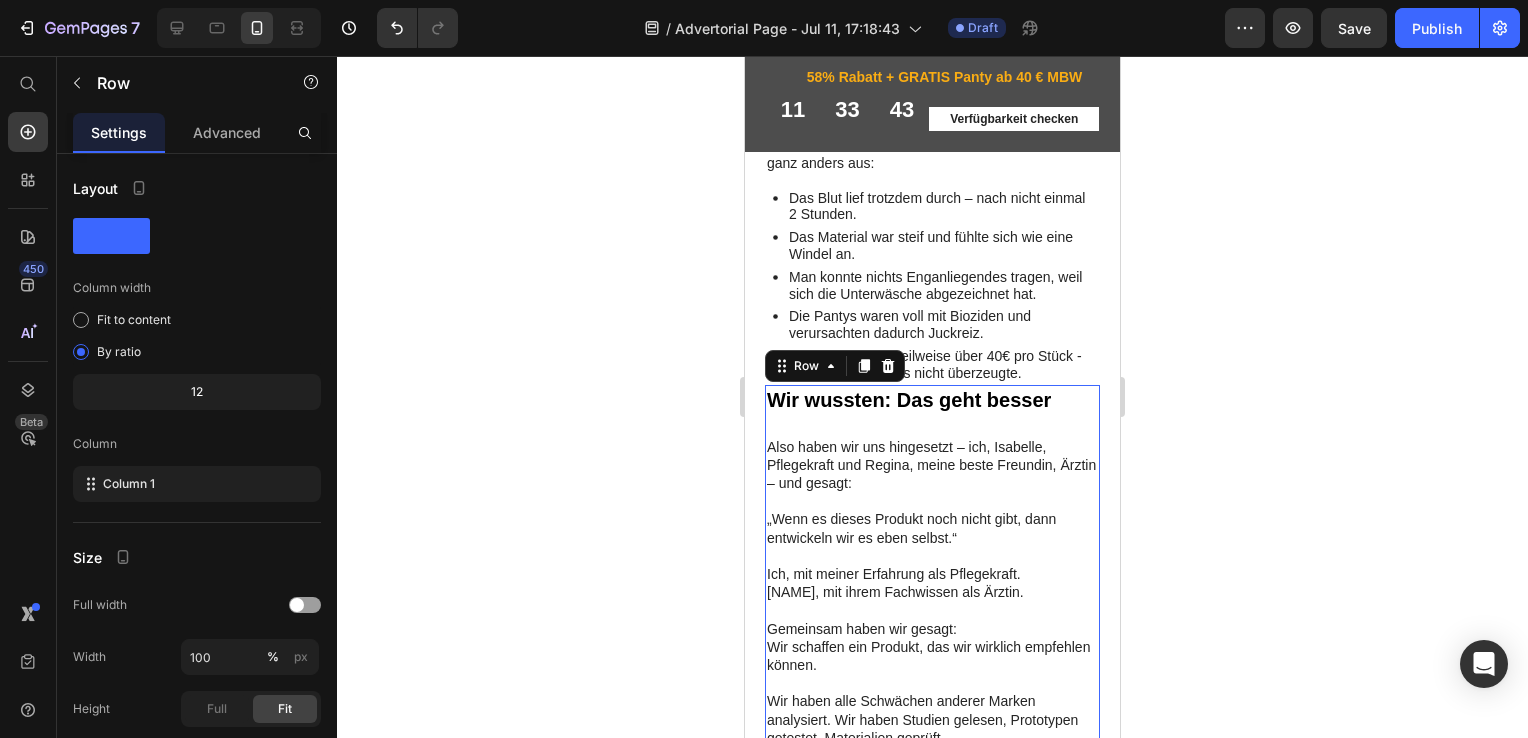 click 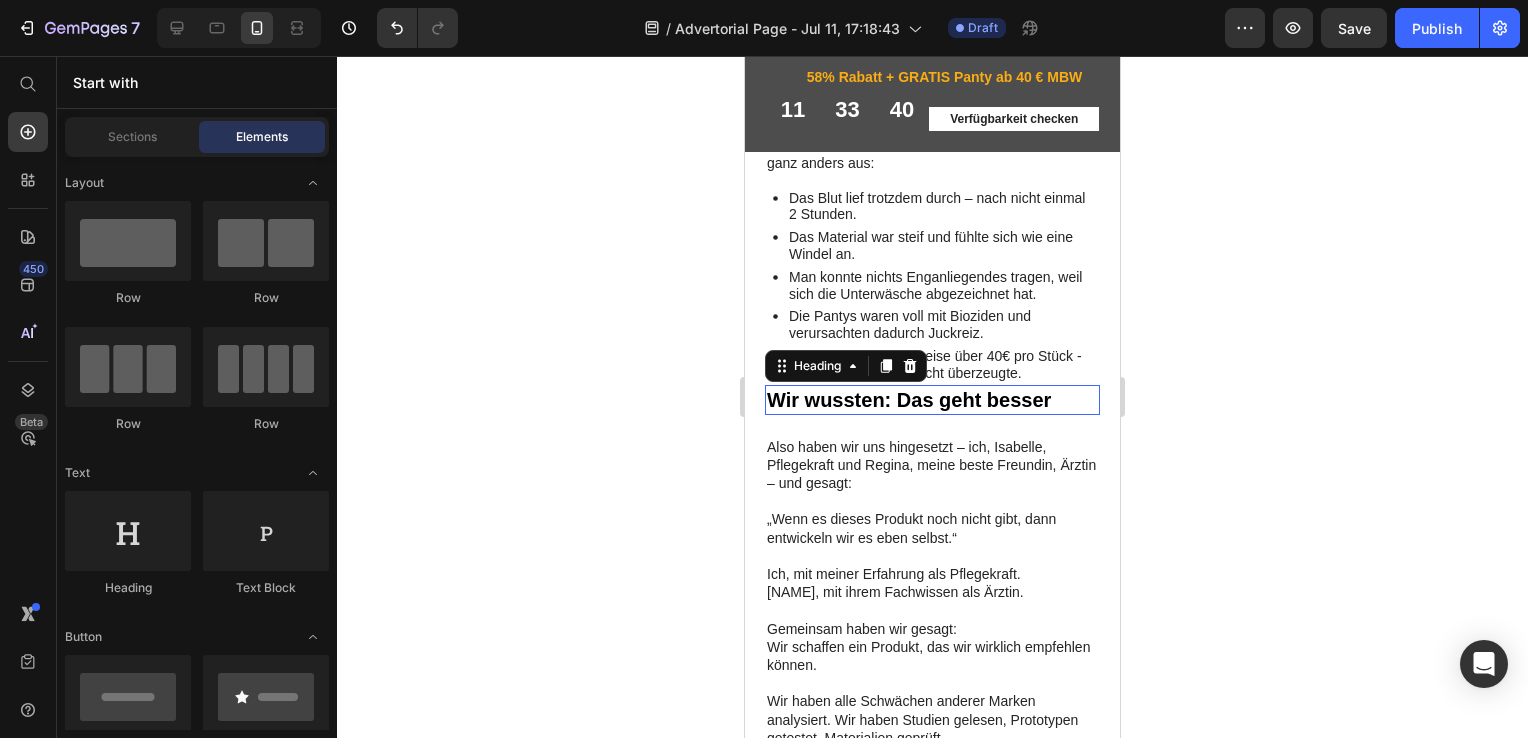 click on "Wir wussten: Das geht besser" at bounding box center [932, 418] 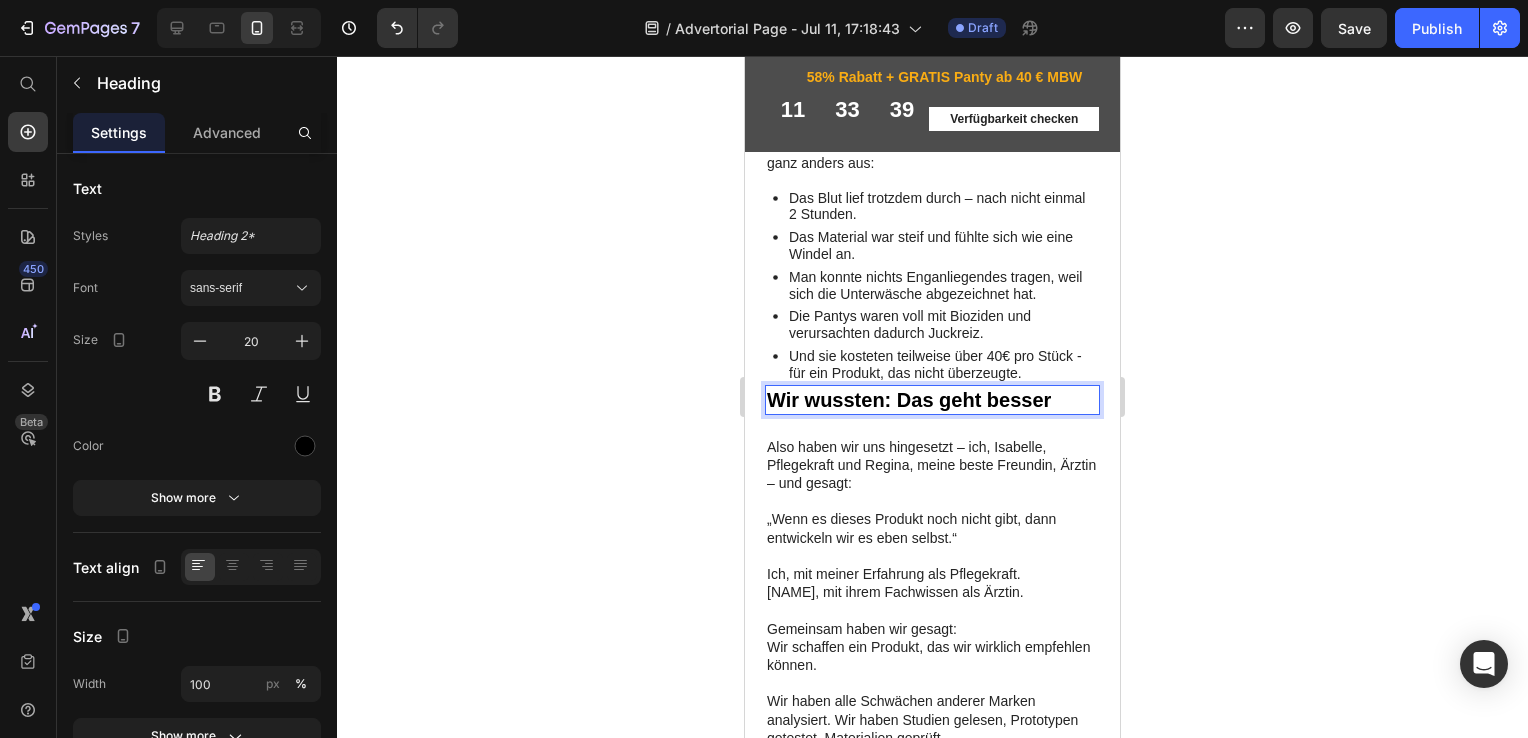click on "Wir wussten: Das geht besser" at bounding box center (932, 418) 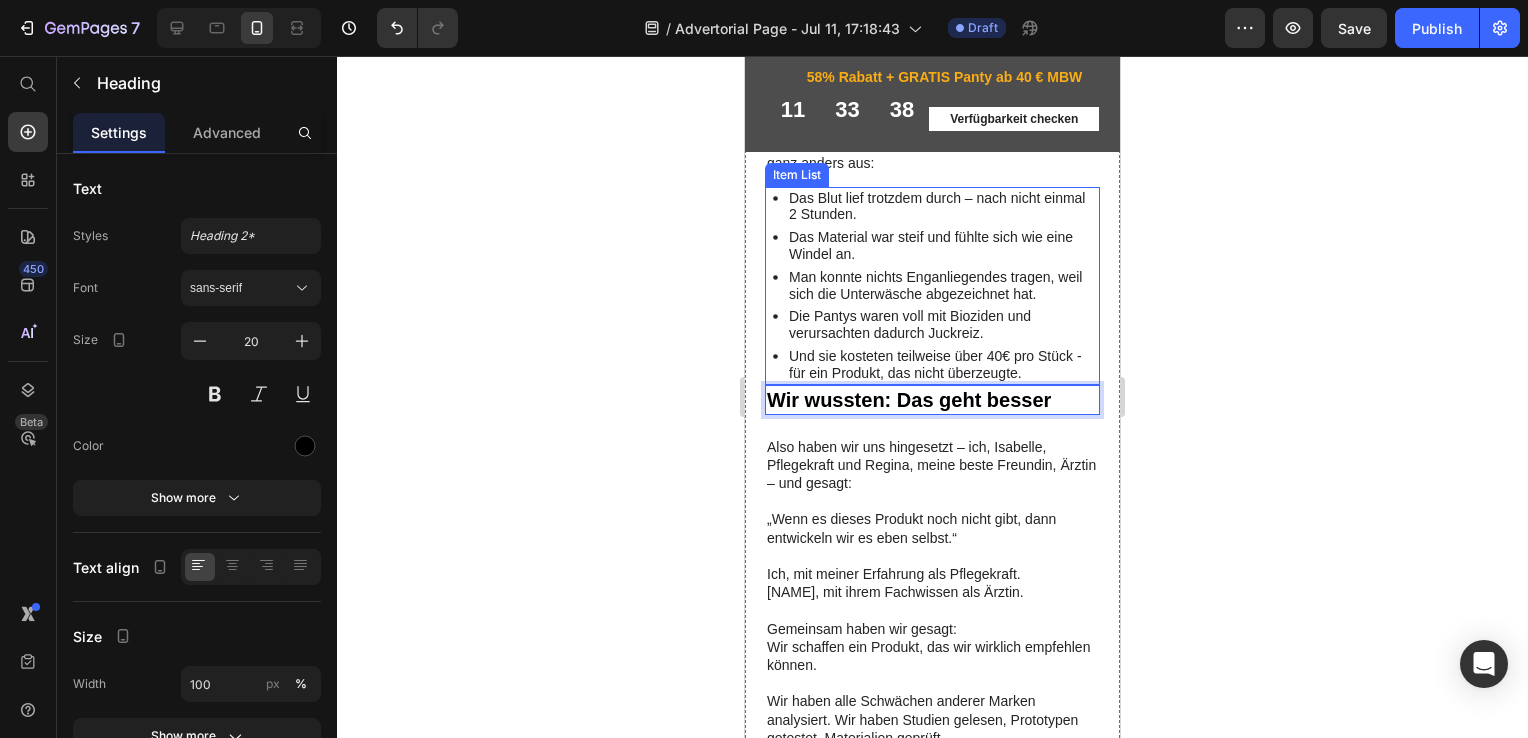 click on "Und sie kosteten teilweise über 40€ pro Stück - für ein Produkt, das nicht überzeugte." at bounding box center (943, 383) 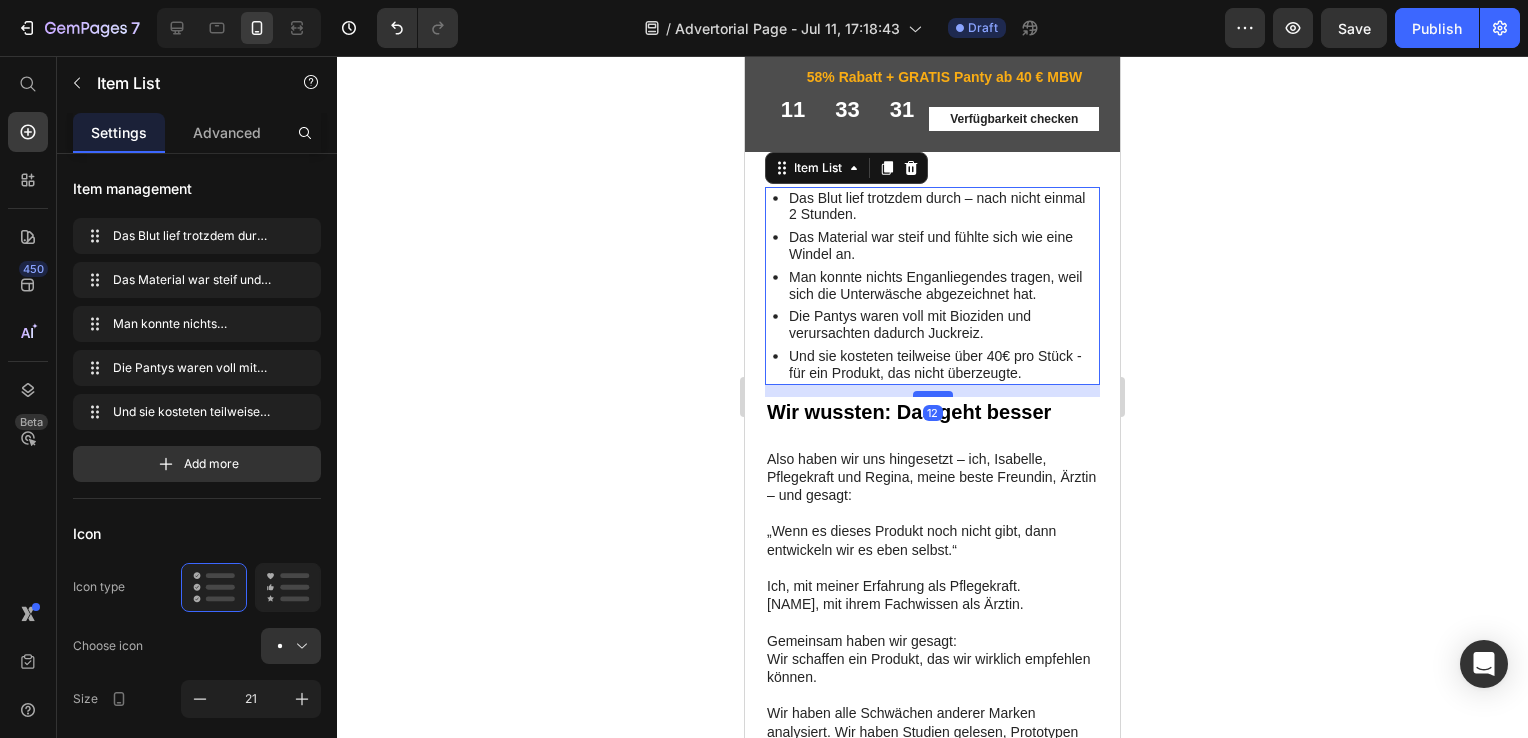 drag, startPoint x: 919, startPoint y: 457, endPoint x: 911, endPoint y: 470, distance: 15.264338 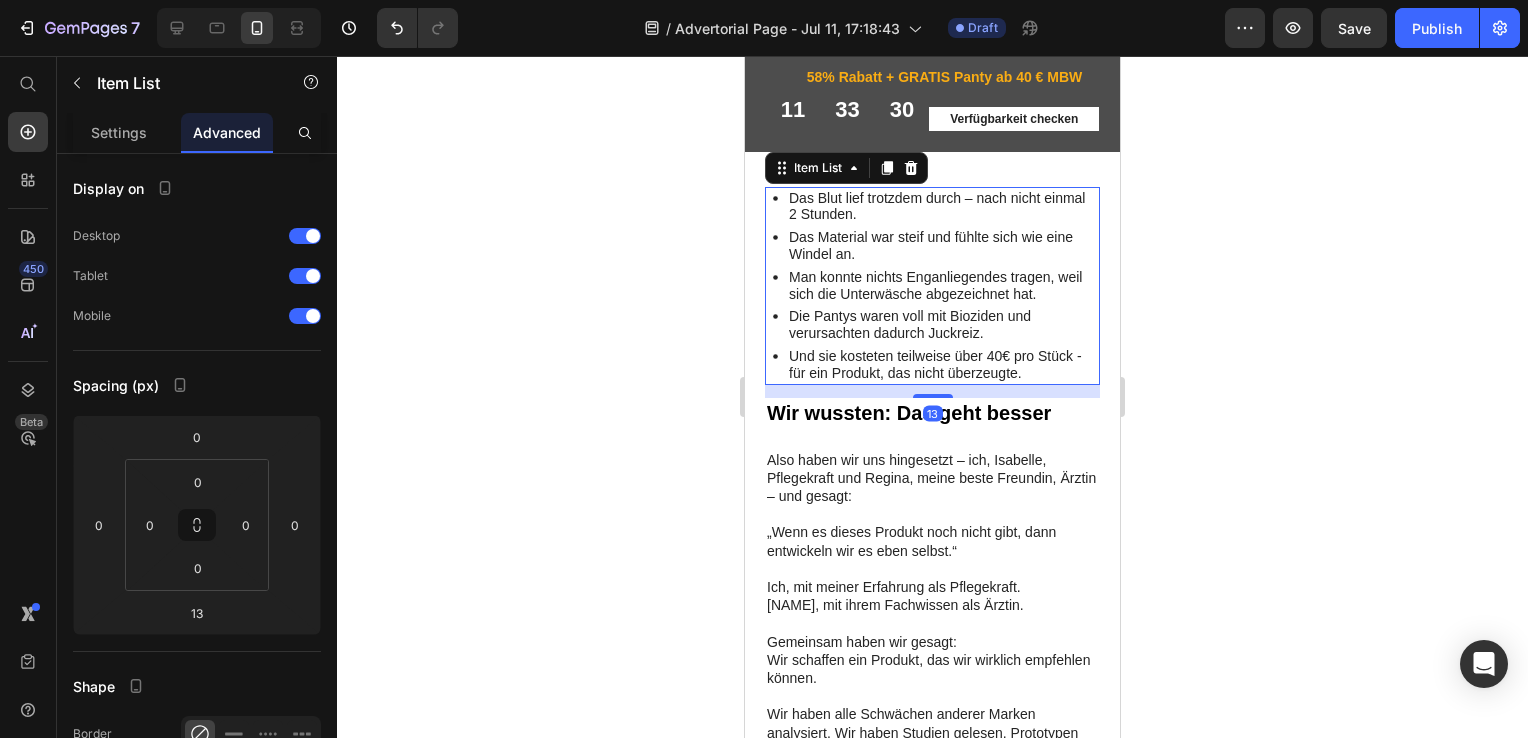 click 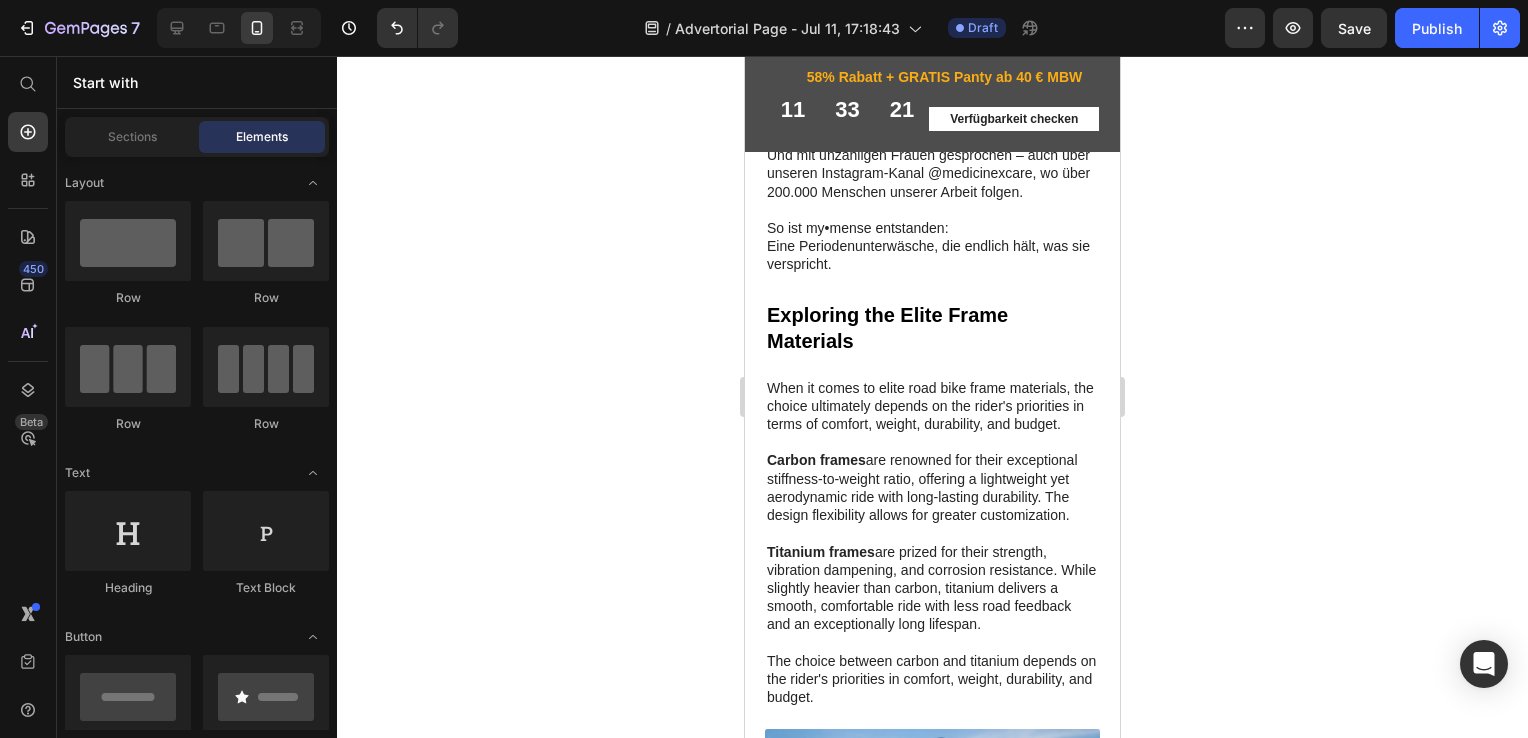 scroll, scrollTop: 4564, scrollLeft: 0, axis: vertical 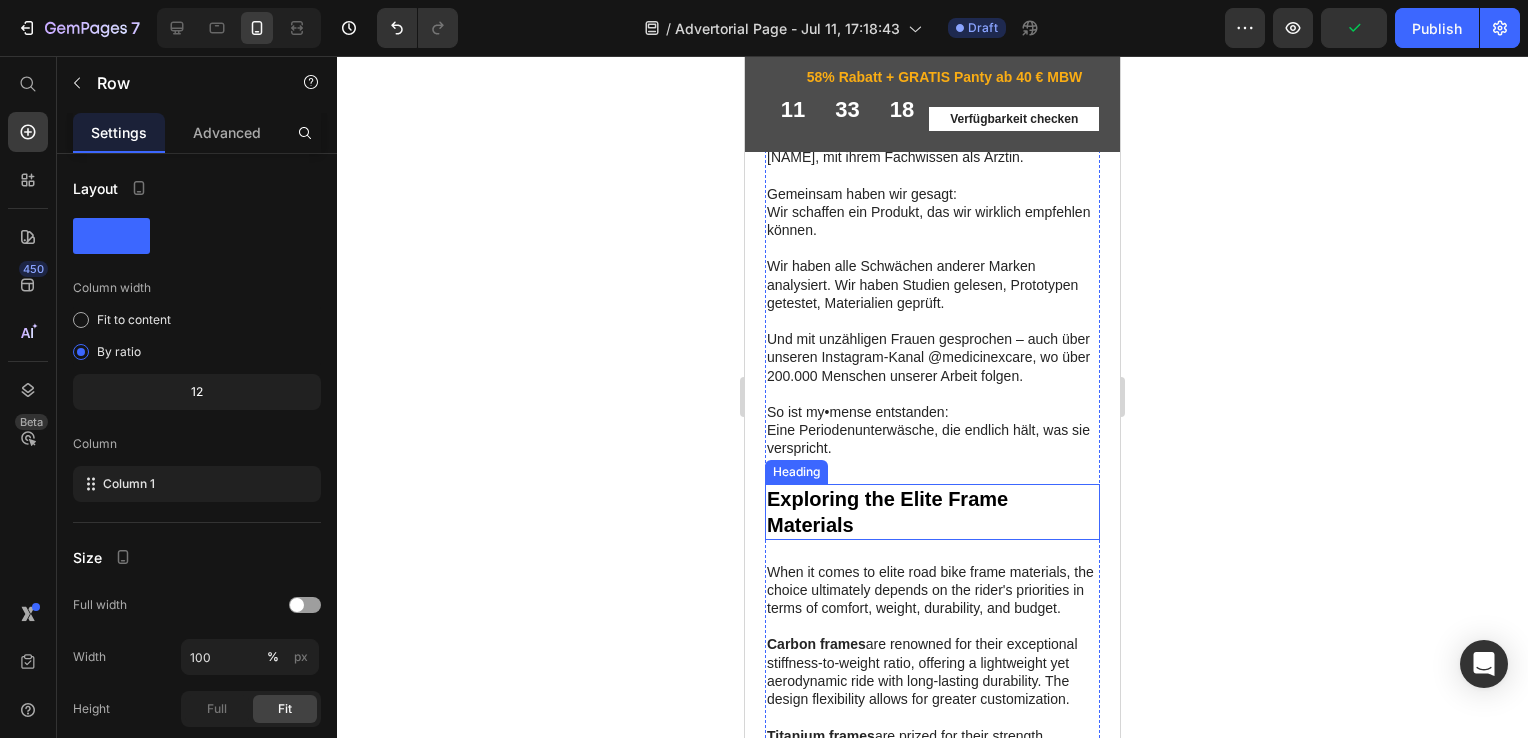 click on "Exploring the Elite Frame Materials" at bounding box center (932, 530) 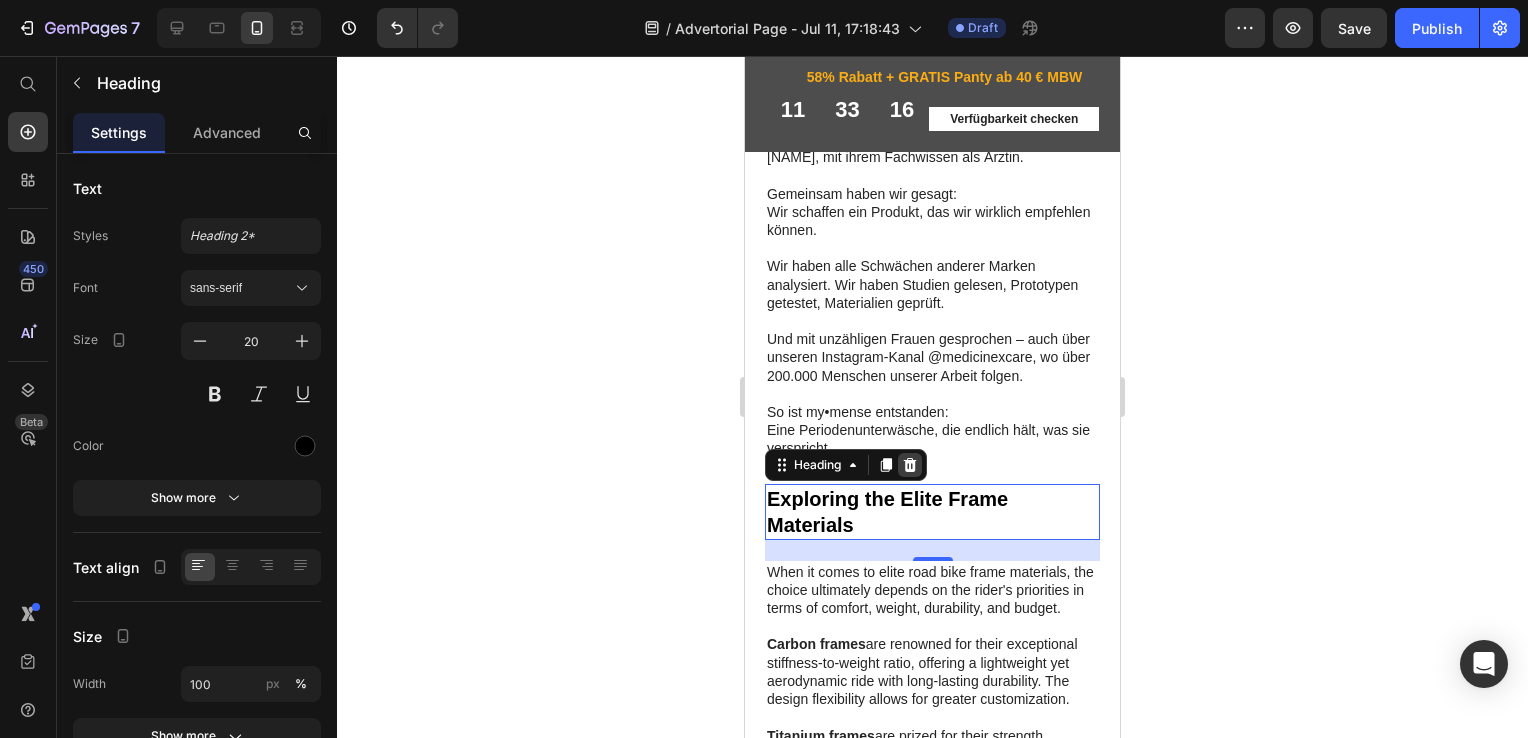 click 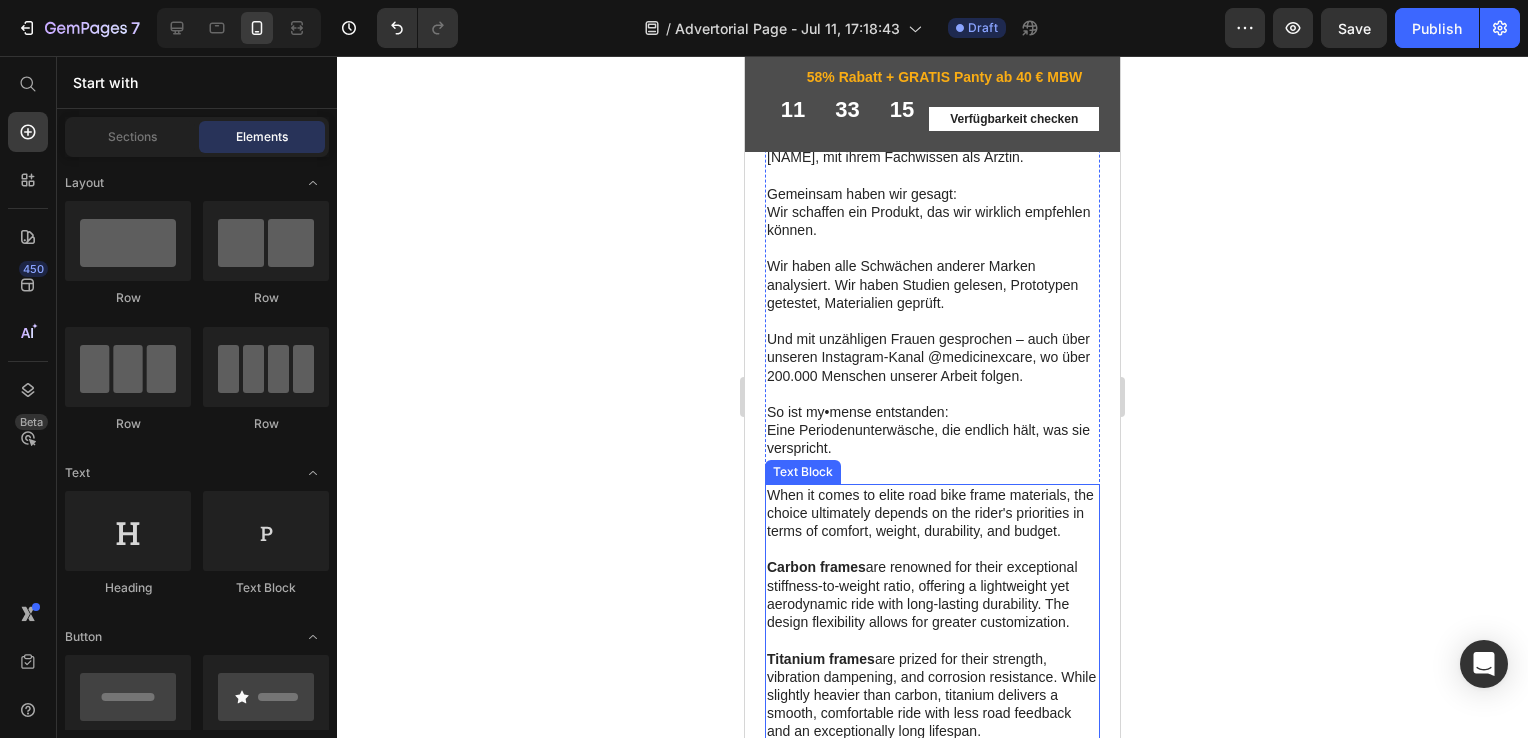 click on "When it comes to elite road bike frame materials, the choice ultimately depends on the rider's priorities in terms of comfort, weight, durability, and budget. Carbon frames  are renowned for their exceptional stiffness-to-weight ratio, offering a lightweight yet aerodynamic ride with long-lasting durability. The design flexibility allows for greater customization. Titanium frames  are prized for their strength, vibration dampening, and corrosion resistance. While slightly heavier than carbon, titanium delivers a smooth, comfortable ride with less road feedback and an exceptionally long lifespan. The choice between carbon and titanium depends on the rider's priorities in comfort, weight, durability, and budget." at bounding box center [932, 668] 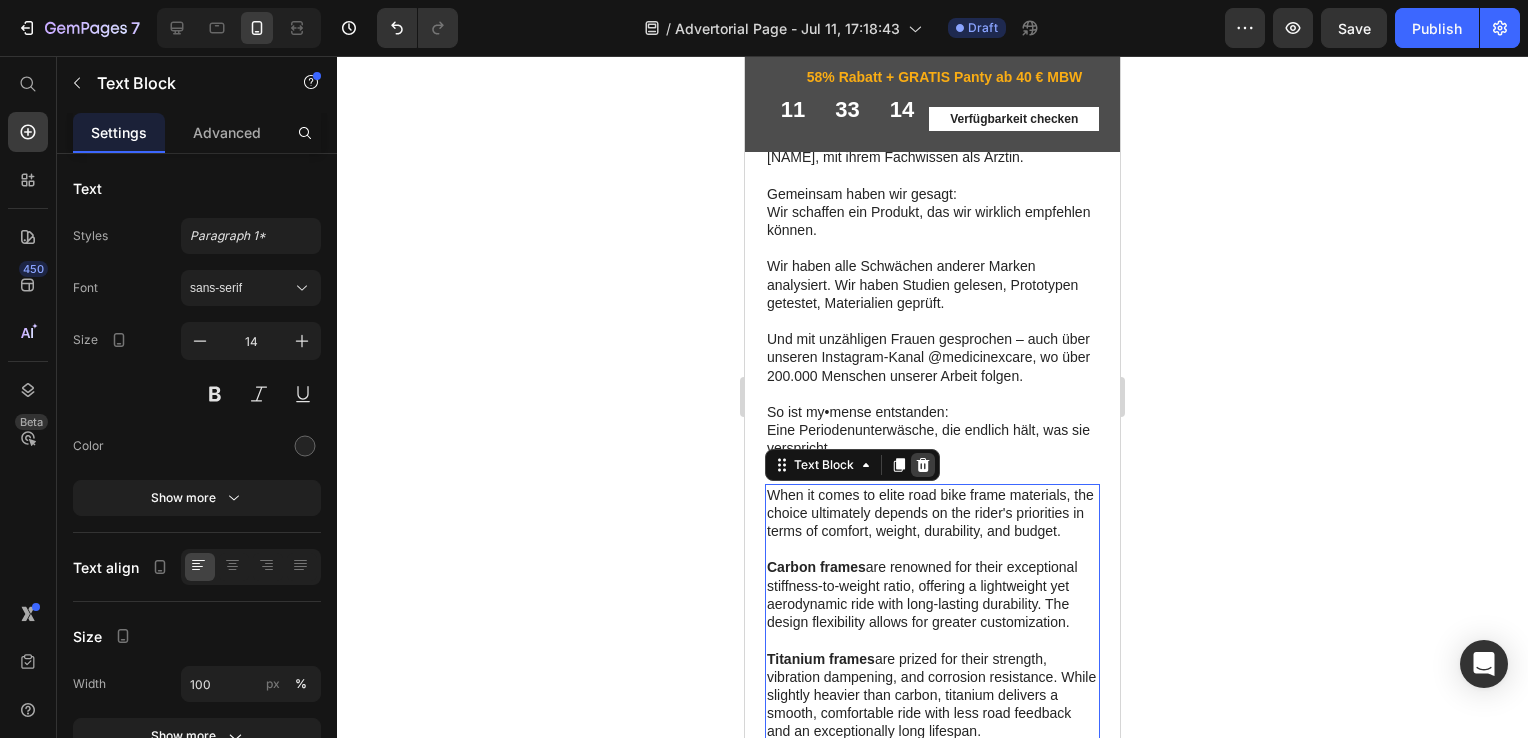 click at bounding box center (923, 483) 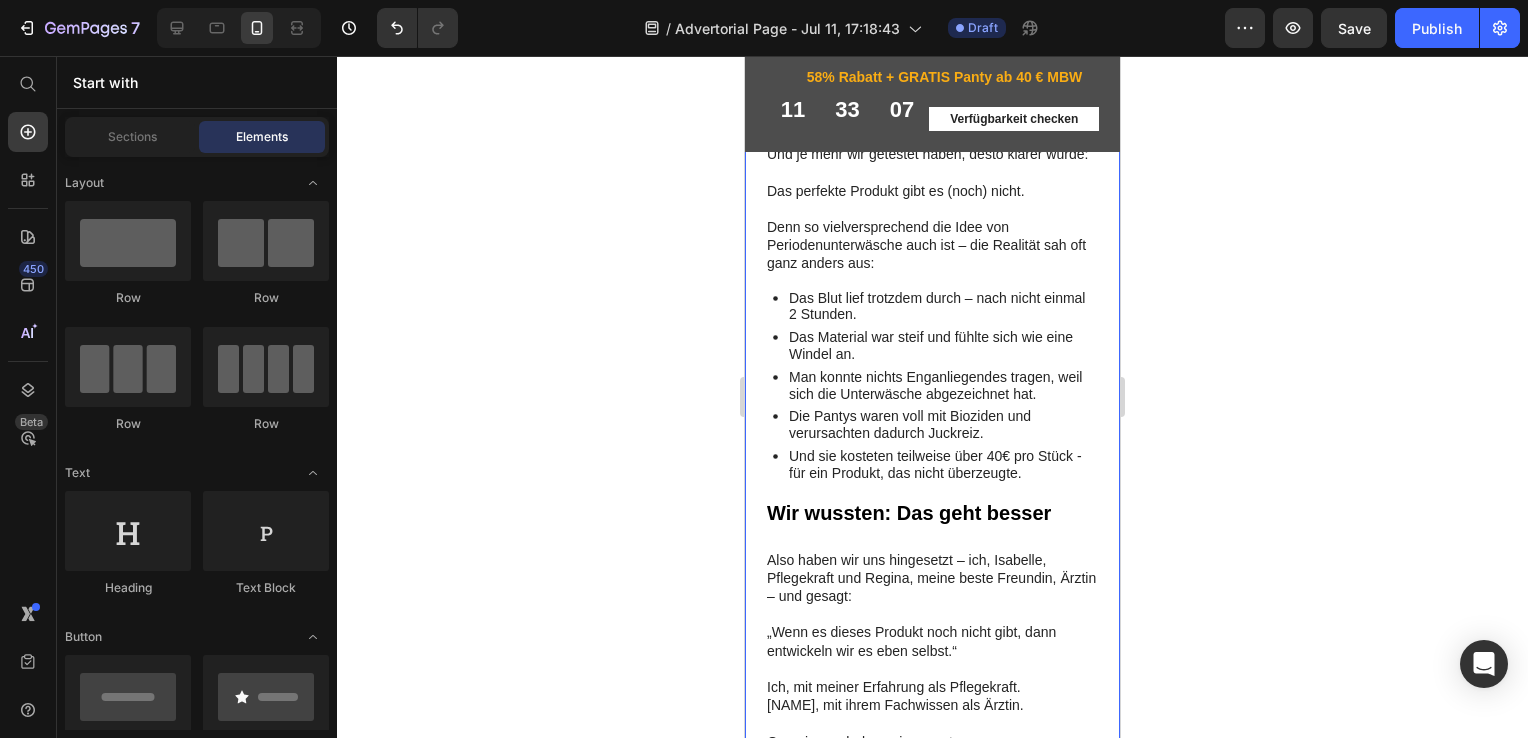scroll, scrollTop: 4804, scrollLeft: 0, axis: vertical 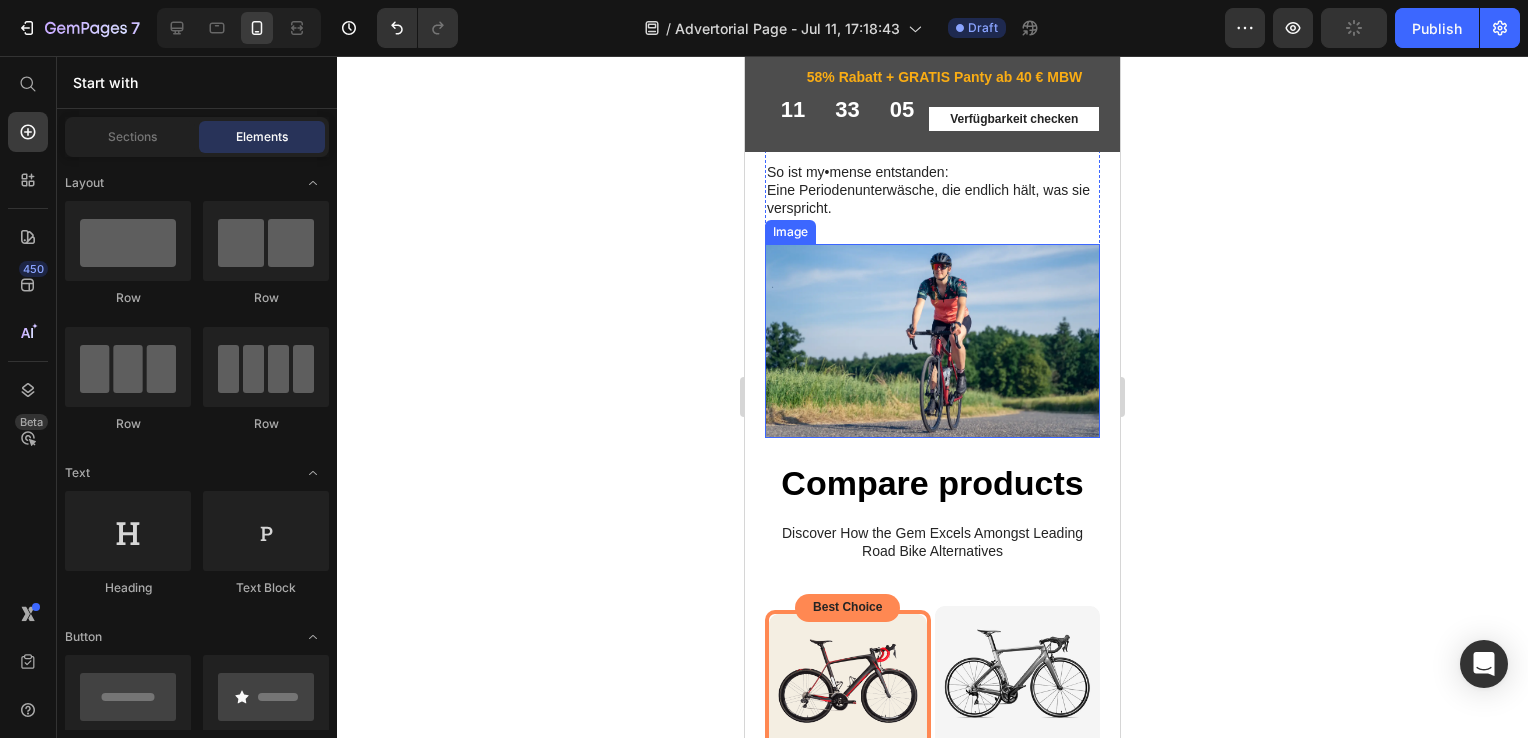 click at bounding box center [932, 359] 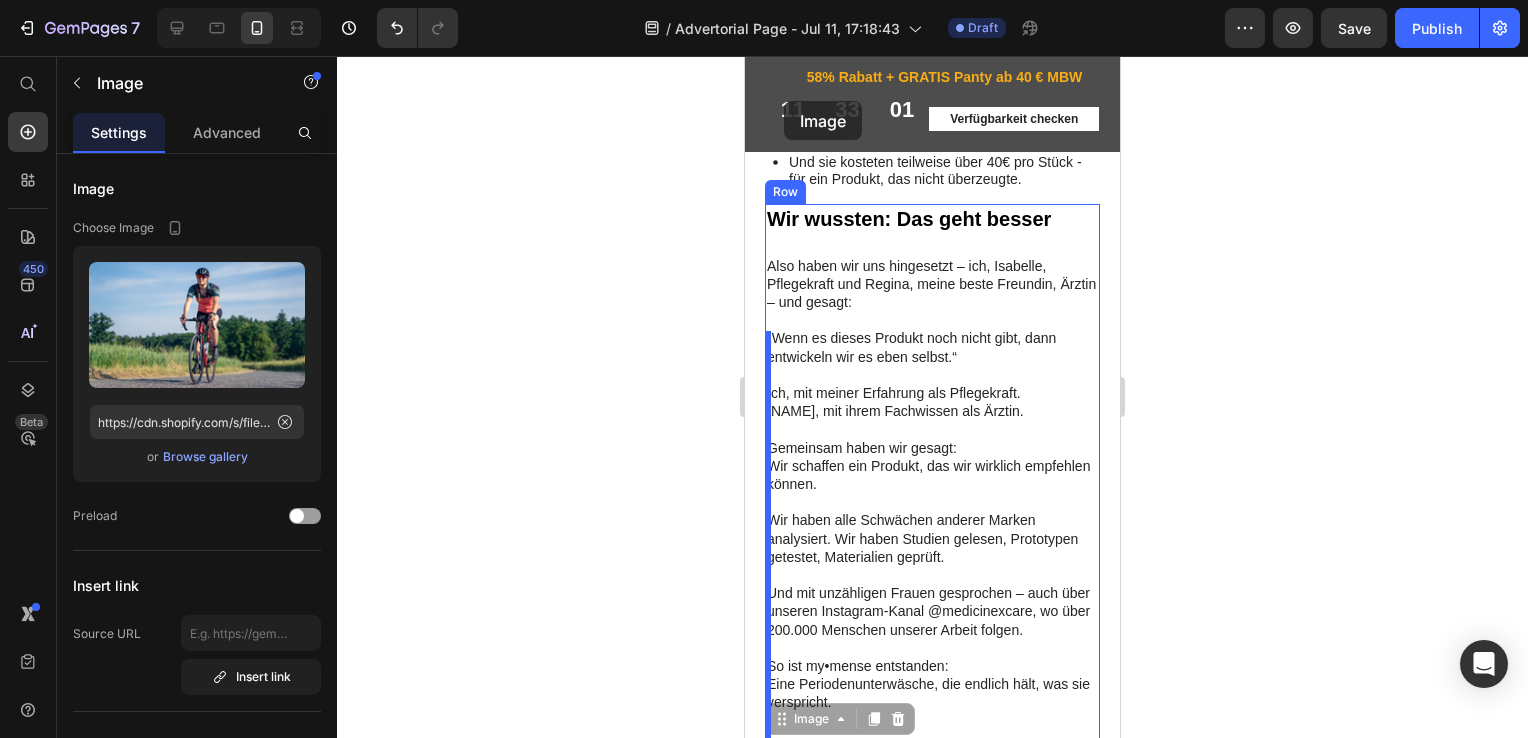 scroll, scrollTop: 4301, scrollLeft: 0, axis: vertical 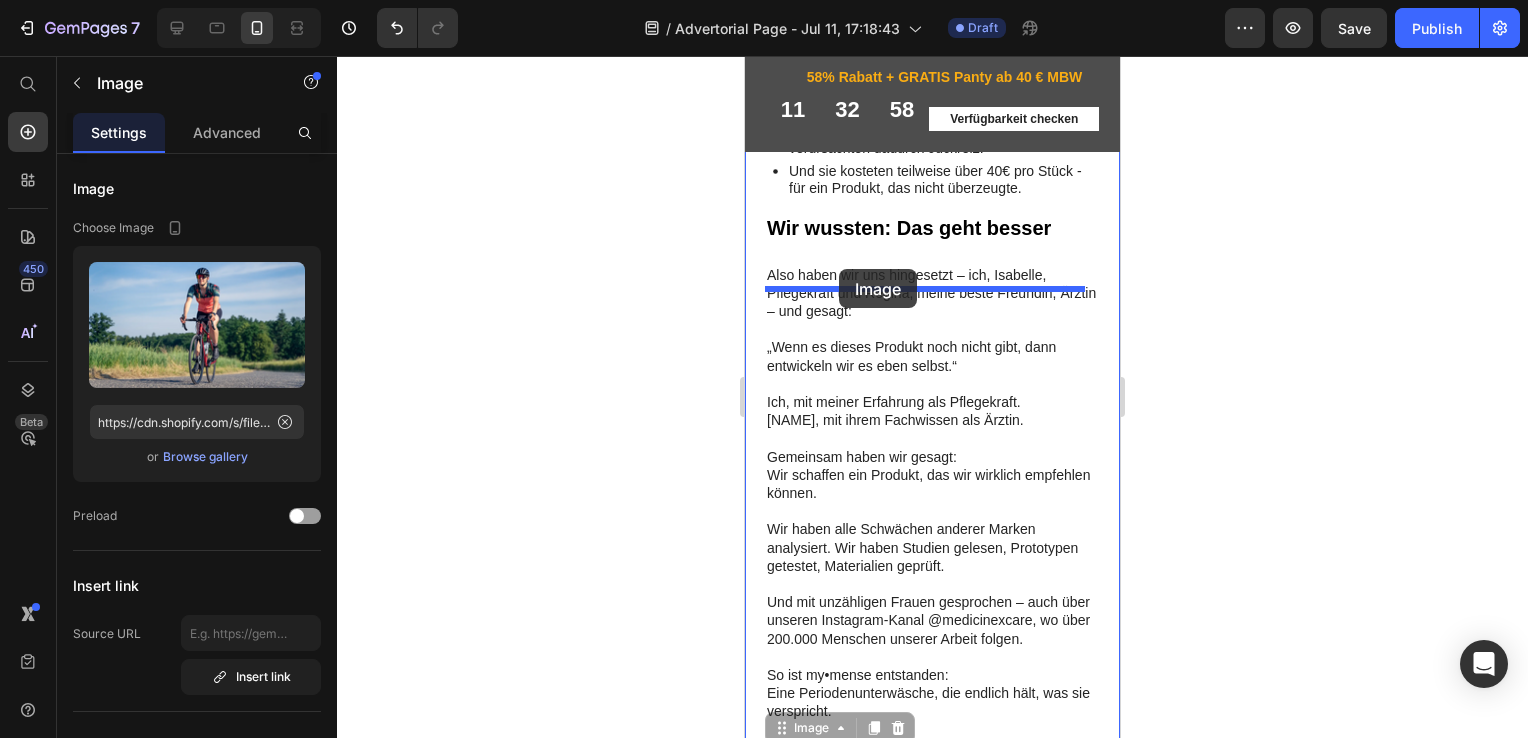 drag, startPoint x: 782, startPoint y: 302, endPoint x: 839, endPoint y: 269, distance: 65.863495 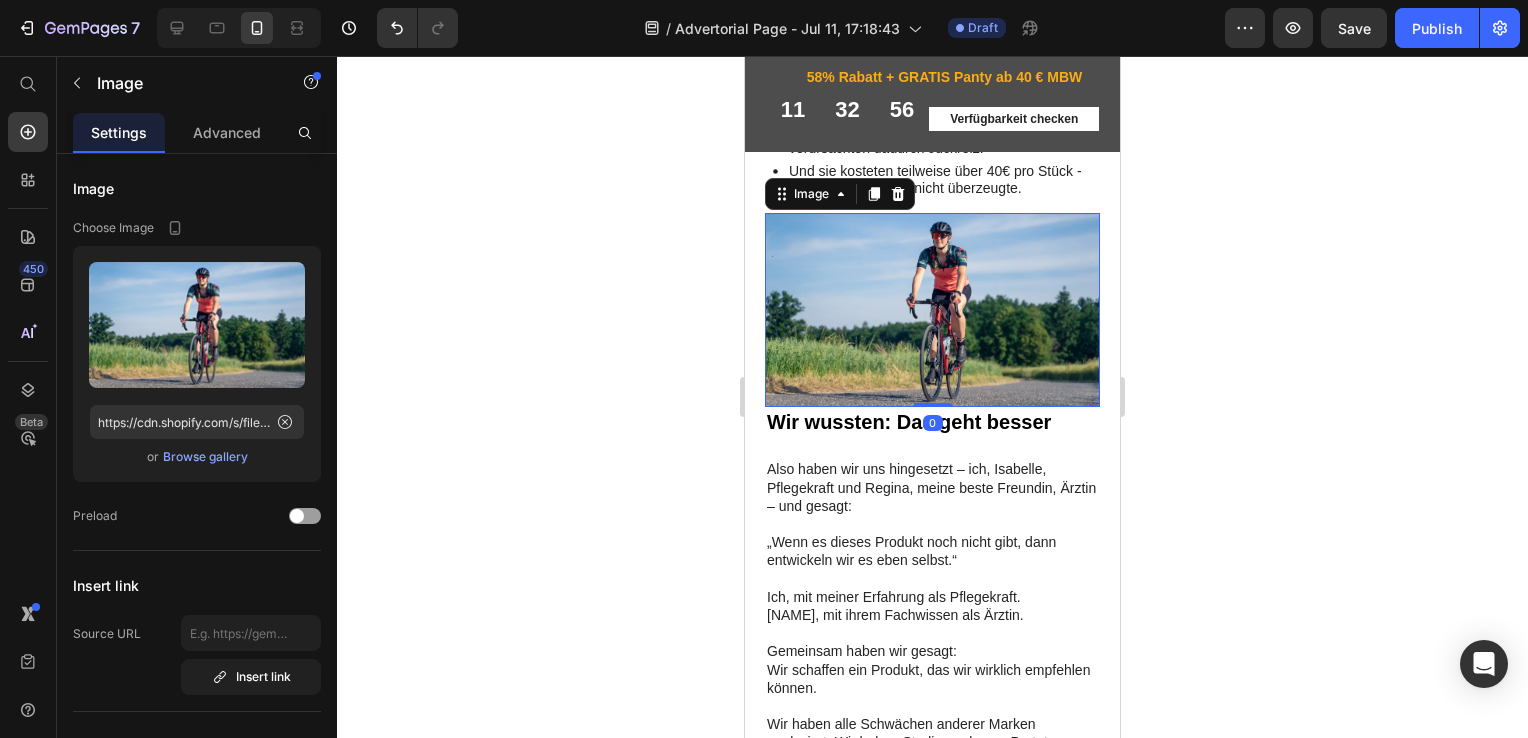 click 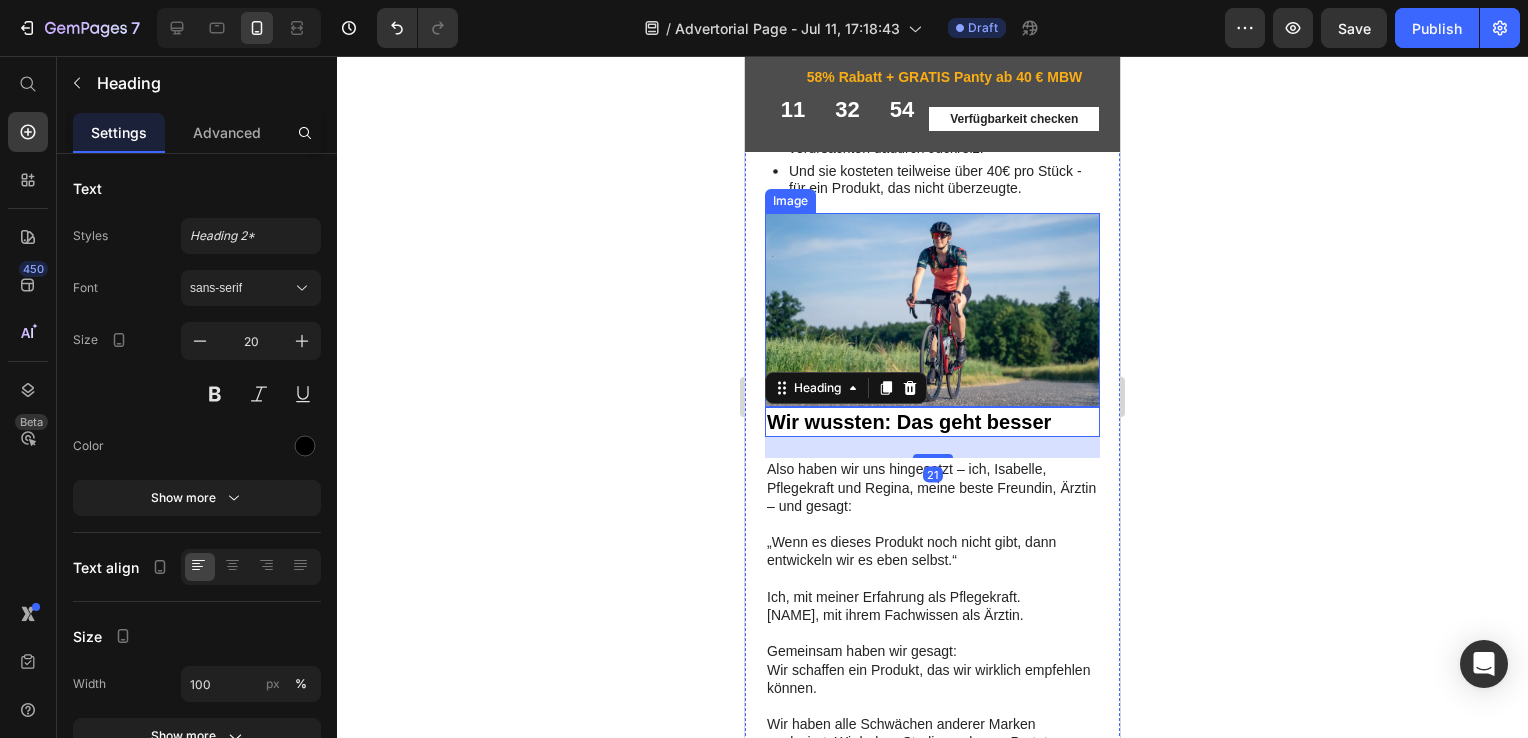 click at bounding box center [932, 328] 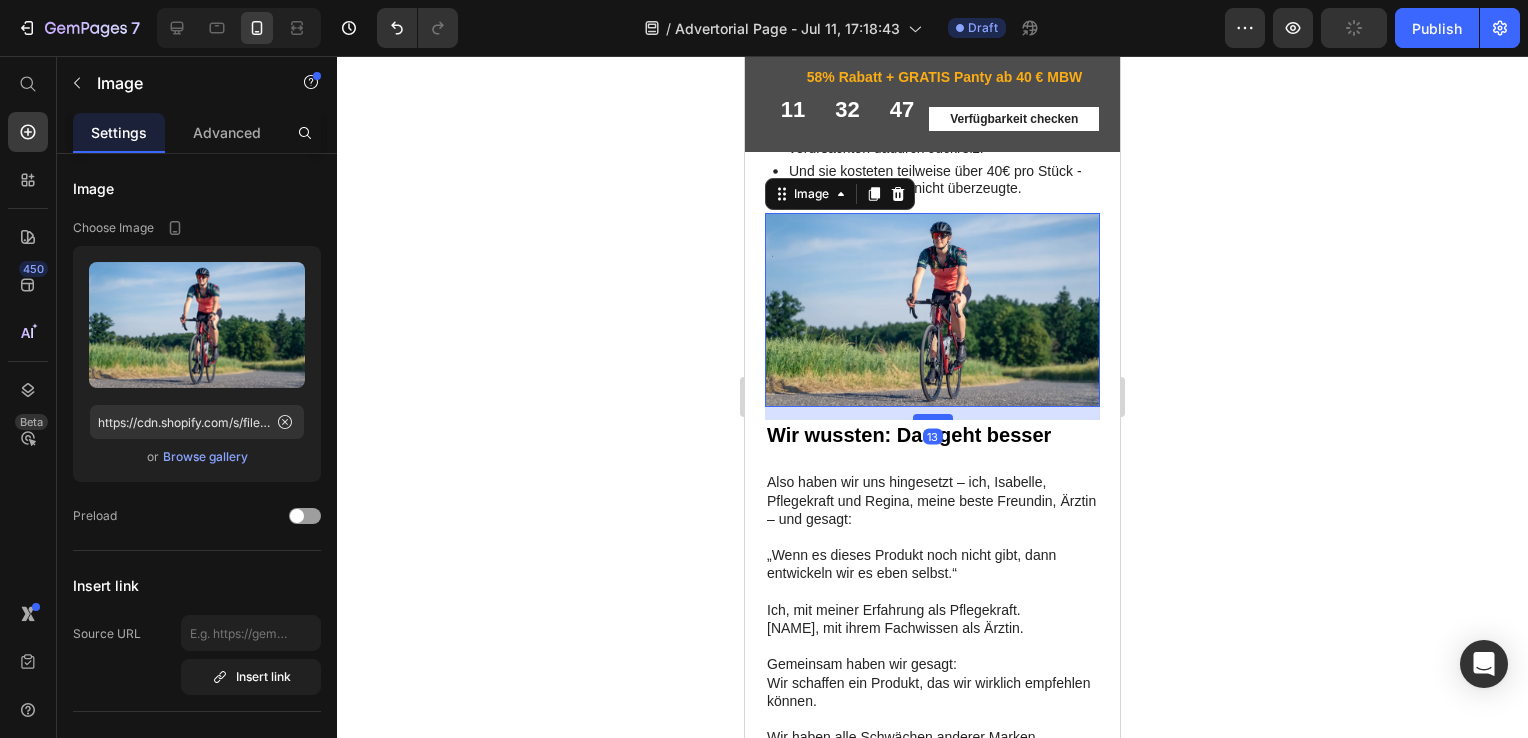 drag, startPoint x: 926, startPoint y: 472, endPoint x: 922, endPoint y: 485, distance: 13.601471 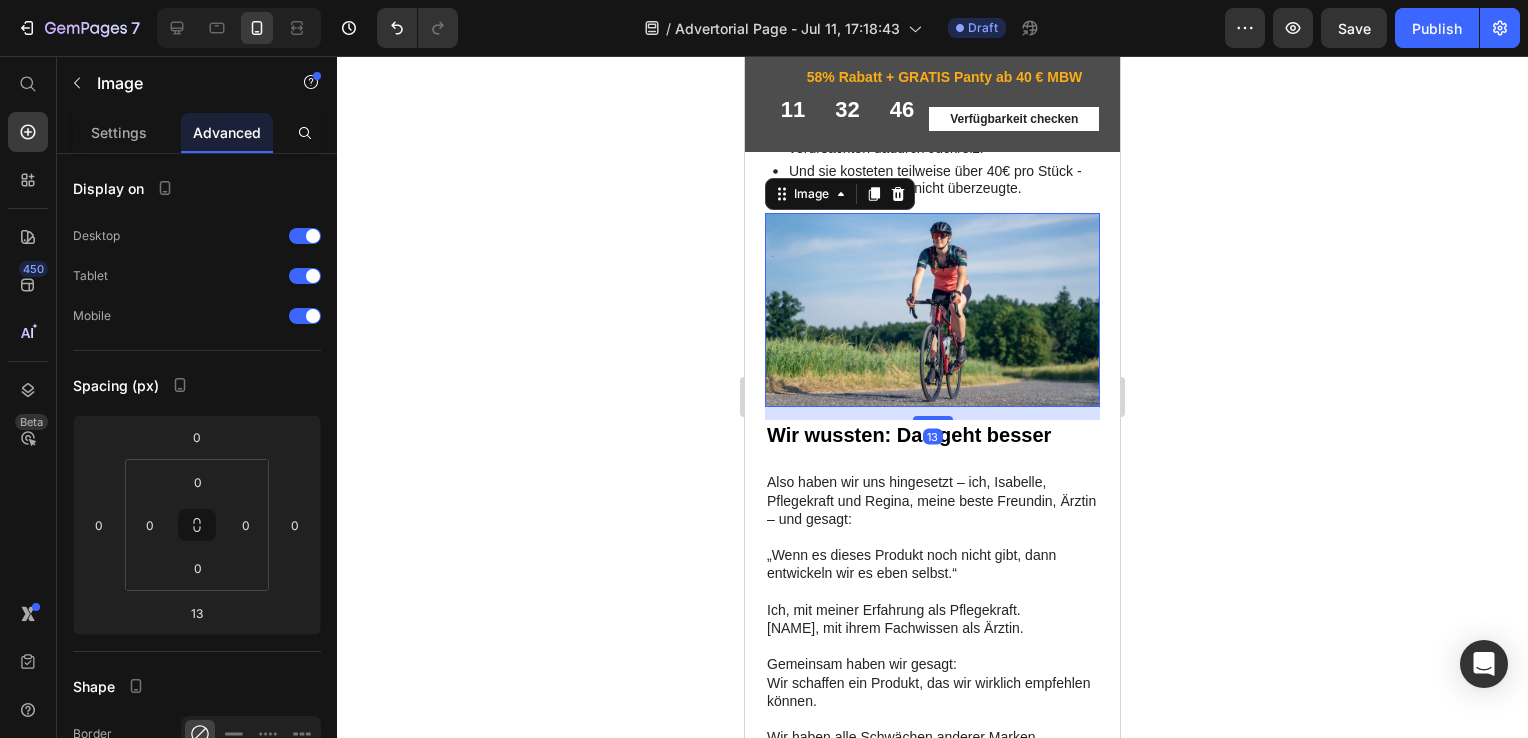 click 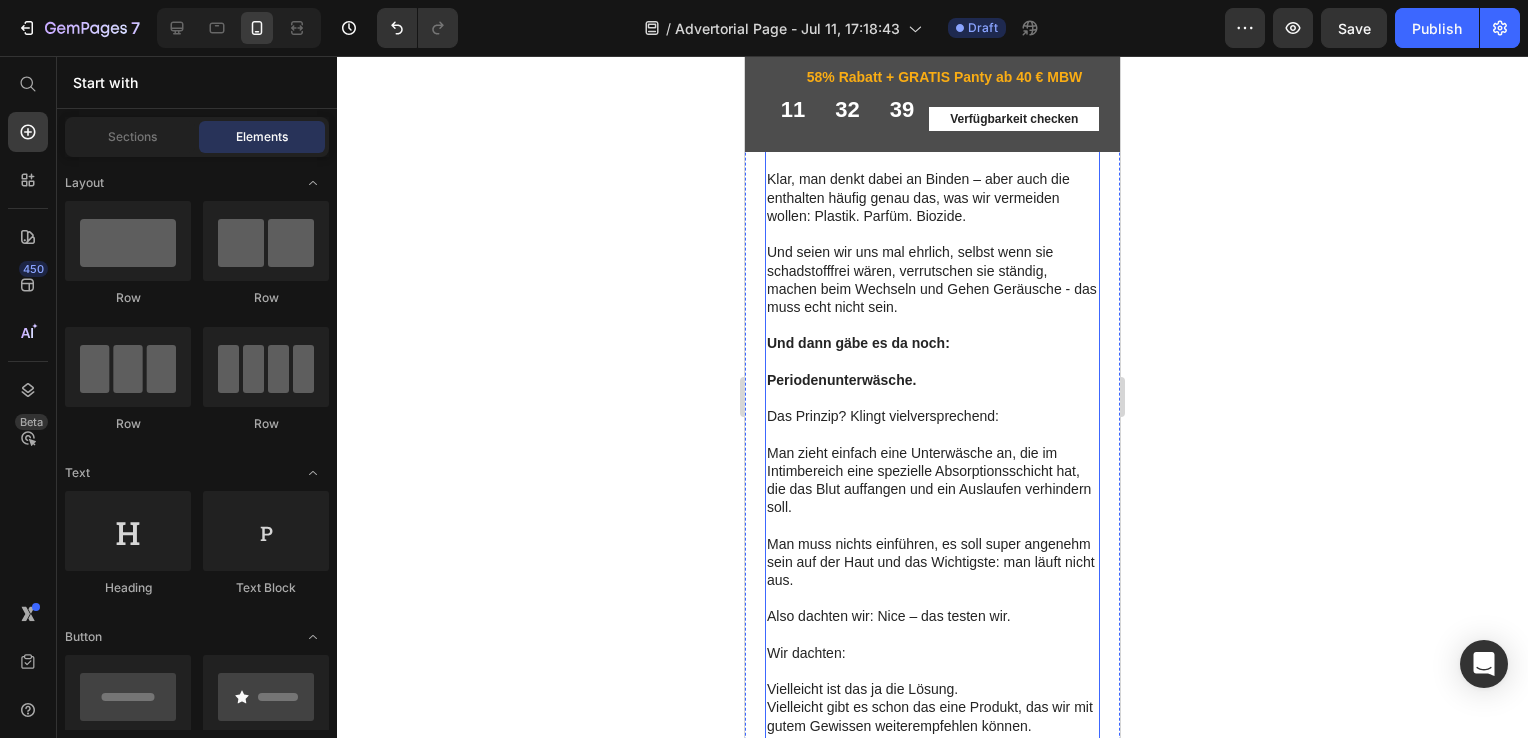 scroll, scrollTop: 3298, scrollLeft: 0, axis: vertical 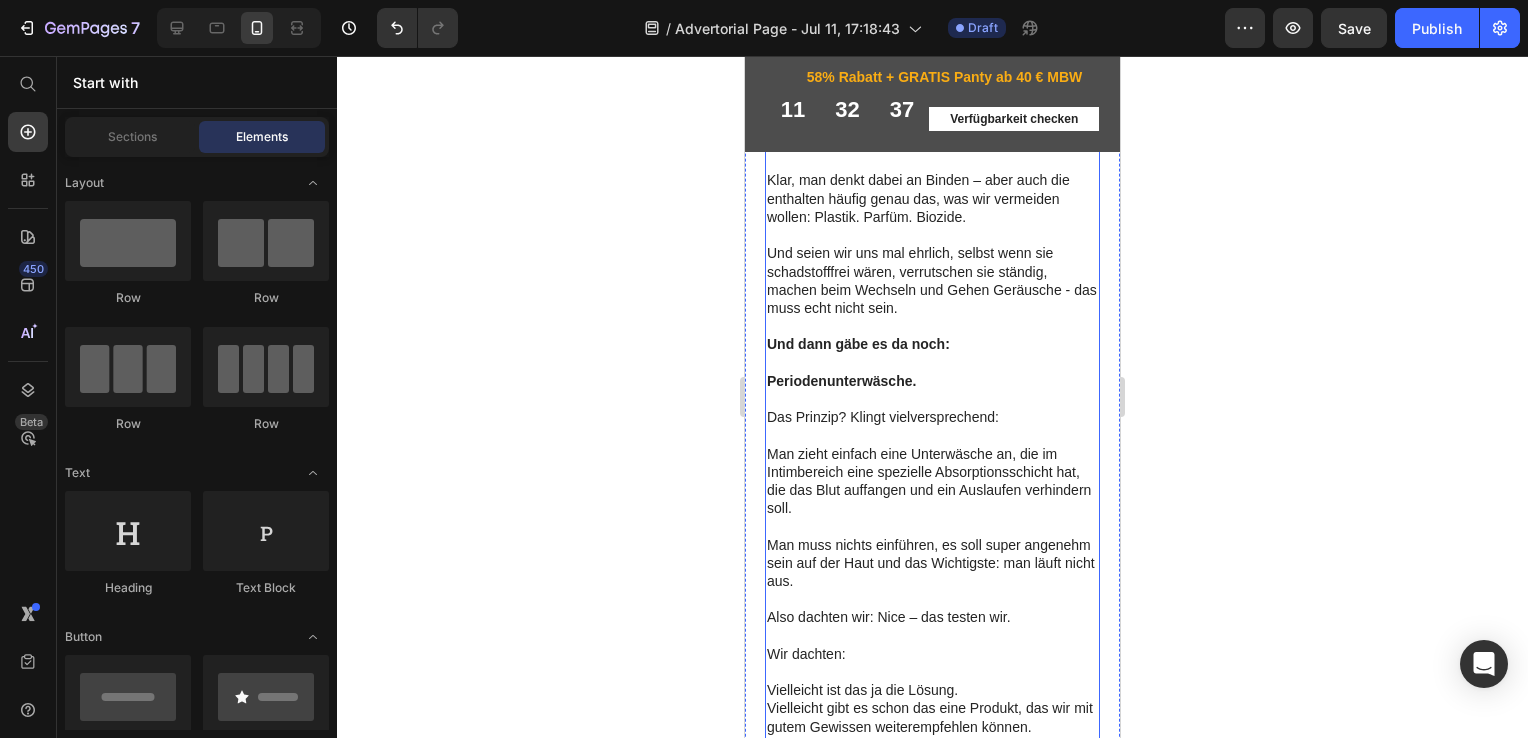 click on "Und dann gäbe es da noch:" at bounding box center (858, 363) 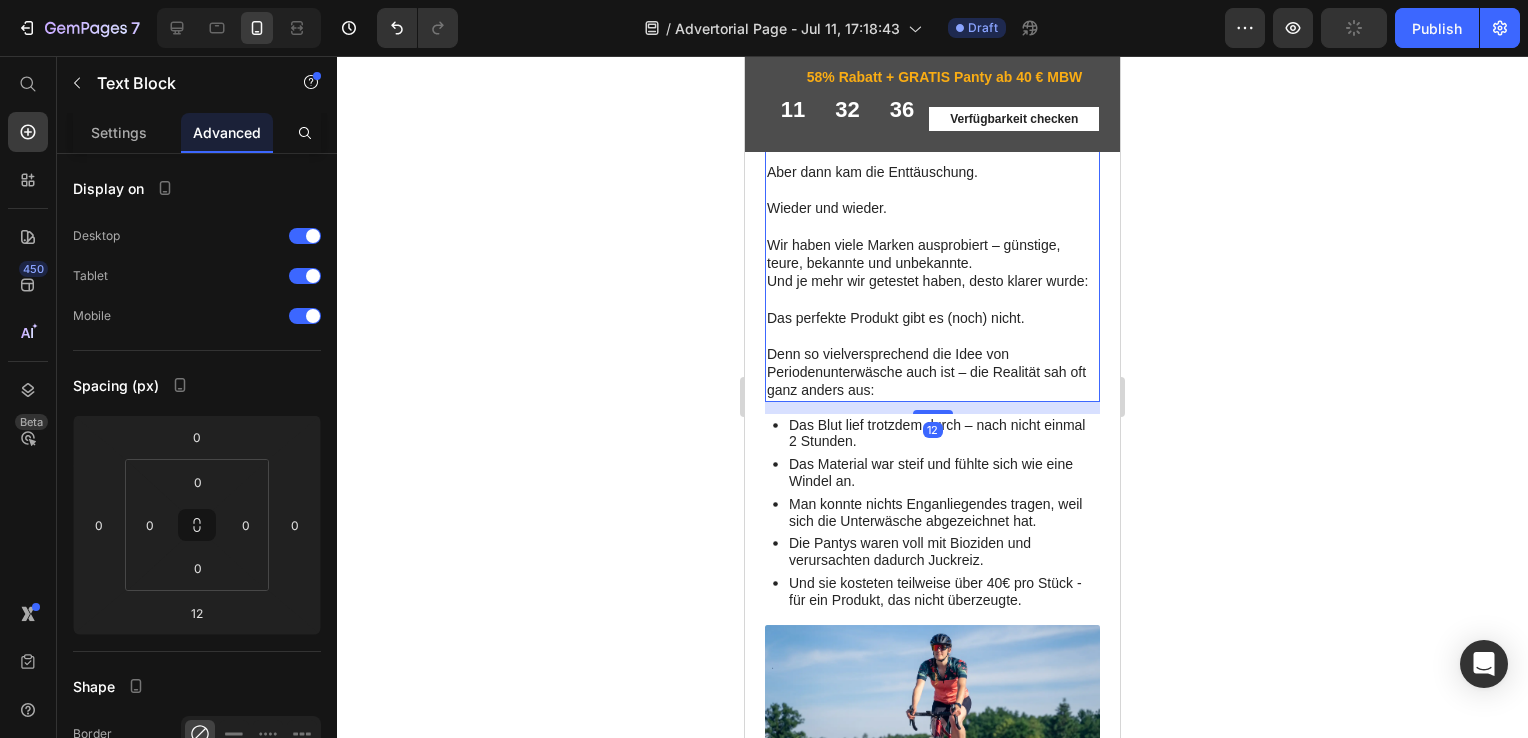scroll, scrollTop: 4358, scrollLeft: 0, axis: vertical 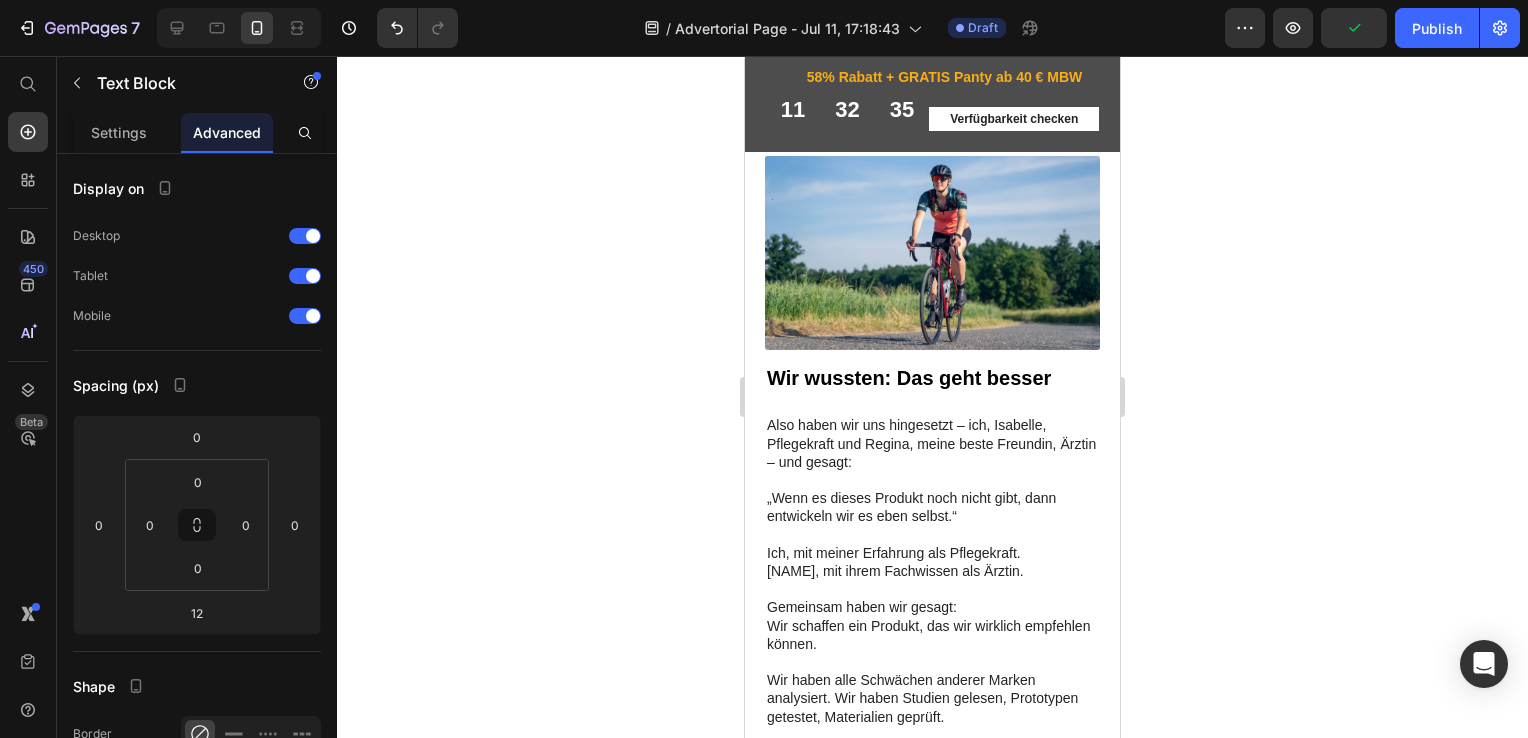 click 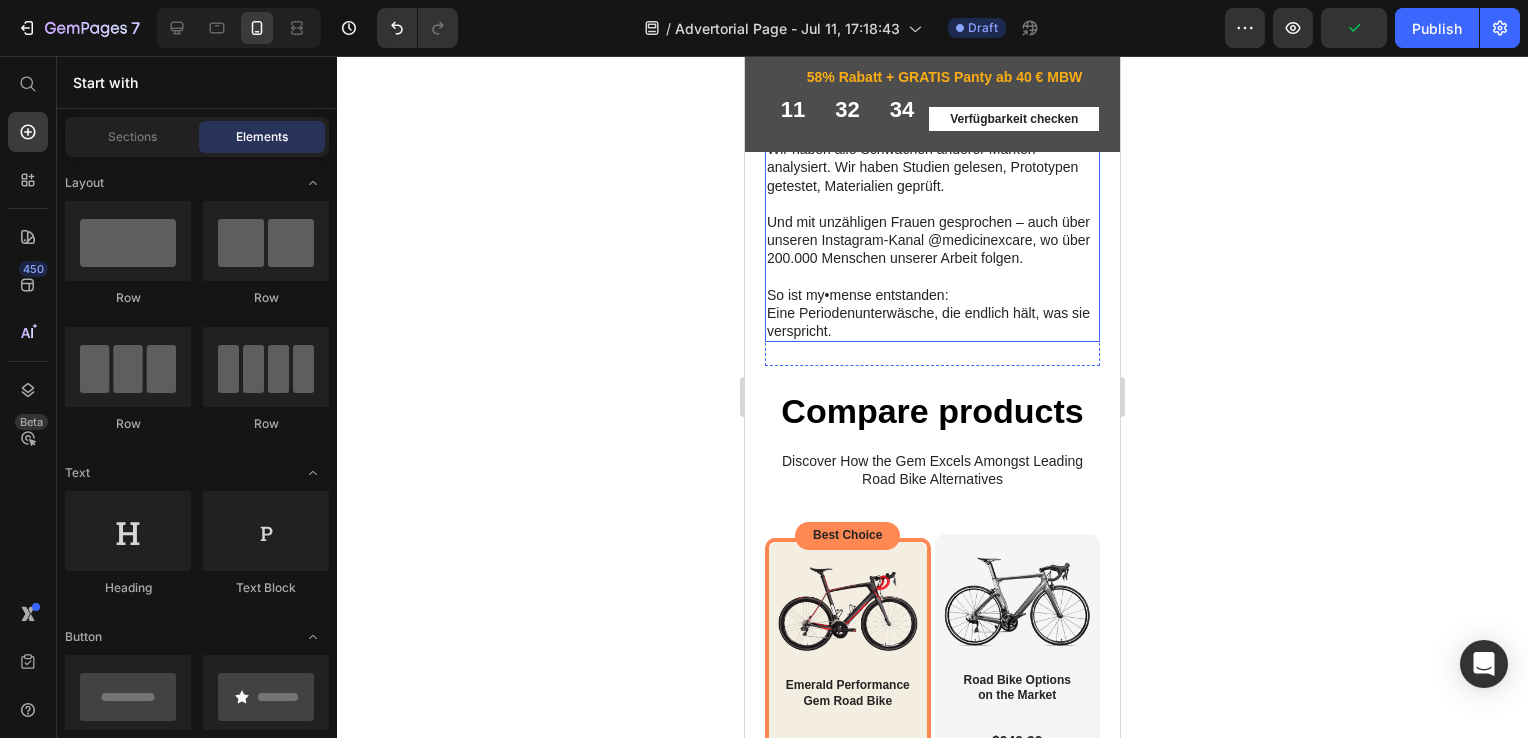 scroll, scrollTop: 4916, scrollLeft: 0, axis: vertical 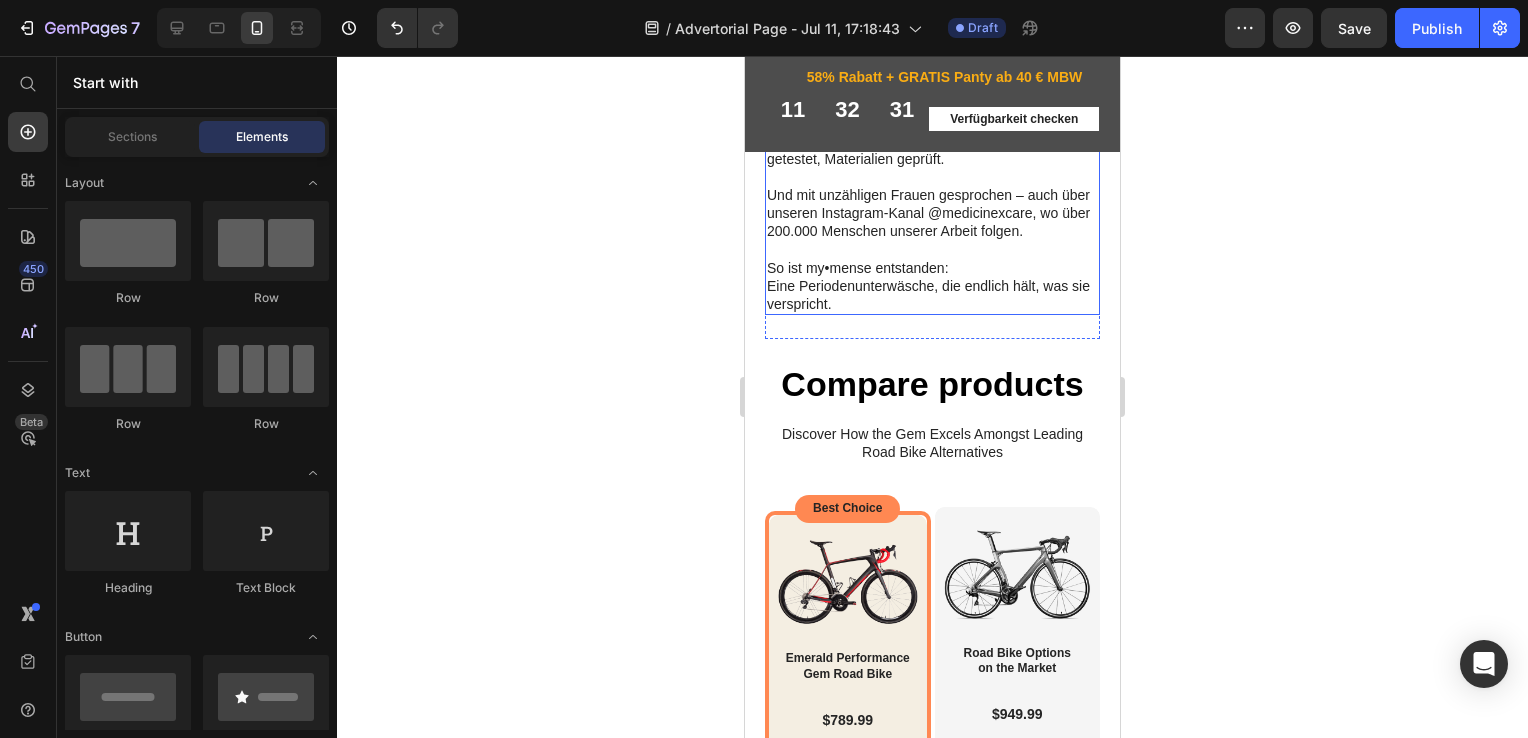 click on "So ist my•mense entstanden: Eine Periodenunterwäsche, die endlich hält, was sie verspricht." at bounding box center (932, 304) 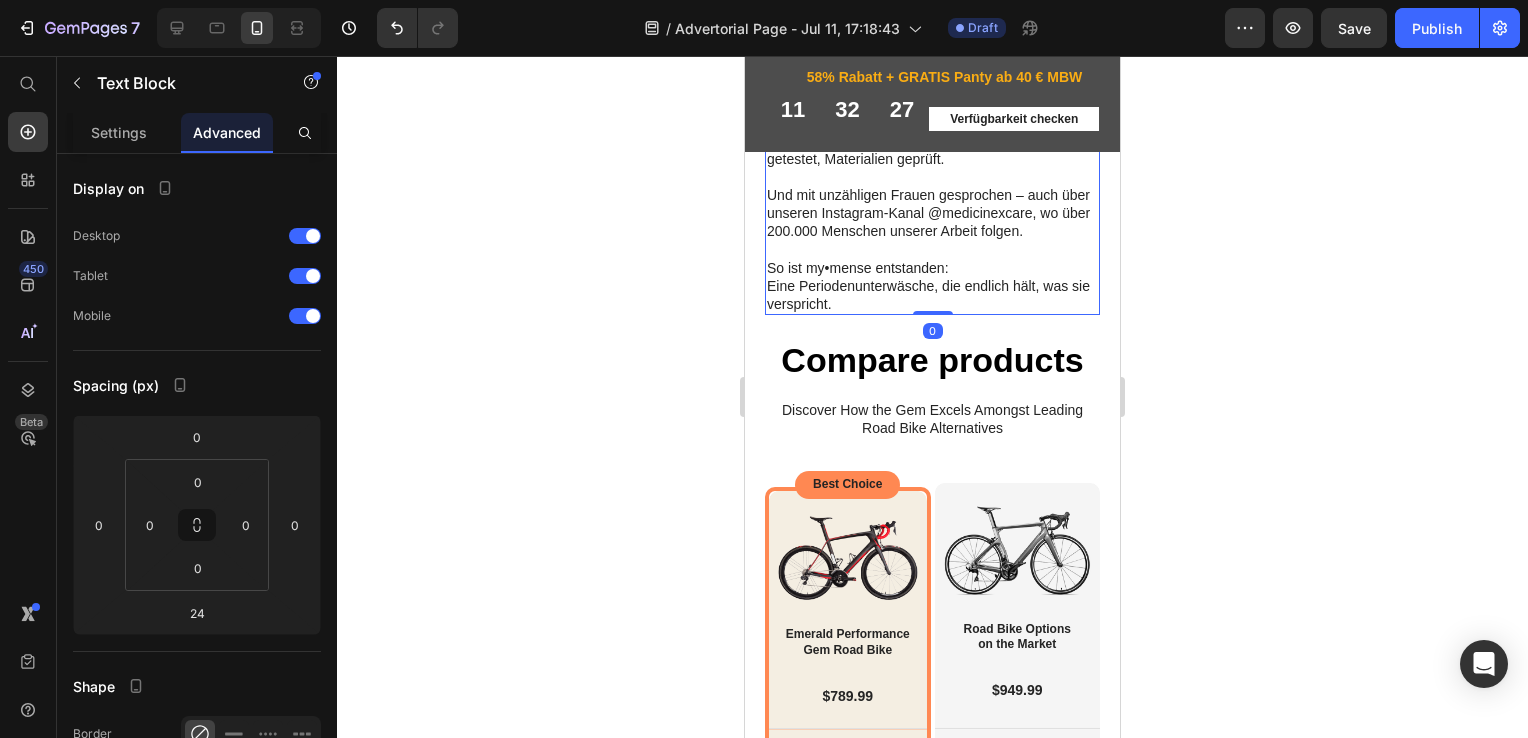 drag, startPoint x: 916, startPoint y: 406, endPoint x: 898, endPoint y: 377, distance: 34.132095 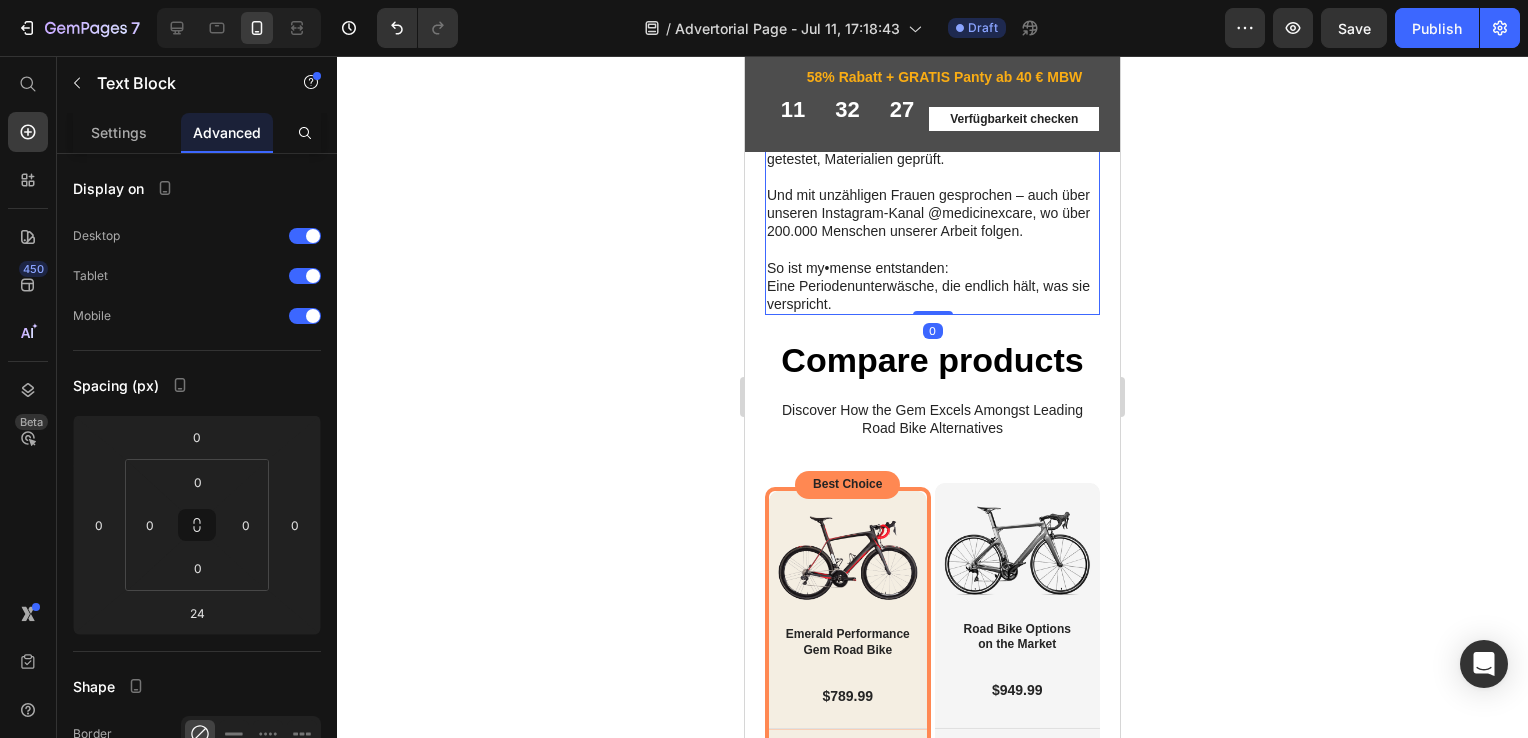 click on "Also haben wir uns hingesetzt – ich, Isabelle, Pflegekraft und Regina, meine beste Freundin, Ärztin – und gesagt: „Wenn es dieses Produkt noch nicht gibt, dann entwickeln wir es eben selbst.“   Ich, mit meiner Erfahrung als Pflegekraft. Regina, mit ihrem Fachwissen als Ärztin.   Gemeinsam haben wir gesagt: Wir schaffen ein Produkt, das wir wirklich empfehlen können. Wir haben alle Schwächen anderer Marken analysiert. Wir haben Studien gelesen, Prototypen getestet, Materialien geprüft. Und mit unzähligen Frauen gesprochen – auch über unseren Instagram-Kanal @medicinexcare, wo über 200.000 Menschen unserer Arbeit folgen.   So ist my•mense entstanden: Eine Periodenunterwäsche, die endlich hält, was sie verspricht. Text Block   0" at bounding box center [932, 104] 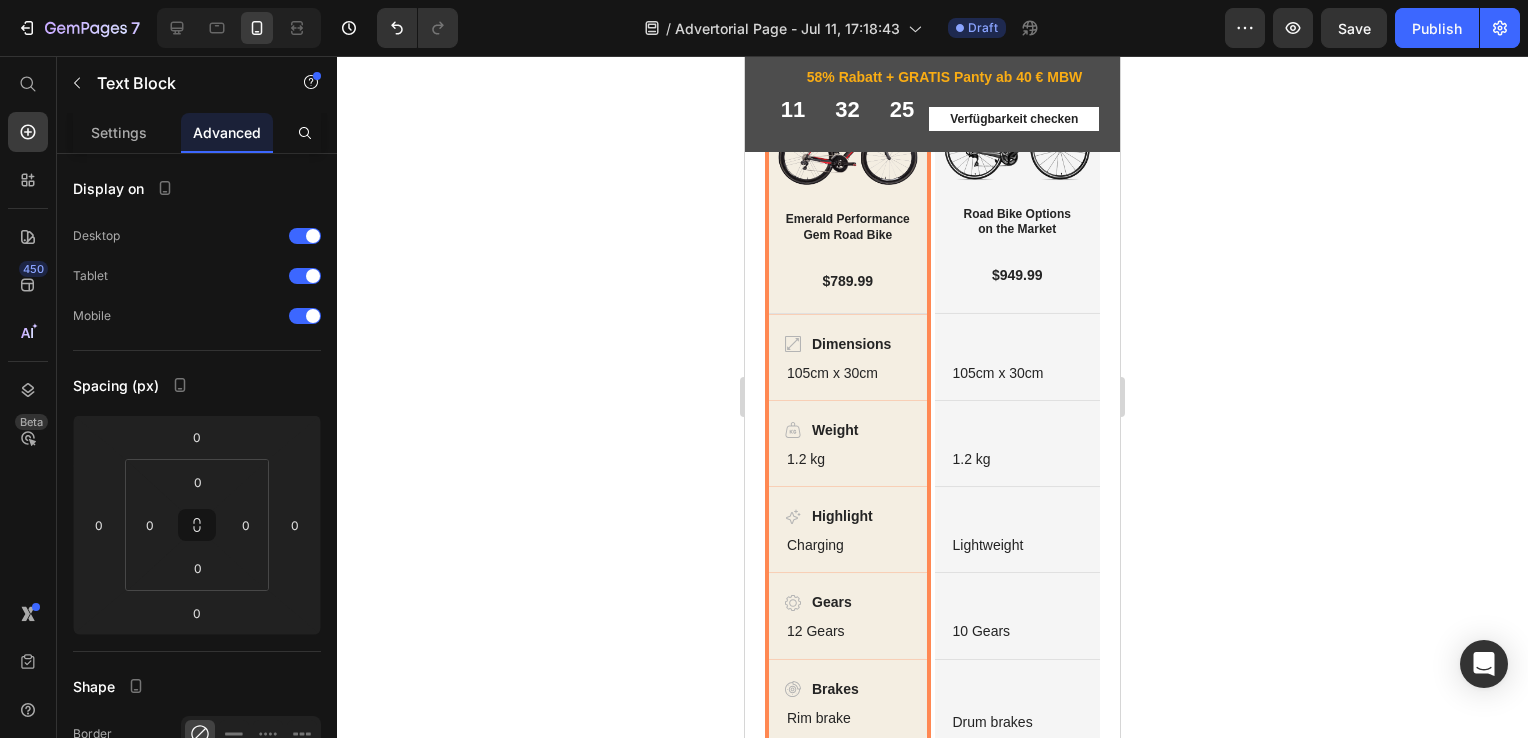 scroll, scrollTop: 4982, scrollLeft: 0, axis: vertical 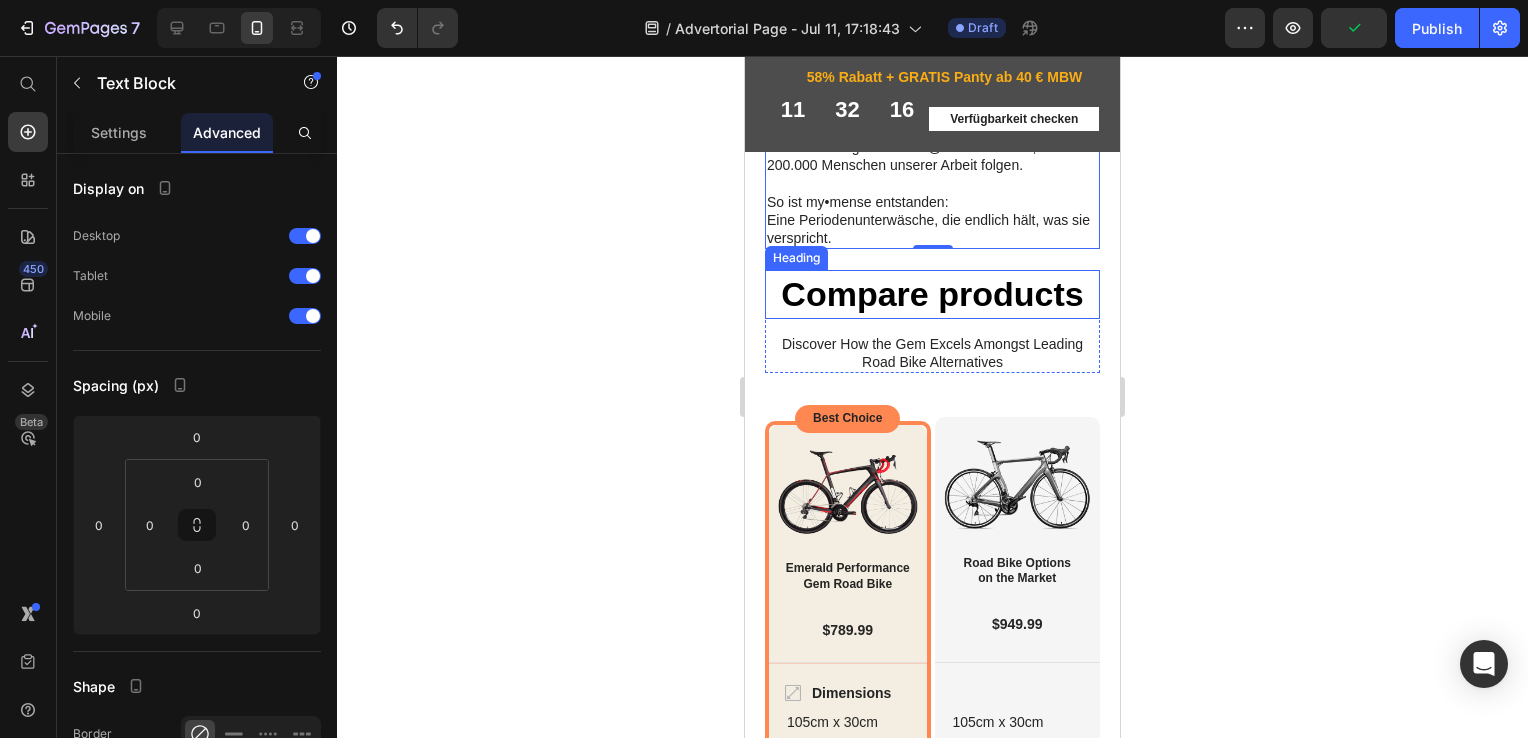 click on "Compare products" at bounding box center (932, 313) 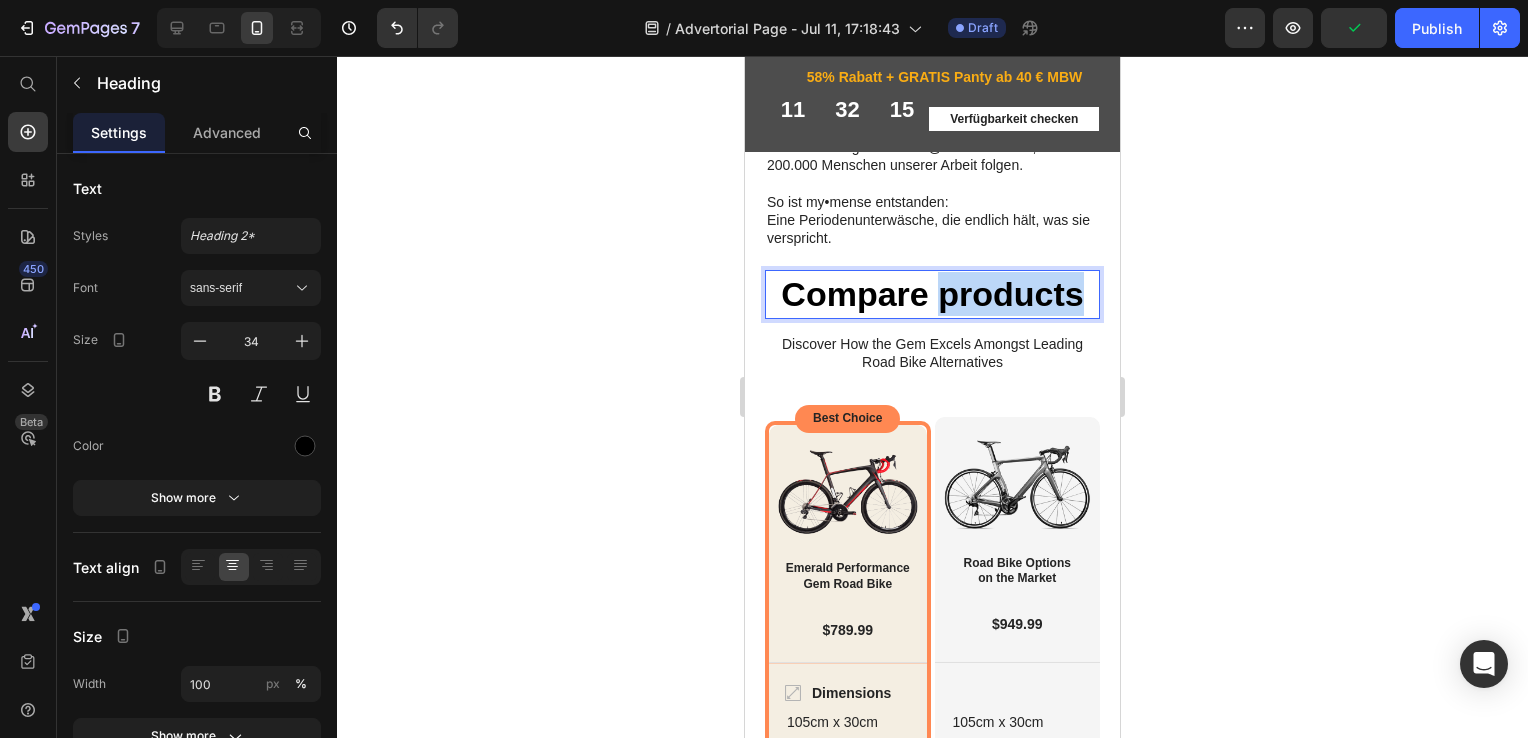 click on "Compare products" at bounding box center (932, 313) 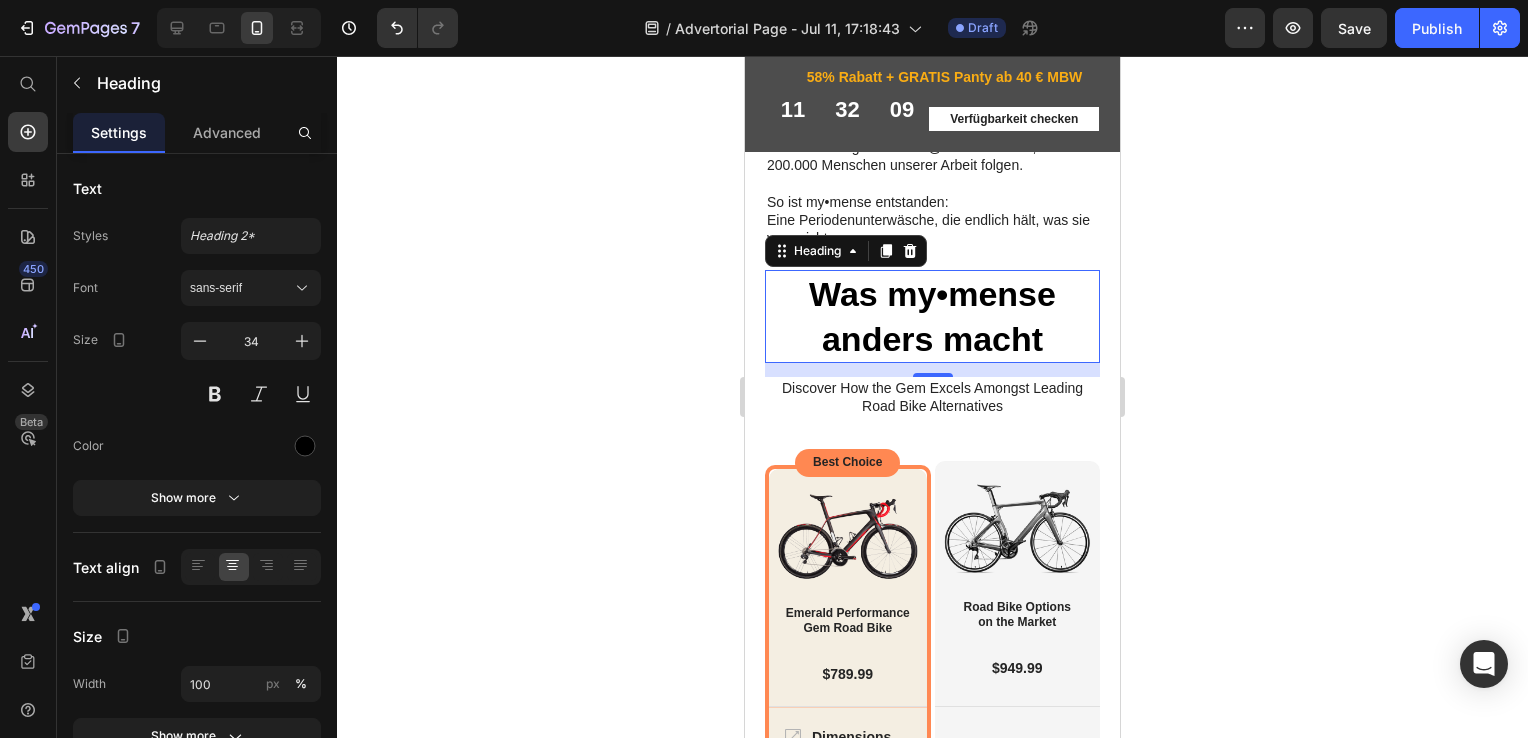 click 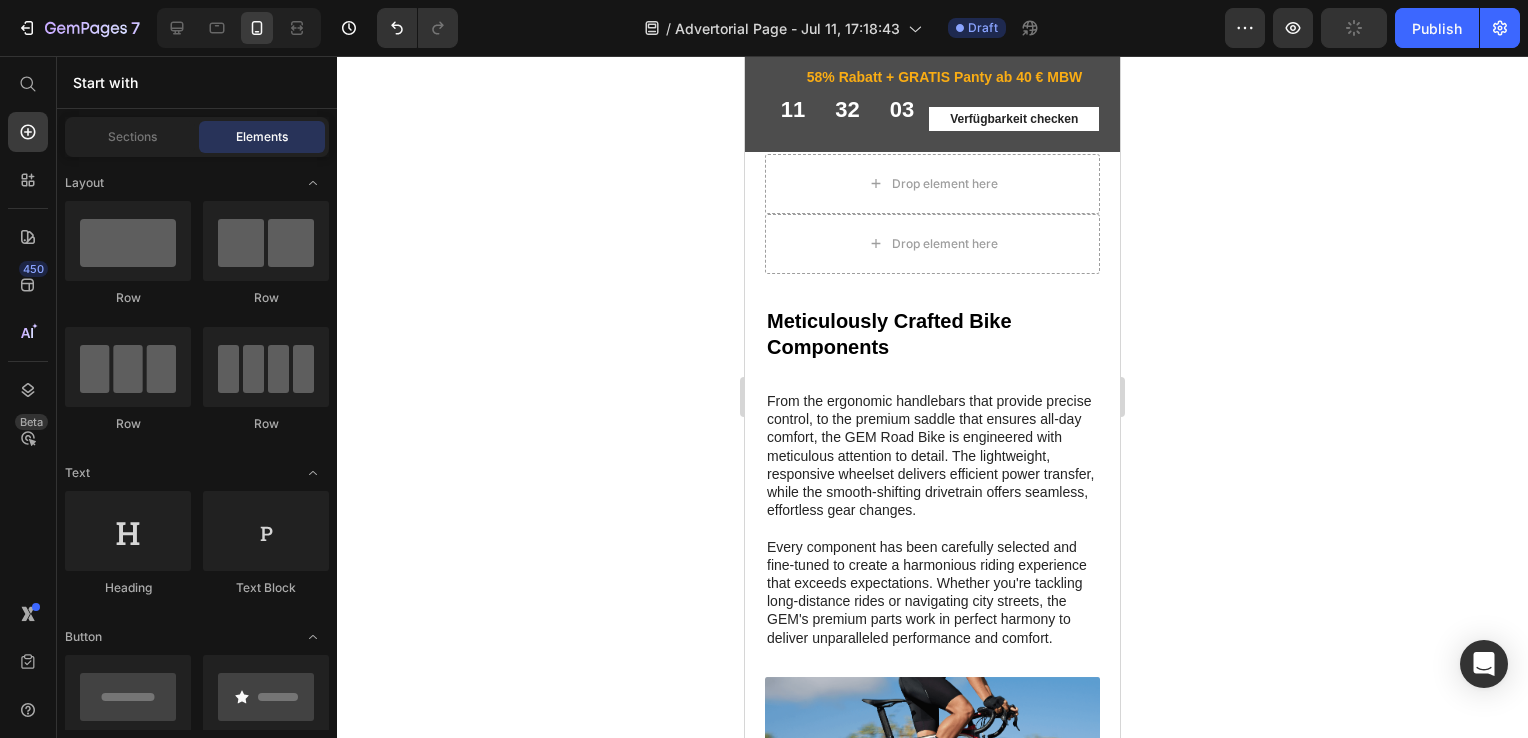 scroll, scrollTop: 4878, scrollLeft: 0, axis: vertical 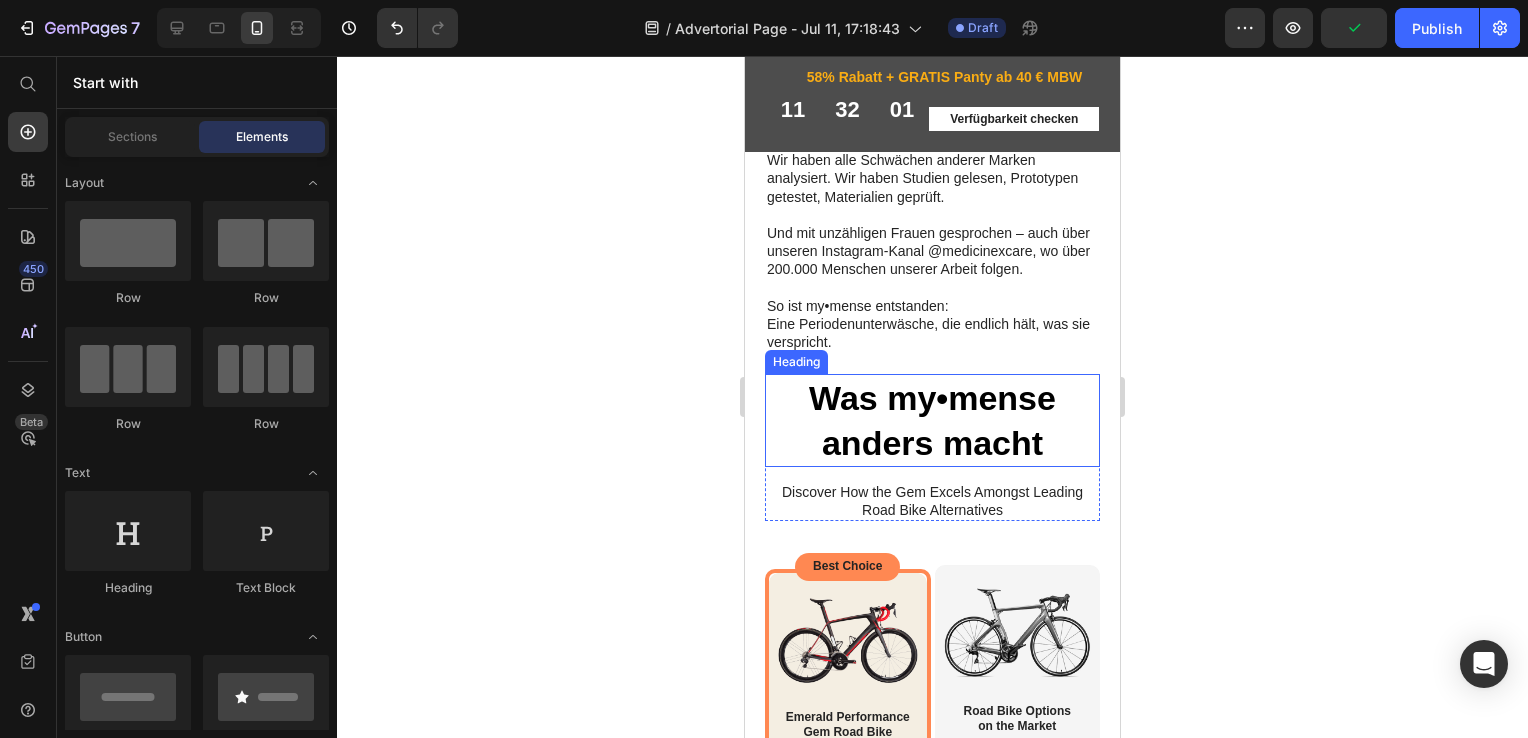 click on "Was my•mense anders macht" at bounding box center (932, 439) 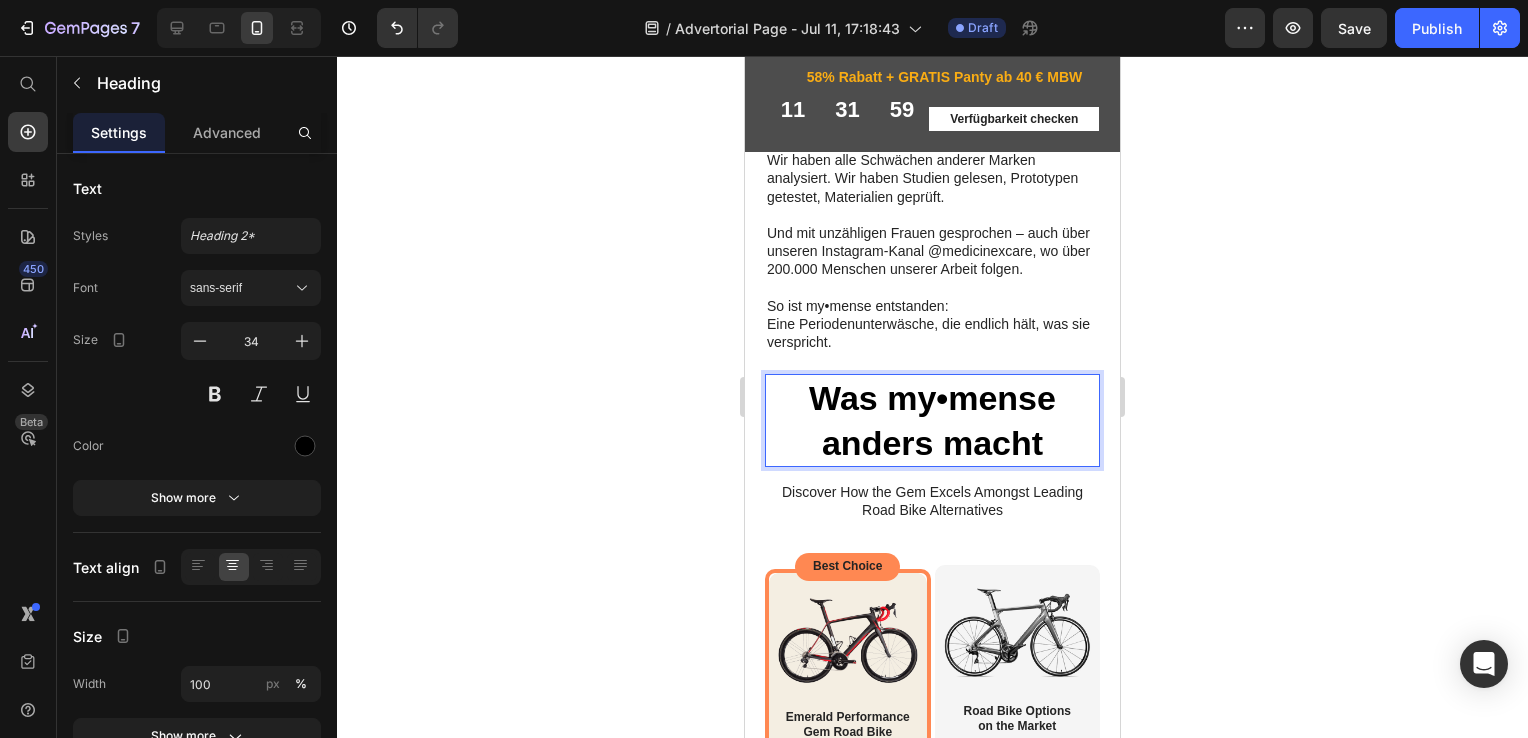 click on "Was my•mense anders macht" at bounding box center (932, 439) 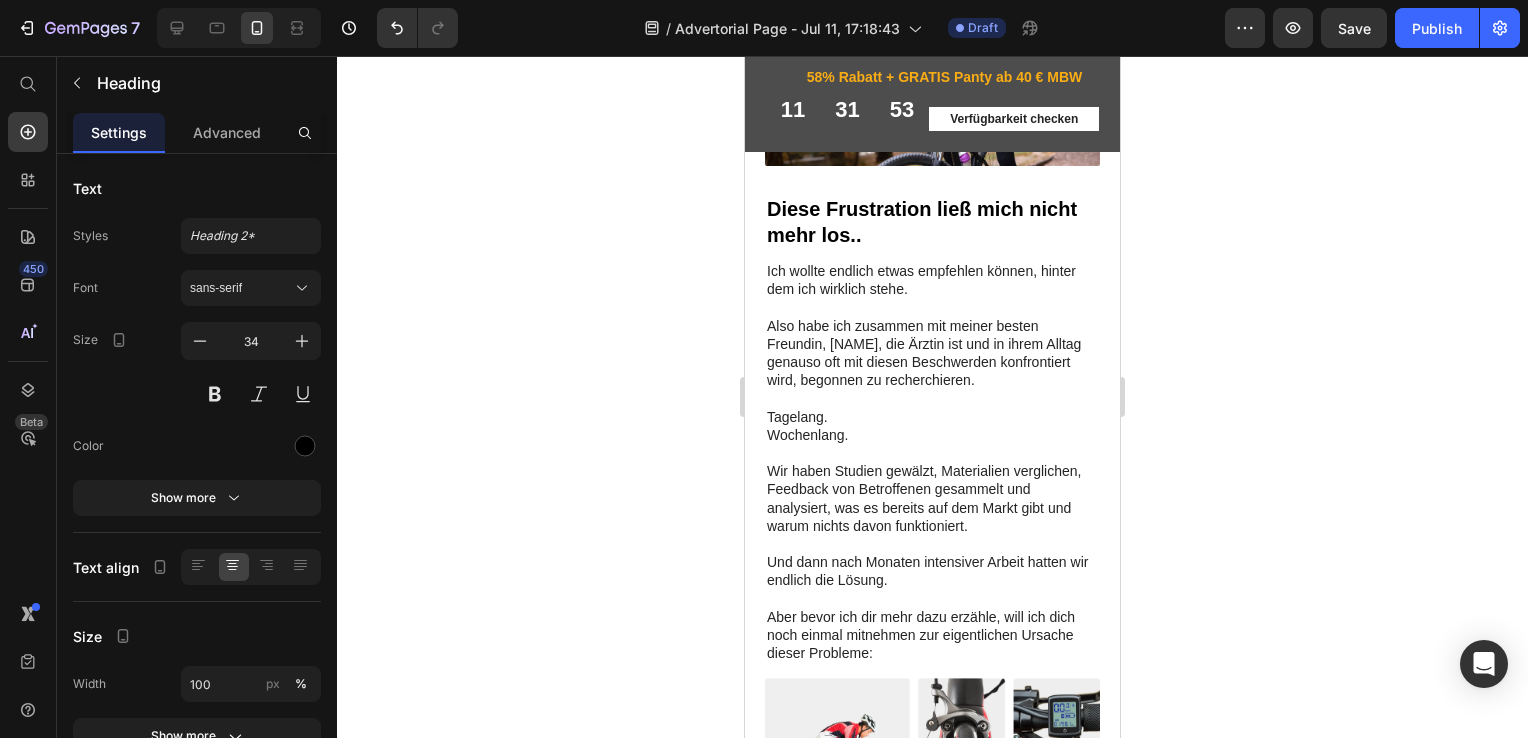 scroll, scrollTop: 1770, scrollLeft: 0, axis: vertical 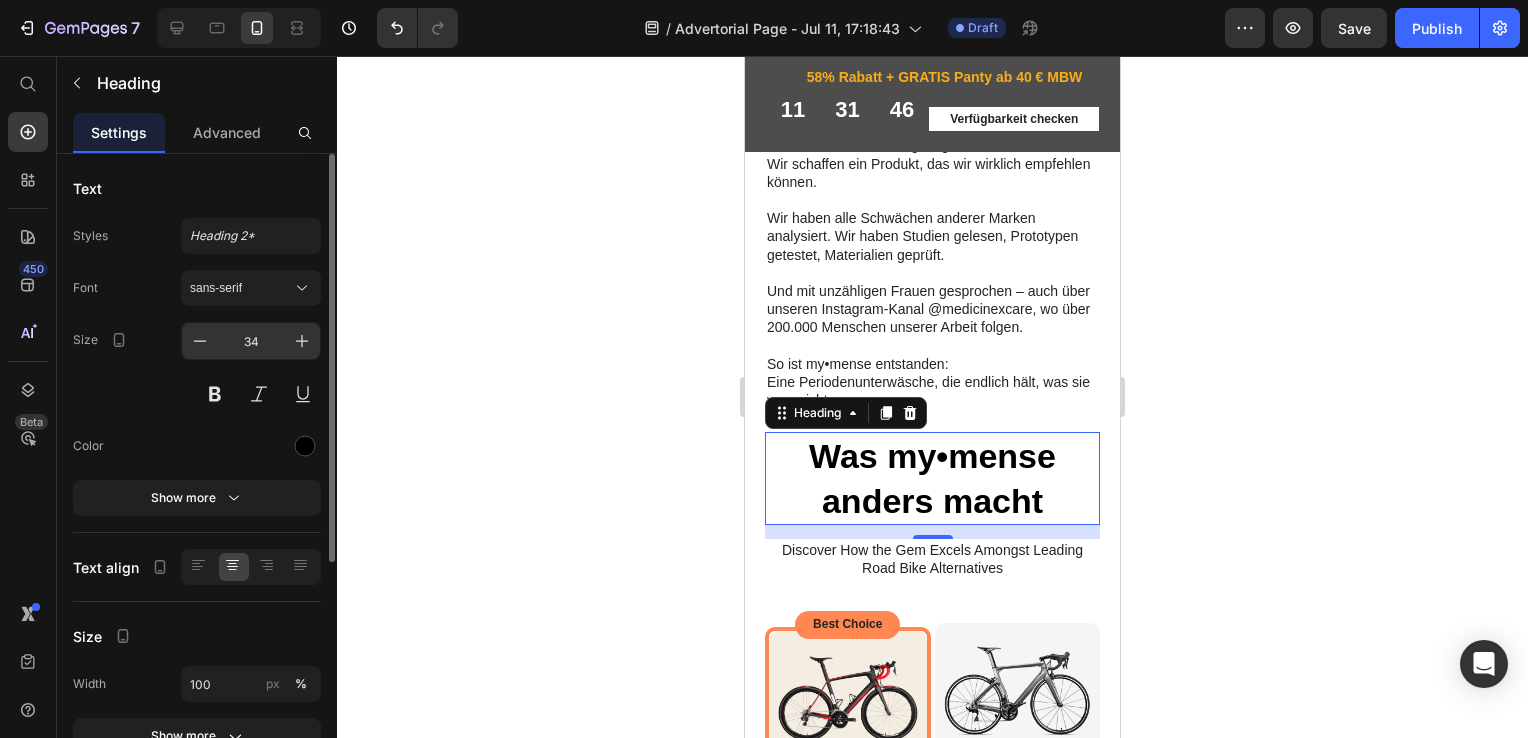 click on "34" at bounding box center (251, 341) 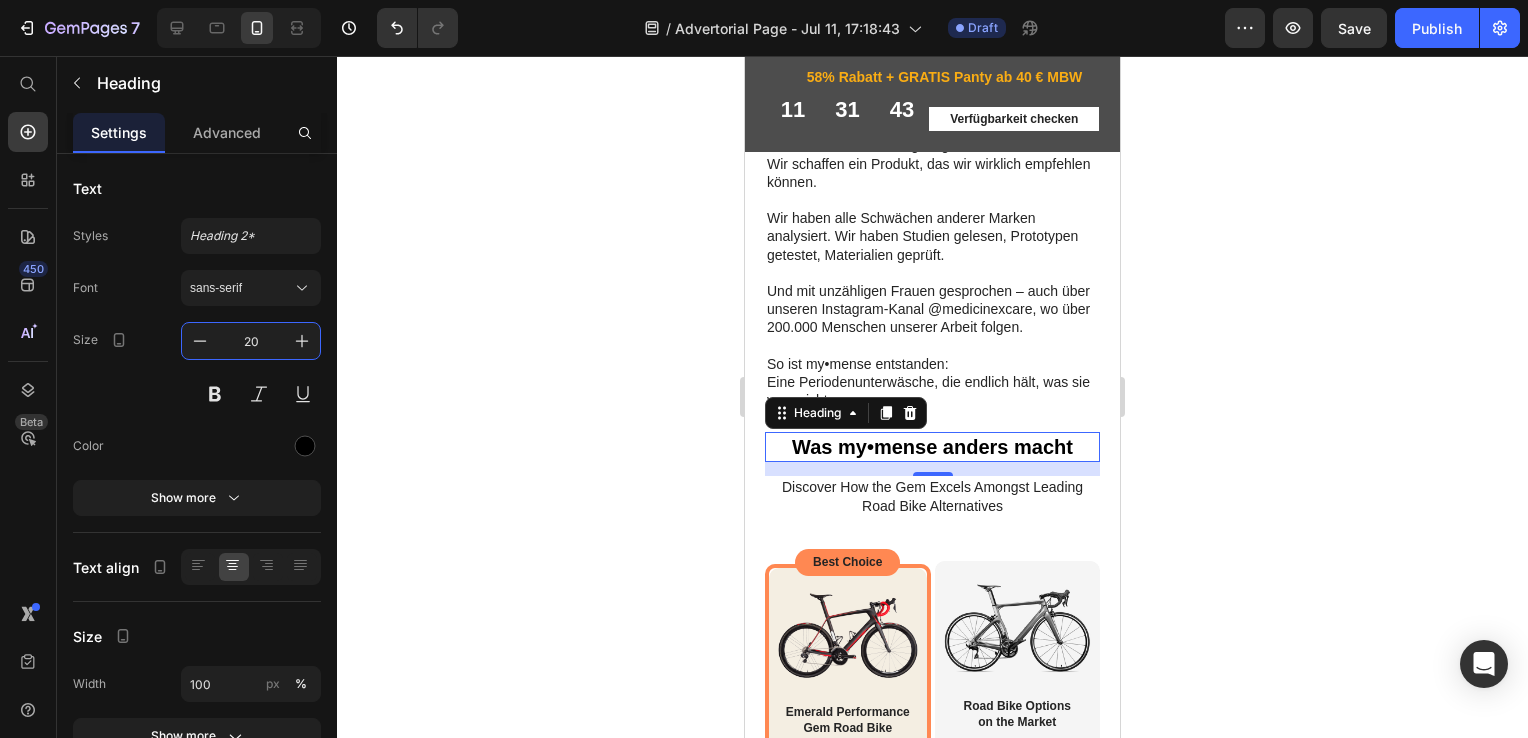 type on "20" 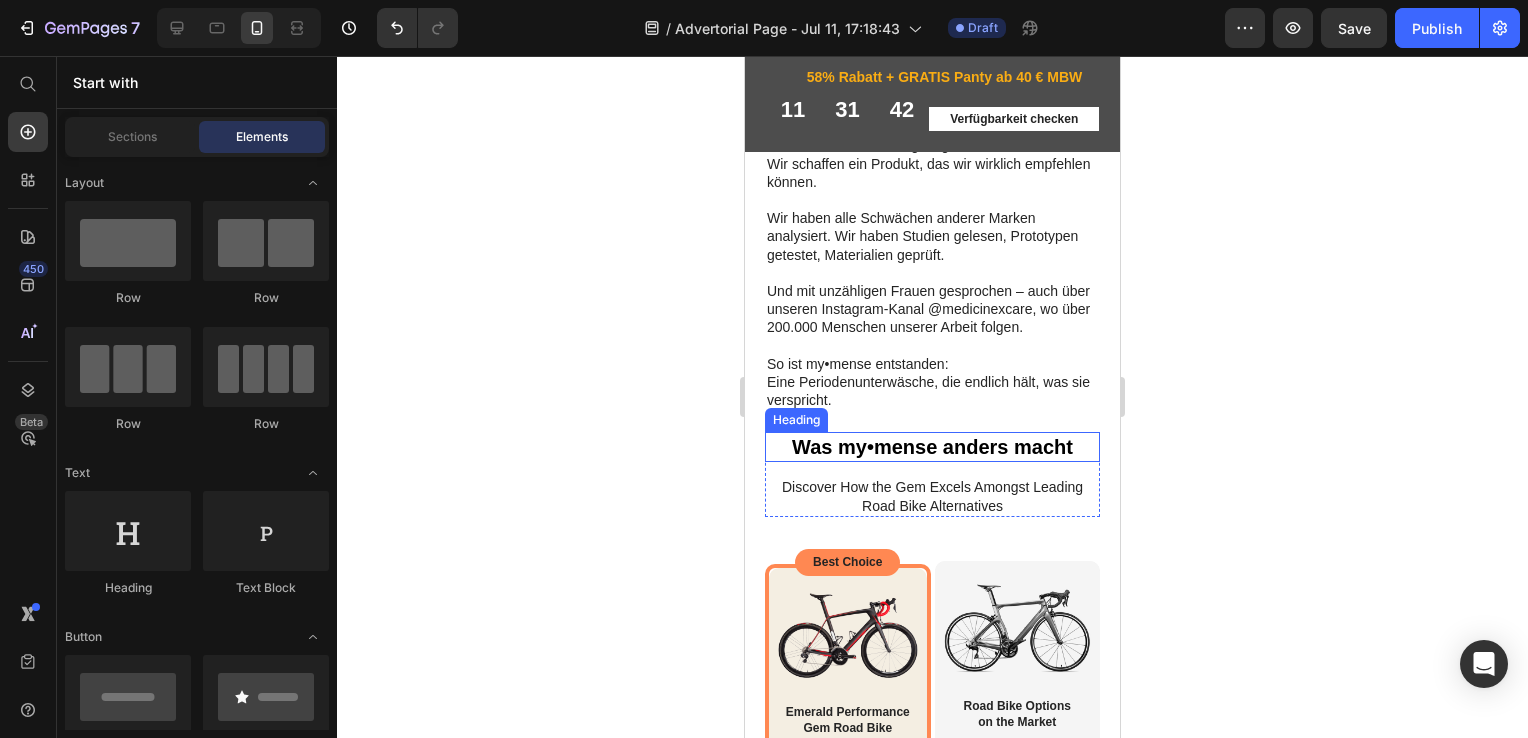 click on "Was my•mense anders macht" at bounding box center [932, 466] 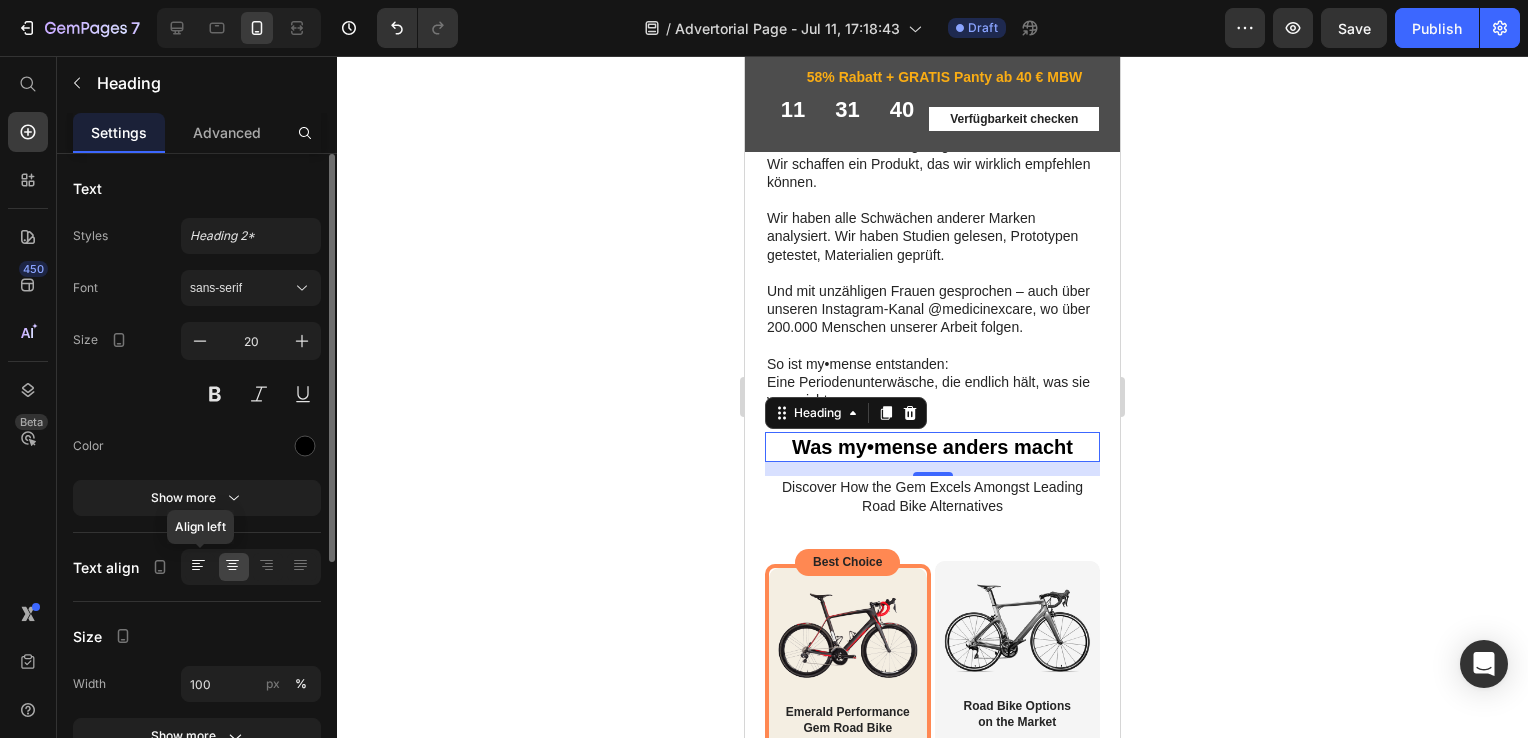 click 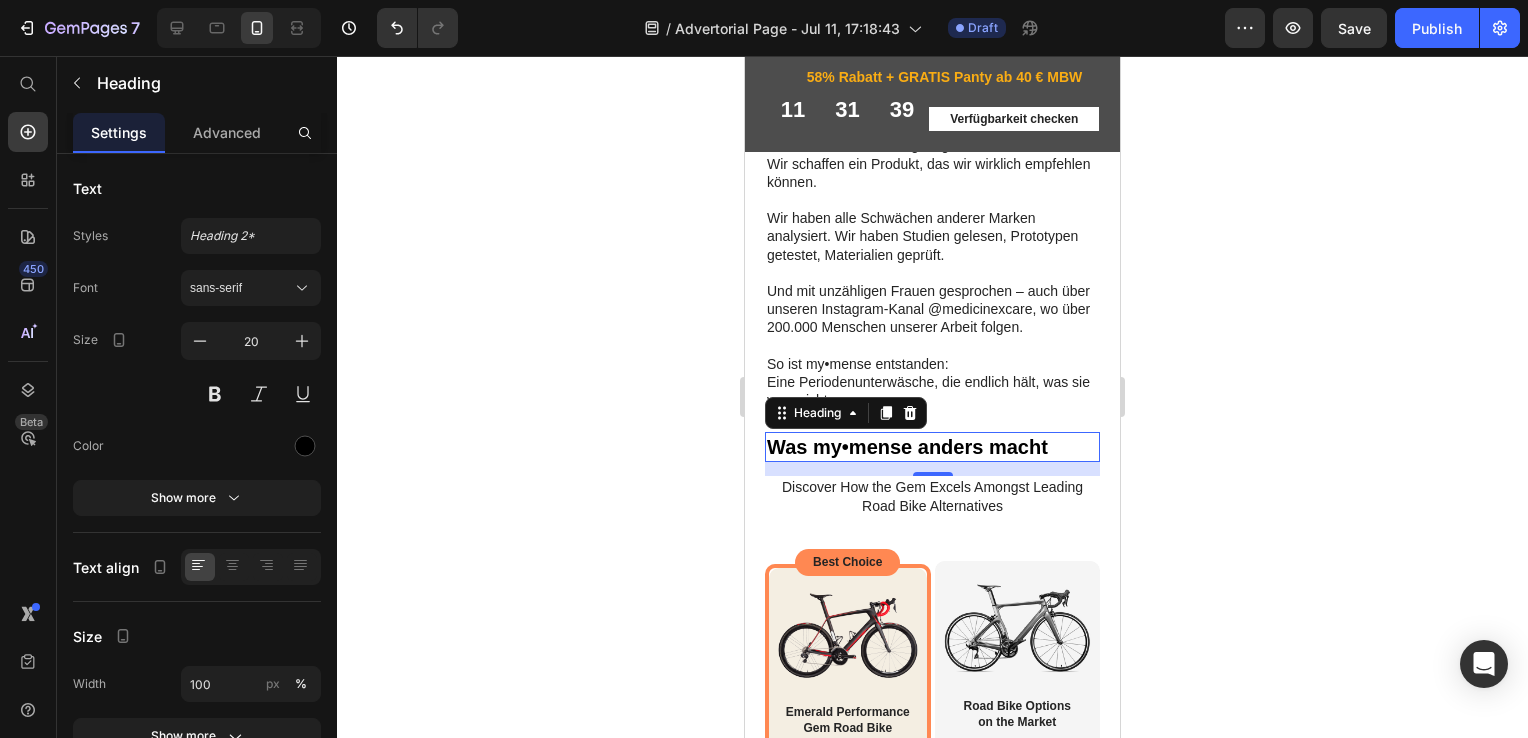 click 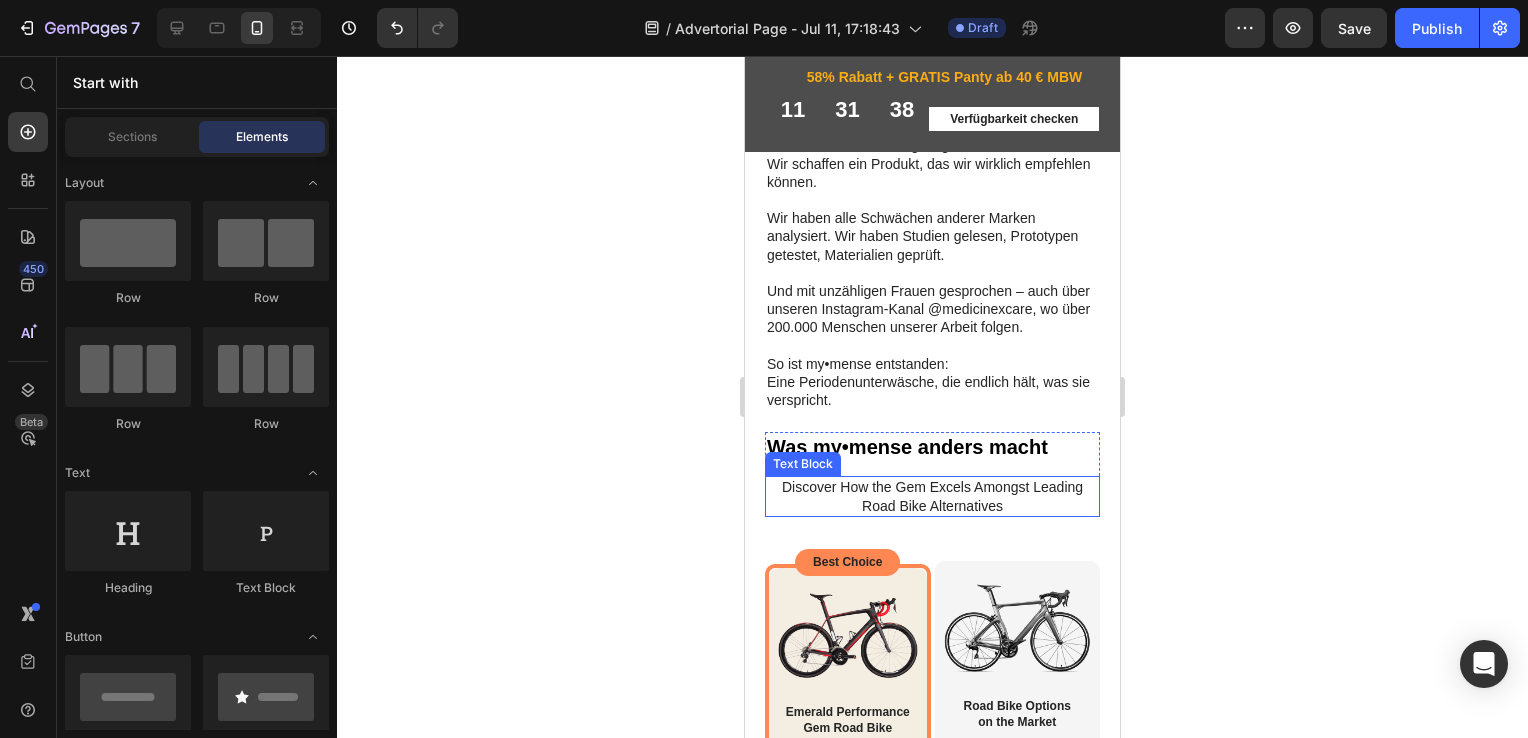 click on "Discover How the Gem Excels Amongst Leading Road Bike Alternatives" at bounding box center [932, 515] 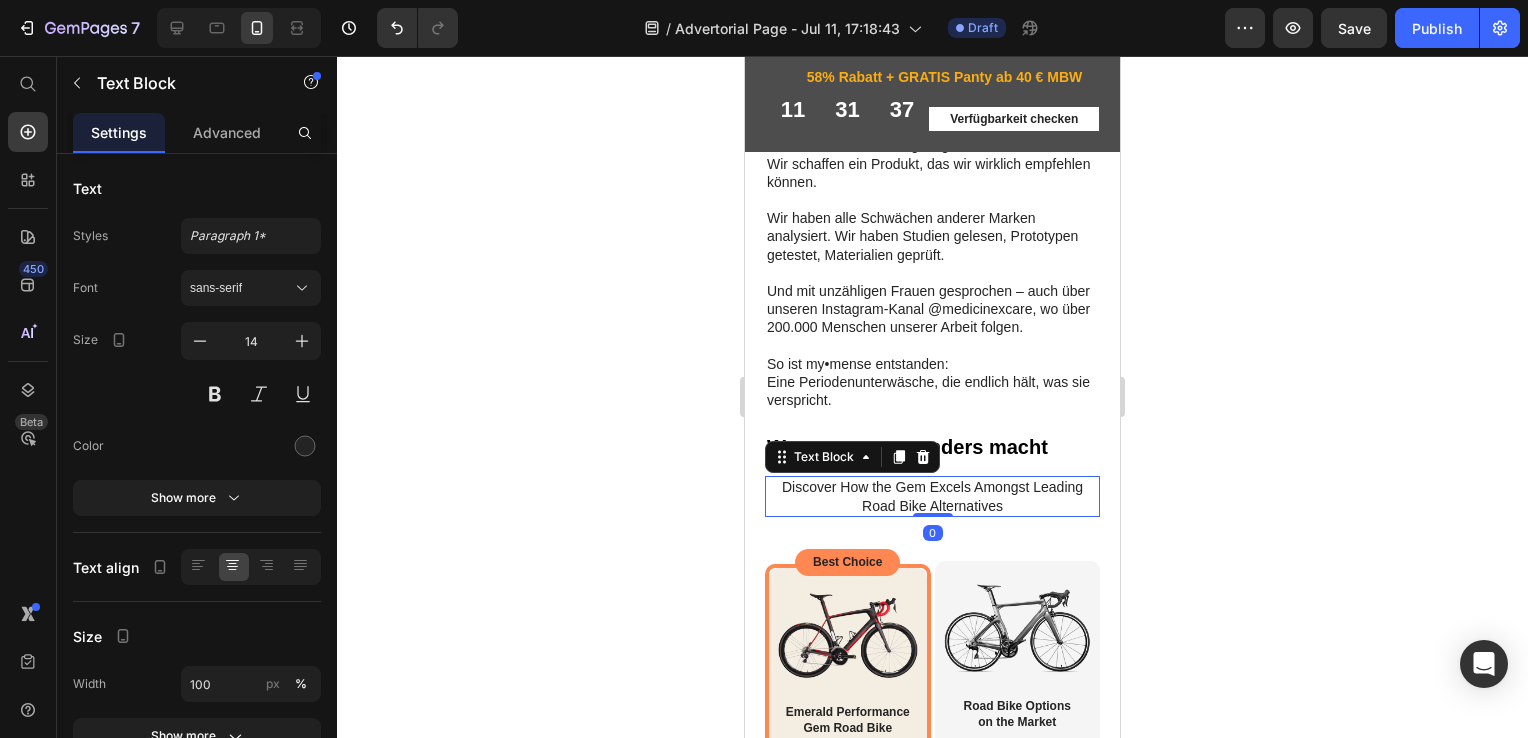 click on "Discover How the Gem Excels Amongst Leading Road Bike Alternatives" at bounding box center (932, 515) 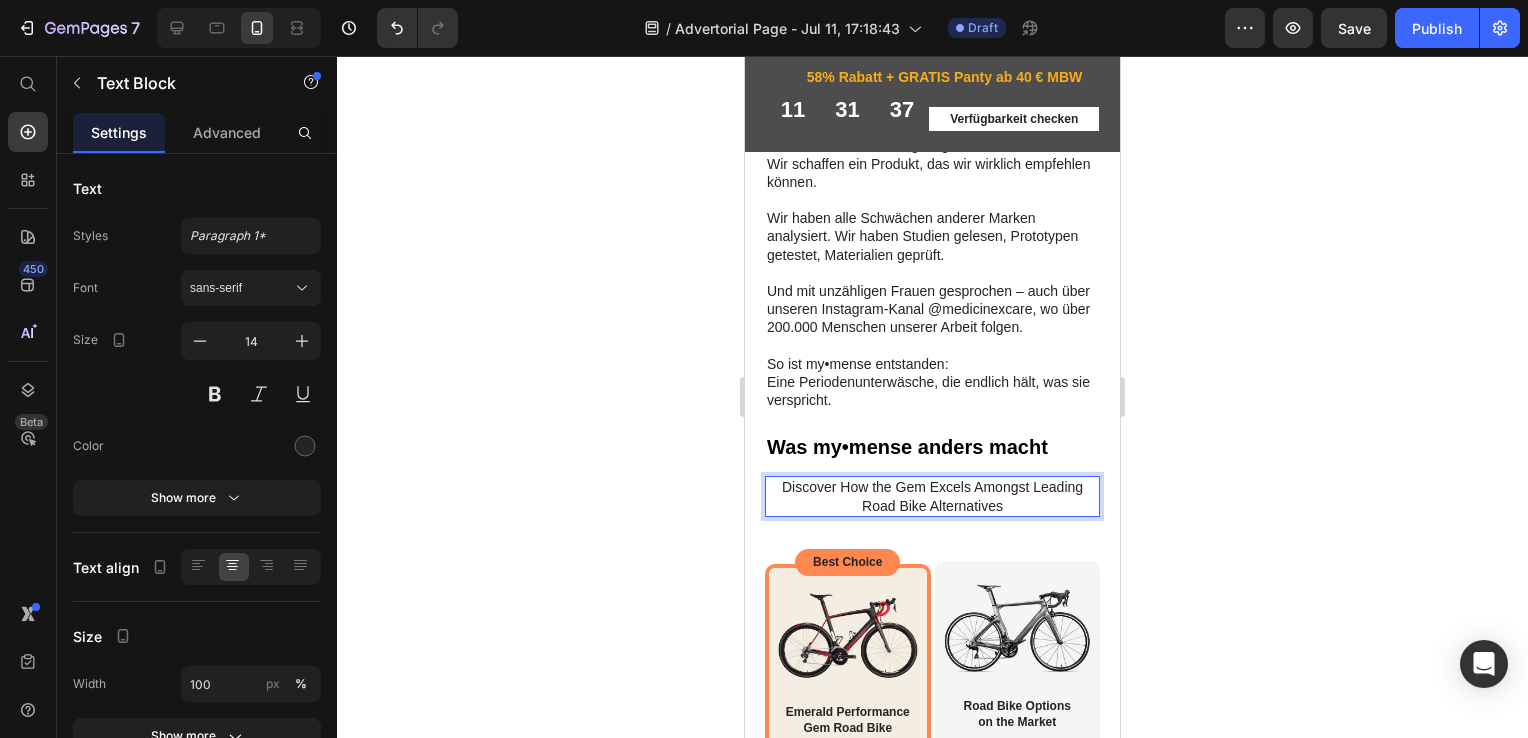click on "Discover How the Gem Excels Amongst Leading Road Bike Alternatives" at bounding box center [932, 515] 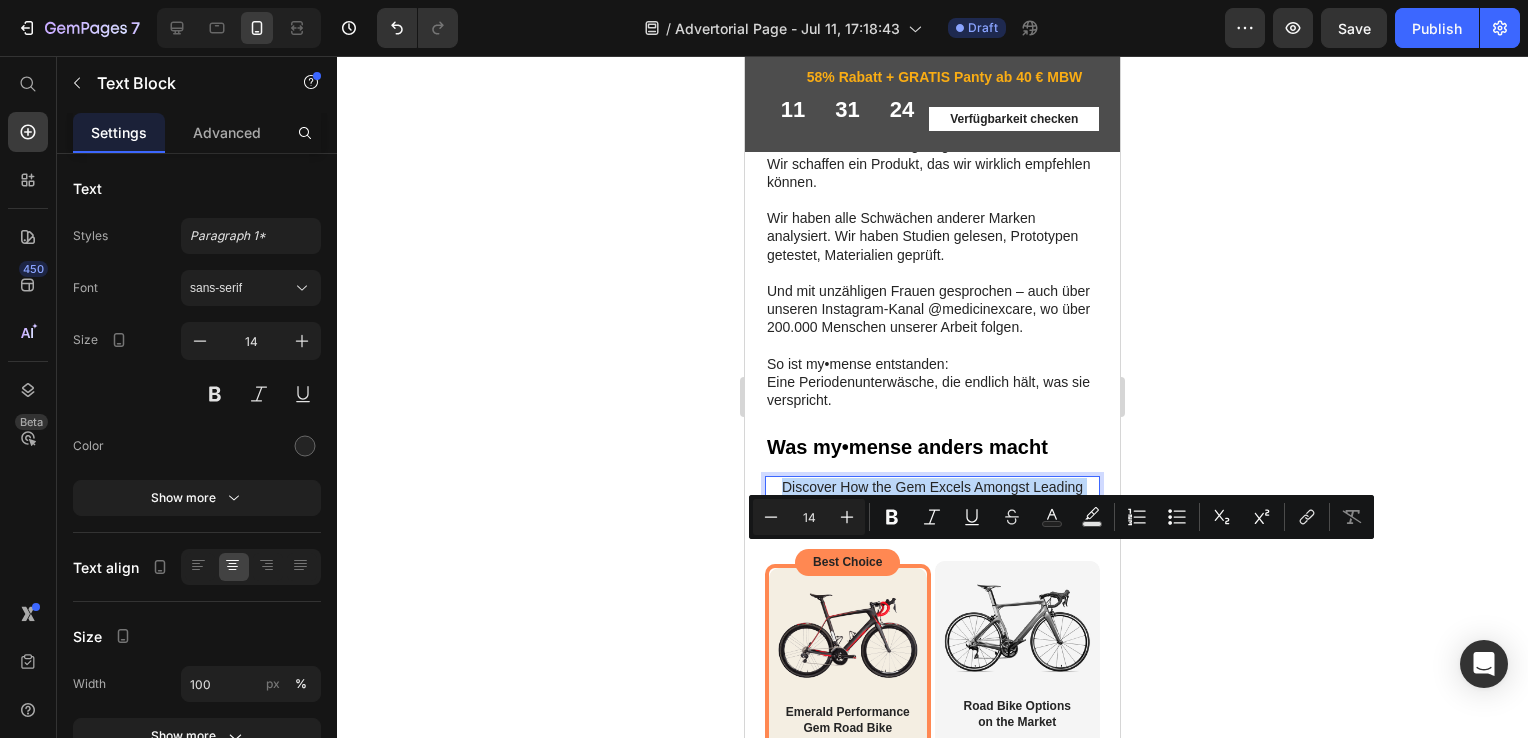 drag, startPoint x: 998, startPoint y: 575, endPoint x: 770, endPoint y: 558, distance: 228.63289 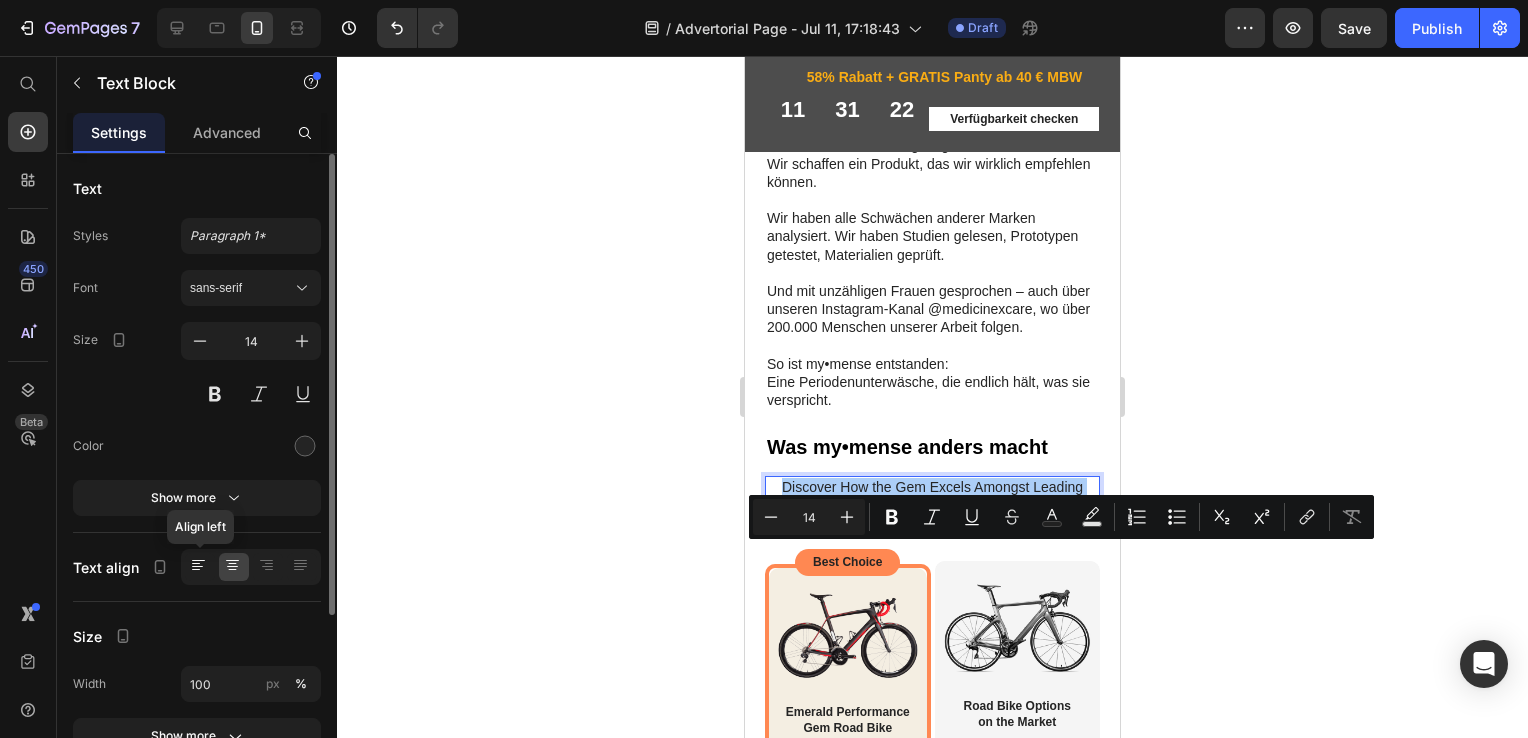 click 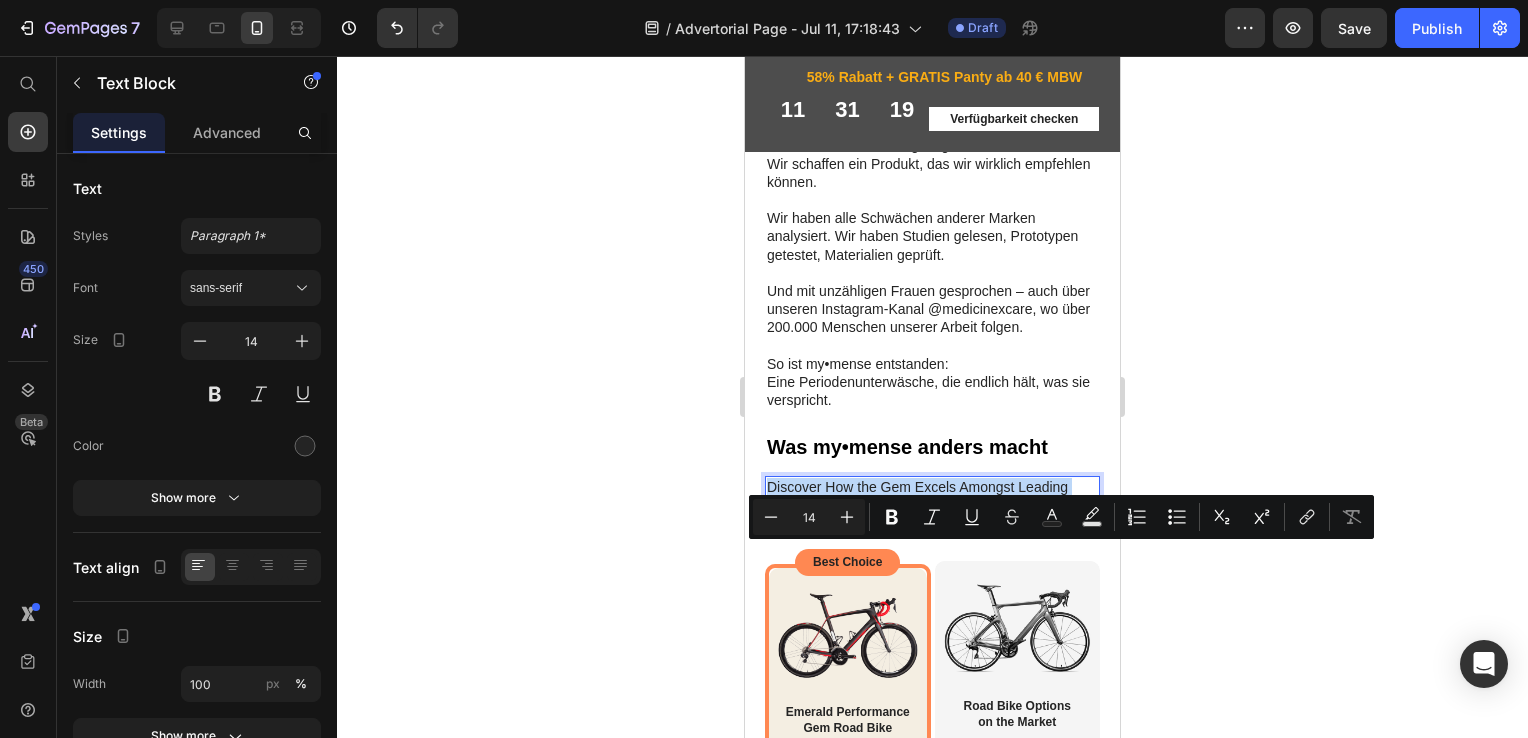 drag, startPoint x: 912, startPoint y: 573, endPoint x: 764, endPoint y: 559, distance: 148.66069 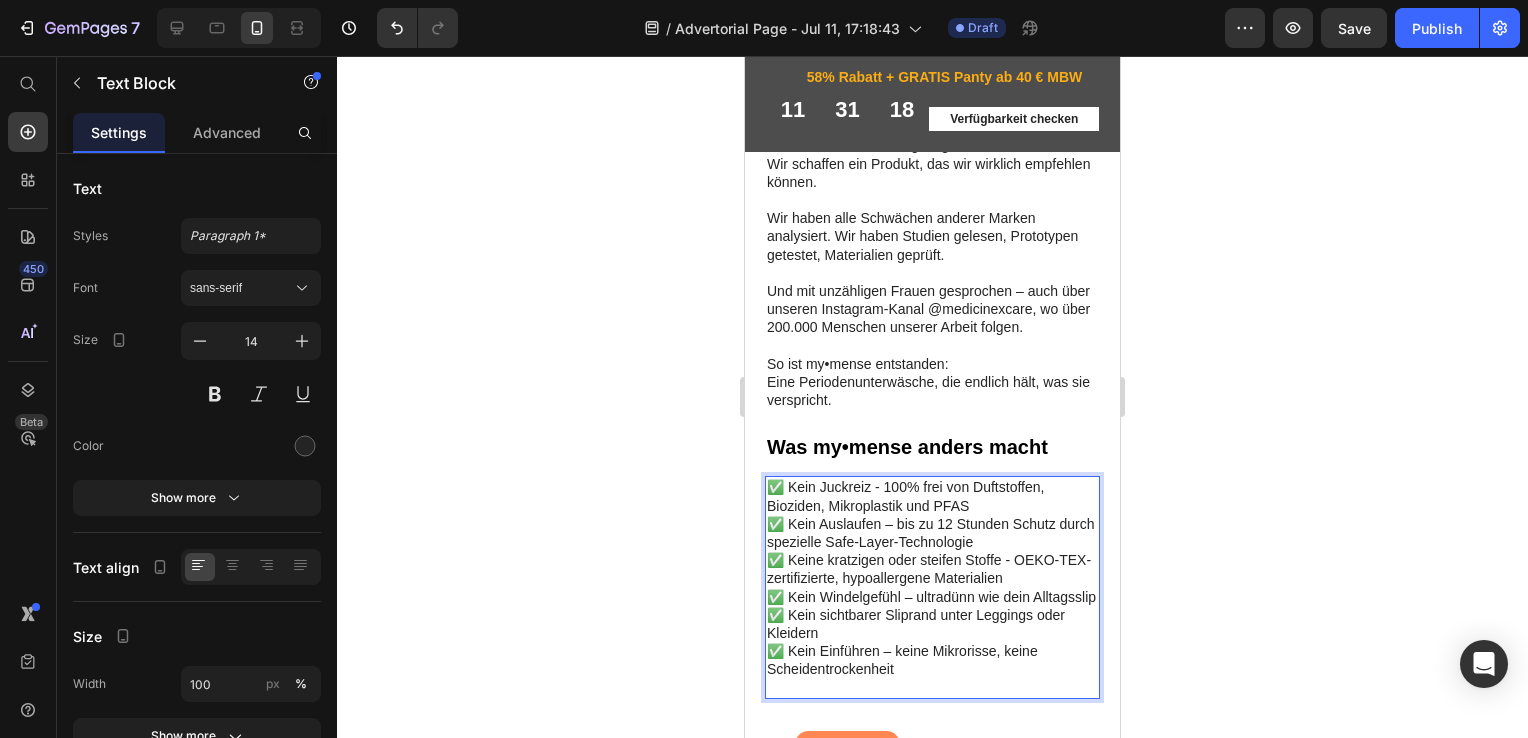 scroll, scrollTop: 4884, scrollLeft: 0, axis: vertical 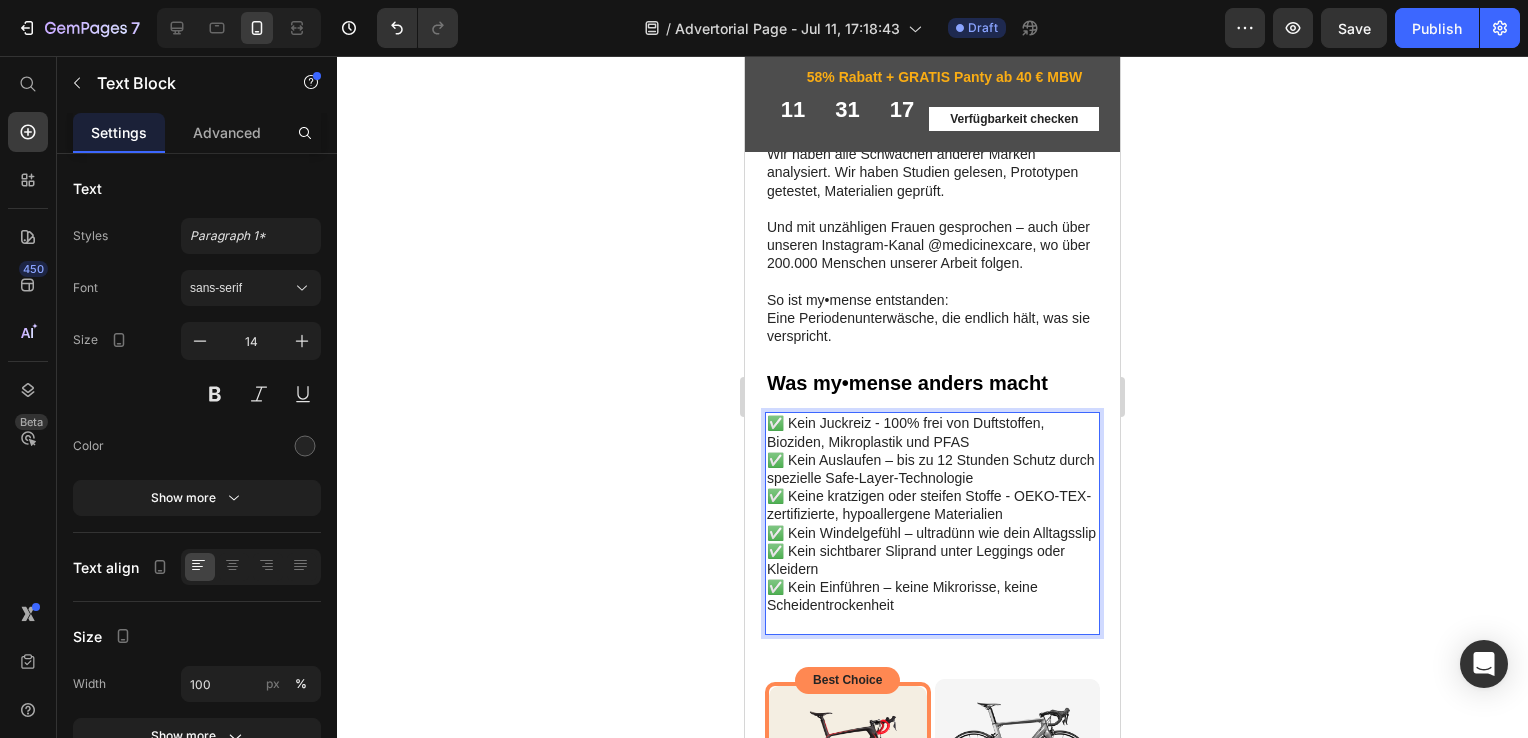click 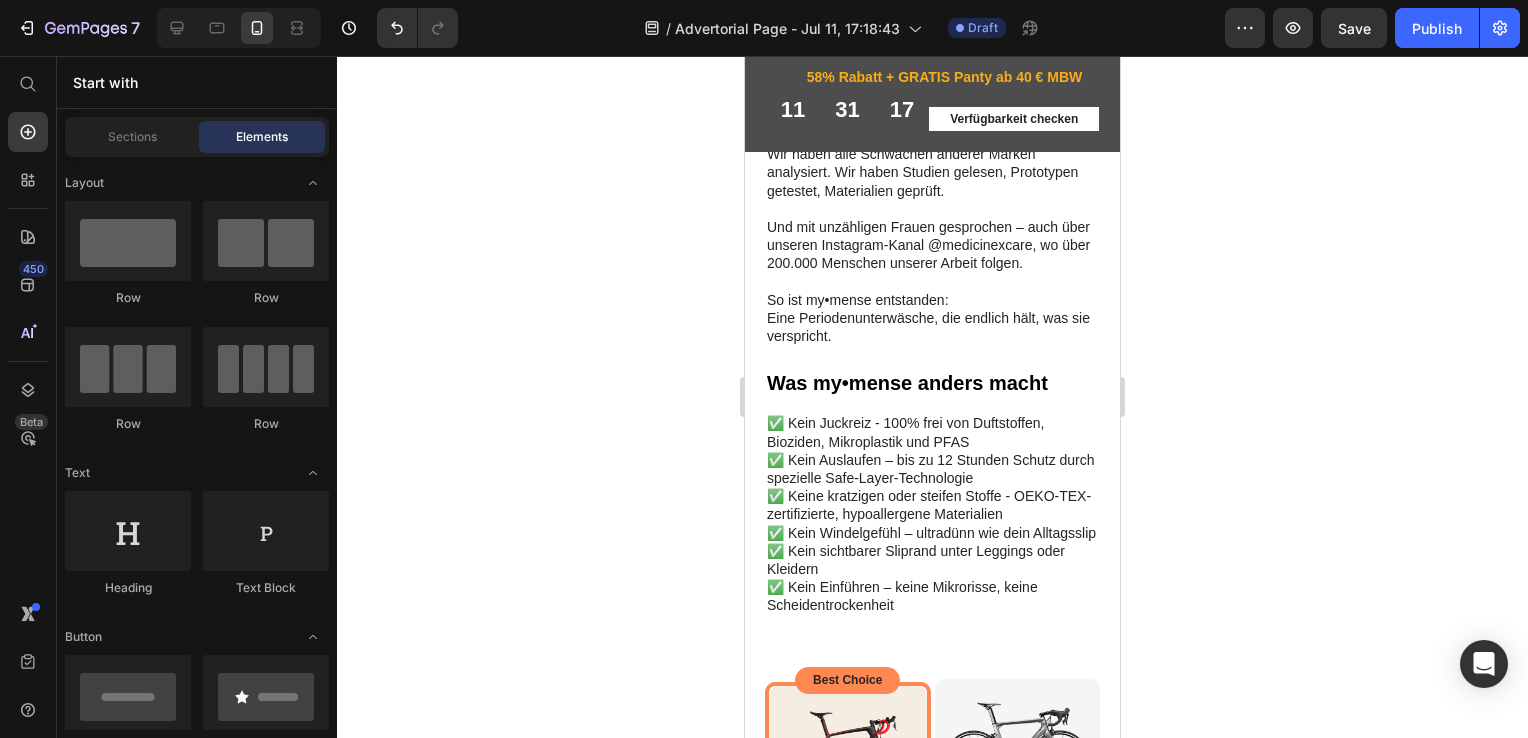 scroll, scrollTop: 0, scrollLeft: 0, axis: both 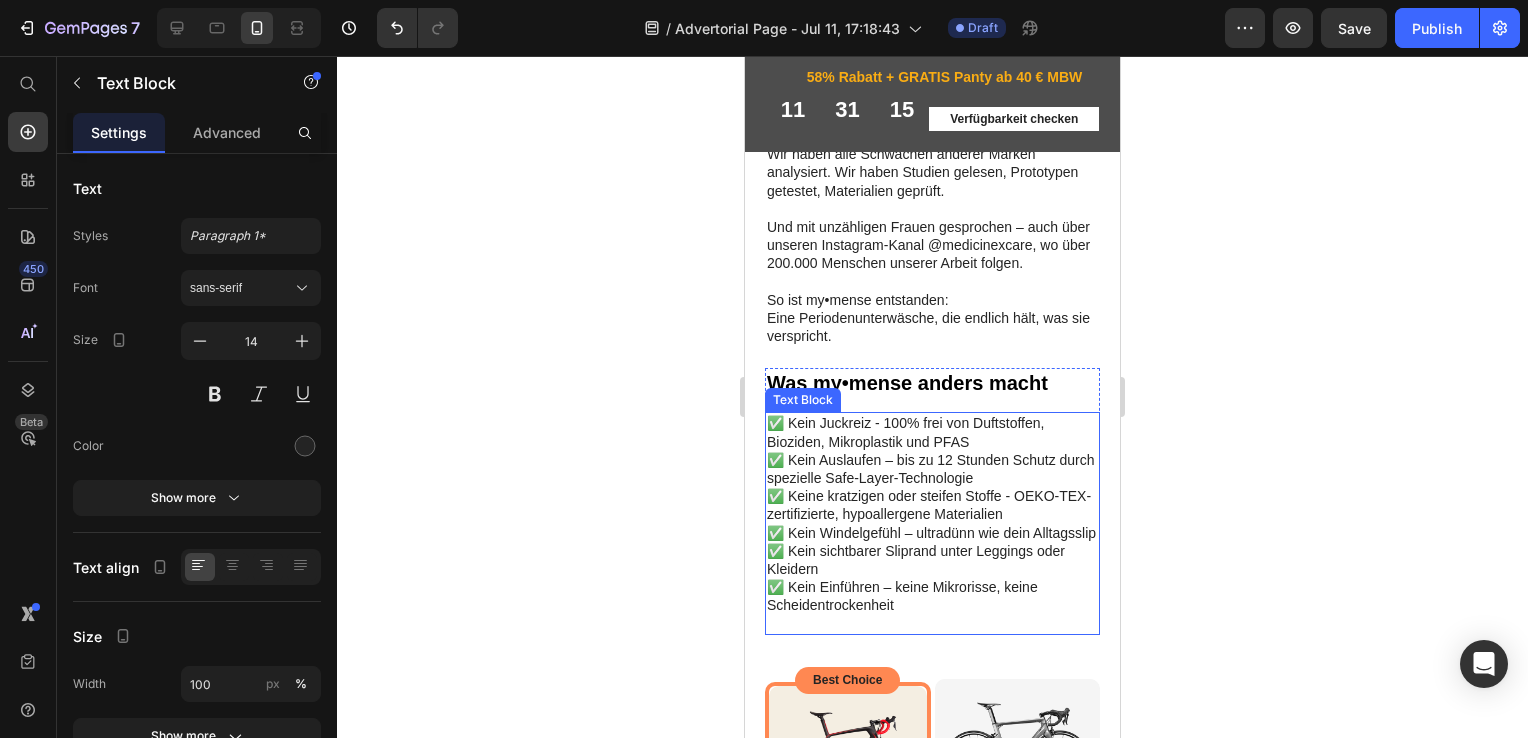 click on "✅ Kein Juckreiz - 100% frei von Duftstoffen, Bioziden, Mikroplastik und PFAS ✅ Kein Auslaufen – bis zu 12 Stunden Schutz durch spezielle Safe-Layer-Technologie ✅ Keine kratzigen oder steifen Stoffe - OEKO-TEX-zertifizierte, hypoallergene Materialien ✅ Kein Windelgefühl – ultradünn wie dein Alltagsslip ✅ Kein sichtbarer Sliprand unter Leggings oder Kleidern  ✅ Kein Einführen – keine Mikrorisse, keine Scheidentrockenheit" at bounding box center (932, 542) 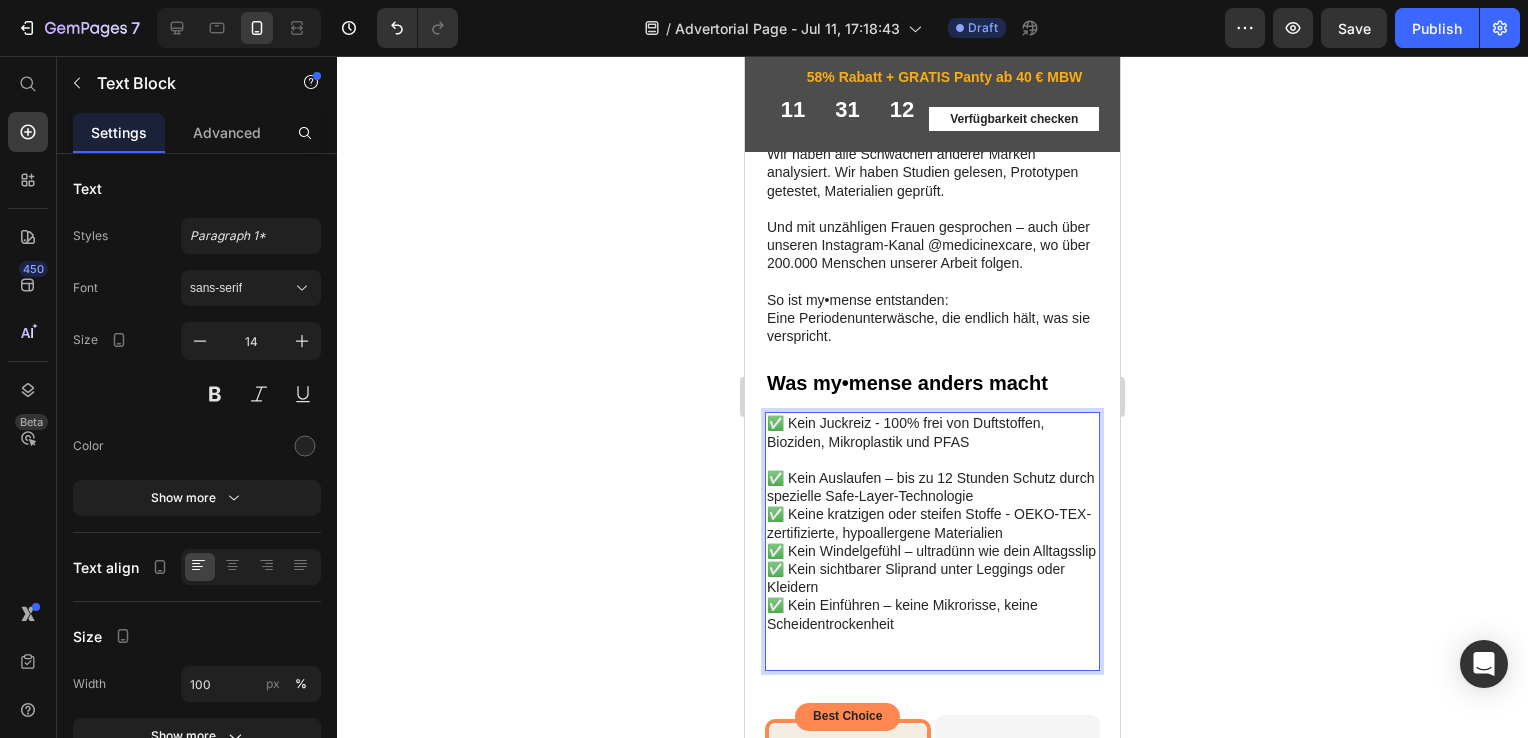 click on "✅ Kein Juckreiz - 100% frei von Duftstoffen, Bioziden, Mikroplastik und PFAS ⁠⁠⁠⁠⁠⁠⁠ ✅ Kein Auslaufen – bis zu 12 Stunden Schutz durch spezielle Safe-Layer-Technologie ✅ Keine kratzigen oder steifen Stoffe - OEKO-TEX-zertifizierte, hypoallergene Materialien ✅ Kein Windelgefühl – ultradünn wie dein Alltagsslip ✅ Kein sichtbarer Sliprand unter Leggings oder Kleidern  ✅ Kein Einführen – keine Mikrorisse, keine Scheidentrockenheit" at bounding box center (932, 560) 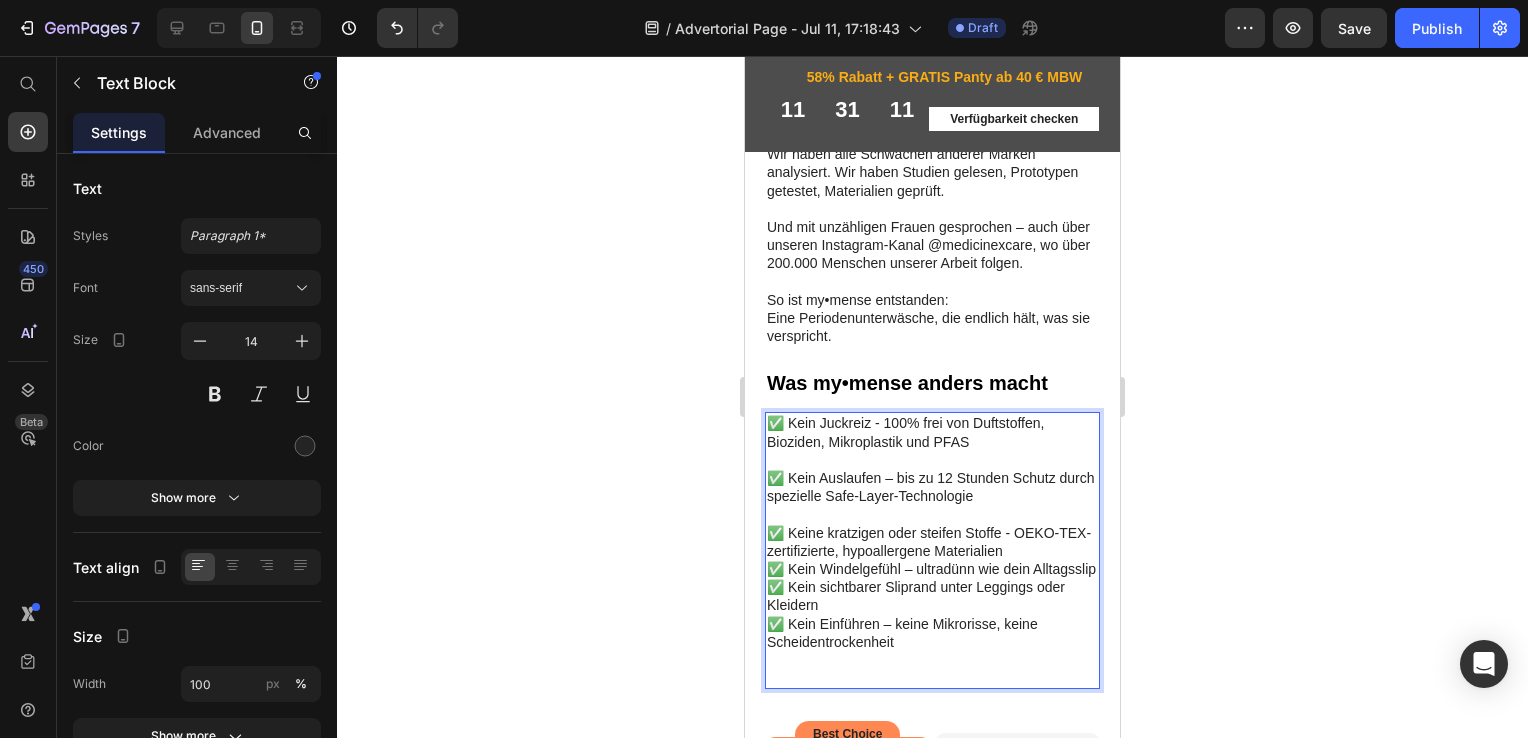 click on "✅ Kein Juckreiz - 100% frei von Duftstoffen, Bioziden, Mikroplastik und PFAS ✅ Kein Auslaufen – bis zu 12 Stunden Schutz durch spezielle Safe-Layer-Technologie ⁠⁠⁠⁠⁠⁠⁠ ✅ Keine kratzigen oder steifen Stoffe - OEKO-TEX-zertifizierte, hypoallergene Materialien ✅ Kein Windelgefühl – ultradünn wie dein Alltagsslip ✅ Kein sichtbarer Sliprand unter Leggings oder Kleidern  ✅ Kein Einführen – keine Mikrorisse, keine Scheidentrockenheit" at bounding box center (932, 569) 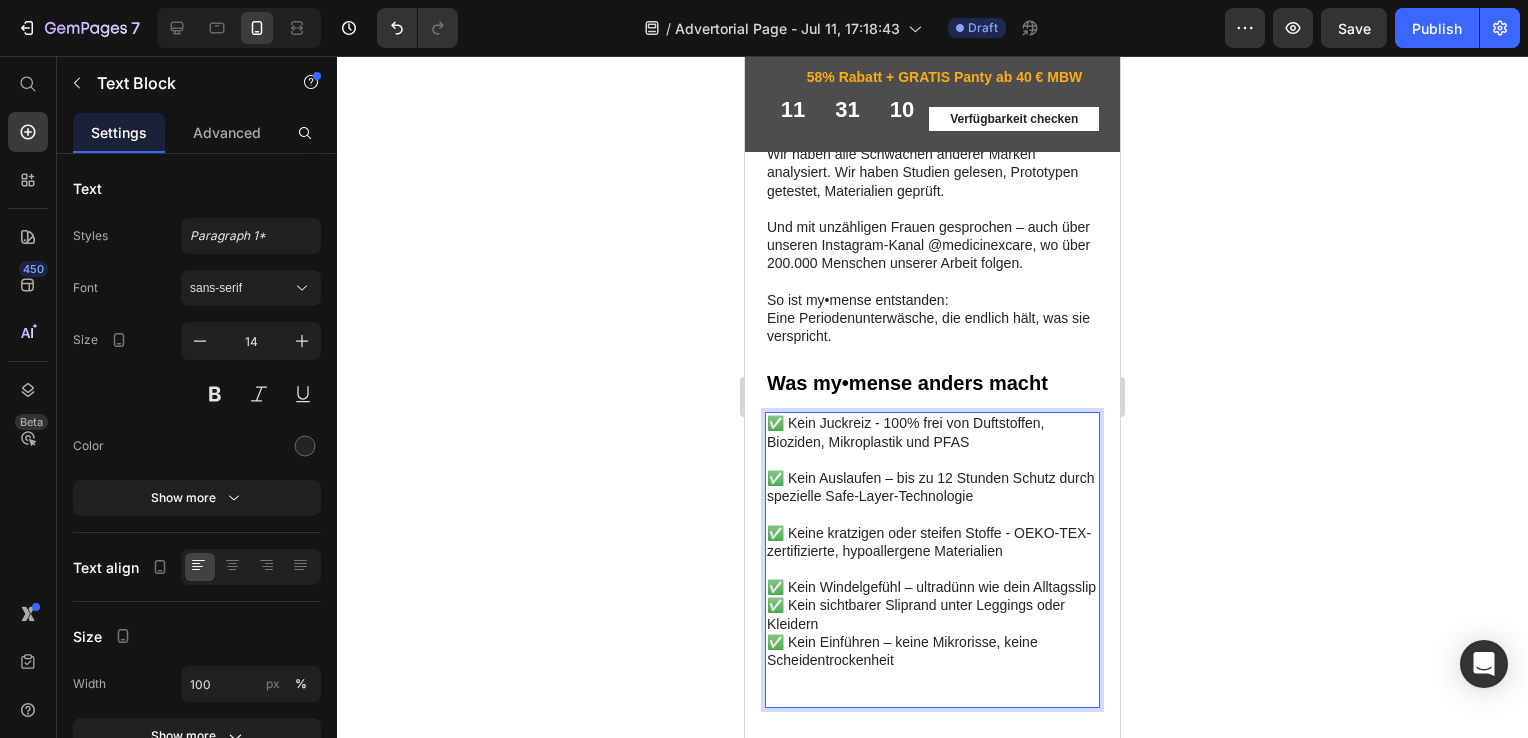 click on "✅ Kein Juckreiz - 100% frei von Duftstoffen, Bioziden, Mikroplastik und PFAS ✅ Kein Auslaufen – bis zu 12 Stunden Schutz durch spezielle Safe-Layer-Technologie ✅ Keine kratzigen oder steifen Stoffe - OEKO-TEX-zertifizierte, hypoallergene Materialien ⁠⁠⁠⁠⁠⁠⁠ ✅ Kein Windelgefühl – ultradünn wie dein Alltagsslip ✅ Kein sichtbarer Sliprand unter Leggings oder Kleidern  ✅ Kein Einführen – keine Mikrorisse, keine Scheidentrockenheit" at bounding box center (932, 578) 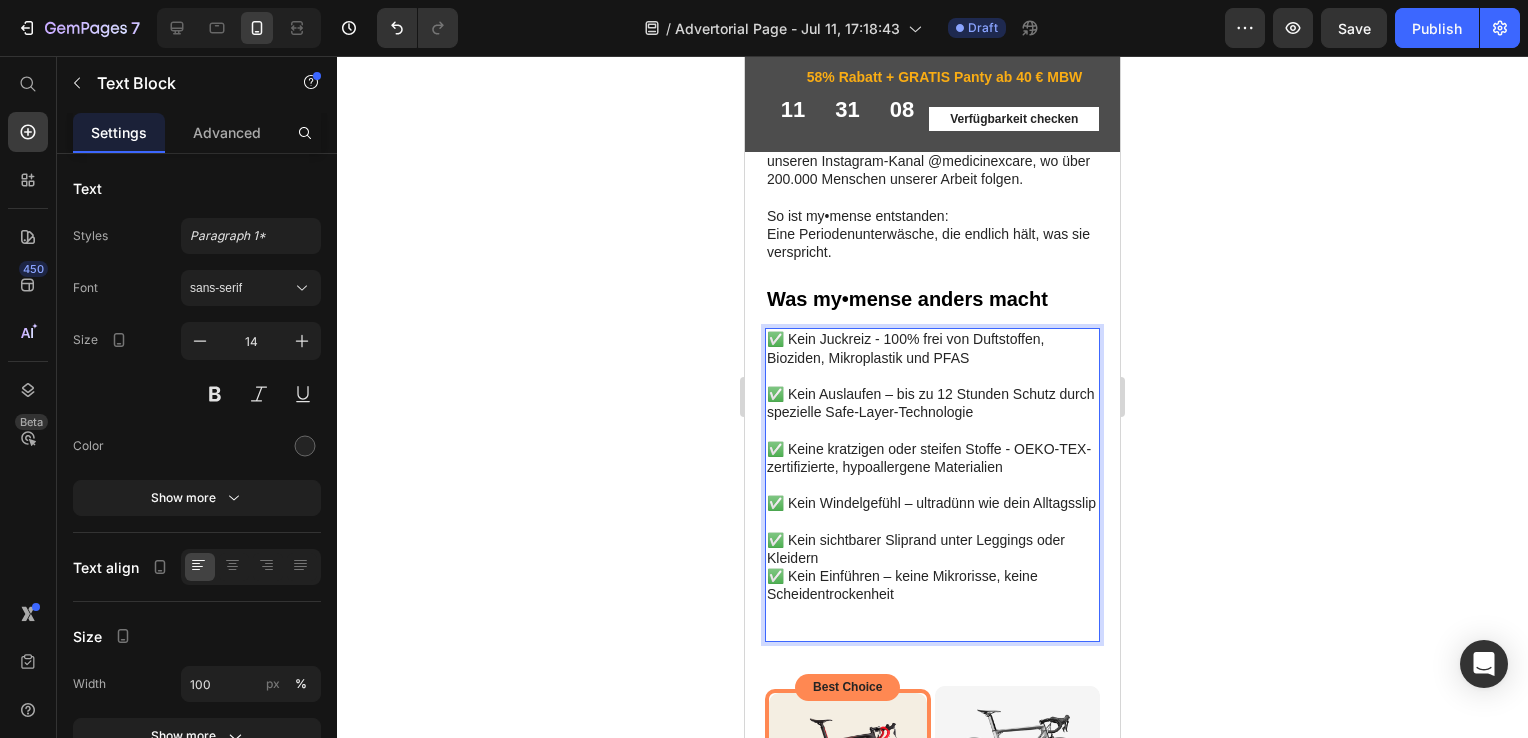 scroll, scrollTop: 4981, scrollLeft: 0, axis: vertical 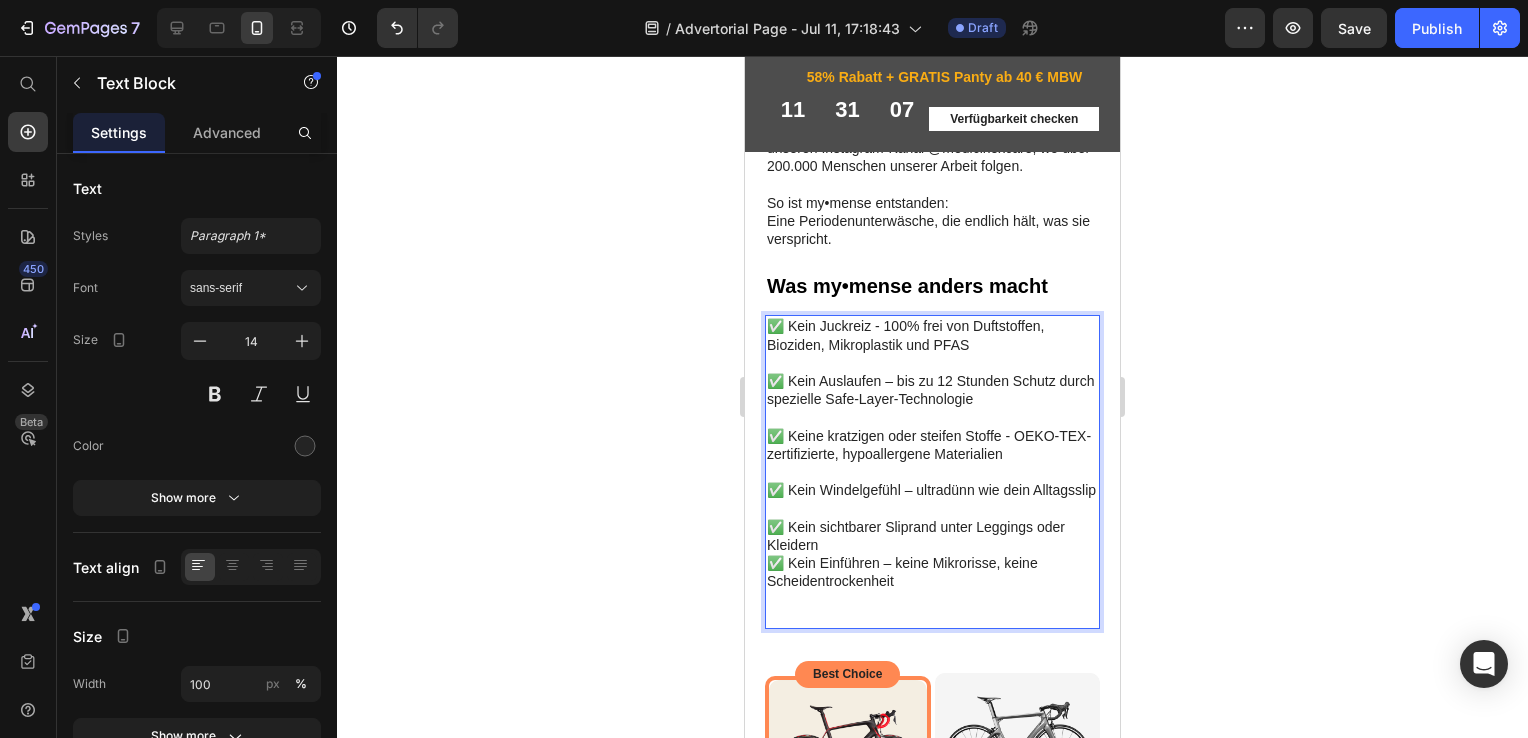 click on "✅ Kein Juckreiz - 100% frei von Duftstoffen, Bioziden, Mikroplastik und PFAS ✅ Kein Auslaufen – bis zu 12 Stunden Schutz durch spezielle Safe-Layer-Technologie ✅ Keine kratzigen oder steifen Stoffe - OEKO-TEX-zertifizierte, hypoallergene Materialien ✅ Kein Windelgefühl – ultradünn wie dein Alltagsslip ⁠⁠⁠⁠⁠⁠⁠ ✅ Kein sichtbarer Sliprand unter Leggings oder Kleidern  ✅ Kein Einführen – keine Mikrorisse, keine Scheidentrockenheit" at bounding box center (932, 490) 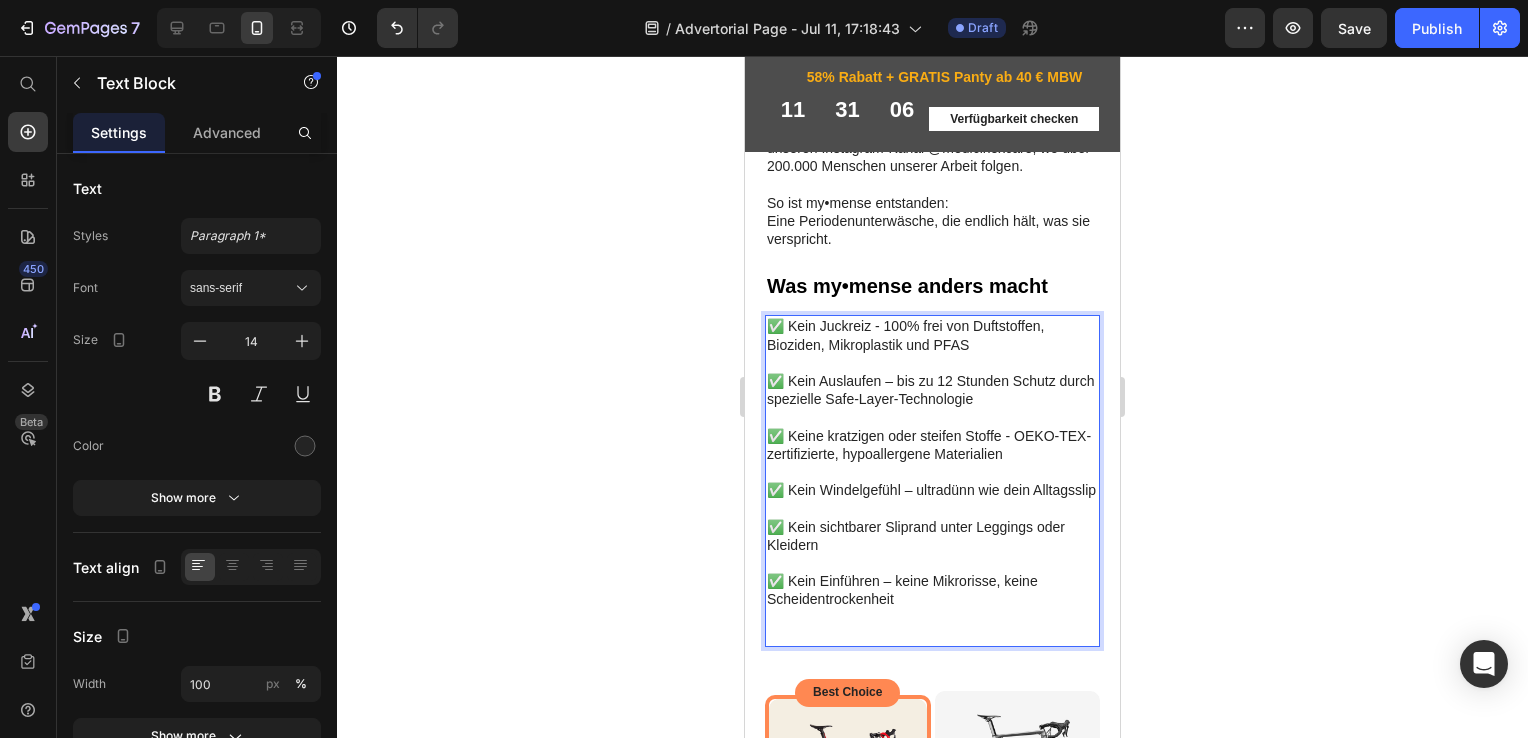 click 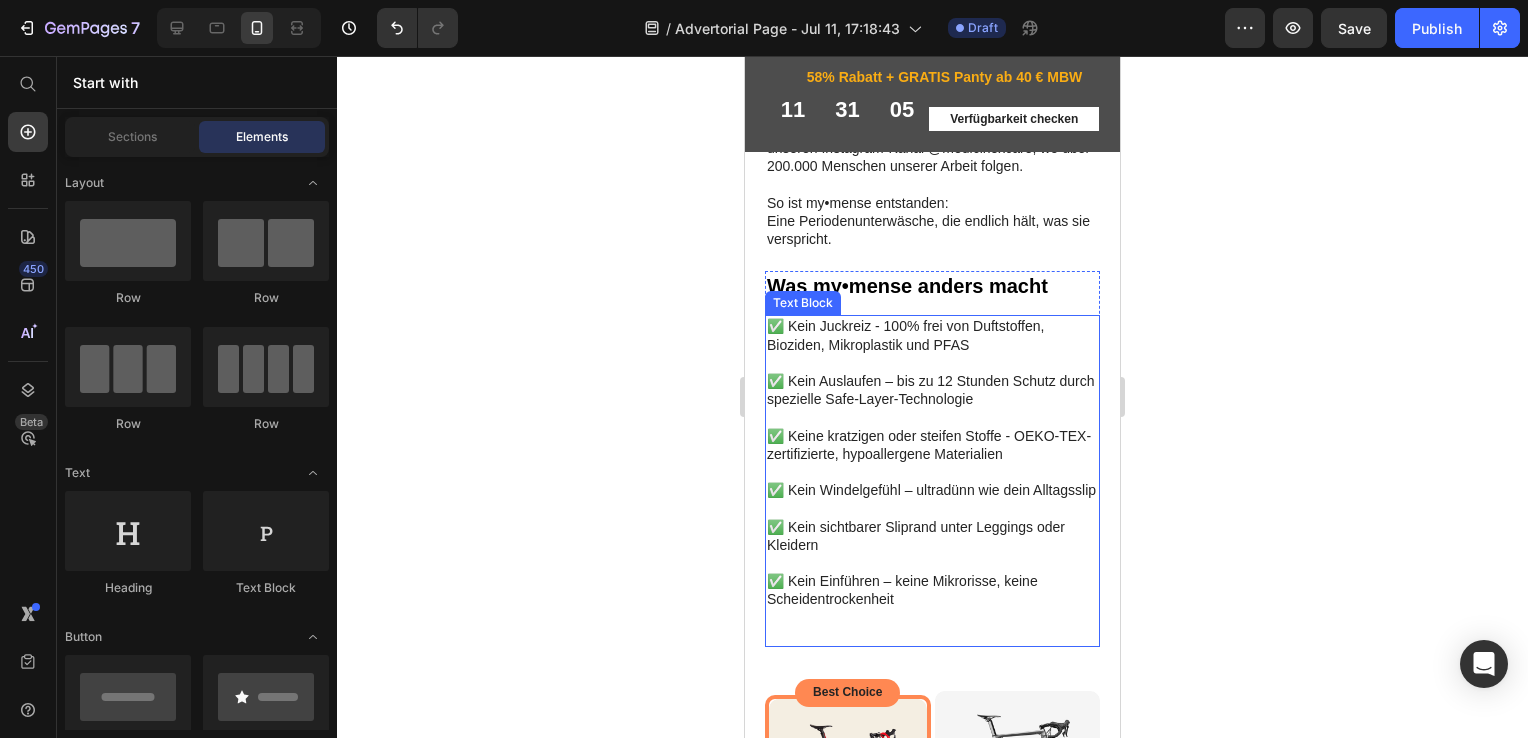 click on "✅ Kein Juckreiz - 100% frei von Duftstoffen, Bioziden, Mikroplastik und PFAS ✅ Kein Auslaufen – bis zu 12 Stunden Schutz durch spezielle Safe-Layer-Technologie ✅ Keine kratzigen oder steifen Stoffe - OEKO-TEX-zertifizierte, hypoallergene Materialien ✅ Kein Windelgefühl – ultradünn wie dein Alltagsslip ✅ Kein sichtbarer Sliprand unter Leggings oder Kleidern  ⁠⁠⁠⁠⁠⁠⁠ ✅ Kein Einführen – keine Mikrorisse, keine Scheidentrockenheit" at bounding box center (932, 500) 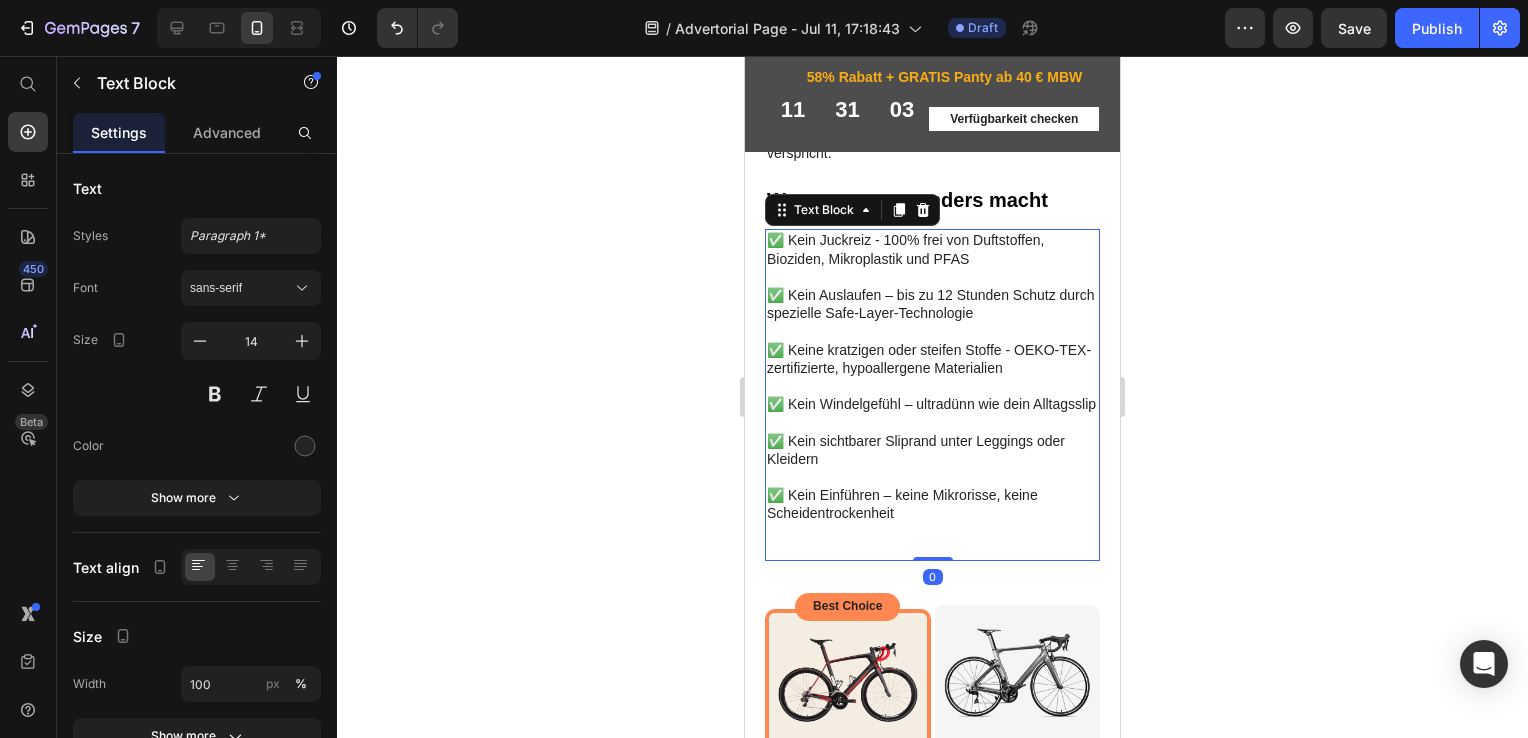 scroll, scrollTop: 5032, scrollLeft: 0, axis: vertical 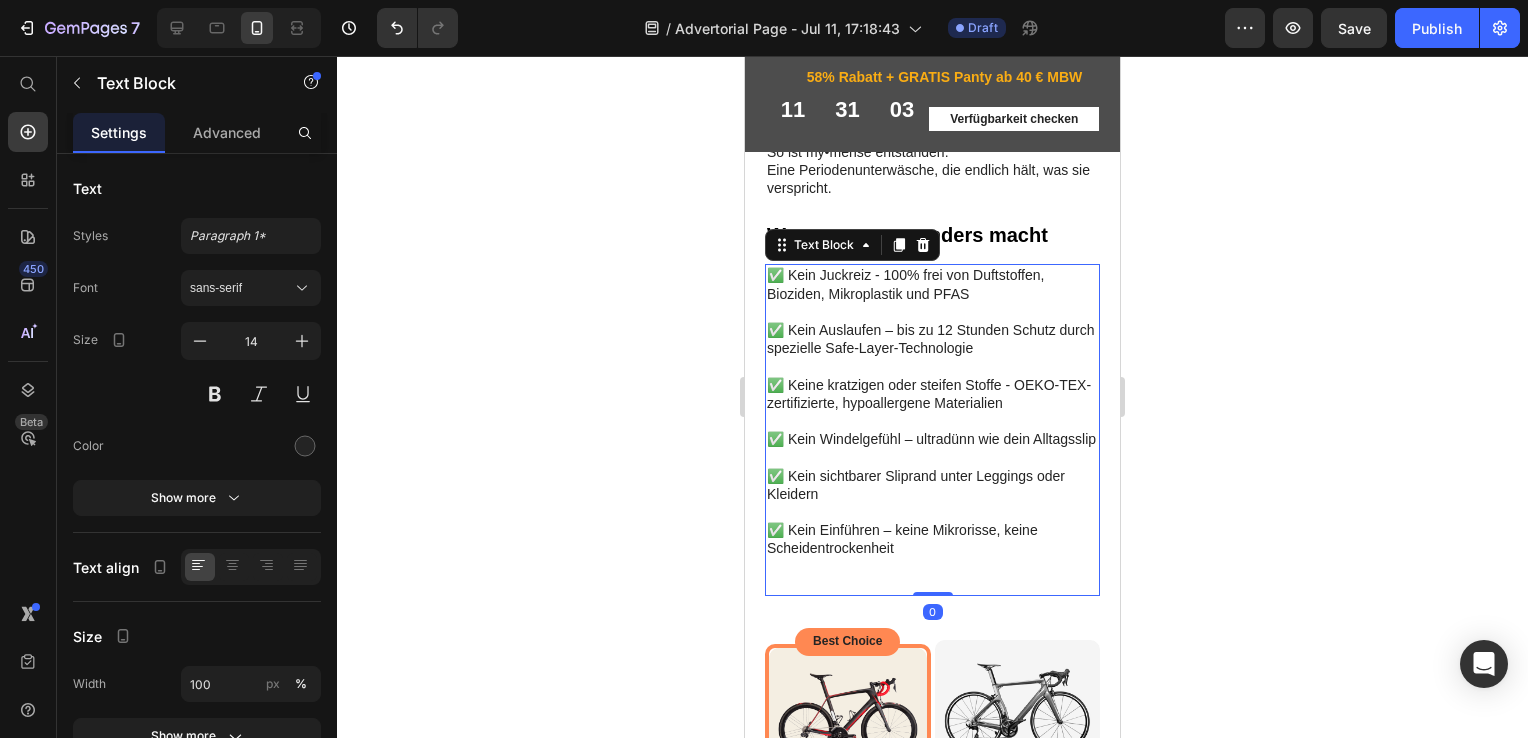 click 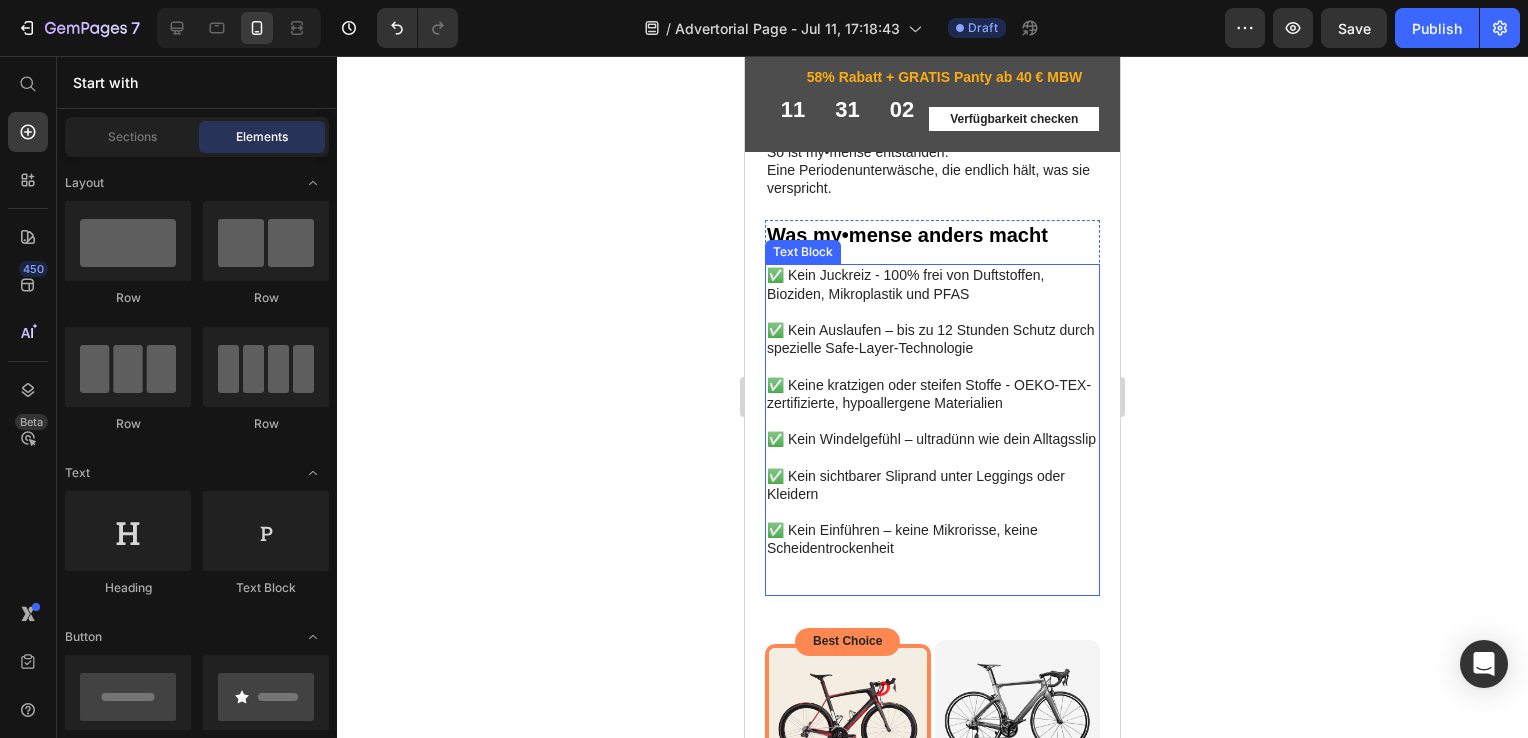 click on "✅ Kein Juckreiz - 100% frei von Duftstoffen, Bioziden, Mikroplastik und PFAS ✅ Kein Auslaufen – bis zu 12 Stunden Schutz durch spezielle Safe-Layer-Technologie ✅ Keine kratzigen oder steifen Stoffe - OEKO-TEX-zertifizierte, hypoallergene Materialien ✅ Kein Windelgefühl – ultradünn wie dein Alltagsslip ✅ Kein sichtbarer Sliprand unter Leggings oder Kleidern  ⁠⁠⁠⁠⁠⁠⁠ ✅ Kein Einführen – keine Mikrorisse, keine Scheidentrockenheit" at bounding box center [932, 449] 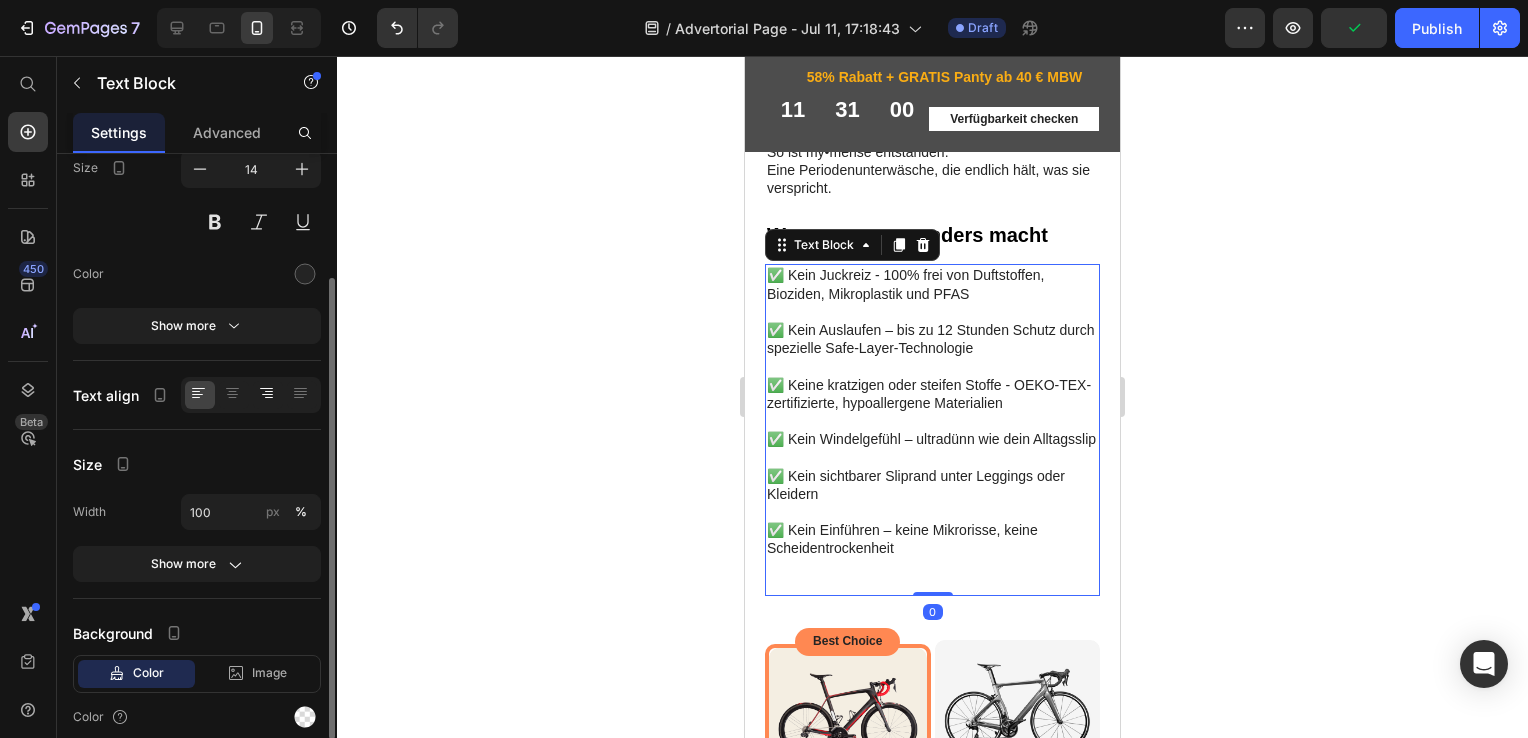 scroll, scrollTop: 172, scrollLeft: 0, axis: vertical 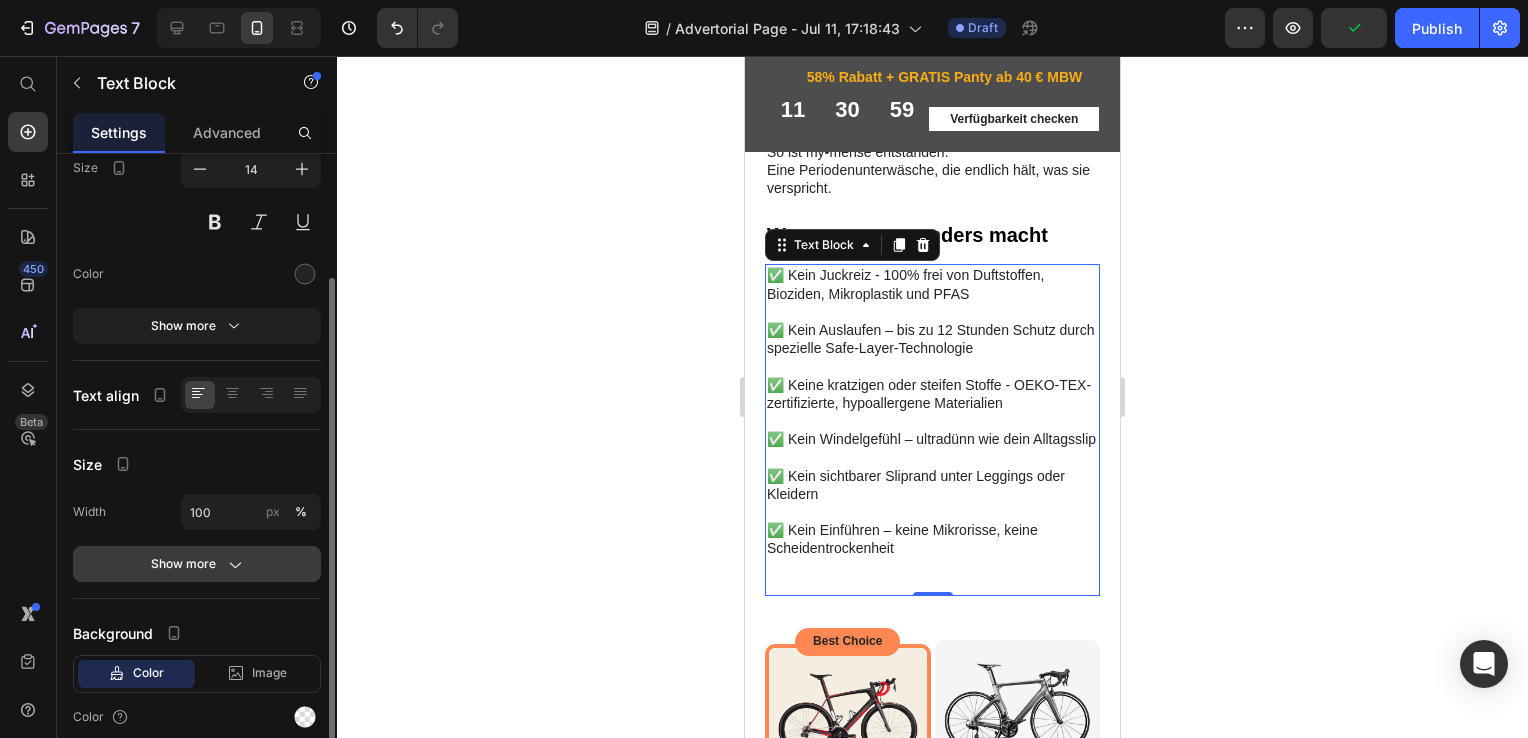 click 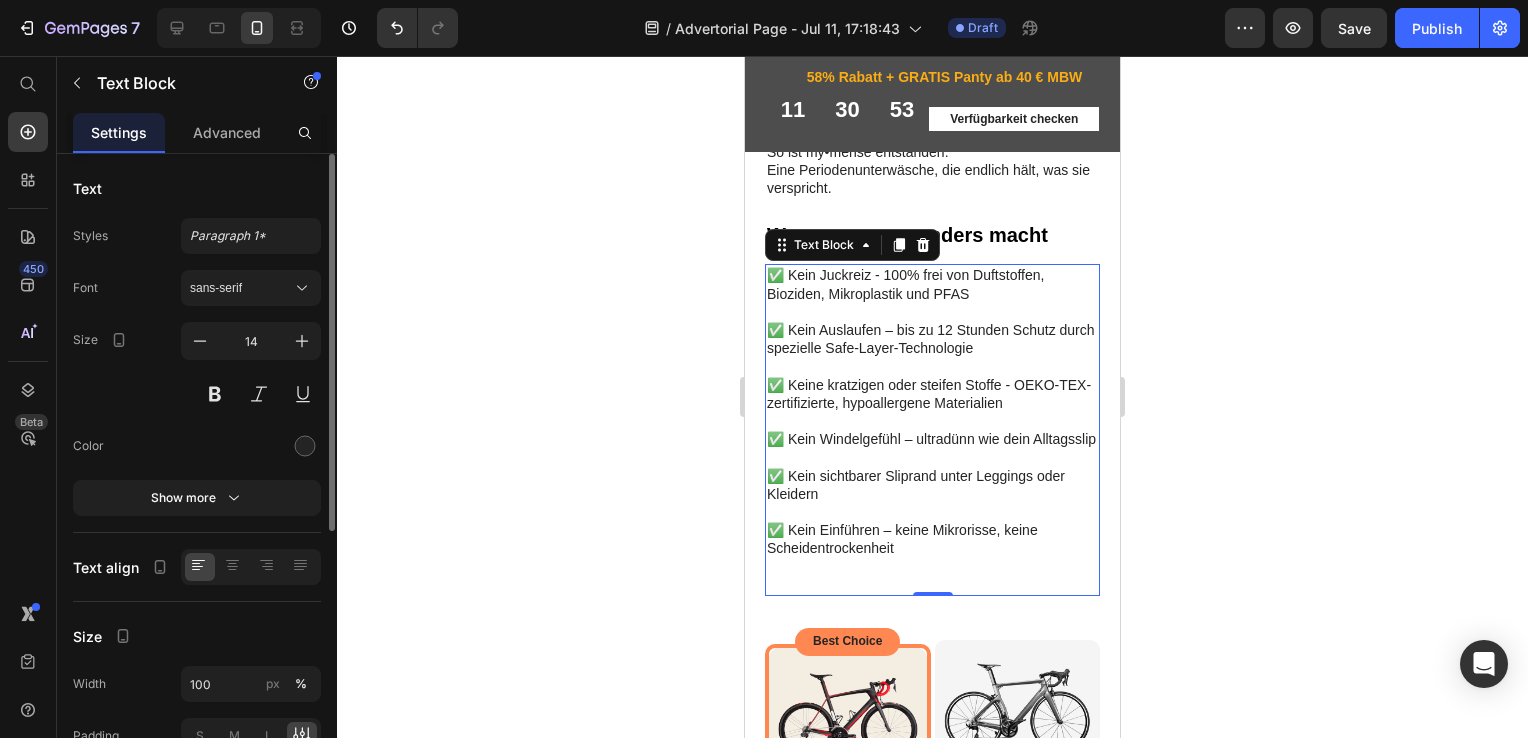 scroll, scrollTop: 0, scrollLeft: 0, axis: both 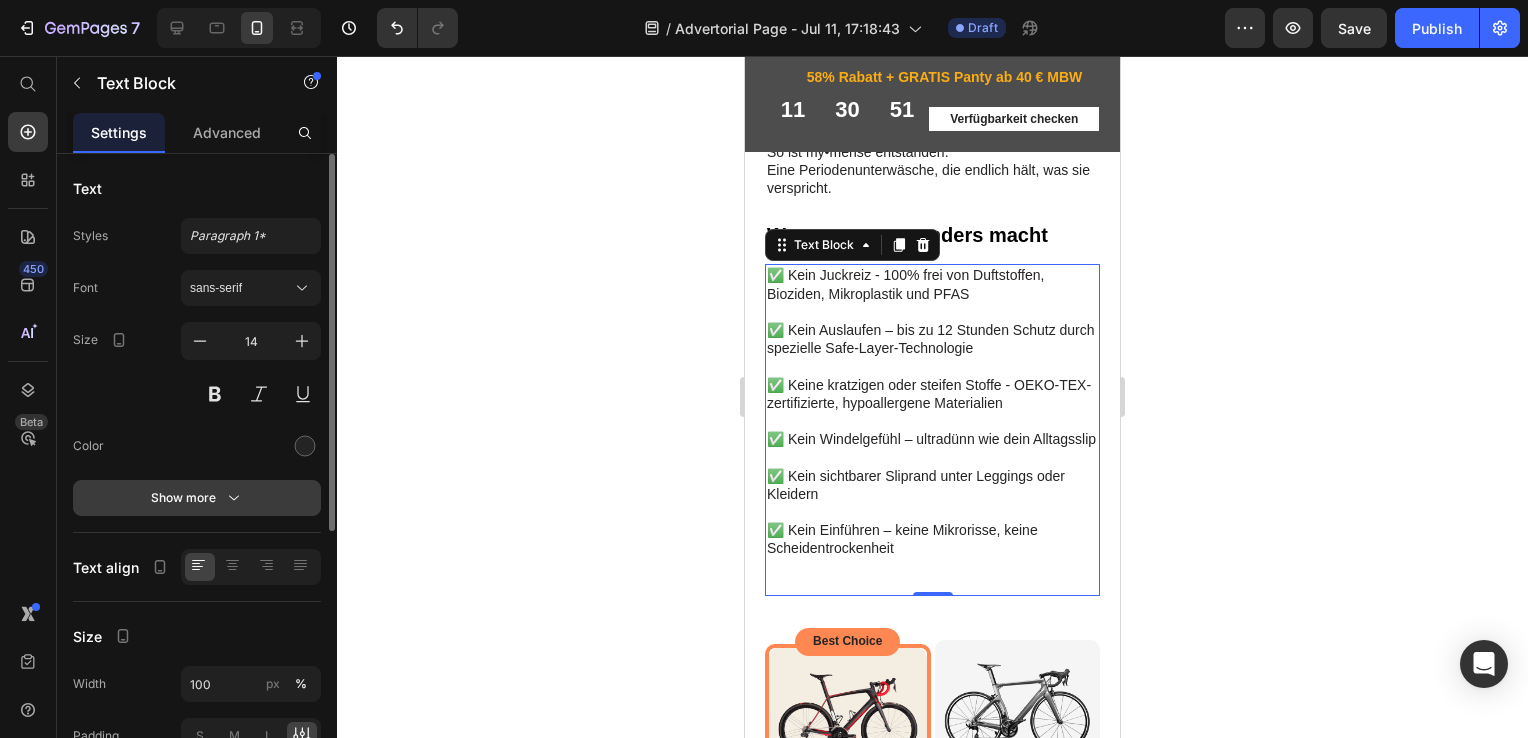 click on "Show more" at bounding box center (197, 498) 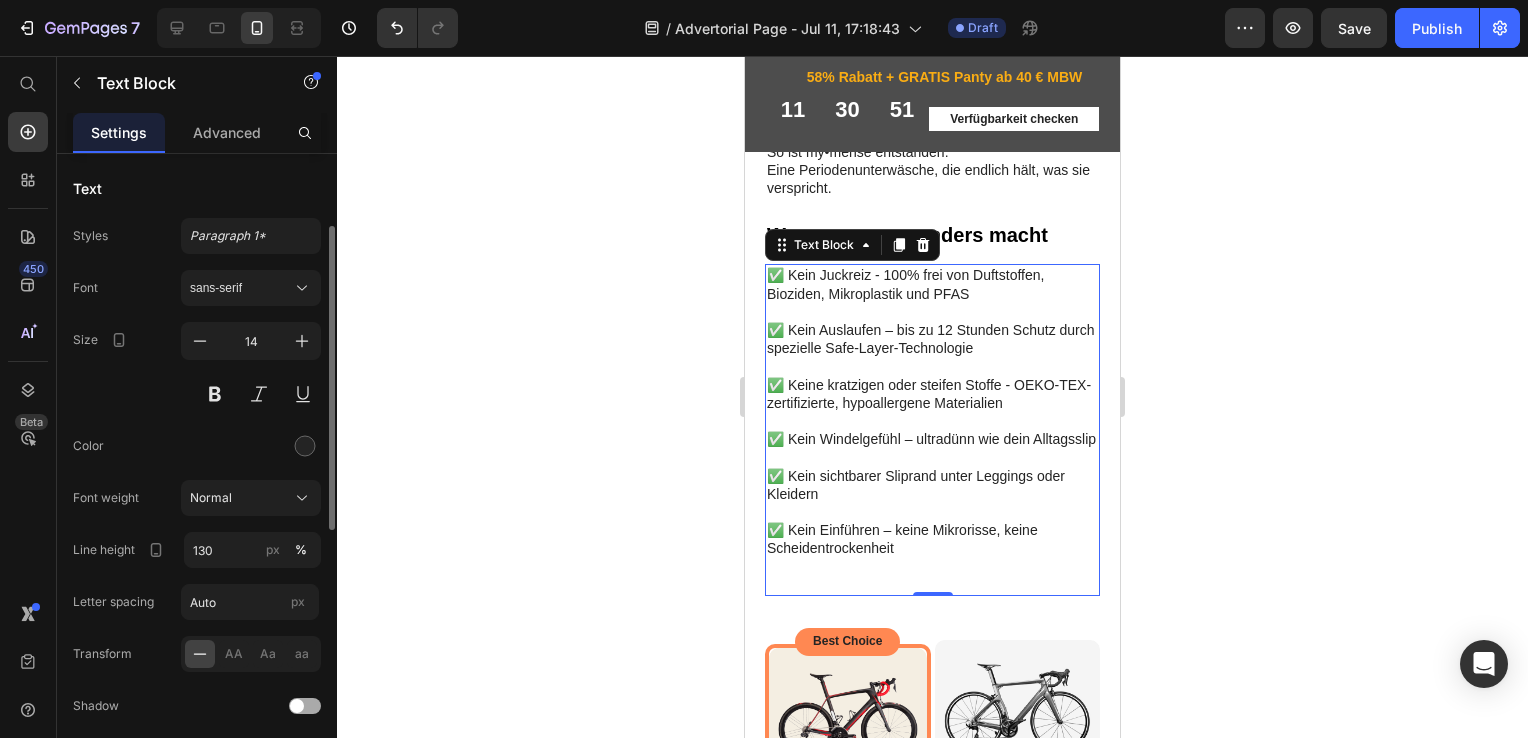 scroll, scrollTop: 50, scrollLeft: 0, axis: vertical 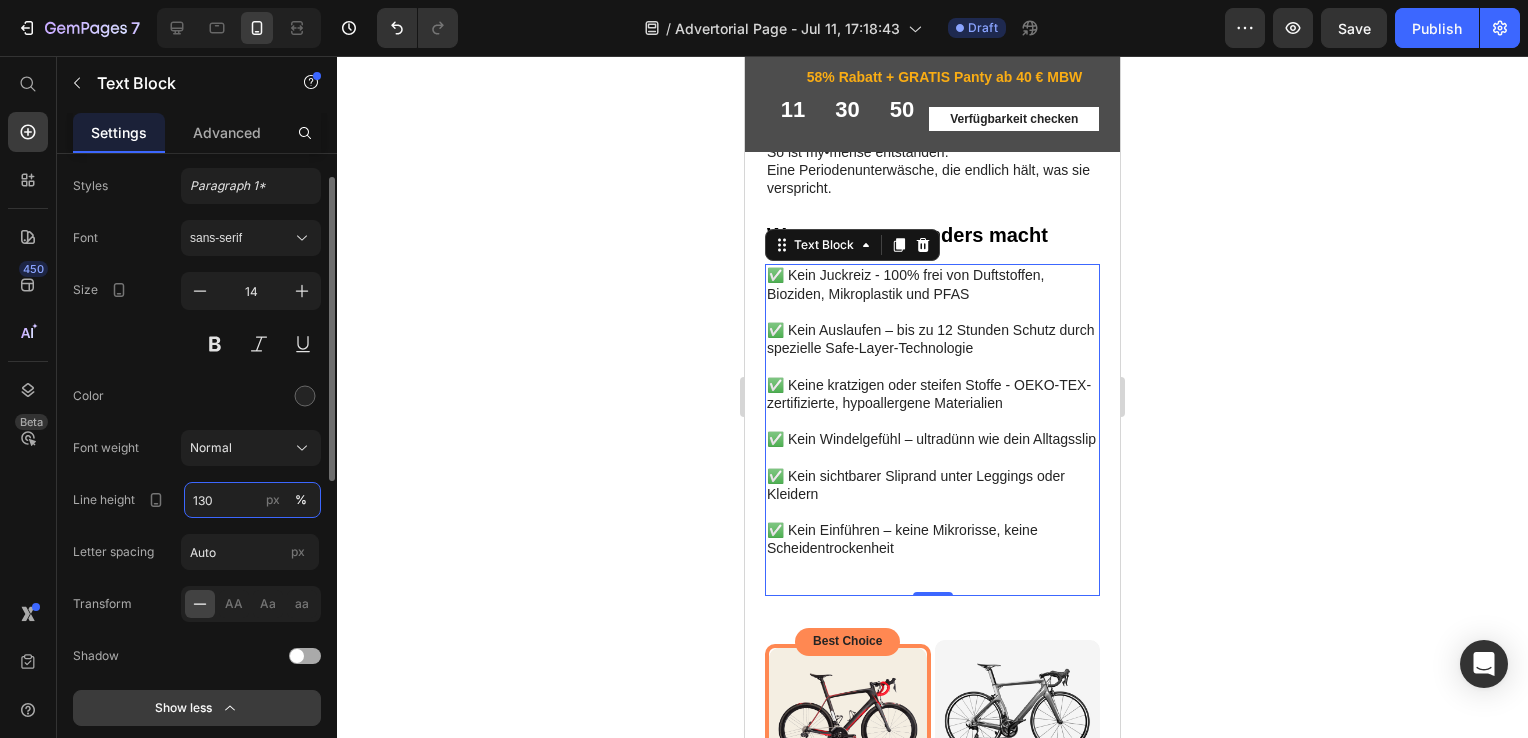 click on "130" at bounding box center (252, 500) 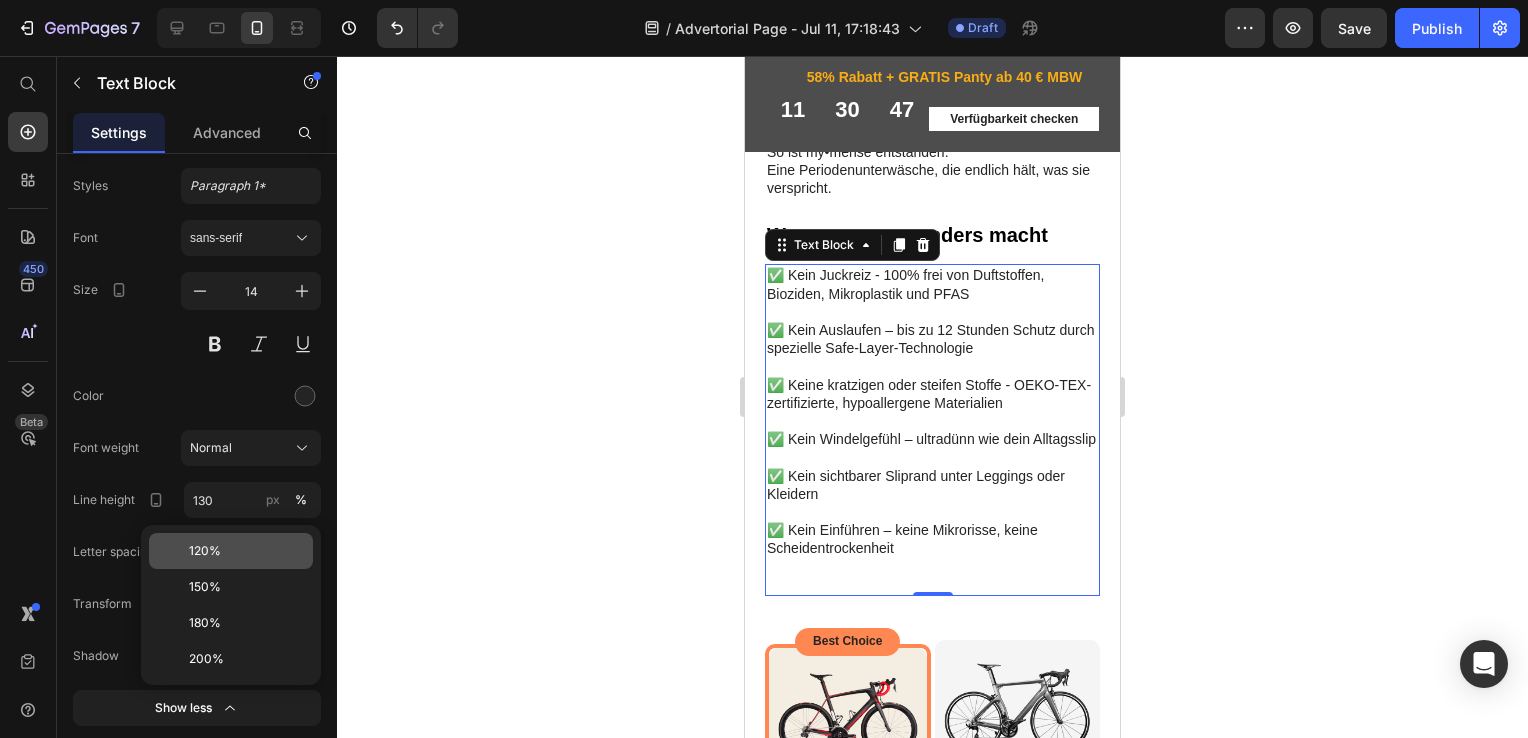 click on "120%" 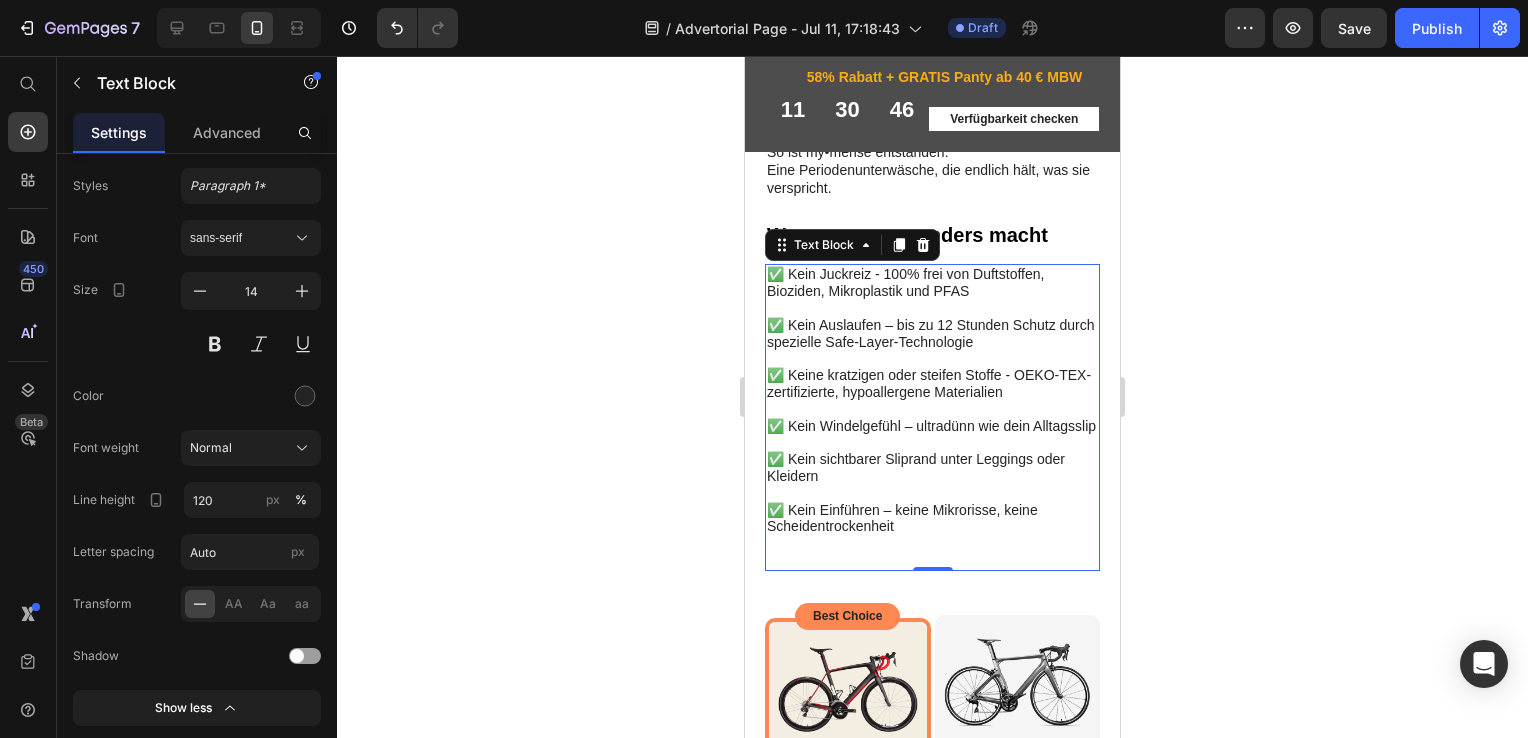 click 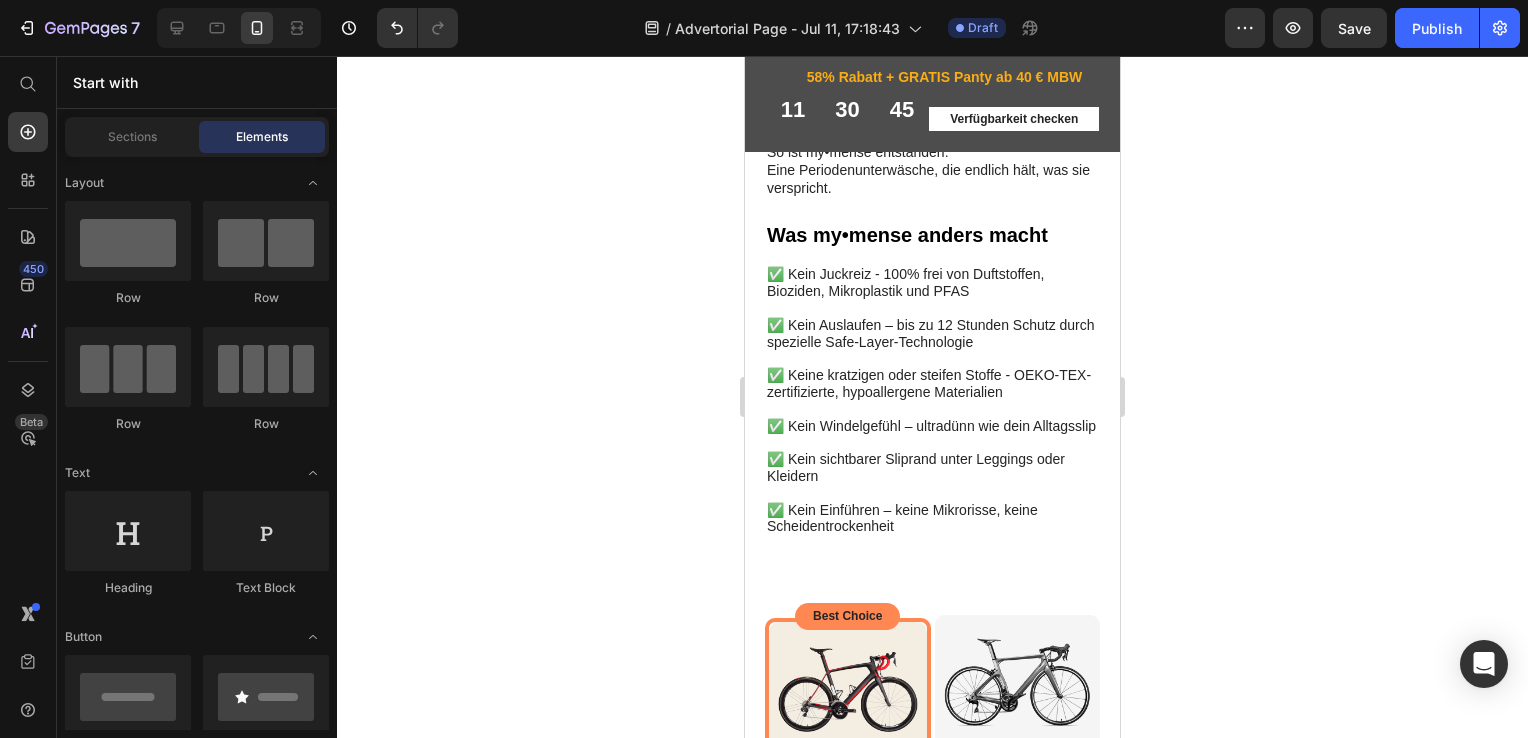 click 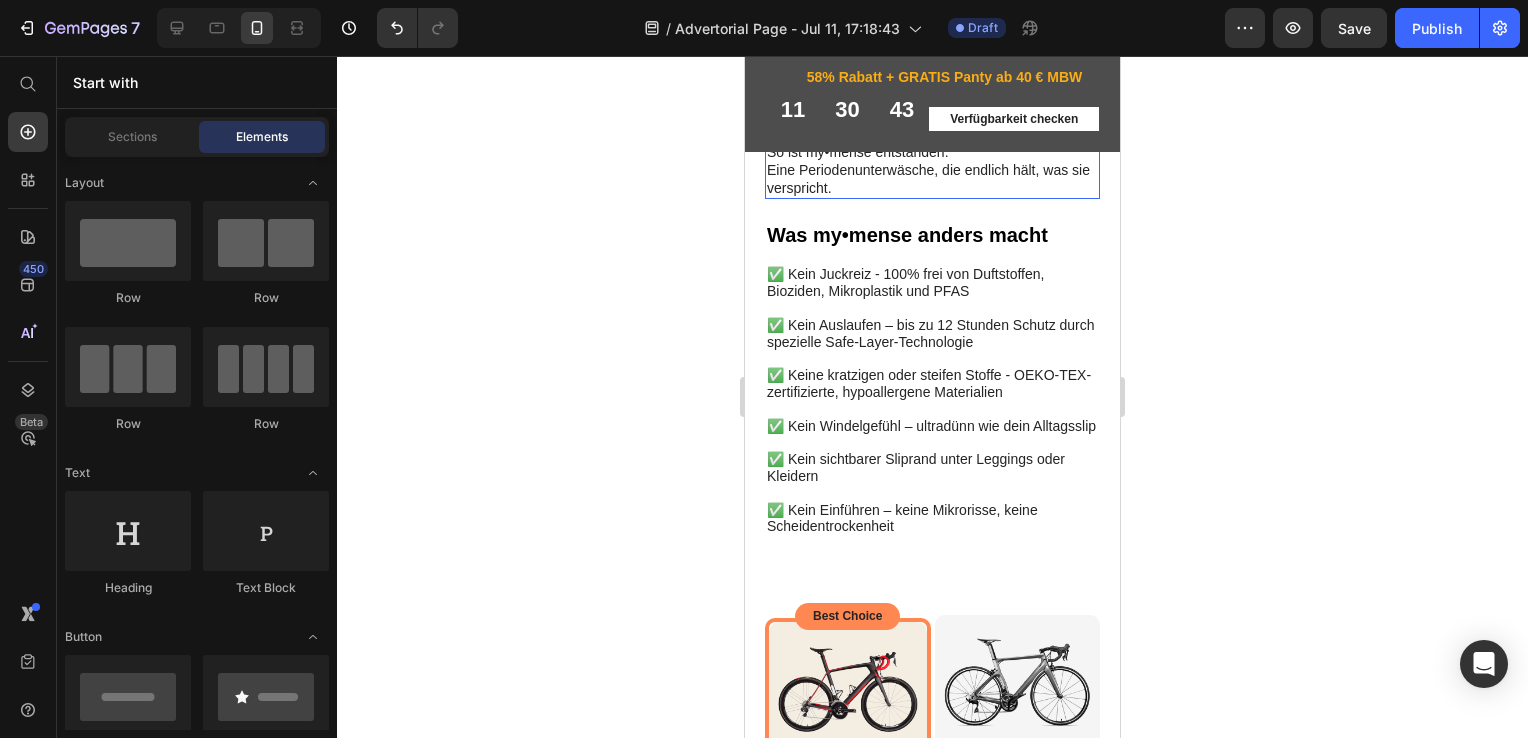 click on "So ist my•mense entstanden: Eine Periodenunterwäsche, die endlich hält, was sie verspricht." at bounding box center (932, 188) 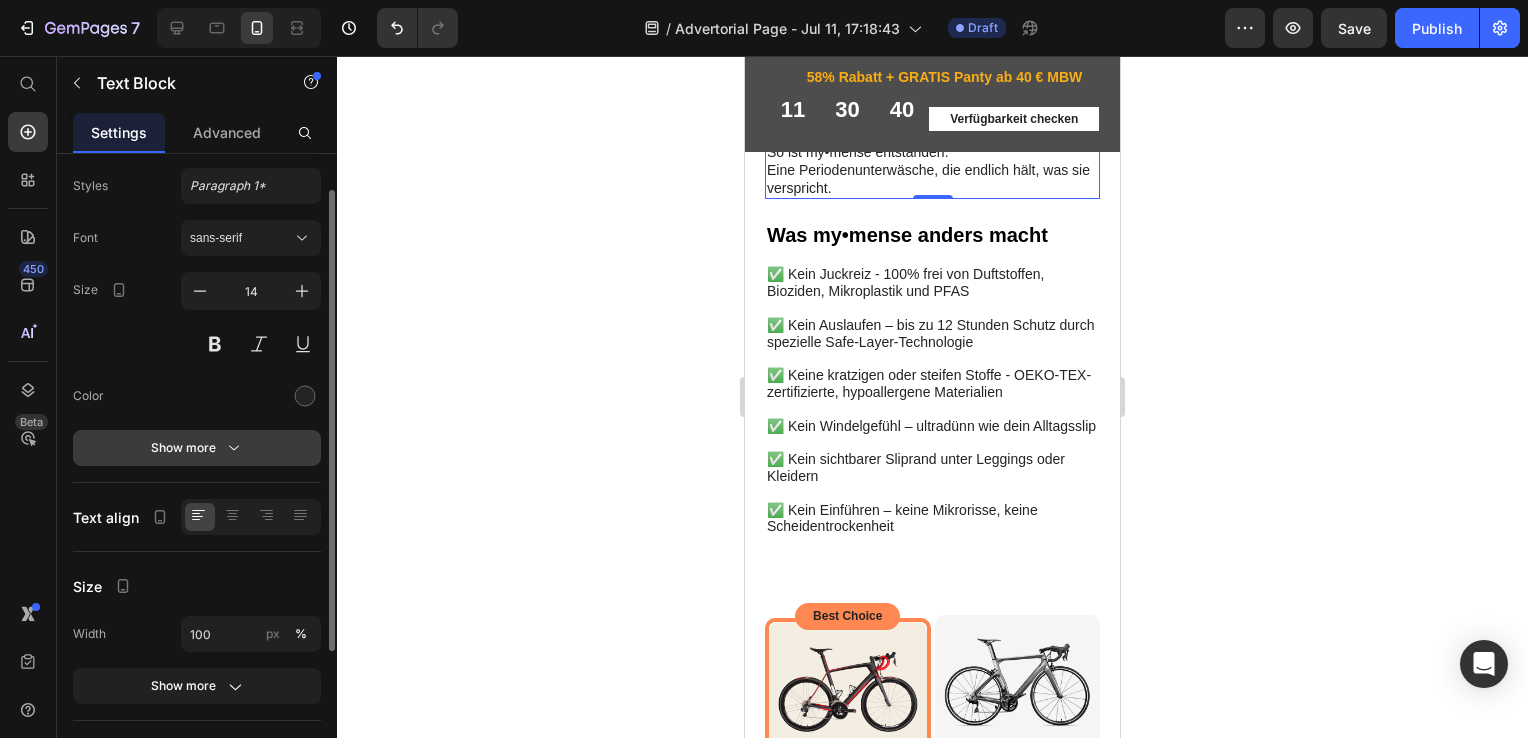 click 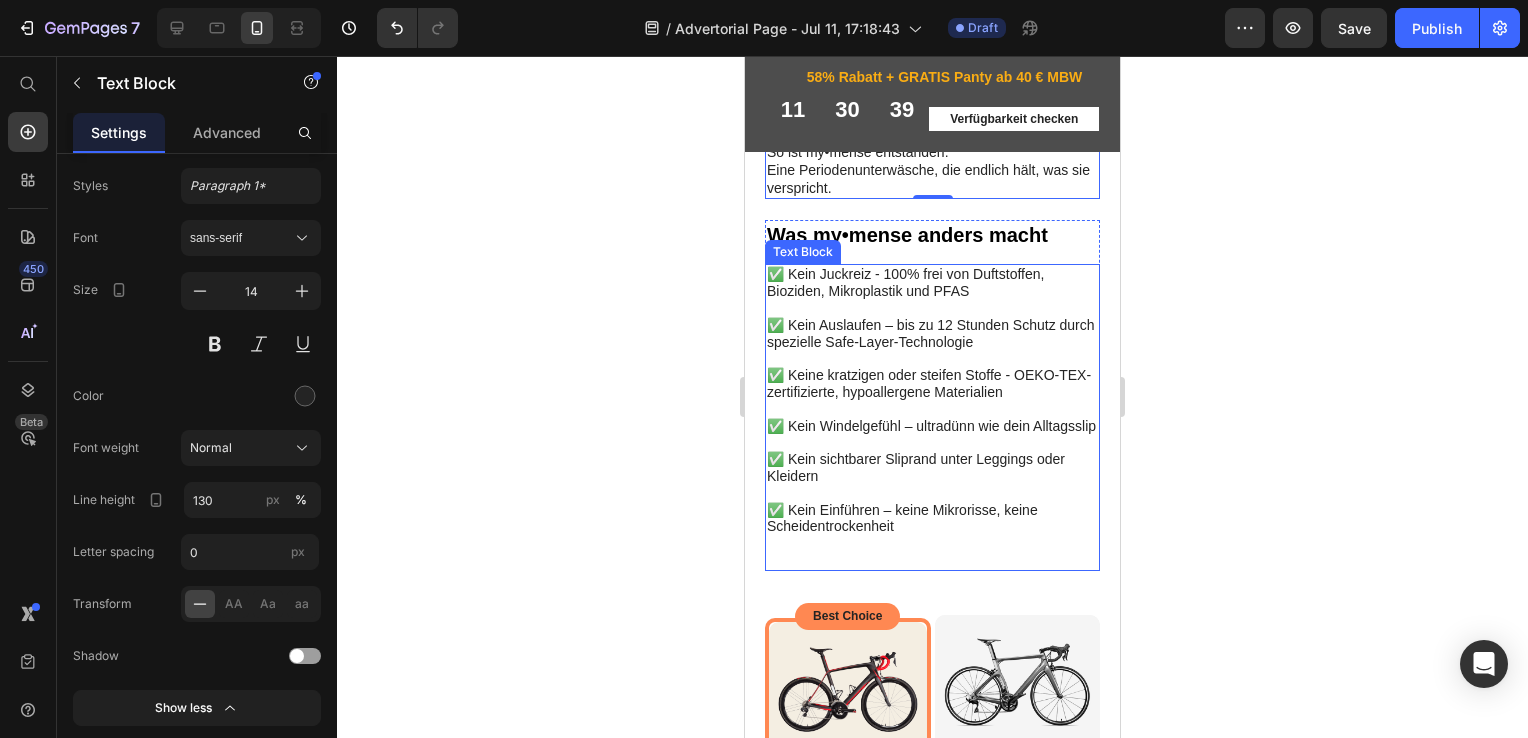 click on "✅ Kein Juckreiz - 100% frei von Duftstoffen, Bioziden, Mikroplastik und PFAS ✅ Kein Auslaufen – bis zu 12 Stunden Schutz durch spezielle Safe-Layer-Technologie ✅ Keine kratzigen oder steifen Stoffe - OEKO-TEX-zertifizierte, hypoallergene Materialien ✅ Kein Windelgefühl – ultradünn wie dein Alltagsslip ✅ Kein sichtbarer Sliprand unter Leggings oder Kleidern  ⁠⁠⁠⁠⁠⁠⁠ ✅ Kein Einführen – keine Mikrorisse, keine Scheidentrockenheit" at bounding box center [932, 436] 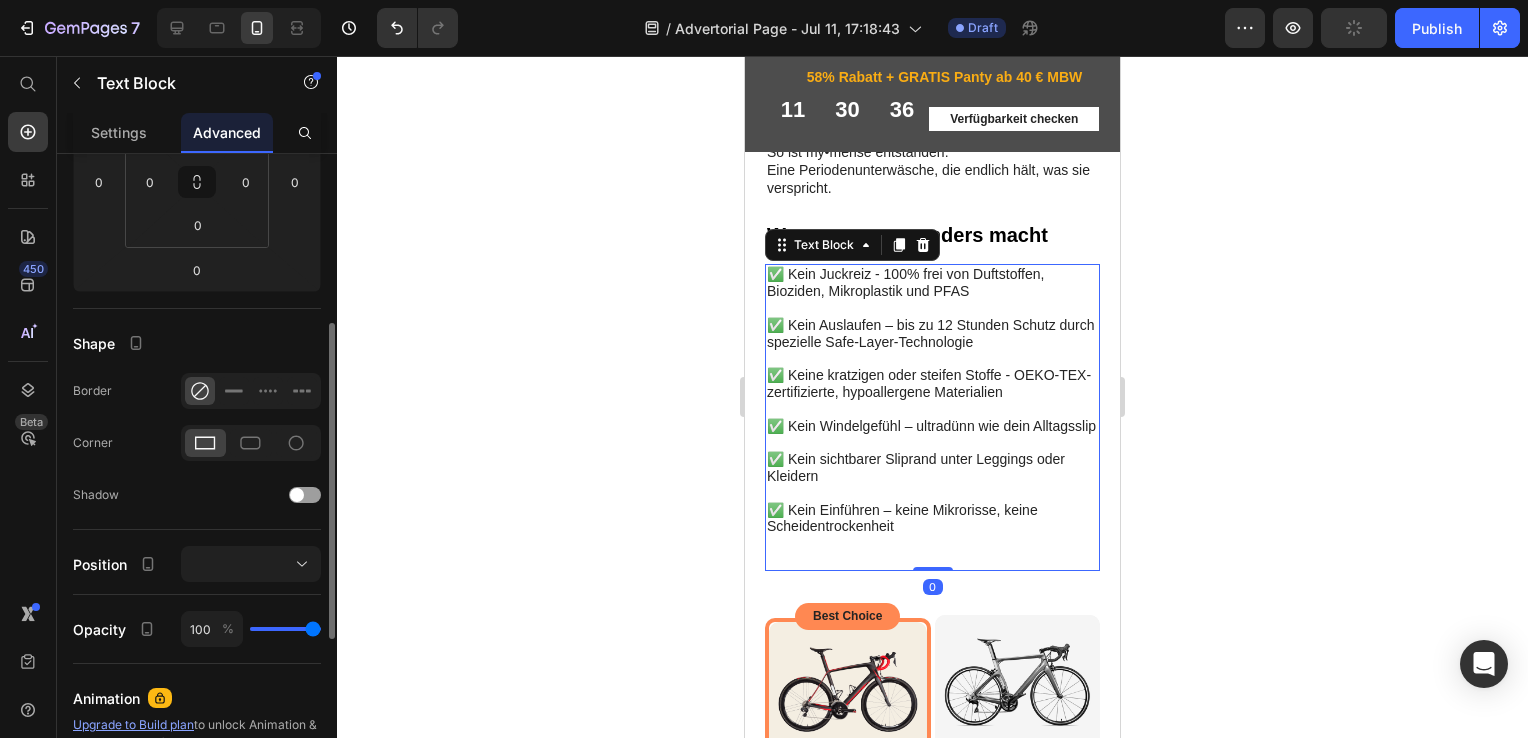 scroll, scrollTop: 344, scrollLeft: 0, axis: vertical 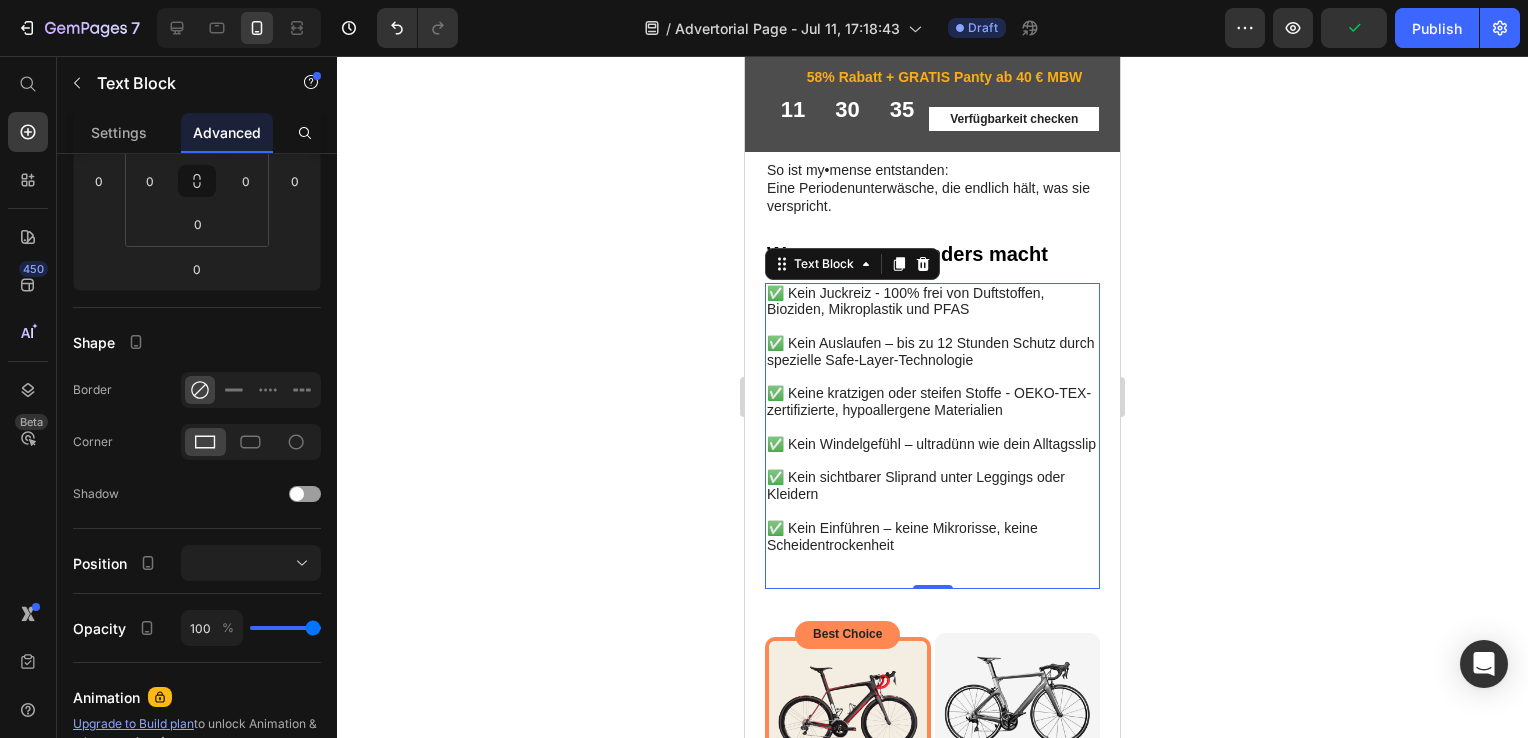 click 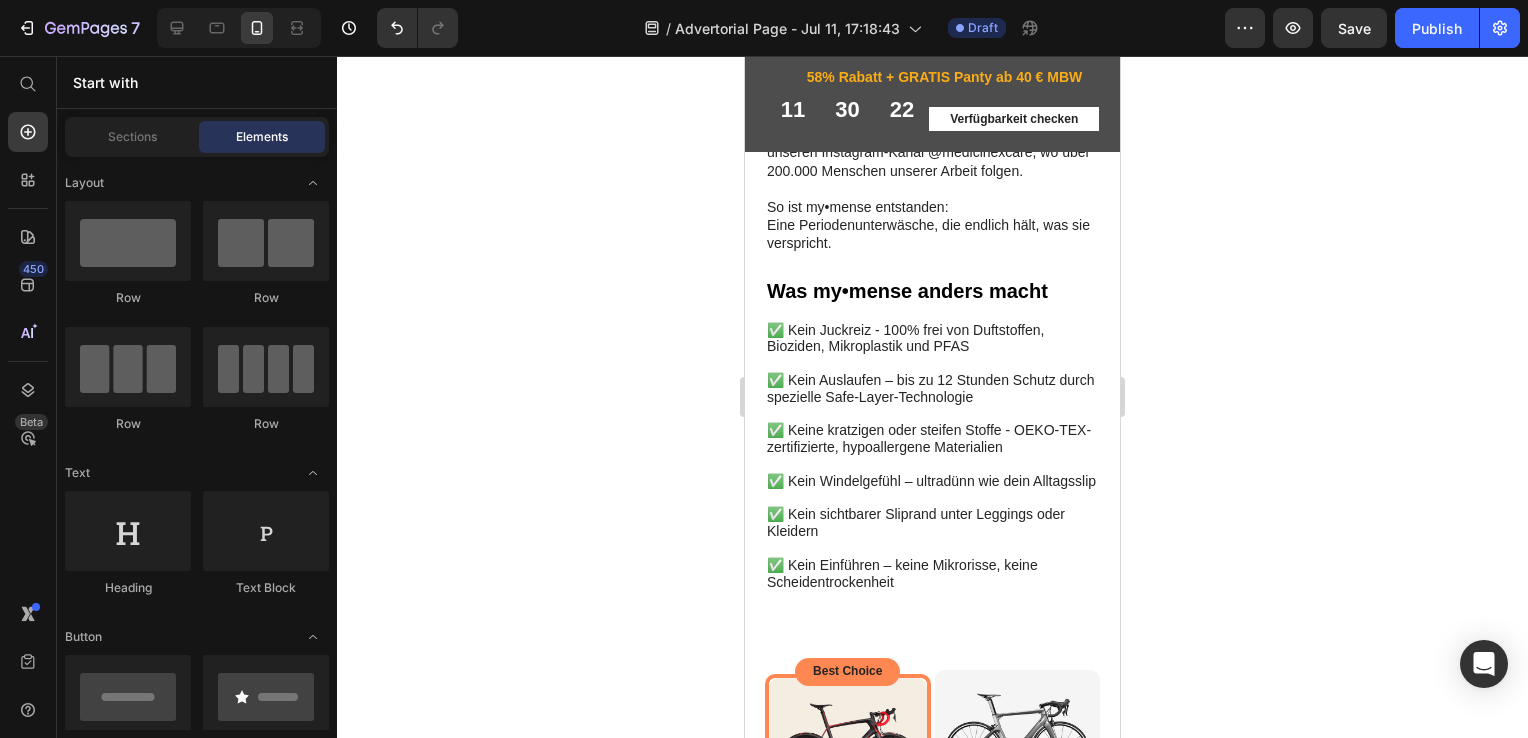 scroll, scrollTop: 4971, scrollLeft: 0, axis: vertical 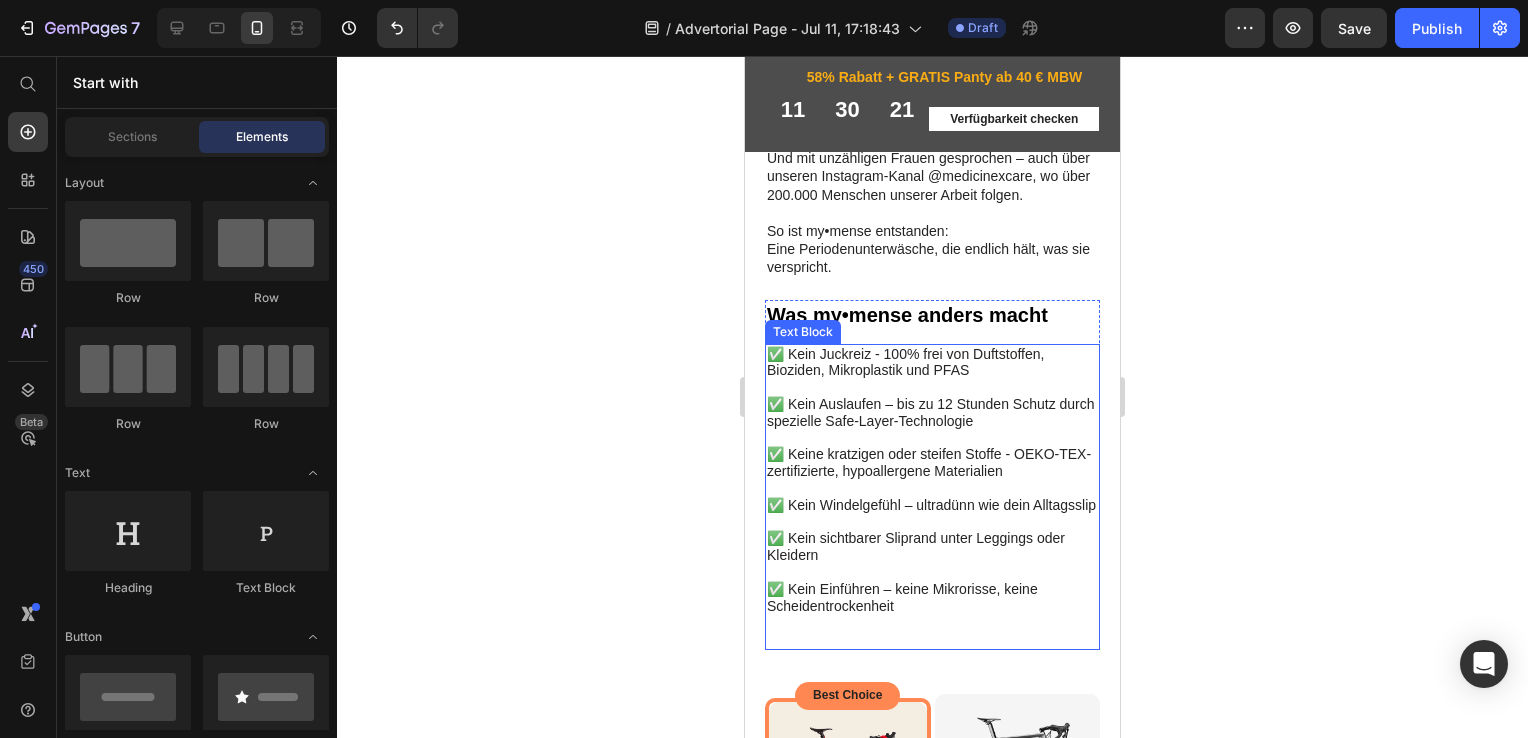 click on "✅ Kein Juckreiz - 100% frei von Duftstoffen, Bioziden, Mikroplastik und PFAS ✅ Kein Auslaufen – bis zu 12 Stunden Schutz durch spezielle Safe-Layer-Technologie ✅ Keine kratzigen oder steifen Stoffe - OEKO-TEX-zertifizierte, hypoallergene Materialien ✅ Kein Windelgefühl – ultradünn wie dein Alltagsslip ✅ Kein sichtbarer Sliprand unter Leggings oder Kleidern  ✅ Kein Einführen – keine Mikrorisse, keine Scheidentrockenheit" at bounding box center (932, 497) 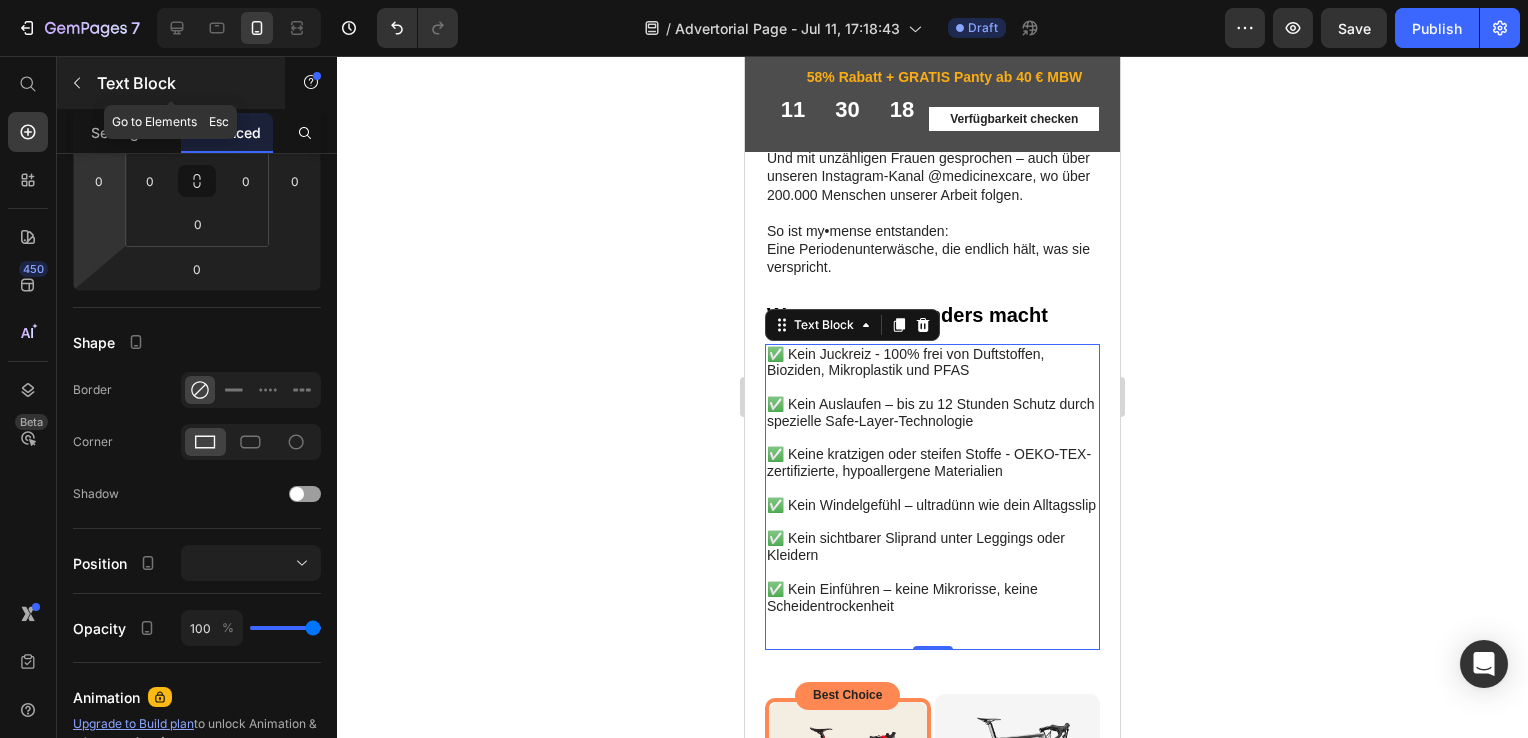 click 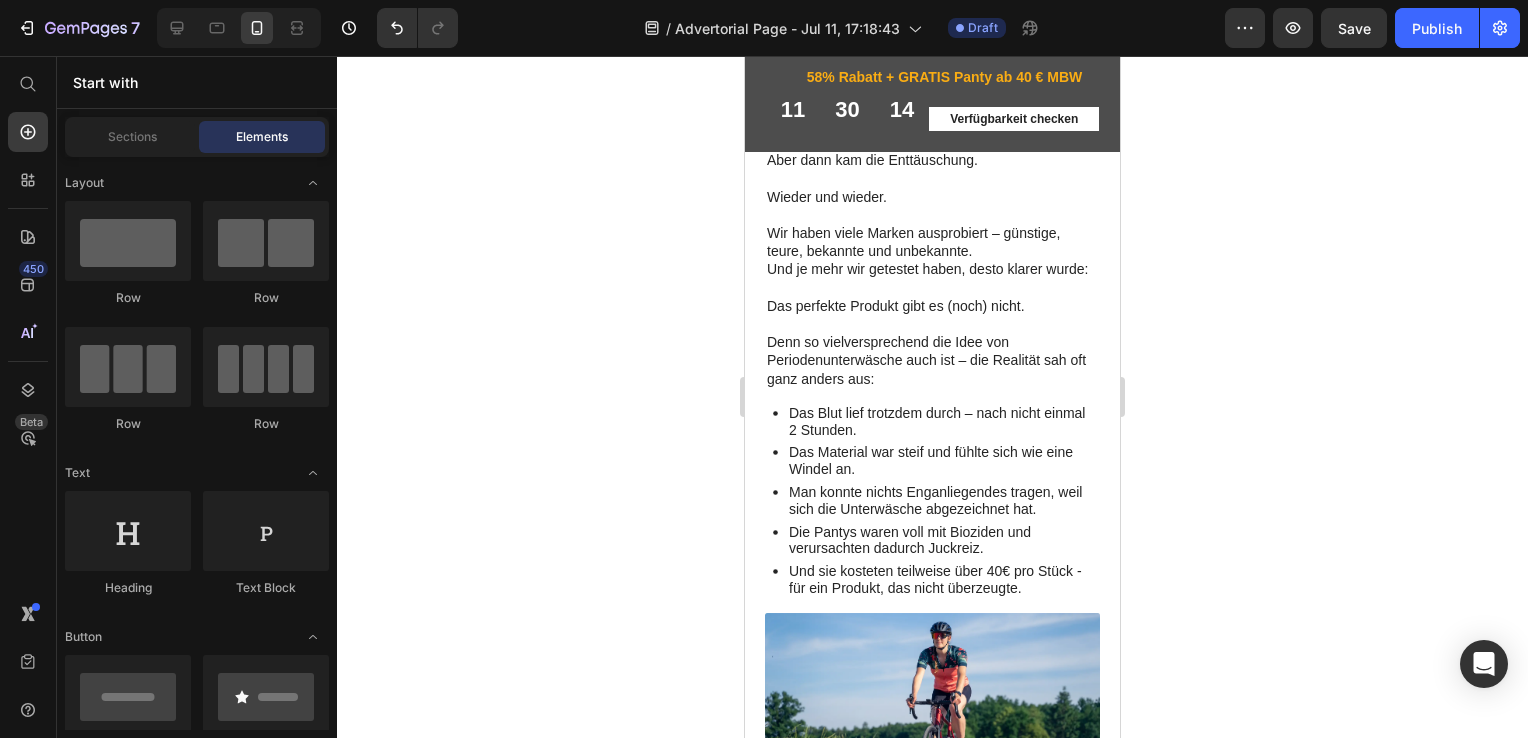 scroll, scrollTop: 3917, scrollLeft: 0, axis: vertical 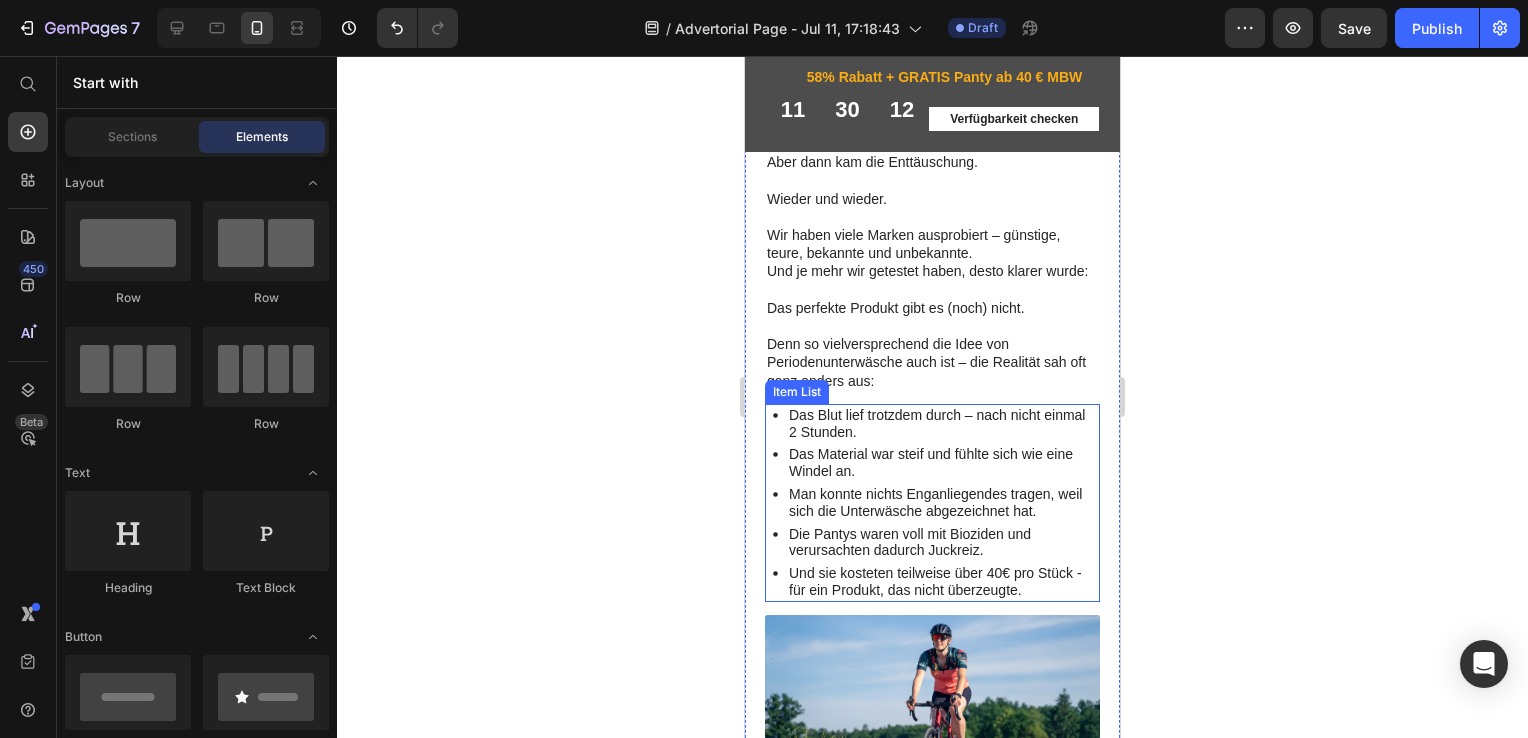 click on "Das Blut lief trotzdem durch – nach nicht einmal 2 Stunden." at bounding box center [943, 424] 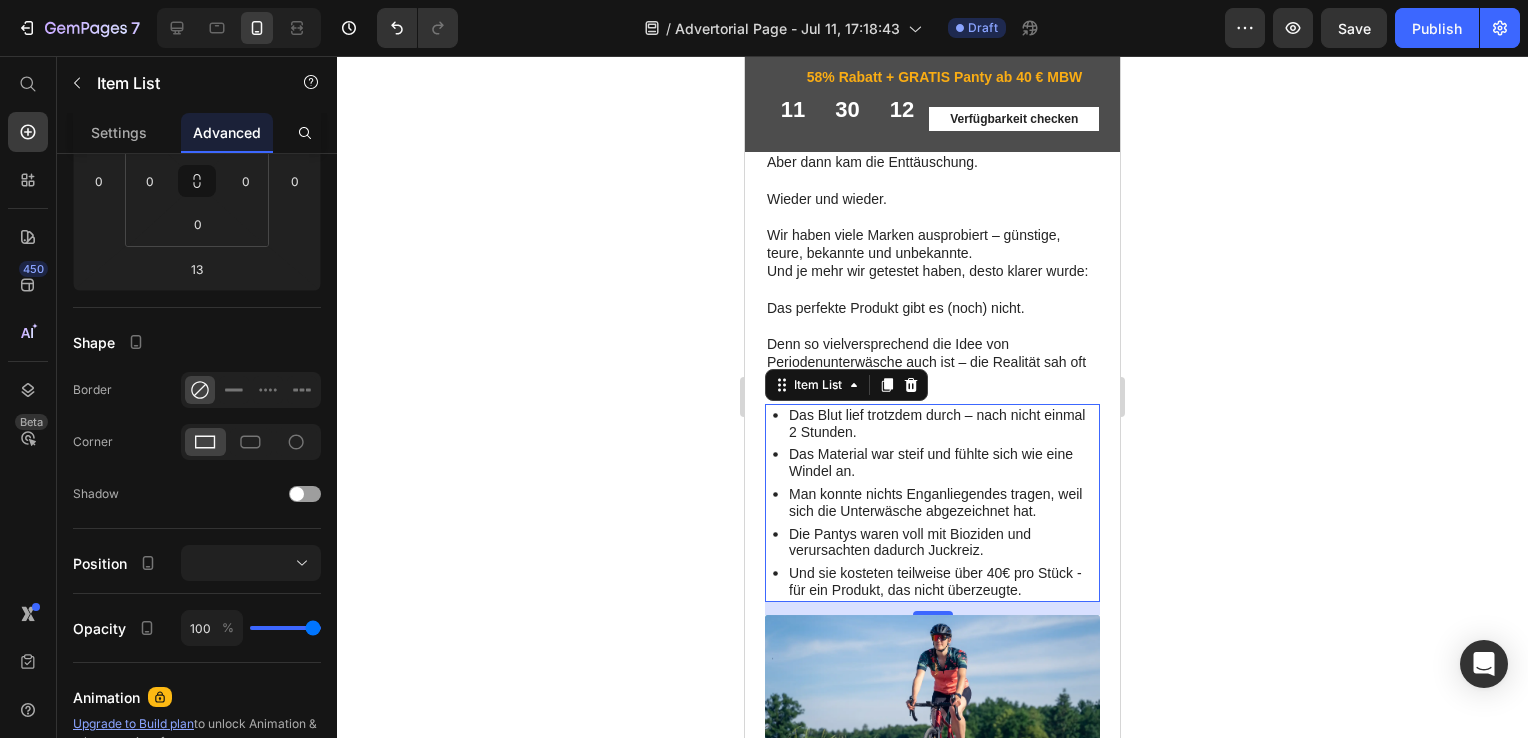 scroll, scrollTop: 0, scrollLeft: 0, axis: both 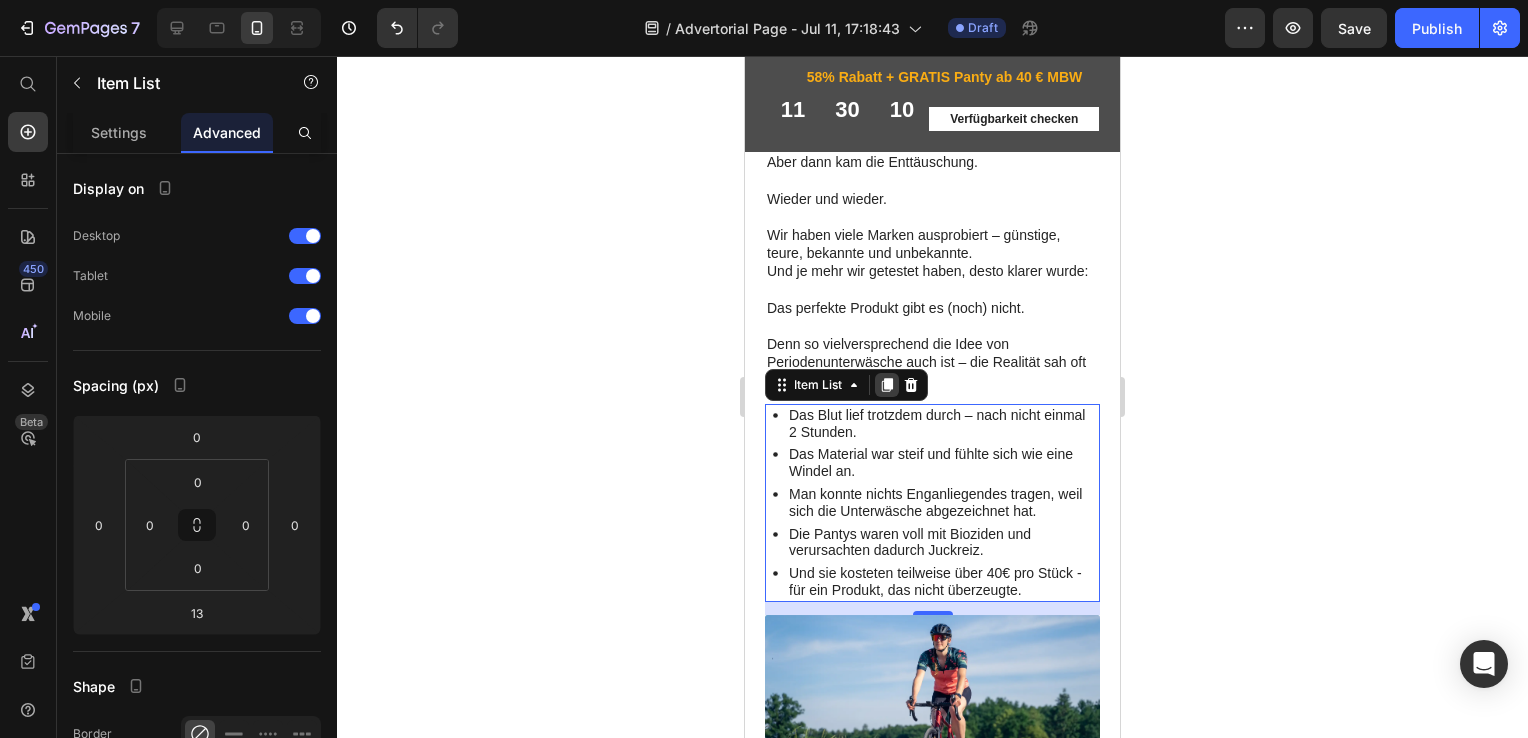 click 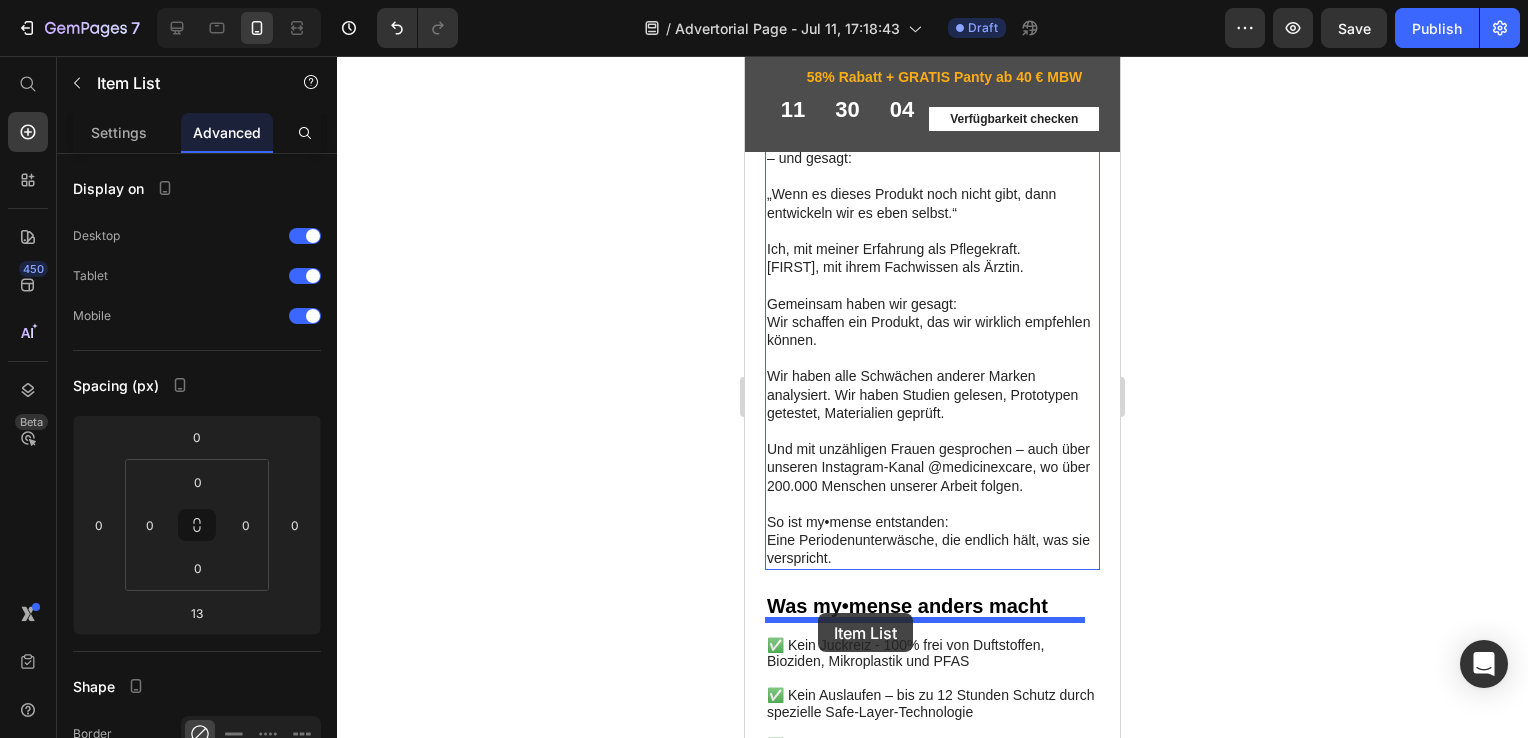 scroll, scrollTop: 5011, scrollLeft: 0, axis: vertical 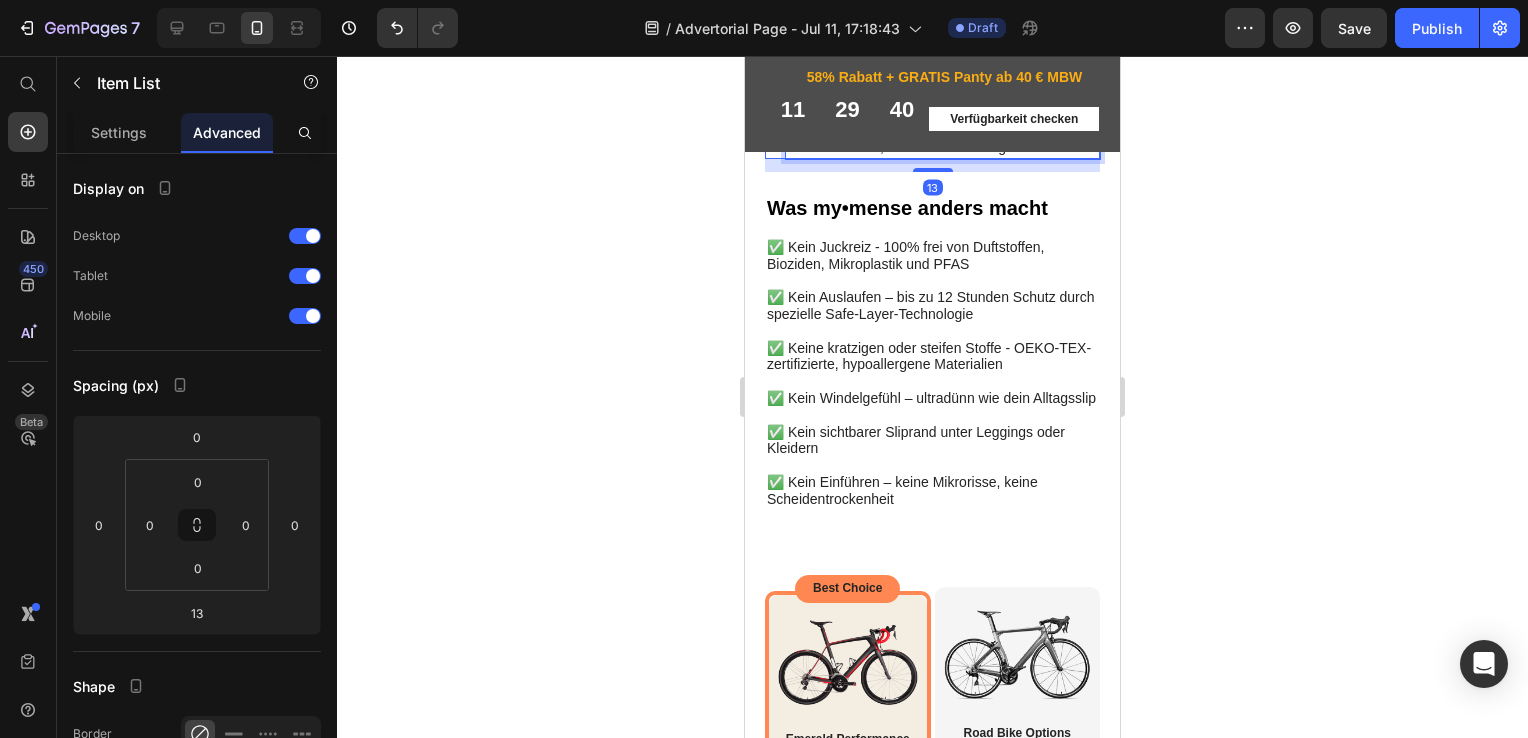 click on "Und sie kosteten teilweise über 40€ pro Stück - für ein Produkt, das nicht überzeugte." at bounding box center (943, 139) 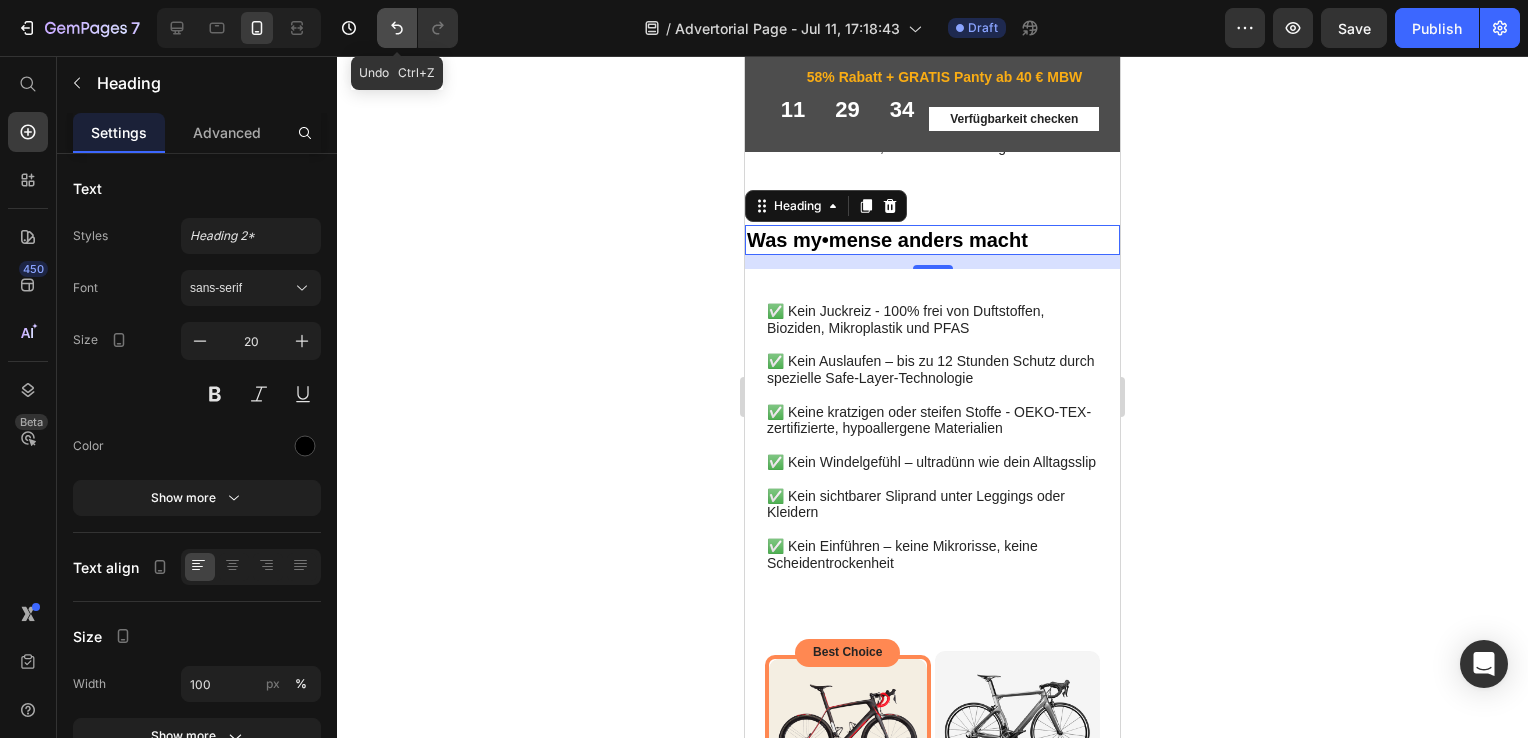 click 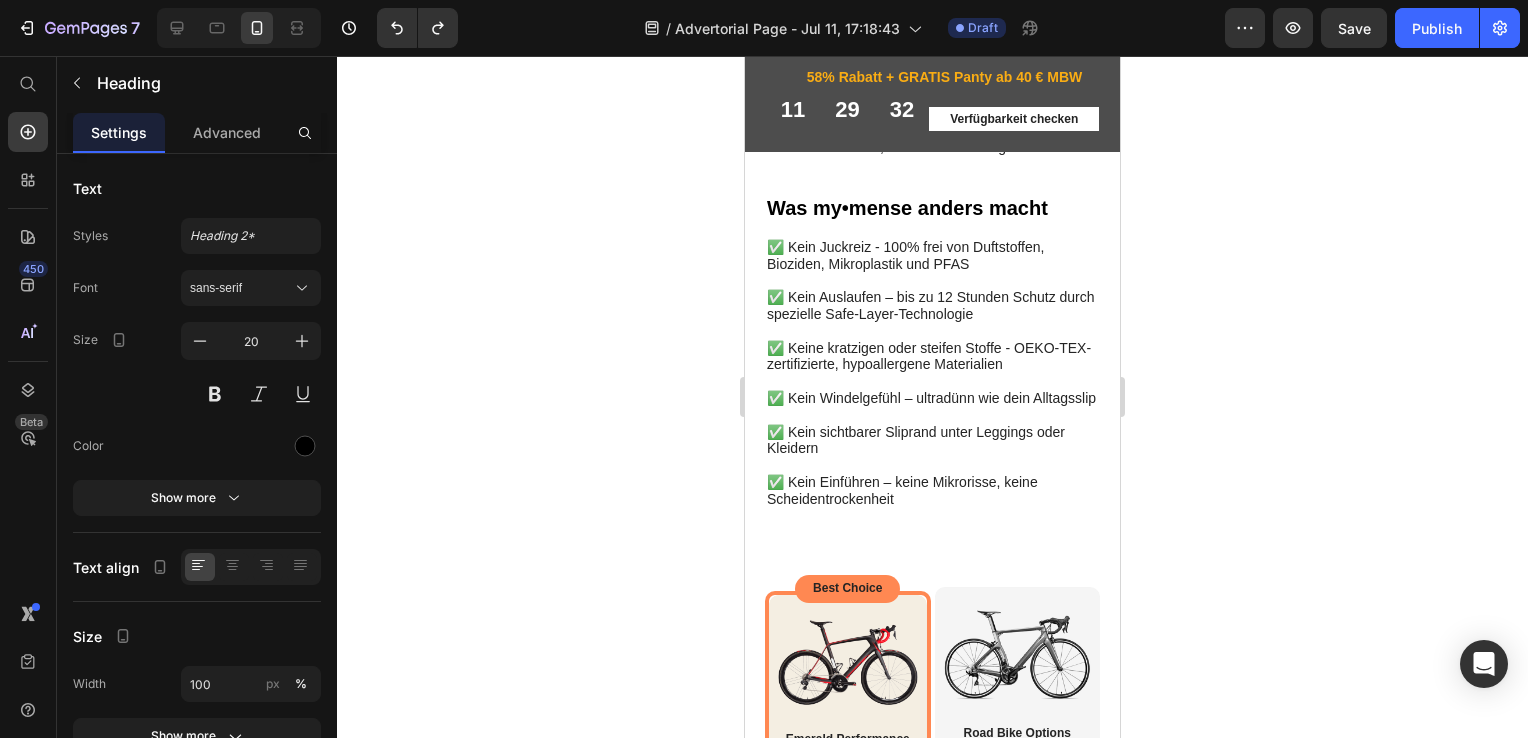 click on "Was my•mense anders macht" at bounding box center (932, 208) 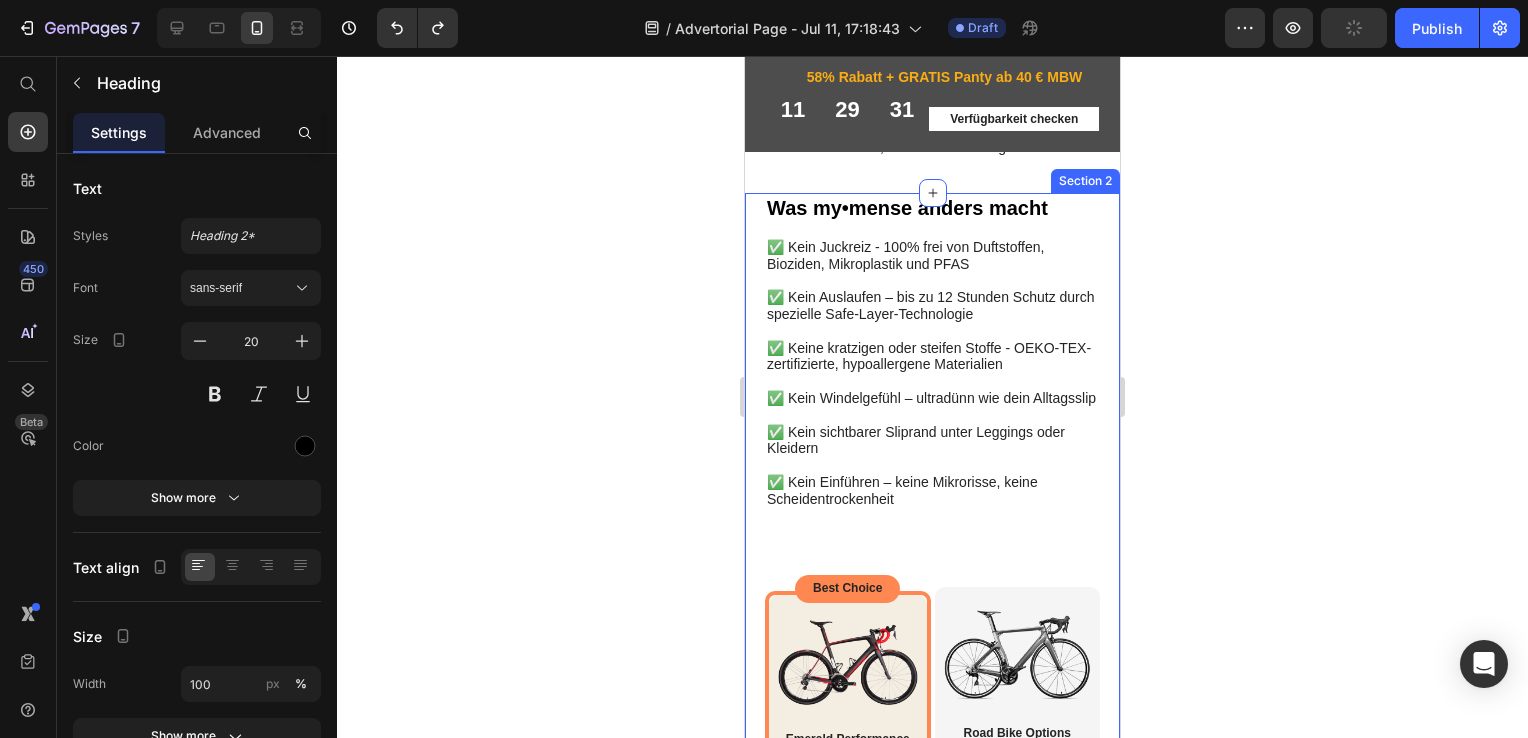 click on "Was my•mense anders macht Heading ✅ Kein Juckreiz - 100% frei von Duftstoffen, Bioziden, Mikroplastik und PFAS ✅ Kein Auslaufen – bis zu 12 Stunden Schutz durch spezielle Safe-Layer-Technologie ✅ Keine kratzigen oder steifen Stoffe - OEKO-TEX-zertifizierte, hypoallergene Materialien ✅ Kein Windelgefühl – ultradünn wie dein Alltagsslip ✅ Kein sichtbarer Sliprand unter Leggings oder Kleidern  ✅ Kein Einführen – keine Mikrorisse, keine Scheidentrockenheit   Text Block Row
Dimensions
Weight
Highlight
Gears
Brakes Item List Best Choice Text Block Row Image Emerald Performance  Gem Road Bike Heading $789.99 Text Block Row Hero Banner Image Road Bike Options  on the Market Heading $949.99 Text Block Row Hero Banner Row
Dimensions Item List 105cm x 30cm Text Block Hero Banner 105cm x 30cm Text Block Hero Banner Row
Weight Item List 1.2 kg 1.2 kg" at bounding box center (932, 772) 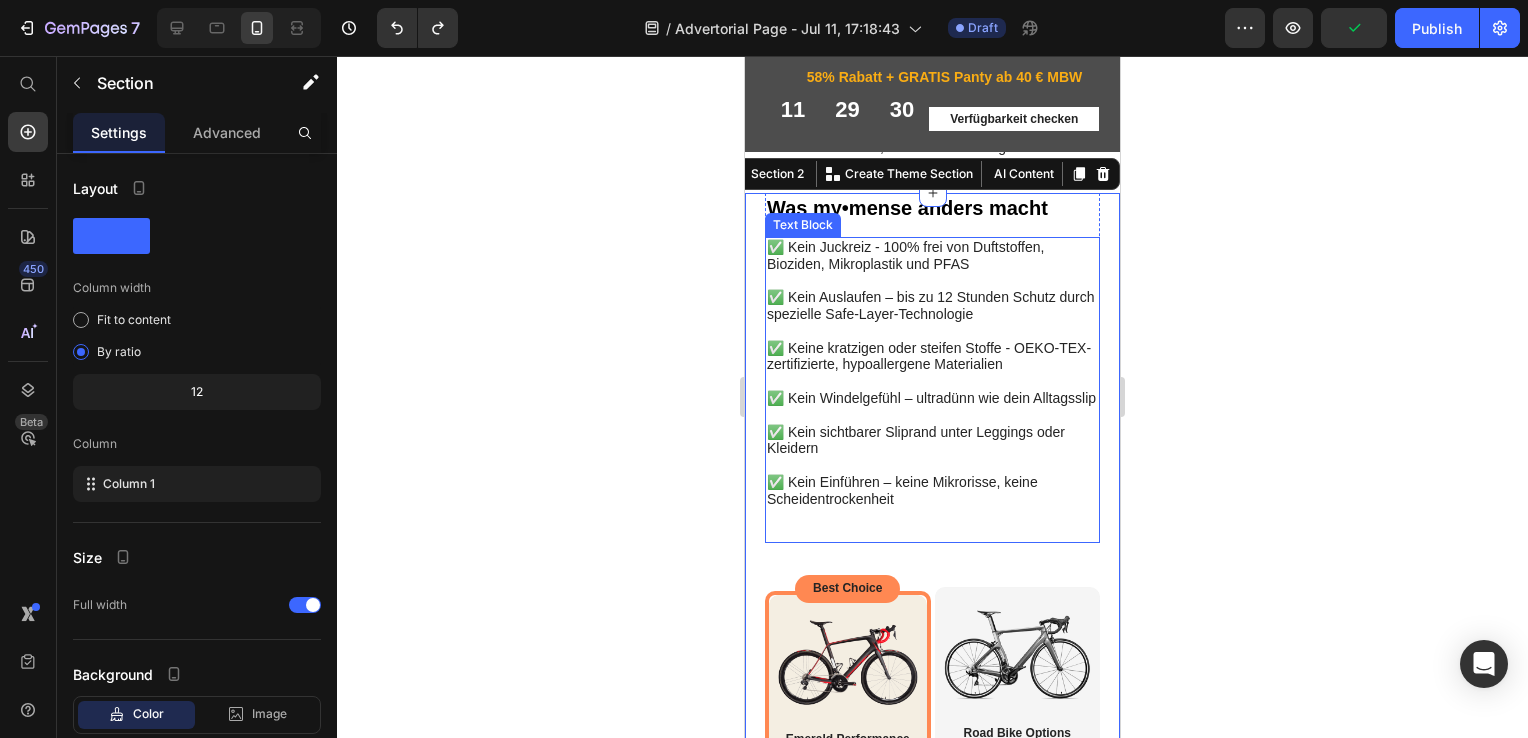 click on "✅ Kein Juckreiz - 100% frei von Duftstoffen, Bioziden, Mikroplastik und PFAS ✅ Kein Auslaufen – bis zu 12 Stunden Schutz durch spezielle Safe-Layer-Technologie ✅ Keine kratzigen oder steifen Stoffe - OEKO-TEX-zertifizierte, hypoallergene Materialien ✅ Kein Windelgefühl – ultradünn wie dein Alltagsslip ✅ Kein sichtbarer Sliprand unter Leggings oder Kleidern  ✅ Kein Einführen – keine Mikrorisse, keine Scheidentrockenheit" at bounding box center [932, 390] 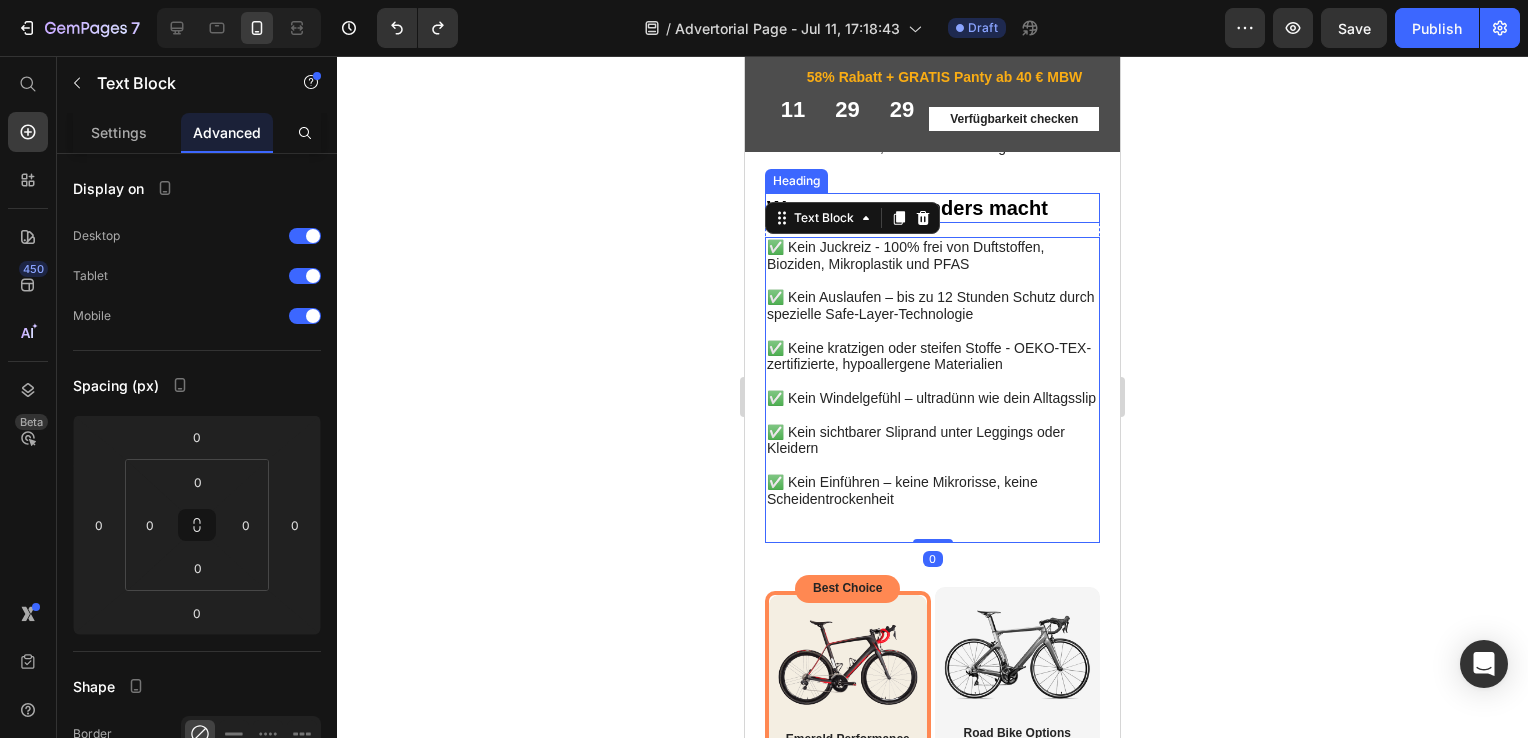click on "Was my•mense anders macht" at bounding box center (932, 208) 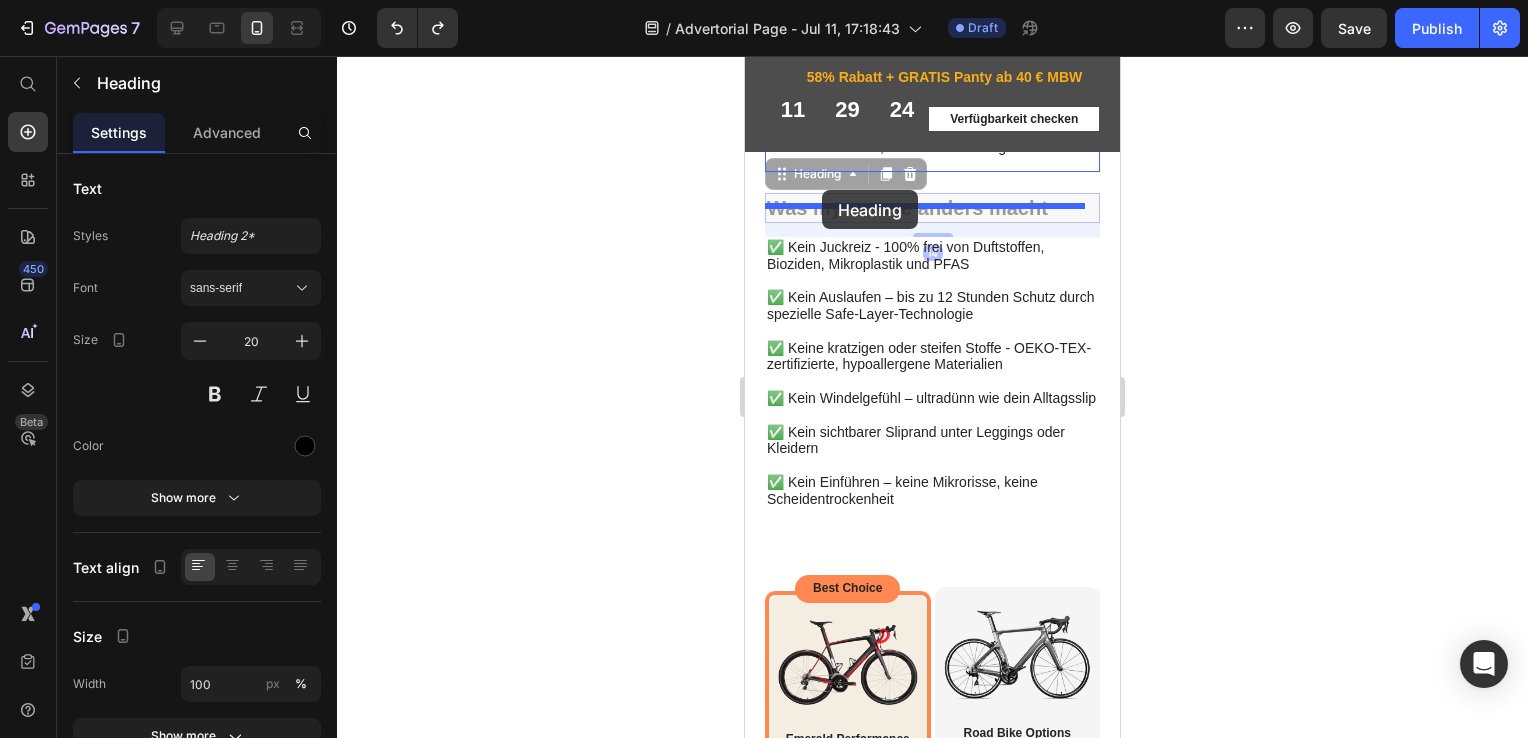 drag, startPoint x: 784, startPoint y: 413, endPoint x: 822, endPoint y: 190, distance: 226.2145 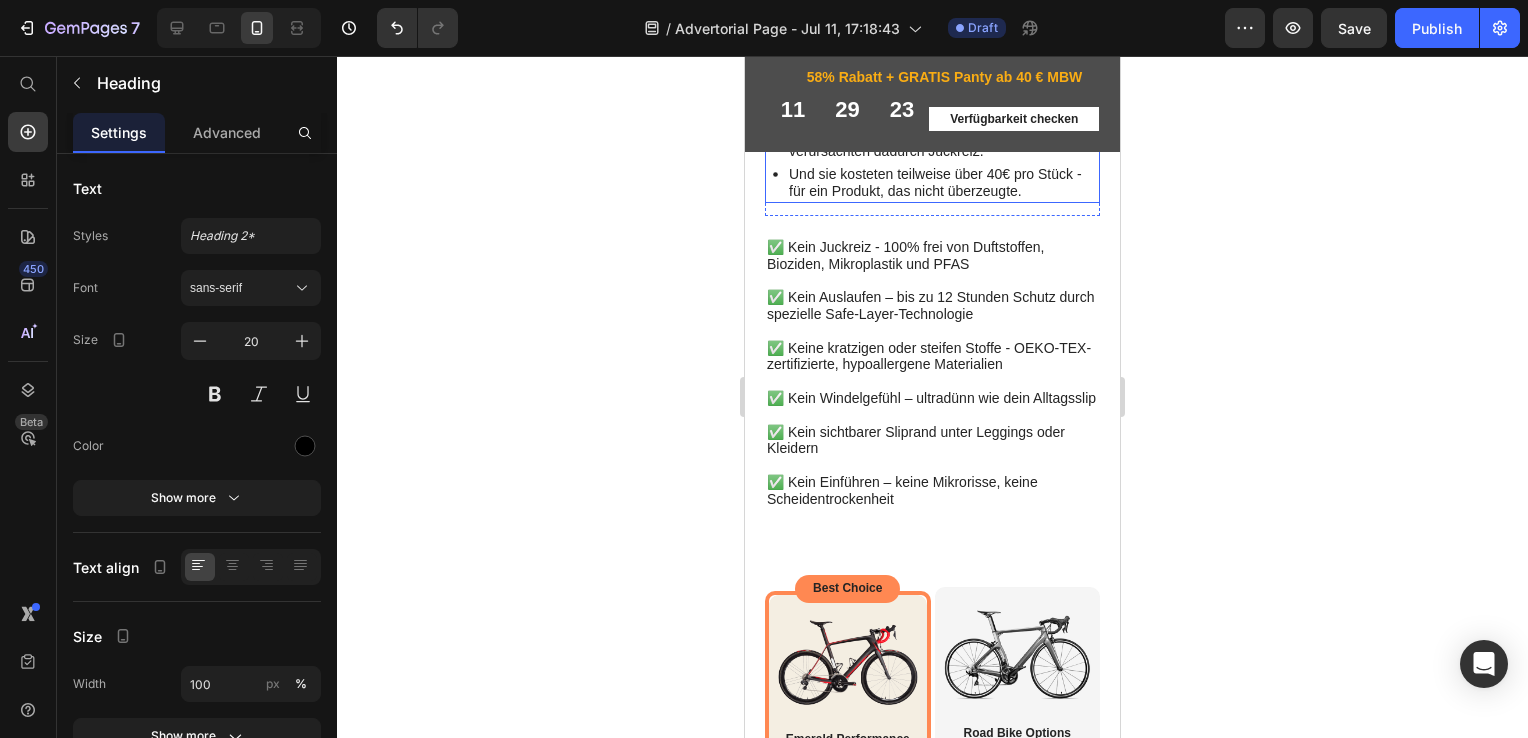 click 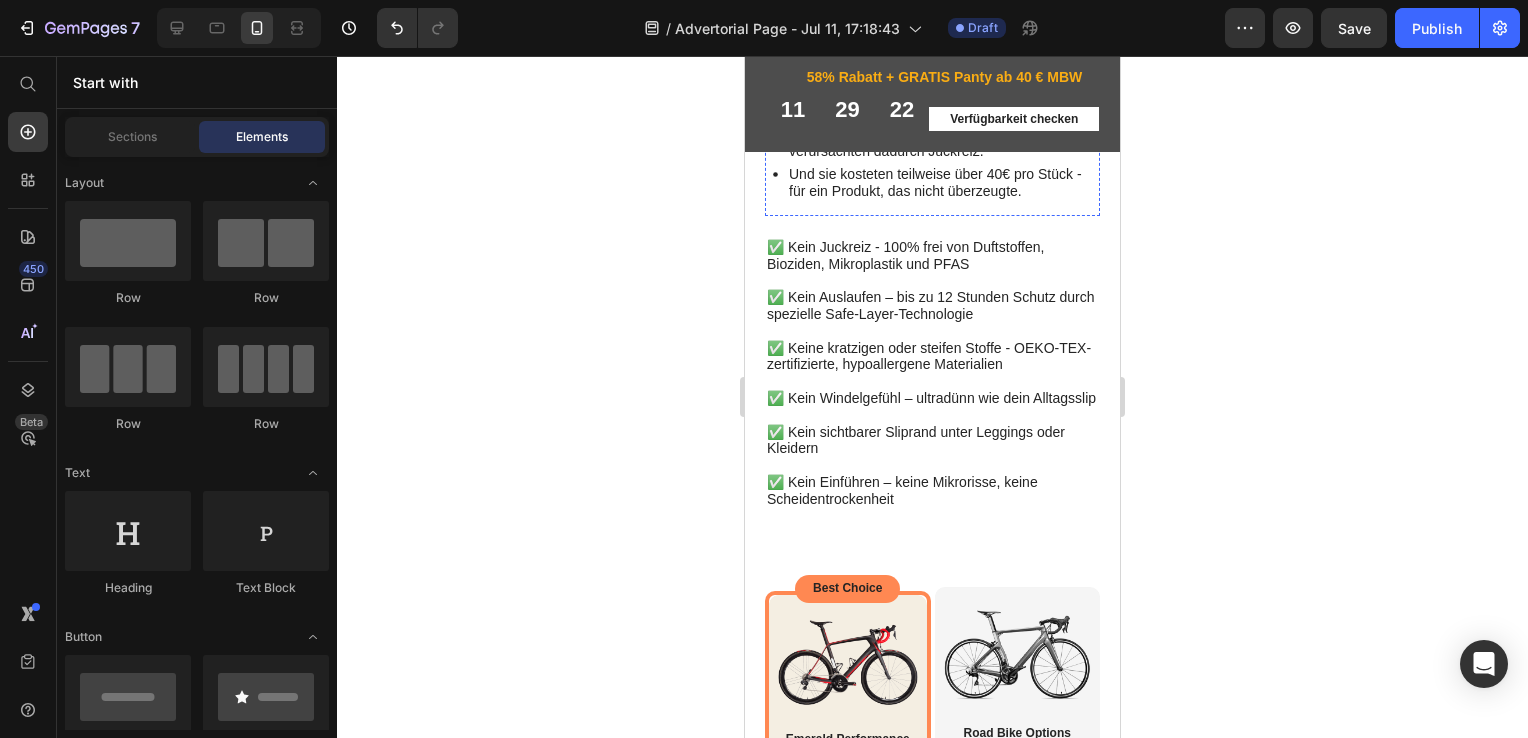click on "So ist my•mense entstanden: Eine Periodenunterwäsche, die endlich hält, was sie verspricht." at bounding box center [932, -69] 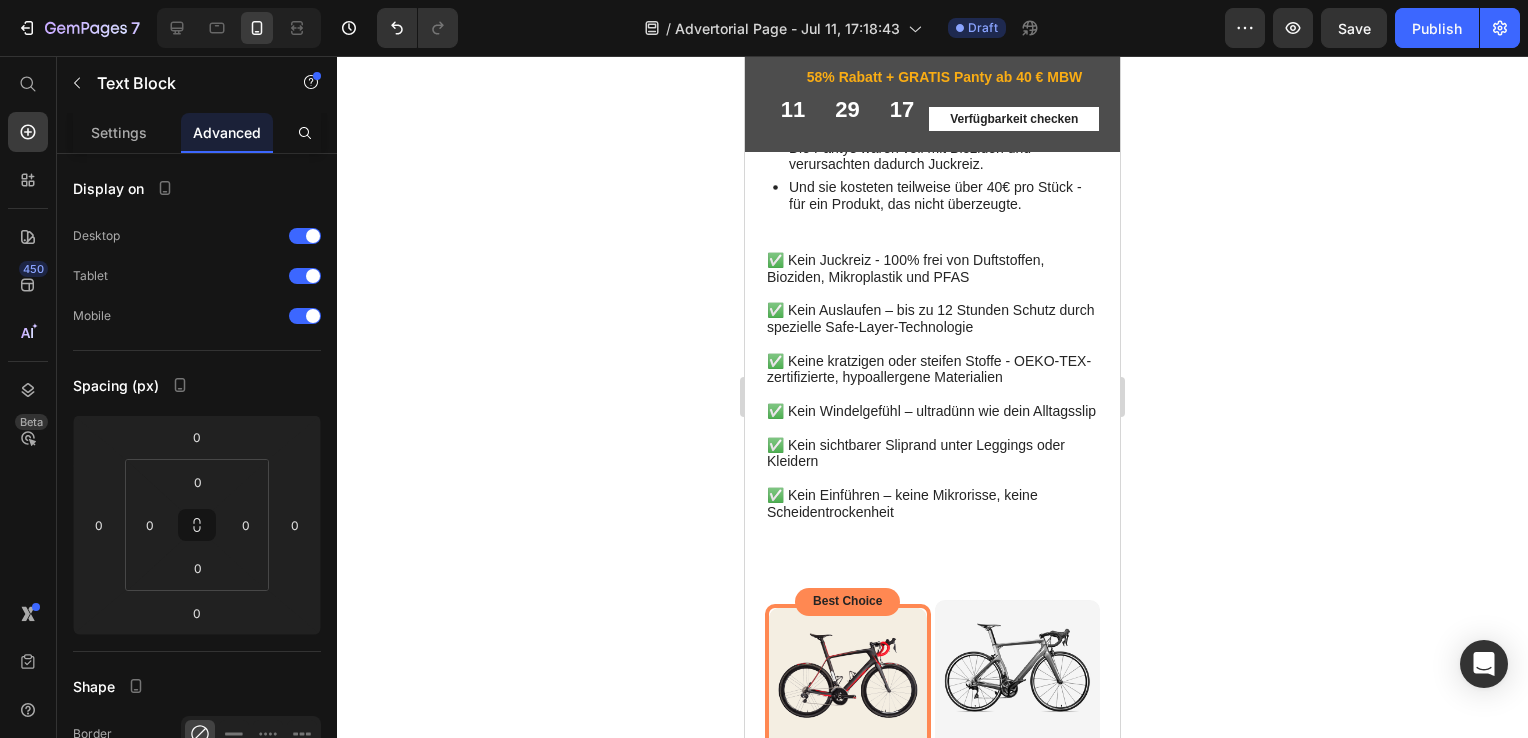 drag, startPoint x: 928, startPoint y: 201, endPoint x: 928, endPoint y: 214, distance: 13 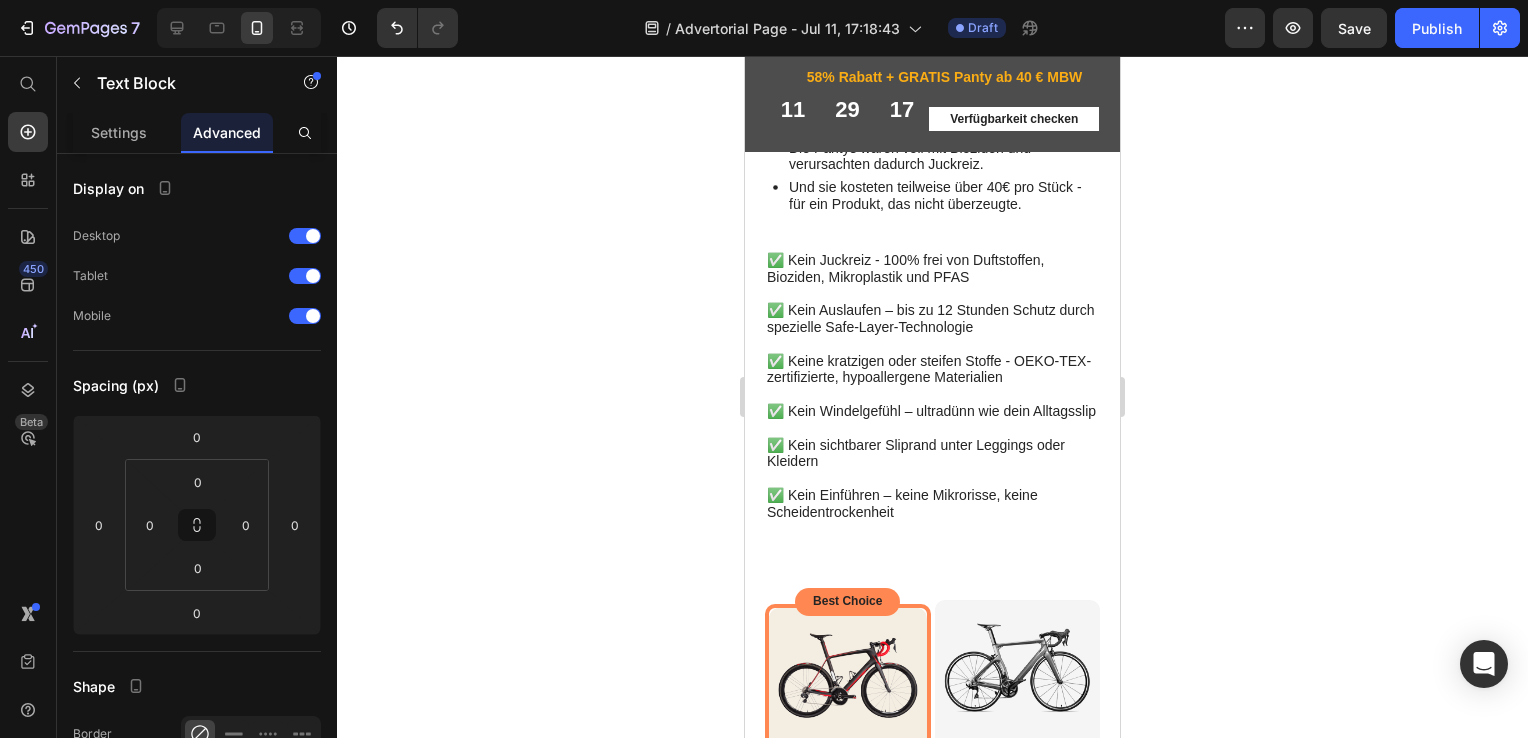 click at bounding box center (933, -29) 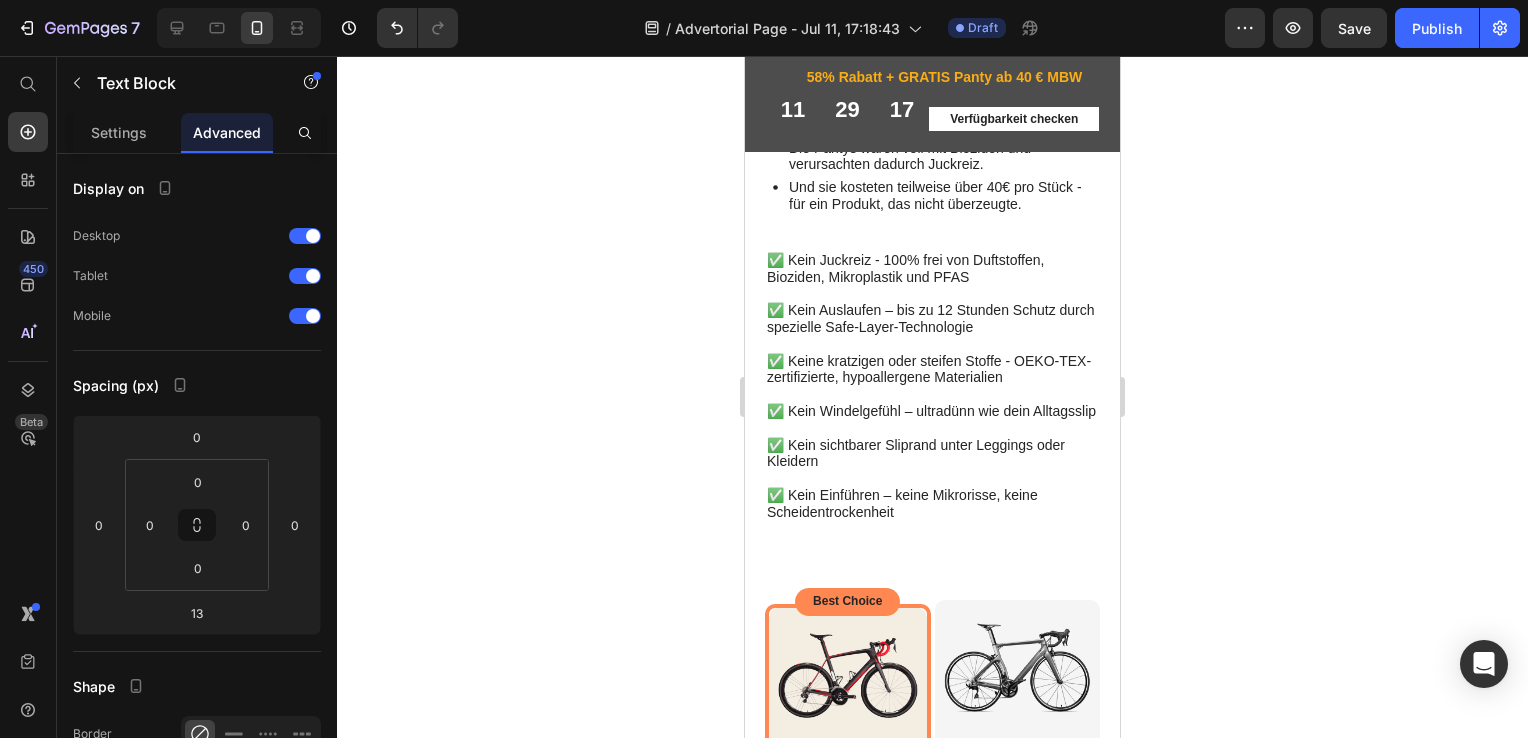 click 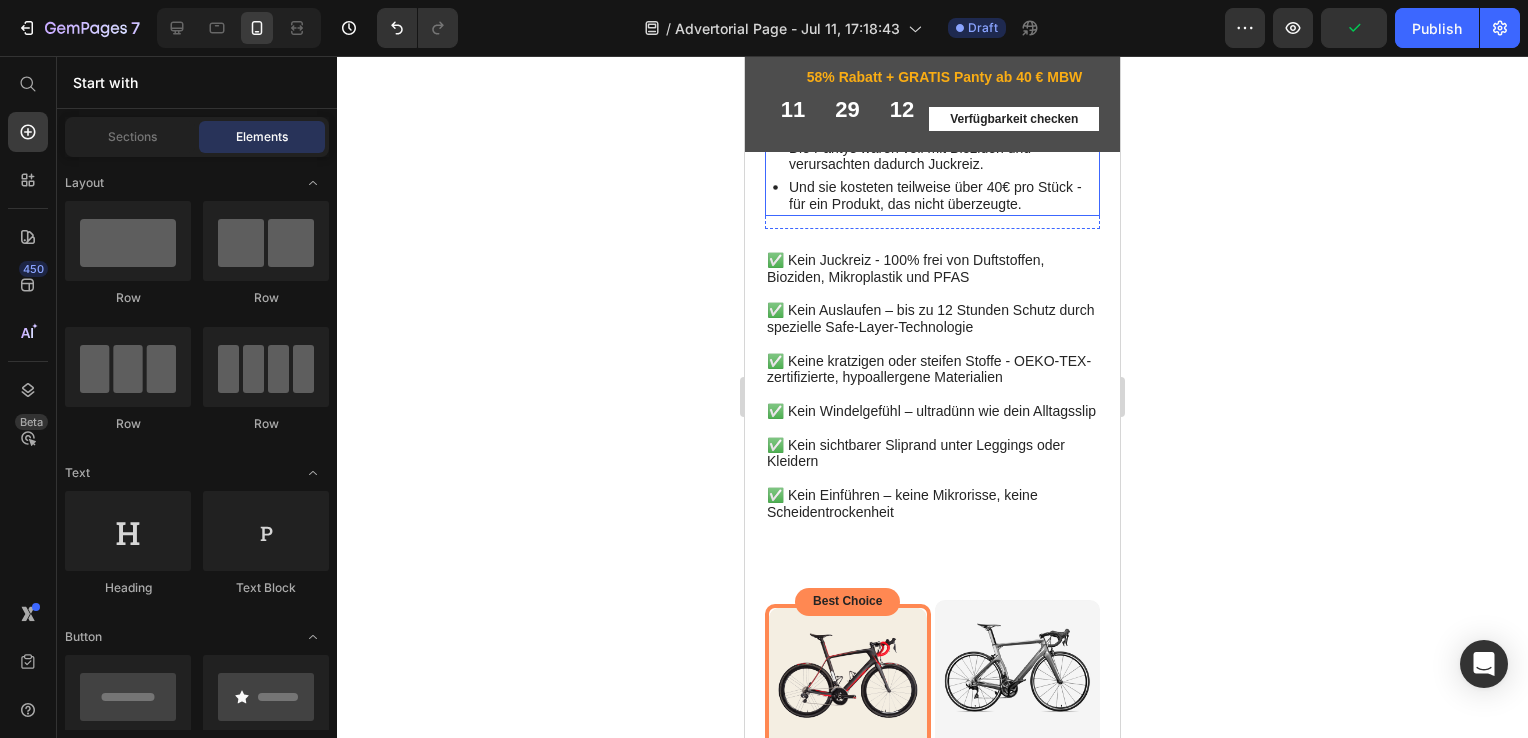 click 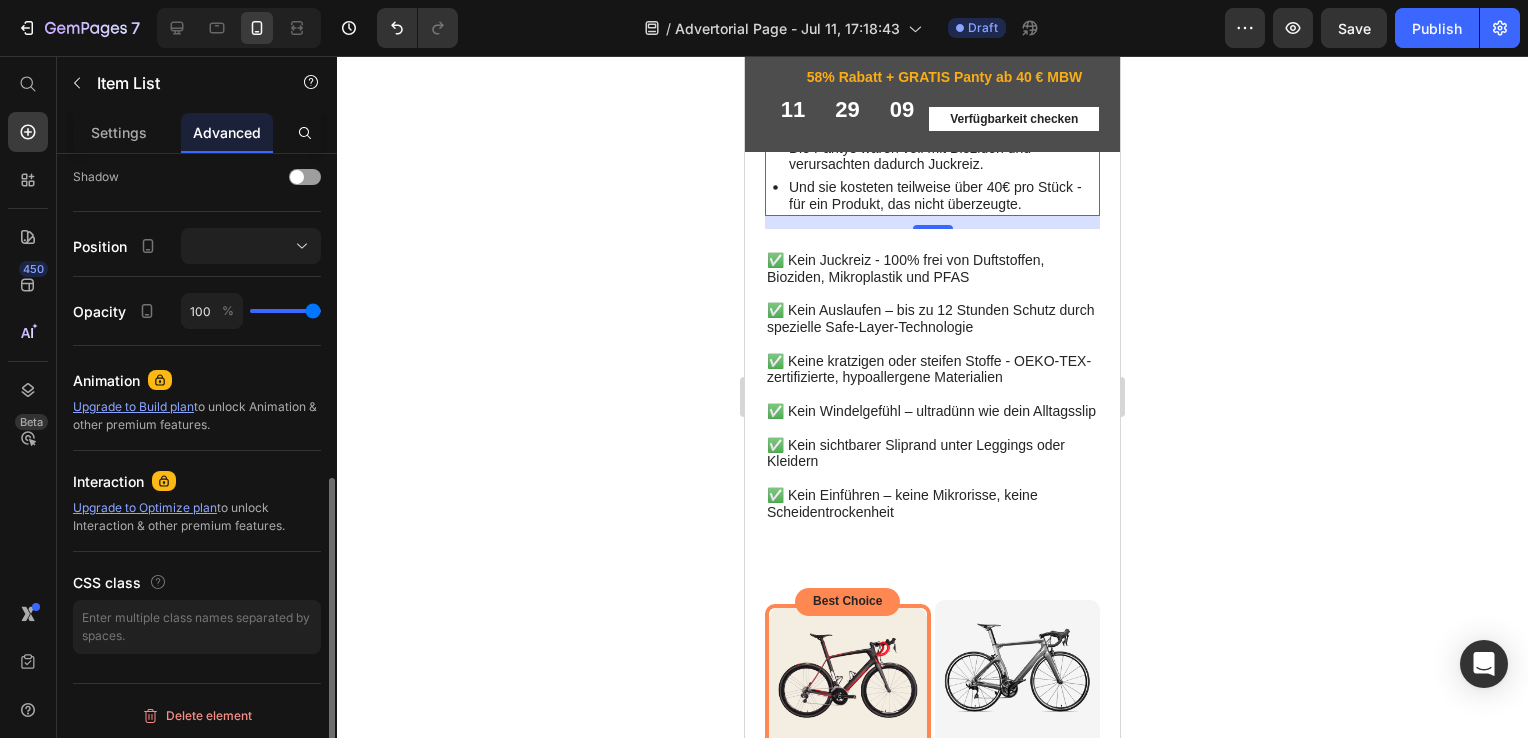 scroll, scrollTop: 660, scrollLeft: 0, axis: vertical 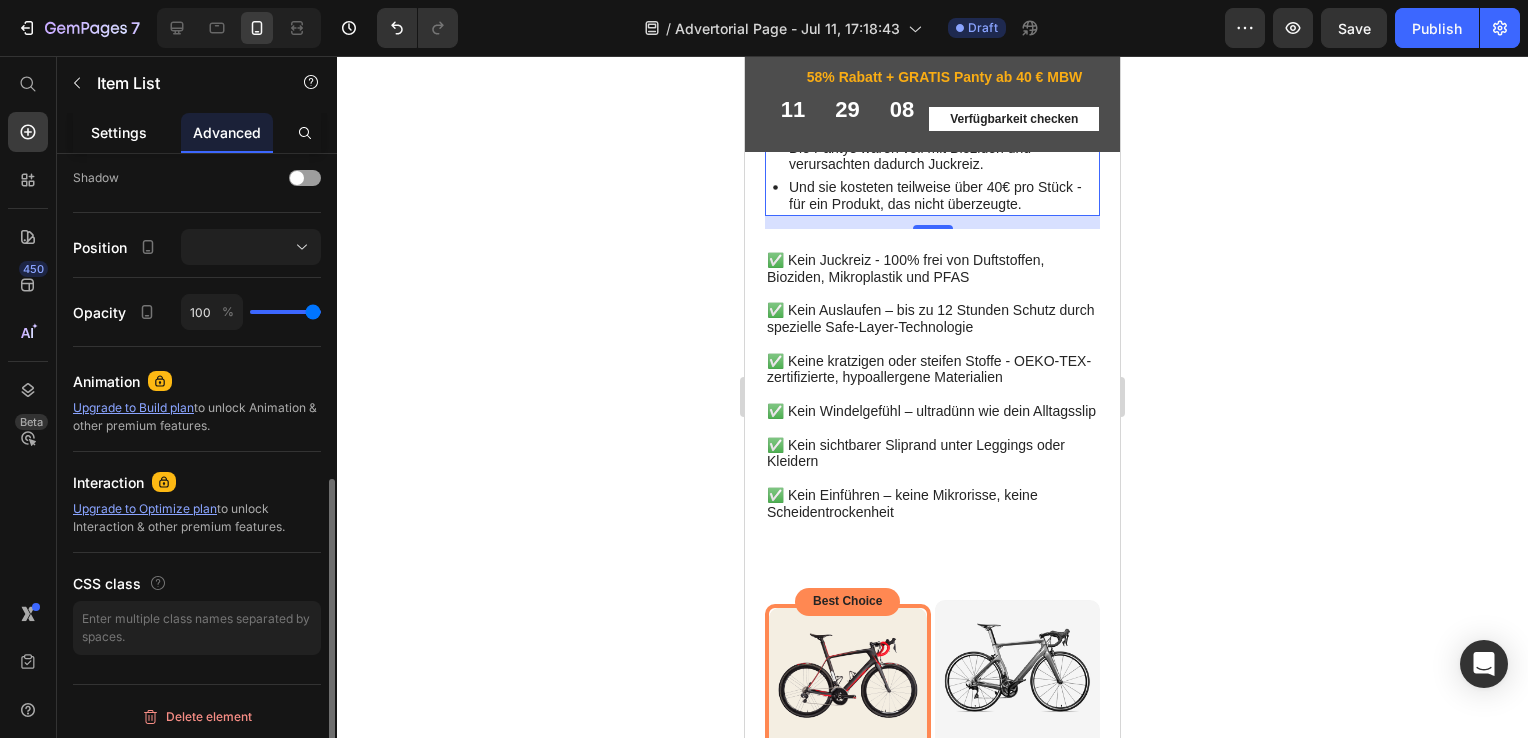click on "Settings" 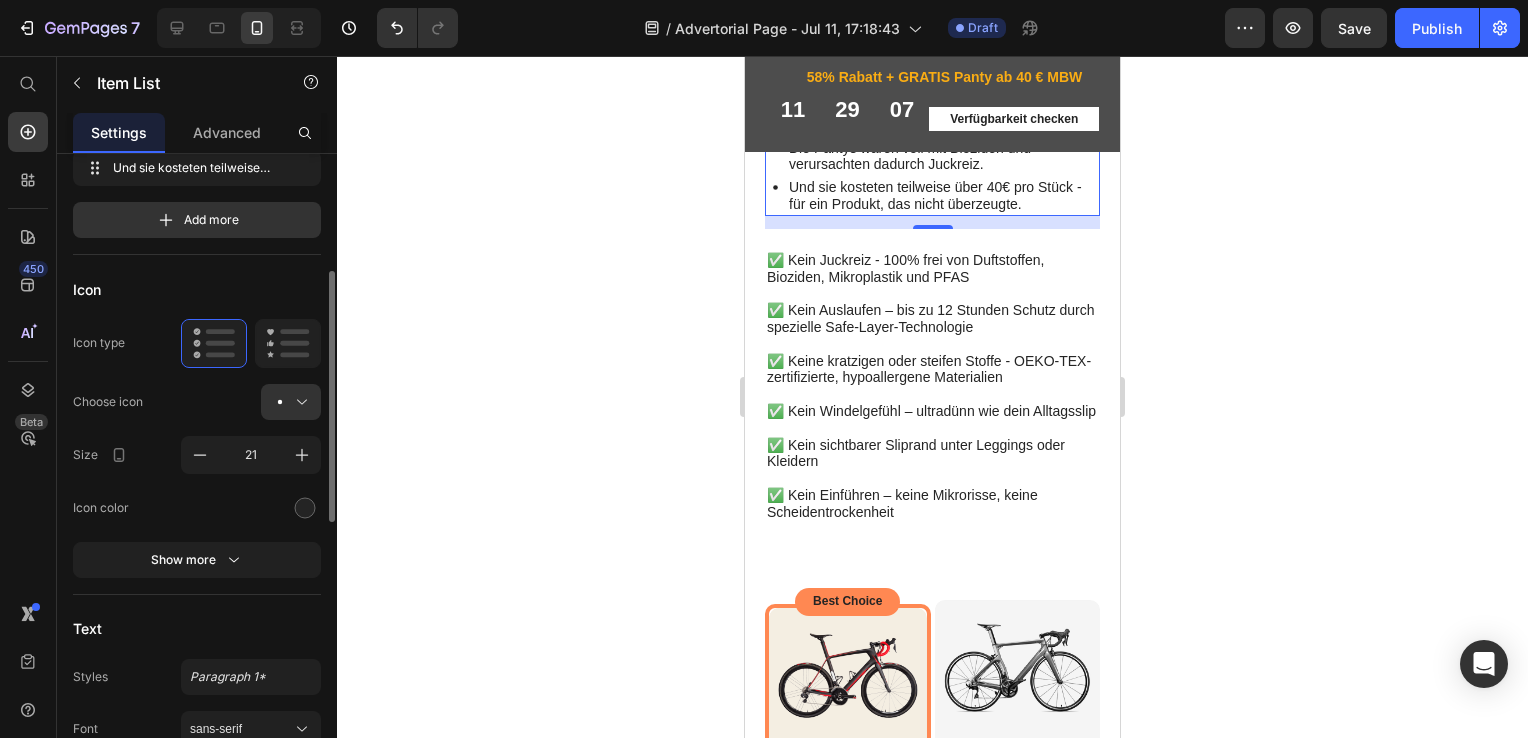 scroll, scrollTop: 261, scrollLeft: 0, axis: vertical 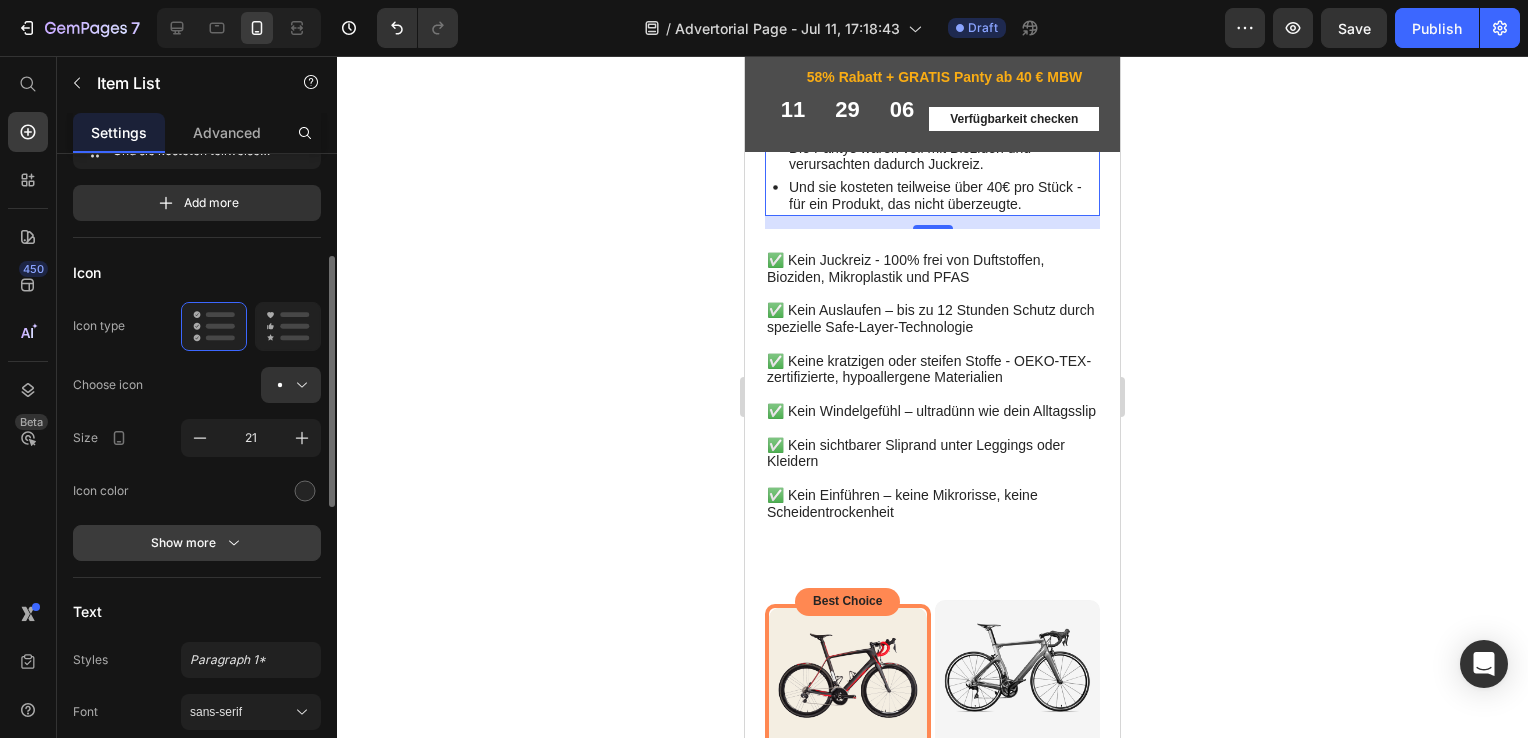 click on "Show more" at bounding box center [197, 543] 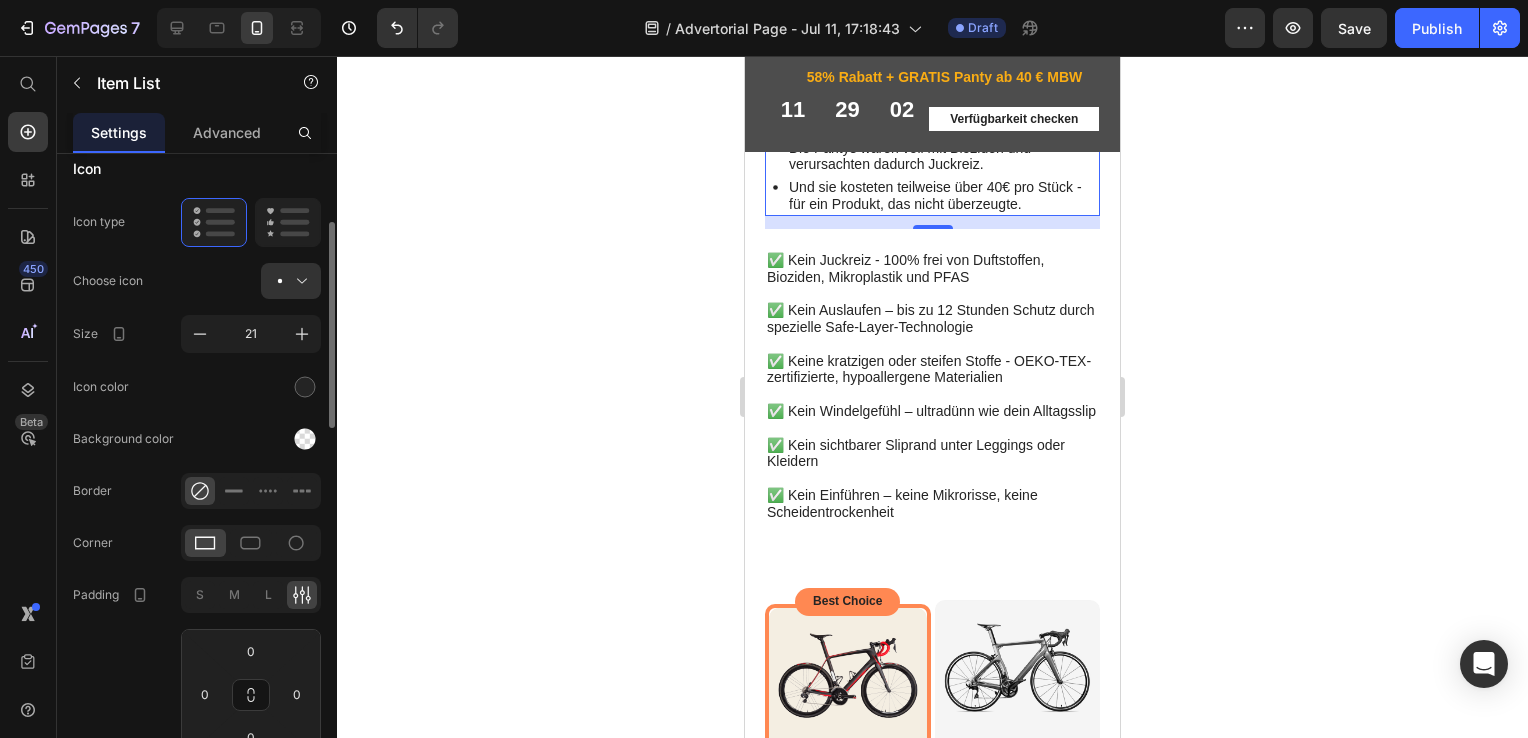 scroll, scrollTop: 328, scrollLeft: 0, axis: vertical 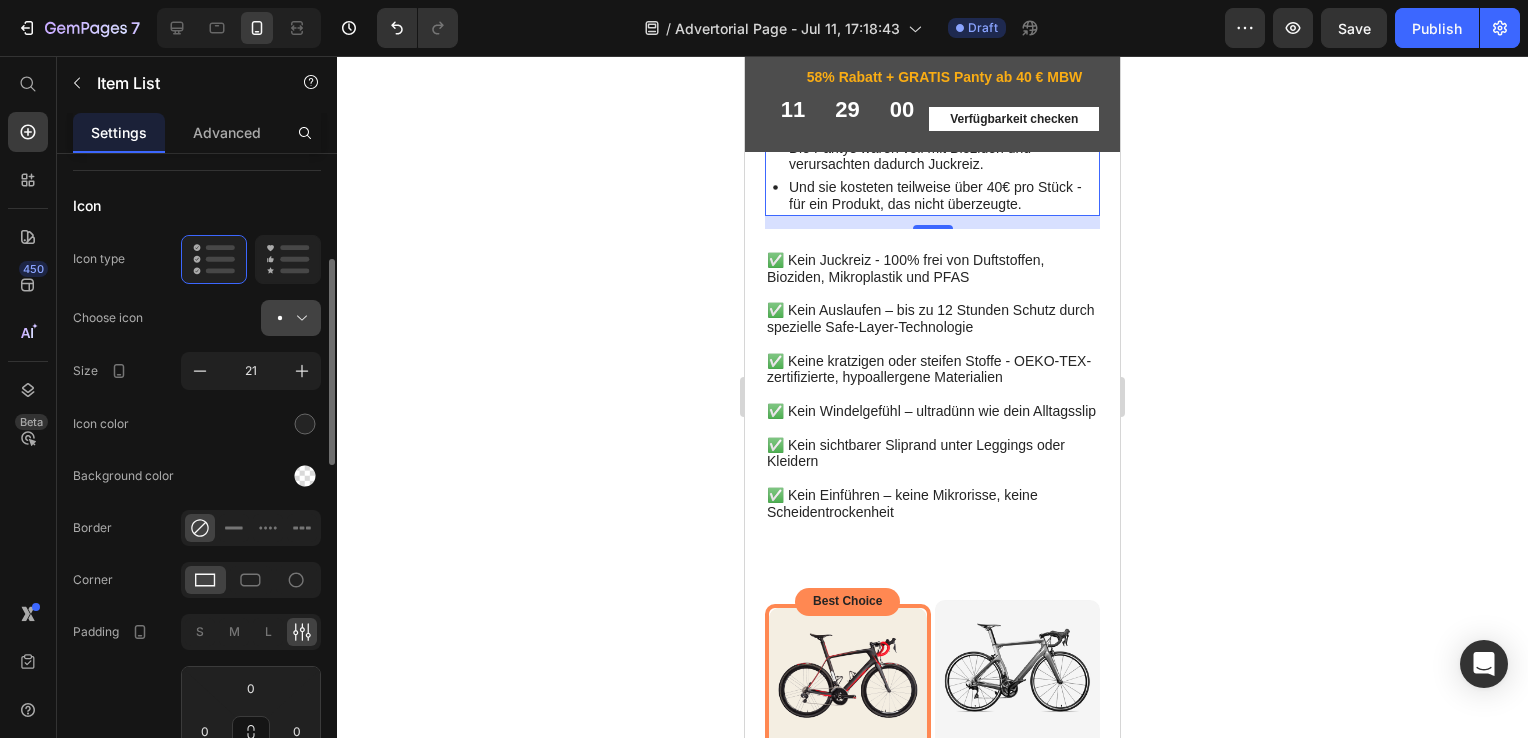 click at bounding box center [299, 318] 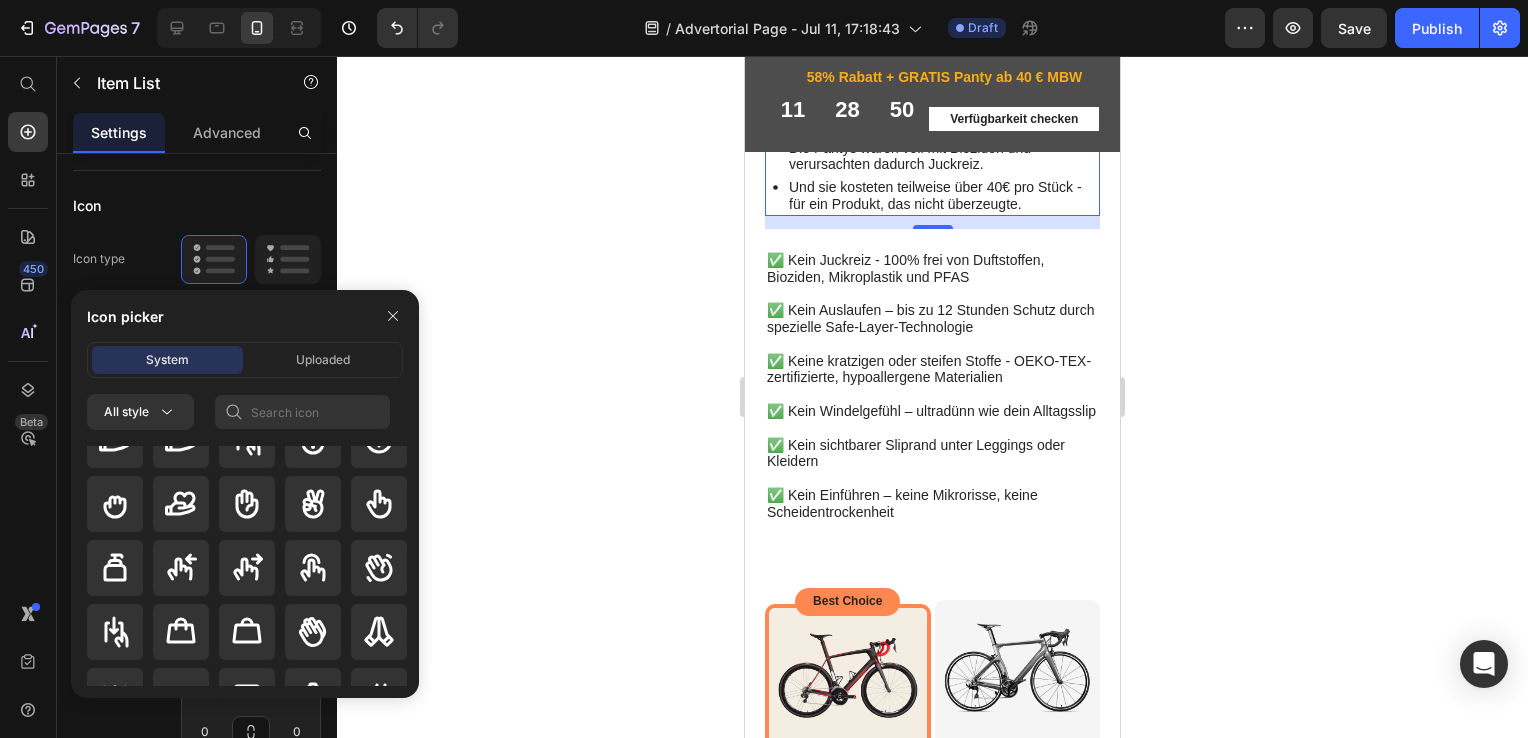 scroll, scrollTop: 8348, scrollLeft: 0, axis: vertical 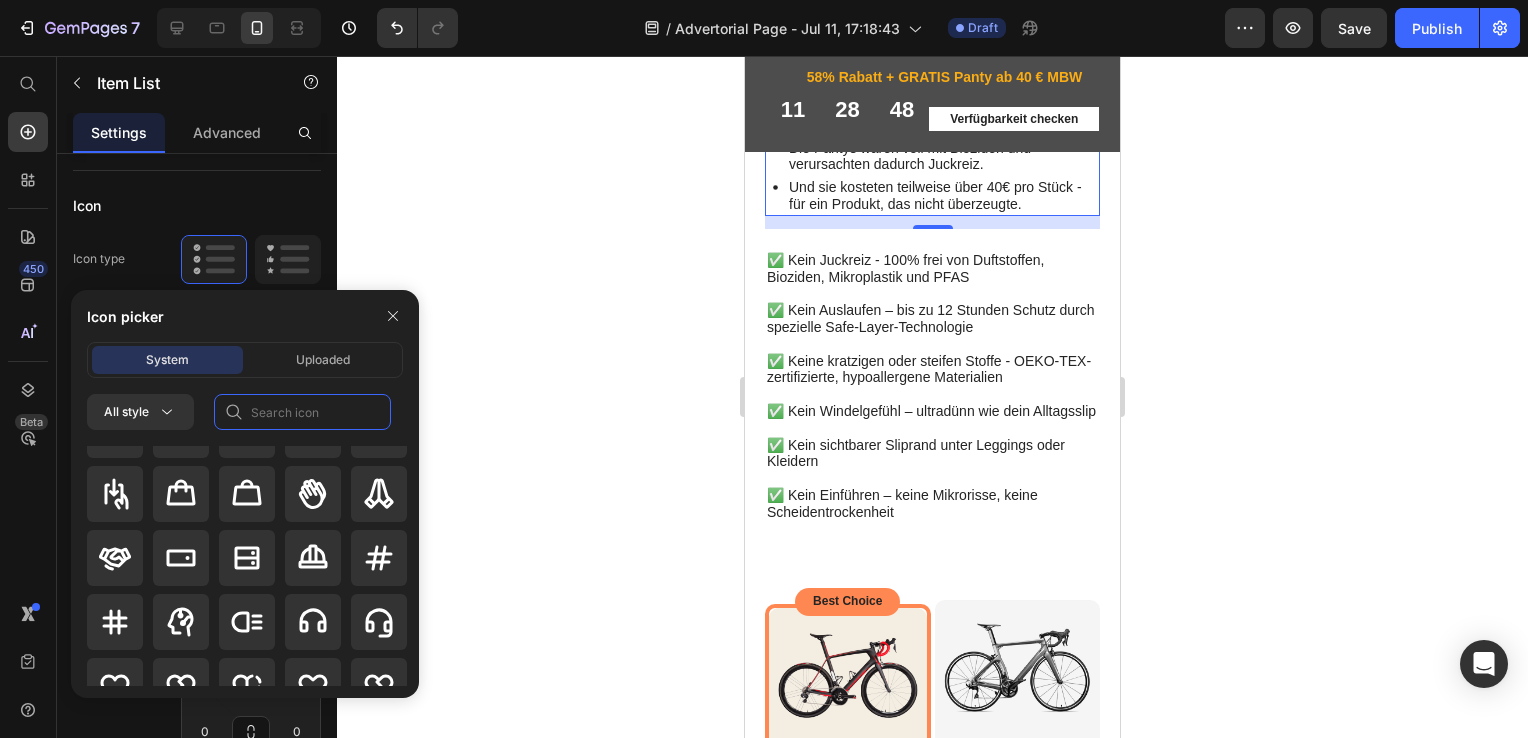 click 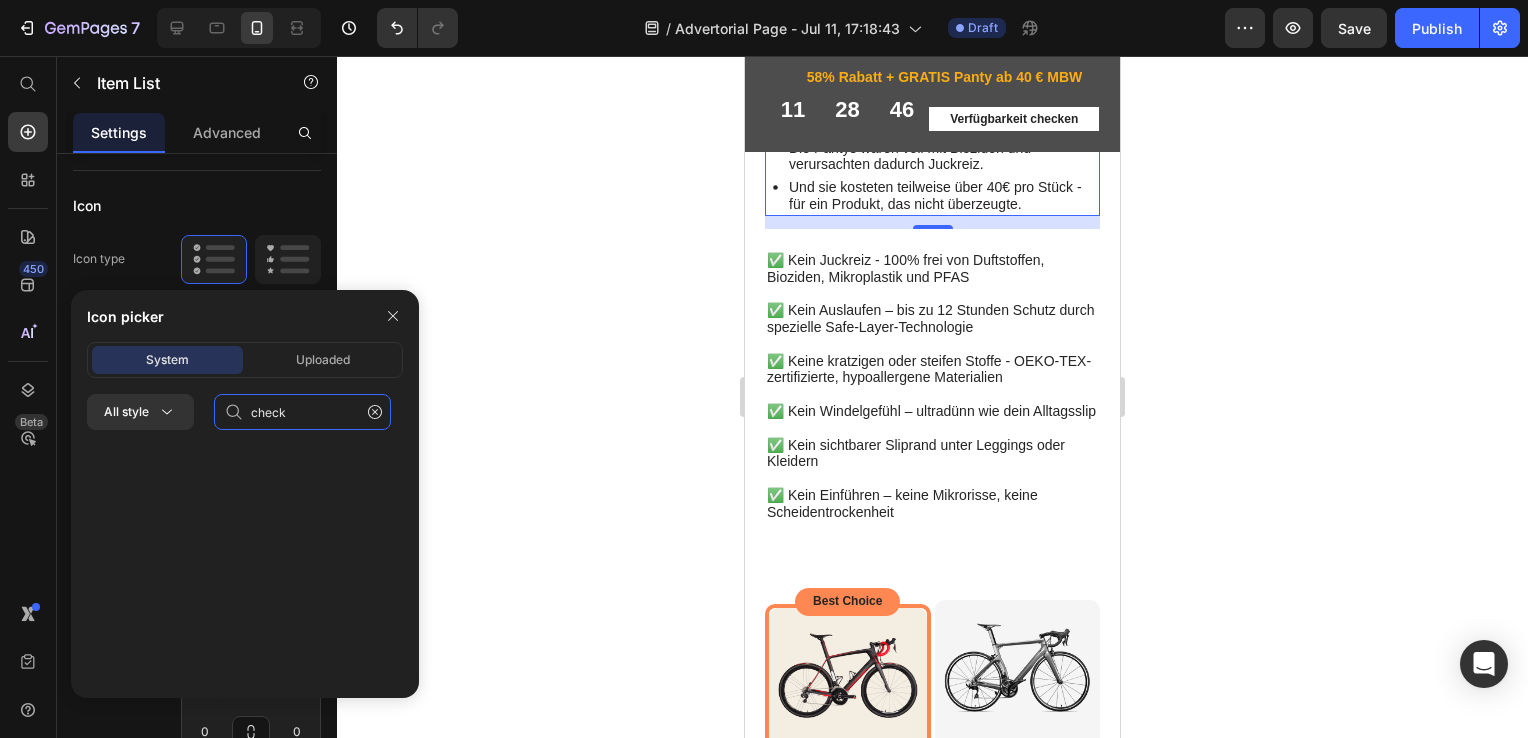 scroll, scrollTop: 0, scrollLeft: 0, axis: both 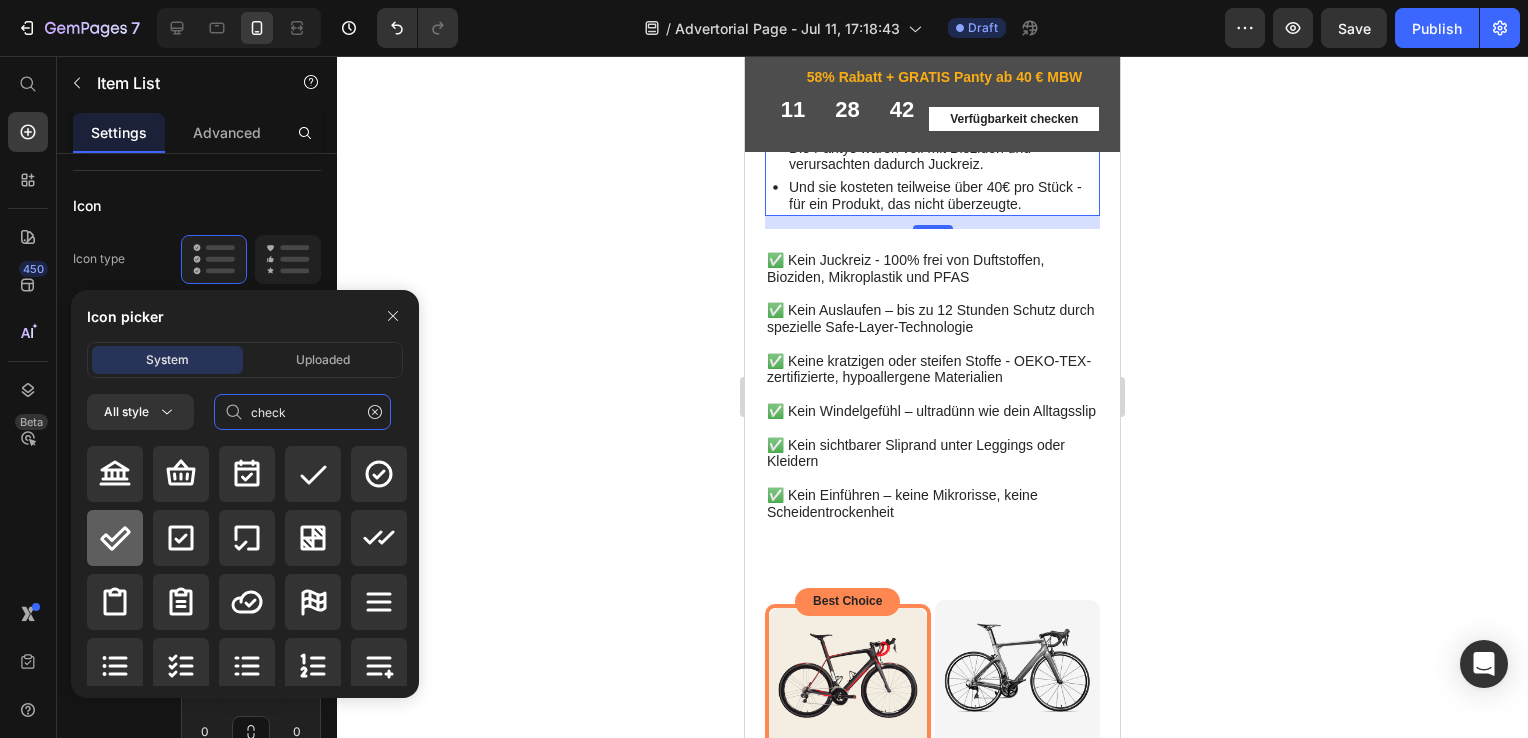 type on "check" 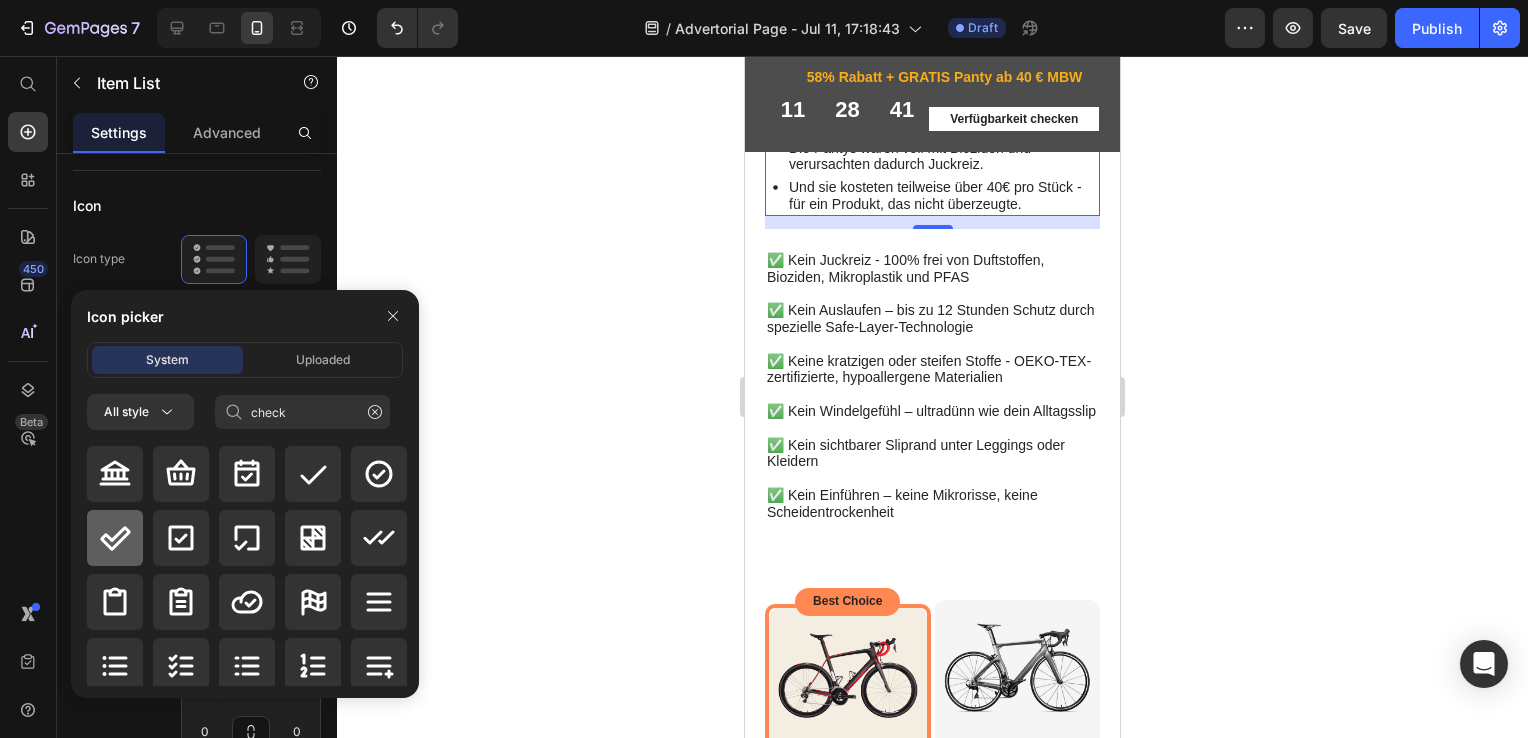 click 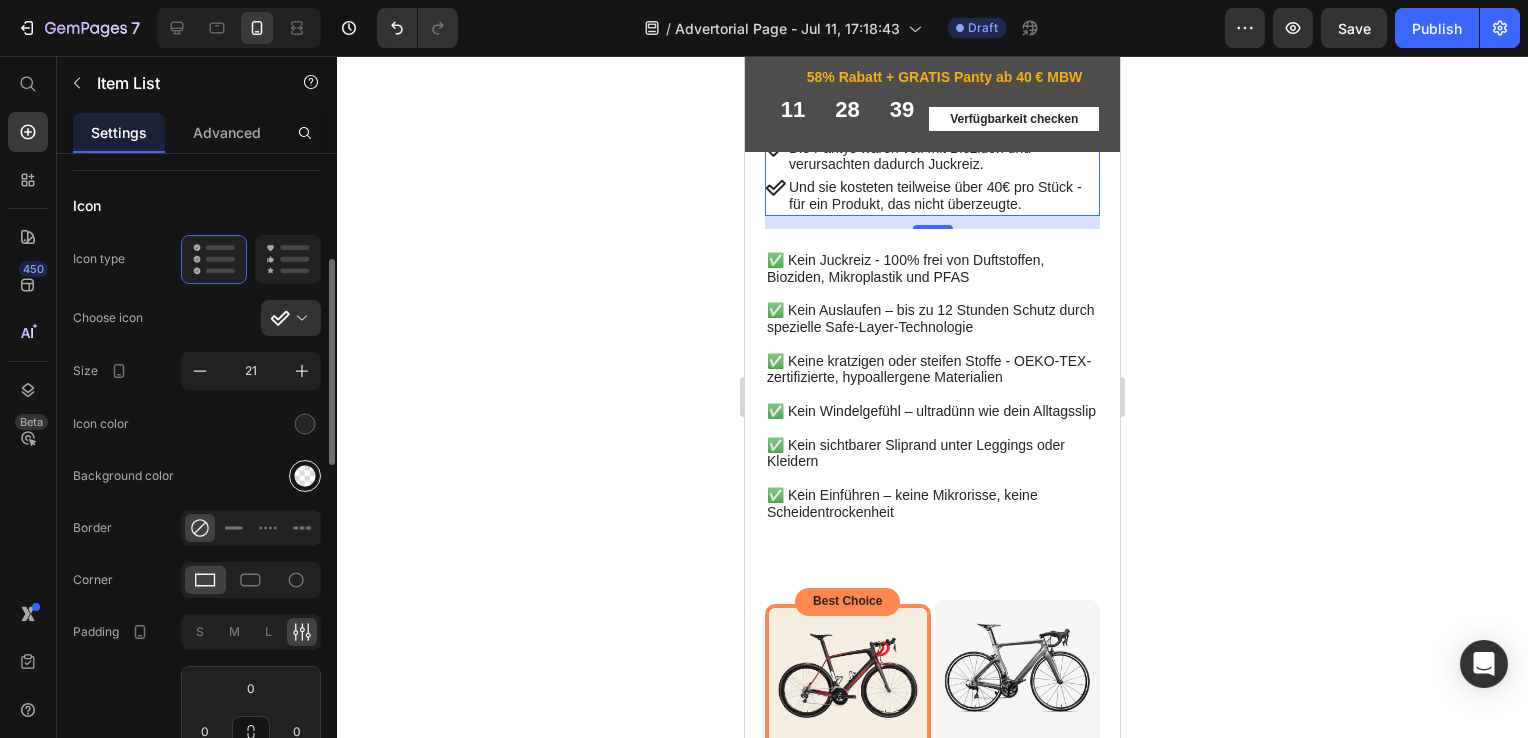 click at bounding box center [305, 476] 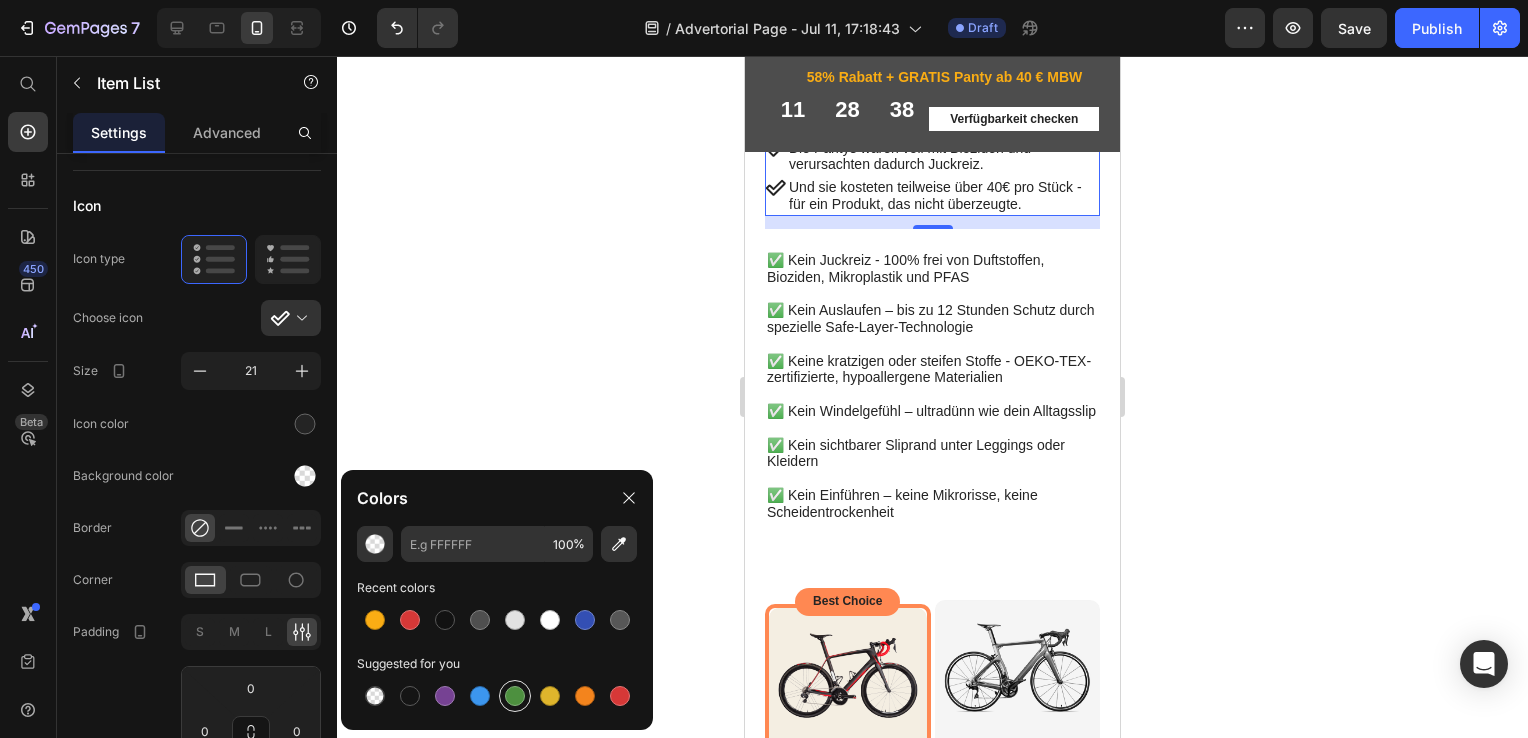 click at bounding box center (515, 696) 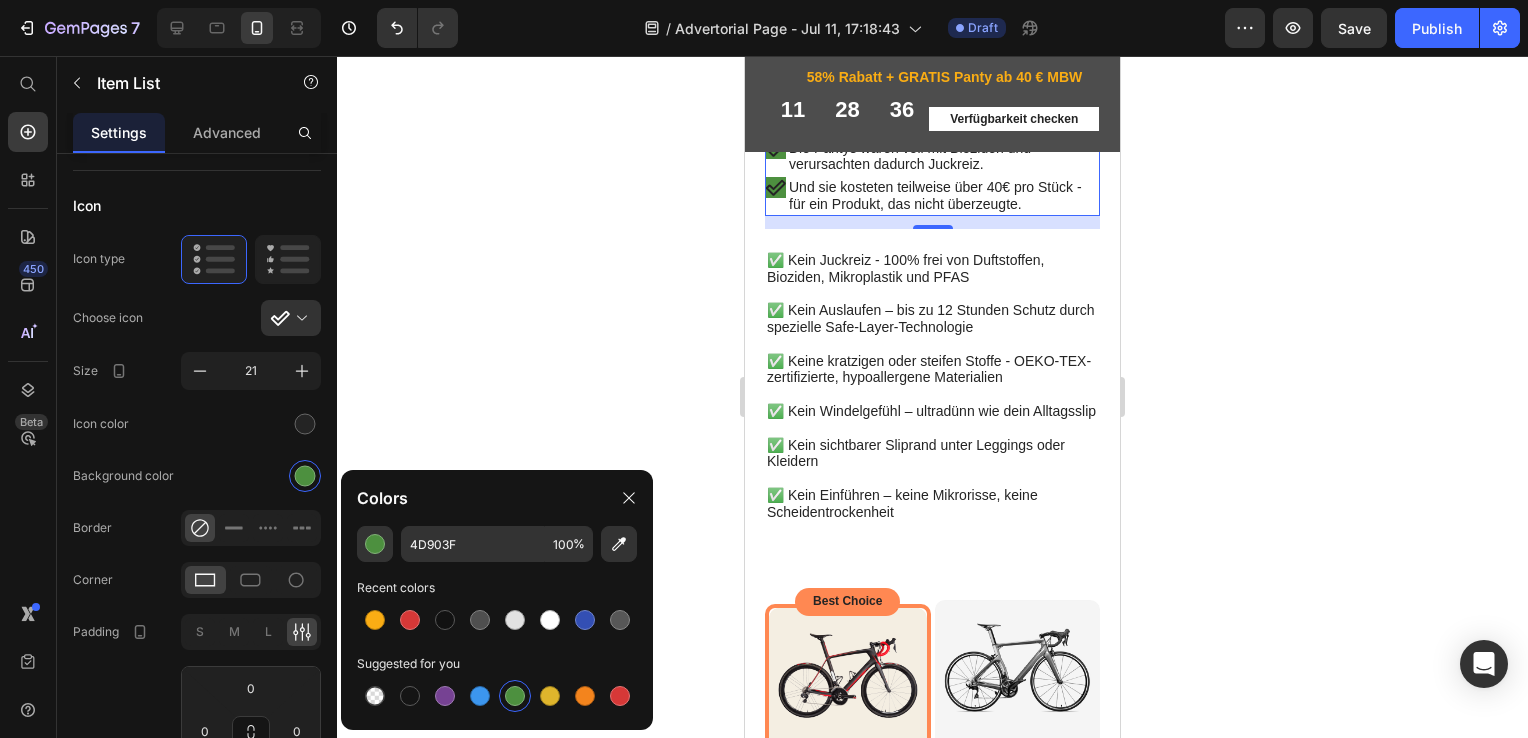 click at bounding box center [515, 696] 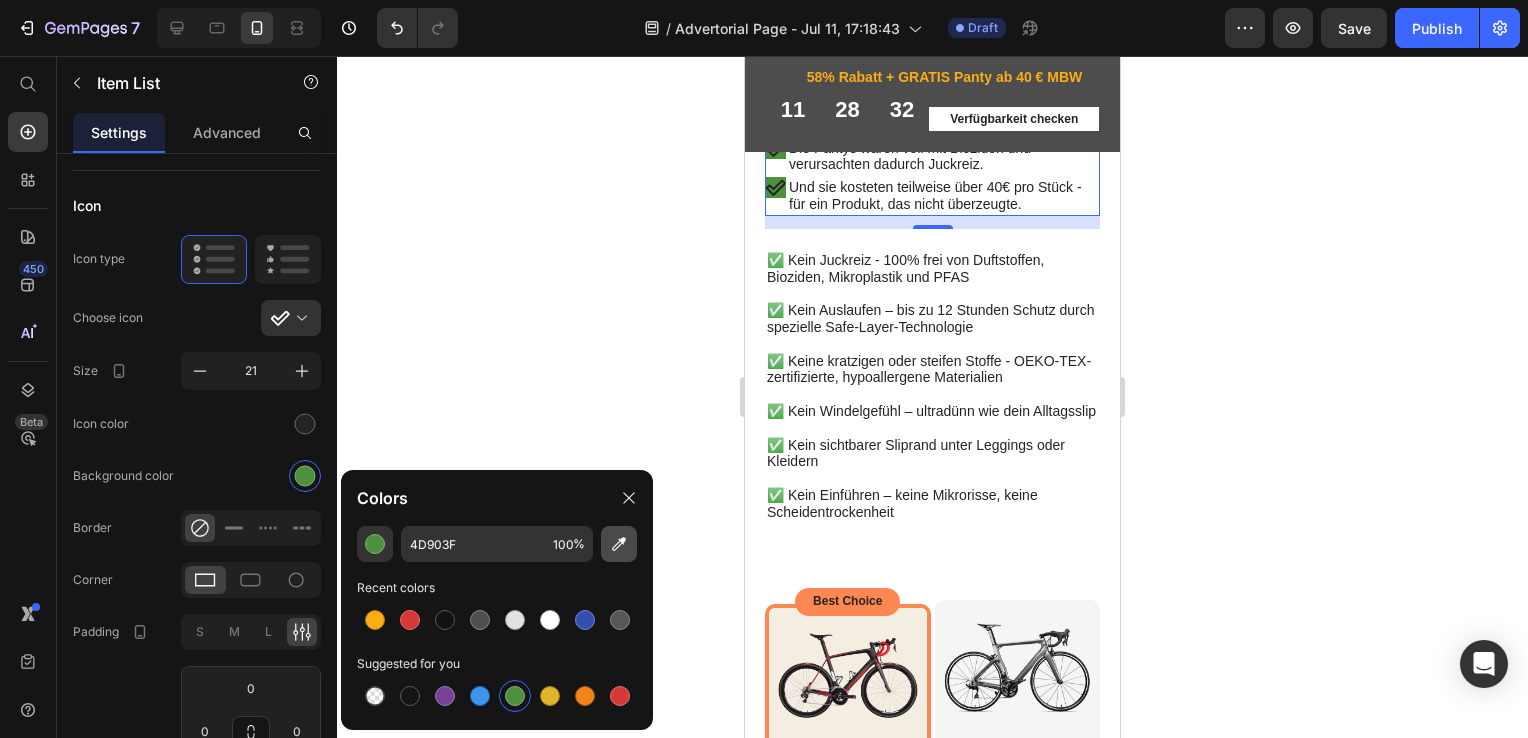 click 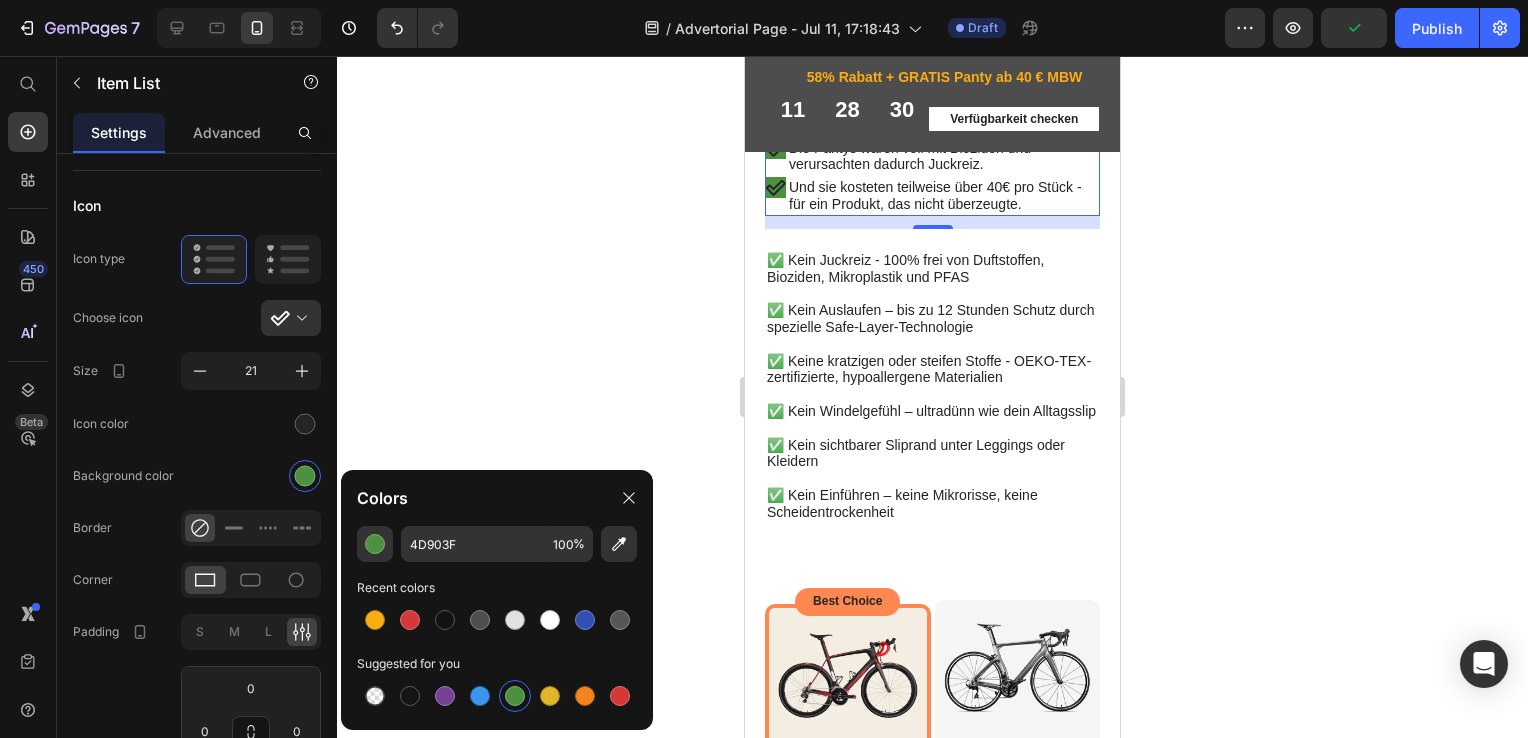 type on "151515" 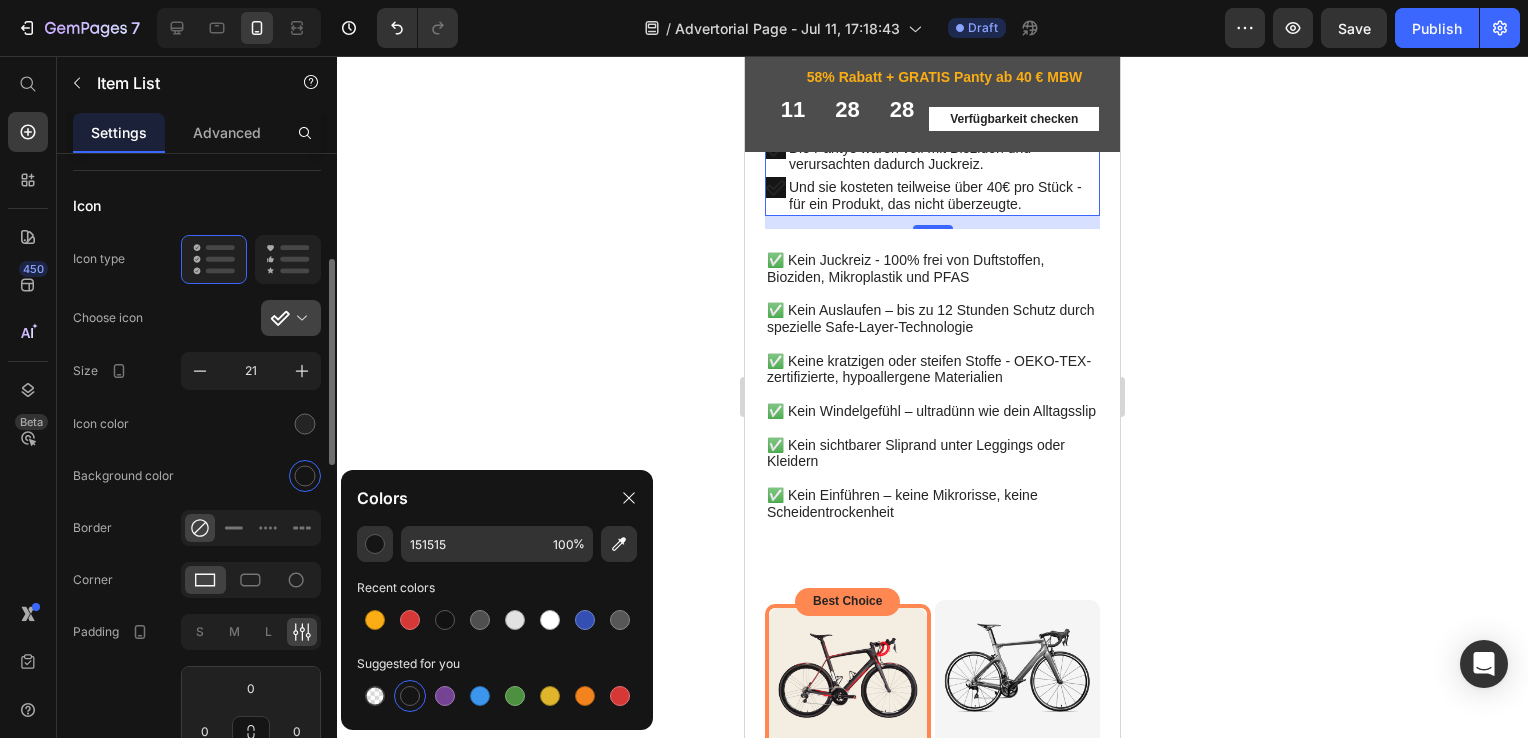 click at bounding box center [299, 318] 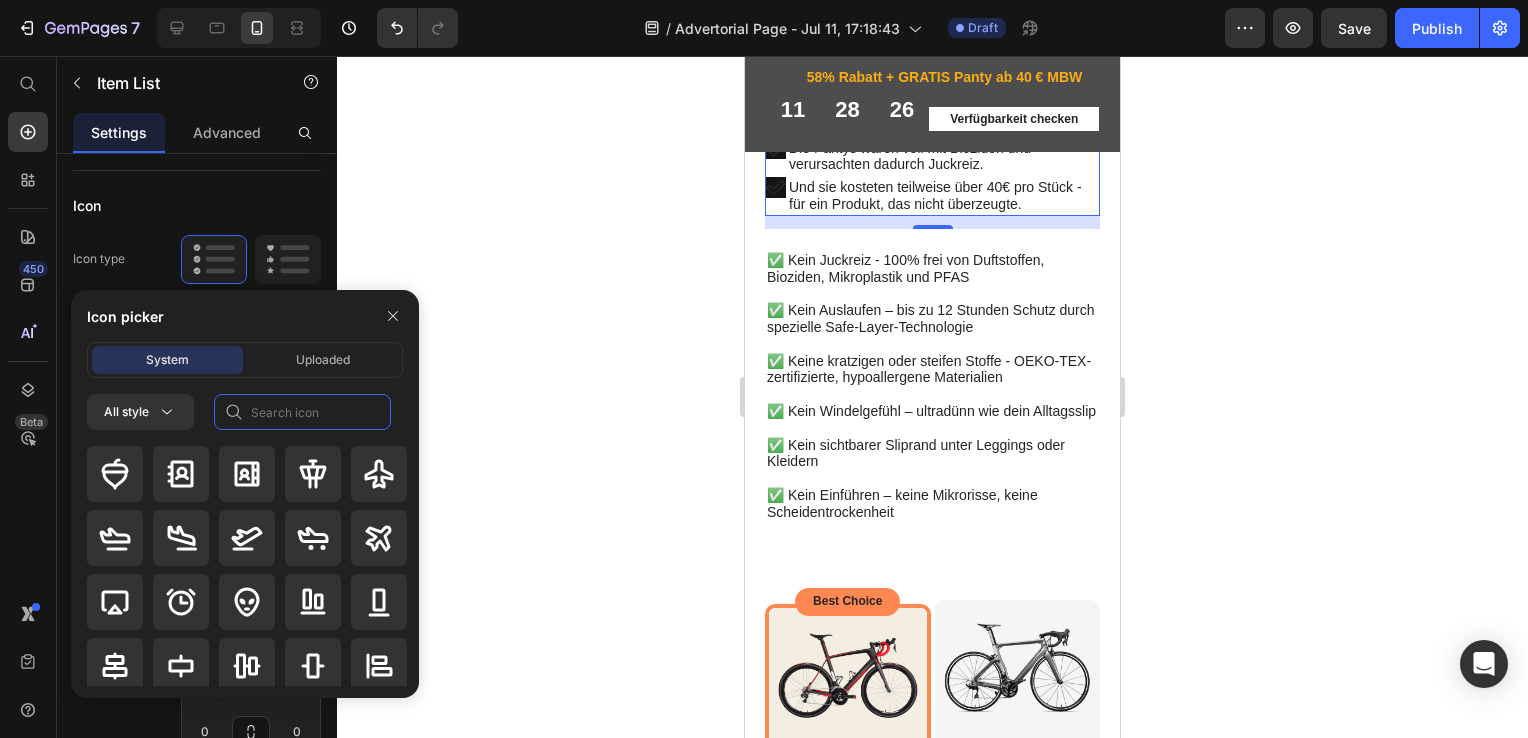 click 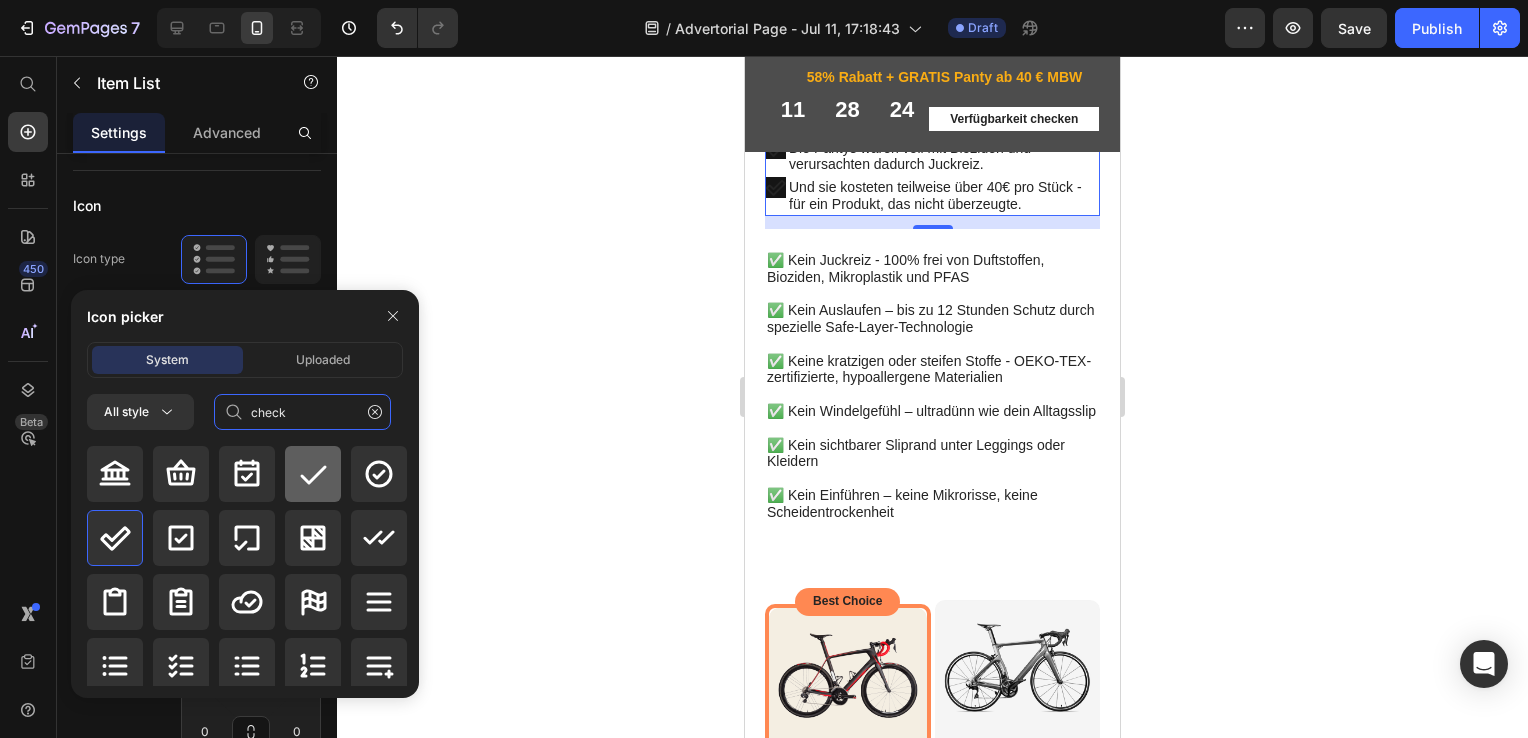 type on "check" 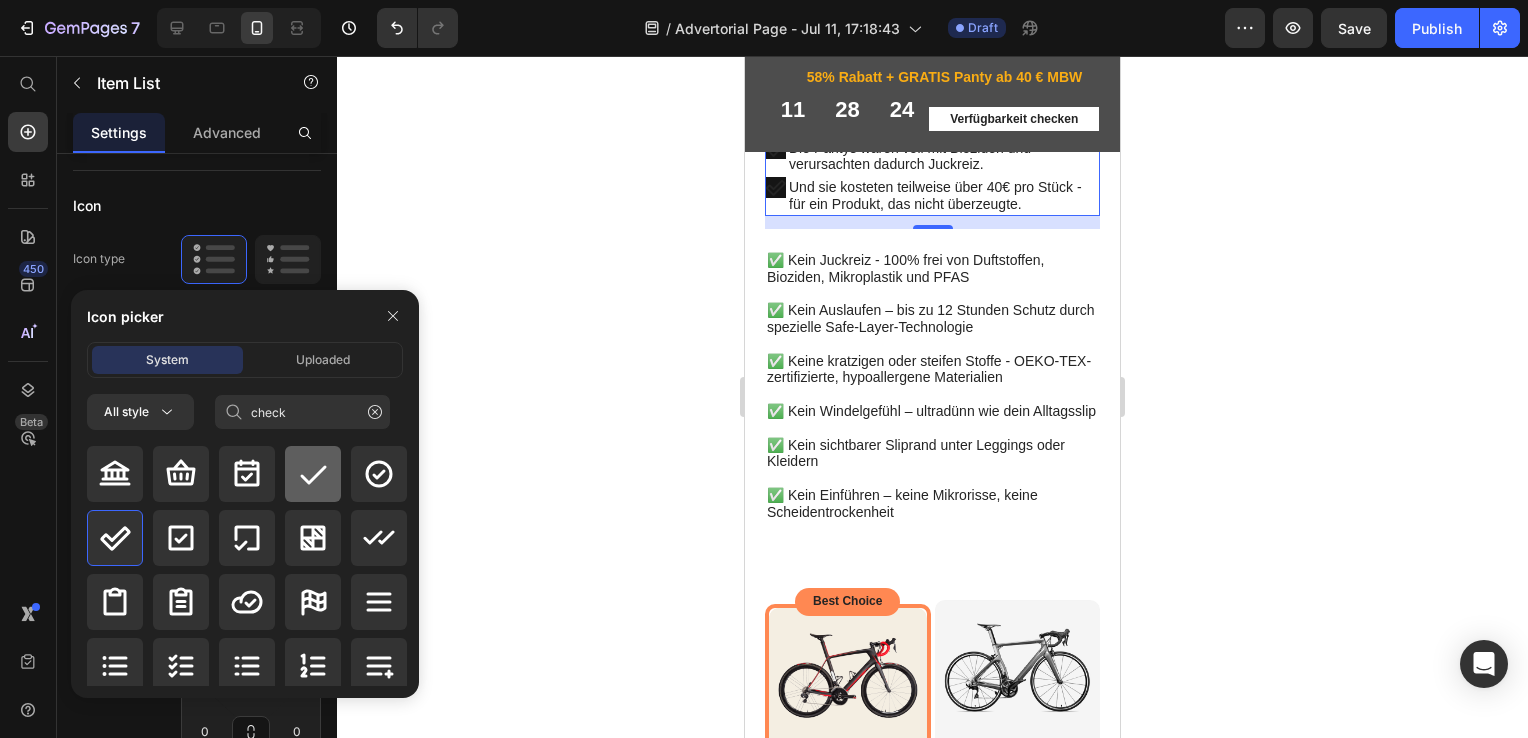 click 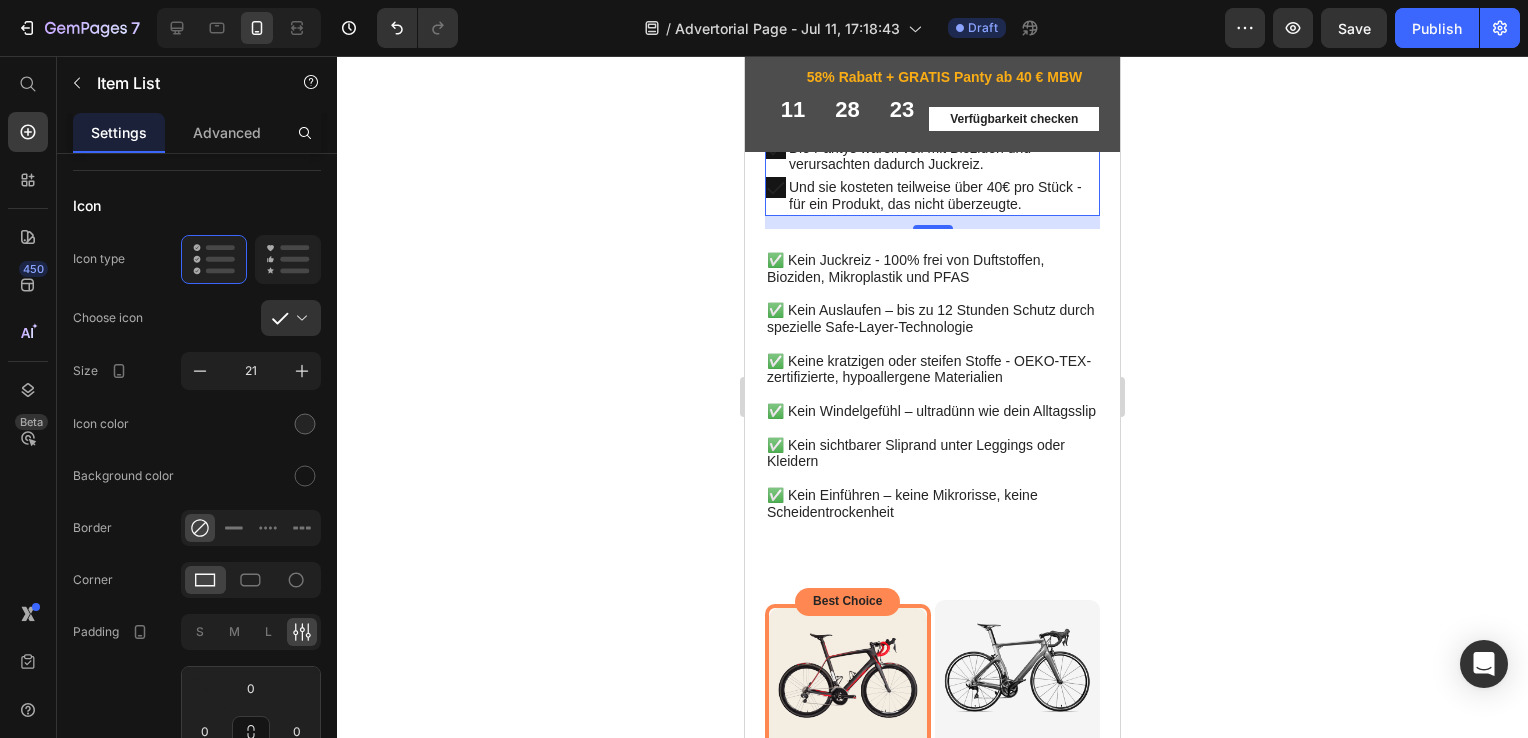 click 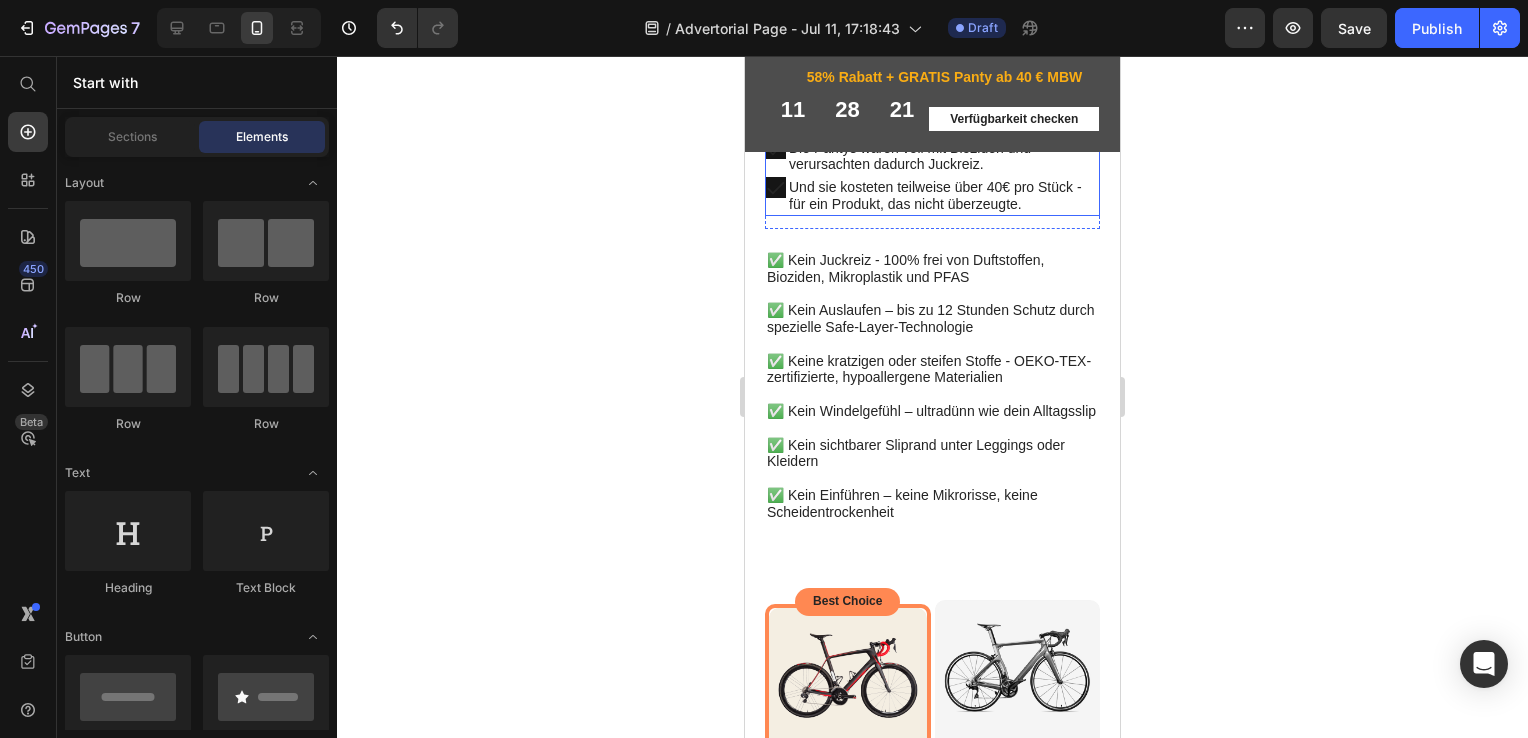 click 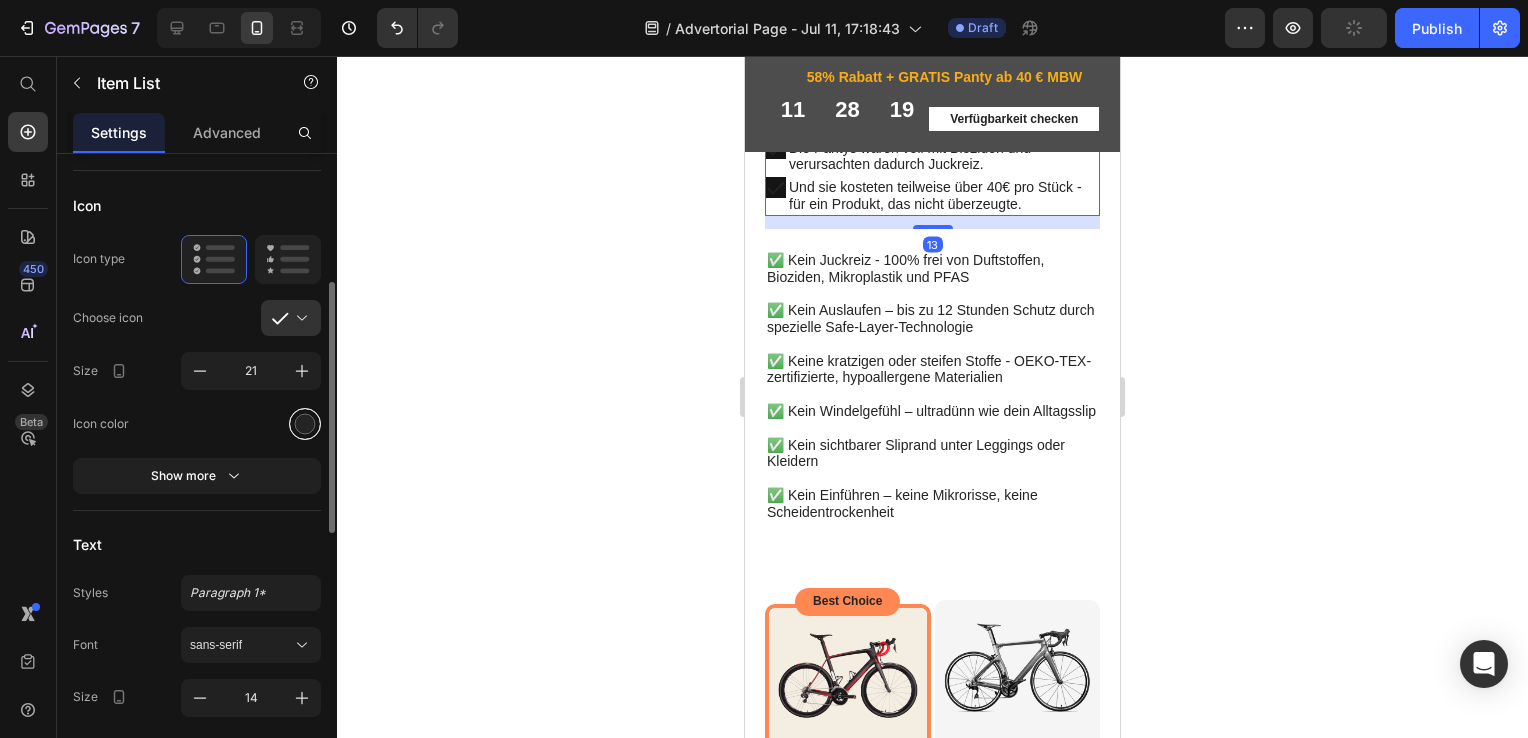 click at bounding box center [305, 423] 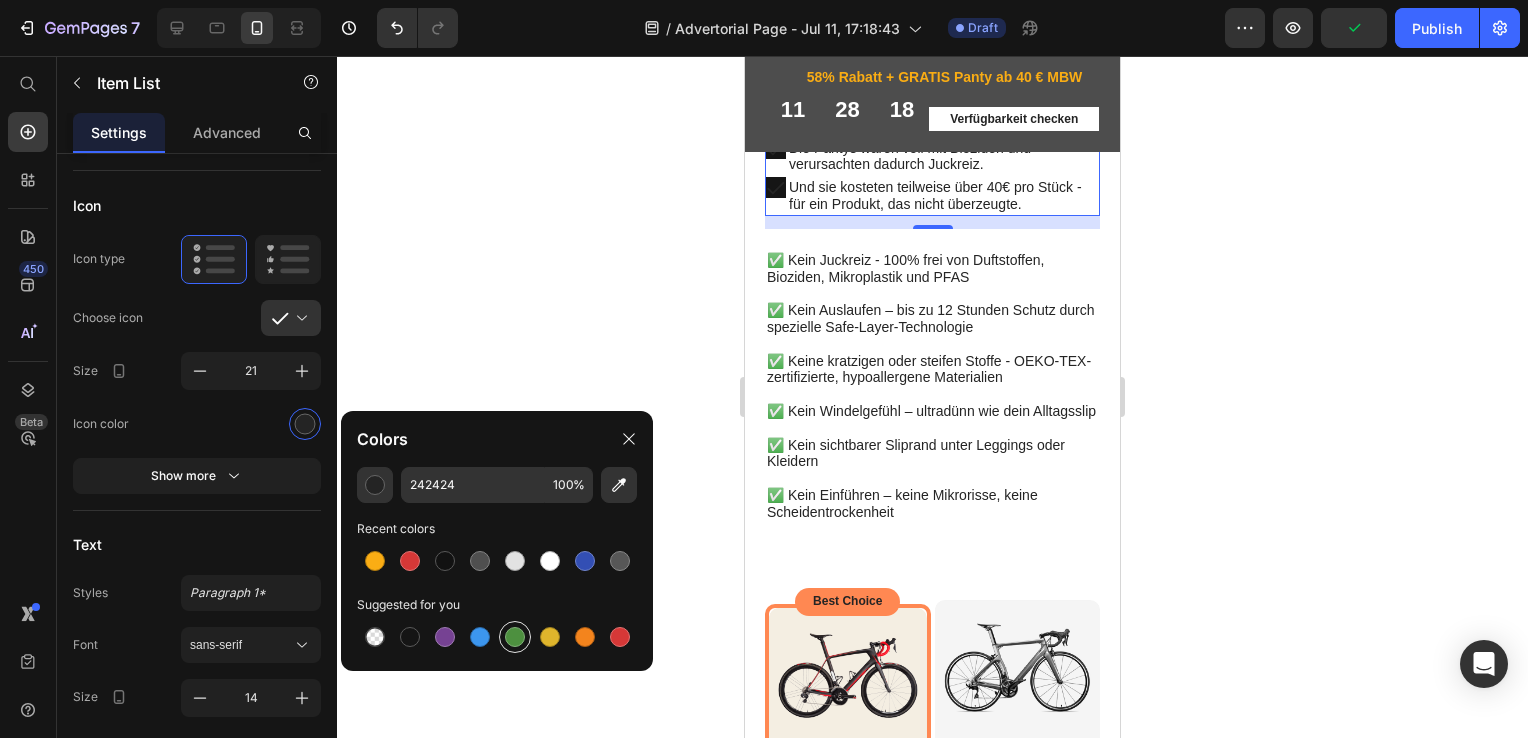 click at bounding box center (515, 637) 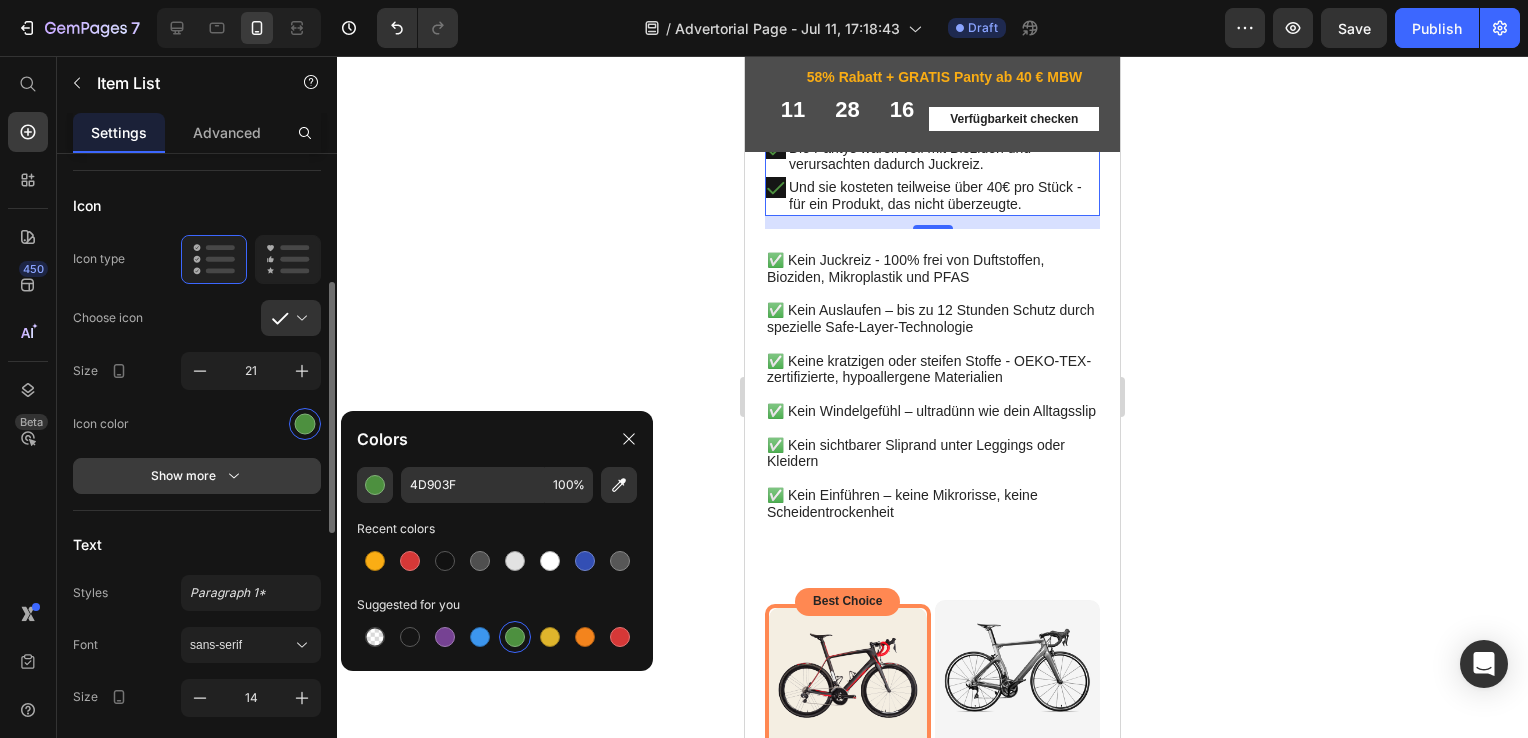 click 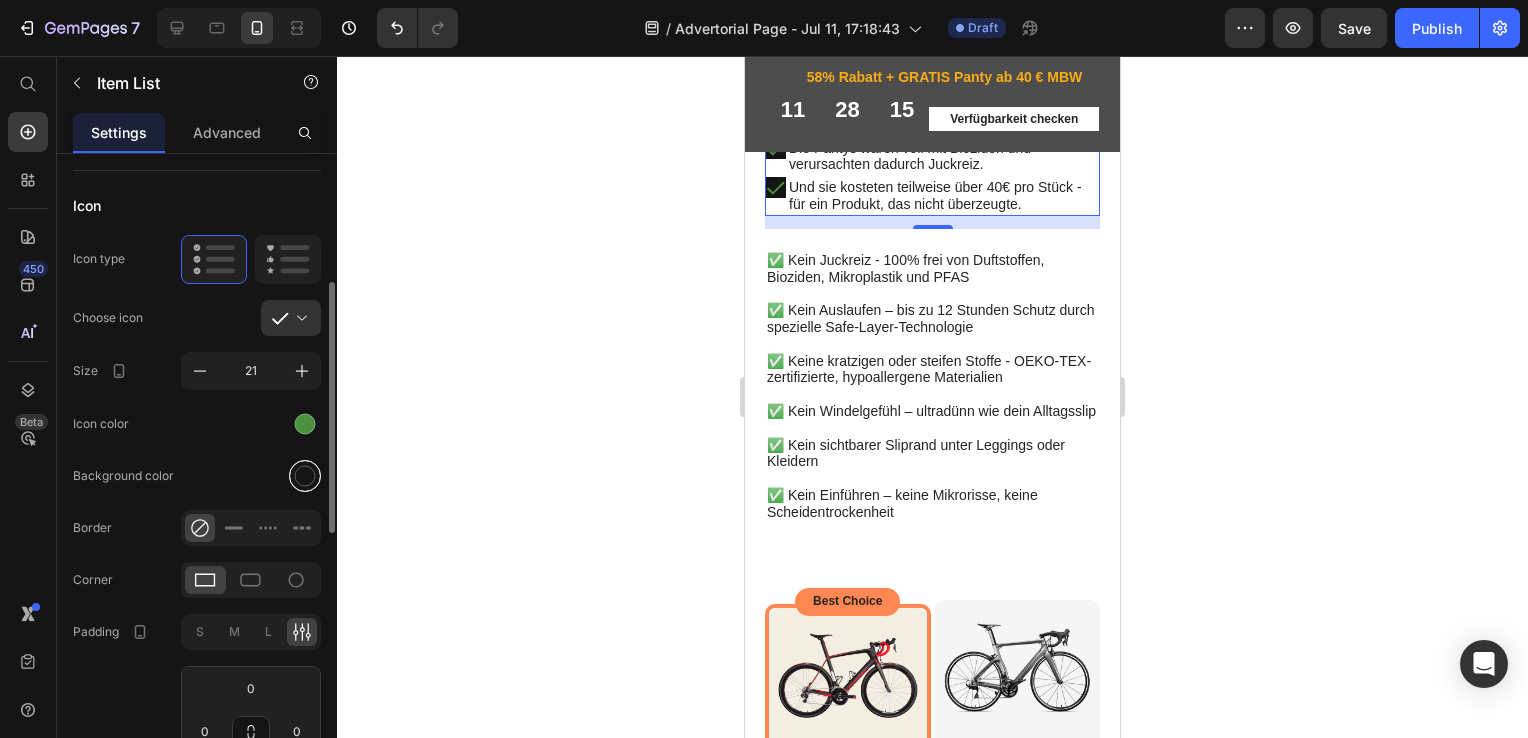click at bounding box center [305, 475] 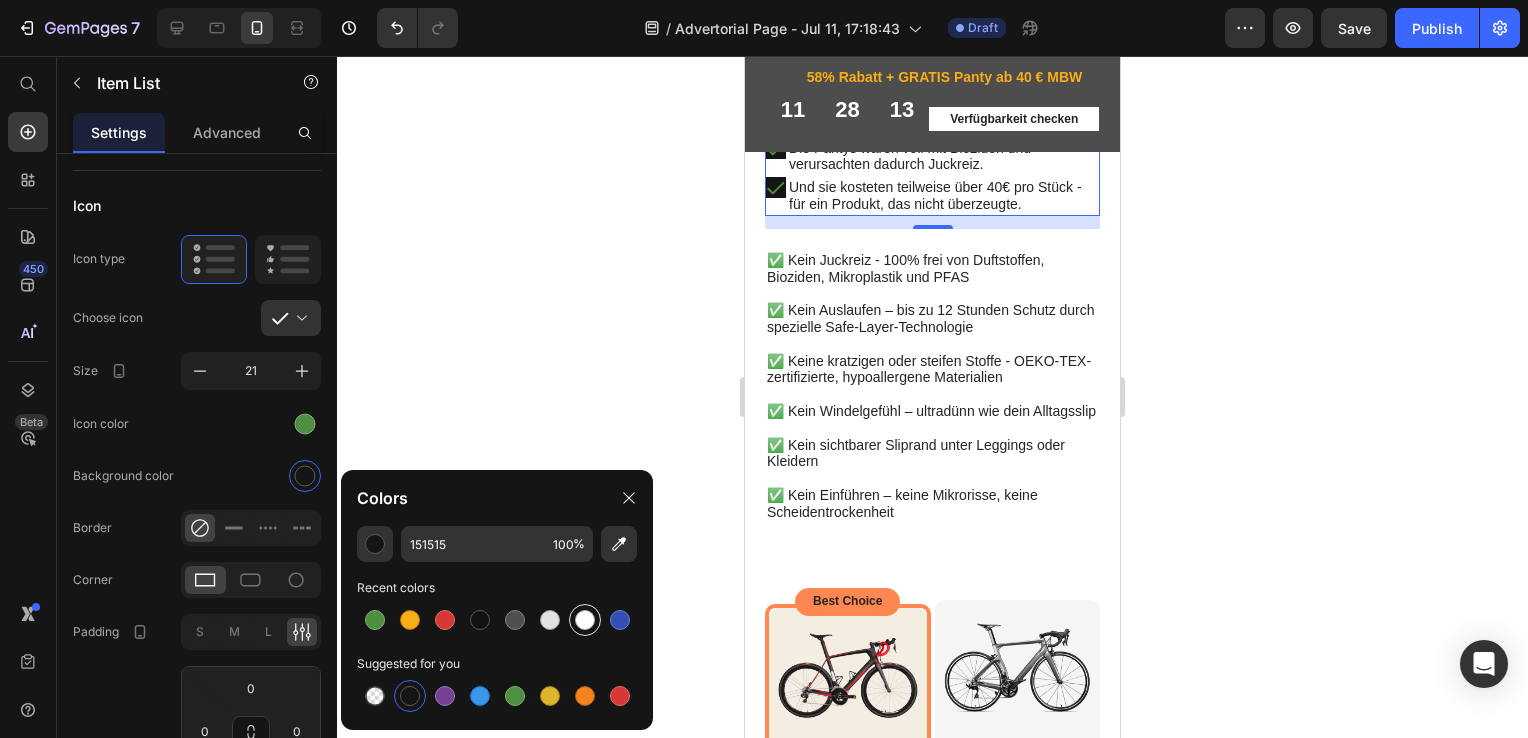 click at bounding box center [585, 620] 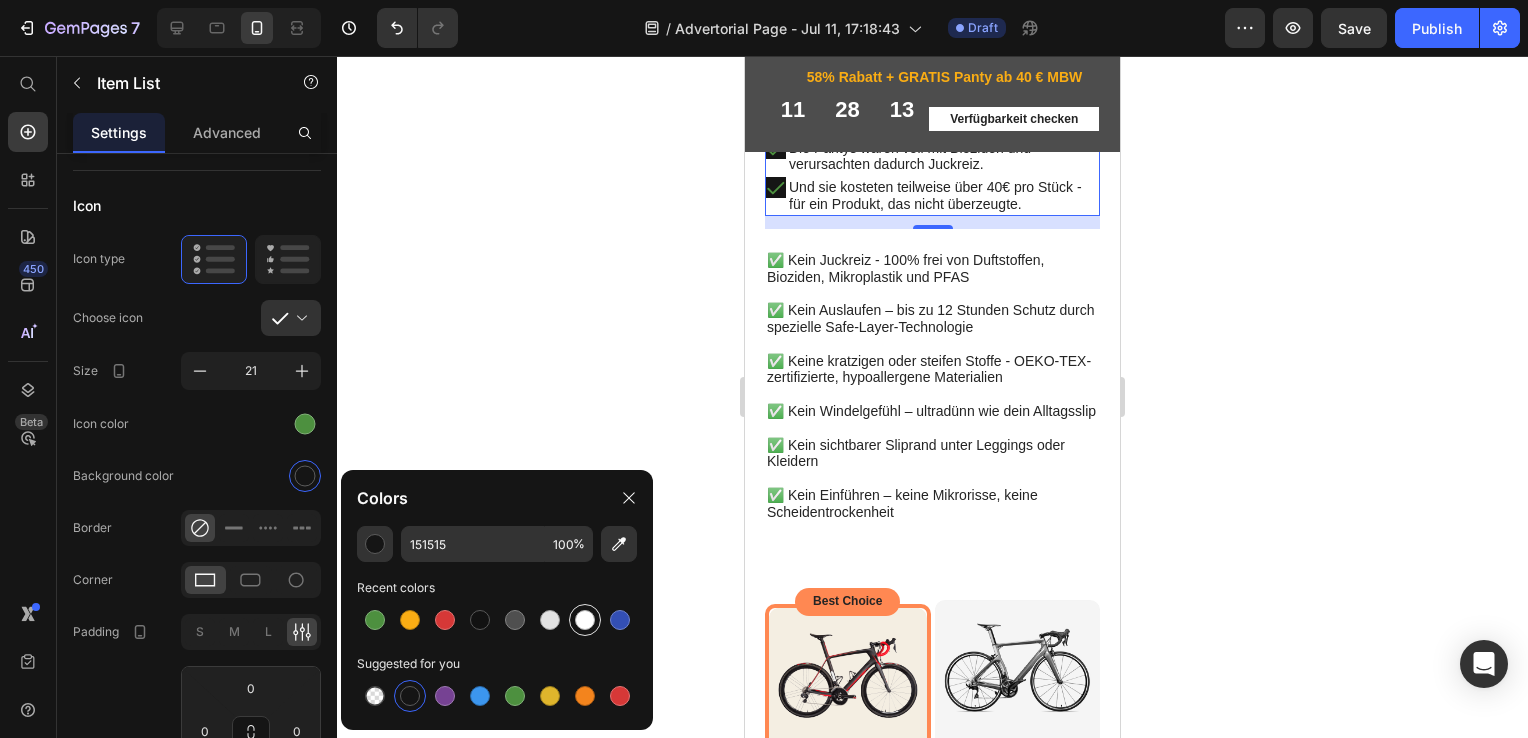 type on "FFFFFF" 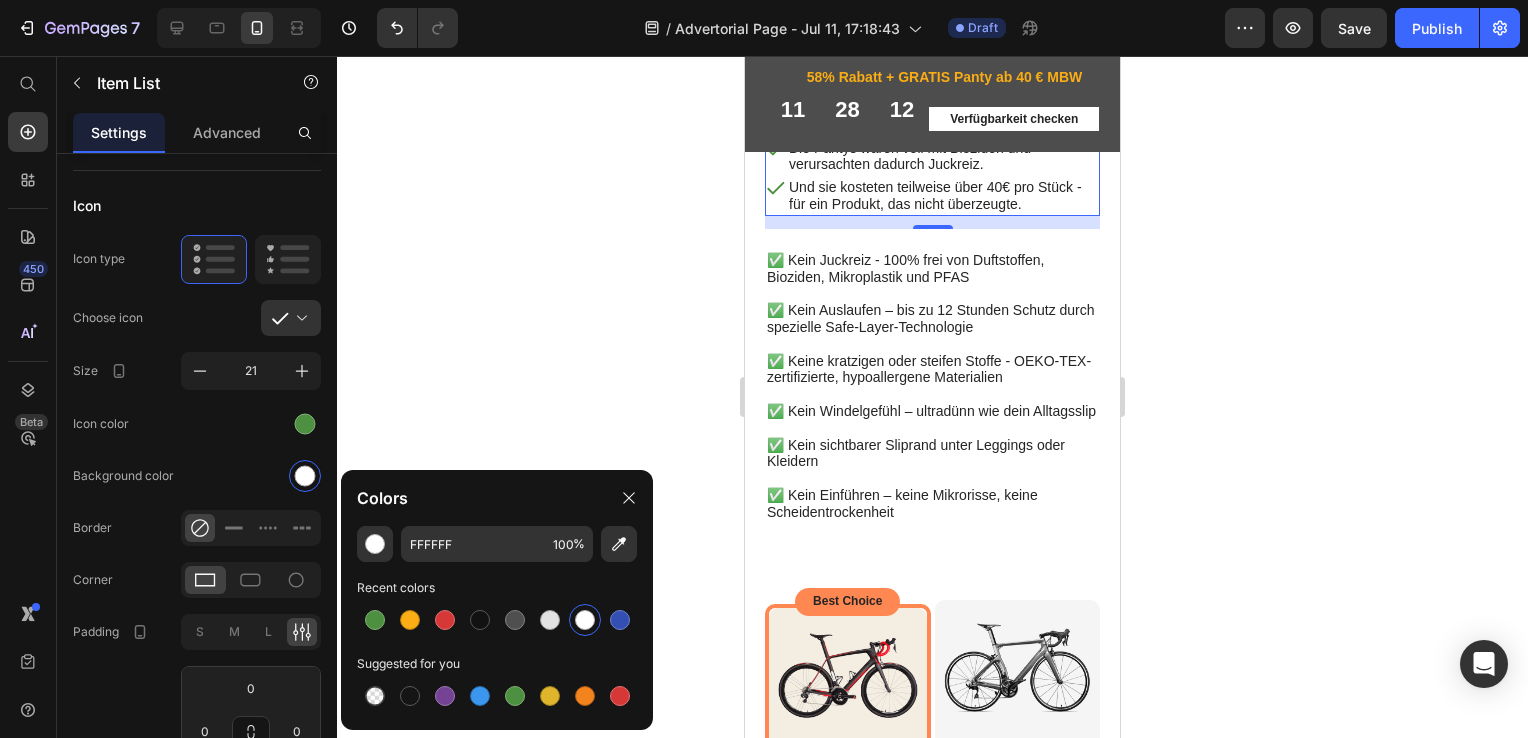 click 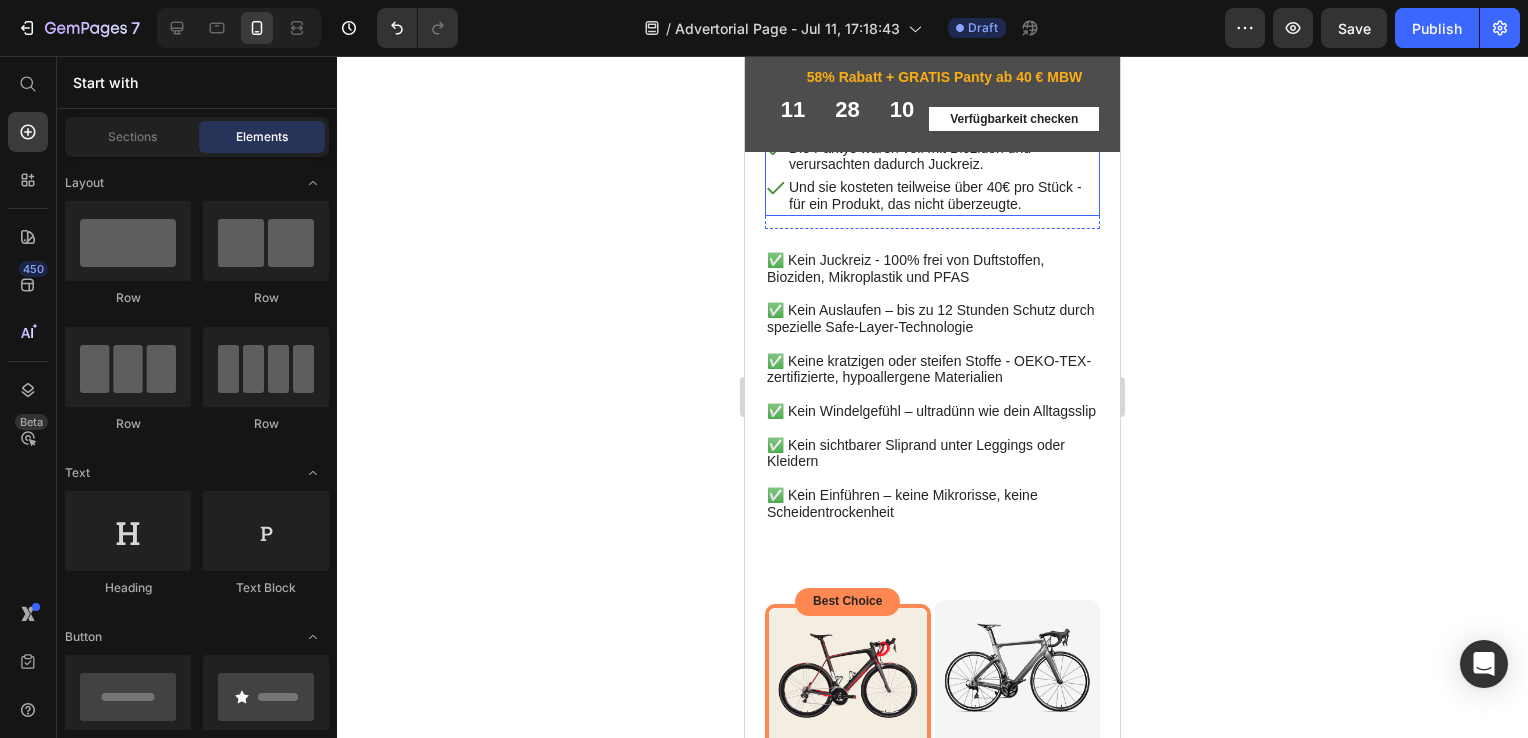 click on "Und sie kosteten teilweise über 40€ pro Stück - für ein Produkt, das nicht überzeugte." at bounding box center (932, 196) 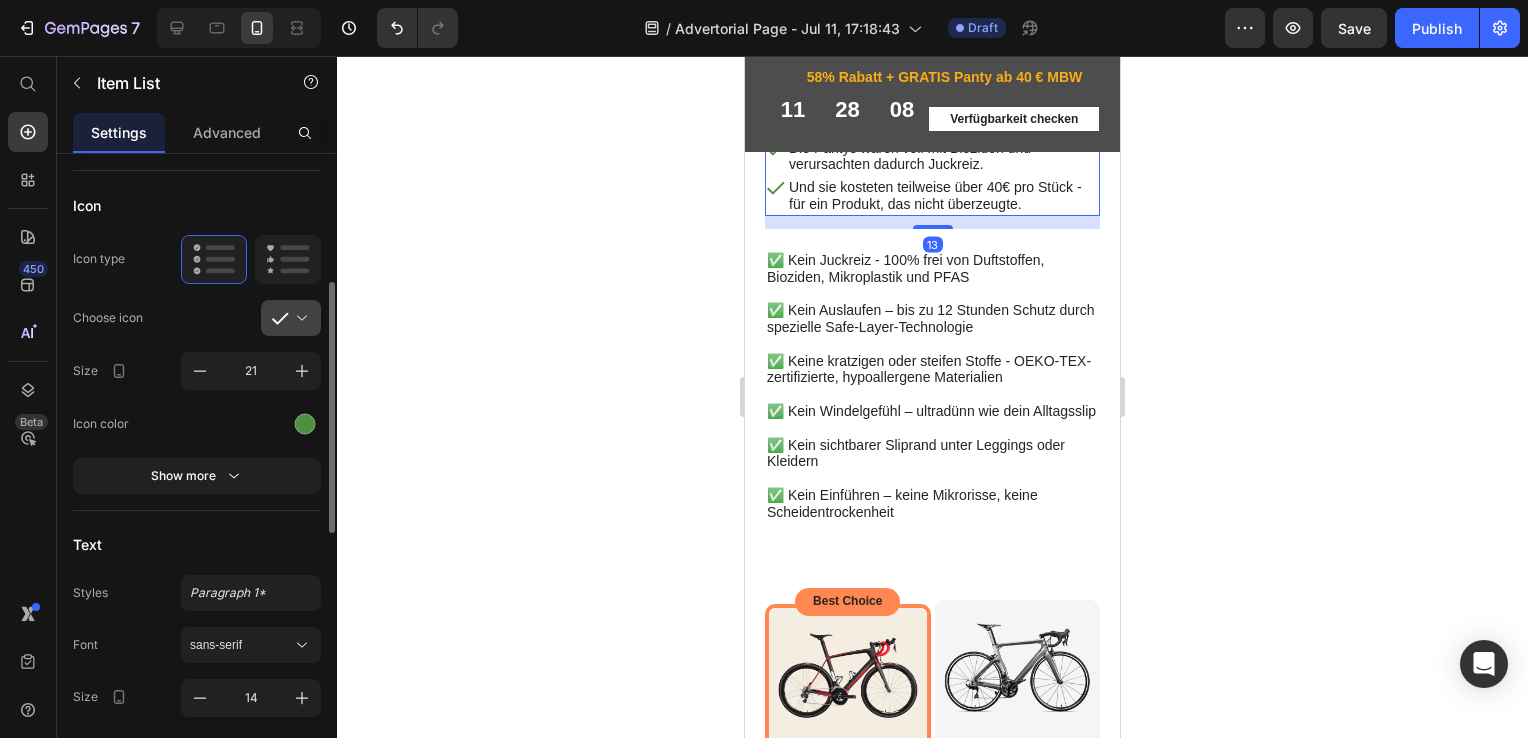 click at bounding box center (299, 318) 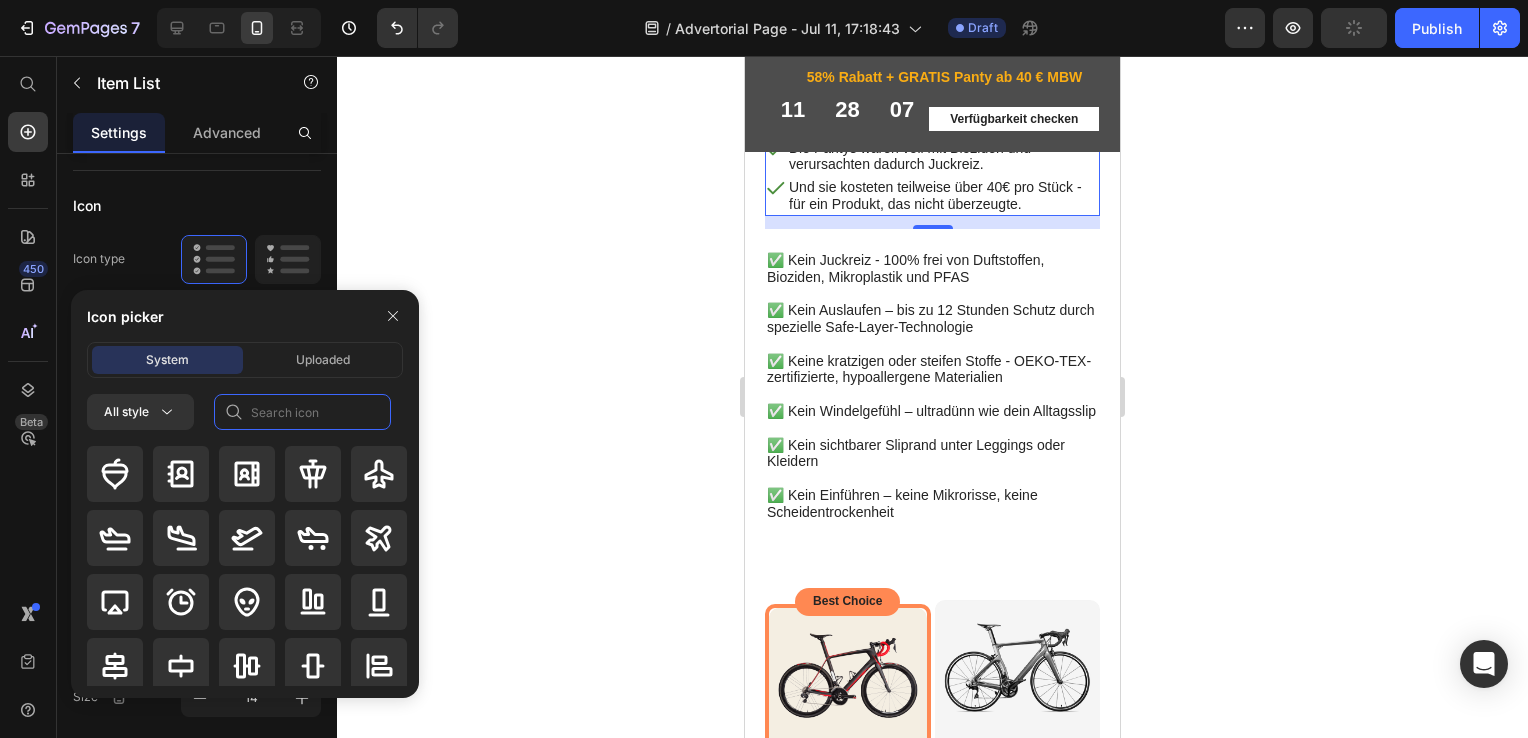 click 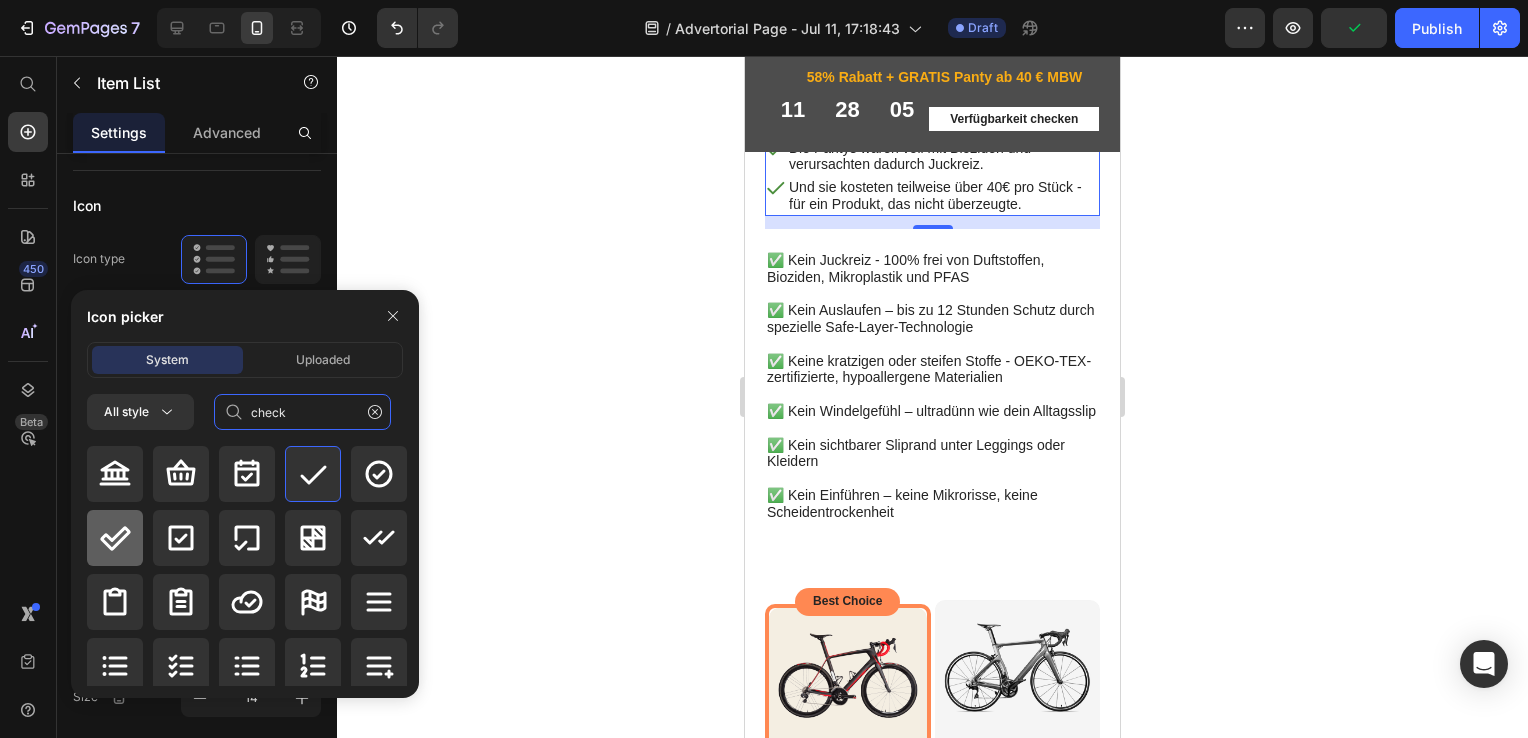 type on "check" 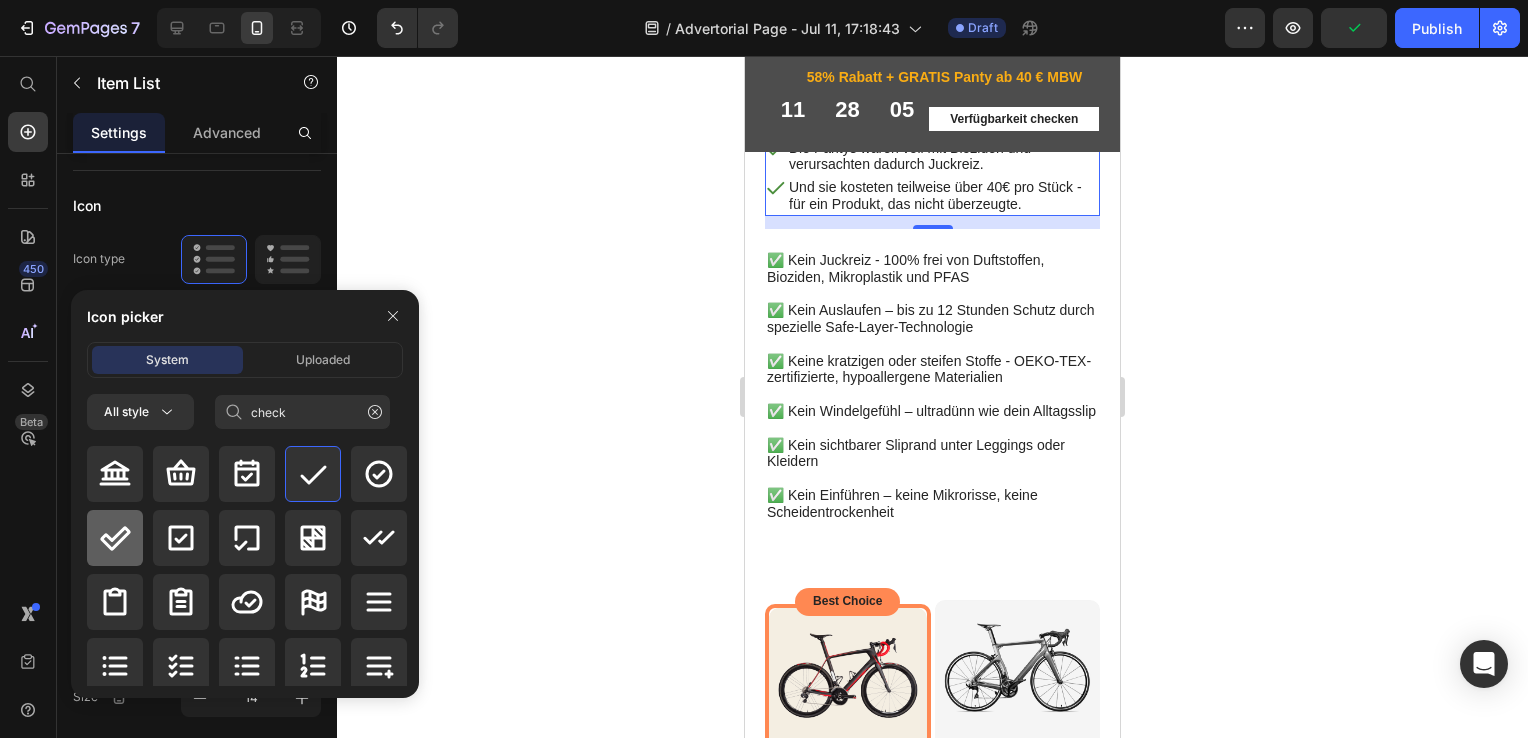 click 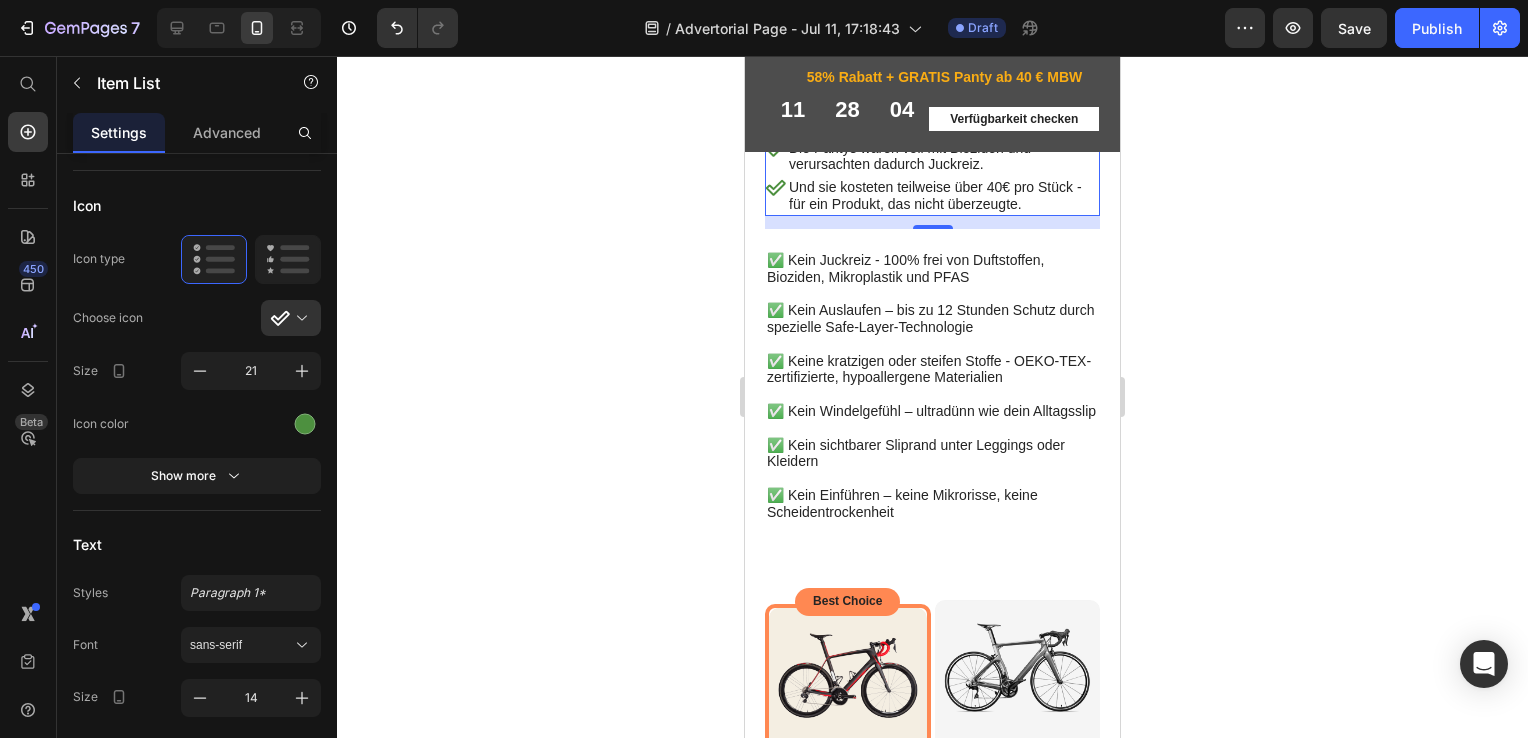 click 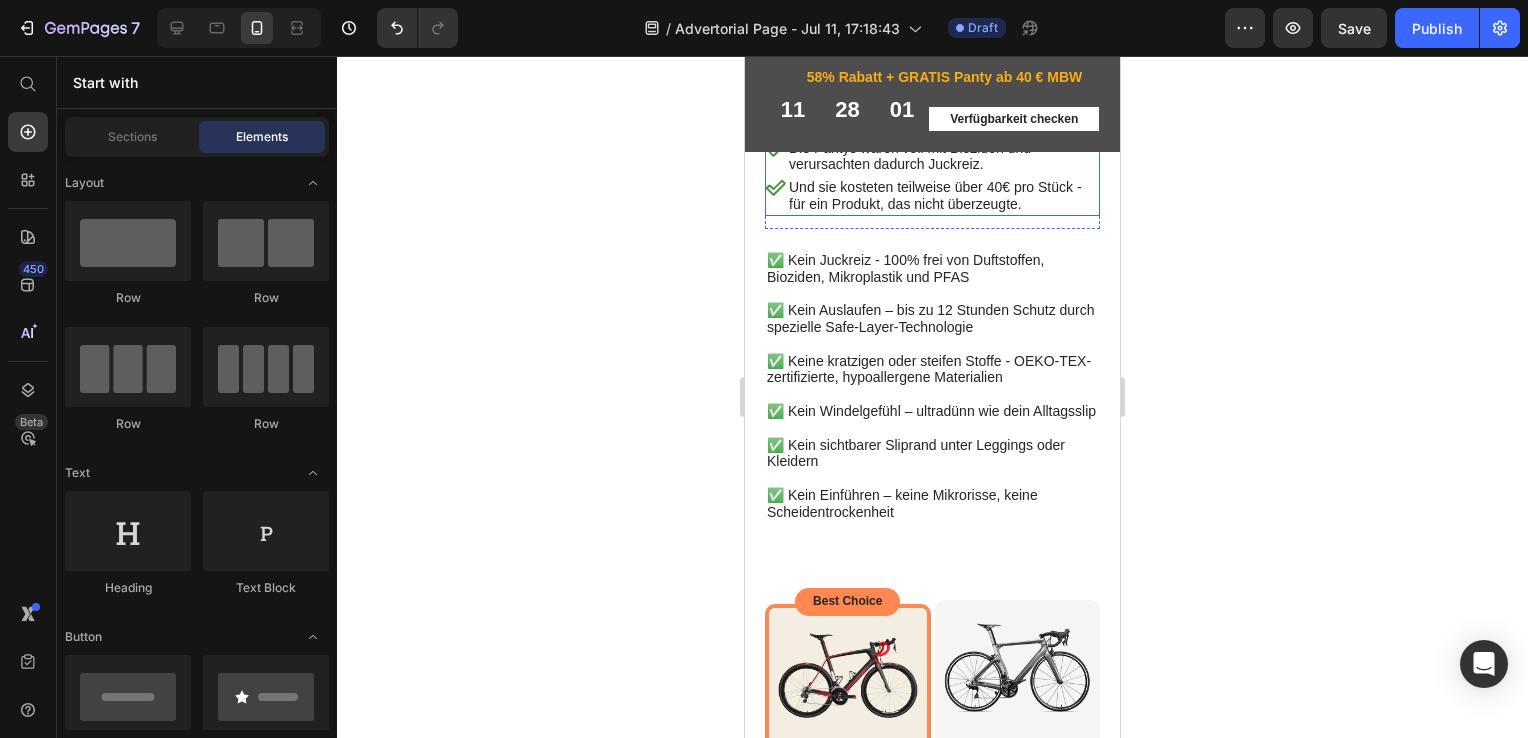 click on "Das Blut lief trotzdem durch – nach nicht einmal 2 Stunden." at bounding box center [943, 38] 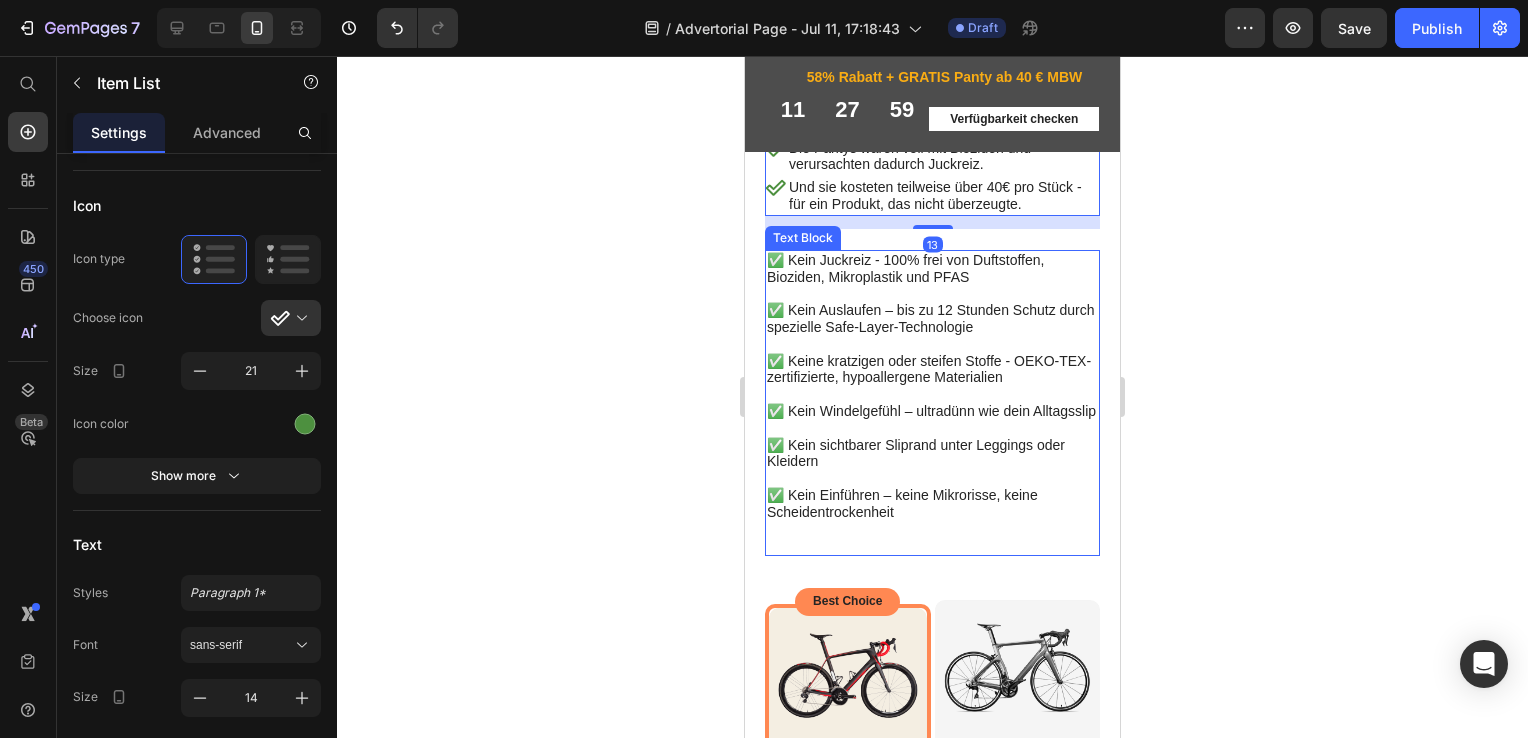 click on "✅ Kein Juckreiz - 100% frei von Duftstoffen, Bioziden, Mikroplastik und PFAS ✅ Kein Auslaufen – bis zu 12 Stunden Schutz durch spezielle Safe-Layer-Technologie ✅ Keine kratzigen oder steifen Stoffe - OEKO-TEX-zertifizierte, hypoallergene Materialien ✅ Kein Windelgefühl – ultradünn wie dein Alltagsslip ✅ Kein sichtbarer Sliprand unter Leggings oder Kleidern  ✅ Kein Einführen – keine Mikrorisse, keine Scheidentrockenheit" at bounding box center (932, 403) 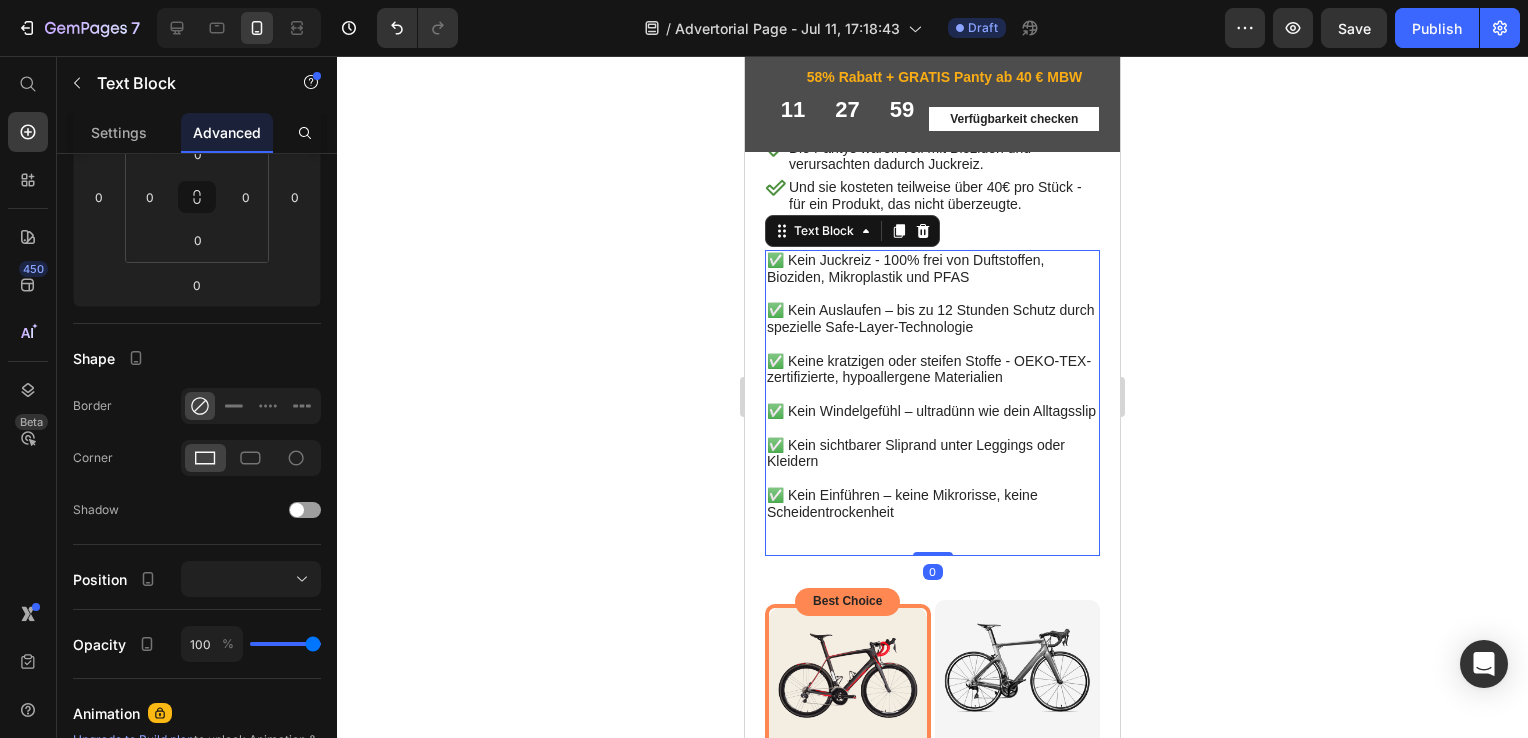 scroll, scrollTop: 0, scrollLeft: 0, axis: both 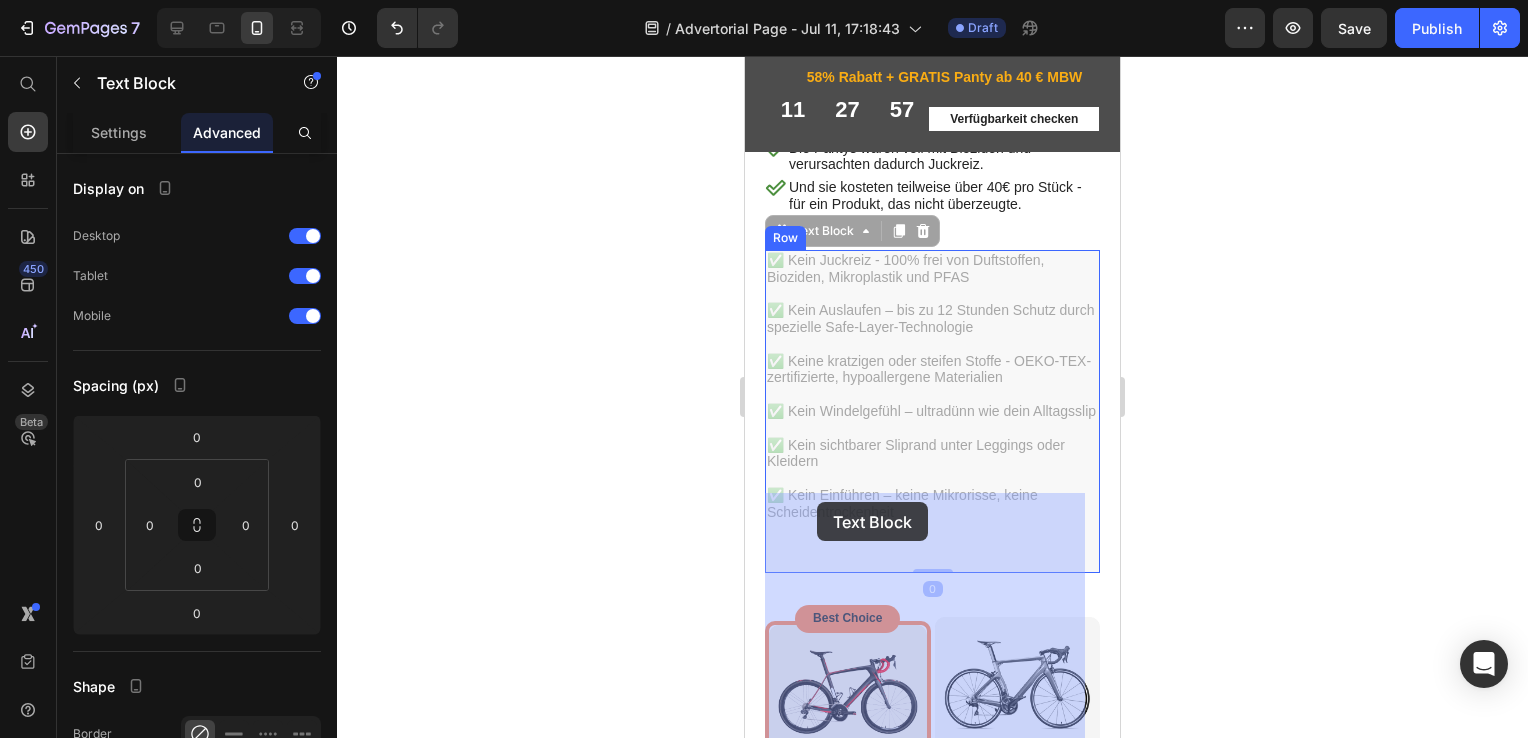 drag, startPoint x: 991, startPoint y: 519, endPoint x: 848, endPoint y: 512, distance: 143.17122 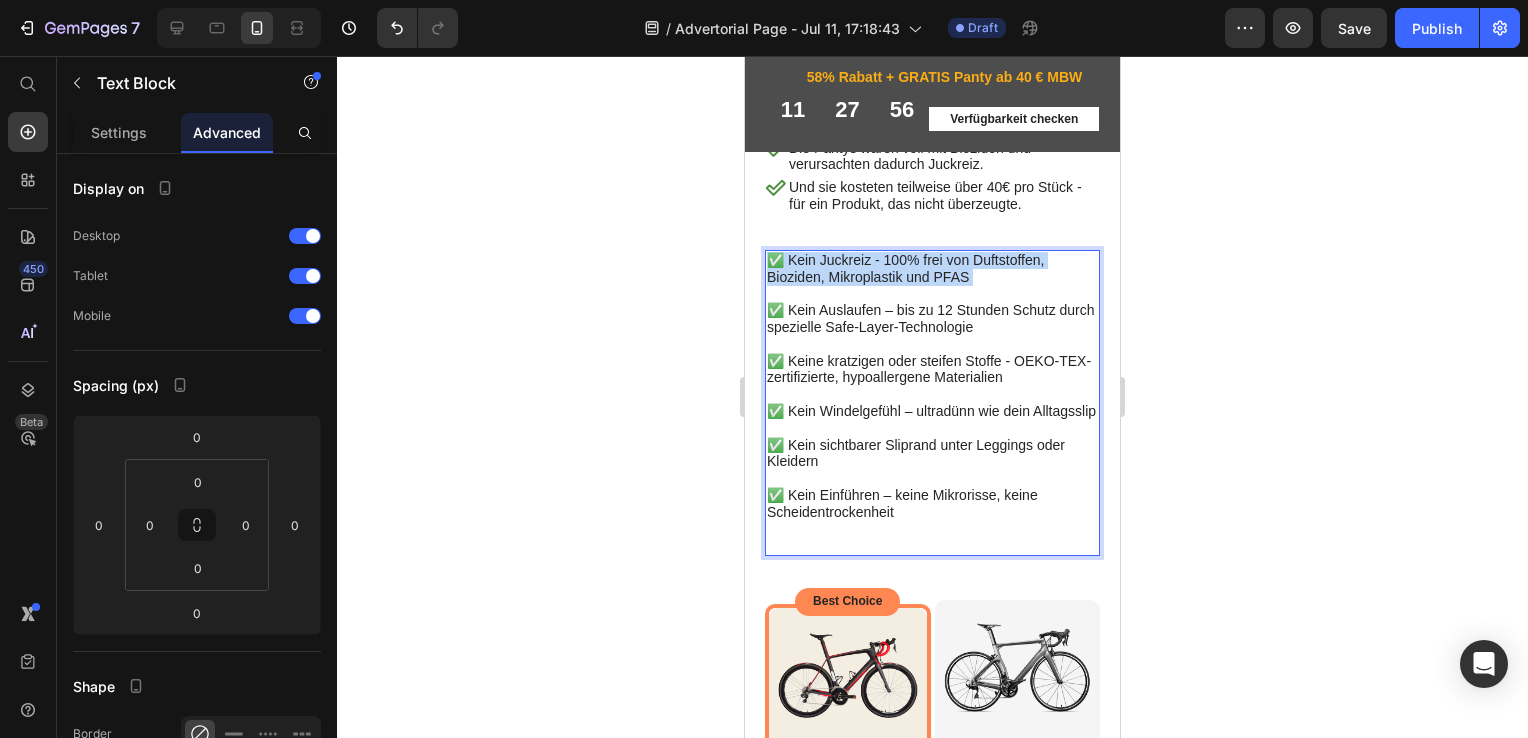 click on "✅ Kein Juckreiz - 100% frei von Duftstoffen, Bioziden, Mikroplastik und PFAS ✅ Kein Auslaufen – bis zu 12 Stunden Schutz durch spezielle Safe-Layer-Technologie ✅ Keine kratzigen oder steifen Stoffe - OEKO-TEX-zertifizierte, hypoallergene Materialien ✅ Kein Windelgefühl – ultradünn wie dein Alltagsslip ✅ Kein sichtbarer Sliprand unter Leggings oder Kleidern  ✅ Kein Einführen – keine Mikrorisse, keine Scheidentrockenheit" at bounding box center (932, 403) 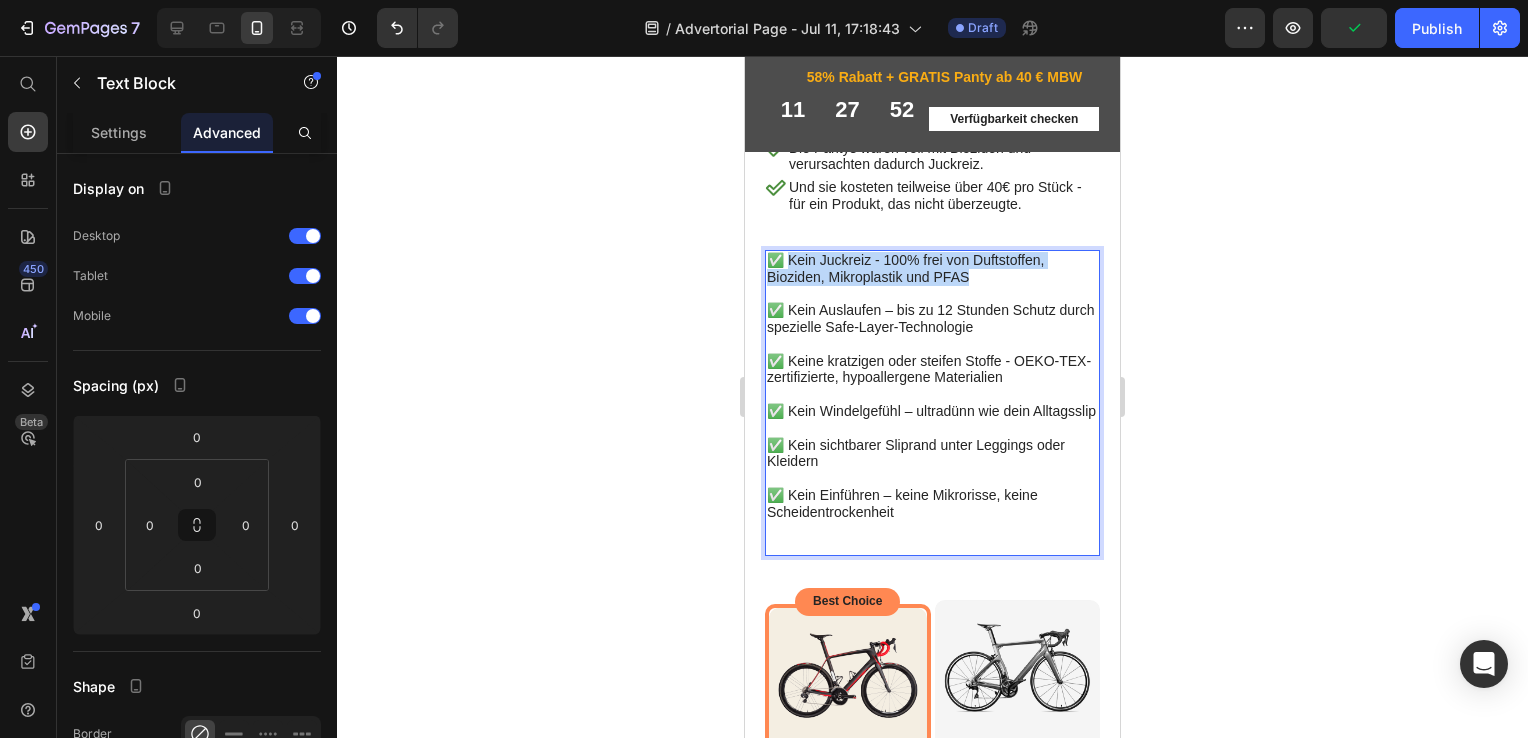 drag, startPoint x: 975, startPoint y: 518, endPoint x: 791, endPoint y: 500, distance: 184.87834 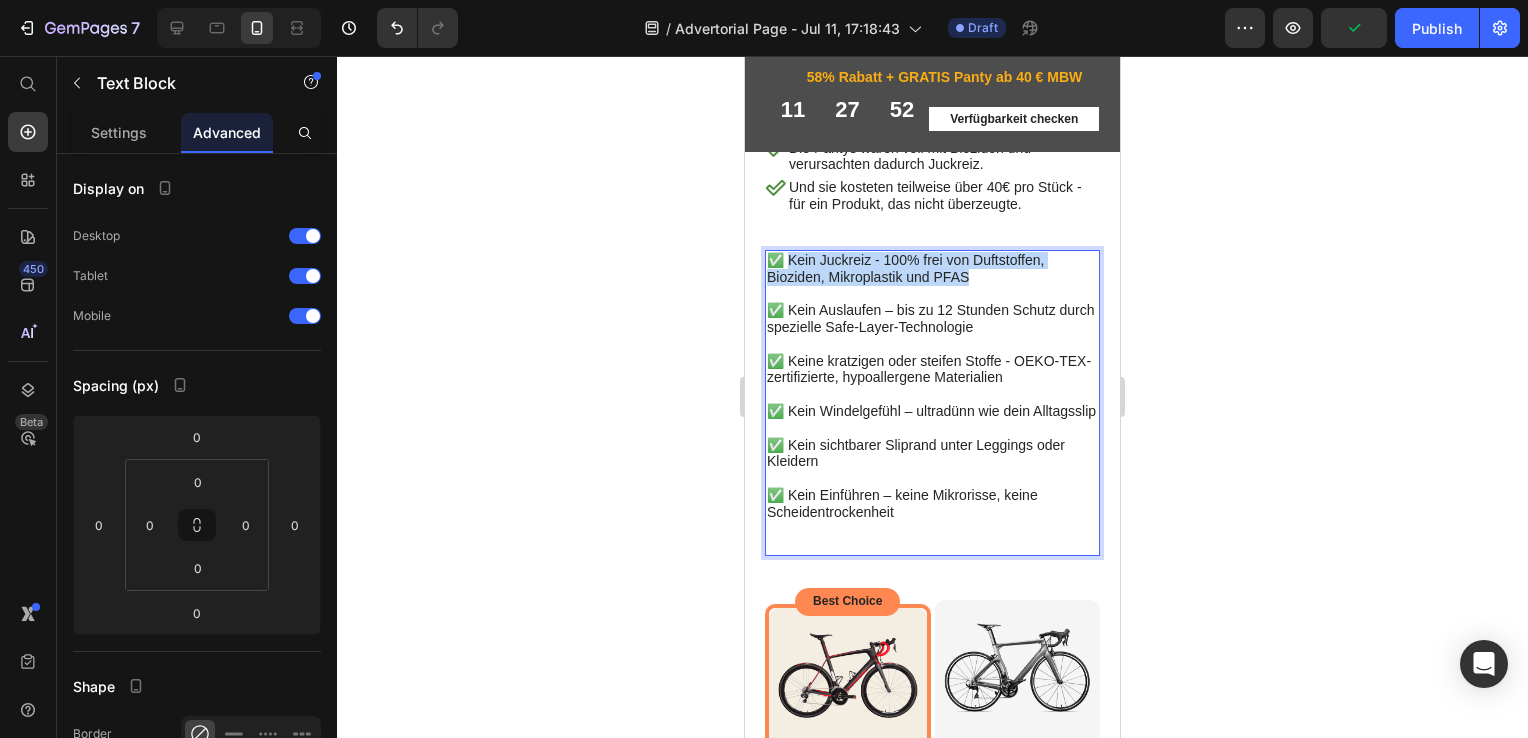 click on "✅ Kein Juckreiz - 100% frei von Duftstoffen, Bioziden, Mikroplastik und PFAS ✅ Kein Auslaufen – bis zu 12 Stunden Schutz durch spezielle Safe-Layer-Technologie ✅ Keine kratzigen oder steifen Stoffe - OEKO-TEX-zertifizierte, hypoallergene Materialien ✅ Kein Windelgefühl – ultradünn wie dein Alltagsslip ✅ Kein sichtbarer Sliprand unter Leggings oder Kleidern  ✅ Kein Einführen – keine Mikrorisse, keine Scheidentrockenheit" at bounding box center (932, 403) 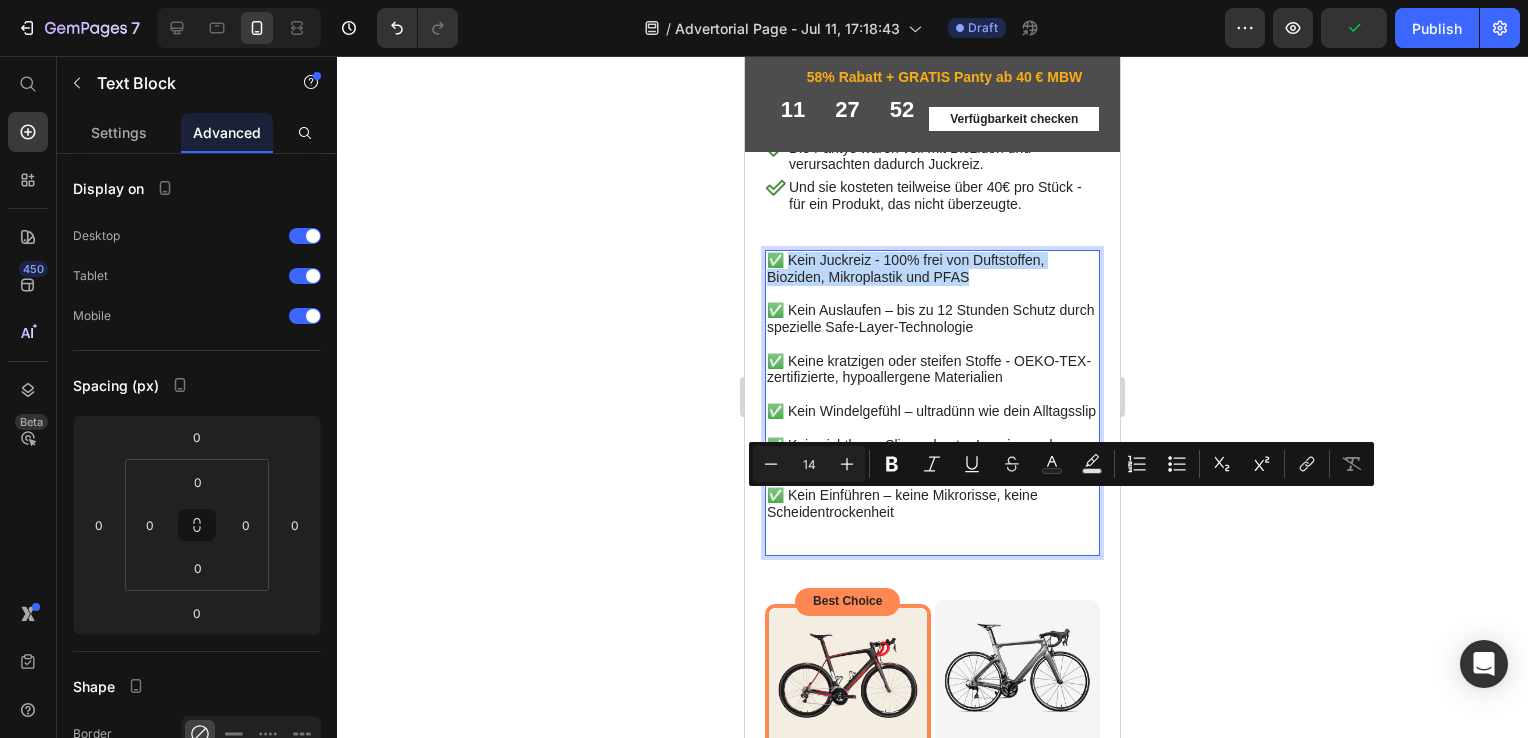 copy on "Kein Juckreiz - 100% frei von Duftstoffen, Bioziden, Mikroplastik und PFAS" 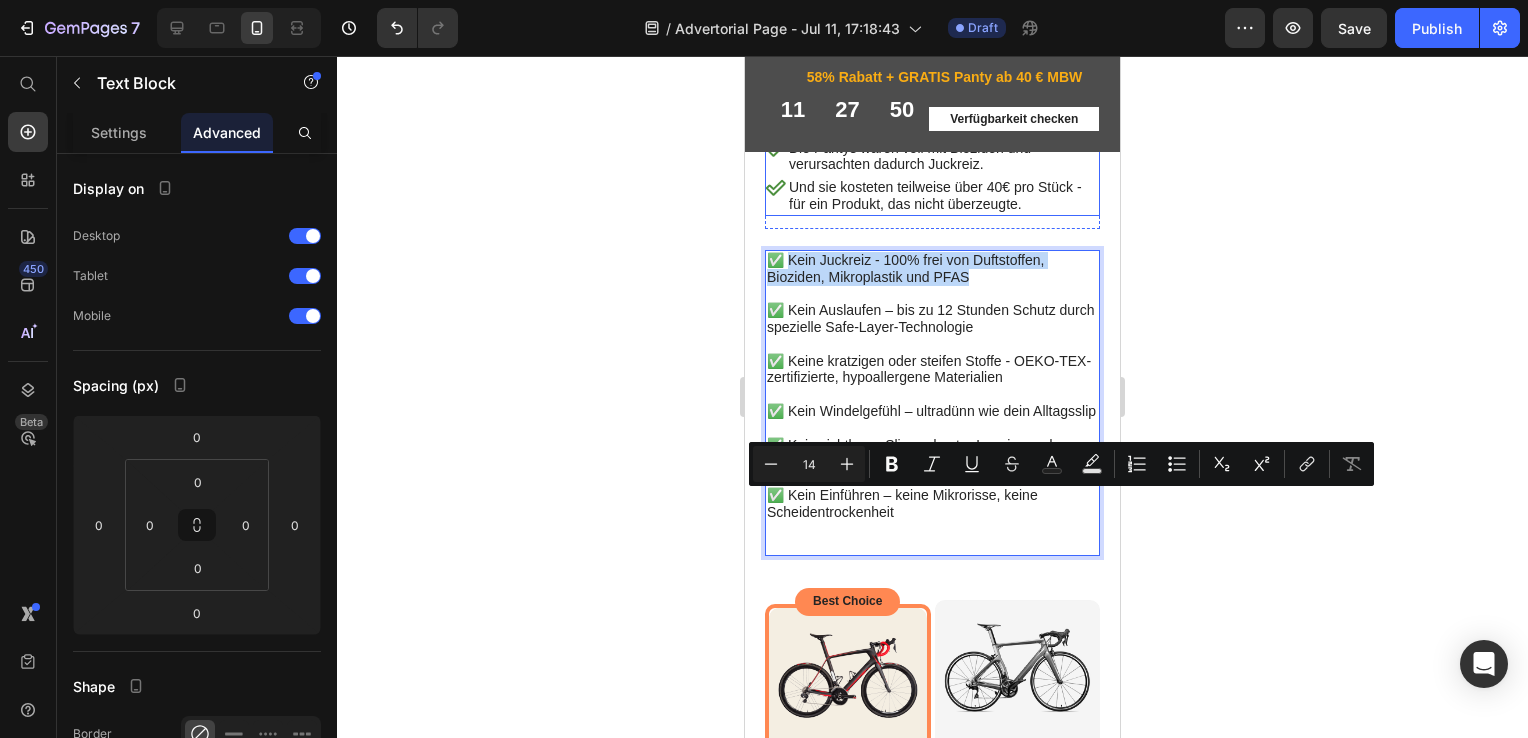 click on "Das Blut lief trotzdem durch – nach nicht einmal 2 Stunden." at bounding box center (943, 38) 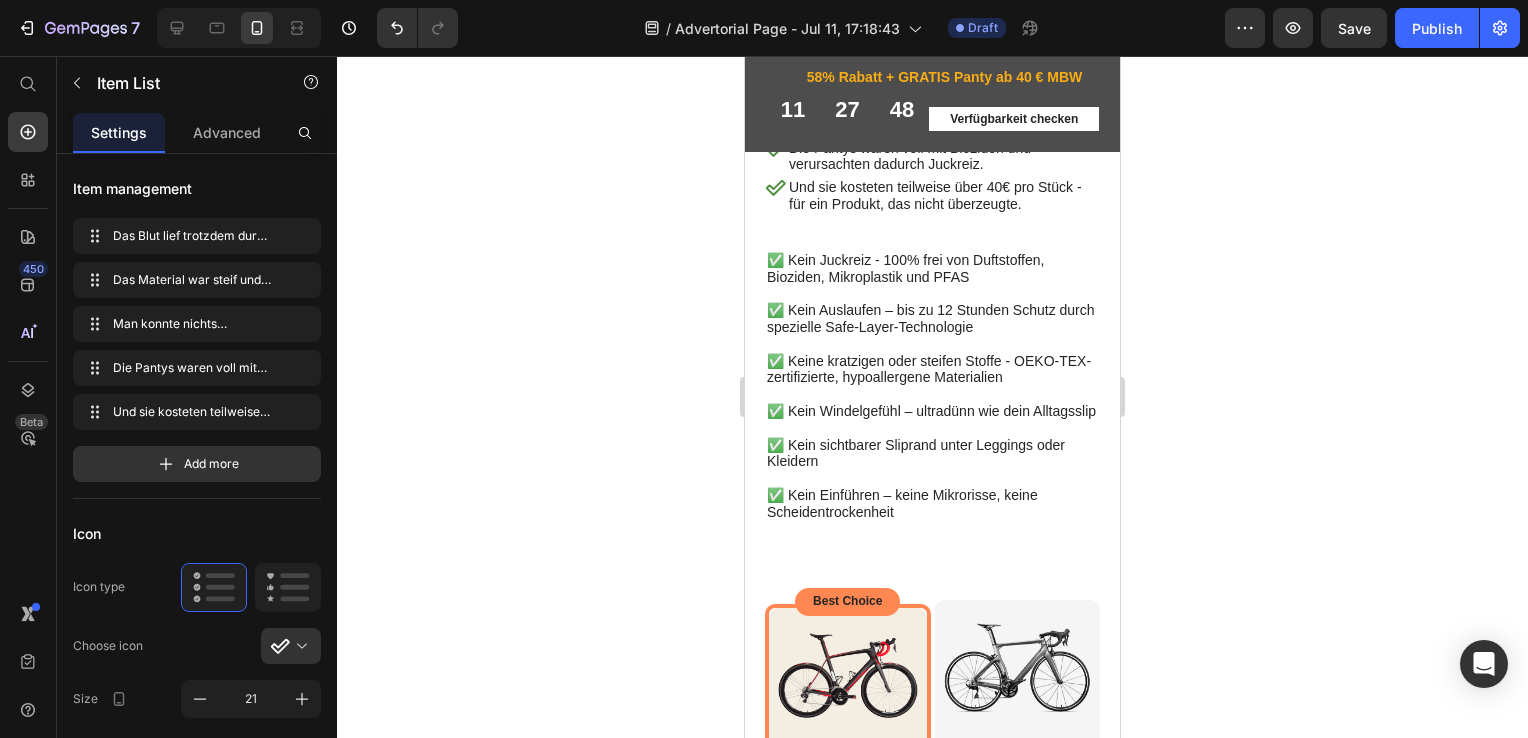 drag, startPoint x: 904, startPoint y: 290, endPoint x: 792, endPoint y: 269, distance: 113.951744 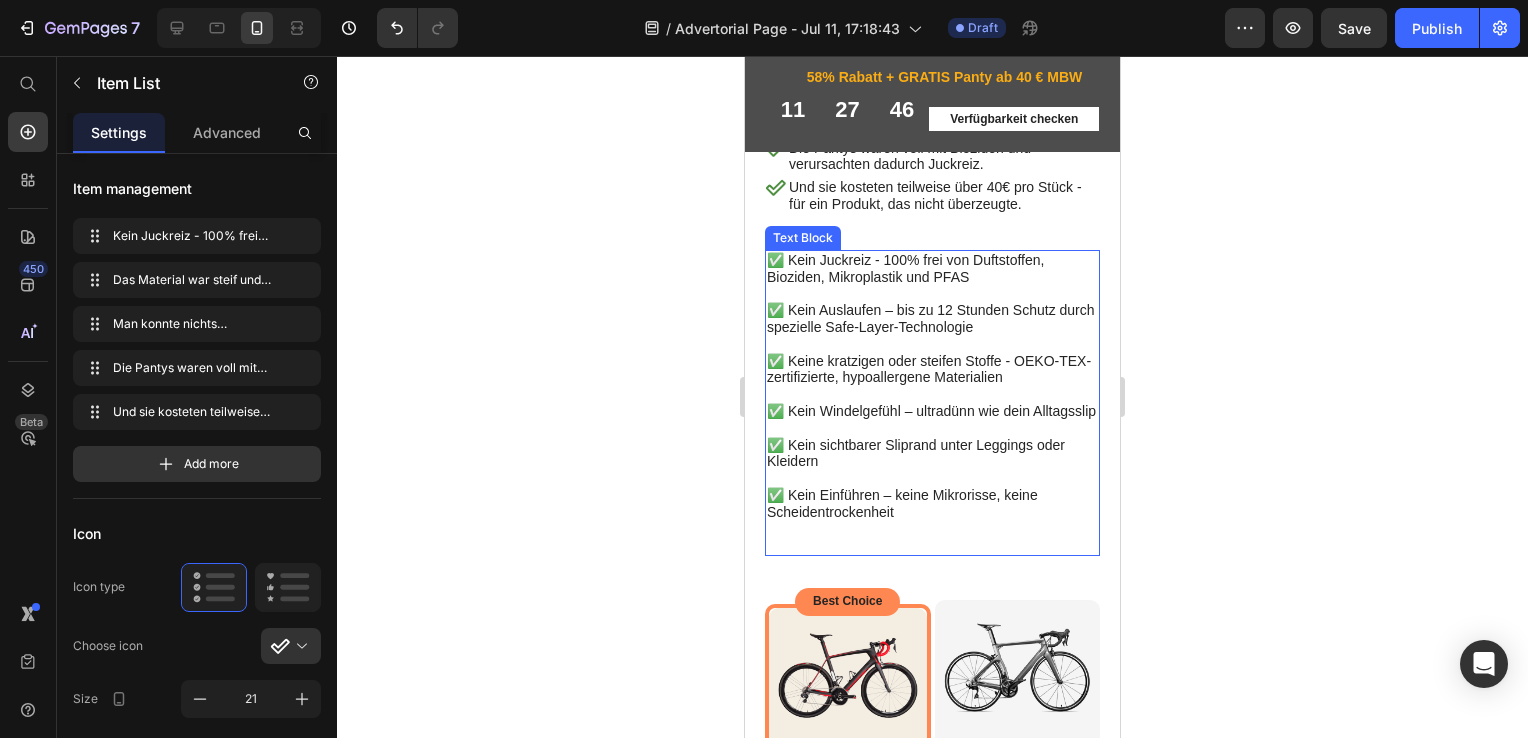 click on "✅ Kein Juckreiz - 100% frei von Duftstoffen, Bioziden, Mikroplastik und PFAS ✅ Kein Auslaufen – bis zu 12 Stunden Schutz durch spezielle Safe-Layer-Technologie ✅ Keine kratzigen oder steifen Stoffe - OEKO-TEX-zertifizierte, hypoallergene Materialien ✅ Kein Windelgefühl – ultradünn wie dein Alltagsslip ✅ Kein sichtbarer Sliprand unter Leggings oder Kleidern  ✅ Kein Einführen – keine Mikrorisse, keine Scheidentrockenheit" at bounding box center (932, 403) 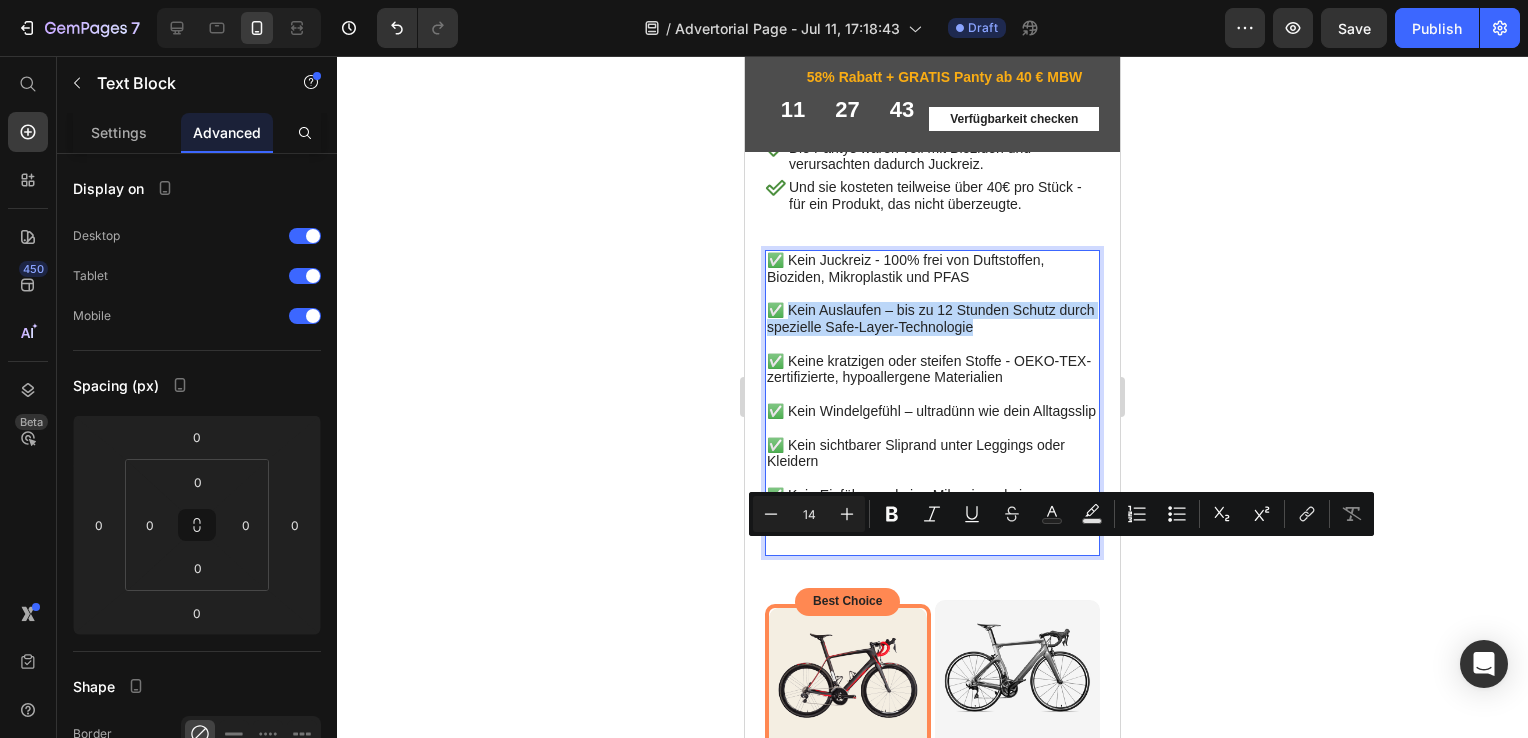 drag, startPoint x: 1018, startPoint y: 569, endPoint x: 793, endPoint y: 554, distance: 225.49945 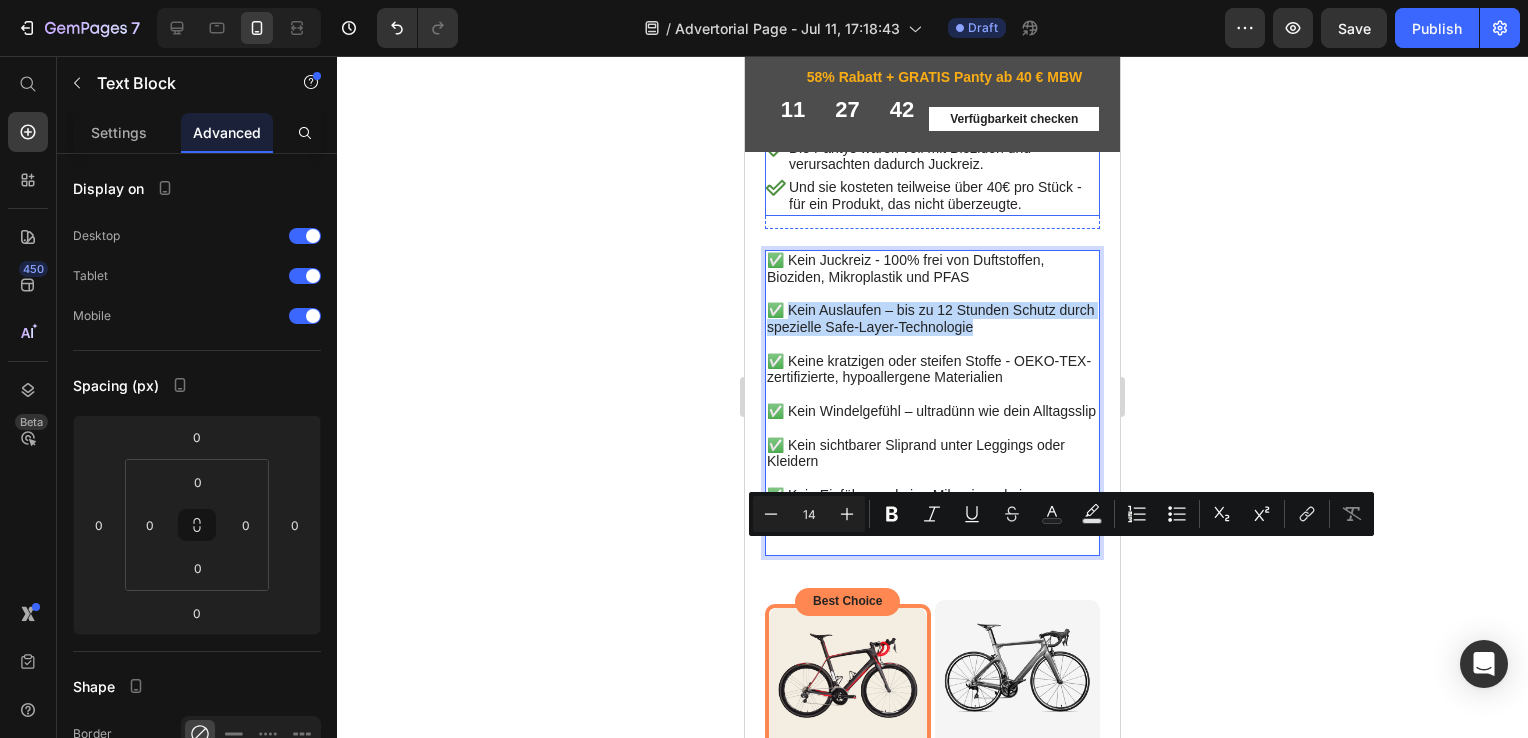 click on "Kein Juckreiz - 100% frei von Duftstoffen, Bioziden, Mikroplastik und PFAS" at bounding box center (943, 38) 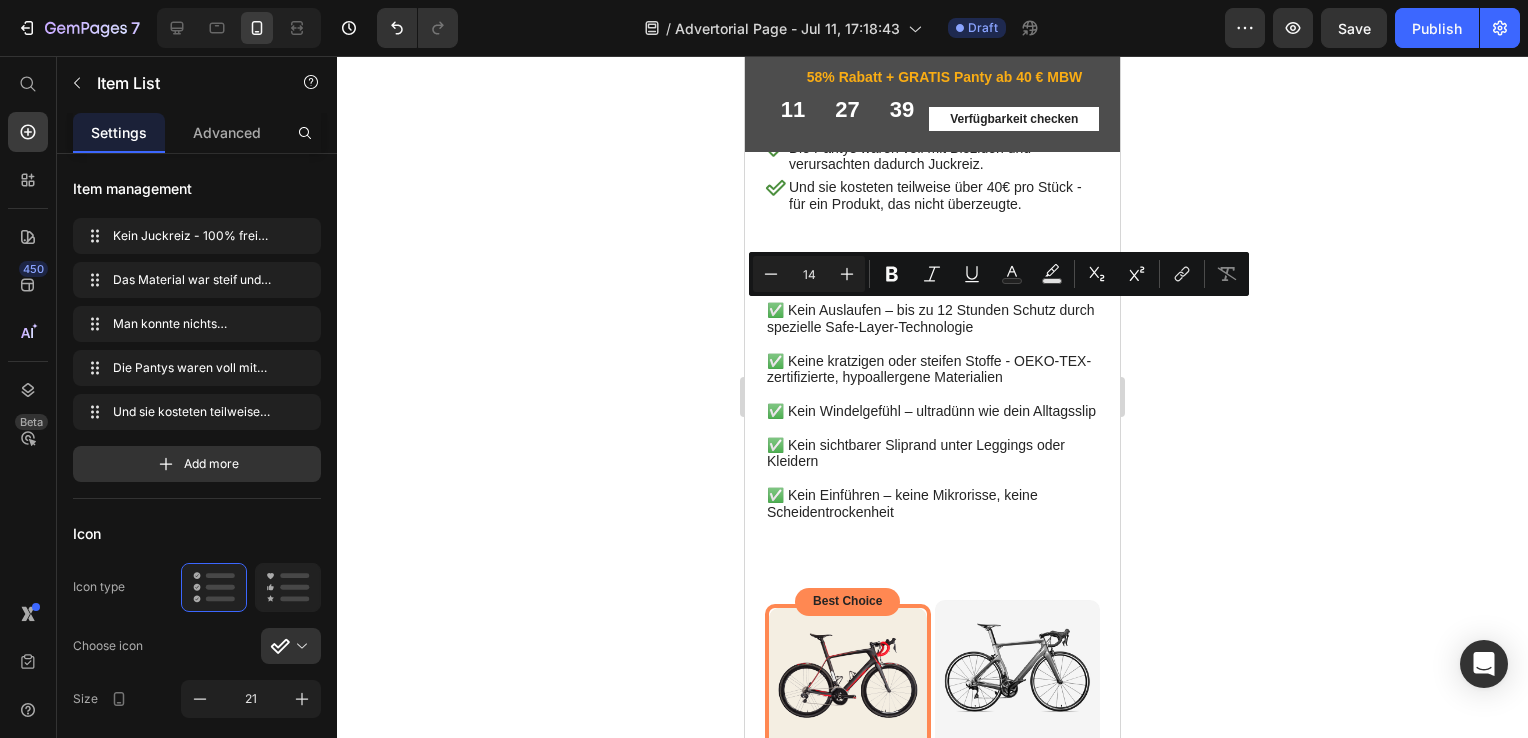 drag, startPoint x: 856, startPoint y: 322, endPoint x: 787, endPoint y: 310, distance: 70.035706 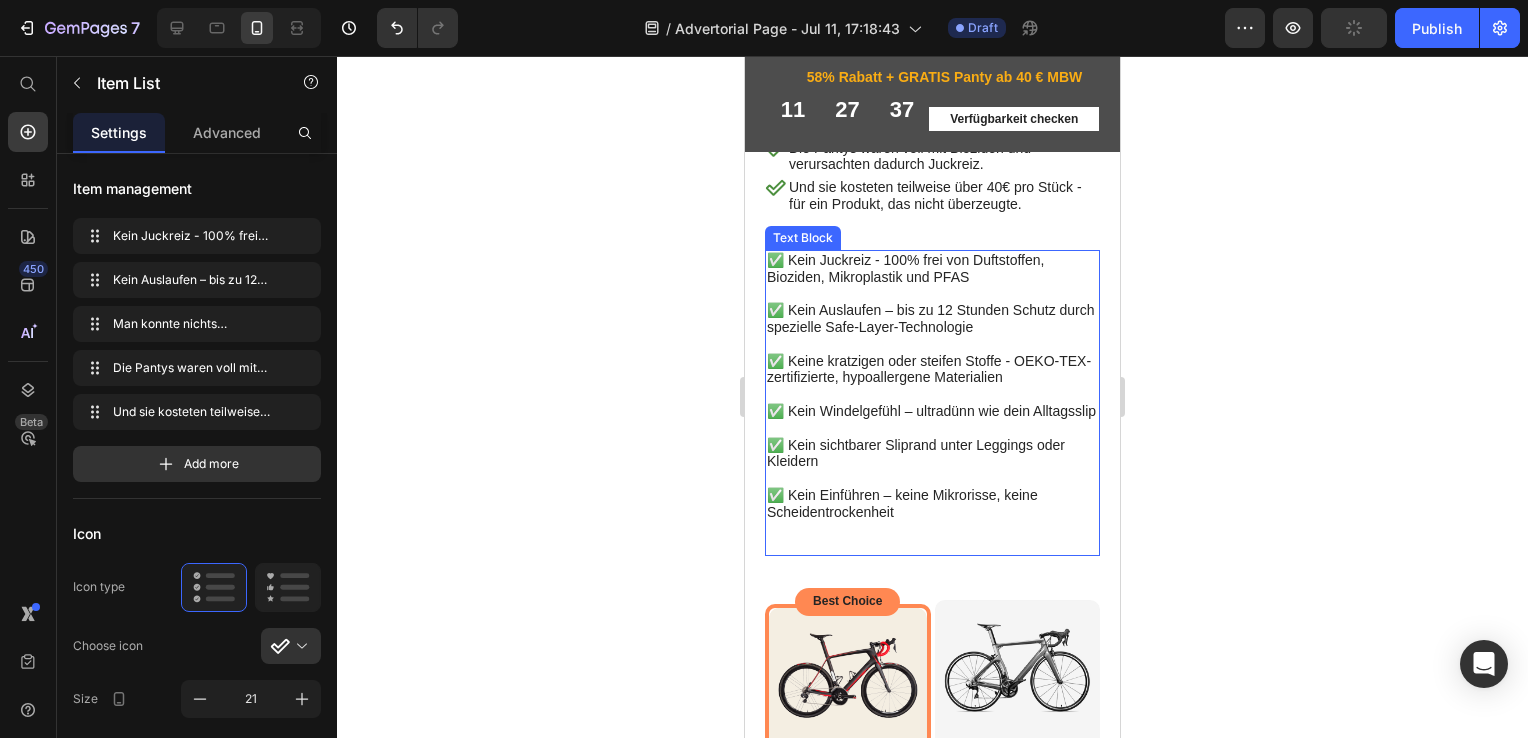 click on "✅ Kein Juckreiz - 100% frei von Duftstoffen, Bioziden, Mikroplastik und PFAS ✅ Kein Auslaufen – bis zu 12 Stunden Schutz durch spezielle Safe-Layer-Technologie ✅ Keine kratzigen oder steifen Stoffe - OEKO-TEX-zertifizierte, hypoallergene Materialien ✅ Kein Windelgefühl – ultradünn wie dein Alltagsslip ✅ Kein sichtbarer Sliprand unter Leggings oder Kleidern  ✅ Kein Einführen – keine Mikrorisse, keine Scheidentrockenheit" at bounding box center (932, 403) 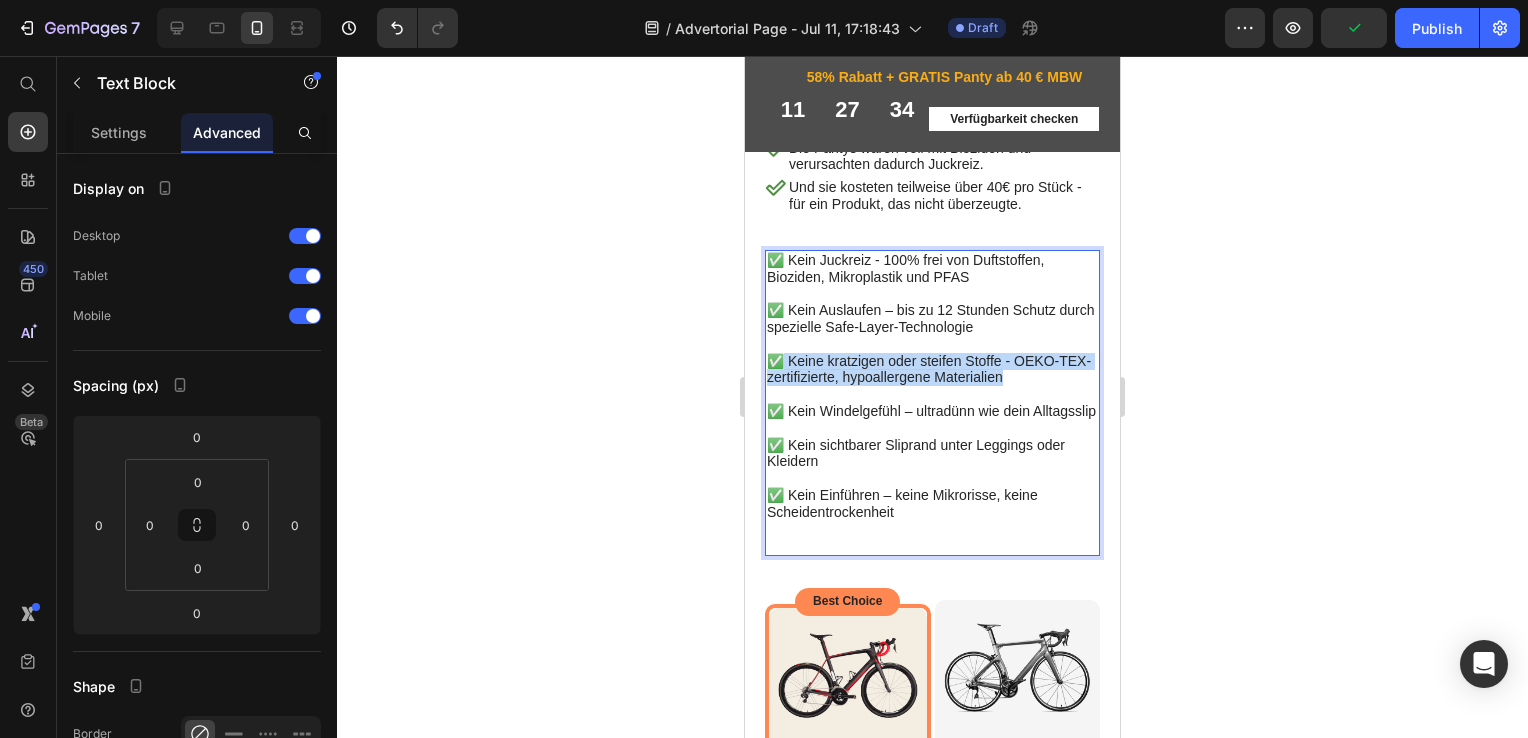 drag, startPoint x: 1041, startPoint y: 622, endPoint x: 788, endPoint y: 602, distance: 253.78928 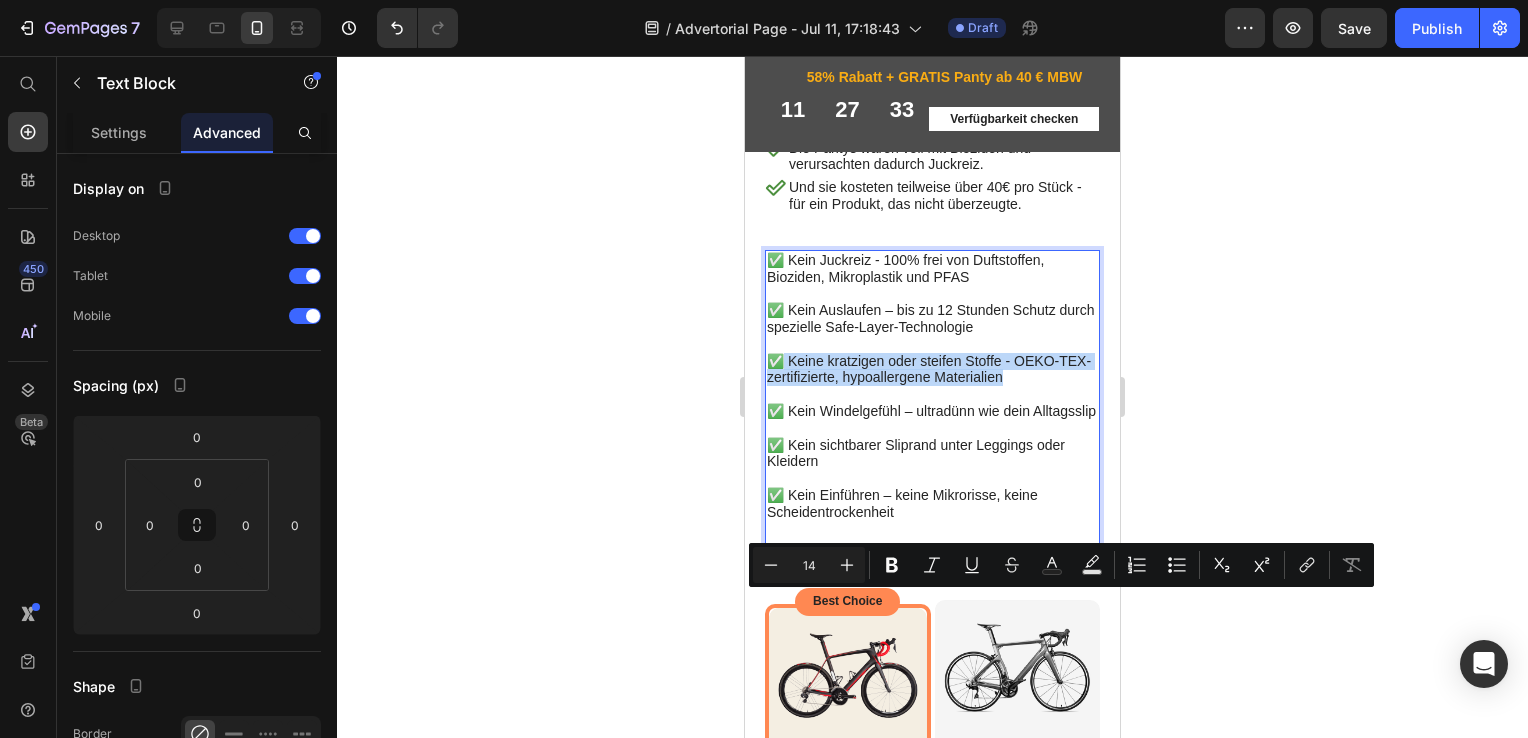copy on "Keine kratzigen oder steifen Stoffe - OEKO-TEX-zertifizierte, hypoallergene Materialien" 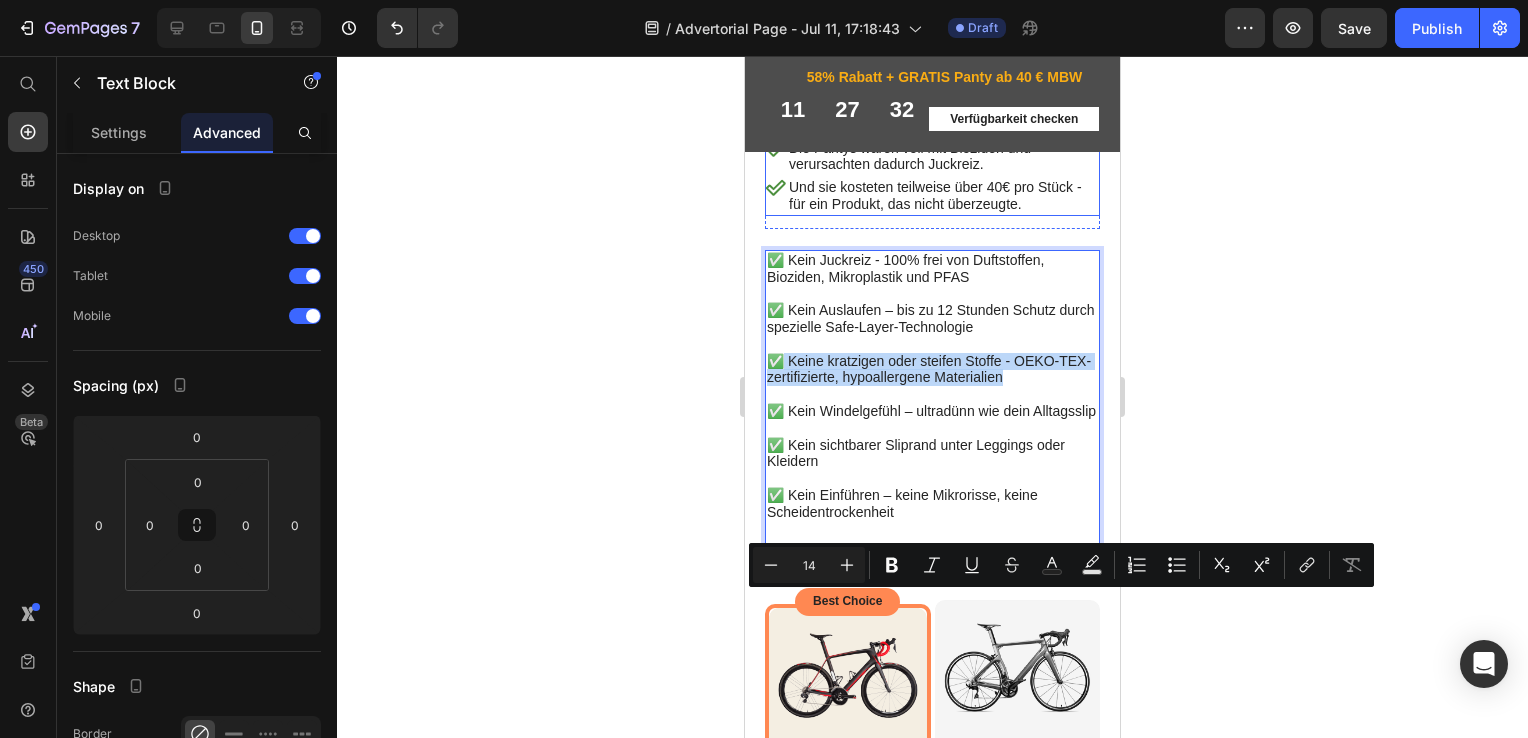 click on "Man konnte nichts Enganliegendes tragen, weil sich die Unterwäsche abgezeichnet hat." at bounding box center (943, 117) 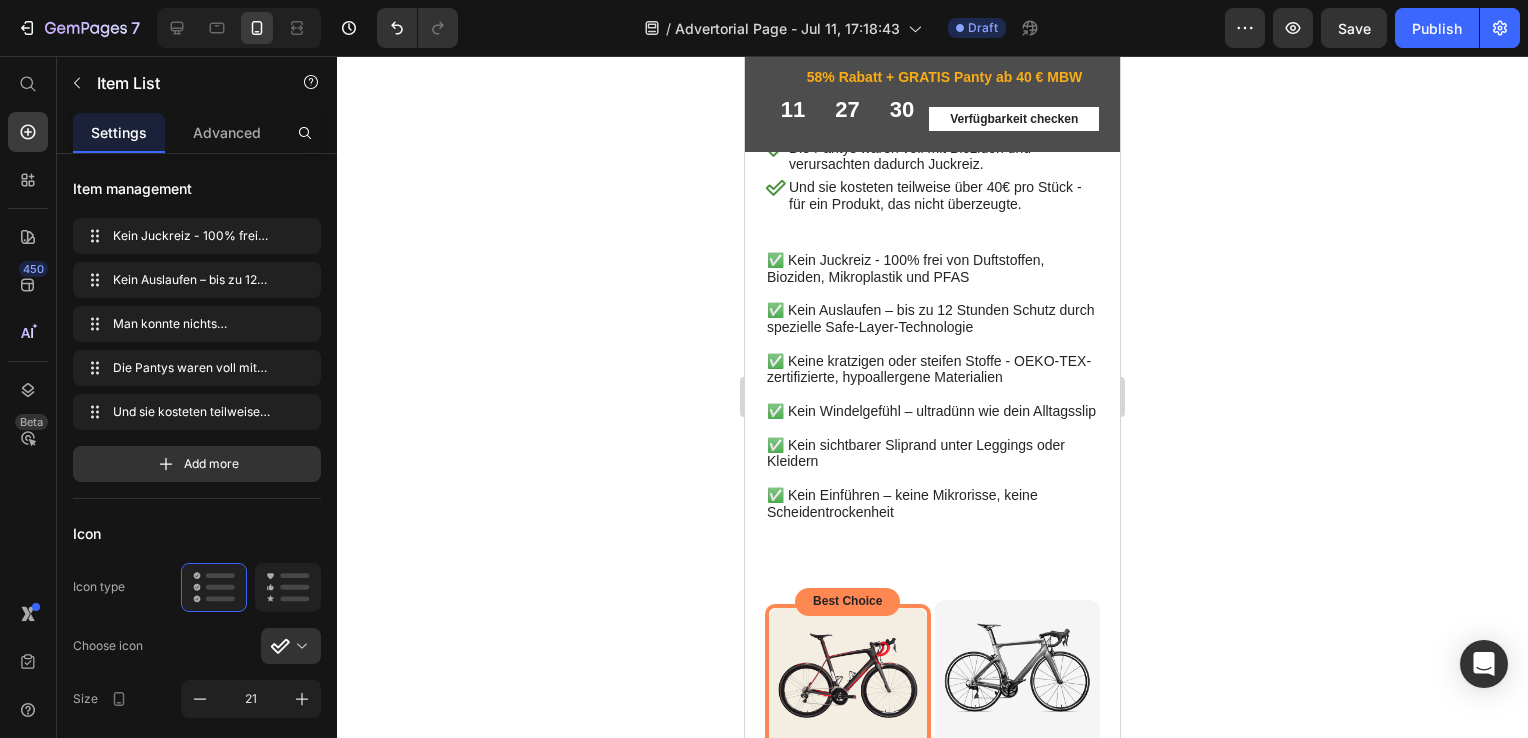 drag, startPoint x: 792, startPoint y: 348, endPoint x: 1048, endPoint y: 366, distance: 256.63202 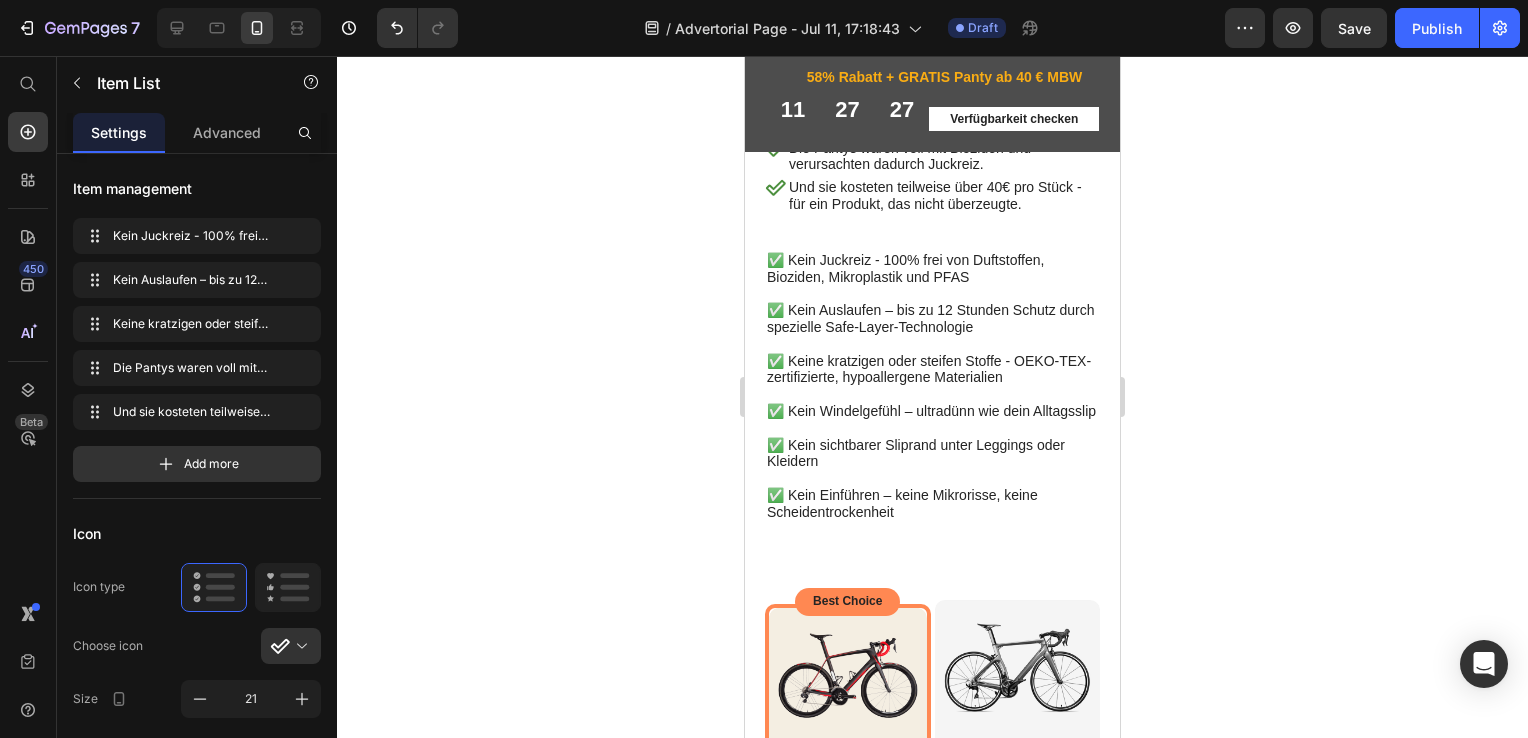 click on "Keine kratzigen oder steifen Stoffe - OEKO-TEX-zertifizierte, hypoallergene Materialien" at bounding box center [943, 117] 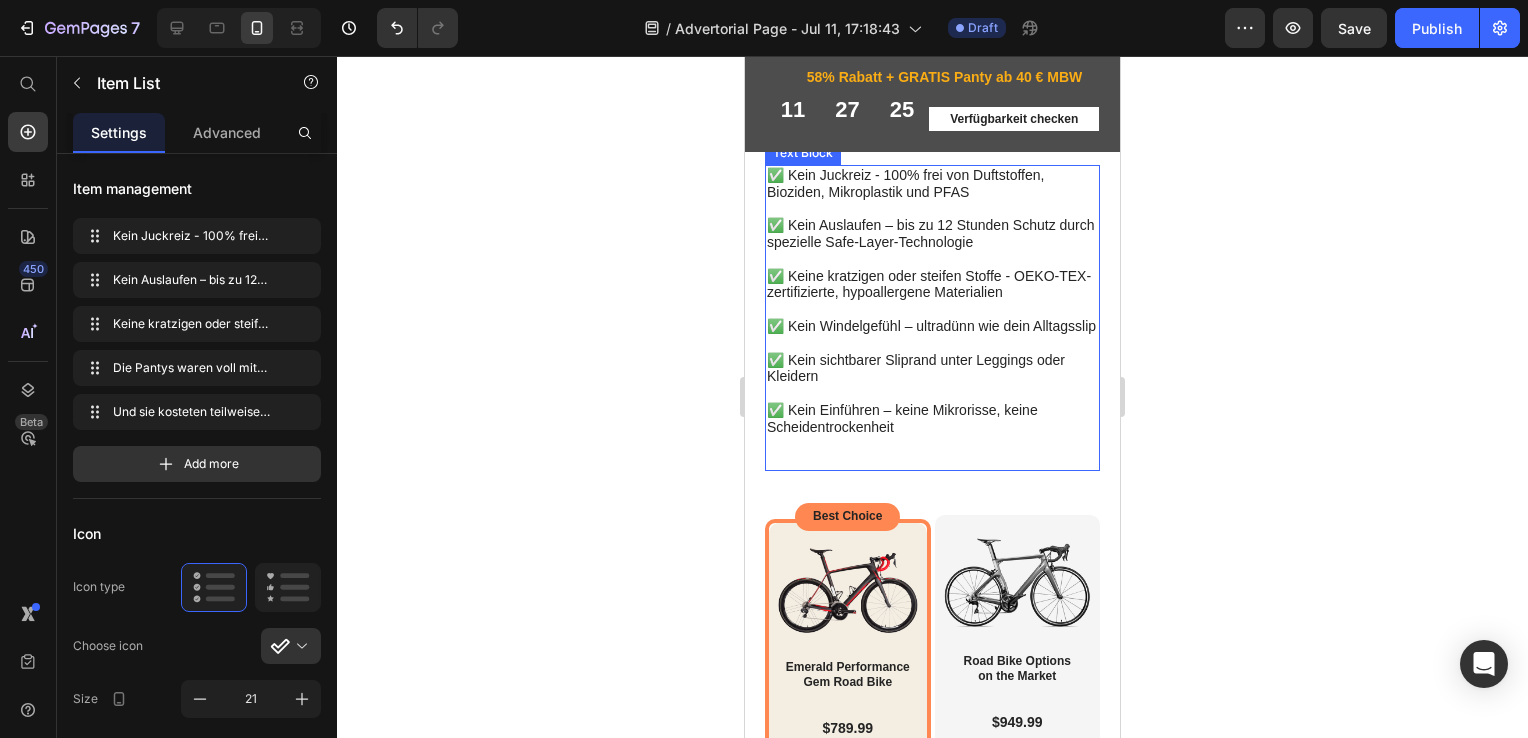 scroll, scrollTop: 5178, scrollLeft: 0, axis: vertical 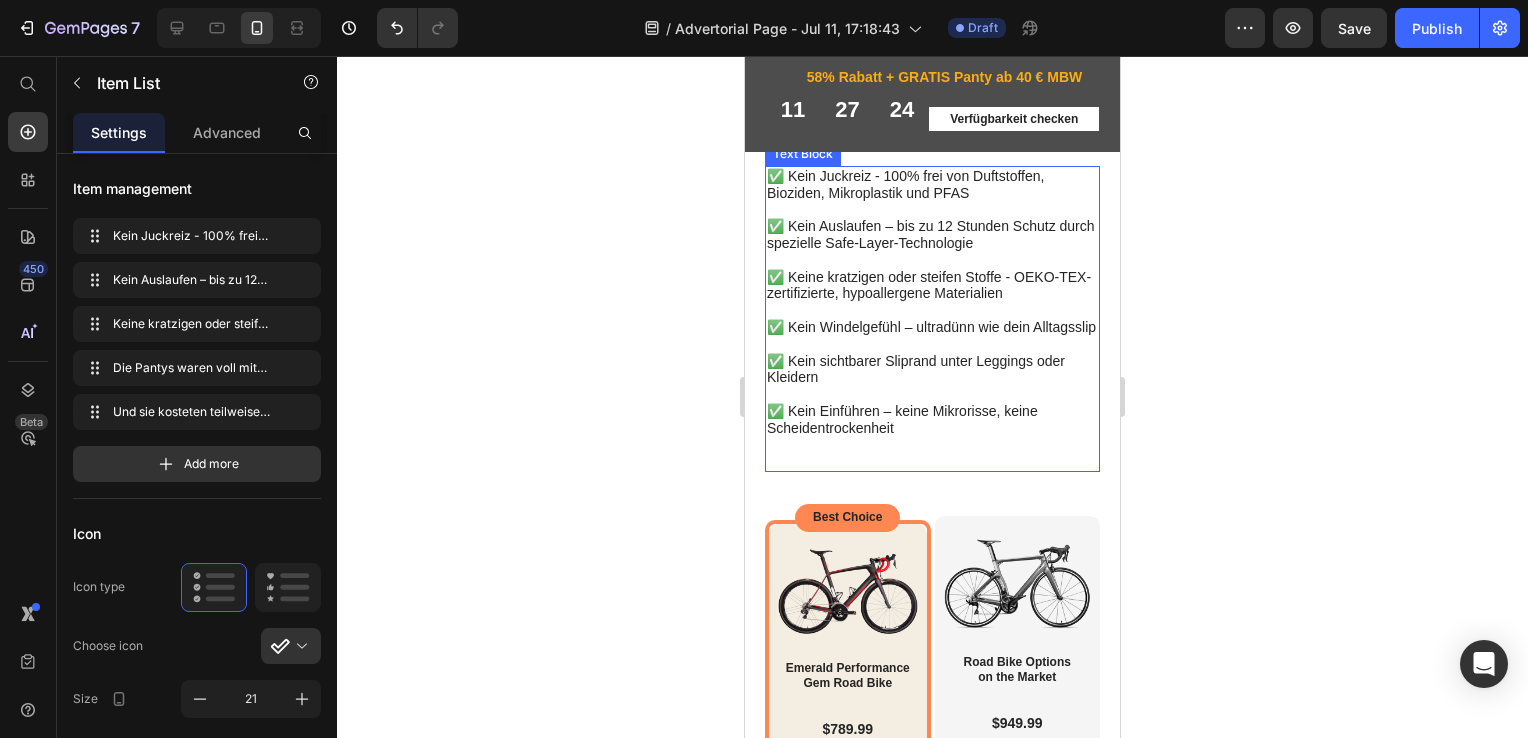 click on "✅ Kein Juckreiz - 100% frei von Duftstoffen, Bioziden, Mikroplastik und PFAS ✅ Kein Auslaufen – bis zu 12 Stunden Schutz durch spezielle Safe-Layer-Technologie ✅ Keine kratzigen oder steifen Stoffe - OEKO-TEX-zertifizierte, hypoallergene Materialien ✅ Kein Windelgefühl – ultradünn wie dein Alltagsslip ✅ Kein sichtbarer Sliprand unter Leggings oder Kleidern  ✅ Kein Einführen – keine Mikrorisse, keine Scheidentrockenheit" at bounding box center [932, 319] 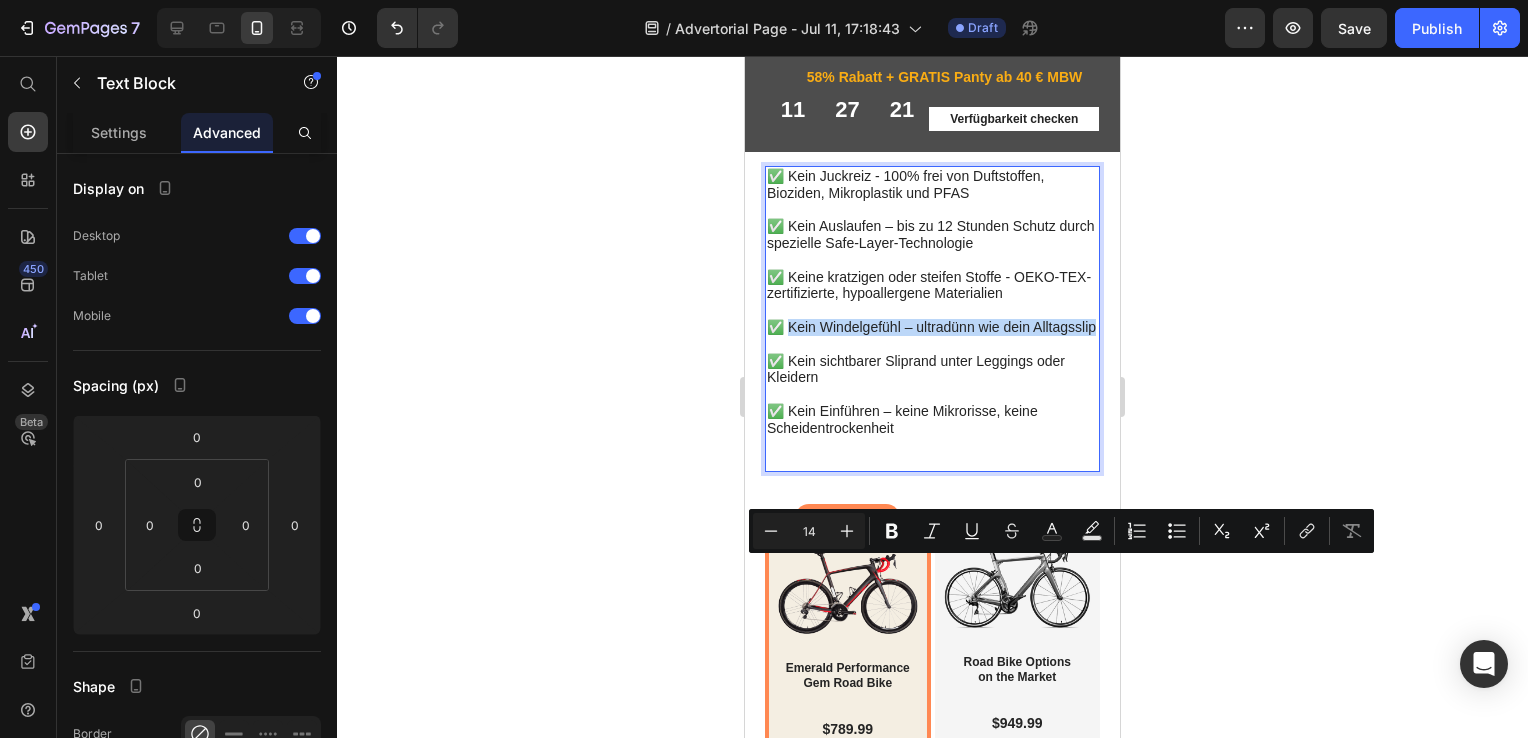 drag, startPoint x: 840, startPoint y: 585, endPoint x: 791, endPoint y: 566, distance: 52.554733 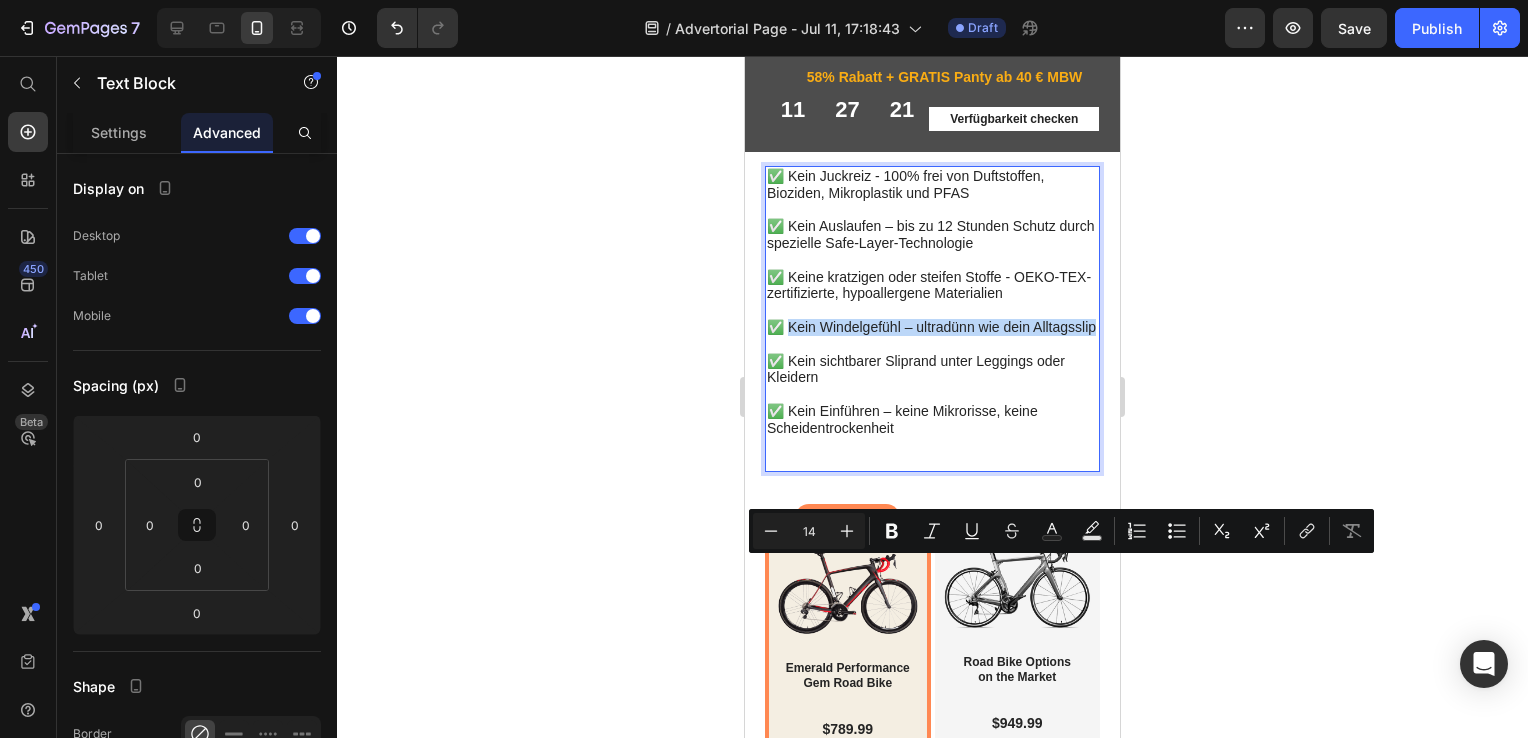 click on "✅ Kein Juckreiz - 100% frei von Duftstoffen, Bioziden, Mikroplastik und PFAS ✅ Kein Auslaufen – bis zu 12 Stunden Schutz durch spezielle Safe-Layer-Technologie ✅ Keine kratzigen oder steifen Stoffe - OEKO-TEX-zertifizierte, hypoallergene Materialien ✅ Kein Windelgefühl – ultradünn wie dein Alltagsslip ✅ Kein sichtbarer Sliprand unter Leggings oder Kleidern  ✅ Kein Einführen – keine Mikrorisse, keine Scheidentrockenheit" at bounding box center (932, 319) 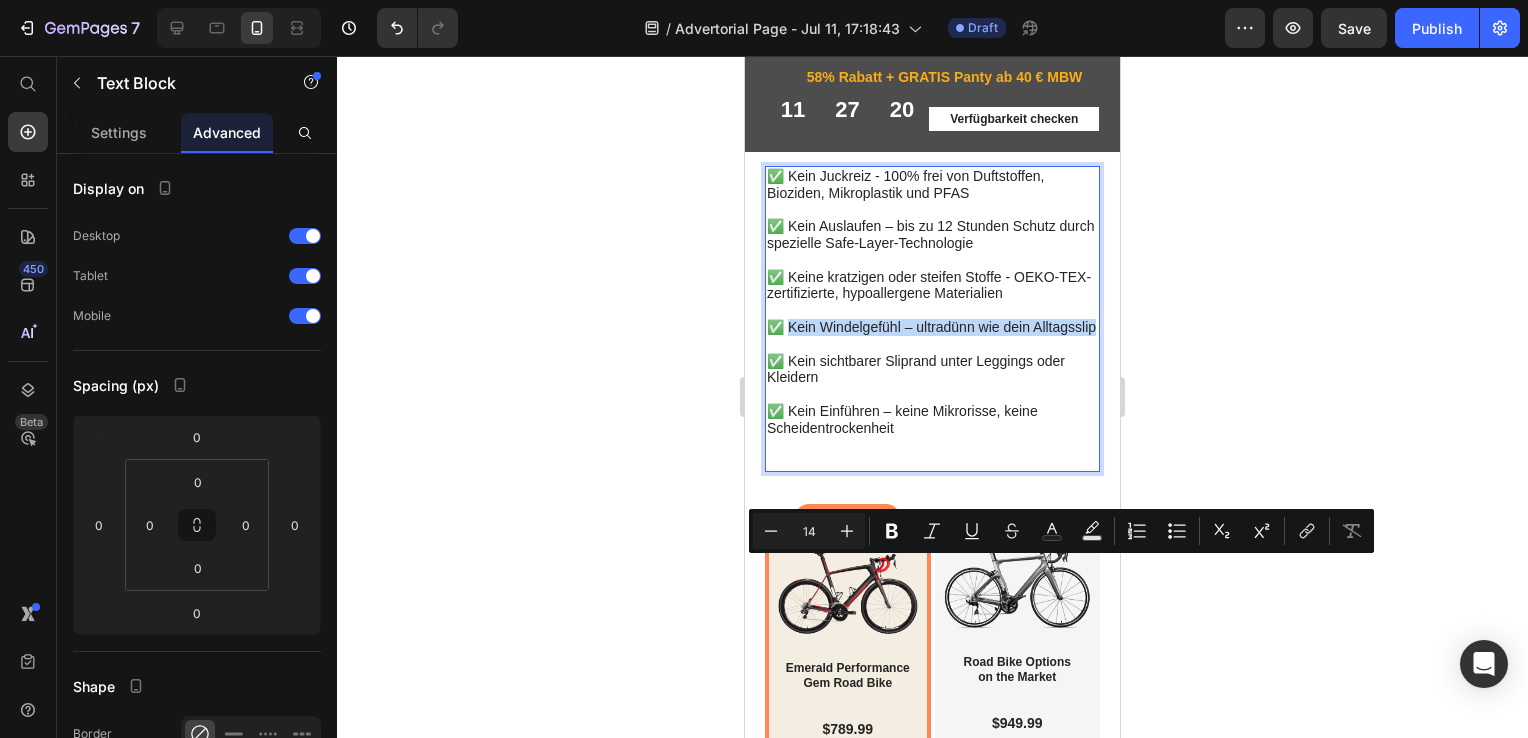 copy on "Kein Windelgefühl – ultradünn wie dein Alltagsslip" 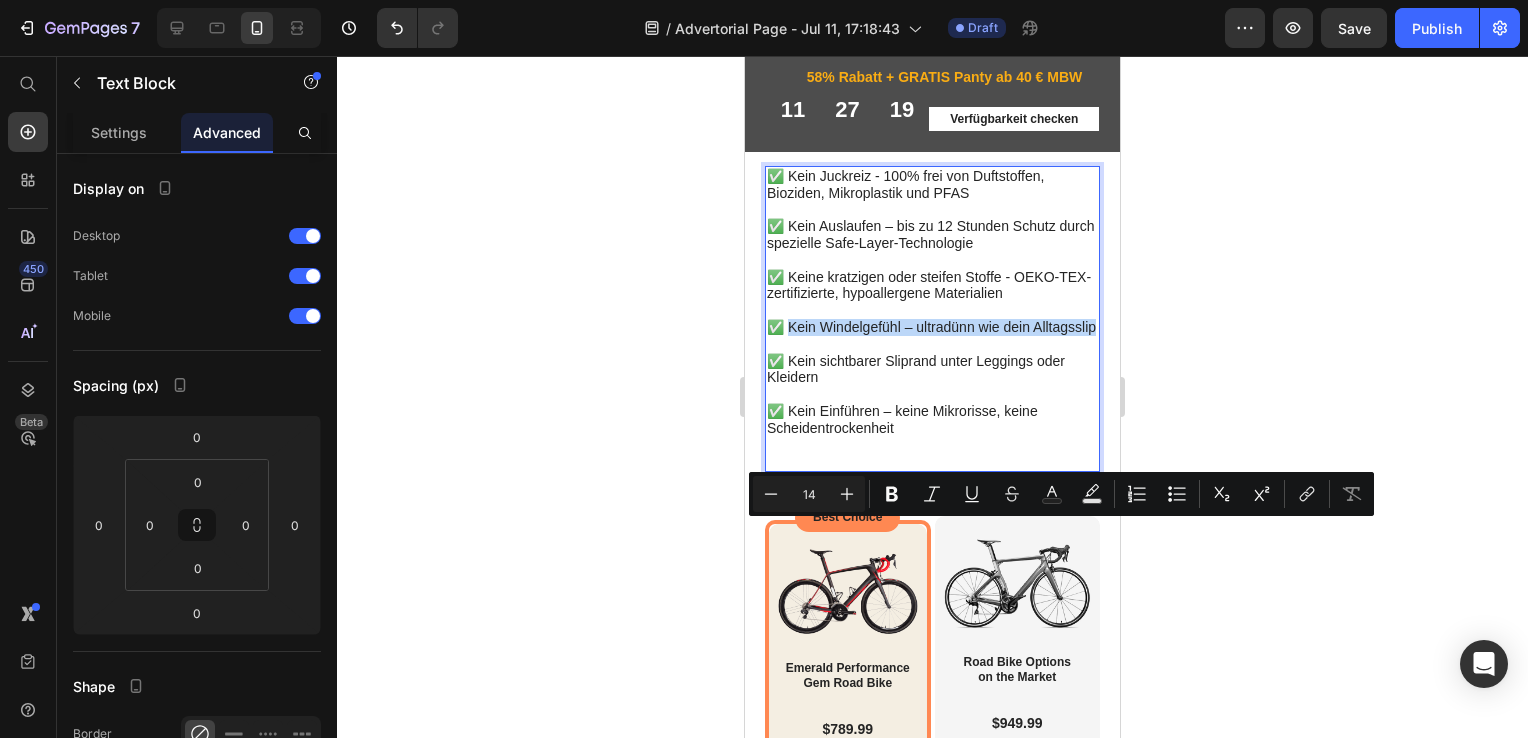 scroll, scrollTop: 5215, scrollLeft: 0, axis: vertical 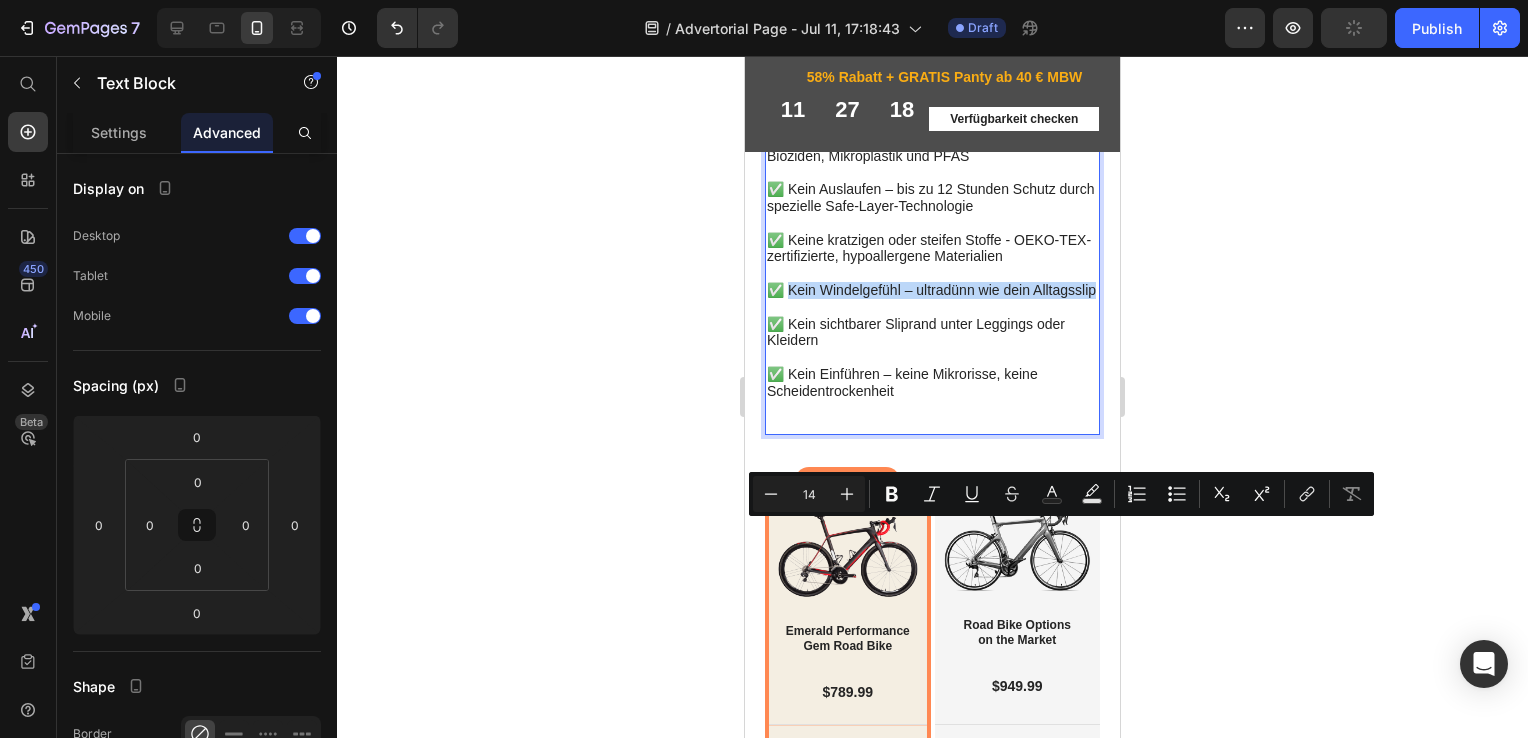 click on "Die Pantys waren voll mit Bioziden und verursachten dadurch Juckreiz." at bounding box center [943, 36] 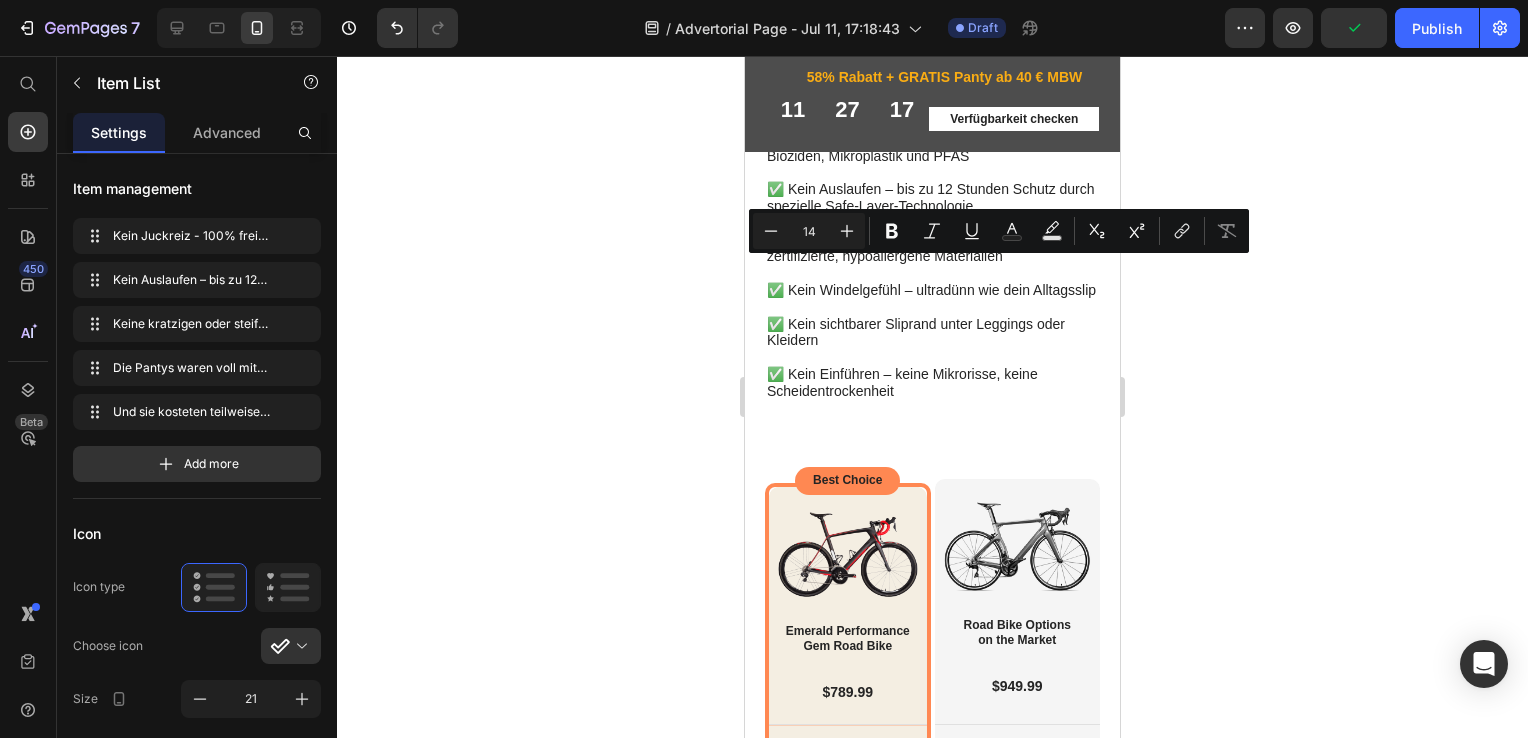 drag, startPoint x: 989, startPoint y: 282, endPoint x: 790, endPoint y: 268, distance: 199.49185 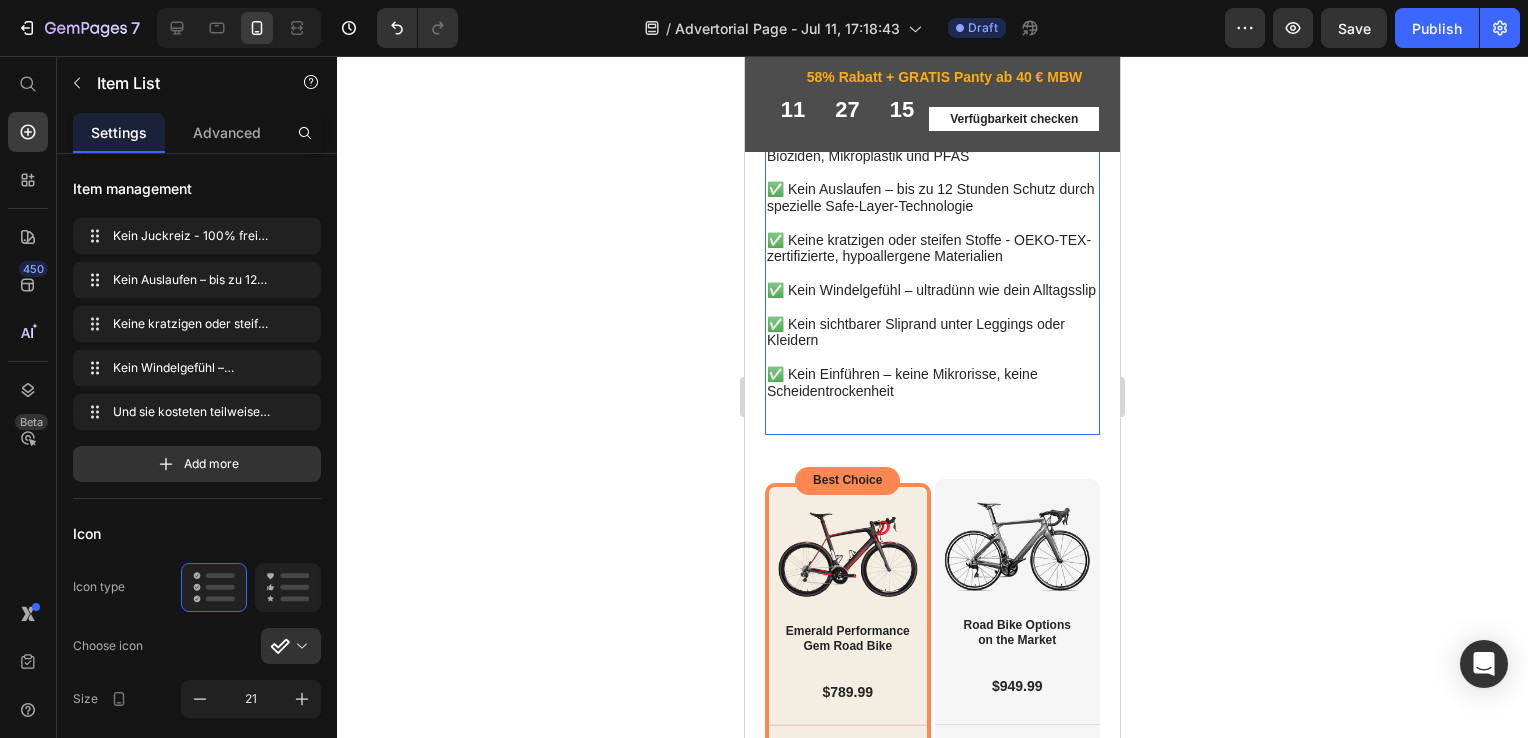 click on "✅ Kein Juckreiz - 100% frei von Duftstoffen, Bioziden, Mikroplastik und PFAS ✅ Kein Auslaufen – bis zu 12 Stunden Schutz durch spezielle Safe-Layer-Technologie ✅ Keine kratzigen oder steifen Stoffe - OEKO-TEX-zertifizierte, hypoallergene Materialien ✅ Kein Windelgefühl – ultradünn wie dein Alltagsslip ✅ Kein sichtbarer Sliprand unter Leggings oder Kleidern  ✅ Kein Einführen – keine Mikrorisse, keine Scheidentrockenheit" at bounding box center [932, 282] 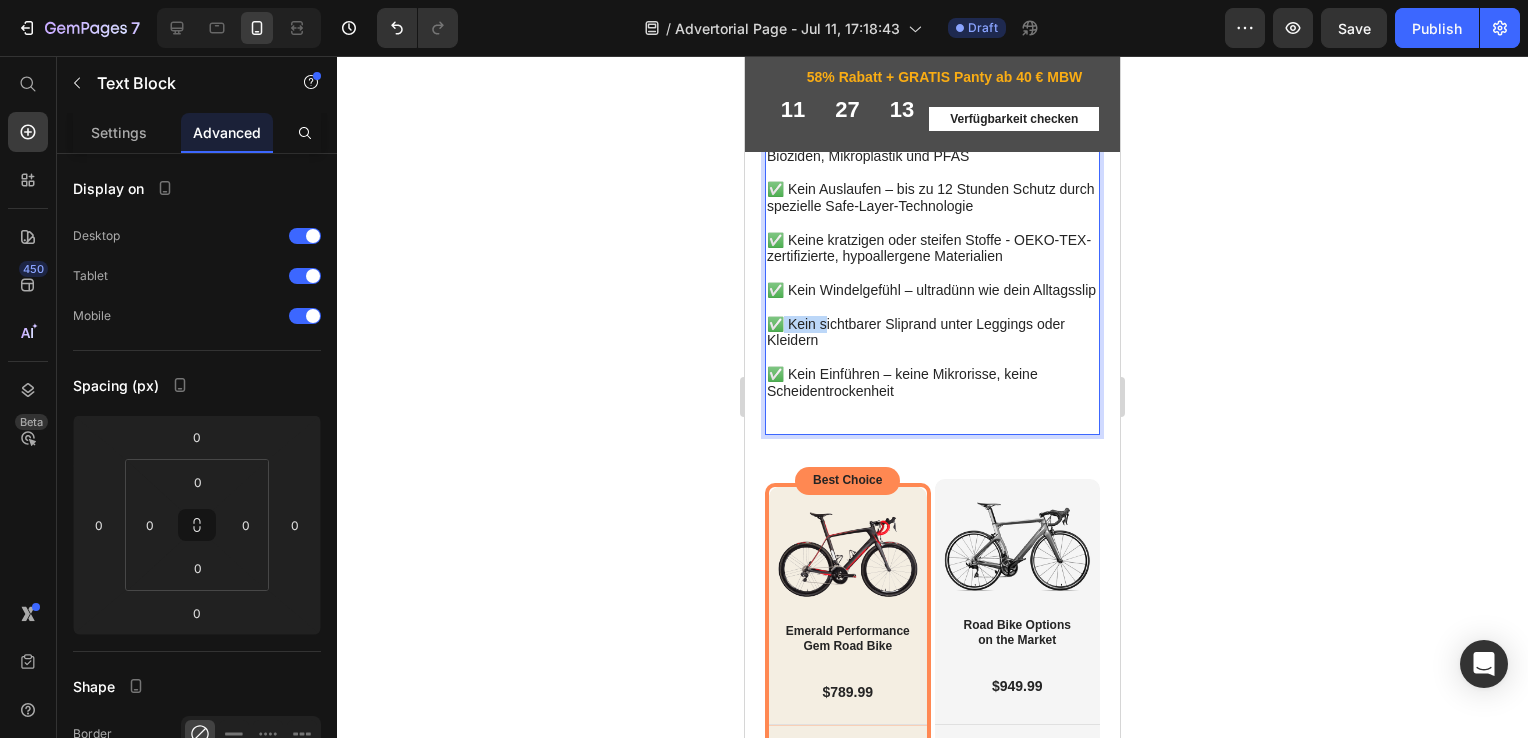 drag, startPoint x: 828, startPoint y: 590, endPoint x: 786, endPoint y: 582, distance: 42.755116 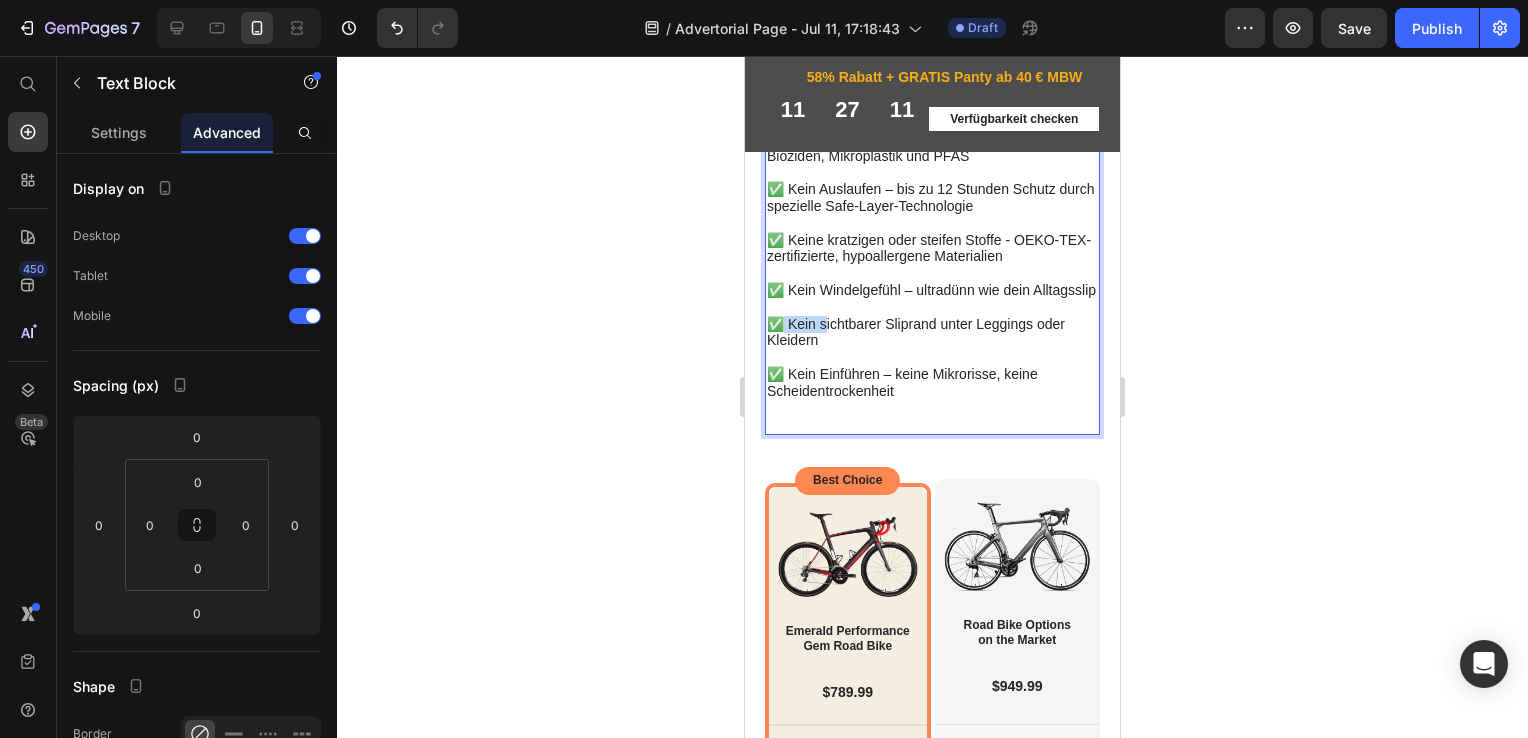 drag, startPoint x: 833, startPoint y: 596, endPoint x: 792, endPoint y: 576, distance: 45.617977 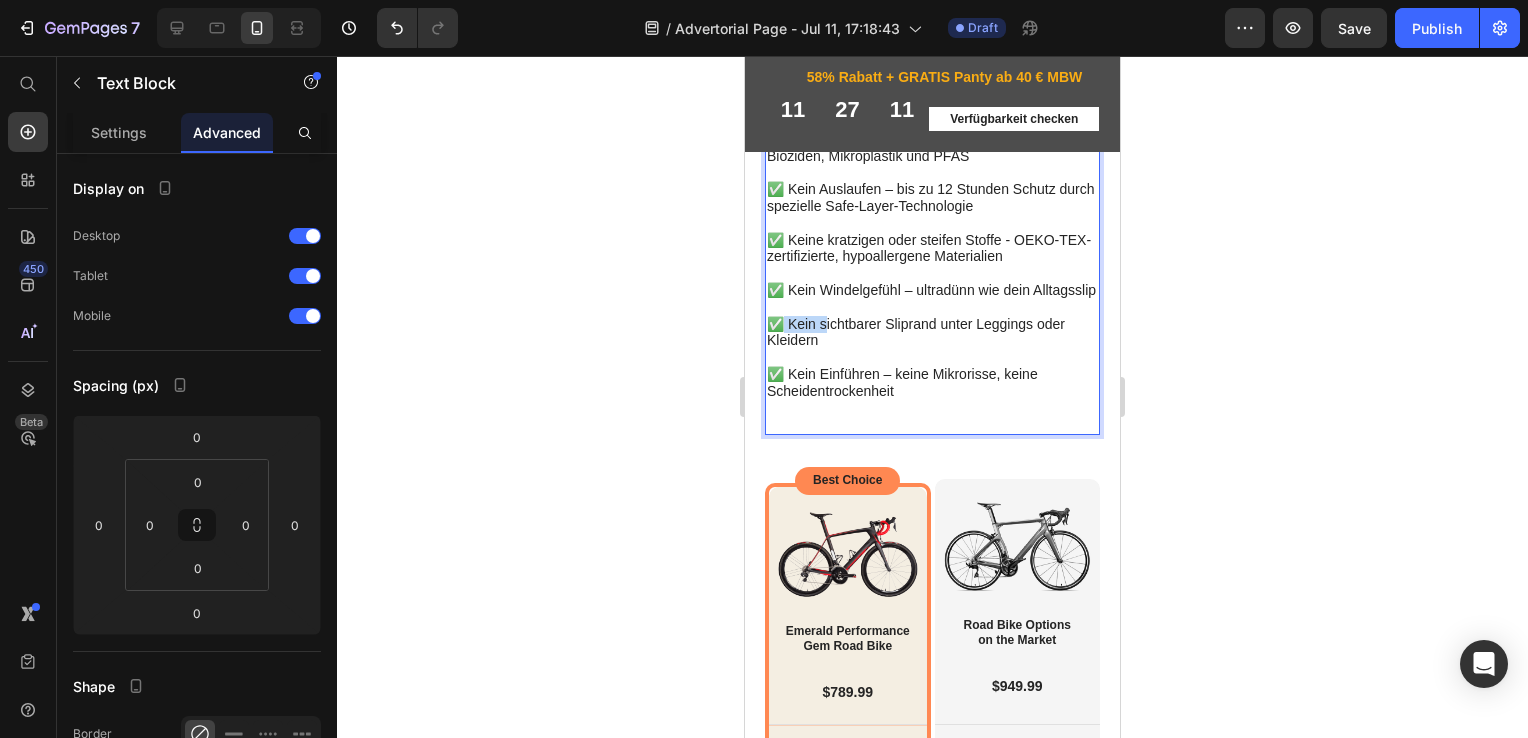 click on "✅ Kein Juckreiz - 100% frei von Duftstoffen, Bioziden, Mikroplastik und PFAS ✅ Kein Auslaufen – bis zu 12 Stunden Schutz durch spezielle Safe-Layer-Technologie ✅ Keine kratzigen oder steifen Stoffe - OEKO-TEX-zertifizierte, hypoallergene Materialien ✅ Kein Windelgefühl – ultradünn wie dein Alltagsslip ✅ Kein sichtbarer Sliprand unter Leggings oder Kleidern  ✅ Kein Einführen – keine Mikrorisse, keine Scheidentrockenheit" at bounding box center [932, 282] 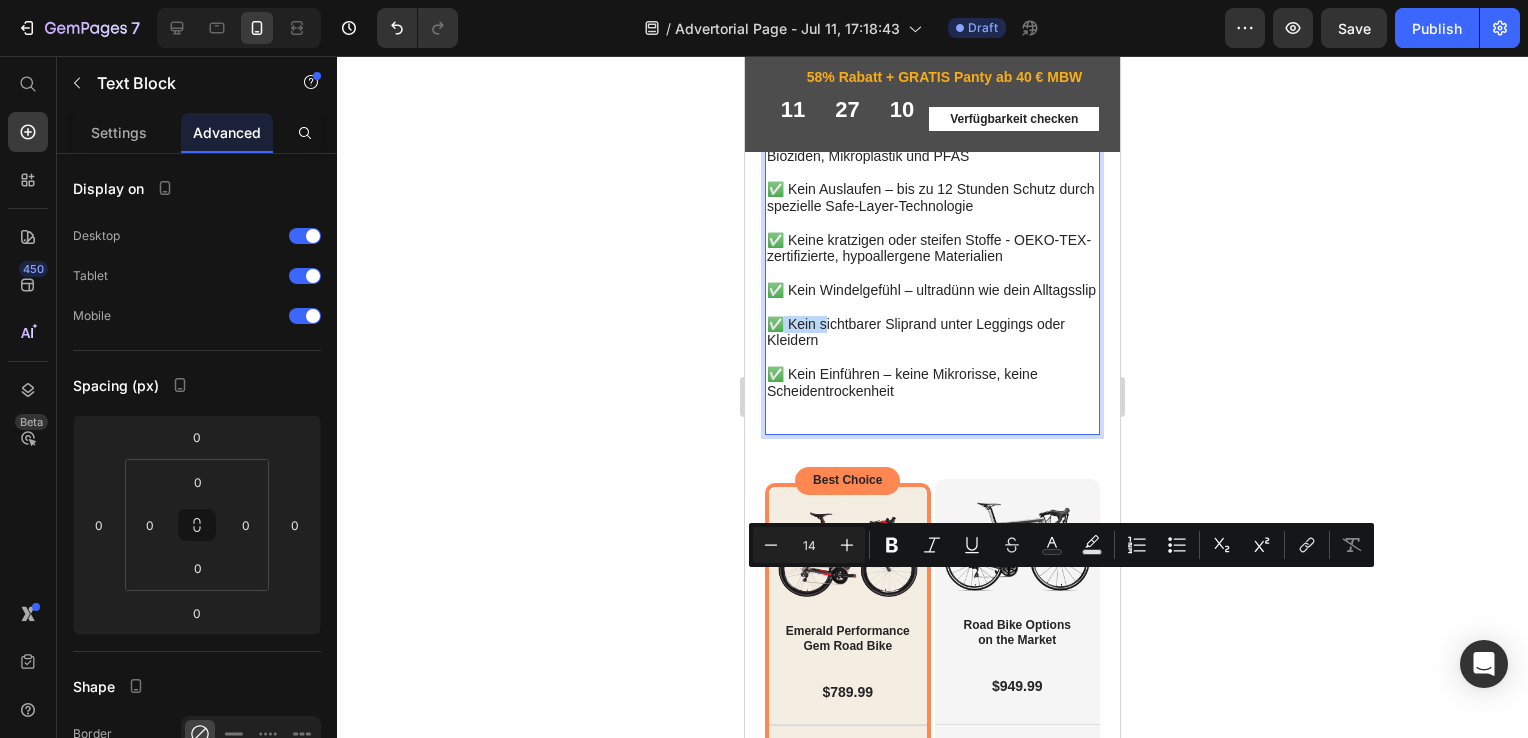 copy on "Kein sichtbarer Sliprand unter Leggings oder Kleidern" 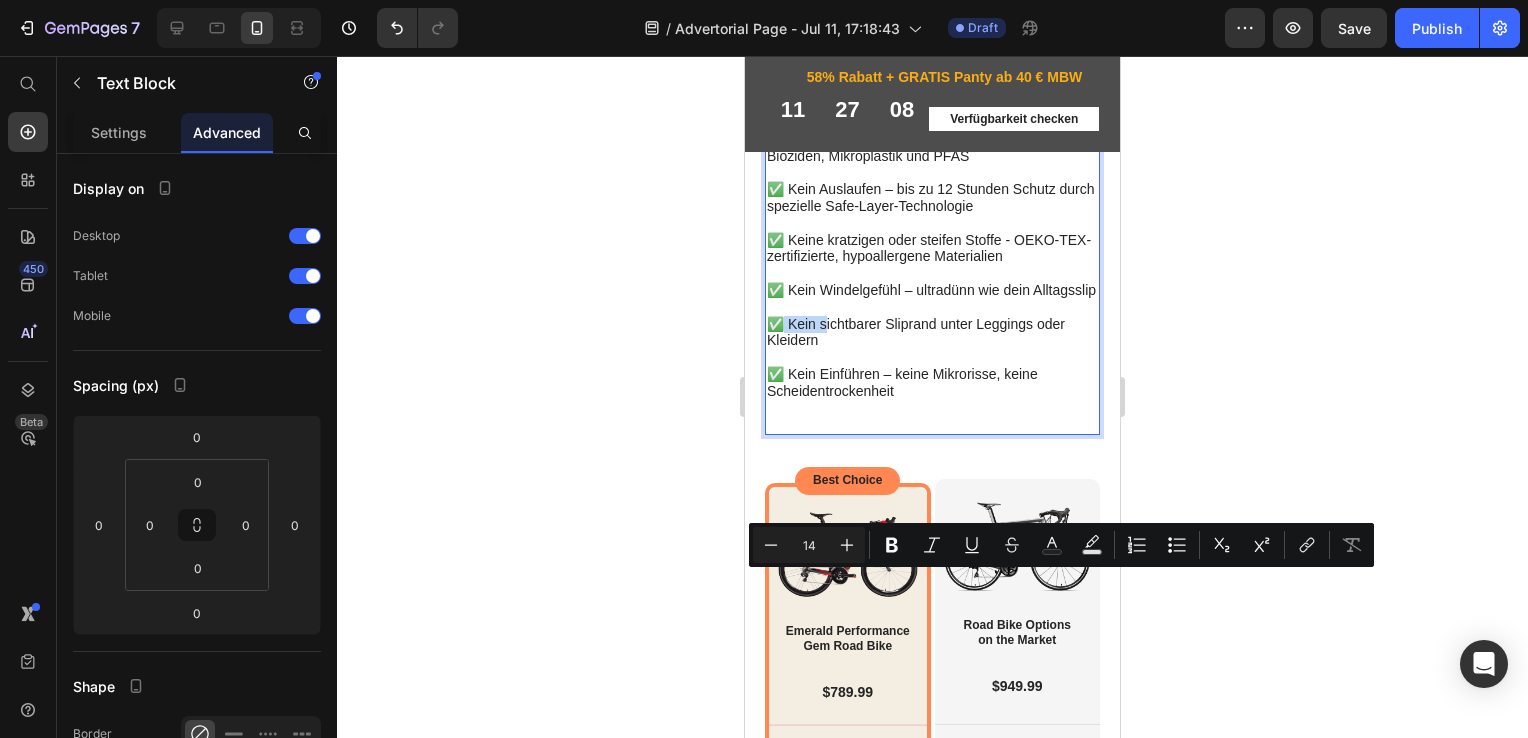 click on "Und sie kosteten teilweise über 40€ pro Stück - für ein Produkt, das nicht überzeugte." at bounding box center [943, 75] 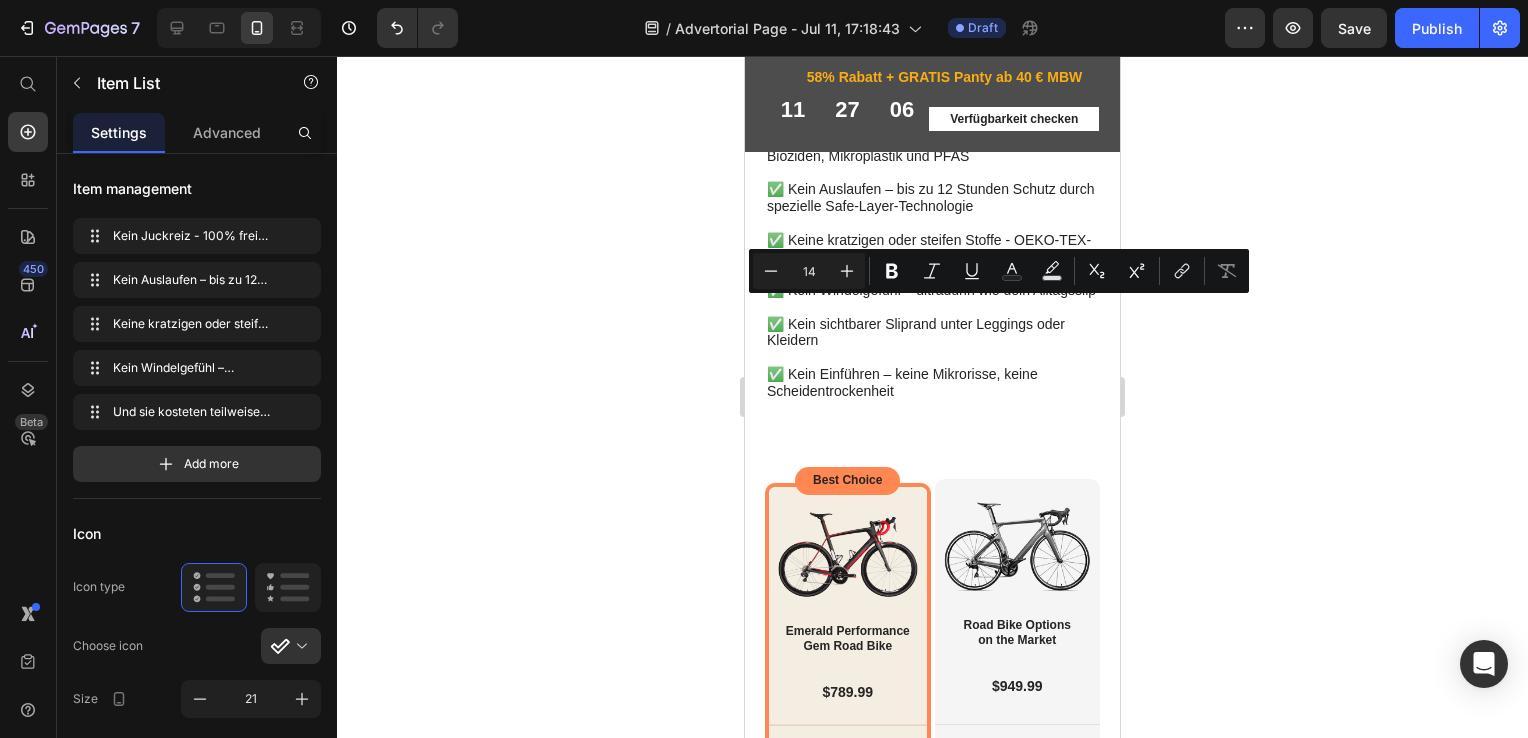 drag, startPoint x: 1024, startPoint y: 322, endPoint x: 792, endPoint y: 303, distance: 232.77672 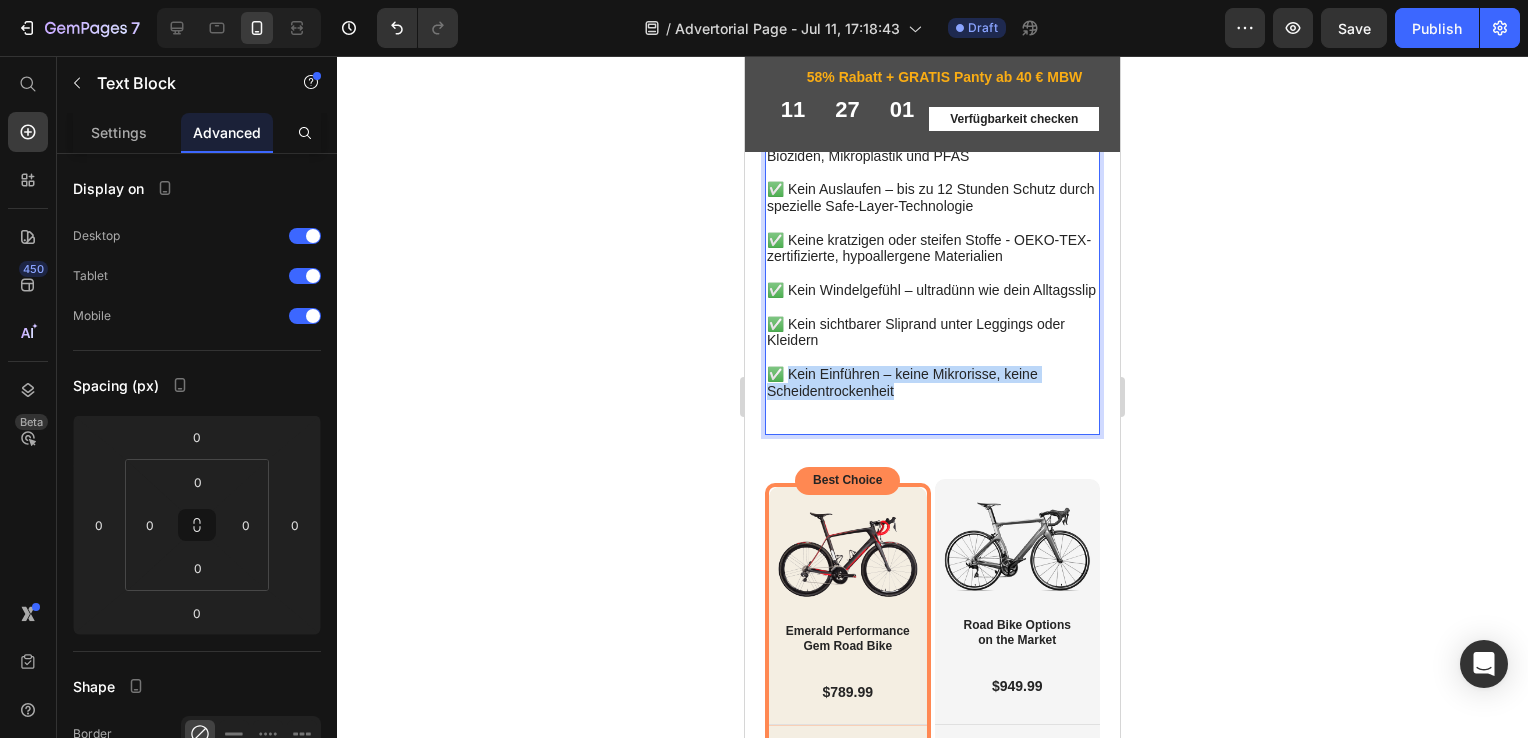 drag, startPoint x: 791, startPoint y: 628, endPoint x: 913, endPoint y: 655, distance: 124.95199 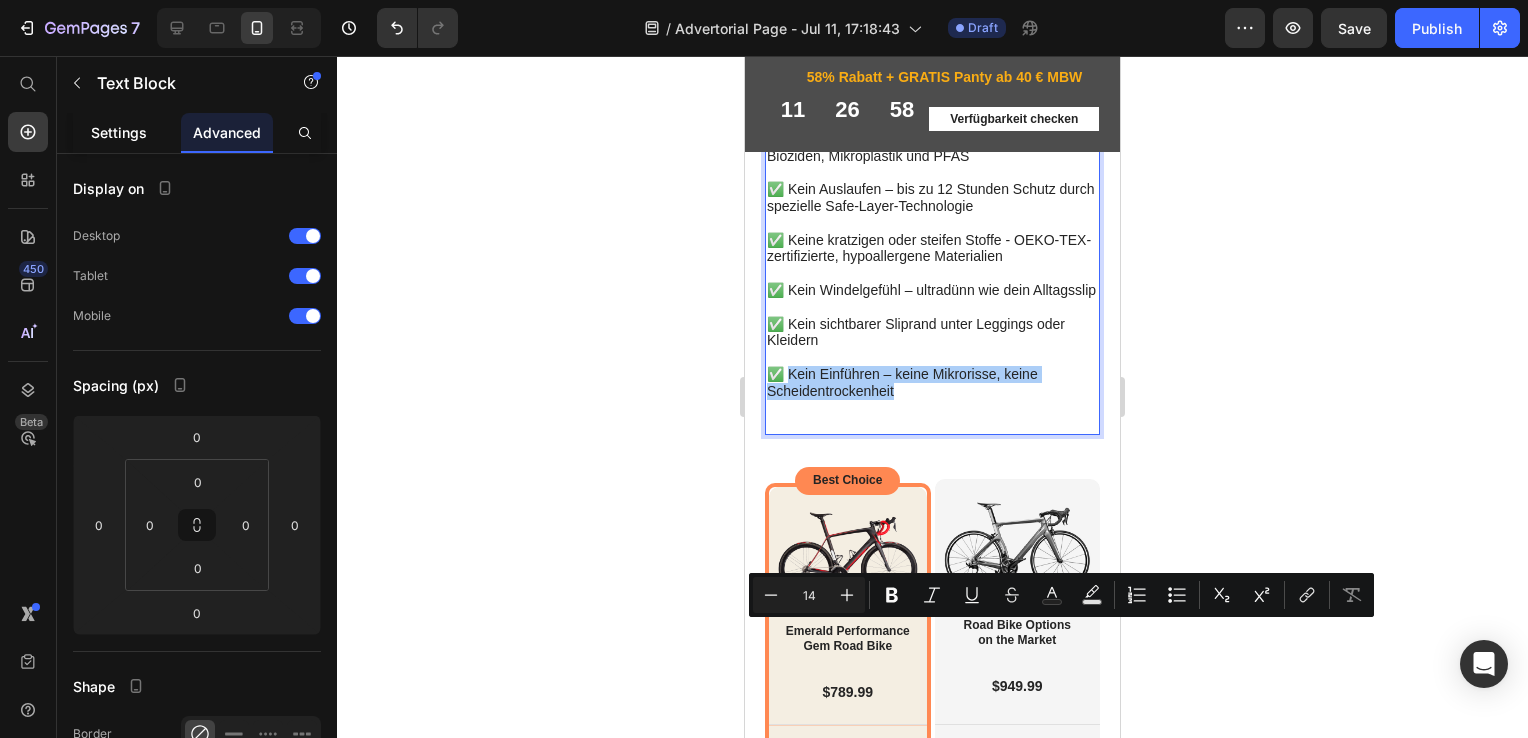 click on "Settings" 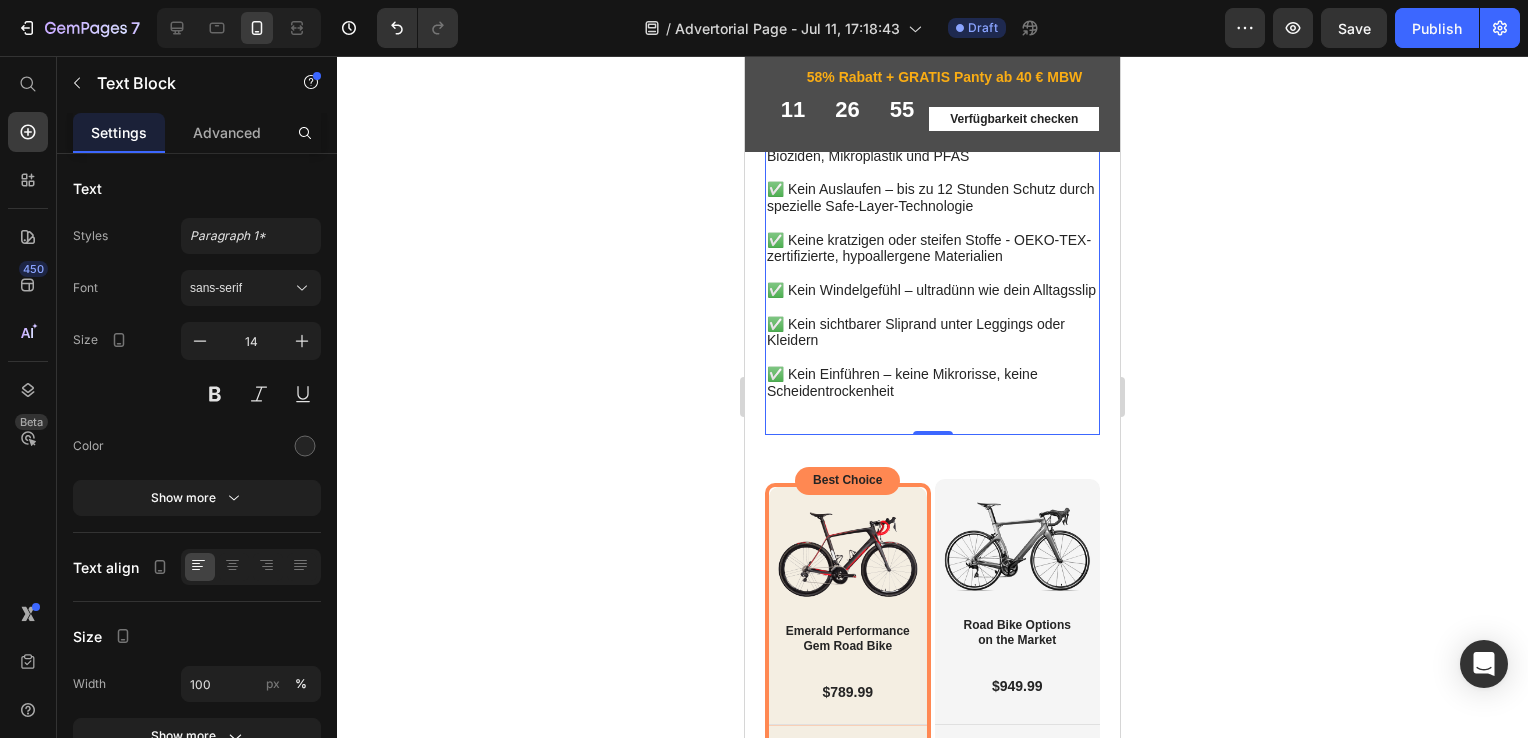 click on "Kein Auslaufen – bis zu 12 Stunden Schutz durch spezielle Safe-Layer-Technologie" at bounding box center [943, -44] 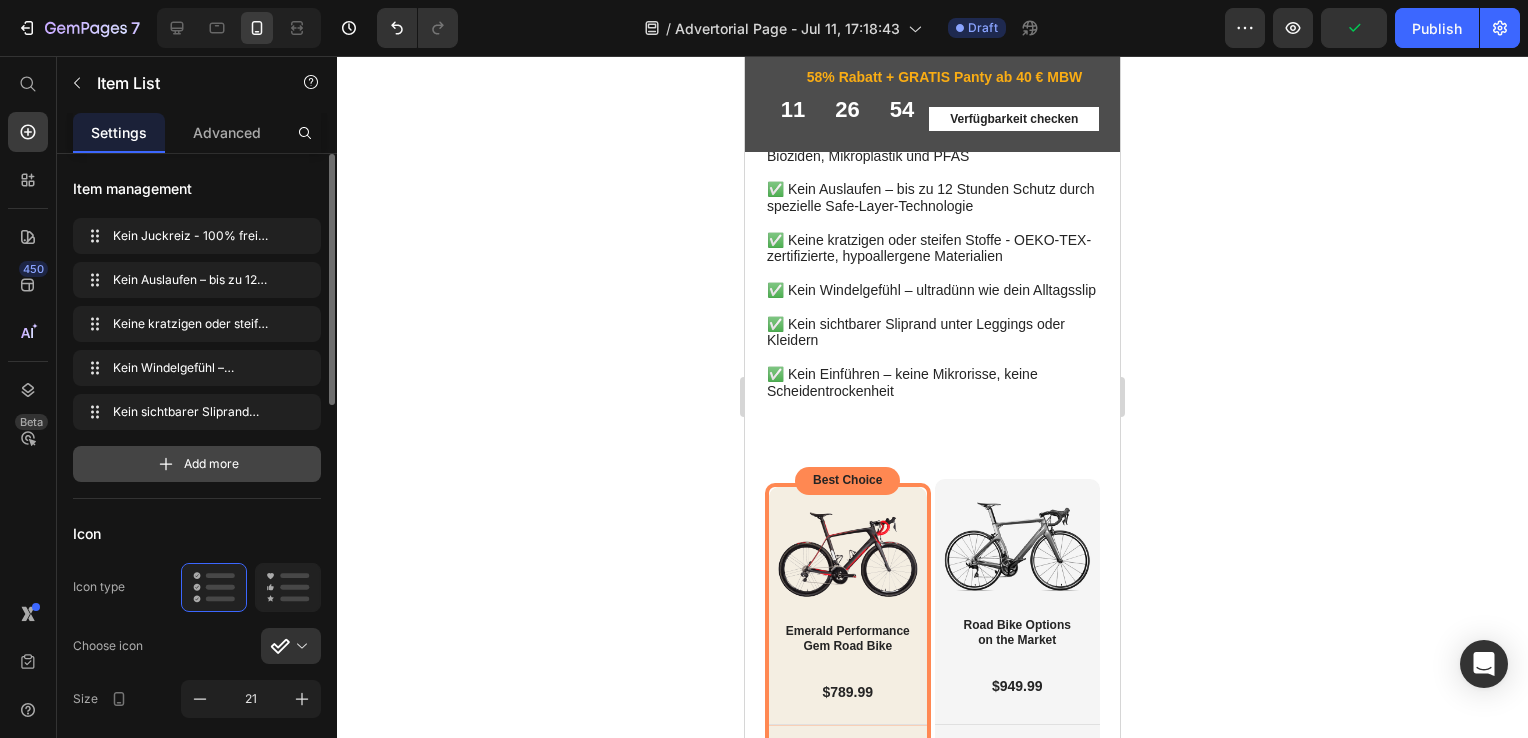 click on "Add more" at bounding box center (197, 464) 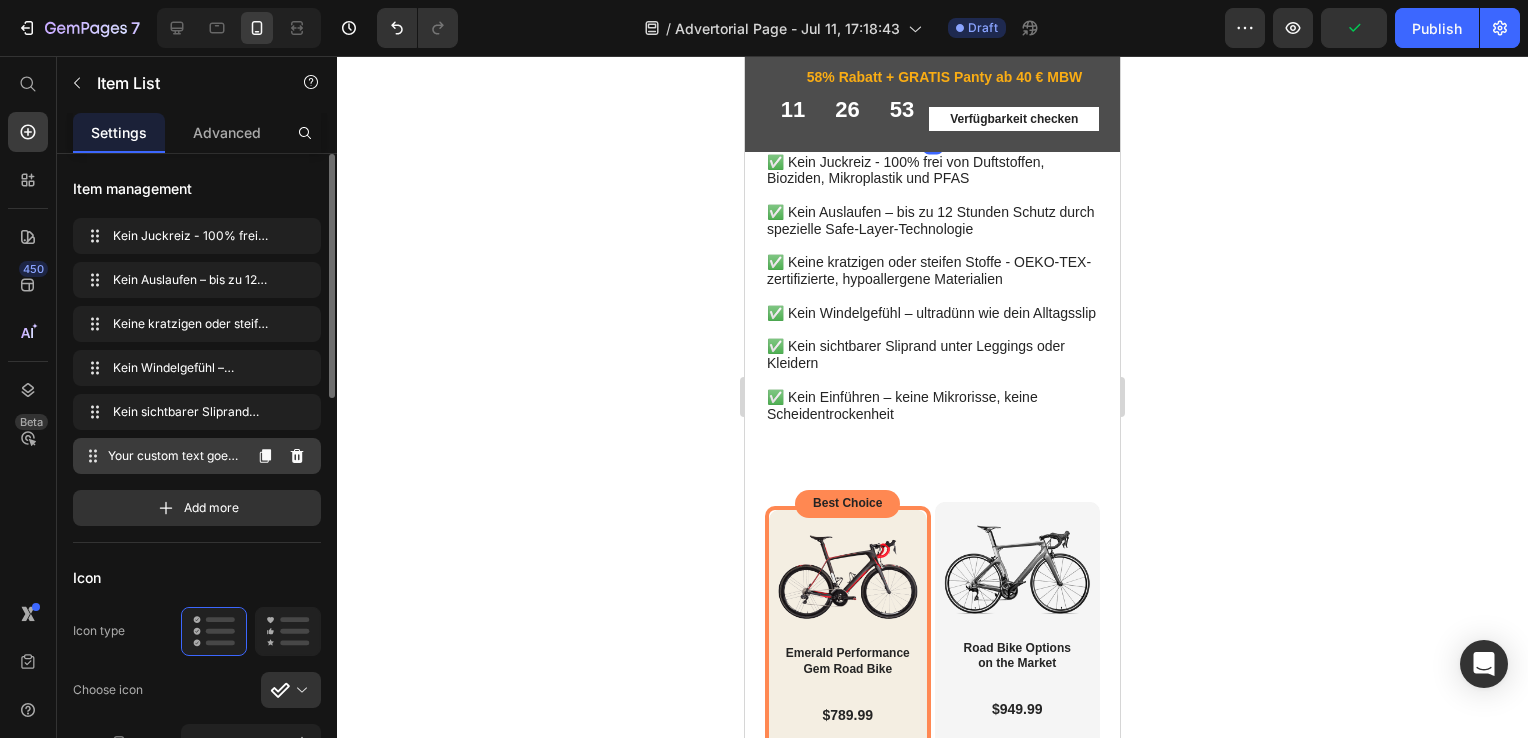 click on "Your custom text goes here" at bounding box center [174, 456] 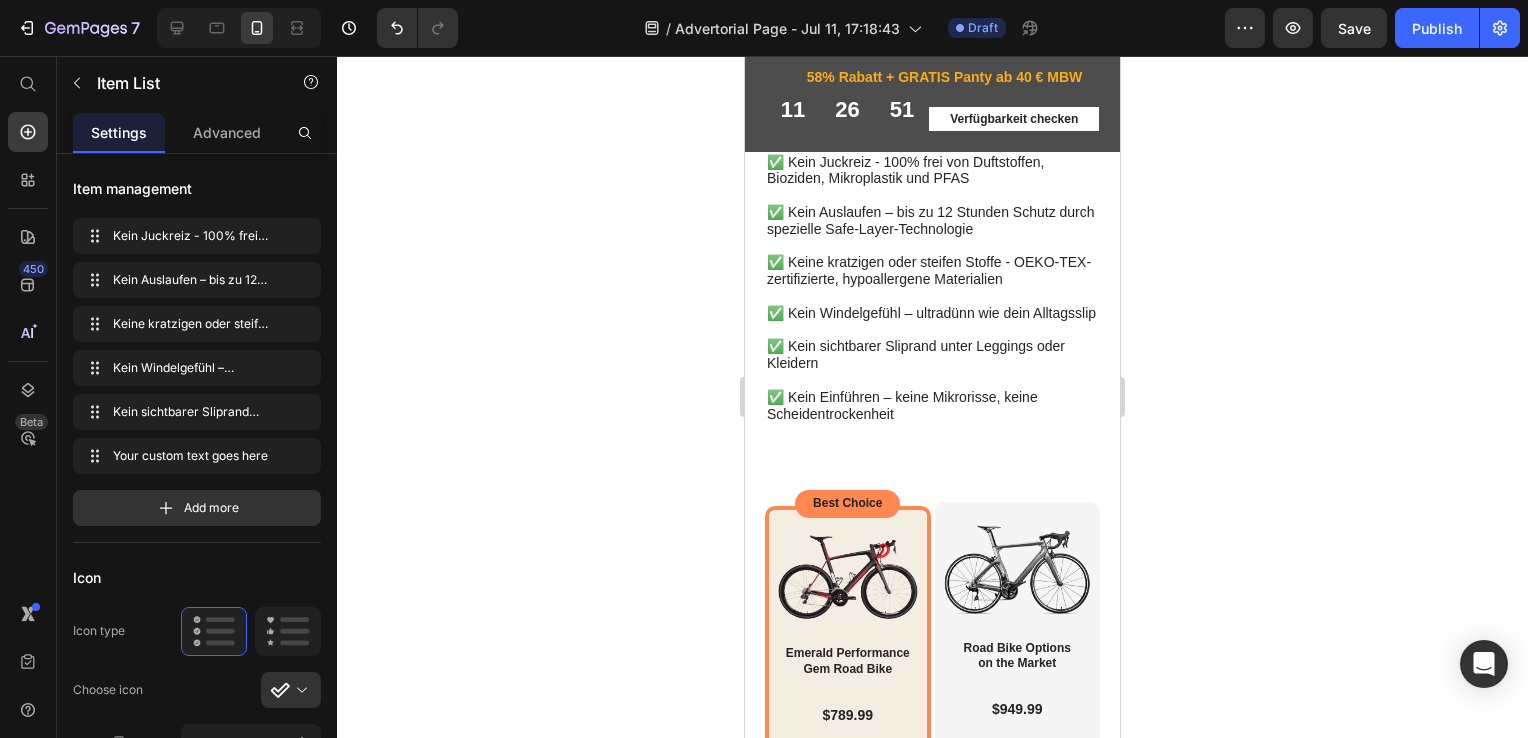drag, startPoint x: 989, startPoint y: 340, endPoint x: 790, endPoint y: 351, distance: 199.30379 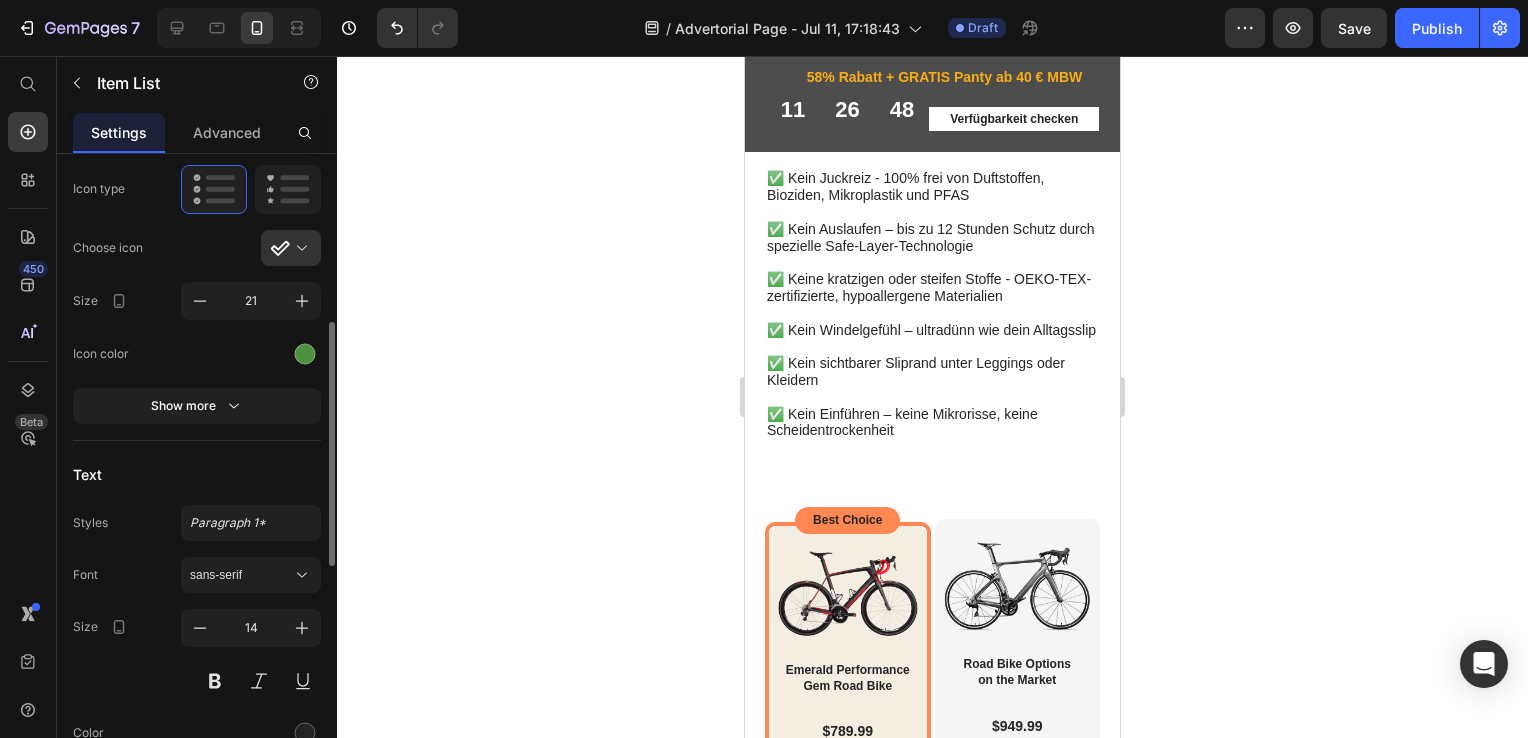 scroll, scrollTop: 616, scrollLeft: 0, axis: vertical 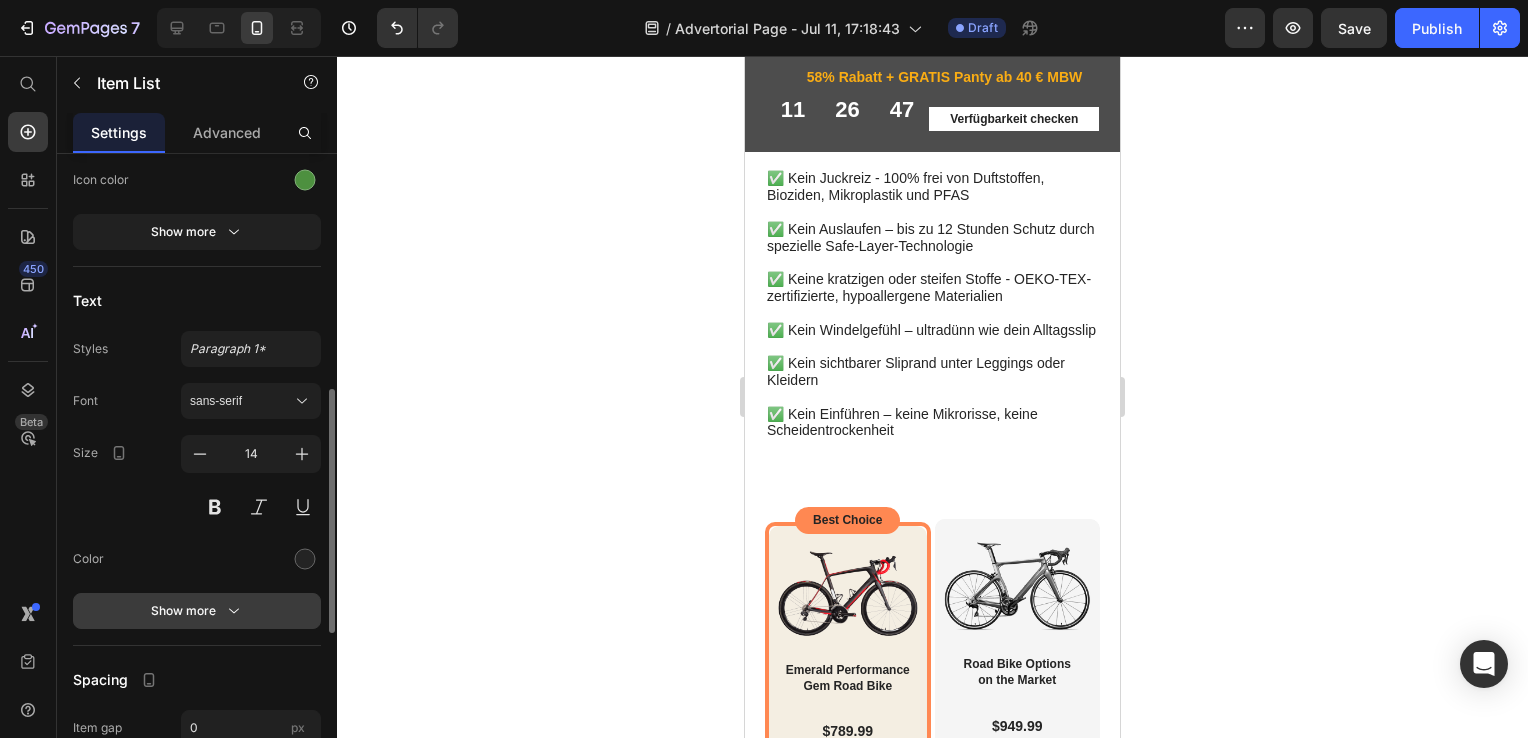 click 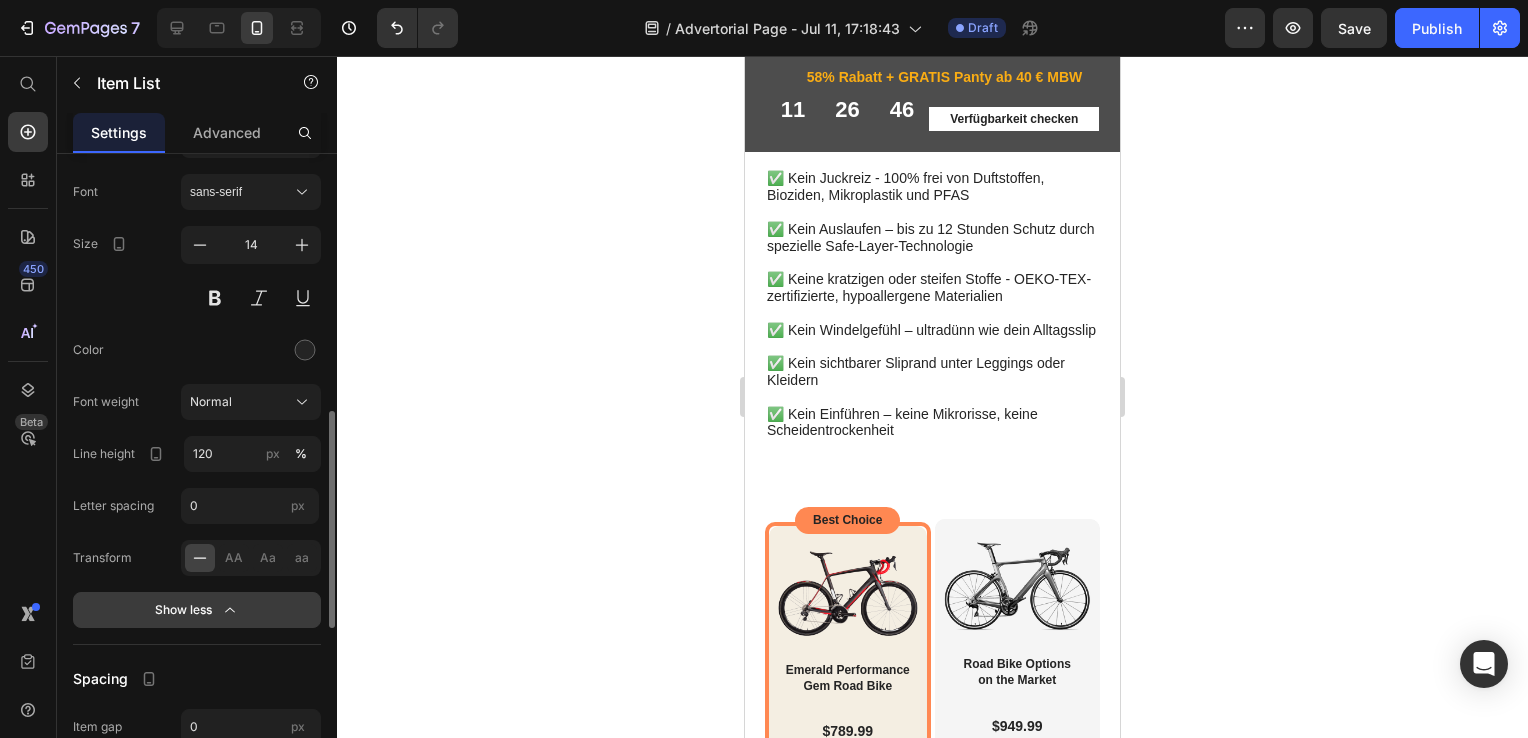 scroll, scrollTop: 827, scrollLeft: 0, axis: vertical 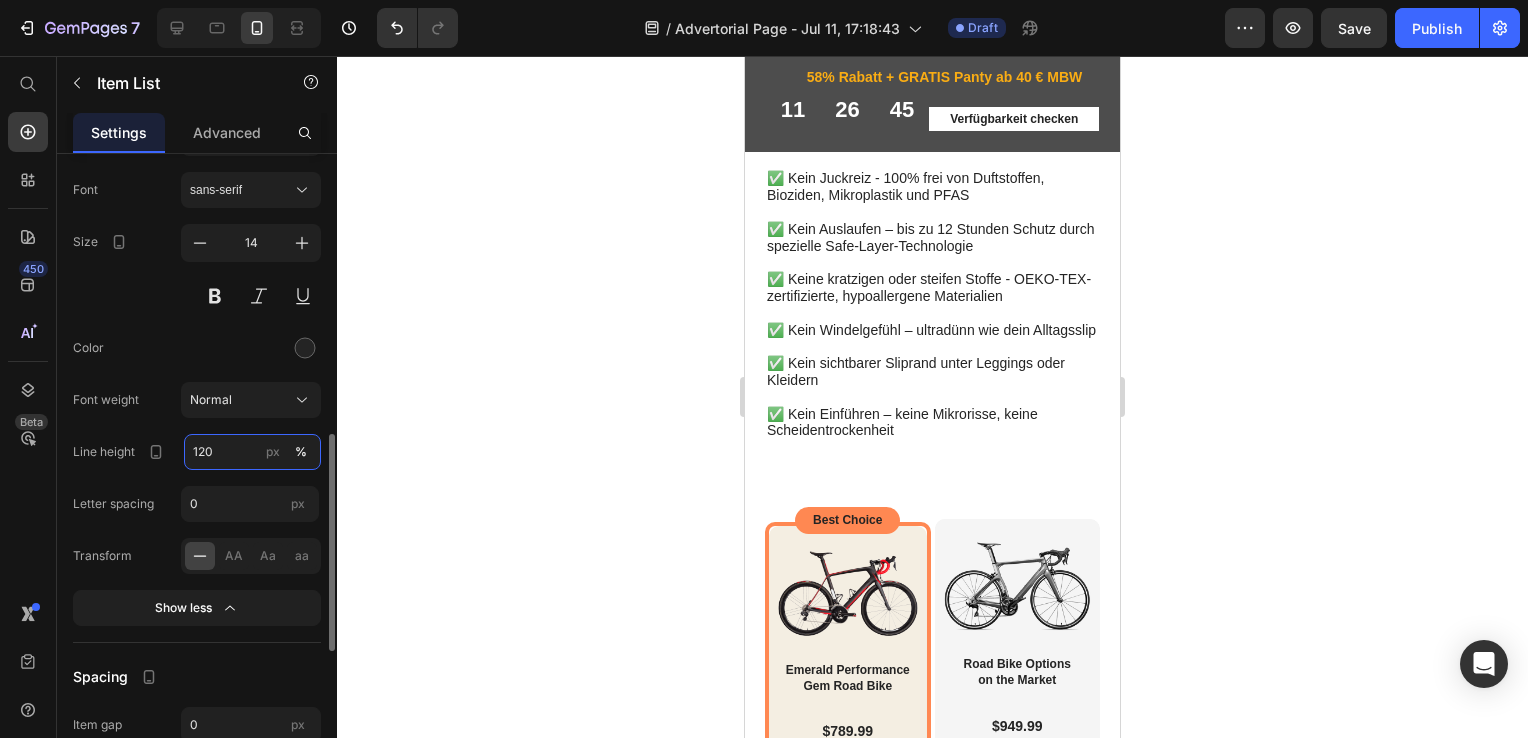 click on "120" at bounding box center (252, 452) 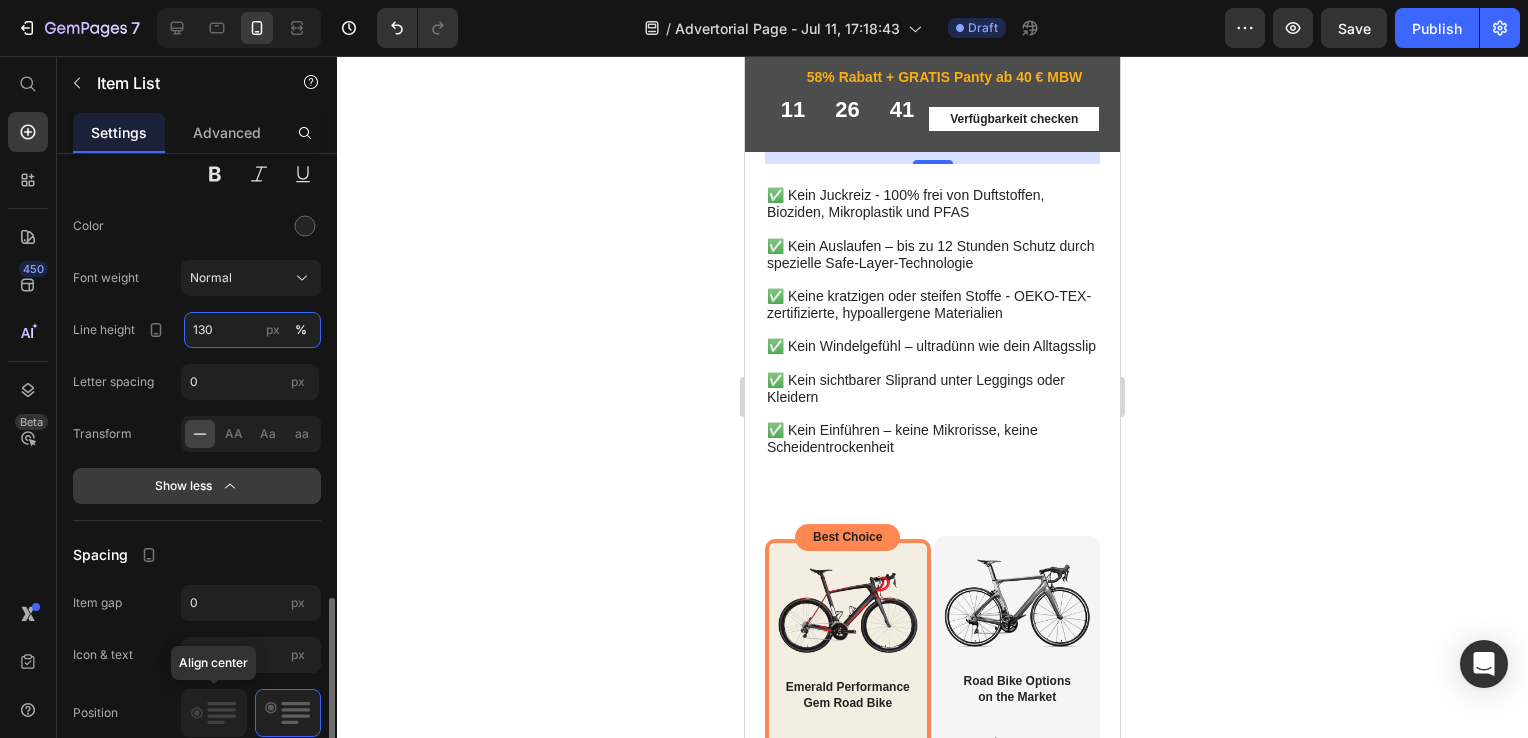 scroll, scrollTop: 1082, scrollLeft: 0, axis: vertical 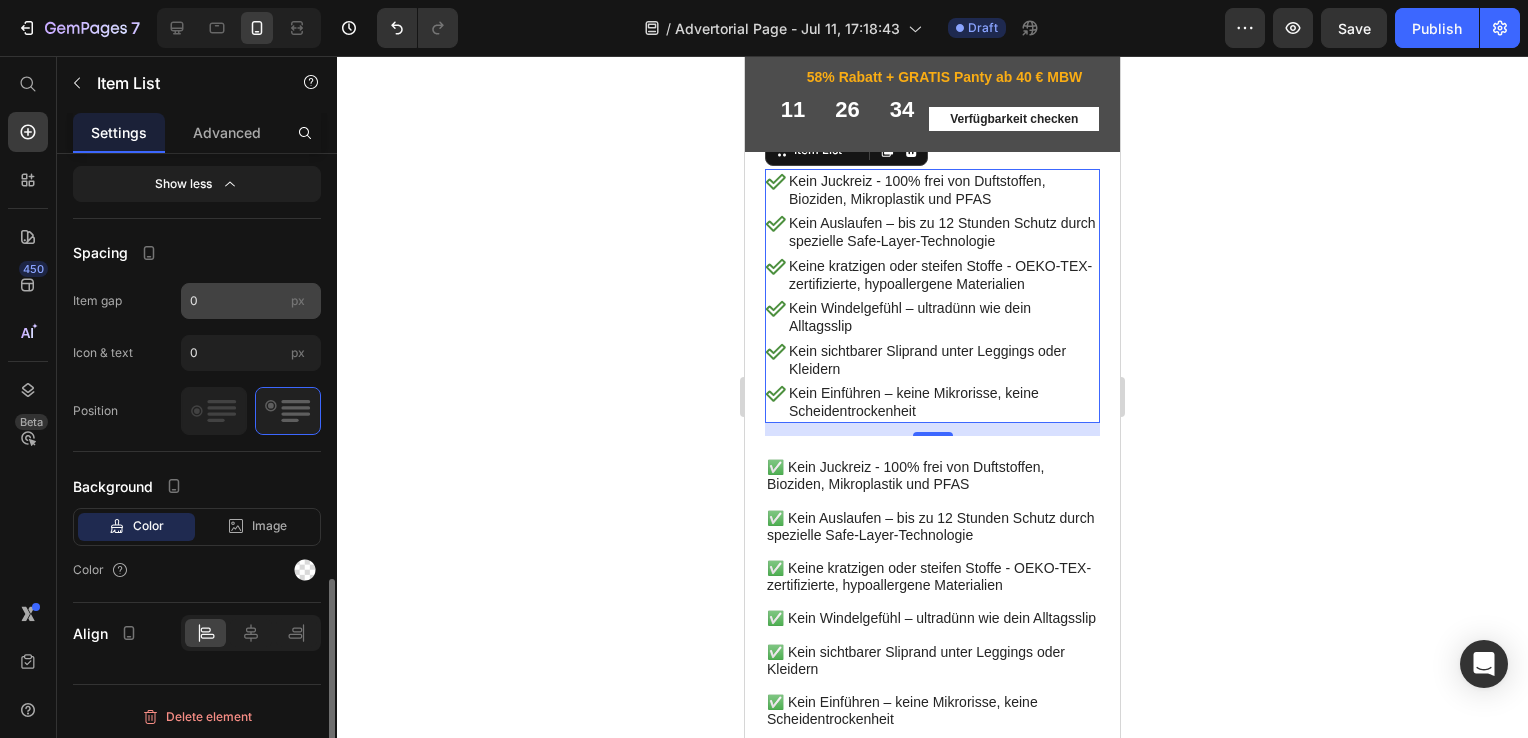 type on "130" 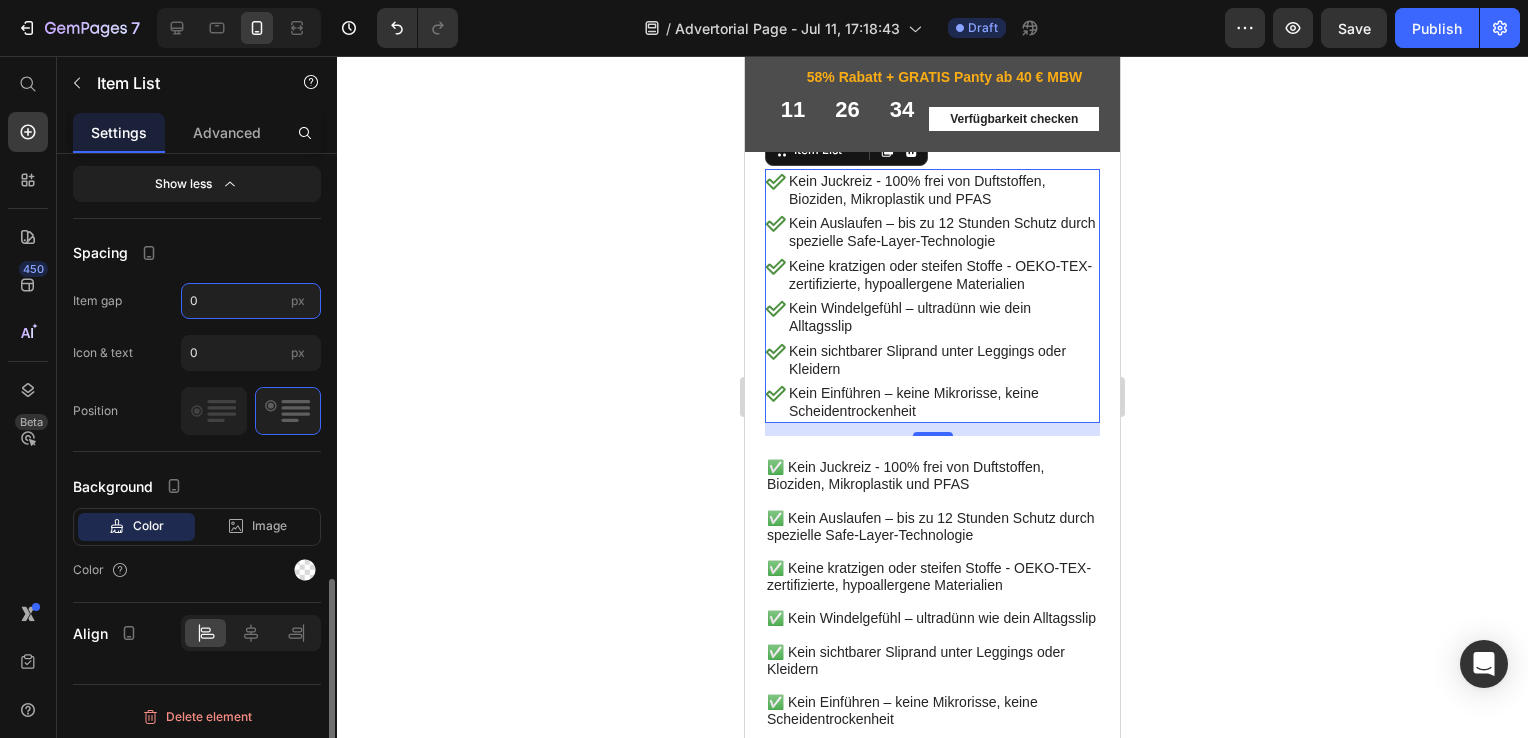 click on "0" at bounding box center [251, 301] 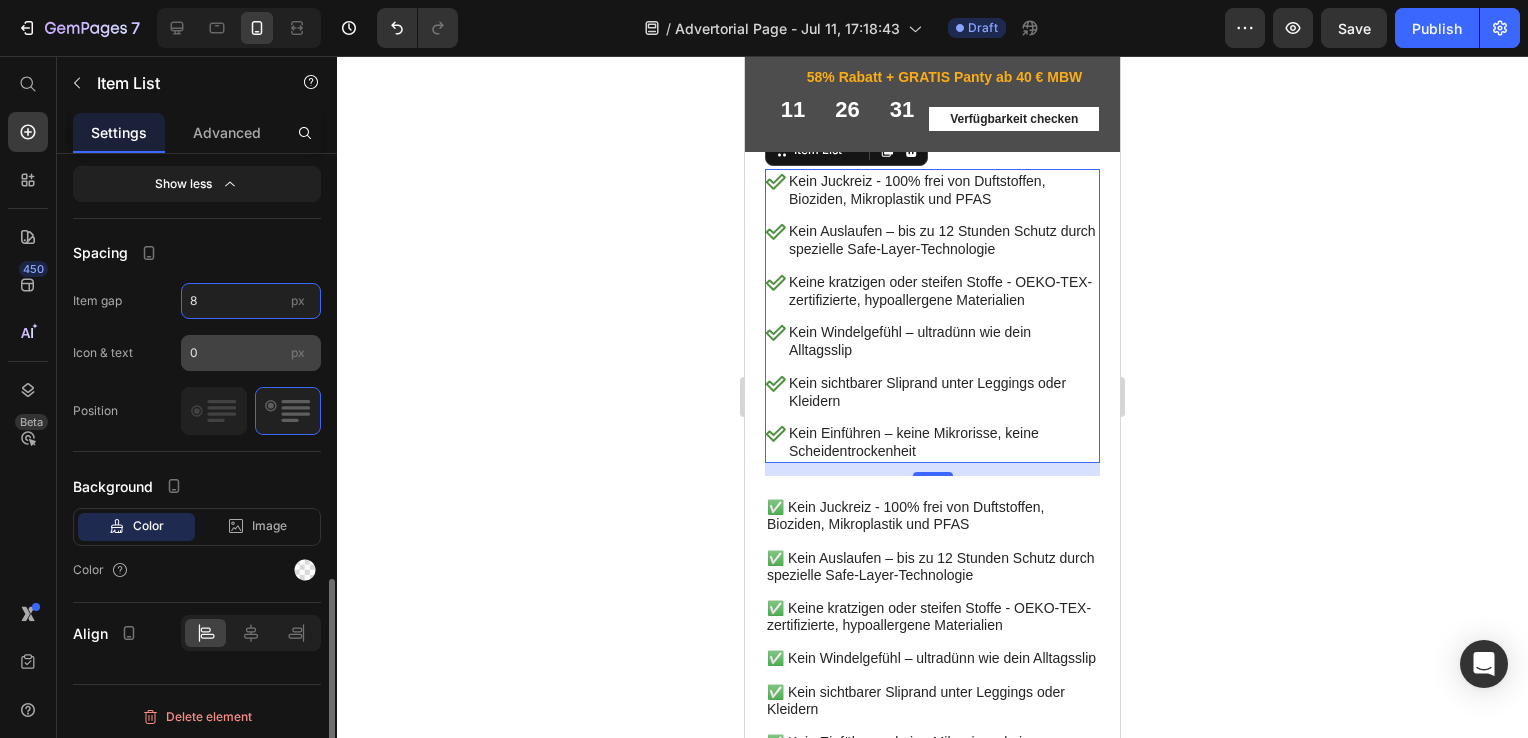 type on "8" 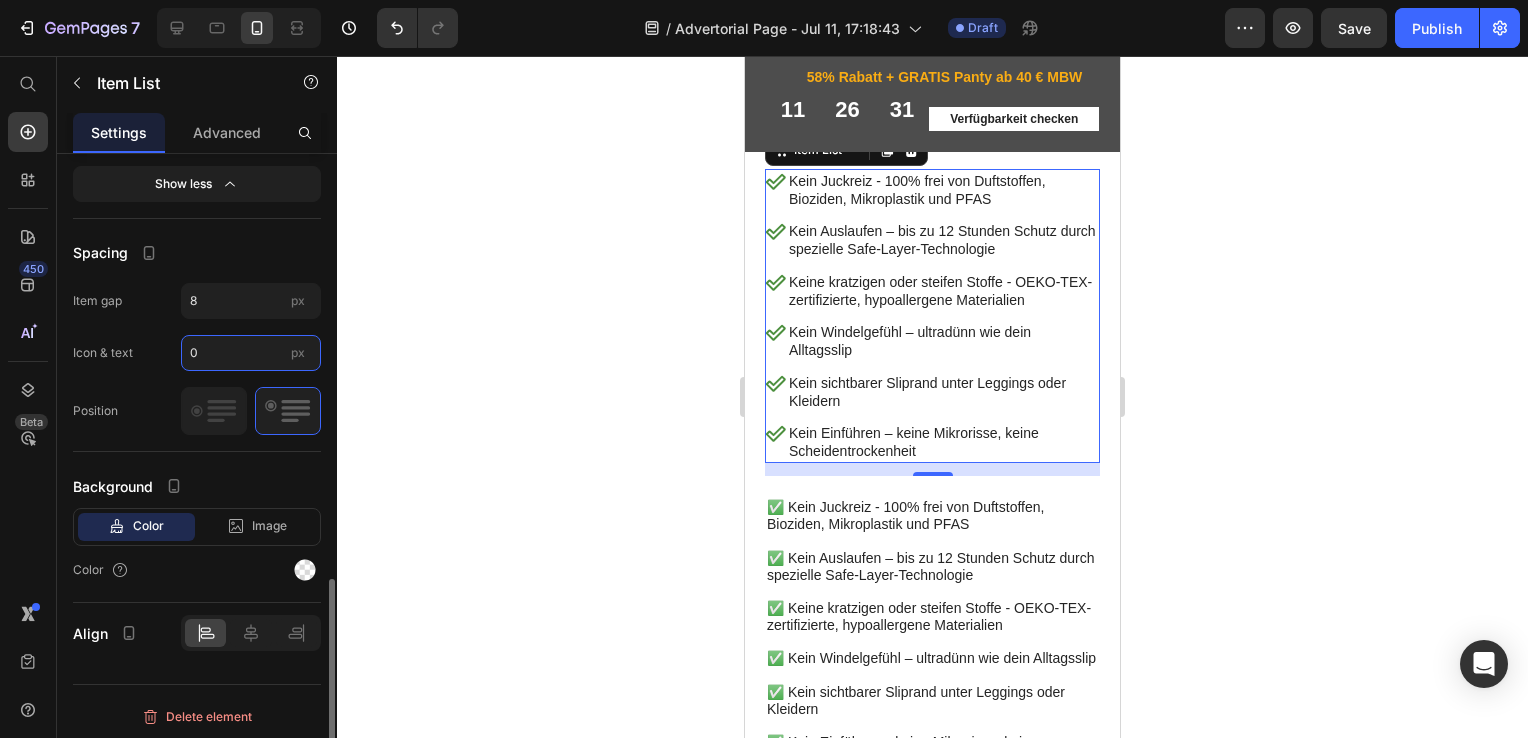 click on "0" at bounding box center [251, 353] 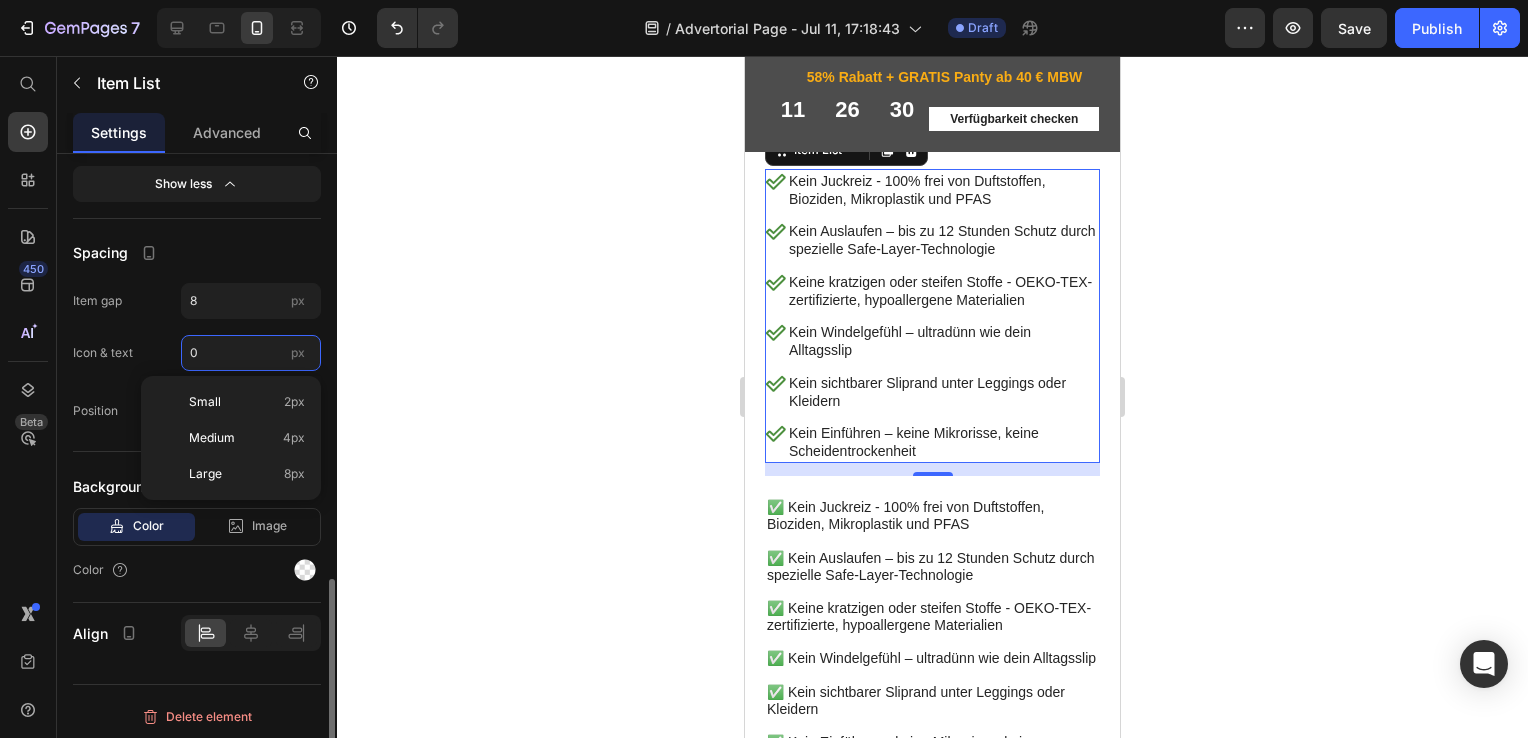 type on "8" 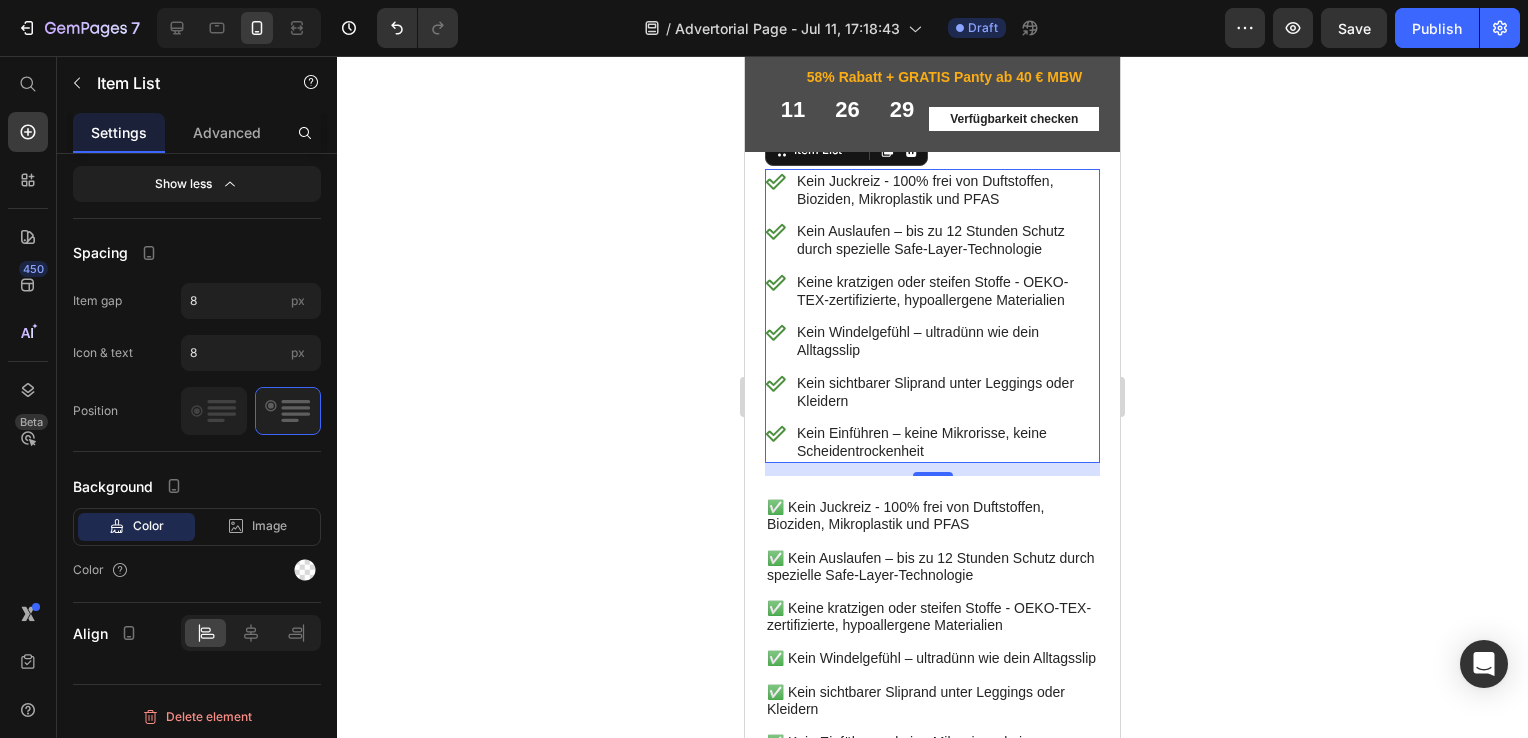 click 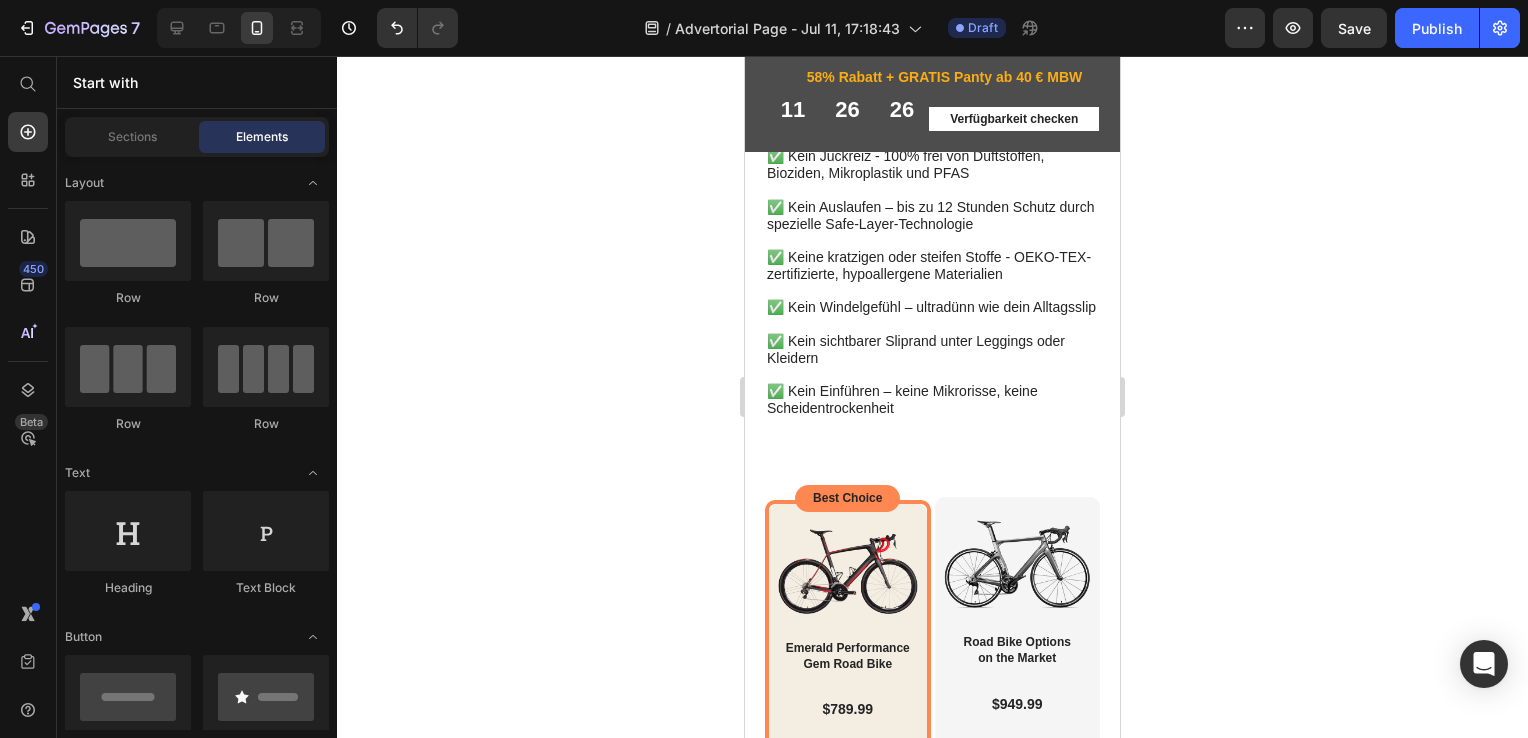 scroll, scrollTop: 5308, scrollLeft: 0, axis: vertical 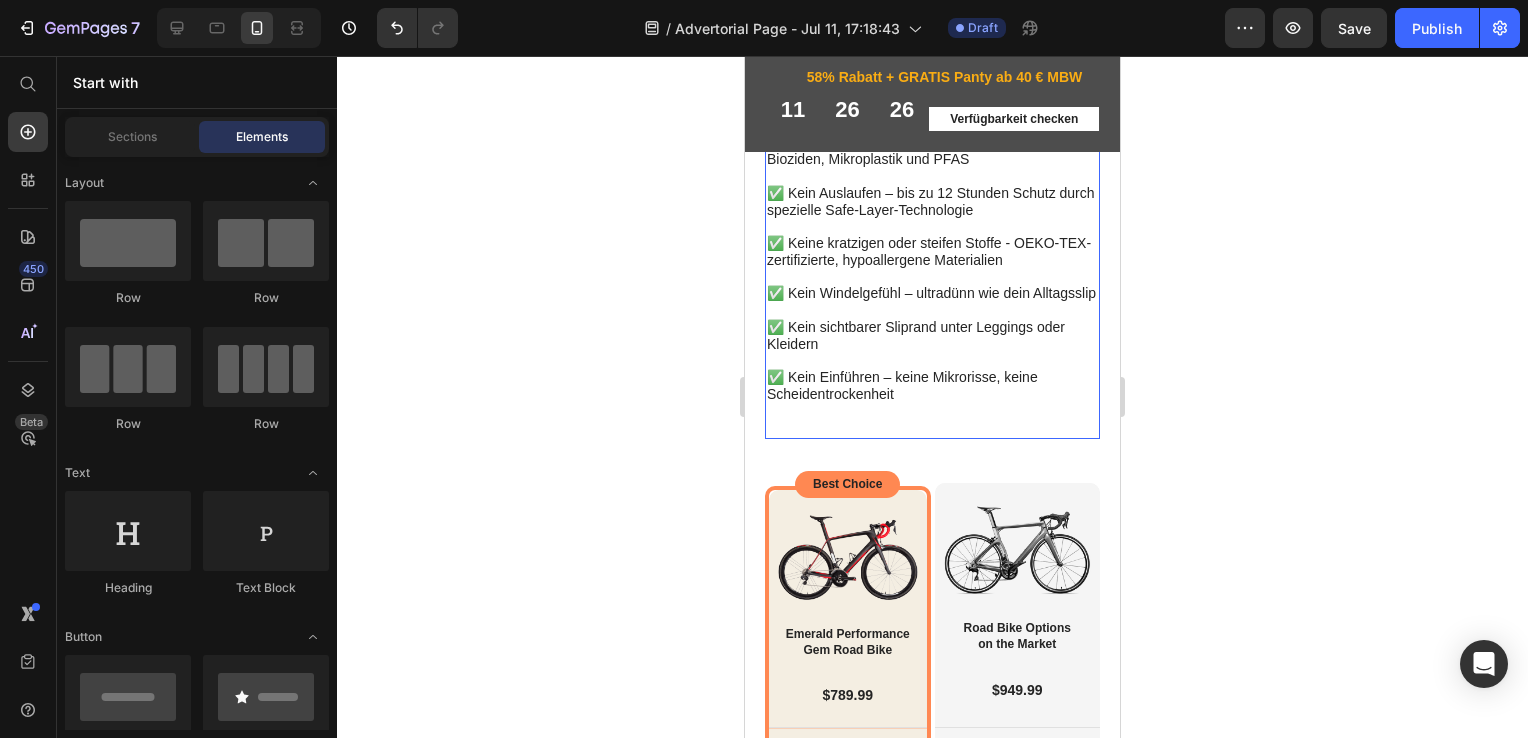 click on "✅ Kein Juckreiz - 100% frei von Duftstoffen, Bioziden, Mikroplastik und PFAS ✅ Kein Auslaufen – bis zu 12 Stunden Schutz durch spezielle Safe-Layer-Technologie ✅ Keine kratzigen oder steifen Stoffe - OEKO-TEX-zertifizierte, hypoallergene Materialien ✅ Kein Windelgefühl – ultradünn wie dein Alltagsslip ✅ Kein sichtbarer Sliprand unter Leggings oder Kleidern  ✅ Kein Einführen – keine Mikrorisse, keine Scheidentrockenheit" at bounding box center [932, 285] 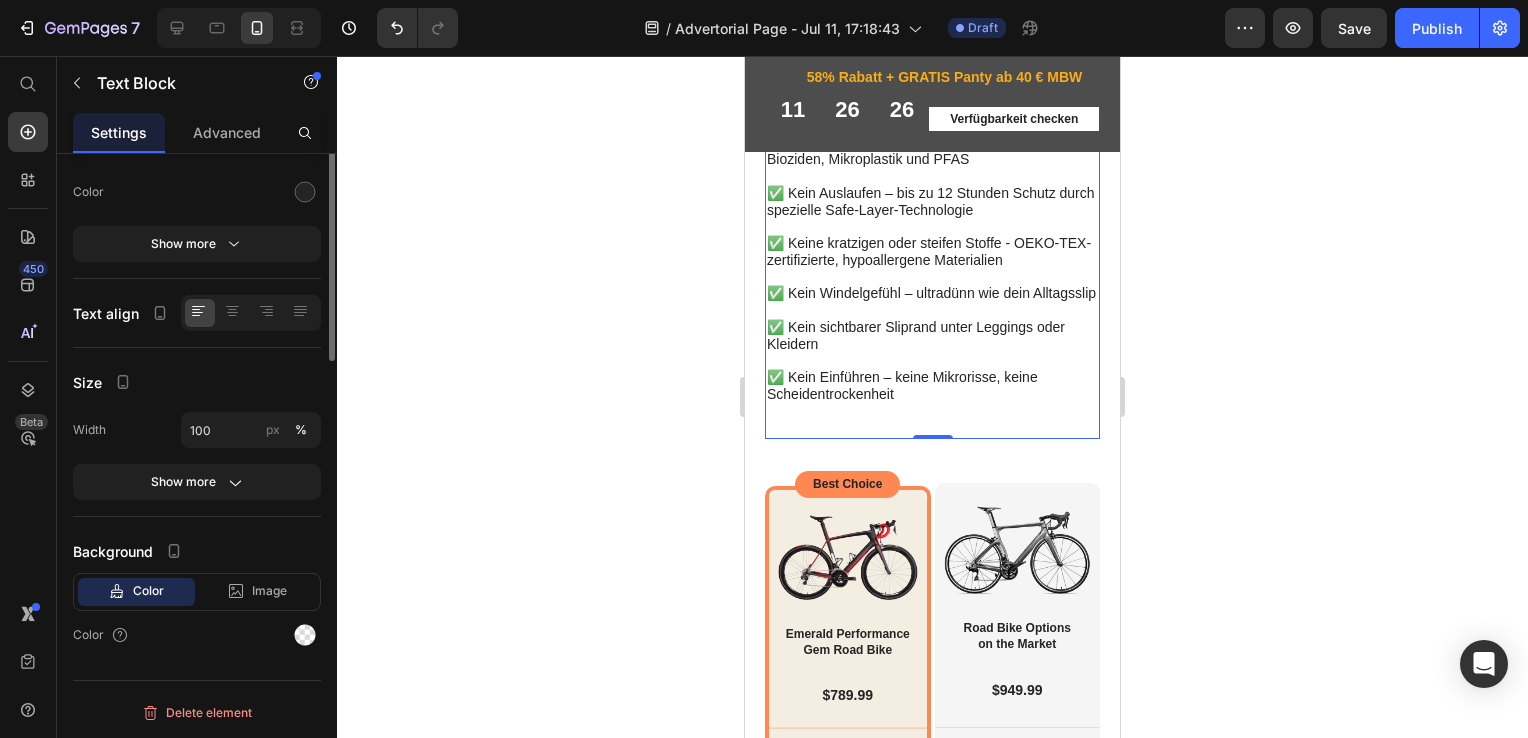 scroll, scrollTop: 0, scrollLeft: 0, axis: both 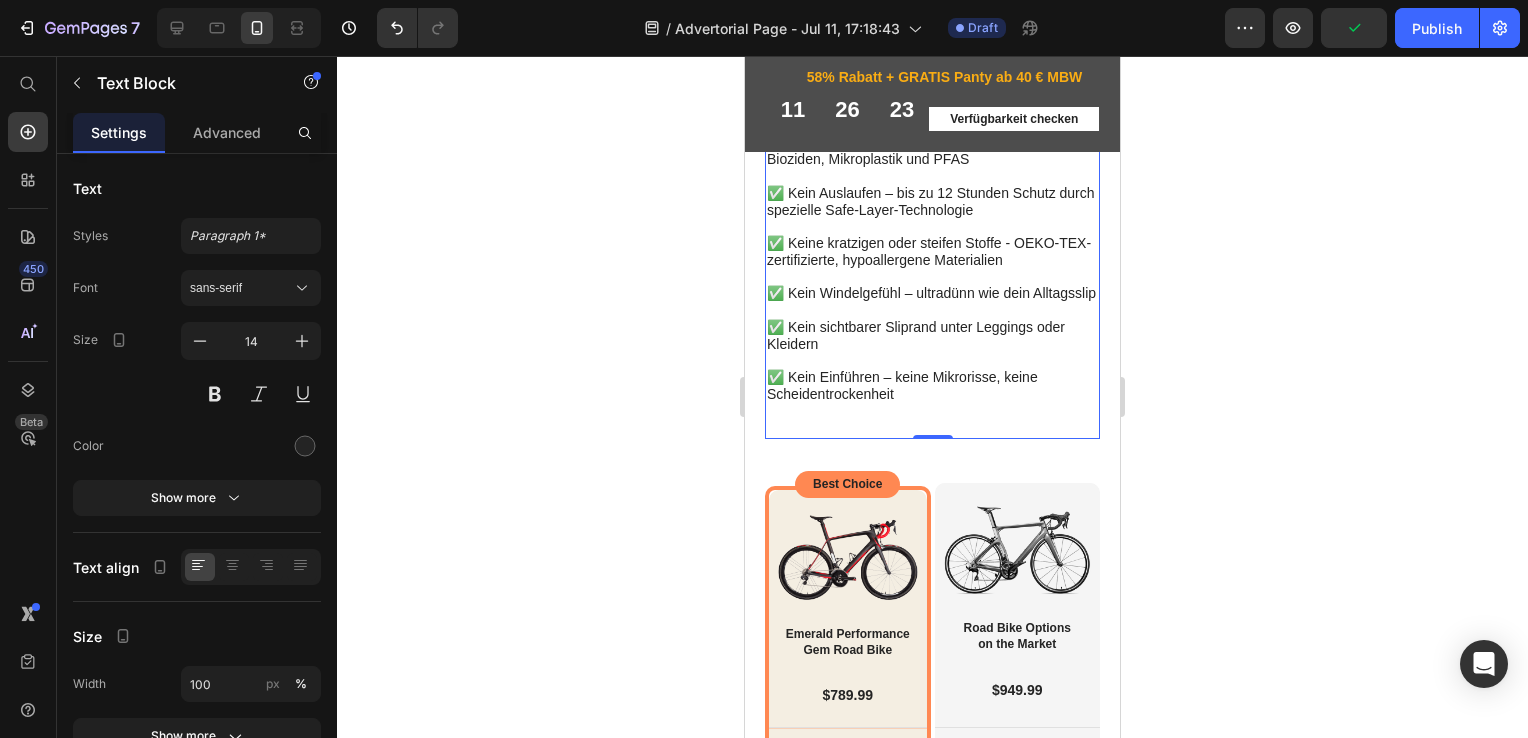 click at bounding box center (923, 113) 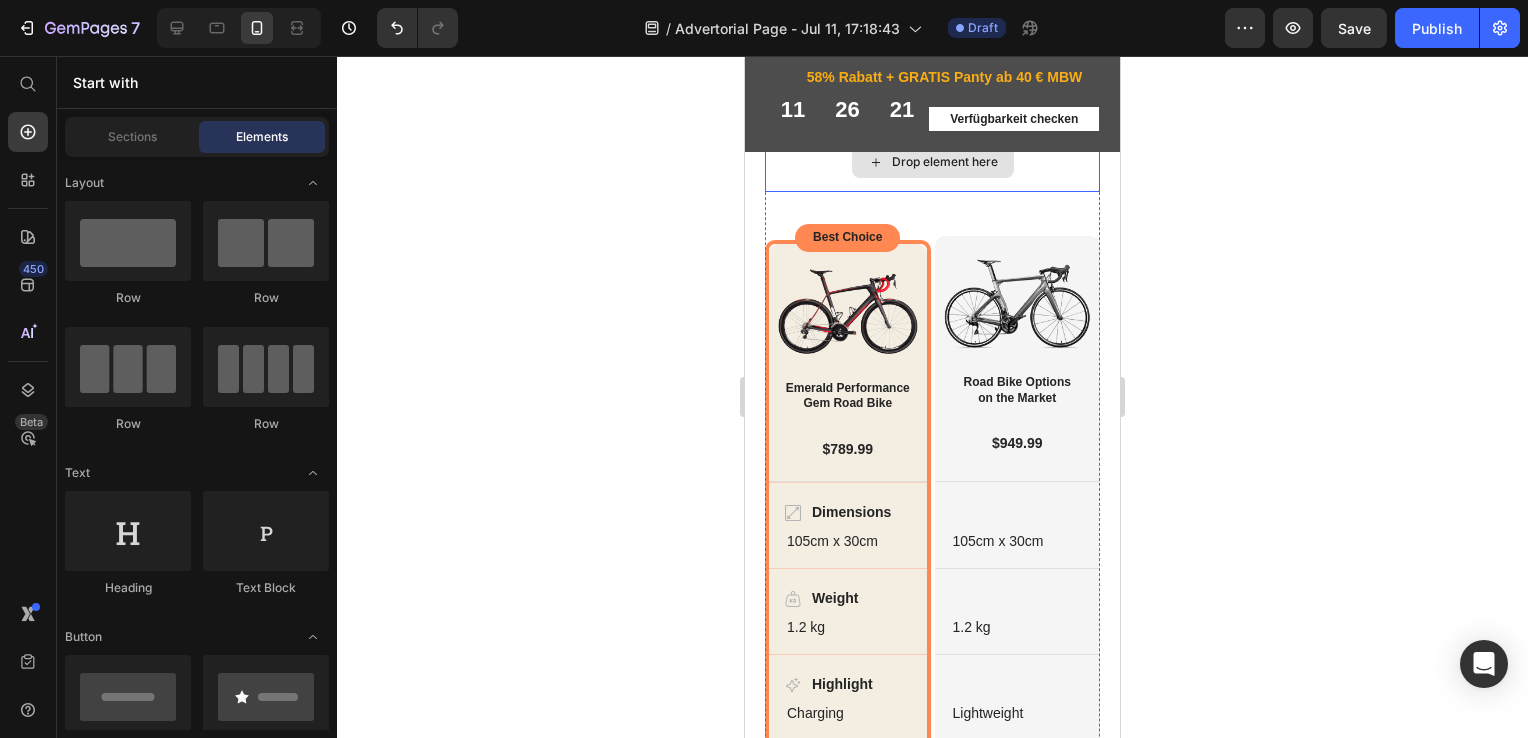 click on "Drop element here" at bounding box center (932, 162) 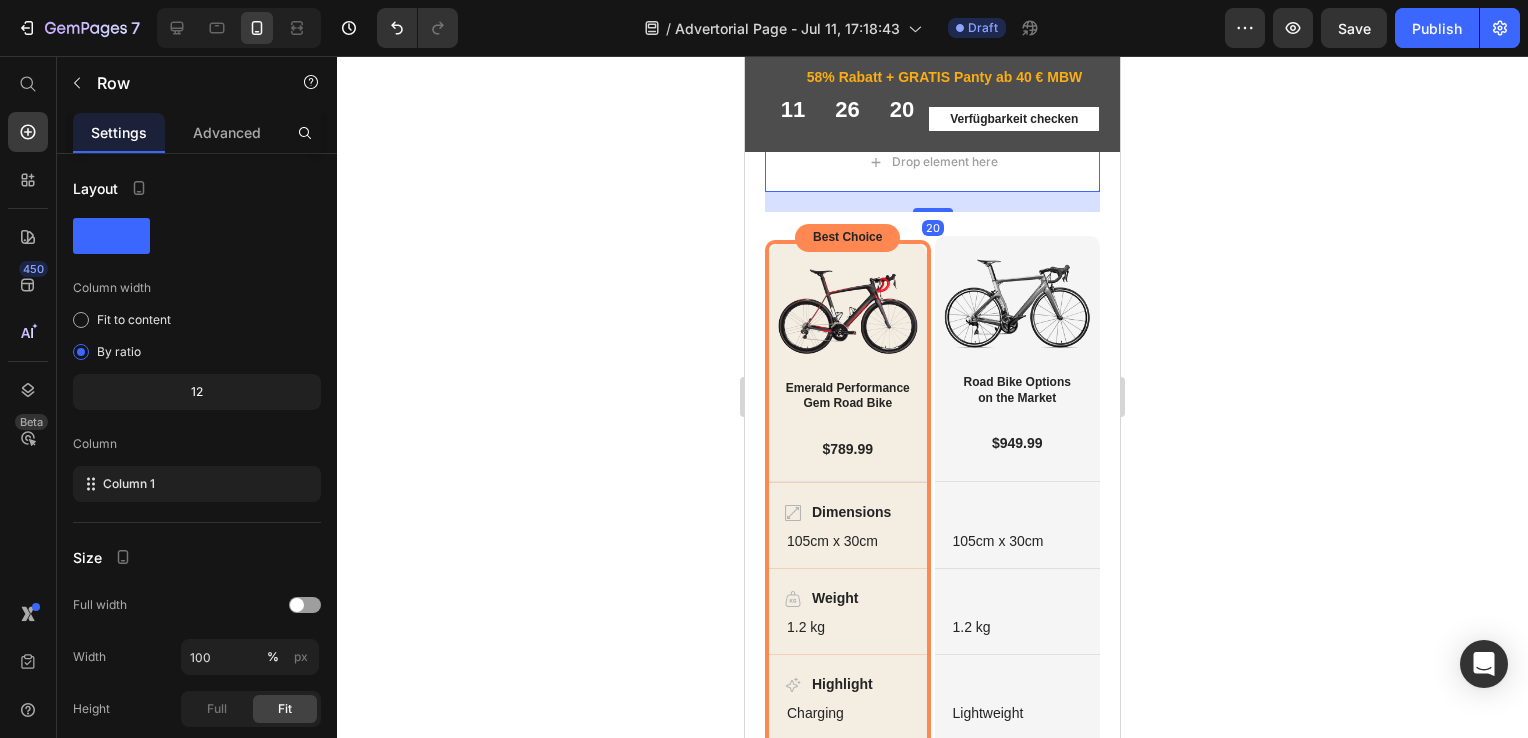 click 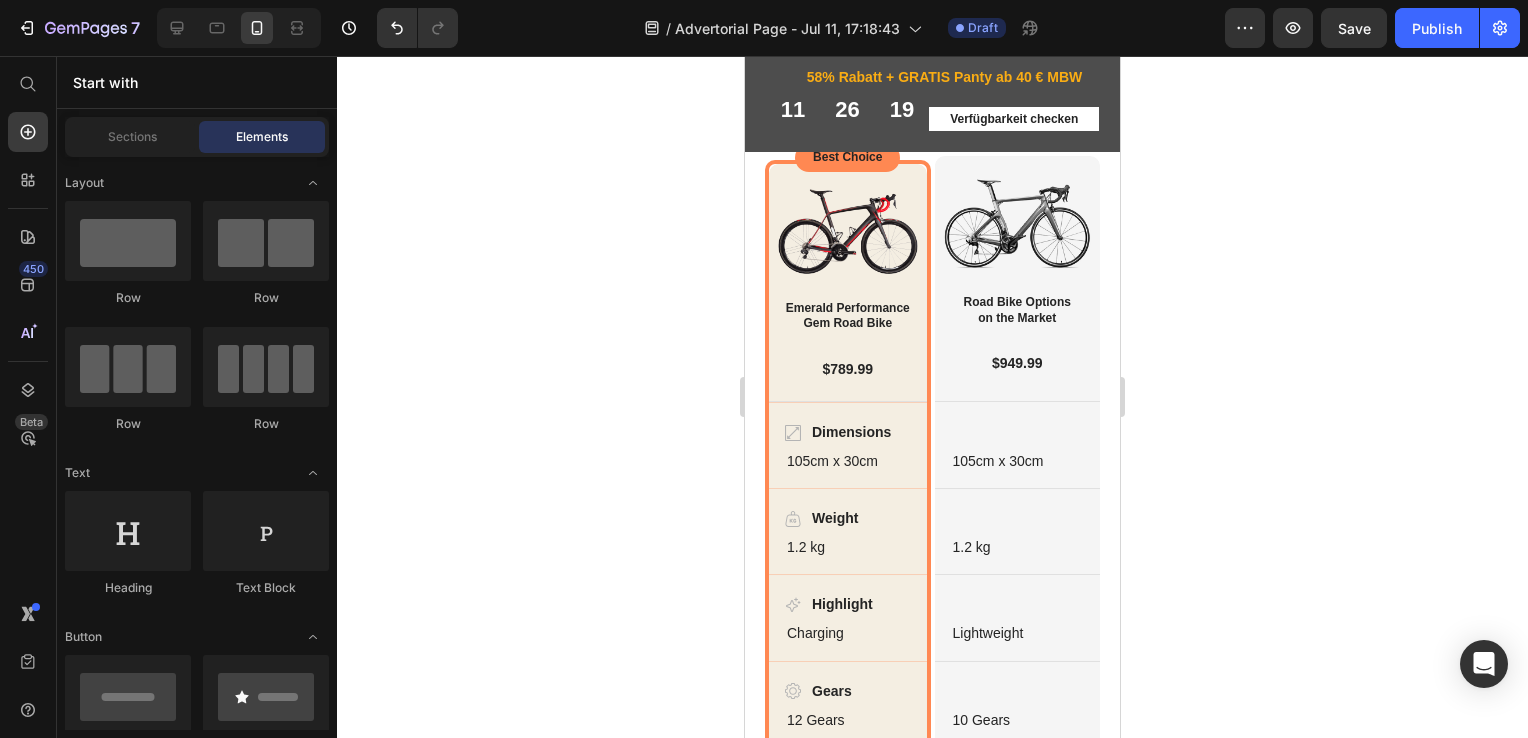 click on "Kein Einführen – keine Mikrorisse, keine Scheidentrockenheit" at bounding box center (947, 77) 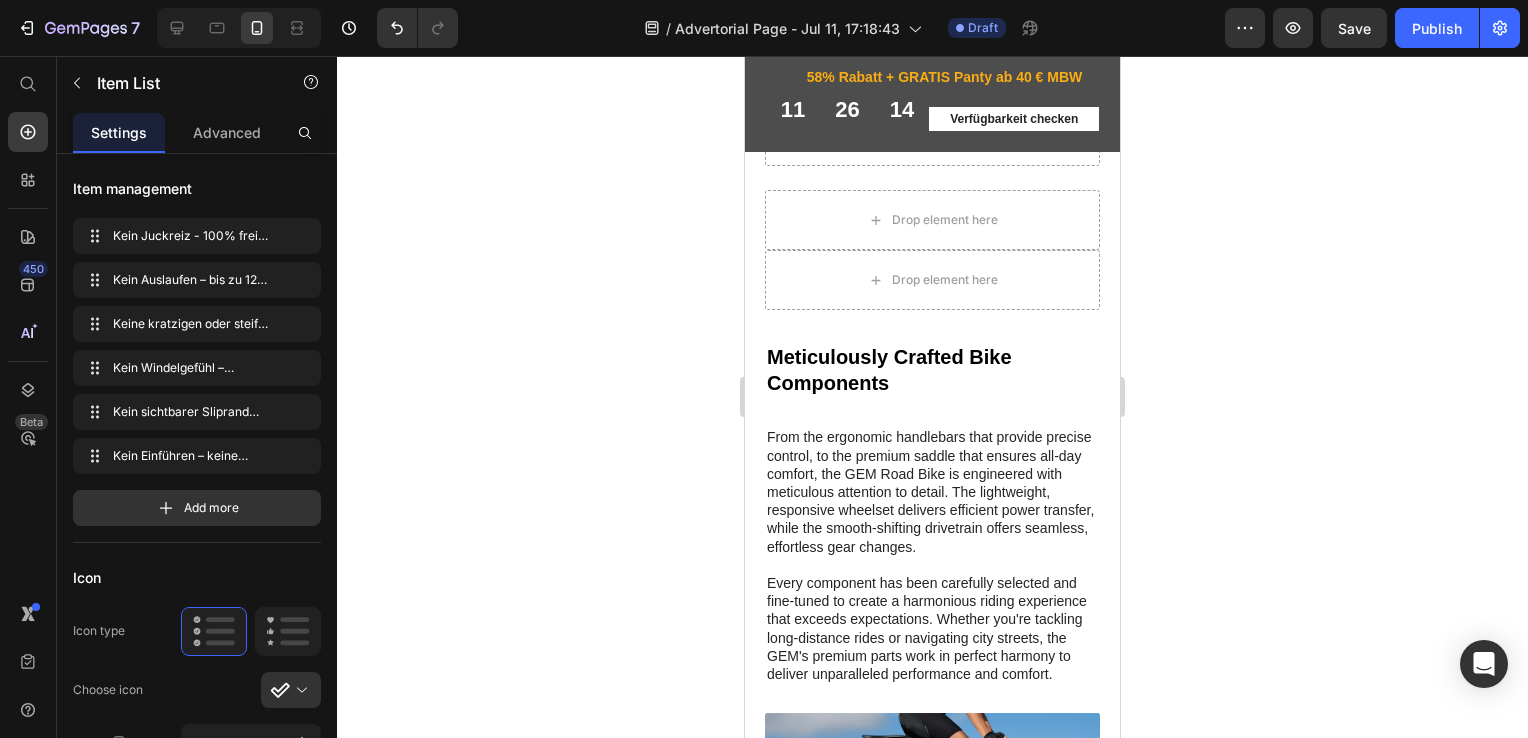 scroll, scrollTop: 6282, scrollLeft: 0, axis: vertical 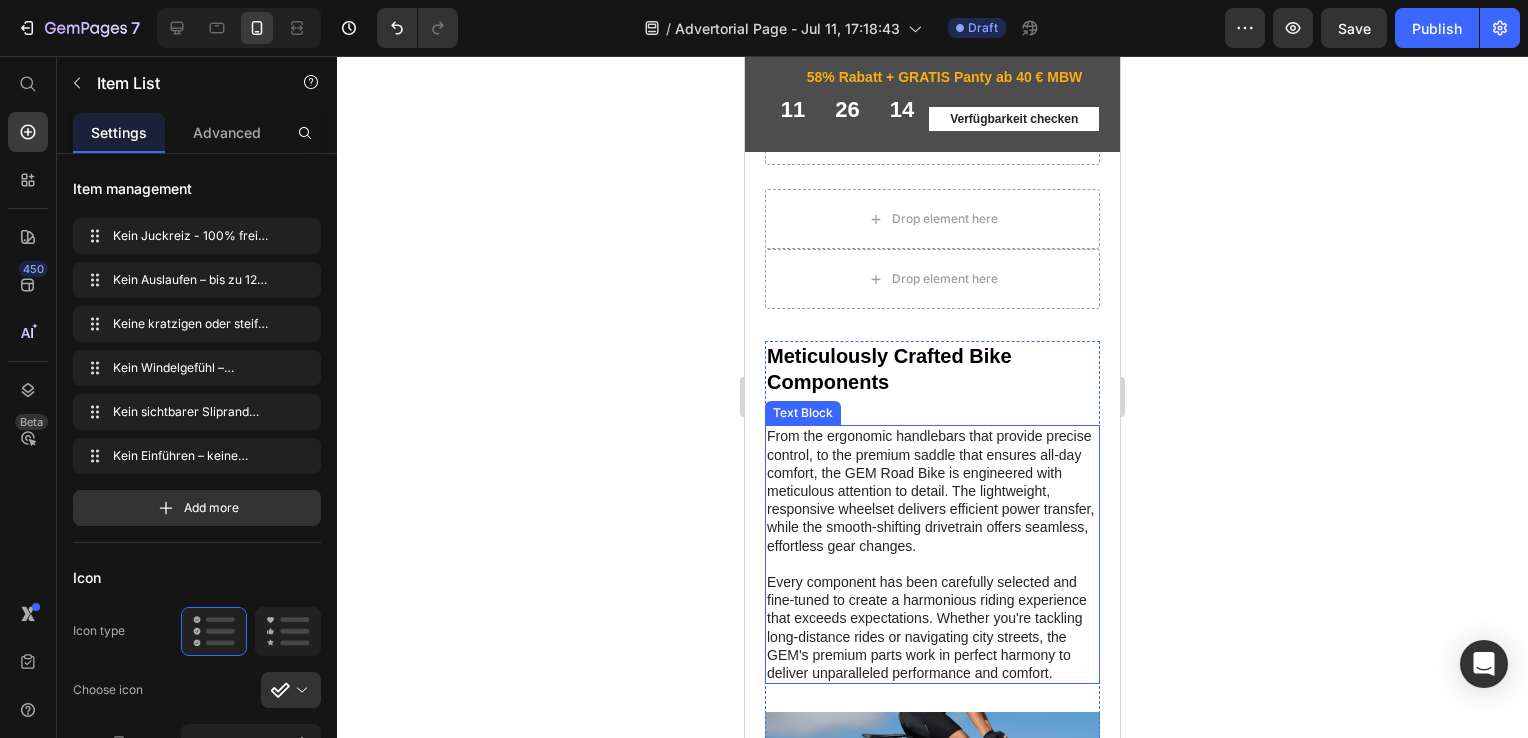 click on "From the ergonomic handlebars that provide precise control, to the premium saddle that ensures all-day comfort, the GEM Road Bike is engineered with meticulous attention to detail. The lightweight, responsive wheelset delivers efficient power transfer, while the smooth-shifting drivetrain offers seamless, effortless gear changes.  Every component has been carefully selected and fine-tuned to create a harmonious riding experience that exceeds expectations. Whether you're tackling long-distance rides or navigating city streets, the GEM's premium parts work in perfect harmony to deliver unparalleled performance and comfort." at bounding box center (932, 554) 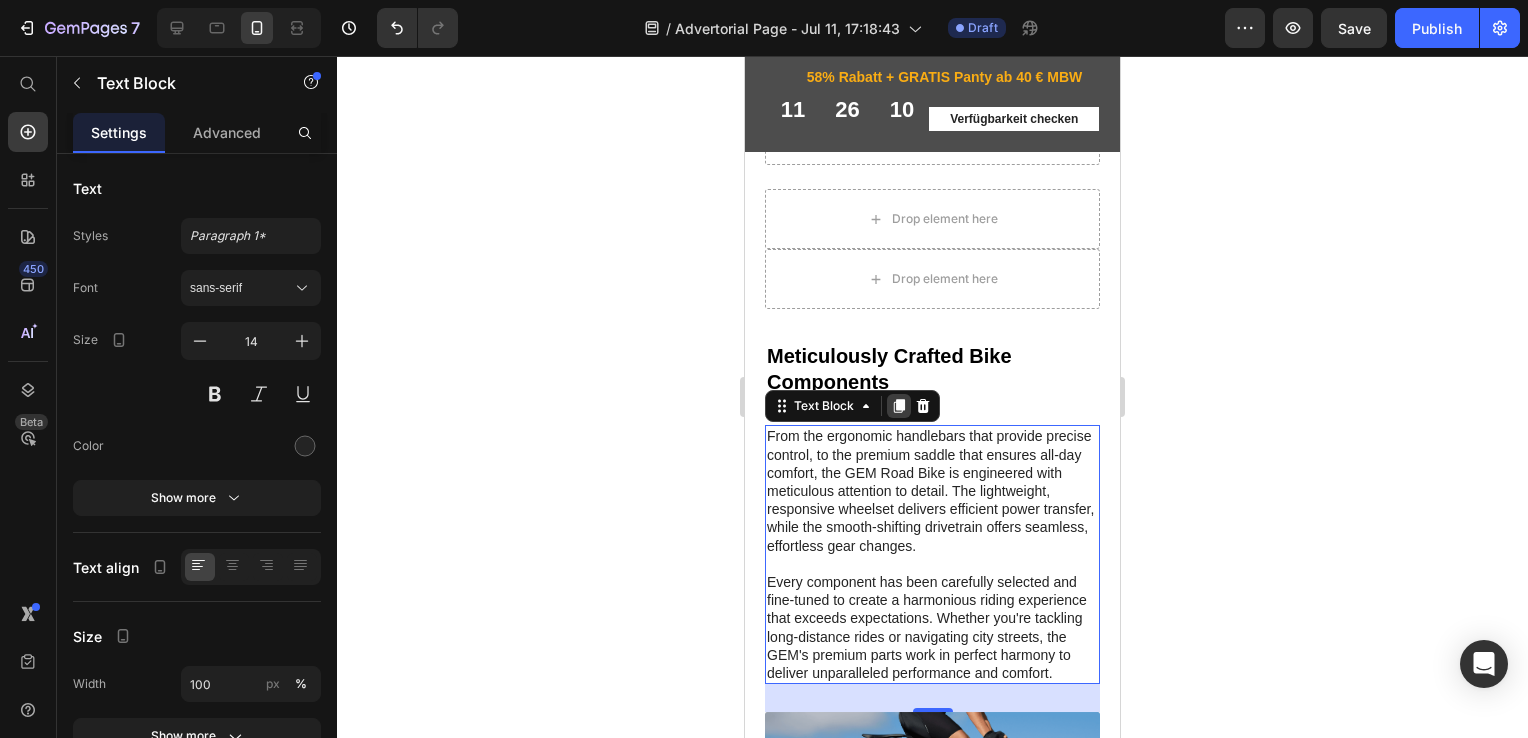 click 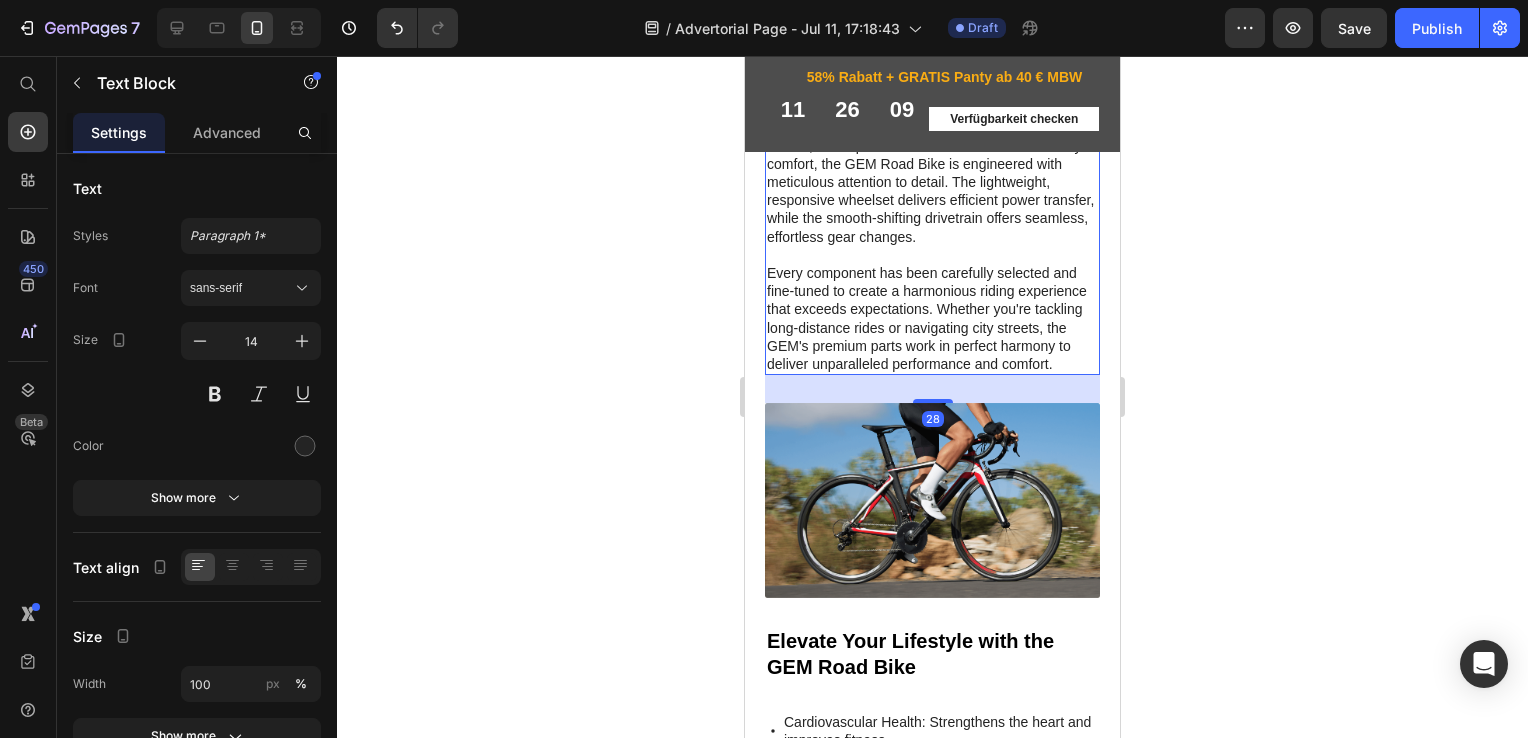 scroll, scrollTop: 6417, scrollLeft: 0, axis: vertical 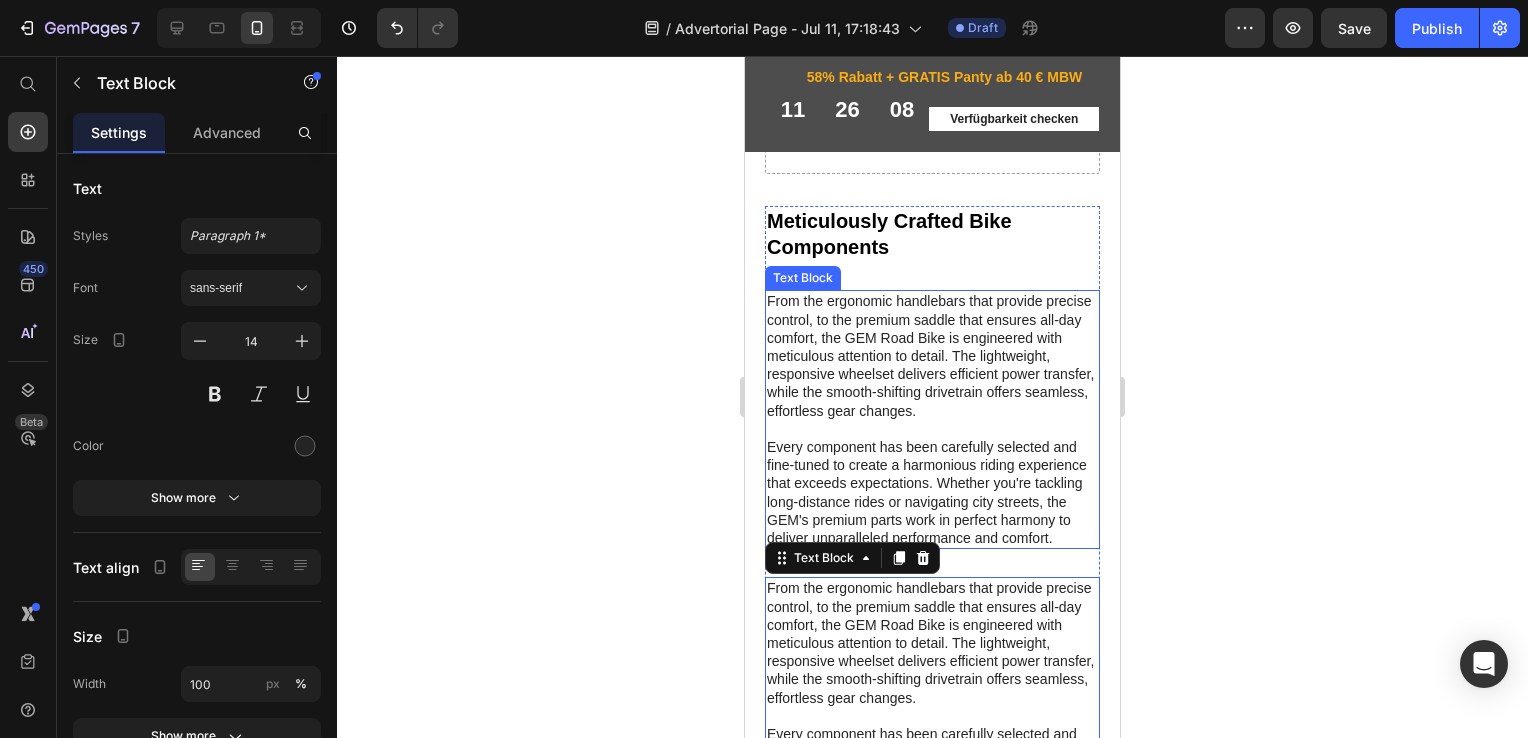 click on "From the ergonomic handlebars that provide precise control, to the premium saddle that ensures all-day comfort, the GEM Road Bike is engineered with meticulous attention to detail. The lightweight, responsive wheelset delivers efficient power transfer, while the smooth-shifting drivetrain offers seamless, effortless gear changes.  Every component has been carefully selected and fine-tuned to create a harmonious riding experience that exceeds expectations. Whether you're tackling long-distance rides or navigating city streets, the GEM's premium parts work in perfect harmony to deliver unparalleled performance and comfort." at bounding box center (932, 419) 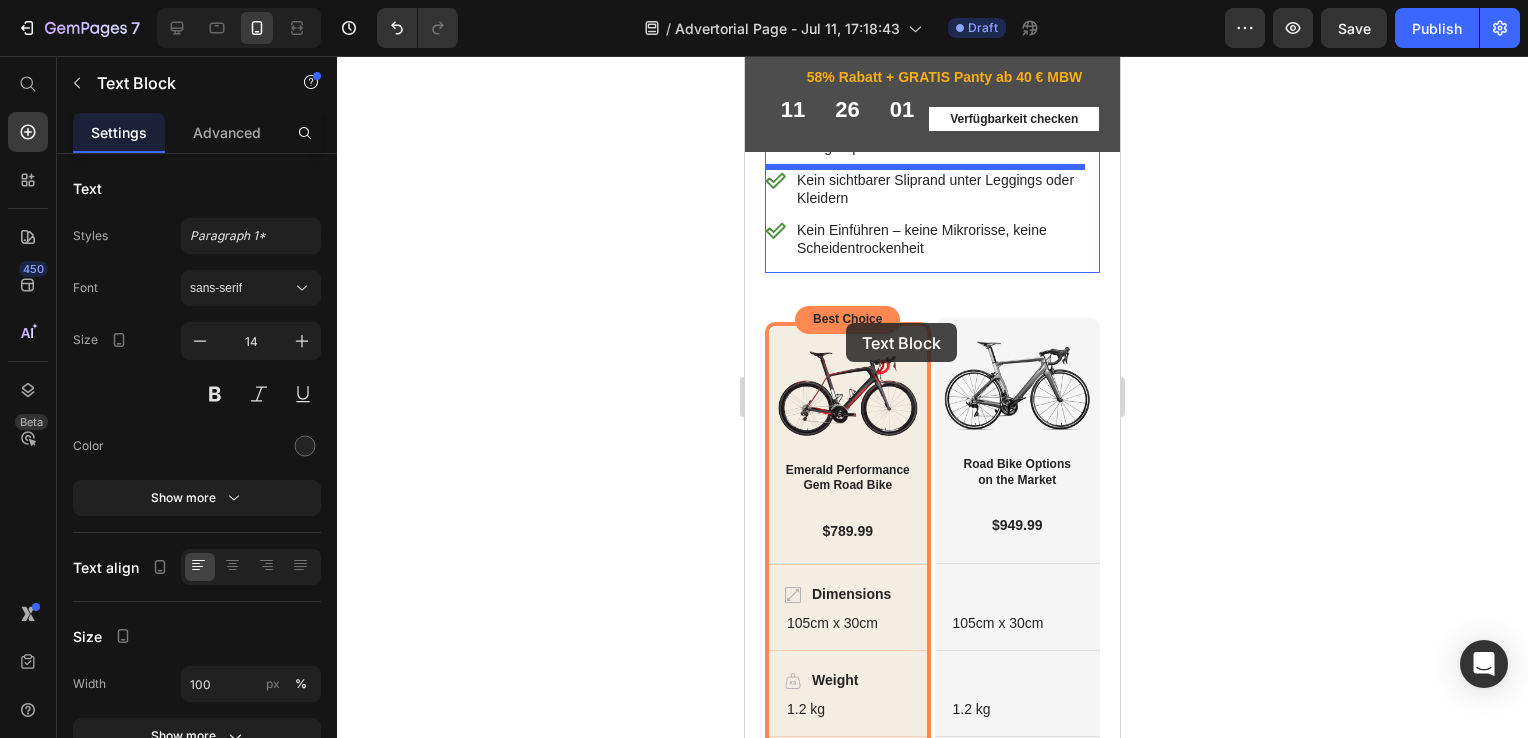 scroll, scrollTop: 5095, scrollLeft: 0, axis: vertical 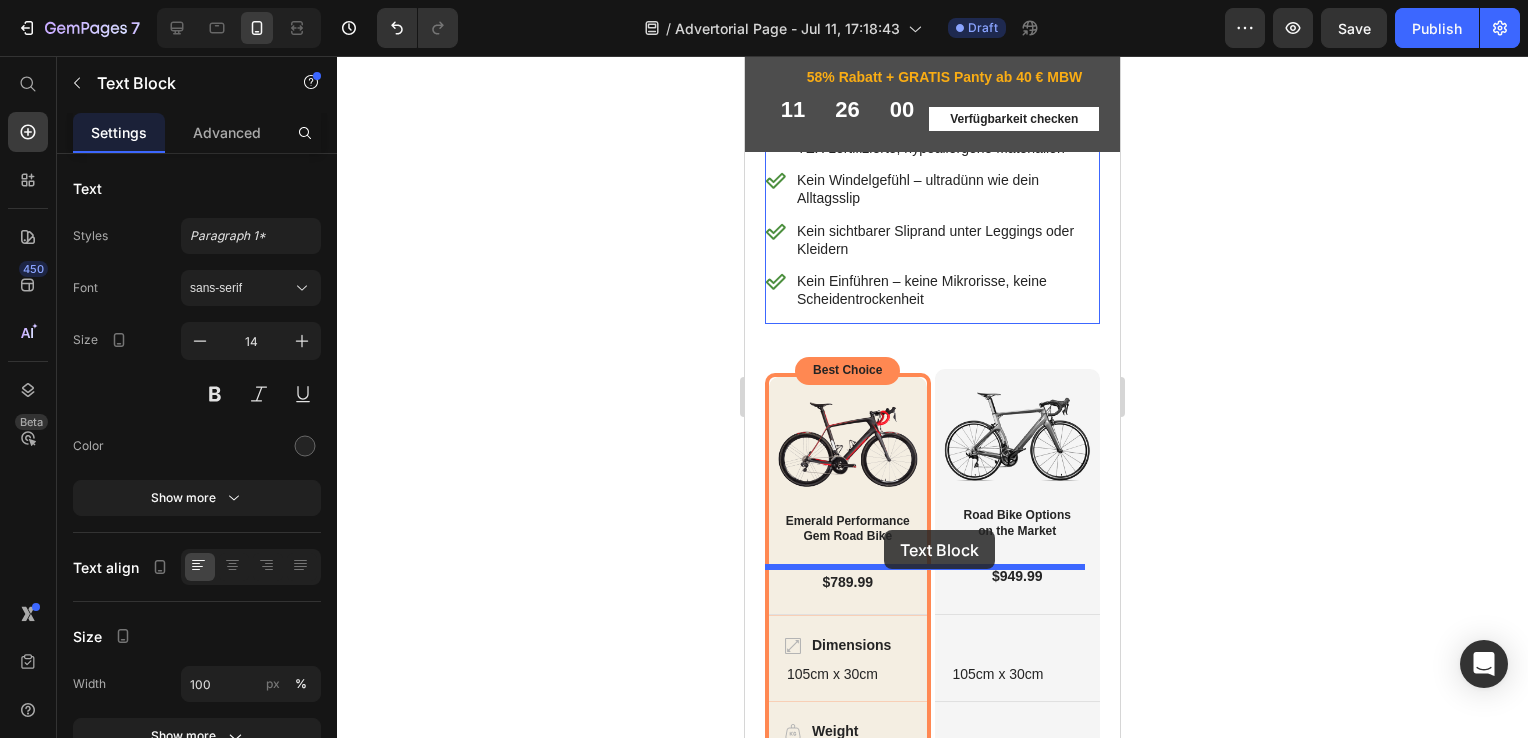 drag, startPoint x: 782, startPoint y: 256, endPoint x: 884, endPoint y: 530, distance: 292.36963 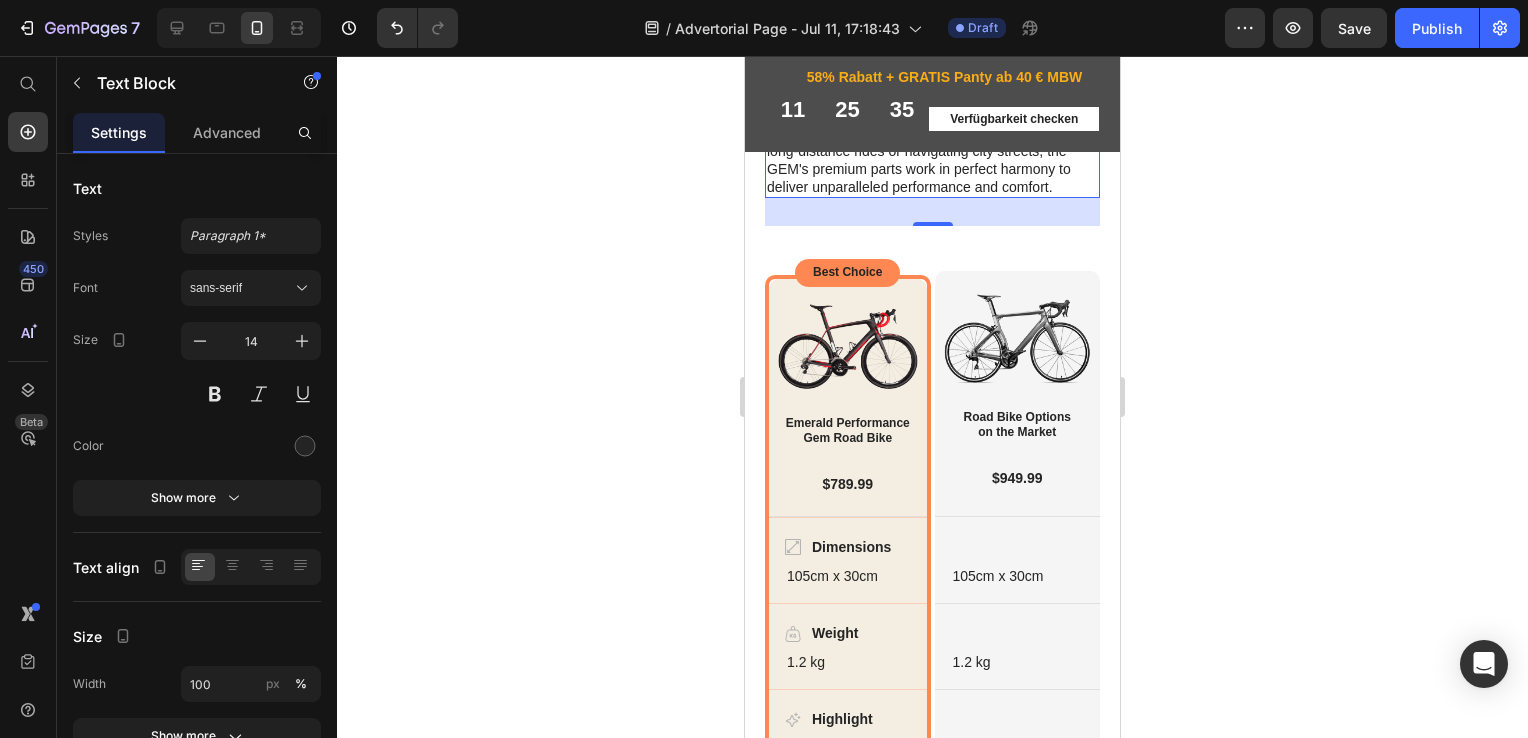 scroll, scrollTop: 5500, scrollLeft: 0, axis: vertical 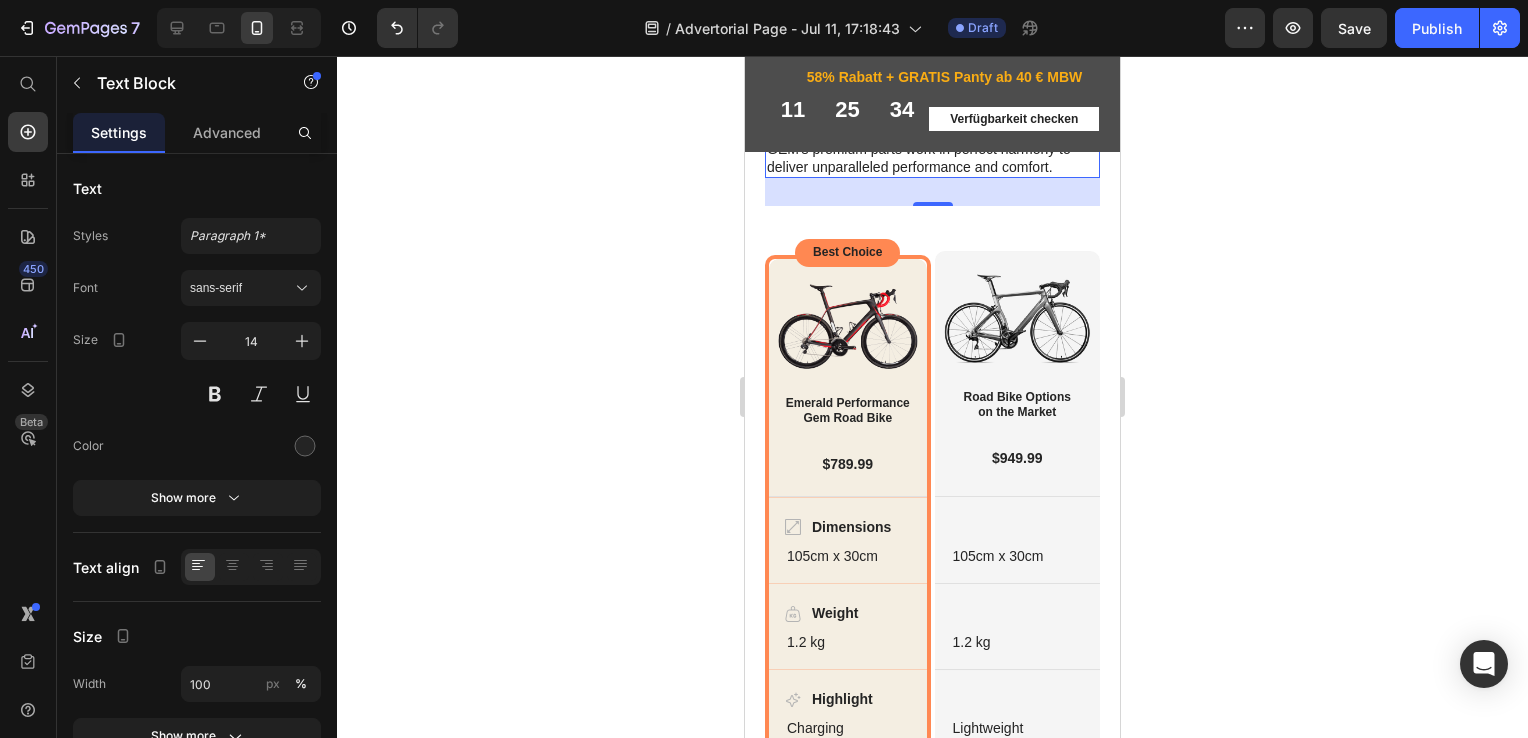 click on "From the ergonomic handlebars that provide precise control, to the premium saddle that ensures all-day comfort, the GEM Road Bike is engineered with meticulous attention to detail. The lightweight, responsive wheelset delivers efficient power transfer, while the smooth-shifting drivetrain offers seamless, effortless gear changes.  Every component has been carefully selected and fine-tuned to create a harmonious riding experience that exceeds expectations. Whether you're tackling long-distance rides or navigating city streets, the GEM's premium parts work in perfect harmony to deliver unparalleled performance and comfort." at bounding box center [932, 48] 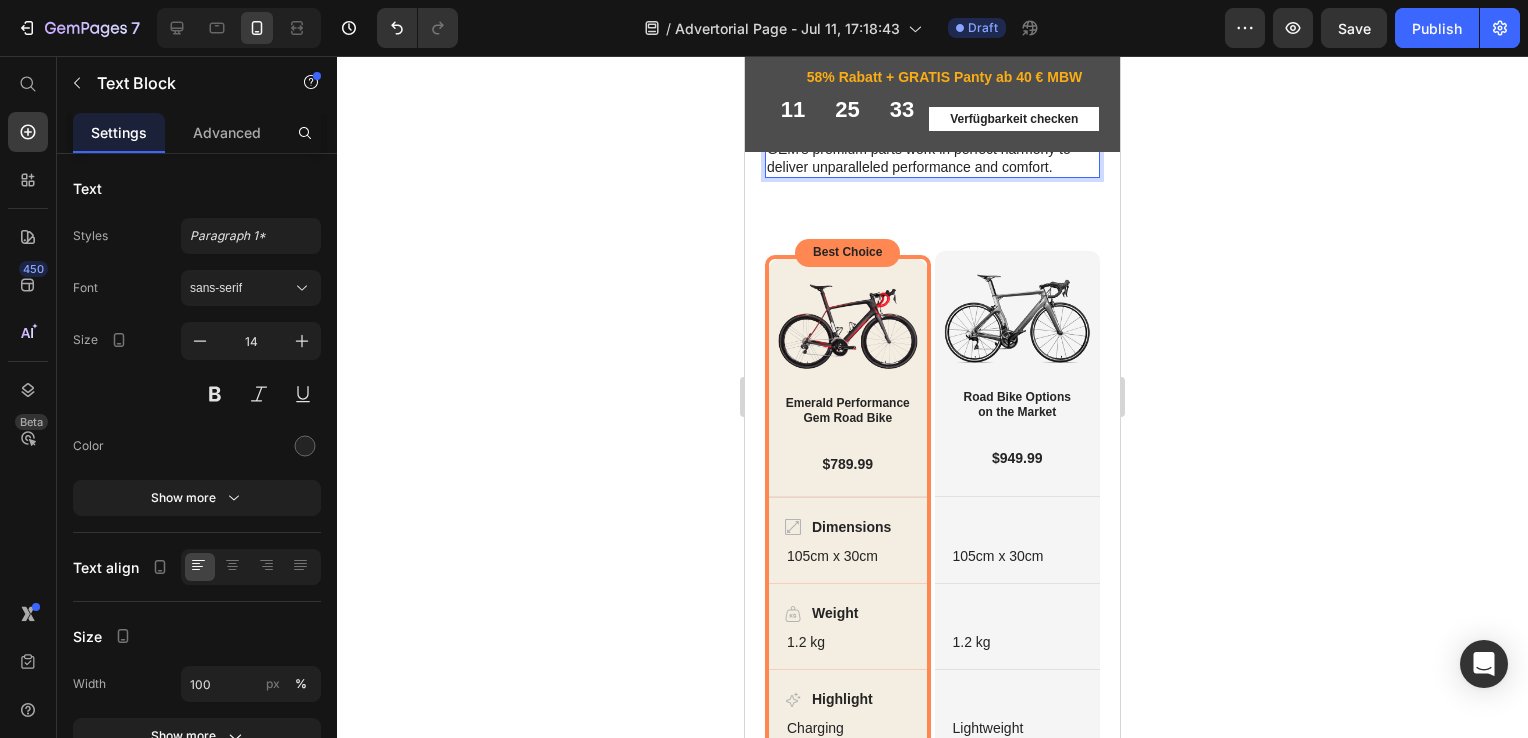 click on "From the ergonomic handlebars that provide precise control, to the premium saddle that ensures all-day comfort, the GEM Road Bike is engineered with meticulous attention to detail. The lightweight, responsive wheelset delivers efficient power transfer, while the smooth-shifting drivetrain offers seamless, effortless gear changes.  Every component has been carefully selected and fine-tuned to create a harmonious riding experience that exceeds expectations. Whether you're tackling long-distance rides or navigating city streets, the GEM's premium parts work in perfect harmony to deliver unparalleled performance and comfort." at bounding box center (932, 48) 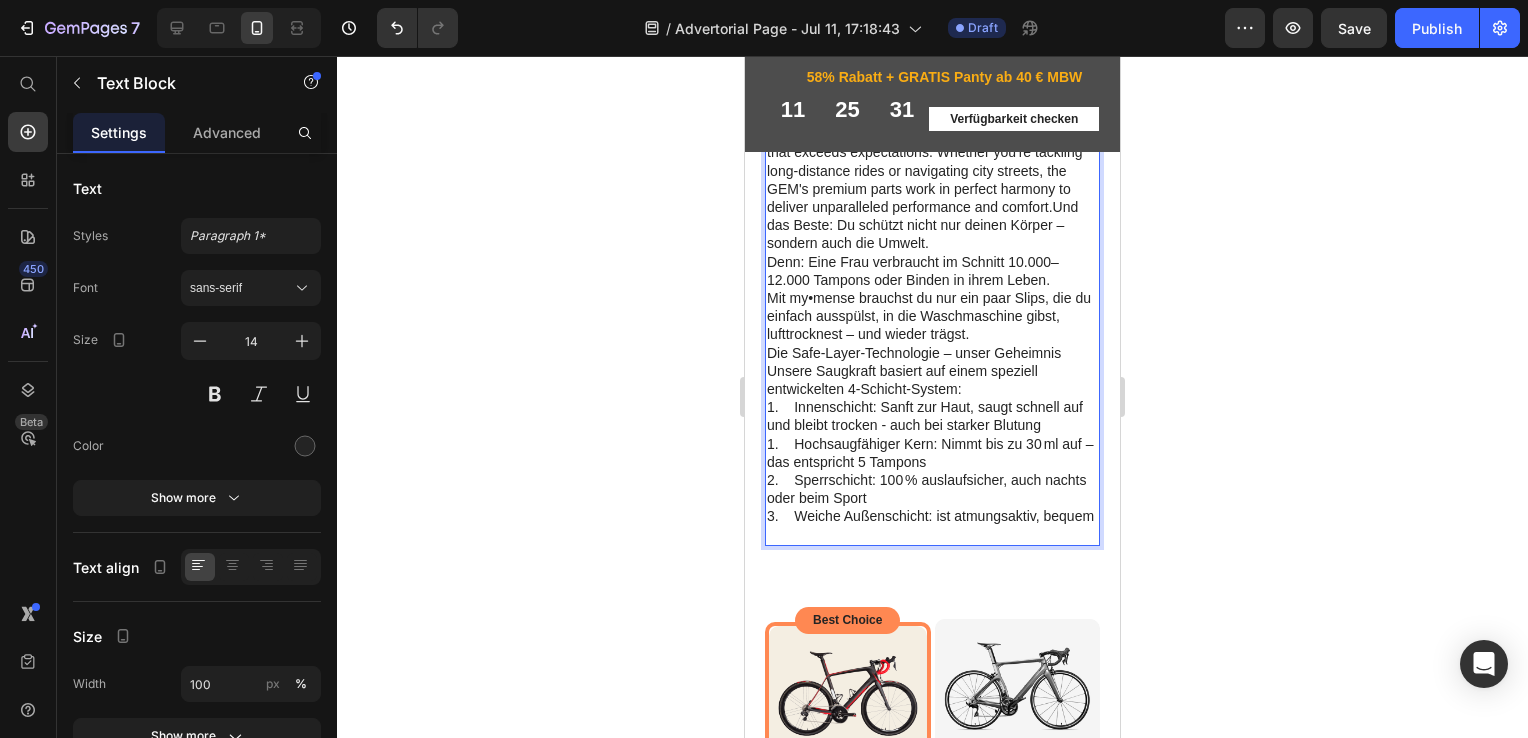 scroll, scrollTop: 5446, scrollLeft: 0, axis: vertical 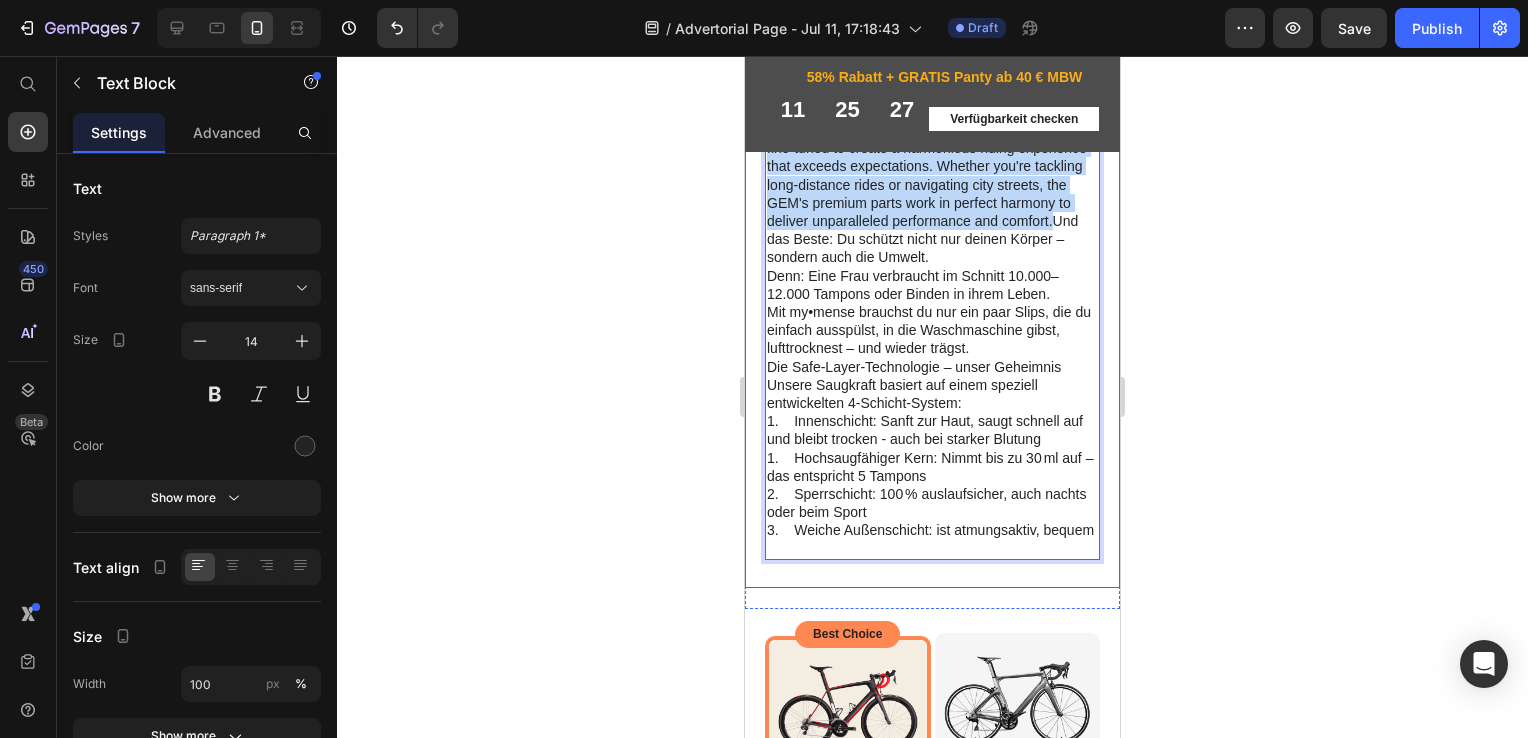 drag, startPoint x: 925, startPoint y: 478, endPoint x: 760, endPoint y: 242, distance: 287.96005 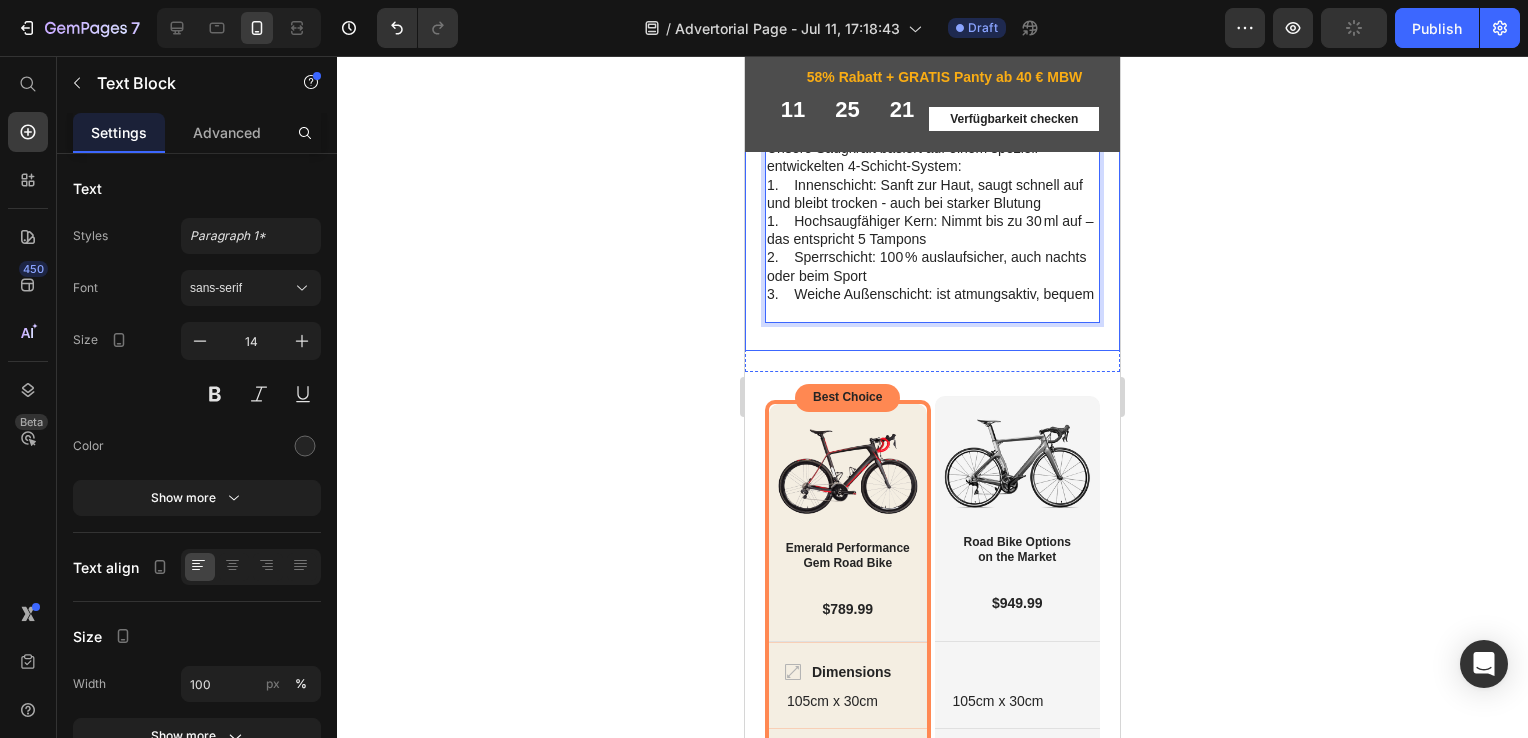 drag, startPoint x: 1047, startPoint y: 222, endPoint x: 754, endPoint y: 235, distance: 293.28827 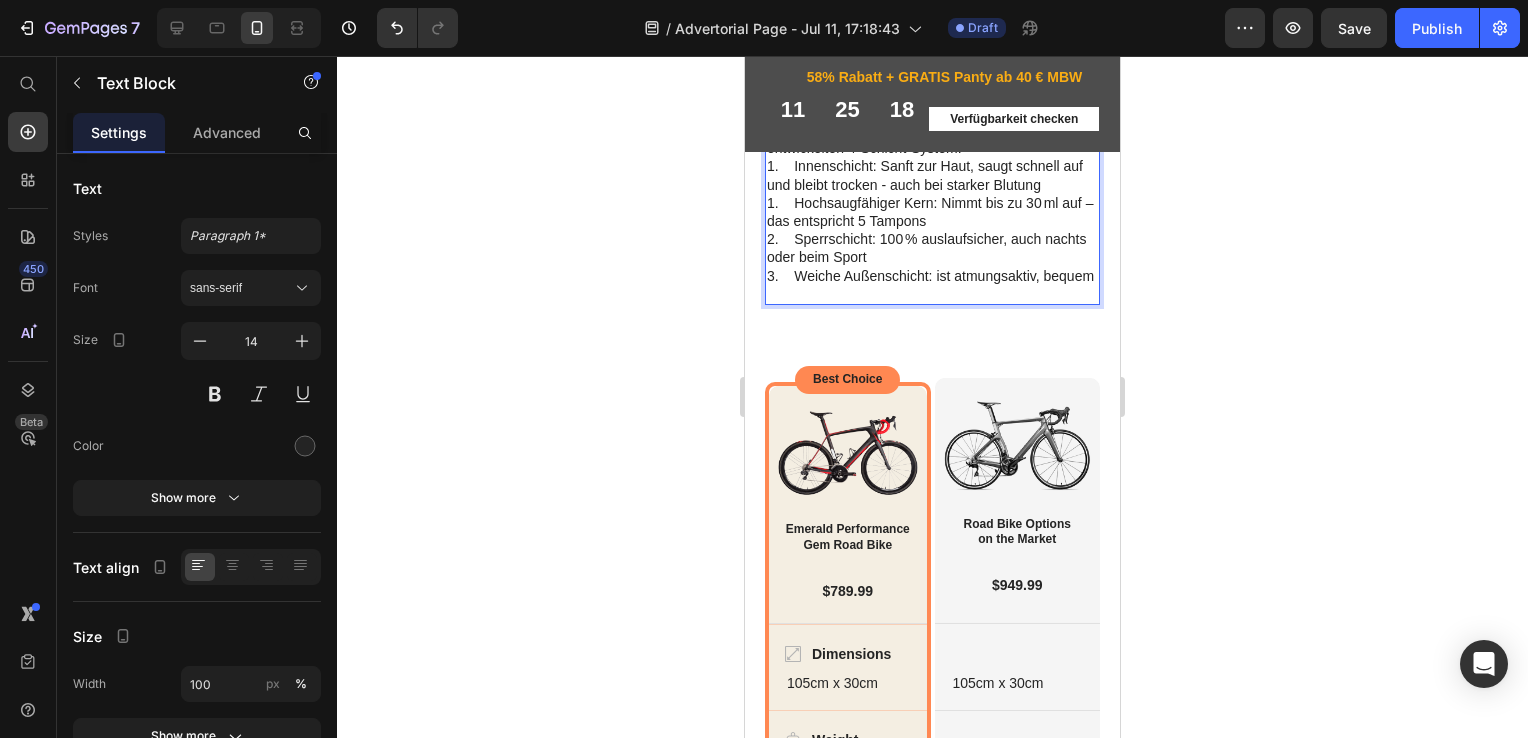 click on "Und das Beste: Du schützt nicht nur deinen Körper – sondern auch die Umwelt. Denn: Eine Frau verbraucht im Schnitt 10.000–12.000 Tampons oder Binden in ihrem Leben. Mit my•mense brauchst du nur ein paar Slips, die du einfach ausspülst, in die Waschmaschine gibst, lufttrocknest – und wieder trägst." at bounding box center [932, 38] 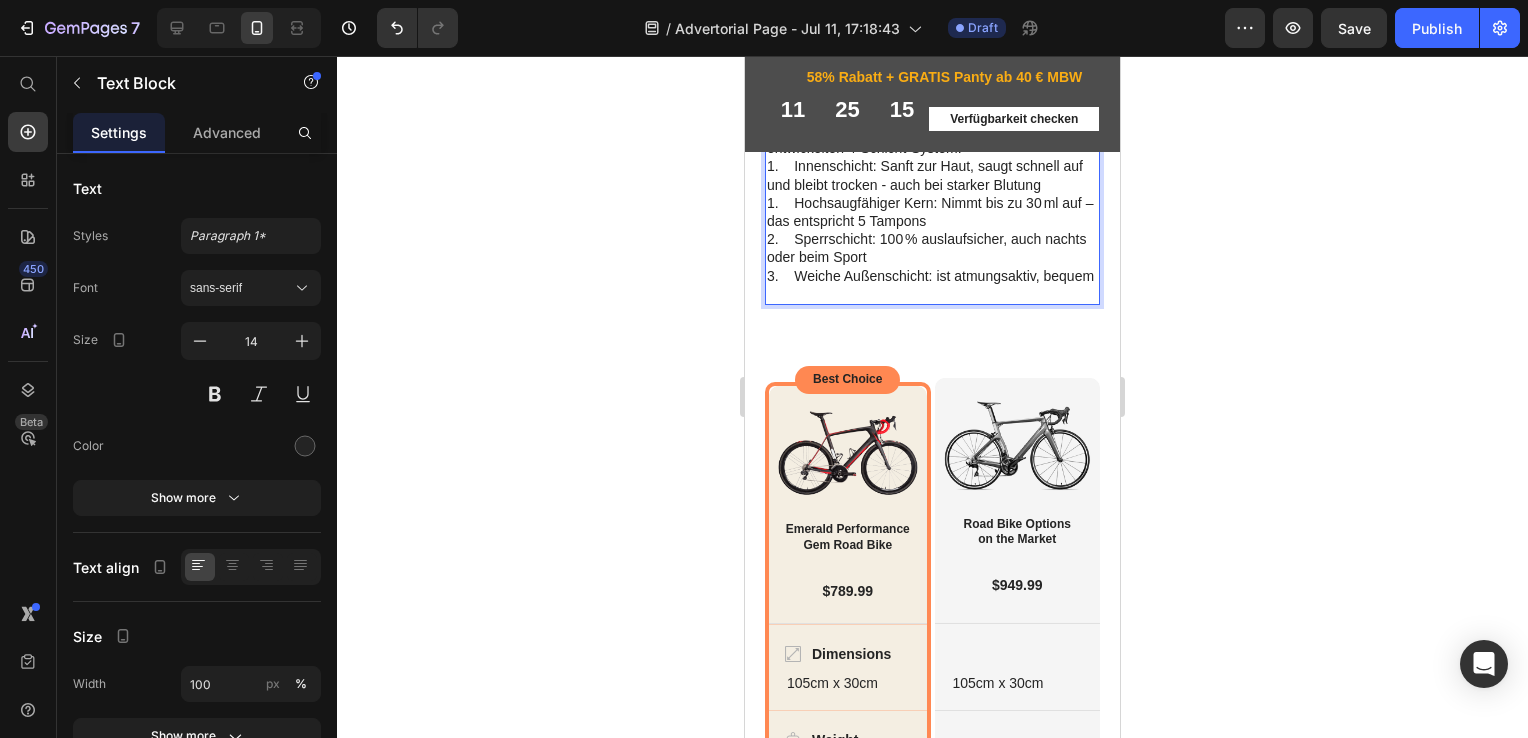 click on "Und das Beste: Du schützt nicht nur deinen Körper, sondern auch die Umwelt. Denn: Eine Frau verbraucht im Schnitt 10.000–12.000 Tampons oder Binden in ihrem Leben. Mit my•mense brauchst du nur ein paar Slips, die du einfach ausspülst, in die Waschmaschine gibst, lufttrocknest – und wieder trägst." at bounding box center (932, 38) 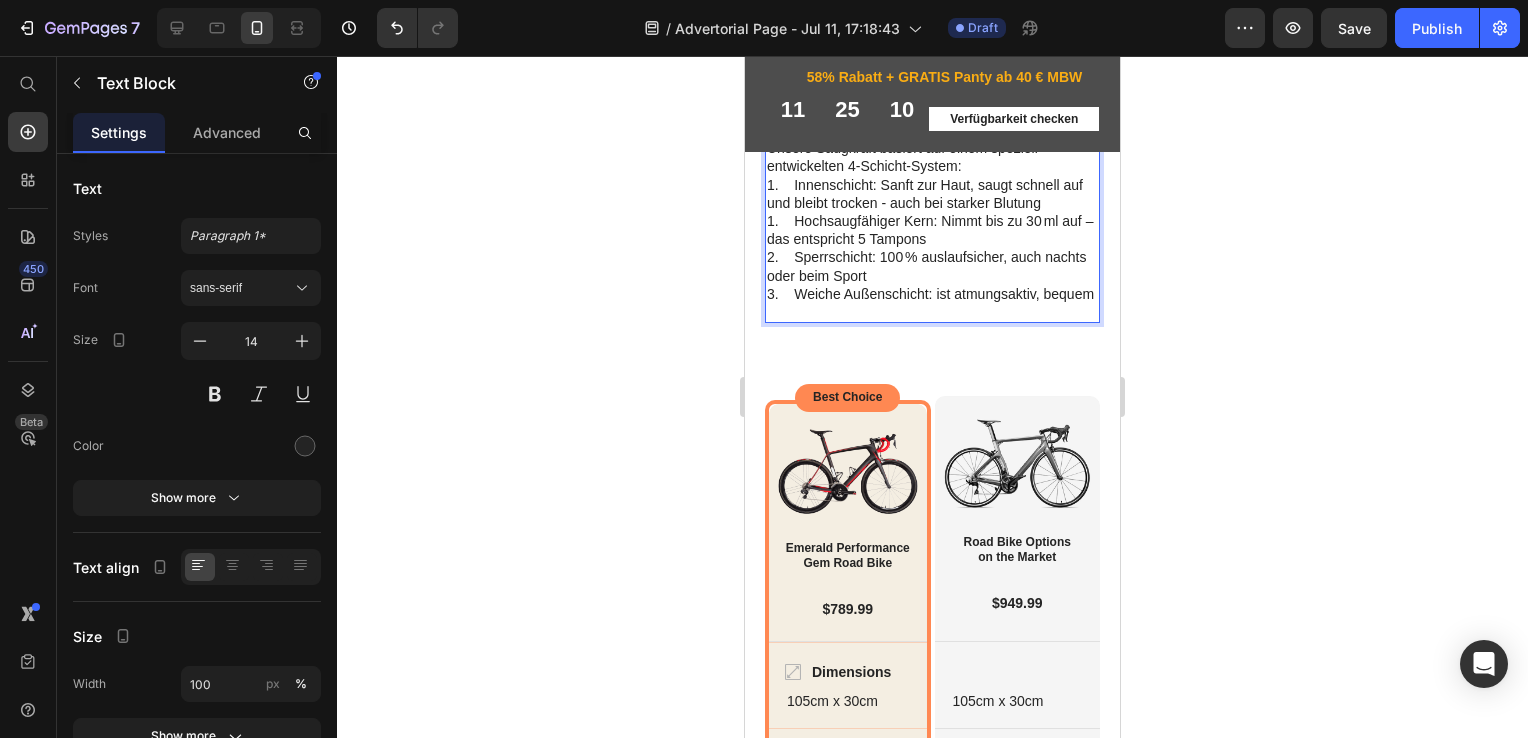 click on "⁠⁠⁠⁠⁠⁠⁠Denn: Eine Frau verbraucht im Schnitt 10.000–12.000 Tampons oder Binden in ihrem Leben. Mit my•mense brauchst du nur ein paar Slips, die du einfach ausspülst, in die Waschmaschine gibst, lufttrocknest – und wieder trägst." at bounding box center [932, 66] 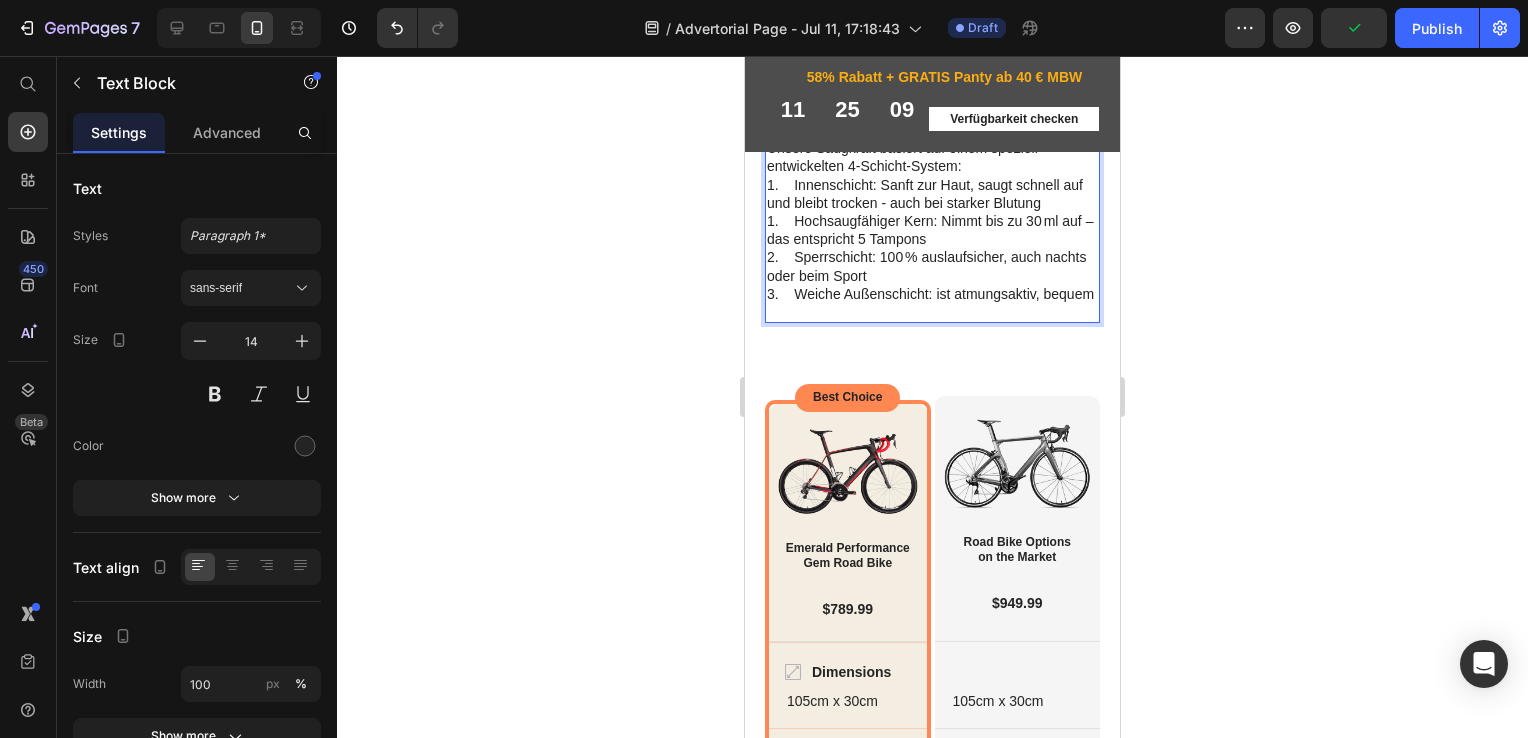 click on "Denn: Eine Frau verbraucht im Schnitt 10.000–12.000 Tampons oder Binden in ihrem Leben. Mit my•mense brauchst du nur ein paar Slips, die du einfach ausspülst, in die Waschmaschine gibst, lufttrocknest – und wieder trägst." at bounding box center (932, 66) 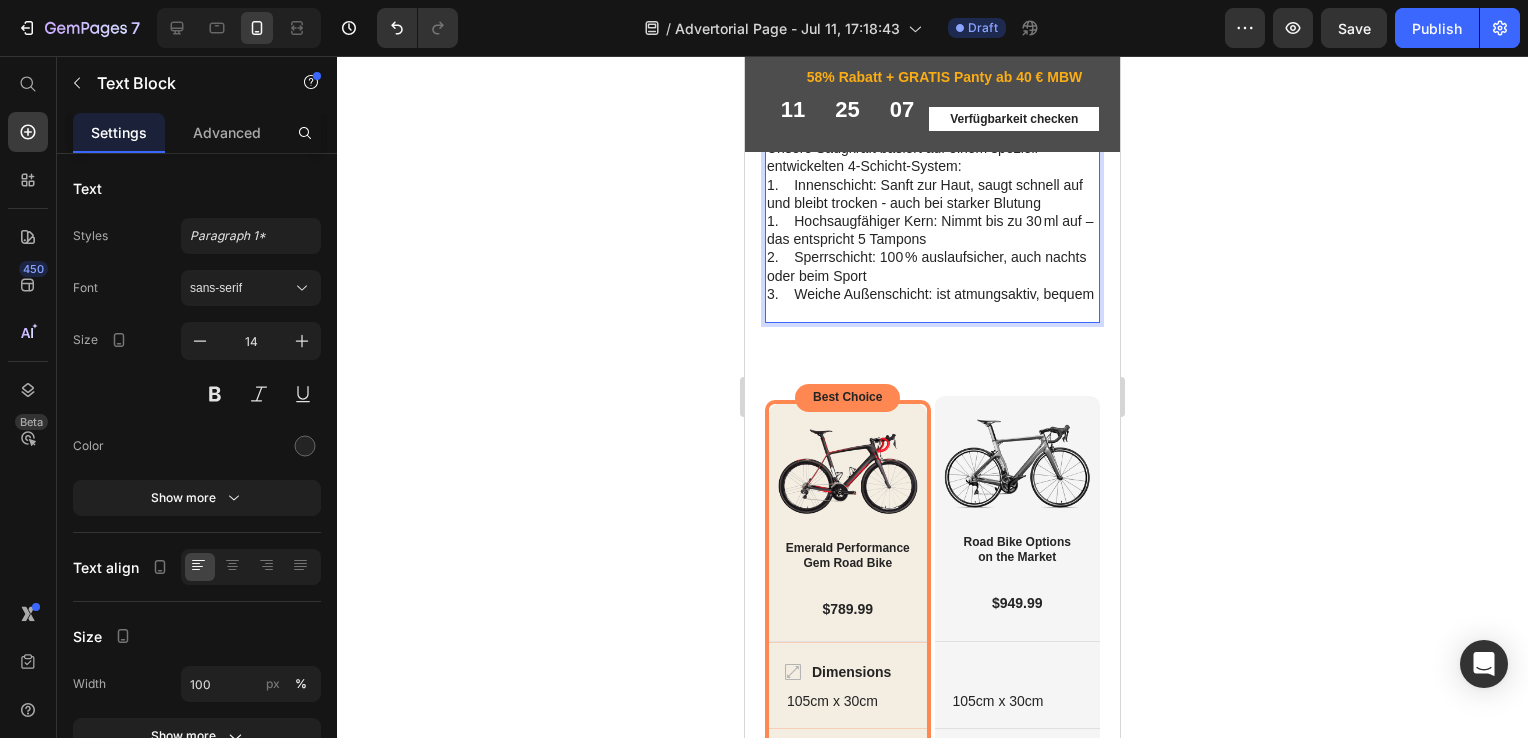 click on "Denn: Eine Frau verbraucht im Schnitt 10.000–12.000 Tampons oder Binden in ihrem Leben. Mit my•mense brauchst du nur ein paar Slips, die du einfach ausspülst, in die Waschmaschine gibst, lufttrocknest und wieder trägst." at bounding box center (932, 66) 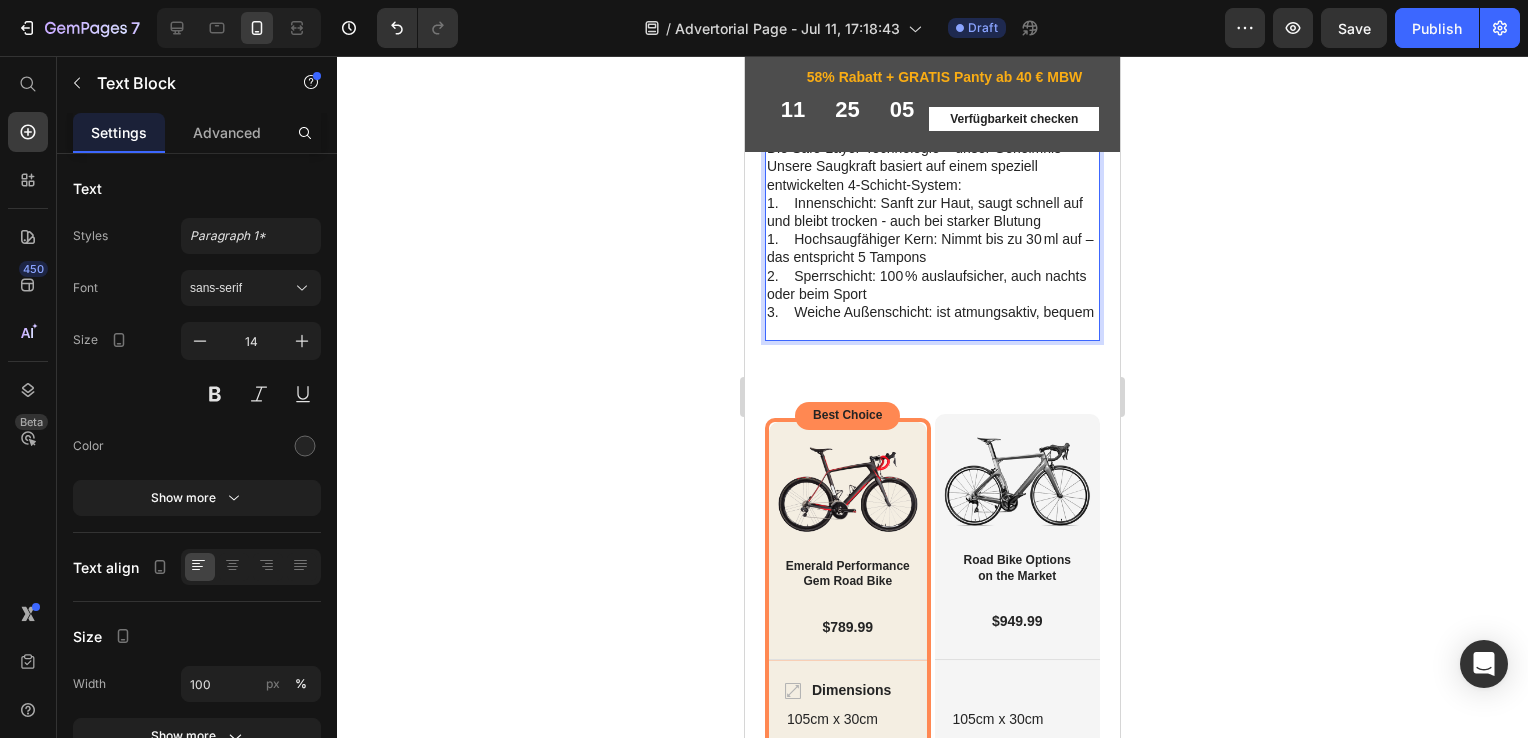 click on "Denn: Eine Frau verbraucht im Schnitt 10.000–12.000 Tampons oder Binden in ihrem Leben. Mit my•mense brauchst du nur ein paar Slips, die du einfach ausspülst, in die Waschmaschine gibst, lufttrocknest und wieder trägst." at bounding box center [932, 75] 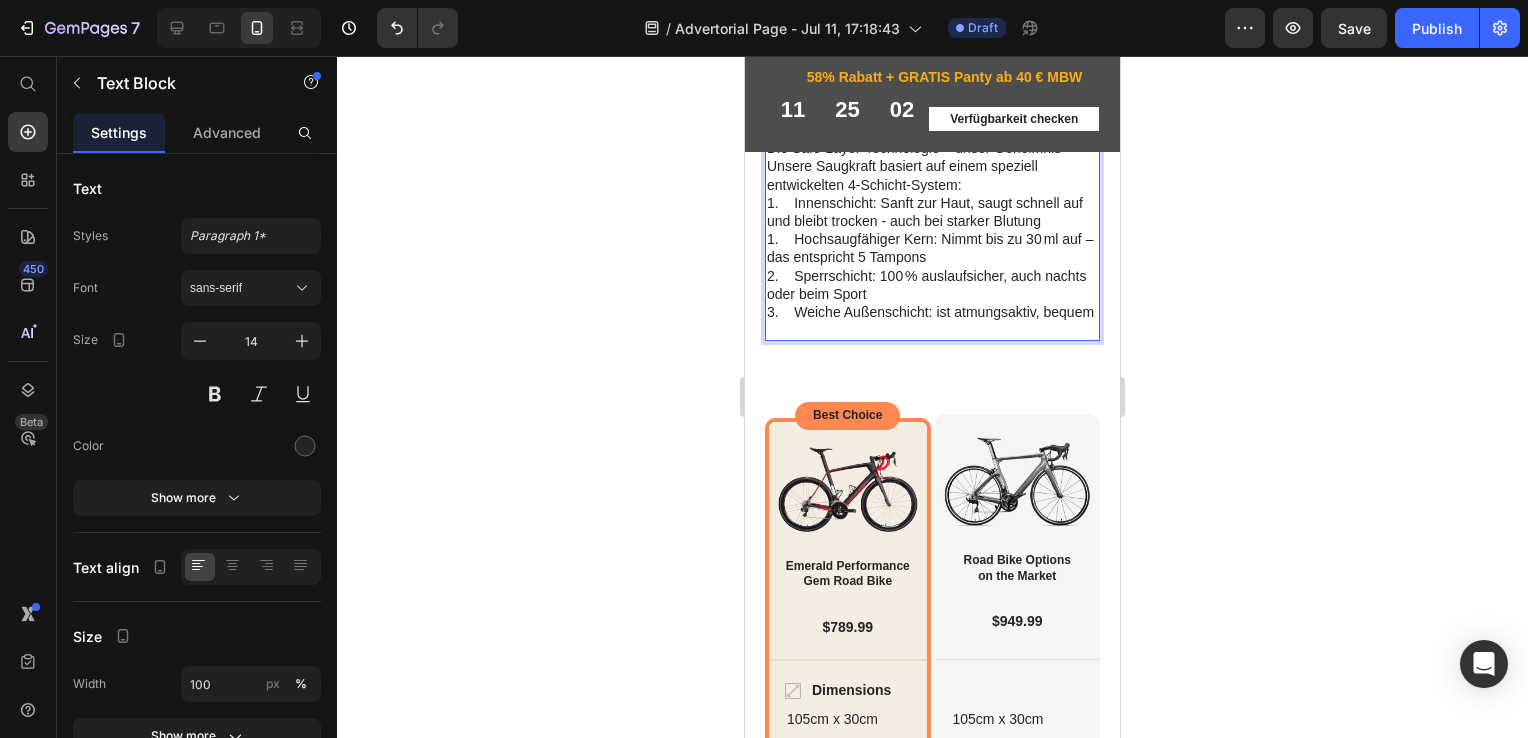 click on "Denn: Eine Frau verbraucht im Schnitt 10.000-12.000 Tampons oder Binden in ihrem Leben. Mit my•mense brauchst du nur ein paar Slips, die du einfach ausspülst, in die Waschmaschine gibst, lufttrocknest und wieder trägst." at bounding box center (932, 75) 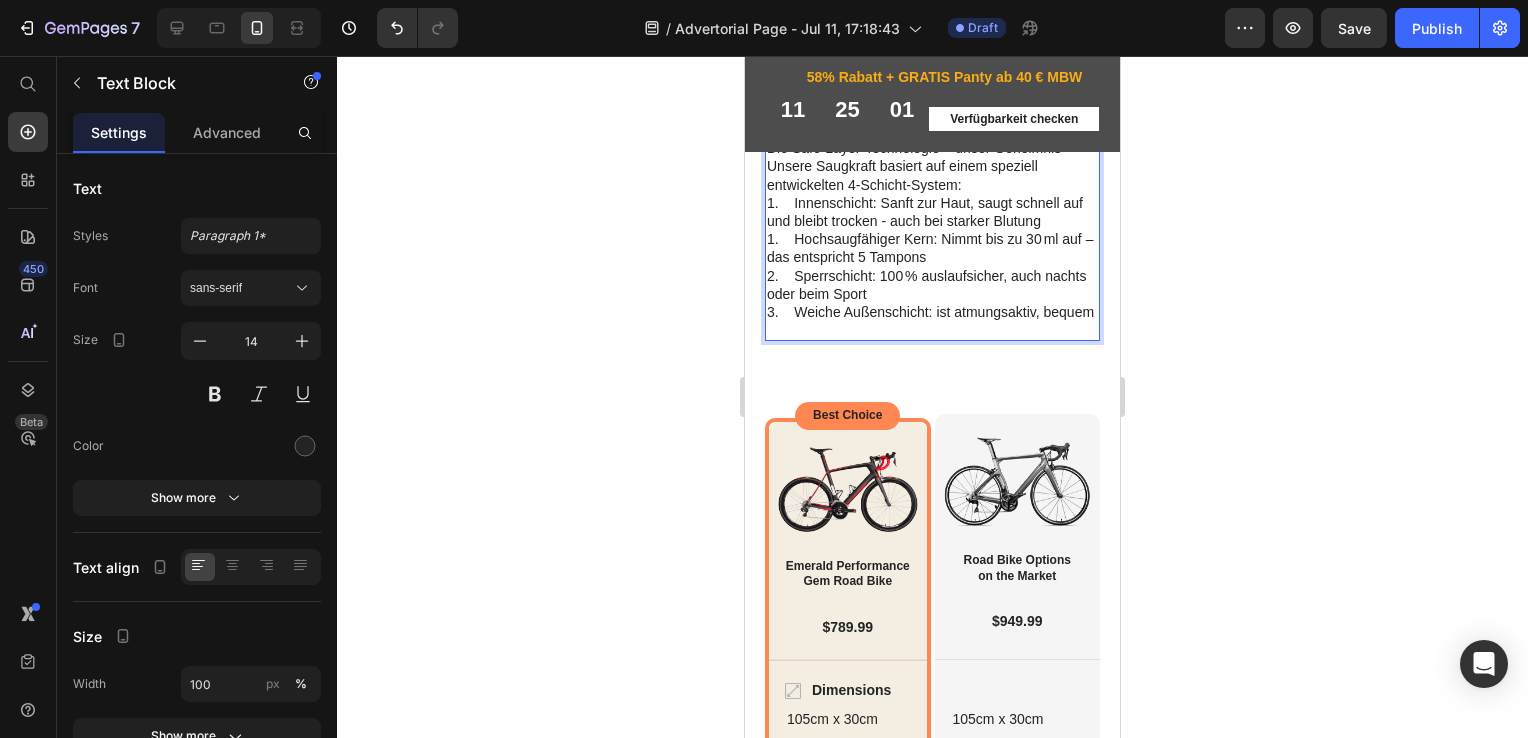click on "Die Safe-Layer-Technologie – unser Geheimnis Unsere Saugkraft basiert auf einem speziell entwickelten 4-Schicht-System: 1.    Innenschicht: Sanft zur Haut, saugt schnell auf und bleibt trocken - auch bei starker Blutung 1.    Hochsaugfähiger Kern: Nimmt bis zu 30 ml auf – das entspricht 5 Tampons 2.    Sperrschicht: 100 % auslaufsicher, auch nachts oder beim Sport 3.    Weiche Außenschicht: ist atmungsaktiv, bequem" at bounding box center (932, 230) 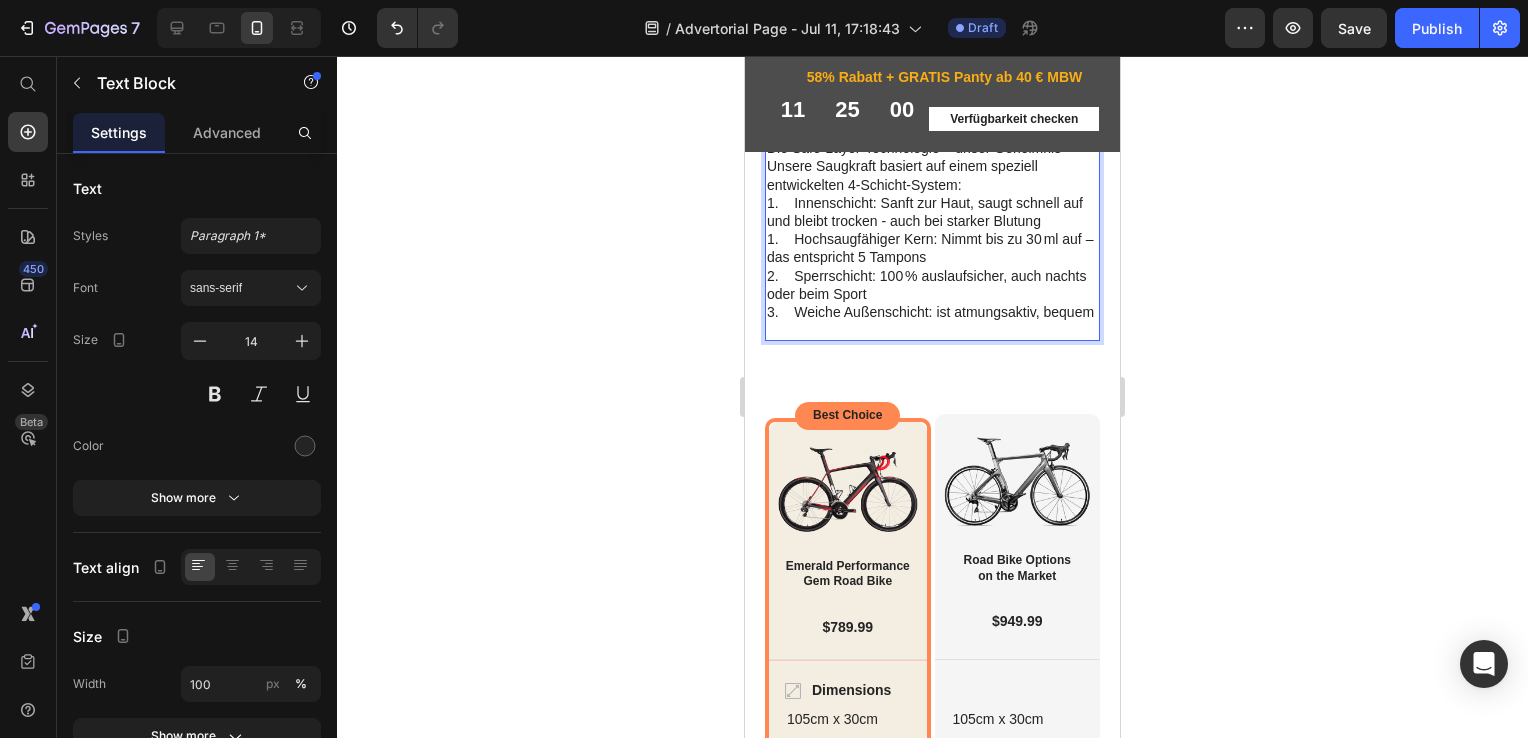 click on "Die Safe-Layer-Technologie – unser Geheimnis Unsere Saugkraft basiert auf einem speziell entwickelten 4-Schicht-System: 1.    Innenschicht: Sanft zur Haut, saugt schnell auf und bleibt trocken - auch bei starker Blutung 1.    Hochsaugfähiger Kern: Nimmt bis zu 30 ml auf – das entspricht 5 Tampons 2.    Sperrschicht: 100 % auslaufsicher, auch nachts oder beim Sport 3.    Weiche Außenschicht: ist atmungsaktiv, bequem" at bounding box center [932, 230] 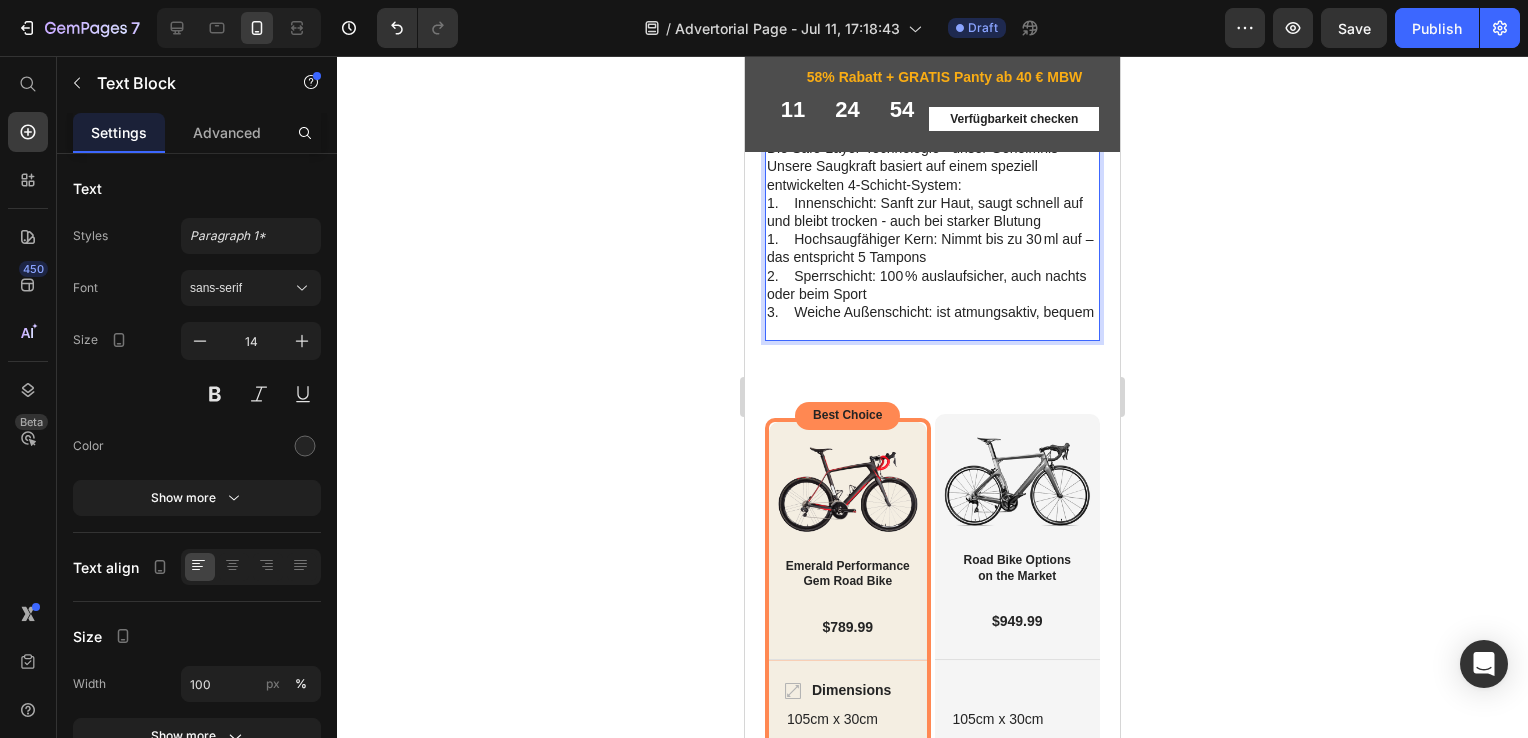 click on "Die Safe-Layer-Technologie - unser Geheimnis Unsere Saugkraft basiert auf einem speziell entwickelten 4-Schicht-System: 1.    Innenschicht: Sanft zur Haut, saugt schnell auf und bleibt trocken - auch bei starker Blutung 1.    Hochsaugfähiger Kern: Nimmt bis zu 30 ml auf – das entspricht 5 Tampons 2.    Sperrschicht: 100 % auslaufsicher, auch nachts oder beim Sport 3.    Weiche Außenschicht: ist atmungsaktiv, bequem" at bounding box center (932, 230) 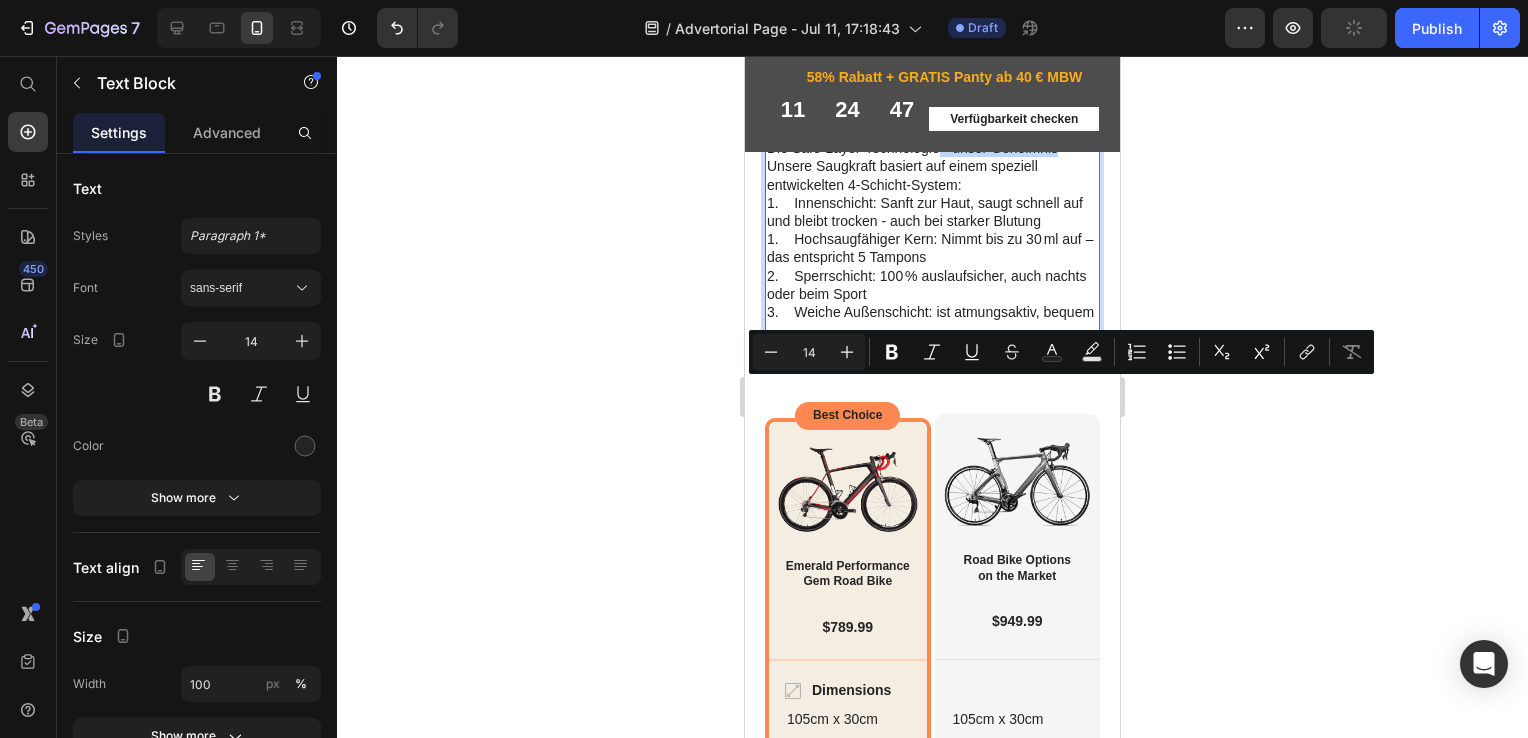 drag, startPoint x: 1065, startPoint y: 394, endPoint x: 938, endPoint y: 394, distance: 127 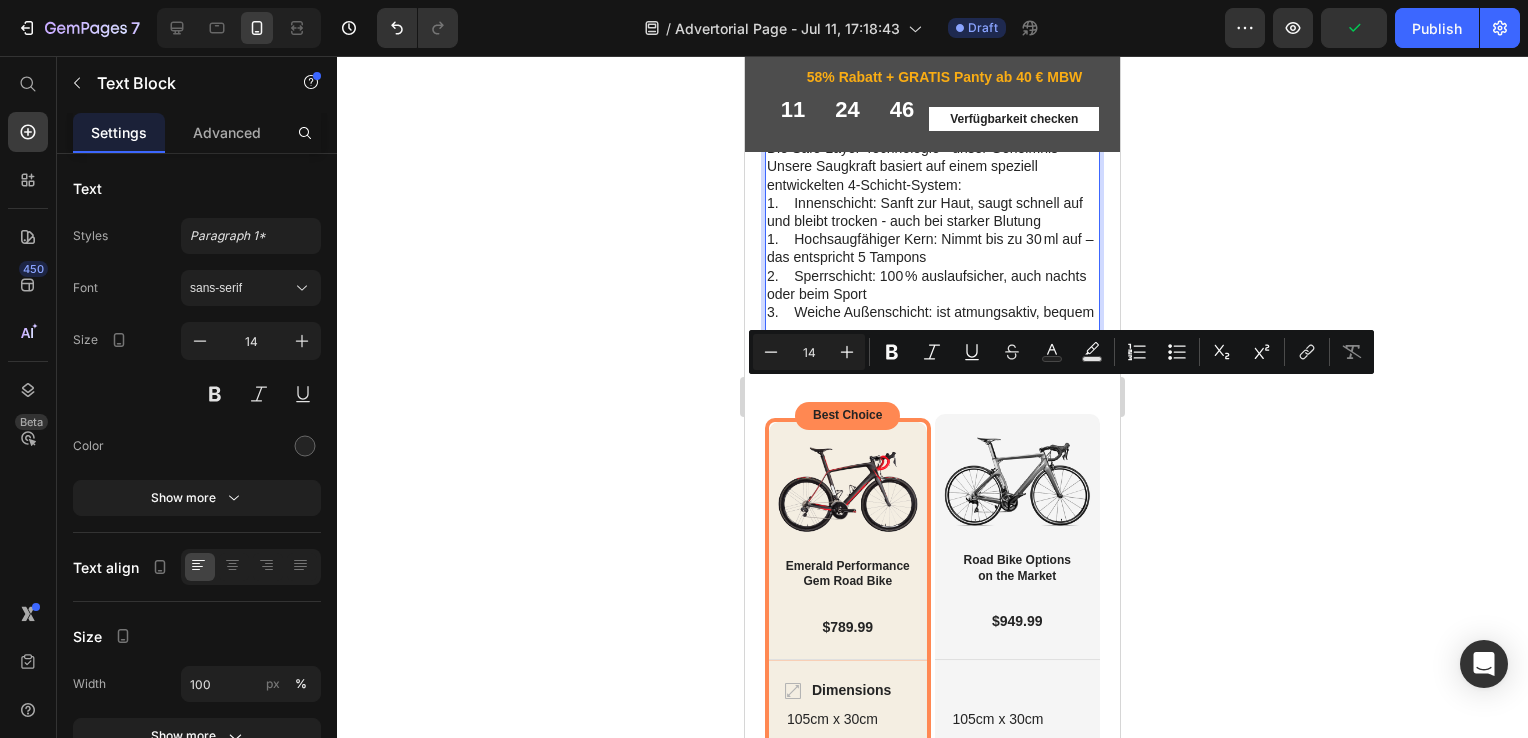 click on "Die Safe-Layer-Technologie - unser Geheimnis Unsere Saugkraft basiert auf einem speziell entwickelten 4-Schicht-System: 1.    Innenschicht: Sanft zur Haut, saugt schnell auf und bleibt trocken - auch bei starker Blutung 1.    Hochsaugfähiger Kern: Nimmt bis zu 30 ml auf – das entspricht 5 Tampons 2.    Sperrschicht: 100 % auslaufsicher, auch nachts oder beim Sport 3.    Weiche Außenschicht: ist atmungsaktiv, bequem" at bounding box center [932, 230] 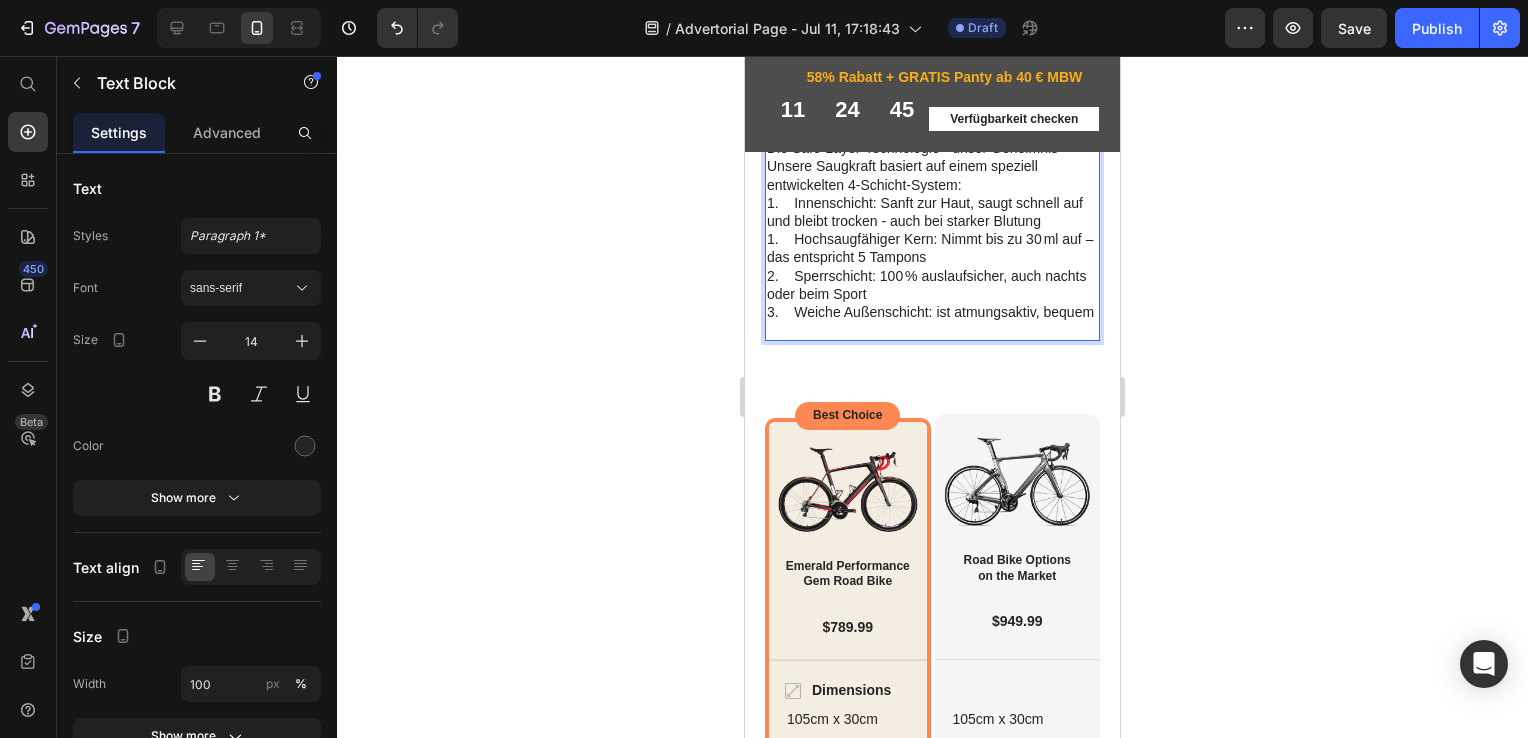 click on "Die Safe-Layer-Technologie - unser Geheimnis Unsere Saugkraft basiert auf einem speziell entwickelten 4-Schicht-System: 1.    Innenschicht: Sanft zur Haut, saugt schnell auf und bleibt trocken - auch bei starker Blutung 1.    Hochsaugfähiger Kern: Nimmt bis zu 30 ml auf – das entspricht 5 Tampons 2.    Sperrschicht: 100 % auslaufsicher, auch nachts oder beim Sport 3.    Weiche Außenschicht: ist atmungsaktiv, bequem" at bounding box center [932, 230] 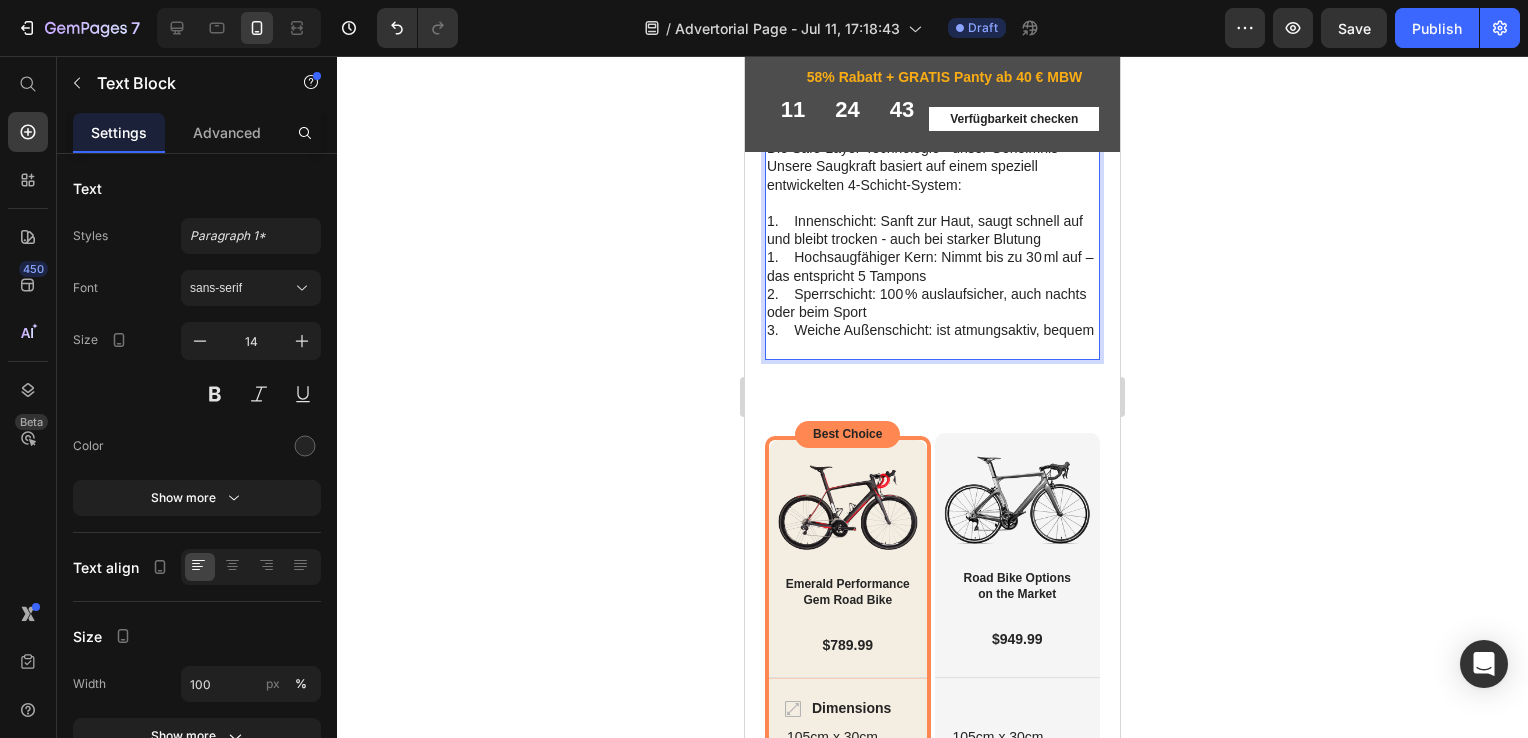 click on "Die Safe-Layer-Technologie - unser Geheimnis Unsere Saugkraft basiert auf einem speziell entwickelten 4-Schicht-System: ⁠⁠⁠⁠⁠⁠⁠ 1.    Innenschicht: Sanft zur Haut, saugt schnell auf und bleibt trocken - auch bei starker Blutung 1.    Hochsaugfähiger Kern: Nimmt bis zu 30 ml auf – das entspricht 5 Tampons 2.    Sperrschicht: 100 % auslaufsicher, auch nachts oder beim Sport 3.    Weiche Außenschicht: ist atmungsaktiv, bequem" at bounding box center [932, 239] 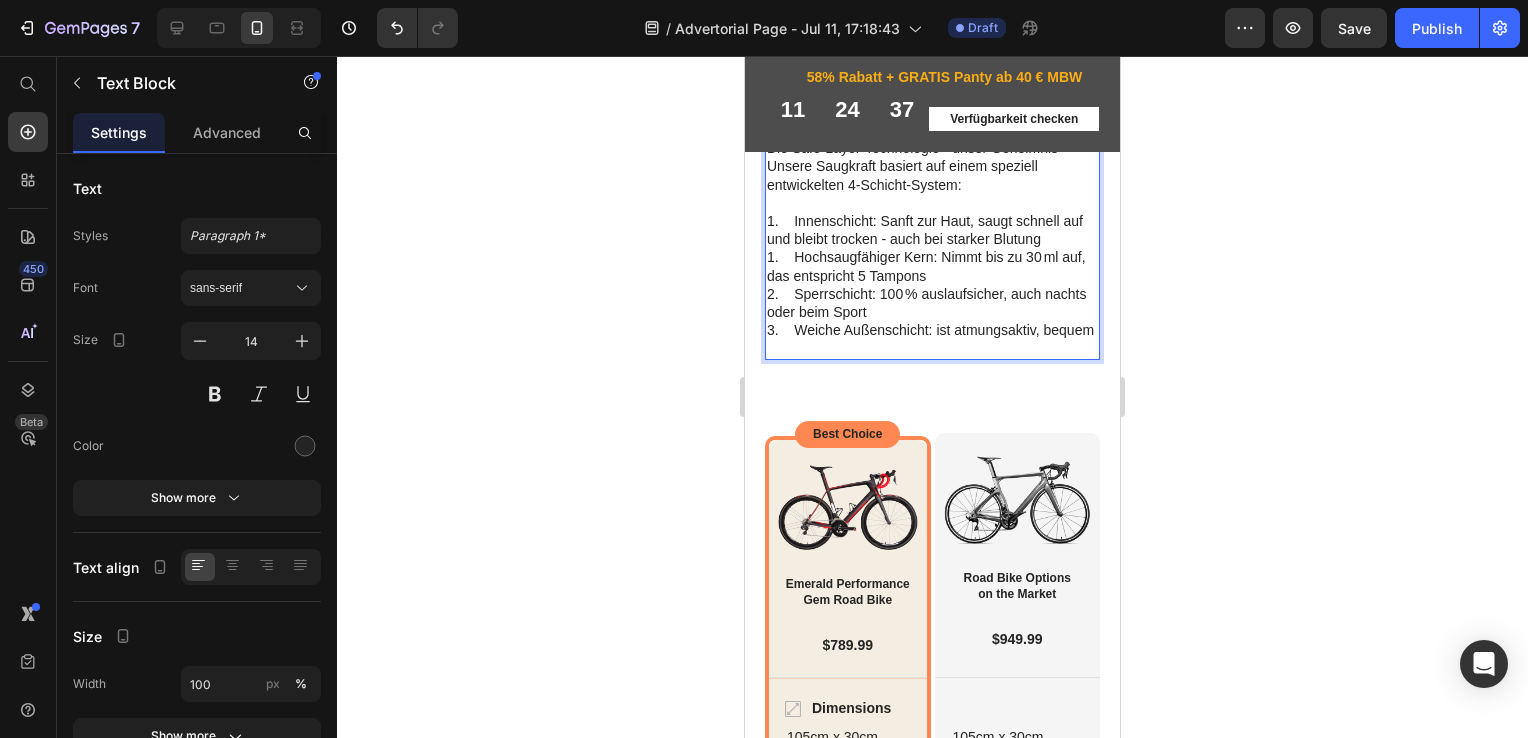 click on "Die Safe-Layer-Technologie - unser Geheimnis Unsere Saugkraft basiert auf einem speziell entwickelten 4-Schicht-System: 1.    Innenschicht: Sanft zur Haut, saugt schnell auf und bleibt trocken - auch bei starker Blutung 1.    Hochsaugfähiger Kern: Nimmt bis zu 30 ml auf, das entspricht 5 Tampons 2.    Sperrschicht: 100 % auslaufsicher, auch nachts oder beim Sport 3.    Weiche Außenschicht: ist atmungsaktiv, bequem" at bounding box center [932, 239] 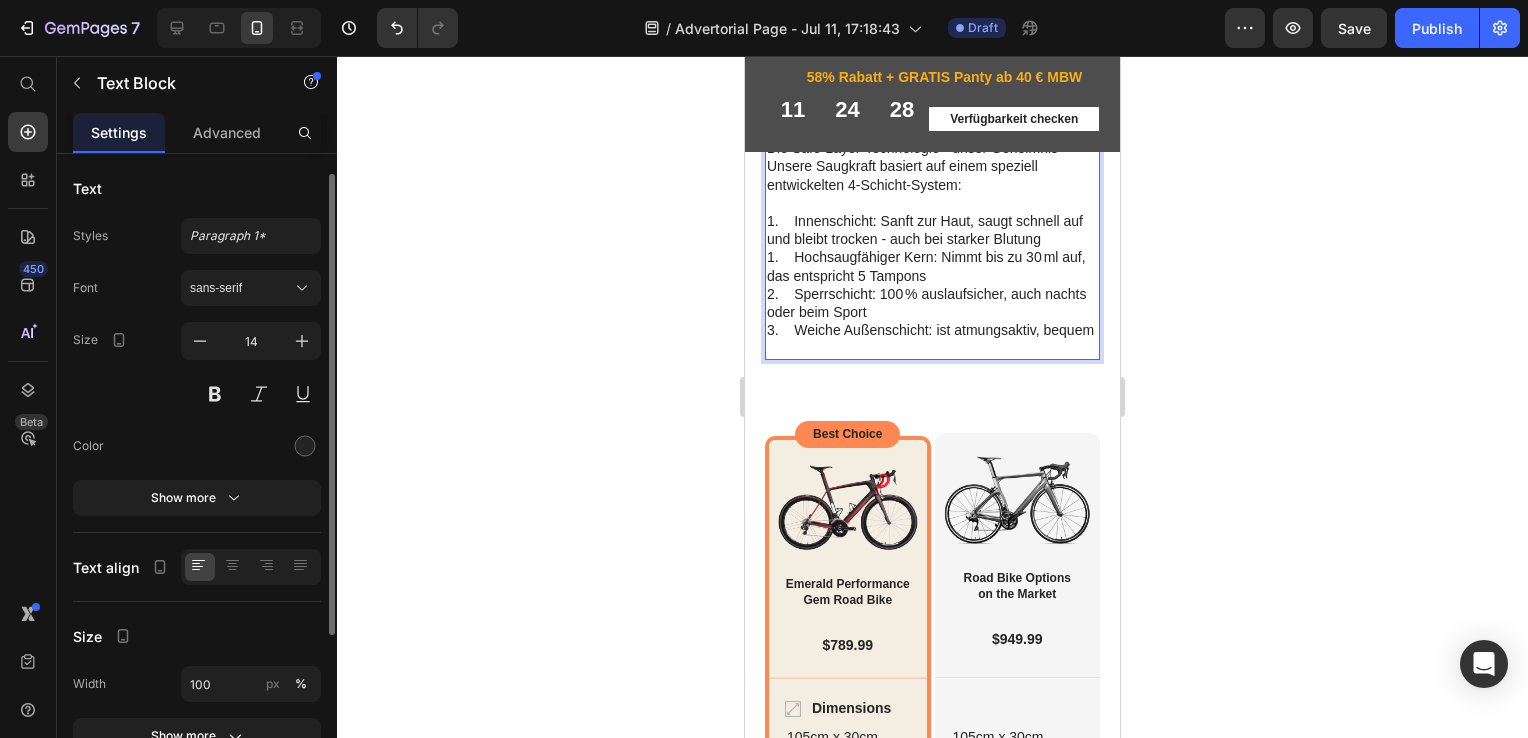 scroll, scrollTop: 0, scrollLeft: 0, axis: both 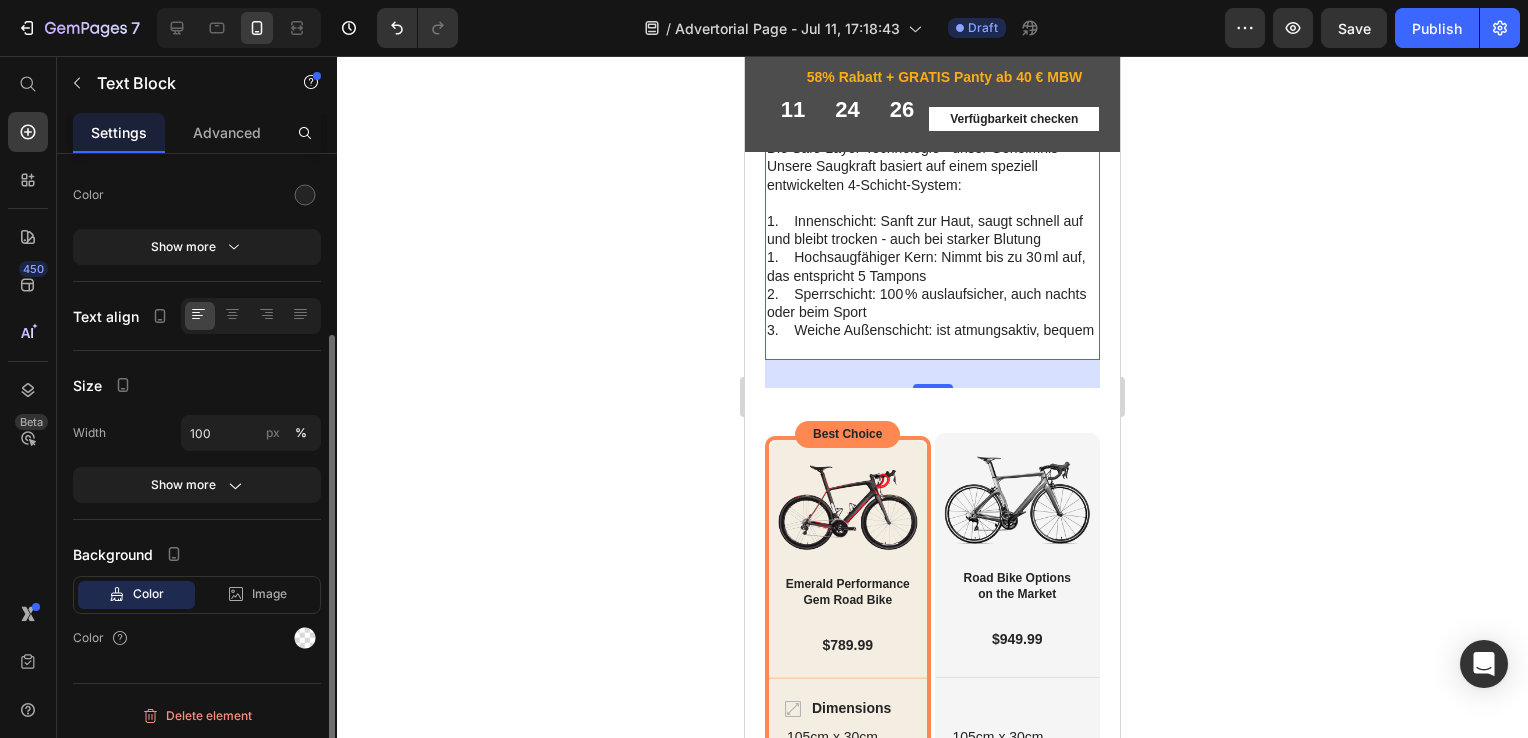 click on "Size Width 100 px % Show more" 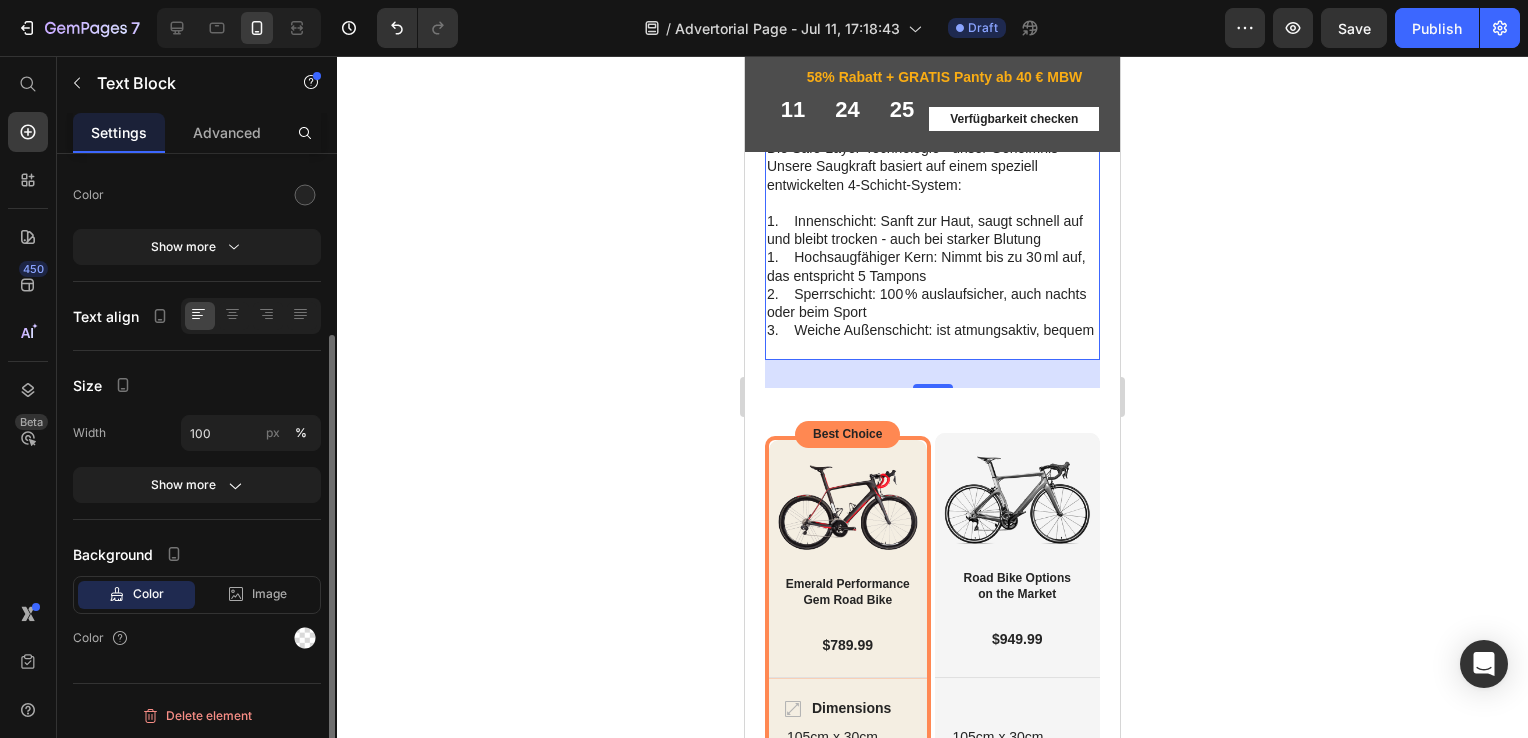 scroll, scrollTop: 0, scrollLeft: 0, axis: both 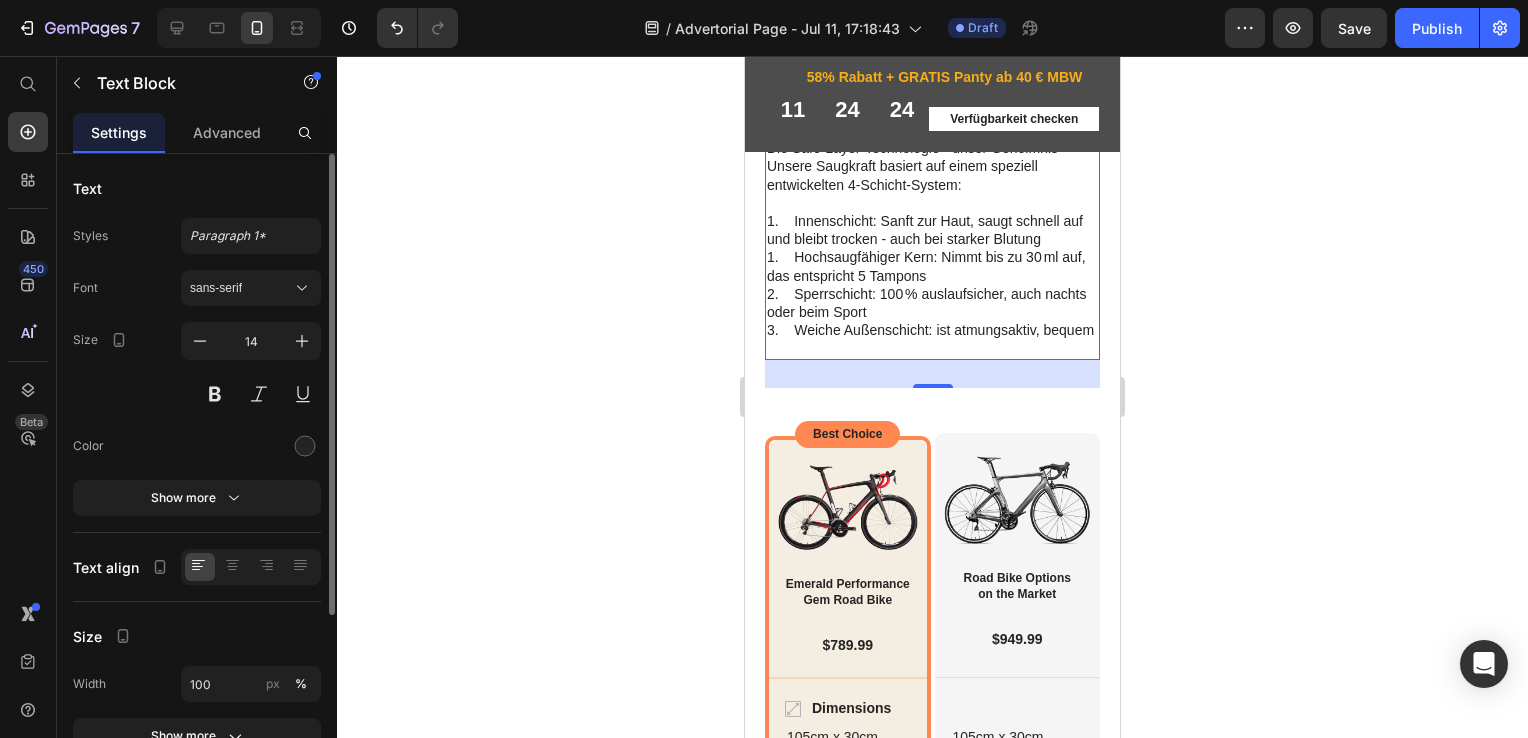 click on "Show more" at bounding box center (197, 498) 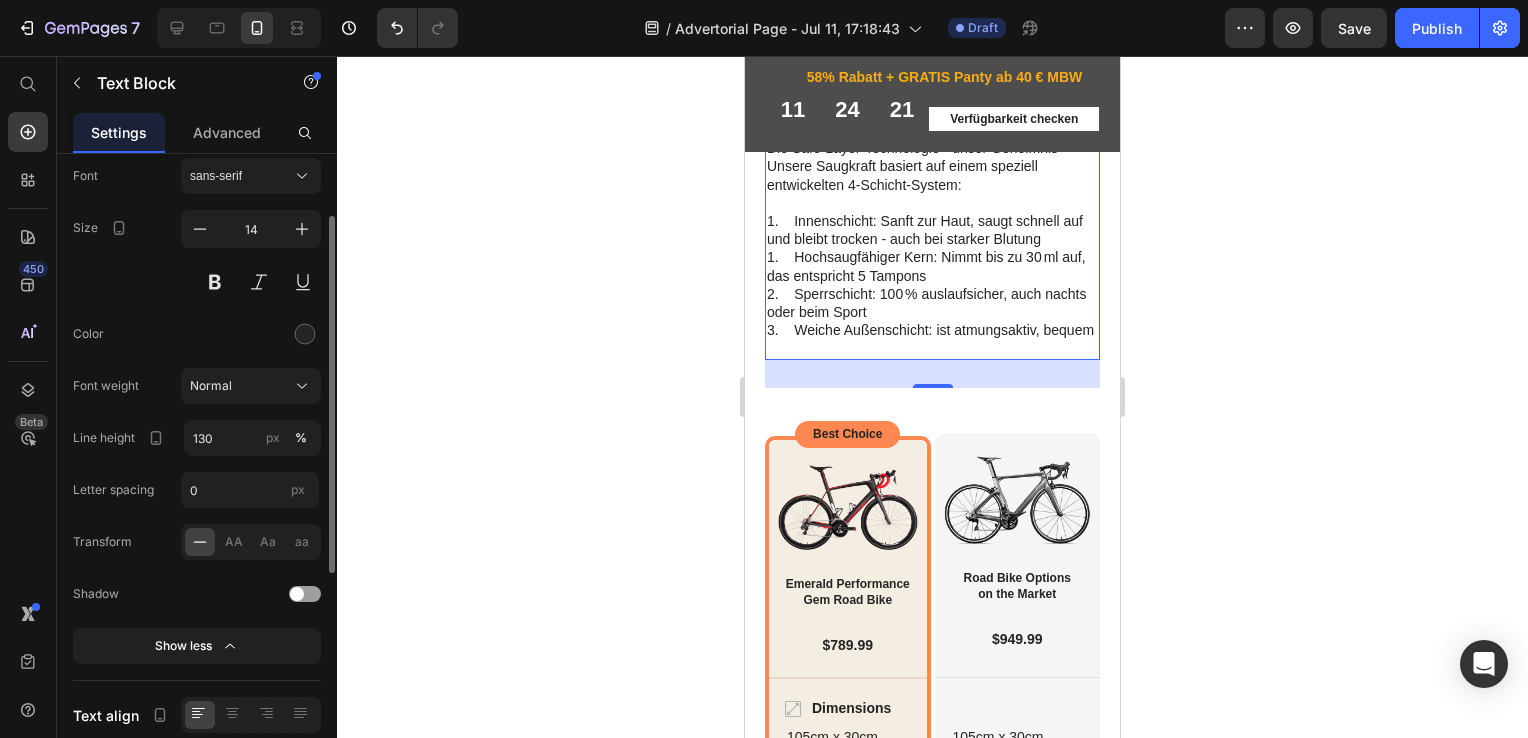 scroll, scrollTop: 0, scrollLeft: 0, axis: both 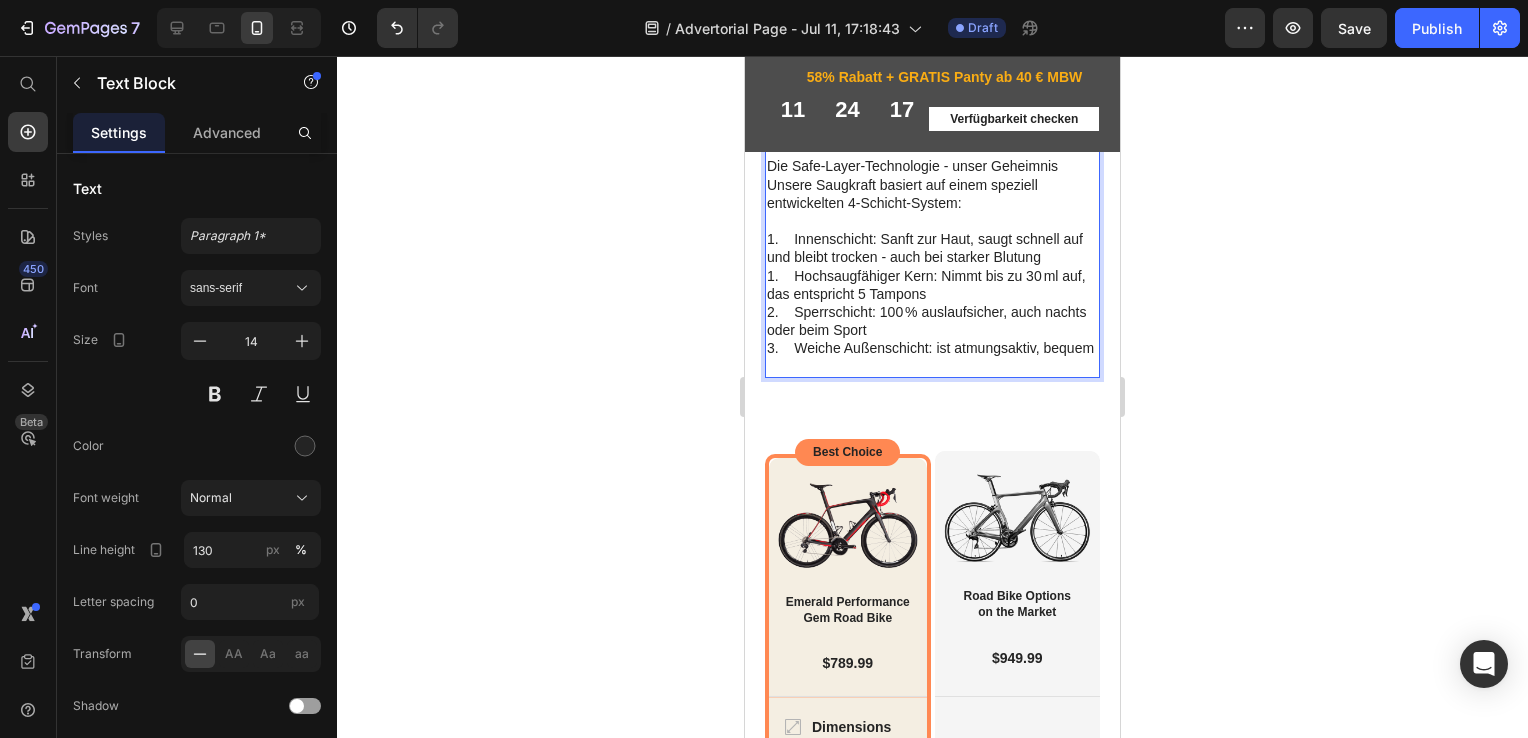 click on "Denn: Eine Frau verbraucht im Schnitt 10.000 -12.000 Tampons oder Binden in ihrem Leben. Mit my•mense brauchst du nur ein paar Slips, die du einfach ausspülst, in die Waschmaschine gibst, lufttrocknest und wieder trägst." at bounding box center [932, 85] 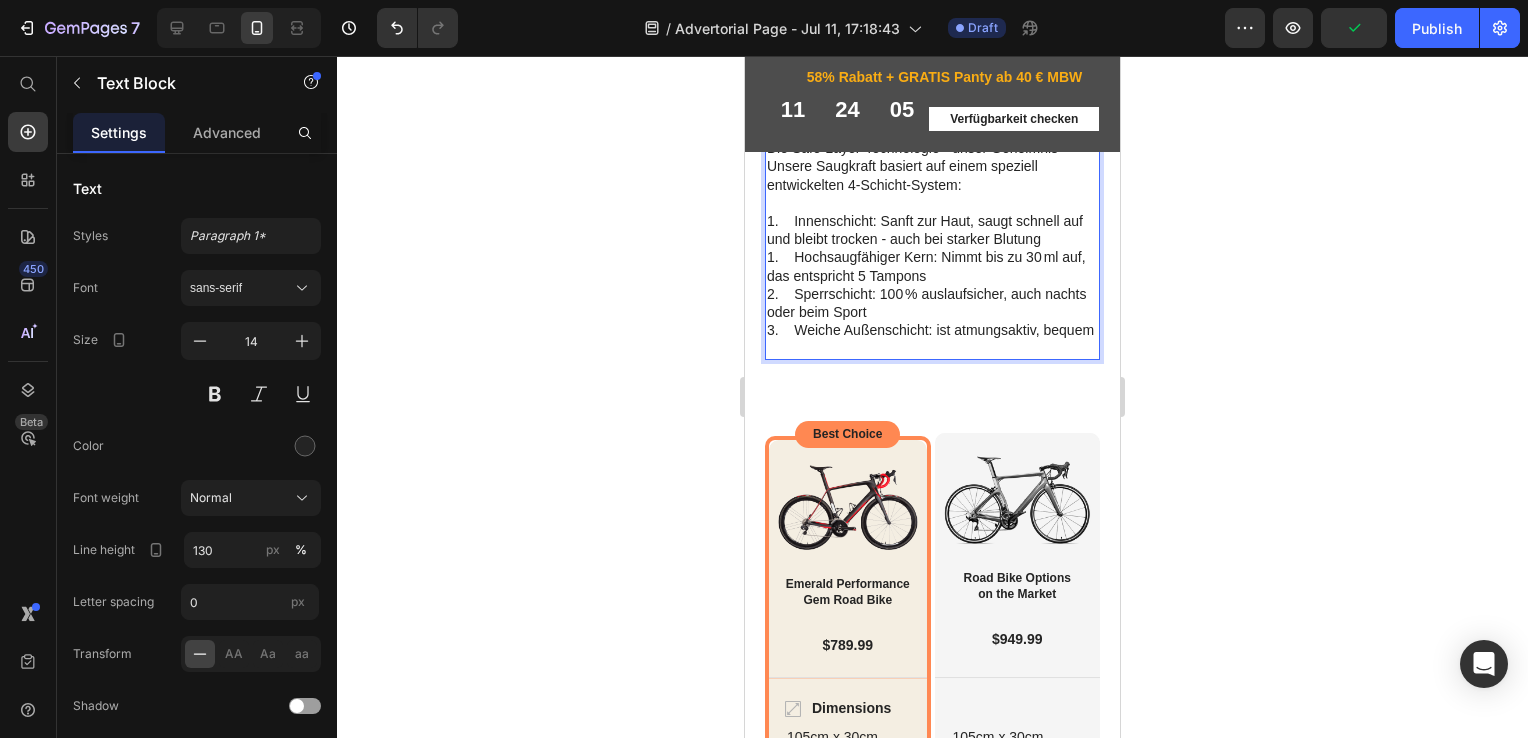 click on "Die Safe-Layer-Technologie - unser Geheimnis Unsere Saugkraft basiert auf einem speziell entwickelten 4-Schicht-System: 1.    Innenschicht: Sanft zur Haut, saugt schnell auf und bleibt trocken - auch bei starker Blutung 1.    Hochsaugfähiger Kern: Nimmt bis zu 30 ml auf, das entspricht 5 Tampons 2.    Sperrschicht: 100 % auslaufsicher, auch nachts oder beim Sport 3.    Weiche Außenschicht: ist atmungsaktiv, bequem" at bounding box center (932, 239) 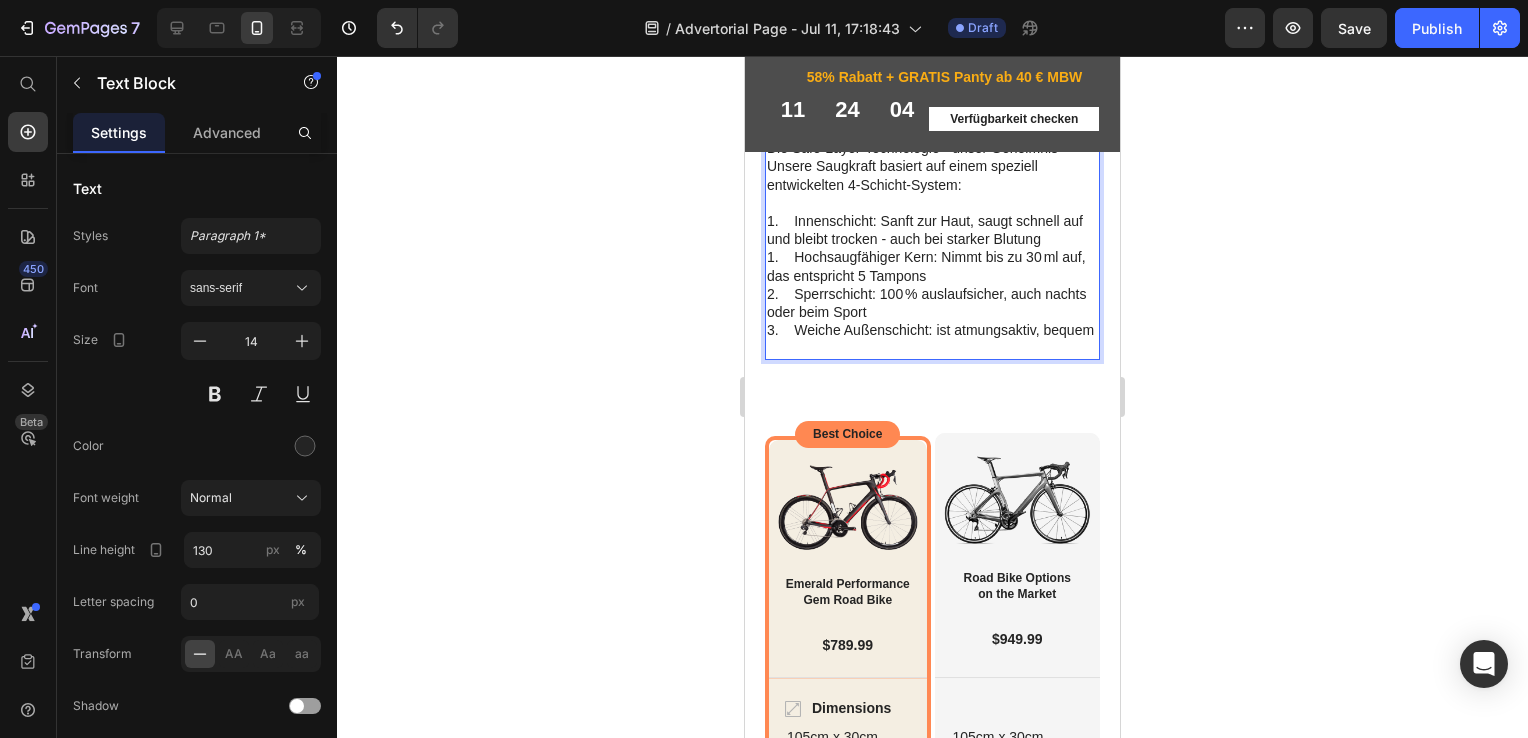 click on "Die Safe-Layer-Technologie - unser Geheimnis Unsere Saugkraft basiert auf einem speziell entwickelten 4-Schicht-System: 1.    Innenschicht: Sanft zur Haut, saugt schnell auf und bleibt trocken - auch bei starker Blutung 1.    Hochsaugfähiger Kern: Nimmt bis zu 30 ml auf, das entspricht 5 Tampons 2.    Sperrschicht: 100 % auslaufsicher, auch nachts oder beim Sport 3.    Weiche Außenschicht: ist atmungsaktiv, bequem" at bounding box center [932, 239] 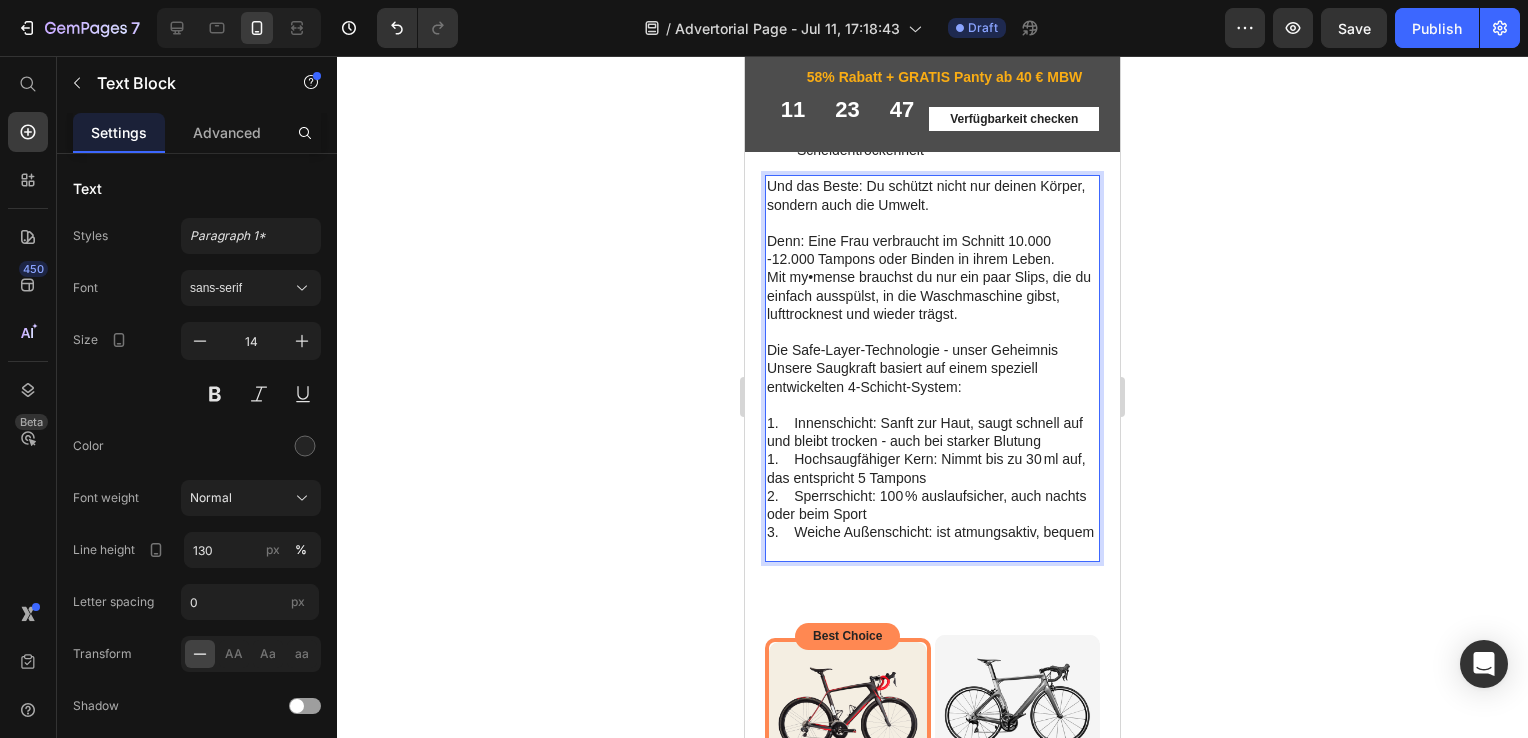 scroll, scrollTop: 5243, scrollLeft: 0, axis: vertical 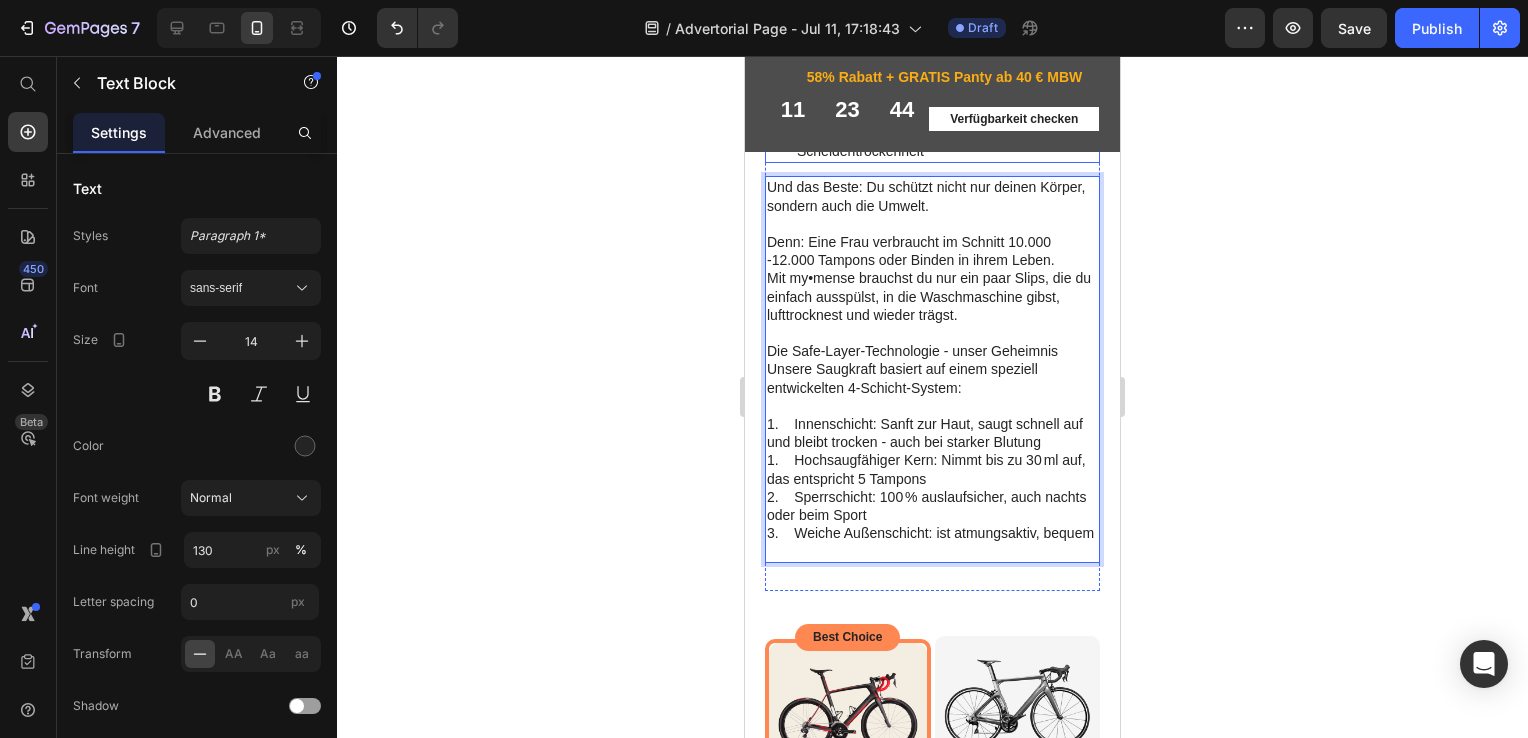 click on "Kein Auslaufen – bis zu 12 Stunden Schutz durch spezielle Safe-Layer-Technologie" at bounding box center (947, -60) 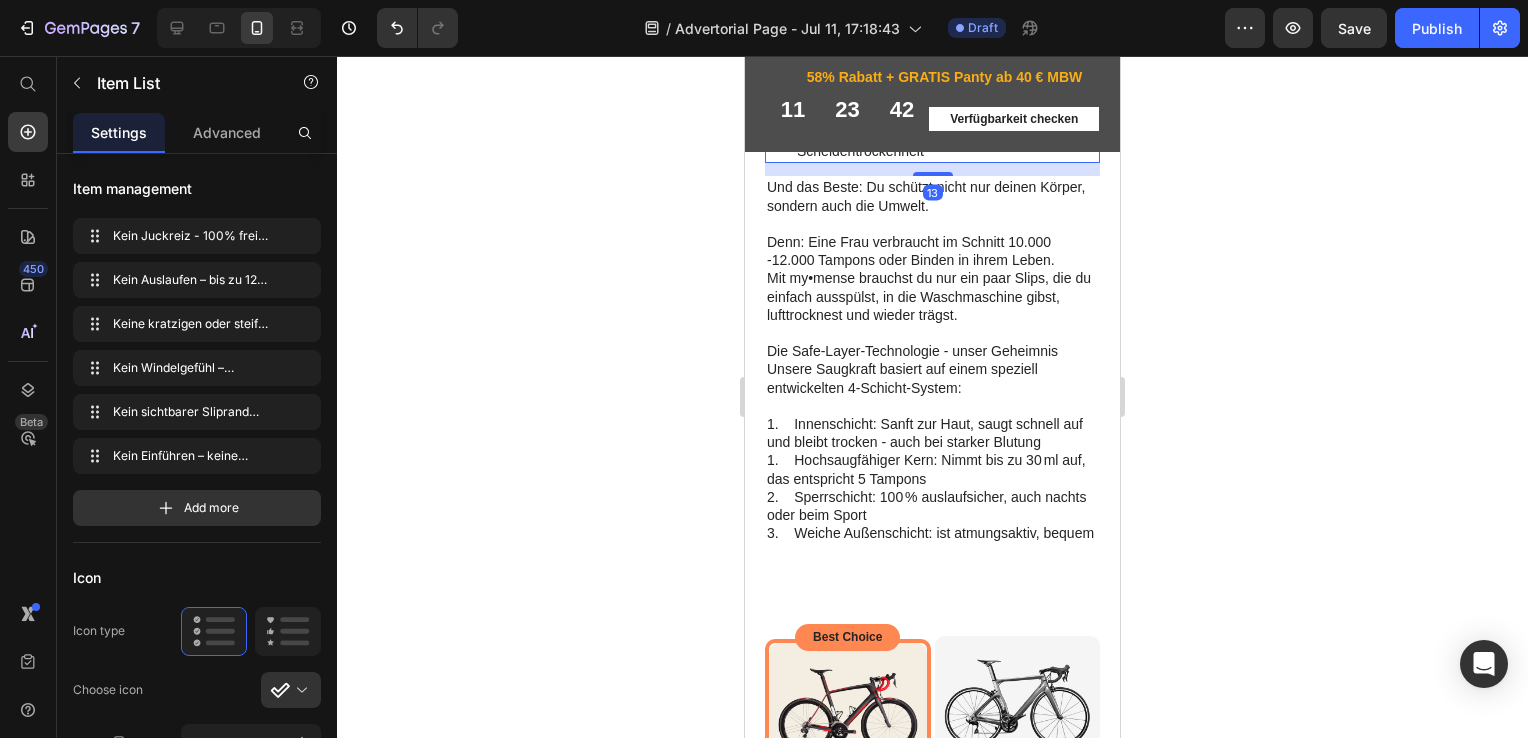 click on "Kein Auslaufen – bis zu 12 Stunden Schutz durch spezielle Safe-Layer-Technologie" at bounding box center [947, -60] 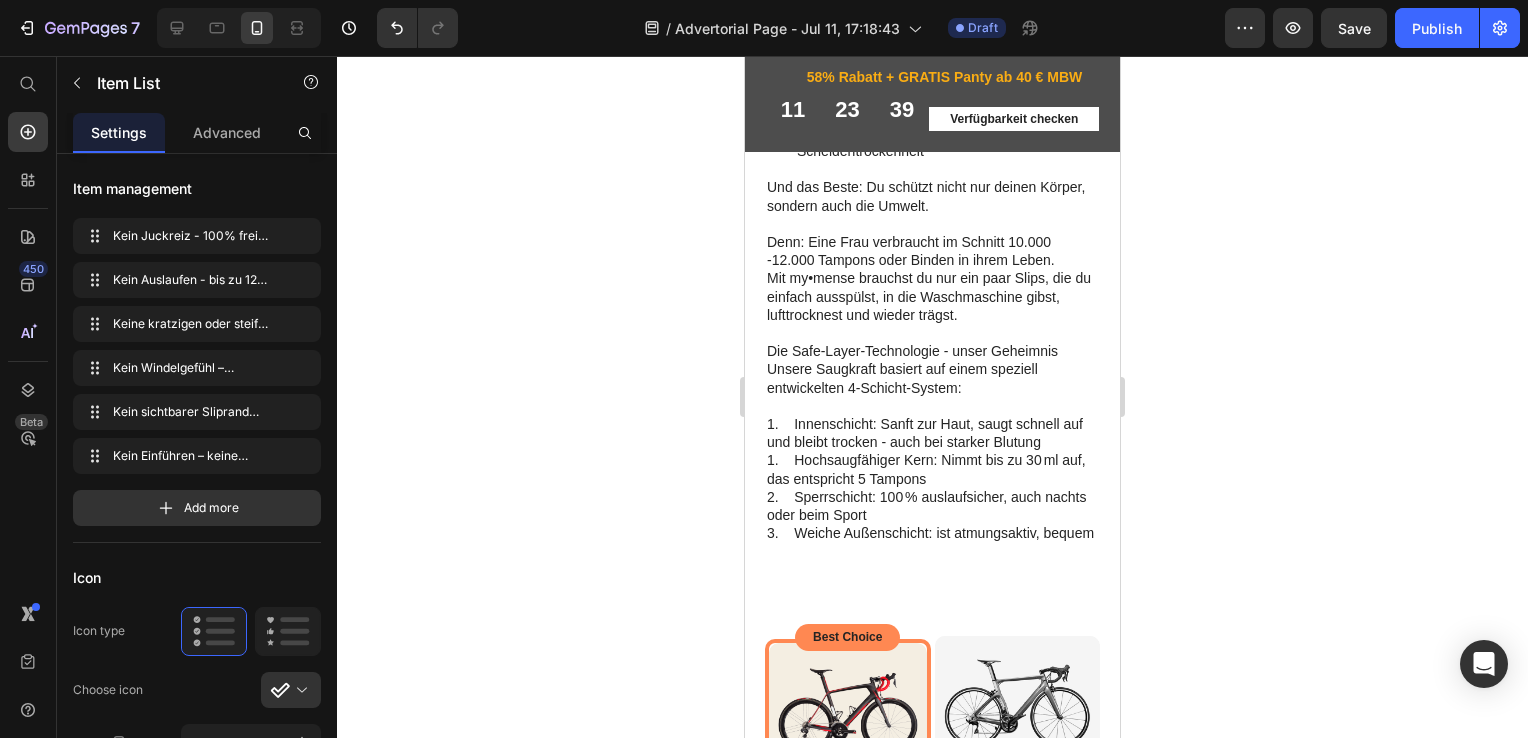 click on "Kein Windelgefühl – ultradünn wie dein Alltagsslip" at bounding box center [947, 41] 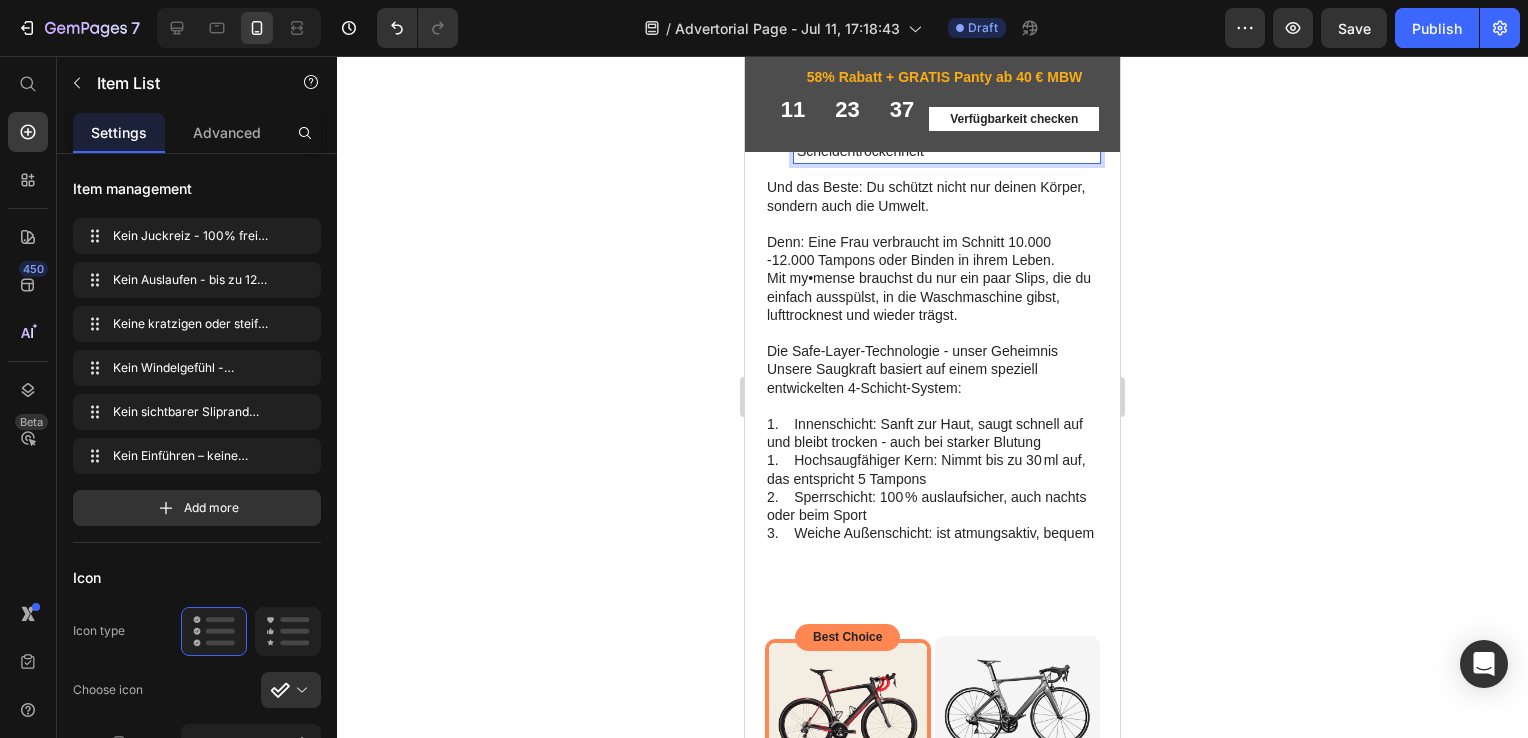 click on "Kein Einführen – keine Mikrorisse, keine Scheidentrockenheit" at bounding box center (947, 142) 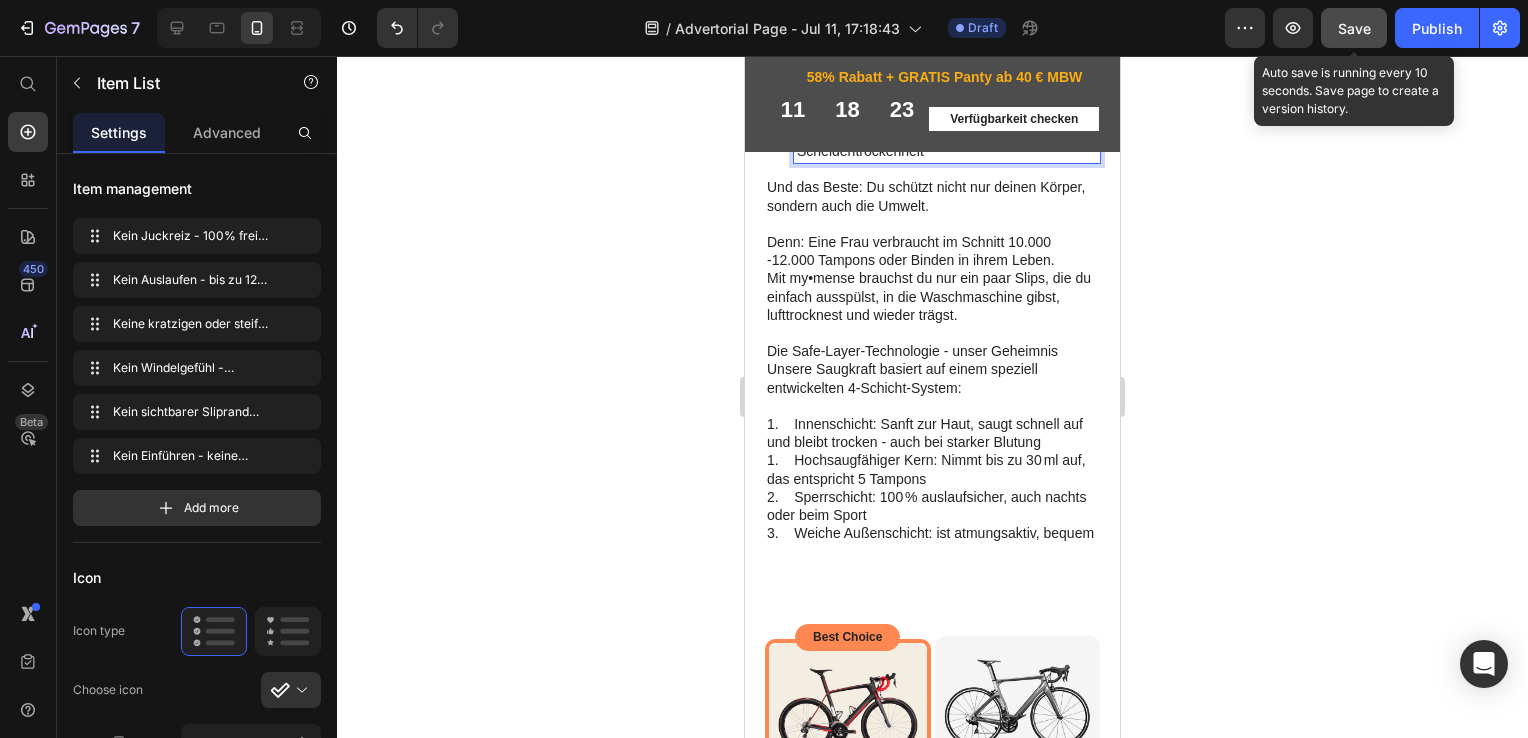 click on "Save" 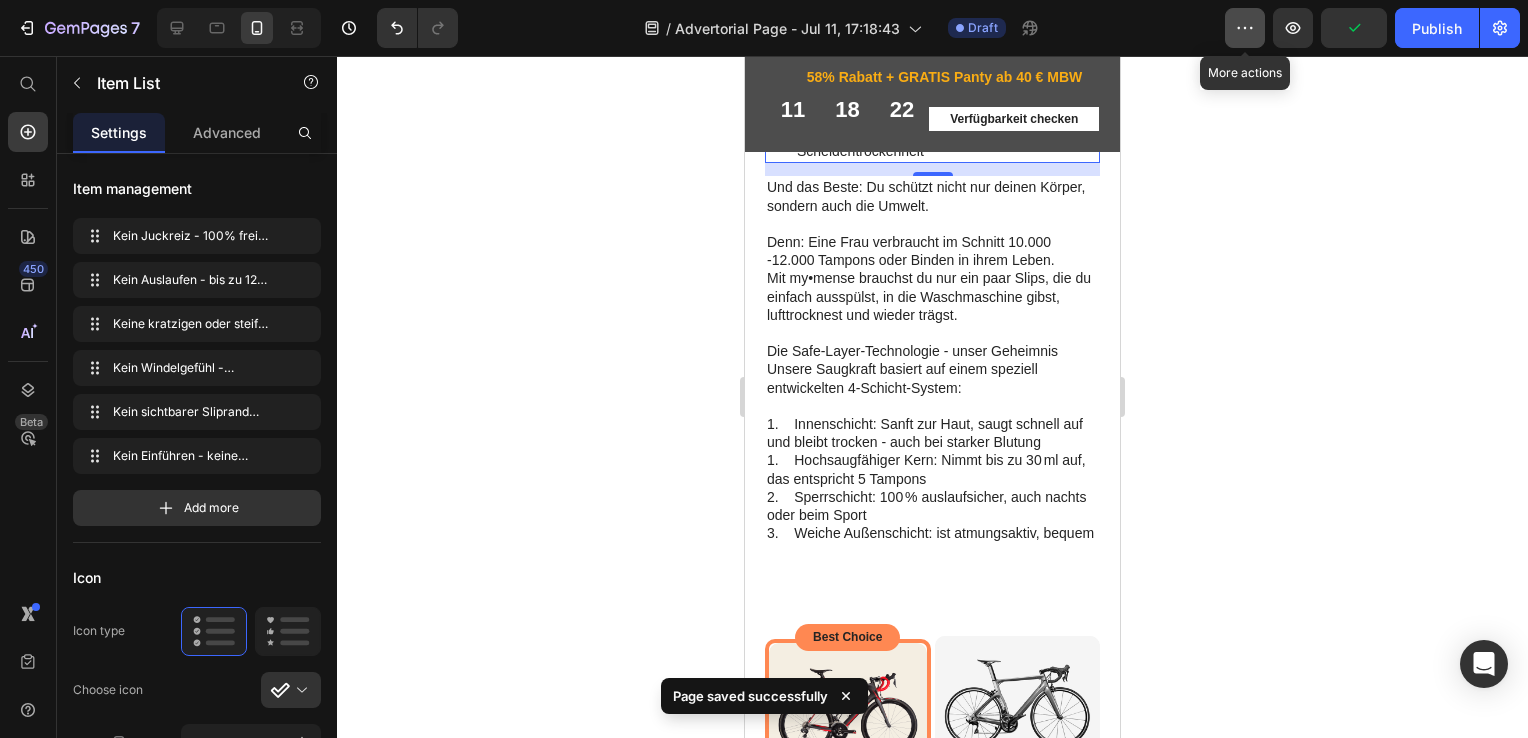 click 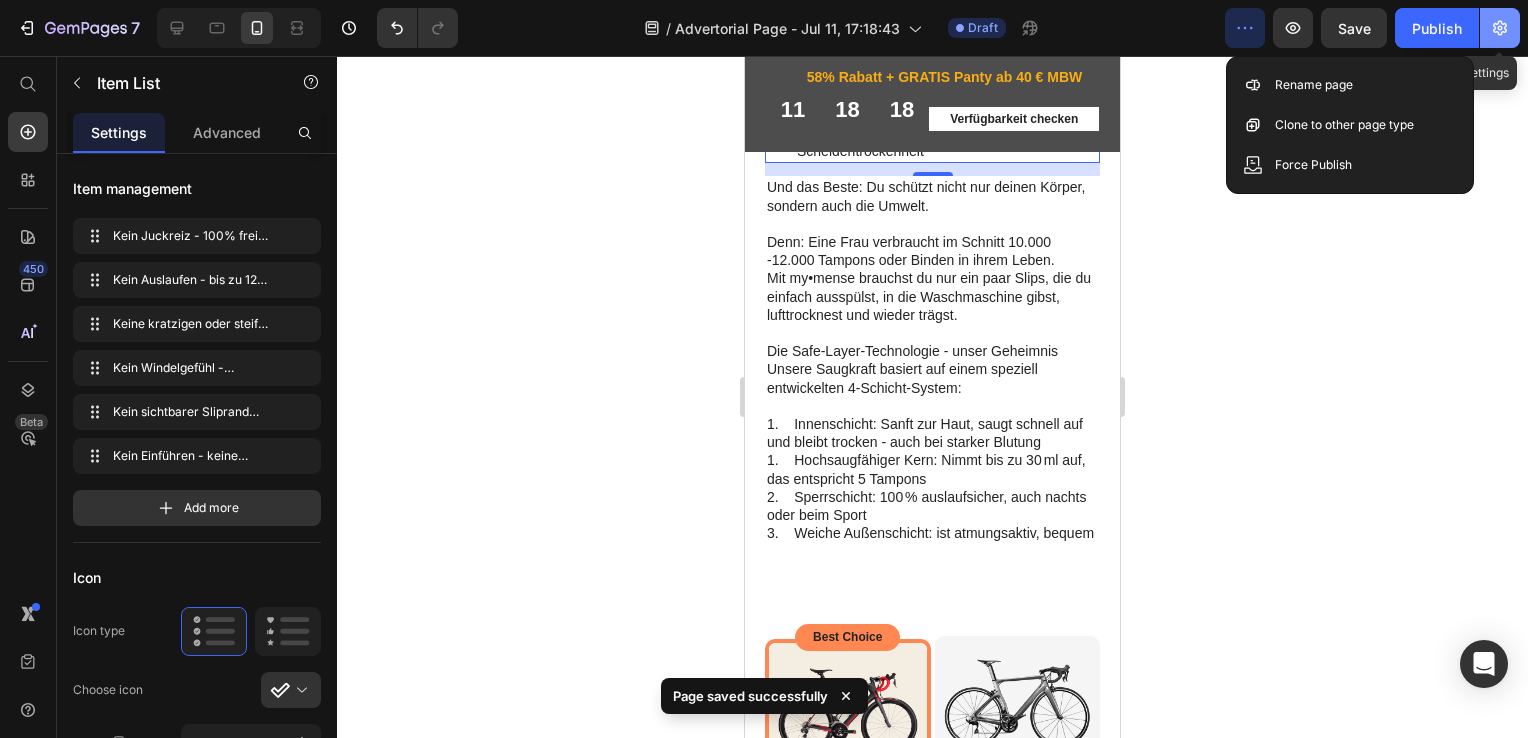 click 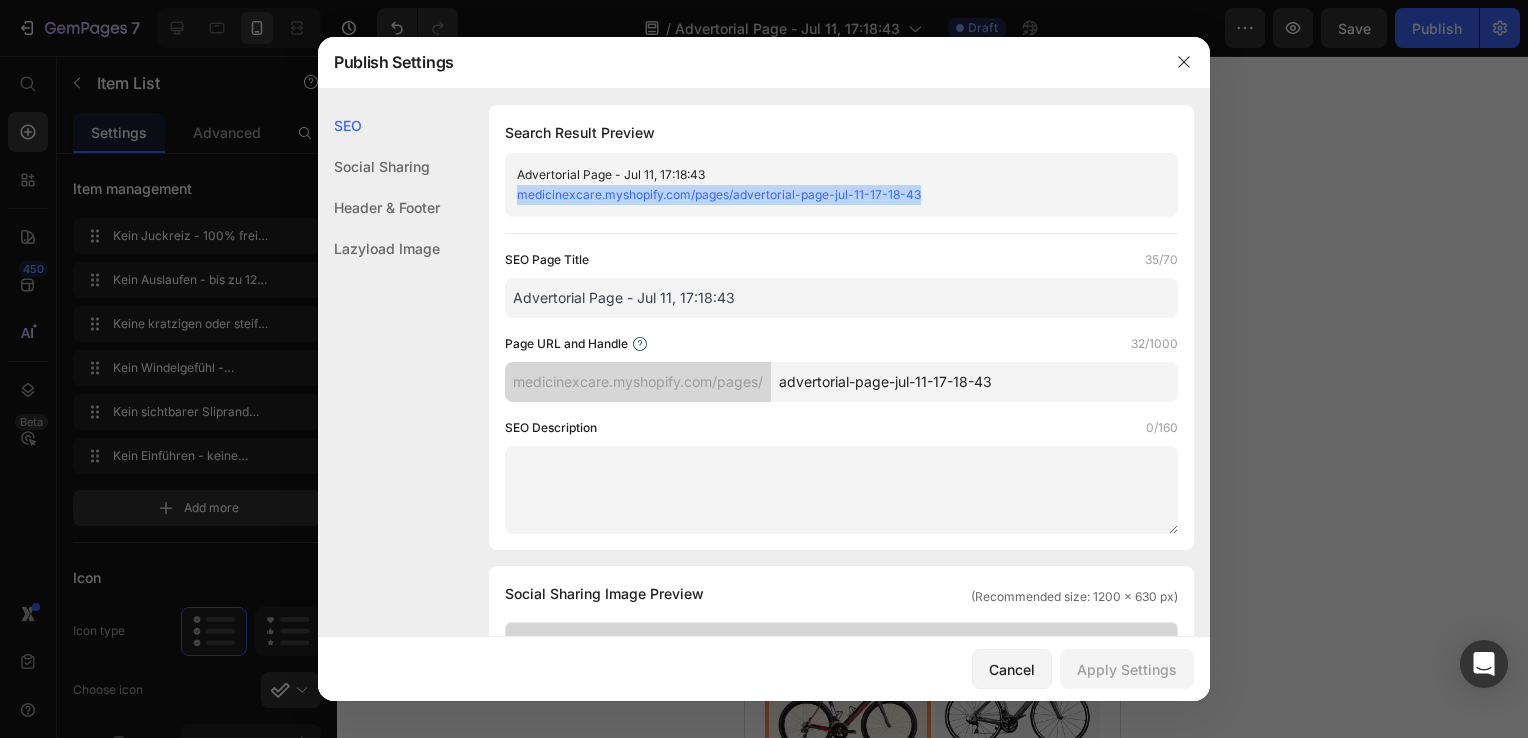 drag, startPoint x: 948, startPoint y: 188, endPoint x: 476, endPoint y: 191, distance: 472.00952 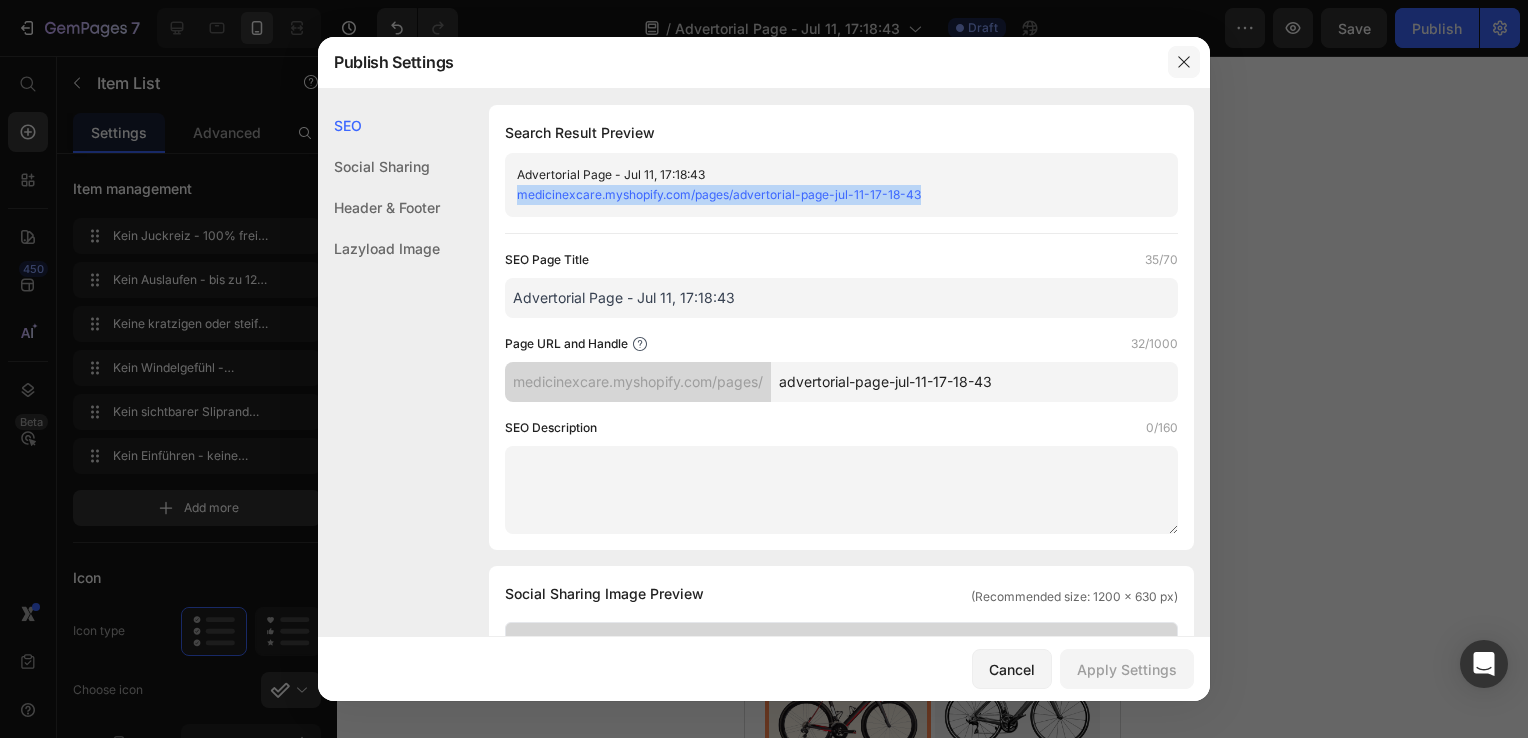 click 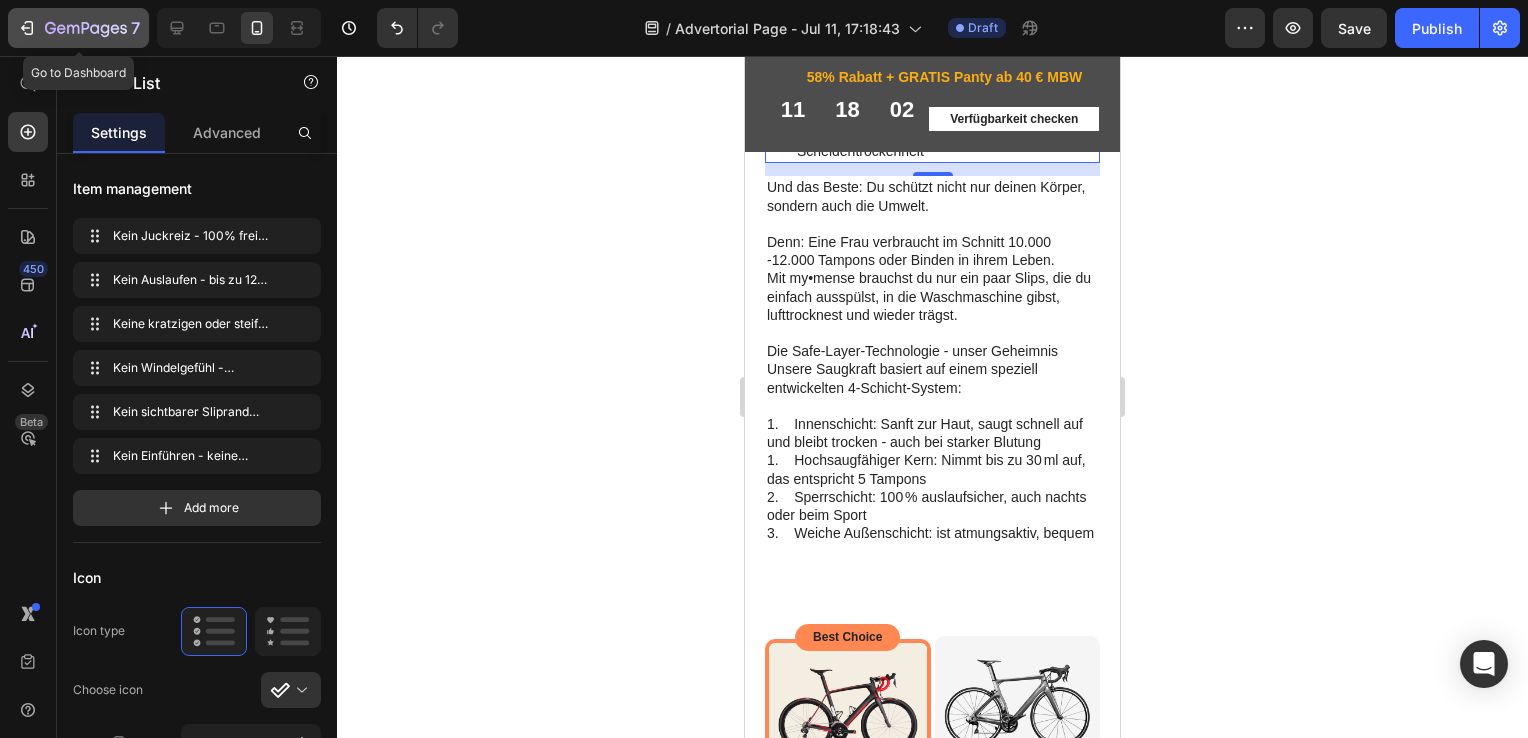 click 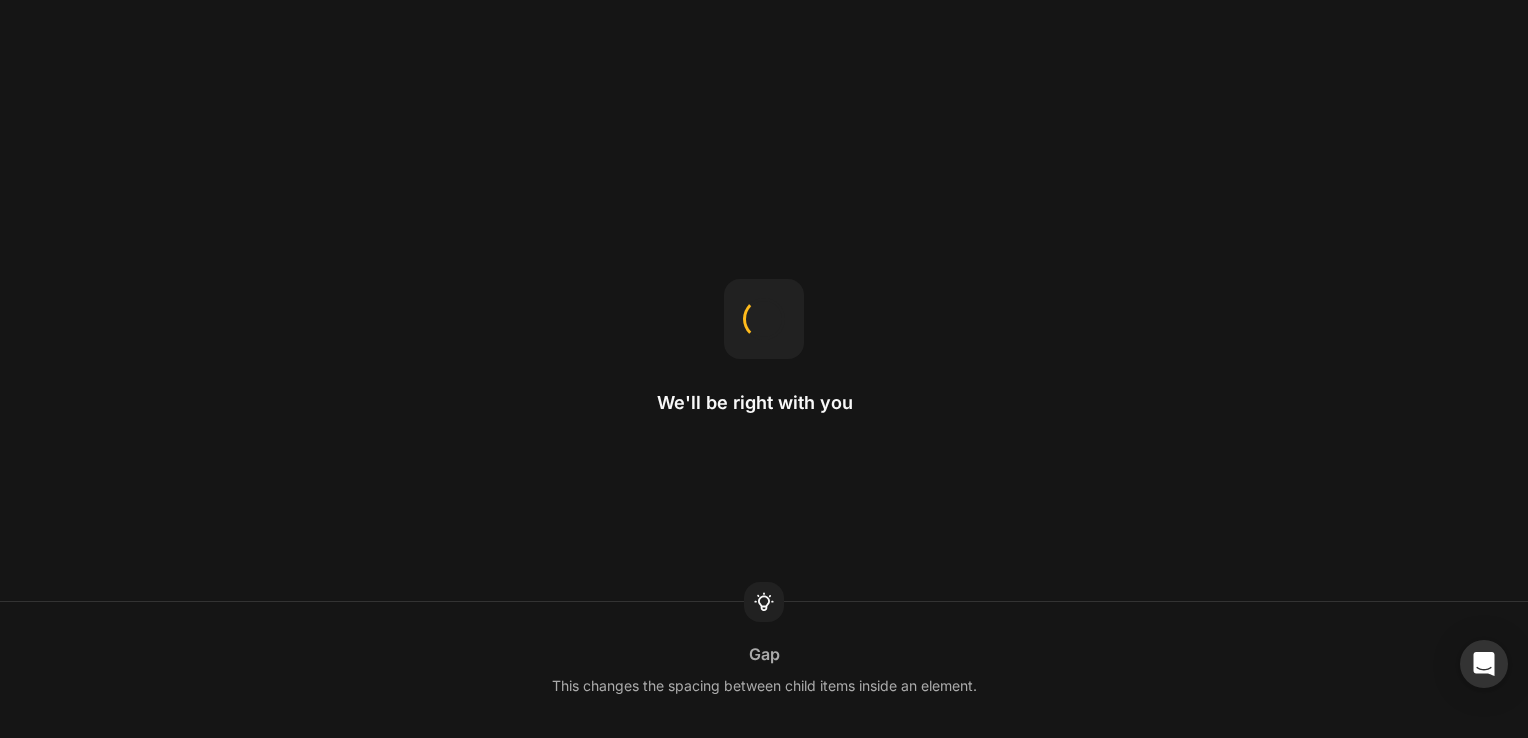 scroll, scrollTop: 0, scrollLeft: 0, axis: both 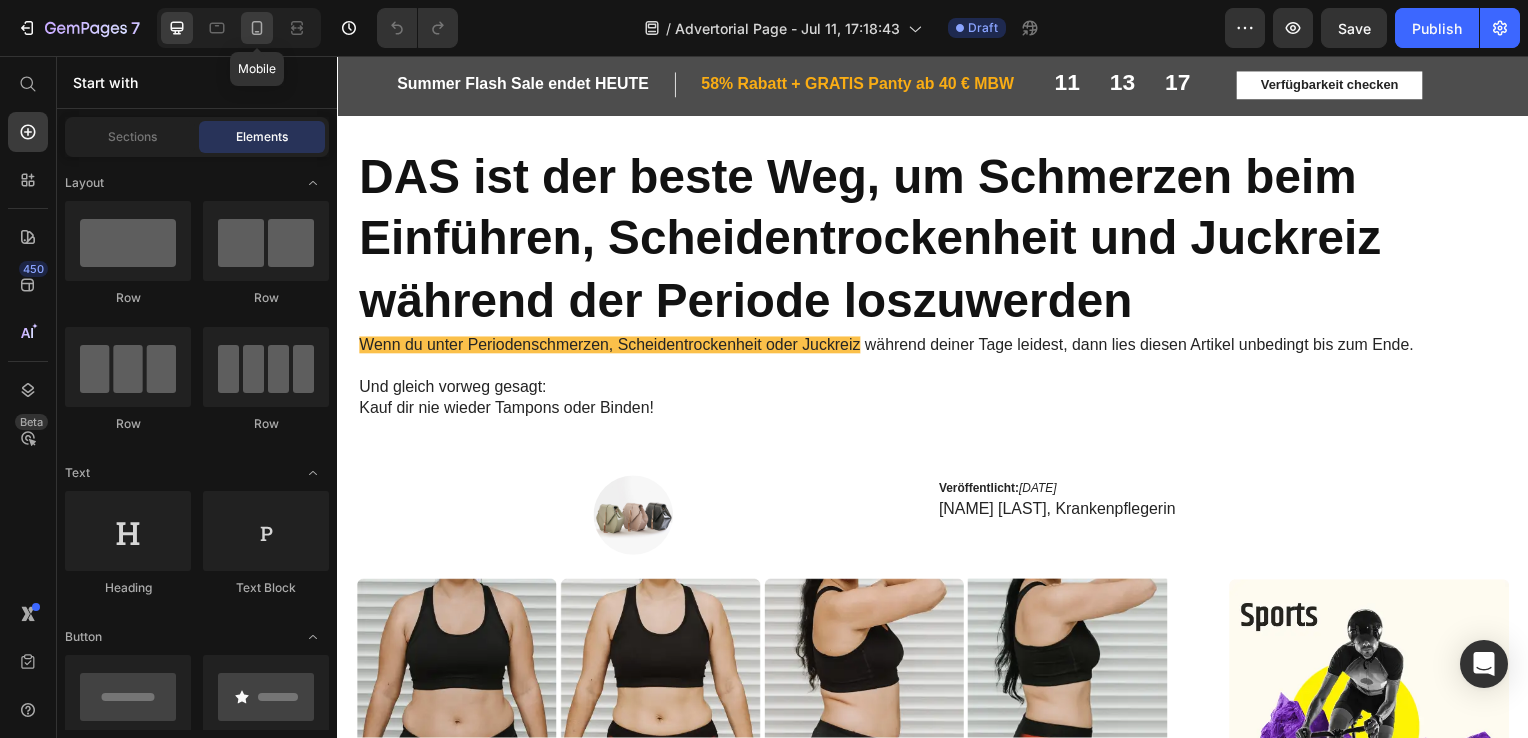 click 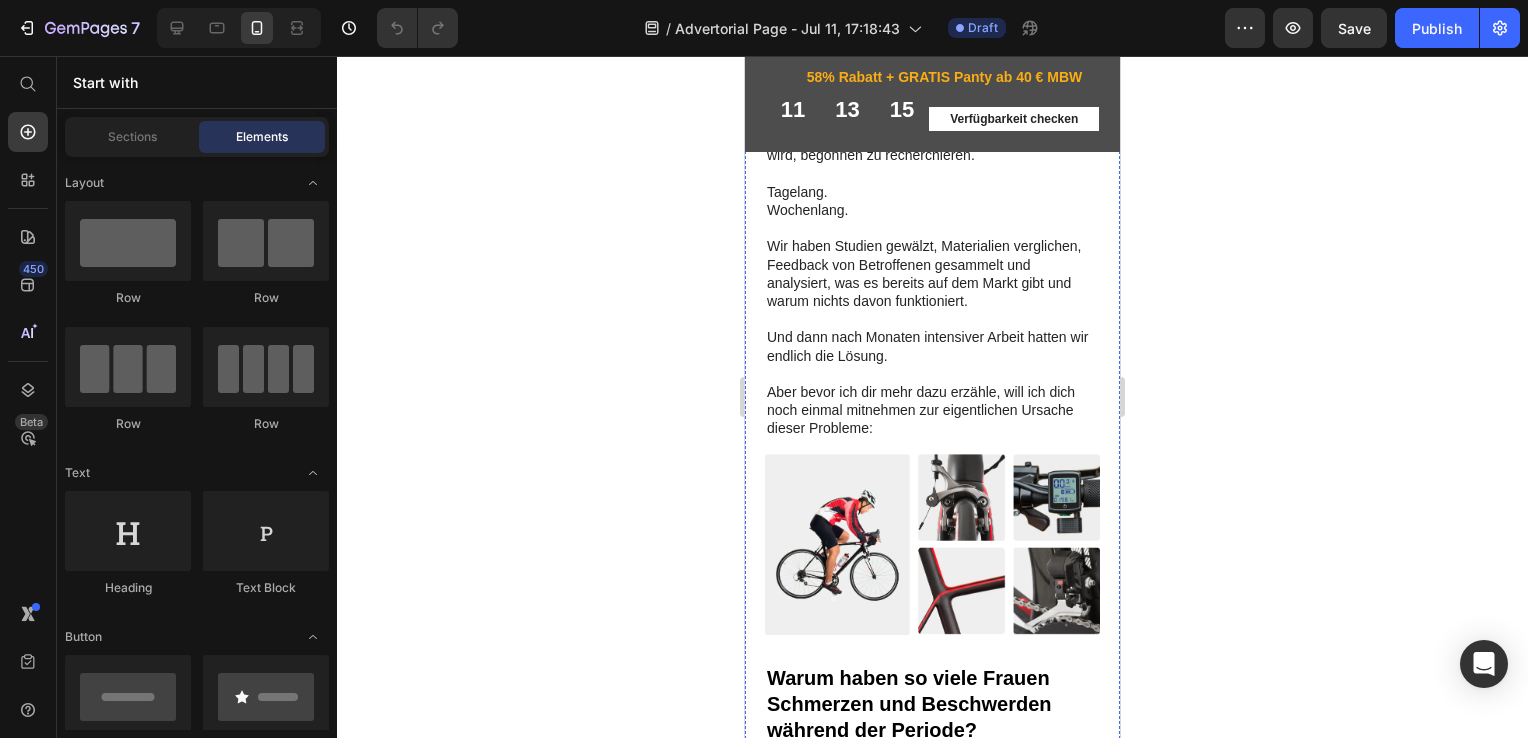 scroll, scrollTop: 2032, scrollLeft: 0, axis: vertical 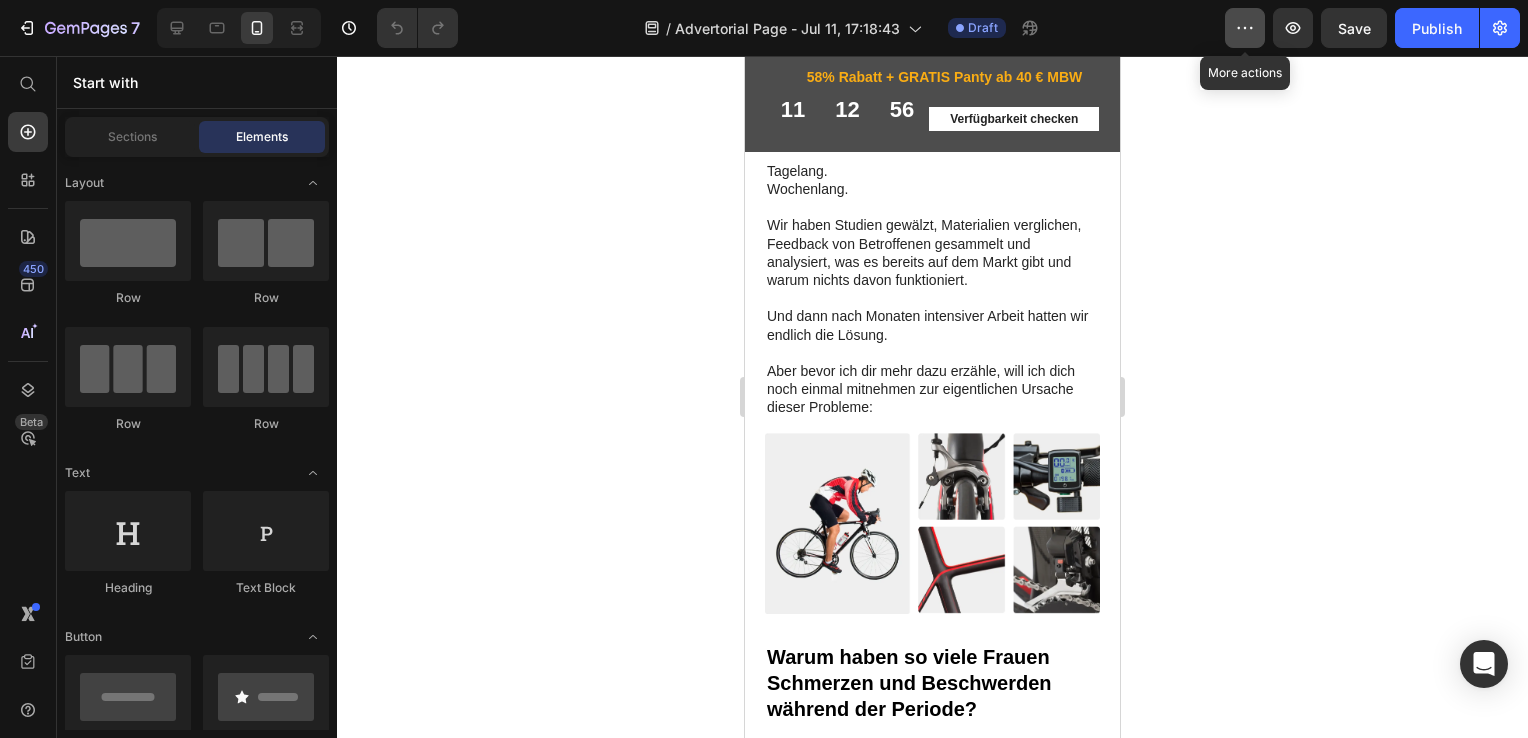 click 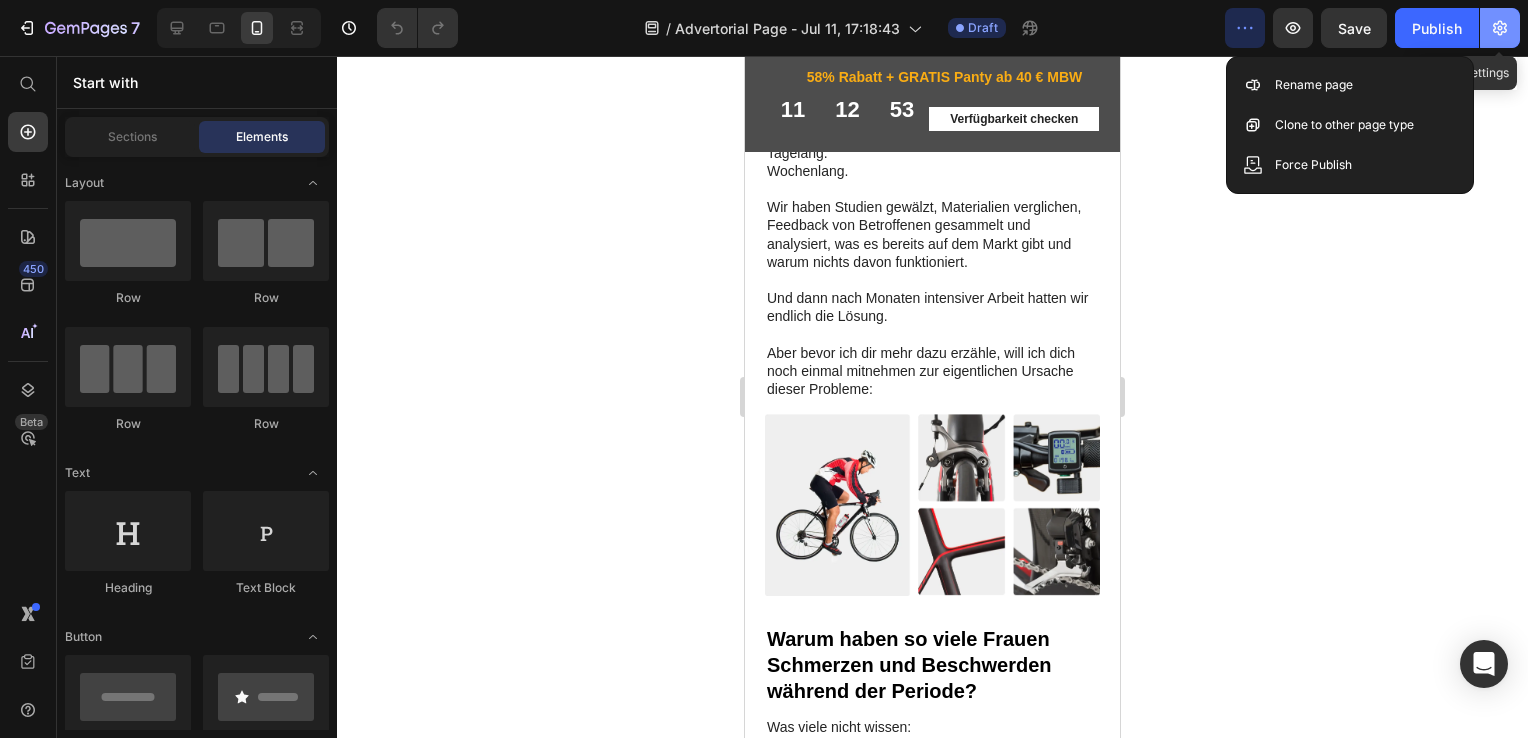 click 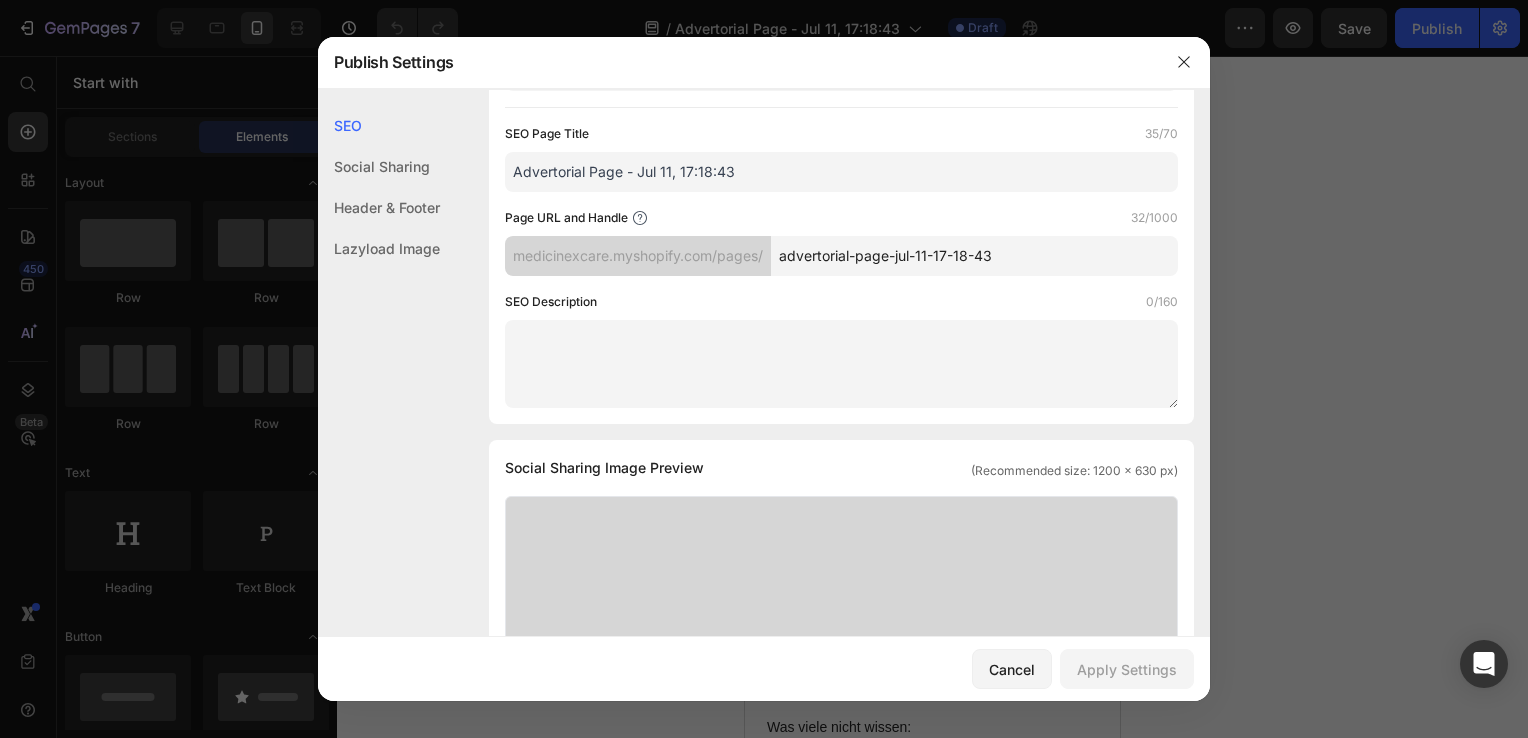 scroll, scrollTop: 142, scrollLeft: 0, axis: vertical 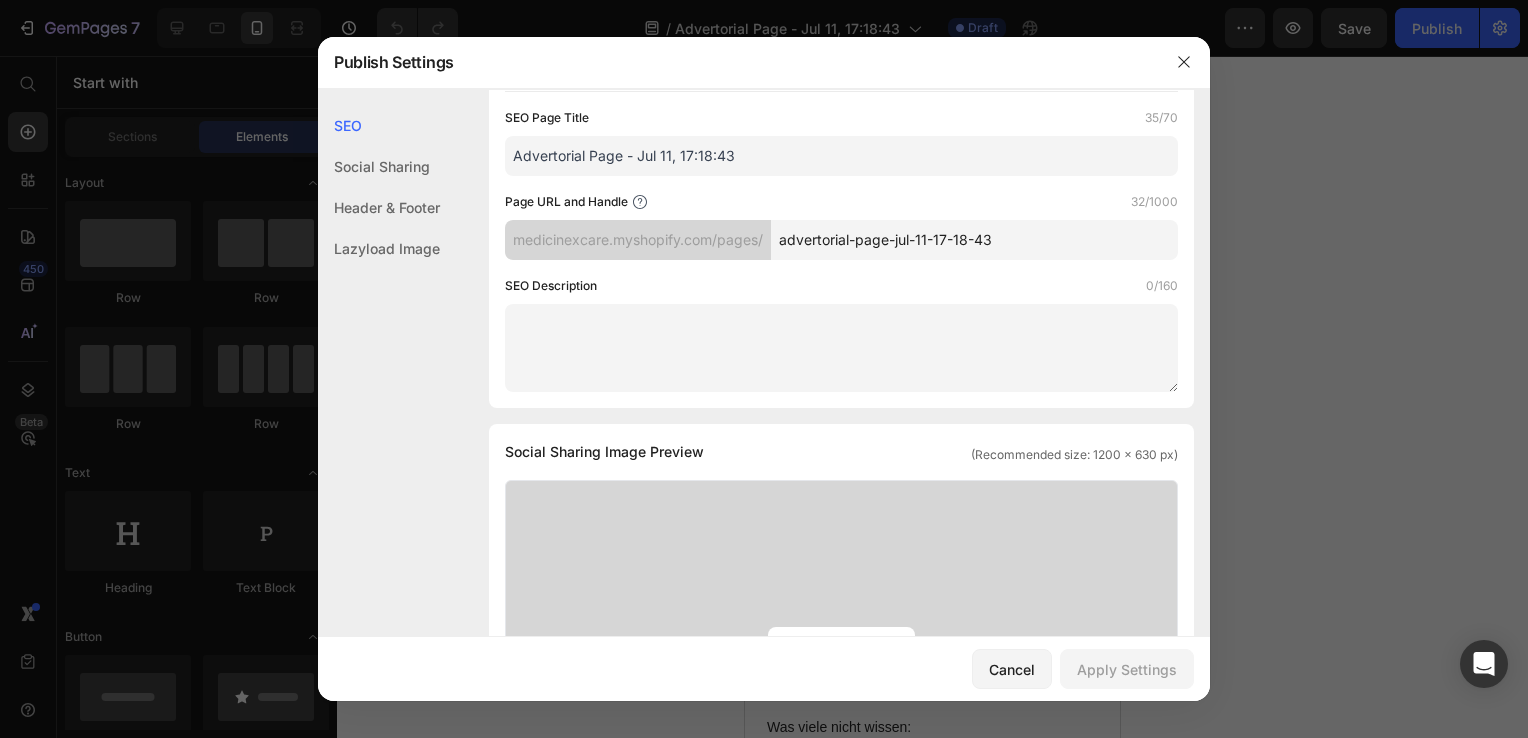 click on "advertorial-page-jul-11-17-18-43" at bounding box center (974, 240) 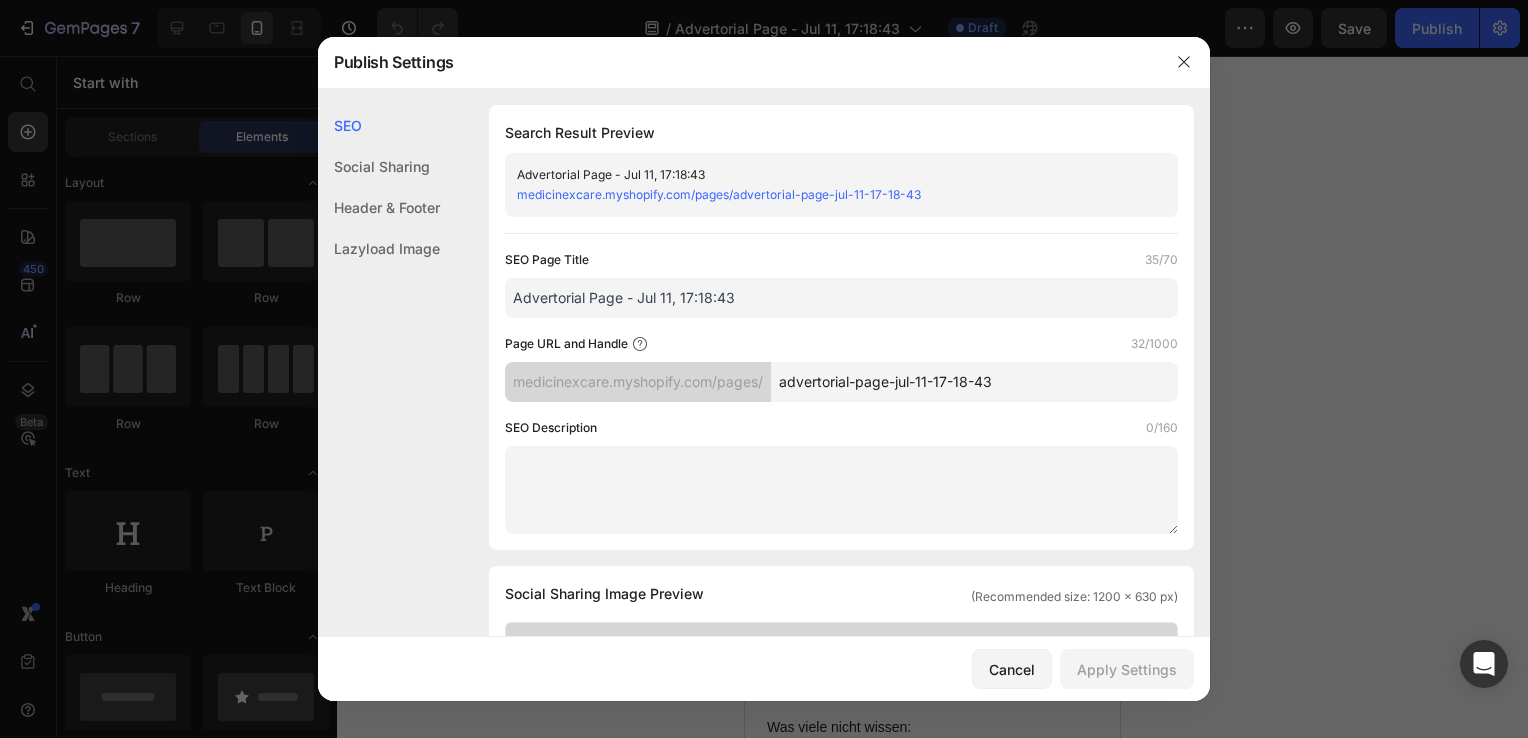 scroll, scrollTop: 8, scrollLeft: 0, axis: vertical 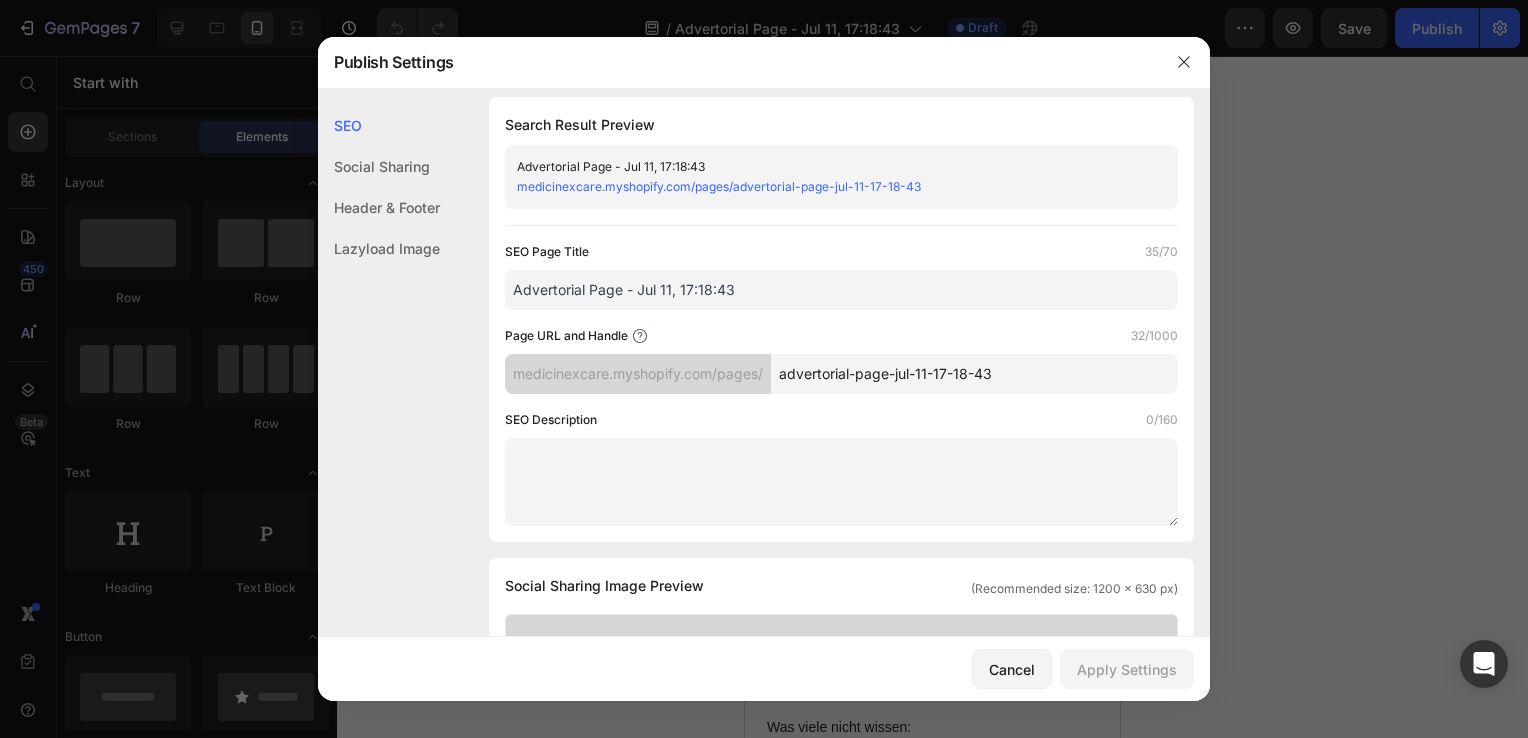 click on "Social Sharing" 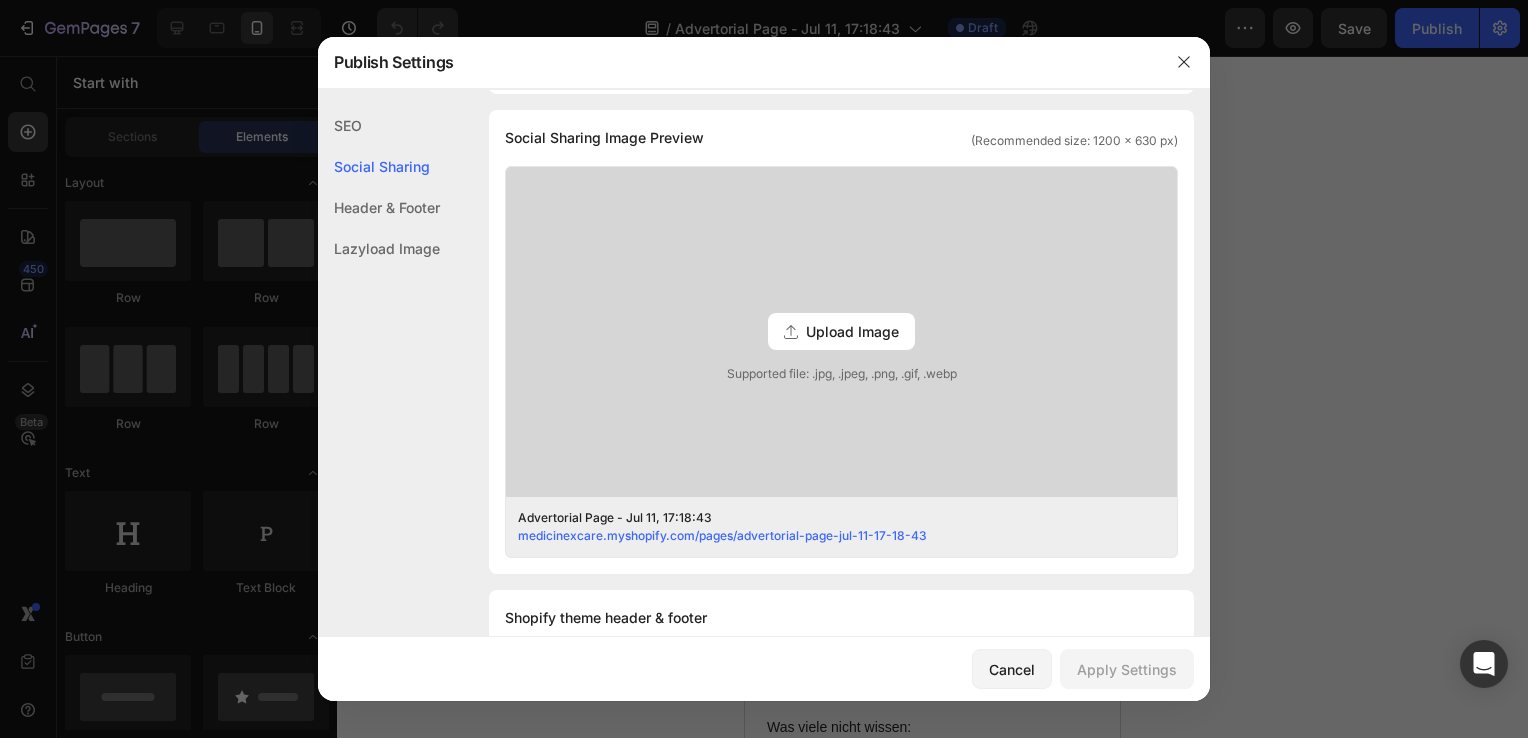click on "Header & Footer" 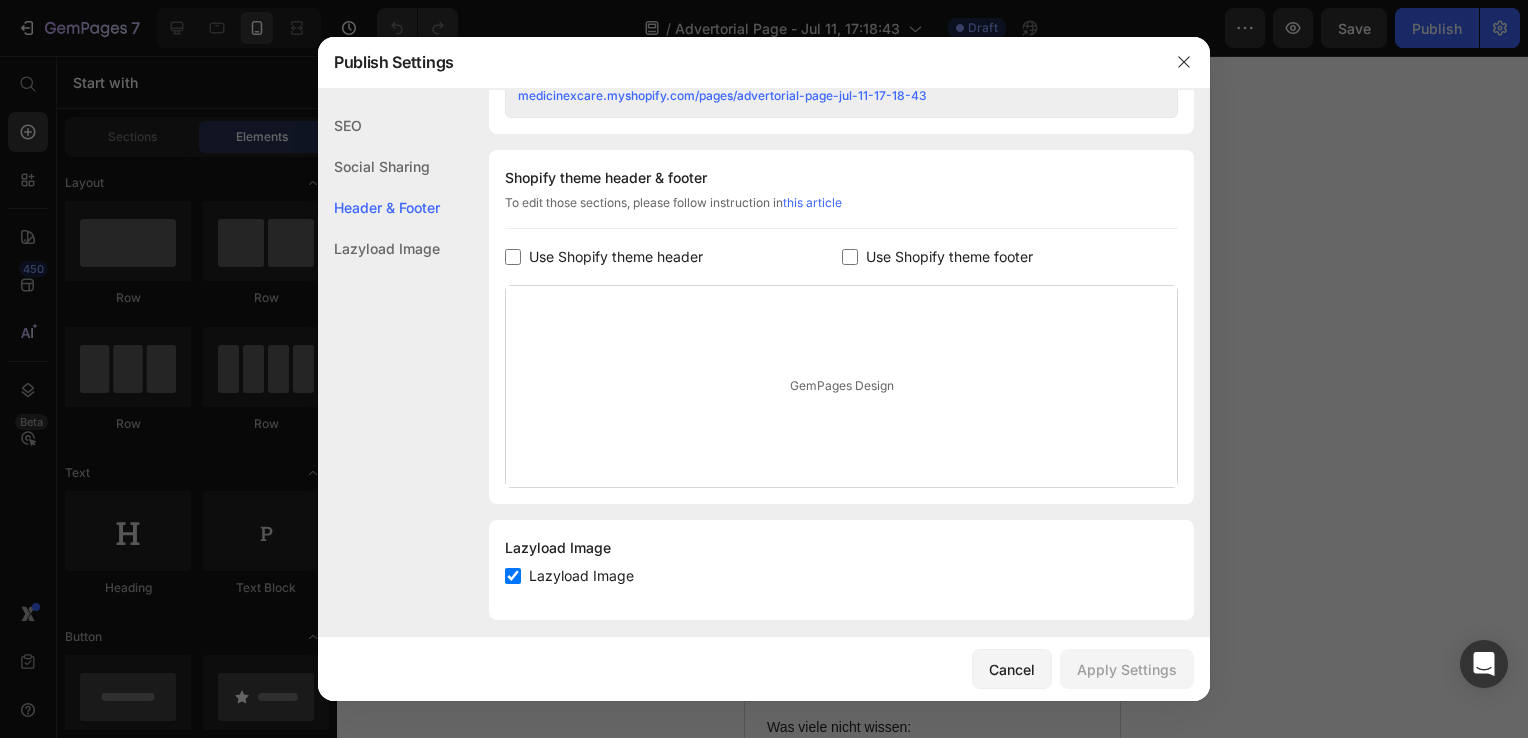 scroll, scrollTop: 908, scrollLeft: 0, axis: vertical 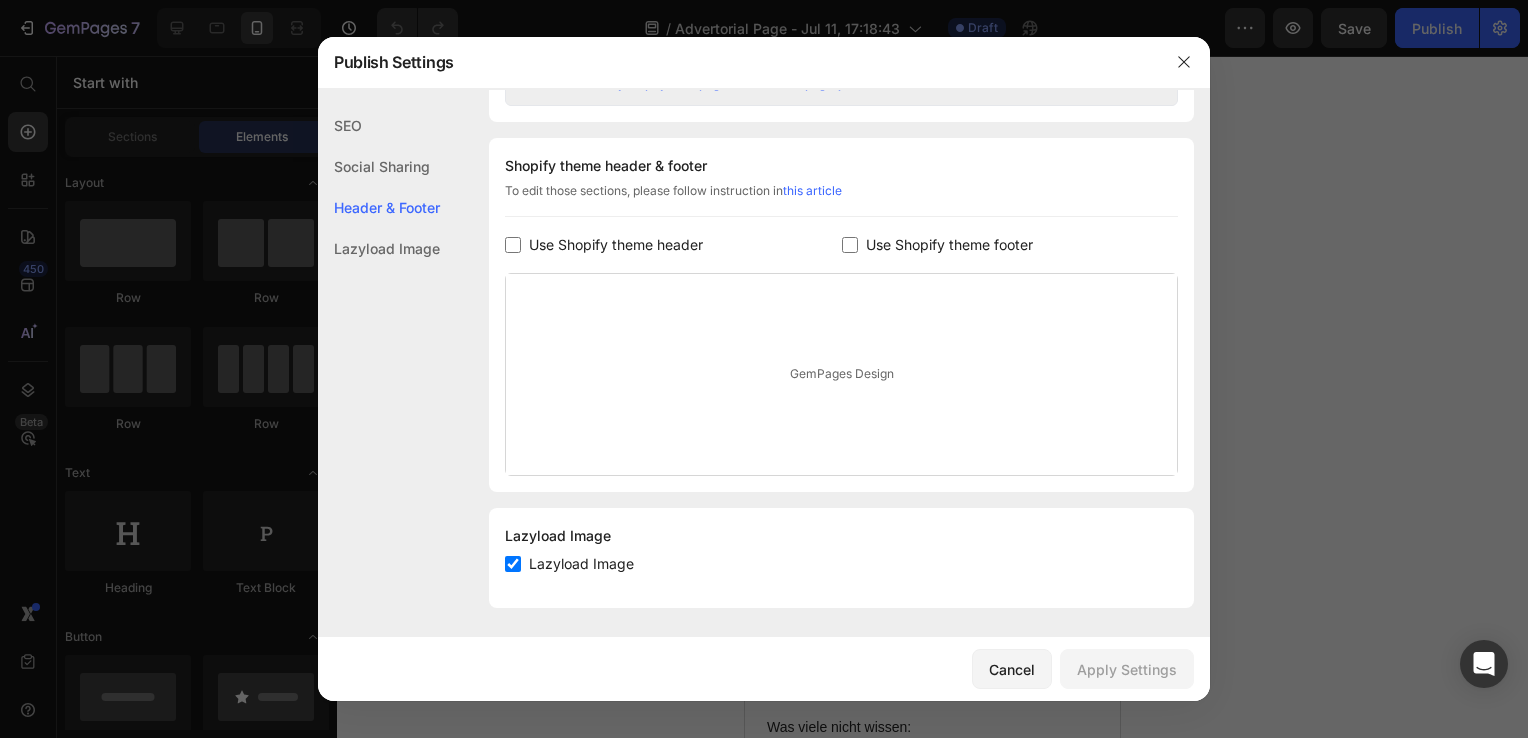 click on "Lazyload Image" 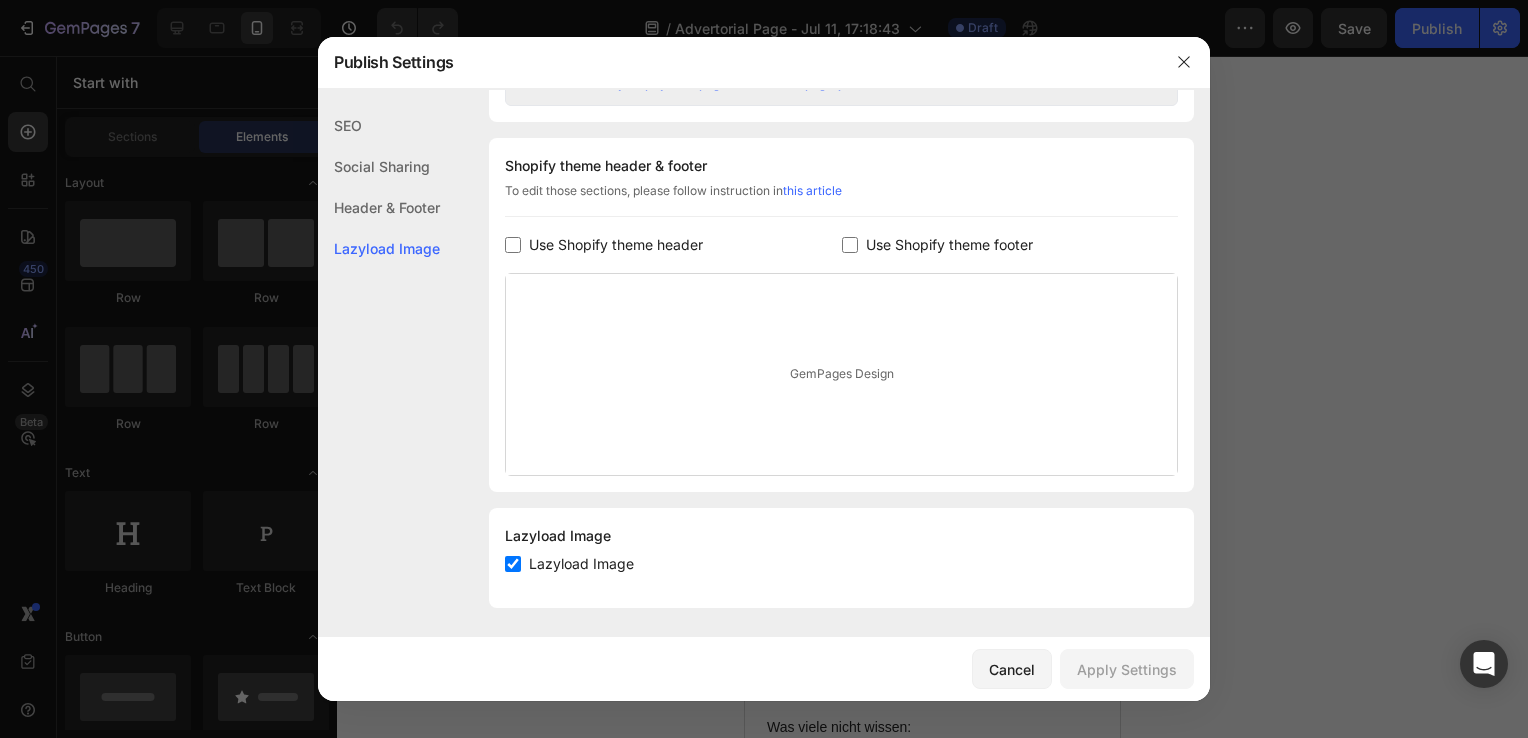 click on "SEO" 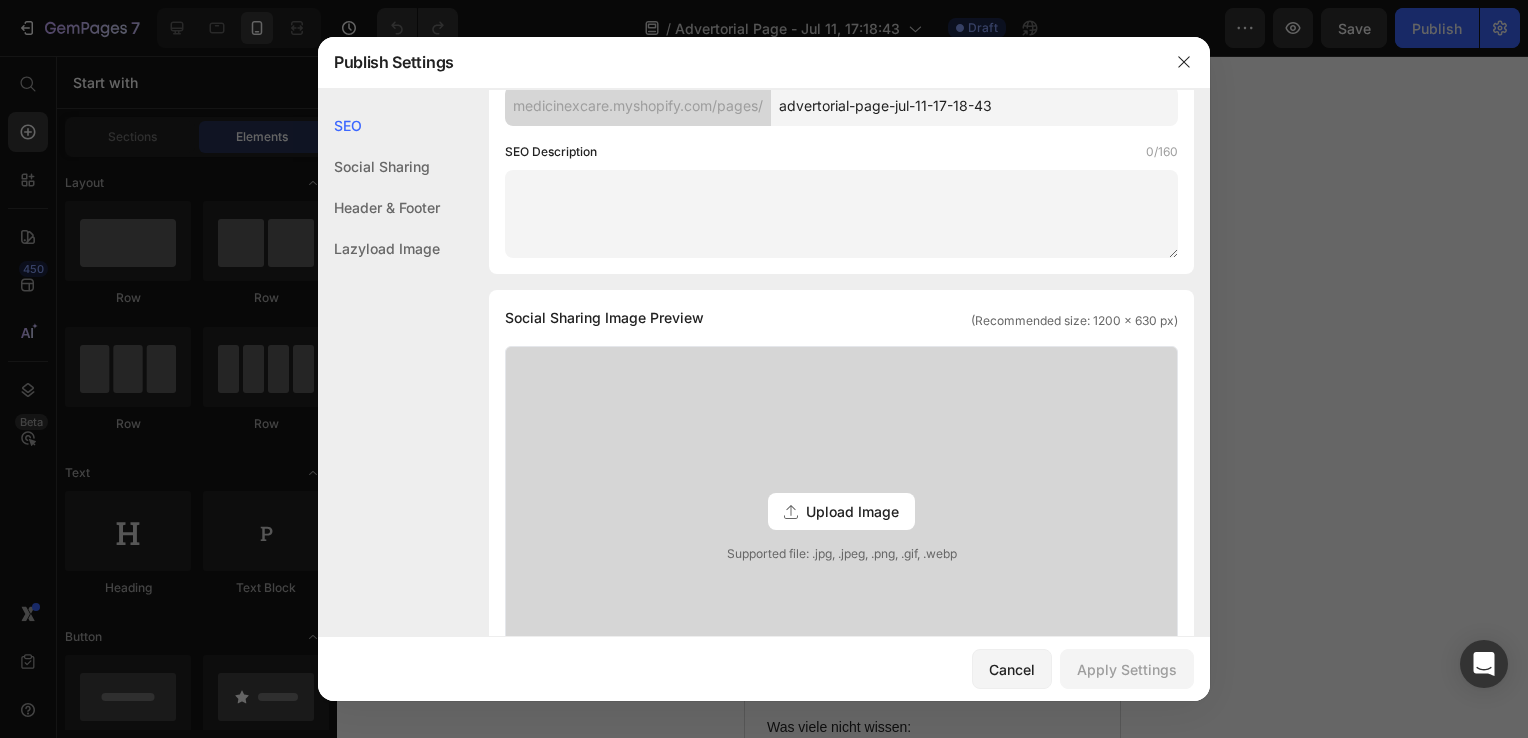 scroll, scrollTop: 0, scrollLeft: 0, axis: both 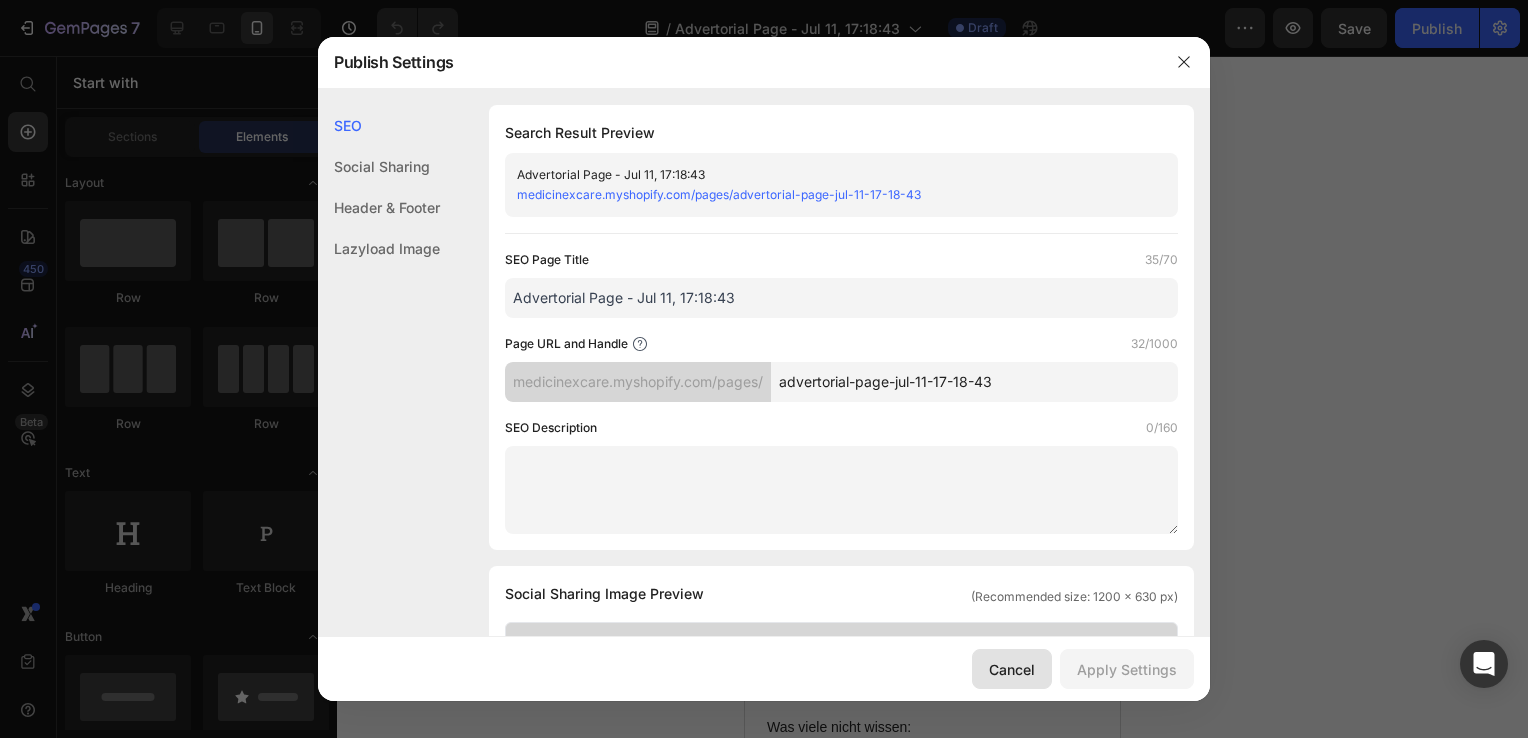 click on "Cancel" at bounding box center (1012, 669) 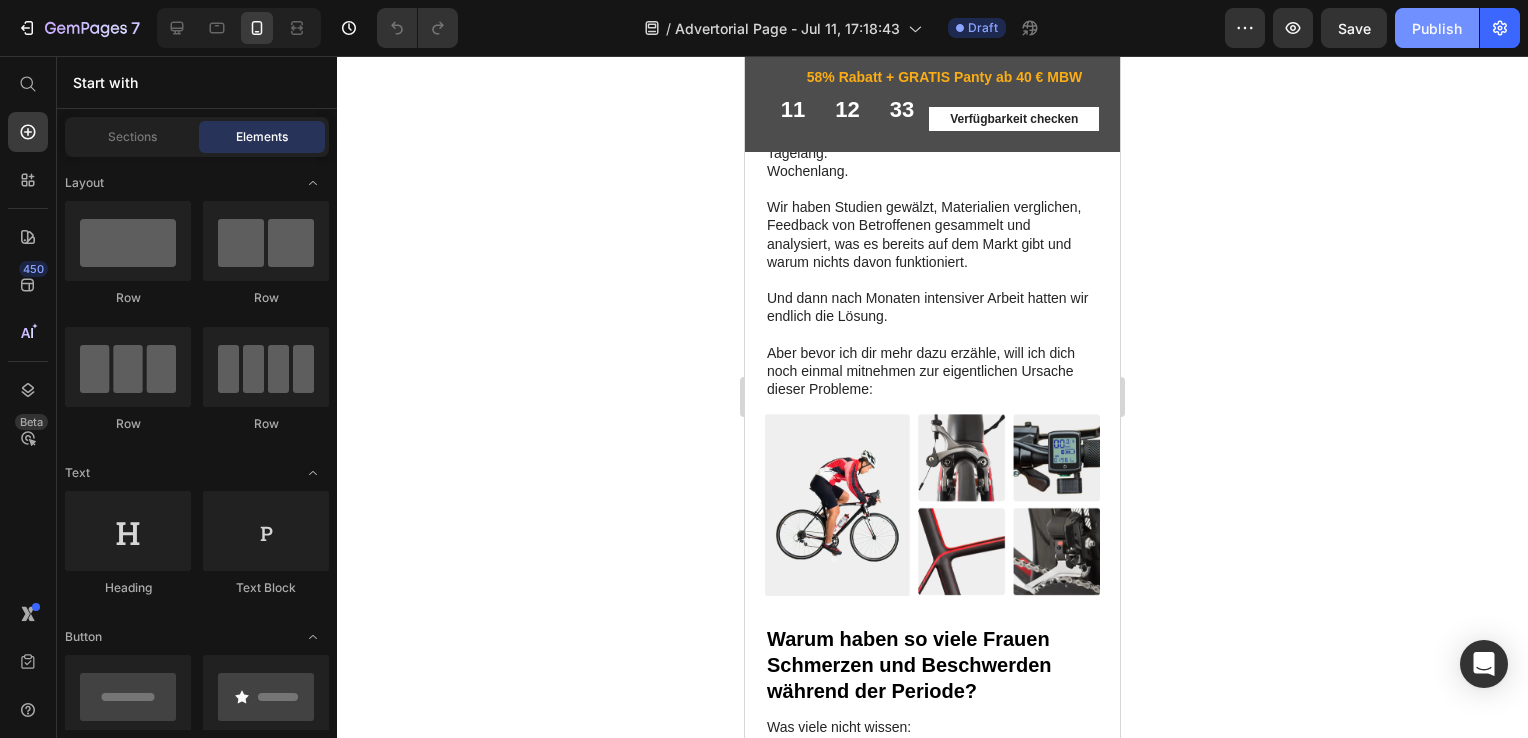 click on "Publish" at bounding box center [1437, 28] 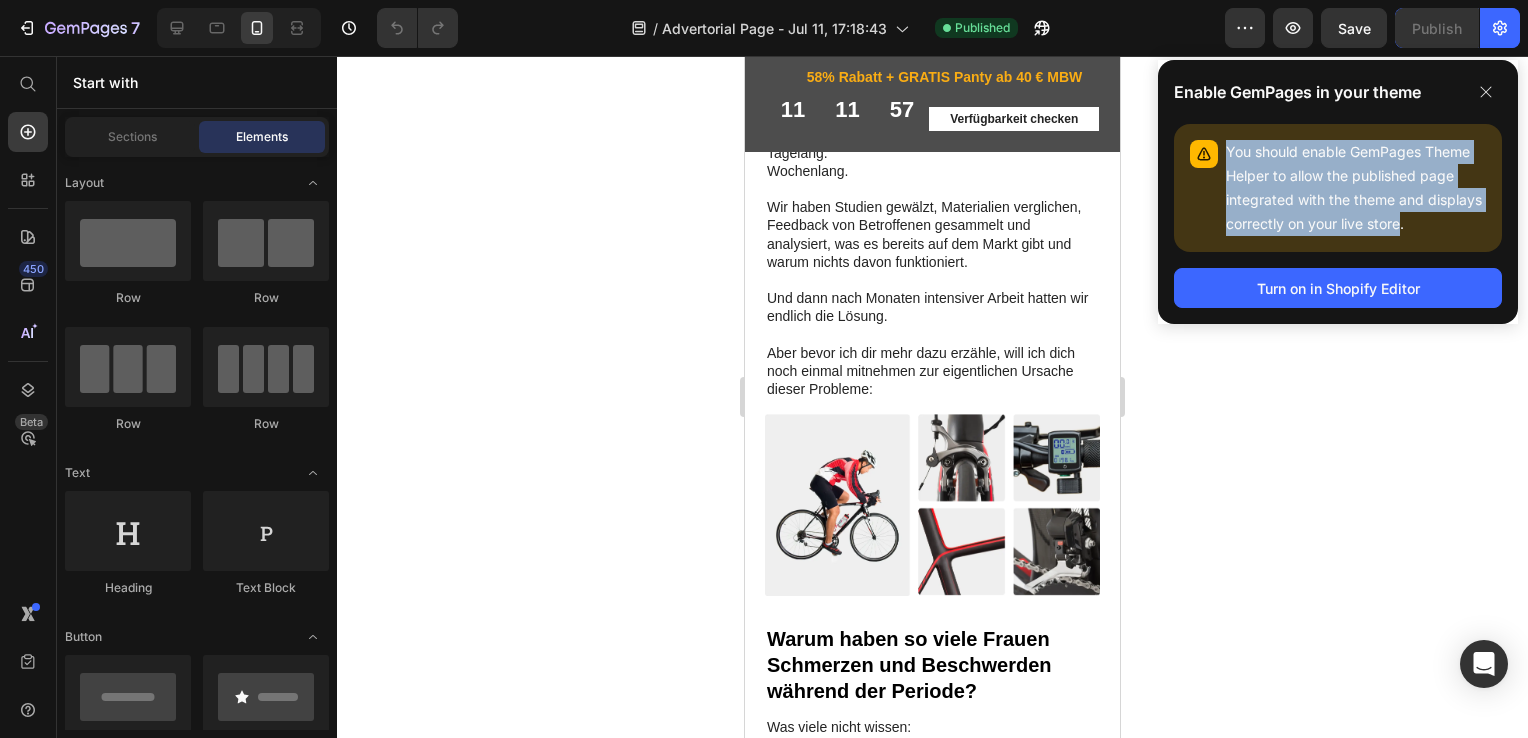 drag, startPoint x: 1227, startPoint y: 152, endPoint x: 1404, endPoint y: 224, distance: 191.08376 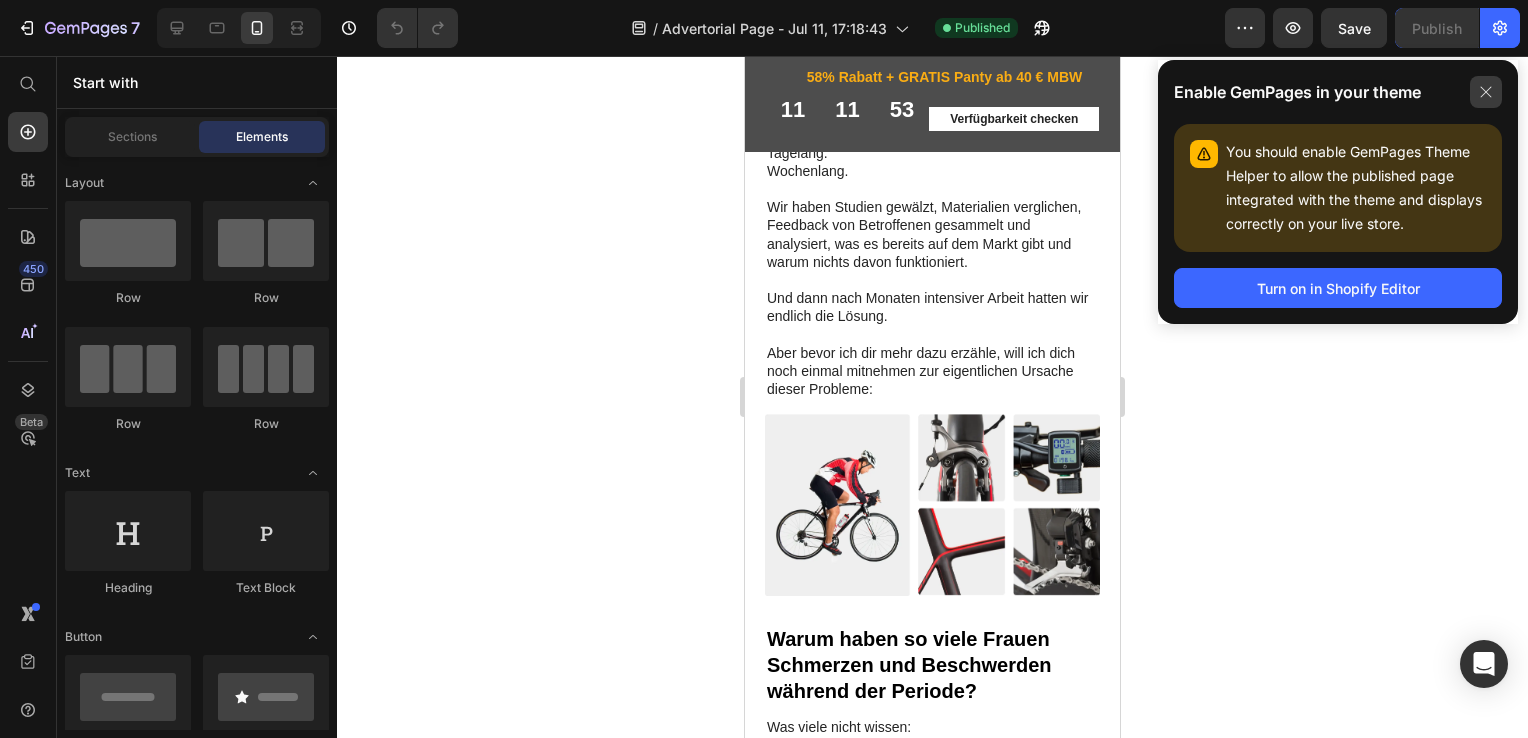 click 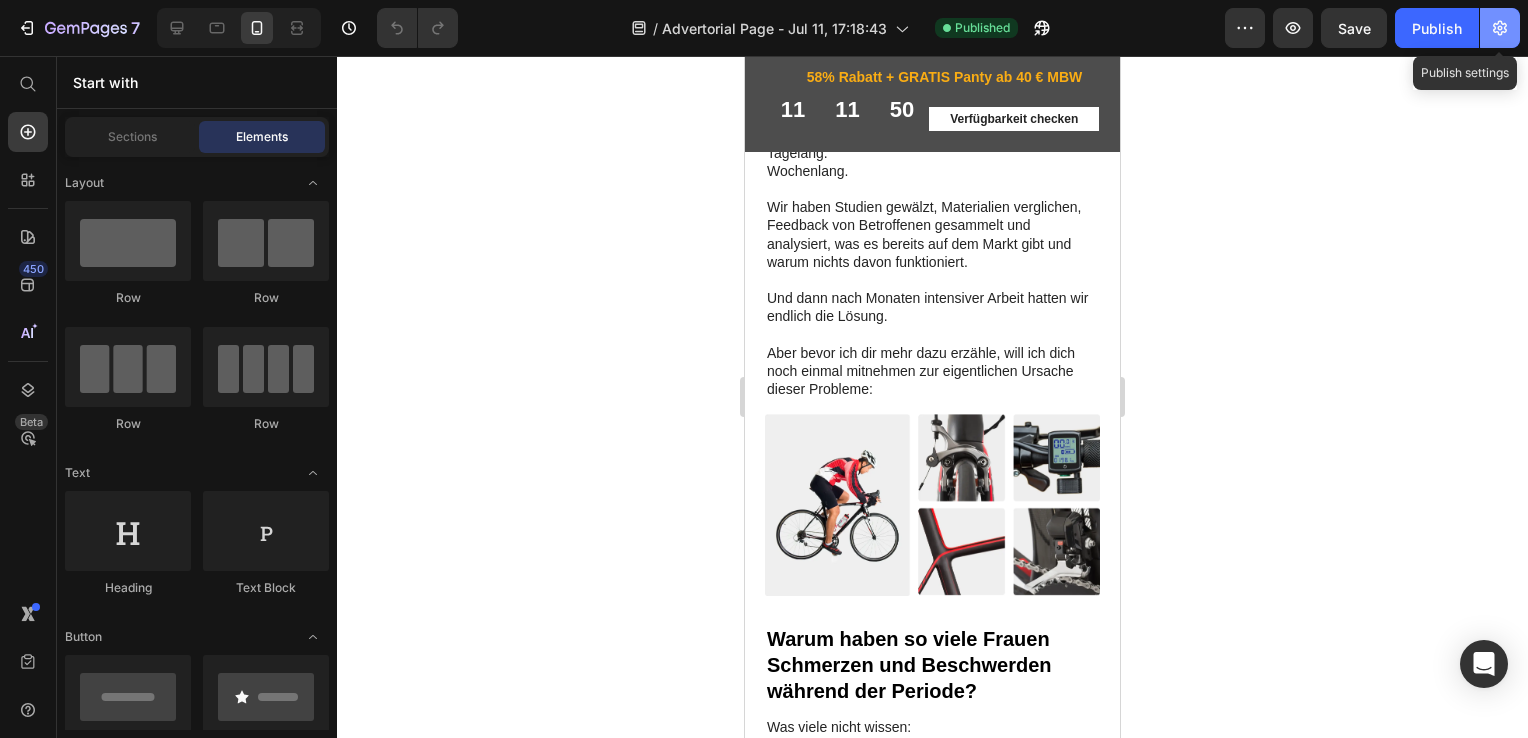 click 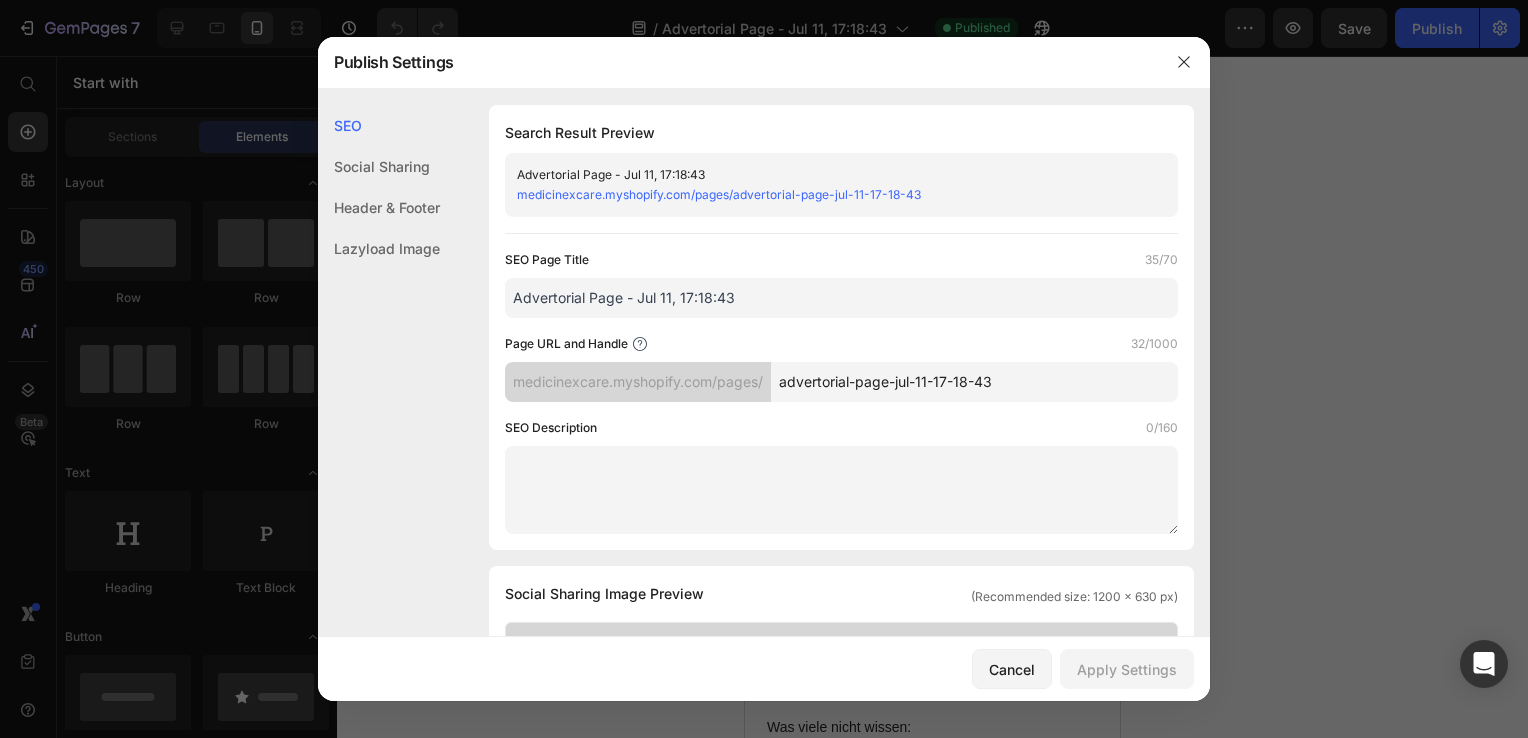 click at bounding box center (764, 369) 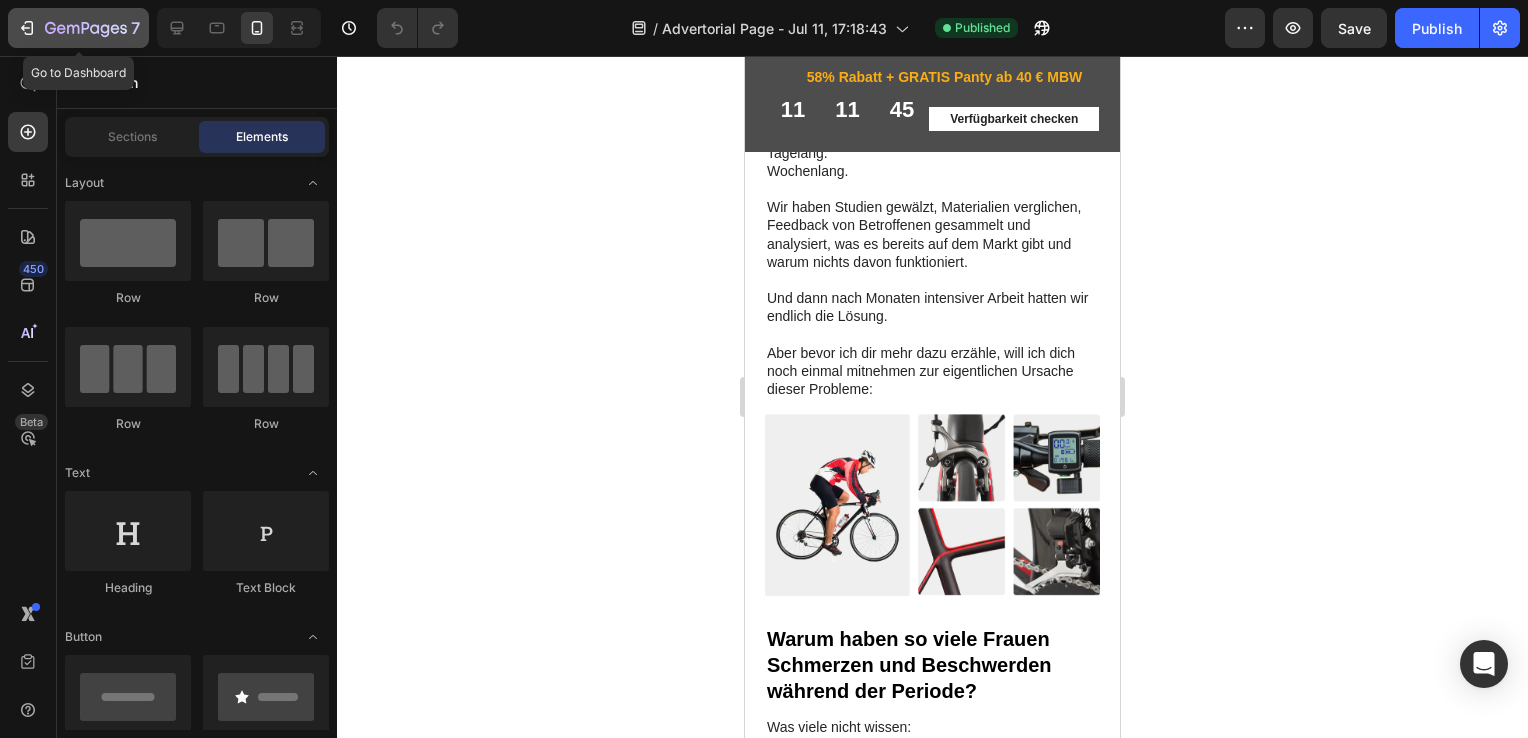 click on "7" 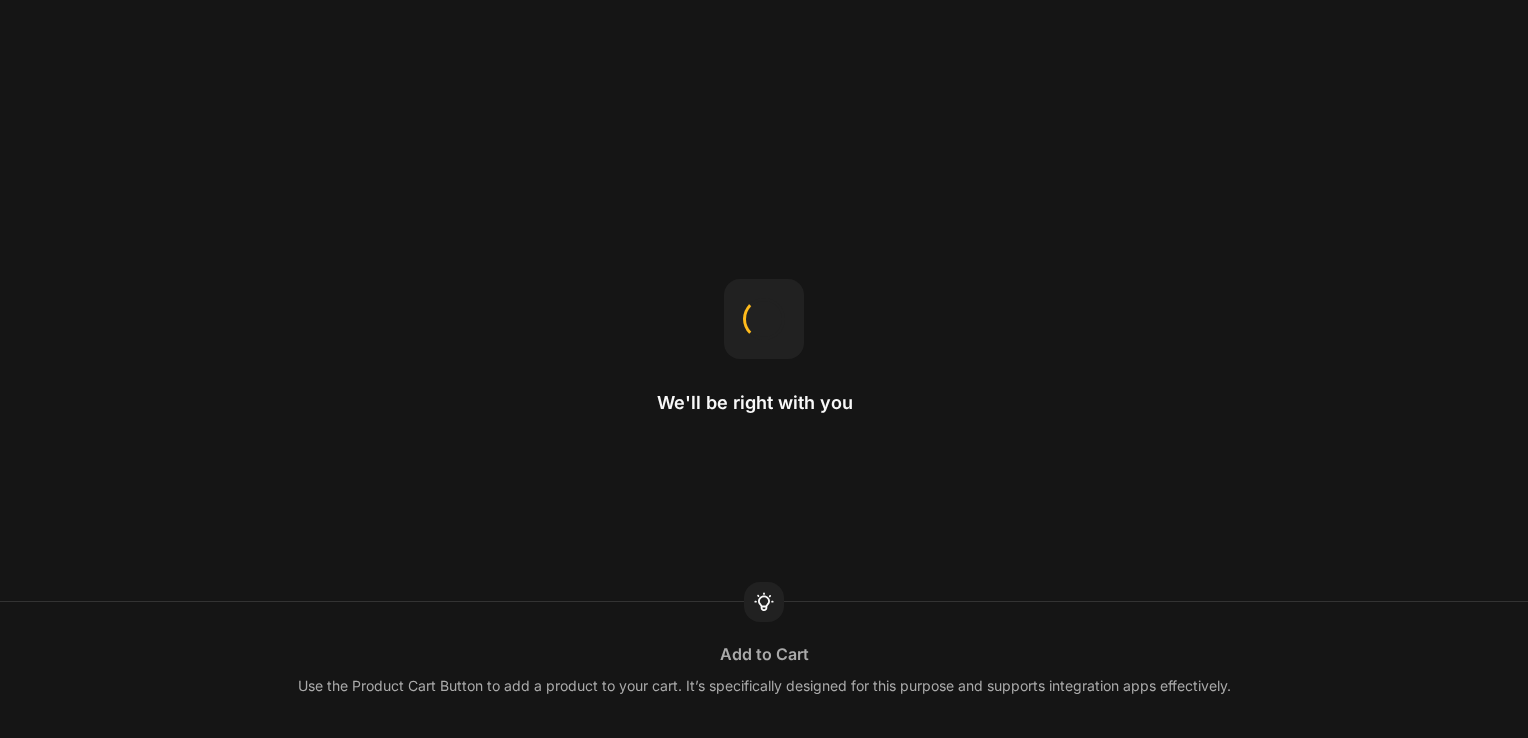 scroll, scrollTop: 0, scrollLeft: 0, axis: both 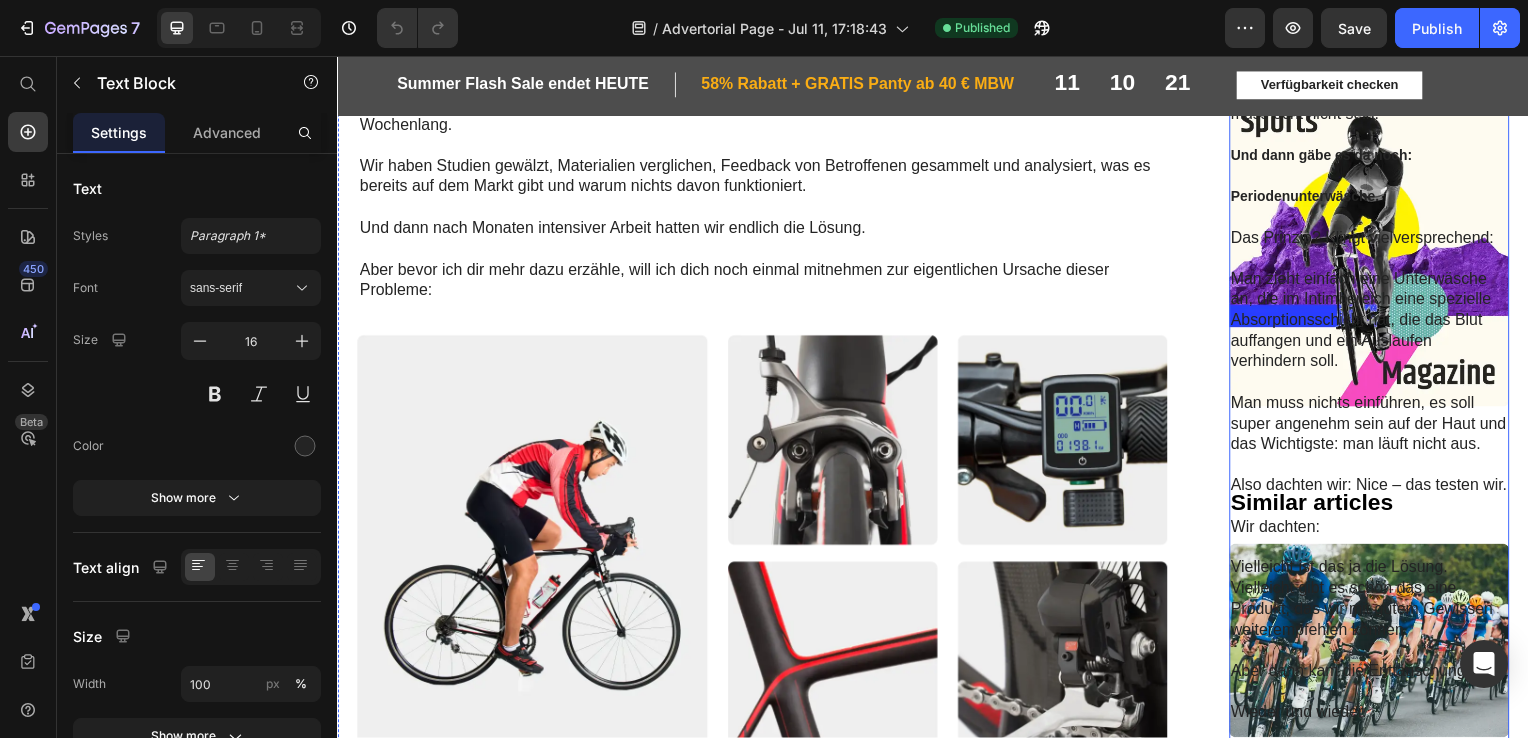 click on "Periodenunterwäsche. Das Prinzip? Klingt vielversprechend:  Man zieht einfach eine Unterwäsche an, die im Intimbereich eine spezielle Absorptionsschicht hat, die das Blut auffangen und ein Auslaufen verhindern soll.  Man muss nichts einführen, es soll super angenehm sein auf der Haut und das Wichtigste: man läuft nicht aus. Also dachten wir: Nice – das testen wir." at bounding box center (1376, 344) 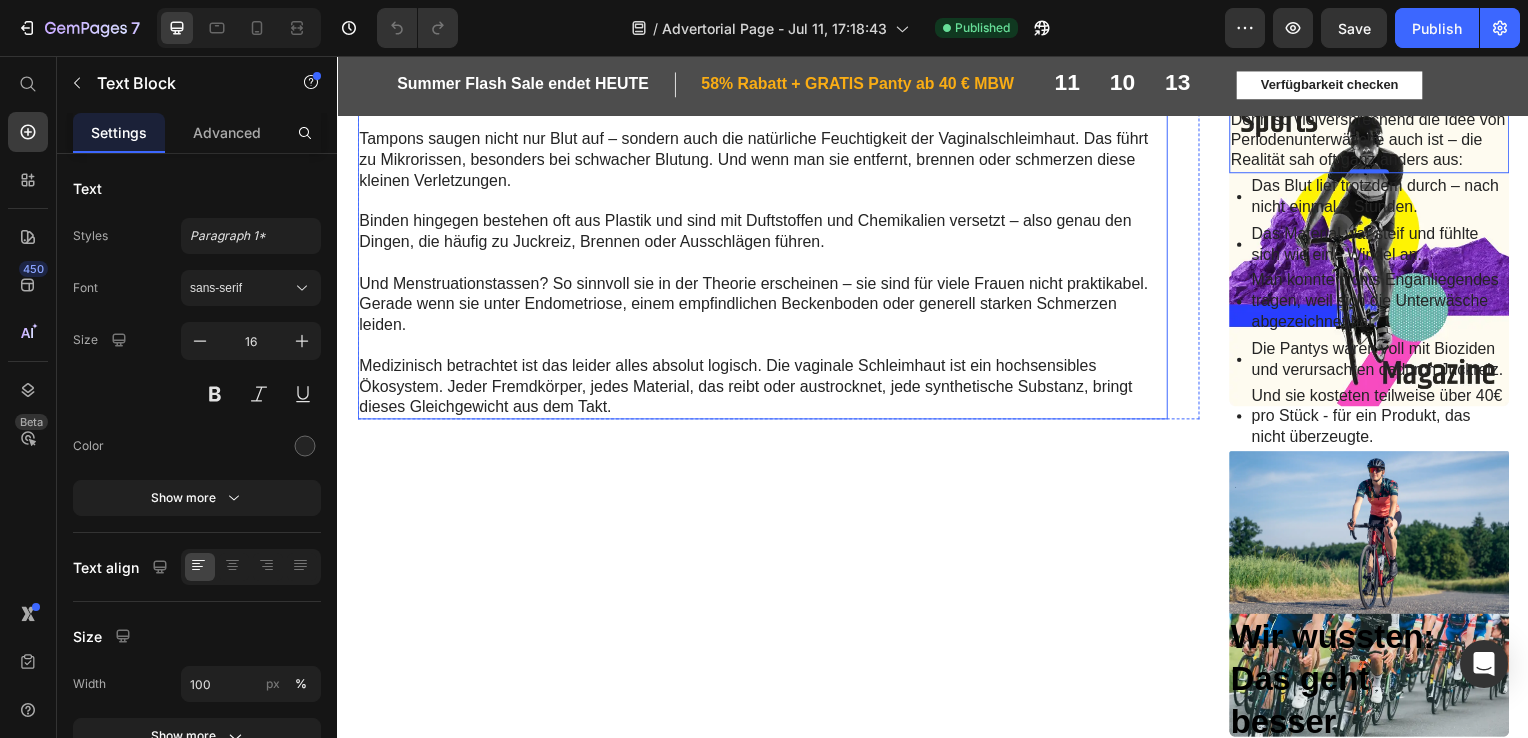 scroll, scrollTop: 3456, scrollLeft: 0, axis: vertical 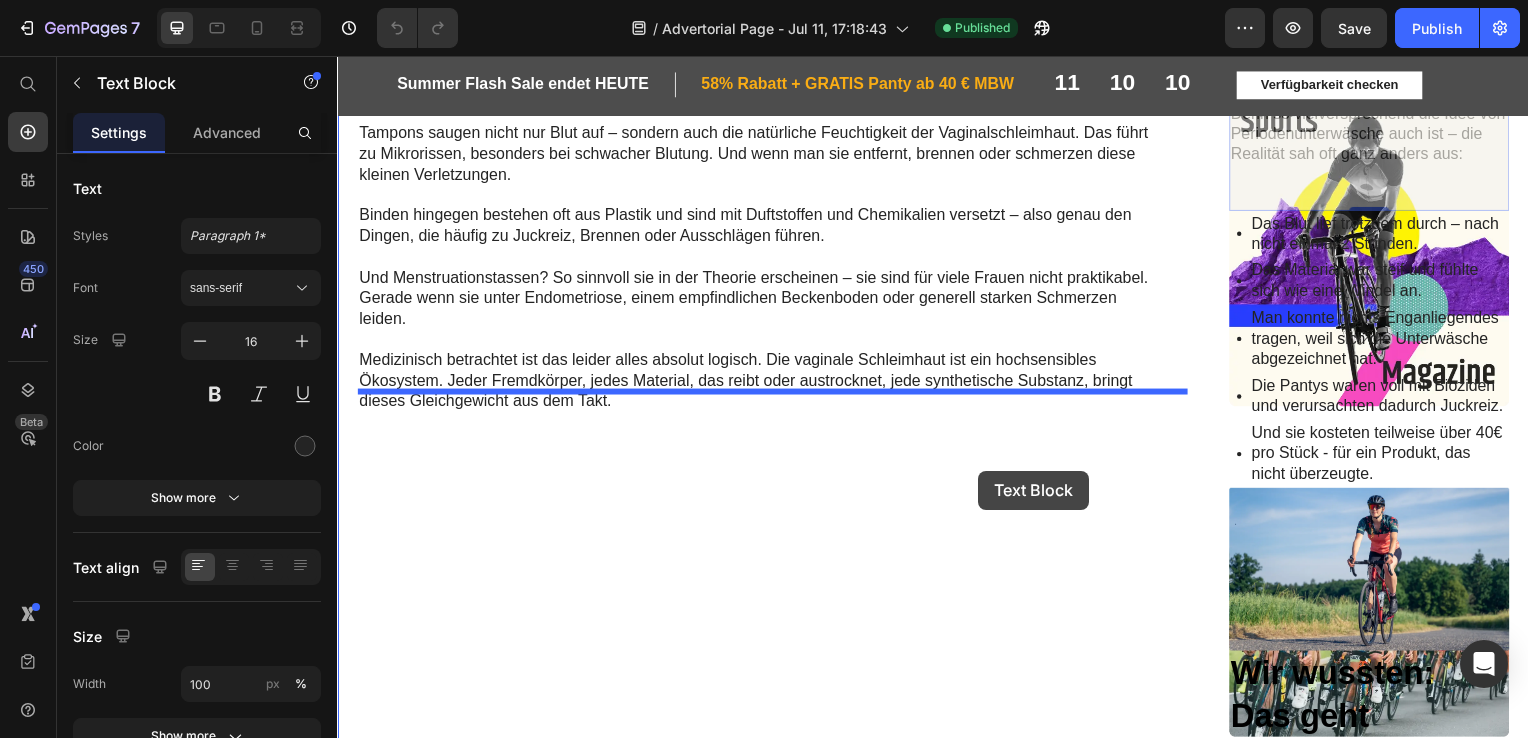 drag, startPoint x: 1297, startPoint y: 171, endPoint x: 983, endPoint y: 474, distance: 436.35422 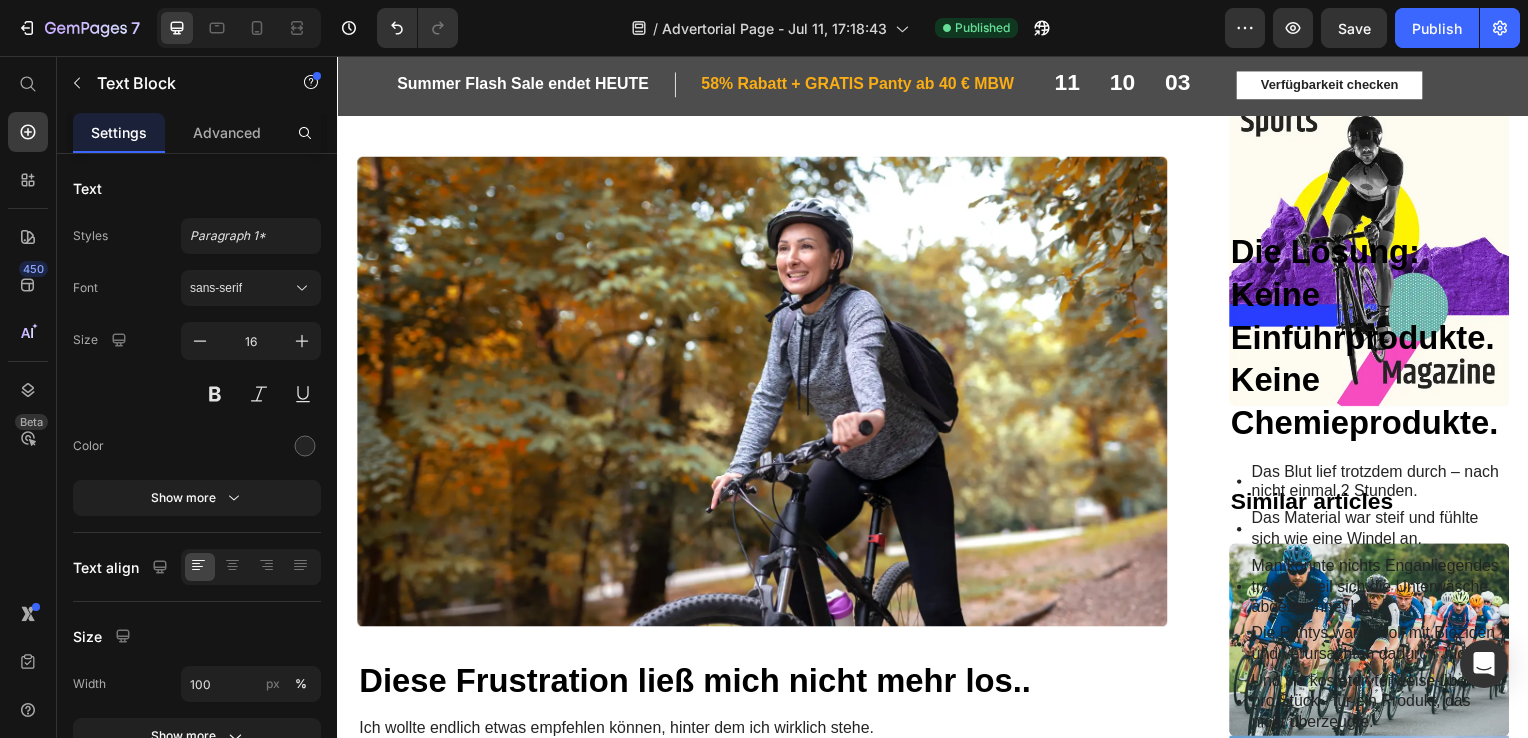scroll, scrollTop: 2024, scrollLeft: 0, axis: vertical 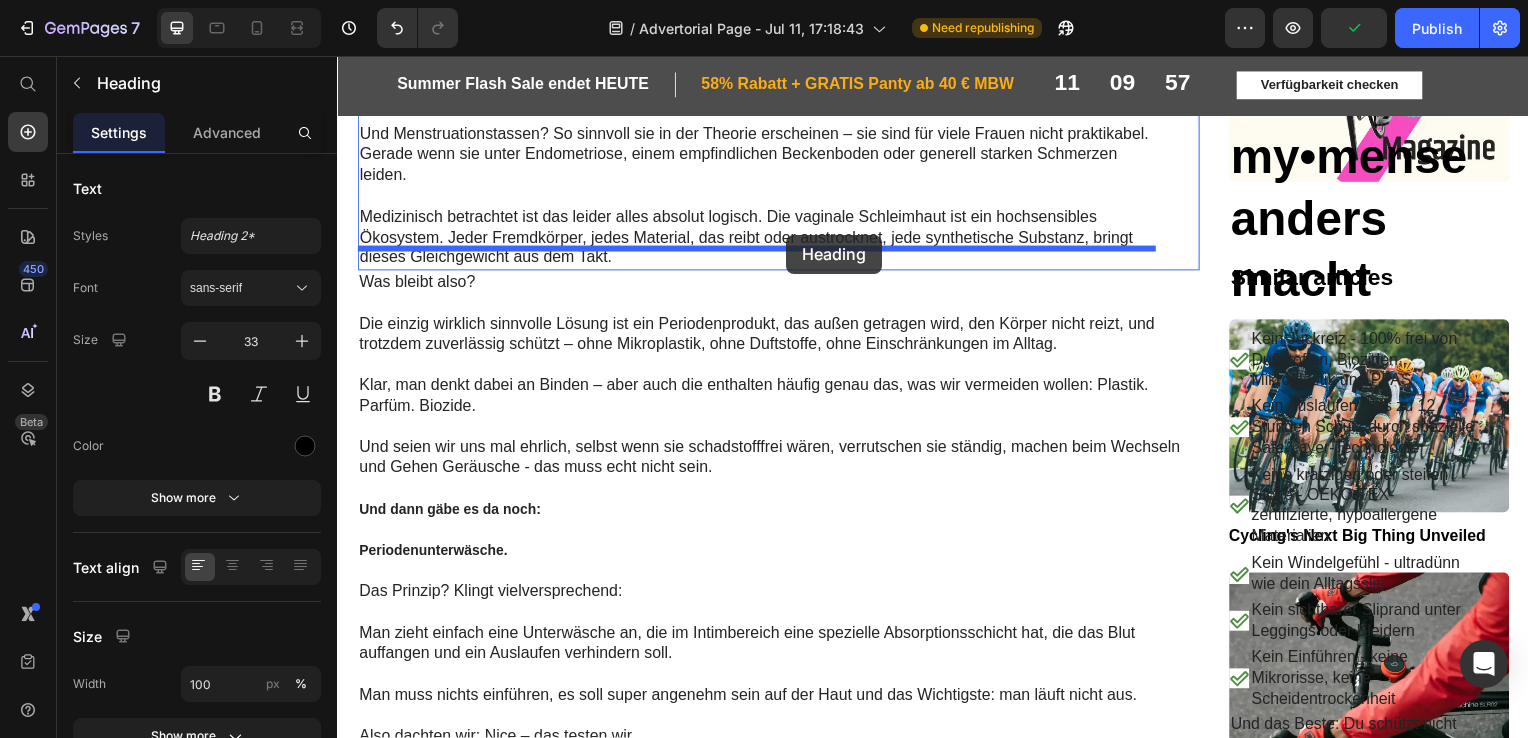 drag, startPoint x: 1409, startPoint y: 449, endPoint x: 789, endPoint y: 236, distance: 655.5677 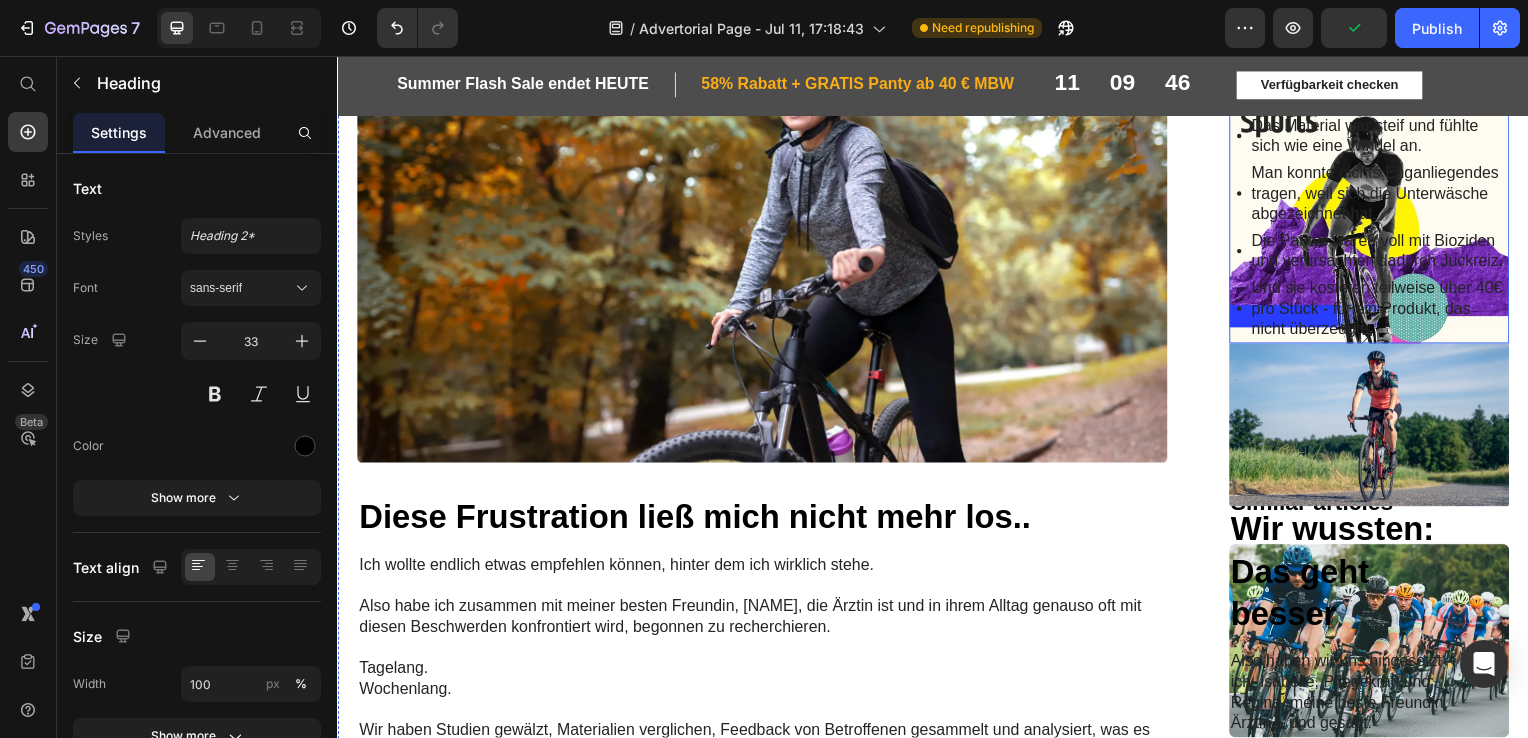 scroll, scrollTop: 2076, scrollLeft: 0, axis: vertical 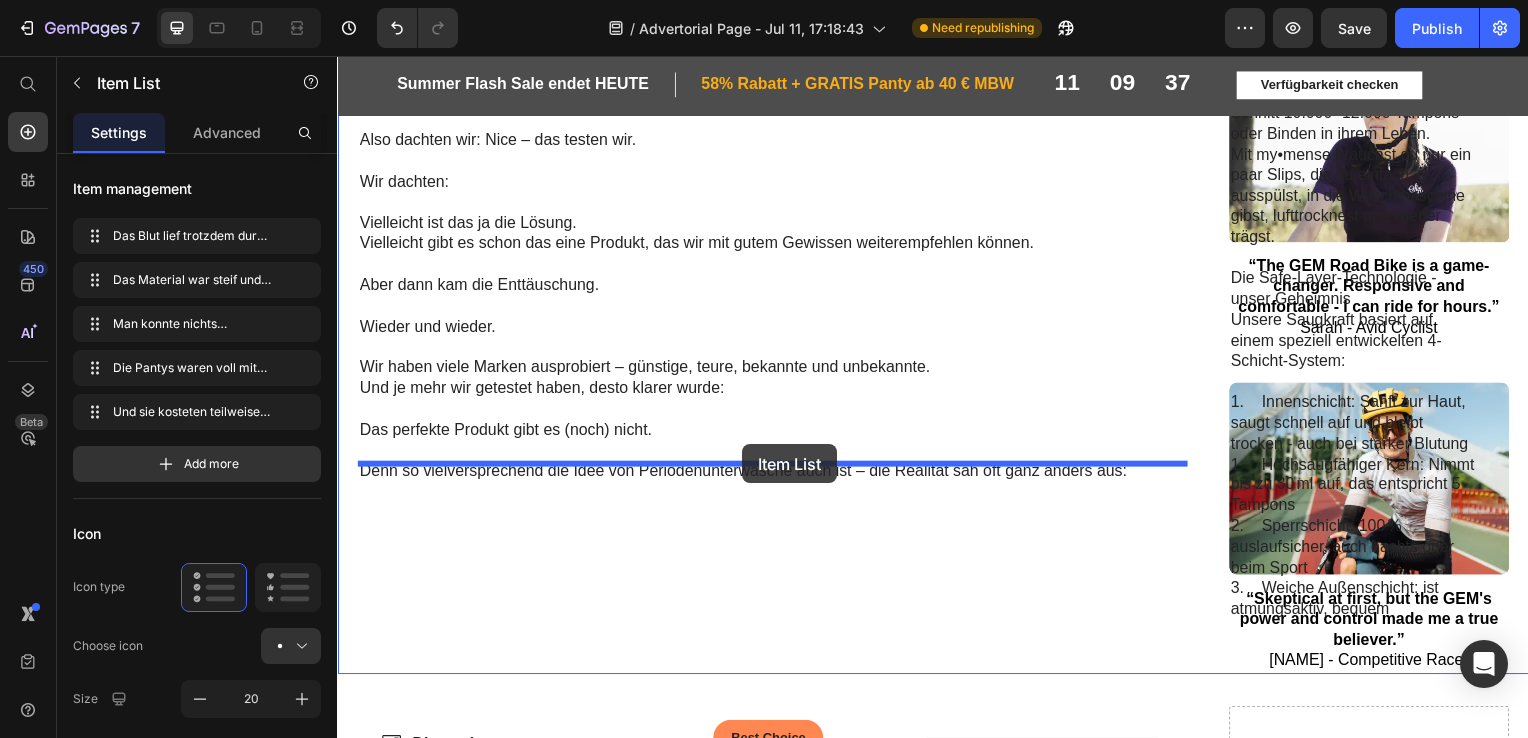 drag, startPoint x: 1237, startPoint y: 235, endPoint x: 745, endPoint y: 447, distance: 535.73126 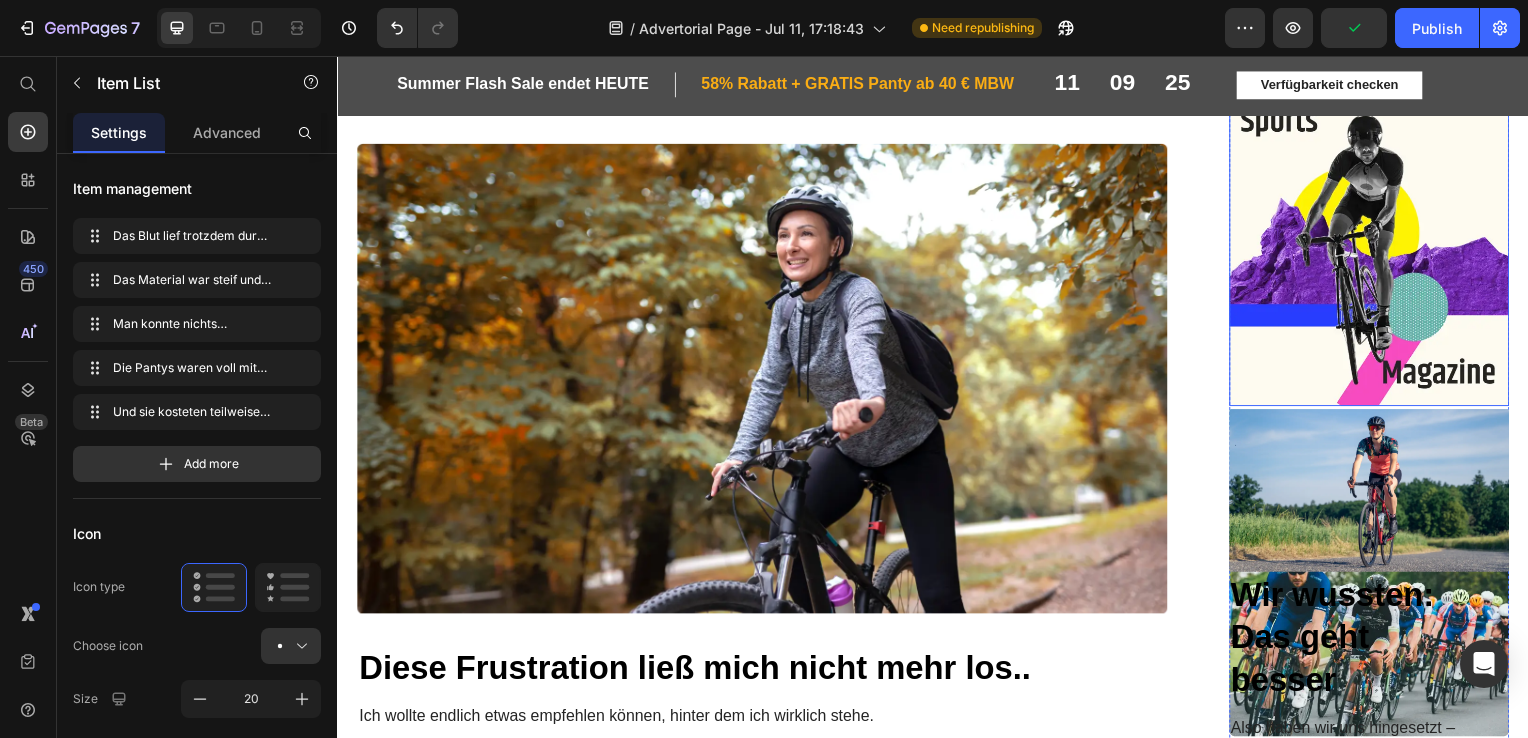 scroll, scrollTop: 2306, scrollLeft: 0, axis: vertical 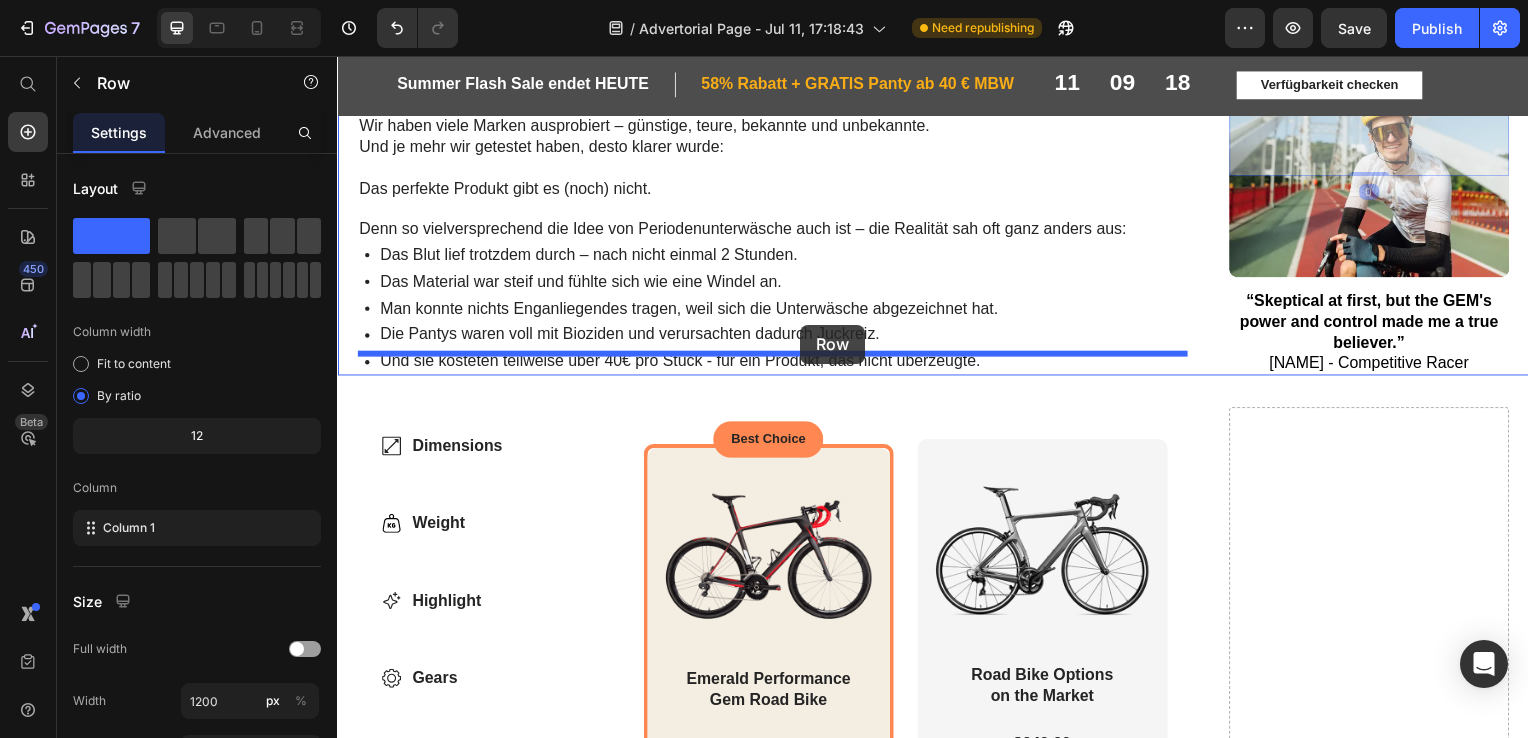 drag, startPoint x: 1474, startPoint y: 195, endPoint x: 803, endPoint y: 327, distance: 683.86035 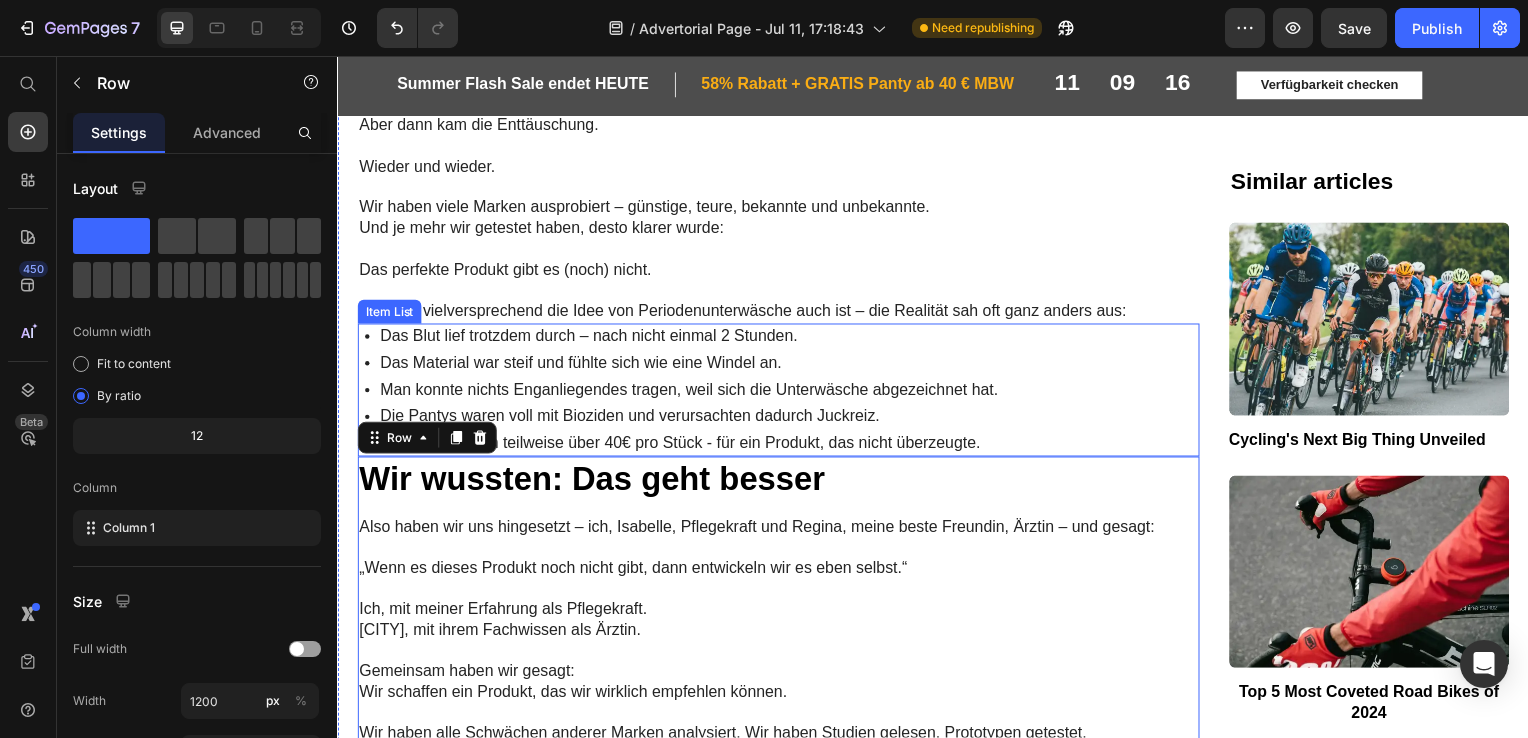 scroll, scrollTop: 4414, scrollLeft: 0, axis: vertical 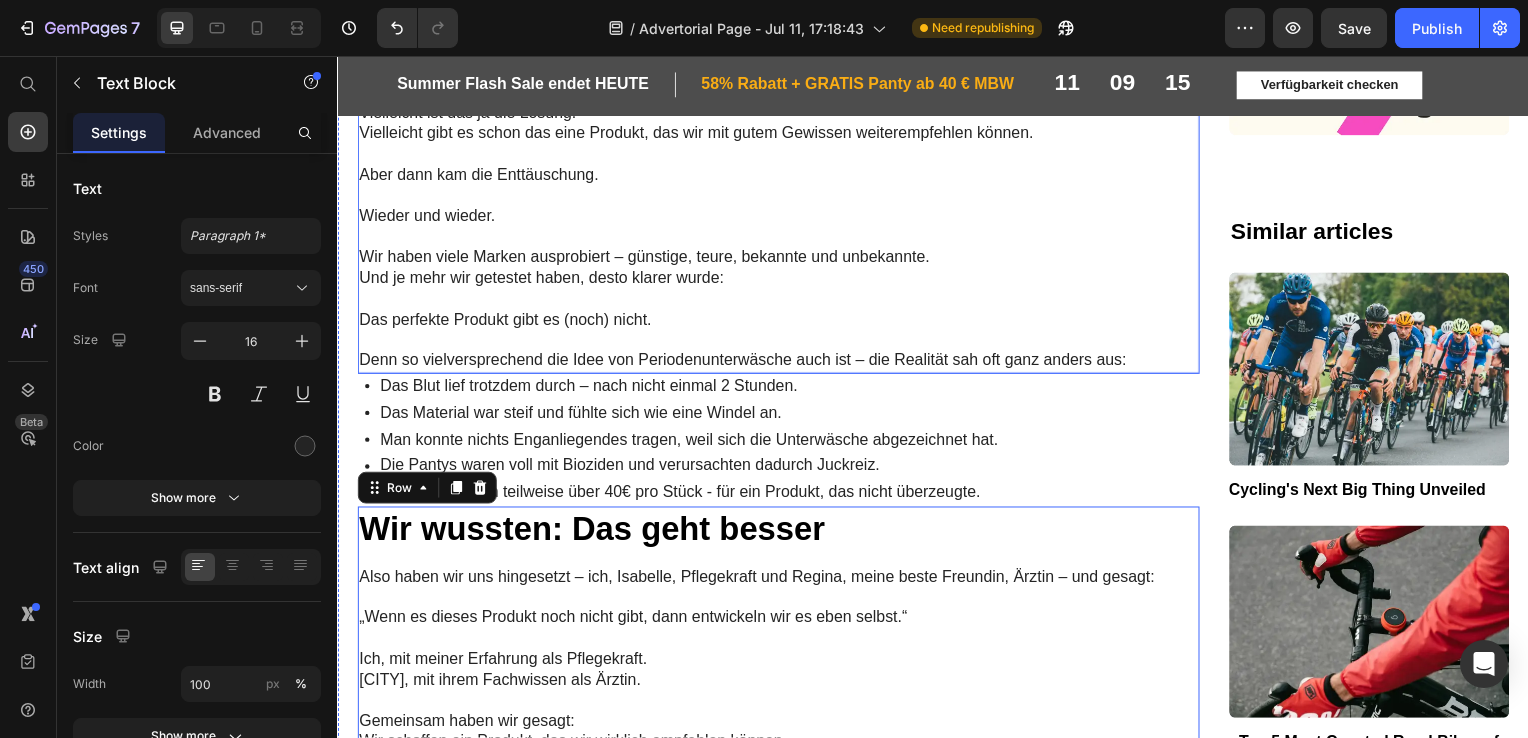 click on "Das perfekte Produkt gibt es (noch) nicht. Denn so vielversprechend die Idee von Periodenunterwäsche auch ist – die Realität sah oft ganz anders aus:" at bounding box center [781, 343] 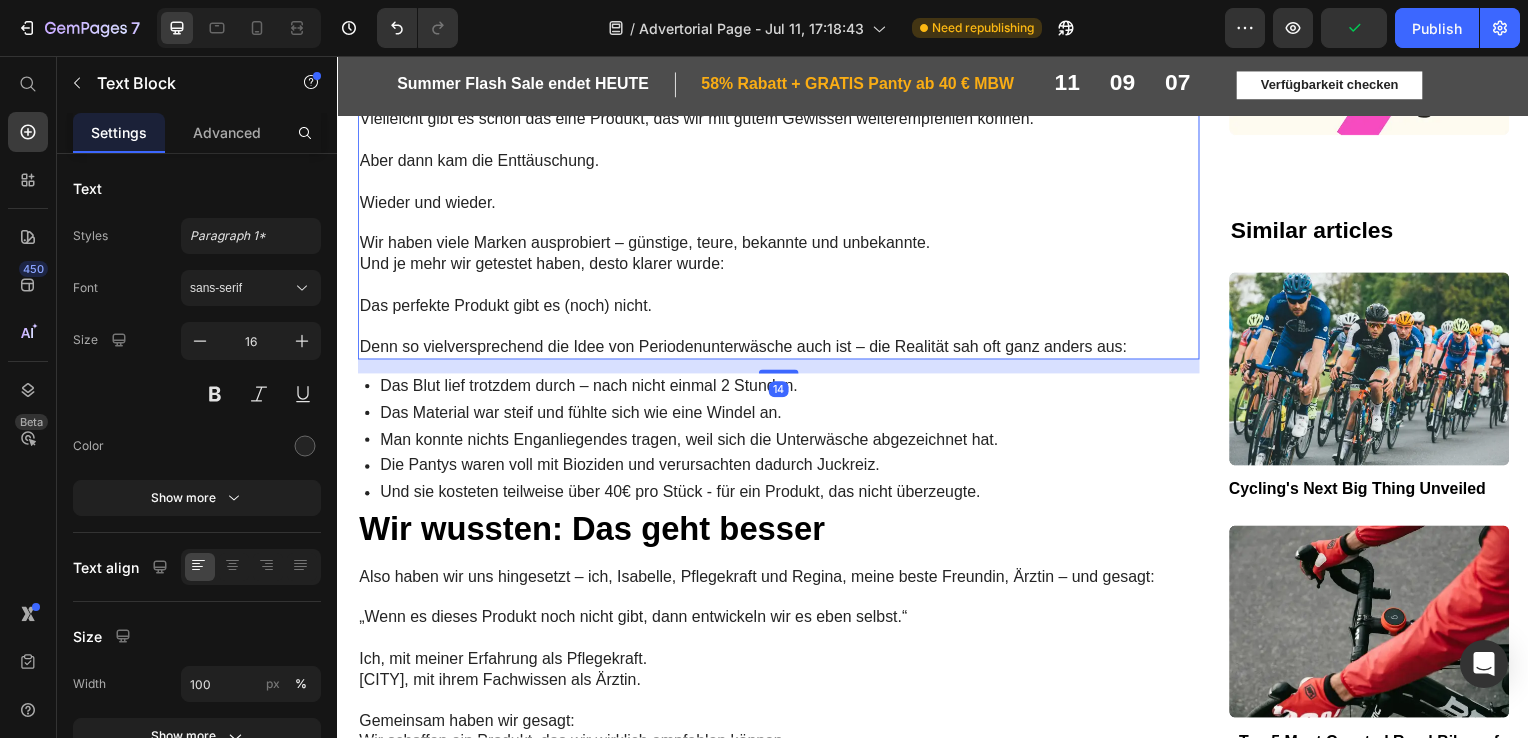 scroll, scrollTop: 4429, scrollLeft: 0, axis: vertical 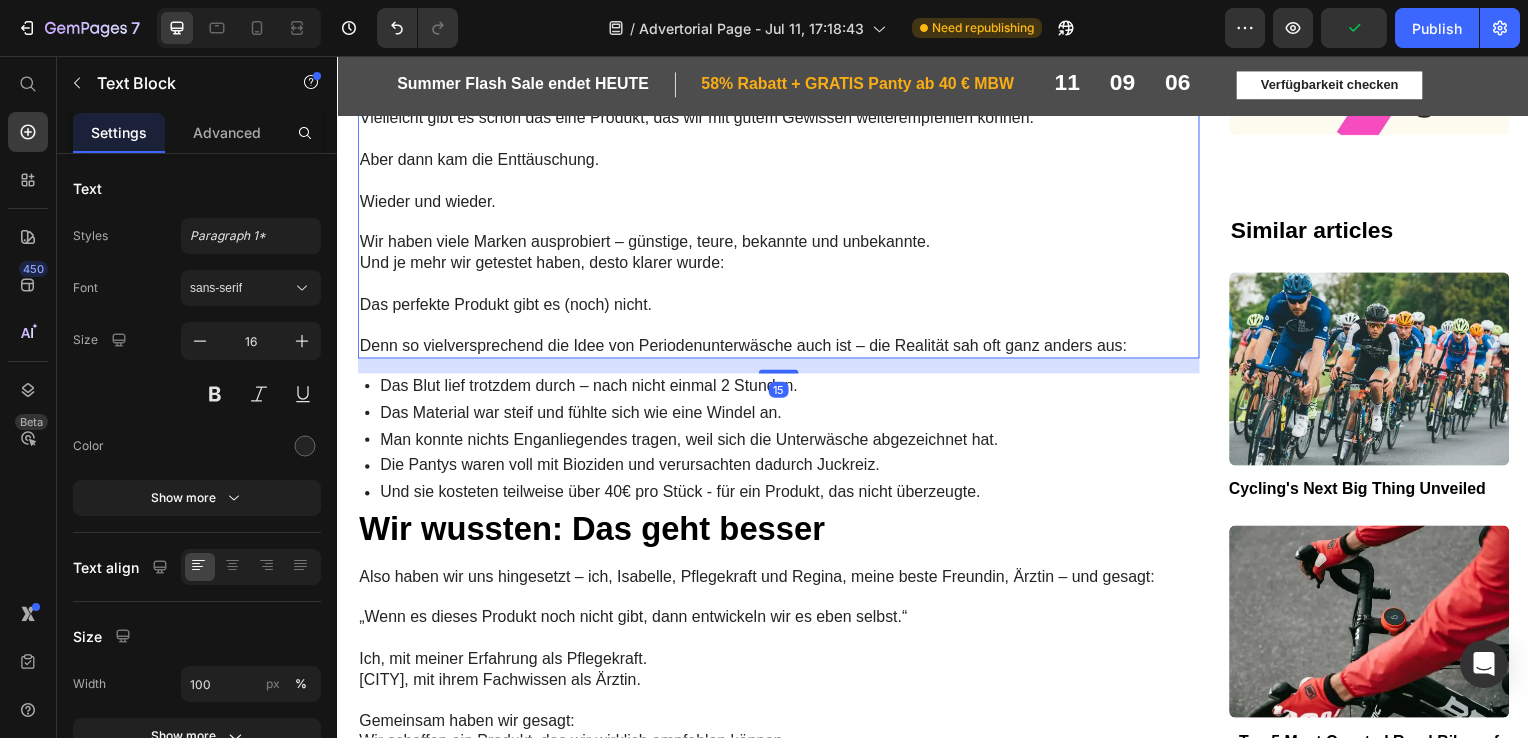 drag, startPoint x: 759, startPoint y: 351, endPoint x: 762, endPoint y: 366, distance: 15.297058 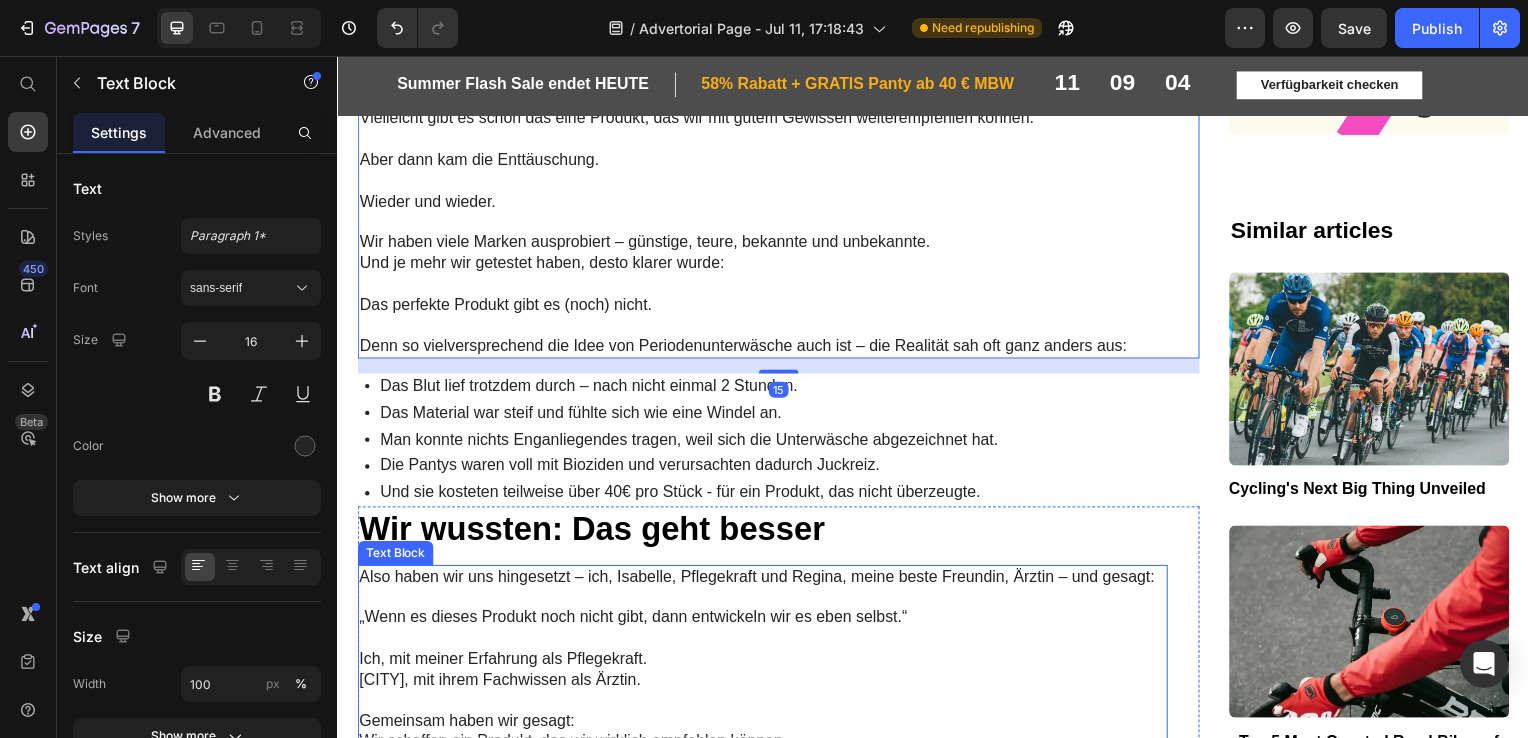 scroll, scrollTop: 4538, scrollLeft: 0, axis: vertical 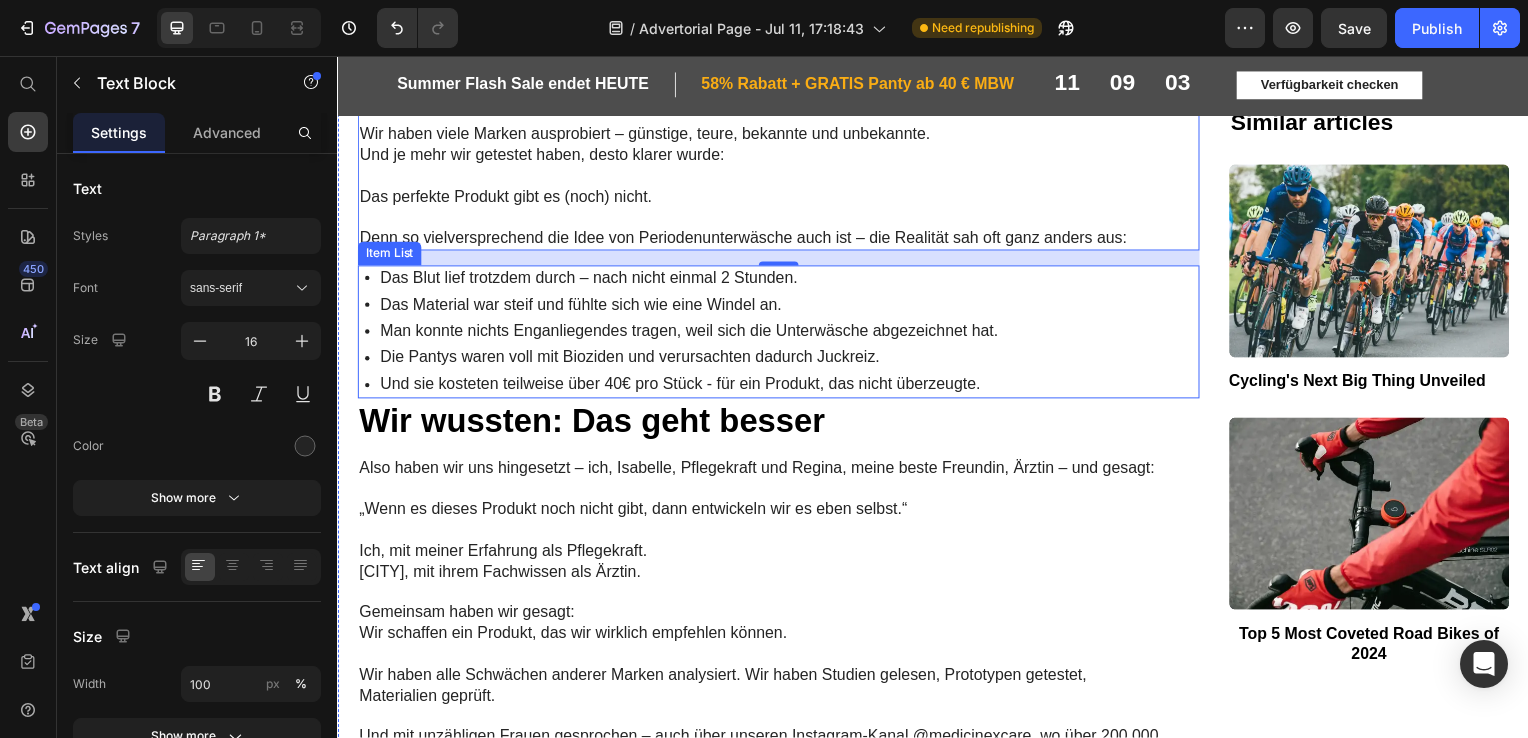 click on "Die Pantys waren voll mit Bioziden und verursachten dadurch Juckreiz." at bounding box center [691, 360] 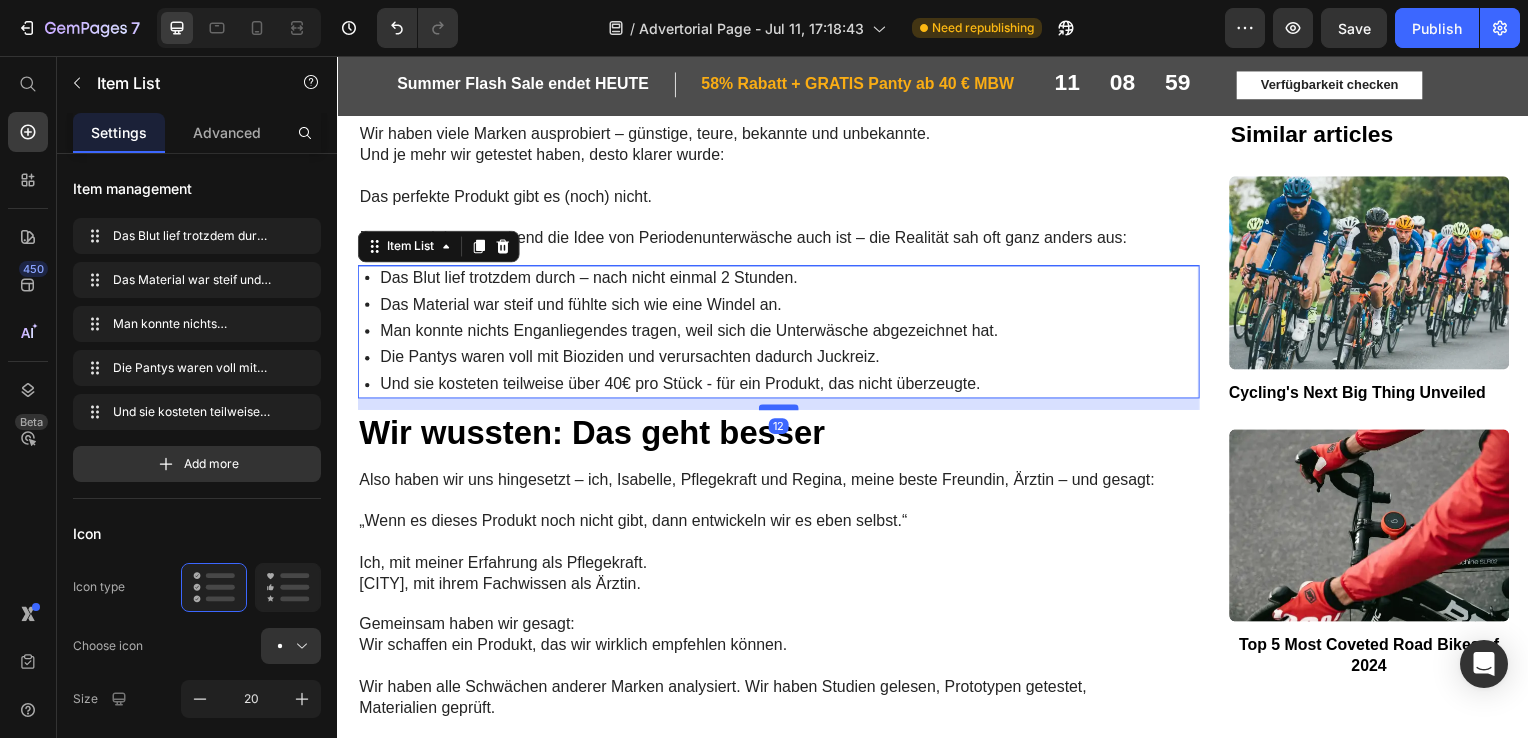 drag, startPoint x: 781, startPoint y: 377, endPoint x: 781, endPoint y: 388, distance: 11 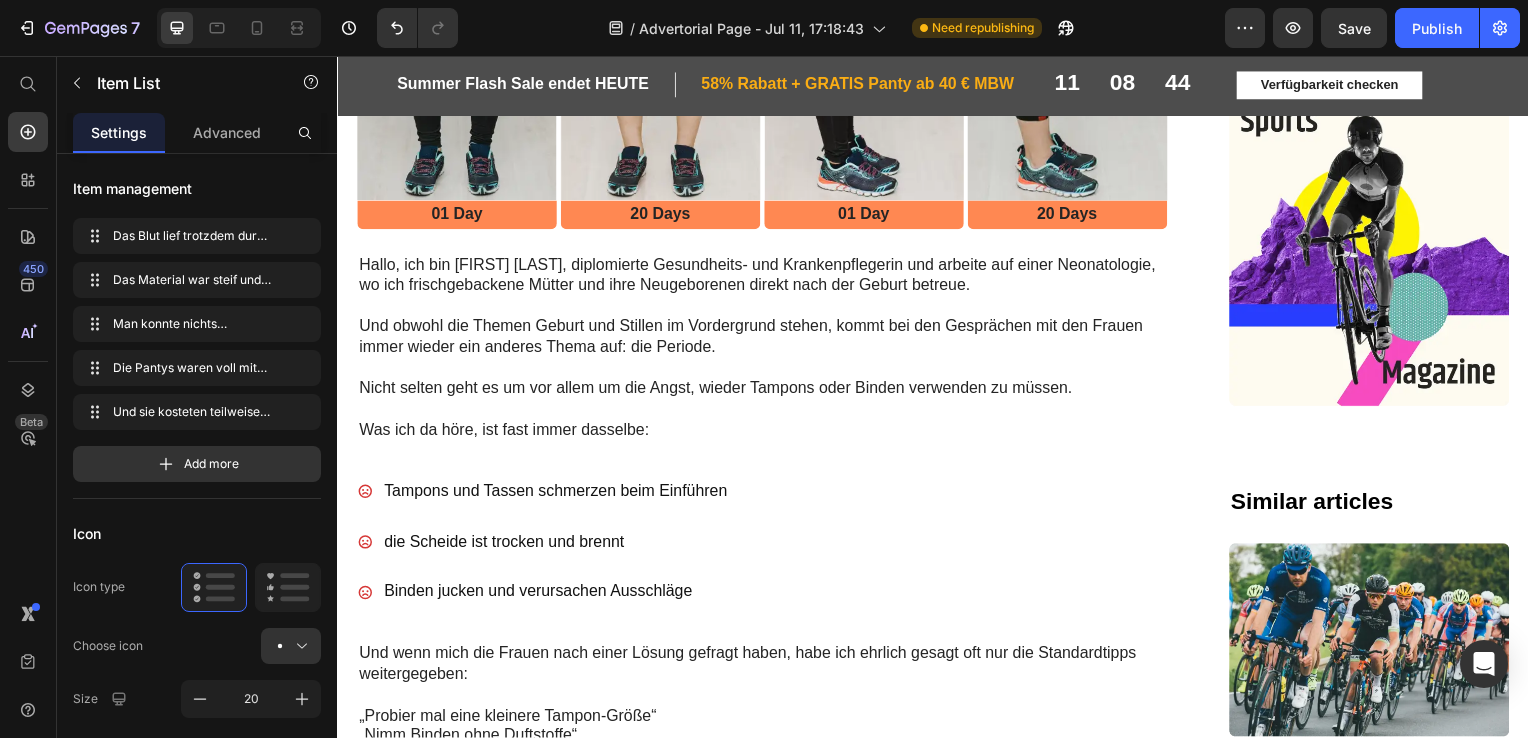 scroll, scrollTop: 0, scrollLeft: 0, axis: both 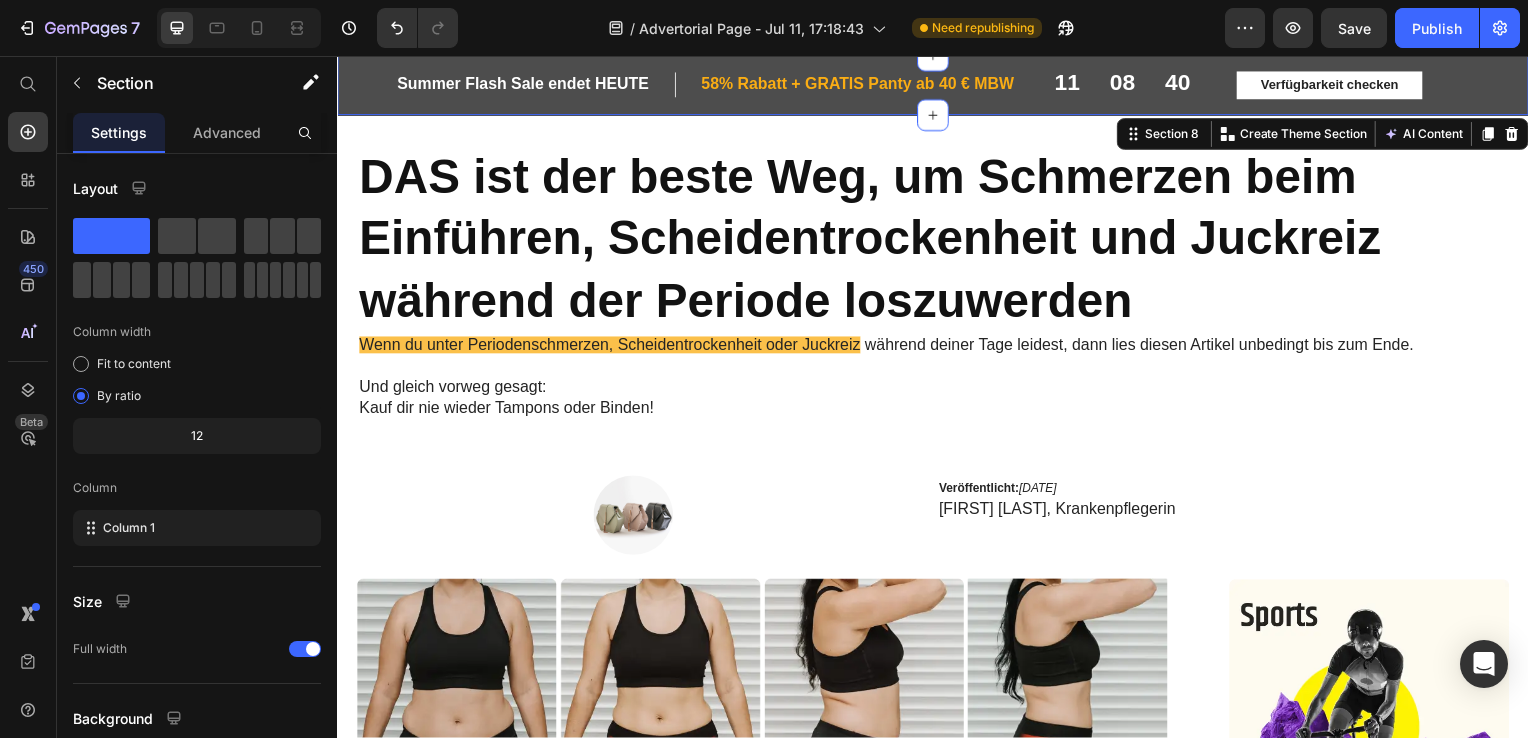 click on "Summer Flash Sale endet HEUTE Heading Row  58% Rabatt + GRATIS Panty ab 40 € MBW Heading Row Row 11 08 40 CountDown Timer Verfügbarkeit checken Button Row Row Section 8   You can create reusable sections Create Theme Section AI Content Write with GemAI What would you like to describe here? Tone and Voice Persuasive Product Getting products... Show more Generate" at bounding box center (937, 86) 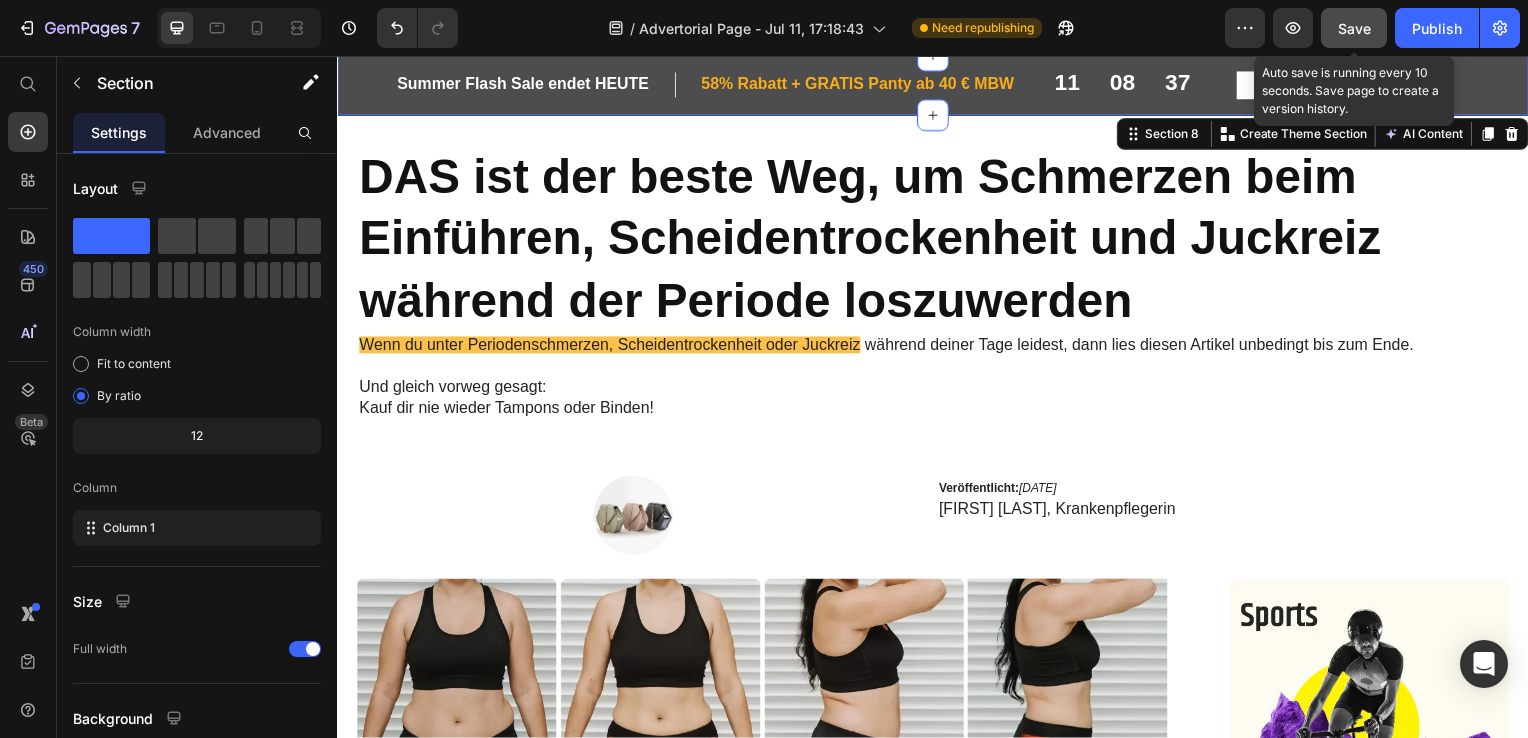 click on "Save" at bounding box center [1354, 28] 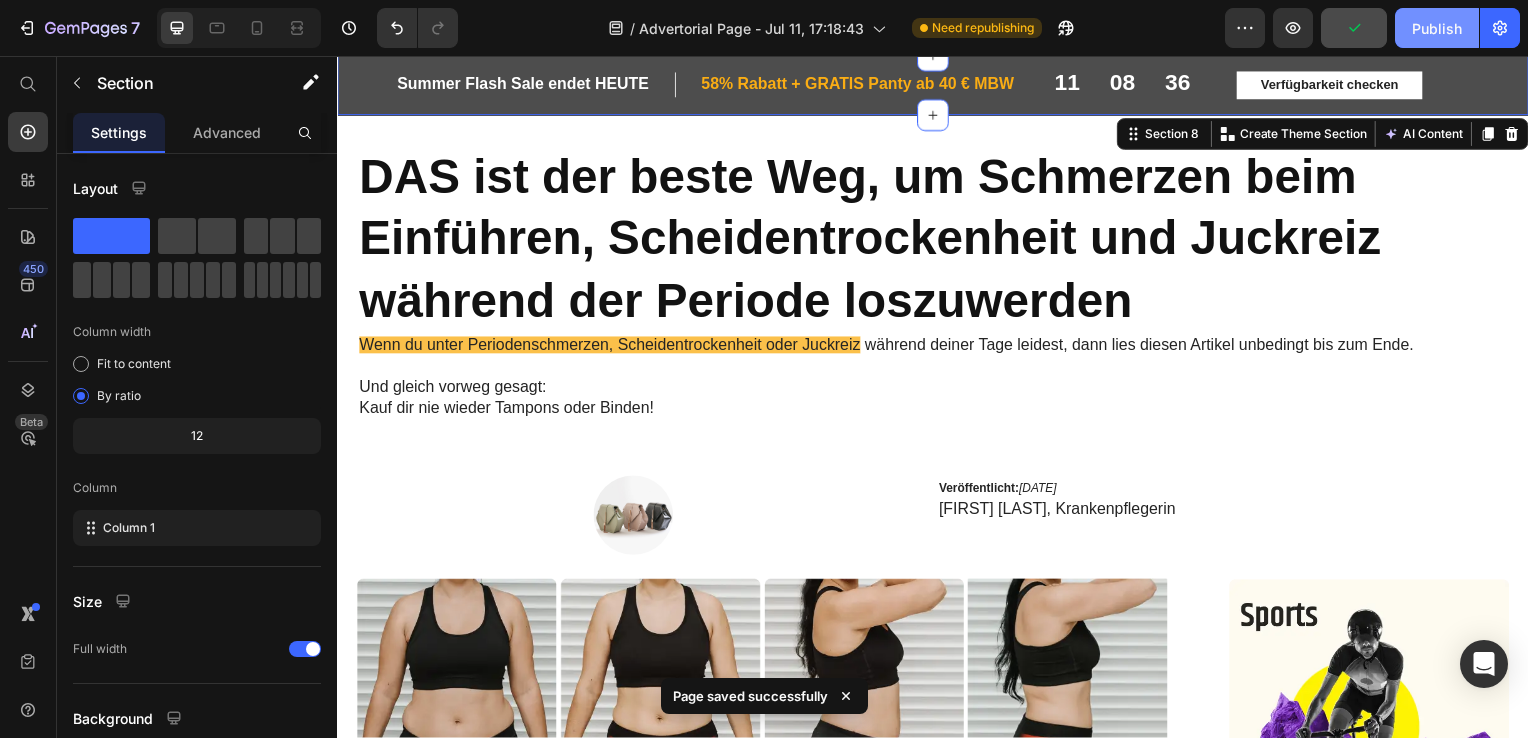 click on "Publish" at bounding box center [1437, 28] 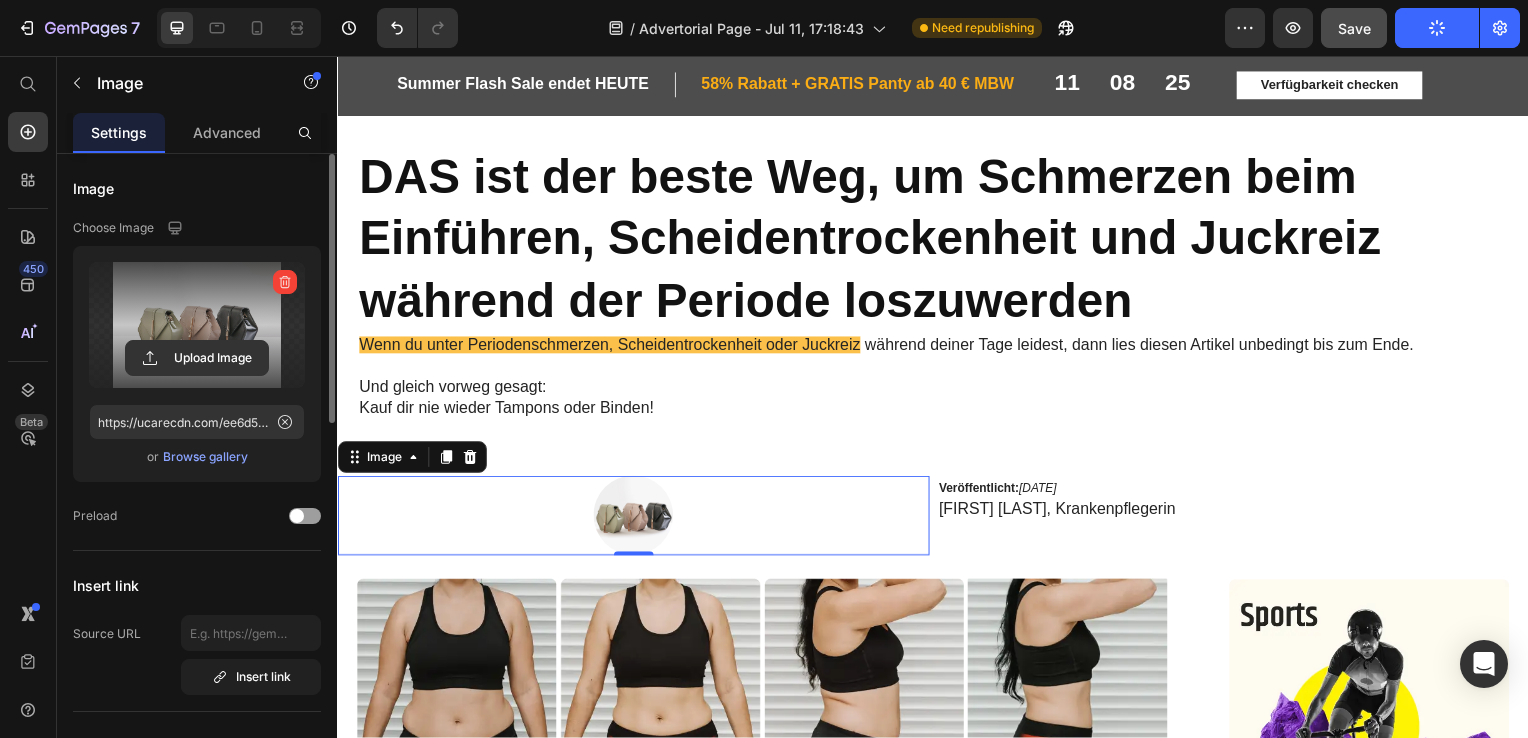click at bounding box center [197, 325] 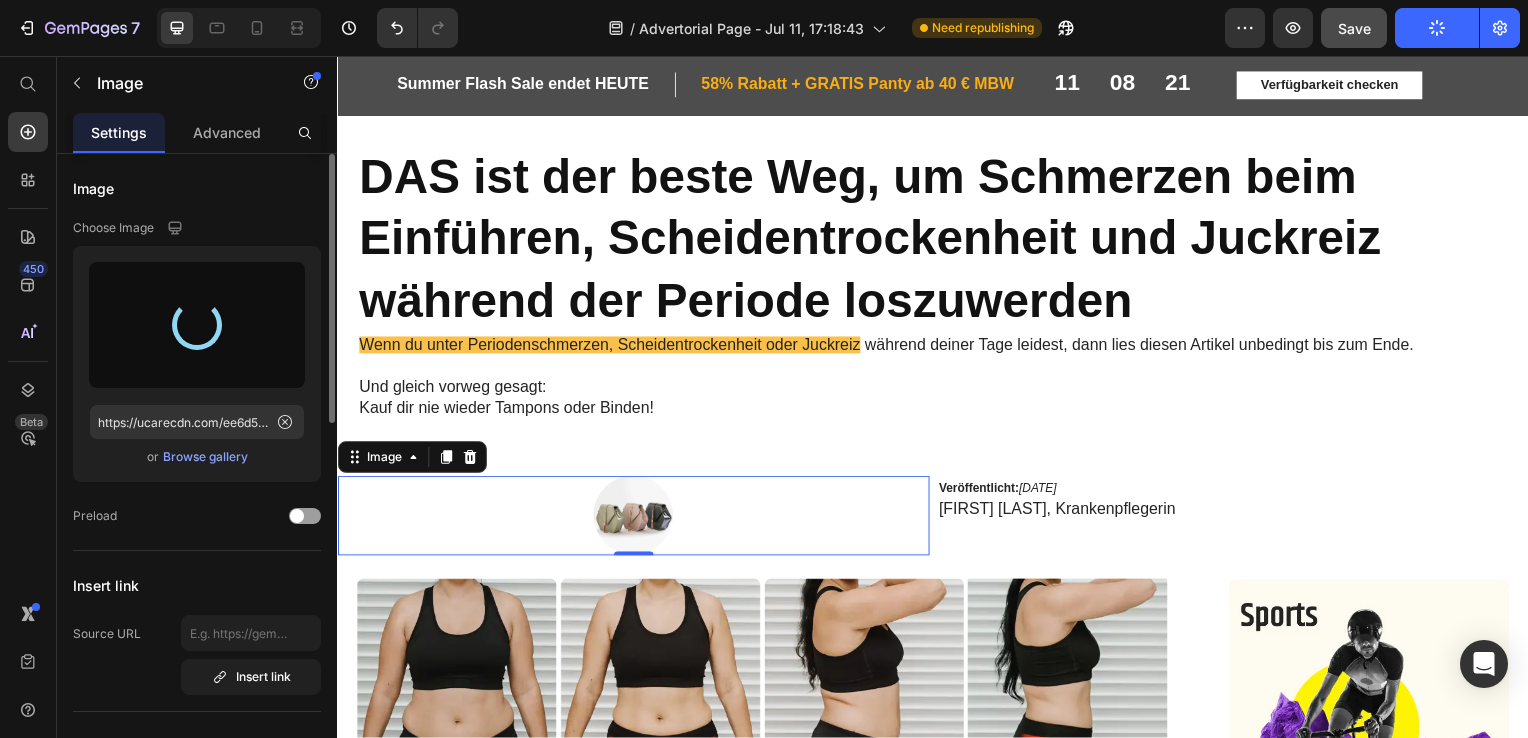 type on "https://cdn.shopify.com/s/files/1/0632/4486/1589/files/gempages_574954476352307999-a4aeef51-4cf1-4d03-be58-3db13ad89677.jpg" 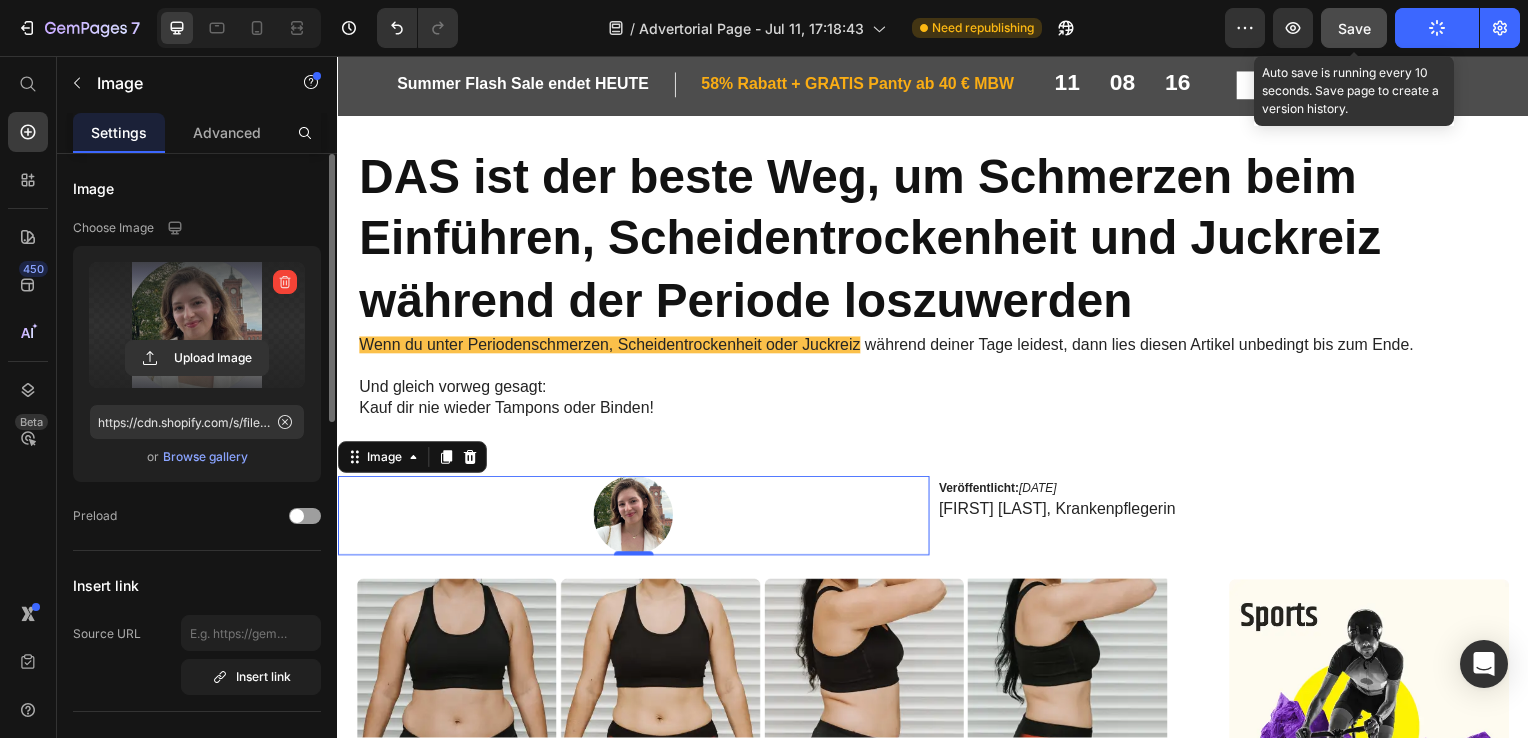 click on "Save" 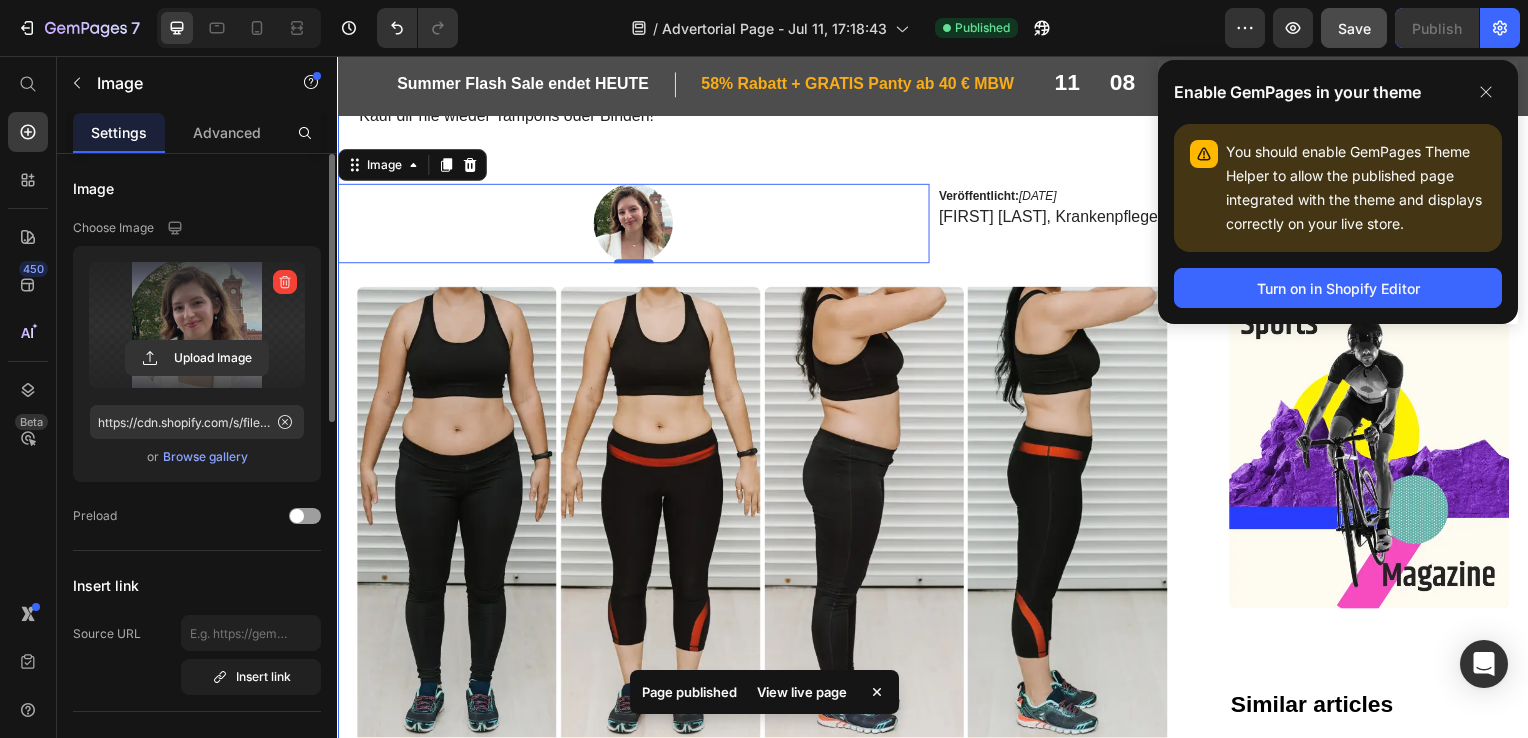 scroll, scrollTop: 295, scrollLeft: 0, axis: vertical 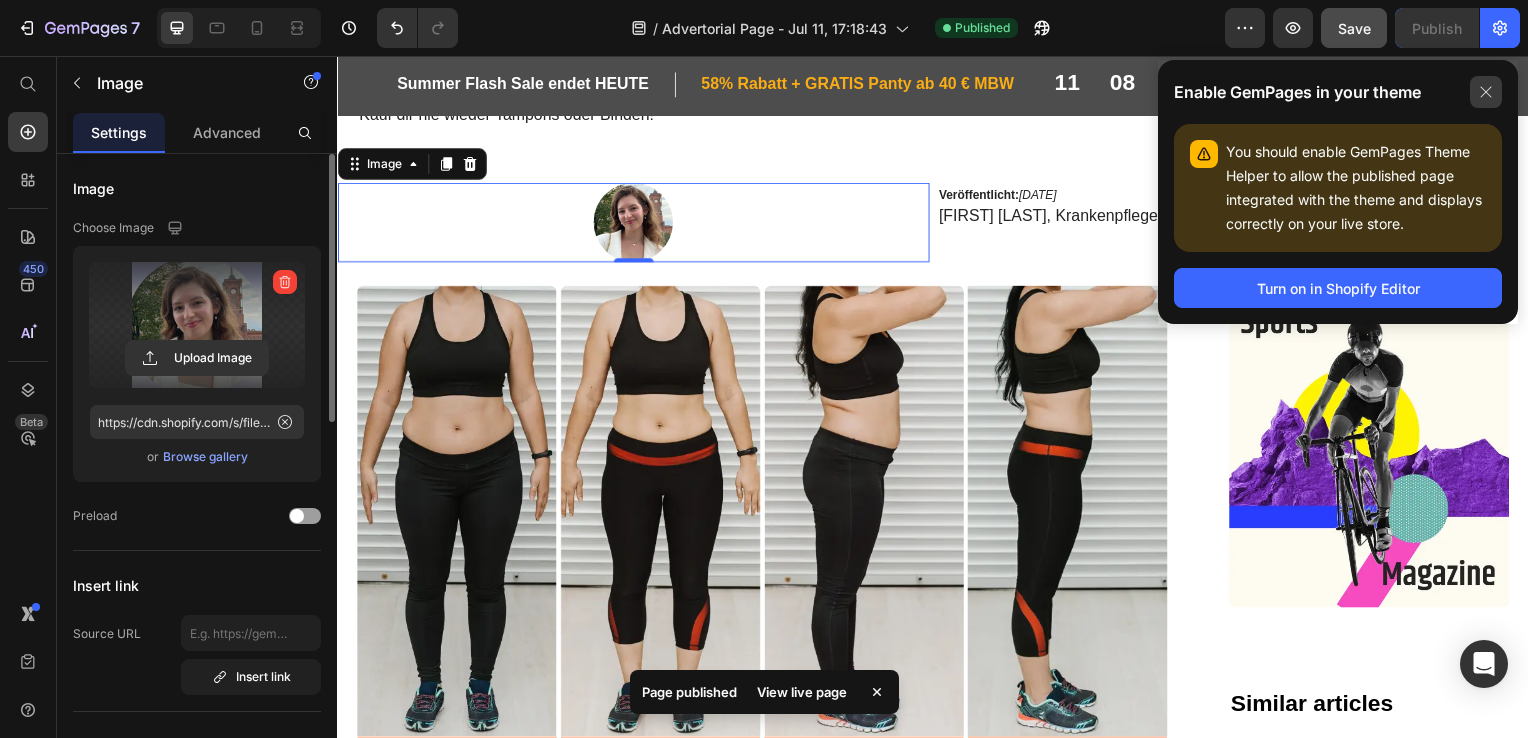 click 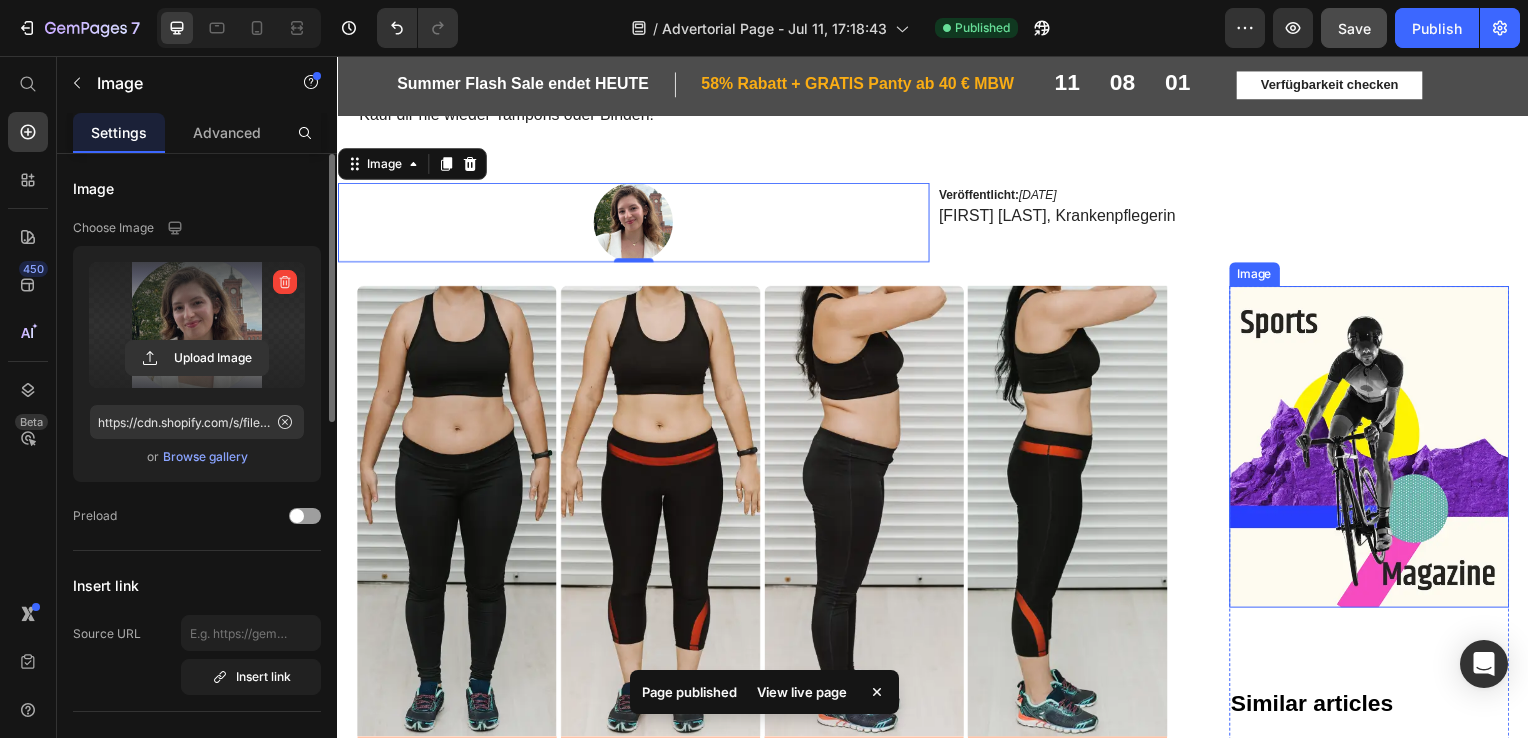 click at bounding box center (1376, 450) 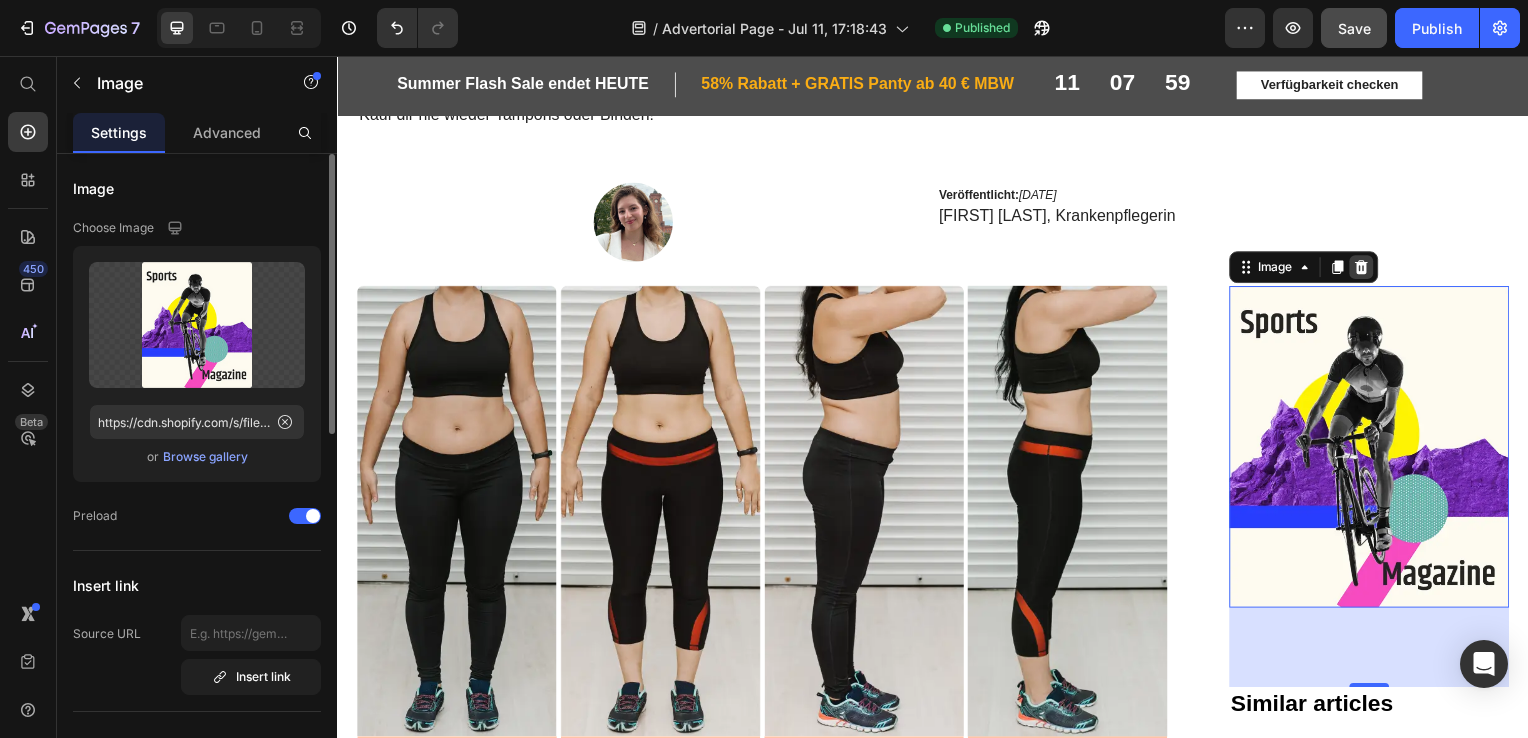 click 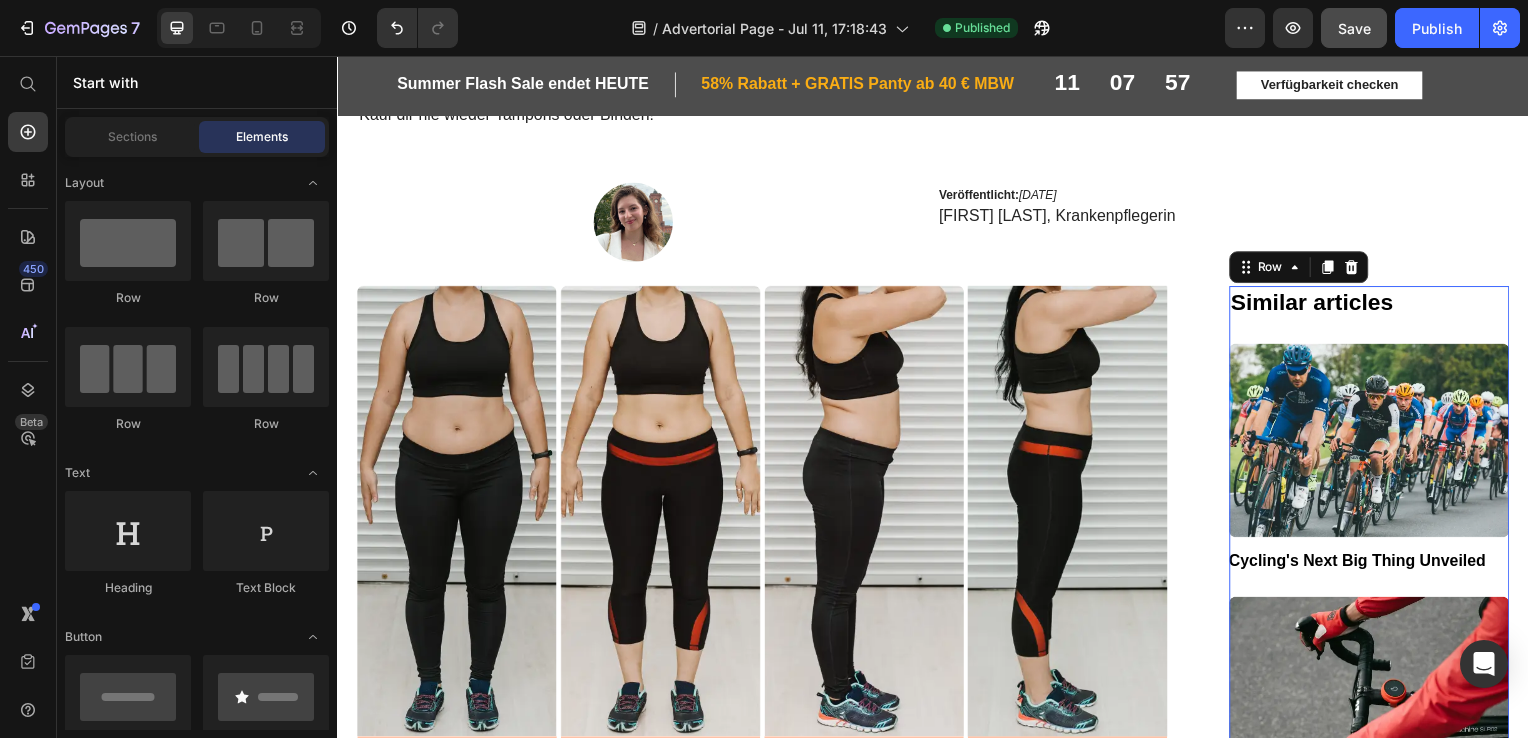 click on "Similar articles Heading Image Cycling's Next Big Thing Unveiled Button Image Top 5 Most Coveted Road Bikes of 2024 Button Customer experiences Heading Image “The GEM Road Bike is a game-changer. Responsive and comfortable - I can ride for hours.” Sarah - Avid Cyclist Text Block Image “Skeptical at first, but the GEM's power and control made me a true believer.” Mike - Competitive Racer Text Block" at bounding box center [1376, 952] 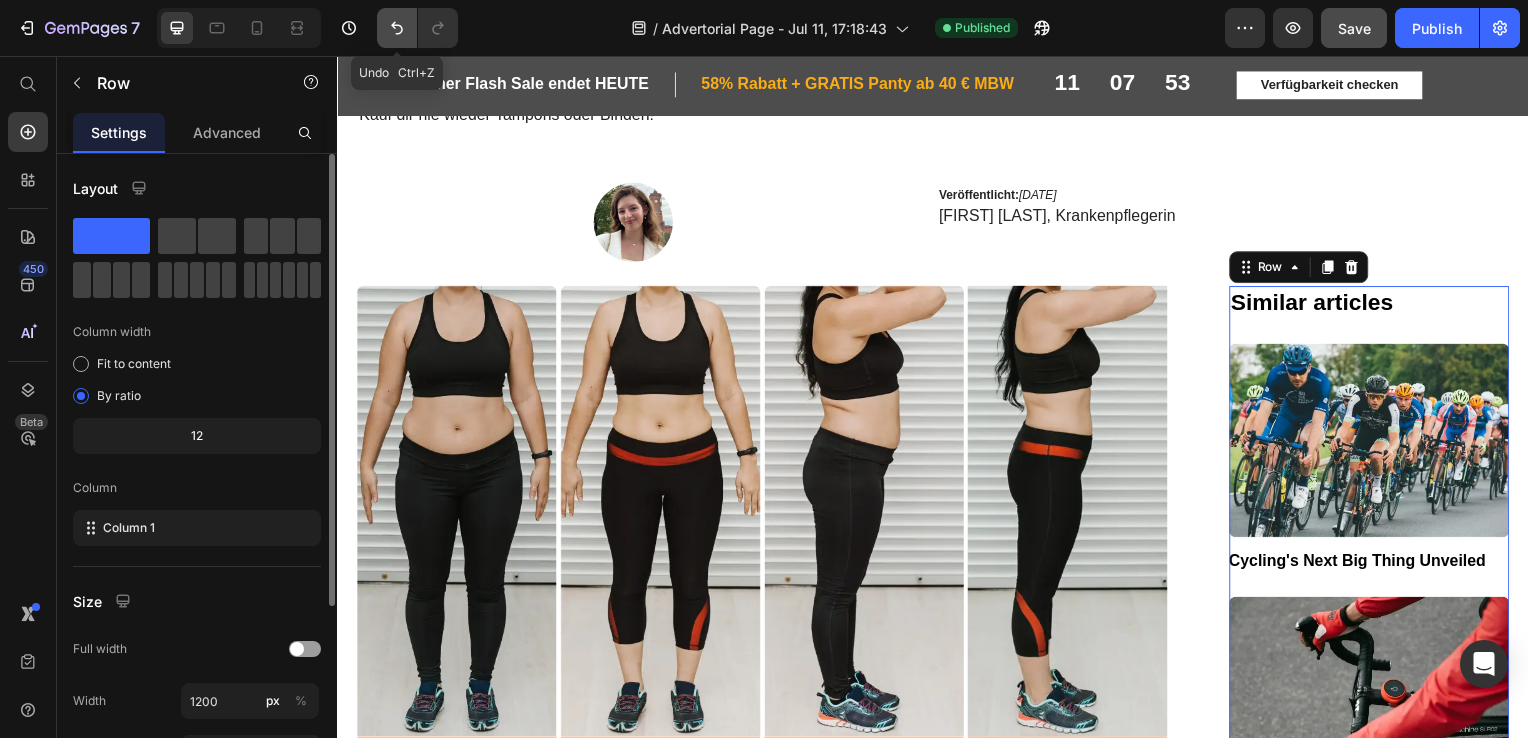 click 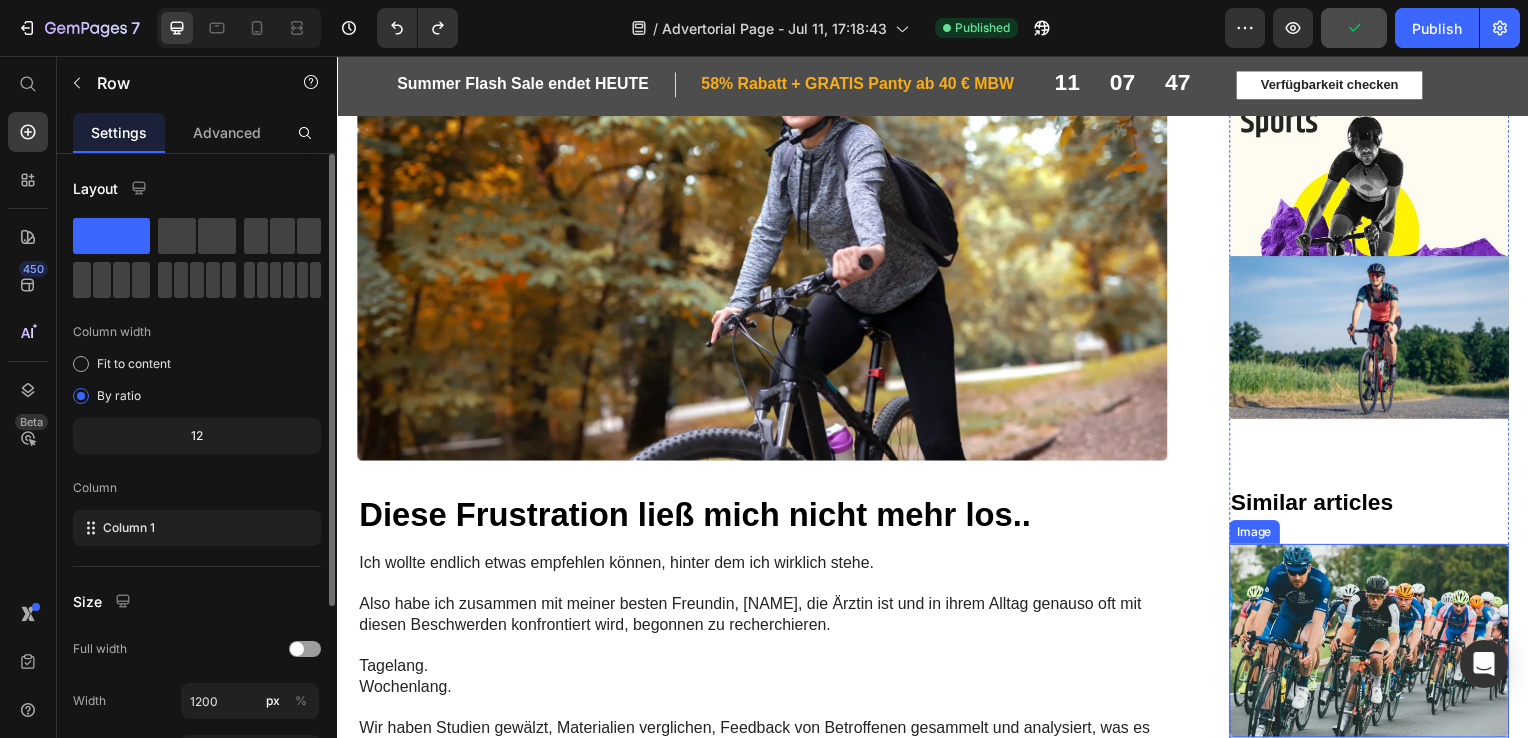 scroll, scrollTop: 2059, scrollLeft: 0, axis: vertical 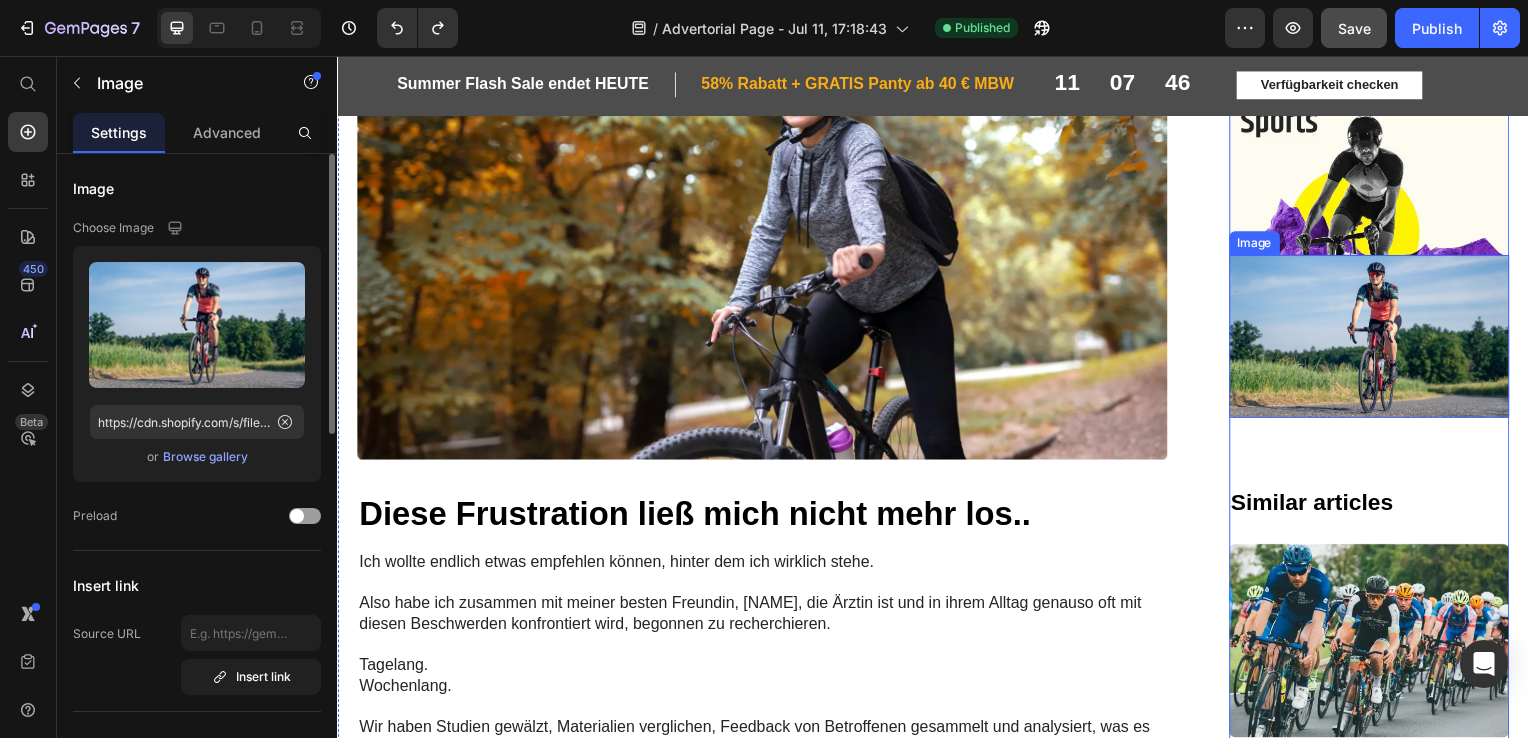 click at bounding box center [1376, 339] 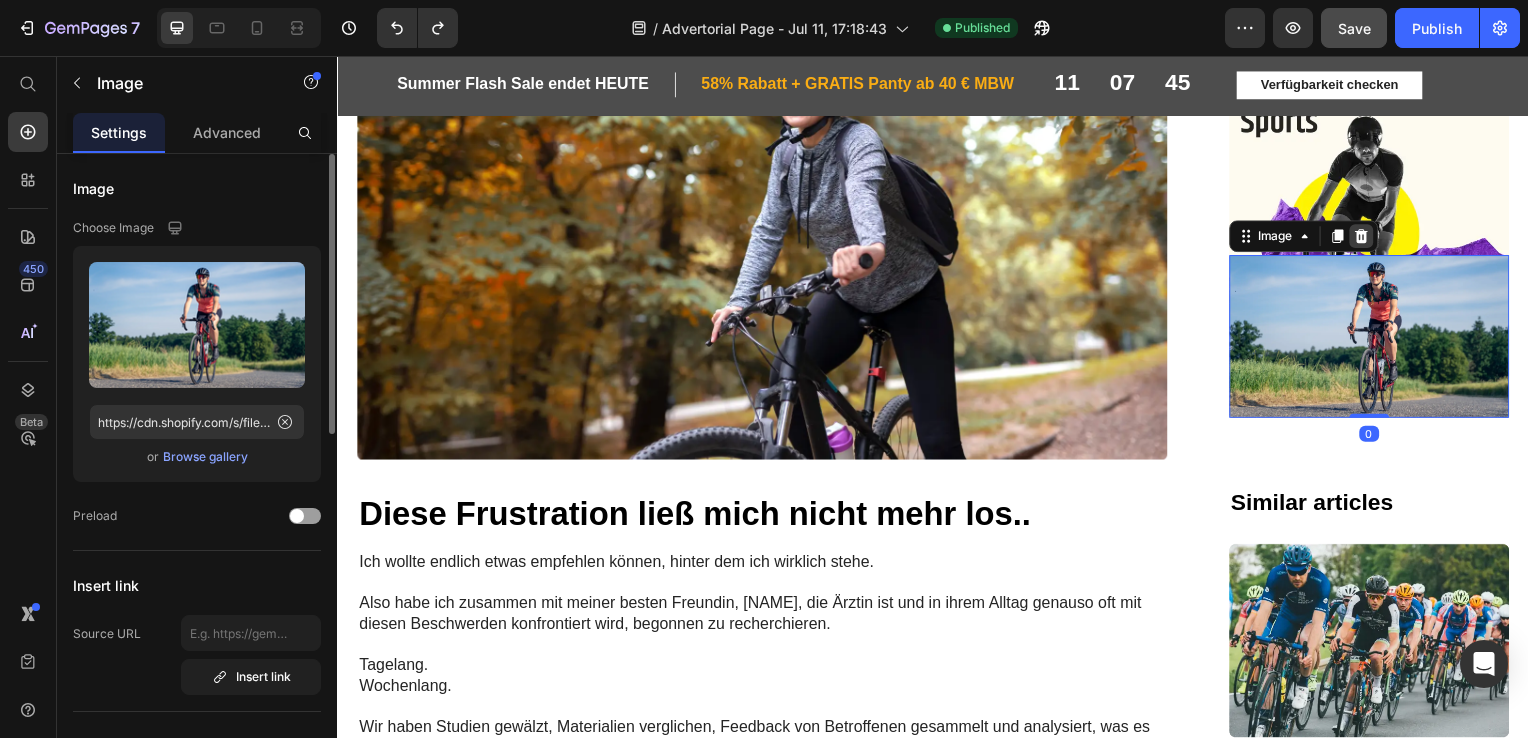 click 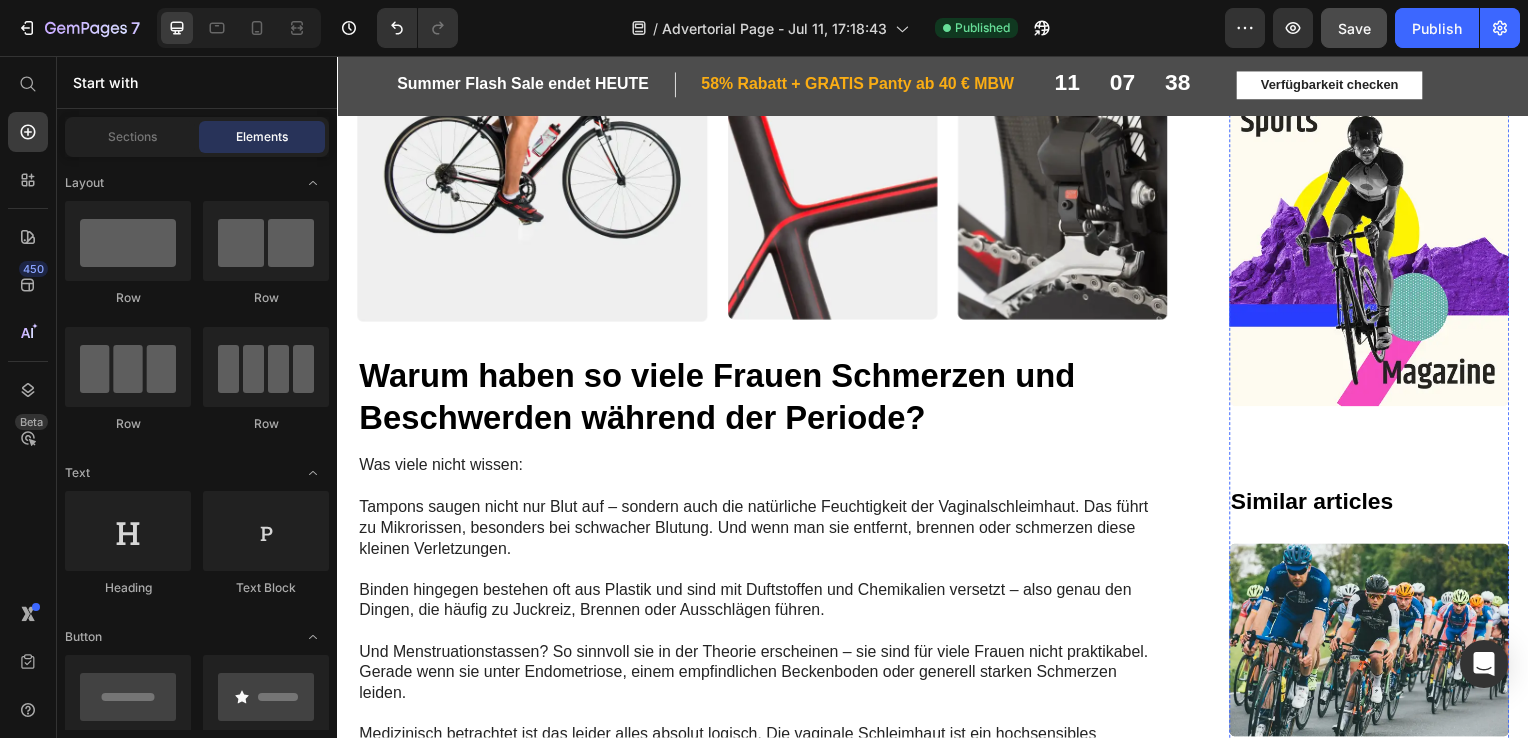 scroll, scrollTop: 3027, scrollLeft: 0, axis: vertical 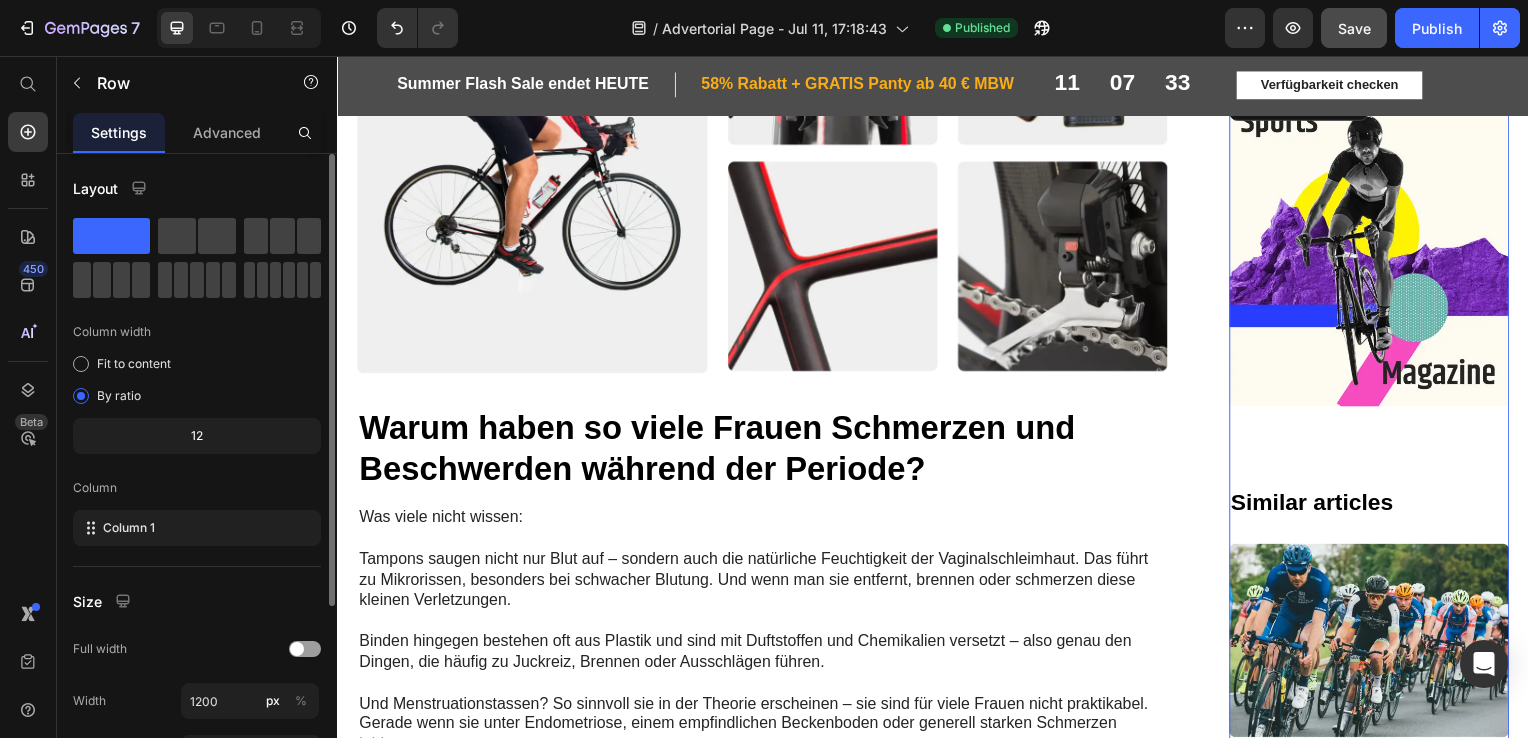 click on "Image Similar articles Heading Image Cycling's Next Big Thing Unveiled Button Image Top 5 Most Coveted Road Bikes of 2024 Button Customer experiences Heading Image “The GEM Road Bike is a game-changer. Responsive and comfortable - I can ride for hours.” Sarah - Avid Cyclist Text Block Image “Skeptical at first, but the GEM's power and control made me a true believer.” Mike - Competitive Racer Text Block" at bounding box center (1376, 952) 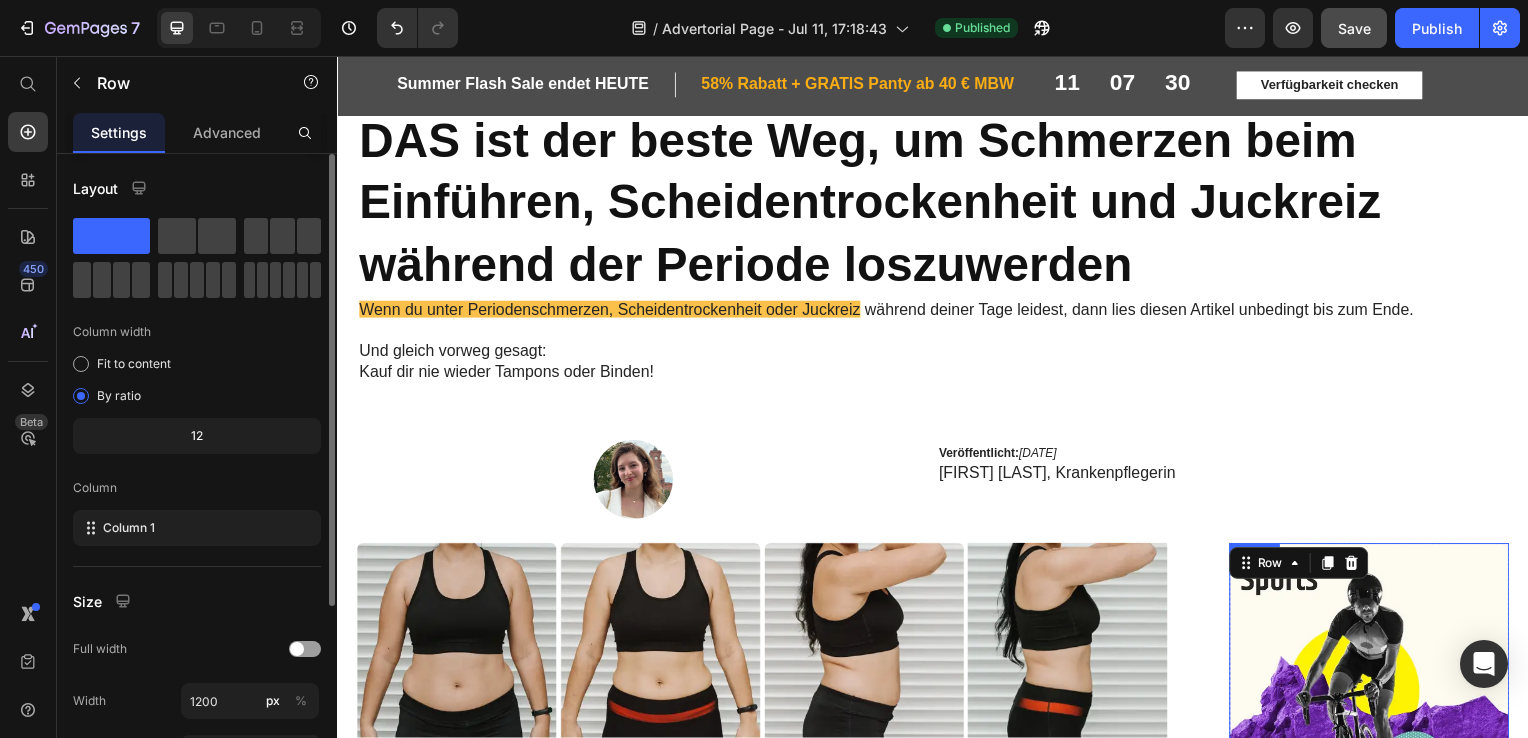 scroll, scrollTop: 0, scrollLeft: 0, axis: both 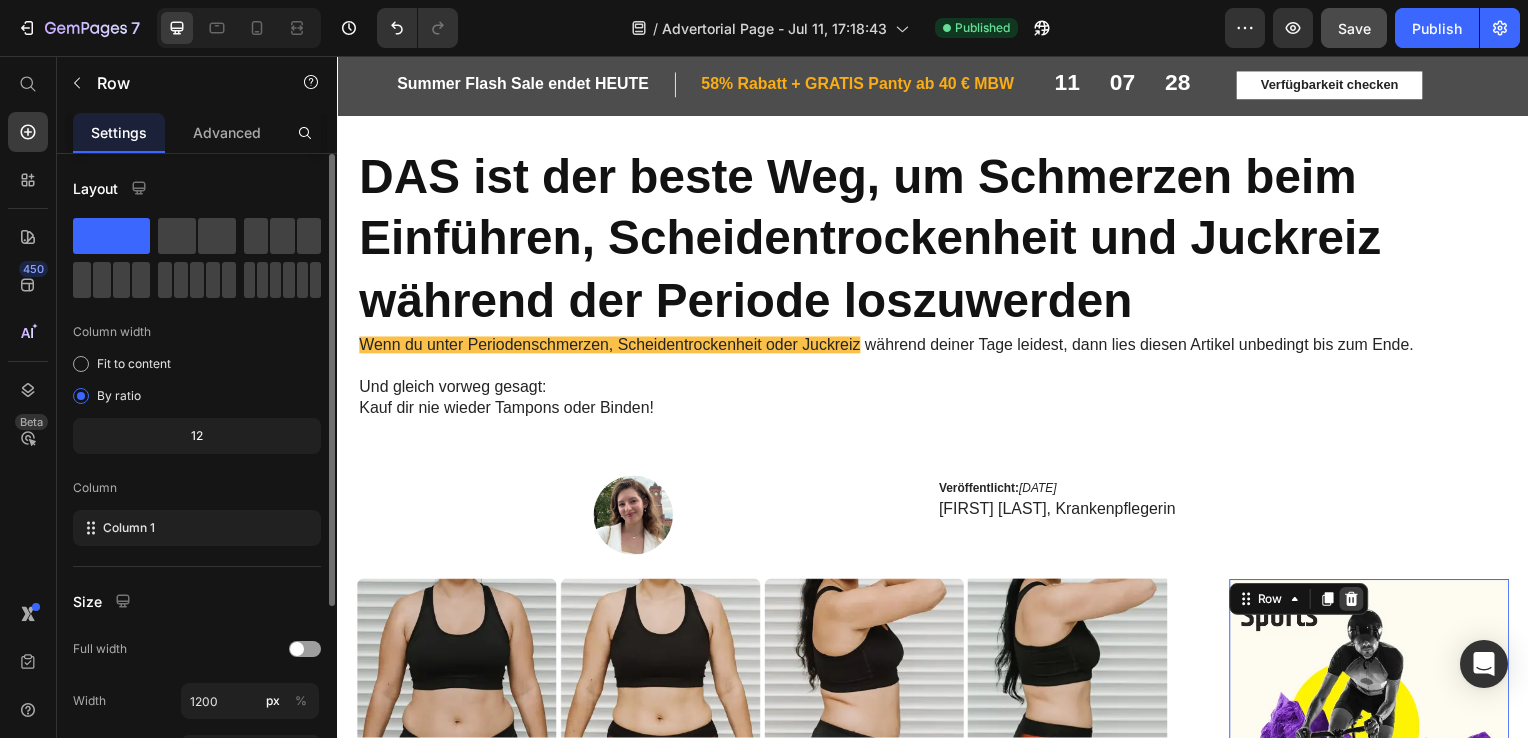 click 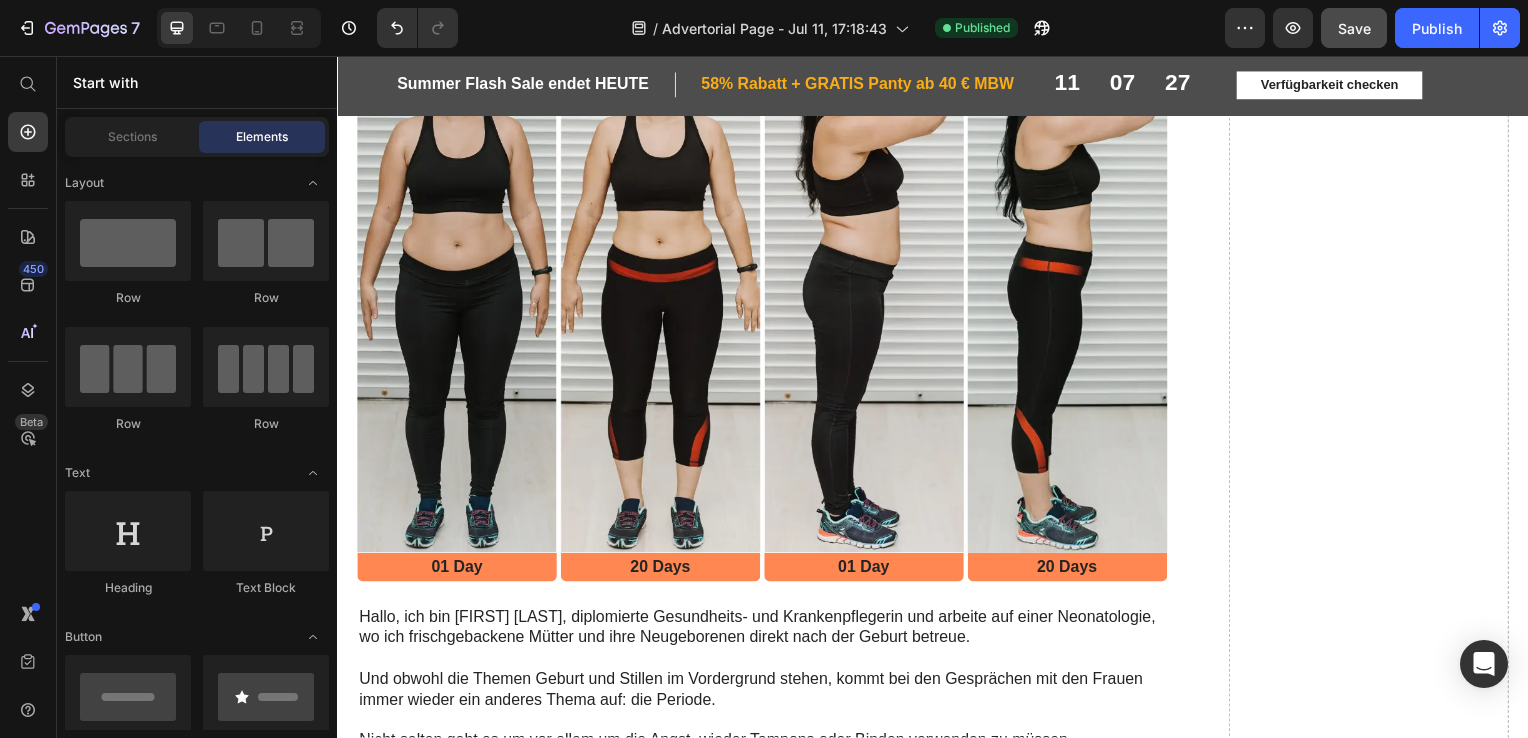scroll, scrollTop: 528, scrollLeft: 0, axis: vertical 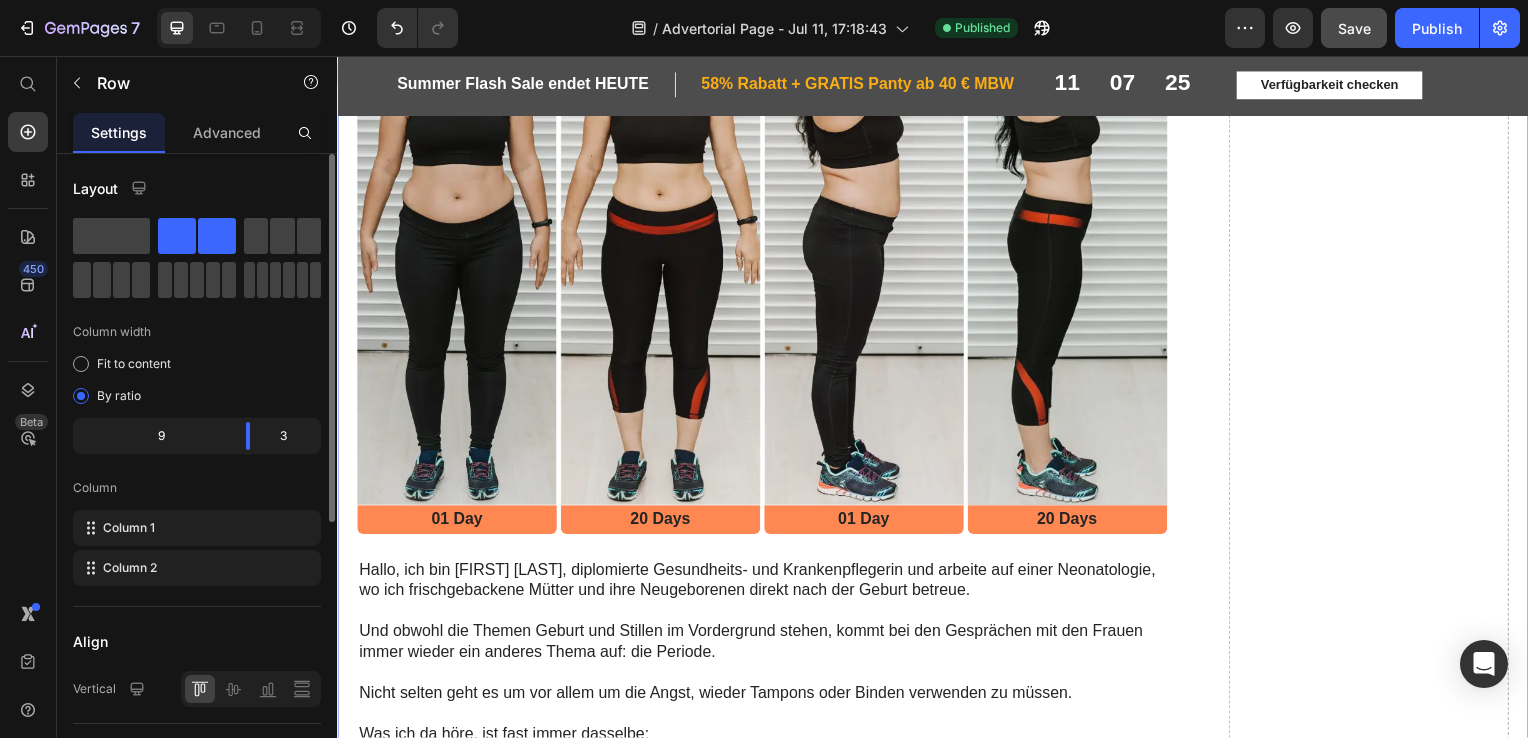 click on "Drop element here" at bounding box center [1376, 2756] 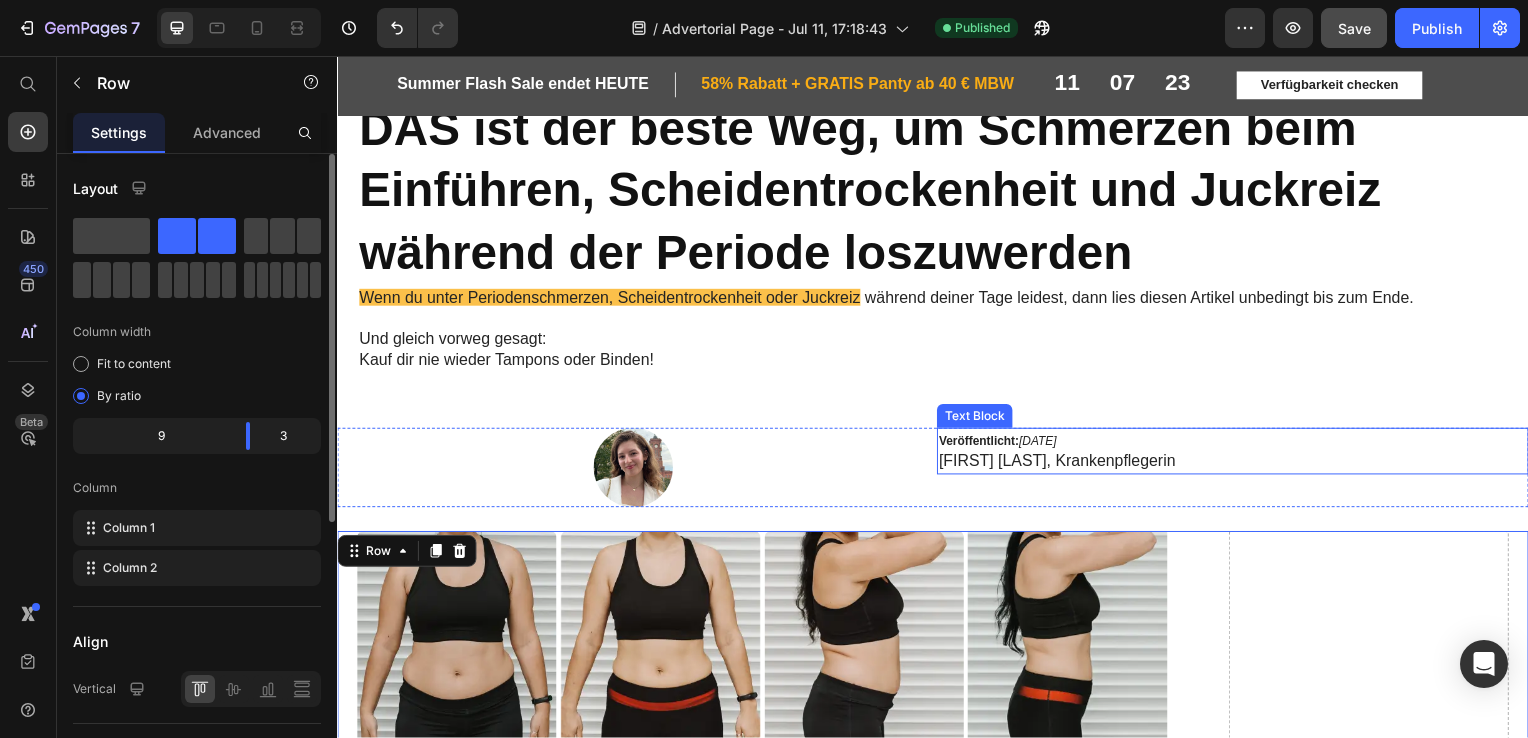 scroll, scrollTop: 476, scrollLeft: 0, axis: vertical 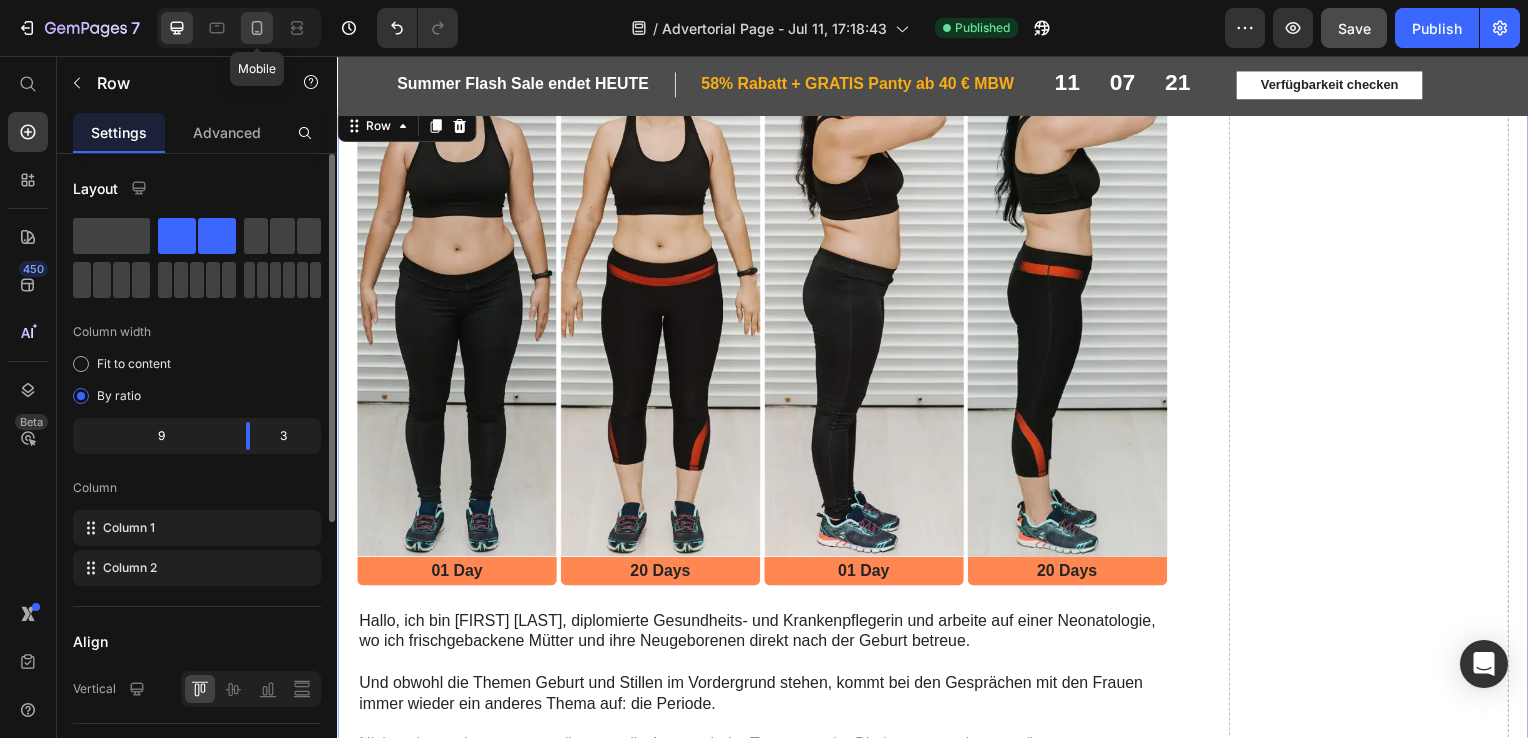 click 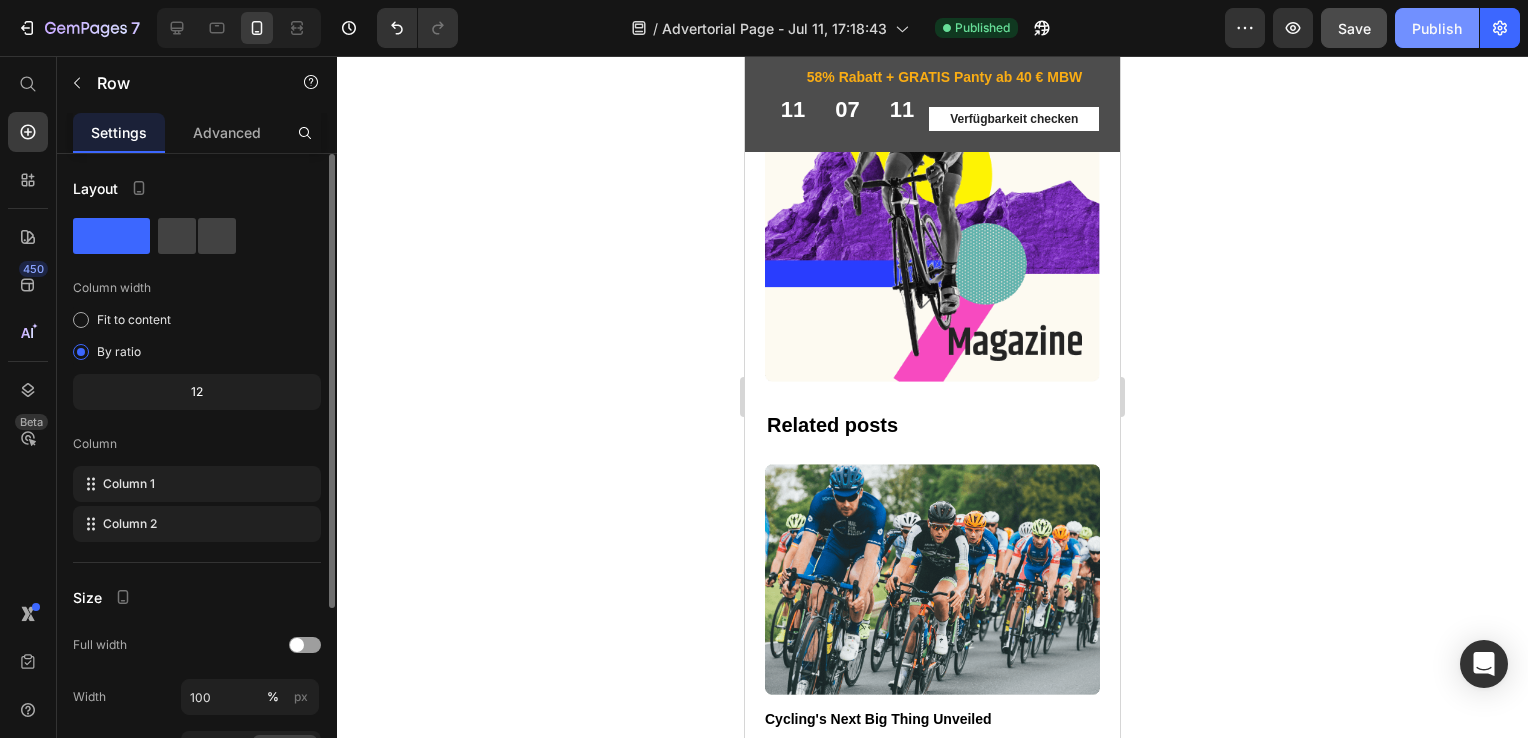 scroll, scrollTop: 9369, scrollLeft: 0, axis: vertical 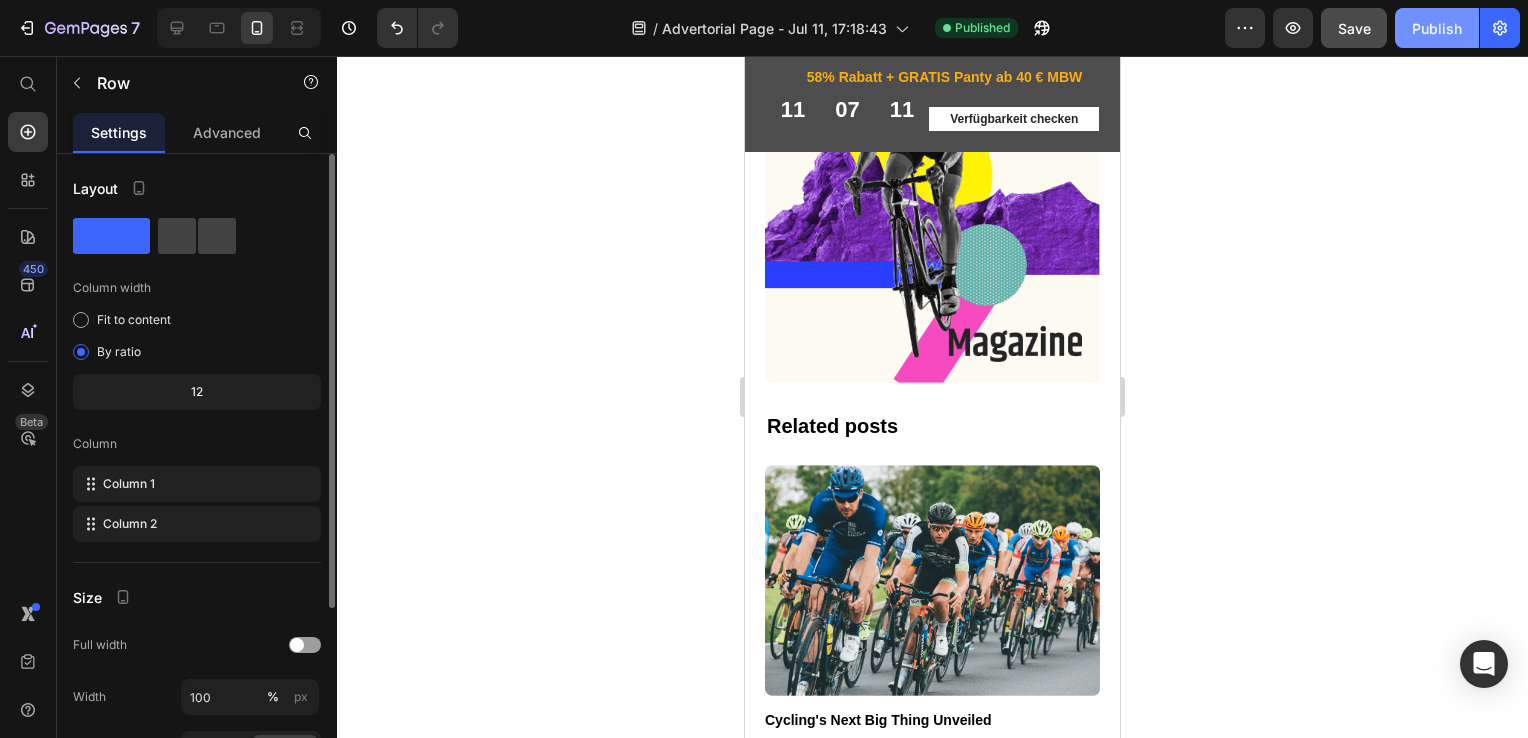 click on "Publish" at bounding box center (1437, 28) 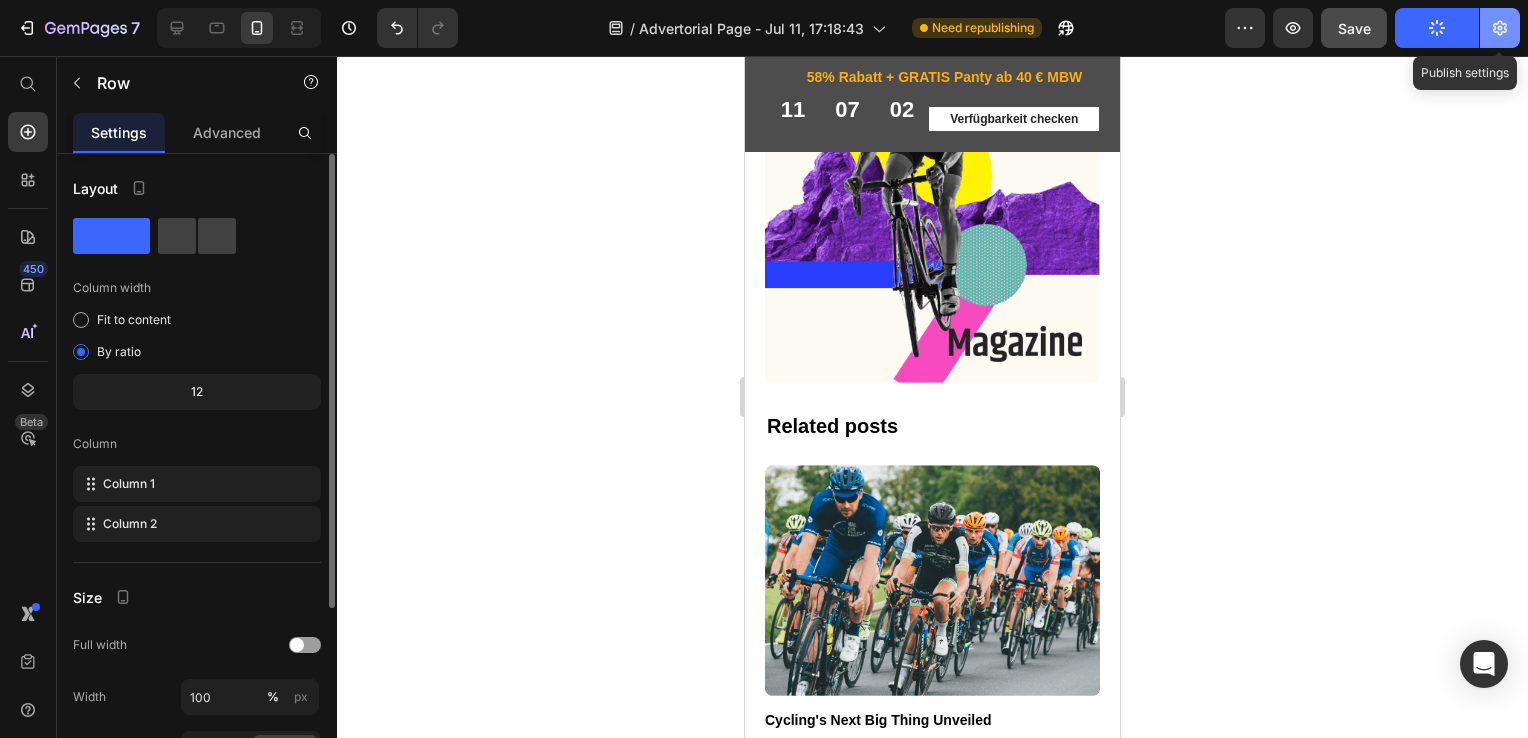 click 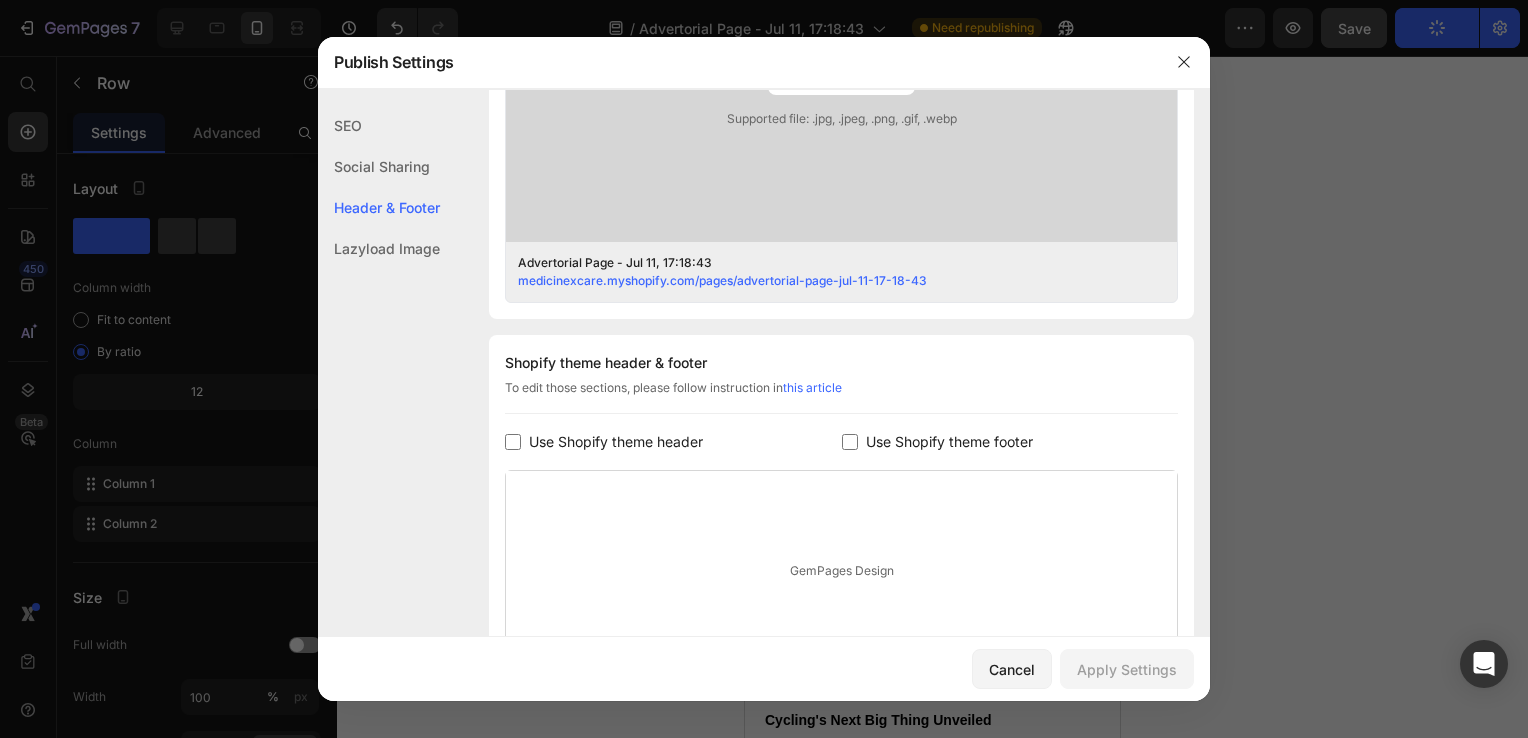 scroll, scrollTop: 908, scrollLeft: 0, axis: vertical 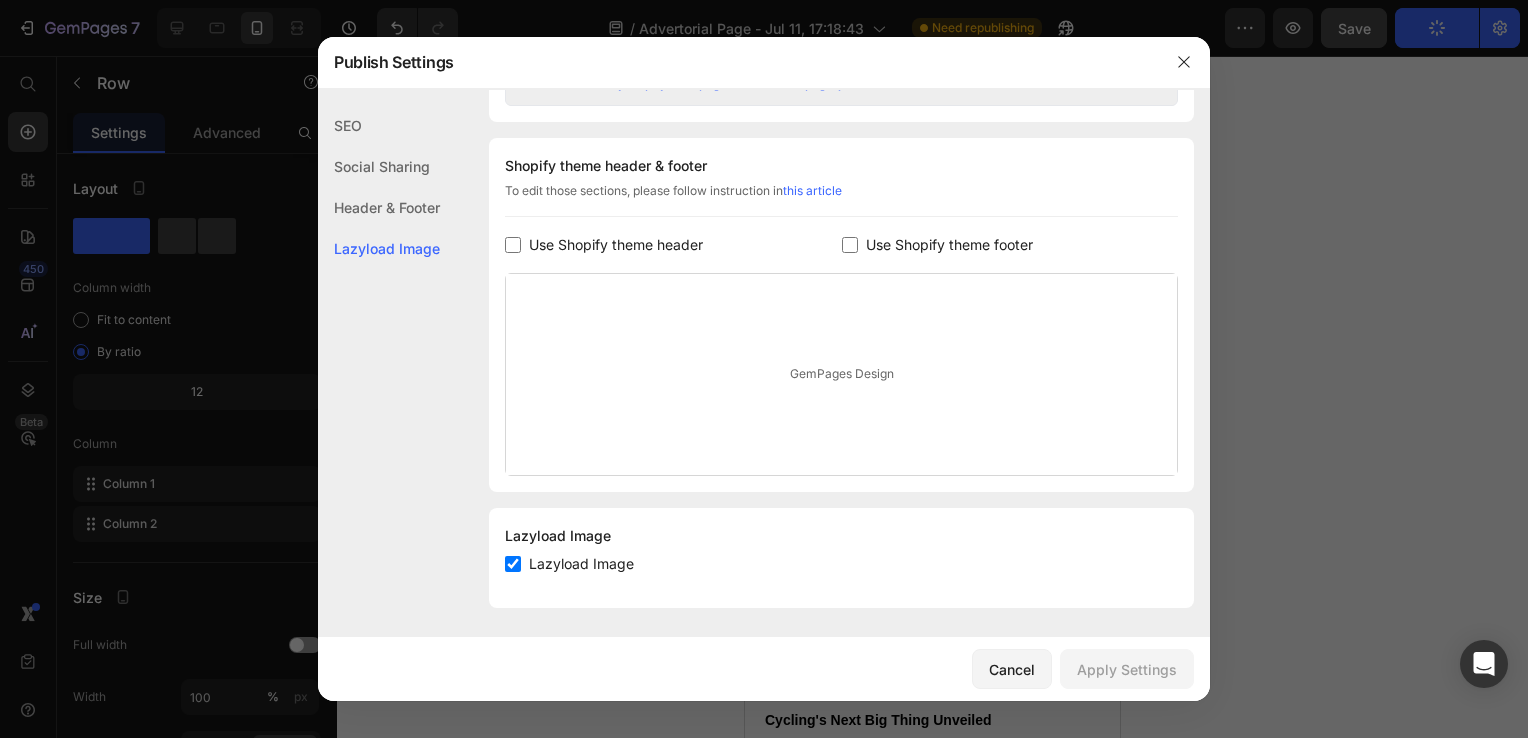 click on "Header & Footer" 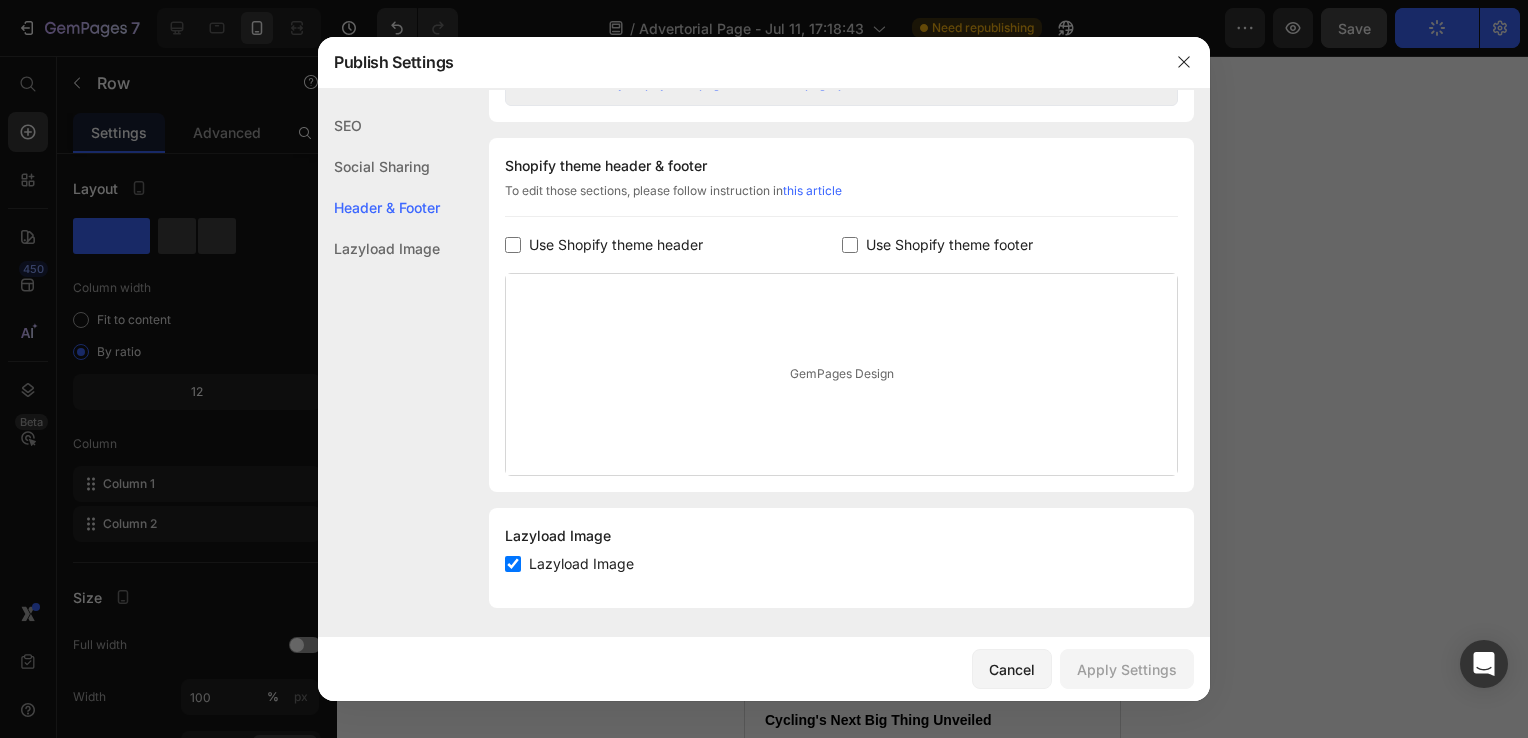 click on "Social Sharing" 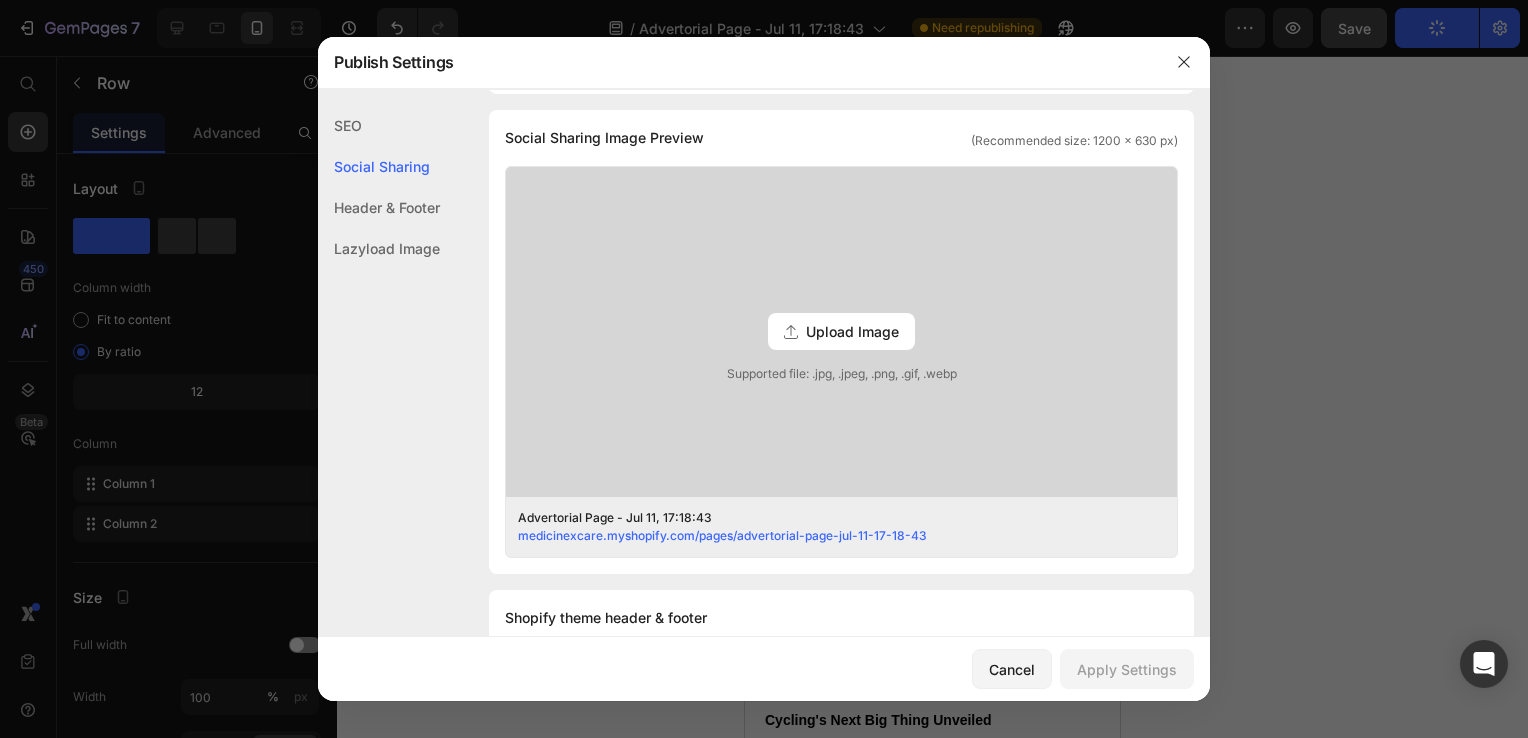 click on "SEO" 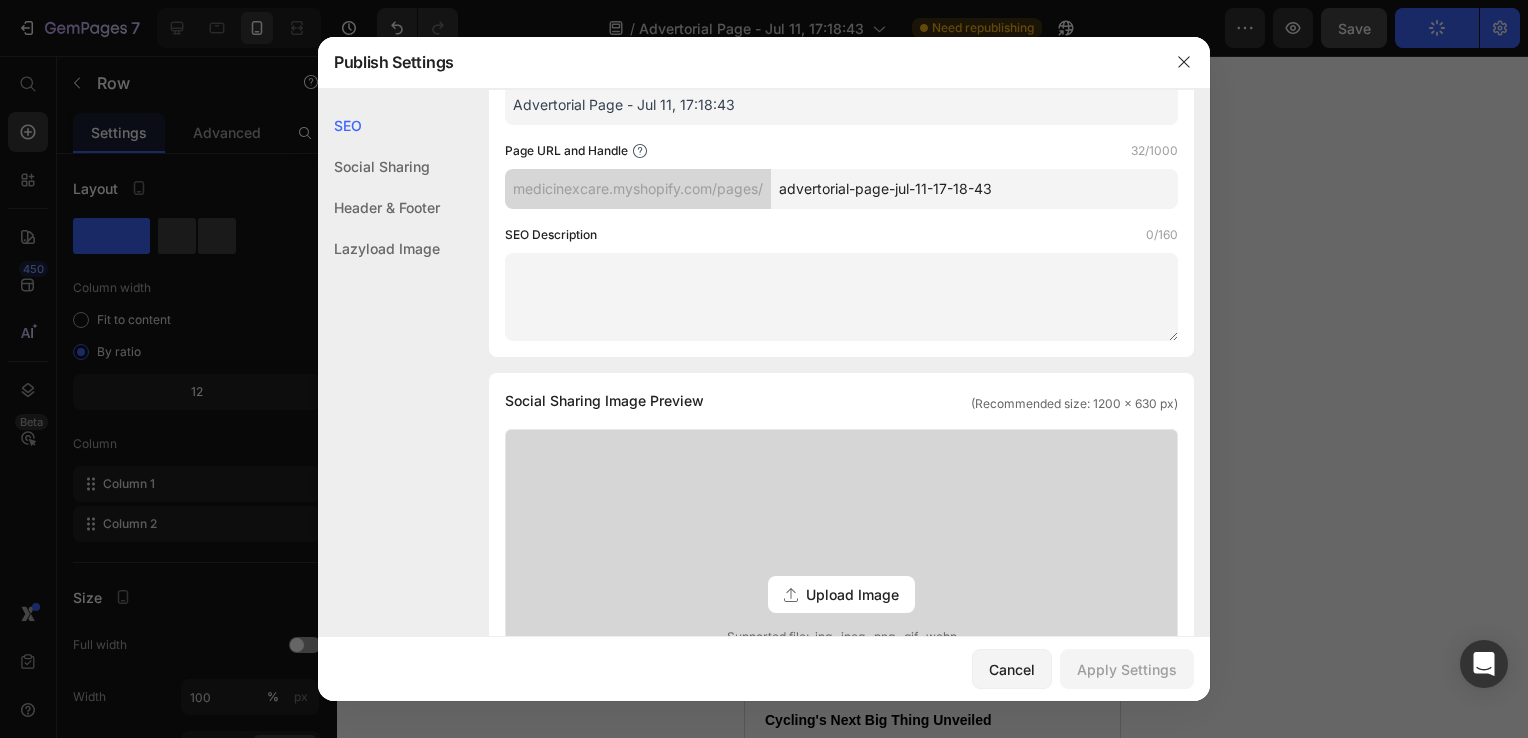 scroll, scrollTop: 0, scrollLeft: 0, axis: both 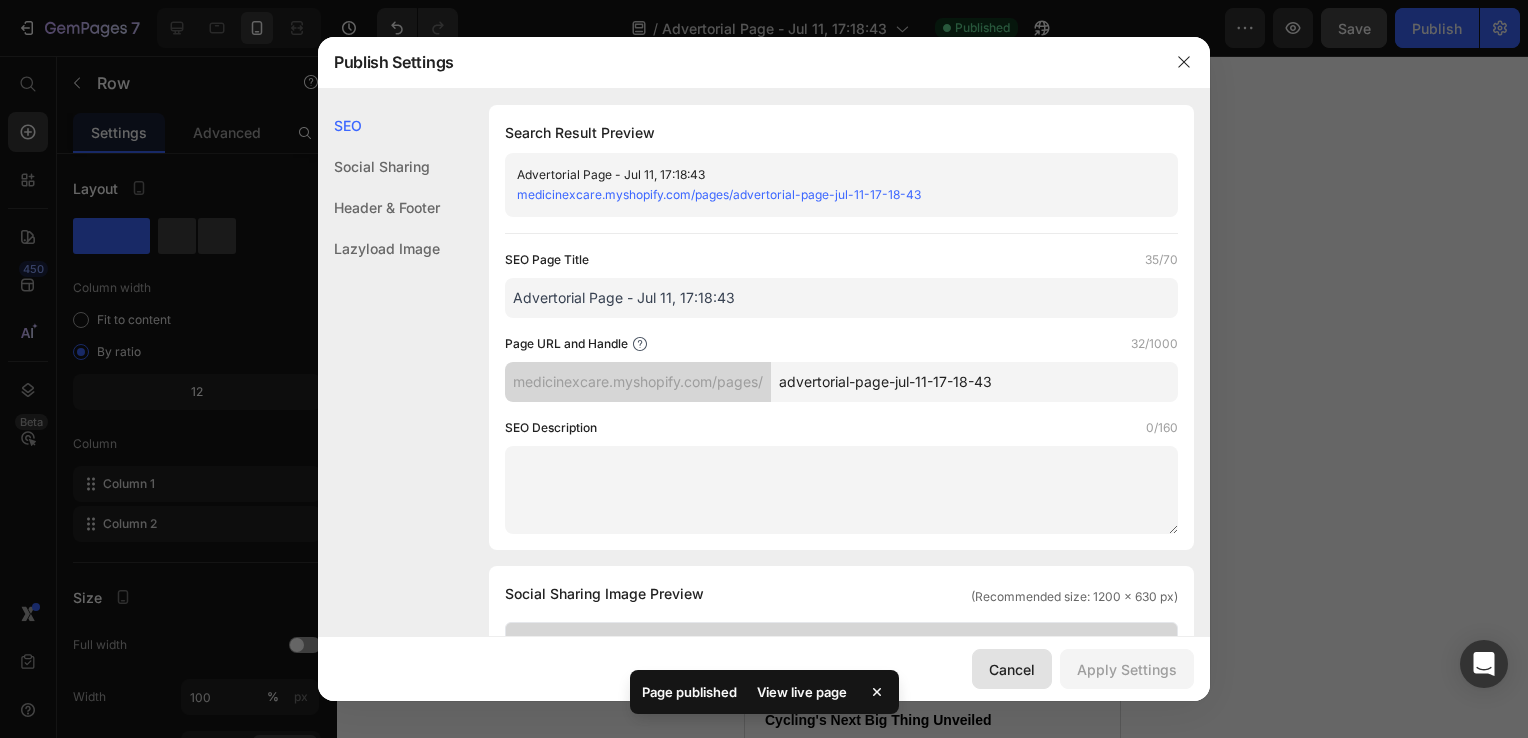 click on "Cancel" at bounding box center [1012, 669] 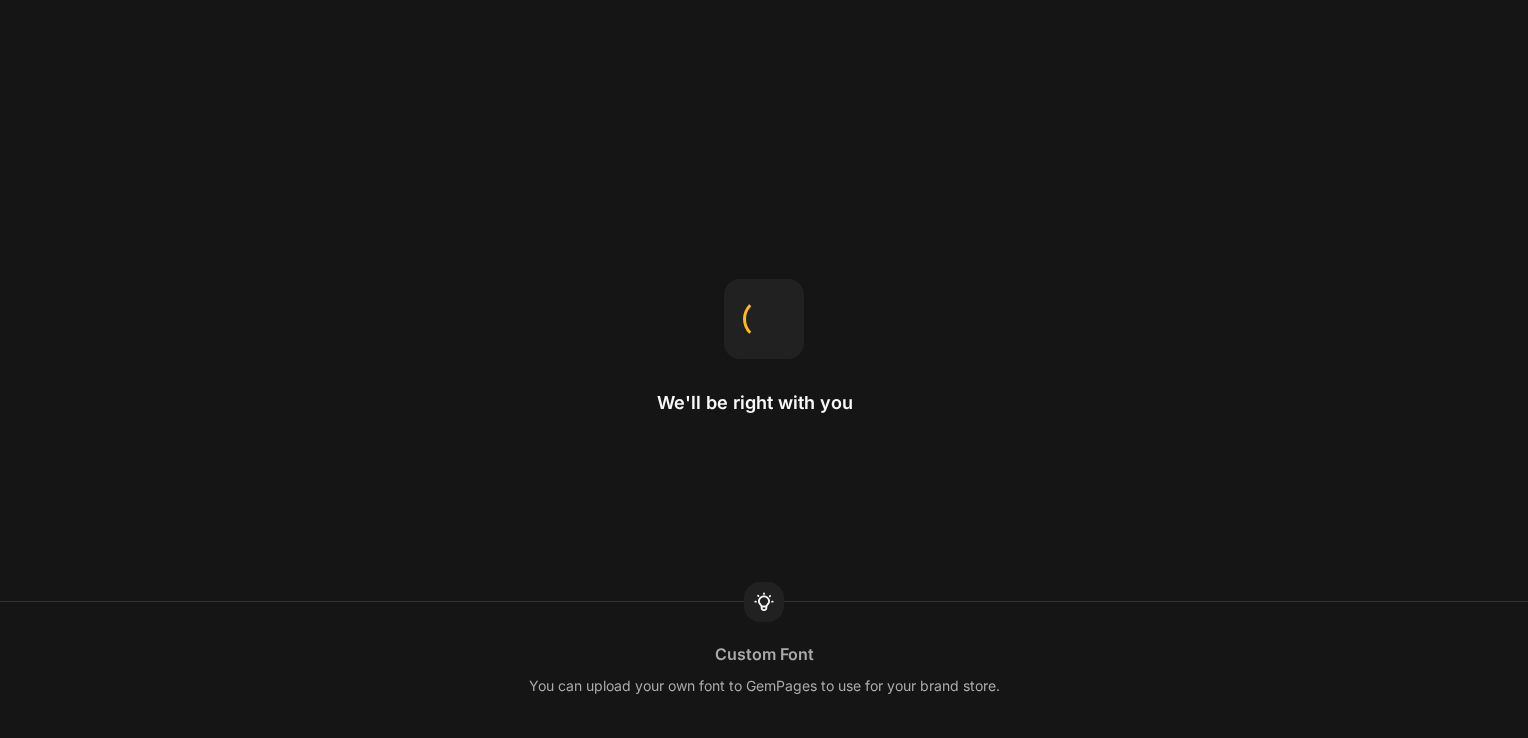 scroll, scrollTop: 0, scrollLeft: 0, axis: both 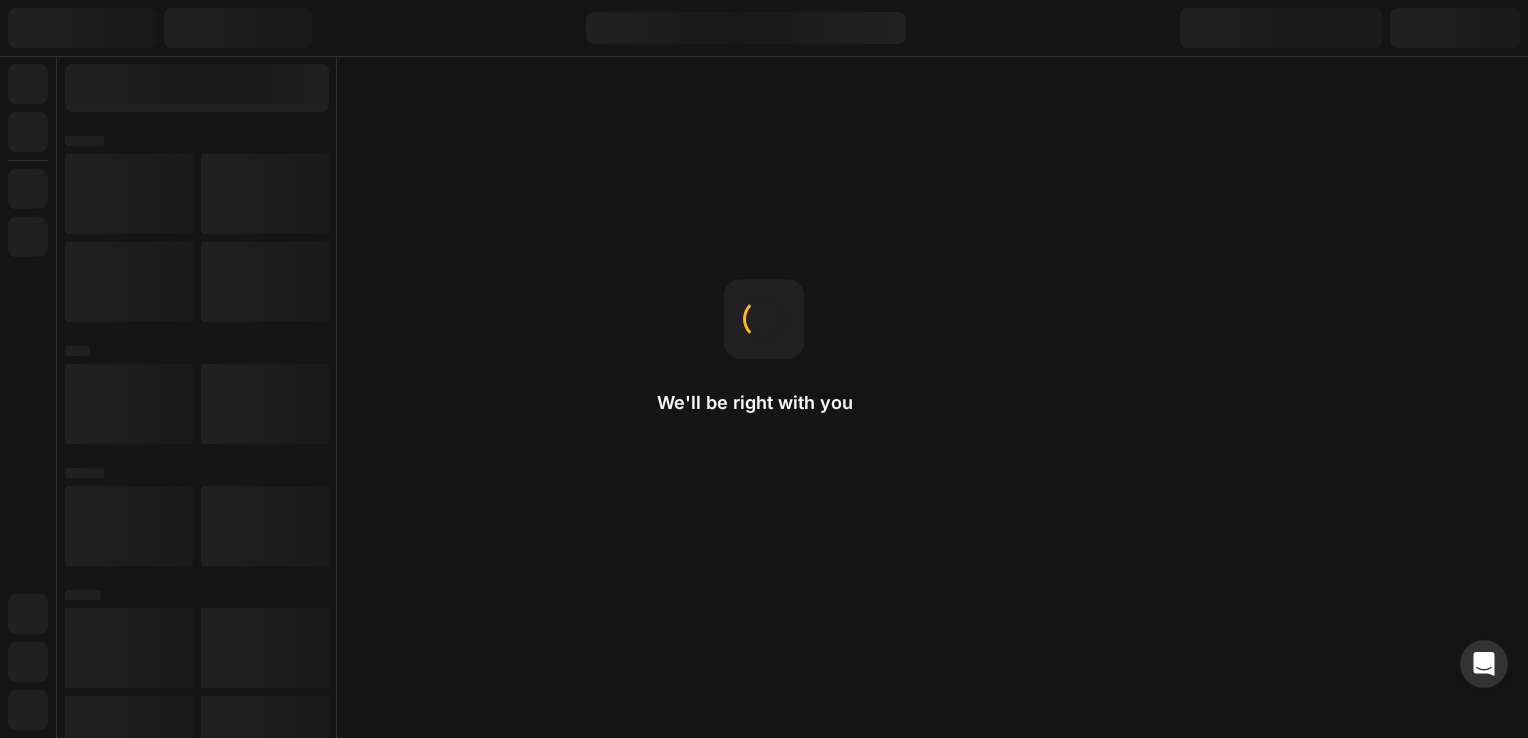 click at bounding box center (197, 397) 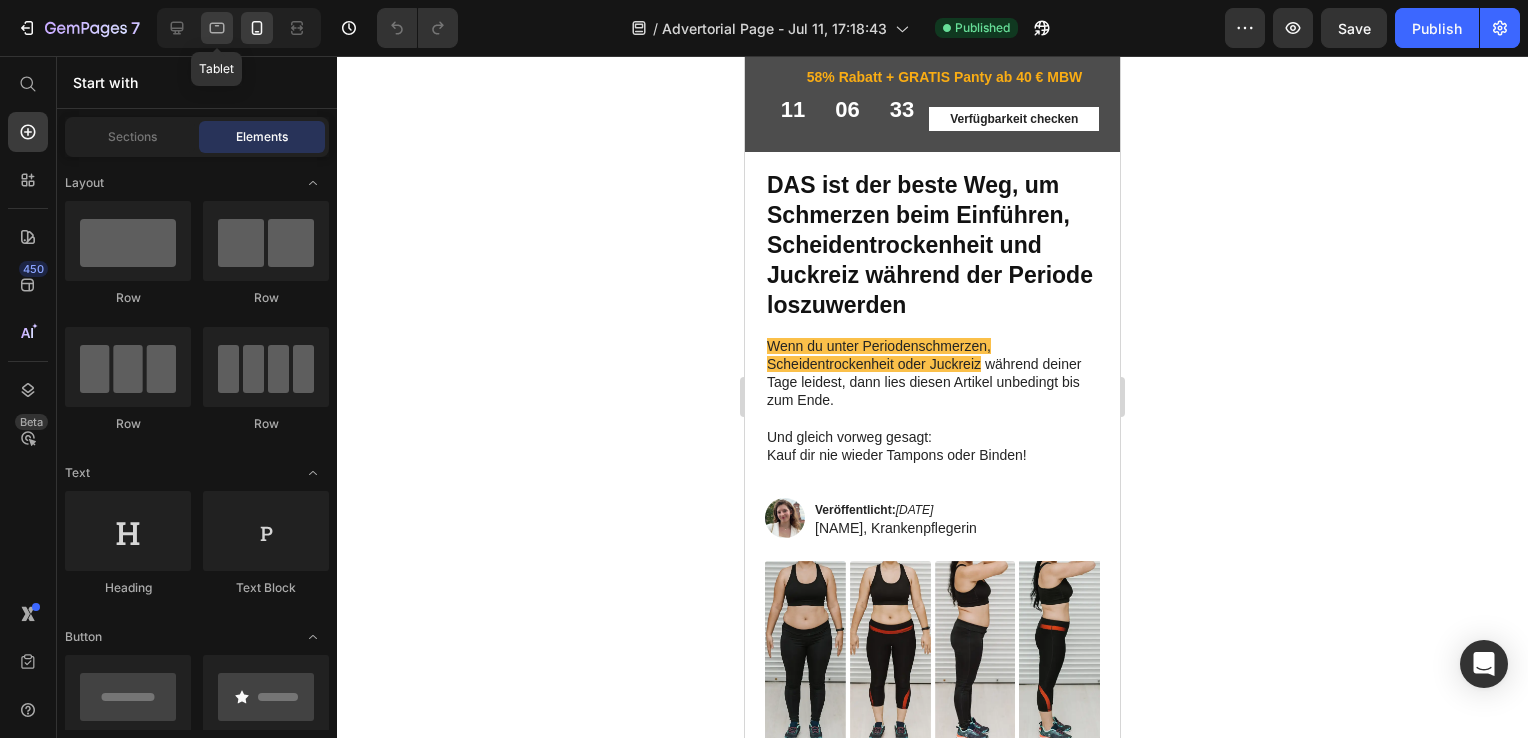 click 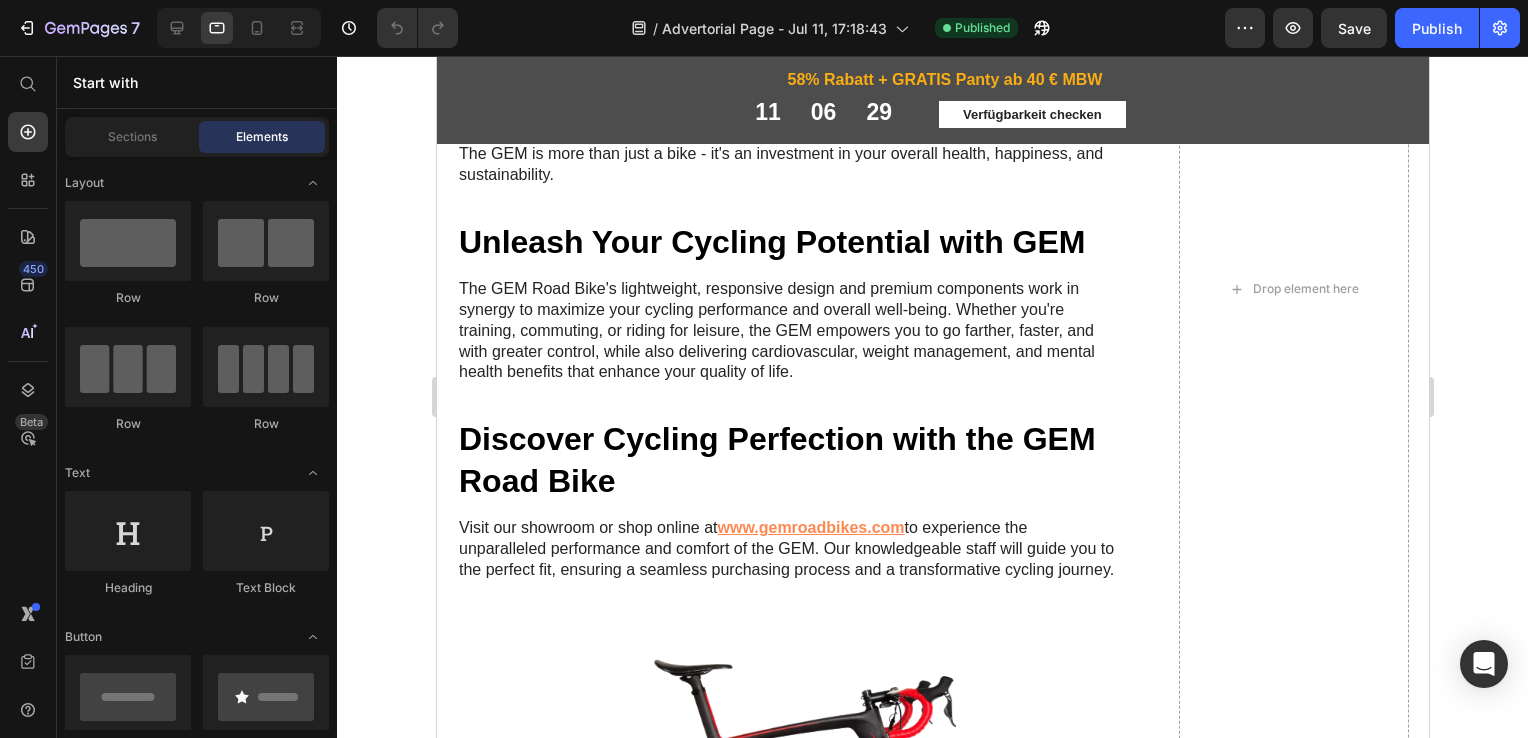 scroll, scrollTop: 7396, scrollLeft: 0, axis: vertical 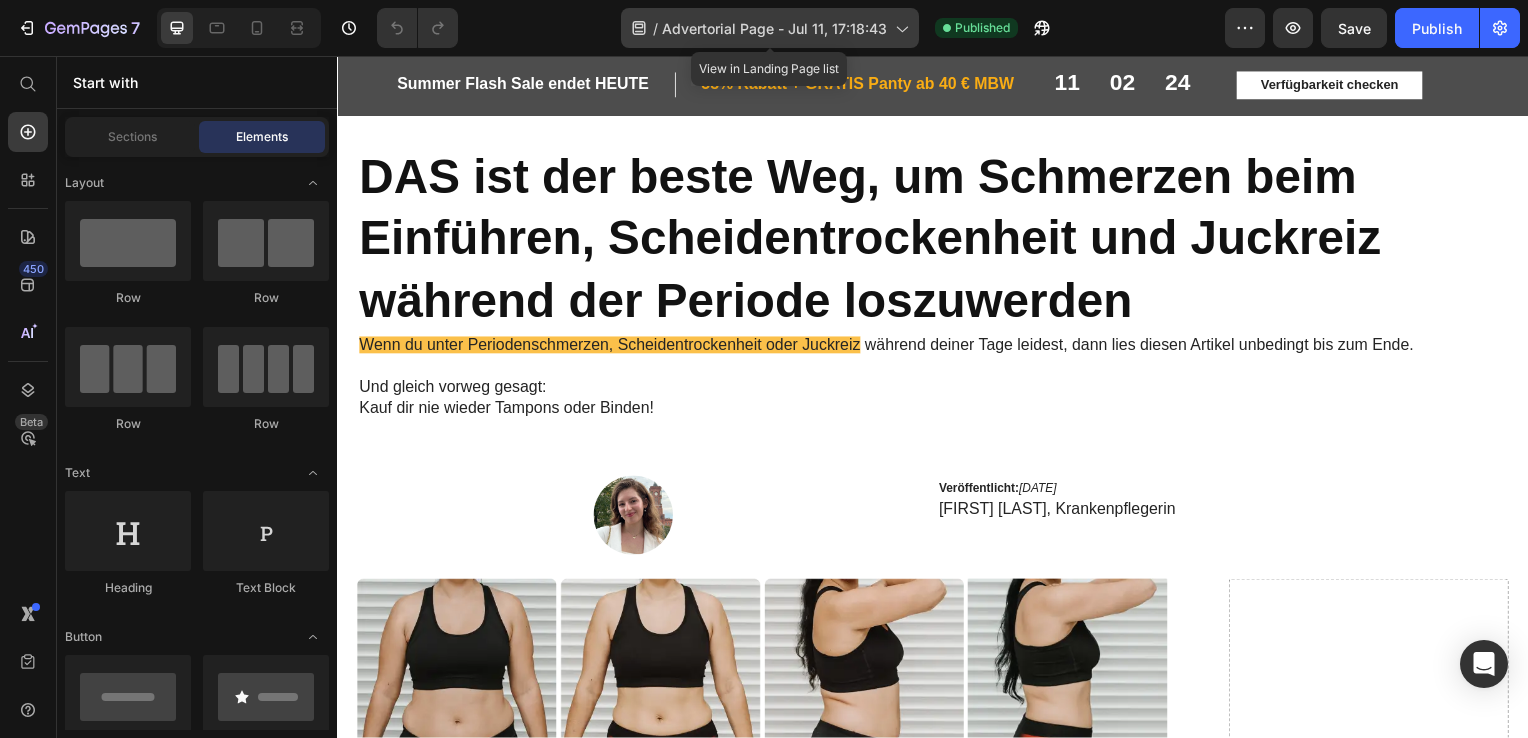 click 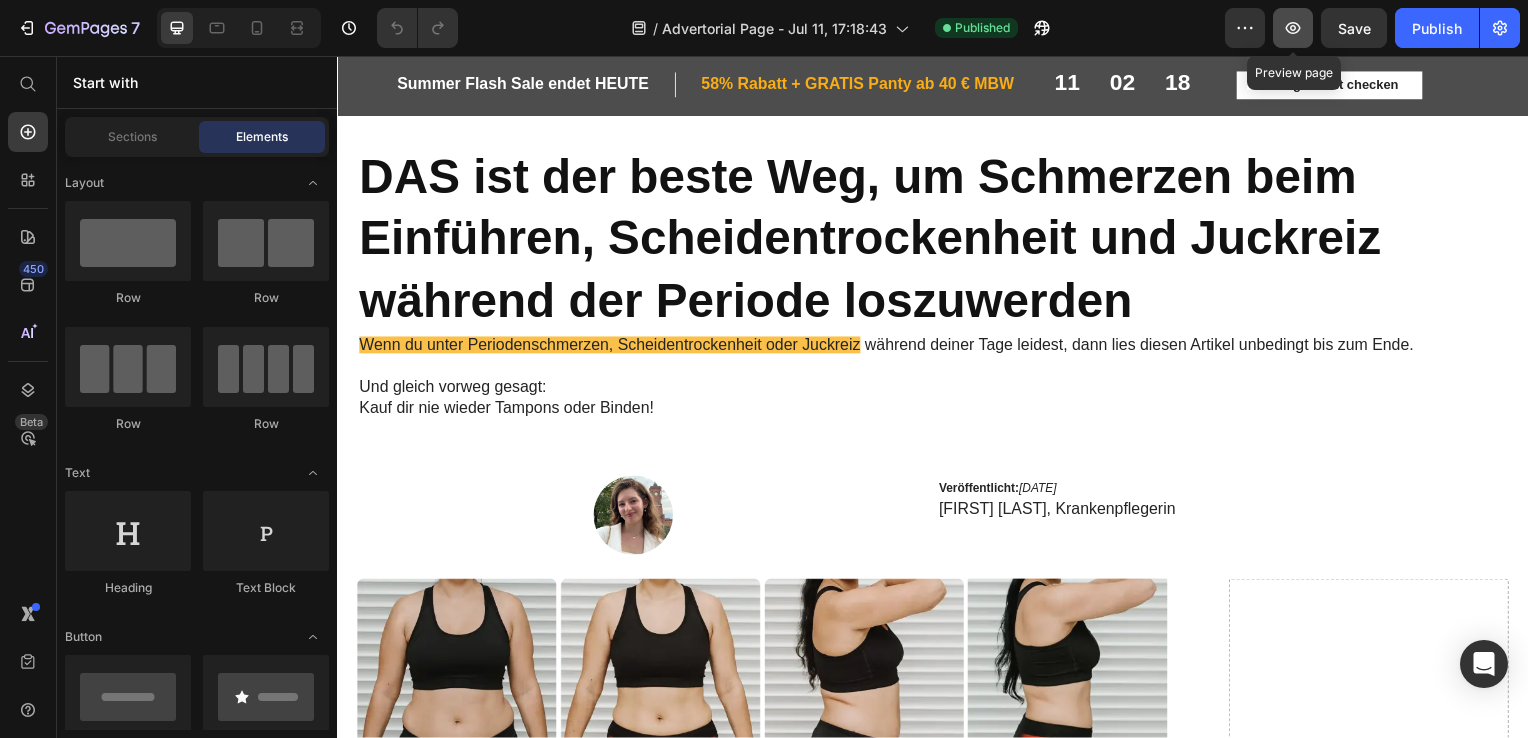 click 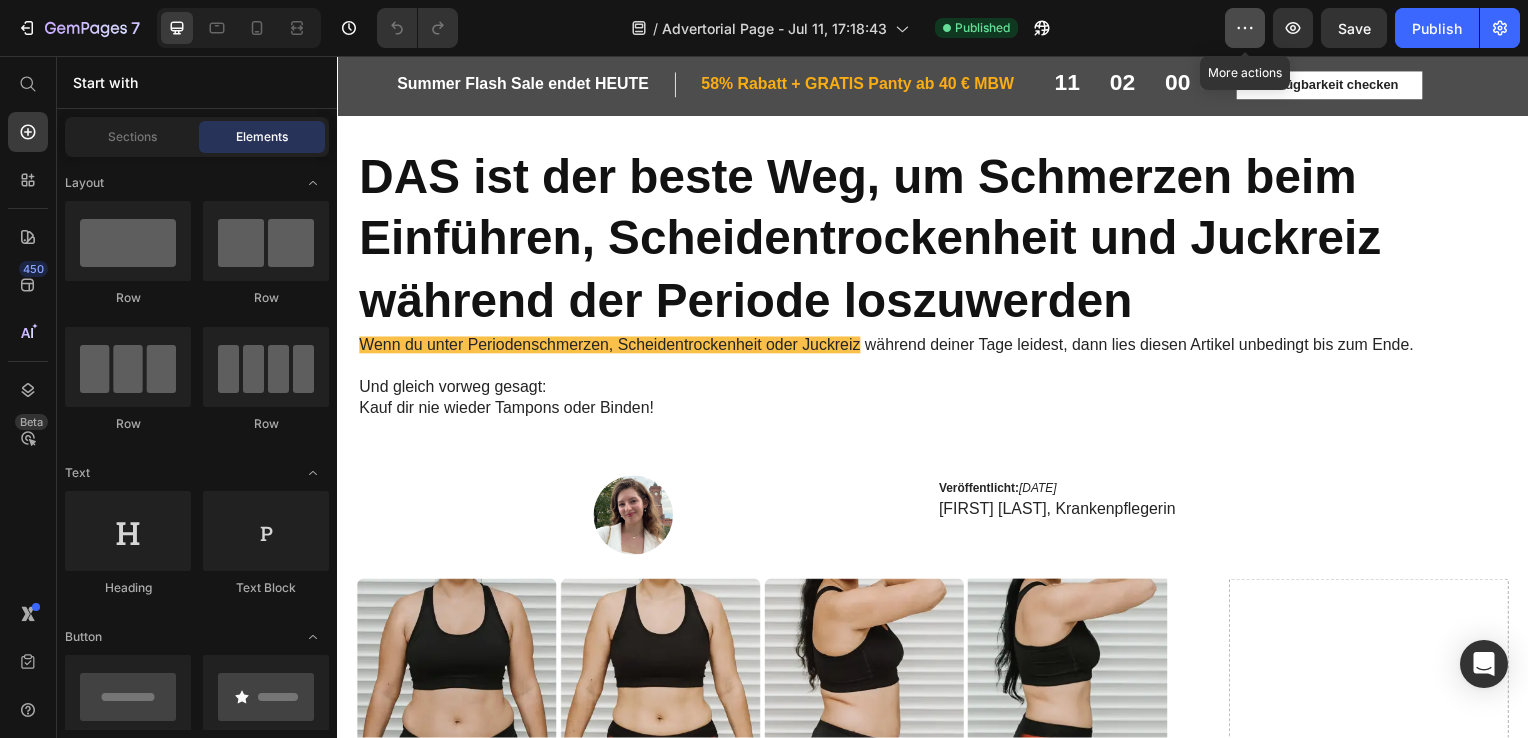 click 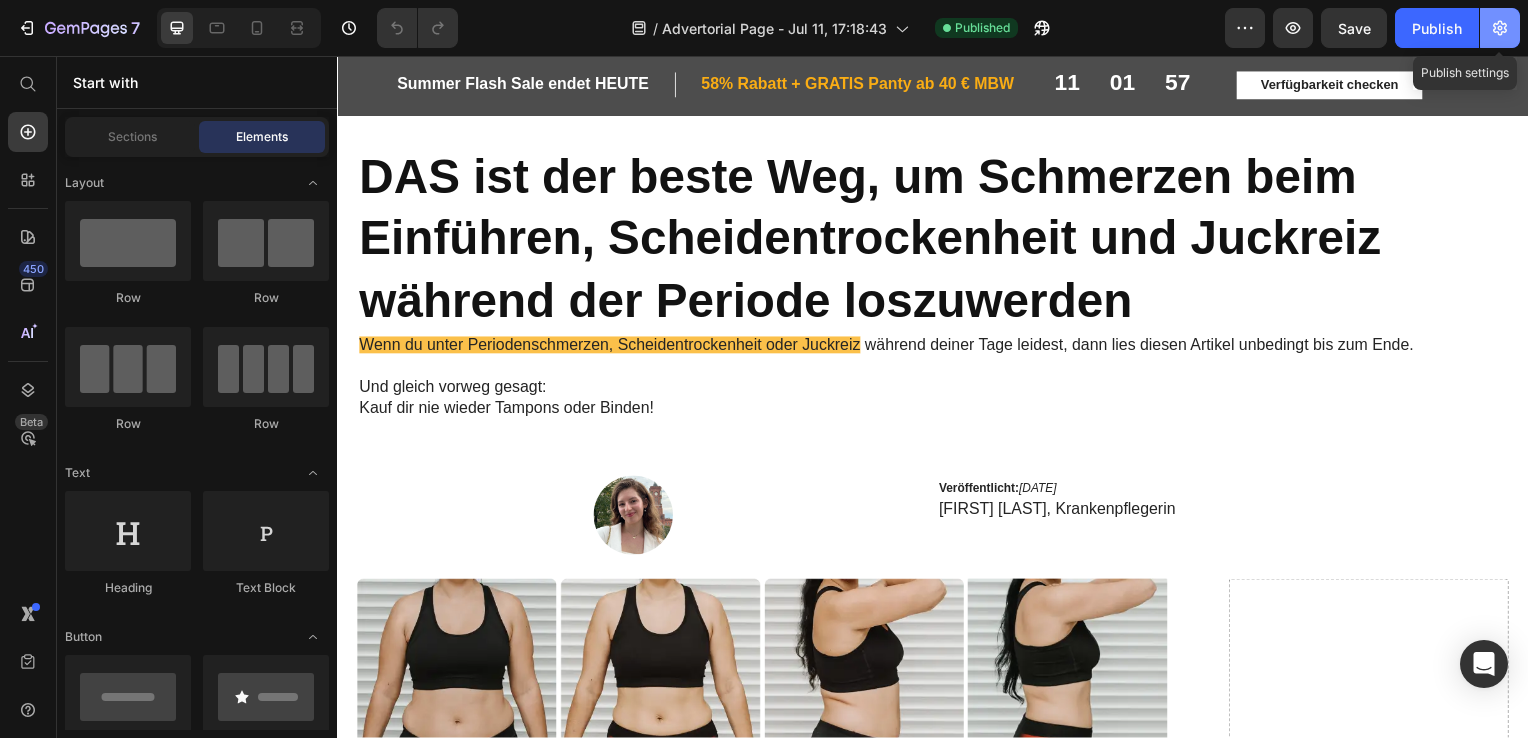 click 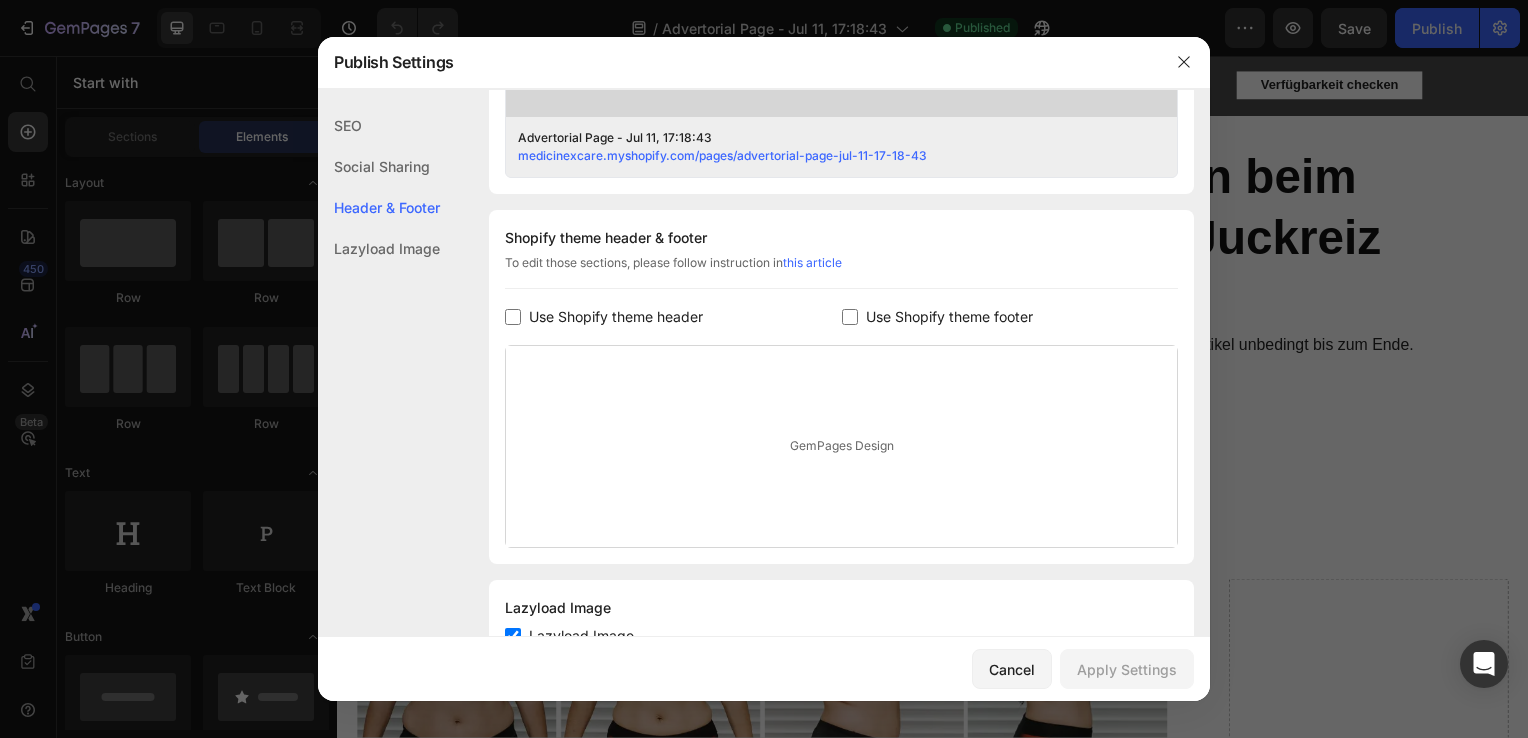 scroll, scrollTop: 838, scrollLeft: 0, axis: vertical 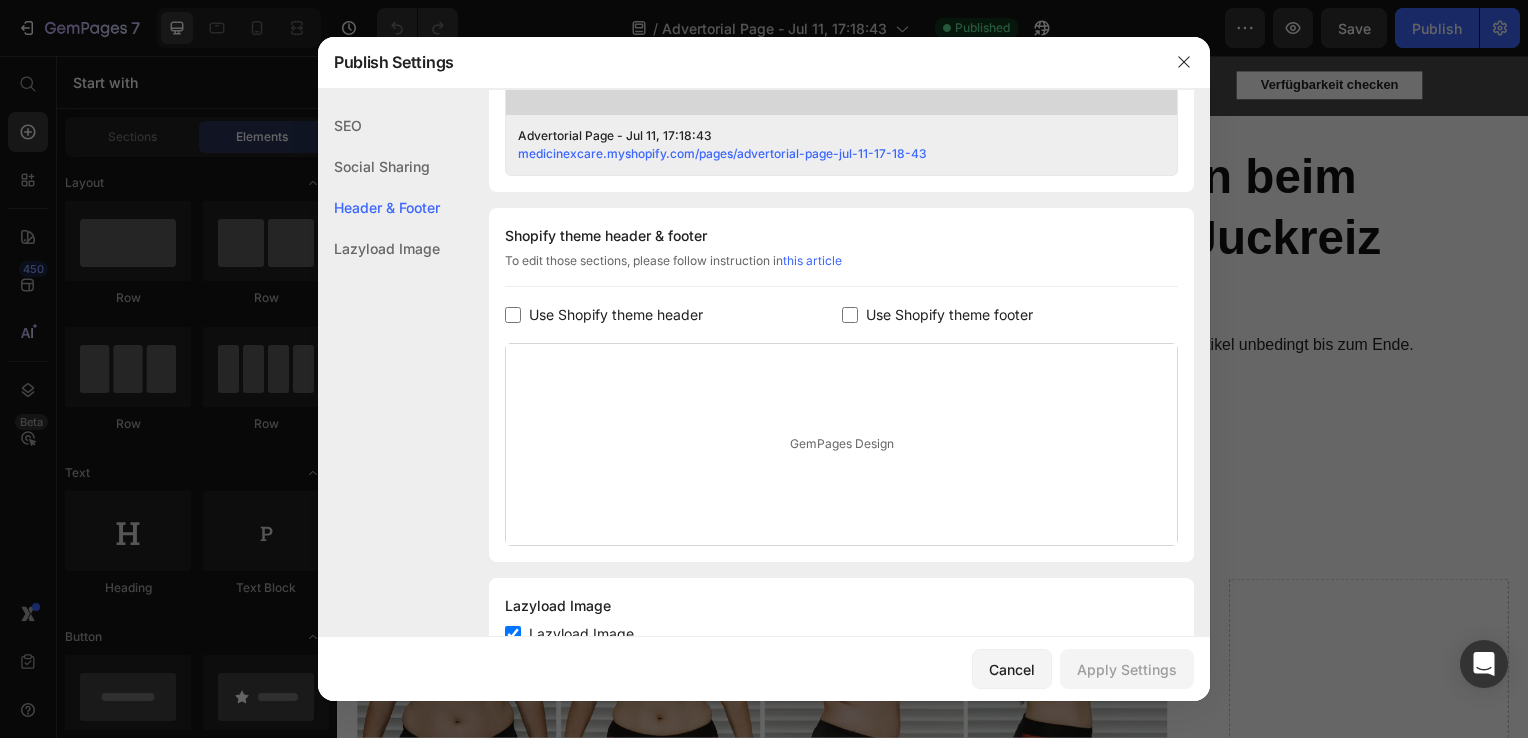 click on "Use Shopify theme header" at bounding box center (616, 315) 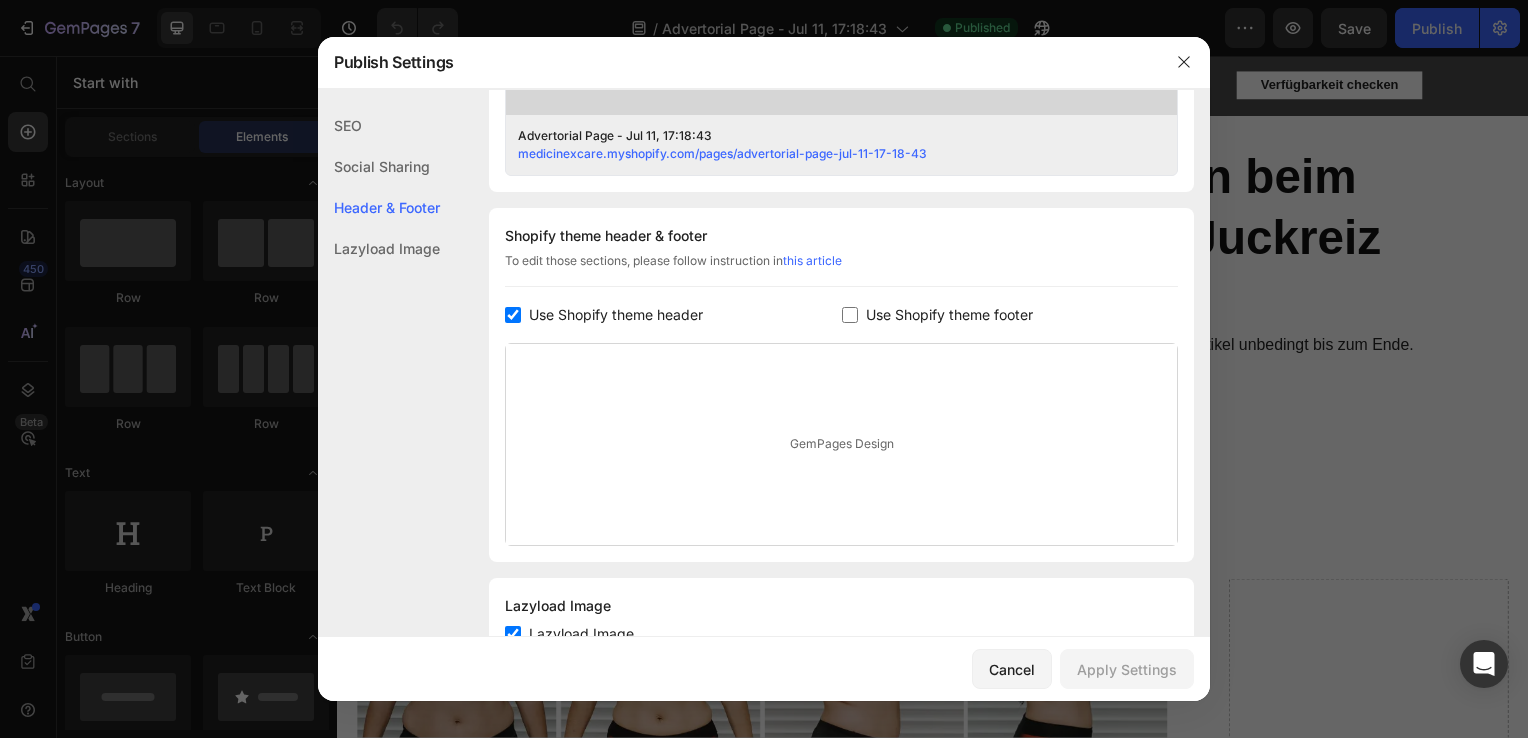 checkbox on "true" 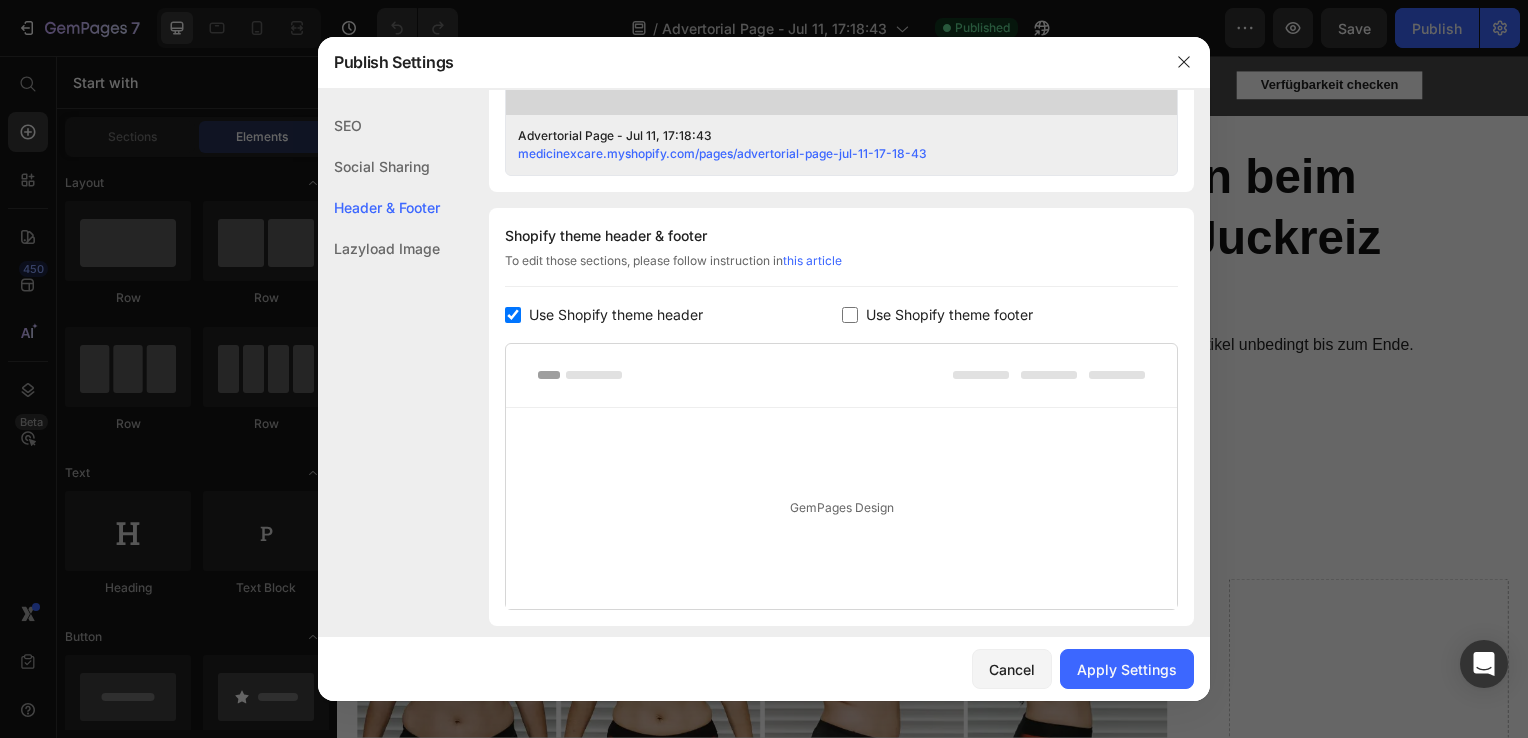 click on "Use Shopify theme footer" at bounding box center (949, 315) 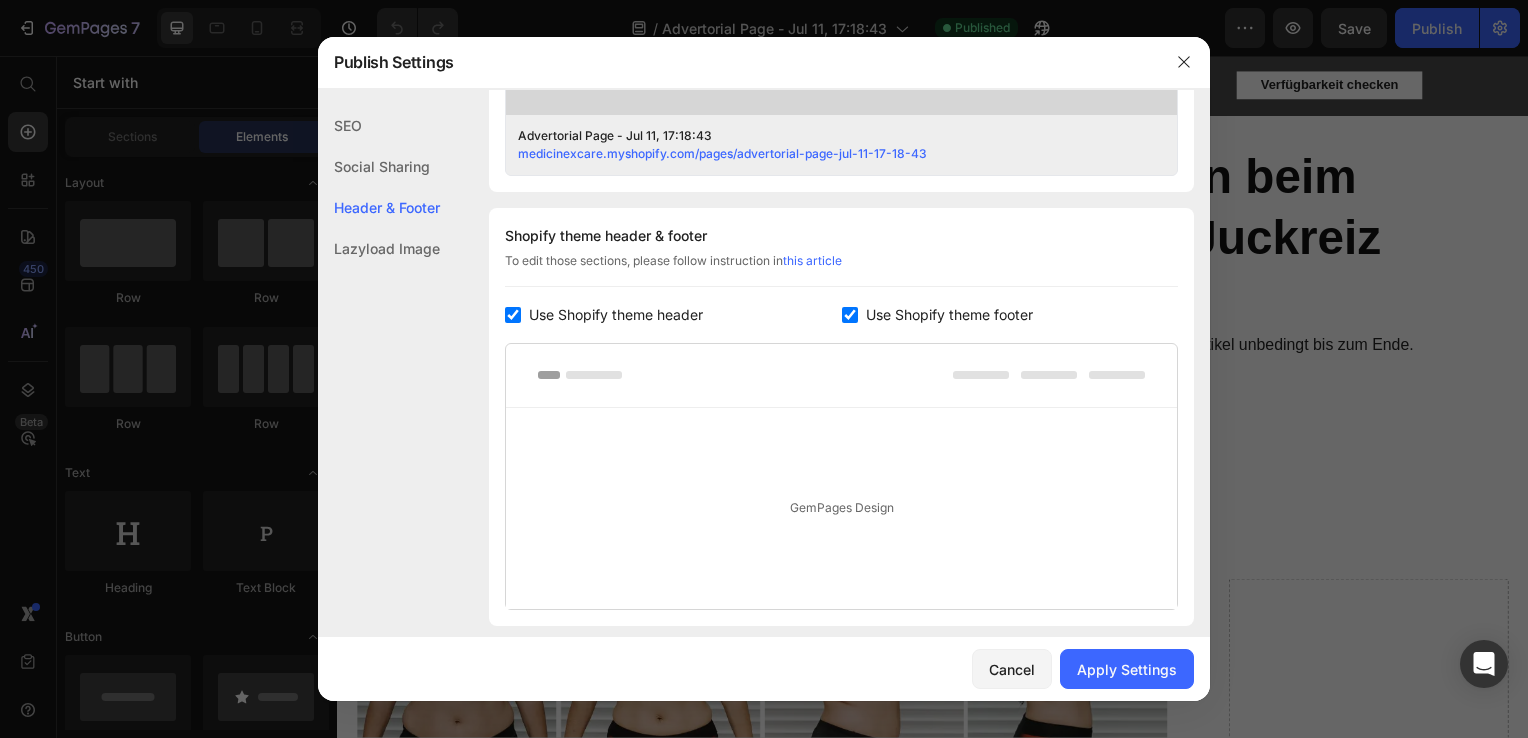 checkbox on "true" 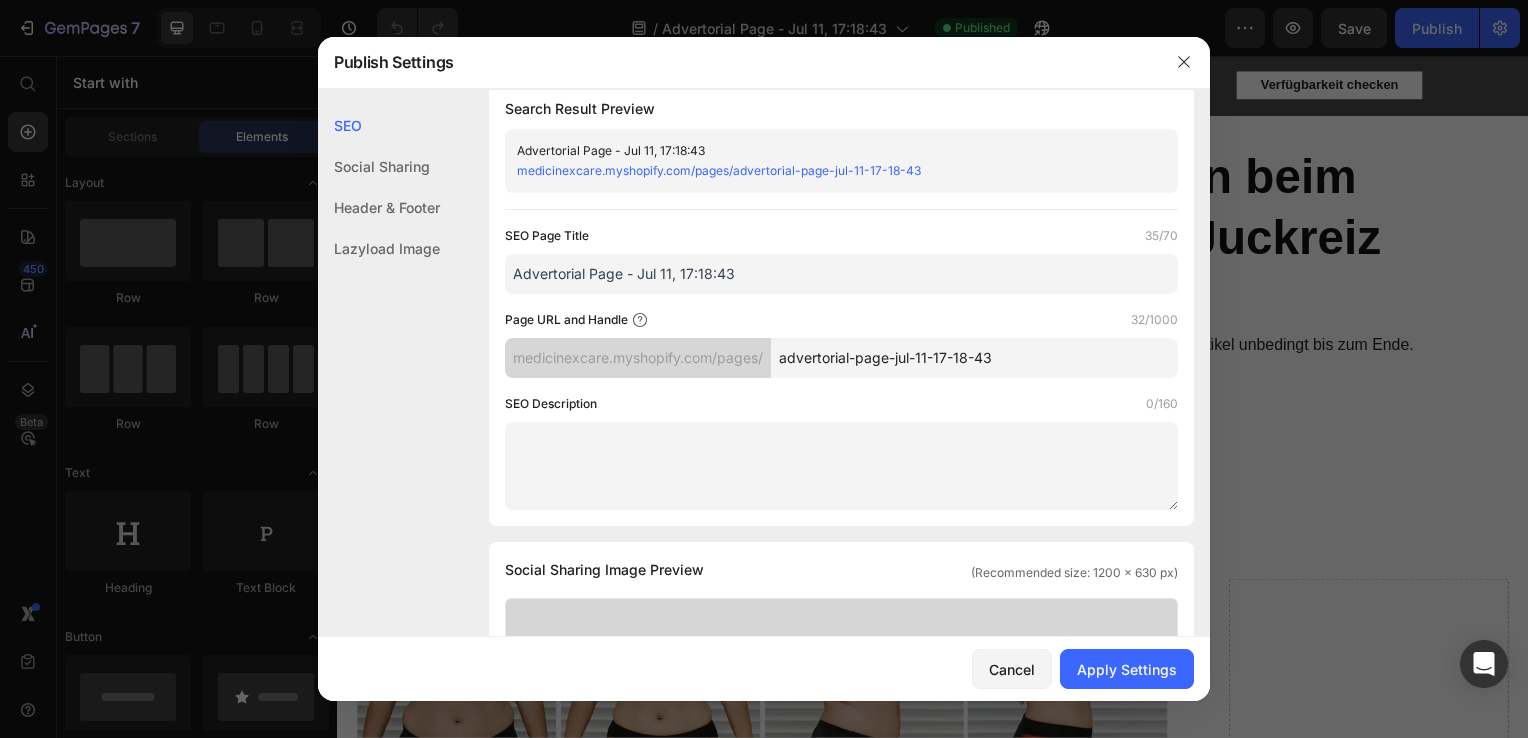 scroll, scrollTop: 26, scrollLeft: 0, axis: vertical 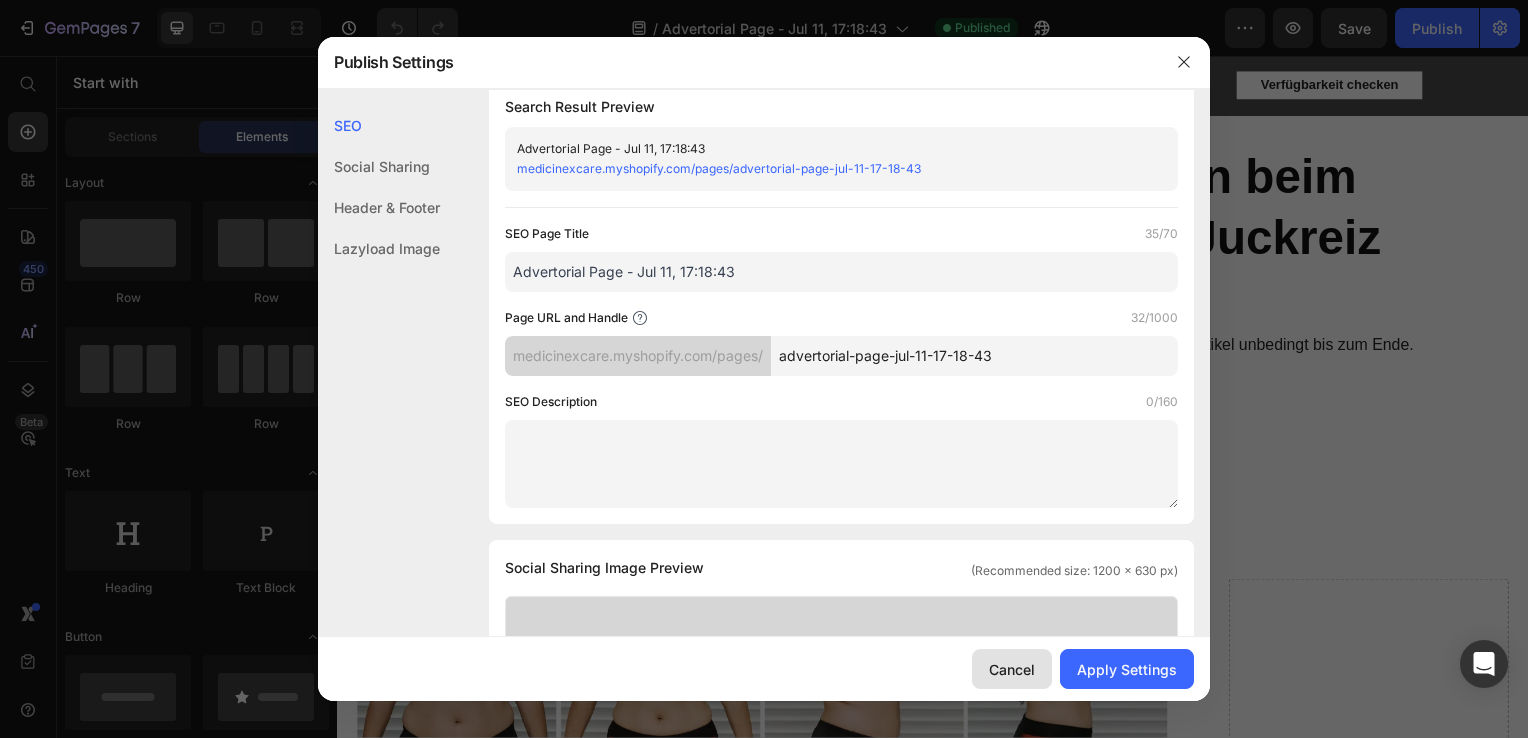 click on "Cancel" at bounding box center (1012, 669) 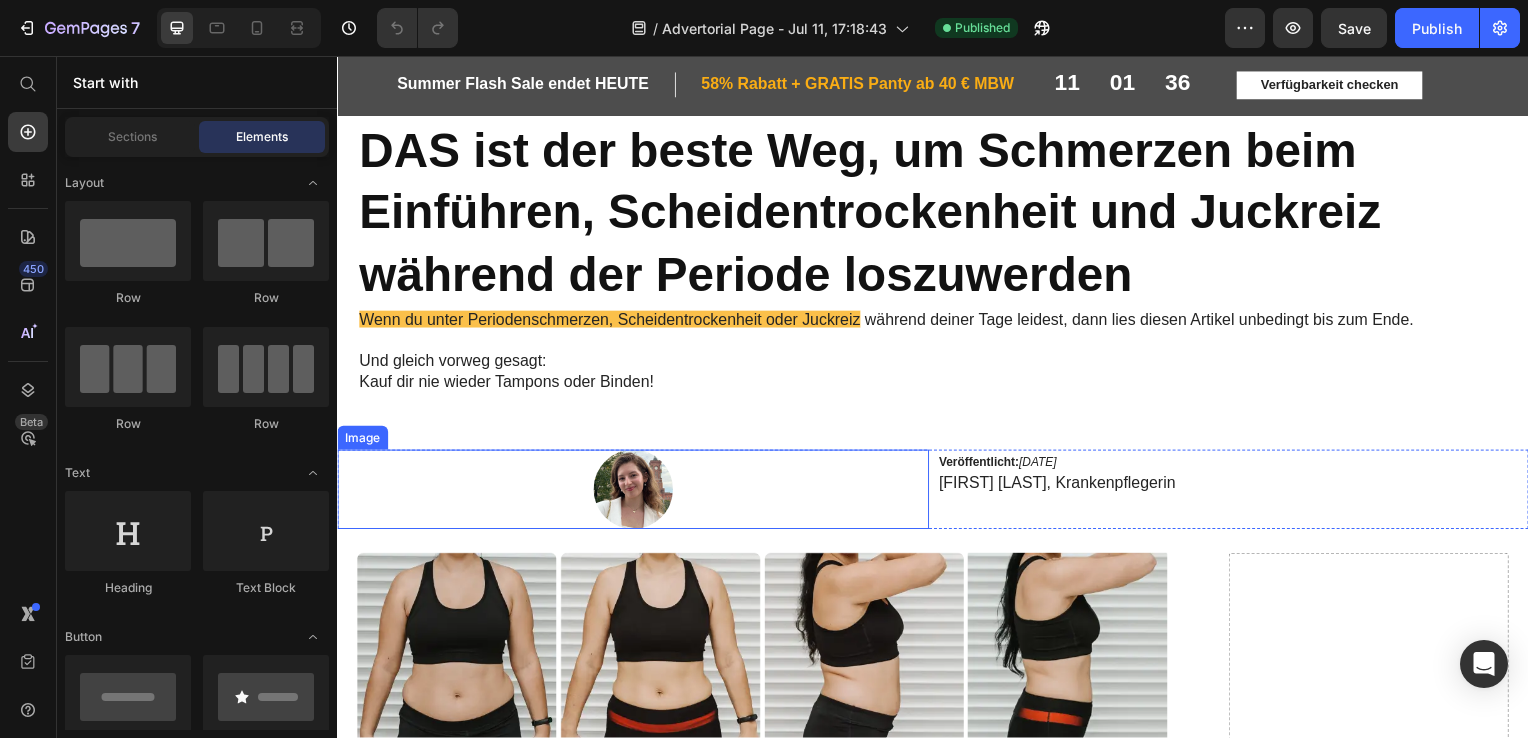 scroll, scrollTop: 0, scrollLeft: 0, axis: both 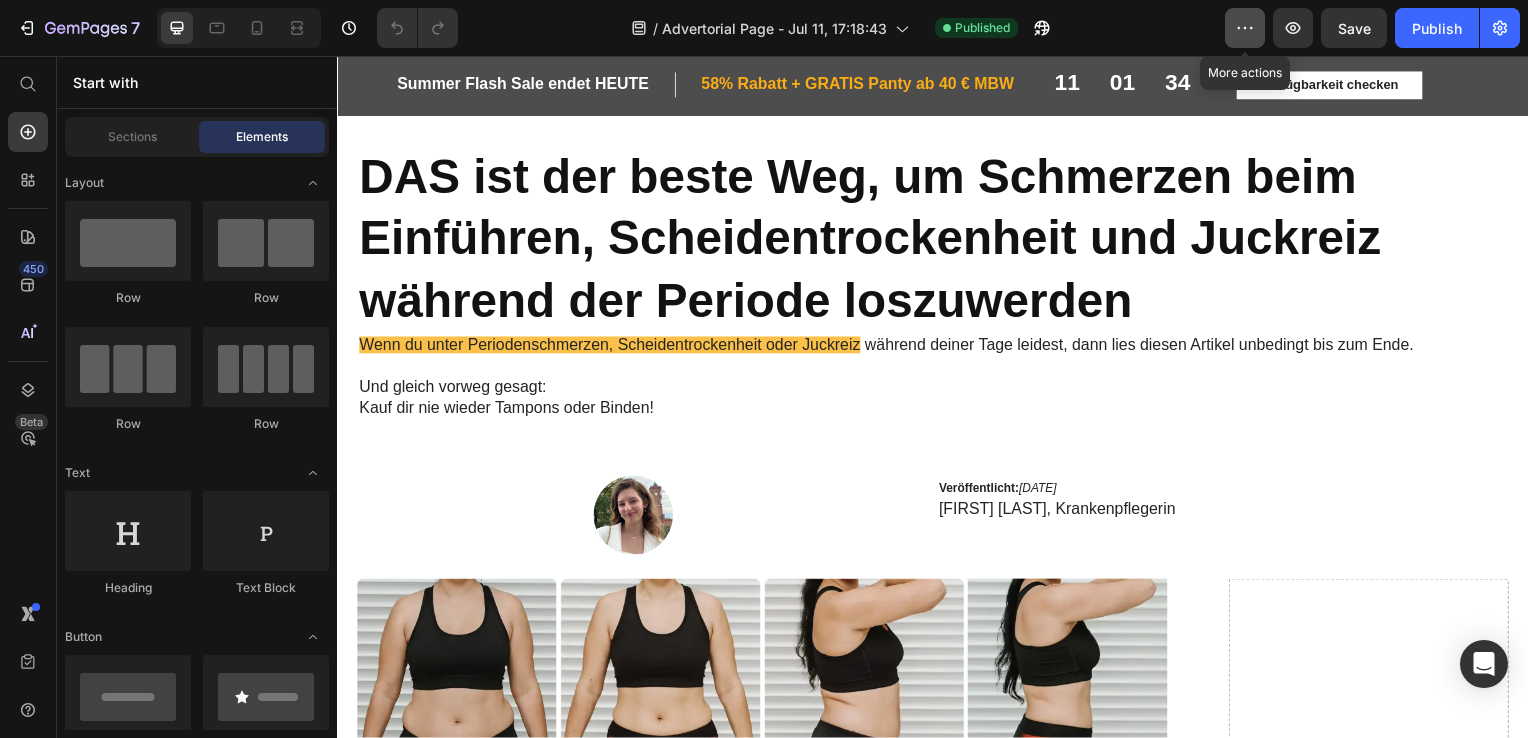 click 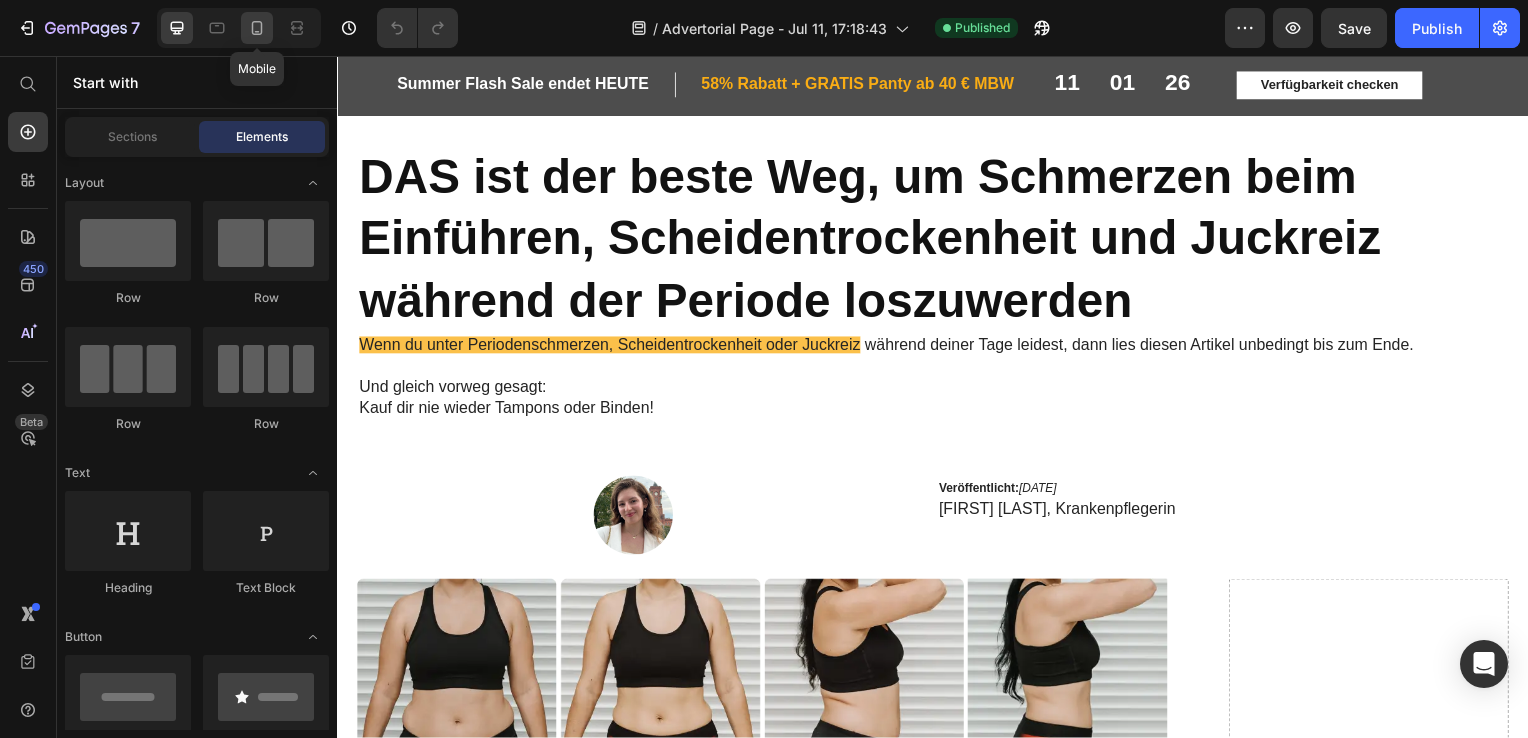 click 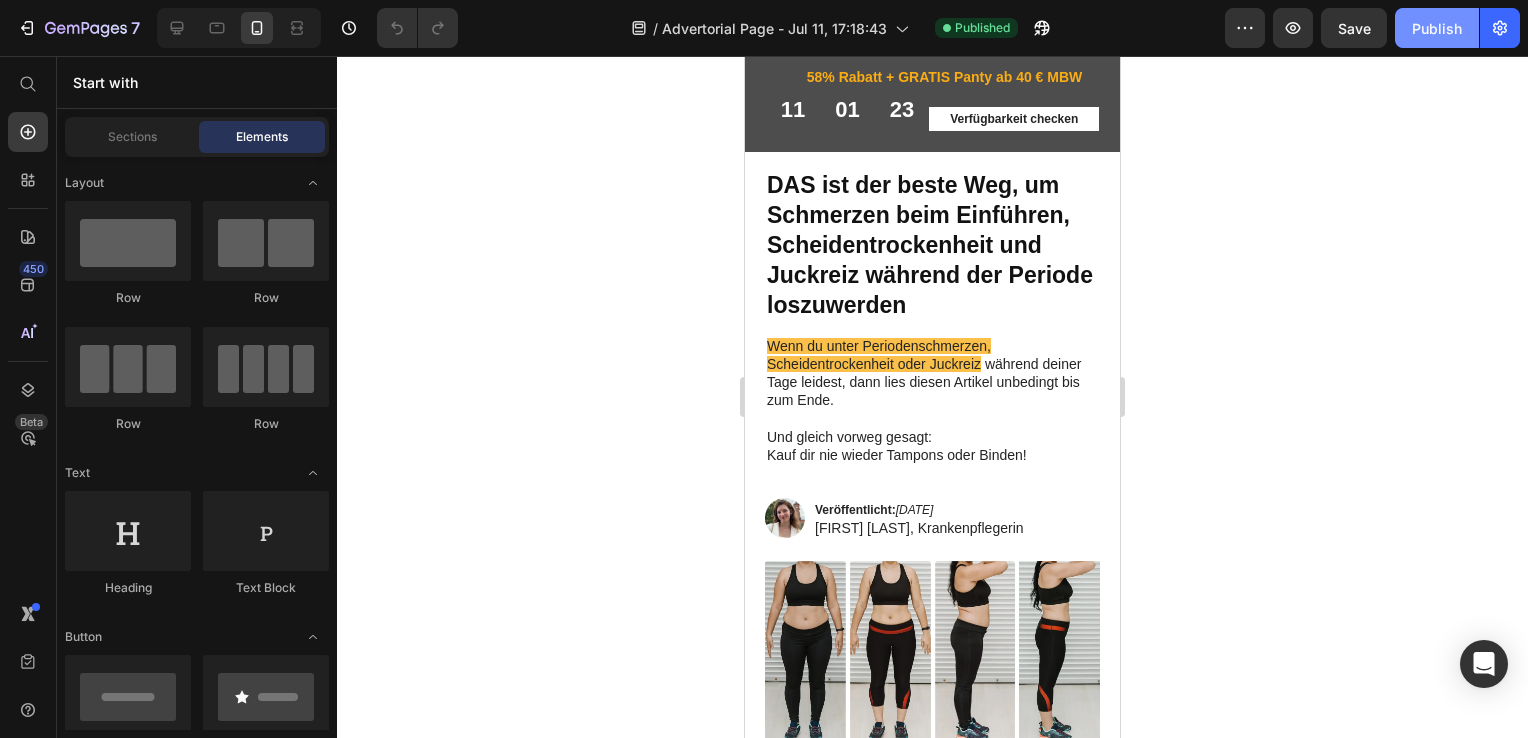 click on "Publish" at bounding box center (1437, 28) 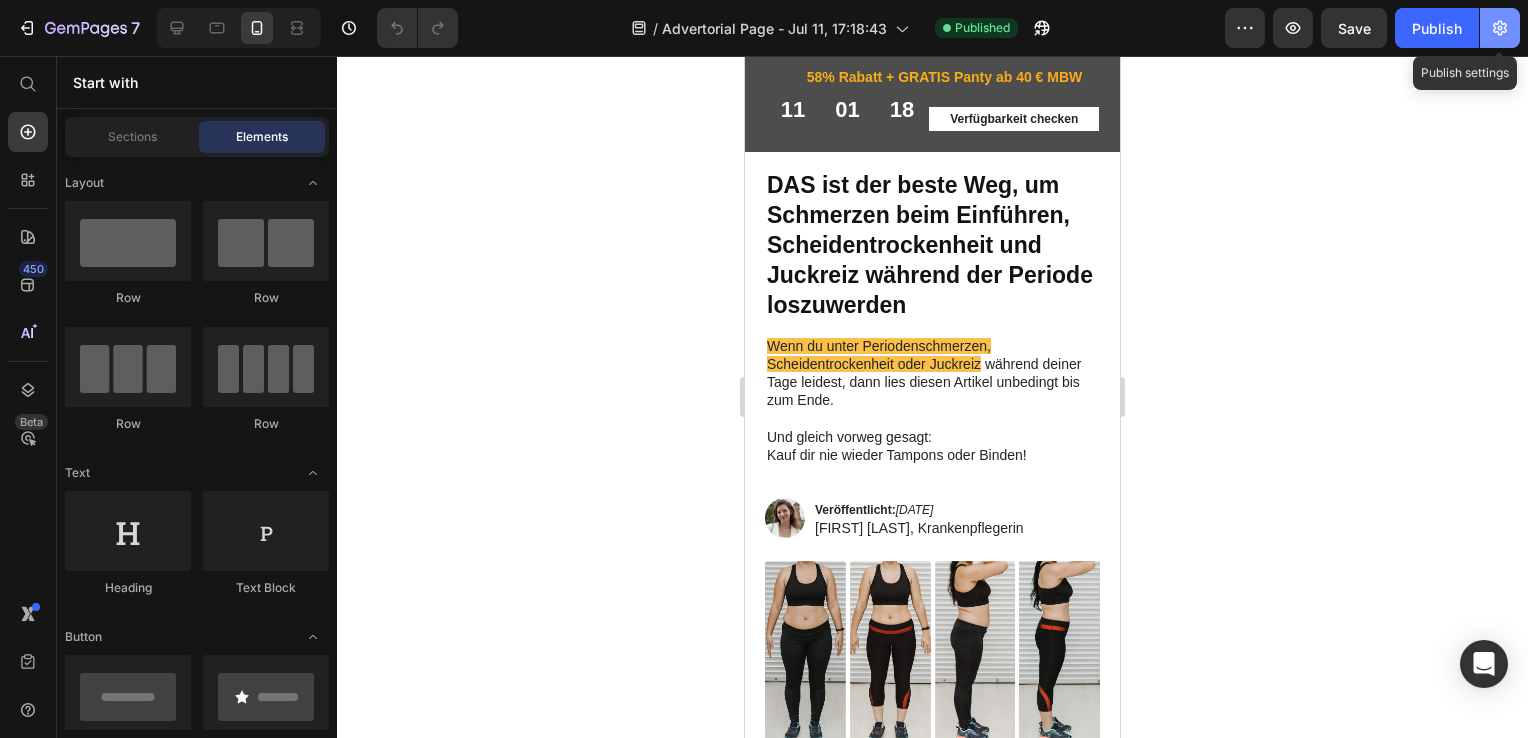 click 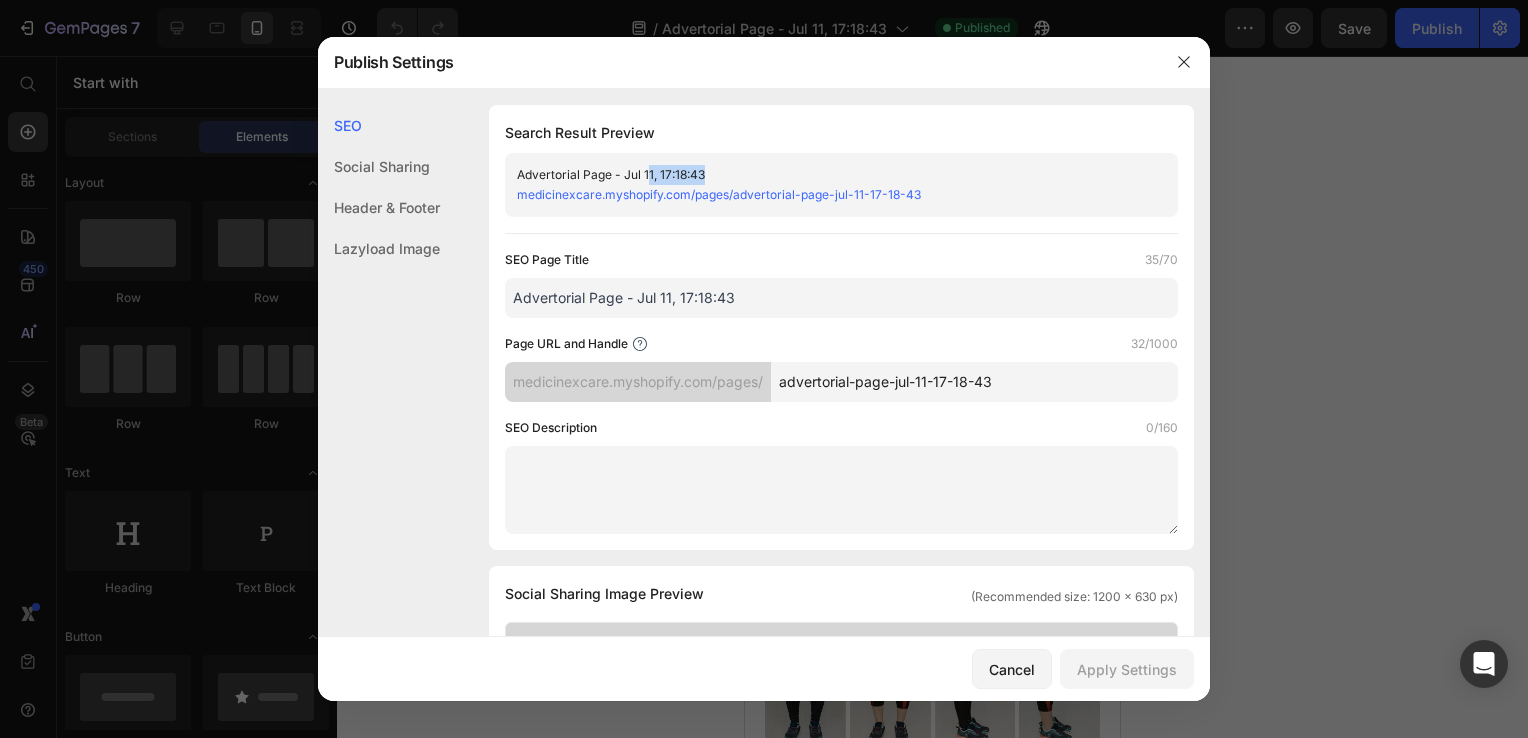 drag, startPoint x: 967, startPoint y: 186, endPoint x: 639, endPoint y: 179, distance: 328.07468 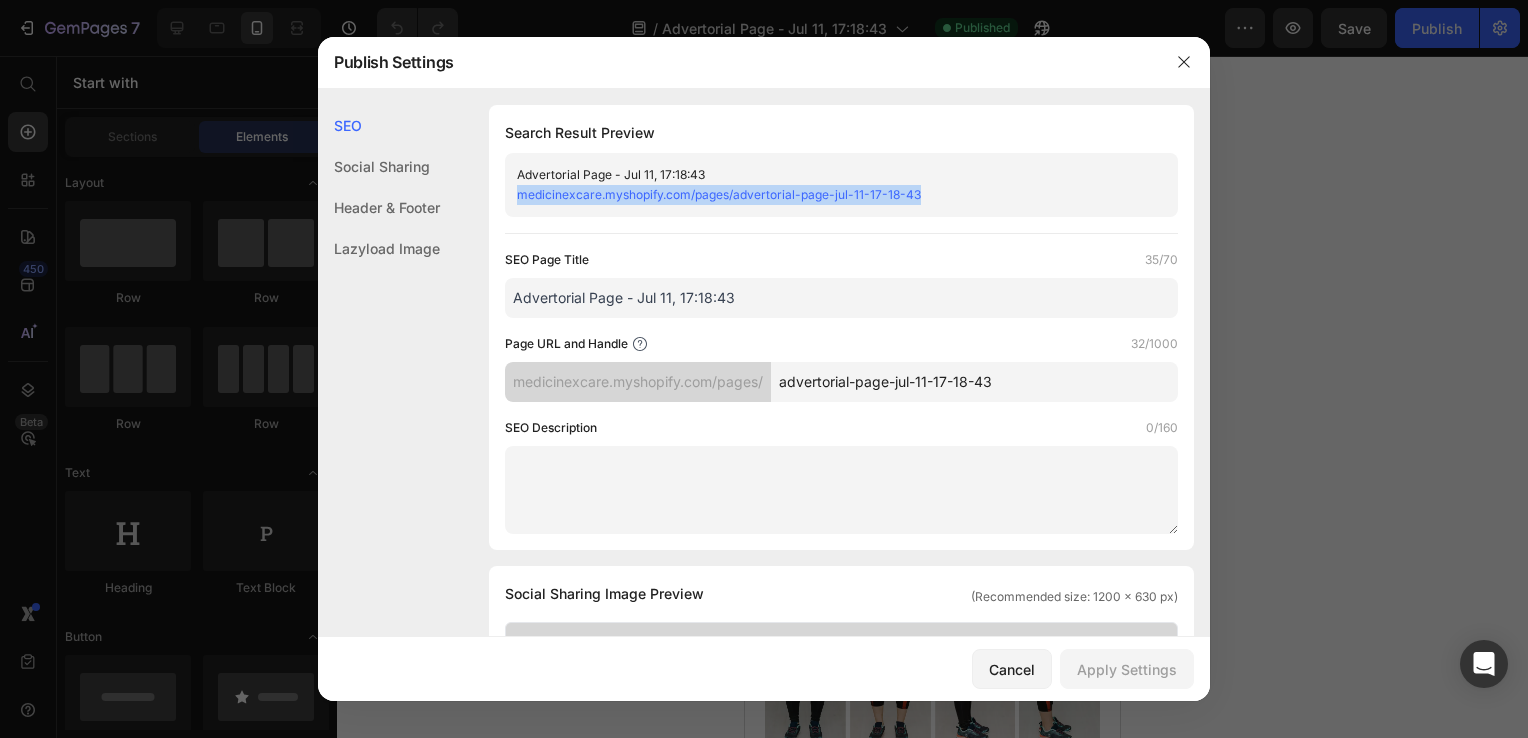 drag, startPoint x: 508, startPoint y: 194, endPoint x: 989, endPoint y: 211, distance: 481.30032 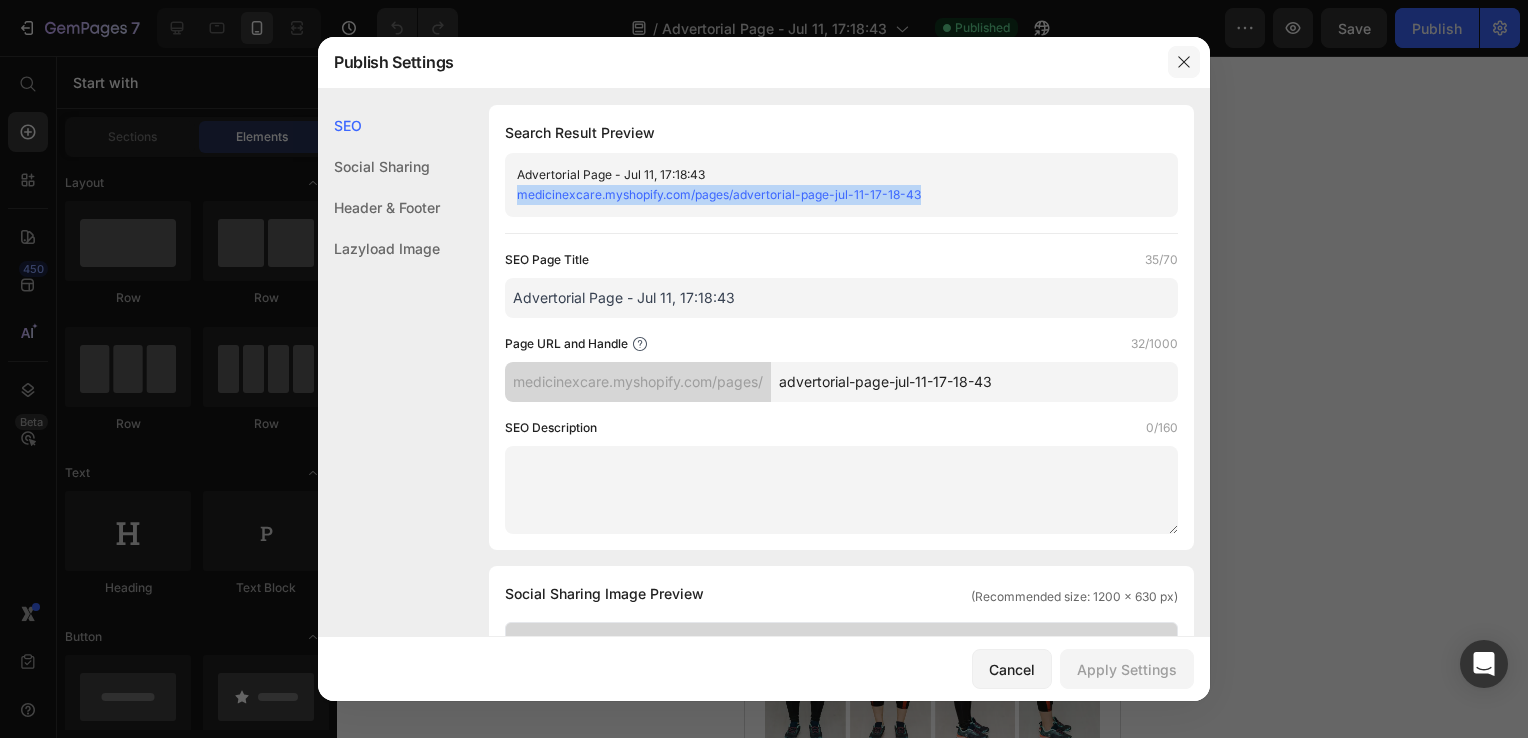 click at bounding box center [1184, 62] 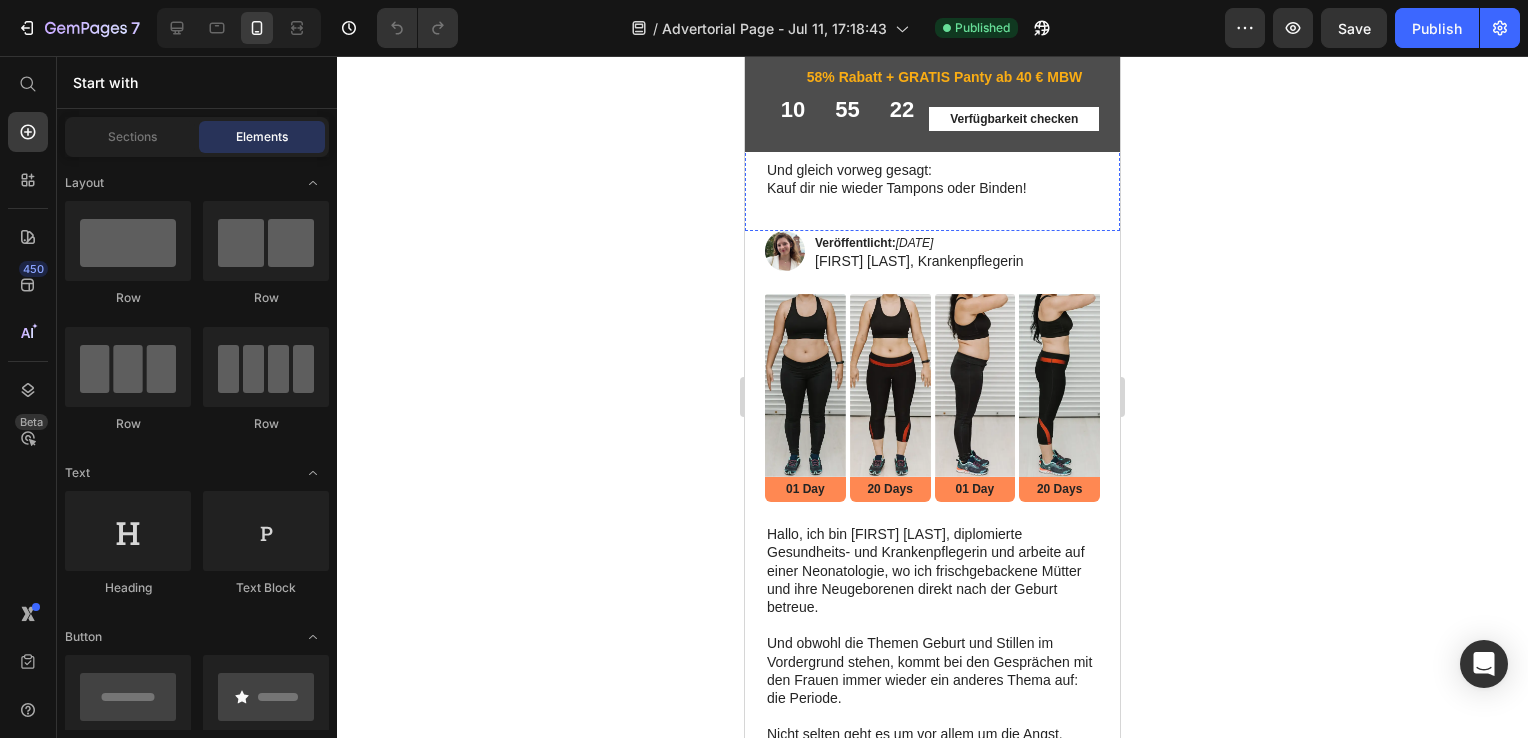 scroll, scrollTop: 0, scrollLeft: 0, axis: both 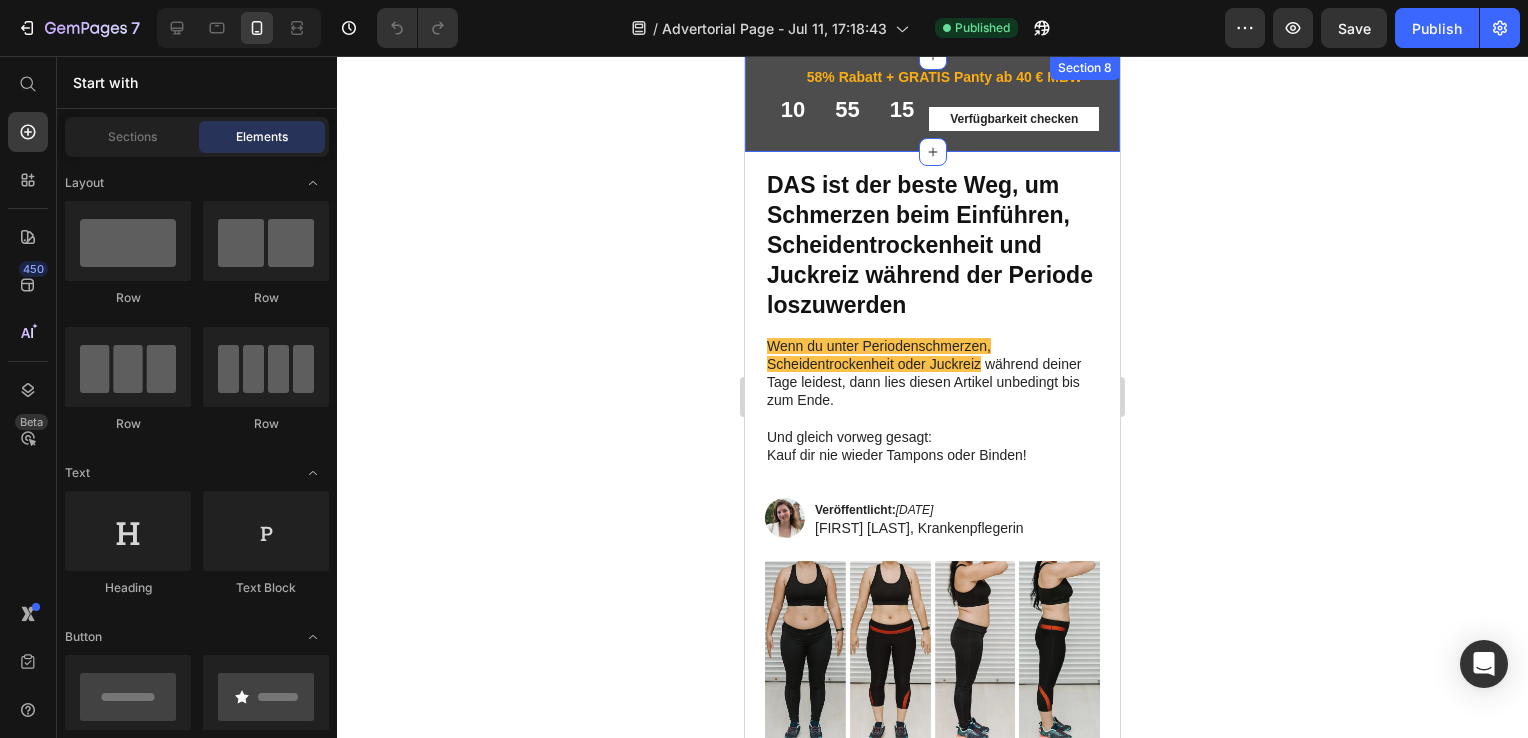 click on "Summer Flash Sale endet HEUTE Heading Row  58% Rabatt + GRATIS Panty ab 40 € MBW Heading Row Row 10 55 15 CountDown Timer Verfügbarkeit checken Button Row Row Section 8" at bounding box center [932, 104] 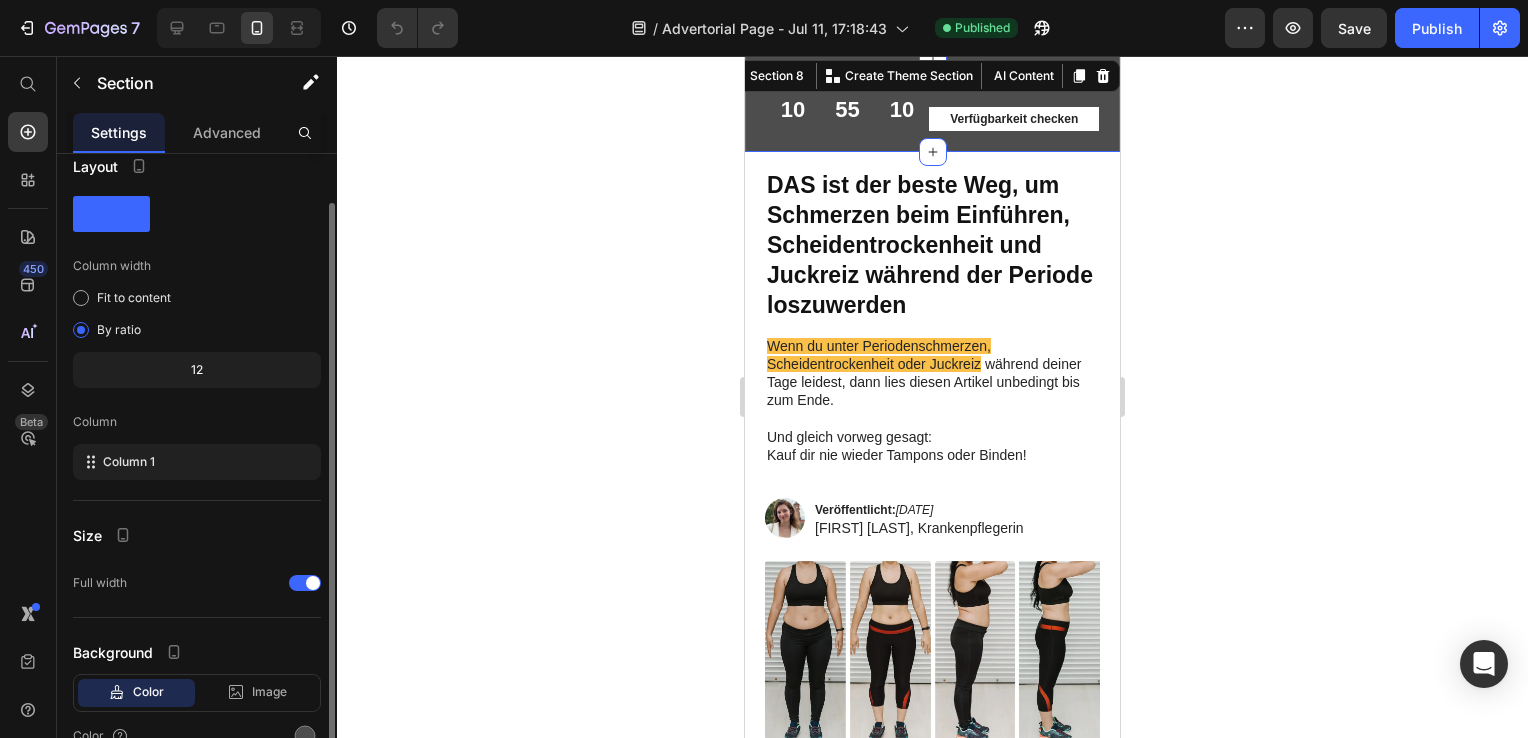 scroll, scrollTop: 0, scrollLeft: 0, axis: both 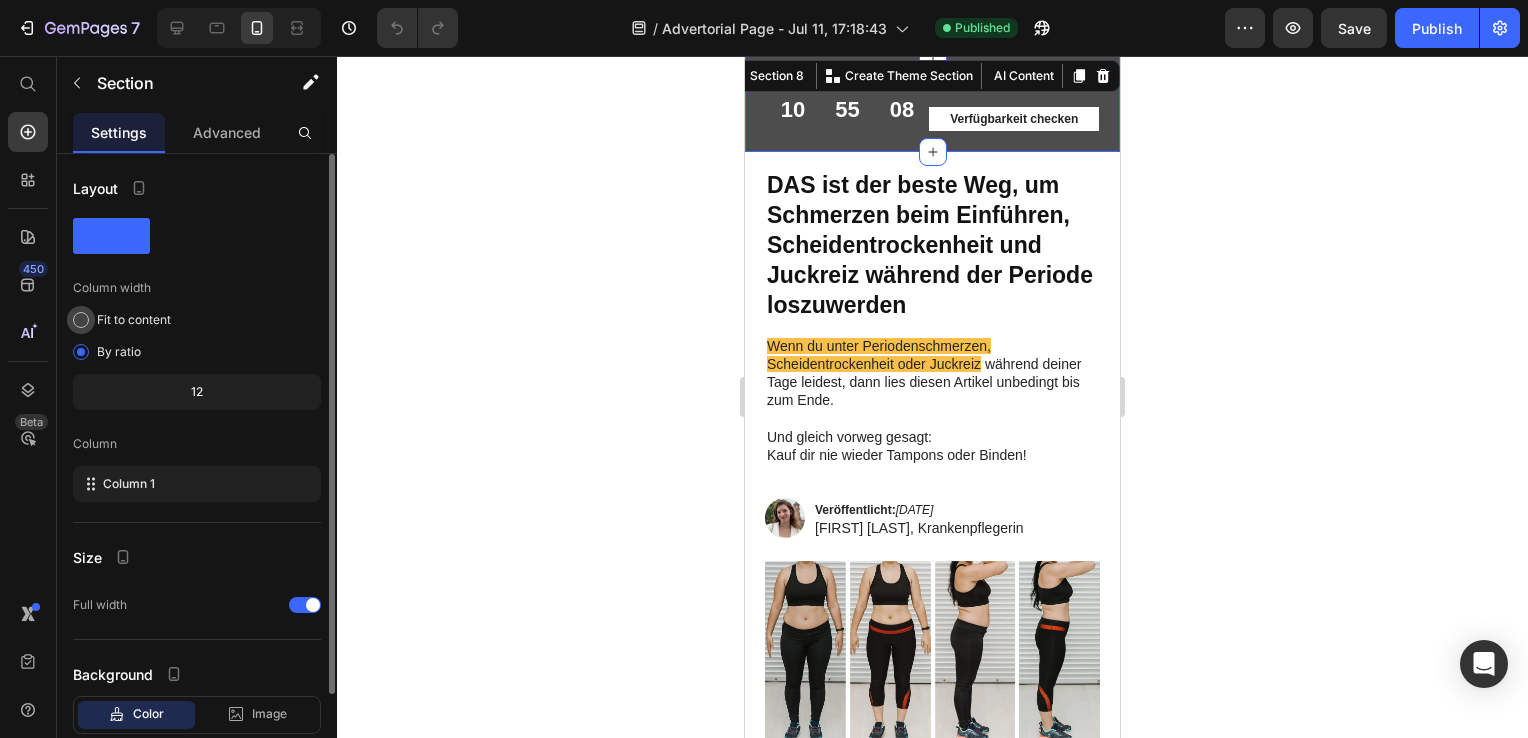 click on "Fit to content" at bounding box center (134, 320) 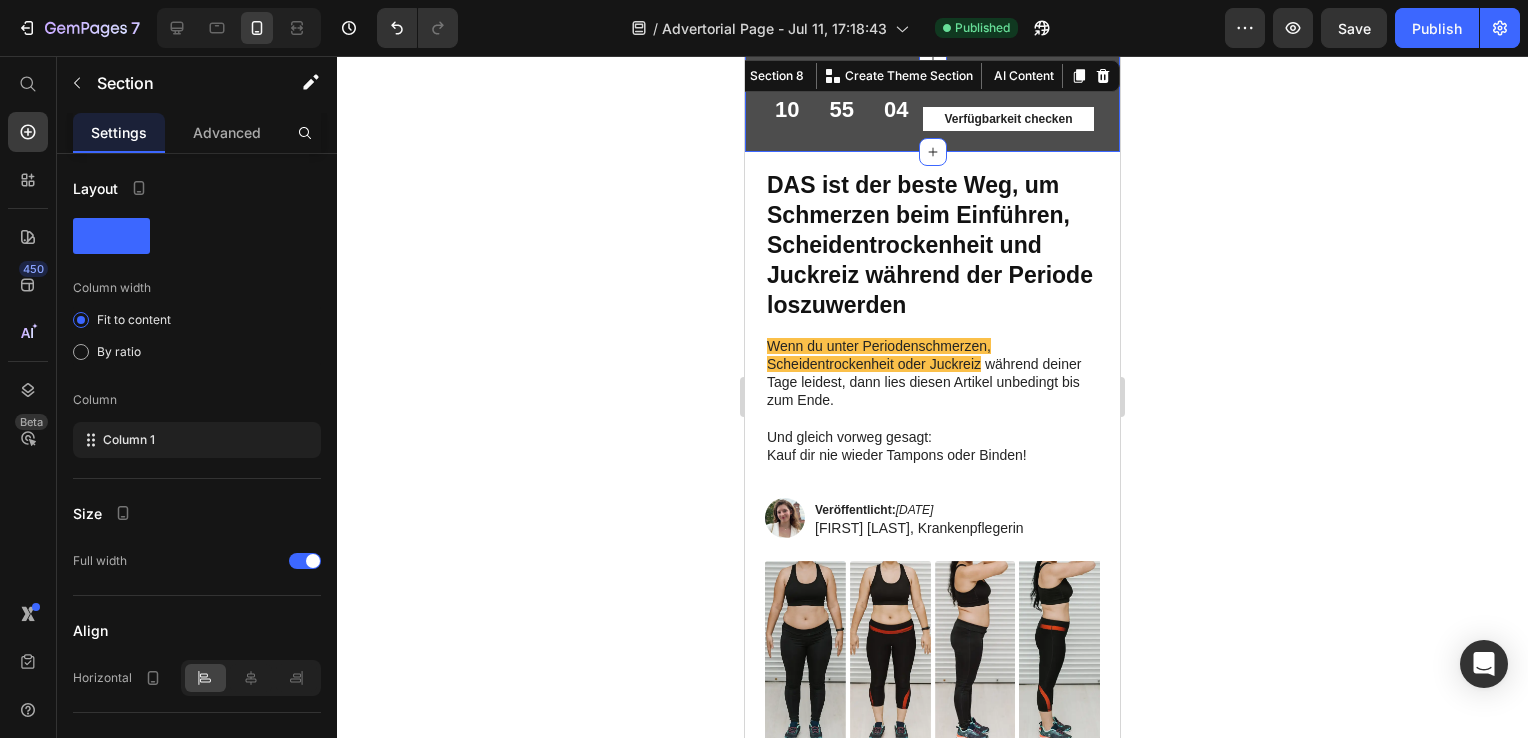 click 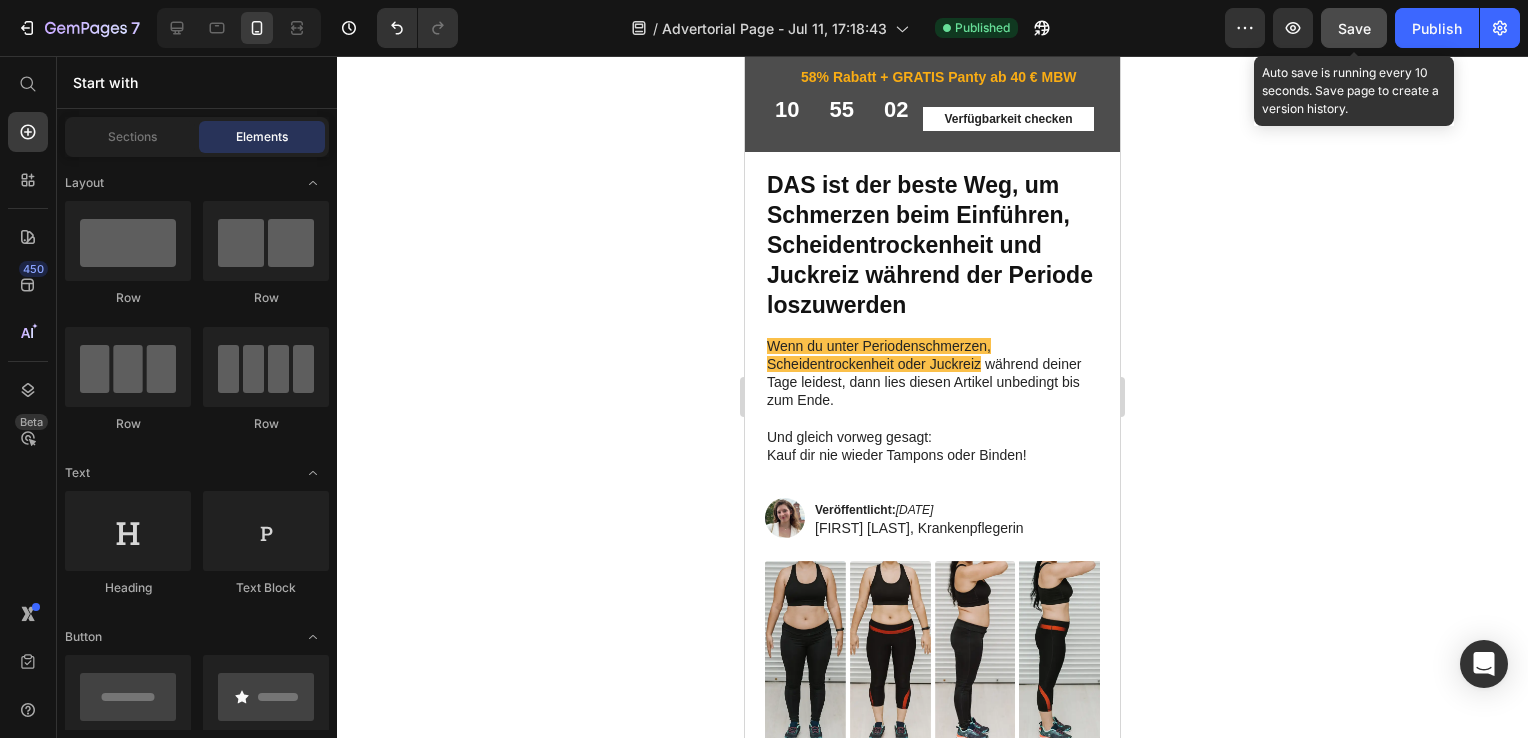 click on "Save" 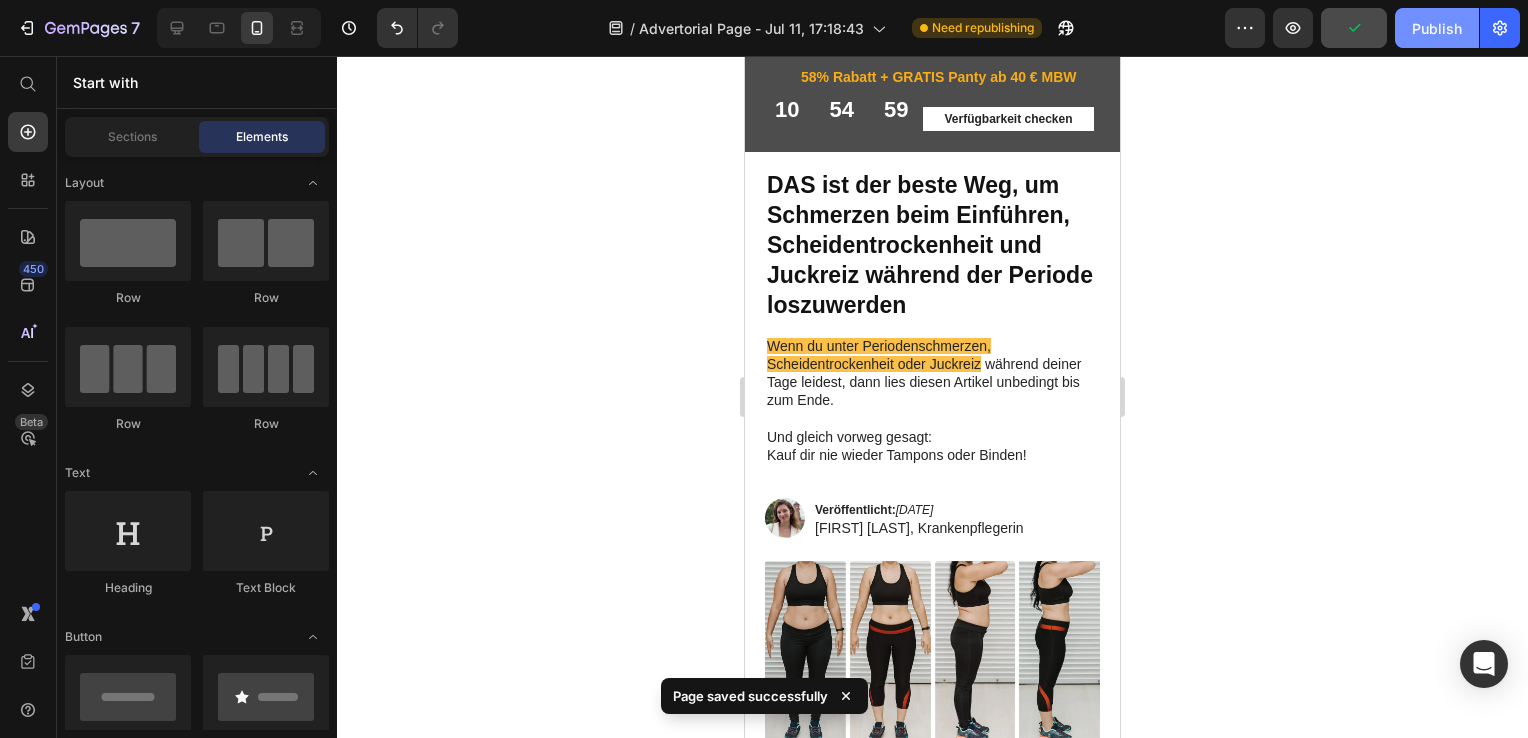 click on "Publish" at bounding box center [1437, 28] 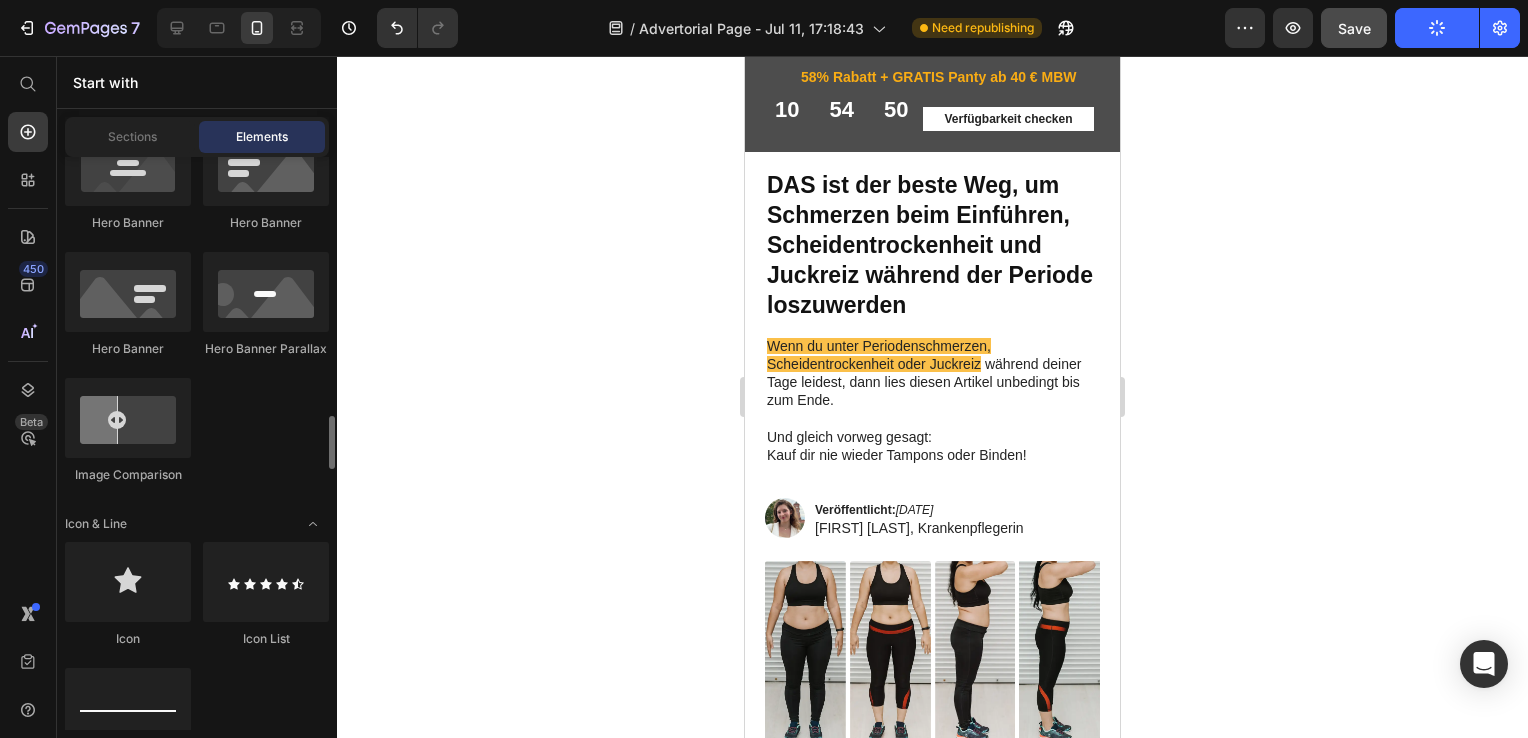 scroll, scrollTop: 1255, scrollLeft: 0, axis: vertical 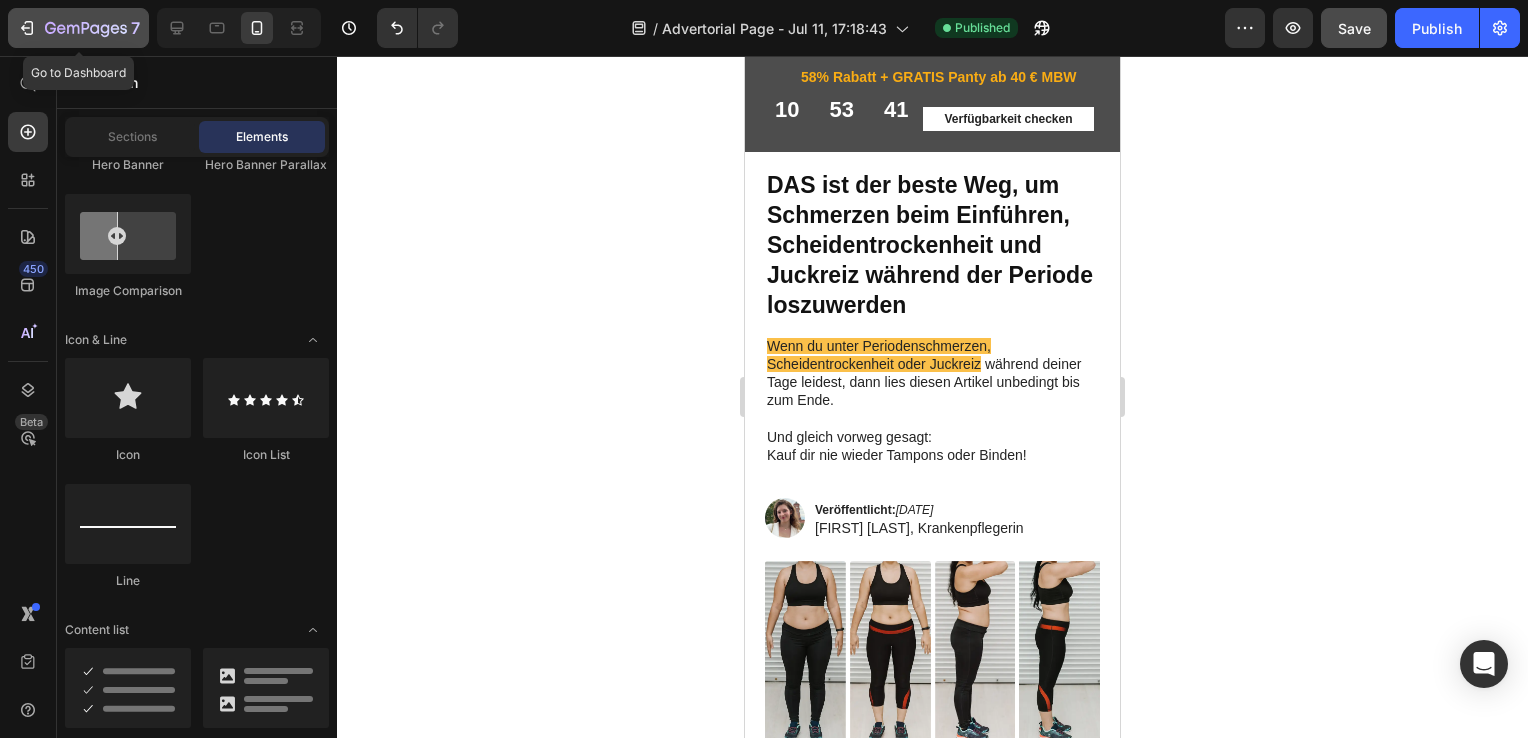 click 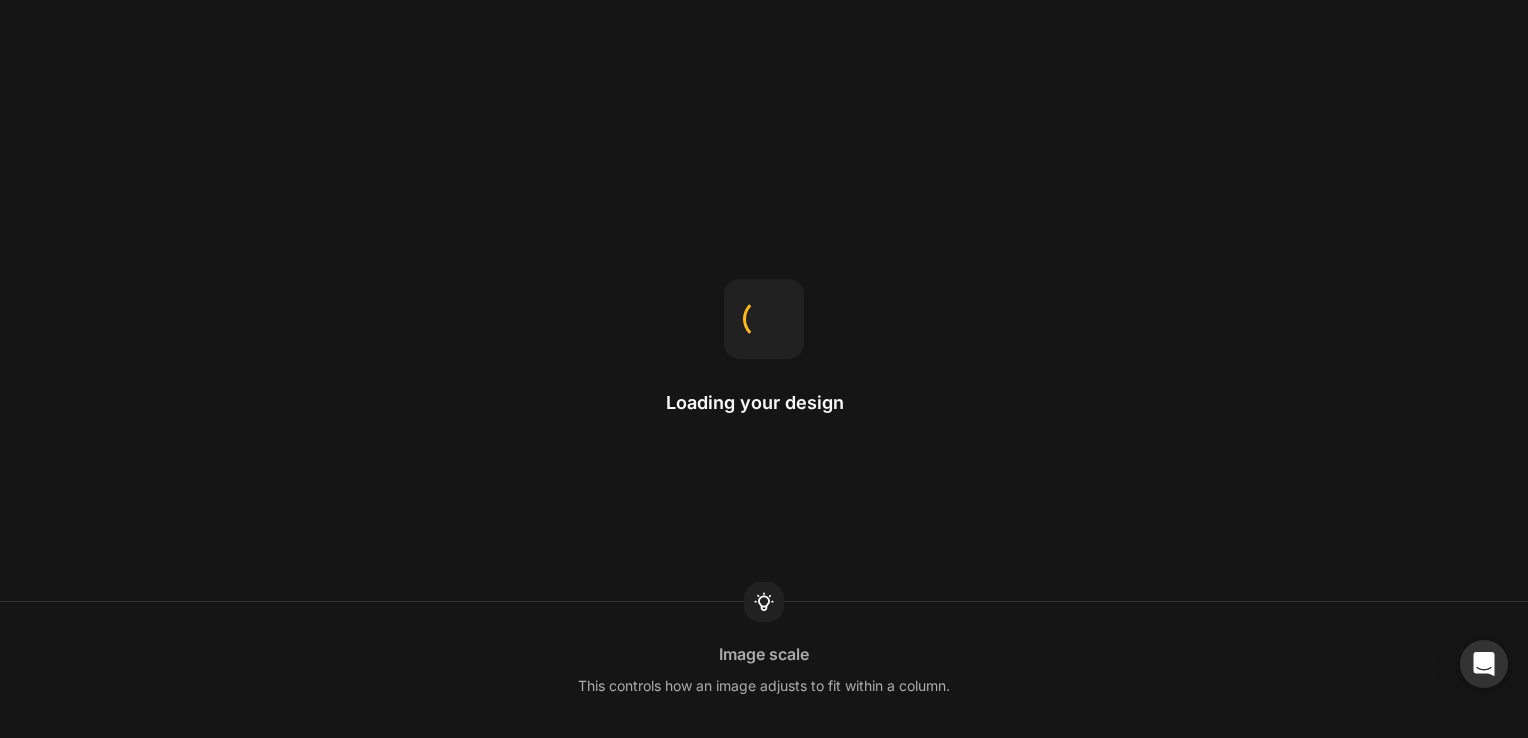 scroll, scrollTop: 0, scrollLeft: 0, axis: both 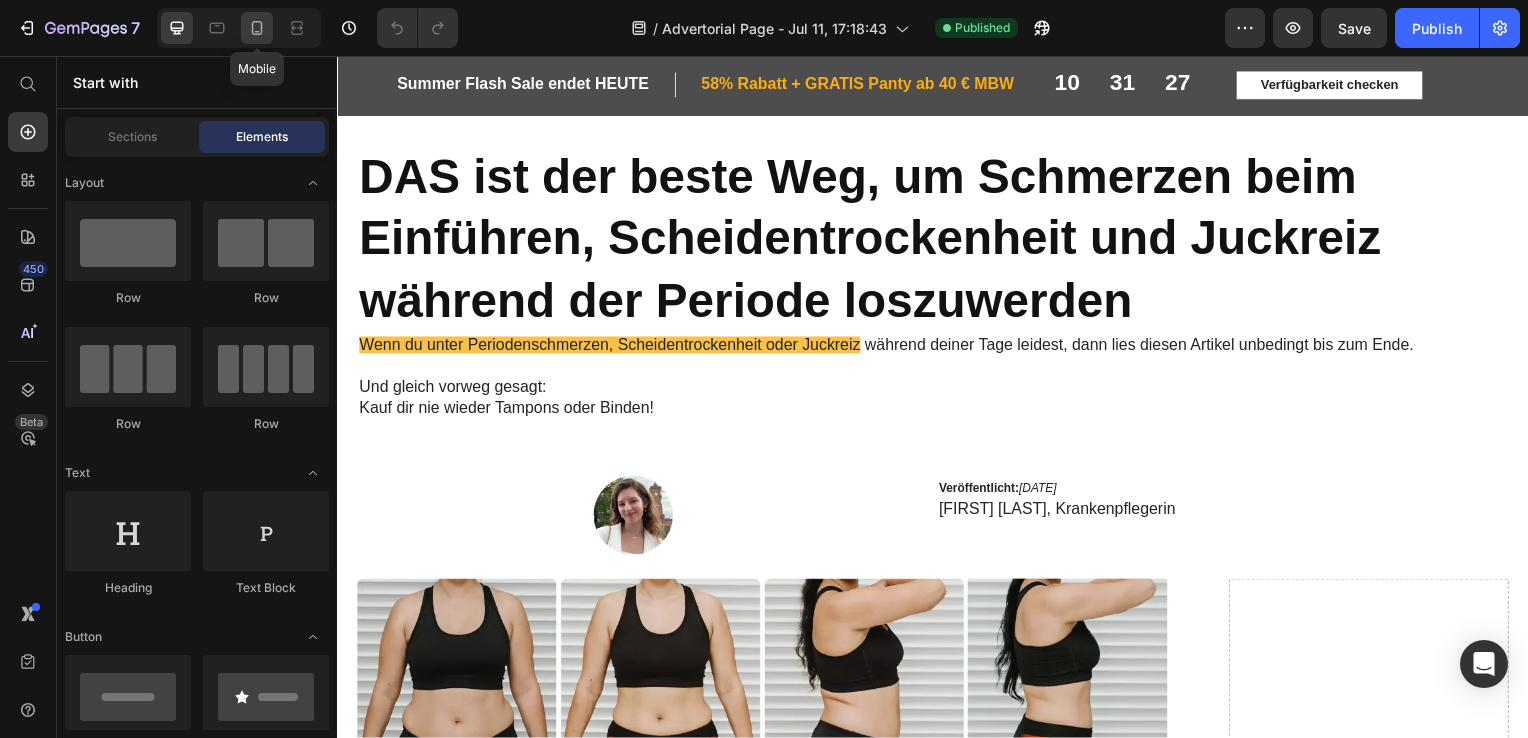 click 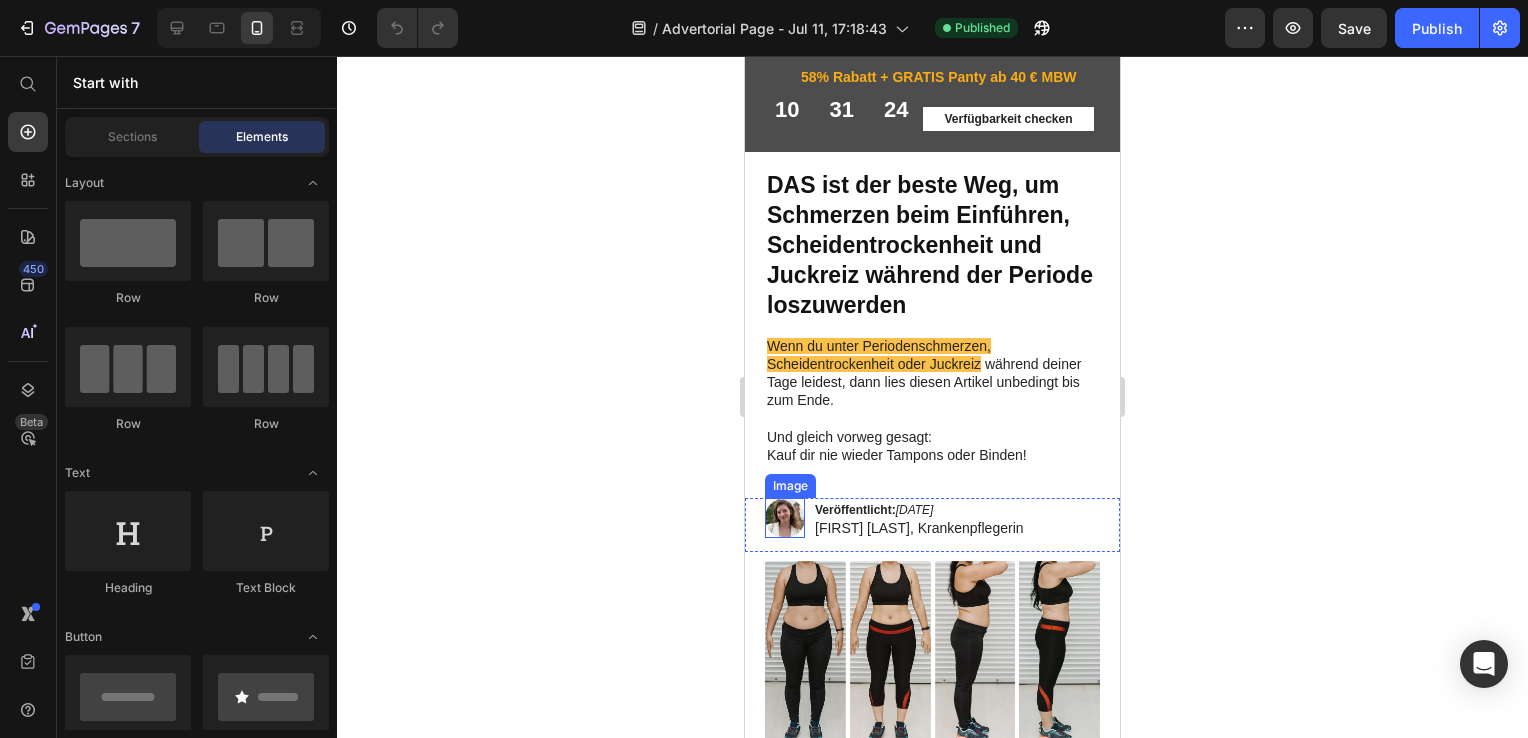 click at bounding box center (785, 518) 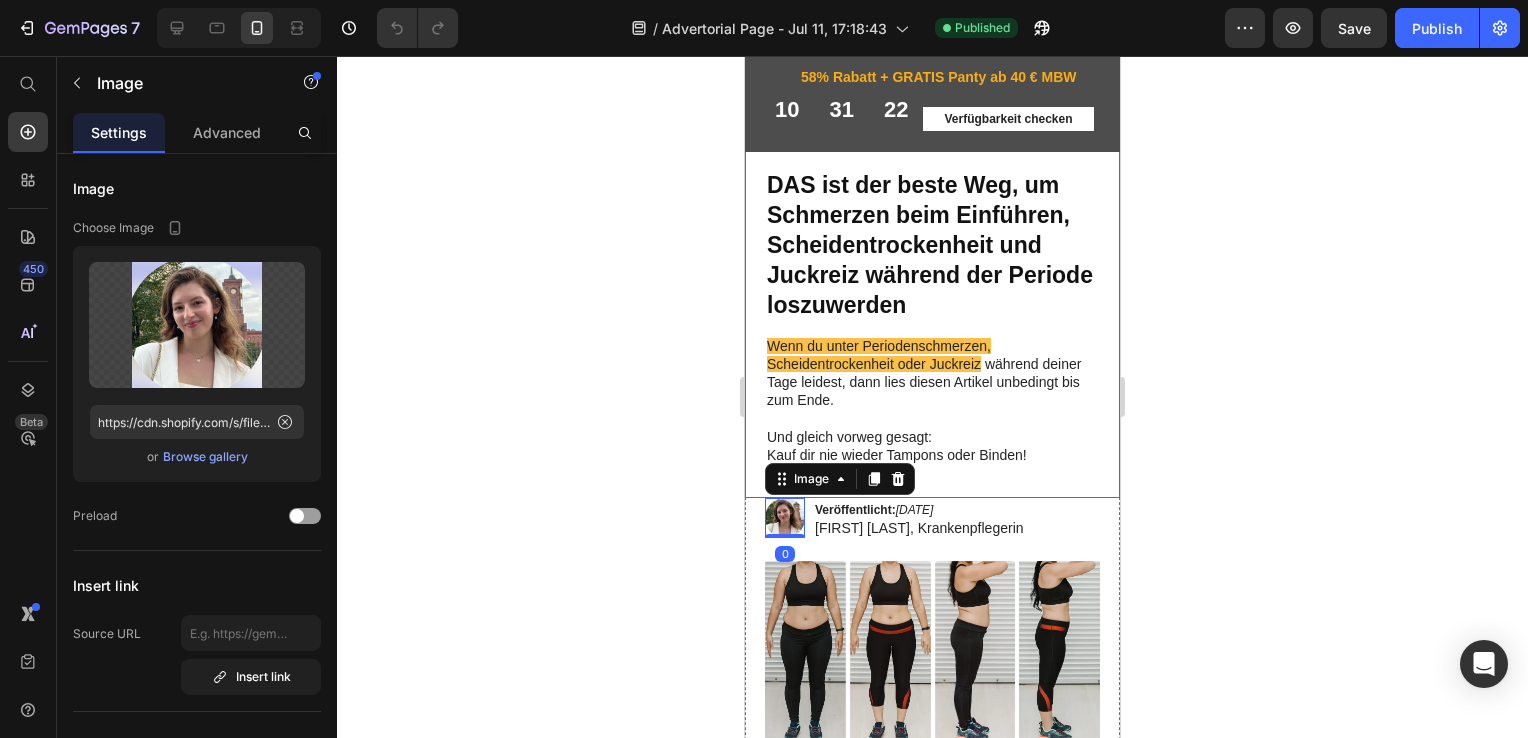 click 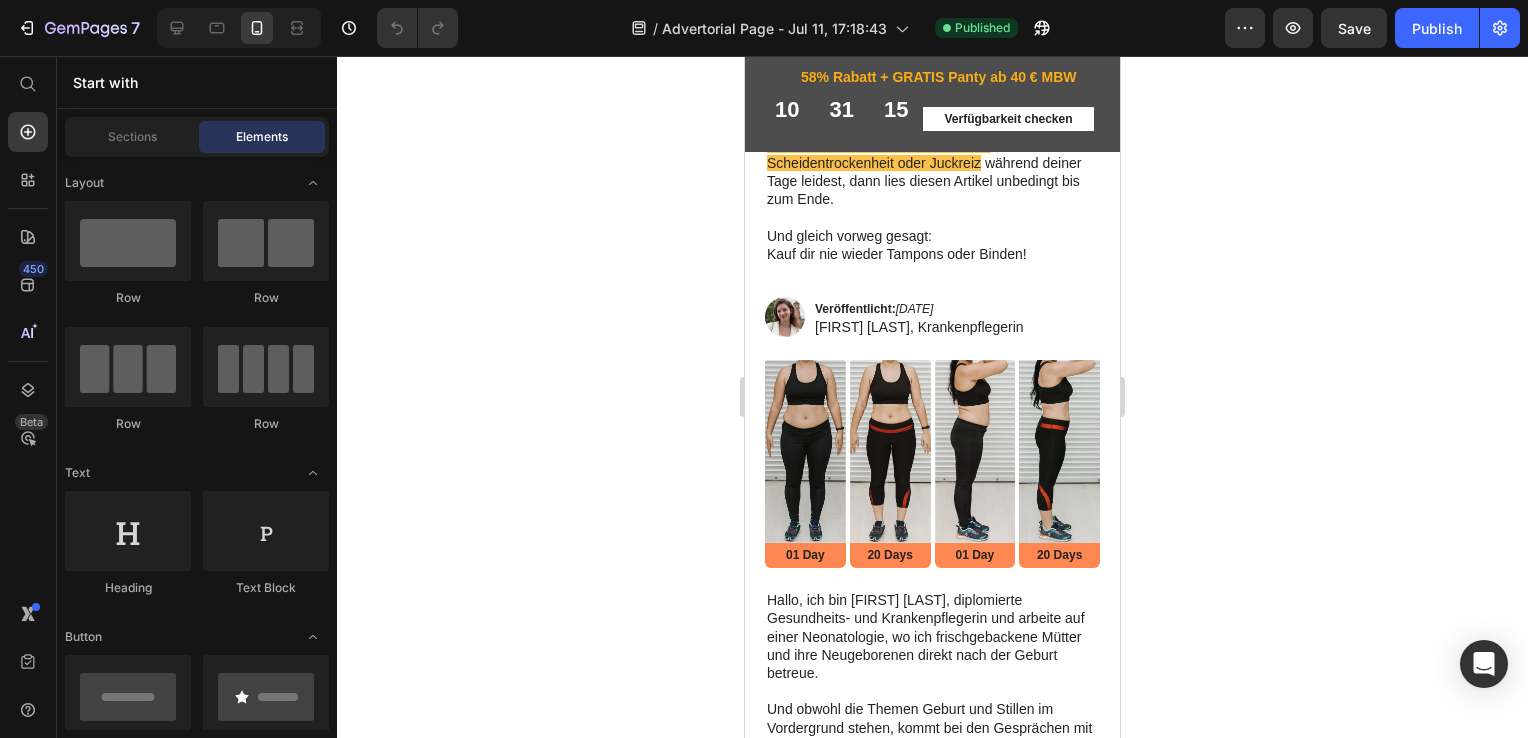scroll, scrollTop: 0, scrollLeft: 0, axis: both 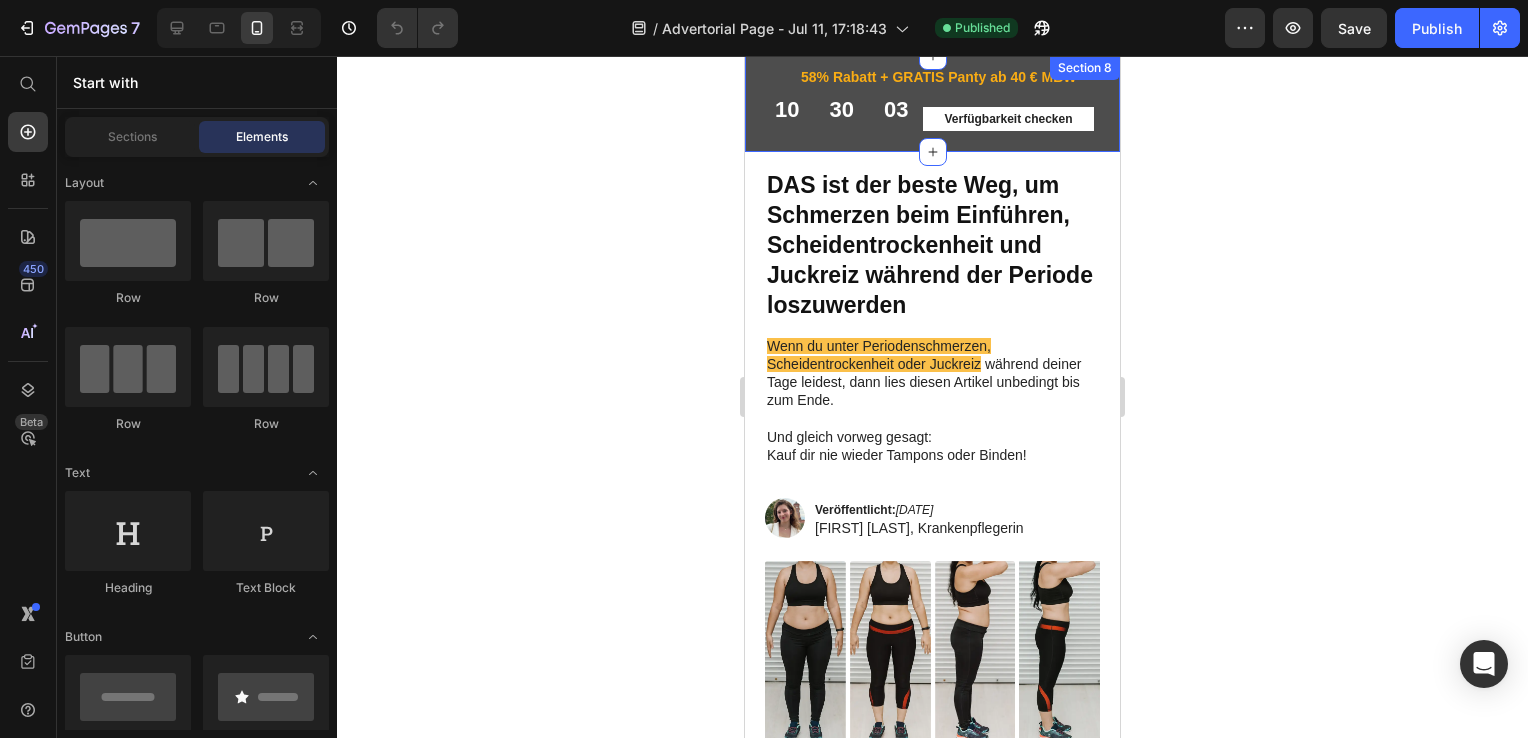 click on "Summer Flash Sale endet HEUTE Heading Row  58% Rabatt + GRATIS Panty ab 40 € MBW Heading Row Row 10 30 03 CountDown Timer Verfügbarkeit checken Button Row Row Section 8" at bounding box center [932, 104] 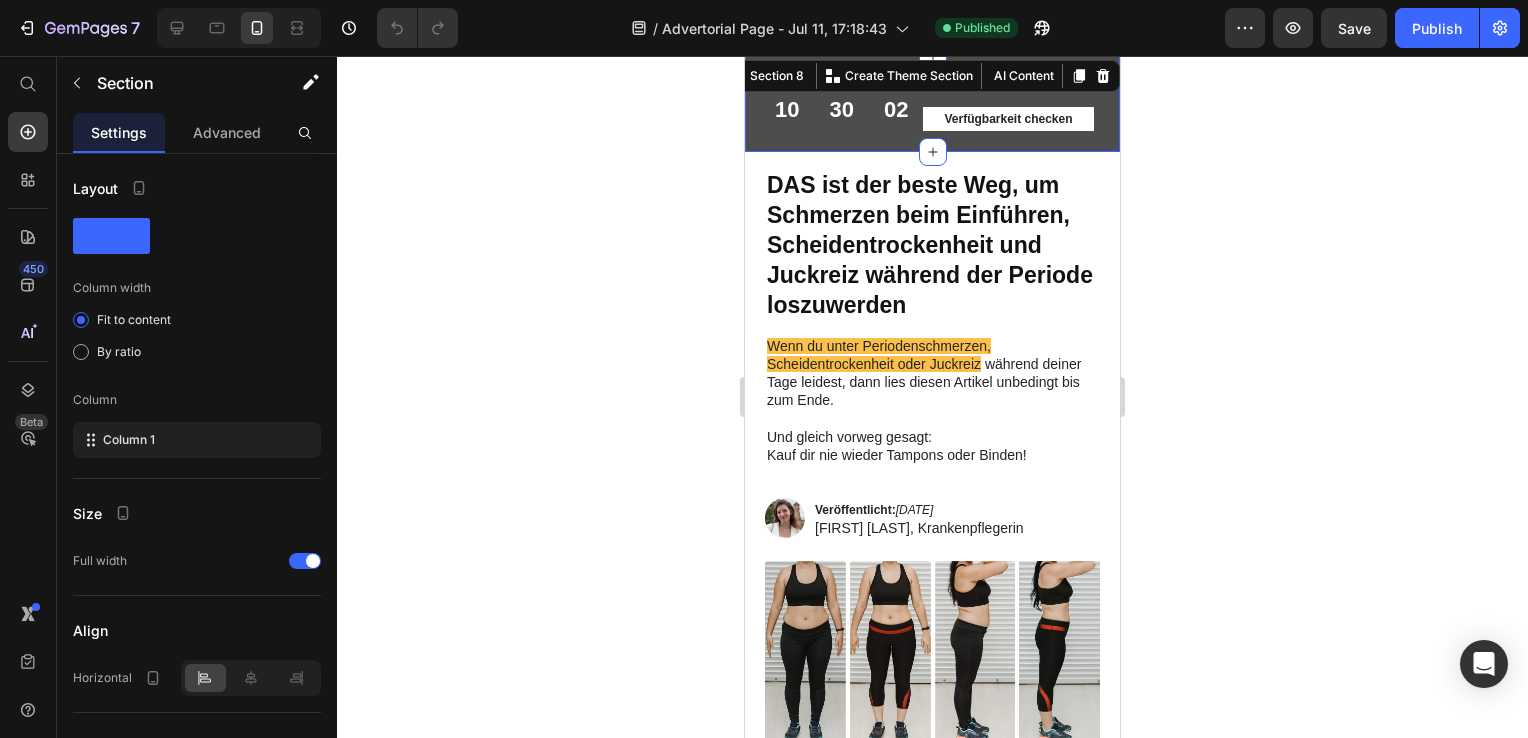 click 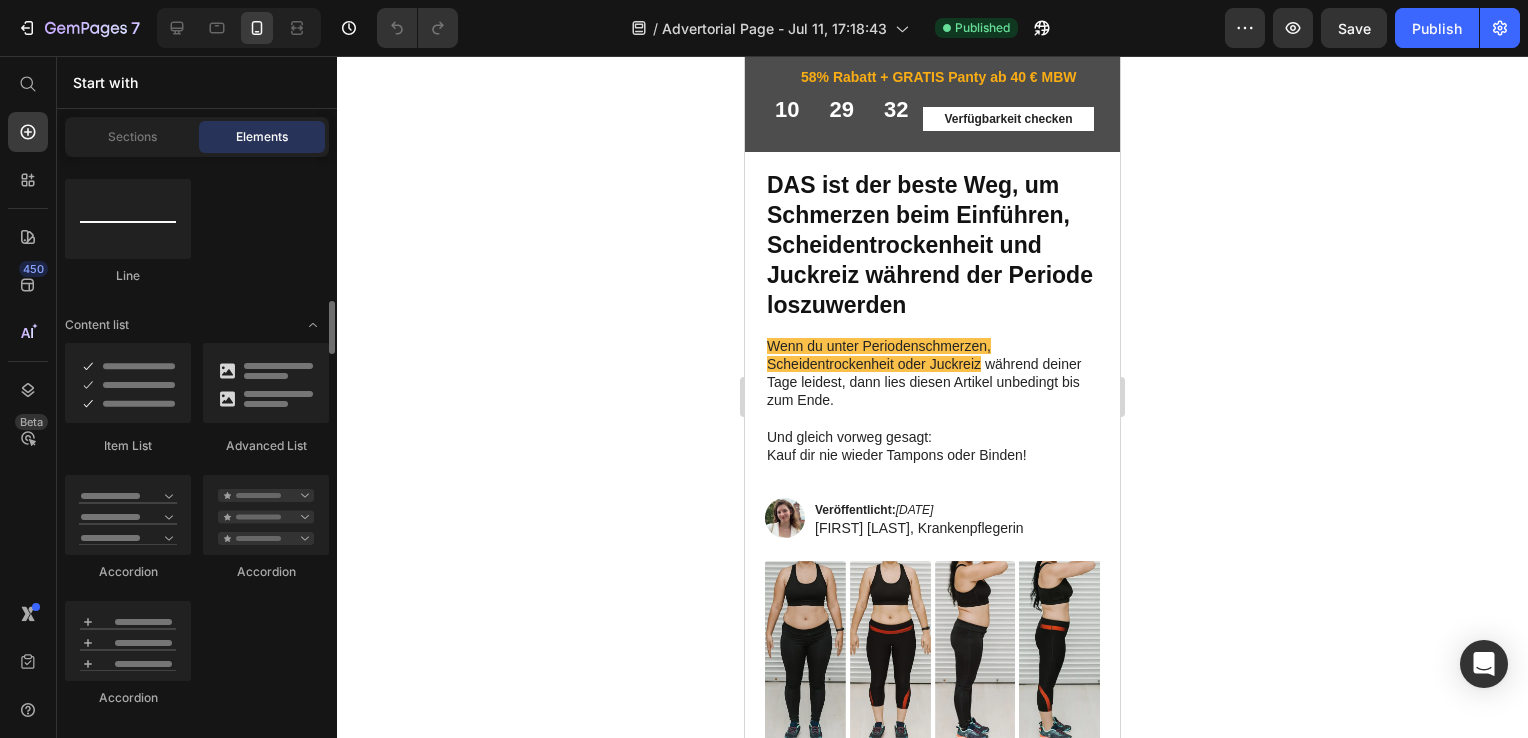 scroll, scrollTop: 1561, scrollLeft: 0, axis: vertical 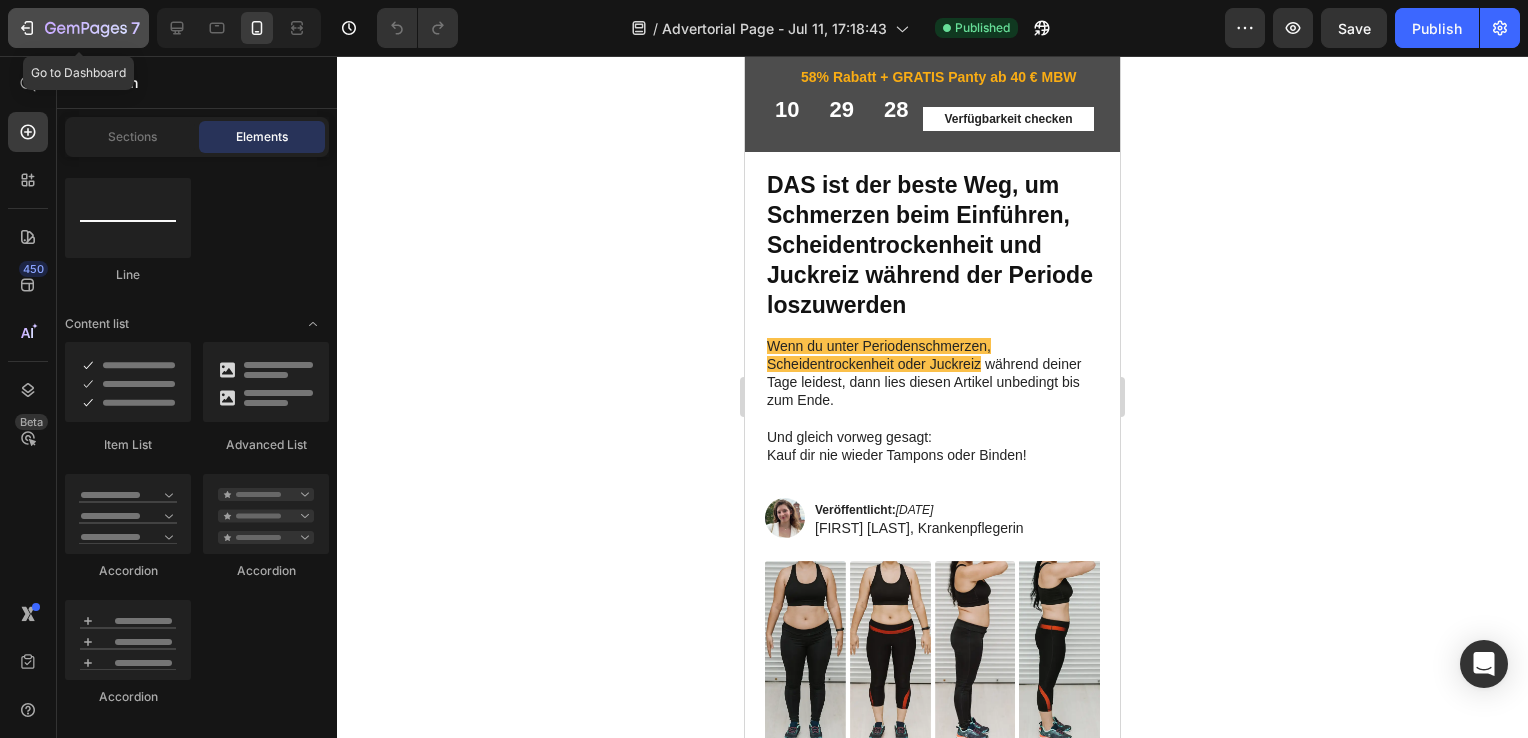 click on "7" 